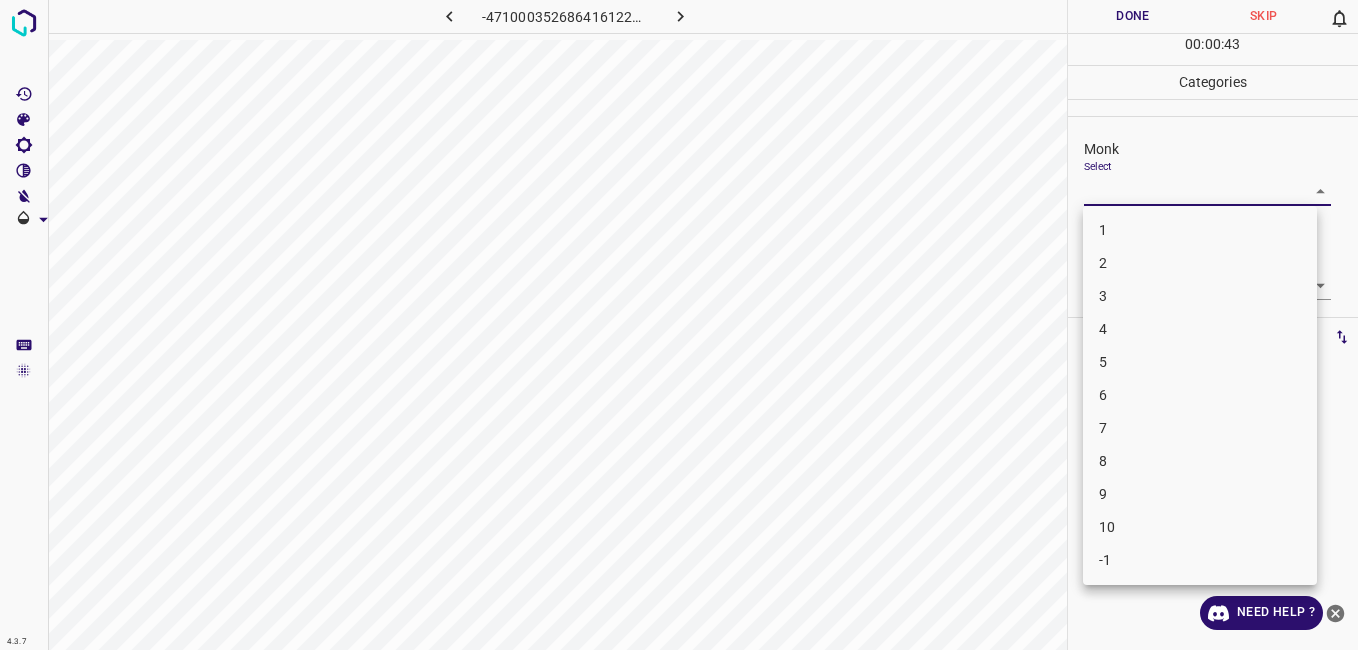 scroll, scrollTop: 0, scrollLeft: 0, axis: both 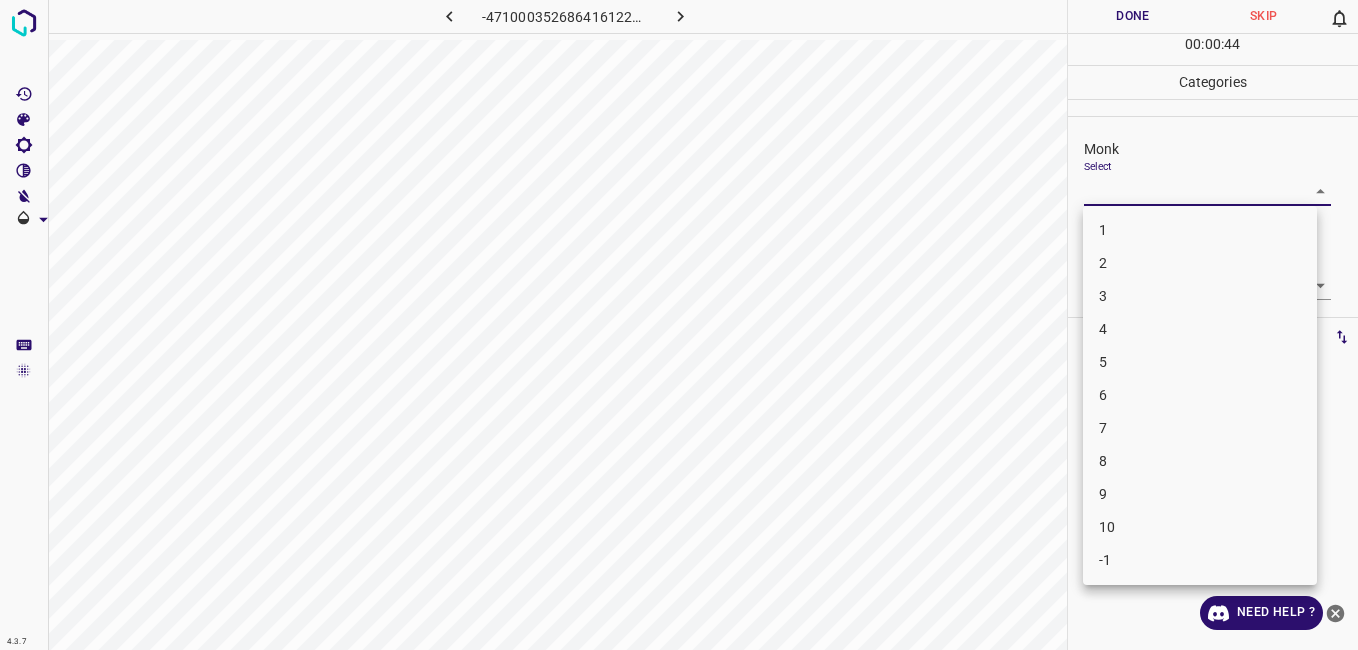 click on "1" at bounding box center (1200, 230) 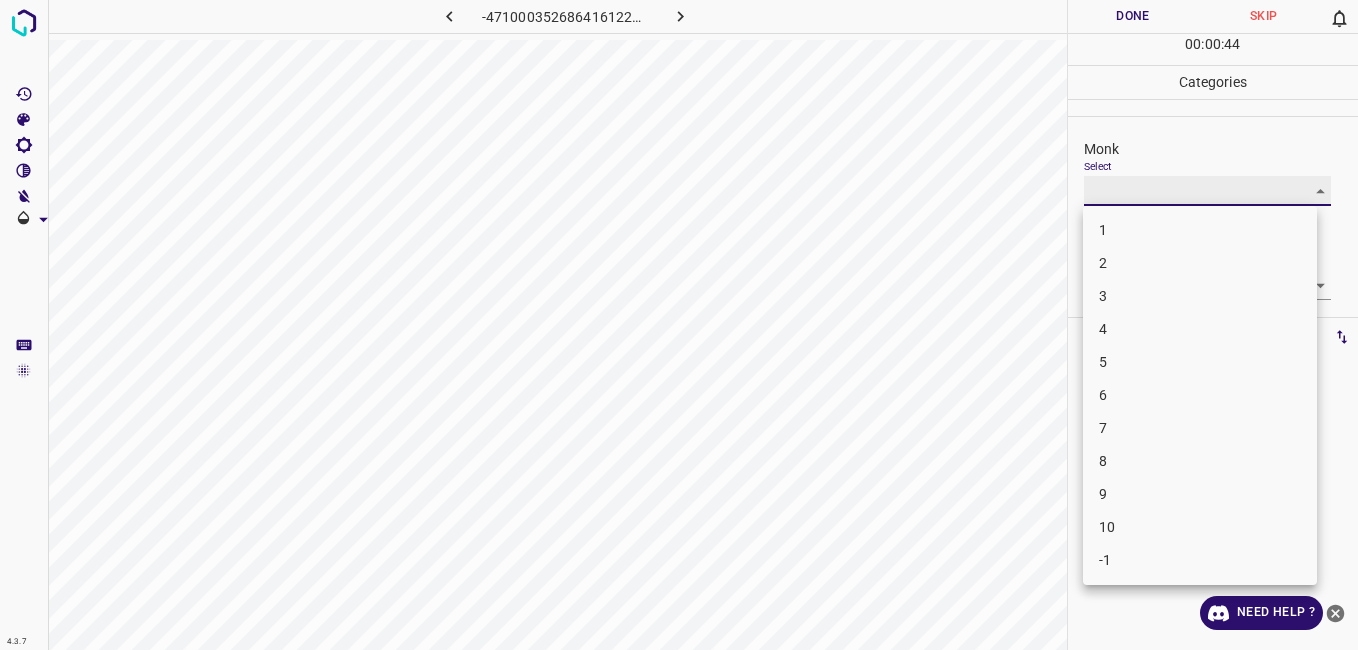 type on "1" 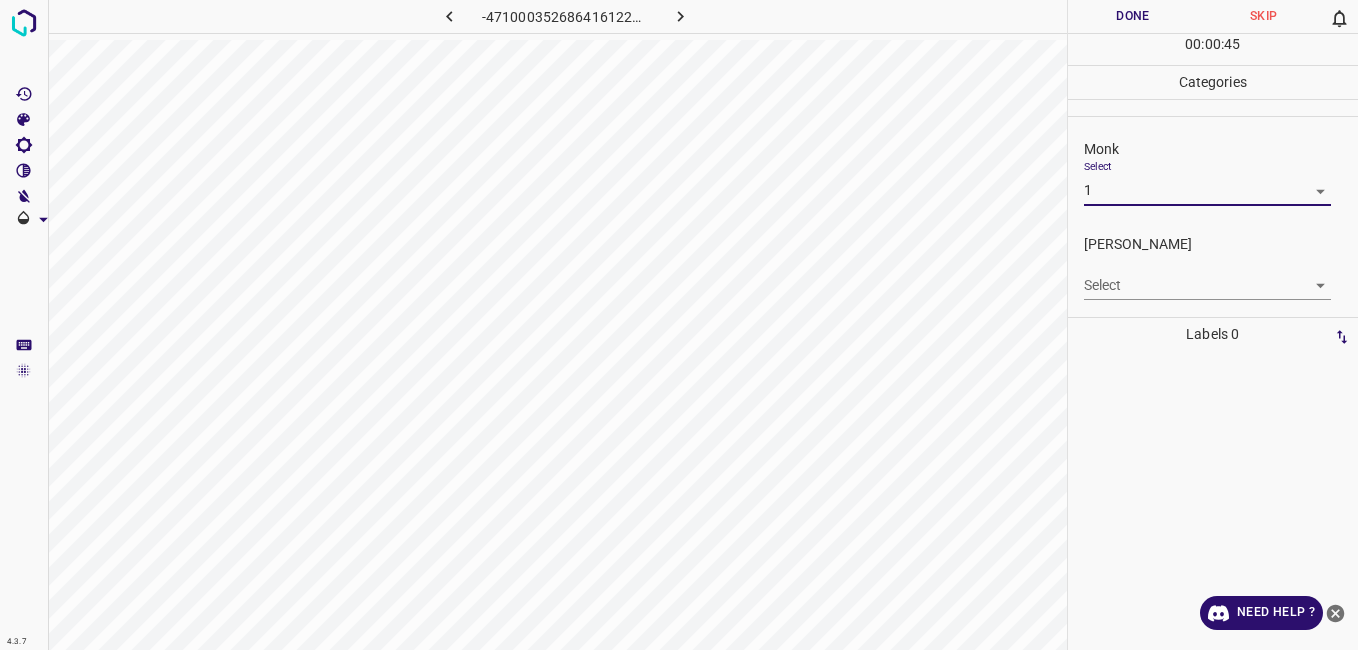 click on "4.3.7 -4710003526864161225.png Done Skip 0 00   : 00   : 45   Categories Monk   Select 1 1  [PERSON_NAME]   Select ​ Labels   0 Categories 1 Monk 2  [PERSON_NAME] Tools Space Change between modes (Draw & Edit) I Auto labeling R Restore zoom M Zoom in N Zoom out Delete Delete selecte label Filters Z Restore filters X Saturation filter C Brightness filter V Contrast filter B Gray scale filter General O Download Need Help ? - Text - Hide - Delete" at bounding box center (679, 325) 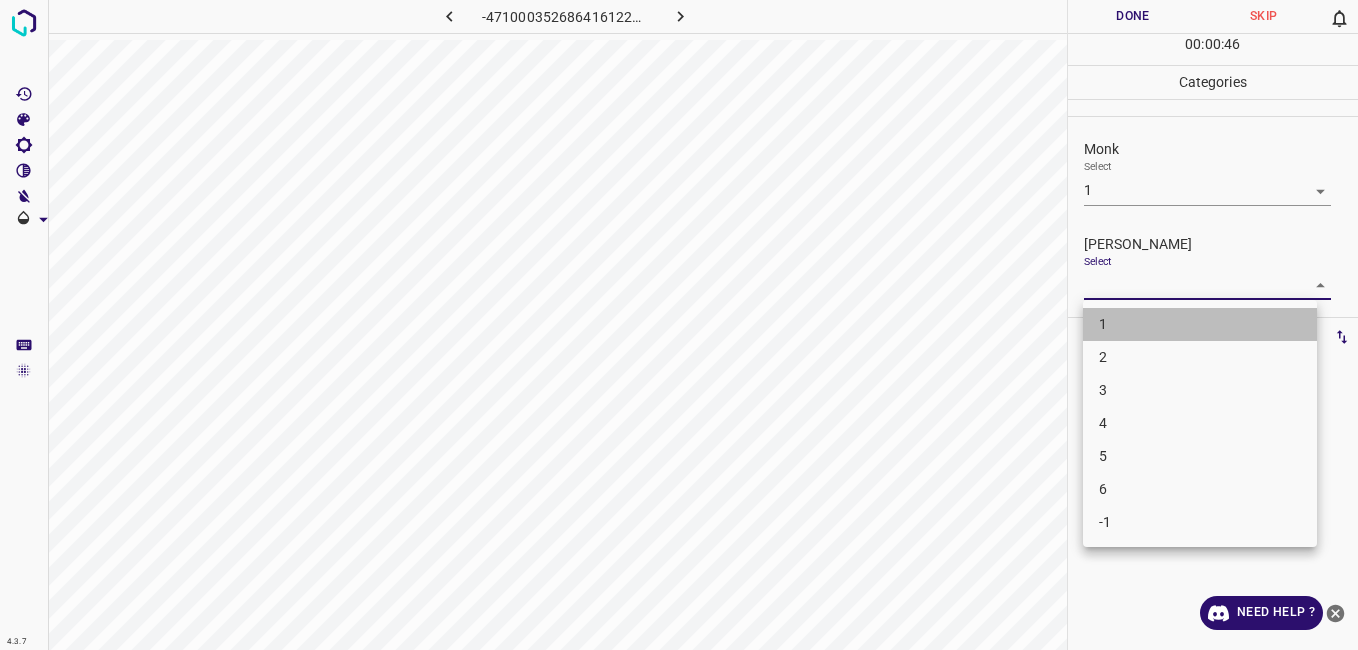 click on "1" at bounding box center (1200, 324) 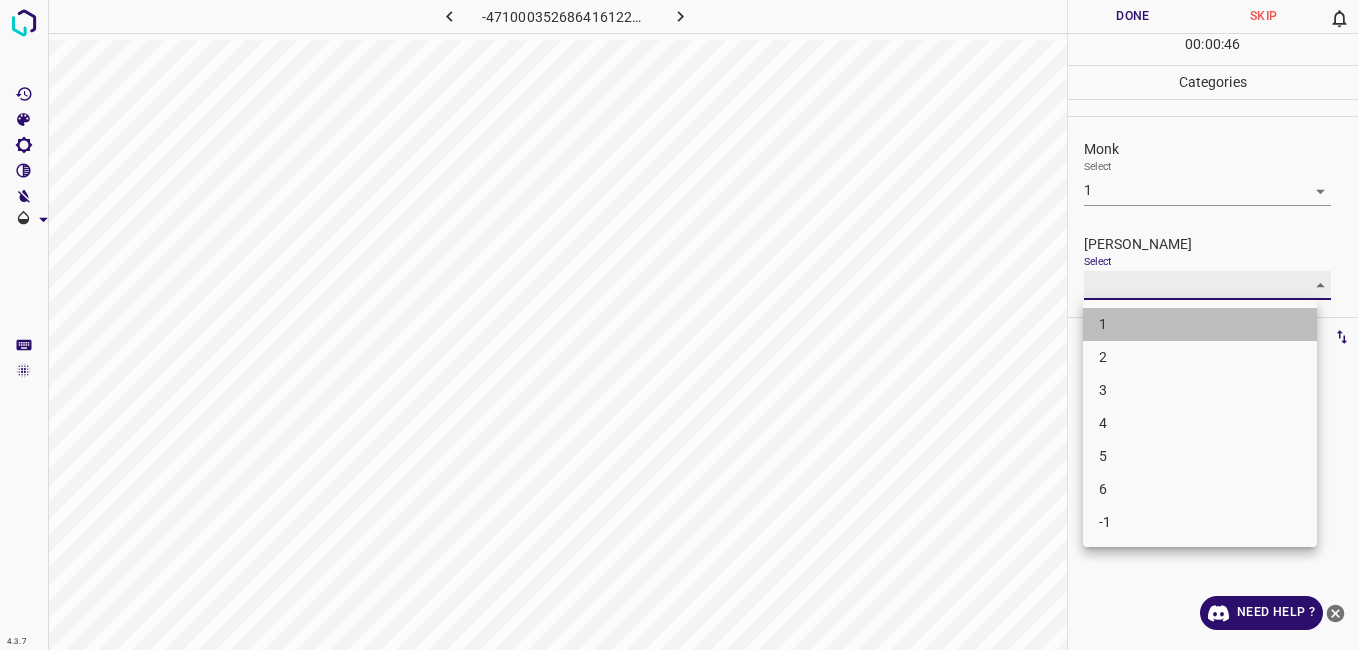 type on "1" 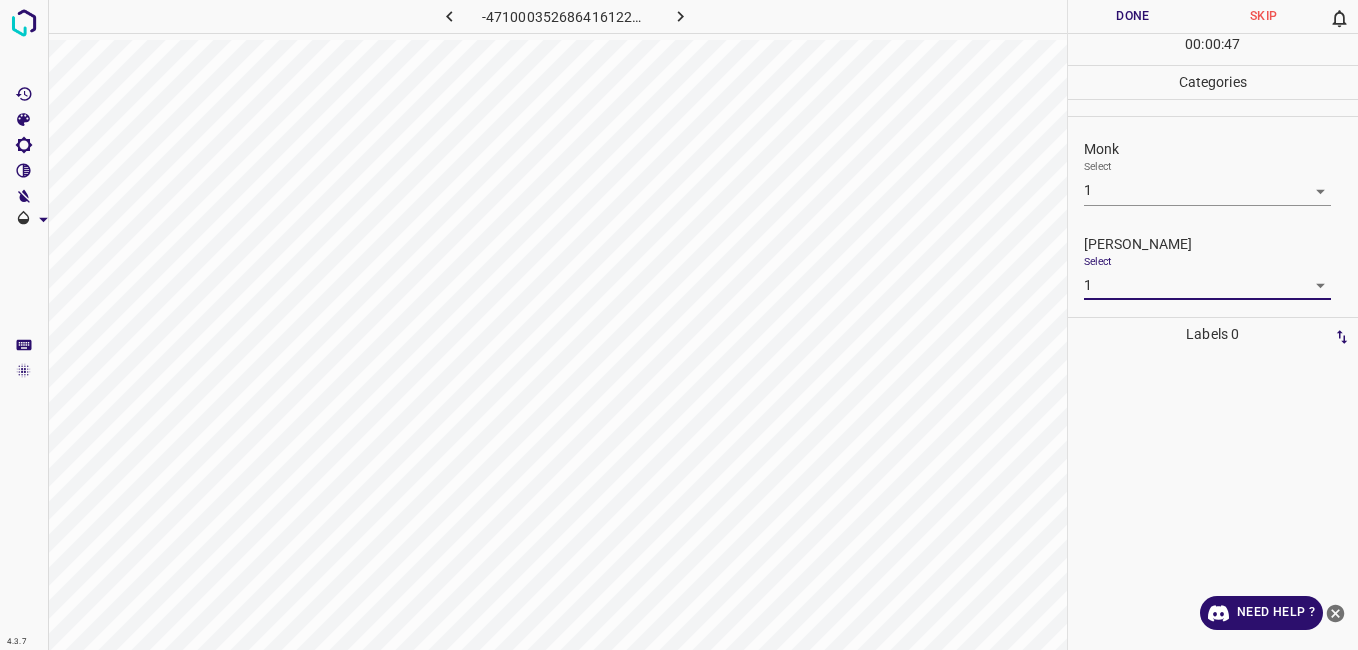 click on "Done" at bounding box center (1133, 16) 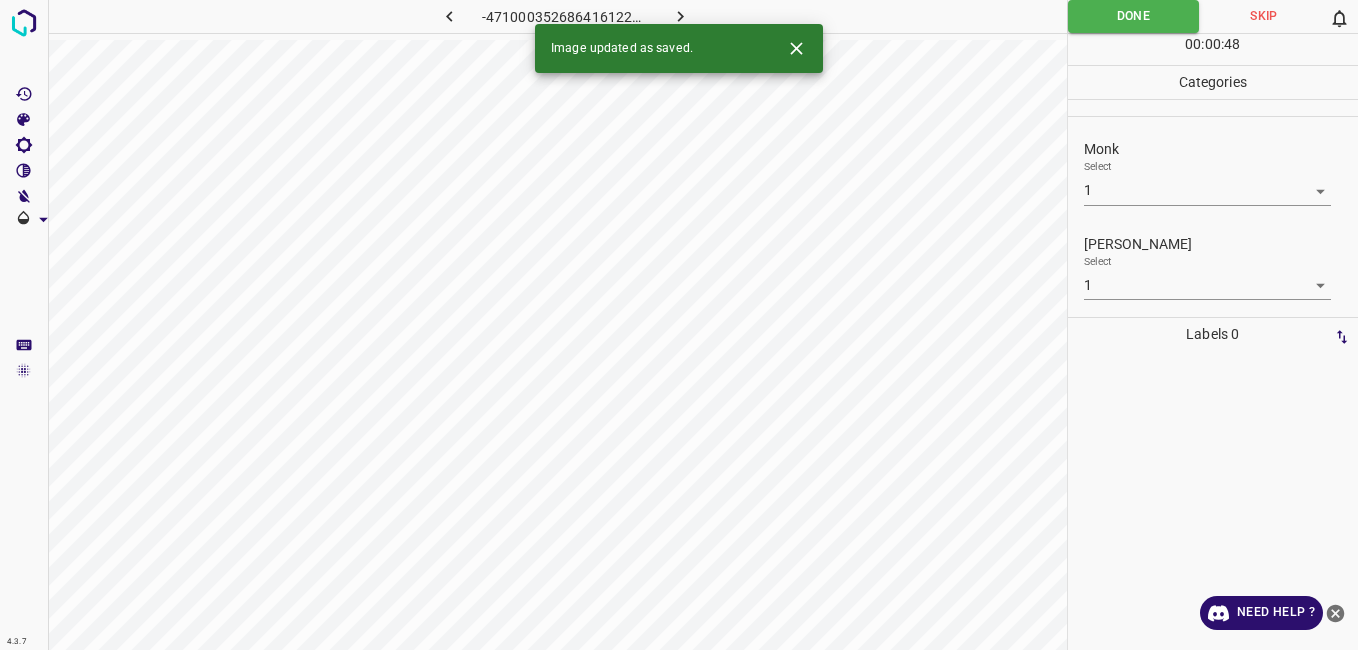 click 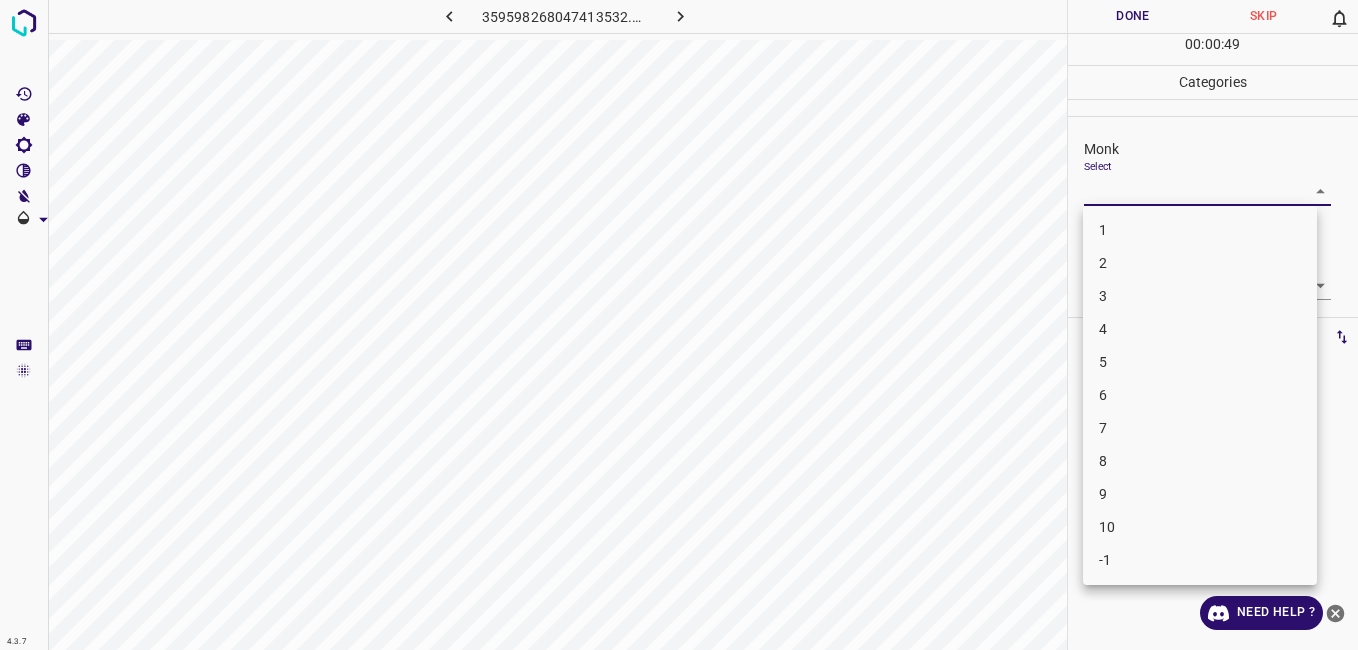 click on "4.3.7 359598268047413532.png Done Skip 0 00   : 00   : 49   Categories Monk   Select ​  [PERSON_NAME]   Select ​ Labels   0 Categories 1 Monk 2  [PERSON_NAME] Tools Space Change between modes (Draw & Edit) I Auto labeling R Restore zoom M Zoom in N Zoom out Delete Delete selecte label Filters Z Restore filters X Saturation filter C Brightness filter V Contrast filter B Gray scale filter General O Download Need Help ? - Text - Hide - Delete 1 2 3 4 5 6 7 8 9 10 -1" at bounding box center (679, 325) 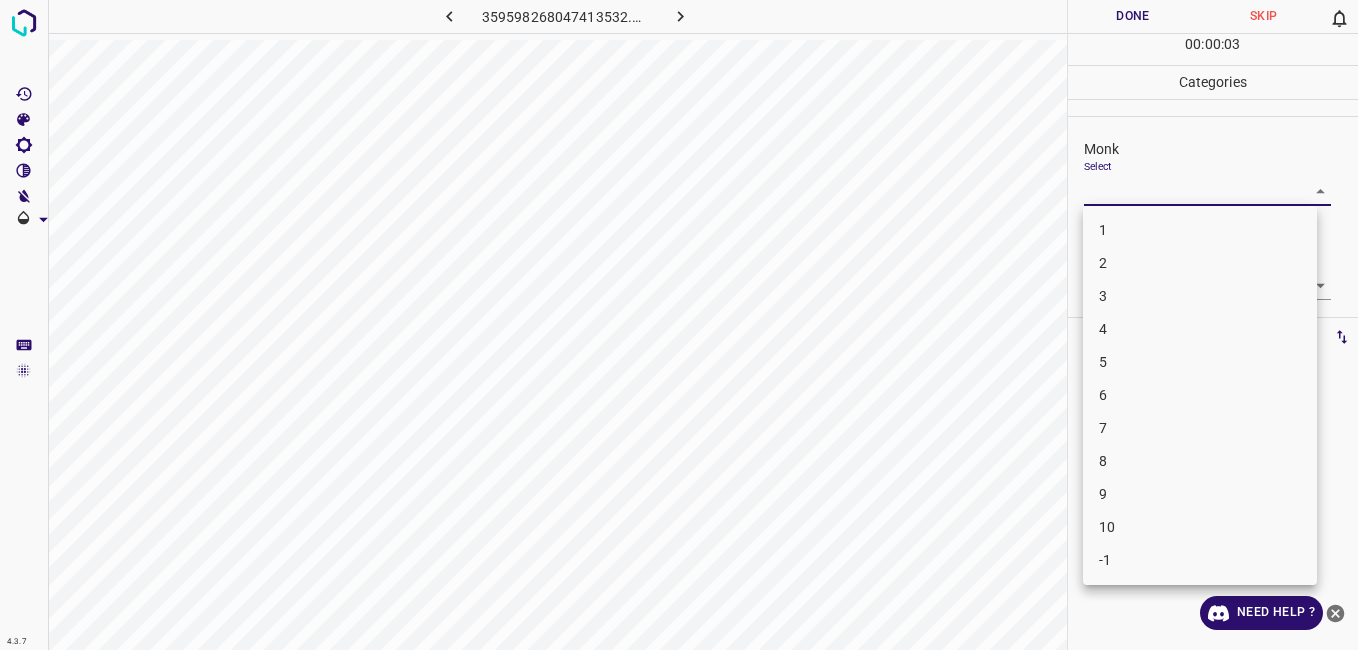 click on "6" at bounding box center [1200, 395] 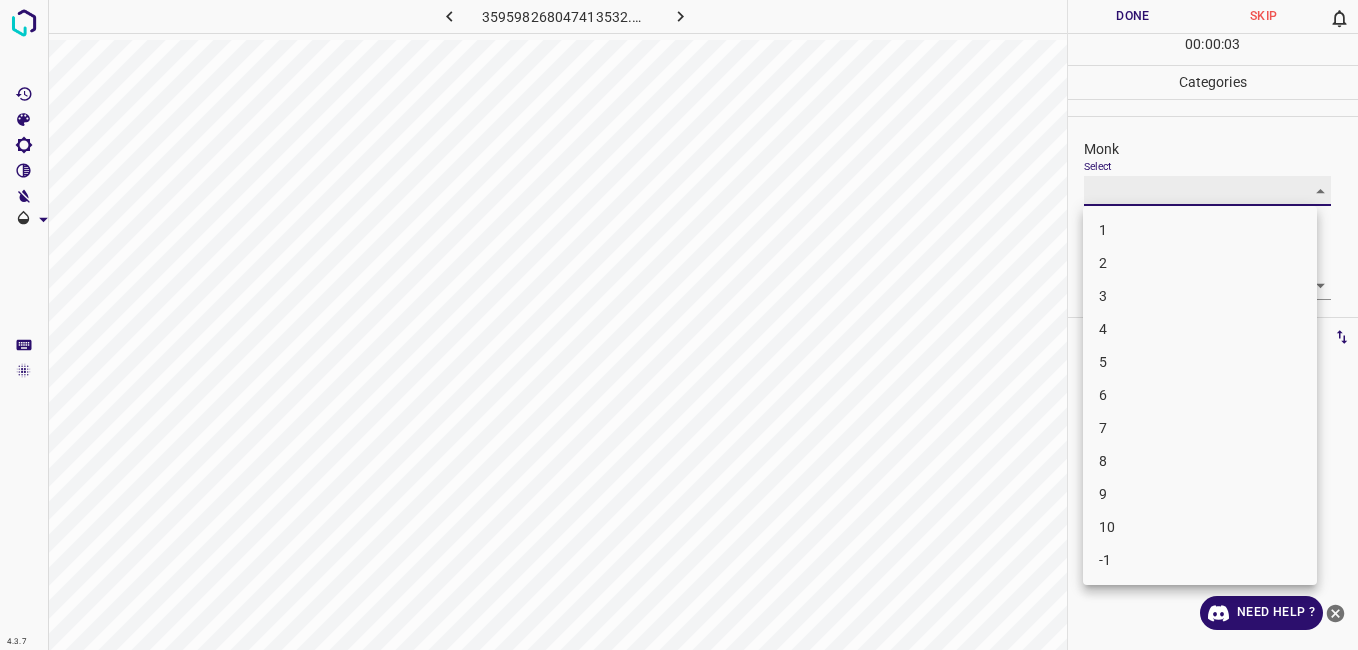 type on "6" 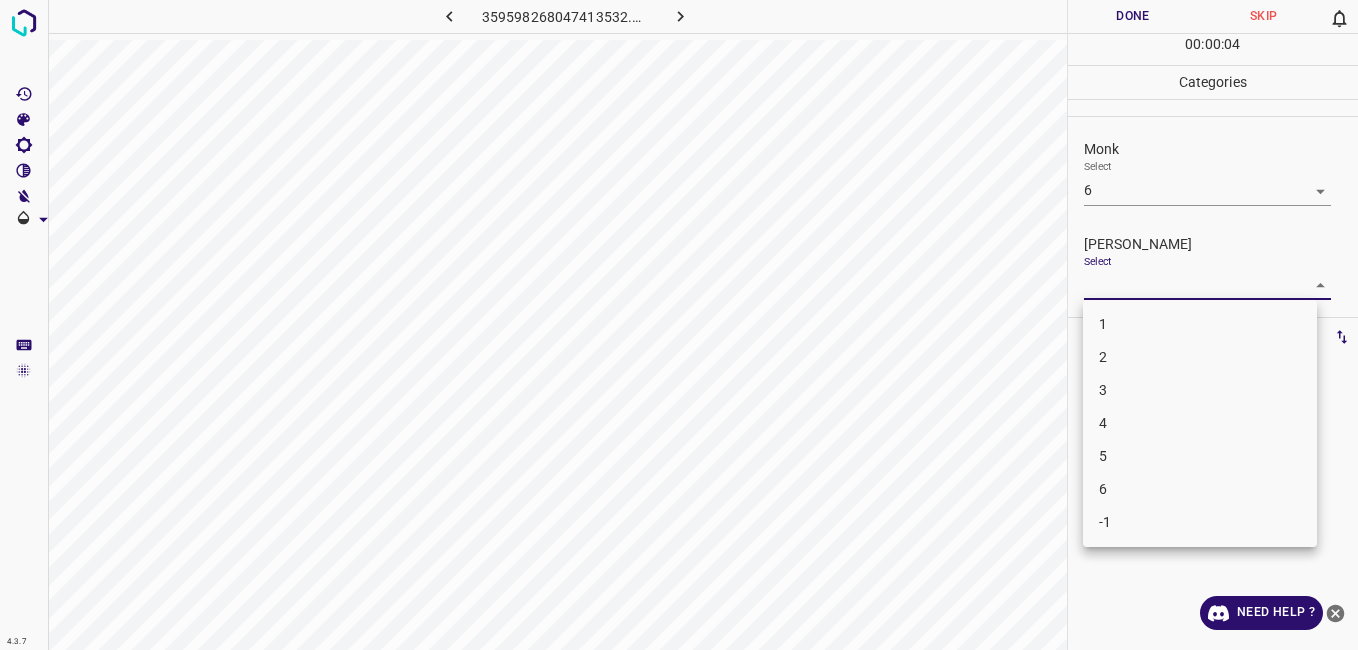 click on "4.3.7 359598268047413532.png Done Skip 0 00   : 00   : 04   Categories Monk   Select 6 6  [PERSON_NAME]   Select ​ Labels   0 Categories 1 Monk 2  [PERSON_NAME] Tools Space Change between modes (Draw & Edit) I Auto labeling R Restore zoom M Zoom in N Zoom out Delete Delete selecte label Filters Z Restore filters X Saturation filter C Brightness filter V Contrast filter B Gray scale filter General O Download Need Help ? - Text - Hide - Delete 1 2 3 4 5 6 -1" at bounding box center (679, 325) 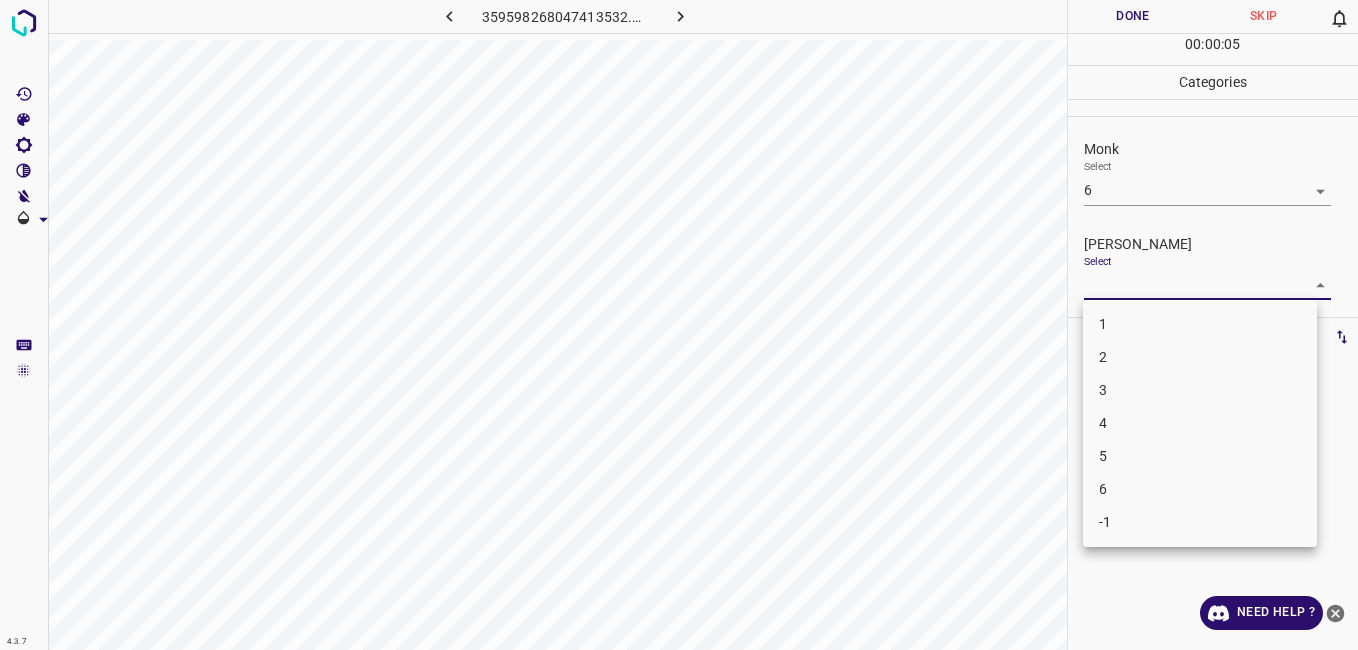 click on "5" at bounding box center (1200, 456) 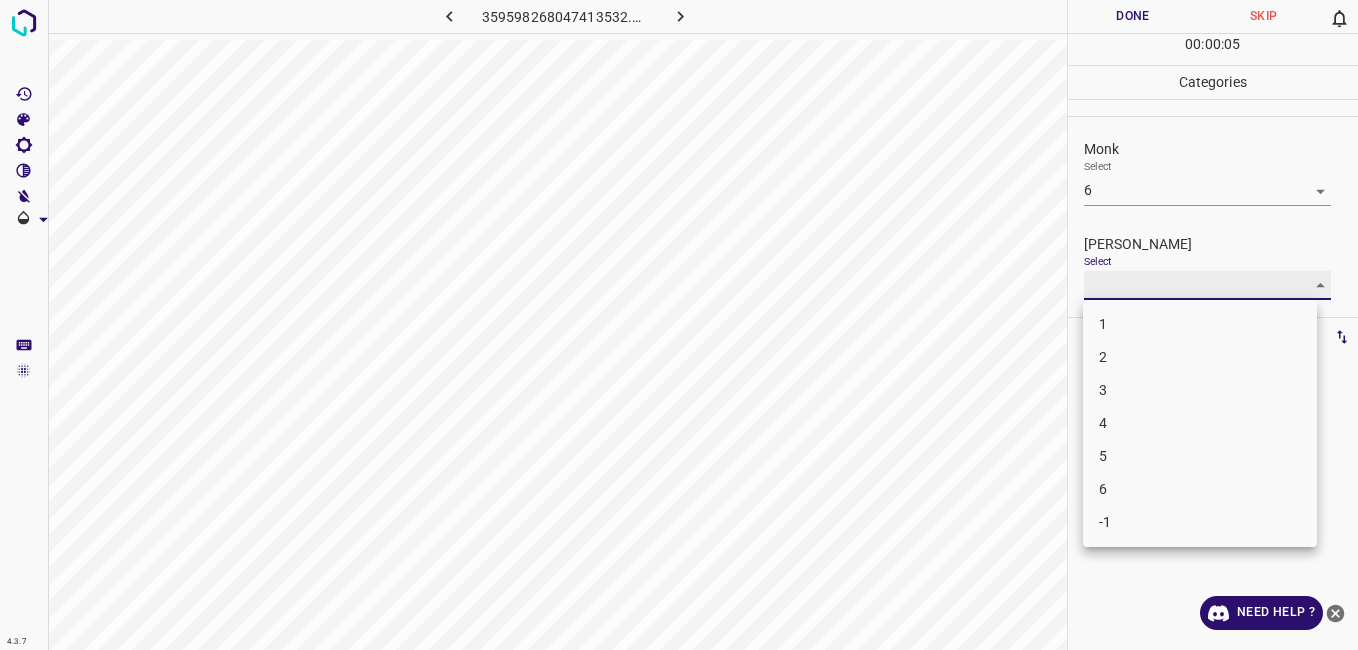 type on "5" 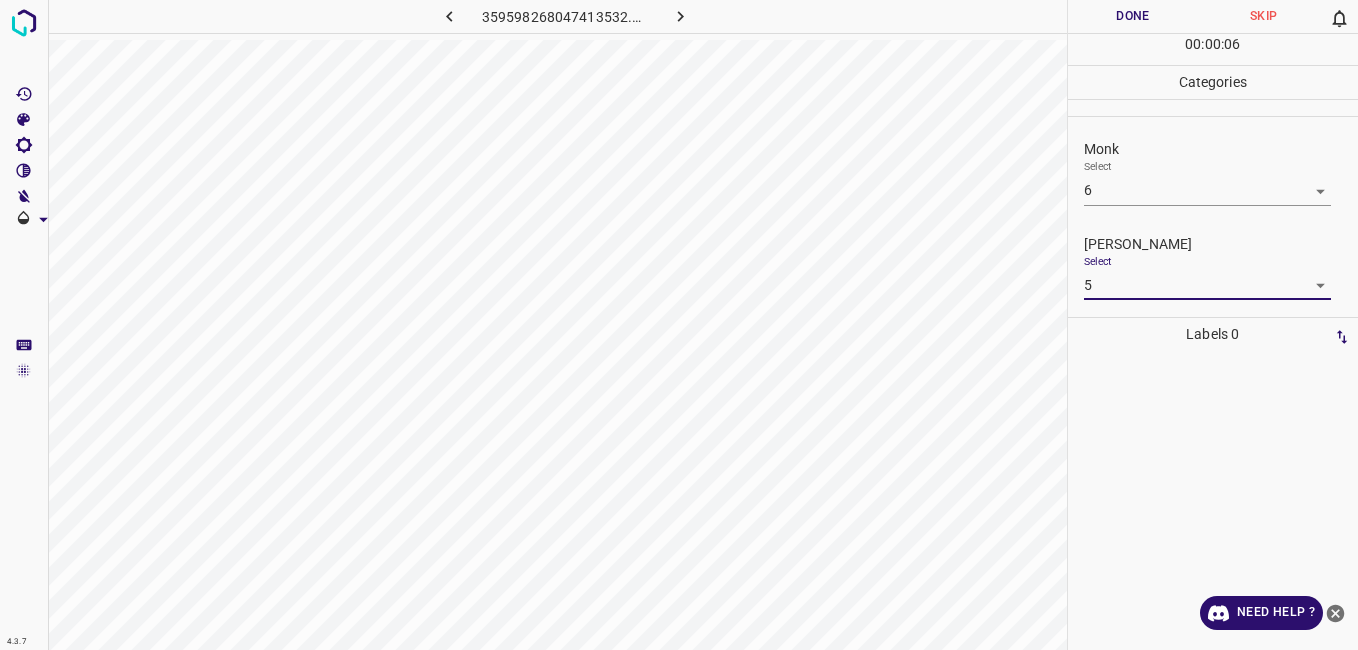 click on "Done" at bounding box center [1133, 16] 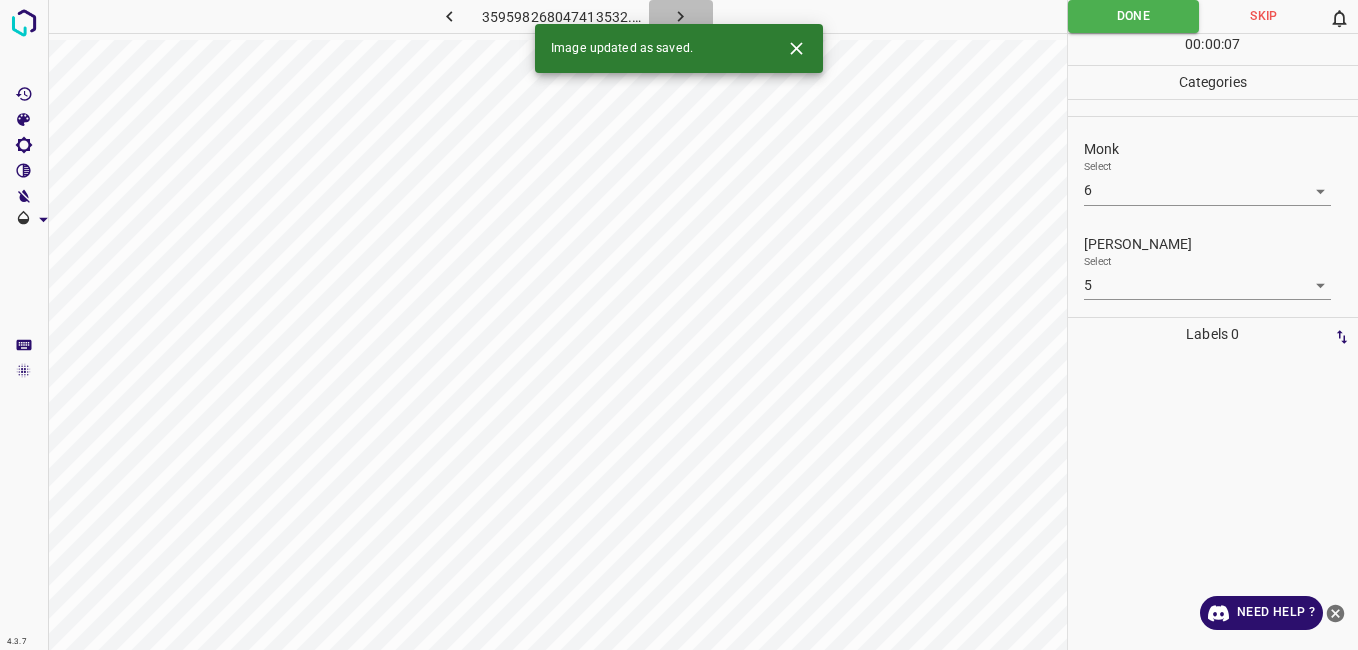 click at bounding box center [681, 16] 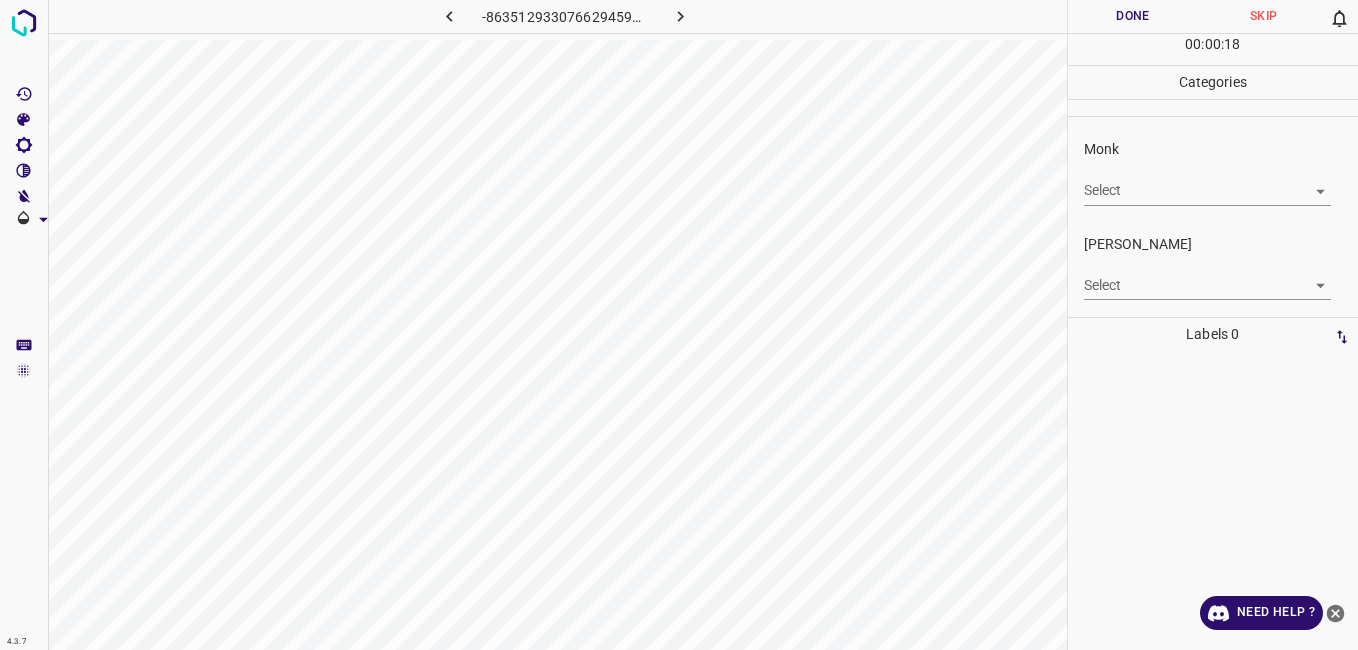 click at bounding box center (1213, 108) 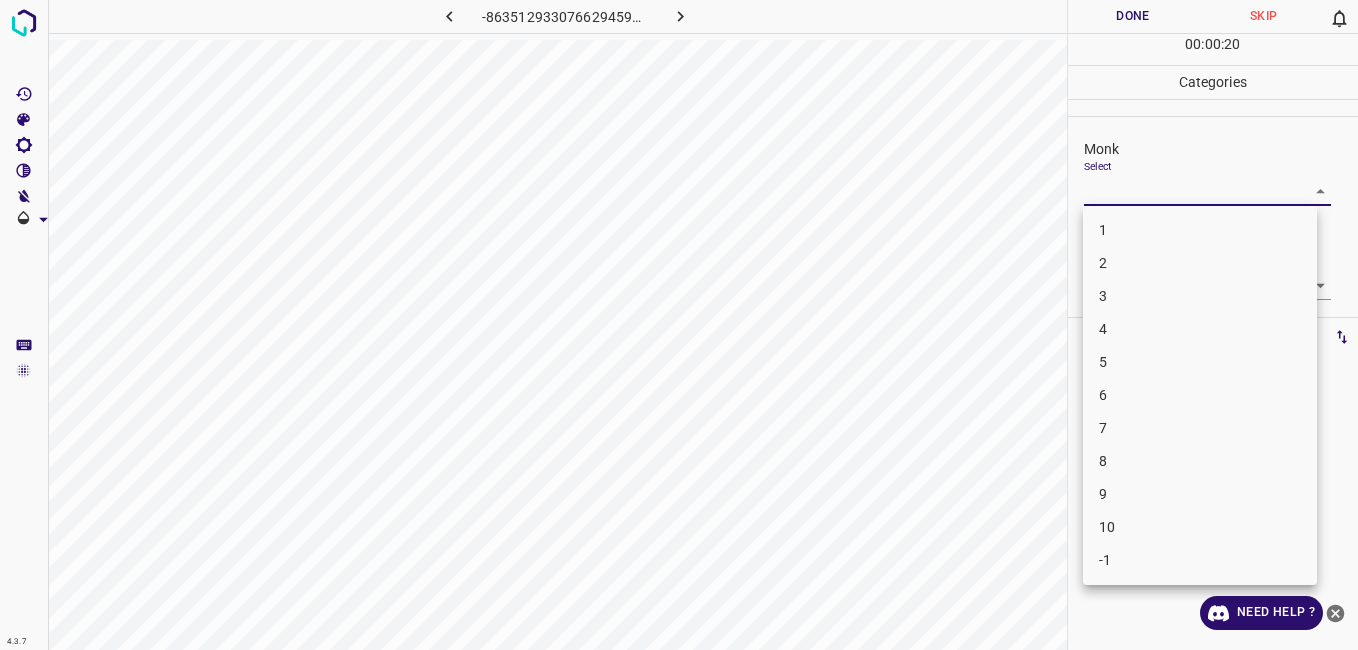 click on "4.3.7 -8635129330766294590.png Done Skip 0 00   : 00   : 20   Categories Monk   Select ​  [PERSON_NAME]   Select ​ Labels   0 Categories 1 Monk 2  [PERSON_NAME] Tools Space Change between modes (Draw & Edit) I Auto labeling R Restore zoom M Zoom in N Zoom out Delete Delete selecte label Filters Z Restore filters X Saturation filter C Brightness filter V Contrast filter B Gray scale filter General O Download Need Help ? - Text - Hide - Delete 1 2 3 4 5 6 7 8 9 10 -1" at bounding box center (679, 325) 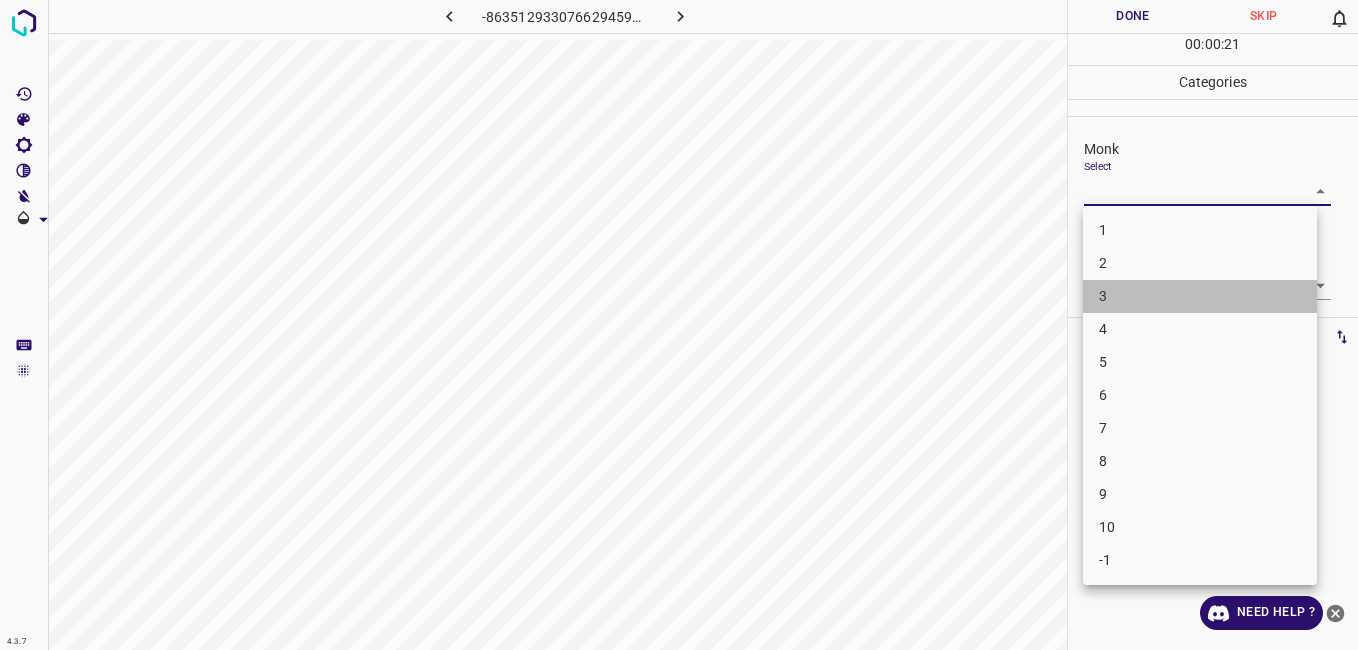 click on "3" at bounding box center (1200, 296) 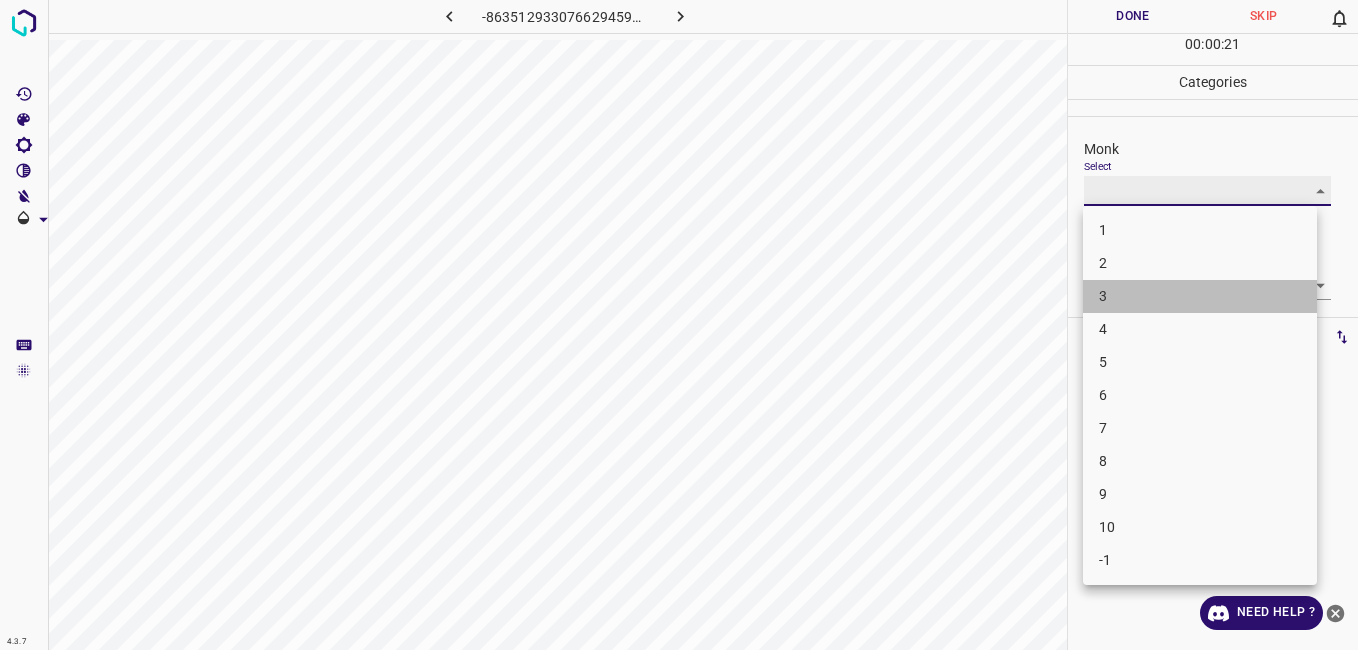 type on "3" 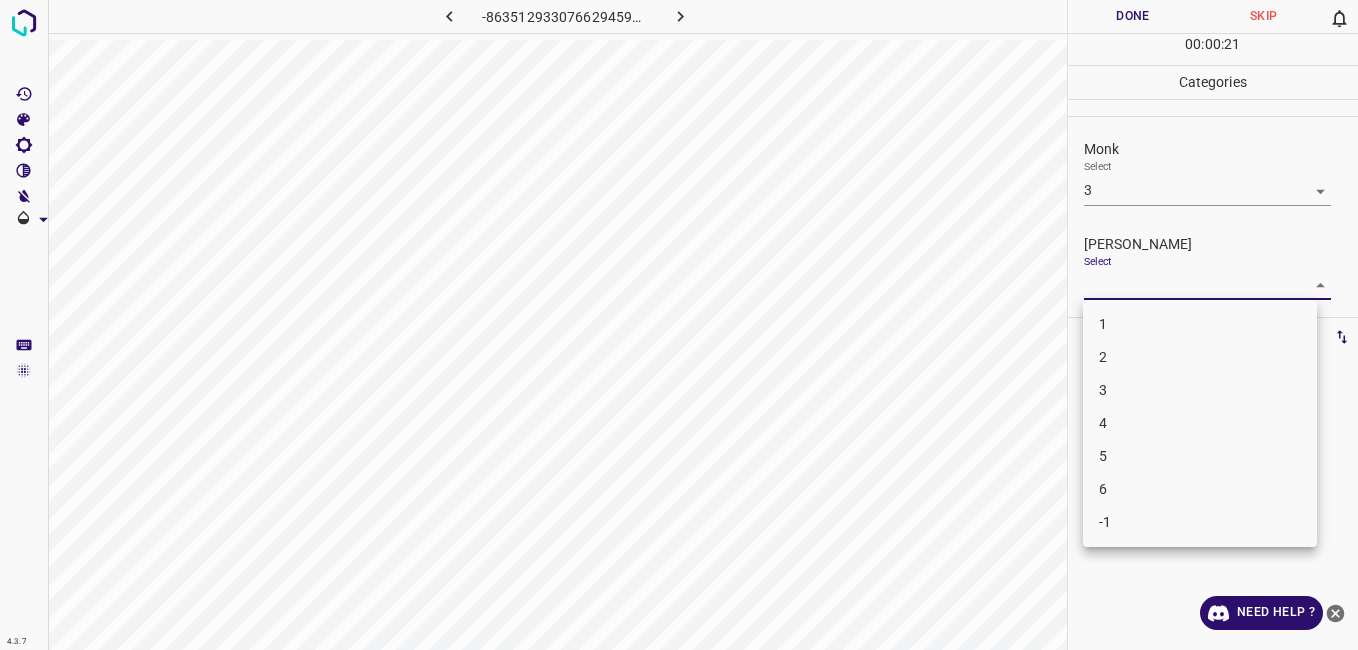 click on "4.3.7 -8635129330766294590.png Done Skip 0 00   : 00   : 21   Categories Monk   Select 3 3  [PERSON_NAME]   Select ​ Labels   0 Categories 1 Monk 2  [PERSON_NAME] Tools Space Change between modes (Draw & Edit) I Auto labeling R Restore zoom M Zoom in N Zoom out Delete Delete selecte label Filters Z Restore filters X Saturation filter C Brightness filter V Contrast filter B Gray scale filter General O Download Need Help ? - Text - Hide - Delete 1 2 3 4 5 6 -1" at bounding box center [679, 325] 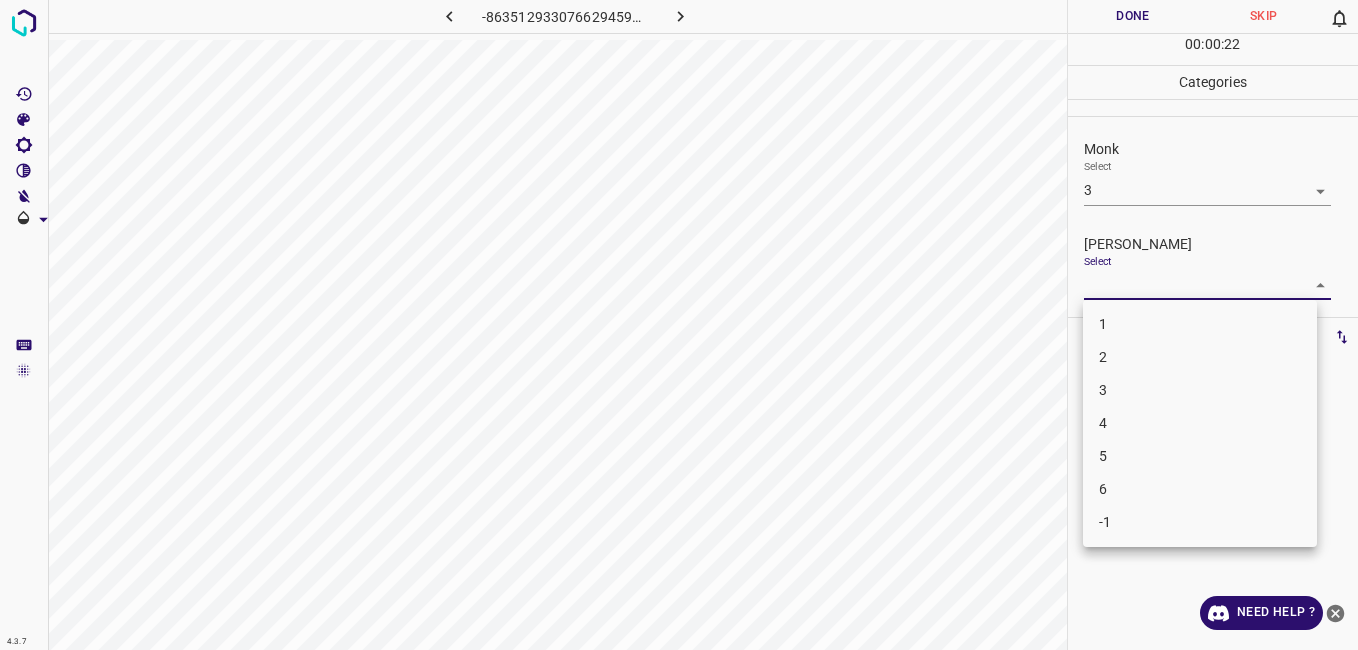 click on "2" at bounding box center (1200, 357) 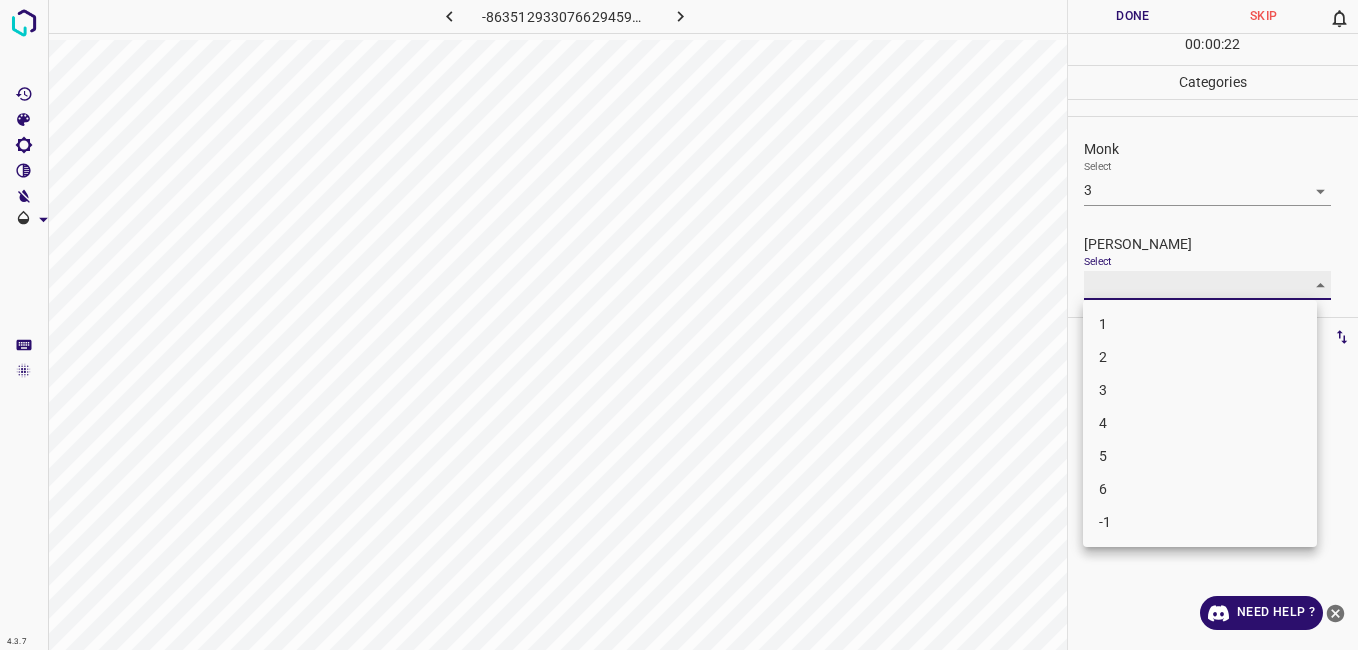 type on "2" 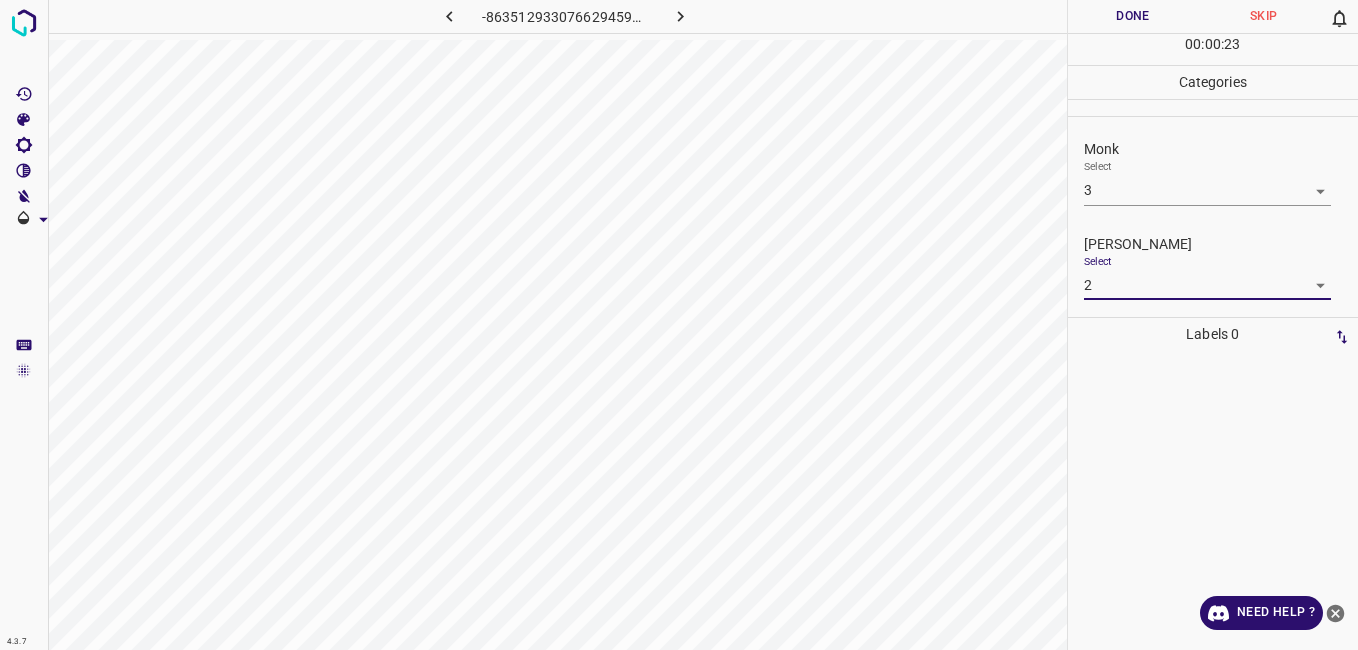 drag, startPoint x: 1143, startPoint y: 7, endPoint x: 1143, endPoint y: 19, distance: 12 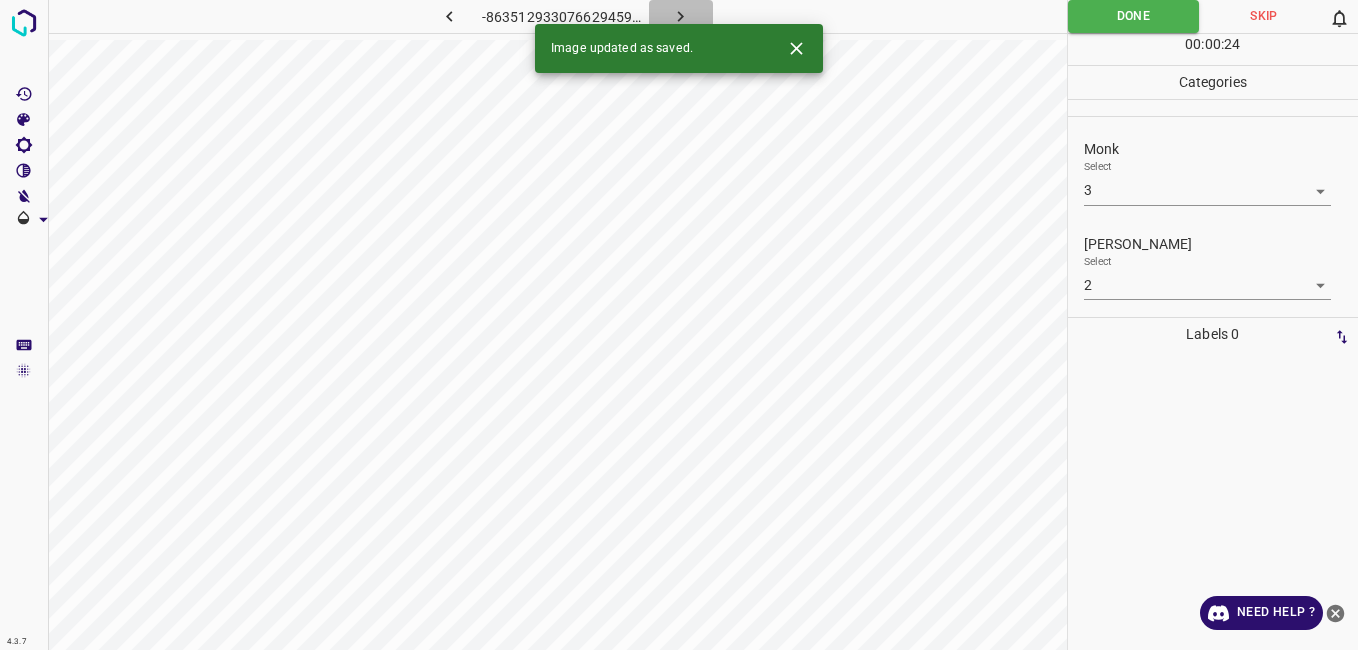 click 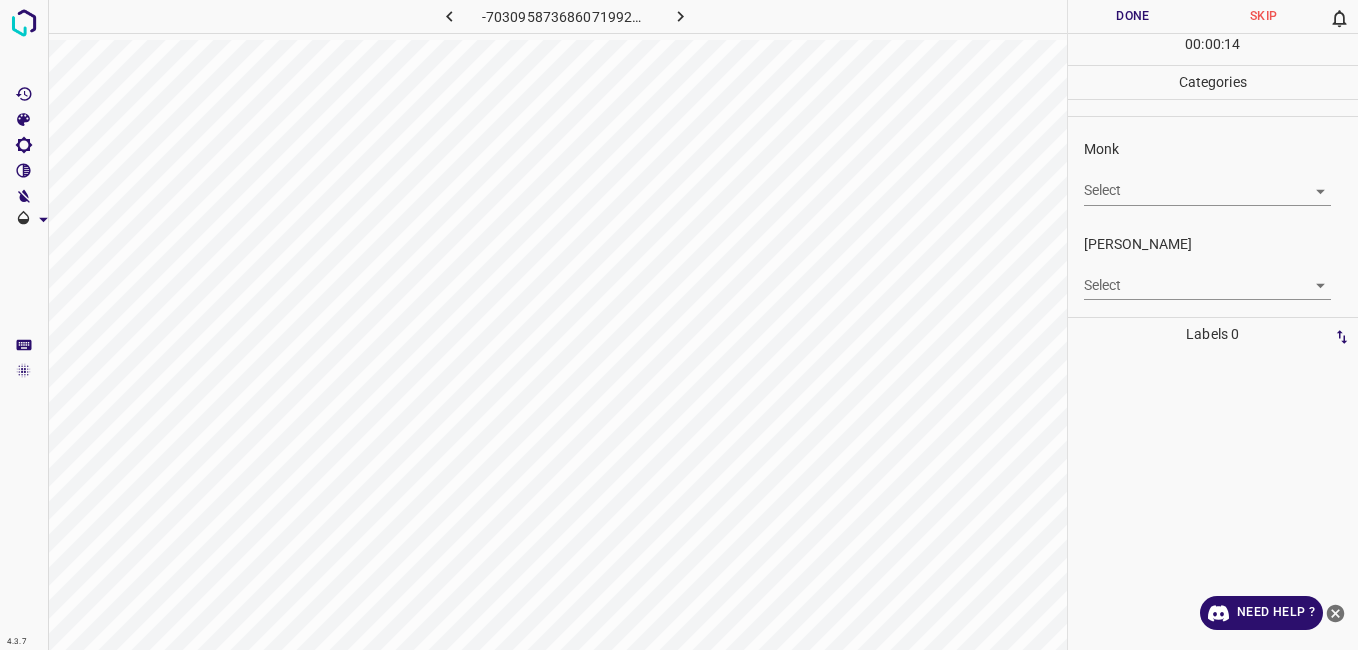 click on "[PERSON_NAME]   Select ​" at bounding box center [1213, 267] 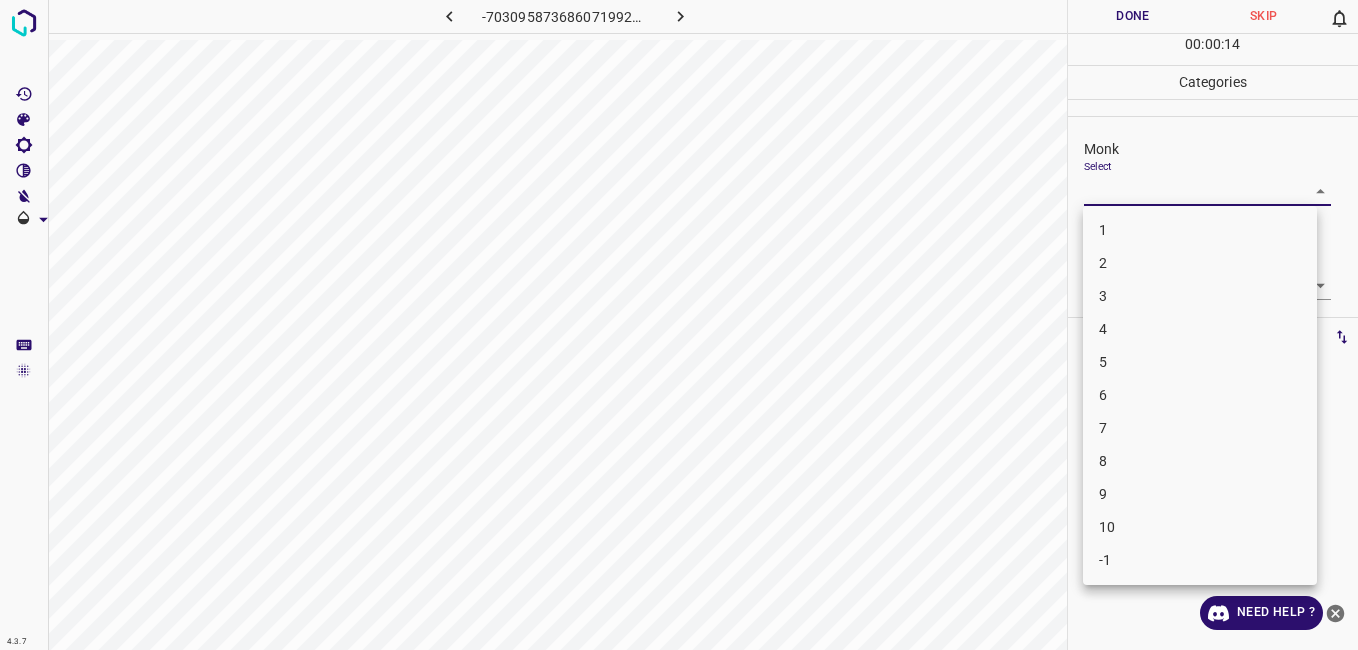click on "4.3.7 -7030958736860719929.png Done Skip 0 00   : 00   : 14   Categories Monk   Select ​  [PERSON_NAME]   Select ​ Labels   0 Categories 1 Monk 2  [PERSON_NAME] Tools Space Change between modes (Draw & Edit) I Auto labeling R Restore zoom M Zoom in N Zoom out Delete Delete selecte label Filters Z Restore filters X Saturation filter C Brightness filter V Contrast filter B Gray scale filter General O Download Need Help ? - Text - Hide - Delete 1 2 3 4 5 6 7 8 9 10 -1" at bounding box center [679, 325] 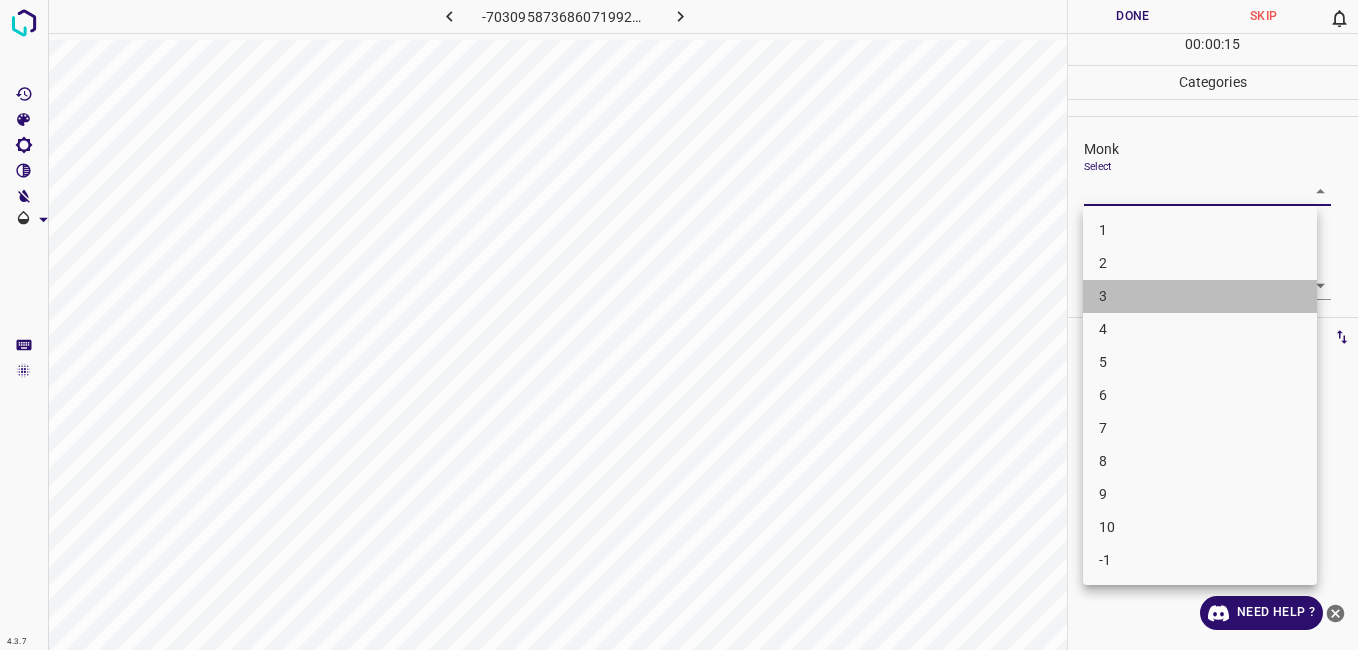 click on "3" at bounding box center (1200, 296) 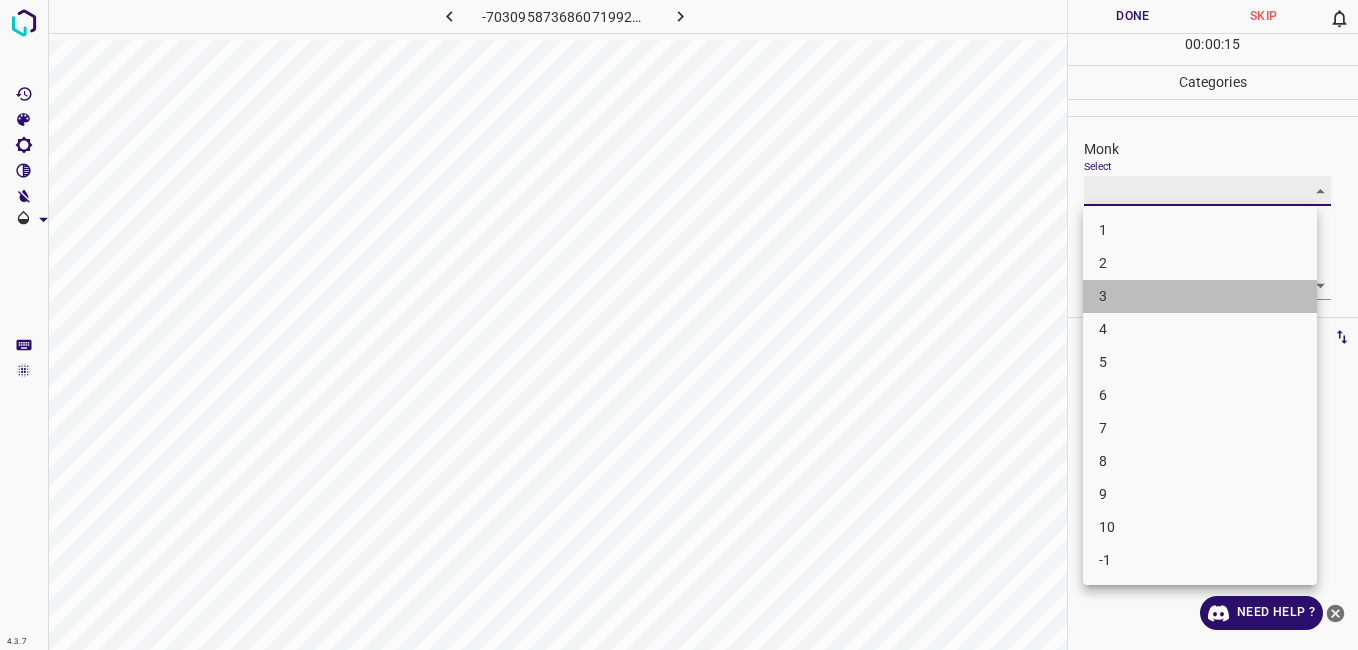 type on "3" 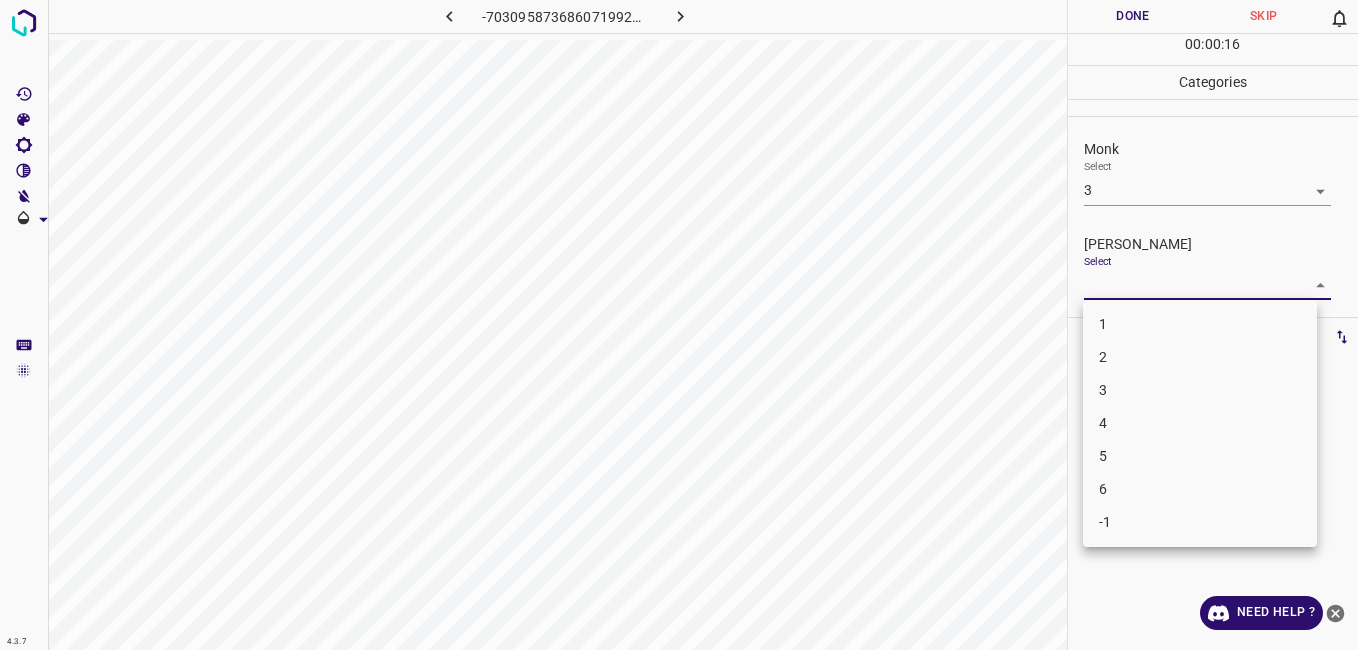 click on "4.3.7 -7030958736860719929.png Done Skip 0 00   : 00   : 16   Categories Monk   Select 3 3  [PERSON_NAME]   Select ​ Labels   0 Categories 1 Monk 2  [PERSON_NAME] Tools Space Change between modes (Draw & Edit) I Auto labeling R Restore zoom M Zoom in N Zoom out Delete Delete selecte label Filters Z Restore filters X Saturation filter C Brightness filter V Contrast filter B Gray scale filter General O Download Need Help ? - Text - Hide - Delete 1 2 3 4 5 6 -1" at bounding box center [679, 325] 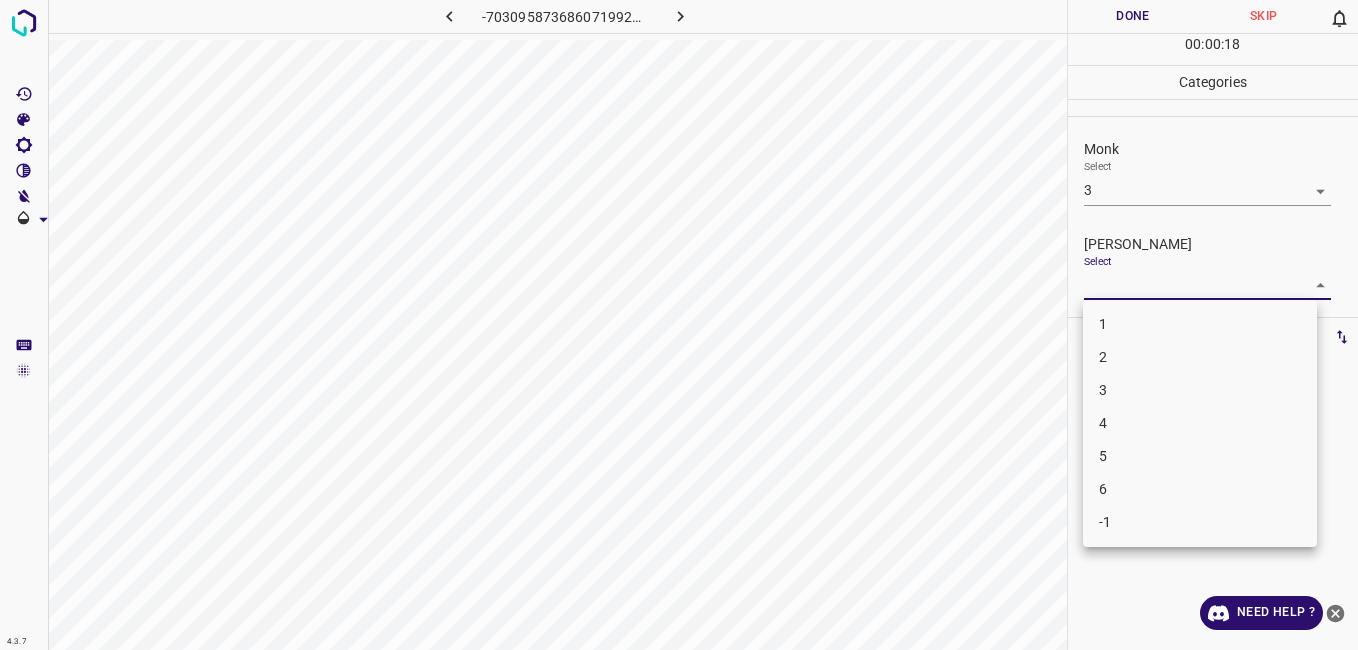 drag, startPoint x: 1118, startPoint y: 364, endPoint x: 1122, endPoint y: 411, distance: 47.169907 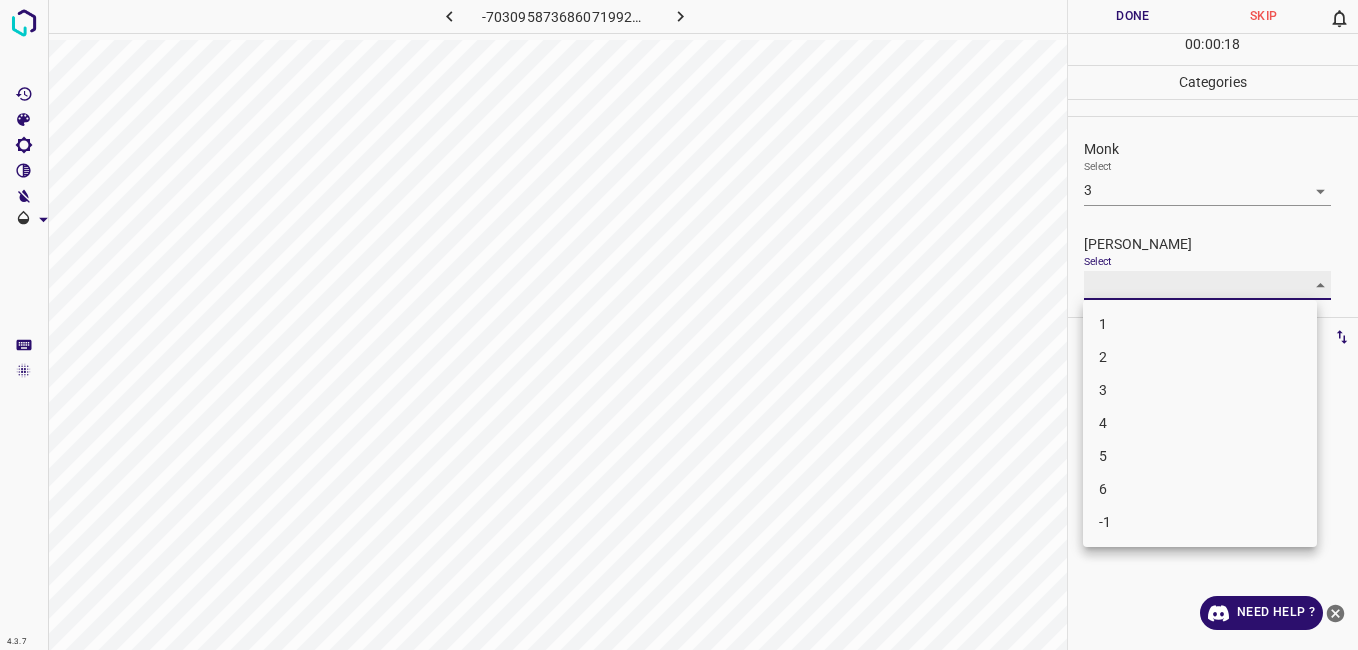 type on "3" 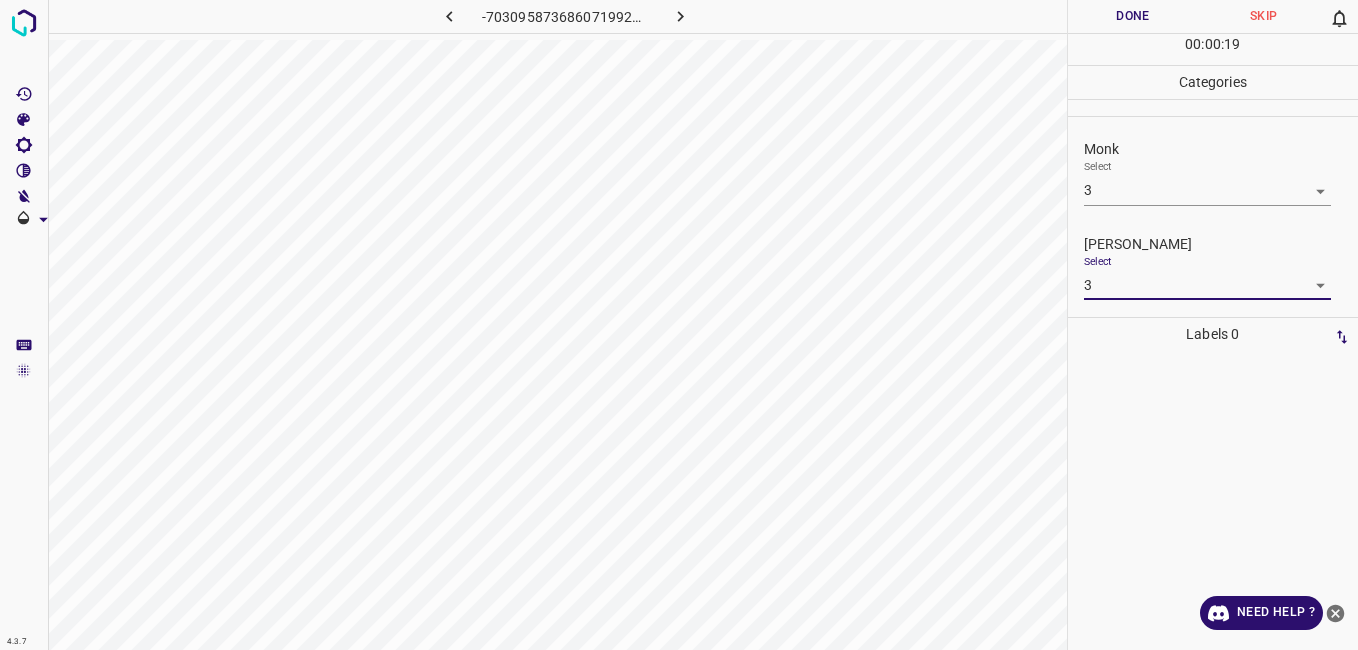 click on "4.3.7 -7030958736860719929.png Done Skip 0 00   : 00   : 19   Categories Monk   Select 3 3  [PERSON_NAME]   Select 3 3 Labels   0 Categories 1 Monk 2  [PERSON_NAME] Tools Space Change between modes (Draw & Edit) I Auto labeling R Restore zoom M Zoom in N Zoom out Delete Delete selecte label Filters Z Restore filters X Saturation filter C Brightness filter V Contrast filter B Gray scale filter General O Download Need Help ? - Text - Hide - Delete" at bounding box center [679, 325] 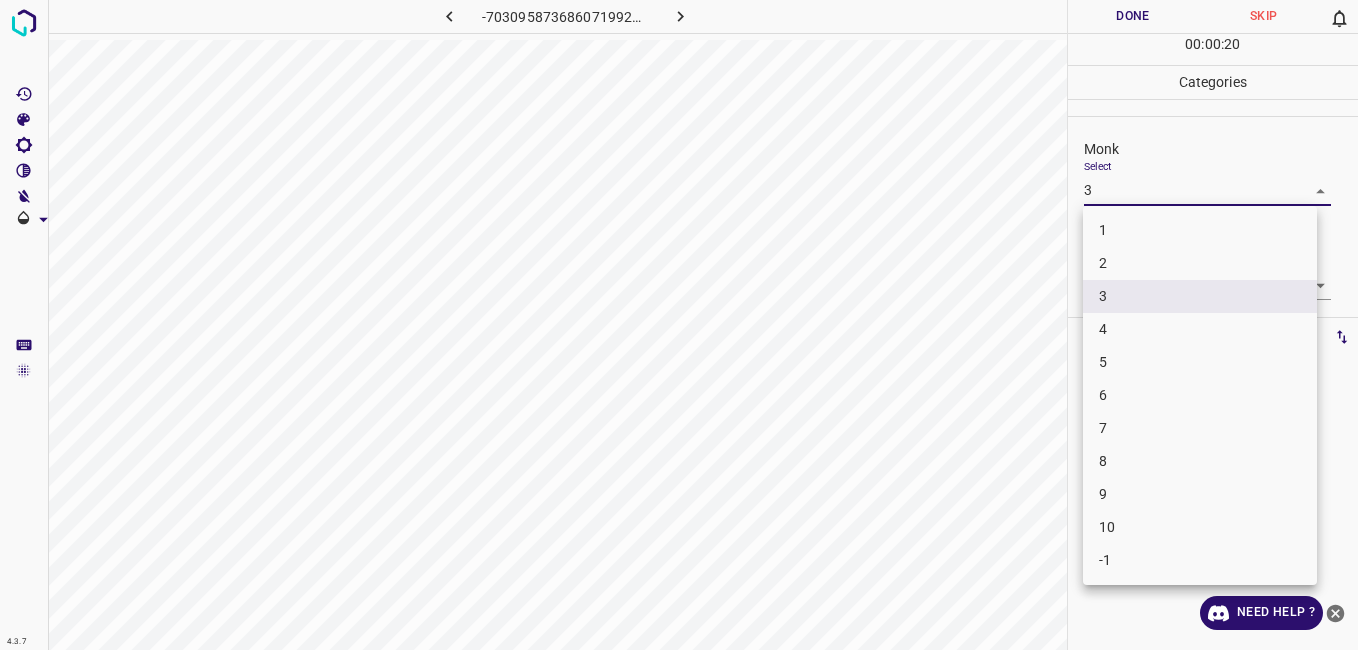 click on "4" at bounding box center [1200, 329] 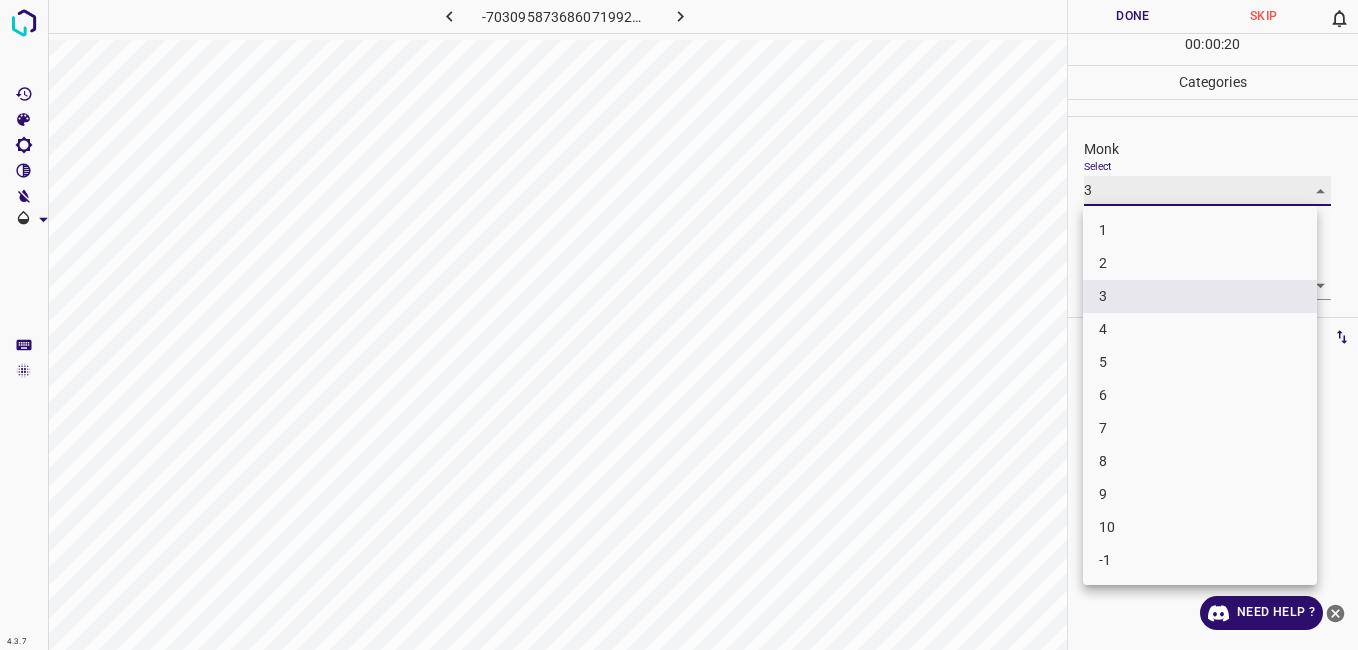 type on "4" 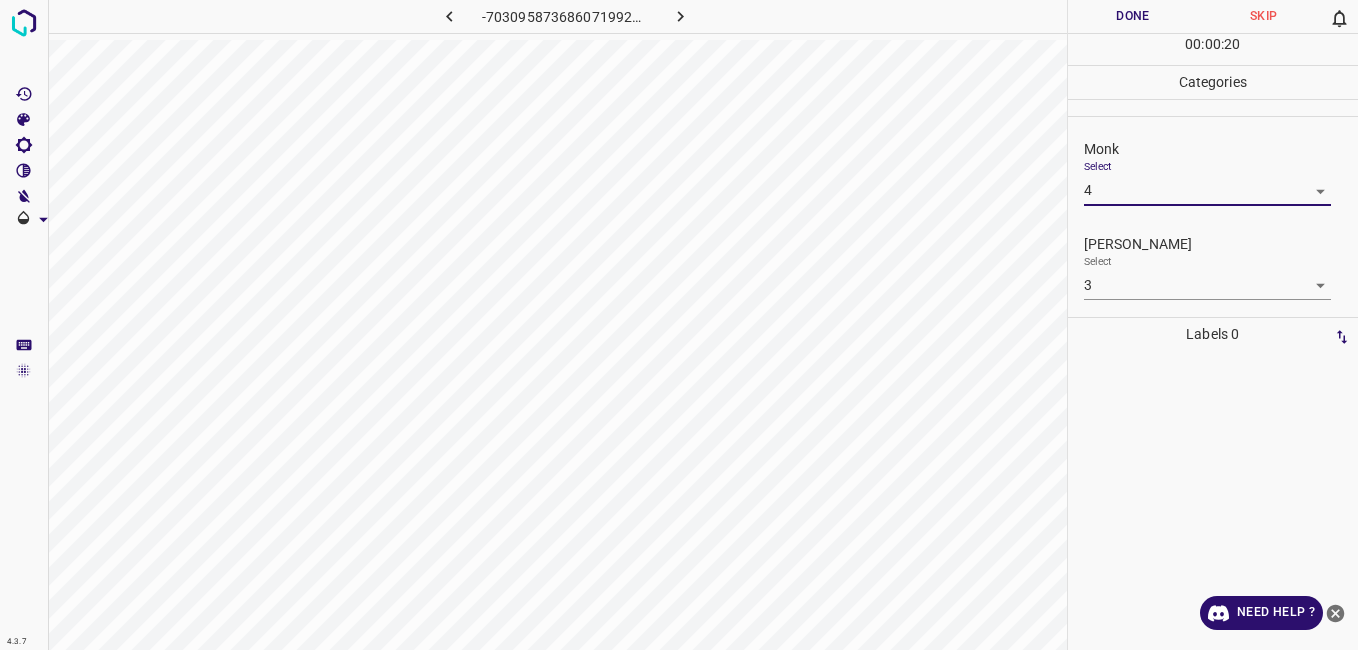 click on "Done" at bounding box center [1133, 16] 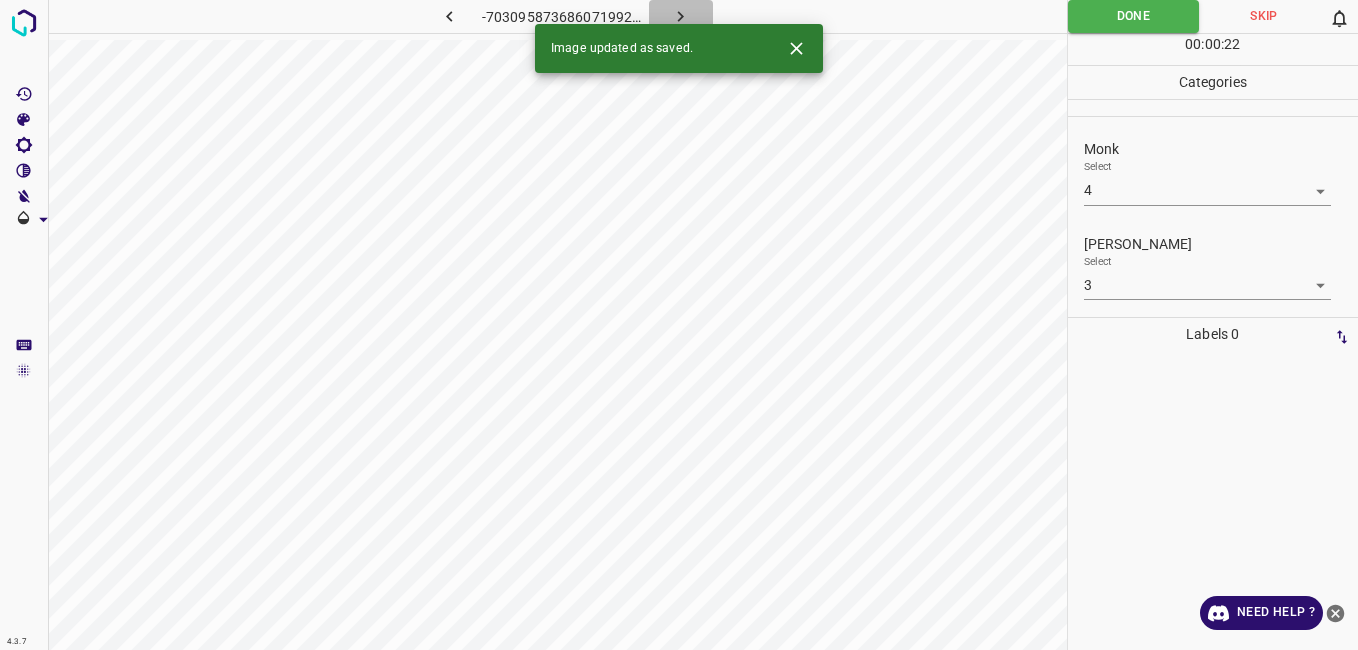 click 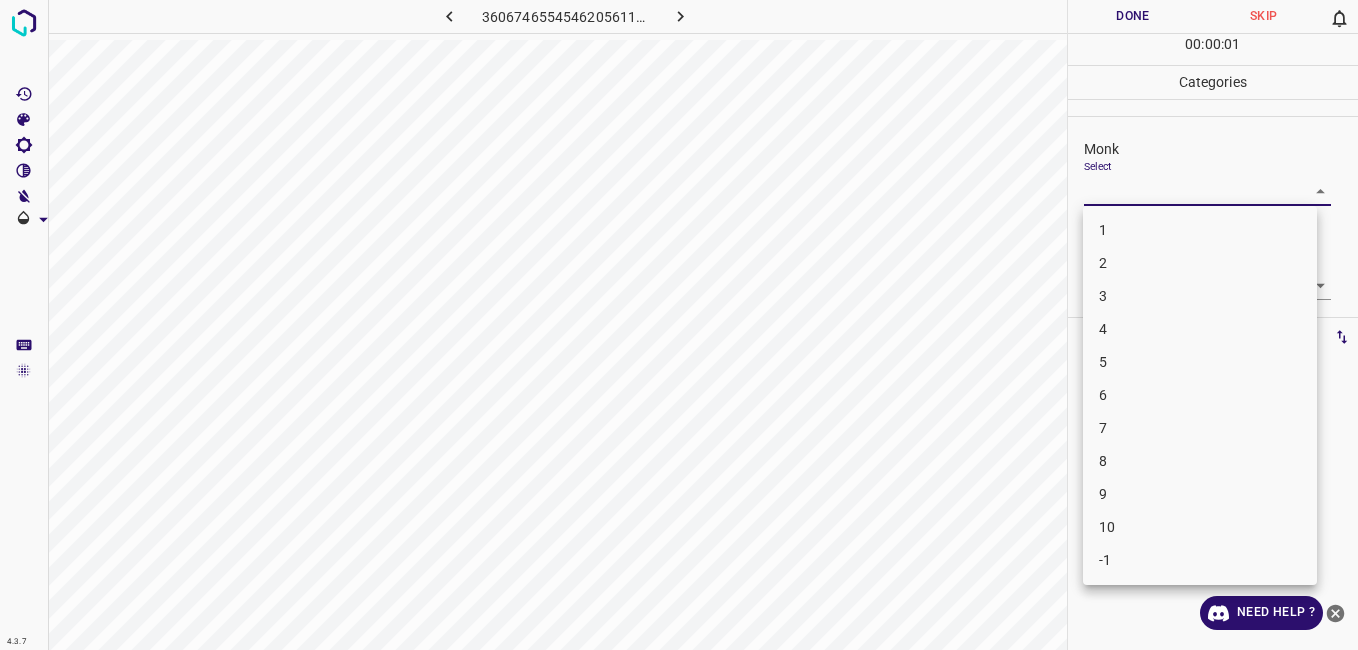 click on "4.3.7 3606746554546205611.png Done Skip 0 00   : 00   : 01   Categories Monk   Select ​  [PERSON_NAME]   Select ​ Labels   0 Categories 1 Monk 2  [PERSON_NAME] Tools Space Change between modes (Draw & Edit) I Auto labeling R Restore zoom M Zoom in N Zoom out Delete Delete selecte label Filters Z Restore filters X Saturation filter C Brightness filter V Contrast filter B Gray scale filter General O Download Need Help ? - Text - Hide - Delete 1 2 3 4 5 6 7 8 9 10 -1" at bounding box center (679, 325) 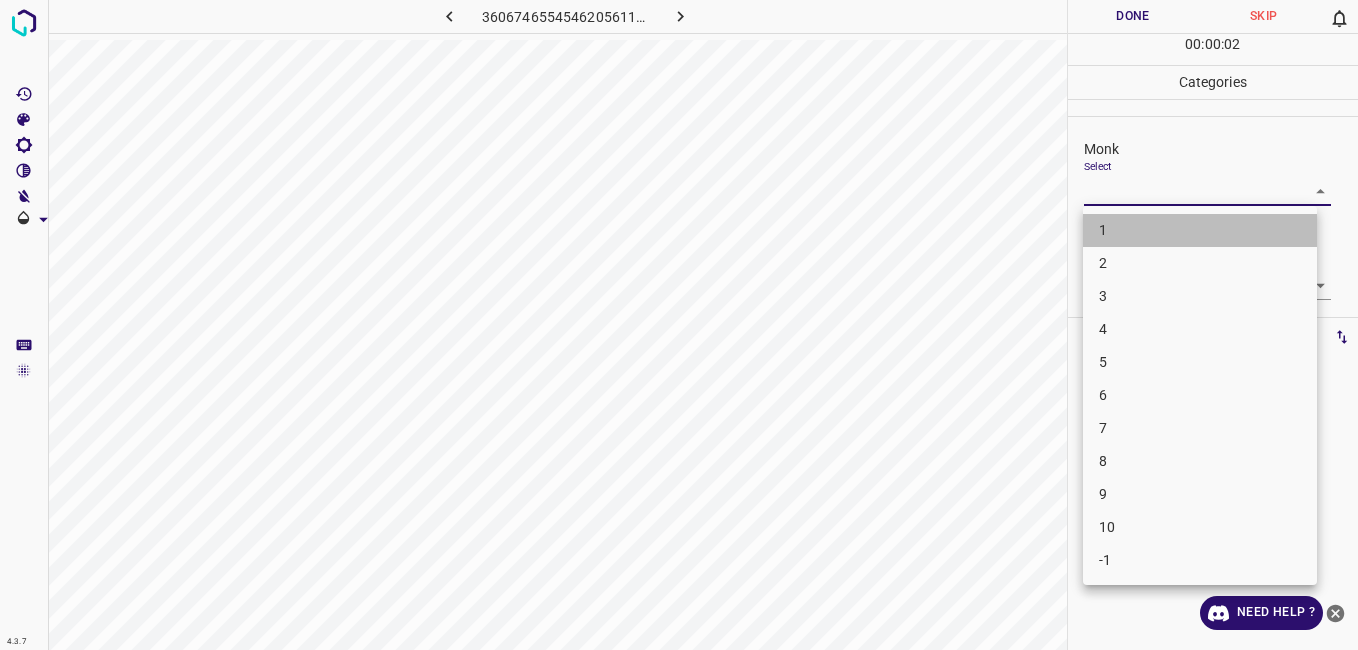 click on "1" at bounding box center [1200, 230] 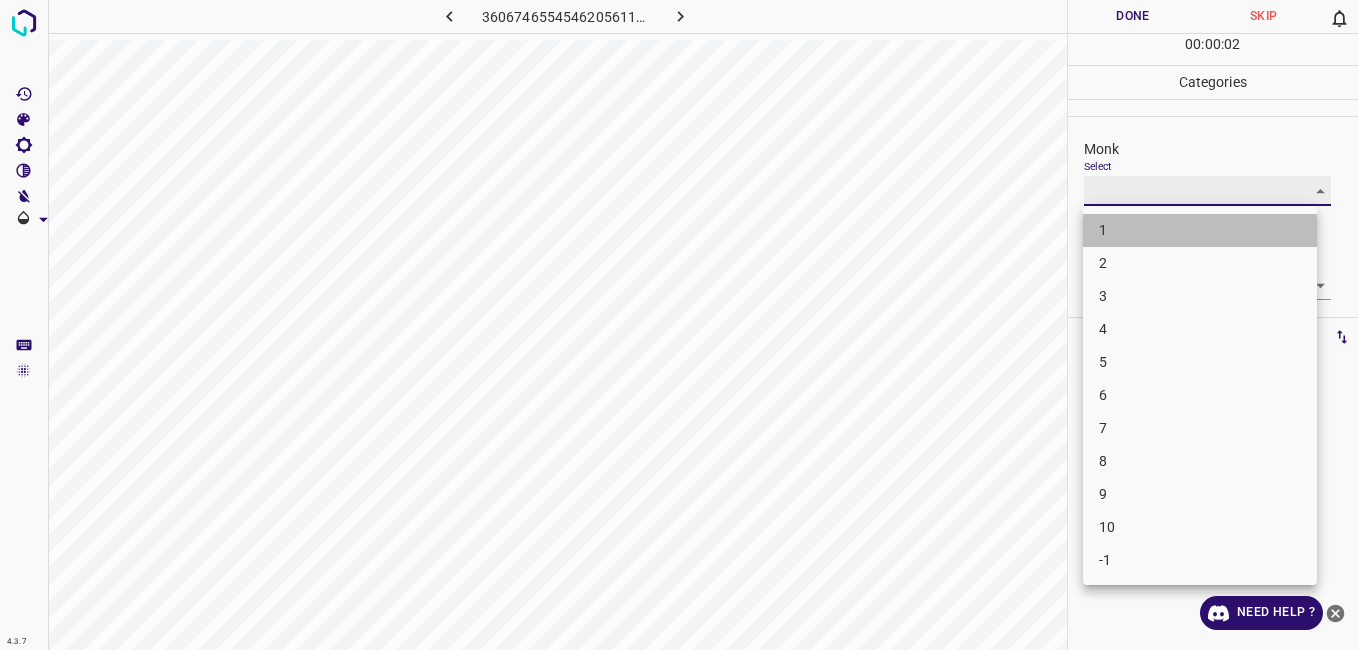 type on "1" 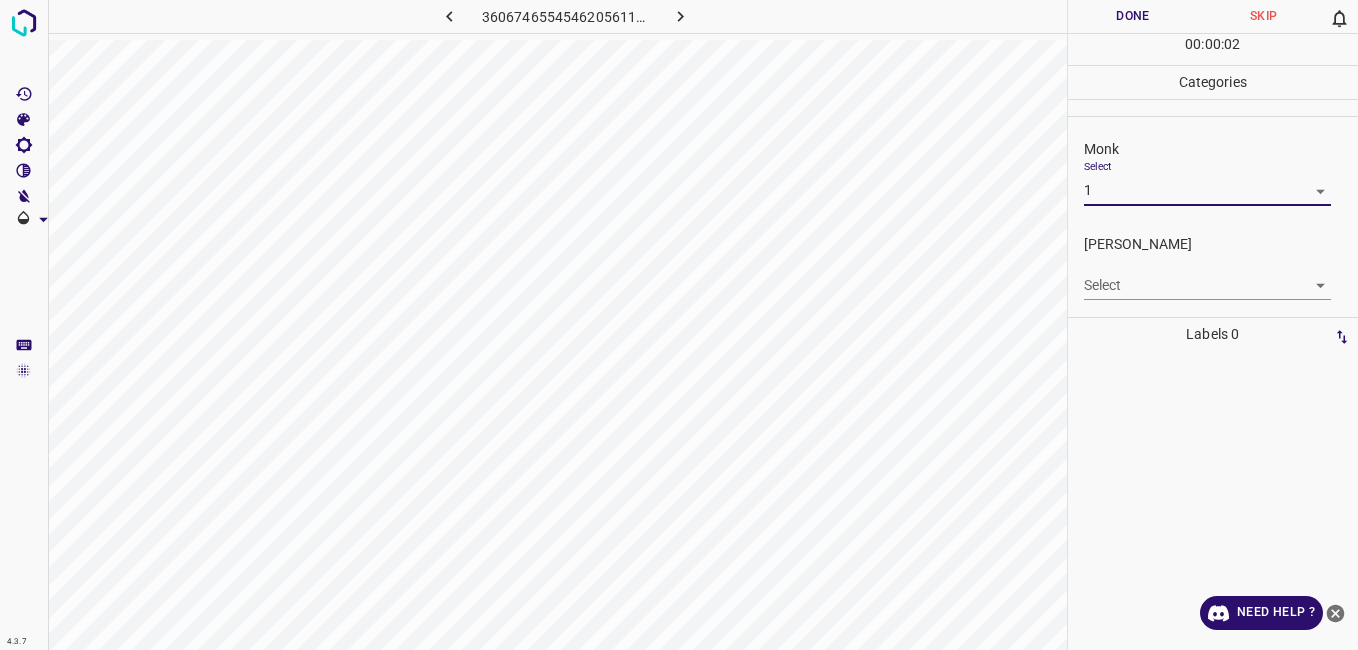 click on "4.3.7 3606746554546205611.png Done Skip 0 00   : 00   : 02   Categories Monk   Select 1 1  [PERSON_NAME]   Select ​ Labels   0 Categories 1 Monk 2  [PERSON_NAME] Tools Space Change between modes (Draw & Edit) I Auto labeling R Restore zoom M Zoom in N Zoom out Delete Delete selecte label Filters Z Restore filters X Saturation filter C Brightness filter V Contrast filter B Gray scale filter General O Download Need Help ? - Text - Hide - Delete" at bounding box center (679, 325) 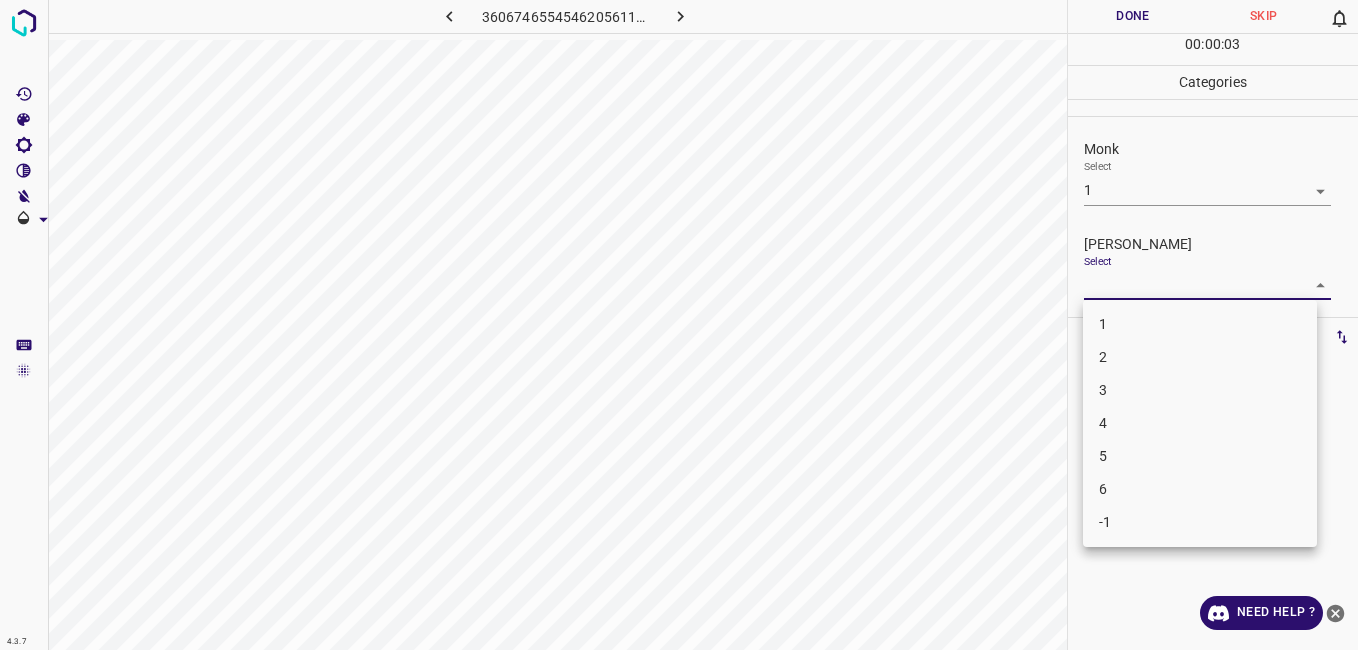 click on "1" at bounding box center (1200, 324) 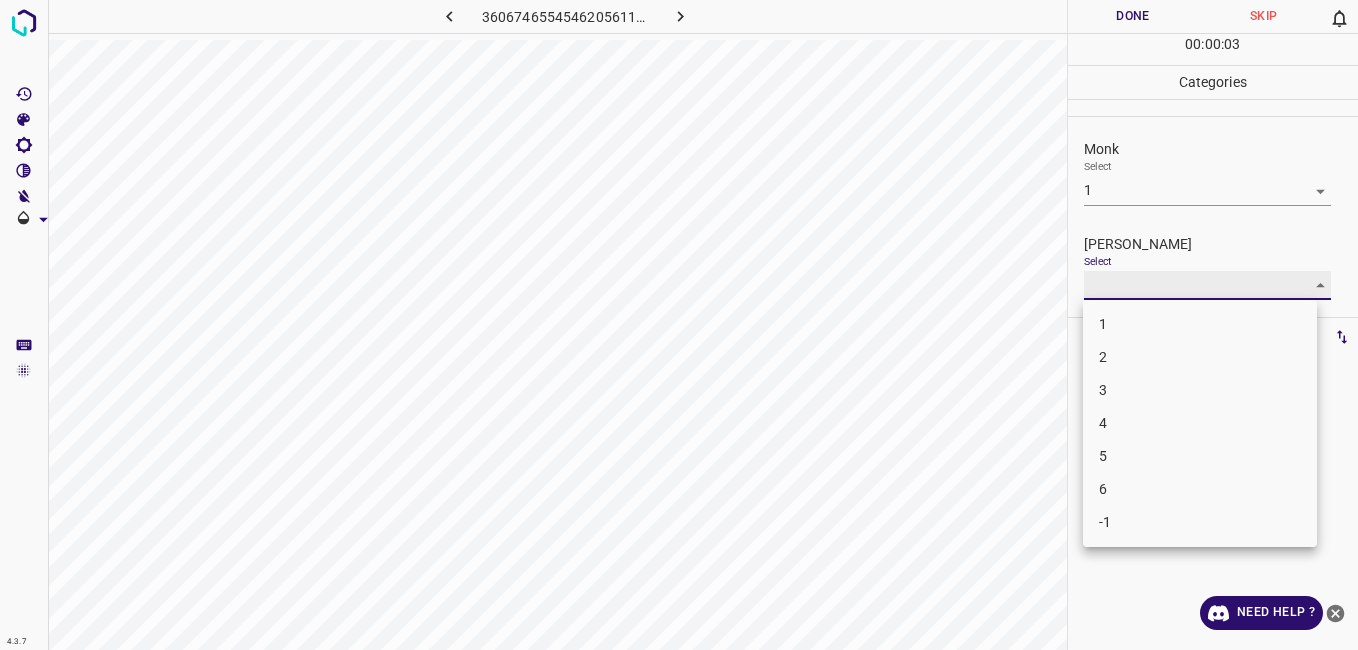 type on "1" 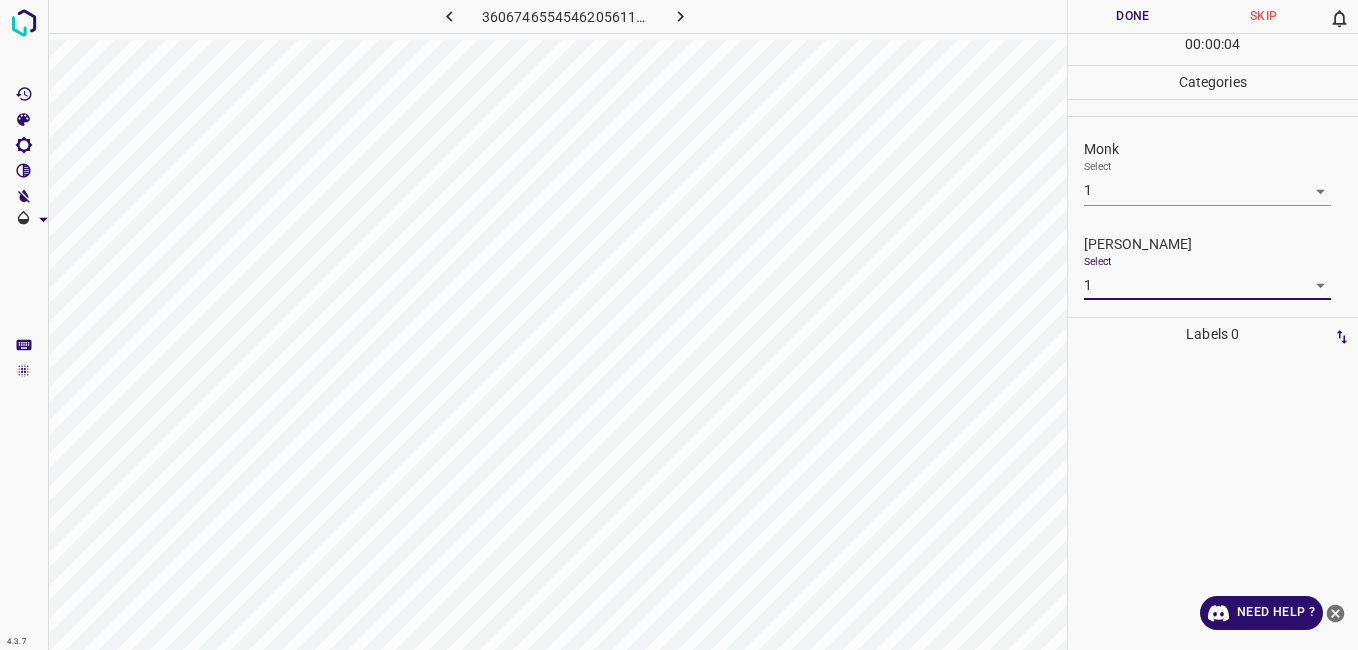 click on "Done" at bounding box center (1133, 16) 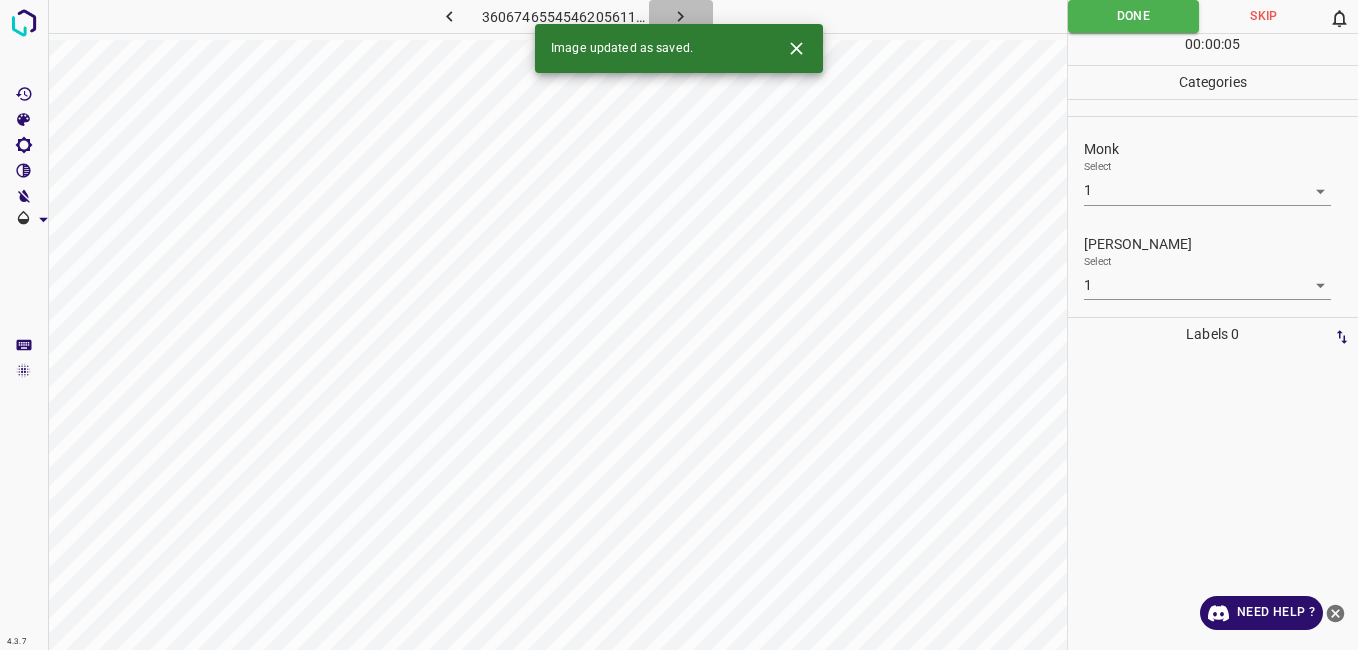 click 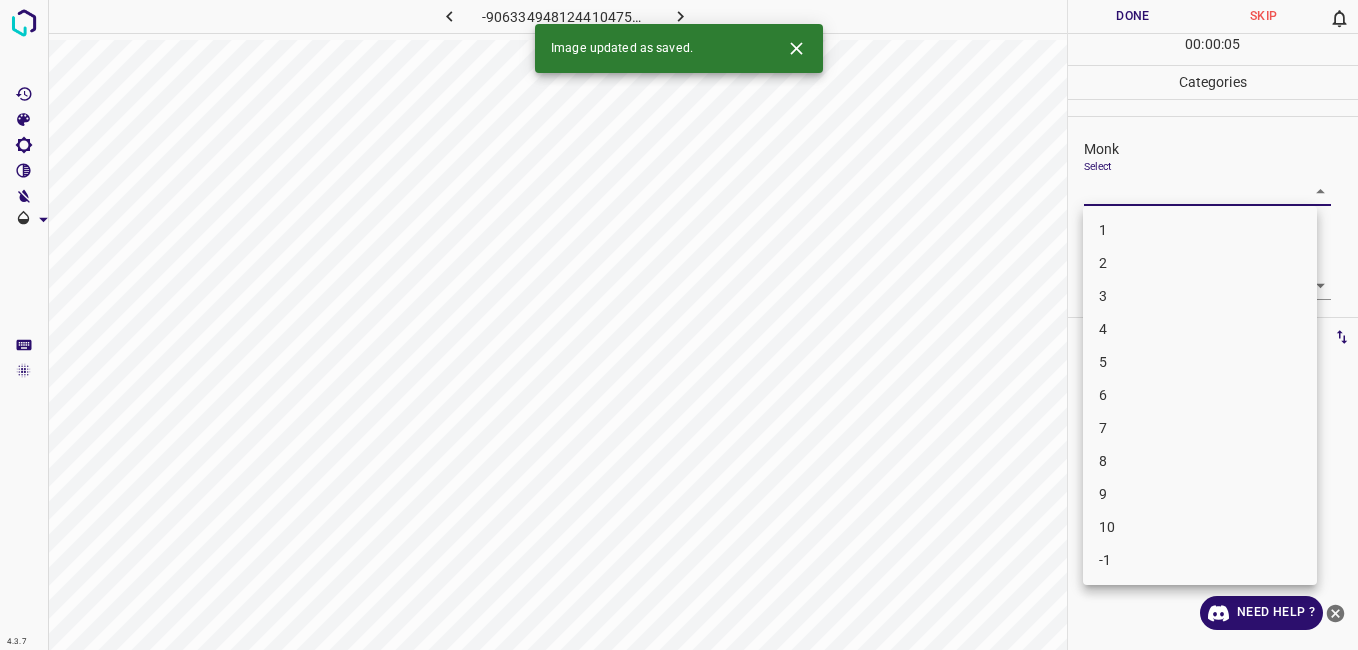 click on "4.3.7 -9063349481244104758.png Done Skip 0 00   : 00   : 05   Categories Monk   Select ​  [PERSON_NAME]   Select ​ Labels   0 Categories 1 Monk 2  [PERSON_NAME] Tools Space Change between modes (Draw & Edit) I Auto labeling R Restore zoom M Zoom in N Zoom out Delete Delete selecte label Filters Z Restore filters X Saturation filter C Brightness filter V Contrast filter B Gray scale filter General O Download Image updated as saved. Need Help ? - Text - Hide - Delete 1 2 3 4 5 6 7 8 9 10 -1" at bounding box center (679, 325) 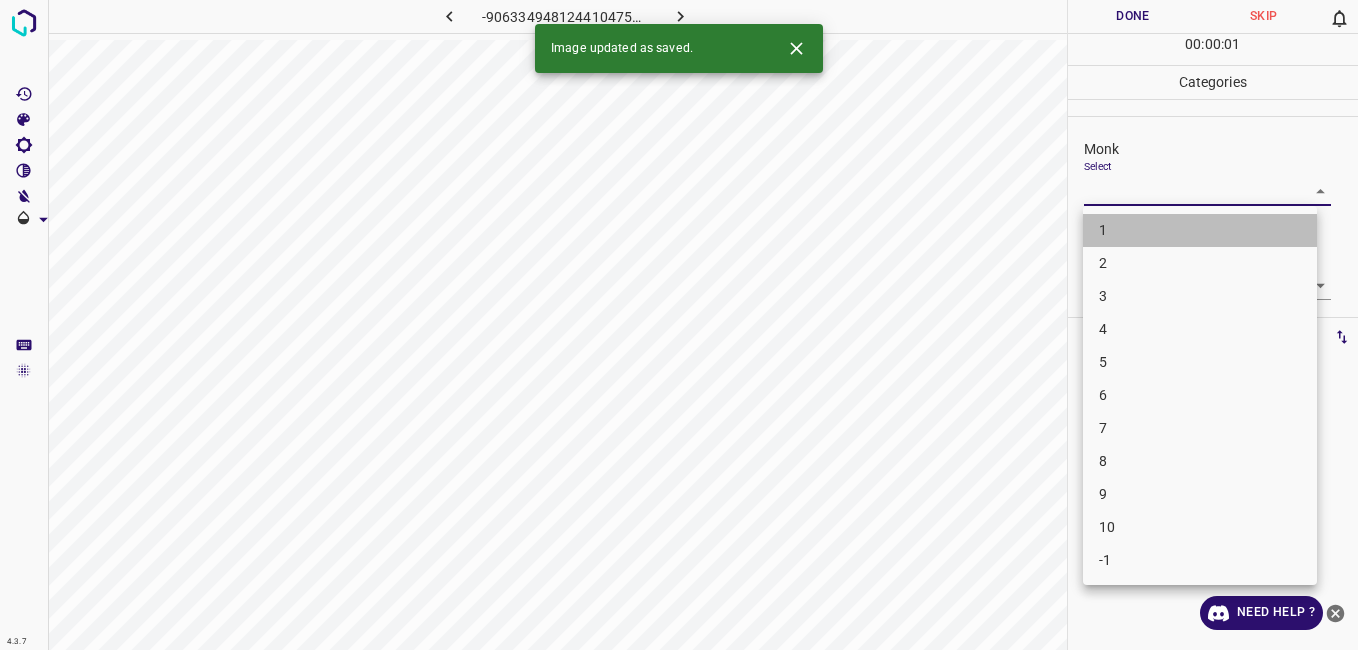 click on "1" at bounding box center [1200, 230] 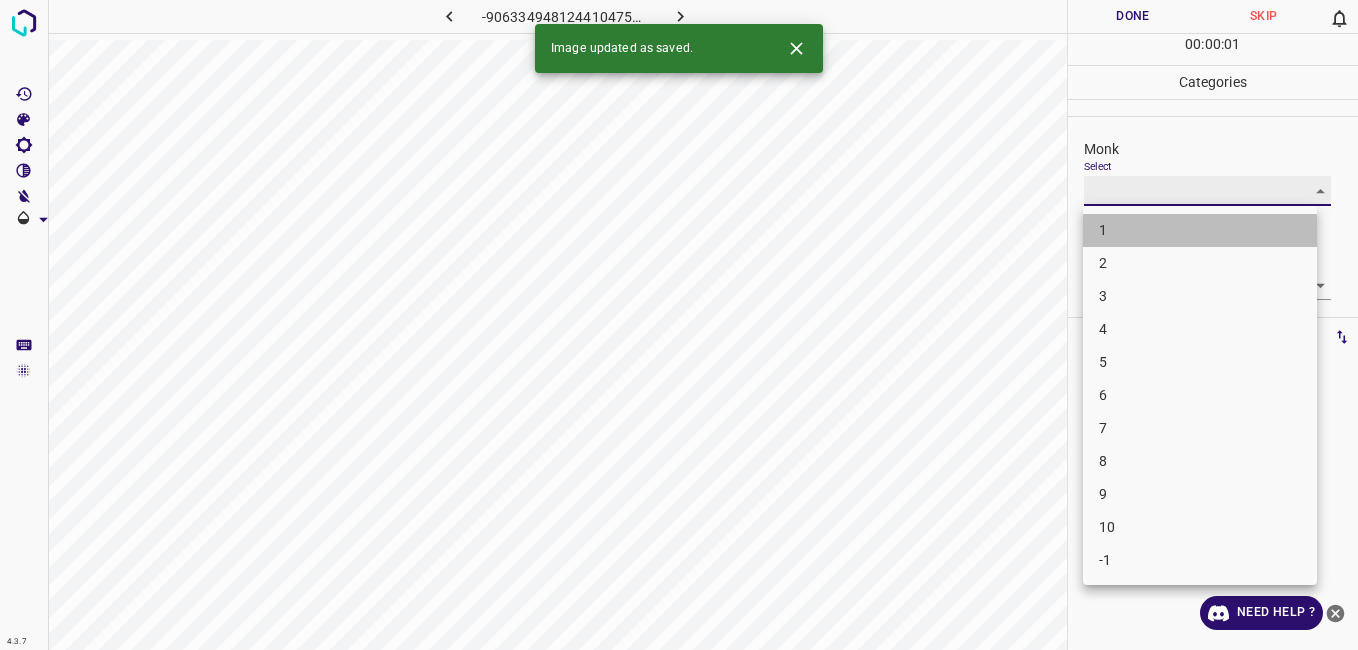 type on "1" 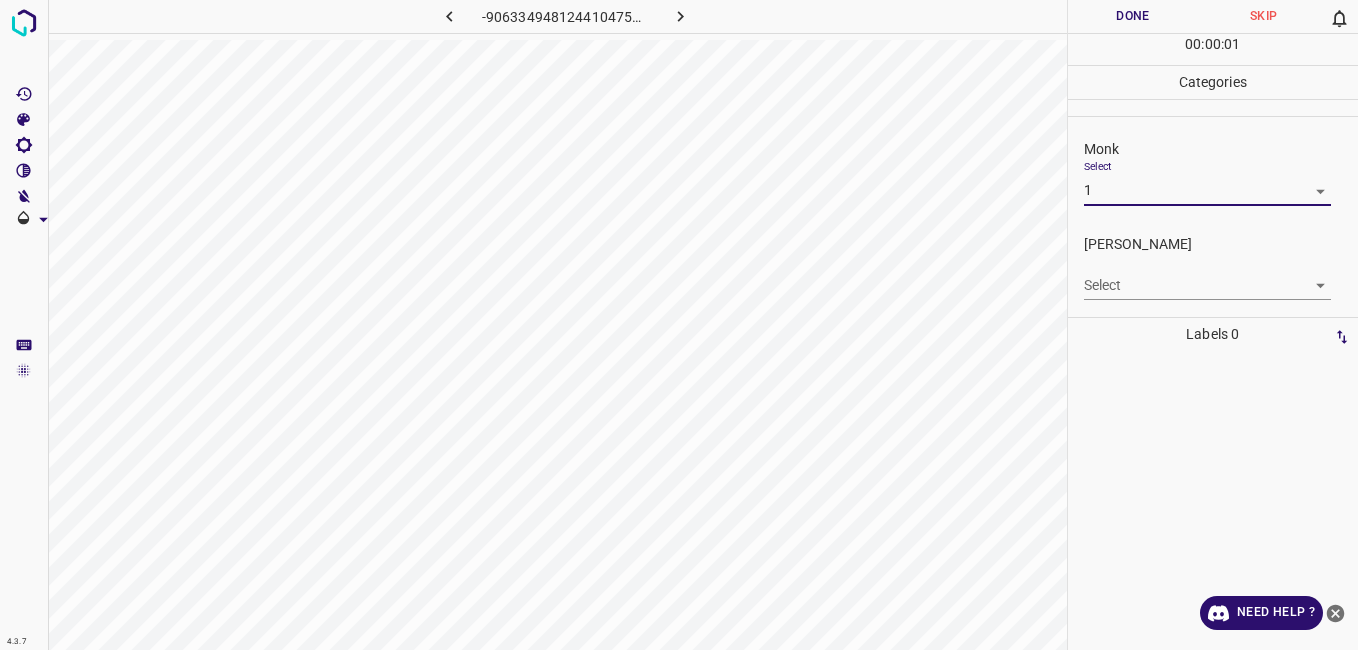 drag, startPoint x: 1111, startPoint y: 267, endPoint x: 1112, endPoint y: 280, distance: 13.038404 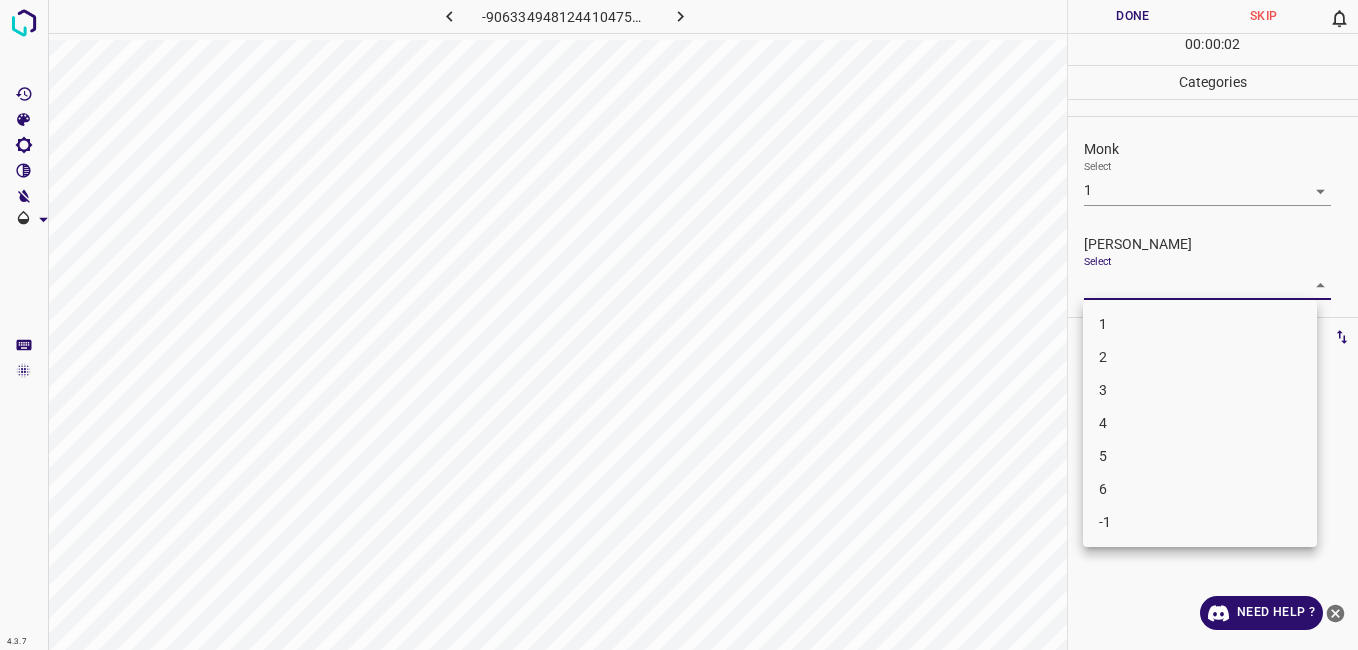 click on "4.3.7 -9063349481244104758.png Done Skip 0 00   : 00   : 02   Categories Monk   Select 1 1  [PERSON_NAME]   Select ​ Labels   0 Categories 1 Monk 2  [PERSON_NAME] Tools Space Change between modes (Draw & Edit) I Auto labeling R Restore zoom M Zoom in N Zoom out Delete Delete selecte label Filters Z Restore filters X Saturation filter C Brightness filter V Contrast filter B Gray scale filter General O Download Need Help ? - Text - Hide - Delete 1 2 3 4 5 6 -1" at bounding box center (679, 325) 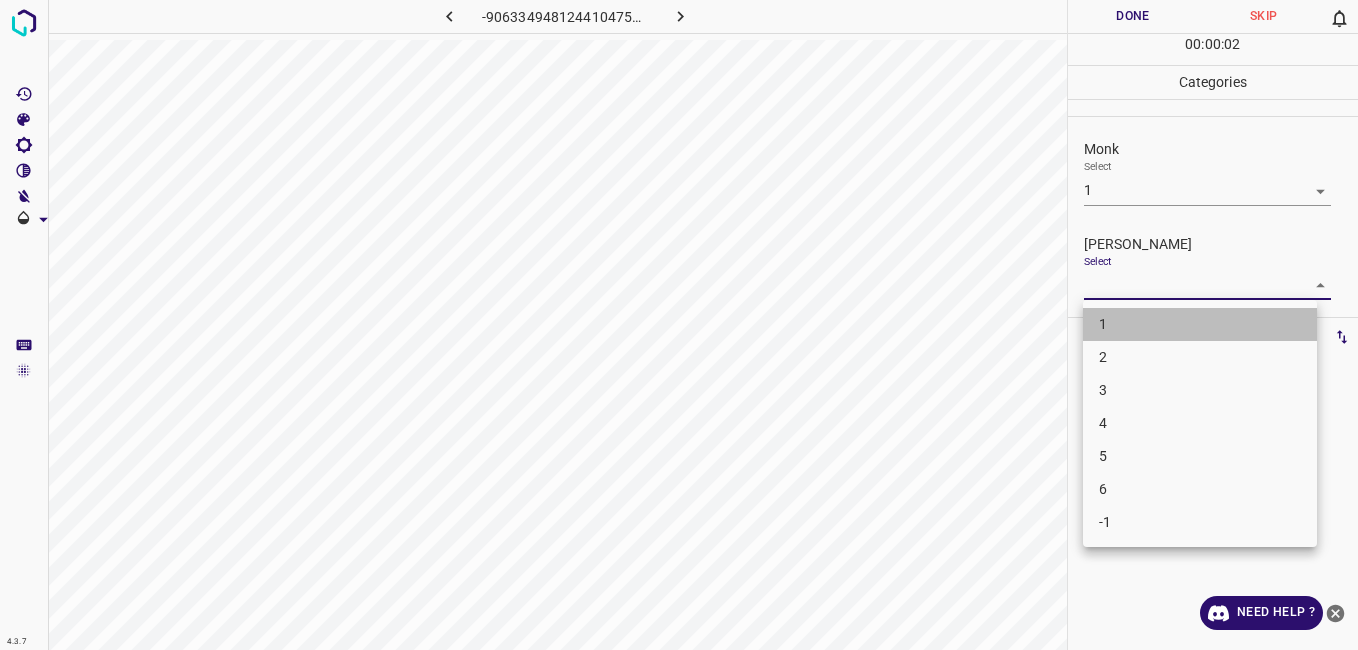 click on "1" at bounding box center (1200, 324) 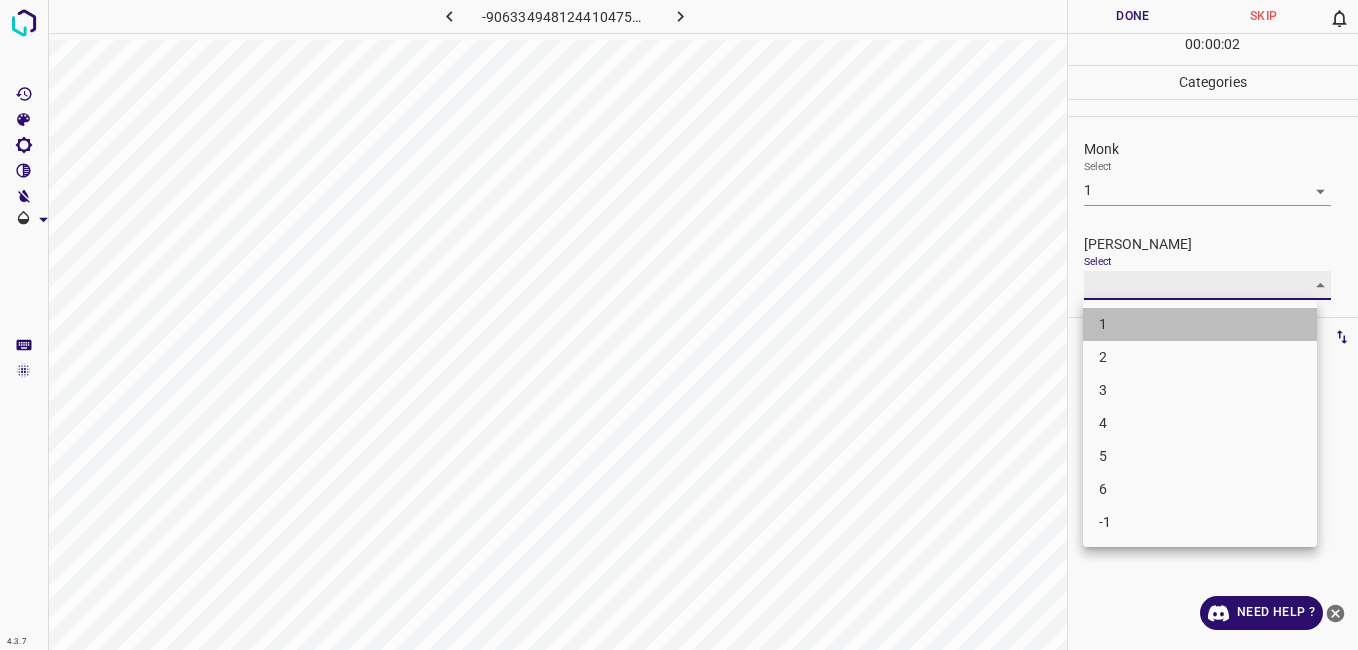 type on "1" 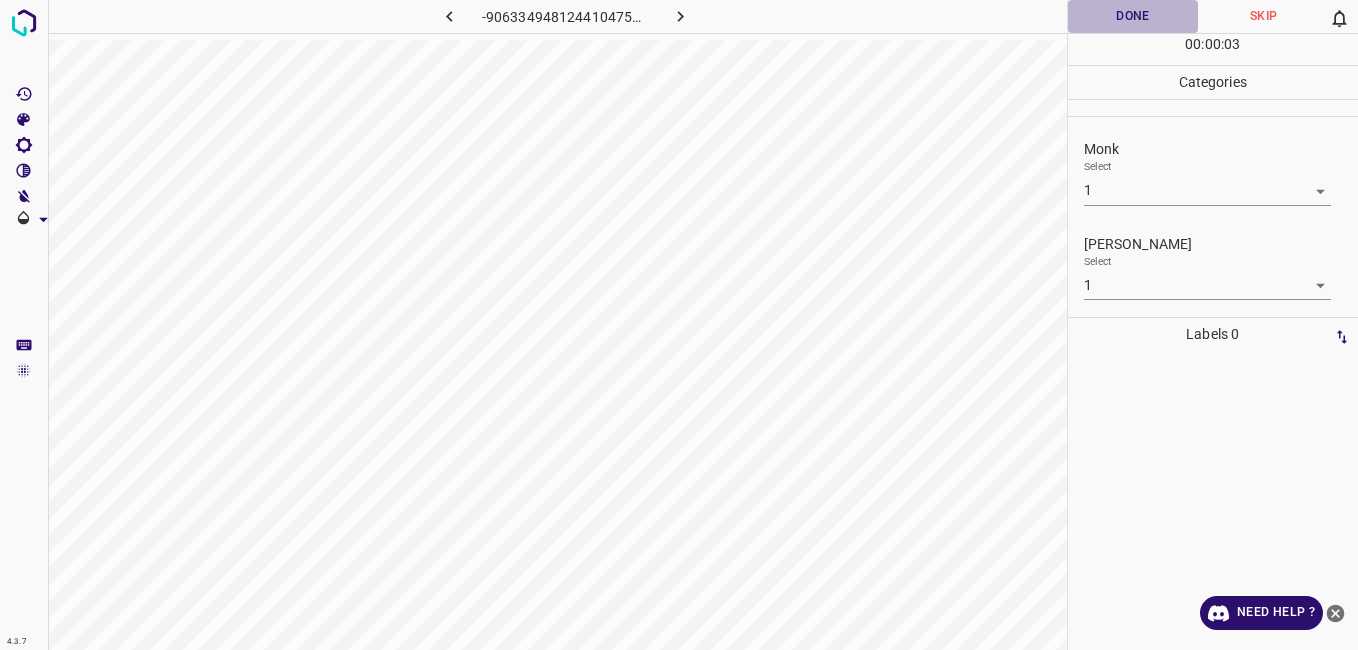 click on "Done" at bounding box center (1133, 16) 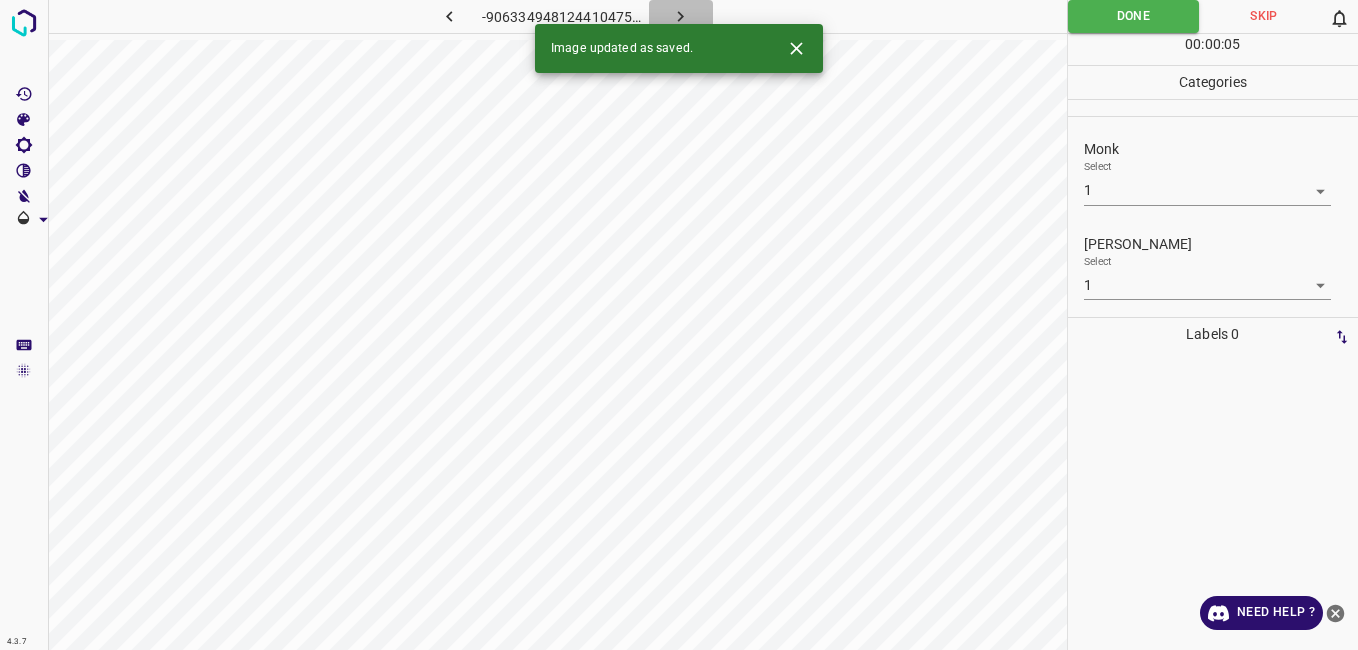 click 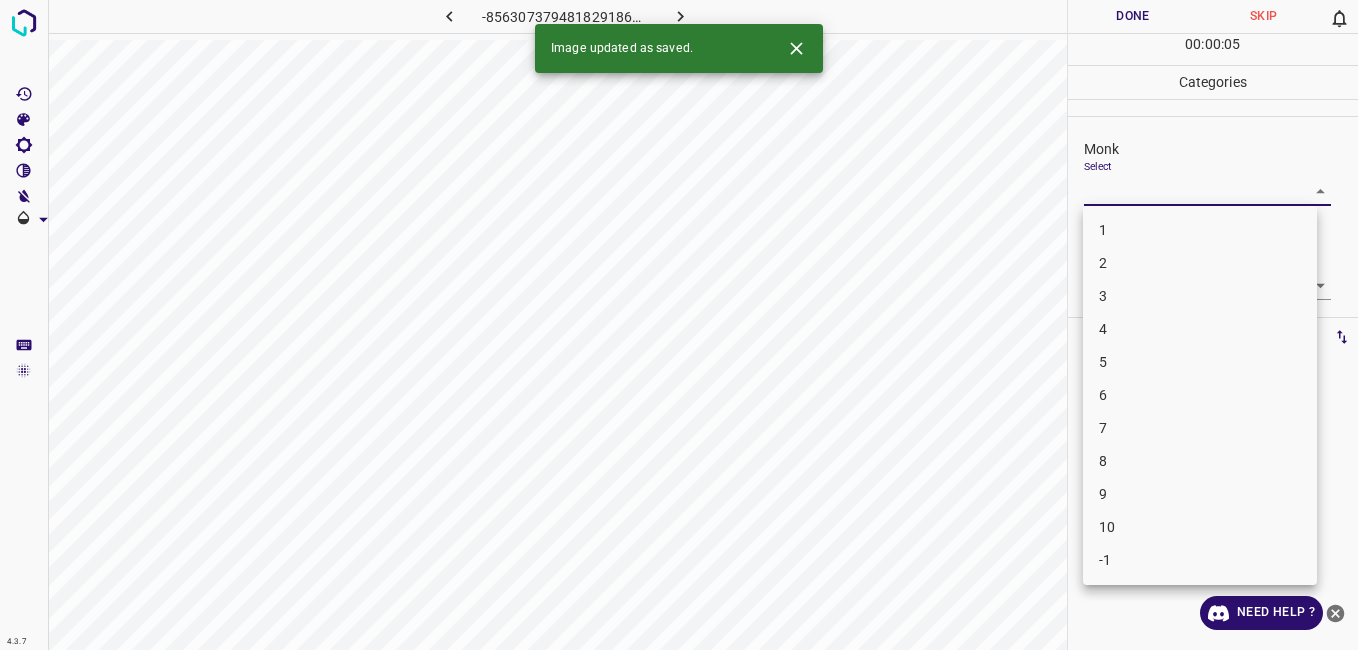 click on "4.3.7 -8563073794818291863.png Done Skip 0 00   : 00   : 05   Categories Monk   Select ​  [PERSON_NAME]   Select ​ Labels   0 Categories 1 Monk 2  [PERSON_NAME] Tools Space Change between modes (Draw & Edit) I Auto labeling R Restore zoom M Zoom in N Zoom out Delete Delete selecte label Filters Z Restore filters X Saturation filter C Brightness filter V Contrast filter B Gray scale filter General O Download Image updated as saved. Need Help ? - Text - Hide - Delete 1 2 3 4 5 6 7 8 9 10 -1" at bounding box center (679, 325) 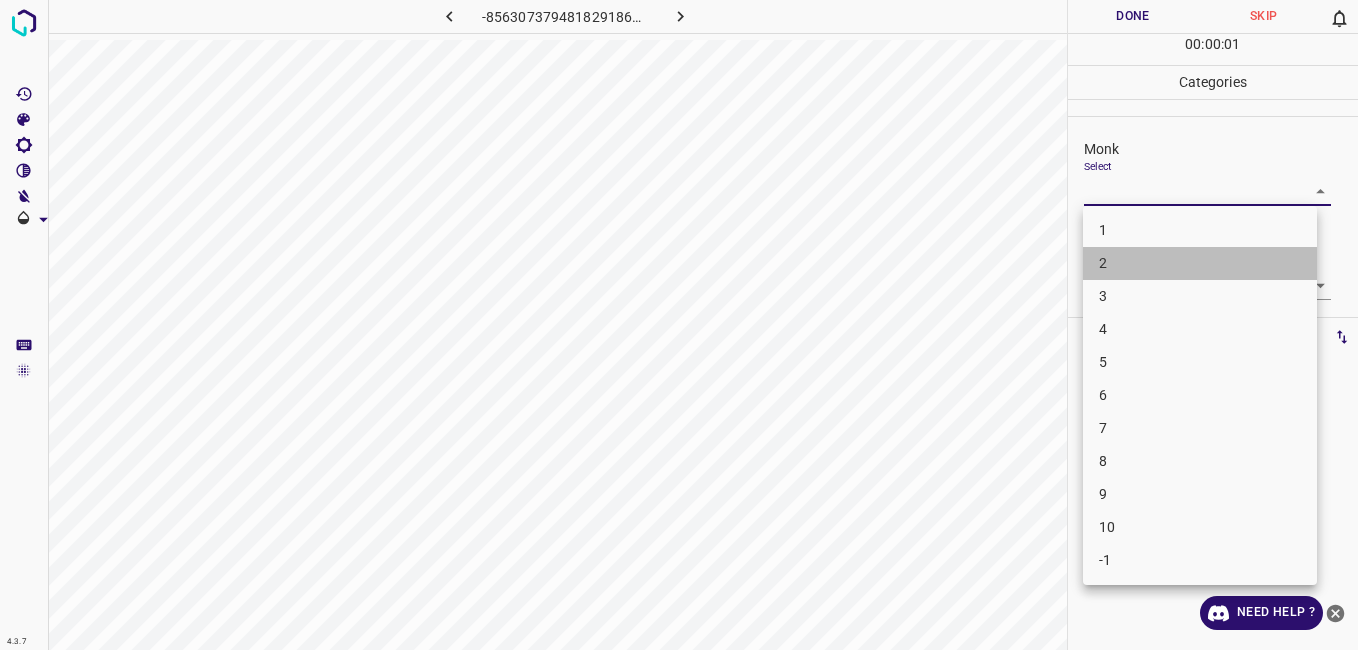 click on "2" at bounding box center [1200, 263] 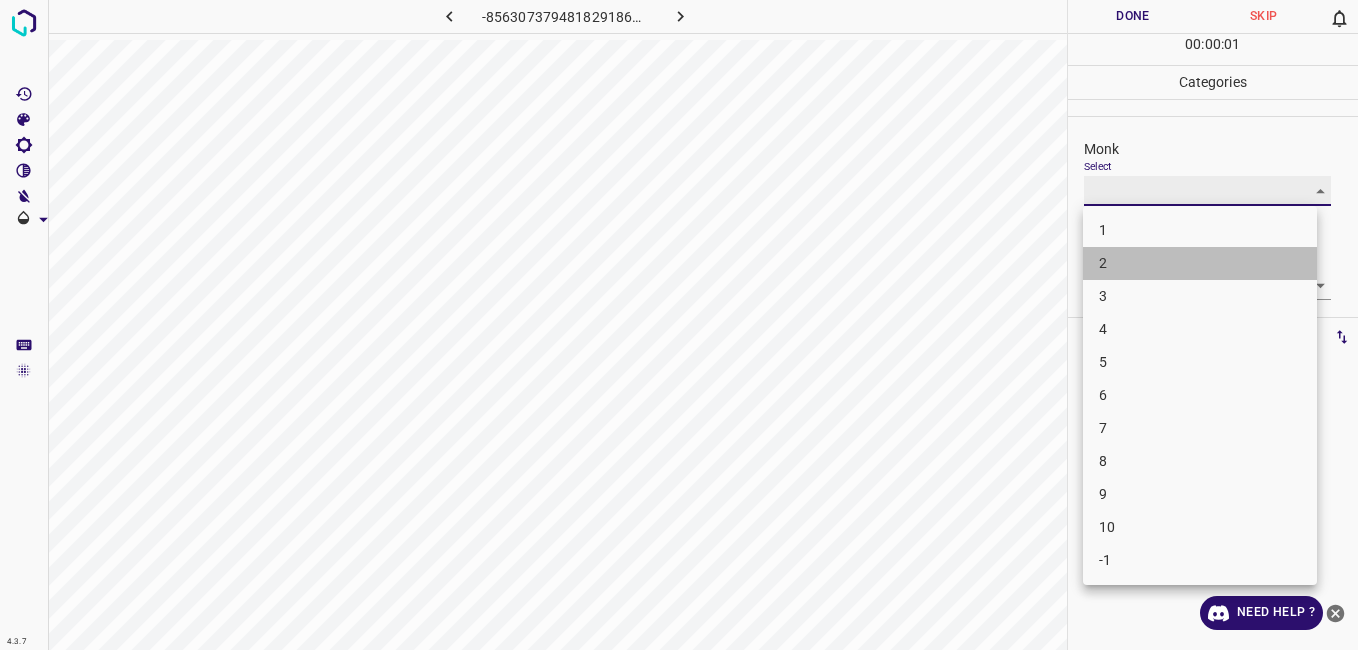 type on "2" 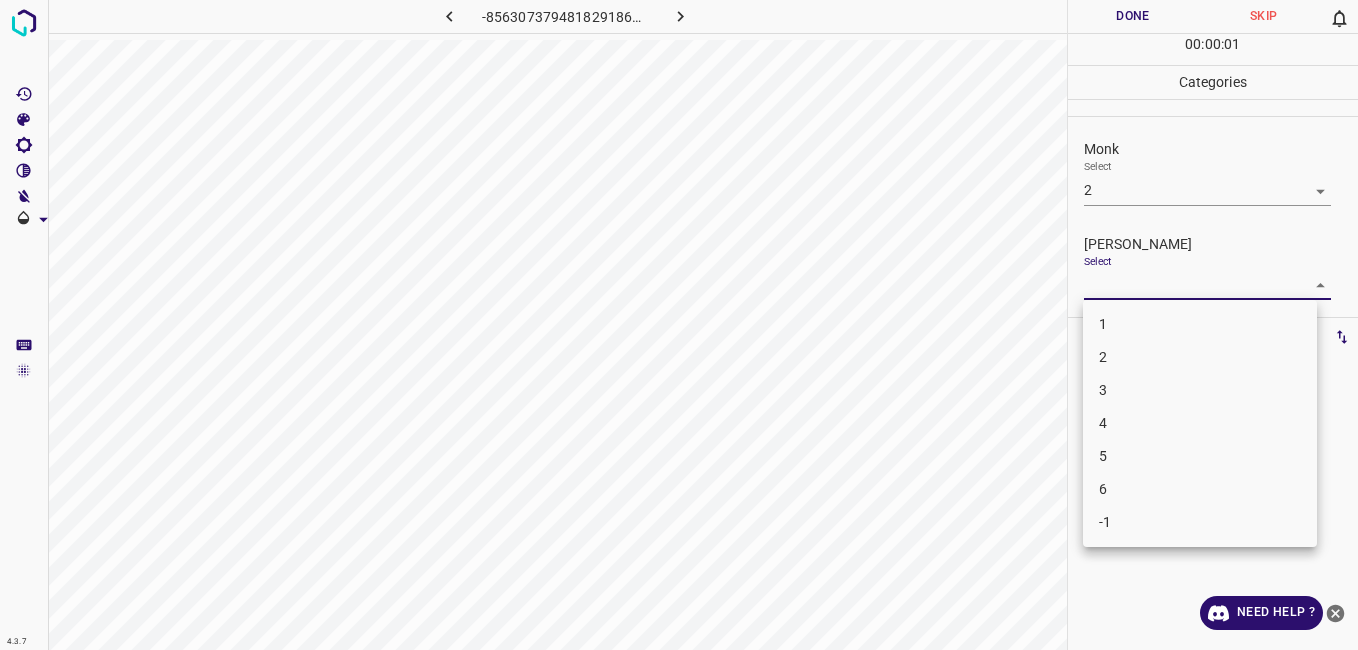 click on "4.3.7 -8563073794818291863.png Done Skip 0 00   : 00   : 01   Categories Monk   Select 2 2  [PERSON_NAME]   Select ​ Labels   0 Categories 1 Monk 2  [PERSON_NAME] Tools Space Change between modes (Draw & Edit) I Auto labeling R Restore zoom M Zoom in N Zoom out Delete Delete selecte label Filters Z Restore filters X Saturation filter C Brightness filter V Contrast filter B Gray scale filter General O Download Need Help ? - Text - Hide - Delete 1 2 3 4 5 6 -1" at bounding box center (679, 325) 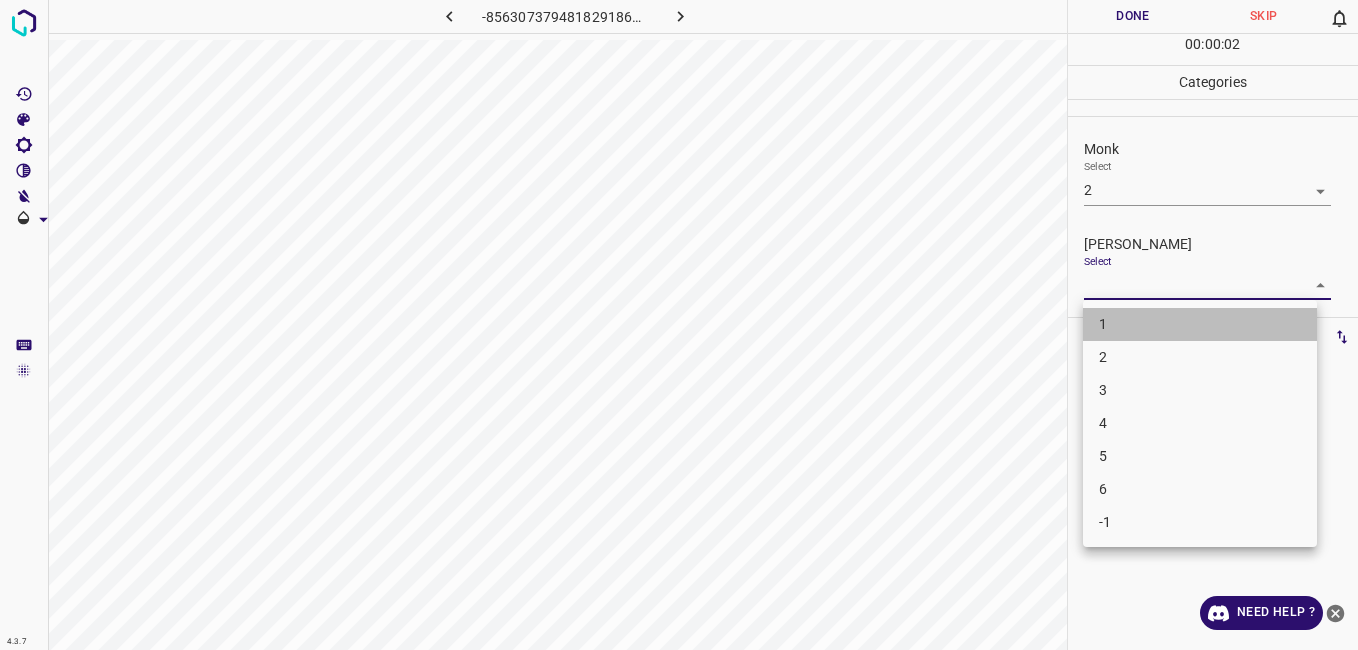 click on "1" at bounding box center [1200, 324] 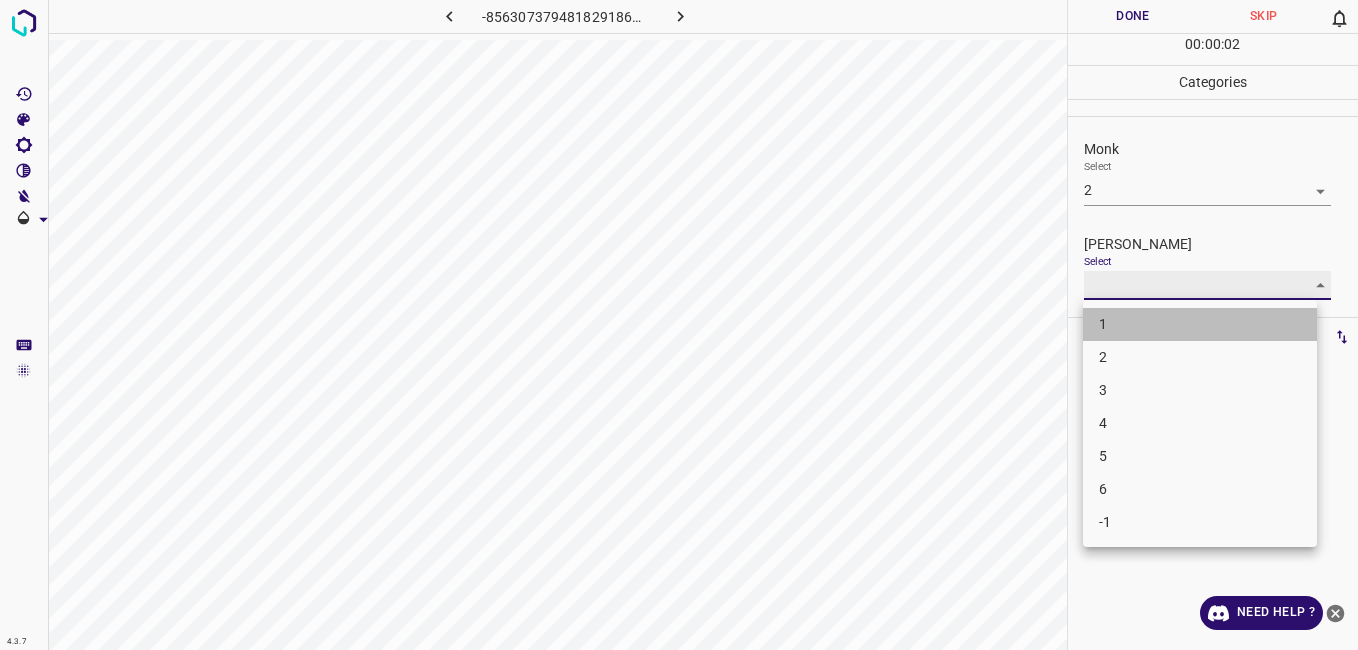type on "1" 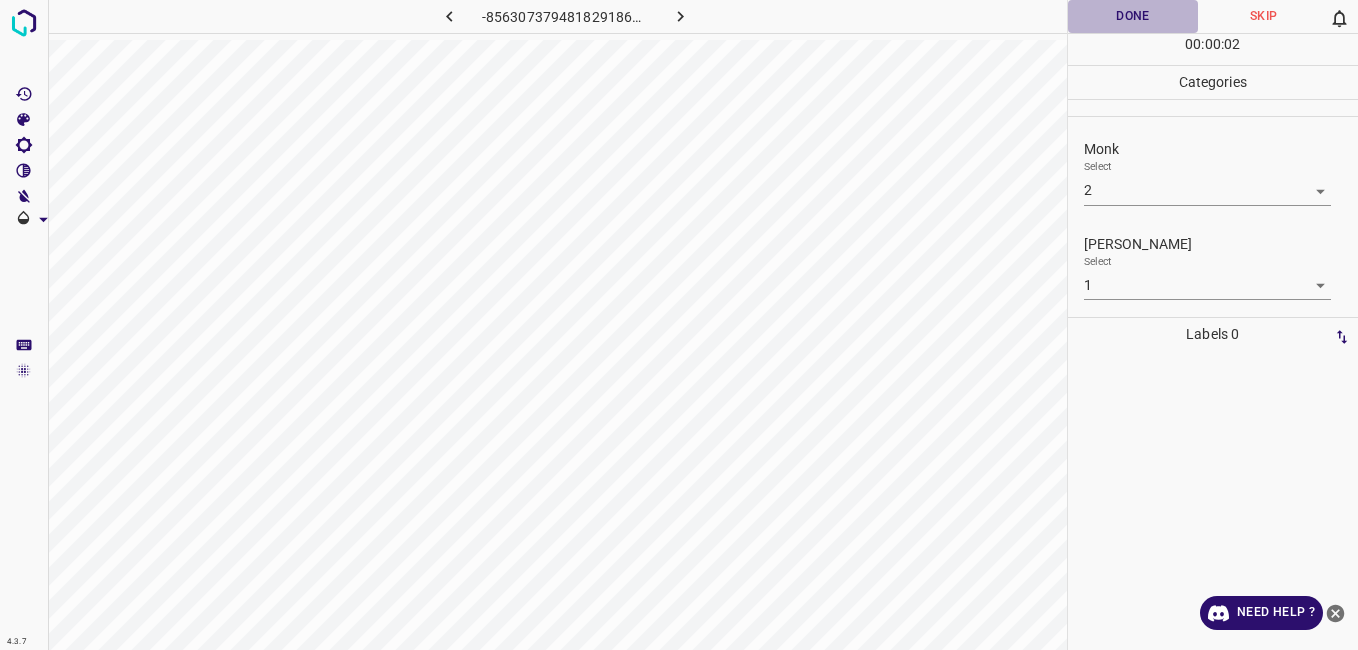 click on "Done" at bounding box center [1133, 16] 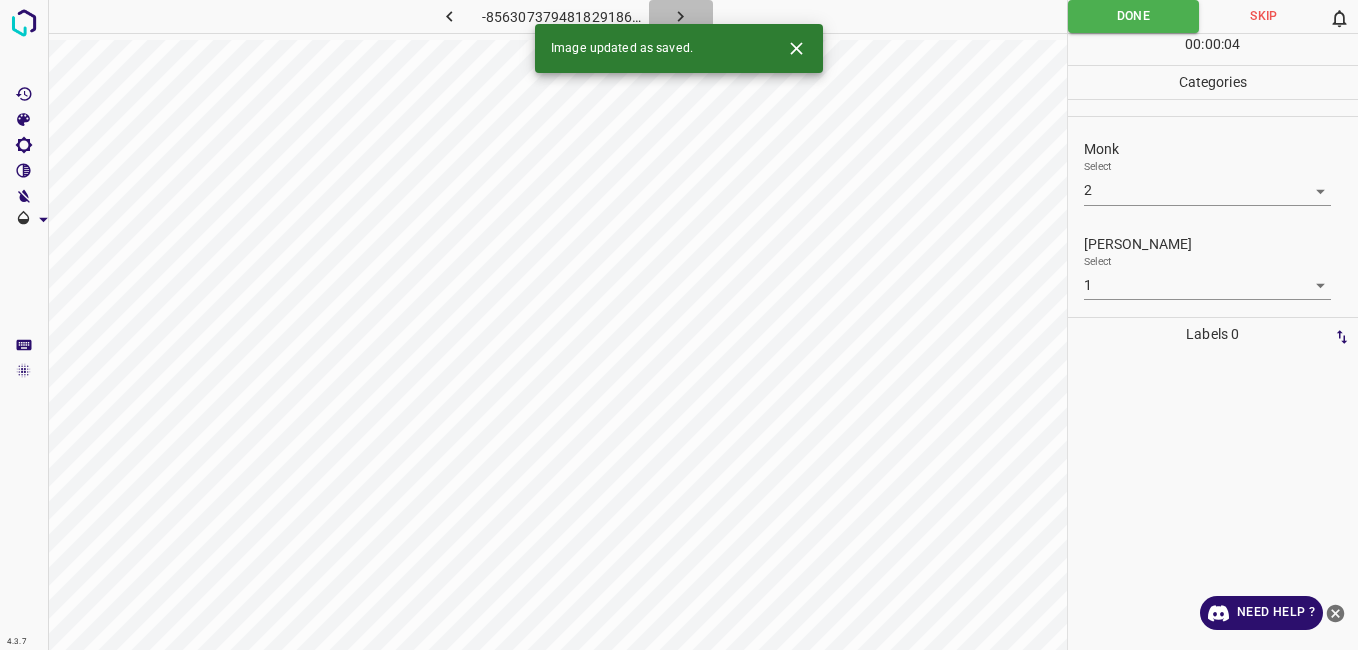 click 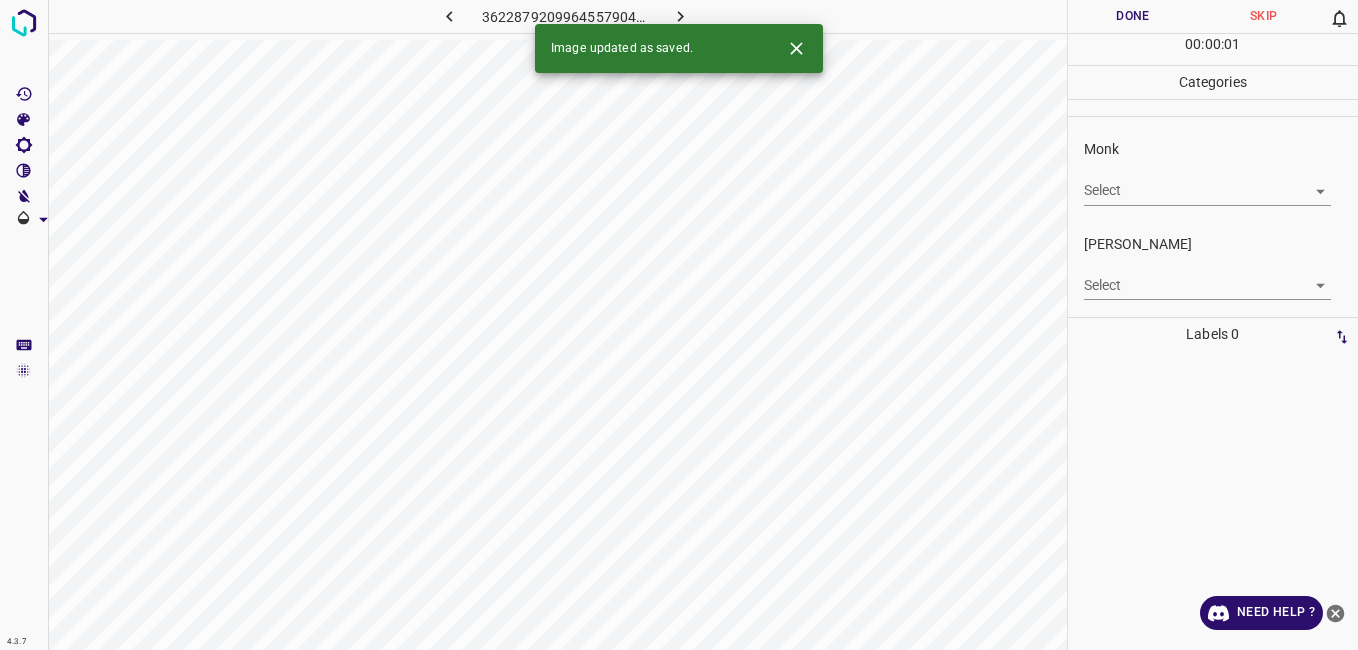 click on "4.3.7 3622879209964557904.png Done Skip 0 00   : 00   : 01   Categories Monk   Select ​  [PERSON_NAME]   Select ​ Labels   0 Categories 1 Monk 2  [PERSON_NAME] Tools Space Change between modes (Draw & Edit) I Auto labeling R Restore zoom M Zoom in N Zoom out Delete Delete selecte label Filters Z Restore filters X Saturation filter C Brightness filter V Contrast filter B Gray scale filter General O Download Image updated as saved. Need Help ? - Text - Hide - Delete" at bounding box center [679, 325] 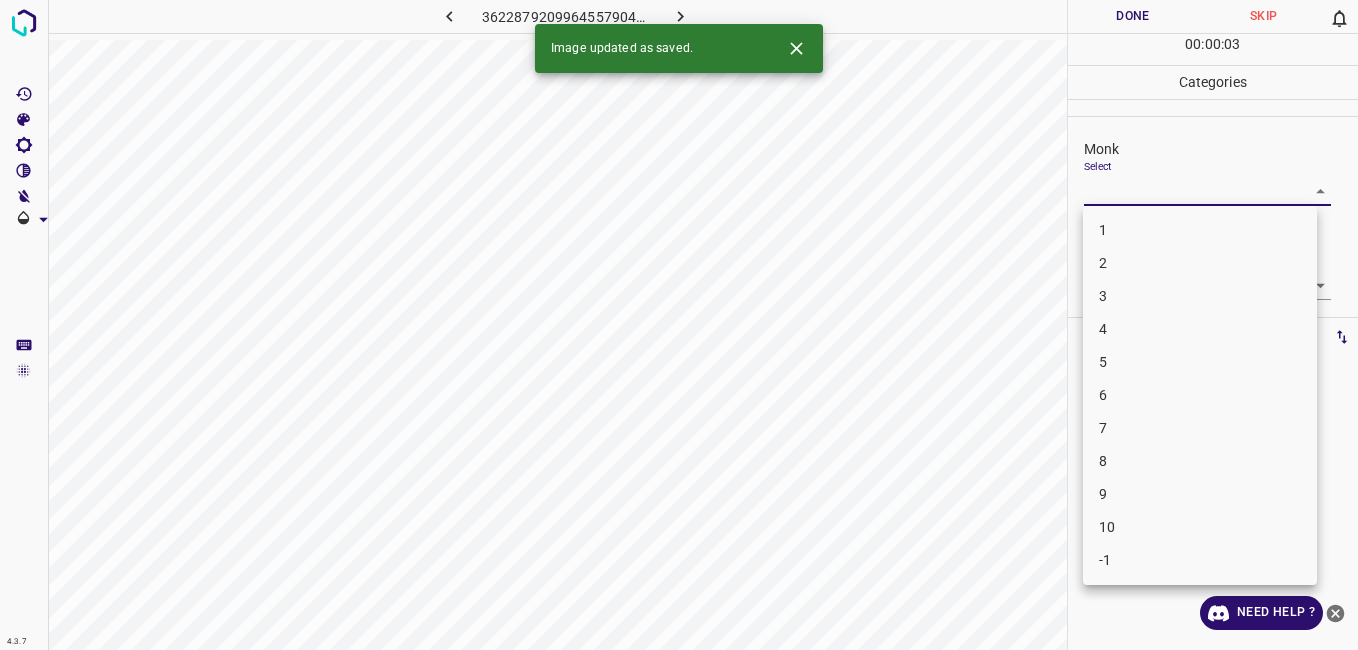 click on "3" at bounding box center [1200, 296] 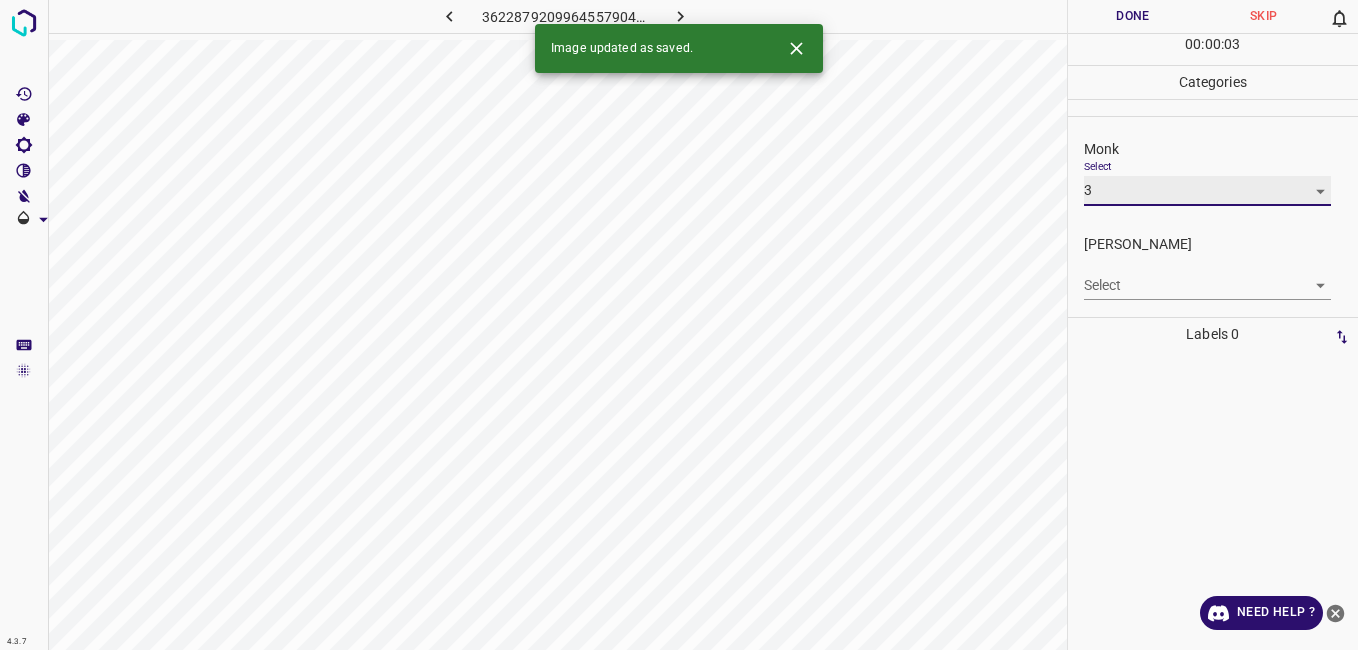 type on "3" 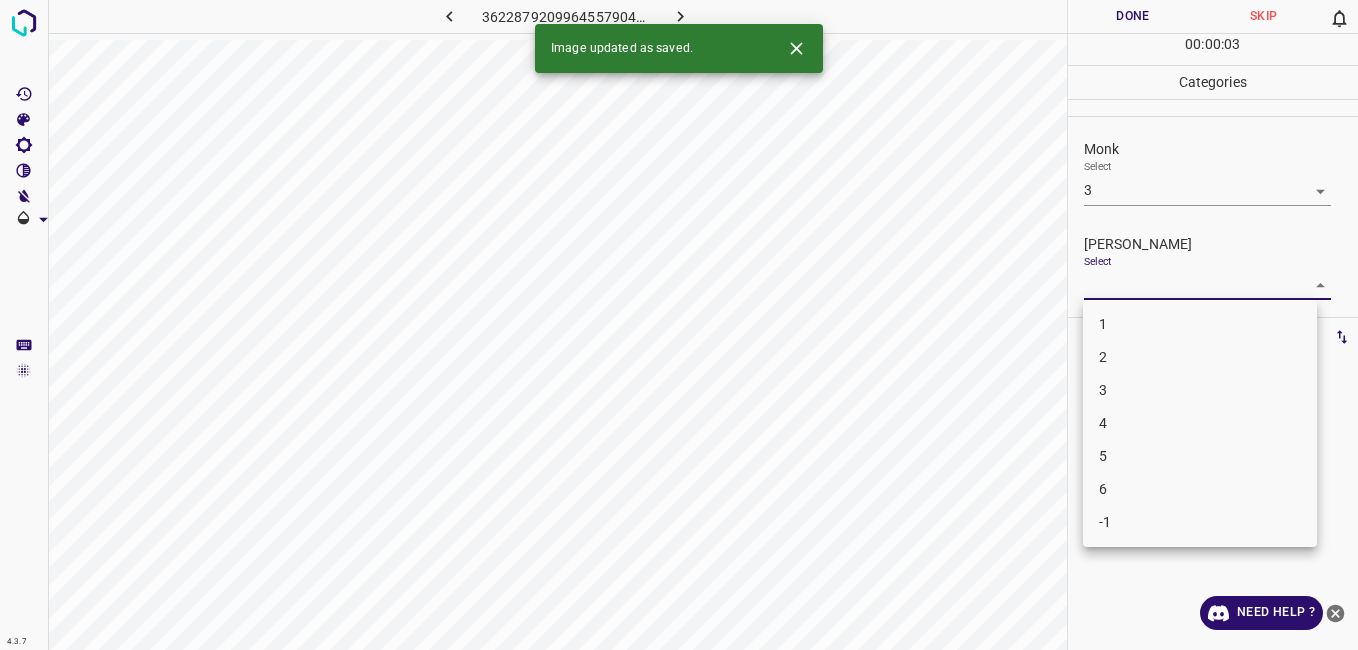click on "4.3.7 3622879209964557904.png Done Skip 0 00   : 00   : 03   Categories Monk   Select 3 3  [PERSON_NAME]   Select ​ Labels   0 Categories 1 Monk 2  [PERSON_NAME] Tools Space Change between modes (Draw & Edit) I Auto labeling R Restore zoom M Zoom in N Zoom out Delete Delete selecte label Filters Z Restore filters X Saturation filter C Brightness filter V Contrast filter B Gray scale filter General O Download Image updated as saved. Need Help ? - Text - Hide - Delete 1 2 3 4 5 6 -1" at bounding box center [679, 325] 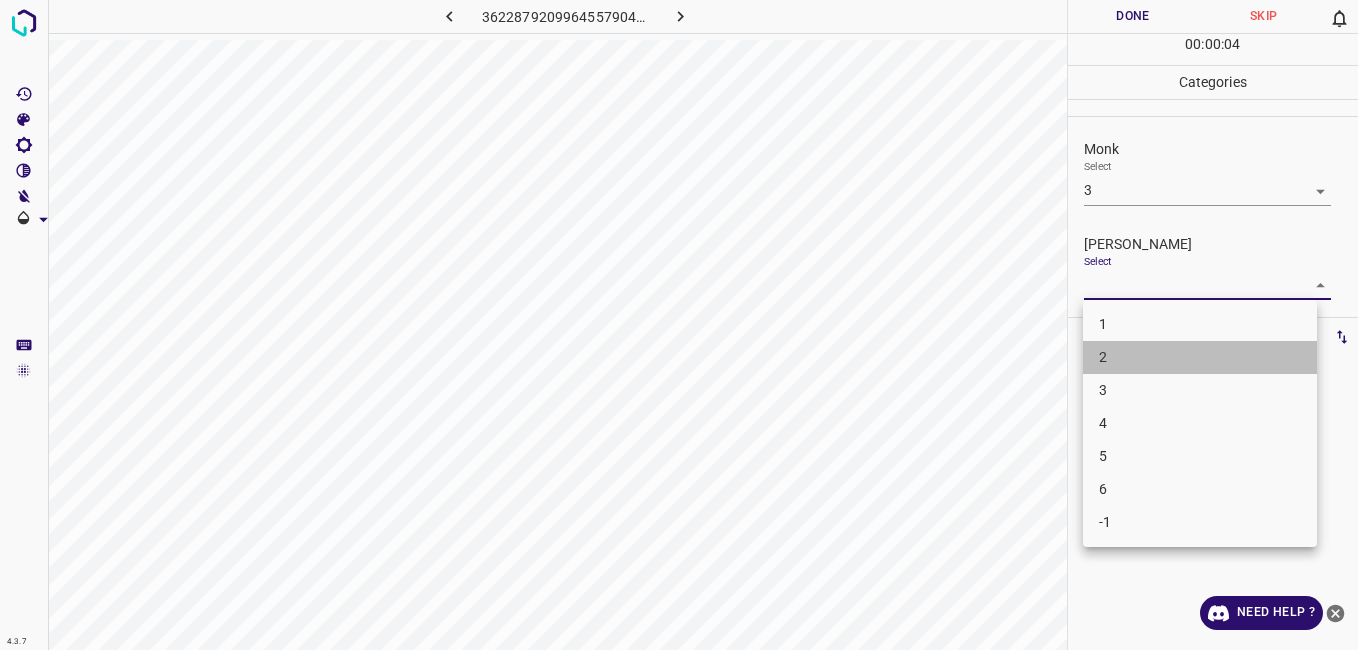 click on "2" at bounding box center (1200, 357) 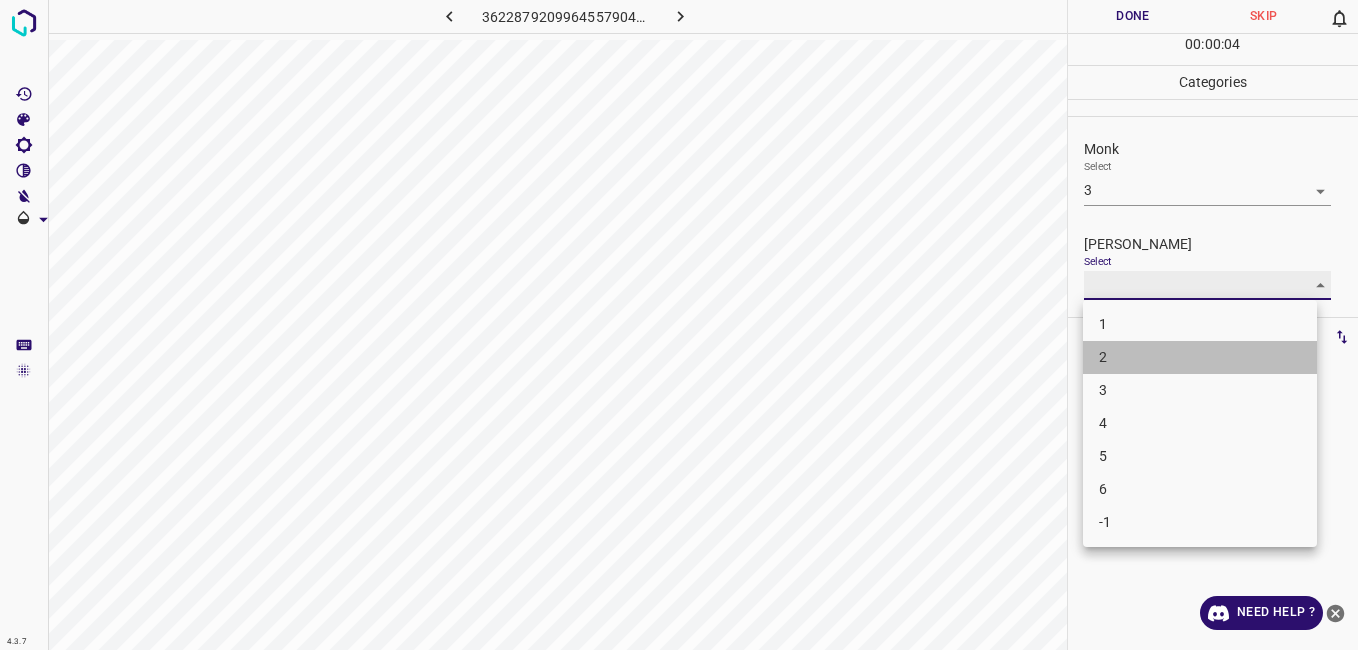 type on "2" 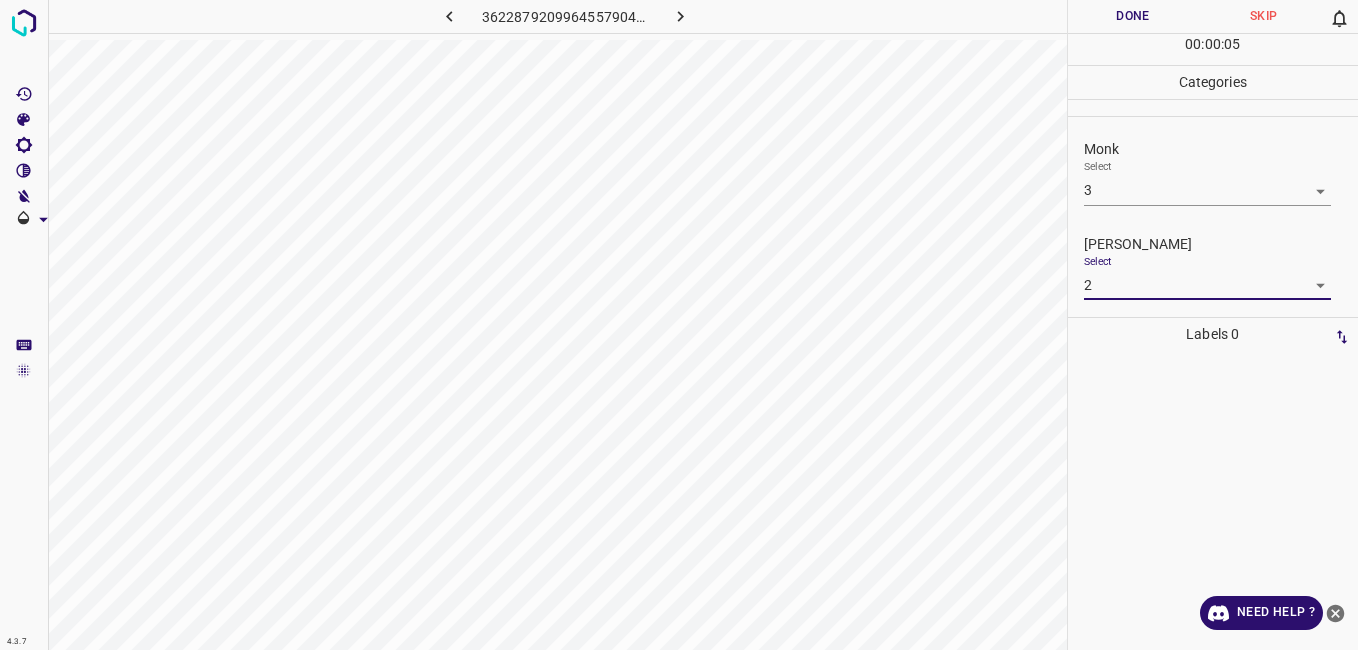 click on "Done" at bounding box center (1133, 16) 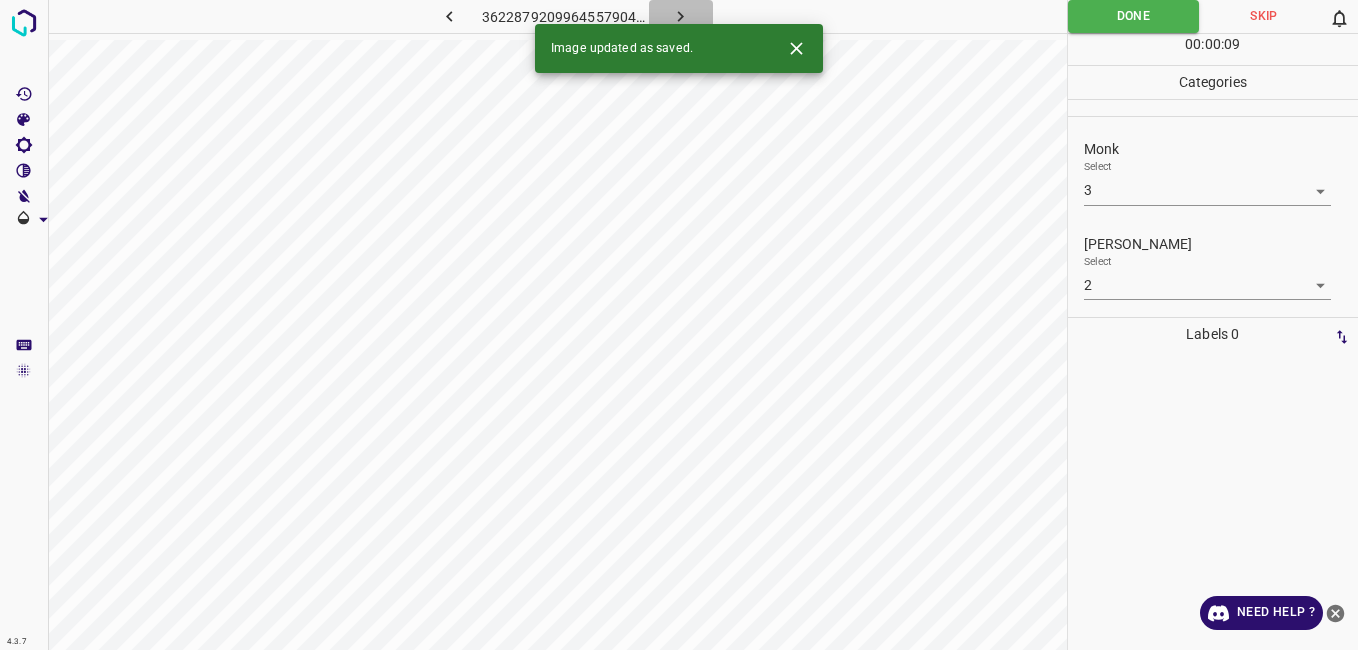 click 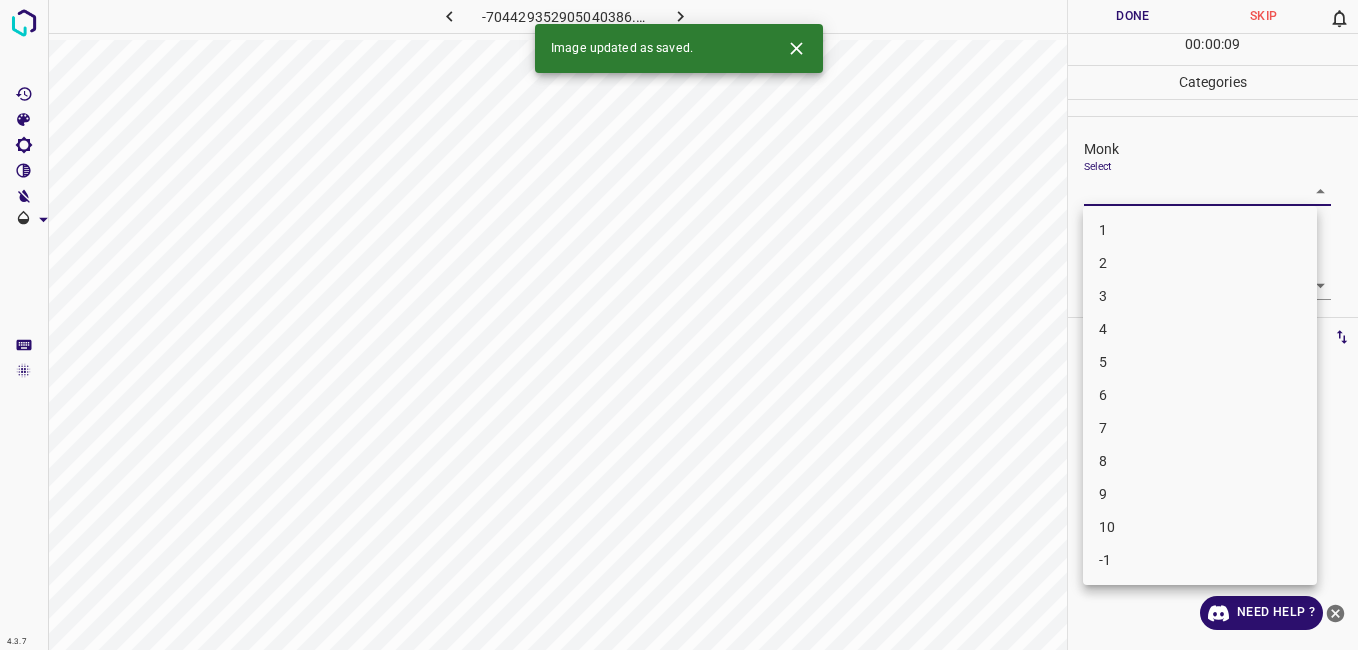 click on "4.3.7 -704429352905040386.png Done Skip 0 00   : 00   : 09   Categories Monk   Select ​  [PERSON_NAME]   Select ​ Labels   0 Categories 1 Monk 2  [PERSON_NAME] Tools Space Change between modes (Draw & Edit) I Auto labeling R Restore zoom M Zoom in N Zoom out Delete Delete selecte label Filters Z Restore filters X Saturation filter C Brightness filter V Contrast filter B Gray scale filter General O Download Image updated as saved. Need Help ? - Text - Hide - Delete 1 2 3 4 5 6 7 8 9 10 -1" at bounding box center (679, 325) 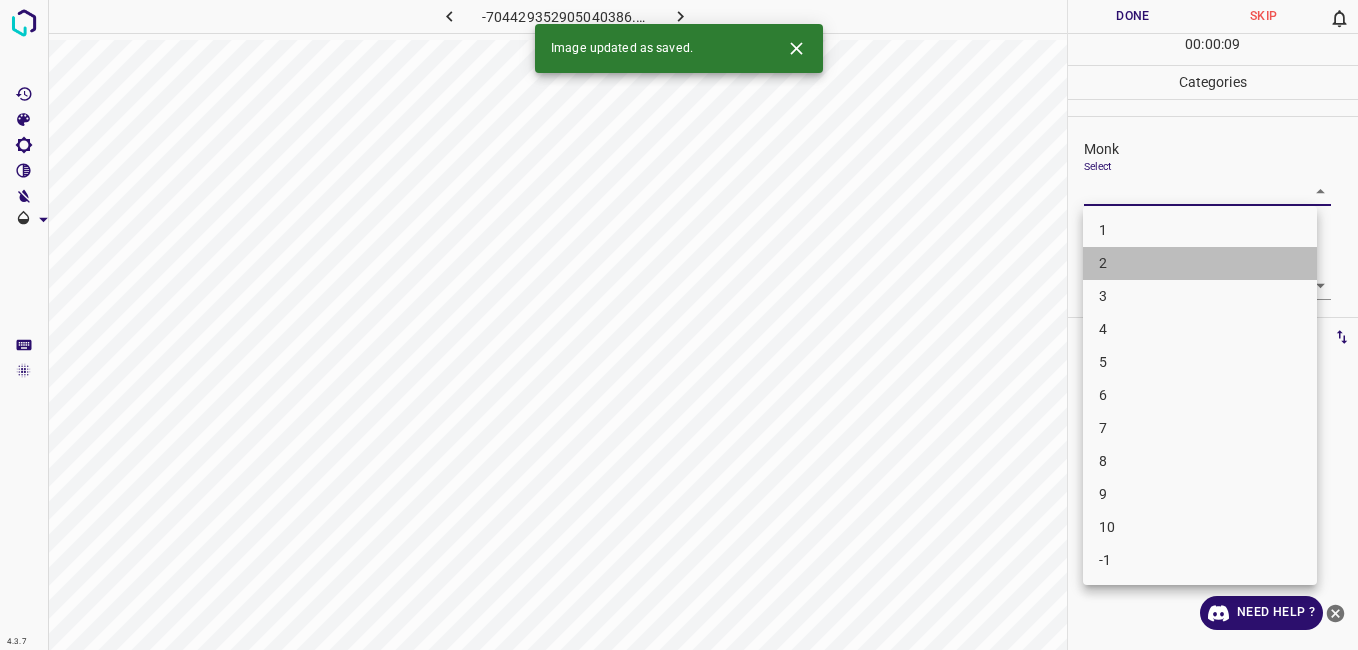 click on "2" at bounding box center (1200, 263) 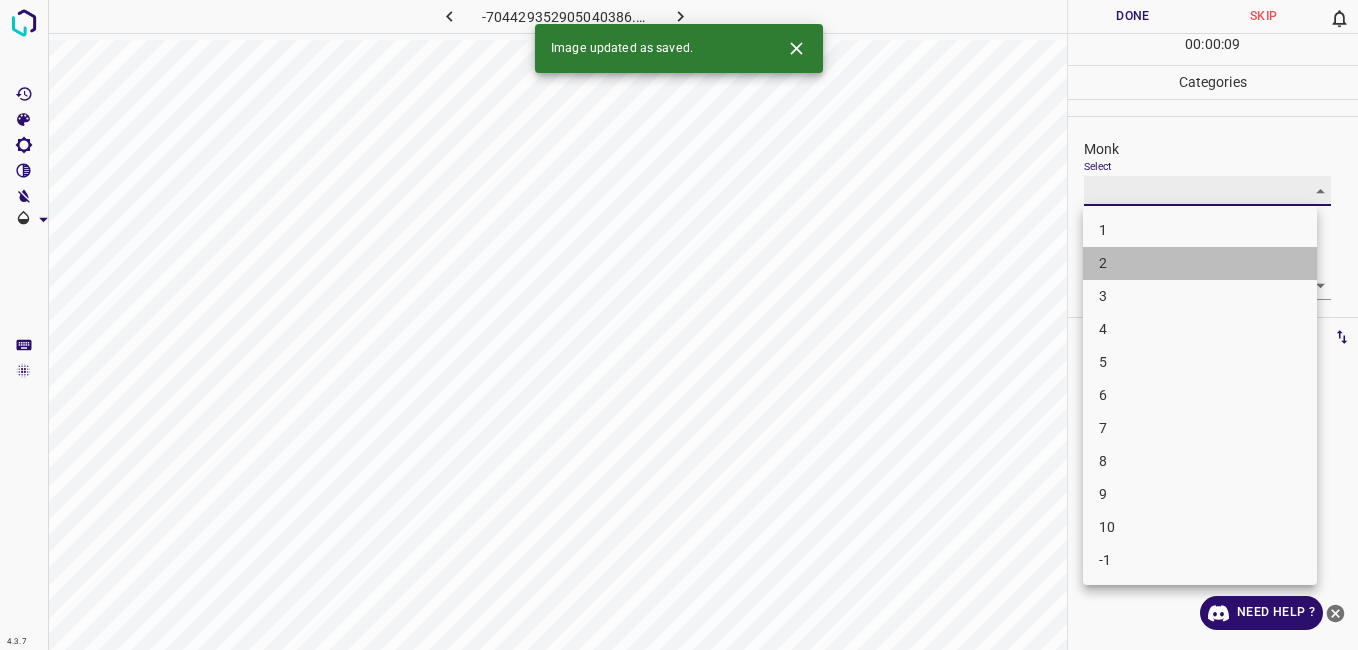 type on "2" 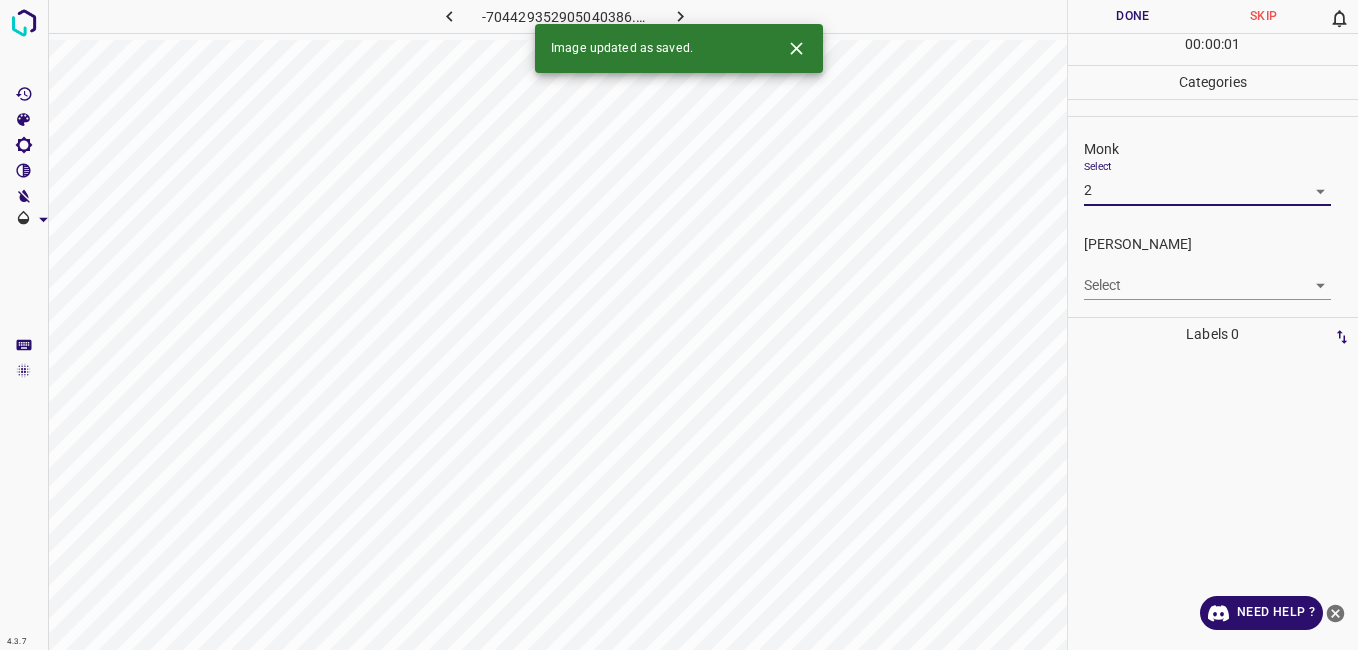click on "Select ​" at bounding box center [1207, 277] 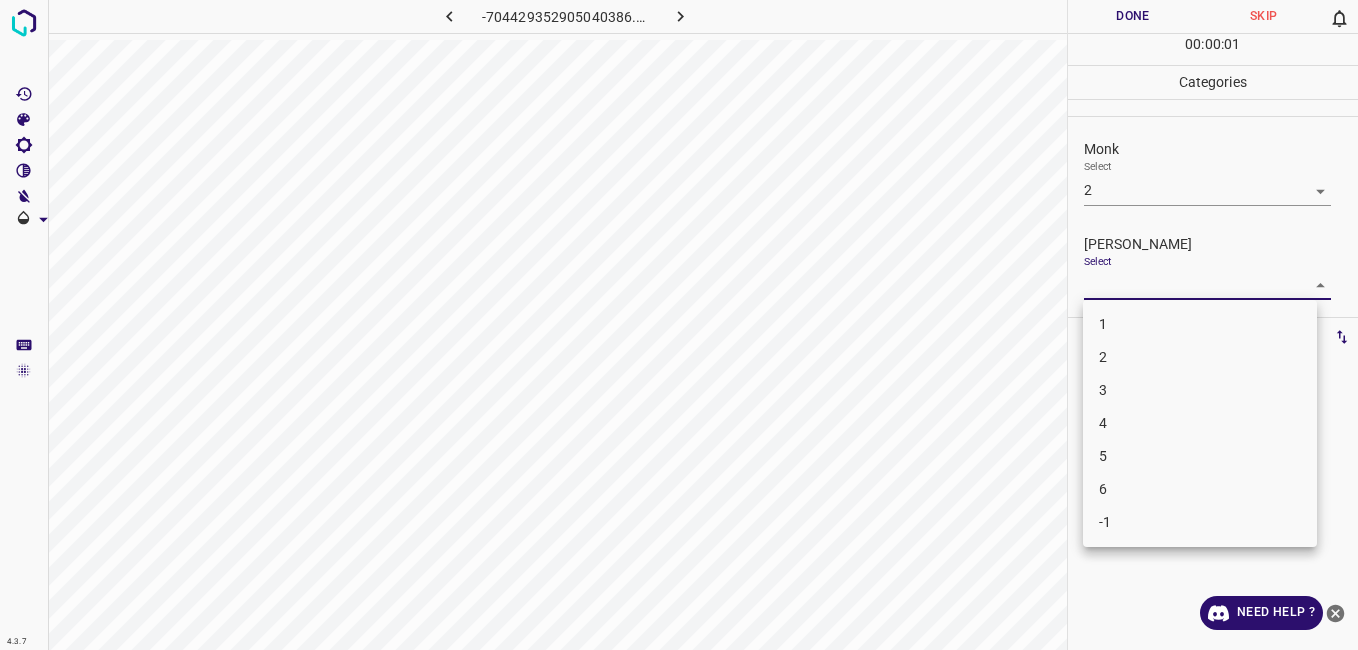 click on "4.3.7 -704429352905040386.png Done Skip 0 00   : 00   : 01   Categories Monk   Select 2 2  [PERSON_NAME]   Select ​ Labels   0 Categories 1 Monk 2  [PERSON_NAME] Tools Space Change between modes (Draw & Edit) I Auto labeling R Restore zoom M Zoom in N Zoom out Delete Delete selecte label Filters Z Restore filters X Saturation filter C Brightness filter V Contrast filter B Gray scale filter General O Download Need Help ? - Text - Hide - Delete 1 2 3 4 5 6 -1" at bounding box center [679, 325] 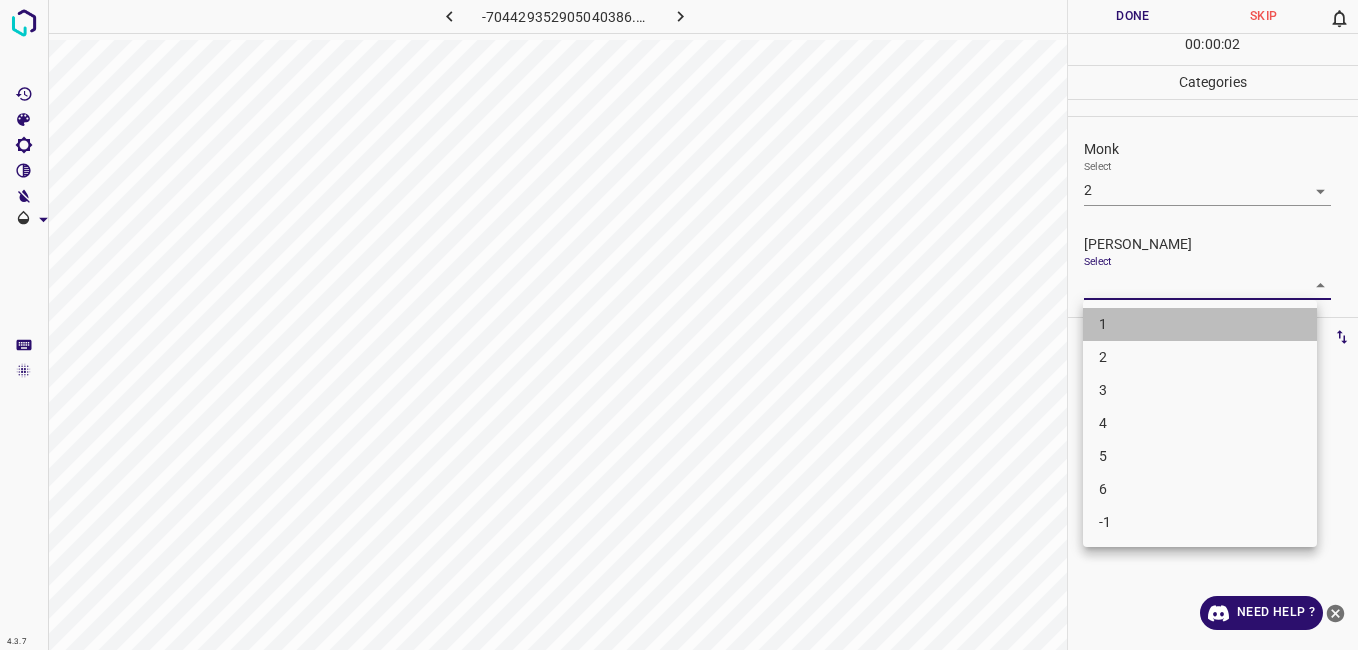 click on "1" at bounding box center [1200, 324] 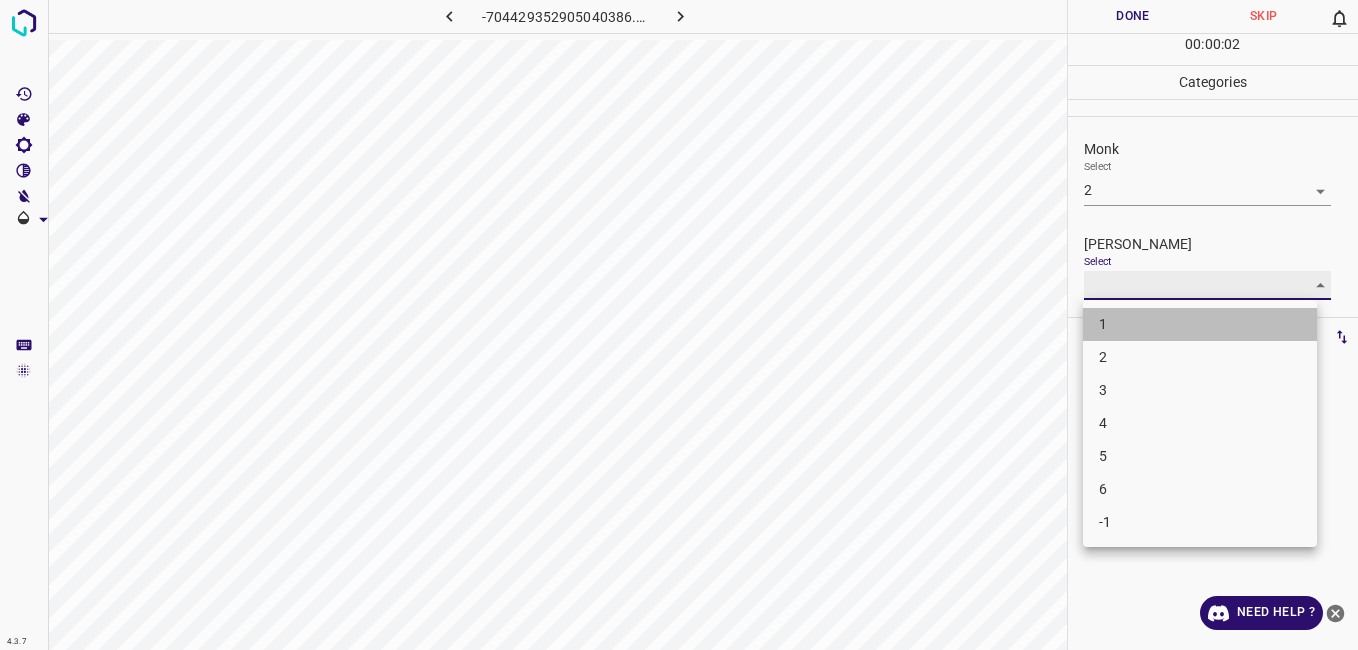 type on "1" 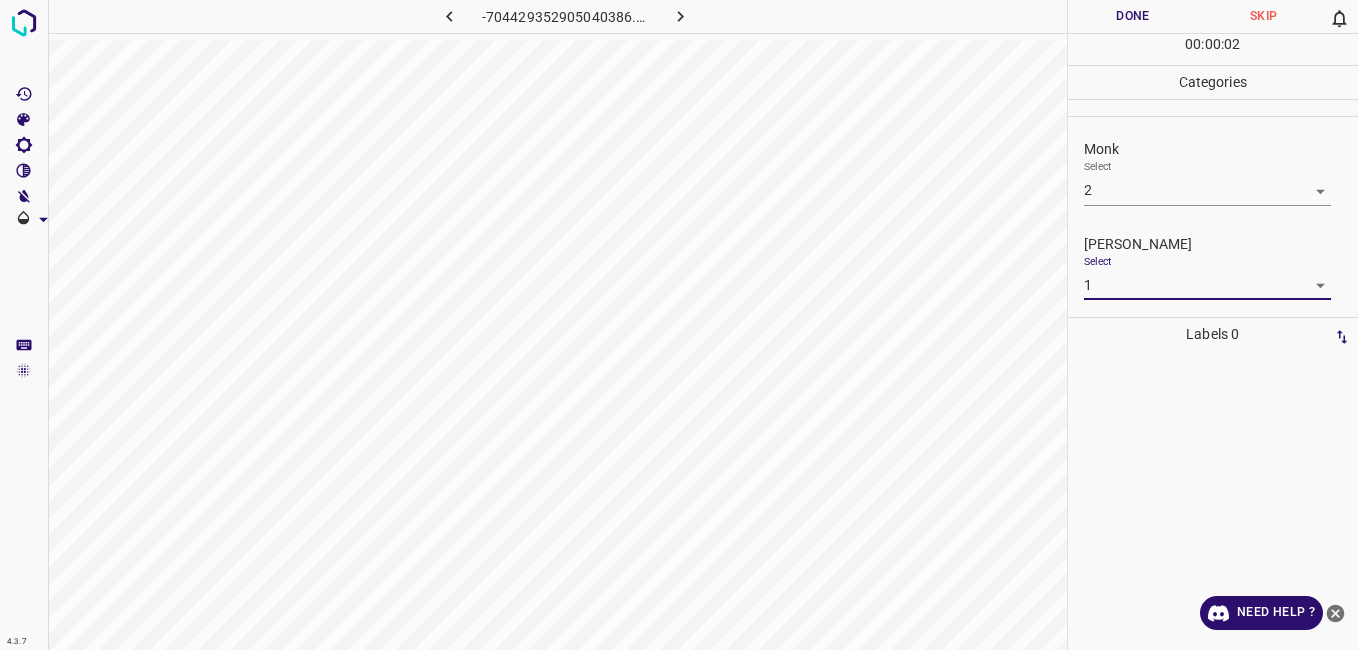 click on "Done" at bounding box center (1133, 16) 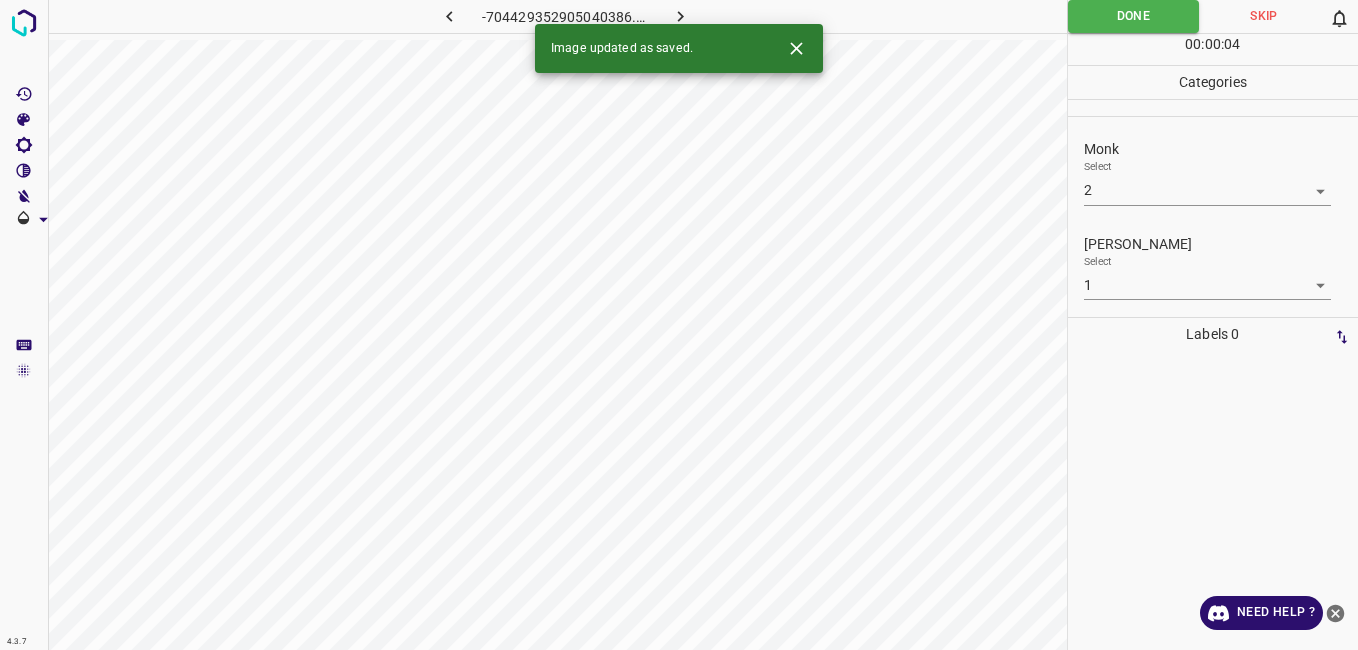 click 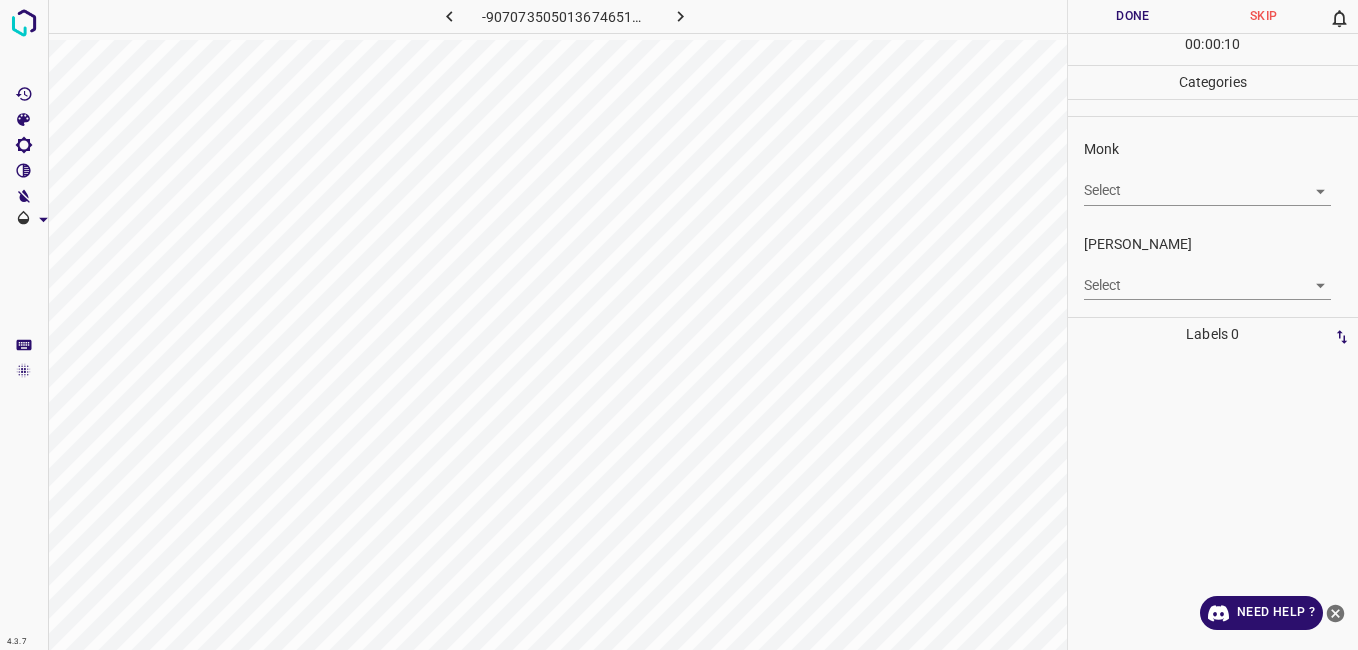click on "-9070735050136746517.png" at bounding box center [557, 20] 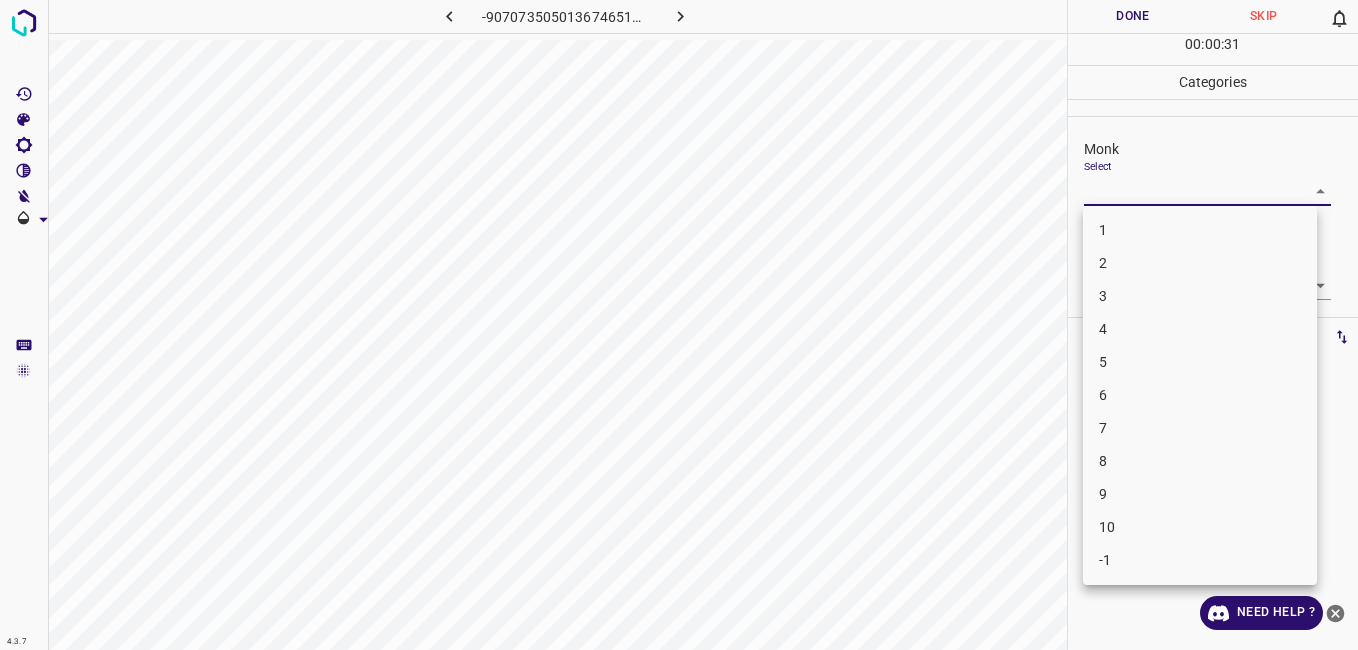 click on "4.3.7 -9070735050136746517.png Done Skip 0 00   : 00   : 31   Categories Monk   Select ​  [PERSON_NAME]   Select ​ Labels   0 Categories 1 Monk 2  [PERSON_NAME] Tools Space Change between modes (Draw & Edit) I Auto labeling R Restore zoom M Zoom in N Zoom out Delete Delete selecte label Filters Z Restore filters X Saturation filter C Brightness filter V Contrast filter B Gray scale filter General O Download Need Help ? - Text - Hide - Delete 1 2 3 4 5 6 7 8 9 10 -1" at bounding box center [679, 325] 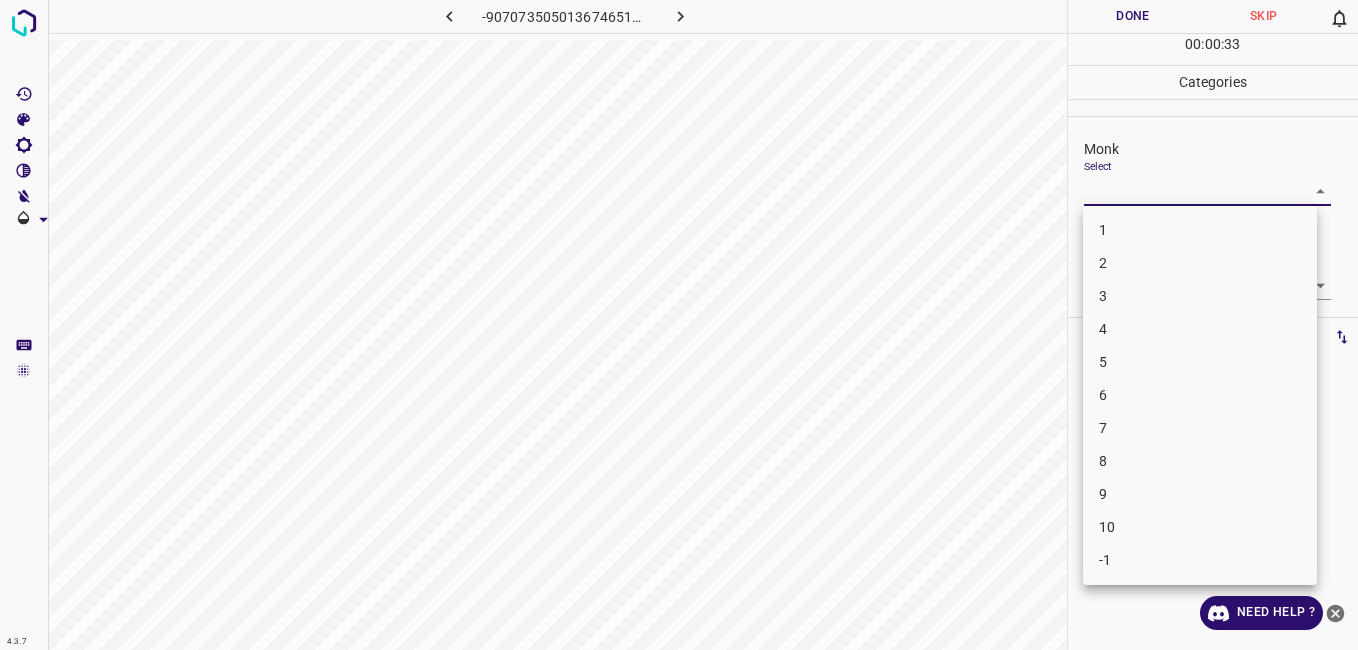 click on "2" at bounding box center [1200, 263] 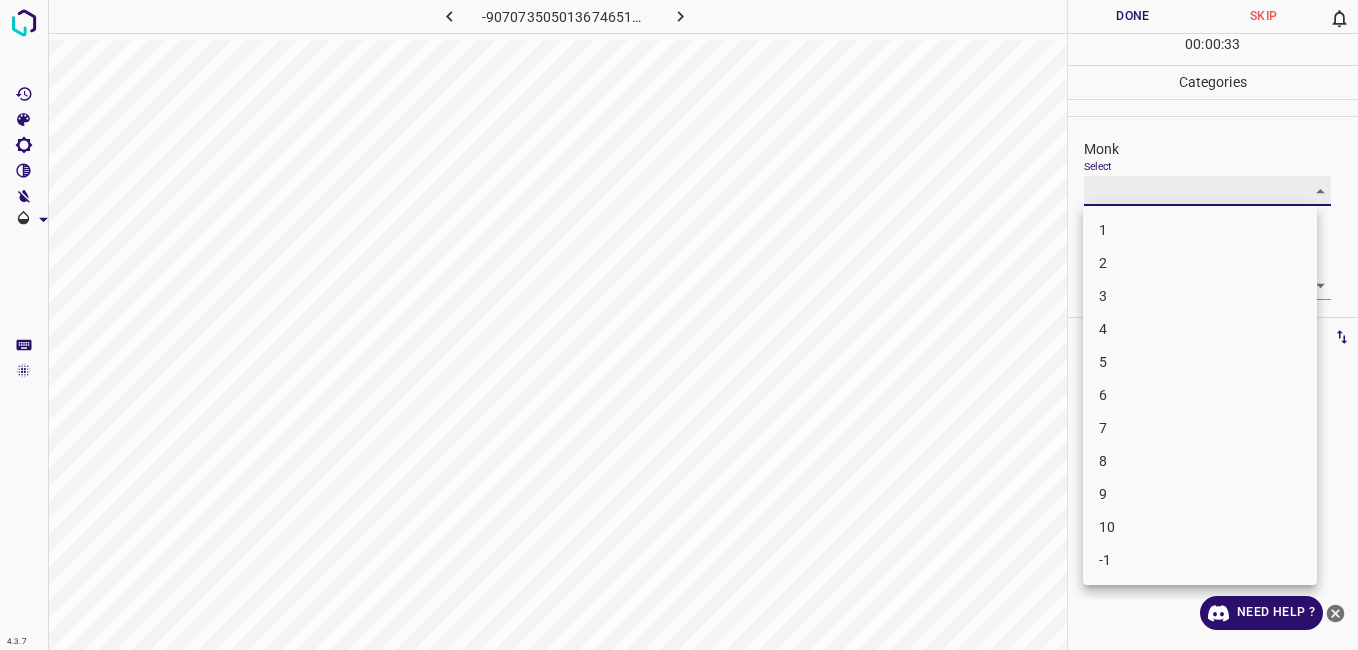 type on "2" 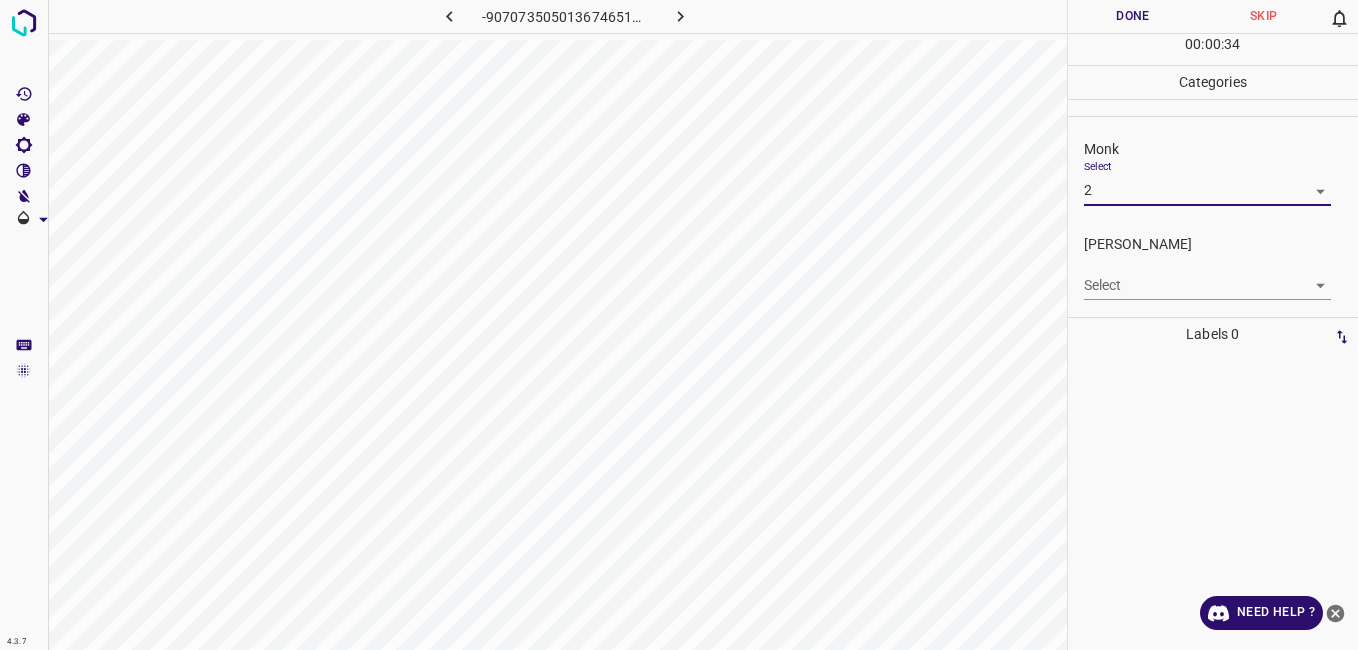 click on "4.3.7 -9070735050136746517.png Done Skip 0 00   : 00   : 34   Categories Monk   Select 2 2  [PERSON_NAME]   Select ​ Labels   0 Categories 1 Monk 2  [PERSON_NAME] Tools Space Change between modes (Draw & Edit) I Auto labeling R Restore zoom M Zoom in N Zoom out Delete Delete selecte label Filters Z Restore filters X Saturation filter C Brightness filter V Contrast filter B Gray scale filter General O Download Need Help ? - Text - Hide - Delete" at bounding box center (679, 325) 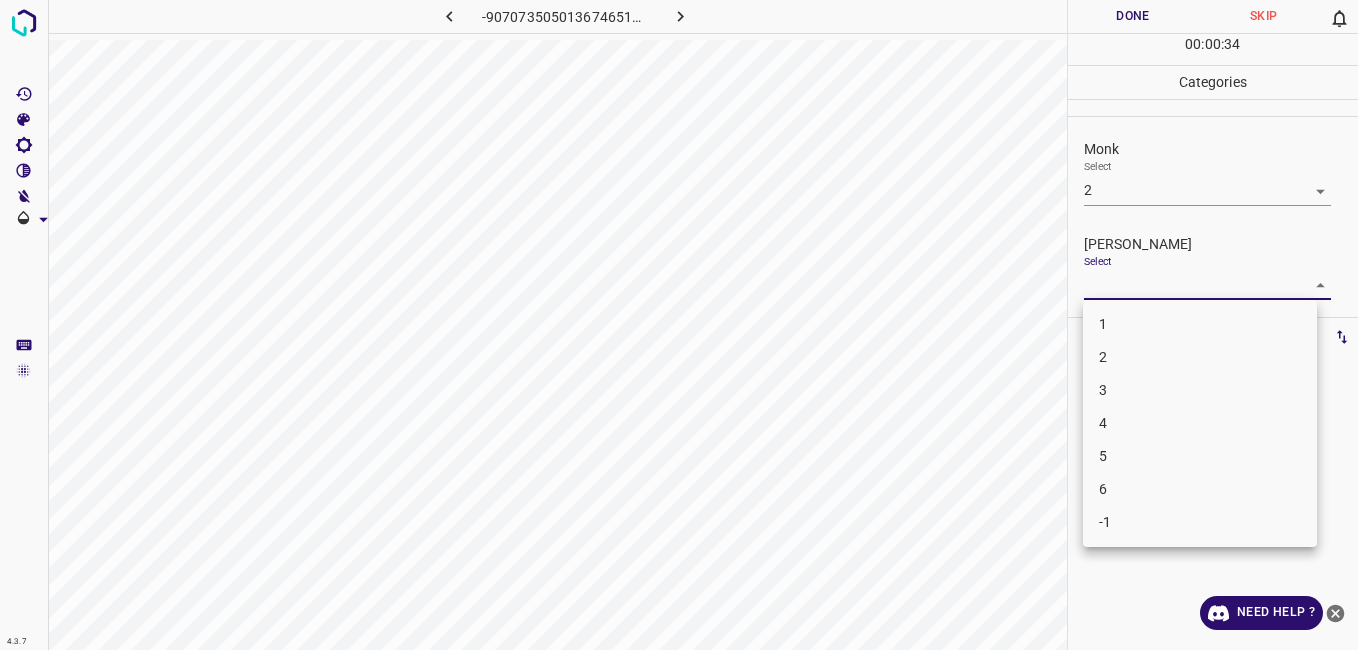 click on "1" at bounding box center (1200, 324) 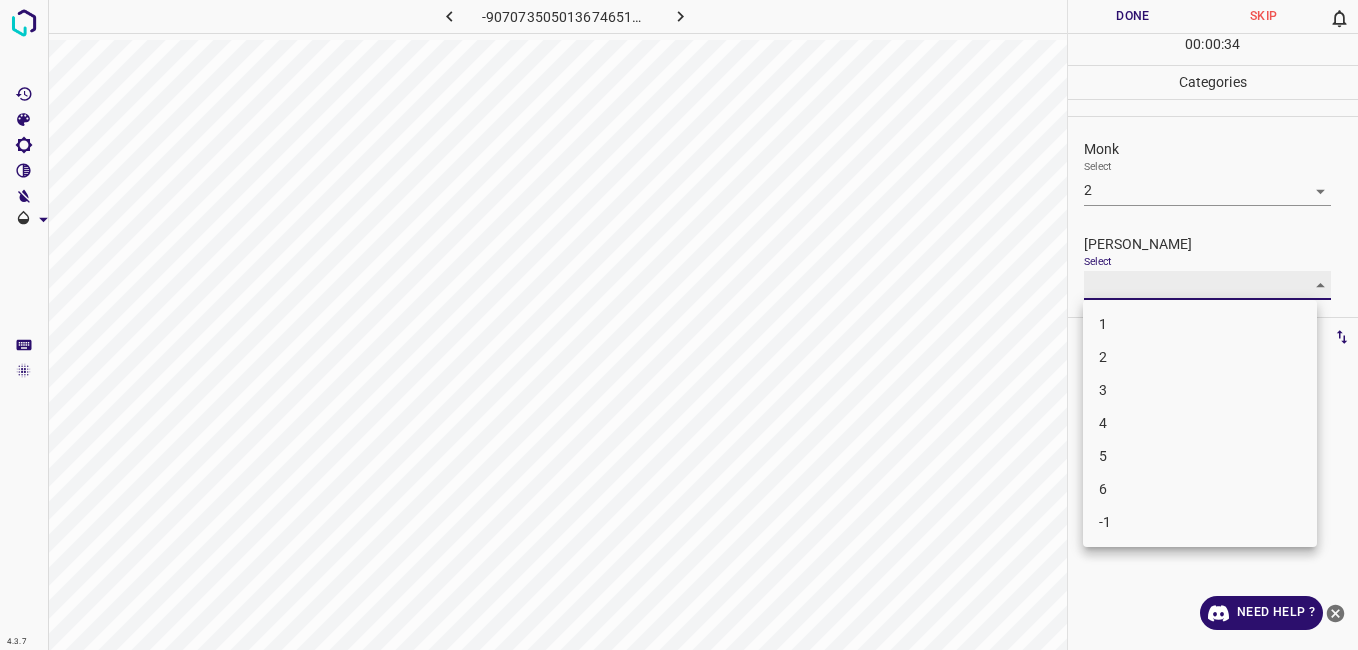 type on "1" 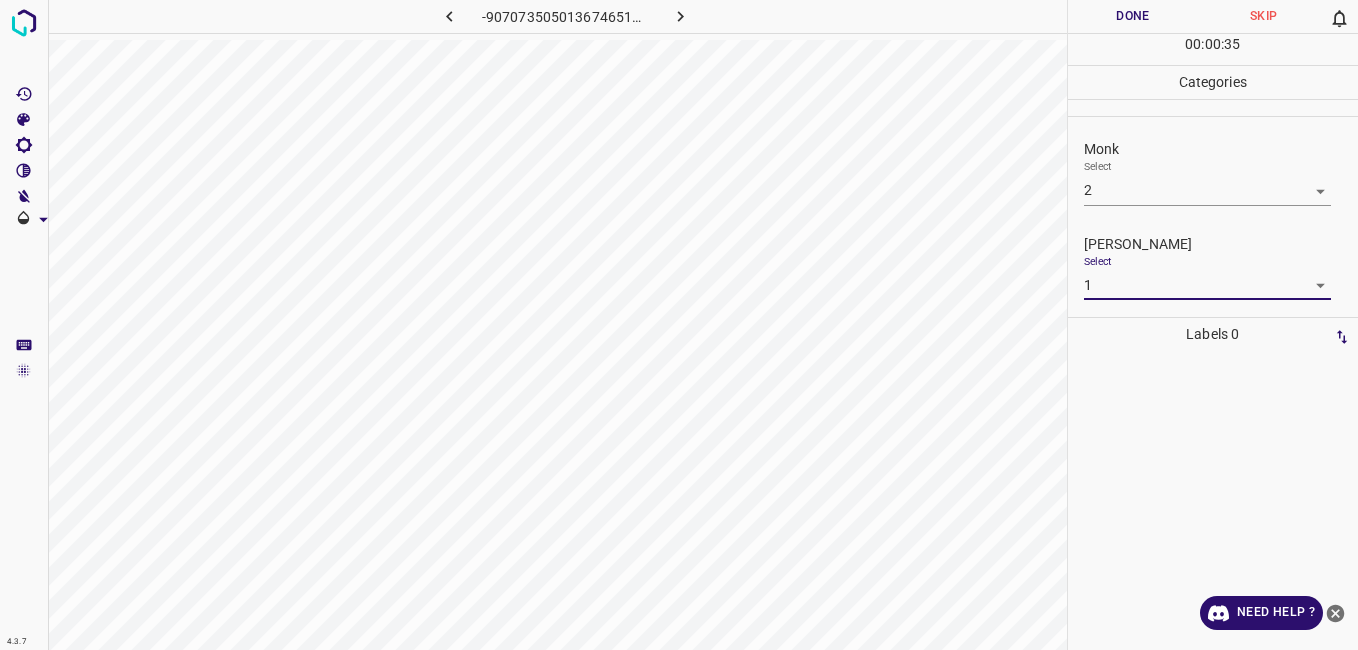 click on "Done" at bounding box center [1133, 16] 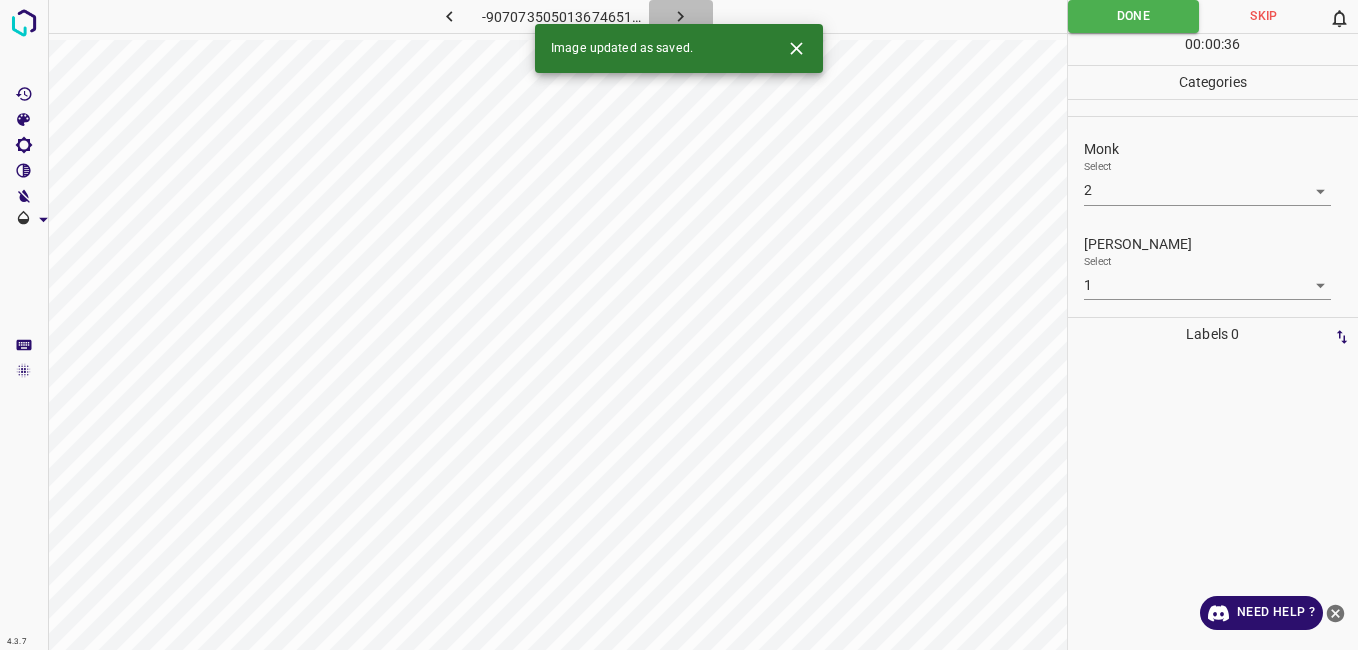 click at bounding box center (681, 16) 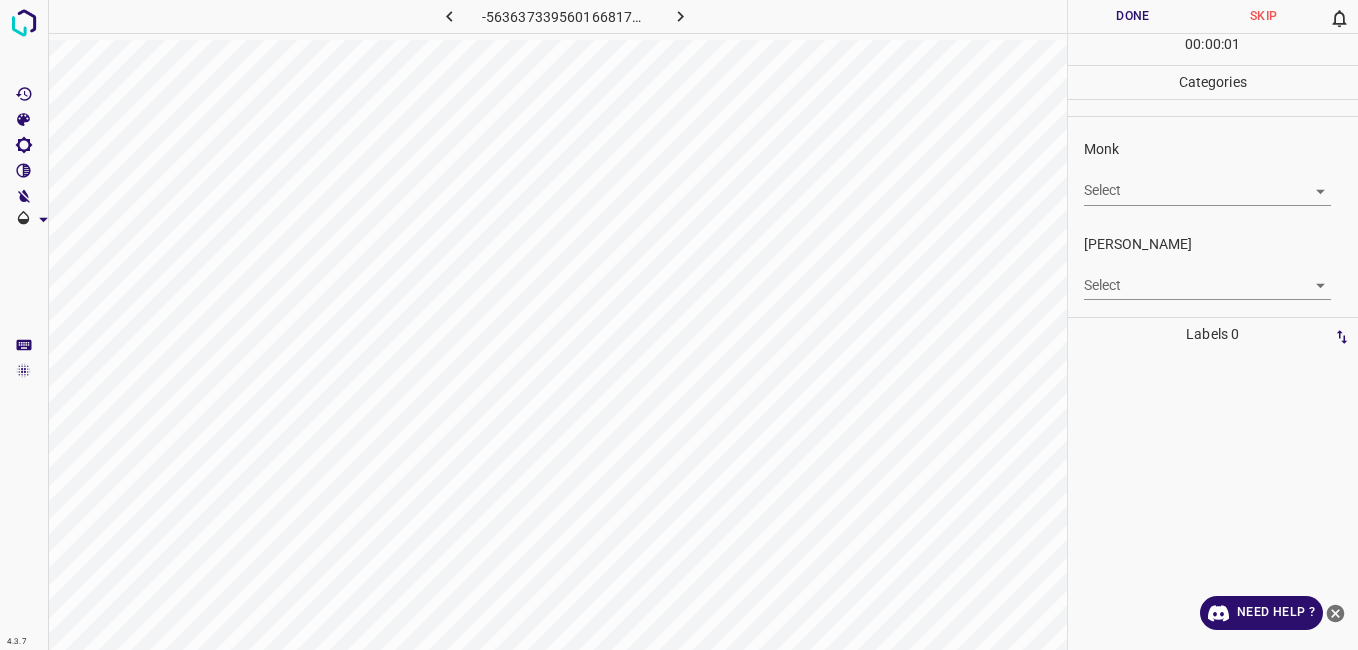 click on "4.3.7 -5636373395601668173.png Done Skip 0 00   : 00   : 01   Categories Monk   Select ​  [PERSON_NAME]   Select ​ Labels   0 Categories 1 Monk 2  [PERSON_NAME] Tools Space Change between modes (Draw & Edit) I Auto labeling R Restore zoom M Zoom in N Zoom out Delete Delete selecte label Filters Z Restore filters X Saturation filter C Brightness filter V Contrast filter B Gray scale filter General O Download Need Help ? - Text - Hide - Delete" at bounding box center (679, 325) 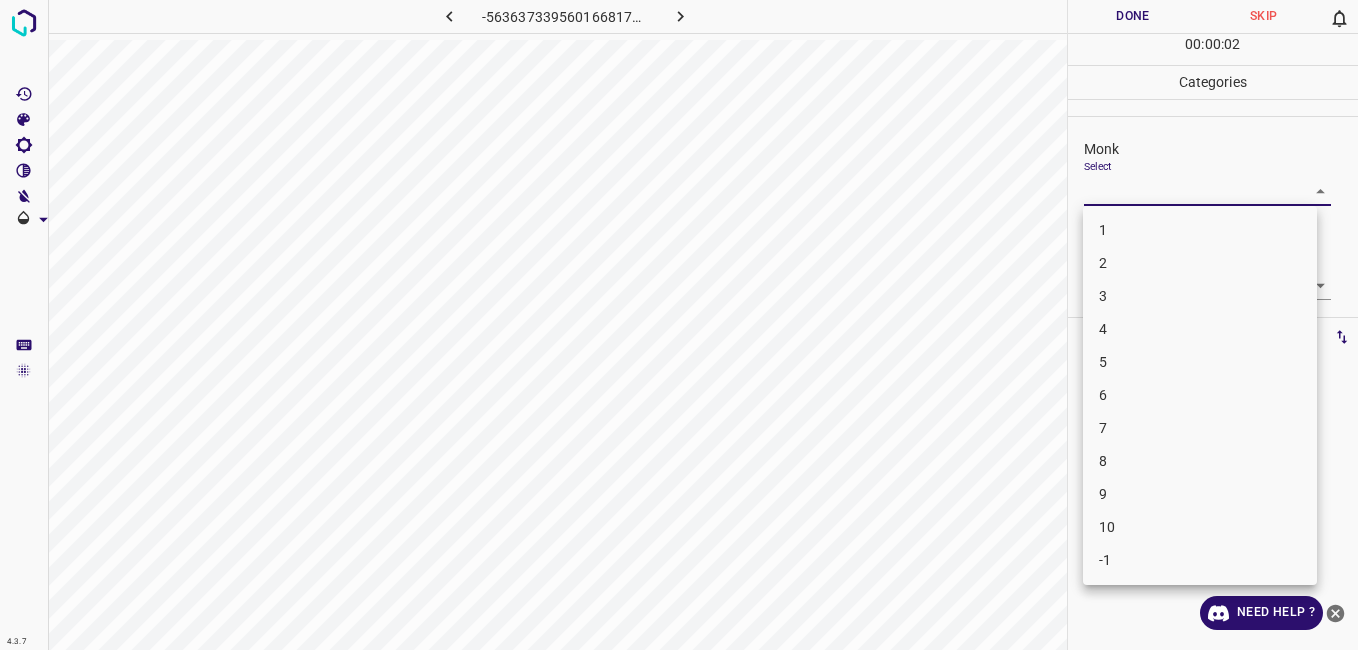 click on "3" at bounding box center (1200, 296) 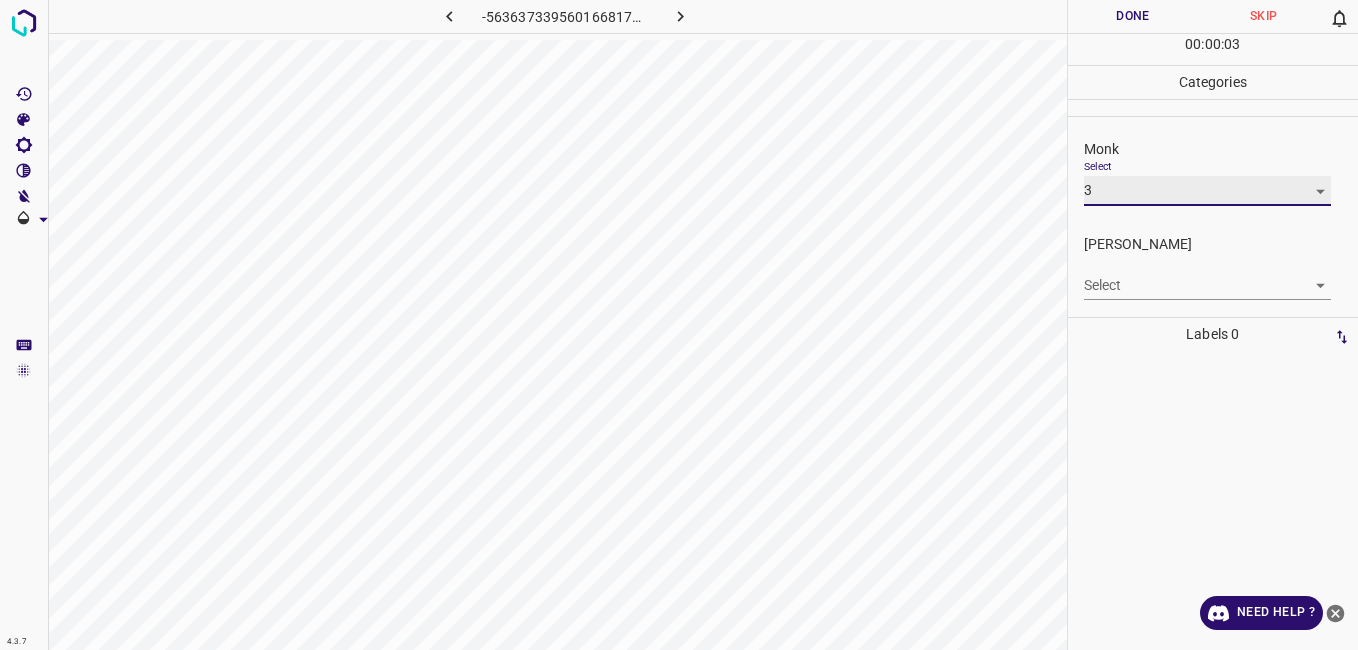type on "3" 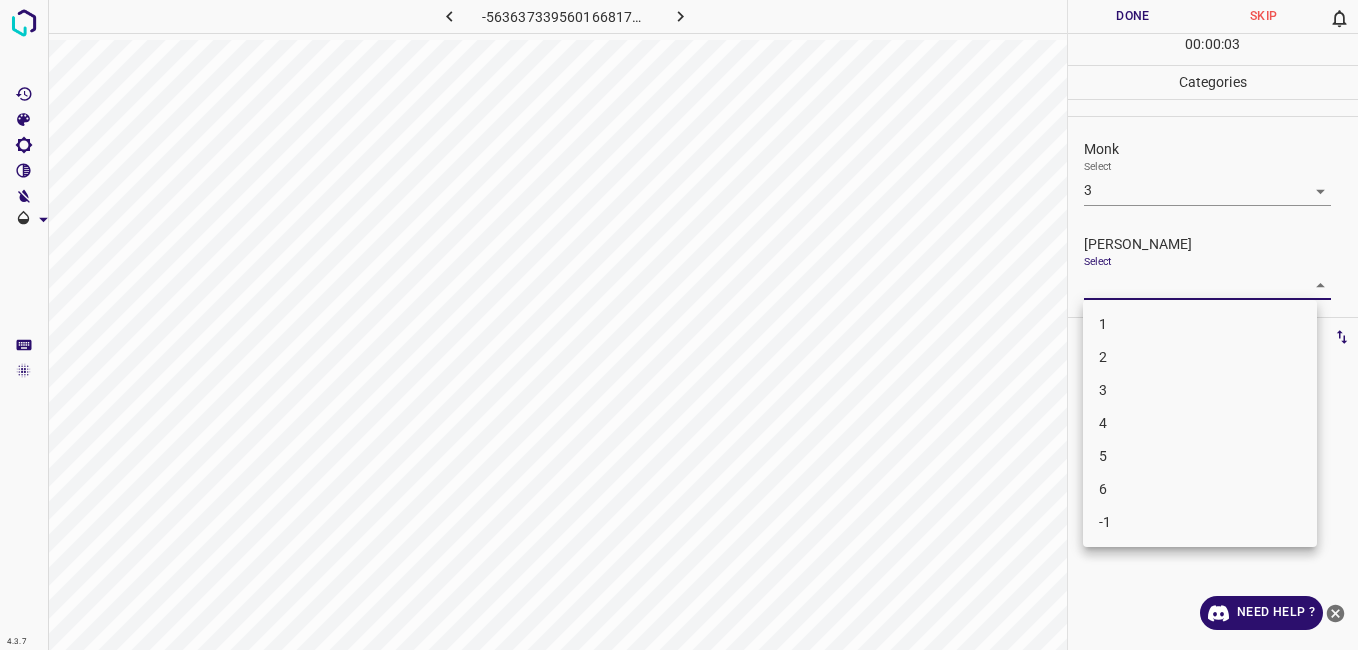 click on "4.3.7 -5636373395601668173.png Done Skip 0 00   : 00   : 03   Categories Monk   Select 3 3  [PERSON_NAME]   Select ​ Labels   0 Categories 1 Monk 2  [PERSON_NAME] Tools Space Change between modes (Draw & Edit) I Auto labeling R Restore zoom M Zoom in N Zoom out Delete Delete selecte label Filters Z Restore filters X Saturation filter C Brightness filter V Contrast filter B Gray scale filter General O Download Need Help ? - Text - Hide - Delete 1 2 3 4 5 6 -1" at bounding box center [679, 325] 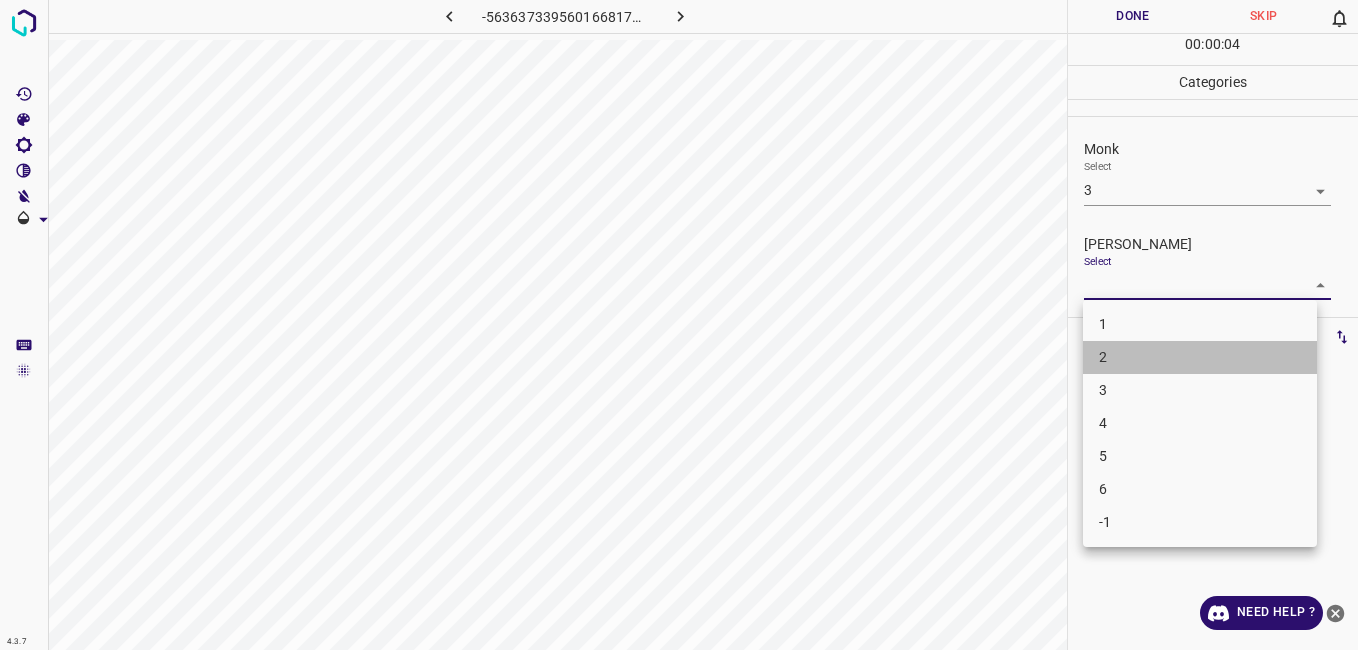 click on "2" at bounding box center (1200, 357) 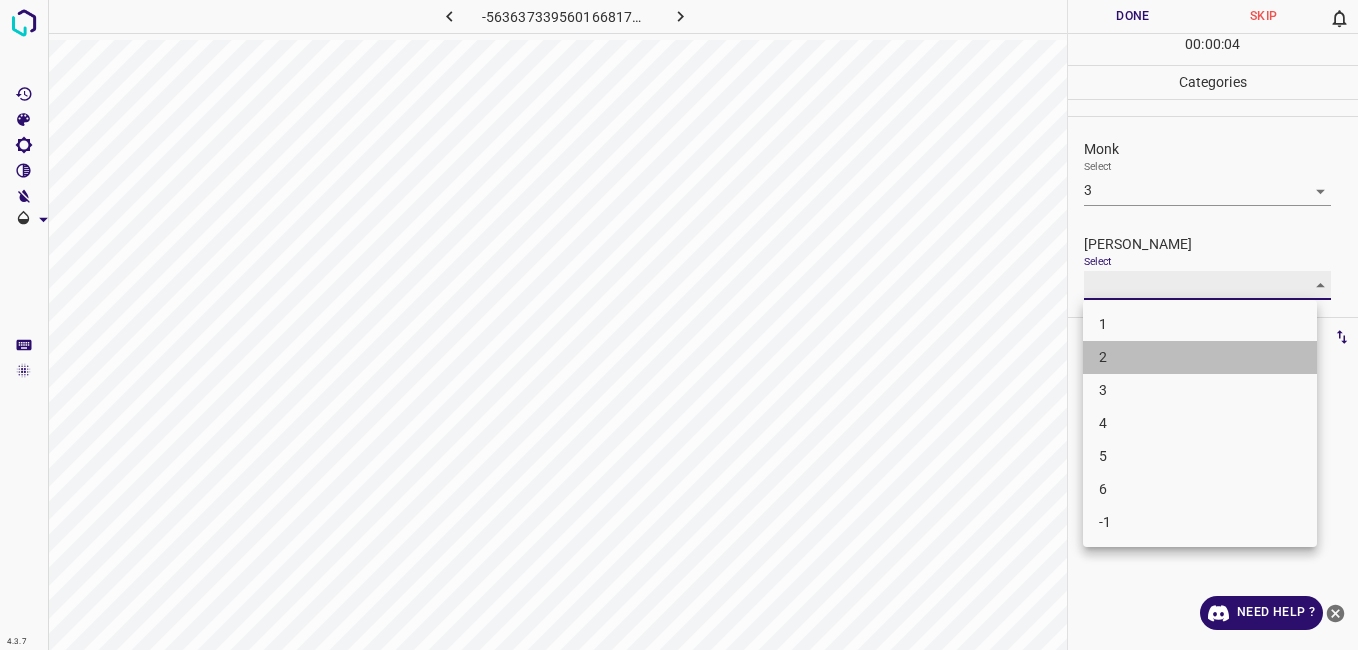 type on "2" 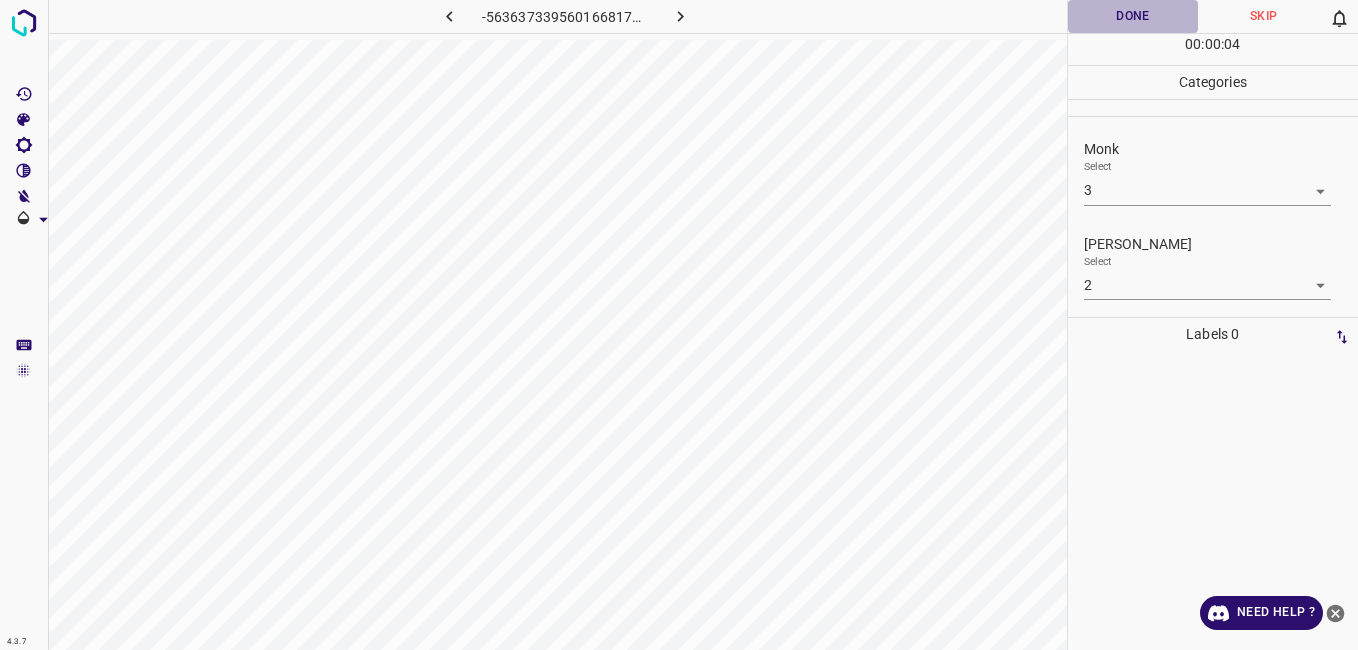 click on "Done" at bounding box center [1133, 16] 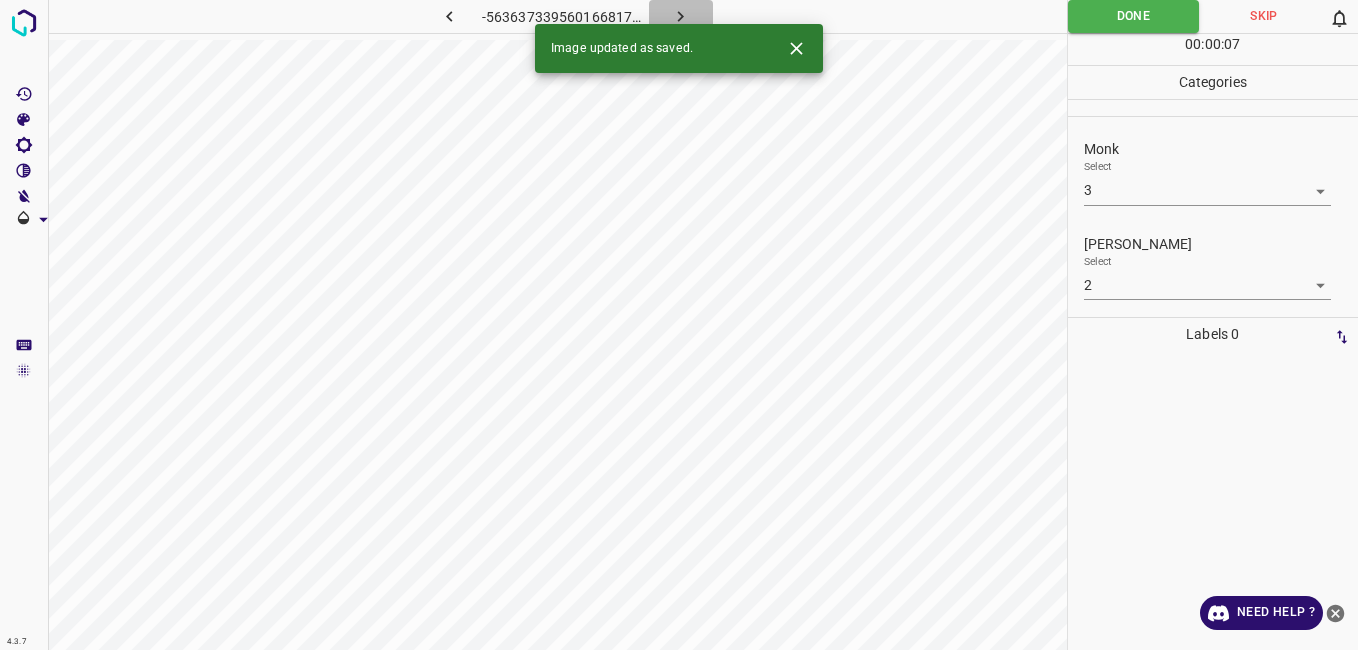 click 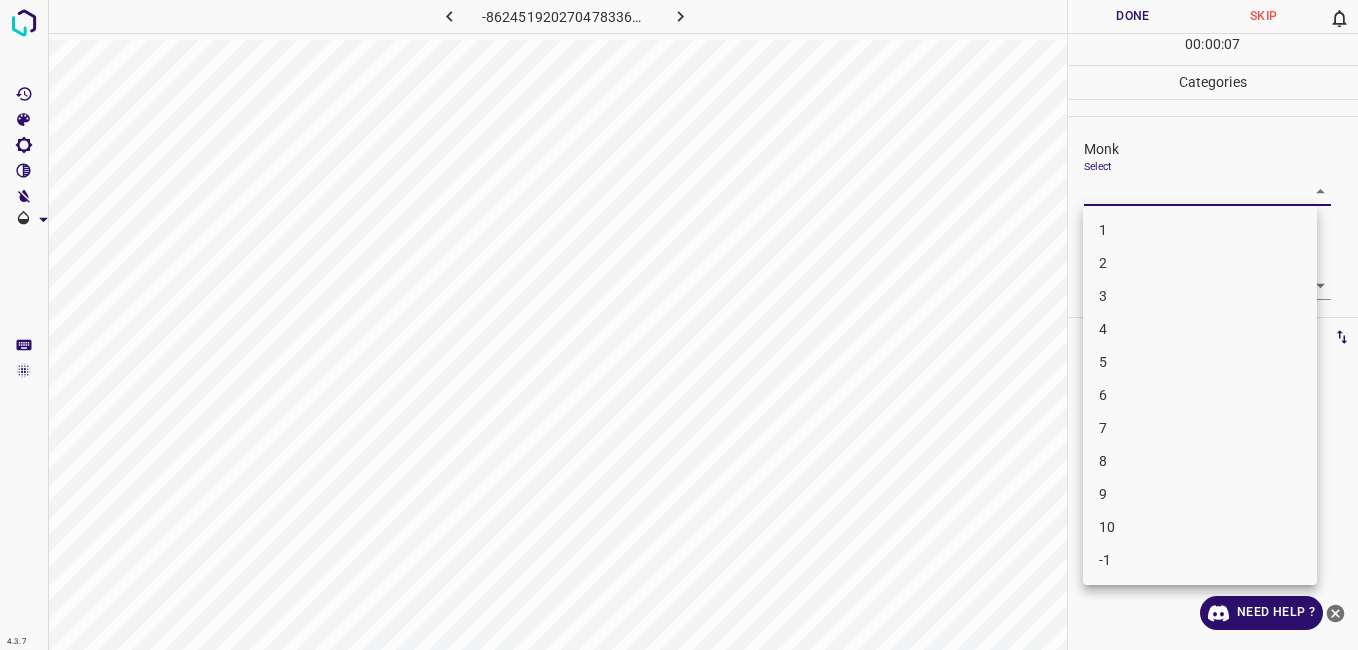 click on "4.3.7 -8624519202704783368.png Done Skip 0 00   : 00   : 07   Categories Monk   Select ​  [PERSON_NAME]   Select ​ Labels   0 Categories 1 Monk 2  [PERSON_NAME] Tools Space Change between modes (Draw & Edit) I Auto labeling R Restore zoom M Zoom in N Zoom out Delete Delete selecte label Filters Z Restore filters X Saturation filter C Brightness filter V Contrast filter B Gray scale filter General O Download Need Help ? - Text - Hide - Delete 1 2 3 4 5 6 7 8 9 10 -1" at bounding box center (679, 325) 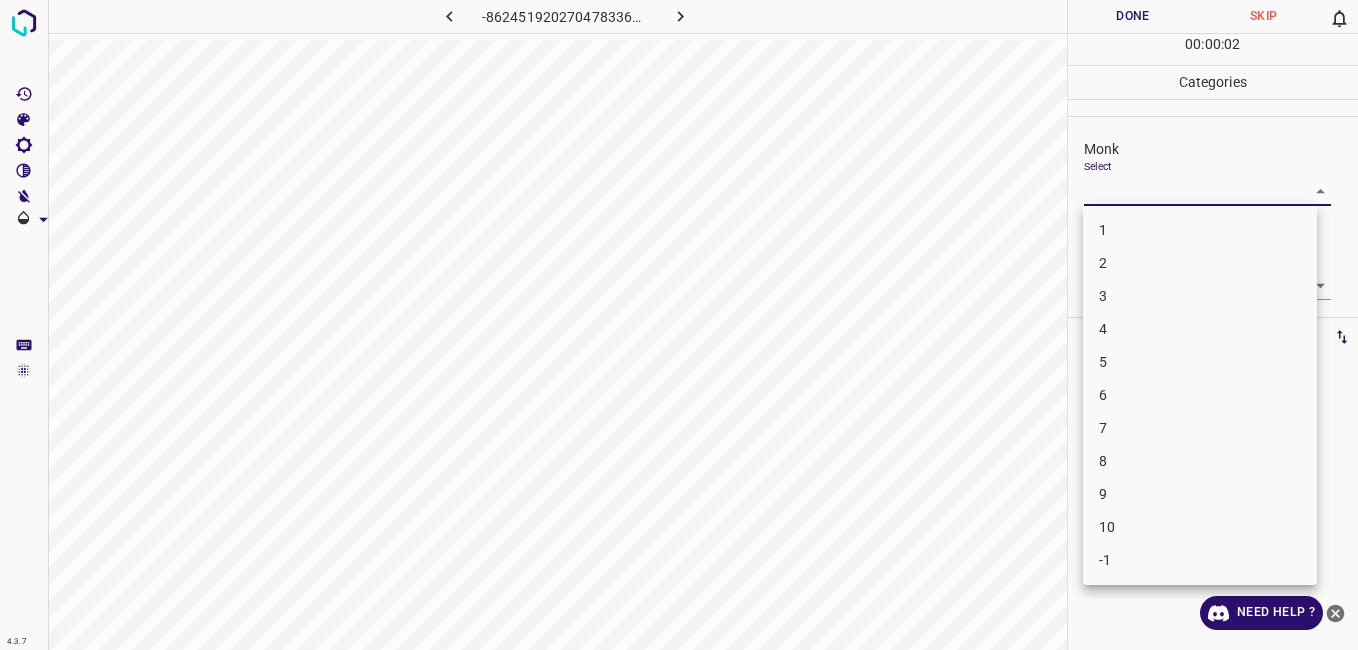 click on "2" at bounding box center [1200, 263] 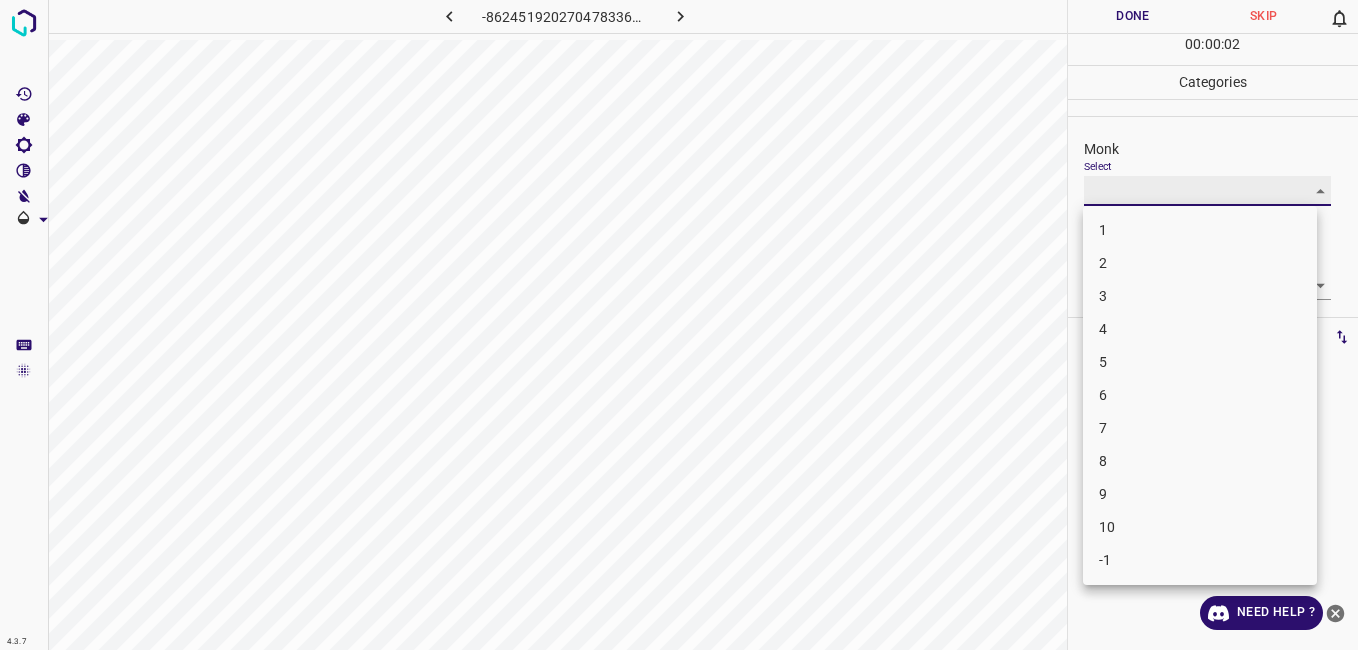 type on "2" 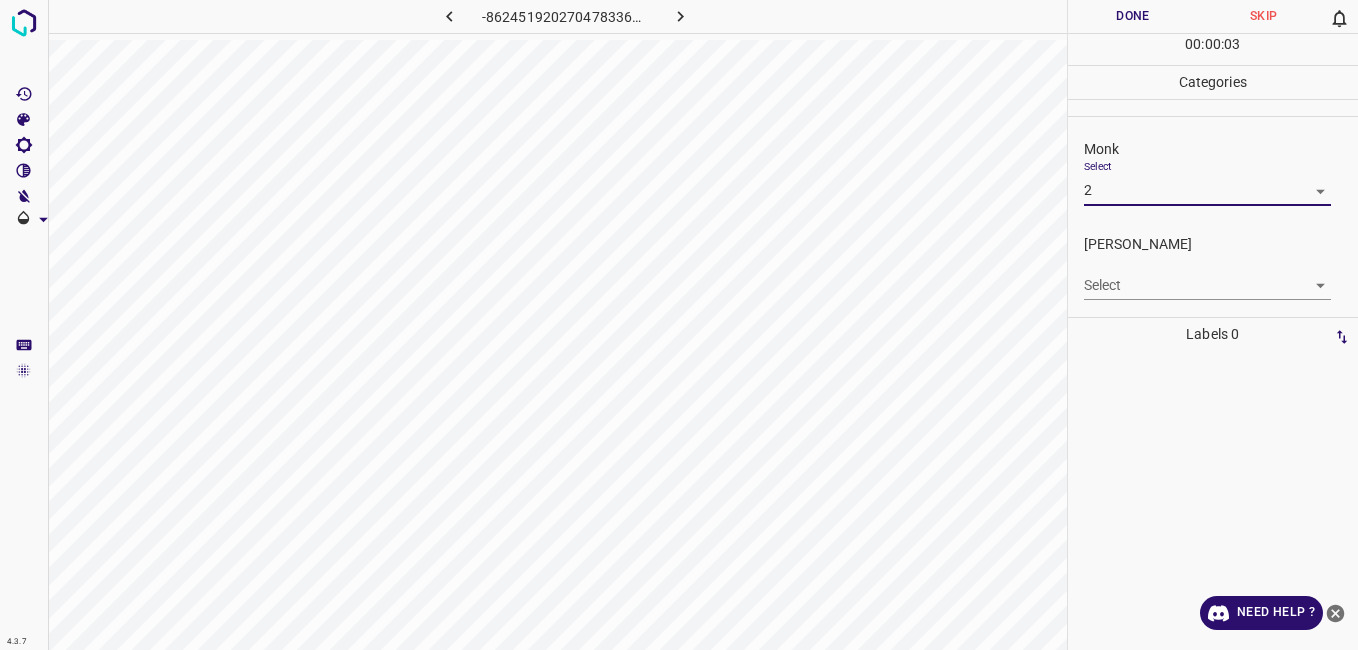 click on "4.3.7 -8624519202704783368.png Done Skip 0 00   : 00   : 03   Categories Monk   Select 2 2  [PERSON_NAME]   Select ​ Labels   0 Categories 1 Monk 2  [PERSON_NAME] Tools Space Change between modes (Draw & Edit) I Auto labeling R Restore zoom M Zoom in N Zoom out Delete Delete selecte label Filters Z Restore filters X Saturation filter C Brightness filter V Contrast filter B Gray scale filter General O Download Need Help ? - Text - Hide - Delete" at bounding box center [679, 325] 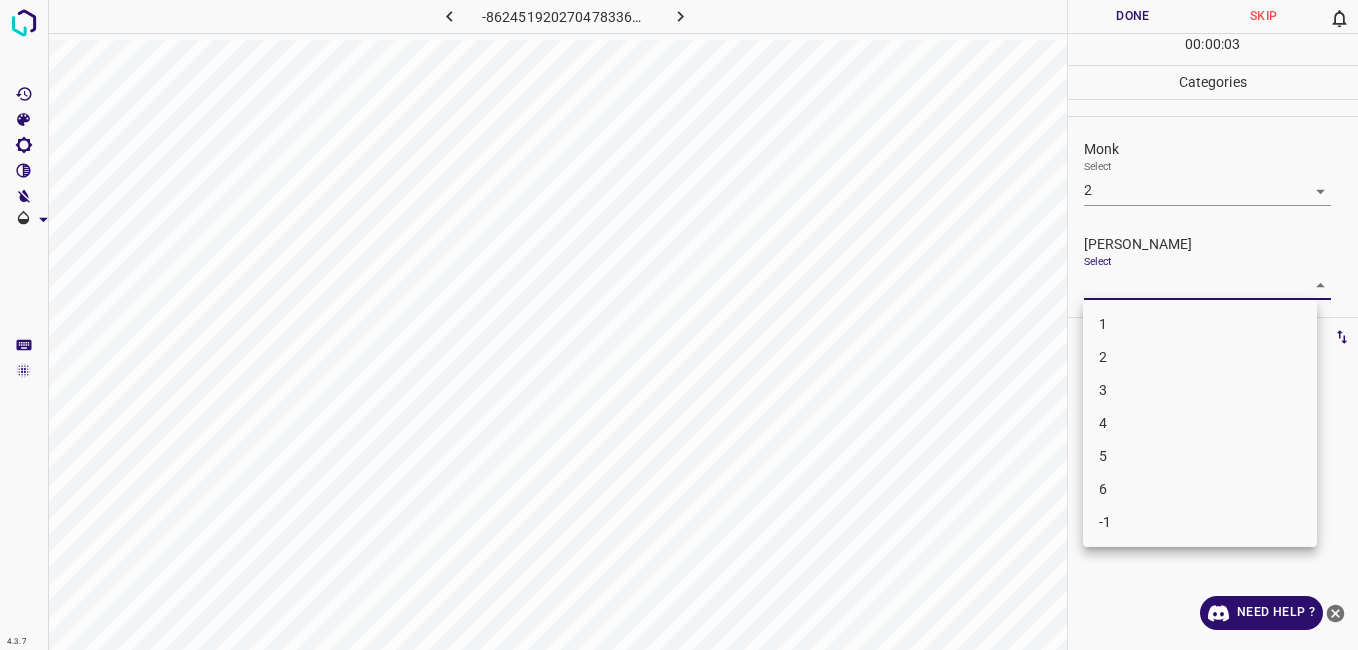 click on "1" at bounding box center [1200, 324] 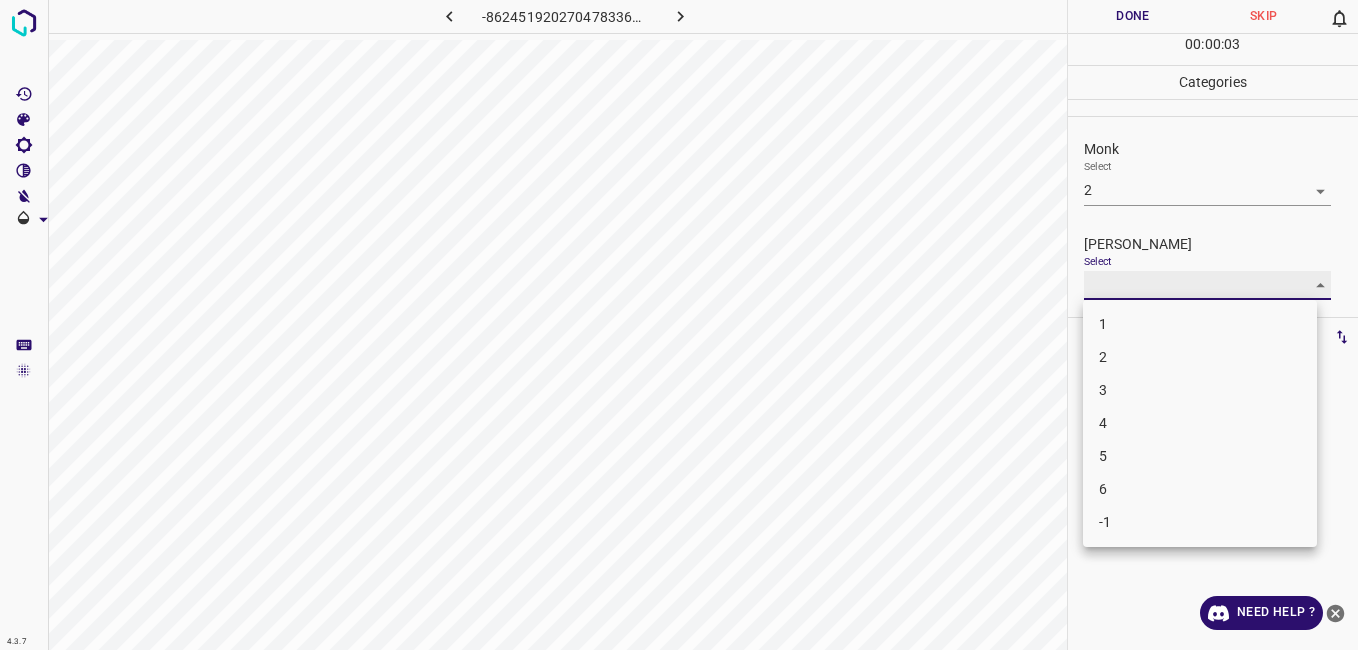 type on "1" 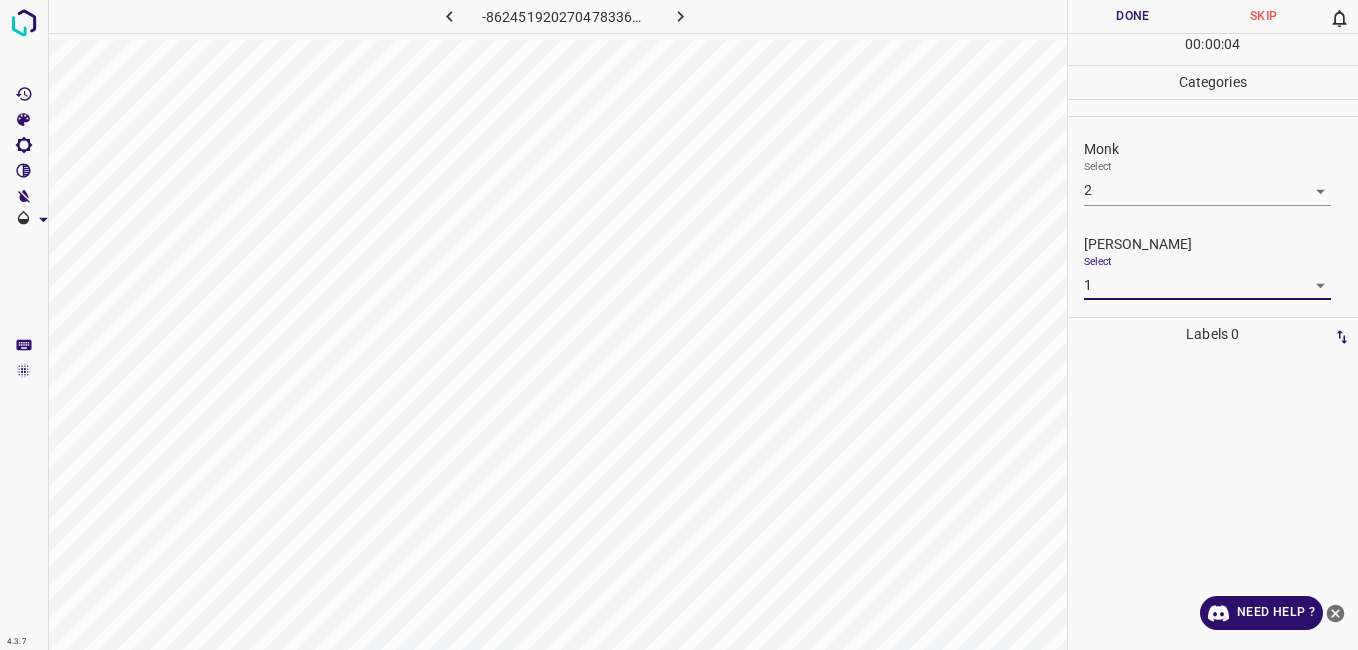 click on "Done" at bounding box center [1133, 16] 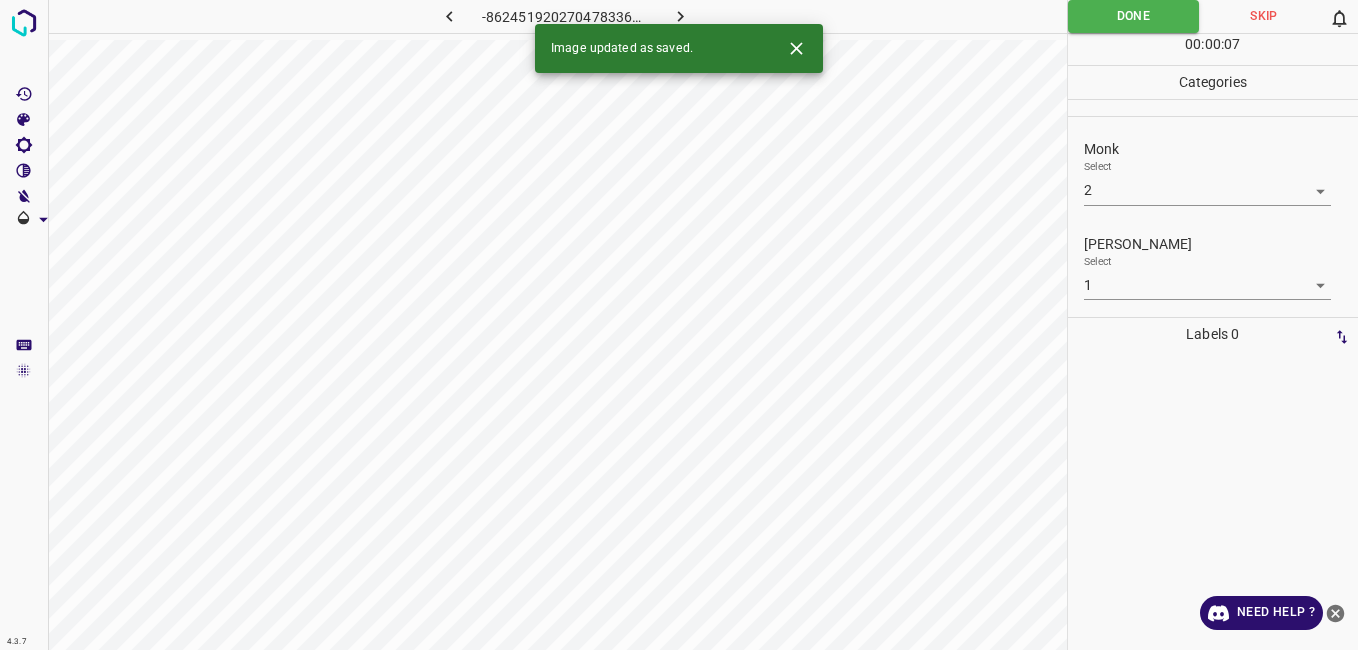click 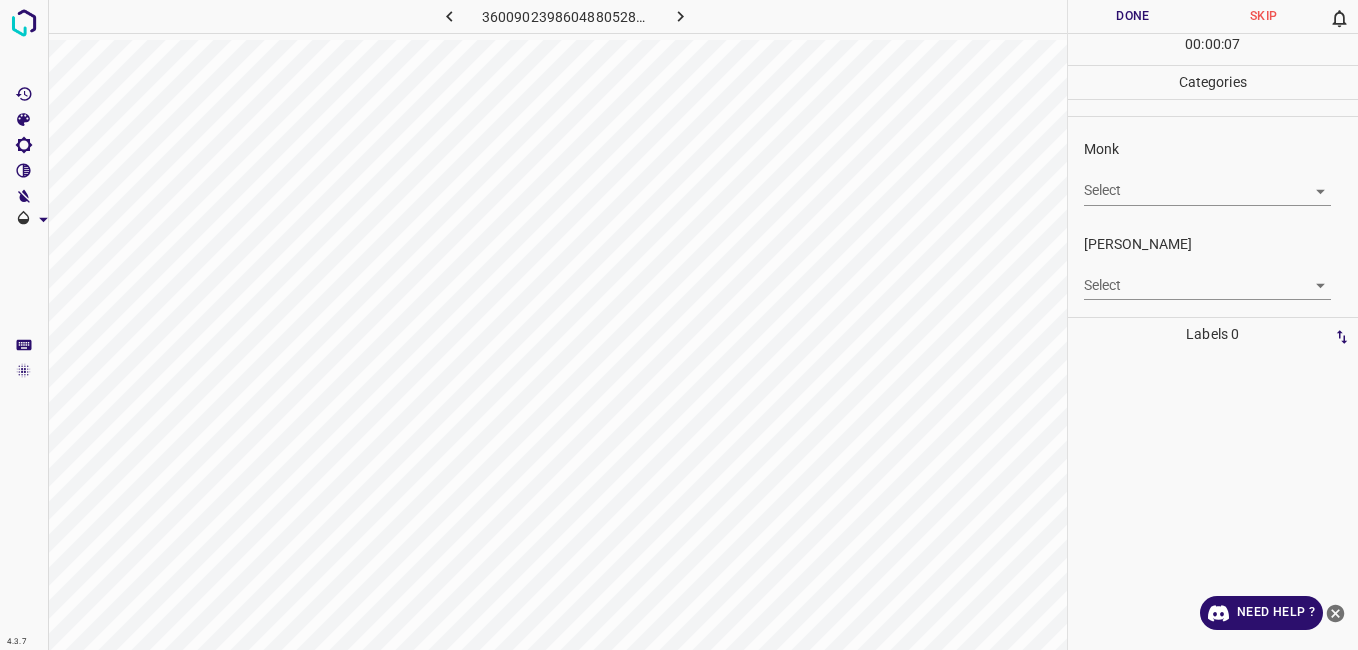 click on "4.3.7 3600902398604880528.png Done Skip 0 00   : 00   : 07   Categories Monk   Select ​  [PERSON_NAME]   Select ​ Labels   0 Categories 1 Monk 2  [PERSON_NAME] Tools Space Change between modes (Draw & Edit) I Auto labeling R Restore zoom M Zoom in N Zoom out Delete Delete selecte label Filters Z Restore filters X Saturation filter C Brightness filter V Contrast filter B Gray scale filter General O Download Need Help ? - Text - Hide - Delete" at bounding box center [679, 325] 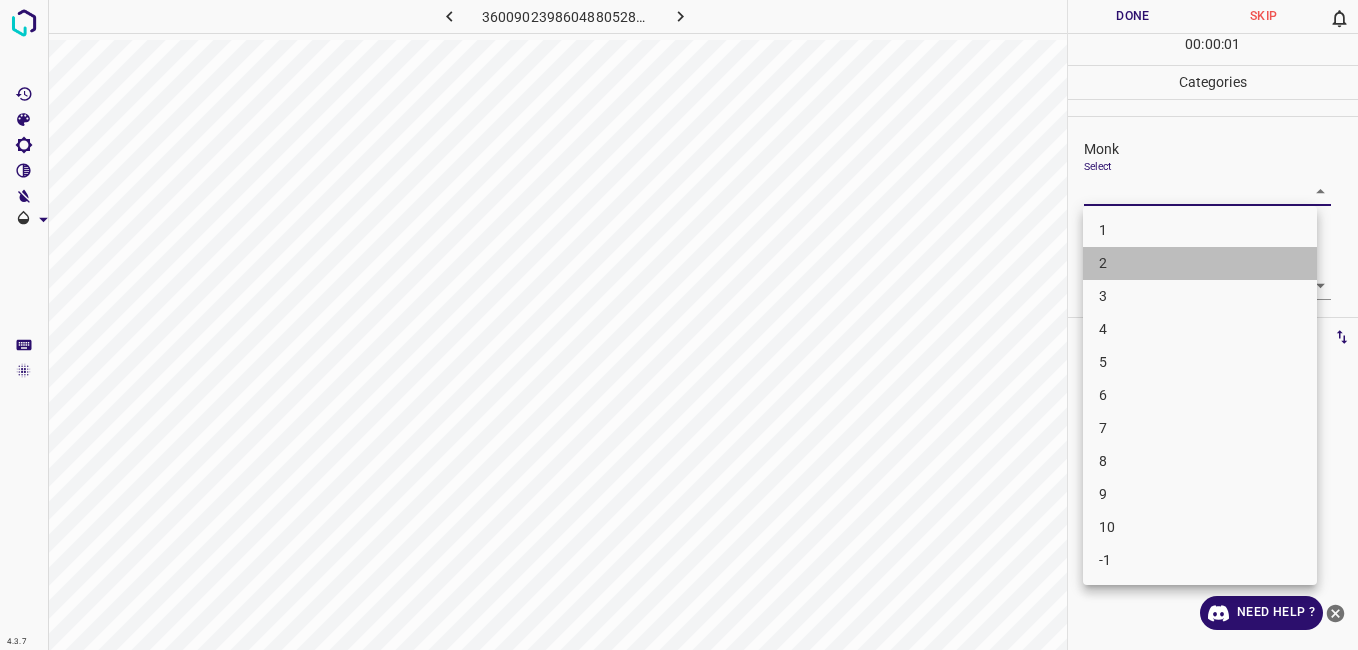click on "2" at bounding box center [1200, 263] 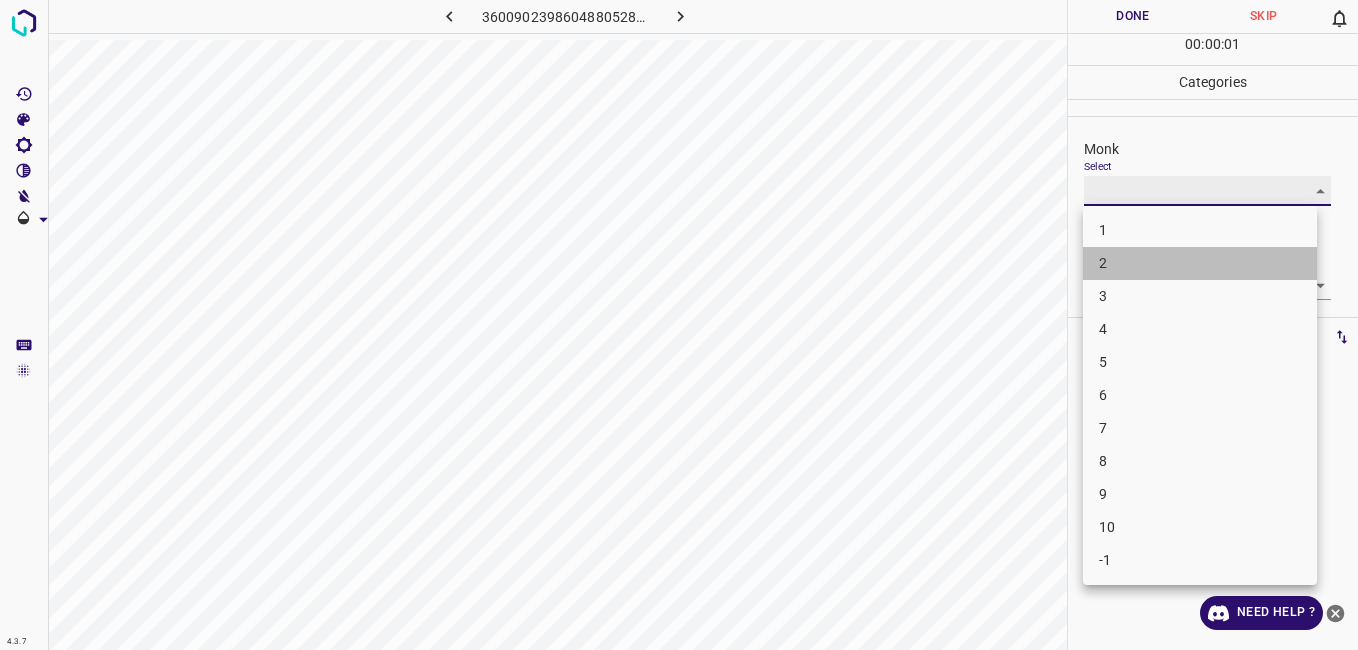 type on "2" 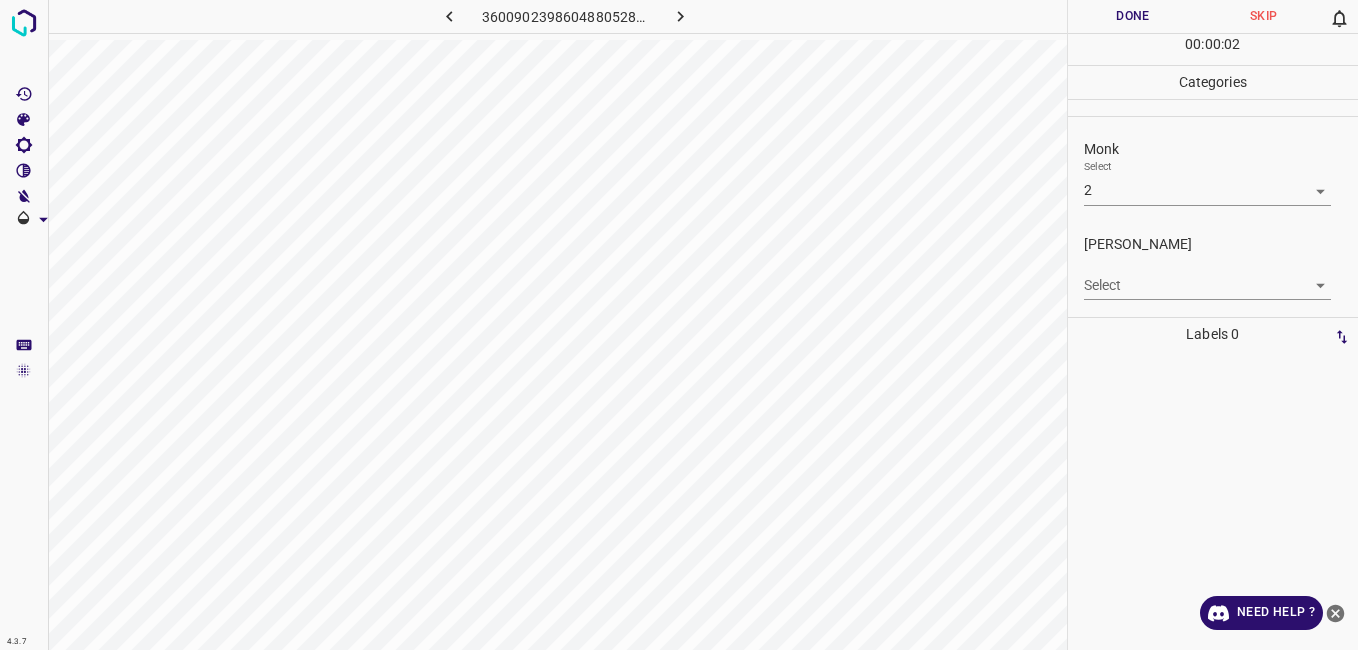 click on "[PERSON_NAME]   Select ​" at bounding box center [1213, 267] 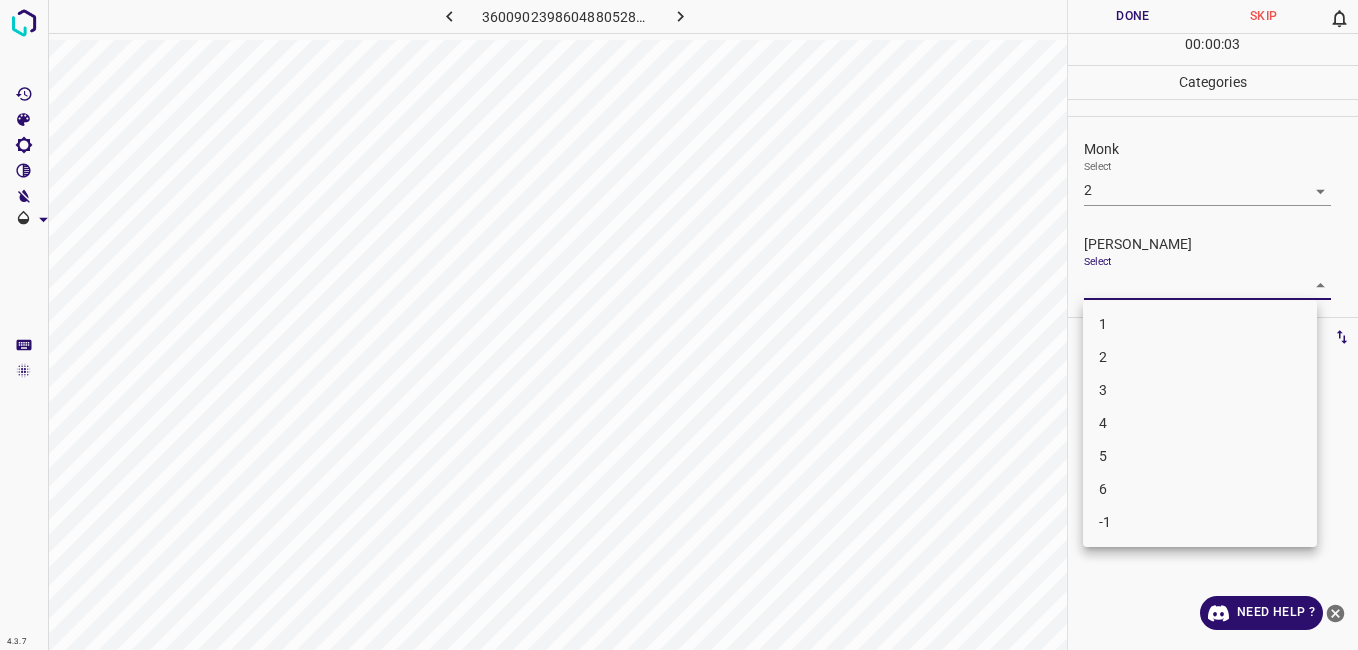 click on "1" at bounding box center [1200, 324] 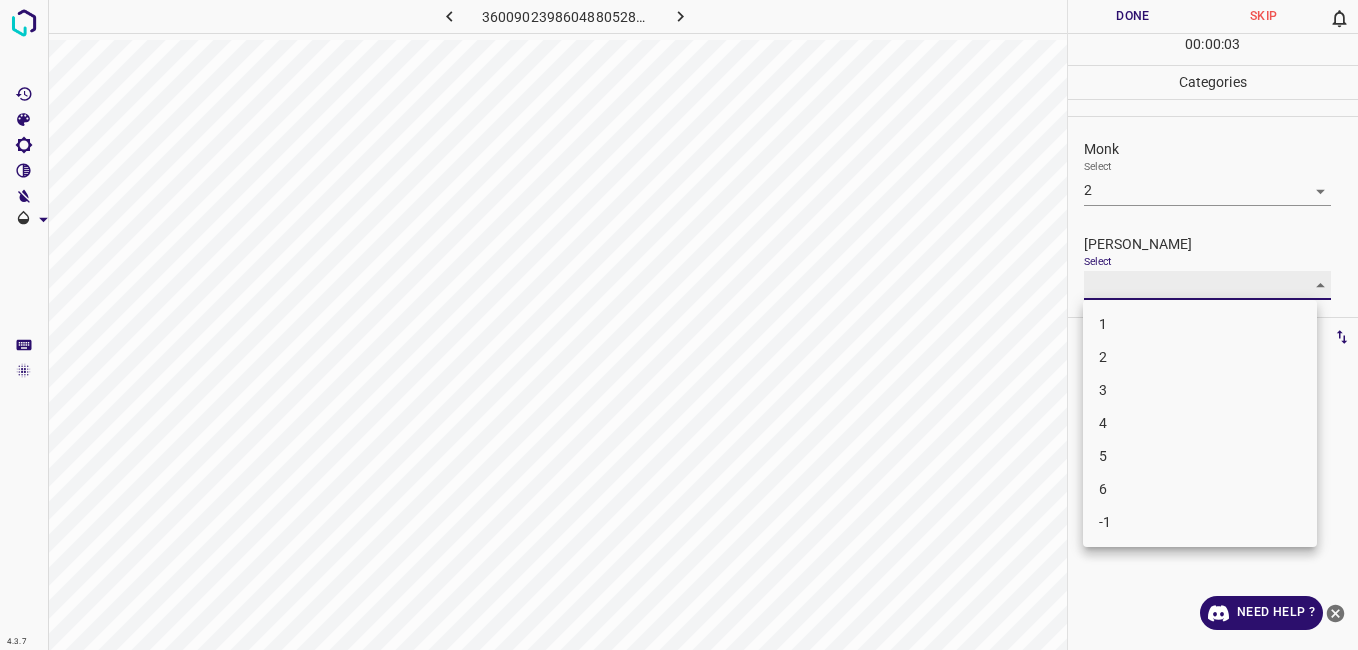 type on "1" 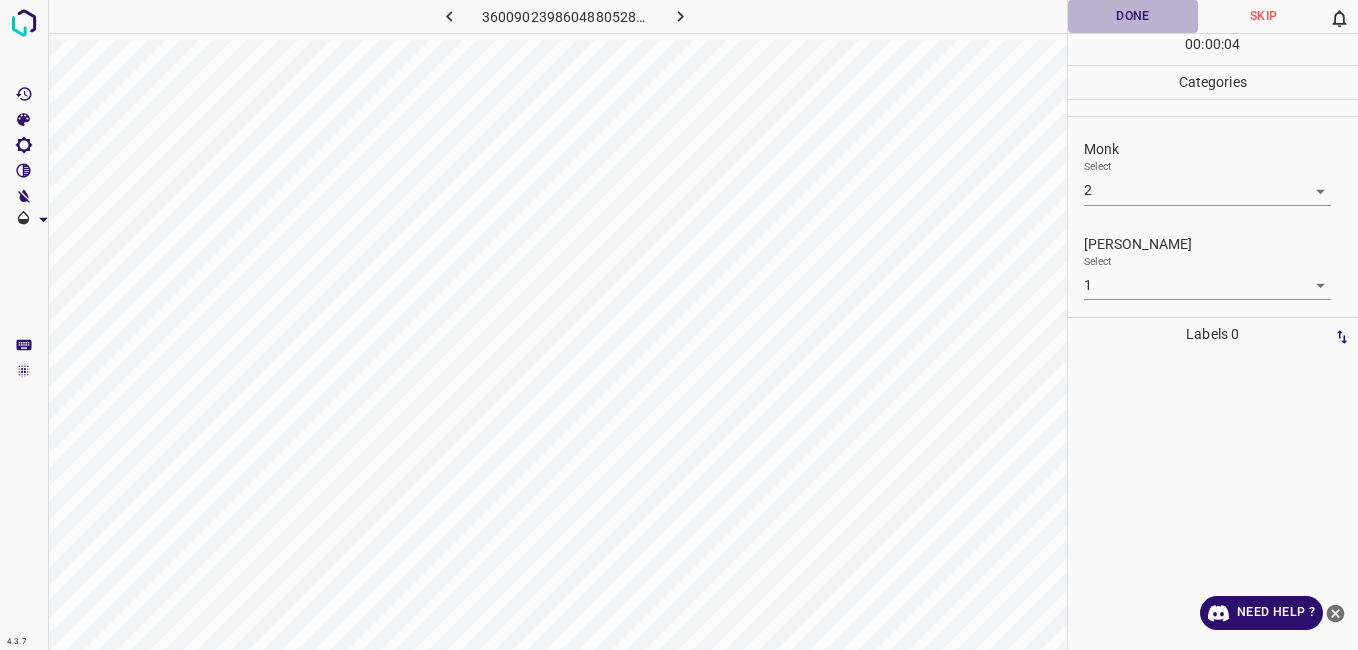 click on "Done" at bounding box center (1133, 16) 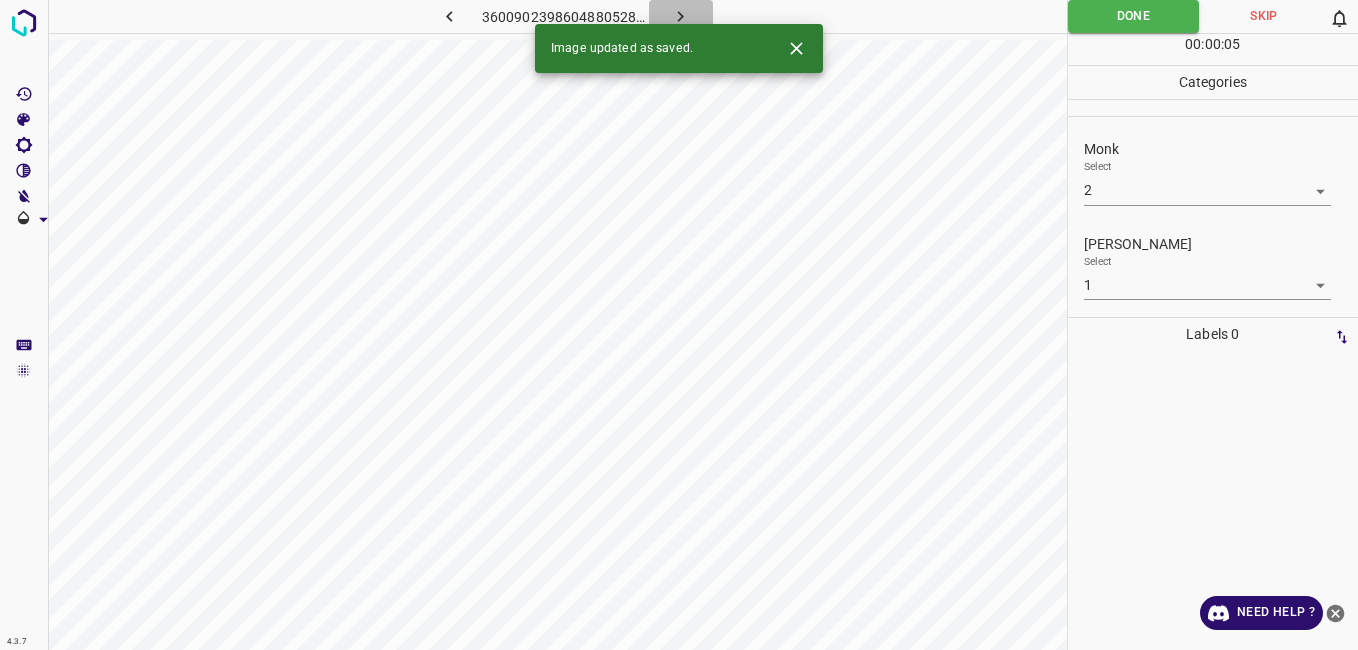 click 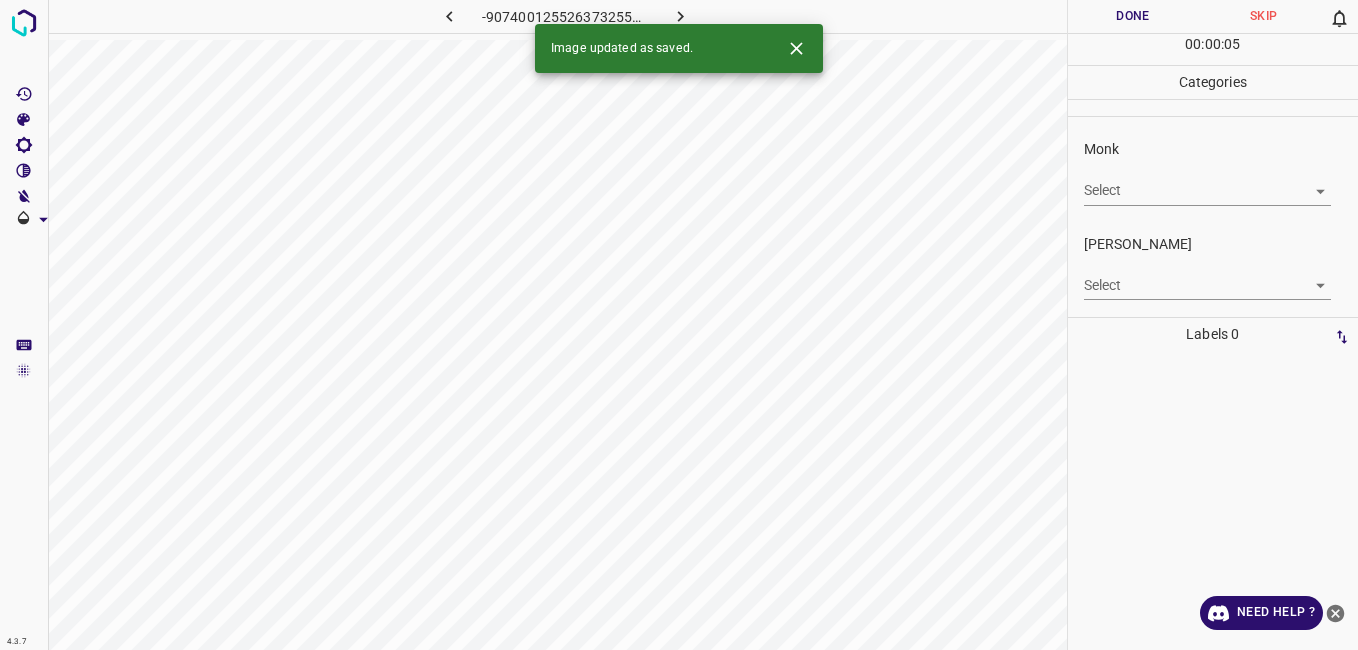 click on "4.3.7 -9074001255263732557.png Done Skip 0 00   : 00   : 05   Categories Monk   Select ​  [PERSON_NAME]   Select ​ Labels   0 Categories 1 Monk 2  [PERSON_NAME] Tools Space Change between modes (Draw & Edit) I Auto labeling R Restore zoom M Zoom in N Zoom out Delete Delete selecte label Filters Z Restore filters X Saturation filter C Brightness filter V Contrast filter B Gray scale filter General O Download Image updated as saved. Need Help ? - Text - Hide - Delete" at bounding box center (679, 325) 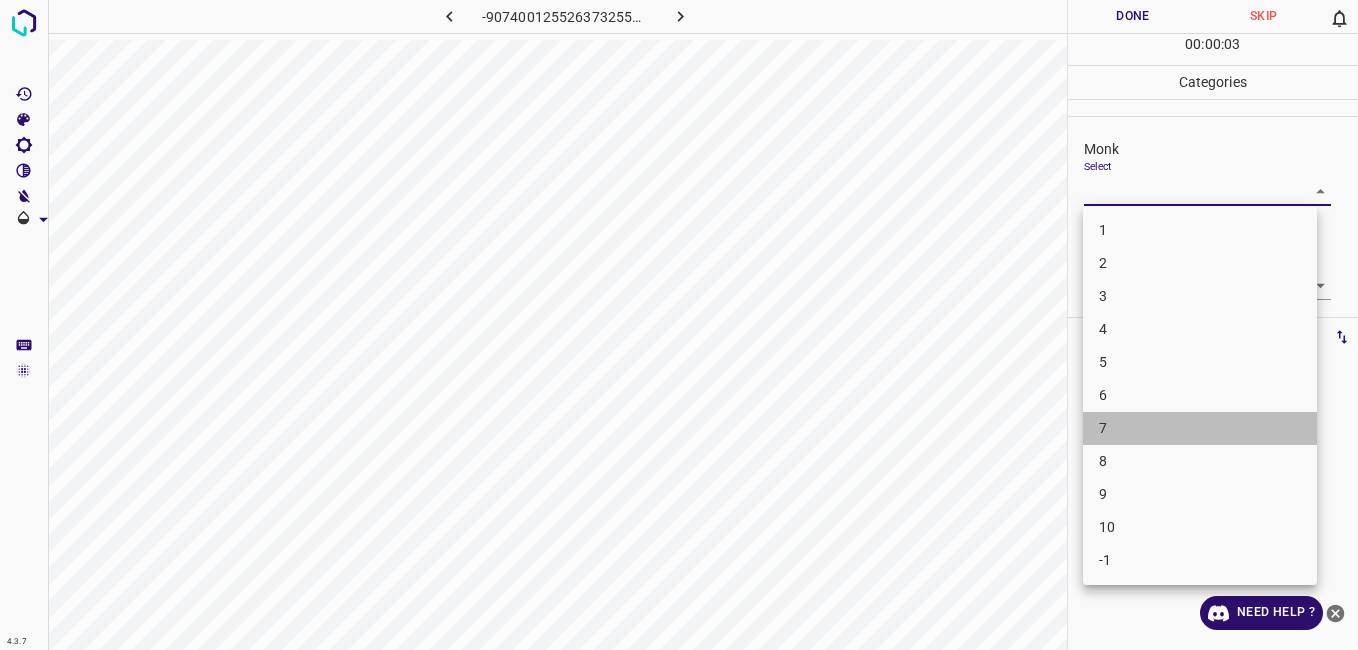 click on "7" at bounding box center [1200, 428] 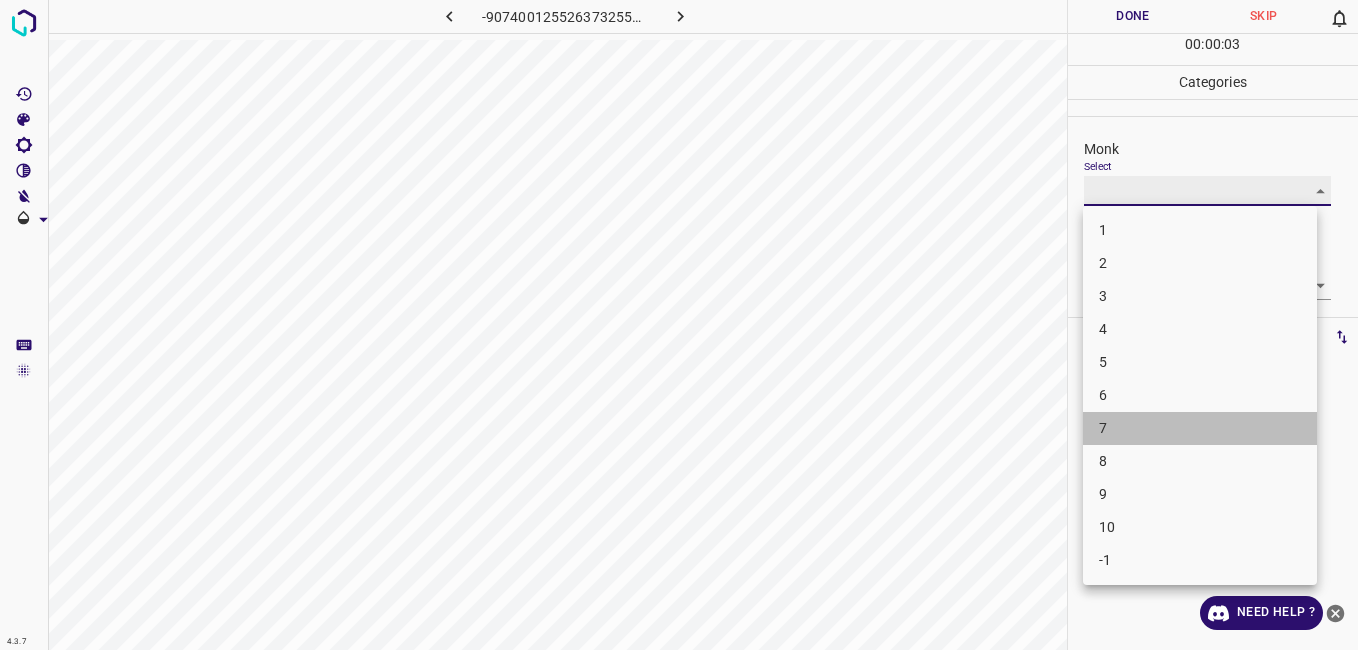 type on "7" 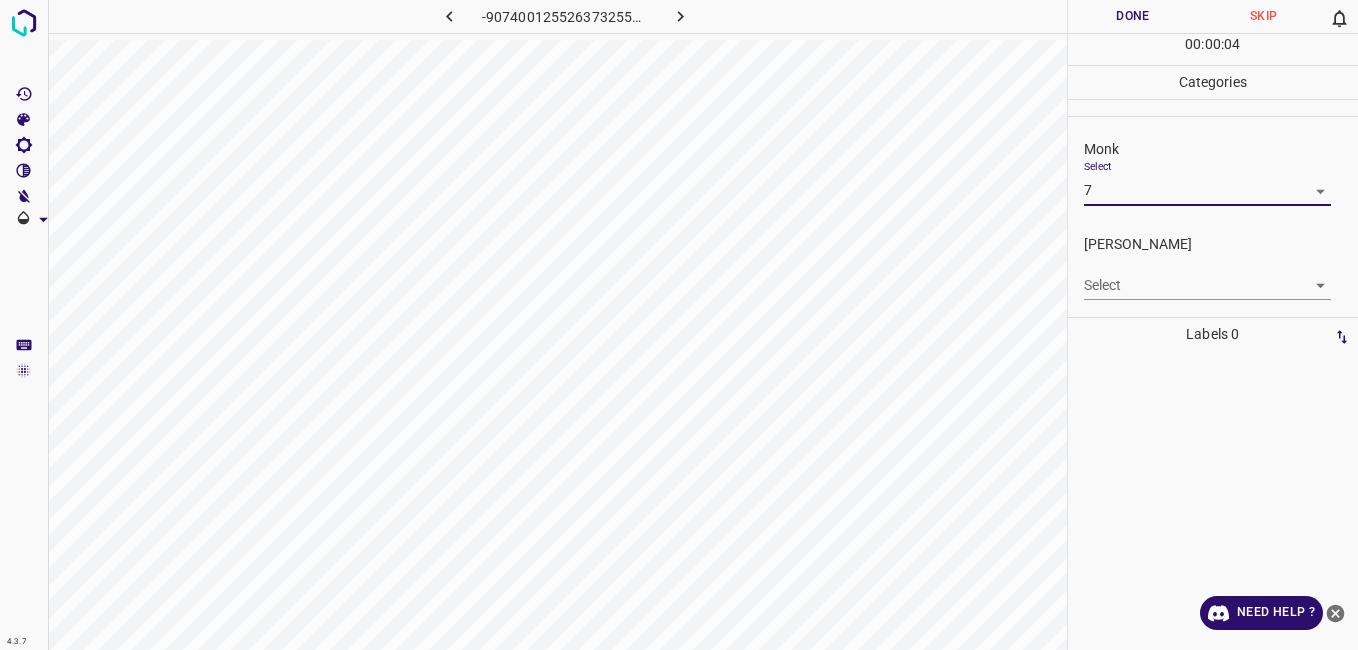 click on "4.3.7 -9074001255263732557.png Done Skip 0 00   : 00   : 04   Categories Monk   Select 7 7  [PERSON_NAME]   Select ​ Labels   0 Categories 1 Monk 2  [PERSON_NAME] Tools Space Change between modes (Draw & Edit) I Auto labeling R Restore zoom M Zoom in N Zoom out Delete Delete selecte label Filters Z Restore filters X Saturation filter C Brightness filter V Contrast filter B Gray scale filter General O Download Need Help ? - Text - Hide - Delete" at bounding box center (679, 325) 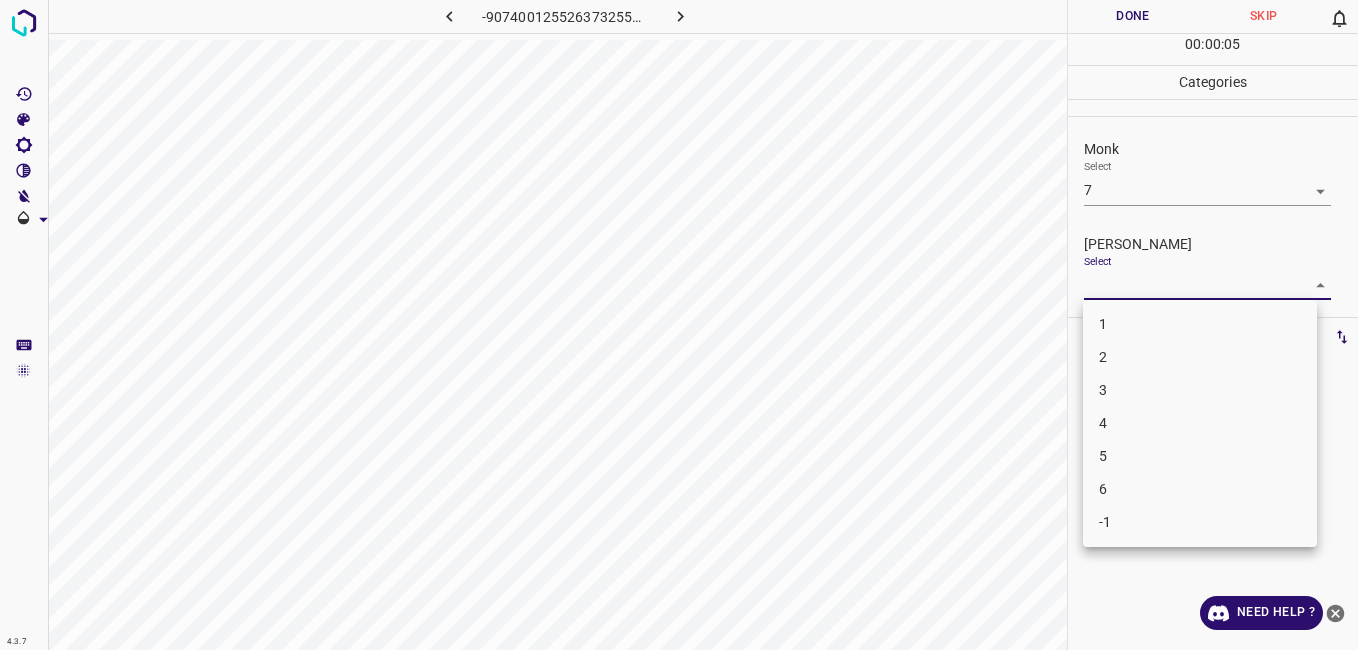 click on "5" at bounding box center [1200, 456] 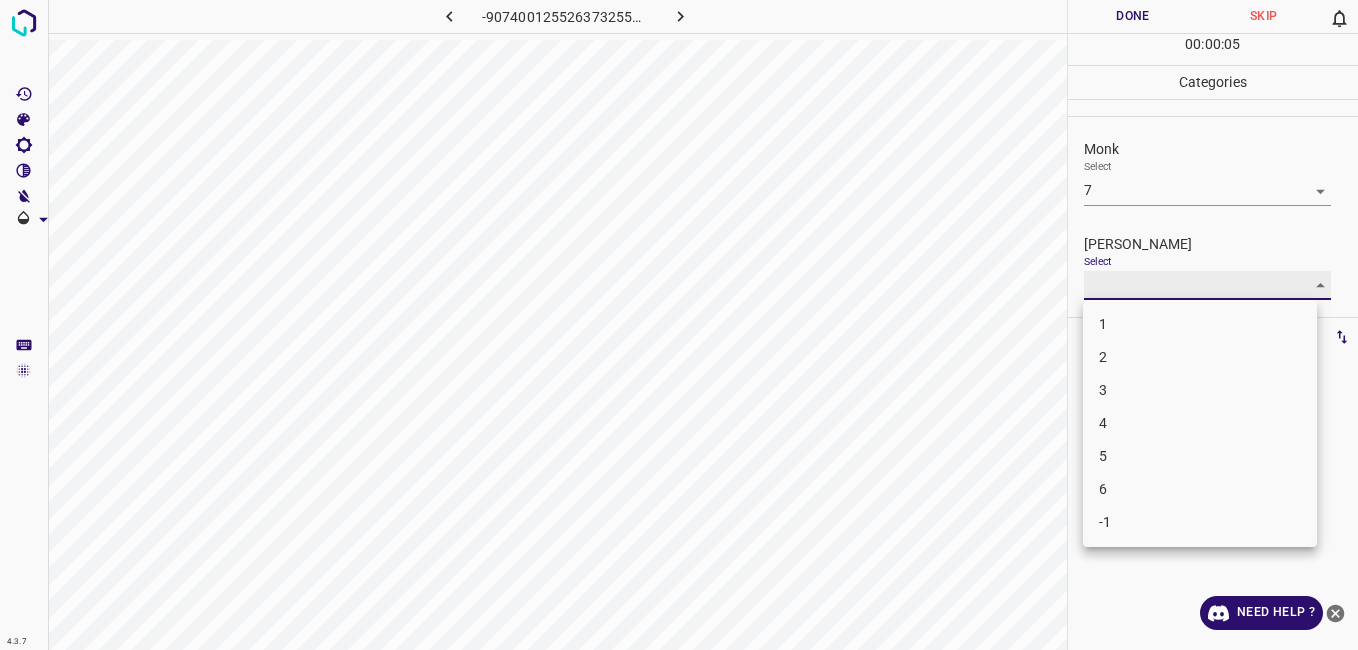 type on "5" 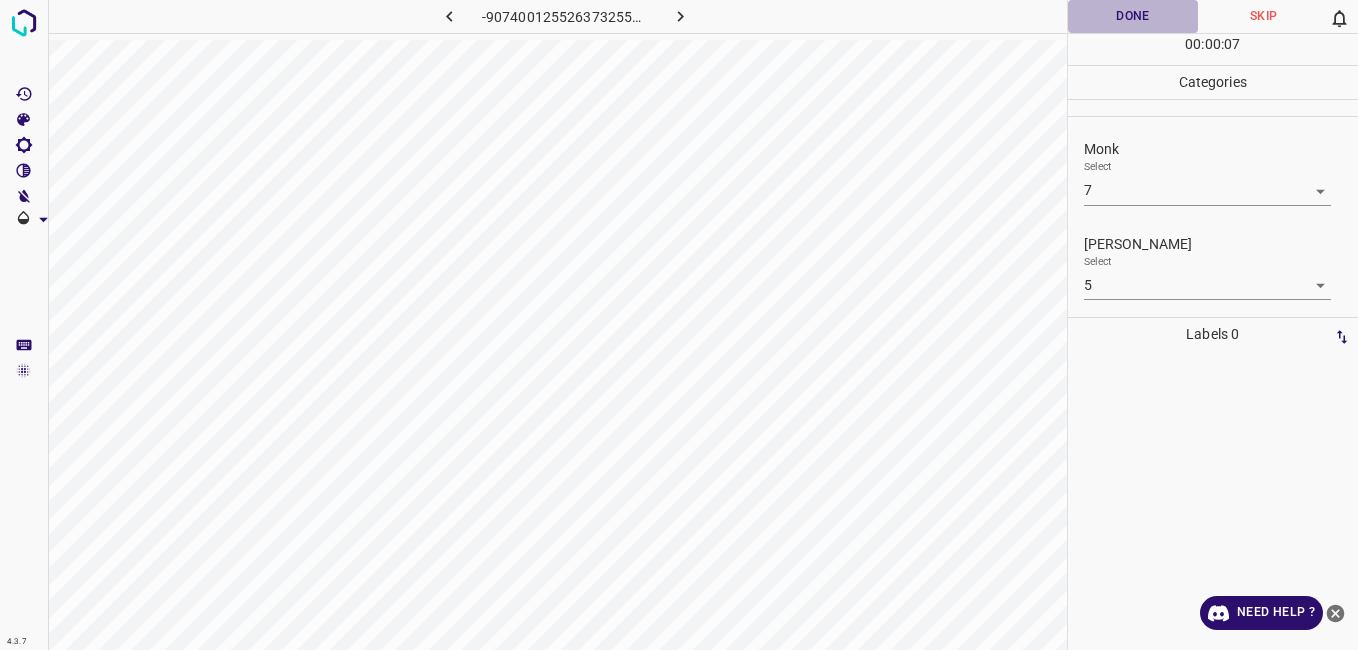 click on "Done" at bounding box center (1133, 16) 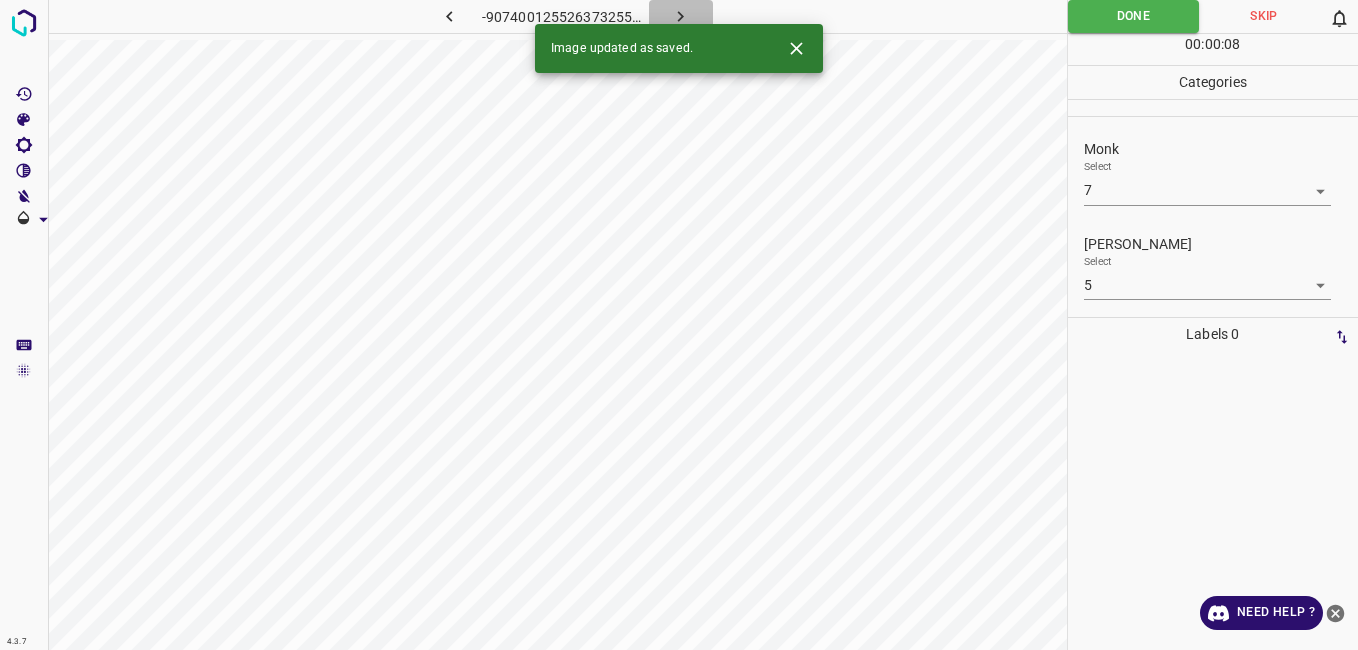 click at bounding box center (681, 16) 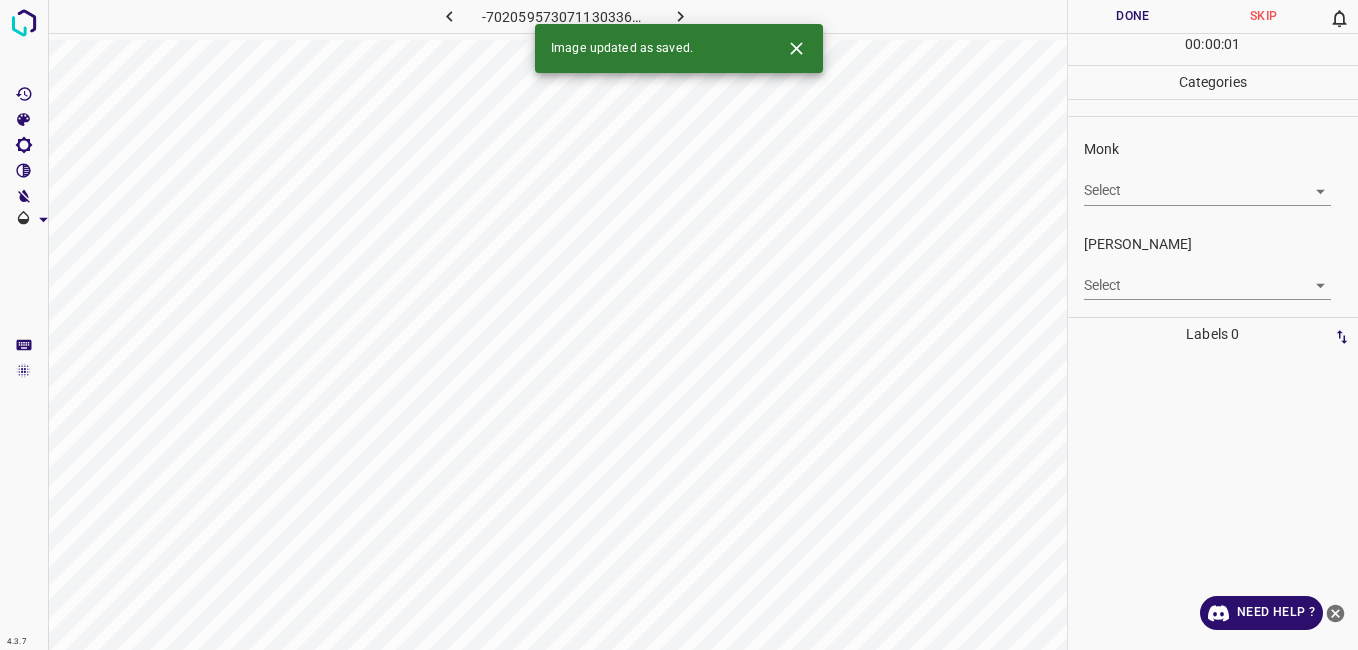 click on "4.3.7 -7020595730711303365.png Done Skip 0 00   : 00   : 01   Categories Monk   Select ​  [PERSON_NAME]   Select ​ Labels   0 Categories 1 Monk 2  [PERSON_NAME] Tools Space Change between modes (Draw & Edit) I Auto labeling R Restore zoom M Zoom in N Zoom out Delete Delete selecte label Filters Z Restore filters X Saturation filter C Brightness filter V Contrast filter B Gray scale filter General O Download Image updated as saved. Need Help ? - Text - Hide - Delete" at bounding box center [679, 325] 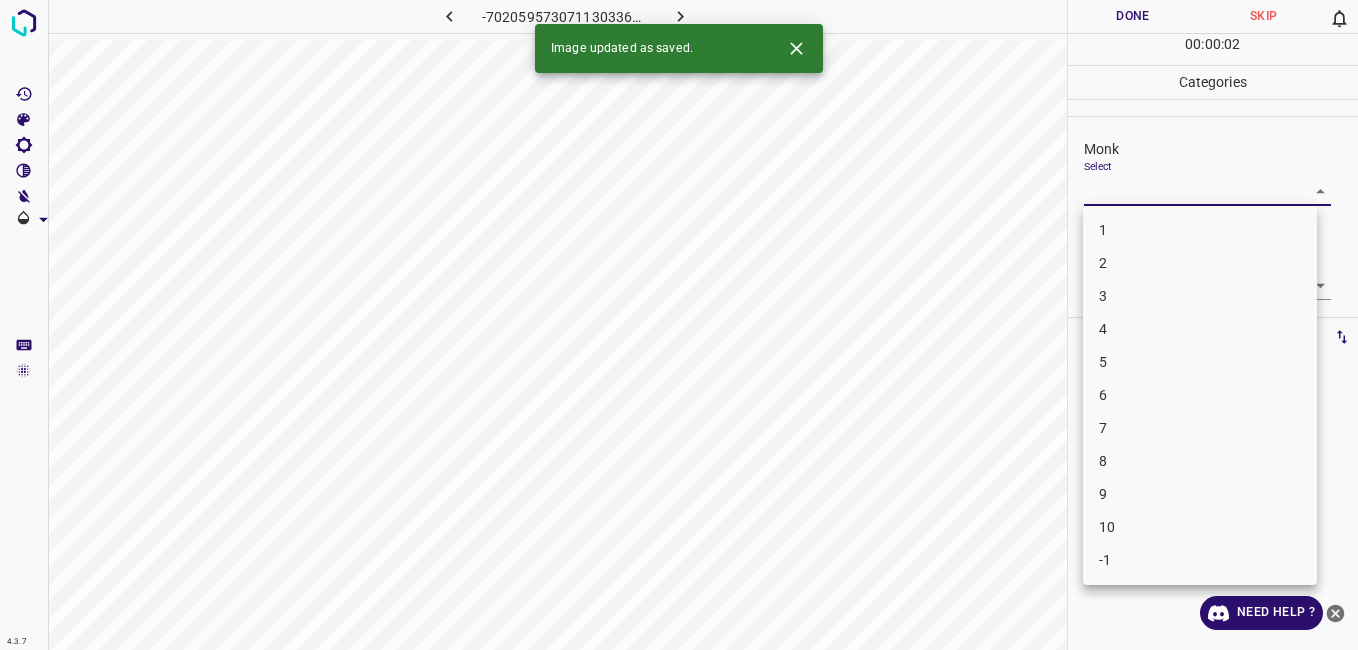 click on "6" at bounding box center (1200, 395) 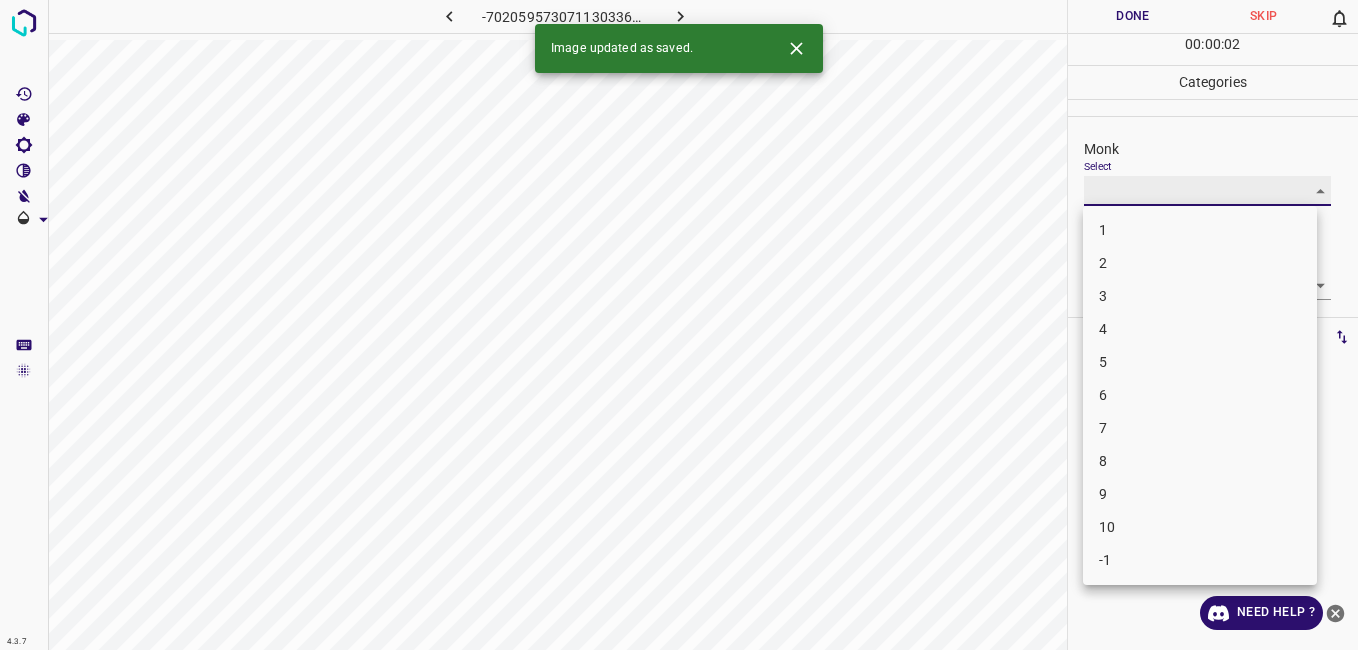 type on "6" 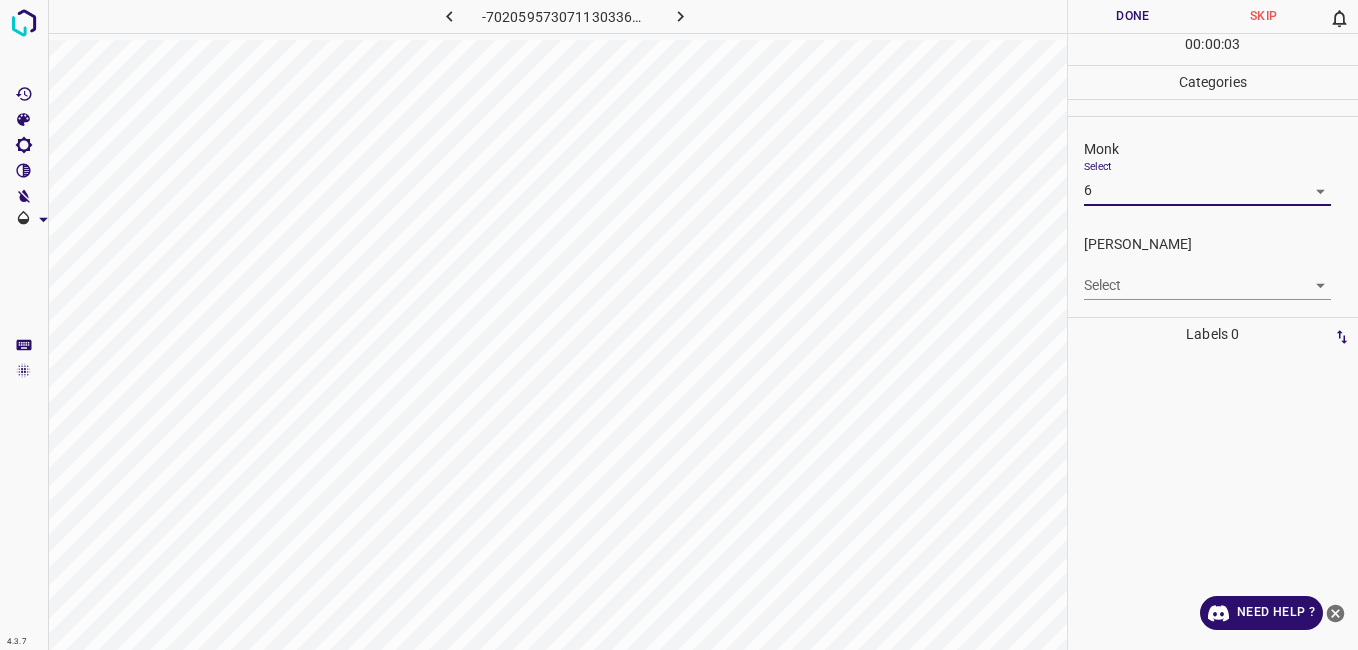 click on "4.3.7 -7020595730711303365.png Done Skip 0 00   : 00   : 03   Categories Monk   Select 6 6  [PERSON_NAME]   Select ​ Labels   0 Categories 1 Monk 2  [PERSON_NAME] Tools Space Change between modes (Draw & Edit) I Auto labeling R Restore zoom M Zoom in N Zoom out Delete Delete selecte label Filters Z Restore filters X Saturation filter C Brightness filter V Contrast filter B Gray scale filter General O Download Need Help ? - Text - Hide - Delete" at bounding box center (679, 325) 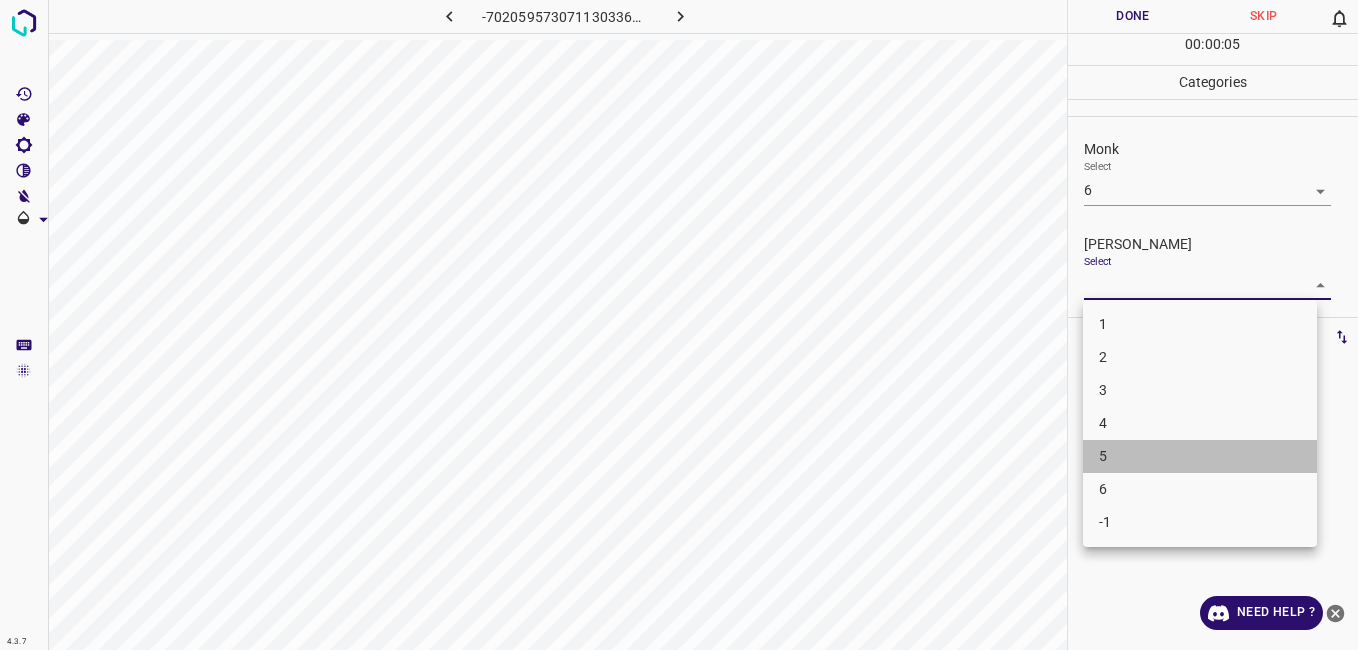 click on "5" at bounding box center [1200, 456] 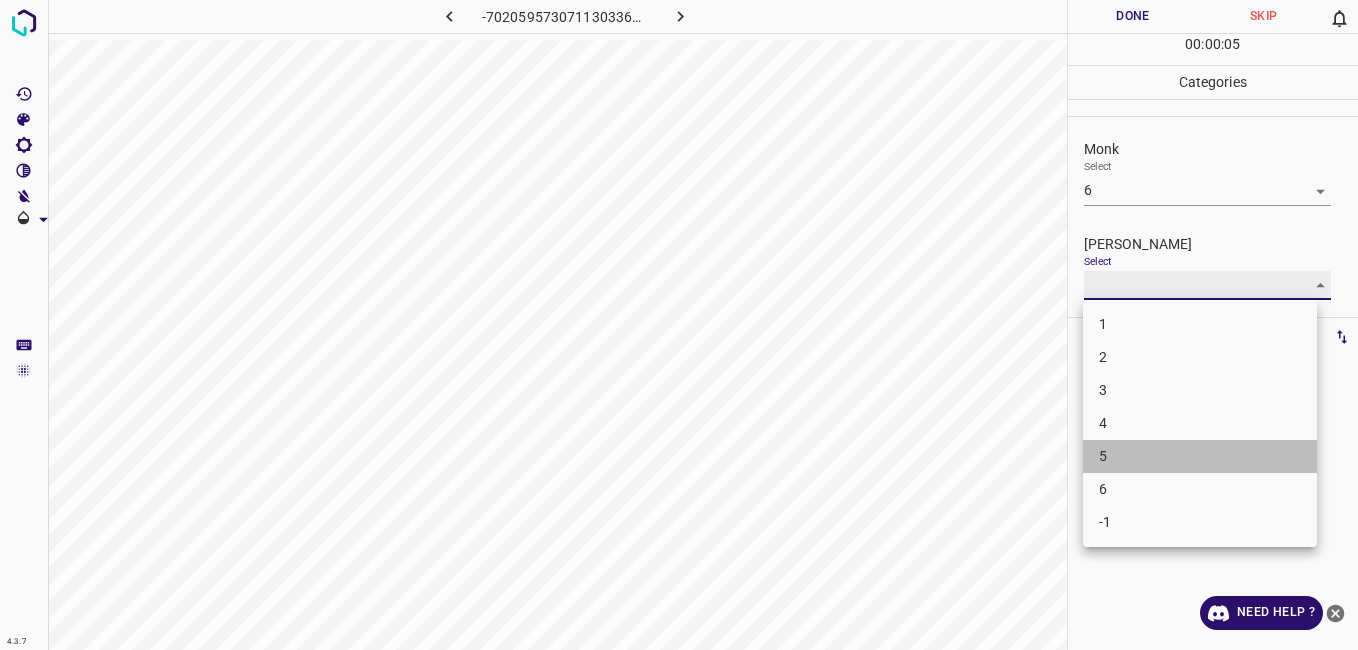 type on "5" 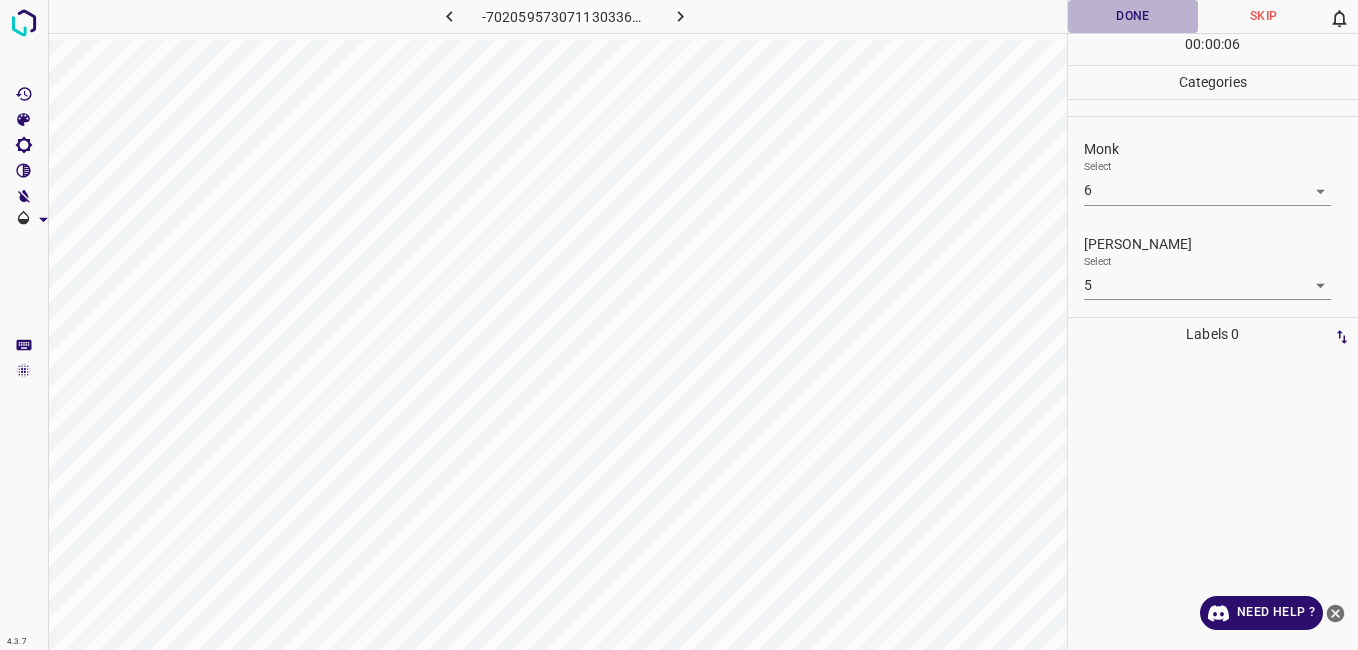click on "Done" at bounding box center (1133, 16) 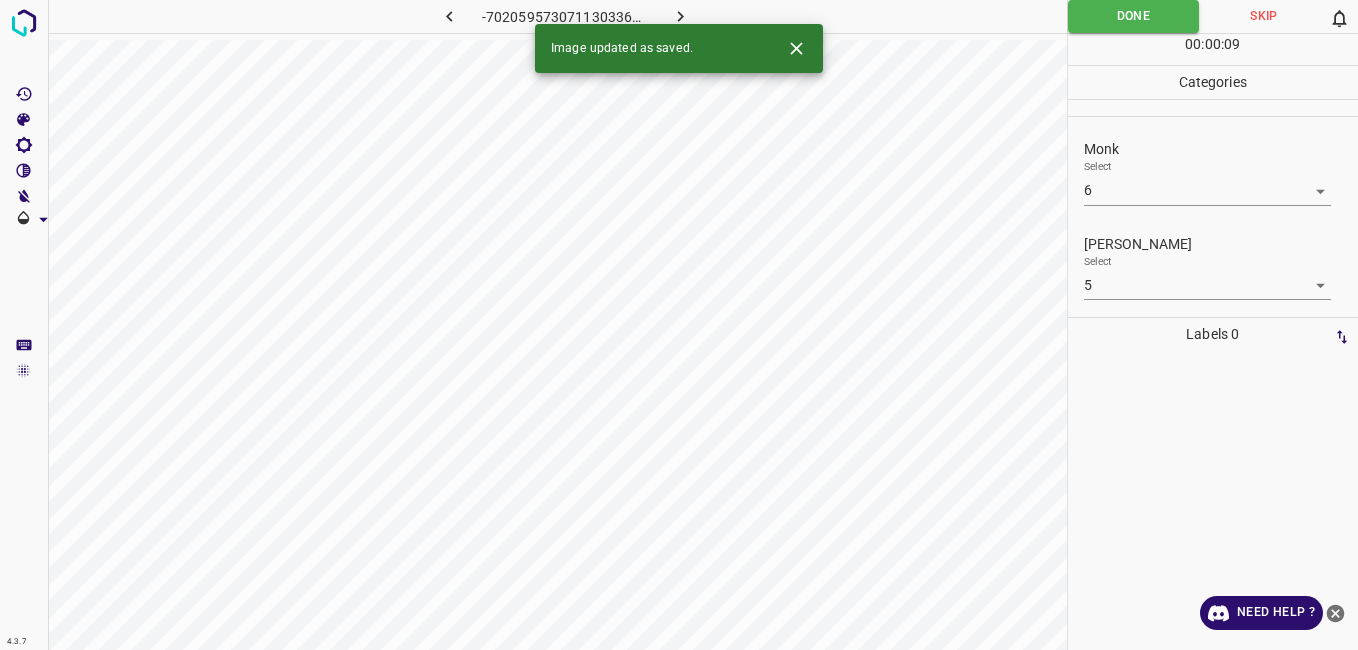 click at bounding box center [681, 16] 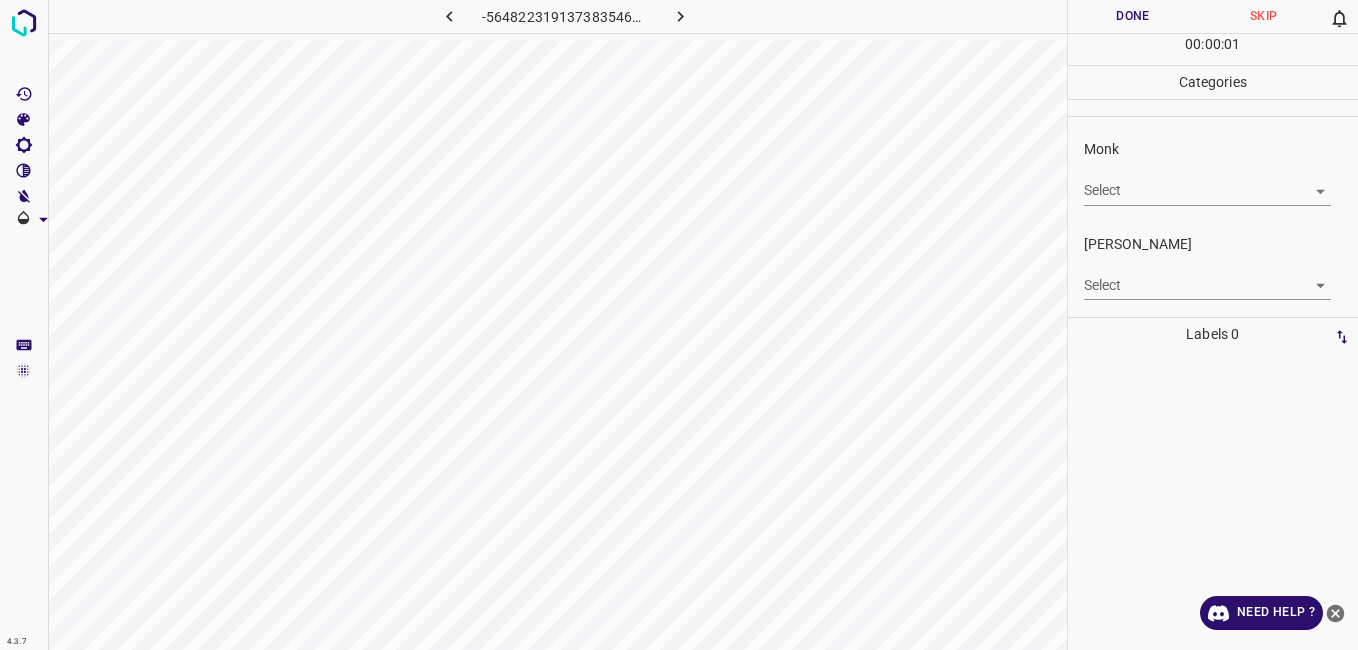 click on "4.3.7 -5648223191373835461.png Done Skip 0 00   : 00   : 01   Categories Monk   Select ​  [PERSON_NAME]   Select ​ Labels   0 Categories 1 Monk 2  [PERSON_NAME] Tools Space Change between modes (Draw & Edit) I Auto labeling R Restore zoom M Zoom in N Zoom out Delete Delete selecte label Filters Z Restore filters X Saturation filter C Brightness filter V Contrast filter B Gray scale filter General O Download Need Help ? - Text - Hide - Delete" at bounding box center [679, 325] 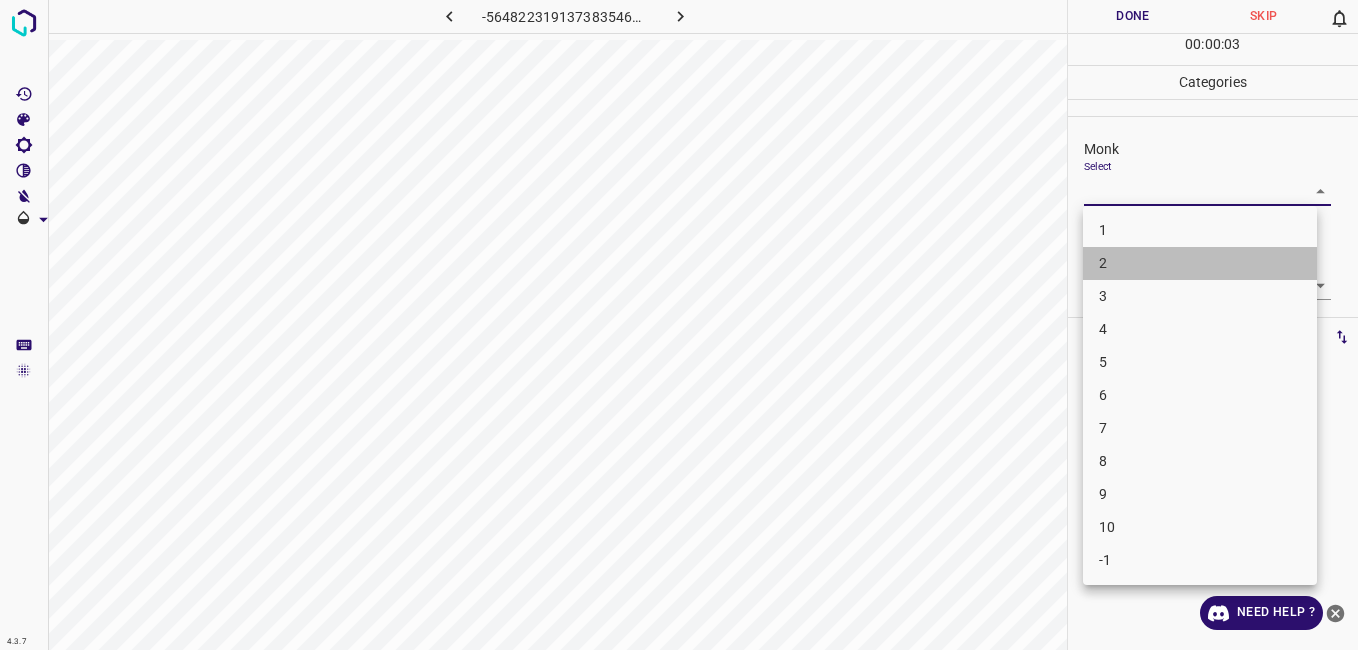 click on "2" at bounding box center [1200, 263] 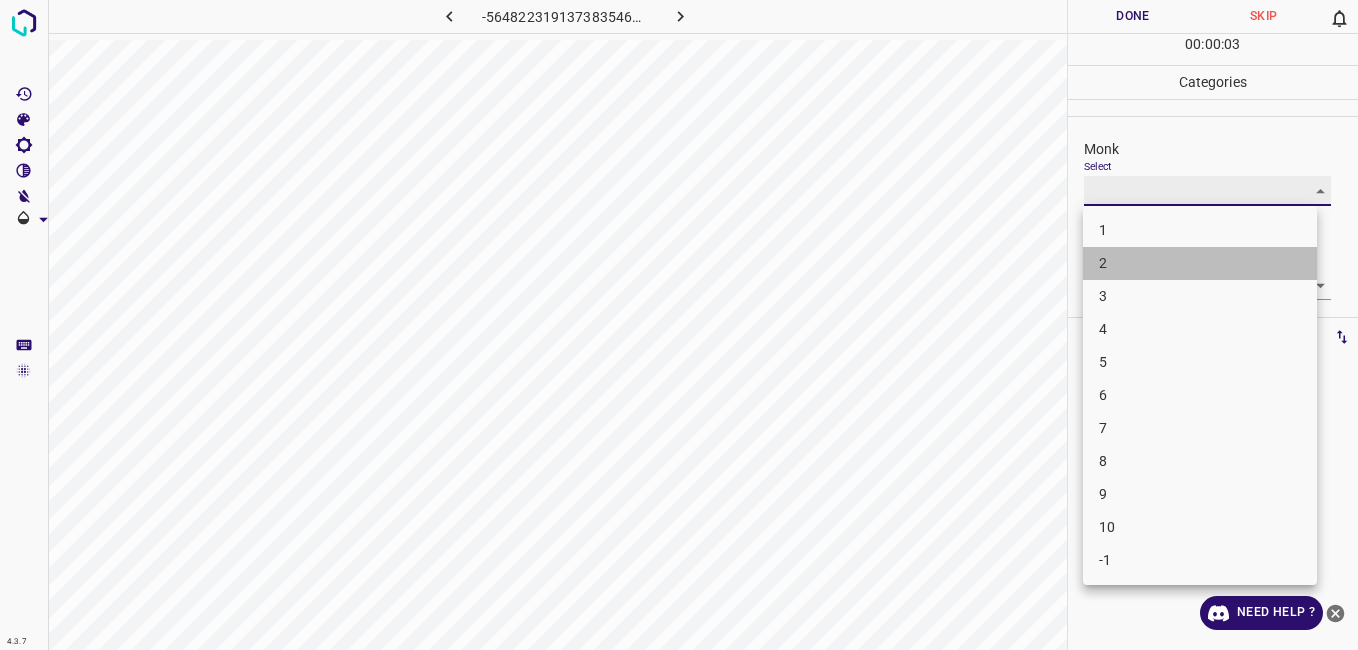 type on "2" 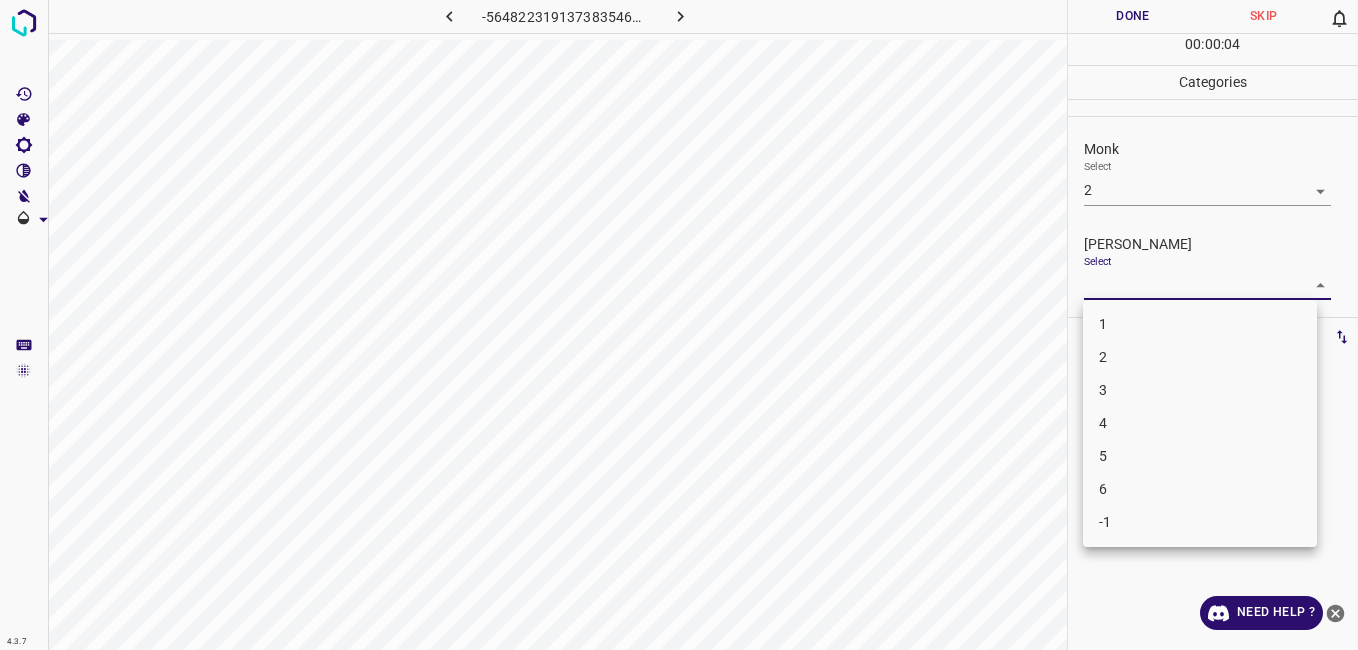 click on "4.3.7 -5648223191373835461.png Done Skip 0 00   : 00   : 04   Categories Monk   Select 2 2  [PERSON_NAME]   Select ​ Labels   0 Categories 1 Monk 2  [PERSON_NAME] Tools Space Change between modes (Draw & Edit) I Auto labeling R Restore zoom M Zoom in N Zoom out Delete Delete selecte label Filters Z Restore filters X Saturation filter C Brightness filter V Contrast filter B Gray scale filter General O Download Need Help ? - Text - Hide - Delete 1 2 3 4 5 6 -1" at bounding box center [679, 325] 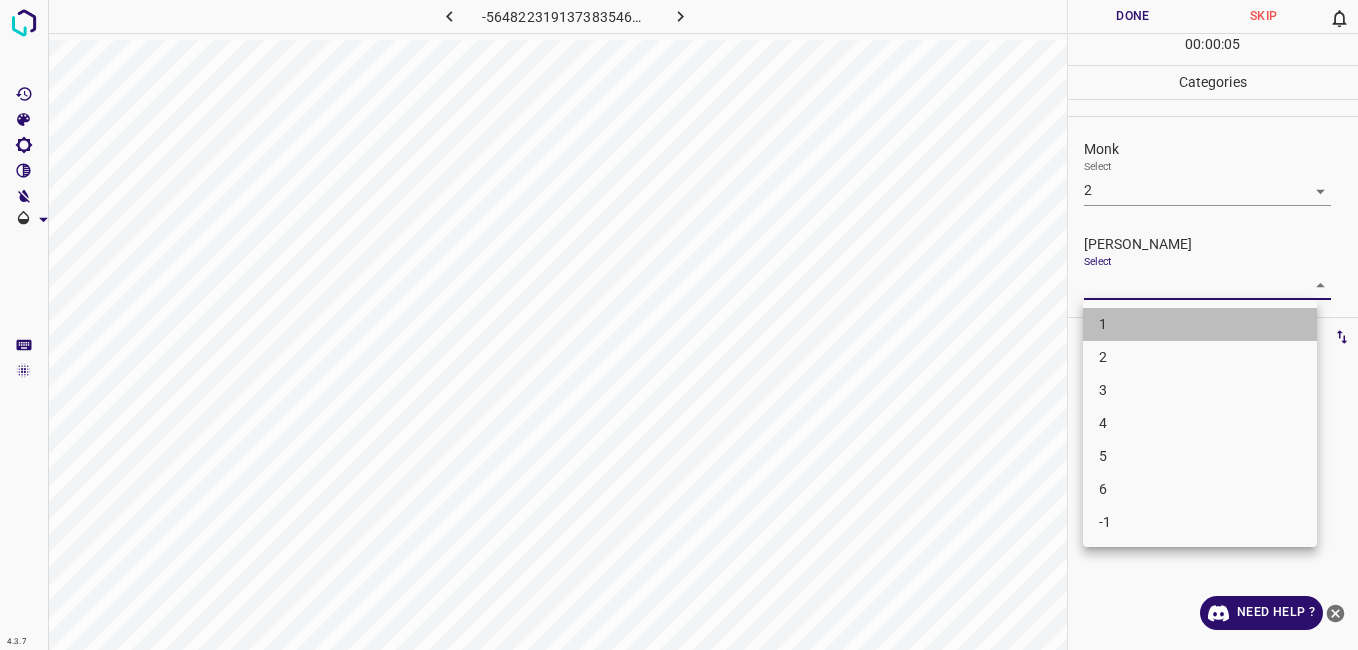 click on "1" at bounding box center (1200, 324) 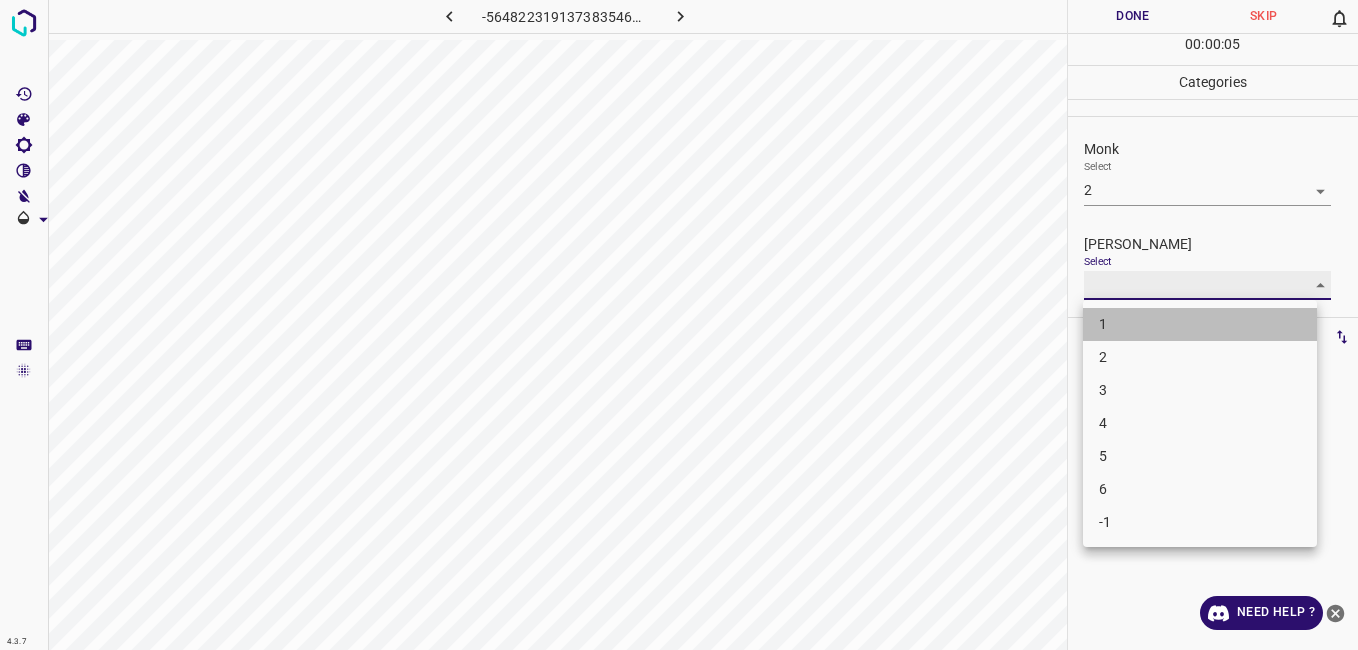 type on "1" 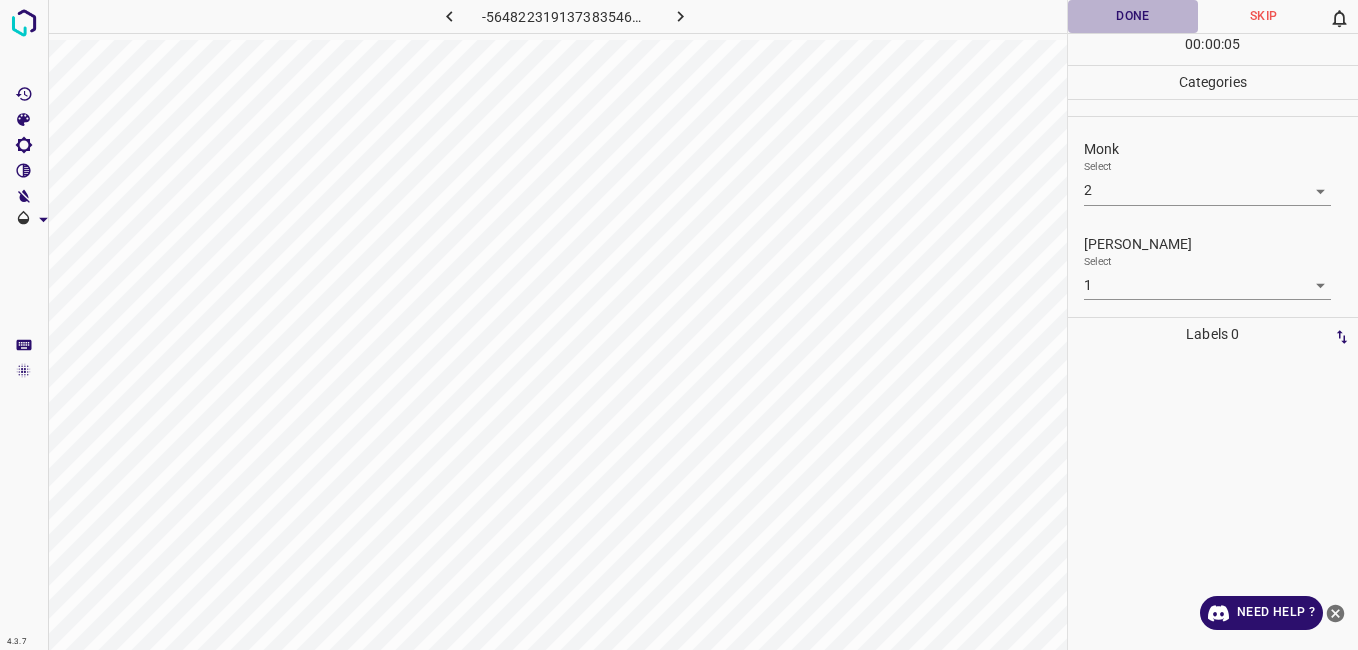 click on "Done" at bounding box center (1133, 16) 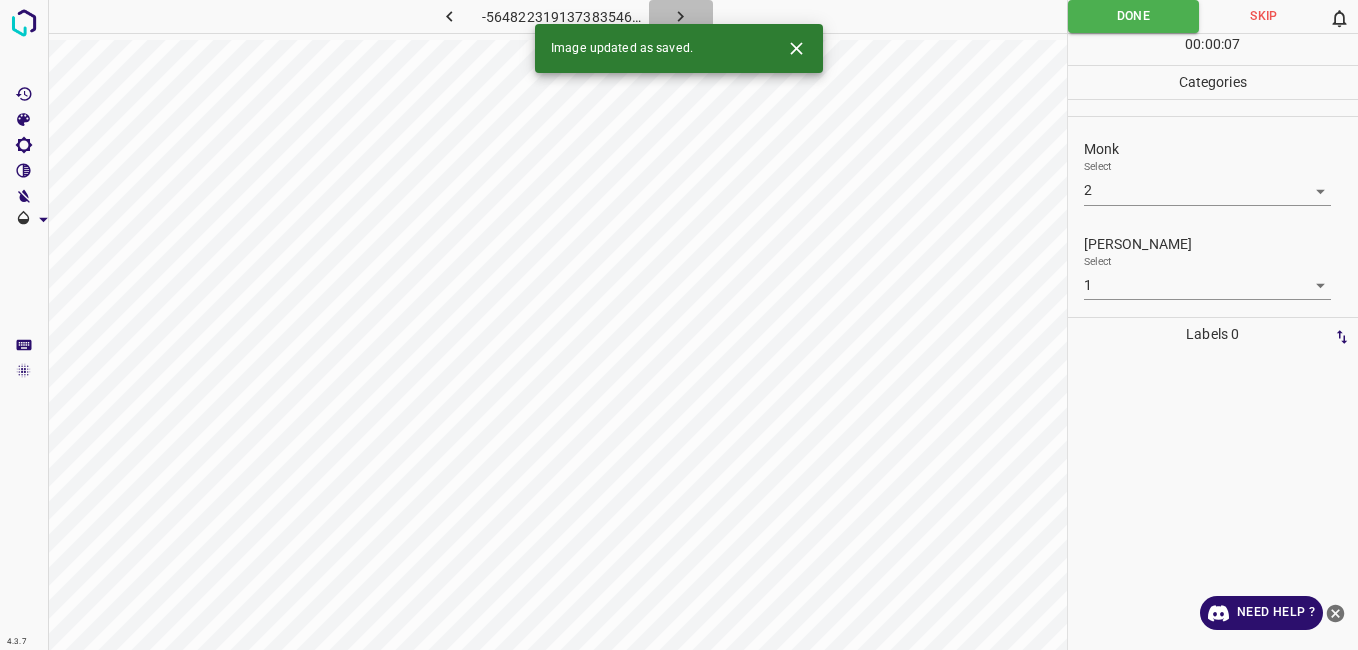 click 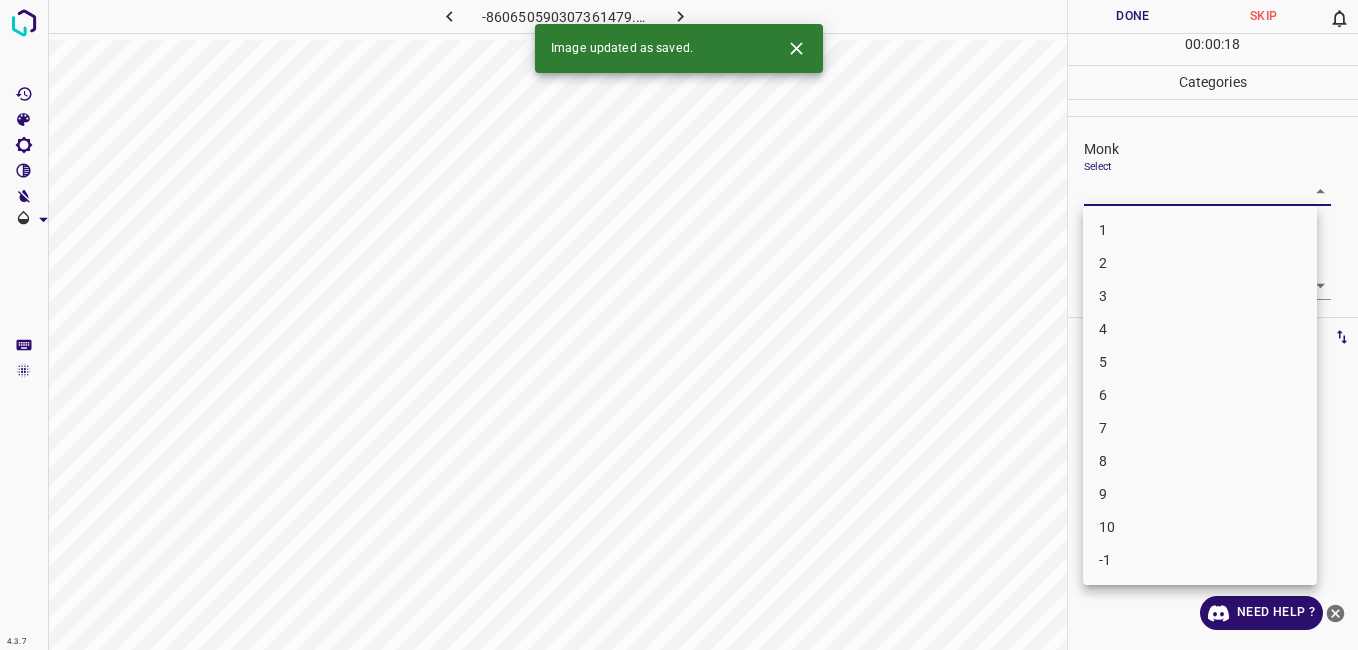 click on "4.3.7 -860650590307361479.png Done Skip 0 00   : 00   : 18   Categories Monk   Select ​  [PERSON_NAME]   Select ​ Labels   0 Categories 1 Monk 2  [PERSON_NAME] Tools Space Change between modes (Draw & Edit) I Auto labeling R Restore zoom M Zoom in N Zoom out Delete Delete selecte label Filters Z Restore filters X Saturation filter C Brightness filter V Contrast filter B Gray scale filter General O Download Image updated as saved. Need Help ? - Text - Hide - Delete 1 2 3 4 5 6 7 8 9 10 -1" at bounding box center [679, 325] 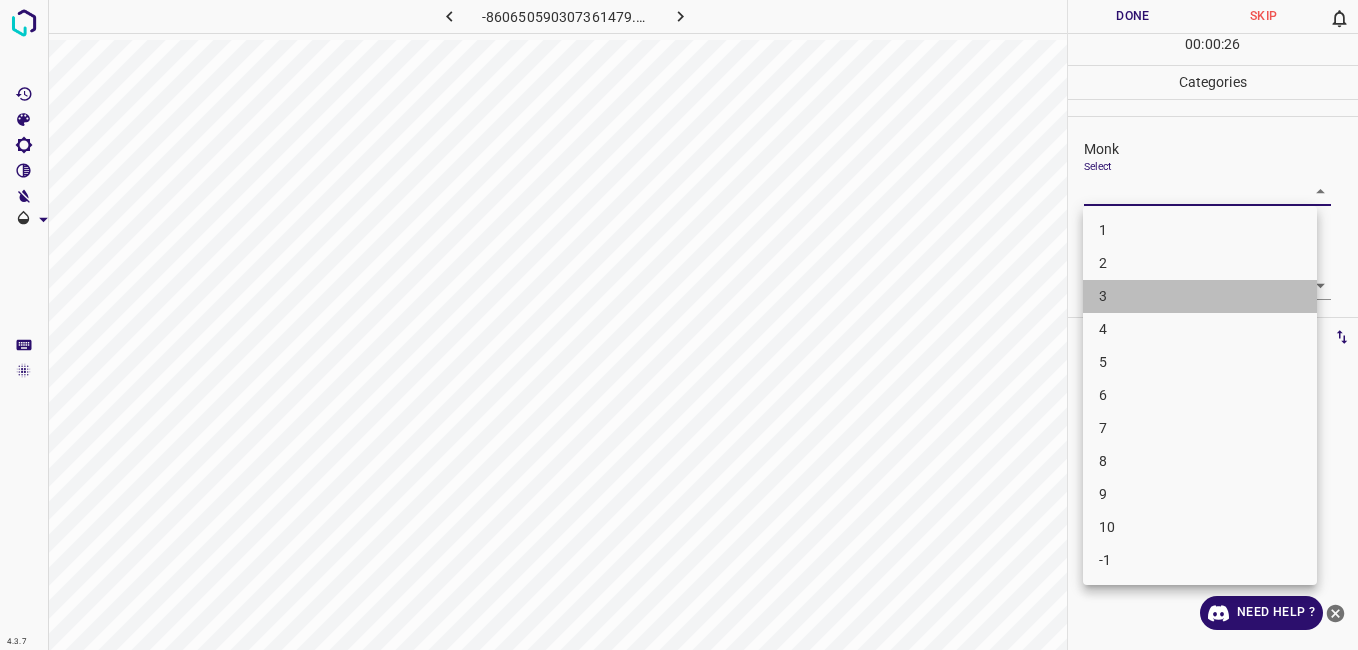 click on "3" at bounding box center [1200, 296] 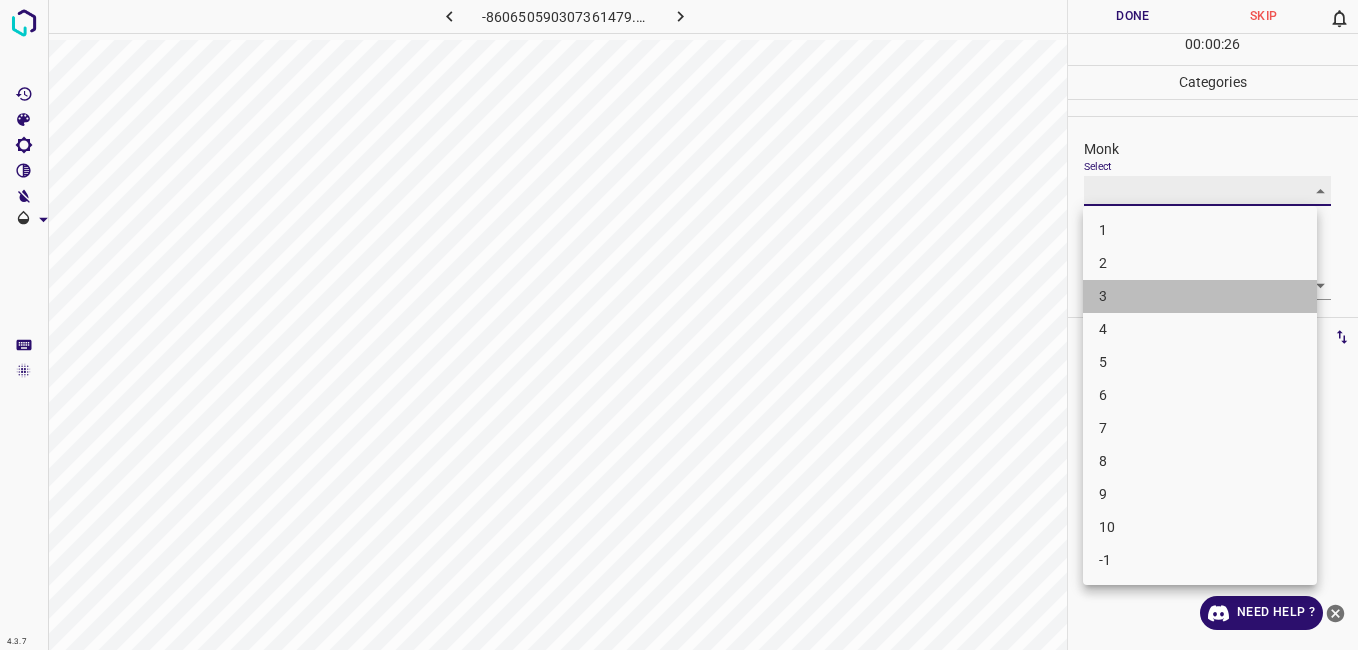 type on "3" 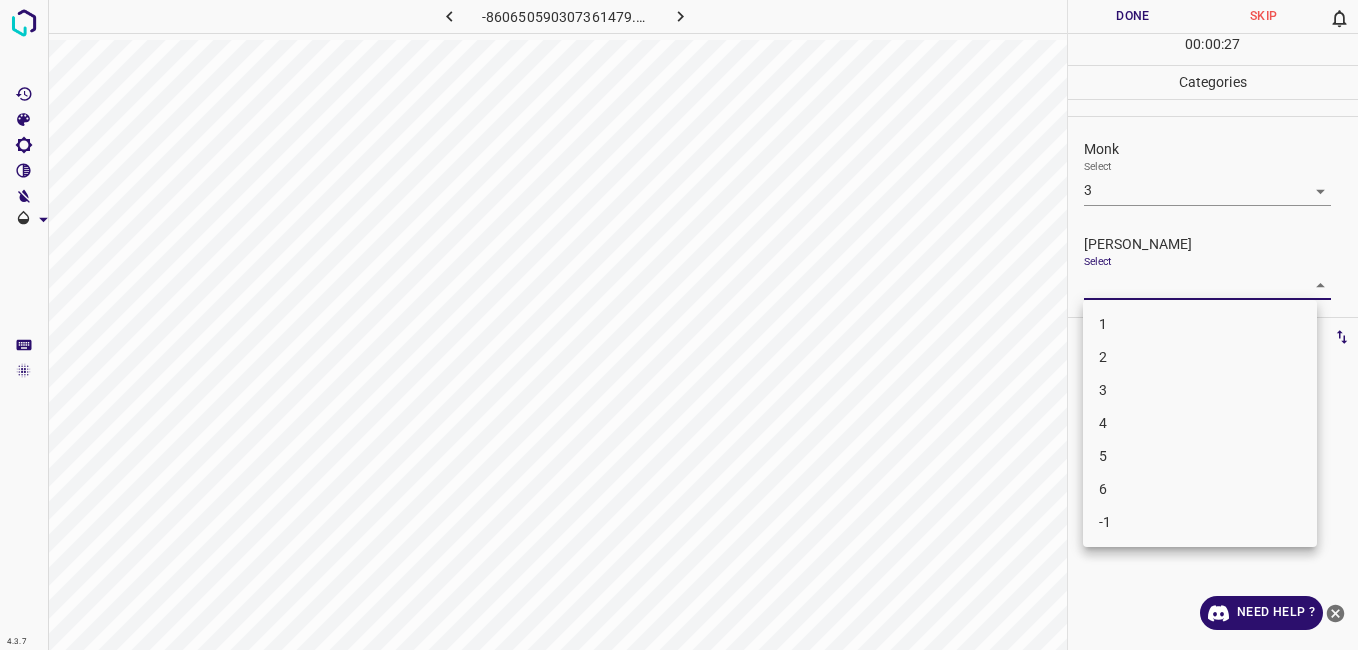 click on "4.3.7 -860650590307361479.png Done Skip 0 00   : 00   : 27   Categories Monk   Select 3 3  [PERSON_NAME]   Select ​ Labels   0 Categories 1 Monk 2  [PERSON_NAME] Tools Space Change between modes (Draw & Edit) I Auto labeling R Restore zoom M Zoom in N Zoom out Delete Delete selecte label Filters Z Restore filters X Saturation filter C Brightness filter V Contrast filter B Gray scale filter General O Download Need Help ? - Text - Hide - Delete 1 2 3 4 5 6 -1" at bounding box center (679, 325) 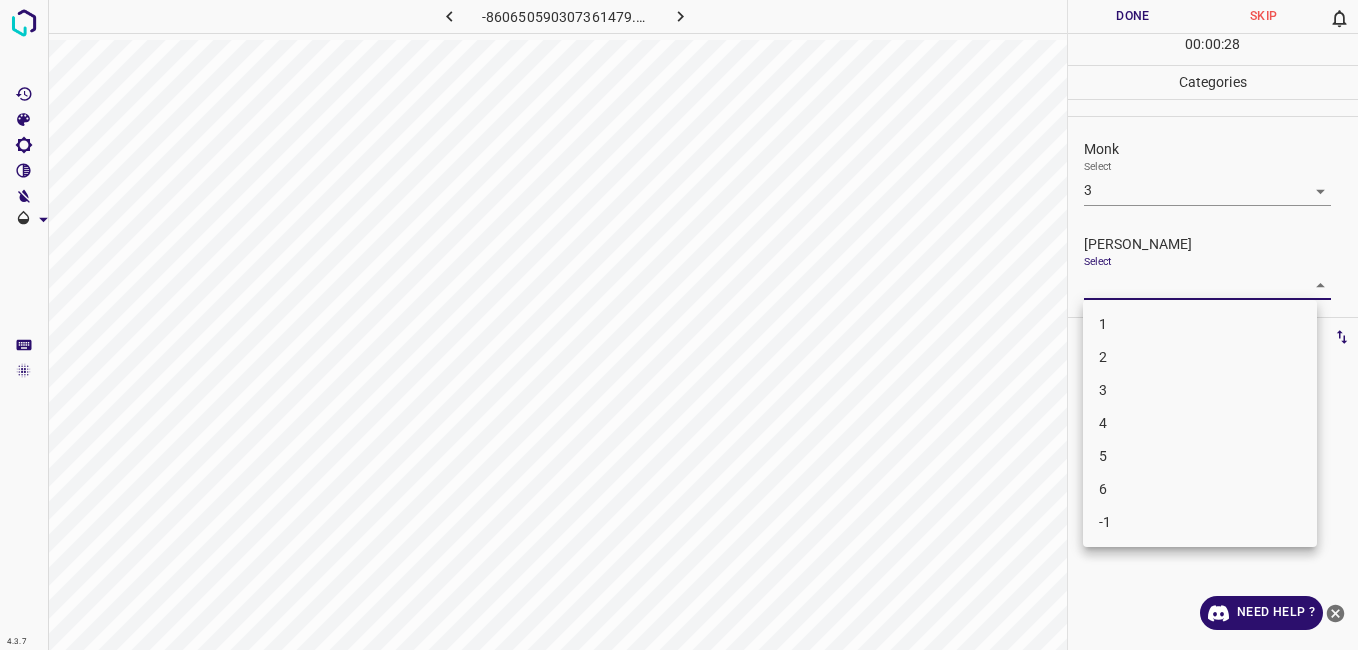 click on "3" at bounding box center [1200, 390] 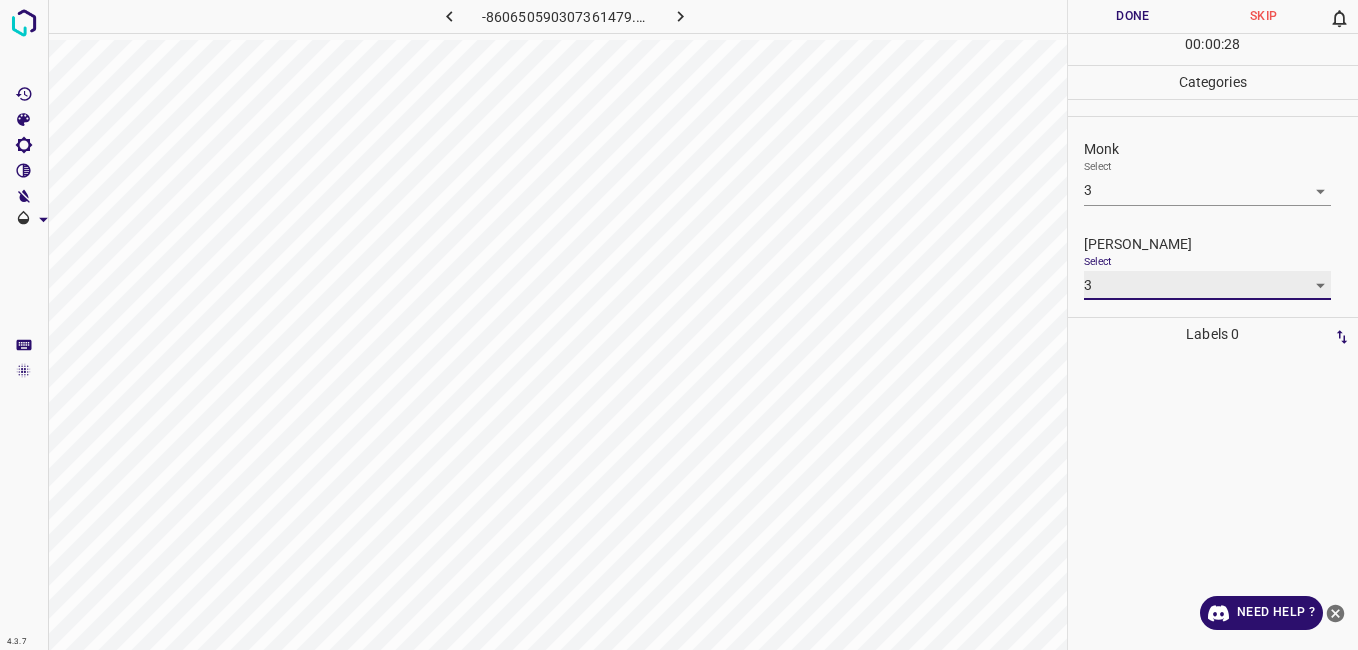 type on "3" 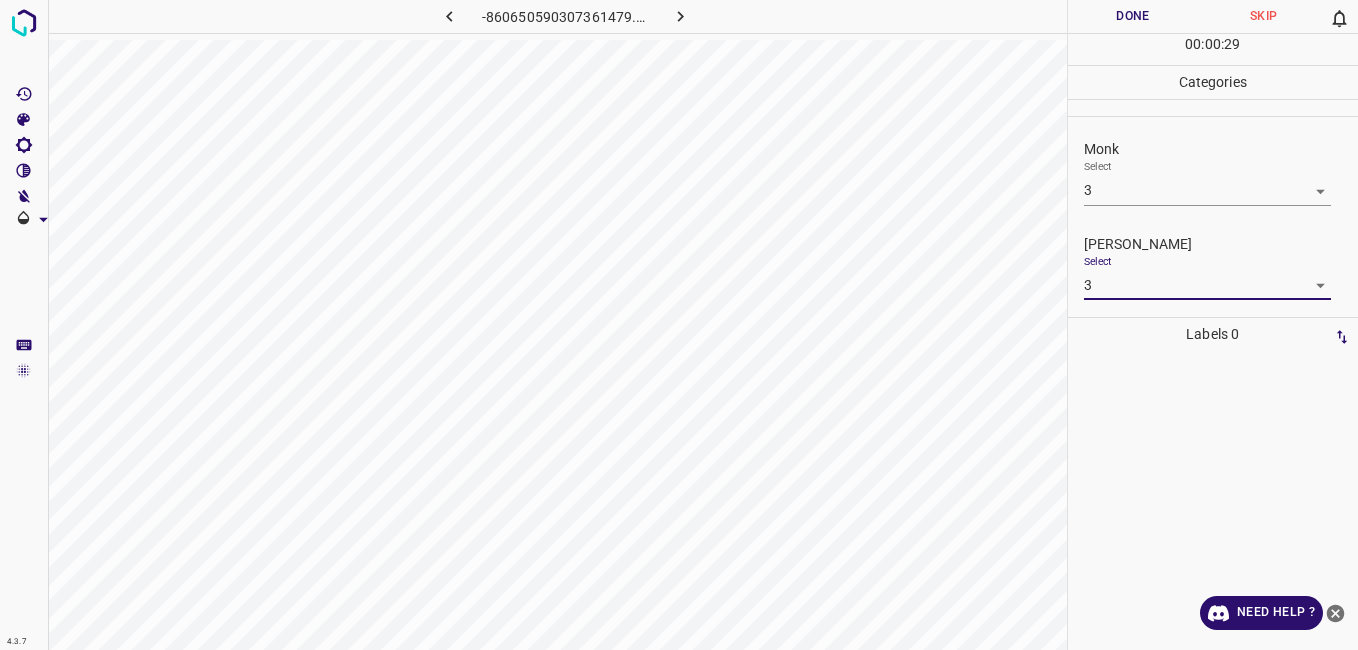 click on "4.3.7 -860650590307361479.png Done Skip 0 00   : 00   : 29   Categories Monk   Select 3 3  [PERSON_NAME]   Select 3 3 Labels   0 Categories 1 Monk 2  [PERSON_NAME] Tools Space Change between modes (Draw & Edit) I Auto labeling R Restore zoom M Zoom in N Zoom out Delete Delete selecte label Filters Z Restore filters X Saturation filter C Brightness filter V Contrast filter B Gray scale filter General O Download Need Help ? - Text - Hide - Delete" at bounding box center [679, 325] 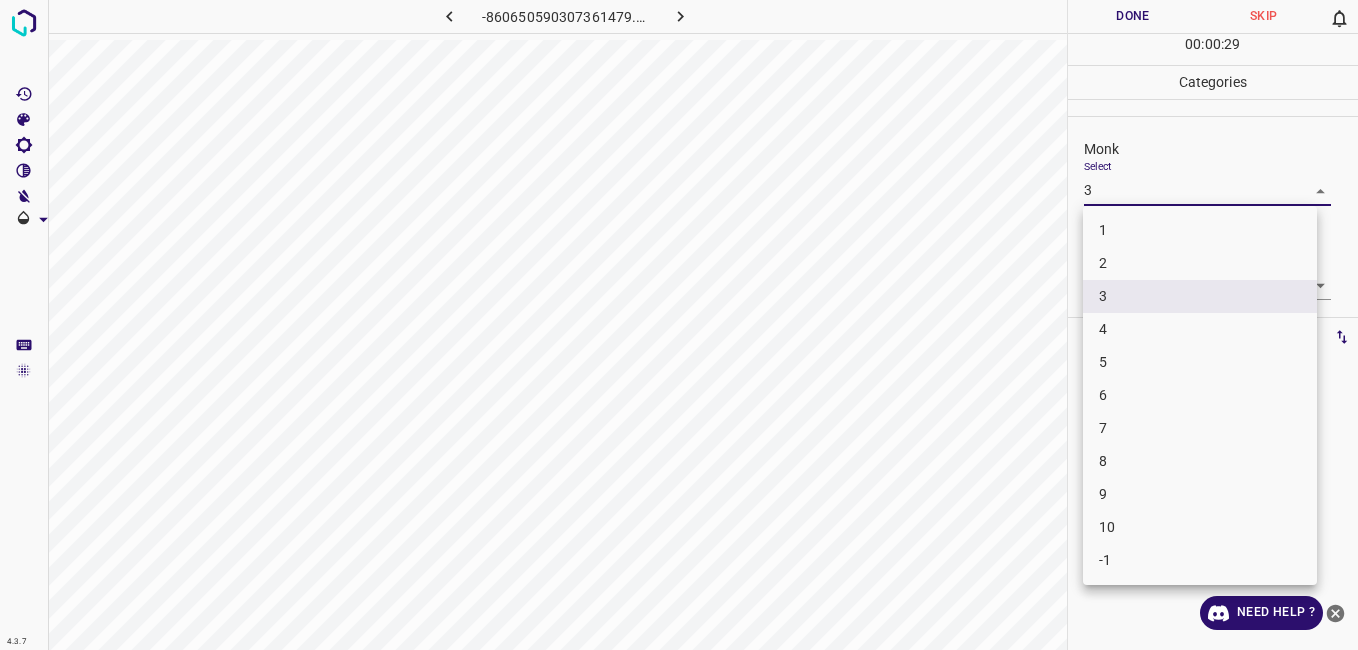 click on "4" at bounding box center (1200, 329) 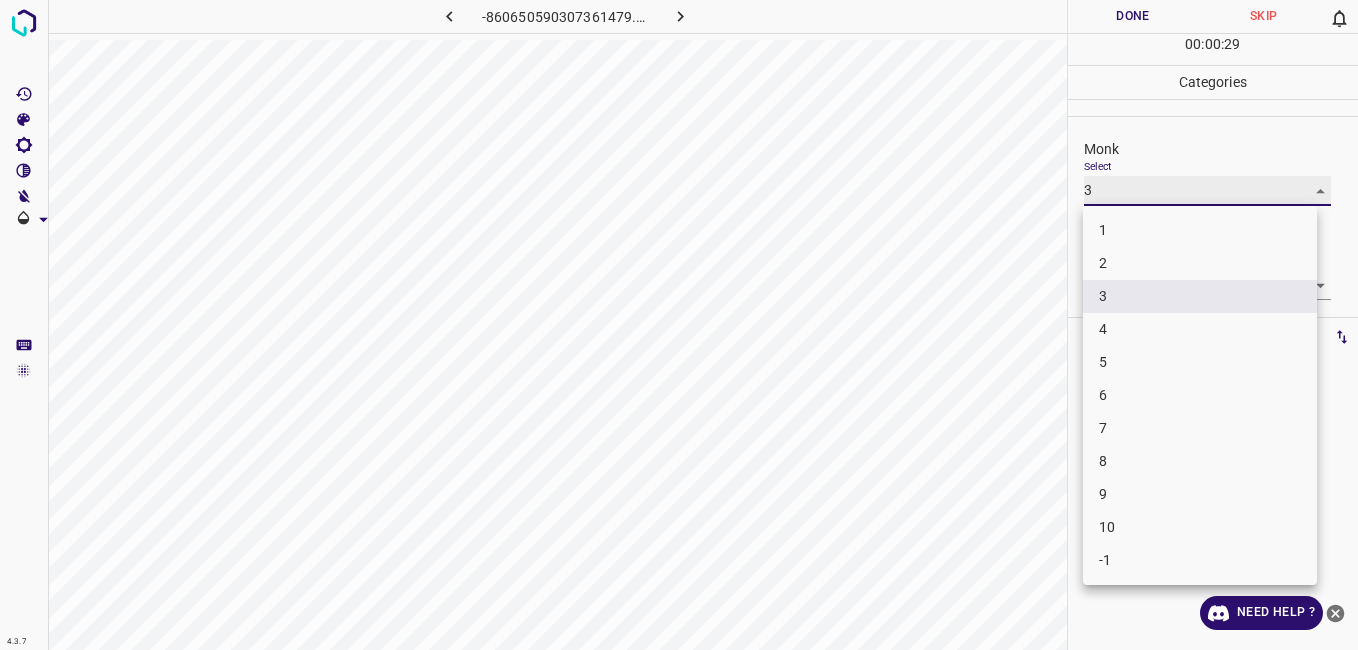 type on "4" 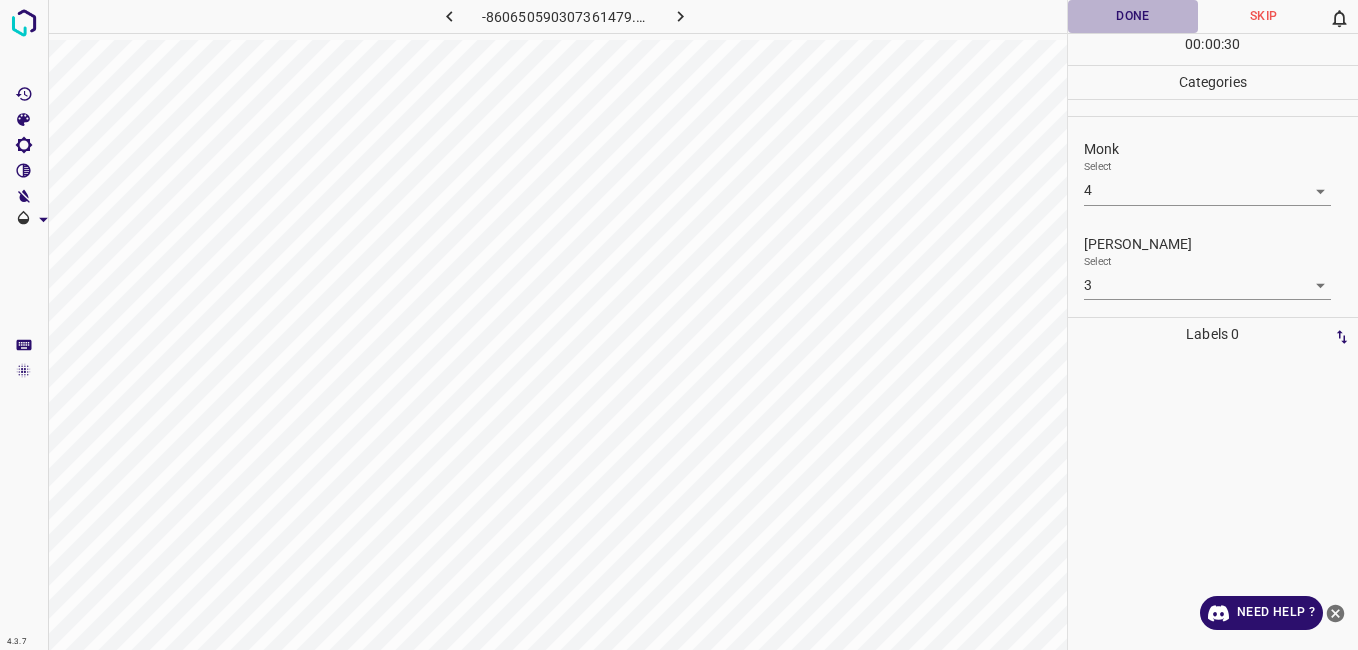 click on "Done" at bounding box center (1133, 16) 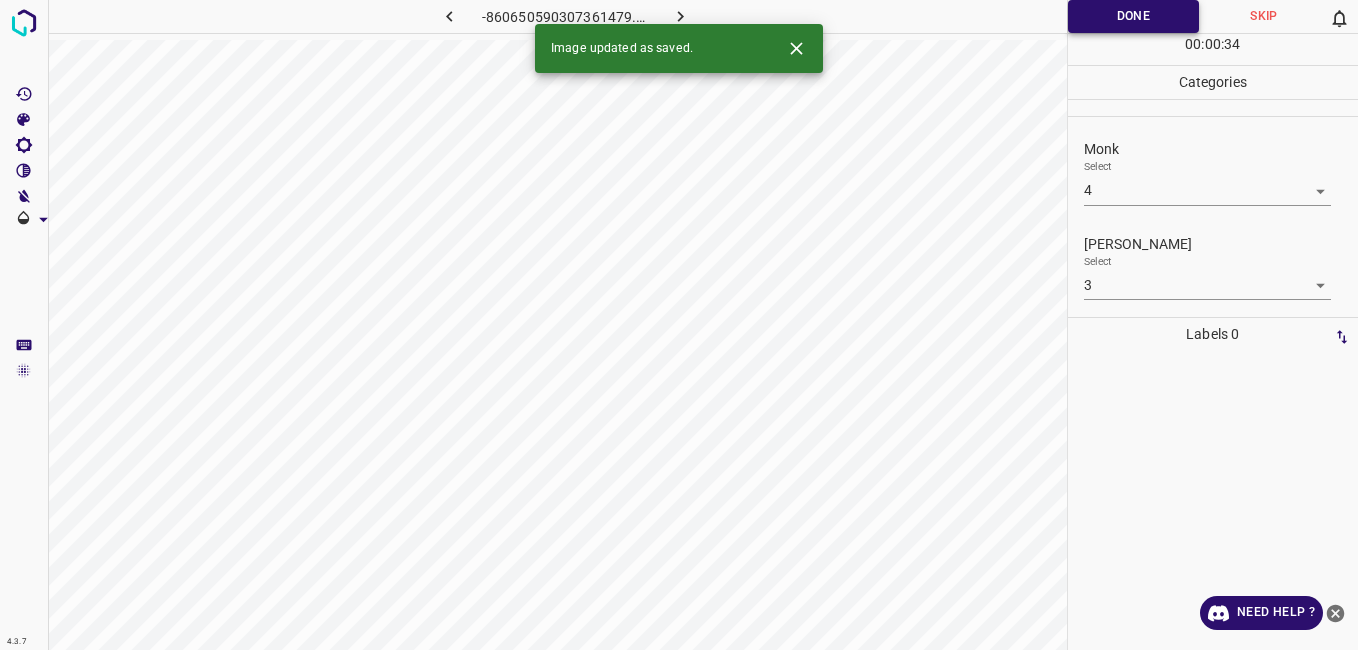 click on "Done" at bounding box center (1134, 16) 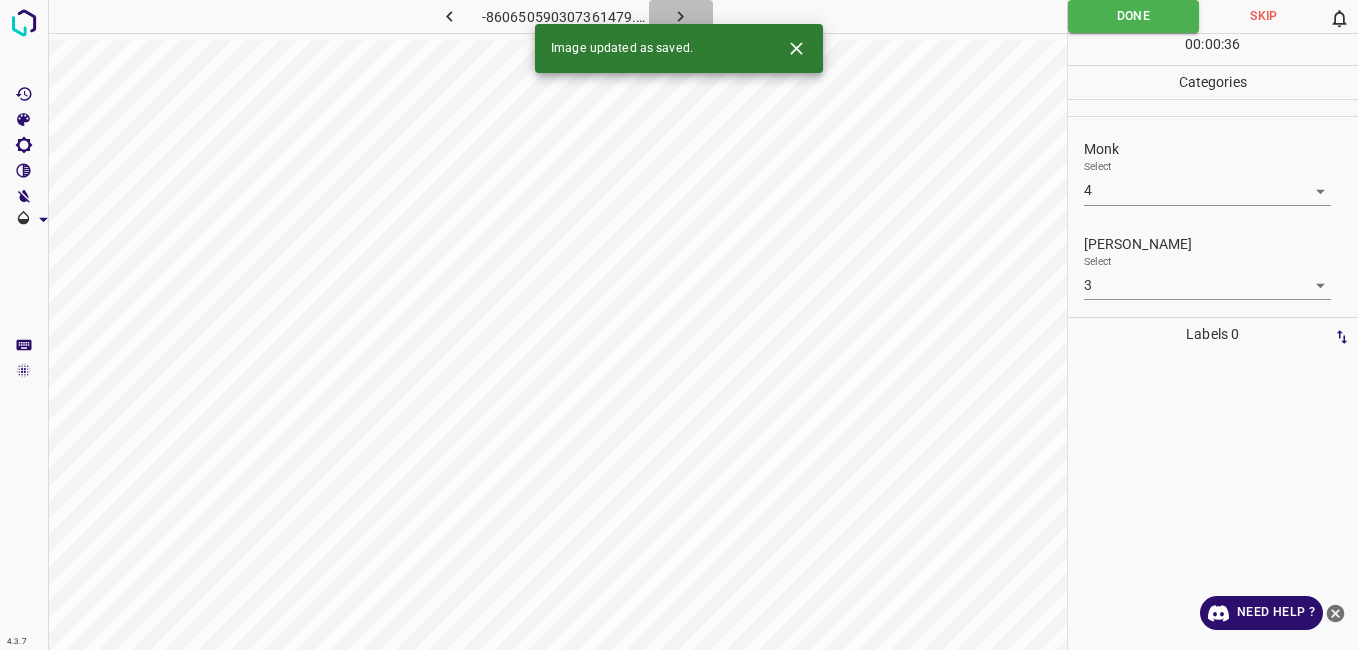 click 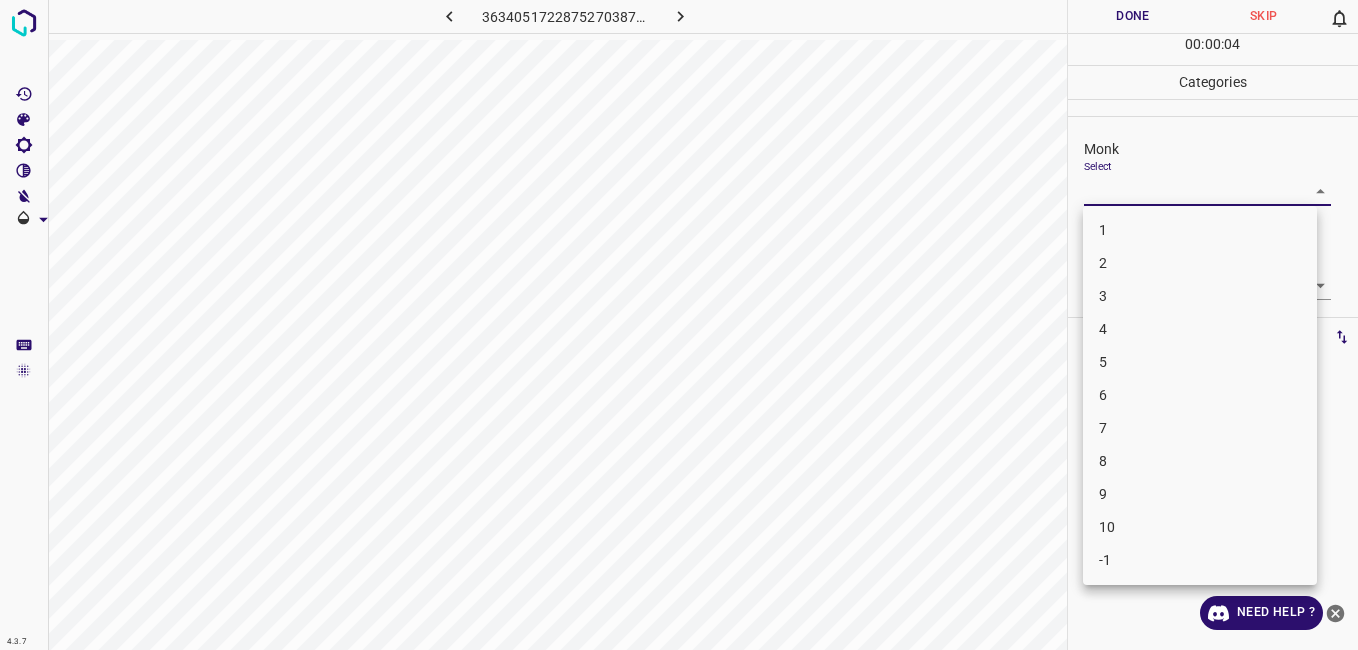 click on "4.3.7 3634051722875270387.png Done Skip 0 00   : 00   : 04   Categories Monk   Select ​  [PERSON_NAME]   Select ​ Labels   0 Categories 1 Monk 2  [PERSON_NAME] Tools Space Change between modes (Draw & Edit) I Auto labeling R Restore zoom M Zoom in N Zoom out Delete Delete selecte label Filters Z Restore filters X Saturation filter C Brightness filter V Contrast filter B Gray scale filter General O Download Need Help ? - Text - Hide - Delete 1 2 3 4 5 6 7 8 9 10 -1" at bounding box center [679, 325] 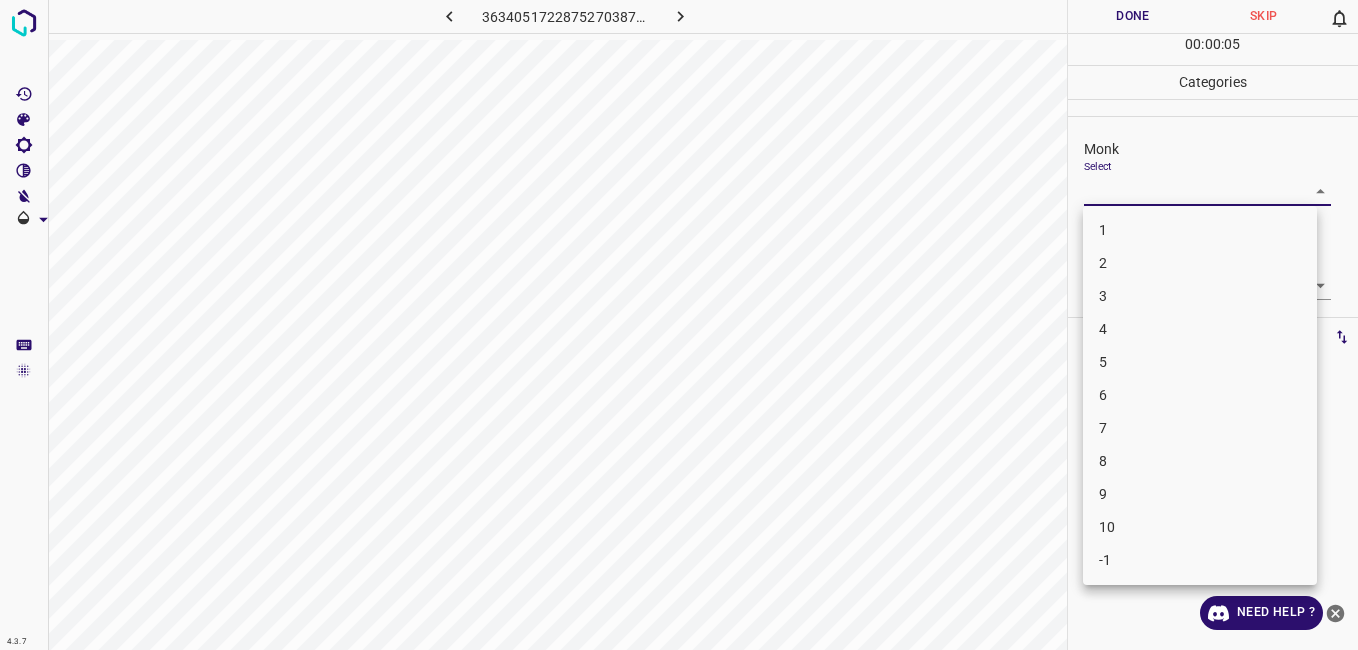 click on "4" at bounding box center (1200, 329) 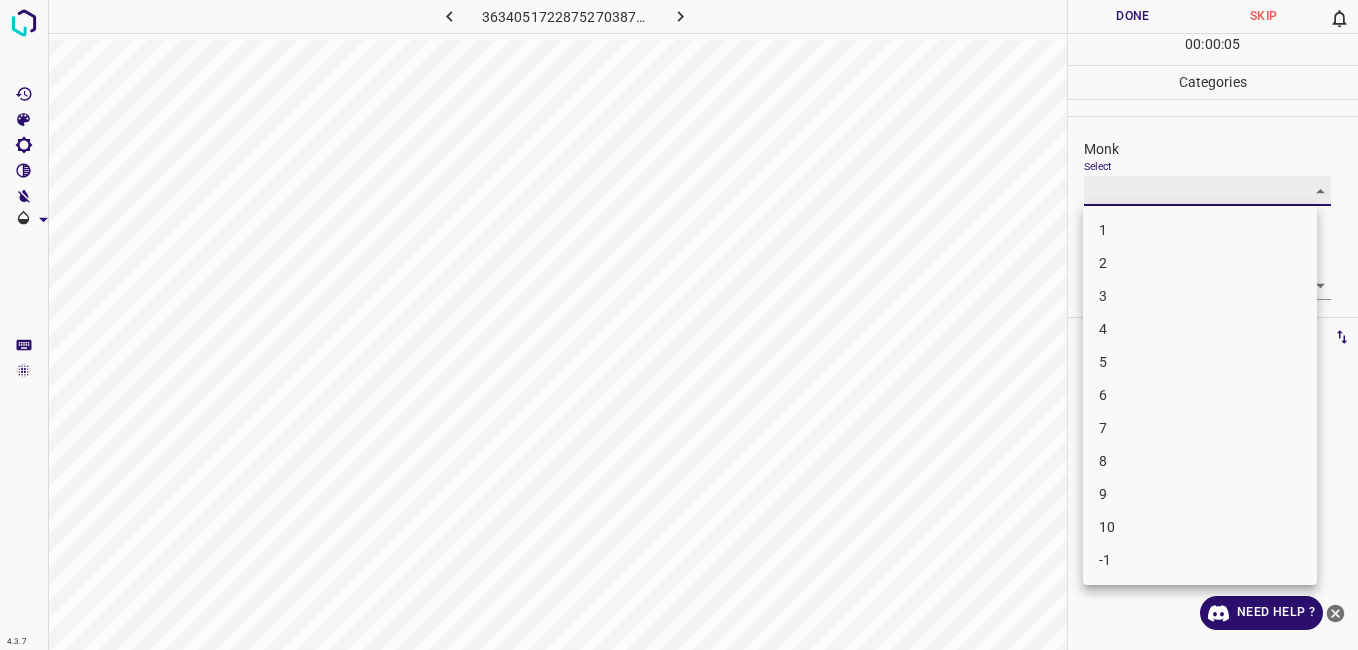 type on "4" 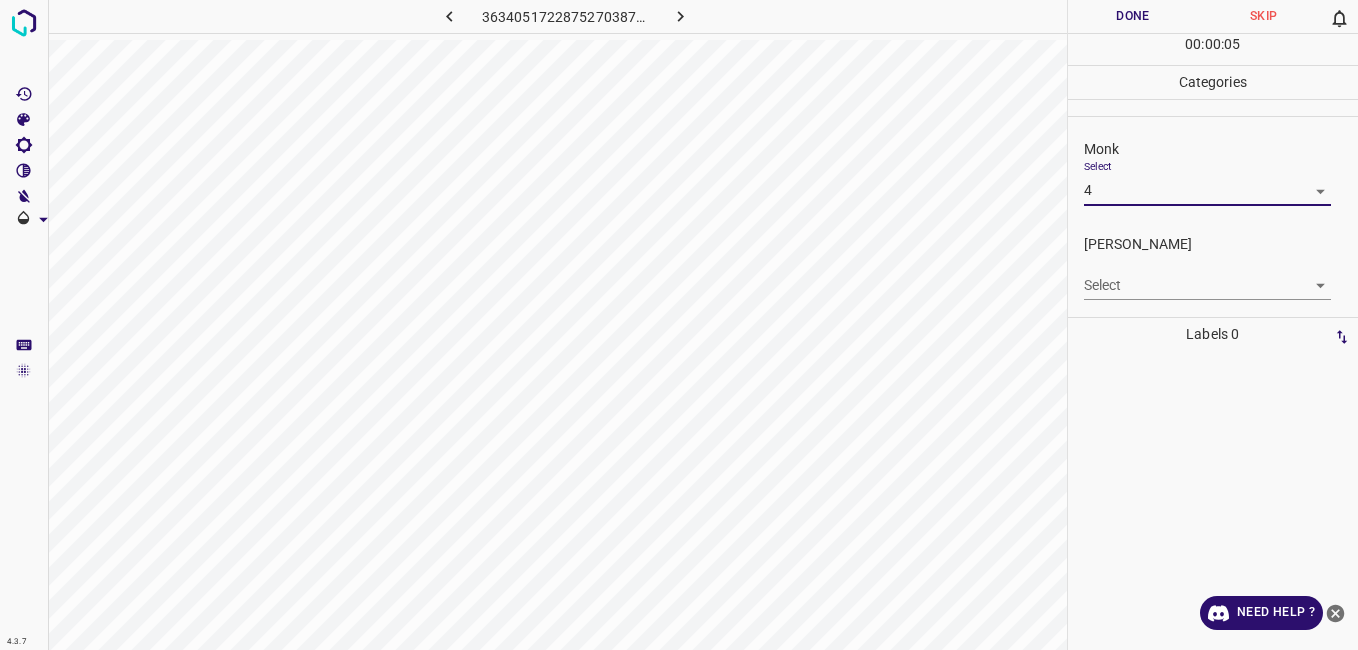 click on "4.3.7 3634051722875270387.png Done Skip 0 00   : 00   : 05   Categories Monk   Select 4 4  [PERSON_NAME]   Select ​ Labels   0 Categories 1 Monk 2  [PERSON_NAME] Tools Space Change between modes (Draw & Edit) I Auto labeling R Restore zoom M Zoom in N Zoom out Delete Delete selecte label Filters Z Restore filters X Saturation filter C Brightness filter V Contrast filter B Gray scale filter General O Download Need Help ? - Text - Hide - Delete" at bounding box center (679, 325) 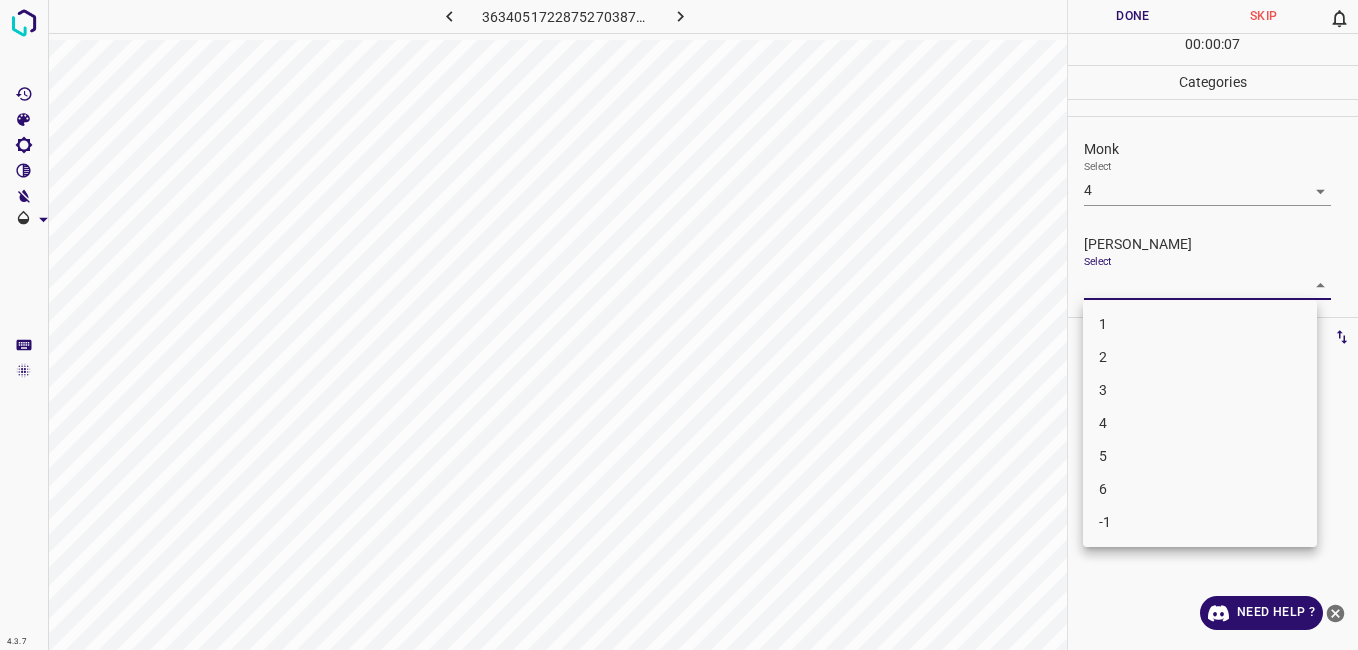 click on "3" at bounding box center (1200, 390) 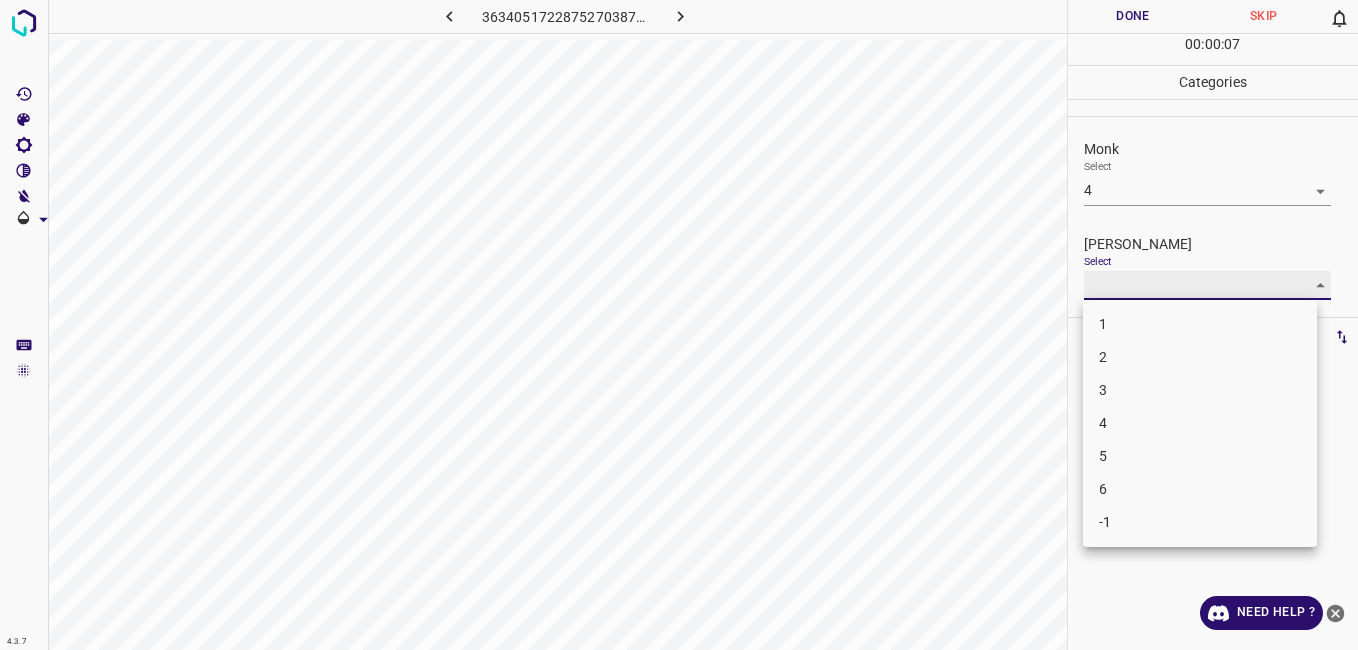 type on "3" 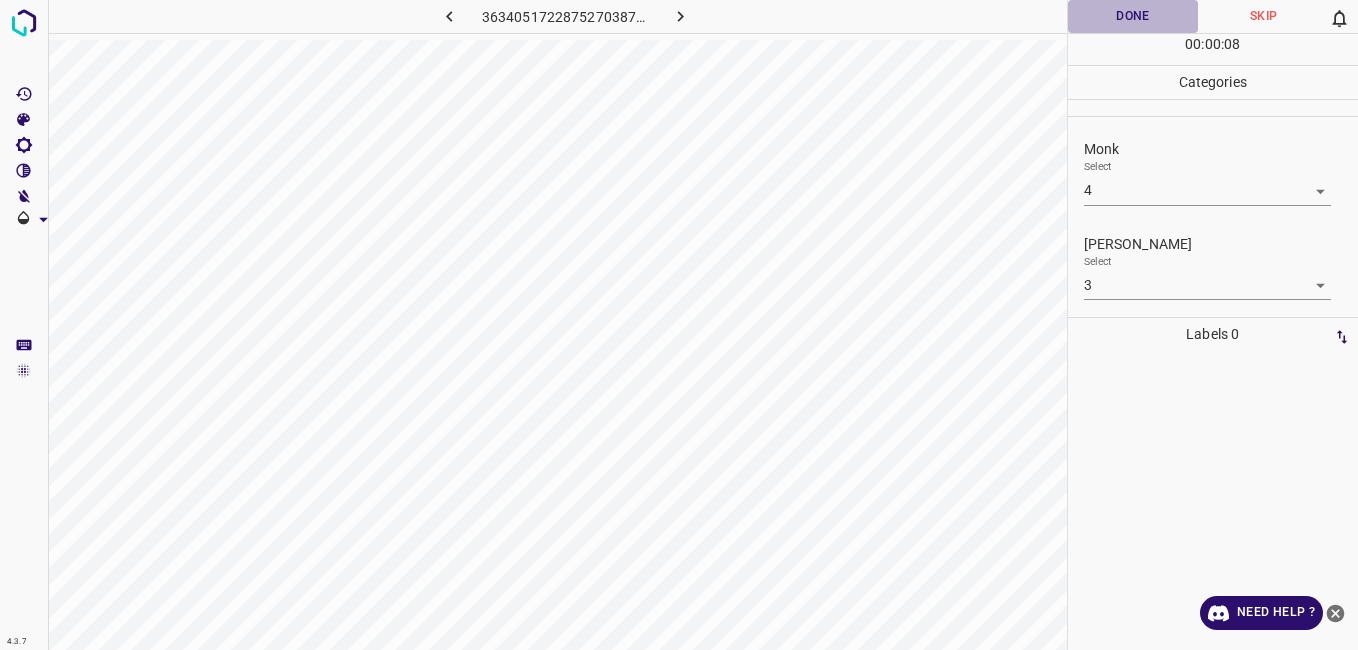 click on "Done" at bounding box center (1133, 16) 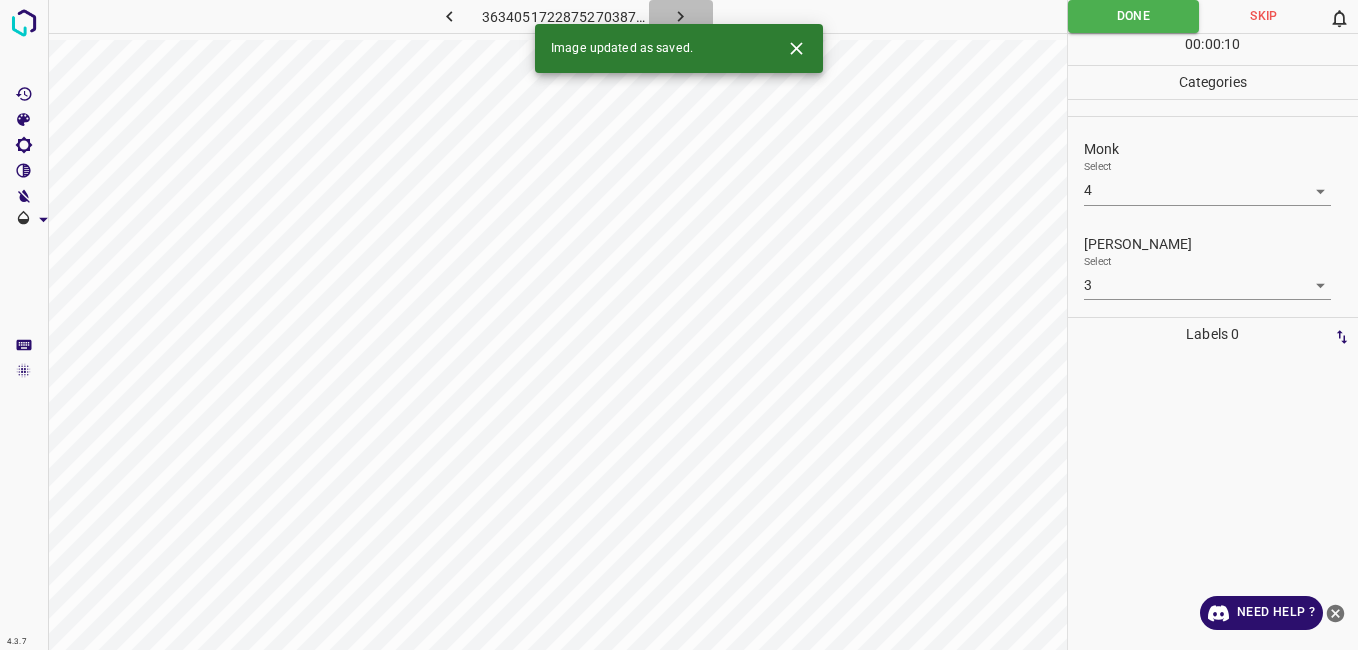 click 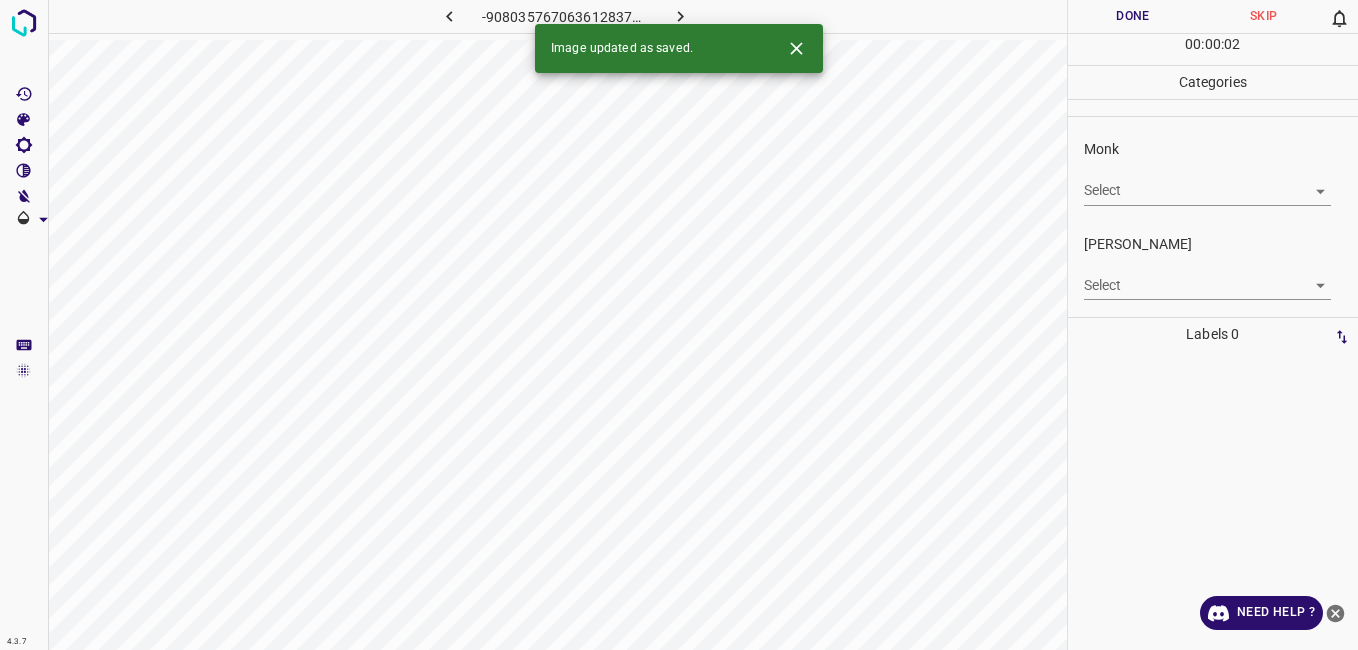 click on "4.3.7 -9080357670636128378.png Done Skip 0 00   : 00   : 02   Categories Monk   Select ​  [PERSON_NAME]   Select ​ Labels   0 Categories 1 Monk 2  [PERSON_NAME] Tools Space Change between modes (Draw & Edit) I Auto labeling R Restore zoom M Zoom in N Zoom out Delete Delete selecte label Filters Z Restore filters X Saturation filter C Brightness filter V Contrast filter B Gray scale filter General O Download Image updated as saved. Need Help ? - Text - Hide - Delete" at bounding box center [679, 325] 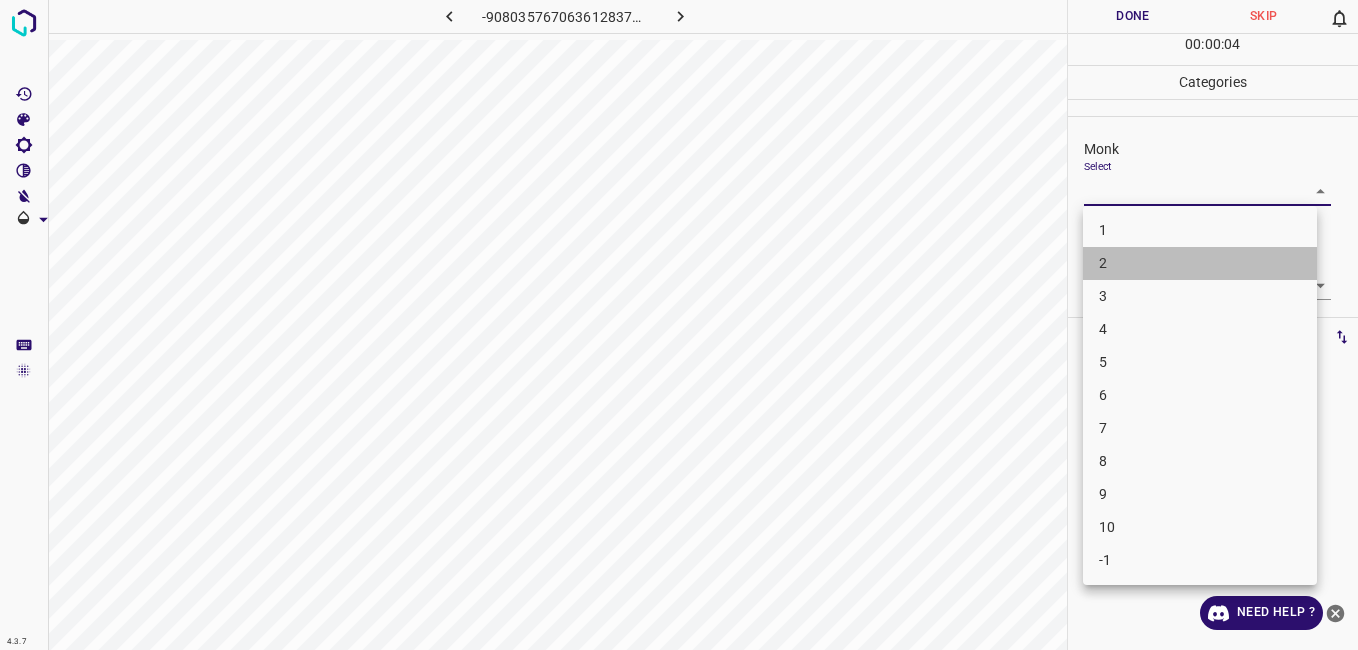 click on "2" at bounding box center [1200, 263] 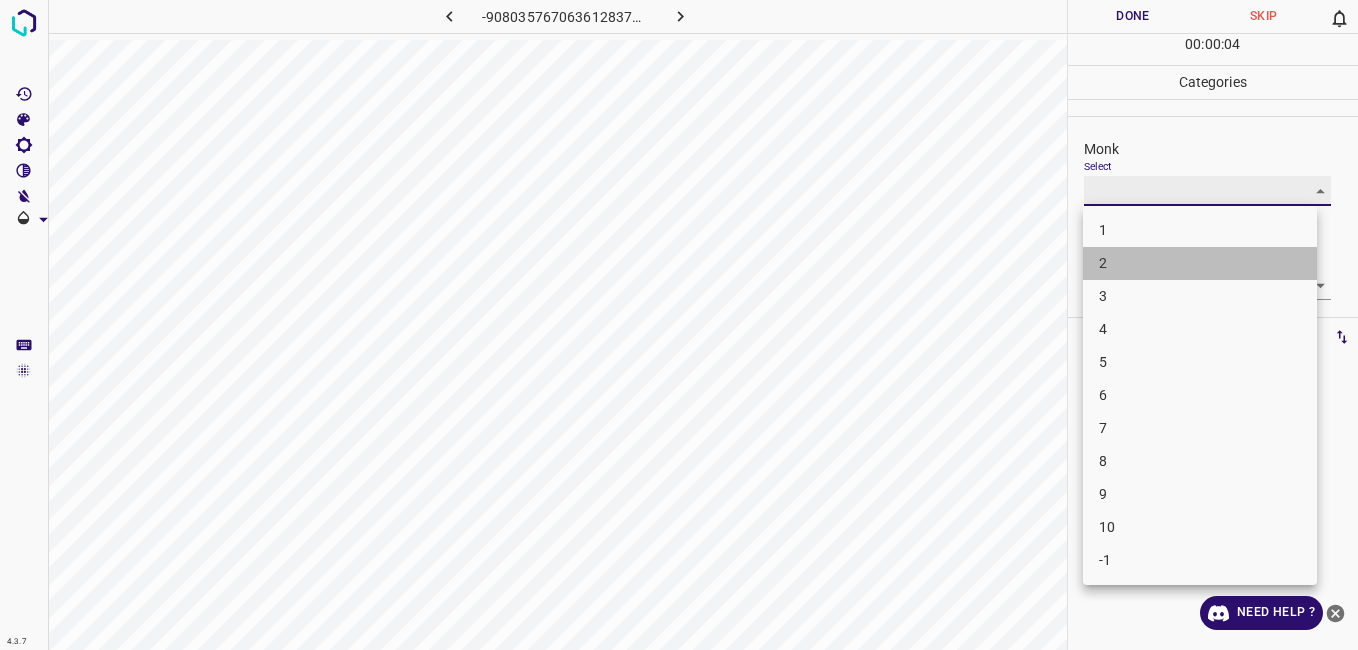 type on "2" 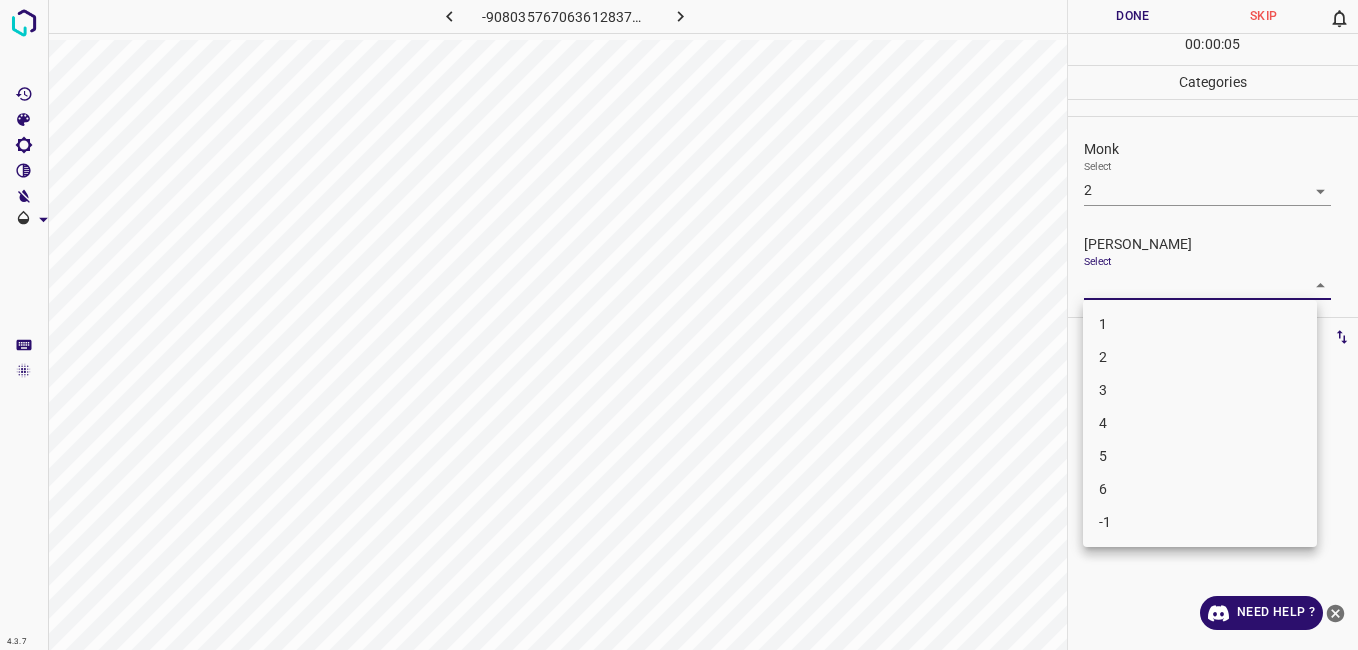 click on "4.3.7 -9080357670636128378.png Done Skip 0 00   : 00   : 05   Categories Monk   Select 2 2  [PERSON_NAME]   Select ​ Labels   0 Categories 1 Monk 2  [PERSON_NAME] Tools Space Change between modes (Draw & Edit) I Auto labeling R Restore zoom M Zoom in N Zoom out Delete Delete selecte label Filters Z Restore filters X Saturation filter C Brightness filter V Contrast filter B Gray scale filter General O Download Need Help ? - Text - Hide - Delete 1 2 3 4 5 6 -1" at bounding box center [679, 325] 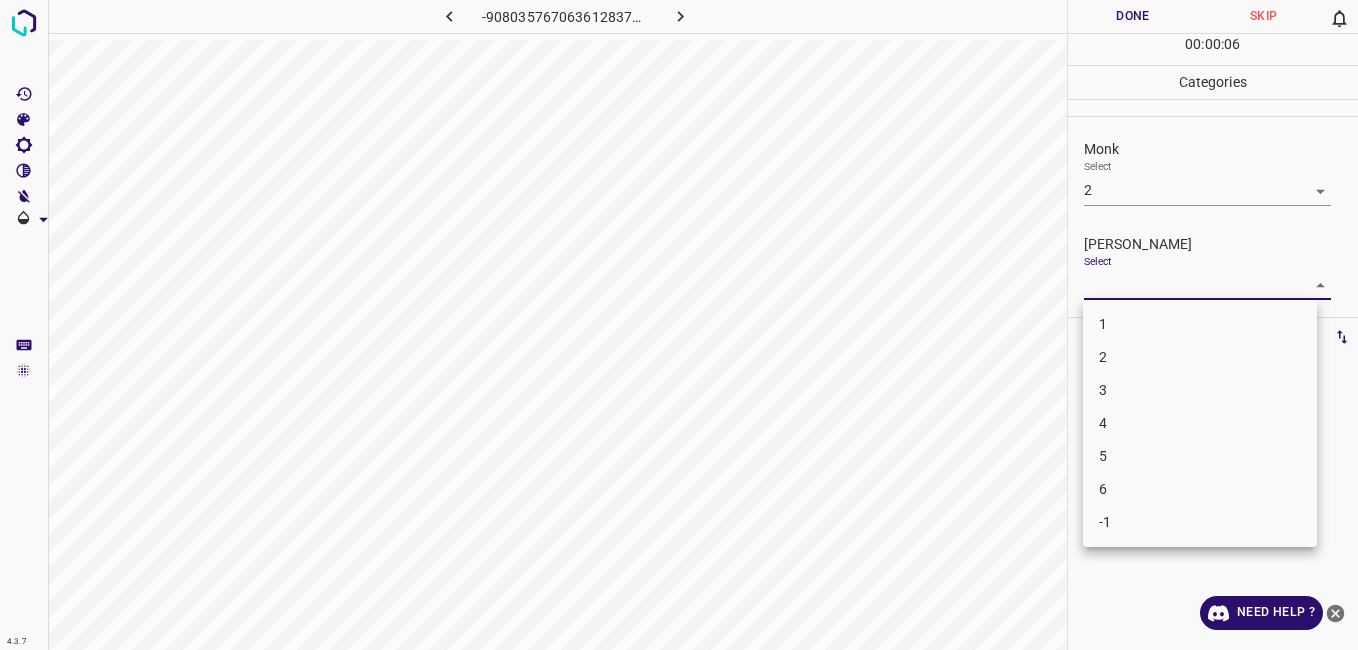 click on "1" at bounding box center [1200, 324] 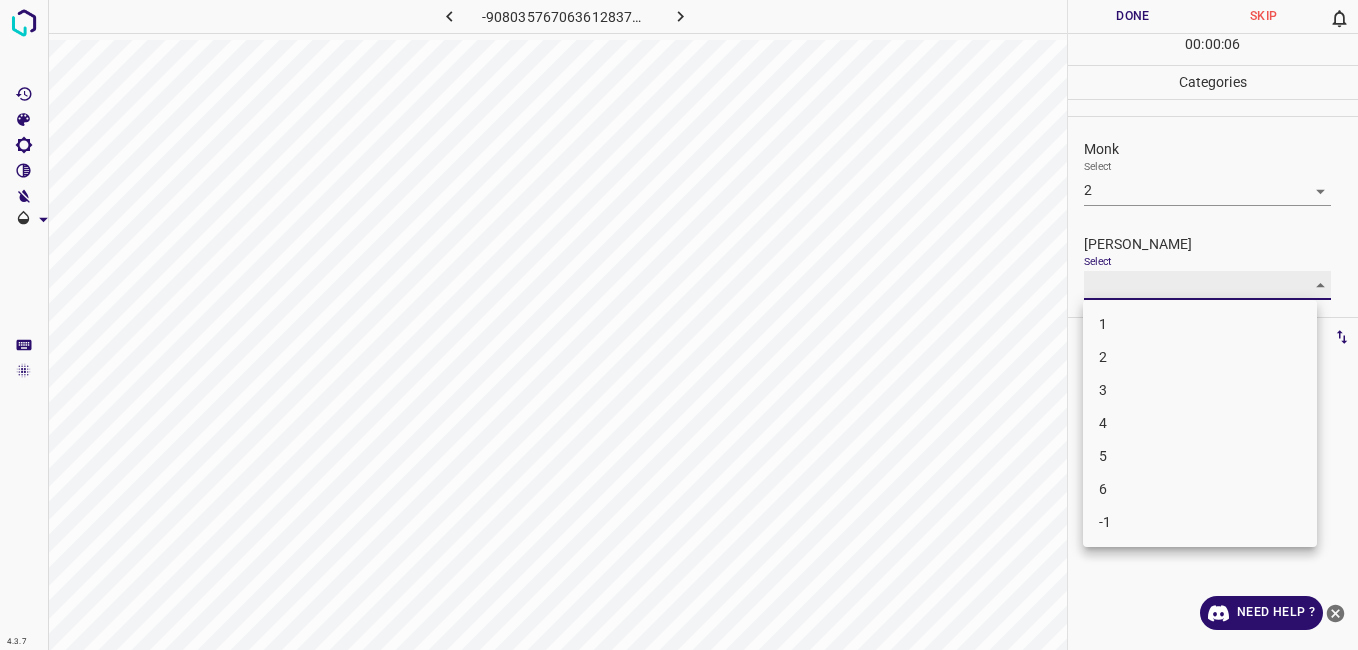 type on "1" 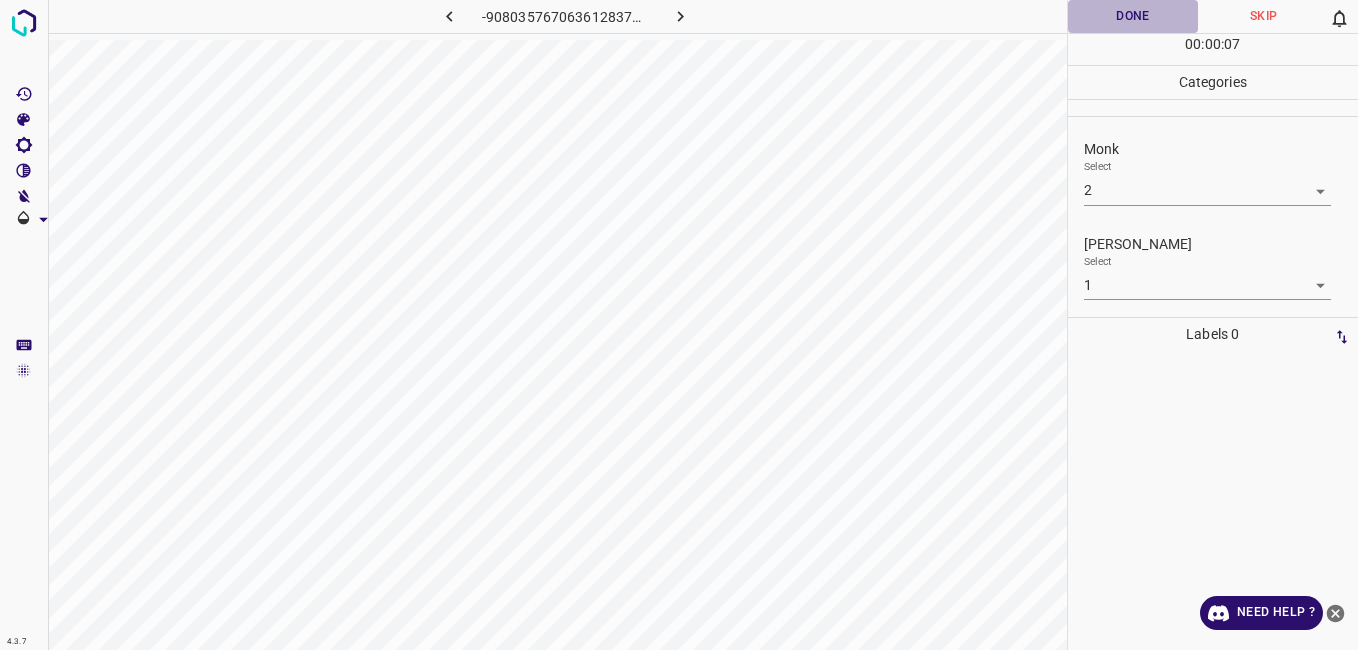 click on "Done" at bounding box center [1133, 16] 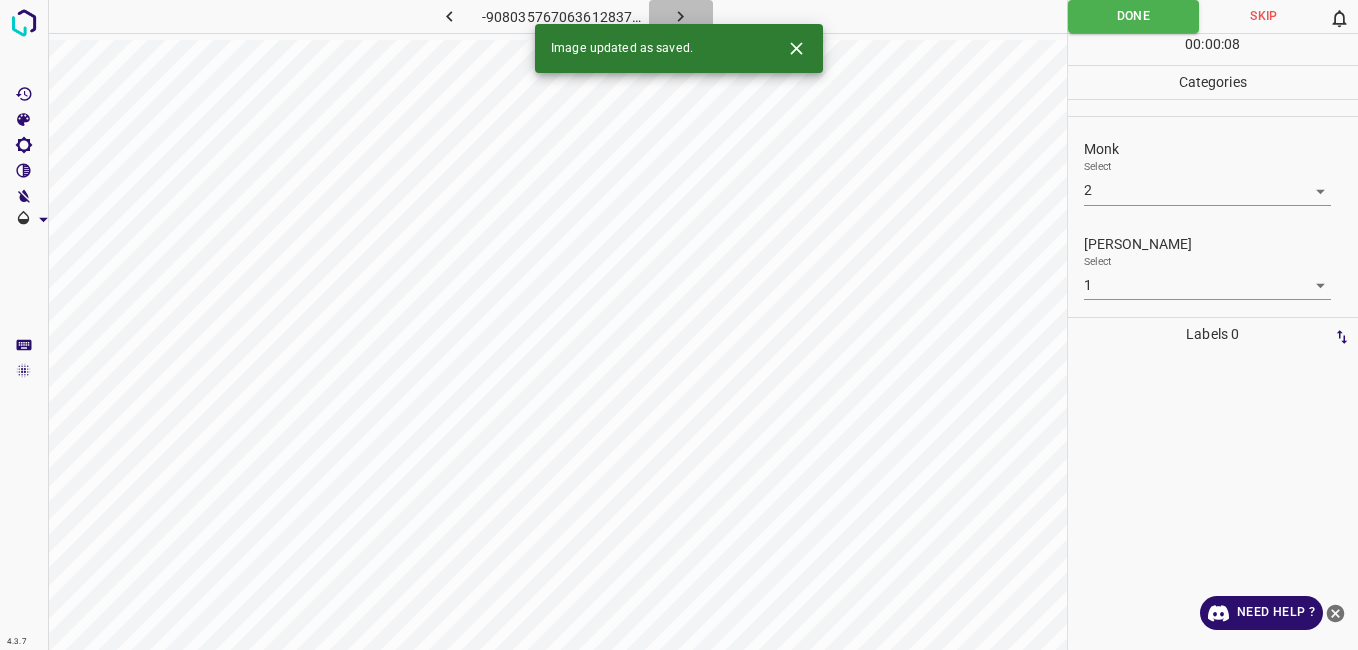 click 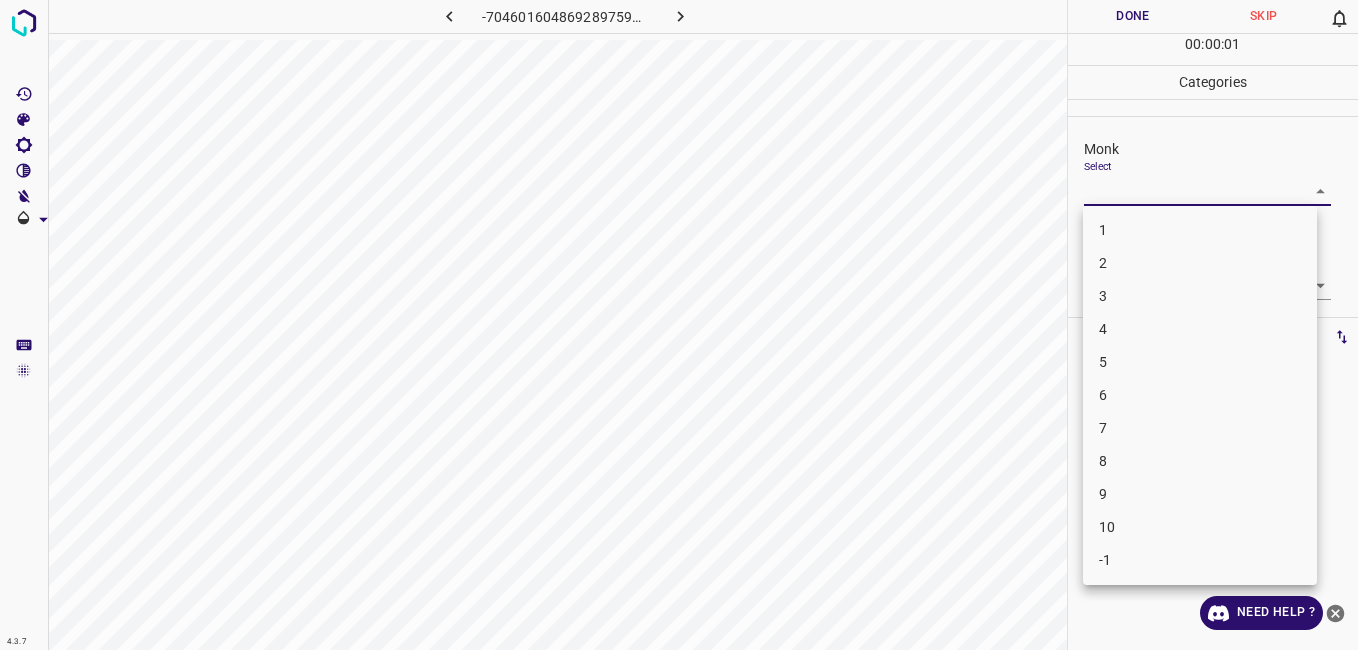 click on "4.3.7 -7046016048692897595.png Done Skip 0 00   : 00   : 01   Categories Monk   Select ​  [PERSON_NAME]   Select ​ Labels   0 Categories 1 Monk 2  [PERSON_NAME] Tools Space Change between modes (Draw & Edit) I Auto labeling R Restore zoom M Zoom in N Zoom out Delete Delete selecte label Filters Z Restore filters X Saturation filter C Brightness filter V Contrast filter B Gray scale filter General O Download Need Help ? - Text - Hide - Delete 1 2 3 4 5 6 7 8 9 10 -1" at bounding box center (679, 325) 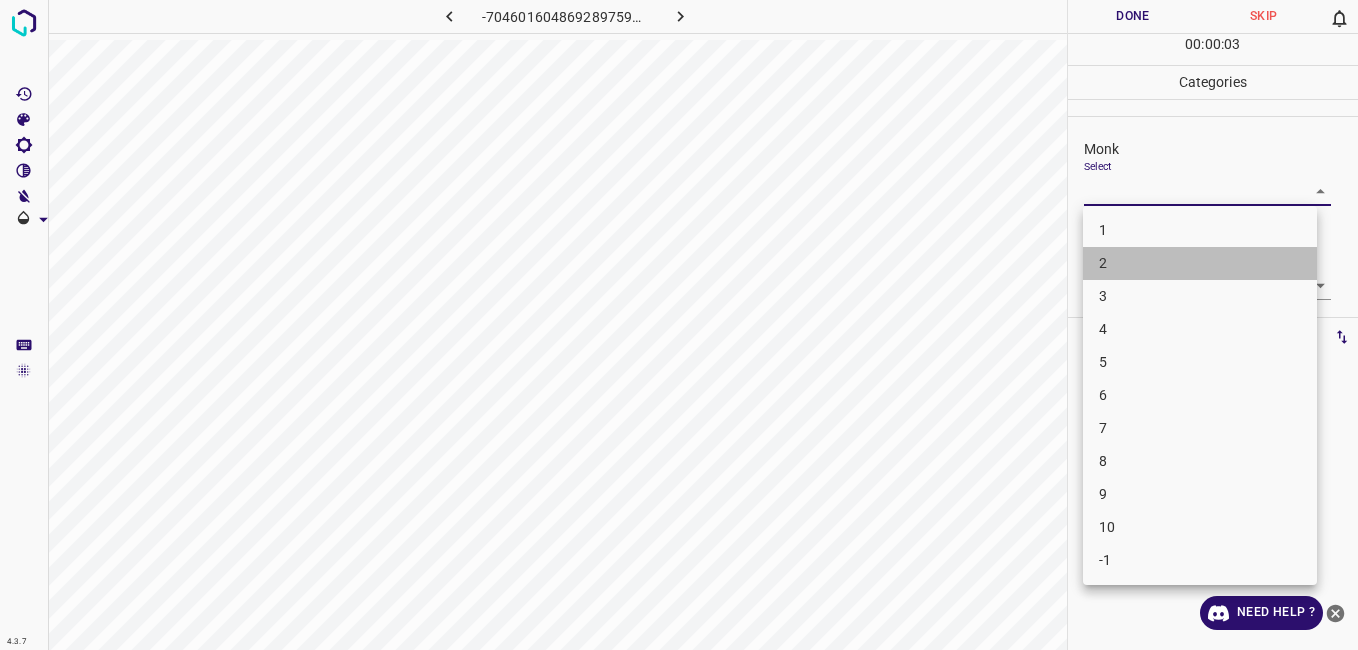 click on "2" at bounding box center [1200, 263] 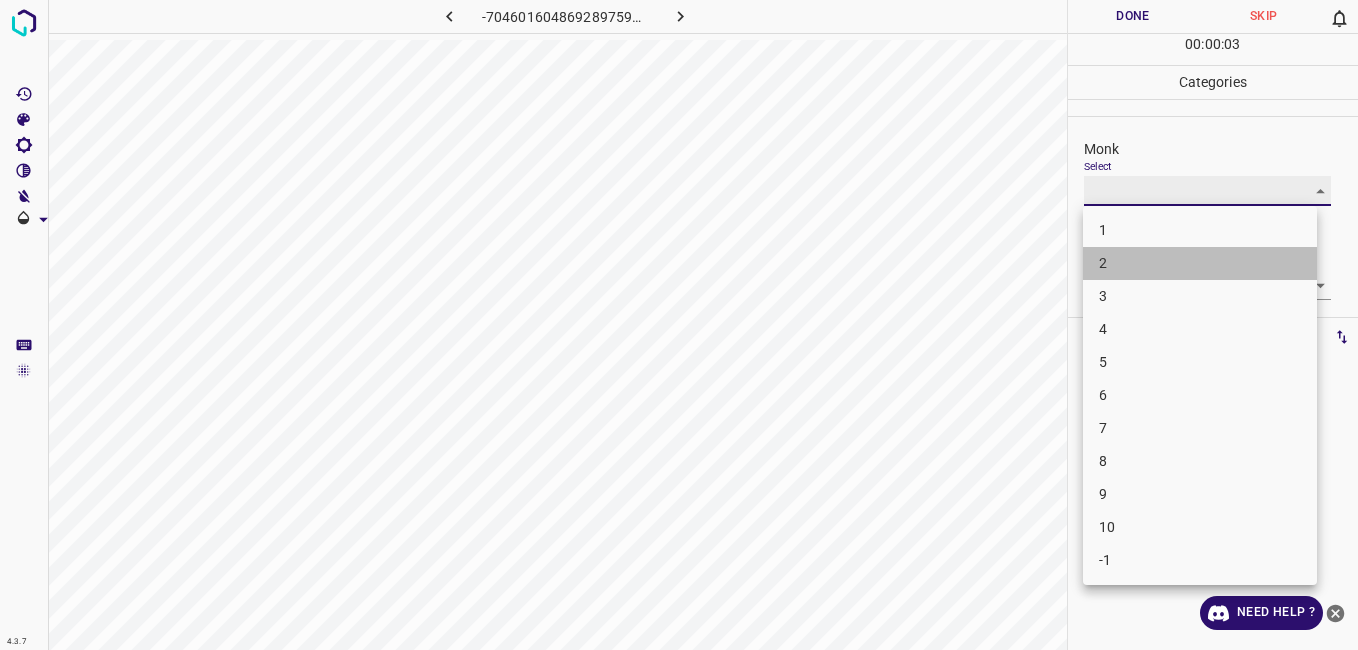 type on "2" 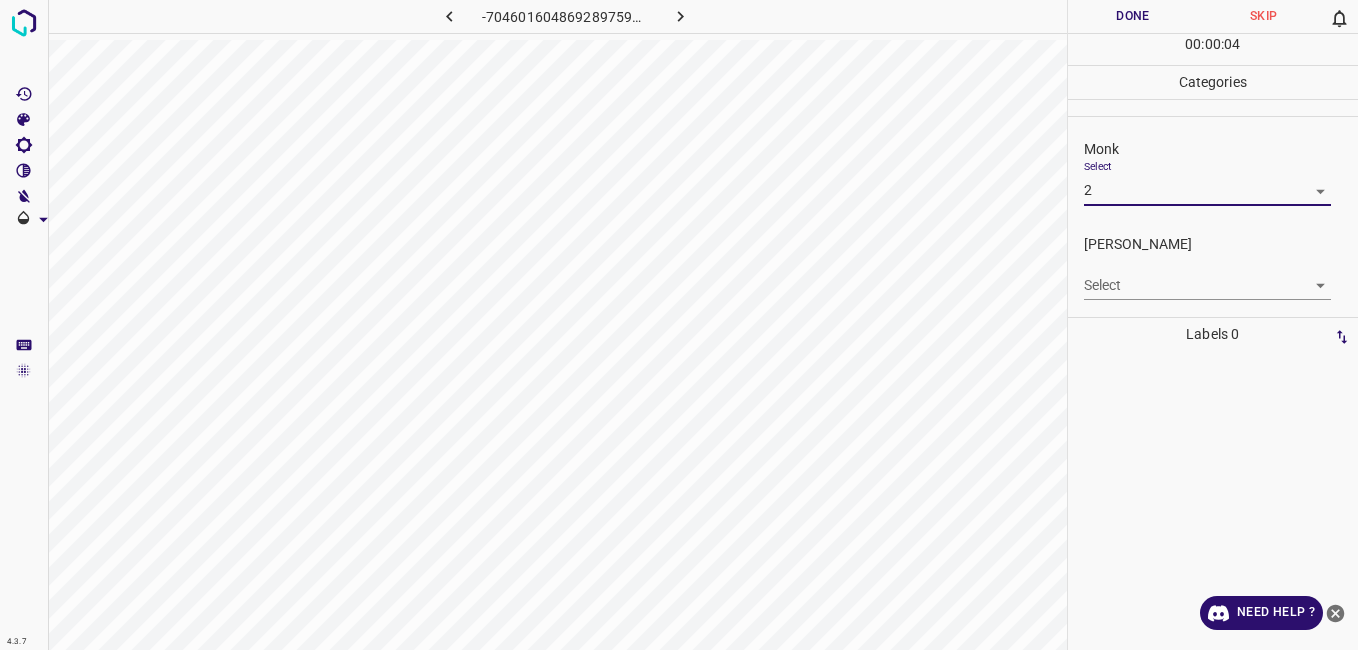 click on "4.3.7 -7046016048692897595.png Done Skip 0 00   : 00   : 04   Categories Monk   Select 2 2  [PERSON_NAME]   Select ​ Labels   0 Categories 1 Monk 2  [PERSON_NAME] Tools Space Change between modes (Draw & Edit) I Auto labeling R Restore zoom M Zoom in N Zoom out Delete Delete selecte label Filters Z Restore filters X Saturation filter C Brightness filter V Contrast filter B Gray scale filter General O Download Need Help ? - Text - Hide - Delete" at bounding box center (679, 325) 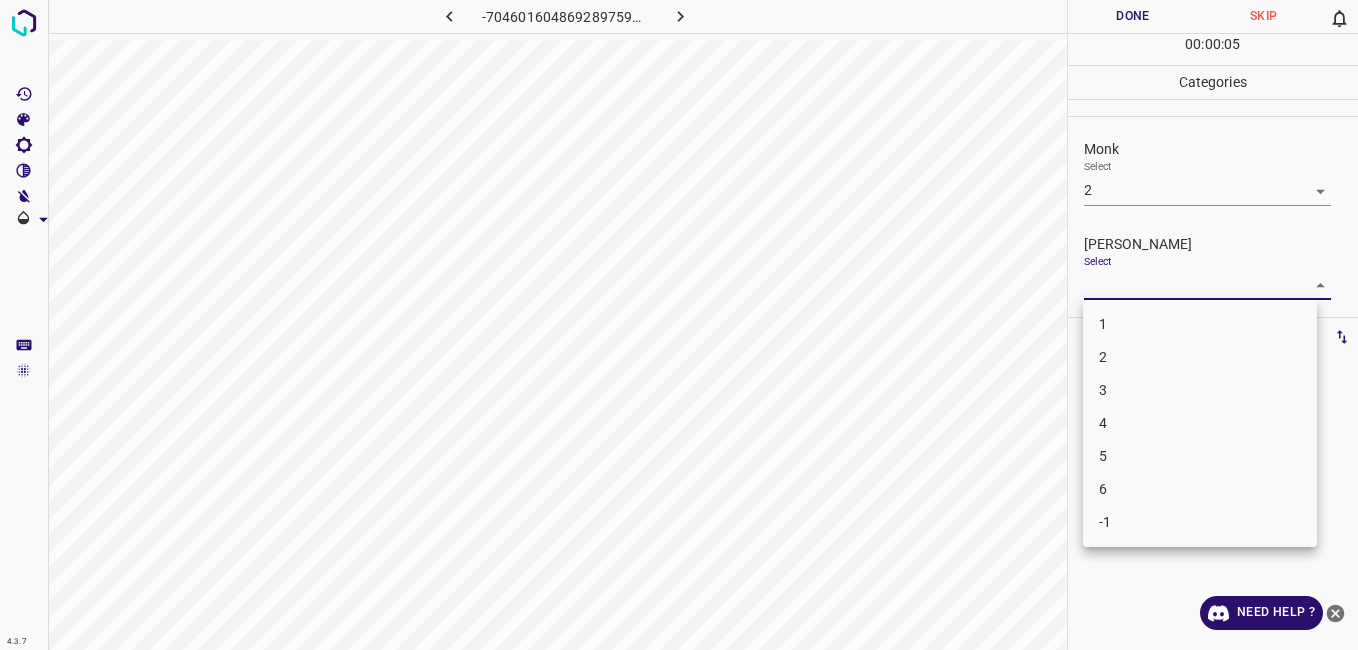 click on "1" at bounding box center [1200, 324] 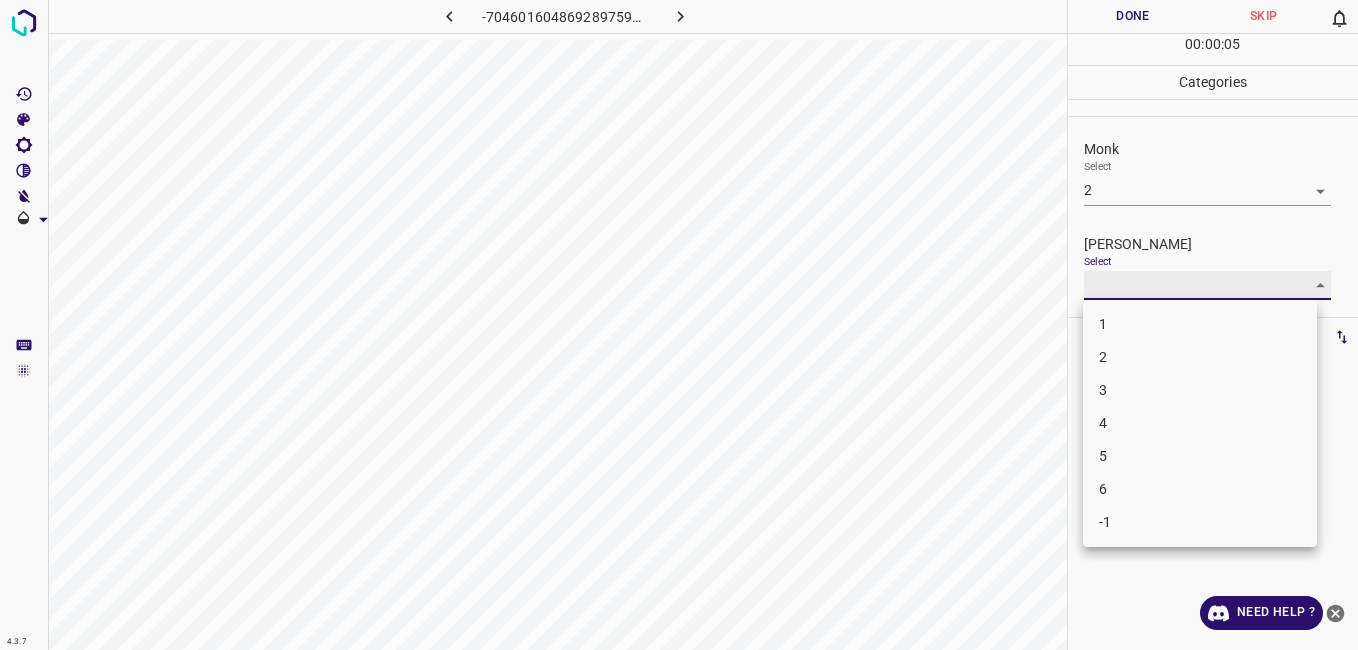 type on "1" 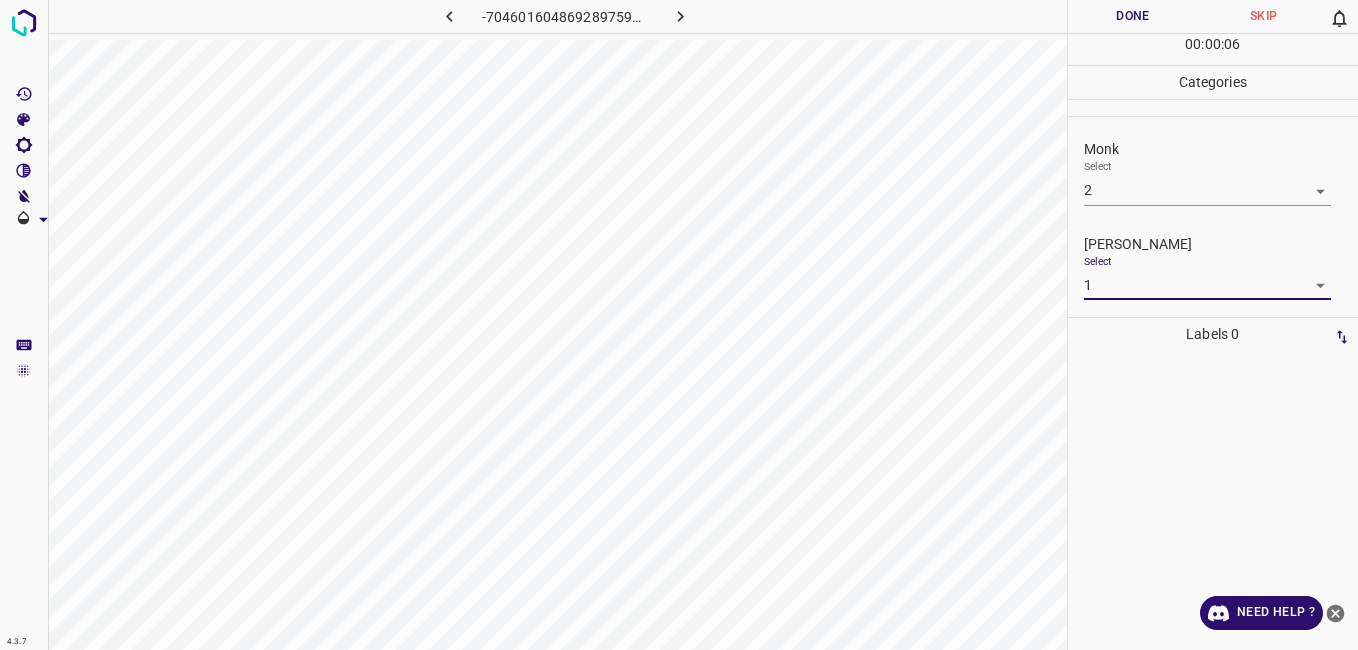 click on "Done" at bounding box center (1133, 16) 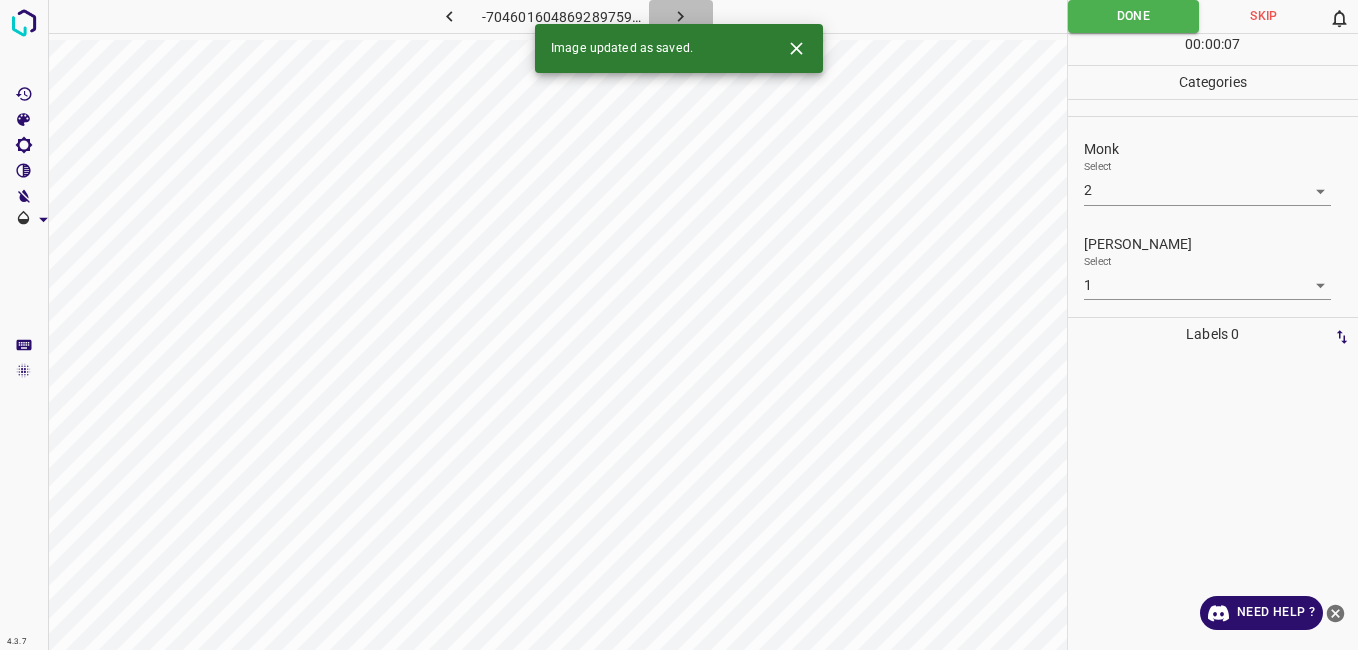click at bounding box center [681, 16] 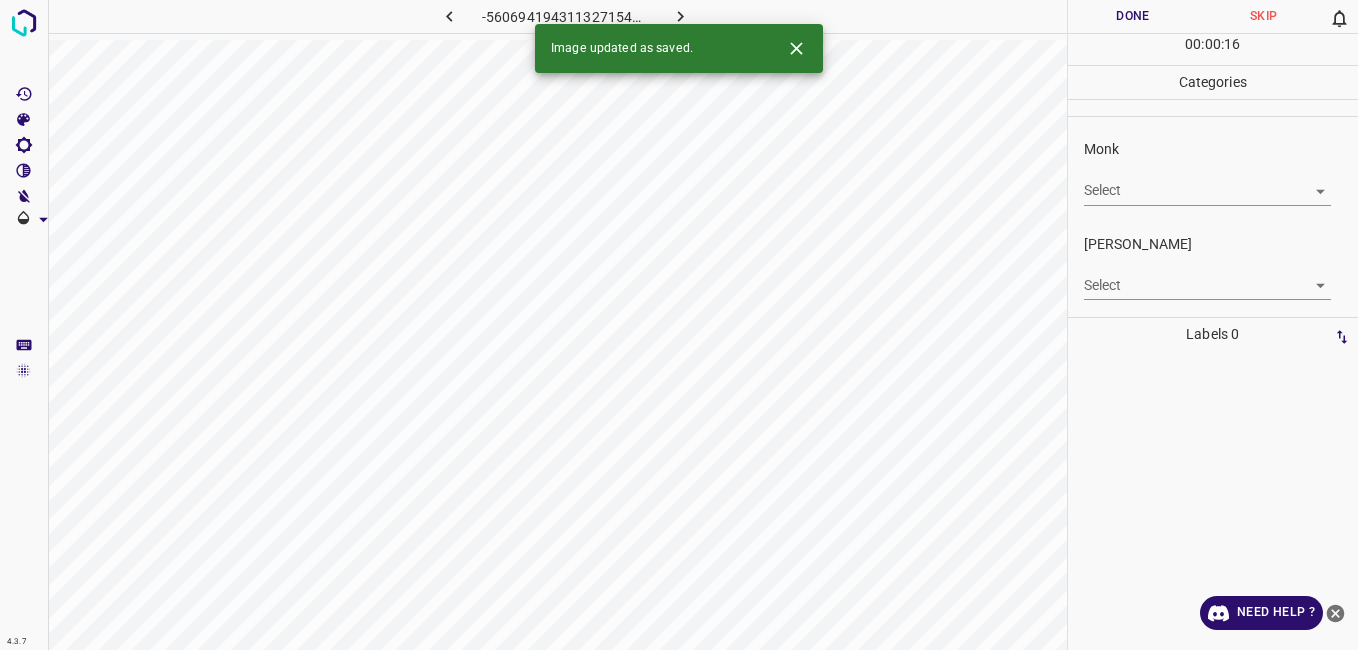 click on "4.3.7 -5606941943113271549.png Done Skip 0 00   : 00   : 16   Categories Monk   Select ​  [PERSON_NAME]   Select ​ Labels   0 Categories 1 Monk 2  [PERSON_NAME] Tools Space Change between modes (Draw & Edit) I Auto labeling R Restore zoom M Zoom in N Zoom out Delete Delete selecte label Filters Z Restore filters X Saturation filter C Brightness filter V Contrast filter B Gray scale filter General O Download Image updated as saved. Need Help ? - Text - Hide - Delete" at bounding box center (679, 325) 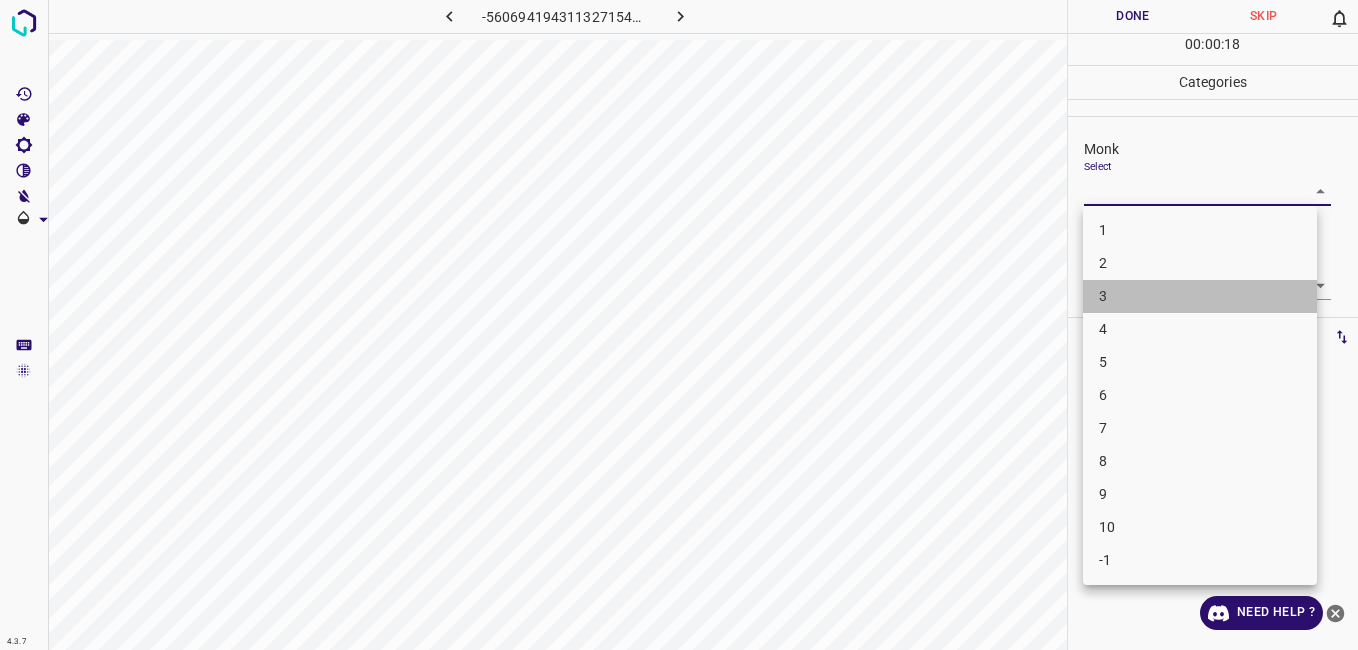 click on "3" at bounding box center [1200, 296] 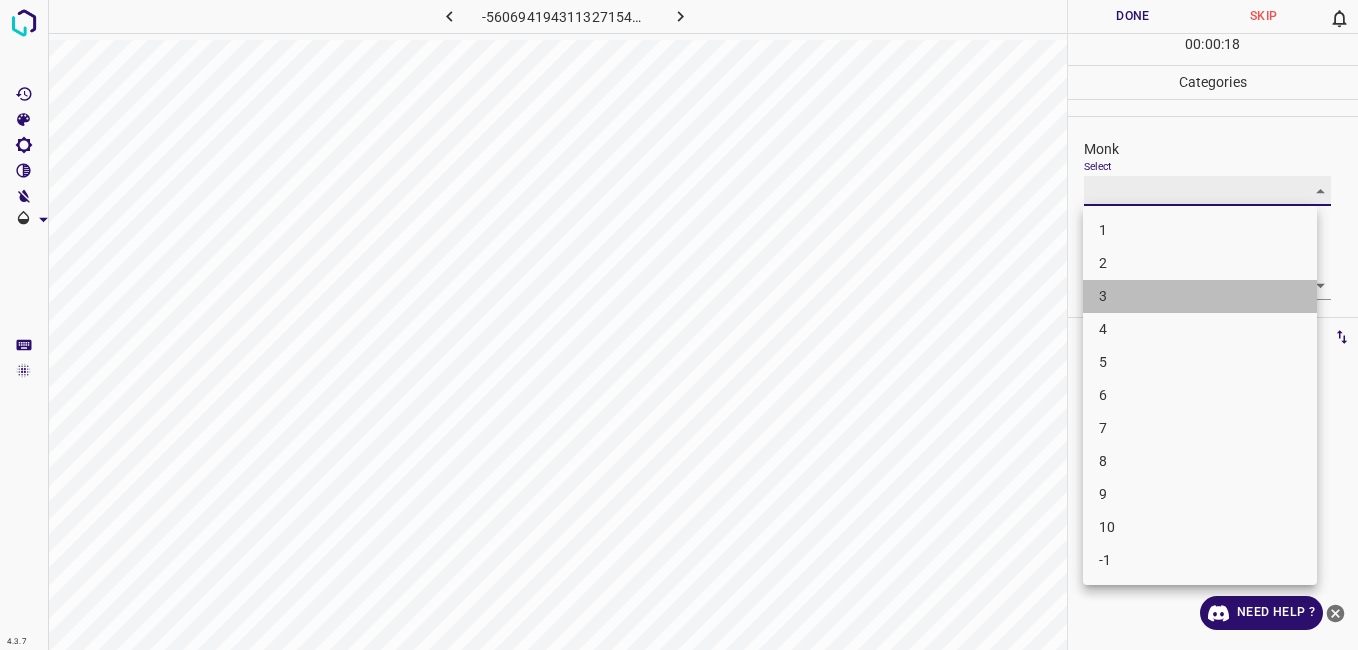 type on "3" 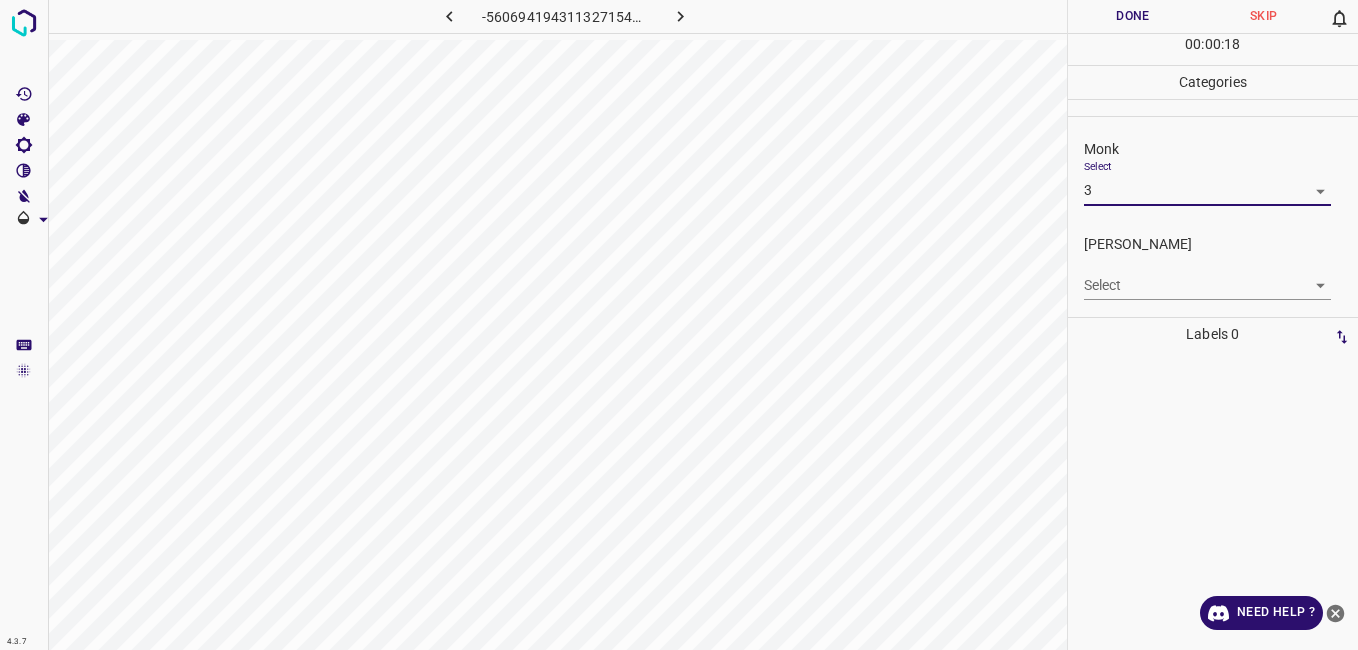 click on "4.3.7 -5606941943113271549.png Done Skip 0 00   : 00   : 18   Categories Monk   Select 3 3  [PERSON_NAME]   Select ​ Labels   0 Categories 1 Monk 2  [PERSON_NAME] Tools Space Change between modes (Draw & Edit) I Auto labeling R Restore zoom M Zoom in N Zoom out Delete Delete selecte label Filters Z Restore filters X Saturation filter C Brightness filter V Contrast filter B Gray scale filter General O Download Need Help ? - Text - Hide - Delete" at bounding box center [679, 325] 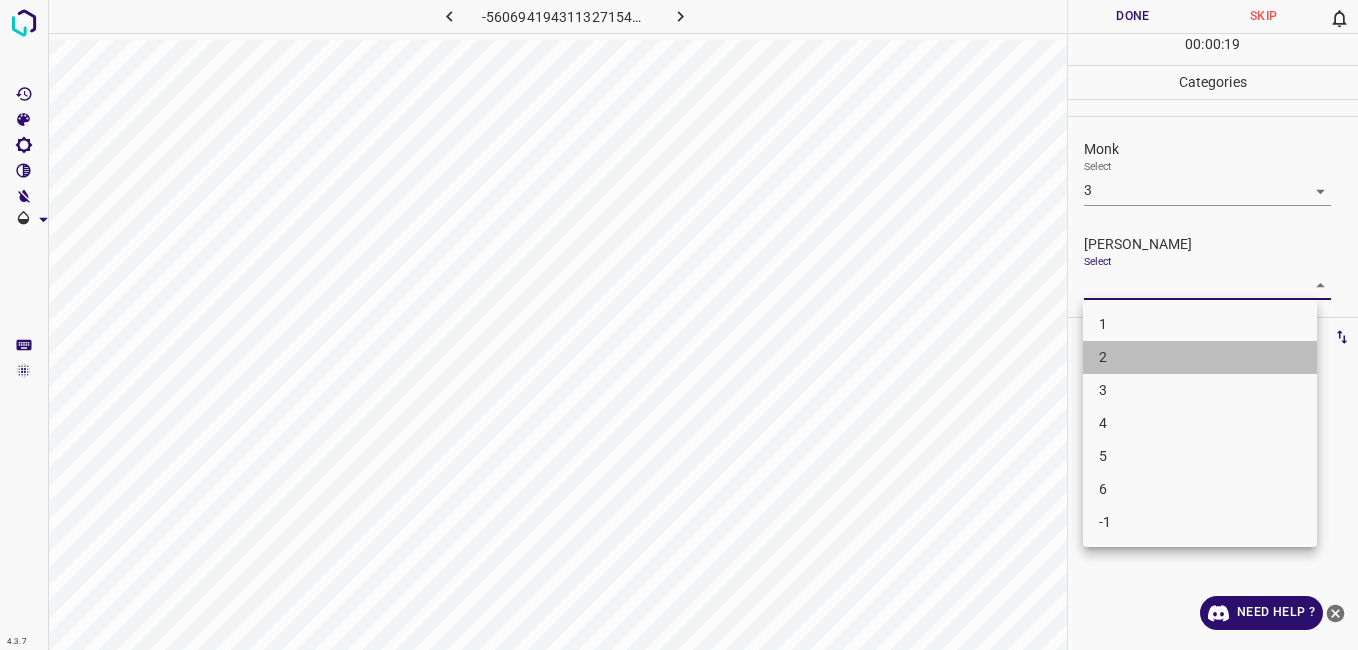 click on "2" at bounding box center (1200, 357) 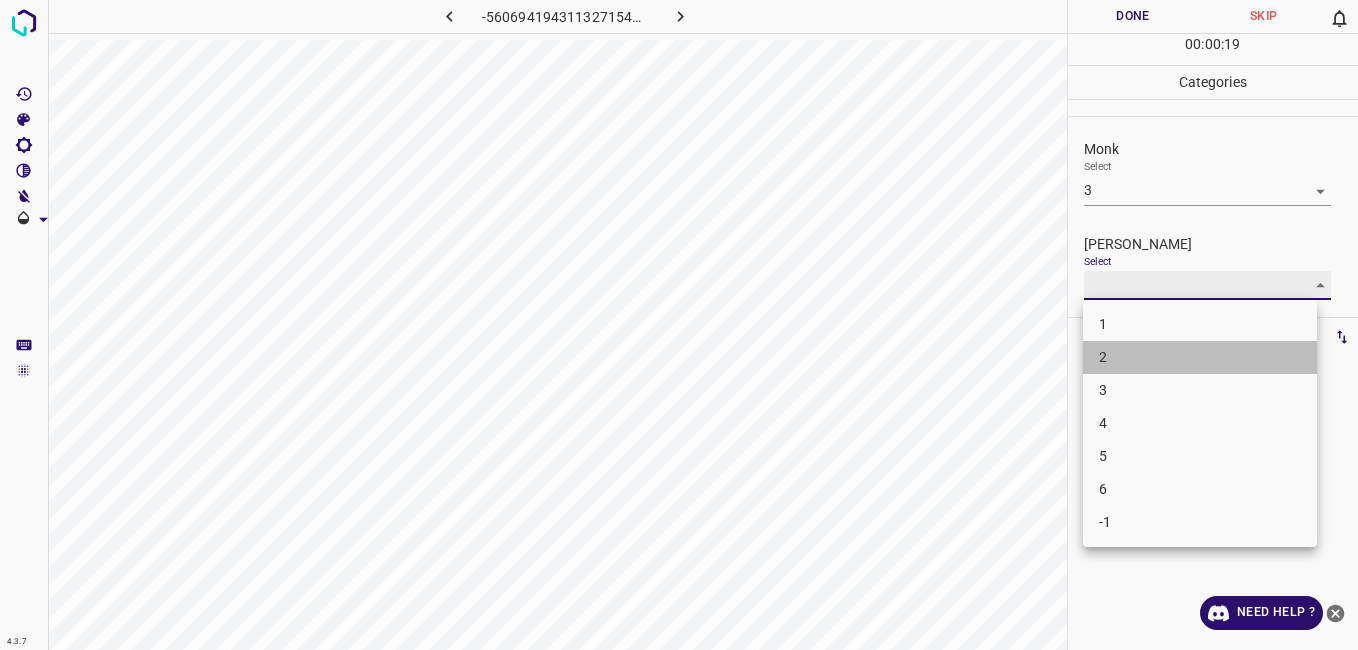type on "2" 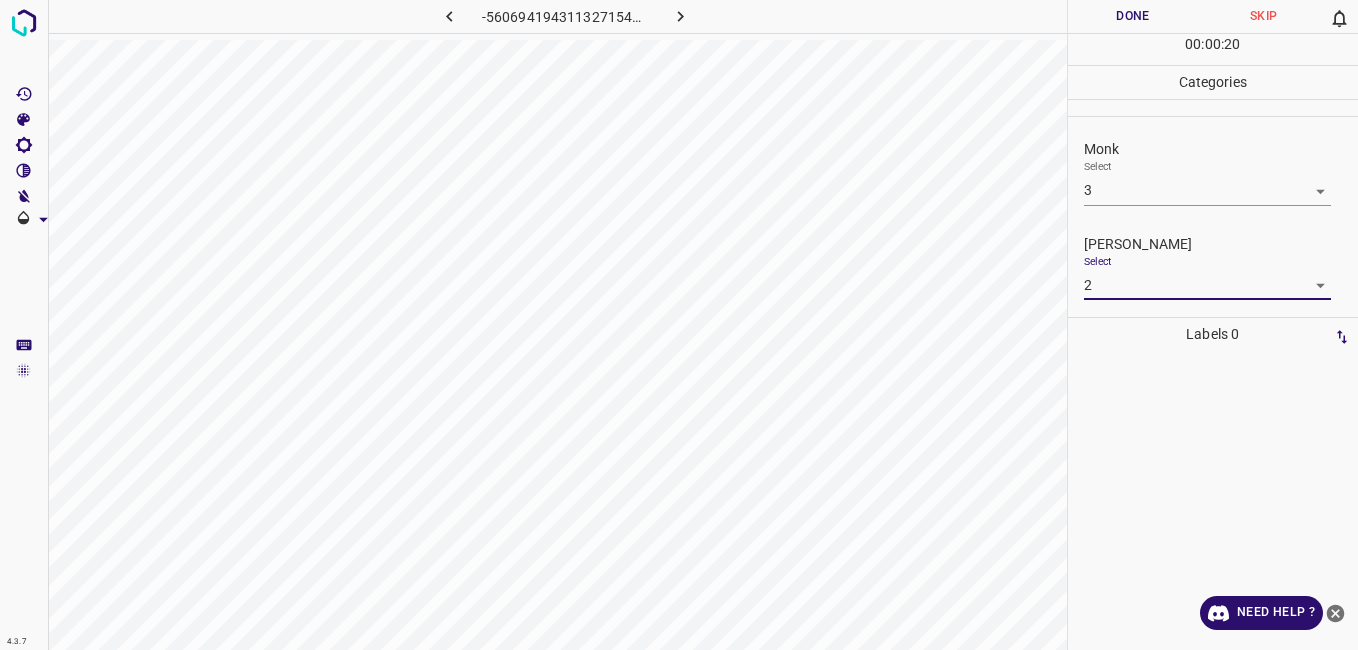 click on "Done" at bounding box center (1133, 16) 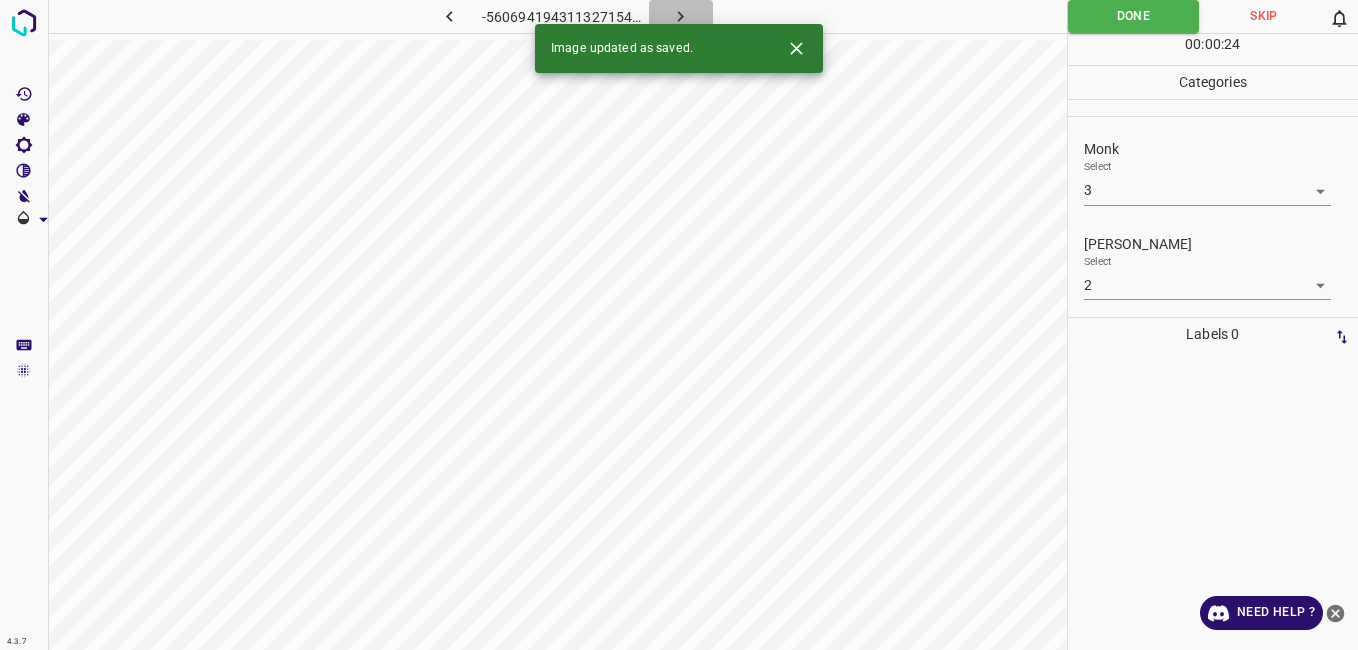 click 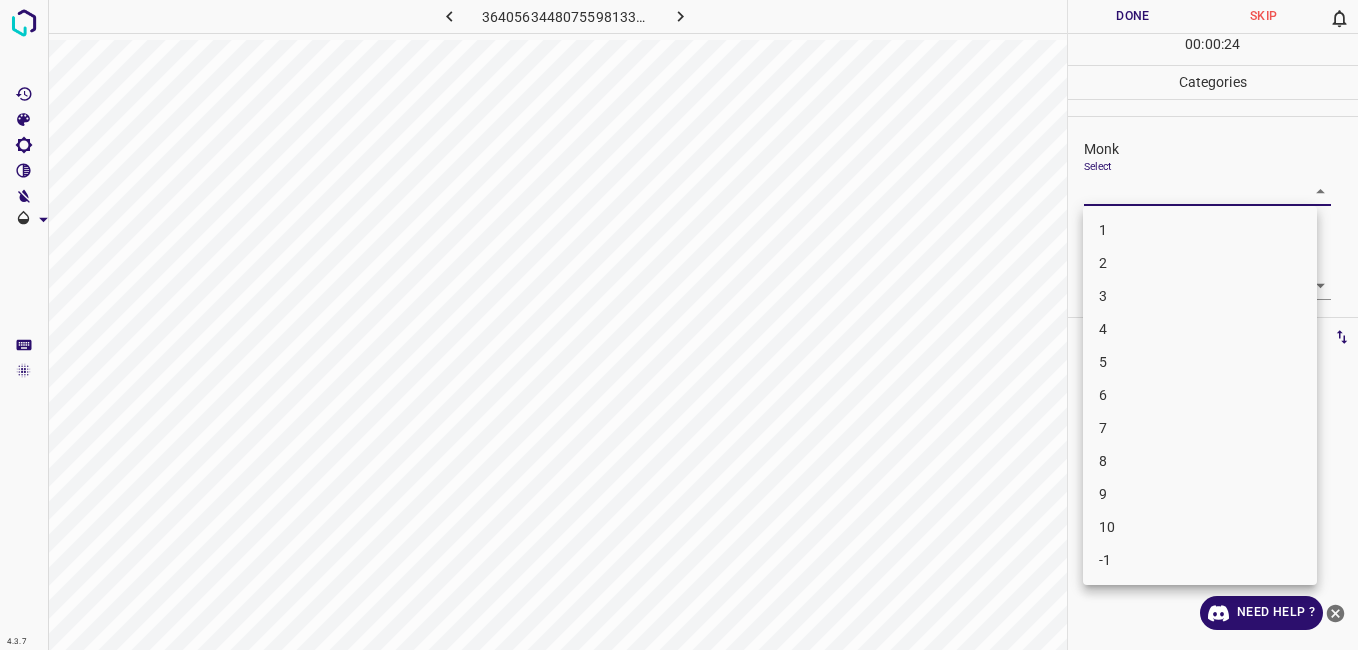 click on "4.3.7 3640563448075598133.png Done Skip 0 00   : 00   : 24   Categories Monk   Select ​  [PERSON_NAME]   Select ​ Labels   0 Categories 1 Monk 2  [PERSON_NAME] Tools Space Change between modes (Draw & Edit) I Auto labeling R Restore zoom M Zoom in N Zoom out Delete Delete selecte label Filters Z Restore filters X Saturation filter C Brightness filter V Contrast filter B Gray scale filter General O Download Need Help ? - Text - Hide - Delete 1 2 3 4 5 6 7 8 9 10 -1" at bounding box center (679, 325) 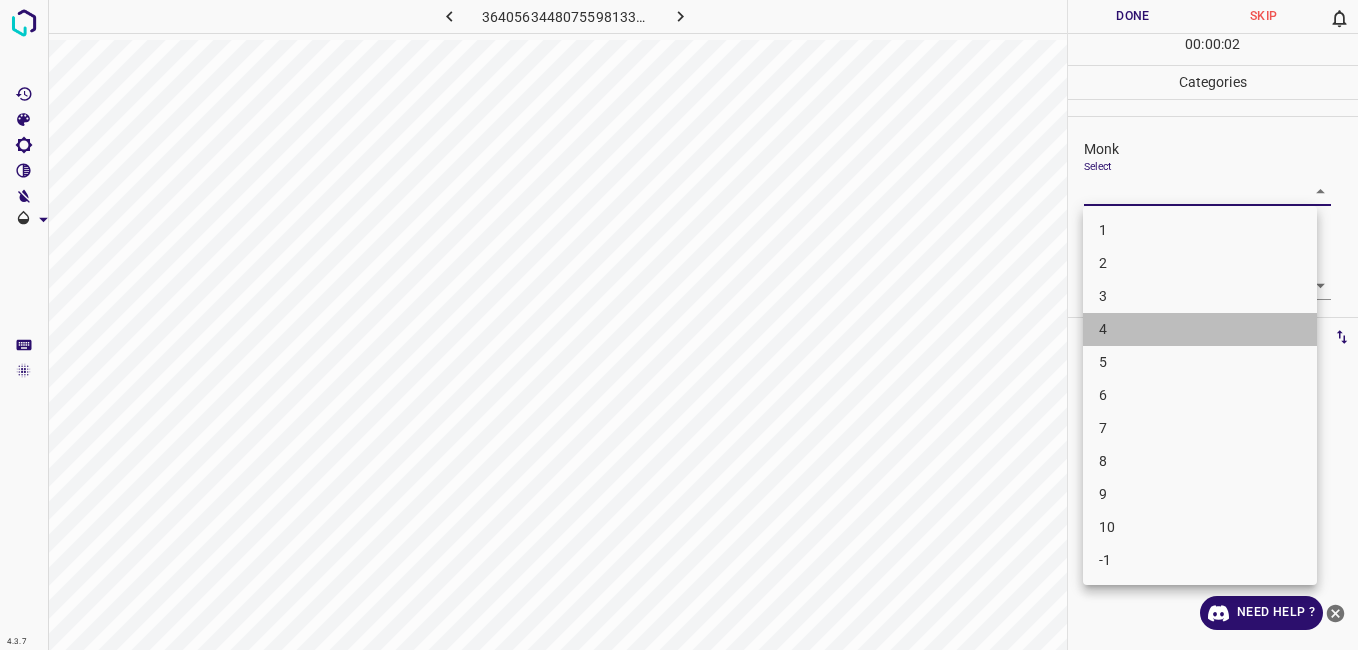 click on "4" at bounding box center (1200, 329) 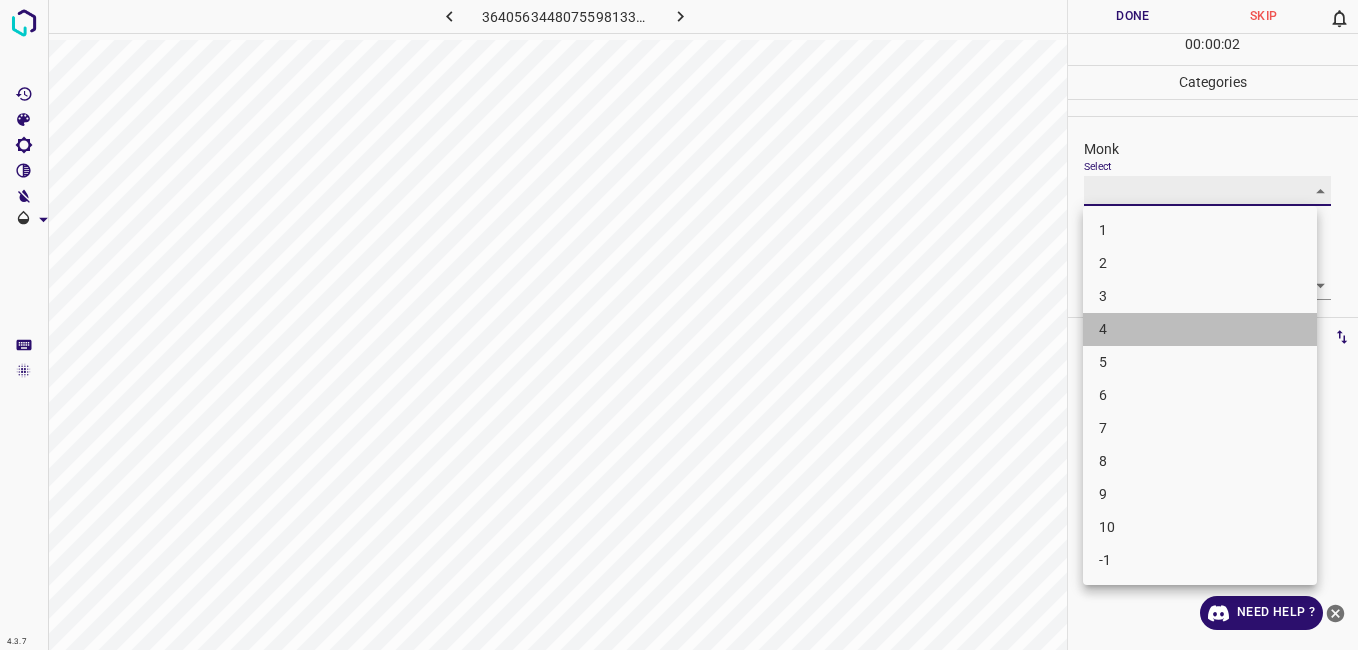 type on "4" 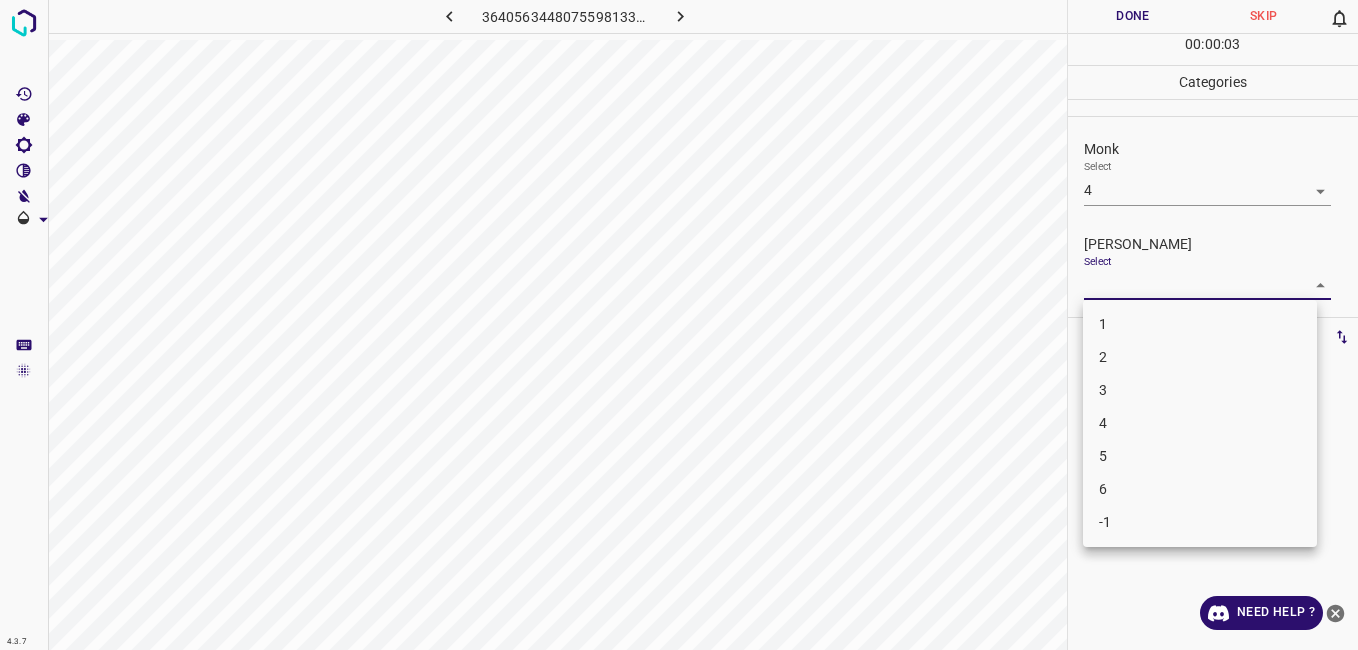 click on "4.3.7 3640563448075598133.png Done Skip 0 00   : 00   : 03   Categories Monk   Select 4 4  [PERSON_NAME]   Select ​ Labels   0 Categories 1 Monk 2  [PERSON_NAME] Tools Space Change between modes (Draw & Edit) I Auto labeling R Restore zoom M Zoom in N Zoom out Delete Delete selecte label Filters Z Restore filters X Saturation filter C Brightness filter V Contrast filter B Gray scale filter General O Download Need Help ? - Text - Hide - Delete 1 2 3 4 5 6 -1" at bounding box center (679, 325) 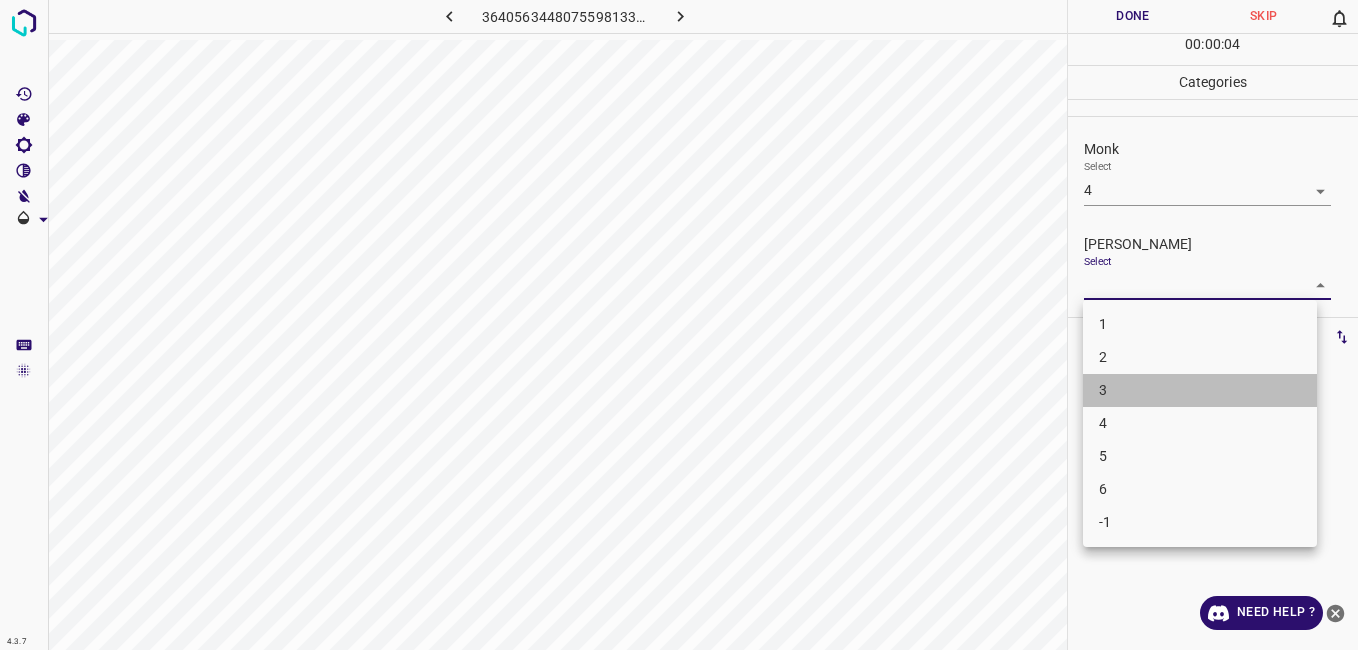 click on "3" at bounding box center [1200, 390] 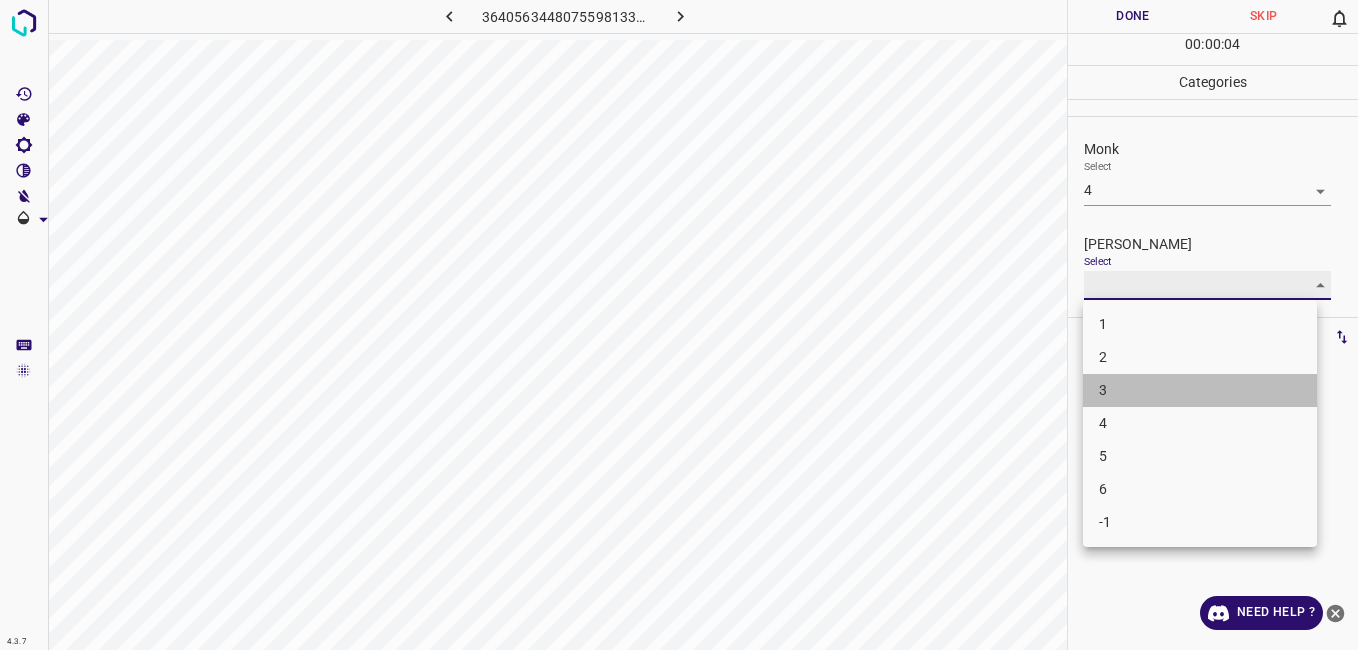 type on "3" 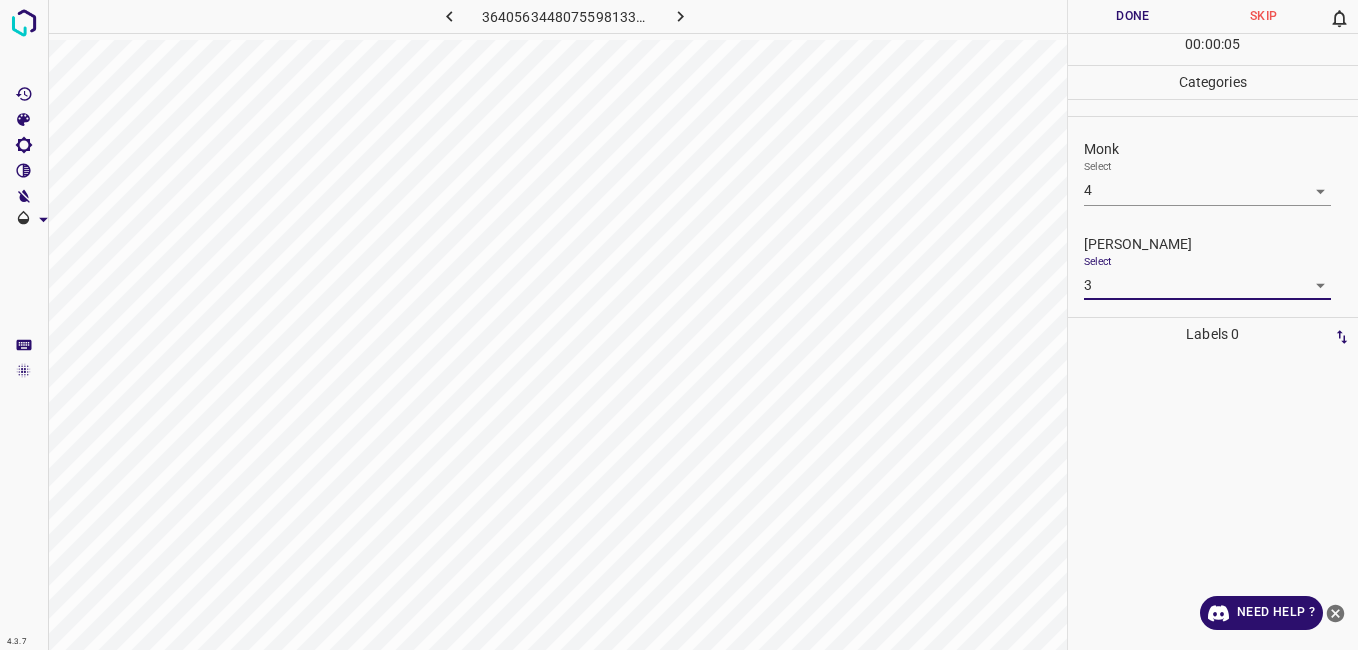 click on "Done" at bounding box center [1133, 16] 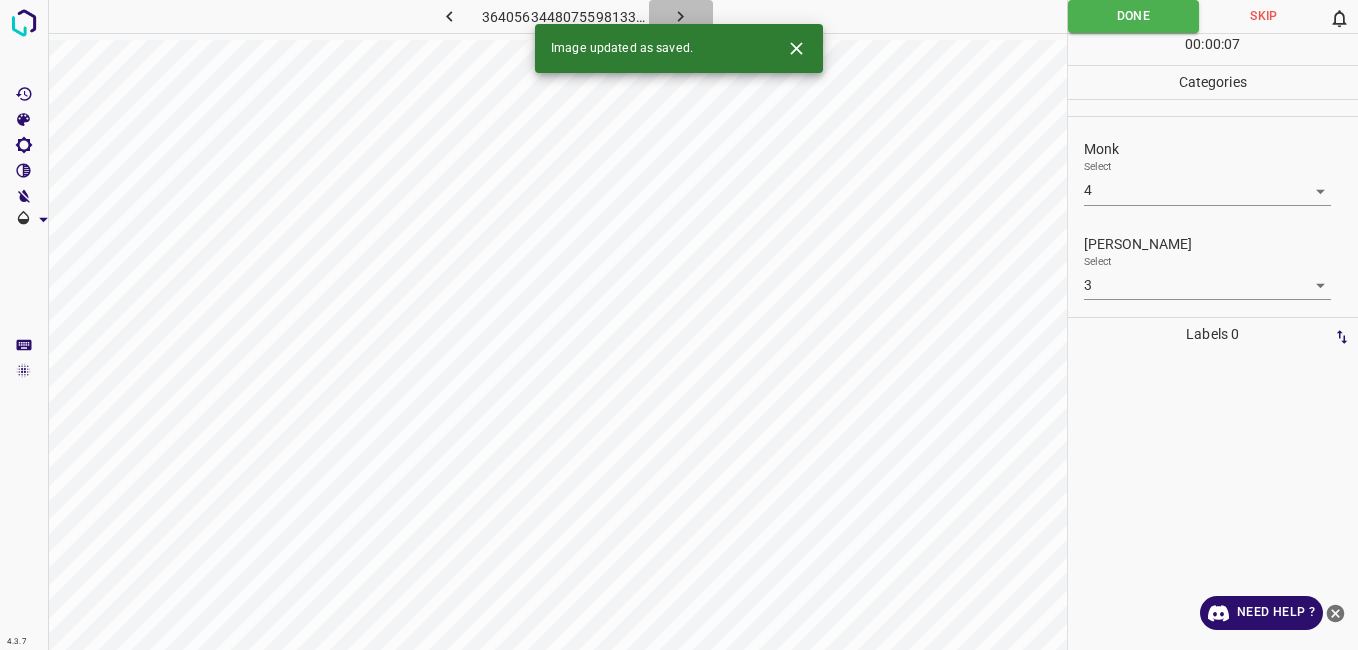 click 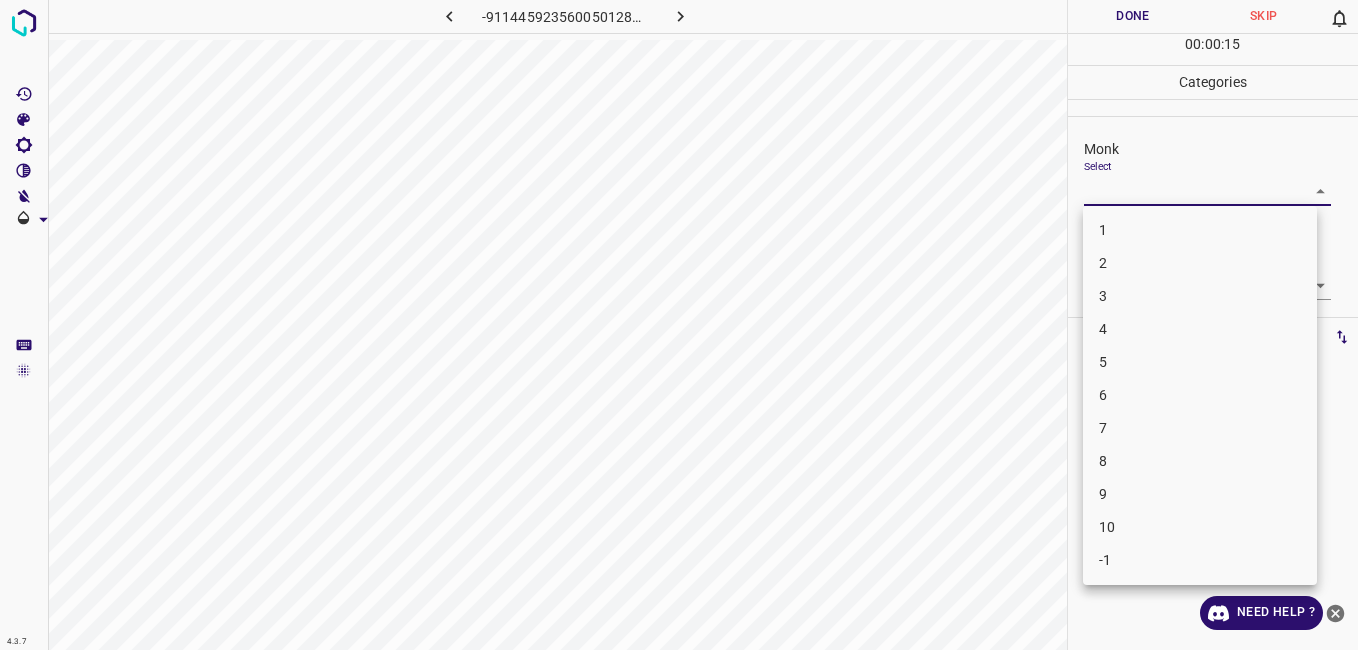click on "4.3.7 -9114459235600501282.png Done Skip 0 00   : 00   : 15   Categories Monk   Select ​  [PERSON_NAME]   Select ​ Labels   0 Categories 1 Monk 2  [PERSON_NAME] Tools Space Change between modes (Draw & Edit) I Auto labeling R Restore zoom M Zoom in N Zoom out Delete Delete selecte label Filters Z Restore filters X Saturation filter C Brightness filter V Contrast filter B Gray scale filter General O Download Need Help ? - Text - Hide - Delete 1 2 3 4 5 6 7 8 9 10 -1" at bounding box center [679, 325] 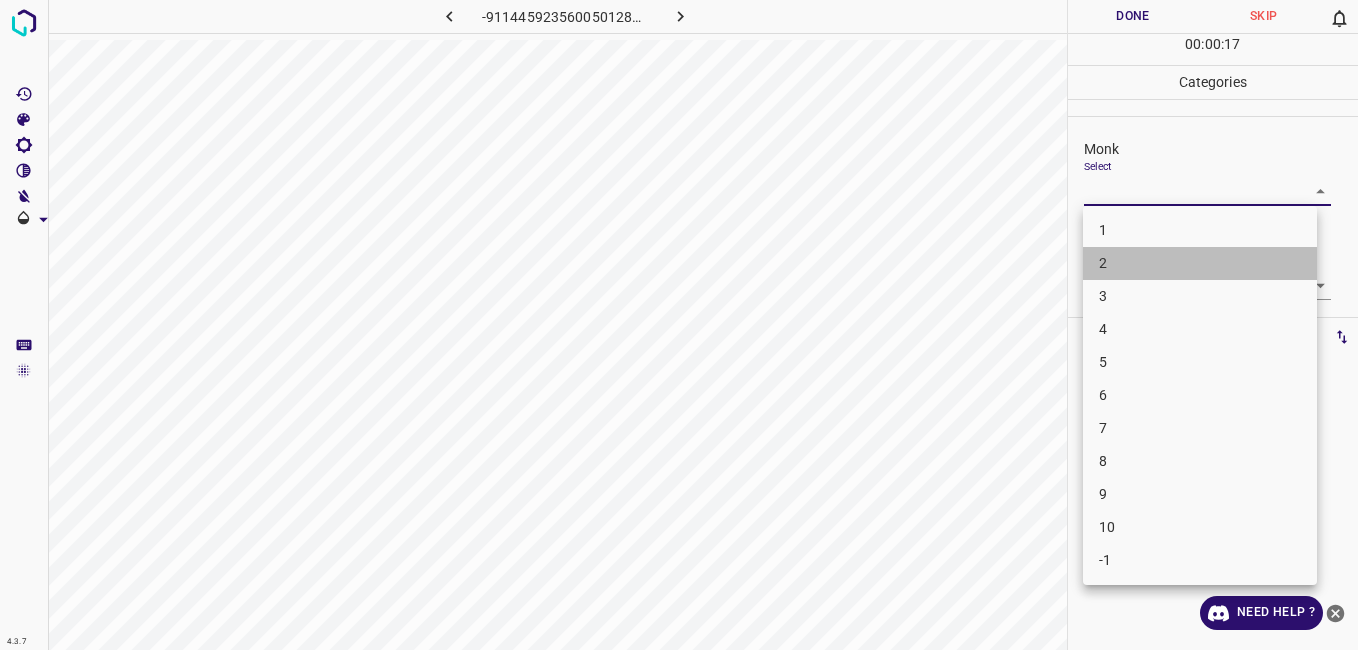 click on "2" at bounding box center [1200, 263] 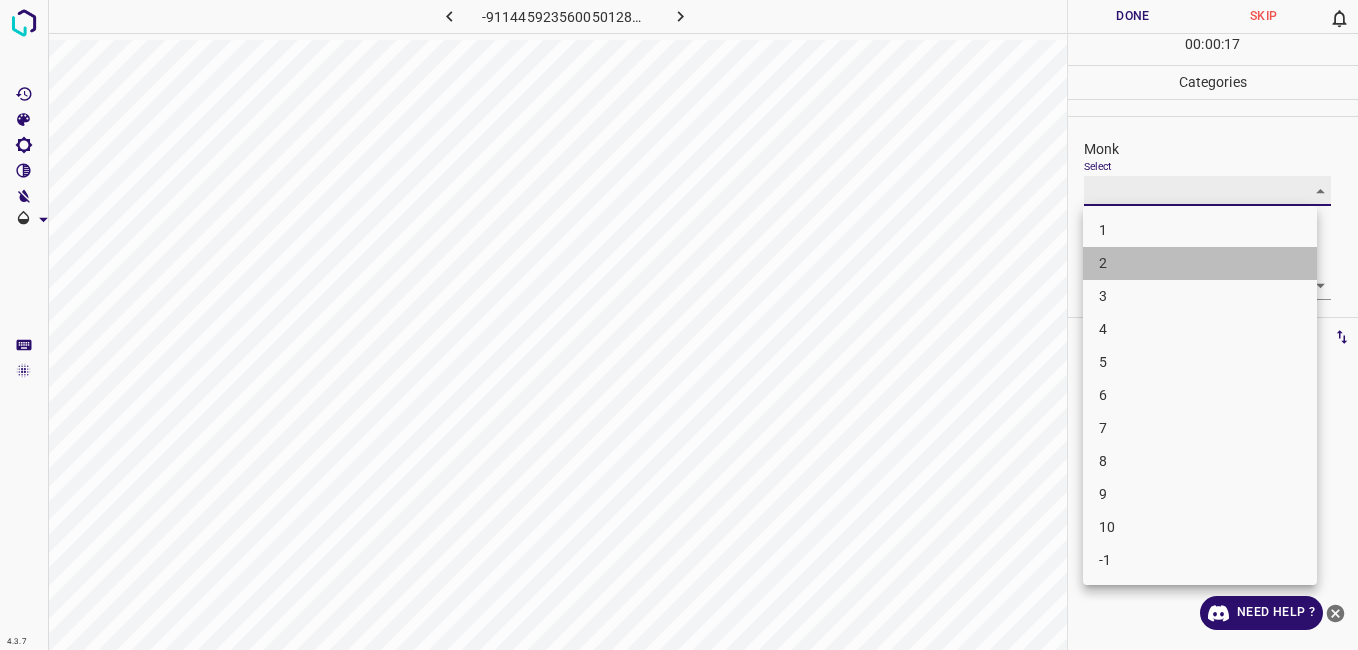 type on "2" 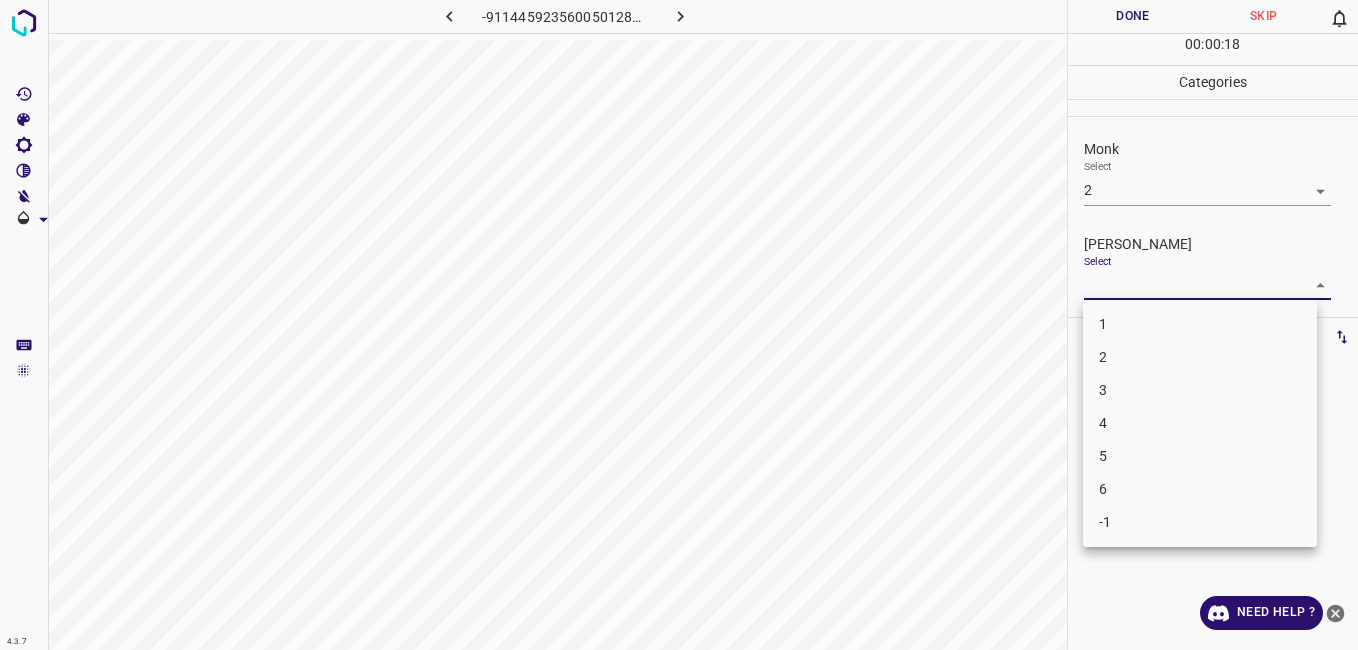 click on "4.3.7 -9114459235600501282.png Done Skip 0 00   : 00   : 18   Categories Monk   Select 2 2  [PERSON_NAME]   Select ​ Labels   0 Categories 1 Monk 2  [PERSON_NAME] Tools Space Change between modes (Draw & Edit) I Auto labeling R Restore zoom M Zoom in N Zoom out Delete Delete selecte label Filters Z Restore filters X Saturation filter C Brightness filter V Contrast filter B Gray scale filter General O Download Need Help ? - Text - Hide - Delete 1 2 3 4 5 6 -1" at bounding box center [679, 325] 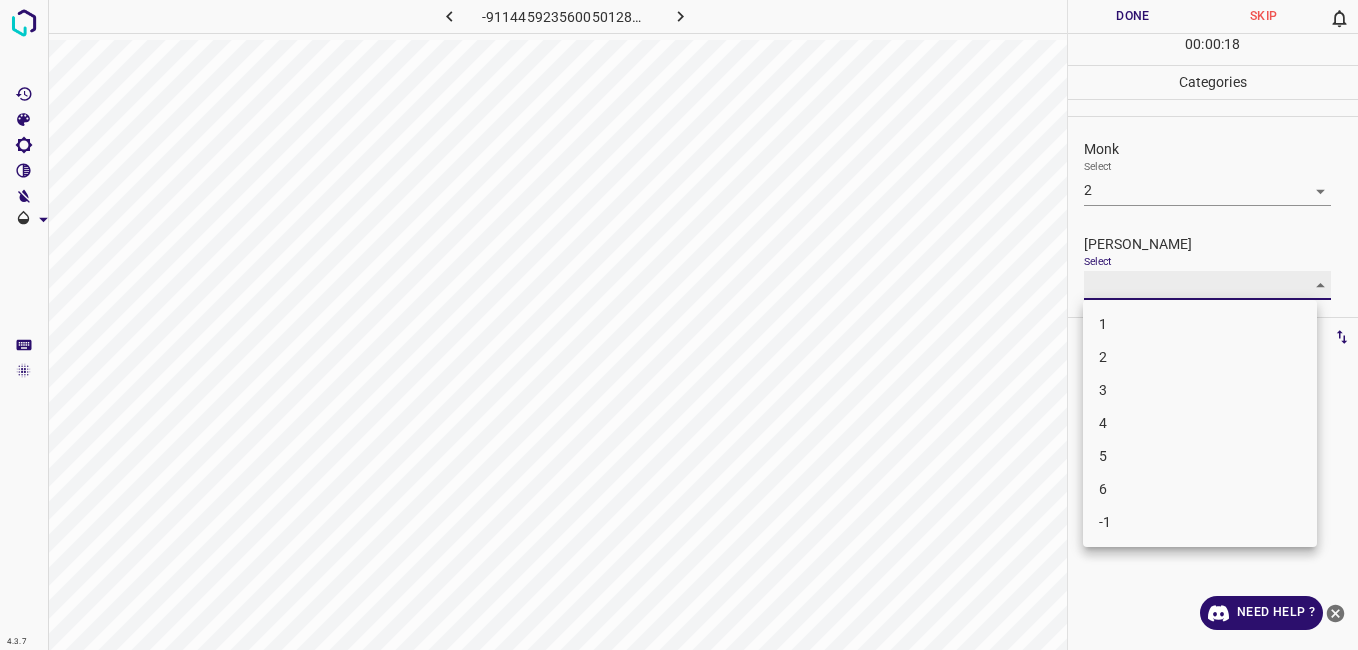type on "1" 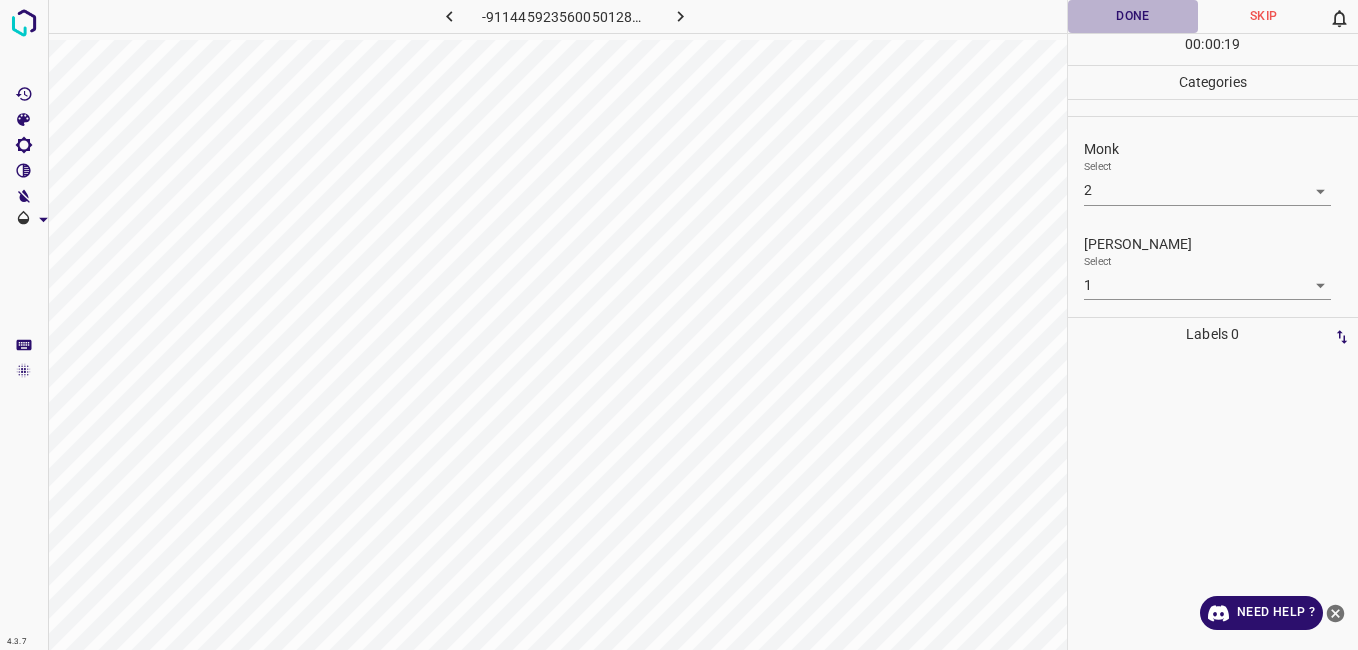click on "Done" at bounding box center (1133, 16) 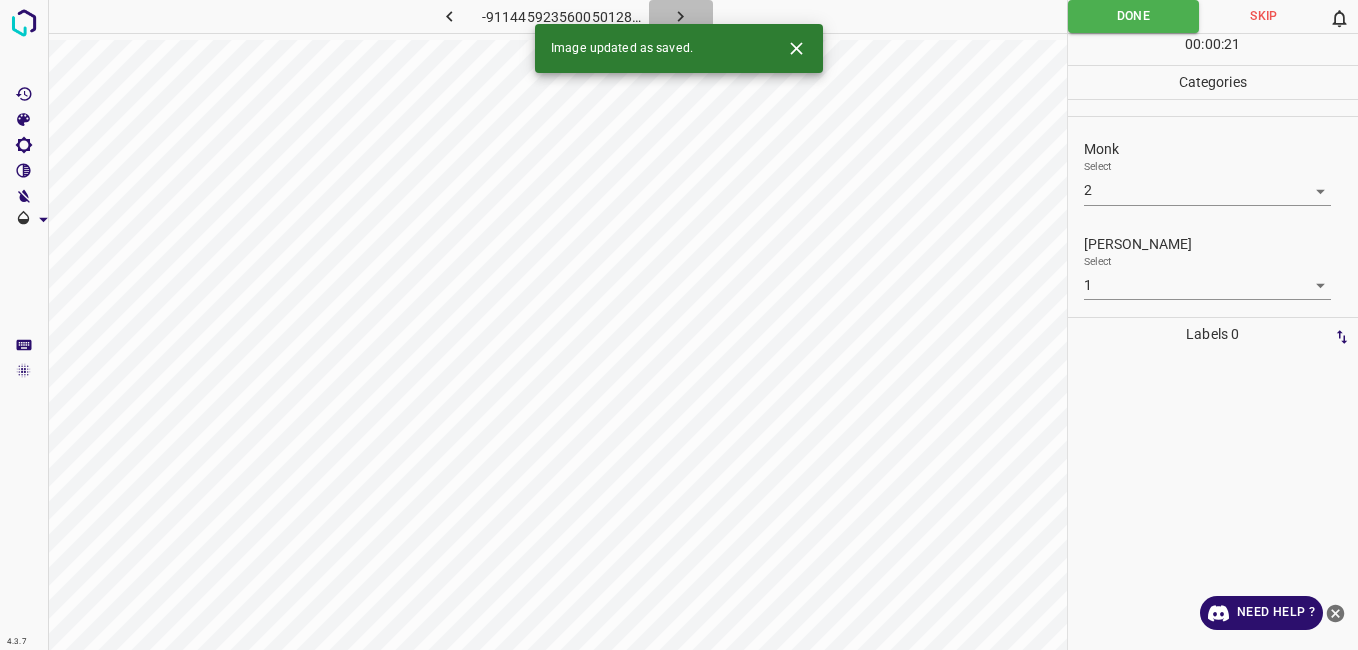 click 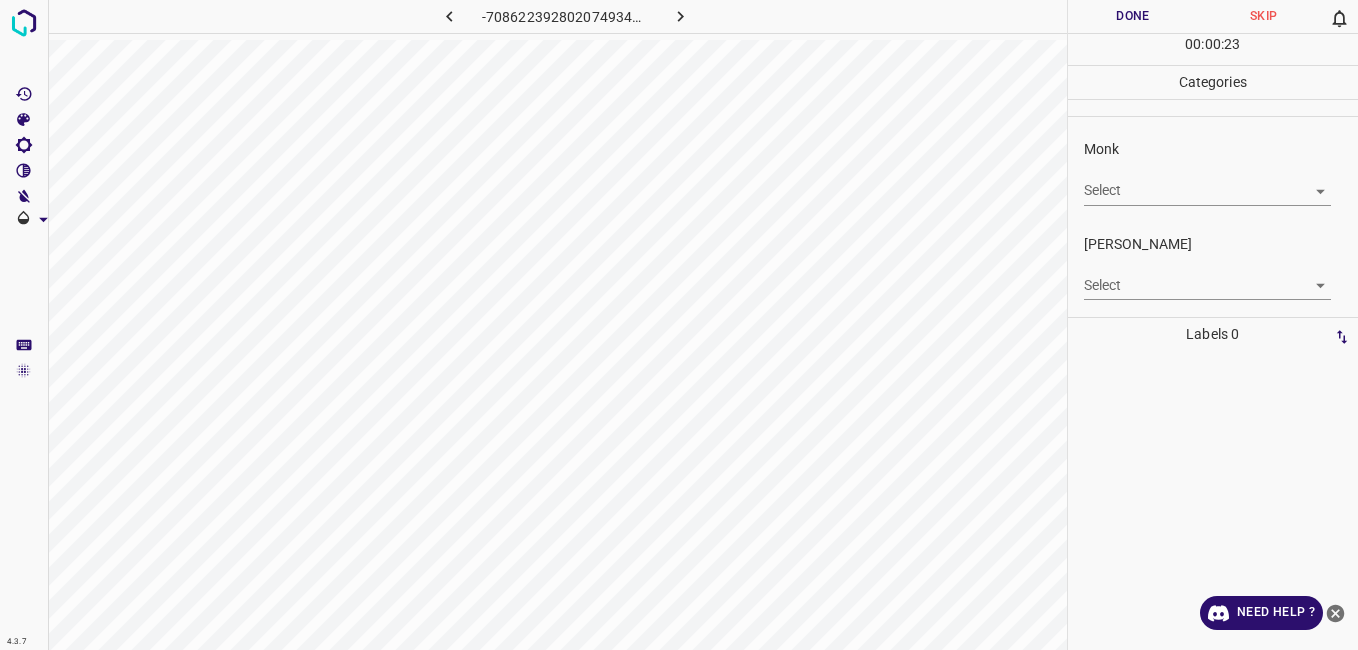 click on "4.3.7 -7086223928020749349.png Done Skip 0 00   : 00   : 23   Categories Monk   Select ​  [PERSON_NAME]   Select ​ Labels   0 Categories 1 Monk 2  [PERSON_NAME] Tools Space Change between modes (Draw & Edit) I Auto labeling R Restore zoom M Zoom in N Zoom out Delete Delete selecte label Filters Z Restore filters X Saturation filter C Brightness filter V Contrast filter B Gray scale filter General O Download Need Help ? - Text - Hide - Delete" at bounding box center [679, 325] 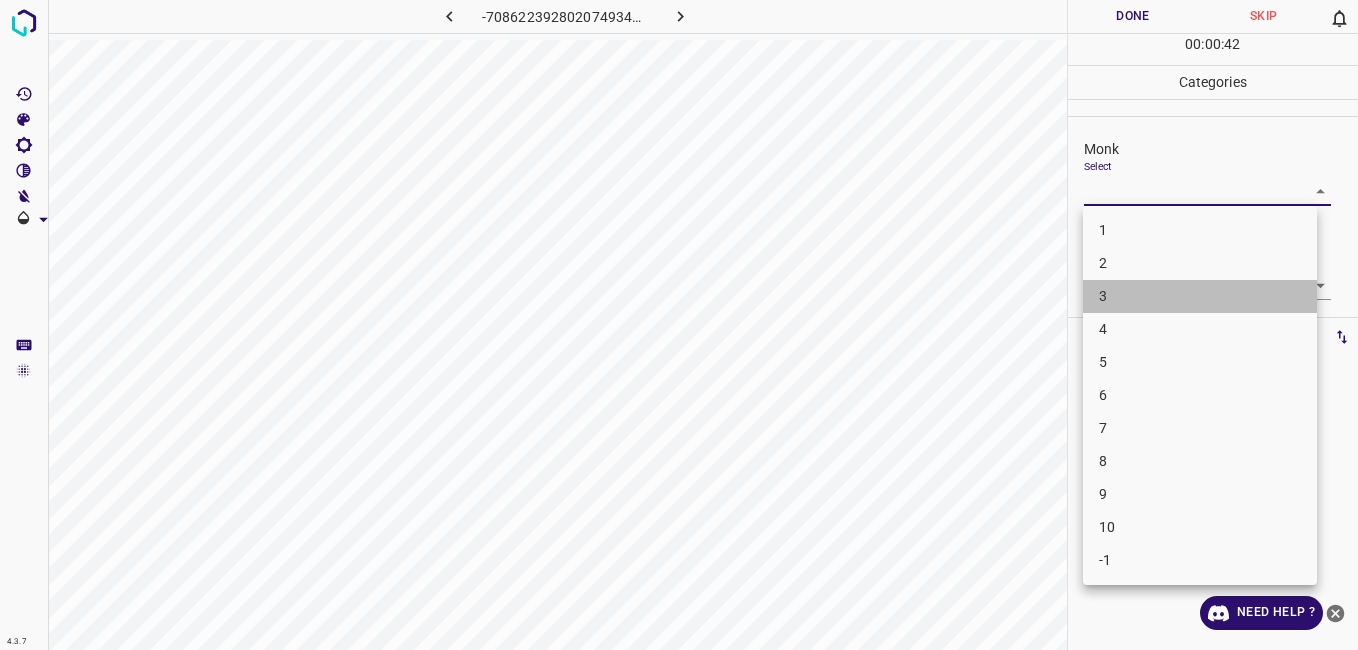 click on "3" at bounding box center (1200, 296) 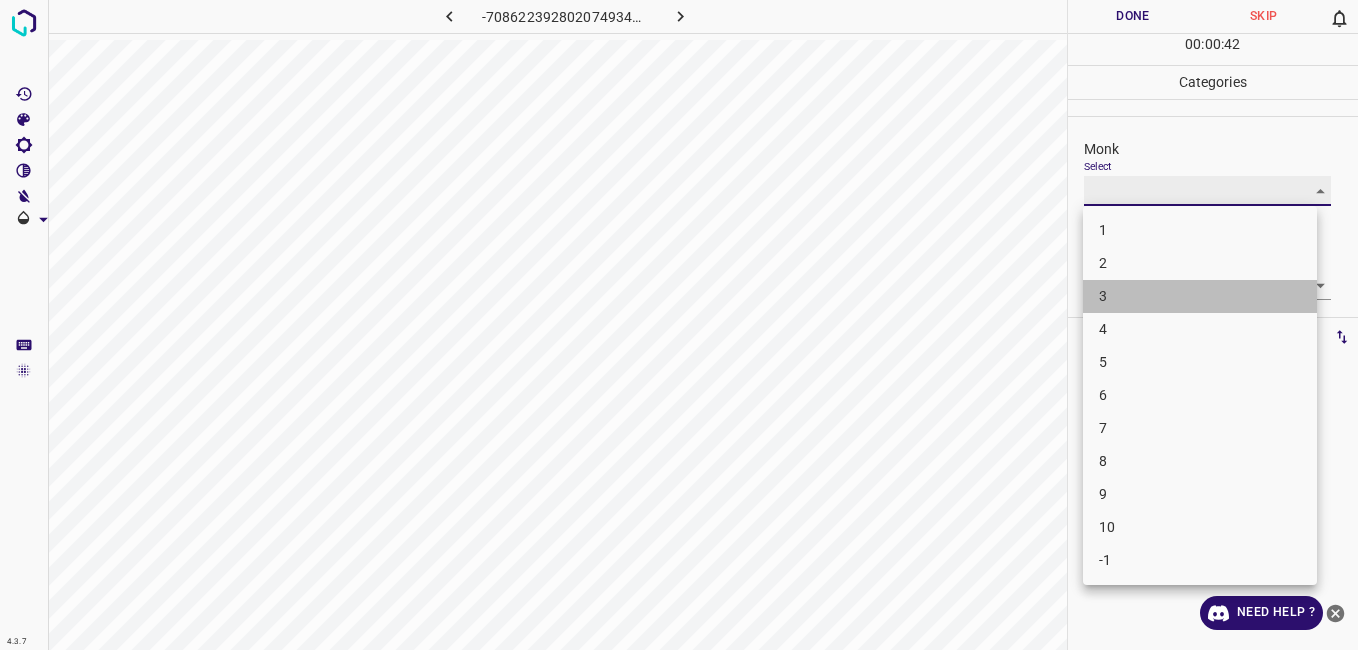type on "3" 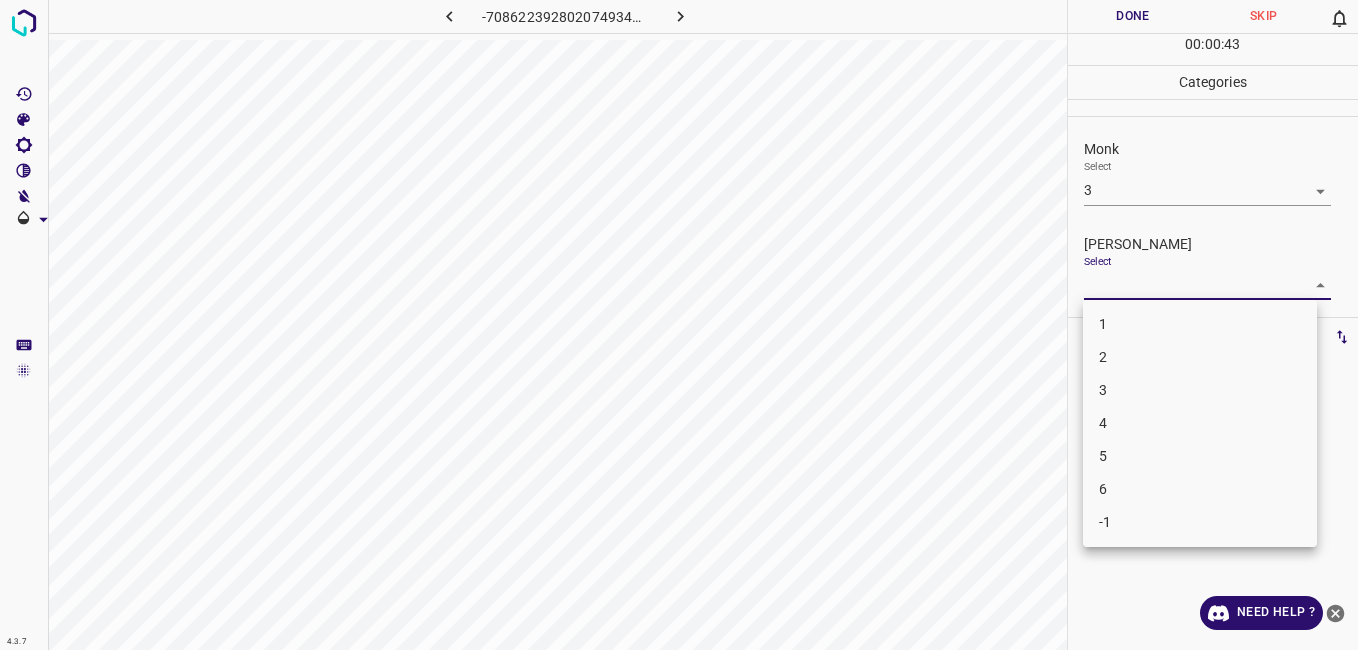 click on "4.3.7 -7086223928020749349.png Done Skip 0 00   : 00   : 43   Categories Monk   Select 3 3  [PERSON_NAME]   Select ​ Labels   0 Categories 1 Monk 2  [PERSON_NAME] Tools Space Change between modes (Draw & Edit) I Auto labeling R Restore zoom M Zoom in N Zoom out Delete Delete selecte label Filters Z Restore filters X Saturation filter C Brightness filter V Contrast filter B Gray scale filter General O Download Need Help ? - Text - Hide - Delete 1 2 3 4 5 6 -1" at bounding box center (679, 325) 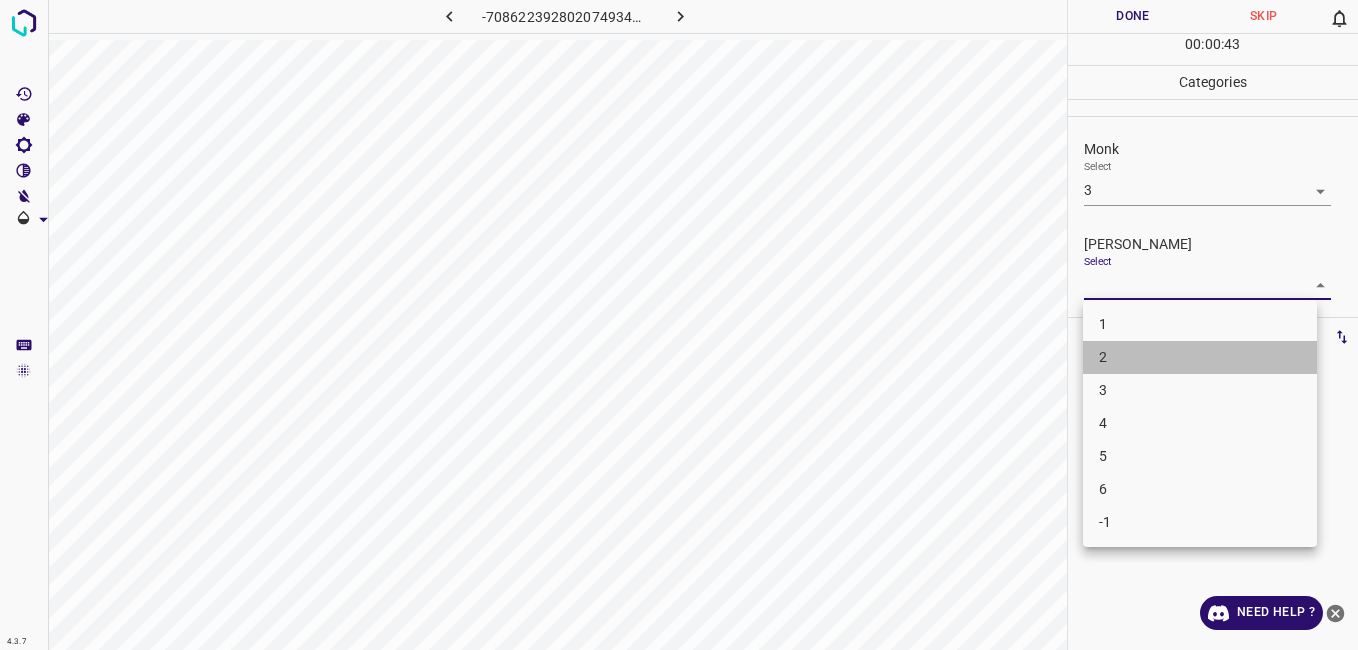click on "2" at bounding box center [1200, 357] 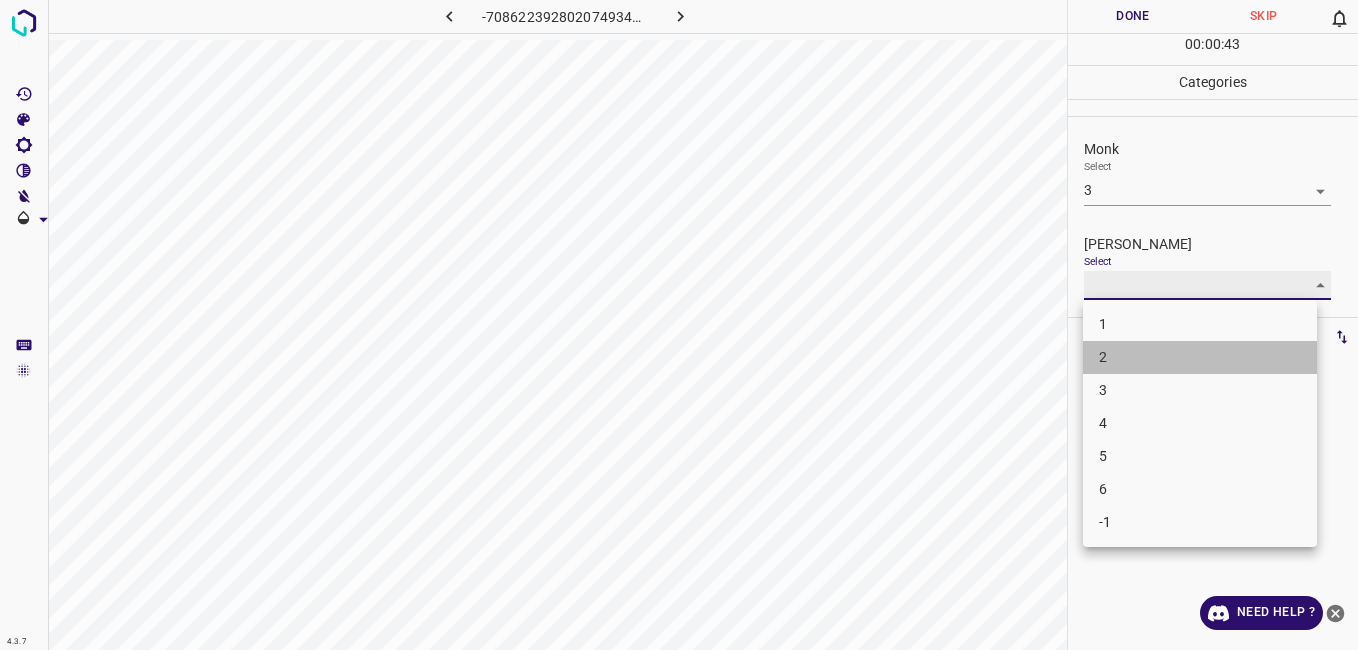 type on "2" 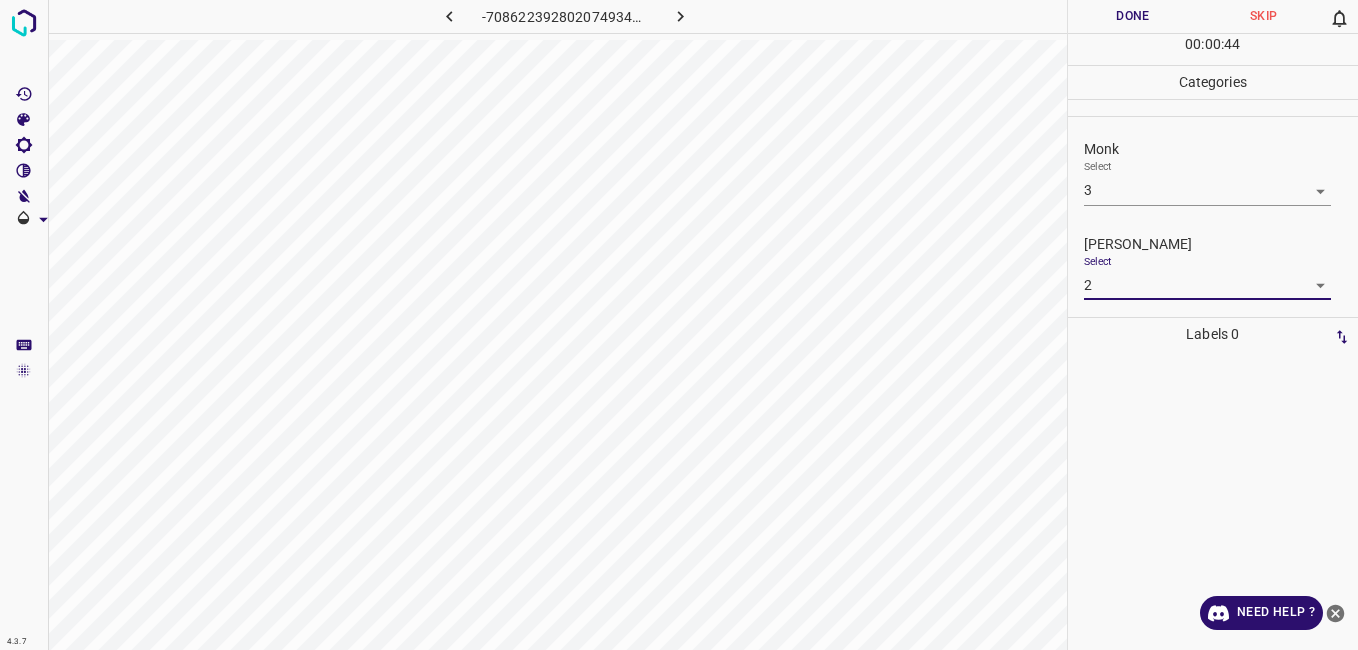 click on "Done" at bounding box center (1133, 16) 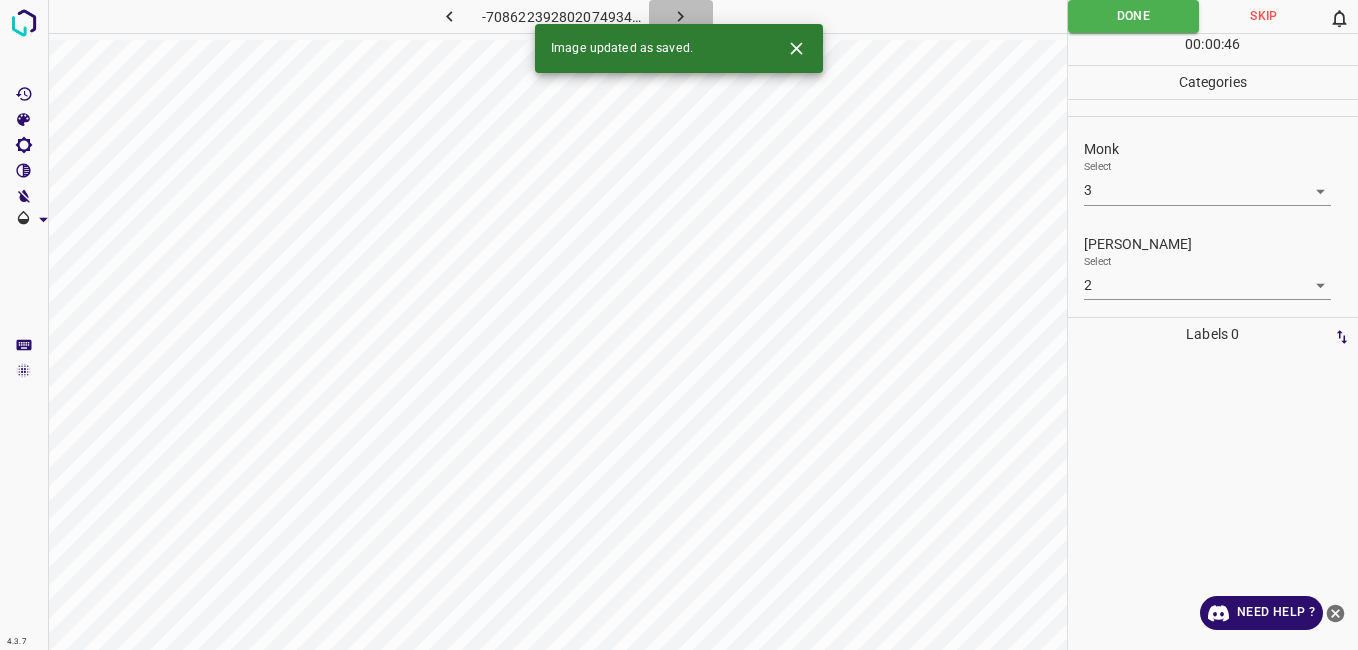 click 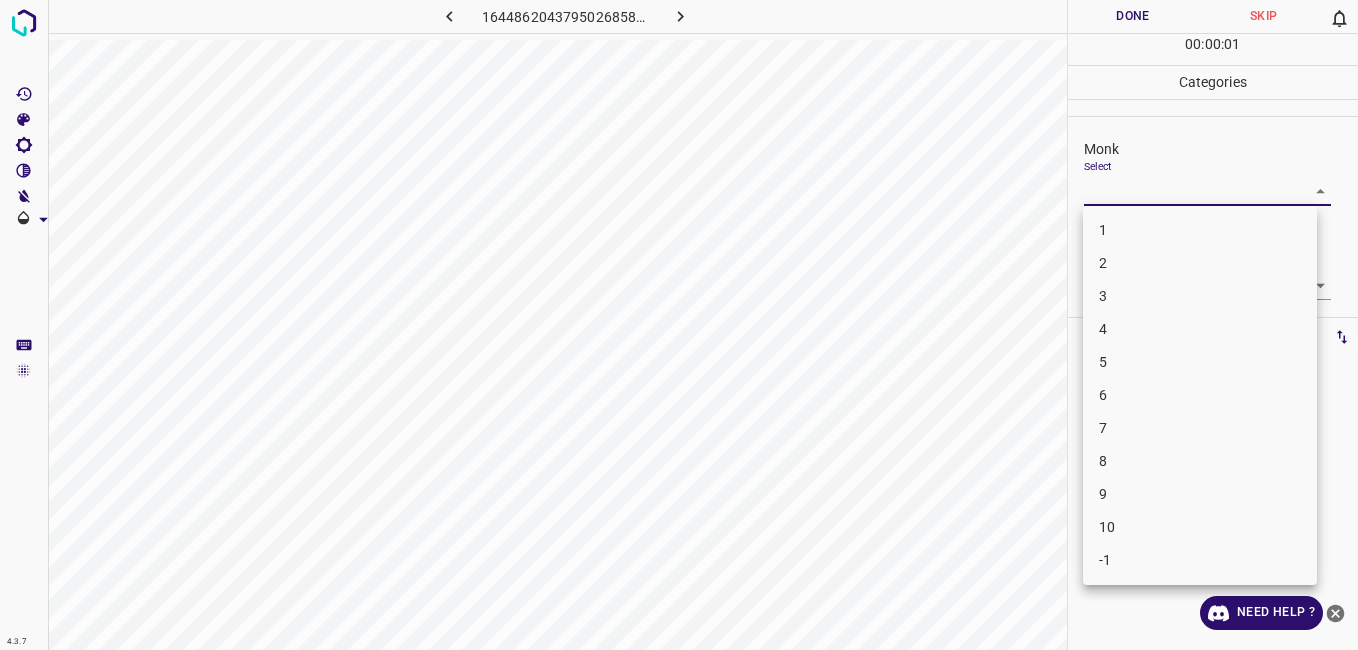 click on "4.3.7 1644862043795026858.png Done Skip 0 00   : 00   : 01   Categories Monk   Select ​  [PERSON_NAME]   Select ​ Labels   0 Categories 1 Monk 2  [PERSON_NAME] Tools Space Change between modes (Draw & Edit) I Auto labeling R Restore zoom M Zoom in N Zoom out Delete Delete selecte label Filters Z Restore filters X Saturation filter C Brightness filter V Contrast filter B Gray scale filter General O Download Need Help ? - Text - Hide - Delete 1 2 3 4 5 6 7 8 9 10 -1" at bounding box center [679, 325] 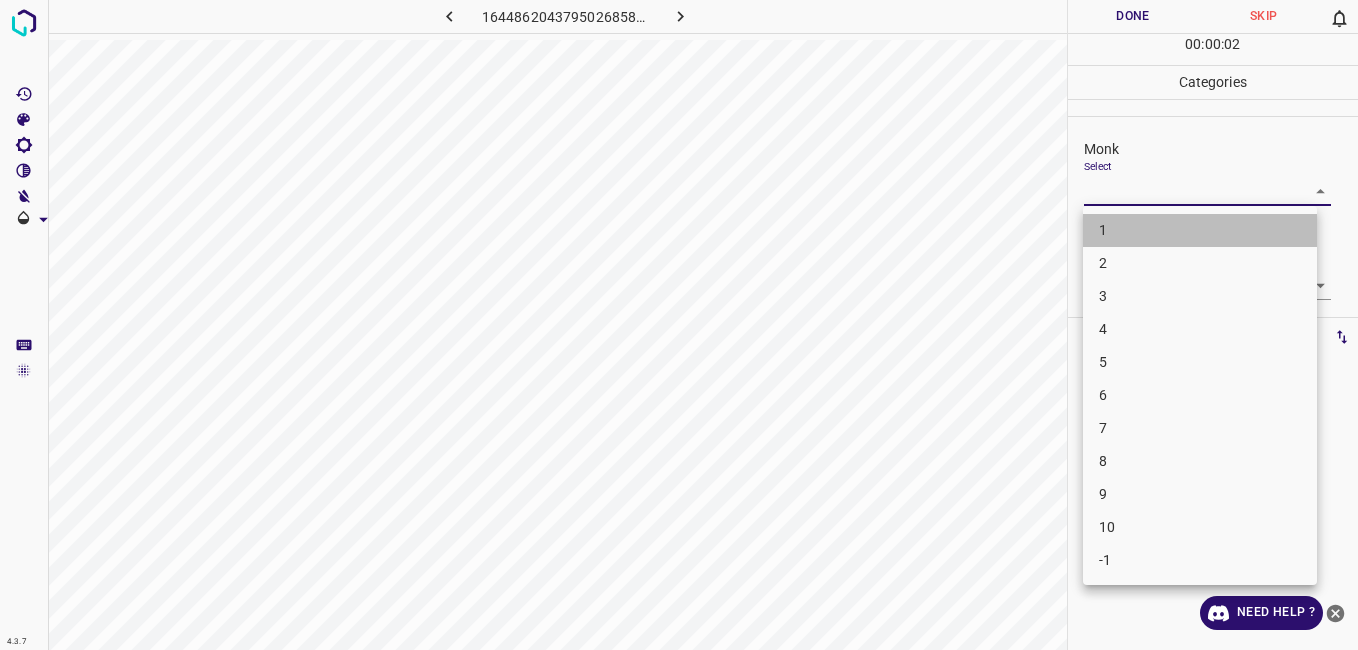 click on "1" at bounding box center [1200, 230] 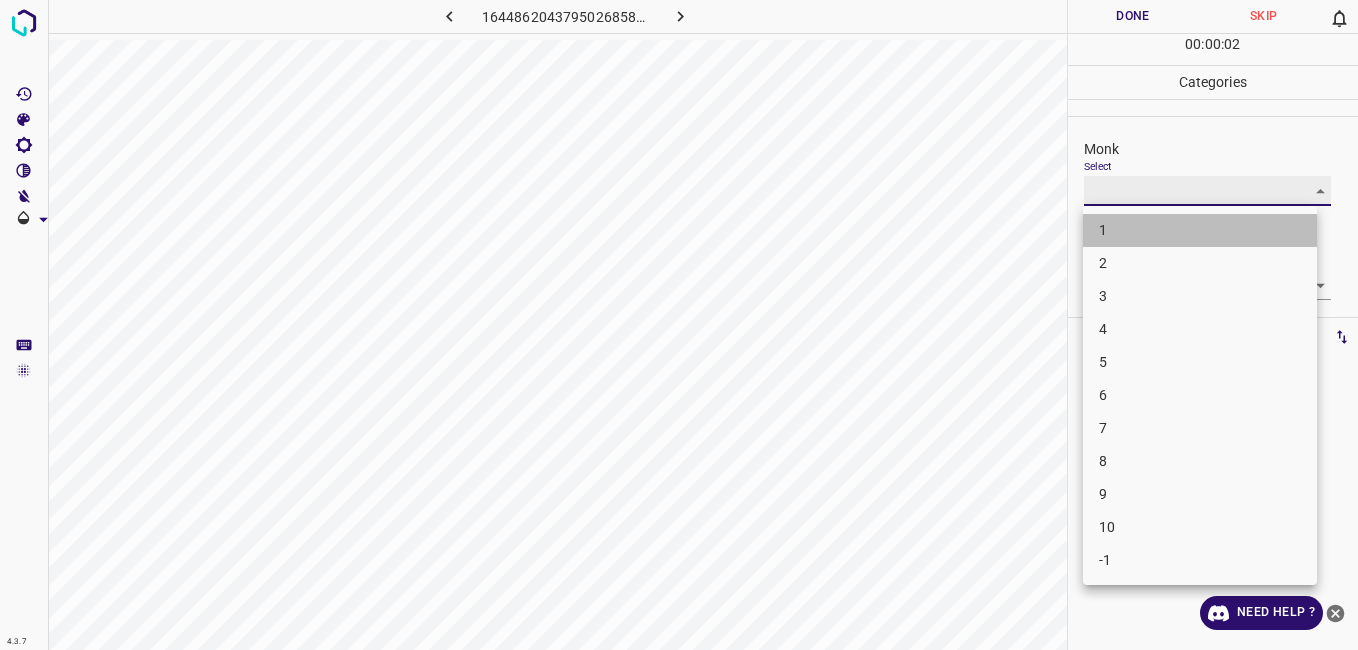 type on "1" 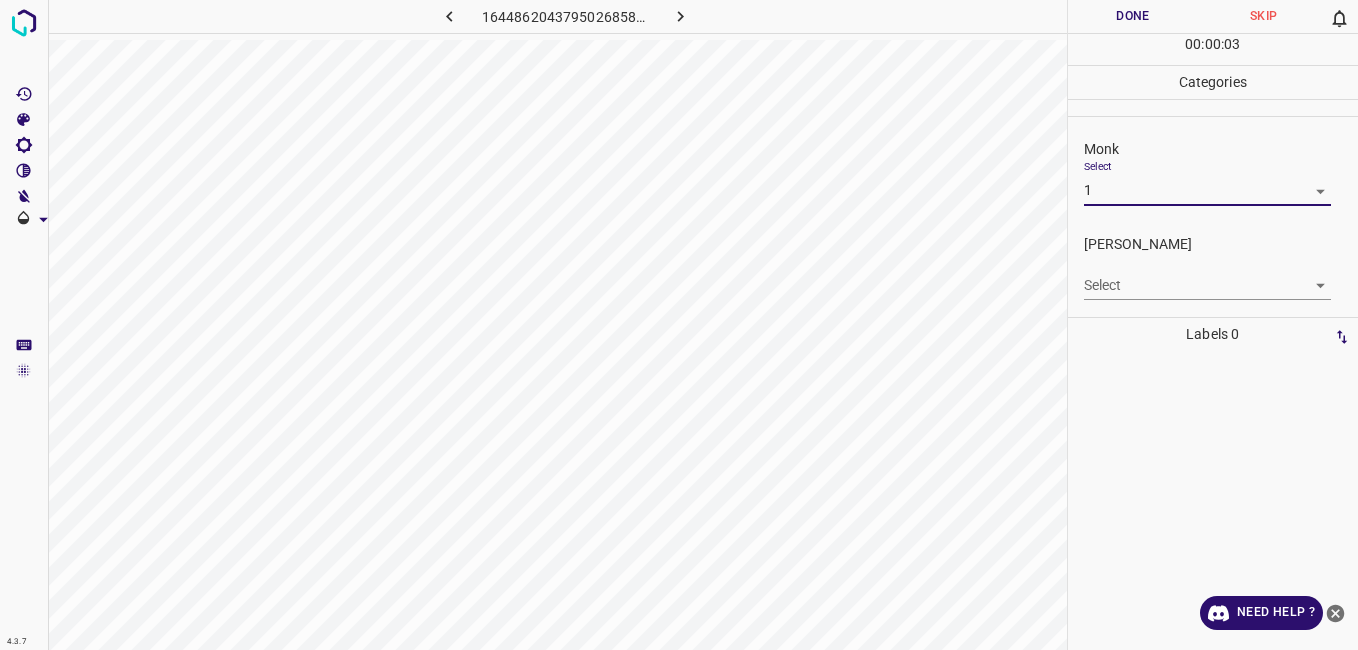 click on "4.3.7 1644862043795026858.png Done Skip 0 00   : 00   : 03   Categories Monk   Select 1 1  [PERSON_NAME]   Select ​ Labels   0 Categories 1 Monk 2  [PERSON_NAME] Tools Space Change between modes (Draw & Edit) I Auto labeling R Restore zoom M Zoom in N Zoom out Delete Delete selecte label Filters Z Restore filters X Saturation filter C Brightness filter V Contrast filter B Gray scale filter General O Download Need Help ? - Text - Hide - Delete" at bounding box center [679, 325] 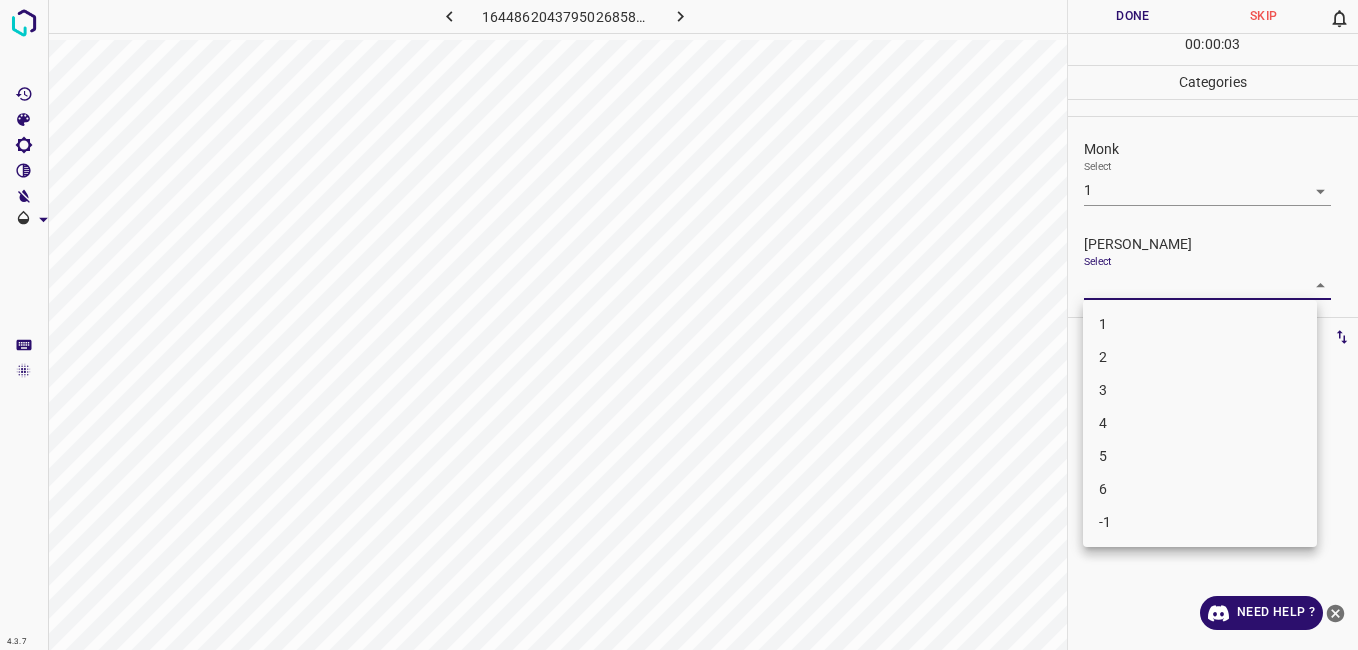 click on "1" at bounding box center [1200, 324] 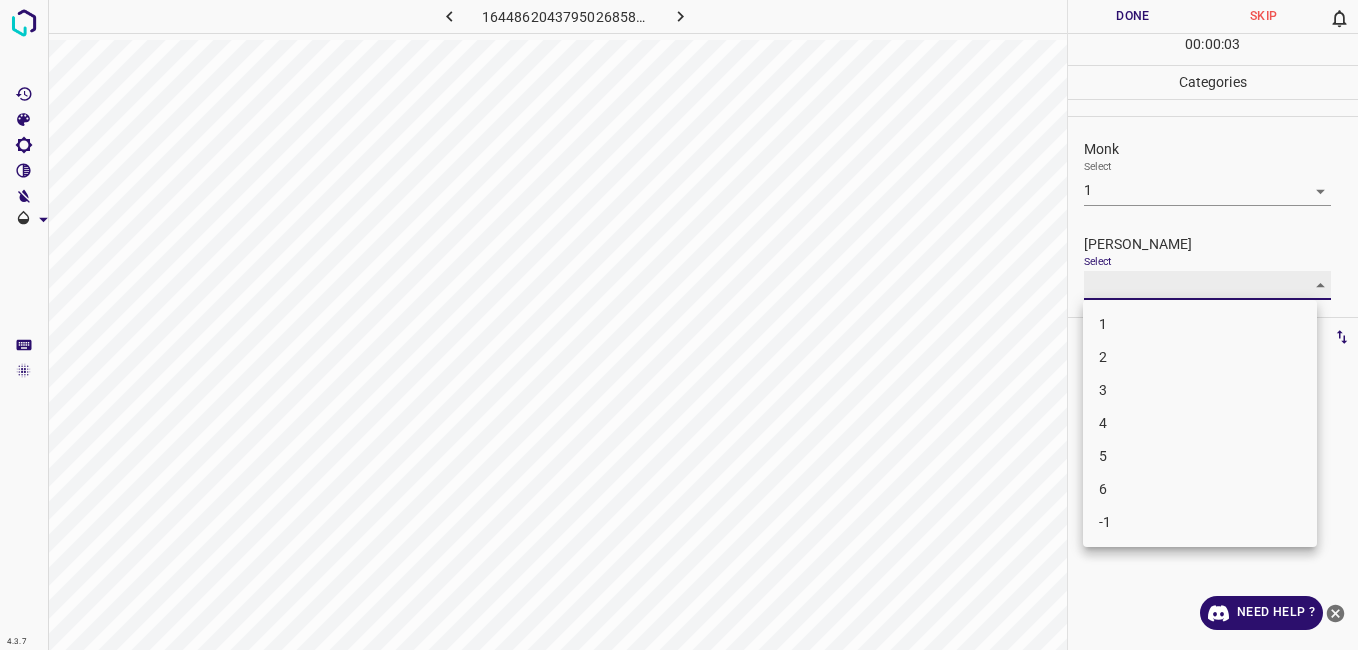 type on "1" 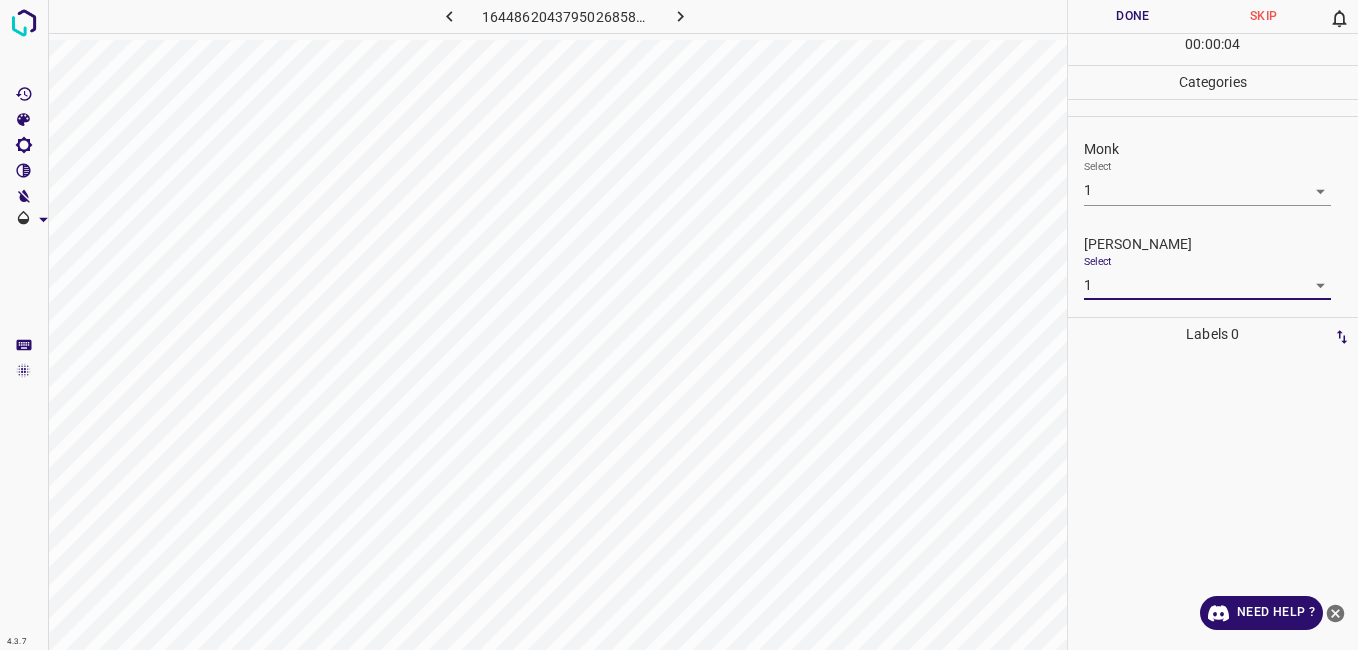 click on "Done" at bounding box center [1133, 16] 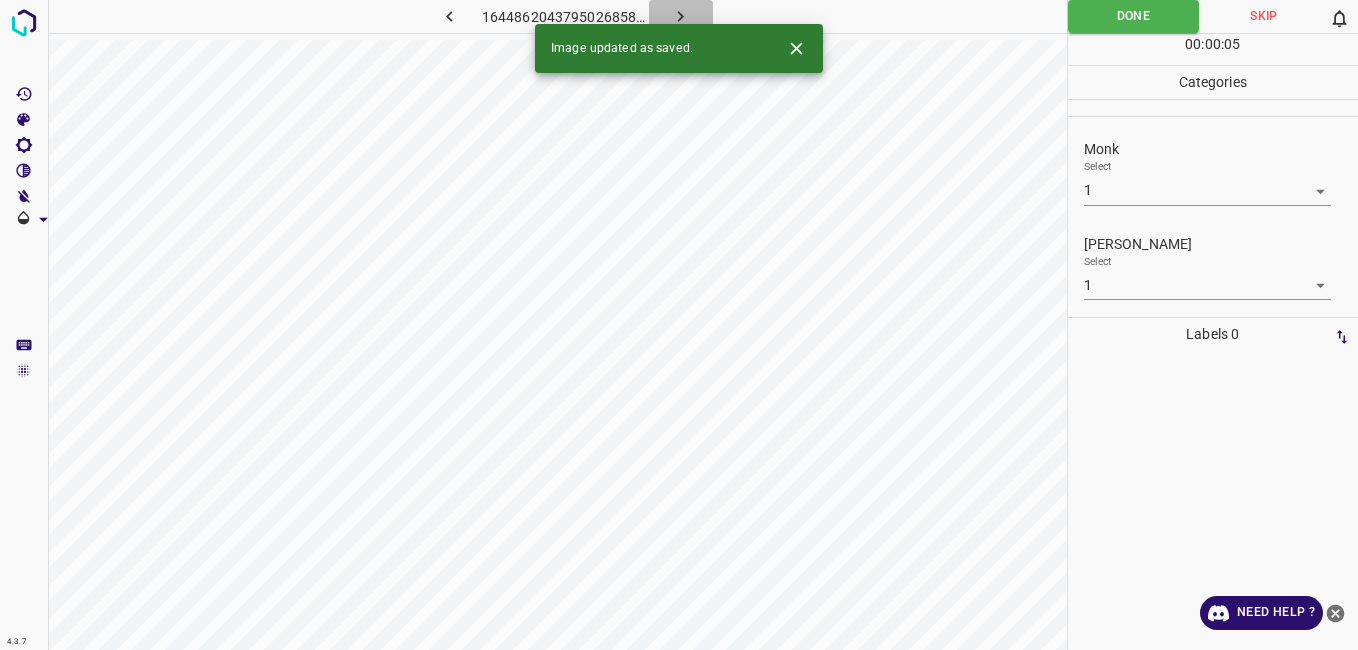 click 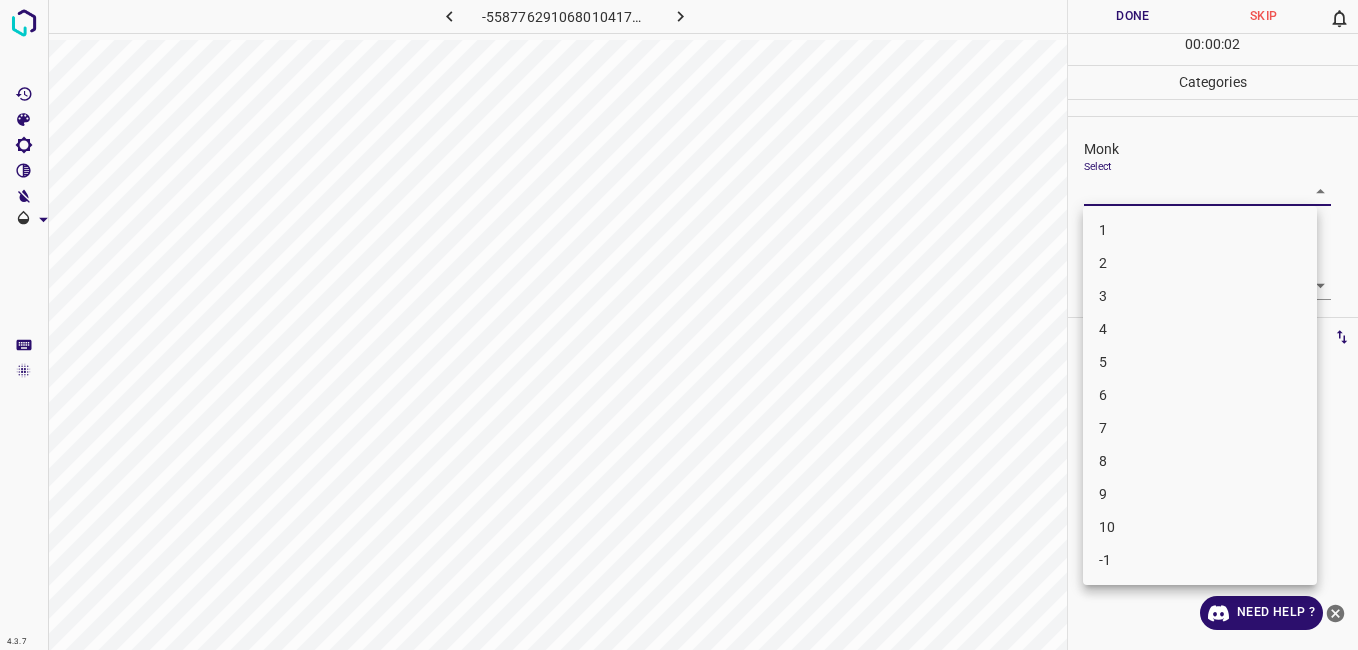 click on "4.3.7 -5587762910680104171.png Done Skip 0 00   : 00   : 02   Categories Monk   Select ​  [PERSON_NAME]   Select ​ Labels   0 Categories 1 Monk 2  [PERSON_NAME] Tools Space Change between modes (Draw & Edit) I Auto labeling R Restore zoom M Zoom in N Zoom out Delete Delete selecte label Filters Z Restore filters X Saturation filter C Brightness filter V Contrast filter B Gray scale filter General O Download Need Help ? - Text - Hide - Delete 1 2 3 4 5 6 7 8 9 10 -1" at bounding box center (679, 325) 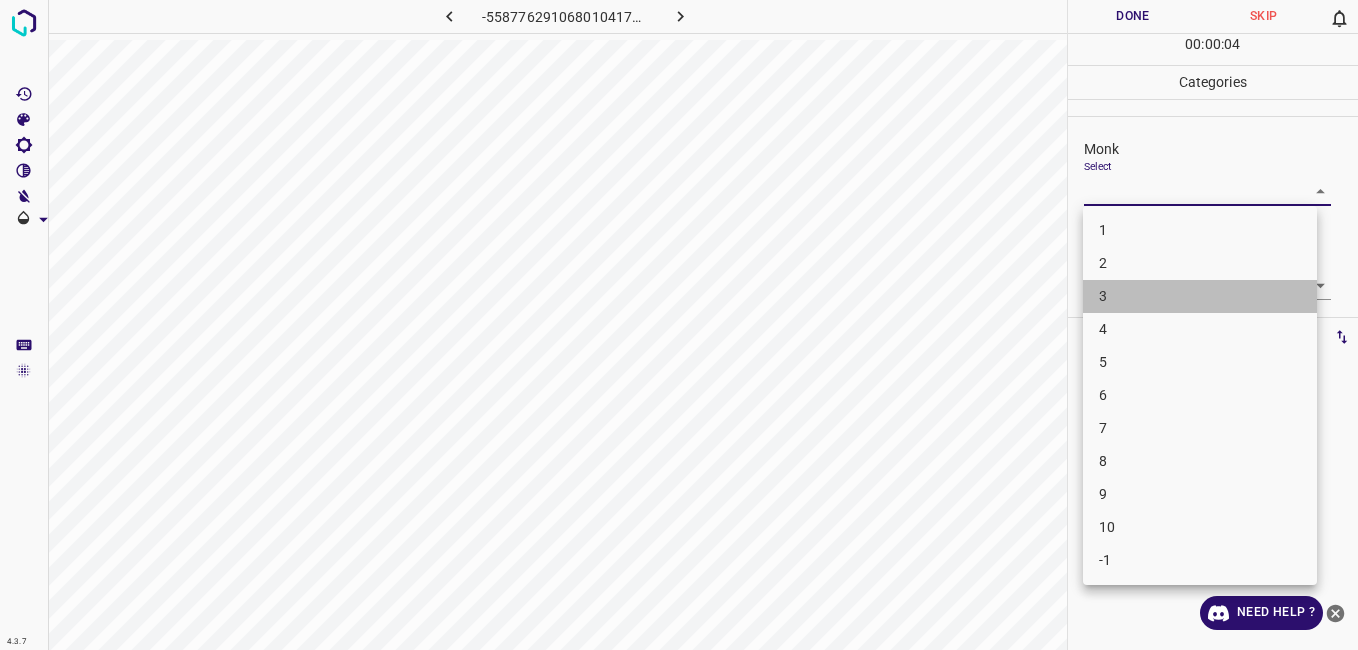 click on "3" at bounding box center (1200, 296) 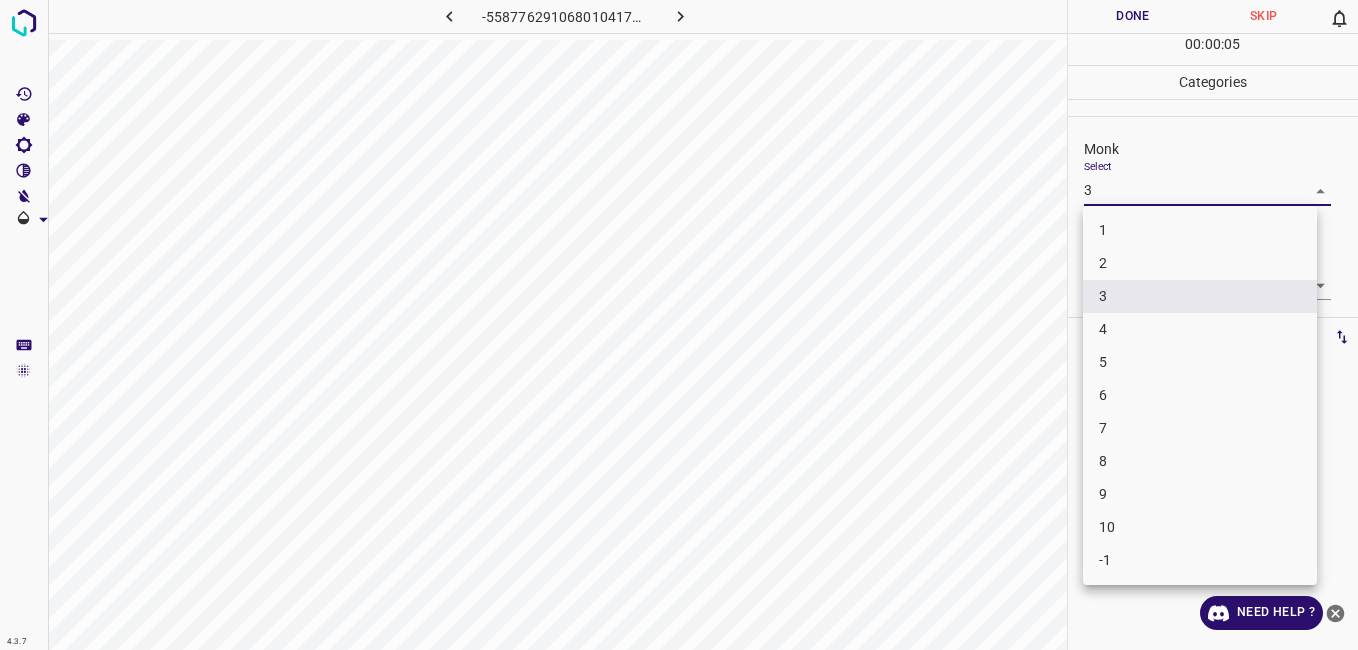 click on "4.3.7 -5587762910680104171.png Done Skip 0 00   : 00   : 05   Categories Monk   Select 3 3  [PERSON_NAME]   Select ​ Labels   0 Categories 1 Monk 2  [PERSON_NAME] Tools Space Change between modes (Draw & Edit) I Auto labeling R Restore zoom M Zoom in N Zoom out Delete Delete selecte label Filters Z Restore filters X Saturation filter C Brightness filter V Contrast filter B Gray scale filter General O Download Need Help ? - Text - Hide - Delete 1 2 3 4 5 6 7 8 9 10 -1" at bounding box center [679, 325] 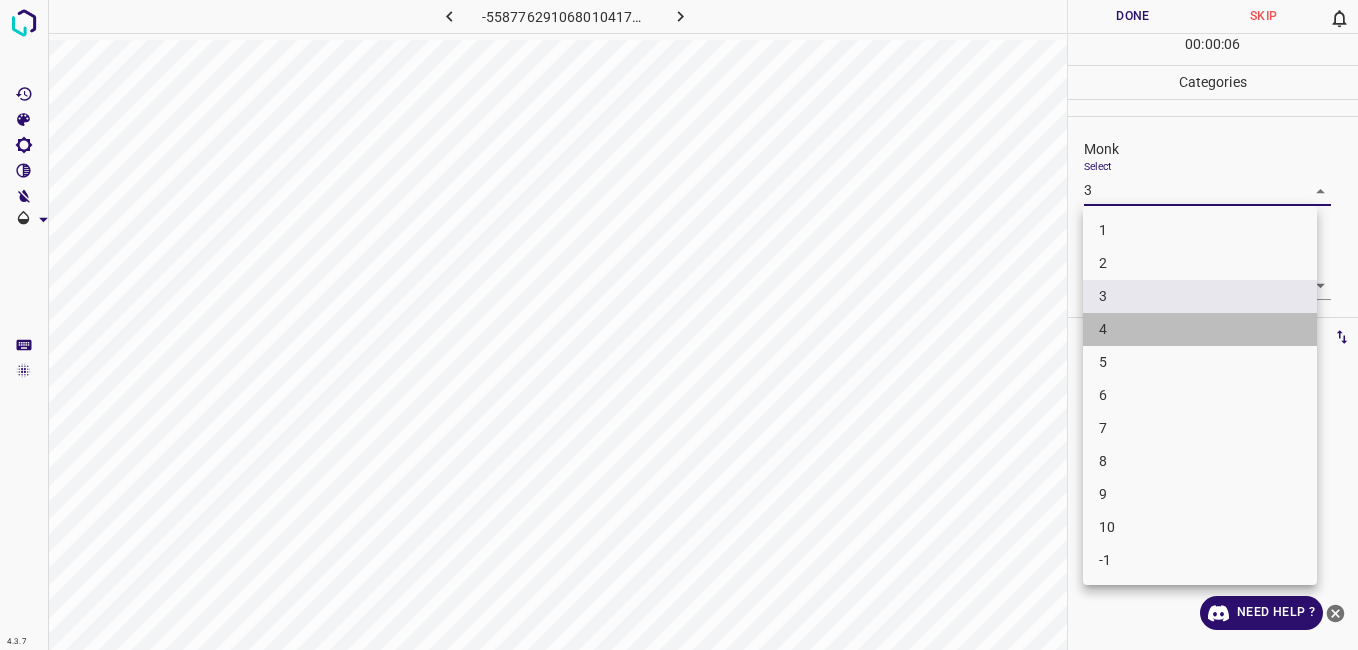 click on "4" at bounding box center [1200, 329] 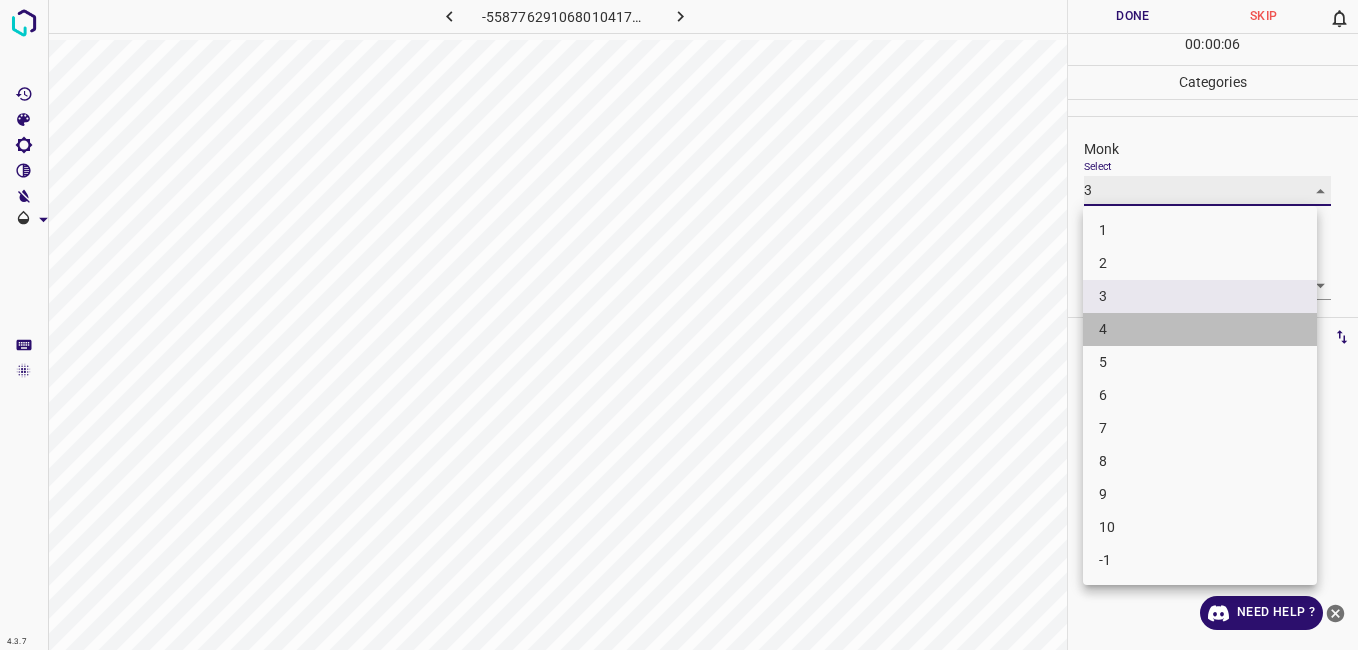 type on "4" 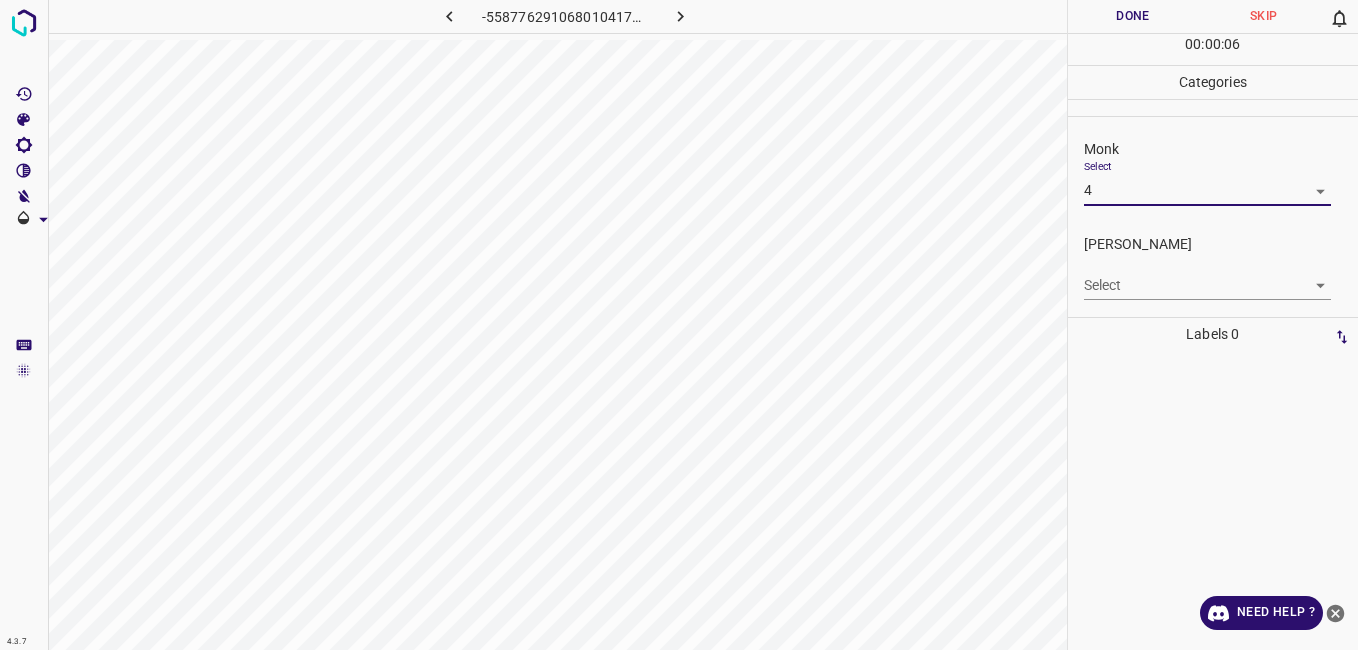 click on "4.3.7 -5587762910680104171.png Done Skip 0 00   : 00   : 06   Categories Monk   Select 4 4  [PERSON_NAME]   Select ​ Labels   0 Categories 1 Monk 2  [PERSON_NAME] Tools Space Change between modes (Draw & Edit) I Auto labeling R Restore zoom M Zoom in N Zoom out Delete Delete selecte label Filters Z Restore filters X Saturation filter C Brightness filter V Contrast filter B Gray scale filter General O Download Need Help ? - Text - Hide - Delete" at bounding box center (679, 325) 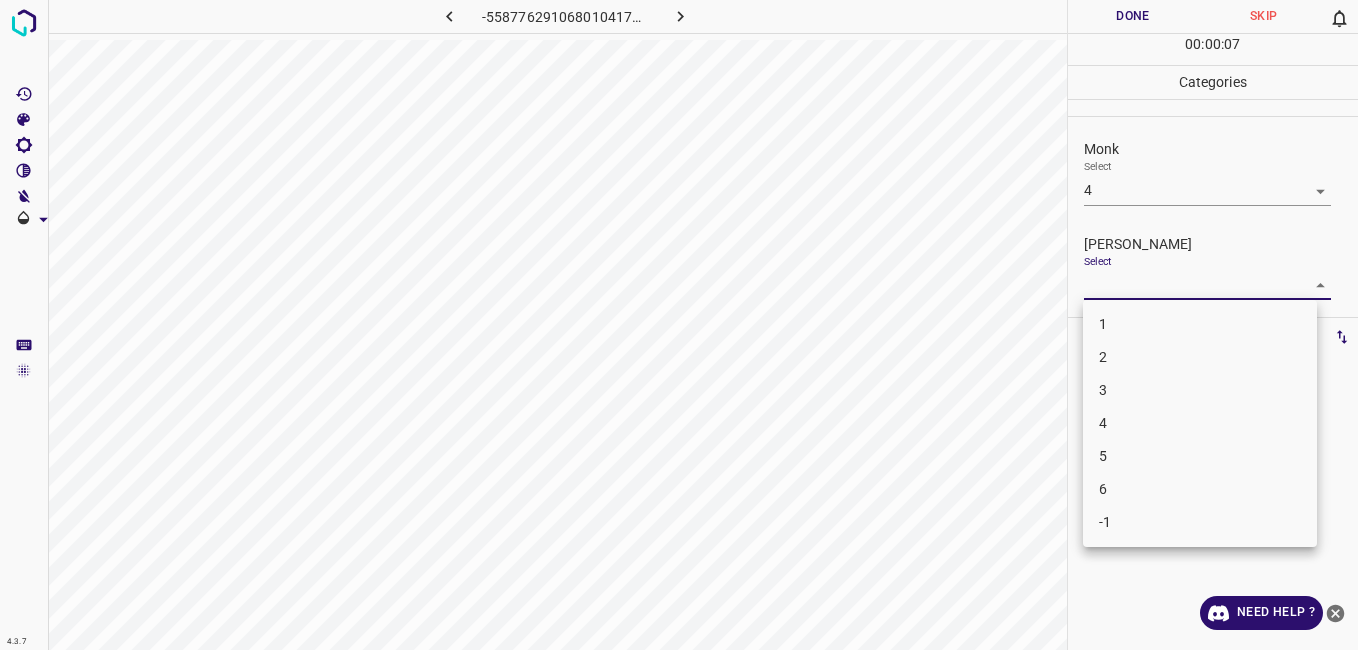 click on "3" at bounding box center (1200, 390) 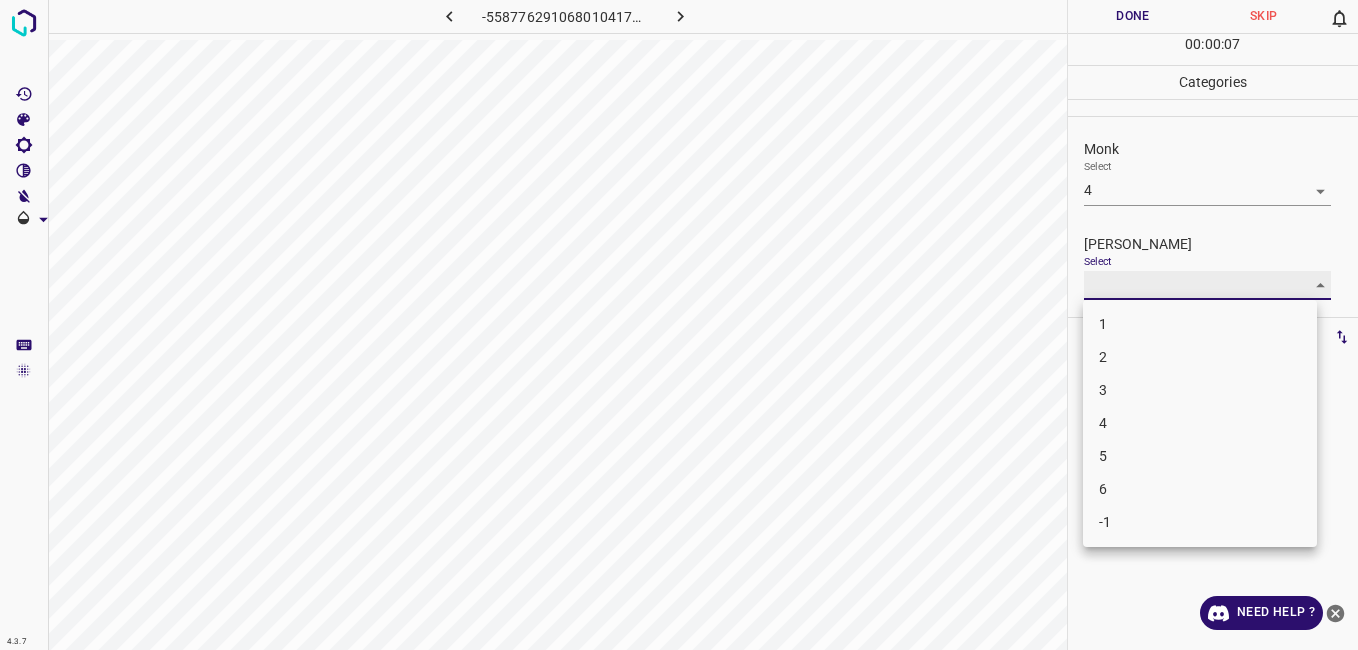type on "3" 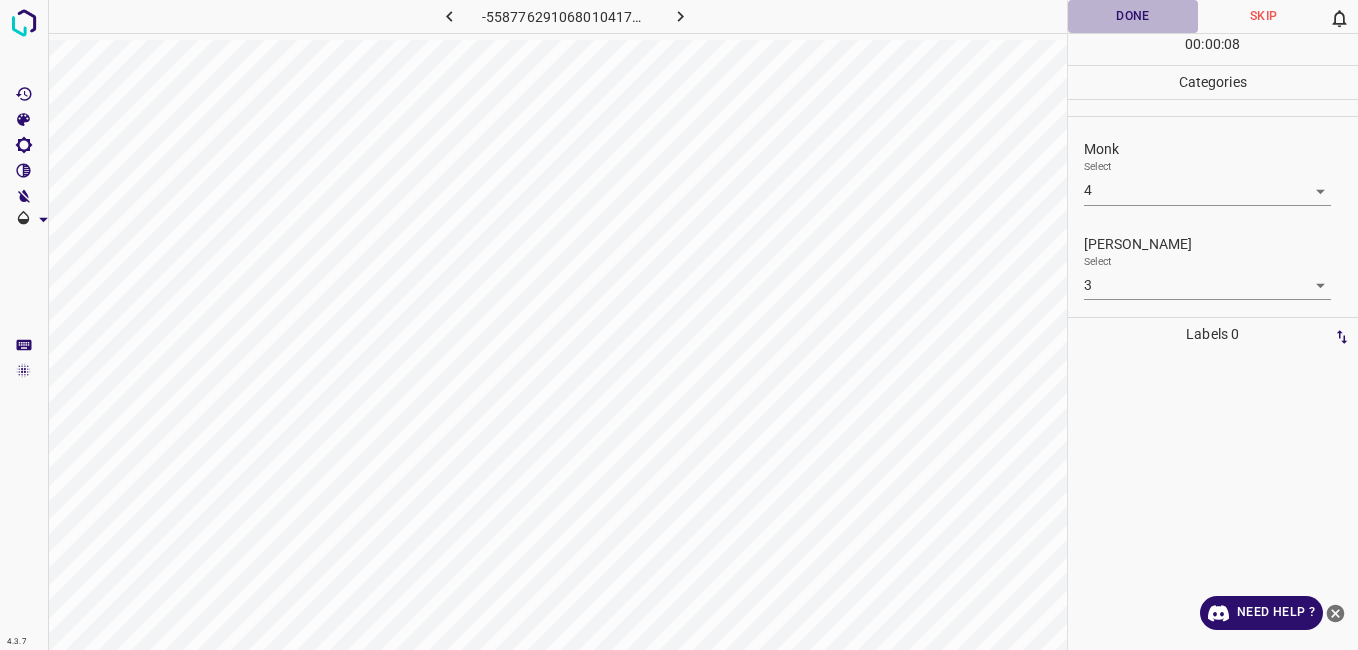 click on "Done" at bounding box center (1133, 16) 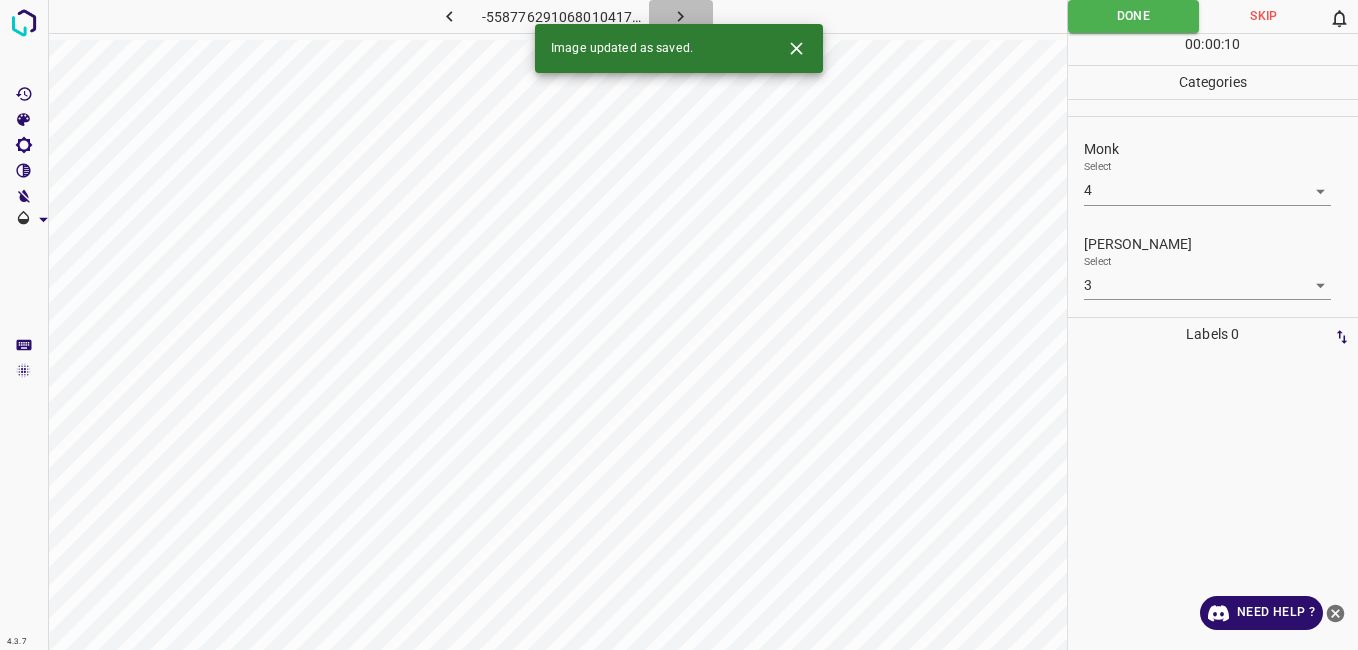 click 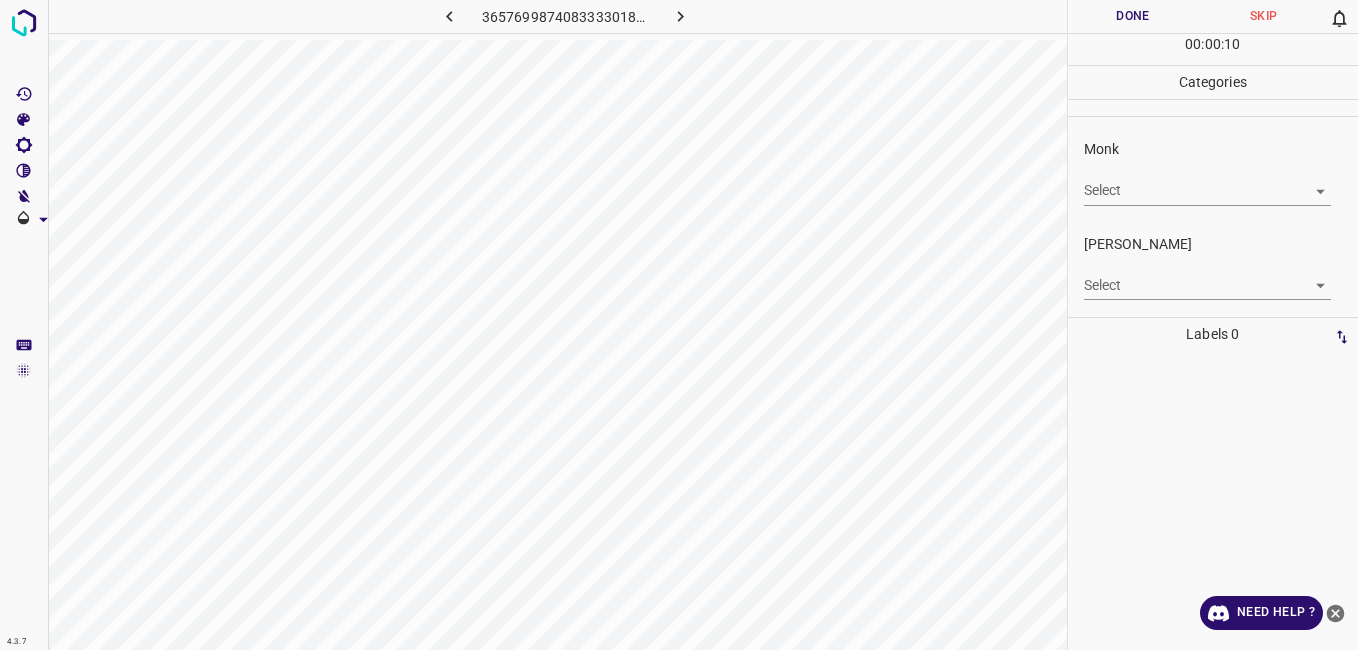 click on "4.3.7 3657699874083333018.png Done Skip 0 00   : 00   : 10   Categories Monk   Select ​  [PERSON_NAME]   Select ​ Labels   0 Categories 1 Monk 2  [PERSON_NAME] Tools Space Change between modes (Draw & Edit) I Auto labeling R Restore zoom M Zoom in N Zoom out Delete Delete selecte label Filters Z Restore filters X Saturation filter C Brightness filter V Contrast filter B Gray scale filter General O Download Need Help ? - Text - Hide - Delete" at bounding box center [679, 325] 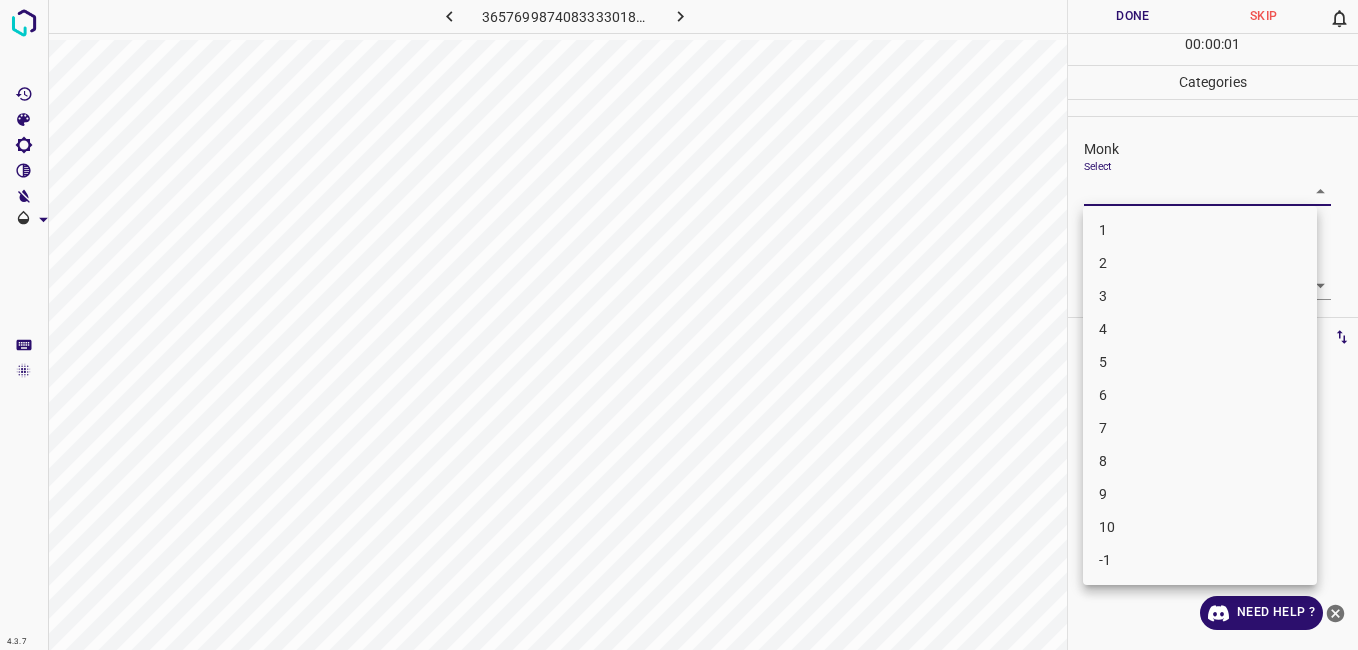 click on "4" at bounding box center [1200, 329] 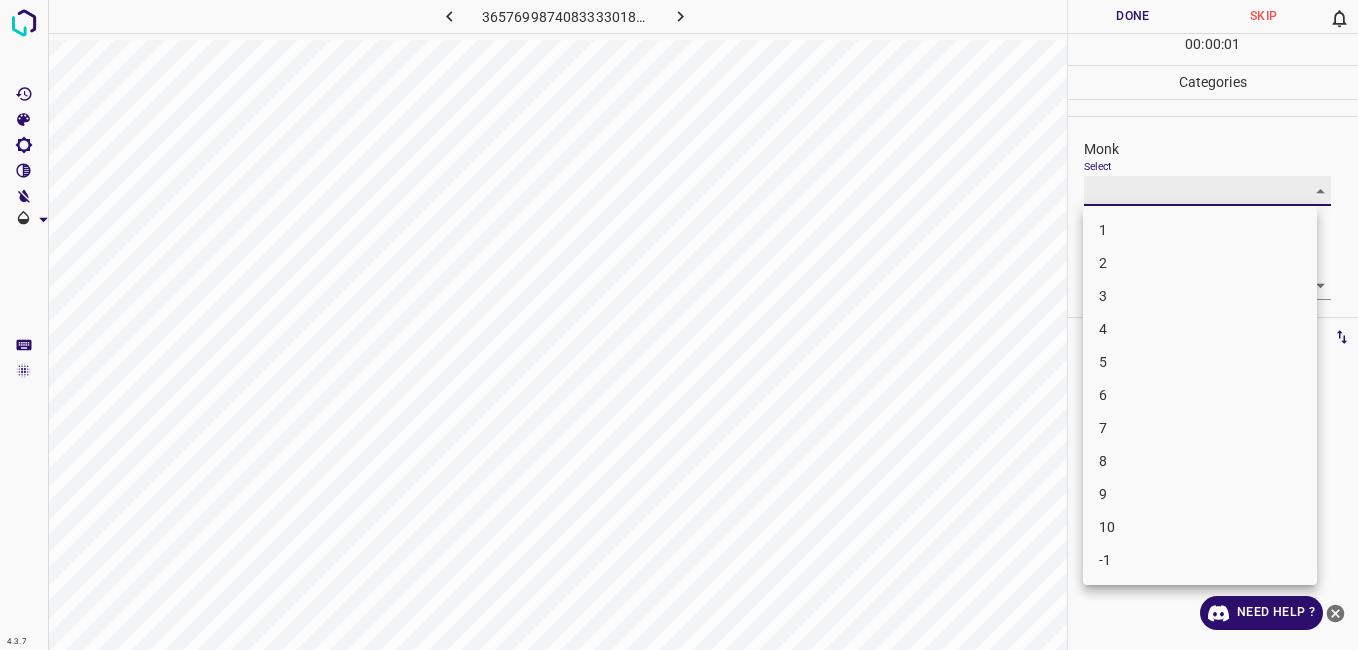 type on "4" 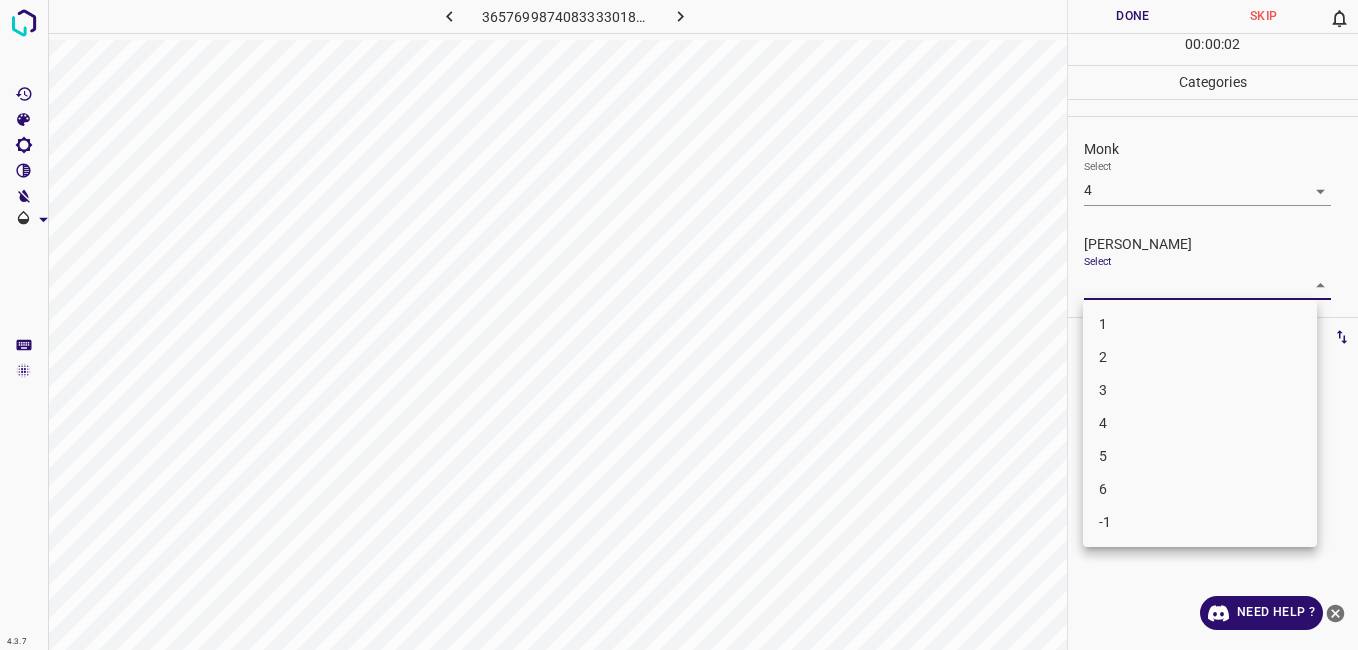 click on "4.3.7 3657699874083333018.png Done Skip 0 00   : 00   : 02   Categories Monk   Select 4 4  [PERSON_NAME]   Select ​ Labels   0 Categories 1 Monk 2  [PERSON_NAME] Tools Space Change between modes (Draw & Edit) I Auto labeling R Restore zoom M Zoom in N Zoom out Delete Delete selecte label Filters Z Restore filters X Saturation filter C Brightness filter V Contrast filter B Gray scale filter General O Download Need Help ? - Text - Hide - Delete 1 2 3 4 5 6 -1" at bounding box center [679, 325] 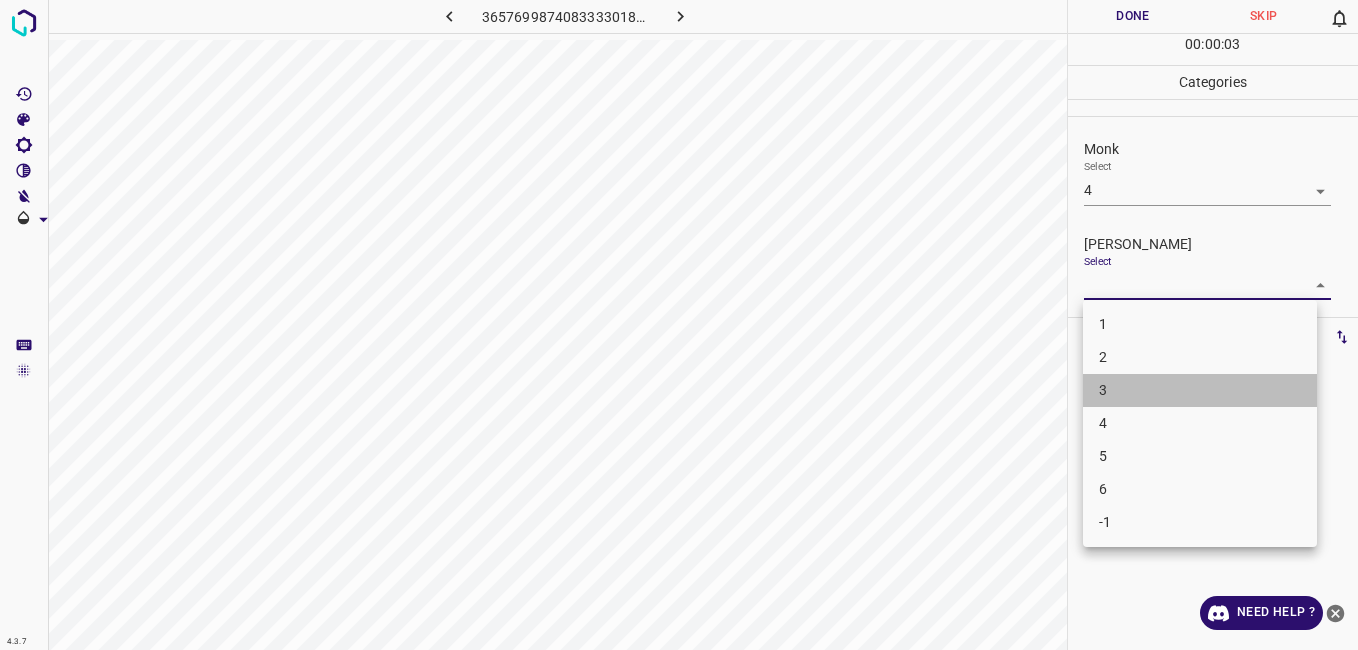 click on "3" at bounding box center [1200, 390] 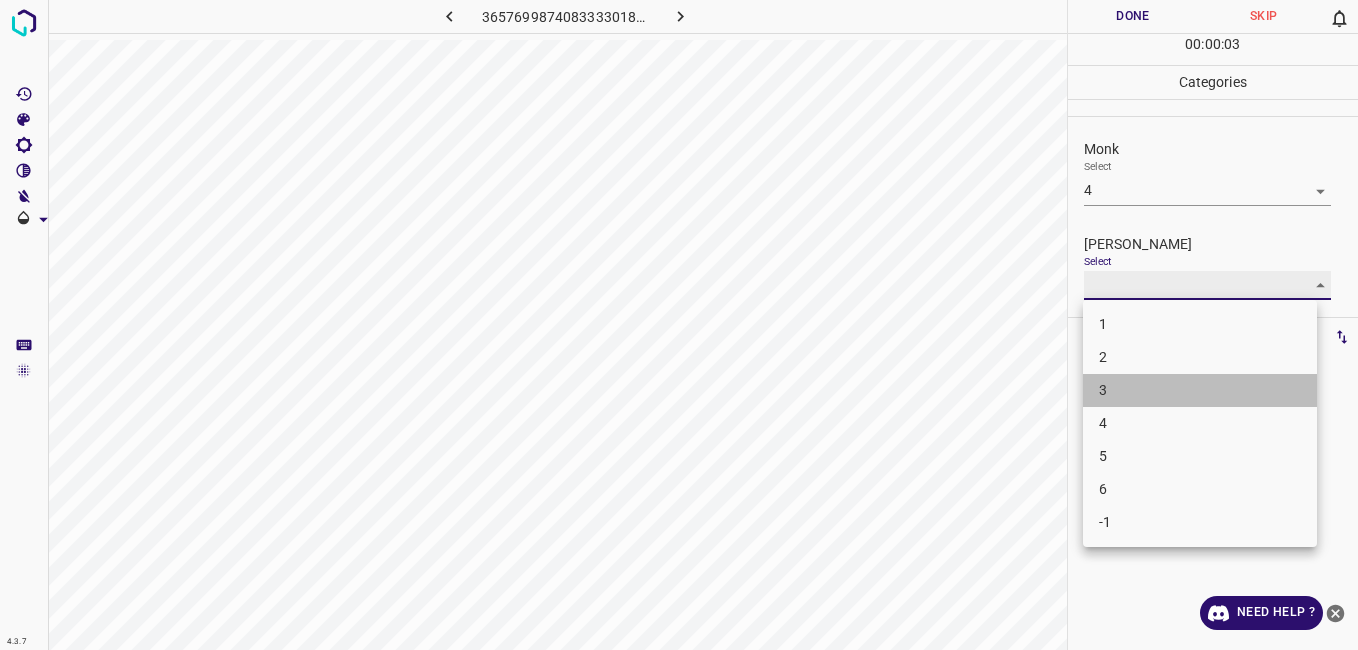 type on "3" 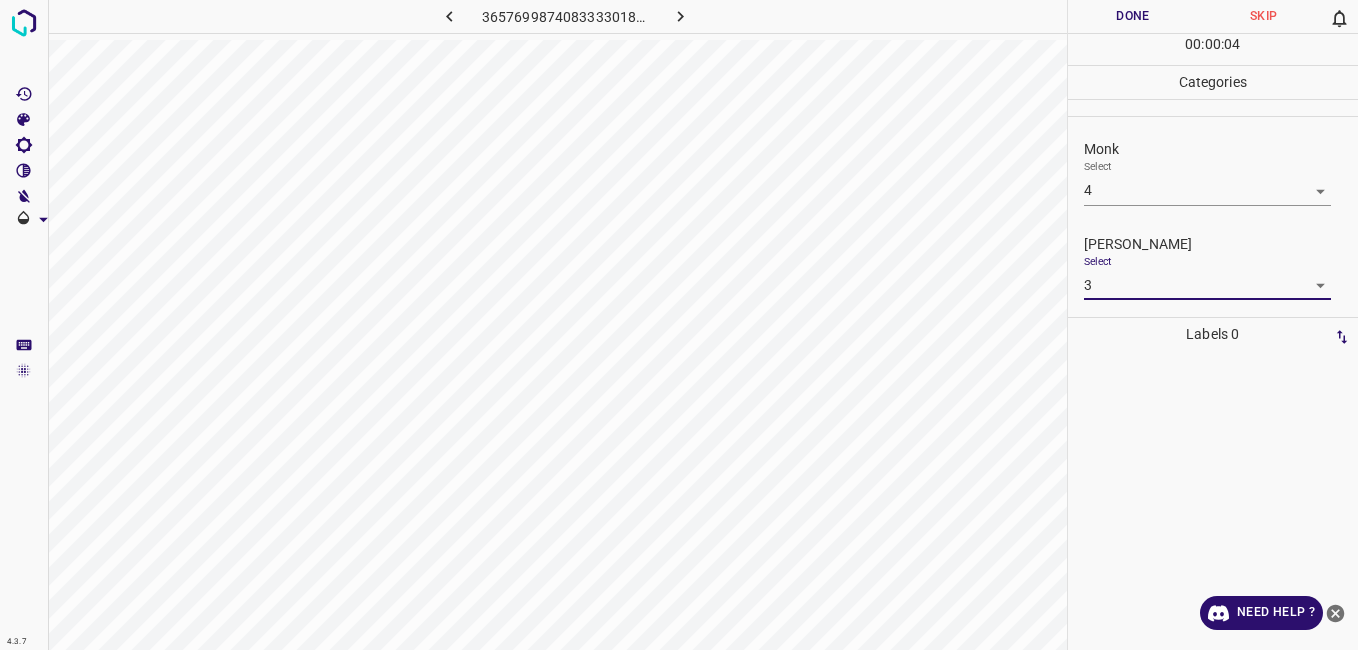 click on "Done" at bounding box center (1133, 16) 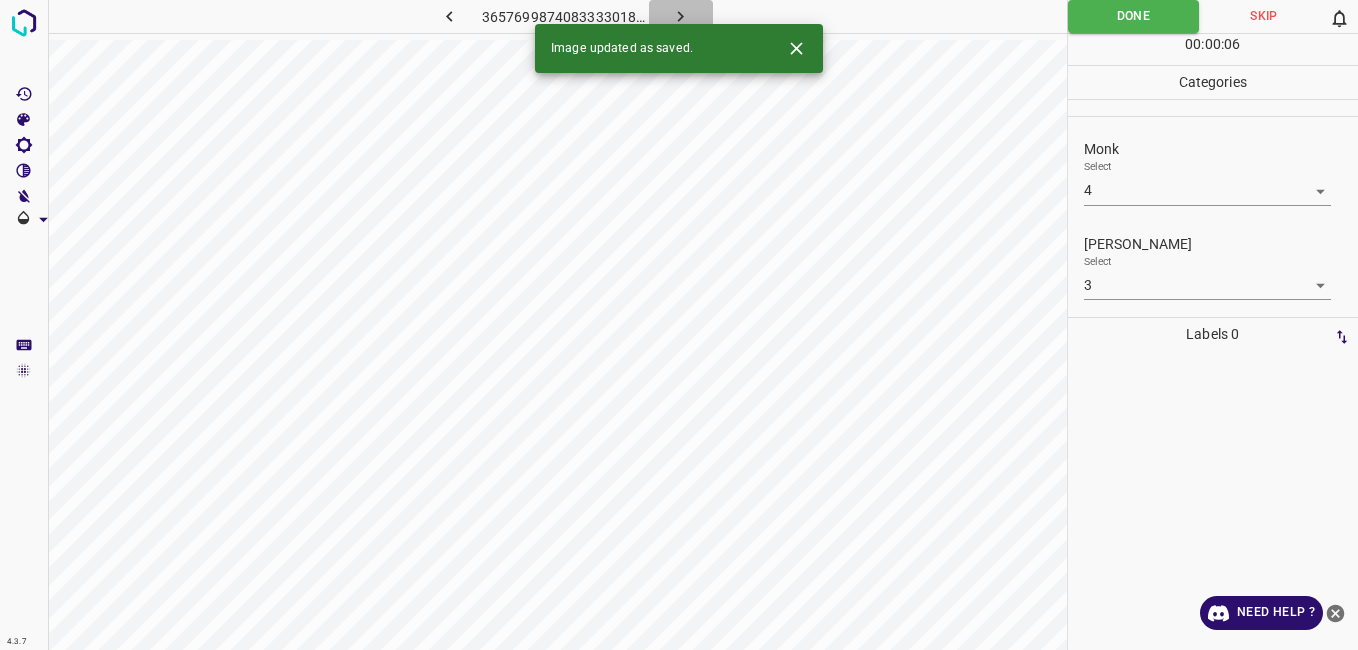 click 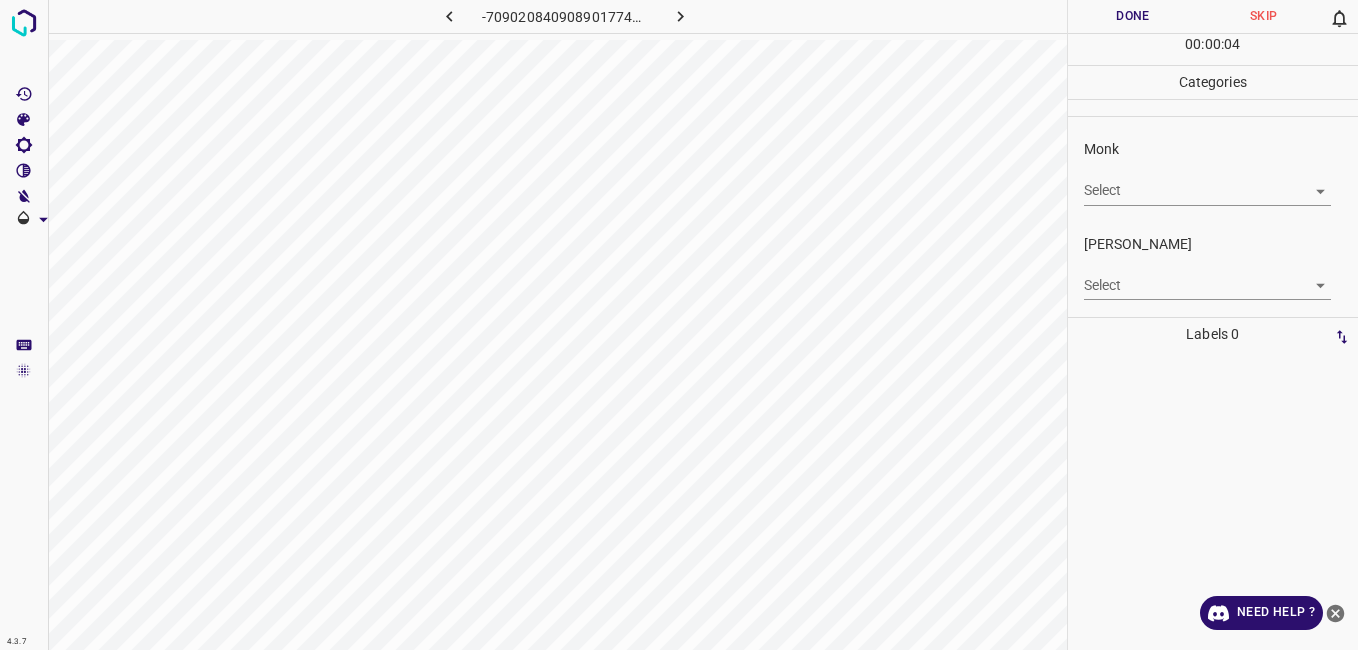 click on "4.3.7 -7090208409089017745.png Done Skip 0 00   : 00   : 04   Categories Monk   Select ​  [PERSON_NAME]   Select ​ Labels   0 Categories 1 Monk 2  [PERSON_NAME] Tools Space Change between modes (Draw & Edit) I Auto labeling R Restore zoom M Zoom in N Zoom out Delete Delete selecte label Filters Z Restore filters X Saturation filter C Brightness filter V Contrast filter B Gray scale filter General O Download Need Help ? - Text - Hide - Delete" at bounding box center [679, 325] 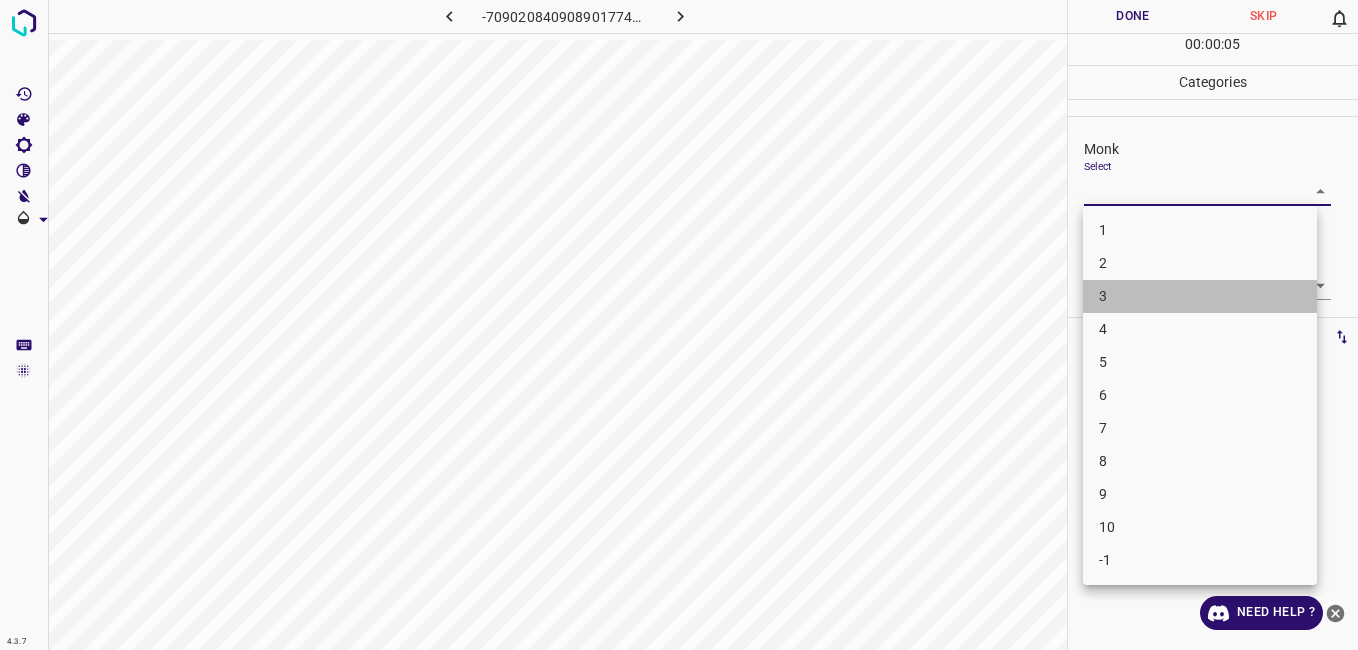 click on "3" at bounding box center (1200, 296) 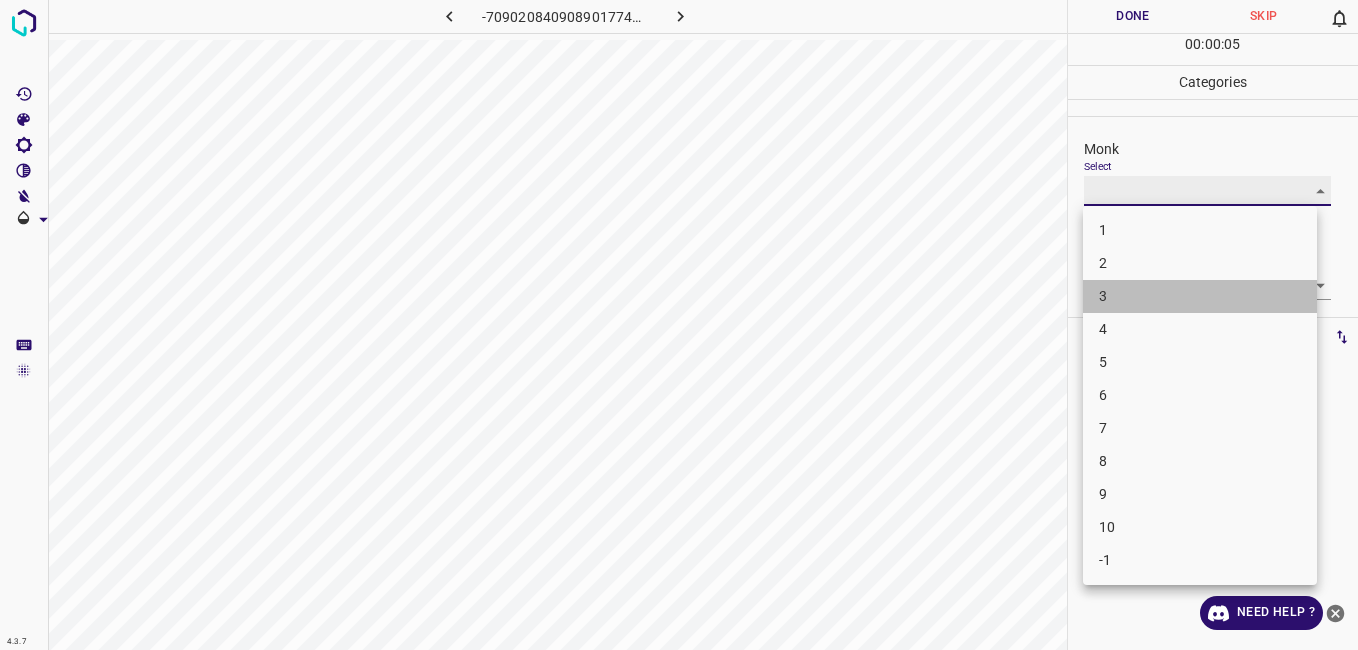 type on "3" 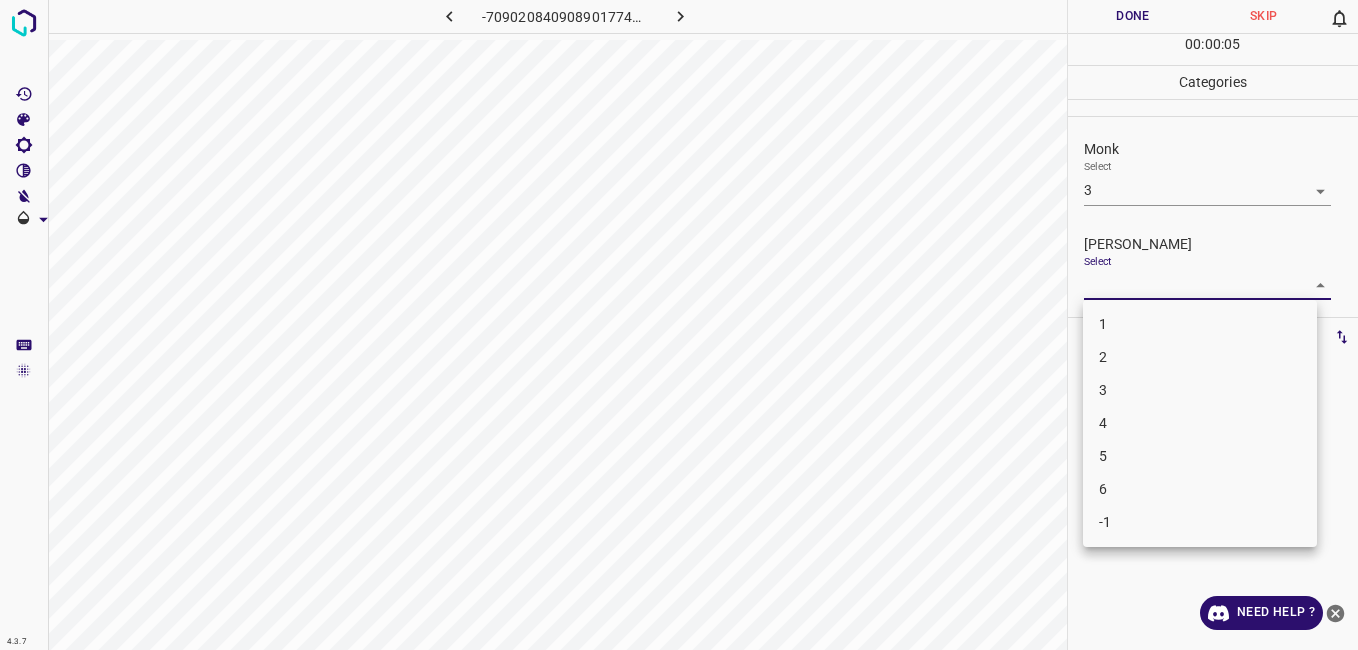 click on "4.3.7 -7090208409089017745.png Done Skip 0 00   : 00   : 05   Categories Monk   Select 3 3  [PERSON_NAME]   Select ​ Labels   0 Categories 1 Monk 2  [PERSON_NAME] Tools Space Change between modes (Draw & Edit) I Auto labeling R Restore zoom M Zoom in N Zoom out Delete Delete selecte label Filters Z Restore filters X Saturation filter C Brightness filter V Contrast filter B Gray scale filter General O Download Need Help ? - Text - Hide - Delete 1 2 3 4 5 6 -1" at bounding box center (679, 325) 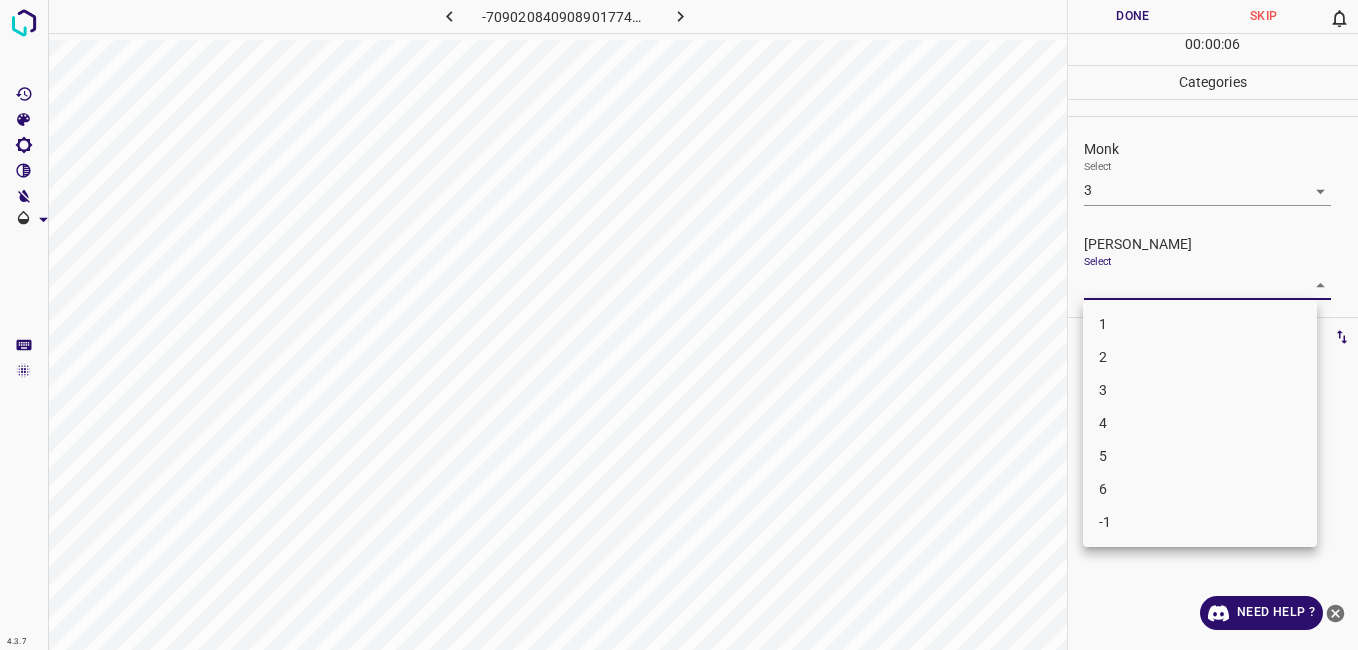 click on "2" at bounding box center [1200, 357] 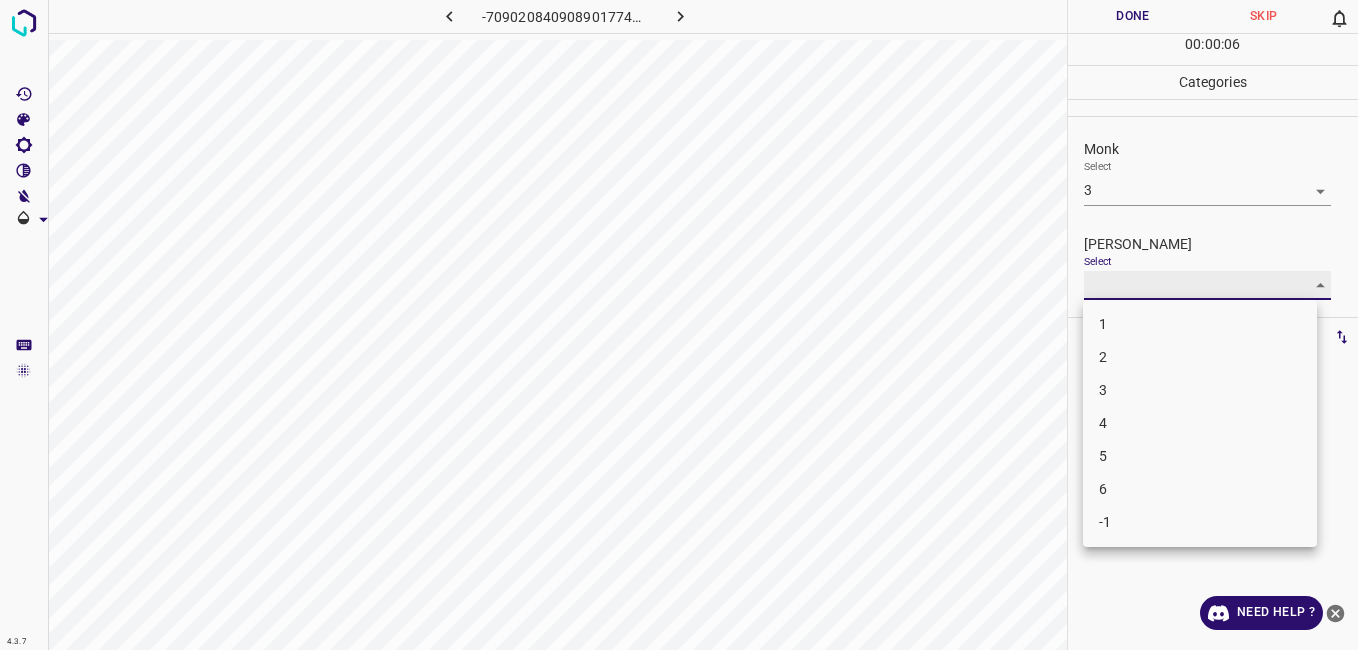 type on "2" 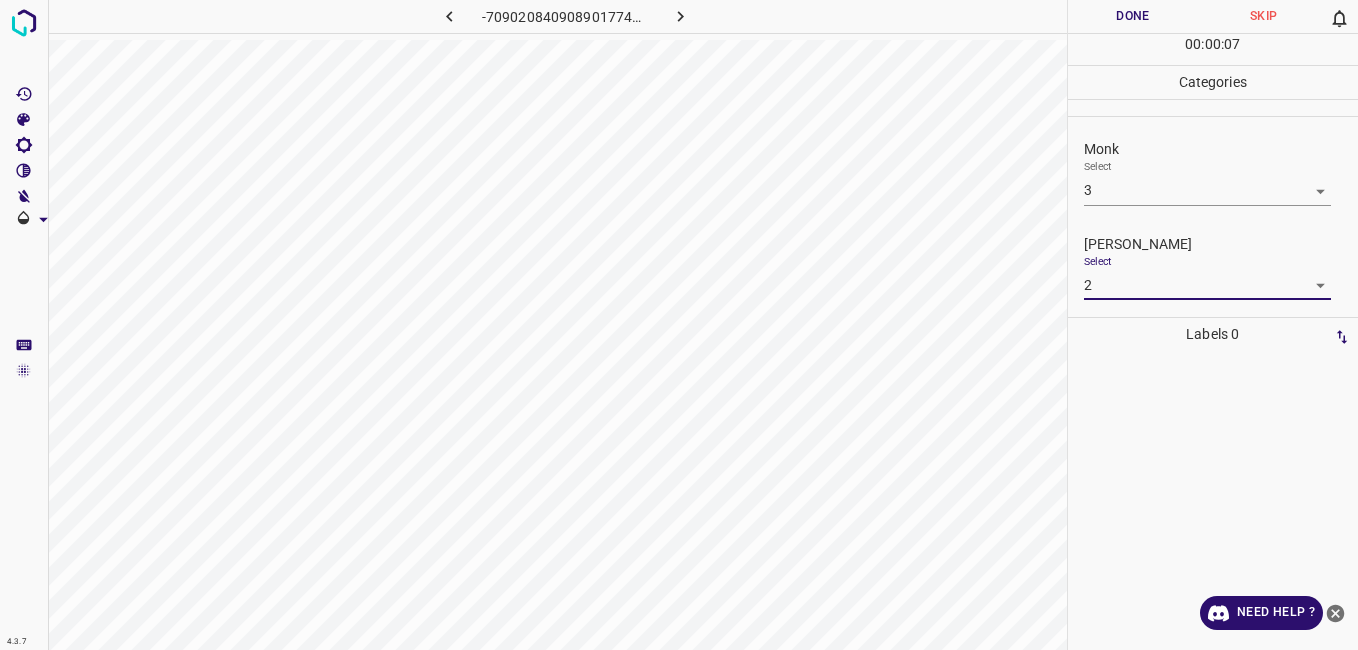 click on "Done" at bounding box center [1133, 16] 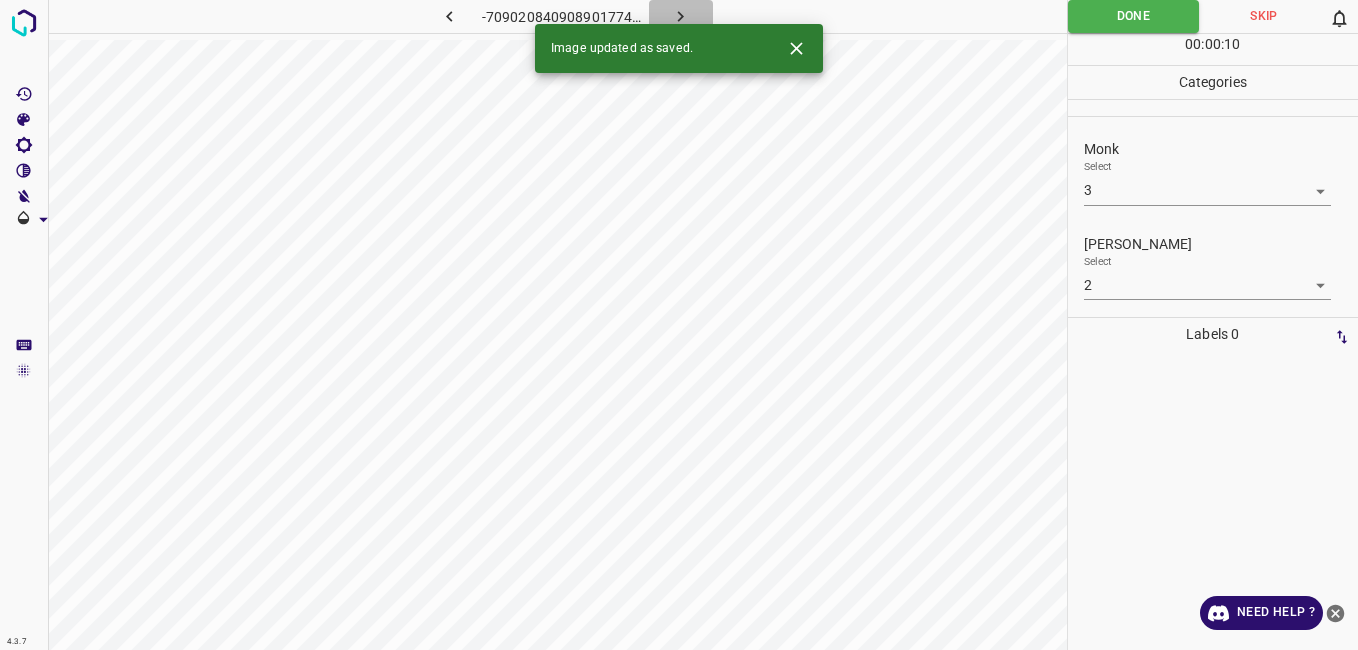 click 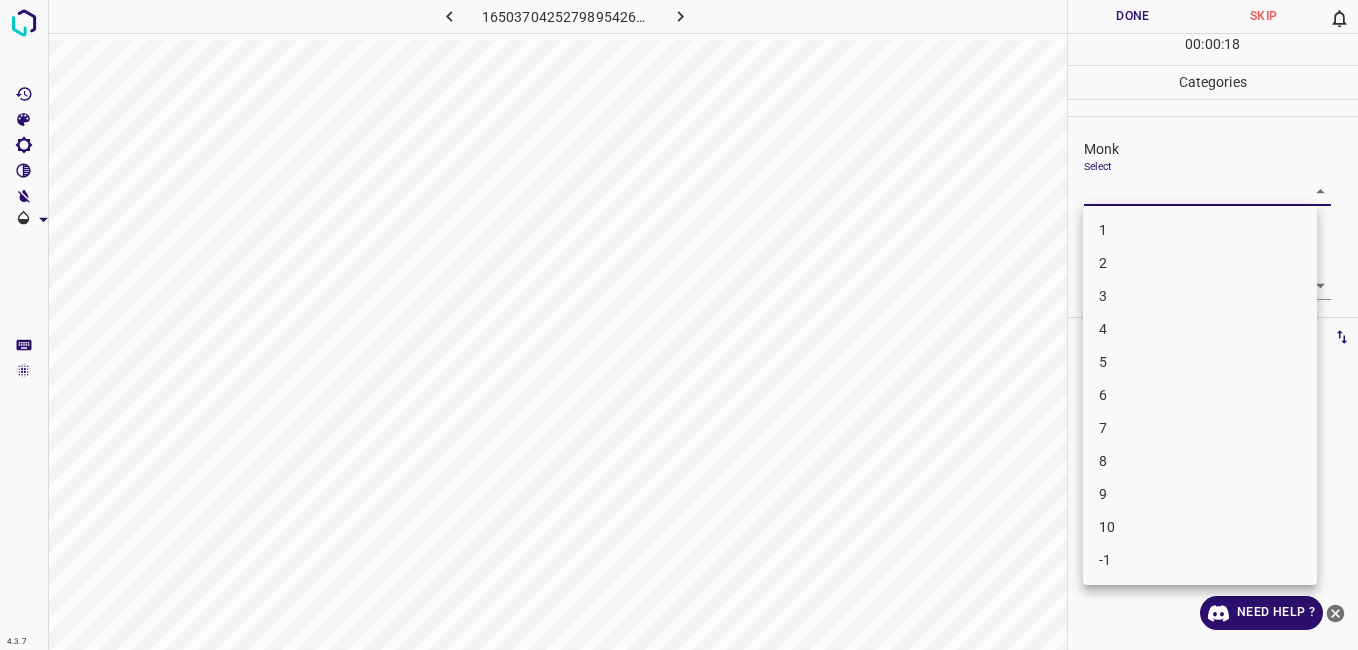 click on "4.3.7 1650370425279895426.png Done Skip 0 00   : 00   : 18   Categories Monk   Select ​  [PERSON_NAME]   Select ​ Labels   0 Categories 1 Monk 2  [PERSON_NAME] Tools Space Change between modes (Draw & Edit) I Auto labeling R Restore zoom M Zoom in N Zoom out Delete Delete selecte label Filters Z Restore filters X Saturation filter C Brightness filter V Contrast filter B Gray scale filter General O Download Need Help ? - Text - Hide - Delete 1 2 3 4 5 6 7 8 9 10 -1" at bounding box center [679, 325] 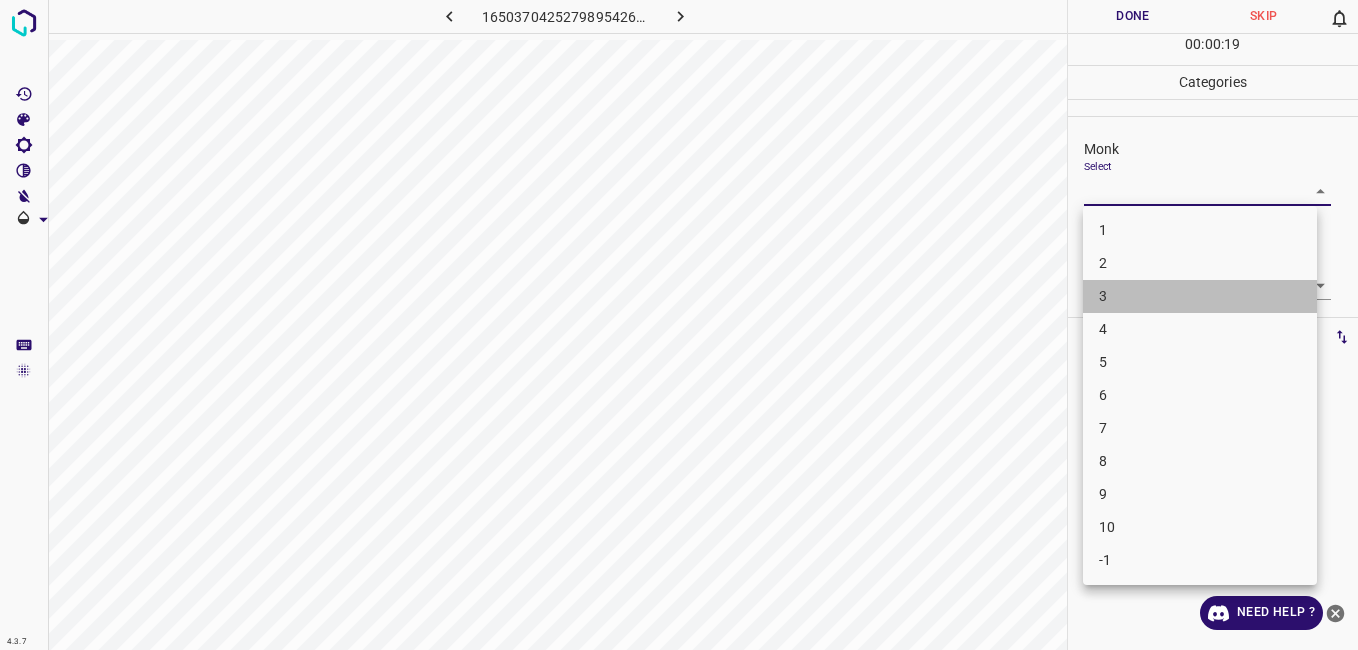 click on "3" at bounding box center [1200, 296] 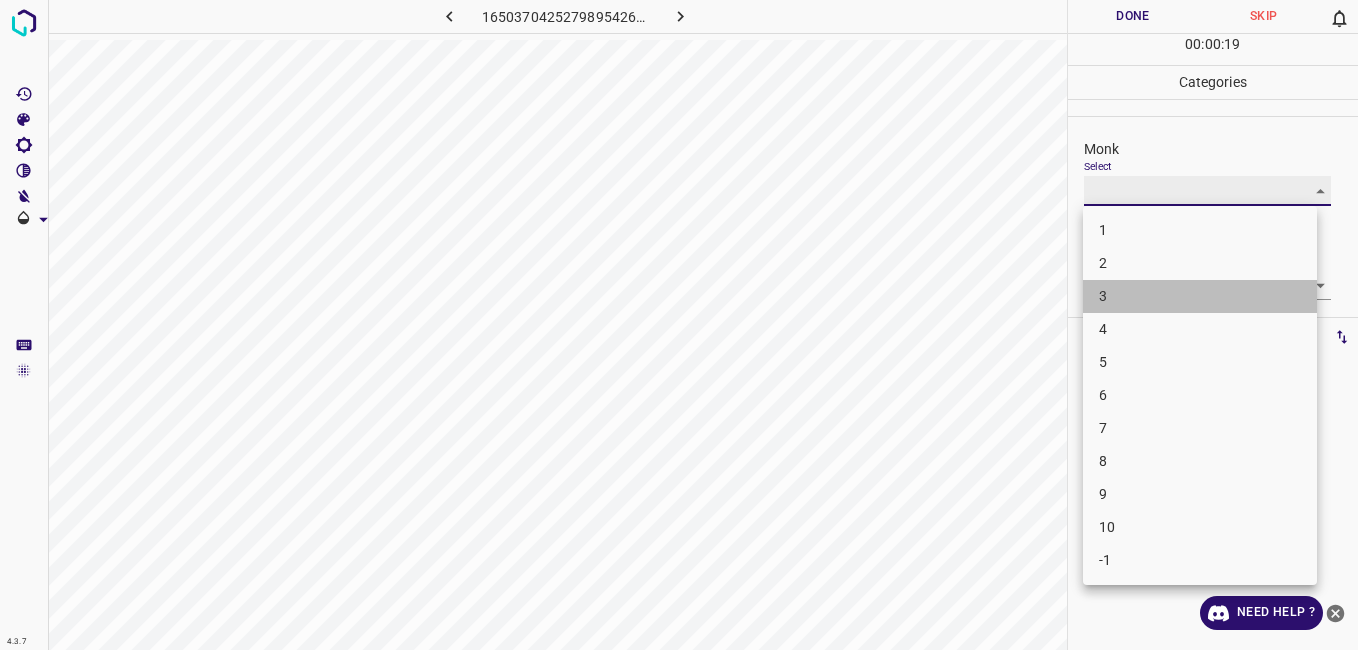 type on "3" 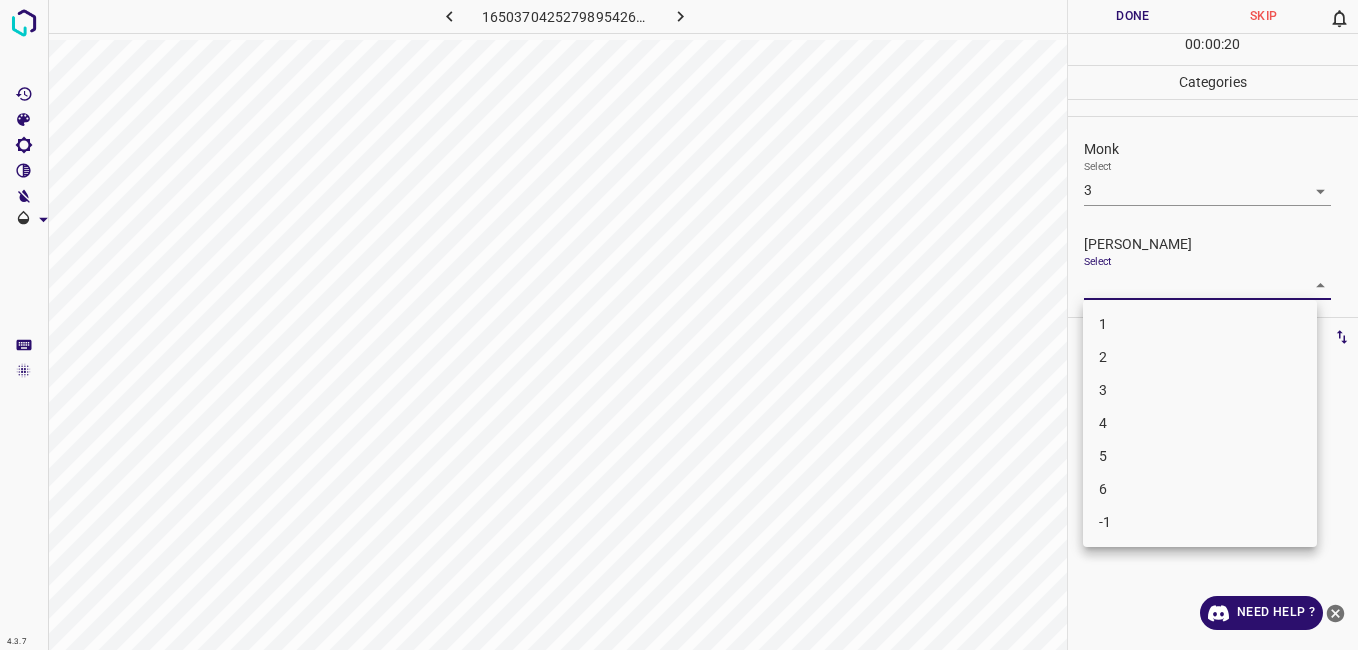 click on "4.3.7 1650370425279895426.png Done Skip 0 00   : 00   : 20   Categories Monk   Select 3 3  [PERSON_NAME]   Select ​ Labels   0 Categories 1 Monk 2  [PERSON_NAME] Tools Space Change between modes (Draw & Edit) I Auto labeling R Restore zoom M Zoom in N Zoom out Delete Delete selecte label Filters Z Restore filters X Saturation filter C Brightness filter V Contrast filter B Gray scale filter General O Download Need Help ? - Text - Hide - Delete 1 2 3 4 5 6 -1" at bounding box center (679, 325) 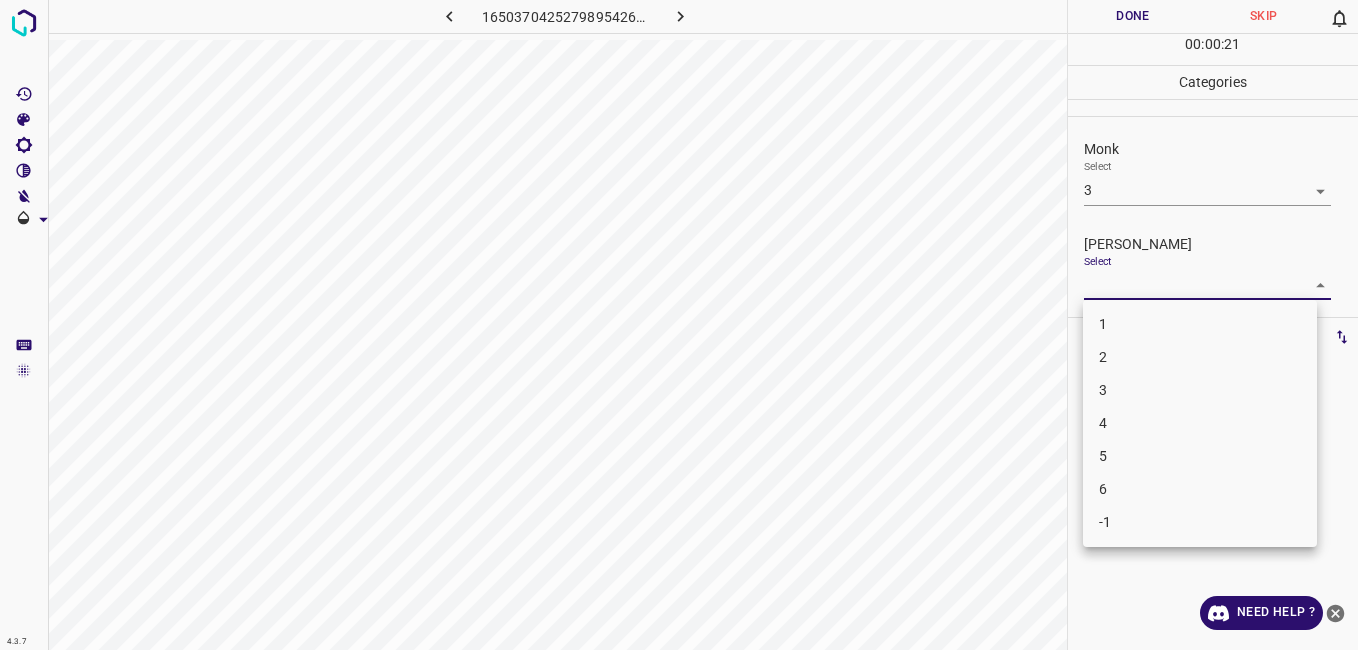 click on "2" at bounding box center [1200, 357] 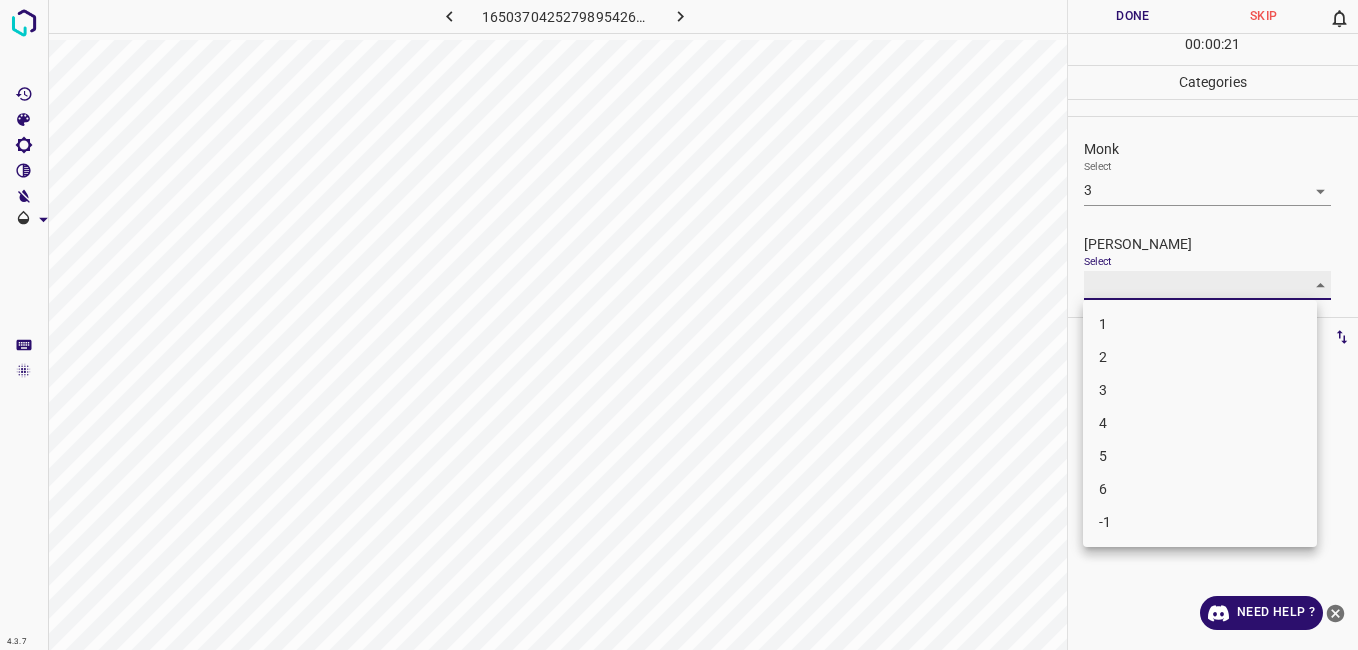 type on "2" 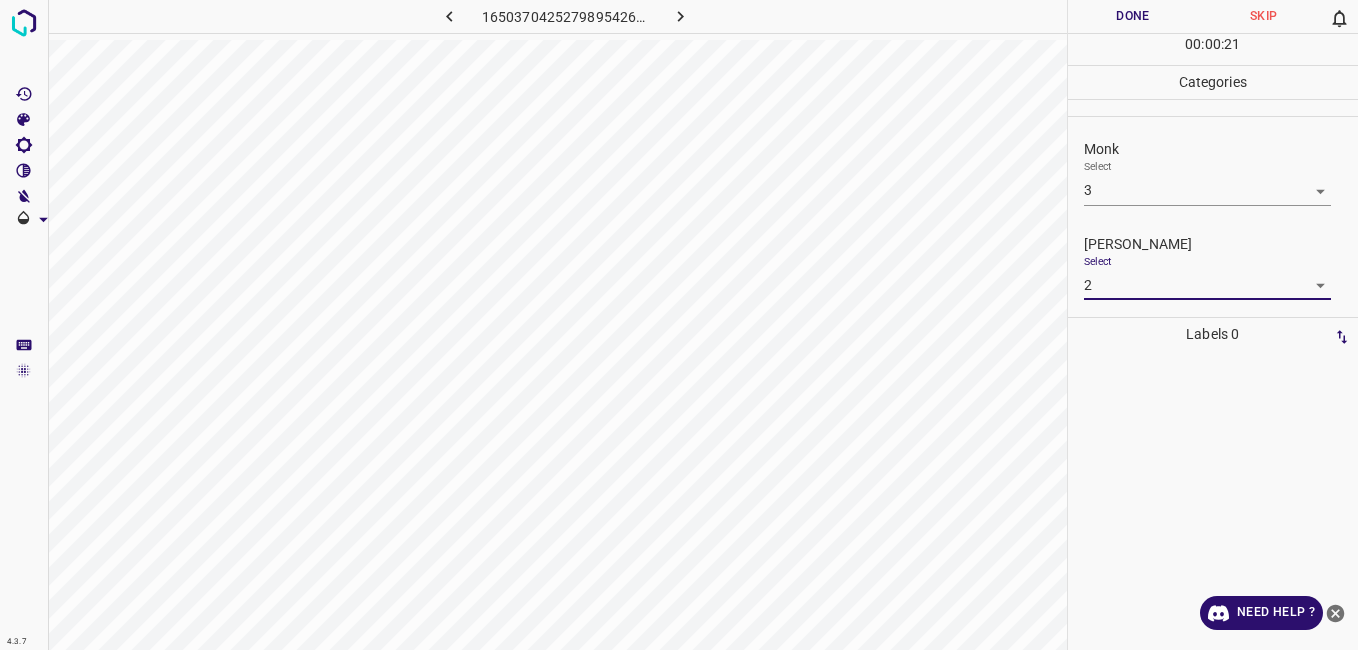 click on "Done" at bounding box center (1133, 16) 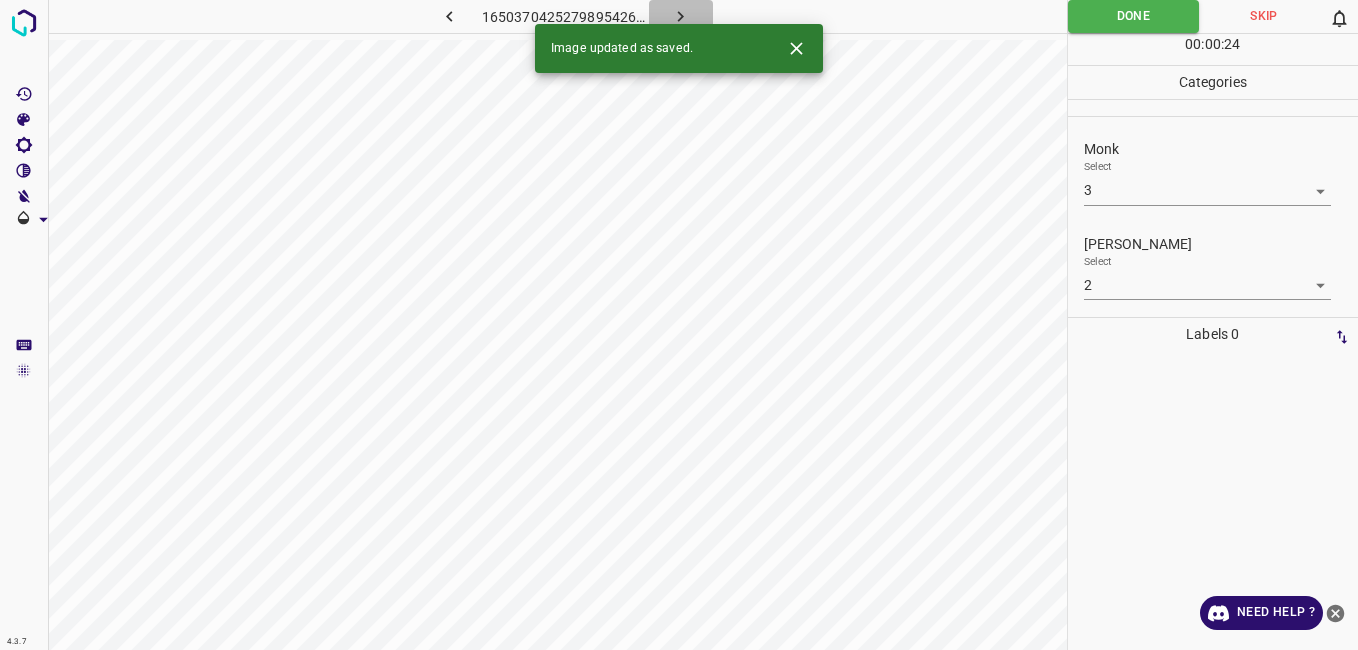 click at bounding box center [681, 16] 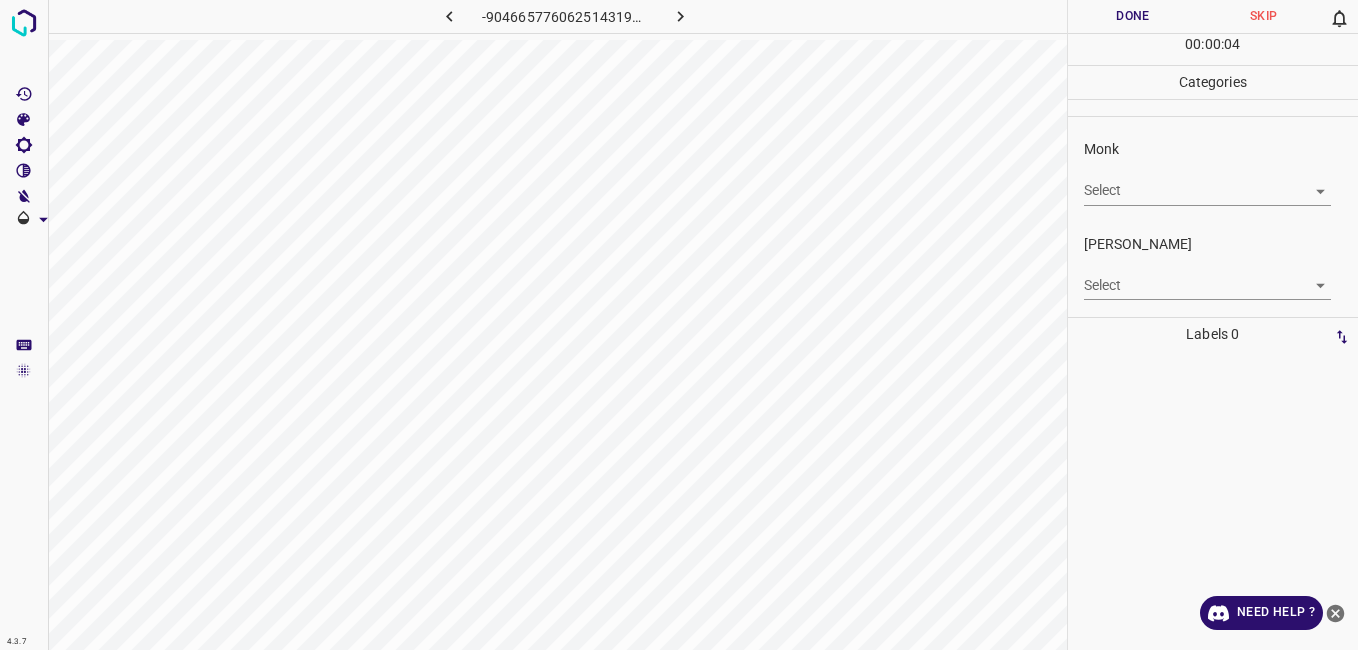 click on "4.3.7 -9046657760625143190.png Done Skip 0 00   : 00   : 04   Categories Monk   Select ​  [PERSON_NAME]   Select ​ Labels   0 Categories 1 Monk 2  [PERSON_NAME] Tools Space Change between modes (Draw & Edit) I Auto labeling R Restore zoom M Zoom in N Zoom out Delete Delete selecte label Filters Z Restore filters X Saturation filter C Brightness filter V Contrast filter B Gray scale filter General O Download Need Help ? - Text - Hide - Delete" at bounding box center (679, 325) 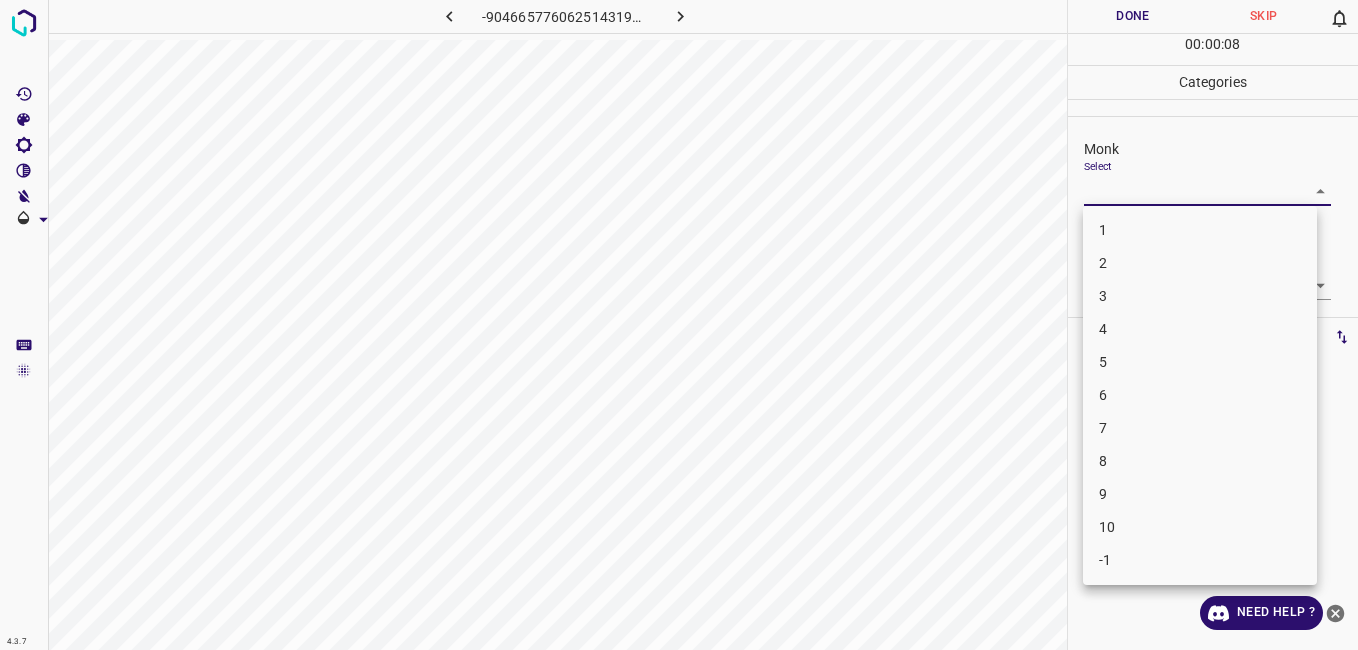 click on "3" at bounding box center (1200, 296) 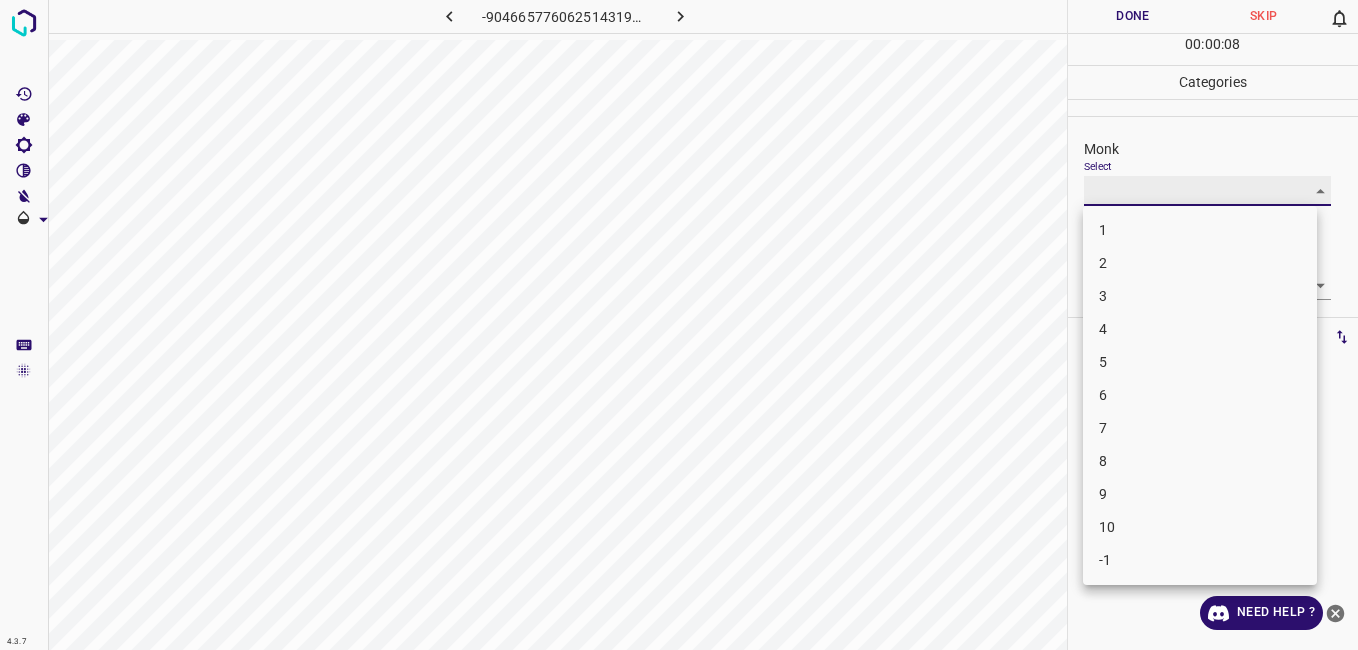 type on "3" 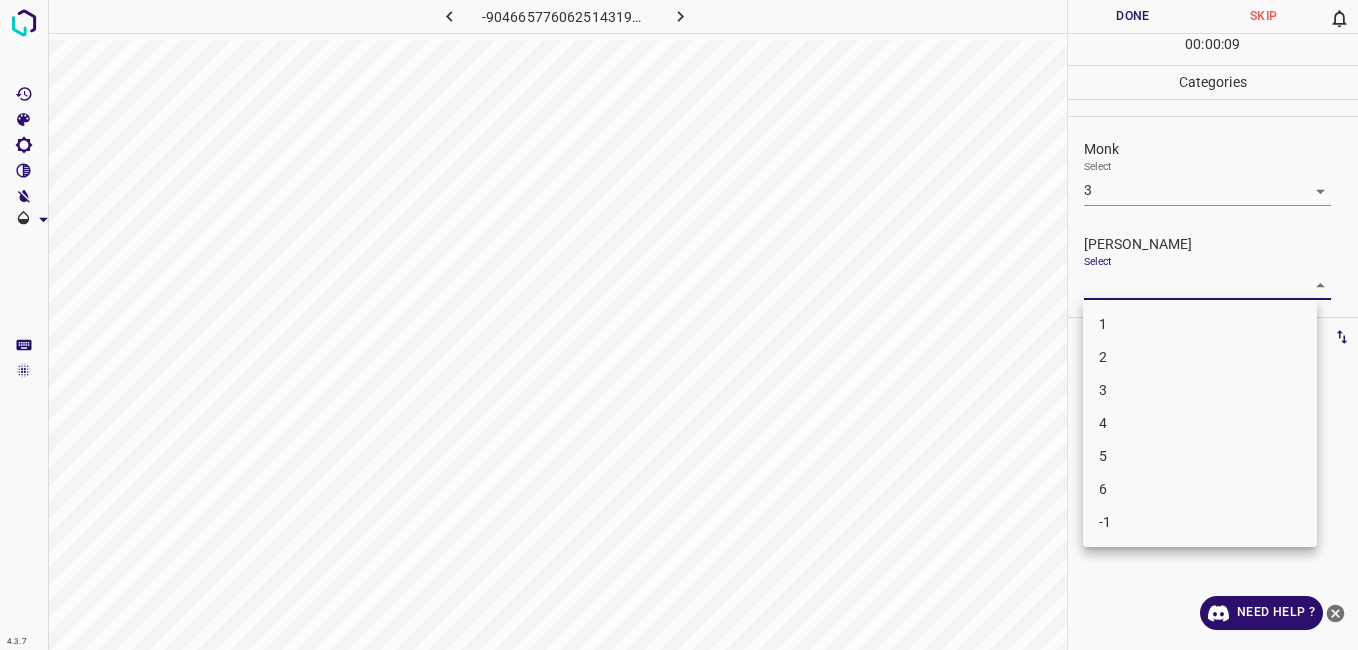 click on "4.3.7 -9046657760625143190.png Done Skip 0 00   : 00   : 09   Categories Monk   Select 3 3  [PERSON_NAME]   Select ​ Labels   0 Categories 1 Monk 2  [PERSON_NAME] Tools Space Change between modes (Draw & Edit) I Auto labeling R Restore zoom M Zoom in N Zoom out Delete Delete selecte label Filters Z Restore filters X Saturation filter C Brightness filter V Contrast filter B Gray scale filter General O Download Need Help ? - Text - Hide - Delete 1 2 3 4 5 6 -1" at bounding box center (679, 325) 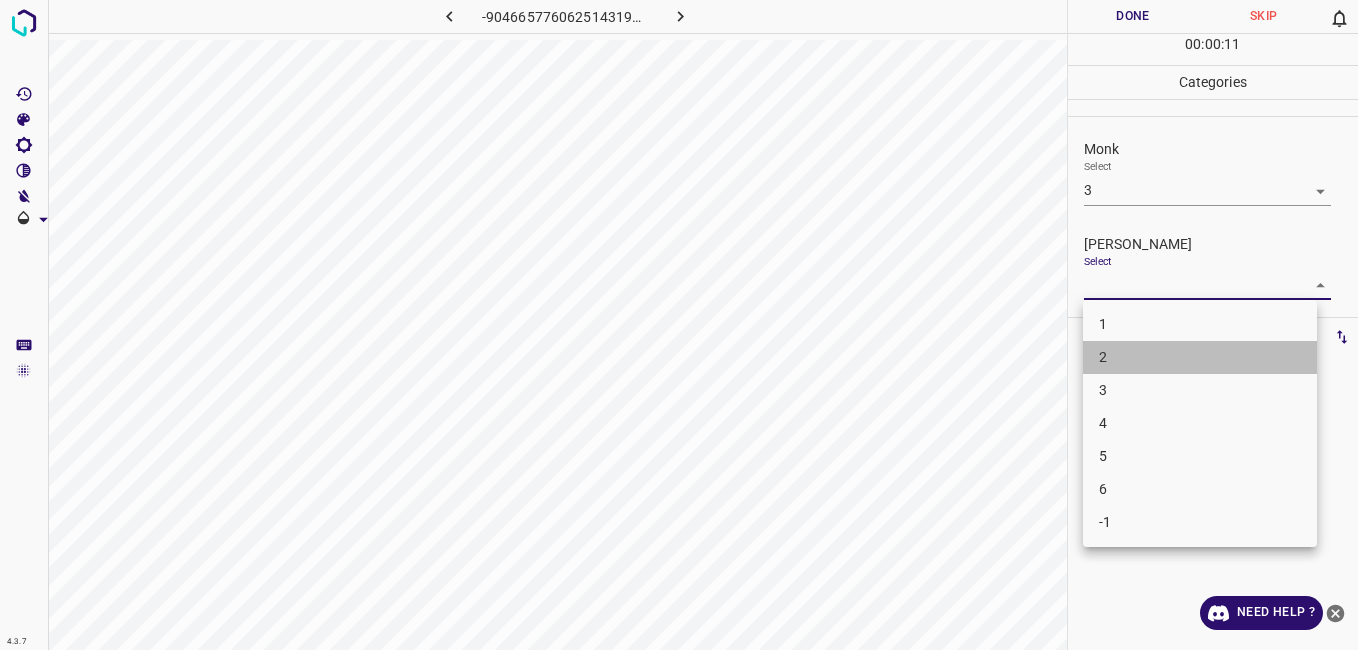 click on "2" at bounding box center (1200, 357) 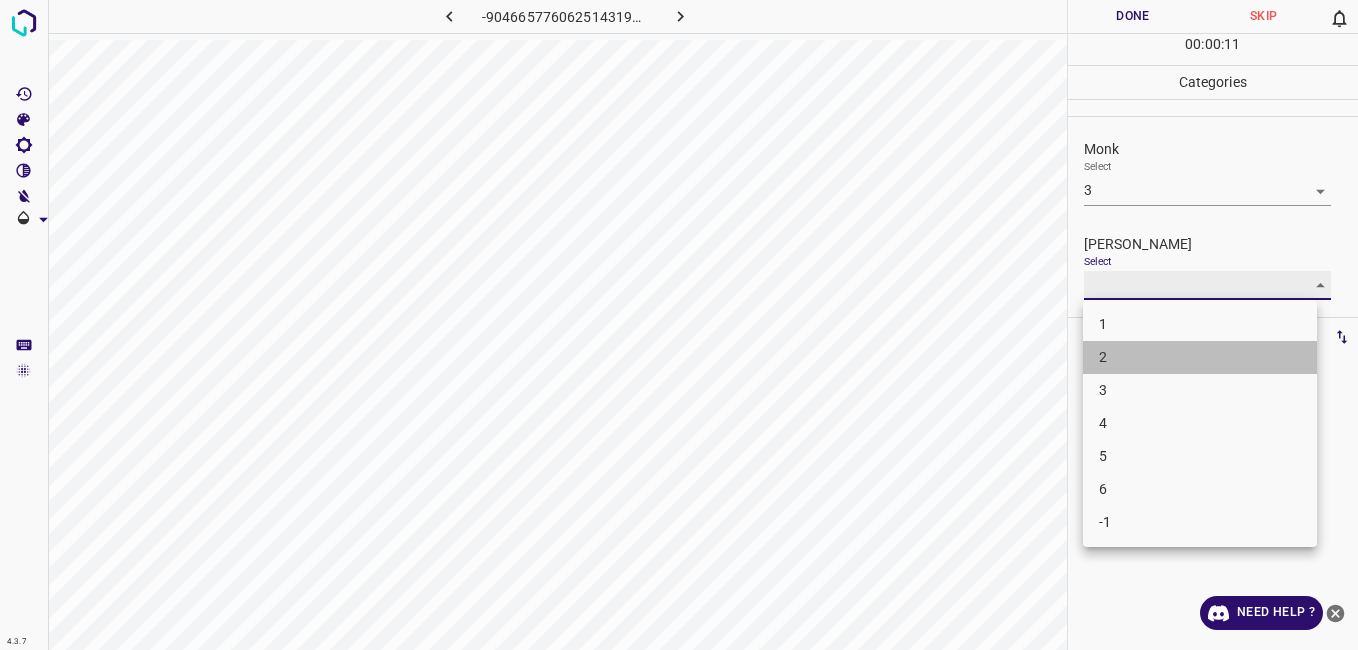 type on "2" 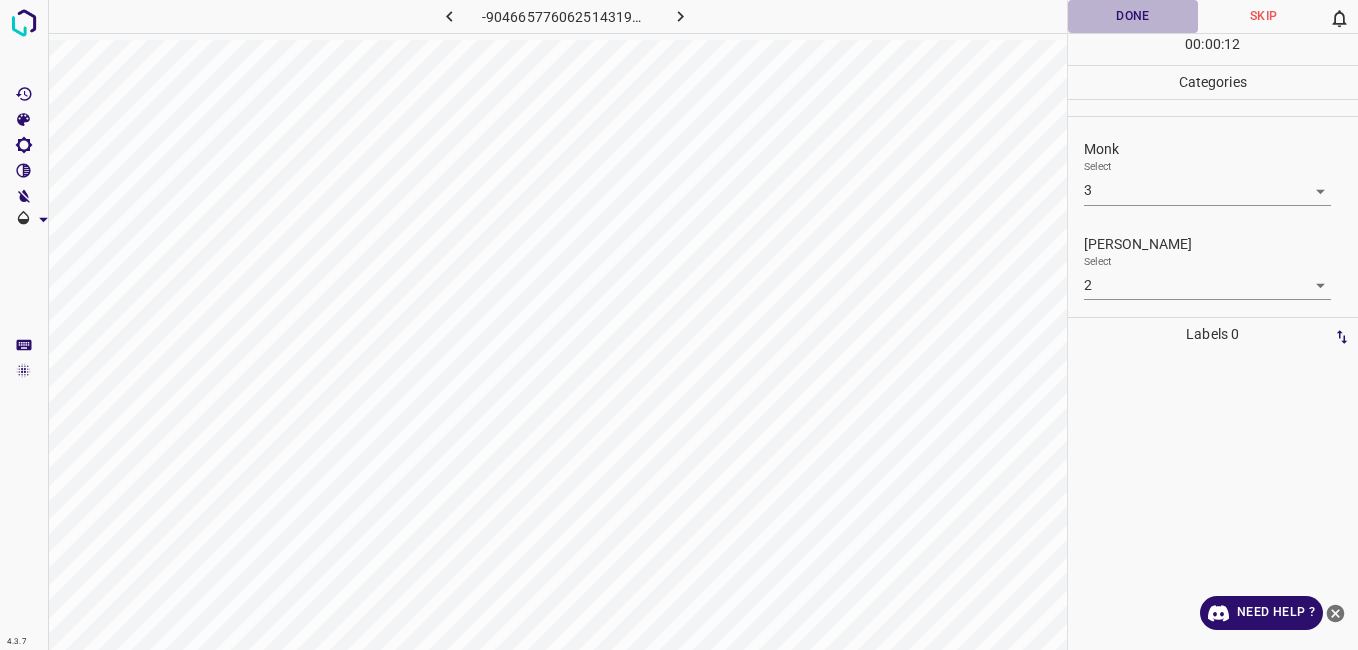 click on "Done" at bounding box center [1133, 16] 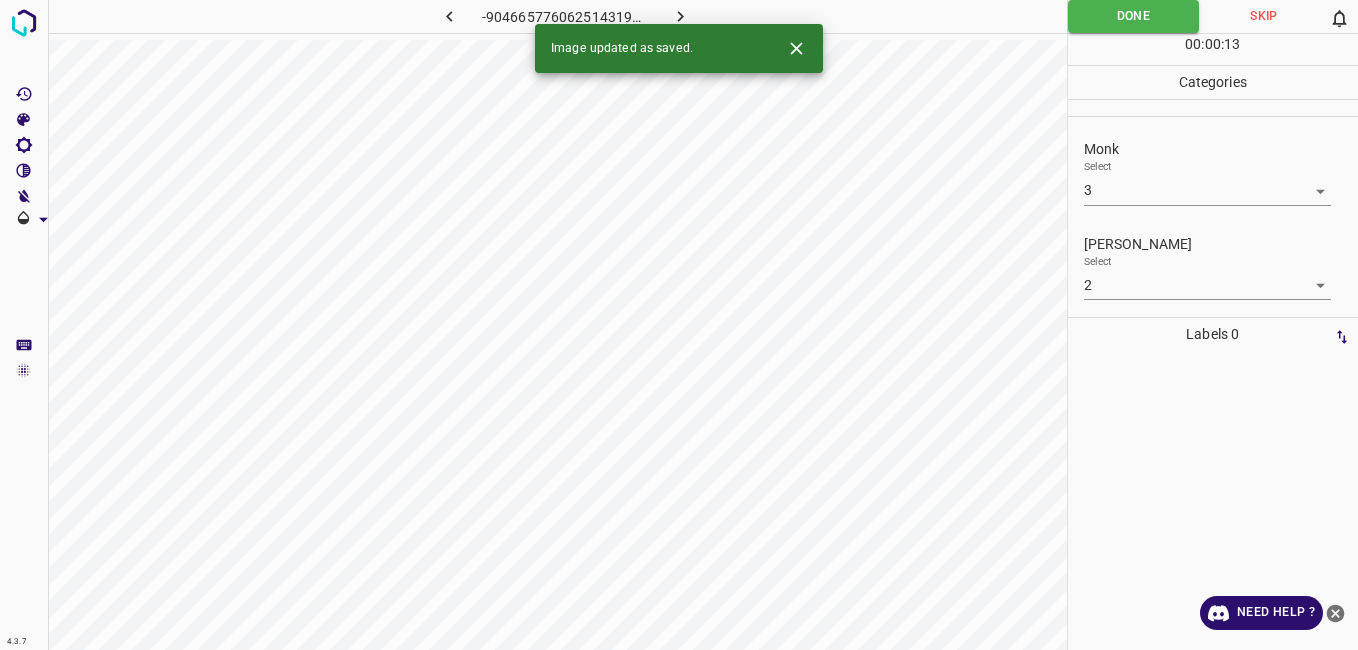 click 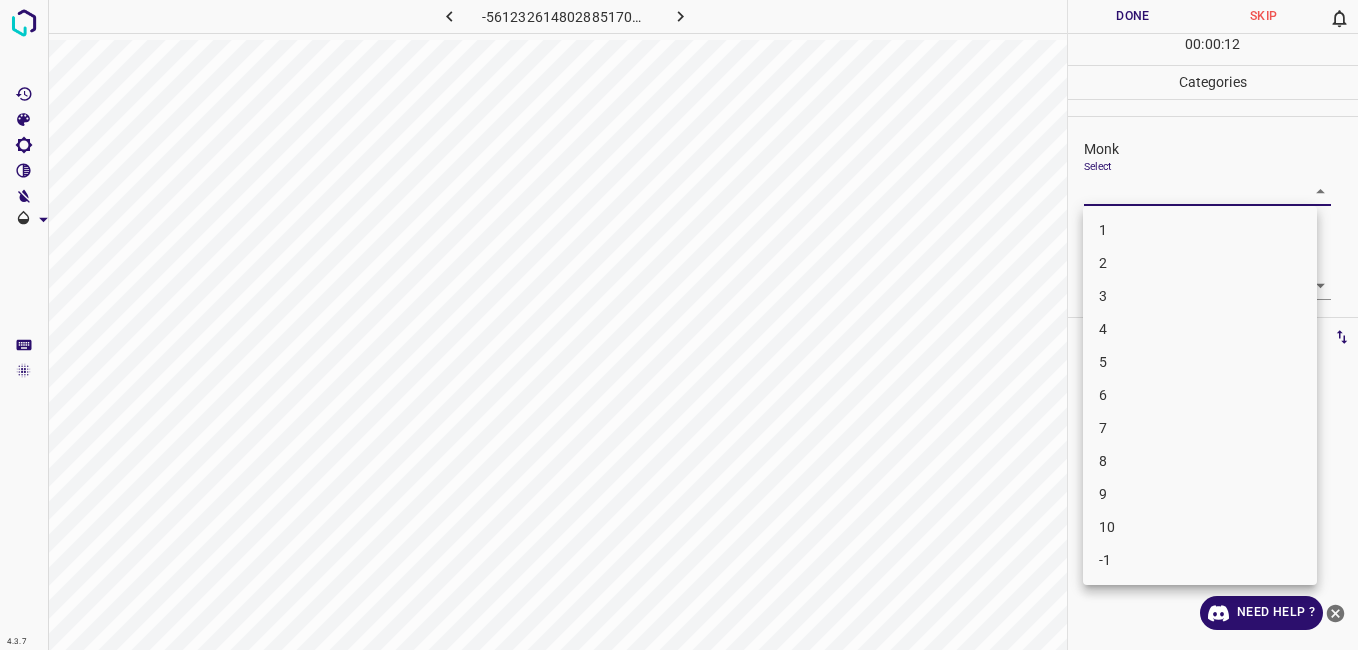 click on "4.3.7 -5612326148028851701.png Done Skip 0 00   : 00   : 12   Categories Monk   Select ​  [PERSON_NAME]   Select ​ Labels   0 Categories 1 Monk 2  [PERSON_NAME] Tools Space Change between modes (Draw & Edit) I Auto labeling R Restore zoom M Zoom in N Zoom out Delete Delete selecte label Filters Z Restore filters X Saturation filter C Brightness filter V Contrast filter B Gray scale filter General O Download Need Help ? - Text - Hide - Delete 1 2 3 4 5 6 7 8 9 10 -1" at bounding box center [679, 325] 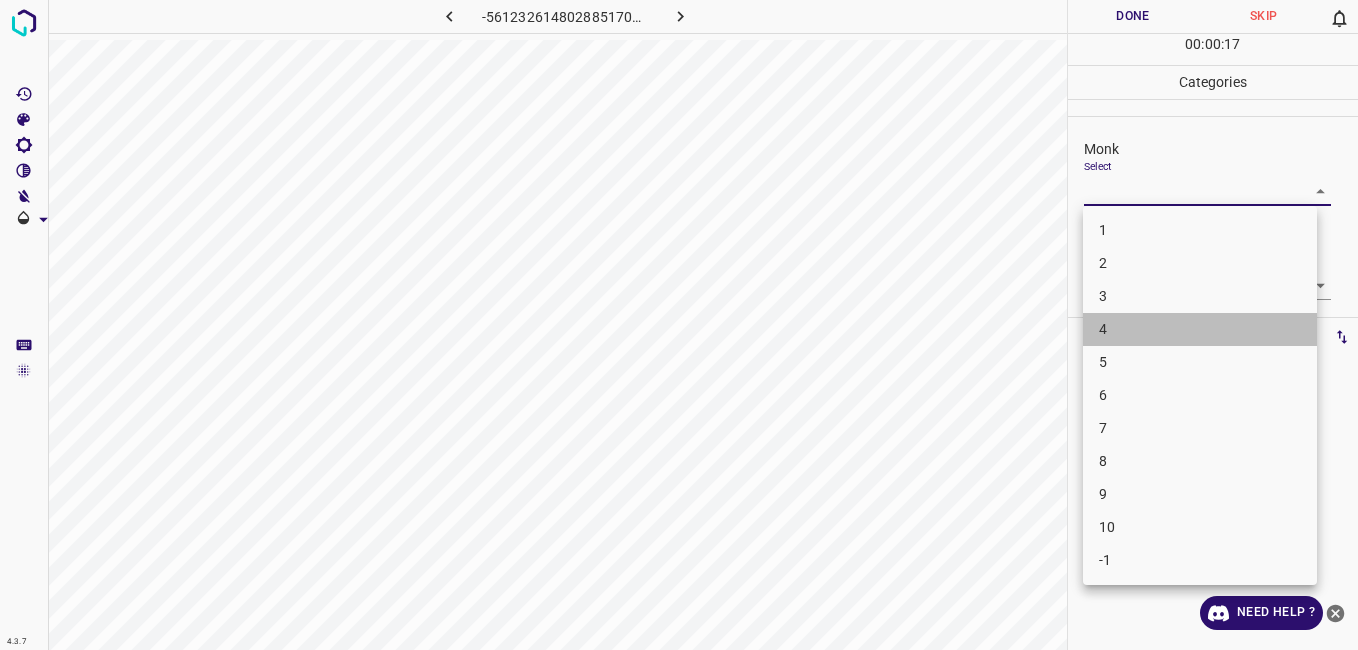 click on "4" at bounding box center (1200, 329) 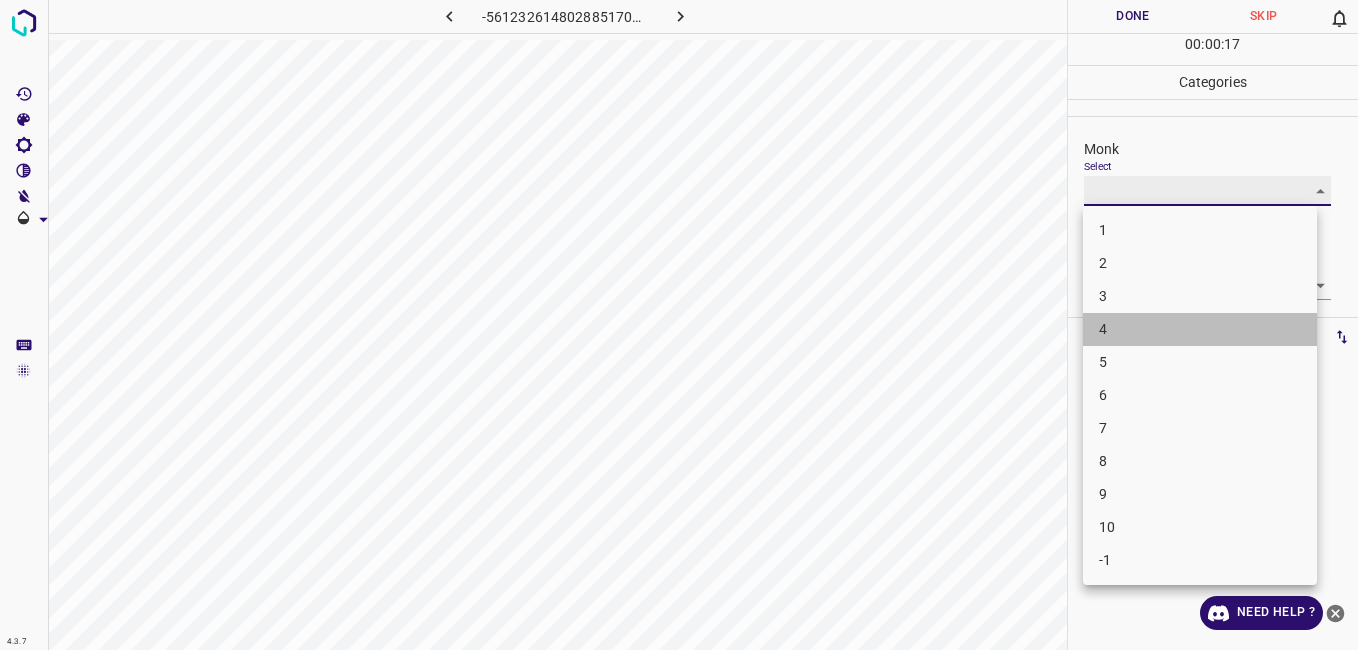 type on "4" 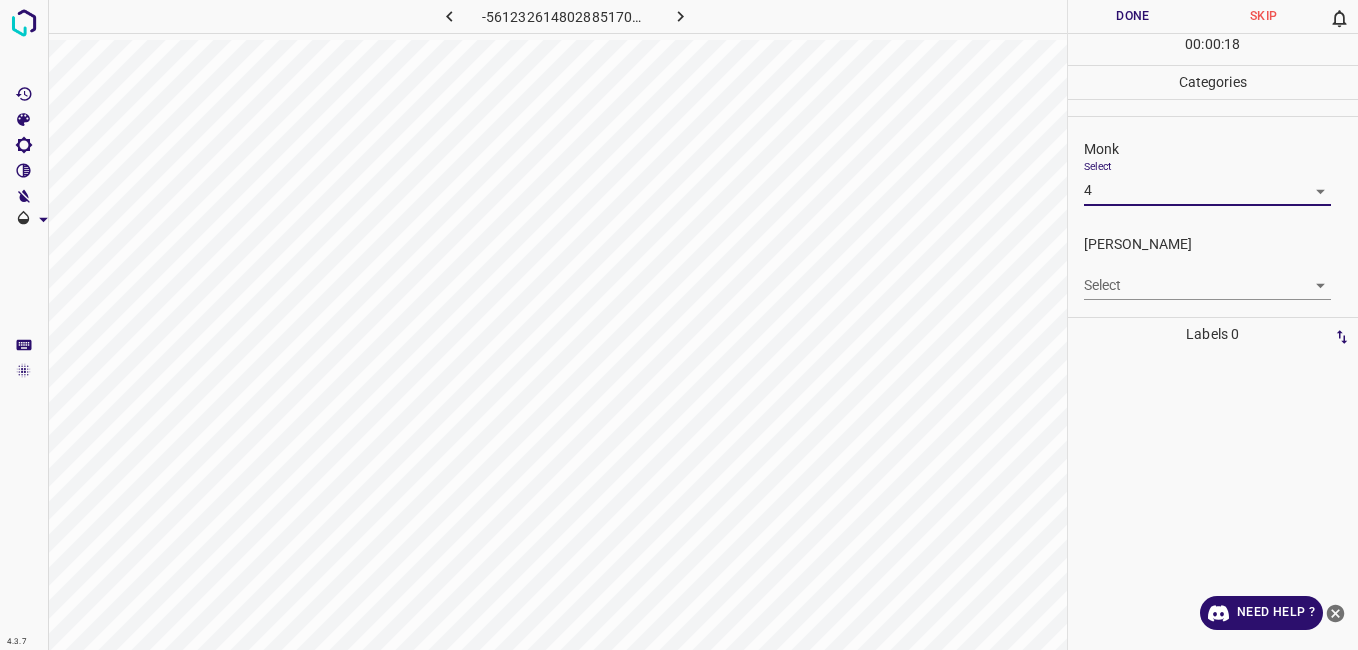 click on "4.3.7 -5612326148028851701.png Done Skip 0 00   : 00   : 18   Categories Monk   Select 4 4  [PERSON_NAME]   Select ​ Labels   0 Categories 1 Monk 2  [PERSON_NAME] Tools Space Change between modes (Draw & Edit) I Auto labeling R Restore zoom M Zoom in N Zoom out Delete Delete selecte label Filters Z Restore filters X Saturation filter C Brightness filter V Contrast filter B Gray scale filter General O Download Need Help ? - Text - Hide - Delete" at bounding box center [679, 325] 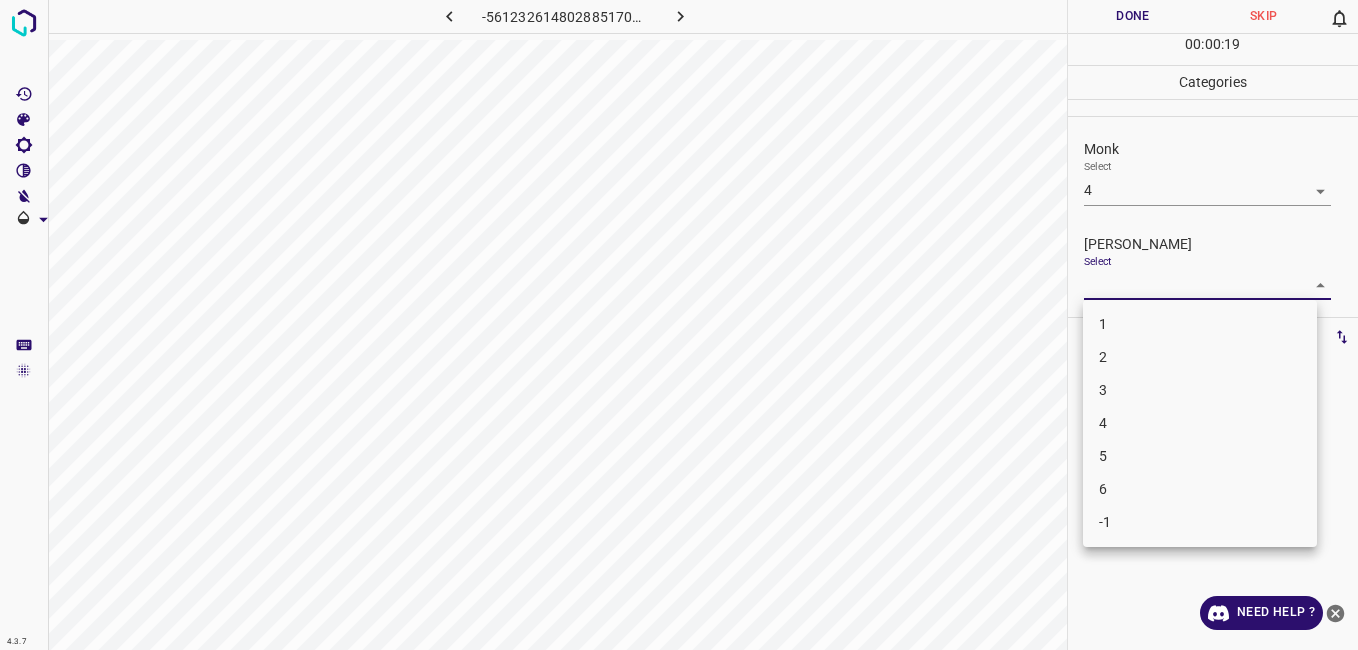 click on "3" at bounding box center [1200, 390] 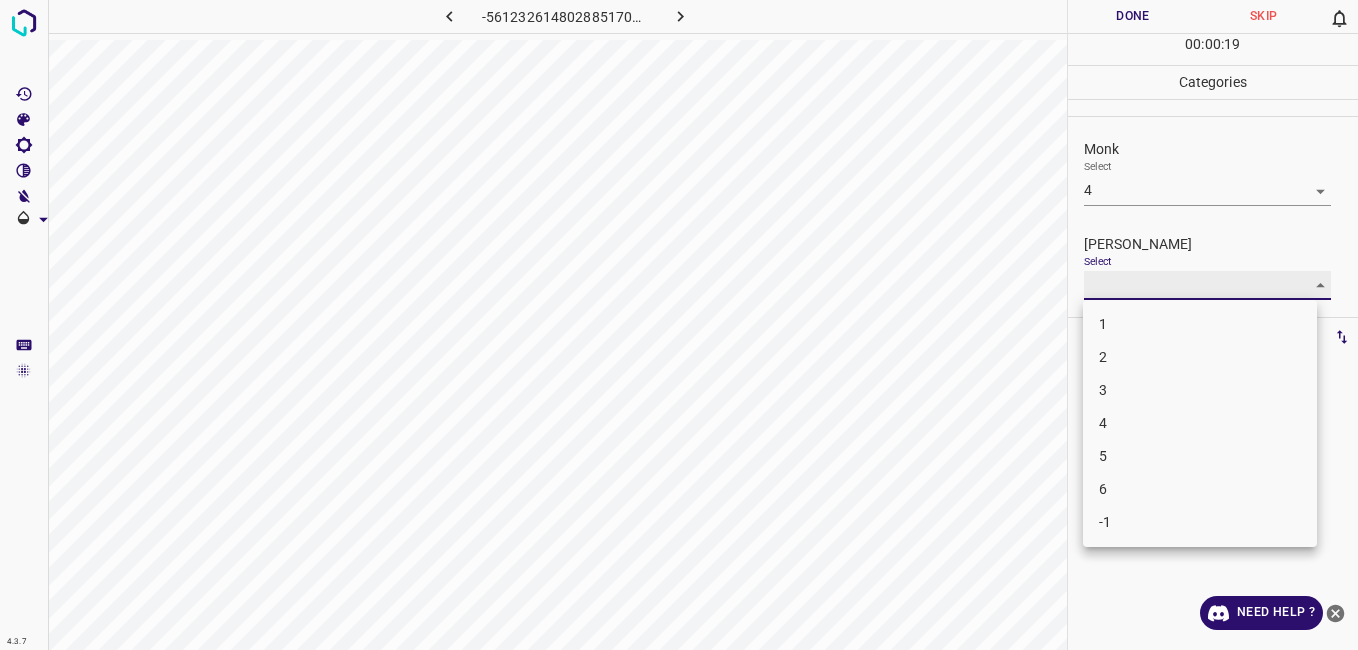 type on "3" 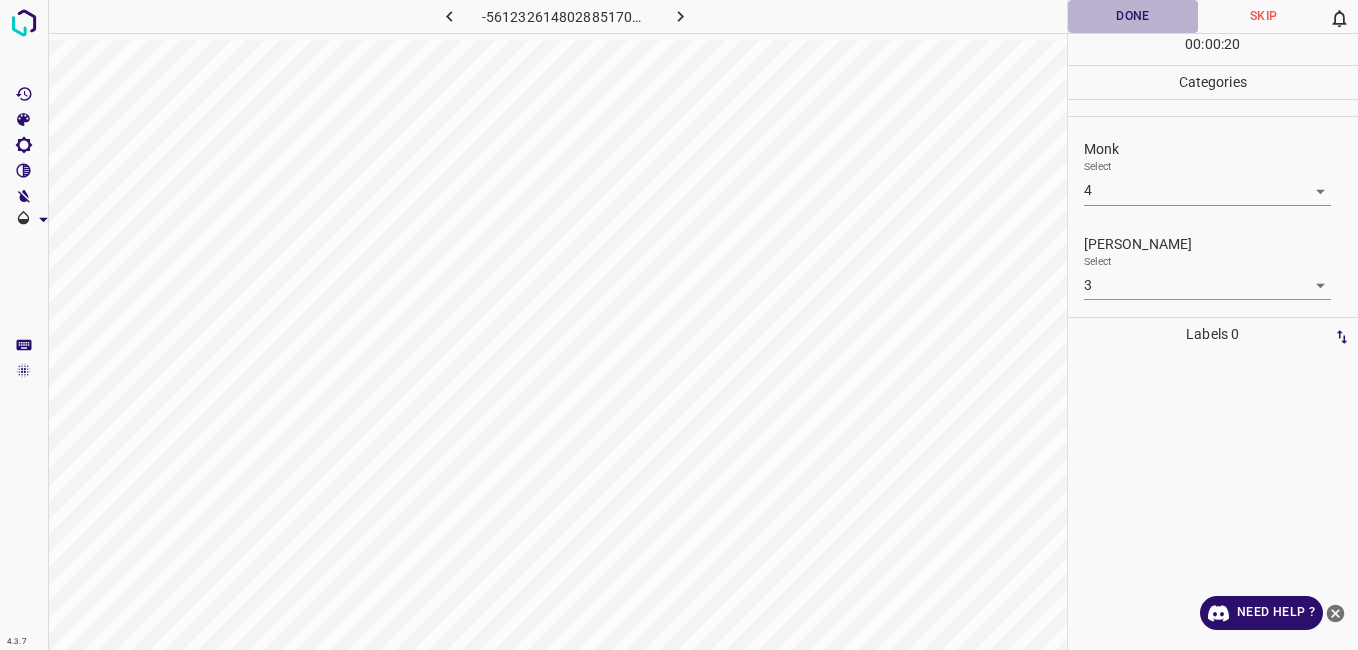 click on "Done" at bounding box center (1133, 16) 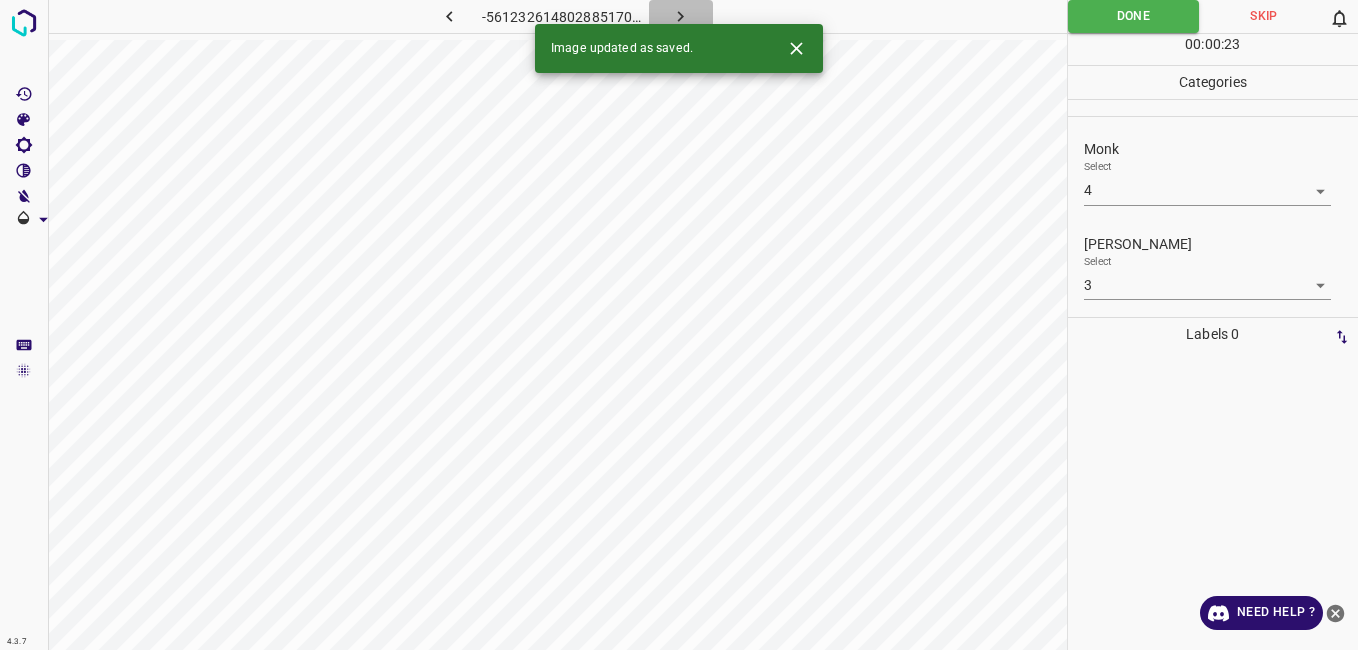 click at bounding box center (681, 16) 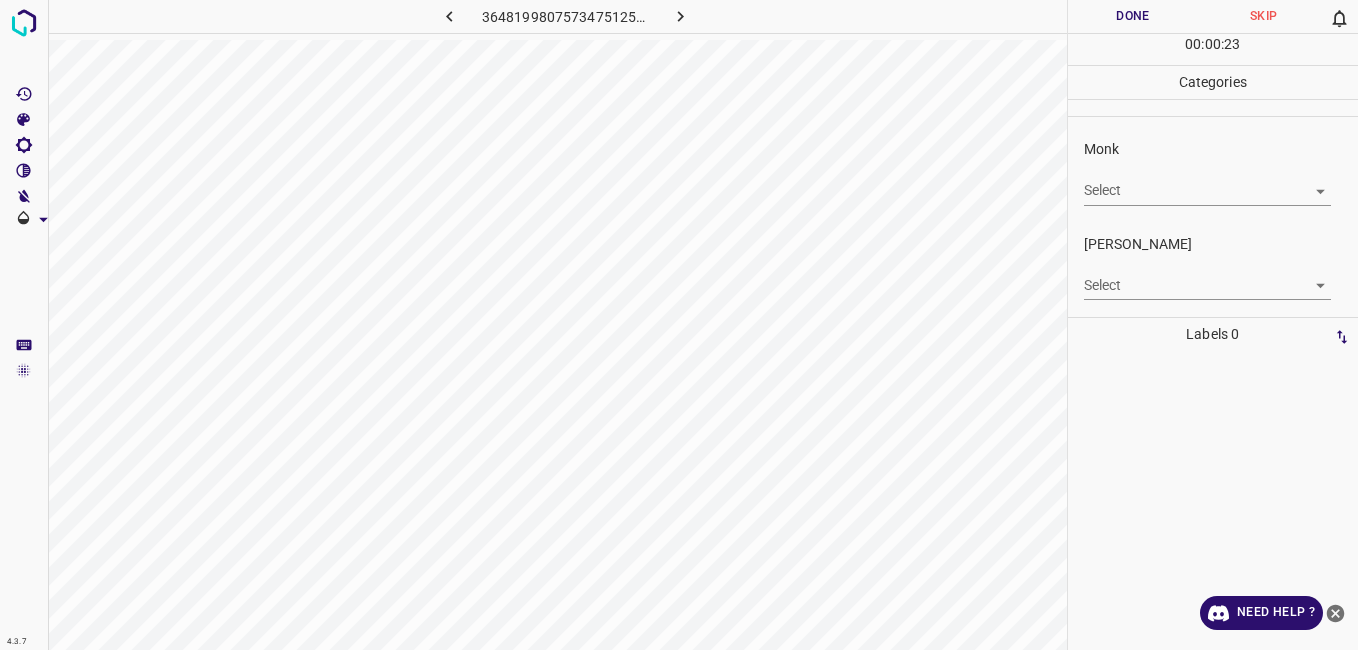 click on "4.3.7 3648199807573475125.png Done Skip 0 00   : 00   : 23   Categories Monk   Select ​  [PERSON_NAME]   Select ​ Labels   0 Categories 1 Monk 2  [PERSON_NAME] Tools Space Change between modes (Draw & Edit) I Auto labeling R Restore zoom M Zoom in N Zoom out Delete Delete selecte label Filters Z Restore filters X Saturation filter C Brightness filter V Contrast filter B Gray scale filter General O Download Need Help ? - Text - Hide - Delete" at bounding box center (679, 325) 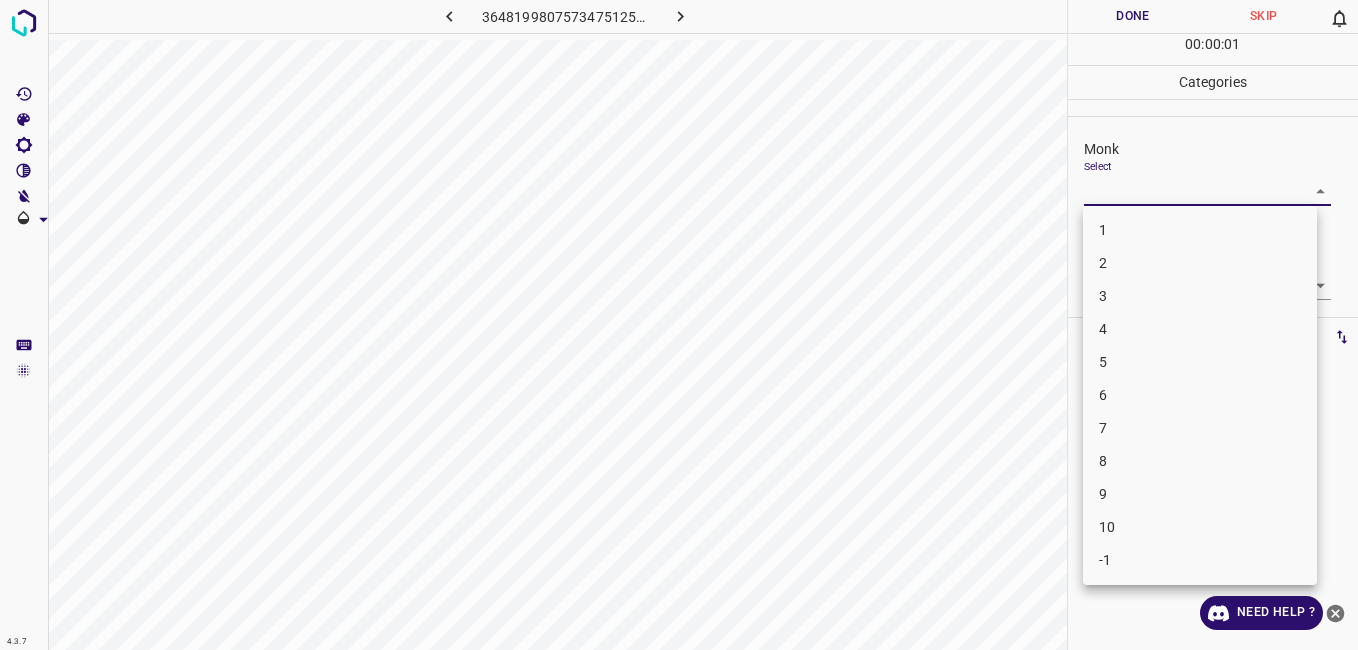 click on "2" at bounding box center (1200, 263) 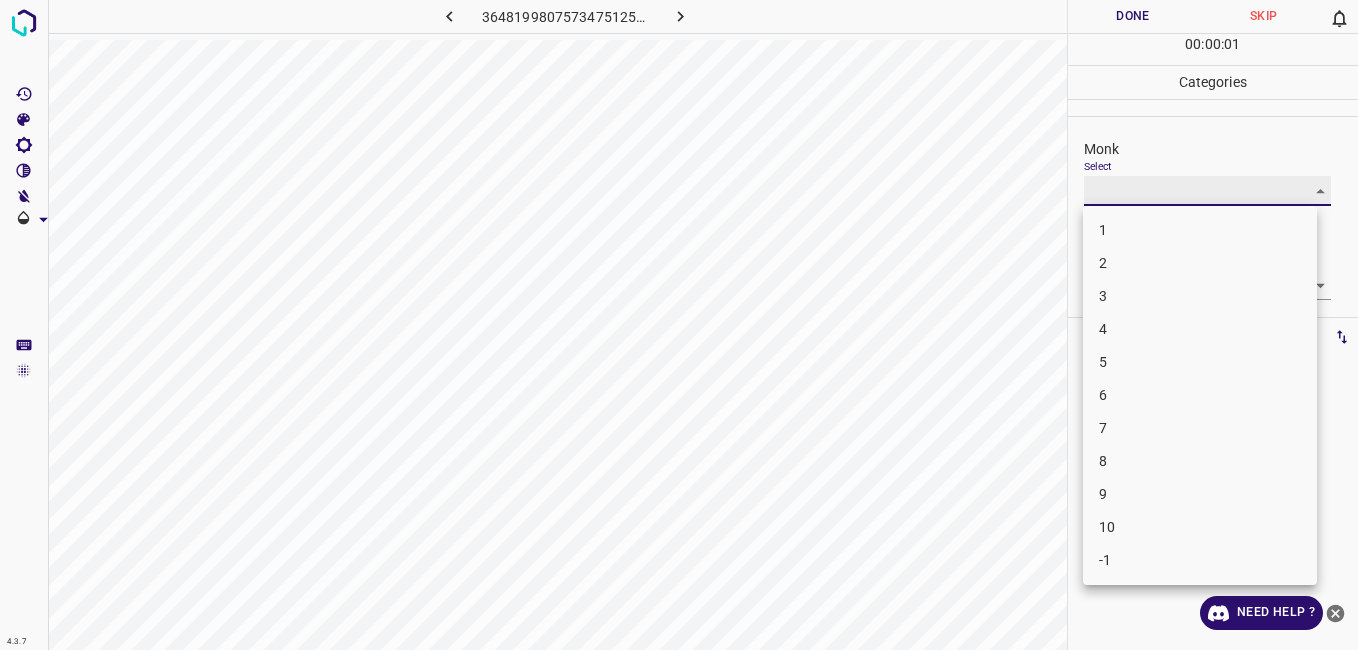 type on "2" 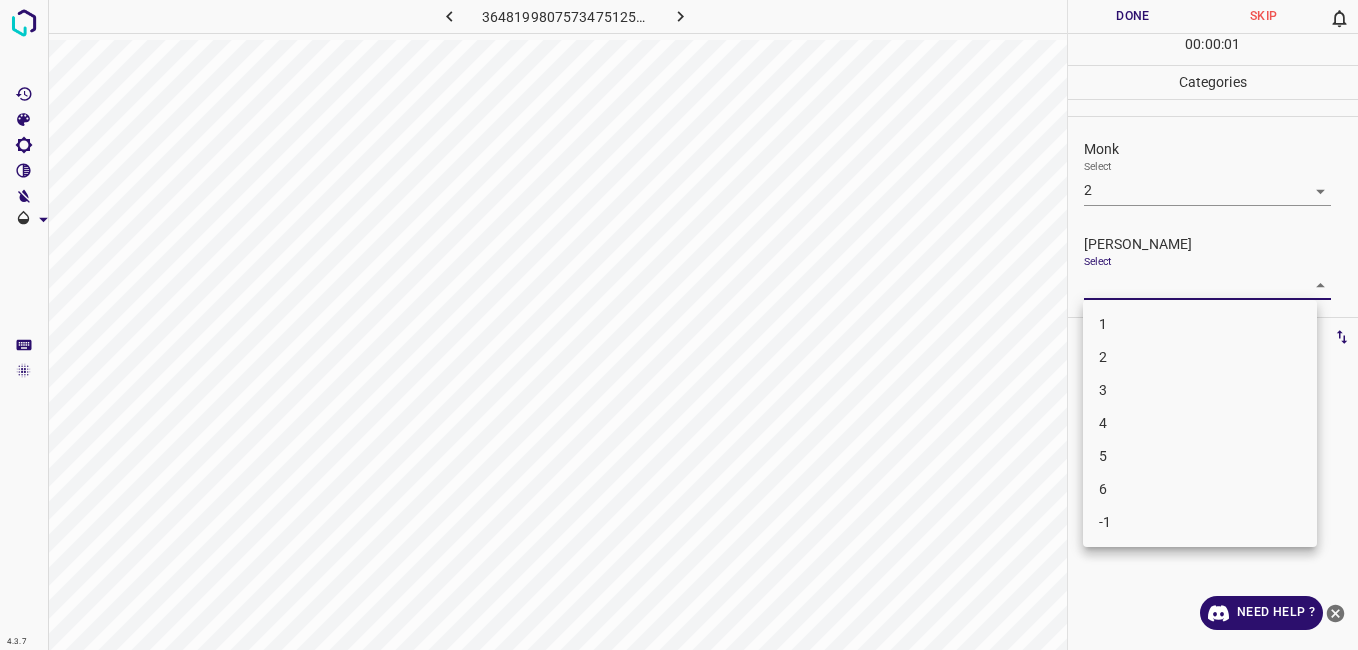 click on "4.3.7 3648199807573475125.png Done Skip 0 00   : 00   : 01   Categories Monk   Select 2 2  [PERSON_NAME]   Select ​ Labels   0 Categories 1 Monk 2  [PERSON_NAME] Tools Space Change between modes (Draw & Edit) I Auto labeling R Restore zoom M Zoom in N Zoom out Delete Delete selecte label Filters Z Restore filters X Saturation filter C Brightness filter V Contrast filter B Gray scale filter General O Download Need Help ? - Text - Hide - Delete 1 2 3 4 5 6 -1" at bounding box center (679, 325) 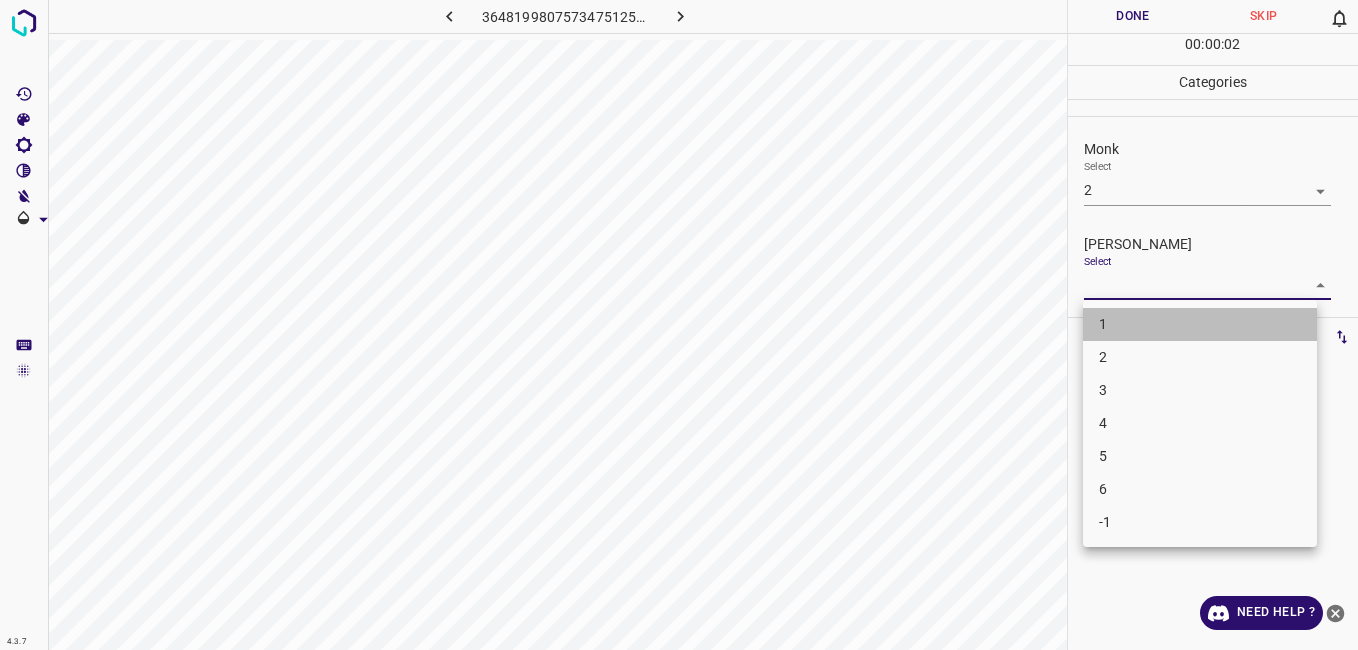 click on "1" at bounding box center (1200, 324) 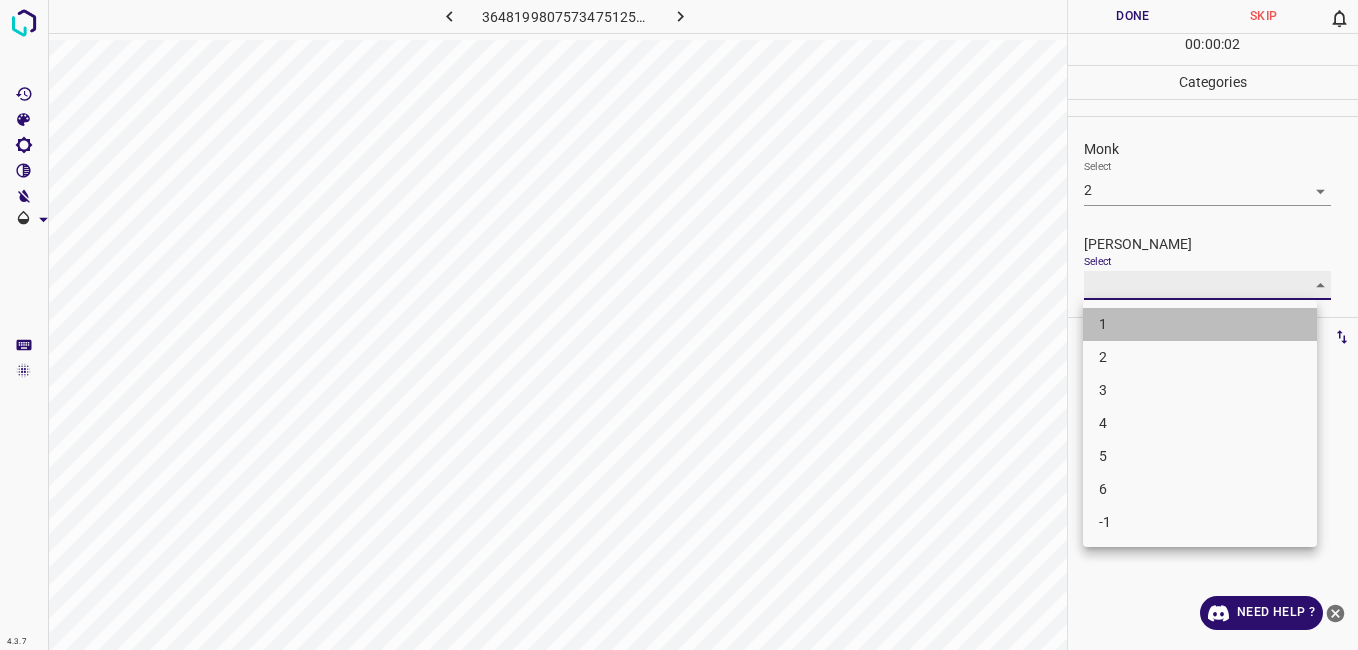 type on "1" 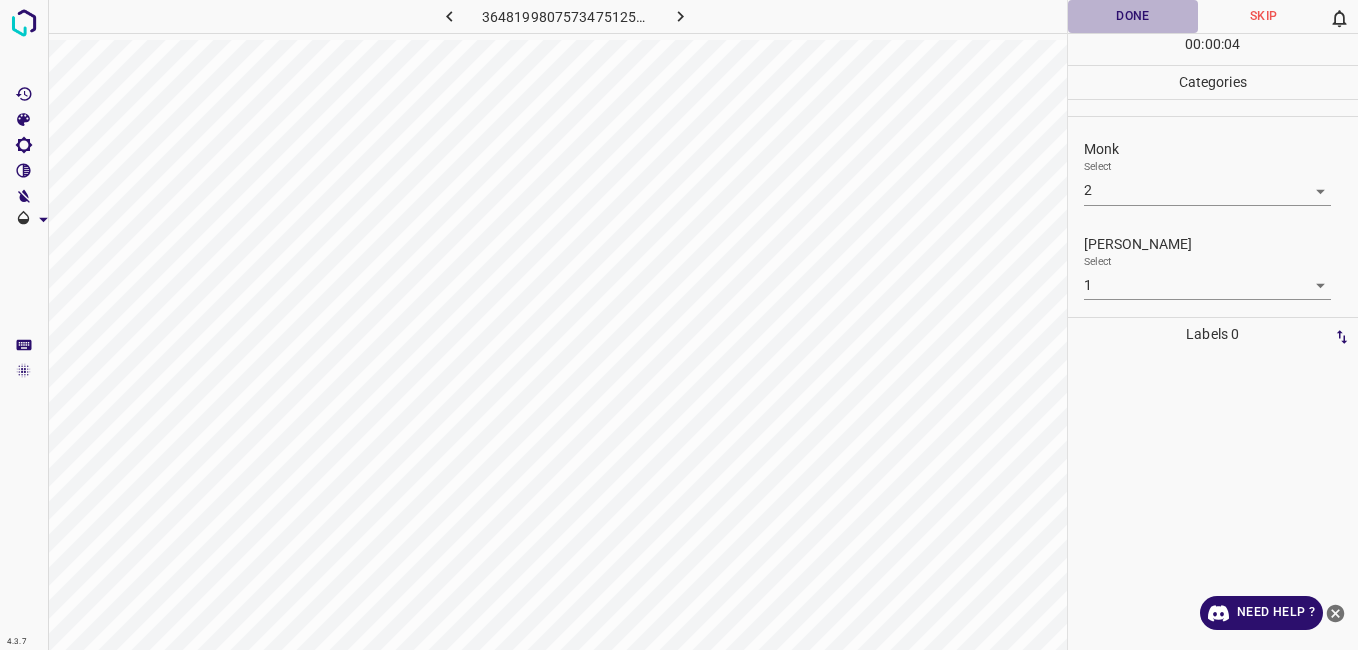 click on "Done" at bounding box center [1133, 16] 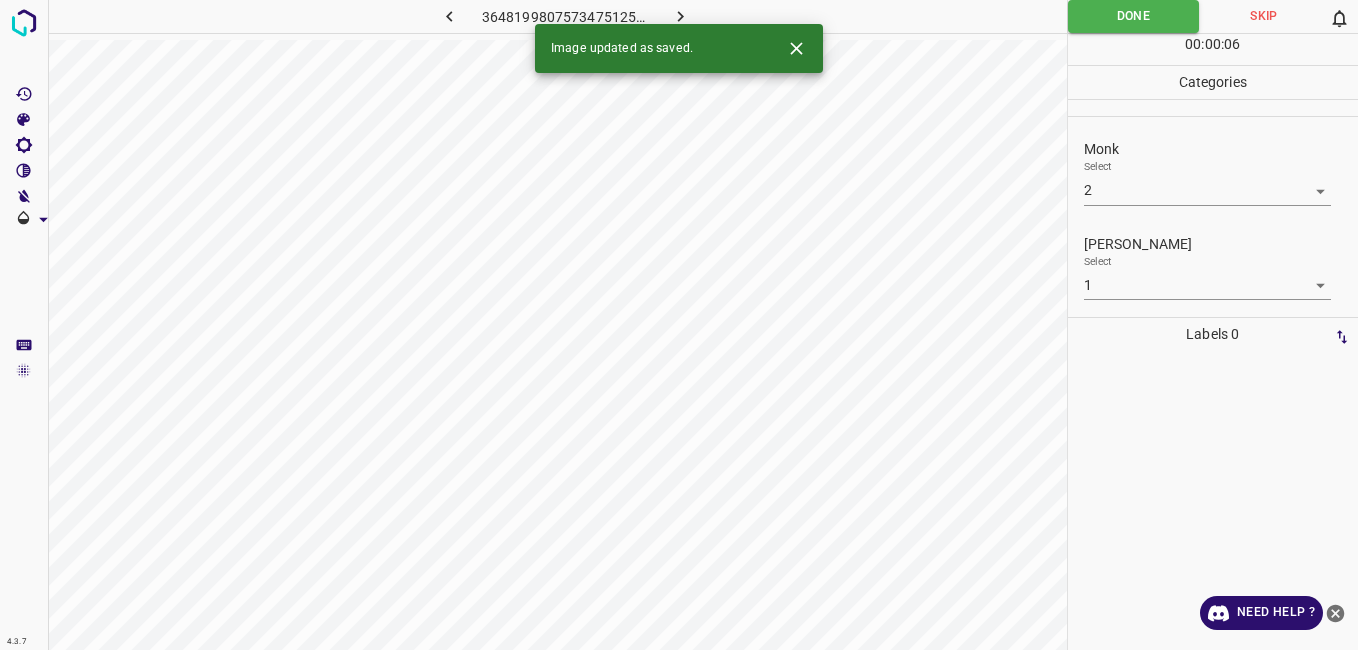 click 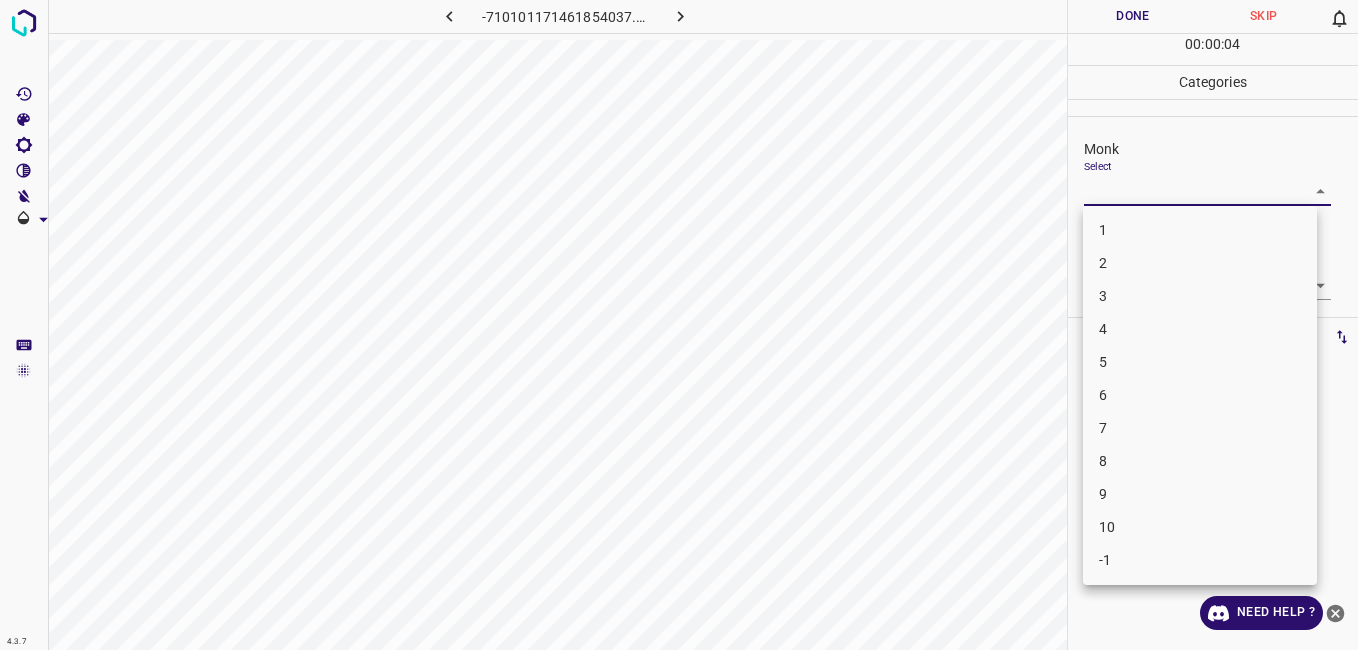 click on "4.3.7 -710101171461854037.png Done Skip 0 00   : 00   : 04   Categories Monk   Select ​  [PERSON_NAME]   Select ​ Labels   0 Categories 1 Monk 2  [PERSON_NAME] Tools Space Change between modes (Draw & Edit) I Auto labeling R Restore zoom M Zoom in N Zoom out Delete Delete selecte label Filters Z Restore filters X Saturation filter C Brightness filter V Contrast filter B Gray scale filter General O Download Need Help ? - Text - Hide - Delete 1 2 3 4 5 6 7 8 9 10 -1" at bounding box center (679, 325) 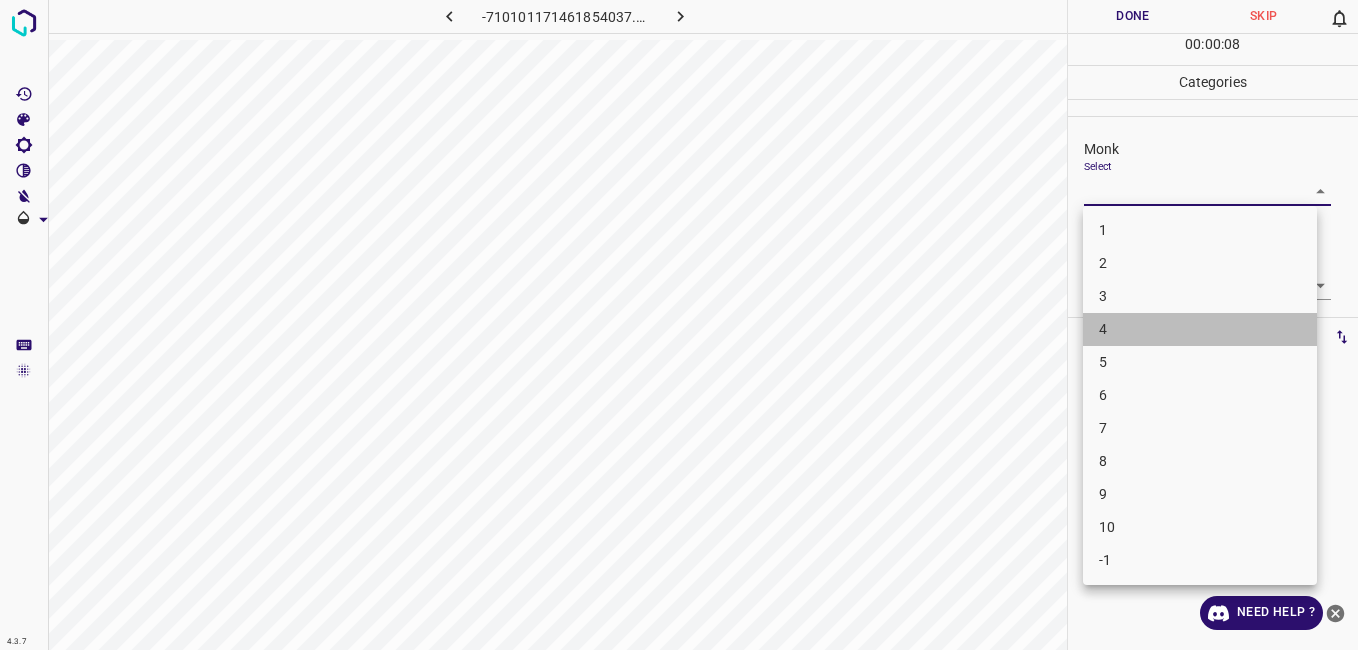 click on "4" at bounding box center [1200, 329] 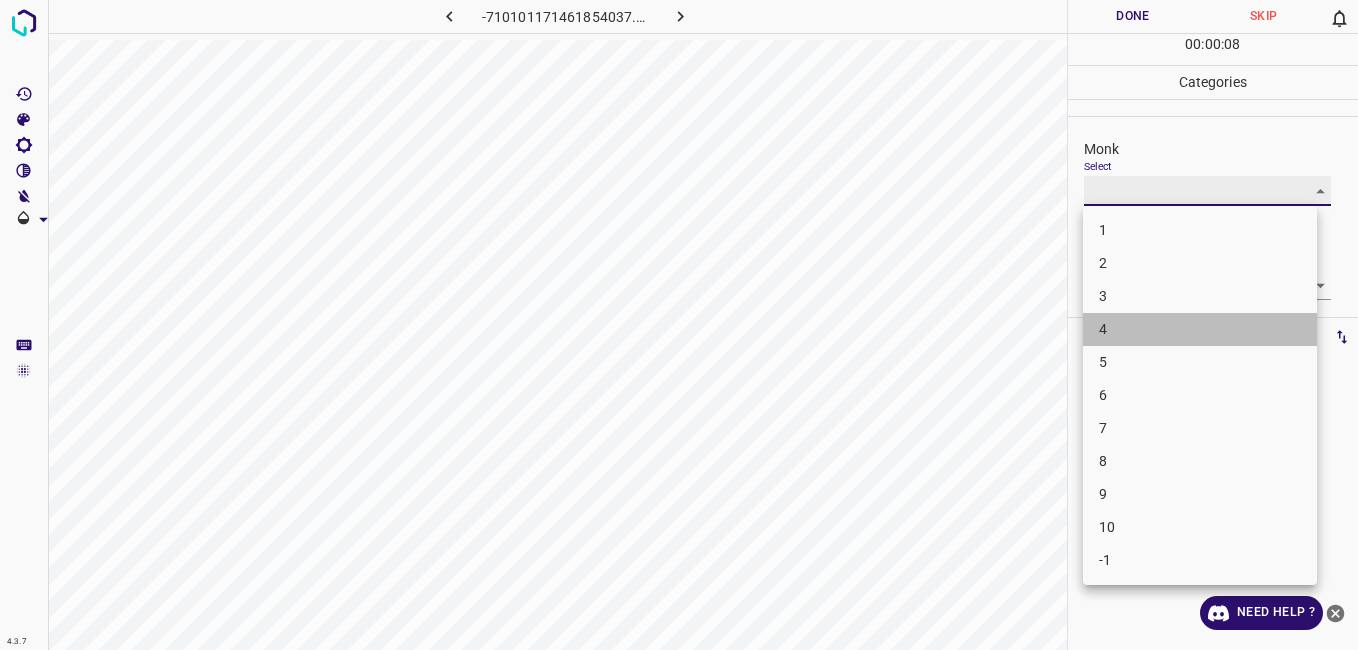 type on "4" 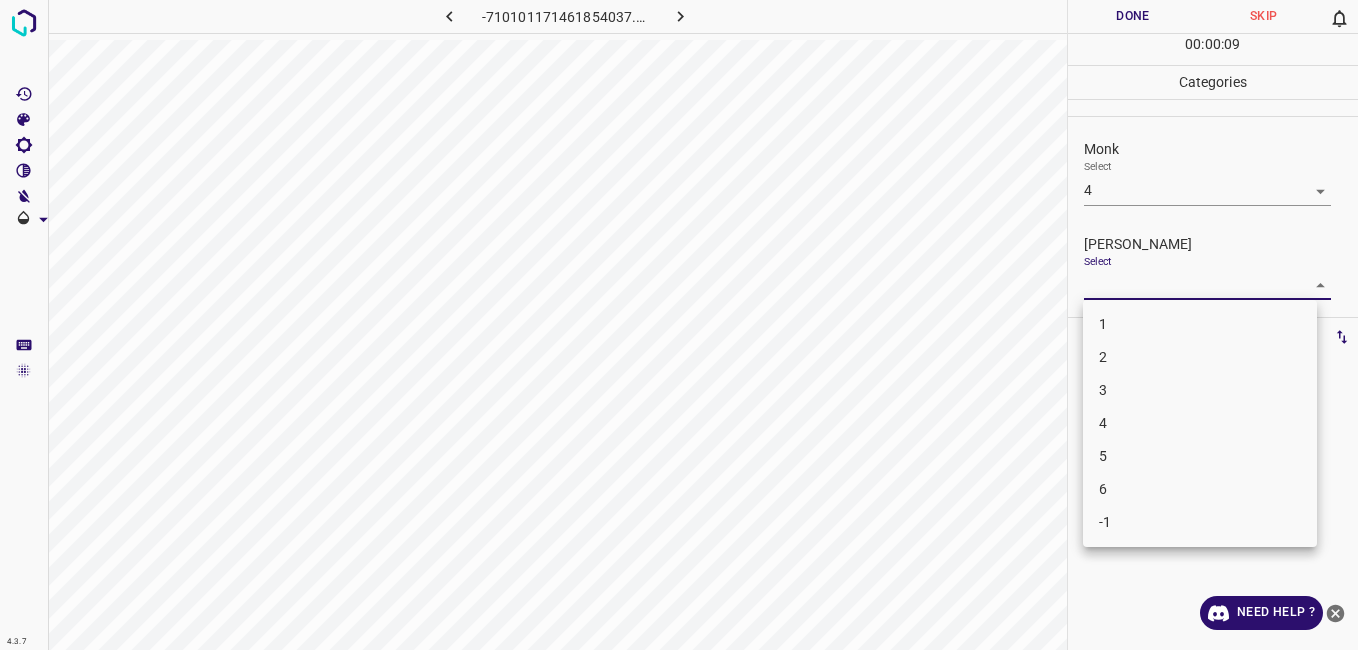 click on "4.3.7 -710101171461854037.png Done Skip 0 00   : 00   : 09   Categories Monk   Select 4 4  [PERSON_NAME]   Select ​ Labels   0 Categories 1 Monk 2  [PERSON_NAME] Tools Space Change between modes (Draw & Edit) I Auto labeling R Restore zoom M Zoom in N Zoom out Delete Delete selecte label Filters Z Restore filters X Saturation filter C Brightness filter V Contrast filter B Gray scale filter General O Download Need Help ? - Text - Hide - Delete 1 2 3 4 5 6 -1" at bounding box center [679, 325] 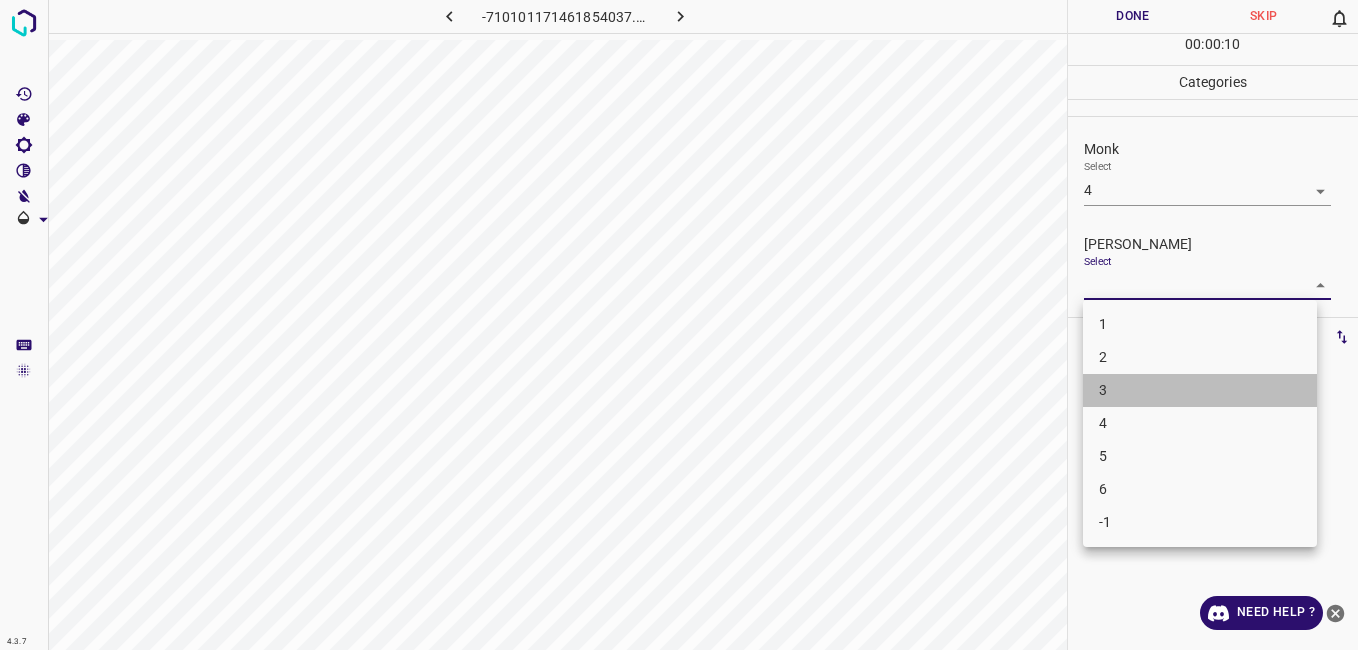 click on "3" at bounding box center [1200, 390] 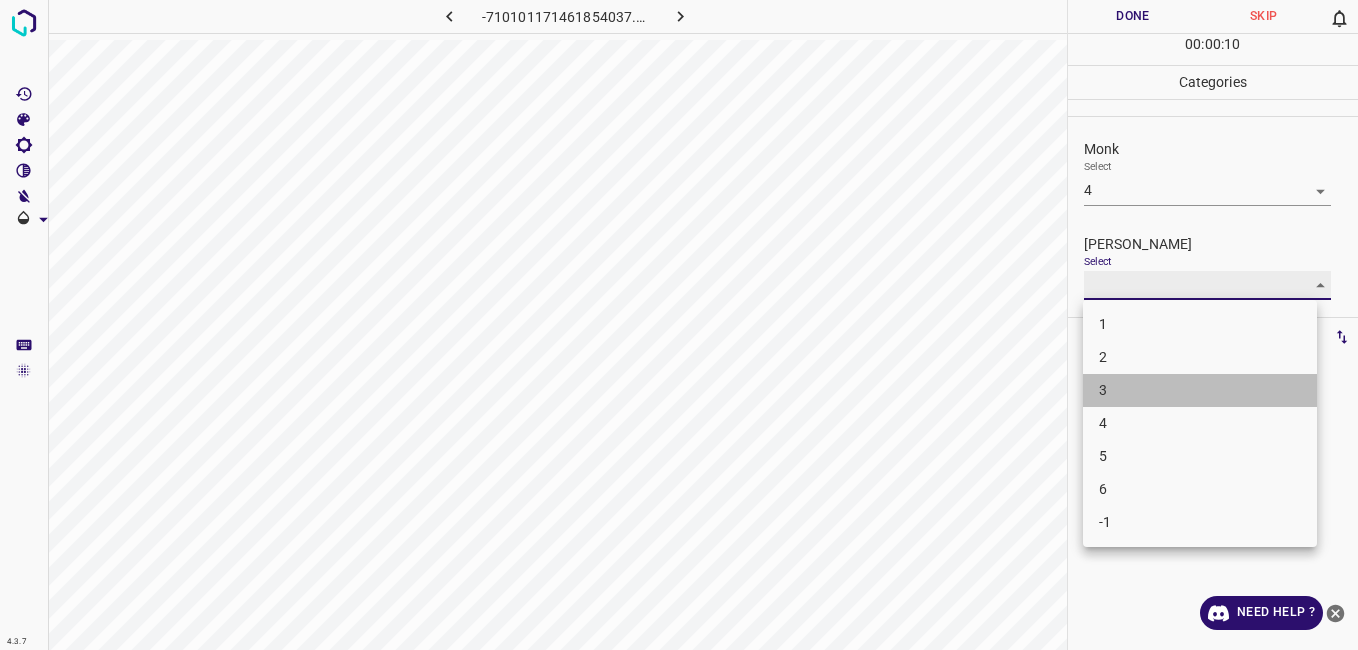 type on "3" 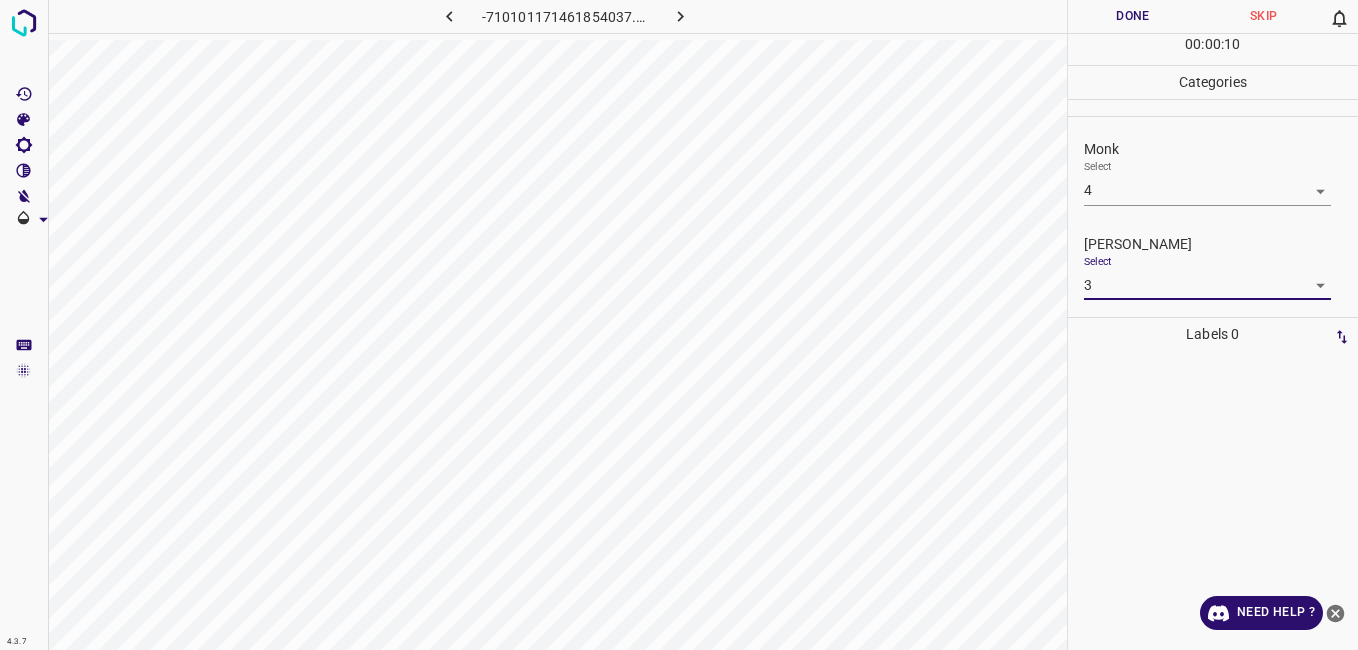 click on "Done" at bounding box center (1133, 16) 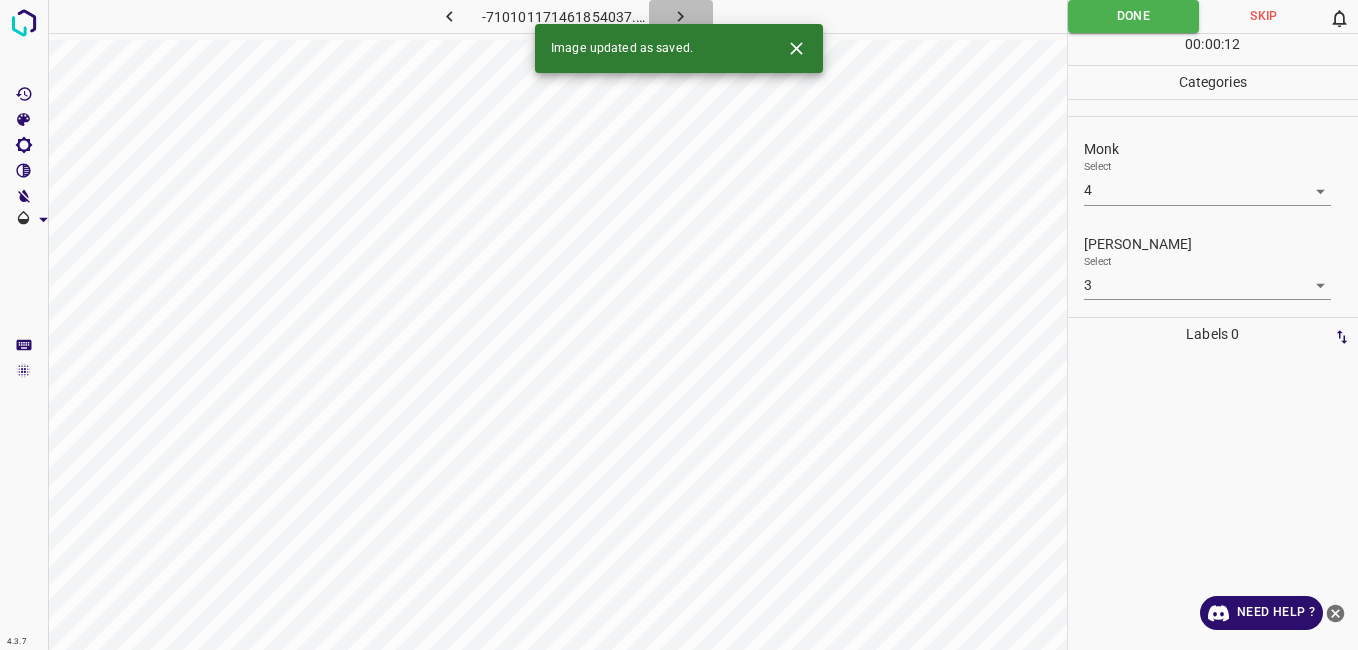 click 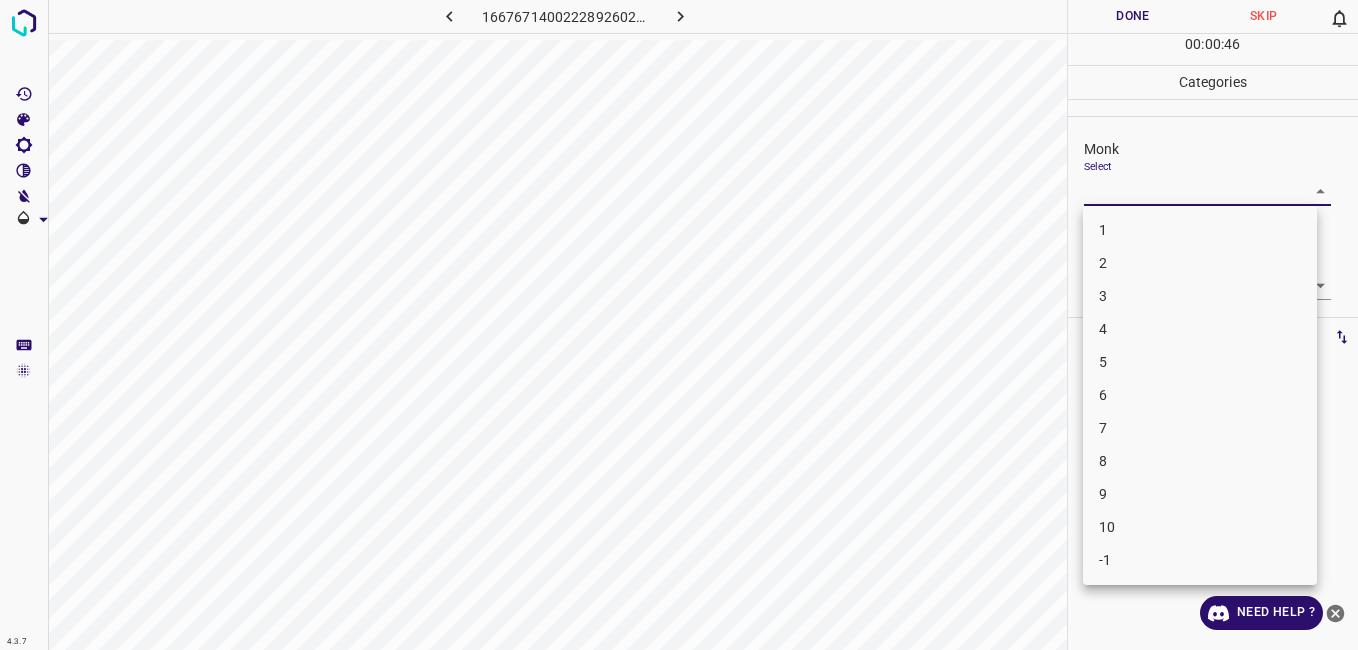 click on "4.3.7 1667671400222892602.png Done Skip 0 00   : 00   : 46   Categories Monk   Select ​  [PERSON_NAME]   Select ​ Labels   0 Categories 1 Monk 2  [PERSON_NAME] Tools Space Change between modes (Draw & Edit) I Auto labeling R Restore zoom M Zoom in N Zoom out Delete Delete selecte label Filters Z Restore filters X Saturation filter C Brightness filter V Contrast filter B Gray scale filter General O Download Need Help ? - Text - Hide - Delete 1 2 3 4 5 6 7 8 9 10 -1" at bounding box center [679, 325] 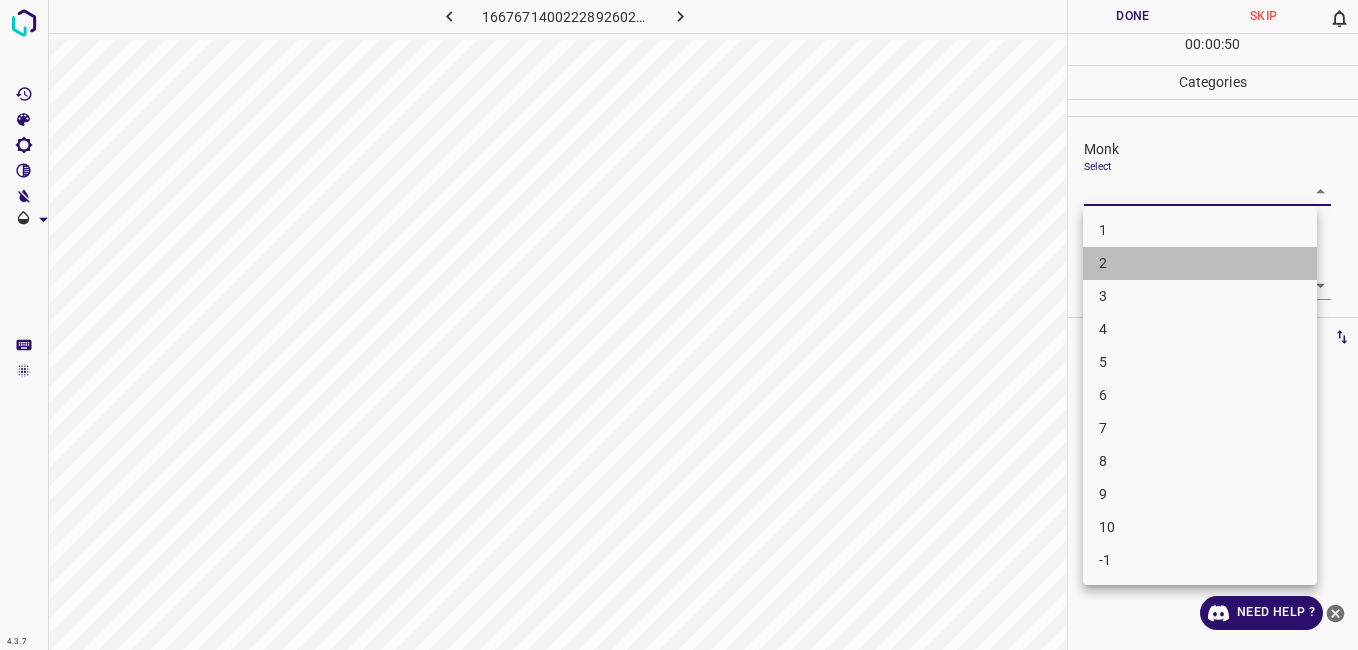 click on "2" at bounding box center (1200, 263) 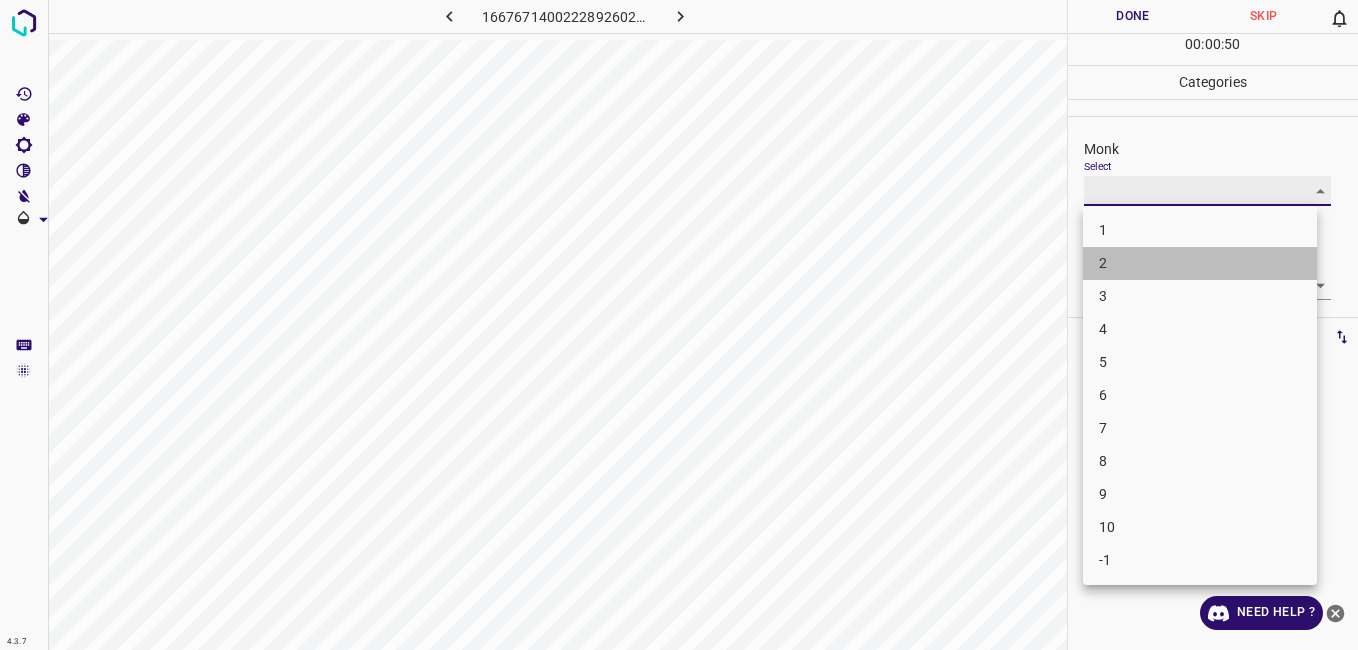type on "2" 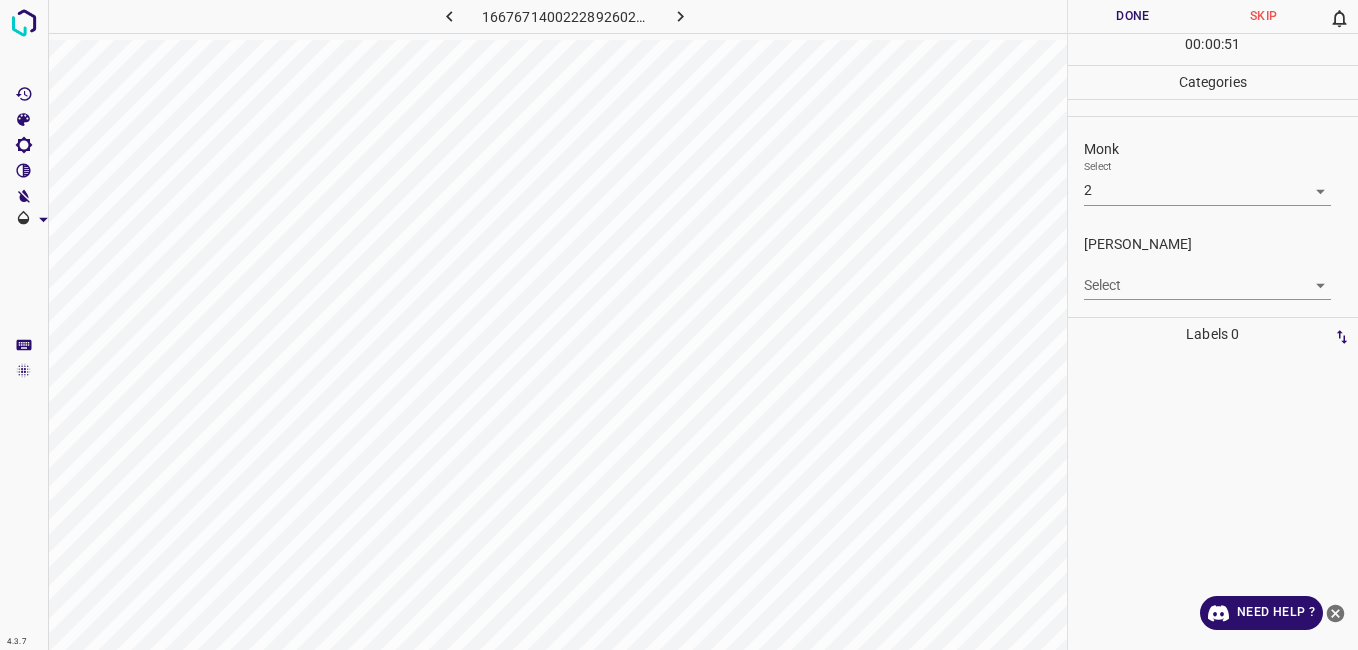 click on "[PERSON_NAME]   Select ​" at bounding box center (1213, 267) 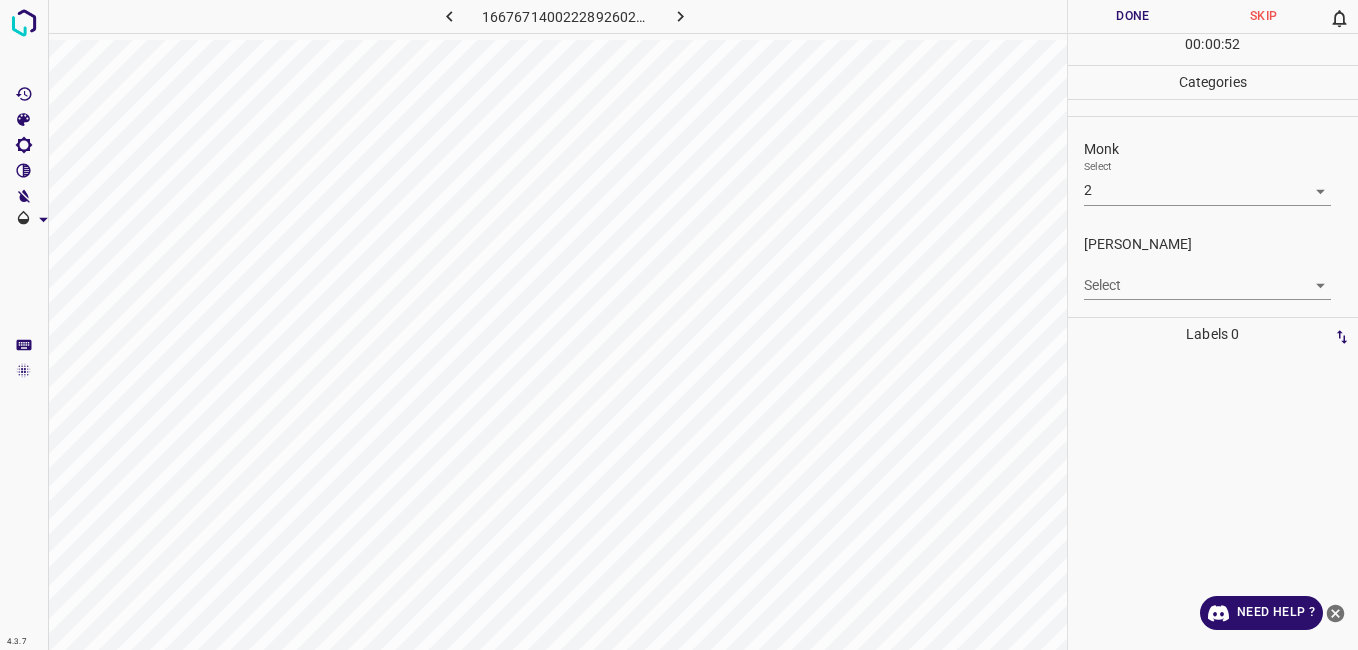 click on "4.3.7 1667671400222892602.png Done Skip 0 00   : 00   : 52   Categories Monk   Select 2 2  [PERSON_NAME]   Select ​ Labels   0 Categories 1 Monk 2  [PERSON_NAME] Tools Space Change between modes (Draw & Edit) I Auto labeling R Restore zoom M Zoom in N Zoom out Delete Delete selecte label Filters Z Restore filters X Saturation filter C Brightness filter V Contrast filter B Gray scale filter General O Download Need Help ? - Text - Hide - Delete" at bounding box center (679, 325) 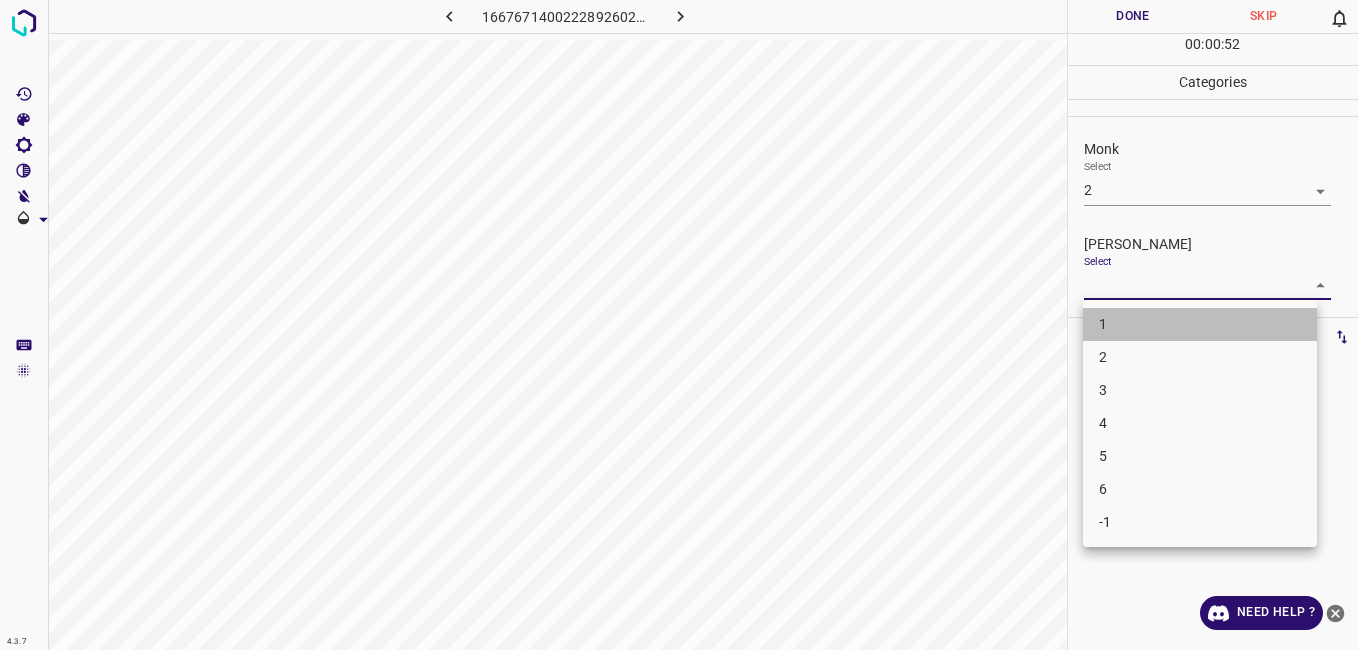 click on "1" at bounding box center (1200, 324) 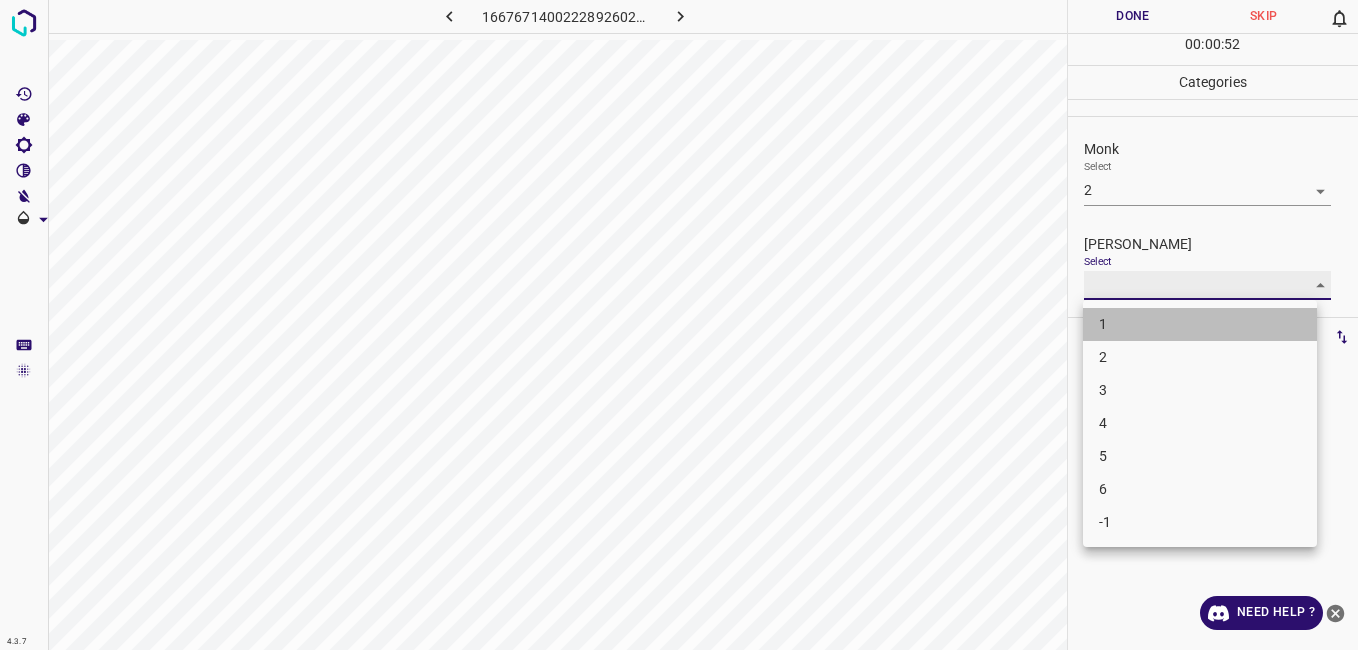 type on "1" 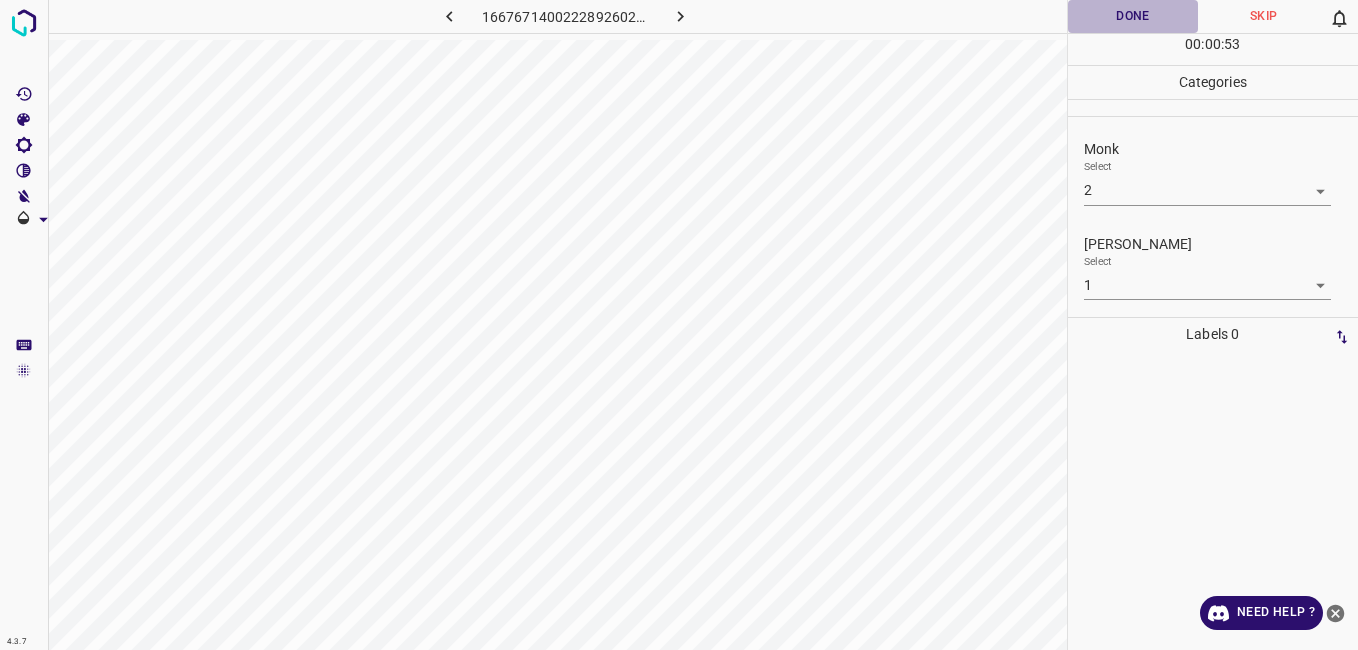click on "Done" at bounding box center [1133, 16] 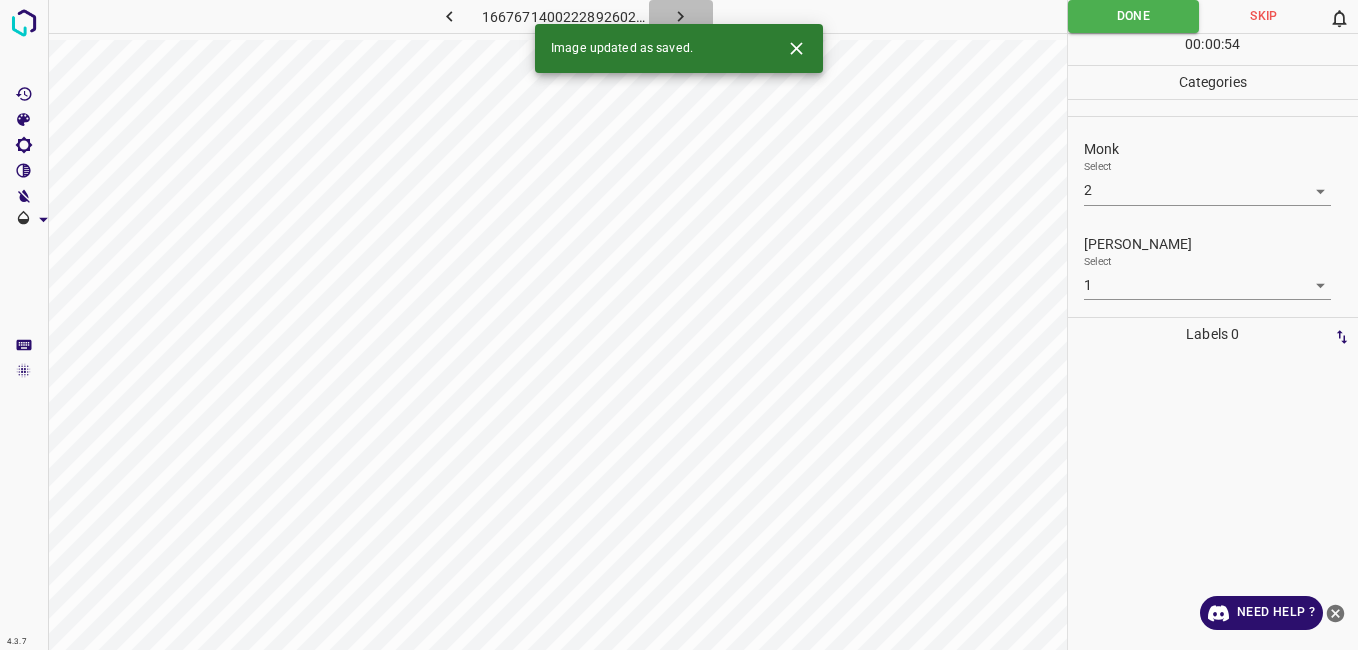 click 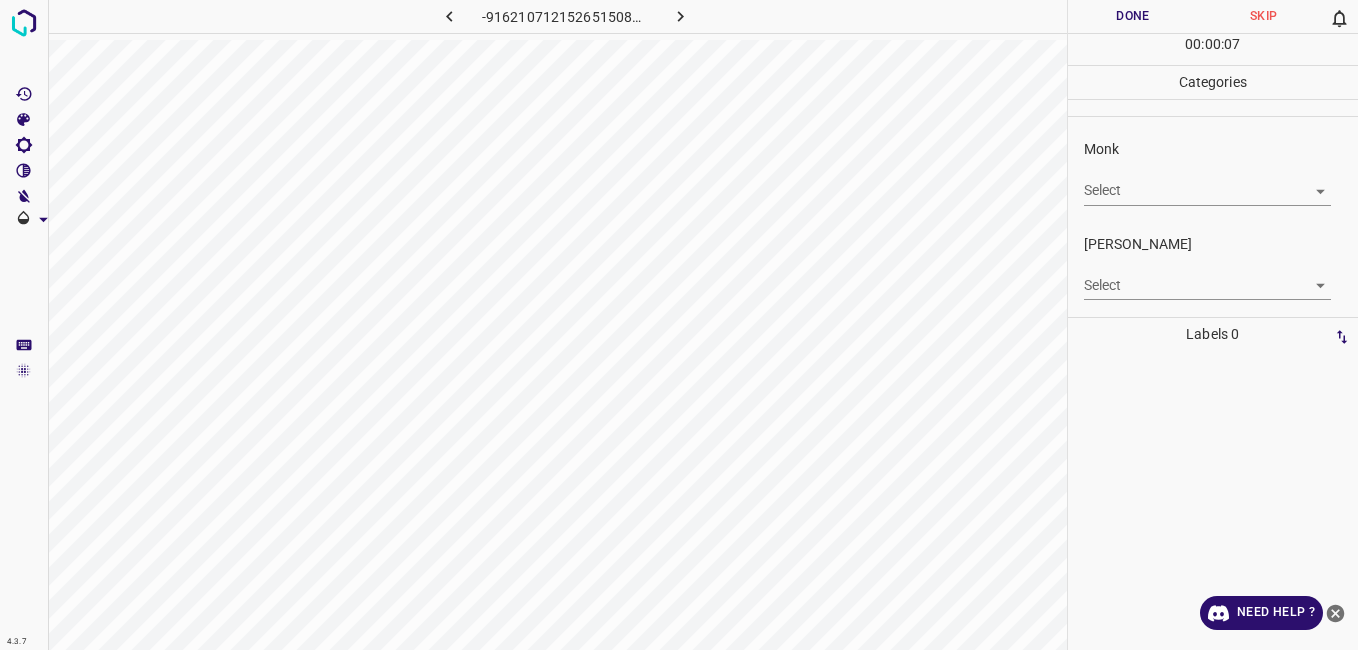 click on "Monk   Select ​" at bounding box center [1213, 172] 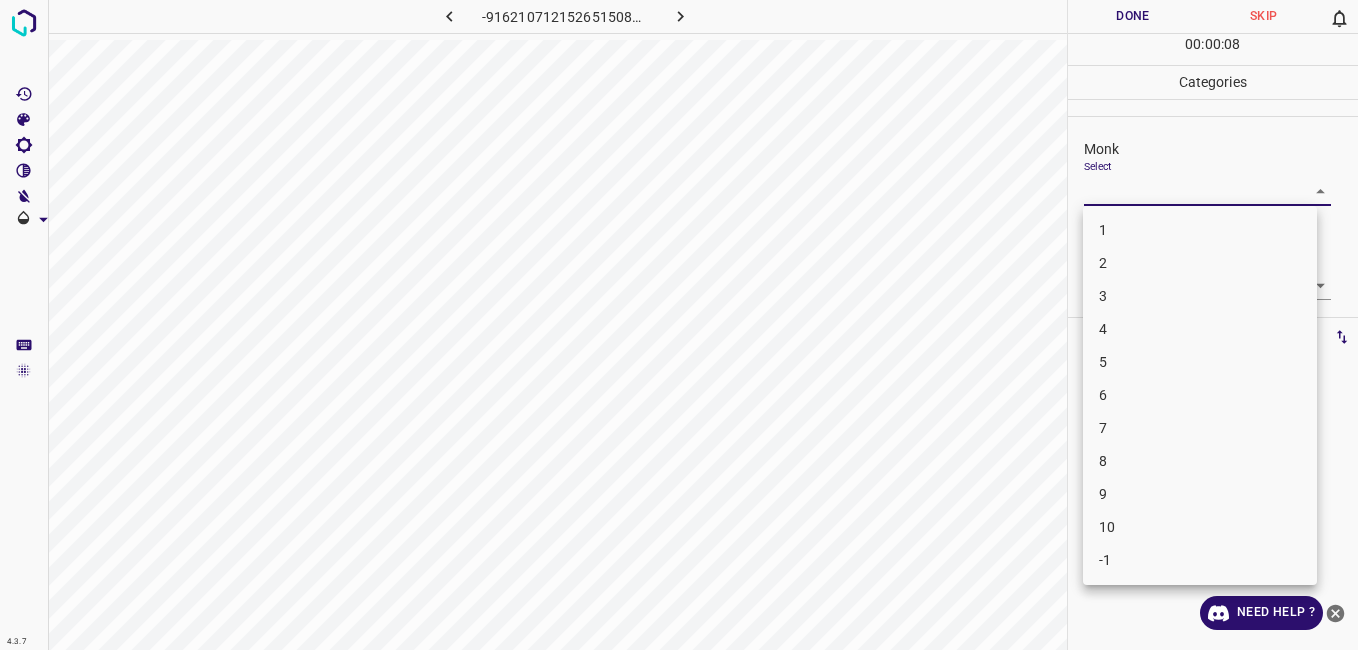 click on "4.3.7 -9162107121526515080.png Done Skip 0 00   : 00   : 08   Categories Monk   Select ​  [PERSON_NAME]   Select ​ Labels   0 Categories 1 Monk 2  [PERSON_NAME] Tools Space Change between modes (Draw & Edit) I Auto labeling R Restore zoom M Zoom in N Zoom out Delete Delete selecte label Filters Z Restore filters X Saturation filter C Brightness filter V Contrast filter B Gray scale filter General O Download Need Help ? - Text - Hide - Delete 1 2 3 4 5 6 7 8 9 10 -1" at bounding box center [679, 325] 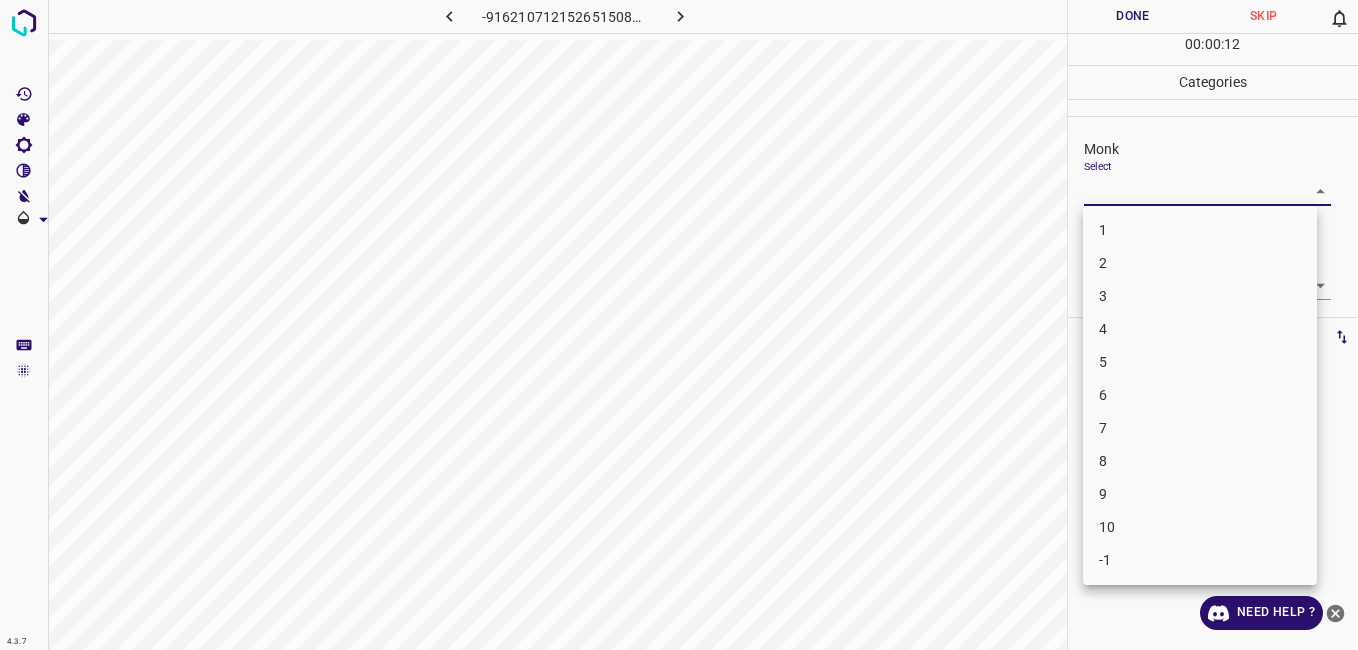 click on "7" at bounding box center [1200, 428] 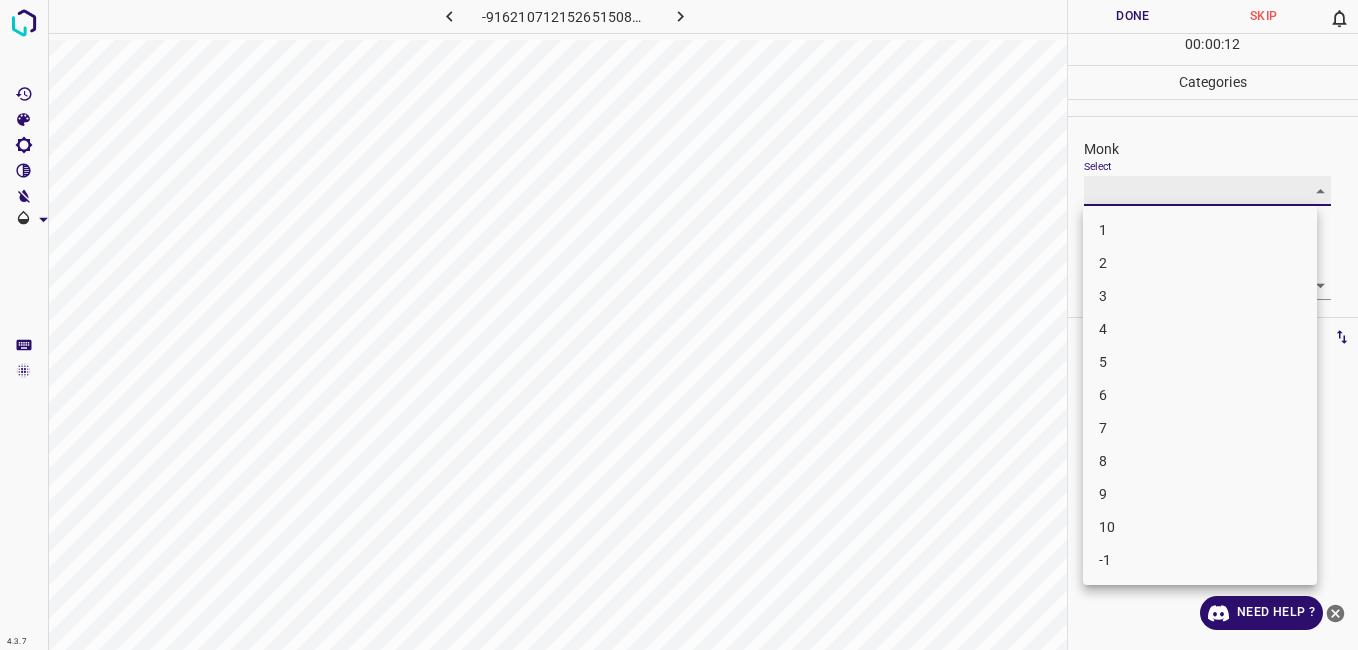 type on "7" 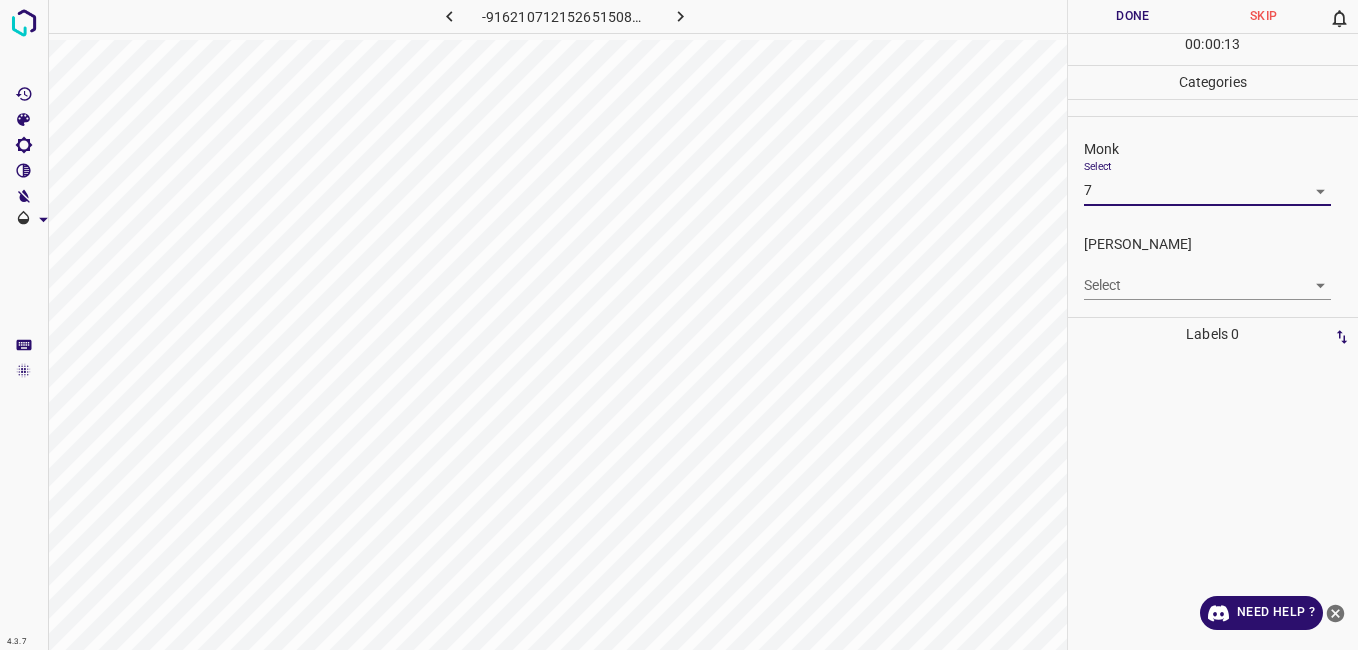 click on "Select ​" at bounding box center [1207, 277] 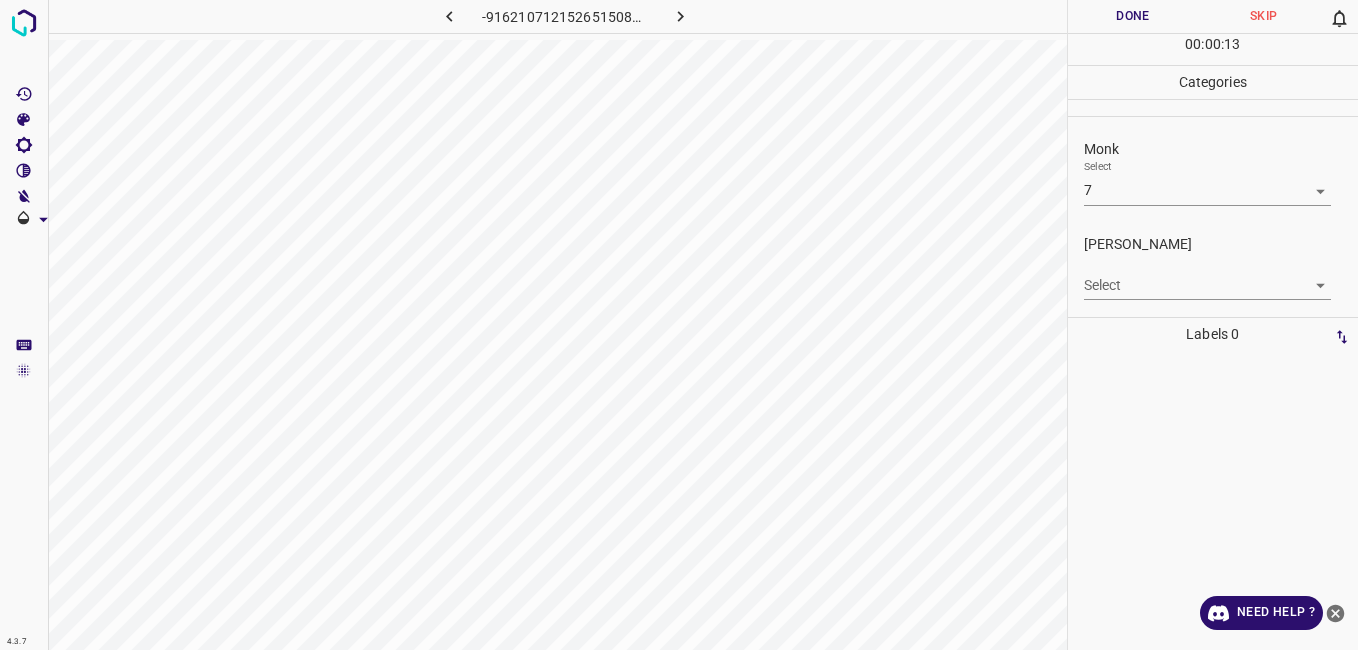 click on "4.3.7 -9162107121526515080.png Done Skip 0 00   : 00   : 13   Categories Monk   Select 7 7  [PERSON_NAME]   Select ​ Labels   0 Categories 1 Monk 2  [PERSON_NAME] Tools Space Change between modes (Draw & Edit) I Auto labeling R Restore zoom M Zoom in N Zoom out Delete Delete selecte label Filters Z Restore filters X Saturation filter C Brightness filter V Contrast filter B Gray scale filter General O Download Need Help ? - Text - Hide - Delete" at bounding box center (679, 325) 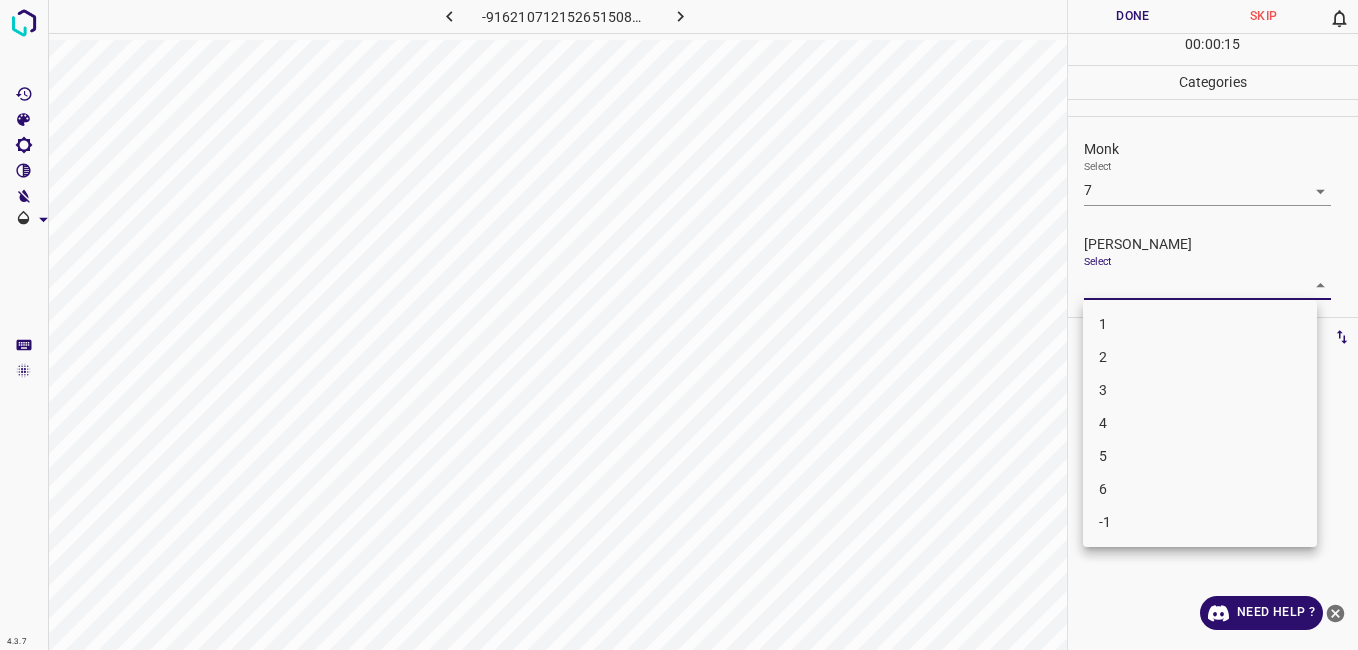 click on "5" at bounding box center [1200, 456] 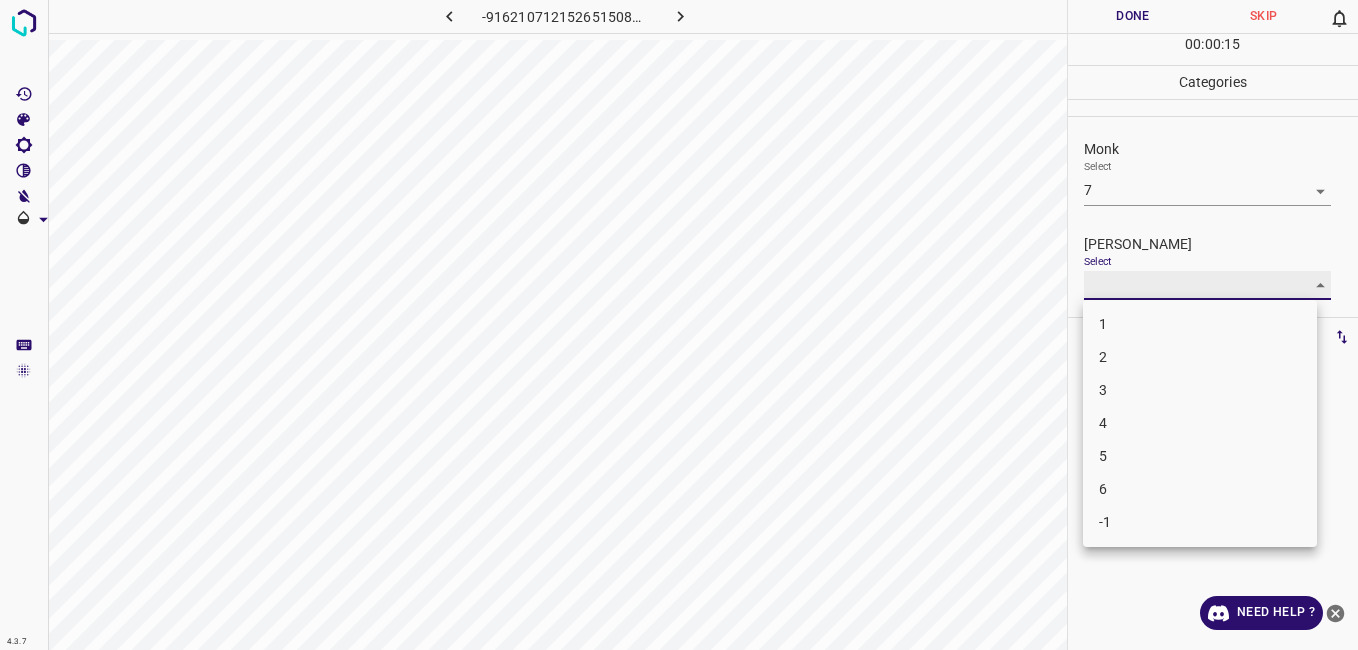type on "5" 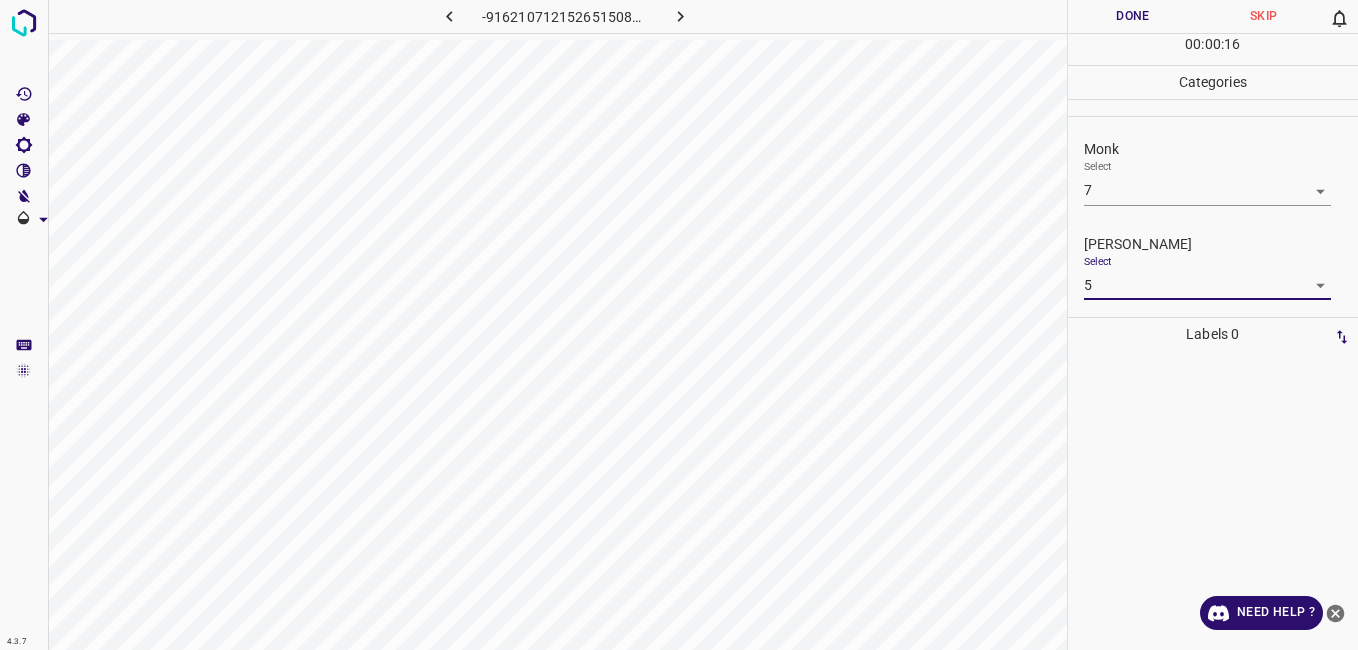 click on "Done" at bounding box center (1133, 16) 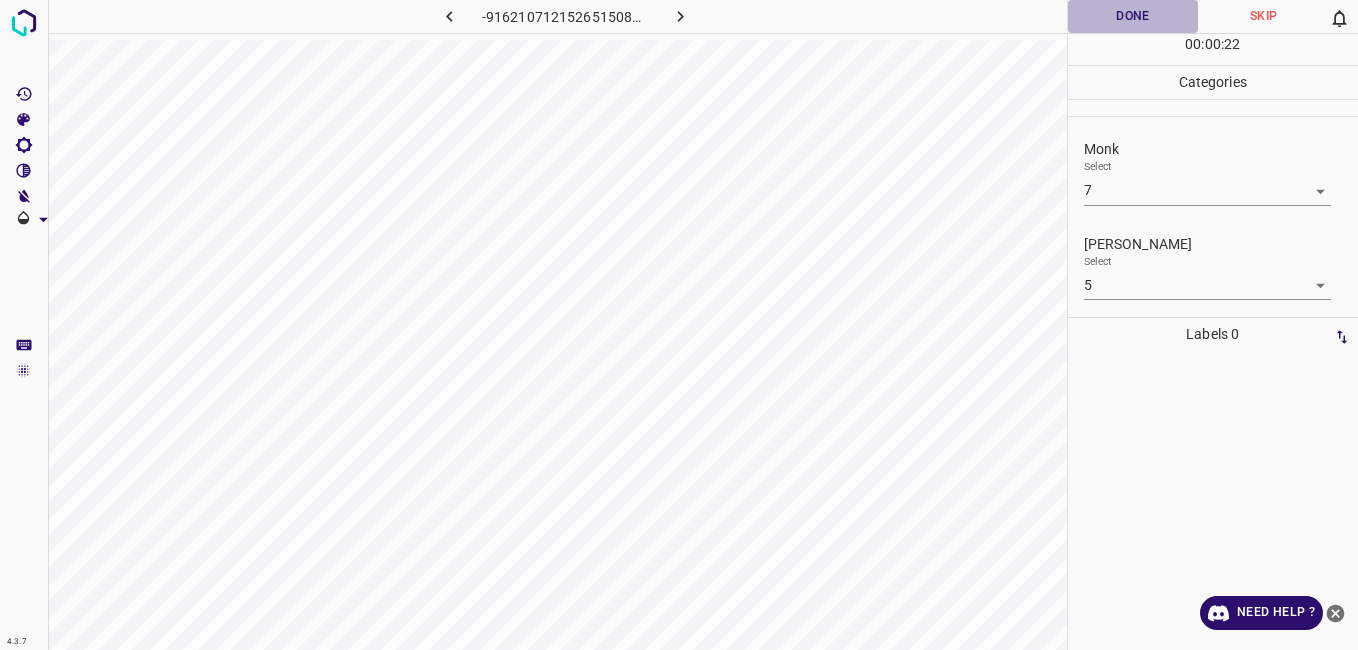 click on "Done" at bounding box center (1133, 16) 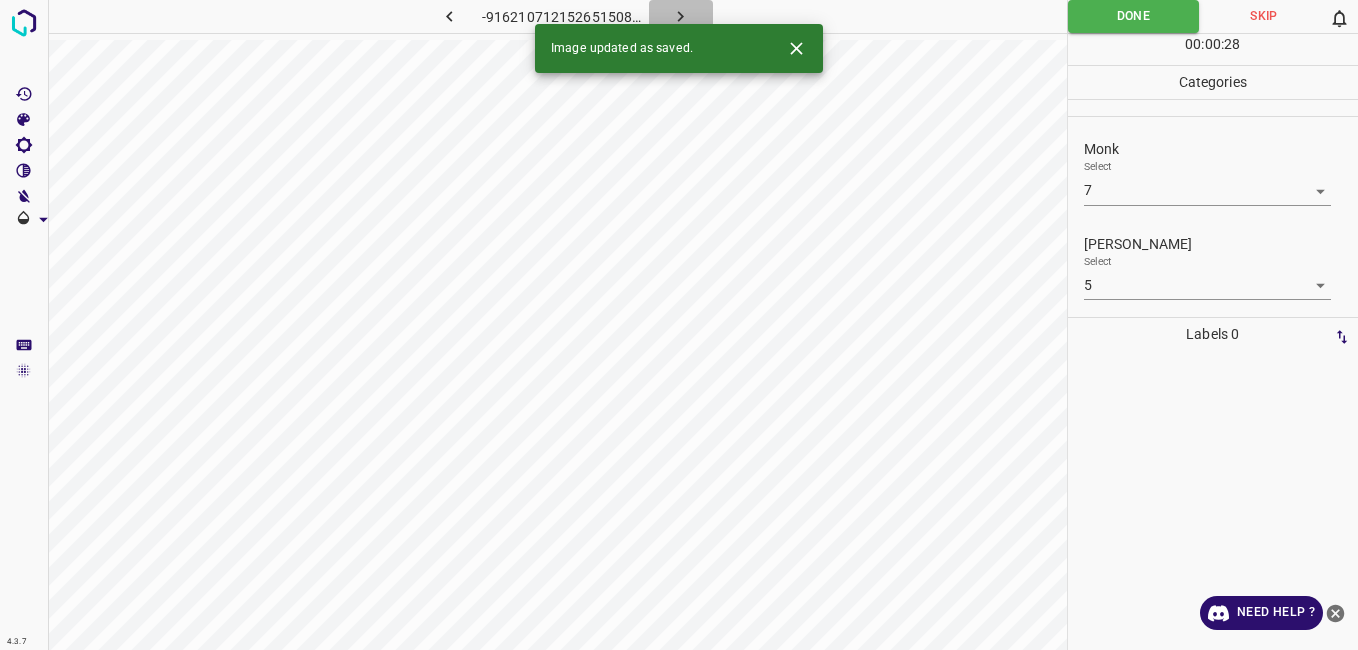 click 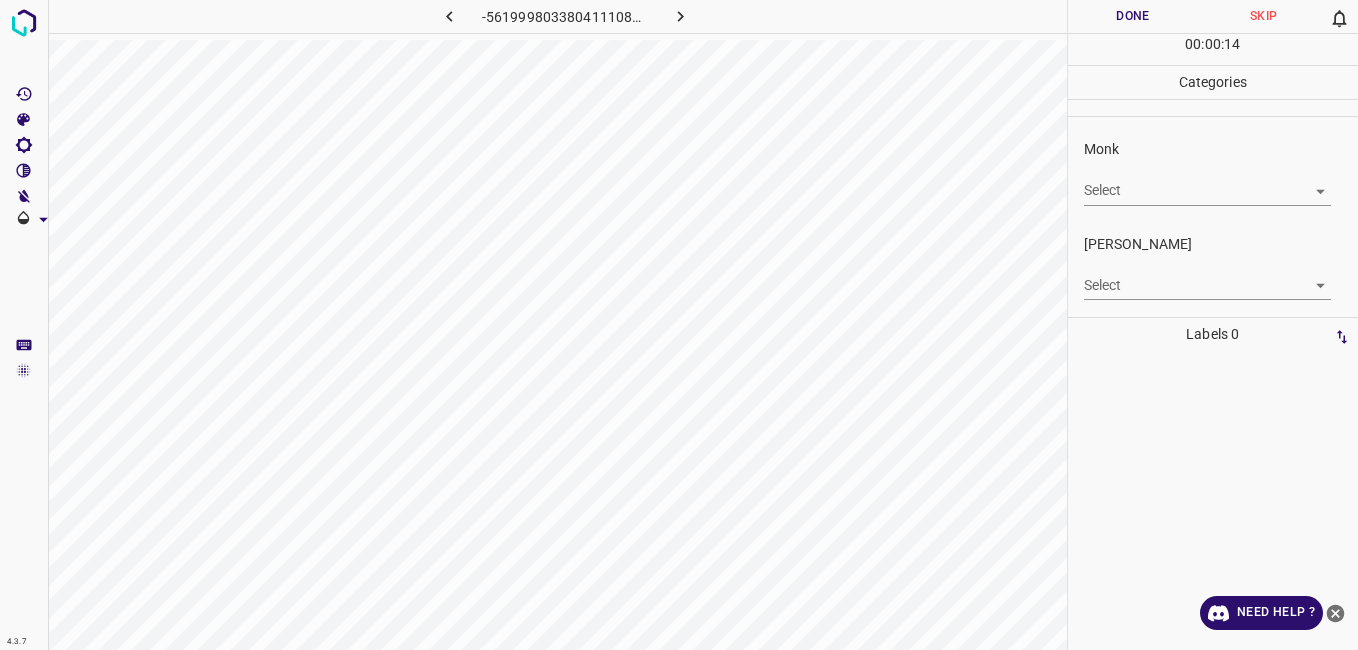click on "4.3.7 -5619998033804111086.png Done Skip 0 00   : 00   : 14   Categories Monk   Select ​  [PERSON_NAME]   Select ​ Labels   0 Categories 1 Monk 2  [PERSON_NAME] Tools Space Change between modes (Draw & Edit) I Auto labeling R Restore zoom M Zoom in N Zoom out Delete Delete selecte label Filters Z Restore filters X Saturation filter C Brightness filter V Contrast filter B Gray scale filter General O Download Need Help ? - Text - Hide - Delete" at bounding box center (679, 325) 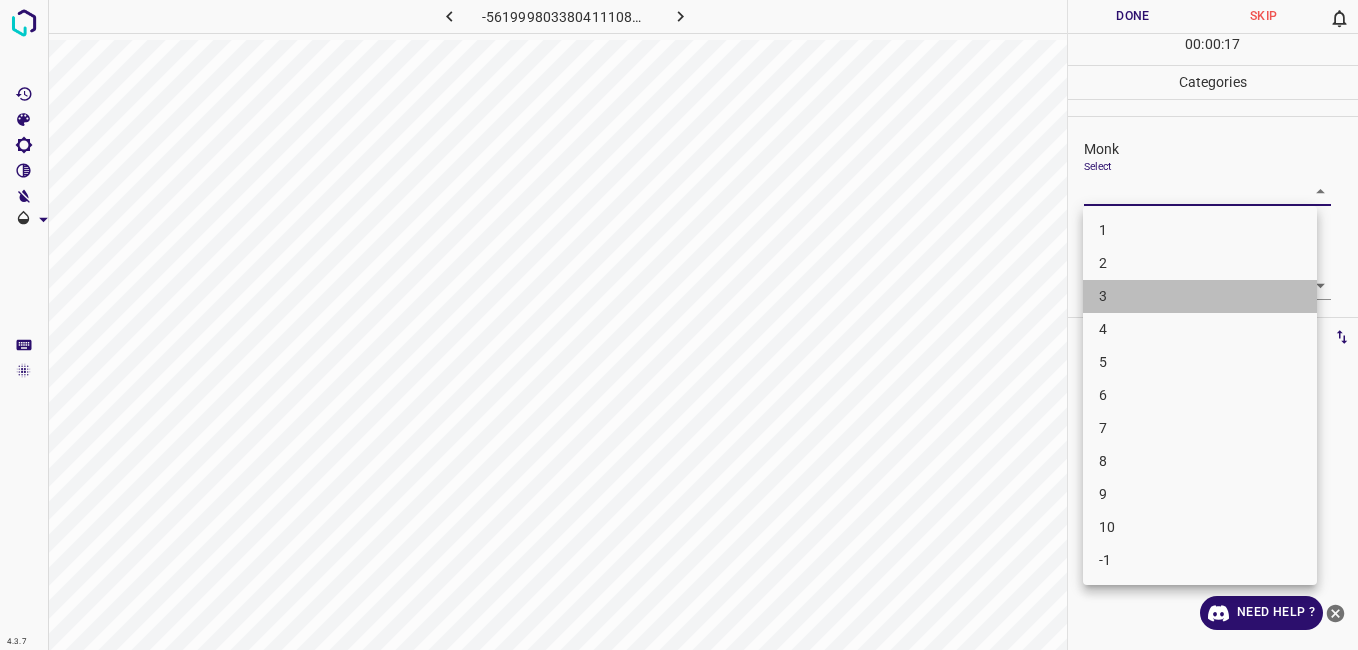 click on "3" at bounding box center (1200, 296) 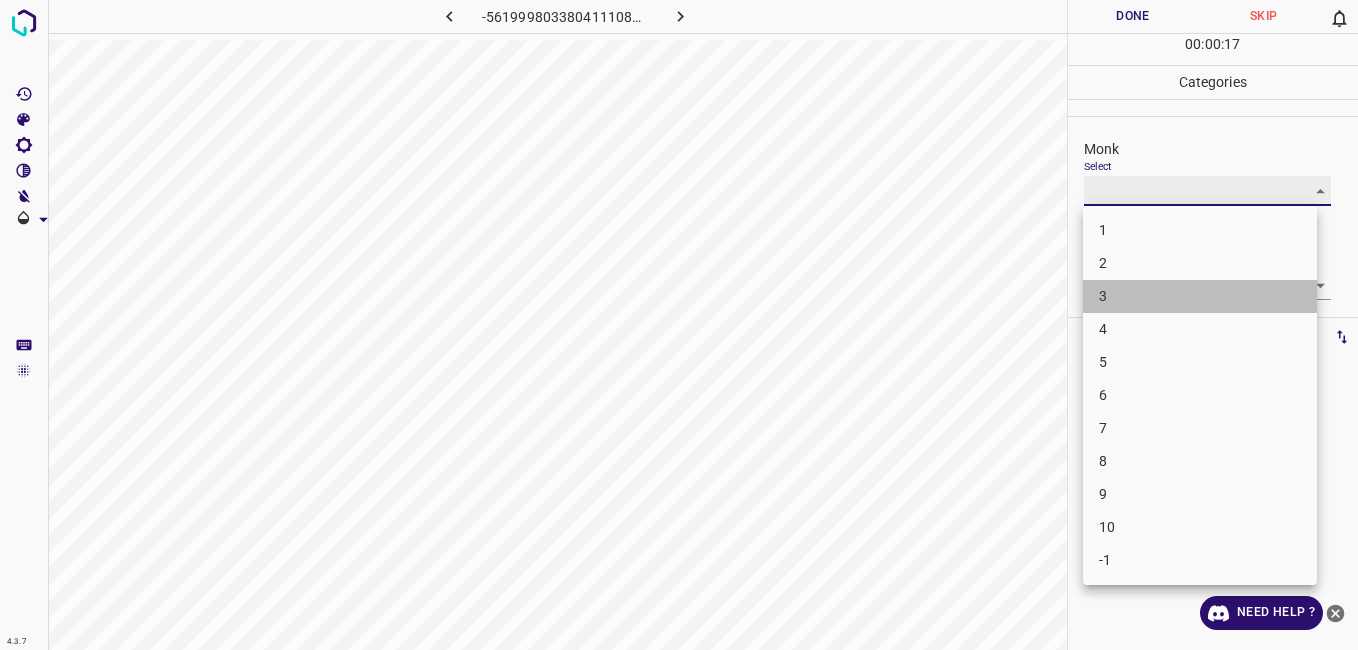 type on "3" 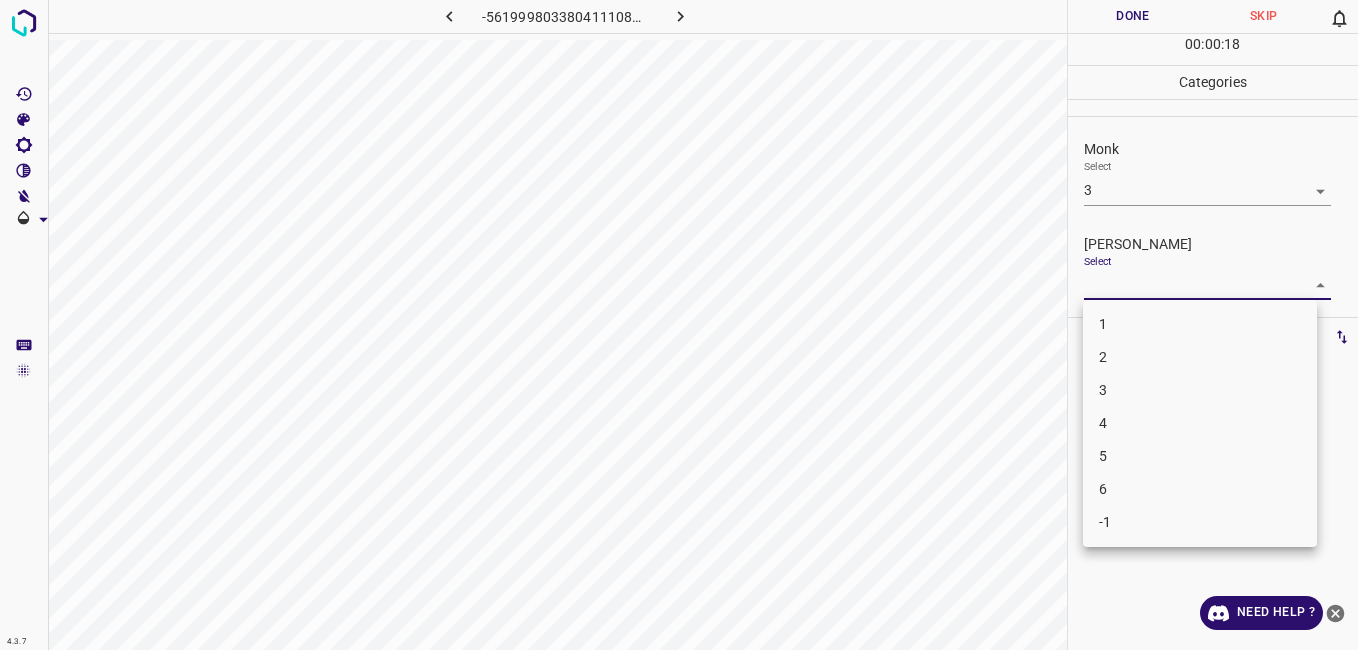 click on "4.3.7 -5619998033804111086.png Done Skip 0 00   : 00   : 18   Categories Monk   Select 3 3  [PERSON_NAME]   Select ​ Labels   0 Categories 1 Monk 2  [PERSON_NAME] Tools Space Change between modes (Draw & Edit) I Auto labeling R Restore zoom M Zoom in N Zoom out Delete Delete selecte label Filters Z Restore filters X Saturation filter C Brightness filter V Contrast filter B Gray scale filter General O Download Need Help ? - Text - Hide - Delete 1 2 3 4 5 6 -1" at bounding box center [679, 325] 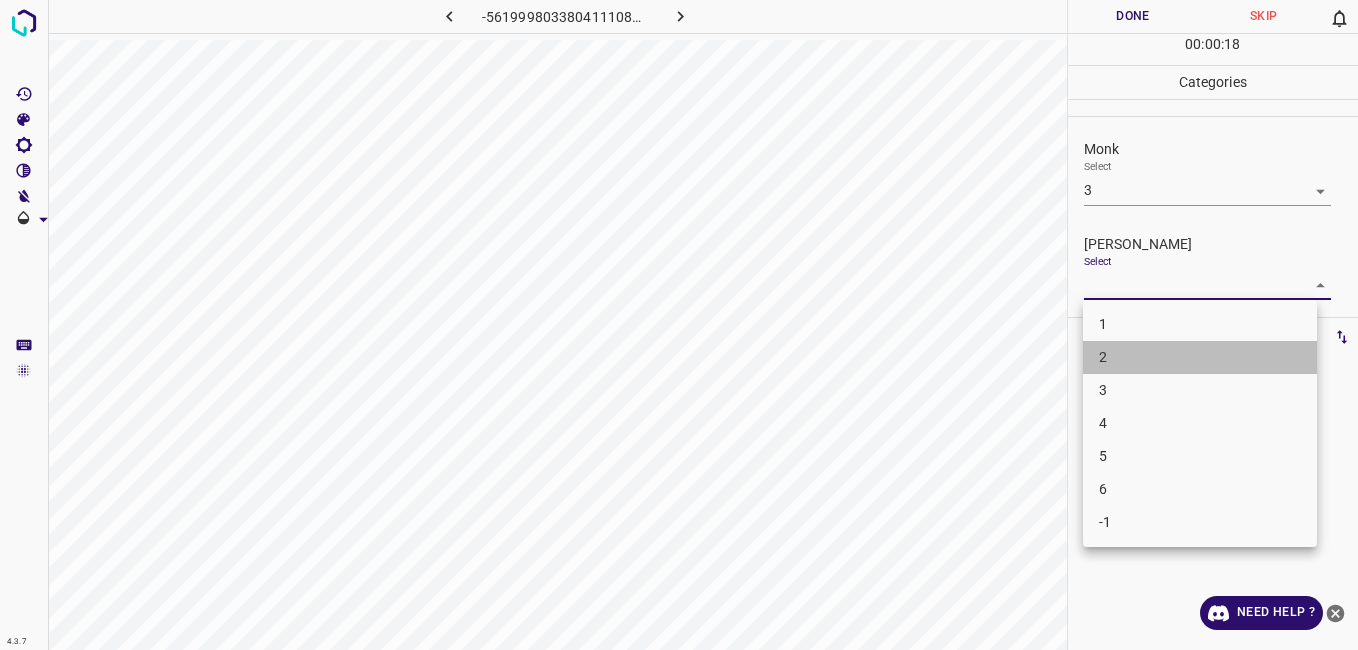 click on "2" at bounding box center [1200, 357] 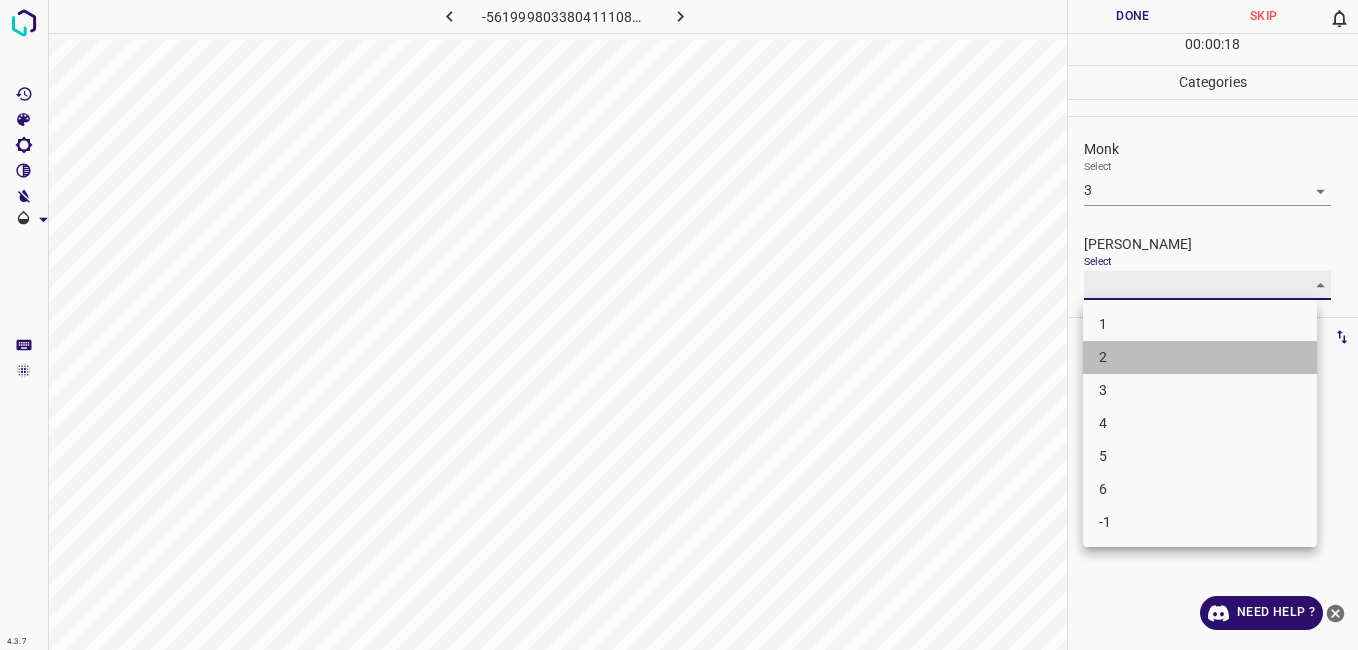 type on "2" 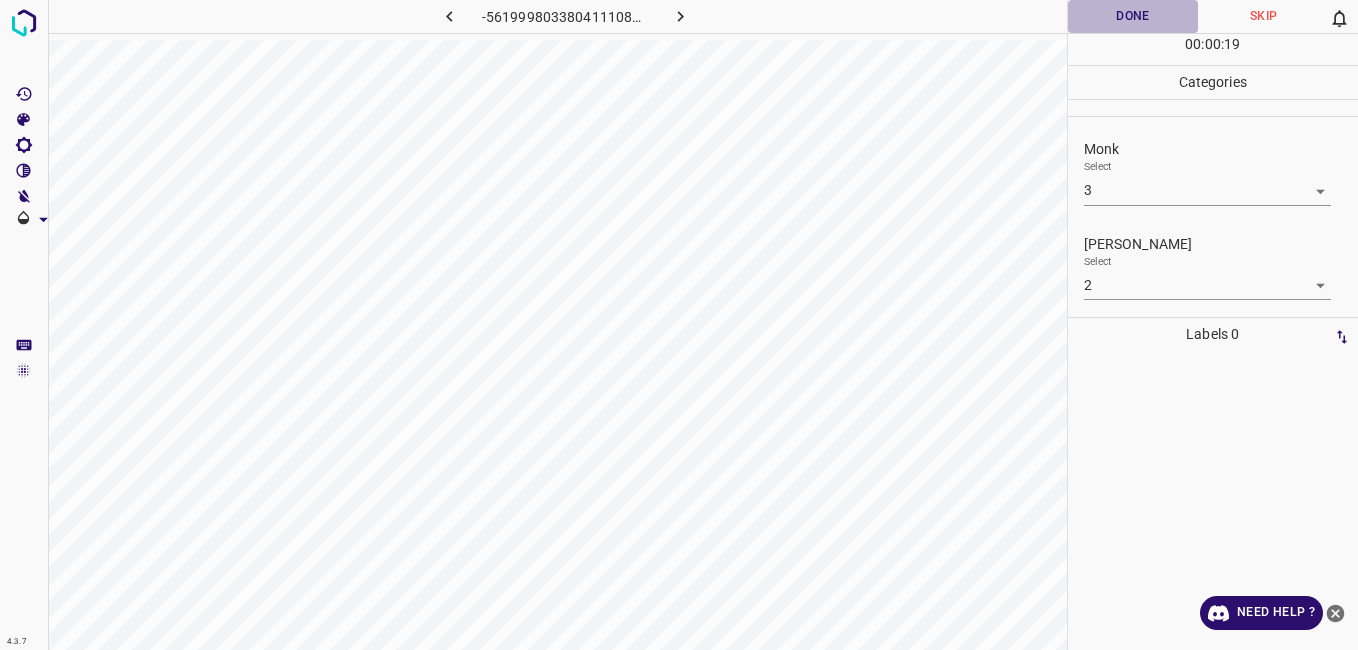 click on "Done" at bounding box center [1133, 16] 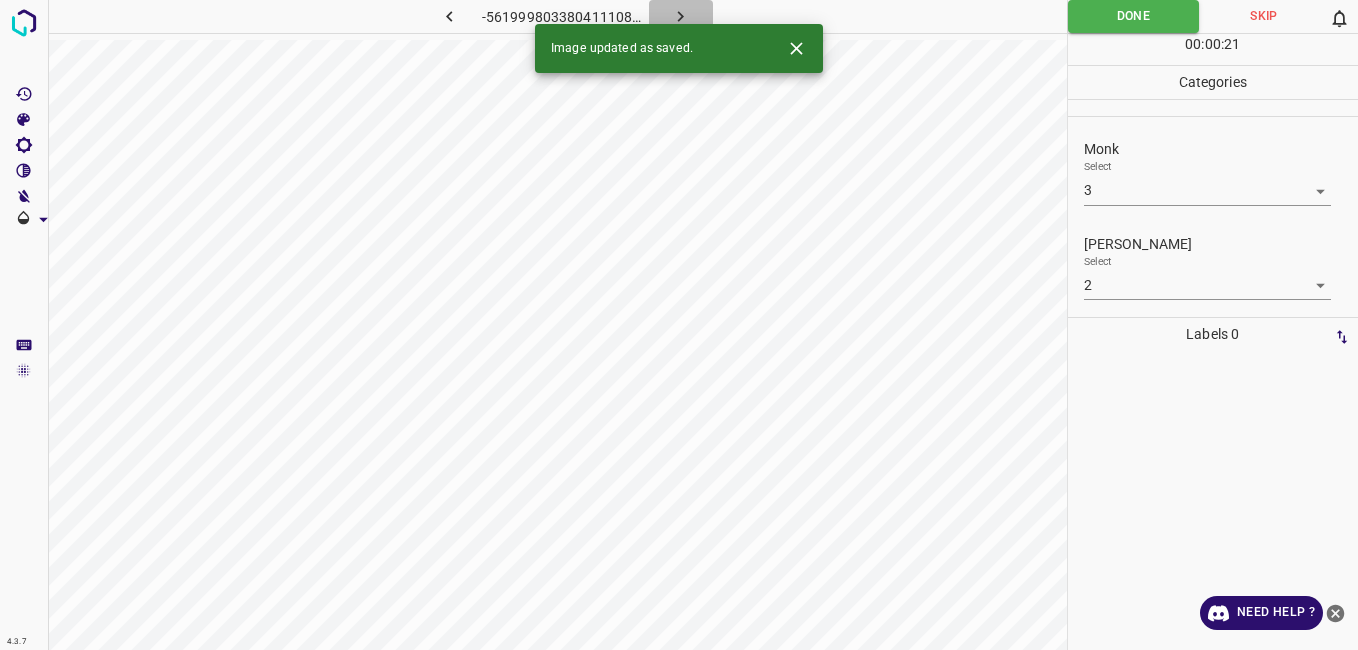 click 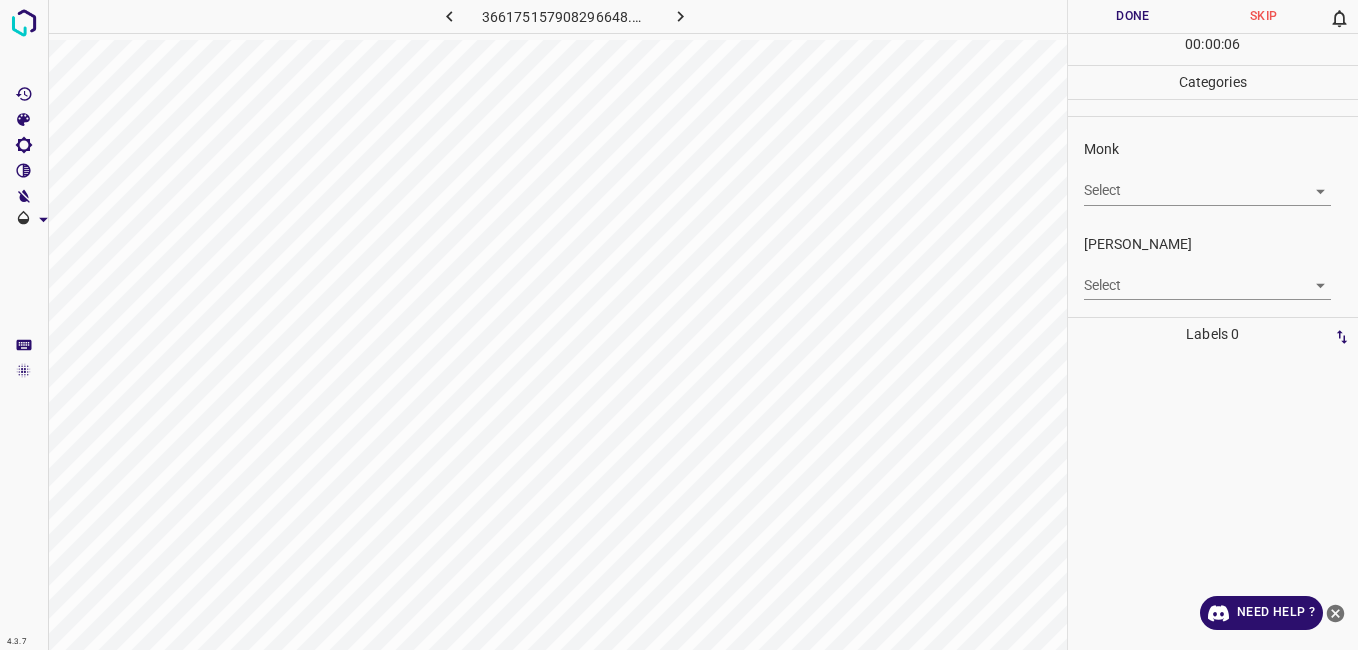 click on "4.3.7 366175157908296648.png Done Skip 0 00   : 00   : 06   Categories Monk   Select ​  [PERSON_NAME]   Select ​ Labels   0 Categories 1 Monk 2  [PERSON_NAME] Tools Space Change between modes (Draw & Edit) I Auto labeling R Restore zoom M Zoom in N Zoom out Delete Delete selecte label Filters Z Restore filters X Saturation filter C Brightness filter V Contrast filter B Gray scale filter General O Download Need Help ? - Text - Hide - Delete" at bounding box center [679, 325] 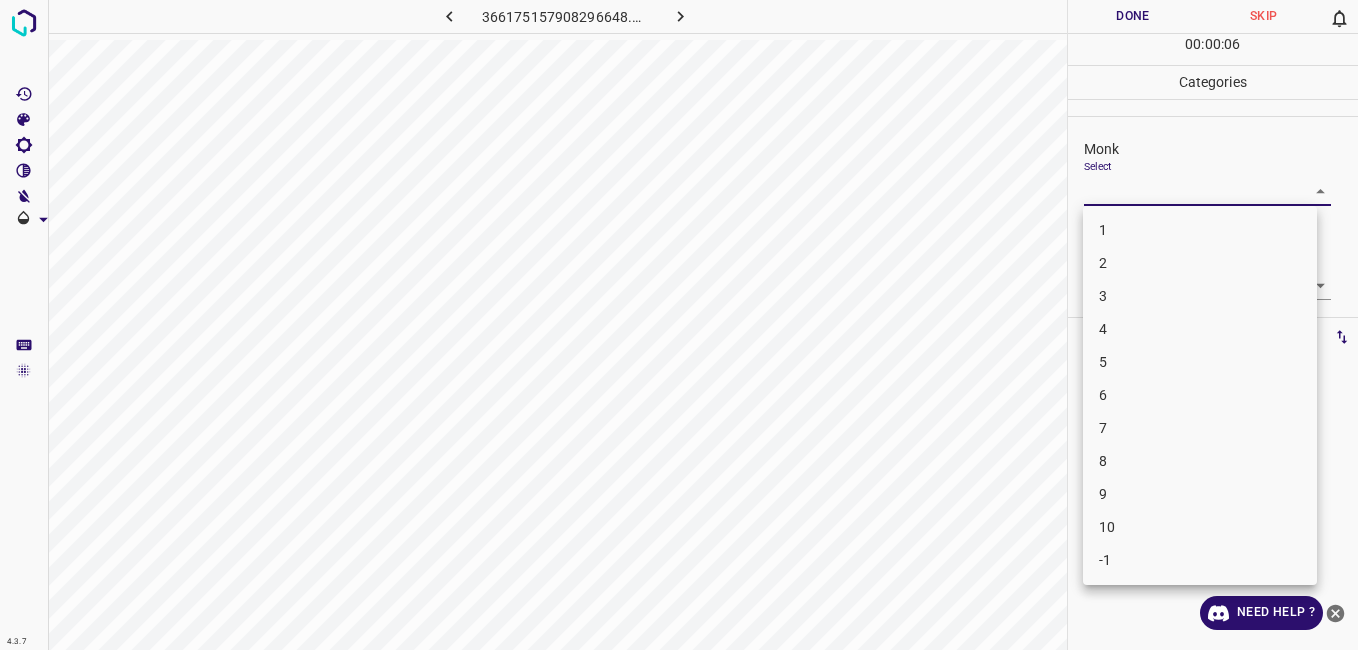 click on "1" at bounding box center (1200, 230) 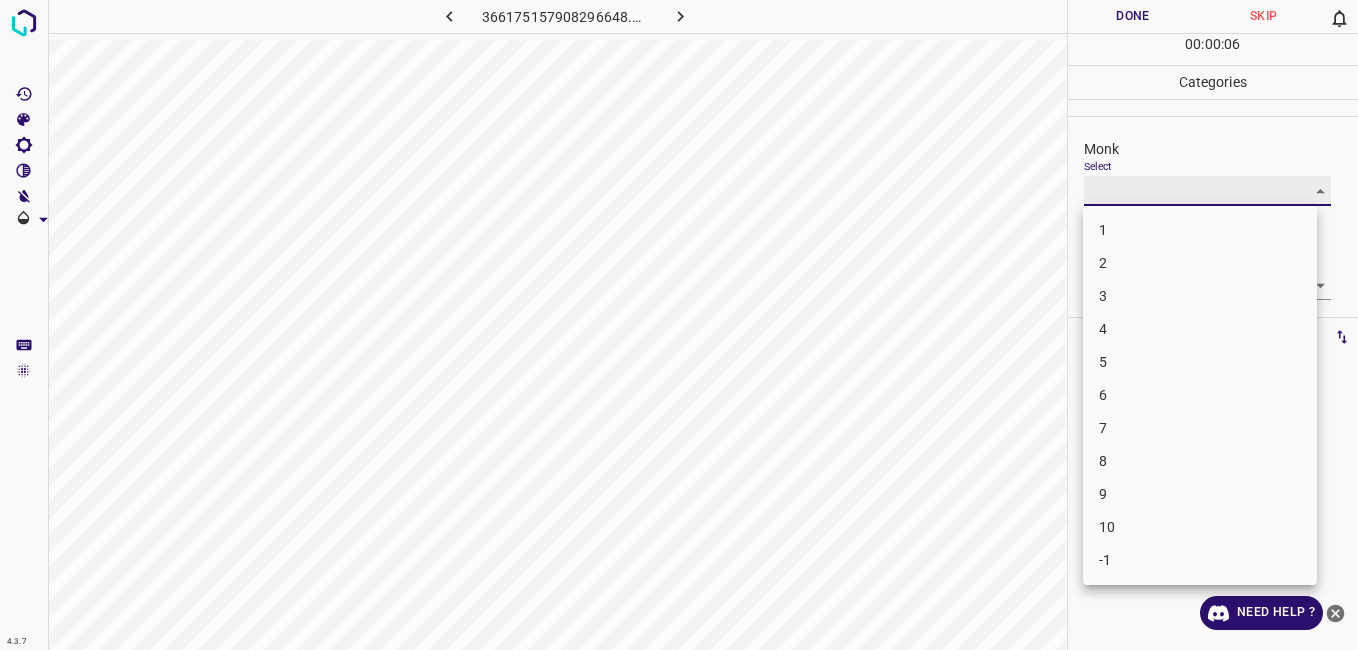 type on "1" 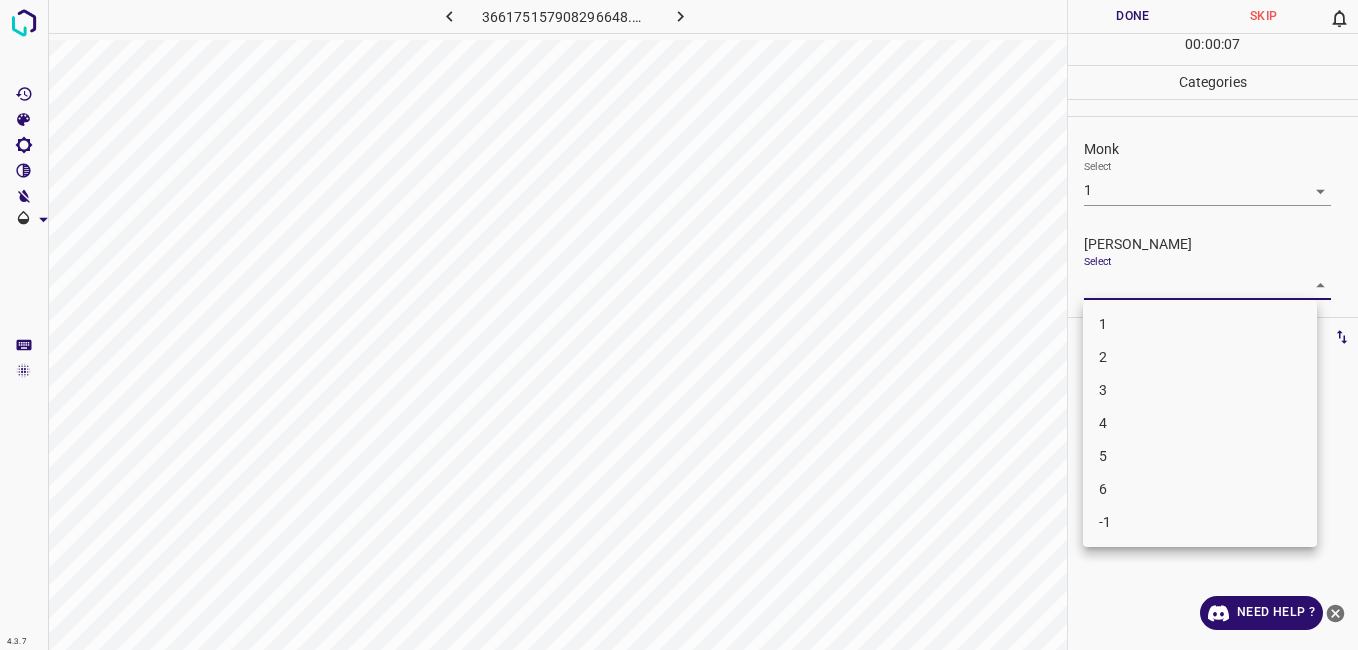 click on "4.3.7 366175157908296648.png Done Skip 0 00   : 00   : 07   Categories Monk   Select 1 1  [PERSON_NAME]   Select ​ Labels   0 Categories 1 Monk 2  [PERSON_NAME] Tools Space Change between modes (Draw & Edit) I Auto labeling R Restore zoom M Zoom in N Zoom out Delete Delete selecte label Filters Z Restore filters X Saturation filter C Brightness filter V Contrast filter B Gray scale filter General O Download Need Help ? - Text - Hide - Delete 1 2 3 4 5 6 -1" at bounding box center [679, 325] 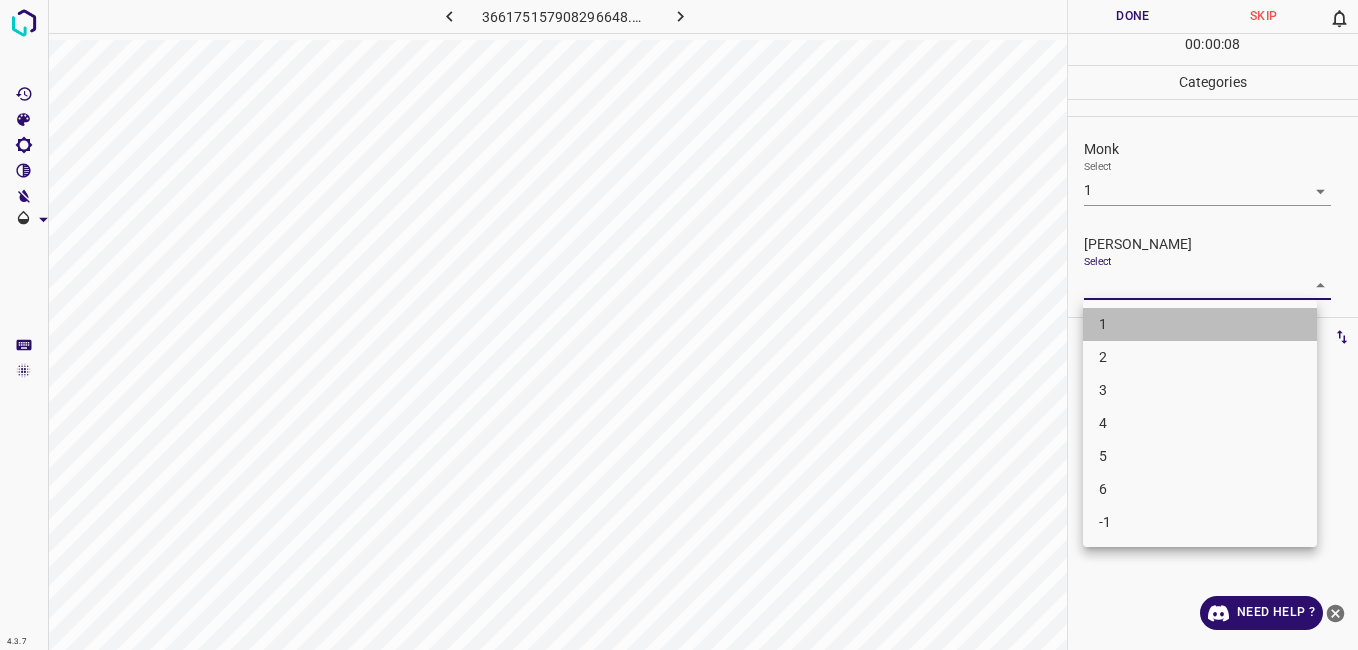 click on "1" at bounding box center [1200, 324] 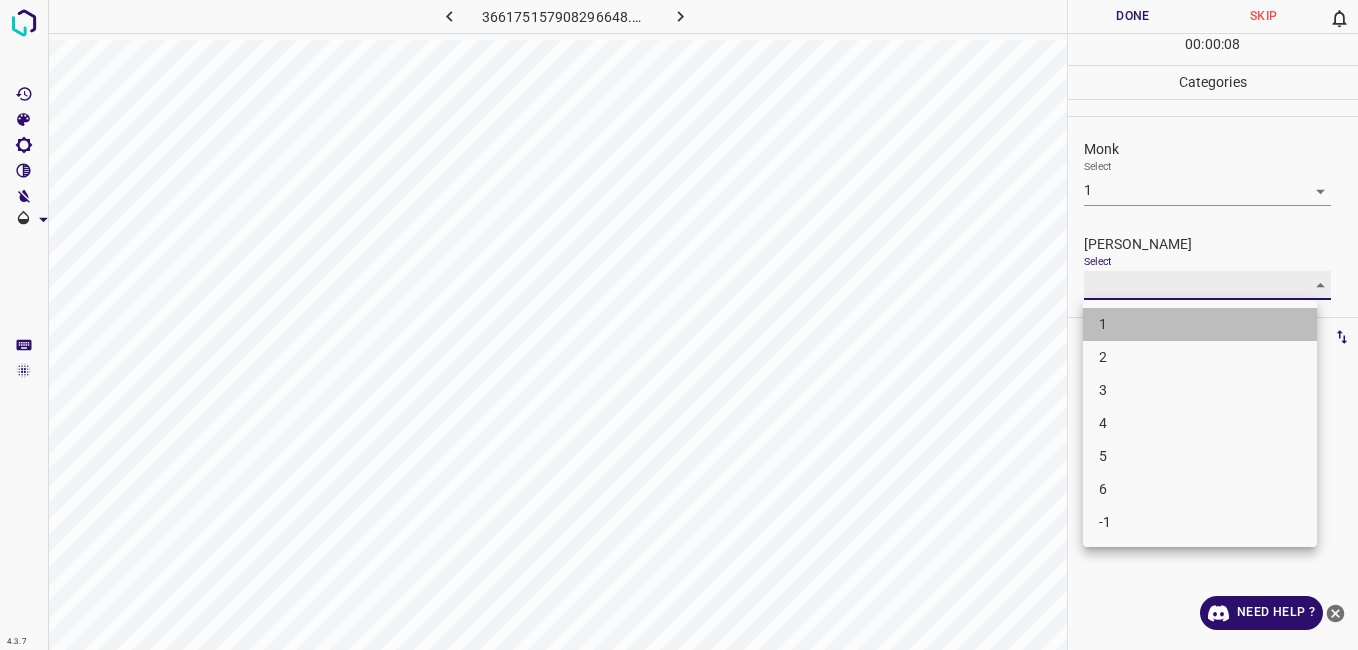 type on "1" 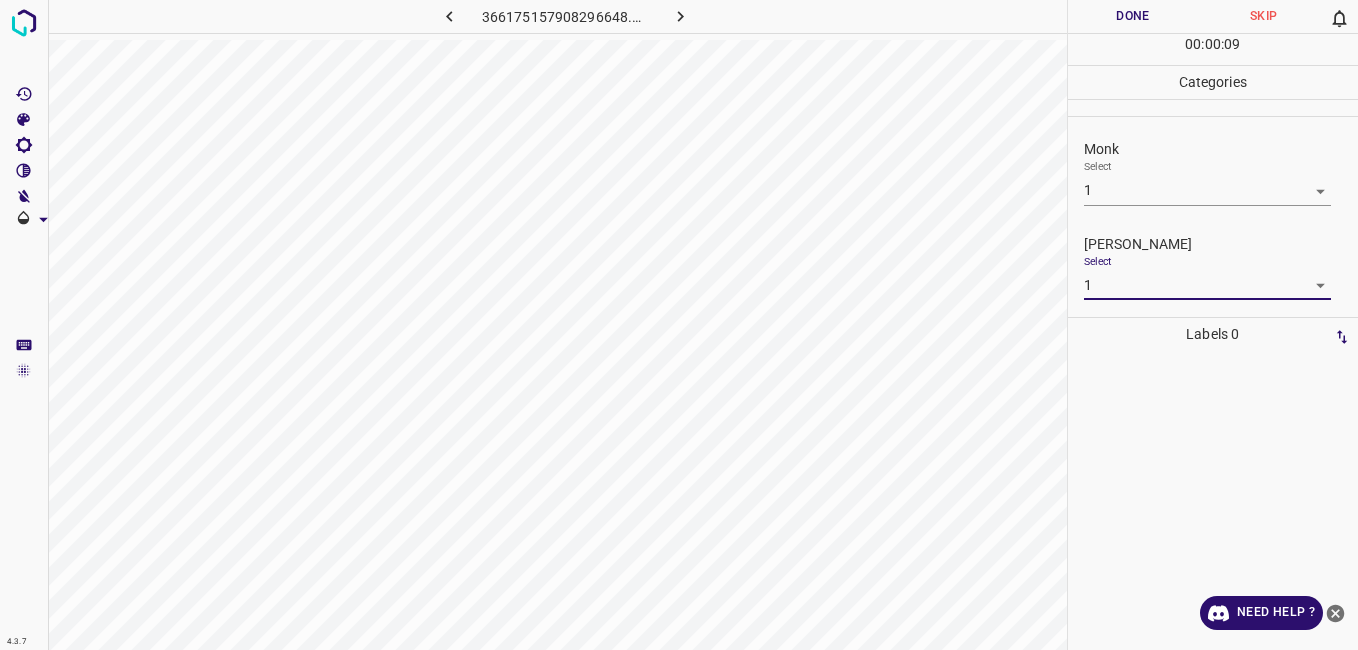 click on "Done" at bounding box center (1133, 16) 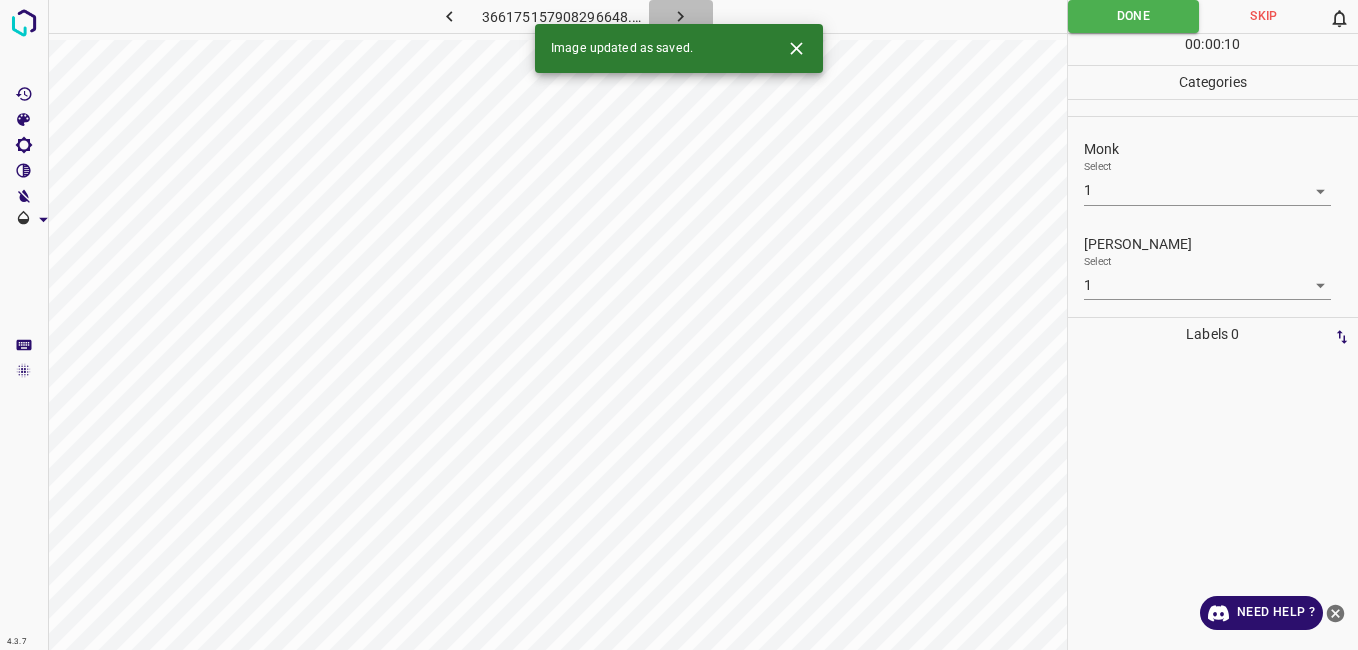 click 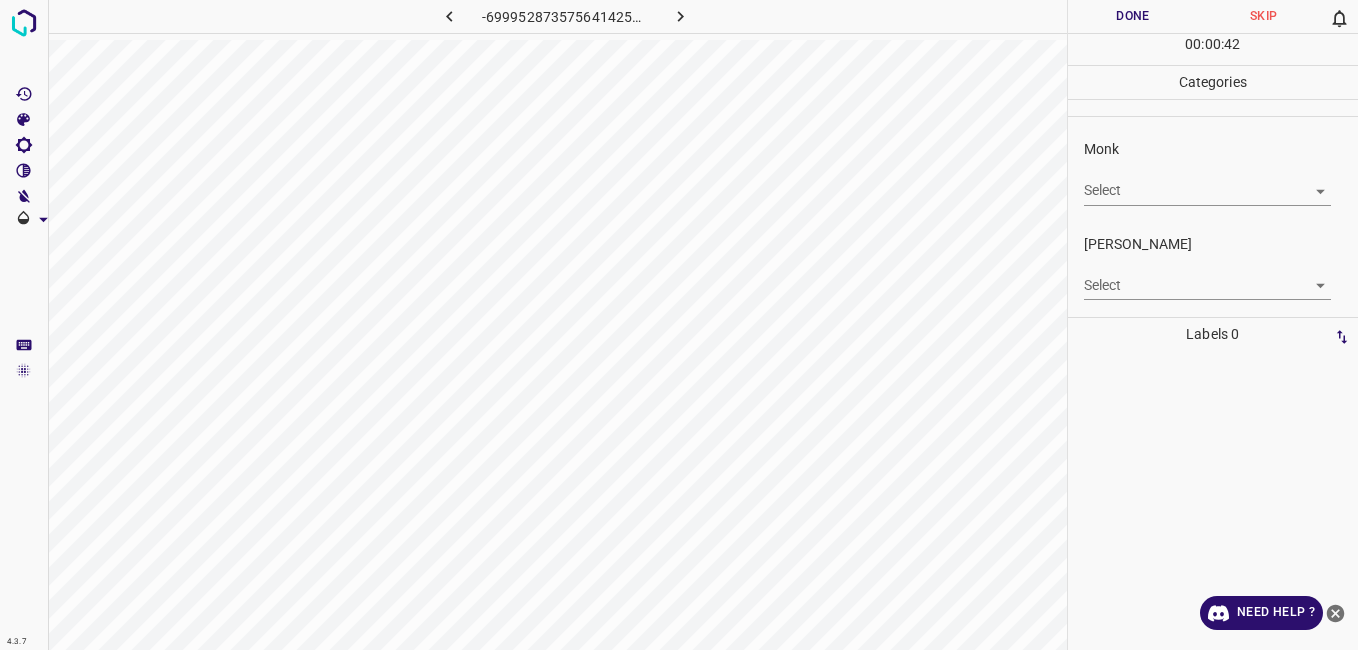 click on "4.3.7 -6999528735756414253.png Done Skip 0 00   : 00   : 42   Categories Monk   Select ​  [PERSON_NAME]   Select ​ Labels   0 Categories 1 Monk 2  [PERSON_NAME] Tools Space Change between modes (Draw & Edit) I Auto labeling R Restore zoom M Zoom in N Zoom out Delete Delete selecte label Filters Z Restore filters X Saturation filter C Brightness filter V Contrast filter B Gray scale filter General O Download Need Help ? - Text - Hide - Delete" at bounding box center (679, 325) 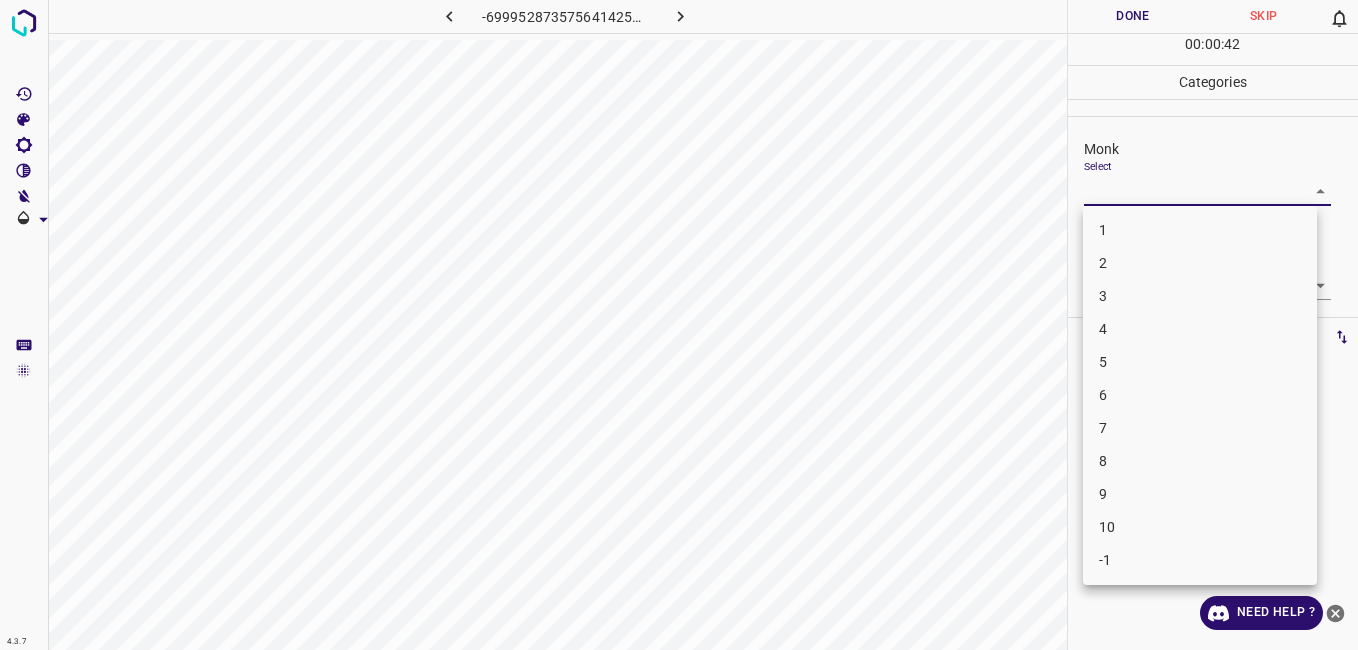 click at bounding box center (679, 325) 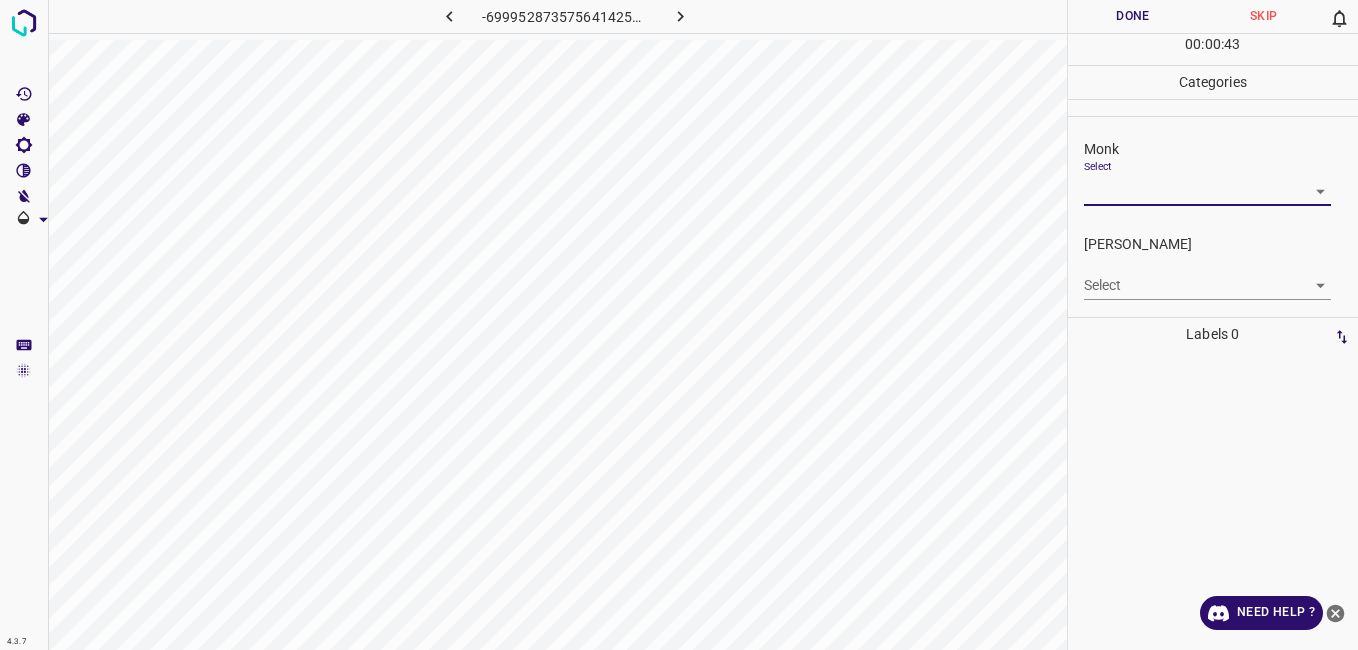 click on "4.3.7 -6999528735756414253.png Done Skip 0 00   : 00   : 43   Categories Monk   Select ​  [PERSON_NAME]   Select ​ Labels   0 Categories 1 Monk 2  [PERSON_NAME] Tools Space Change between modes (Draw & Edit) I Auto labeling R Restore zoom M Zoom in N Zoom out Delete Delete selecte label Filters Z Restore filters X Saturation filter C Brightness filter V Contrast filter B Gray scale filter General O Download Need Help ? - Text - Hide - Delete" at bounding box center [679, 325] 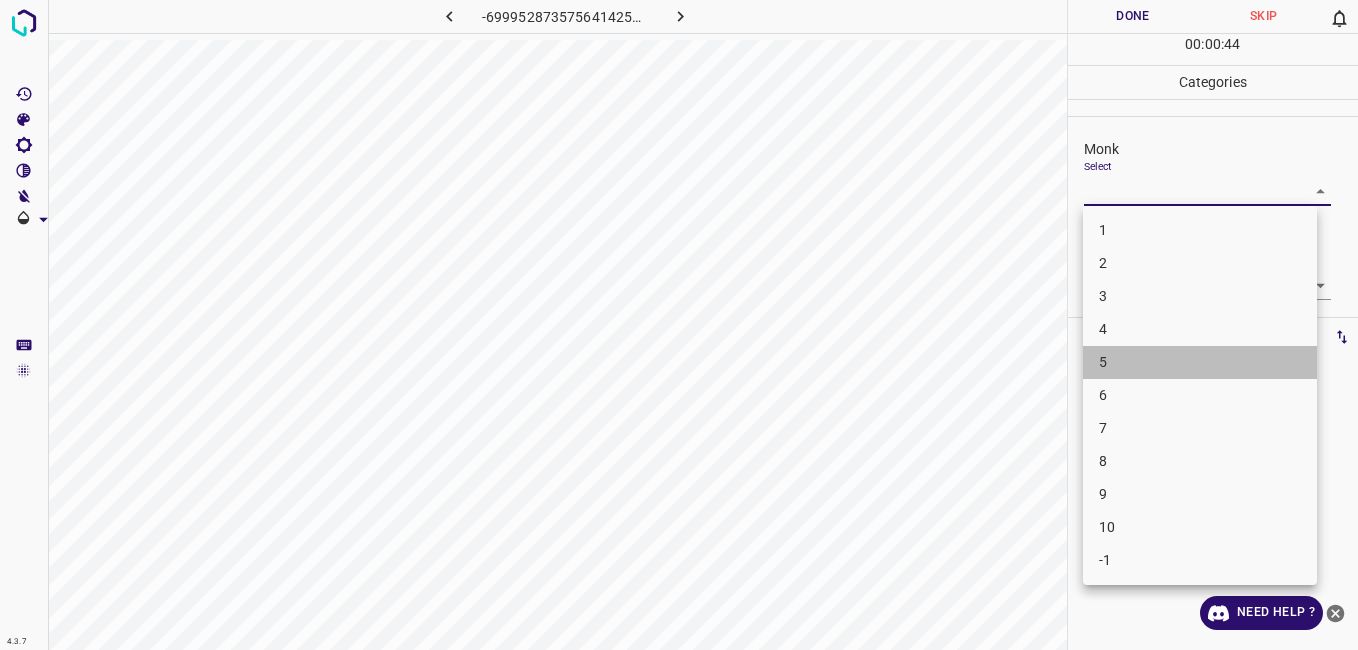 click on "5" at bounding box center [1200, 362] 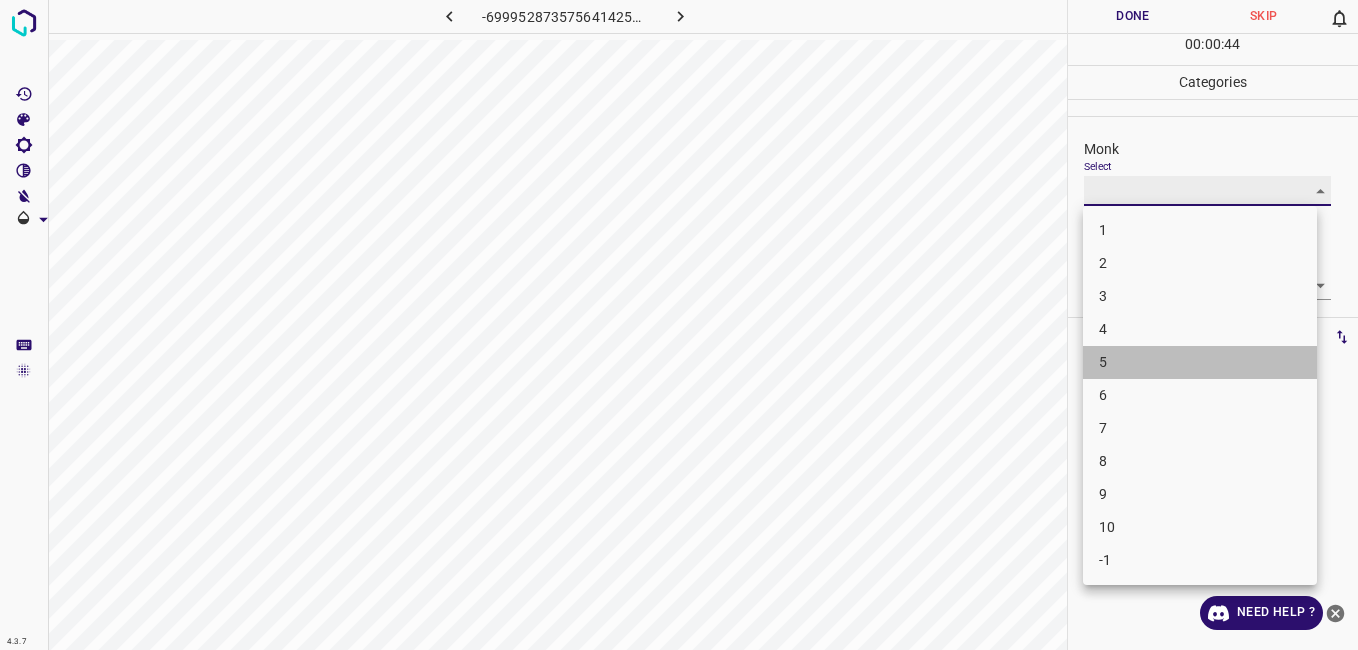type on "5" 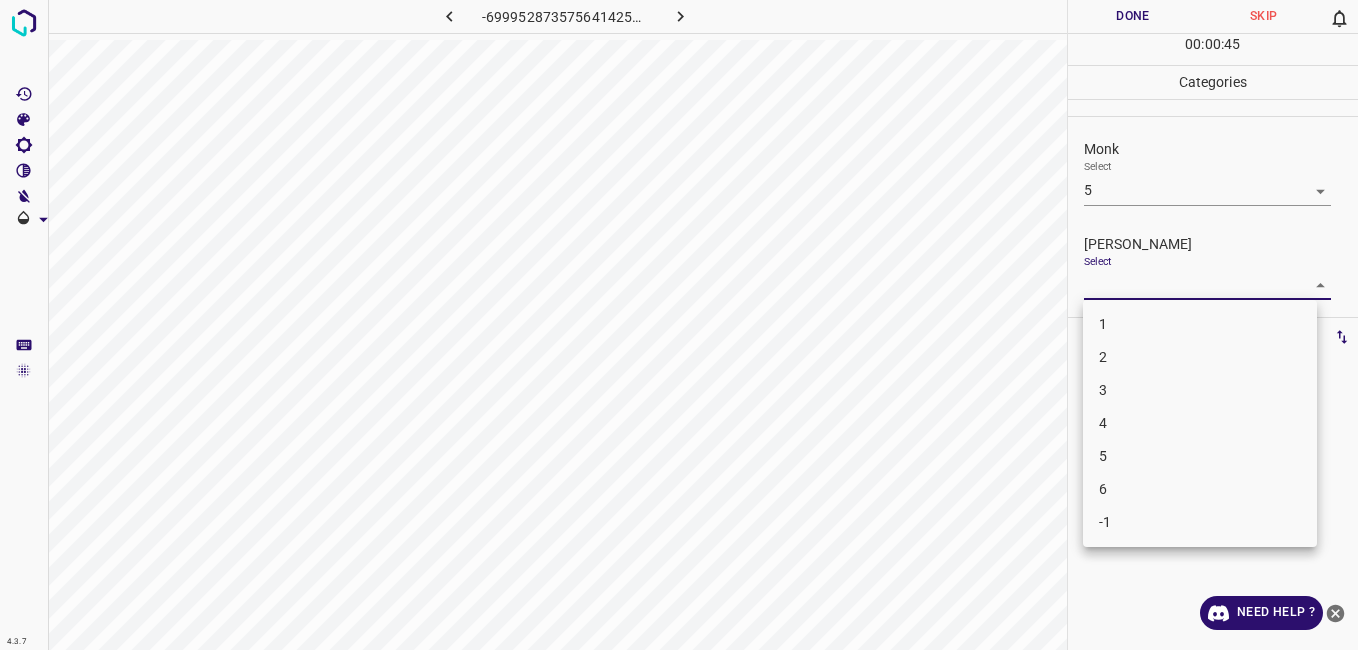 click on "4.3.7 -6999528735756414253.png Done Skip 0 00   : 00   : 45   Categories Monk   Select 5 5  [PERSON_NAME]   Select ​ Labels   0 Categories 1 Monk 2  [PERSON_NAME] Tools Space Change between modes (Draw & Edit) I Auto labeling R Restore zoom M Zoom in N Zoom out Delete Delete selecte label Filters Z Restore filters X Saturation filter C Brightness filter V Contrast filter B Gray scale filter General O Download Need Help ? - Text - Hide - Delete 1 2 3 4 5 6 -1" at bounding box center [679, 325] 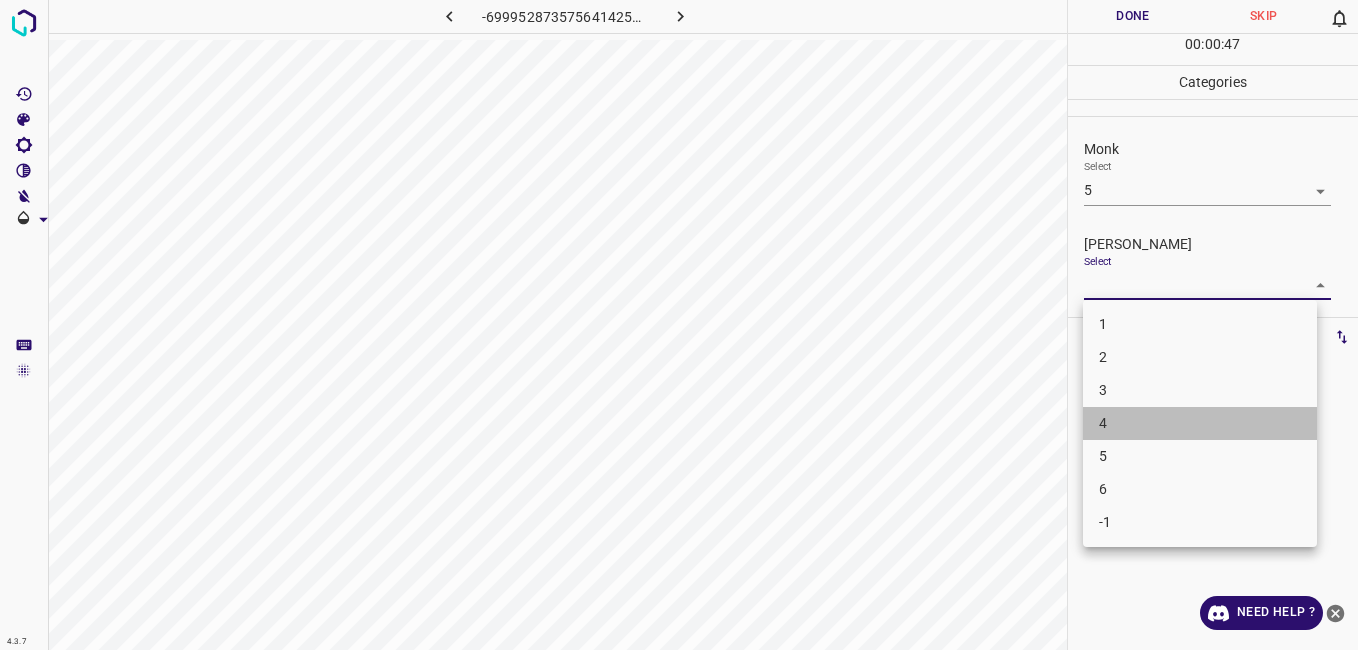 click on "4" at bounding box center [1200, 423] 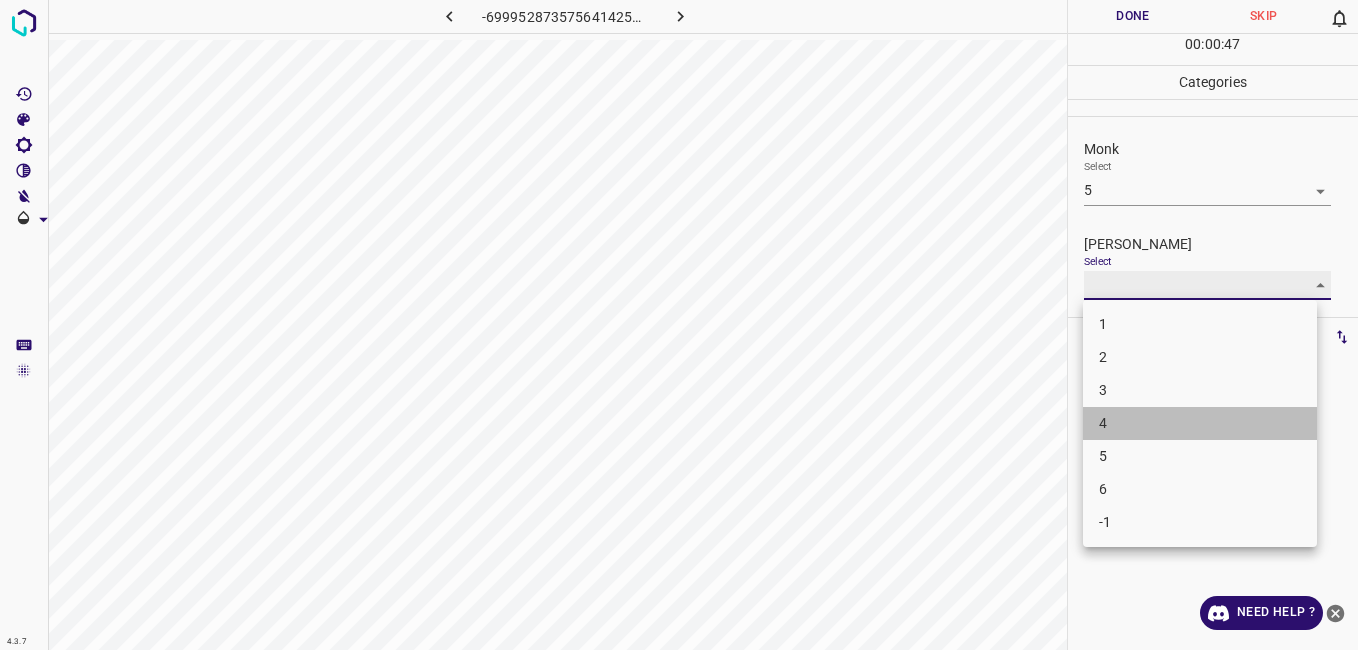 type on "4" 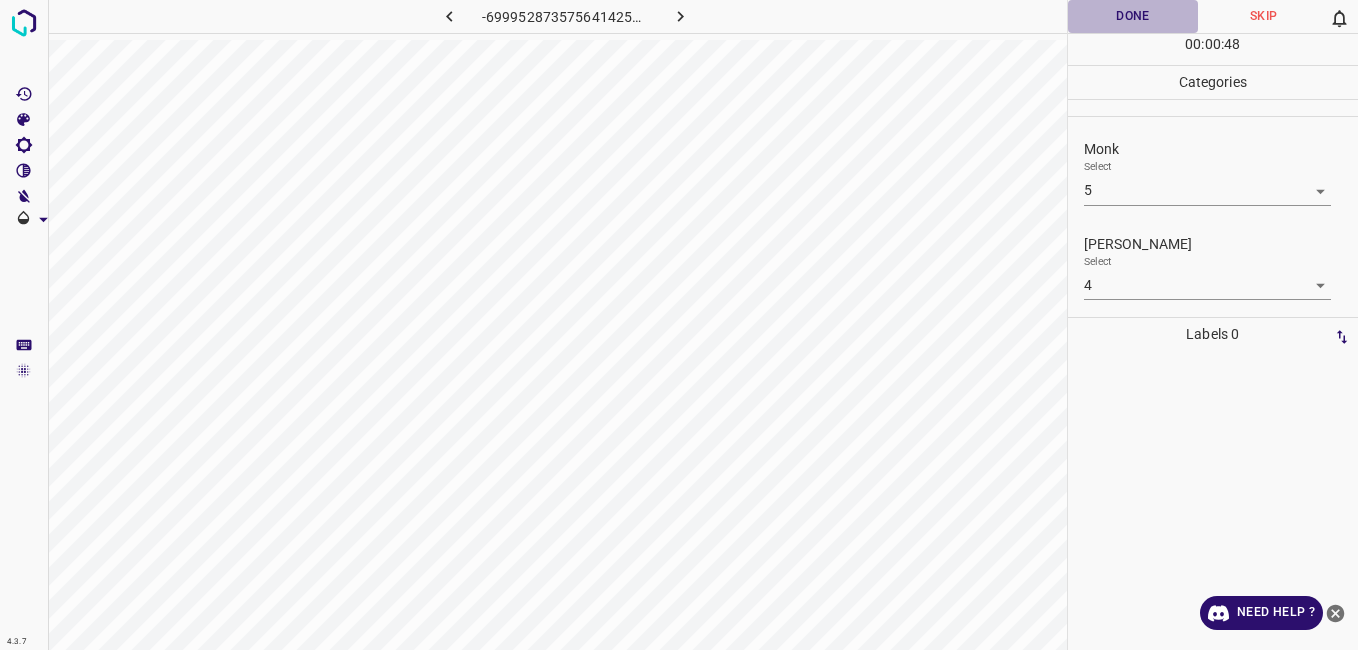click on "Done" at bounding box center [1133, 16] 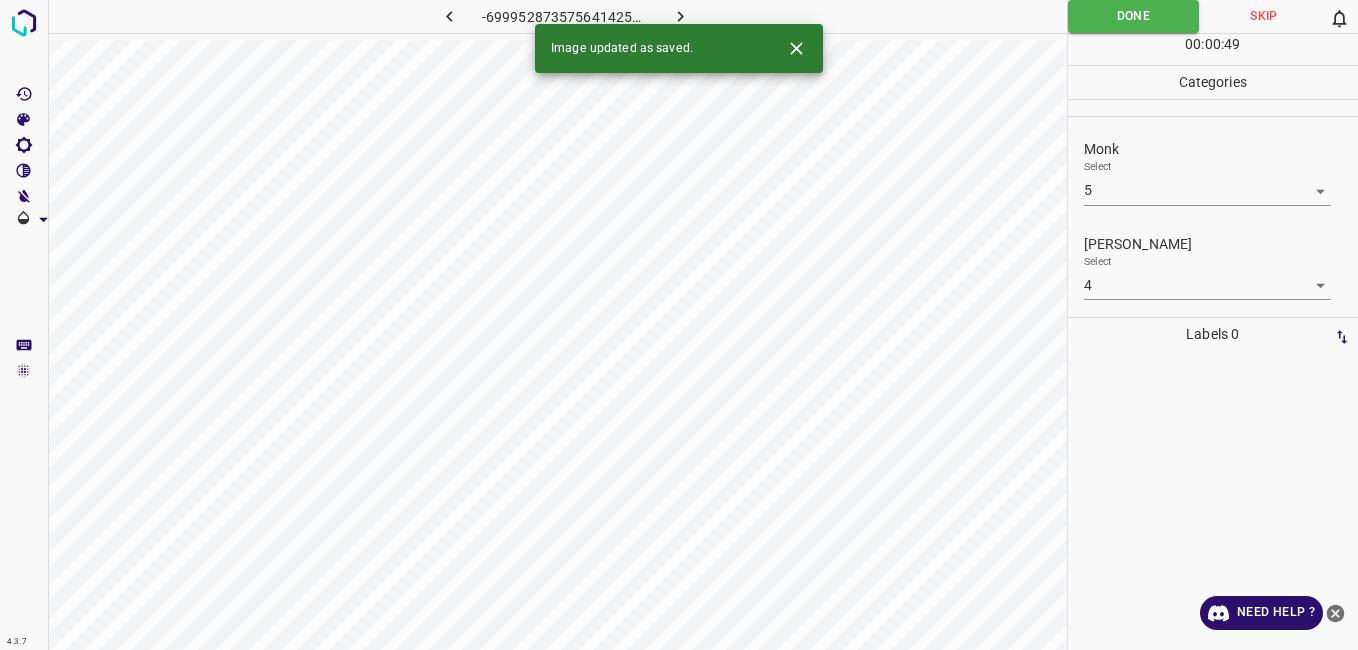 click 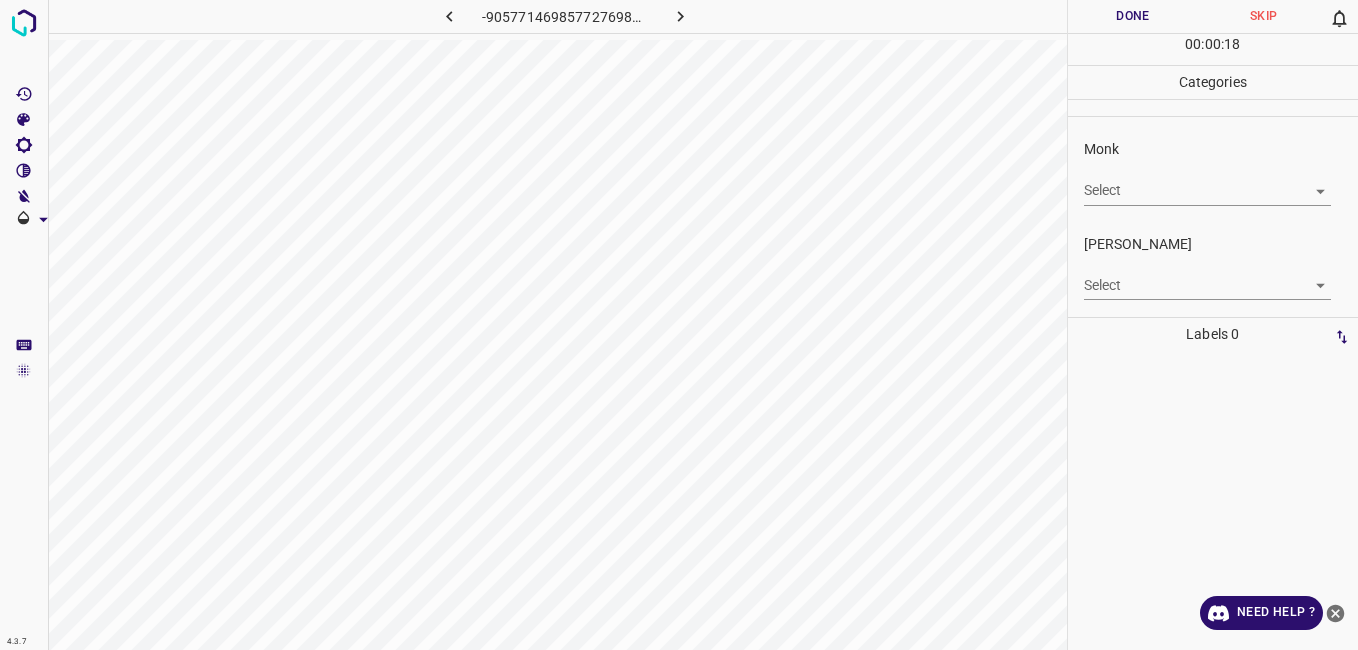 click on "4.3.7 -9057714698577276988.png Done Skip 0 00   : 00   : 18   Categories Monk   Select ​  [PERSON_NAME]   Select ​ Labels   0 Categories 1 Monk 2  [PERSON_NAME] Tools Space Change between modes (Draw & Edit) I Auto labeling R Restore zoom M Zoom in N Zoom out Delete Delete selecte label Filters Z Restore filters X Saturation filter C Brightness filter V Contrast filter B Gray scale filter General O Download Need Help ? - Text - Hide - Delete" at bounding box center (679, 325) 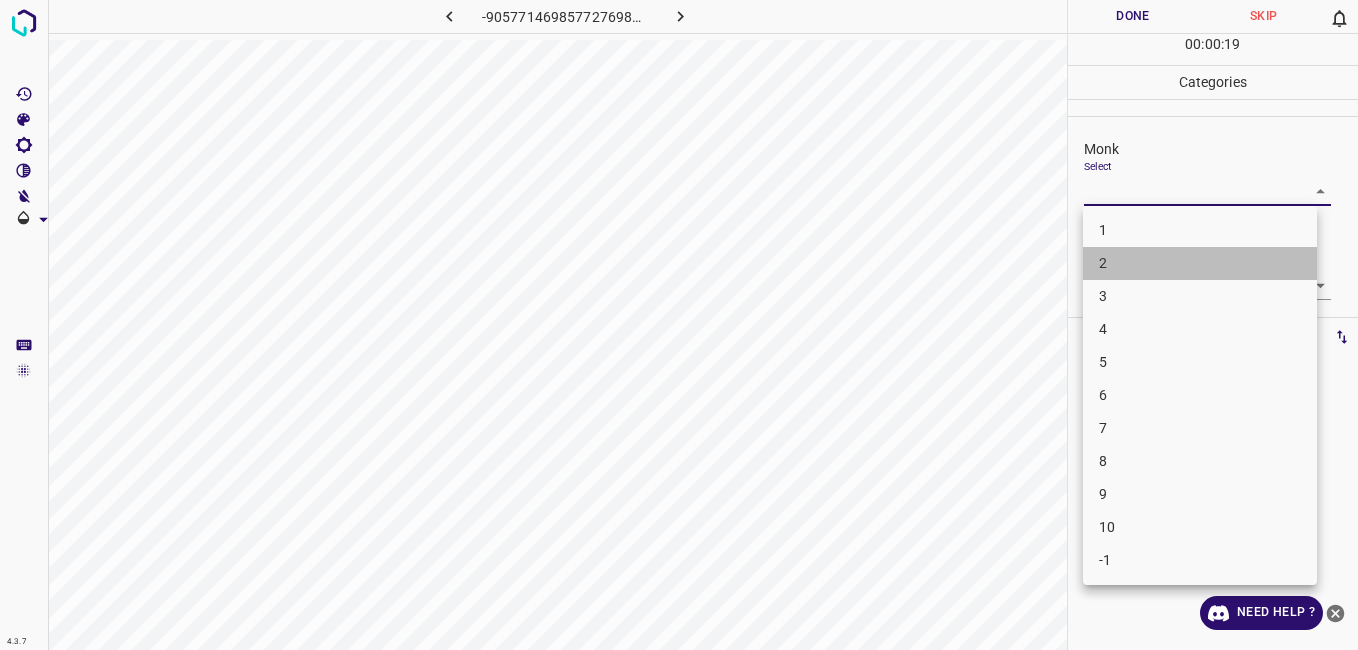 click on "2" at bounding box center [1200, 263] 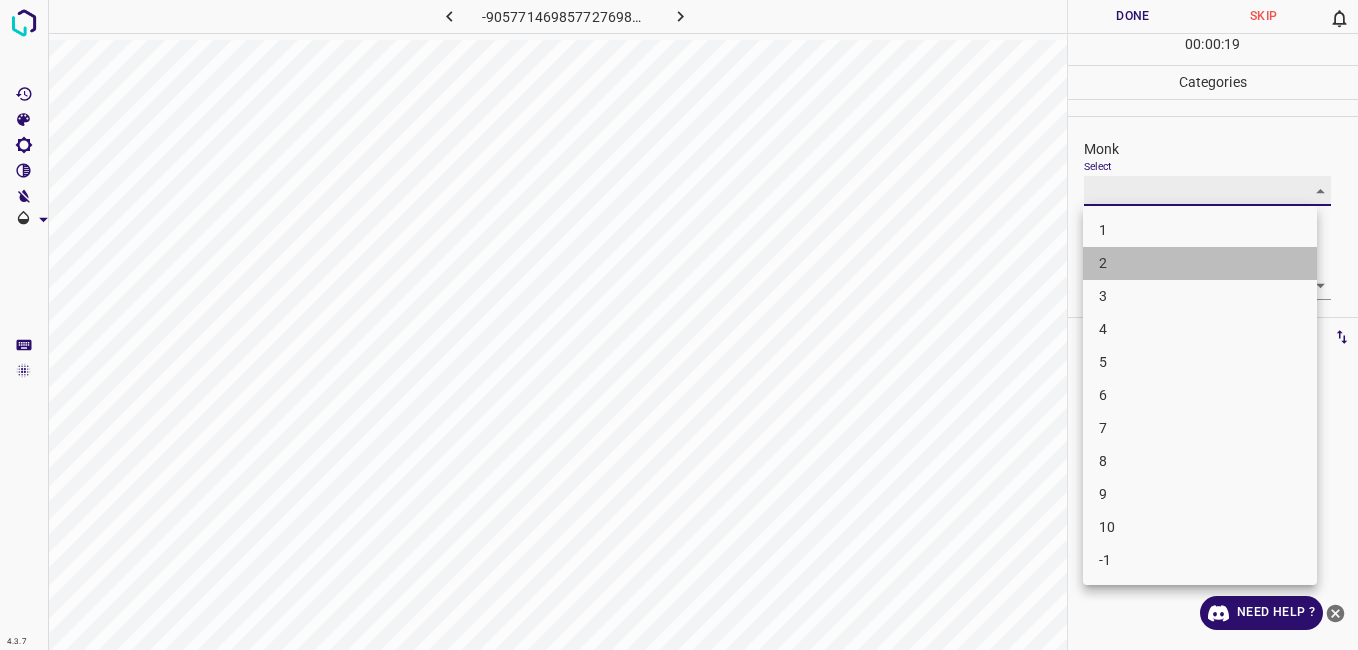 type on "2" 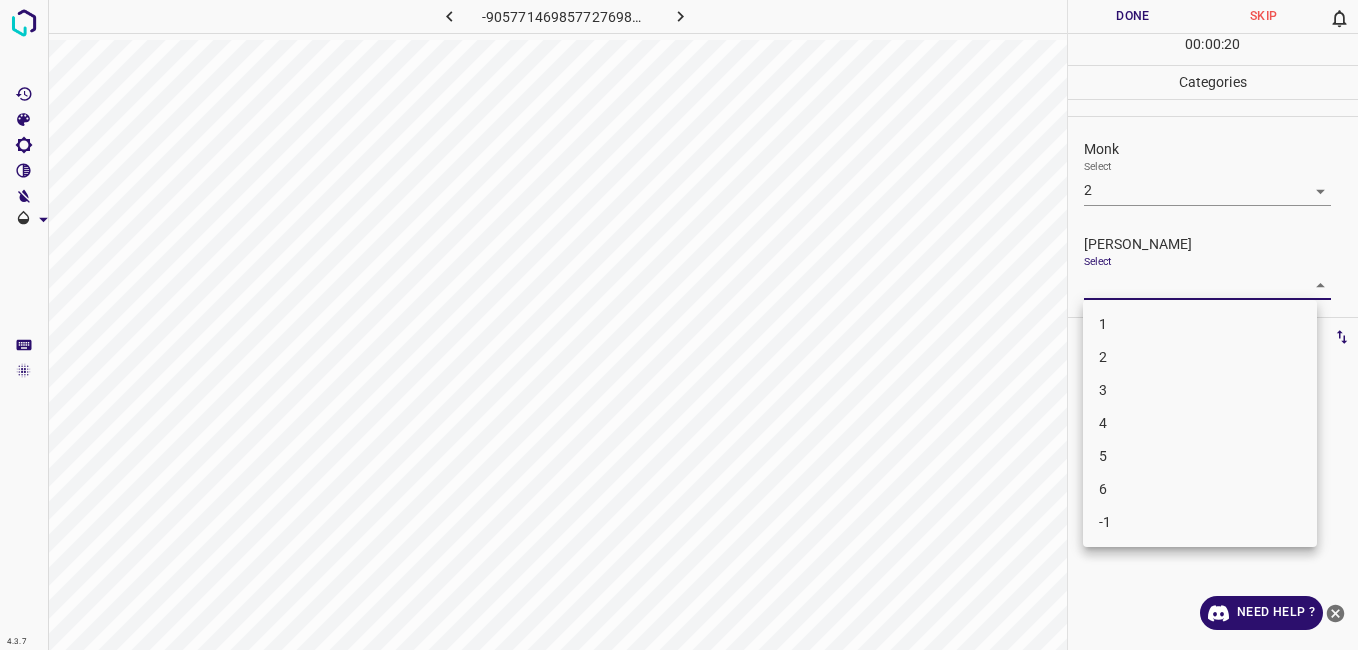 click on "4.3.7 -9057714698577276988.png Done Skip 0 00   : 00   : 20   Categories Monk   Select 2 2  [PERSON_NAME]   Select ​ Labels   0 Categories 1 Monk 2  [PERSON_NAME] Tools Space Change between modes (Draw & Edit) I Auto labeling R Restore zoom M Zoom in N Zoom out Delete Delete selecte label Filters Z Restore filters X Saturation filter C Brightness filter V Contrast filter B Gray scale filter General O Download Need Help ? - Text - Hide - Delete 1 2 3 4 5 6 -1" at bounding box center [679, 325] 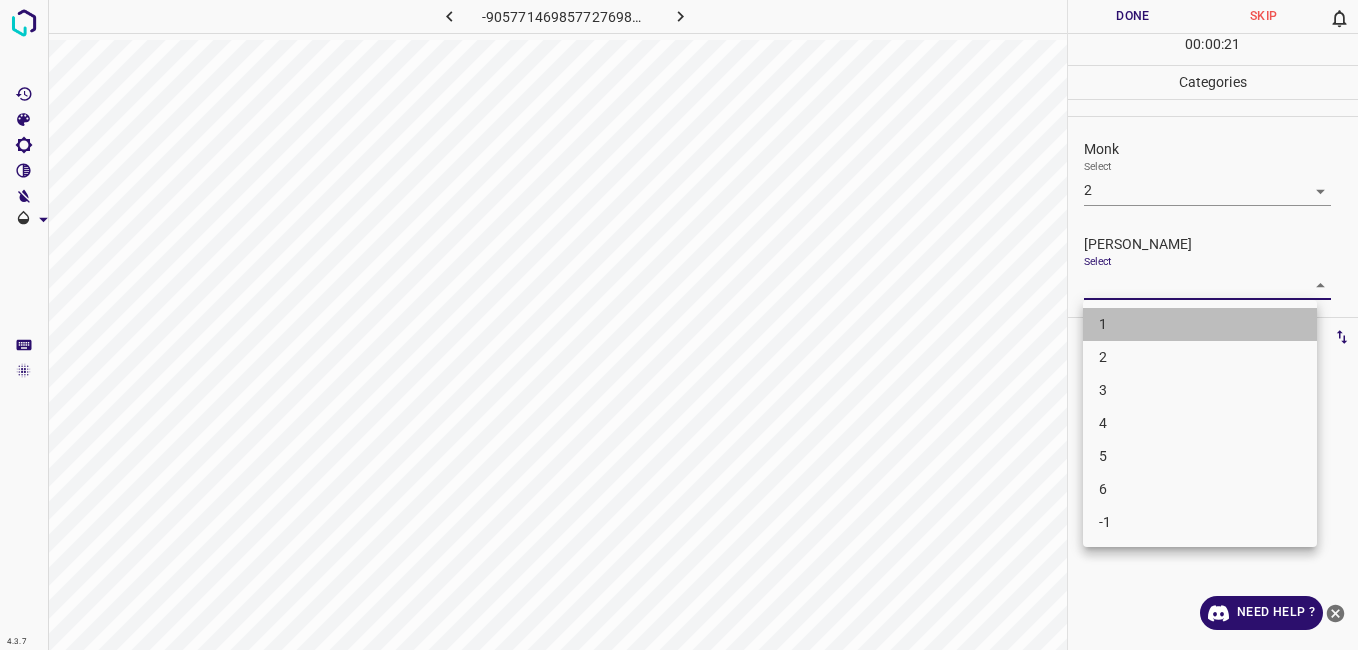 click on "1" at bounding box center (1200, 324) 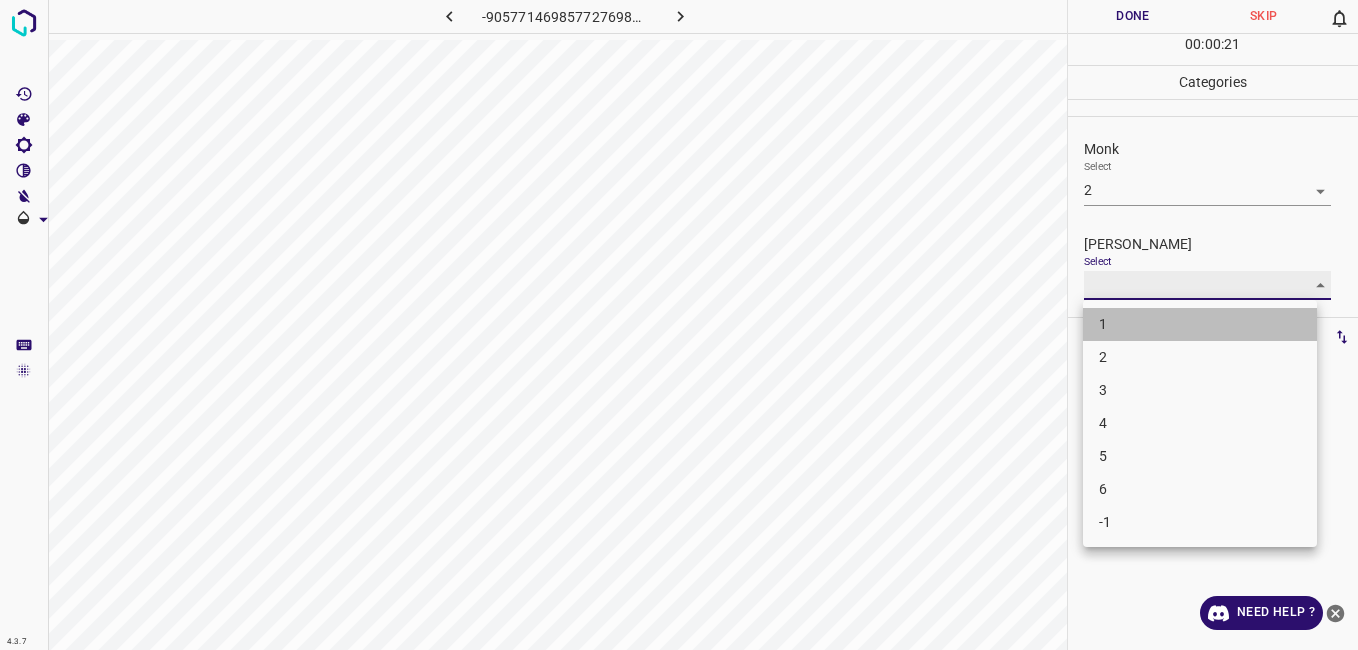 type on "1" 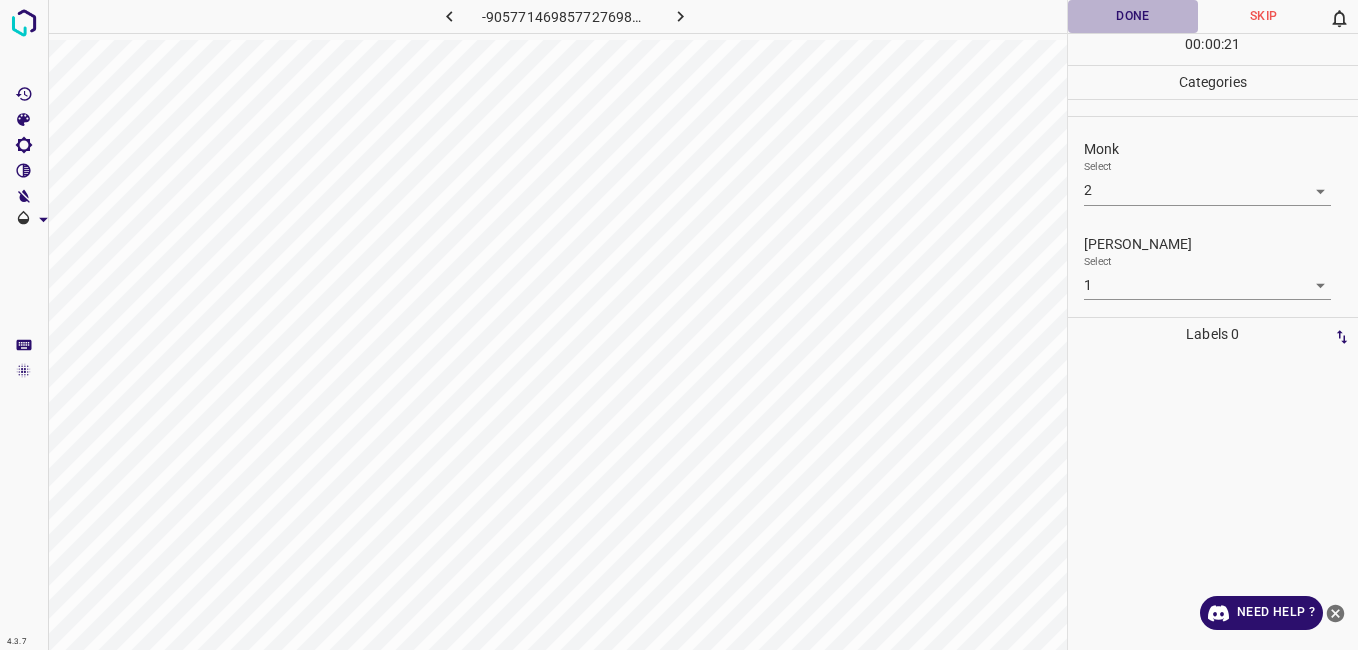 click on "Done" at bounding box center (1133, 16) 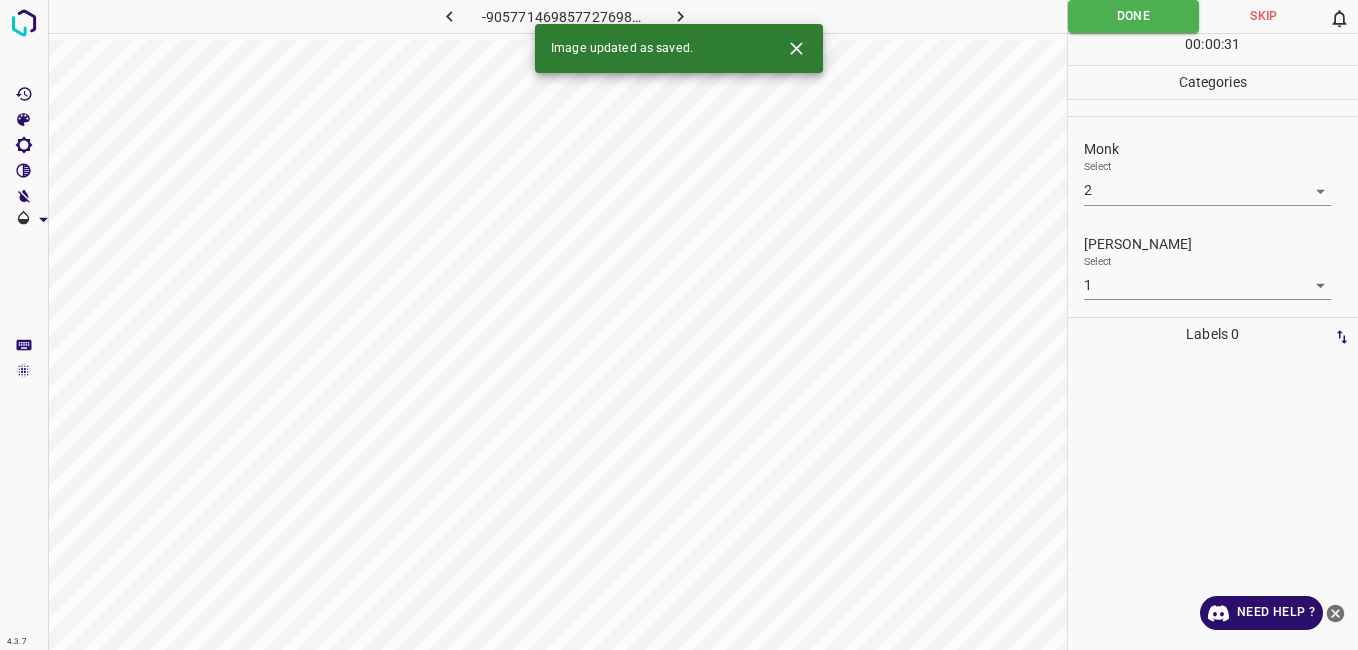 click 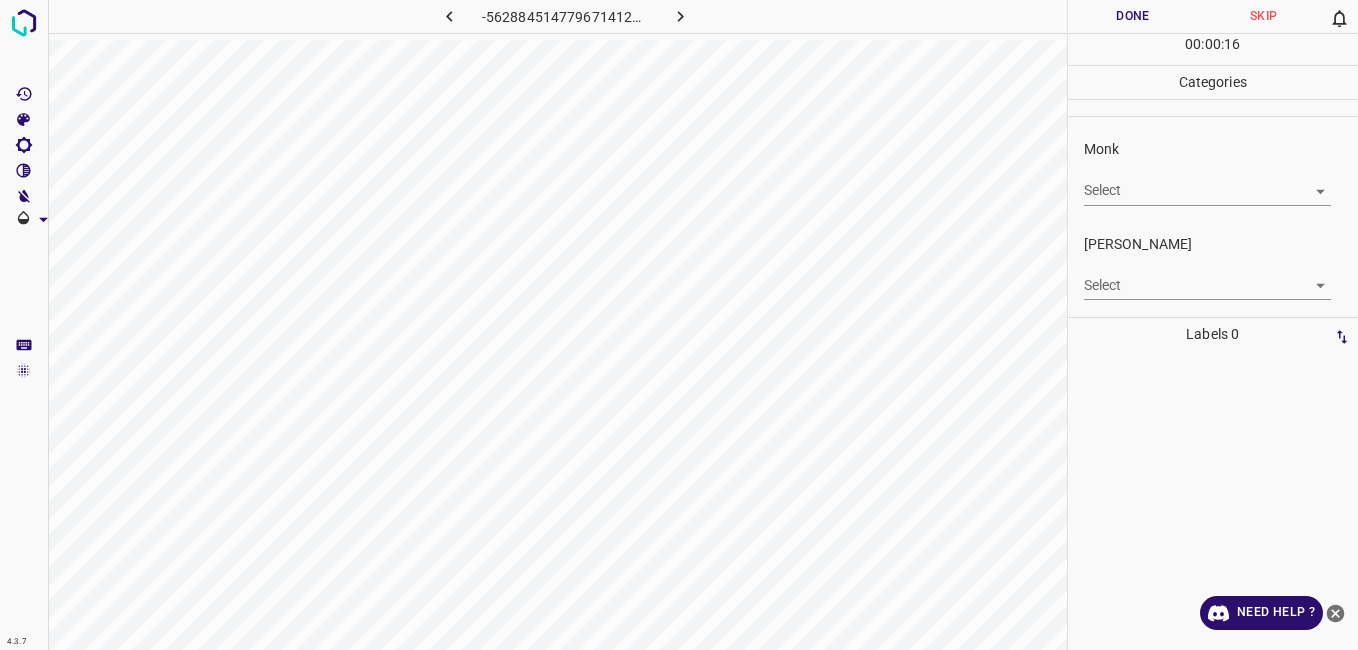 click on "4.3.7 -5628845147796714125.png Done Skip 0 00   : 00   : 16   Categories Monk   Select ​  [PERSON_NAME]   Select ​ Labels   0 Categories 1 Monk 2  [PERSON_NAME] Tools Space Change between modes (Draw & Edit) I Auto labeling R Restore zoom M Zoom in N Zoom out Delete Delete selecte label Filters Z Restore filters X Saturation filter C Brightness filter V Contrast filter B Gray scale filter General O Download Need Help ? - Text - Hide - Delete" at bounding box center [679, 325] 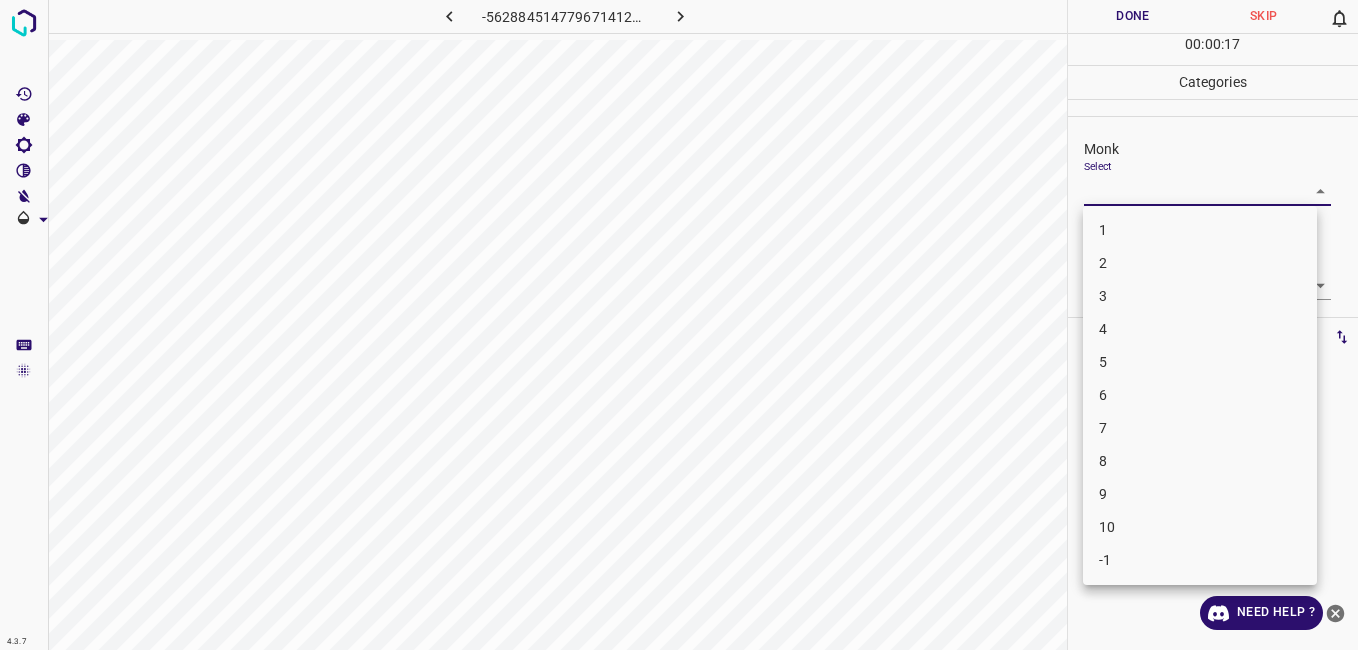 click on "3" at bounding box center [1200, 296] 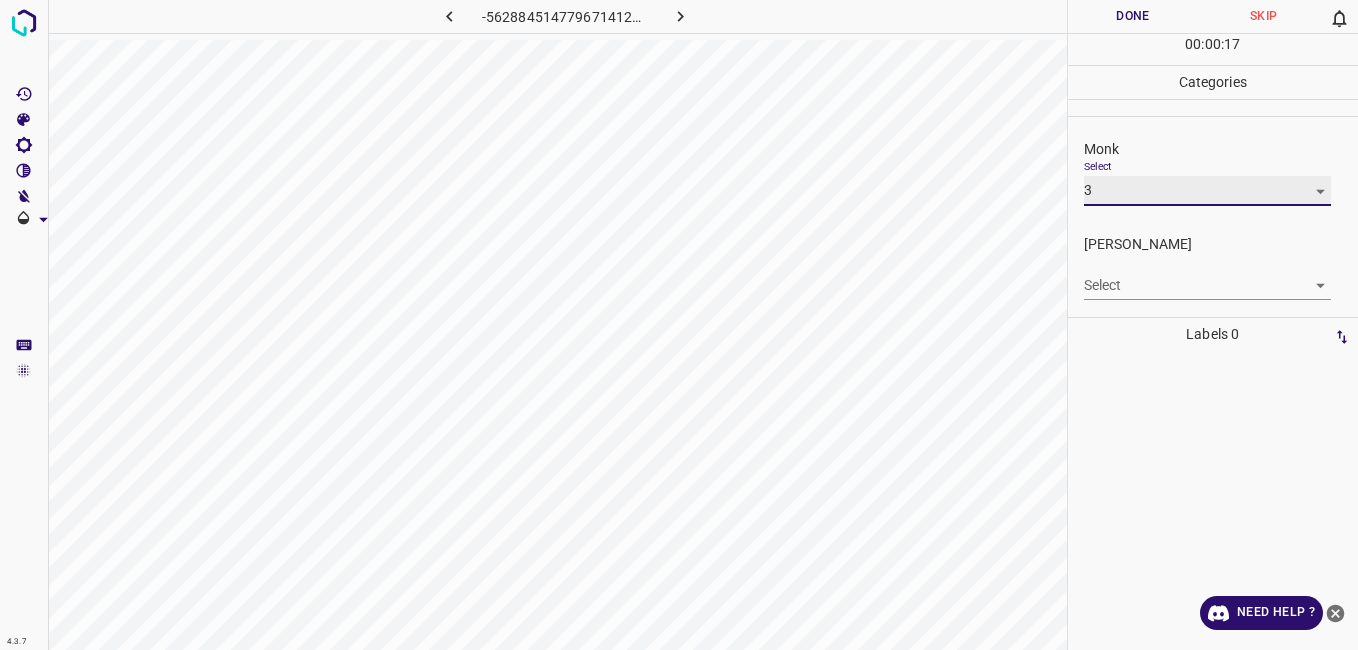 type on "3" 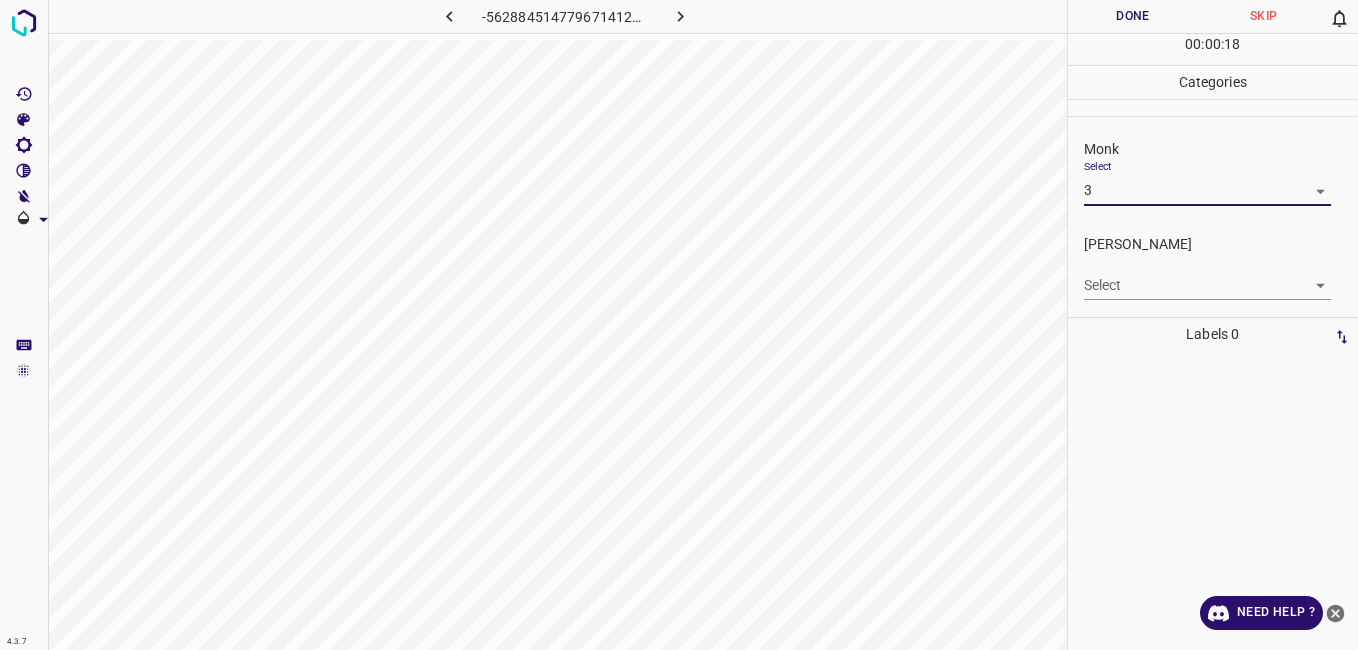 click on "4.3.7 -5628845147796714125.png Done Skip 0 00   : 00   : 18   Categories Monk   Select 3 3  [PERSON_NAME]   Select ​ Labels   0 Categories 1 Monk 2  [PERSON_NAME] Tools Space Change between modes (Draw & Edit) I Auto labeling R Restore zoom M Zoom in N Zoom out Delete Delete selecte label Filters Z Restore filters X Saturation filter C Brightness filter V Contrast filter B Gray scale filter General O Download Need Help ? - Text - Hide - Delete" at bounding box center [679, 325] 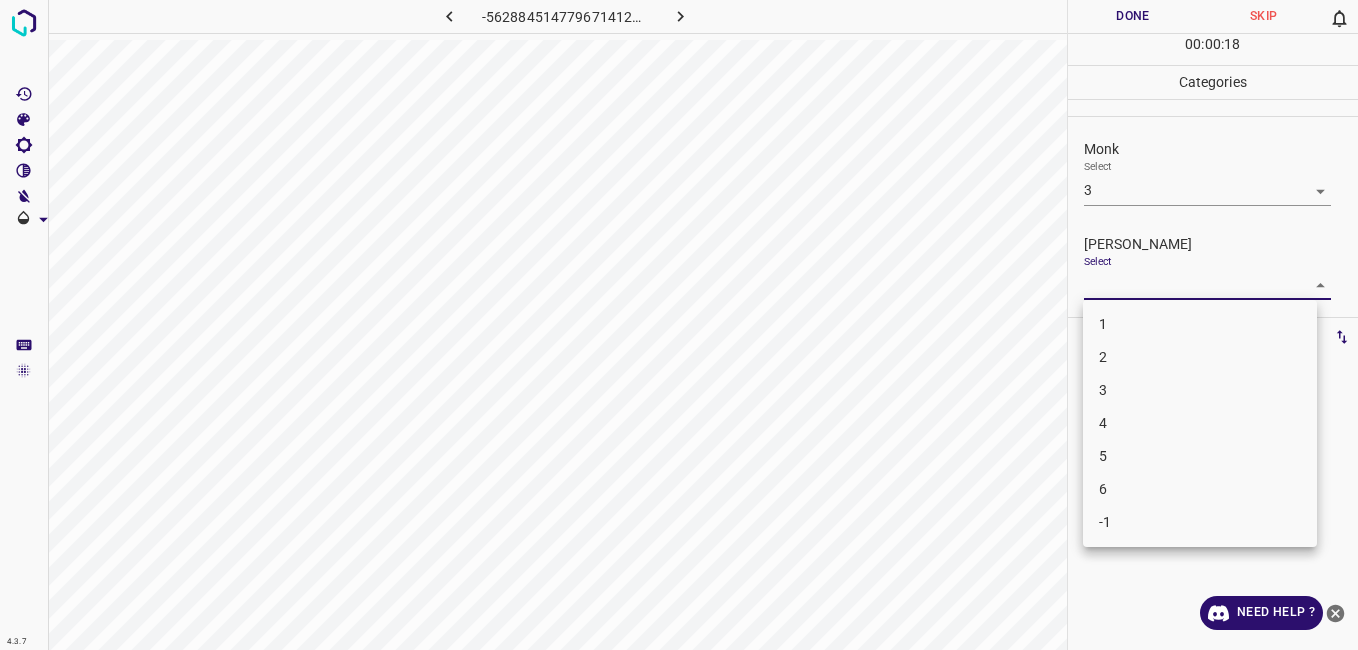 click on "2" at bounding box center [1200, 357] 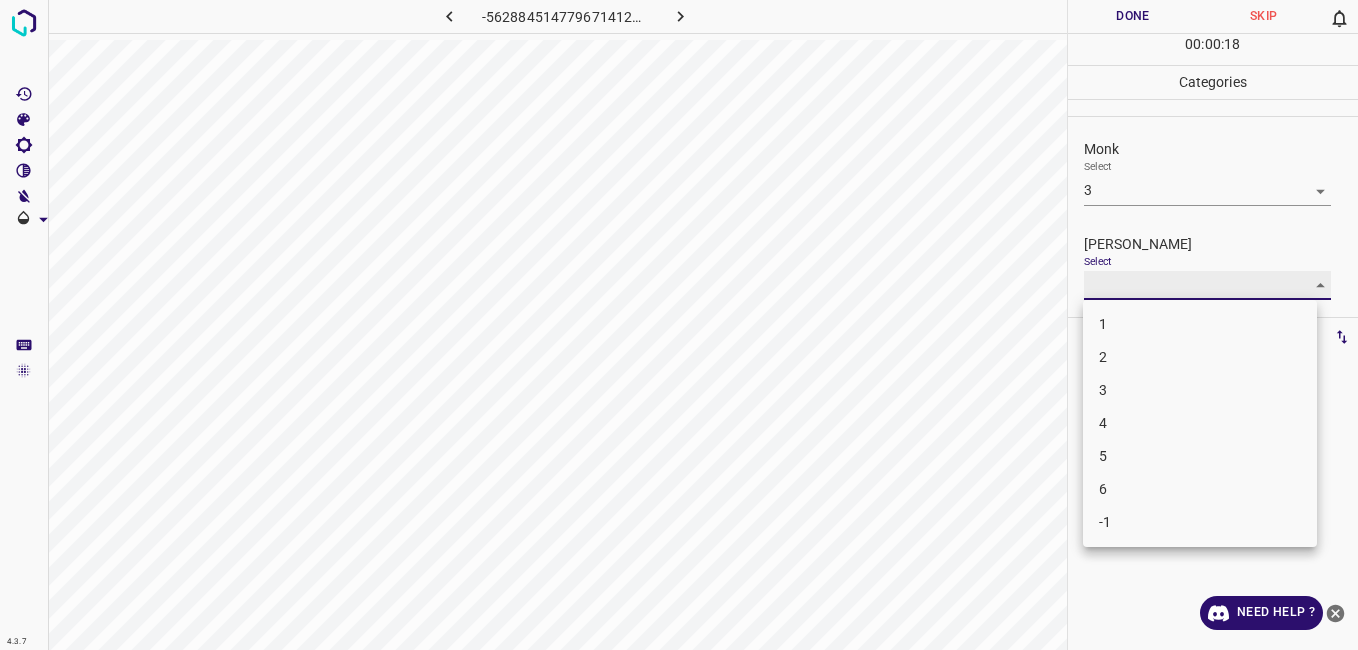 type on "2" 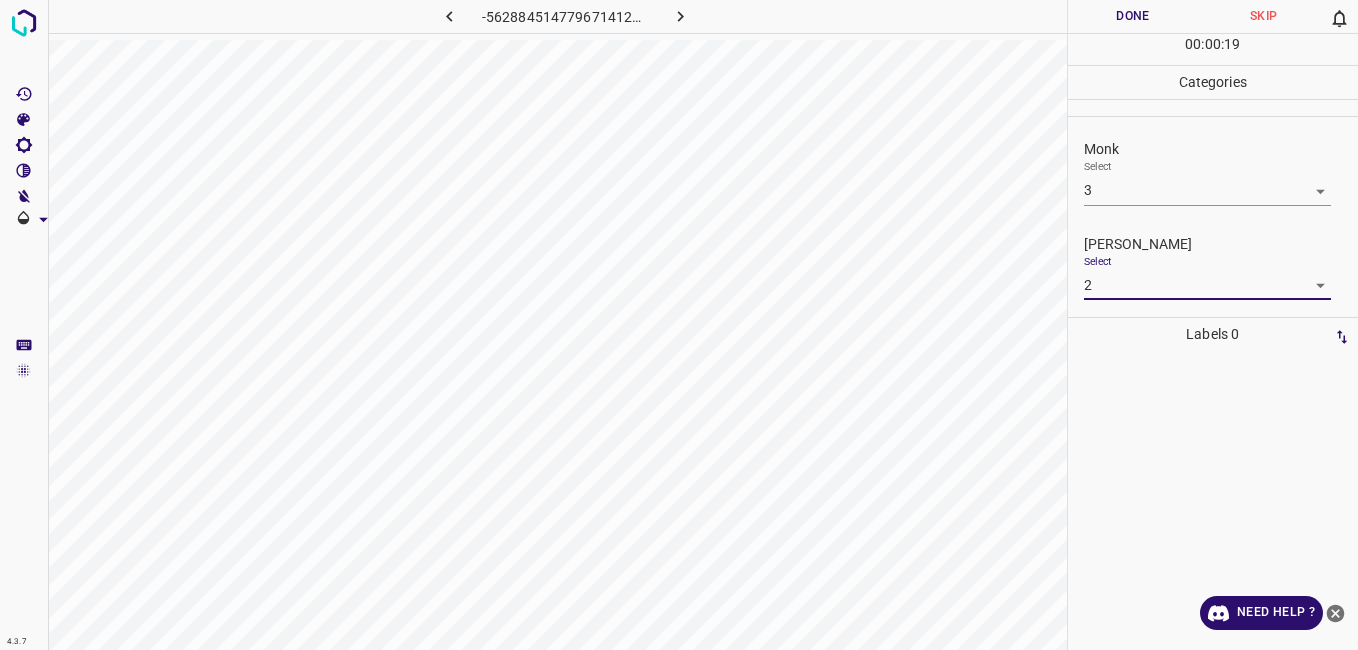 click on "Done" at bounding box center (1133, 16) 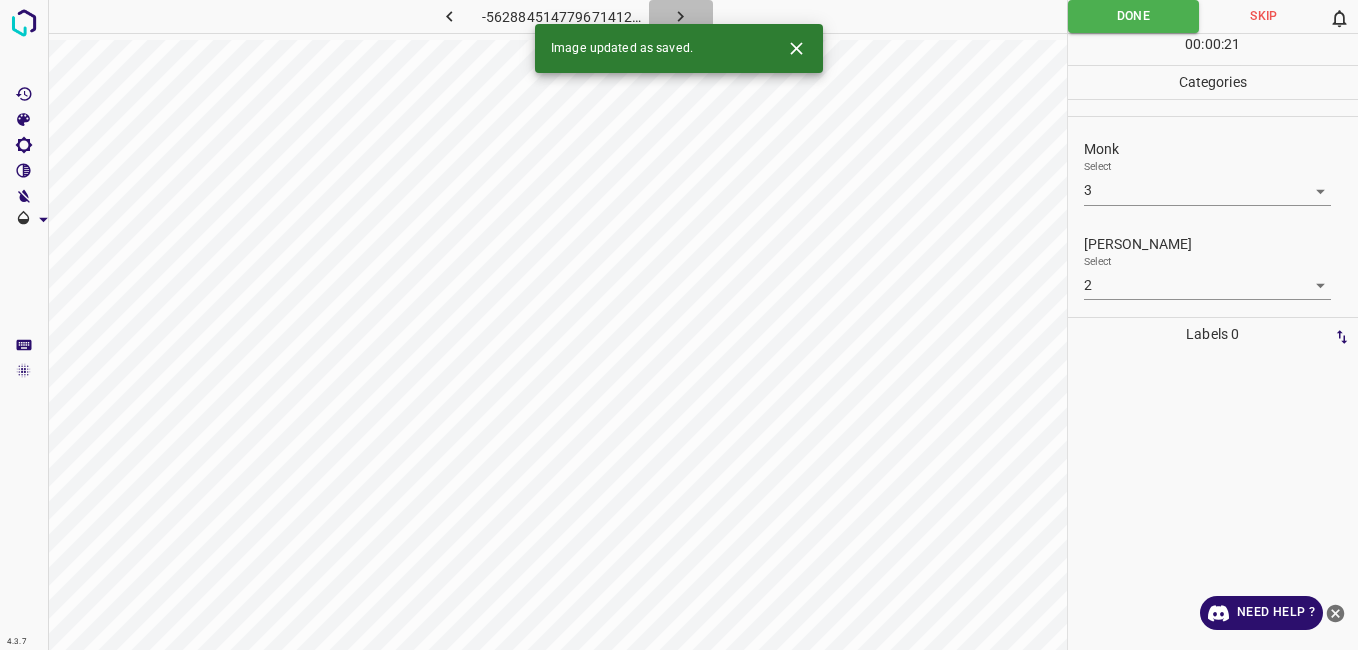 click 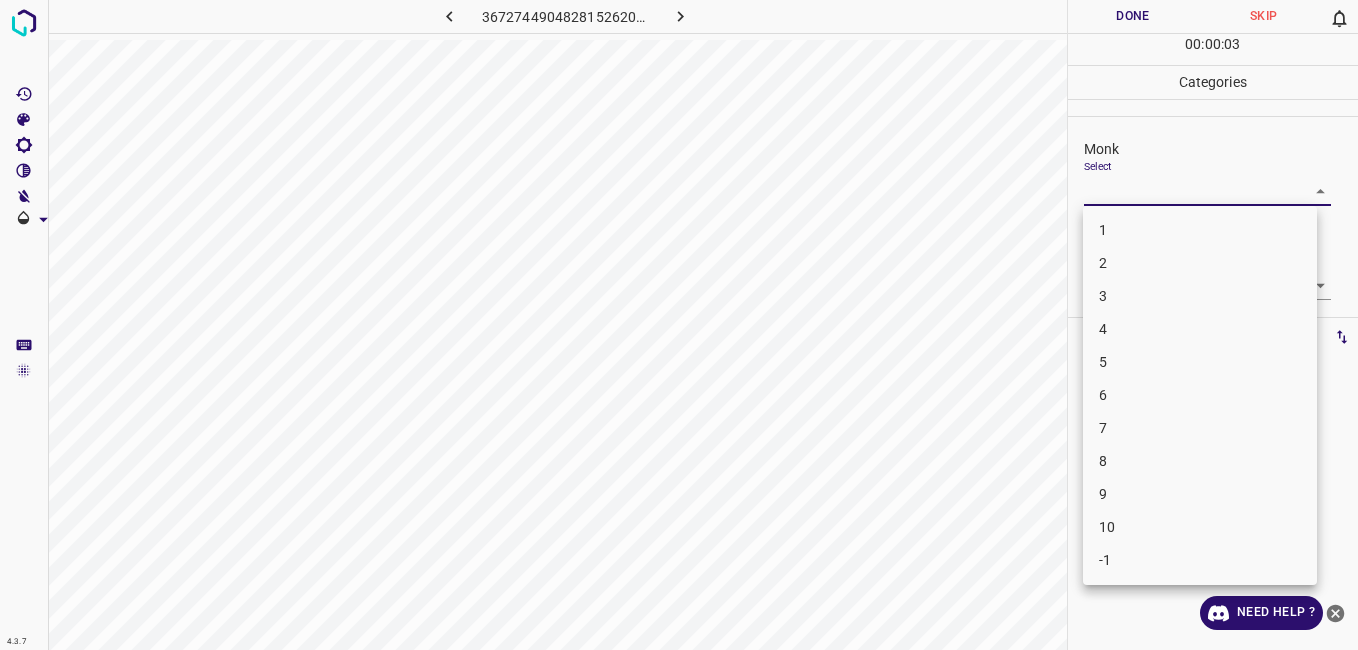 click on "4.3.7 3672744904828152620.png Done Skip 0 00   : 00   : 03   Categories Monk   Select ​  [PERSON_NAME]   Select ​ Labels   0 Categories 1 Monk 2  [PERSON_NAME] Tools Space Change between modes (Draw & Edit) I Auto labeling R Restore zoom M Zoom in N Zoom out Delete Delete selecte label Filters Z Restore filters X Saturation filter C Brightness filter V Contrast filter B Gray scale filter General O Download Need Help ? - Text - Hide - Delete 1 2 3 4 5 6 7 8 9 10 -1" at bounding box center (679, 325) 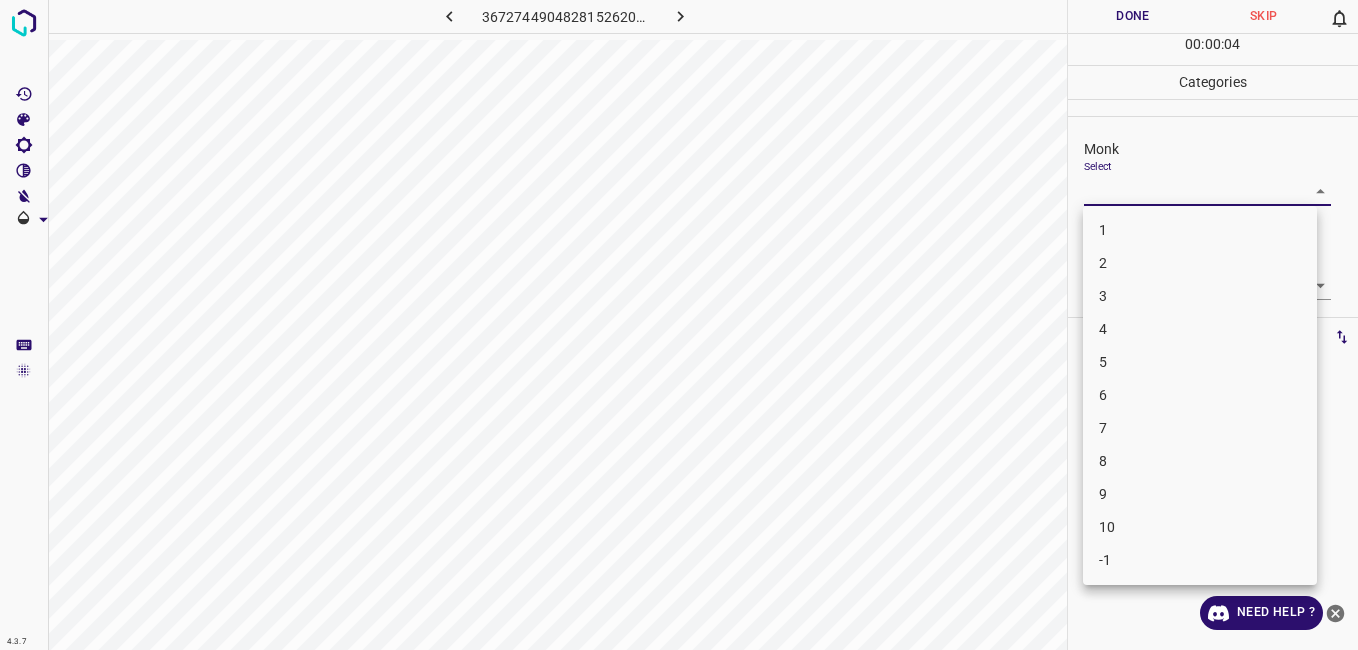 click on "3" at bounding box center [1200, 296] 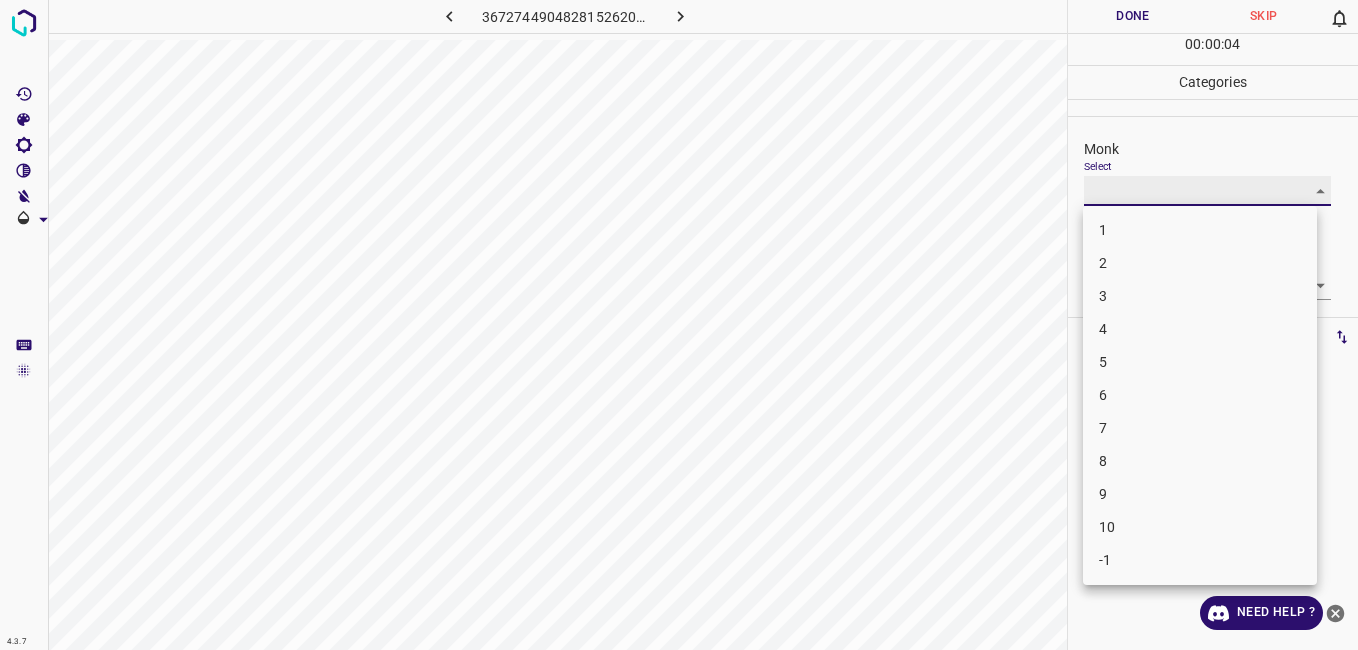 type on "3" 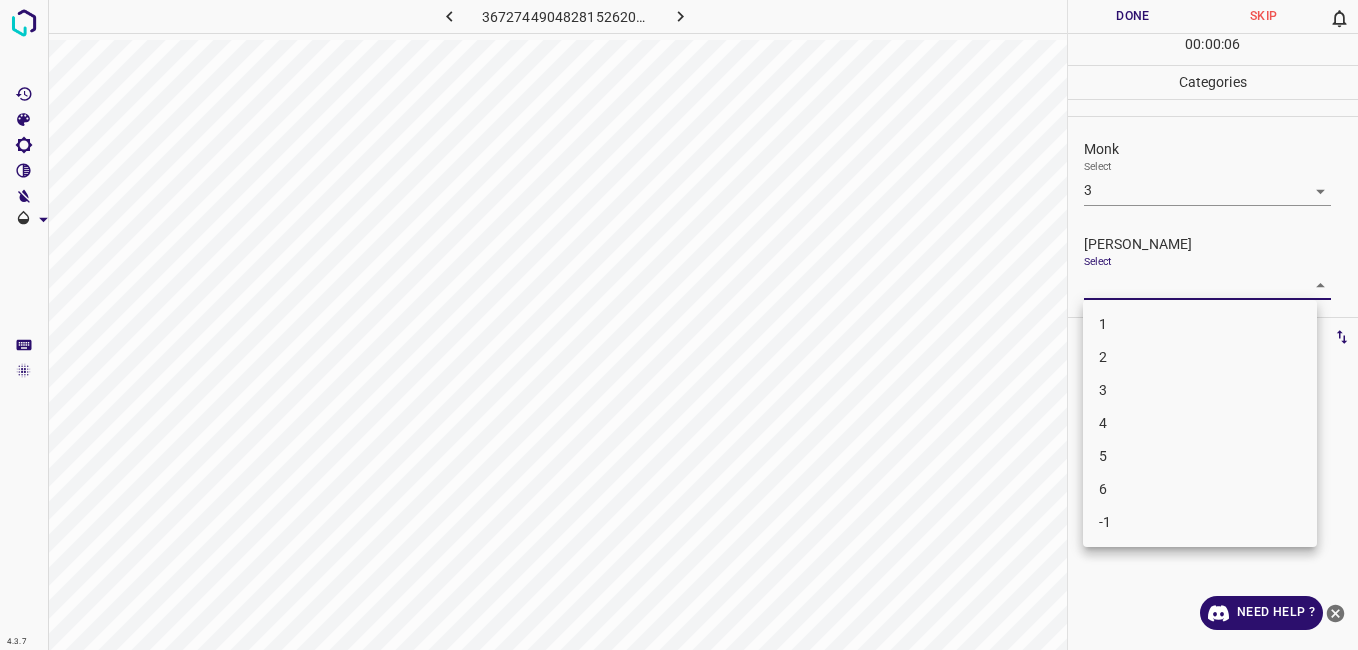 click on "4.3.7 3672744904828152620.png Done Skip 0 00   : 00   : 06   Categories Monk   Select 3 3  [PERSON_NAME]   Select ​ Labels   0 Categories 1 Monk 2  [PERSON_NAME] Tools Space Change between modes (Draw & Edit) I Auto labeling R Restore zoom M Zoom in N Zoom out Delete Delete selecte label Filters Z Restore filters X Saturation filter C Brightness filter V Contrast filter B Gray scale filter General O Download Need Help ? - Text - Hide - Delete 1 2 3 4 5 6 -1" at bounding box center (679, 325) 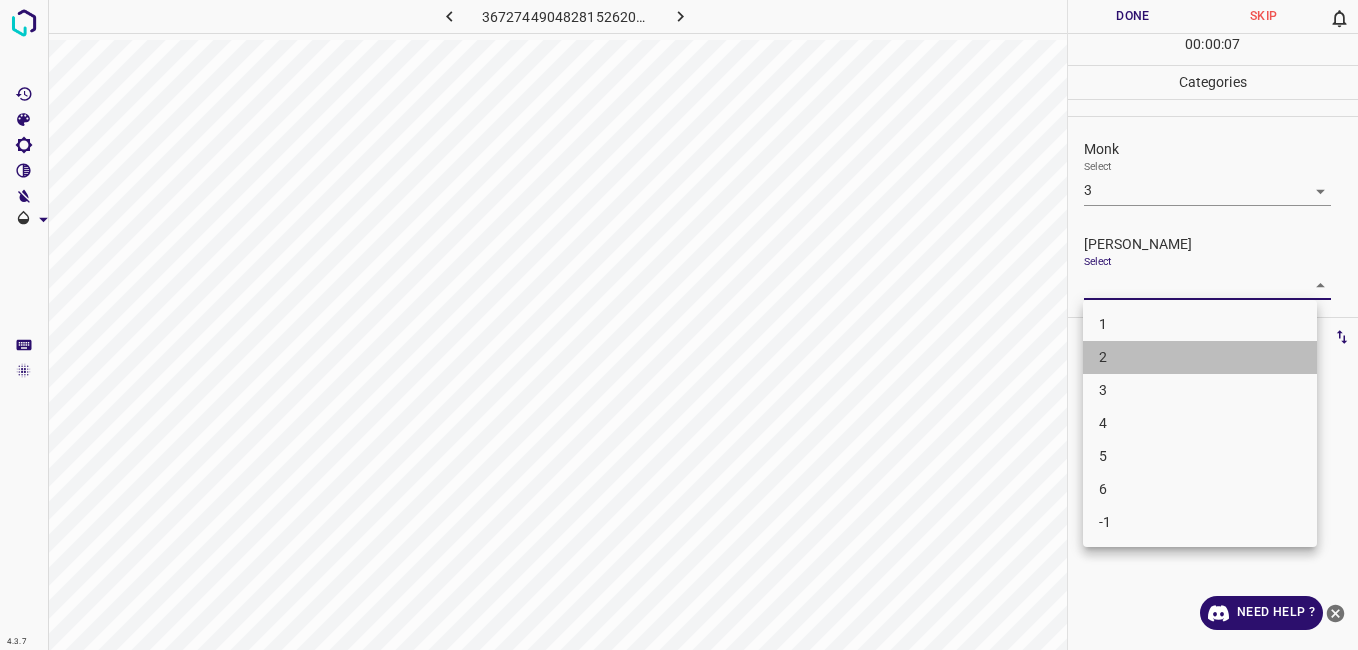 click on "2" at bounding box center (1200, 357) 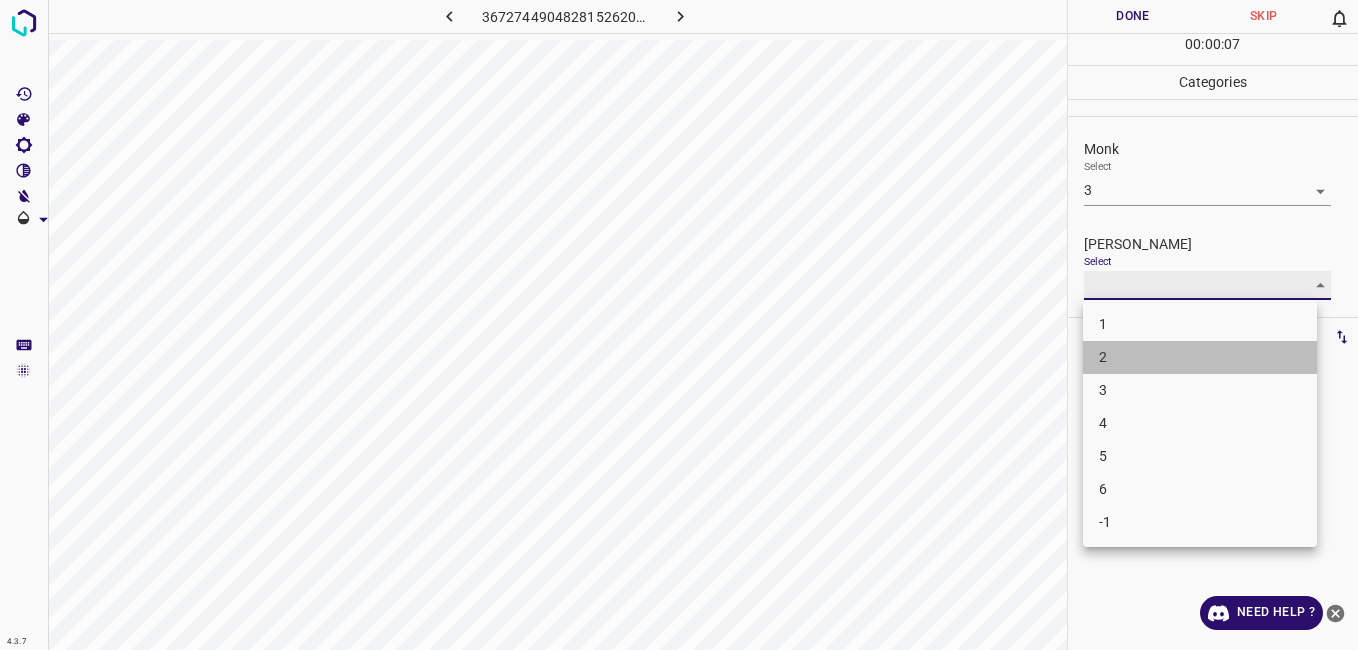 type on "2" 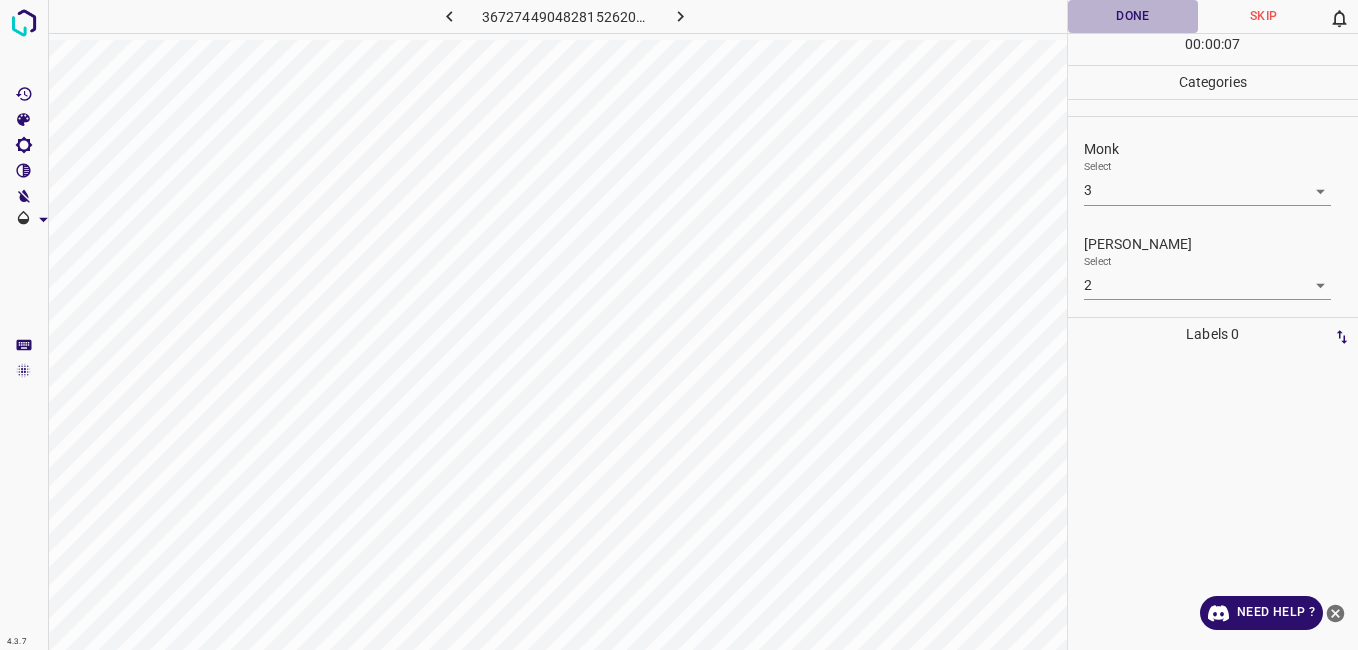 click on "Done" at bounding box center (1133, 16) 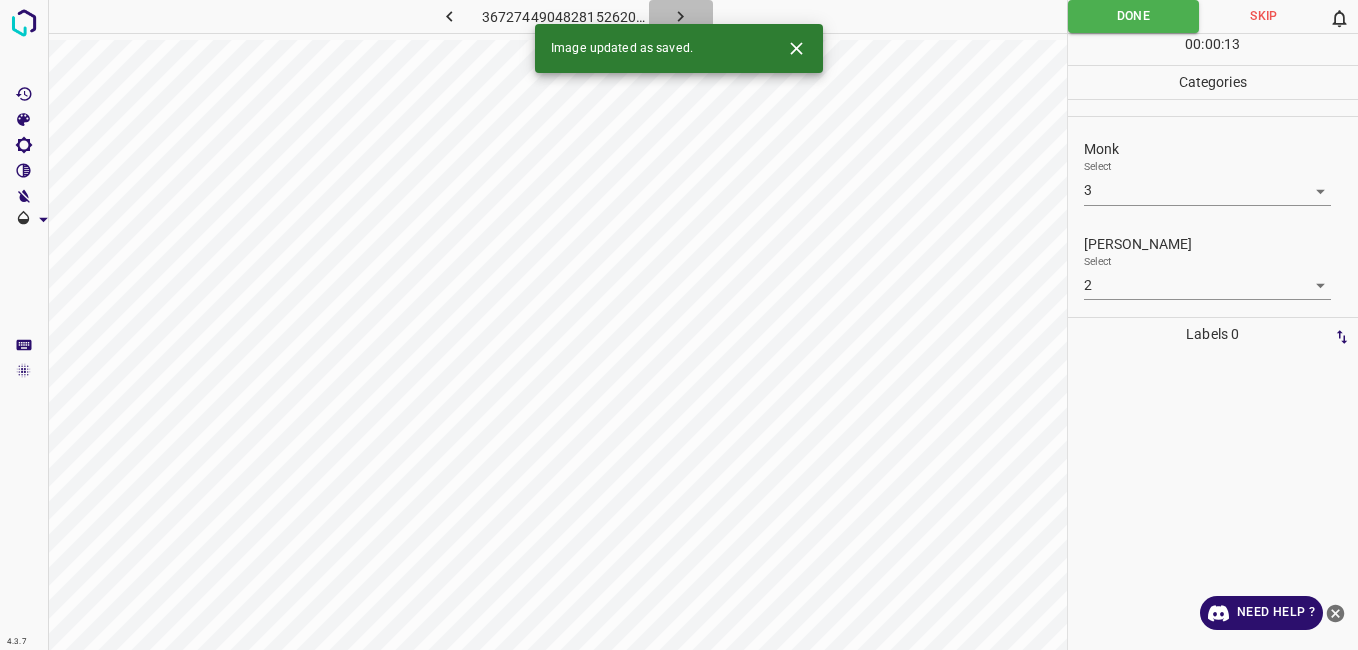 click at bounding box center (681, 16) 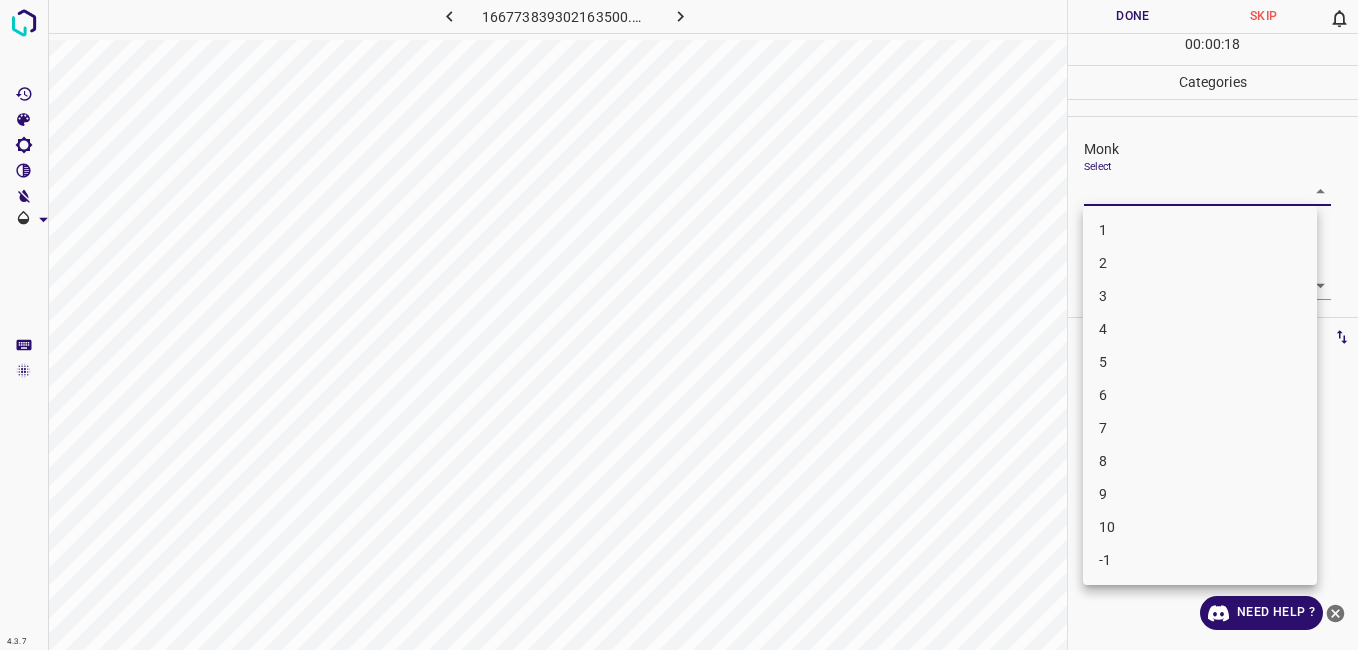 click on "4.3.7 166773839302163500.png Done Skip 0 00   : 00   : 18   Categories Monk   Select ​  [PERSON_NAME]   Select ​ Labels   0 Categories 1 Monk 2  [PERSON_NAME] Tools Space Change between modes (Draw & Edit) I Auto labeling R Restore zoom M Zoom in N Zoom out Delete Delete selecte label Filters Z Restore filters X Saturation filter C Brightness filter V Contrast filter B Gray scale filter General O Download Need Help ? - Text - Hide - Delete 1 2 3 4 5 6 7 8 9 10 -1" at bounding box center (679, 325) 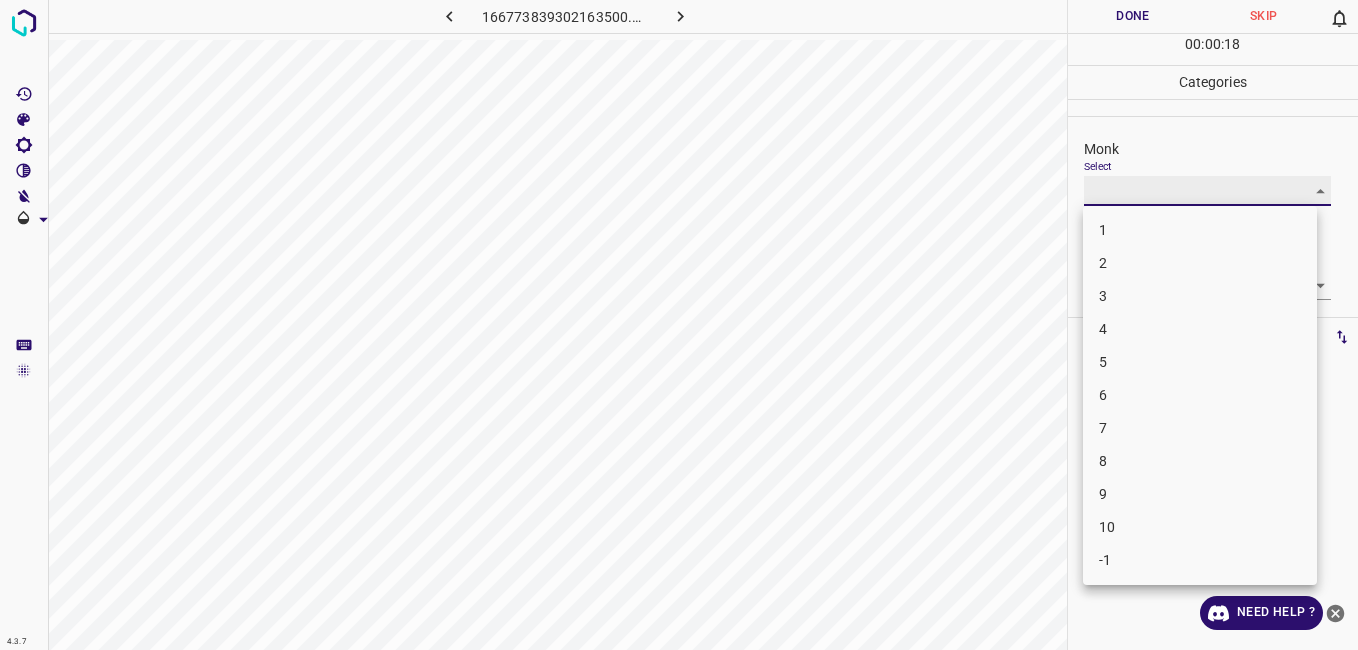 type on "3" 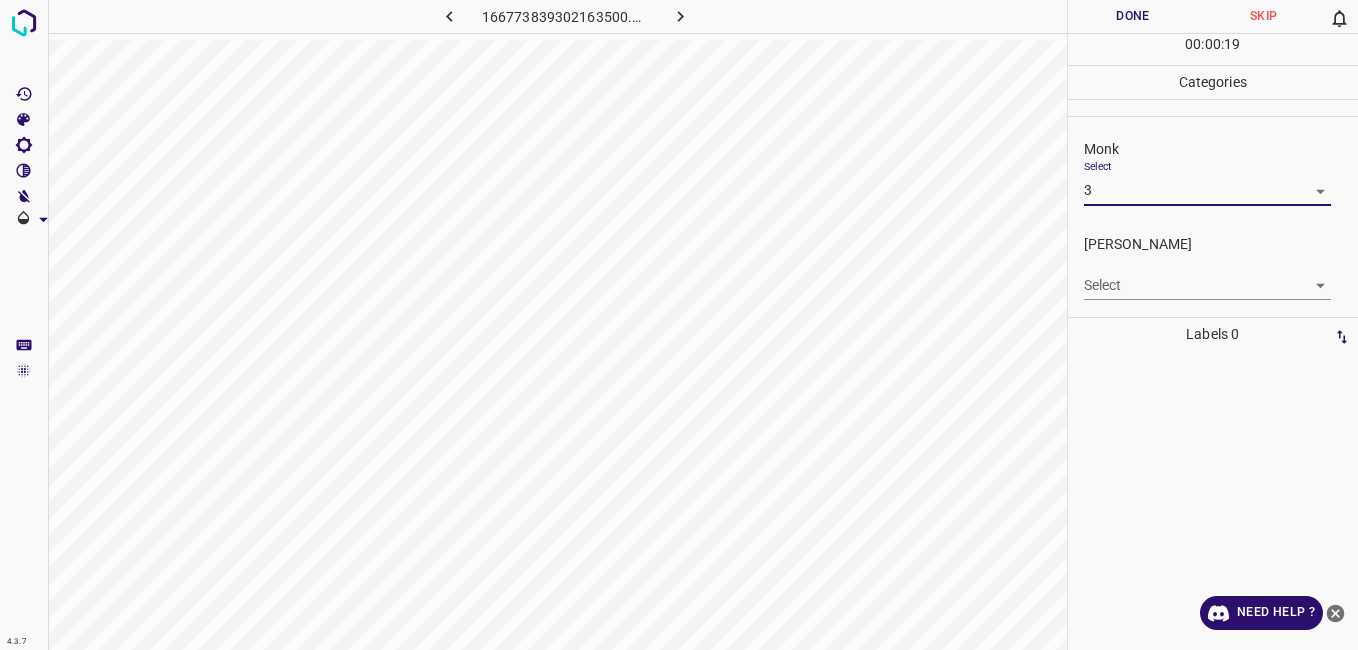 click on "4.3.7 166773839302163500.png Done Skip 0 00   : 00   : 19   Categories Monk   Select 3 3  [PERSON_NAME]   Select ​ Labels   0 Categories 1 Monk 2  [PERSON_NAME] Tools Space Change between modes (Draw & Edit) I Auto labeling R Restore zoom M Zoom in N Zoom out Delete Delete selecte label Filters Z Restore filters X Saturation filter C Brightness filter V Contrast filter B Gray scale filter General O Download Need Help ? - Text - Hide - Delete" at bounding box center (679, 325) 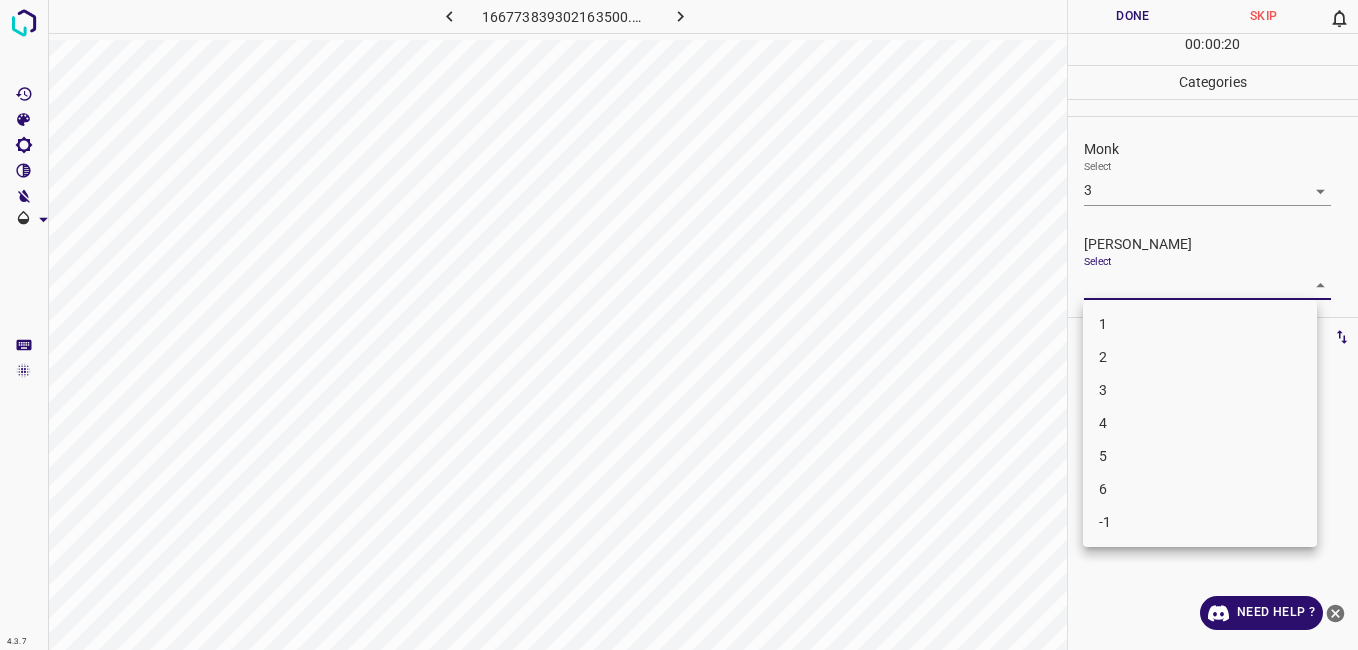 click on "2" at bounding box center (1200, 357) 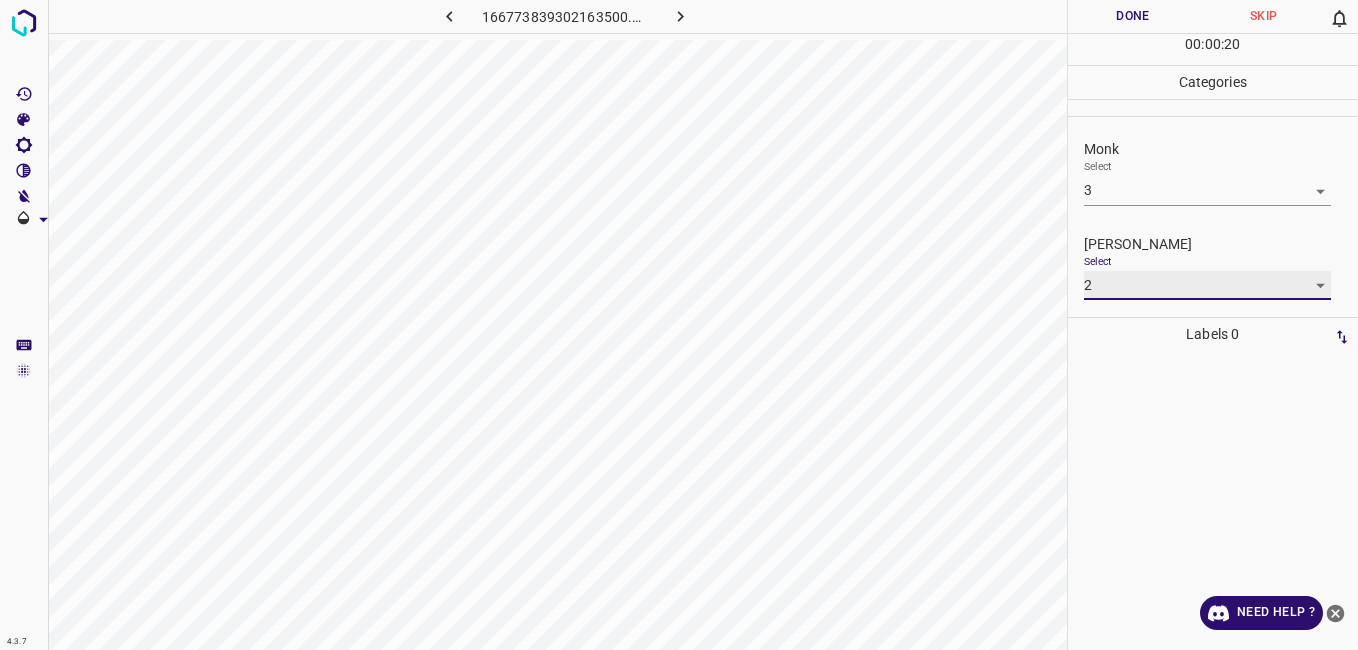 type on "2" 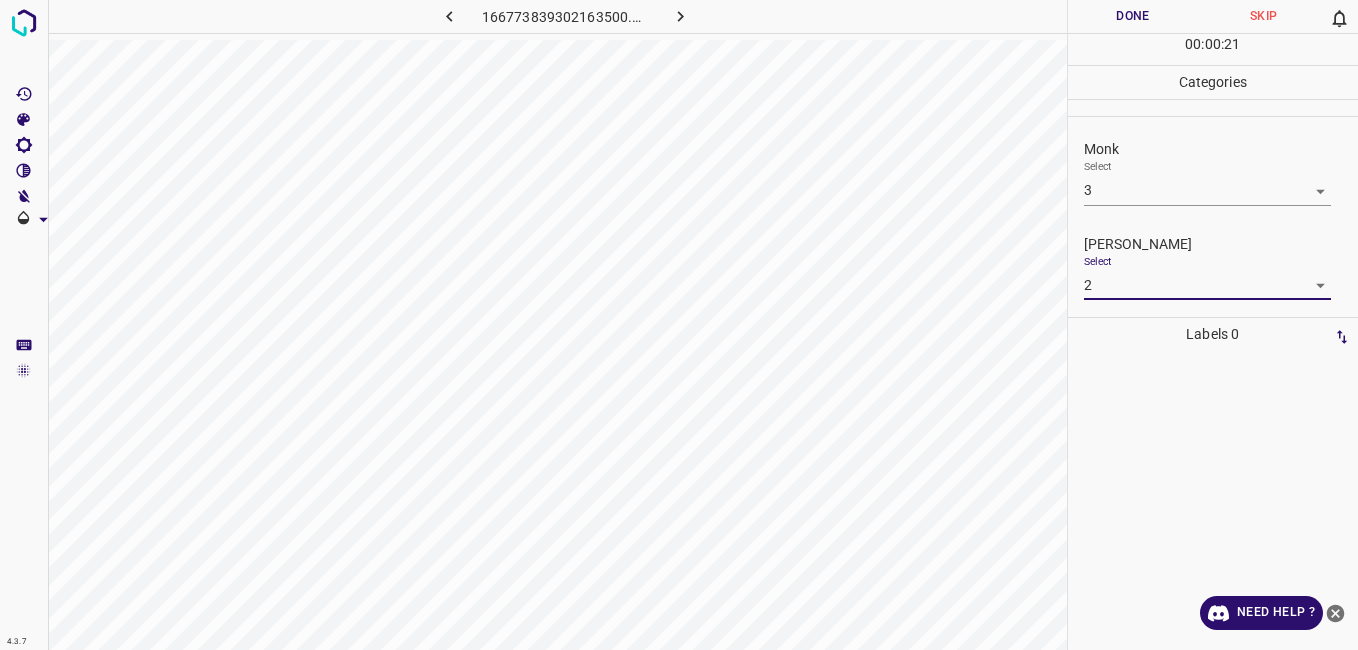click on "Done" at bounding box center [1133, 16] 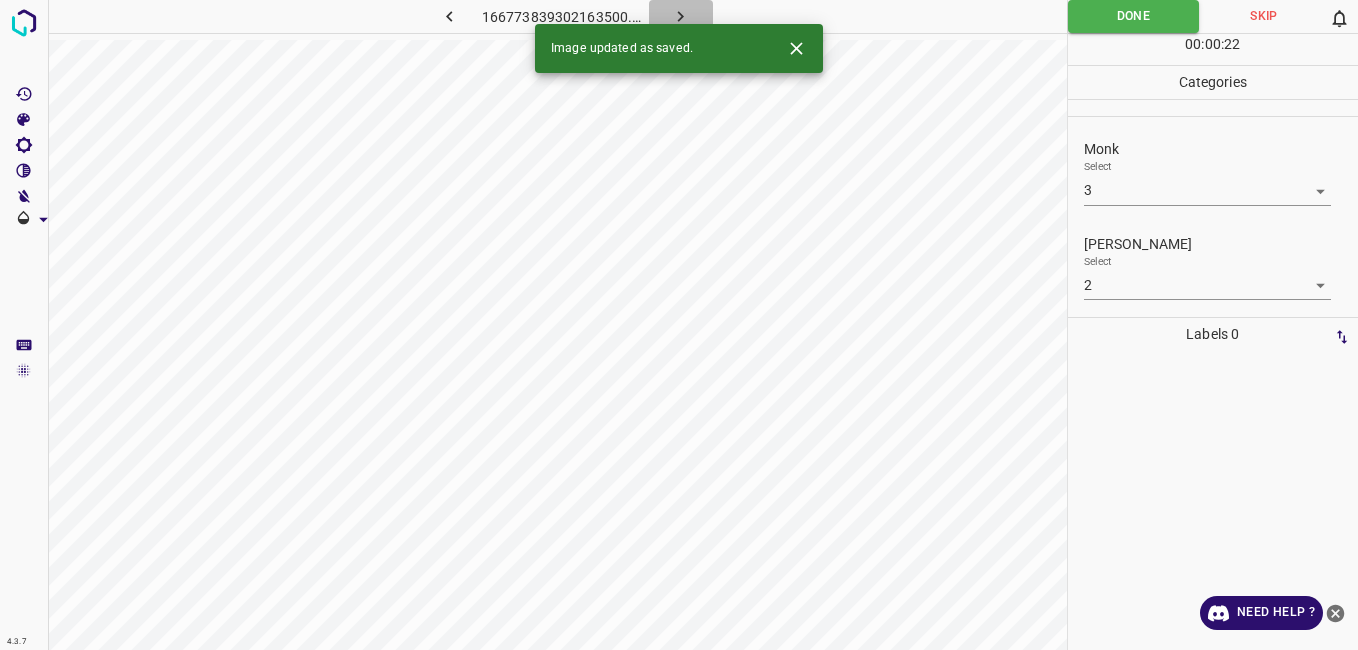 click 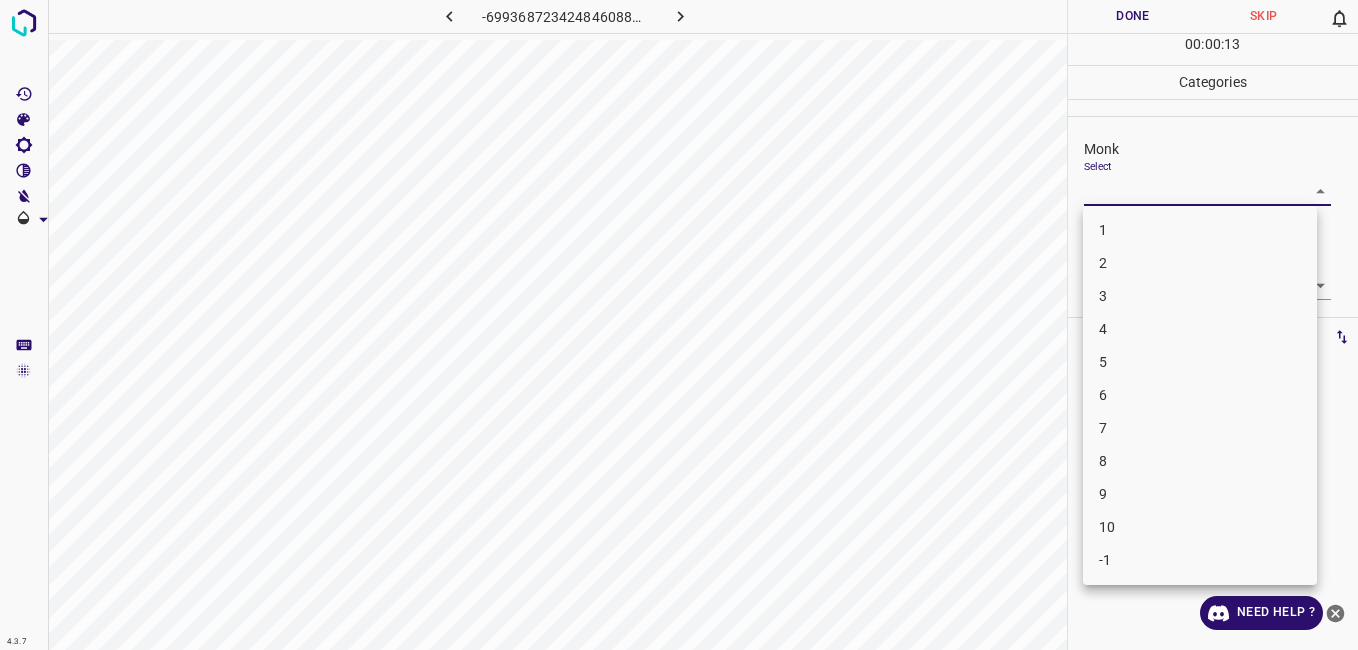 click on "4.3.7 -6993687234248460887.png Done Skip 0 00   : 00   : 13   Categories Monk   Select ​  [PERSON_NAME]   Select ​ Labels   0 Categories 1 Monk 2  [PERSON_NAME] Tools Space Change between modes (Draw & Edit) I Auto labeling R Restore zoom M Zoom in N Zoom out Delete Delete selecte label Filters Z Restore filters X Saturation filter C Brightness filter V Contrast filter B Gray scale filter General O Download Need Help ? - Text - Hide - Delete 1 2 3 4 5 6 7 8 9 10 -1" at bounding box center (679, 325) 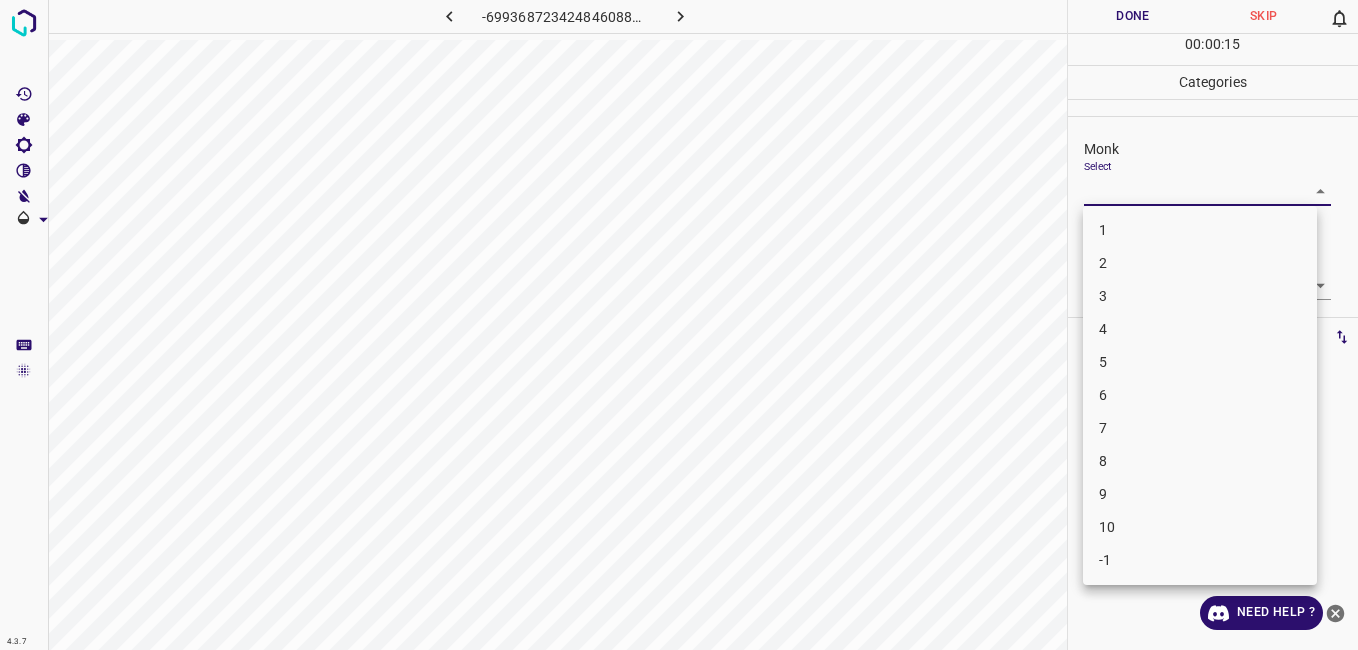 click on "8" at bounding box center [1200, 461] 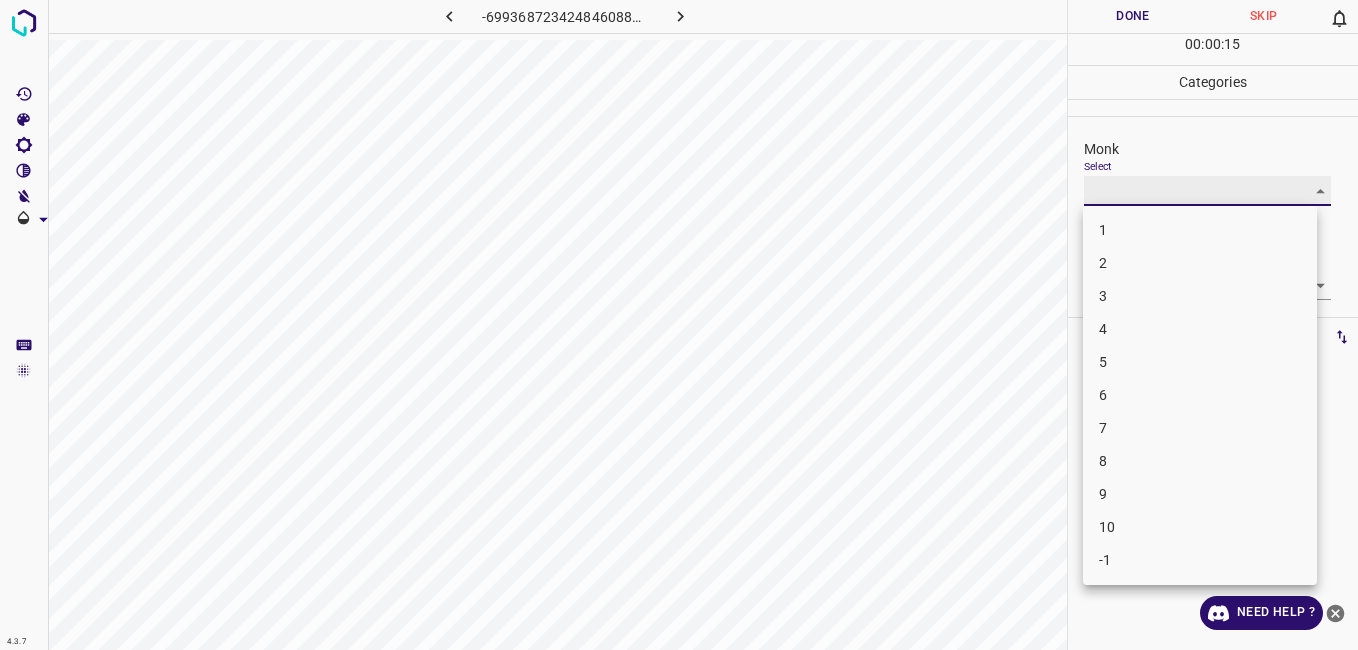type on "8" 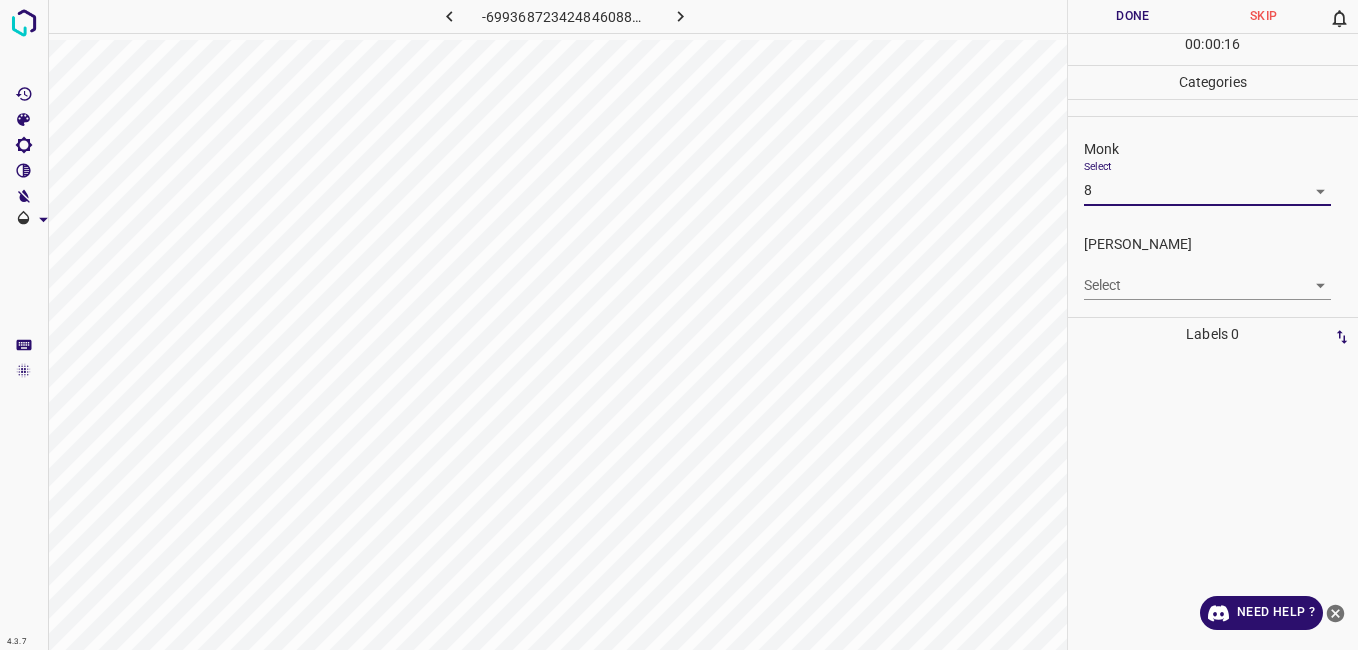 click on "4.3.7 -6993687234248460887.png Done Skip 0 00   : 00   : 16   Categories Monk   Select 8 8  [PERSON_NAME]   Select ​ Labels   0 Categories 1 Monk 2  [PERSON_NAME] Tools Space Change between modes (Draw & Edit) I Auto labeling R Restore zoom M Zoom in N Zoom out Delete Delete selecte label Filters Z Restore filters X Saturation filter C Brightness filter V Contrast filter B Gray scale filter General O Download Need Help ? - Text - Hide - Delete" at bounding box center (679, 325) 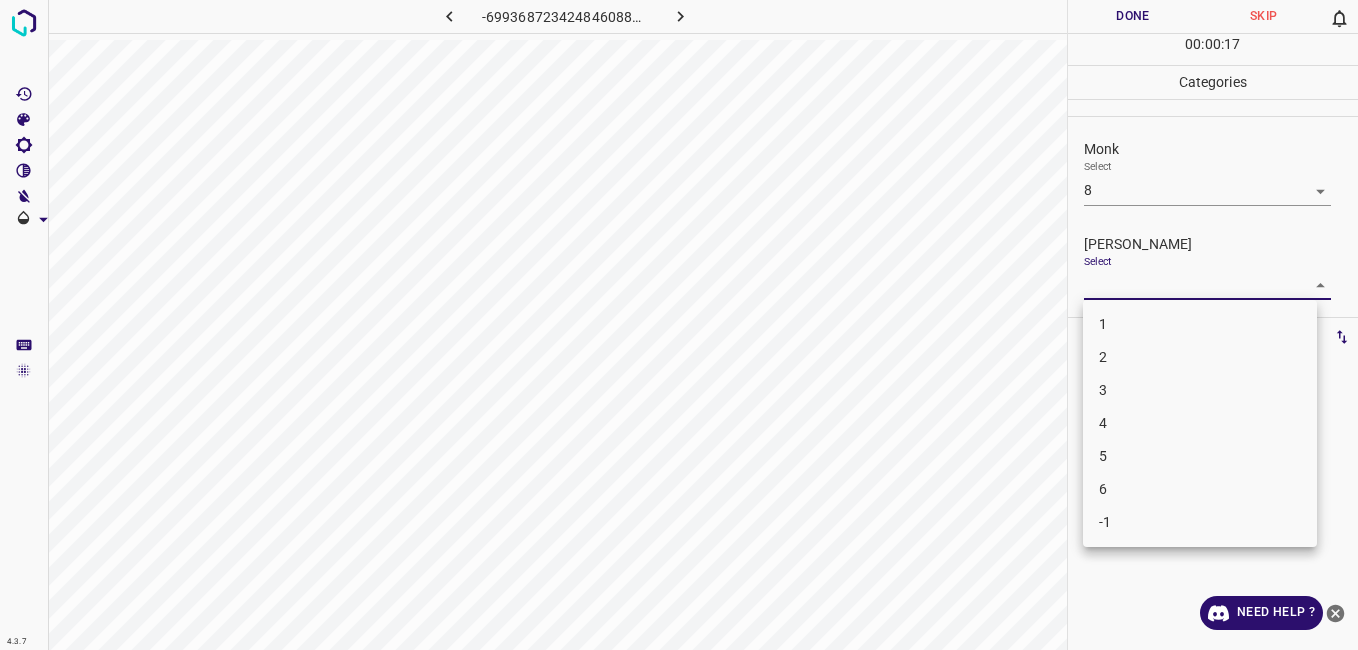 click on "5" at bounding box center (1200, 456) 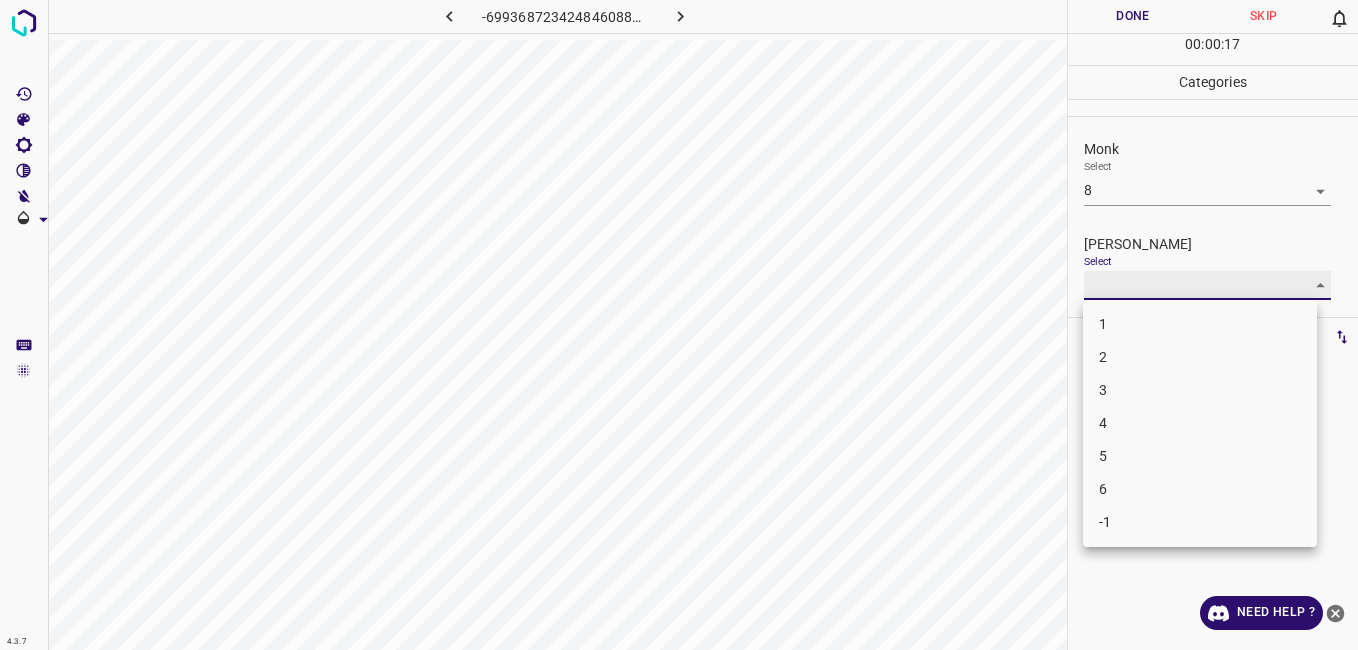 type on "5" 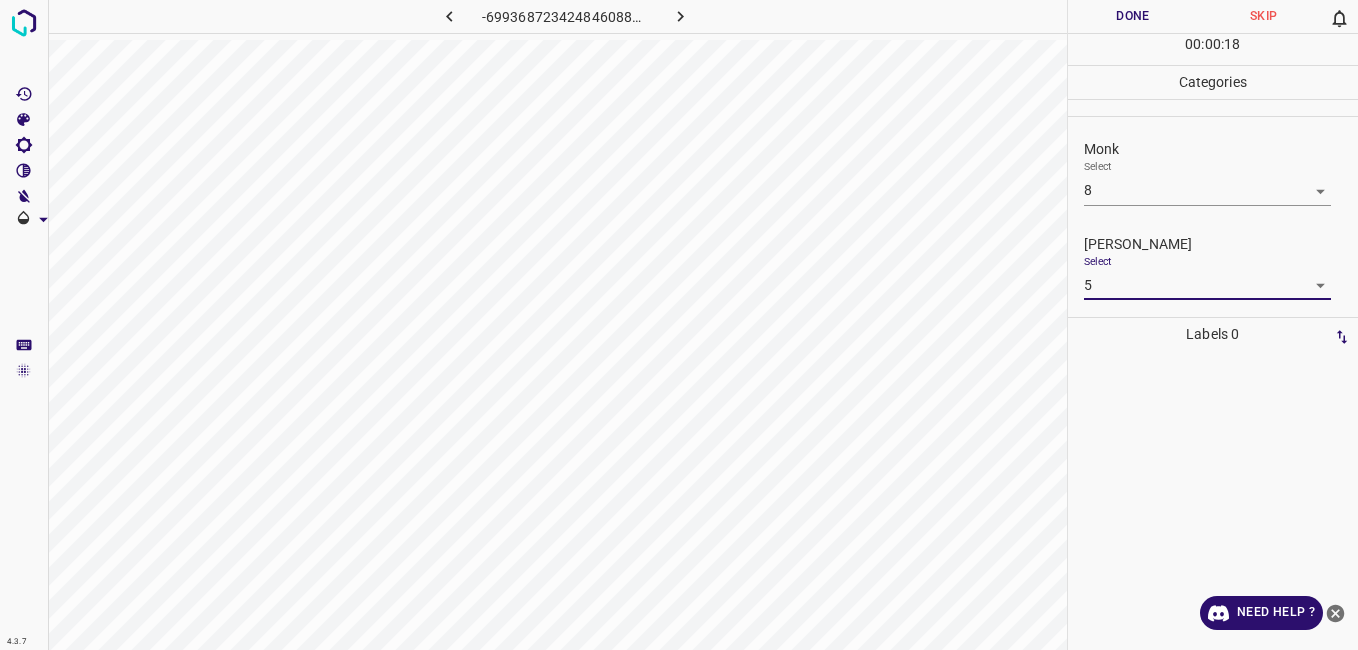 click on "Done" at bounding box center (1133, 16) 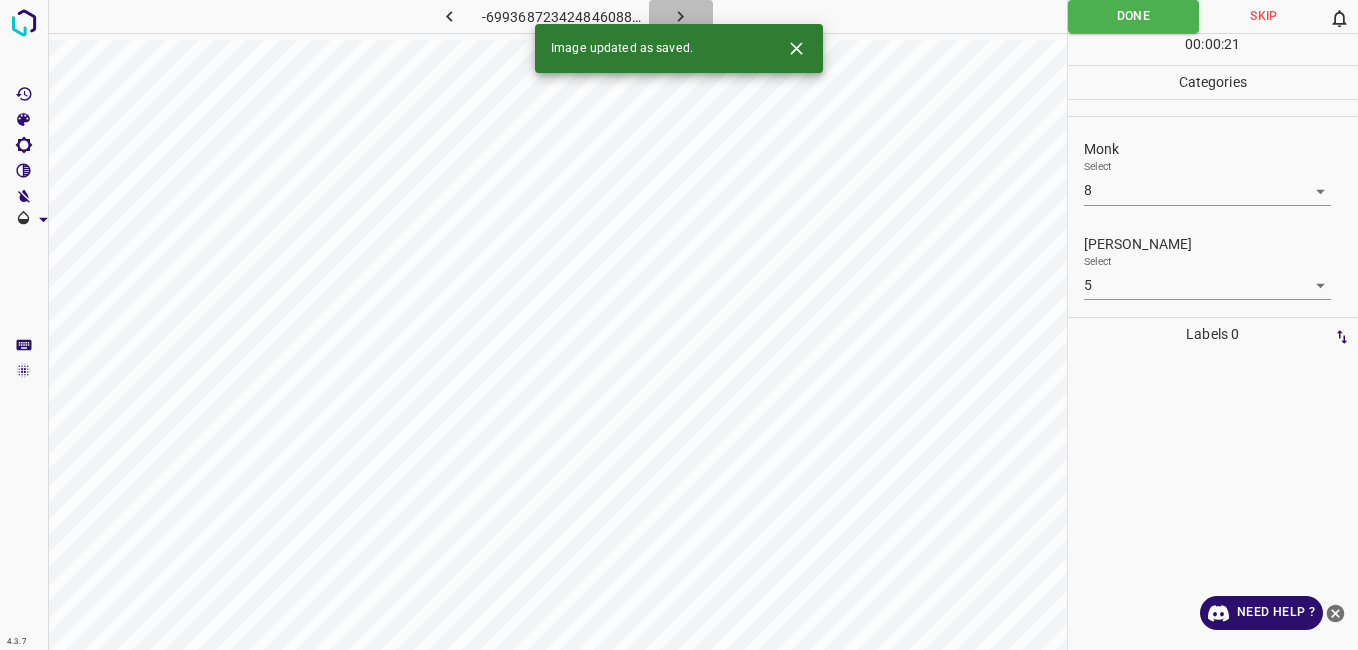 click 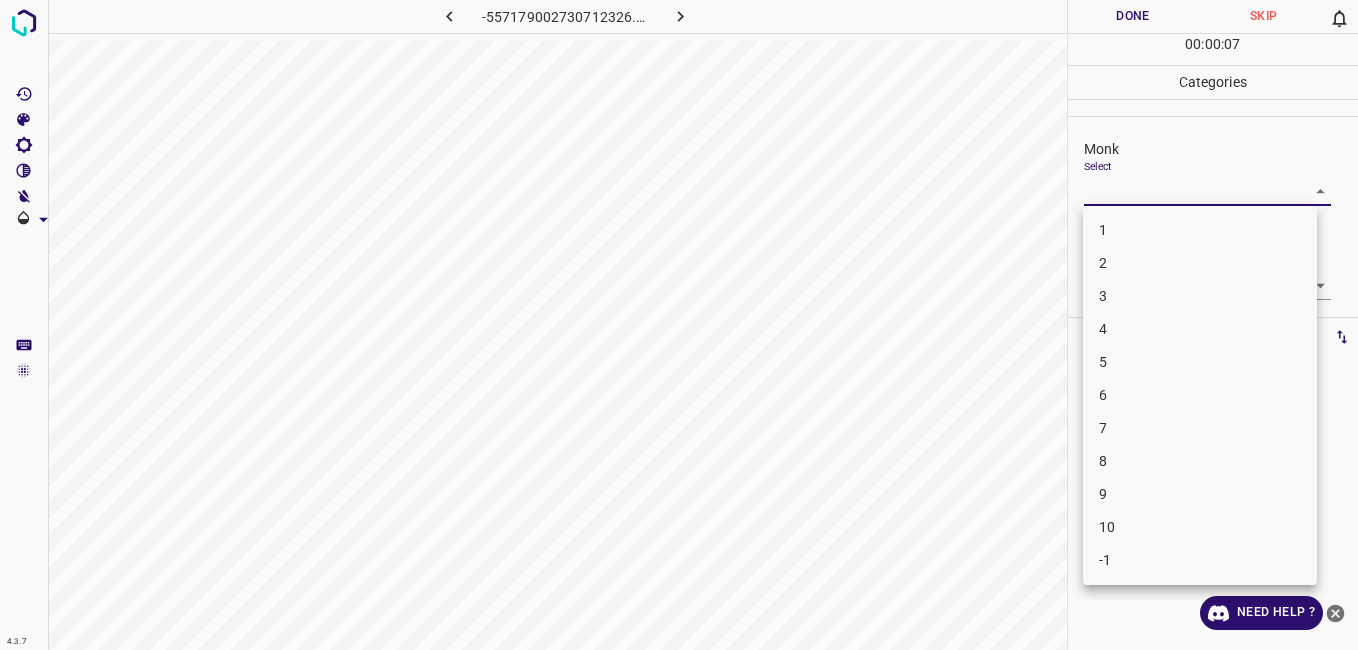click on "4.3.7 -557179002730712326.png Done Skip 0 00   : 00   : 07   Categories Monk   Select ​  [PERSON_NAME]   Select ​ Labels   0 Categories 1 Monk 2  [PERSON_NAME] Tools Space Change between modes (Draw & Edit) I Auto labeling R Restore zoom M Zoom in N Zoom out Delete Delete selecte label Filters Z Restore filters X Saturation filter C Brightness filter V Contrast filter B Gray scale filter General O Download Need Help ? - Text - Hide - Delete 1 2 3 4 5 6 7 8 9 10 -1" at bounding box center [679, 325] 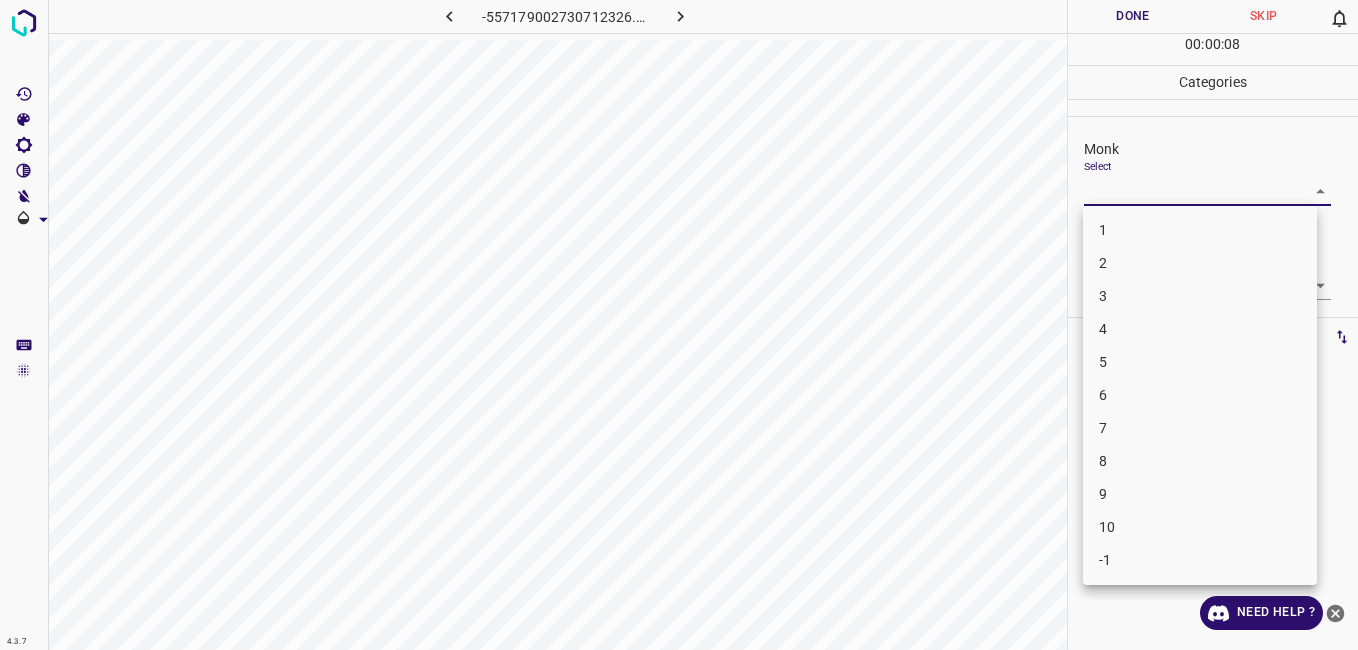 click on "-1" at bounding box center [1200, 560] 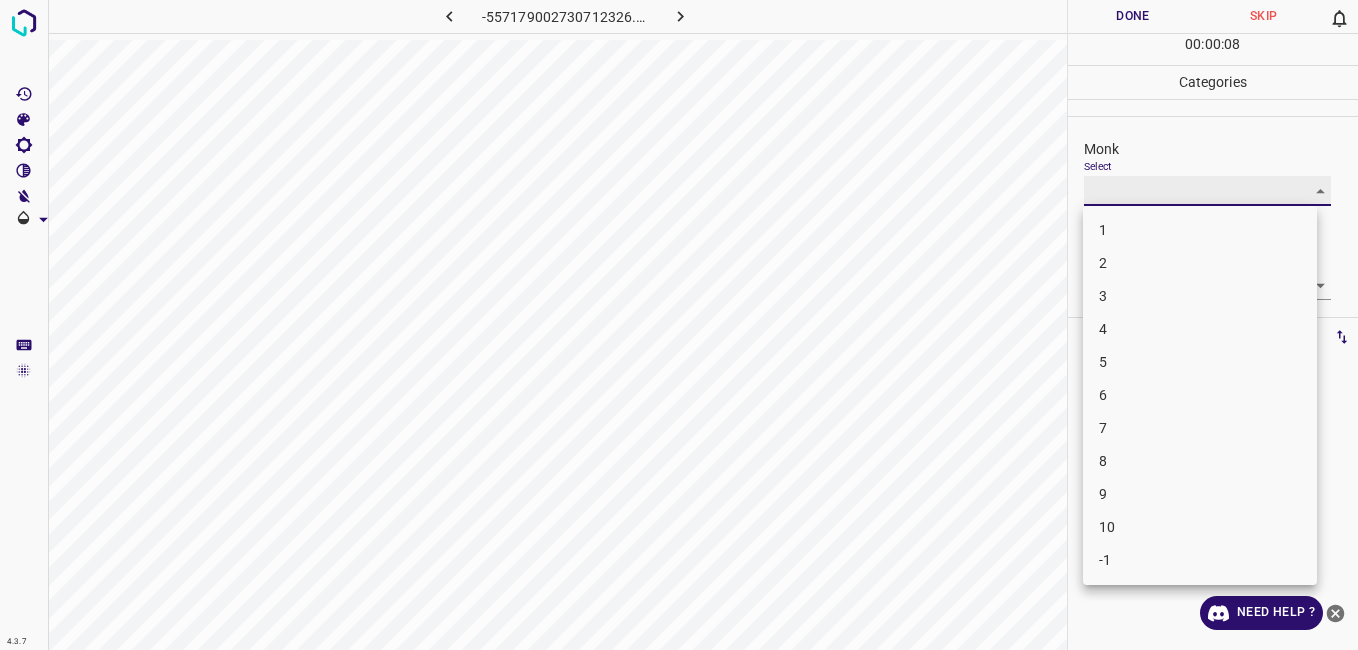 type on "-1" 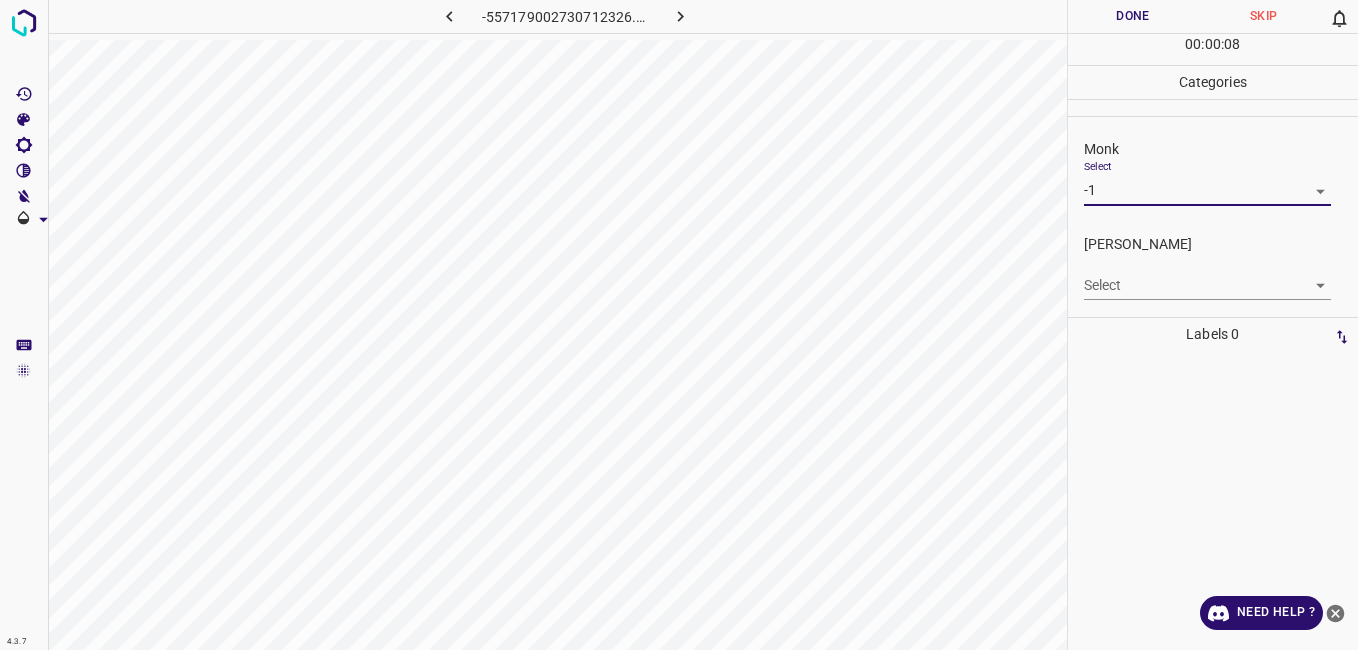click on "4.3.7 -557179002730712326.png Done Skip 0 00   : 00   : 08   Categories Monk   Select -1 -1  [PERSON_NAME]   Select ​ Labels   0 Categories 1 Monk 2  [PERSON_NAME] Tools Space Change between modes (Draw & Edit) I Auto labeling R Restore zoom M Zoom in N Zoom out Delete Delete selecte label Filters Z Restore filters X Saturation filter C Brightness filter V Contrast filter B Gray scale filter General O Download Need Help ? - Text - Hide - Delete" at bounding box center (679, 325) 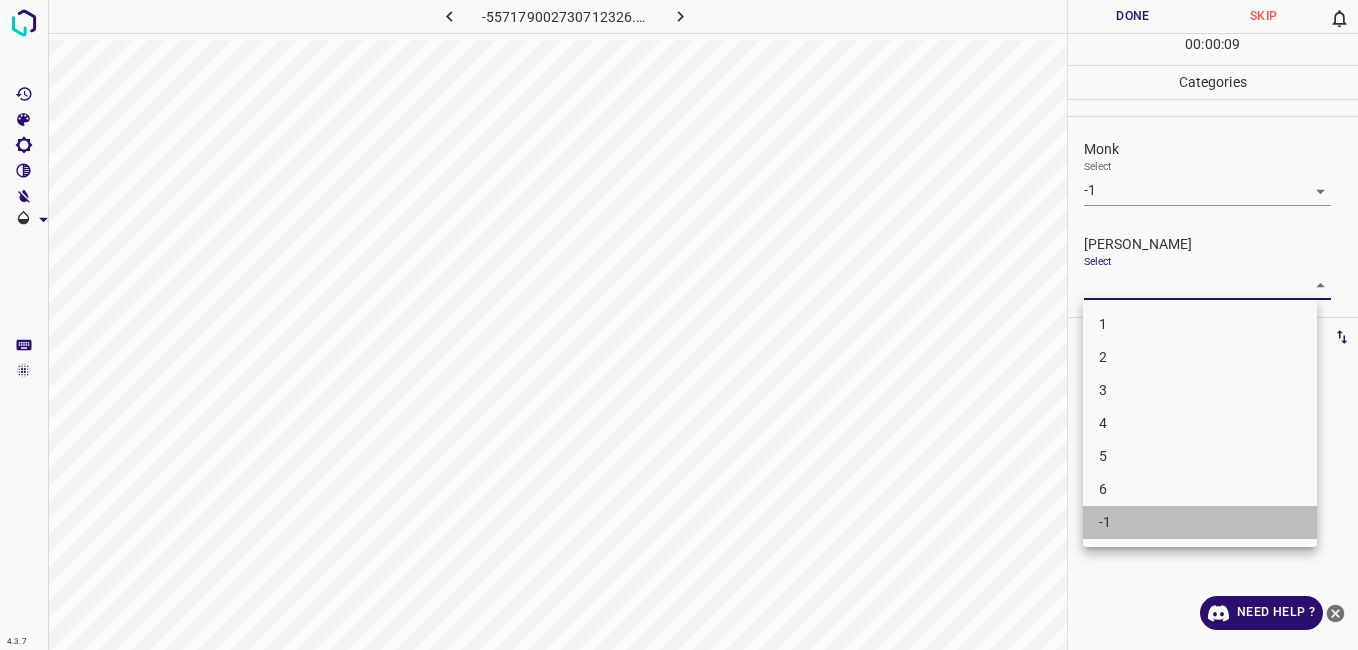 click on "-1" at bounding box center (1200, 522) 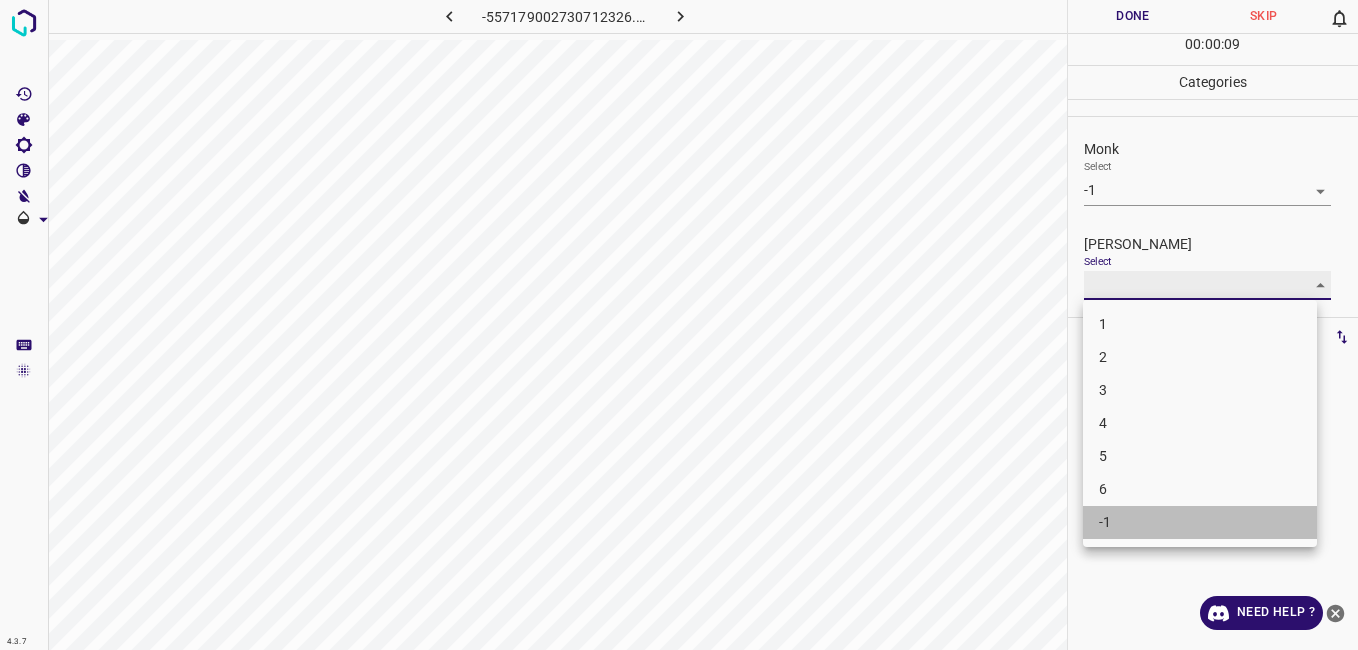 type on "-1" 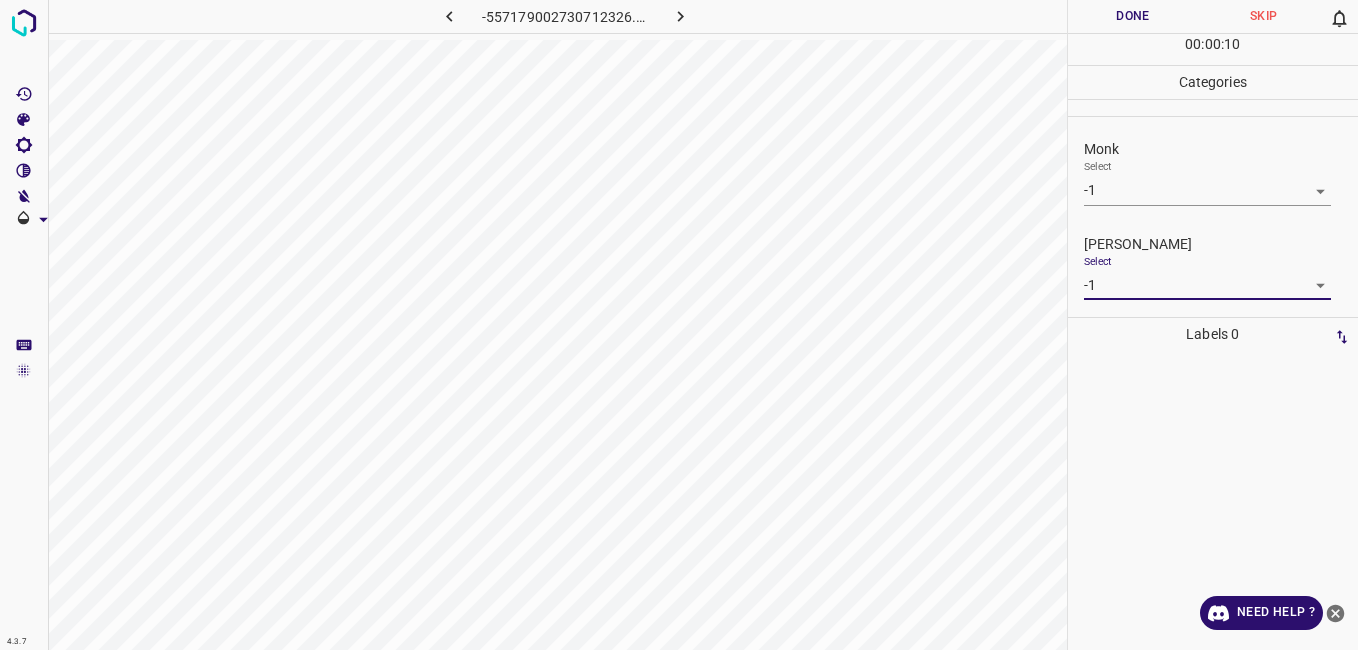 click on "Done" at bounding box center (1133, 16) 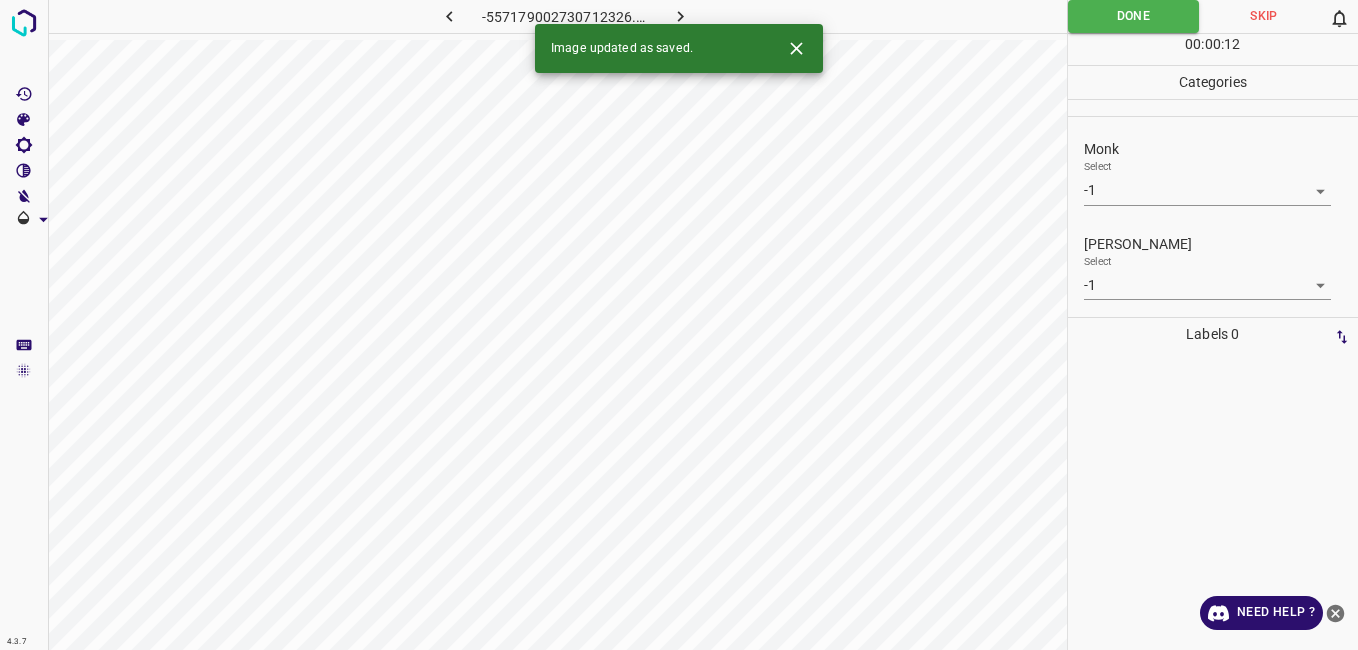 click 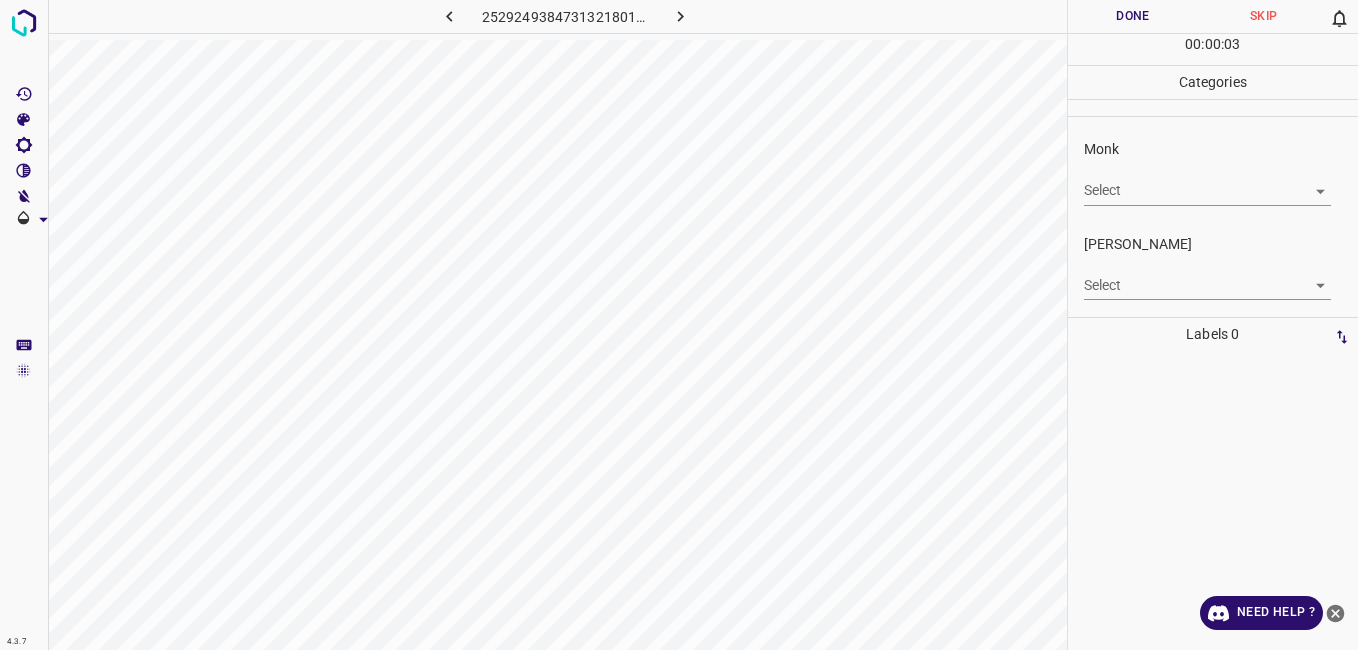 click on "Select ​" at bounding box center [1207, 182] 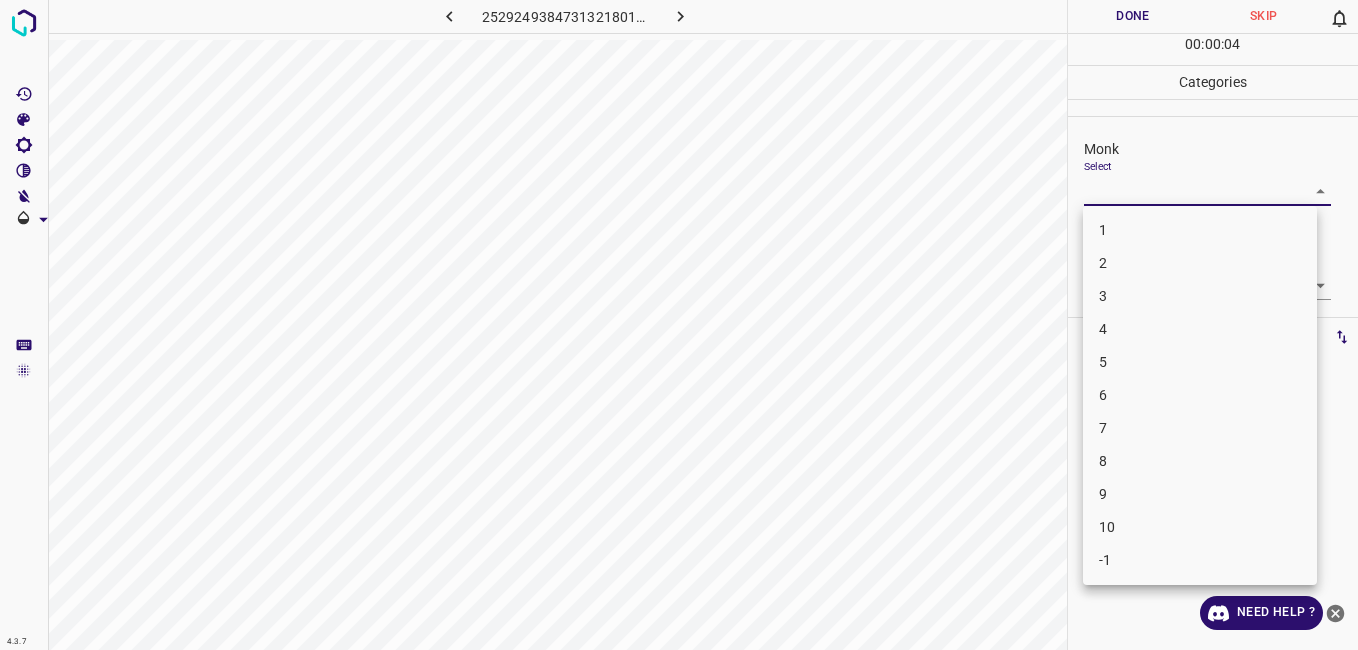 click on "4.3.7 2529249384731321801.png Done Skip 0 00   : 00   : 04   Categories Monk   Select ​  [PERSON_NAME]   Select ​ Labels   0 Categories 1 Monk 2  [PERSON_NAME] Tools Space Change between modes (Draw & Edit) I Auto labeling R Restore zoom M Zoom in N Zoom out Delete Delete selecte label Filters Z Restore filters X Saturation filter C Brightness filter V Contrast filter B Gray scale filter General O Download Need Help ? - Text - Hide - Delete 1 2 3 4 5 6 7 8 9 10 -1" at bounding box center [679, 325] 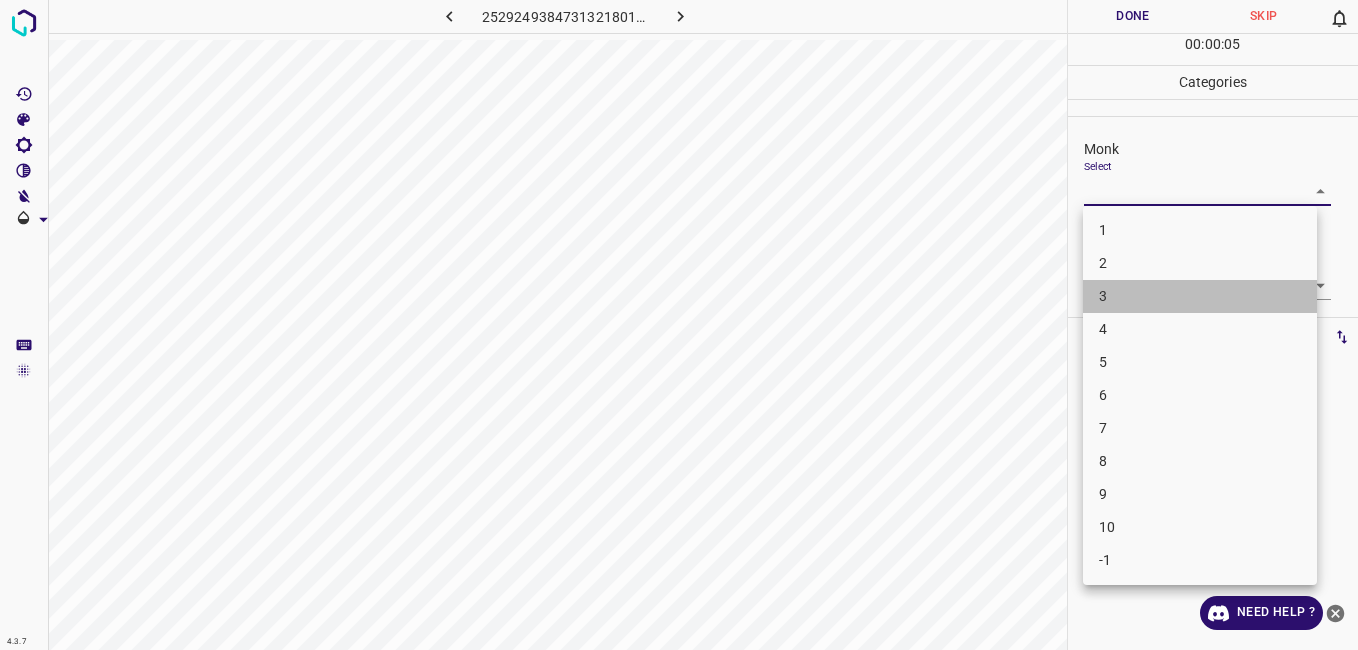 click on "3" at bounding box center (1200, 296) 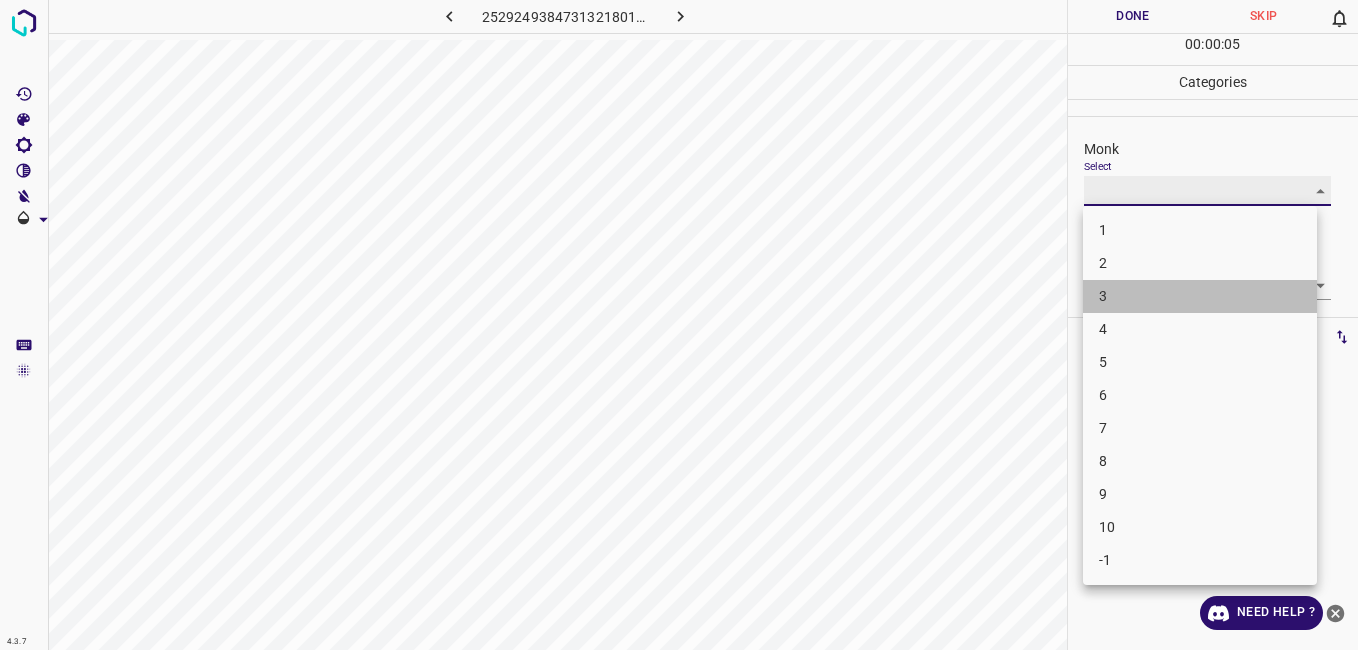 type on "3" 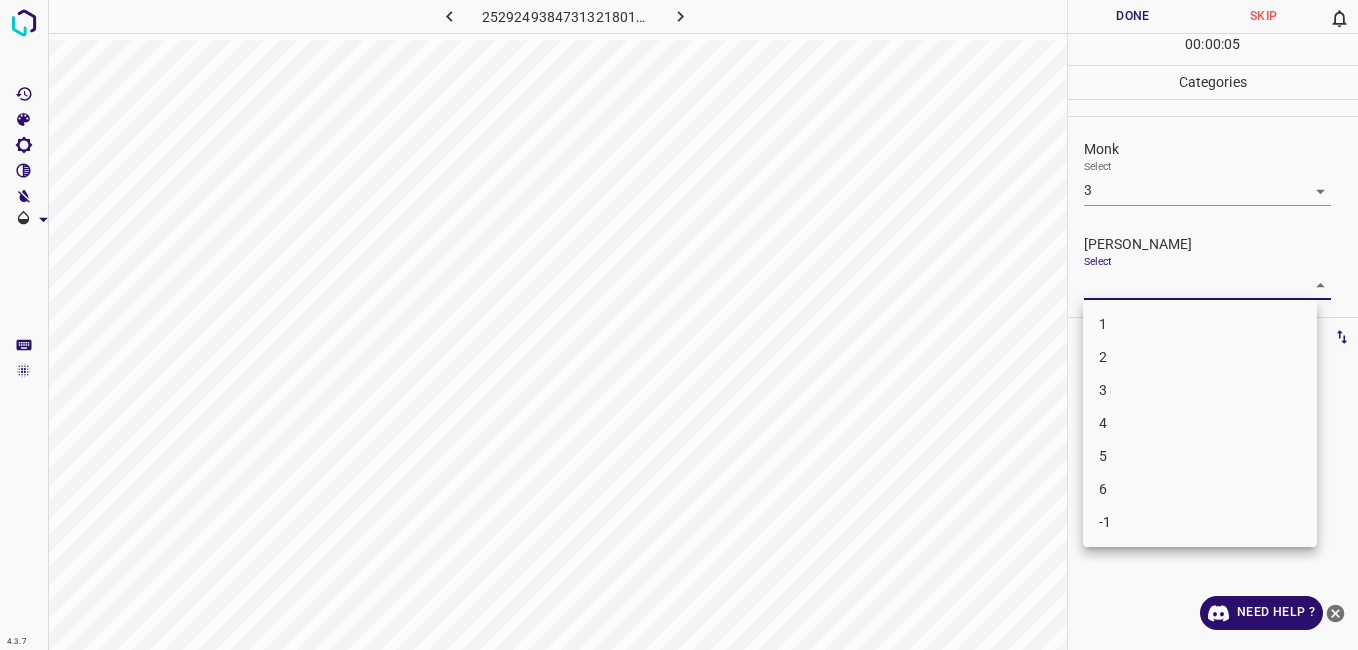 click on "4.3.7 2529249384731321801.png Done Skip 0 00   : 00   : 05   Categories Monk   Select 3 3  [PERSON_NAME]   Select ​ Labels   0 Categories 1 Monk 2  [PERSON_NAME] Tools Space Change between modes (Draw & Edit) I Auto labeling R Restore zoom M Zoom in N Zoom out Delete Delete selecte label Filters Z Restore filters X Saturation filter C Brightness filter V Contrast filter B Gray scale filter General O Download Need Help ? - Text - Hide - Delete 1 2 3 4 5 6 -1" at bounding box center [679, 325] 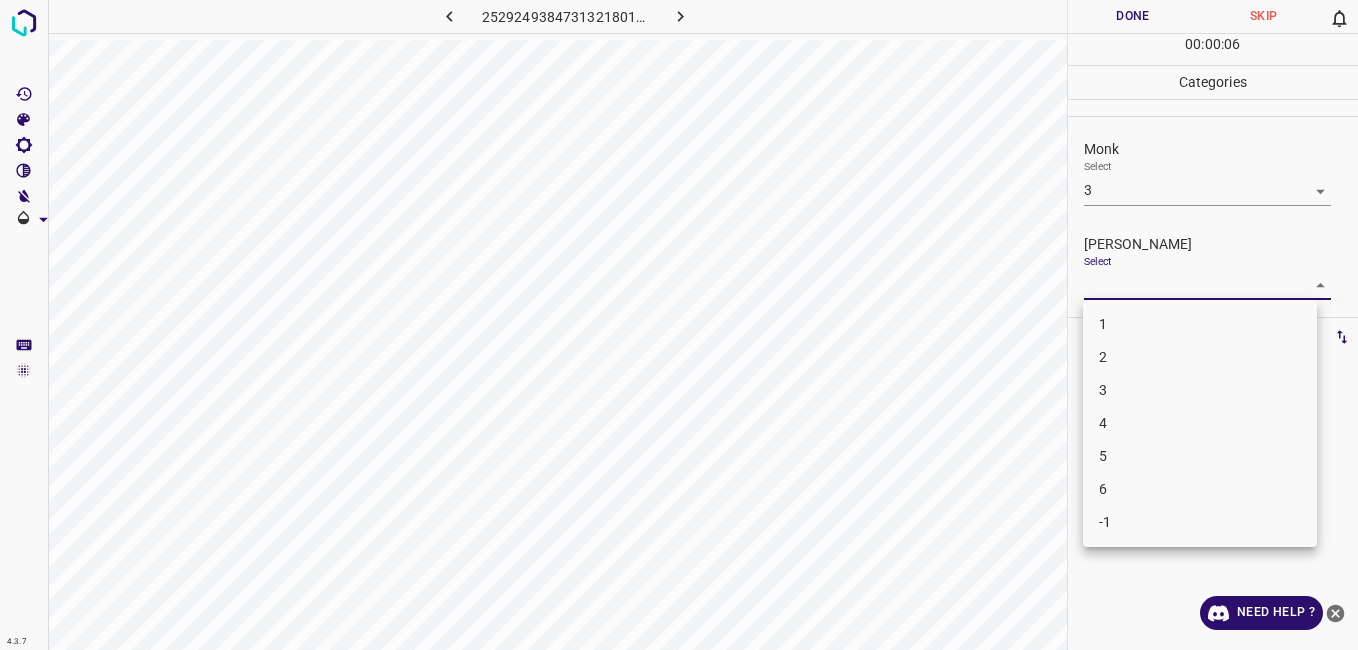 click on "2" at bounding box center (1200, 357) 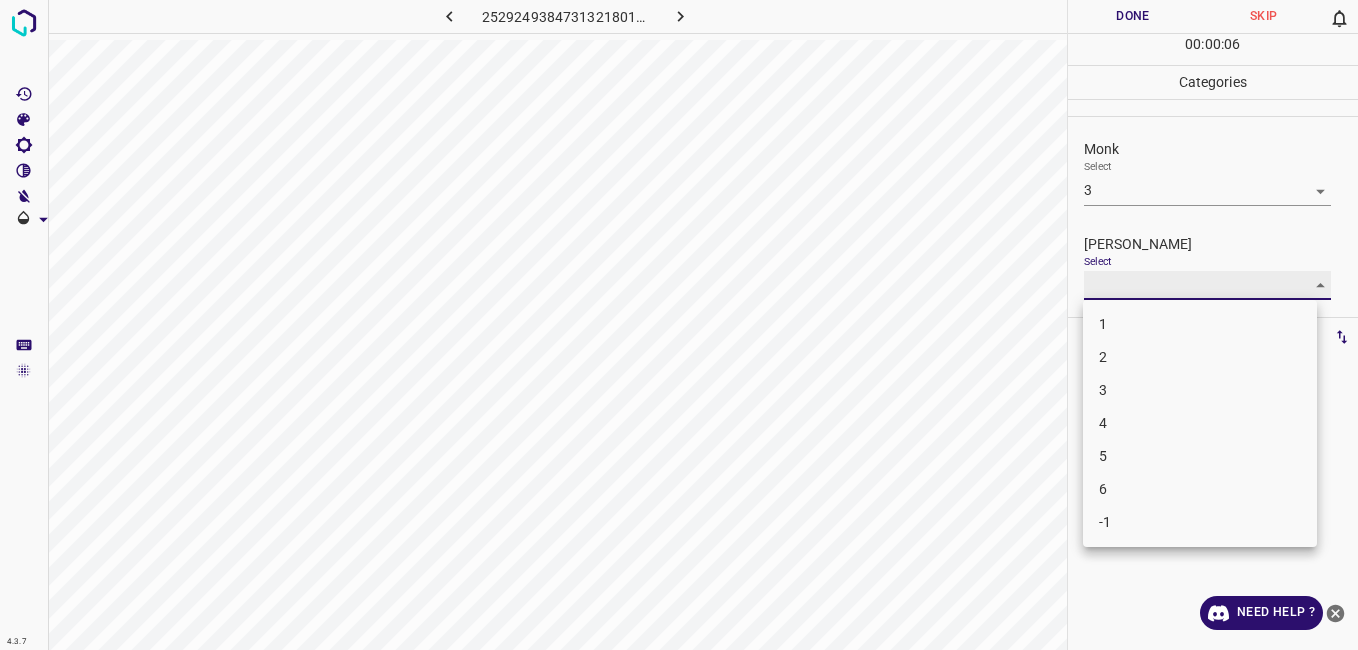 type on "2" 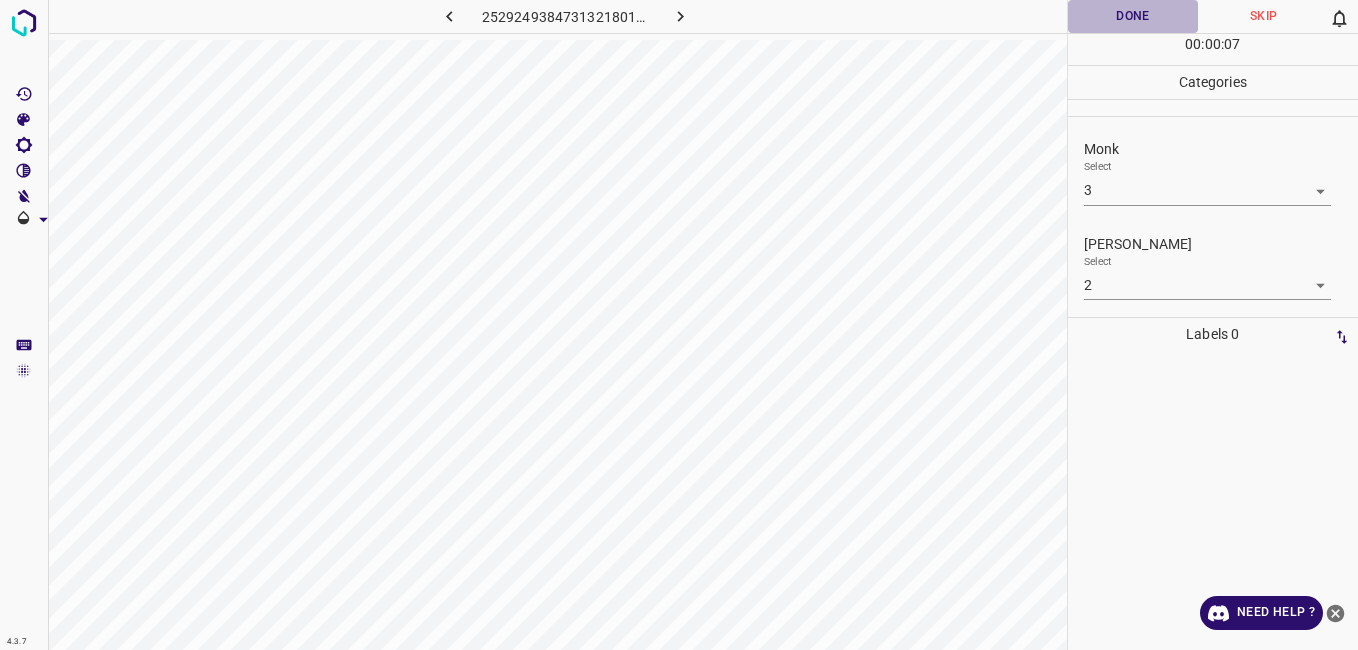 click on "Done" at bounding box center (1133, 16) 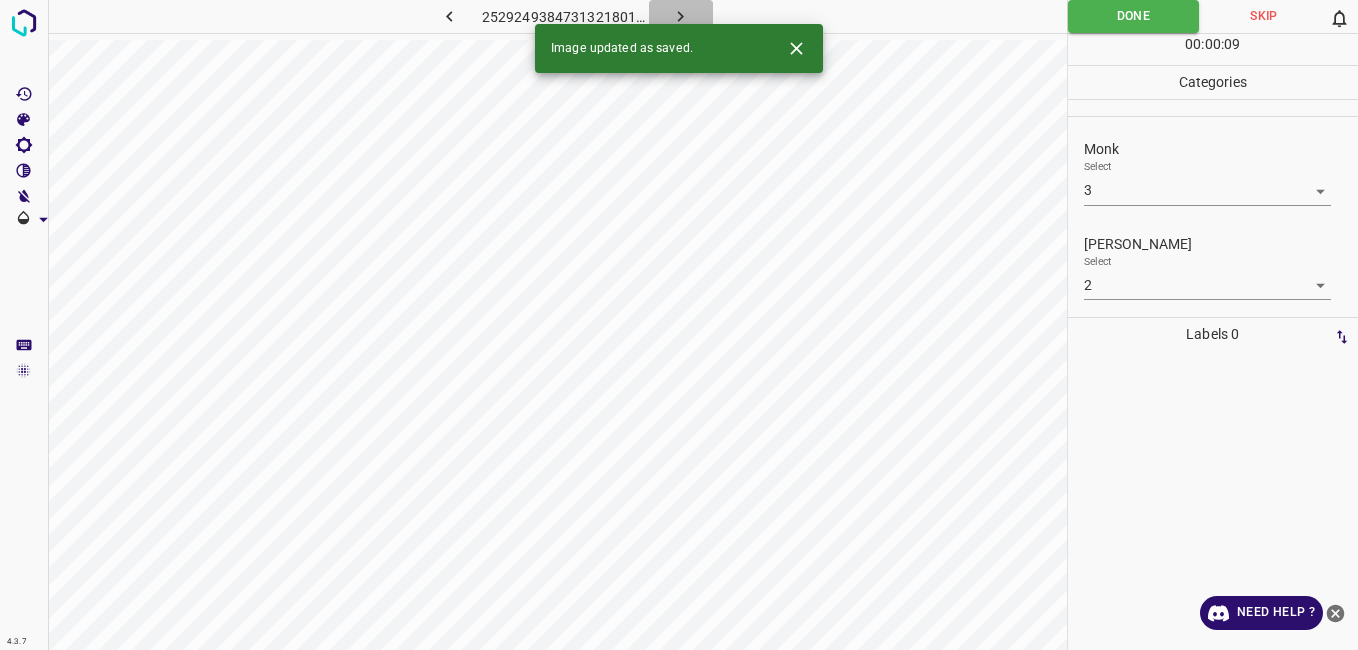 click 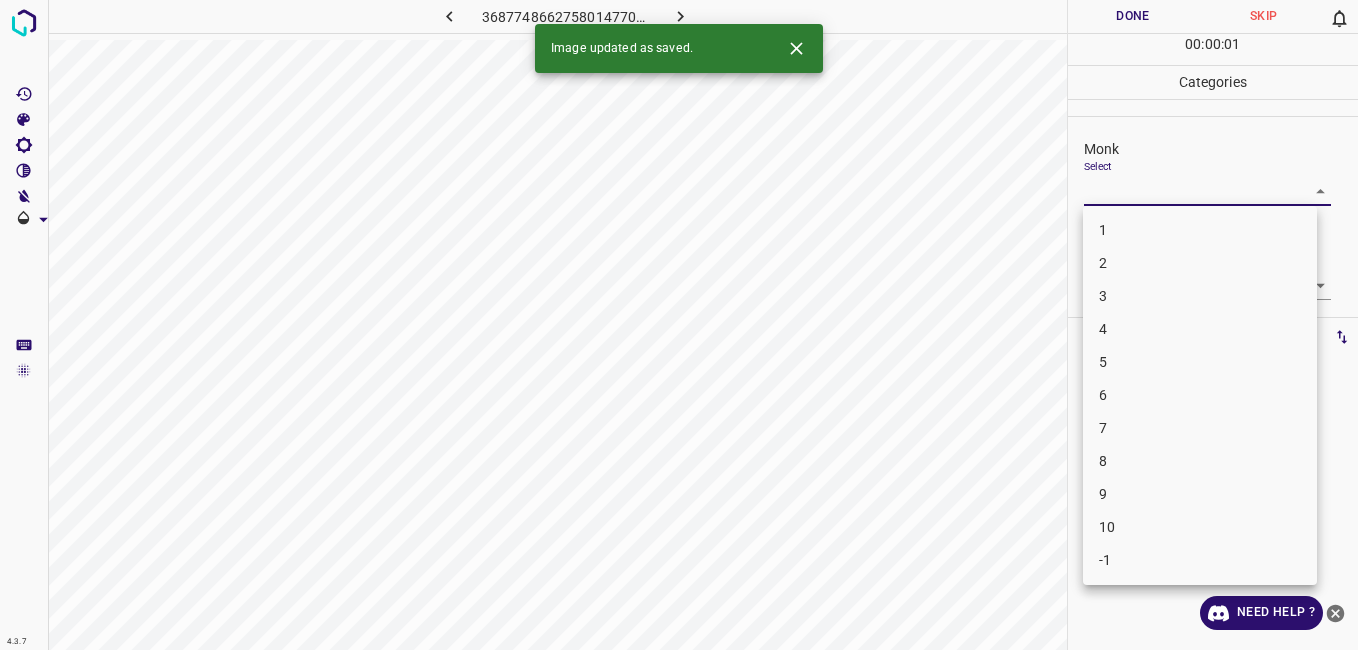 click on "4.3.7 3687748662758014770.png Done Skip 0 00   : 00   : 01   Categories Monk   Select ​  [PERSON_NAME]   Select ​ Labels   0 Categories 1 Monk 2  [PERSON_NAME] Tools Space Change between modes (Draw & Edit) I Auto labeling R Restore zoom M Zoom in N Zoom out Delete Delete selecte label Filters Z Restore filters X Saturation filter C Brightness filter V Contrast filter B Gray scale filter General O Download Image updated as saved. Need Help ? - Text - Hide - Delete 1 2 3 4 5 6 7 8 9 10 -1" at bounding box center (679, 325) 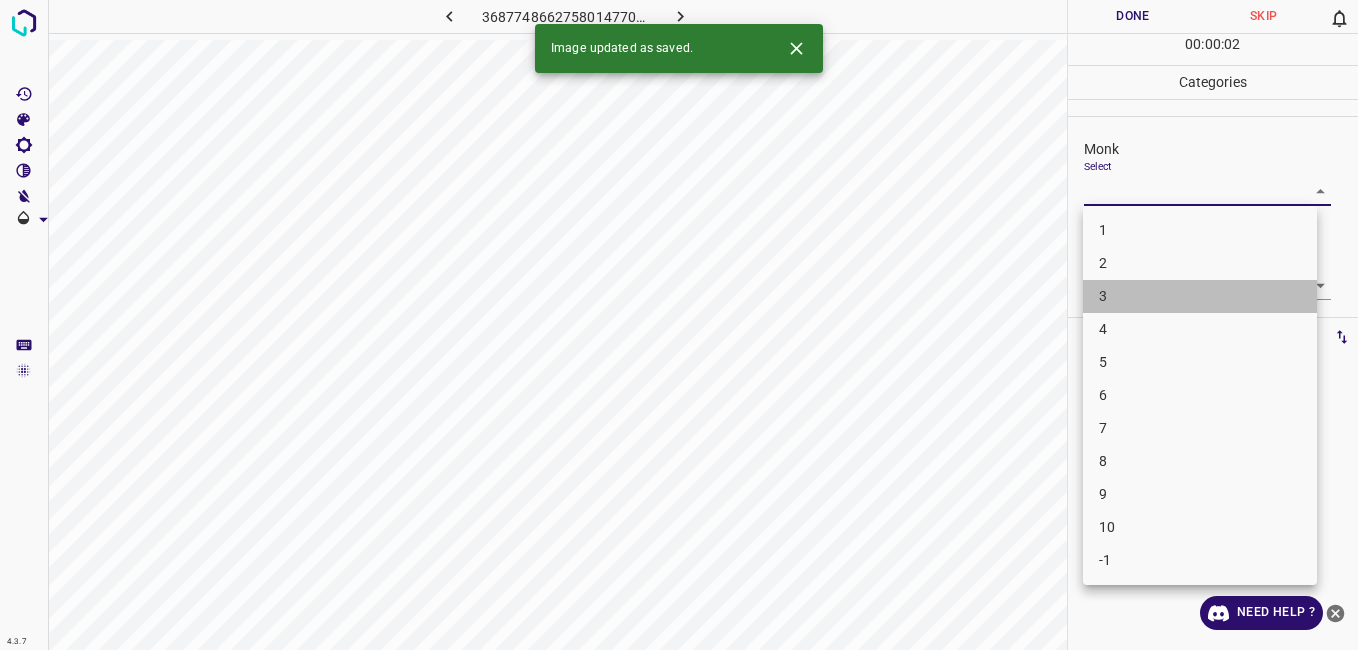 click on "3" at bounding box center [1200, 296] 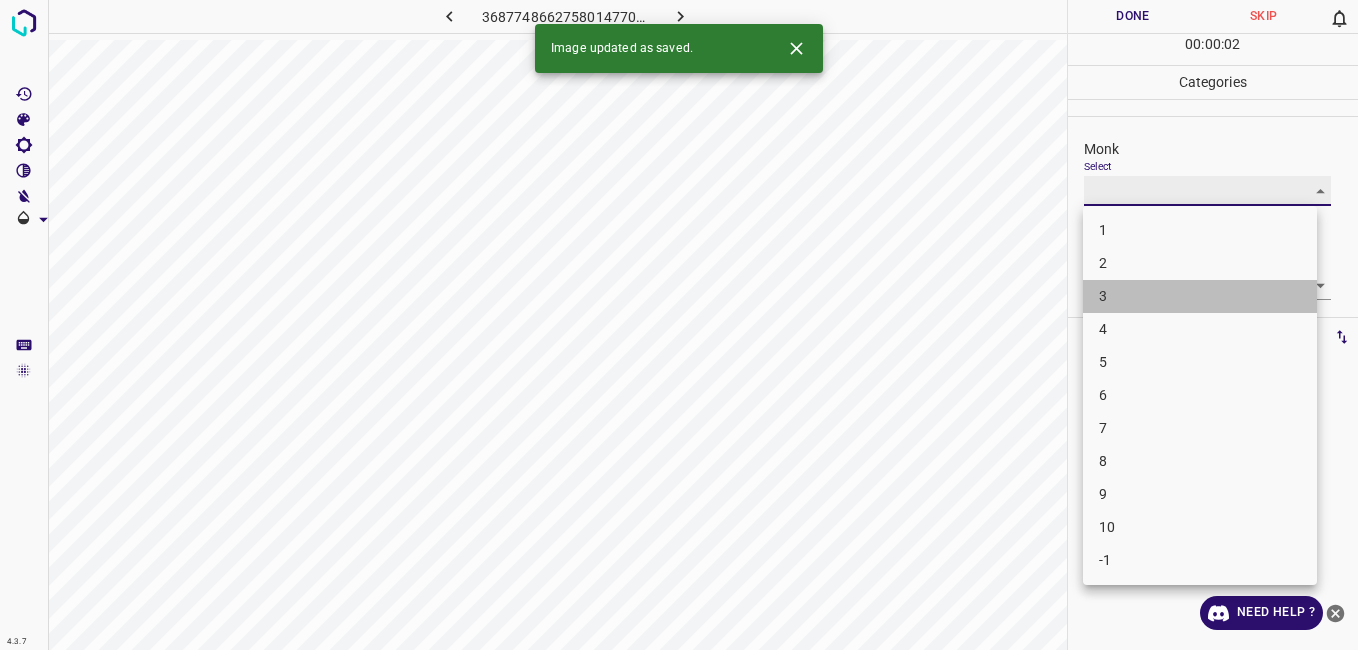 type on "3" 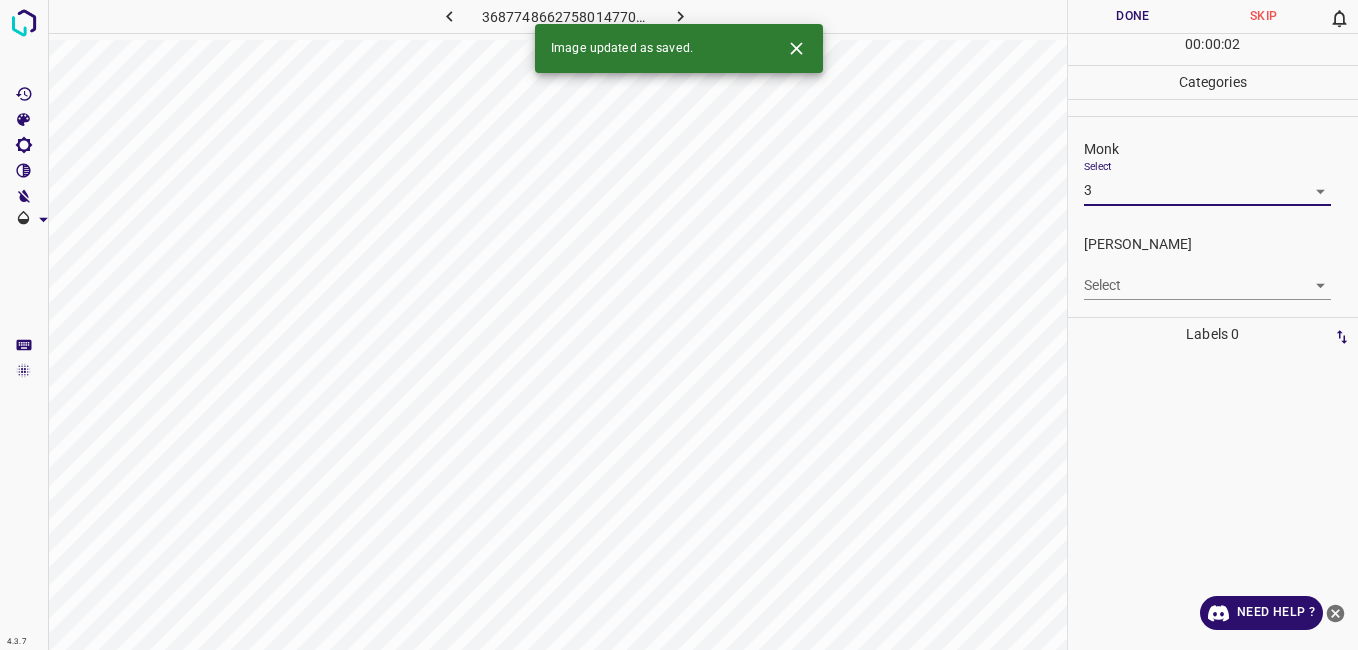 click on "4.3.7 3687748662758014770.png Done Skip 0 00   : 00   : 02   Categories Monk   Select 3 3  [PERSON_NAME]   Select ​ Labels   0 Categories 1 Monk 2  [PERSON_NAME] Tools Space Change between modes (Draw & Edit) I Auto labeling R Restore zoom M Zoom in N Zoom out Delete Delete selecte label Filters Z Restore filters X Saturation filter C Brightness filter V Contrast filter B Gray scale filter General O Download Image updated as saved. Need Help ? - Text - Hide - Delete" at bounding box center [679, 325] 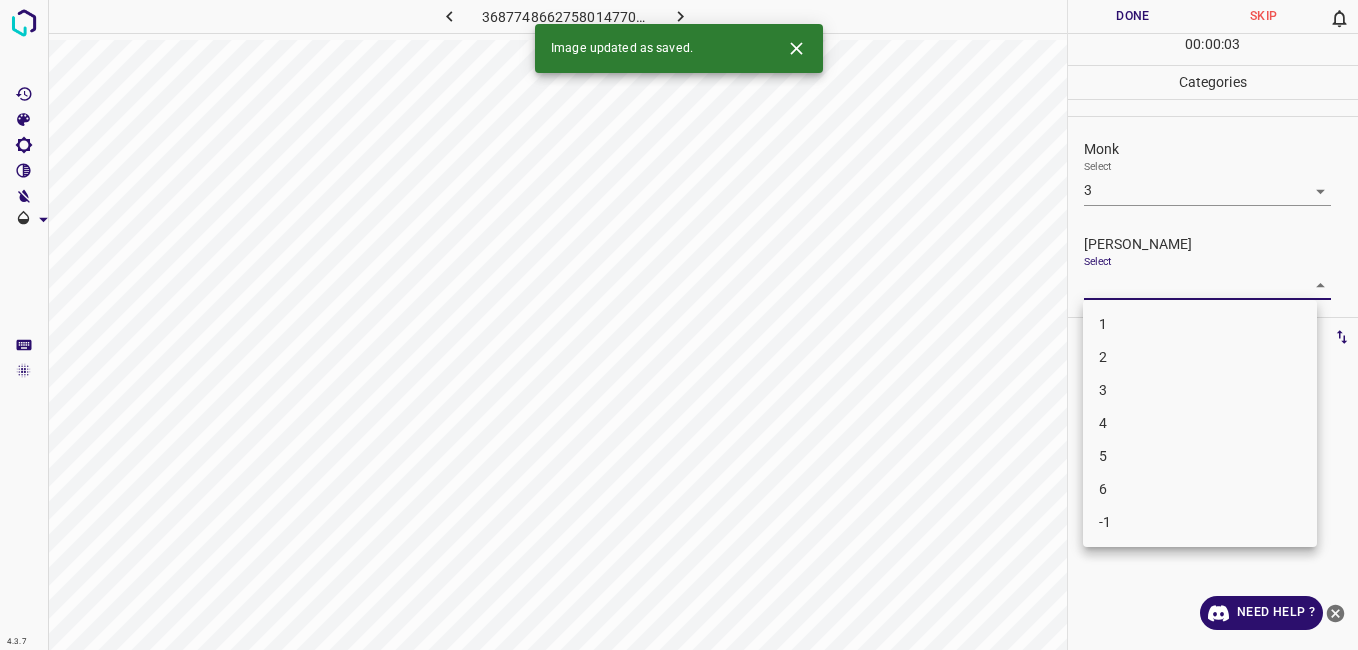 click on "2" at bounding box center [1200, 357] 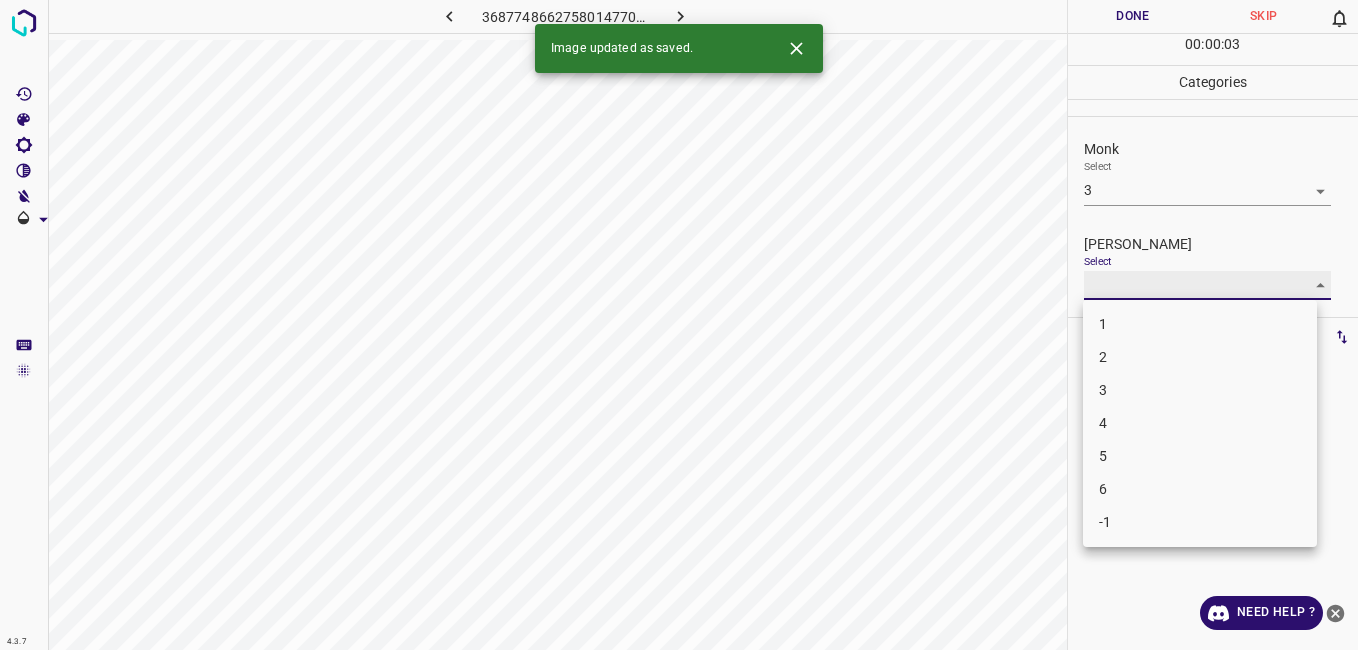 type on "2" 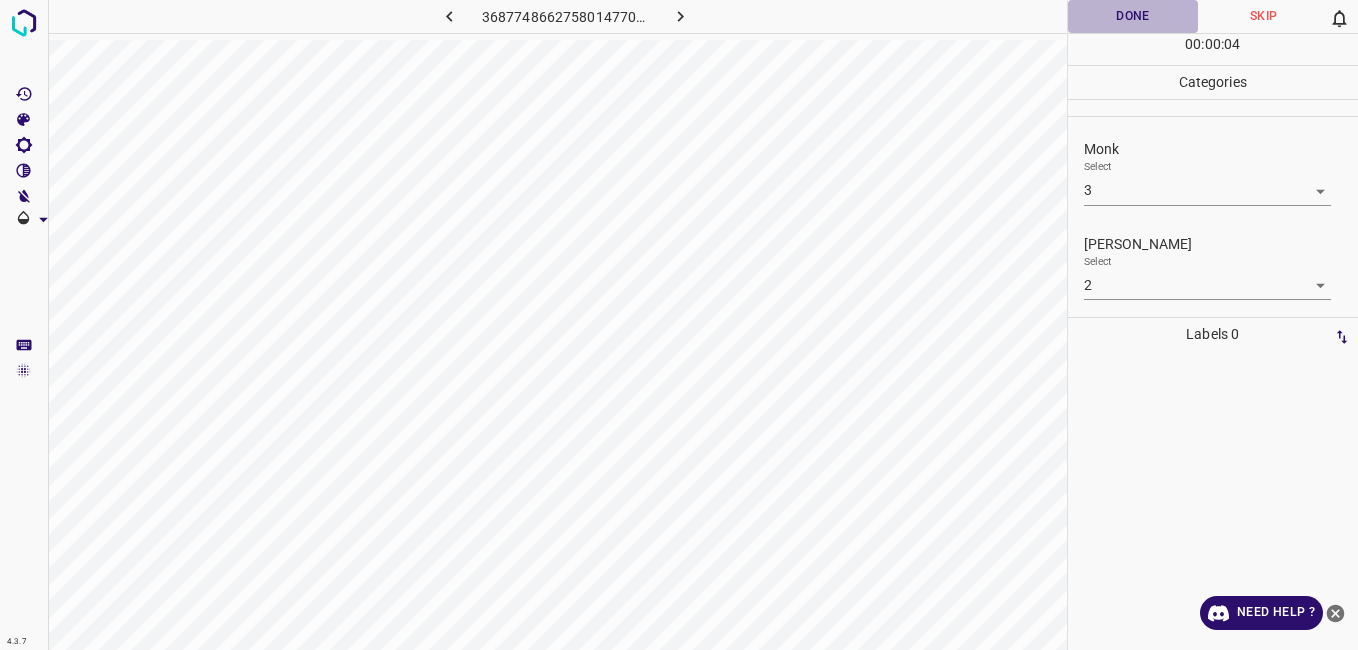 click on "Done" at bounding box center (1133, 16) 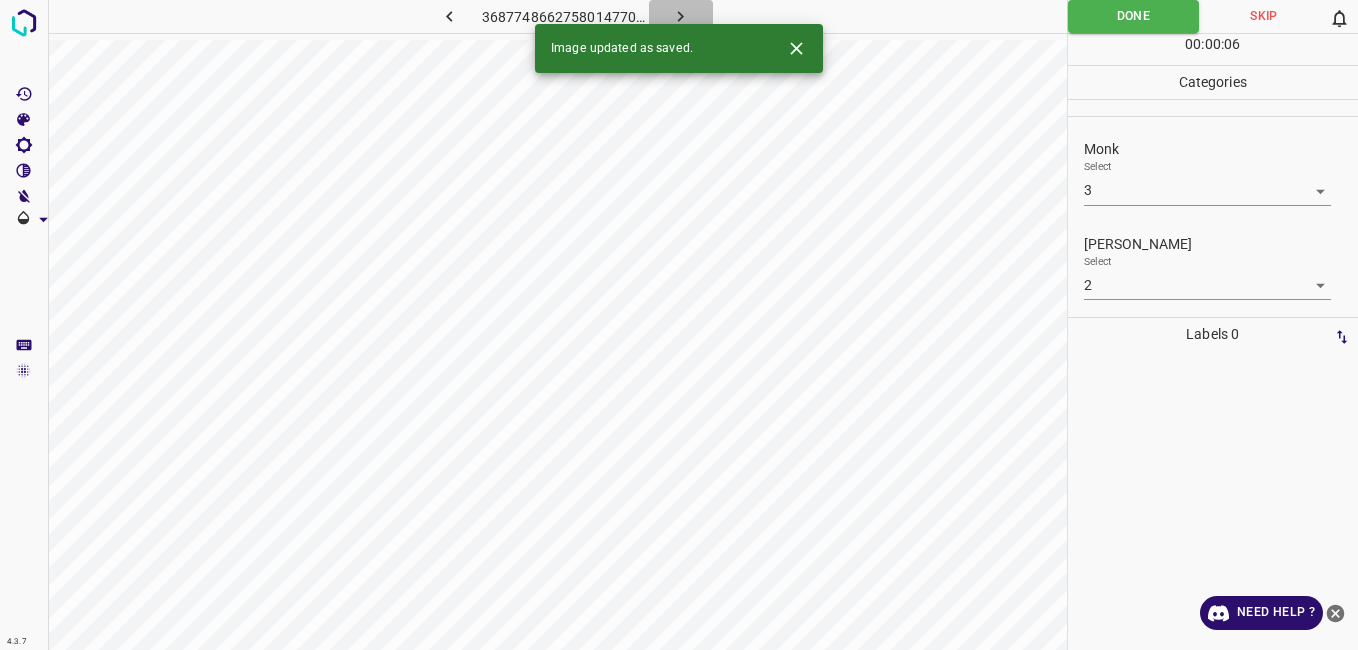 click 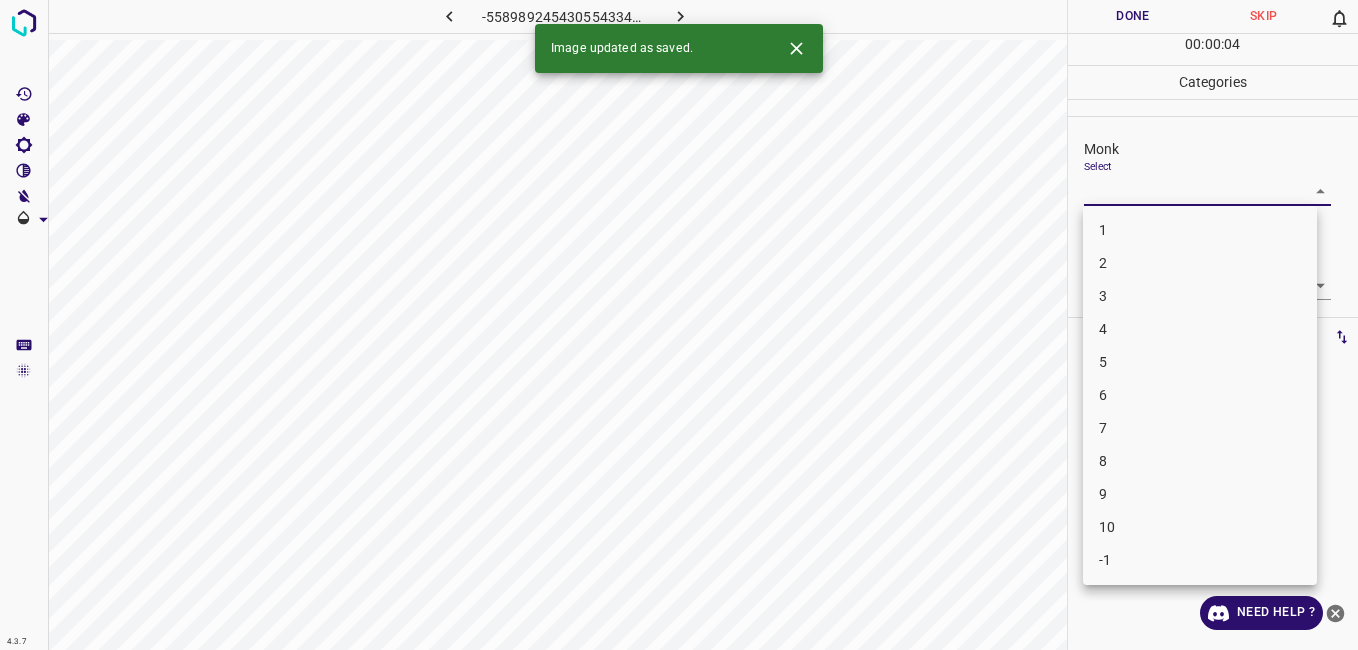 click on "4.3.7 -5589892454305543344.png Done Skip 0 00   : 00   : 04   Categories Monk   Select ​  [PERSON_NAME]   Select ​ Labels   0 Categories 1 Monk 2  [PERSON_NAME] Tools Space Change between modes (Draw & Edit) I Auto labeling R Restore zoom M Zoom in N Zoom out Delete Delete selecte label Filters Z Restore filters X Saturation filter C Brightness filter V Contrast filter B Gray scale filter General O Download Image updated as saved. Need Help ? - Text - Hide - Delete 1 2 3 4 5 6 7 8 9 10 -1" at bounding box center (679, 325) 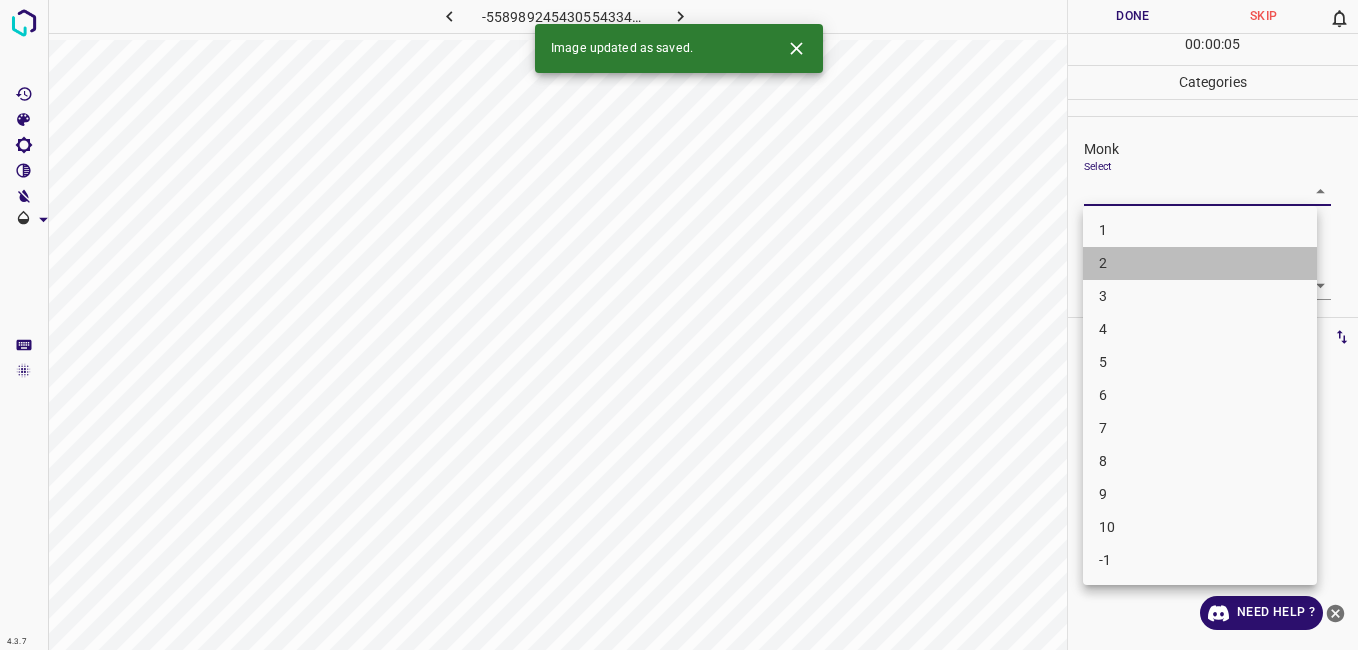 click on "2" at bounding box center (1200, 263) 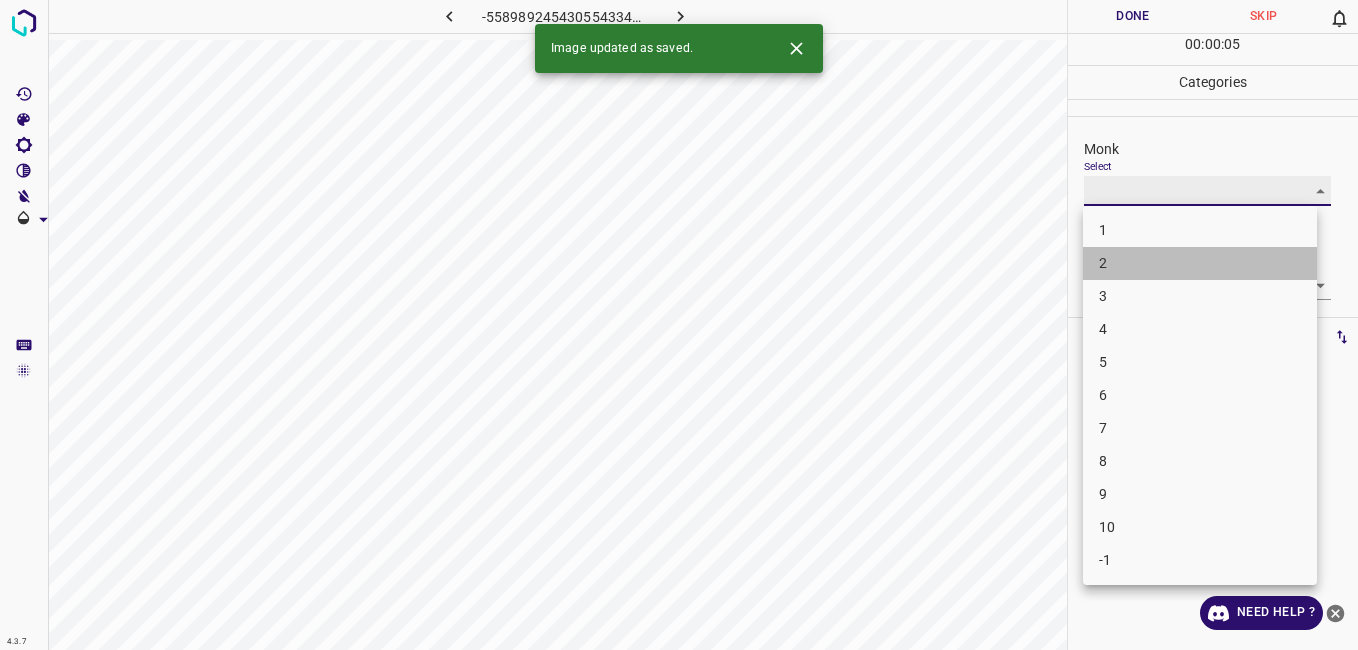 type on "2" 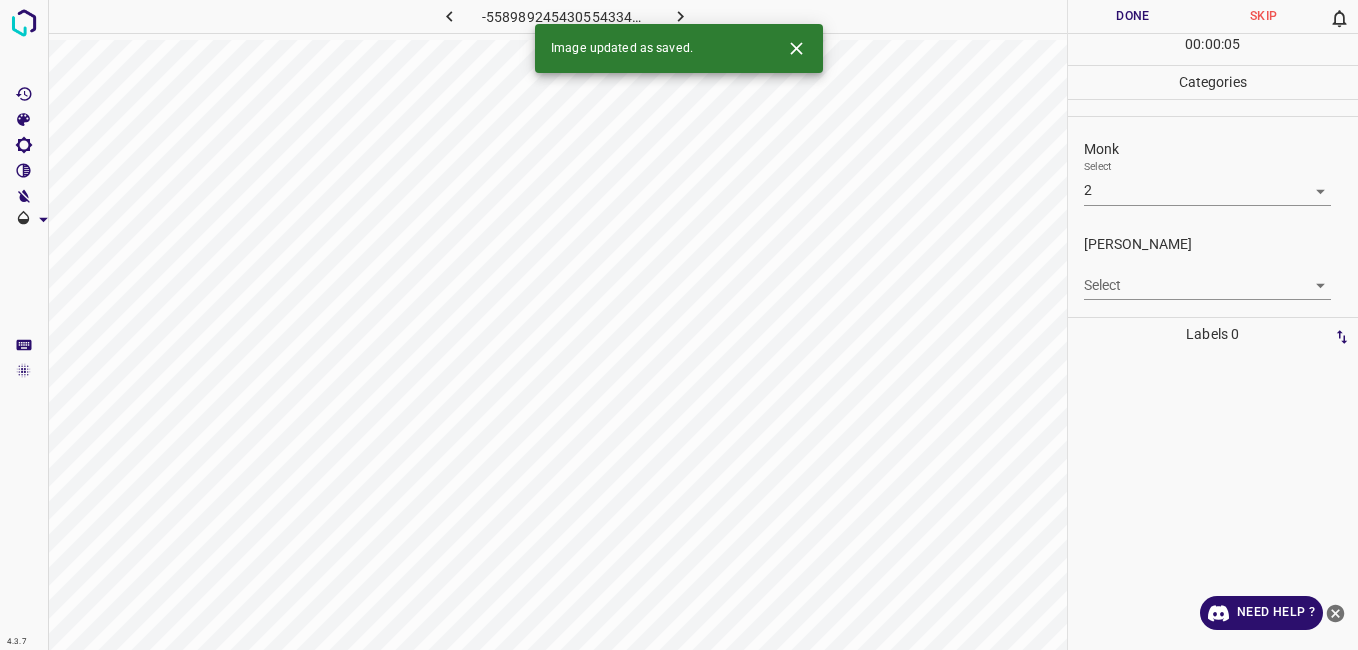 click on "[PERSON_NAME]   Select ​" at bounding box center (1213, 267) 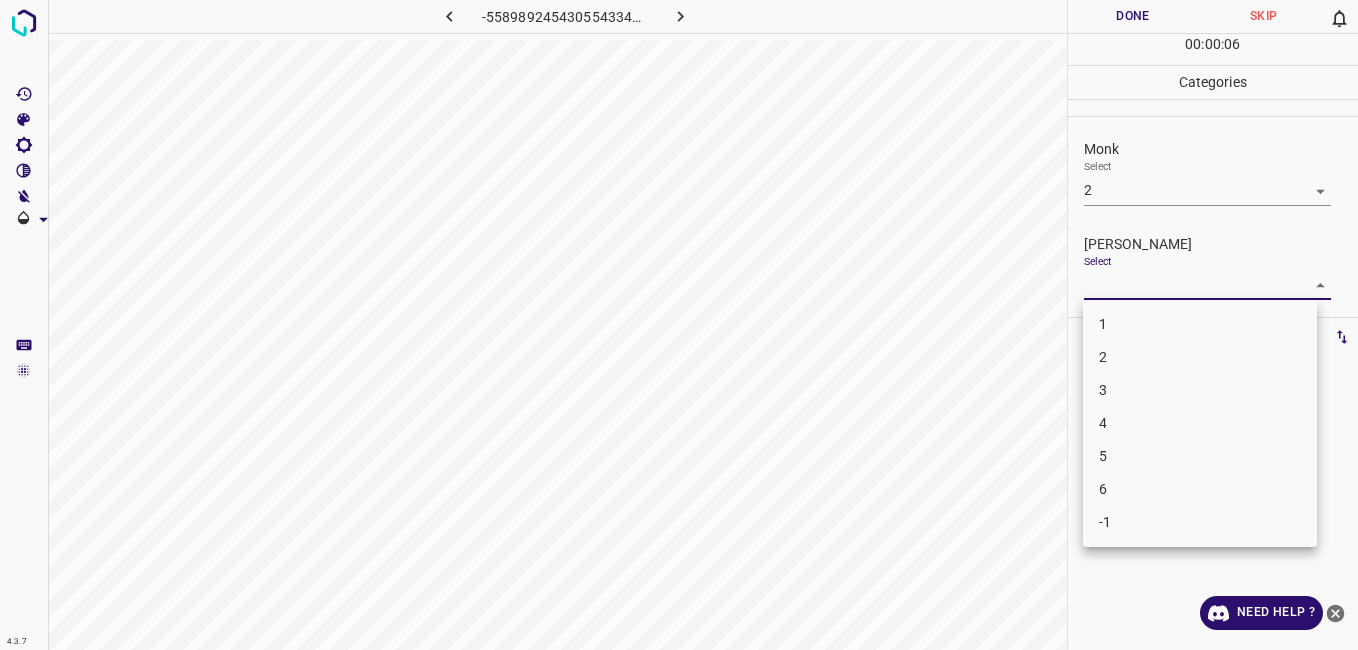 click on "4.3.7 -5589892454305543344.png Done Skip 0 00   : 00   : 06   Categories Monk   Select 2 2  [PERSON_NAME]   Select ​ Labels   0 Categories 1 Monk 2  [PERSON_NAME] Tools Space Change between modes (Draw & Edit) I Auto labeling R Restore zoom M Zoom in N Zoom out Delete Delete selecte label Filters Z Restore filters X Saturation filter C Brightness filter V Contrast filter B Gray scale filter General O Download Need Help ? - Text - Hide - Delete 1 2 3 4 5 6 -1" at bounding box center [679, 325] 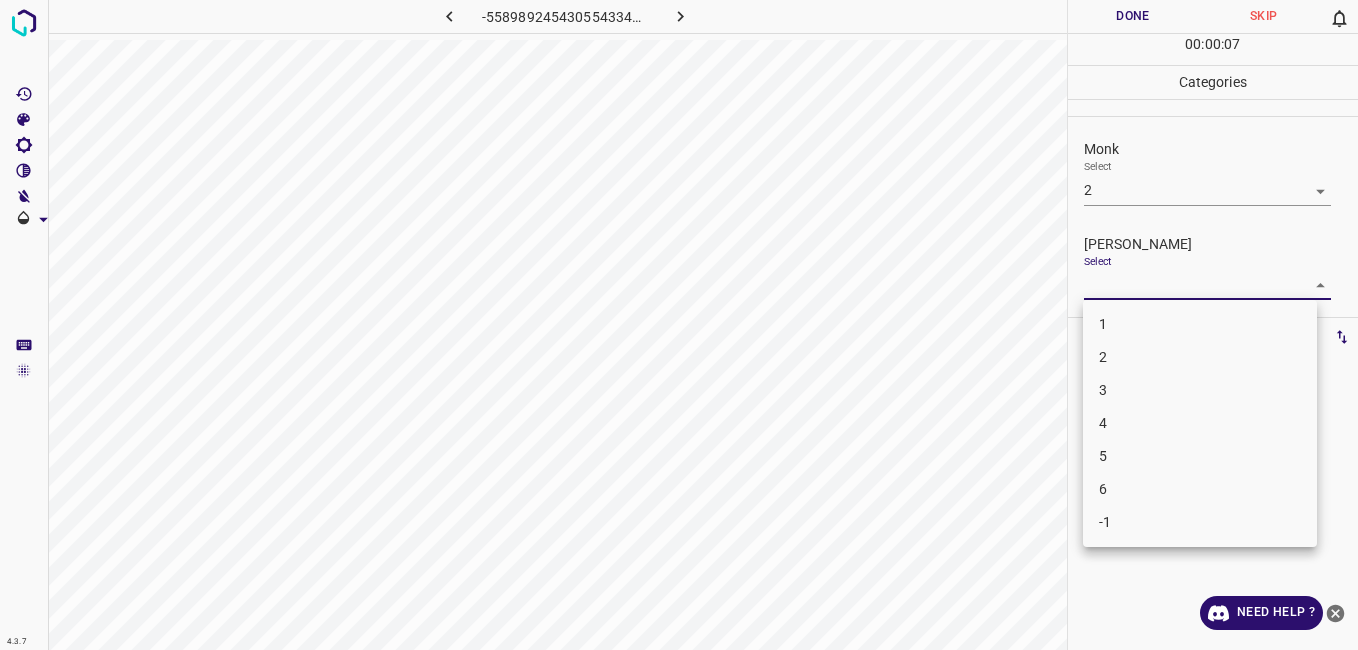 click on "1" at bounding box center (1200, 324) 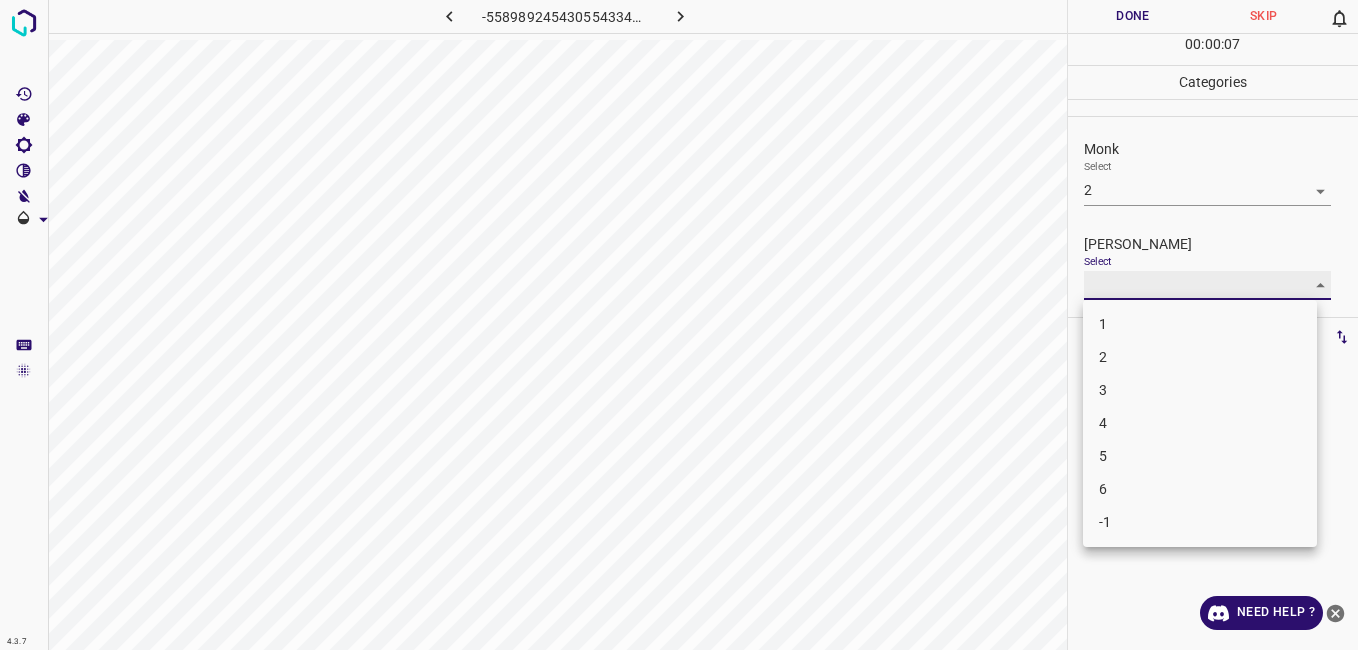 type on "1" 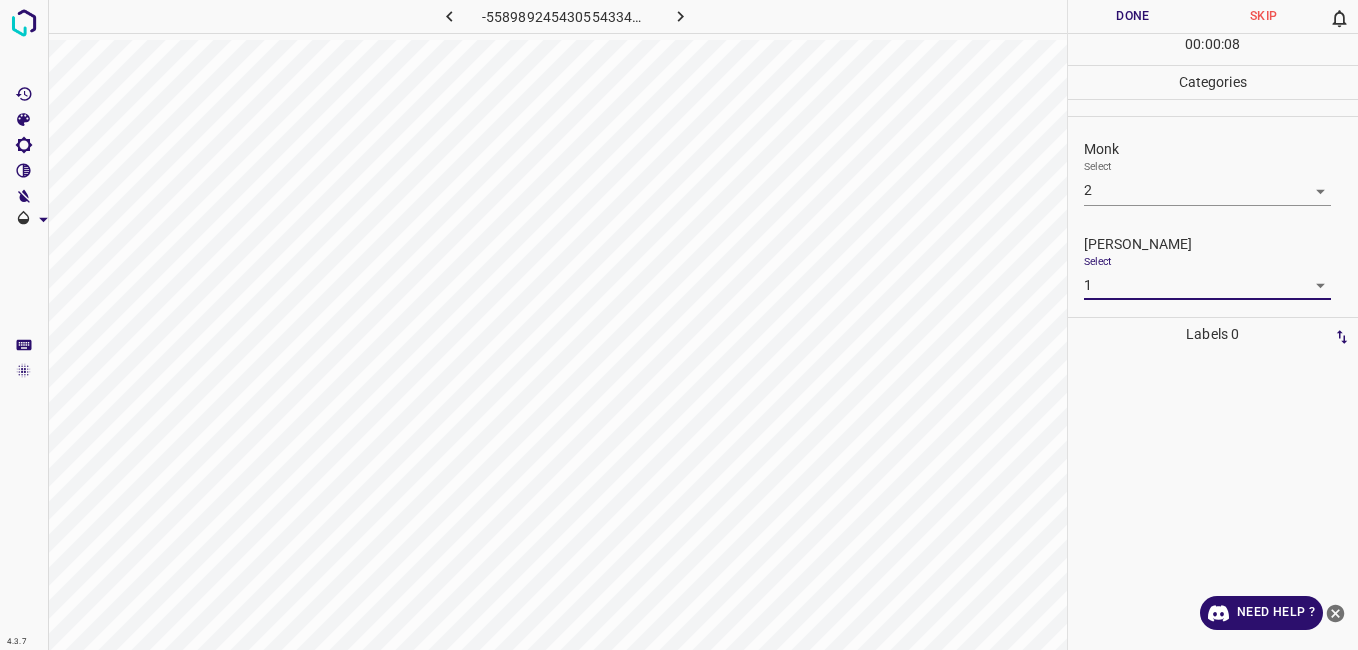 click on "Done" at bounding box center [1133, 16] 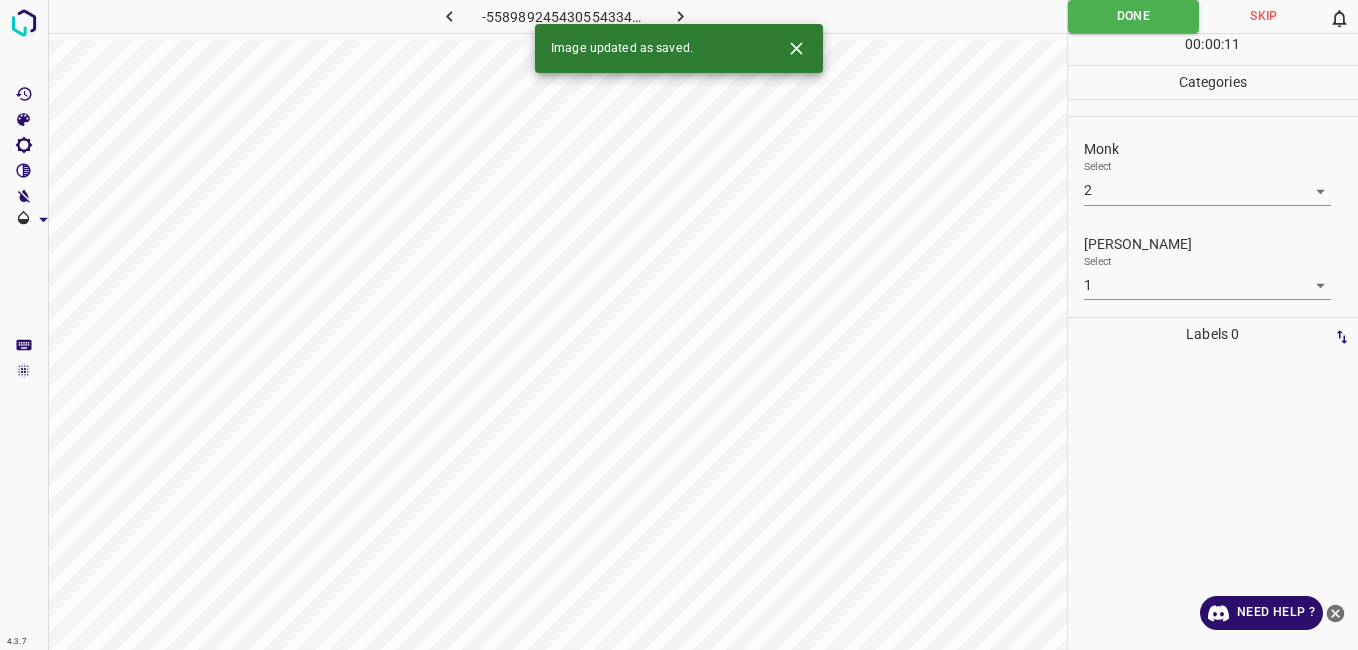 click 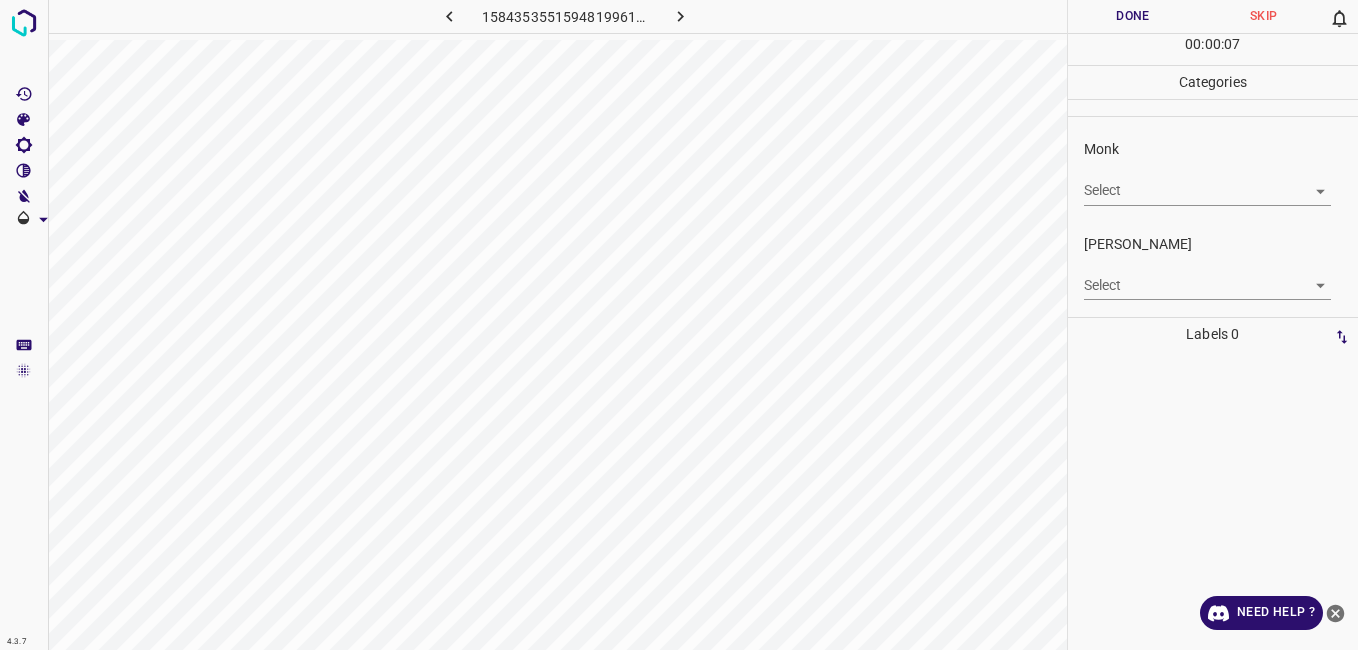 click on "4.3.7 1584353551594819961.png Done Skip 0 00   : 00   : 07   Categories Monk   Select ​  [PERSON_NAME]   Select ​ Labels   0 Categories 1 Monk 2  [PERSON_NAME] Tools Space Change between modes (Draw & Edit) I Auto labeling R Restore zoom M Zoom in N Zoom out Delete Delete selecte label Filters Z Restore filters X Saturation filter C Brightness filter V Contrast filter B Gray scale filter General O Download Need Help ? - Text - Hide - Delete" at bounding box center (679, 325) 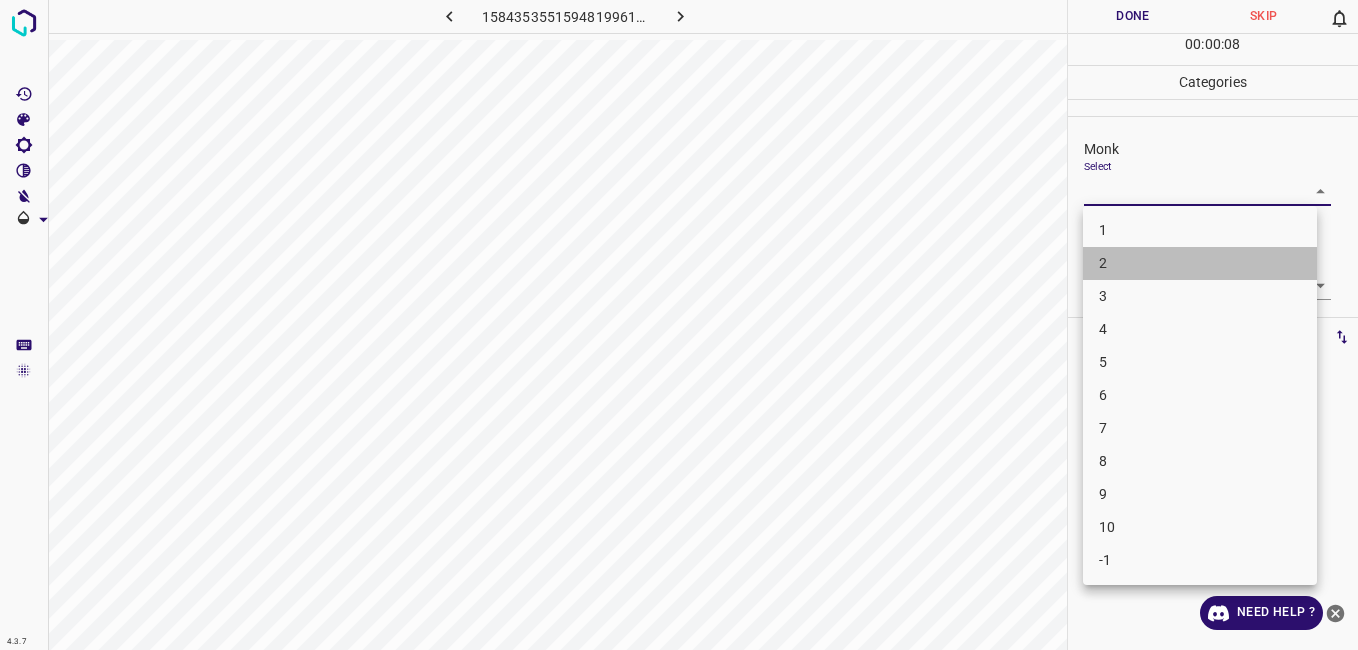 click on "2" at bounding box center (1200, 263) 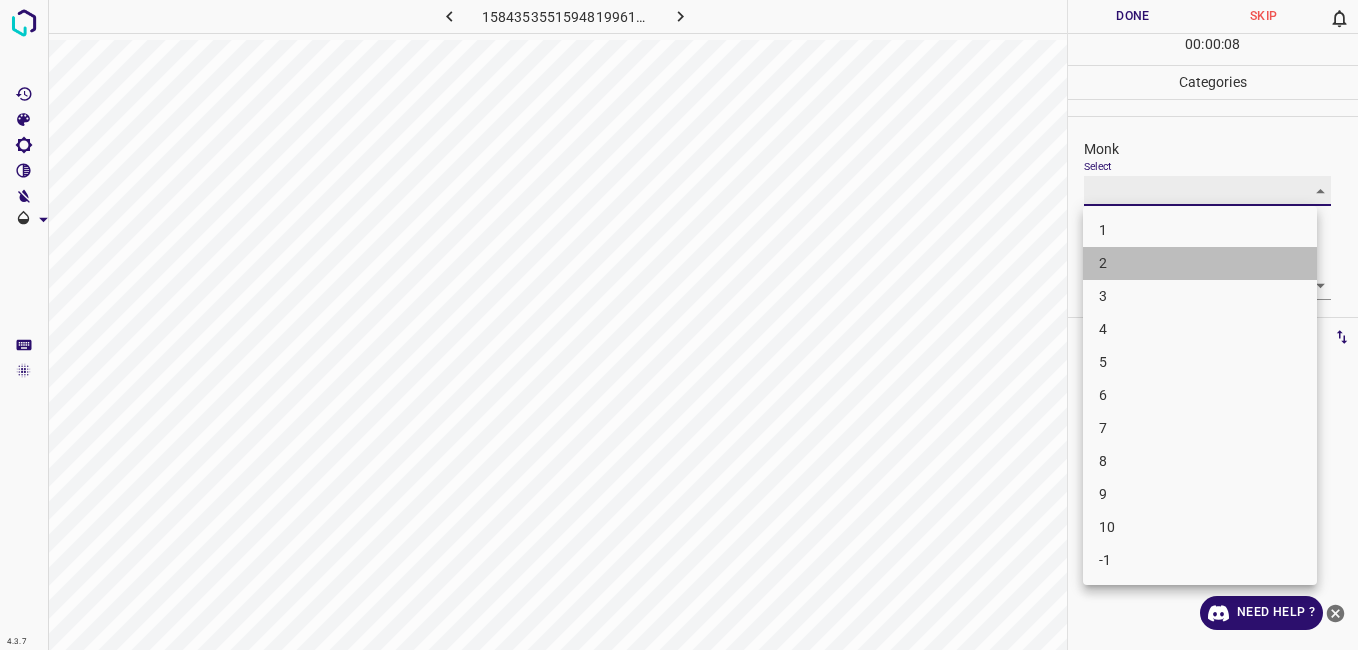 type on "2" 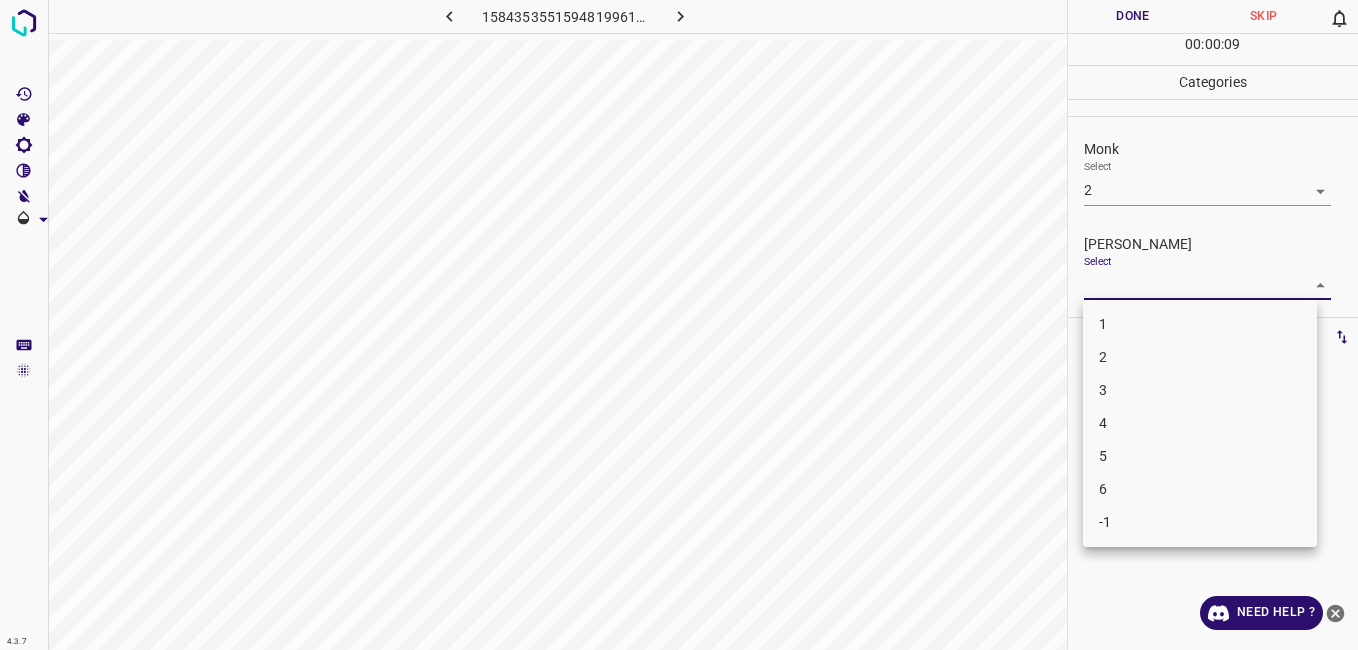 click on "4.3.7 1584353551594819961.png Done Skip 0 00   : 00   : 09   Categories Monk   Select 2 2  [PERSON_NAME]   Select ​ Labels   0 Categories 1 Monk 2  [PERSON_NAME] Tools Space Change between modes (Draw & Edit) I Auto labeling R Restore zoom M Zoom in N Zoom out Delete Delete selecte label Filters Z Restore filters X Saturation filter C Brightness filter V Contrast filter B Gray scale filter General O Download Need Help ? - Text - Hide - Delete 1 2 3 4 5 6 -1" at bounding box center (679, 325) 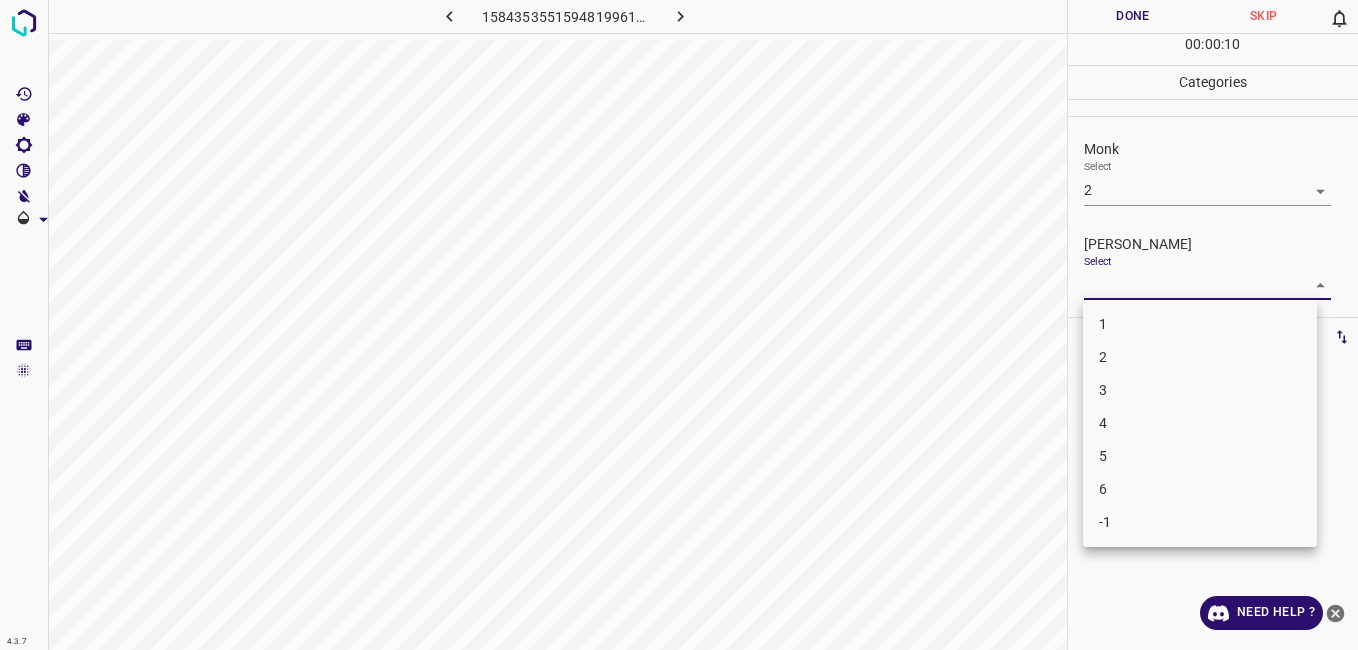 click on "1" at bounding box center (1200, 324) 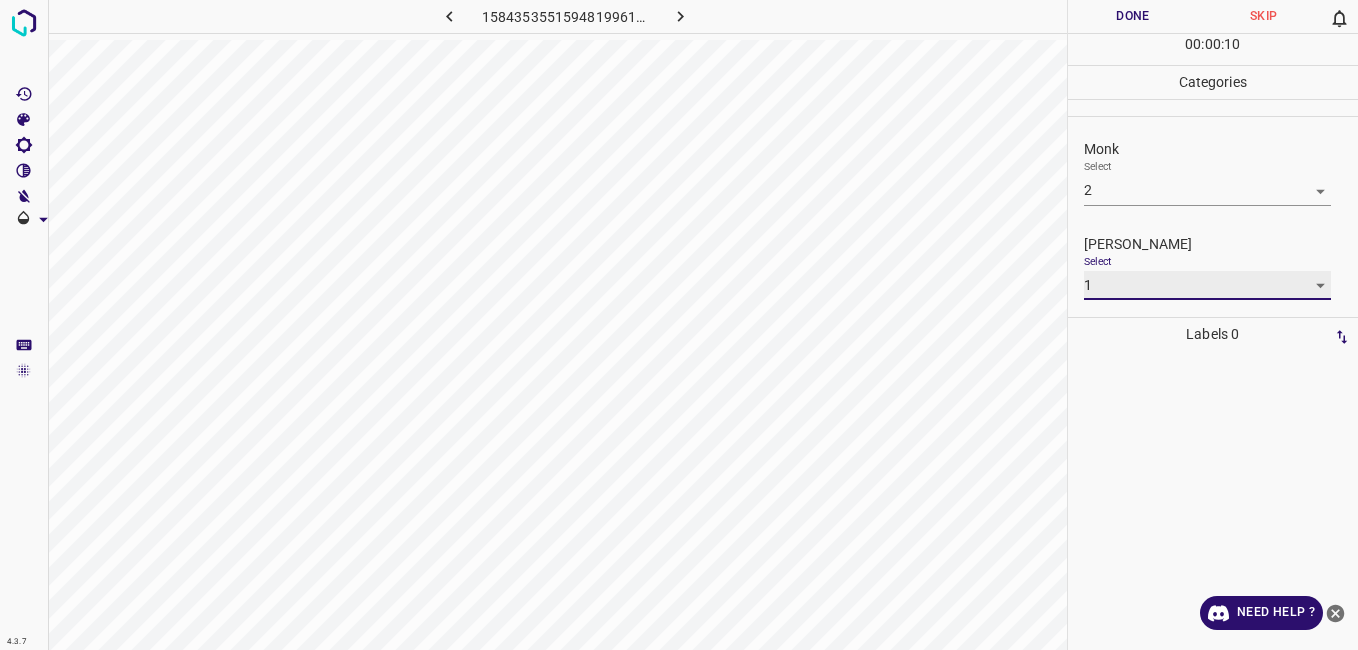 type on "1" 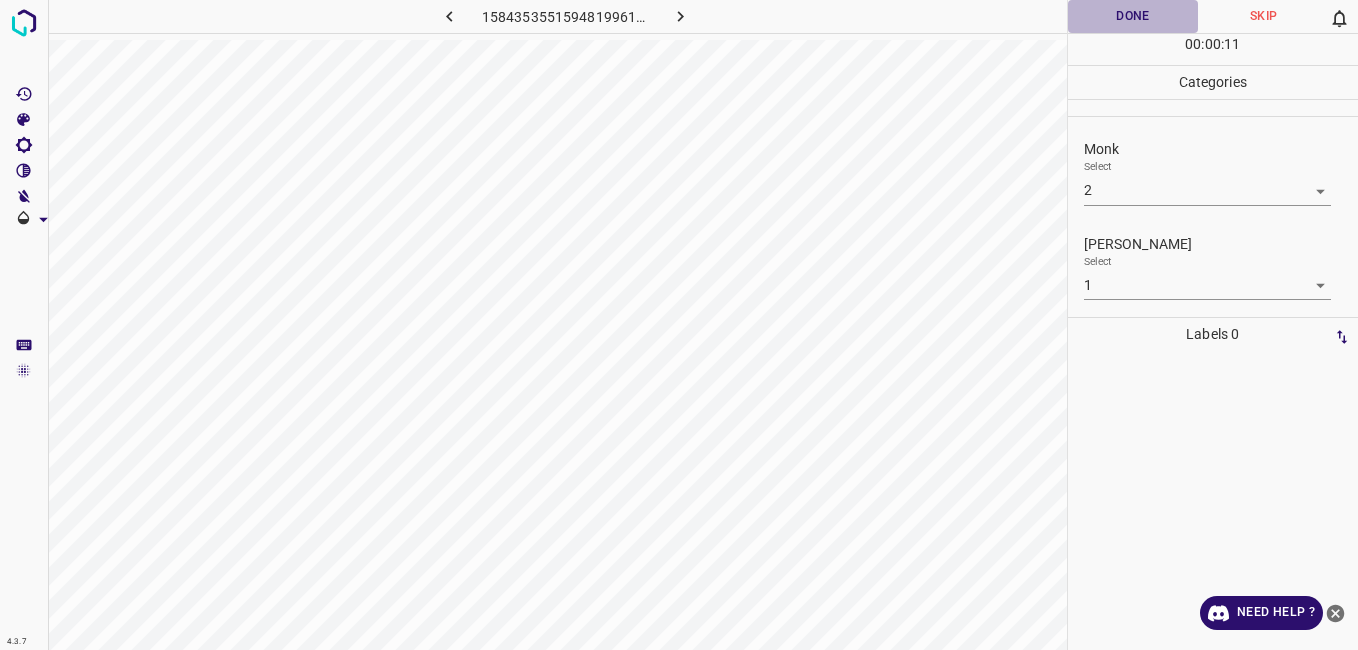 click on "Done" at bounding box center (1133, 16) 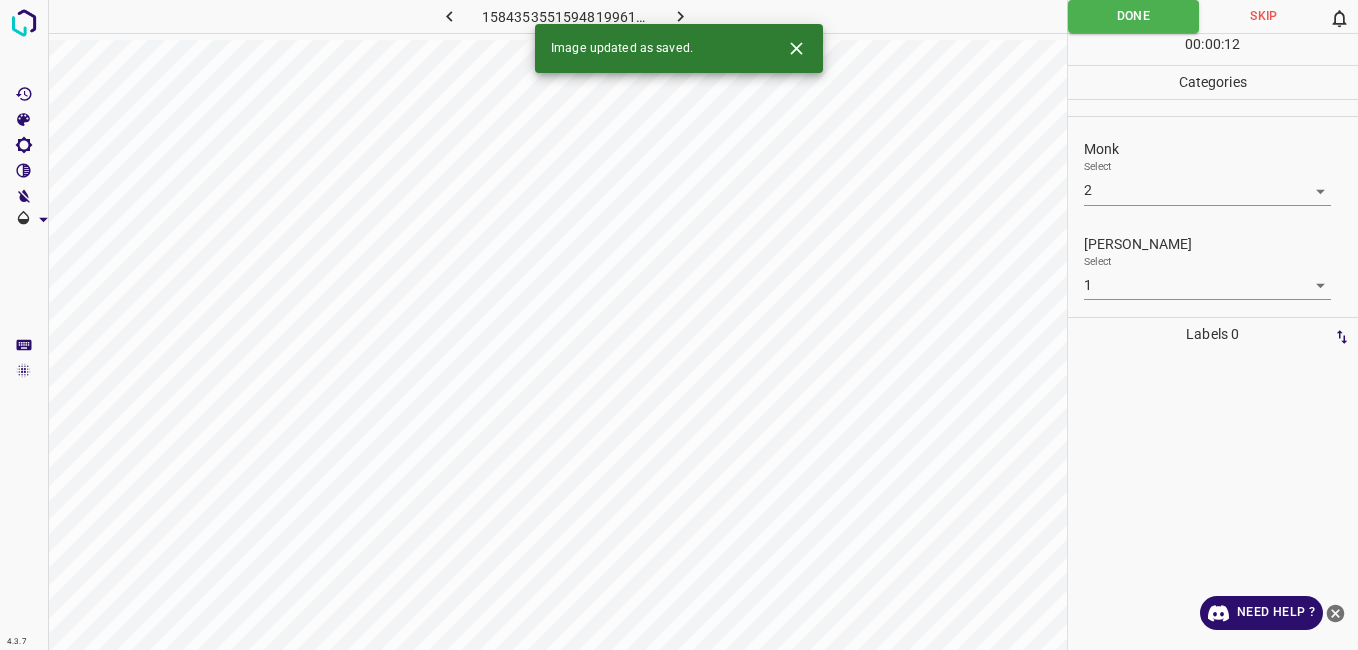 click 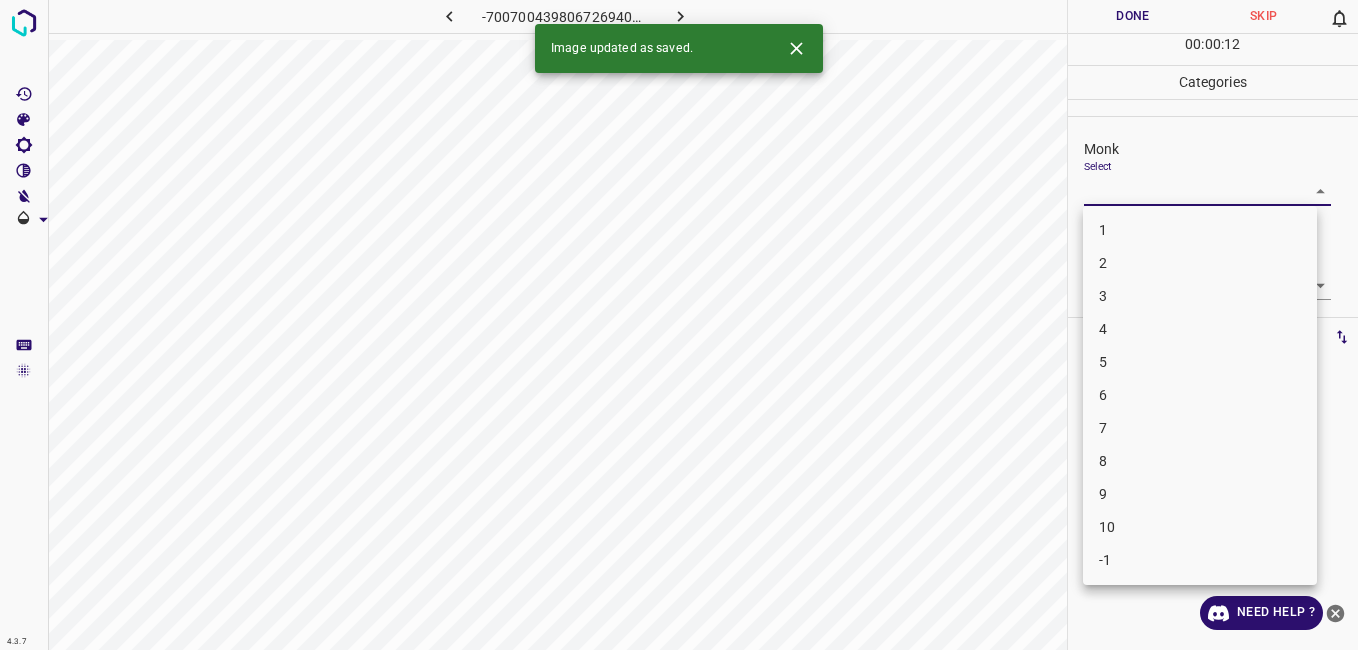 click on "4.3.7 -7007004398067269404.png Done Skip 0 00   : 00   : 12   Categories Monk   Select ​  [PERSON_NAME]   Select ​ Labels   0 Categories 1 Monk 2  [PERSON_NAME] Tools Space Change between modes (Draw & Edit) I Auto labeling R Restore zoom M Zoom in N Zoom out Delete Delete selecte label Filters Z Restore filters X Saturation filter C Brightness filter V Contrast filter B Gray scale filter General O Download Image updated as saved. Need Help ? - Text - Hide - Delete 1 2 3 4 5 6 7 8 9 10 -1" at bounding box center [679, 325] 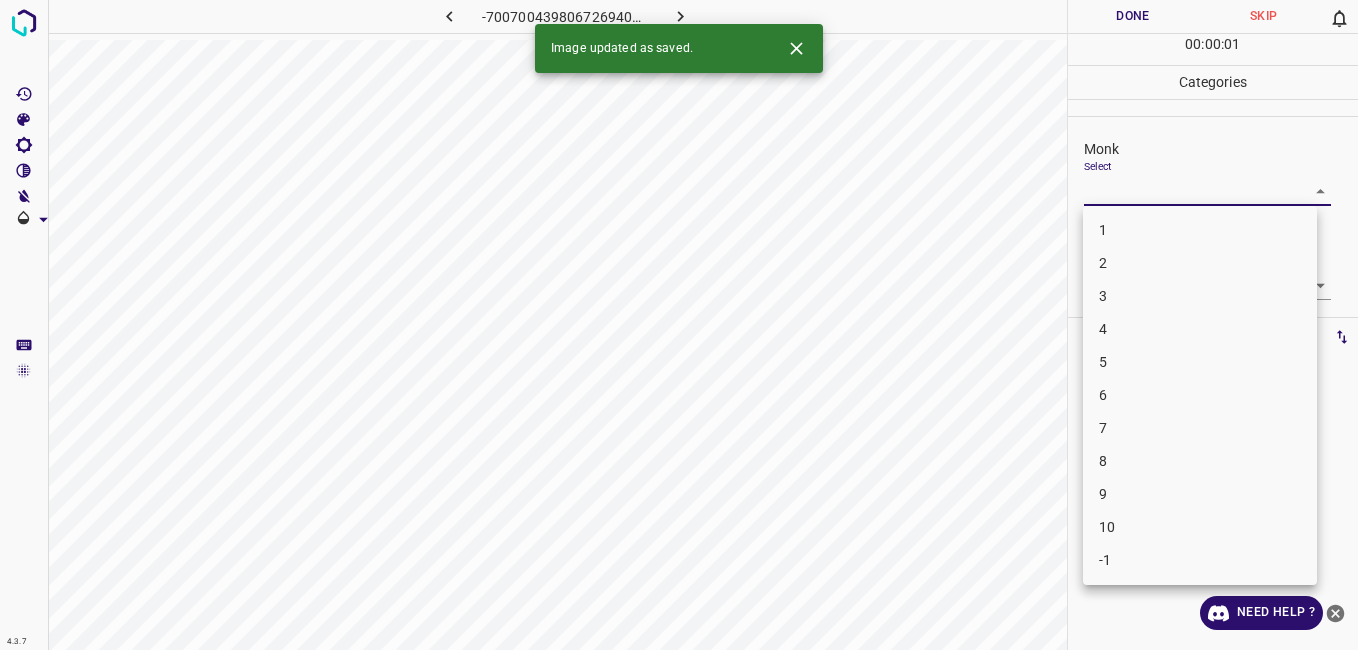 click on "3" at bounding box center [1200, 296] 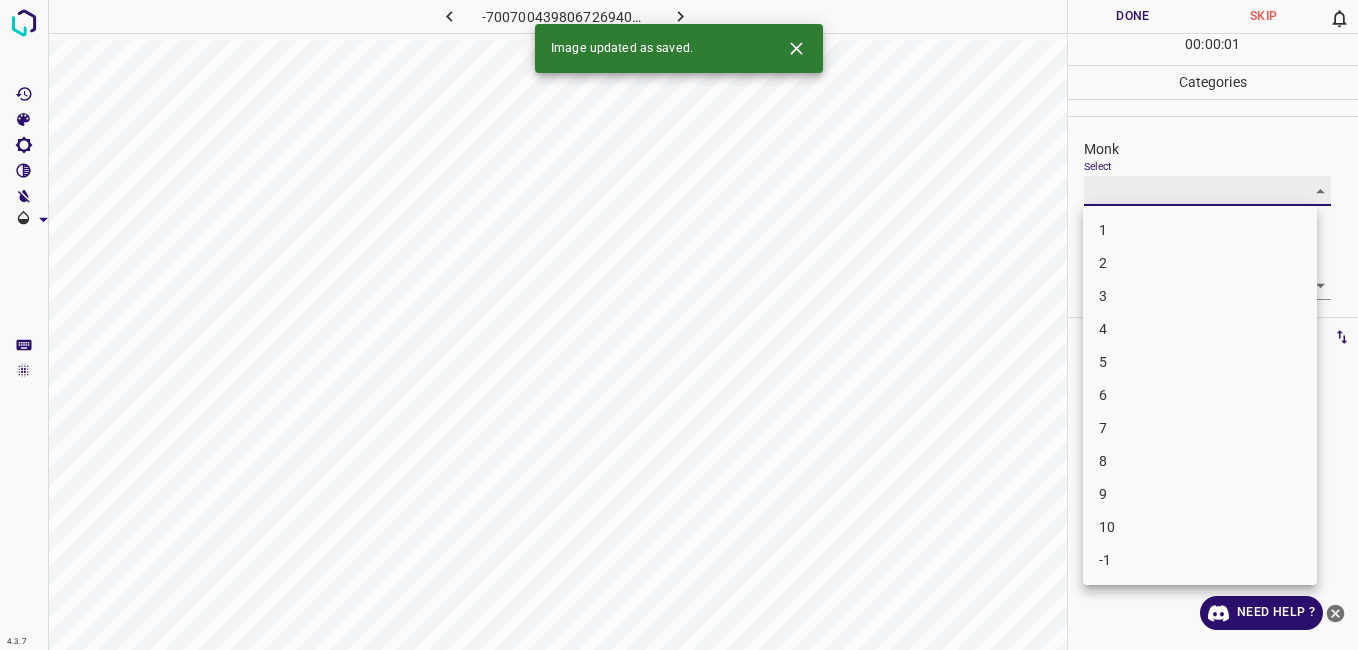 type on "3" 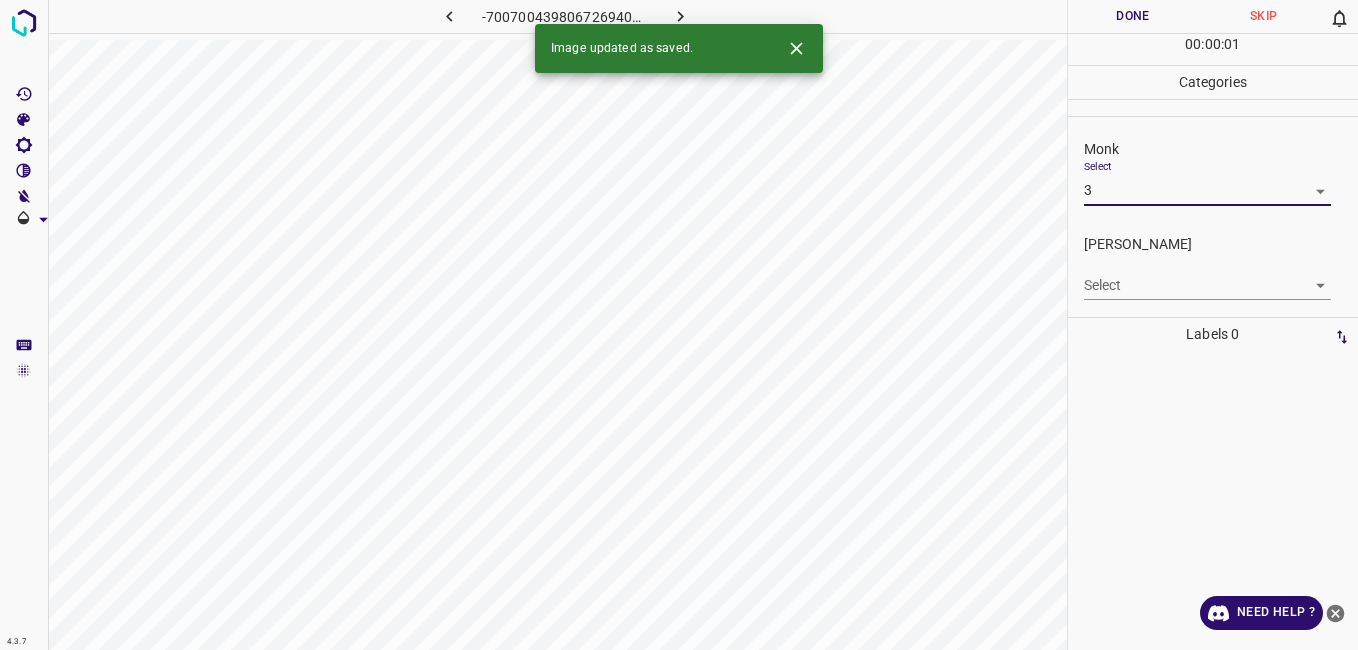 click on "4.3.7 -7007004398067269404.png Done Skip 0 00   : 00   : 01   Categories Monk   Select 3 3  [PERSON_NAME]   Select ​ Labels   0 Categories 1 Monk 2  [PERSON_NAME] Tools Space Change between modes (Draw & Edit) I Auto labeling R Restore zoom M Zoom in N Zoom out Delete Delete selecte label Filters Z Restore filters X Saturation filter C Brightness filter V Contrast filter B Gray scale filter General O Download Image updated as saved. Need Help ? - Text - Hide - Delete 1 2 3 4 5 6 7 8 9 10 -1" at bounding box center [679, 325] 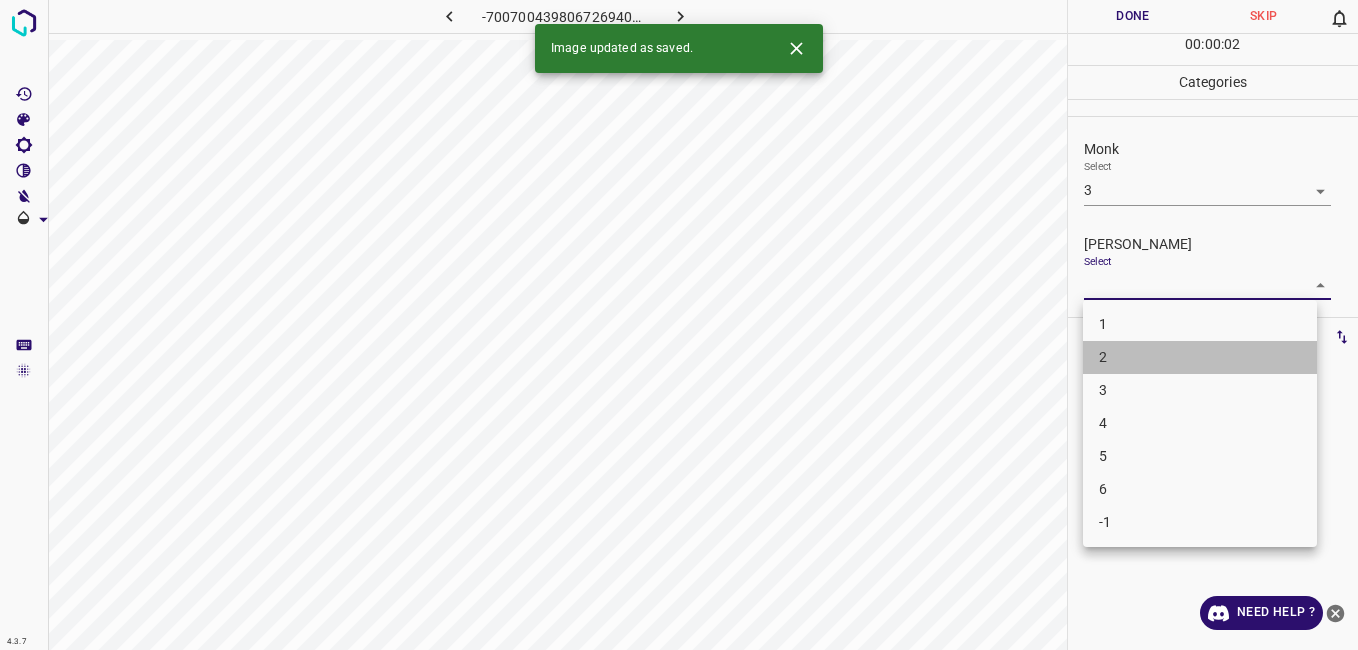 click on "2" at bounding box center [1200, 357] 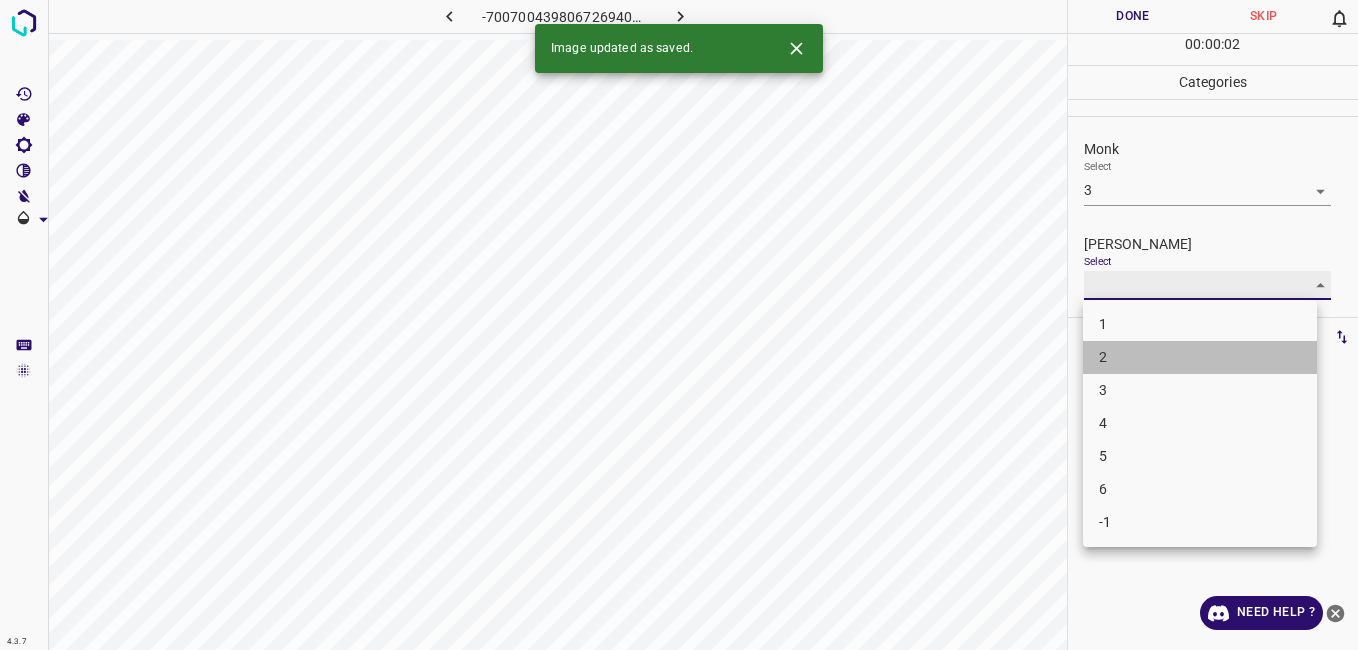 type on "2" 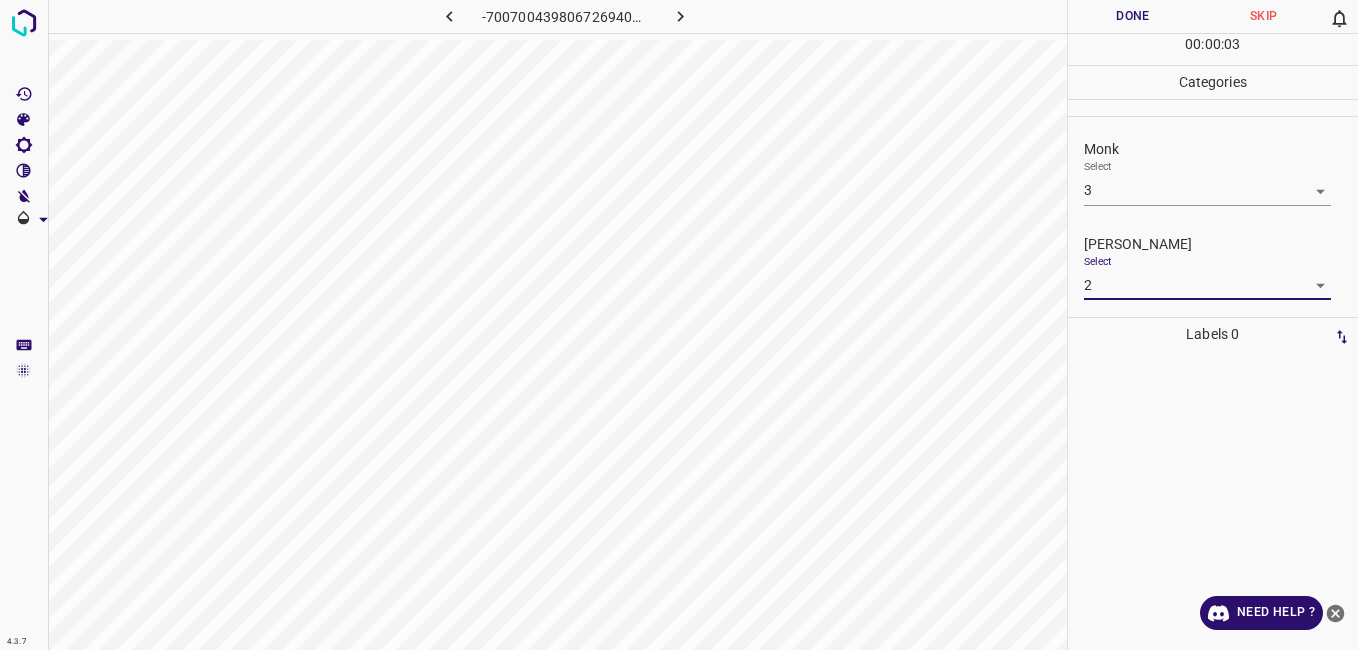 click on "Done" at bounding box center [1133, 16] 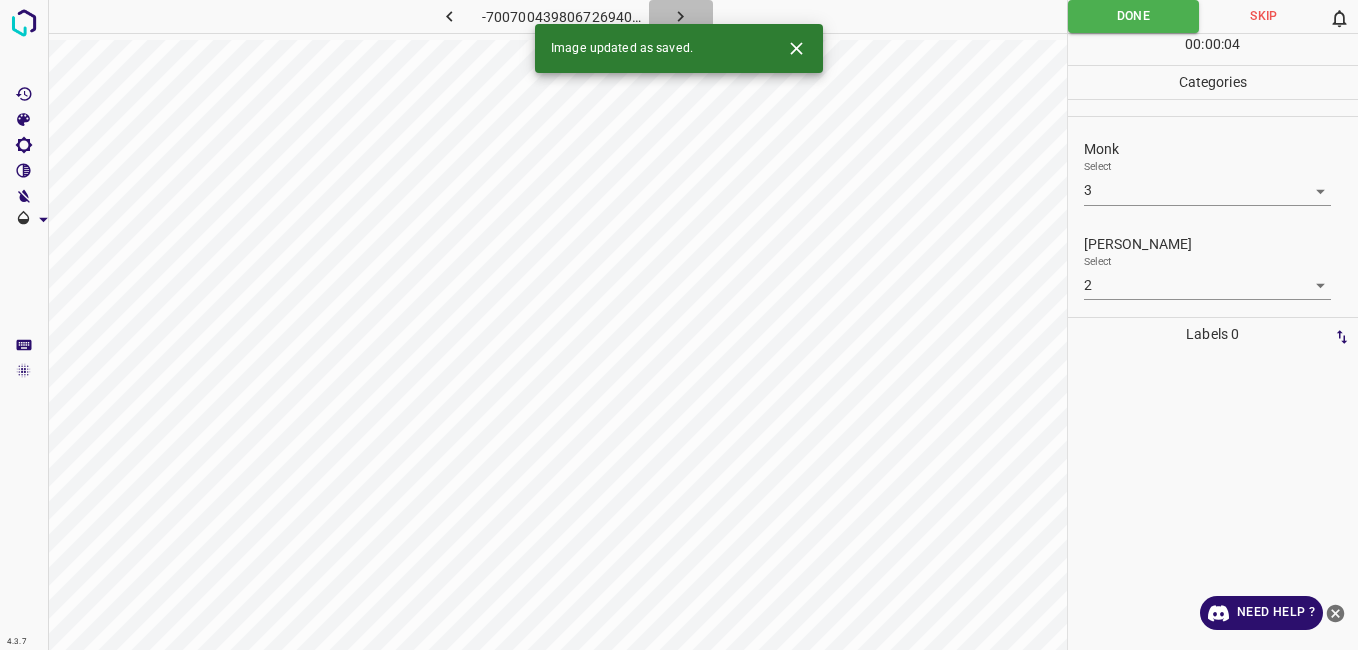 click 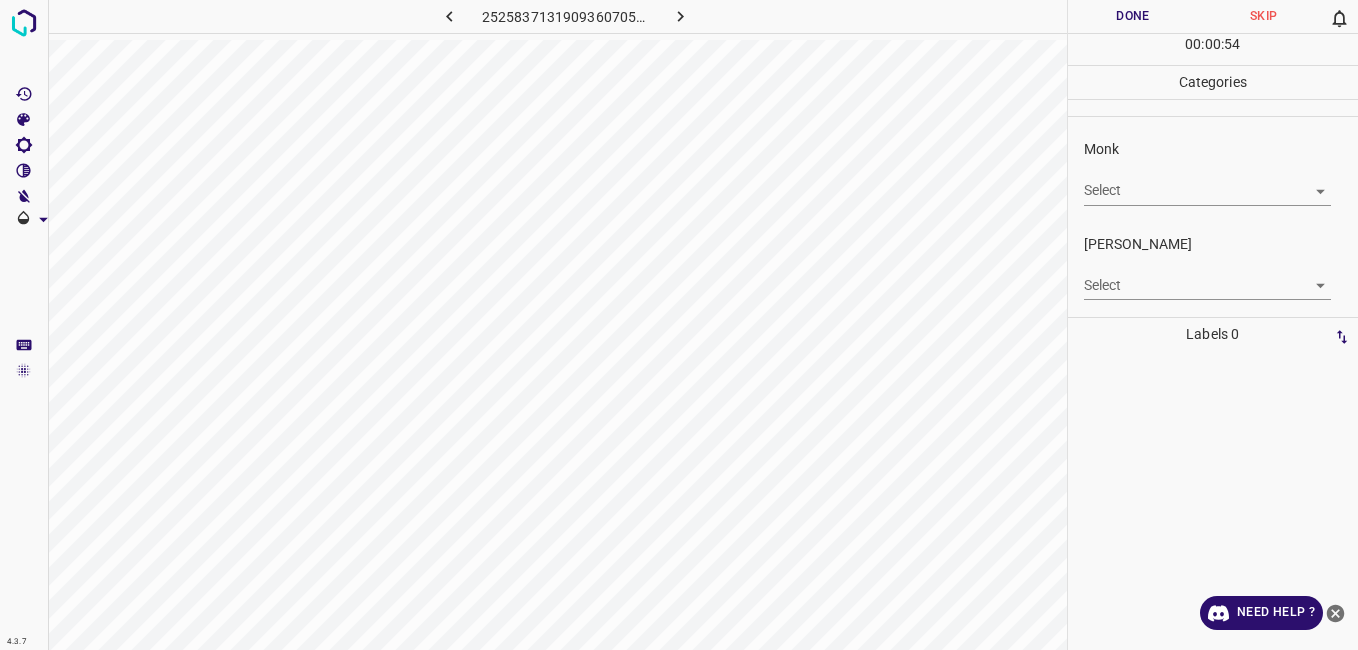 click on "4.3.7 2525837131909360705.png Done Skip 0 00   : 00   : 54   Categories Monk   Select ​  [PERSON_NAME]   Select ​ Labels   0 Categories 1 Monk 2  [PERSON_NAME] Tools Space Change between modes (Draw & Edit) I Auto labeling R Restore zoom M Zoom in N Zoom out Delete Delete selecte label Filters Z Restore filters X Saturation filter C Brightness filter V Contrast filter B Gray scale filter General O Download Need Help ? - Text - Hide - Delete" at bounding box center (679, 325) 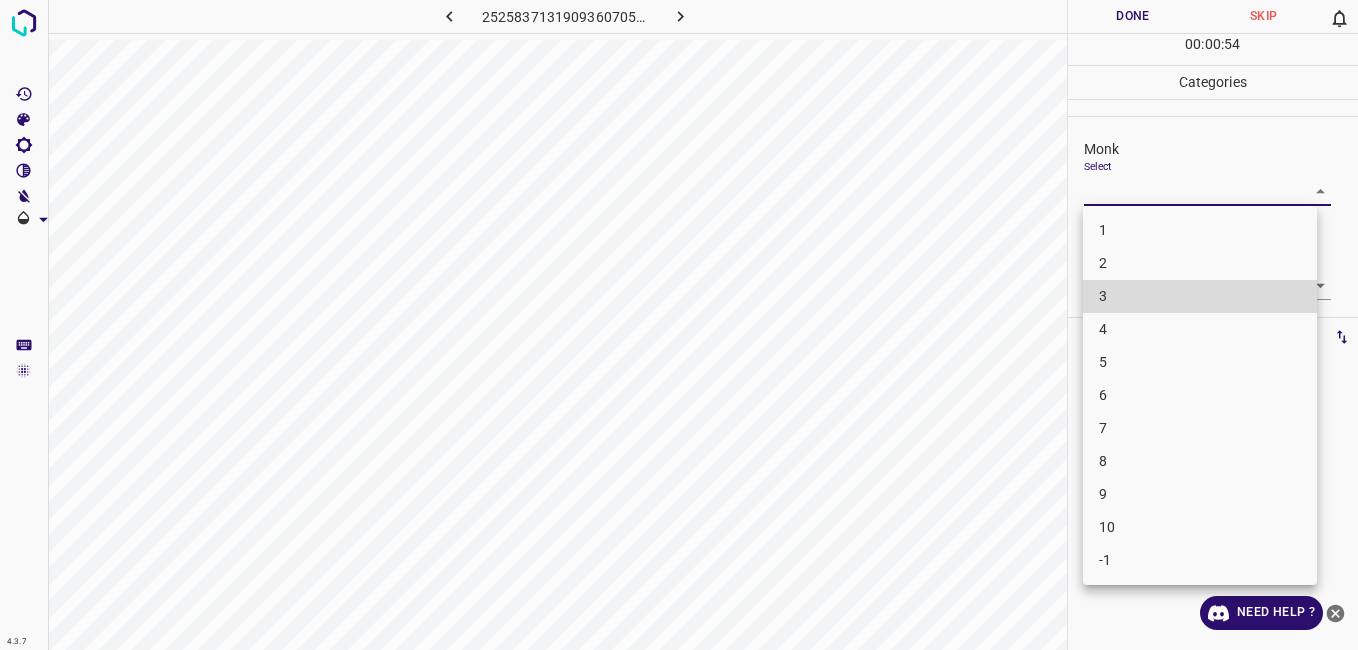 type 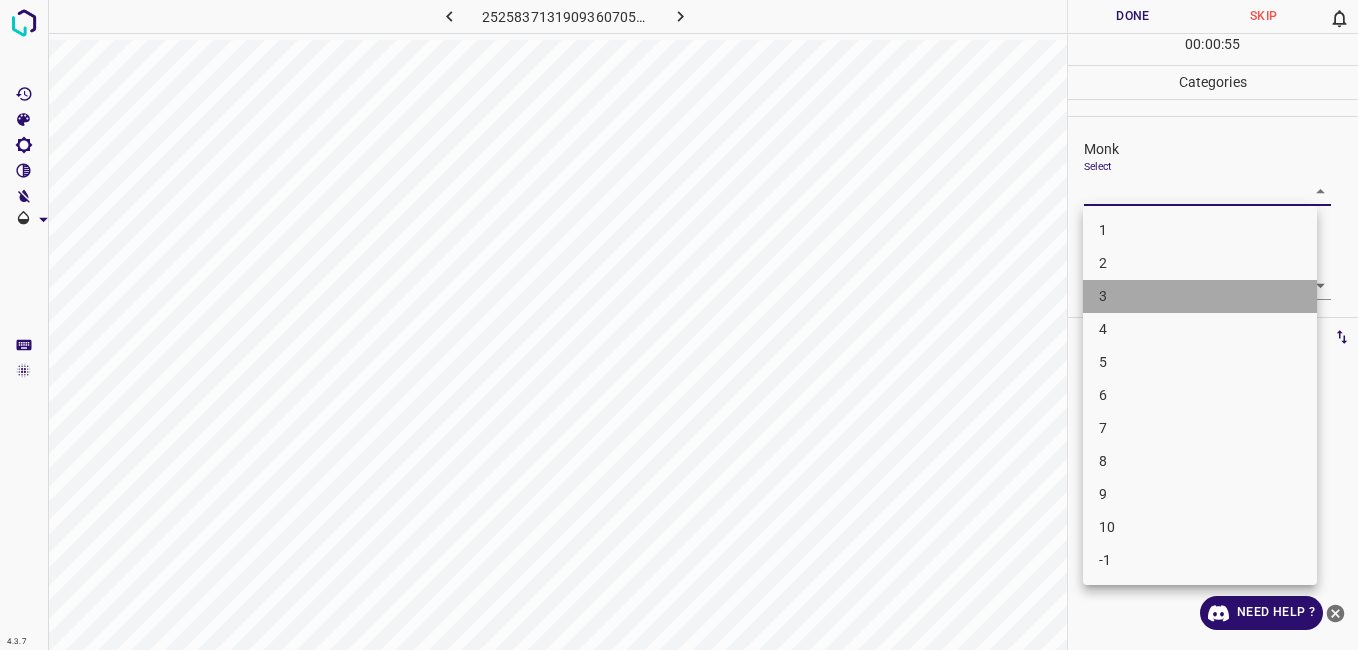click on "3" at bounding box center (1200, 296) 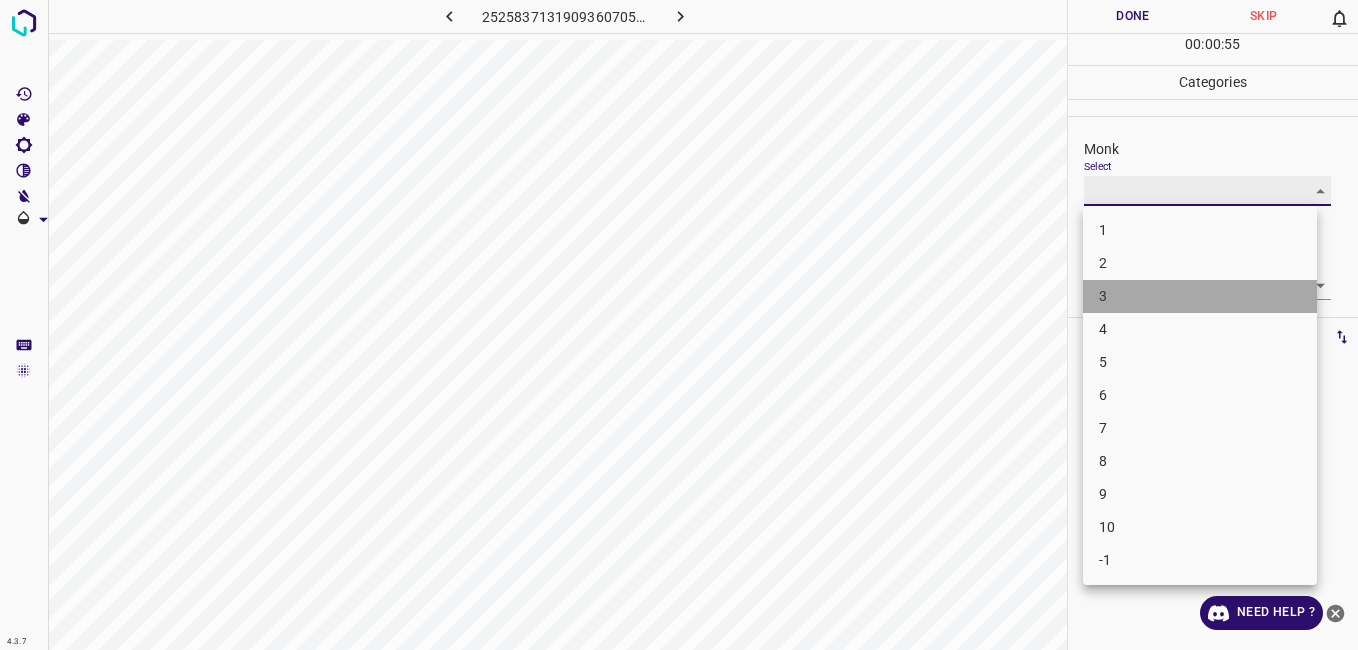 type on "3" 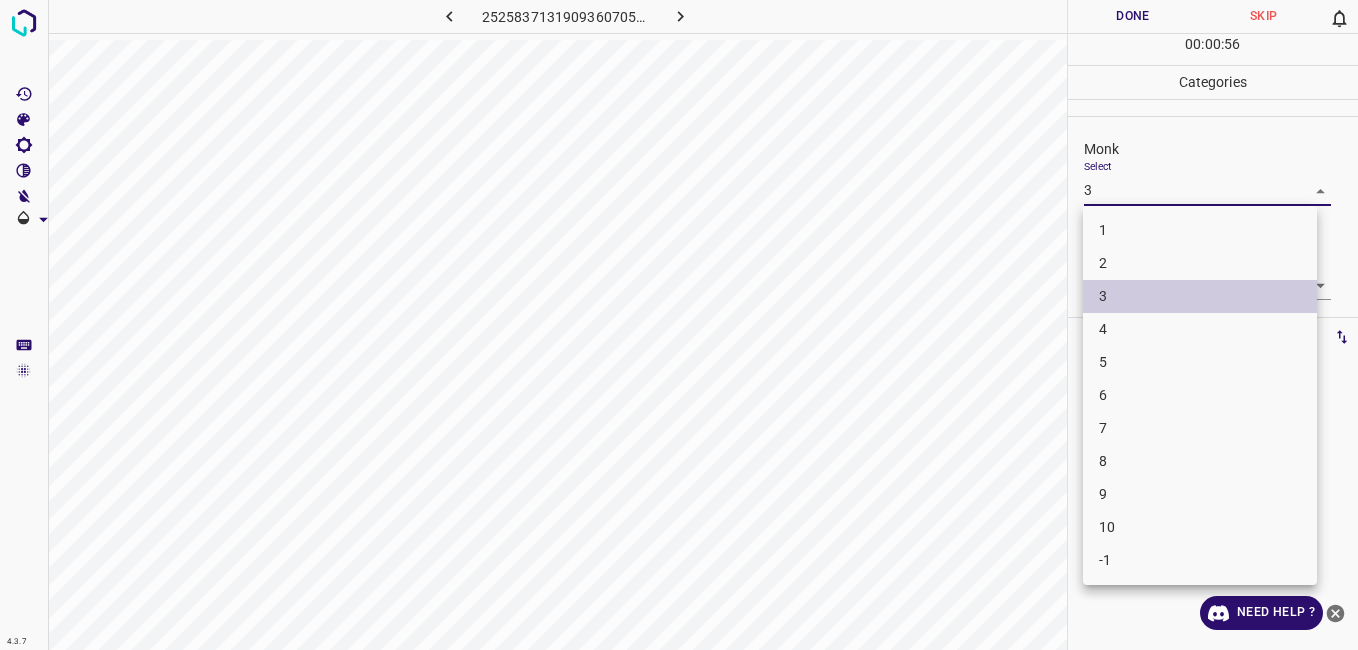 type 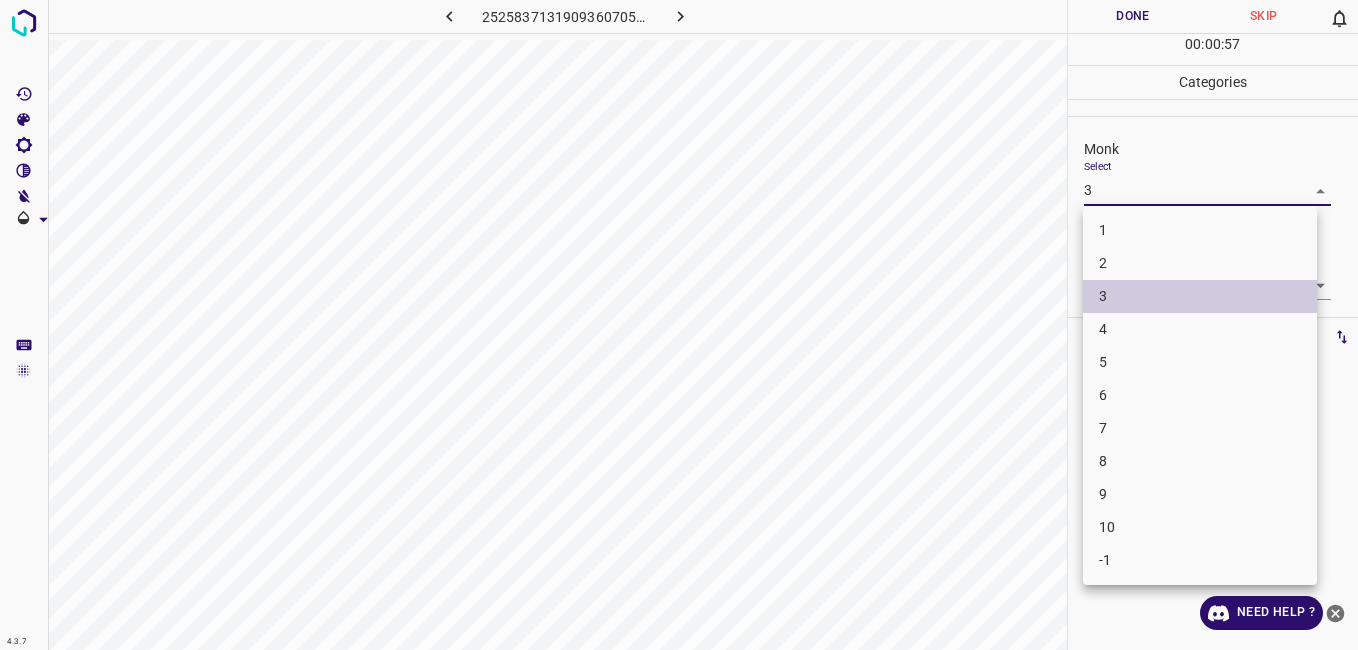 type 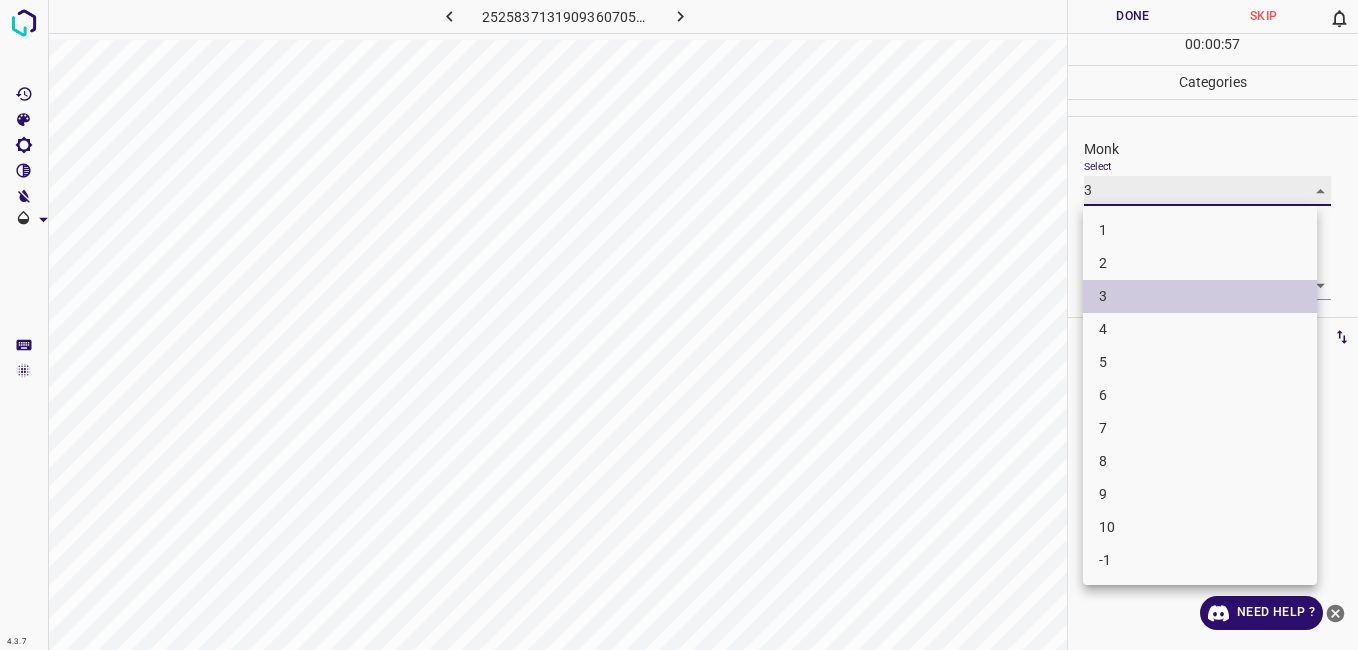 type on "4" 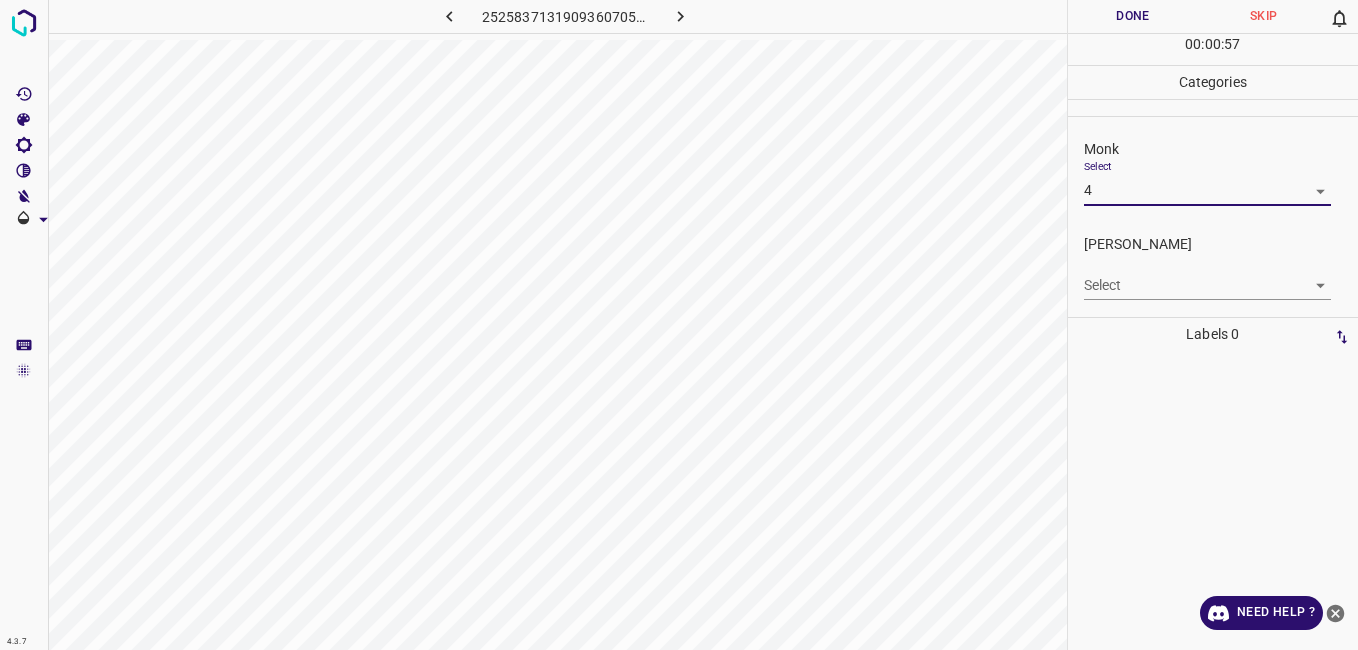 click on "4.3.7 2525837131909360705.png Done Skip 0 00   : 00   : 57   Categories Monk   Select 4 4  [PERSON_NAME]   Select ​ Labels   0 Categories 1 Monk 2  [PERSON_NAME] Tools Space Change between modes (Draw & Edit) I Auto labeling R Restore zoom M Zoom in N Zoom out Delete Delete selecte label Filters Z Restore filters X Saturation filter C Brightness filter V Contrast filter B Gray scale filter General O Download Need Help ? - Text - Hide - Delete" at bounding box center (679, 325) 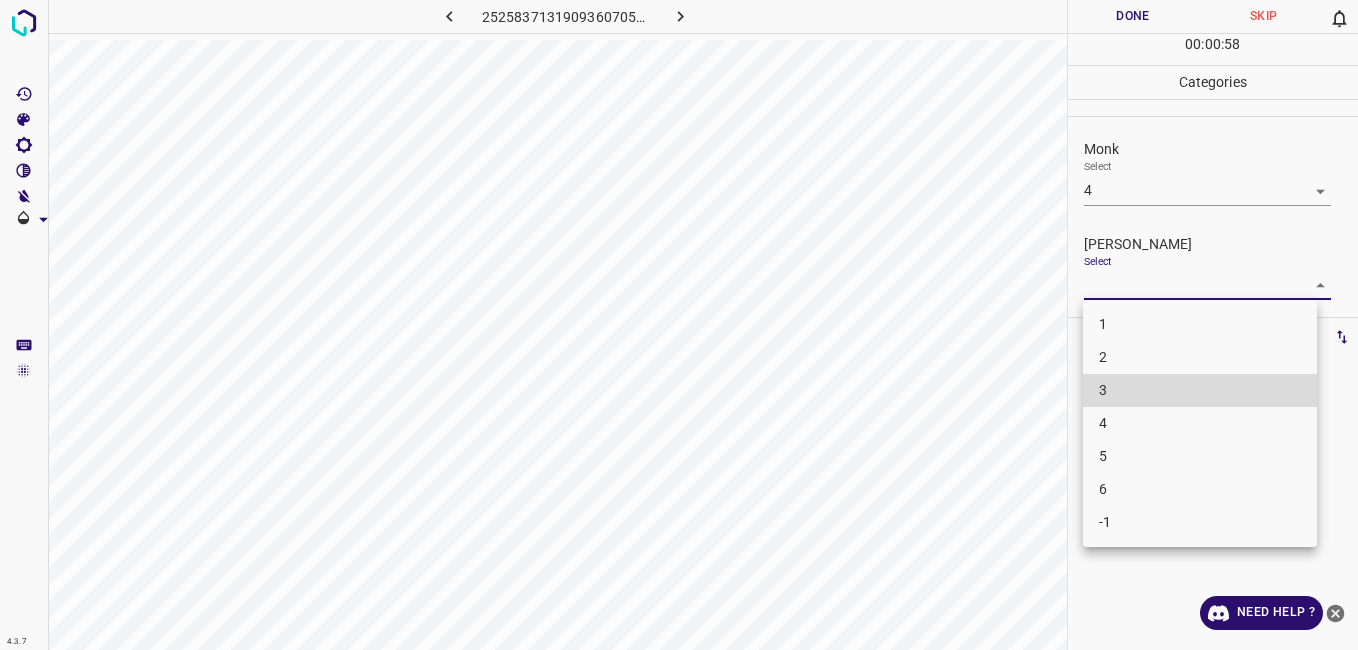 type 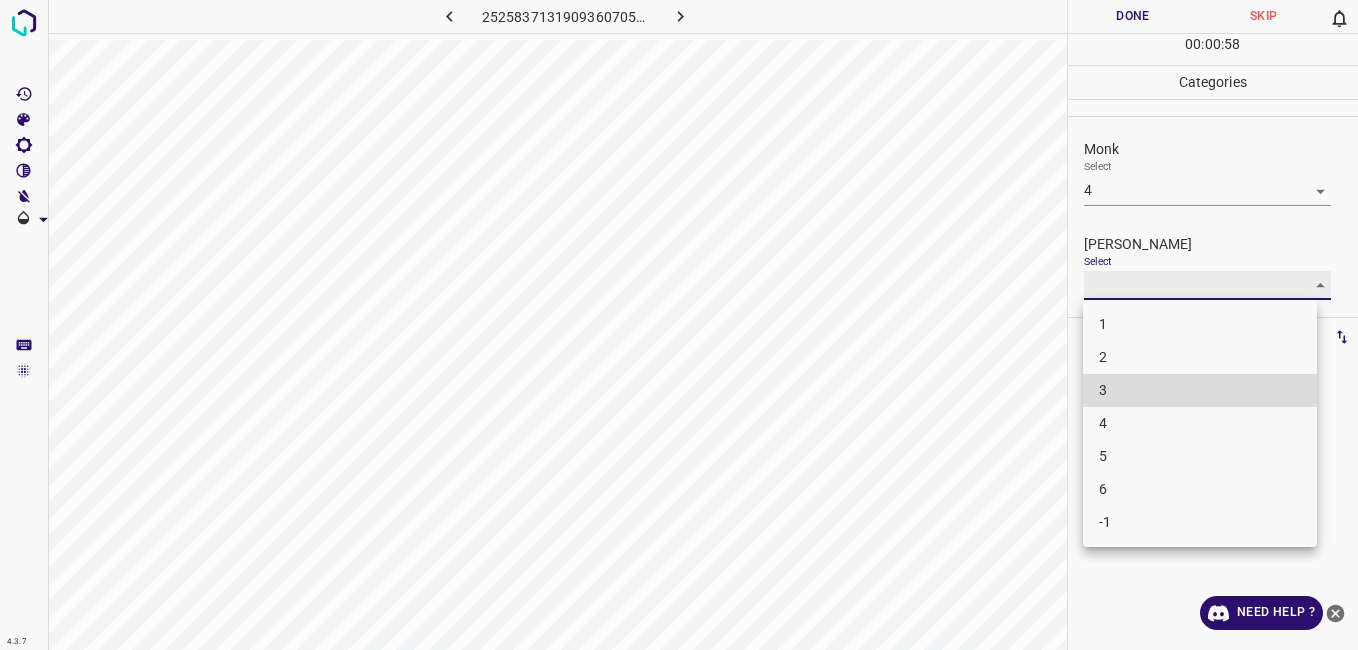type on "3" 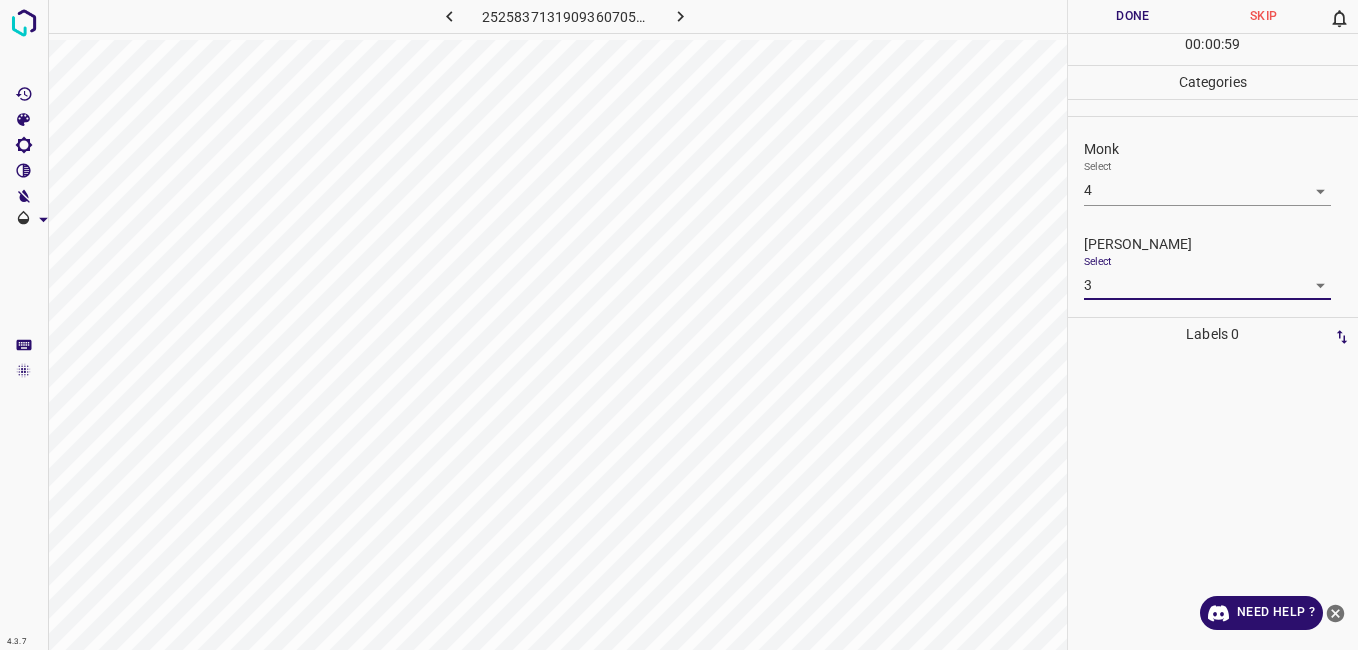 type 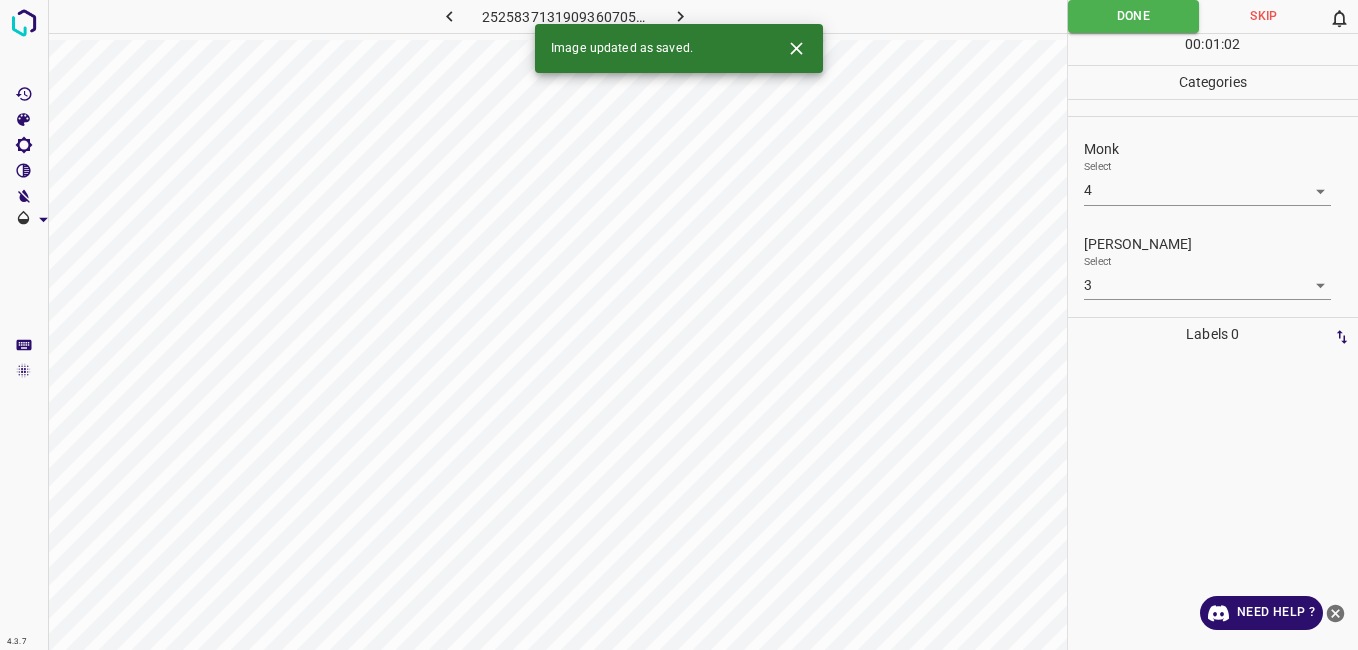 type 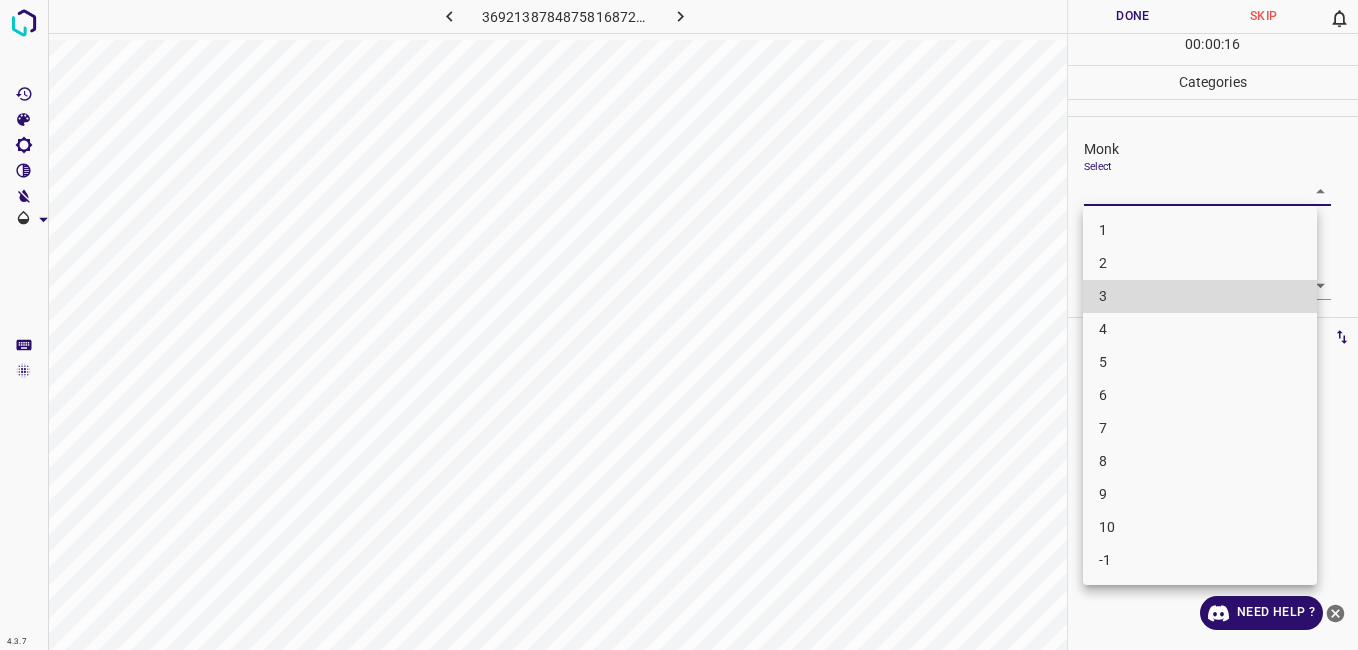 type 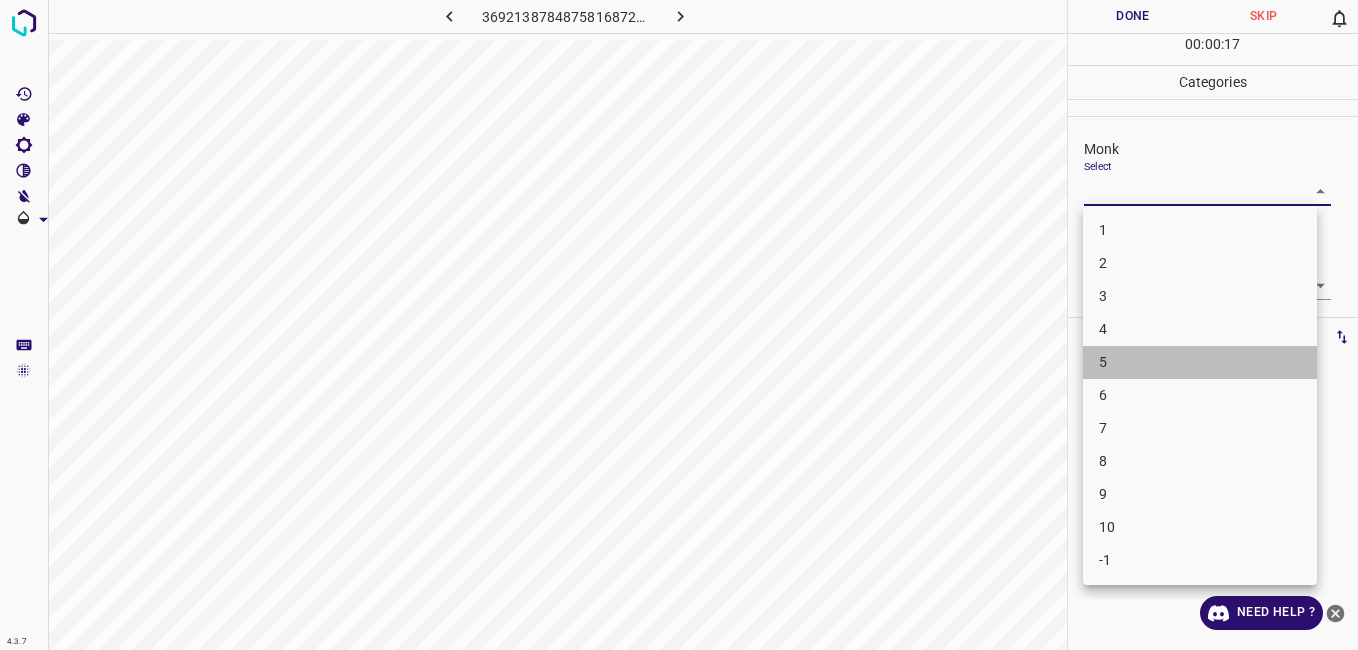 type 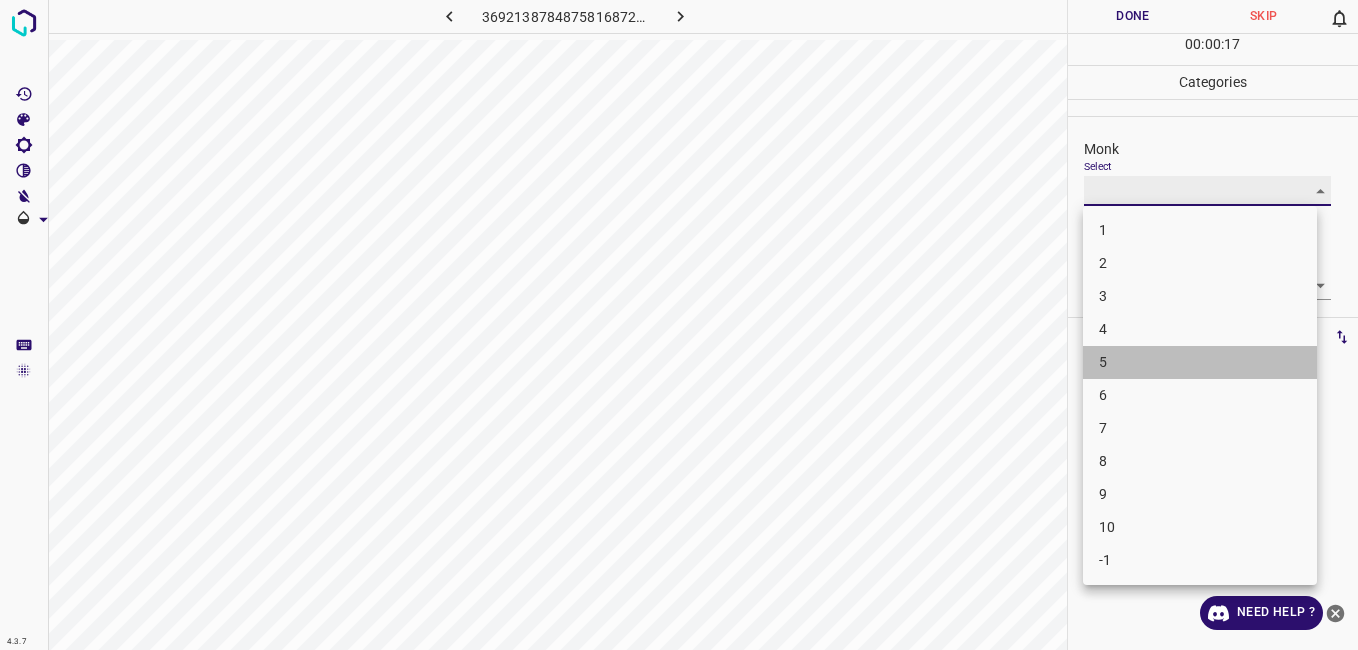 type on "5" 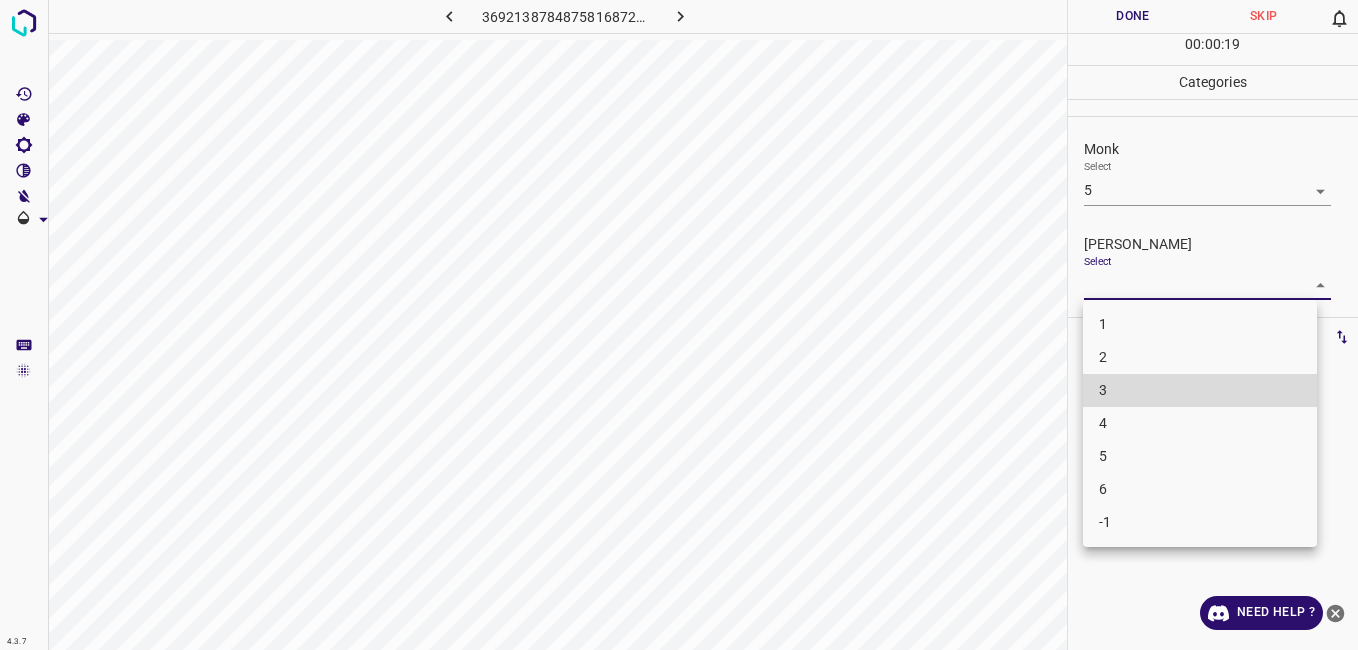 click on "4.3.7 3692138784875816872.png Done Skip 0 00   : 00   : 19   Categories Monk   Select 5 5  [PERSON_NAME]   Select ​ Labels   0 Categories 1 Monk 2  [PERSON_NAME] Tools Space Change between modes (Draw & Edit) I Auto labeling R Restore zoom M Zoom in N Zoom out Delete Delete selecte label Filters Z Restore filters X Saturation filter C Brightness filter V Contrast filter B Gray scale filter General O Download Need Help ? - Text - Hide - Delete 1 2 3 4 5 6 -1" at bounding box center (679, 325) 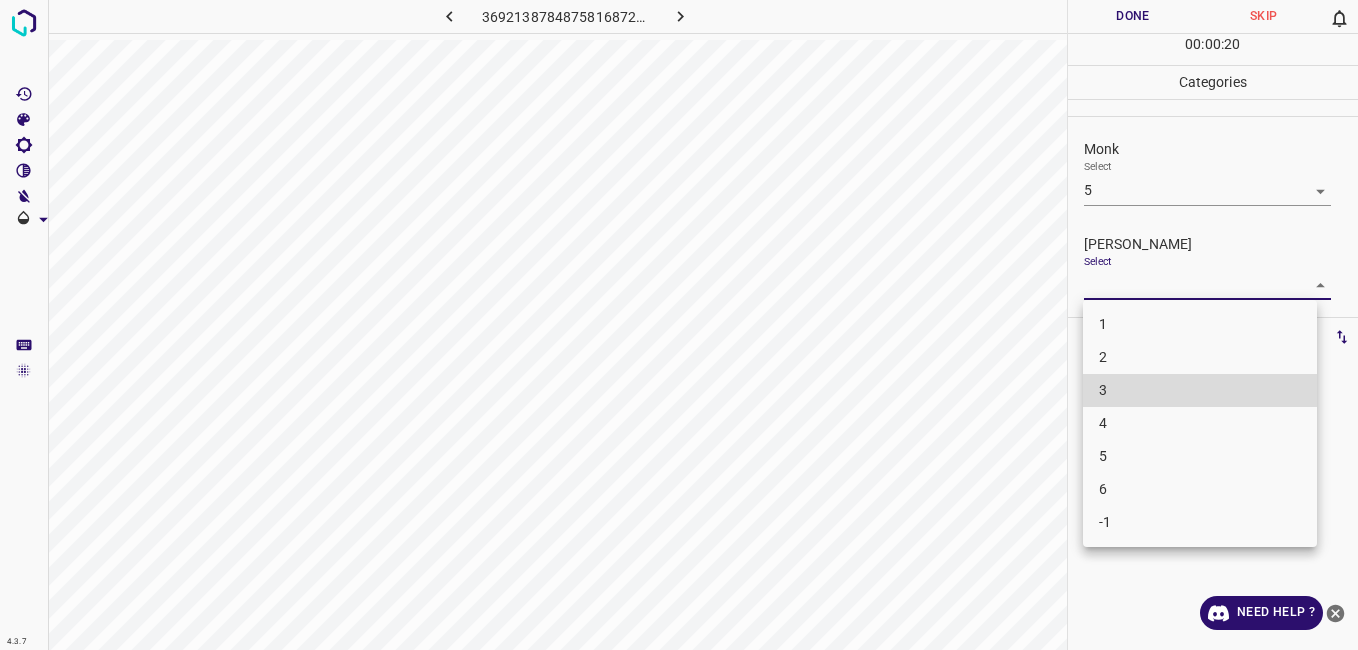 type 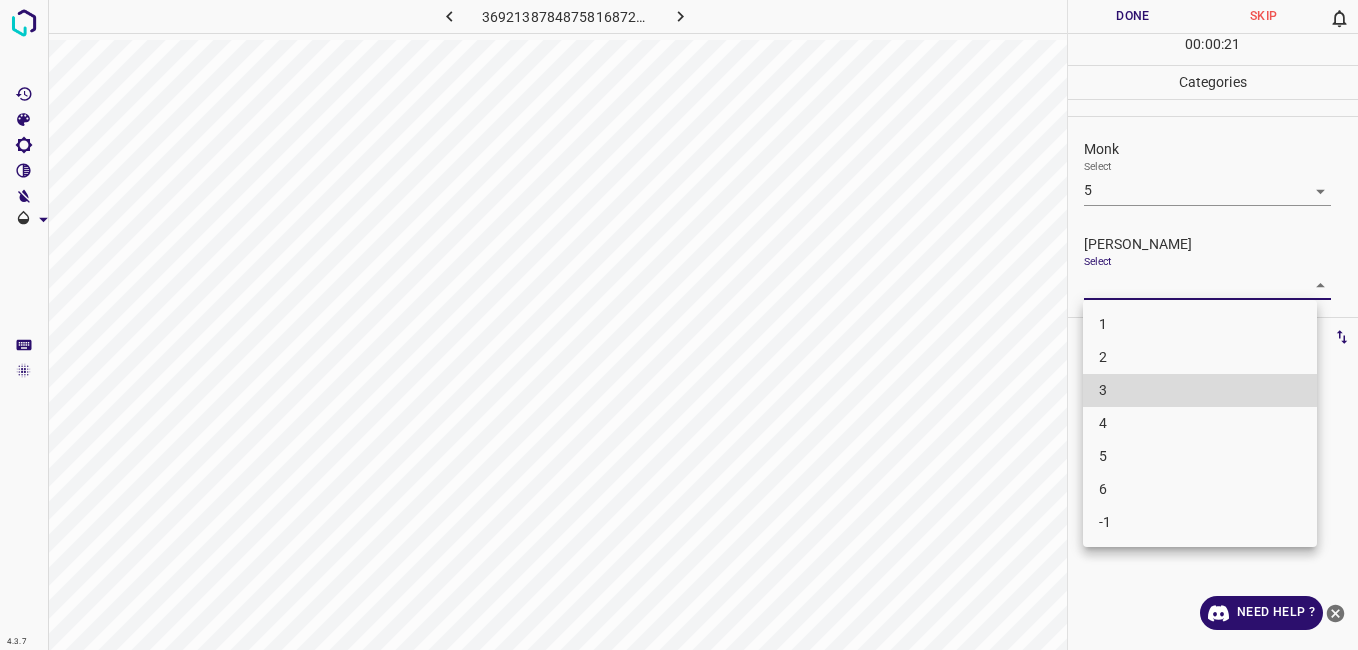 click on "4" at bounding box center [1200, 423] 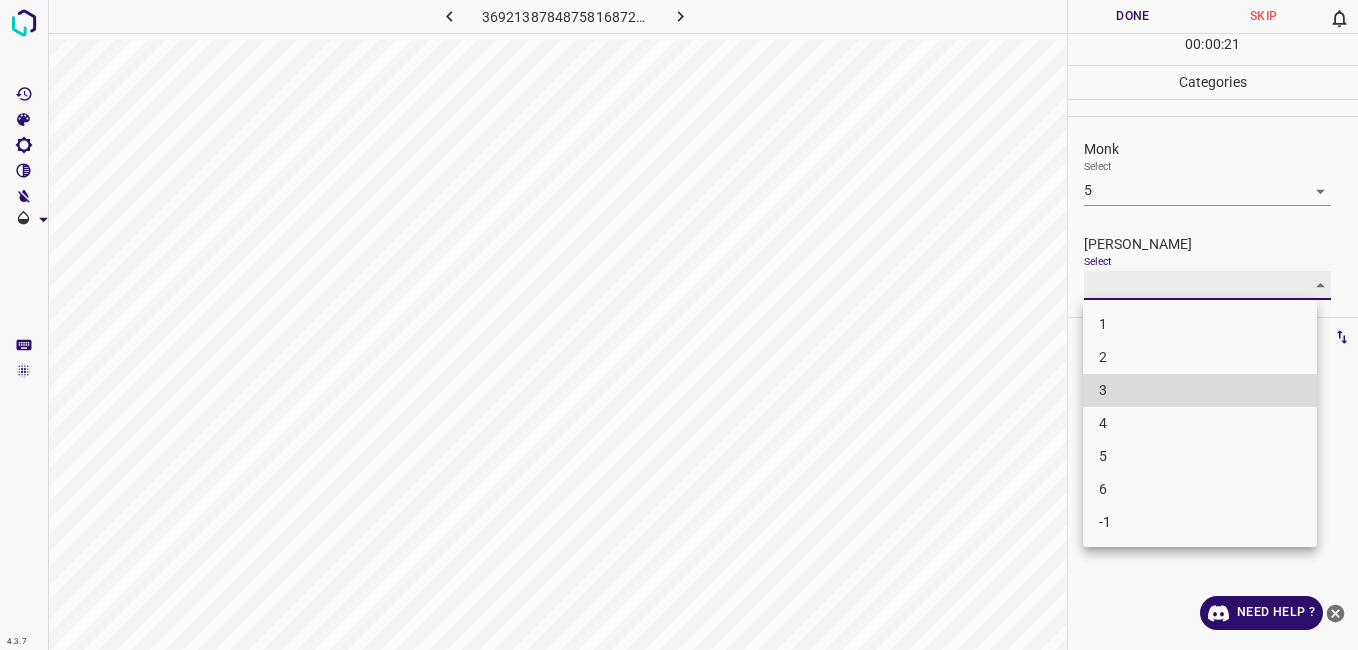 type on "4" 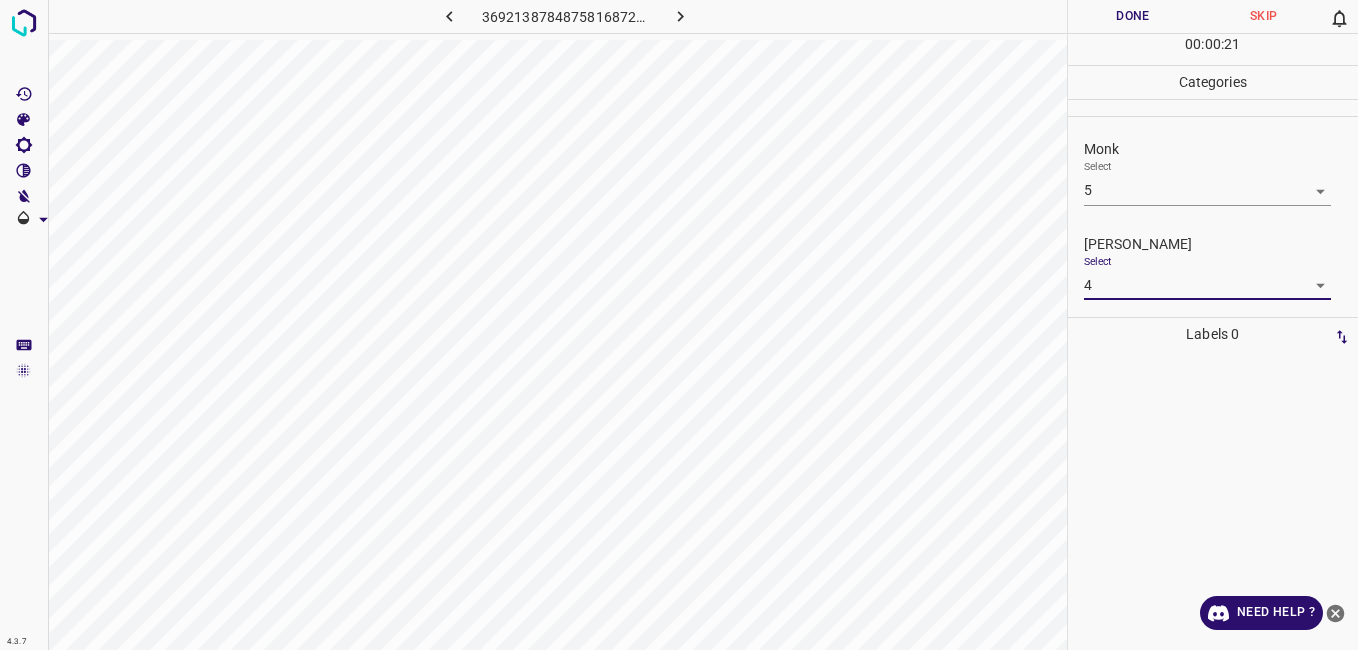 click on "Done" at bounding box center (1133, 16) 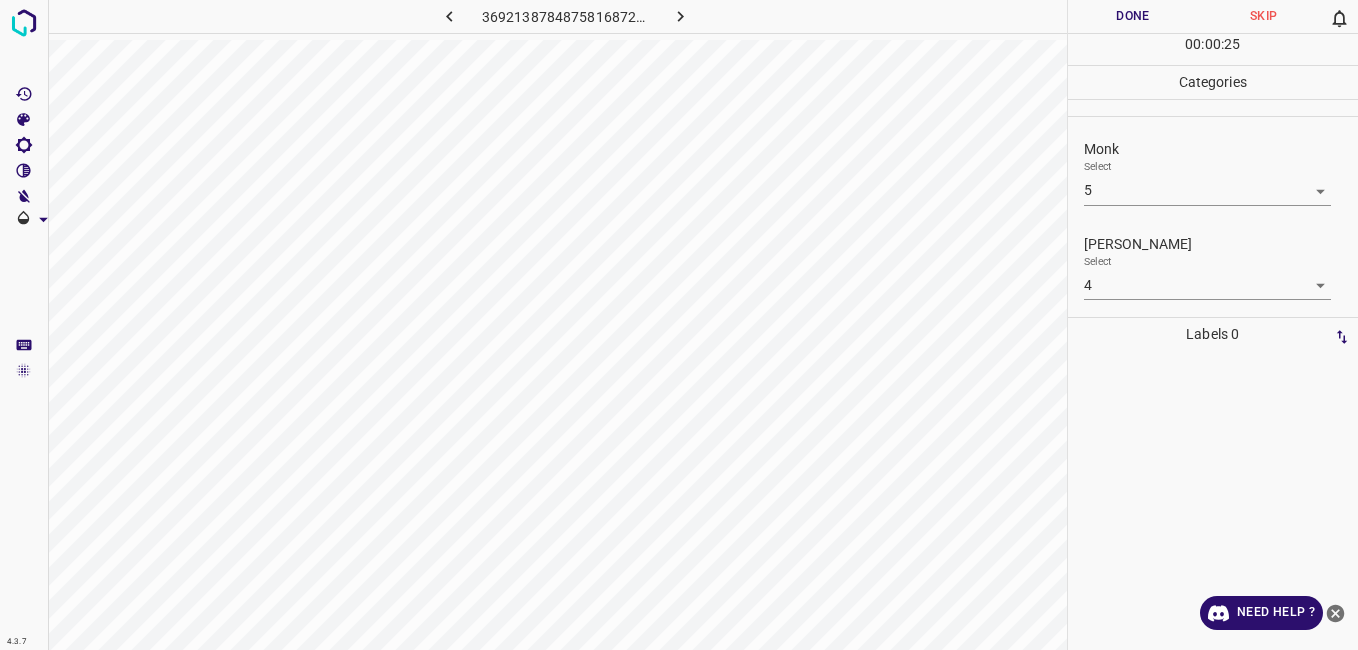 drag, startPoint x: 683, startPoint y: 14, endPoint x: 842, endPoint y: 38, distance: 160.80112 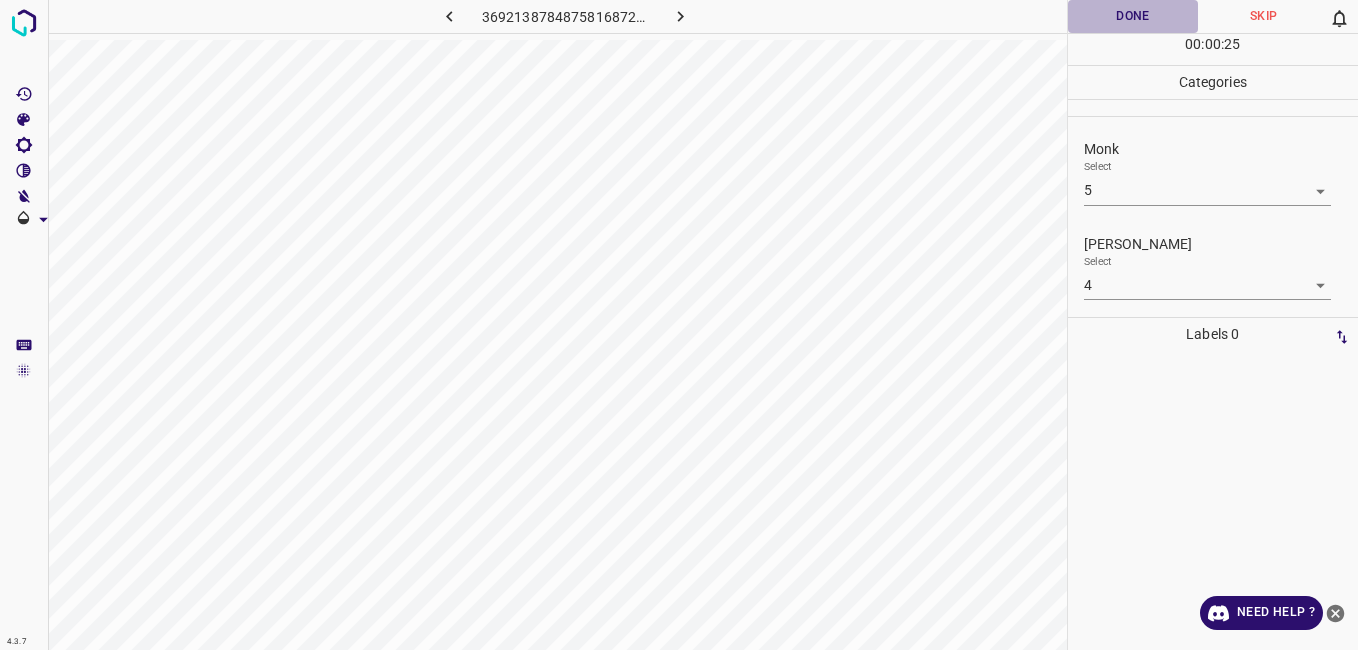click on "Done" at bounding box center [1133, 16] 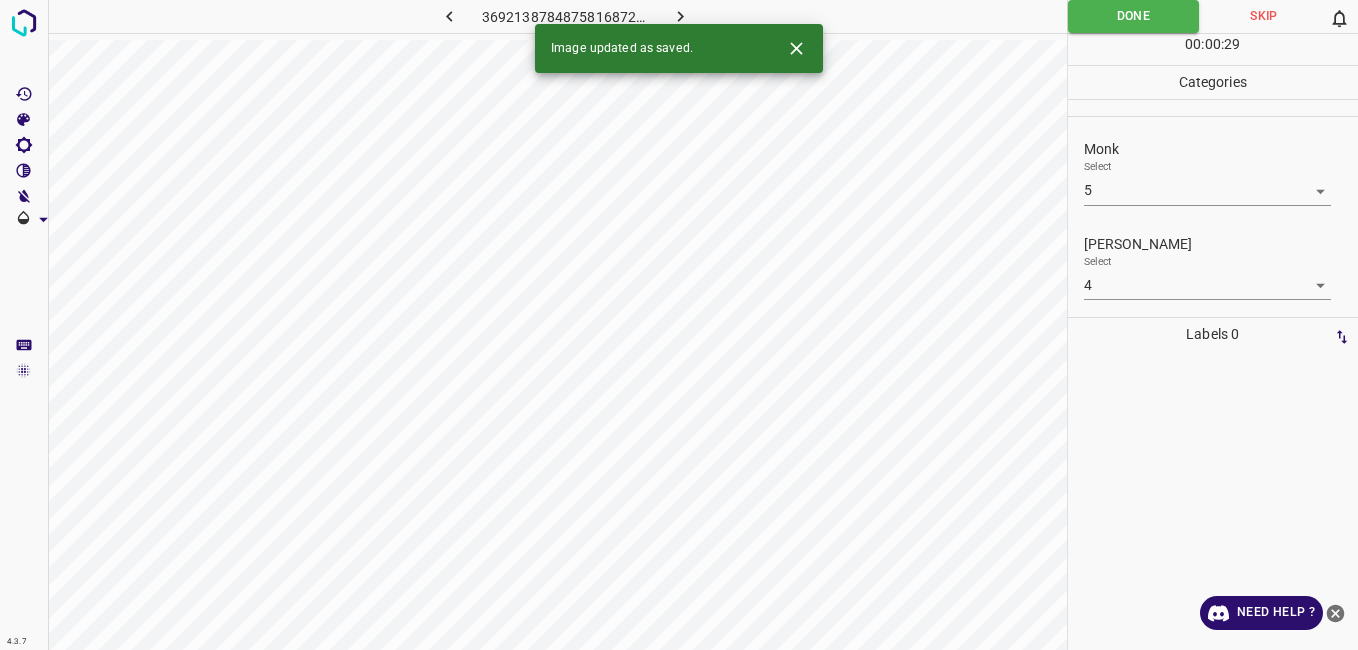 click at bounding box center (681, 16) 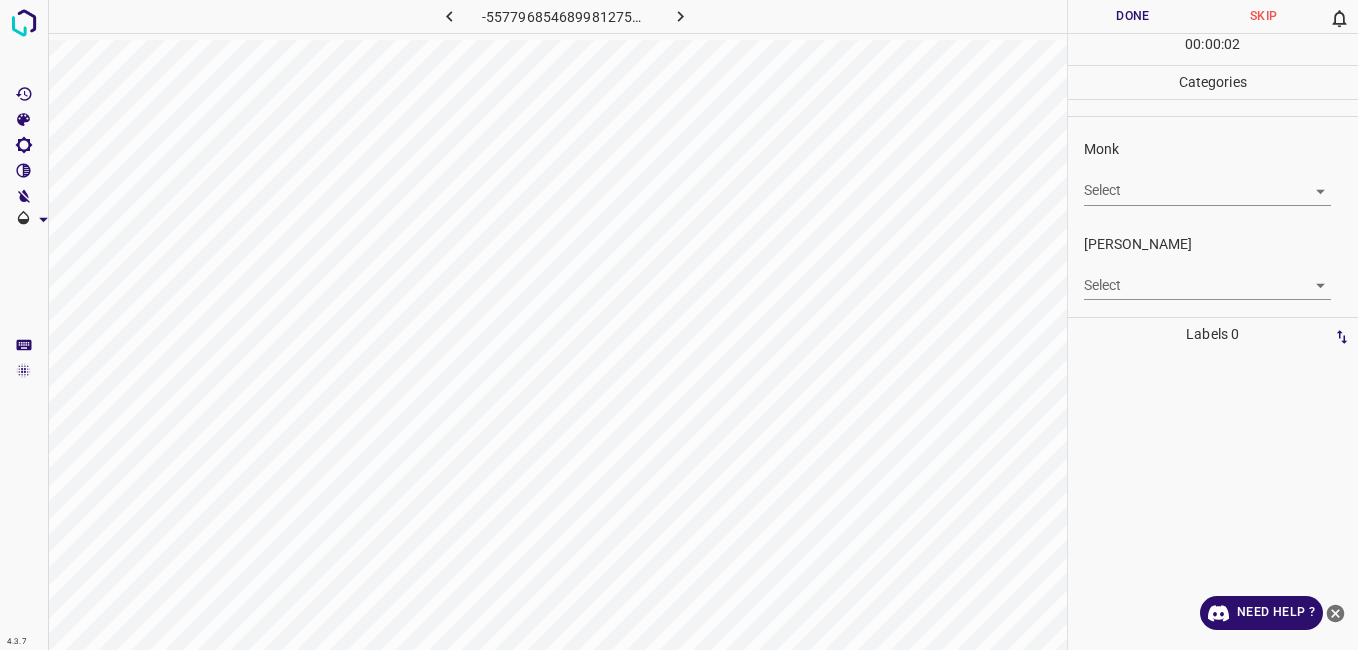 click on "4.3.7 -5577968546899812757.png Done Skip 0 00   : 00   : 02   Categories Monk   Select ​  [PERSON_NAME]   Select ​ Labels   0 Categories 1 Monk 2  [PERSON_NAME] Tools Space Change between modes (Draw & Edit) I Auto labeling R Restore zoom M Zoom in N Zoom out Delete Delete selecte label Filters Z Restore filters X Saturation filter C Brightness filter V Contrast filter B Gray scale filter General O Download Need Help ? - Text - Hide - Delete" at bounding box center (679, 325) 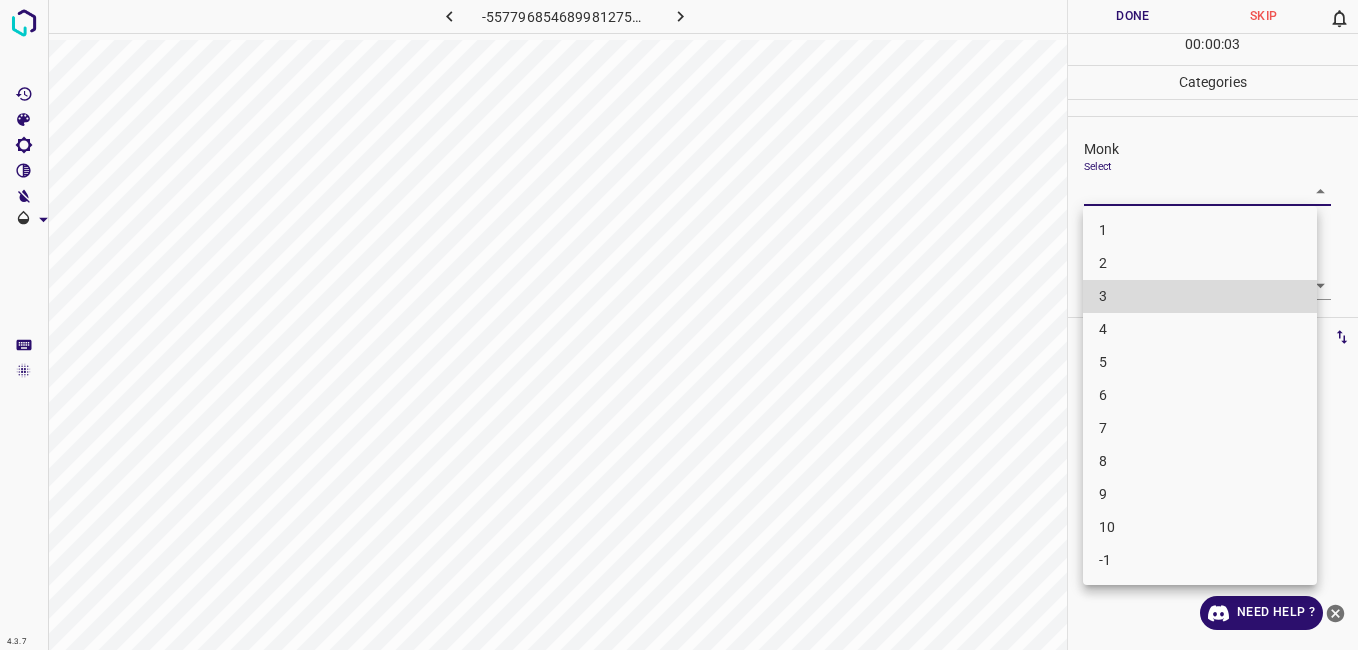 type 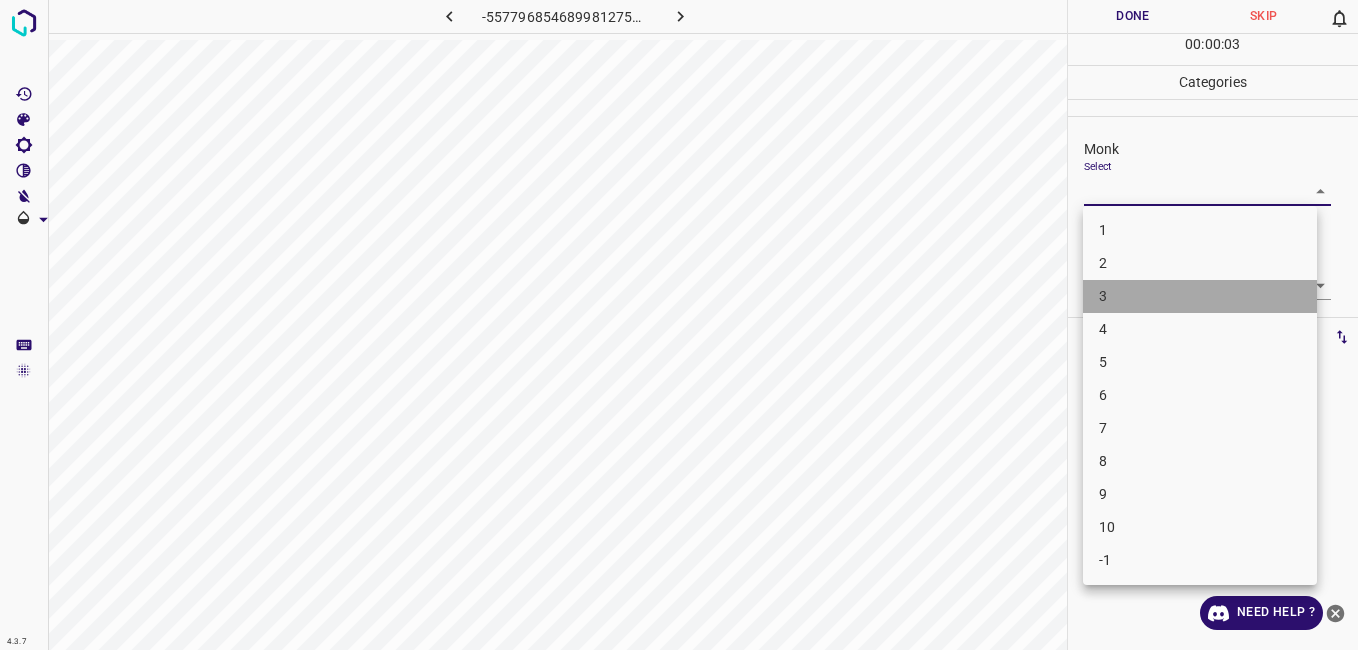 click on "3" at bounding box center (1200, 296) 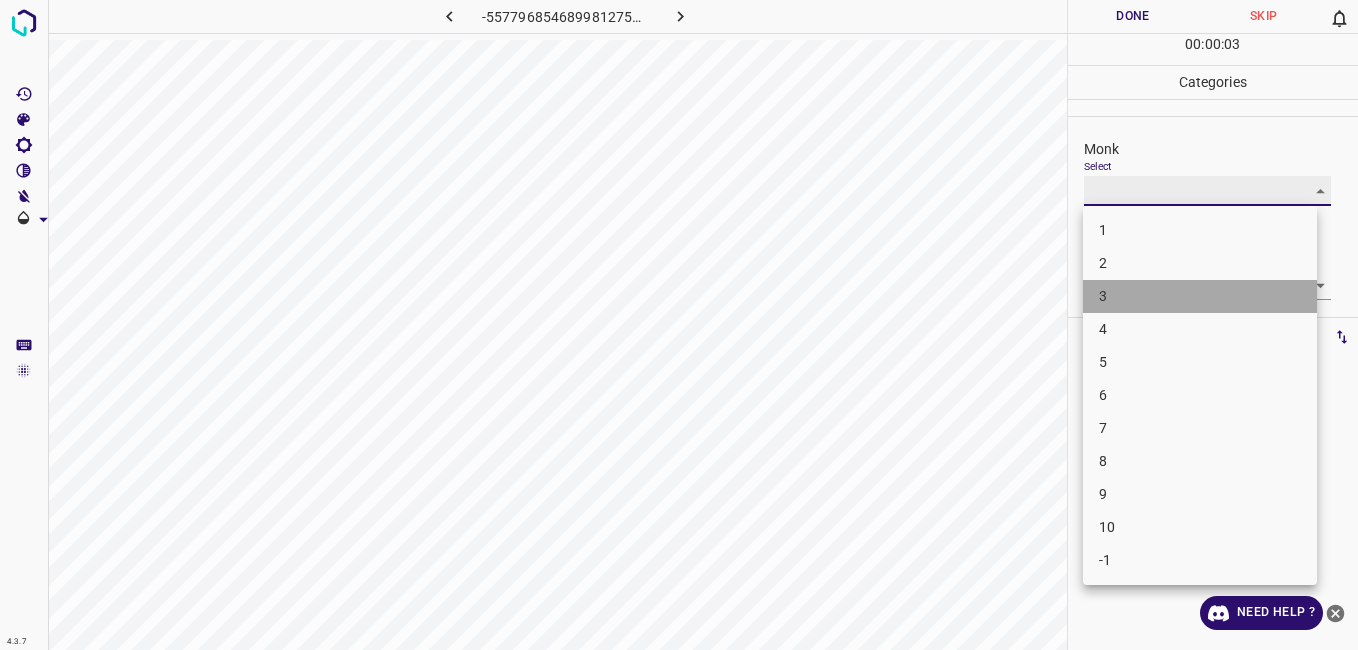 type on "3" 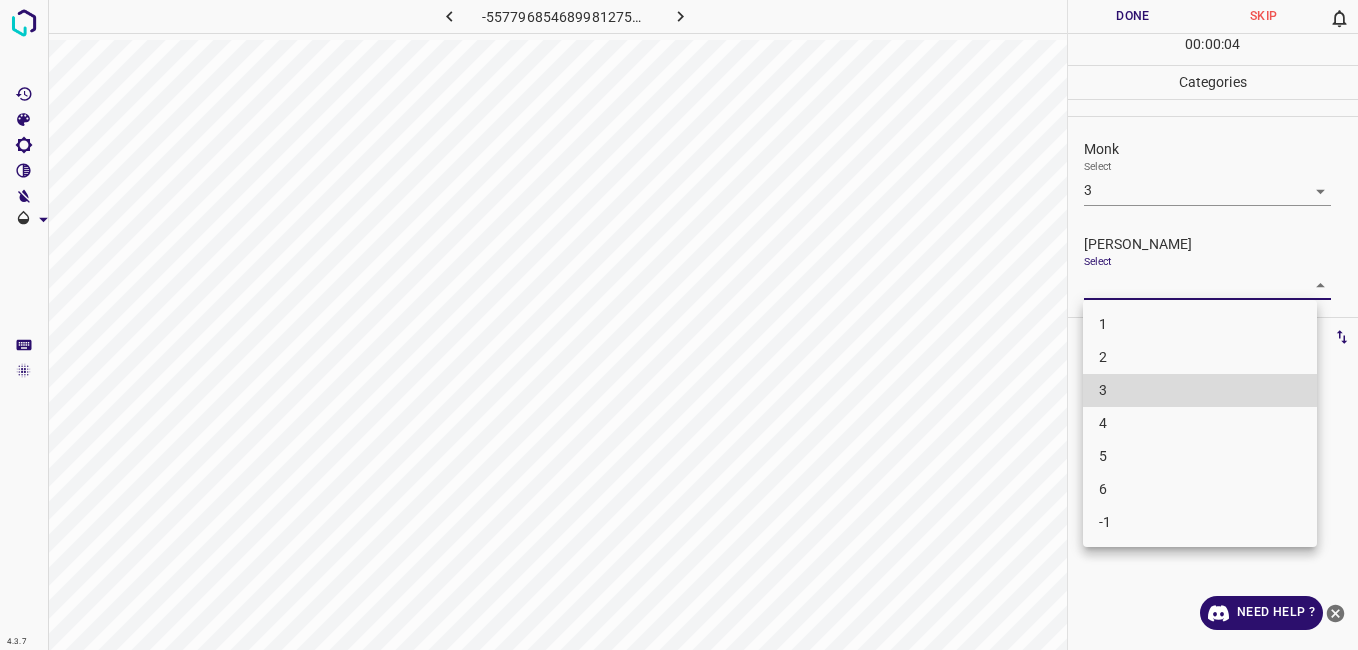 type 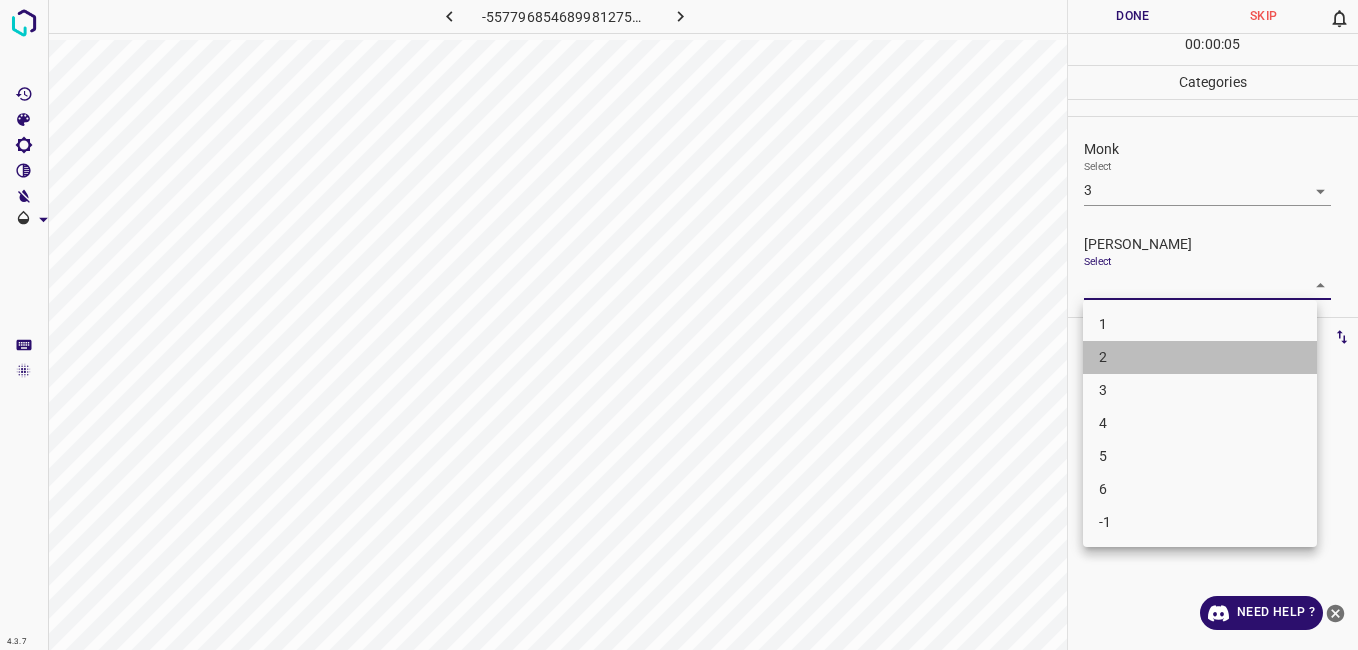 type 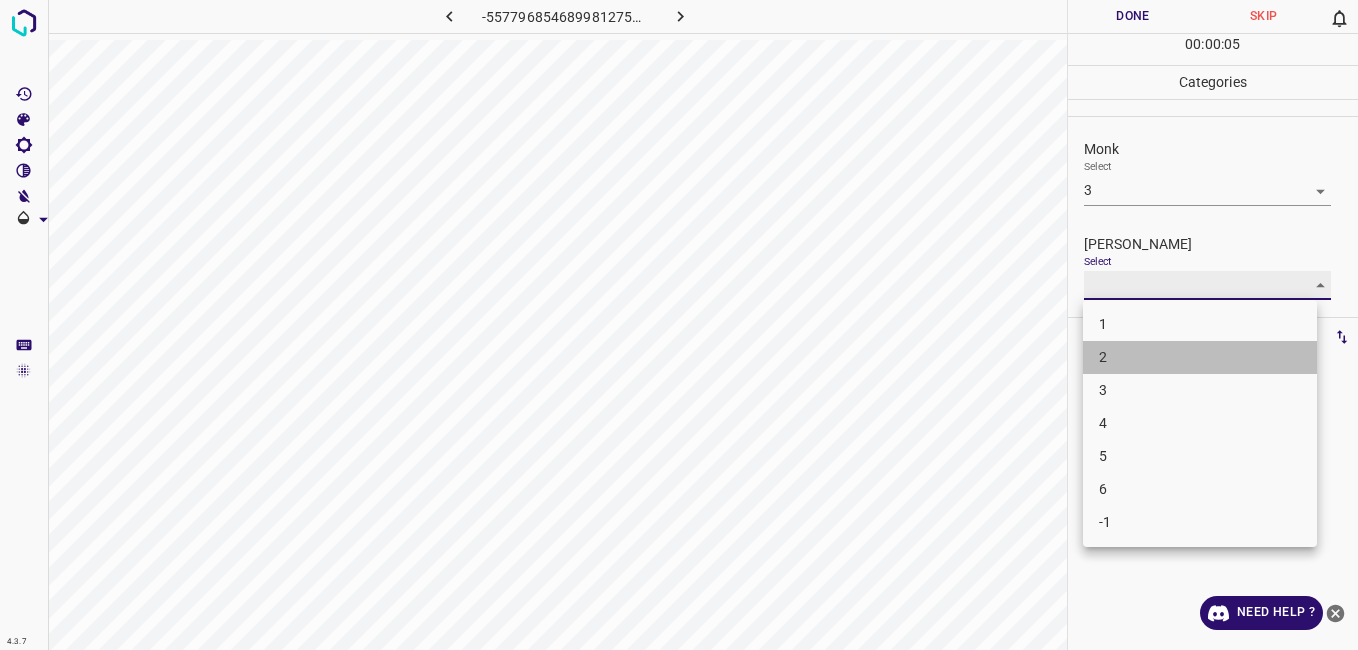 type on "2" 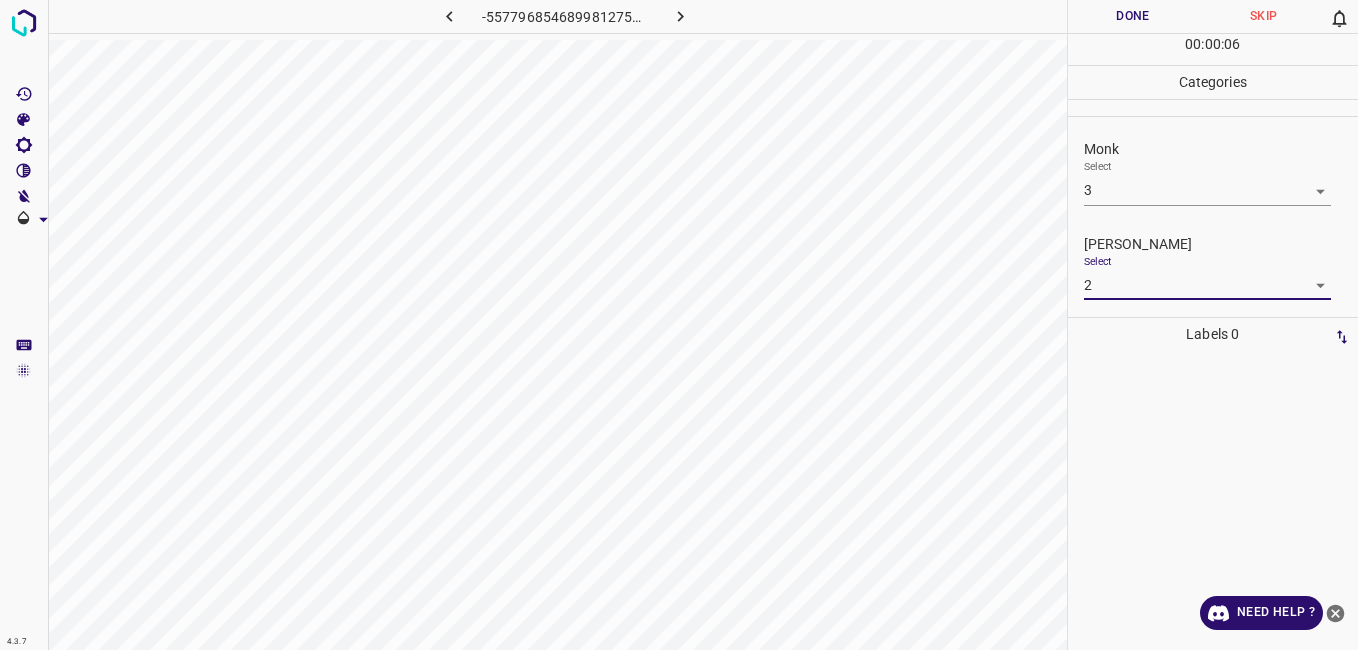 click on "Done" at bounding box center [1133, 16] 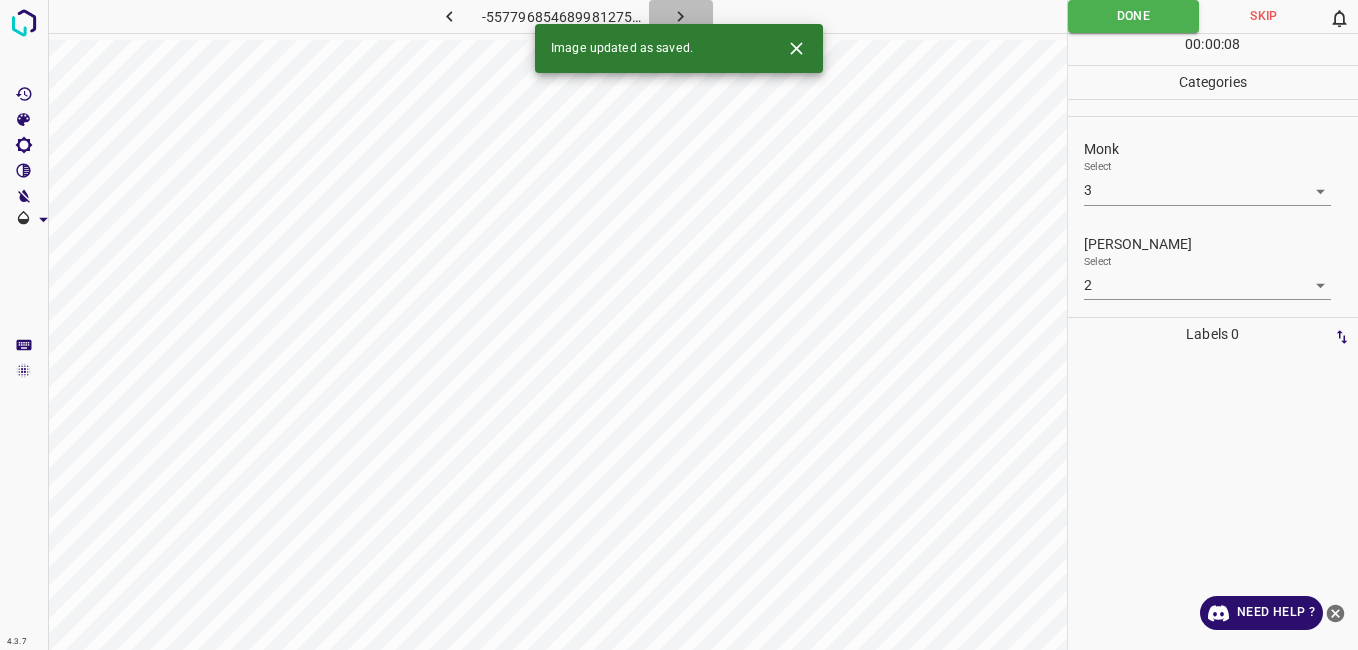 click 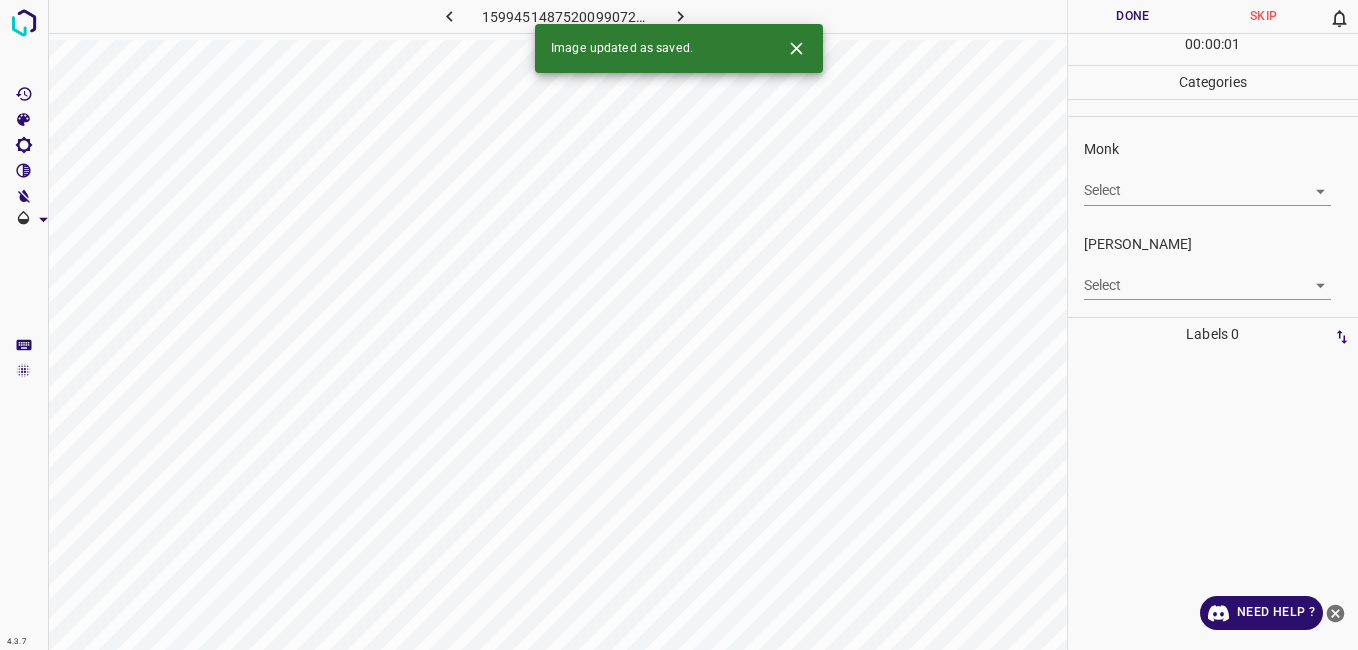click on "Monk   Select ​" at bounding box center [1213, 172] 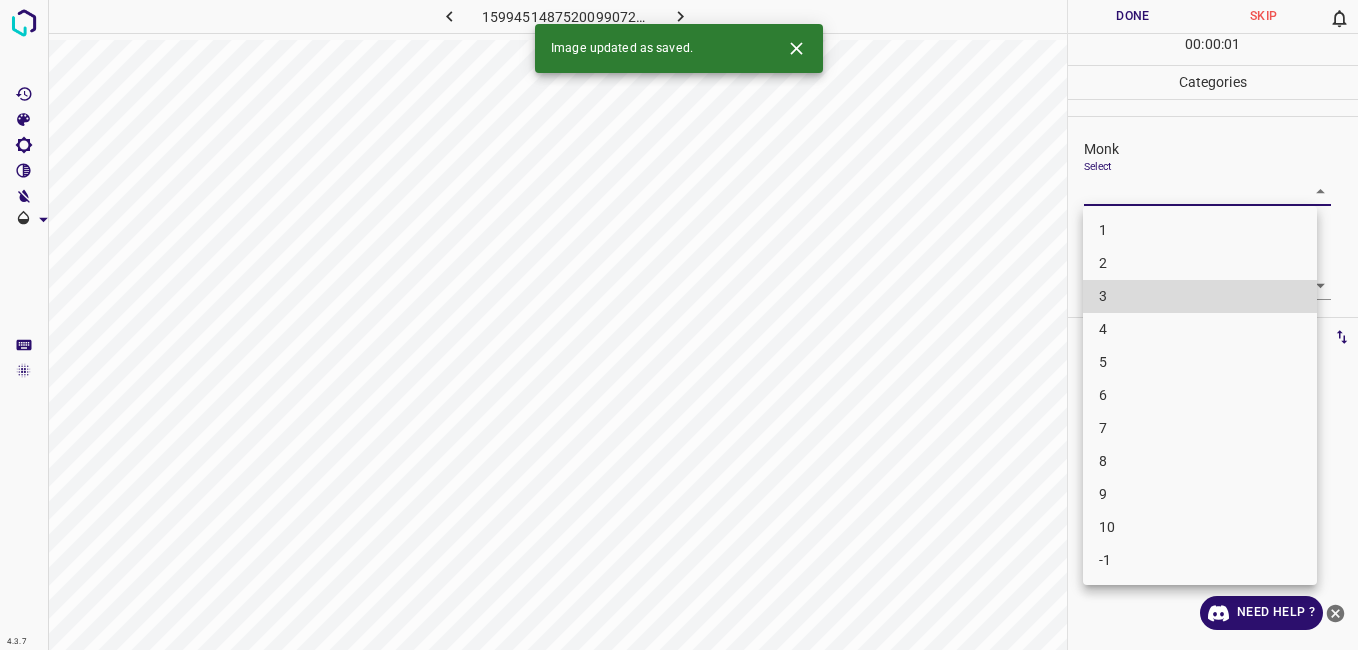 type 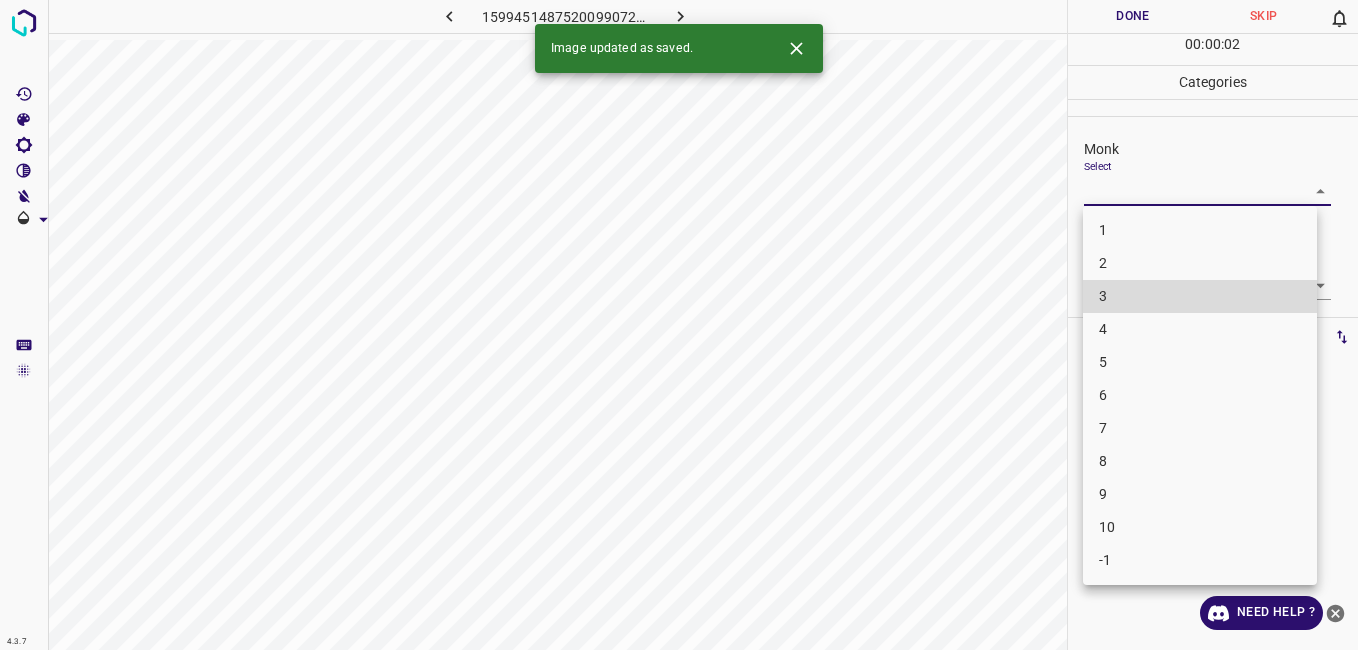 type 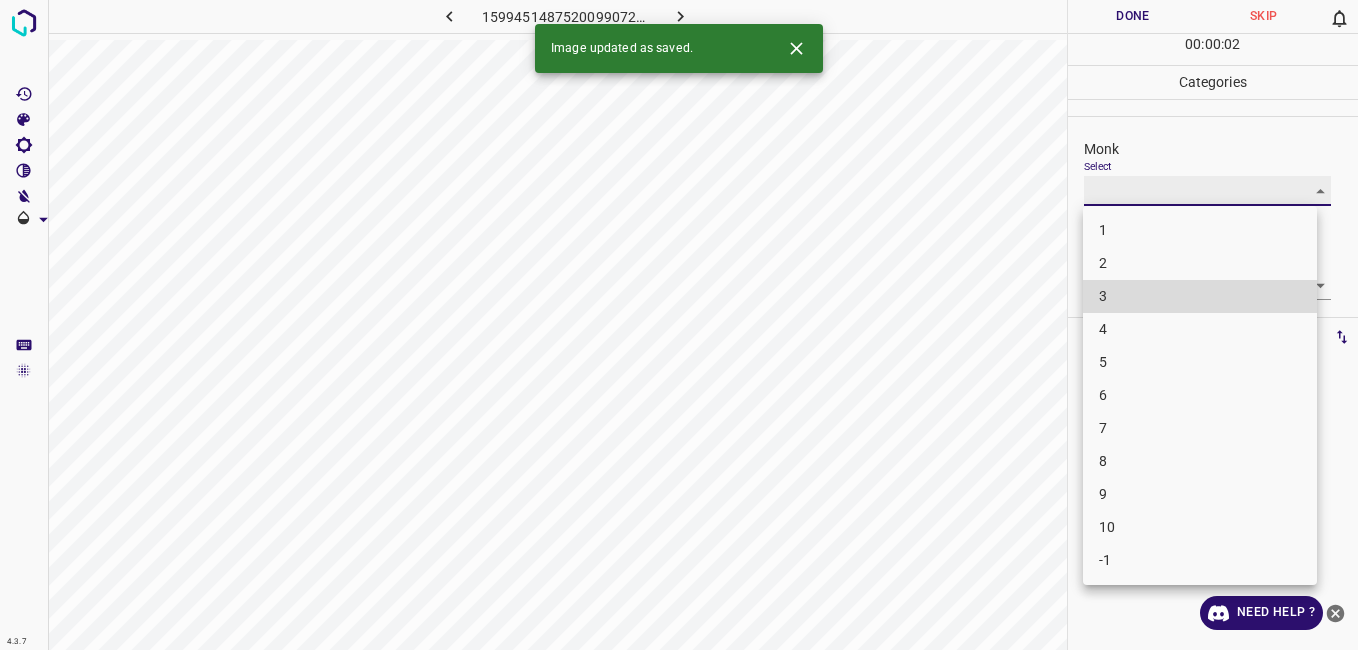 type on "4" 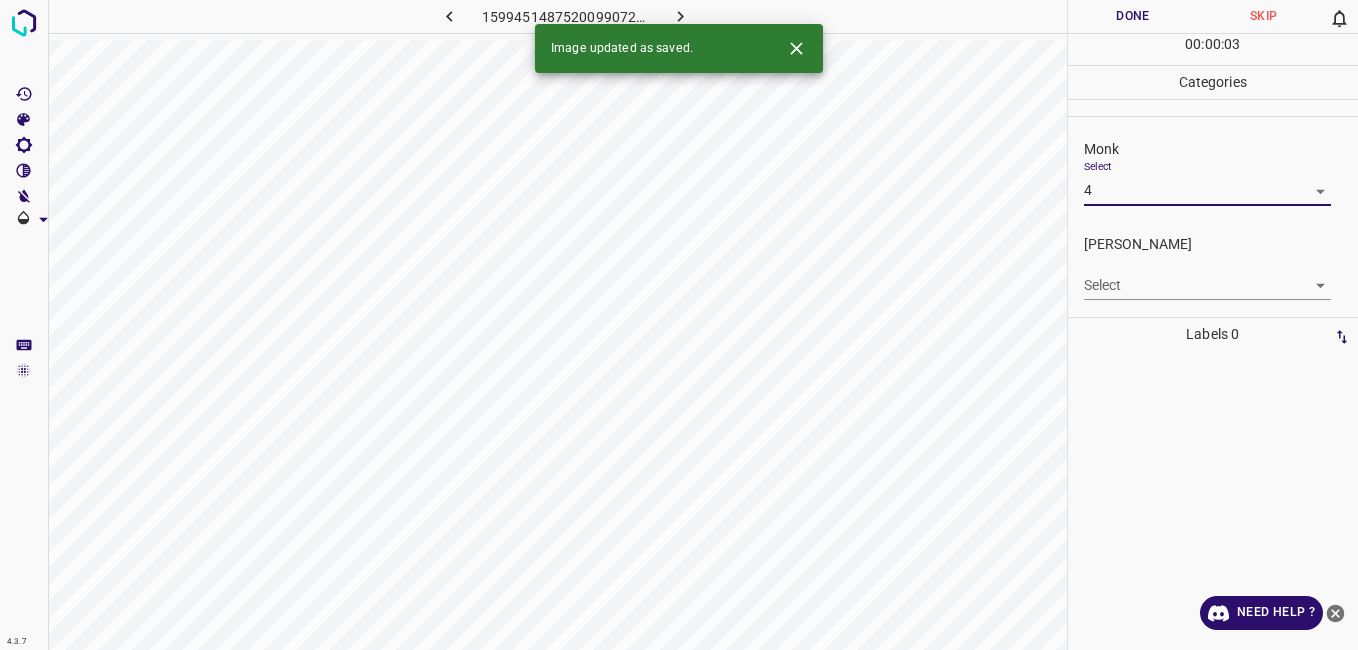 click on "4.3.7 1599451487520099072.png Done Skip 0 00   : 00   : 03   Categories Monk   Select 4 4  [PERSON_NAME]   Select ​ Labels   0 Categories 1 Monk 2  [PERSON_NAME] Tools Space Change between modes (Draw & Edit) I Auto labeling R Restore zoom M Zoom in N Zoom out Delete Delete selecte label Filters Z Restore filters X Saturation filter C Brightness filter V Contrast filter B Gray scale filter General O Download Image updated as saved. Need Help ? - Text - Hide - Delete" at bounding box center [679, 325] 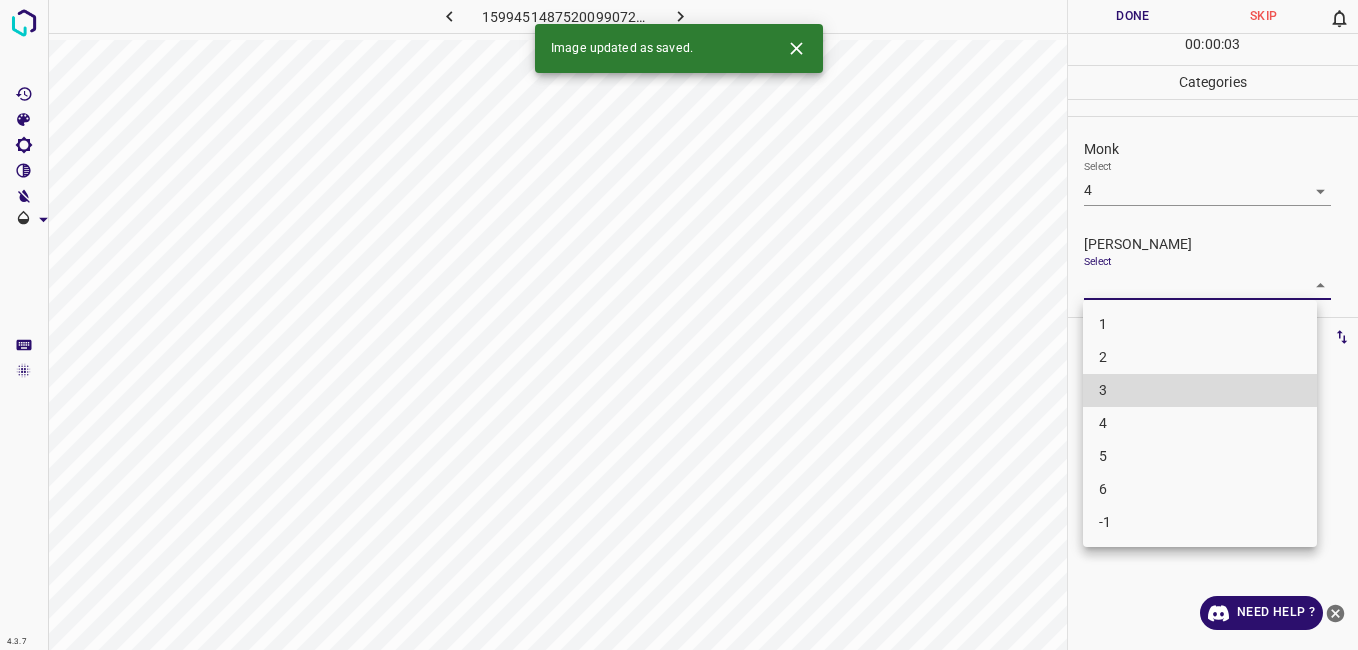 type 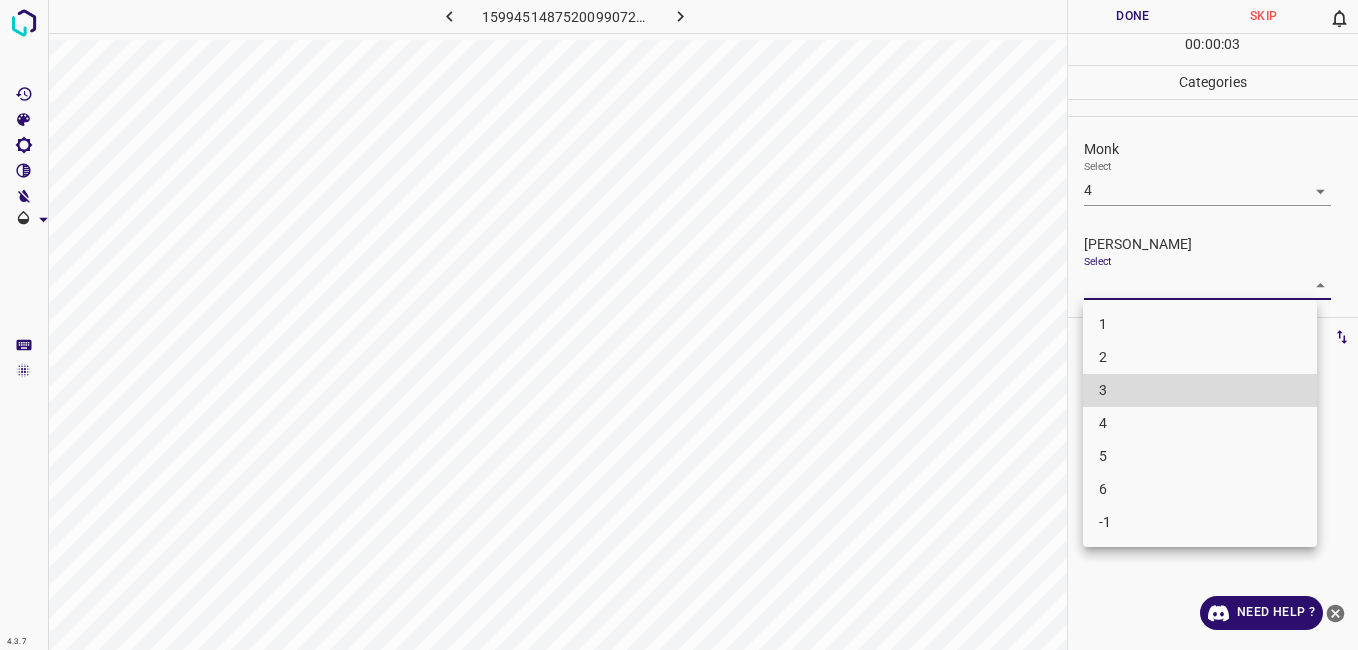 click on "3" at bounding box center (1200, 390) 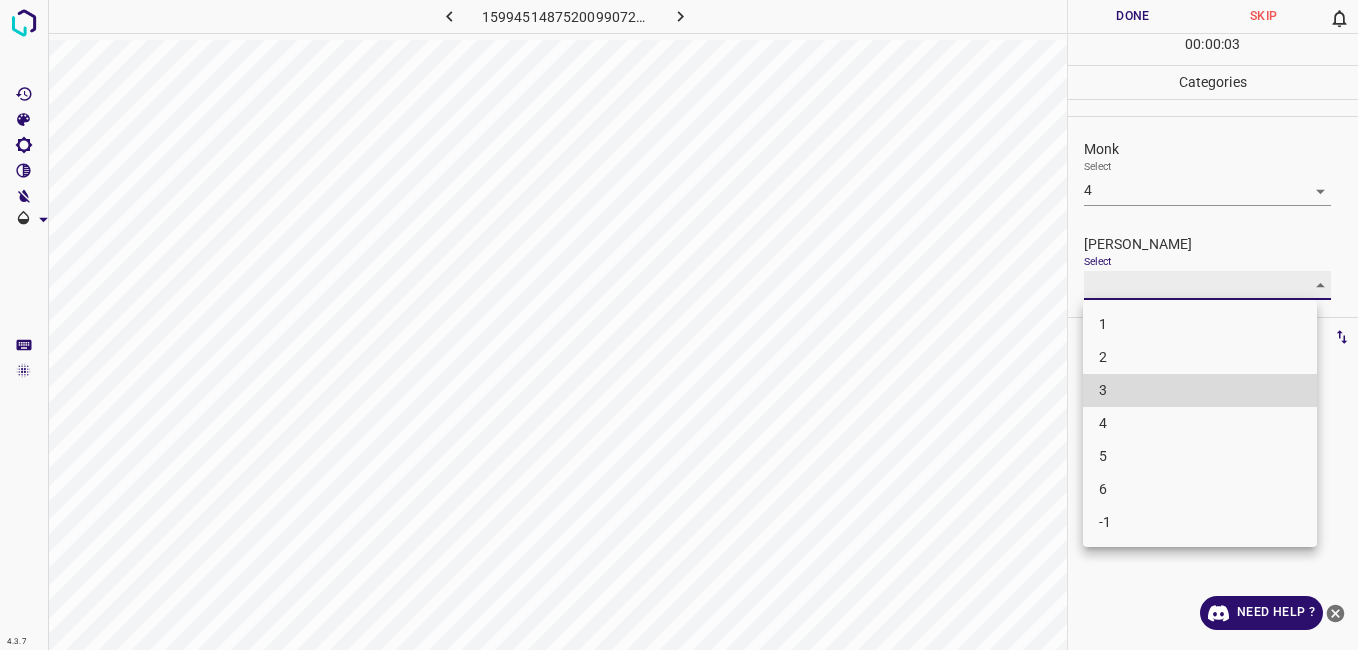 type on "3" 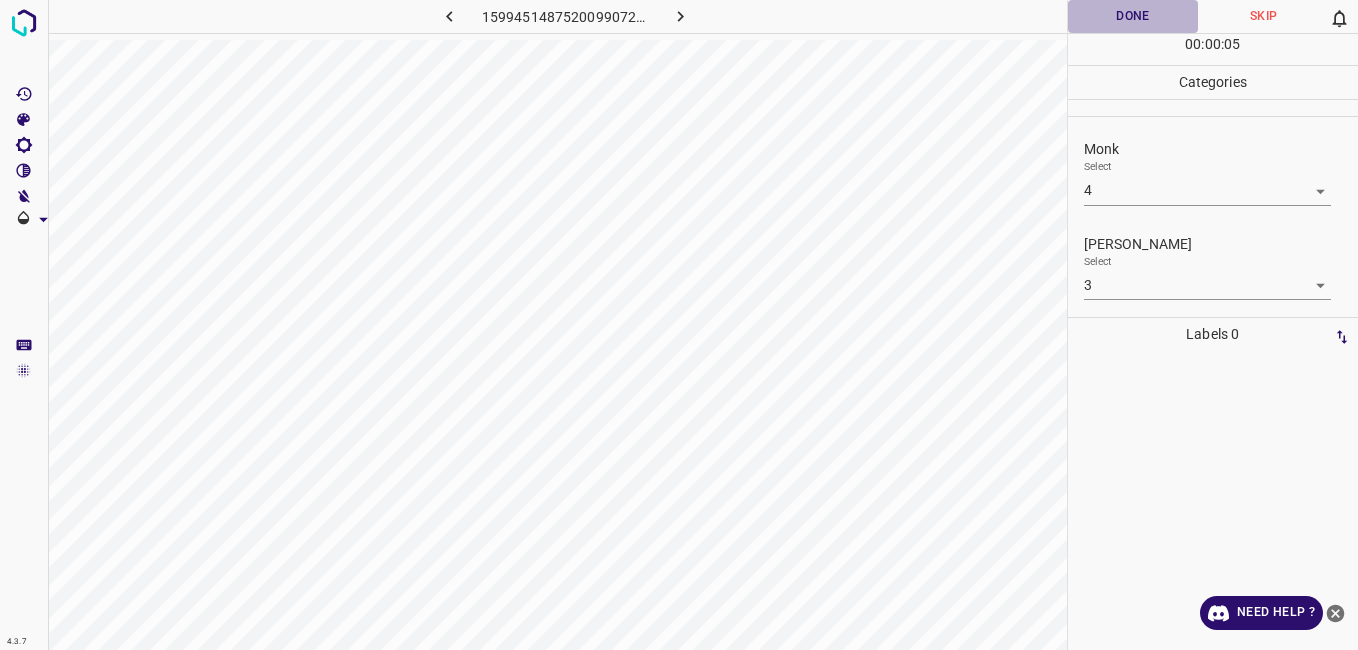 click on "Done" at bounding box center [1133, 16] 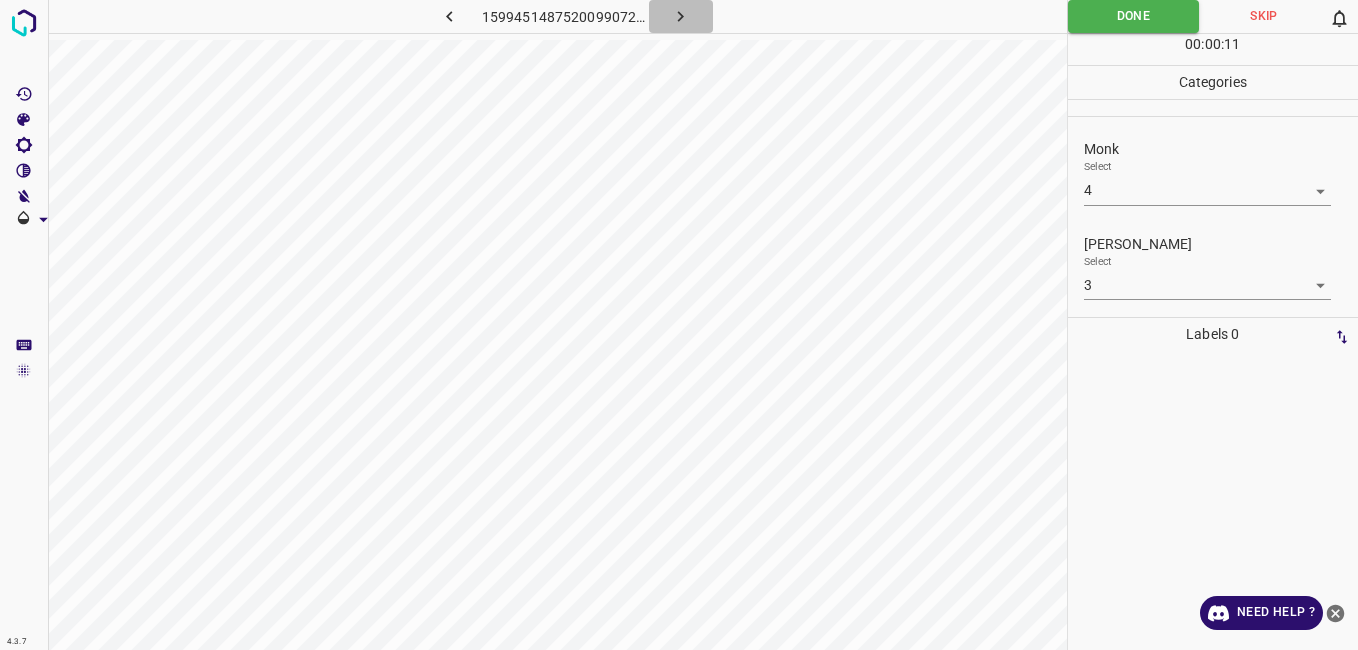 click 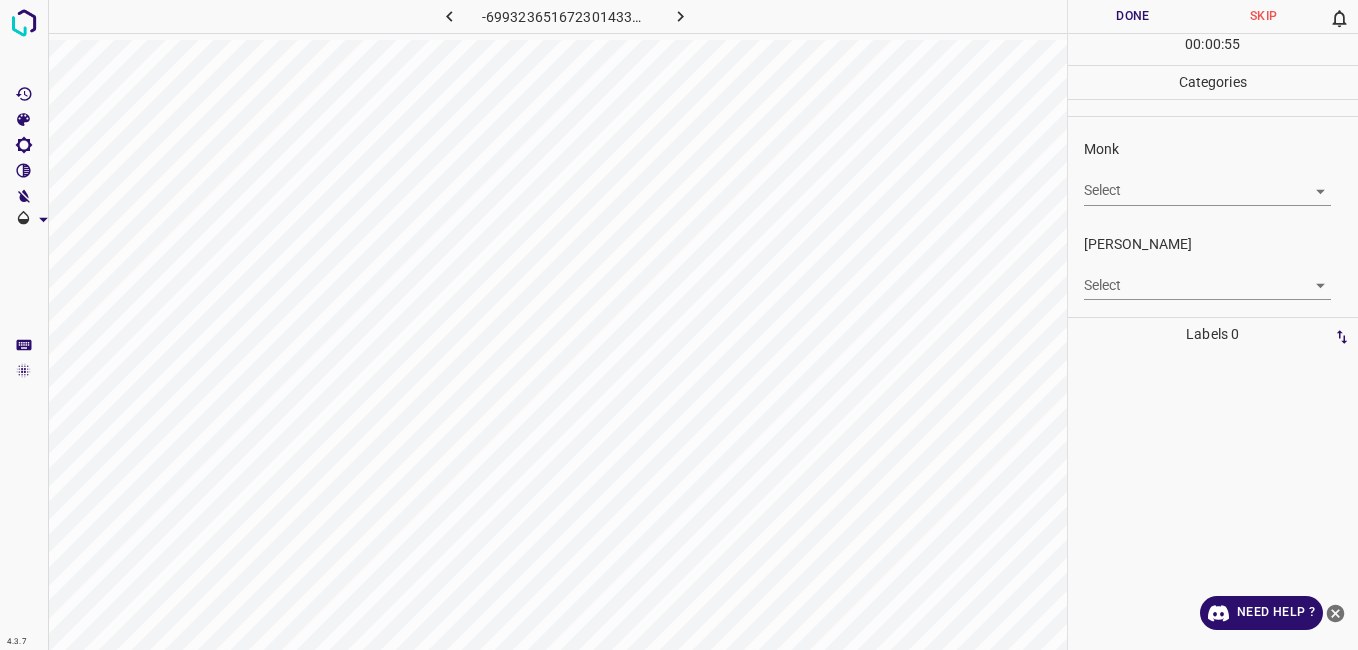click on "4.3.7 -6993236516723014330.png Done Skip 0 00   : 00   : 55   Categories Monk   Select ​  [PERSON_NAME]   Select ​ Labels   0 Categories 1 Monk 2  [PERSON_NAME] Tools Space Change between modes (Draw & Edit) I Auto labeling R Restore zoom M Zoom in N Zoom out Delete Delete selecte label Filters Z Restore filters X Saturation filter C Brightness filter V Contrast filter B Gray scale filter General O Download Need Help ? - Text - Hide - Delete" at bounding box center (679, 325) 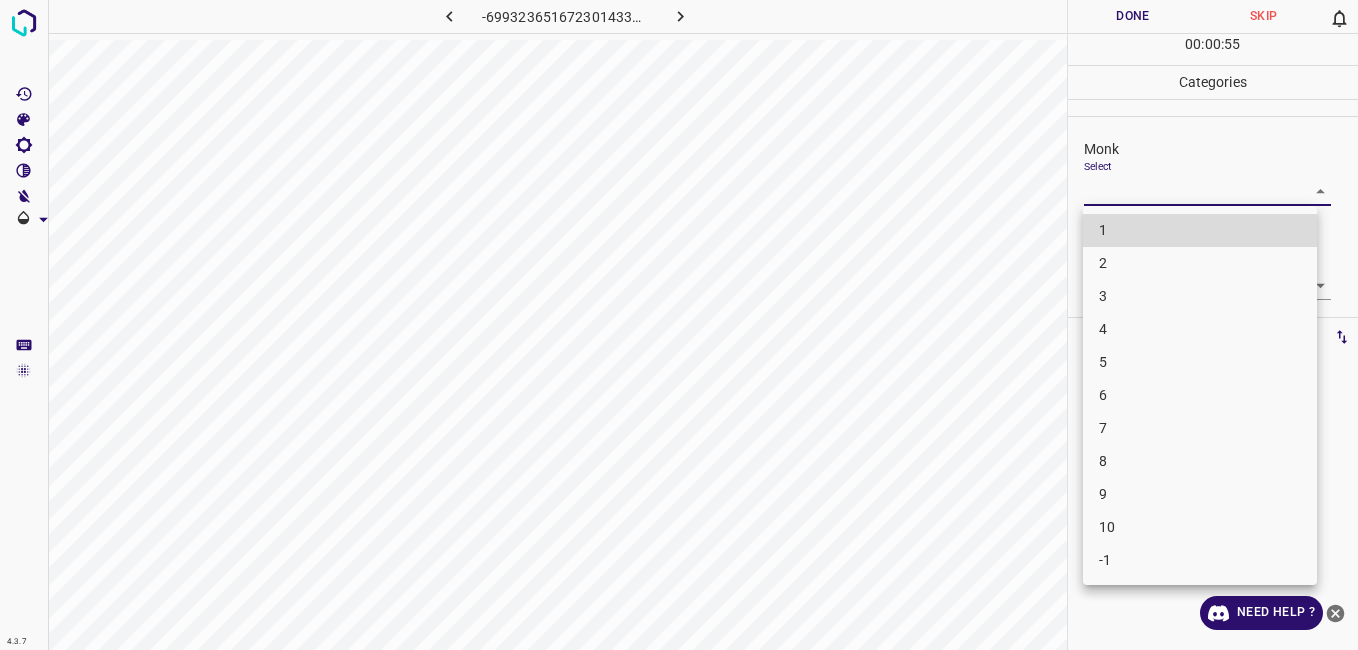 type 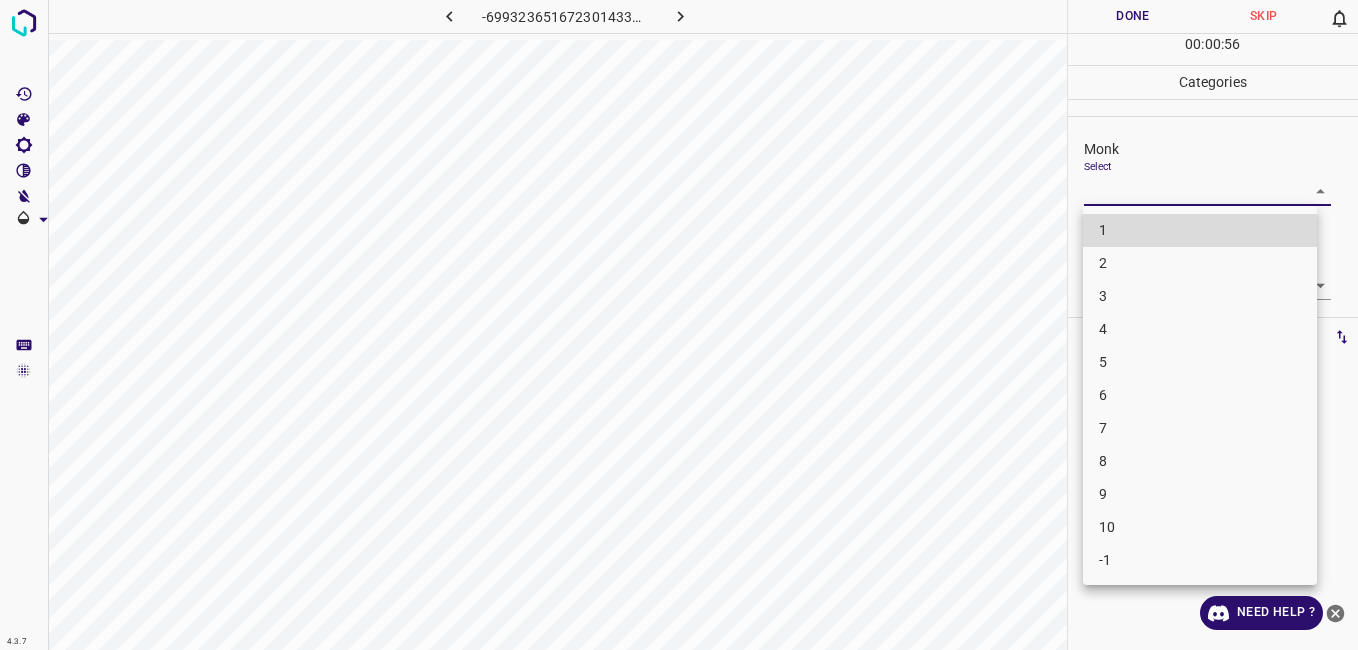 type 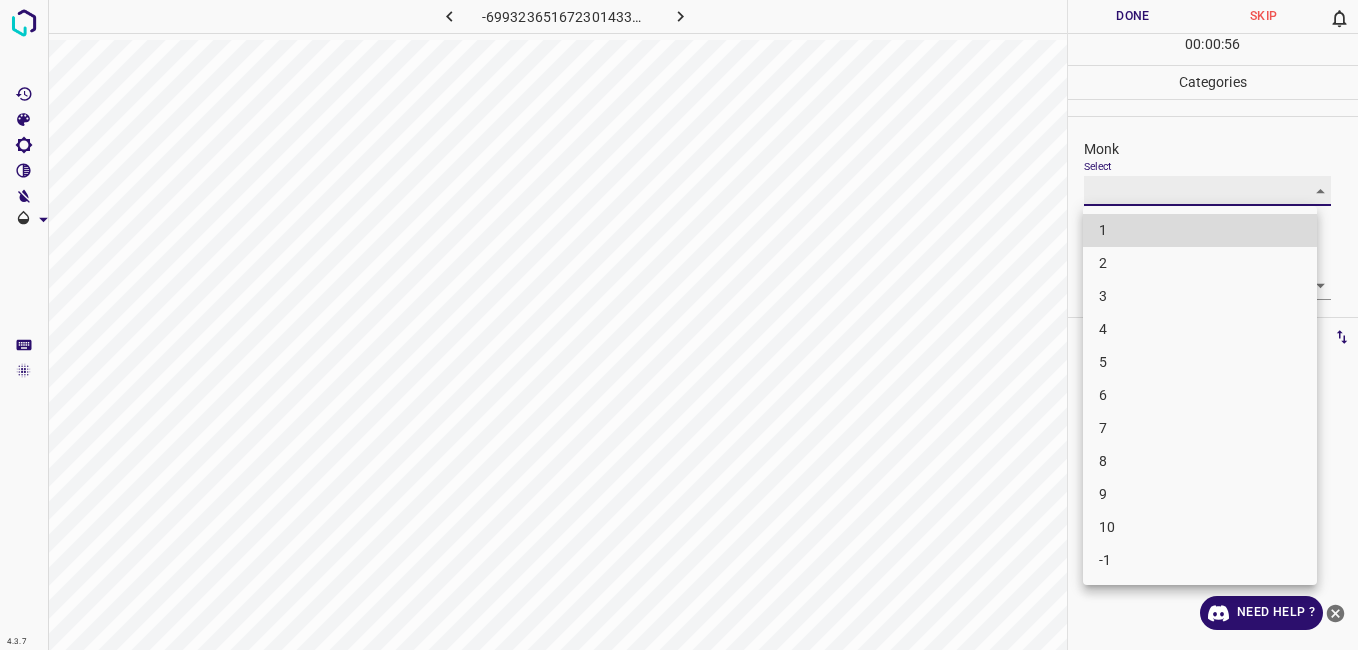 type on "2" 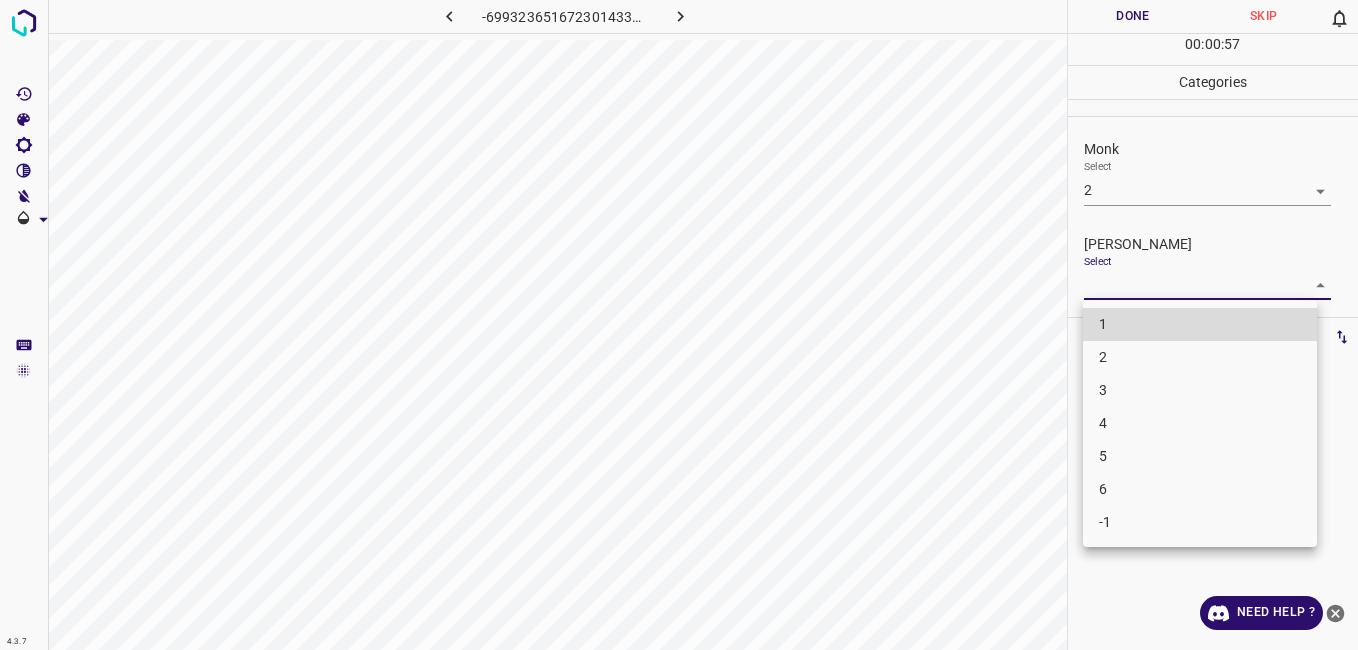 type 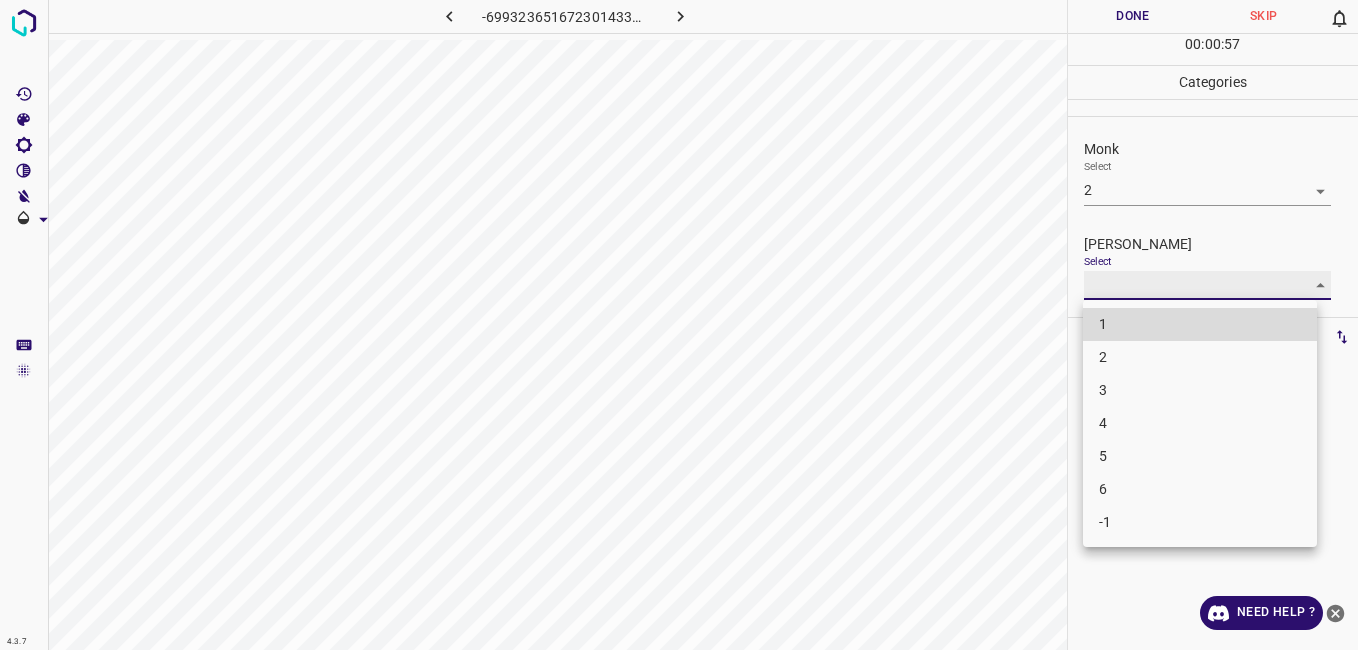 type on "1" 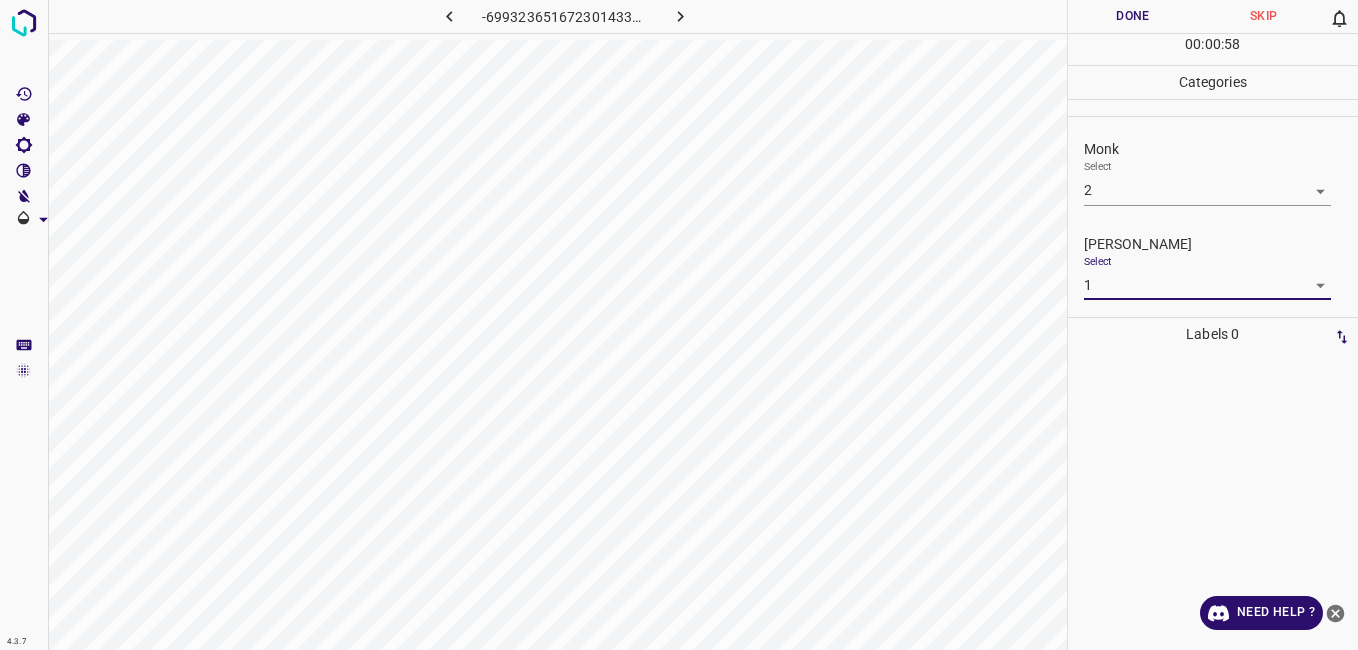 click on "Done" at bounding box center [1133, 16] 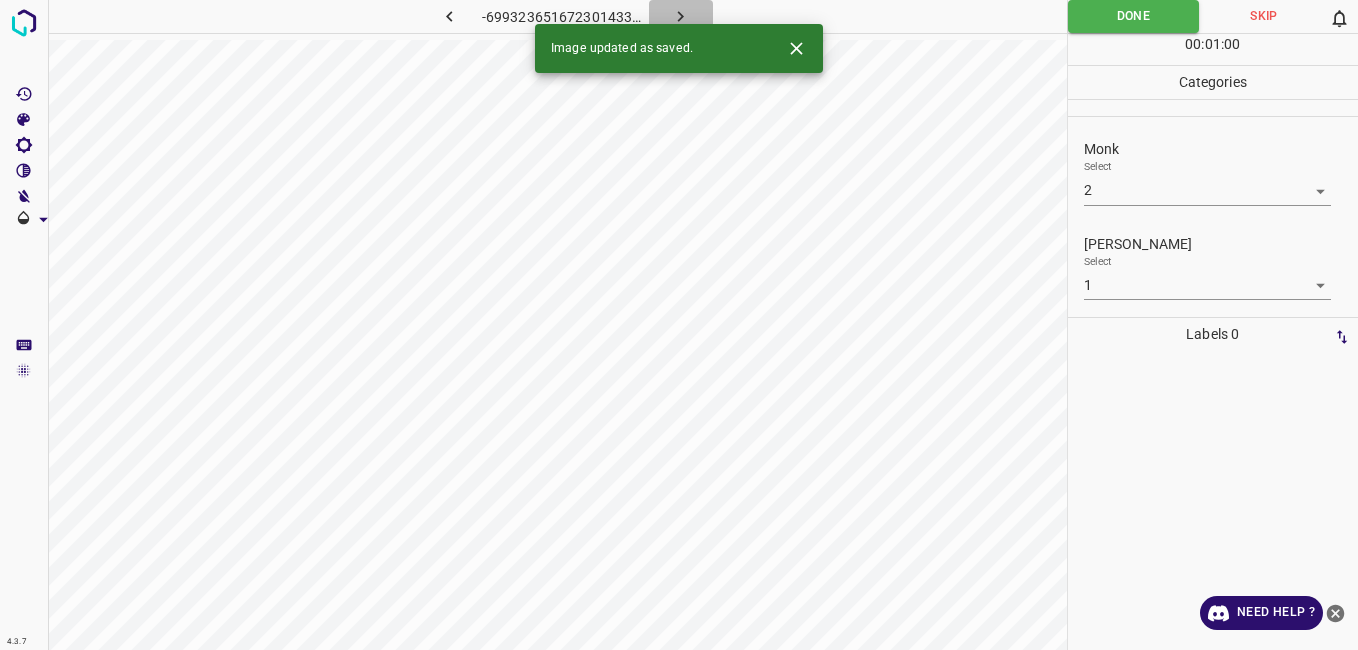 click 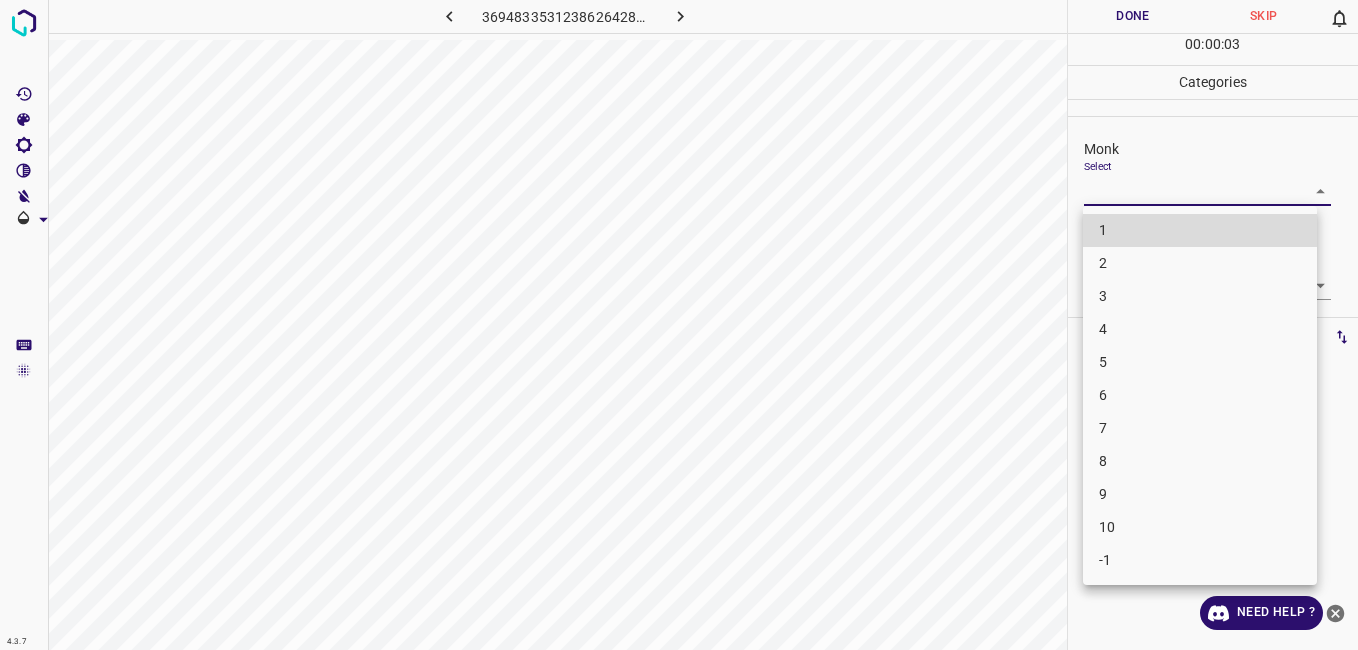 type 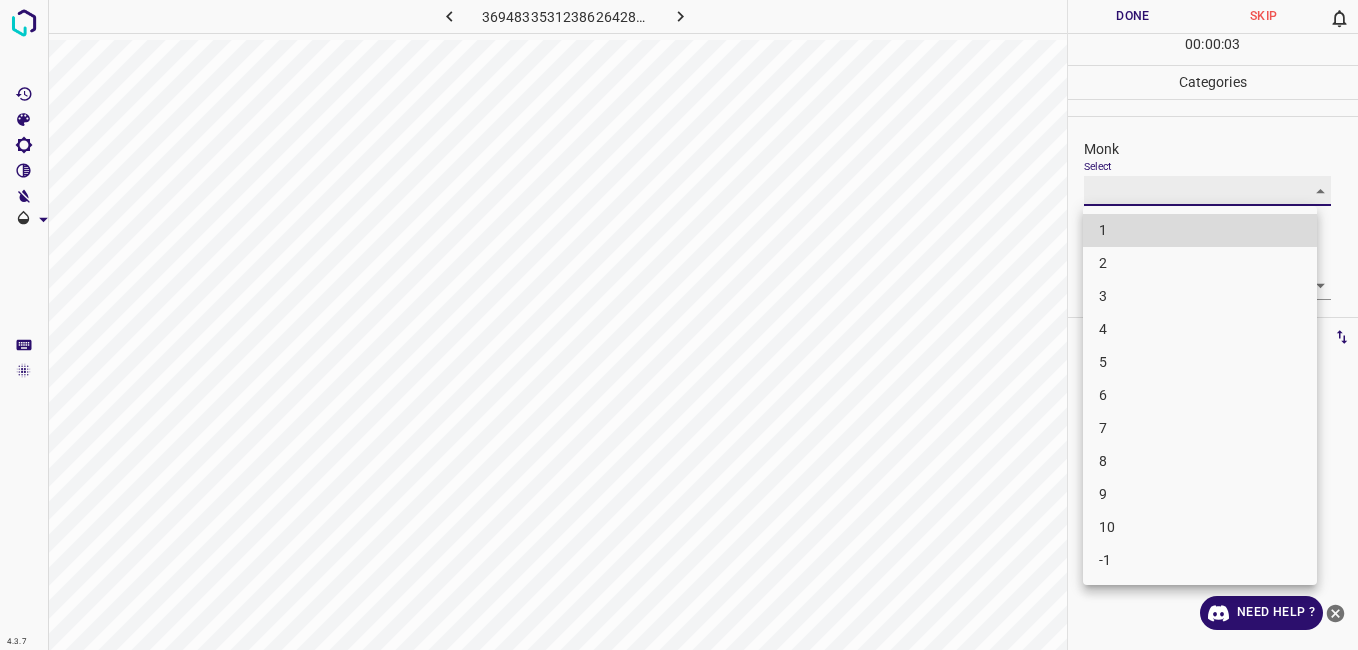 type on "4" 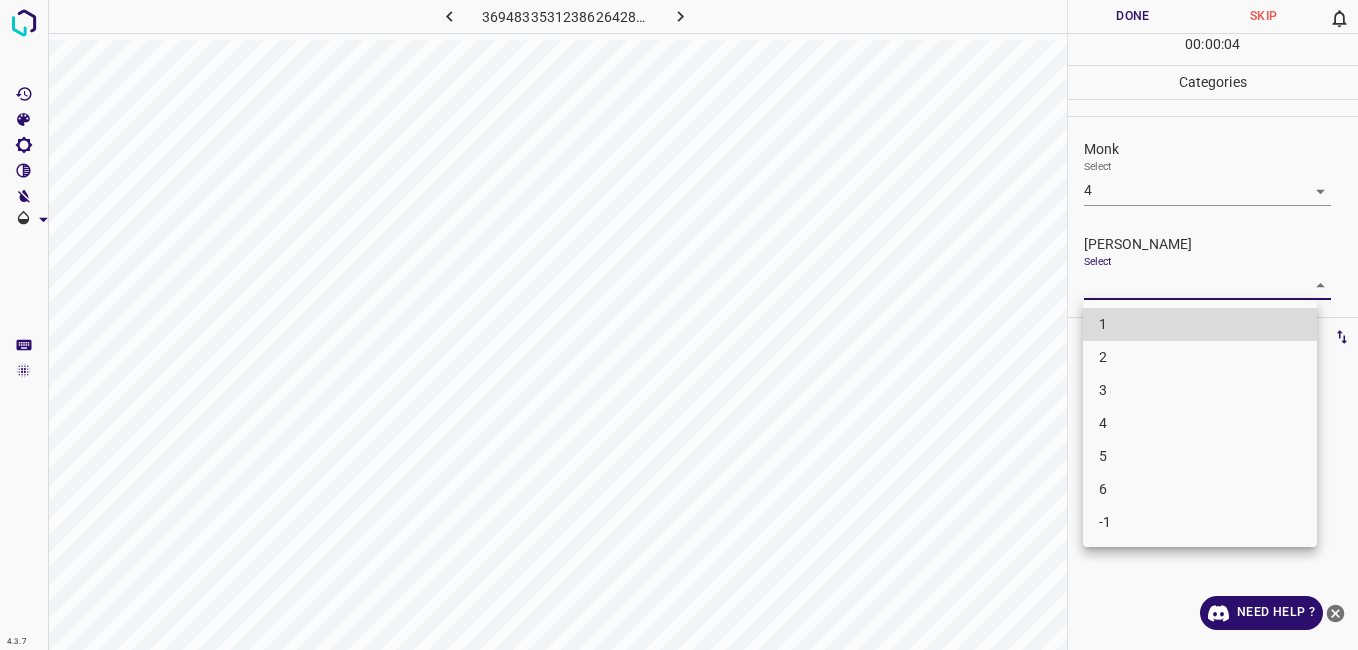 click on "4.3.7 3694833531238626428.png Done Skip 0 00   : 00   : 04   Categories Monk   Select 4 4  [PERSON_NAME]   Select ​ Labels   0 Categories 1 Monk 2  [PERSON_NAME] Tools Space Change between modes (Draw & Edit) I Auto labeling R Restore zoom M Zoom in N Zoom out Delete Delete selecte label Filters Z Restore filters X Saturation filter C Brightness filter V Contrast filter B Gray scale filter General O Download Need Help ? - Text - Hide - Delete 1 2 3 4 5 6 -1" at bounding box center (679, 325) 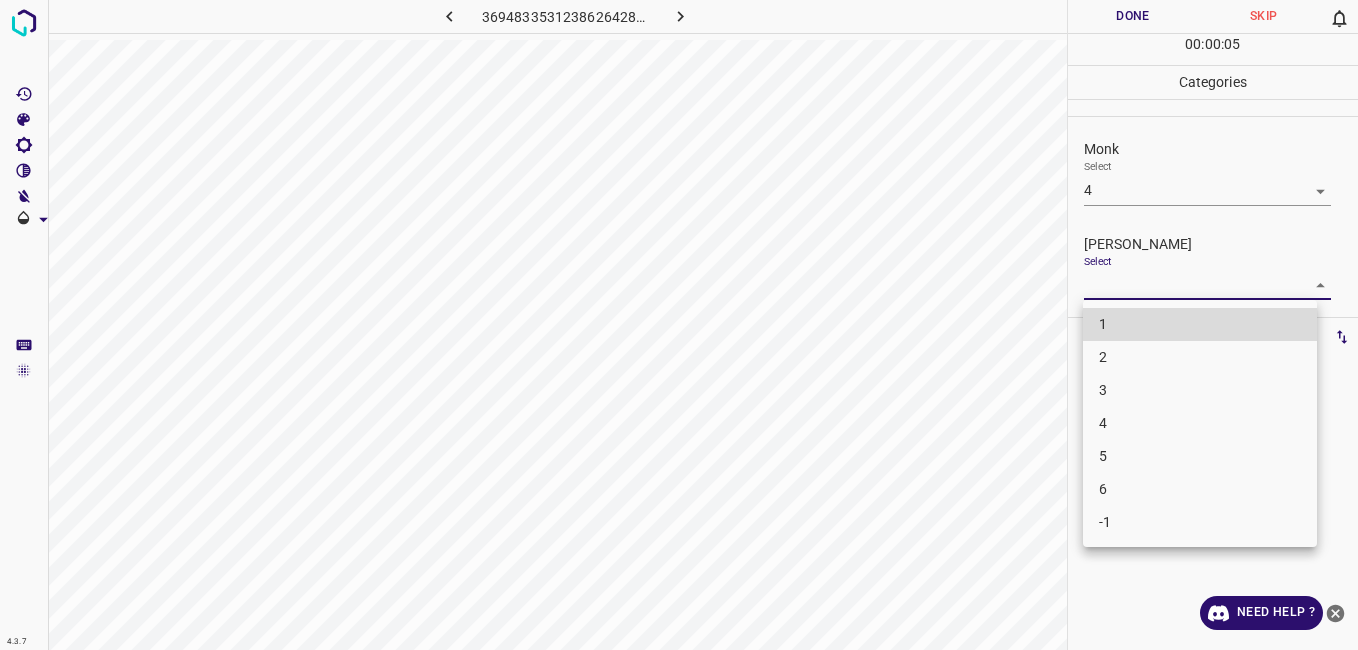 type 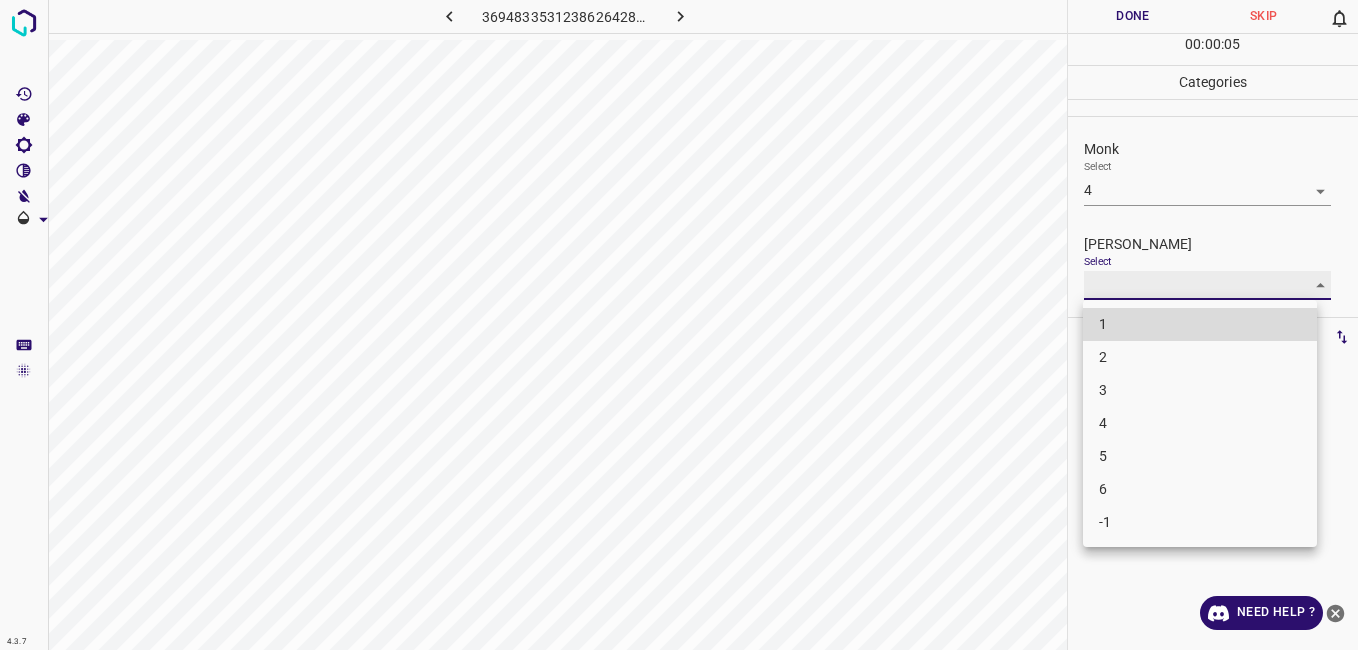 type on "3" 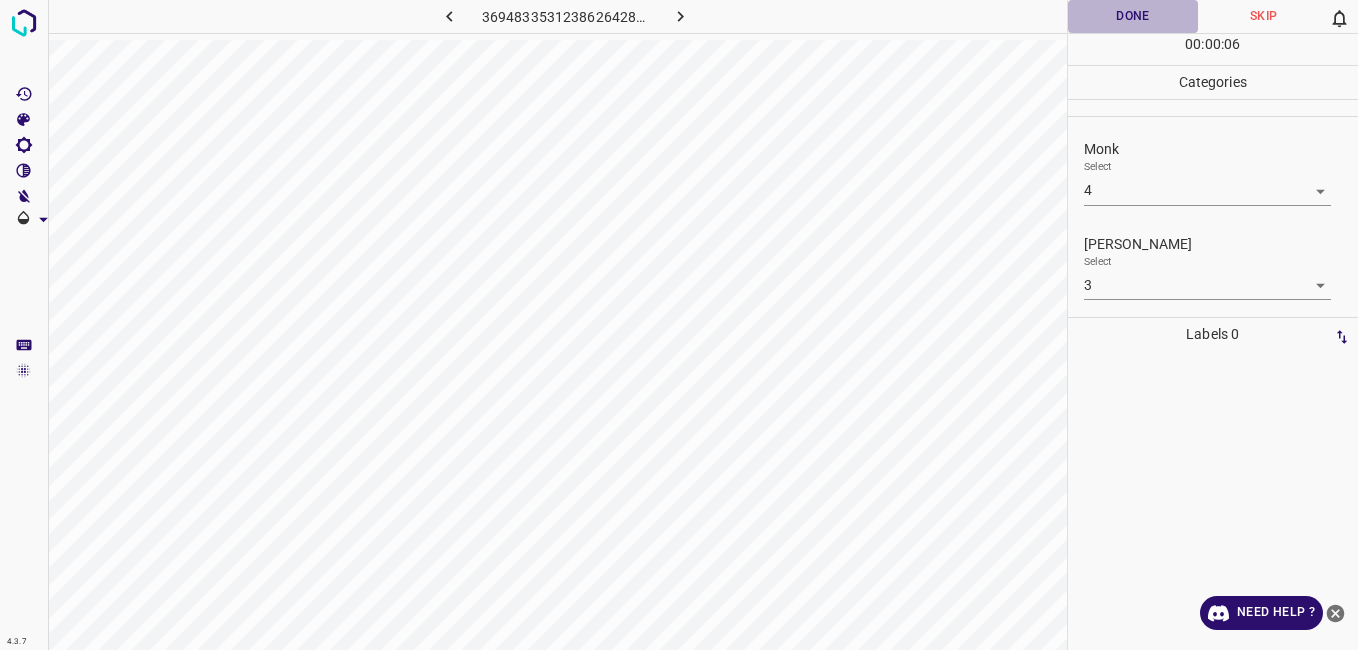 click on "Done" at bounding box center [1133, 16] 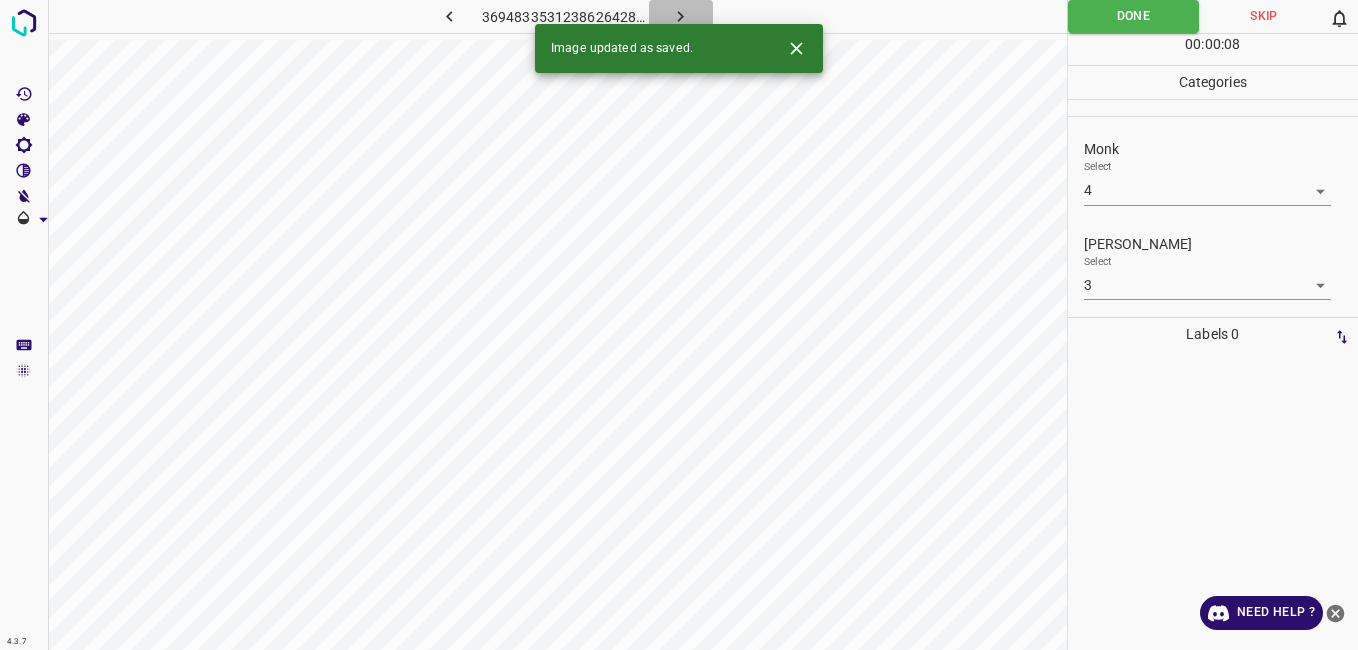 click 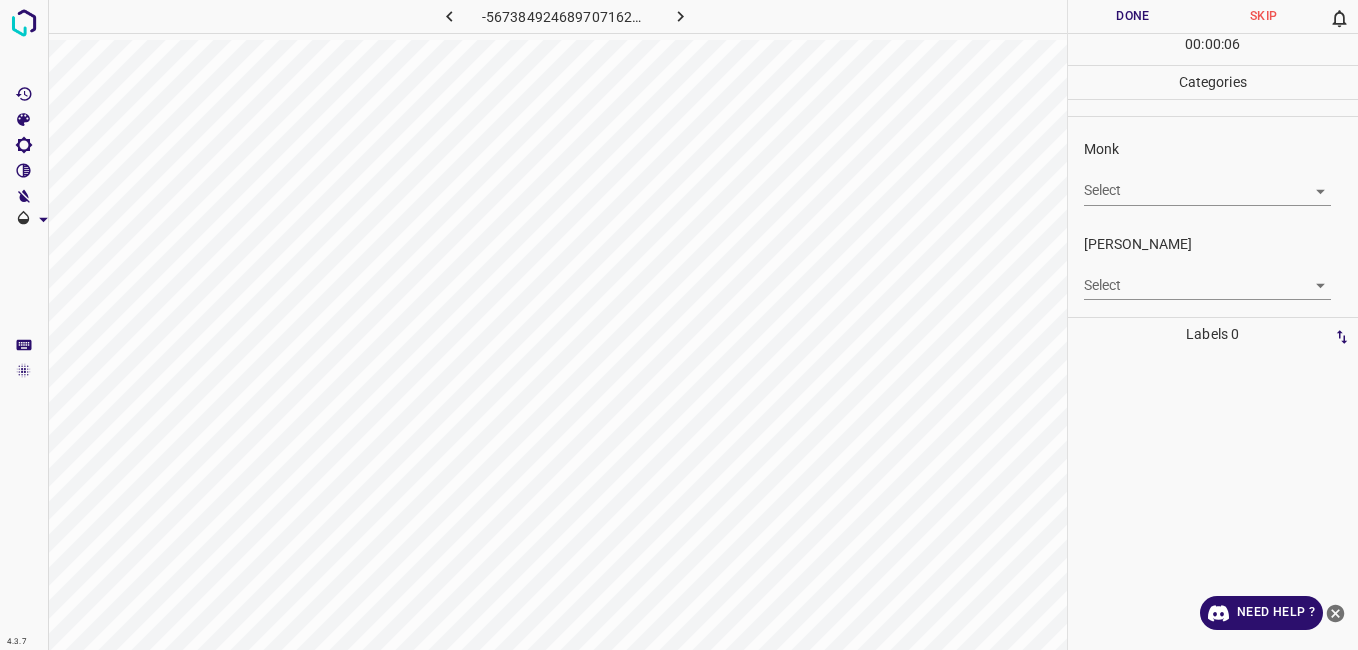 click on "4.3.7 -5673849246897071629.png Done Skip 0 00   : 00   : 06   Categories Monk   Select ​  [PERSON_NAME]   Select ​ Labels   0 Categories 1 Monk 2  [PERSON_NAME] Tools Space Change between modes (Draw & Edit) I Auto labeling R Restore zoom M Zoom in N Zoom out Delete Delete selecte label Filters Z Restore filters X Saturation filter C Brightness filter V Contrast filter B Gray scale filter General O Download Need Help ? - Text - Hide - Delete" at bounding box center [679, 325] 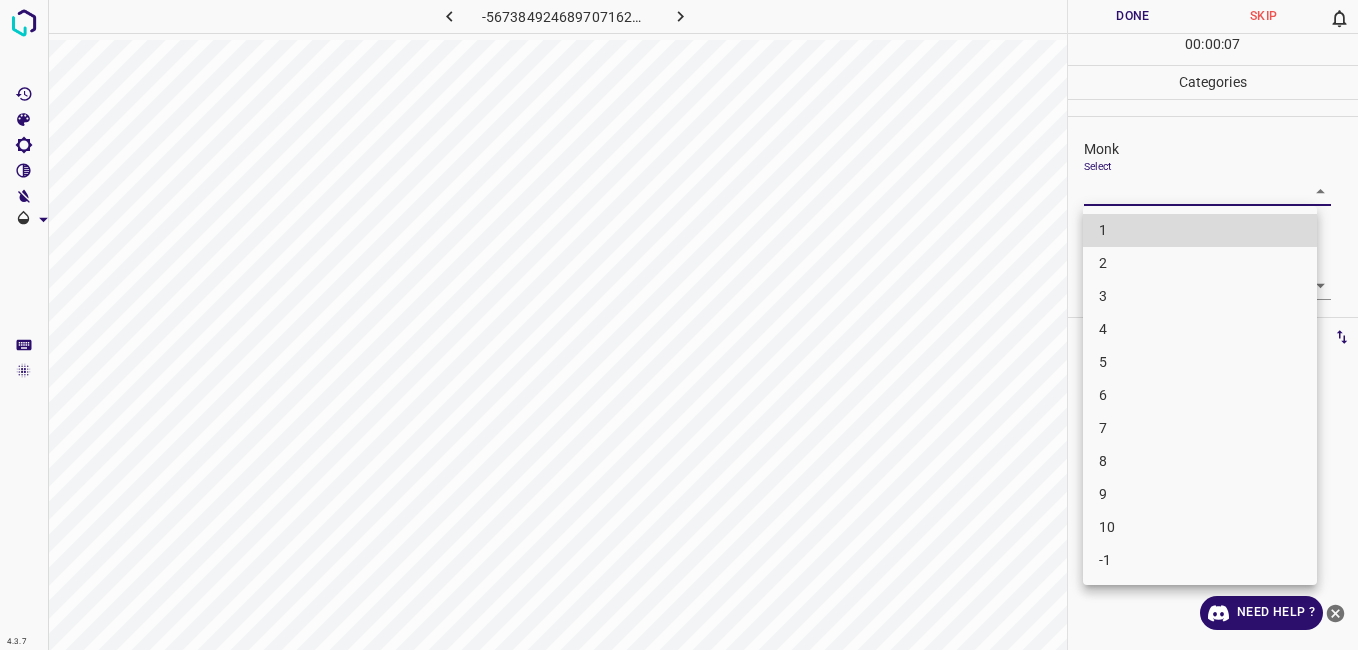 type 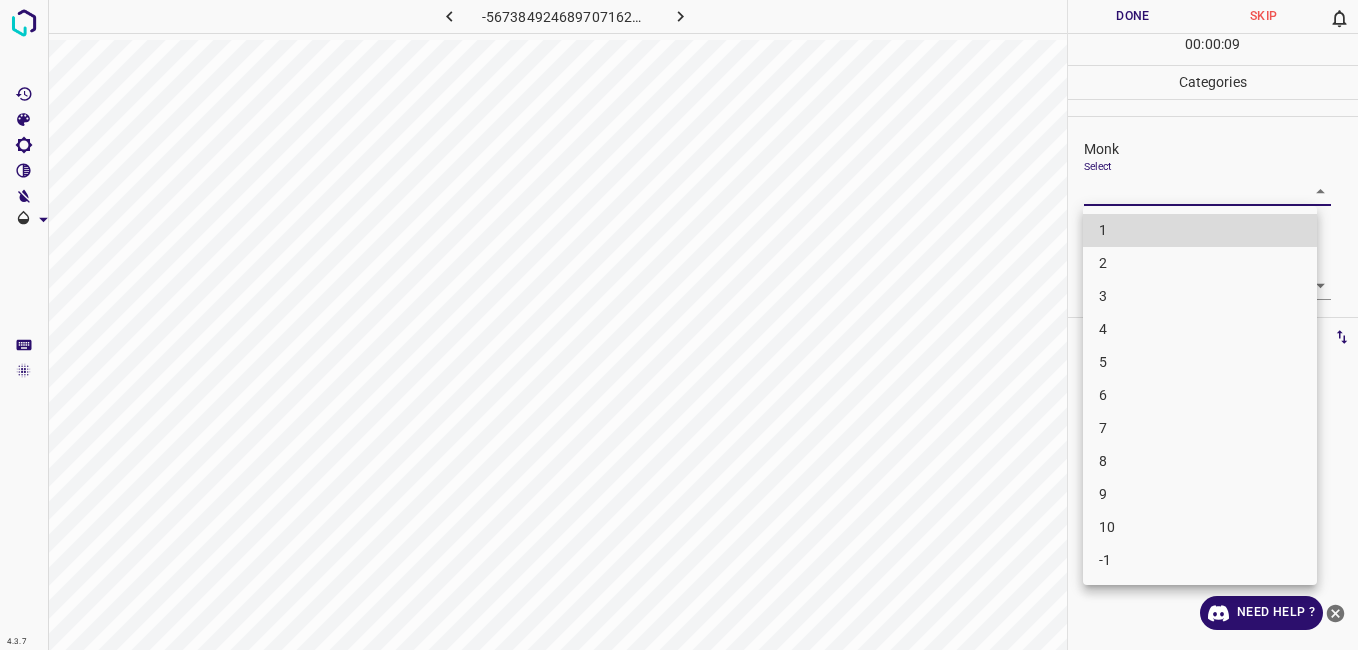 type 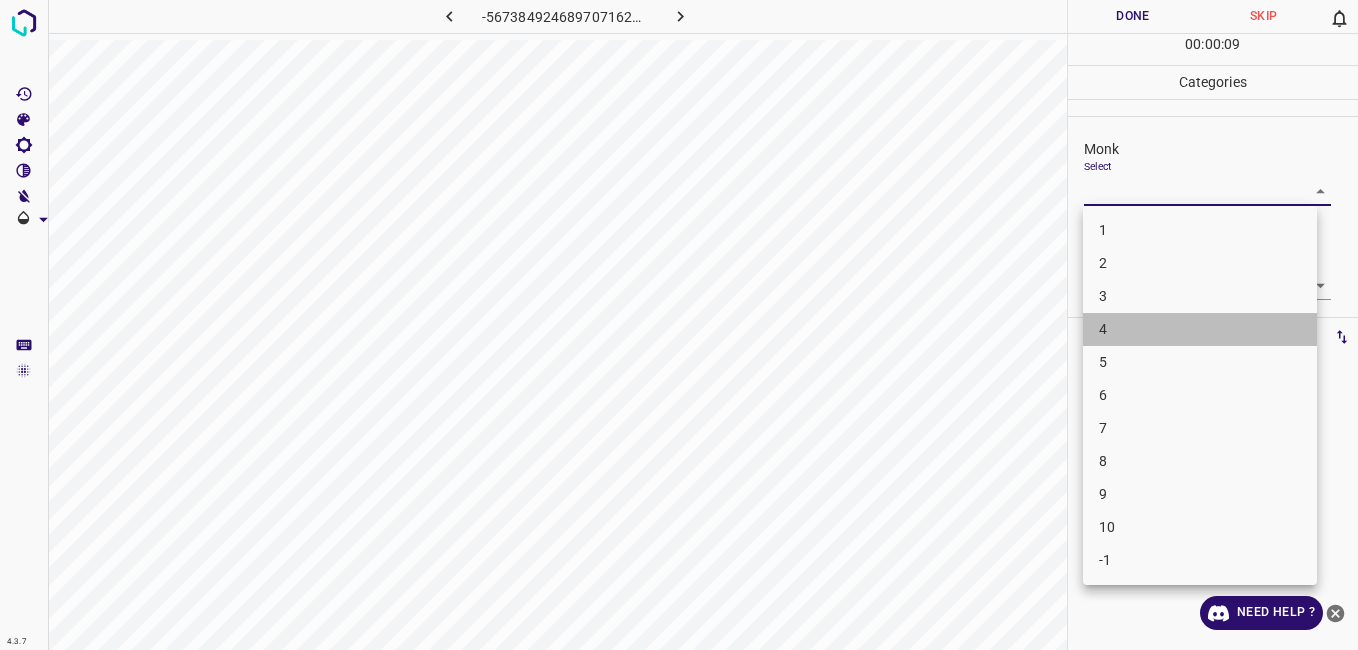 click on "4" at bounding box center [1200, 329] 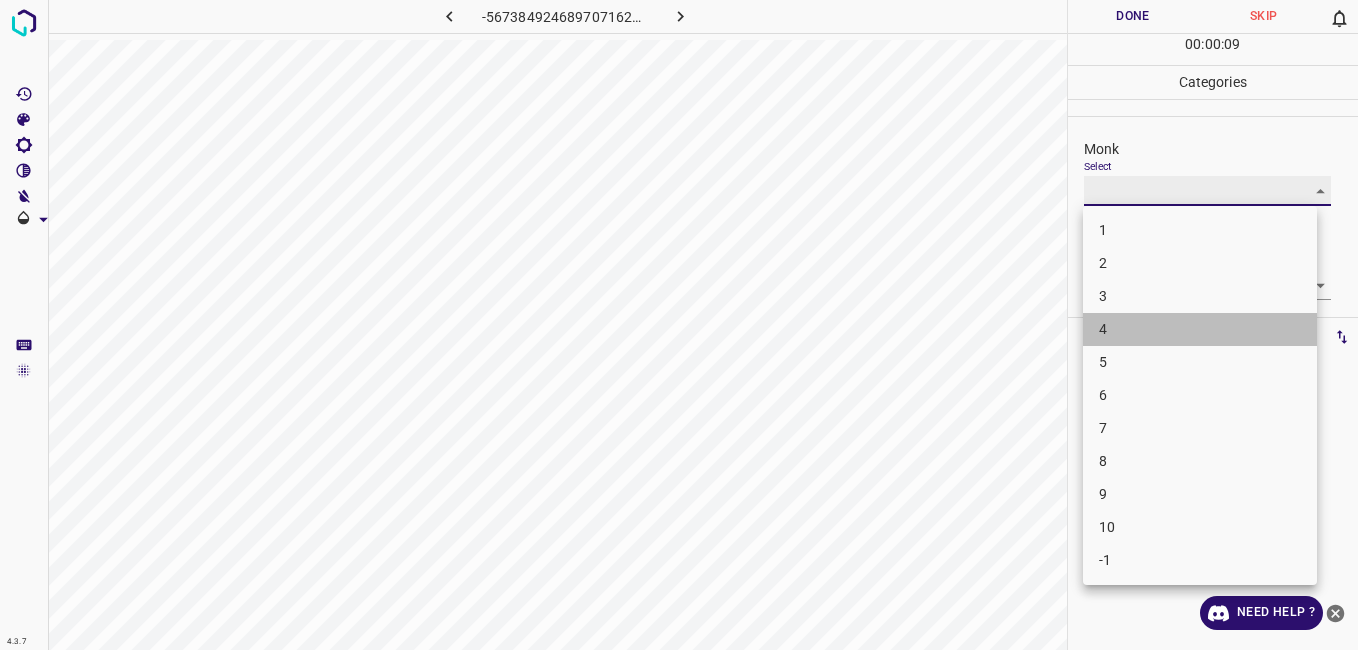 type on "4" 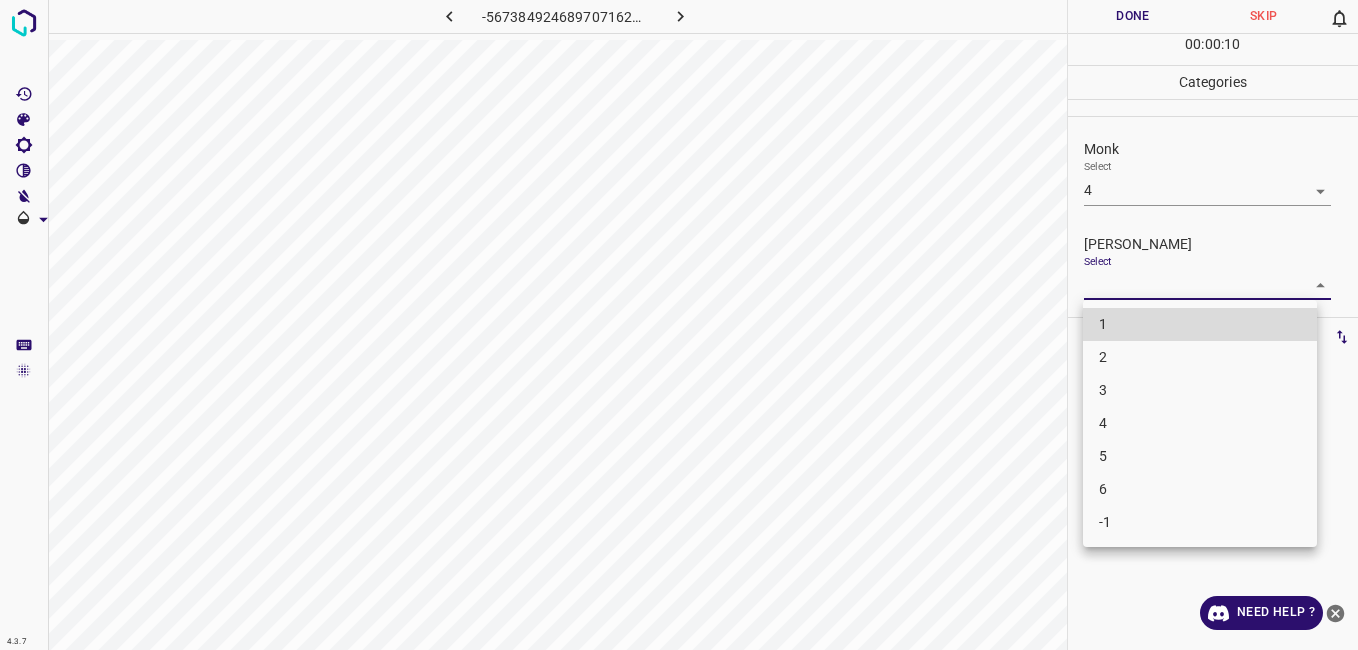 type 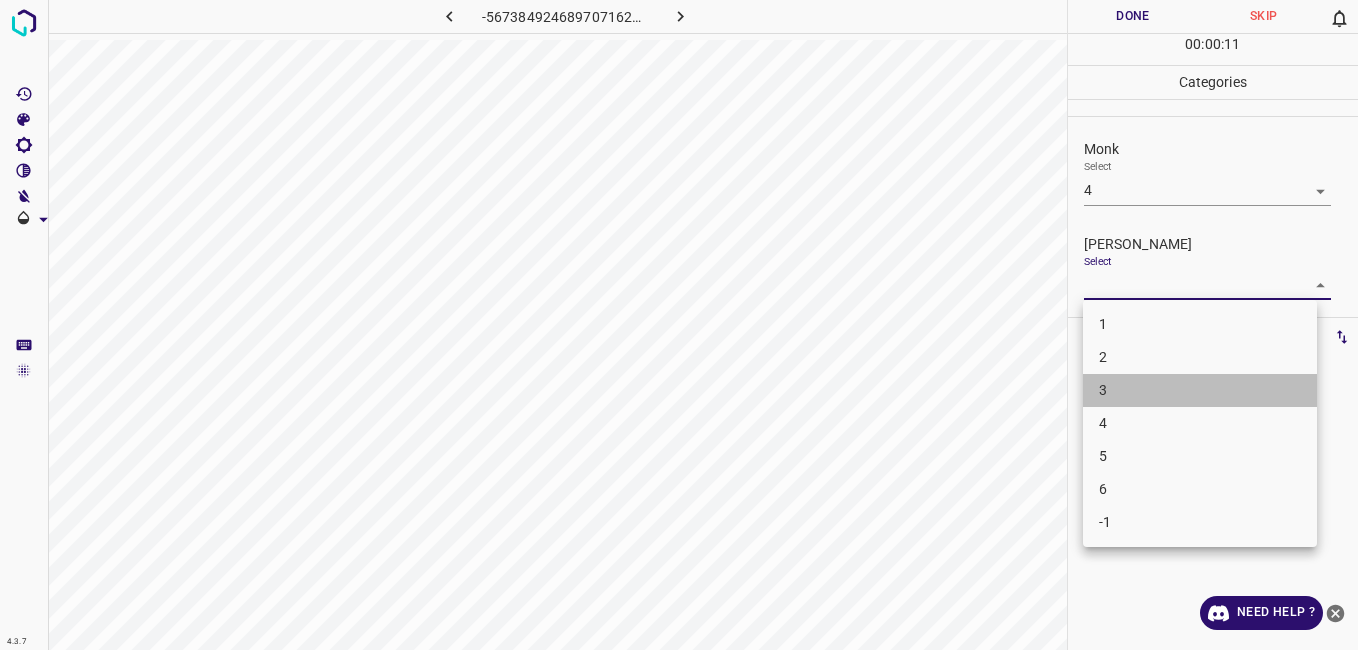click on "3" at bounding box center (1200, 390) 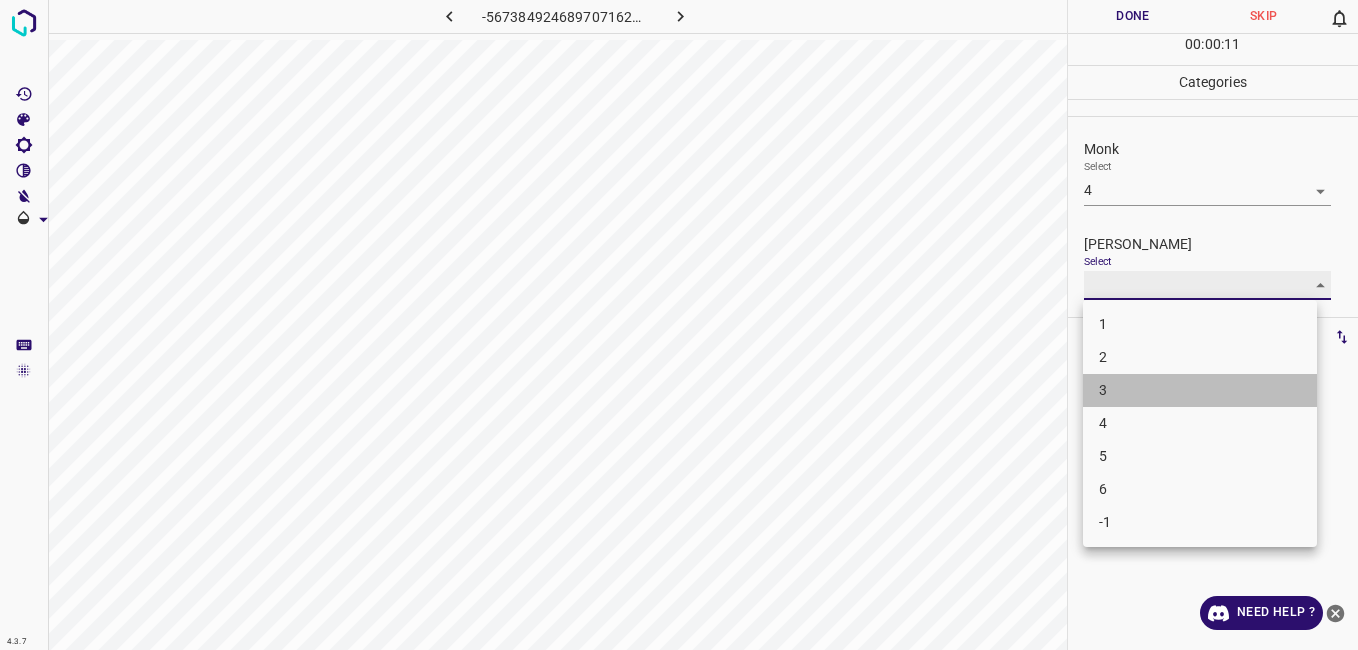 type on "3" 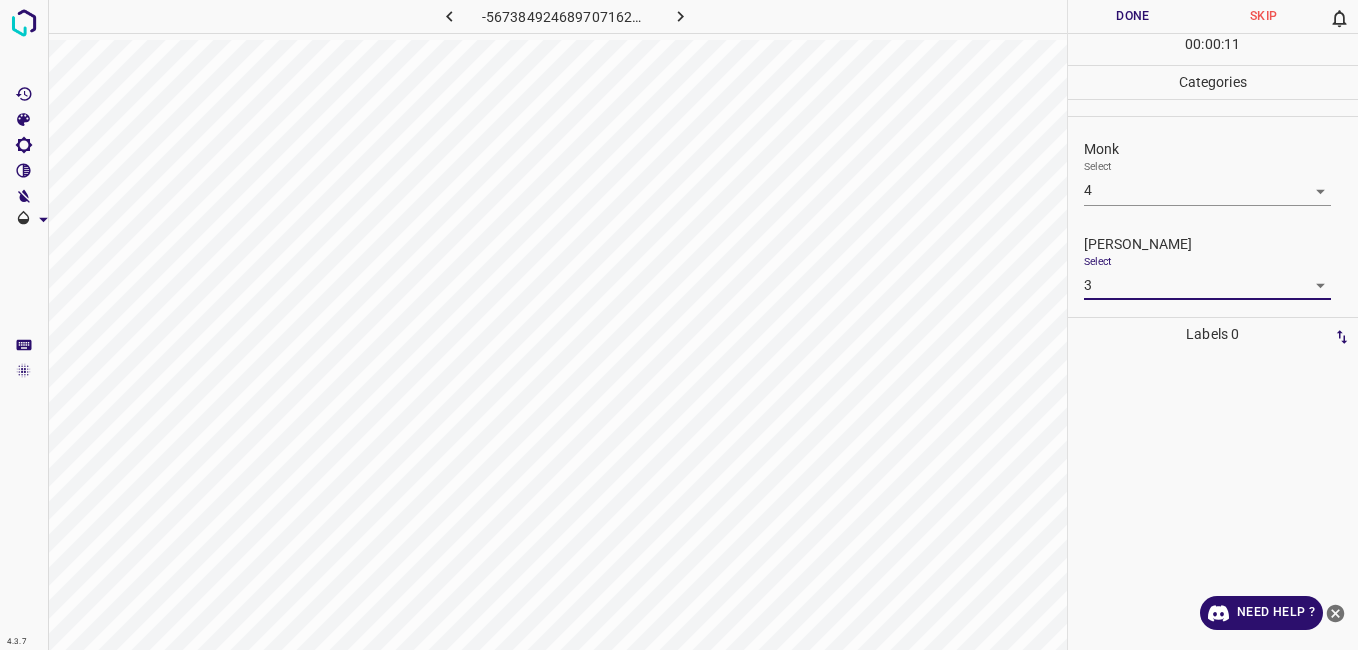 click on "Done" at bounding box center [1133, 16] 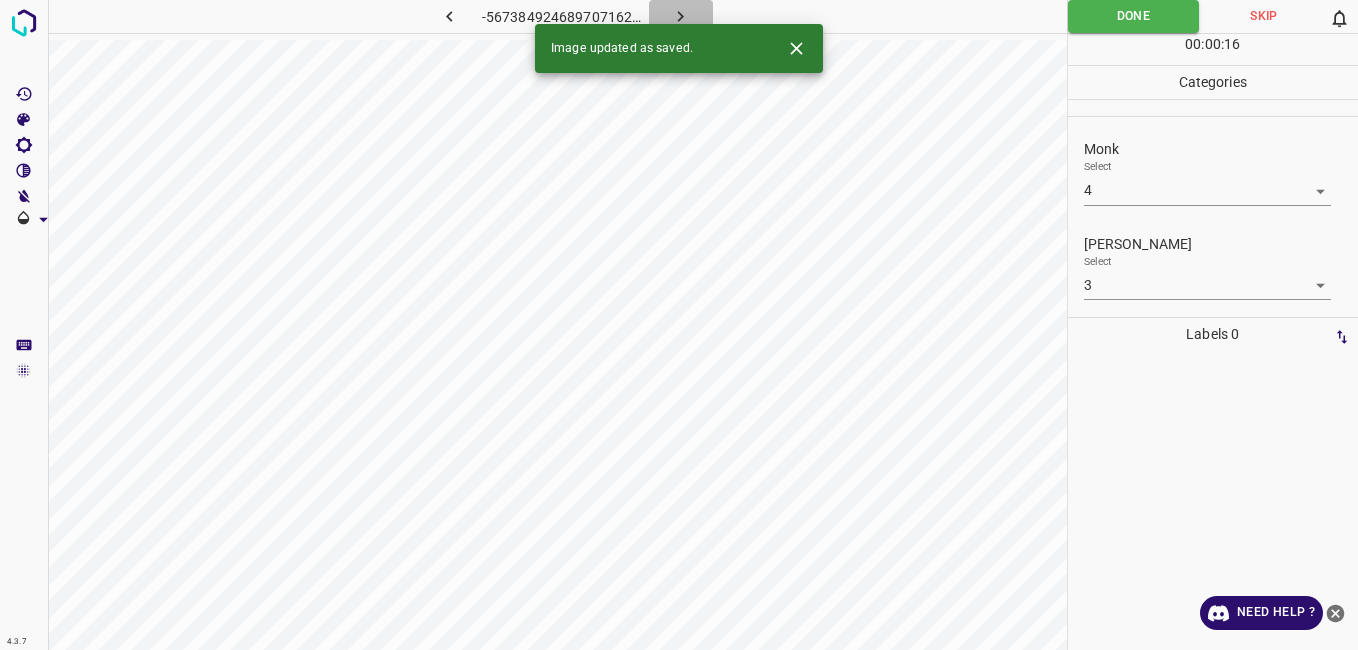 click 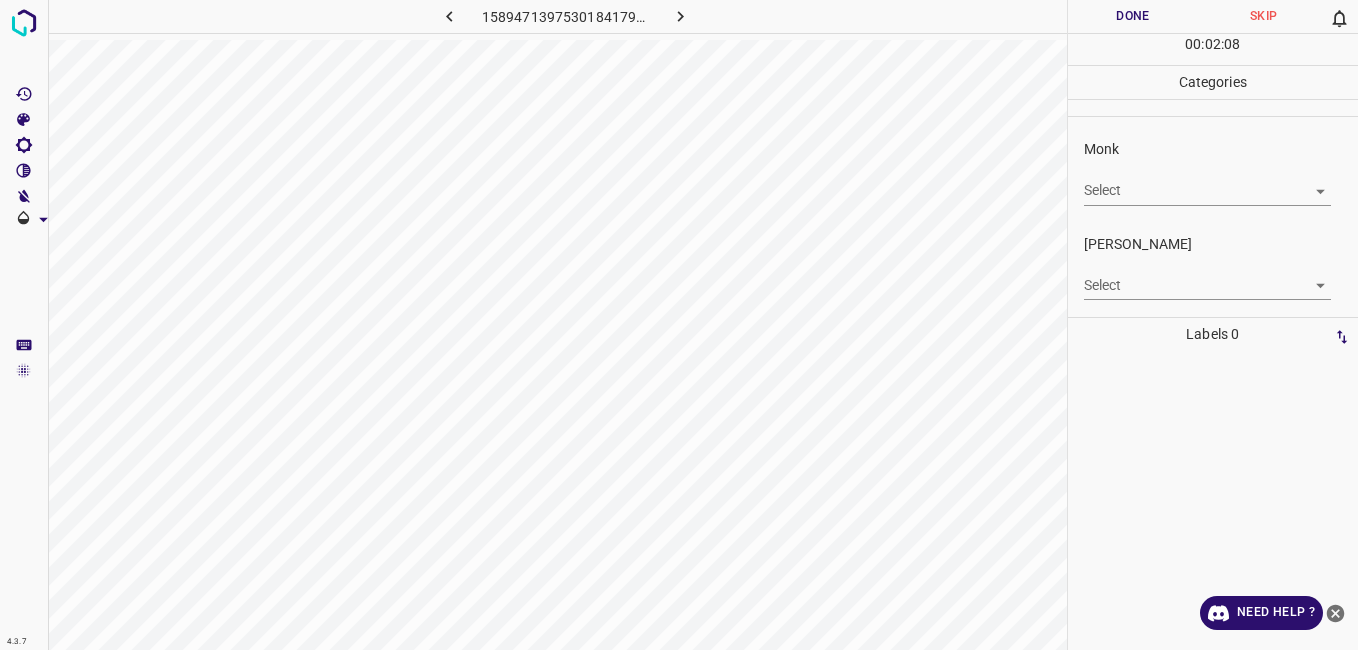 click on "4.3.7 1589471397530184179.png Done Skip 0 00   : 02   : 08   Categories Monk   Select ​  [PERSON_NAME]   Select ​ Labels   0 Categories 1 Monk 2  [PERSON_NAME] Tools Space Change between modes (Draw & Edit) I Auto labeling R Restore zoom M Zoom in N Zoom out Delete Delete selecte label Filters Z Restore filters X Saturation filter C Brightness filter V Contrast filter B Gray scale filter General O Download Need Help ? - Text - Hide - Delete" at bounding box center [679, 325] 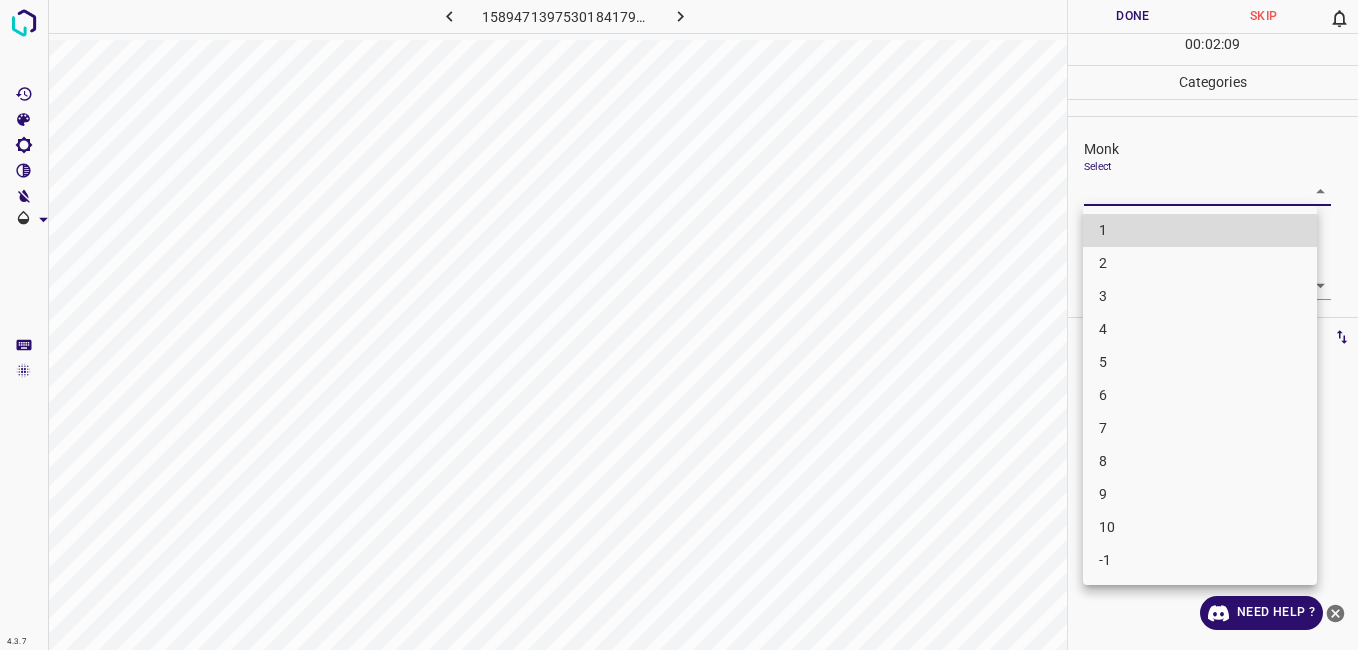type 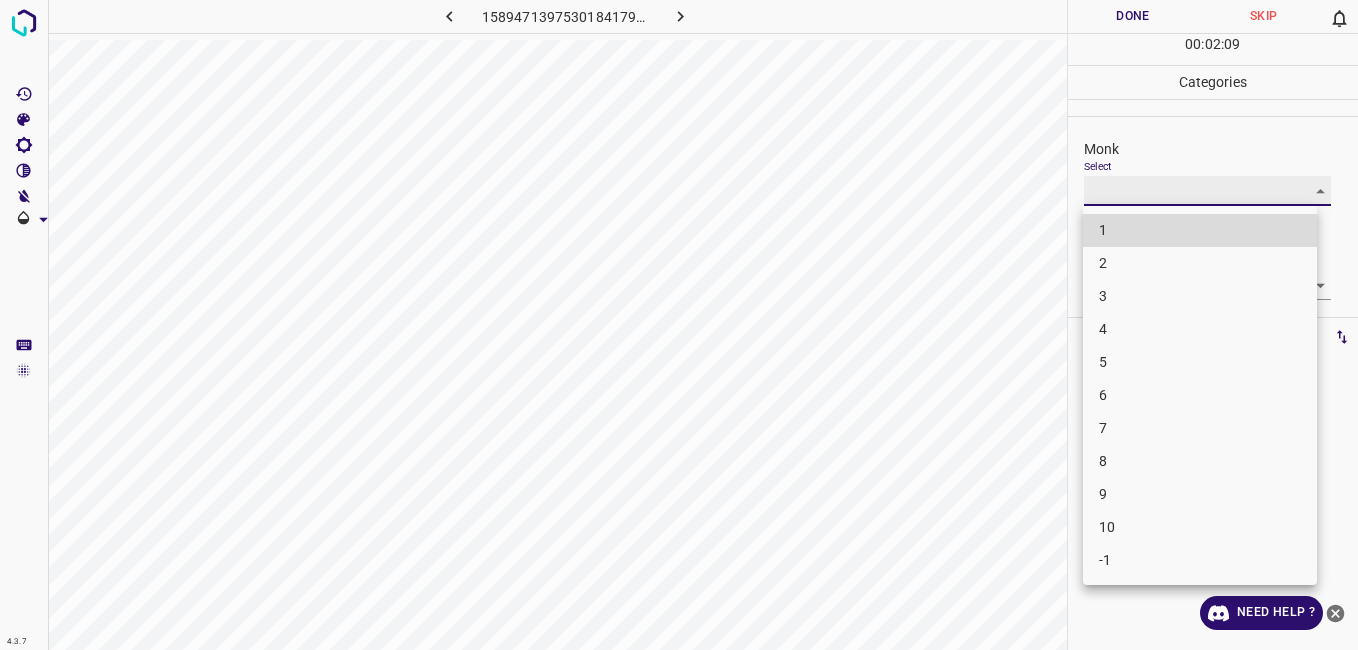 type on "2" 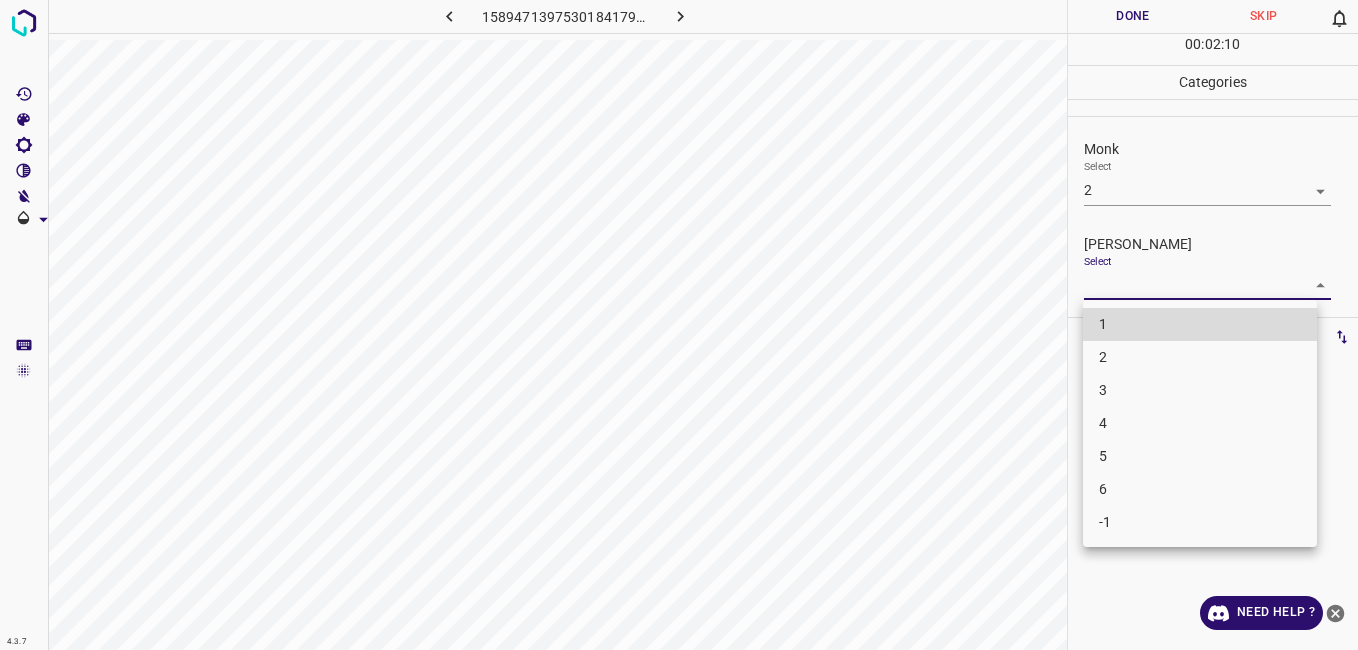 type 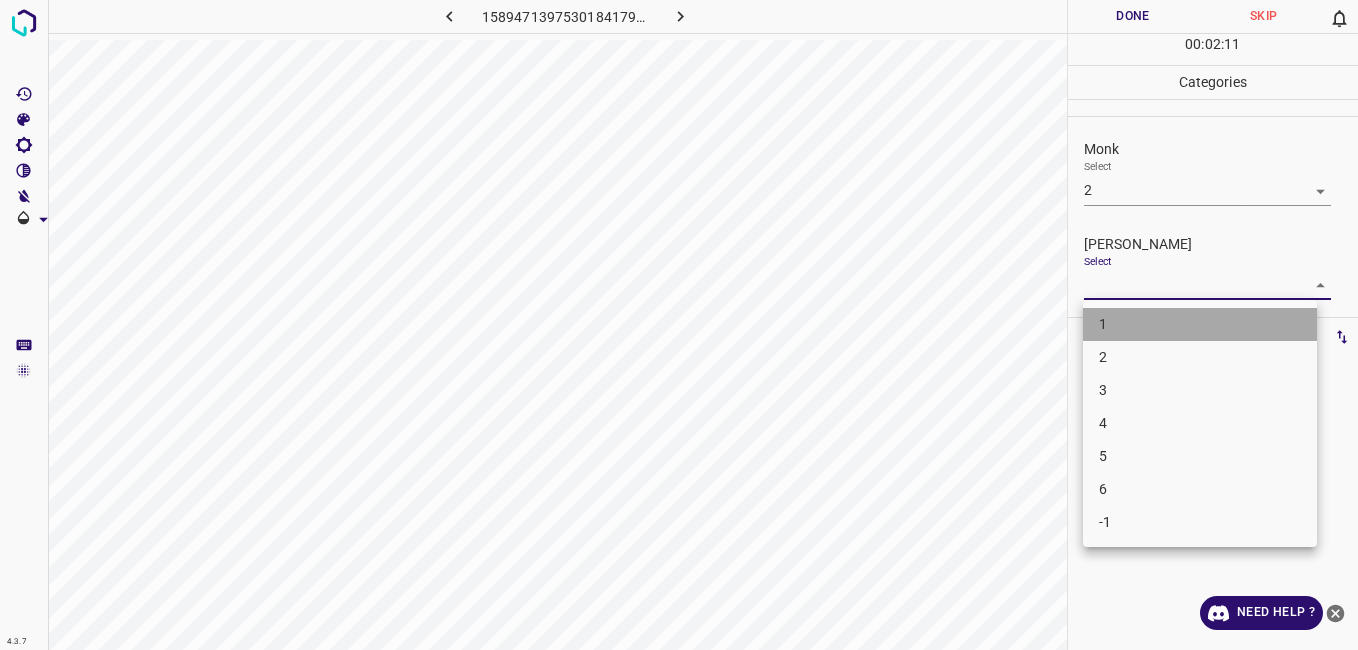 click on "1" at bounding box center (1200, 324) 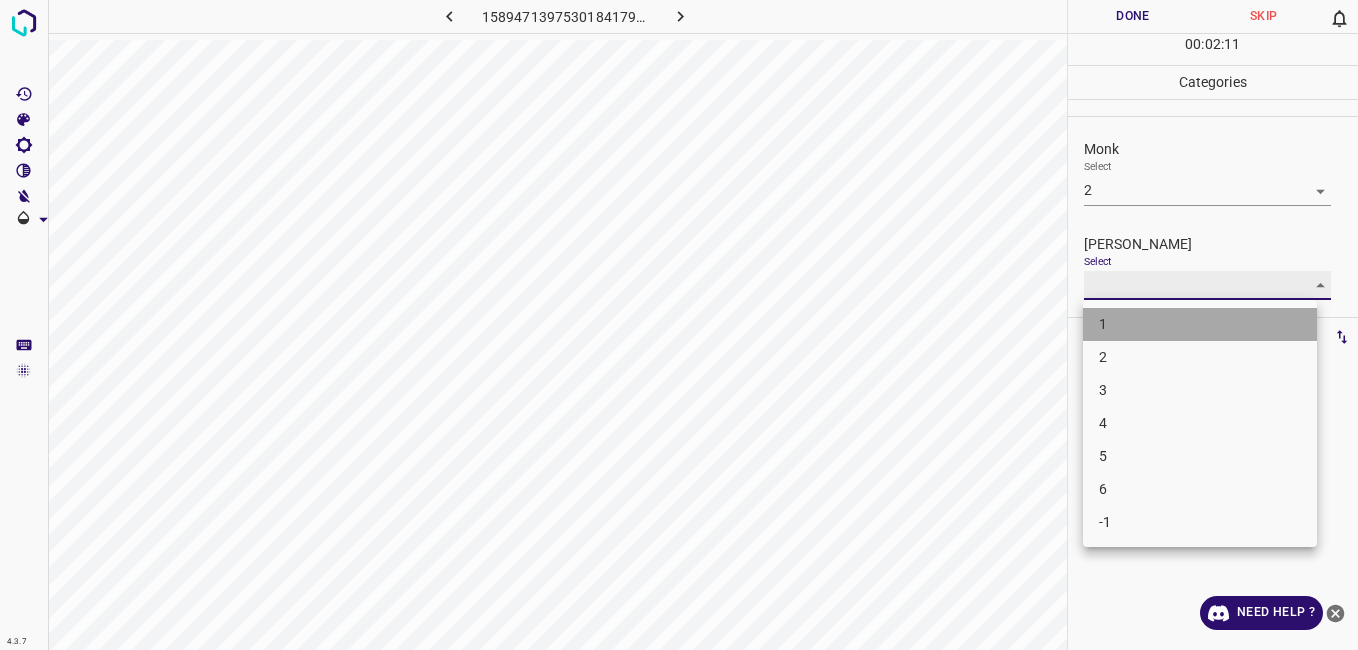 type on "1" 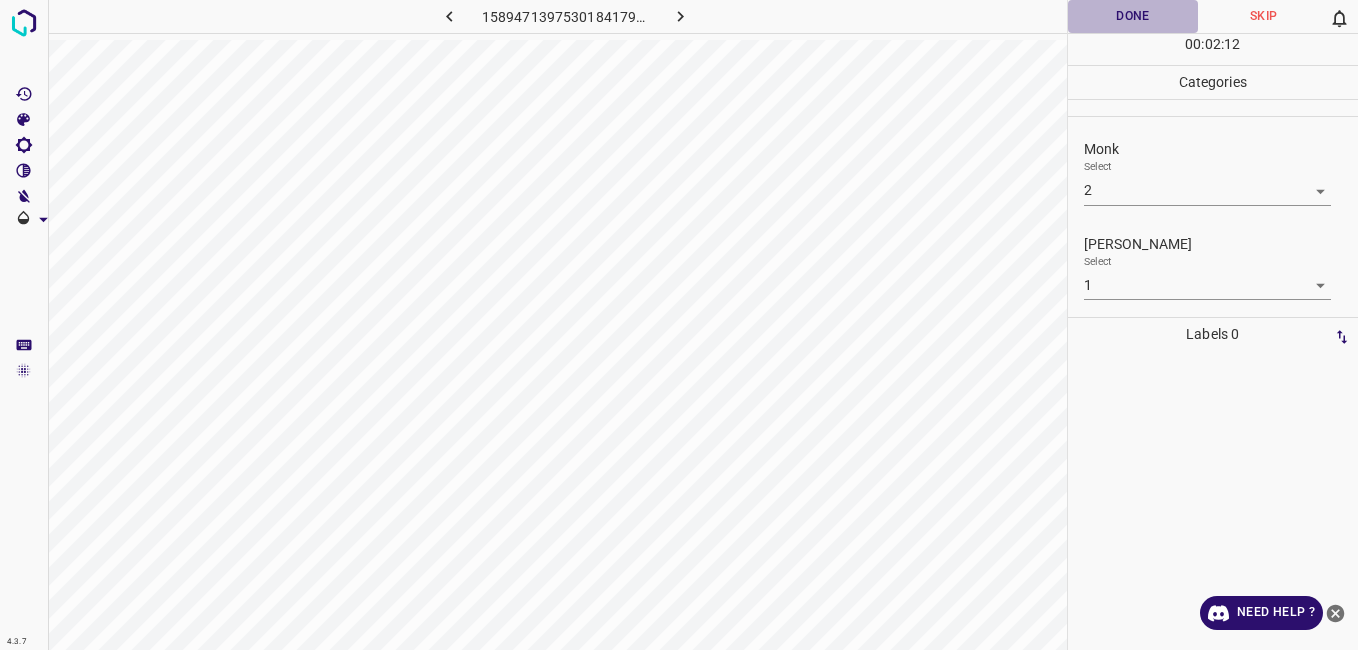 click on "Done" at bounding box center [1133, 16] 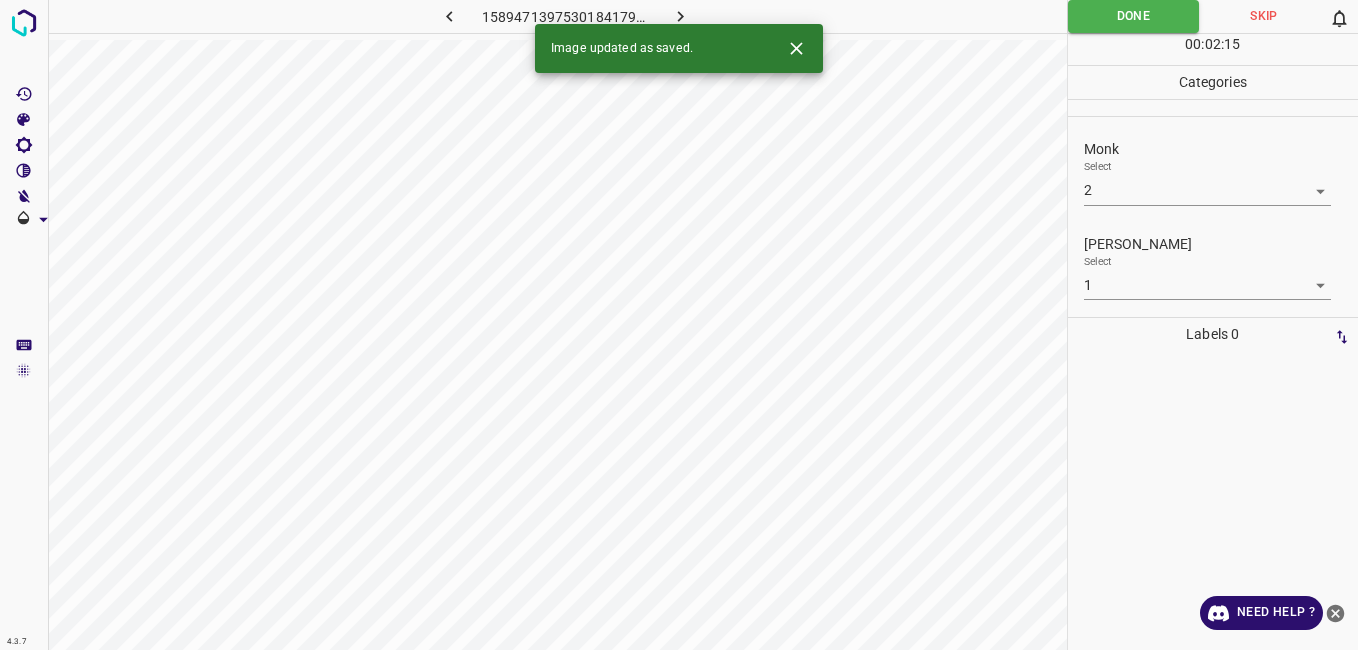 click 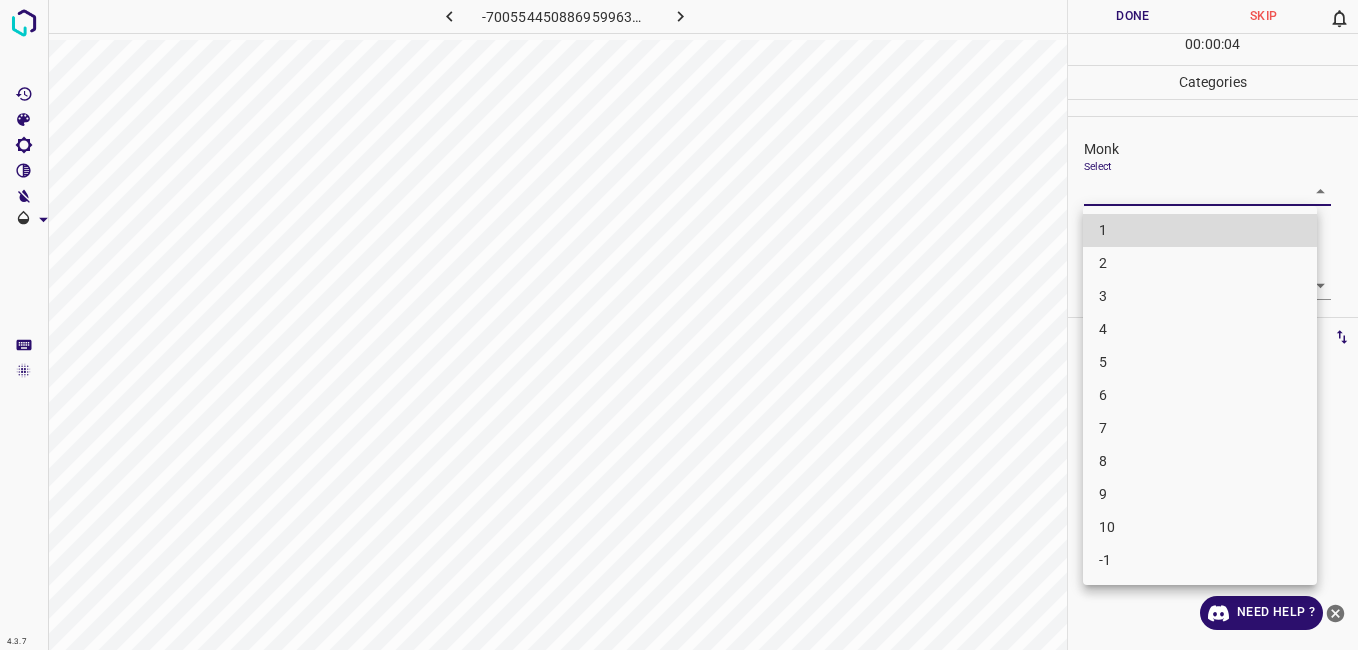 type 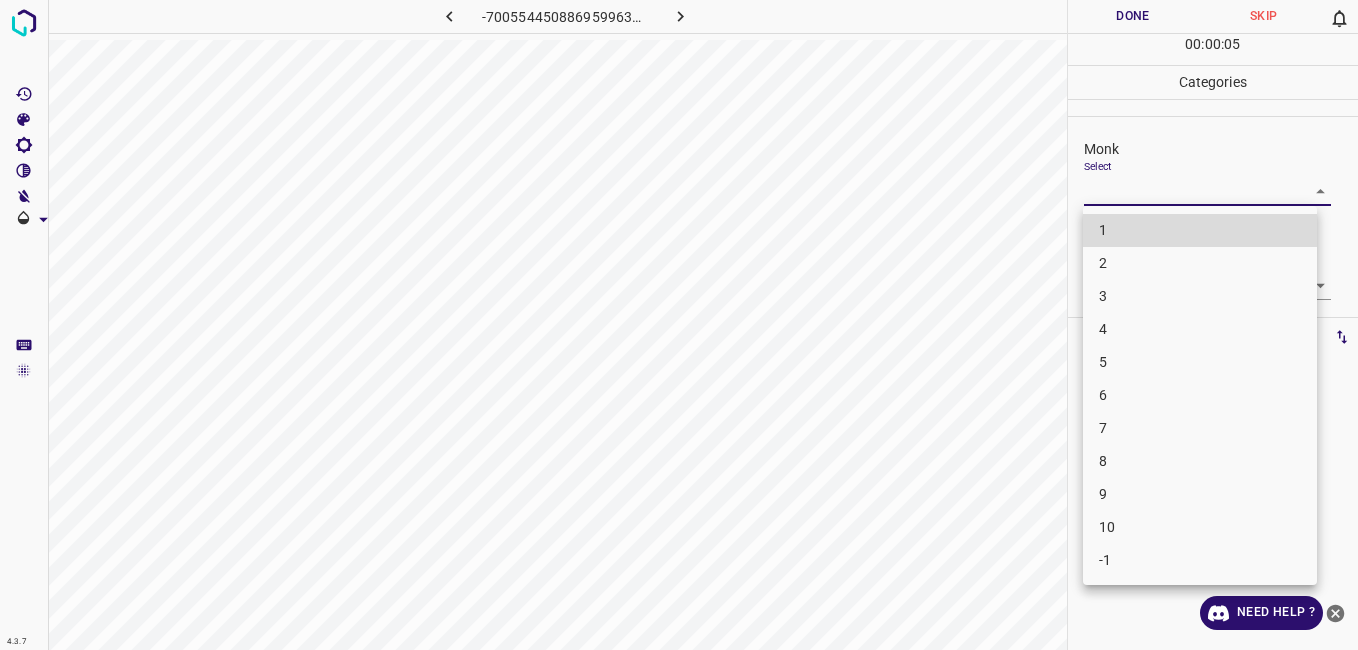 type 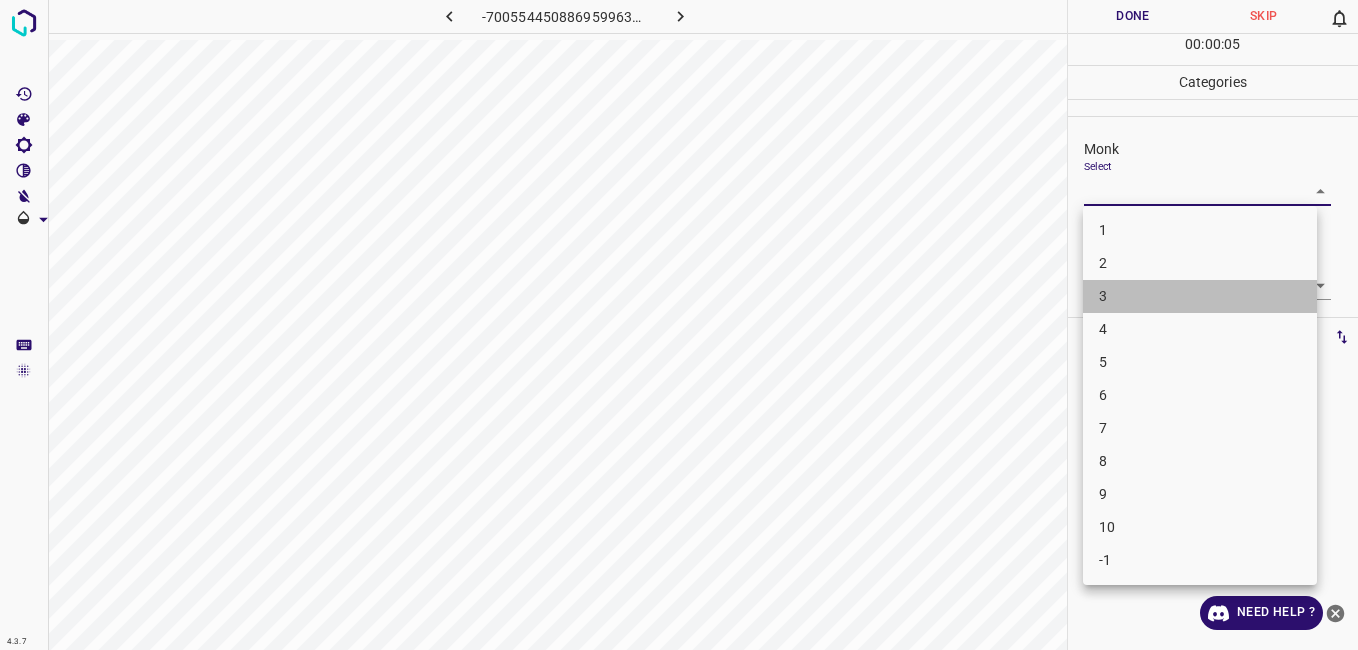 click on "3" at bounding box center (1200, 296) 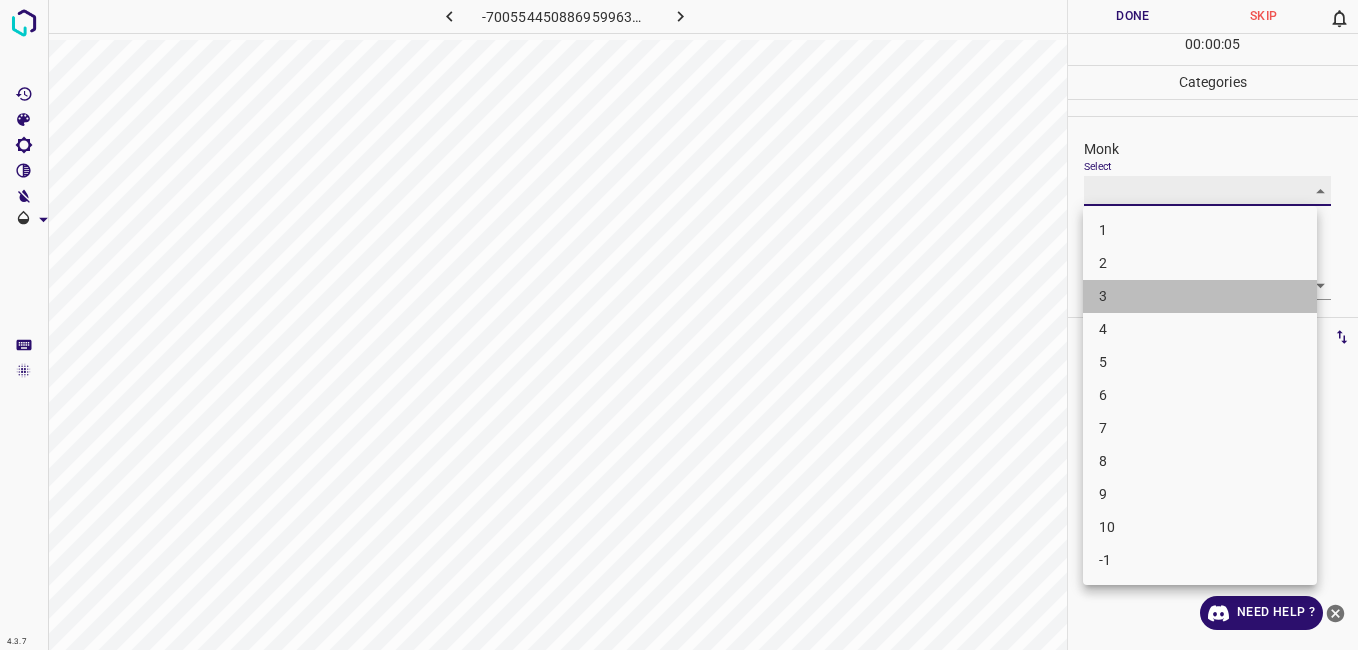 type on "3" 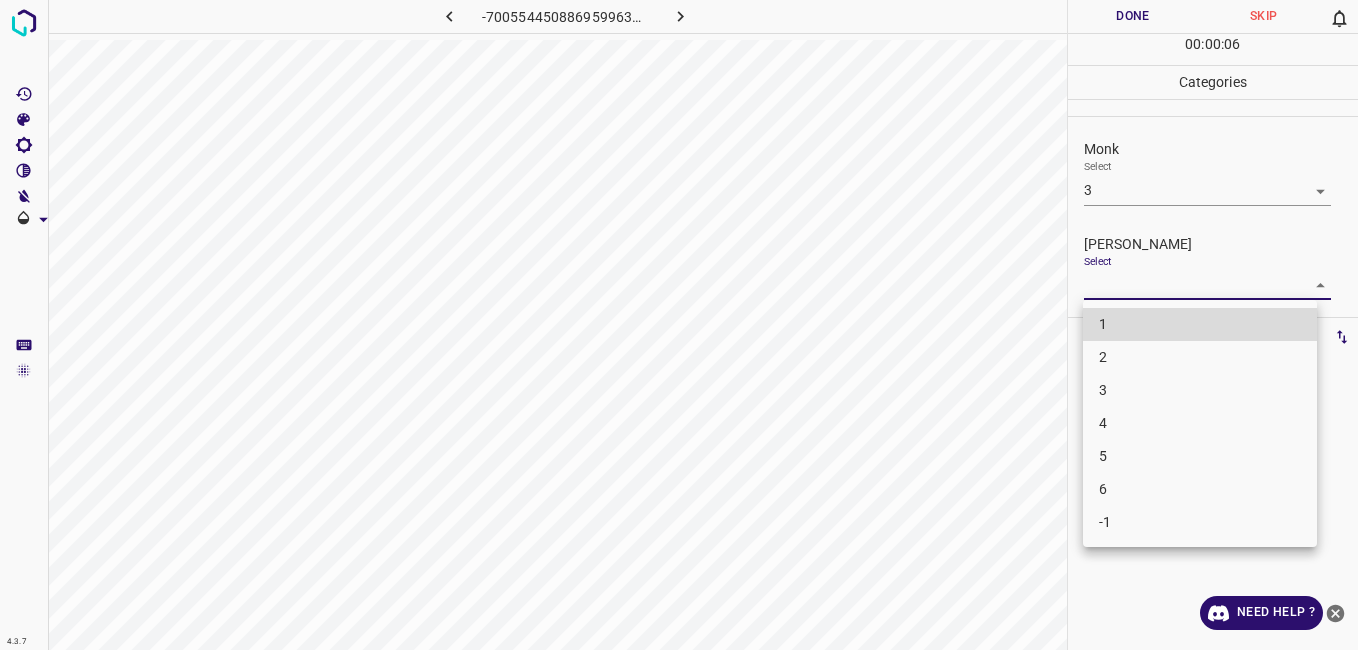 type 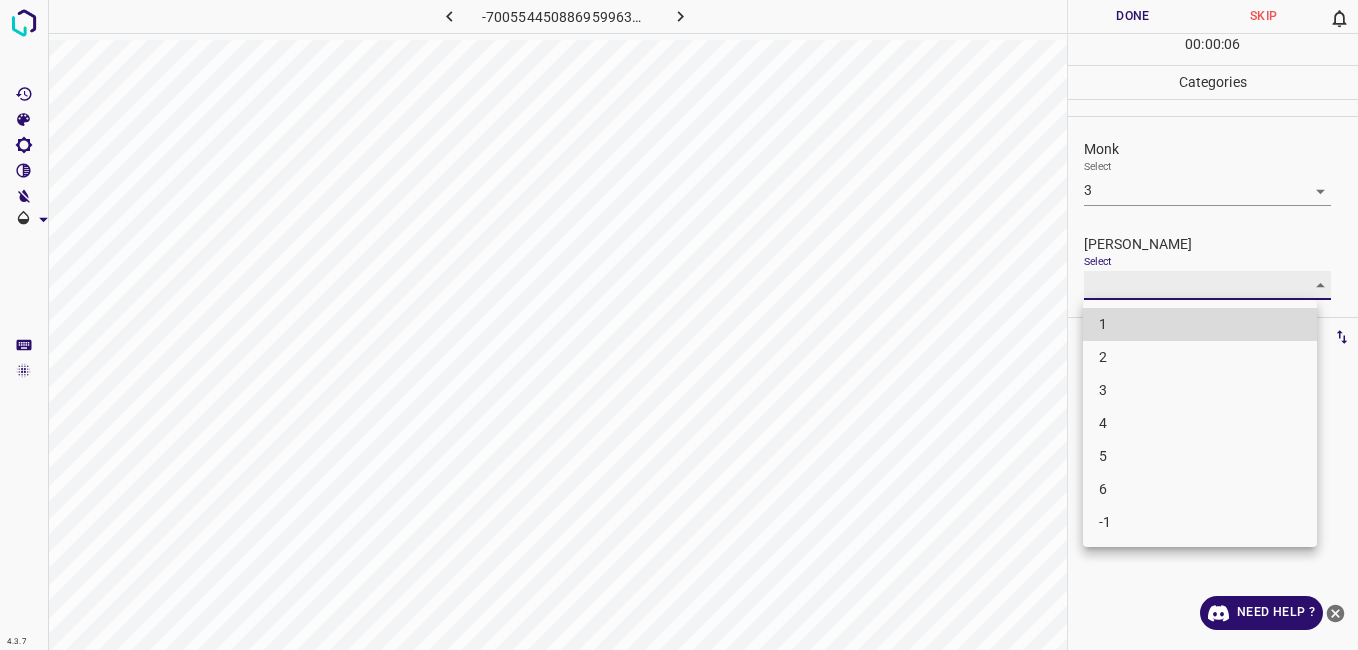 type on "2" 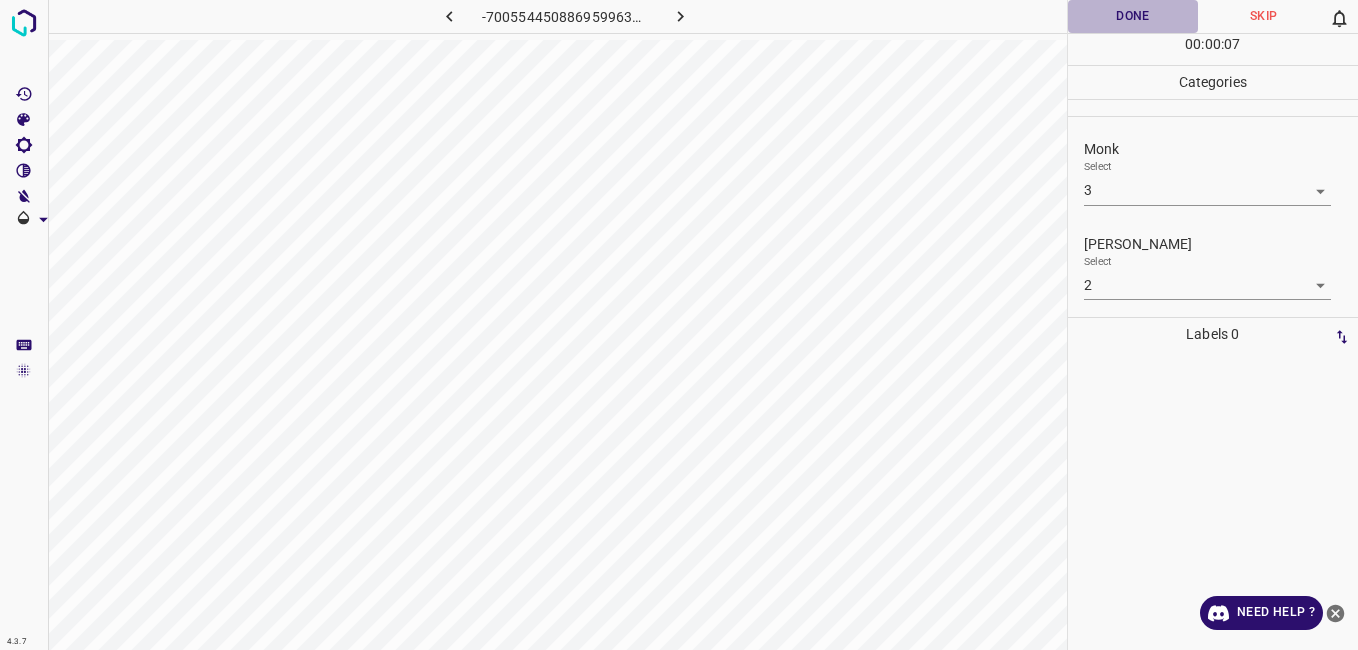 click on "Done" at bounding box center (1133, 16) 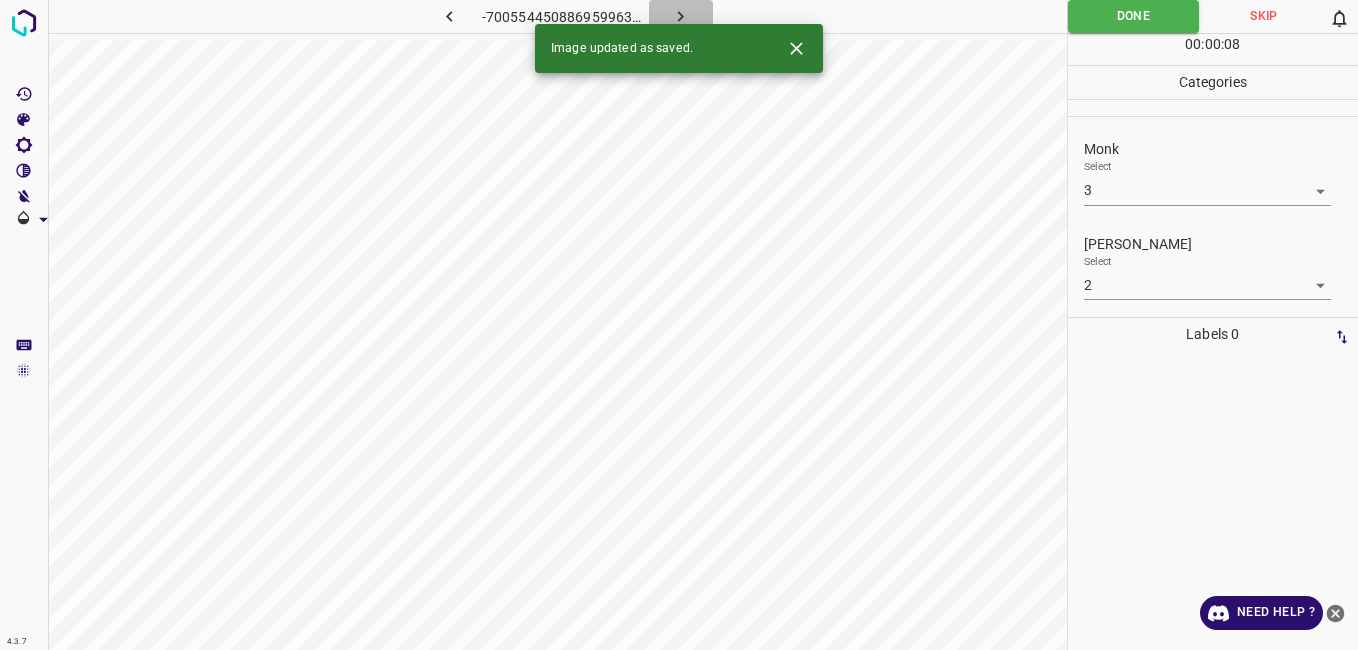 click 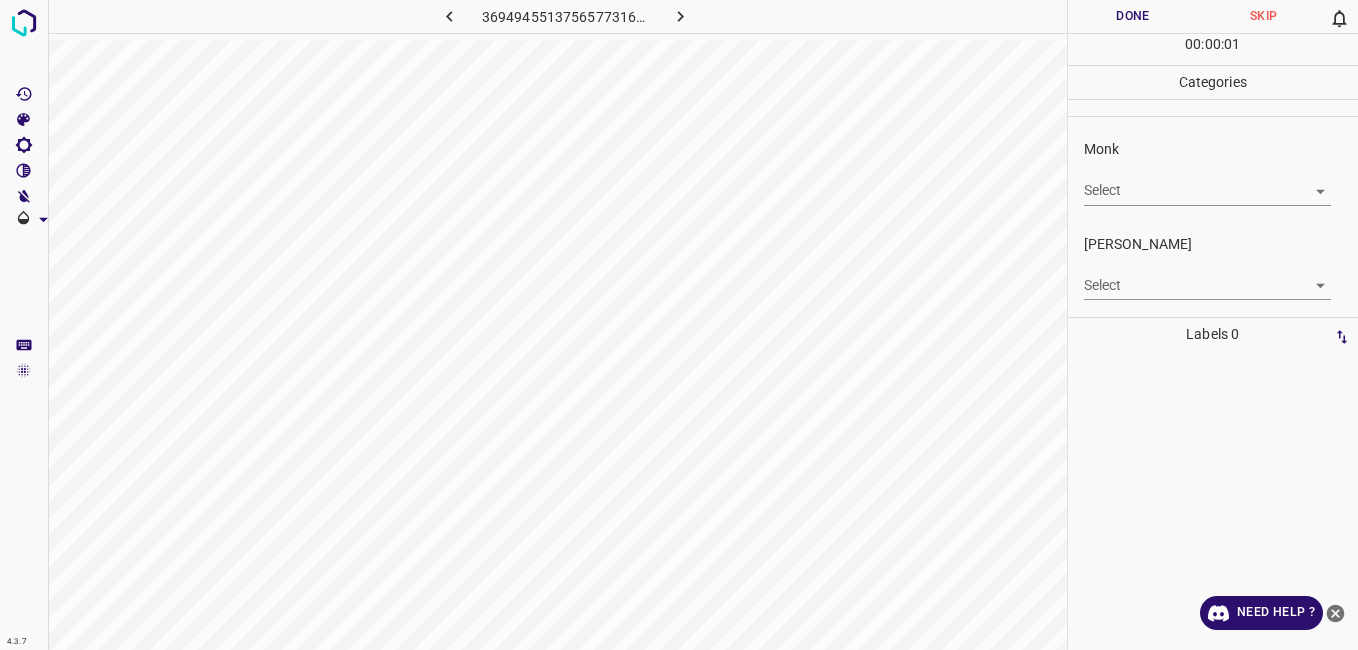 click on "4.3.7 3694945513756577316.png Done Skip 0 00   : 00   : 01   Categories Monk   Select ​  [PERSON_NAME]   Select ​ Labels   0 Categories 1 Monk 2  [PERSON_NAME] Tools Space Change between modes (Draw & Edit) I Auto labeling R Restore zoom M Zoom in N Zoom out Delete Delete selecte label Filters Z Restore filters X Saturation filter C Brightness filter V Contrast filter B Gray scale filter General O Download Need Help ? - Text - Hide - Delete" at bounding box center [679, 325] 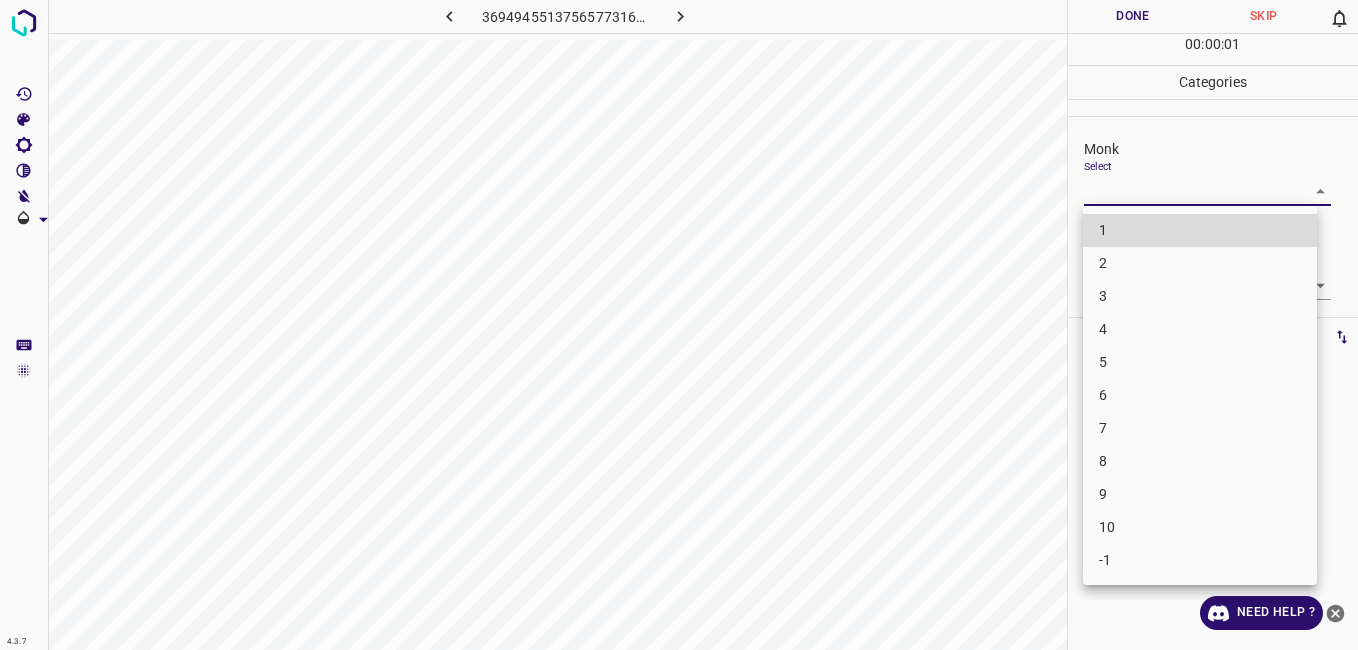 type 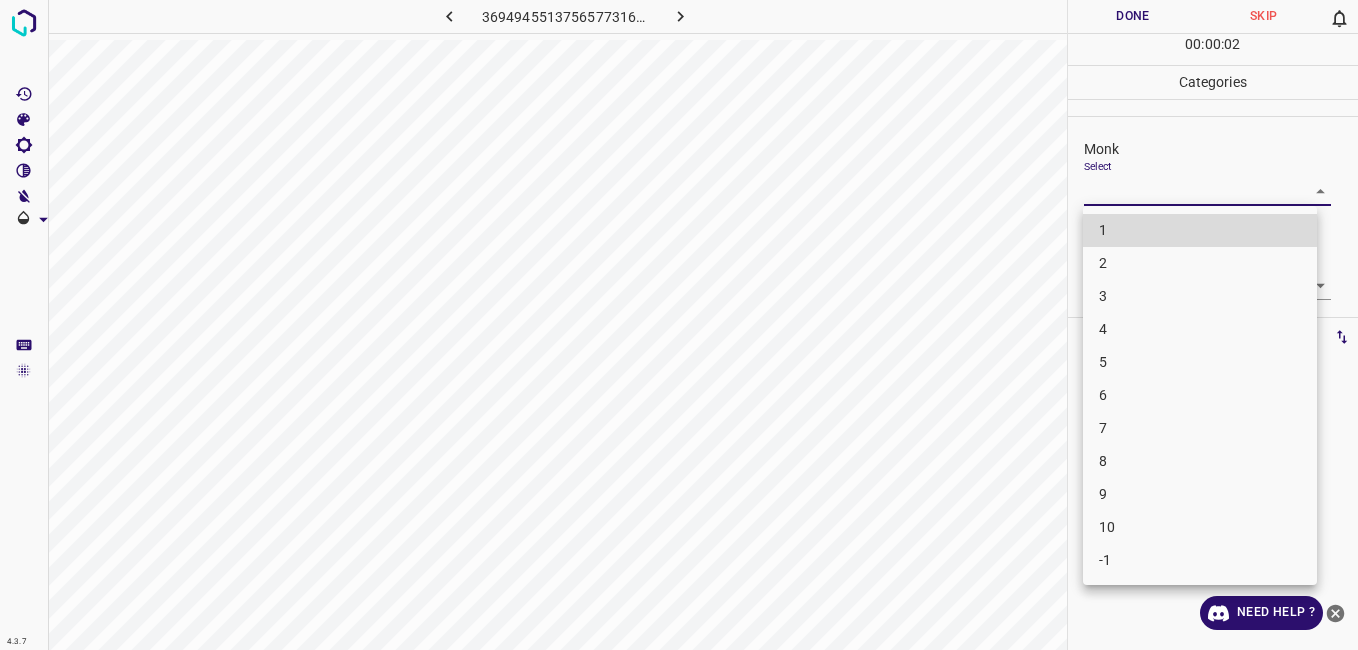 type 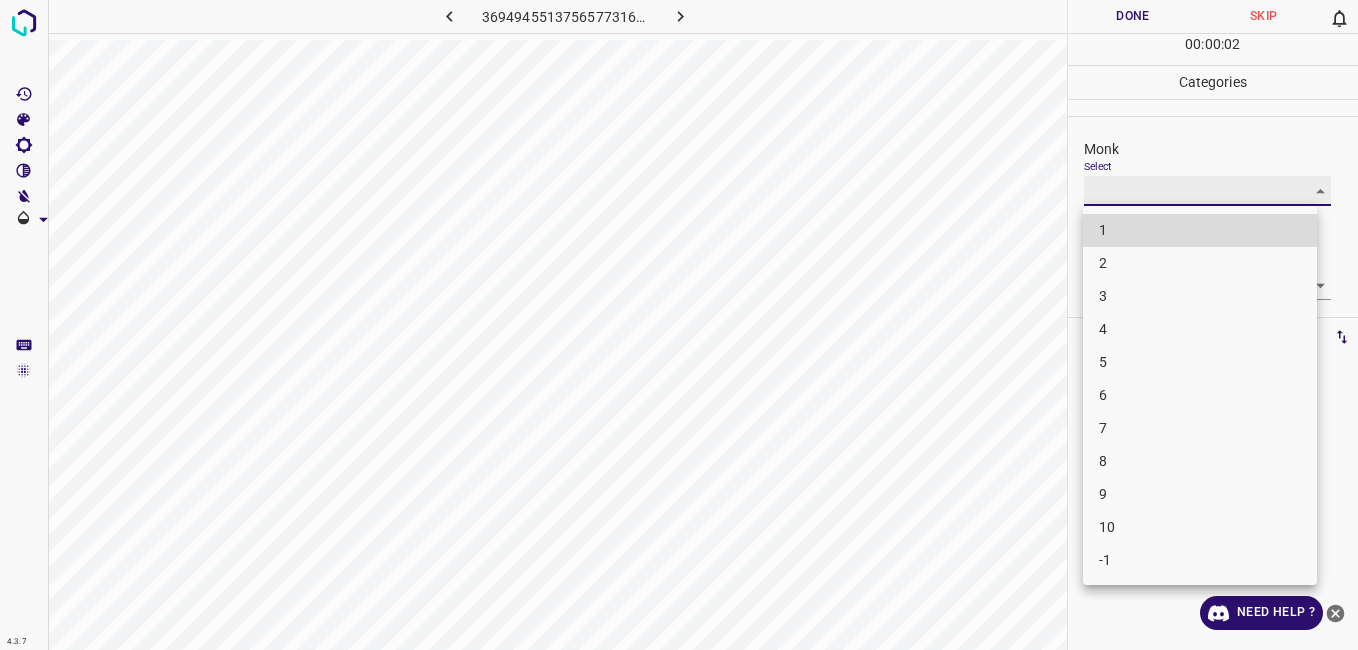 type on "2" 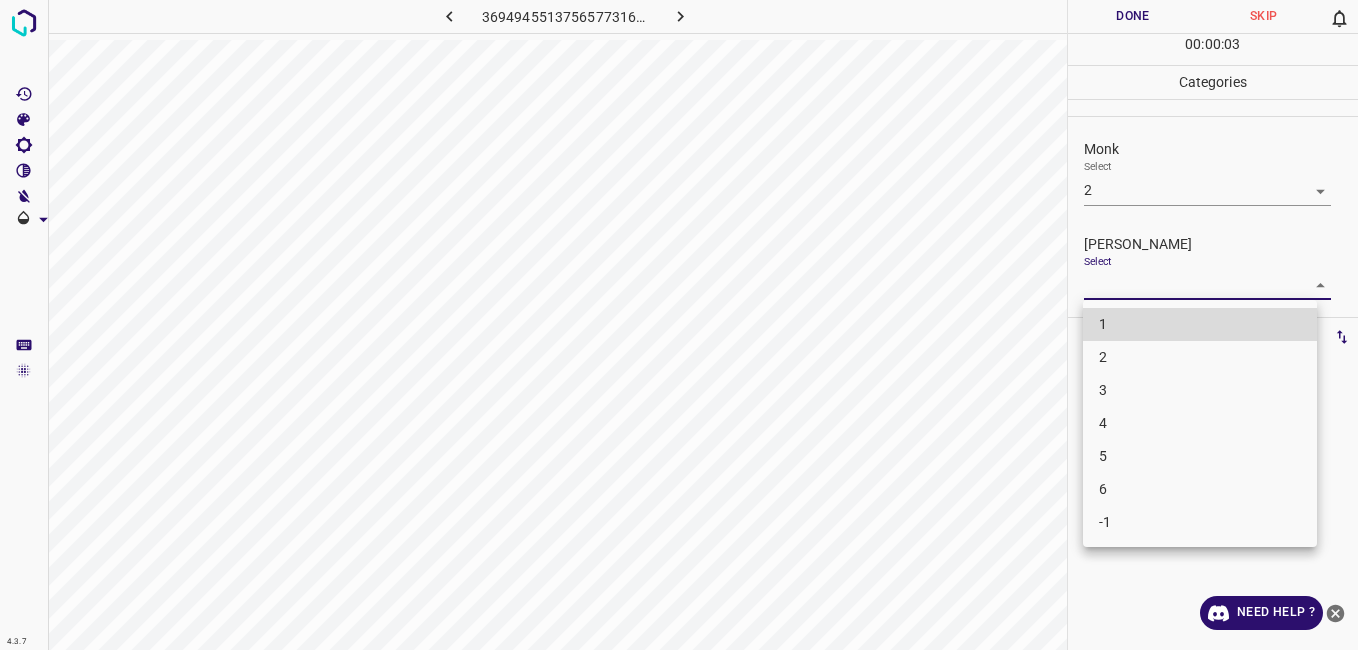 type 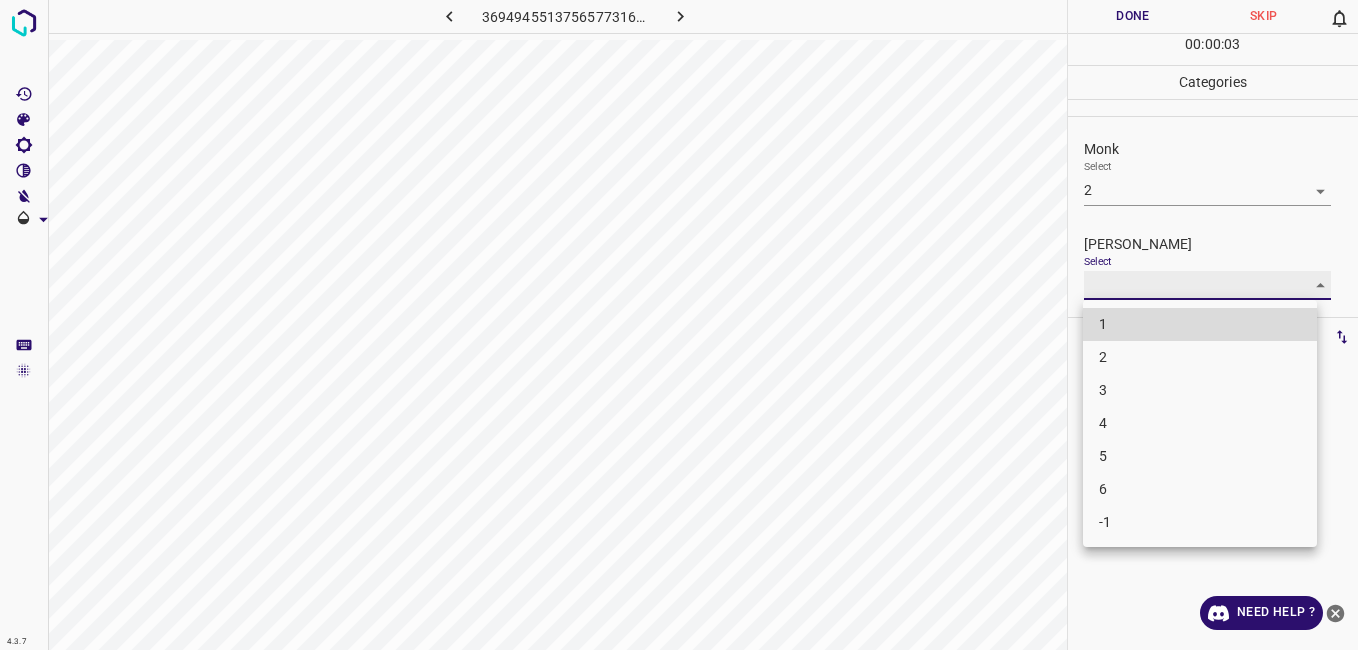 type on "1" 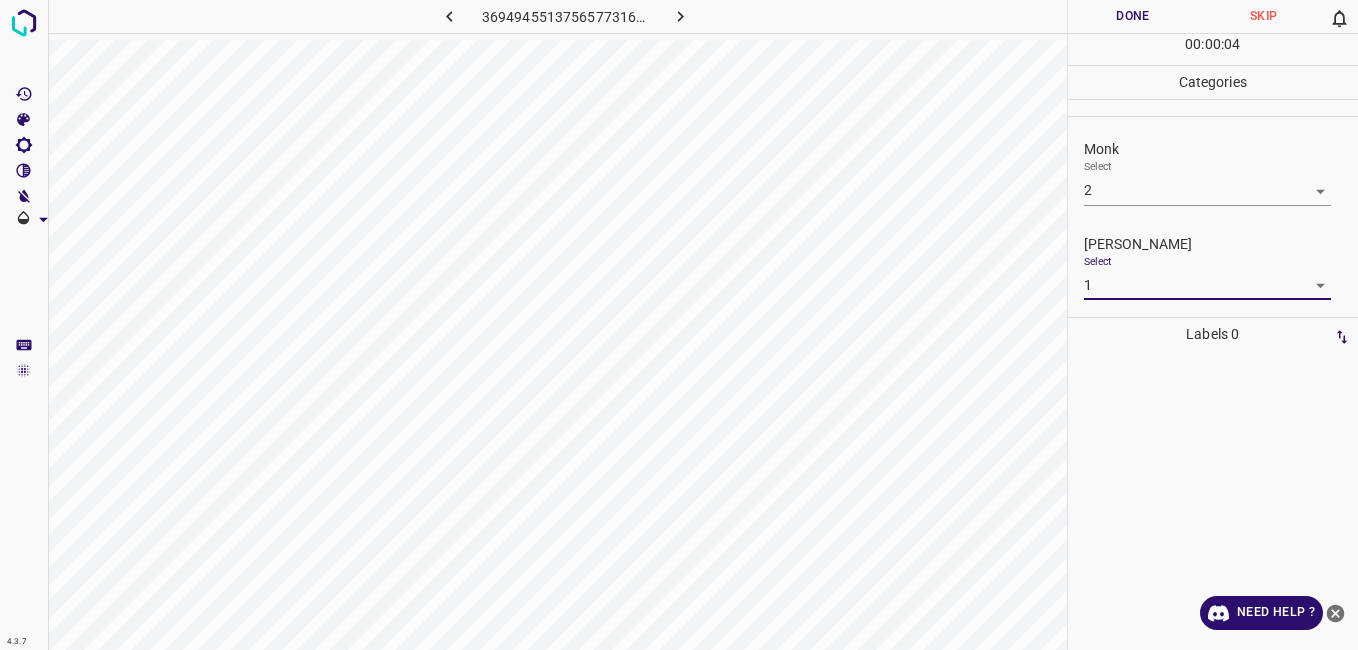 click on "Done" at bounding box center (1133, 16) 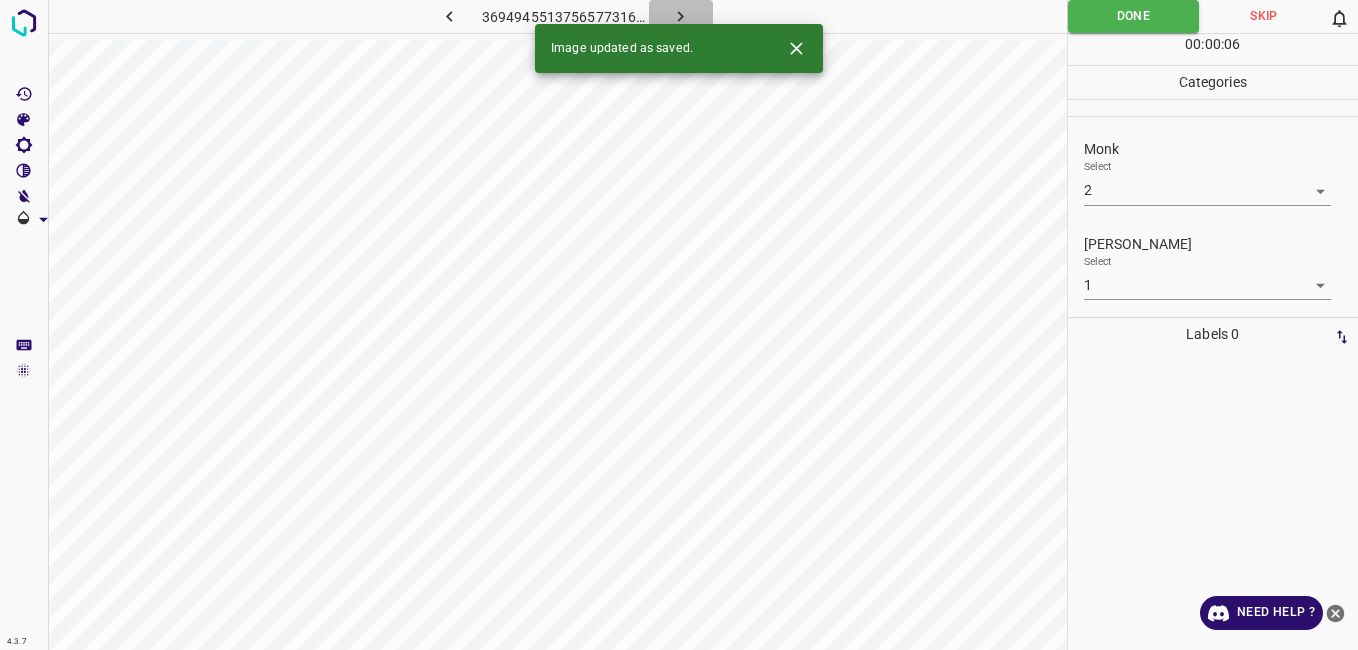 click 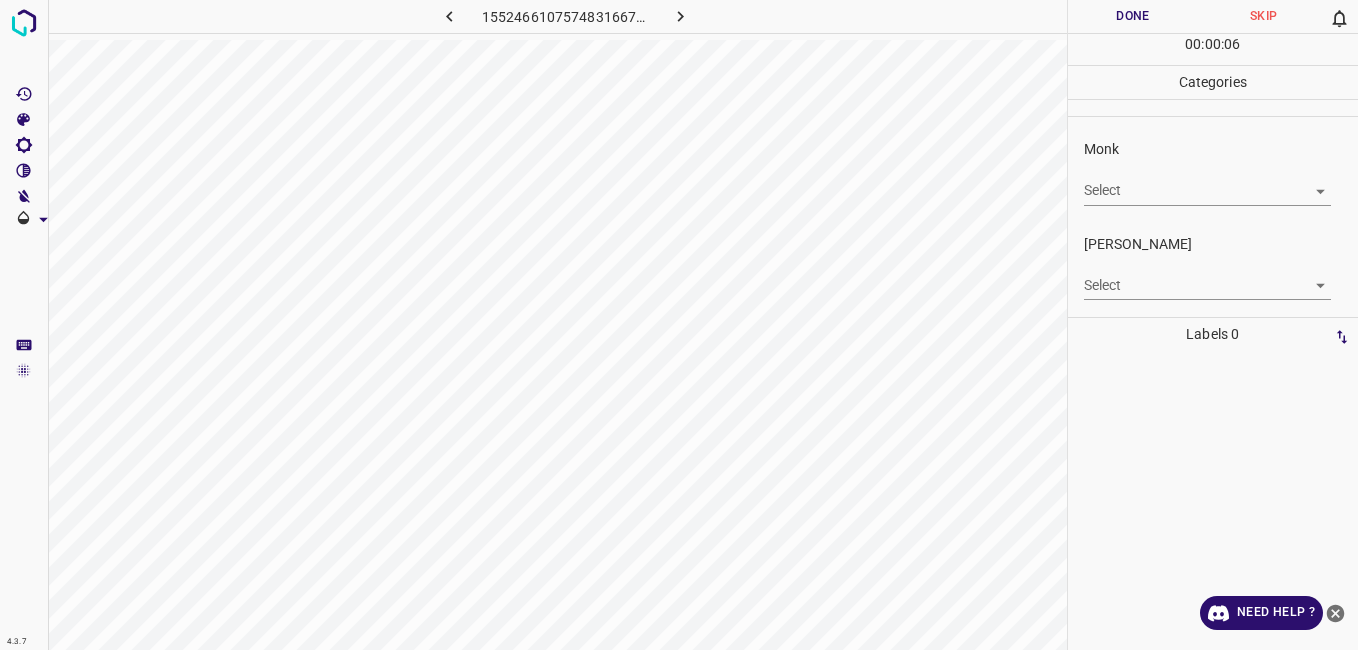 click on "Monk   Select ​" at bounding box center [1213, 172] 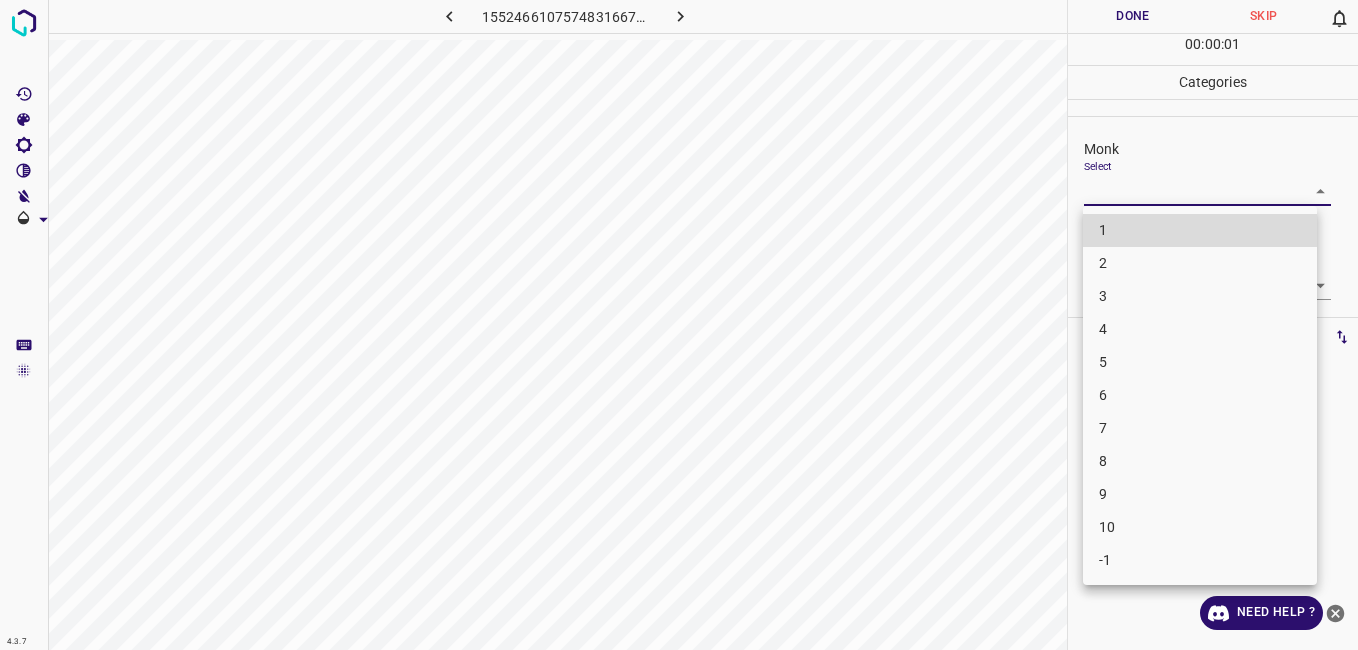 type 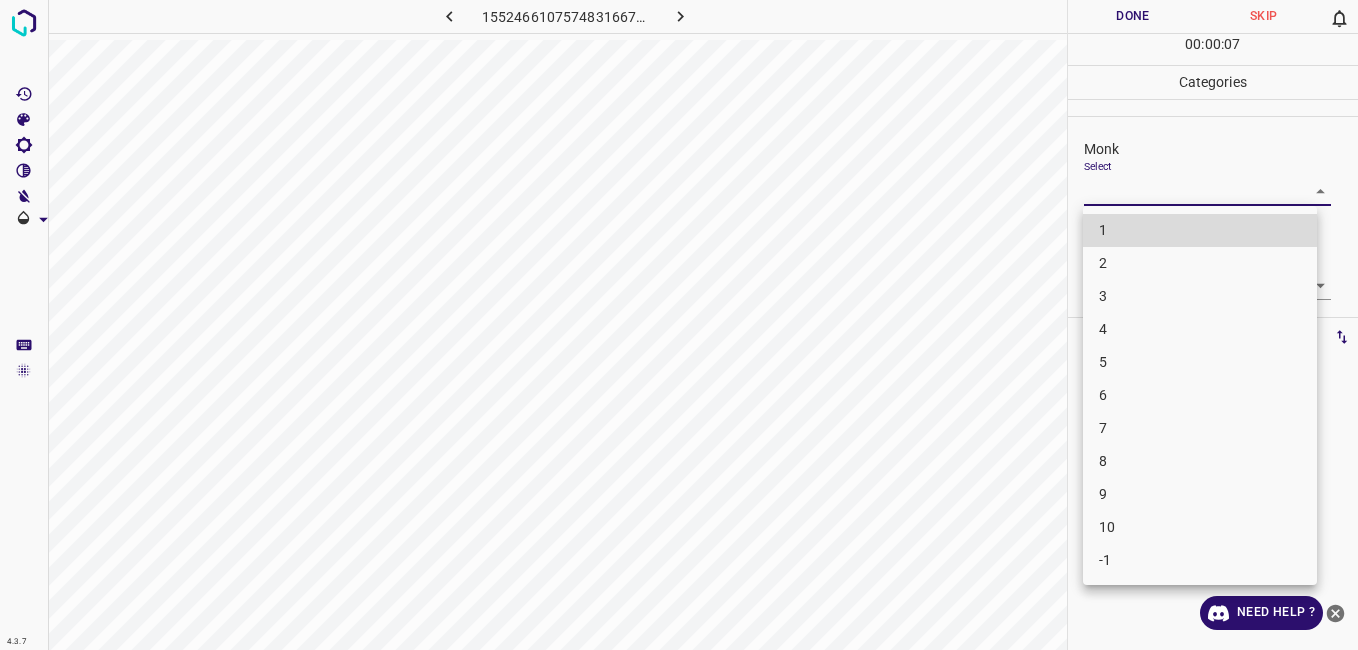 type 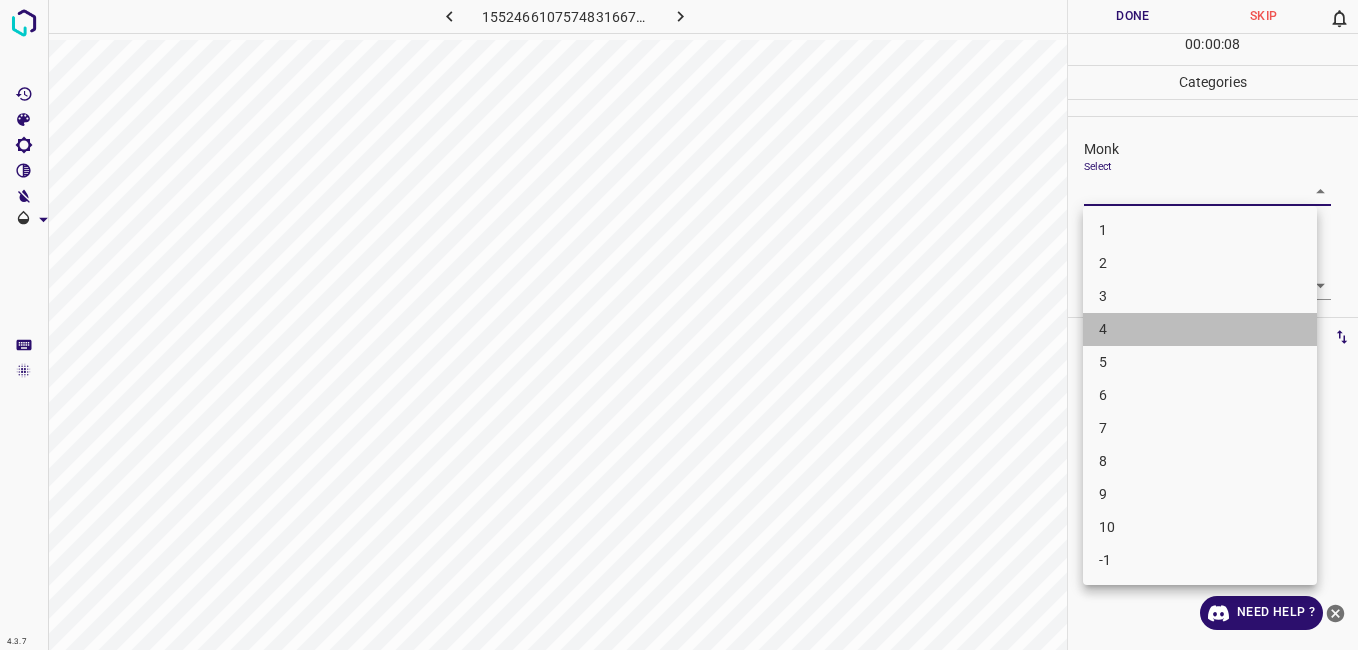 click on "4" at bounding box center [1200, 329] 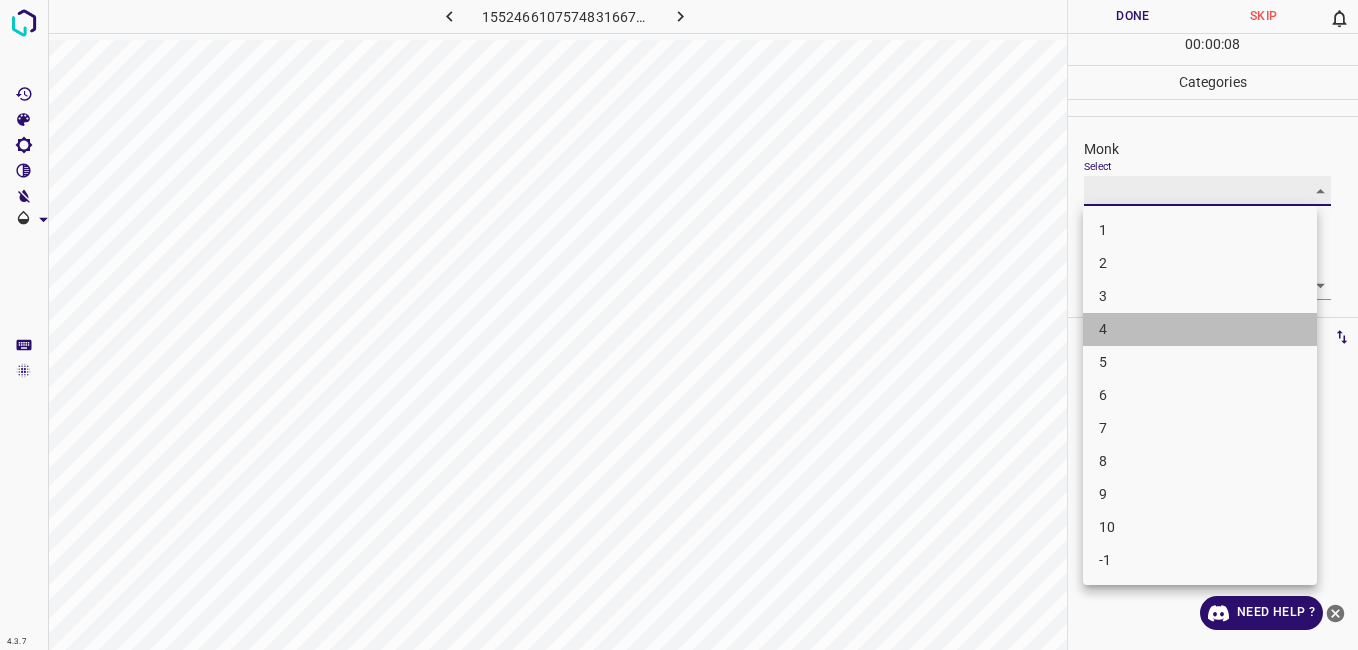 type on "4" 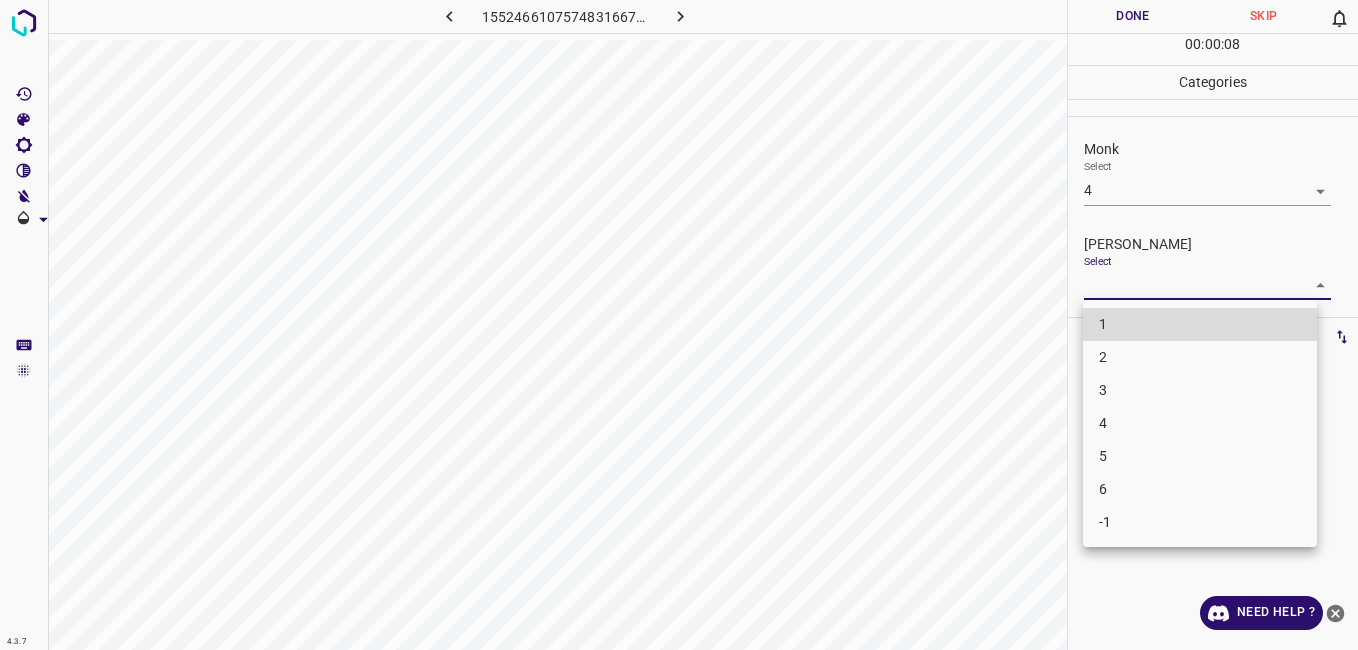 type 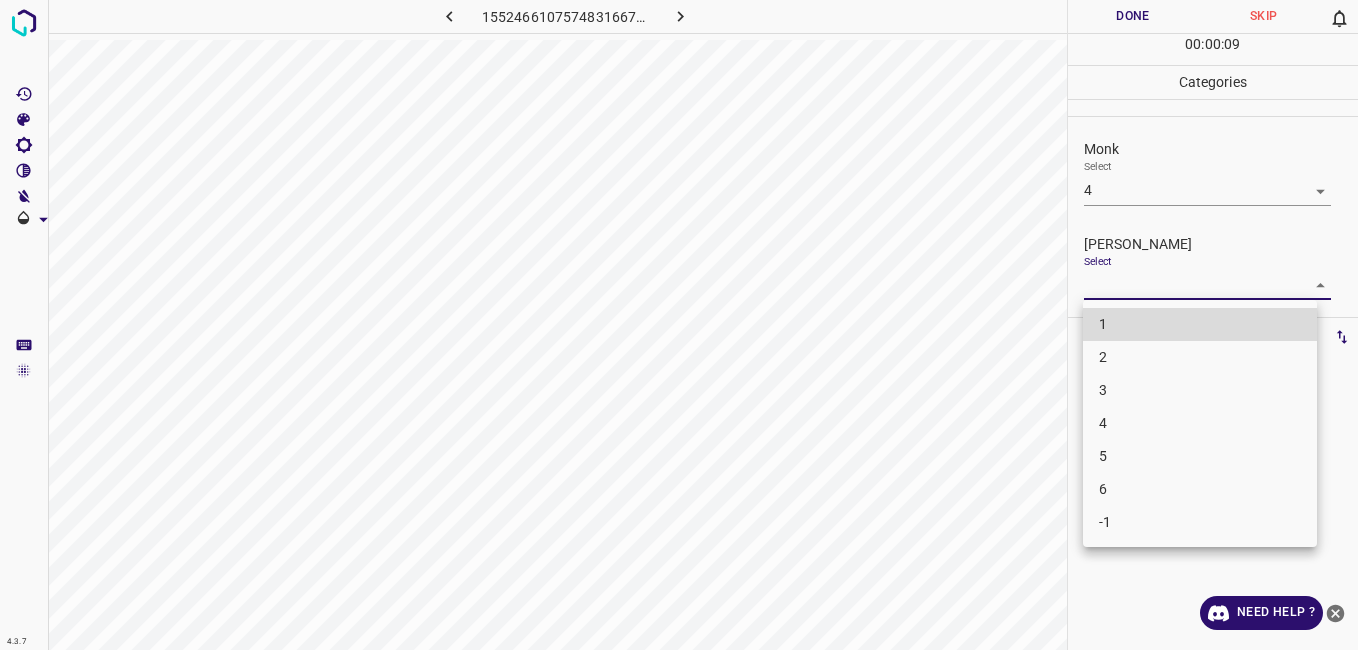 type 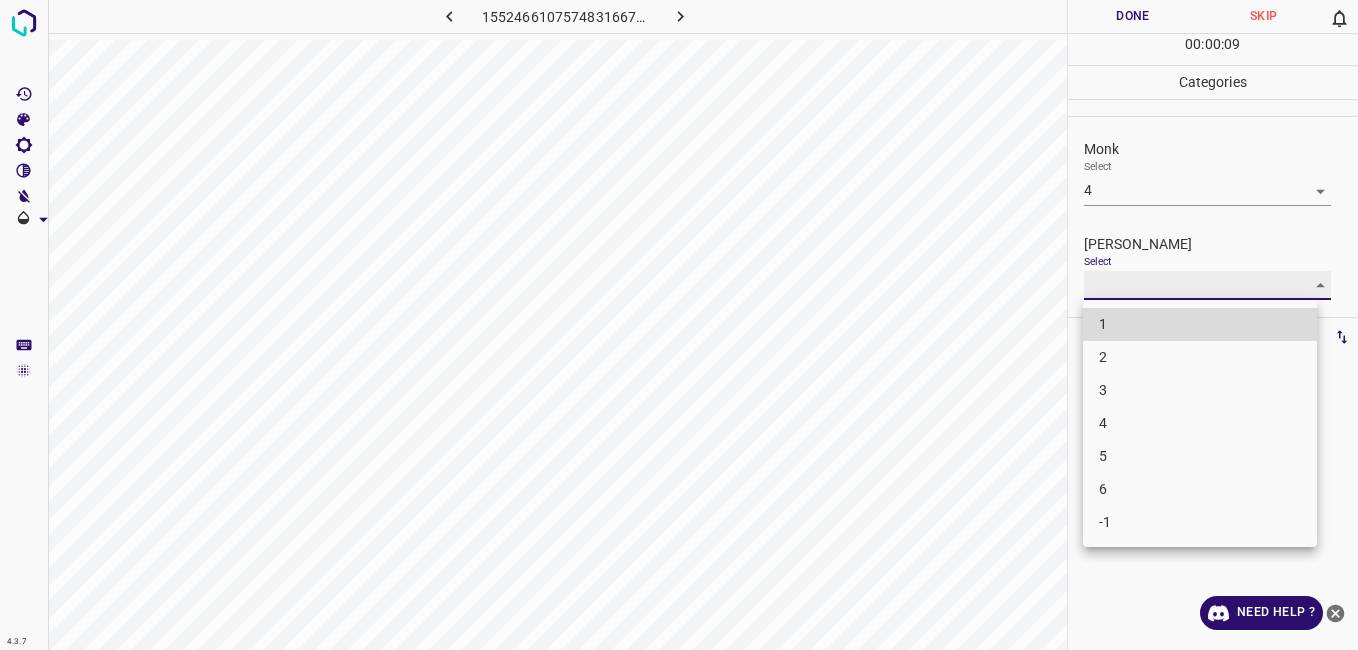type on "3" 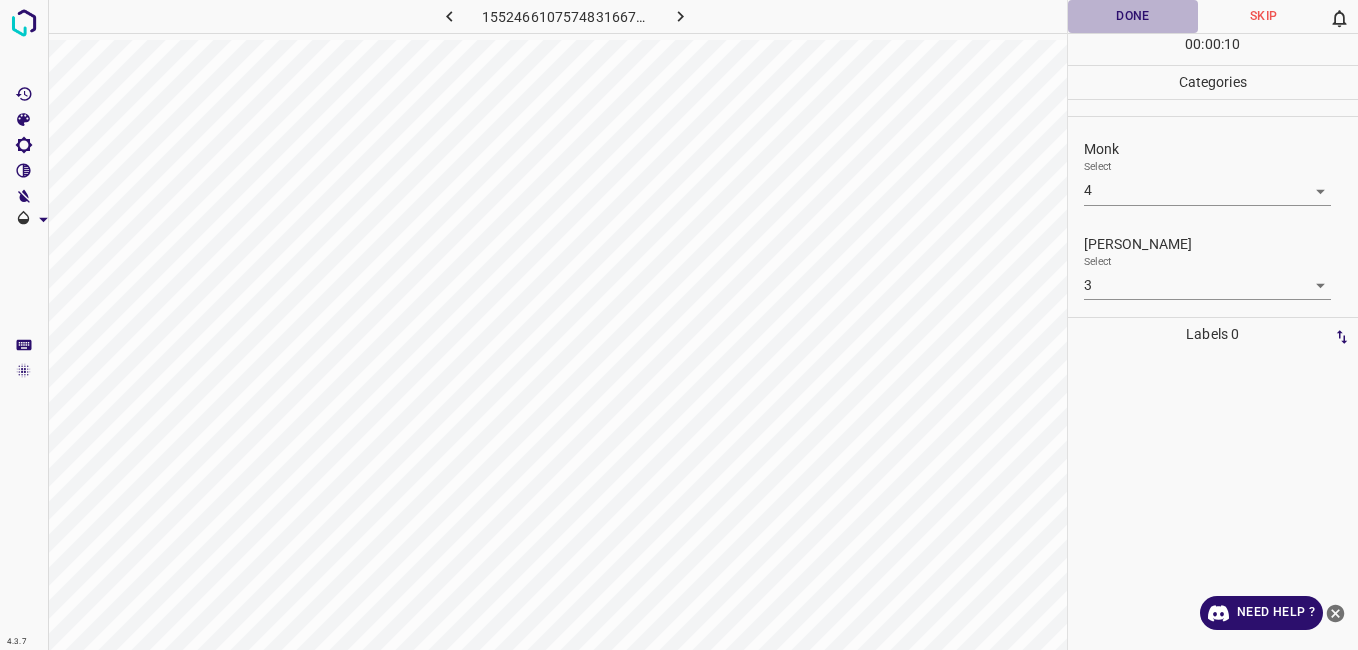 click on "Done" at bounding box center [1133, 16] 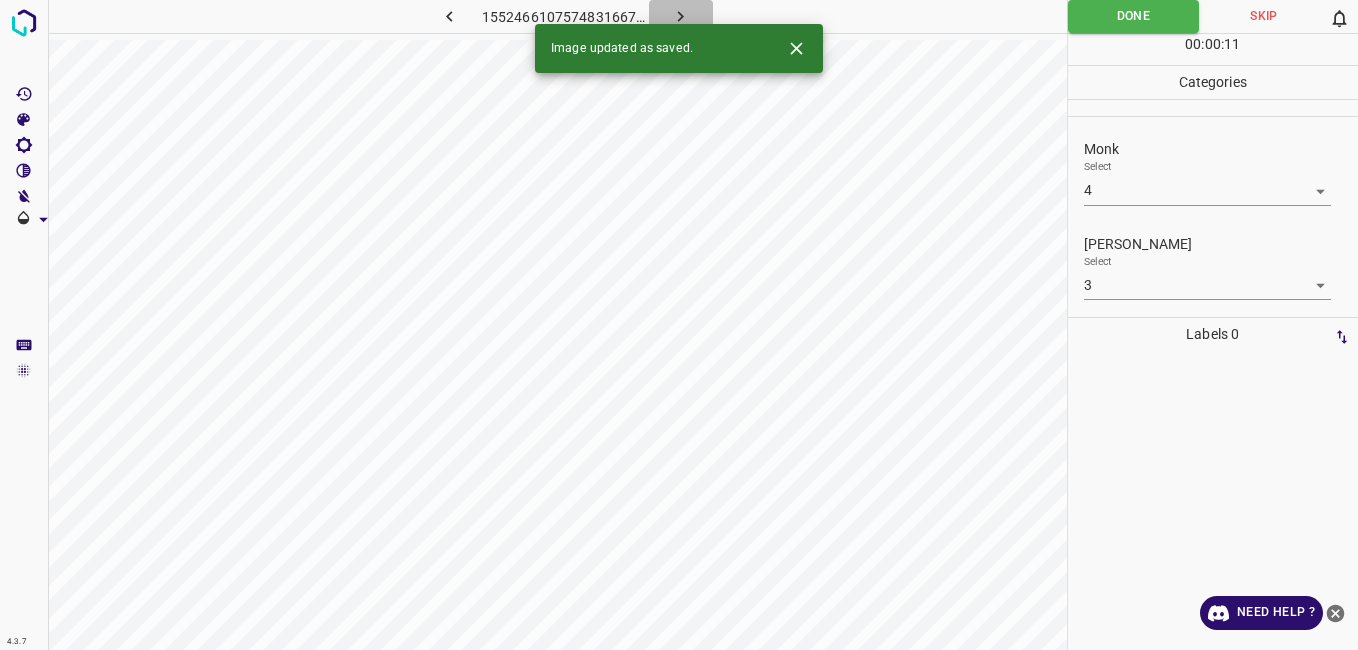 click 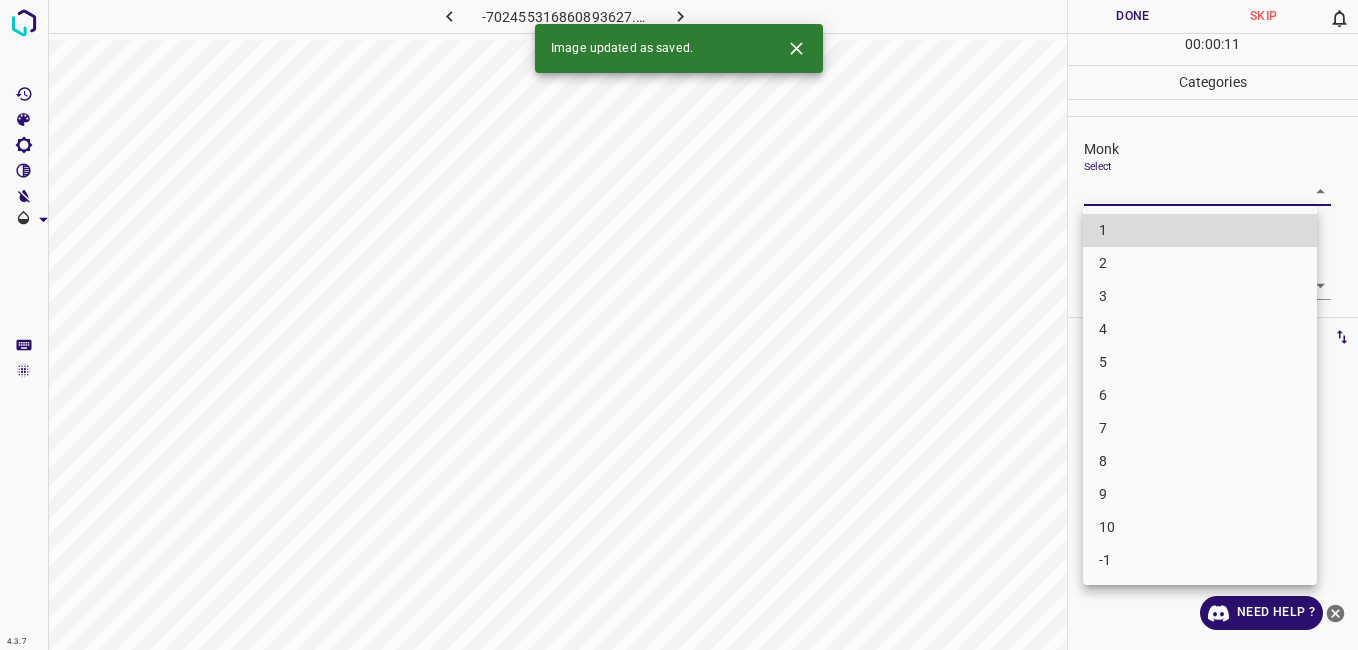 type 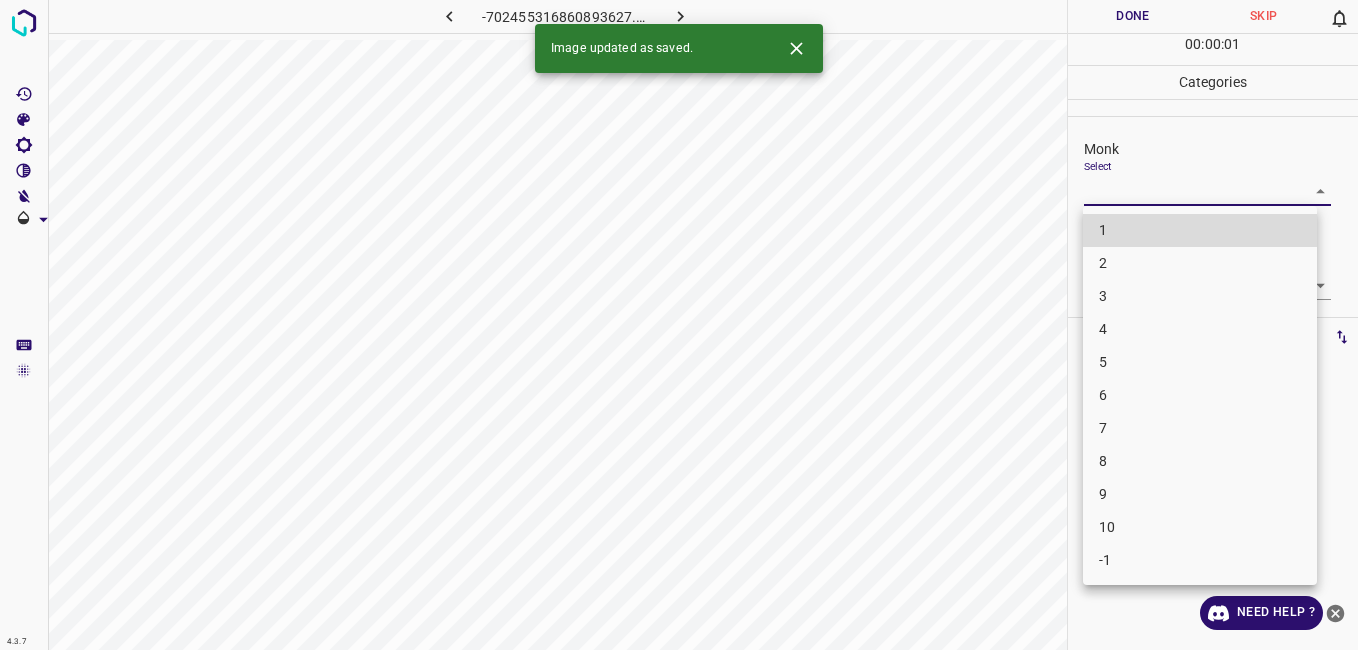 type 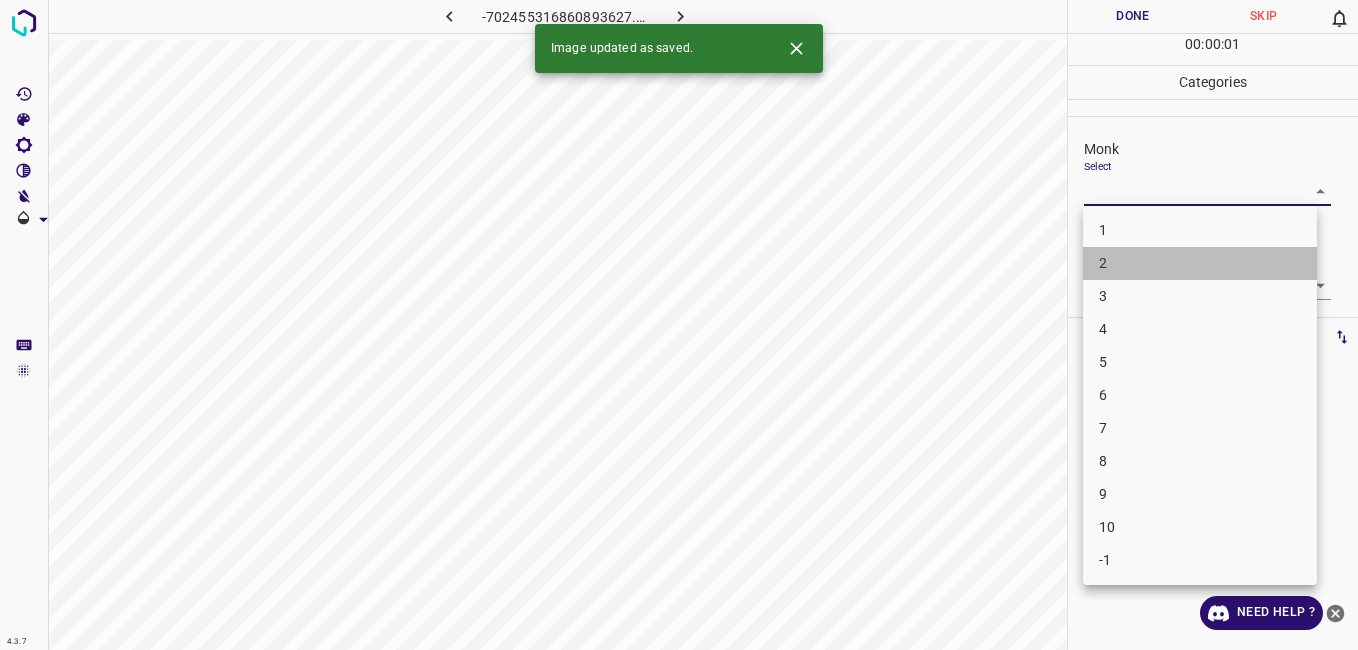 click on "2" at bounding box center [1200, 263] 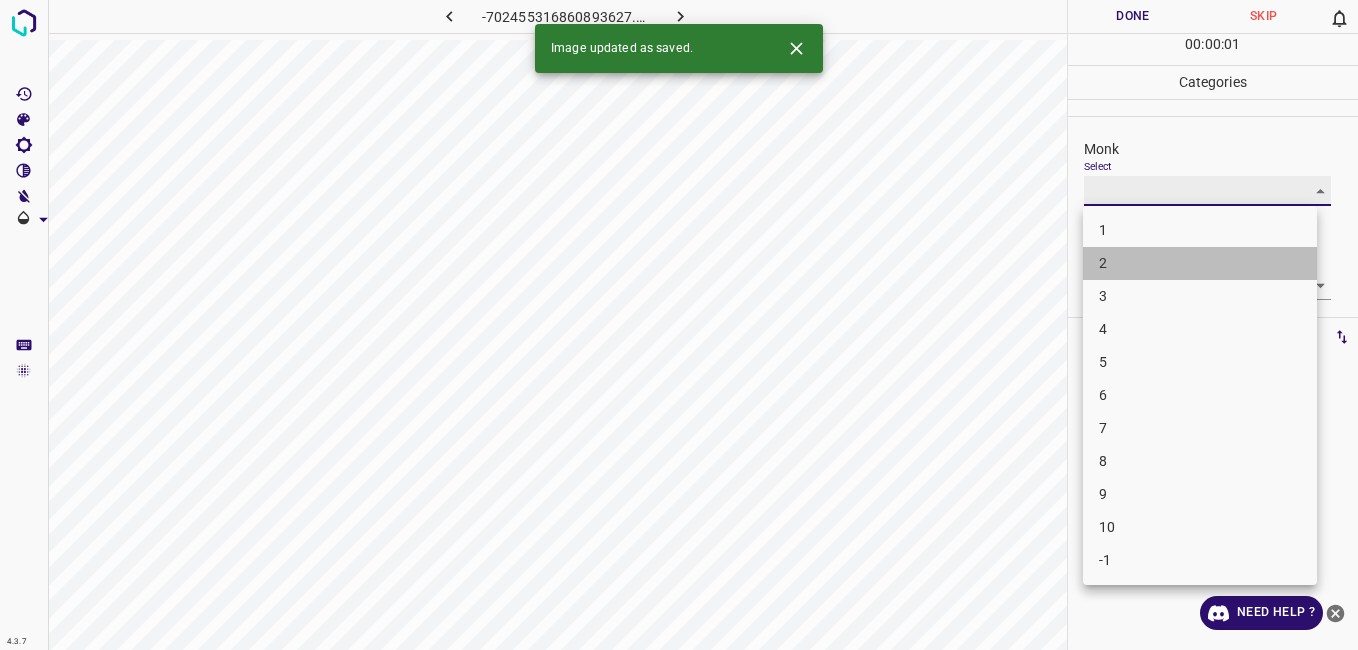type on "2" 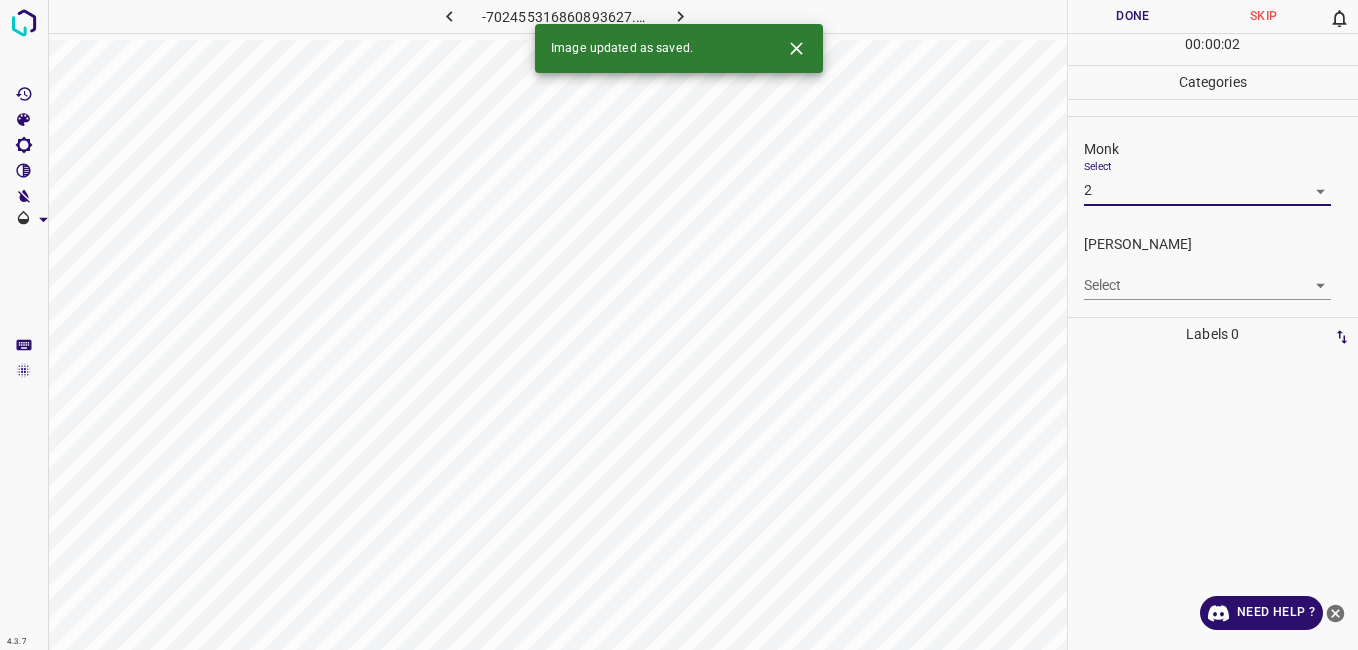 click on "4.3.7 -702455316860893627.png Done Skip 0 00   : 00   : 02   Categories Monk   Select 2 2  [PERSON_NAME]   Select ​ Labels   0 Categories 1 Monk 2  [PERSON_NAME] Tools Space Change between modes (Draw & Edit) I Auto labeling R Restore zoom M Zoom in N Zoom out Delete Delete selecte label Filters Z Restore filters X Saturation filter C Brightness filter V Contrast filter B Gray scale filter General O Download Image updated as saved. Need Help ? - Text - Hide - Delete" at bounding box center (679, 325) 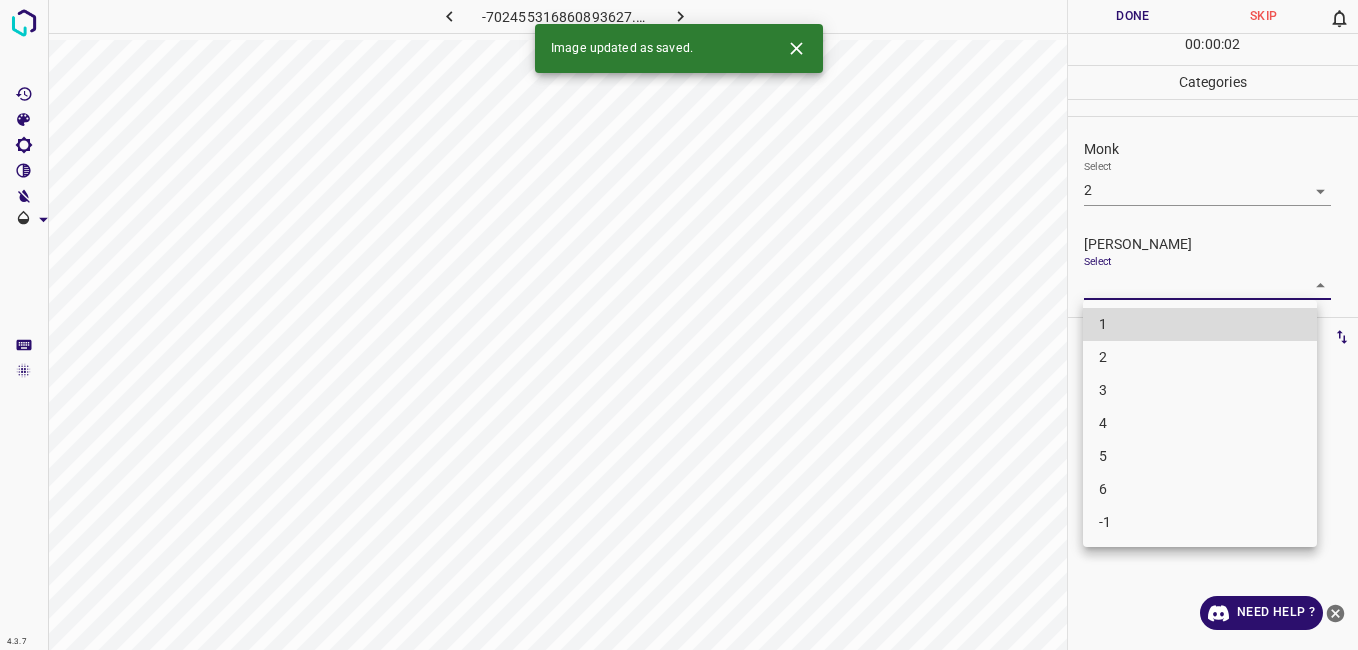 type 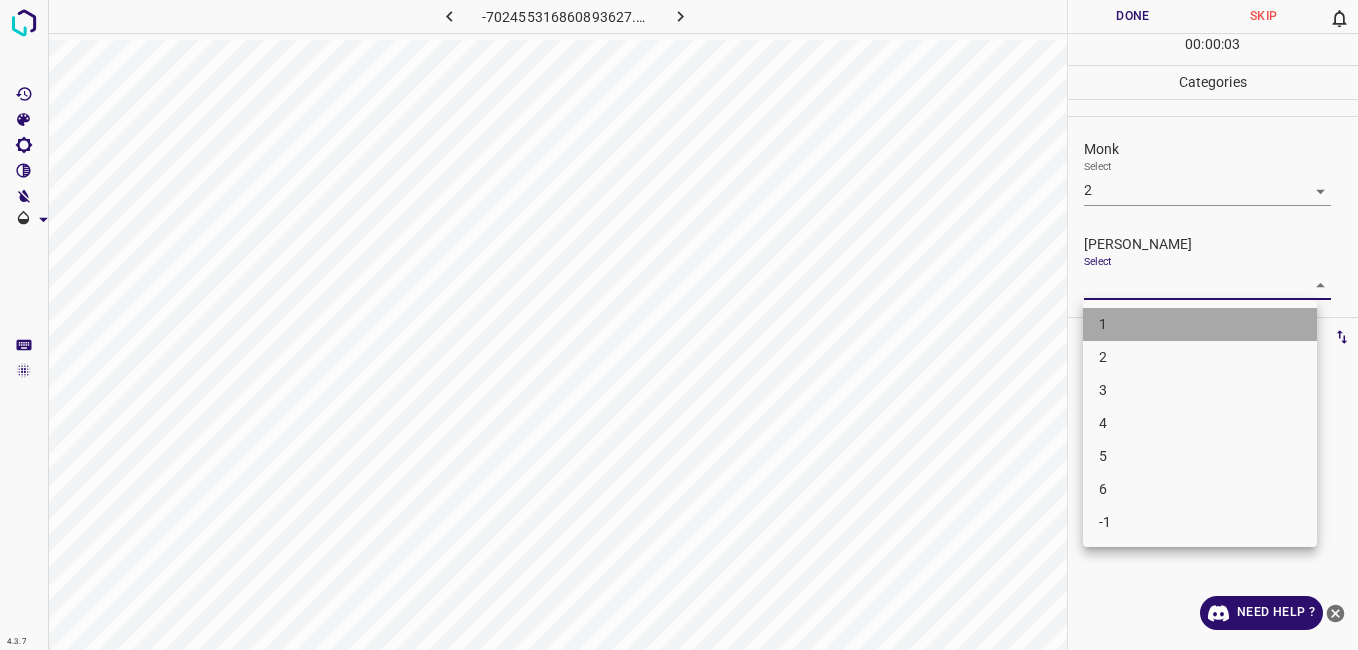 click on "1" at bounding box center (1200, 324) 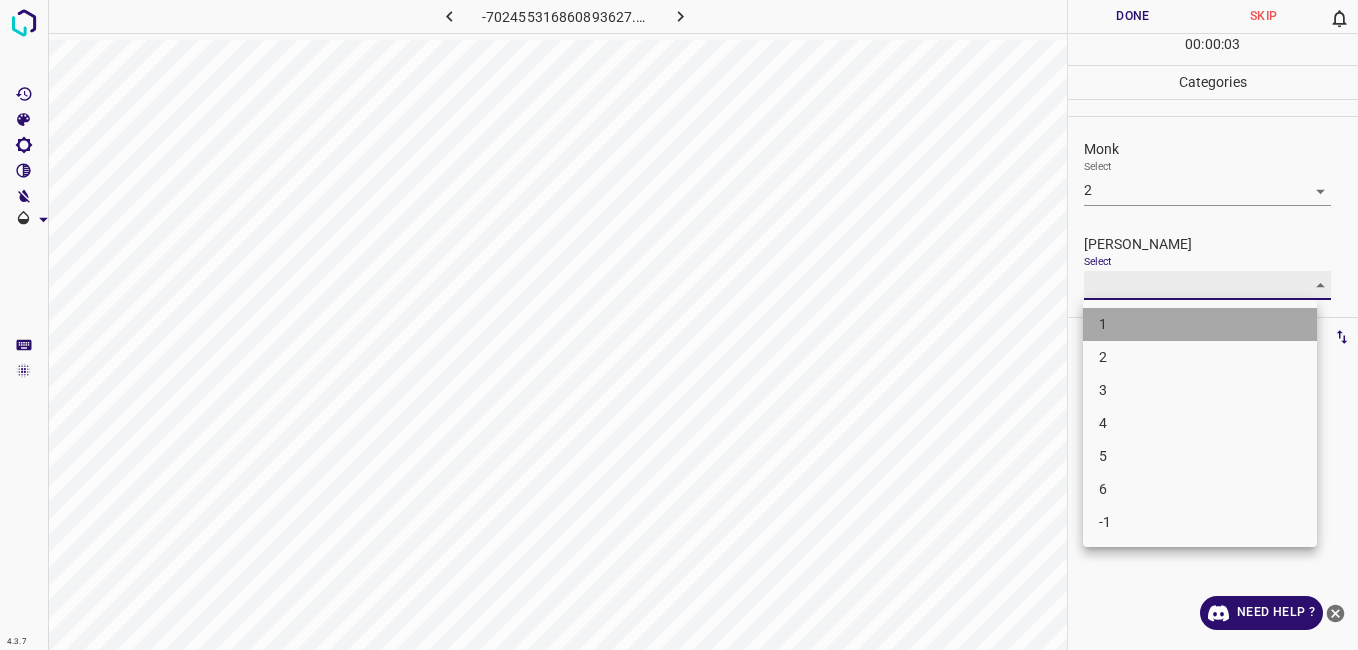 type on "1" 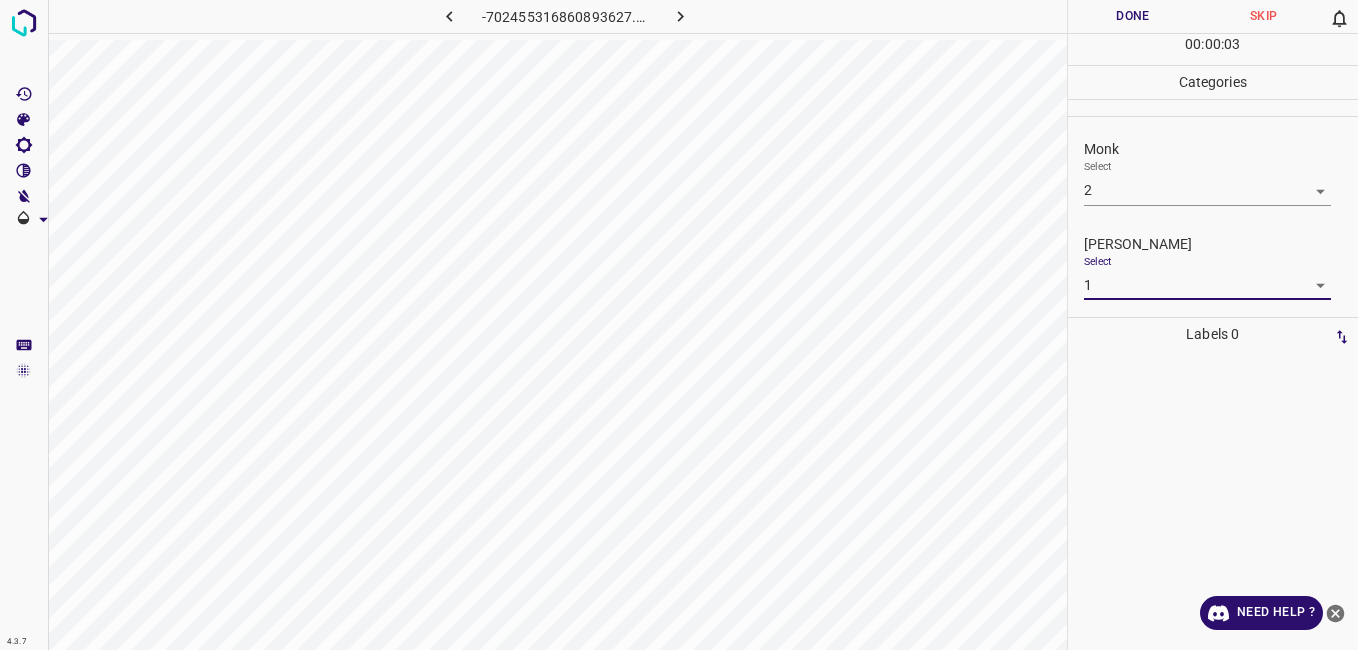 click on "Done" at bounding box center (1133, 16) 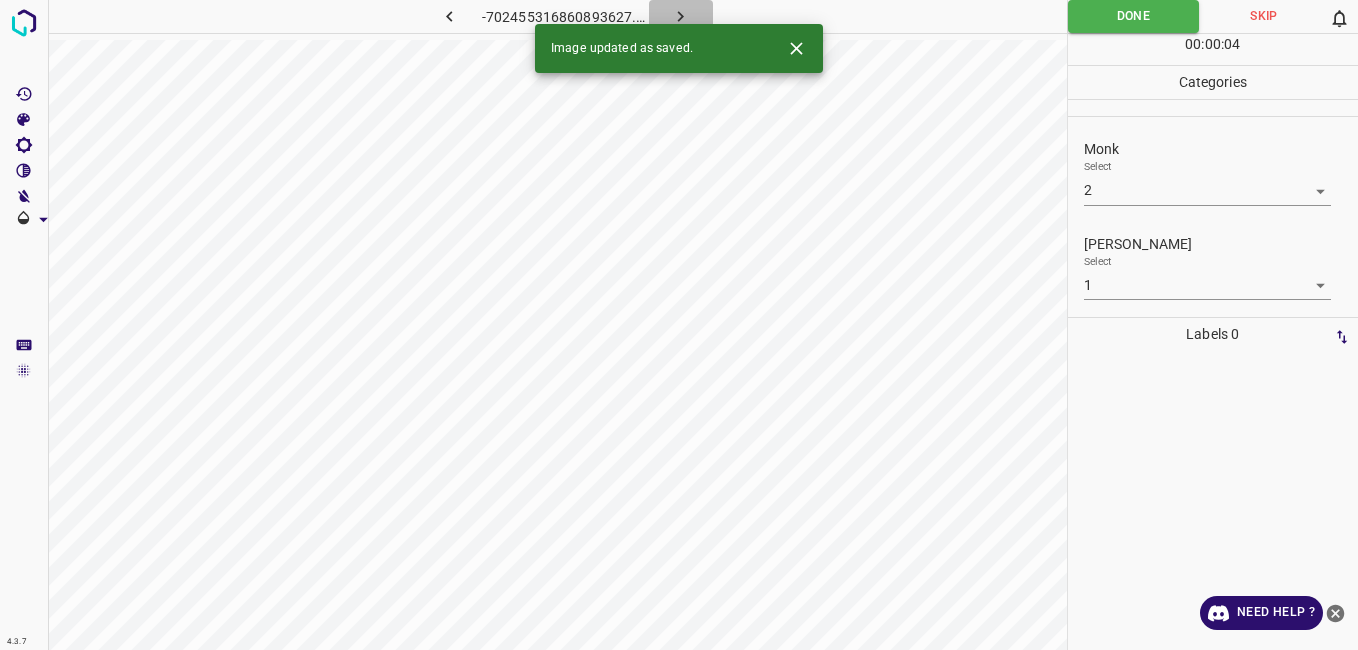 click 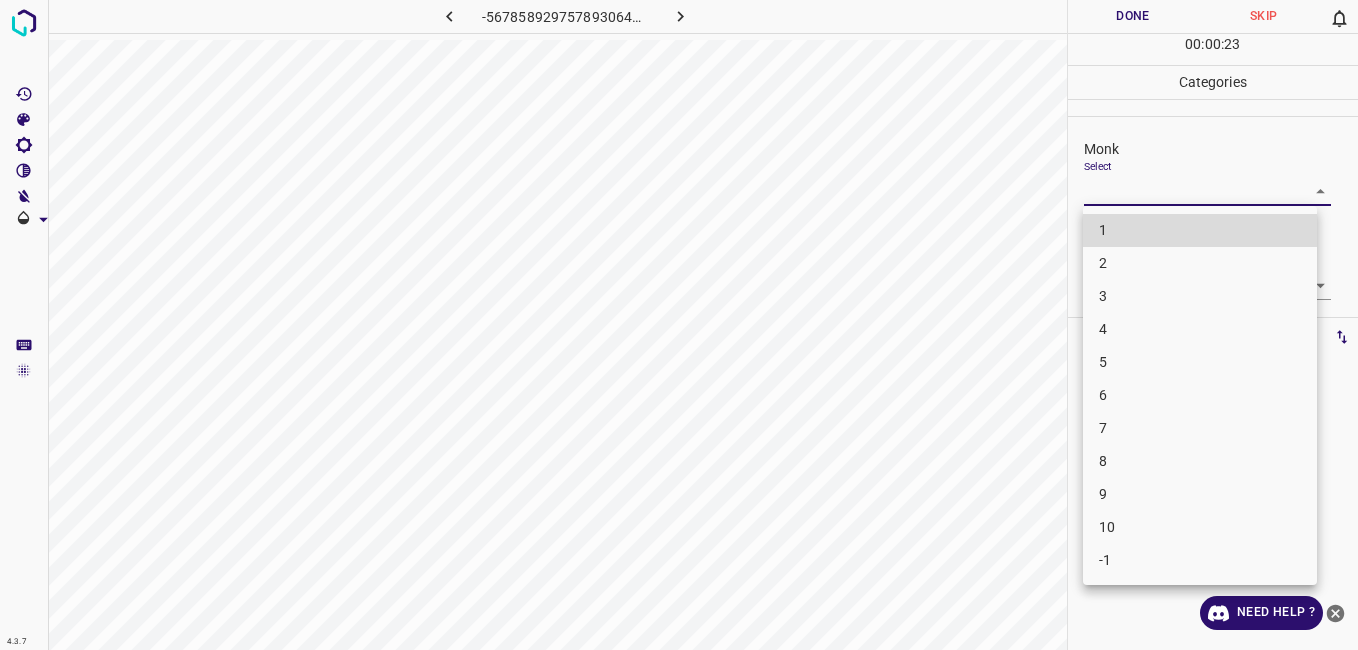 click on "4.3.7 -5678589297578930642.png Done Skip 0 00   : 00   : 23   Categories Monk   Select ​  [PERSON_NAME]   Select ​ Labels   0 Categories 1 Monk 2  [PERSON_NAME] Tools Space Change between modes (Draw & Edit) I Auto labeling R Restore zoom M Zoom in N Zoom out Delete Delete selecte label Filters Z Restore filters X Saturation filter C Brightness filter V Contrast filter B Gray scale filter General O Download Need Help ? - Text - Hide - Delete 1 2 3 4 5 6 7 8 9 10 -1" at bounding box center (679, 325) 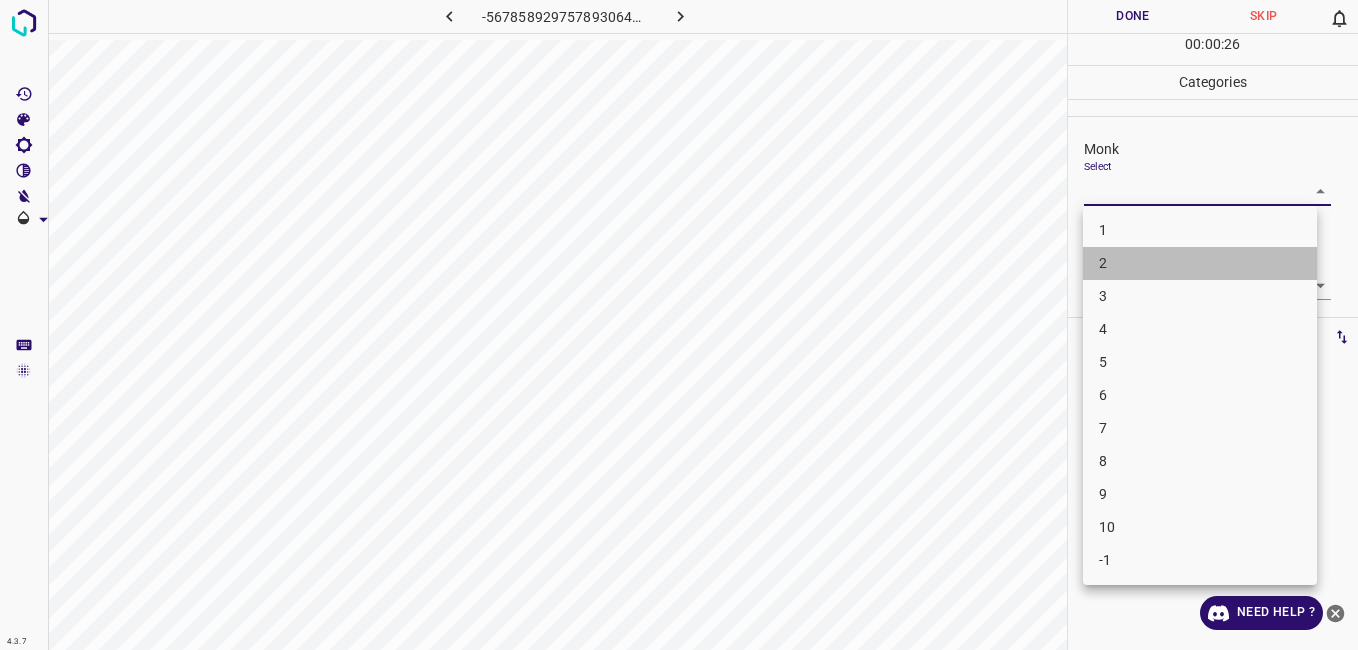click on "2" at bounding box center (1200, 263) 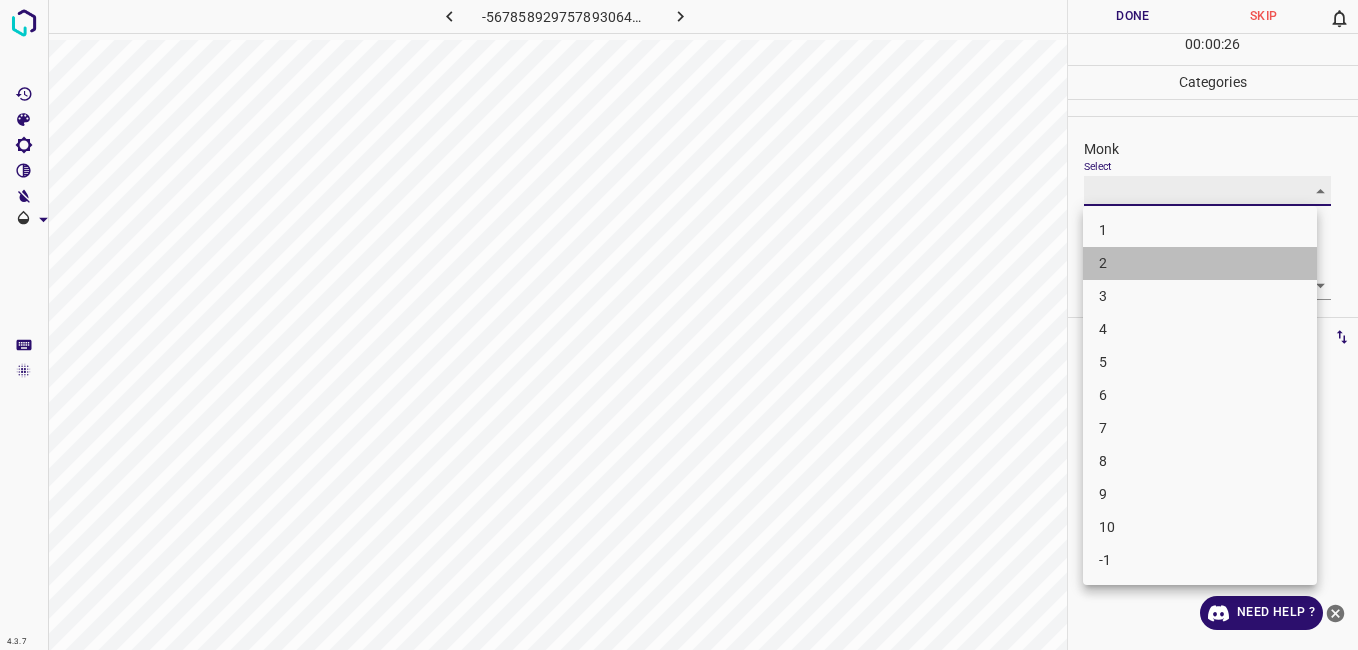 type on "2" 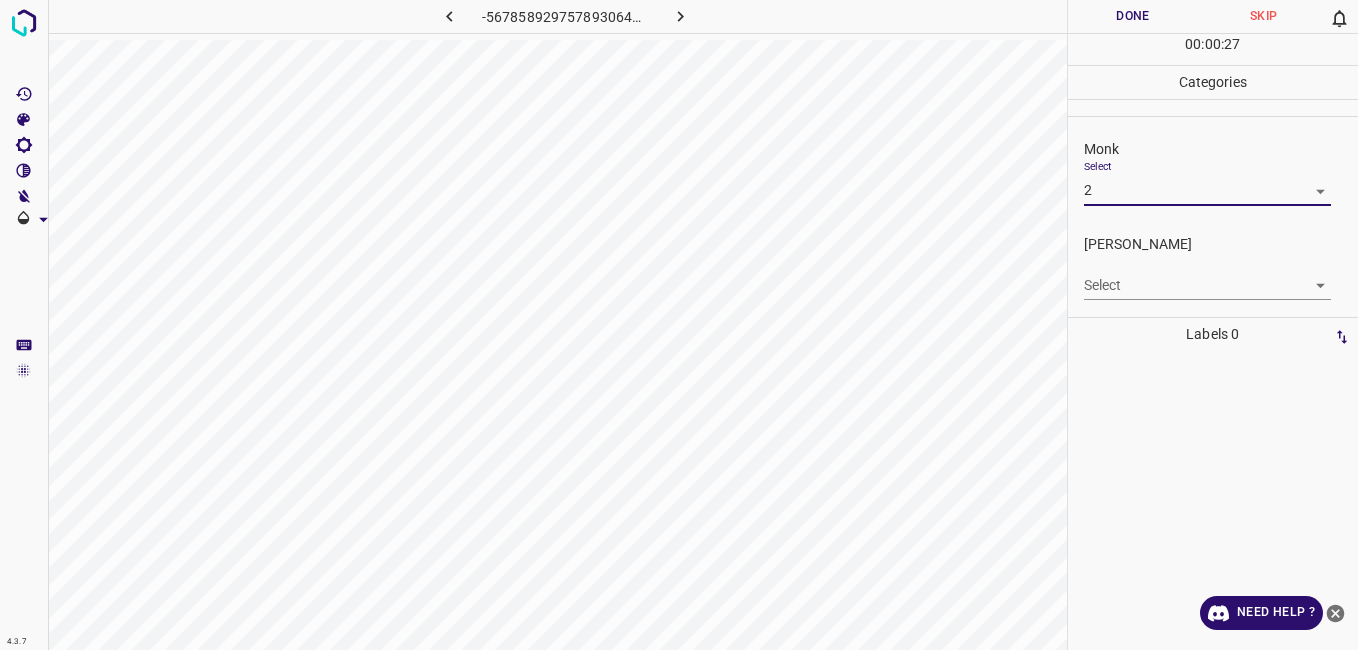 click on "4.3.7 -5678589297578930642.png Done Skip 0 00   : 00   : 27   Categories Monk   Select 2 2  [PERSON_NAME]   Select ​ Labels   0 Categories 1 Monk 2  [PERSON_NAME] Tools Space Change between modes (Draw & Edit) I Auto labeling R Restore zoom M Zoom in N Zoom out Delete Delete selecte label Filters Z Restore filters X Saturation filter C Brightness filter V Contrast filter B Gray scale filter General O Download Need Help ? - Text - Hide - Delete" at bounding box center [679, 325] 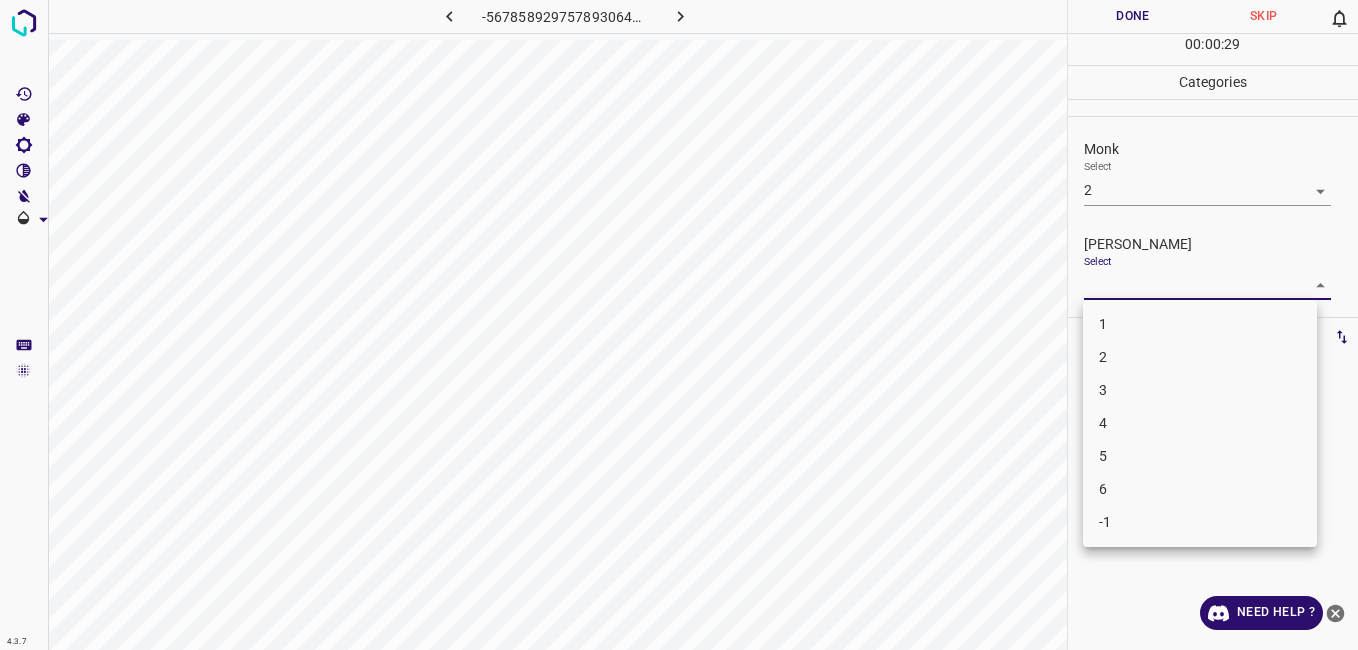 click on "1" at bounding box center (1200, 324) 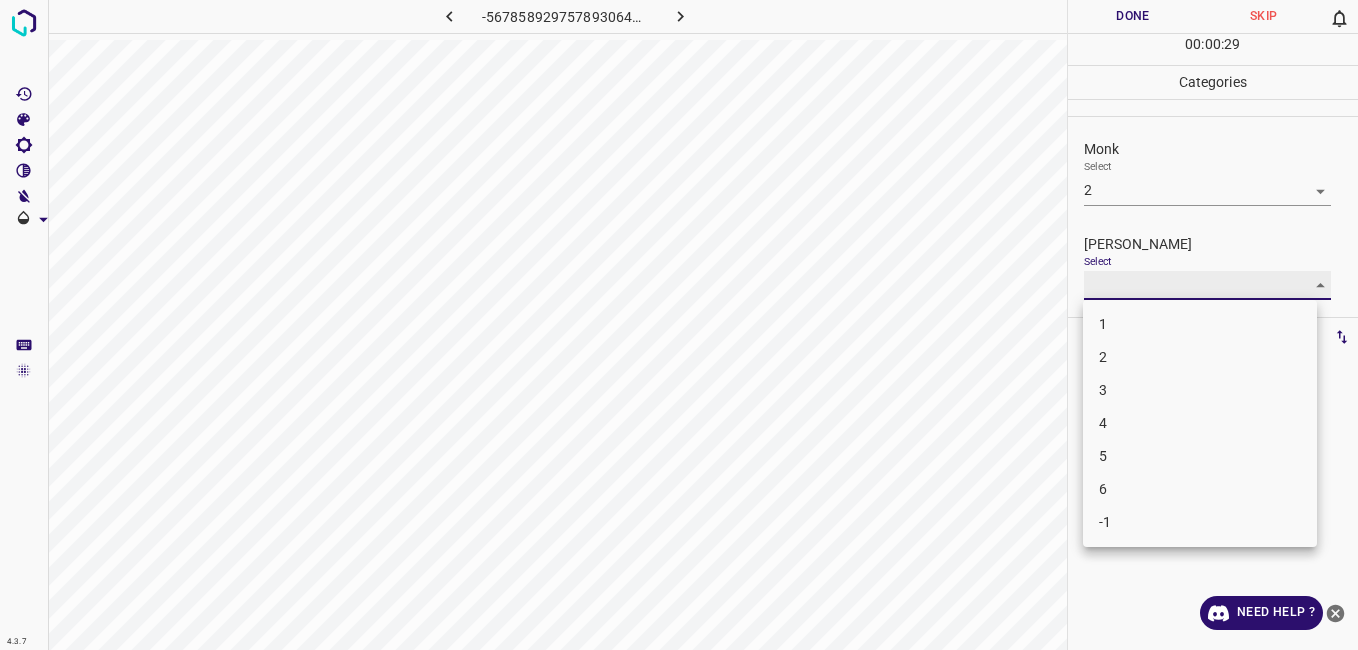 type on "1" 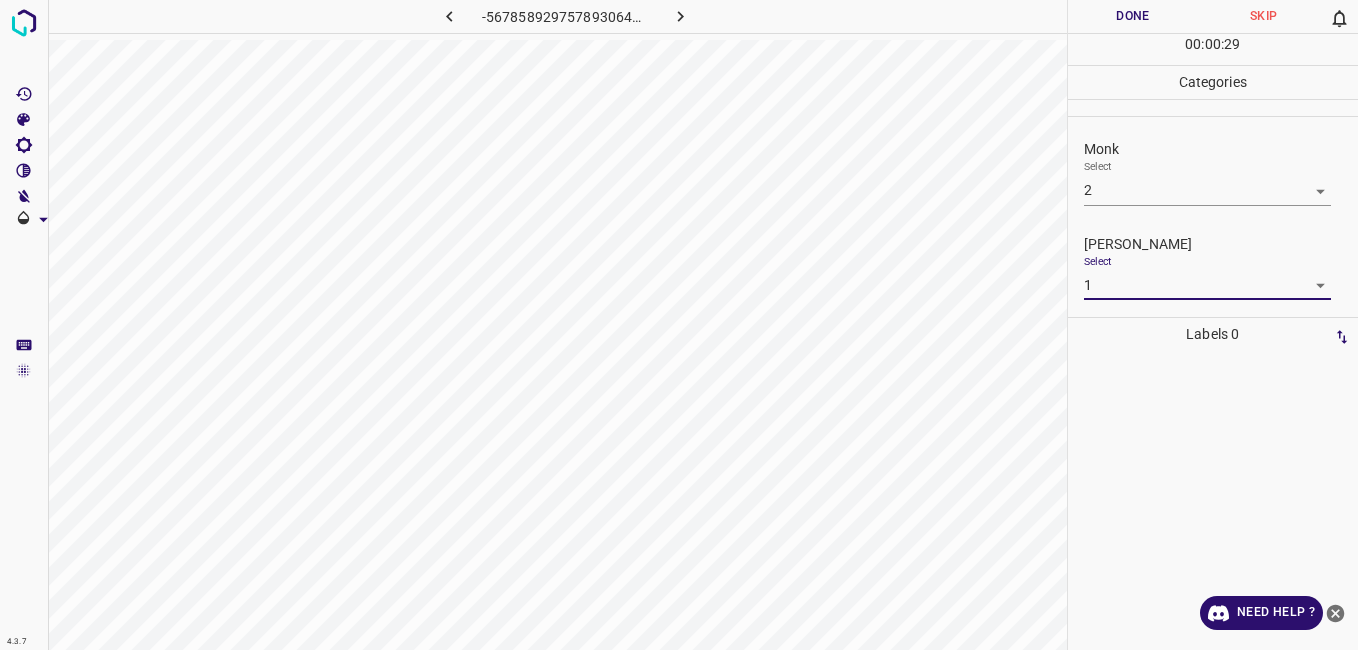 click on "Done" at bounding box center [1133, 16] 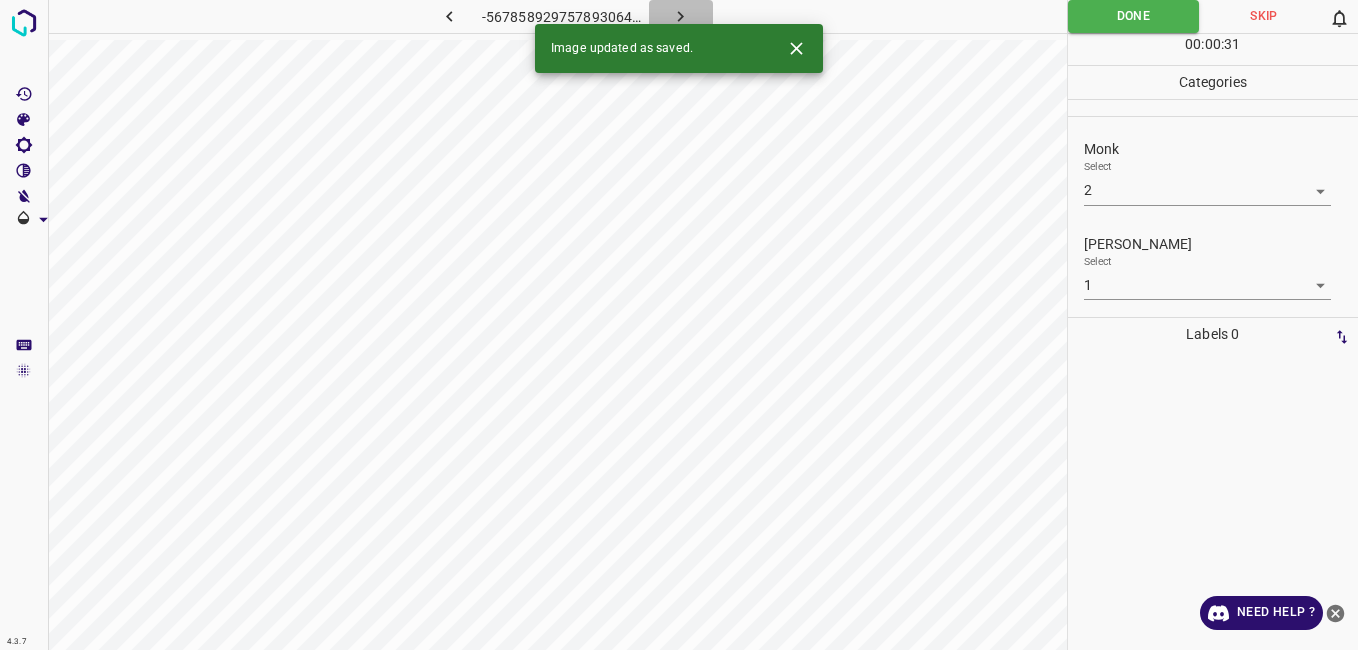 click at bounding box center [681, 16] 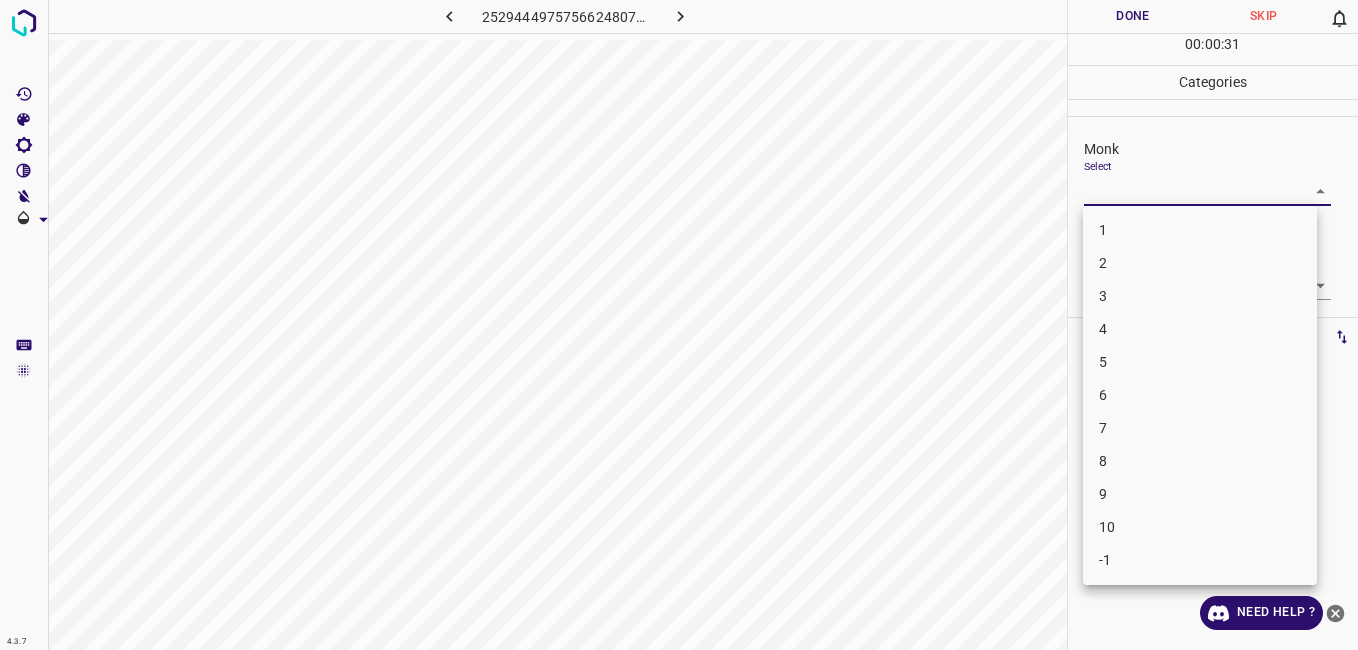 click on "4.3.7 2529444975756624807.png Done Skip 0 00   : 00   : 31   Categories Monk   Select ​  [PERSON_NAME]   Select ​ Labels   0 Categories 1 Monk 2  [PERSON_NAME] Tools Space Change between modes (Draw & Edit) I Auto labeling R Restore zoom M Zoom in N Zoom out Delete Delete selecte label Filters Z Restore filters X Saturation filter C Brightness filter V Contrast filter B Gray scale filter General O Download Need Help ? - Text - Hide - Delete 1 2 3 4 5 6 7 8 9 10 -1" at bounding box center (679, 325) 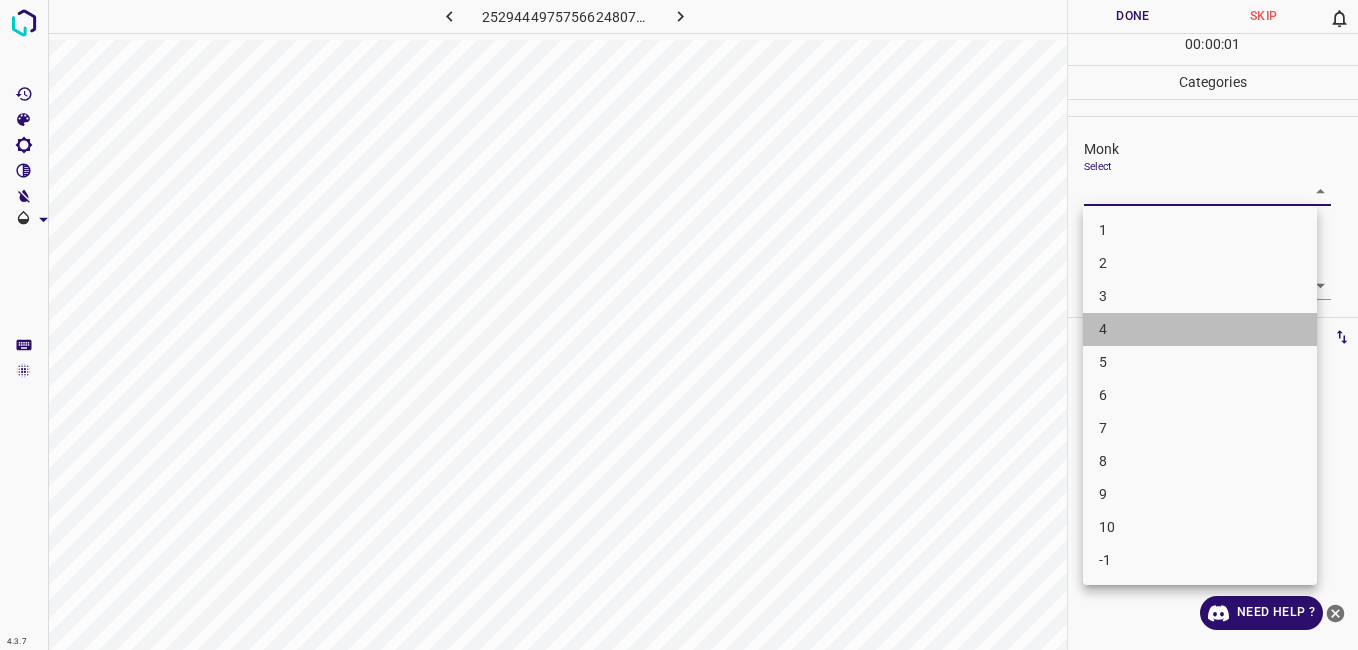 click on "4" at bounding box center [1200, 329] 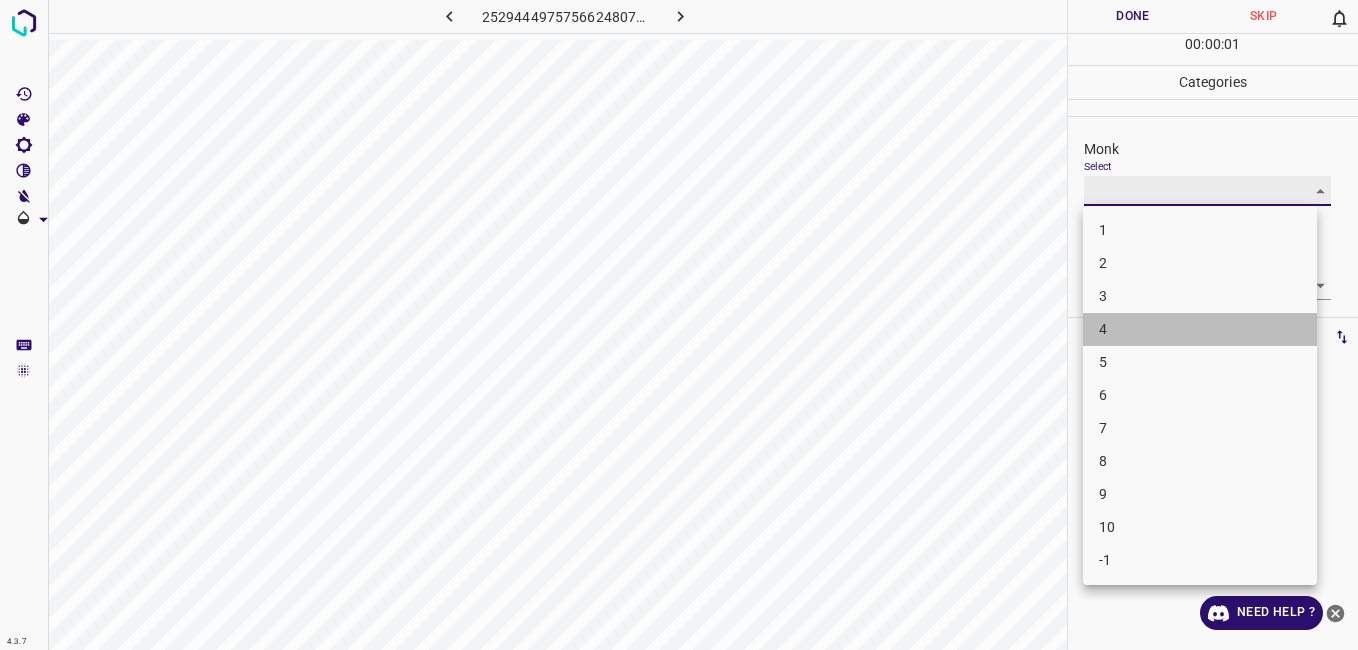 type on "4" 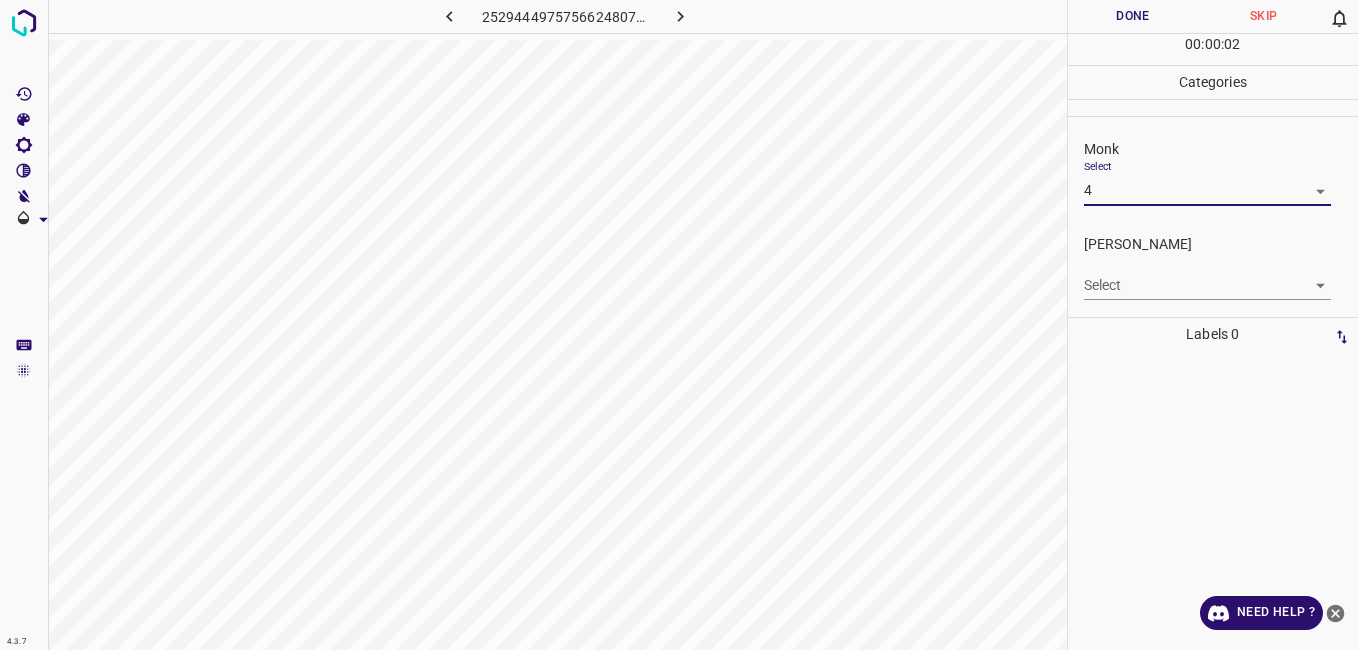 click on "[PERSON_NAME]   Select ​" at bounding box center (1213, 267) 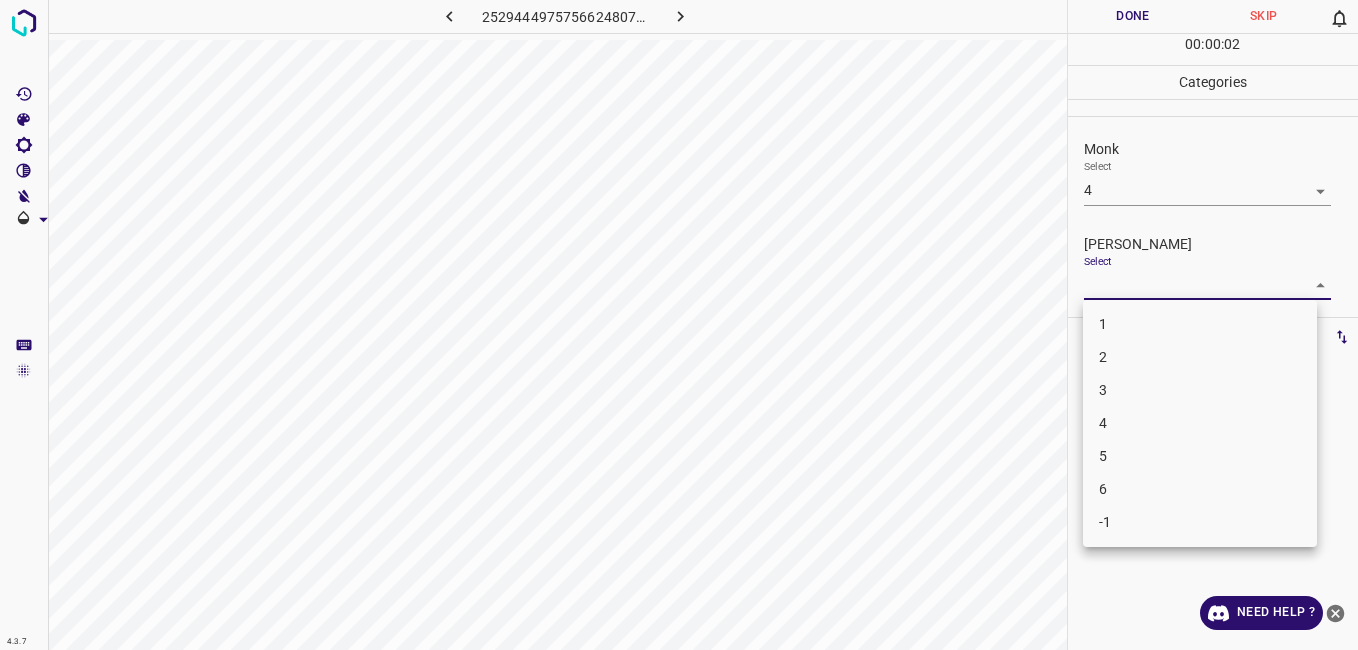 click on "4.3.7 2529444975756624807.png Done Skip 0 00   : 00   : 02   Categories Monk   Select 4 4  [PERSON_NAME]   Select ​ Labels   0 Categories 1 Monk 2  [PERSON_NAME] Tools Space Change between modes (Draw & Edit) I Auto labeling R Restore zoom M Zoom in N Zoom out Delete Delete selecte label Filters Z Restore filters X Saturation filter C Brightness filter V Contrast filter B Gray scale filter General O Download Need Help ? - Text - Hide - Delete 1 2 3 4 5 6 -1" at bounding box center [679, 325] 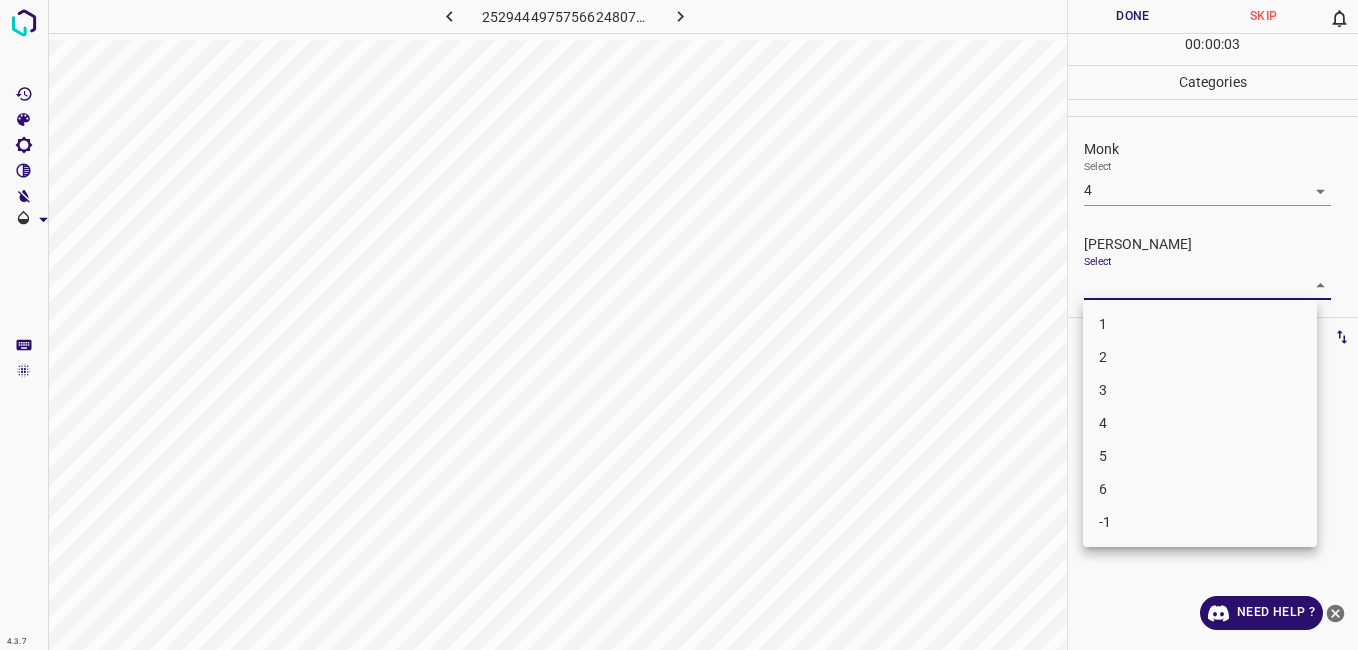 click on "3" at bounding box center (1200, 390) 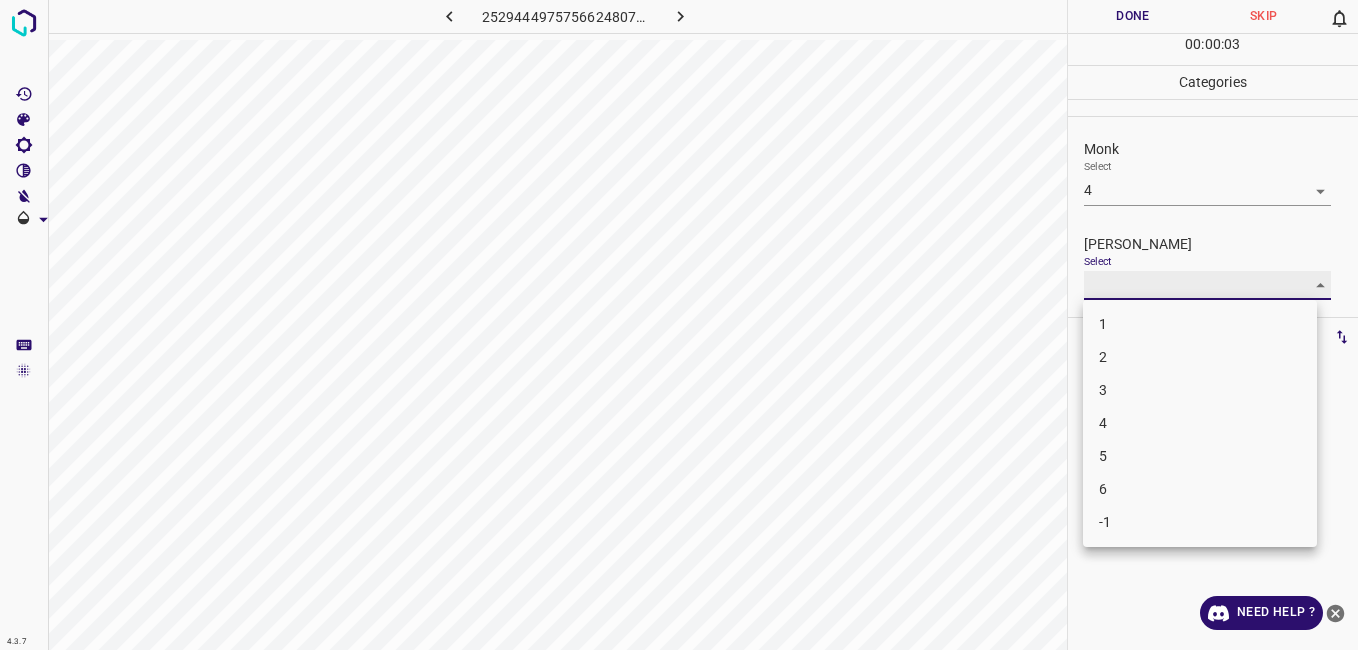 type on "3" 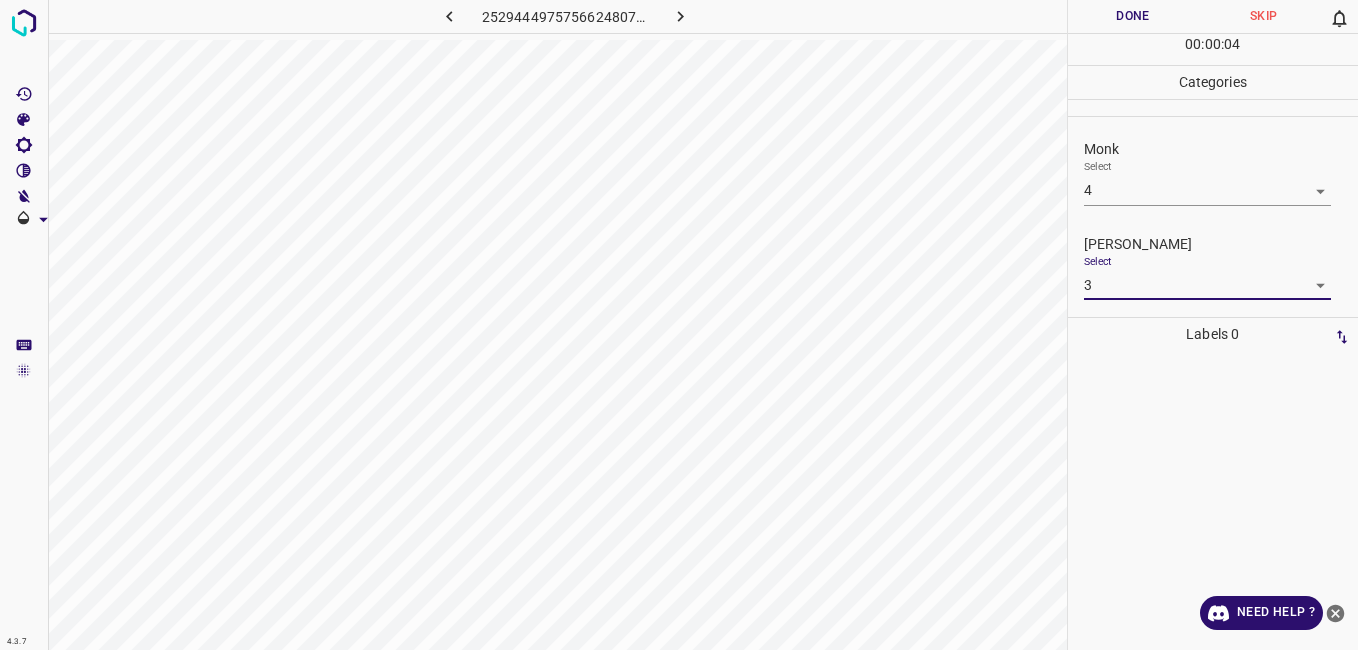 click on "Done" at bounding box center (1133, 16) 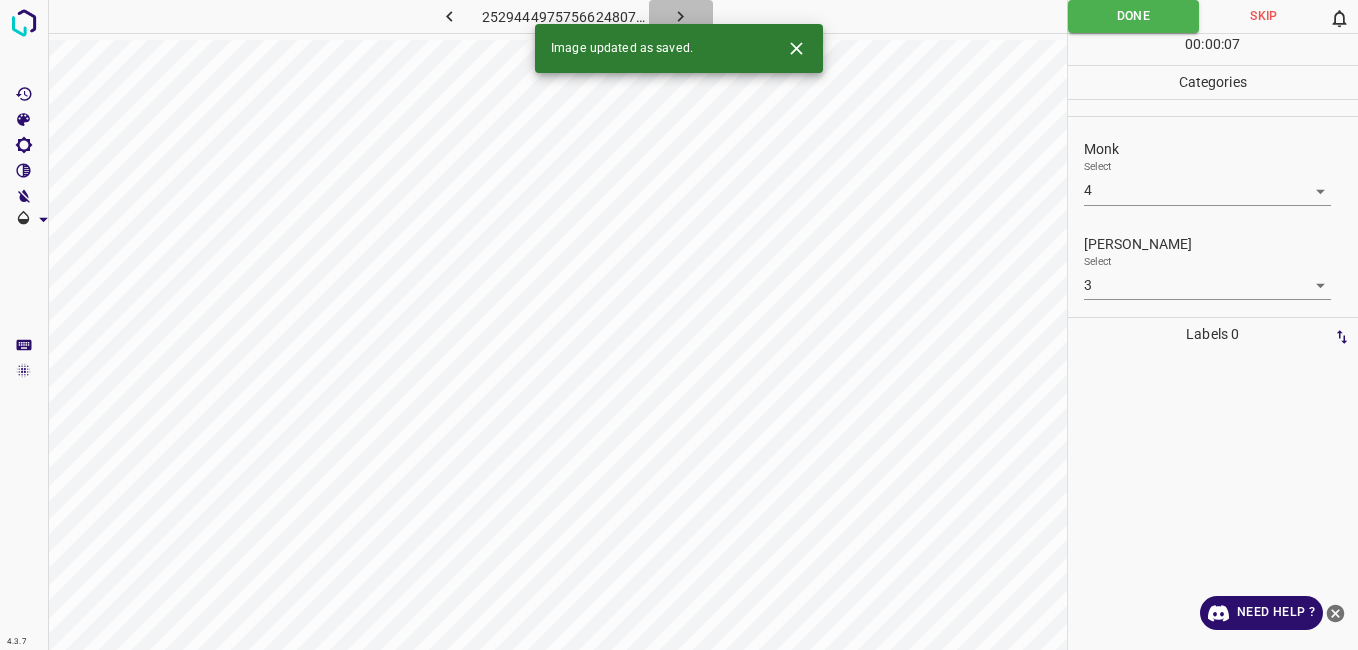 click 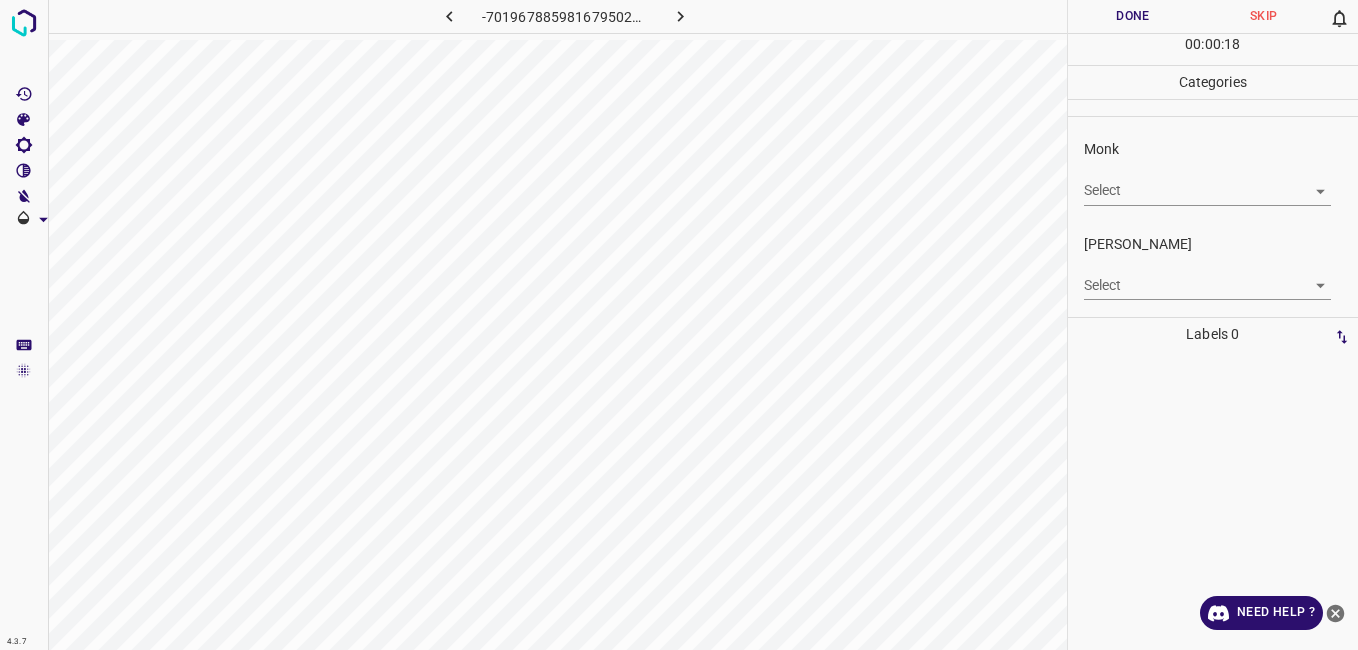 click on "4.3.7 -7019678859816795023.png Done Skip 0 00   : 00   : 18   Categories Monk   Select ​  [PERSON_NAME]   Select ​ Labels   0 Categories 1 Monk 2  [PERSON_NAME] Tools Space Change between modes (Draw & Edit) I Auto labeling R Restore zoom M Zoom in N Zoom out Delete Delete selecte label Filters Z Restore filters X Saturation filter C Brightness filter V Contrast filter B Gray scale filter General O Download Need Help ? - Text - Hide - Delete" at bounding box center [679, 325] 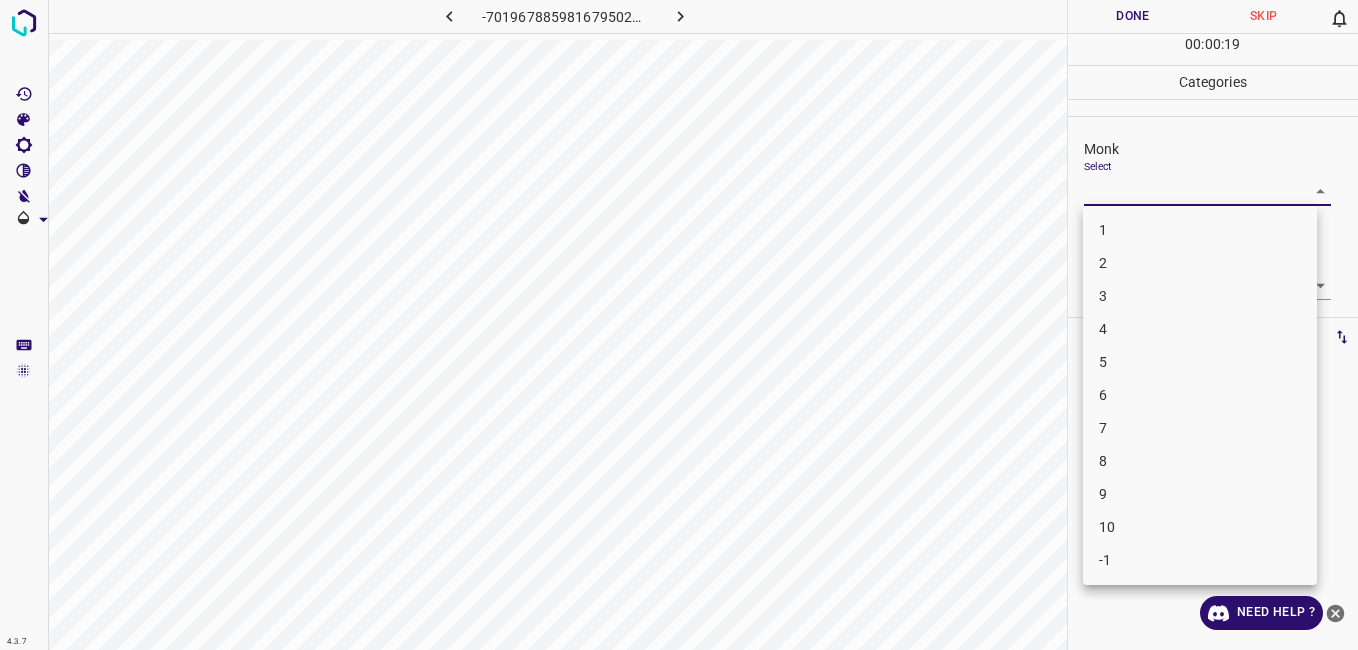 click on "2" at bounding box center (1200, 263) 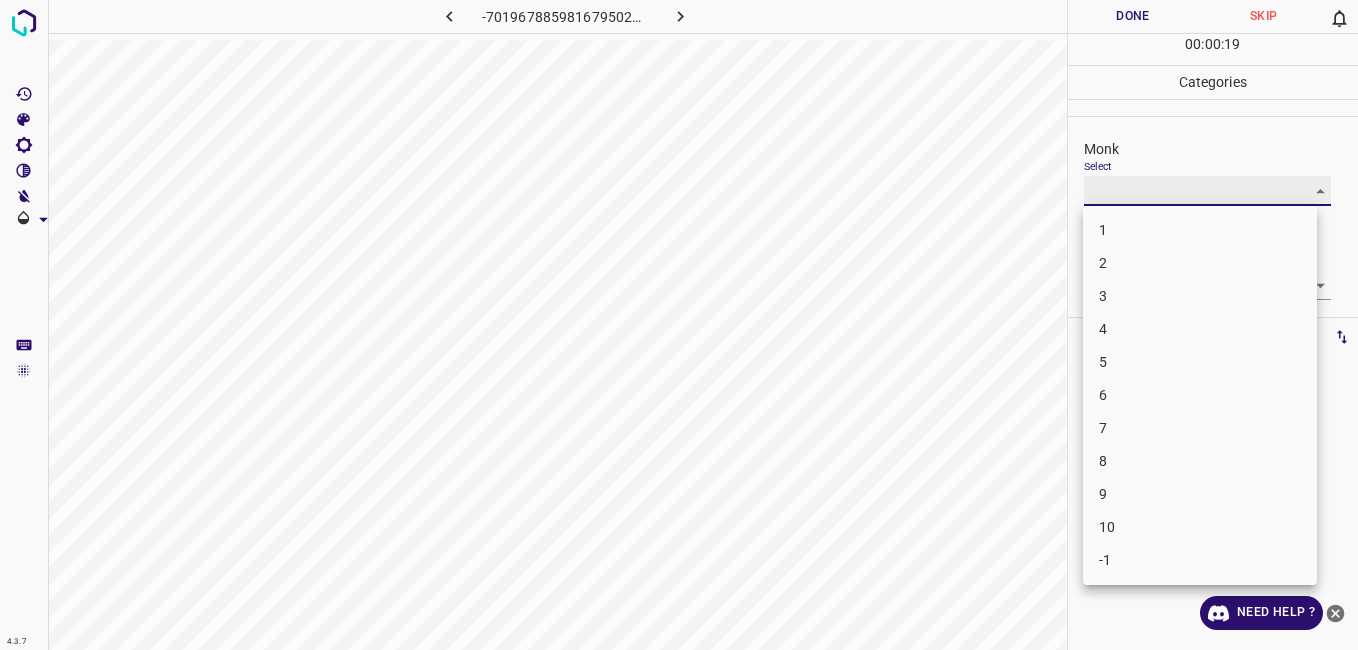 type on "2" 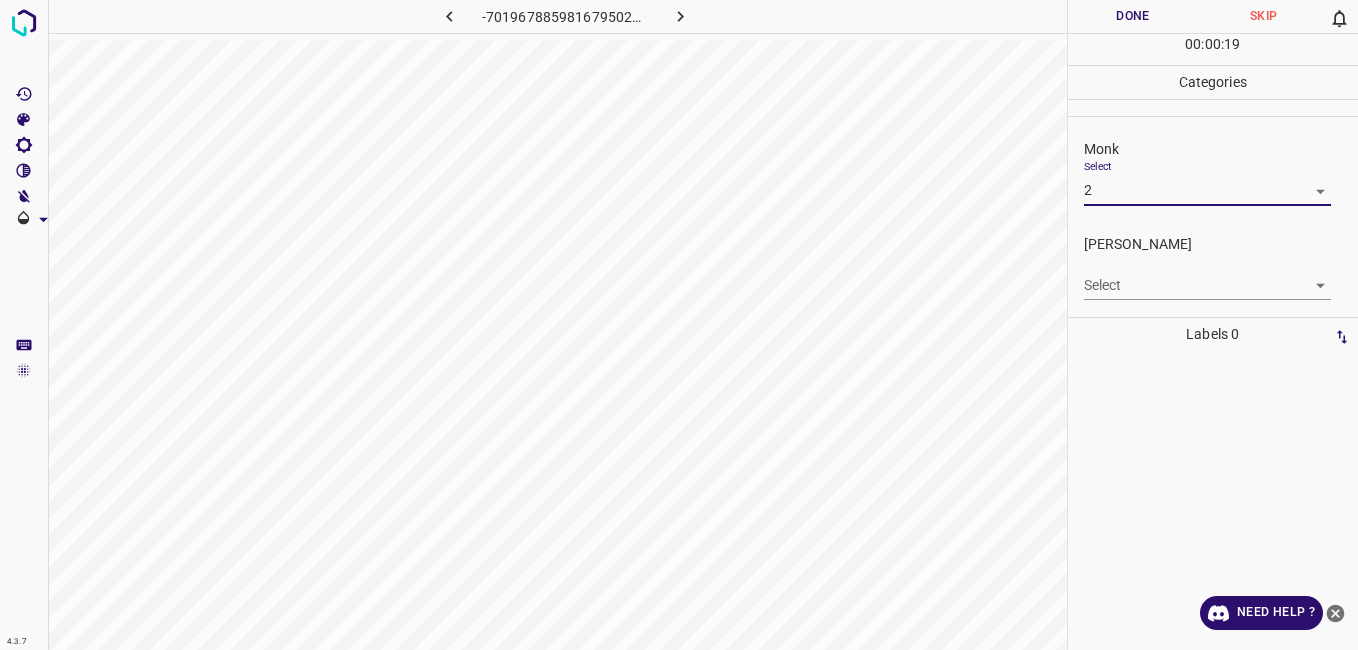 click on "4.3.7 -7019678859816795023.png Done Skip 0 00   : 00   : 19   Categories Monk   Select 2 2  [PERSON_NAME]   Select ​ Labels   0 Categories 1 Monk 2  [PERSON_NAME] Tools Space Change between modes (Draw & Edit) I Auto labeling R Restore zoom M Zoom in N Zoom out Delete Delete selecte label Filters Z Restore filters X Saturation filter C Brightness filter V Contrast filter B Gray scale filter General O Download Need Help ? - Text - Hide - Delete" at bounding box center (679, 325) 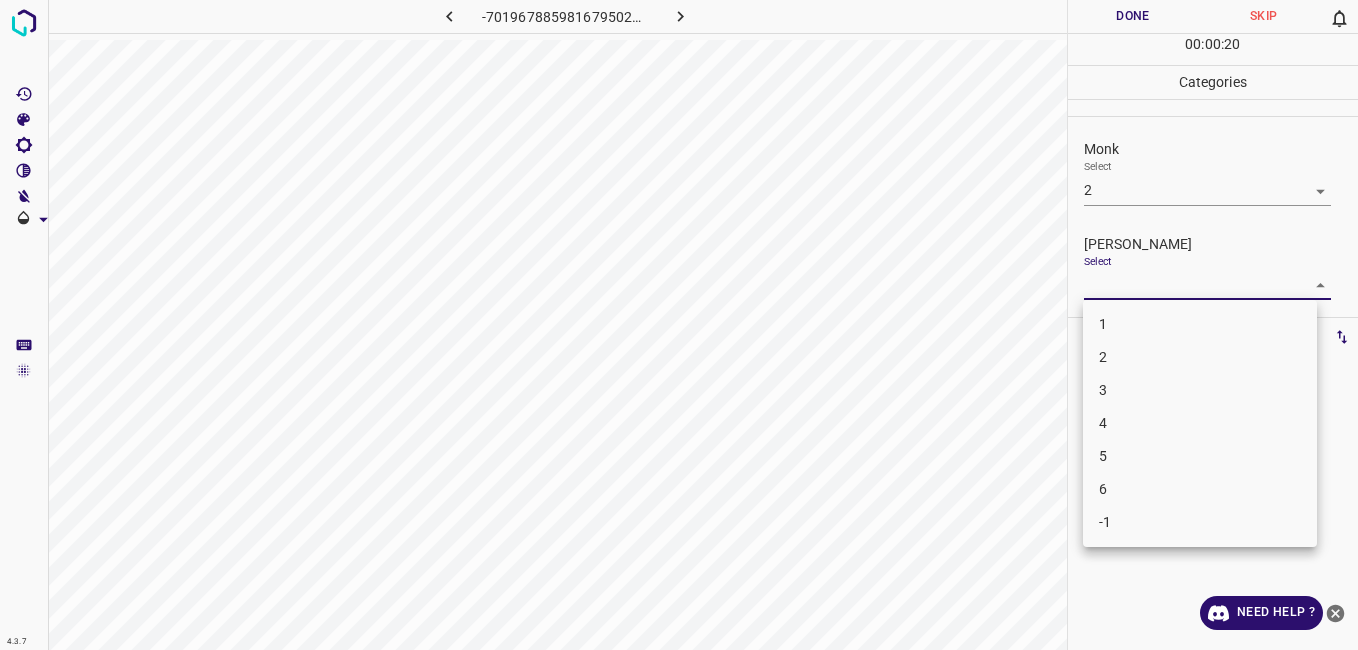 click on "1" at bounding box center (1200, 324) 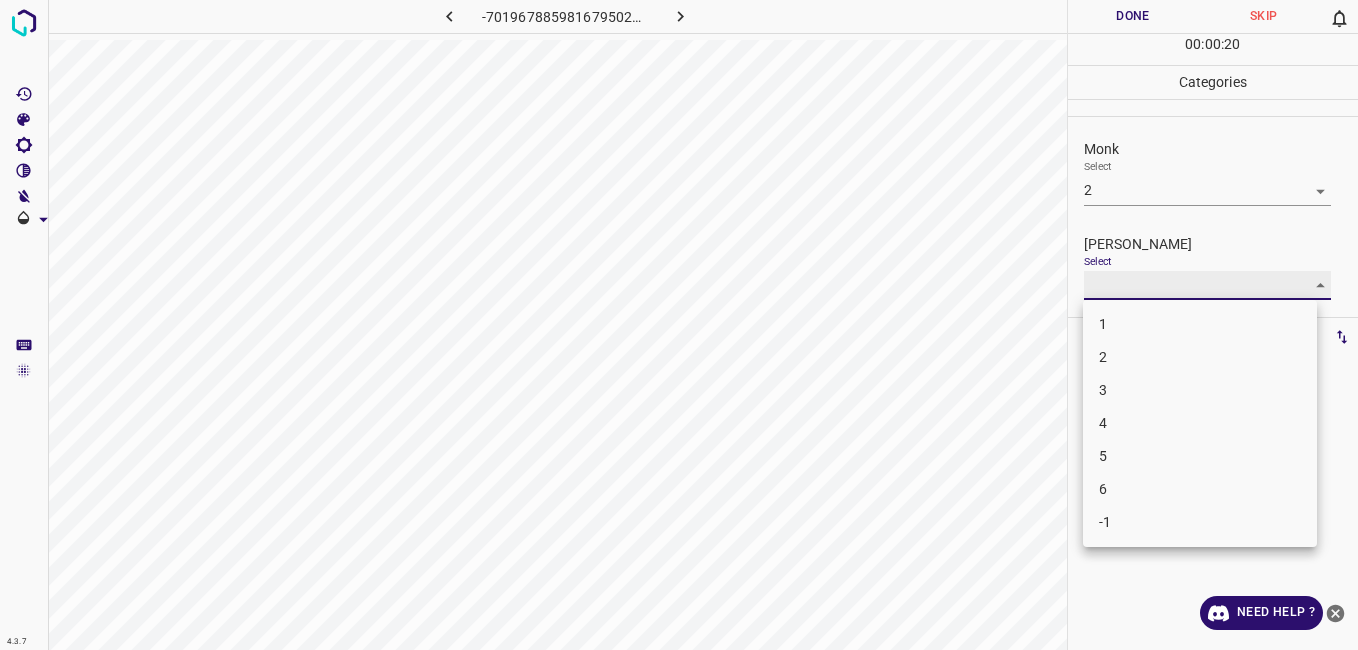 type on "1" 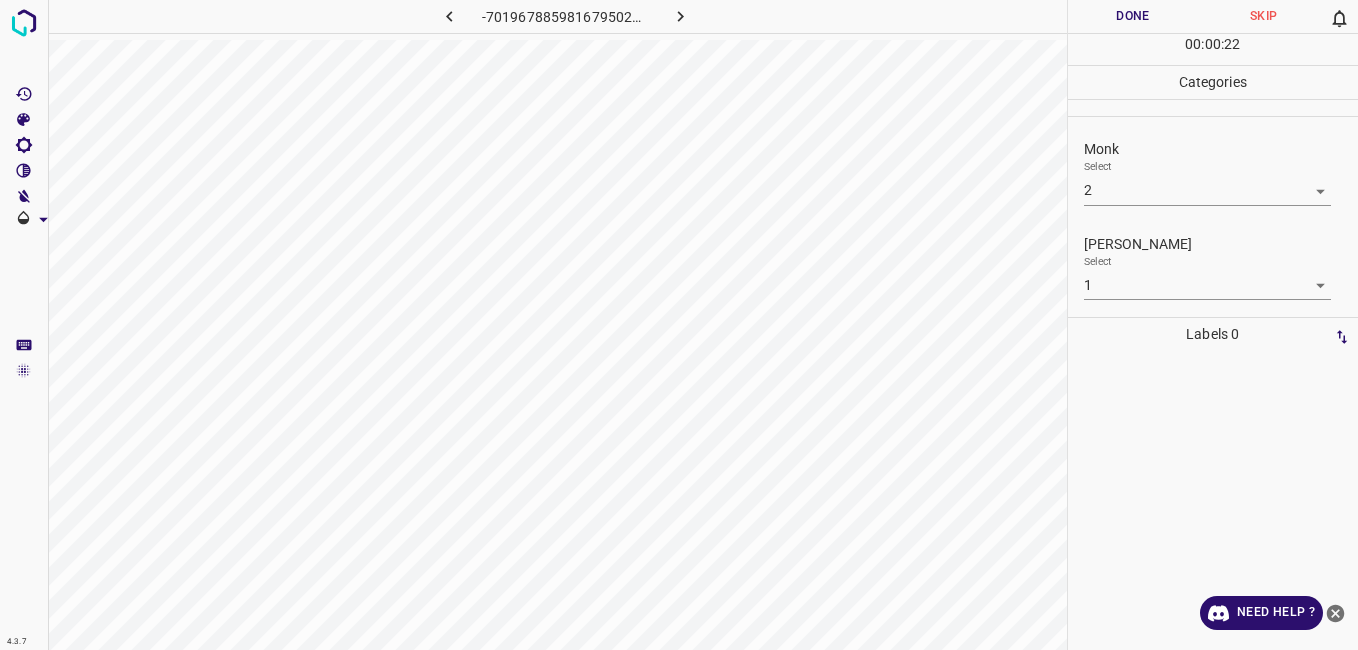 click on "00   : 00   : 22" at bounding box center (1213, 49) 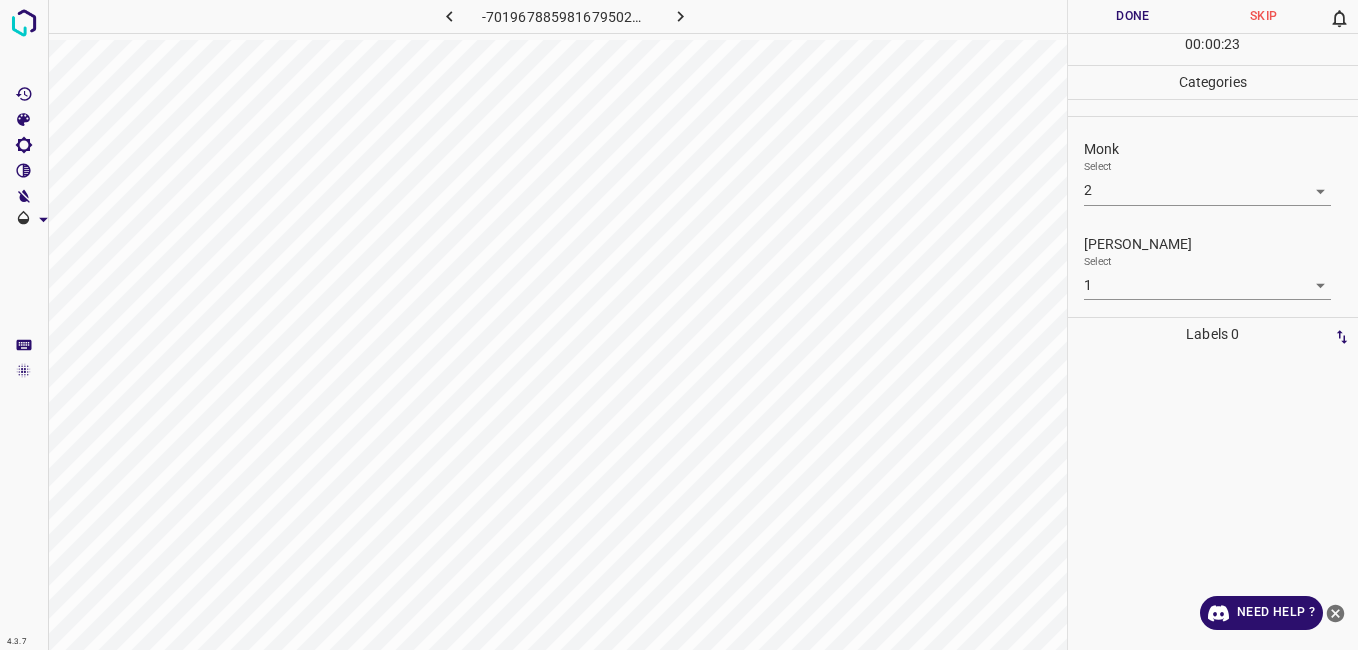 click on "Done" at bounding box center (1133, 16) 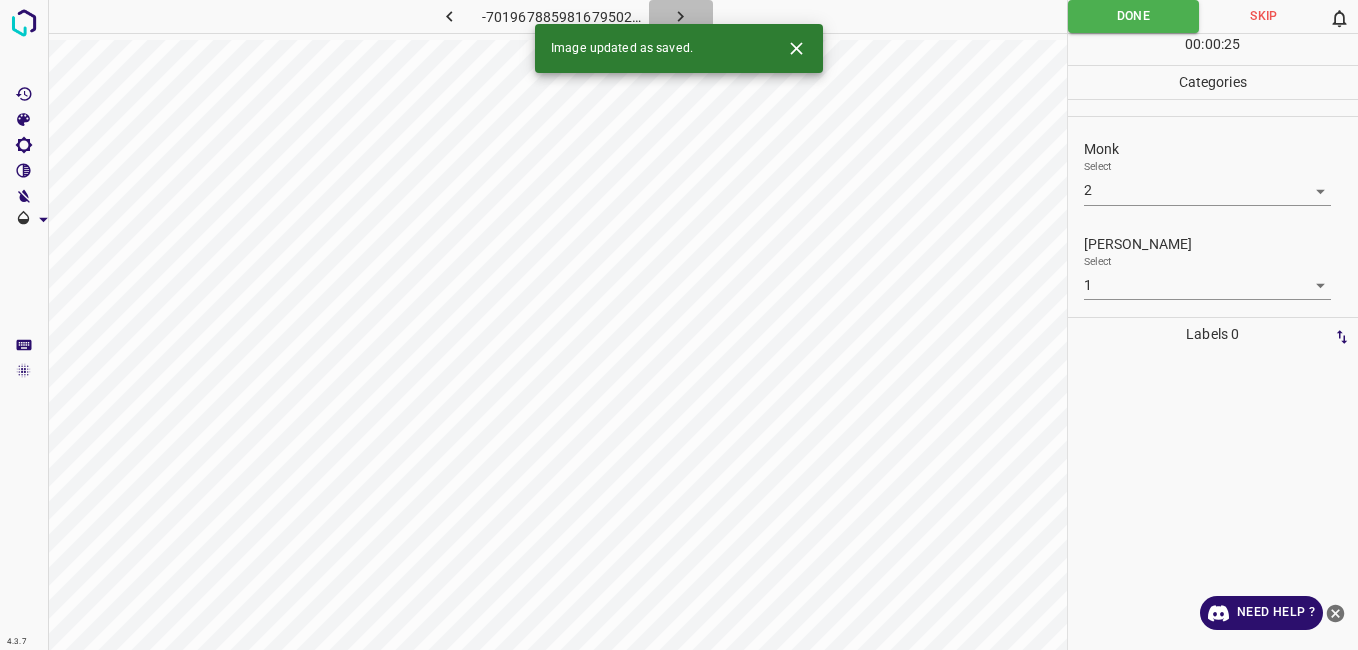 click at bounding box center (681, 16) 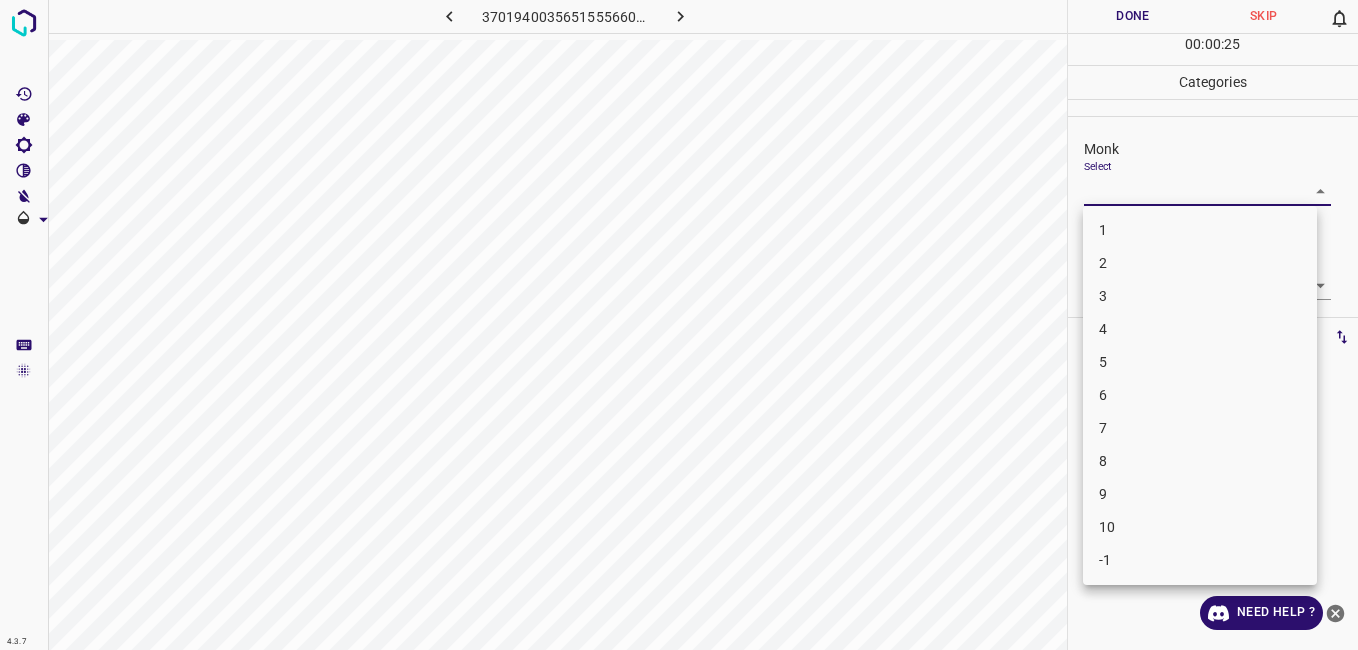 click on "4.3.7 3701940035651555660.png Done Skip 0 00   : 00   : 25   Categories Monk   Select ​  [PERSON_NAME]   Select ​ Labels   0 Categories 1 Monk 2  [PERSON_NAME] Tools Space Change between modes (Draw & Edit) I Auto labeling R Restore zoom M Zoom in N Zoom out Delete Delete selecte label Filters Z Restore filters X Saturation filter C Brightness filter V Contrast filter B Gray scale filter General O Download Need Help ? - Text - Hide - Delete 1 2 3 4 5 6 7 8 9 10 -1" at bounding box center [679, 325] 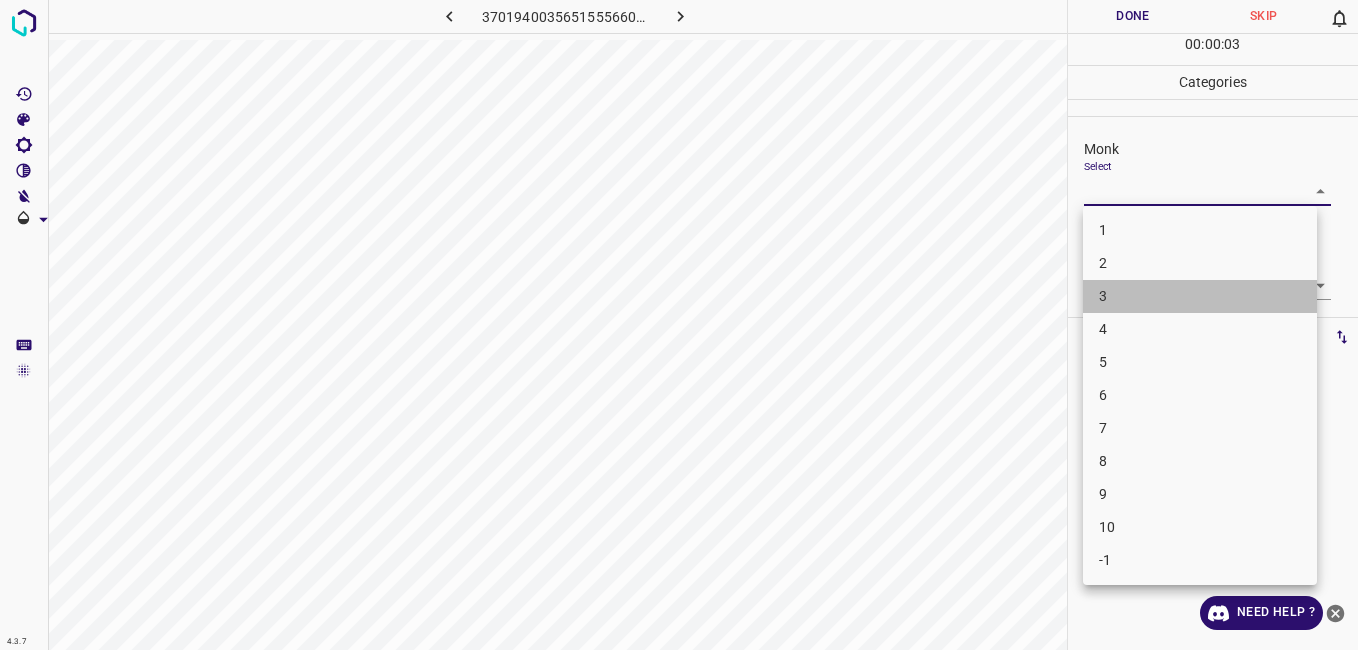 click on "3" at bounding box center [1200, 296] 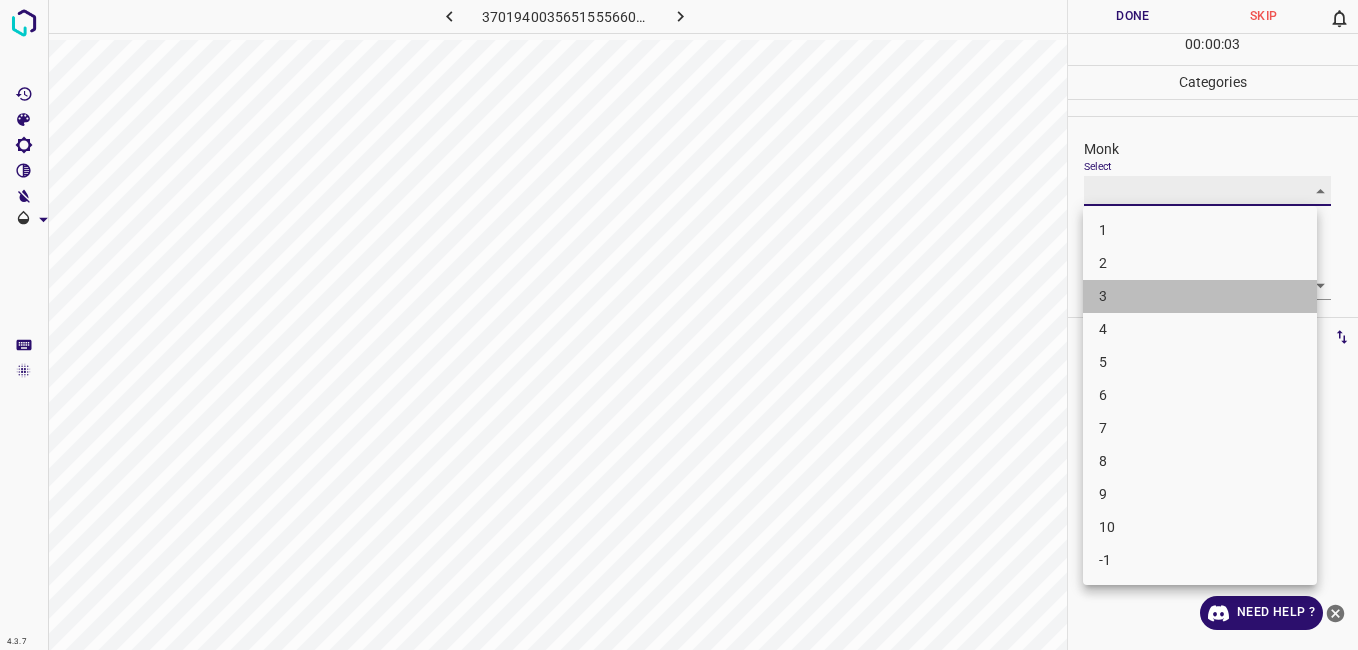 type on "3" 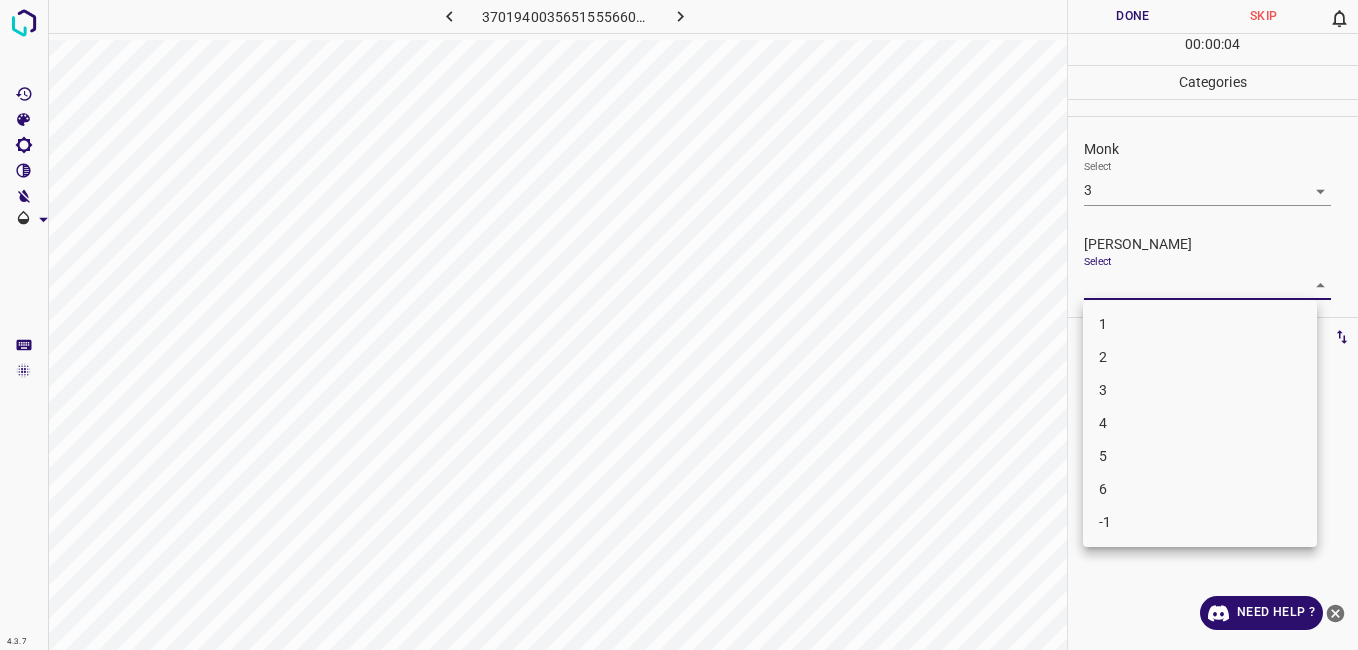 click on "4.3.7 3701940035651555660.png Done Skip 0 00   : 00   : 04   Categories Monk   Select 3 3  [PERSON_NAME]   Select ​ Labels   0 Categories 1 Monk 2  [PERSON_NAME] Tools Space Change between modes (Draw & Edit) I Auto labeling R Restore zoom M Zoom in N Zoom out Delete Delete selecte label Filters Z Restore filters X Saturation filter C Brightness filter V Contrast filter B Gray scale filter General O Download Need Help ? - Text - Hide - Delete 1 2 3 4 5 6 -1" at bounding box center (679, 325) 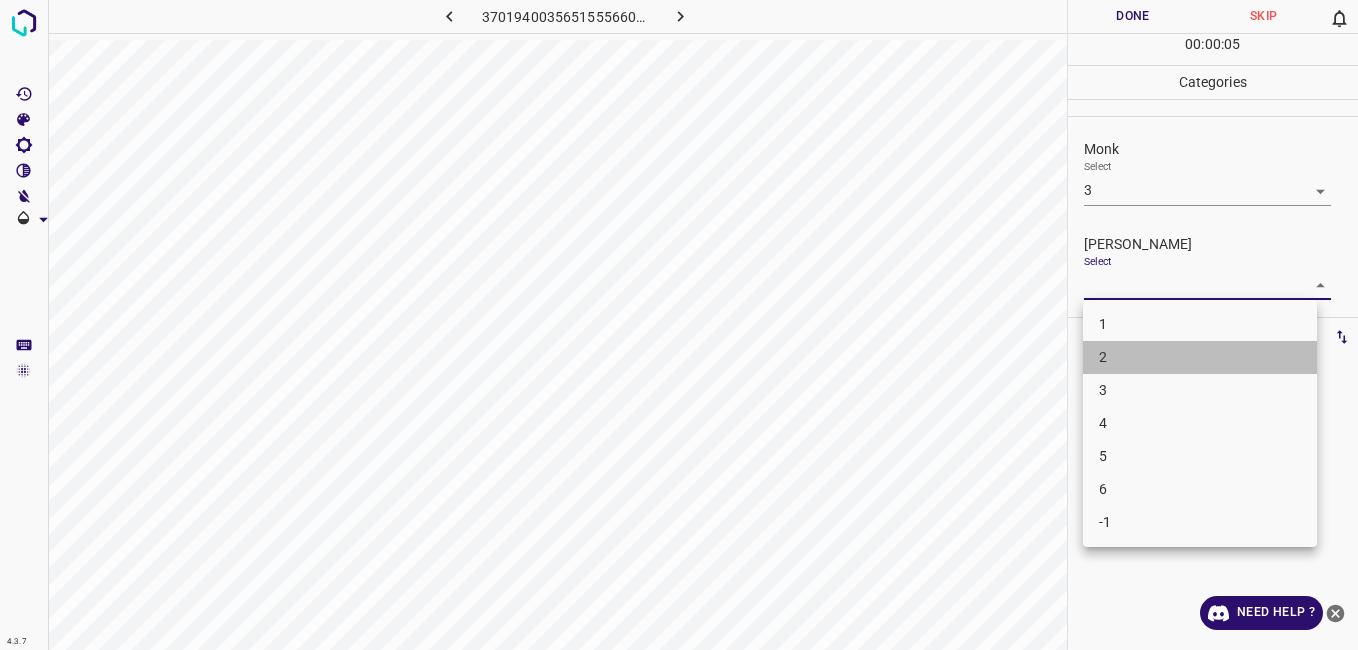 click on "2" at bounding box center (1200, 357) 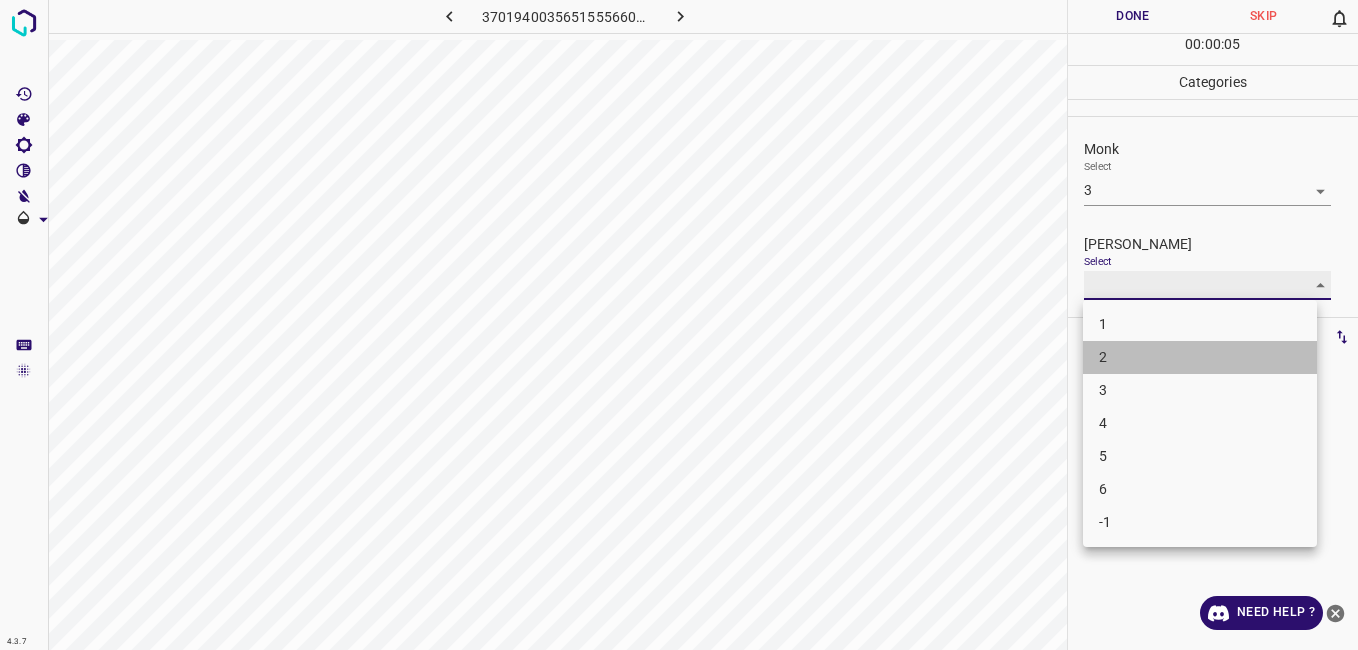 type on "2" 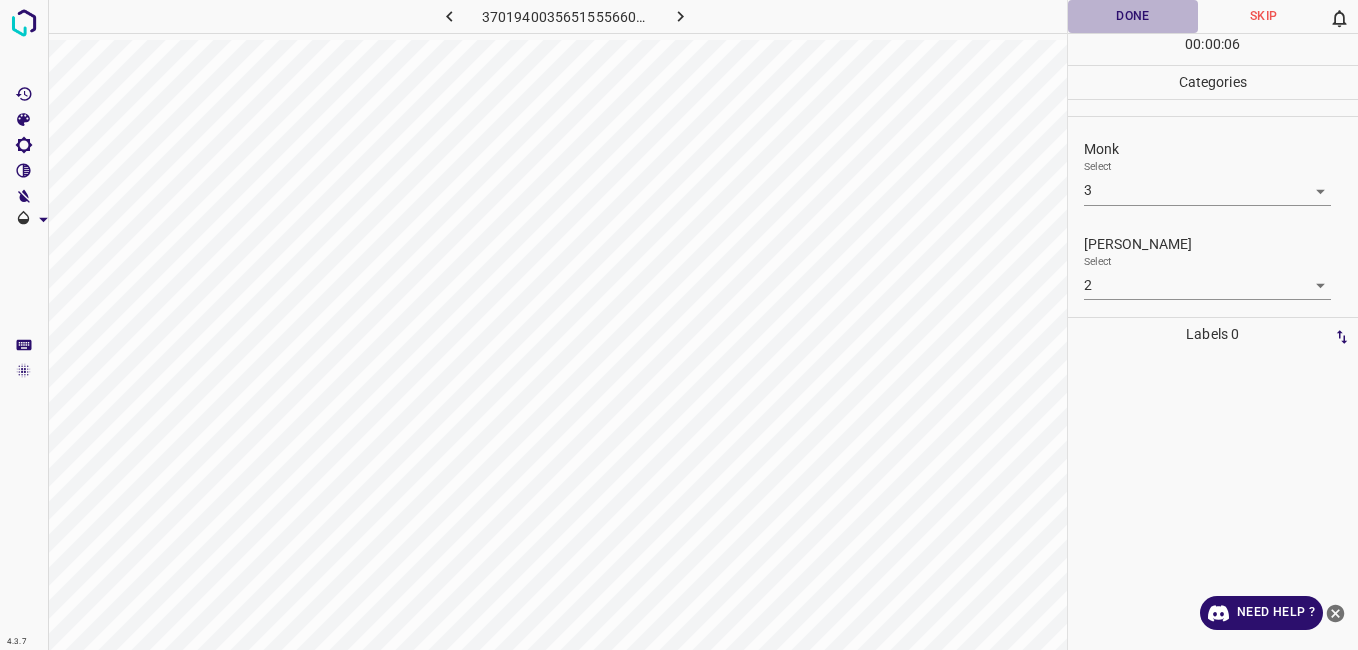 click on "Done" at bounding box center [1133, 16] 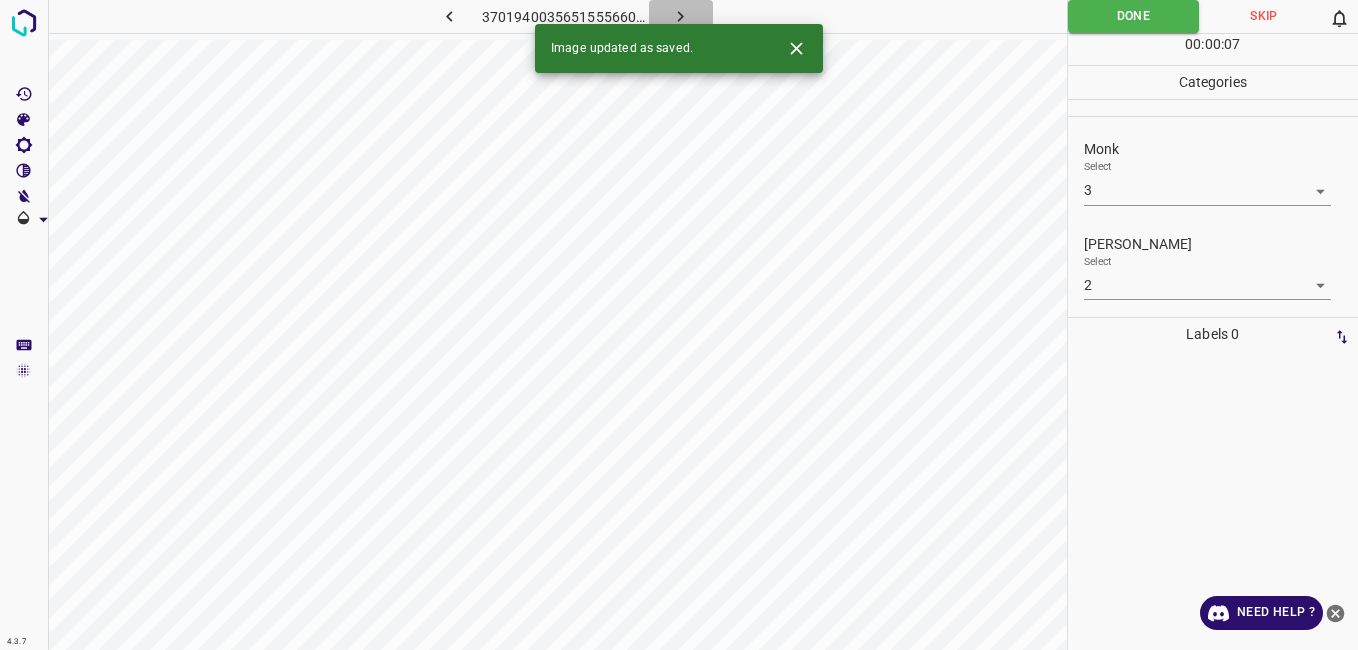 click 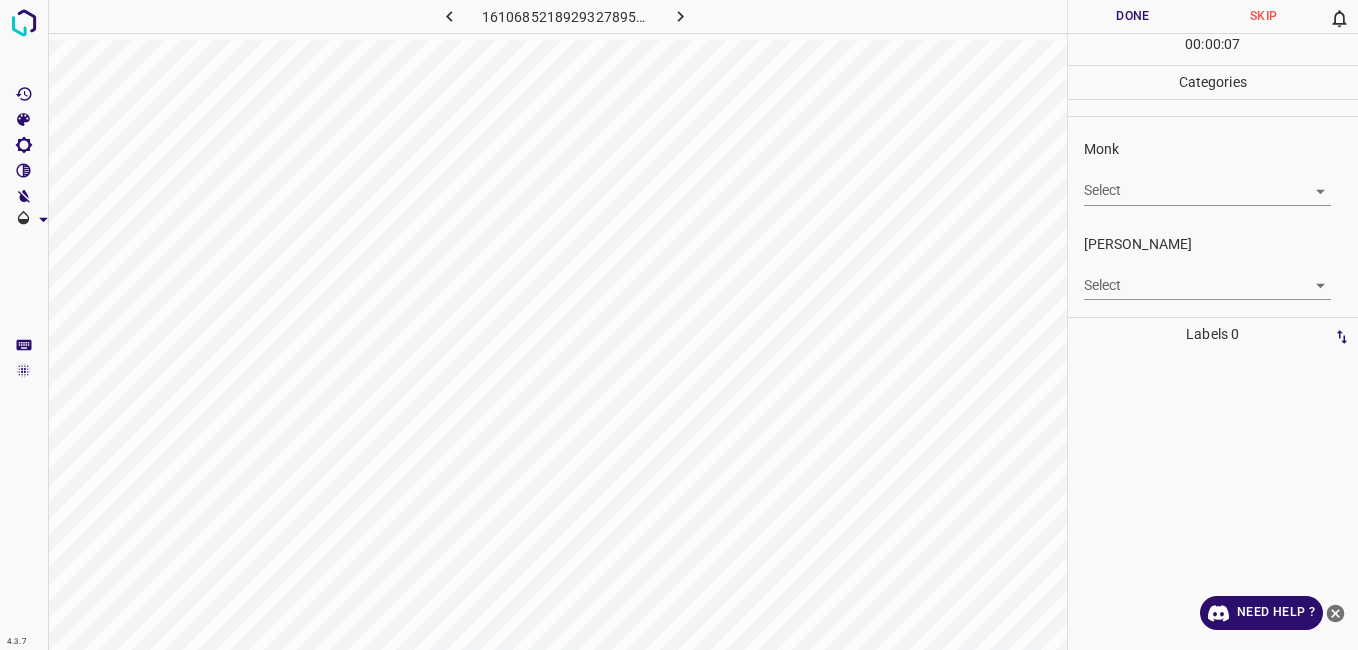 click on "4.3.7 1610685218929327895.png Done Skip 0 00   : 00   : 07   Categories Monk   Select ​  [PERSON_NAME]   Select ​ Labels   0 Categories 1 Monk 2  [PERSON_NAME] Tools Space Change between modes (Draw & Edit) I Auto labeling R Restore zoom M Zoom in N Zoom out Delete Delete selecte label Filters Z Restore filters X Saturation filter C Brightness filter V Contrast filter B Gray scale filter General O Download Need Help ? - Text - Hide - Delete" at bounding box center (679, 325) 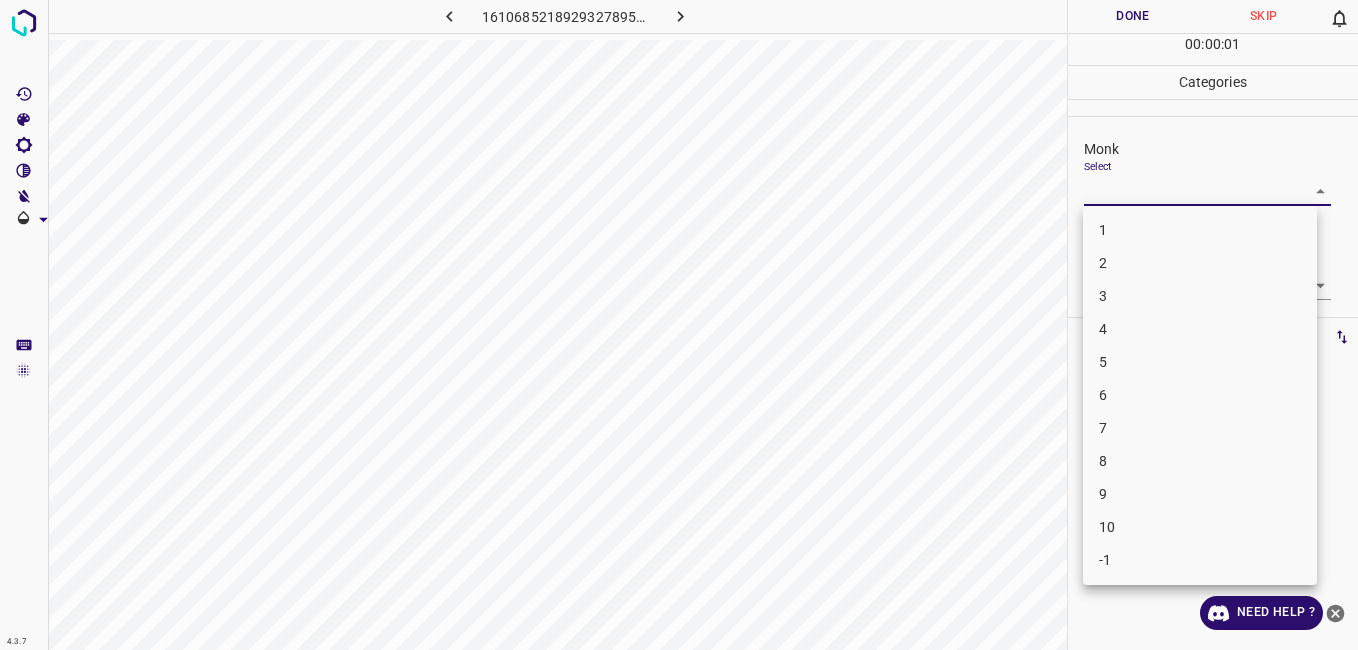 click on "2" at bounding box center [1200, 263] 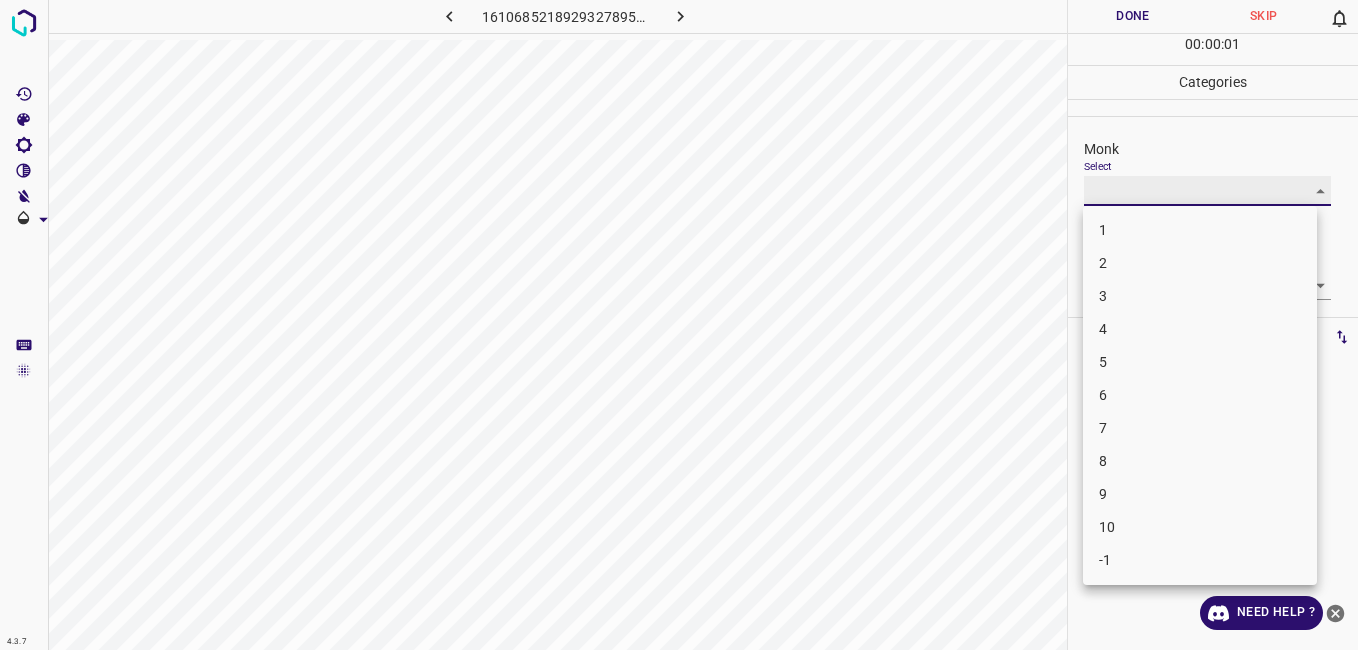 type on "2" 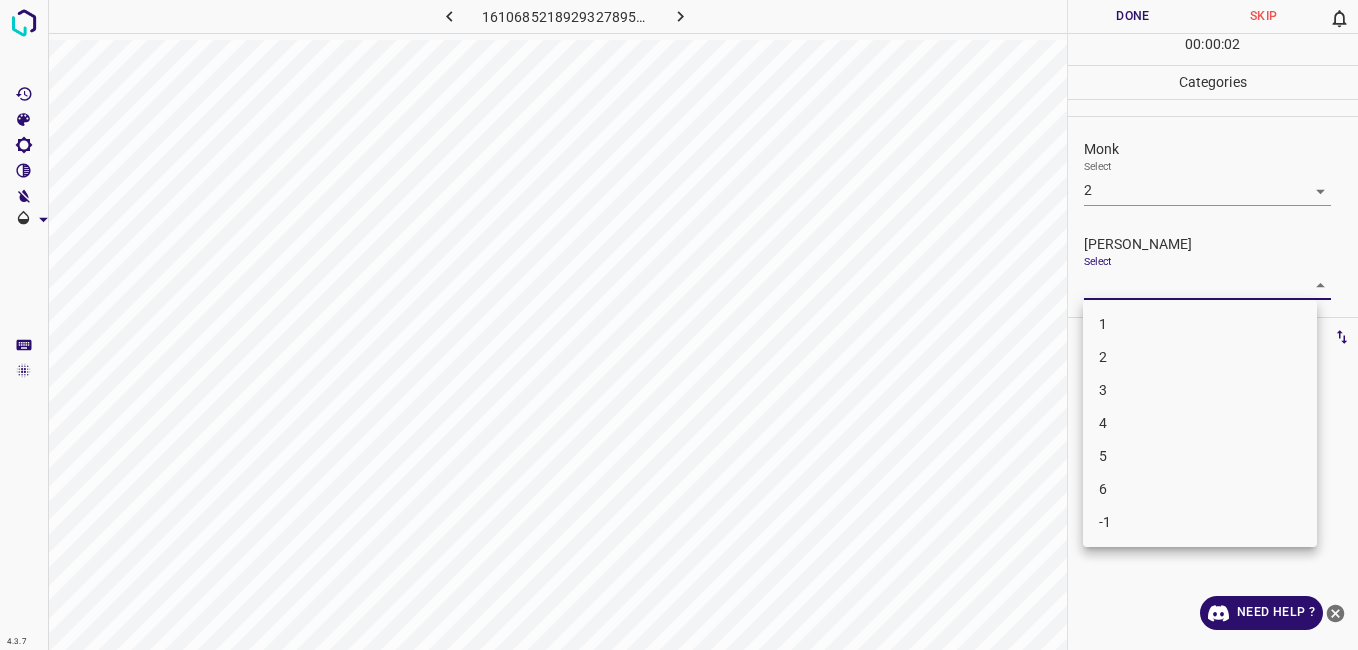 click on "4.3.7 1610685218929327895.png Done Skip 0 00   : 00   : 02   Categories Monk   Select 2 2  [PERSON_NAME]   Select ​ Labels   0 Categories 1 Monk 2  [PERSON_NAME] Tools Space Change between modes (Draw & Edit) I Auto labeling R Restore zoom M Zoom in N Zoom out Delete Delete selecte label Filters Z Restore filters X Saturation filter C Brightness filter V Contrast filter B Gray scale filter General O Download Need Help ? - Text - Hide - Delete 1 2 3 4 5 6 -1" at bounding box center [679, 325] 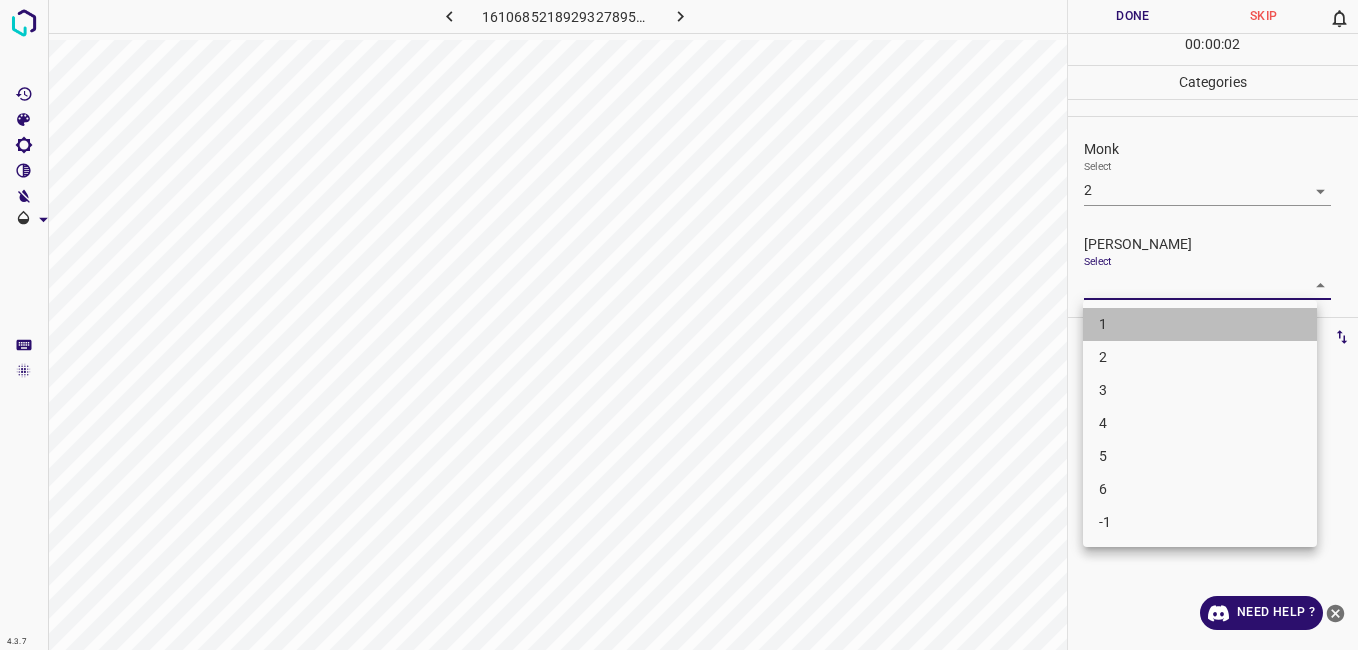 click on "1" at bounding box center (1200, 324) 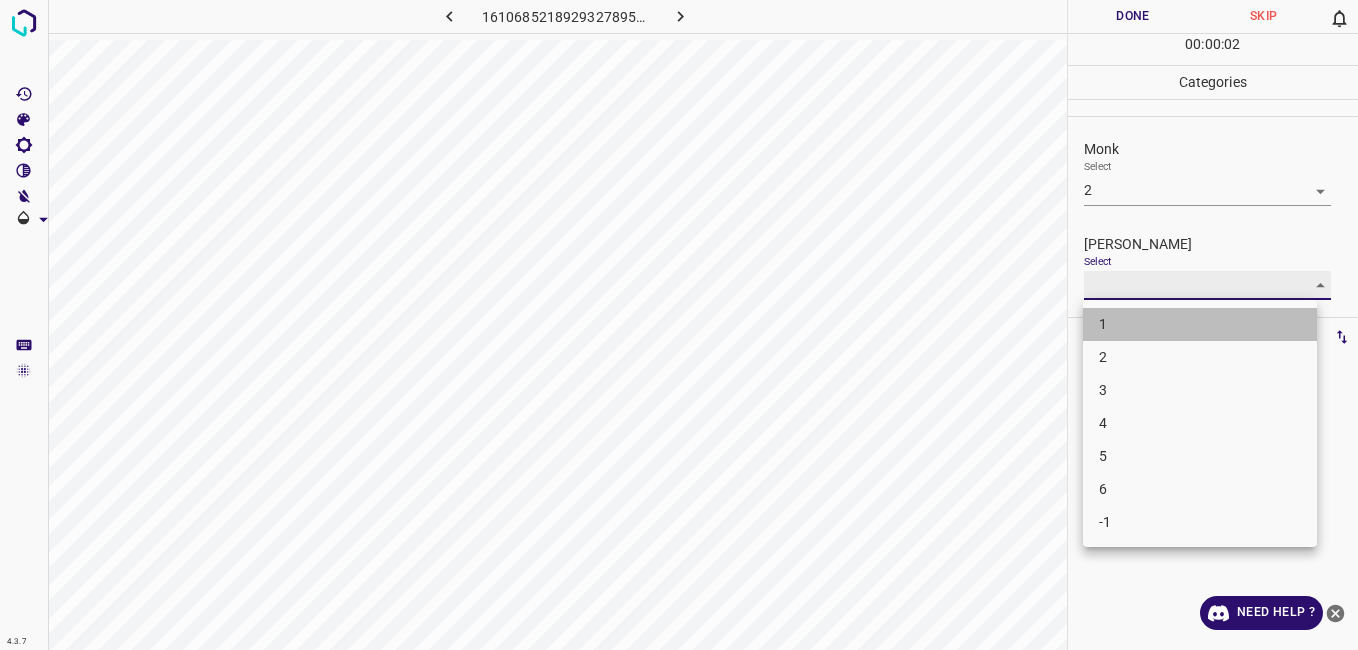 type on "1" 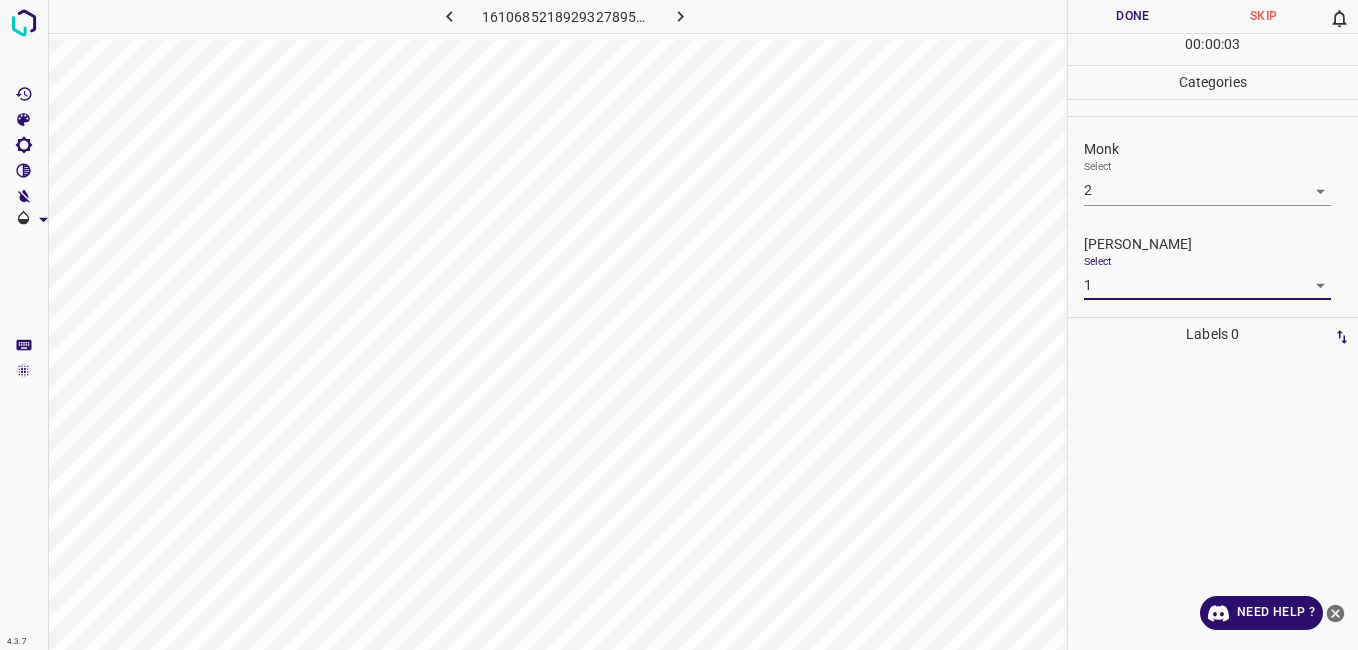 click on "00   : 00   : 03" at bounding box center [1213, 49] 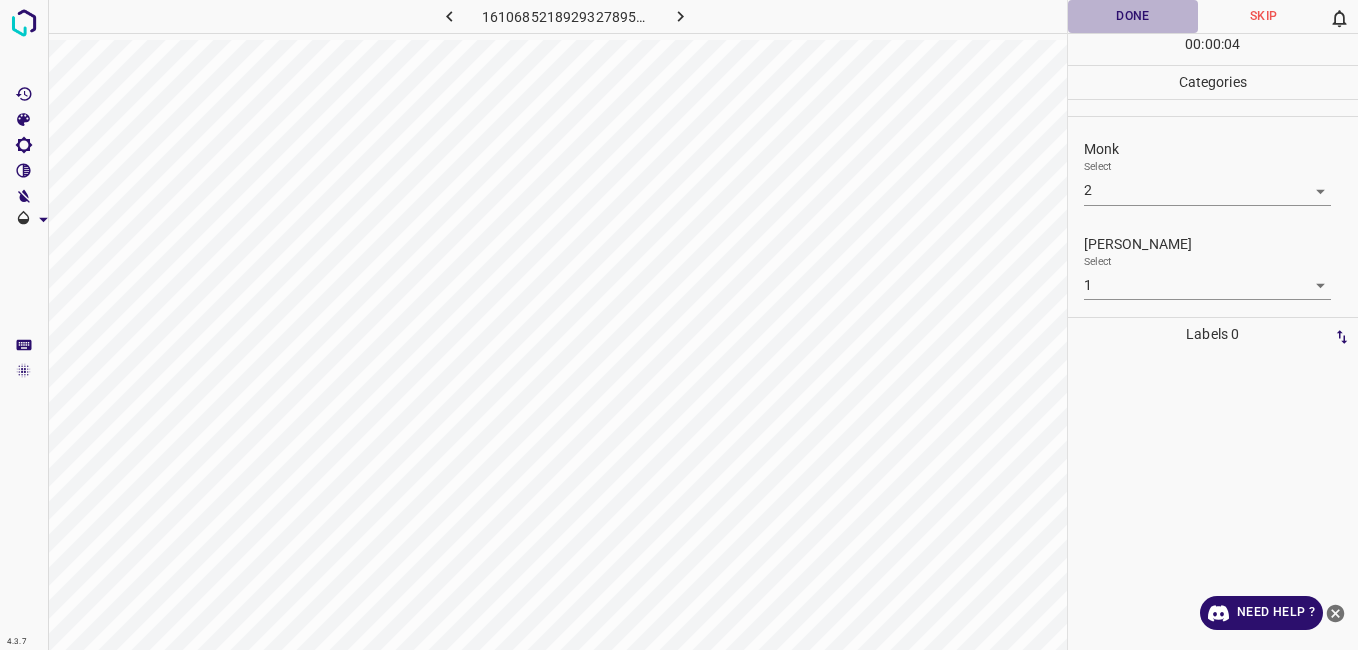 click on "Done" at bounding box center (1133, 16) 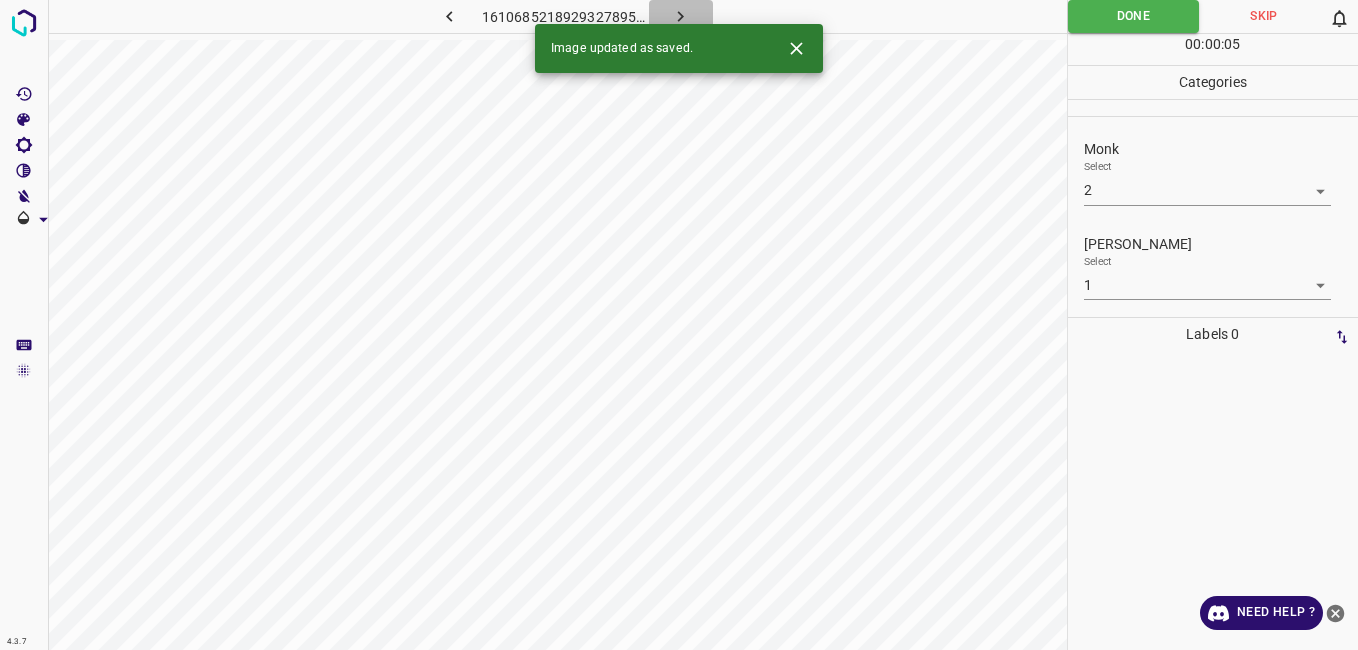 click 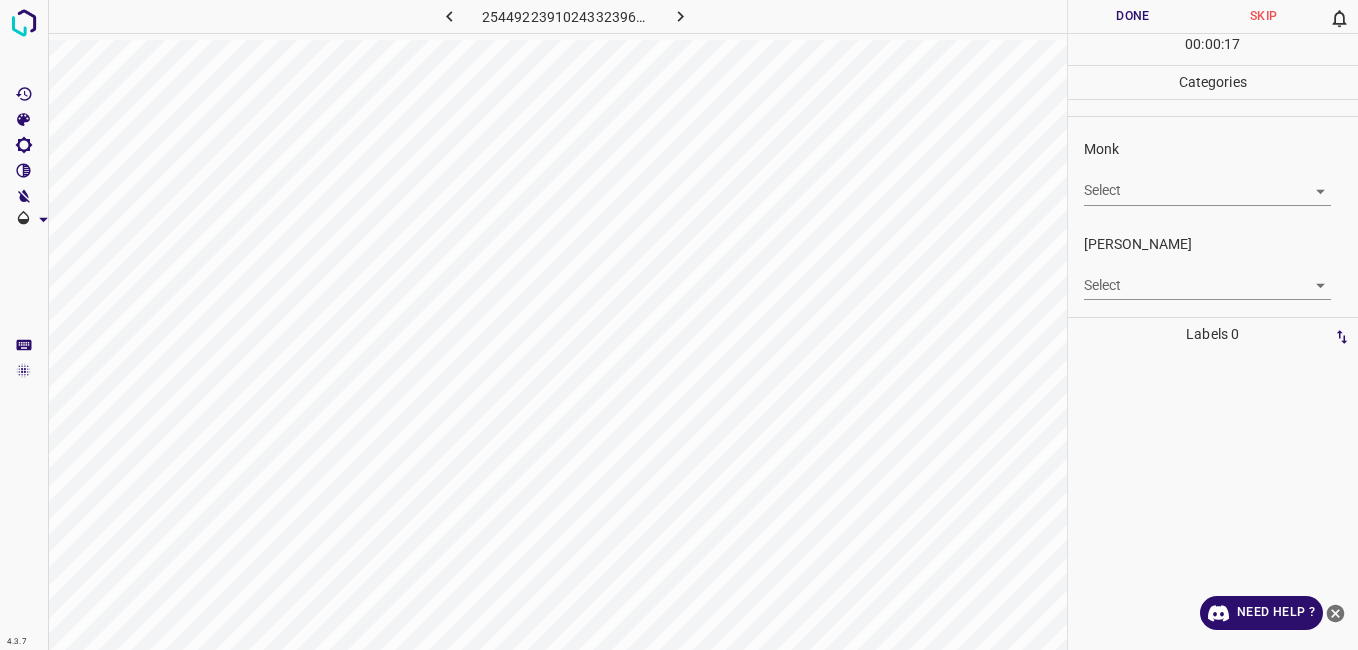 click on "Select ​" at bounding box center [1207, 182] 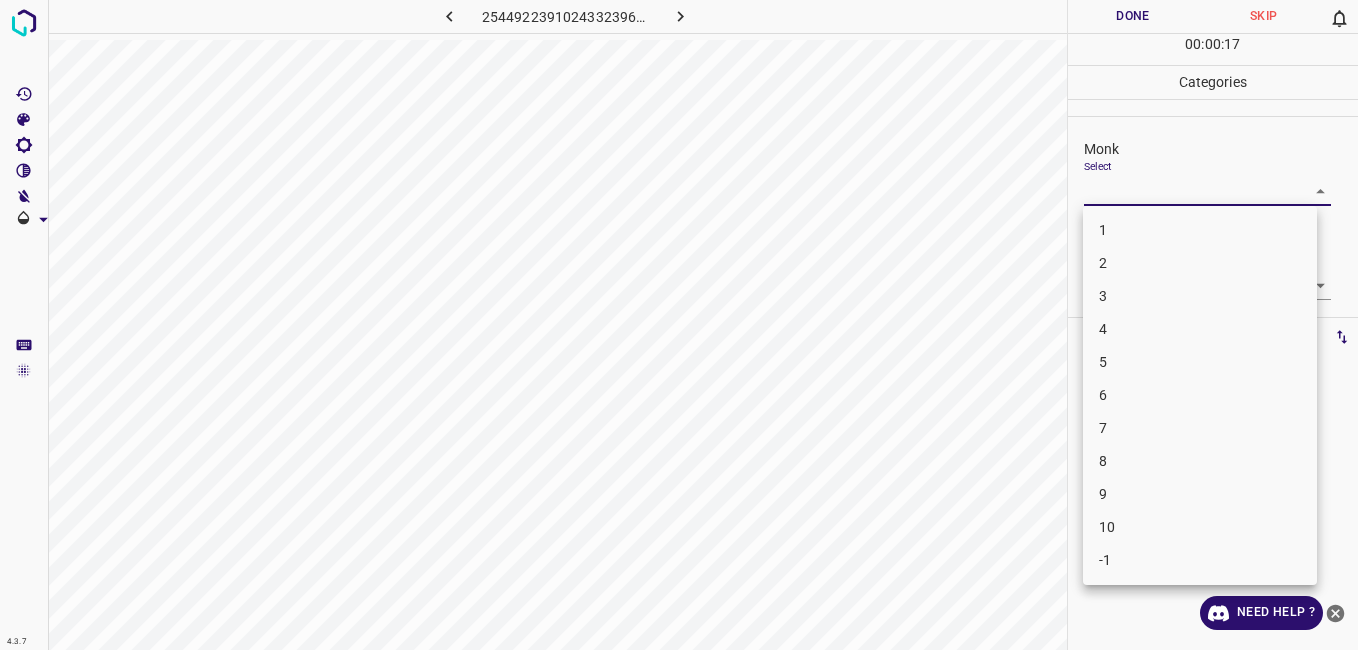 click on "4.3.7 2544922391024332396.png Done Skip 0 00   : 00   : 17   Categories Monk   Select ​  [PERSON_NAME]   Select ​ Labels   0 Categories 1 Monk 2  [PERSON_NAME] Tools Space Change between modes (Draw & Edit) I Auto labeling R Restore zoom M Zoom in N Zoom out Delete Delete selecte label Filters Z Restore filters X Saturation filter C Brightness filter V Contrast filter B Gray scale filter General O Download Need Help ? - Text - Hide - Delete 1 2 3 4 5 6 7 8 9 10 -1" at bounding box center (679, 325) 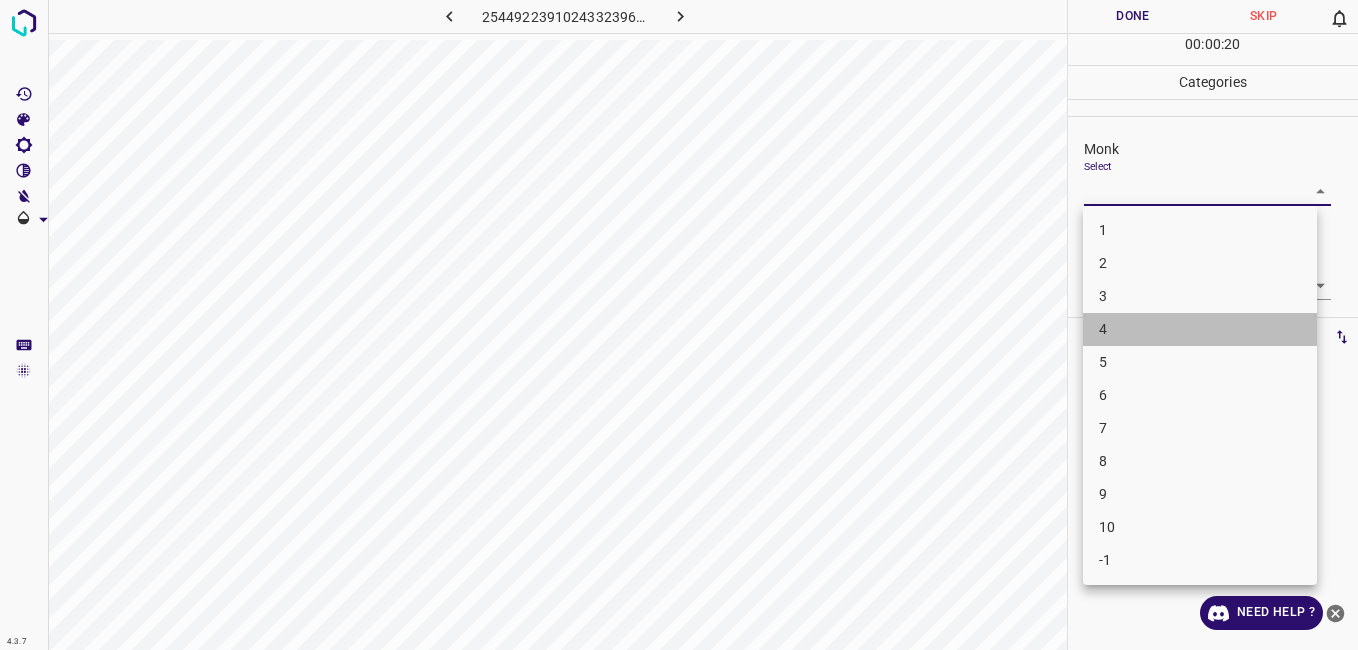 click on "4" at bounding box center (1200, 329) 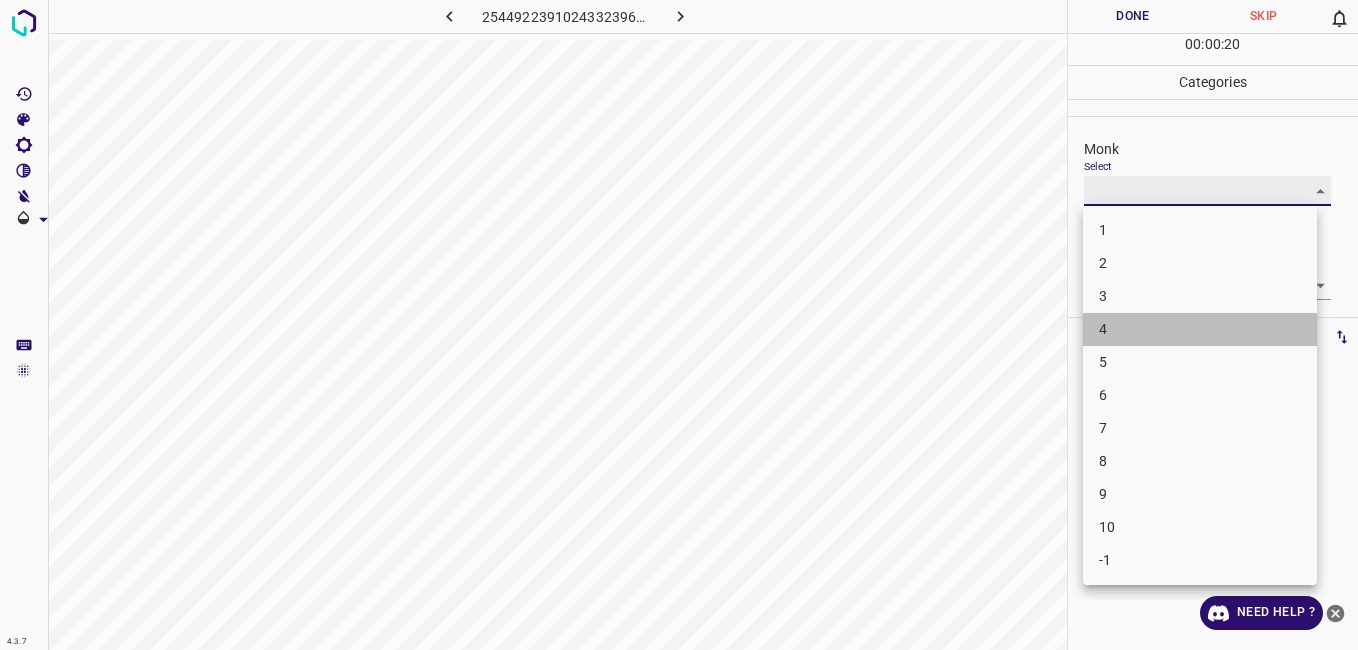 type on "4" 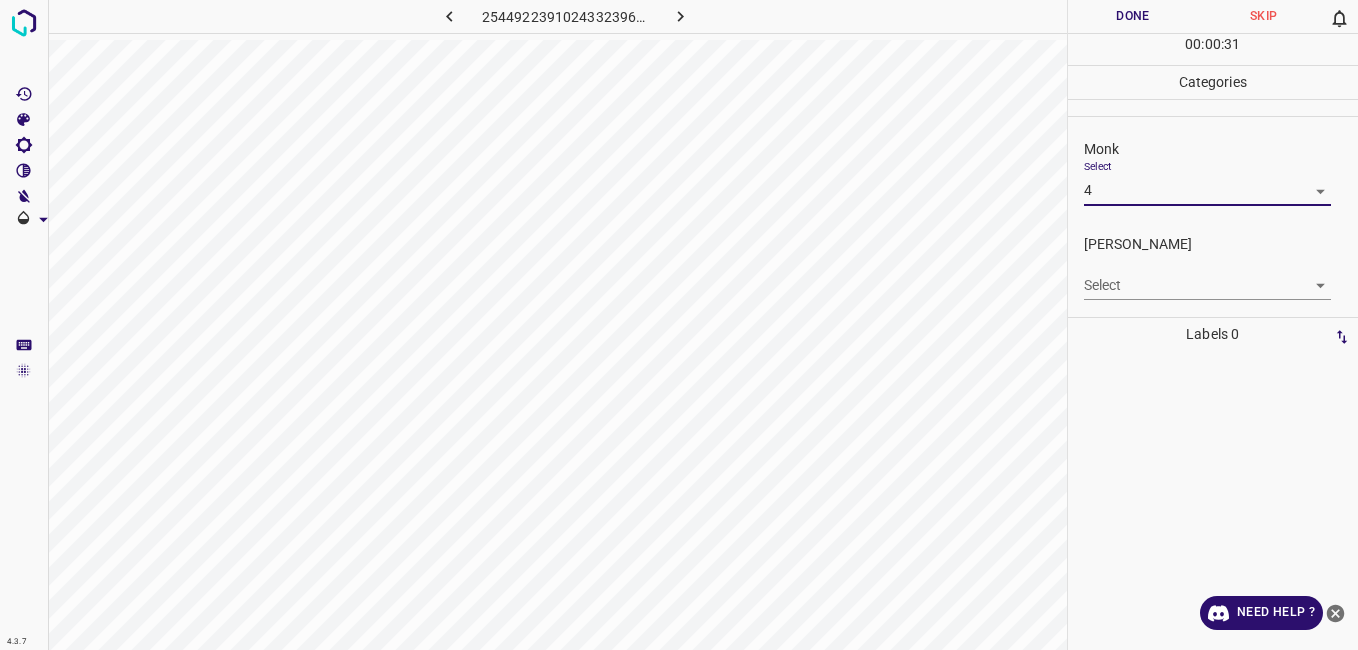 click on "4.3.7 2544922391024332396.png Done Skip 0 00   : 00   : 31   Categories Monk   Select 4 4  [PERSON_NAME]   Select ​ Labels   0 Categories 1 Monk 2  [PERSON_NAME] Tools Space Change between modes (Draw & Edit) I Auto labeling R Restore zoom M Zoom in N Zoom out Delete Delete selecte label Filters Z Restore filters X Saturation filter C Brightness filter V Contrast filter B Gray scale filter General O Download Need Help ? - Text - Hide - Delete" at bounding box center (679, 325) 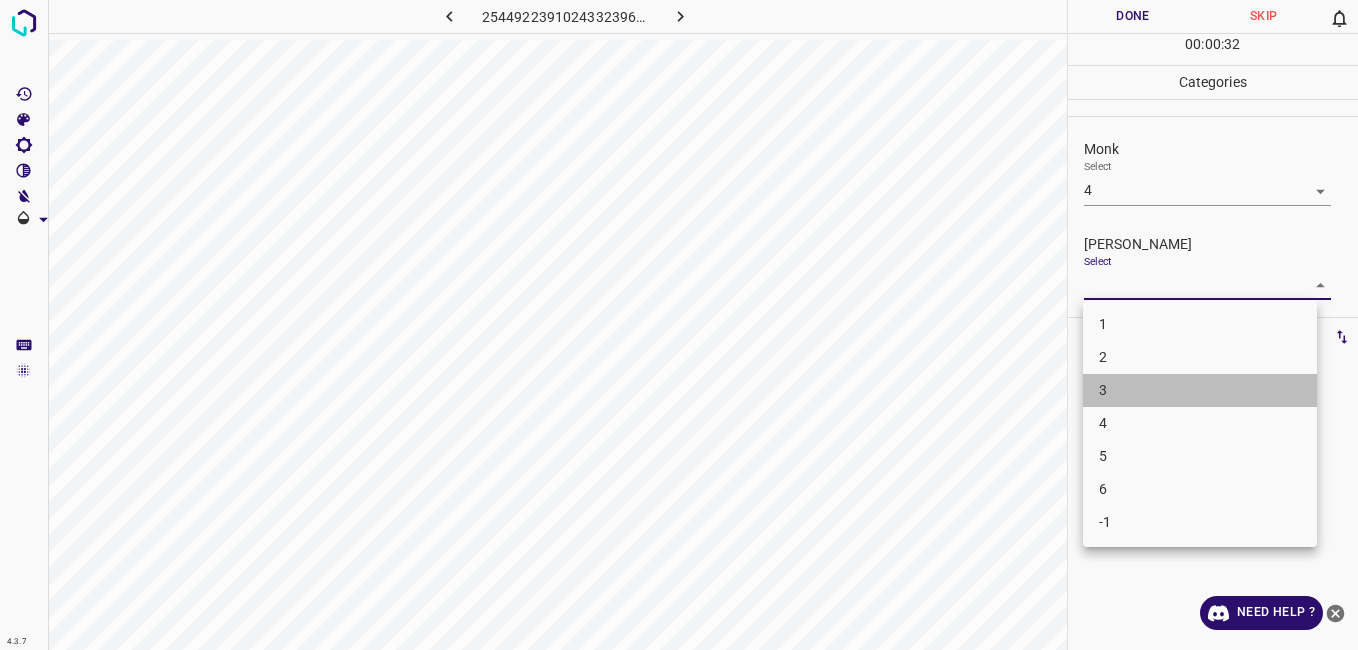 click on "3" at bounding box center (1200, 390) 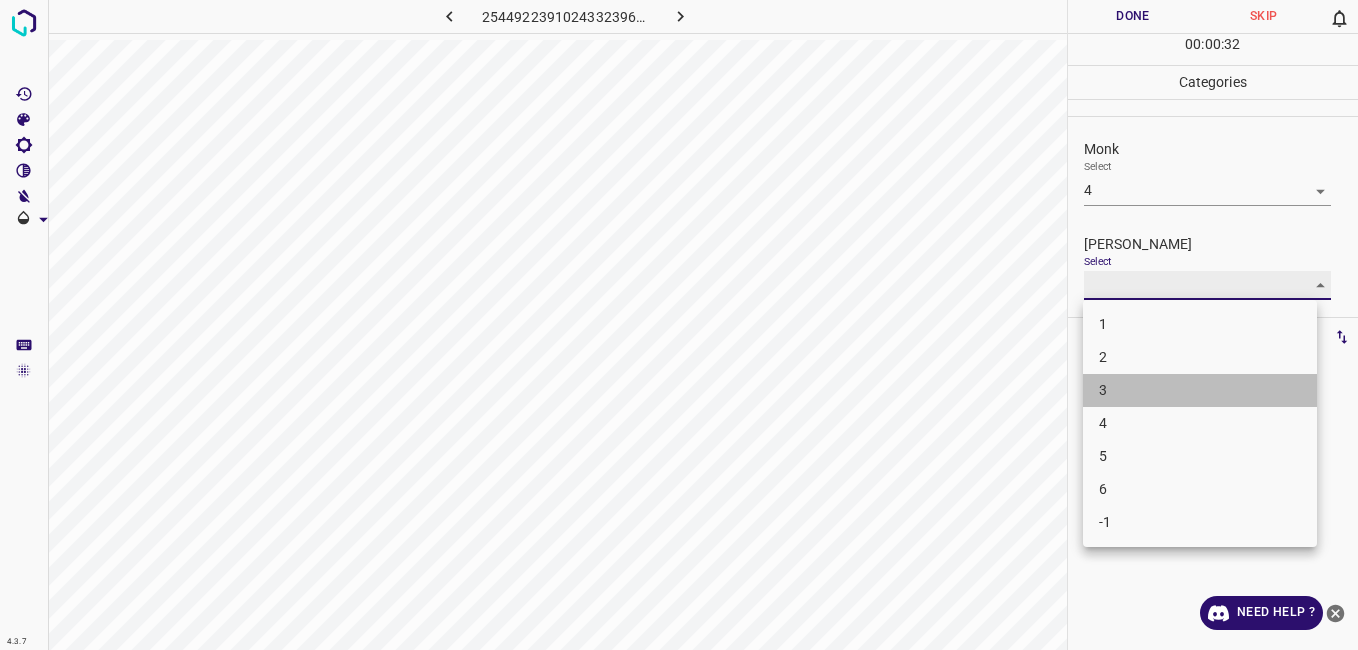 type on "3" 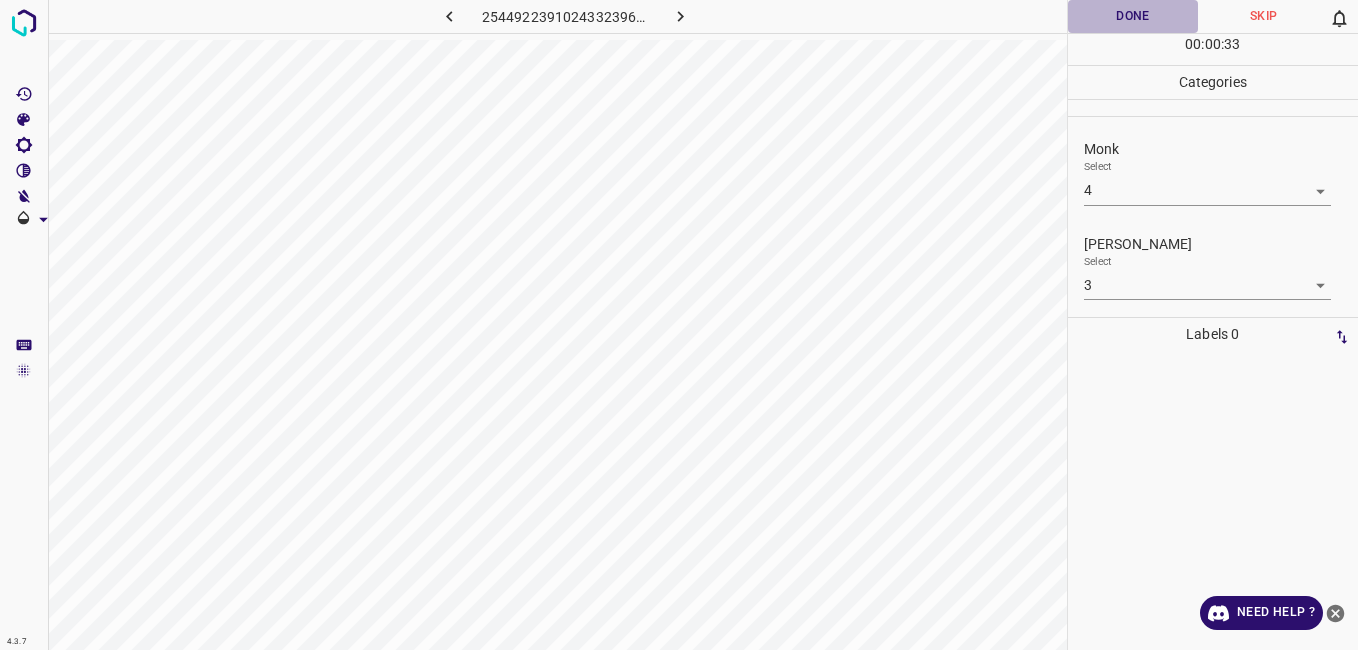 click on "Done" at bounding box center [1133, 16] 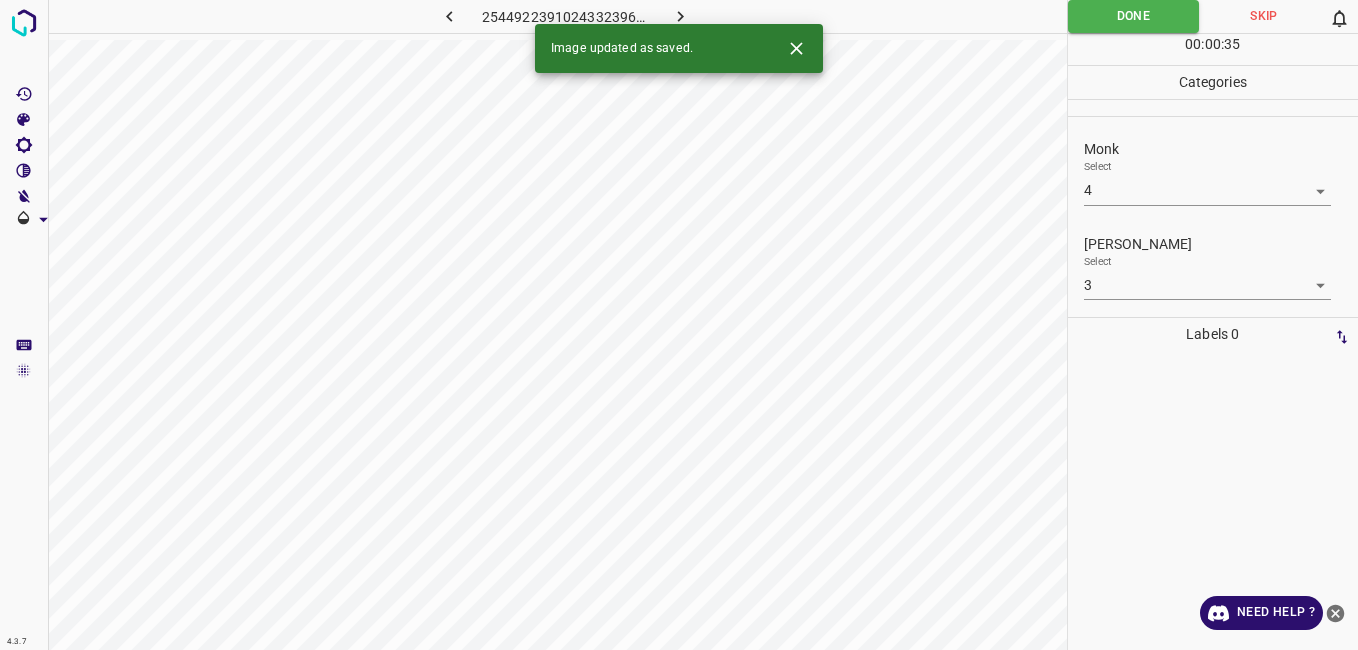 click 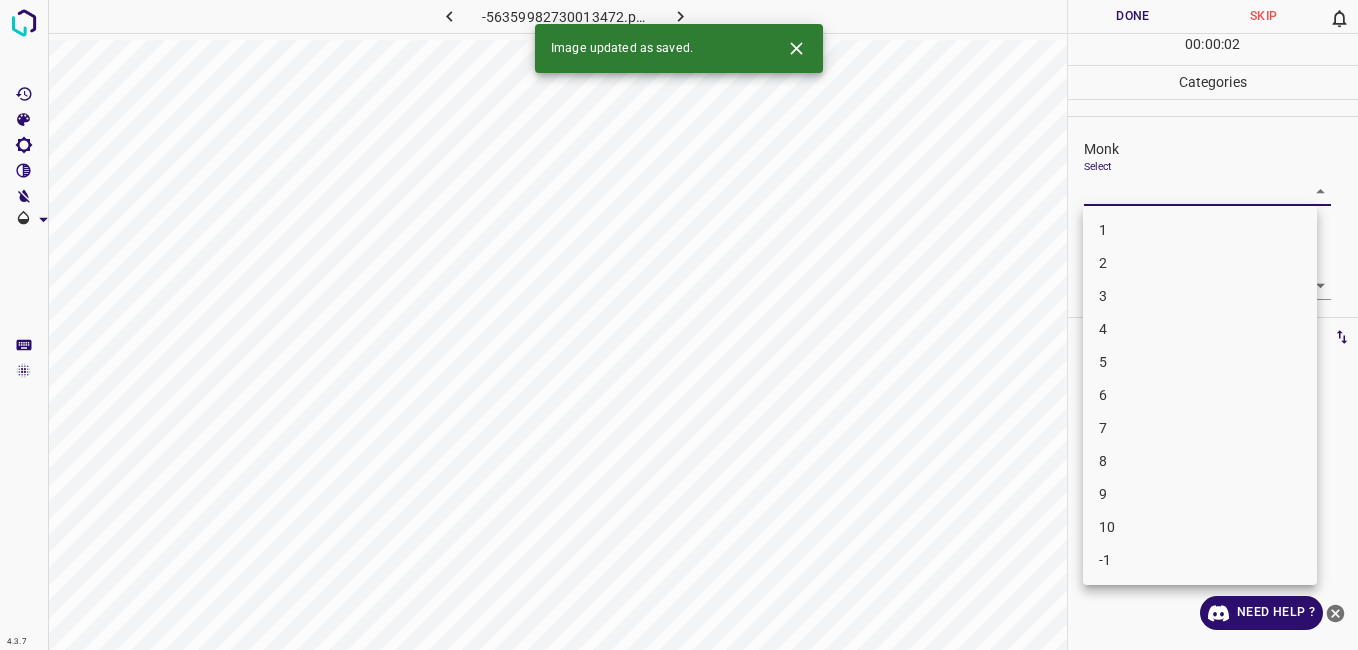 click on "4.3.7 -56359982730013472.png Done Skip 0 00   : 00   : 02   Categories Monk   Select ​  [PERSON_NAME]   Select ​ Labels   0 Categories 1 Monk 2  [PERSON_NAME] Tools Space Change between modes (Draw & Edit) I Auto labeling R Restore zoom M Zoom in N Zoom out Delete Delete selecte label Filters Z Restore filters X Saturation filter C Brightness filter V Contrast filter B Gray scale filter General O Download Image updated as saved. Need Help ? - Text - Hide - Delete 1 2 3 4 5 6 7 8 9 10 -1" at bounding box center (679, 325) 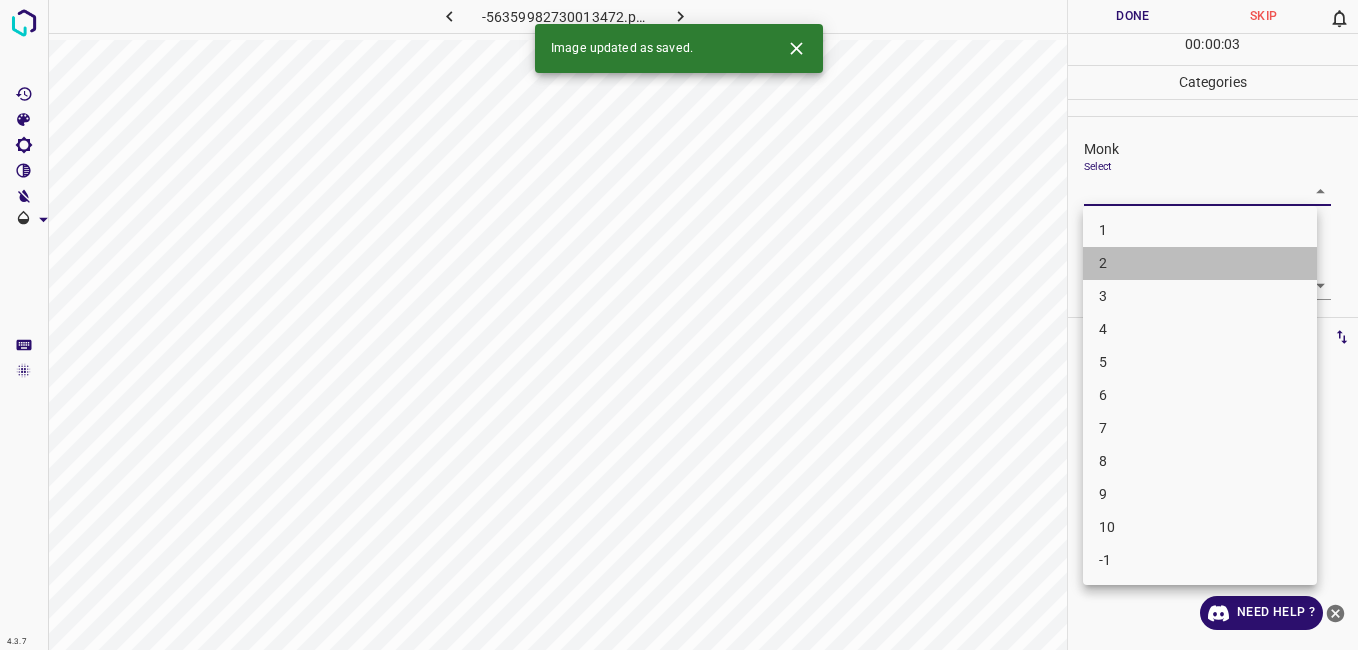 click on "2" at bounding box center (1200, 263) 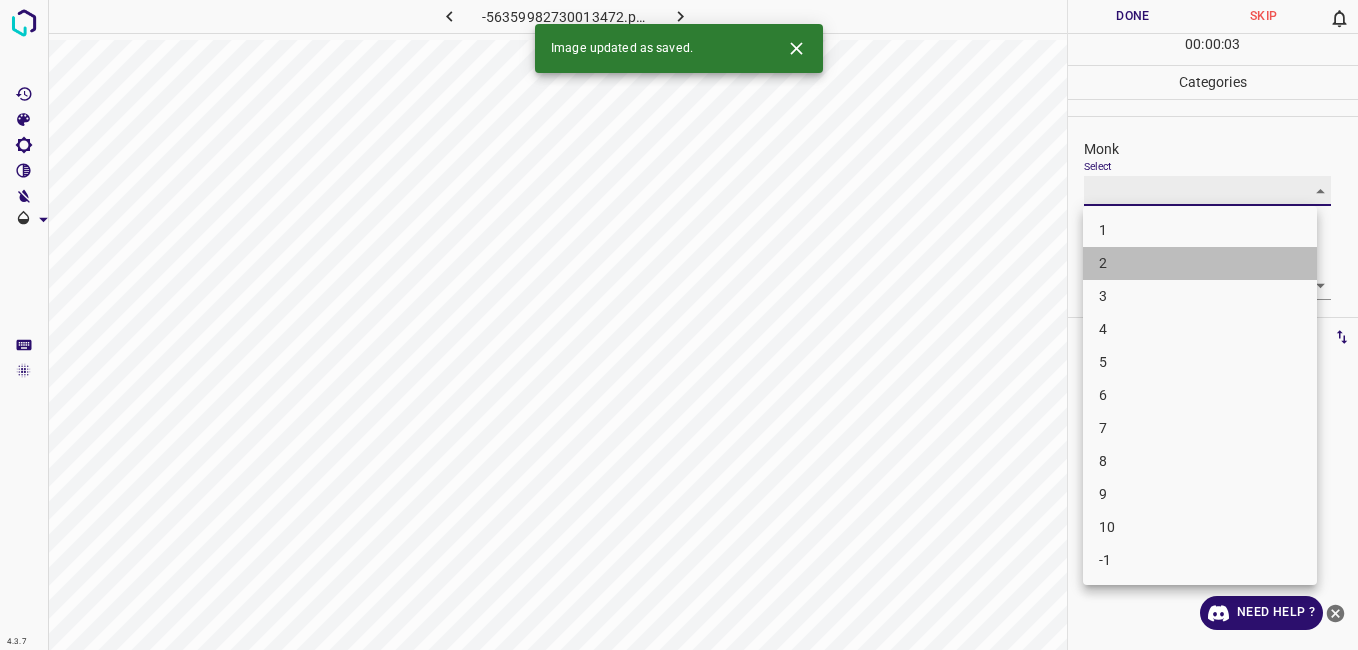 type on "2" 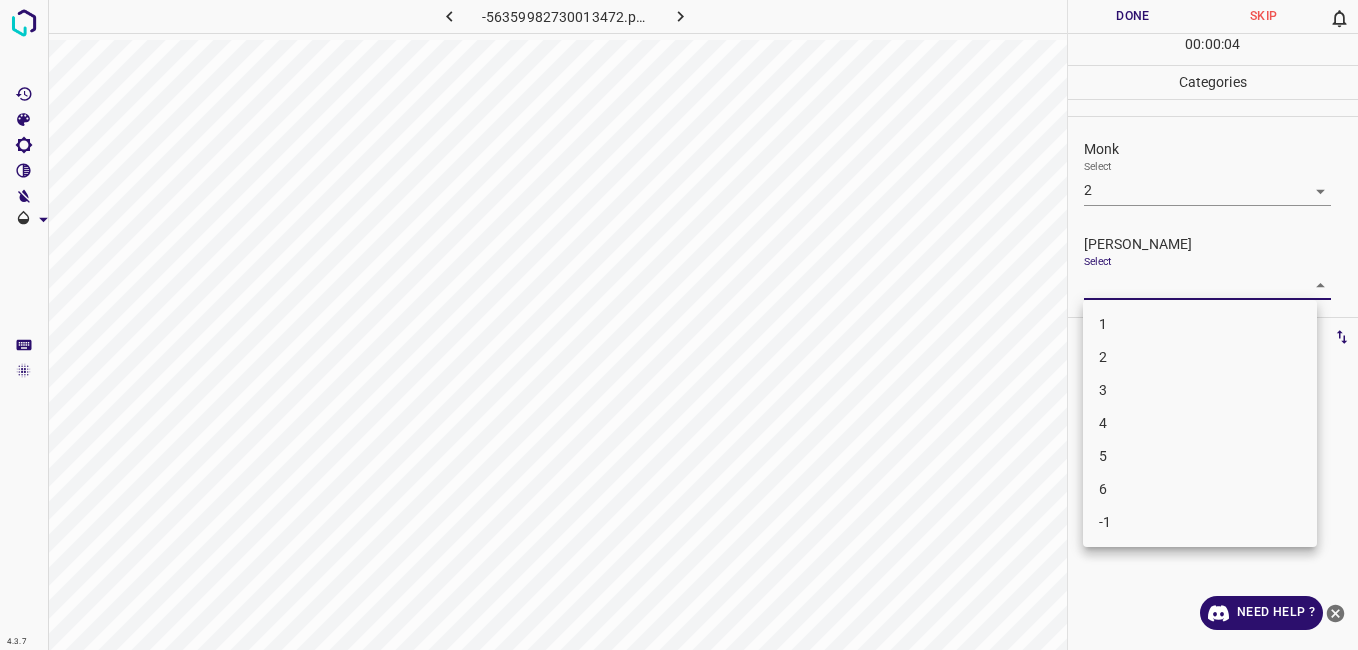 click on "4.3.7 -56359982730013472.png Done Skip 0 00   : 00   : 04   Categories Monk   Select 2 2  [PERSON_NAME]   Select ​ Labels   0 Categories 1 Monk 2  [PERSON_NAME] Tools Space Change between modes (Draw & Edit) I Auto labeling R Restore zoom M Zoom in N Zoom out Delete Delete selecte label Filters Z Restore filters X Saturation filter C Brightness filter V Contrast filter B Gray scale filter General O Download Need Help ? - Text - Hide - Delete 1 2 3 4 5 6 -1" at bounding box center [679, 325] 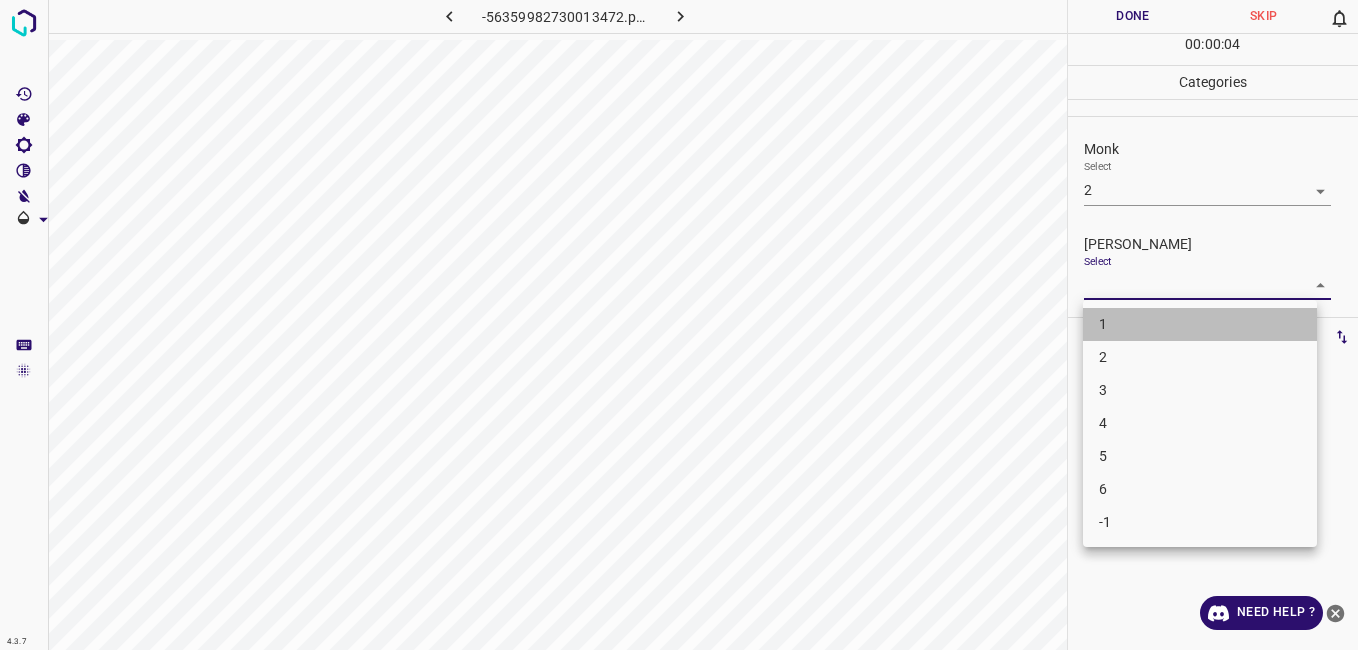 click on "1" at bounding box center (1200, 324) 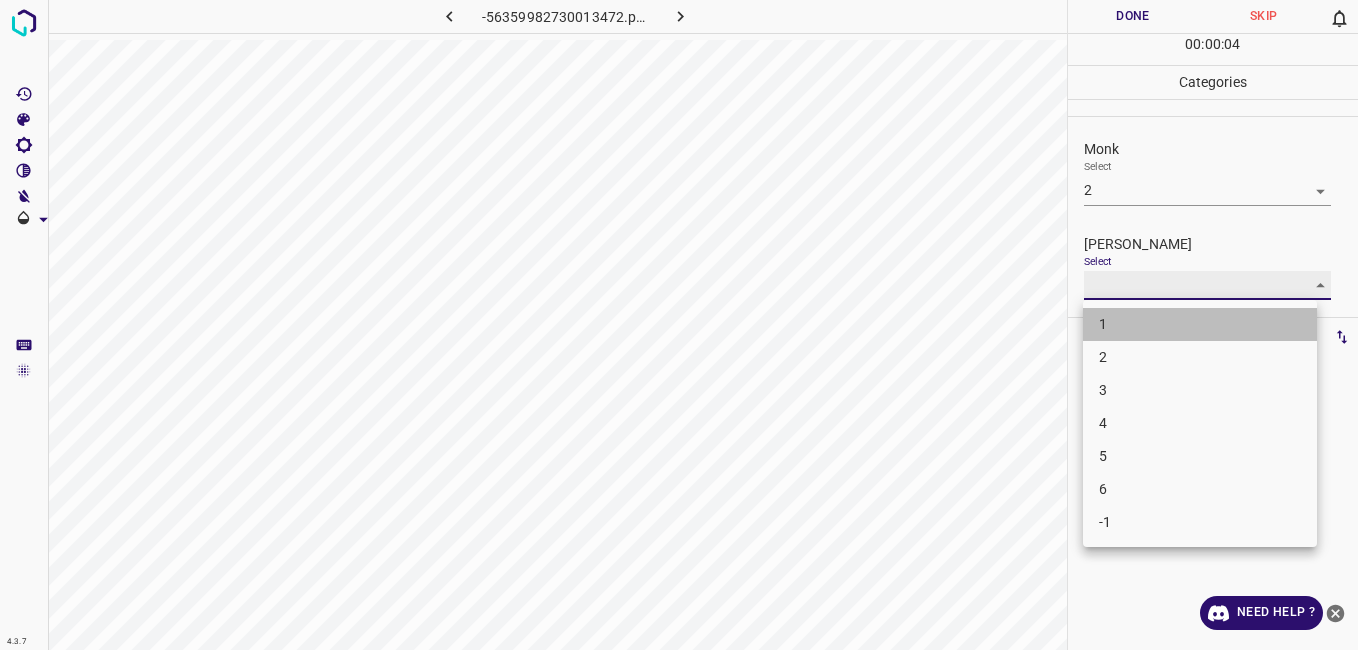 type on "1" 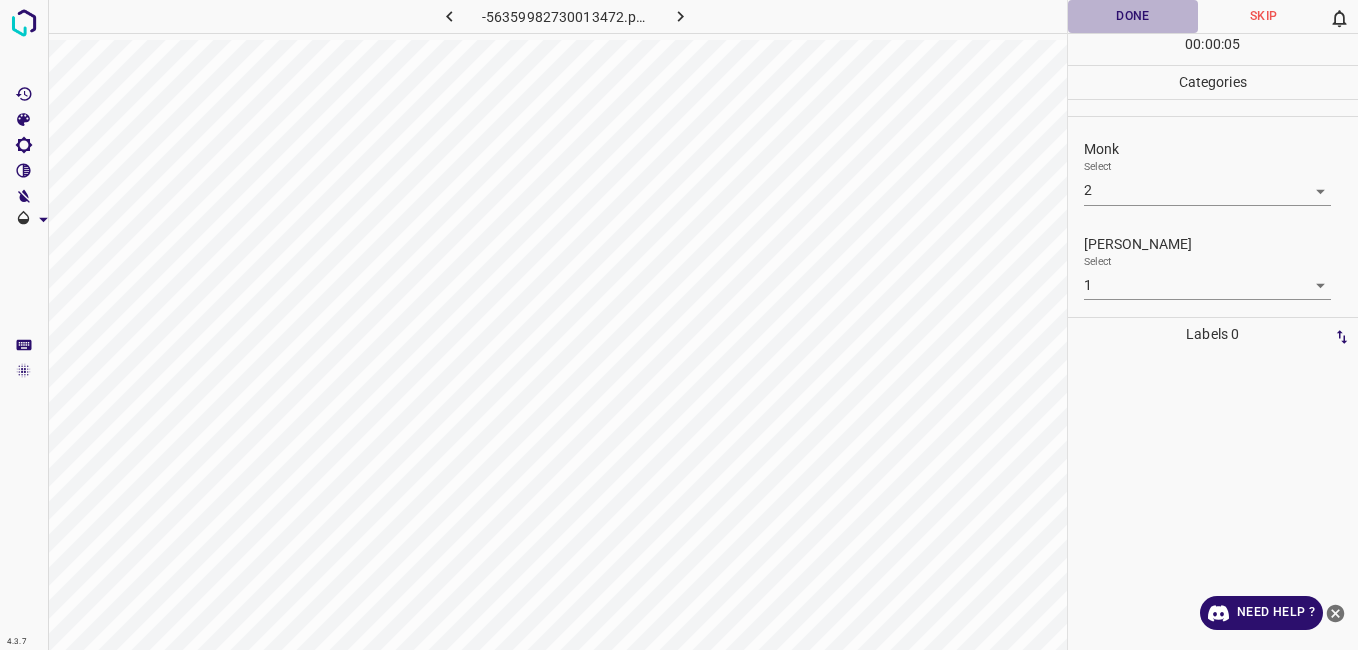 click on "Done" at bounding box center (1133, 16) 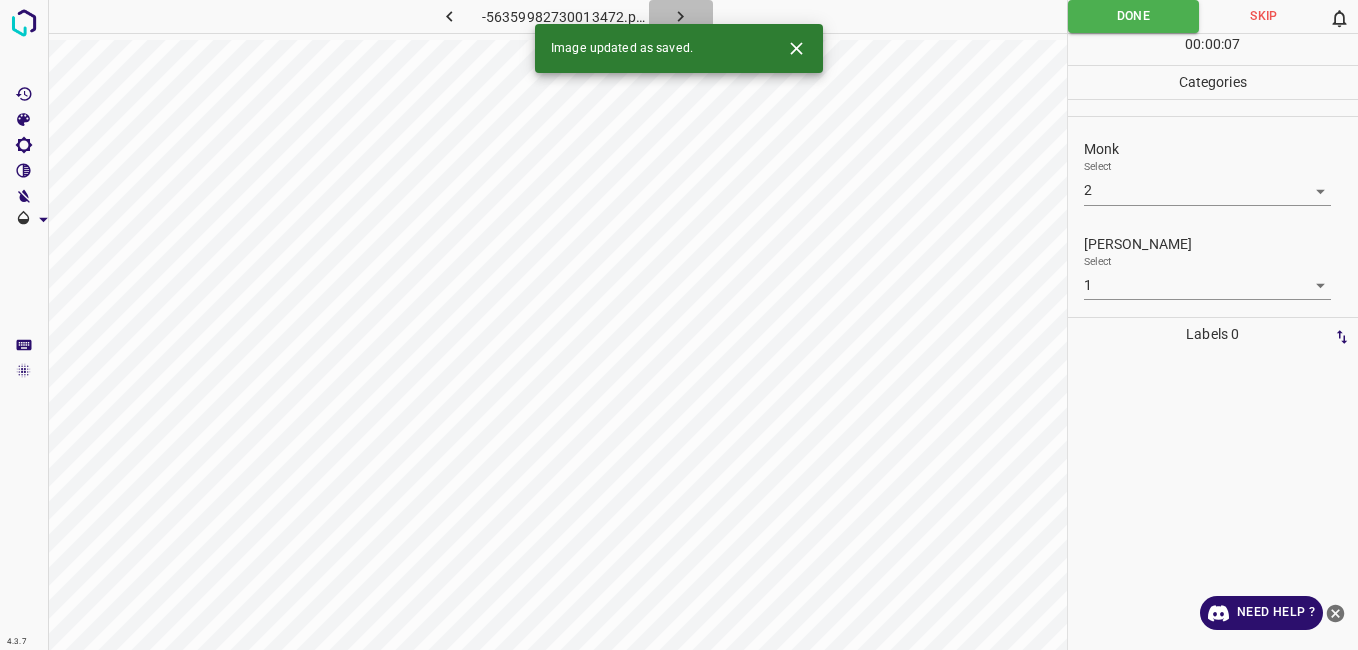 click at bounding box center (681, 16) 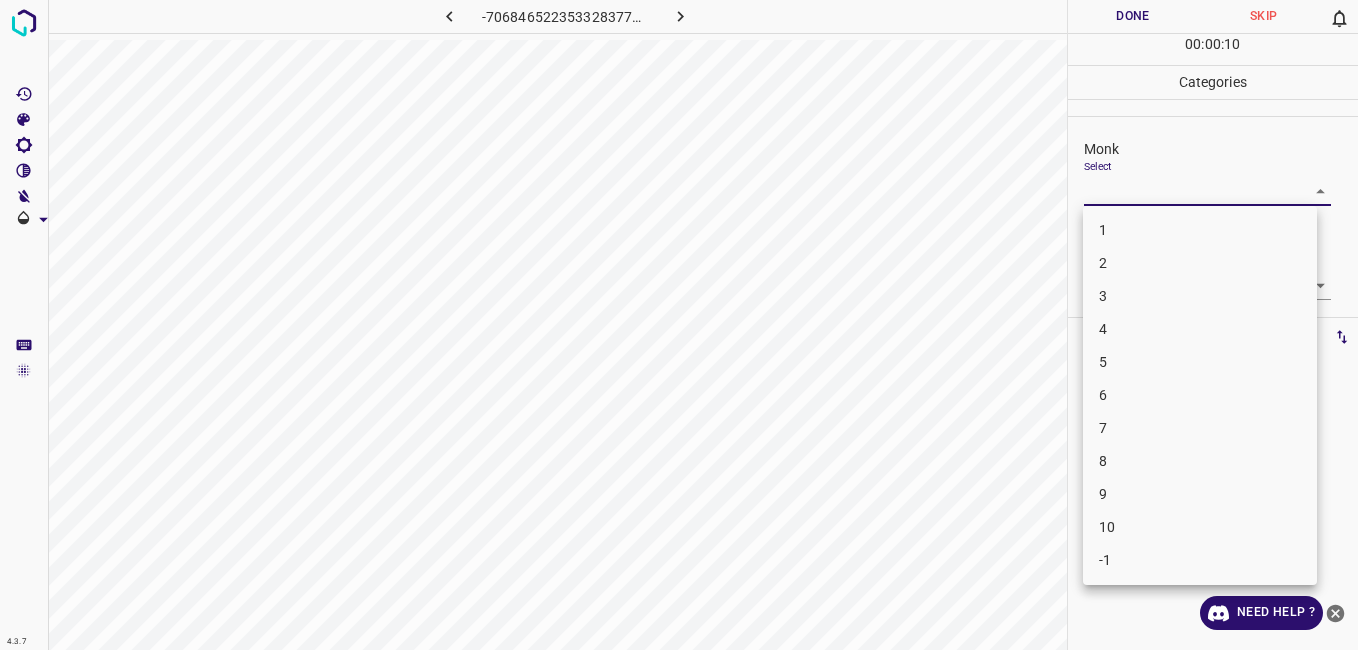 click on "4.3.7 -7068465223533283777.png Done Skip 0 00   : 00   : 10   Categories Monk   Select ​  [PERSON_NAME]   Select ​ Labels   0 Categories 1 Monk 2  [PERSON_NAME] Tools Space Change between modes (Draw & Edit) I Auto labeling R Restore zoom M Zoom in N Zoom out Delete Delete selecte label Filters Z Restore filters X Saturation filter C Brightness filter V Contrast filter B Gray scale filter General O Download Need Help ? - Text - Hide - Delete 1 2 3 4 5 6 7 8 9 10 -1" at bounding box center (679, 325) 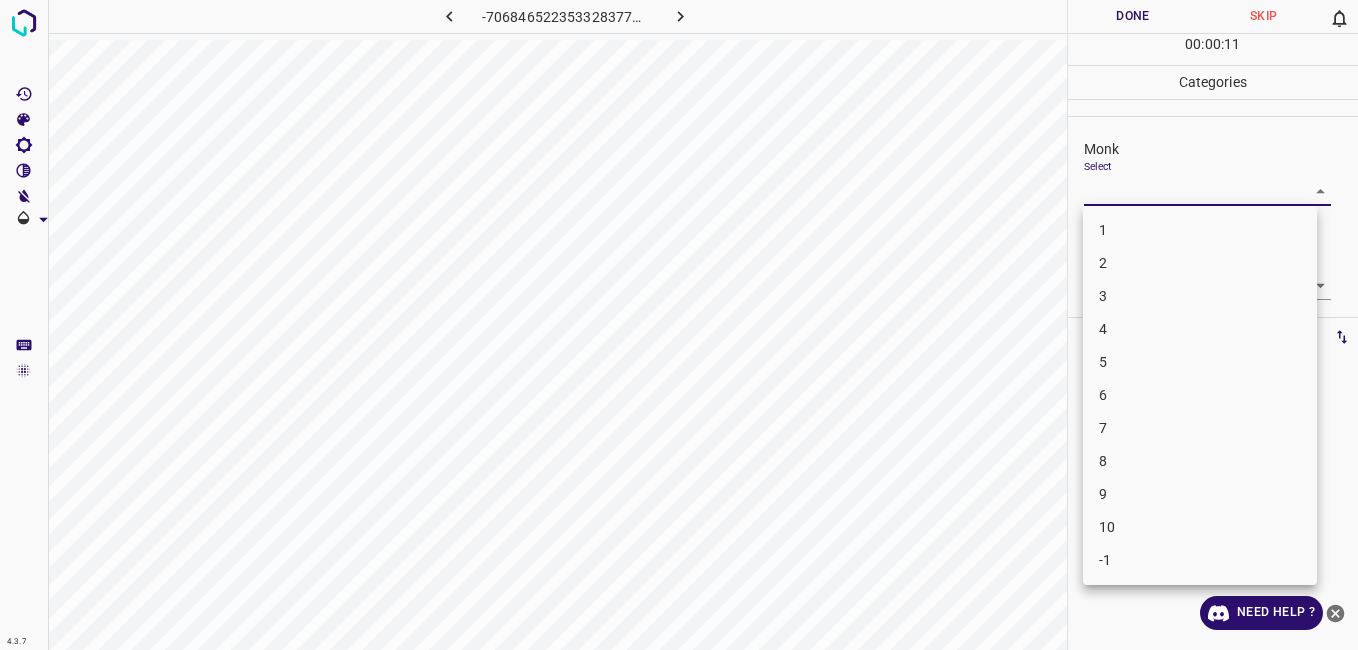click on "2" at bounding box center (1200, 263) 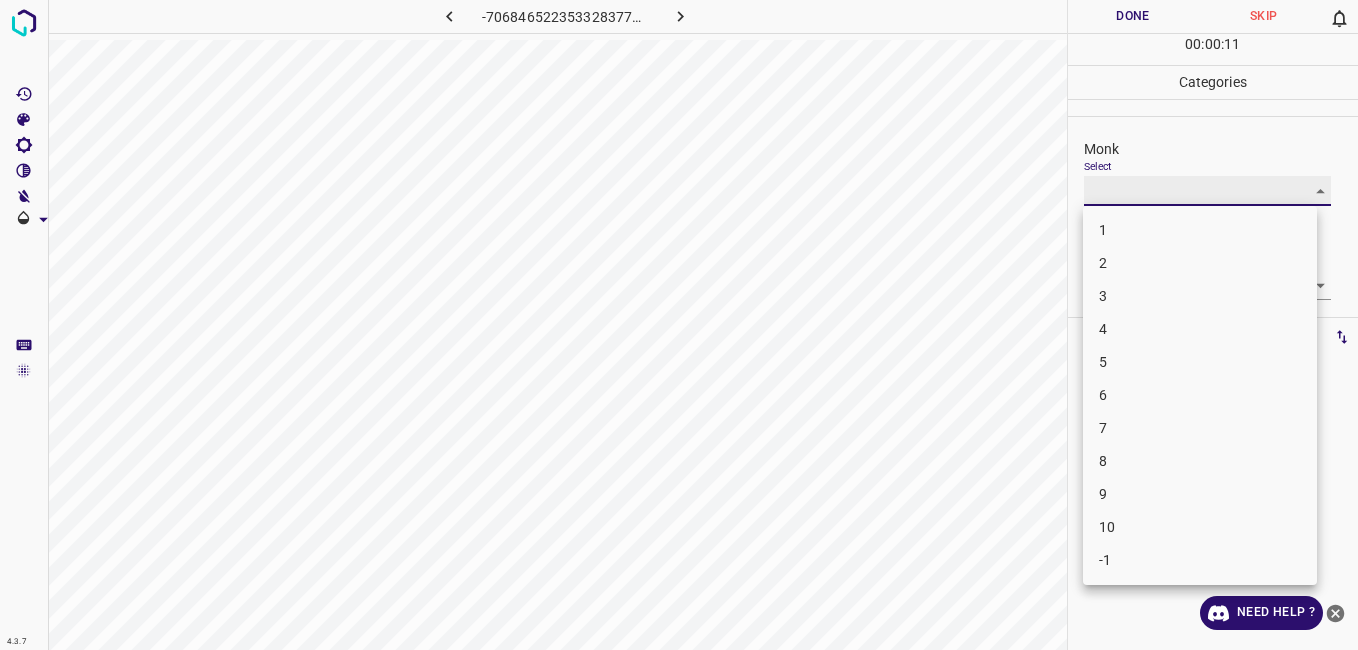 type on "2" 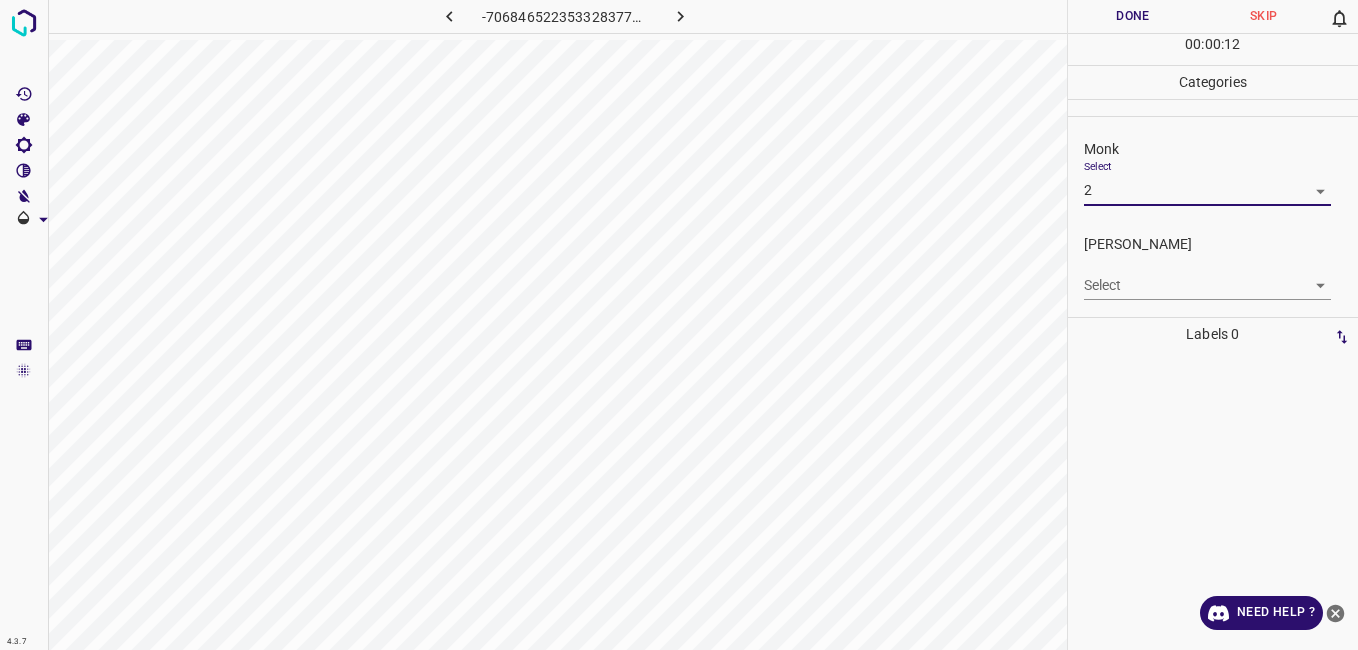click on "4.3.7 -7068465223533283777.png Done Skip 0 00   : 00   : 12   Categories Monk   Select 2 2  [PERSON_NAME]   Select ​ Labels   0 Categories 1 Monk 2  [PERSON_NAME] Tools Space Change between modes (Draw & Edit) I Auto labeling R Restore zoom M Zoom in N Zoom out Delete Delete selecte label Filters Z Restore filters X Saturation filter C Brightness filter V Contrast filter B Gray scale filter General O Download Need Help ? - Text - Hide - Delete" at bounding box center [679, 325] 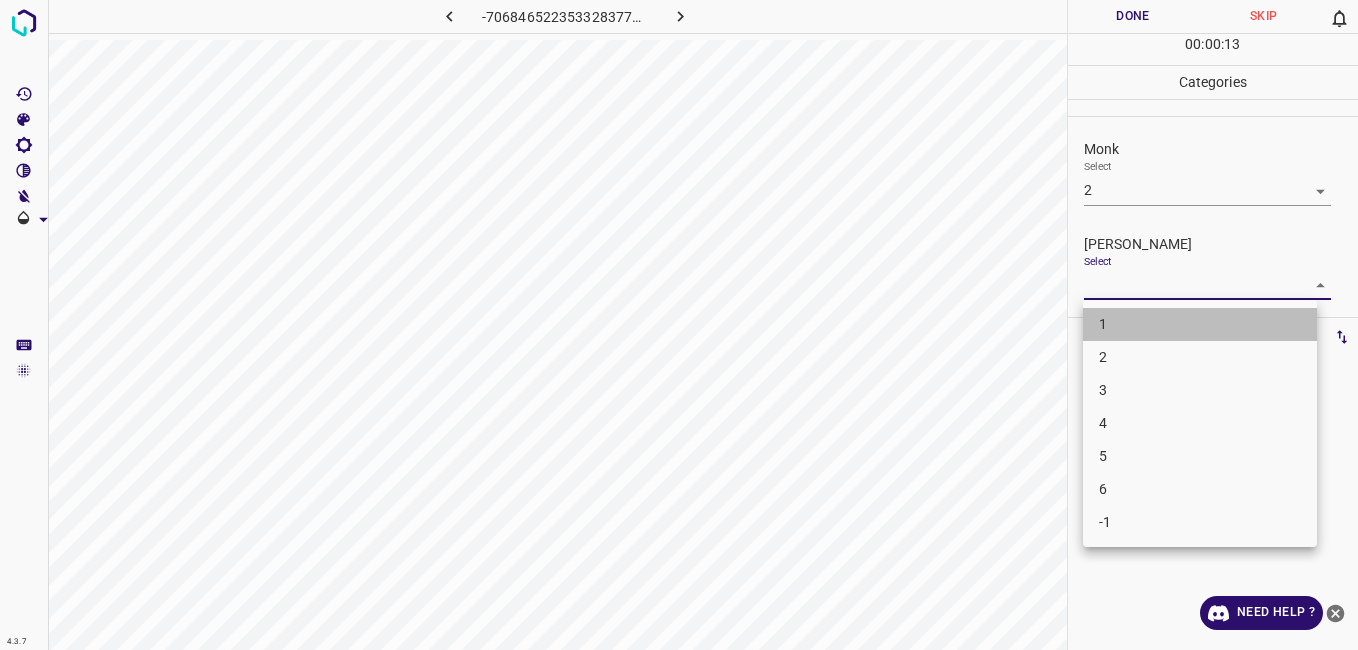 click on "1" at bounding box center [1200, 324] 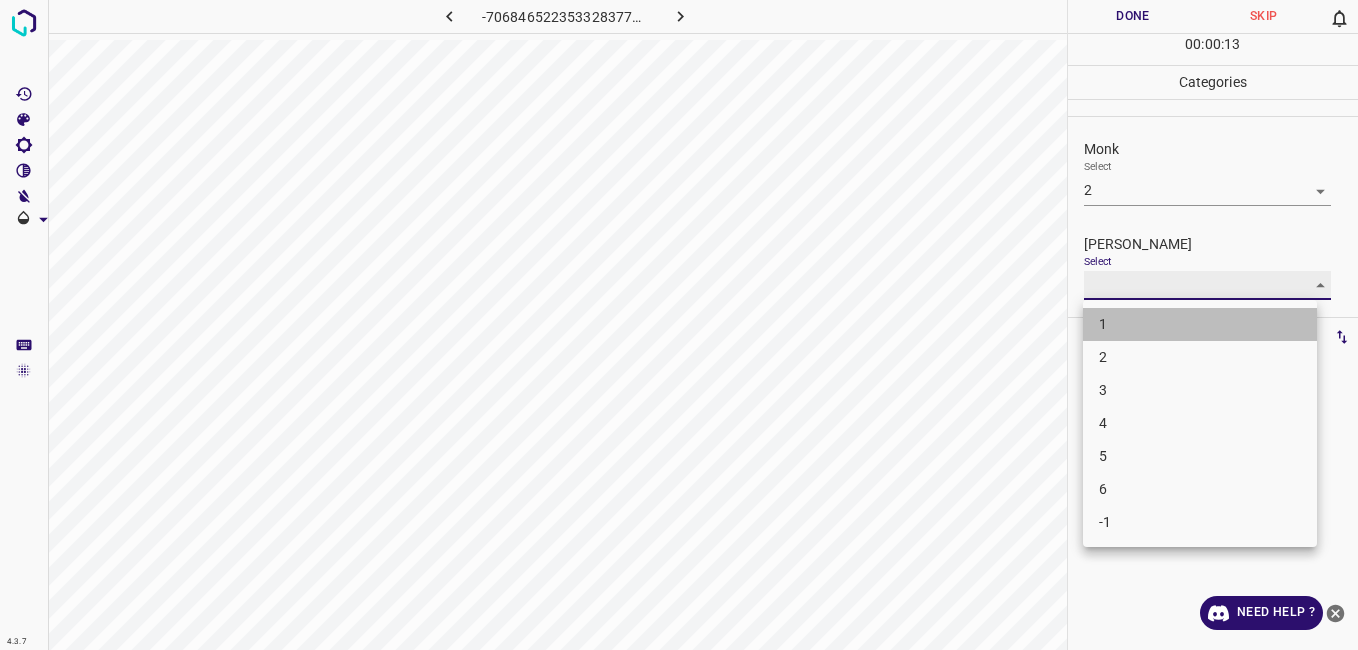 type on "1" 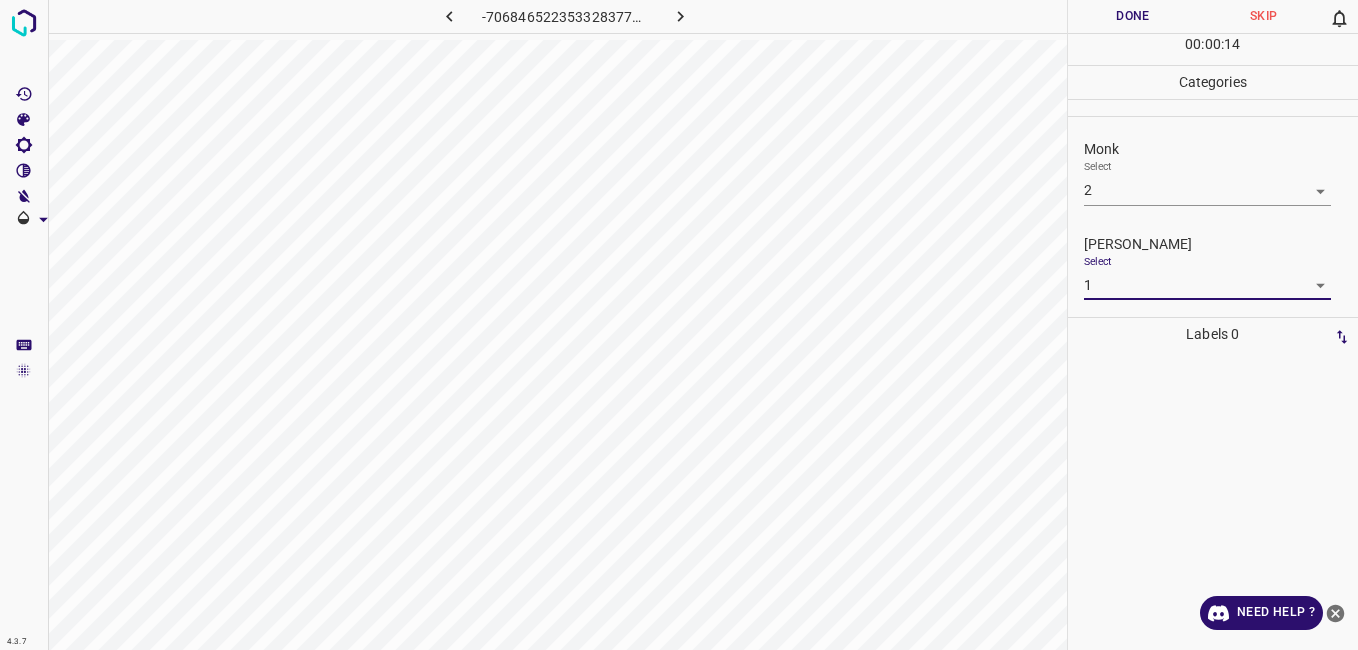 click on "Done" at bounding box center [1133, 16] 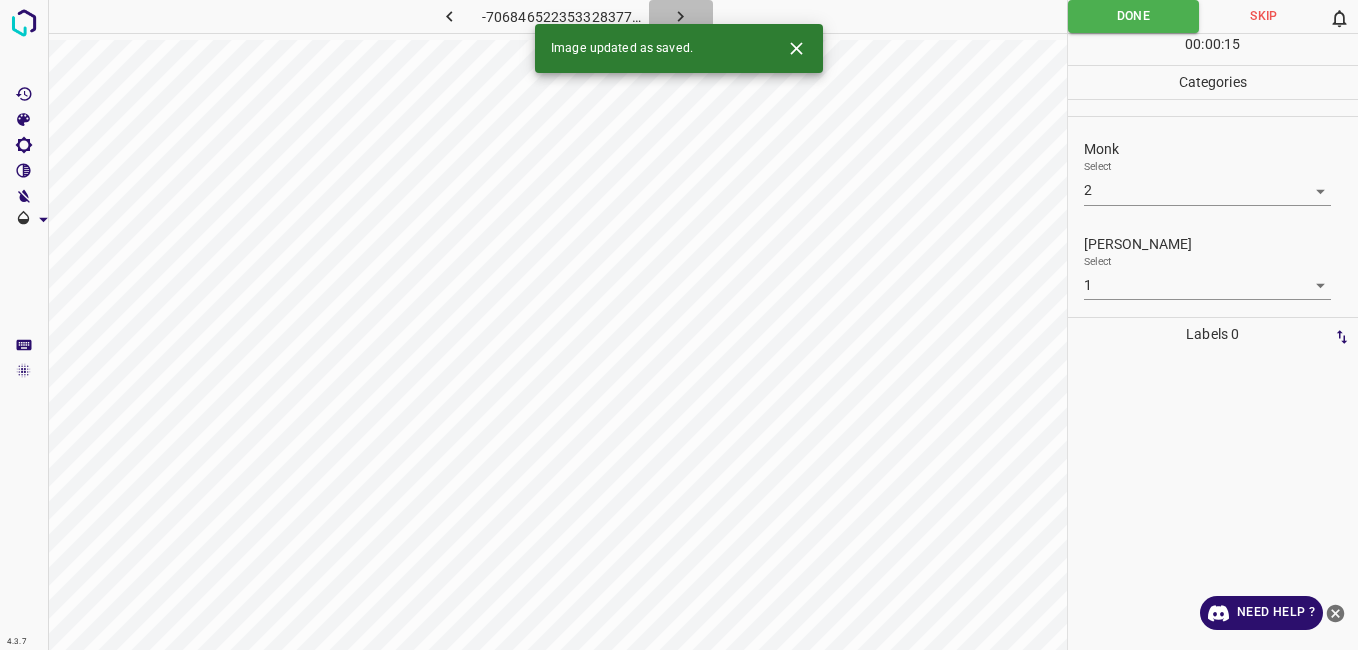 click 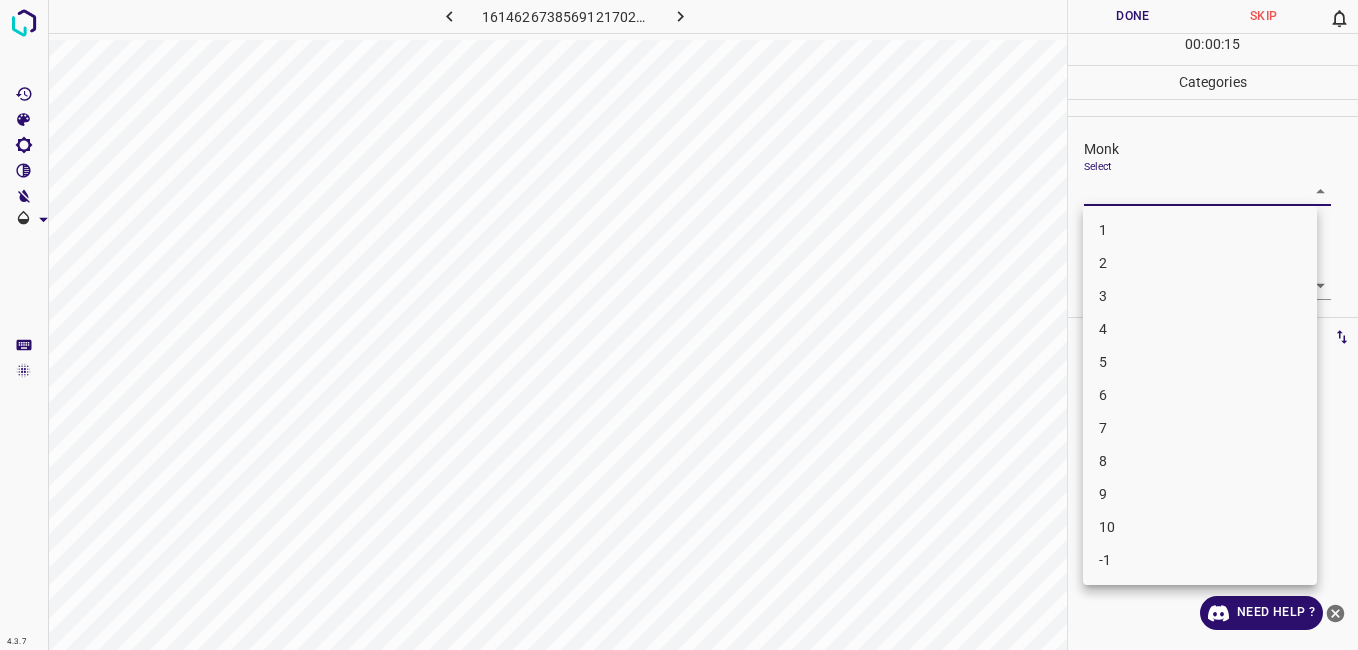 click on "4.3.7 1614626738569121702.png Done Skip 0 00   : 00   : 15   Categories Monk   Select ​  [PERSON_NAME]   Select ​ Labels   0 Categories 1 Monk 2  [PERSON_NAME] Tools Space Change between modes (Draw & Edit) I Auto labeling R Restore zoom M Zoom in N Zoom out Delete Delete selecte label Filters Z Restore filters X Saturation filter C Brightness filter V Contrast filter B Gray scale filter General O Download Need Help ? - Text - Hide - Delete 1 2 3 4 5 6 7 8 9 10 -1" at bounding box center [679, 325] 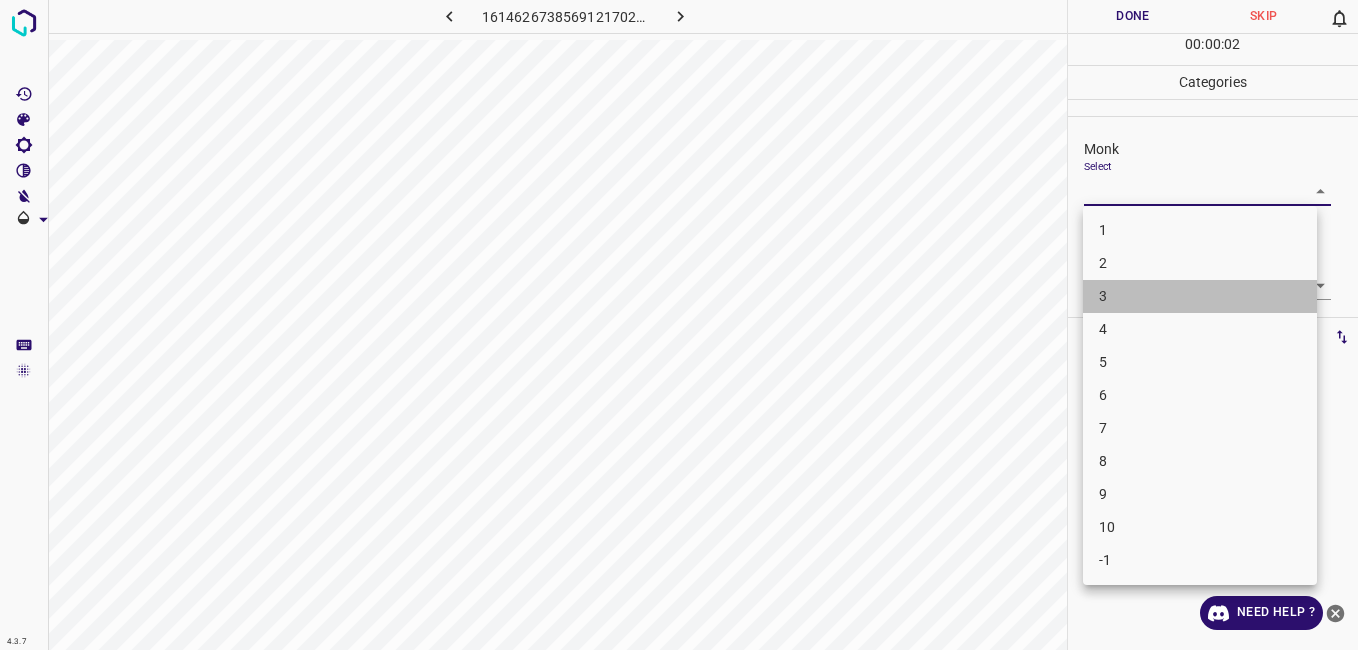 click on "3" at bounding box center (1200, 296) 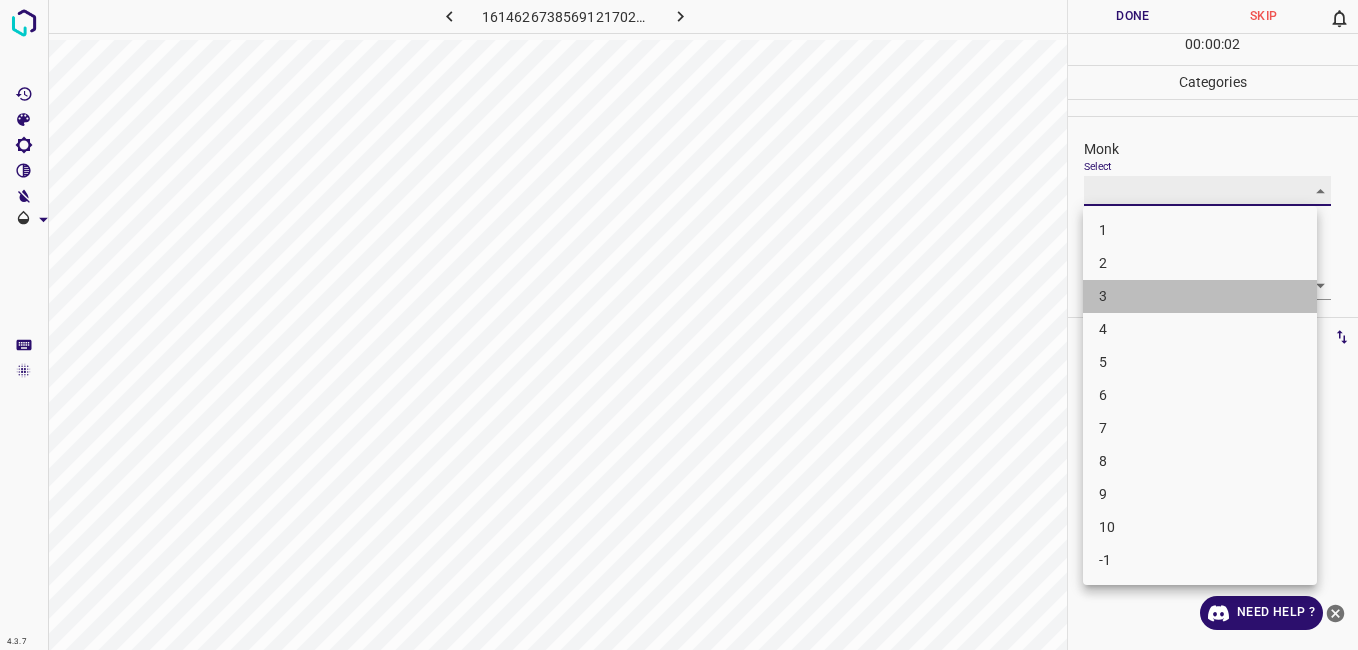 type on "3" 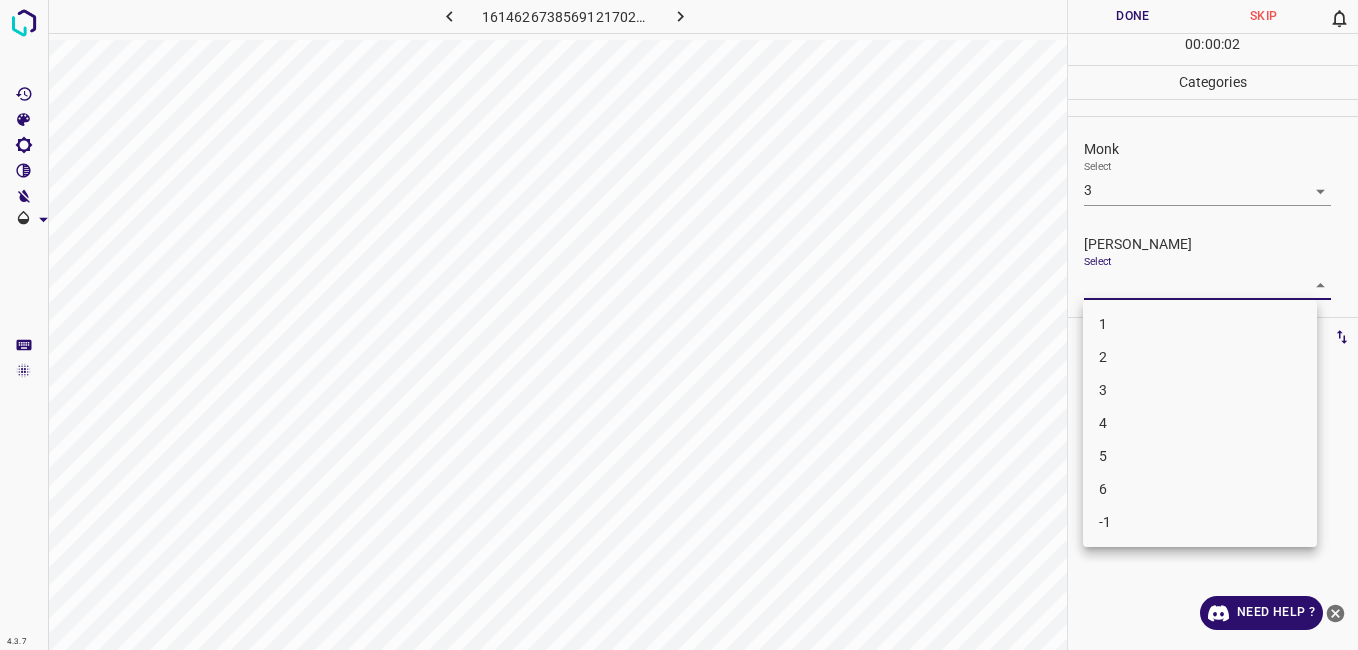 click on "4.3.7 1614626738569121702.png Done Skip 0 00   : 00   : 02   Categories Monk   Select 3 3  [PERSON_NAME]   Select ​ Labels   0 Categories 1 Monk 2  [PERSON_NAME] Tools Space Change between modes (Draw & Edit) I Auto labeling R Restore zoom M Zoom in N Zoom out Delete Delete selecte label Filters Z Restore filters X Saturation filter C Brightness filter V Contrast filter B Gray scale filter General O Download Need Help ? - Text - Hide - Delete 1 2 3 4 5 6 -1" at bounding box center [679, 325] 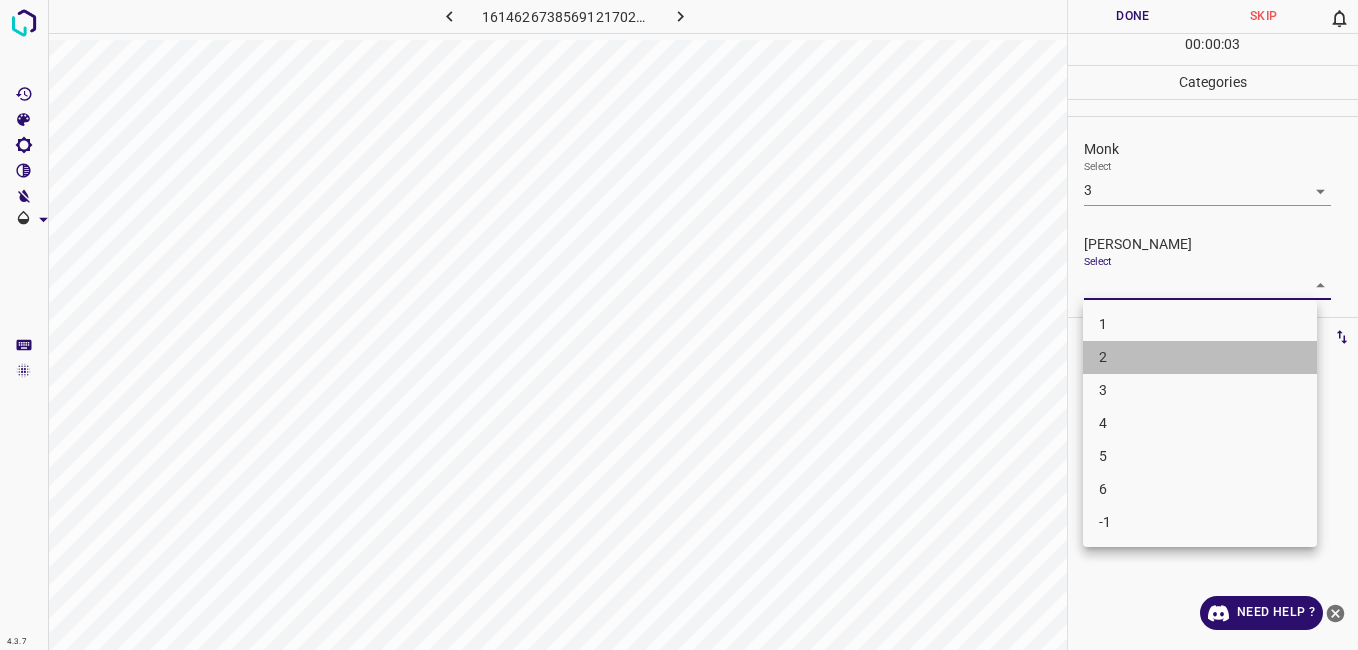 click on "2" at bounding box center [1200, 357] 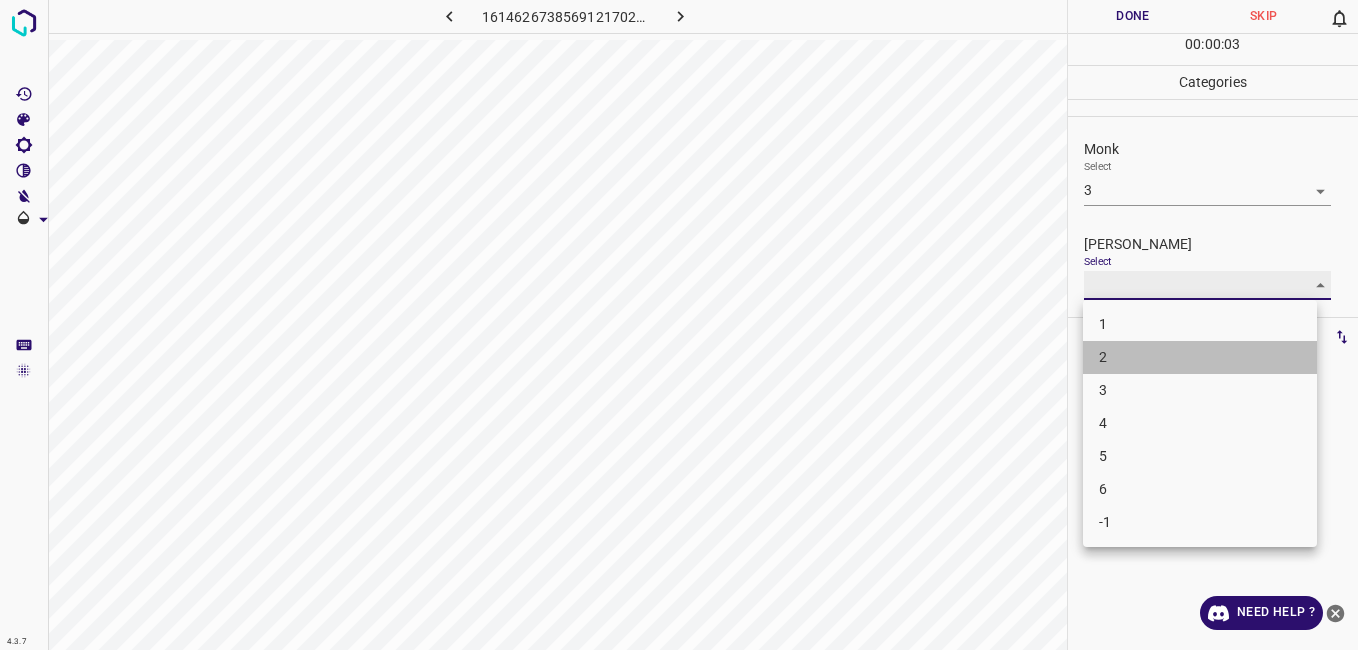 type on "2" 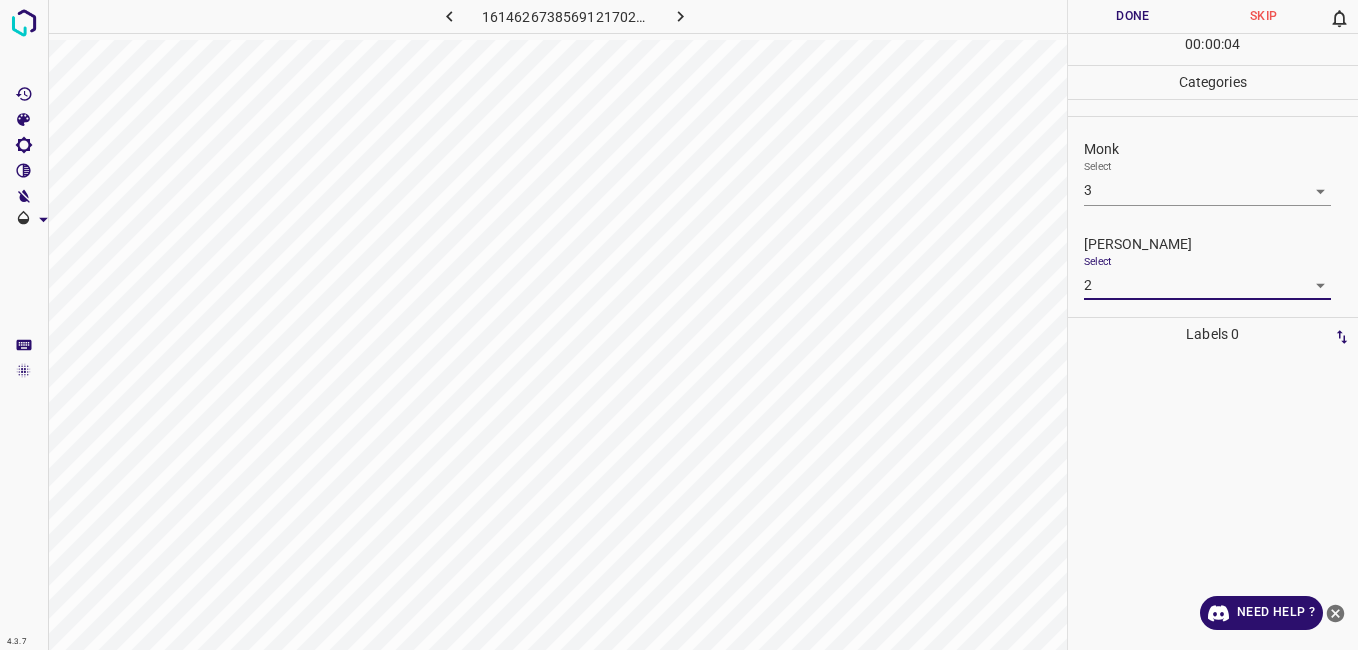 click on "Done" at bounding box center (1133, 16) 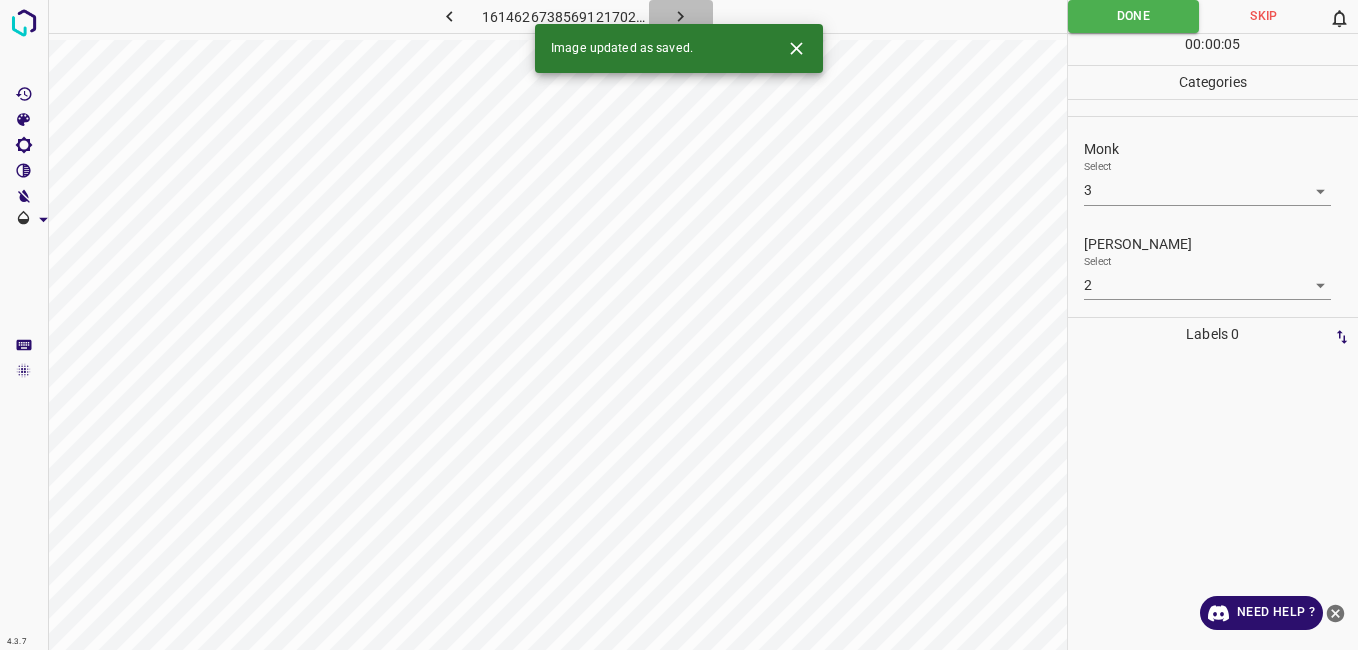 click 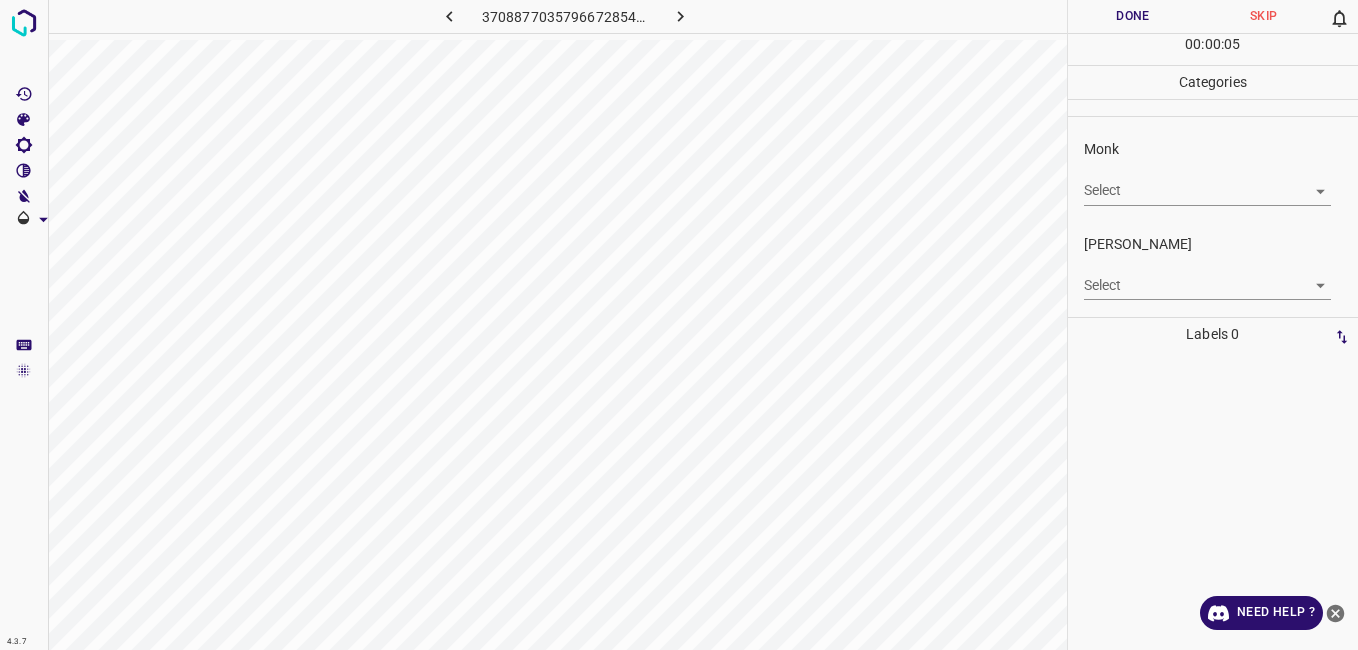 click on "4.3.7 3708877035796672854.png Done Skip 0 00   : 00   : 05   Categories Monk   Select ​  [PERSON_NAME]   Select ​ Labels   0 Categories 1 Monk 2  [PERSON_NAME] Tools Space Change between modes (Draw & Edit) I Auto labeling R Restore zoom M Zoom in N Zoom out Delete Delete selecte label Filters Z Restore filters X Saturation filter C Brightness filter V Contrast filter B Gray scale filter General O Download Need Help ? - Text - Hide - Delete" at bounding box center (679, 325) 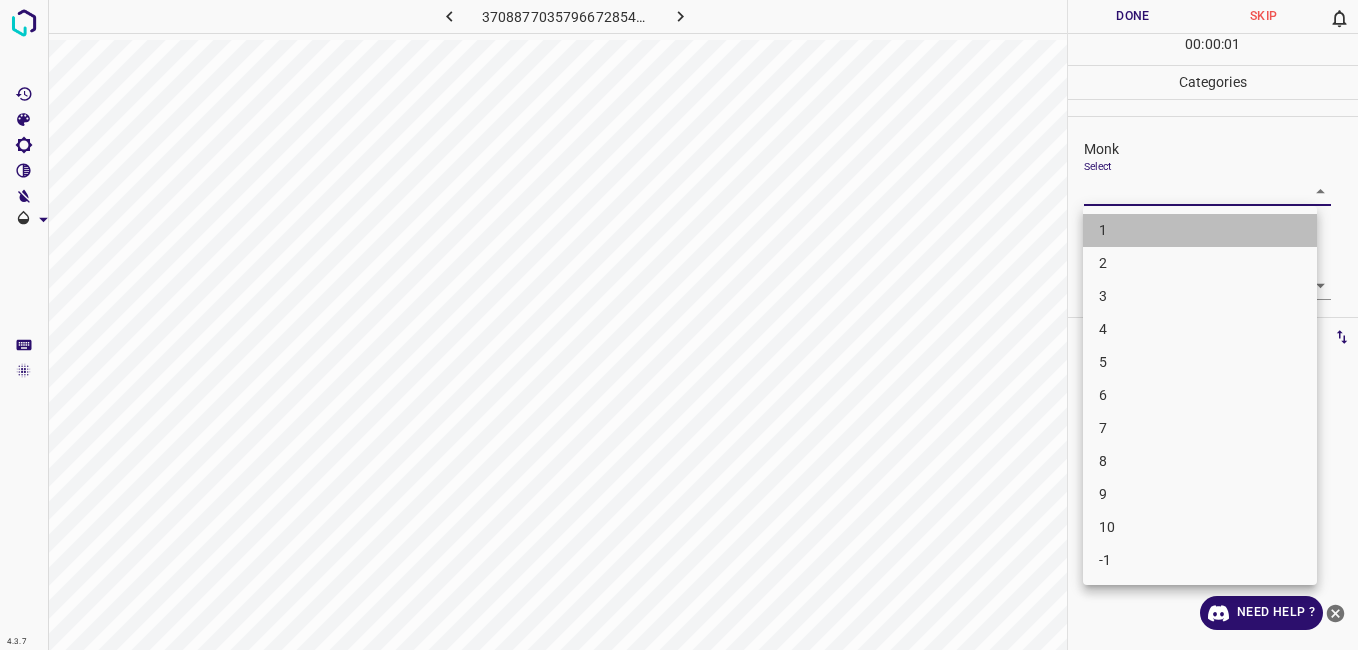 click on "1" at bounding box center [1200, 230] 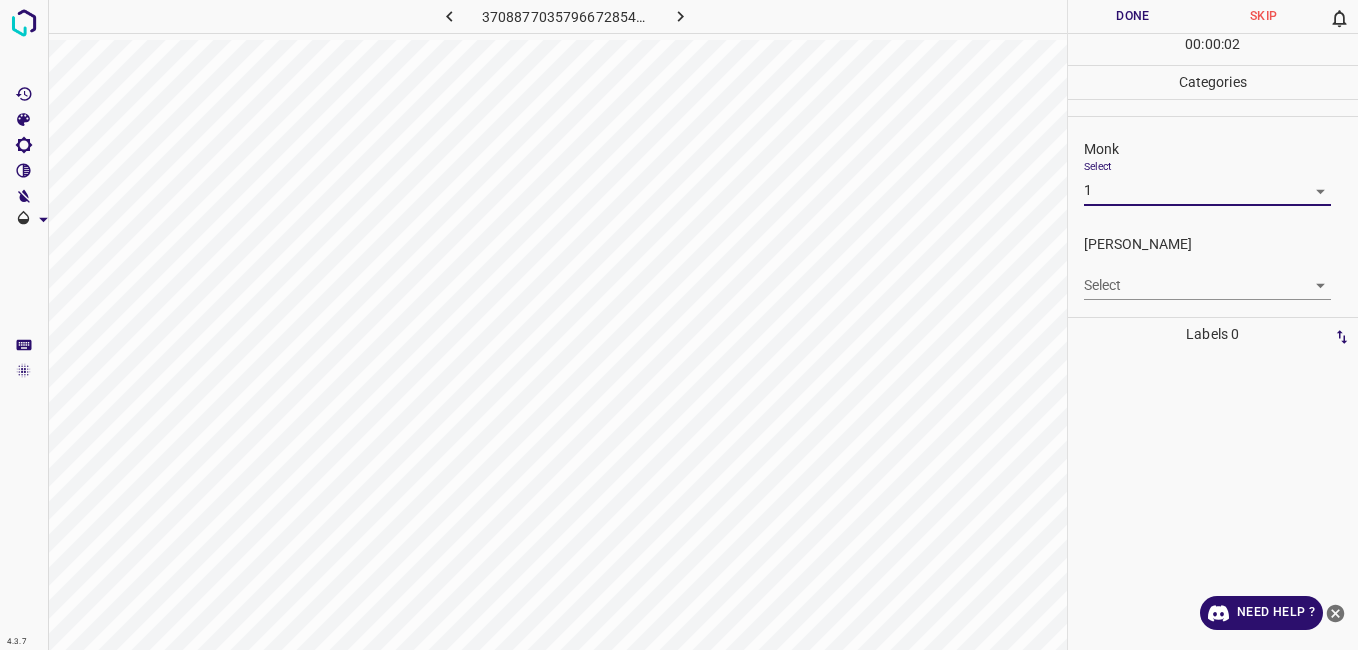 click on "4.3.7 3708877035796672854.png Done Skip 0 00   : 00   : 02   Categories Monk   Select 1 1  [PERSON_NAME]   Select ​ Labels   0 Categories 1 Monk 2  [PERSON_NAME] Tools Space Change between modes (Draw & Edit) I Auto labeling R Restore zoom M Zoom in N Zoom out Delete Delete selecte label Filters Z Restore filters X Saturation filter C Brightness filter V Contrast filter B Gray scale filter General O Download Need Help ? - Text - Hide - Delete" at bounding box center (679, 325) 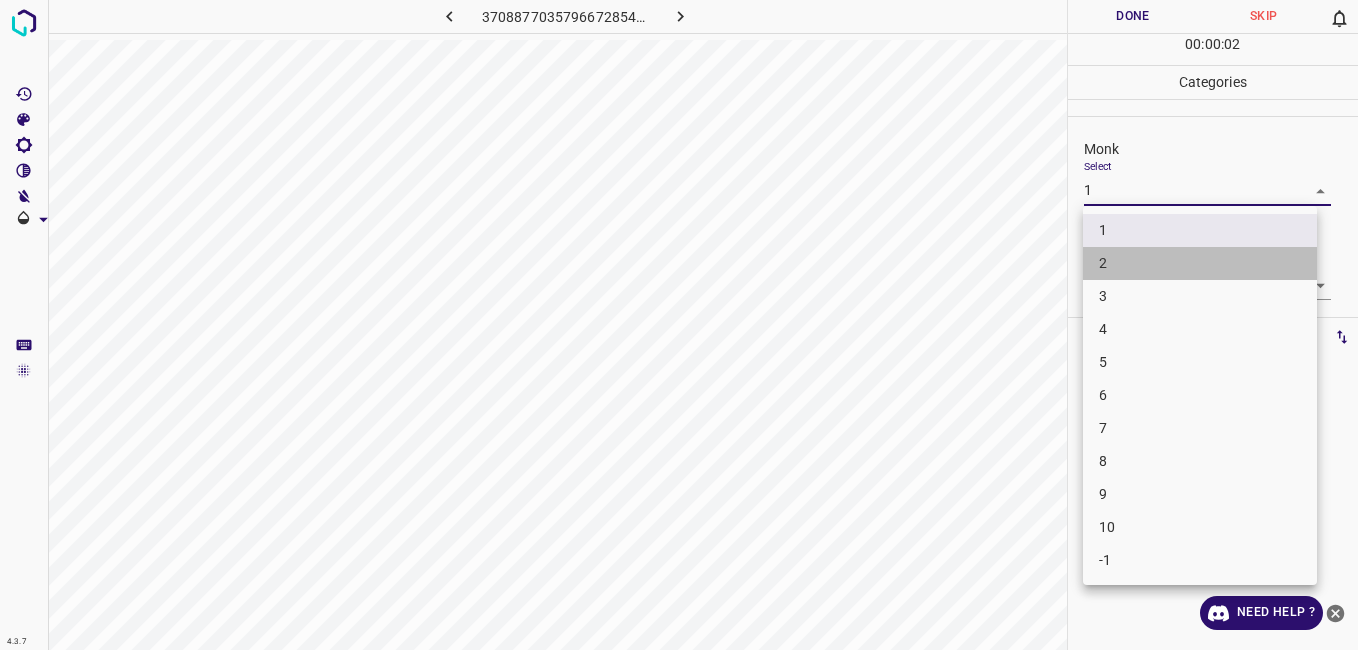 click on "2" at bounding box center [1200, 263] 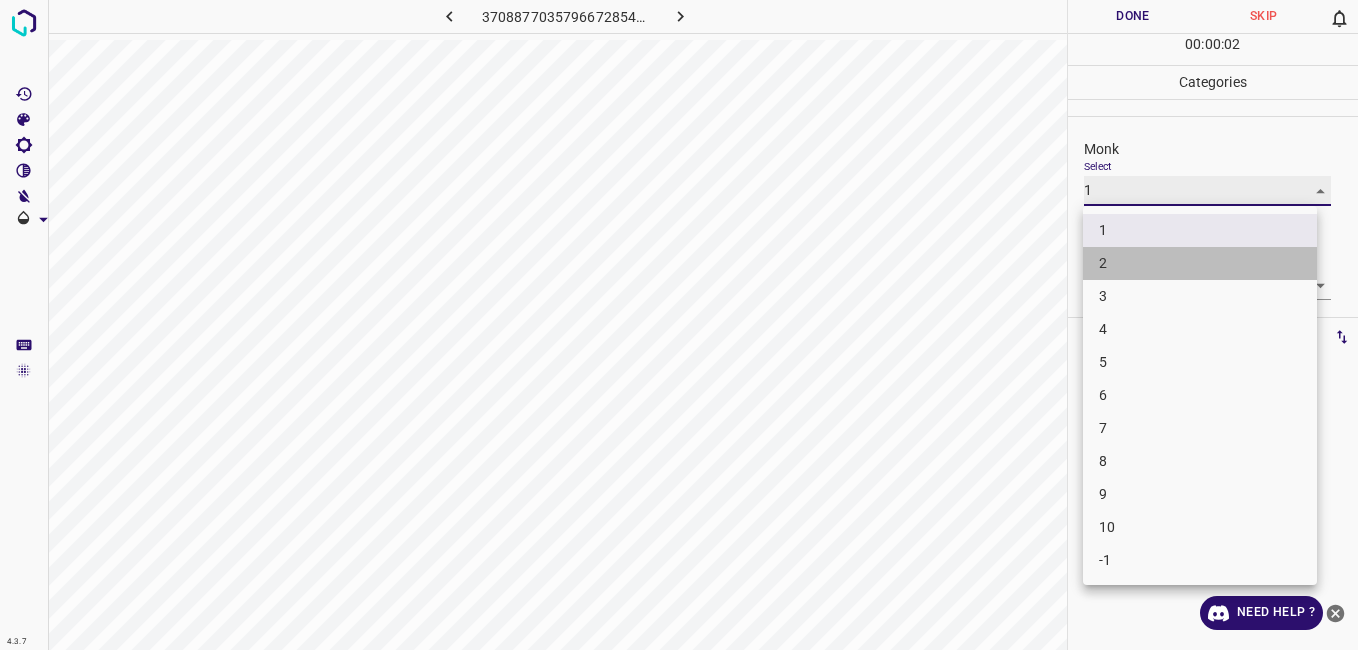 type on "2" 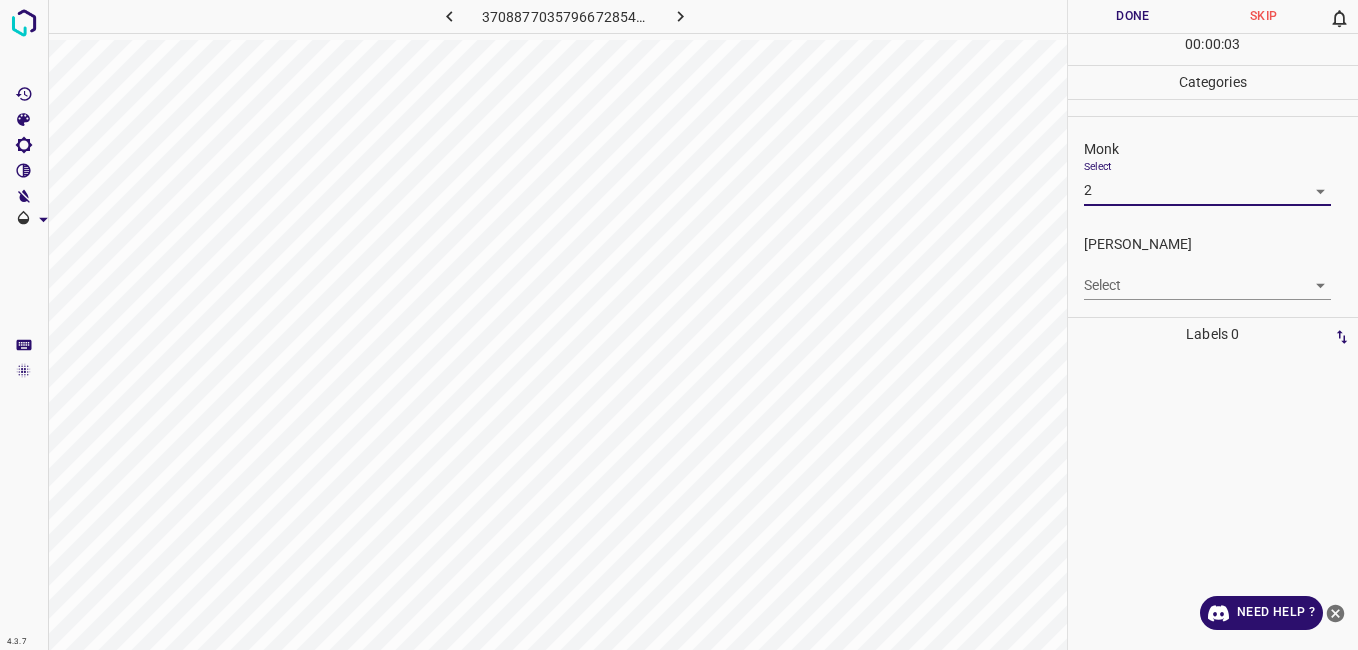 click on "4.3.7 3708877035796672854.png Done Skip 0 00   : 00   : 03   Categories Monk   Select 2 2  [PERSON_NAME]   Select ​ Labels   0 Categories 1 Monk 2  [PERSON_NAME] Tools Space Change between modes (Draw & Edit) I Auto labeling R Restore zoom M Zoom in N Zoom out Delete Delete selecte label Filters Z Restore filters X Saturation filter C Brightness filter V Contrast filter B Gray scale filter General O Download Need Help ? - Text - Hide - Delete" at bounding box center [679, 325] 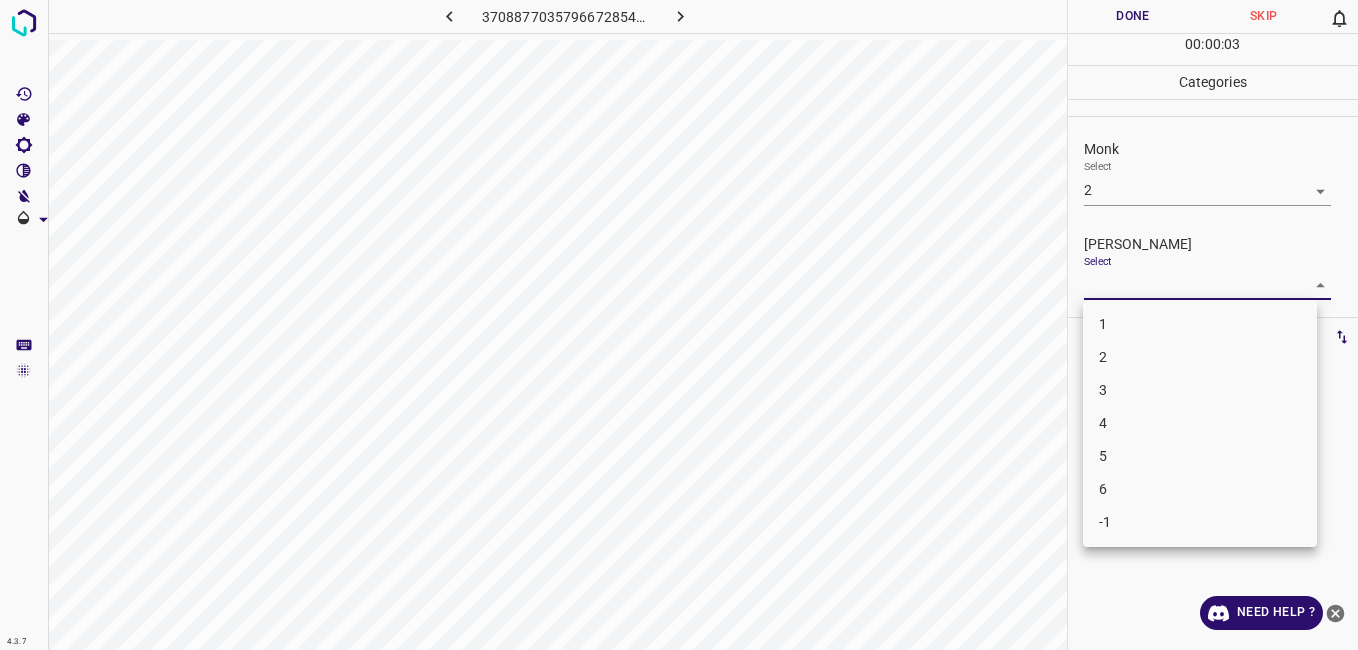 click on "1" at bounding box center [1200, 324] 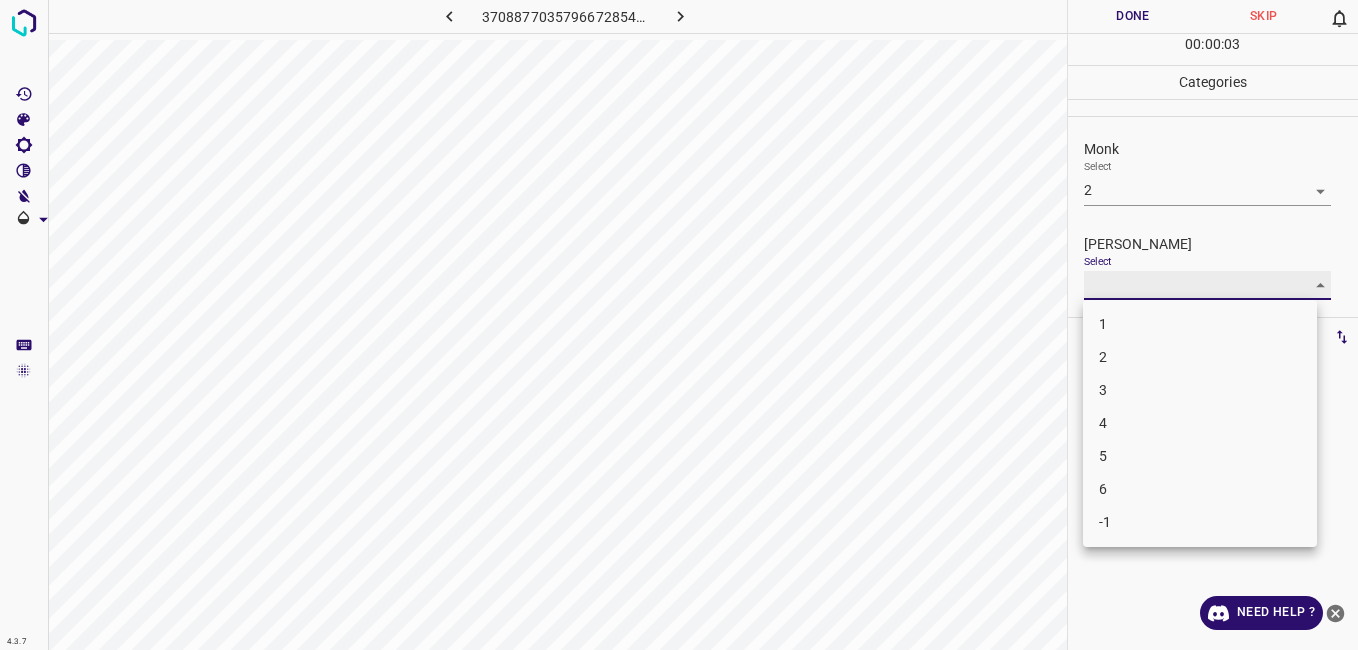 type on "1" 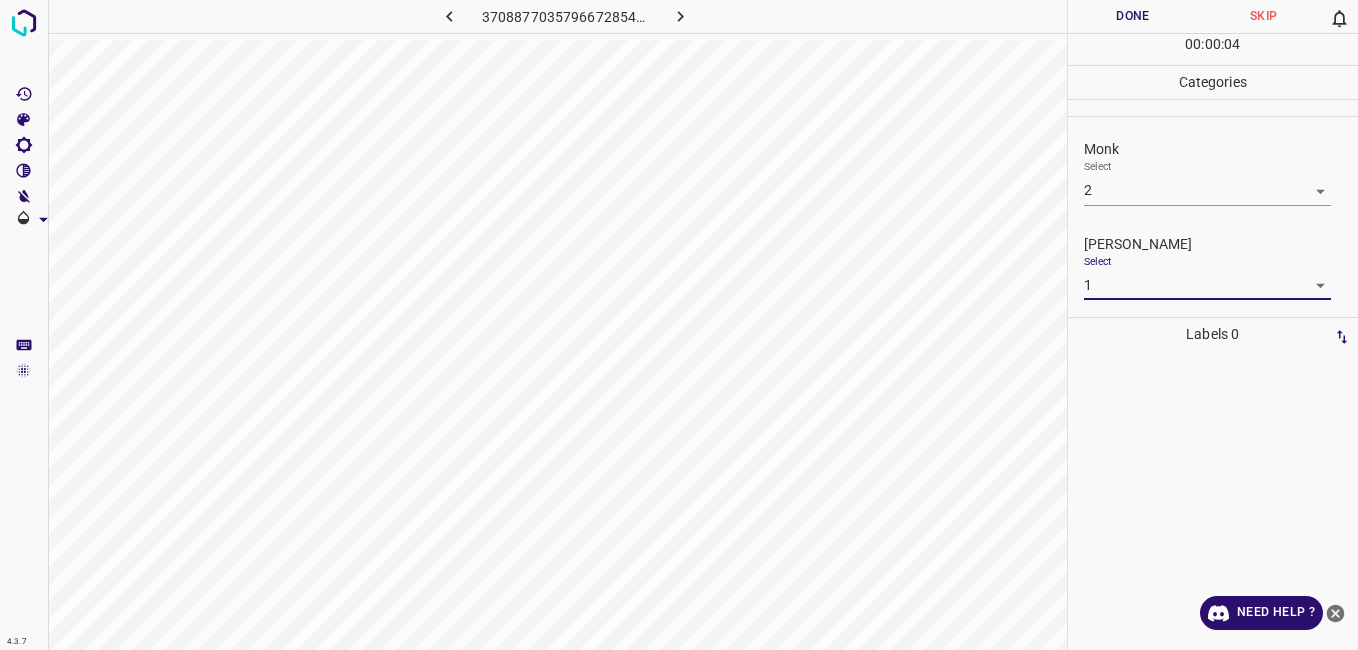 click on "Done" at bounding box center [1133, 16] 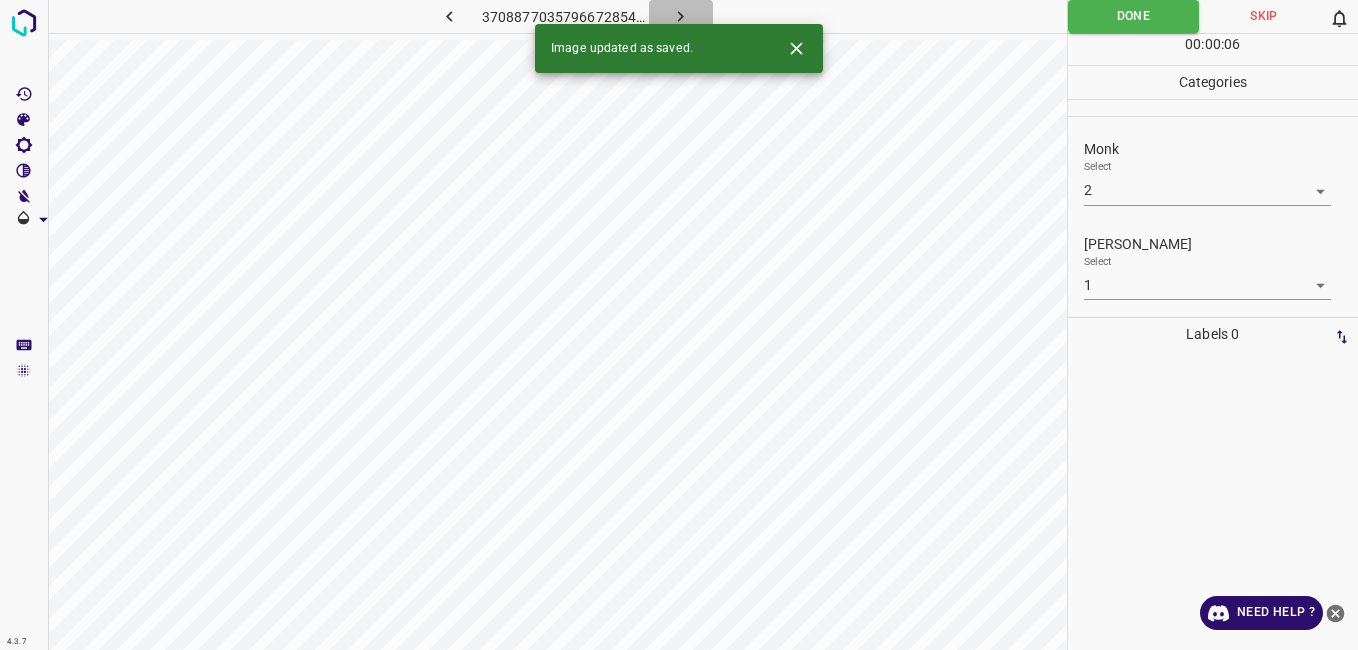 click 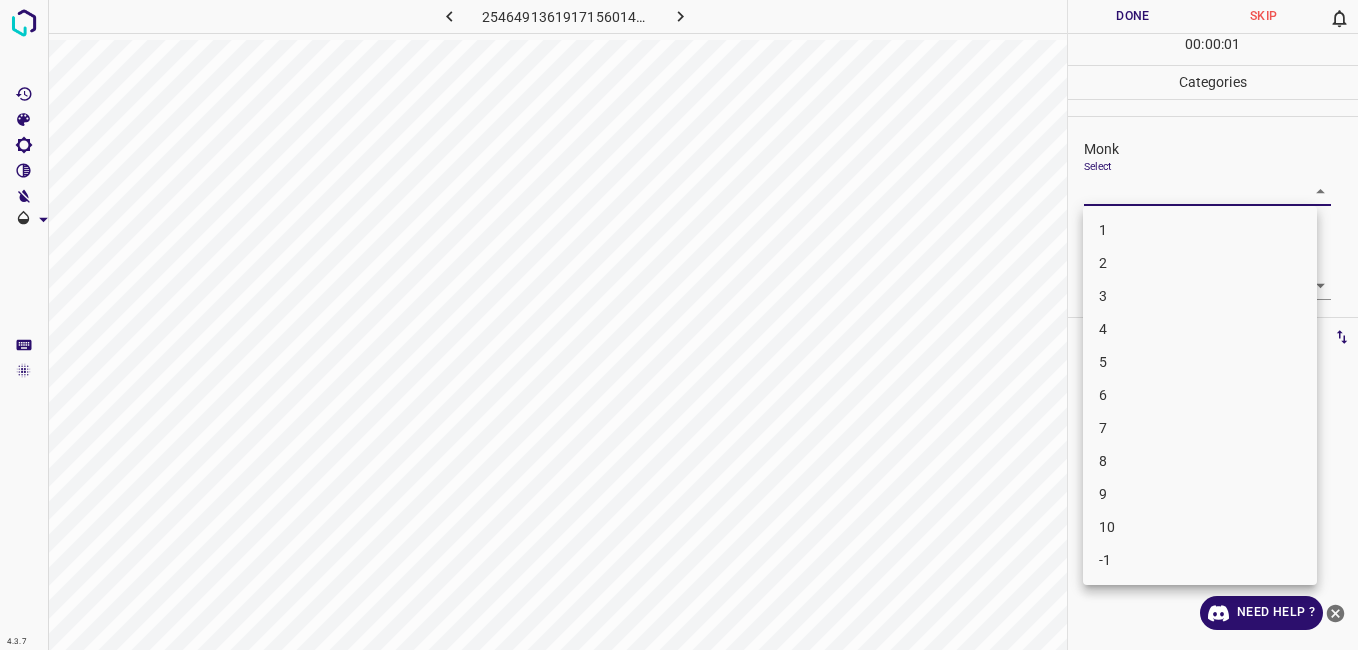 click on "4.3.7 2546491361917156014.png Done Skip 0 00   : 00   : 01   Categories Monk   Select ​  [PERSON_NAME]   Select ​ Labels   0 Categories 1 Monk 2  [PERSON_NAME] Tools Space Change between modes (Draw & Edit) I Auto labeling R Restore zoom M Zoom in N Zoom out Delete Delete selecte label Filters Z Restore filters X Saturation filter C Brightness filter V Contrast filter B Gray scale filter General O Download Need Help ? - Text - Hide - Delete 1 2 3 4 5 6 7 8 9 10 -1" at bounding box center [679, 325] 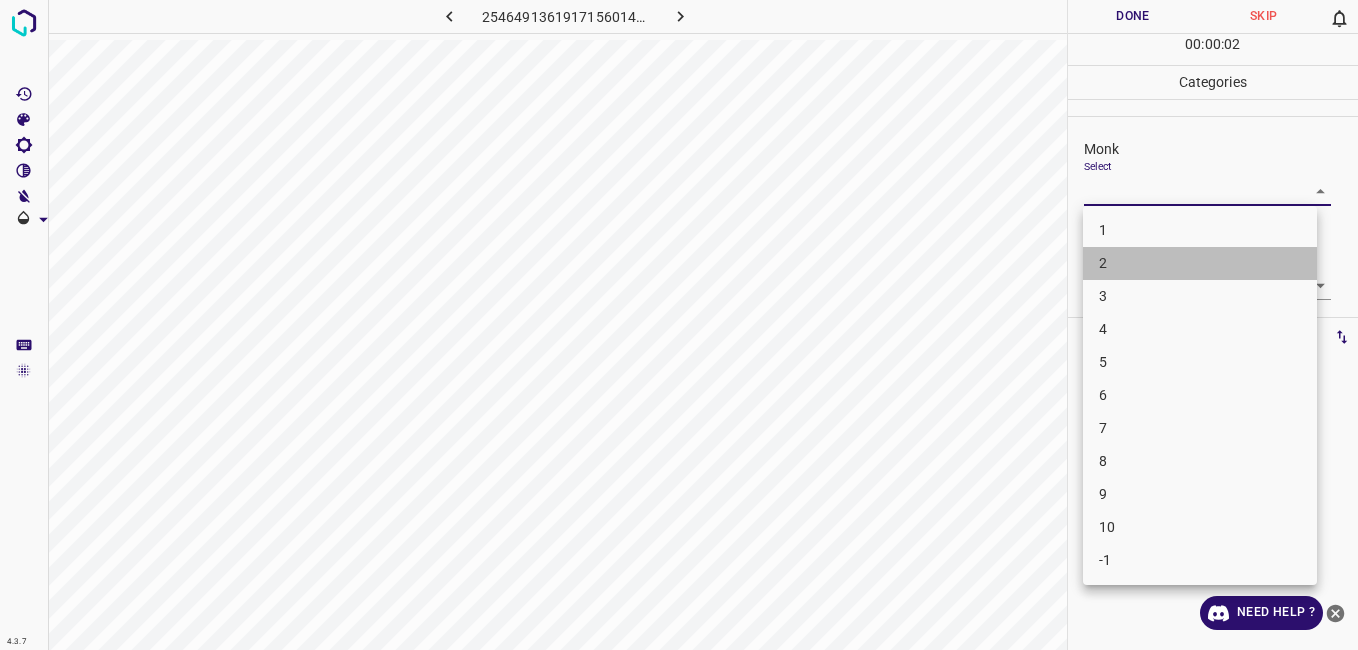 click on "2" at bounding box center (1200, 263) 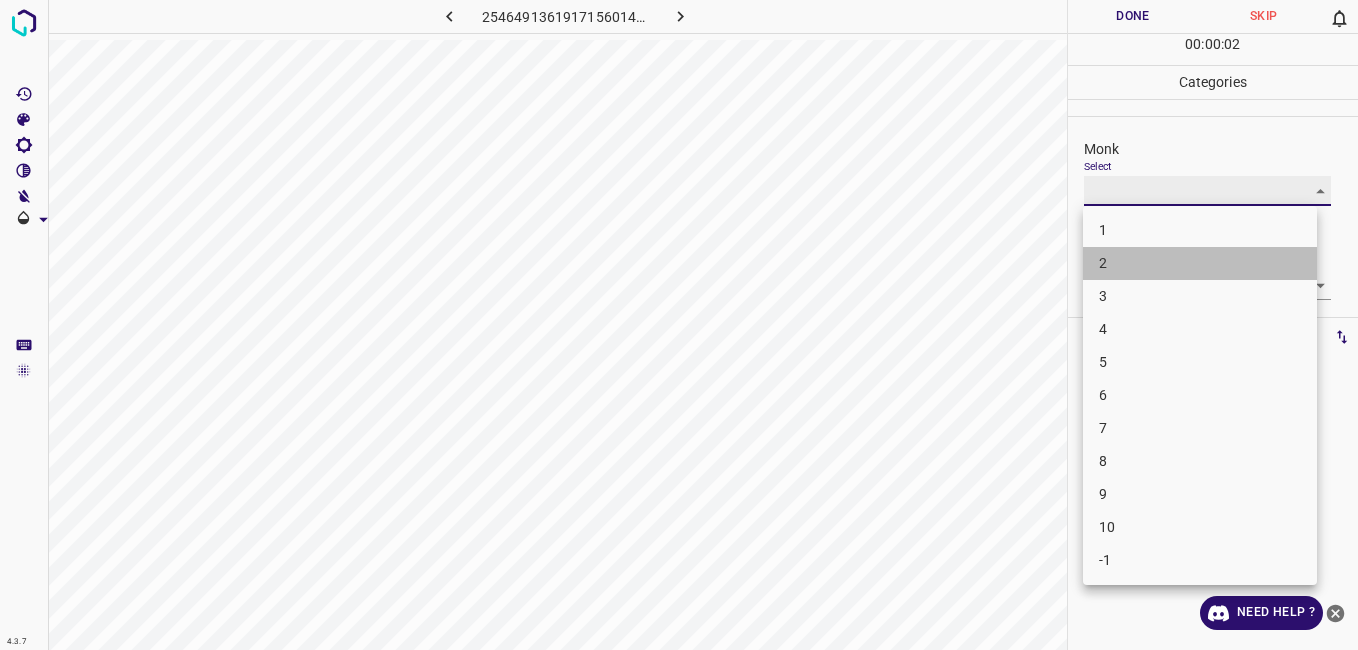 type on "2" 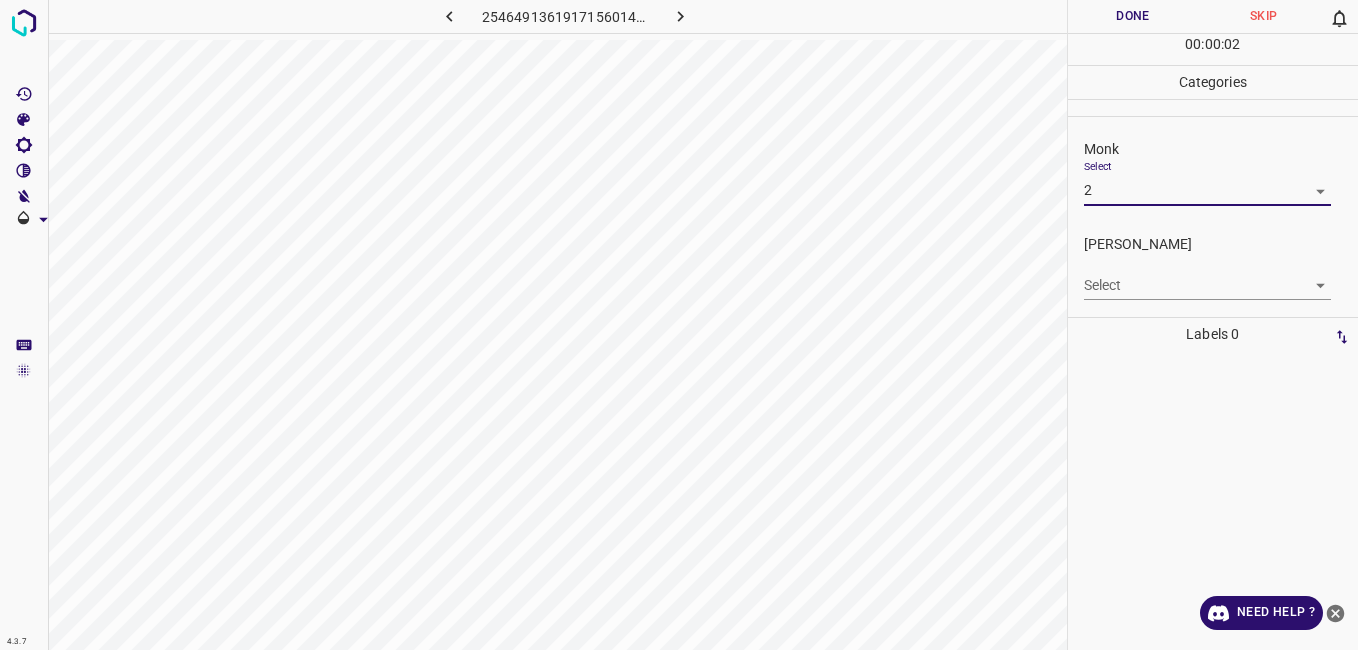 drag, startPoint x: 1130, startPoint y: 259, endPoint x: 1124, endPoint y: 276, distance: 18.027756 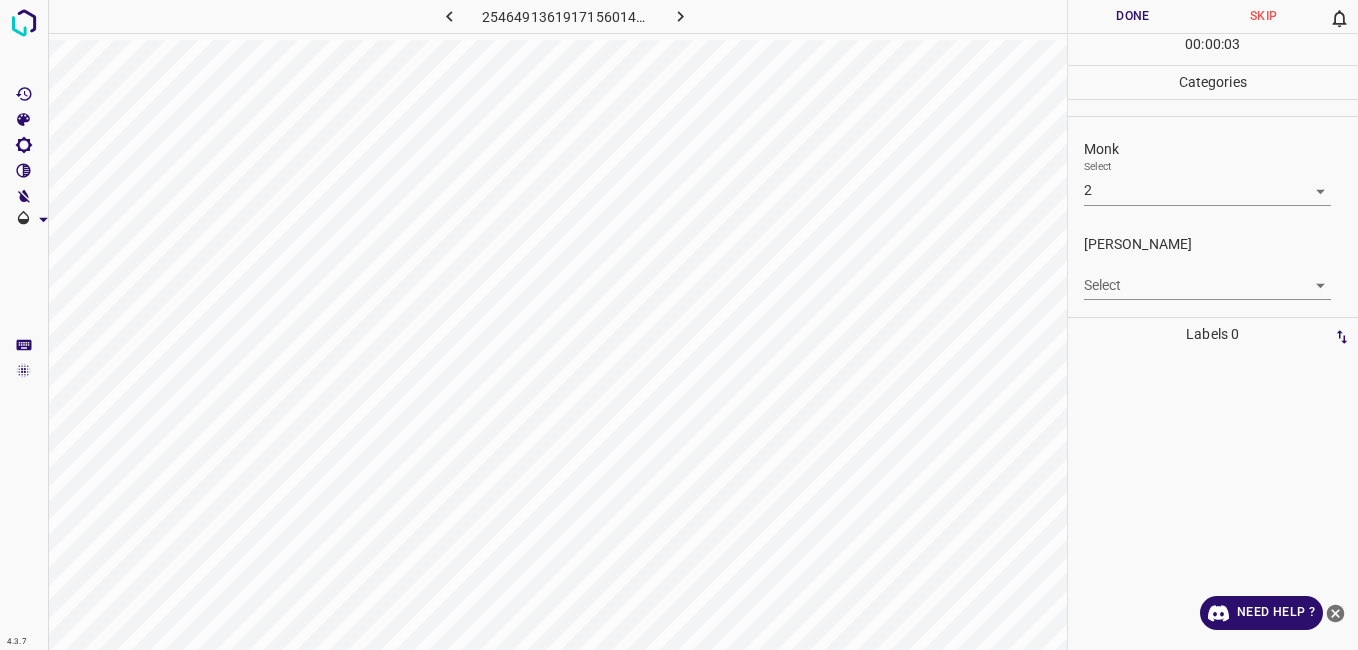 click on "4.3.7 2546491361917156014.png Done Skip 0 00   : 00   : 03   Categories Monk   Select 2 2  [PERSON_NAME]   Select ​ Labels   0 Categories 1 Monk 2  [PERSON_NAME] Tools Space Change between modes (Draw & Edit) I Auto labeling R Restore zoom M Zoom in N Zoom out Delete Delete selecte label Filters Z Restore filters X Saturation filter C Brightness filter V Contrast filter B Gray scale filter General O Download Need Help ? - Text - Hide - Delete" at bounding box center (679, 325) 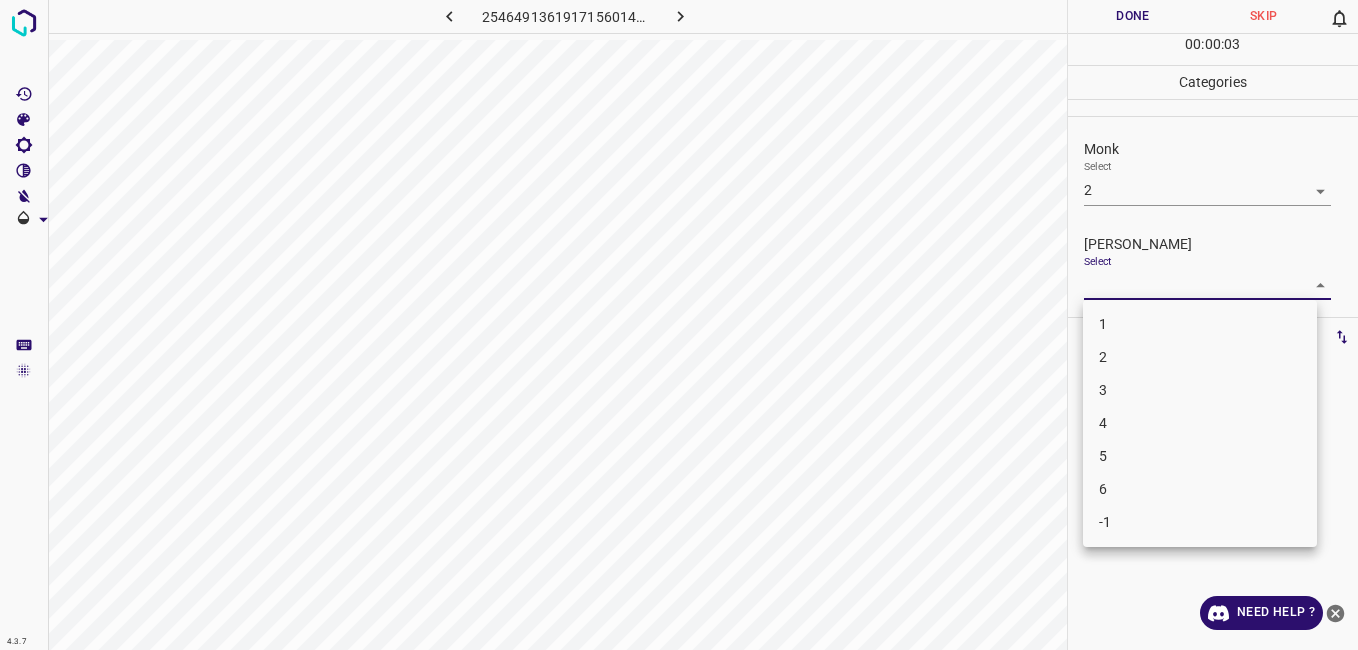 click on "1" at bounding box center (1200, 324) 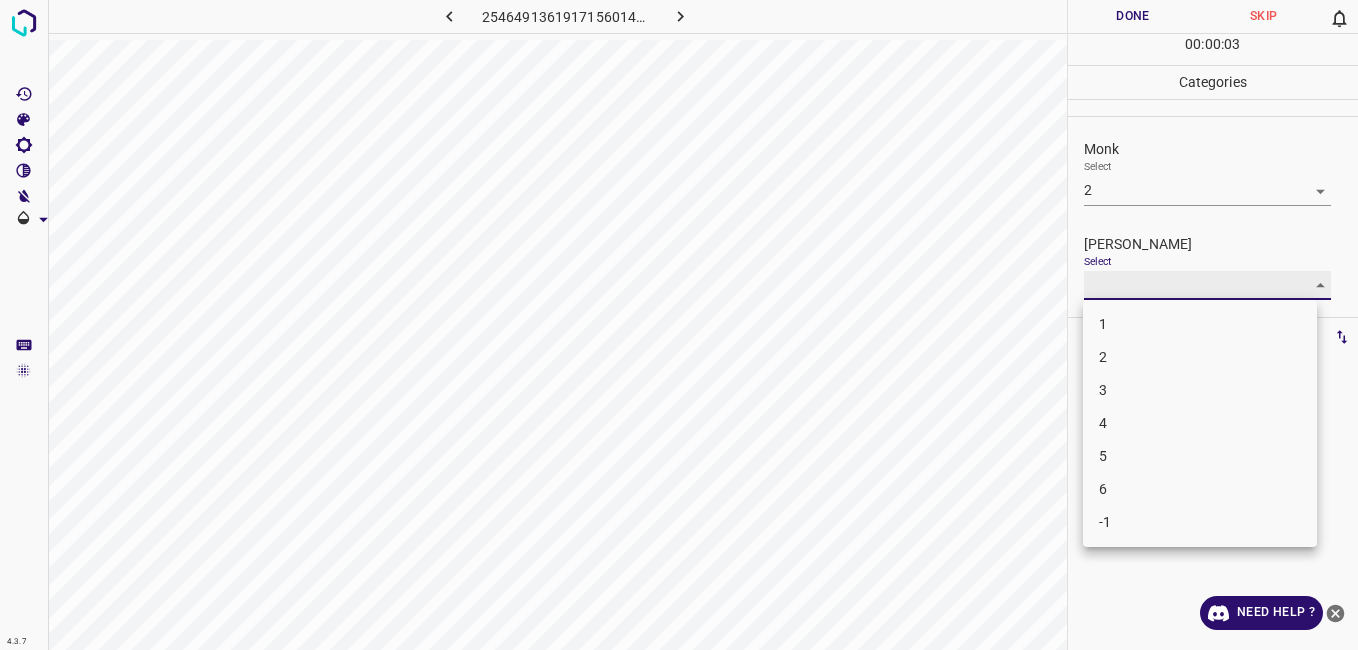 type on "1" 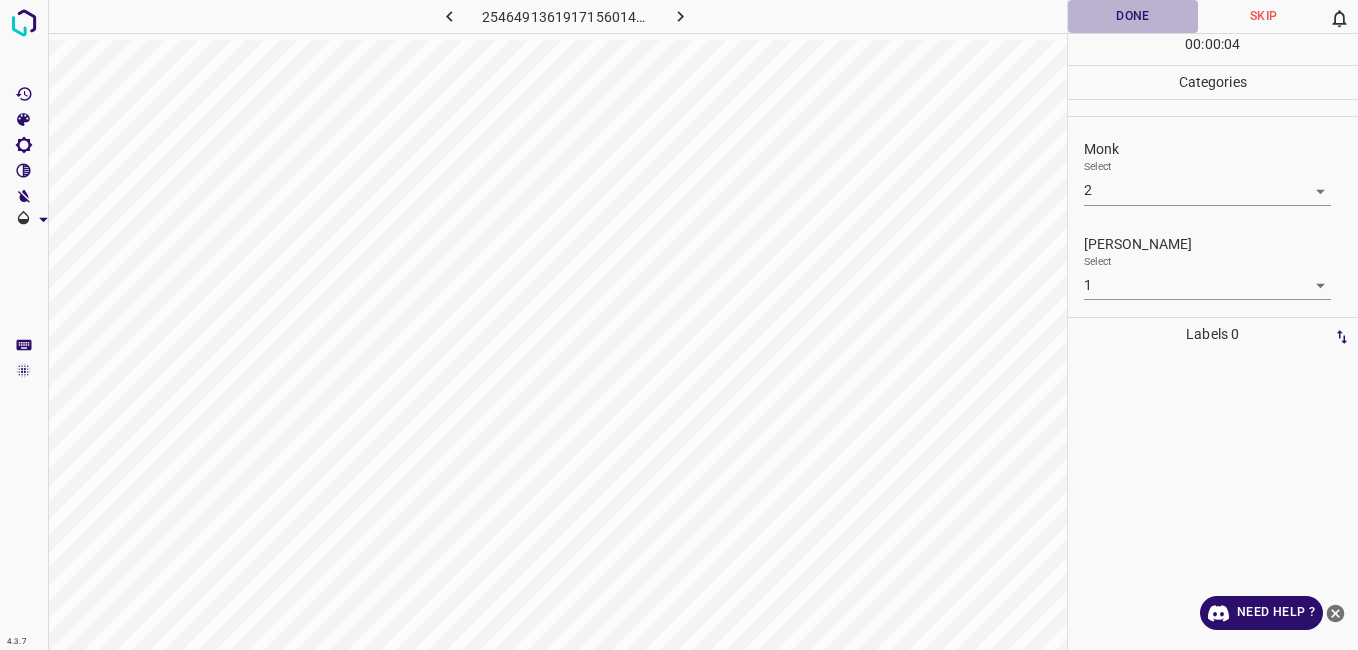 click on "Done" at bounding box center [1133, 16] 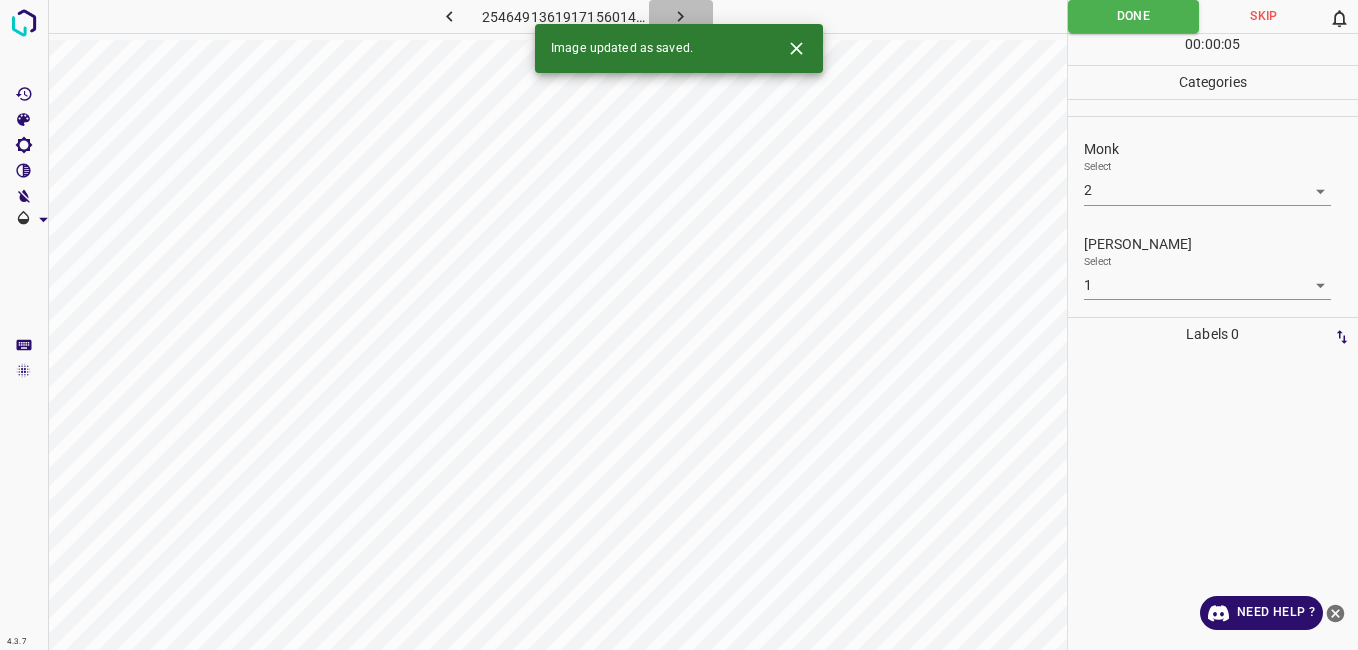 click at bounding box center (681, 16) 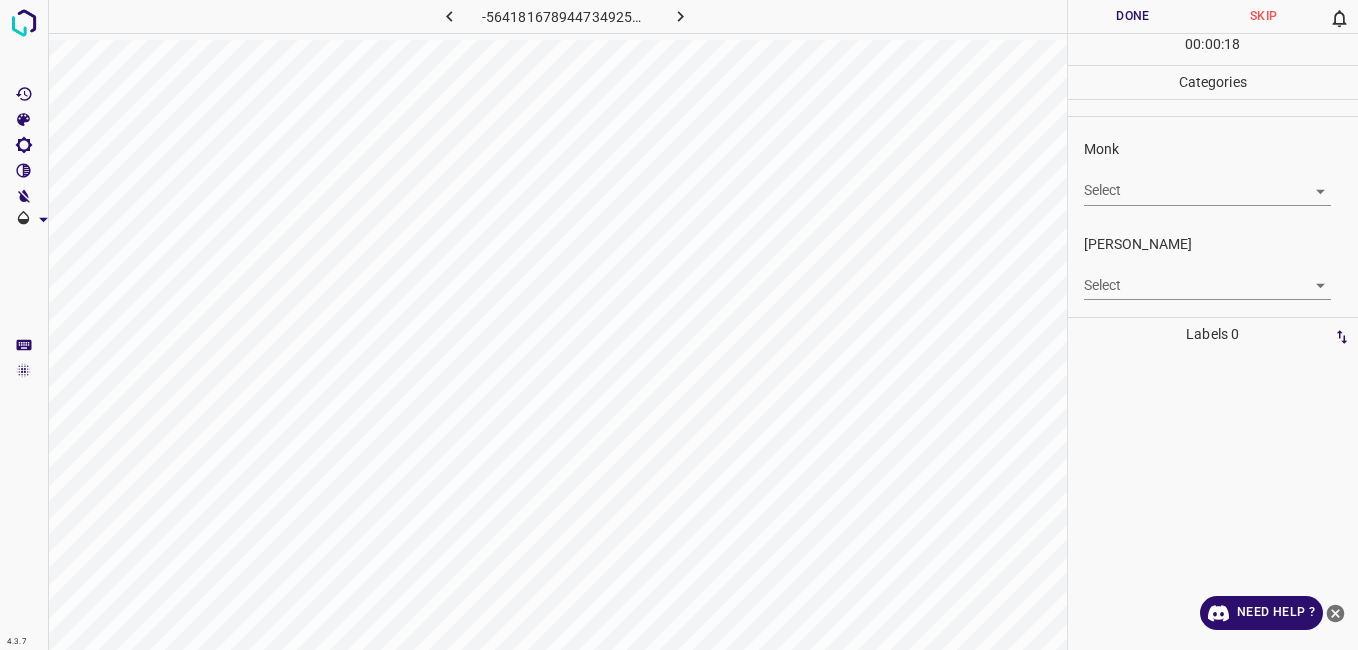 click on "4.3.7 -5641816789447349255.png Done Skip 0 00   : 00   : 18   Categories Monk   Select ​  [PERSON_NAME]   Select ​ Labels   0 Categories 1 Monk 2  [PERSON_NAME] Tools Space Change between modes (Draw & Edit) I Auto labeling R Restore zoom M Zoom in N Zoom out Delete Delete selecte label Filters Z Restore filters X Saturation filter C Brightness filter V Contrast filter B Gray scale filter General O Download Need Help ? - Text - Hide - Delete" at bounding box center [679, 325] 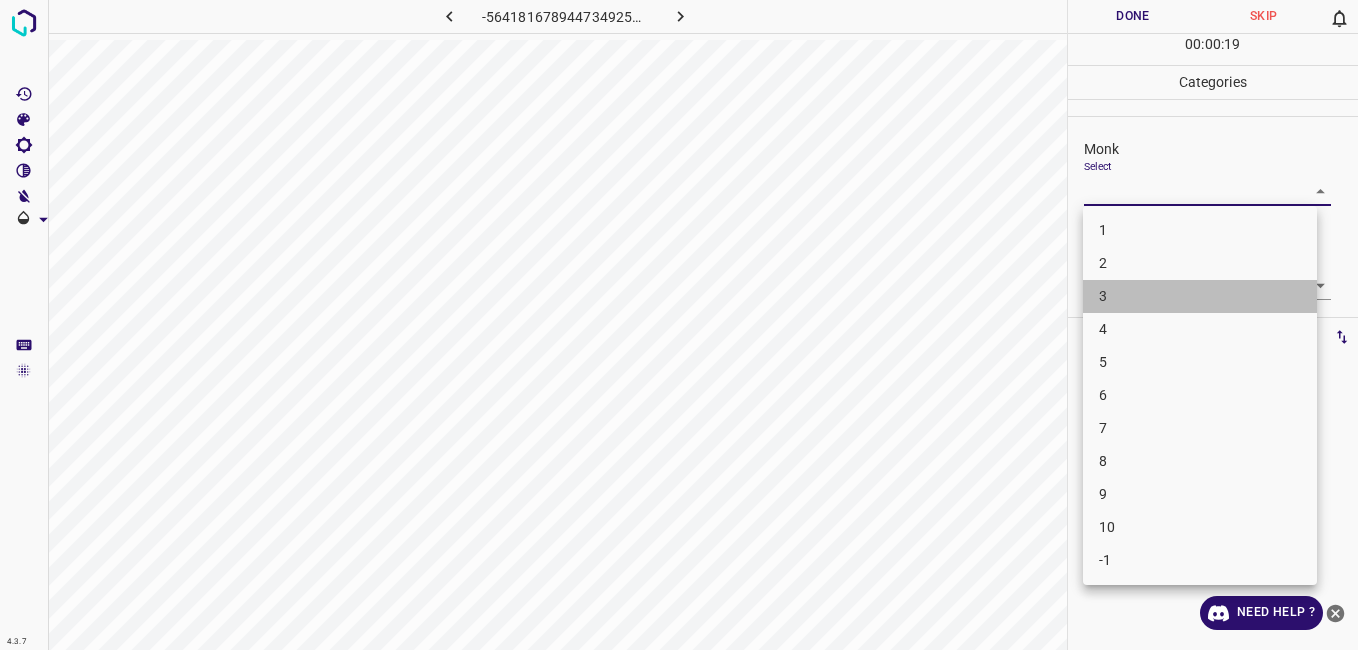 click on "3" at bounding box center (1200, 296) 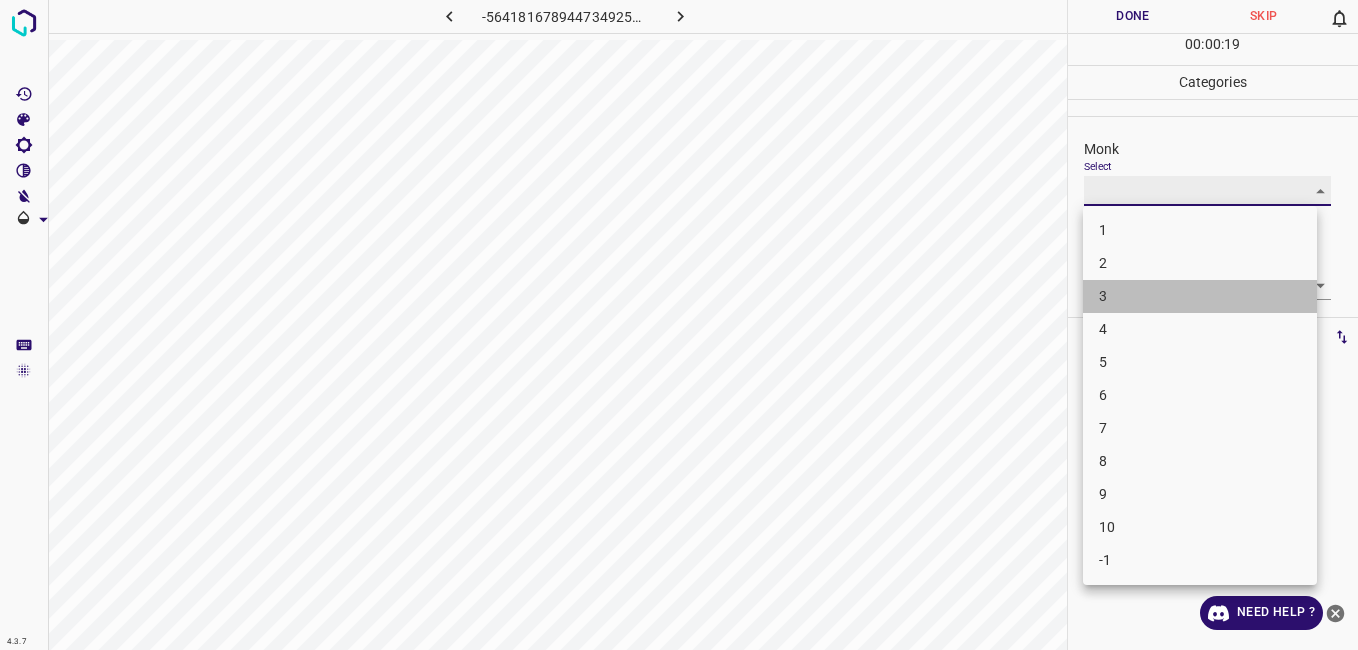 type on "3" 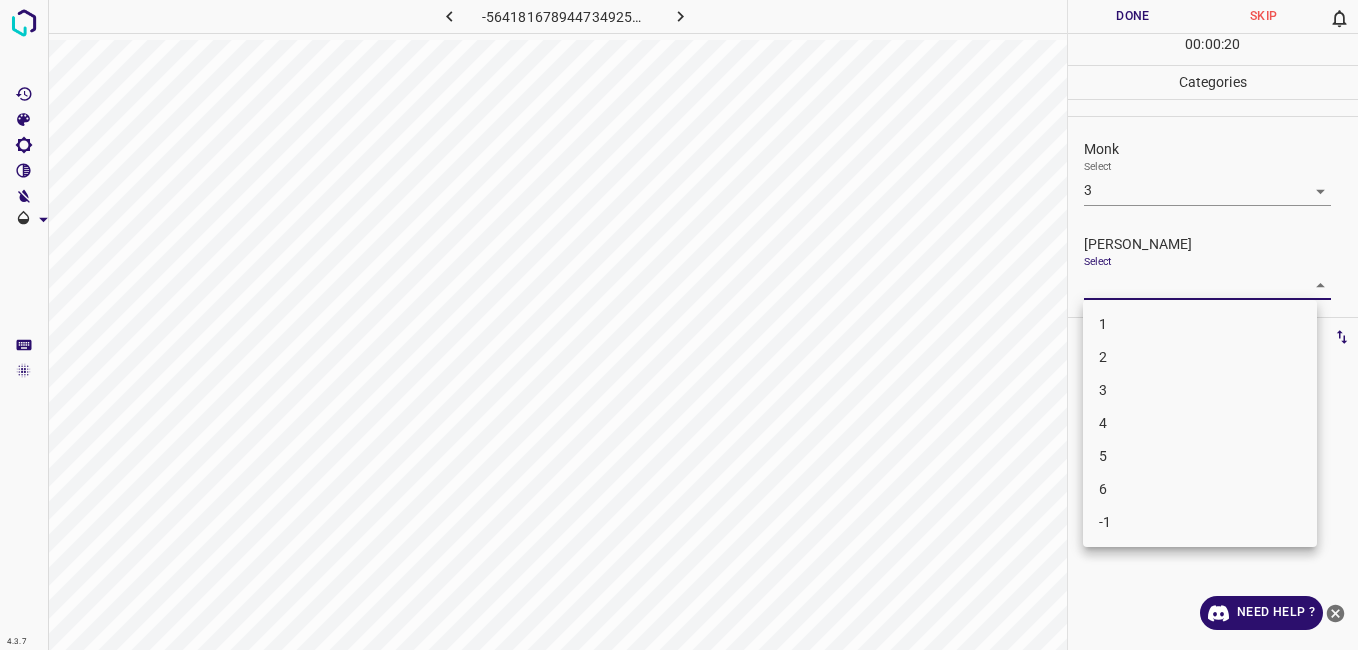 click on "4.3.7 -5641816789447349255.png Done Skip 0 00   : 00   : 20   Categories Monk   Select 3 3  [PERSON_NAME]   Select ​ Labels   0 Categories 1 Monk 2  [PERSON_NAME] Tools Space Change between modes (Draw & Edit) I Auto labeling R Restore zoom M Zoom in N Zoom out Delete Delete selecte label Filters Z Restore filters X Saturation filter C Brightness filter V Contrast filter B Gray scale filter General O Download Need Help ? - Text - Hide - Delete 1 2 3 4 5 6 -1" at bounding box center [679, 325] 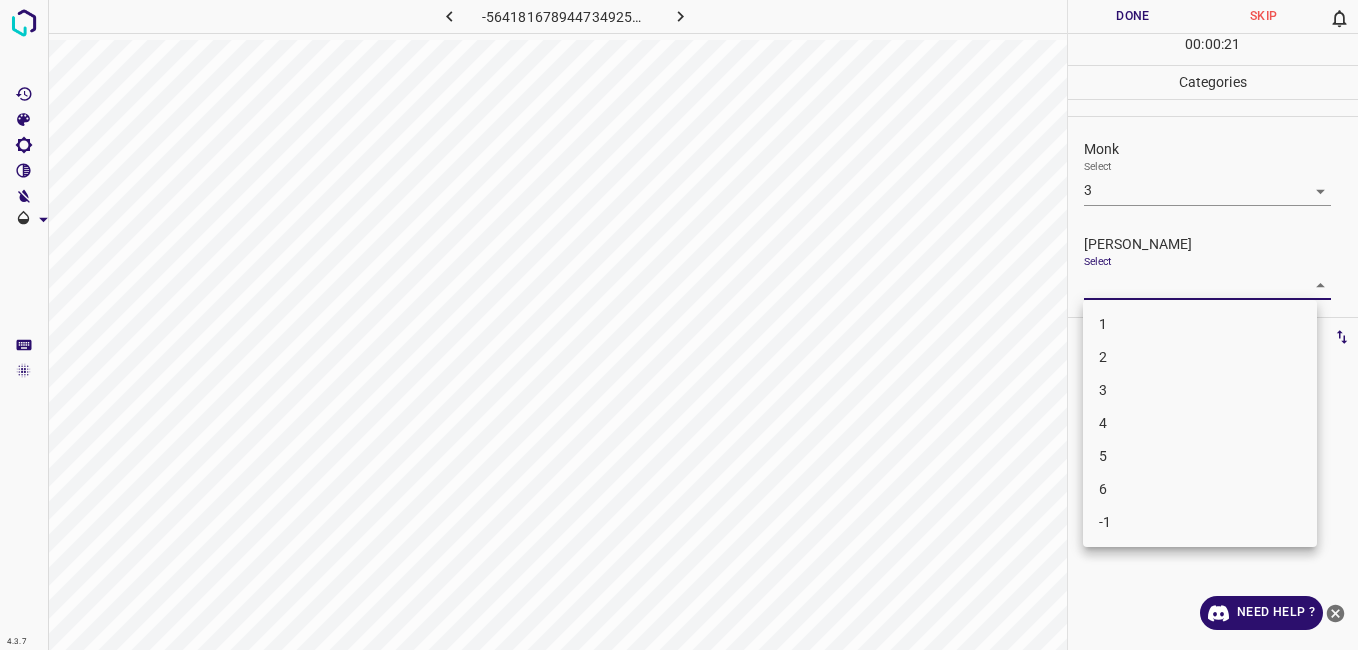 click on "2" at bounding box center (1200, 357) 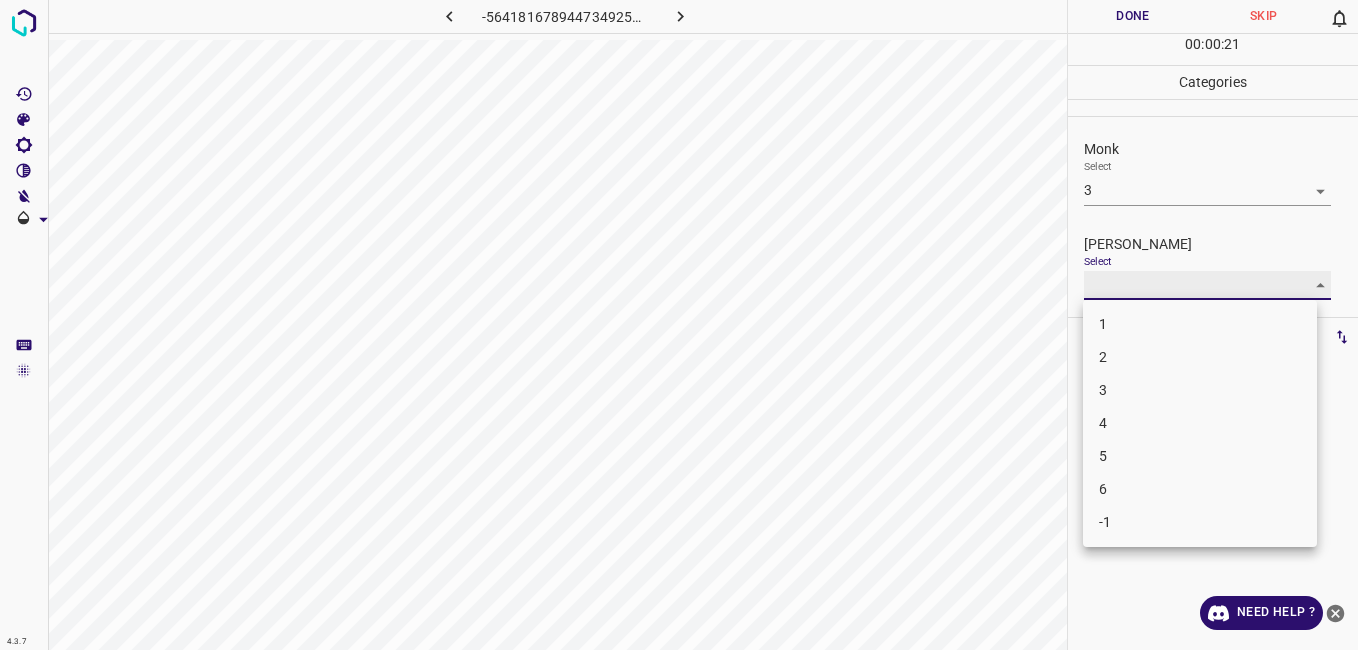 type on "2" 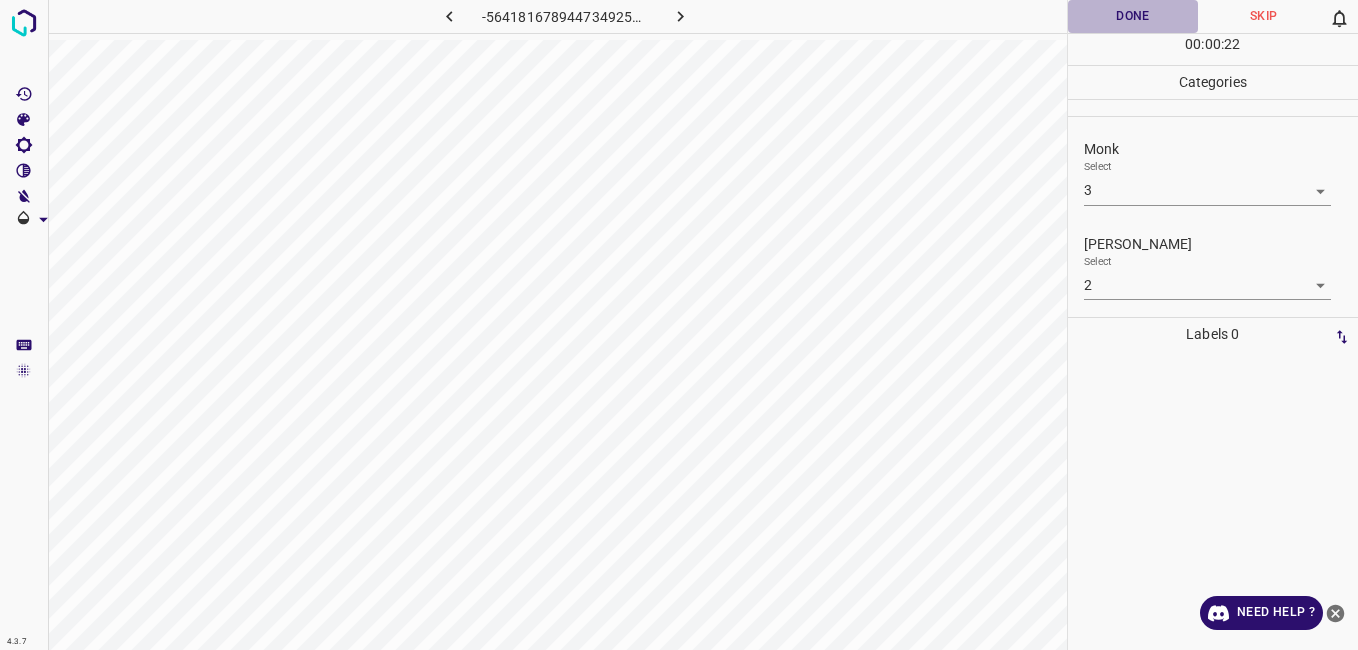click on "Done" at bounding box center [1133, 16] 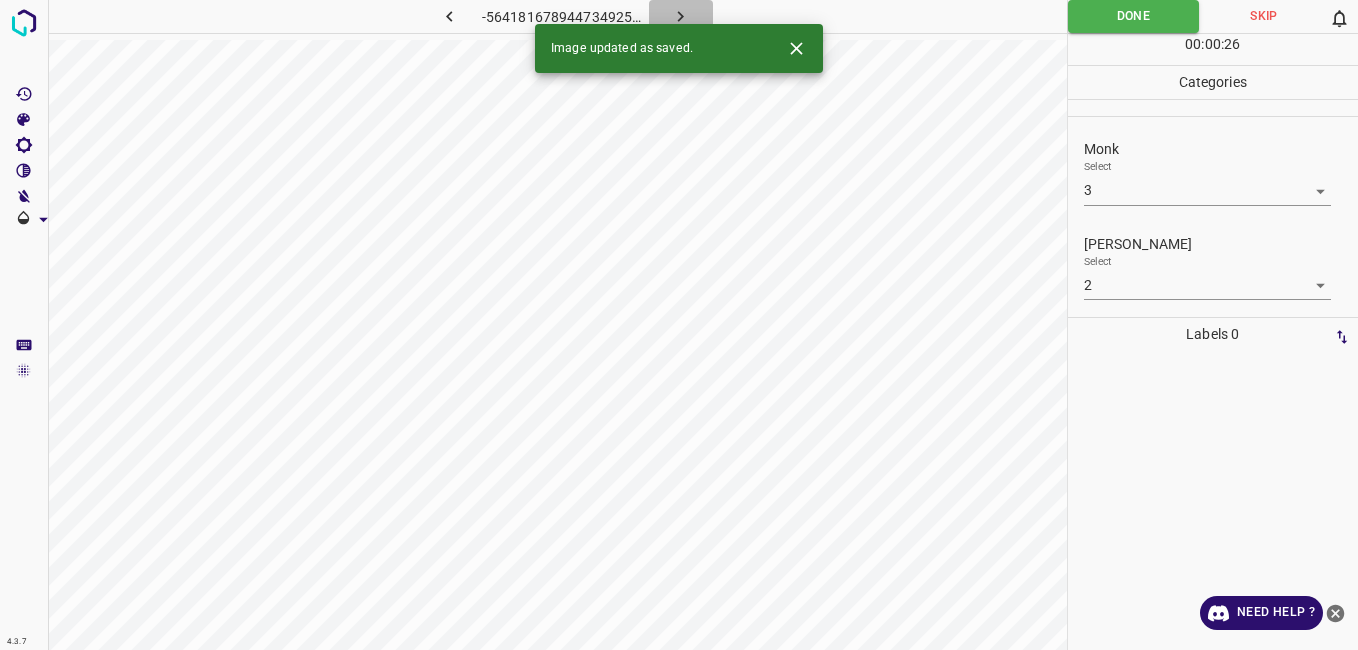 click 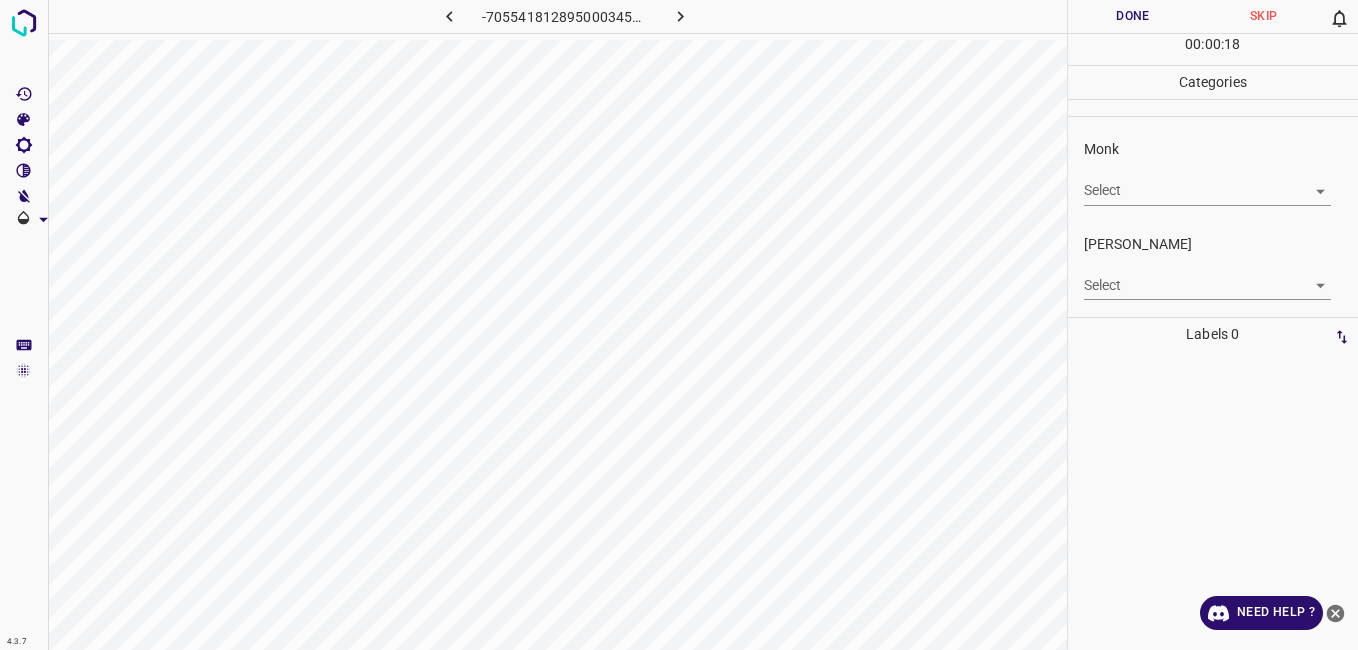 click on "4.3.7 -7055418128950003452.png Done Skip 0 00   : 00   : 18   Categories Monk   Select ​  [PERSON_NAME]   Select ​ Labels   0 Categories 1 Monk 2  [PERSON_NAME] Tools Space Change between modes (Draw & Edit) I Auto labeling R Restore zoom M Zoom in N Zoom out Delete Delete selecte label Filters Z Restore filters X Saturation filter C Brightness filter V Contrast filter B Gray scale filter General O Download Need Help ? - Text - Hide - Delete" at bounding box center [679, 325] 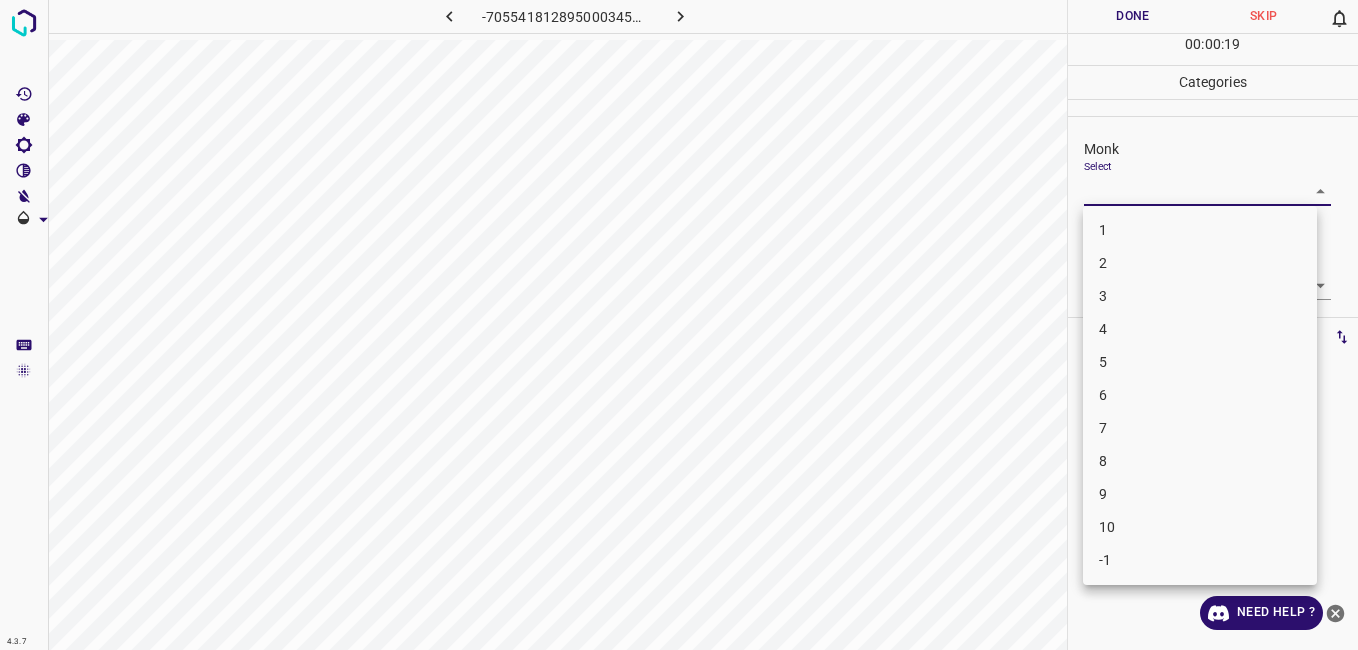 click on "3" at bounding box center [1200, 296] 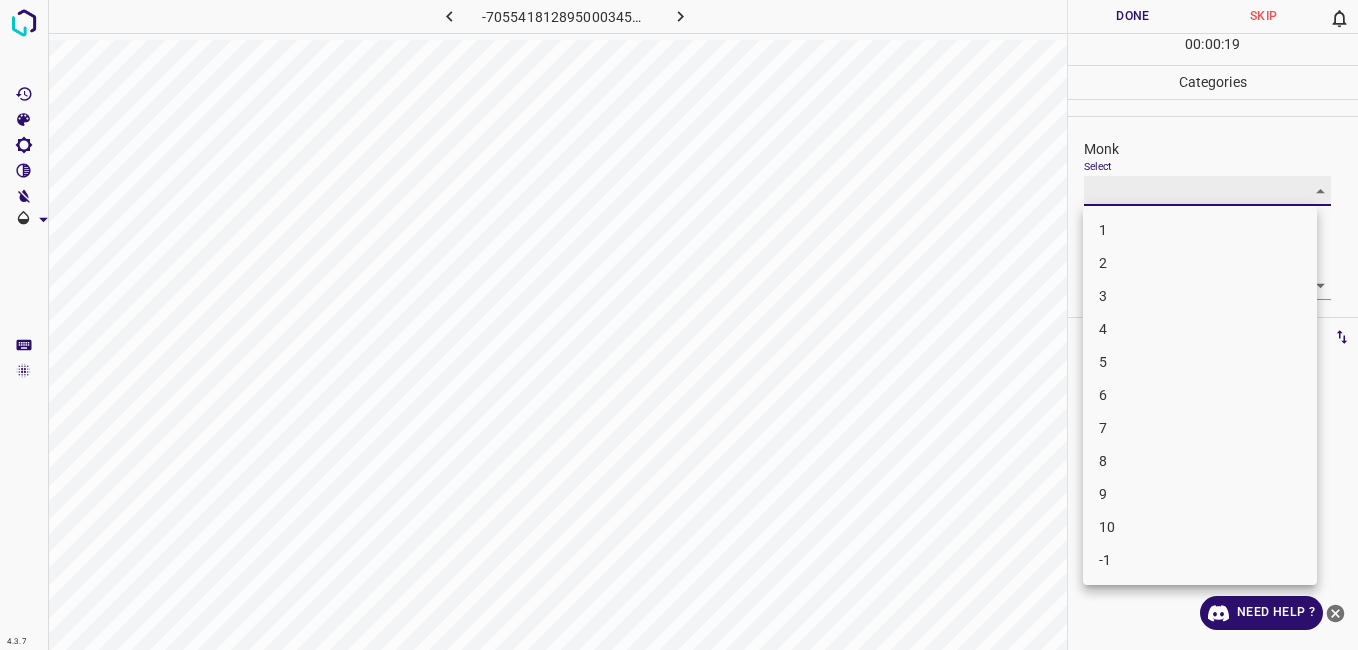 type on "3" 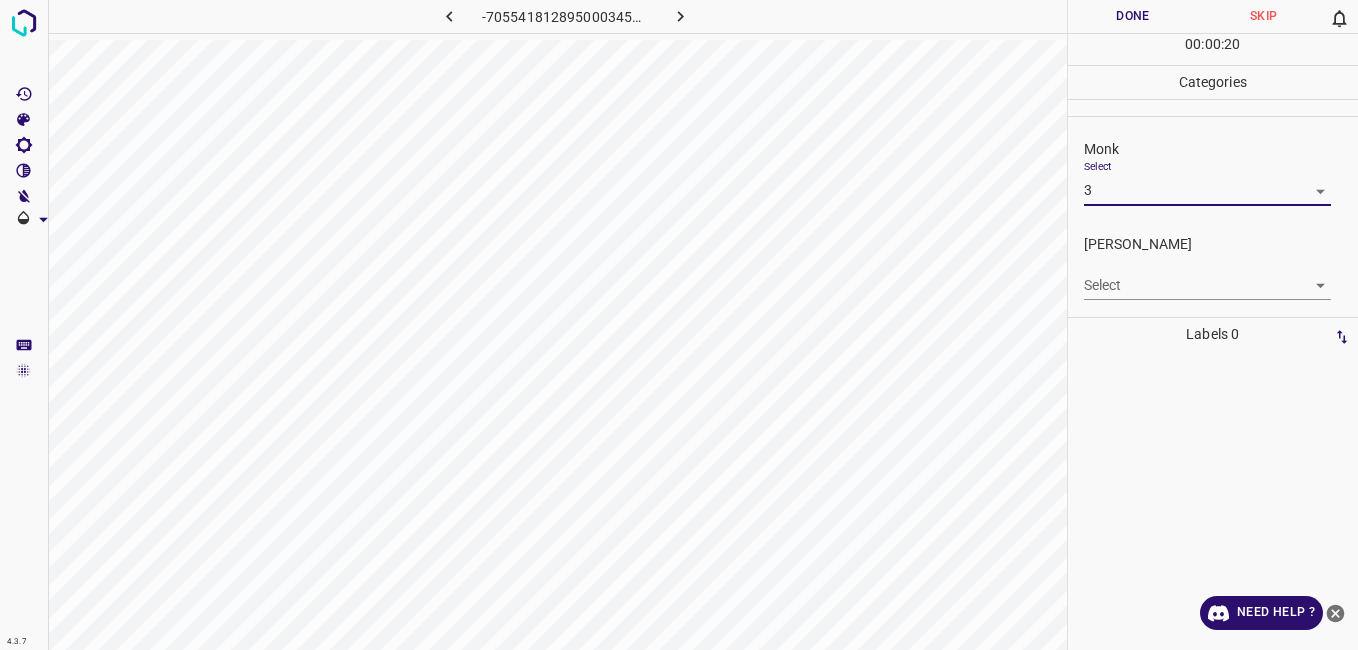 click on "4.3.7 -7055418128950003452.png Done Skip 0 00   : 00   : 20   Categories Monk   Select 3 3  [PERSON_NAME]   Select ​ Labels   0 Categories 1 Monk 2  [PERSON_NAME] Tools Space Change between modes (Draw & Edit) I Auto labeling R Restore zoom M Zoom in N Zoom out Delete Delete selecte label Filters Z Restore filters X Saturation filter C Brightness filter V Contrast filter B Gray scale filter General O Download Need Help ? - Text - Hide - Delete" at bounding box center [679, 325] 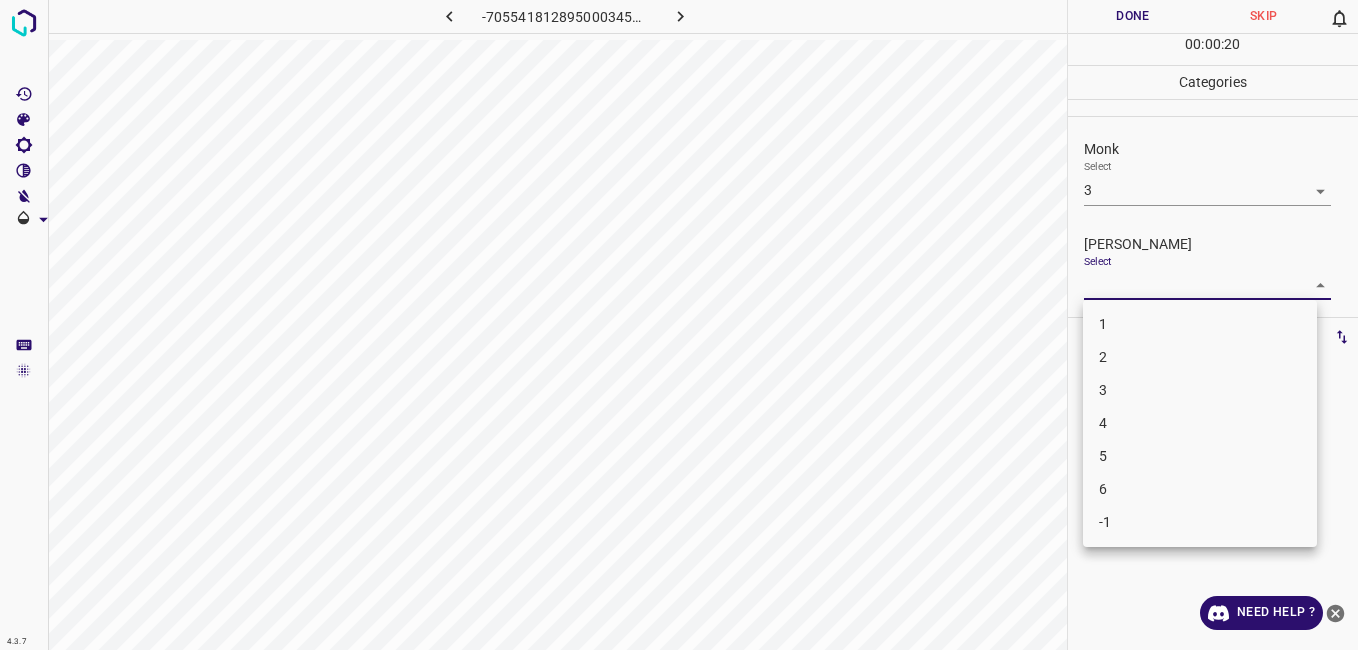 click on "2" at bounding box center [1200, 357] 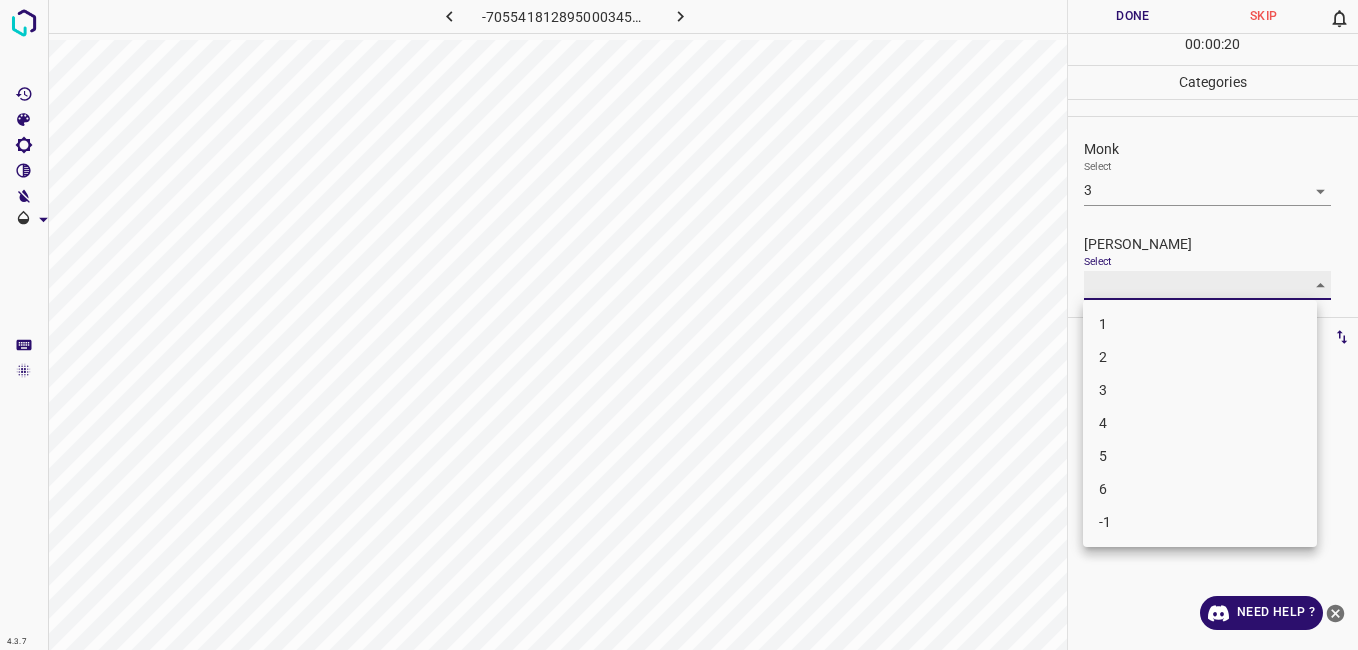 type on "2" 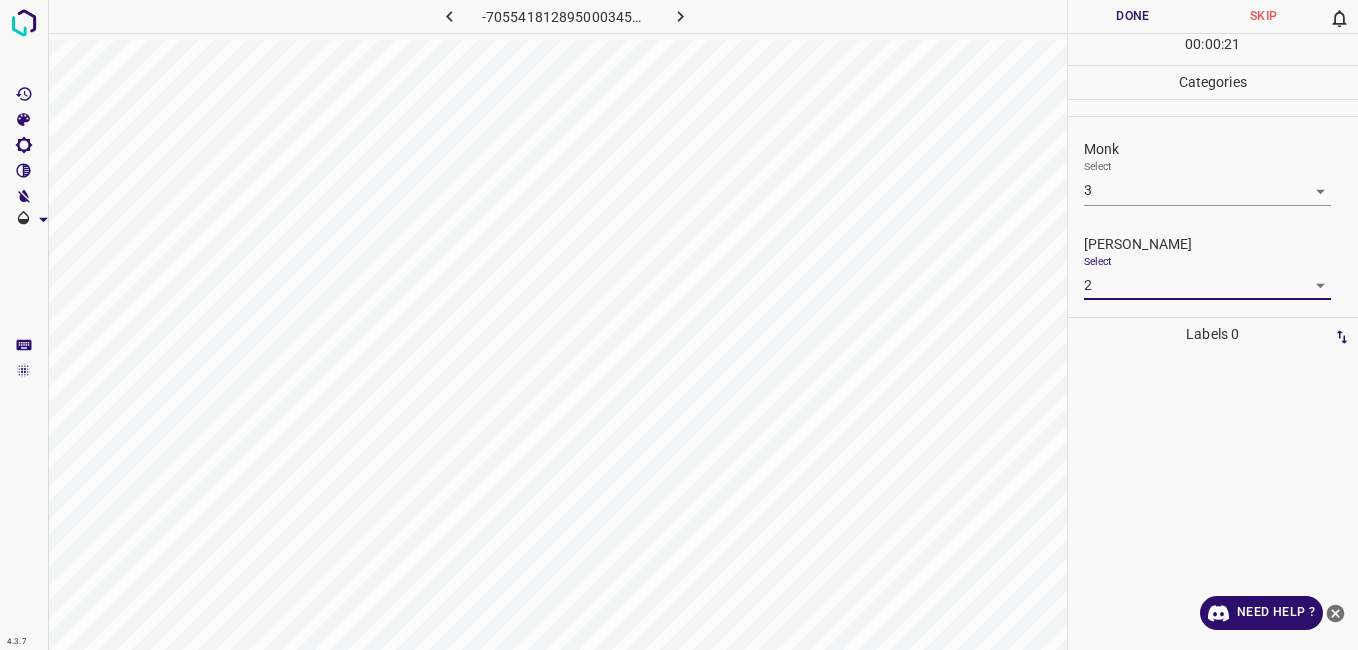 click on "Done" at bounding box center [1133, 16] 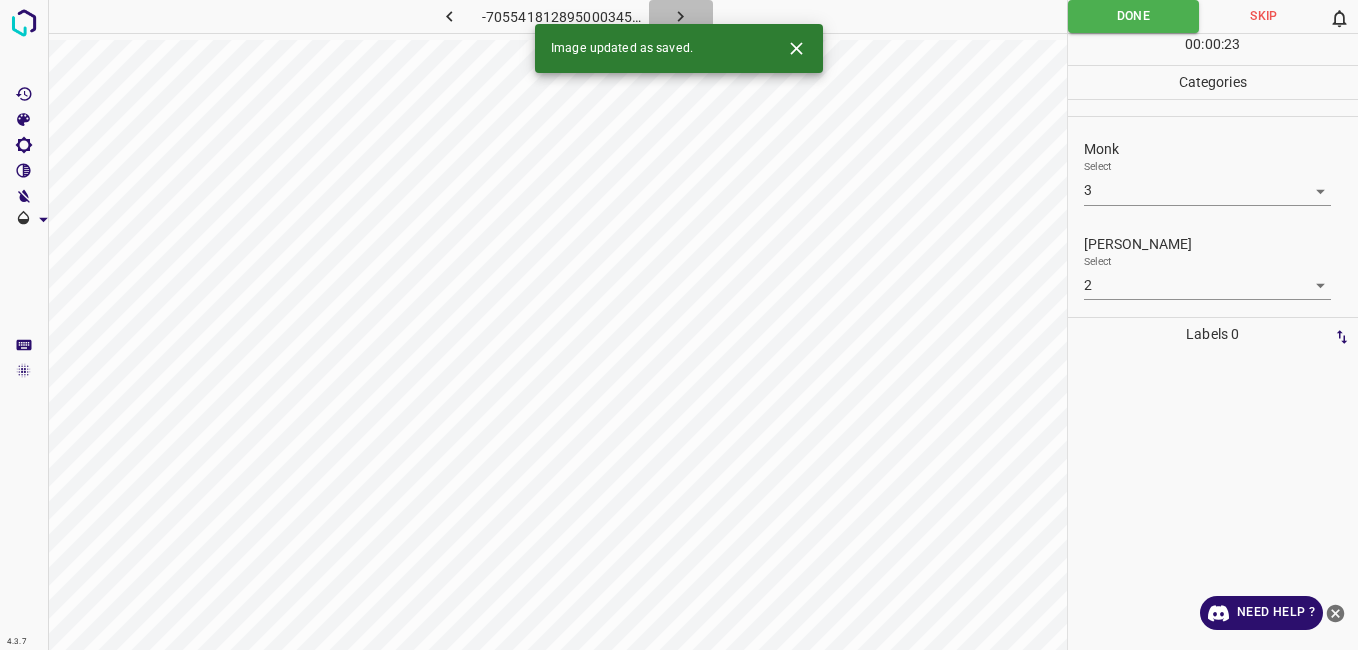 click at bounding box center [681, 16] 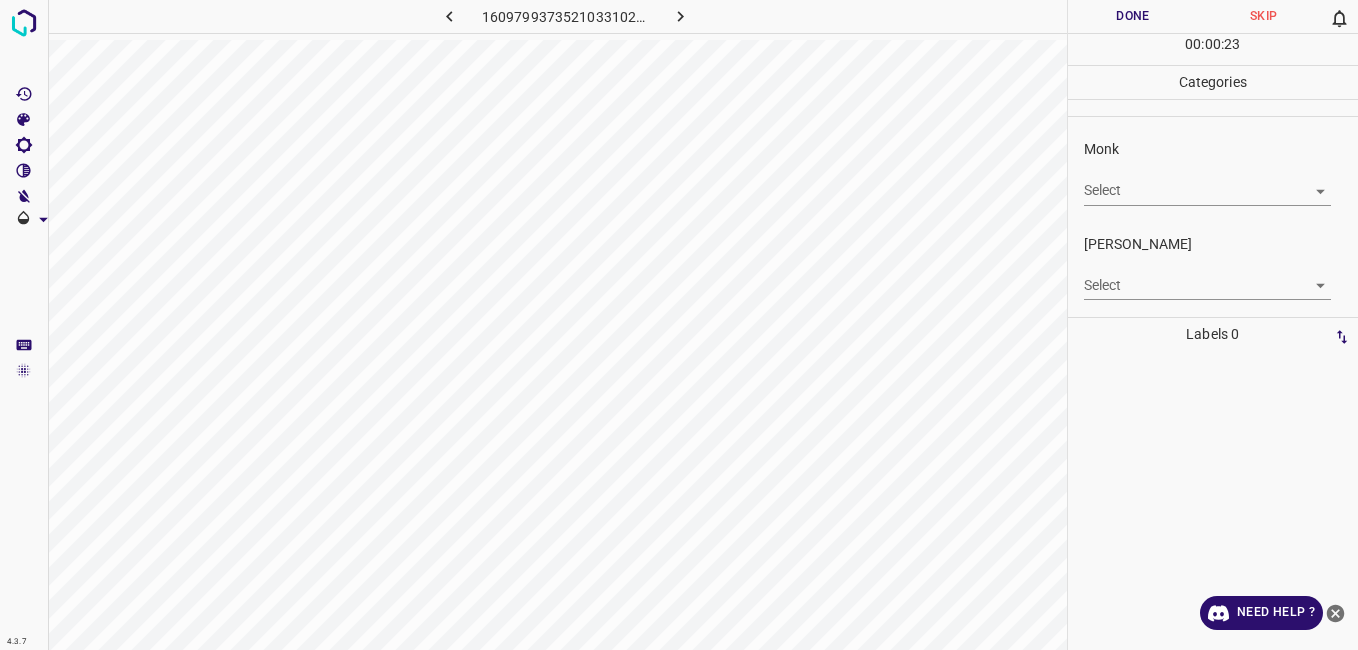 click on "Monk   Select ​" at bounding box center [1213, 172] 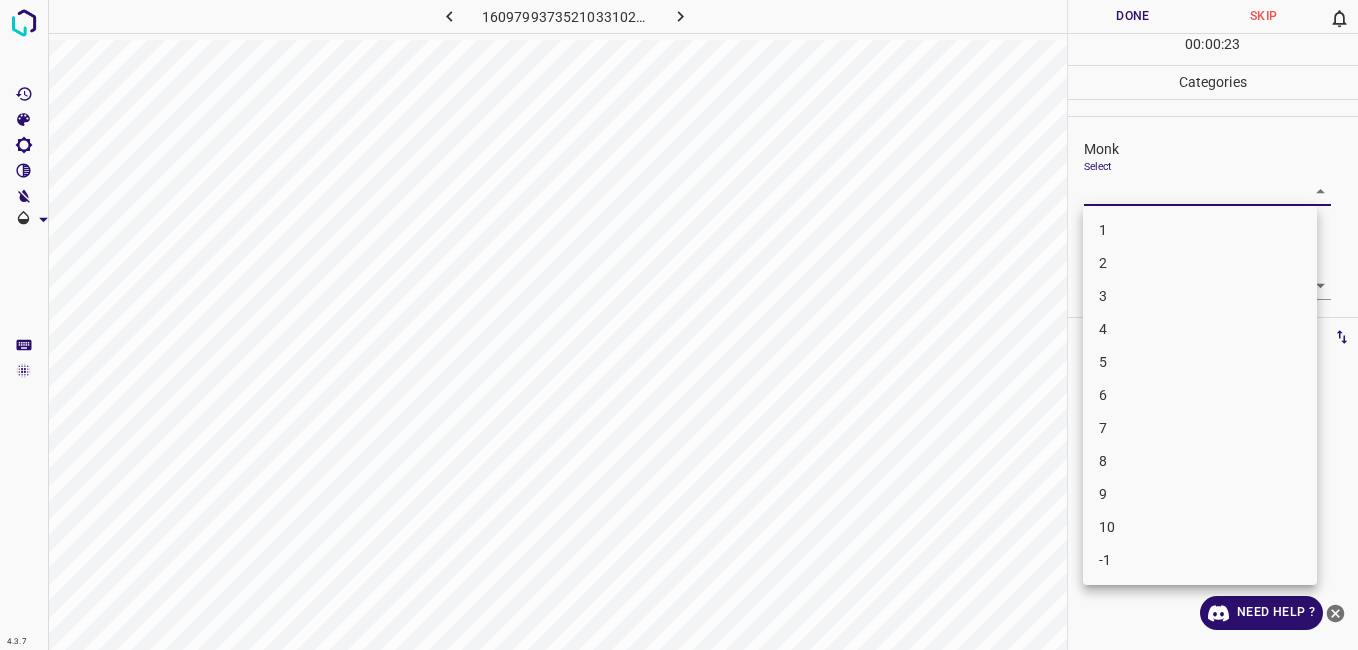 click on "4.3.7 1609799373521033102.png Done Skip 0 00   : 00   : 23   Categories Monk   Select ​  [PERSON_NAME]   Select ​ Labels   0 Categories 1 Monk 2  [PERSON_NAME] Tools Space Change between modes (Draw & Edit) I Auto labeling R Restore zoom M Zoom in N Zoom out Delete Delete selecte label Filters Z Restore filters X Saturation filter C Brightness filter V Contrast filter B Gray scale filter General O Download Need Help ? - Text - Hide - Delete 1 2 3 4 5 6 7 8 9 10 -1" at bounding box center (679, 325) 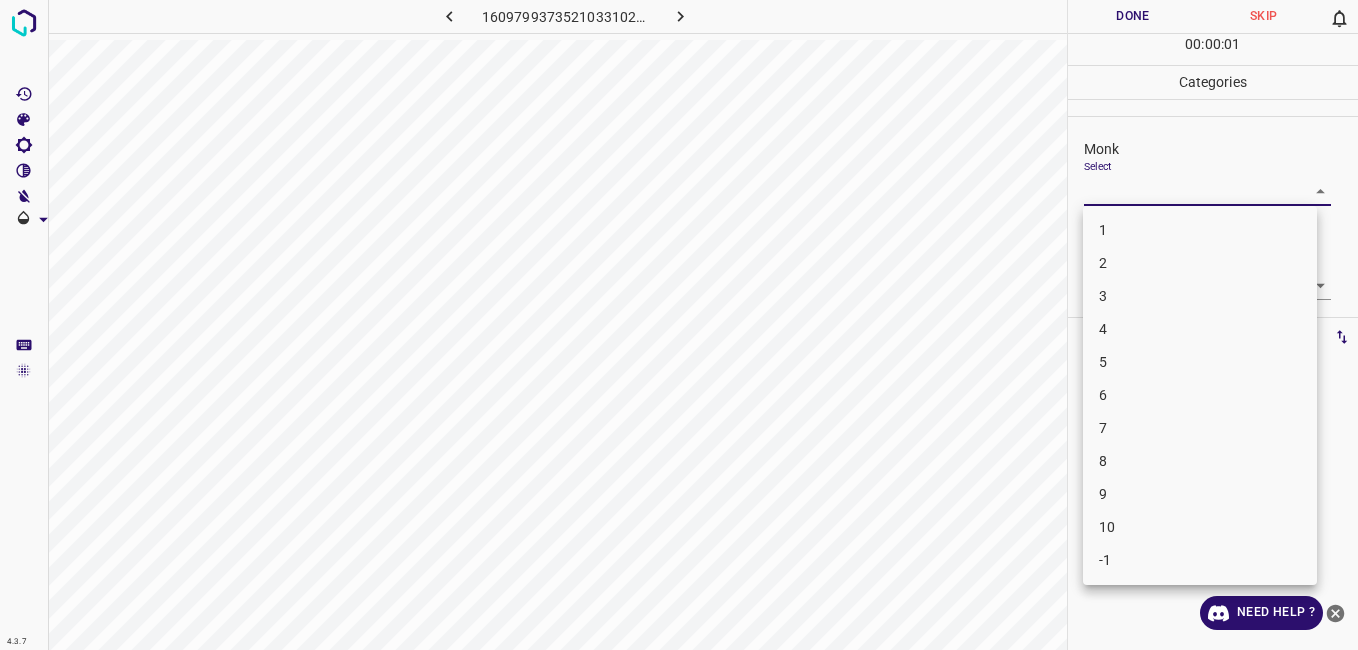 click on "3" at bounding box center [1200, 296] 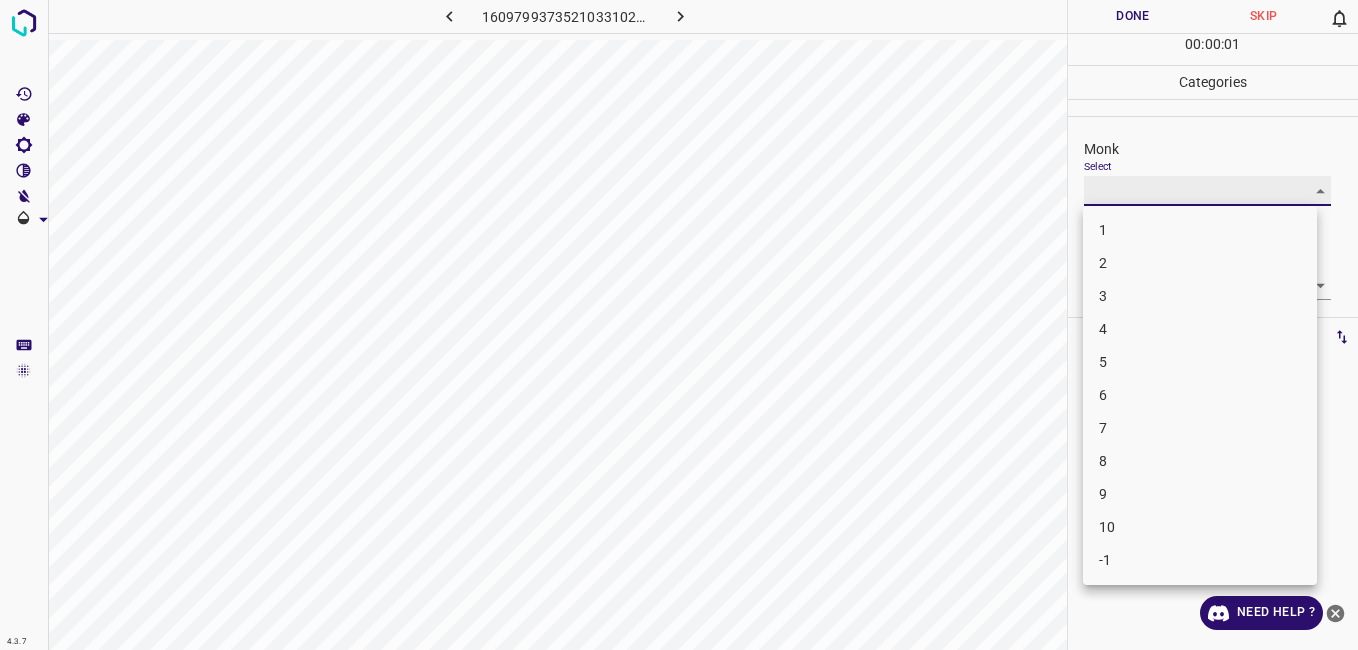 type on "3" 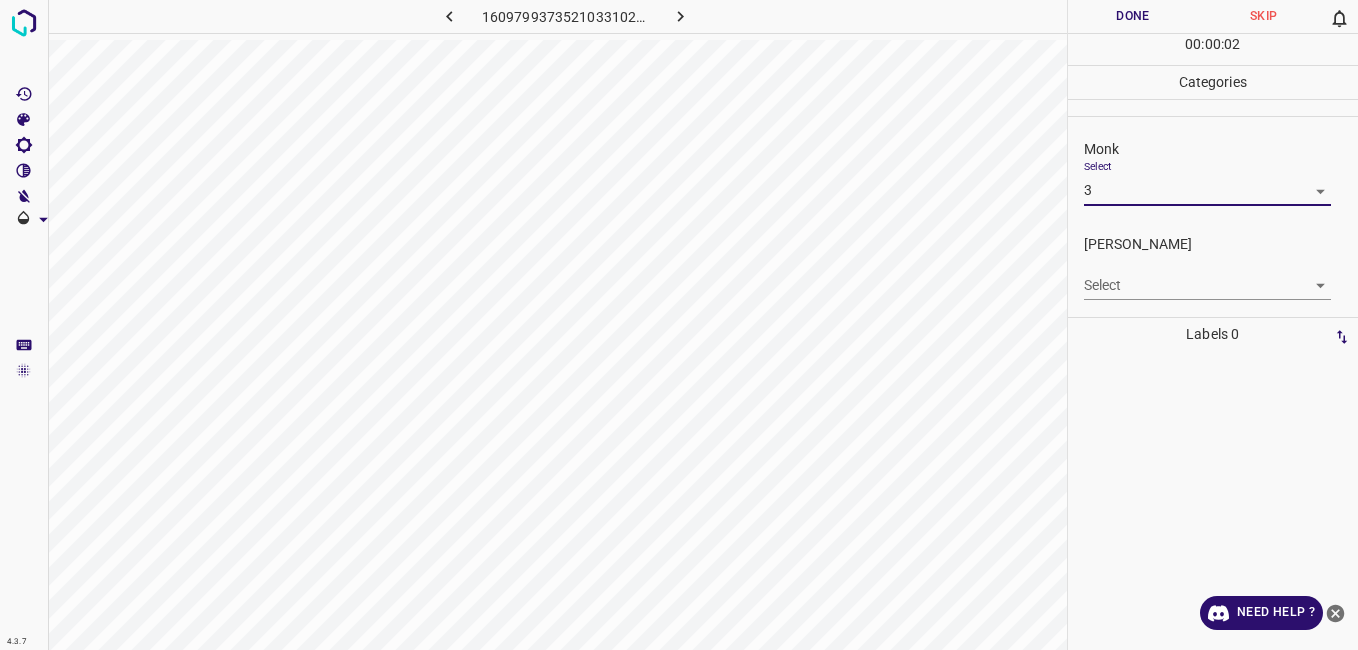 click on "4.3.7 1609799373521033102.png Done Skip 0 00   : 00   : 02   Categories Monk   Select 3 3  [PERSON_NAME]   Select ​ Labels   0 Categories 1 Monk 2  [PERSON_NAME] Tools Space Change between modes (Draw & Edit) I Auto labeling R Restore zoom M Zoom in N Zoom out Delete Delete selecte label Filters Z Restore filters X Saturation filter C Brightness filter V Contrast filter B Gray scale filter General O Download Need Help ? - Text - Hide - Delete" at bounding box center (679, 325) 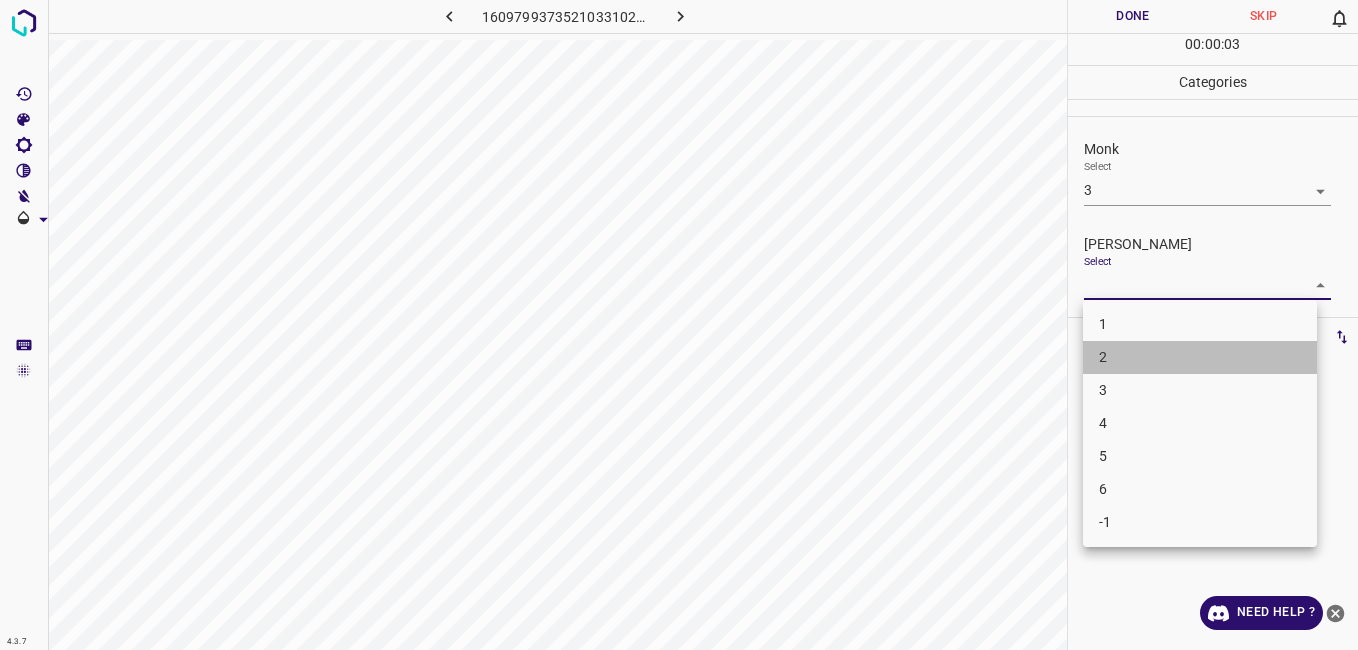 click on "2" at bounding box center [1200, 357] 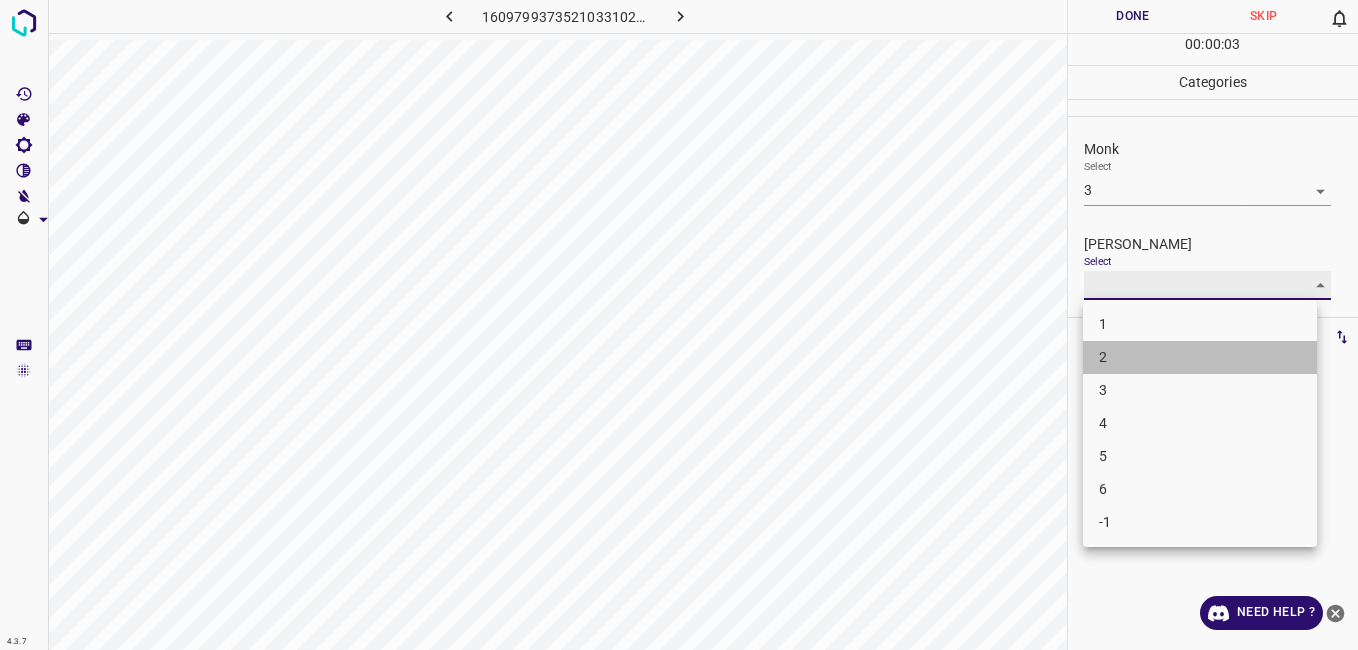 type on "2" 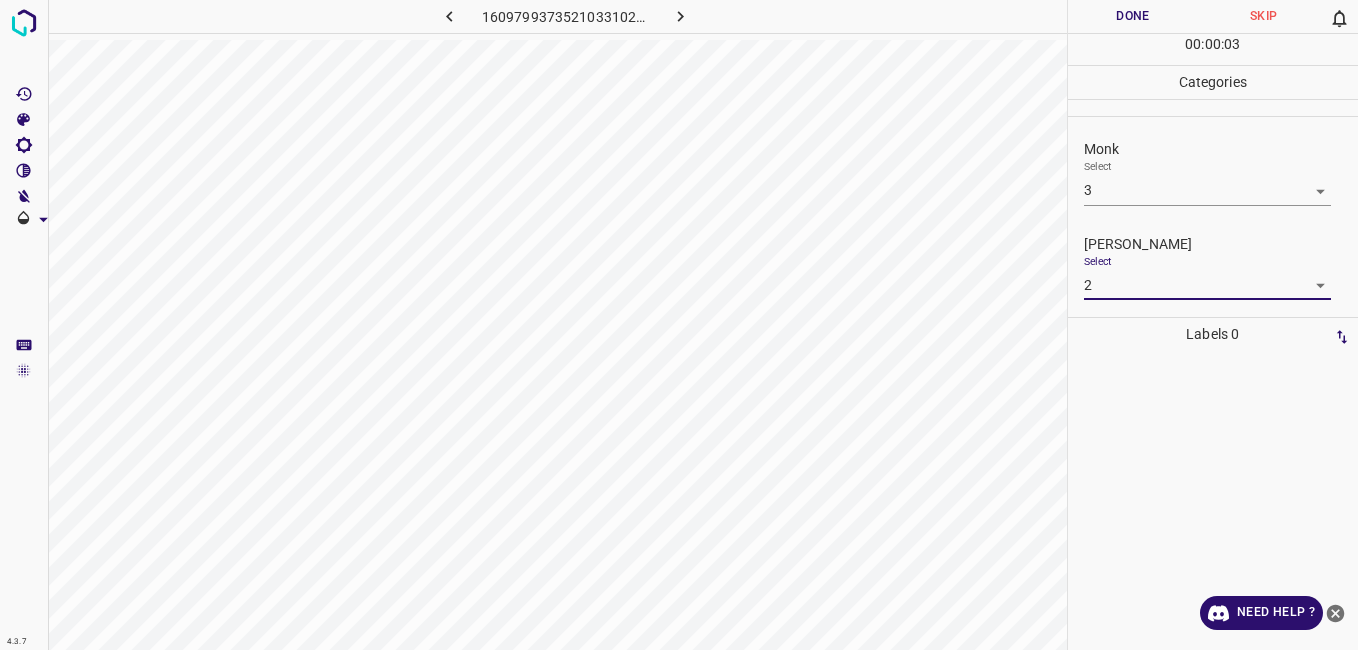 click on "Done" at bounding box center [1133, 16] 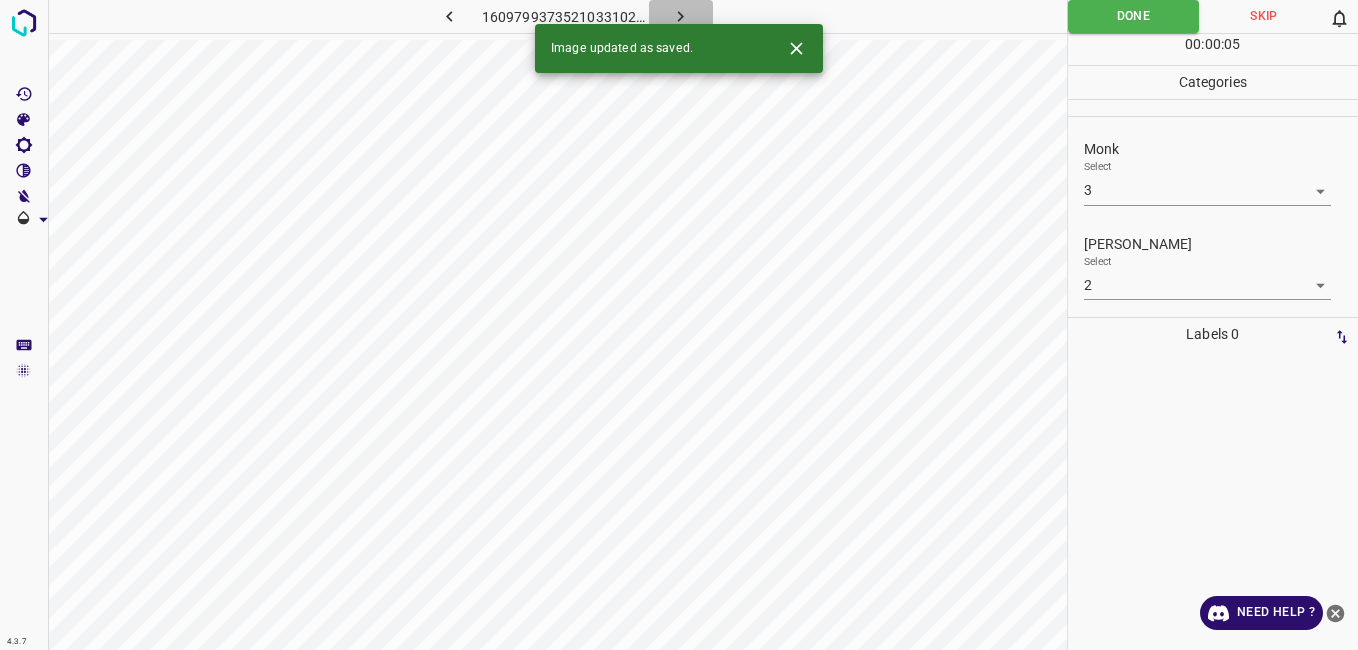 click at bounding box center (681, 16) 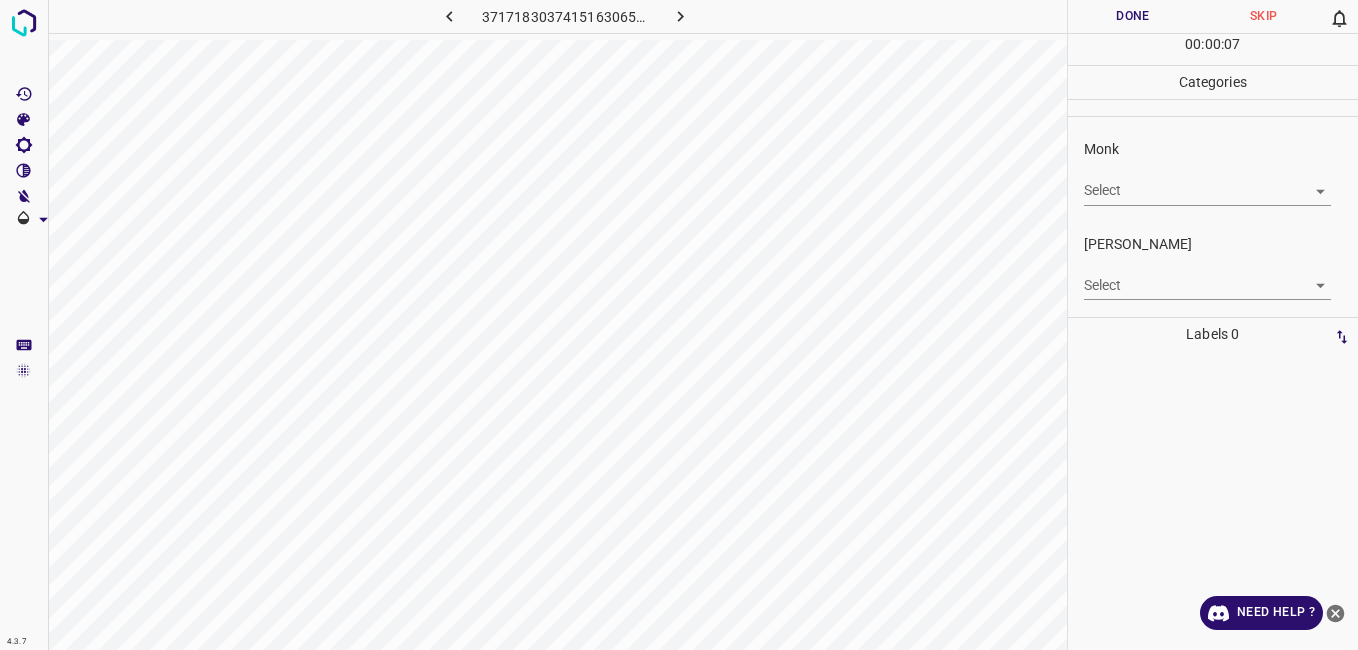 click on "Monk   Select ​" at bounding box center [1213, 172] 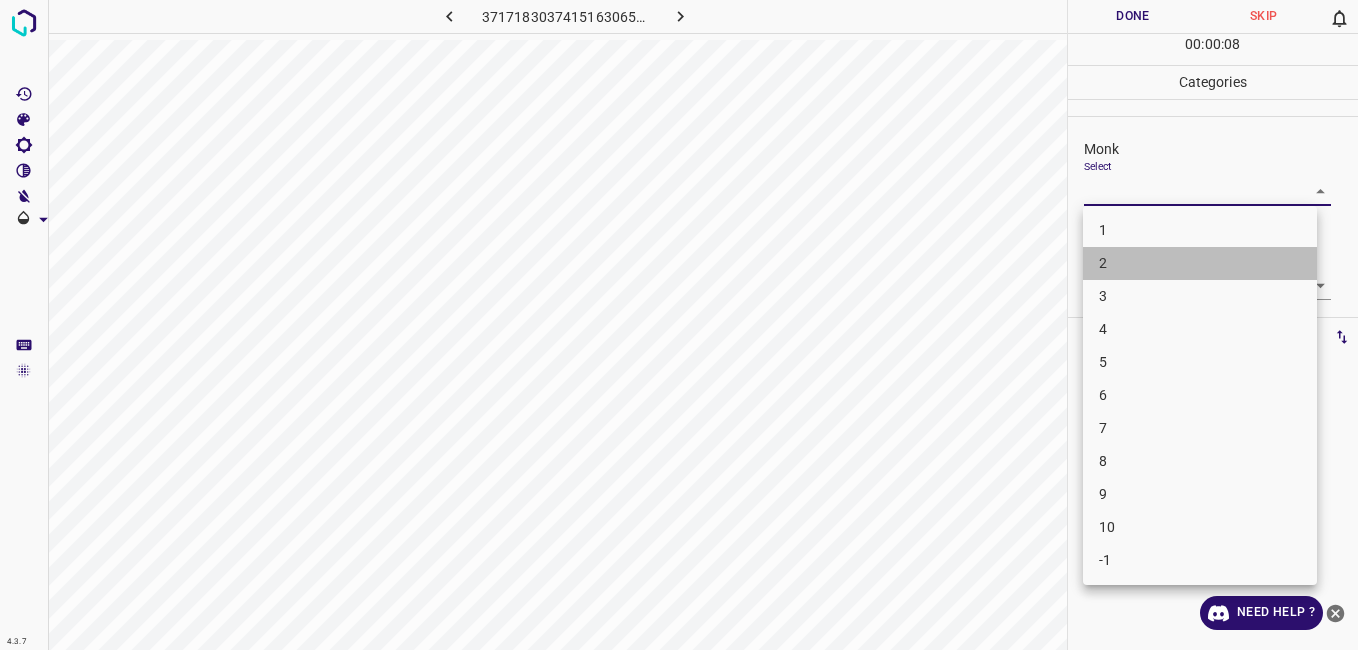 click on "2" at bounding box center [1200, 263] 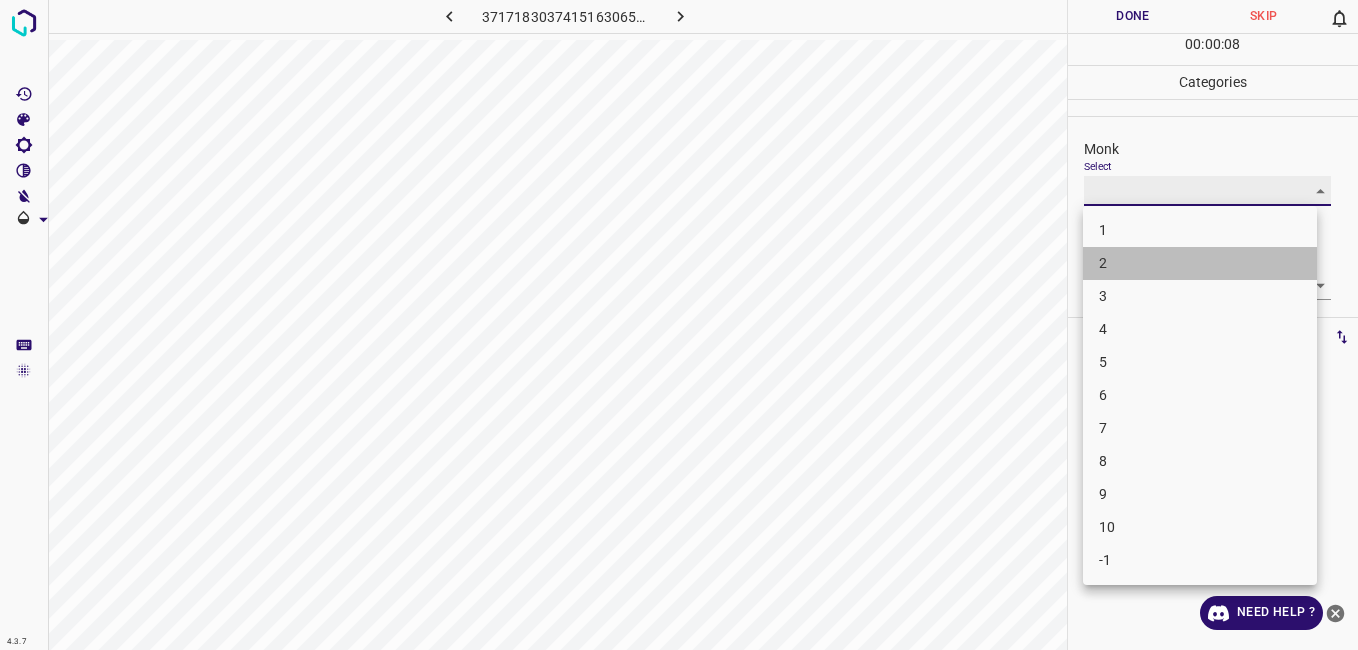 type on "2" 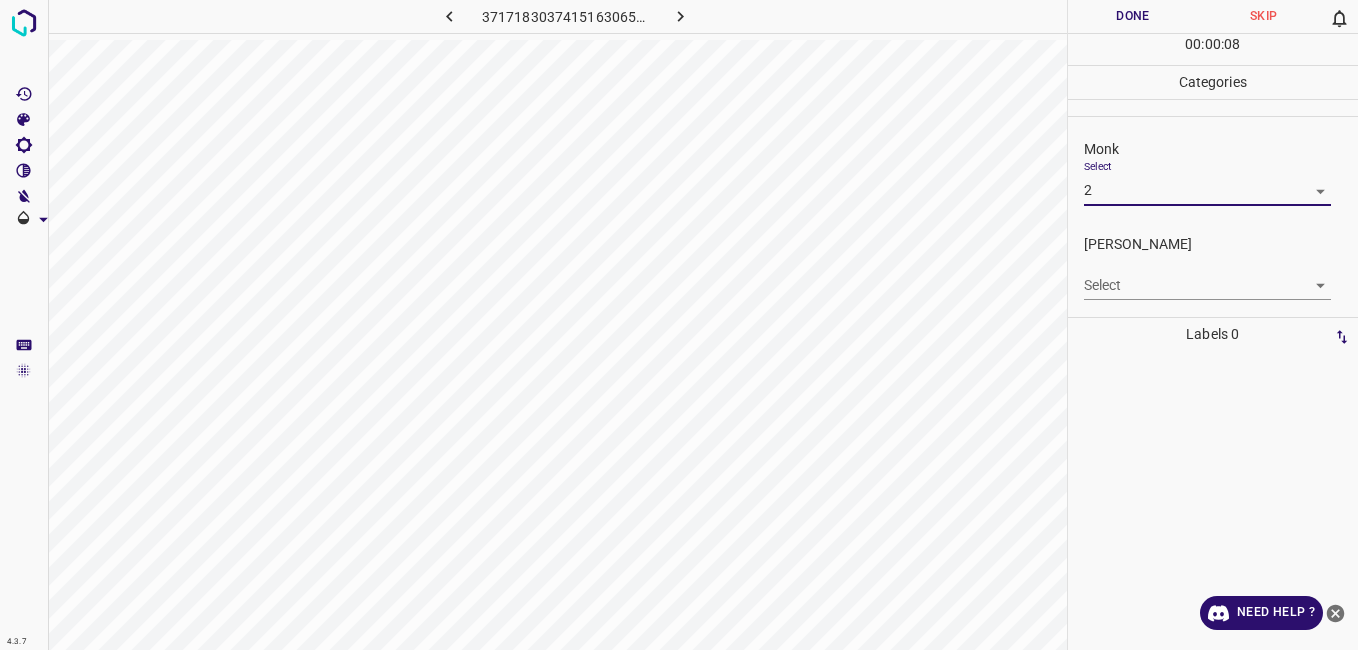 click on "4.3.7 3717183037415163065.png Done Skip 0 00   : 00   : 08   Categories Monk   Select 2 2  [PERSON_NAME]   Select ​ Labels   0 Categories 1 Monk 2  [PERSON_NAME] Tools Space Change between modes (Draw & Edit) I Auto labeling R Restore zoom M Zoom in N Zoom out Delete Delete selecte label Filters Z Restore filters X Saturation filter C Brightness filter V Contrast filter B Gray scale filter General O Download Need Help ? - Text - Hide - Delete" at bounding box center (679, 325) 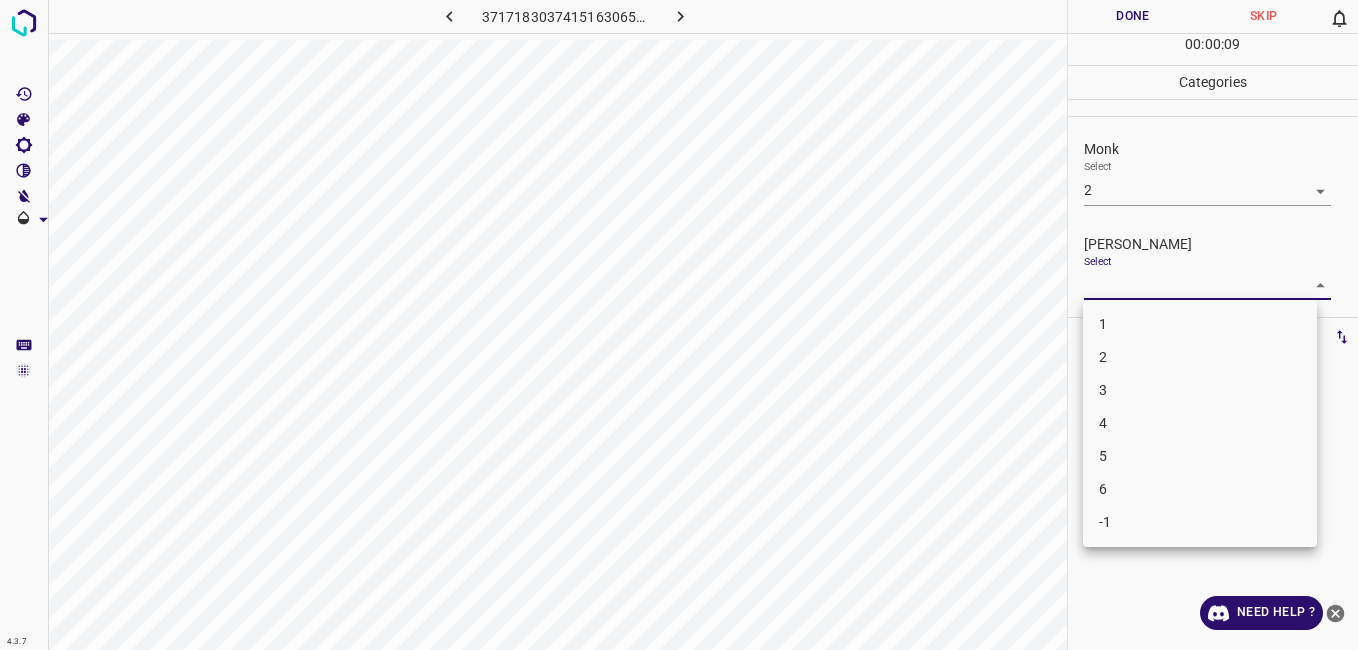 click on "1" at bounding box center [1200, 324] 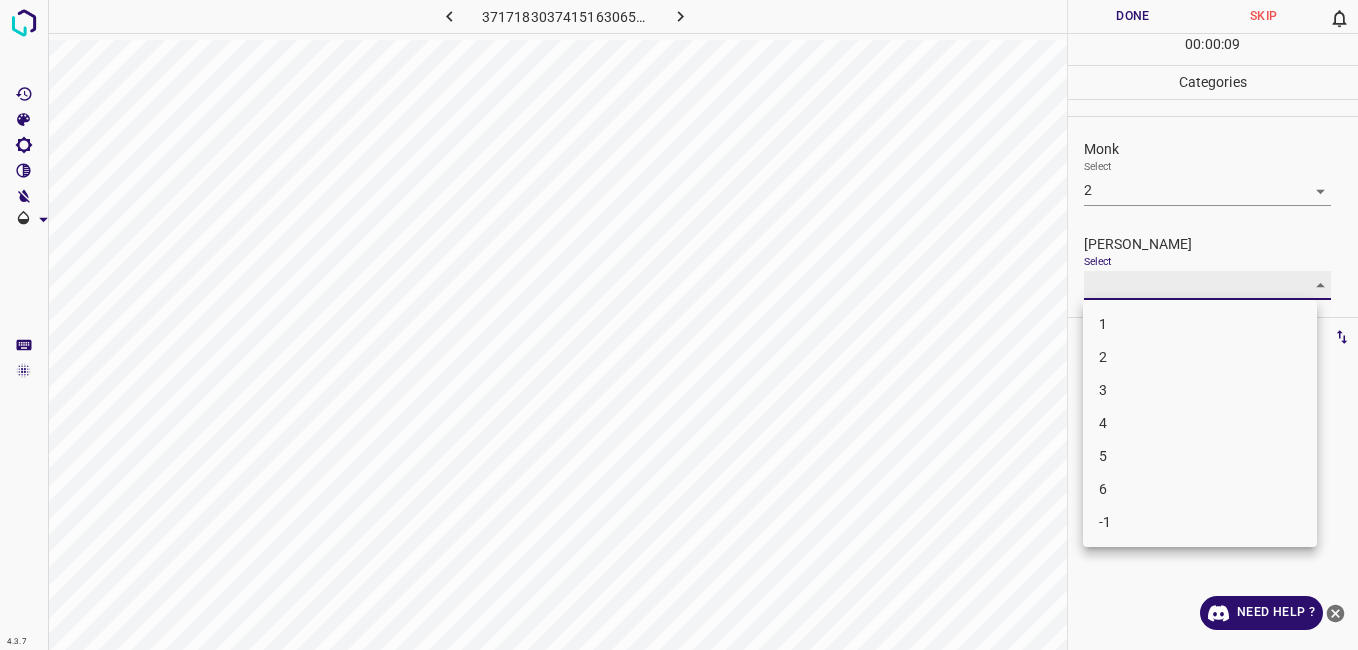 type on "1" 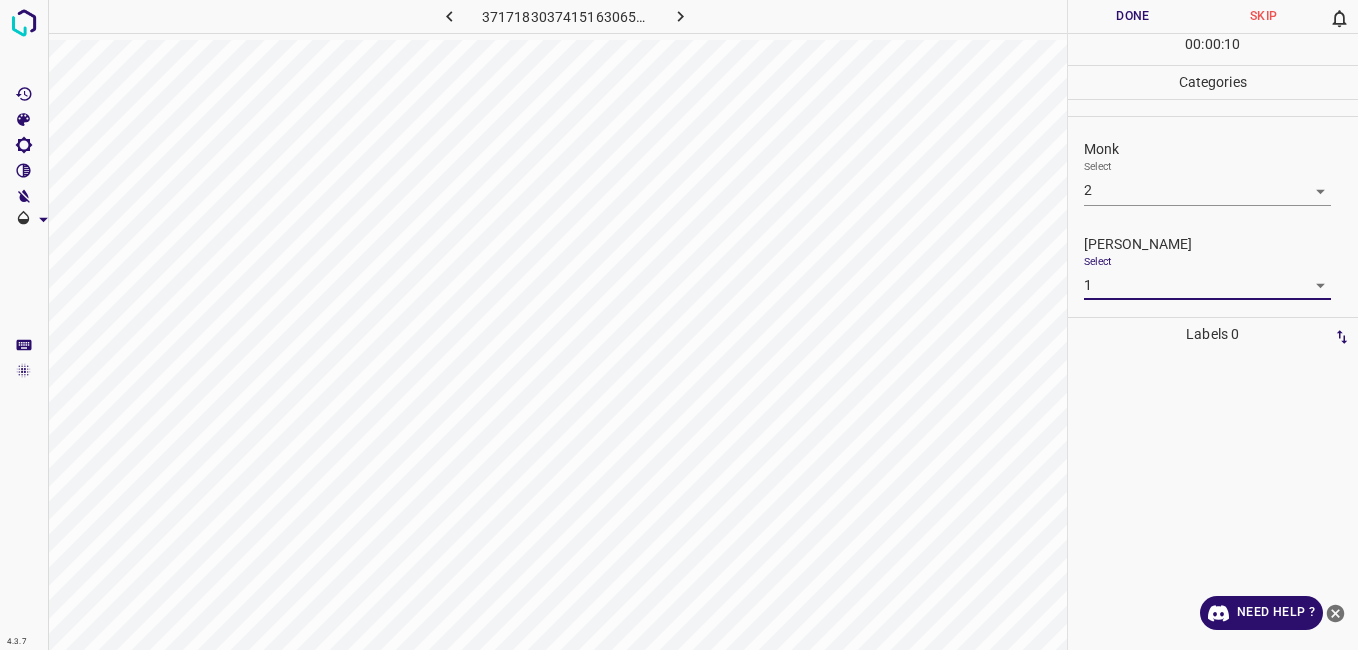 click on "Done" at bounding box center (1133, 16) 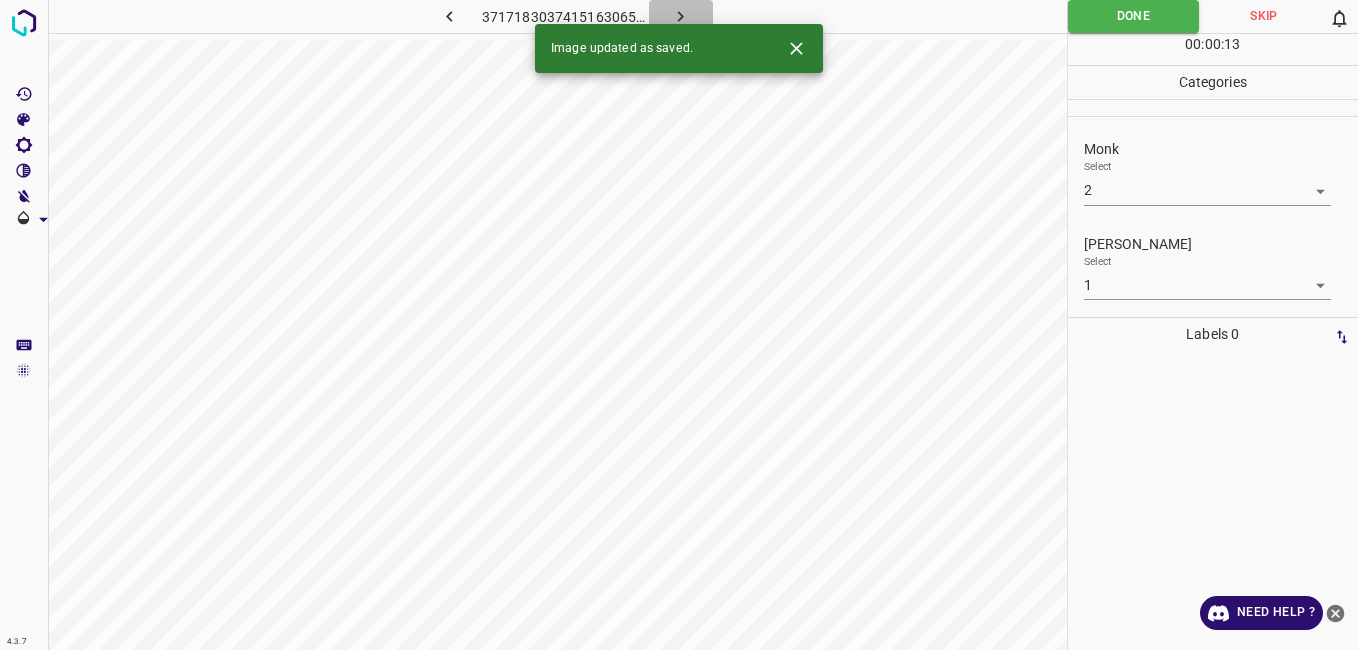 click 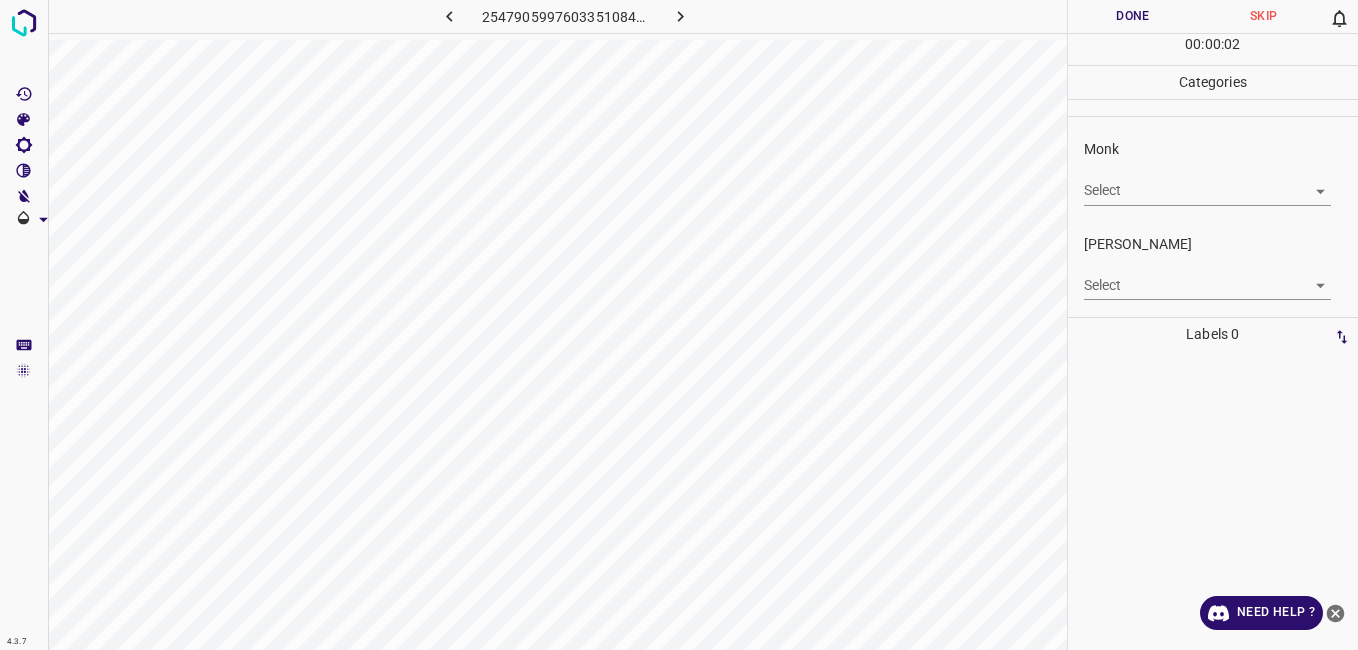 click on "4.3.7 2547905997603351084.png Done Skip 0 00   : 00   : 02   Categories Monk   Select ​  [PERSON_NAME]   Select ​ Labels   0 Categories 1 Monk 2  [PERSON_NAME] Tools Space Change between modes (Draw & Edit) I Auto labeling R Restore zoom M Zoom in N Zoom out Delete Delete selecte label Filters Z Restore filters X Saturation filter C Brightness filter V Contrast filter B Gray scale filter General O Download Need Help ? - Text - Hide - Delete" at bounding box center (679, 325) 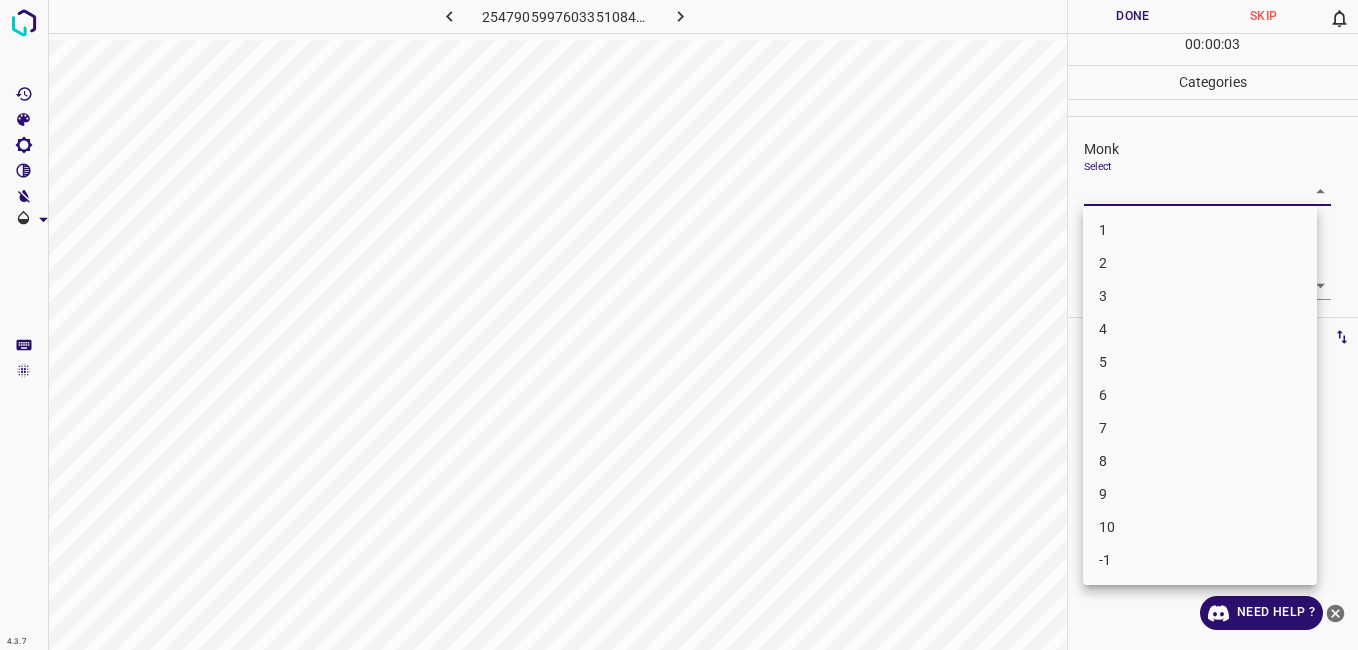 click on "5" at bounding box center (1200, 362) 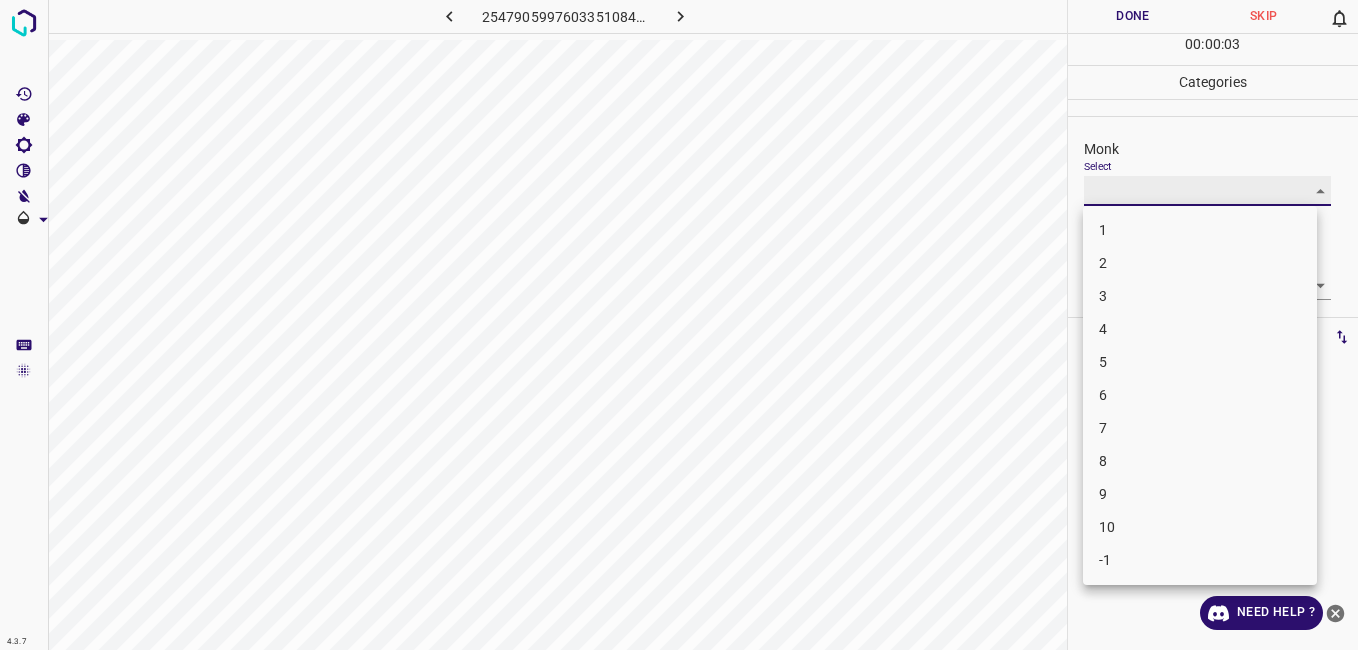 type on "5" 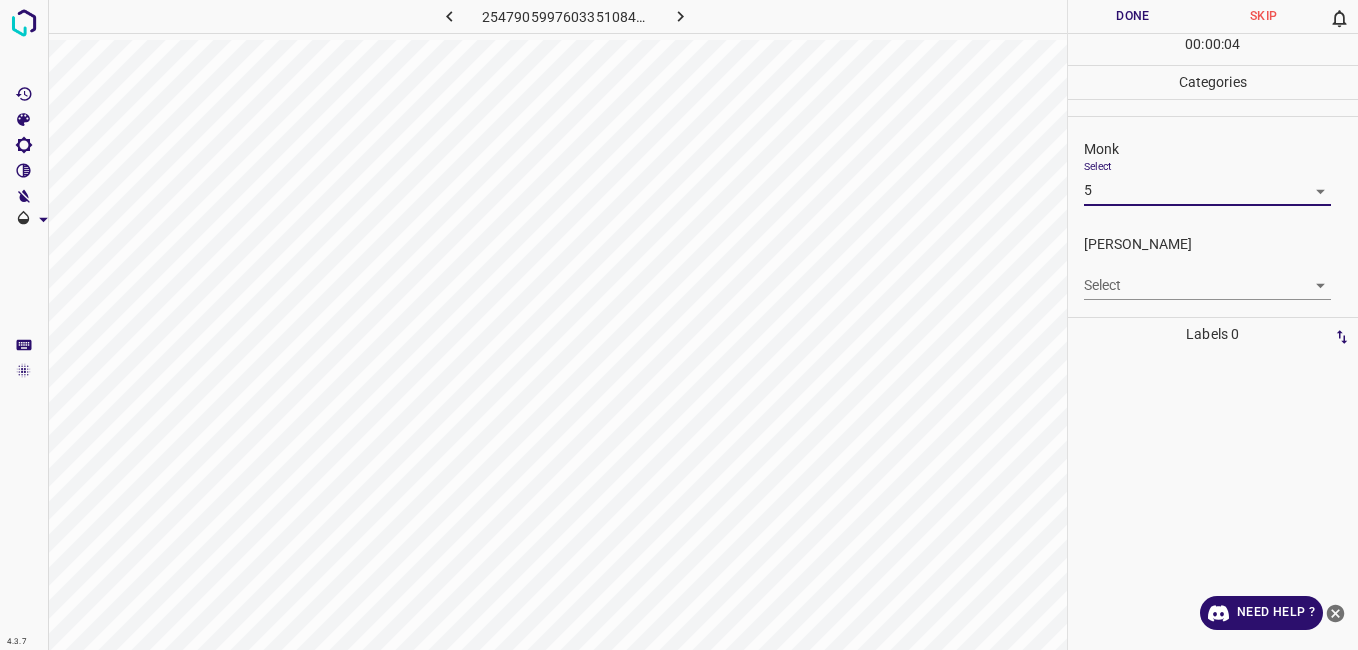 click on "4.3.7 2547905997603351084.png Done Skip 0 00   : 00   : 04   Categories Monk   Select 5 5  [PERSON_NAME]   Select ​ Labels   0 Categories 1 Monk 2  [PERSON_NAME] Tools Space Change between modes (Draw & Edit) I Auto labeling R Restore zoom M Zoom in N Zoom out Delete Delete selecte label Filters Z Restore filters X Saturation filter C Brightness filter V Contrast filter B Gray scale filter General O Download Need Help ? - Text - Hide - Delete" at bounding box center [679, 325] 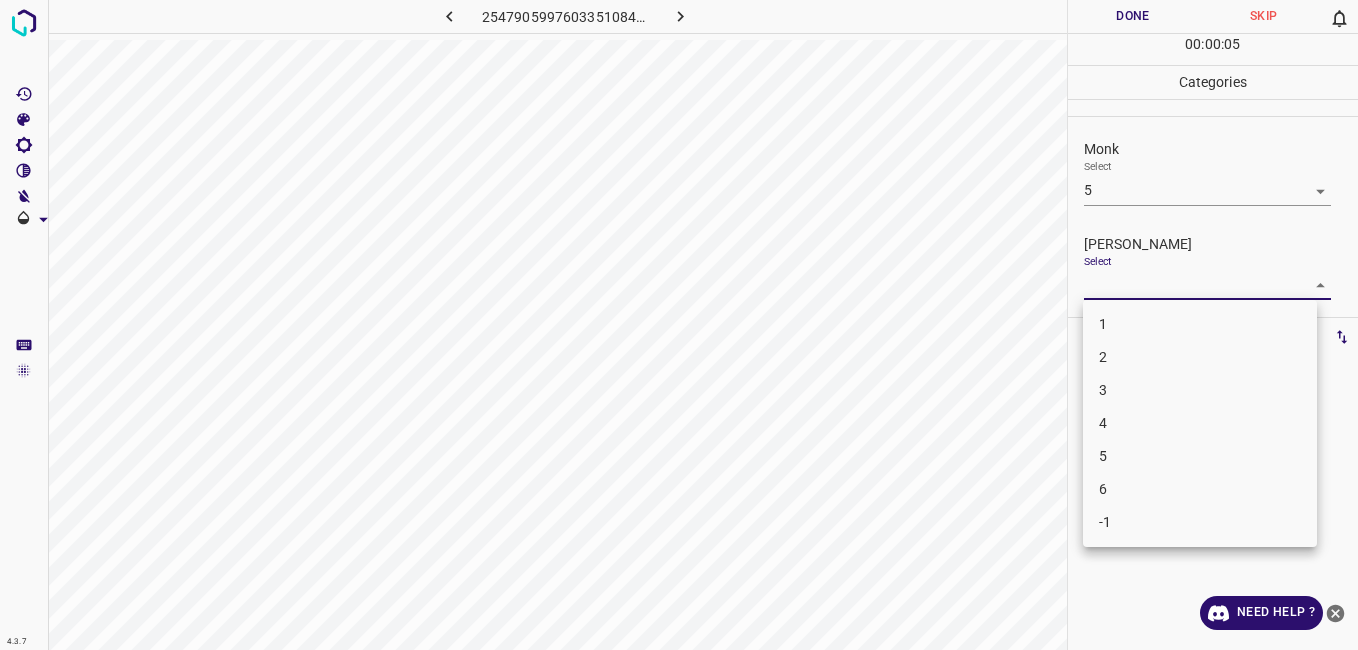 drag, startPoint x: 1114, startPoint y: 411, endPoint x: 1127, endPoint y: 393, distance: 22.203604 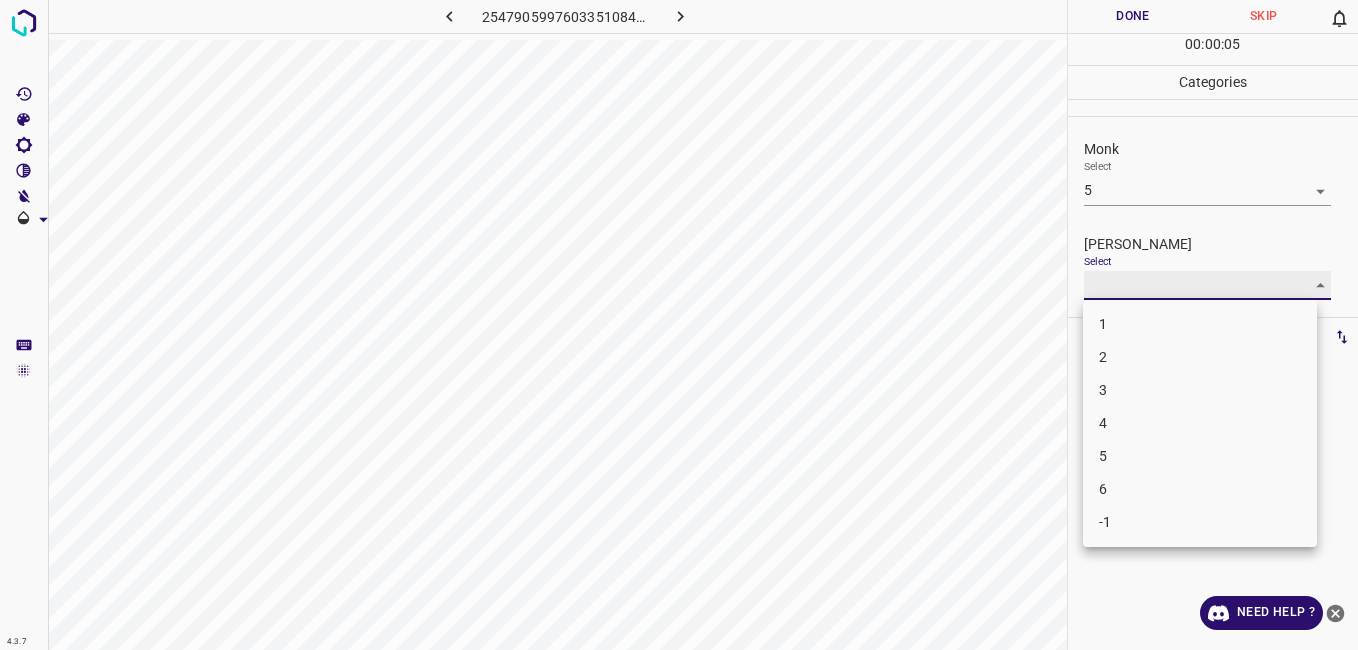 type 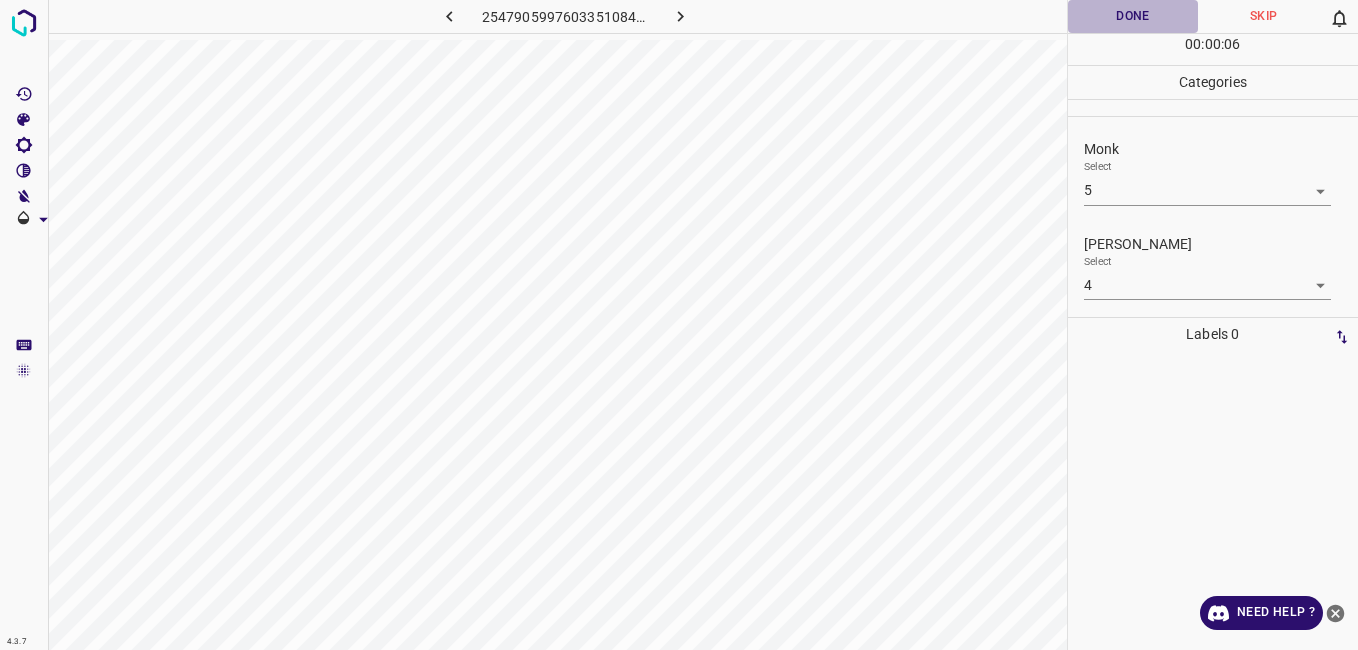 click on "Done" at bounding box center [1133, 16] 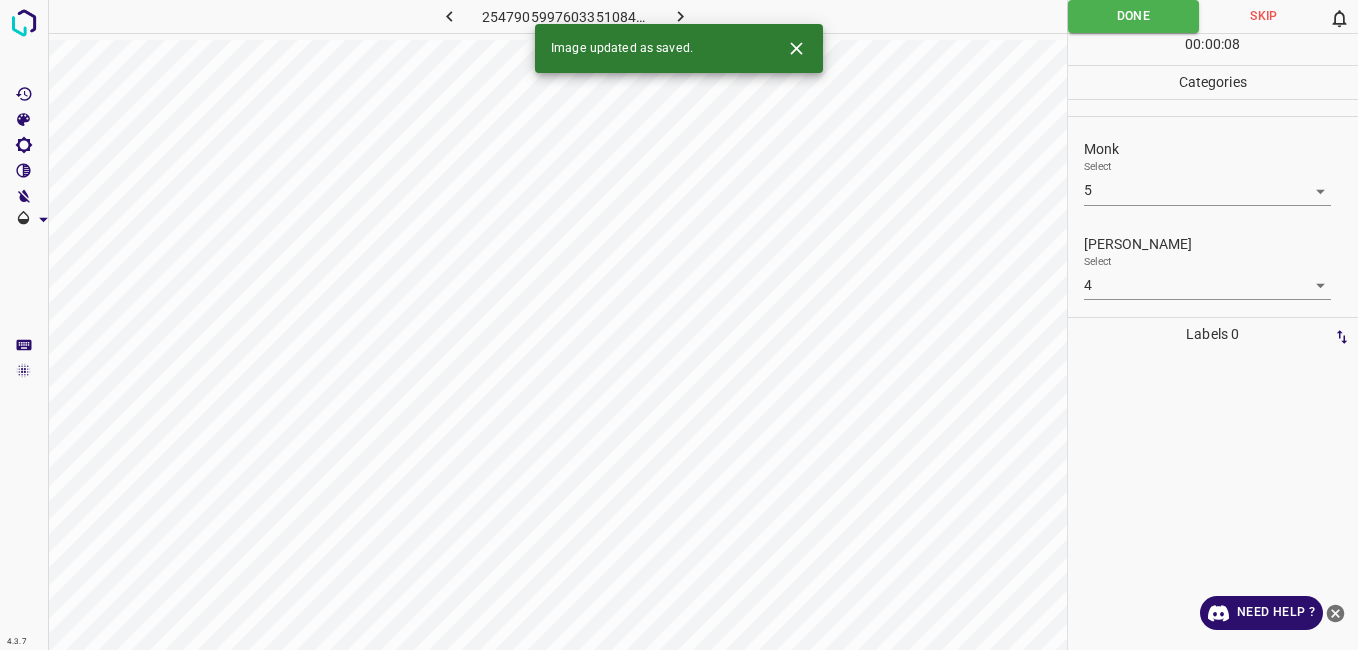 click 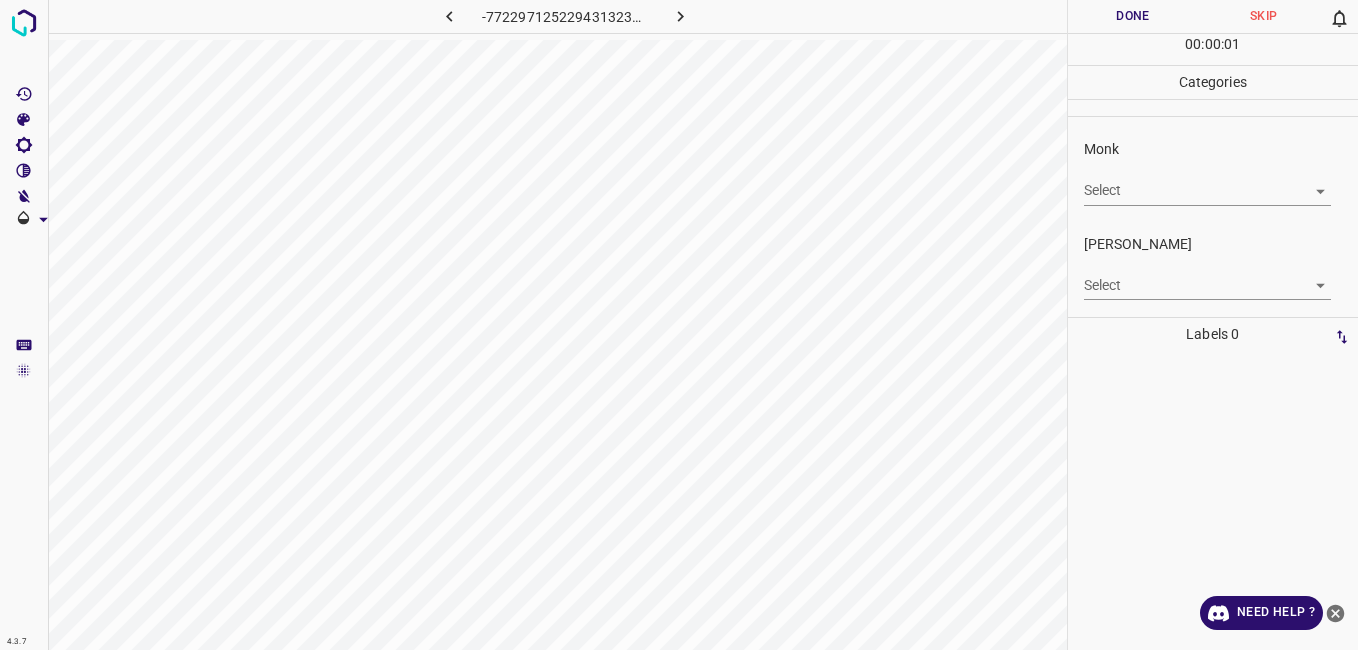 click on "4.3.7 -7722971252294313239.png Done Skip 0 00   : 00   : 01   Categories Monk   Select ​  [PERSON_NAME]   Select ​ Labels   0 Categories 1 Monk 2  [PERSON_NAME] Tools Space Change between modes (Draw & Edit) I Auto labeling R Restore zoom M Zoom in N Zoom out Delete Delete selecte label Filters Z Restore filters X Saturation filter C Brightness filter V Contrast filter B Gray scale filter General O Download Need Help ? - Text - Hide - Delete" at bounding box center (679, 325) 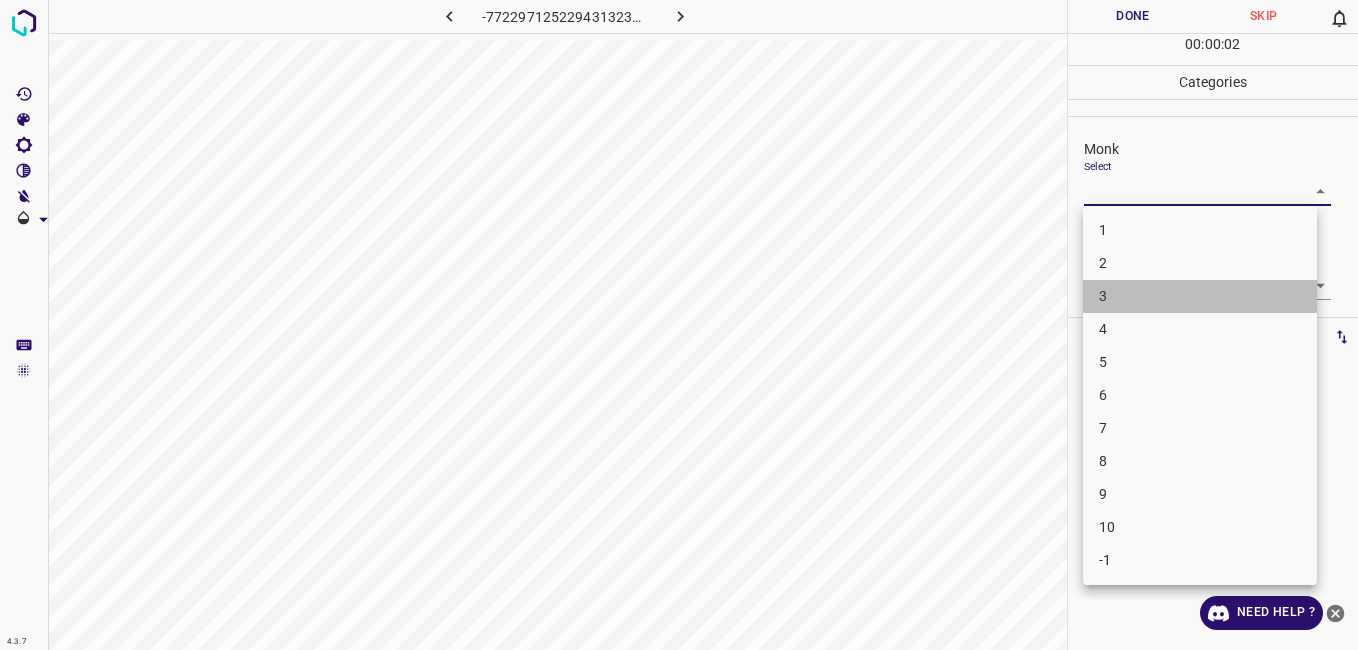 click on "3" at bounding box center (1200, 296) 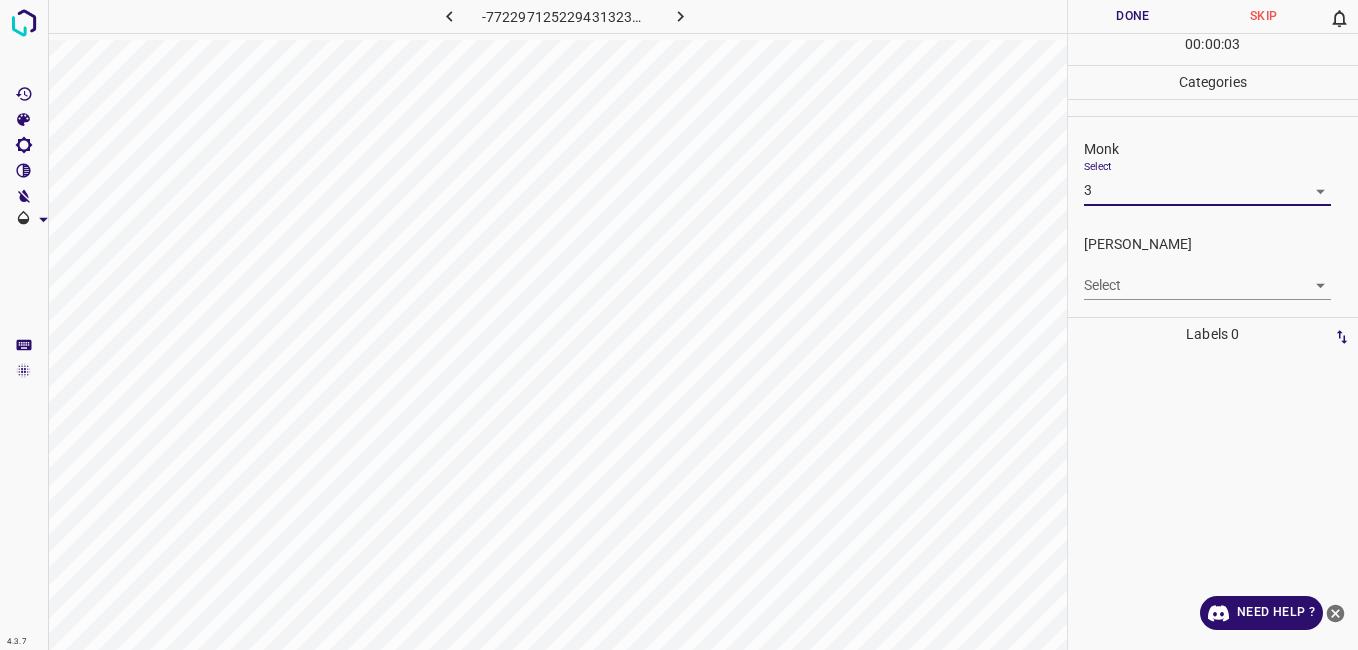 click on "4.3.7 -7722971252294313239.png Done Skip 0 00   : 00   : 03   Categories Monk   Select 3 3  [PERSON_NAME]   Select ​ Labels   0 Categories 1 Monk 2  [PERSON_NAME] Tools Space Change between modes (Draw & Edit) I Auto labeling R Restore zoom M Zoom in N Zoom out Delete Delete selecte label Filters Z Restore filters X Saturation filter C Brightness filter V Contrast filter B Gray scale filter General O Download Need Help ? - Text - Hide - Delete" at bounding box center [679, 325] 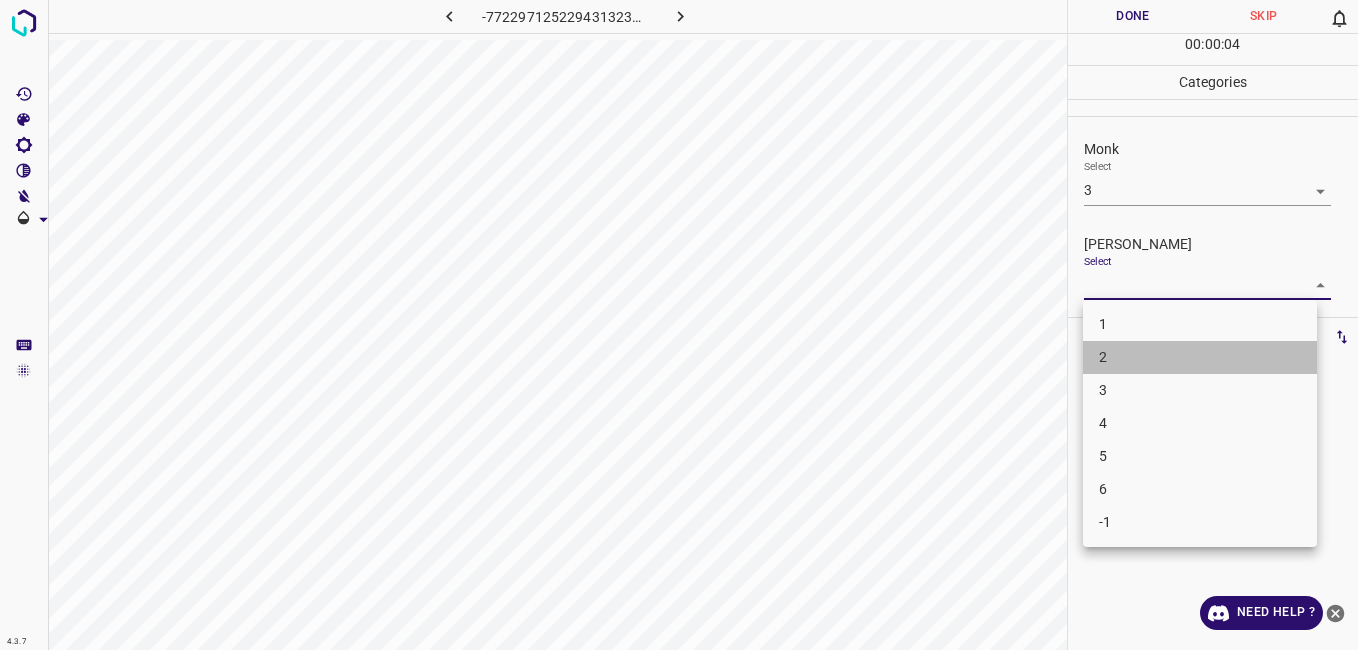 click on "2" at bounding box center [1200, 357] 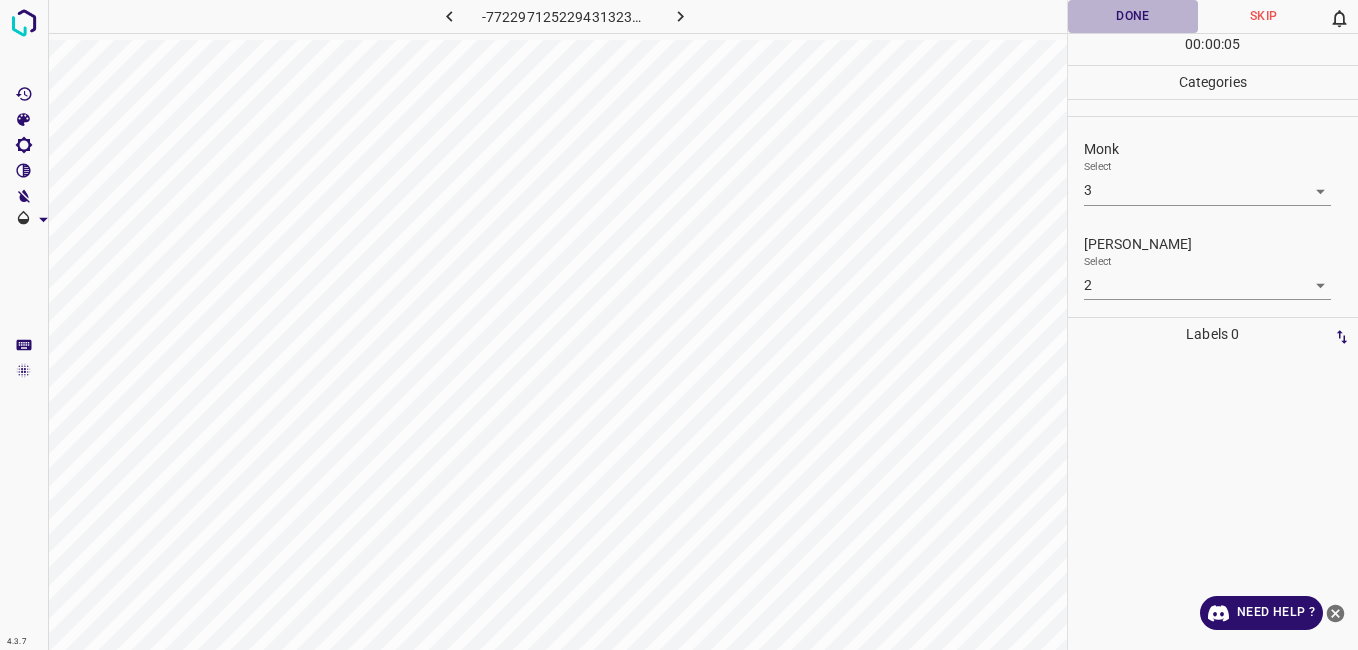 click on "Done" at bounding box center [1133, 16] 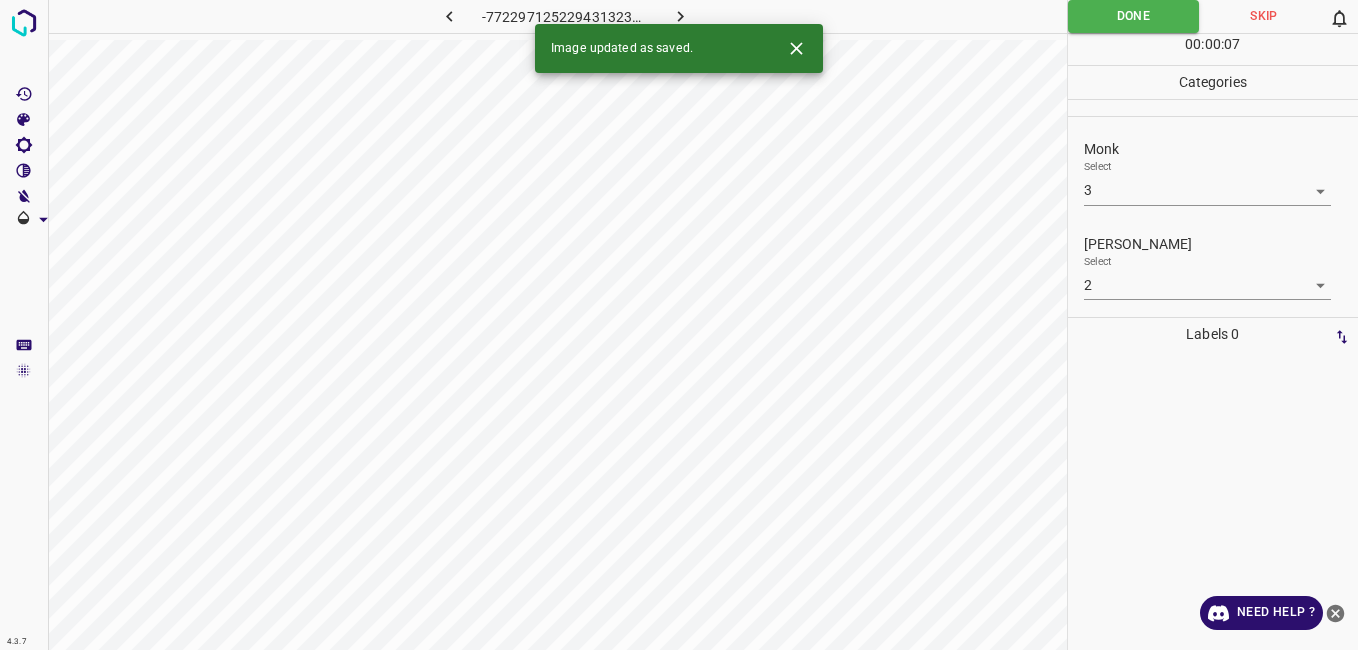click 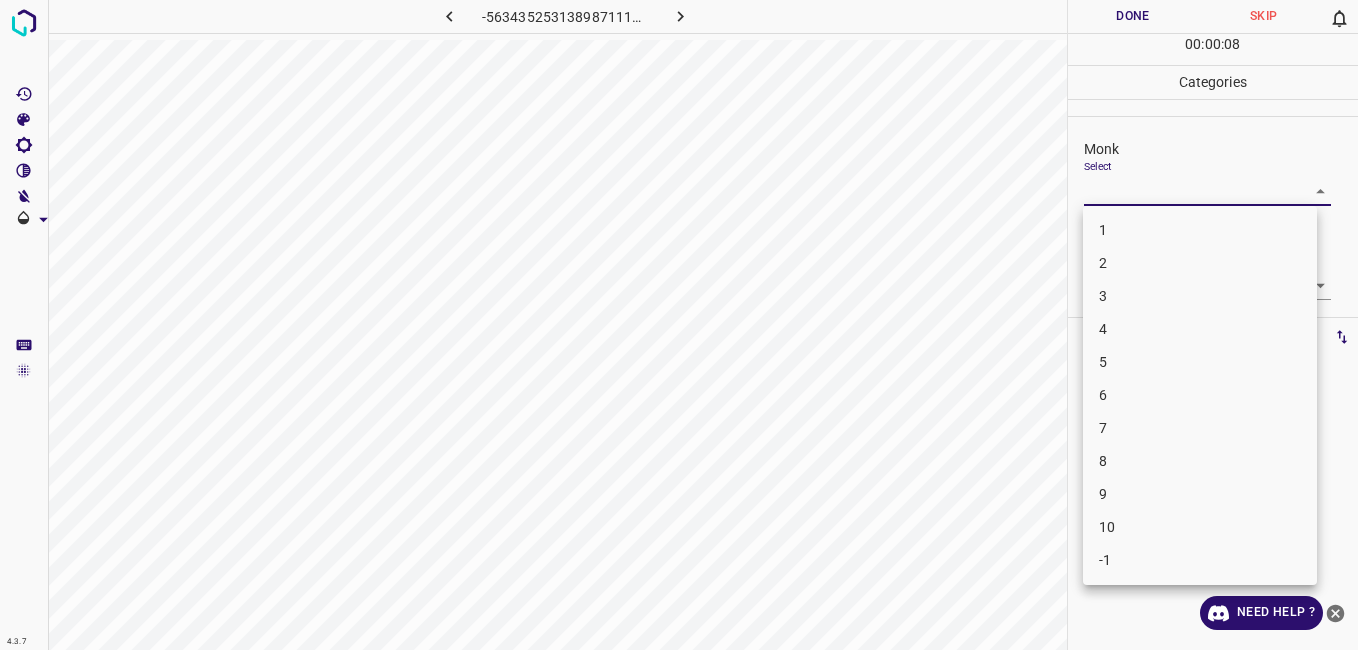 click on "4.3.7 -5634352531389871116.png Done Skip 0 00   : 00   : 08   Categories Monk   Select ​  [PERSON_NAME]   Select ​ Labels   0 Categories 1 Monk 2  [PERSON_NAME] Tools Space Change between modes (Draw & Edit) I Auto labeling R Restore zoom M Zoom in N Zoom out Delete Delete selecte label Filters Z Restore filters X Saturation filter C Brightness filter V Contrast filter B Gray scale filter General O Download Need Help ? - Text - Hide - Delete 1 2 3 4 5 6 7 8 9 10 -1" at bounding box center (679, 325) 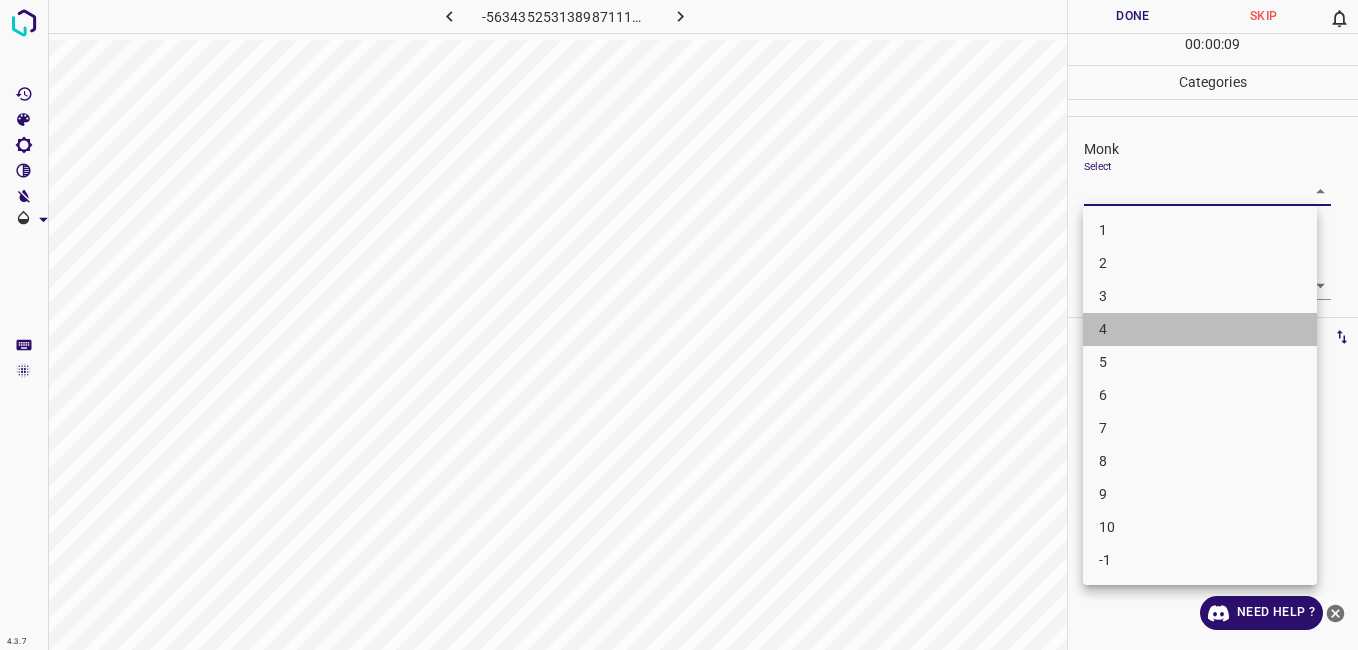 click on "4" at bounding box center (1200, 329) 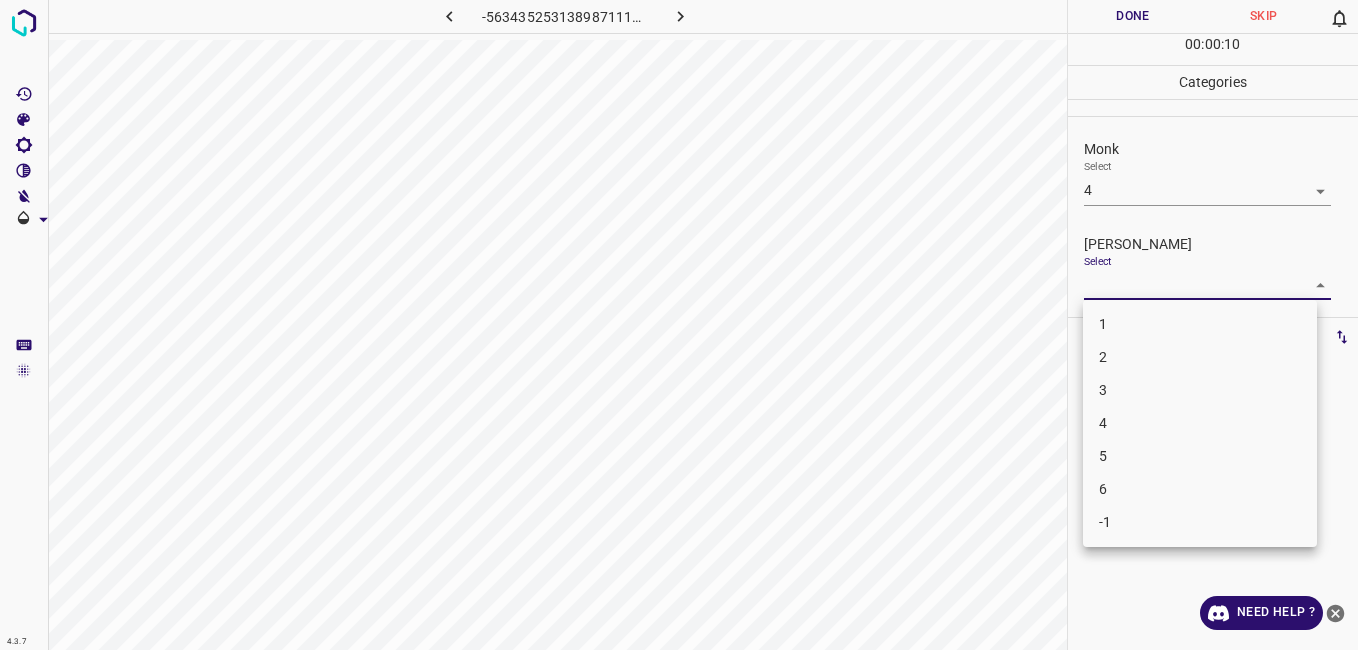 click on "4.3.7 -5634352531389871116.png Done Skip 0 00   : 00   : 10   Categories Monk   Select 4 4  [PERSON_NAME]   Select ​ Labels   0 Categories 1 Monk 2  [PERSON_NAME] Tools Space Change between modes (Draw & Edit) I Auto labeling R Restore zoom M Zoom in N Zoom out Delete Delete selecte label Filters Z Restore filters X Saturation filter C Brightness filter V Contrast filter B Gray scale filter General O Download Need Help ? - Text - Hide - Delete 1 2 3 4 5 6 -1" at bounding box center (679, 325) 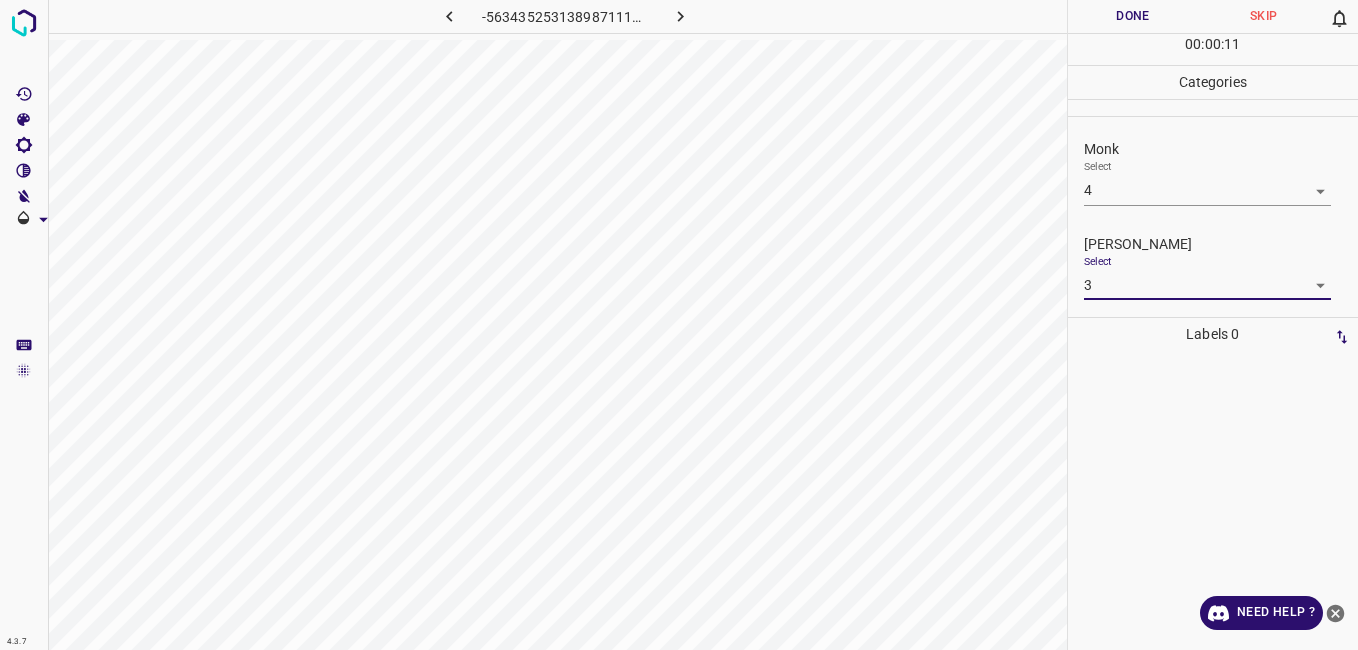 click on "00   : 00   : 11" at bounding box center [1213, 49] 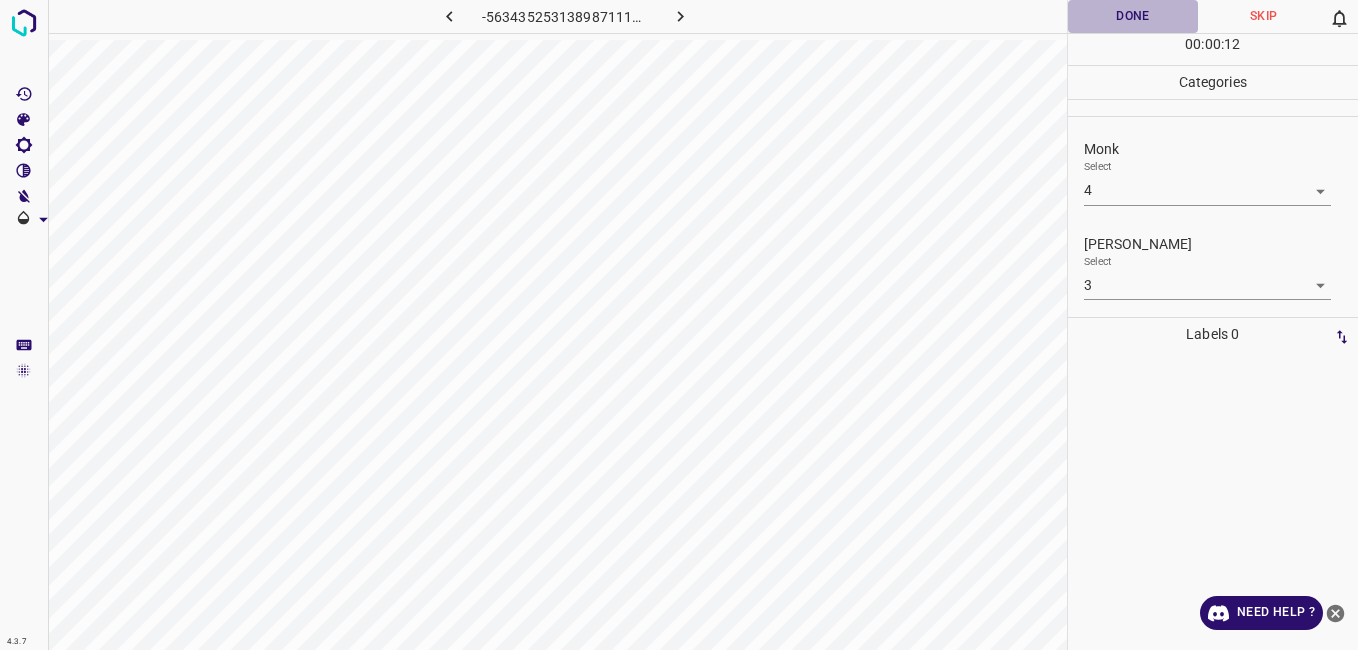 click on "Done" at bounding box center [1133, 16] 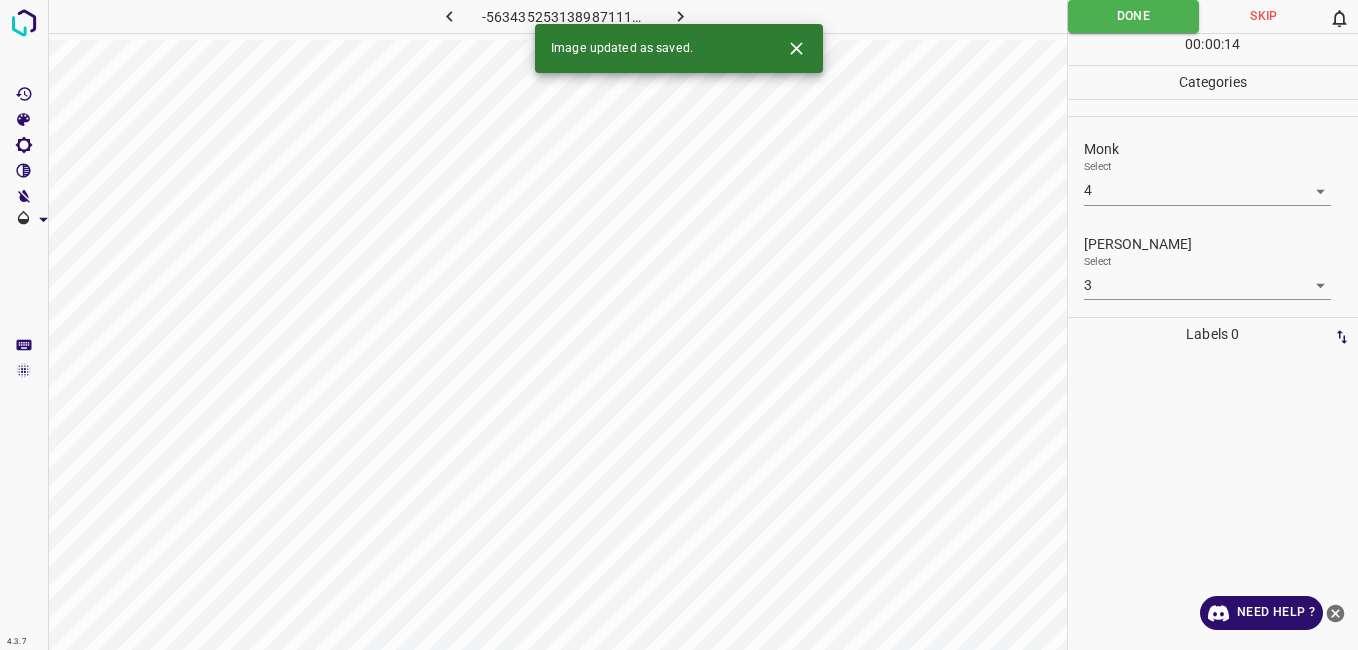 click at bounding box center (681, 16) 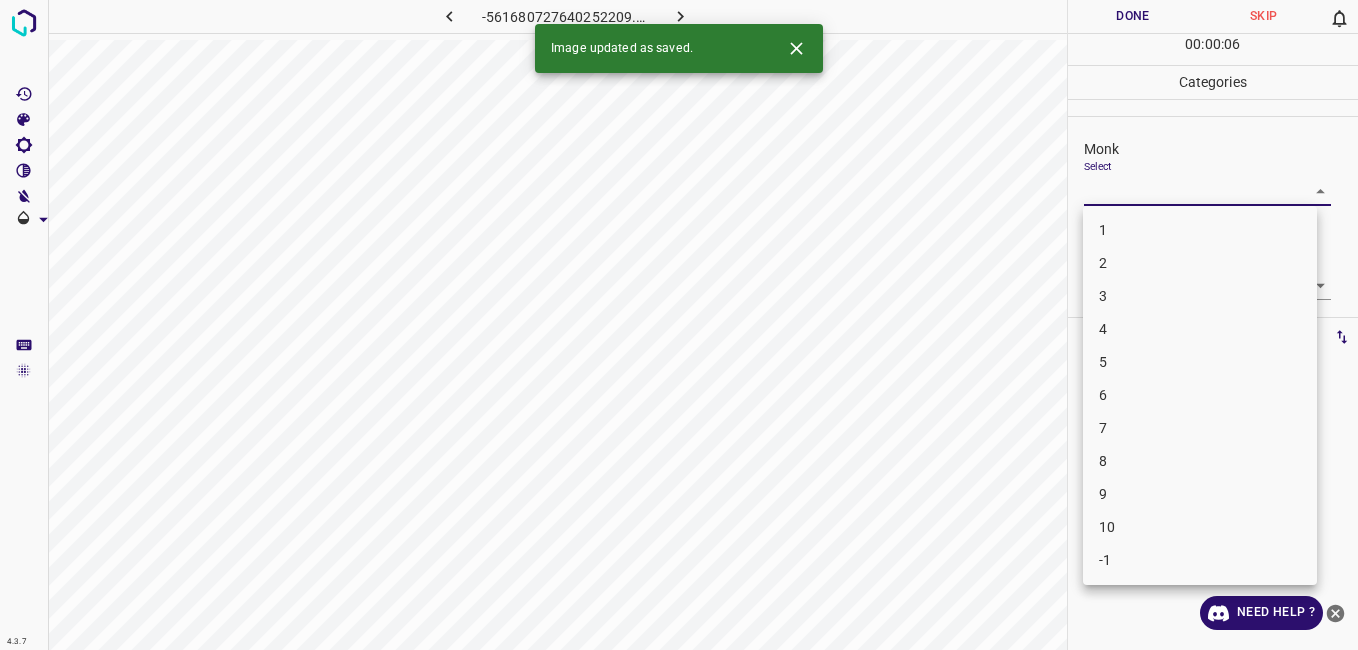 click on "4.3.7 -561680727640252209.png Done Skip 0 00   : 00   : 06   Categories Monk   Select ​  [PERSON_NAME]   Select ​ Labels   0 Categories 1 Monk 2  [PERSON_NAME] Tools Space Change between modes (Draw & Edit) I Auto labeling R Restore zoom M Zoom in N Zoom out Delete Delete selecte label Filters Z Restore filters X Saturation filter C Brightness filter V Contrast filter B Gray scale filter General O Download Image updated as saved. Need Help ? - Text - Hide - Delete 1 2 3 4 5 6 7 8 9 10 -1" at bounding box center [679, 325] 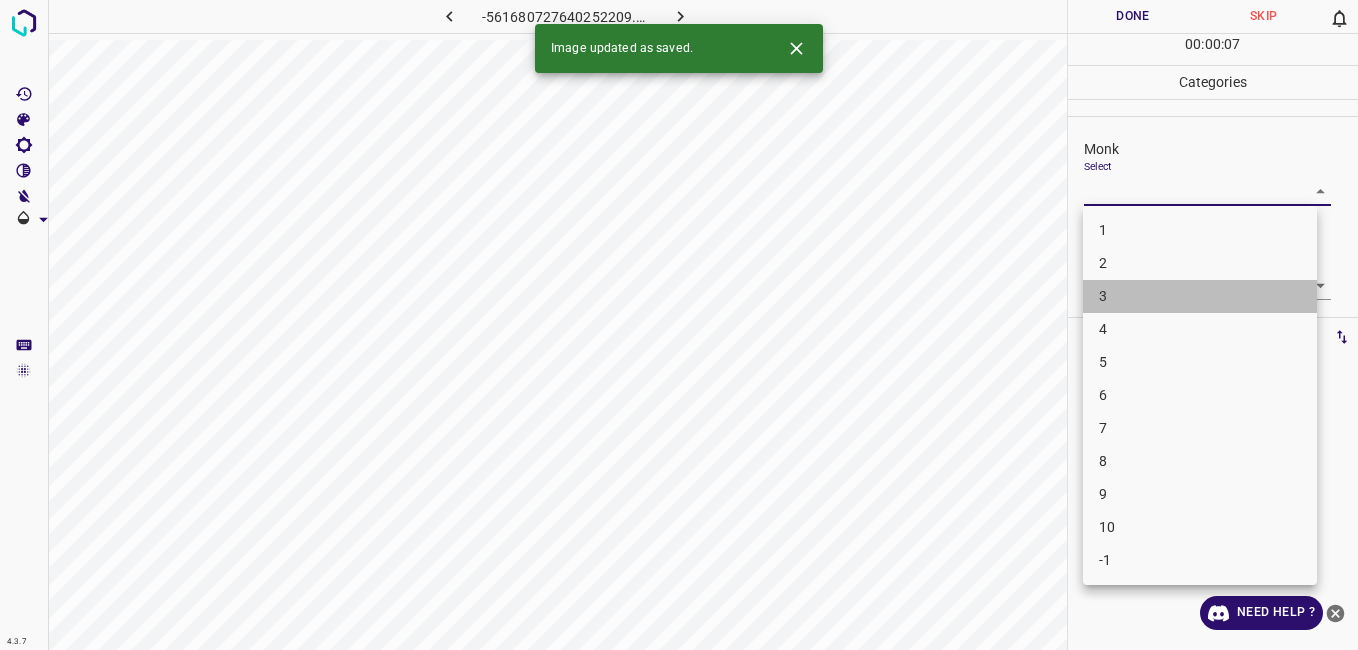 click on "3" at bounding box center (1200, 296) 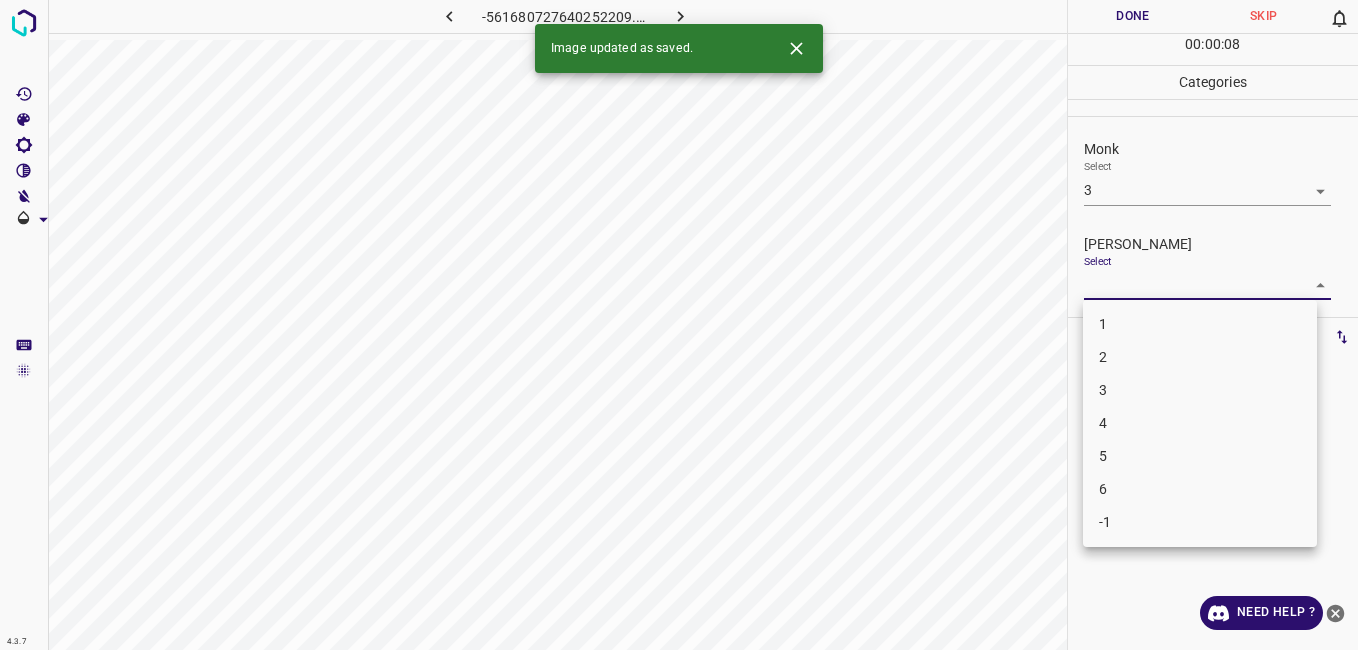 click on "4.3.7 -561680727640252209.png Done Skip 0 00   : 00   : 08   Categories Monk   Select 3 3  [PERSON_NAME]   Select ​ Labels   0 Categories 1 Monk 2  [PERSON_NAME] Tools Space Change between modes (Draw & Edit) I Auto labeling R Restore zoom M Zoom in N Zoom out Delete Delete selecte label Filters Z Restore filters X Saturation filter C Brightness filter V Contrast filter B Gray scale filter General O Download Image updated as saved. Need Help ? - Text - Hide - Delete 1 2 3 4 5 6 -1" at bounding box center (679, 325) 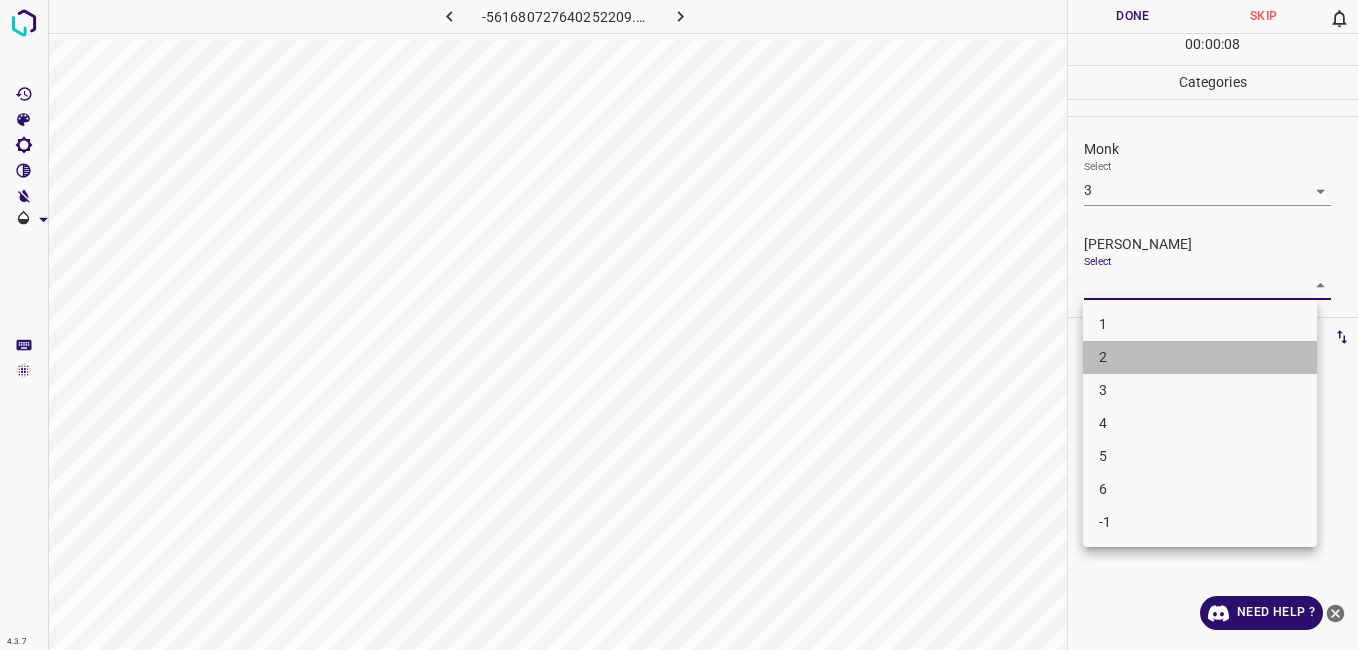 click on "2" at bounding box center [1200, 357] 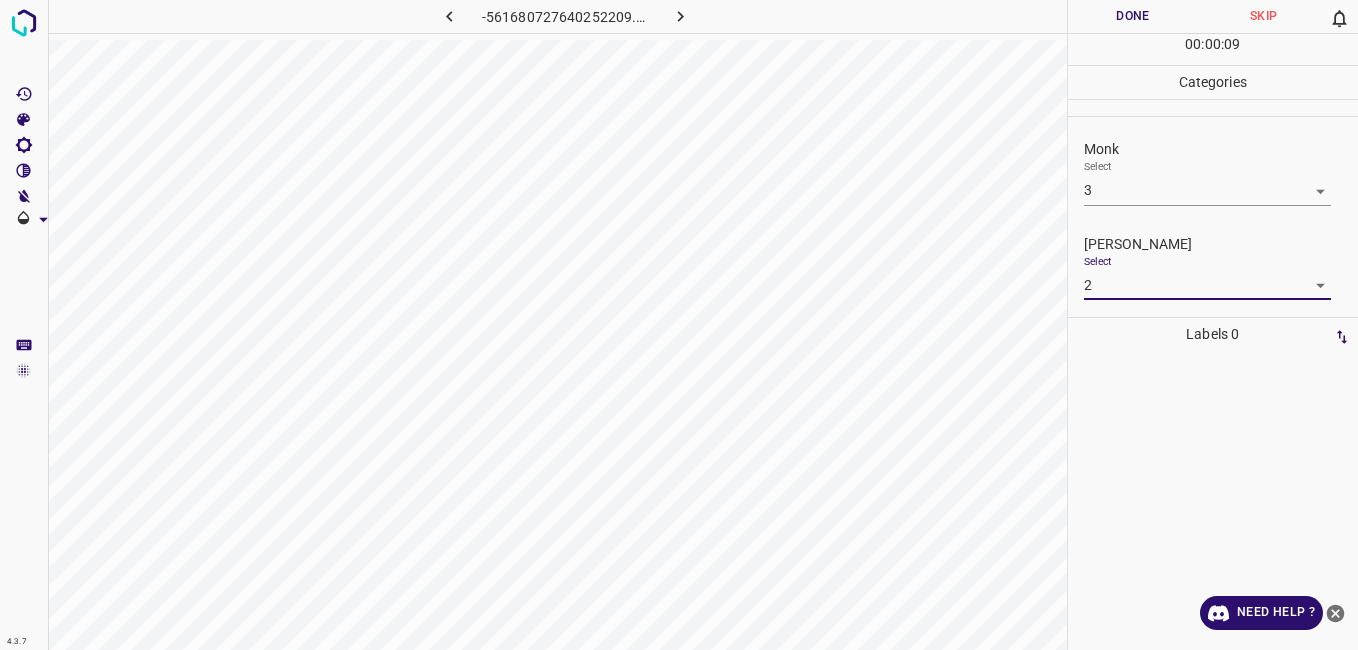 click on "Done" at bounding box center (1133, 16) 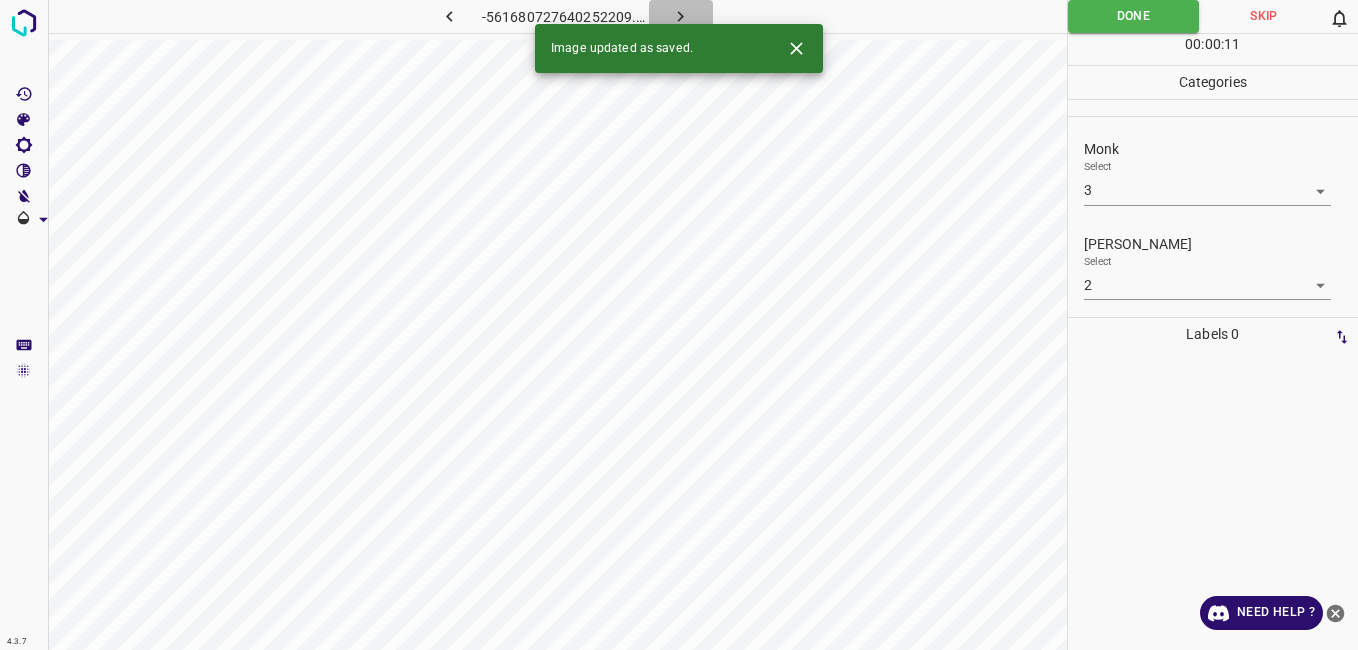 click at bounding box center (681, 16) 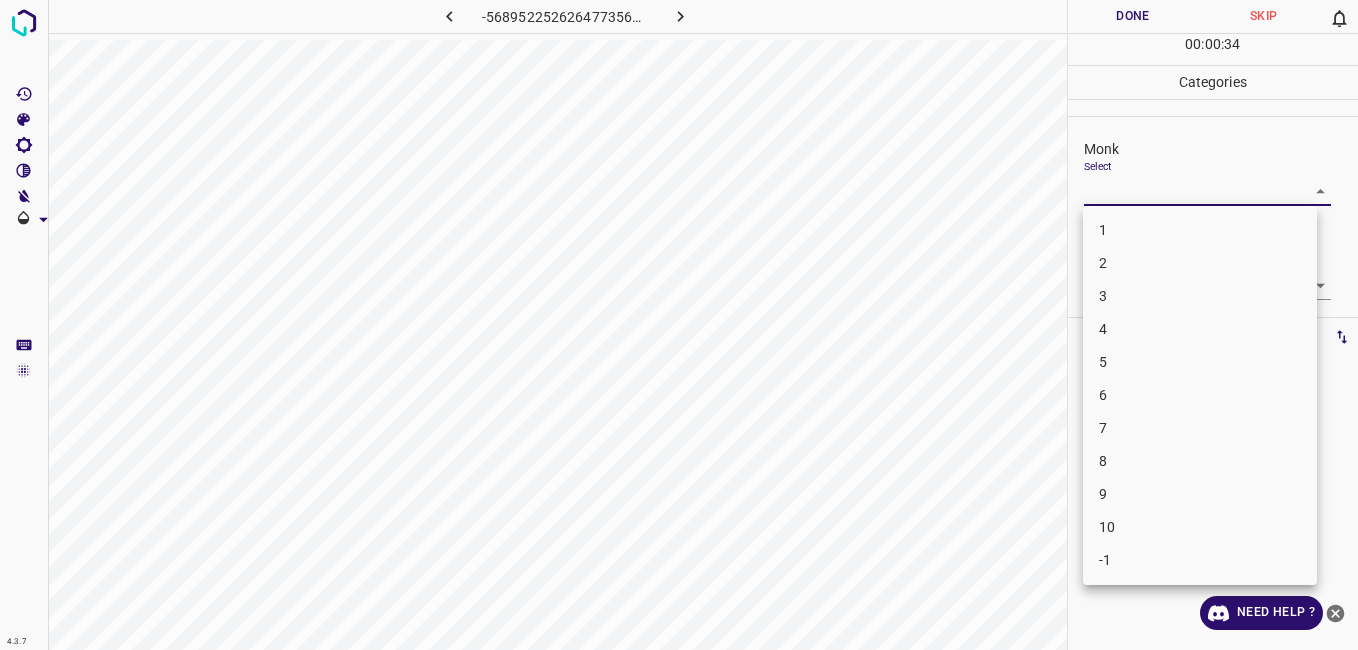 click on "4.3.7 -5689522526264773563.png Done Skip 0 00   : 00   : 34   Categories Monk   Select ​  [PERSON_NAME]   Select ​ Labels   0 Categories 1 Monk 2  [PERSON_NAME] Tools Space Change between modes (Draw & Edit) I Auto labeling R Restore zoom M Zoom in N Zoom out Delete Delete selecte label Filters Z Restore filters X Saturation filter C Brightness filter V Contrast filter B Gray scale filter General O Download Need Help ? - Text - Hide - Delete 1 2 3 4 5 6 7 8 9 10 -1" at bounding box center [679, 325] 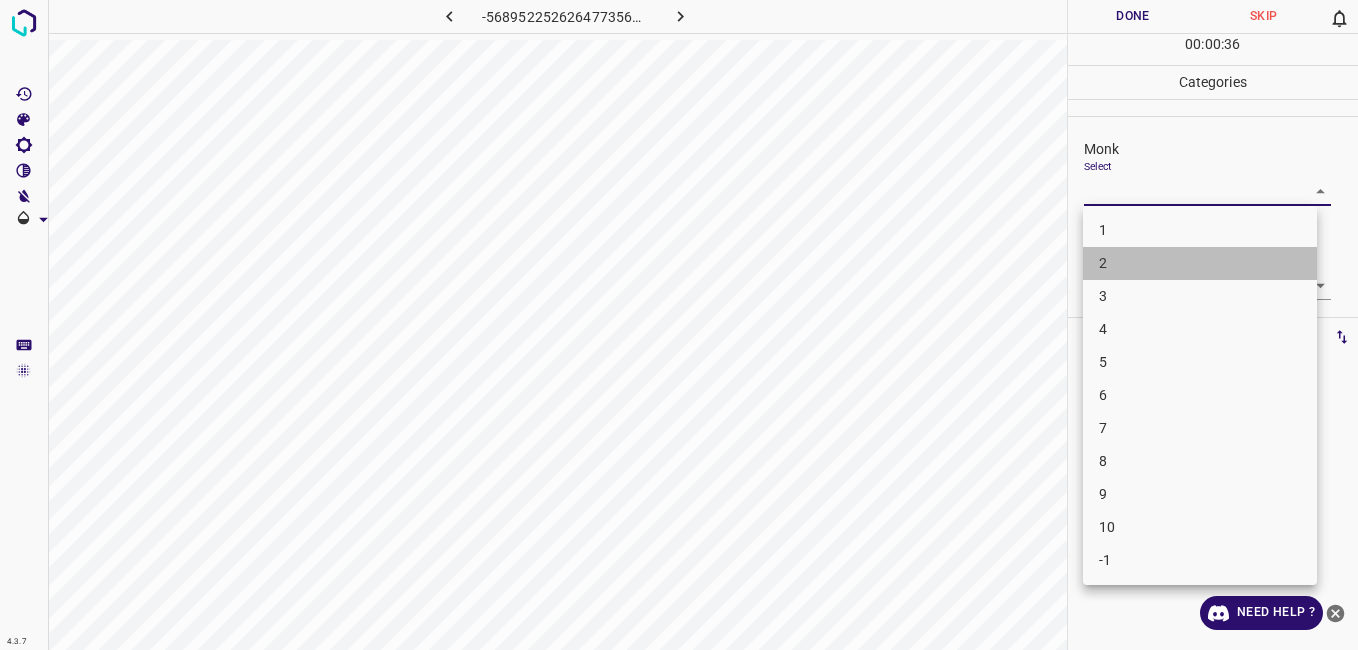 click on "2" at bounding box center [1200, 263] 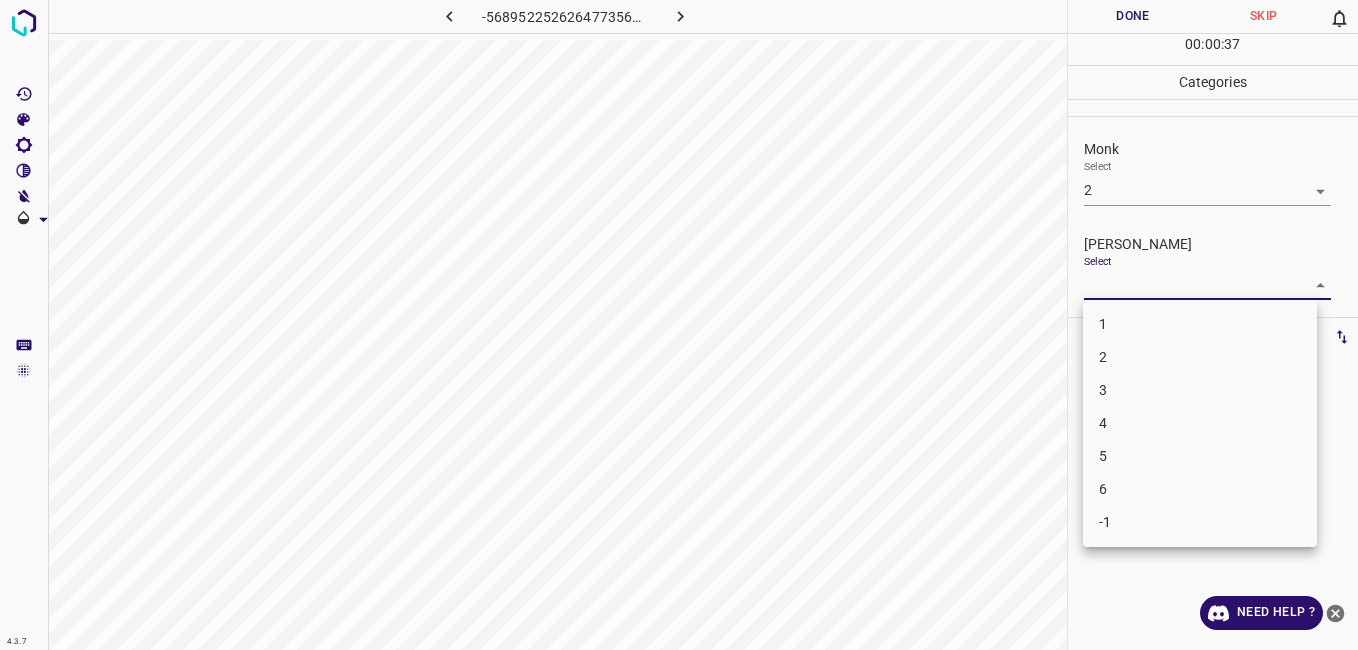 click on "4.3.7 -5689522526264773563.png Done Skip 0 00   : 00   : 37   Categories Monk   Select 2 2  [PERSON_NAME]   Select ​ Labels   0 Categories 1 Monk 2  [PERSON_NAME] Tools Space Change between modes (Draw & Edit) I Auto labeling R Restore zoom M Zoom in N Zoom out Delete Delete selecte label Filters Z Restore filters X Saturation filter C Brightness filter V Contrast filter B Gray scale filter General O Download Need Help ? - Text - Hide - Delete 1 2 3 4 5 6 -1" at bounding box center [679, 325] 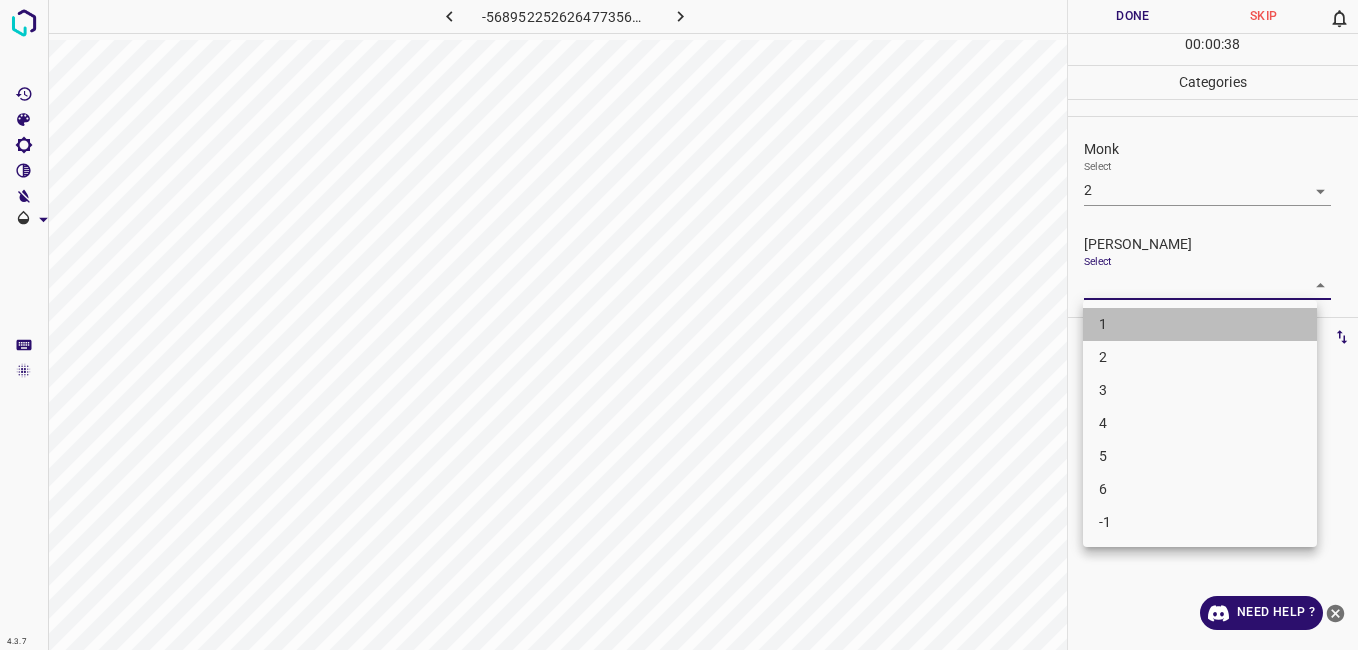 click on "1" at bounding box center [1200, 324] 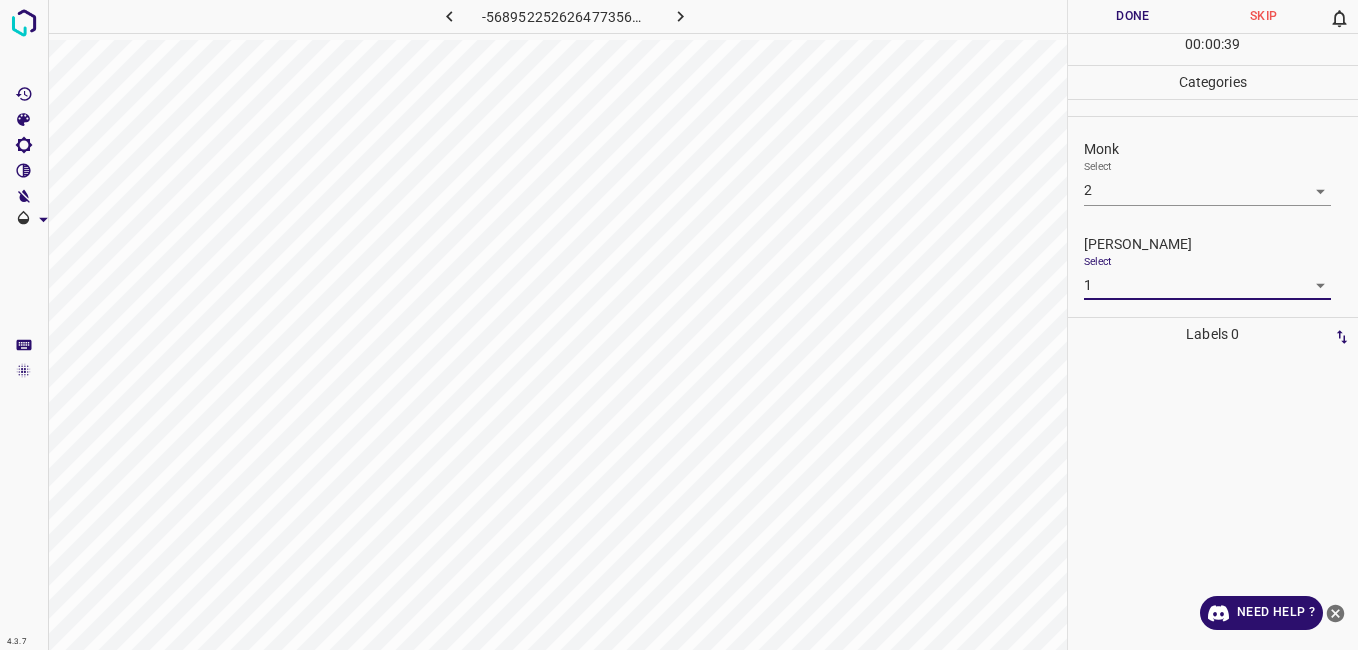 click on "Done" at bounding box center (1133, 16) 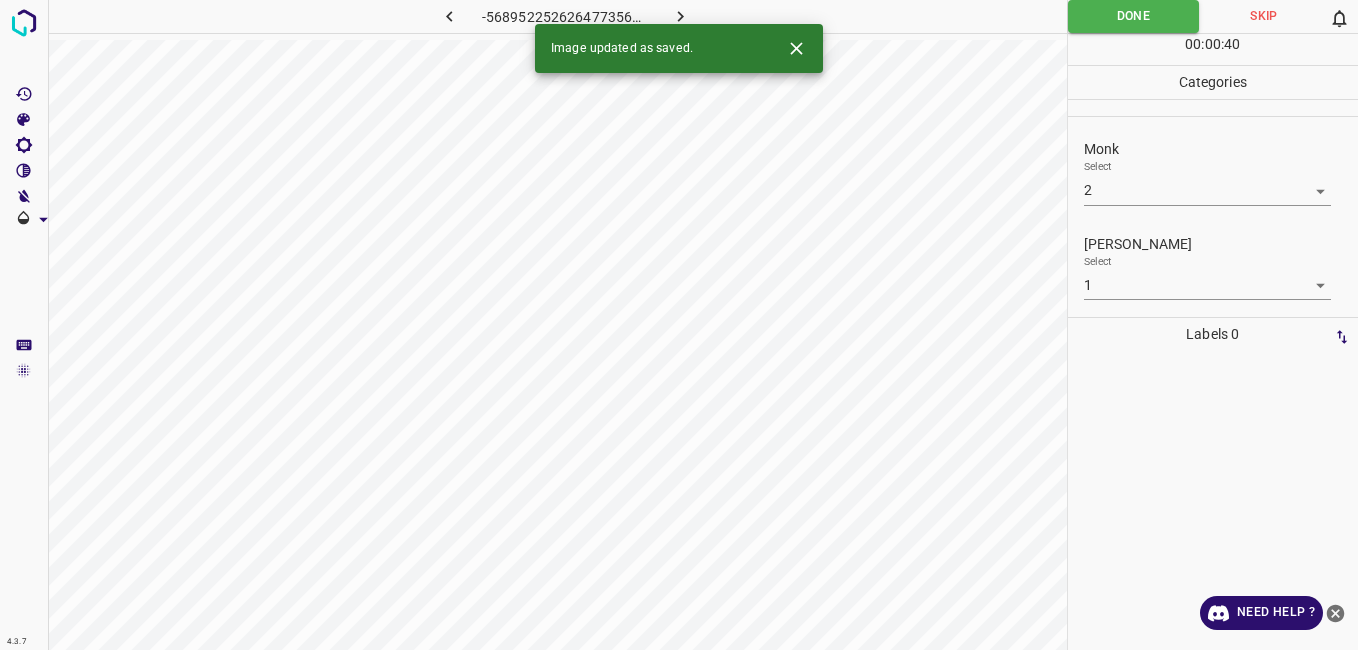 click 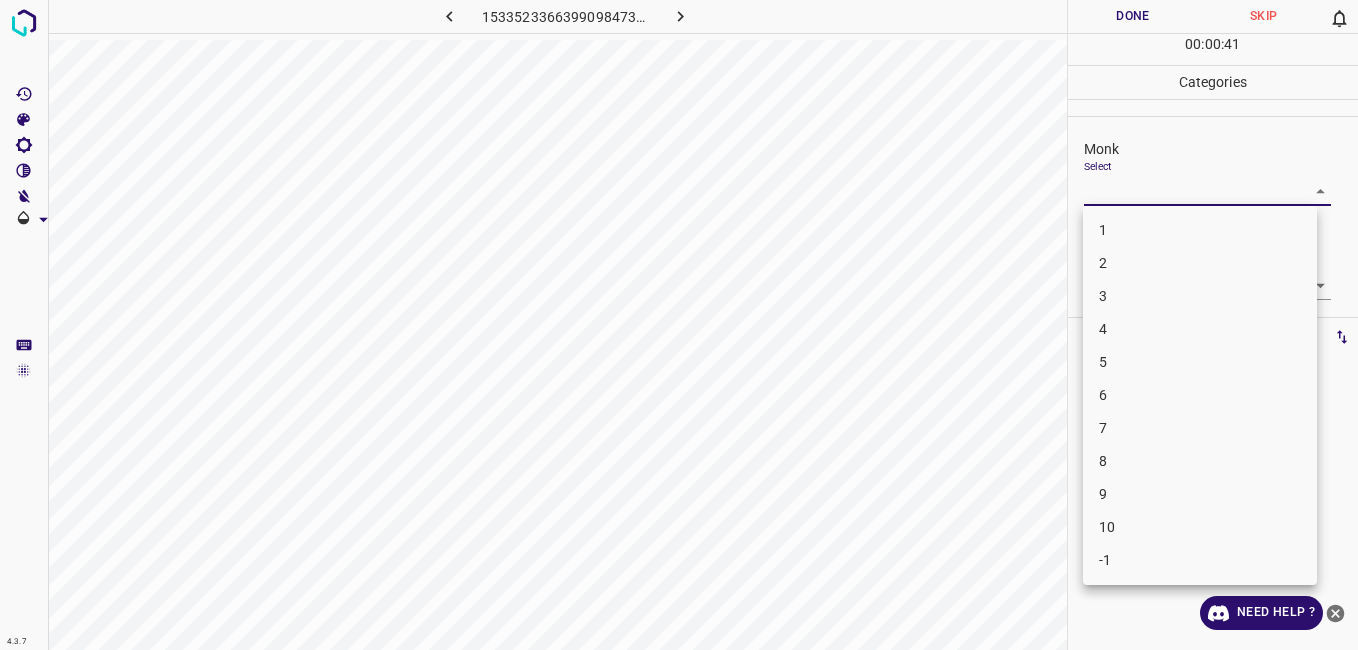 click on "4.3.7 1533523366399098473.png Done Skip 0 00   : 00   : 41   Categories Monk   Select ​  [PERSON_NAME]   Select ​ Labels   0 Categories 1 Monk 2  [PERSON_NAME] Tools Space Change between modes (Draw & Edit) I Auto labeling R Restore zoom M Zoom in N Zoom out Delete Delete selecte label Filters Z Restore filters X Saturation filter C Brightness filter V Contrast filter B Gray scale filter General O Download Need Help ? - Text - Hide - Delete 1 2 3 4 5 6 7 8 9 10 -1" at bounding box center [679, 325] 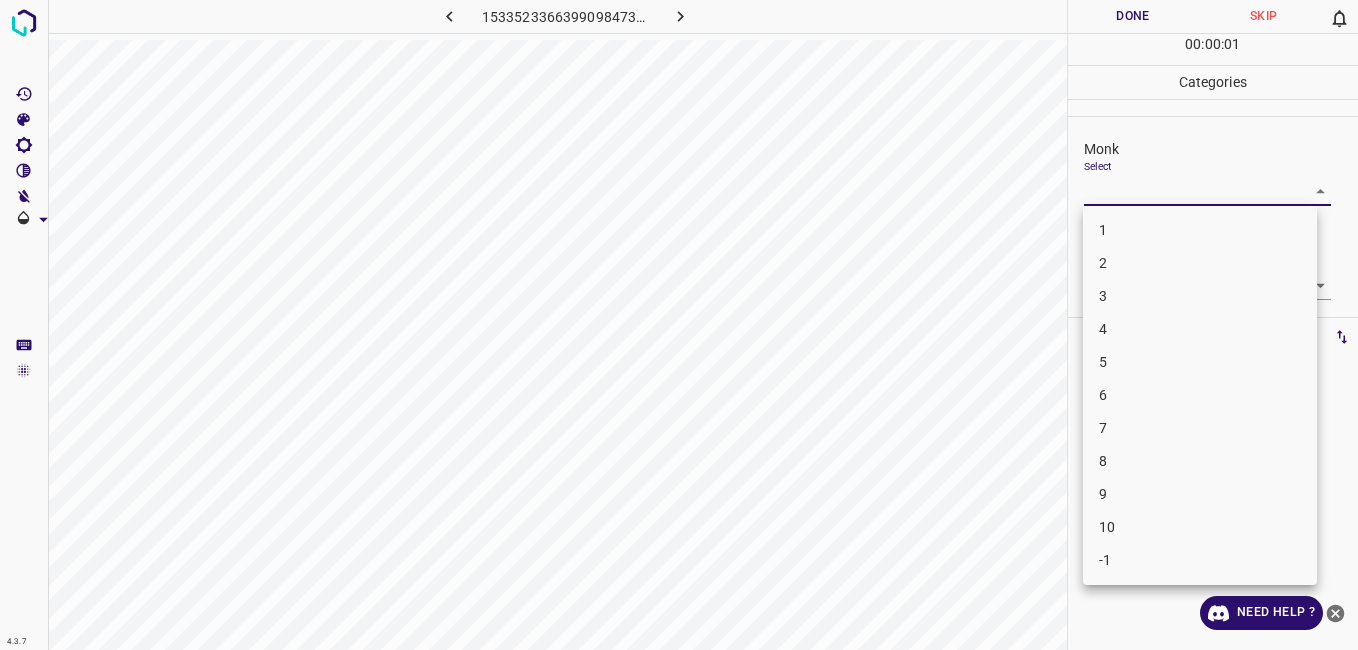 click on "2" at bounding box center (1200, 263) 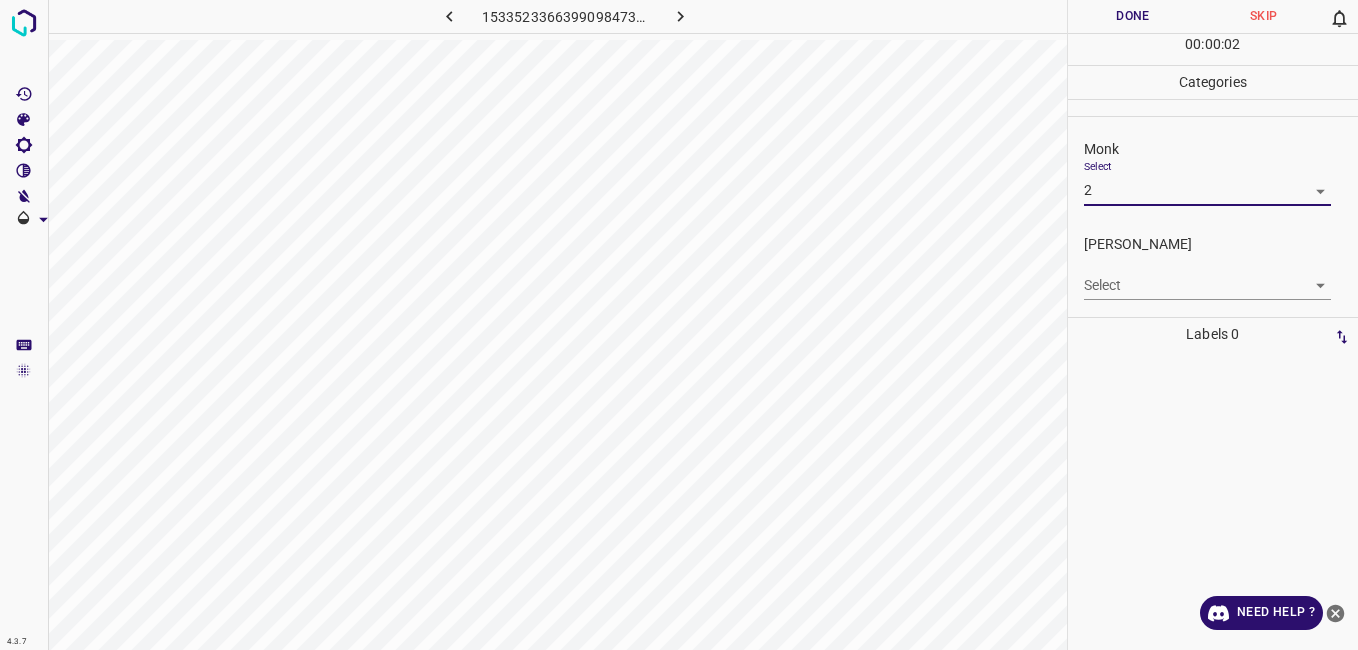 click on "4.3.7 1533523366399098473.png Done Skip 0 00   : 00   : 02   Categories Monk   Select 2 2  [PERSON_NAME]   Select ​ Labels   0 Categories 1 Monk 2  [PERSON_NAME] Tools Space Change between modes (Draw & Edit) I Auto labeling R Restore zoom M Zoom in N Zoom out Delete Delete selecte label Filters Z Restore filters X Saturation filter C Brightness filter V Contrast filter B Gray scale filter General O Download Need Help ? - Text - Hide - Delete" at bounding box center [679, 325] 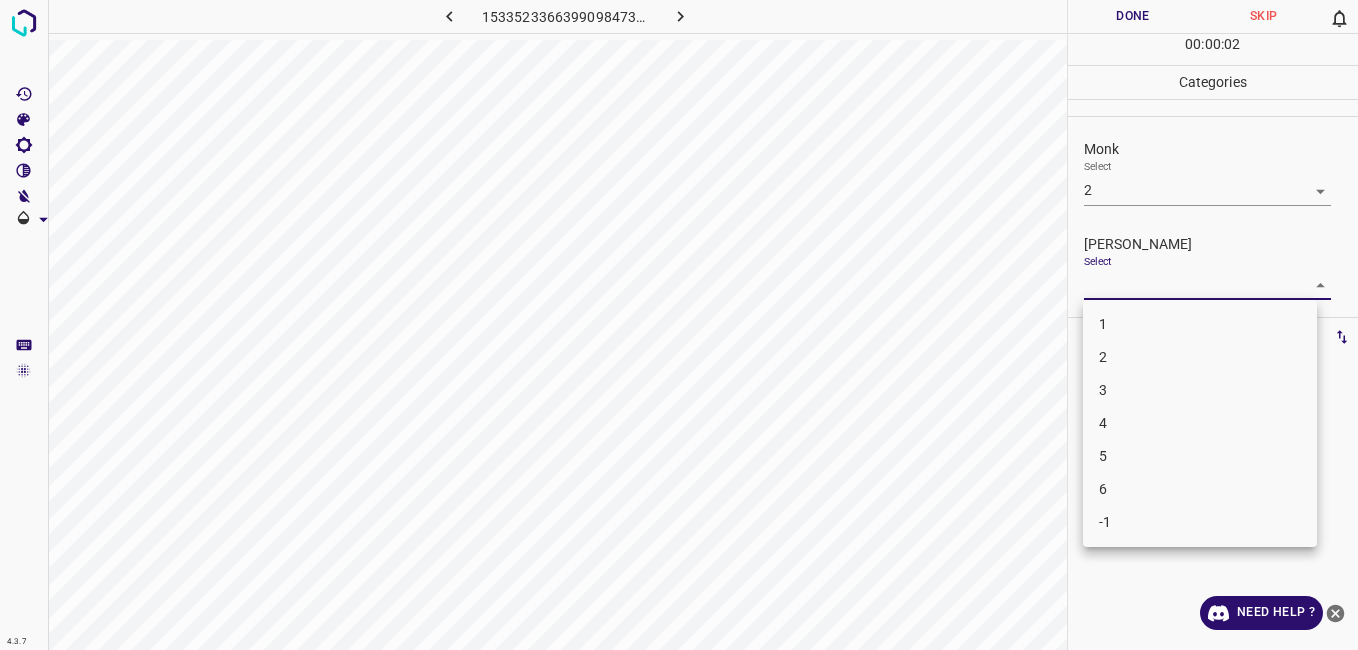 click on "1" at bounding box center (1200, 324) 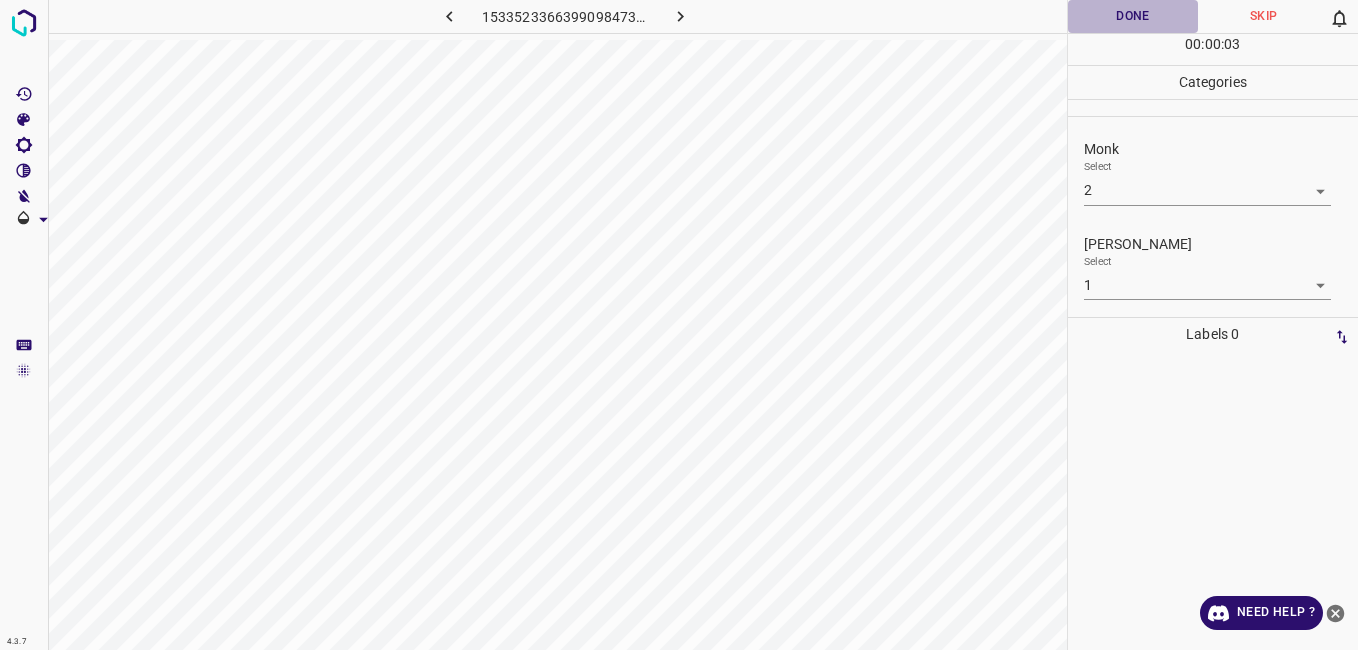 click on "Done" at bounding box center [1133, 16] 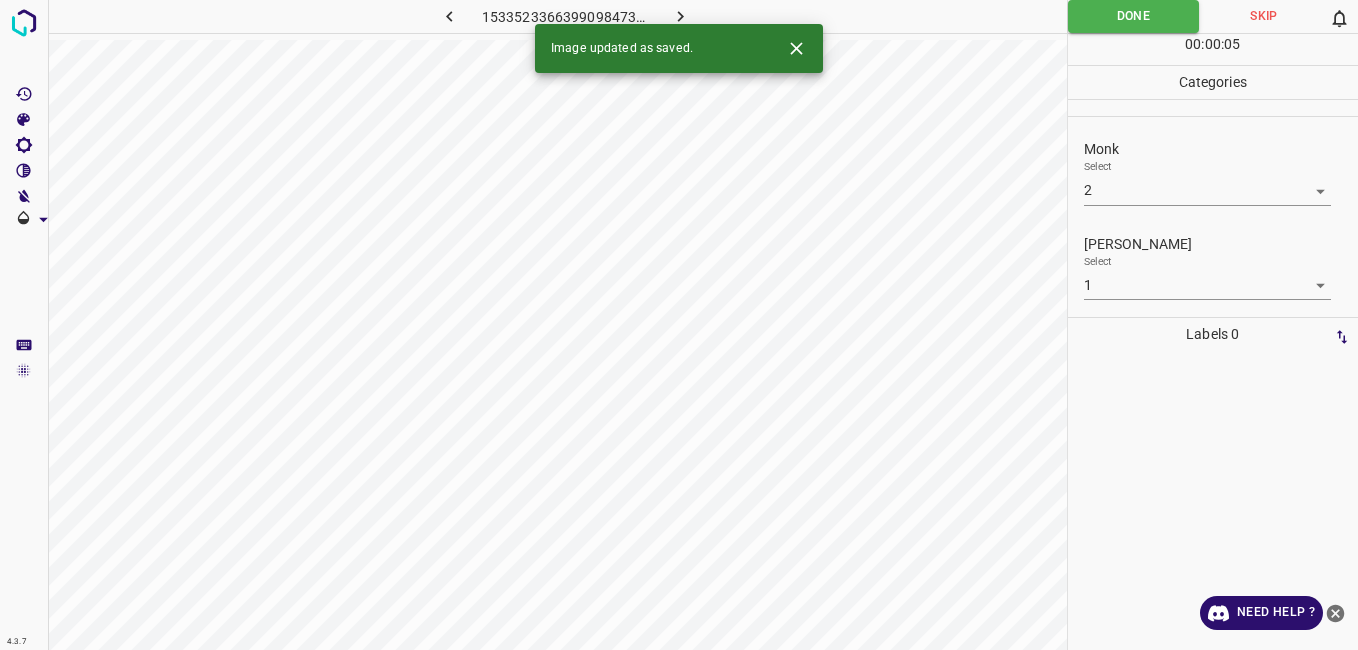 click 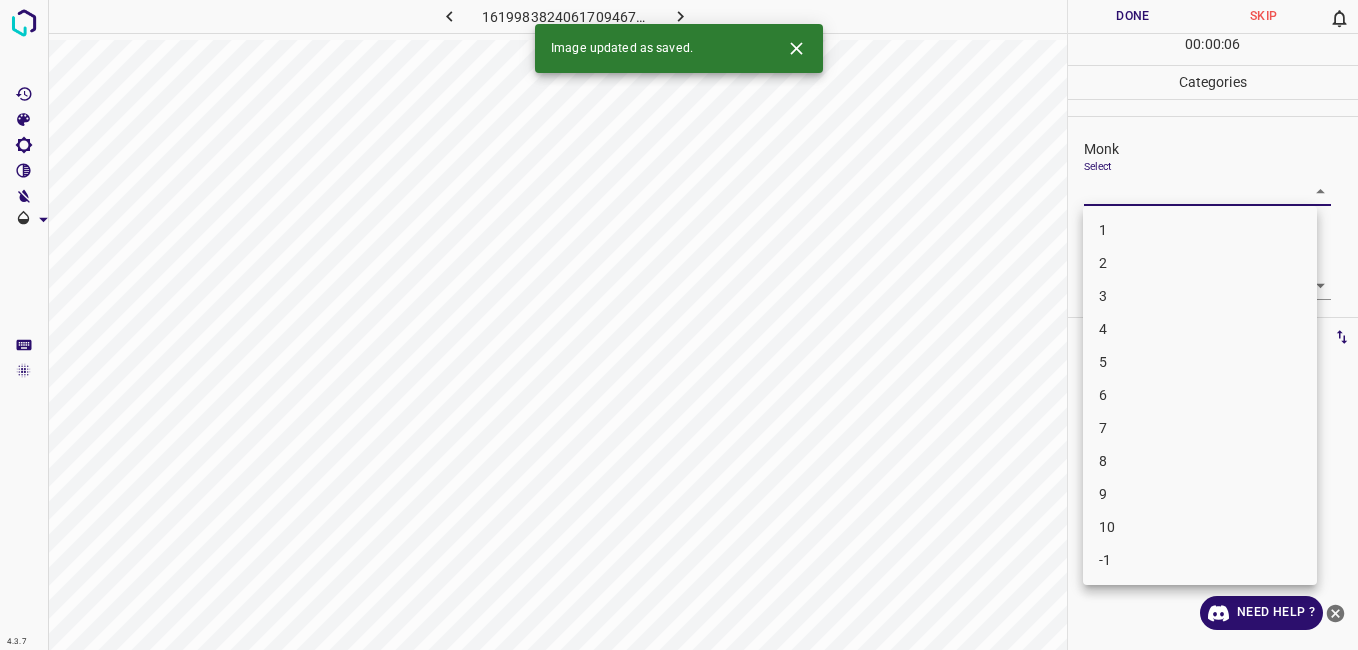 click on "4.3.7 1619983824061709467.png Done Skip 0 00   : 00   : 06   Categories Monk   Select ​  [PERSON_NAME]   Select ​ Labels   0 Categories 1 Monk 2  [PERSON_NAME] Tools Space Change between modes (Draw & Edit) I Auto labeling R Restore zoom M Zoom in N Zoom out Delete Delete selecte label Filters Z Restore filters X Saturation filter C Brightness filter V Contrast filter B Gray scale filter General O Download Image updated as saved. Need Help ? - Text - Hide - Delete 1 2 3 4 5 6 7 8 9 10 -1" at bounding box center [679, 325] 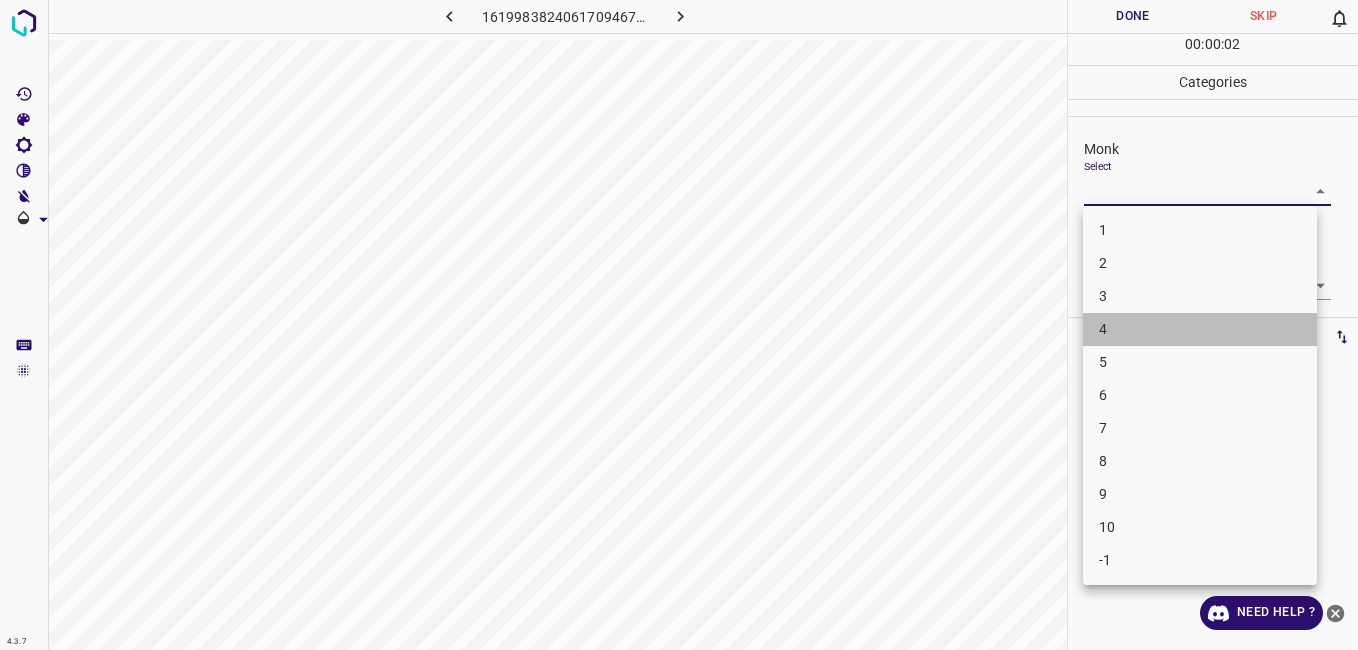 click on "4" at bounding box center (1200, 329) 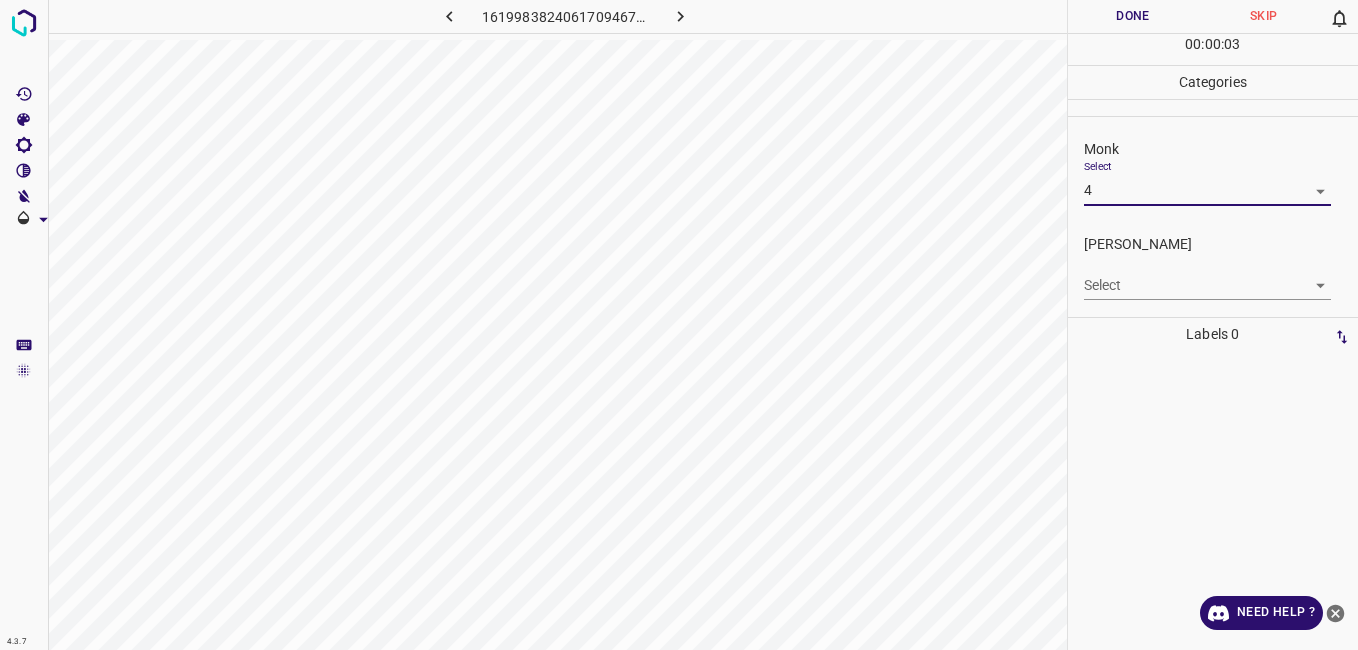 click on "4.3.7 1619983824061709467.png Done Skip 0 00   : 00   : 03   Categories Monk   Select 4 4  [PERSON_NAME]   Select ​ Labels   0 Categories 1 Monk 2  [PERSON_NAME] Tools Space Change between modes (Draw & Edit) I Auto labeling R Restore zoom M Zoom in N Zoom out Delete Delete selecte label Filters Z Restore filters X Saturation filter C Brightness filter V Contrast filter B Gray scale filter General O Download Need Help ? - Text - Hide - Delete" at bounding box center (679, 325) 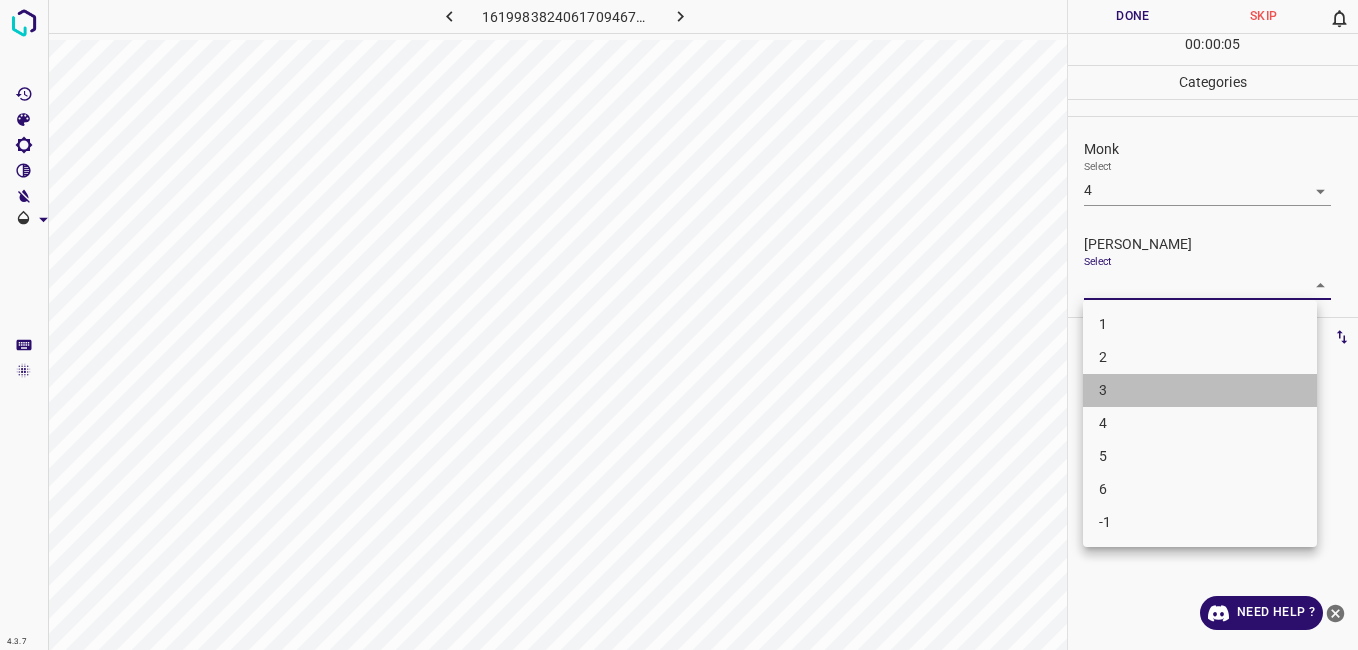 click on "3" at bounding box center [1200, 390] 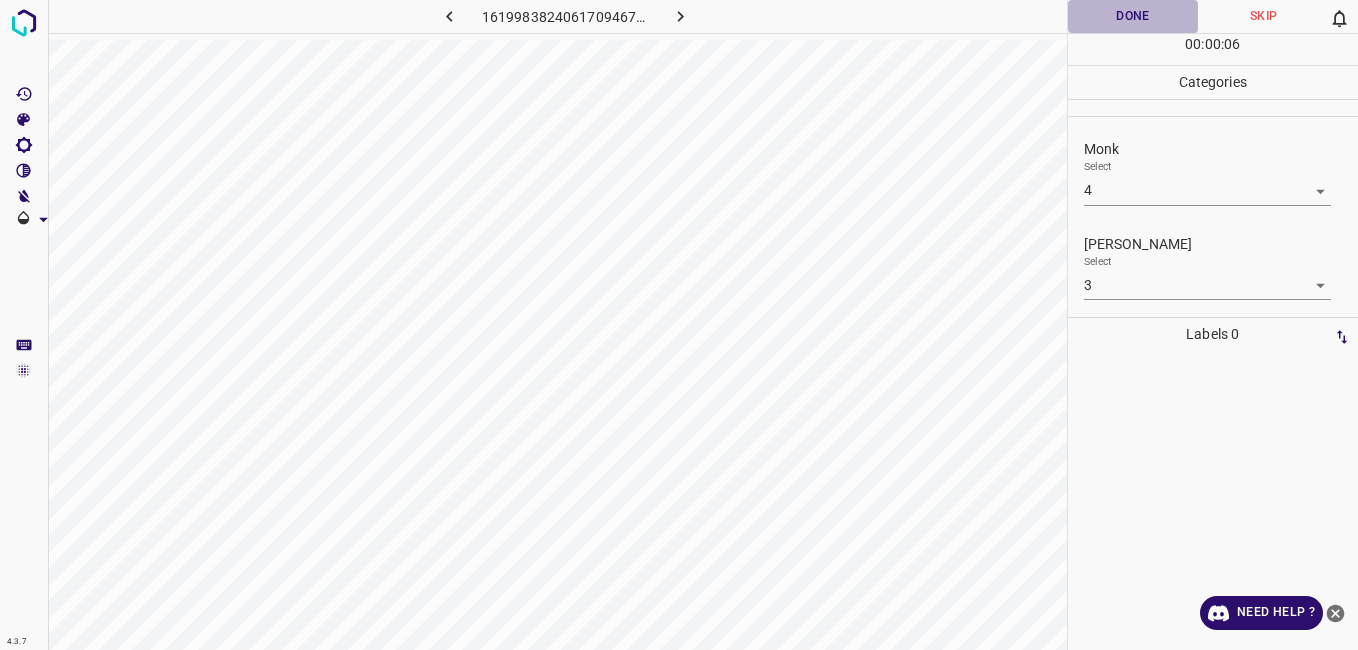 click on "Done" at bounding box center (1133, 16) 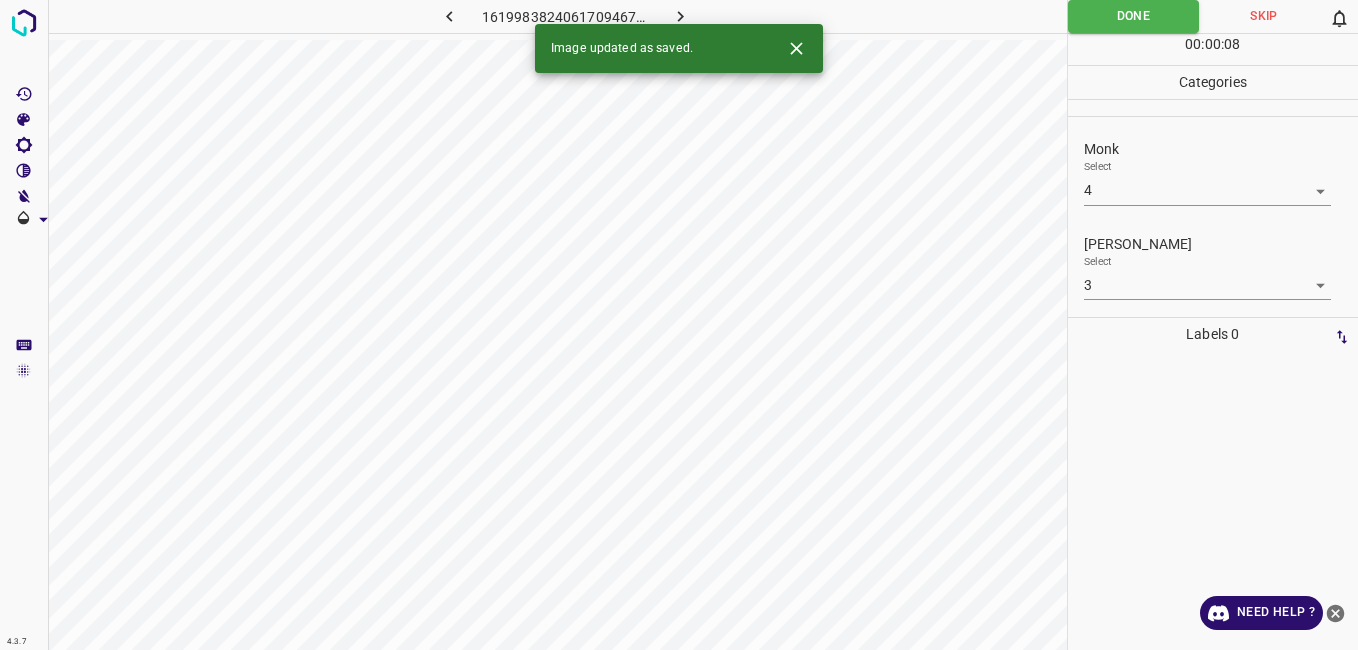 click 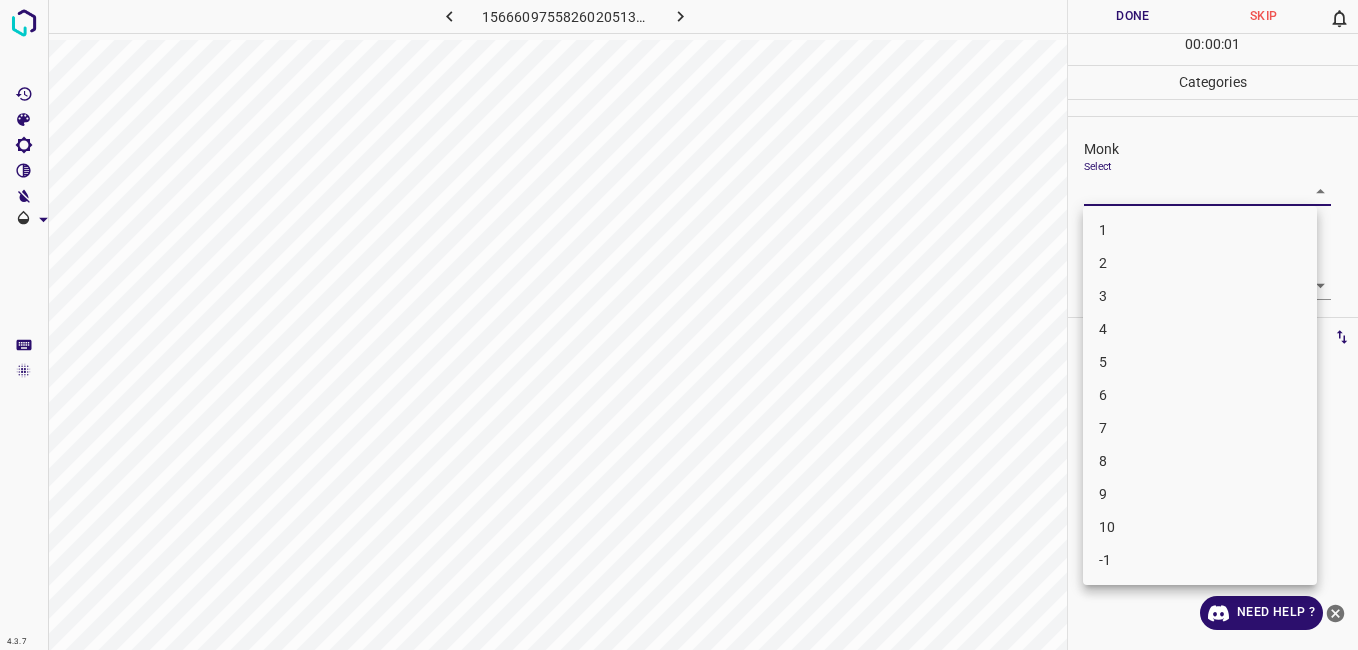 click on "4.3.7 1566609755826020513.png Done Skip 0 00   : 00   : 01   Categories Monk   Select ​  [PERSON_NAME]   Select ​ Labels   0 Categories 1 Monk 2  [PERSON_NAME] Tools Space Change between modes (Draw & Edit) I Auto labeling R Restore zoom M Zoom in N Zoom out Delete Delete selecte label Filters Z Restore filters X Saturation filter C Brightness filter V Contrast filter B Gray scale filter General O Download Need Help ? - Text - Hide - Delete 1 2 3 4 5 6 7 8 9 10 -1" at bounding box center [679, 325] 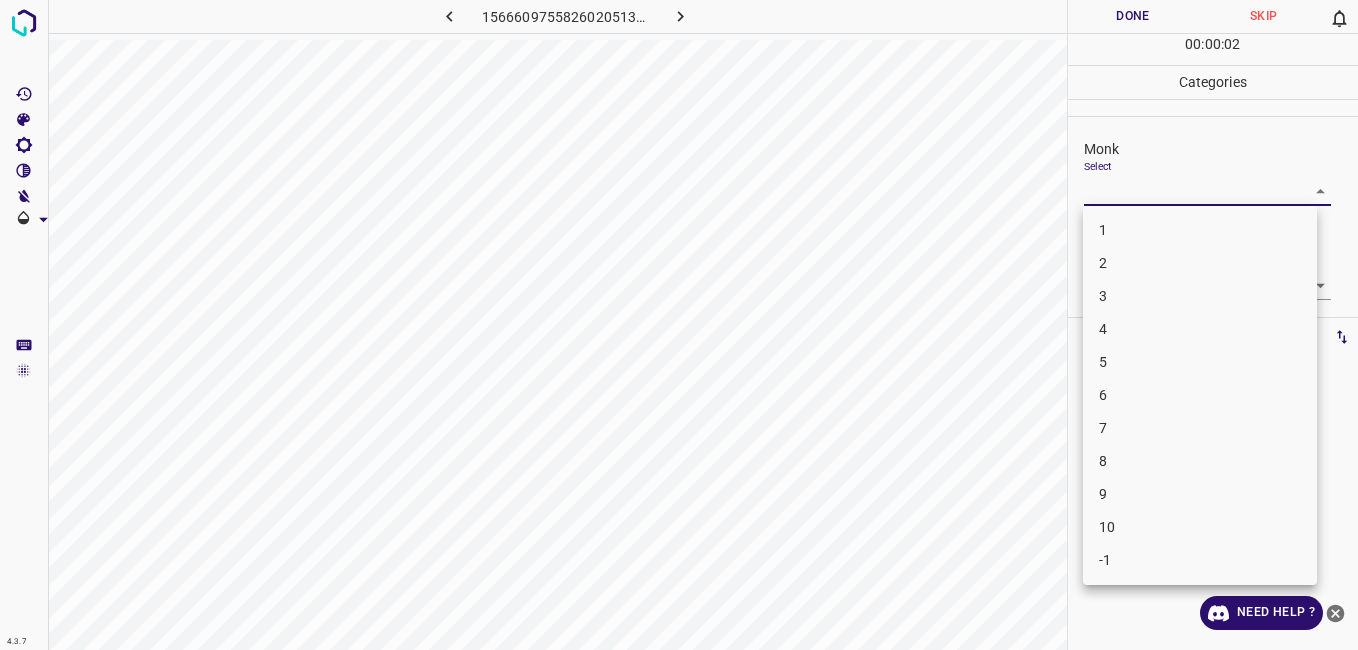 click on "2" at bounding box center [1200, 263] 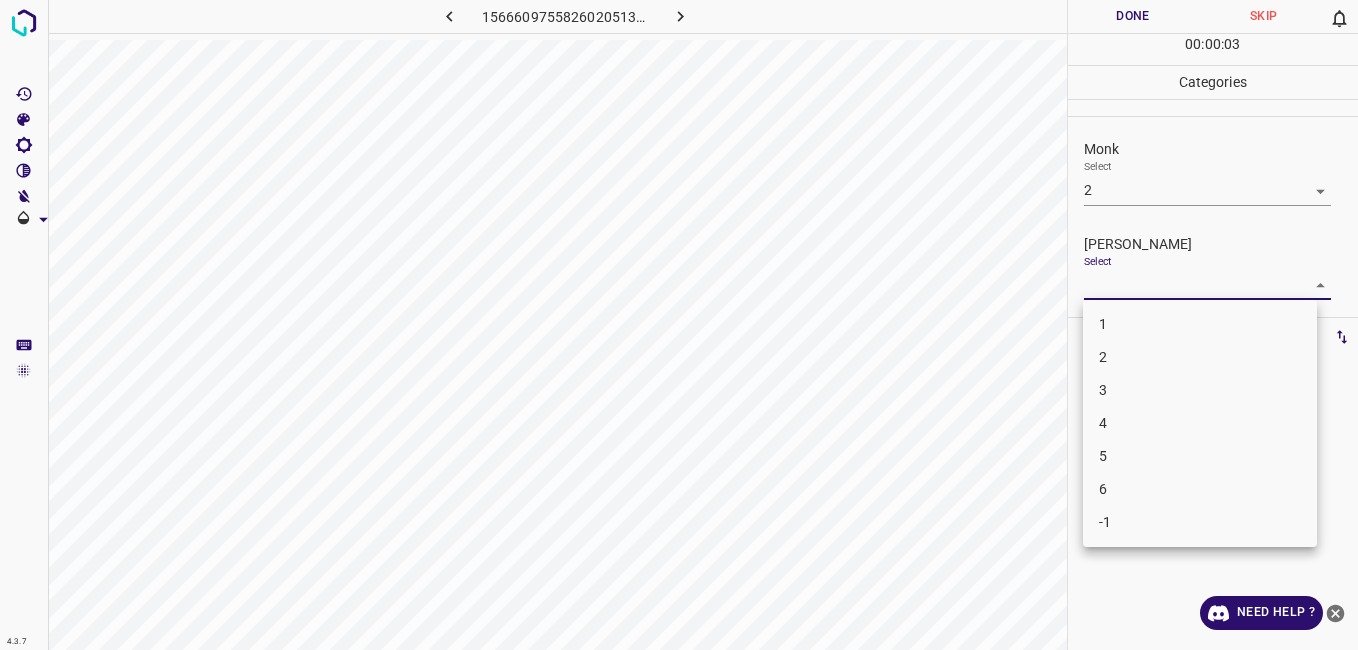 click on "4.3.7 1566609755826020513.png Done Skip 0 00   : 00   : 03   Categories Monk   Select 2 2  [PERSON_NAME]   Select ​ Labels   0 Categories 1 Monk 2  [PERSON_NAME] Tools Space Change between modes (Draw & Edit) I Auto labeling R Restore zoom M Zoom in N Zoom out Delete Delete selecte label Filters Z Restore filters X Saturation filter C Brightness filter V Contrast filter B Gray scale filter General O Download Need Help ? - Text - Hide - Delete 1 2 3 4 5 6 -1" at bounding box center [679, 325] 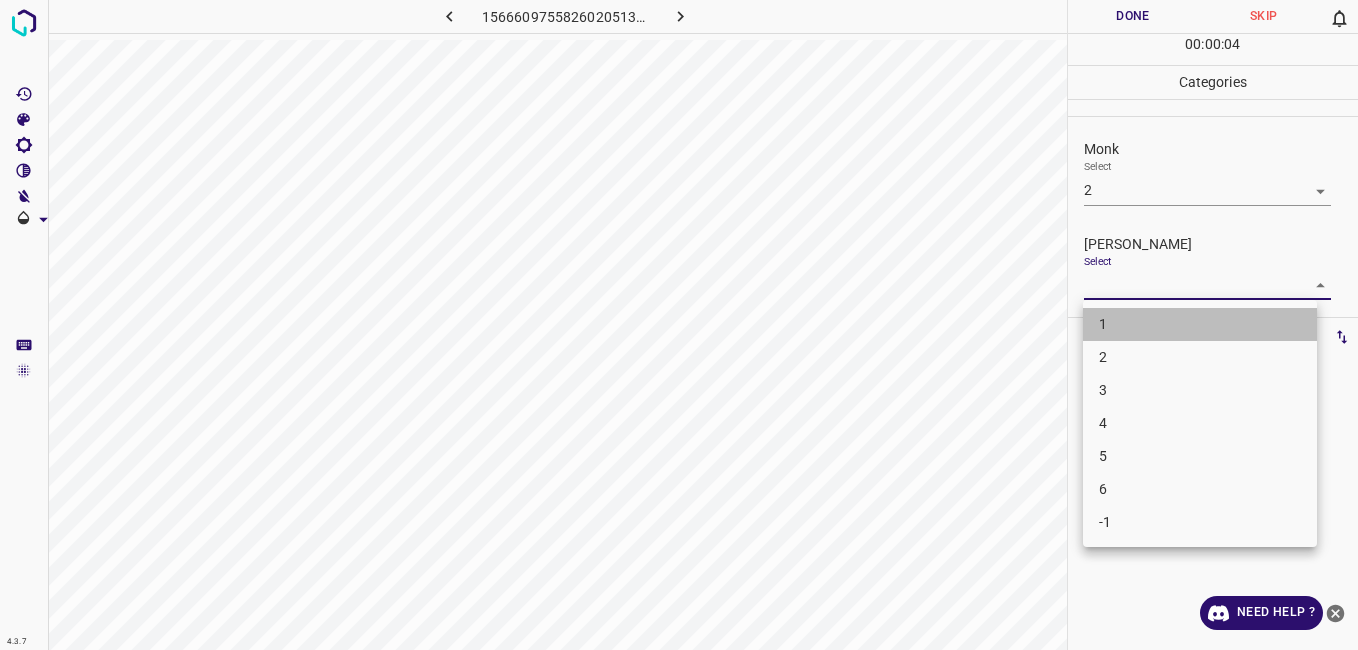 click on "1" at bounding box center (1200, 324) 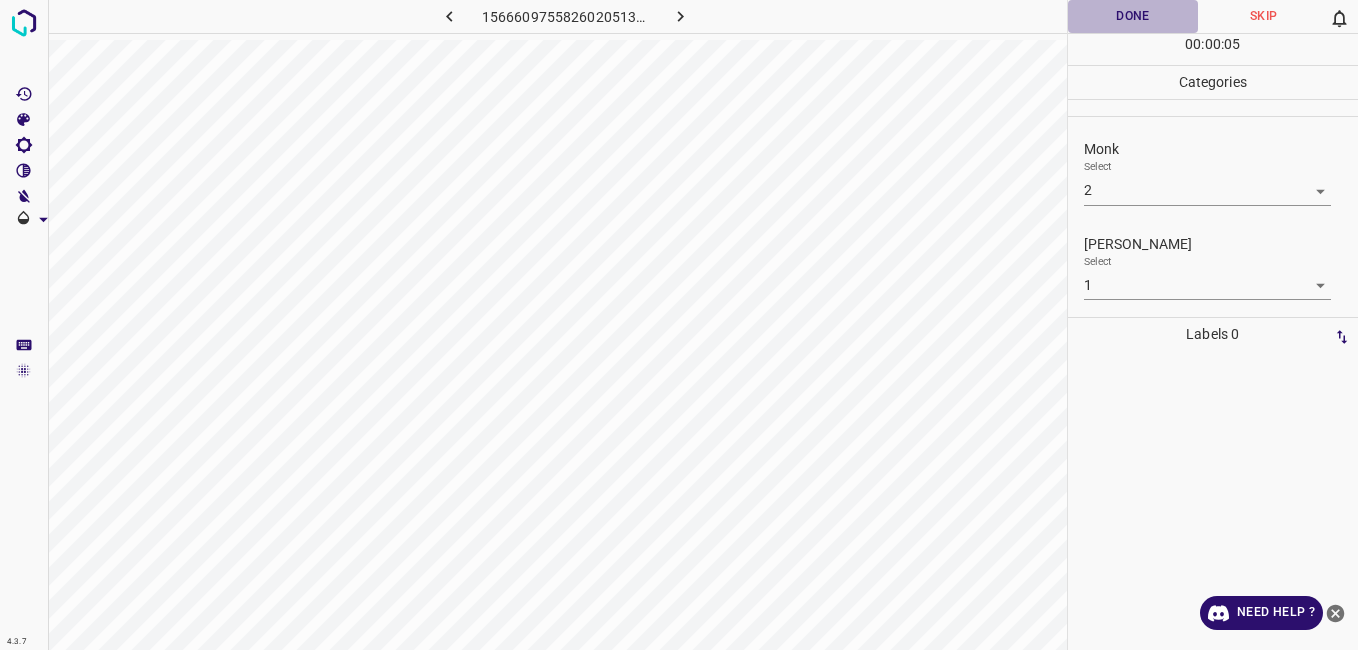 click on "Done" at bounding box center [1133, 16] 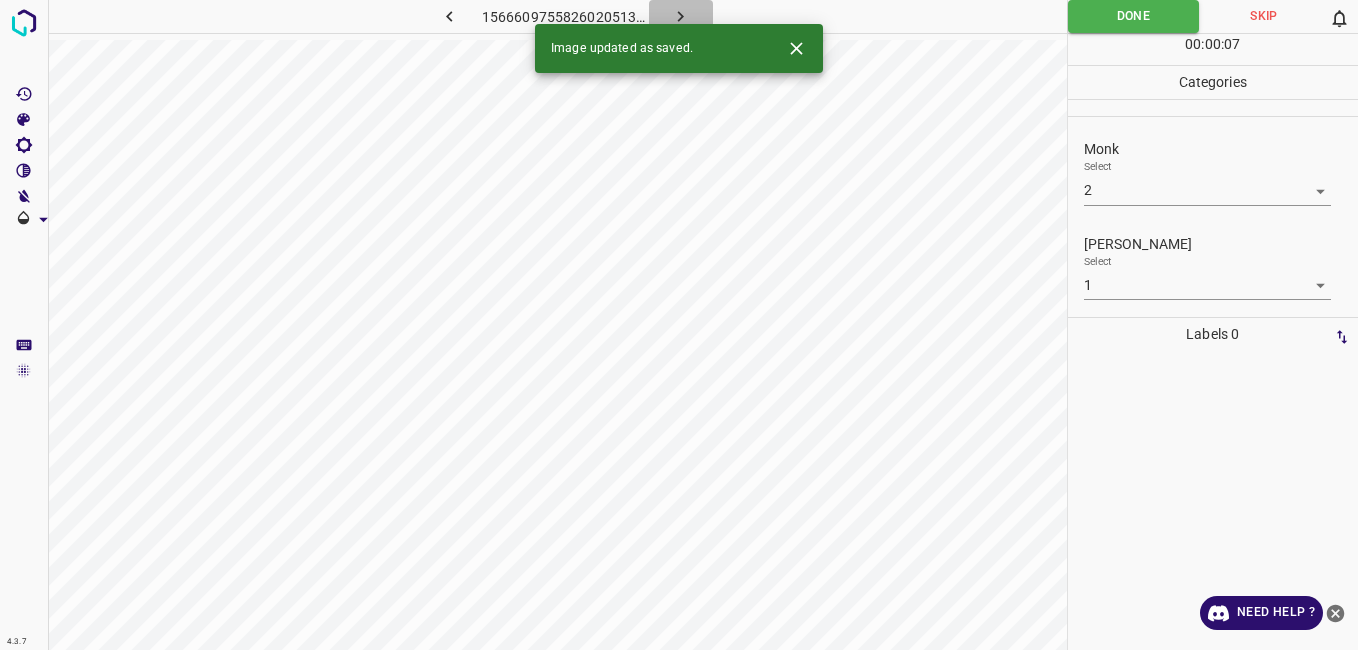 click 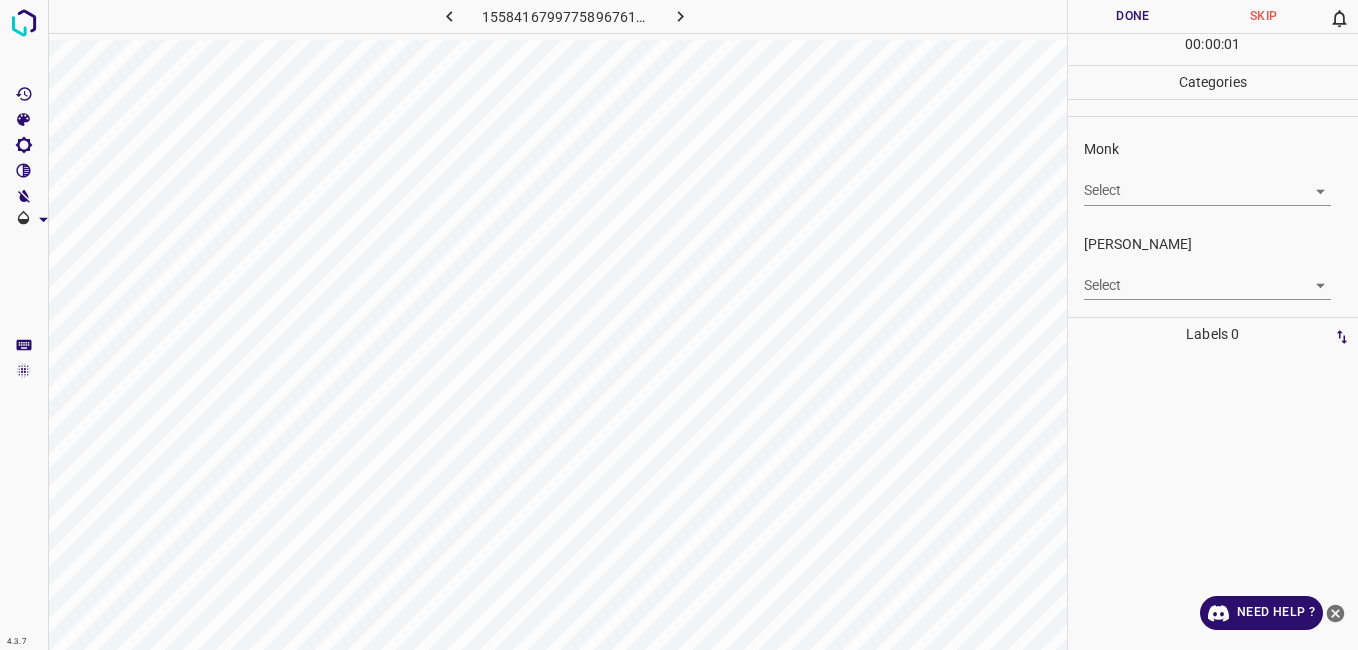 click on "4.3.7 1558416799775896761.png Done Skip 0 00   : 00   : 01   Categories Monk   Select ​  [PERSON_NAME]   Select ​ Labels   0 Categories 1 Monk 2  [PERSON_NAME] Tools Space Change between modes (Draw & Edit) I Auto labeling R Restore zoom M Zoom in N Zoom out Delete Delete selecte label Filters Z Restore filters X Saturation filter C Brightness filter V Contrast filter B Gray scale filter General O Download Need Help ? - Text - Hide - Delete" at bounding box center (679, 325) 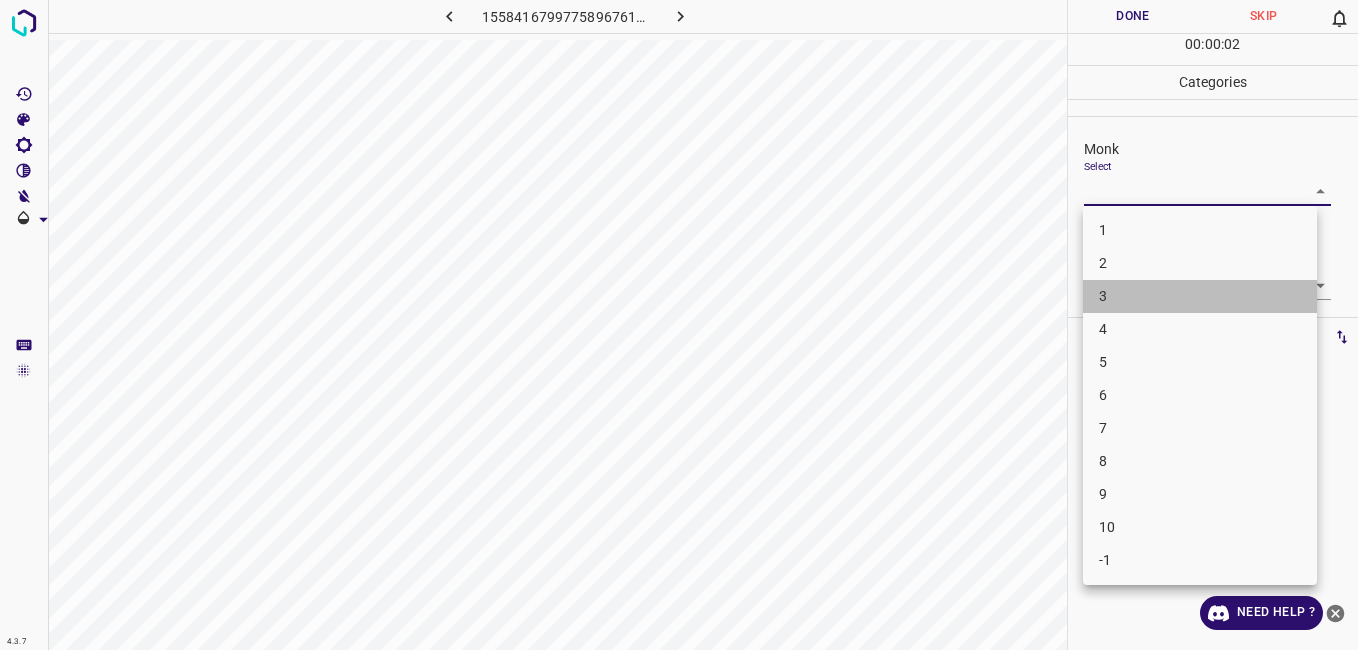 click on "3" at bounding box center [1200, 296] 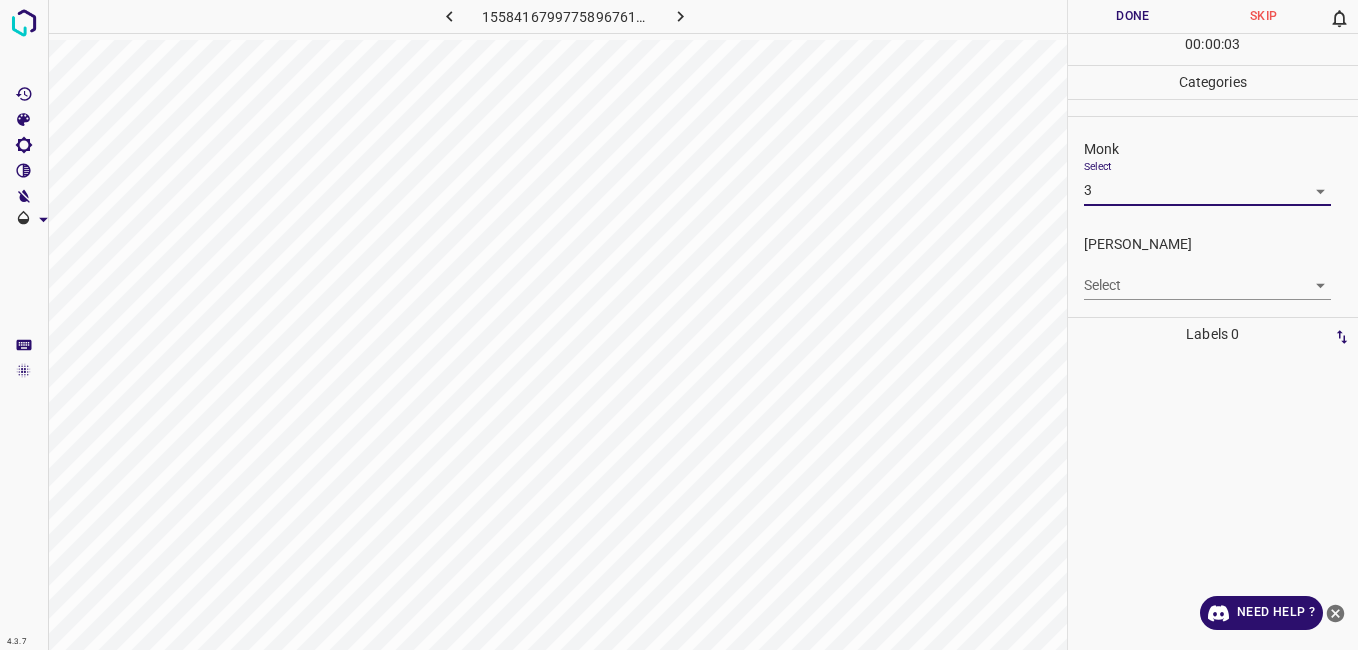 click on "4.3.7 1558416799775896761.png Done Skip 0 00   : 00   : 03   Categories Monk   Select 3 3  [PERSON_NAME]   Select ​ Labels   0 Categories 1 Monk 2  [PERSON_NAME] Tools Space Change between modes (Draw & Edit) I Auto labeling R Restore zoom M Zoom in N Zoom out Delete Delete selecte label Filters Z Restore filters X Saturation filter C Brightness filter V Contrast filter B Gray scale filter General O Download Need Help ? - Text - Hide - Delete 1 2 3 4 5 6 7 8 9 10 -1" at bounding box center (679, 325) 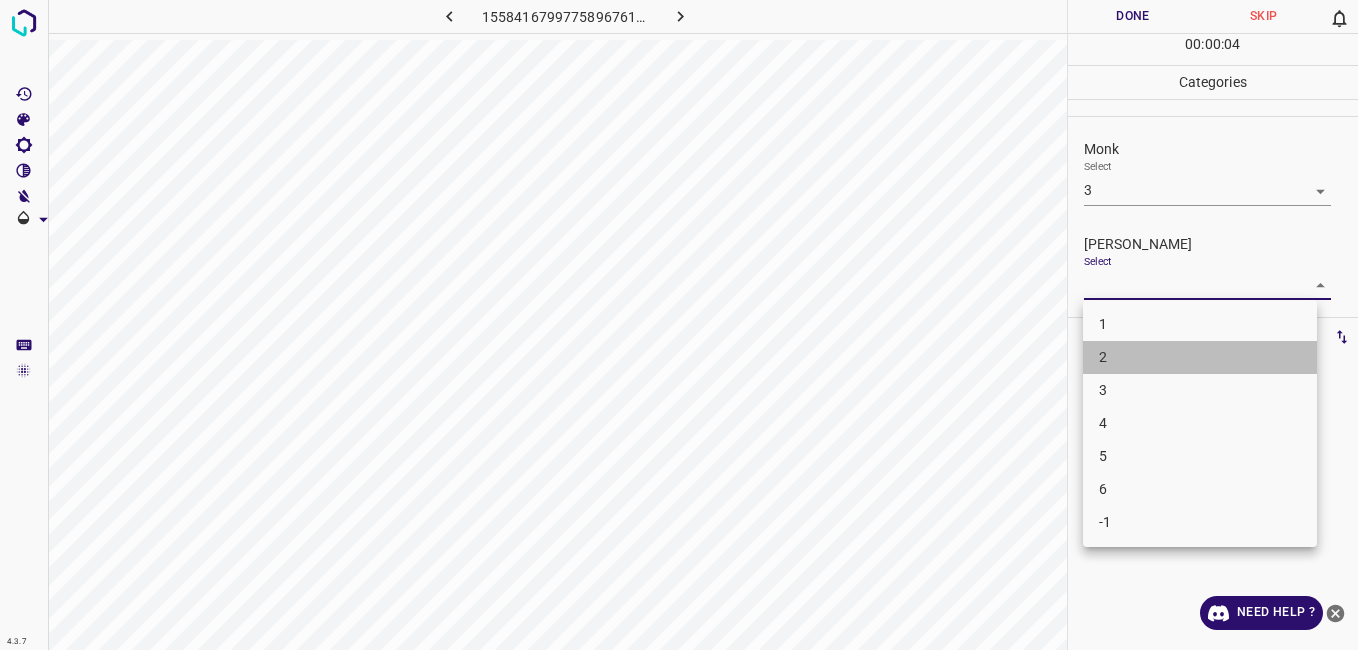click on "2" at bounding box center (1200, 357) 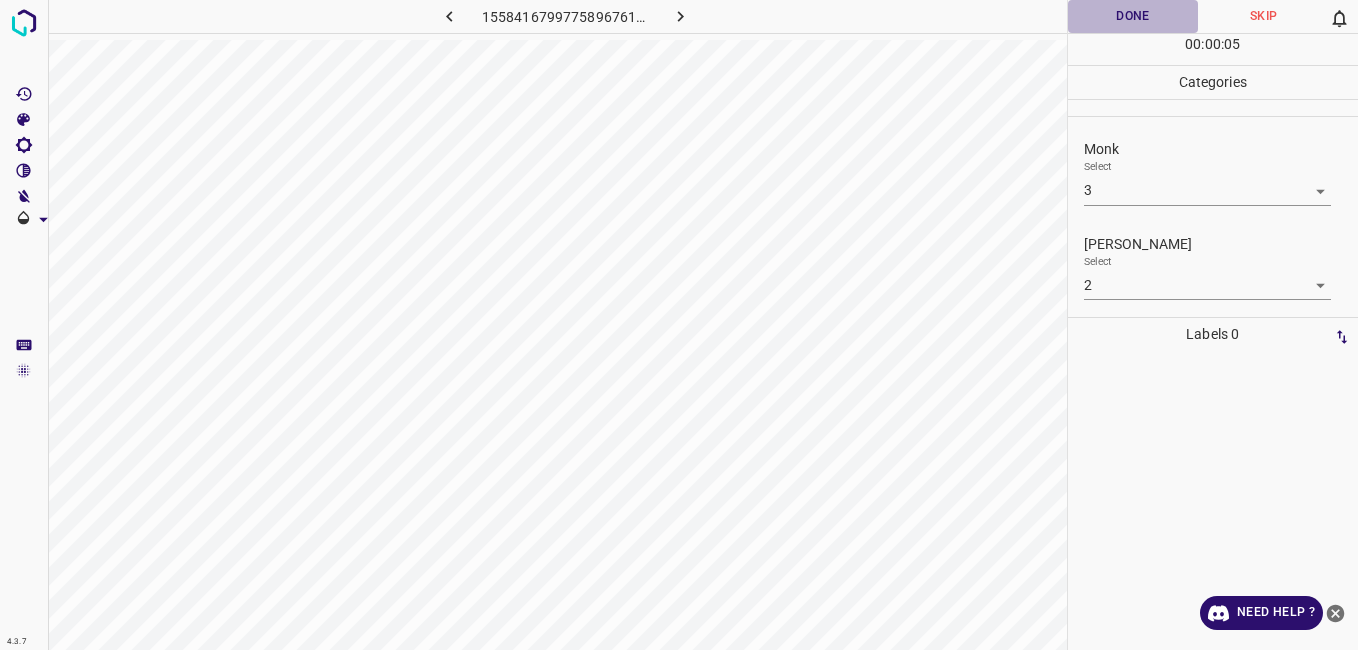 click on "Done" at bounding box center [1133, 16] 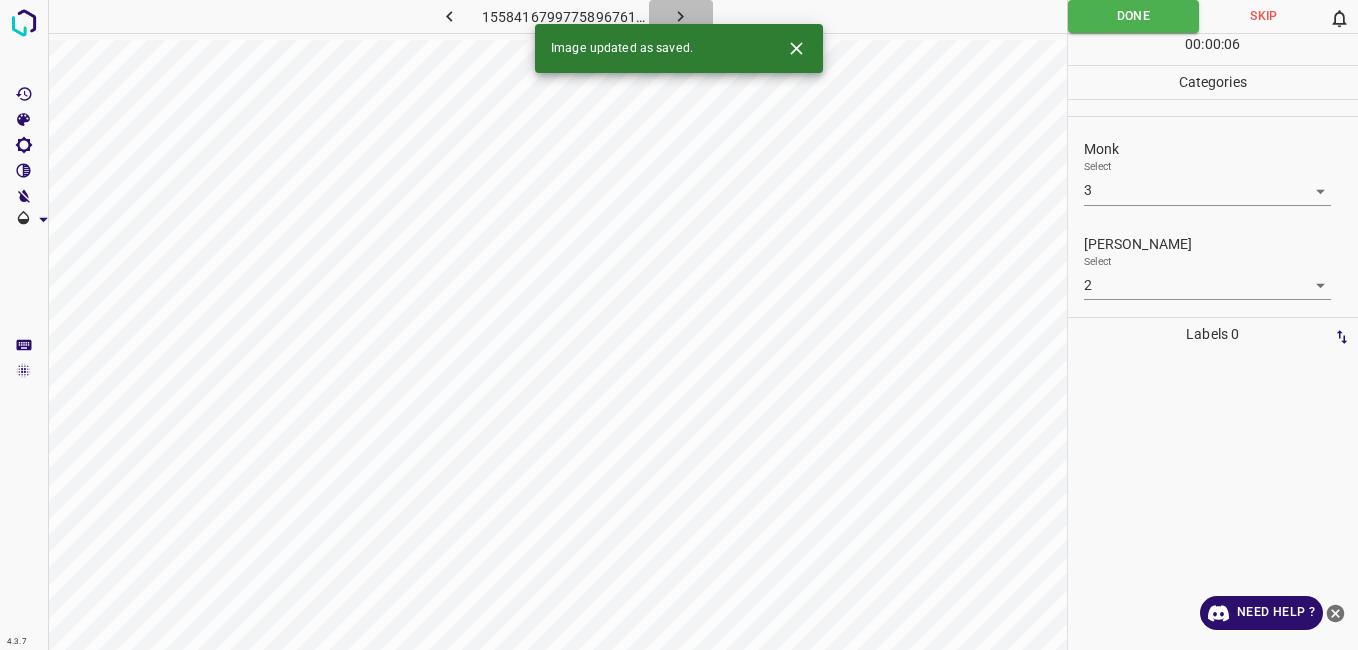 click 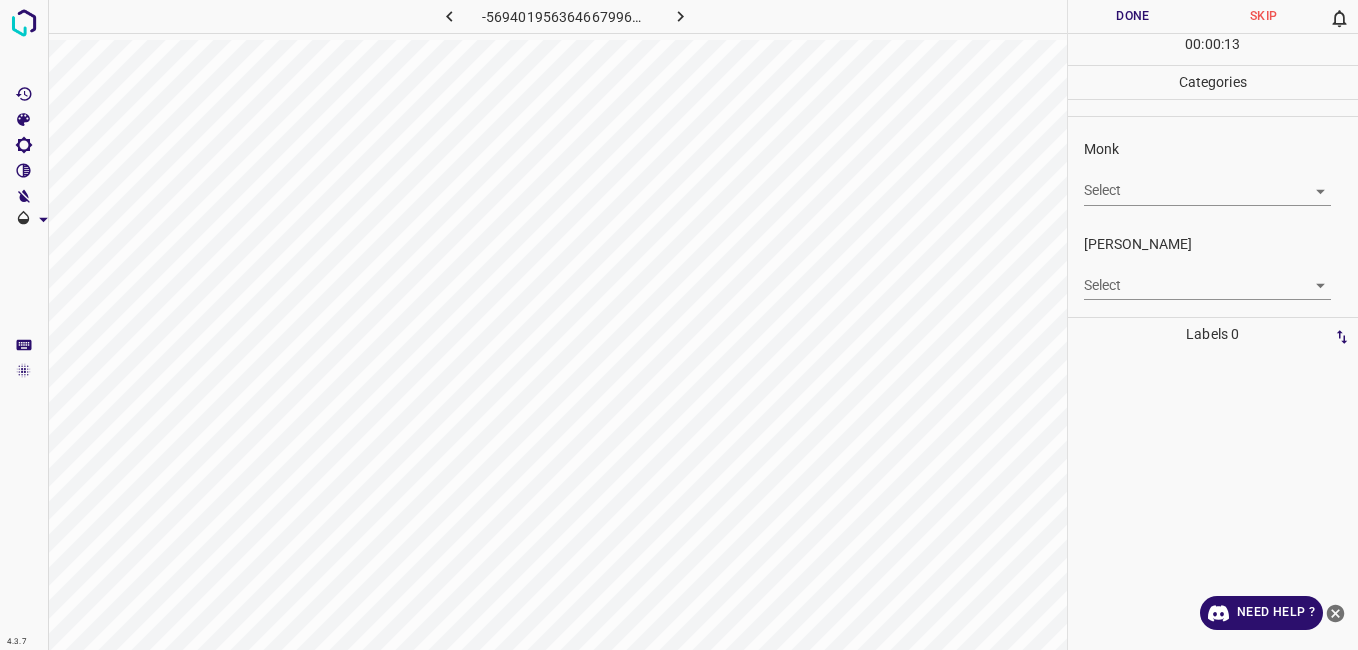 click on "4.3.7 -5694019563646679964.png Done Skip 0 00   : 00   : 13   Categories Monk   Select ​  [PERSON_NAME]   Select ​ Labels   0 Categories 1 Monk 2  [PERSON_NAME] Tools Space Change between modes (Draw & Edit) I Auto labeling R Restore zoom M Zoom in N Zoom out Delete Delete selecte label Filters Z Restore filters X Saturation filter C Brightness filter V Contrast filter B Gray scale filter General O Download Need Help ? - Text - Hide - Delete" at bounding box center (679, 325) 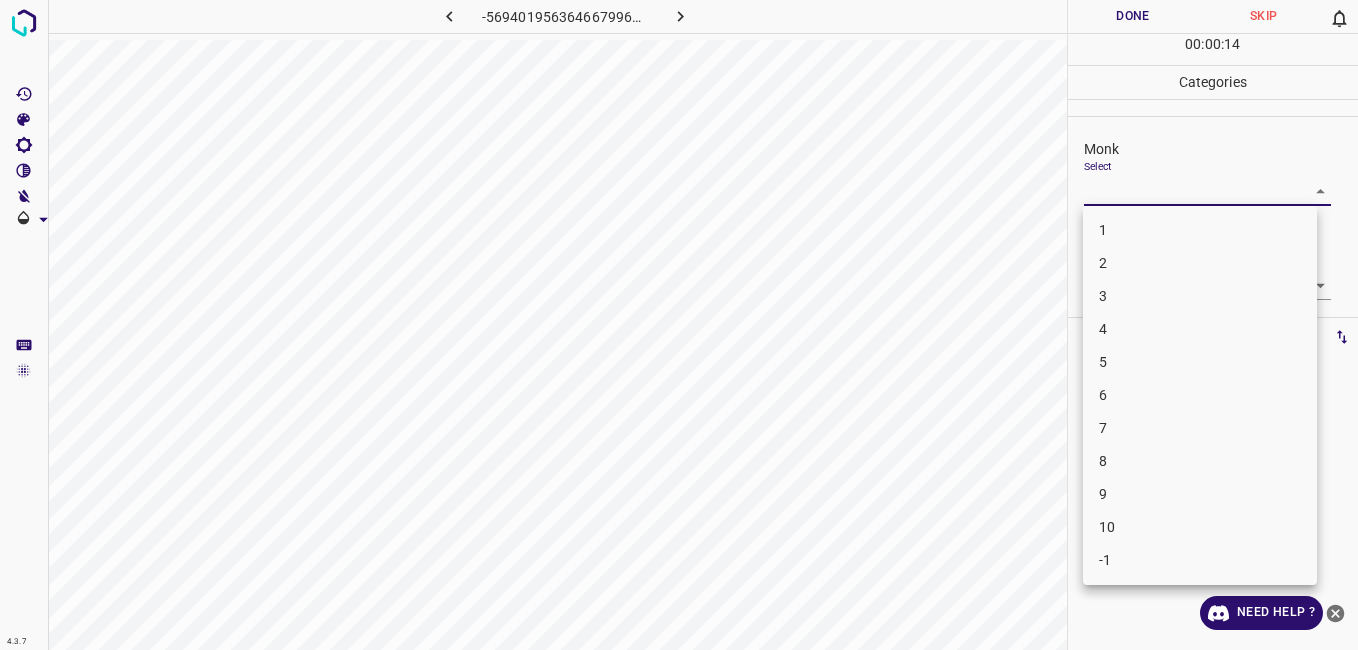 click on "2" at bounding box center (1200, 263) 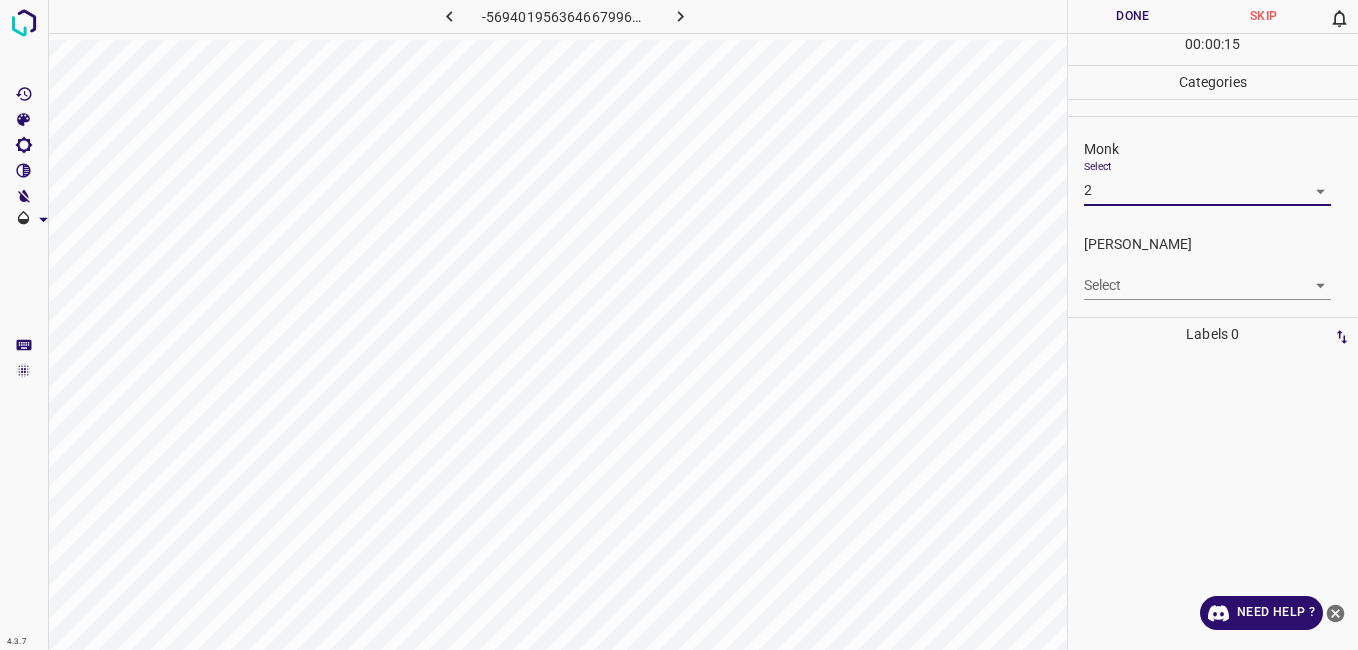 click on "Select ​" at bounding box center [1207, 277] 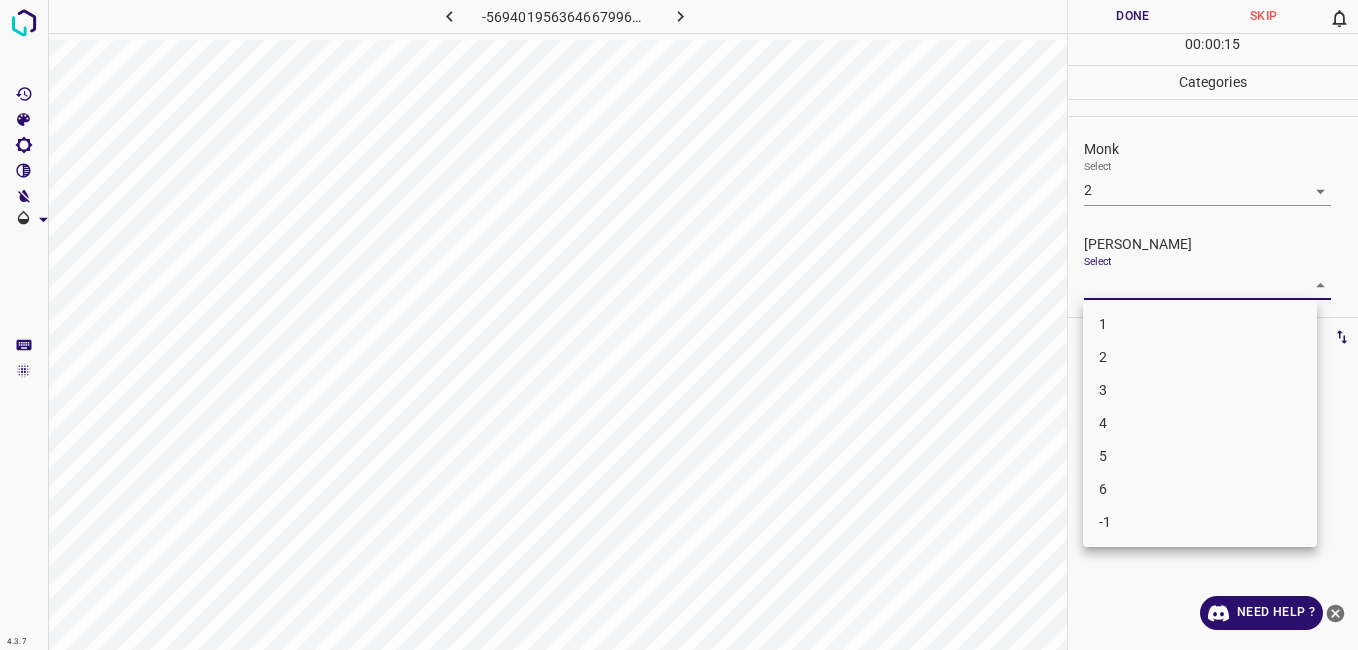 click on "4.3.7 -5694019563646679964.png Done Skip 0 00   : 00   : 15   Categories Monk   Select 2 2  [PERSON_NAME]   Select ​ Labels   0 Categories 1 Monk 2  [PERSON_NAME] Tools Space Change between modes (Draw & Edit) I Auto labeling R Restore zoom M Zoom in N Zoom out Delete Delete selecte label Filters Z Restore filters X Saturation filter C Brightness filter V Contrast filter B Gray scale filter General O Download Need Help ? - Text - Hide - Delete 1 2 3 4 5 6 -1" at bounding box center (679, 325) 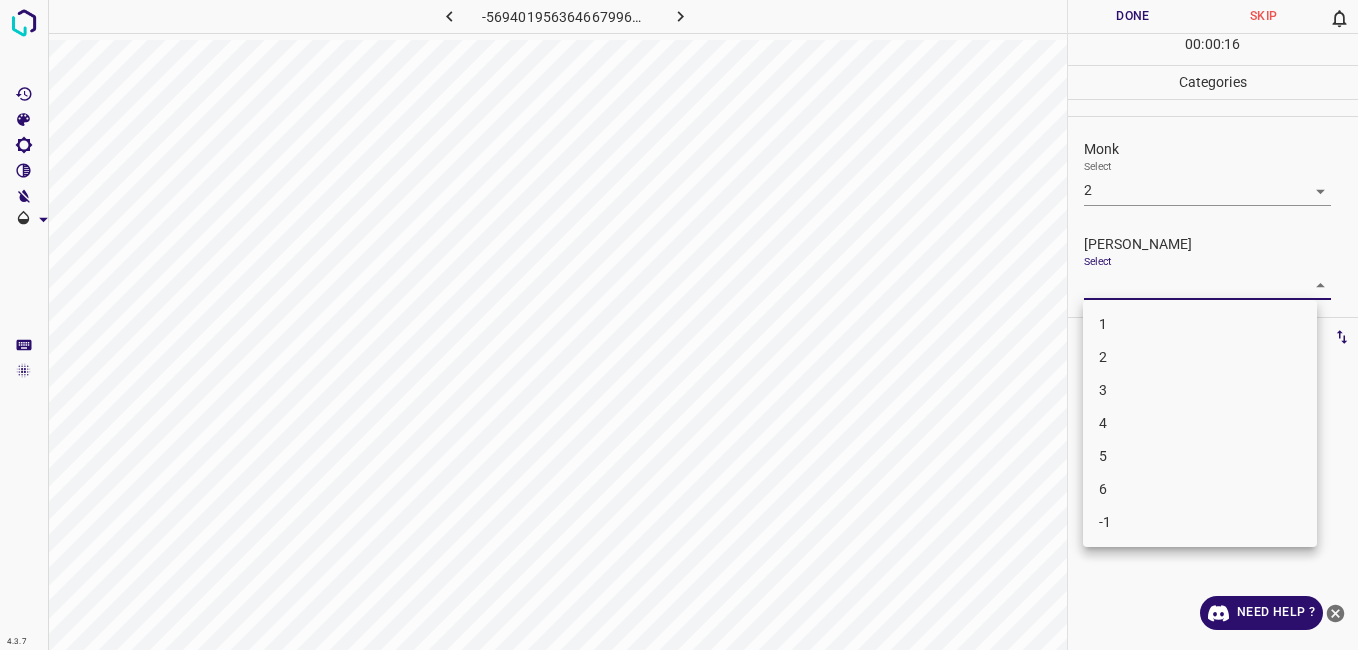 click on "1" at bounding box center (1200, 324) 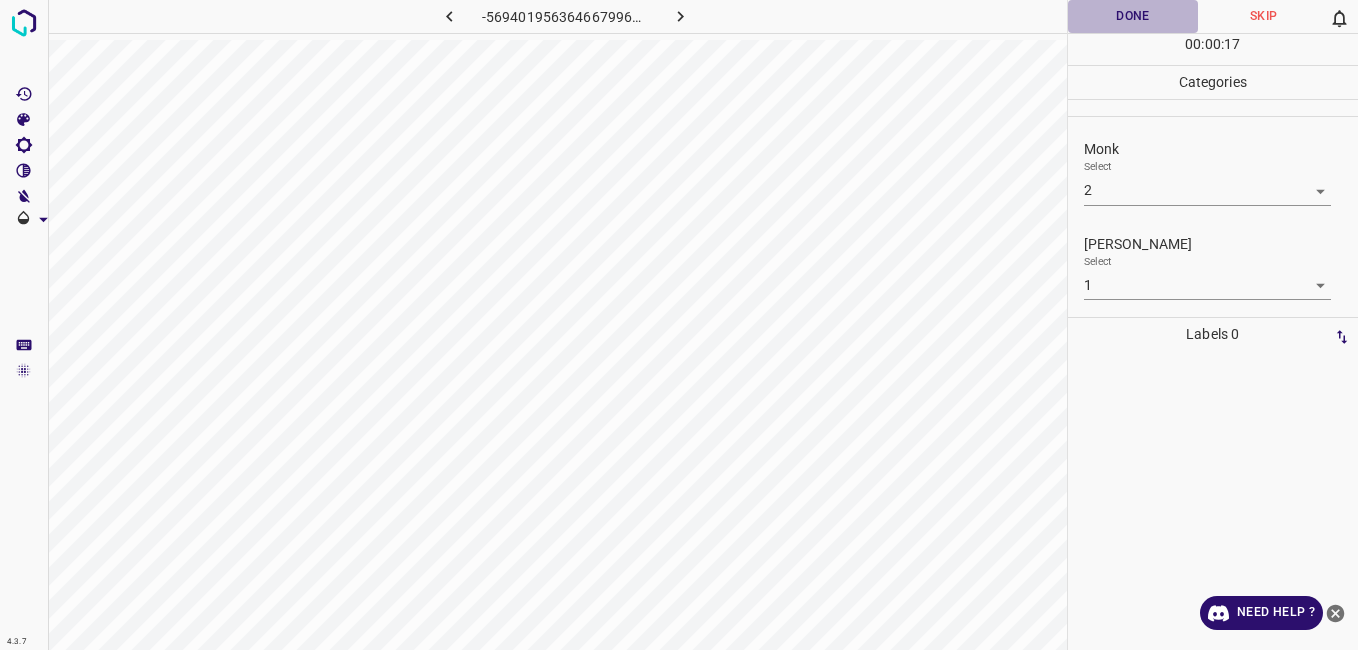 click on "Done" at bounding box center (1133, 16) 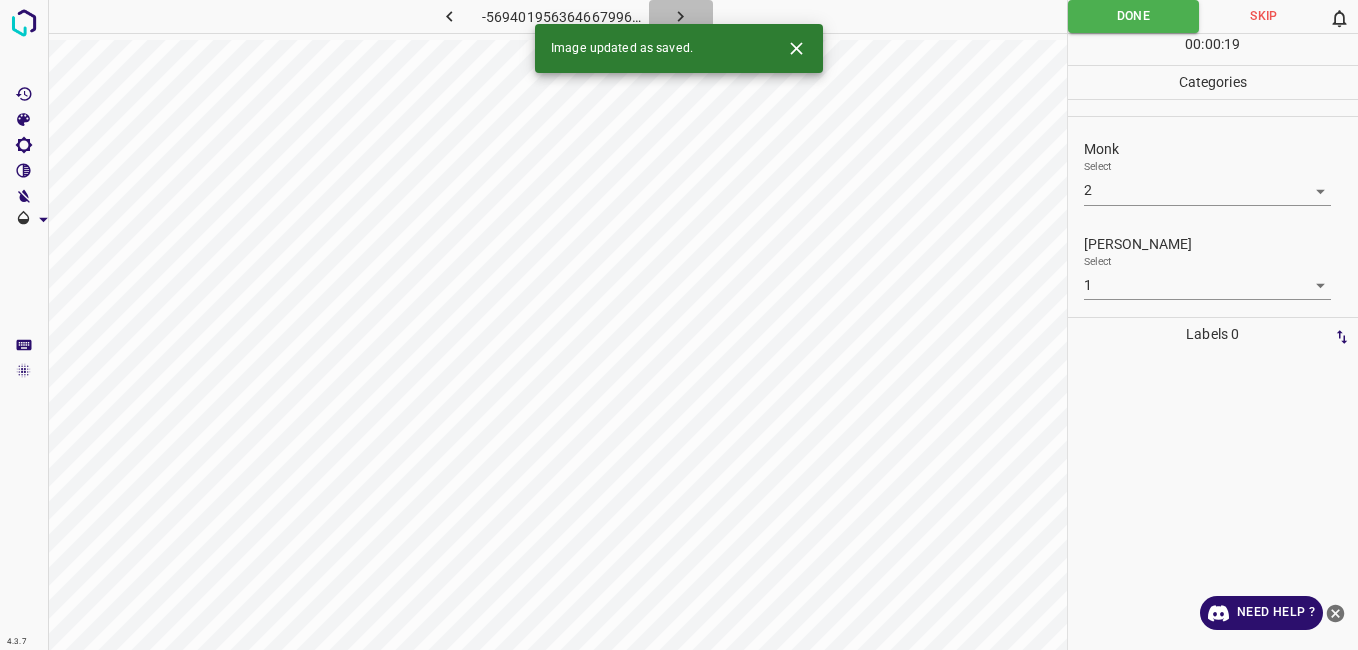 click 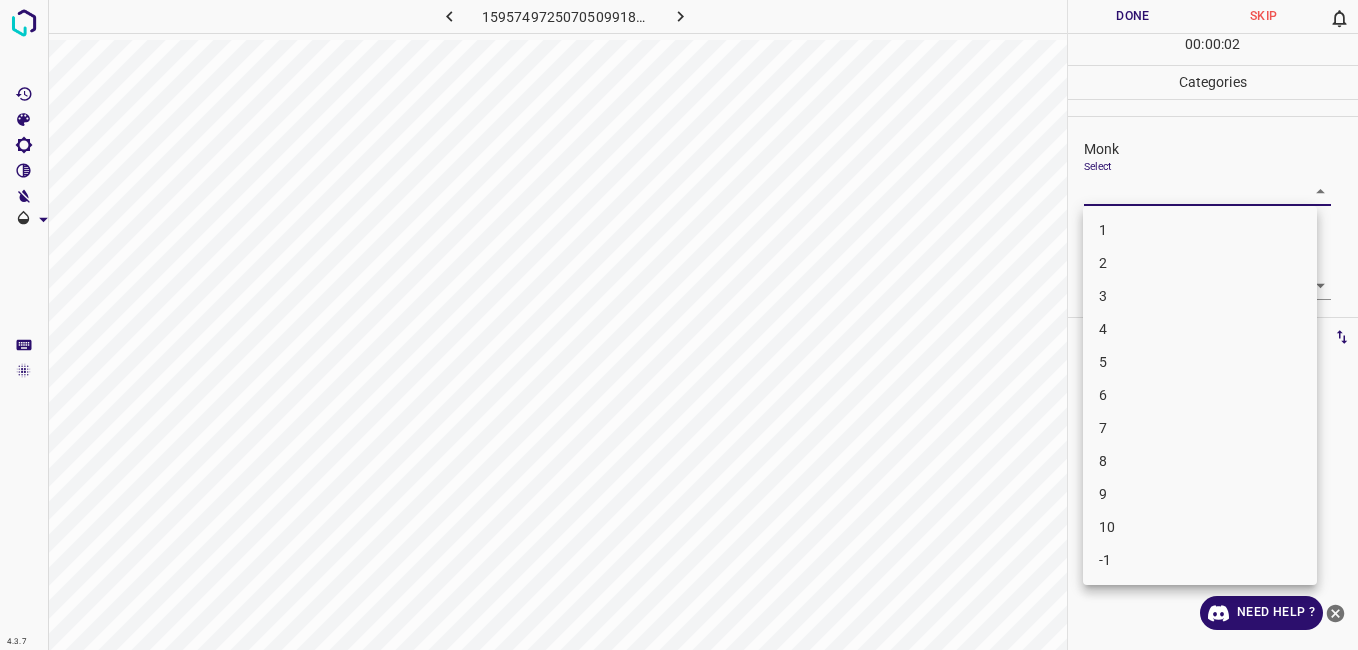 click on "4.3.7 1595749725070509918.png Done Skip 0 00   : 00   : 02   Categories Monk   Select ​  [PERSON_NAME]   Select ​ Labels   0 Categories 1 Monk 2  [PERSON_NAME] Tools Space Change between modes (Draw & Edit) I Auto labeling R Restore zoom M Zoom in N Zoom out Delete Delete selecte label Filters Z Restore filters X Saturation filter C Brightness filter V Contrast filter B Gray scale filter General O Download Need Help ? - Text - Hide - Delete 1 2 3 4 5 6 7 8 9 10 -1" at bounding box center [679, 325] 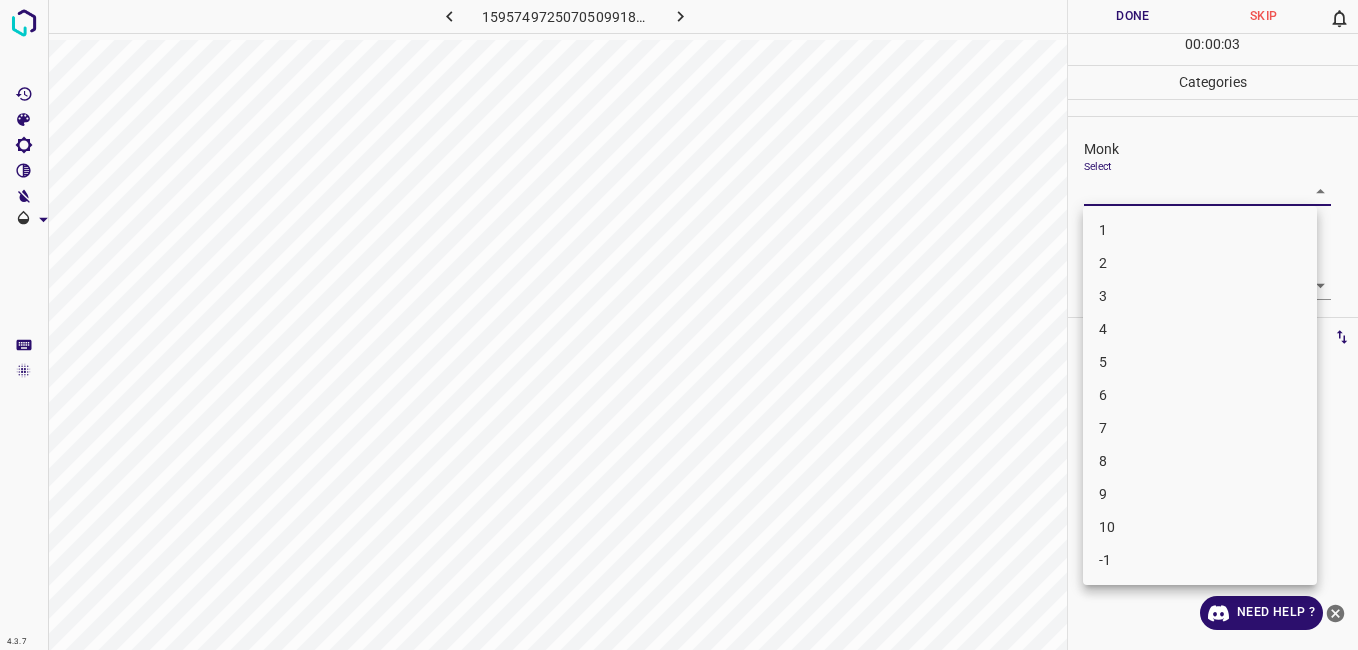 click on "3" at bounding box center (1200, 296) 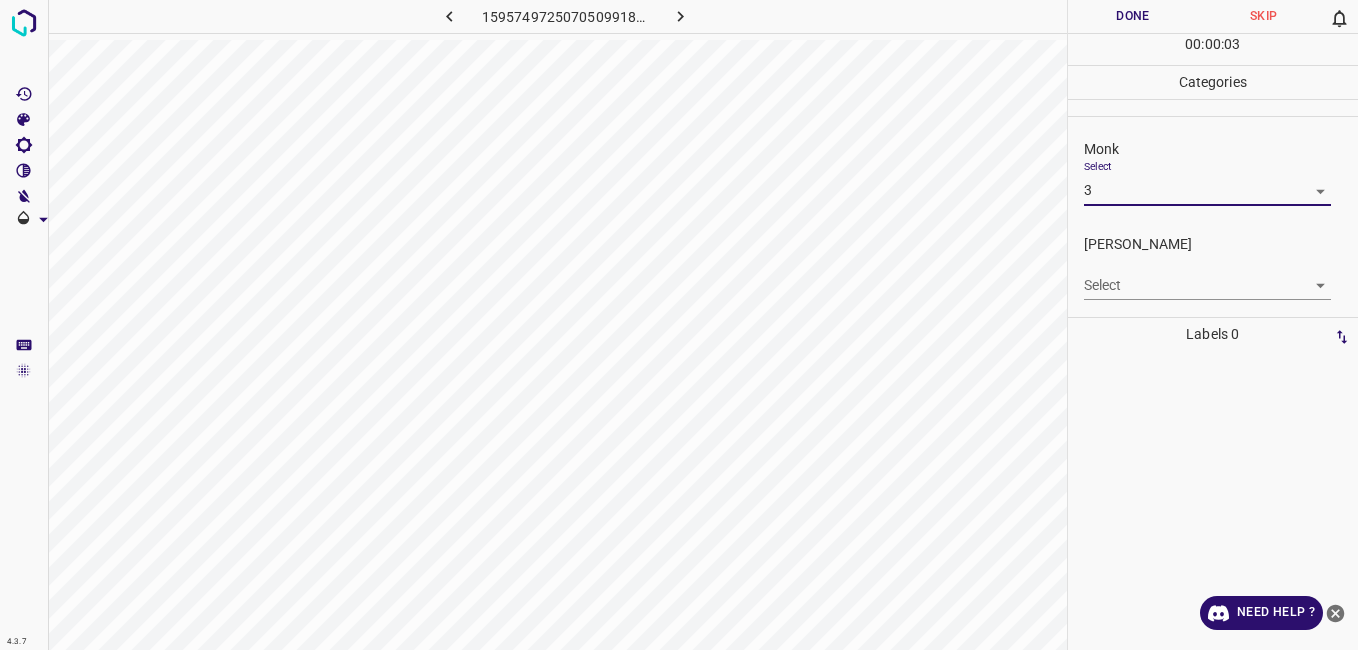 click on "4.3.7 1595749725070509918.png Done Skip 0 00   : 00   : 03   Categories Monk   Select 3 3  [PERSON_NAME]   Select ​ Labels   0 Categories 1 Monk 2  [PERSON_NAME] Tools Space Change between modes (Draw & Edit) I Auto labeling R Restore zoom M Zoom in N Zoom out Delete Delete selecte label Filters Z Restore filters X Saturation filter C Brightness filter V Contrast filter B Gray scale filter General O Download Need Help ? - Text - Hide - Delete" at bounding box center (679, 325) 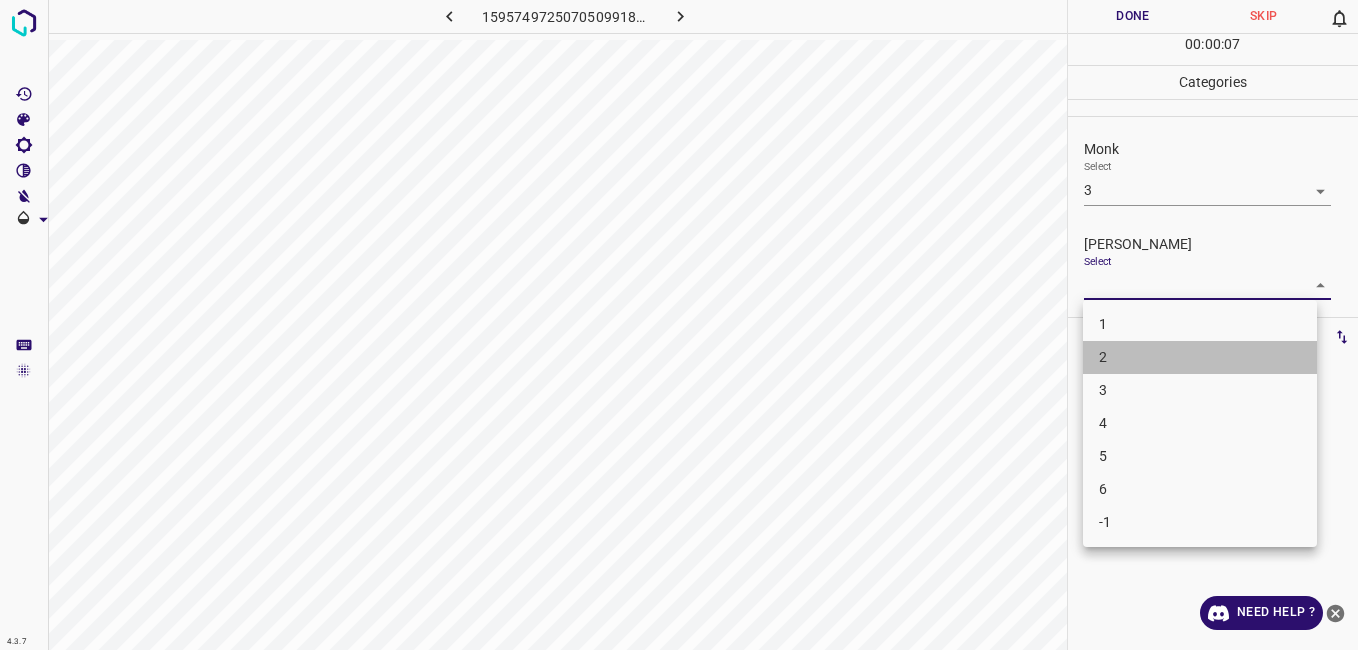 click on "2" at bounding box center (1200, 357) 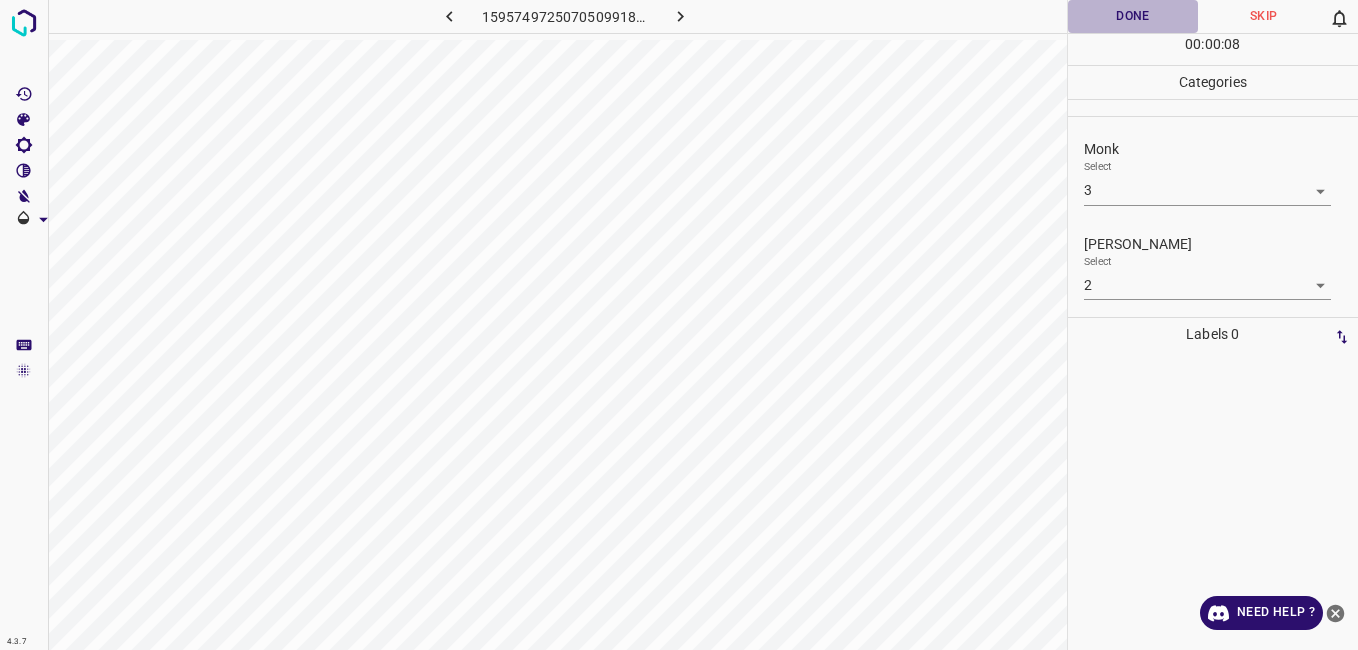 click on "Done" at bounding box center [1133, 16] 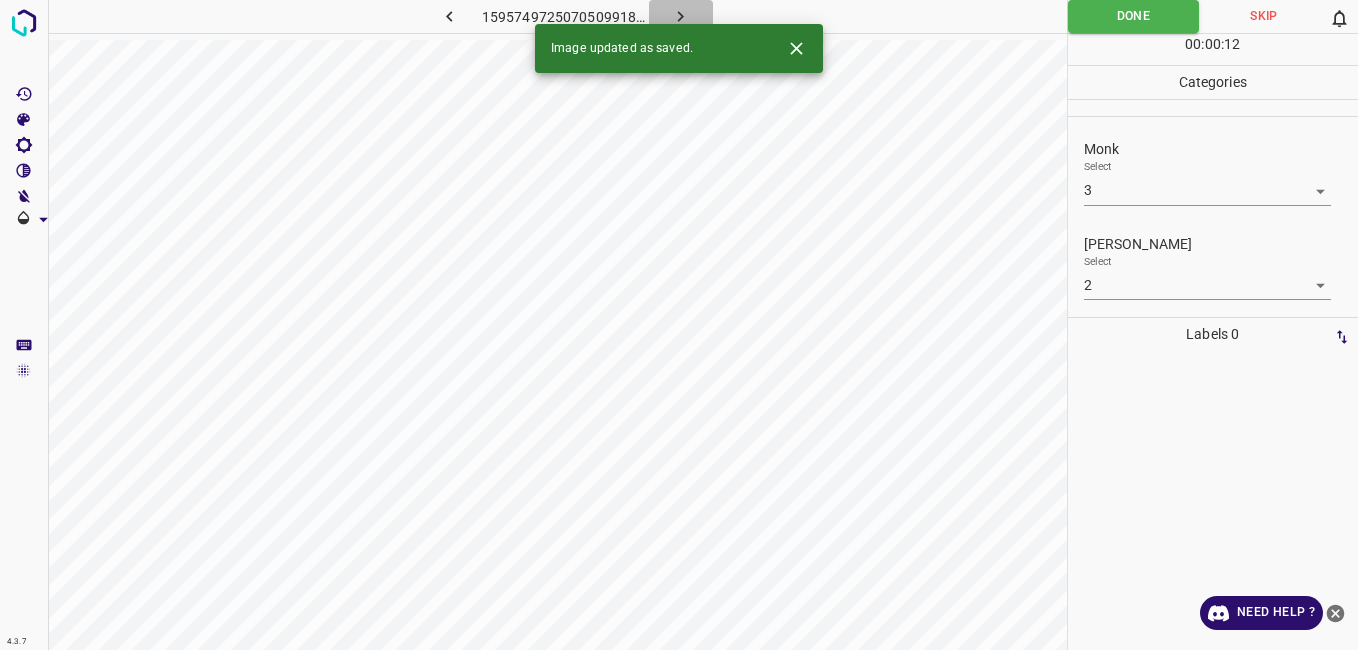 click 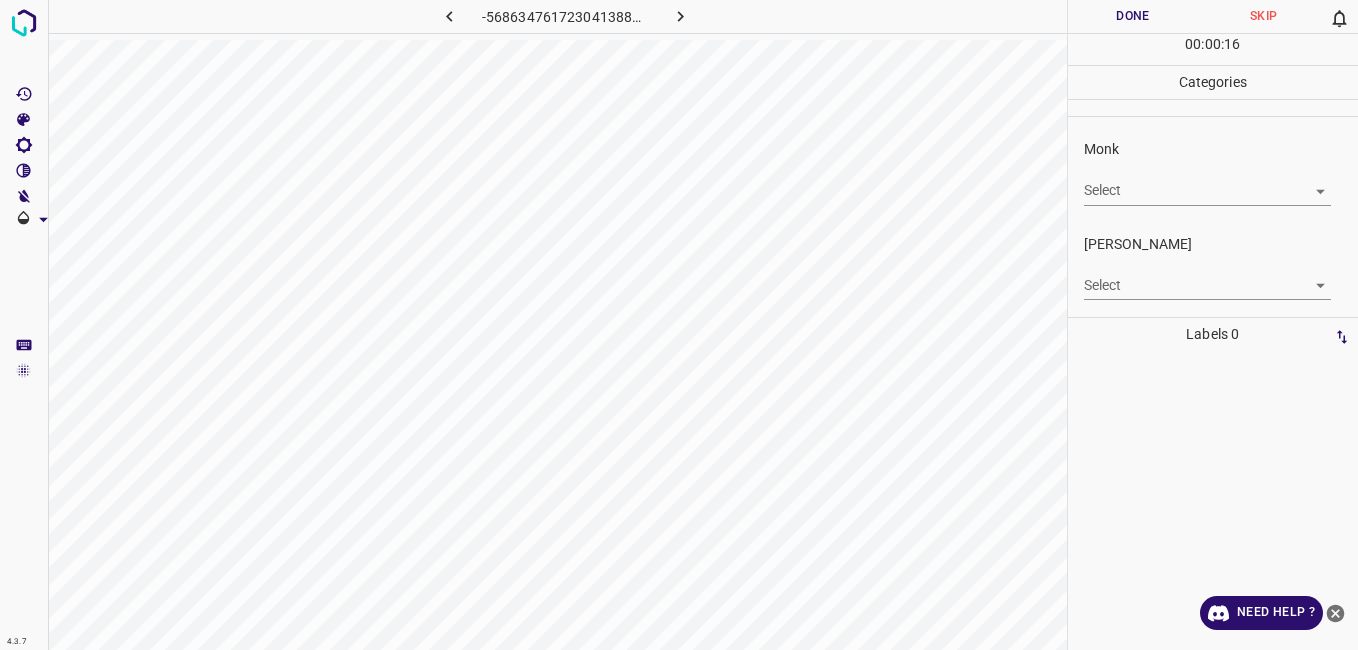 click on "4.3.7 -5686347617230413880.png Done Skip 0 00   : 00   : 16   Categories Monk   Select ​  [PERSON_NAME]   Select ​ Labels   0 Categories 1 Monk 2  [PERSON_NAME] Tools Space Change between modes (Draw & Edit) I Auto labeling R Restore zoom M Zoom in N Zoom out Delete Delete selecte label Filters Z Restore filters X Saturation filter C Brightness filter V Contrast filter B Gray scale filter General O Download Need Help ? - Text - Hide - Delete" at bounding box center [679, 325] 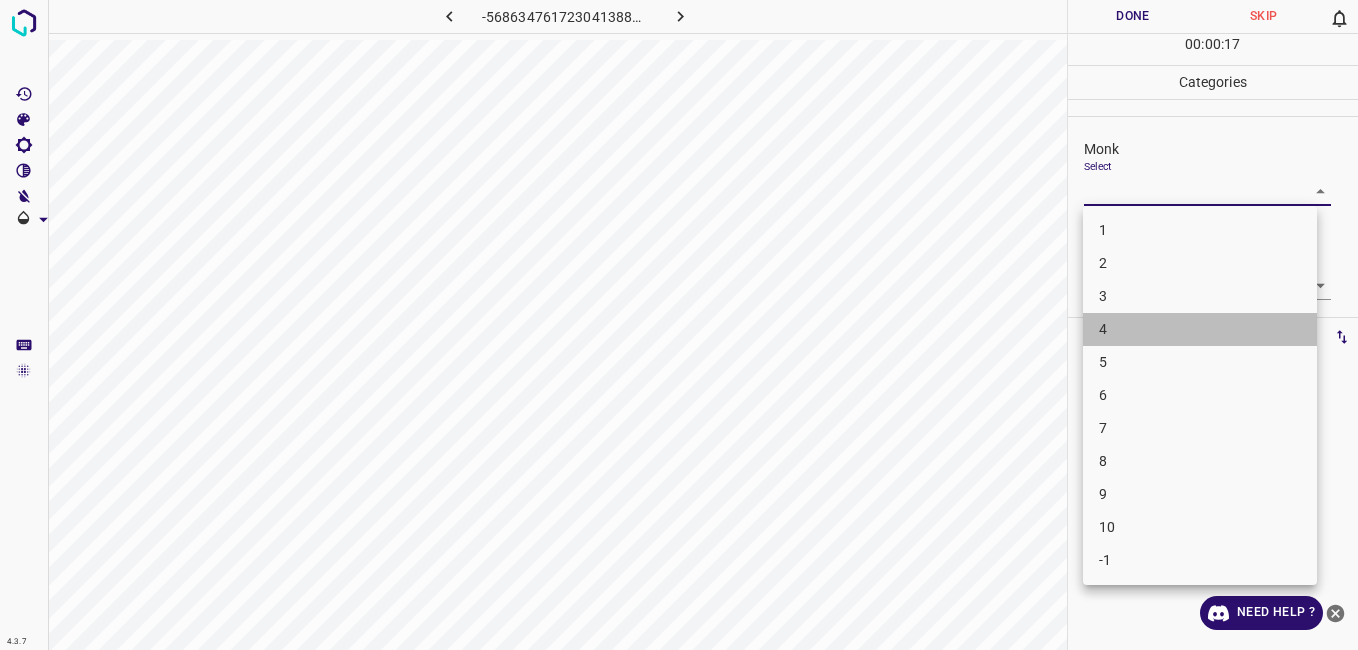 click on "4" at bounding box center [1200, 329] 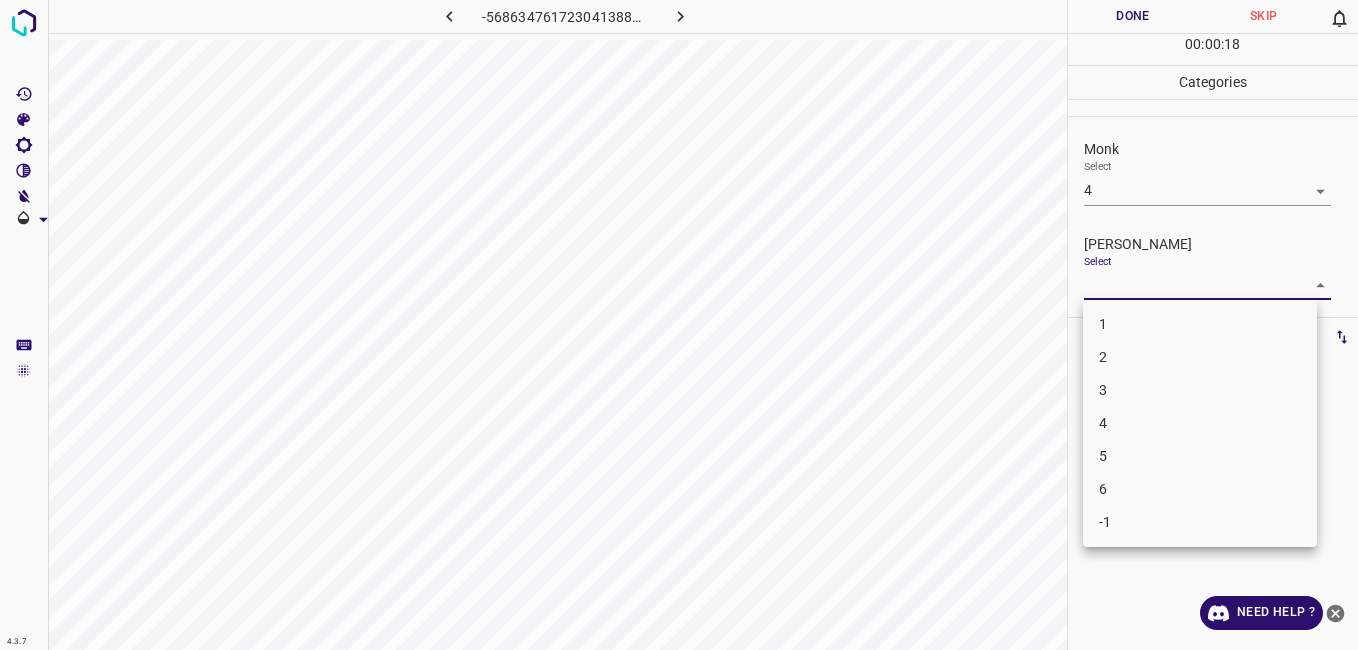 click on "4.3.7 -5686347617230413880.png Done Skip 0 00   : 00   : 18   Categories Monk   Select 4 4  [PERSON_NAME]   Select ​ Labels   0 Categories 1 Monk 2  [PERSON_NAME] Tools Space Change between modes (Draw & Edit) I Auto labeling R Restore zoom M Zoom in N Zoom out Delete Delete selecte label Filters Z Restore filters X Saturation filter C Brightness filter V Contrast filter B Gray scale filter General O Download Need Help ? - Text - Hide - Delete 1 2 3 4 5 6 -1" at bounding box center (679, 325) 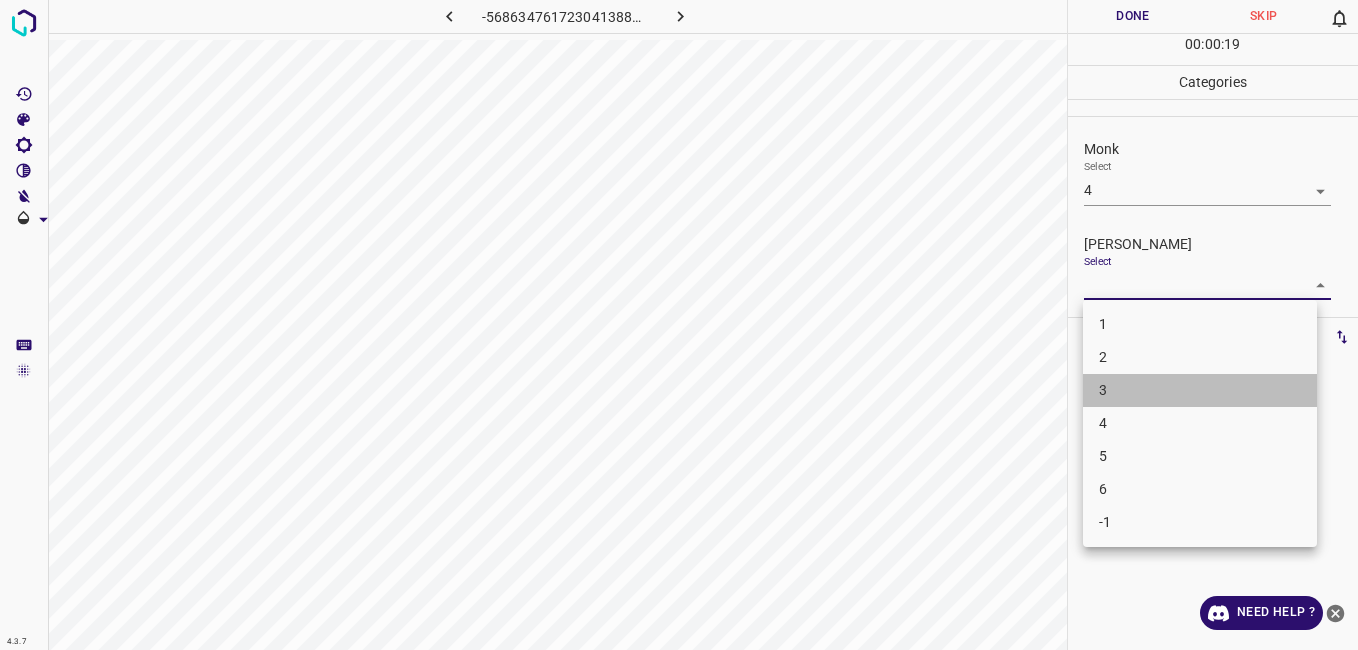click on "3" at bounding box center [1200, 390] 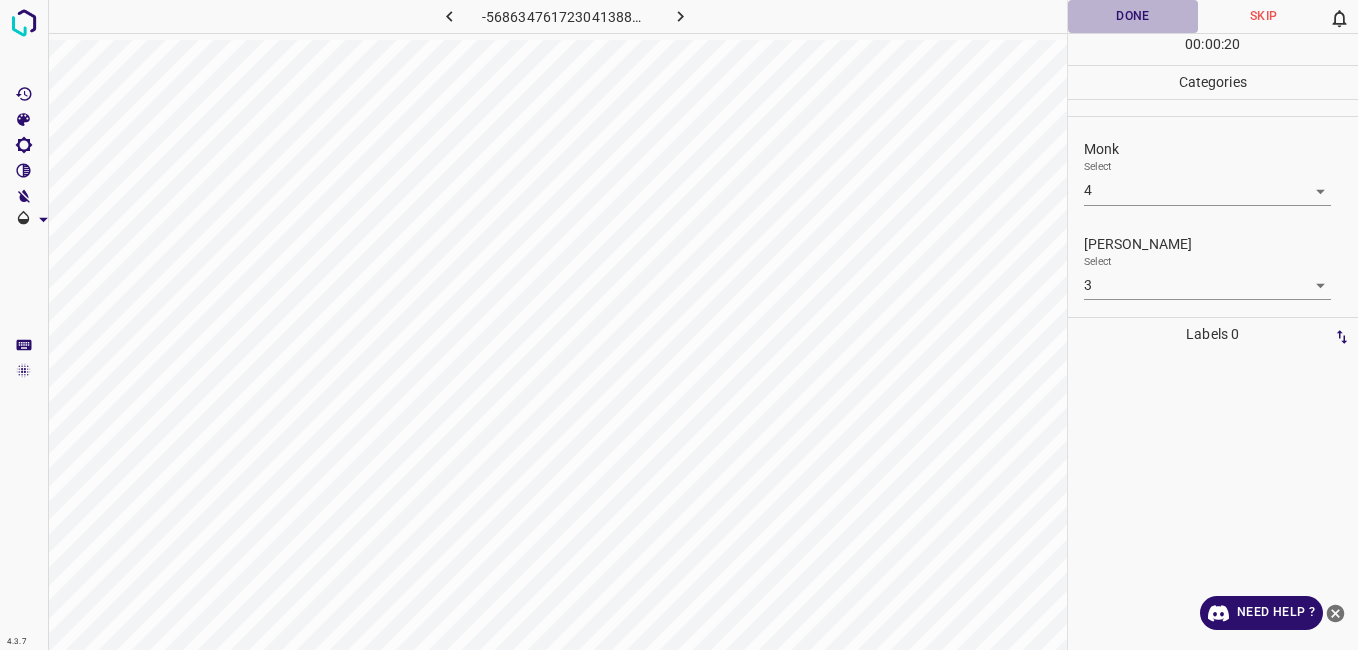 click on "Done" at bounding box center [1133, 16] 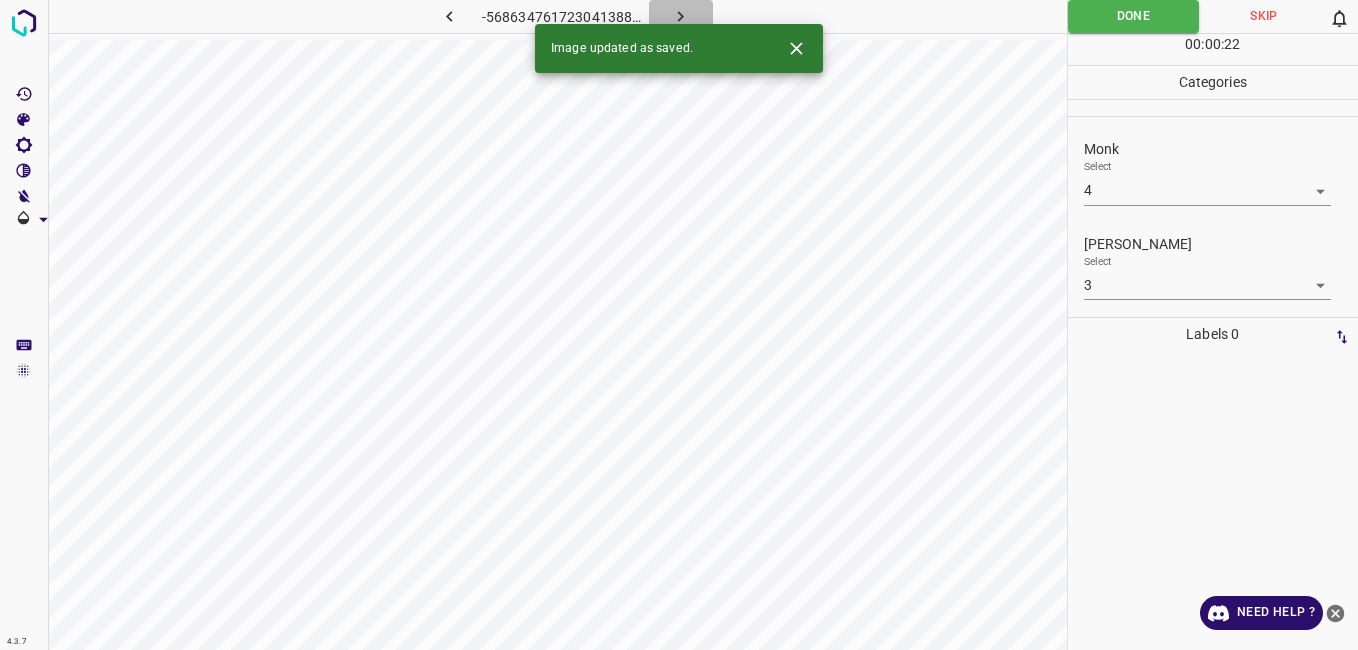 click 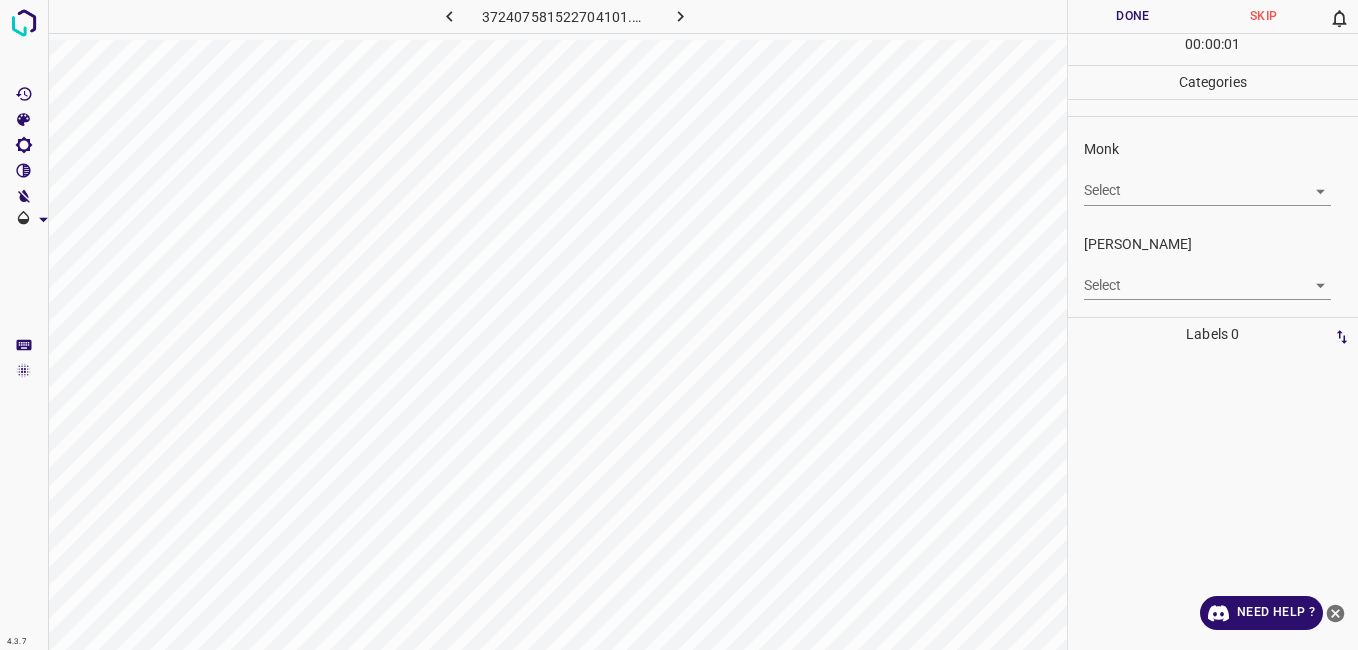 click on "4.3.7 372407581522704101.png Done Skip 0 00   : 00   : 01   Categories Monk   Select ​  [PERSON_NAME]   Select ​ Labels   0 Categories 1 Monk 2  [PERSON_NAME] Tools Space Change between modes (Draw & Edit) I Auto labeling R Restore zoom M Zoom in N Zoom out Delete Delete selecte label Filters Z Restore filters X Saturation filter C Brightness filter V Contrast filter B Gray scale filter General O Download Need Help ? - Text - Hide - Delete" at bounding box center (679, 325) 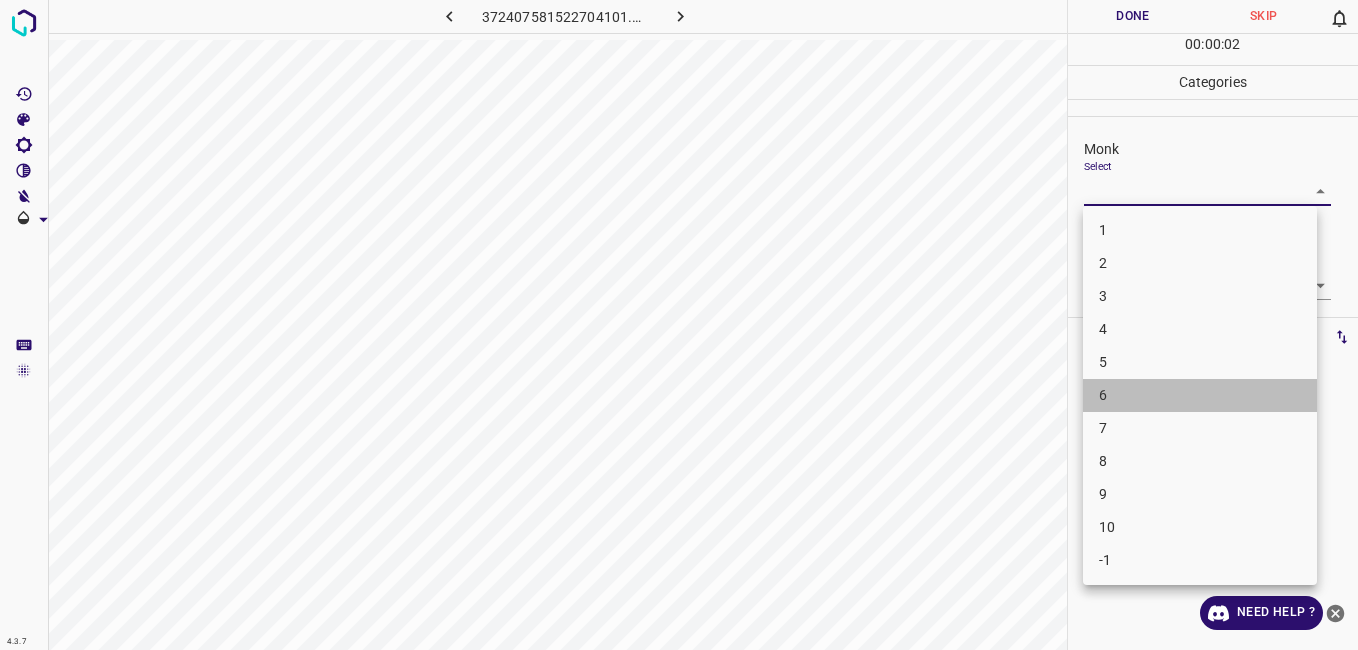 click on "6" at bounding box center (1200, 395) 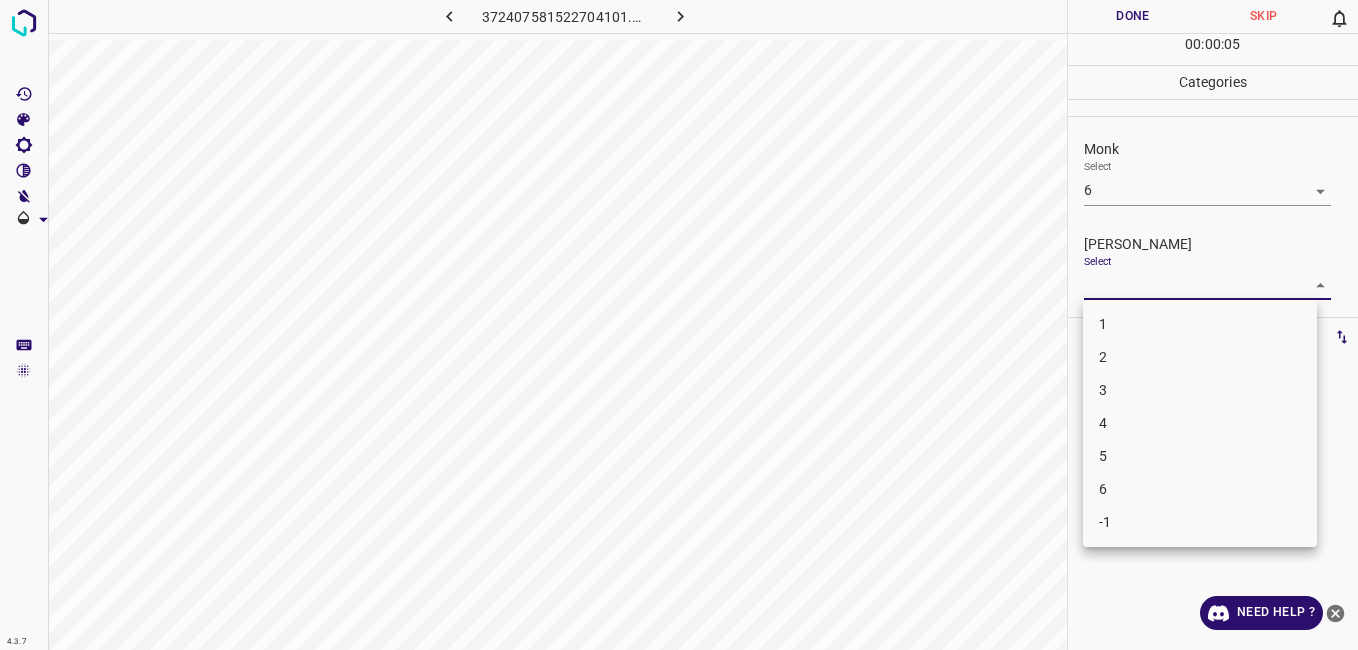 click on "4.3.7 372407581522704101.png Done Skip 0 00   : 00   : 05   Categories Monk   Select 6 6  [PERSON_NAME]   Select ​ Labels   0 Categories 1 Monk 2  [PERSON_NAME] Tools Space Change between modes (Draw & Edit) I Auto labeling R Restore zoom M Zoom in N Zoom out Delete Delete selecte label Filters Z Restore filters X Saturation filter C Brightness filter V Contrast filter B Gray scale filter General O Download Need Help ? - Text - Hide - Delete 1 2 3 4 5 6 -1" at bounding box center [679, 325] 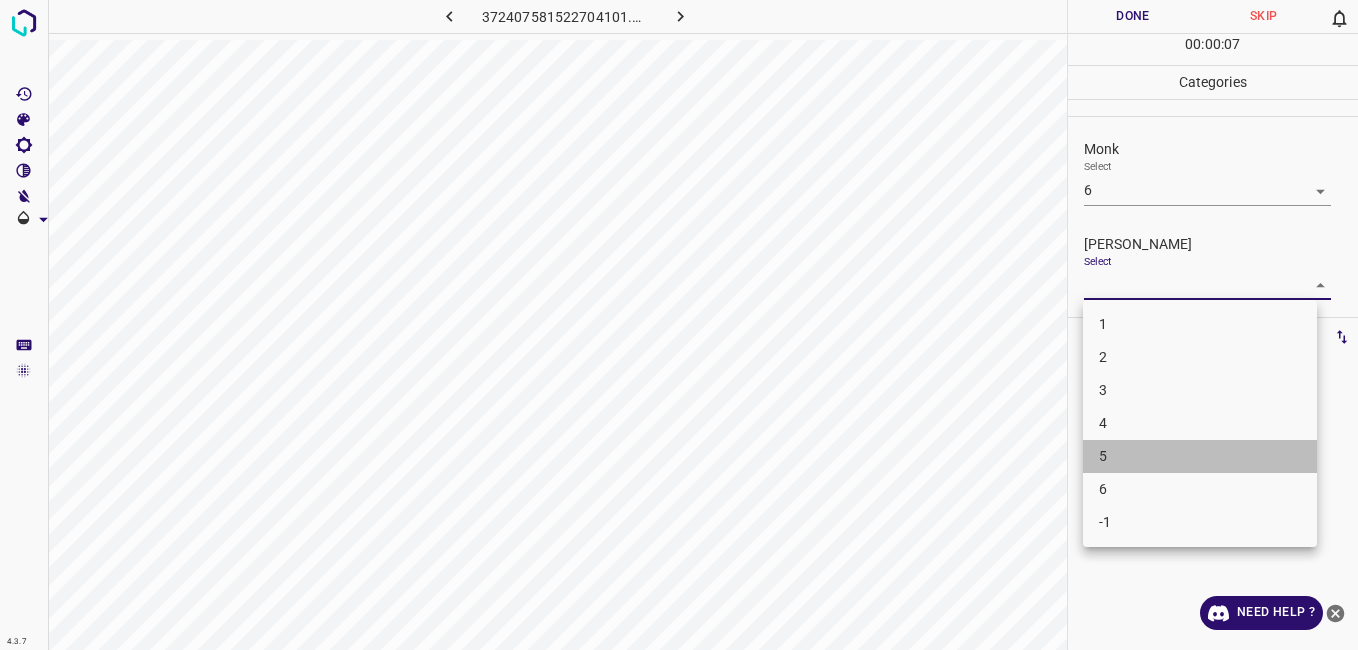 click on "5" at bounding box center [1200, 456] 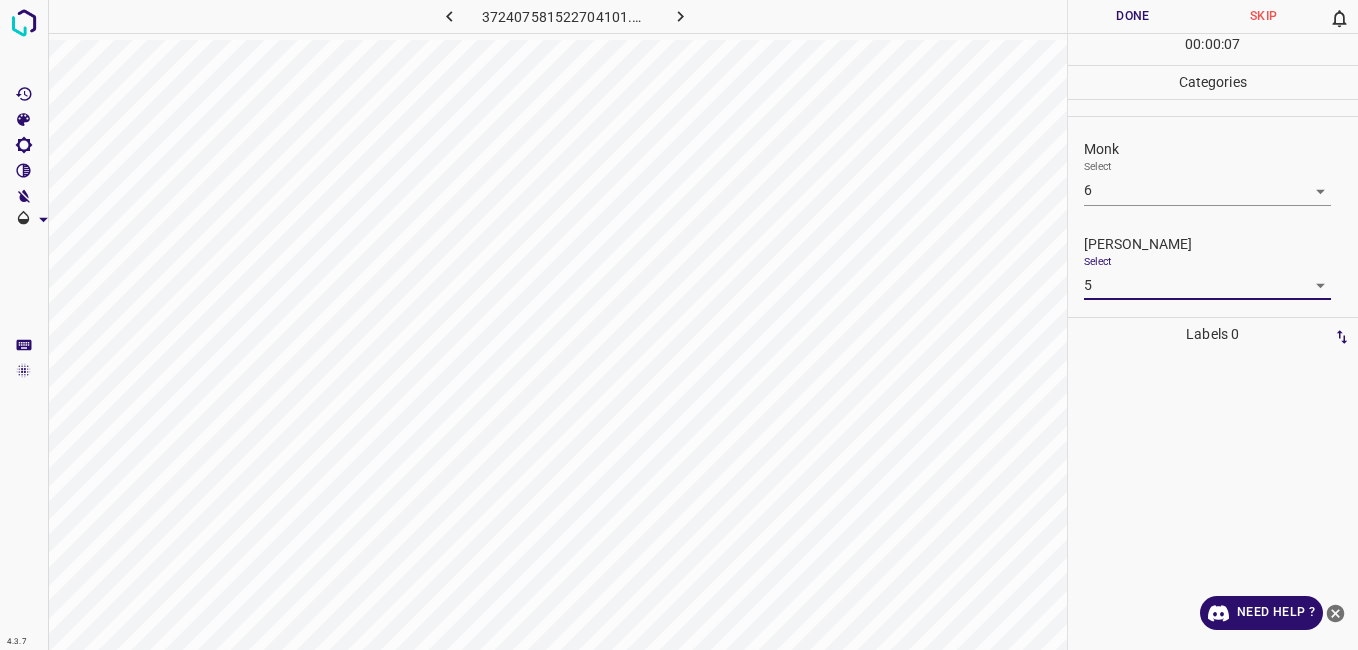 click on "Done" at bounding box center (1133, 16) 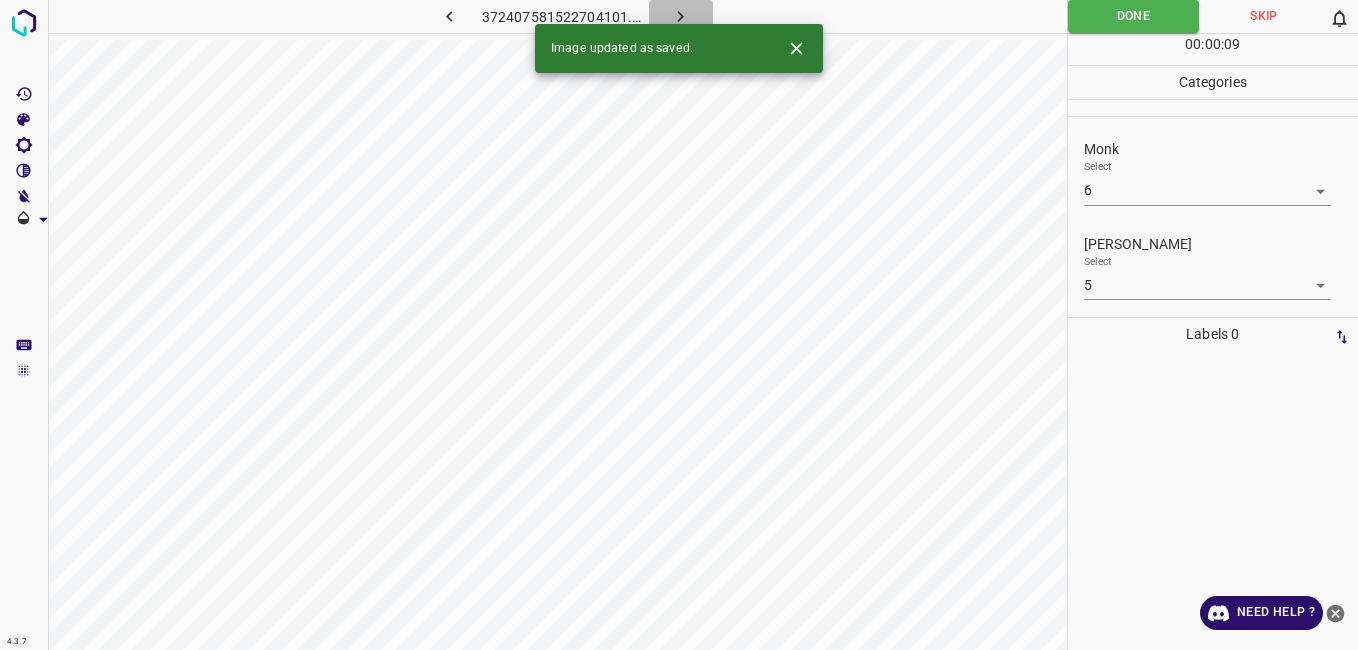 click 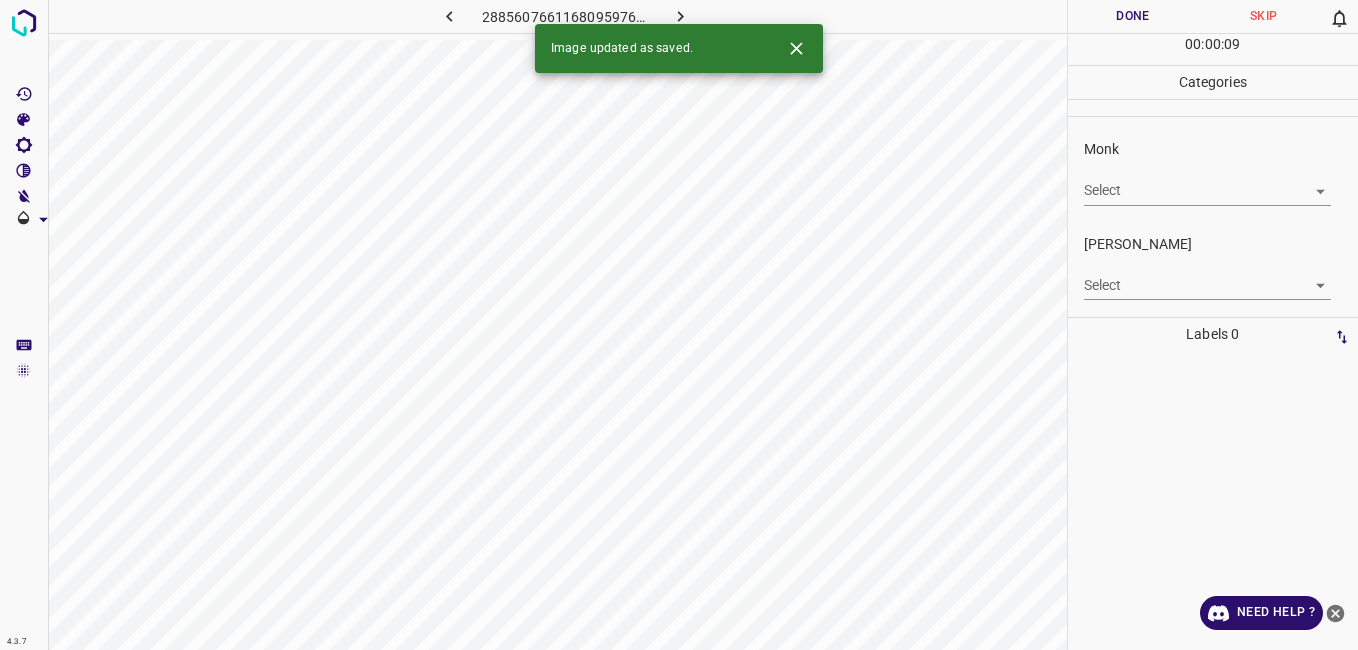 click on "4.3.7 2885607661168095976.png Done Skip 0 00   : 00   : 09   Categories Monk   Select ​  [PERSON_NAME]   Select ​ Labels   0 Categories 1 Monk 2  [PERSON_NAME] Tools Space Change between modes (Draw & Edit) I Auto labeling R Restore zoom M Zoom in N Zoom out Delete Delete selecte label Filters Z Restore filters X Saturation filter C Brightness filter V Contrast filter B Gray scale filter General O Download Image updated as saved. Need Help ? - Text - Hide - Delete" at bounding box center (679, 325) 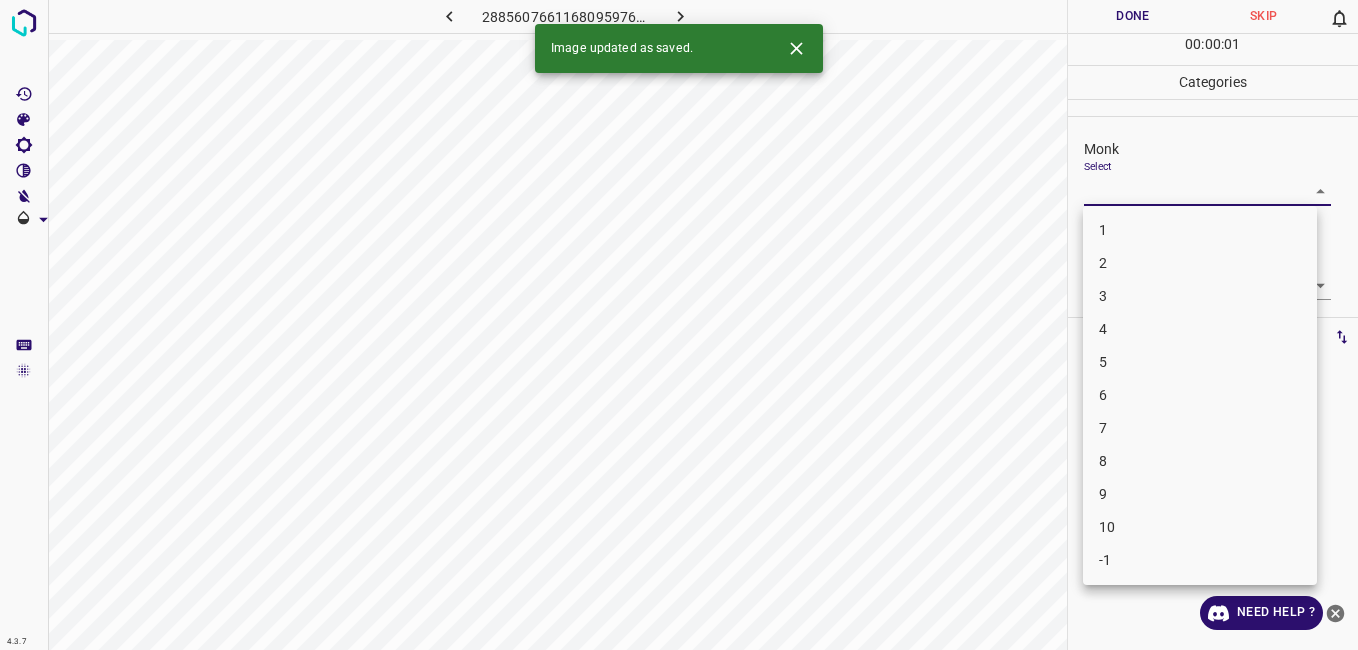 click on "2" at bounding box center (1200, 263) 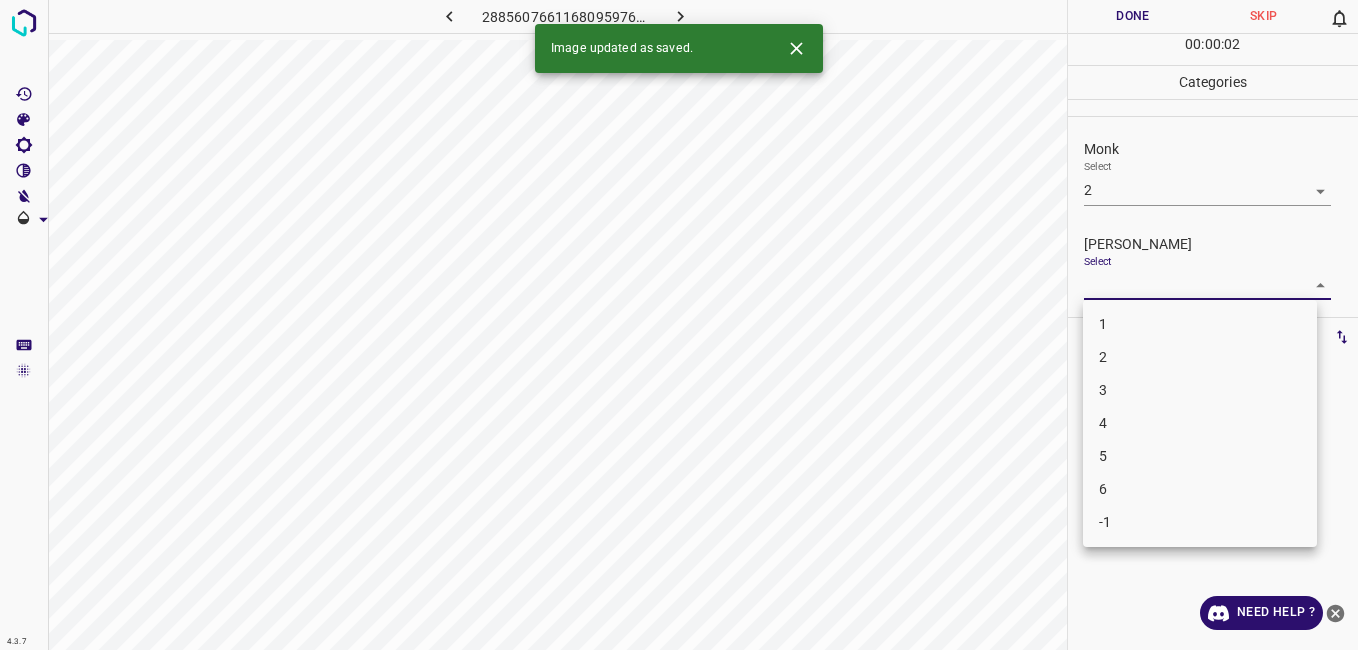 click on "4.3.7 2885607661168095976.png Done Skip 0 00   : 00   : 02   Categories Monk   Select 2 2  [PERSON_NAME]   Select ​ Labels   0 Categories 1 Monk 2  [PERSON_NAME] Tools Space Change between modes (Draw & Edit) I Auto labeling R Restore zoom M Zoom in N Zoom out Delete Delete selecte label Filters Z Restore filters X Saturation filter C Brightness filter V Contrast filter B Gray scale filter General O Download Image updated as saved. Need Help ? - Text - Hide - Delete 1 2 3 4 5 6 -1" at bounding box center (679, 325) 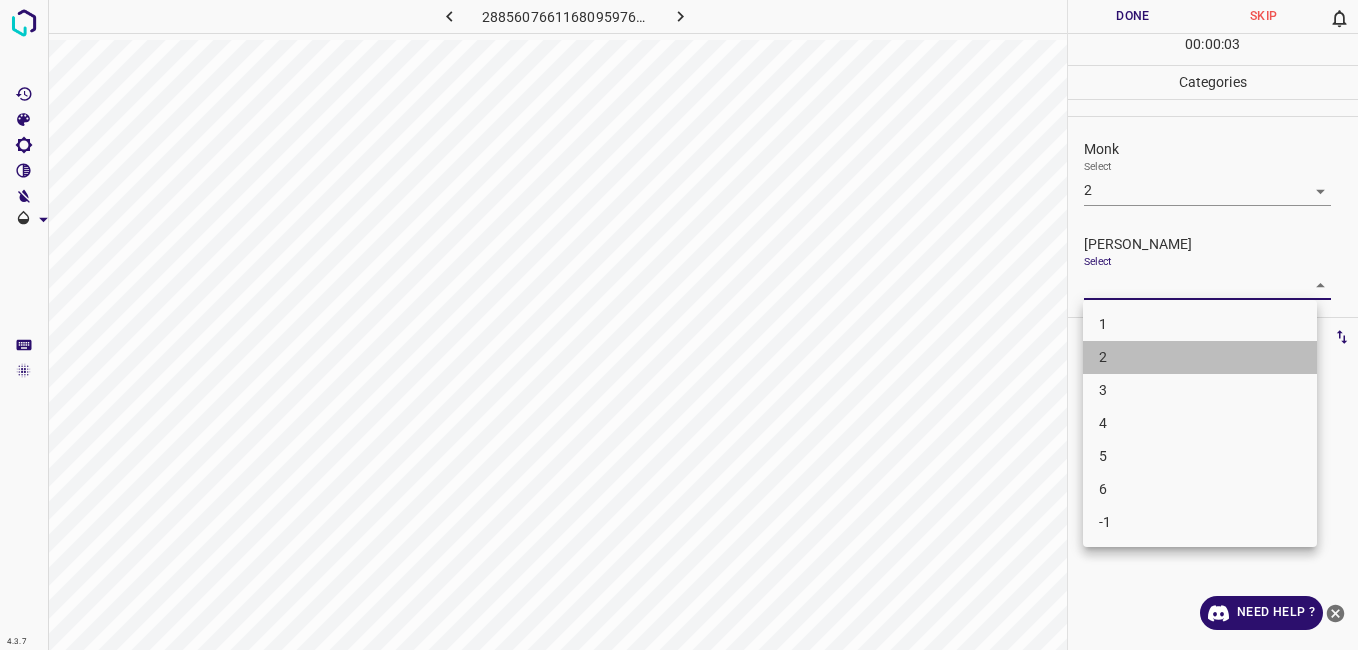 click on "2" at bounding box center [1200, 357] 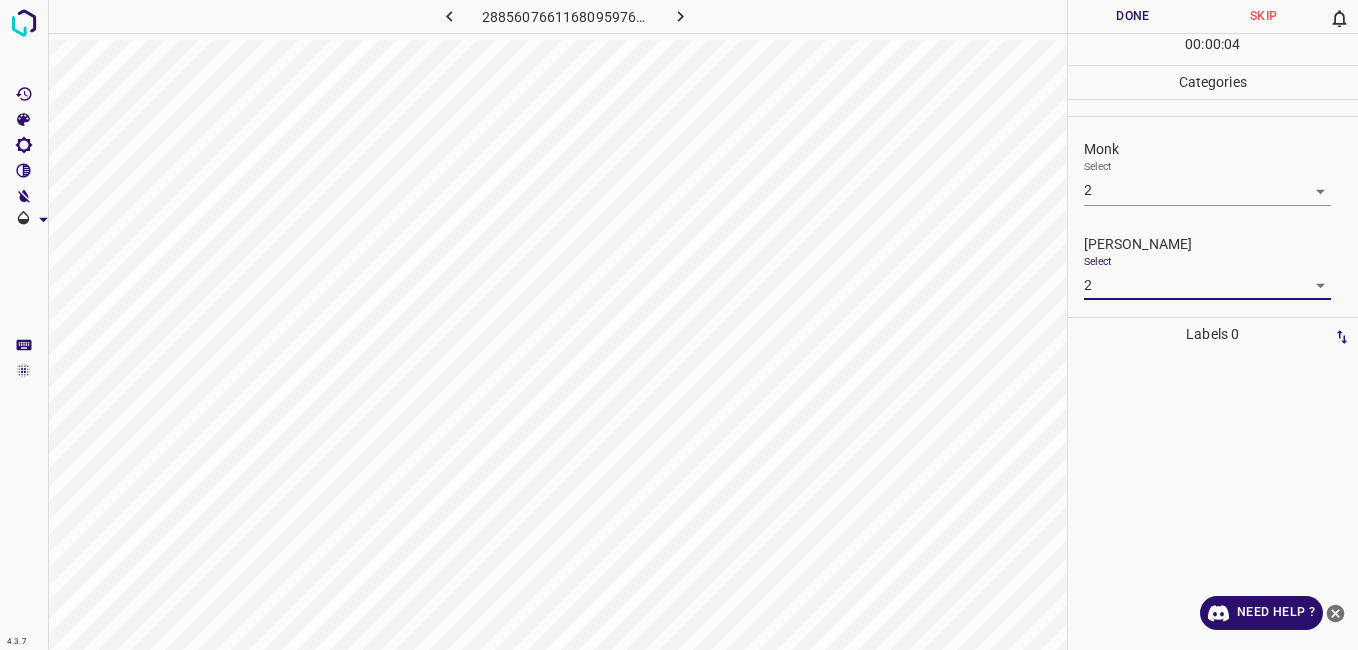 click on "4.3.7 2885607661168095976.png Done Skip 0 00   : 00   : 04   Categories Monk   Select 2 2  [PERSON_NAME]   Select 2 2 Labels   0 Categories 1 Monk 2  [PERSON_NAME] Tools Space Change between modes (Draw & Edit) I Auto labeling R Restore zoom M Zoom in N Zoom out Delete Delete selecte label Filters Z Restore filters X Saturation filter C Brightness filter V Contrast filter B Gray scale filter General O Download Need Help ? - Text - Hide - Delete" at bounding box center [679, 325] 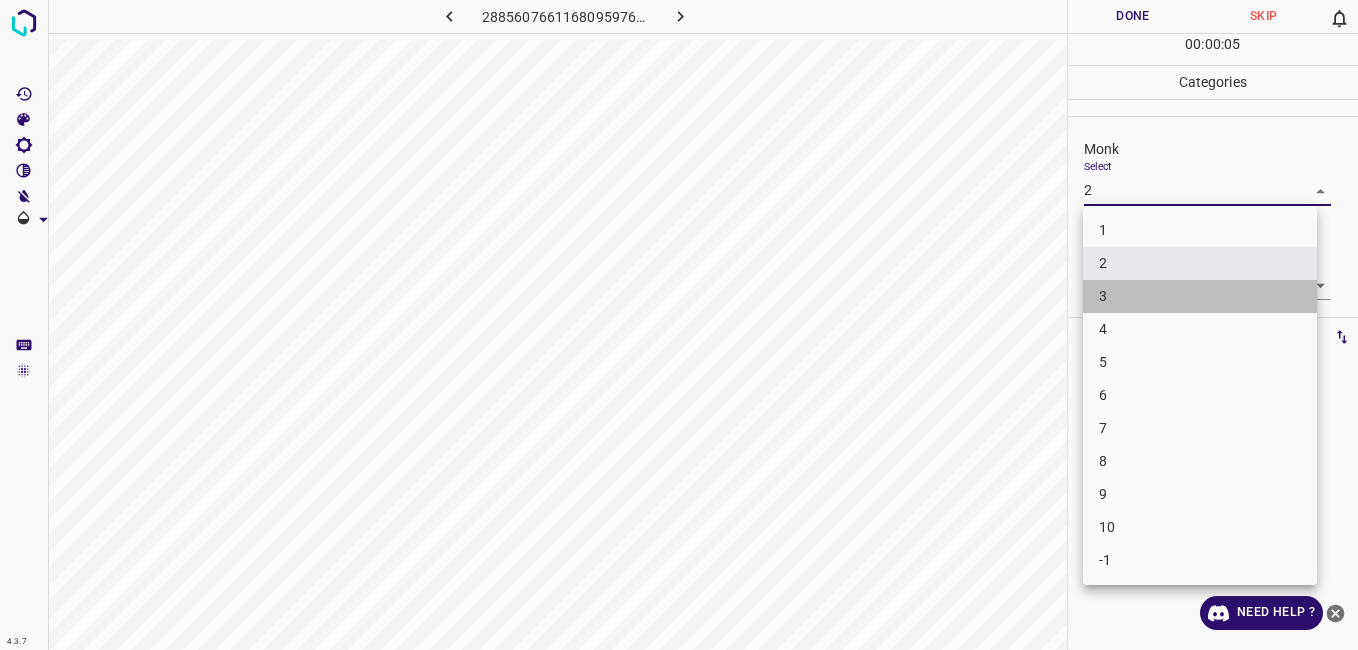 click on "3" at bounding box center (1200, 296) 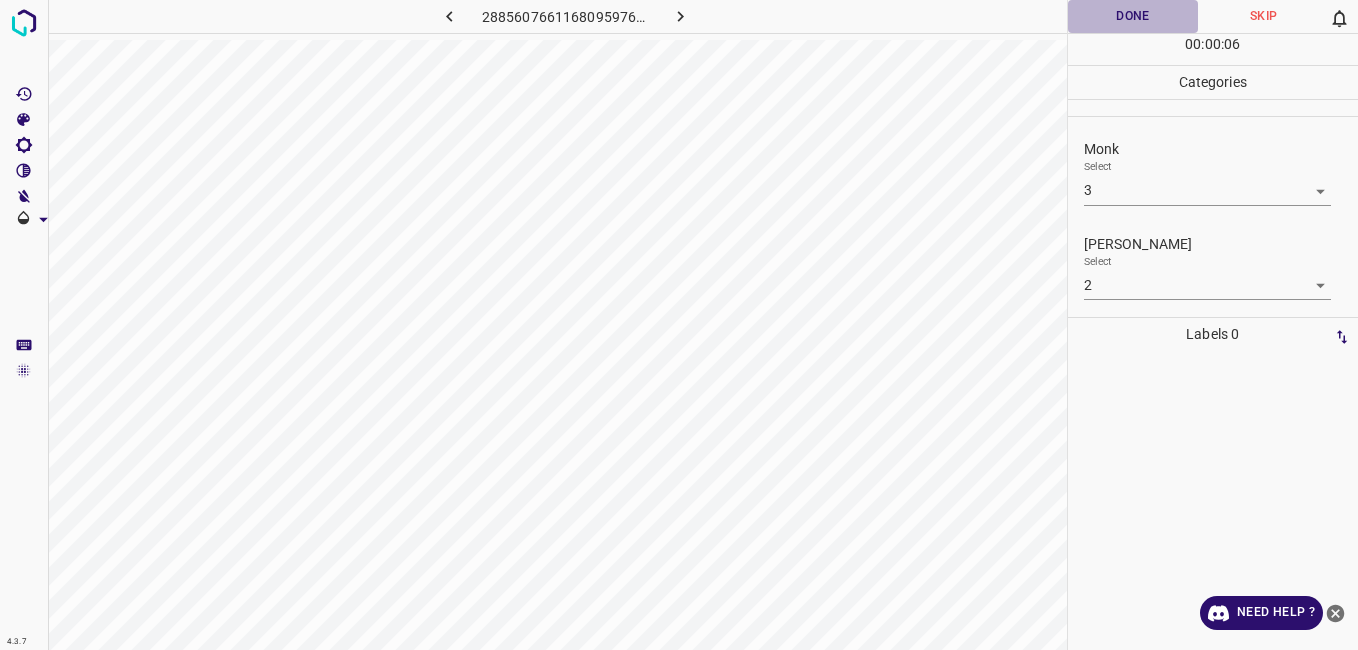 click on "Done" at bounding box center (1133, 16) 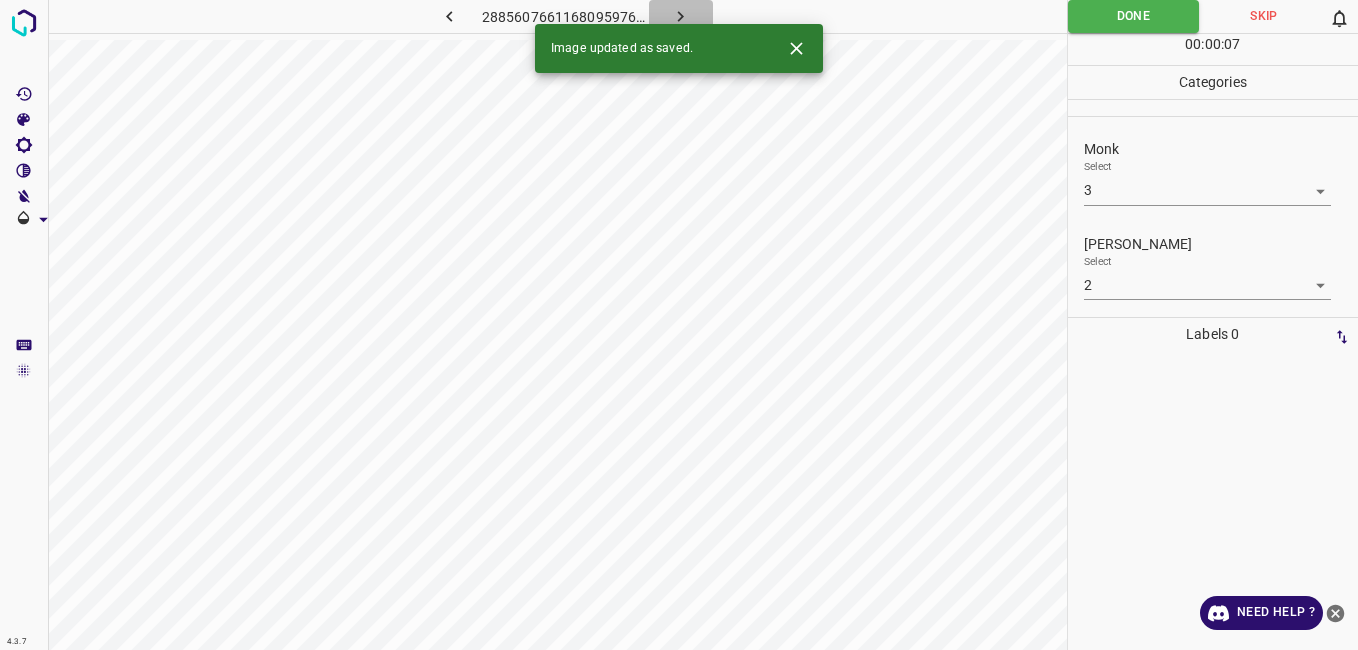 click 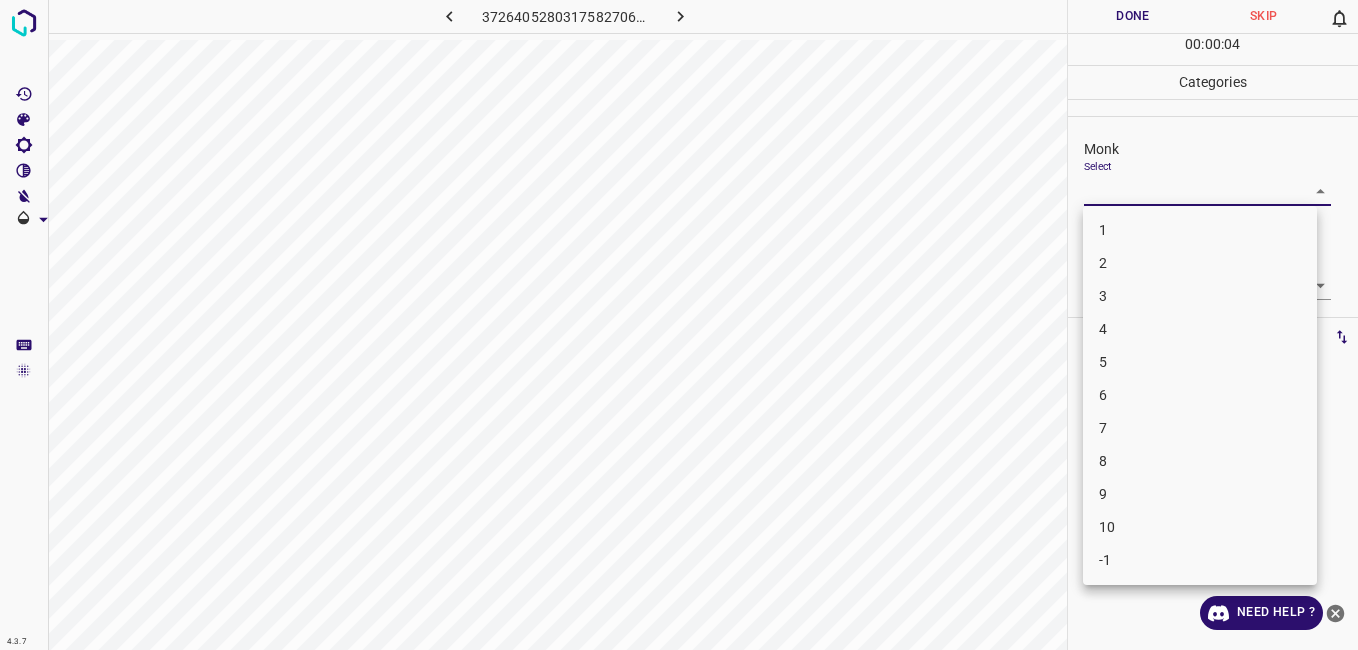 click on "4.3.7 3726405280317582706.png Done Skip 0 00   : 00   : 04   Categories Monk   Select ​  [PERSON_NAME]   Select ​ Labels   0 Categories 1 Monk 2  [PERSON_NAME] Tools Space Change between modes (Draw & Edit) I Auto labeling R Restore zoom M Zoom in N Zoom out Delete Delete selecte label Filters Z Restore filters X Saturation filter C Brightness filter V Contrast filter B Gray scale filter General O Download Need Help ? - Text - Hide - Delete 1 2 3 4 5 6 7 8 9 10 -1" at bounding box center [679, 325] 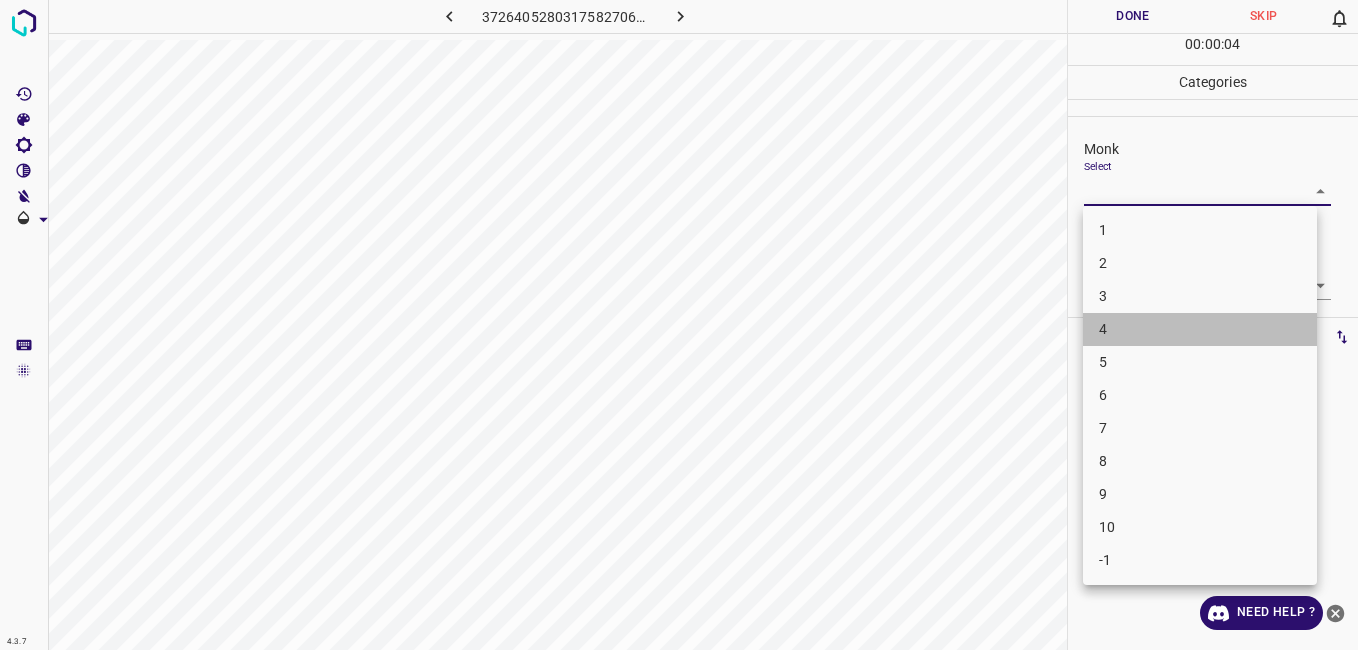 click on "4" at bounding box center [1200, 329] 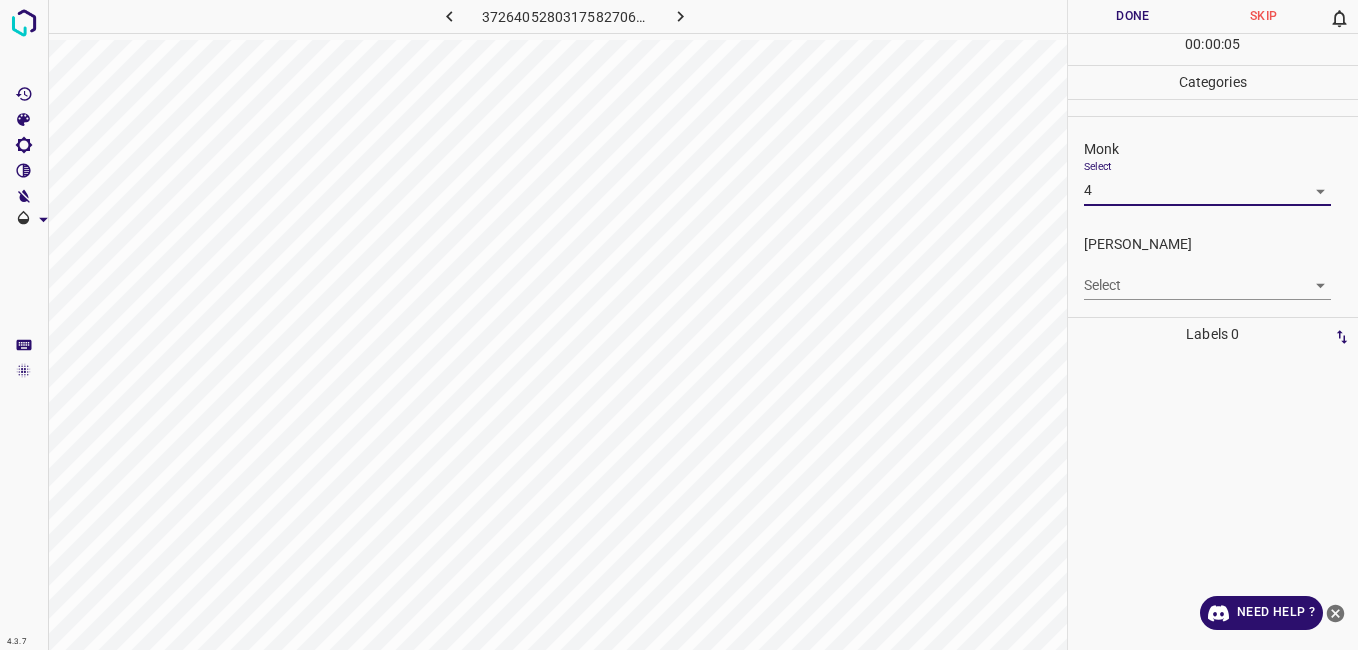 click on "4.3.7 3726405280317582706.png Done Skip 0 00   : 00   : 05   Categories Monk   Select 4 4  [PERSON_NAME]   Select ​ Labels   0 Categories 1 Monk 2  [PERSON_NAME] Tools Space Change between modes (Draw & Edit) I Auto labeling R Restore zoom M Zoom in N Zoom out Delete Delete selecte label Filters Z Restore filters X Saturation filter C Brightness filter V Contrast filter B Gray scale filter General O Download Need Help ? - Text - Hide - Delete" at bounding box center [679, 325] 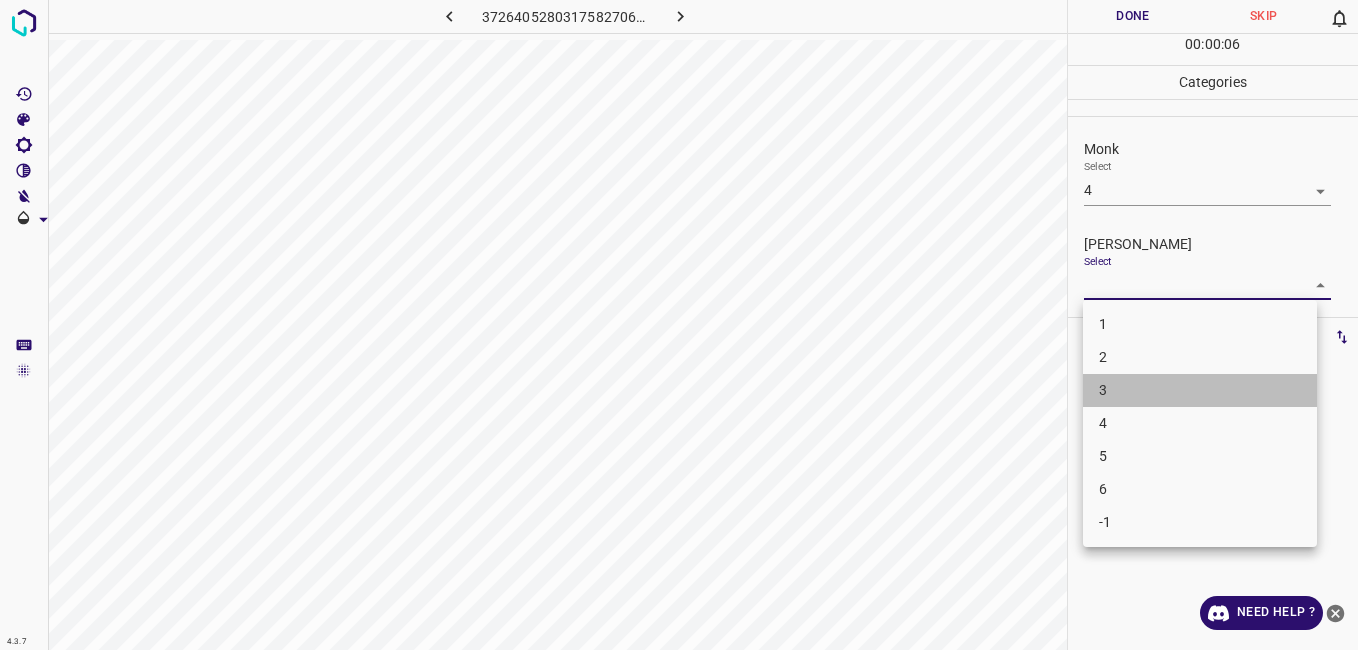 drag, startPoint x: 1109, startPoint y: 394, endPoint x: 1111, endPoint y: 302, distance: 92.021736 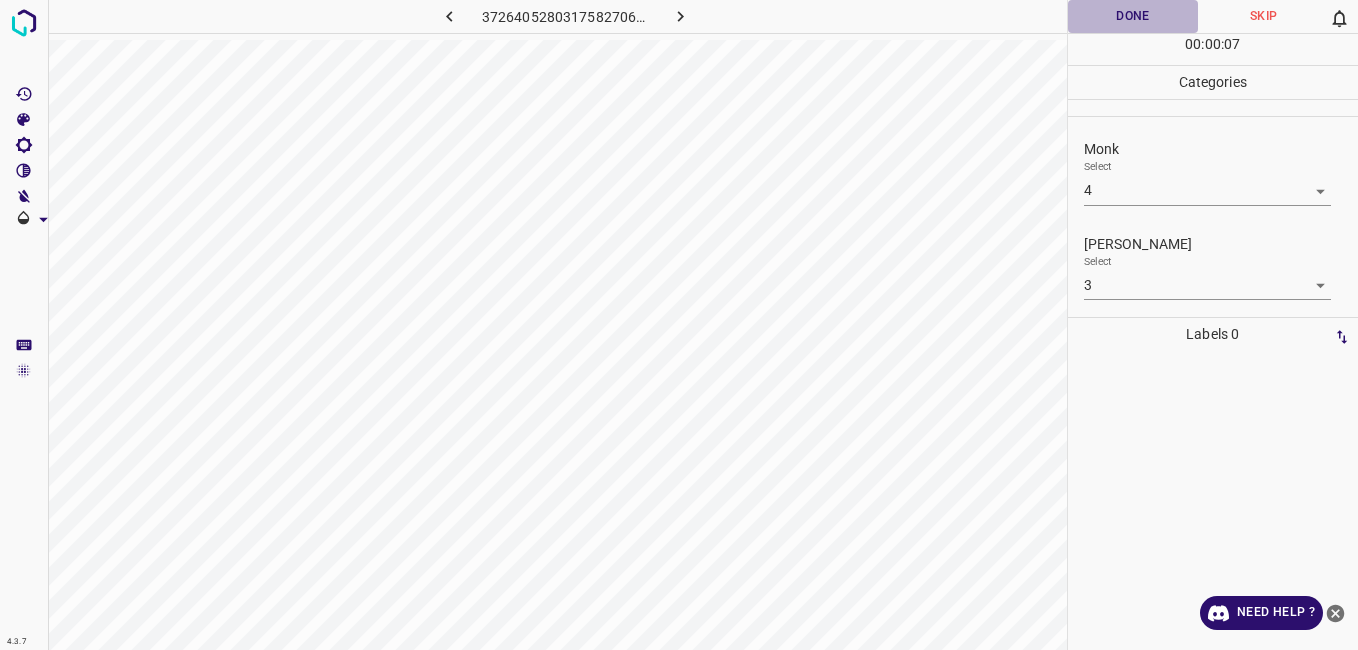 click on "Done" at bounding box center [1133, 16] 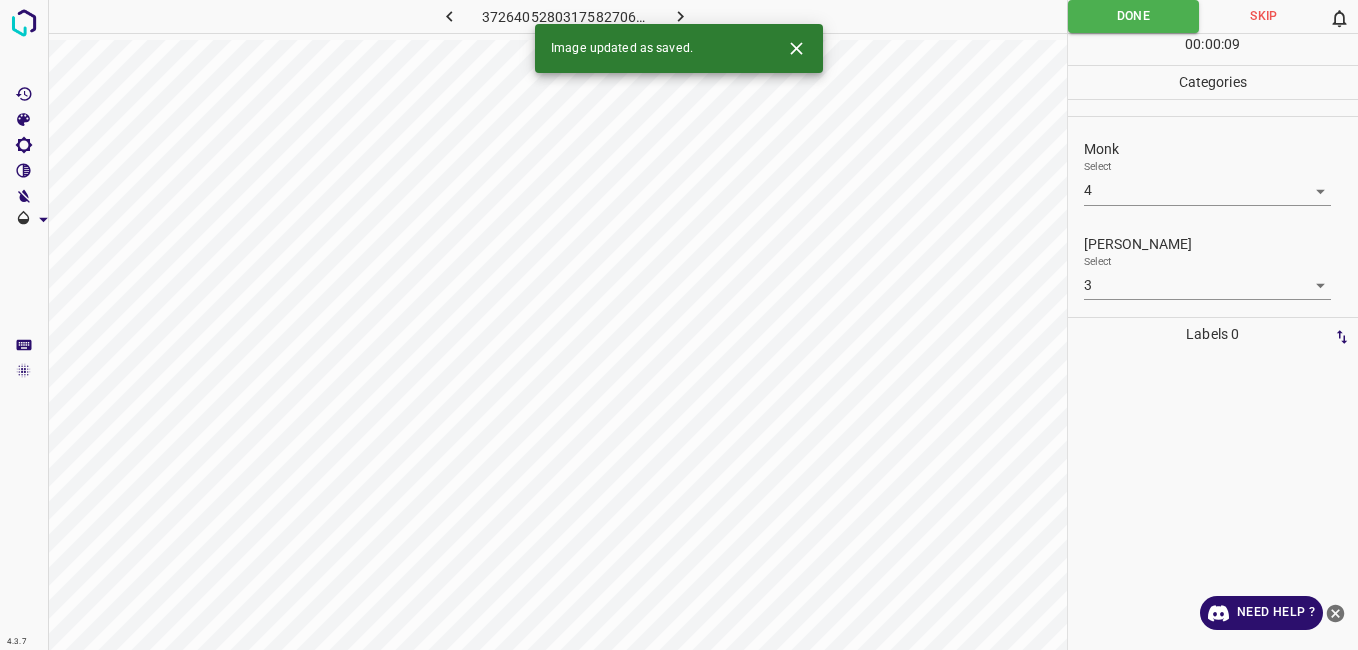 click 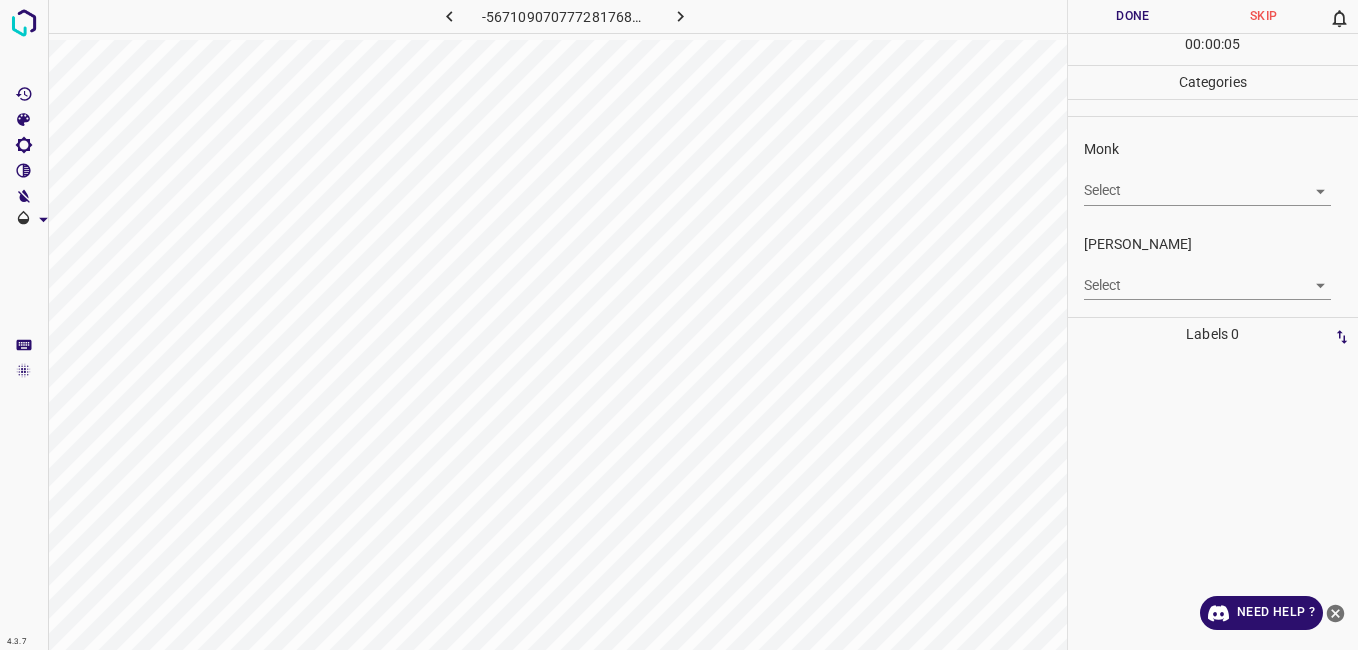 click on "4.3.7 -5671090707772817688.png Done Skip 0 00   : 00   : 05   Categories Monk   Select ​  [PERSON_NAME]   Select ​ Labels   0 Categories 1 Monk 2  [PERSON_NAME] Tools Space Change between modes (Draw & Edit) I Auto labeling R Restore zoom M Zoom in N Zoom out Delete Delete selecte label Filters Z Restore filters X Saturation filter C Brightness filter V Contrast filter B Gray scale filter General O Download Need Help ? - Text - Hide - Delete" at bounding box center [679, 325] 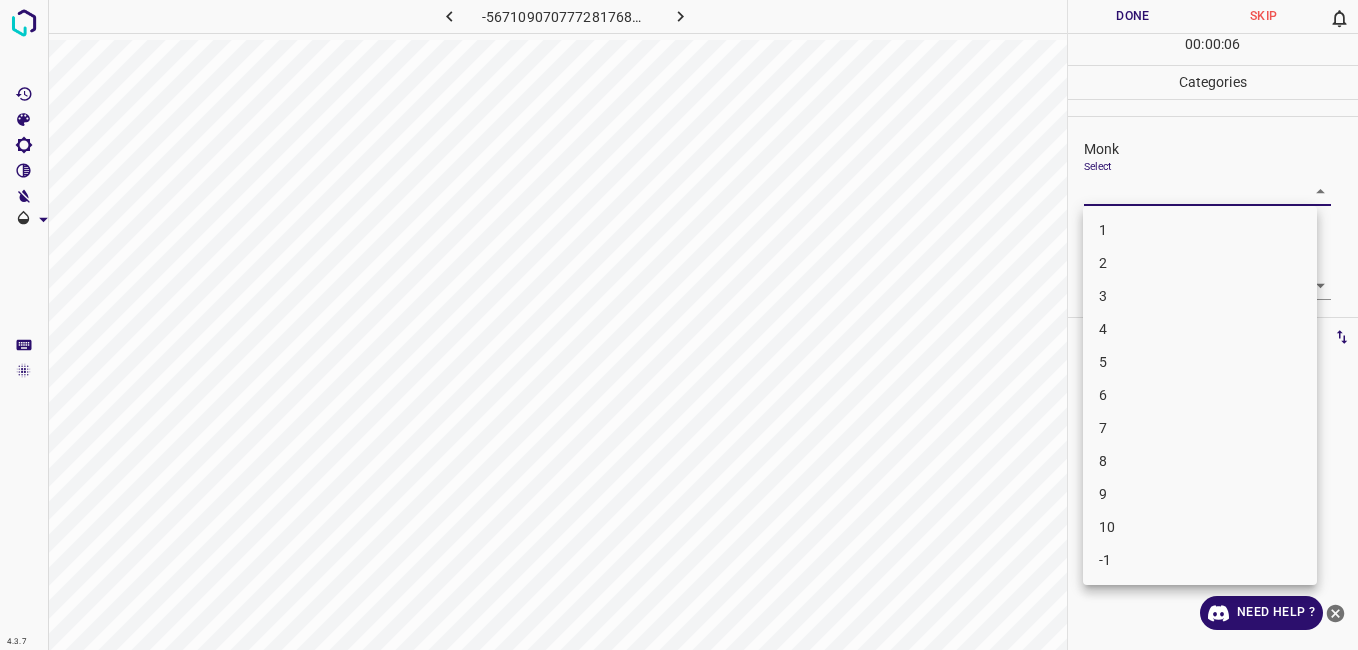 click on "4" at bounding box center (1200, 329) 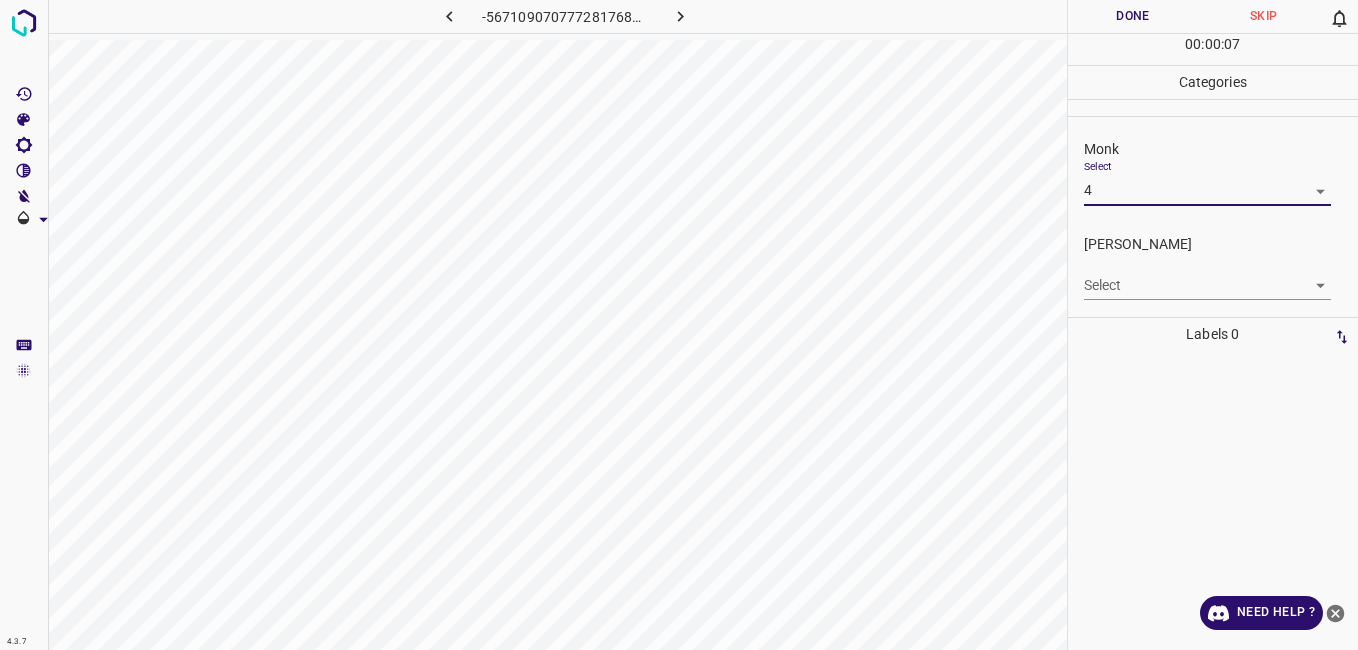 click on "4.3.7 -5671090707772817688.png Done Skip 0 00   : 00   : 07   Categories Monk   Select 4 4  [PERSON_NAME]   Select ​ Labels   0 Categories 1 Monk 2  [PERSON_NAME] Tools Space Change between modes (Draw & Edit) I Auto labeling R Restore zoom M Zoom in N Zoom out Delete Delete selecte label Filters Z Restore filters X Saturation filter C Brightness filter V Contrast filter B Gray scale filter General O Download Need Help ? - Text - Hide - Delete" at bounding box center [679, 325] 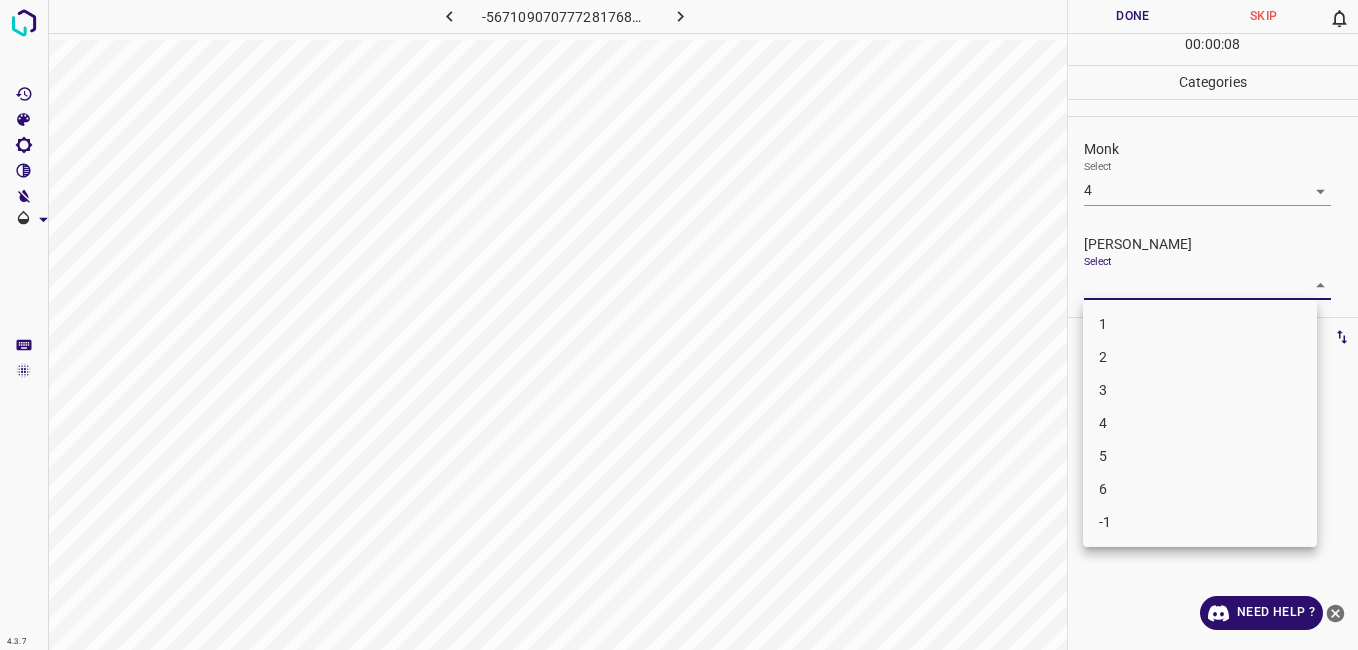 click on "3" at bounding box center (1200, 390) 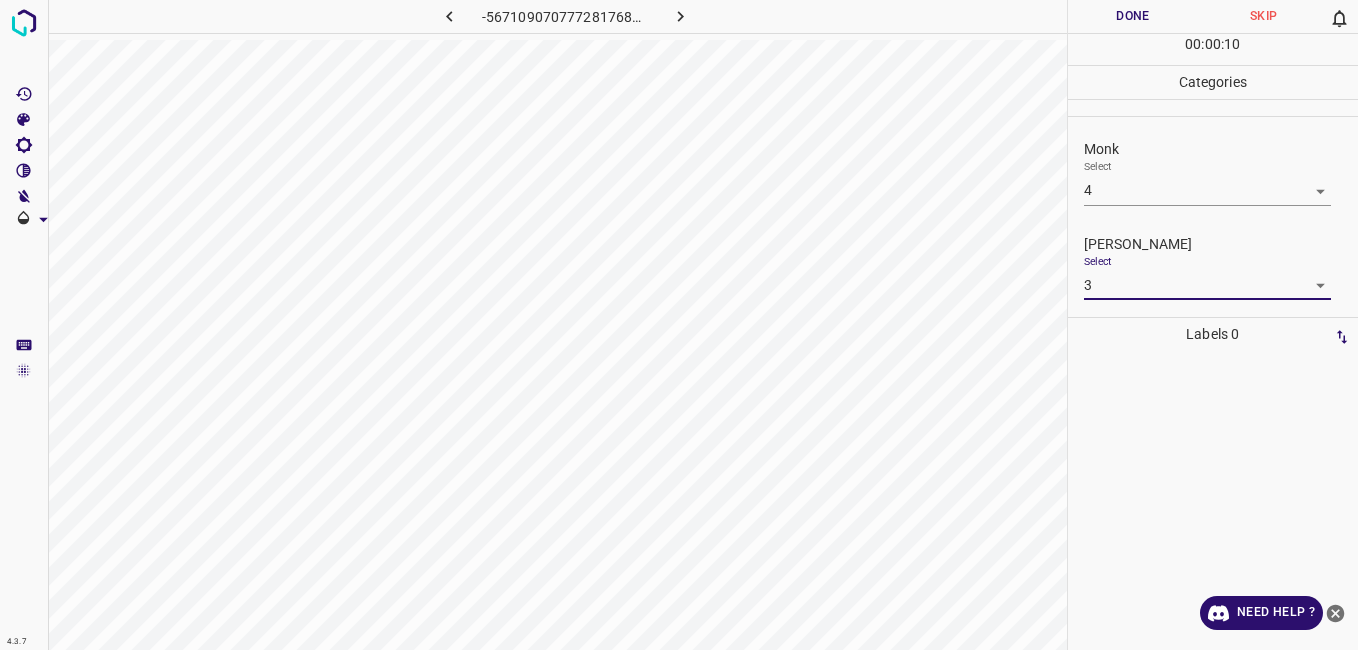 click on "Done" at bounding box center (1133, 16) 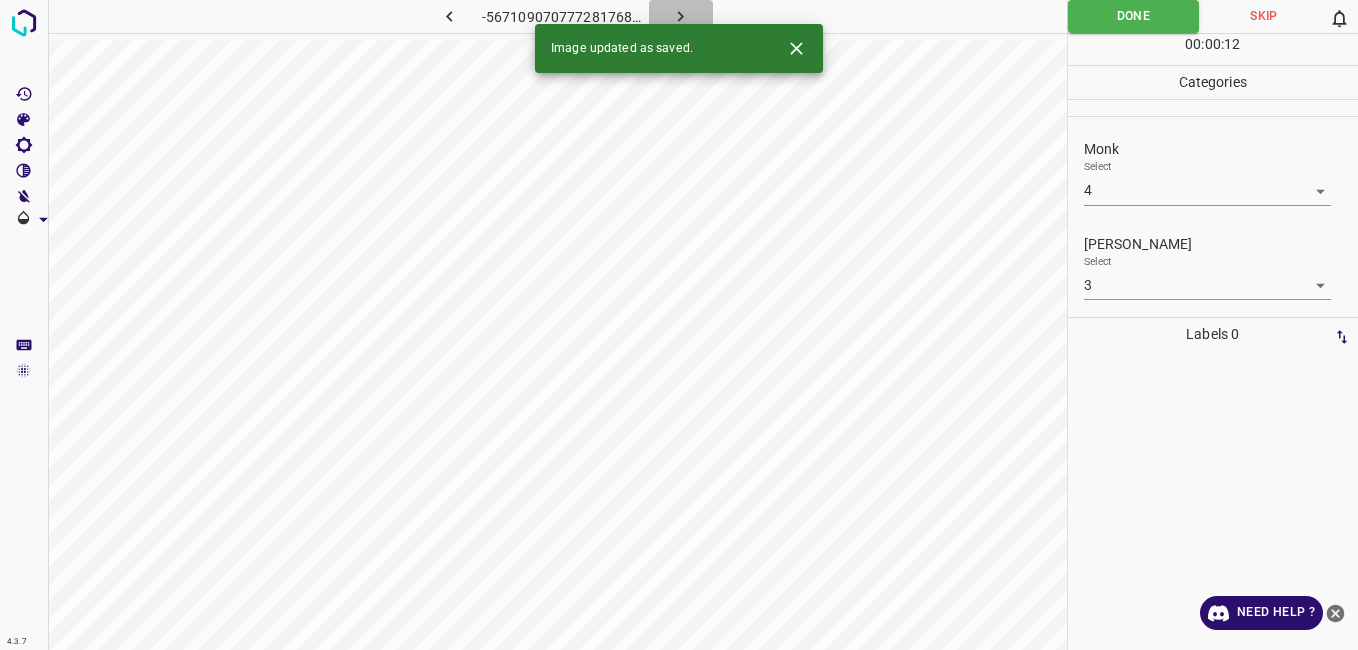 click 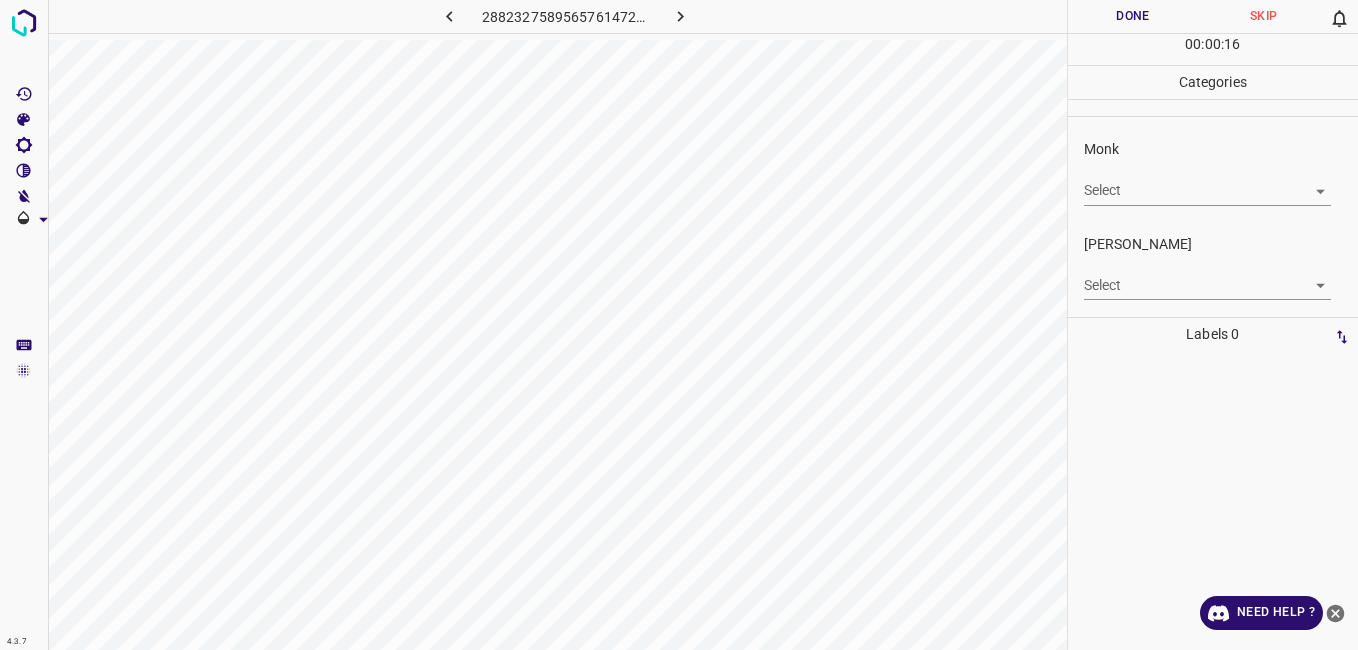 click on "4.3.7 2882327589565761472.png Done Skip 0 00   : 00   : 16   Categories Monk   Select ​  [PERSON_NAME]   Select ​ Labels   0 Categories 1 Monk 2  [PERSON_NAME] Tools Space Change between modes (Draw & Edit) I Auto labeling R Restore zoom M Zoom in N Zoom out Delete Delete selecte label Filters Z Restore filters X Saturation filter C Brightness filter V Contrast filter B Gray scale filter General O Download Need Help ? - Text - Hide - Delete" at bounding box center [679, 325] 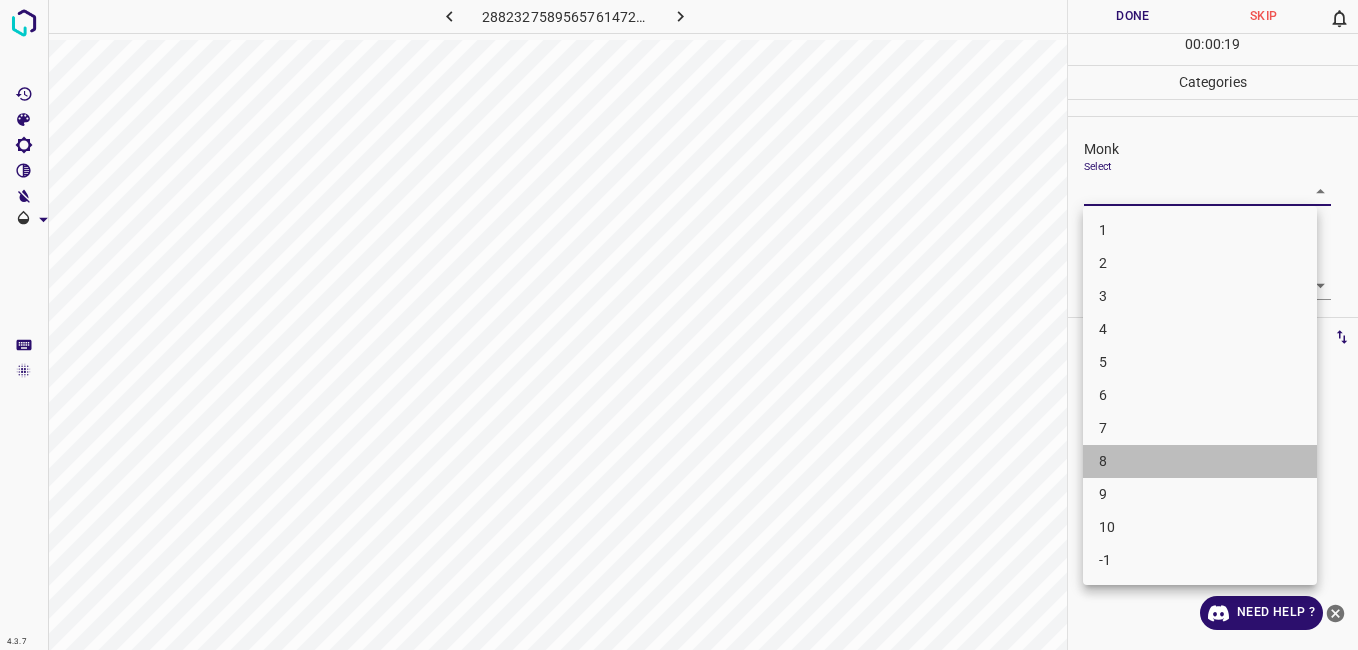 click on "8" at bounding box center [1200, 461] 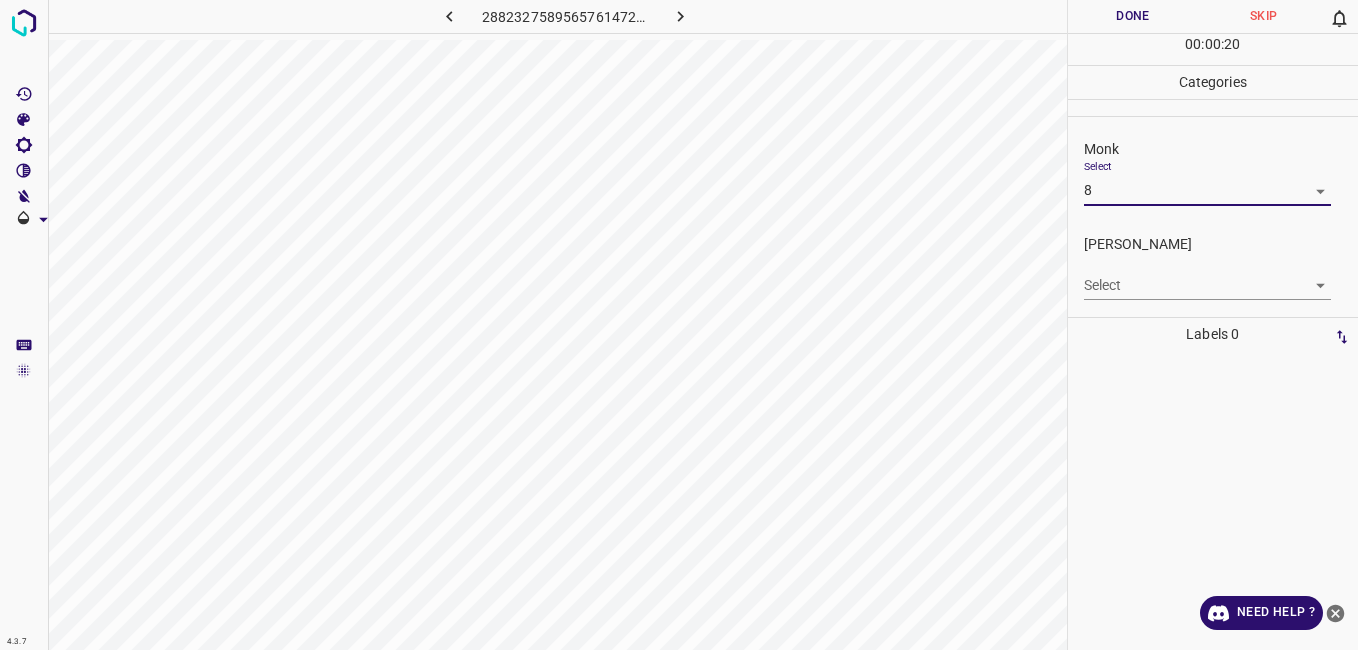 click on "4.3.7 2882327589565761472.png Done Skip 0 00   : 00   : 20   Categories Monk   Select 8 8  [PERSON_NAME]   Select ​ Labels   0 Categories 1 Monk 2  [PERSON_NAME] Tools Space Change between modes (Draw & Edit) I Auto labeling R Restore zoom M Zoom in N Zoom out Delete Delete selecte label Filters Z Restore filters X Saturation filter C Brightness filter V Contrast filter B Gray scale filter General O Download Need Help ? - Text - Hide - Delete" at bounding box center [679, 325] 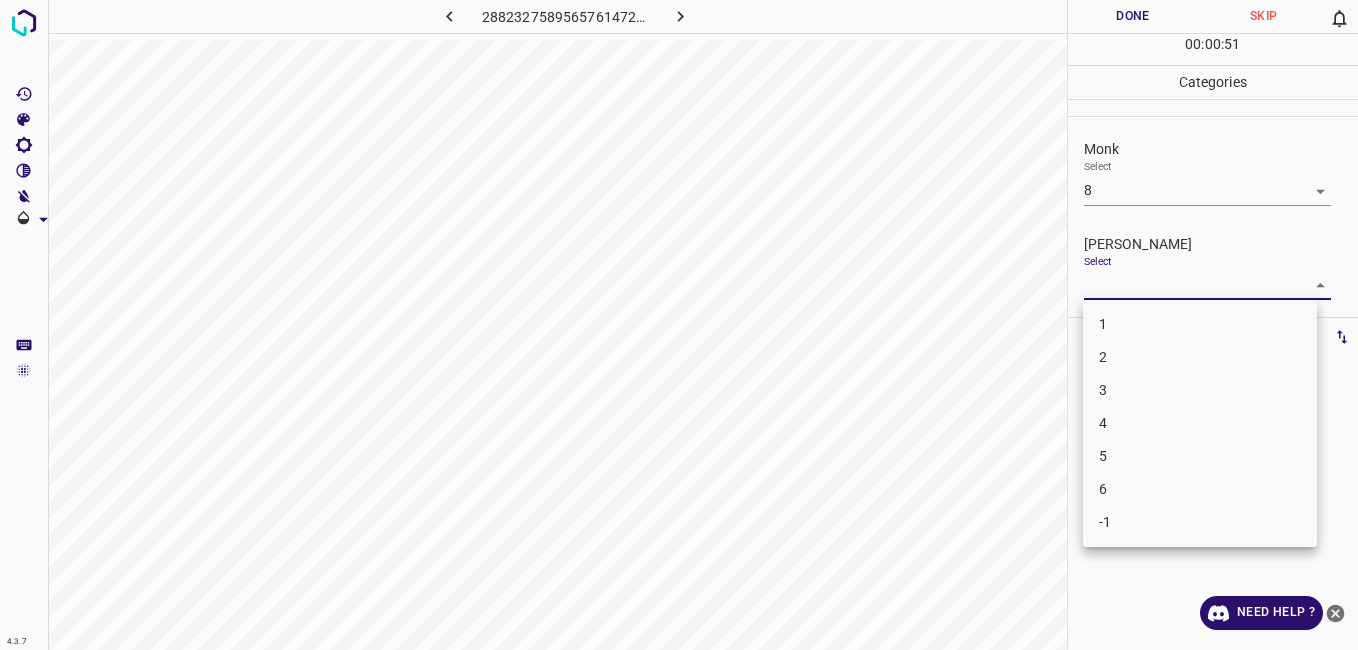 click on "5" at bounding box center (1200, 456) 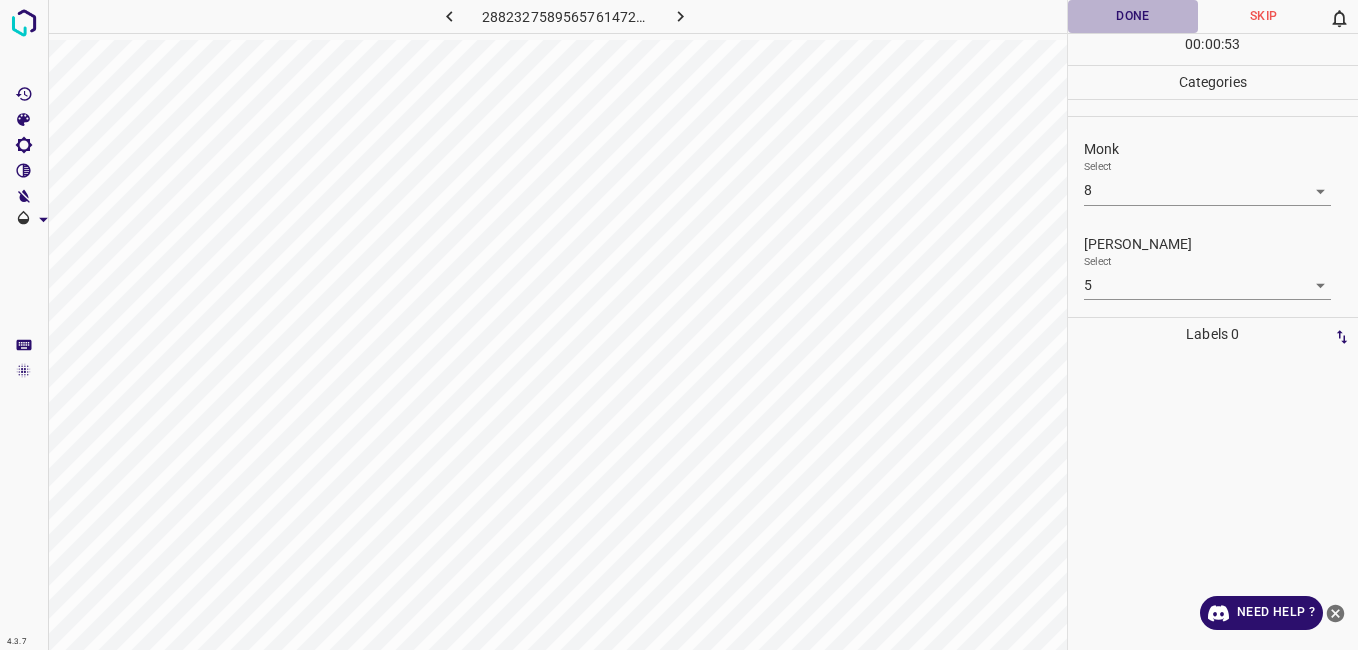 click on "Done" at bounding box center (1133, 16) 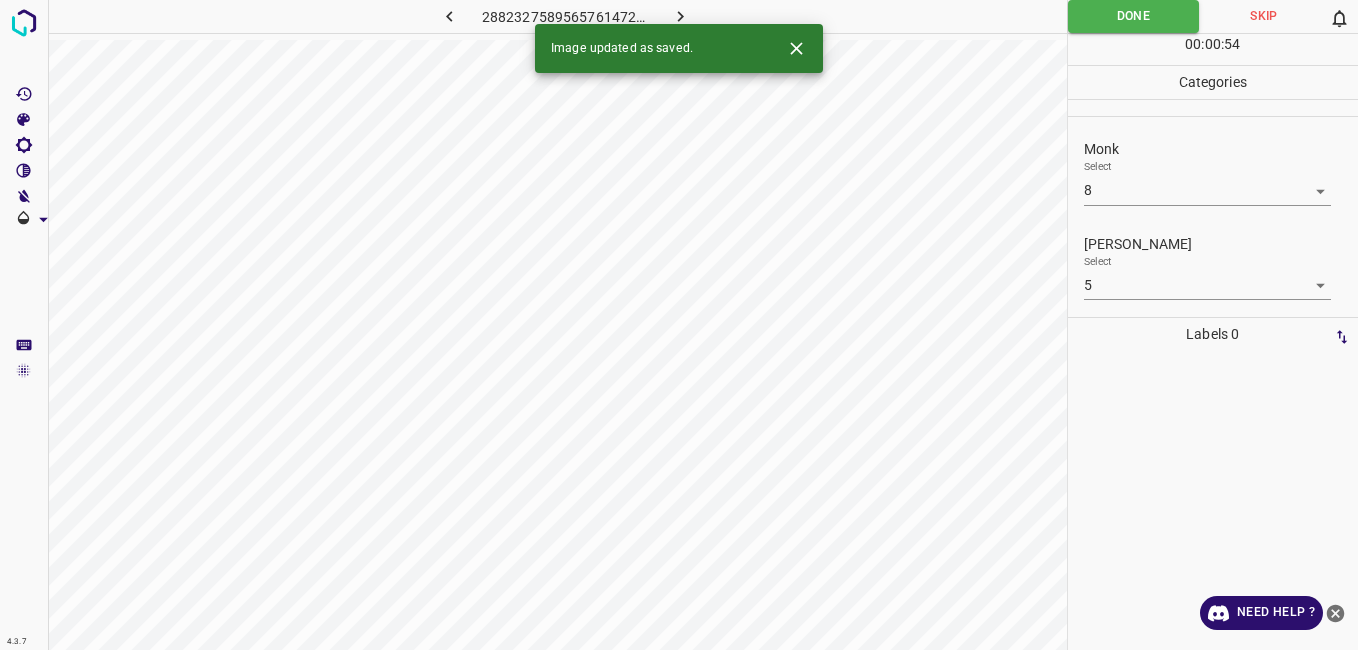 click 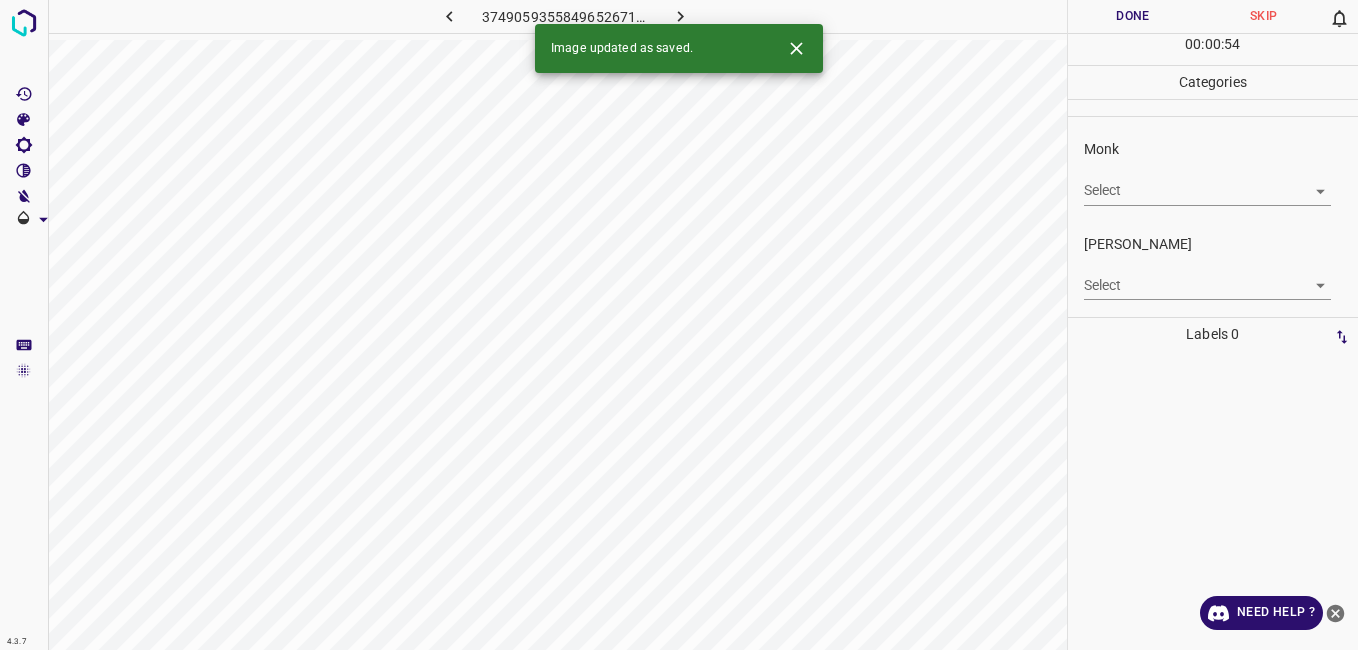 click on "4.3.7 3749059355849652671.png Done Skip 0 00   : 00   : 54   Categories Monk   Select ​  [PERSON_NAME]   Select ​ Labels   0 Categories 1 Monk 2  [PERSON_NAME] Tools Space Change between modes (Draw & Edit) I Auto labeling R Restore zoom M Zoom in N Zoom out Delete Delete selecte label Filters Z Restore filters X Saturation filter C Brightness filter V Contrast filter B Gray scale filter General O Download Image updated as saved. Need Help ? - Text - Hide - Delete" at bounding box center (679, 325) 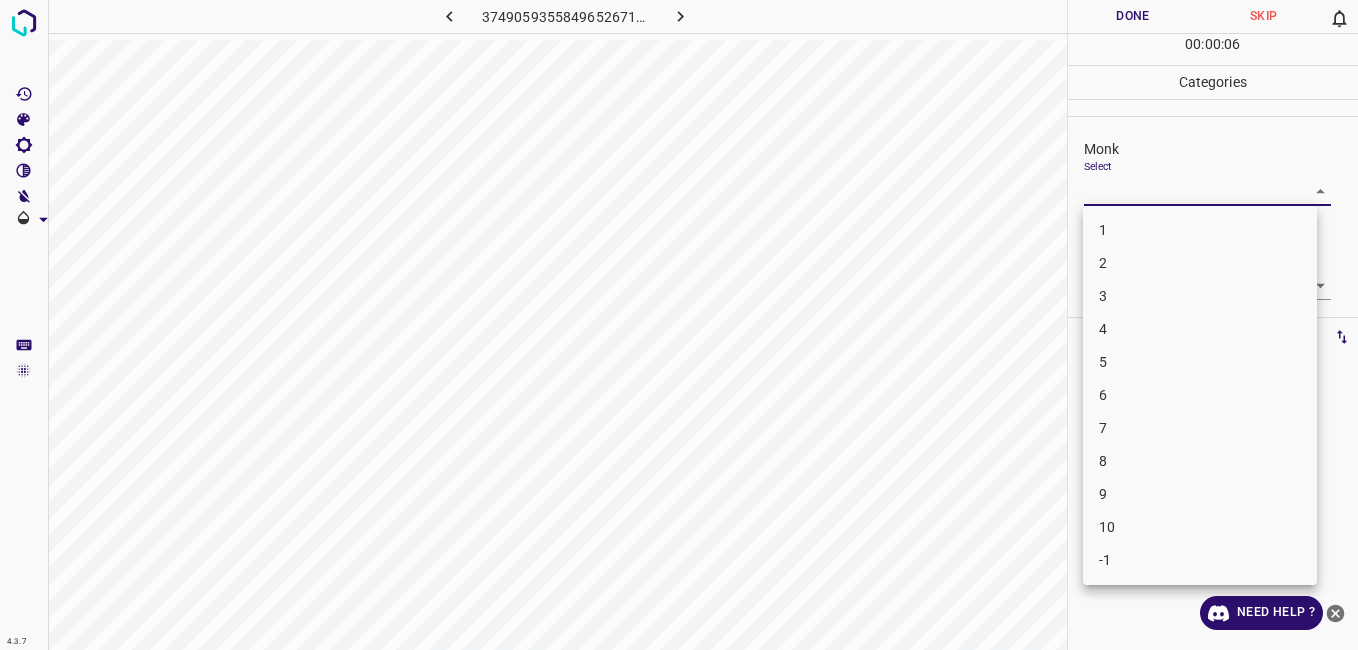 click on "5" at bounding box center (1200, 362) 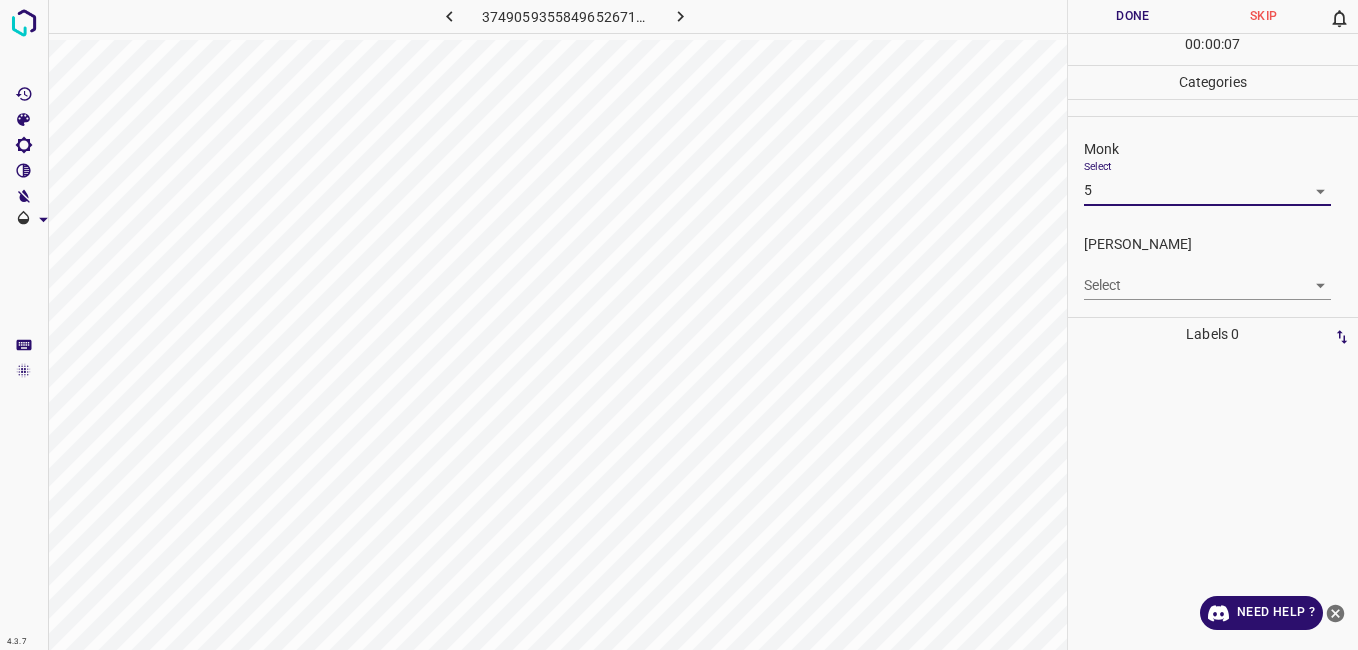 click on "4.3.7 3749059355849652671.png Done Skip 0 00   : 00   : 07   Categories Monk   Select 5 5  [PERSON_NAME]   Select ​ Labels   0 Categories 1 Monk 2  [PERSON_NAME] Tools Space Change between modes (Draw & Edit) I Auto labeling R Restore zoom M Zoom in N Zoom out Delete Delete selecte label Filters Z Restore filters X Saturation filter C Brightness filter V Contrast filter B Gray scale filter General O Download Need Help ? - Text - Hide - Delete" at bounding box center (679, 325) 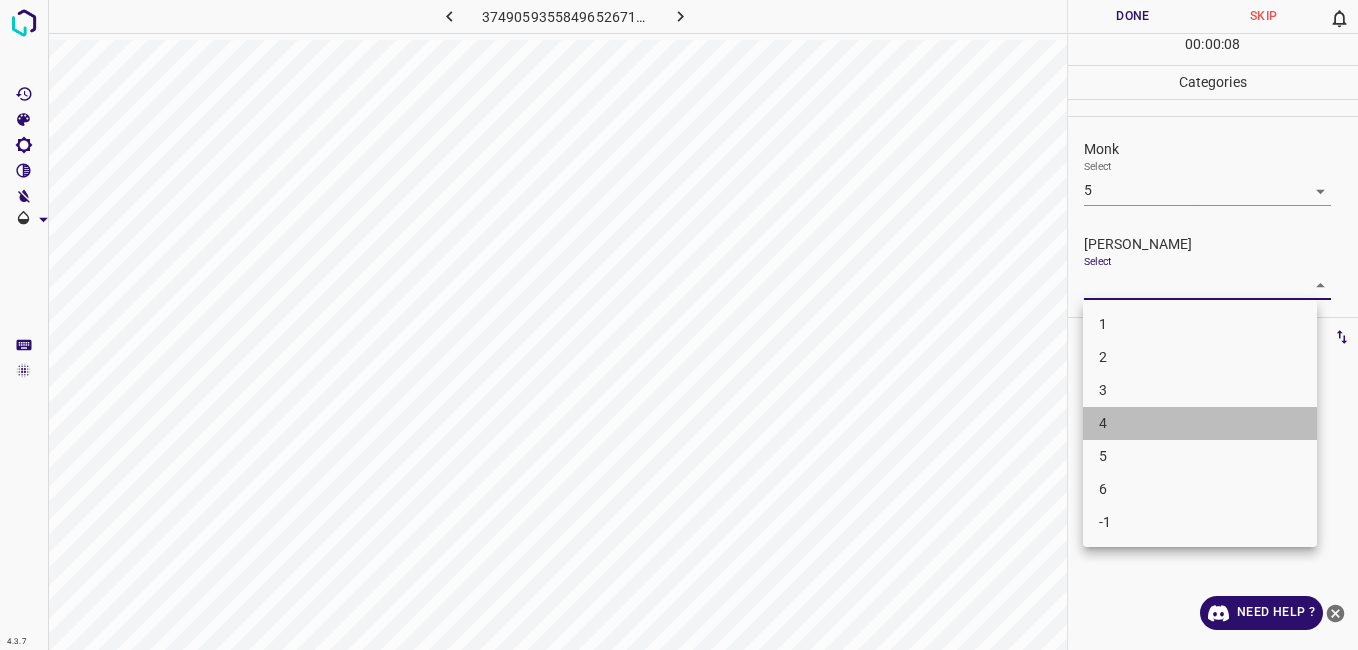 click on "4" at bounding box center [1200, 423] 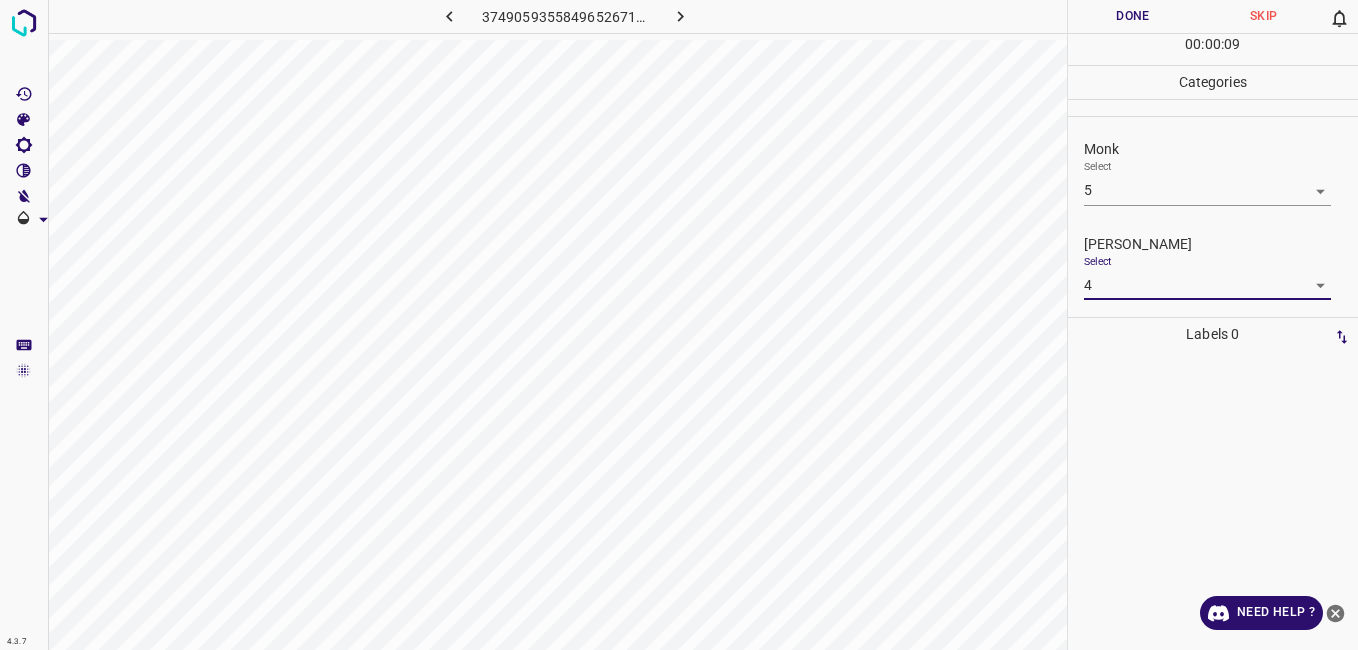 click on "Done" at bounding box center (1133, 16) 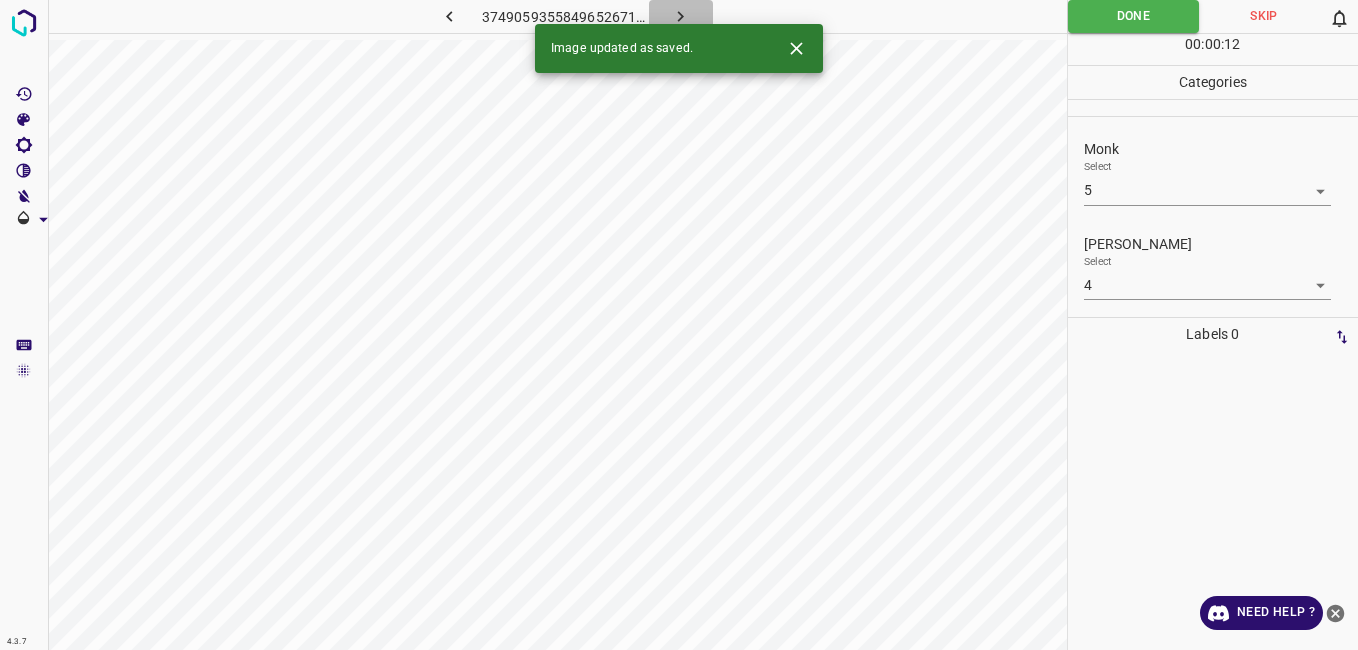 click 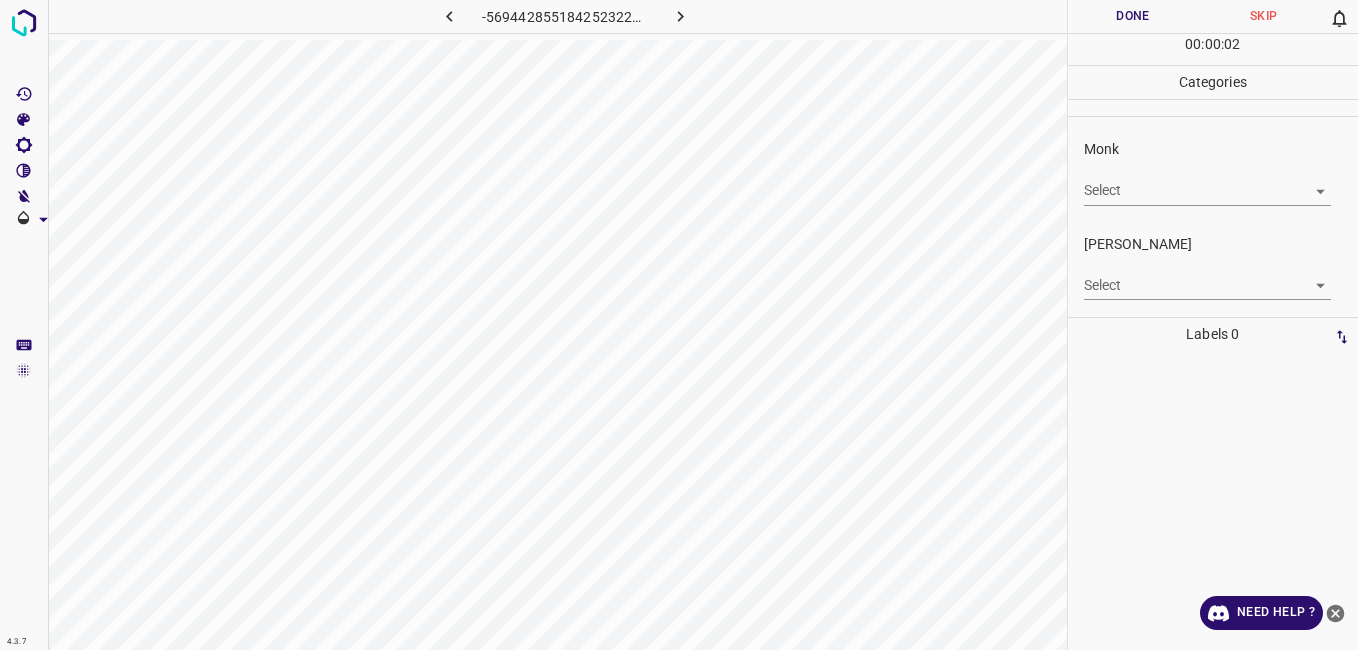 click on "4.3.7 -5694428551842523228.png Done Skip 0 00   : 00   : 02   Categories Monk   Select ​  [PERSON_NAME]   Select ​ Labels   0 Categories 1 Monk 2  [PERSON_NAME] Tools Space Change between modes (Draw & Edit) I Auto labeling R Restore zoom M Zoom in N Zoom out Delete Delete selecte label Filters Z Restore filters X Saturation filter C Brightness filter V Contrast filter B Gray scale filter General O Download Need Help ? - Text - Hide - Delete" at bounding box center [679, 325] 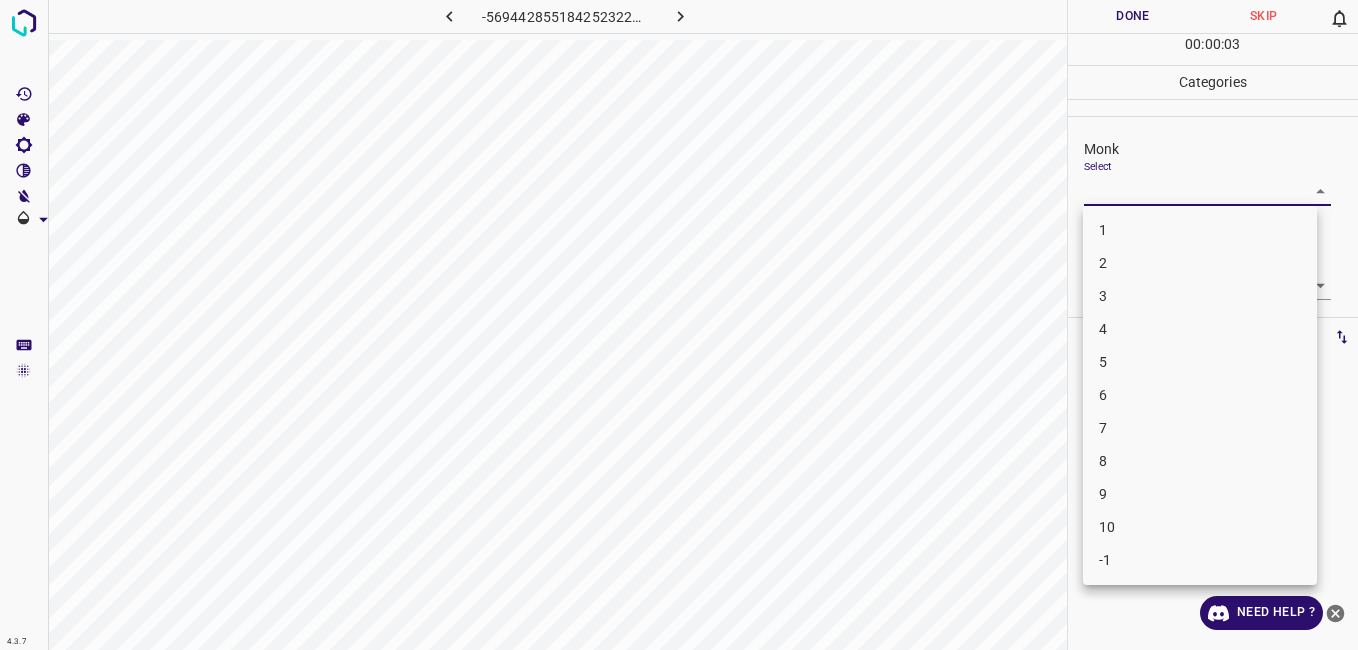 click on "5" at bounding box center (1200, 362) 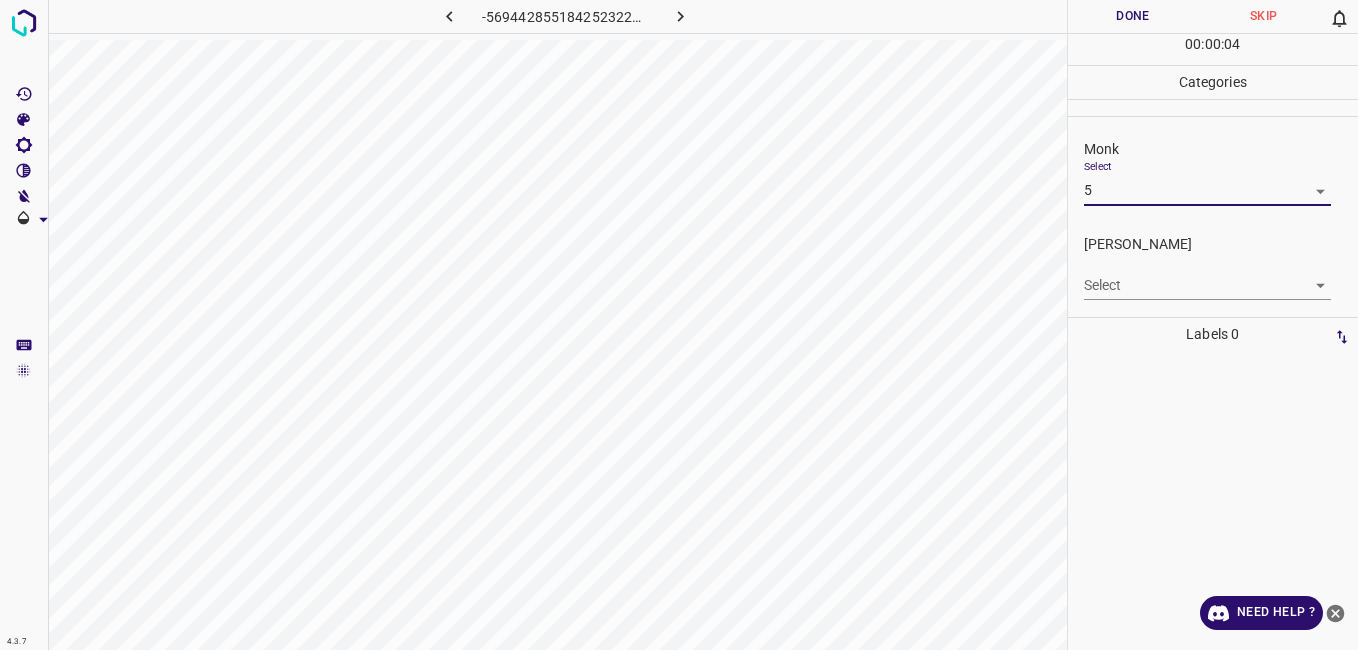 click on "4.3.7 -5694428551842523228.png Done Skip 0 00   : 00   : 04   Categories Monk   Select 5 5  [PERSON_NAME]   Select ​ Labels   0 Categories 1 Monk 2  [PERSON_NAME] Tools Space Change between modes (Draw & Edit) I Auto labeling R Restore zoom M Zoom in N Zoom out Delete Delete selecte label Filters Z Restore filters X Saturation filter C Brightness filter V Contrast filter B Gray scale filter General O Download Need Help ? - Text - Hide - Delete" at bounding box center (679, 325) 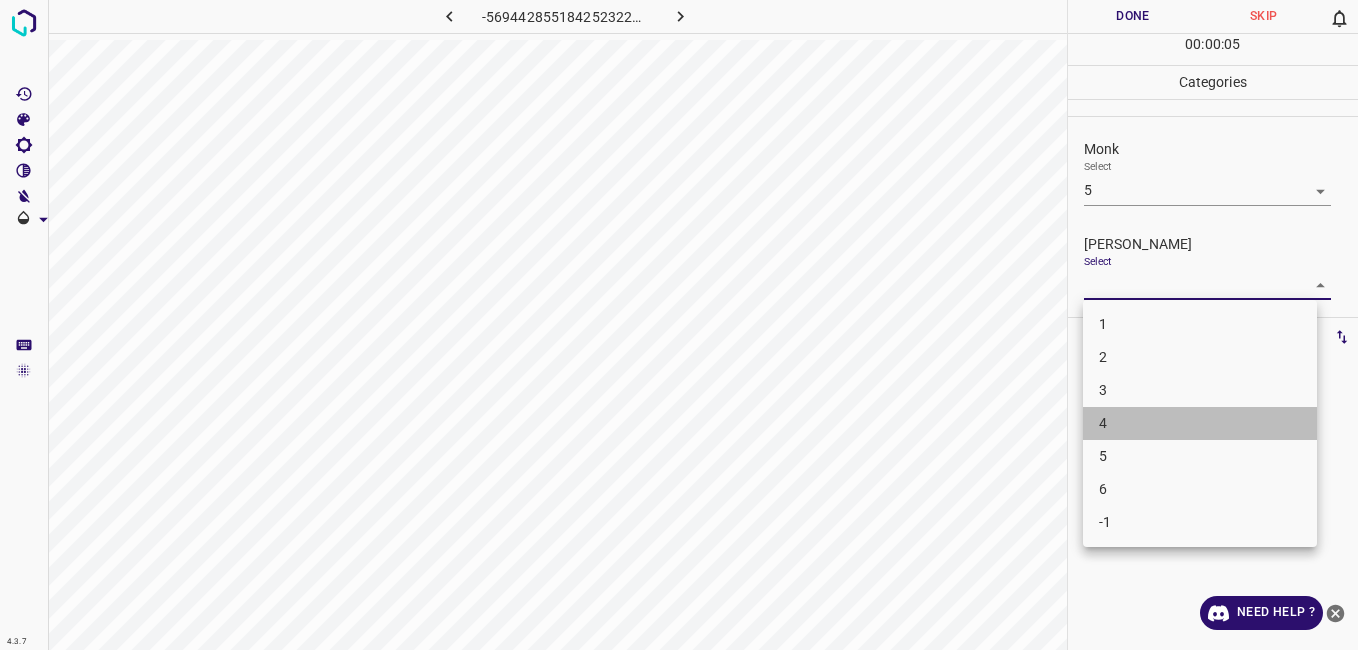 click on "4" at bounding box center (1200, 423) 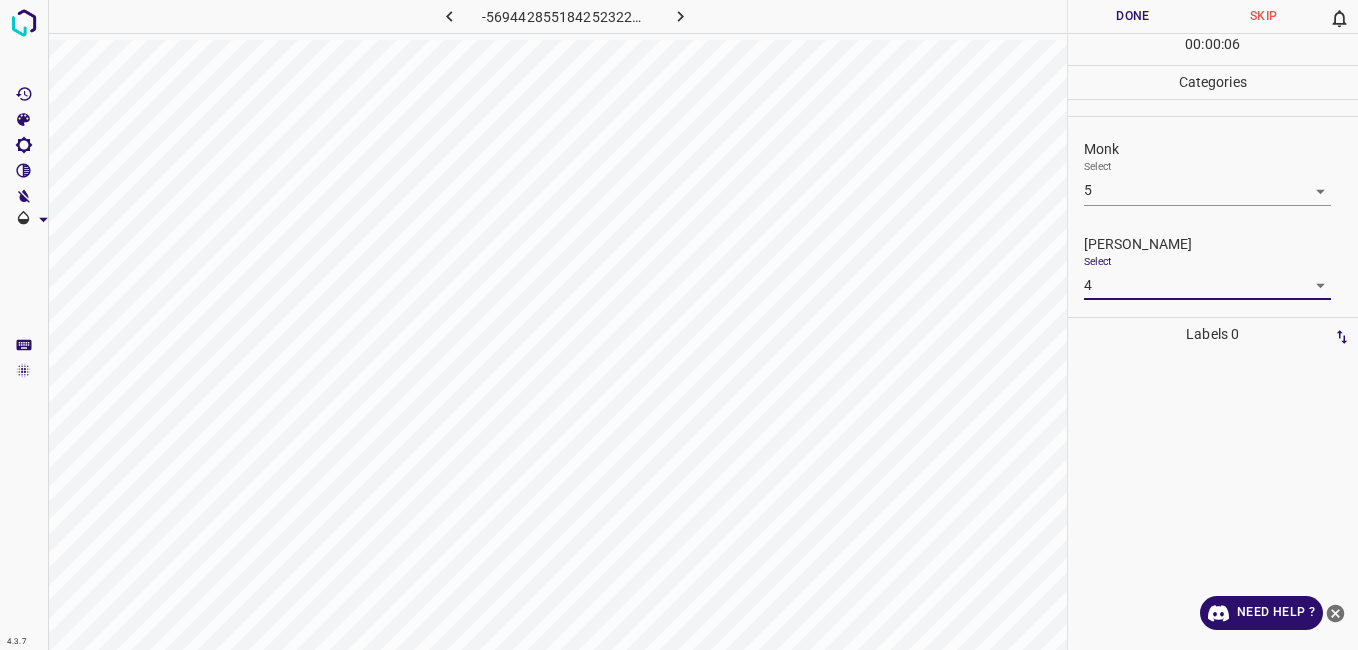 click on "Done" at bounding box center [1133, 16] 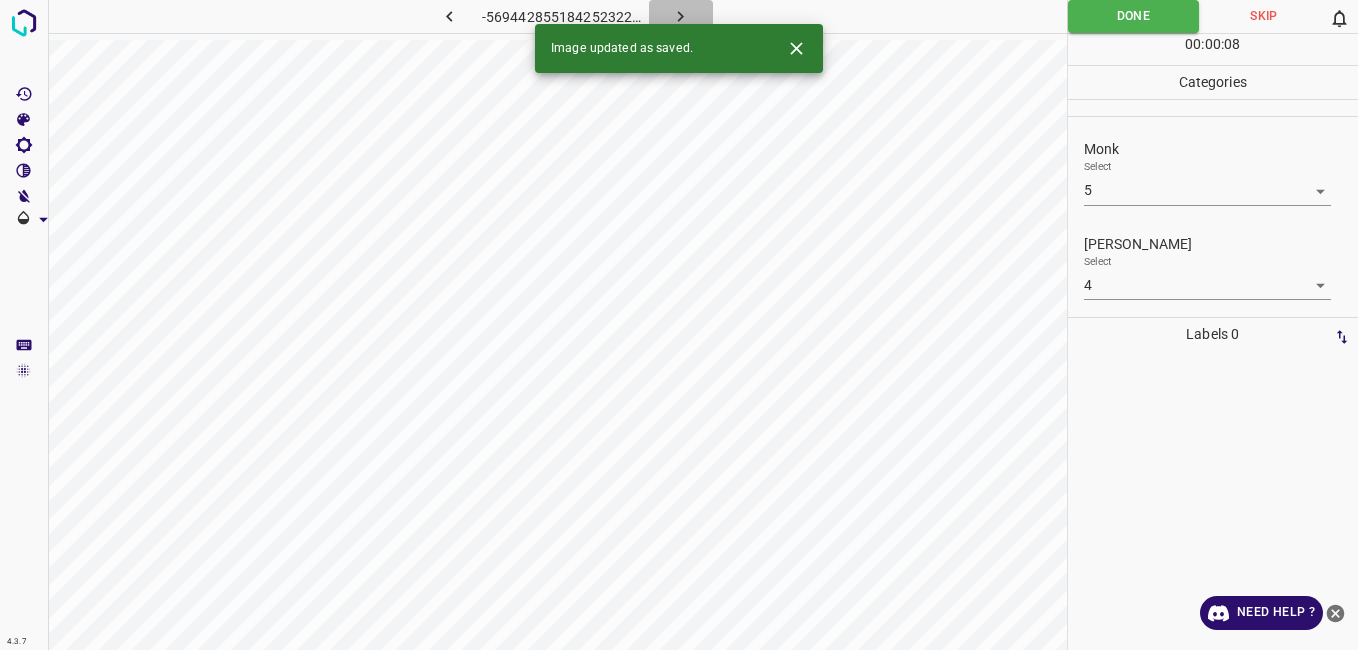 click 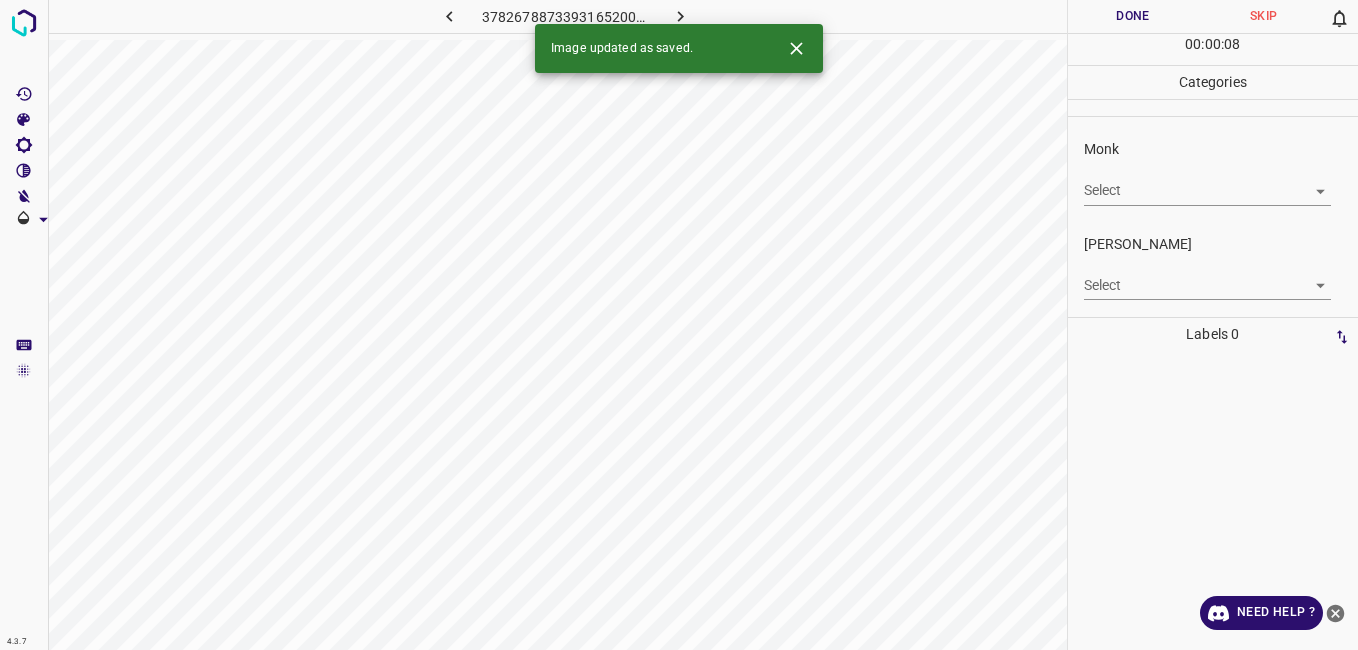 click on "4.3.7 3782678873393165200.png Done Skip 0 00   : 00   : 08   Categories Monk   Select ​  [PERSON_NAME]   Select ​ Labels   0 Categories 1 Monk 2  [PERSON_NAME] Tools Space Change between modes (Draw & Edit) I Auto labeling R Restore zoom M Zoom in N Zoom out Delete Delete selecte label Filters Z Restore filters X Saturation filter C Brightness filter V Contrast filter B Gray scale filter General O Download Image updated as saved. Need Help ? - Text - Hide - Delete" at bounding box center (679, 325) 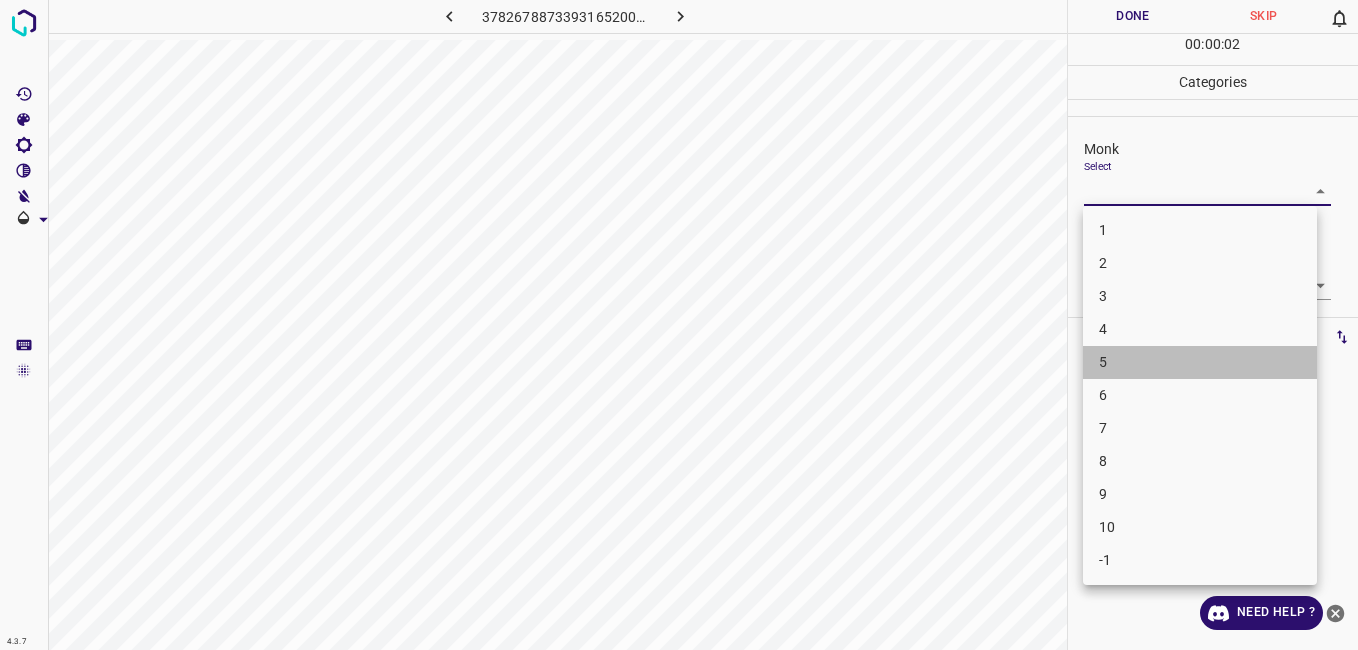 click on "5" at bounding box center (1200, 362) 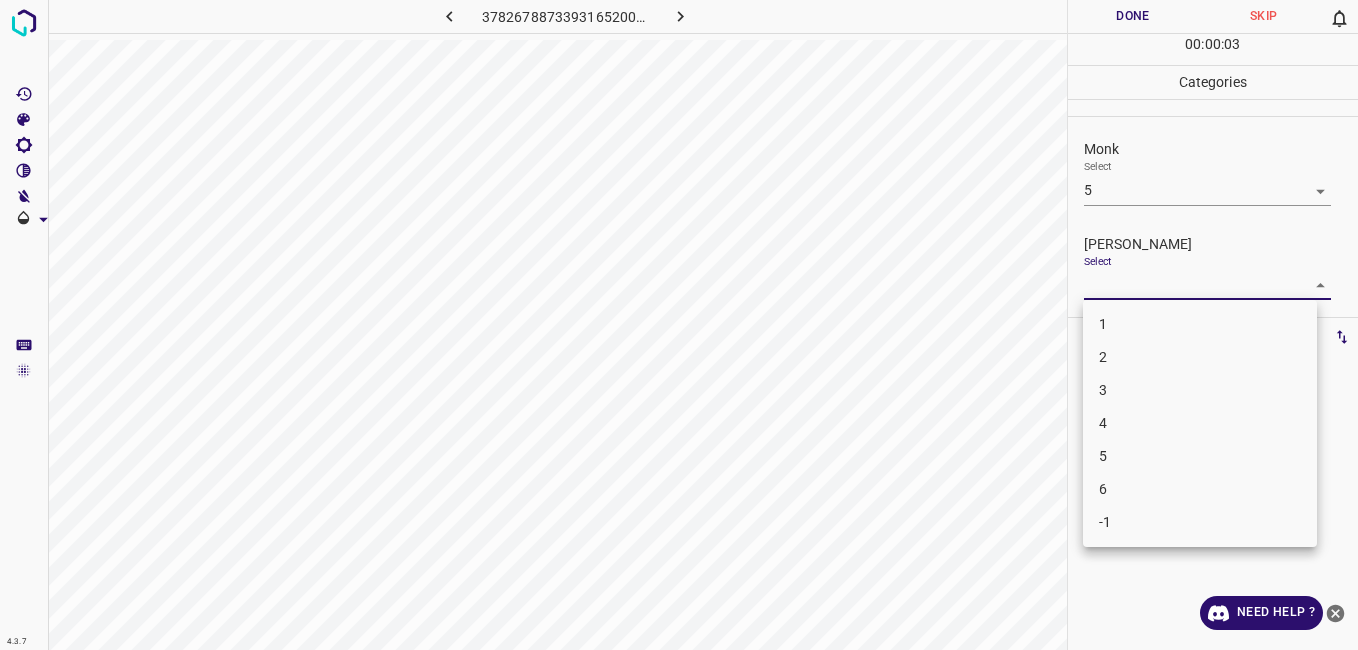 click on "4.3.7 3782678873393165200.png Done Skip 0 00   : 00   : 03   Categories Monk   Select 5 5  [PERSON_NAME]   Select ​ Labels   0 Categories 1 Monk 2  [PERSON_NAME] Tools Space Change between modes (Draw & Edit) I Auto labeling R Restore zoom M Zoom in N Zoom out Delete Delete selecte label Filters Z Restore filters X Saturation filter C Brightness filter V Contrast filter B Gray scale filter General O Download Need Help ? - Text - Hide - Delete 1 2 3 4 5 6 -1" at bounding box center [679, 325] 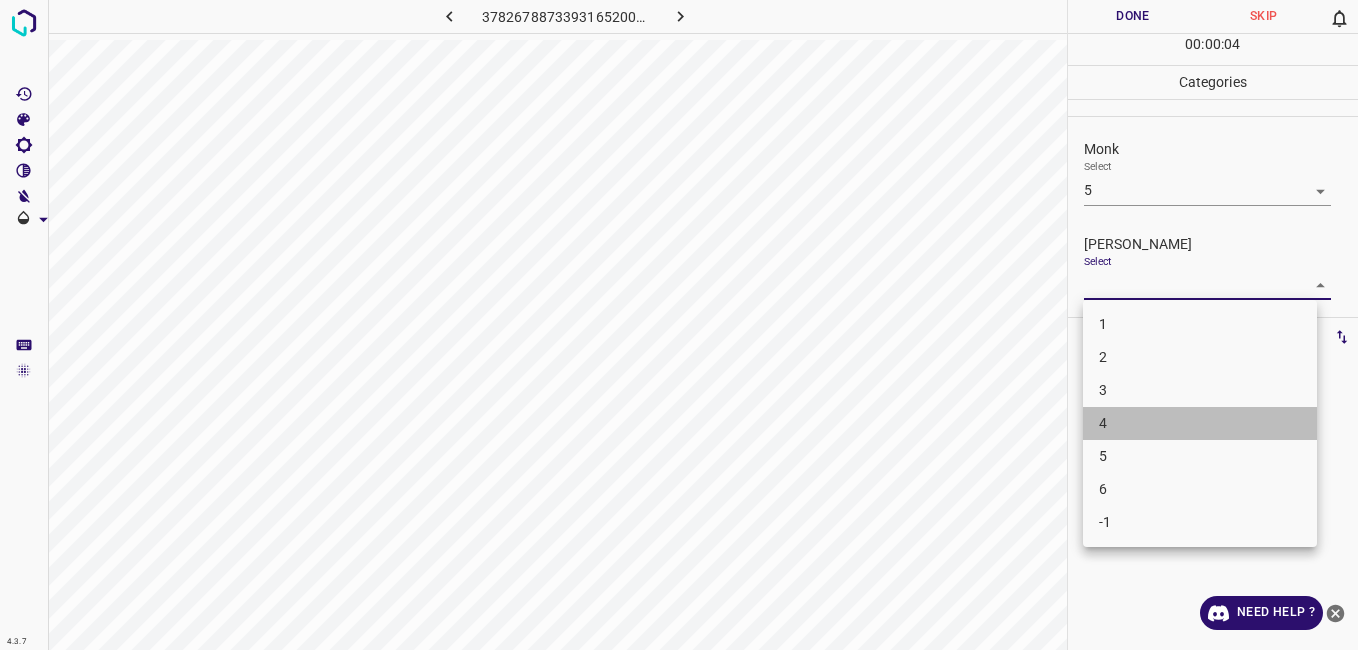 click on "4" at bounding box center (1200, 423) 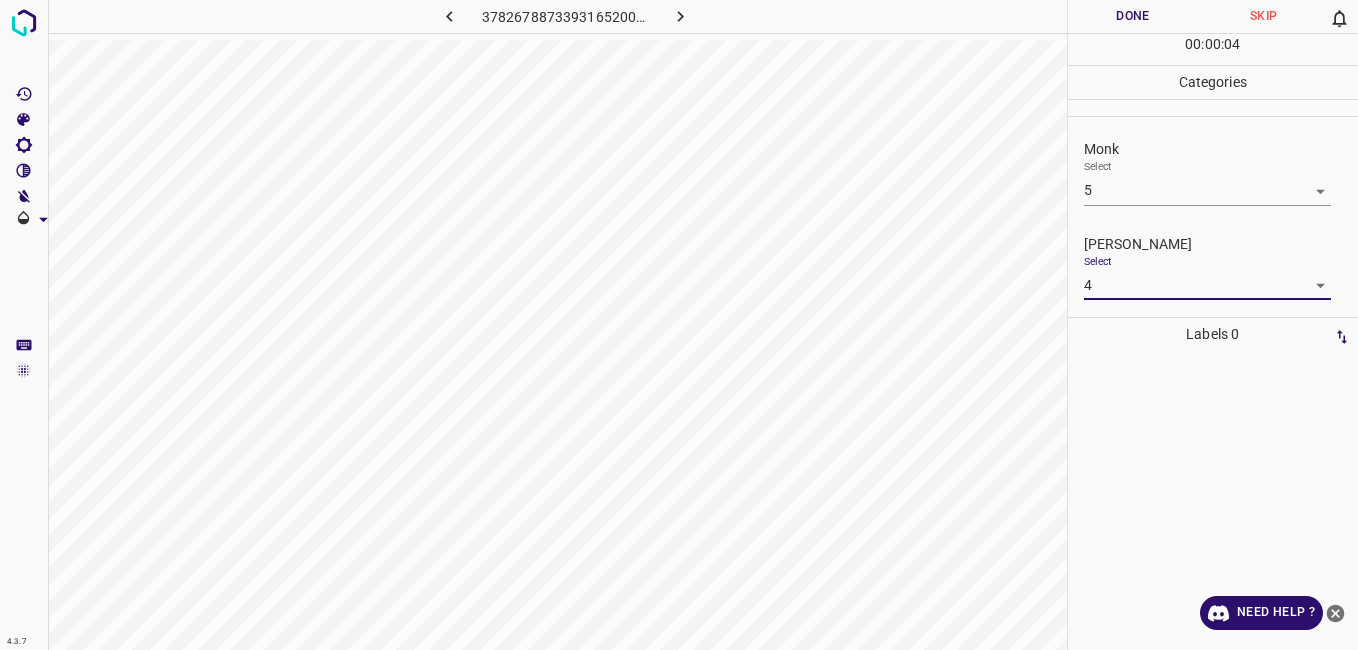 click on "Done" at bounding box center (1133, 16) 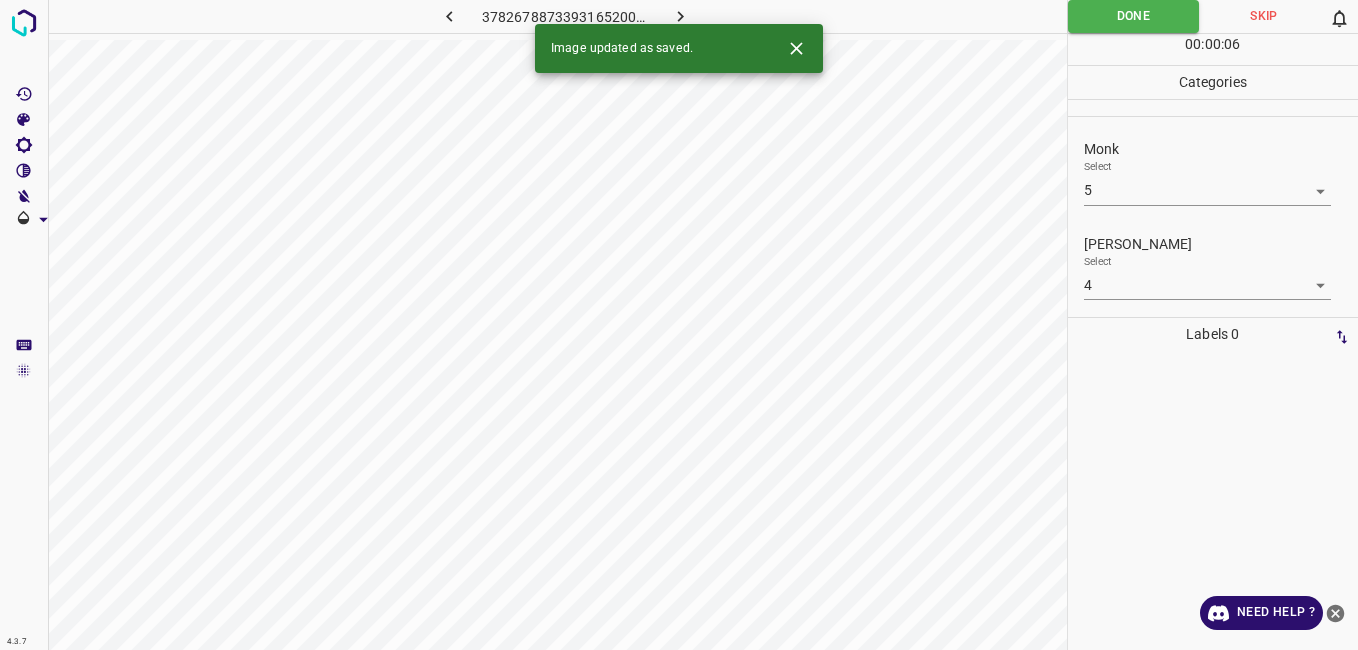 click 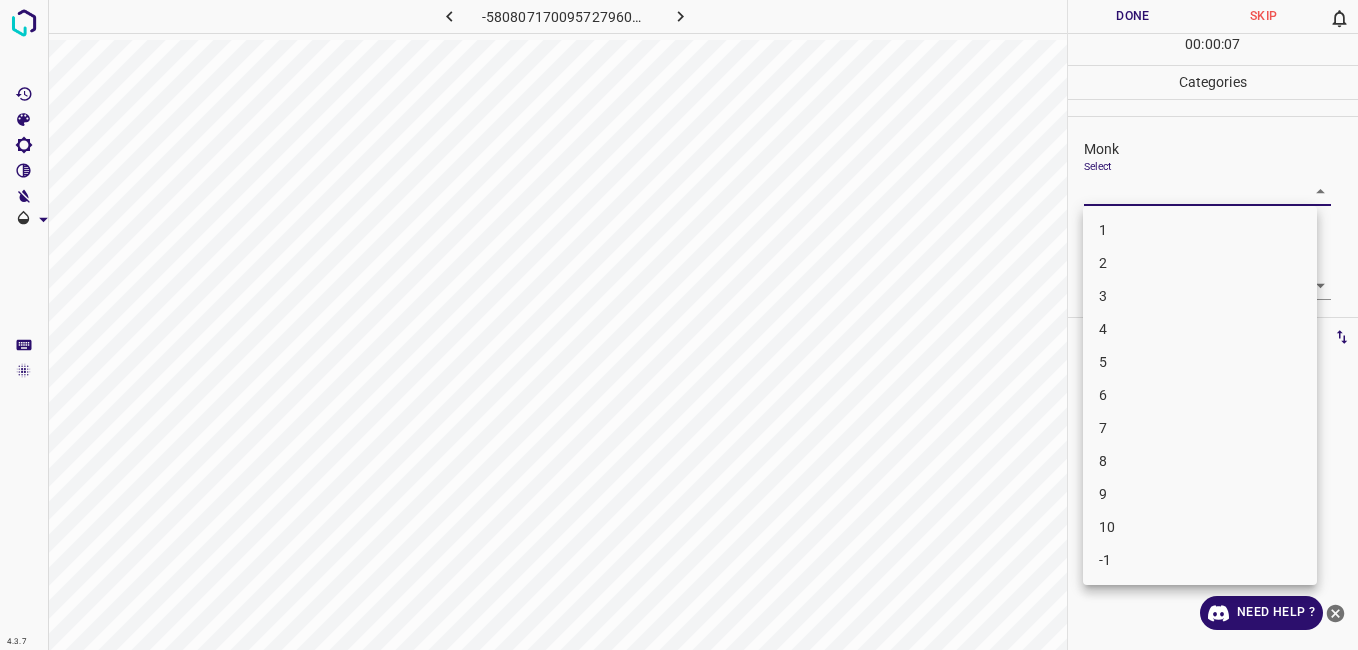 click on "4.3.7 -5808071700957279604.png Done Skip 0 00   : 00   : 07   Categories Monk   Select ​  [PERSON_NAME]   Select ​ Labels   0 Categories 1 Monk 2  [PERSON_NAME] Tools Space Change between modes (Draw & Edit) I Auto labeling R Restore zoom M Zoom in N Zoom out Delete Delete selecte label Filters Z Restore filters X Saturation filter C Brightness filter V Contrast filter B Gray scale filter General O Download Need Help ? - Text - Hide - Delete 1 2 3 4 5 6 7 8 9 10 -1" at bounding box center (679, 325) 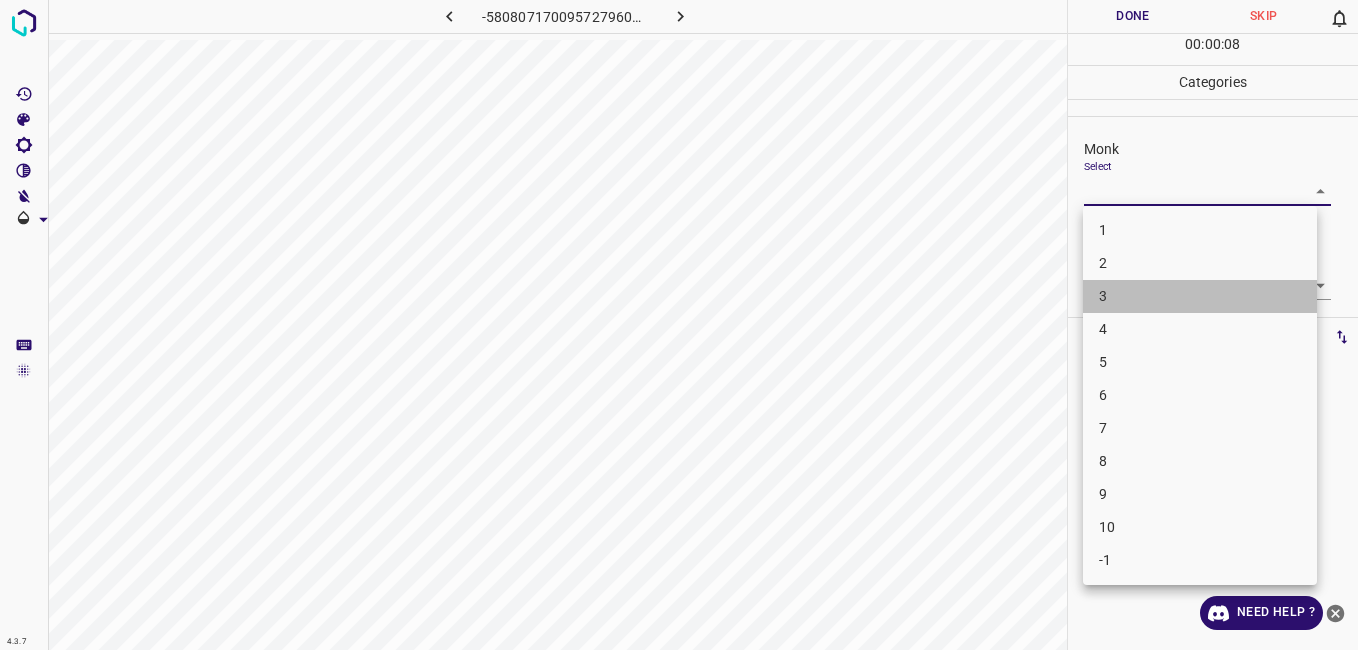 click on "3" at bounding box center (1200, 296) 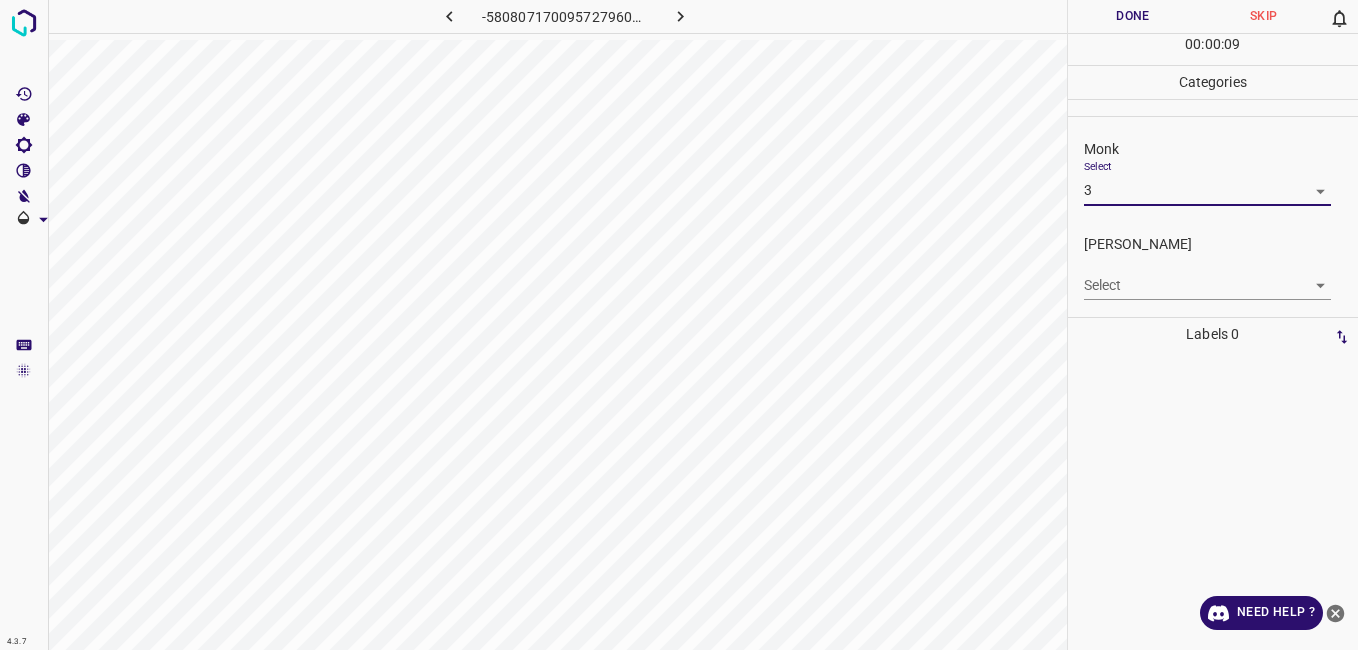 click on "4.3.7 -5808071700957279604.png Done Skip 0 00   : 00   : 09   Categories Monk   Select 3 3  [PERSON_NAME]   Select ​ Labels   0 Categories 1 Monk 2  [PERSON_NAME] Tools Space Change between modes (Draw & Edit) I Auto labeling R Restore zoom M Zoom in N Zoom out Delete Delete selecte label Filters Z Restore filters X Saturation filter C Brightness filter V Contrast filter B Gray scale filter General O Download Need Help ? - Text - Hide - Delete" at bounding box center [679, 325] 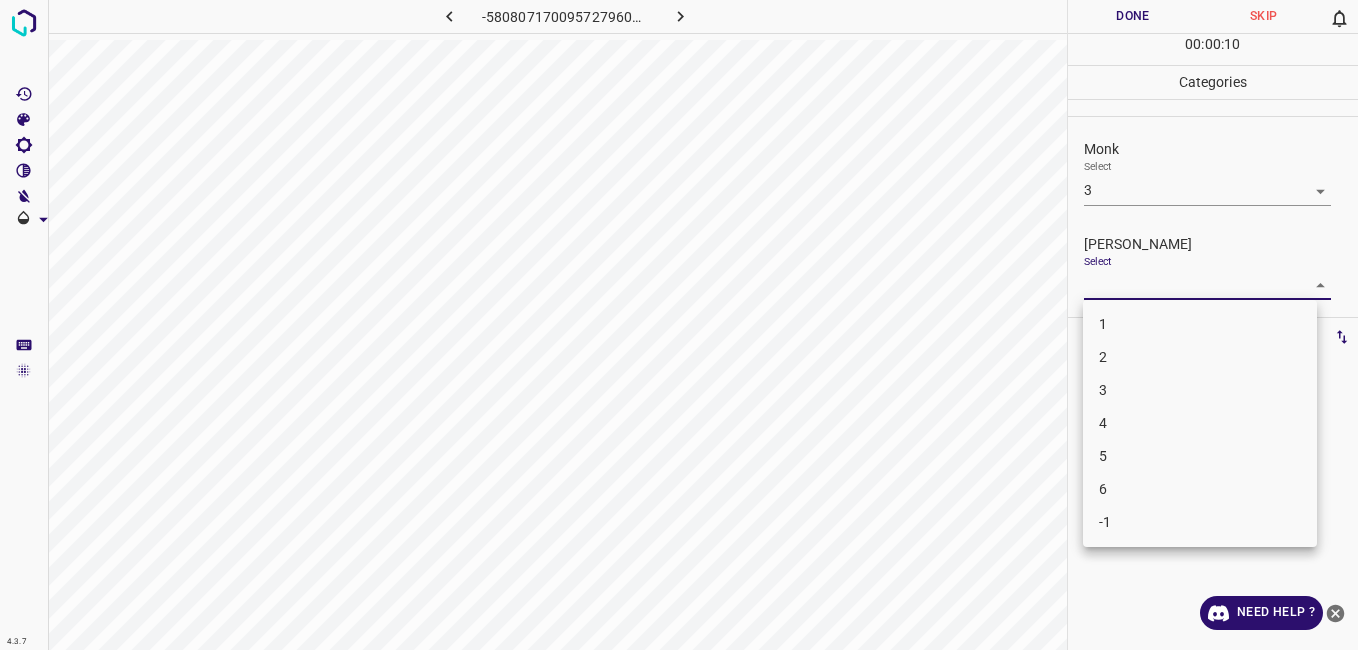 click on "2" at bounding box center [1200, 357] 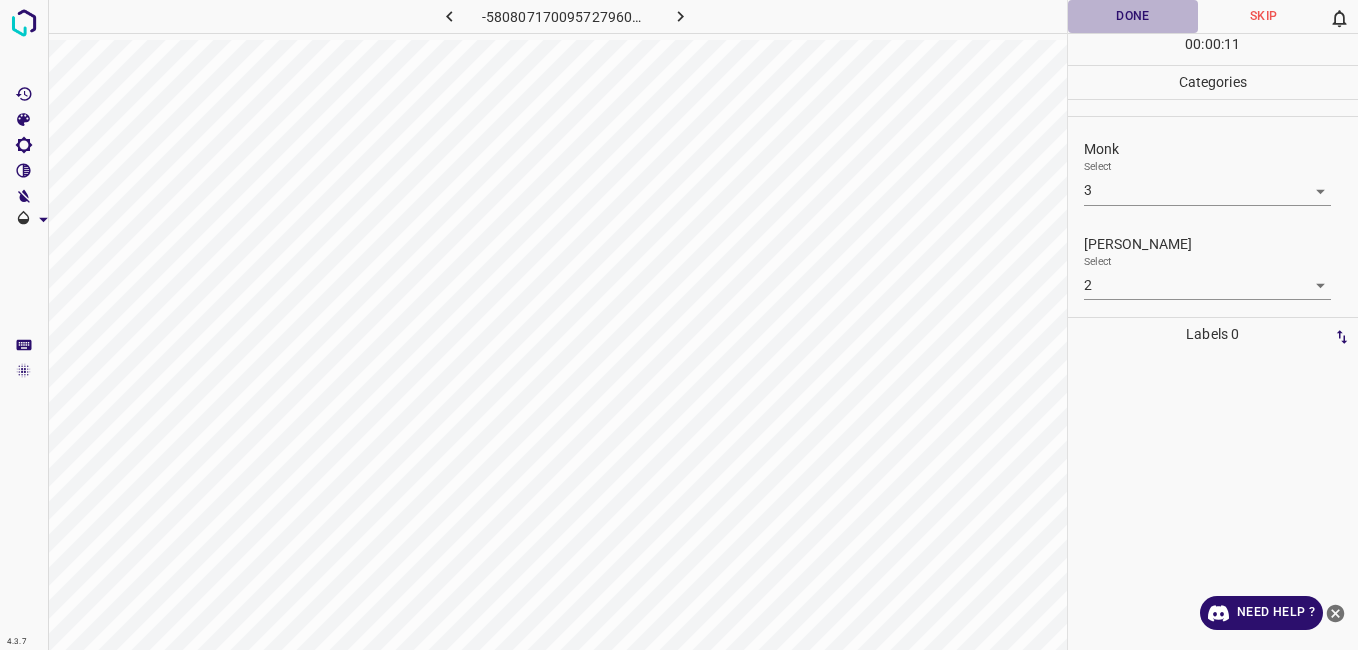 click on "Done" at bounding box center (1133, 16) 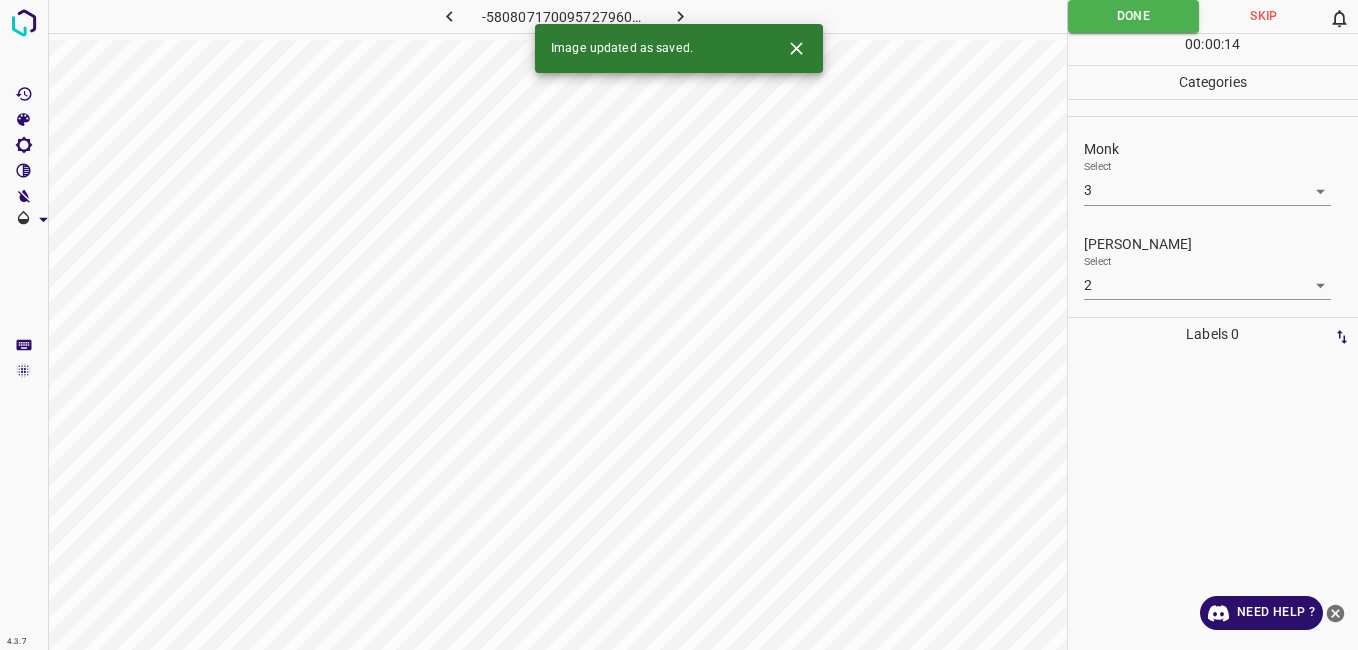 click 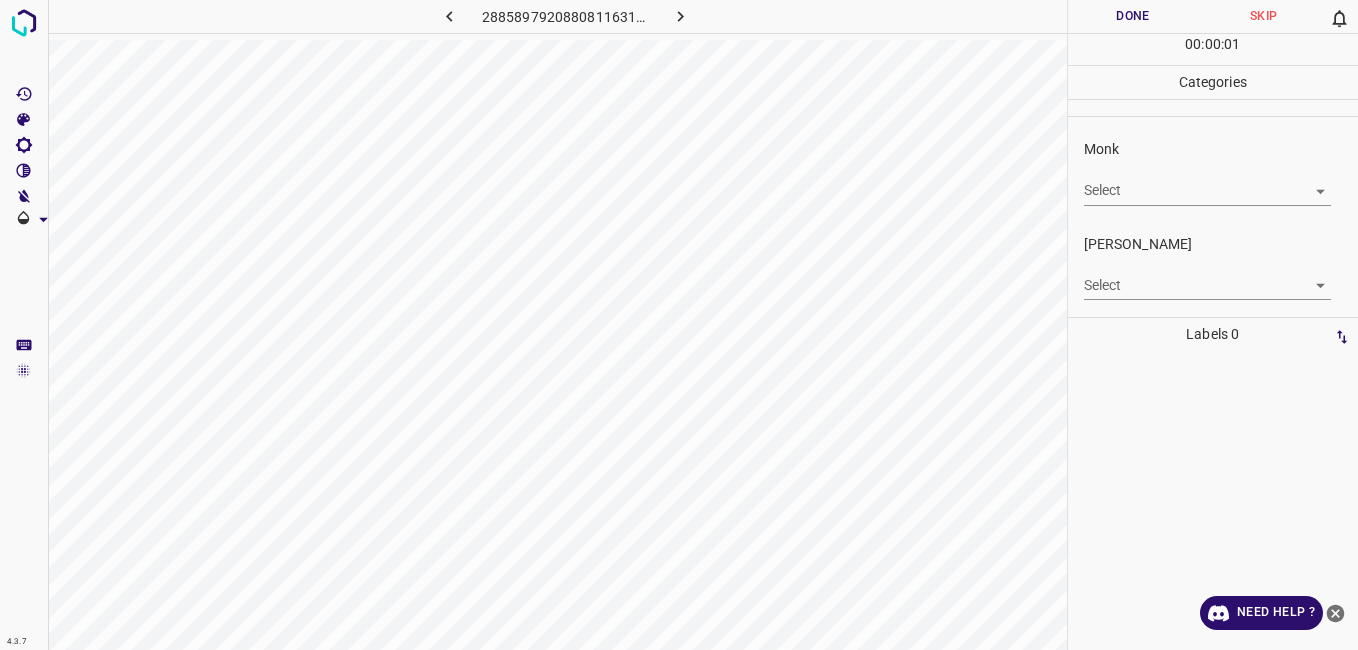 click on "4.3.7 2885897920880811631.png Done Skip 0 00   : 00   : 01   Categories Monk   Select ​  [PERSON_NAME]   Select ​ Labels   0 Categories 1 Monk 2  [PERSON_NAME] Tools Space Change between modes (Draw & Edit) I Auto labeling R Restore zoom M Zoom in N Zoom out Delete Delete selecte label Filters Z Restore filters X Saturation filter C Brightness filter V Contrast filter B Gray scale filter General O Download Need Help ? - Text - Hide - Delete" at bounding box center (679, 325) 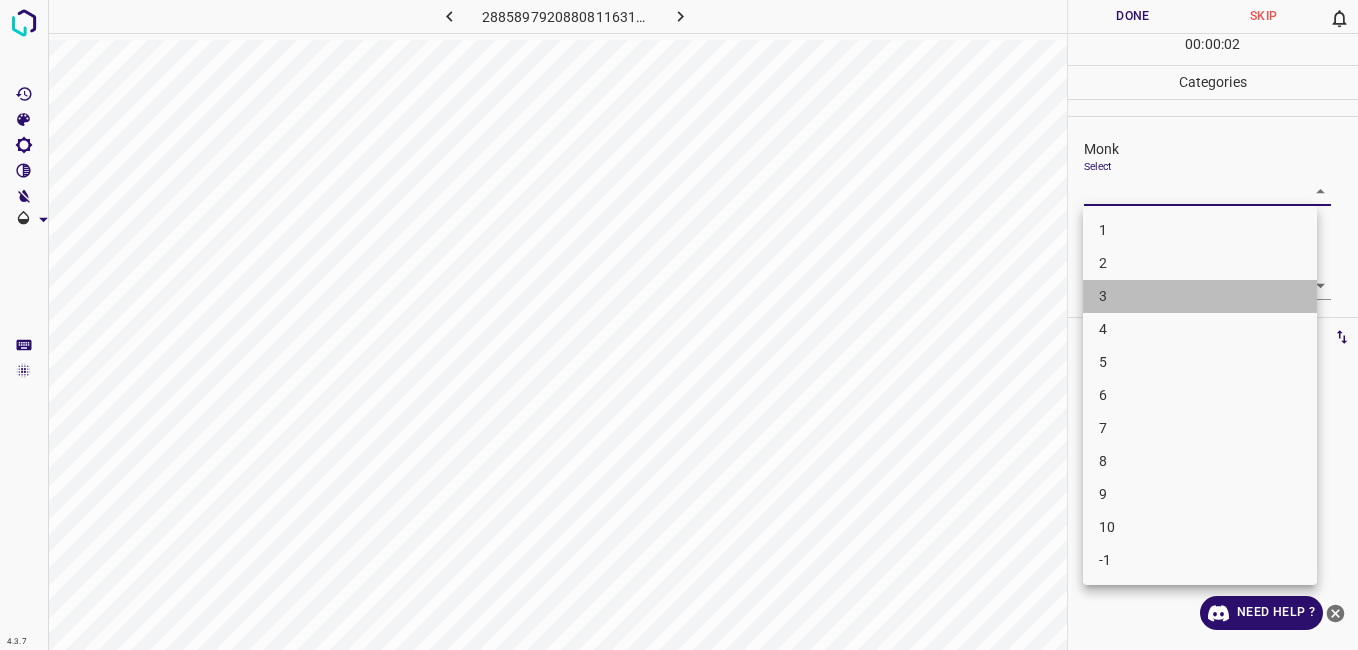 click on "3" at bounding box center (1200, 296) 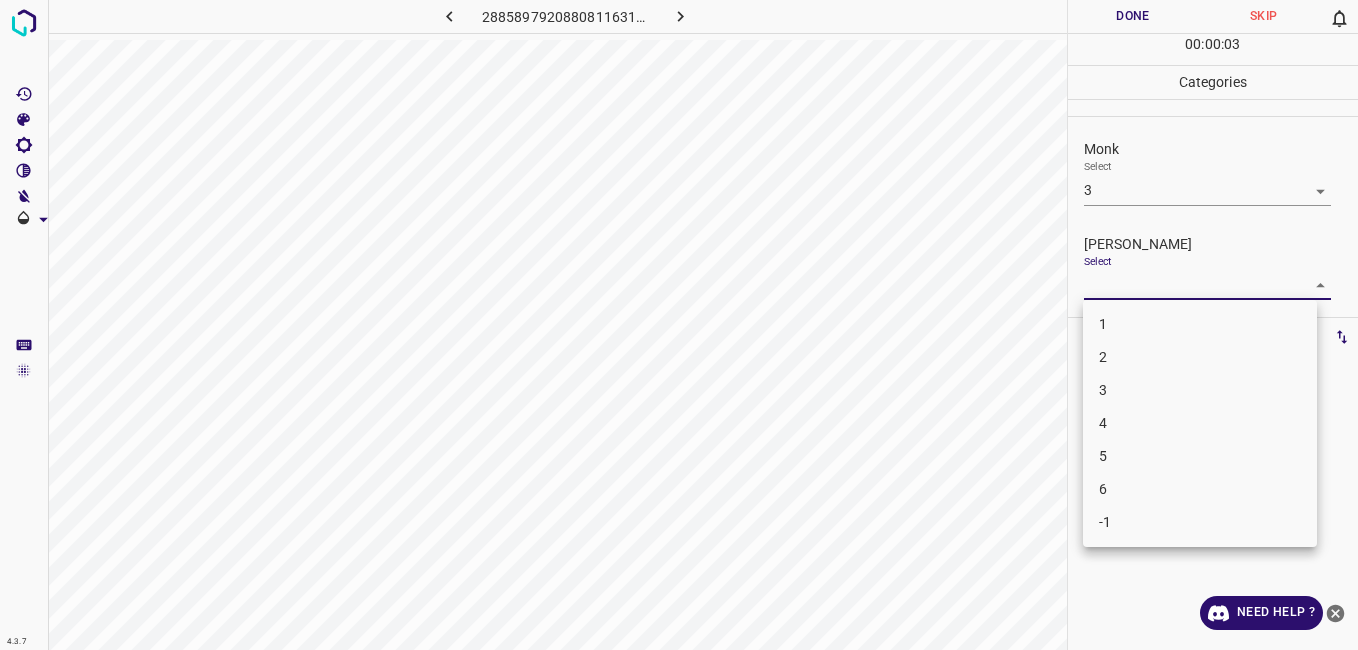 click on "4.3.7 2885897920880811631.png Done Skip 0 00   : 00   : 03   Categories Monk   Select 3 3  [PERSON_NAME]   Select ​ Labels   0 Categories 1 Monk 2  [PERSON_NAME] Tools Space Change between modes (Draw & Edit) I Auto labeling R Restore zoom M Zoom in N Zoom out Delete Delete selecte label Filters Z Restore filters X Saturation filter C Brightness filter V Contrast filter B Gray scale filter General O Download Need Help ? - Text - Hide - Delete 1 2 3 4 5 6 -1" at bounding box center [679, 325] 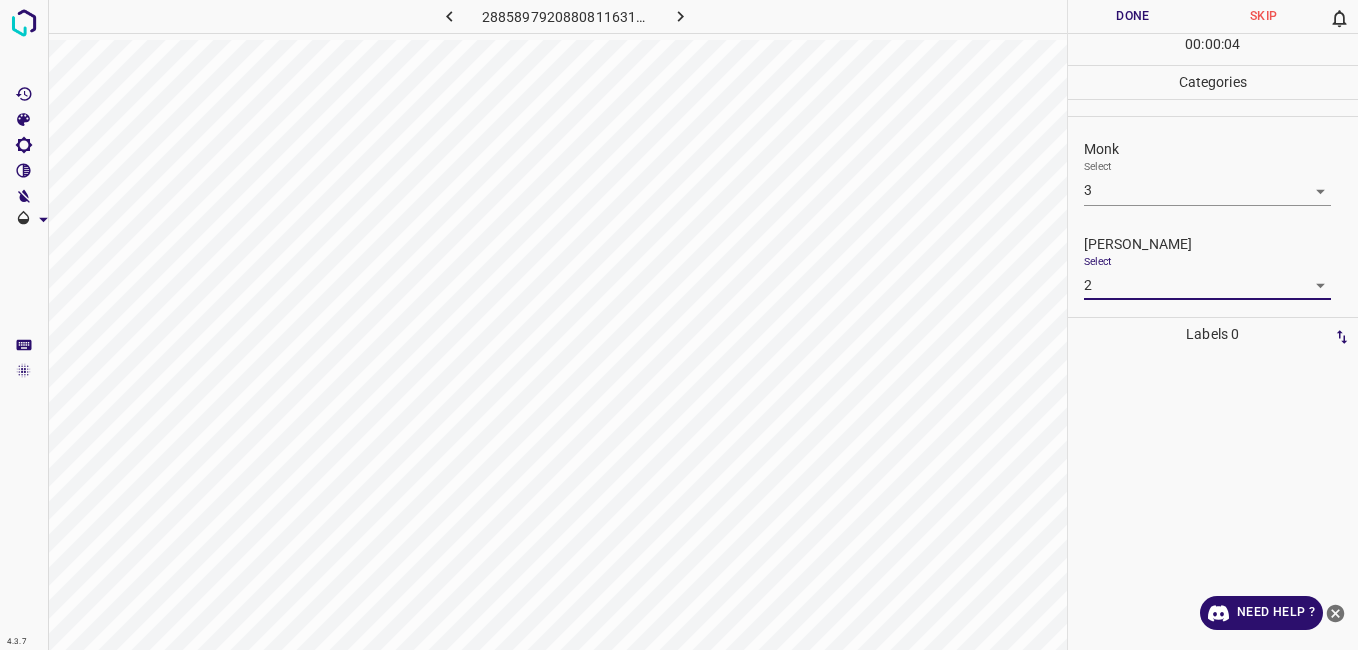 click on "Done" at bounding box center [1133, 16] 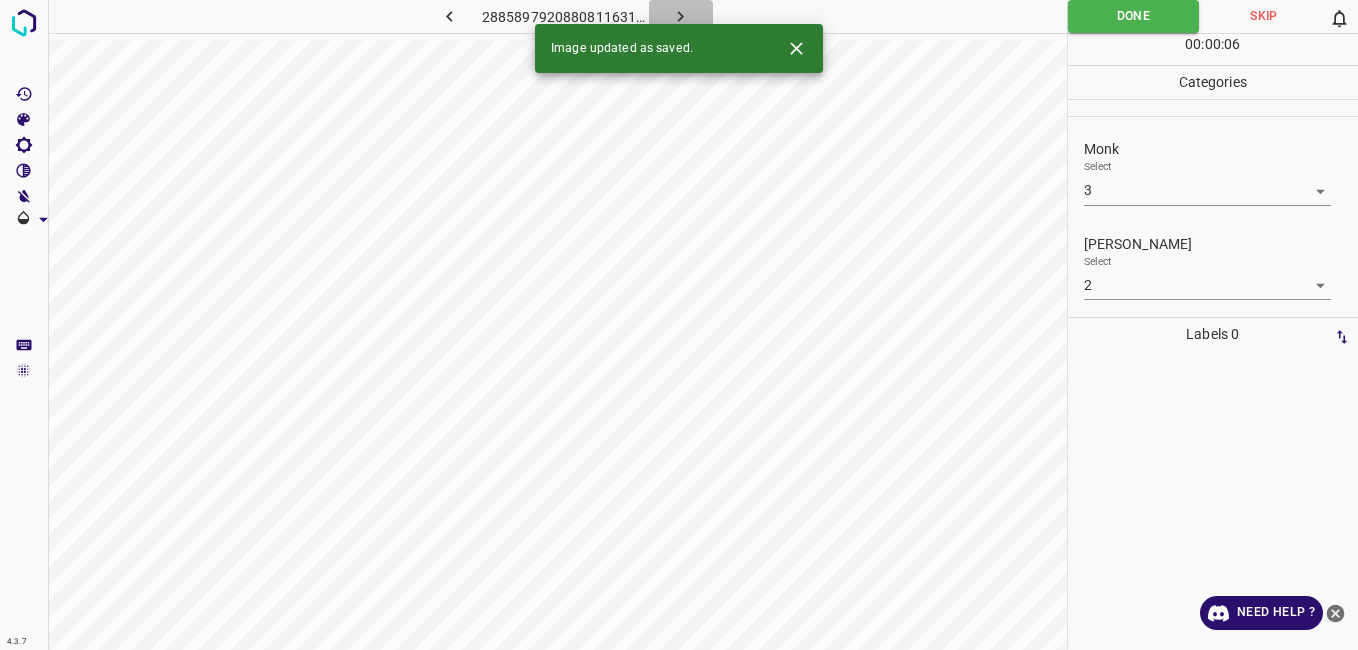 click at bounding box center (681, 16) 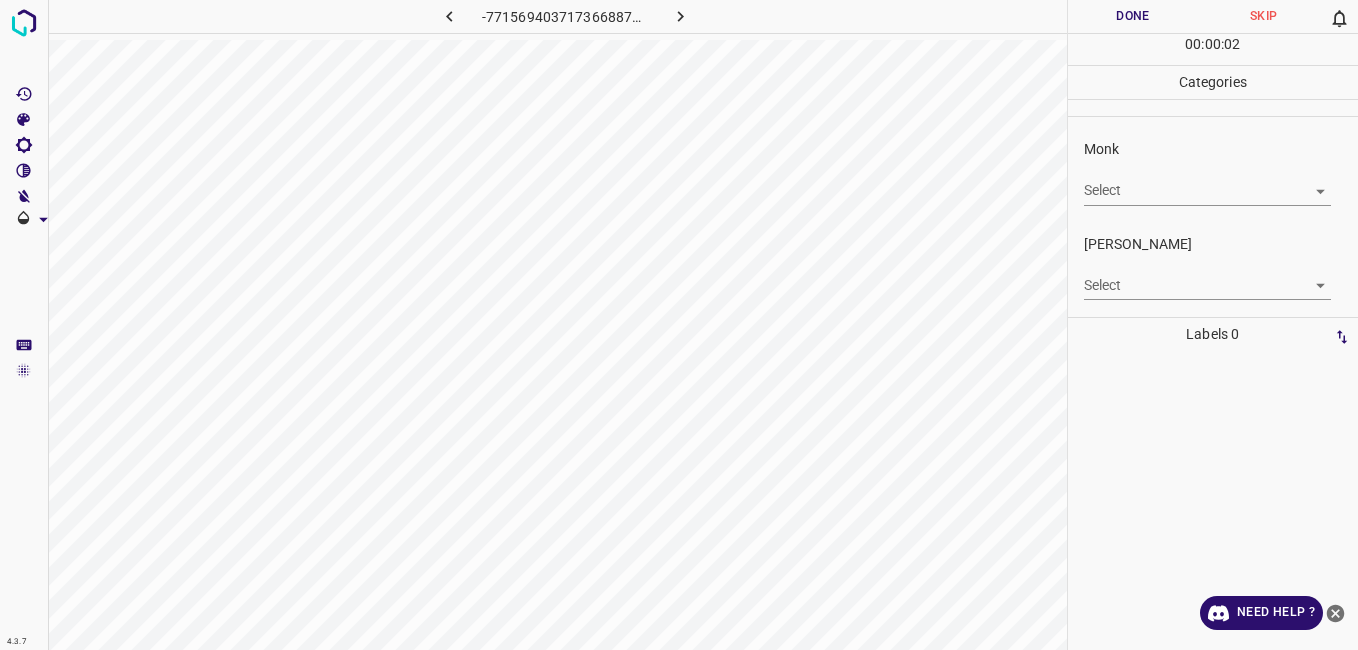 click on "Select ​" at bounding box center [1207, 182] 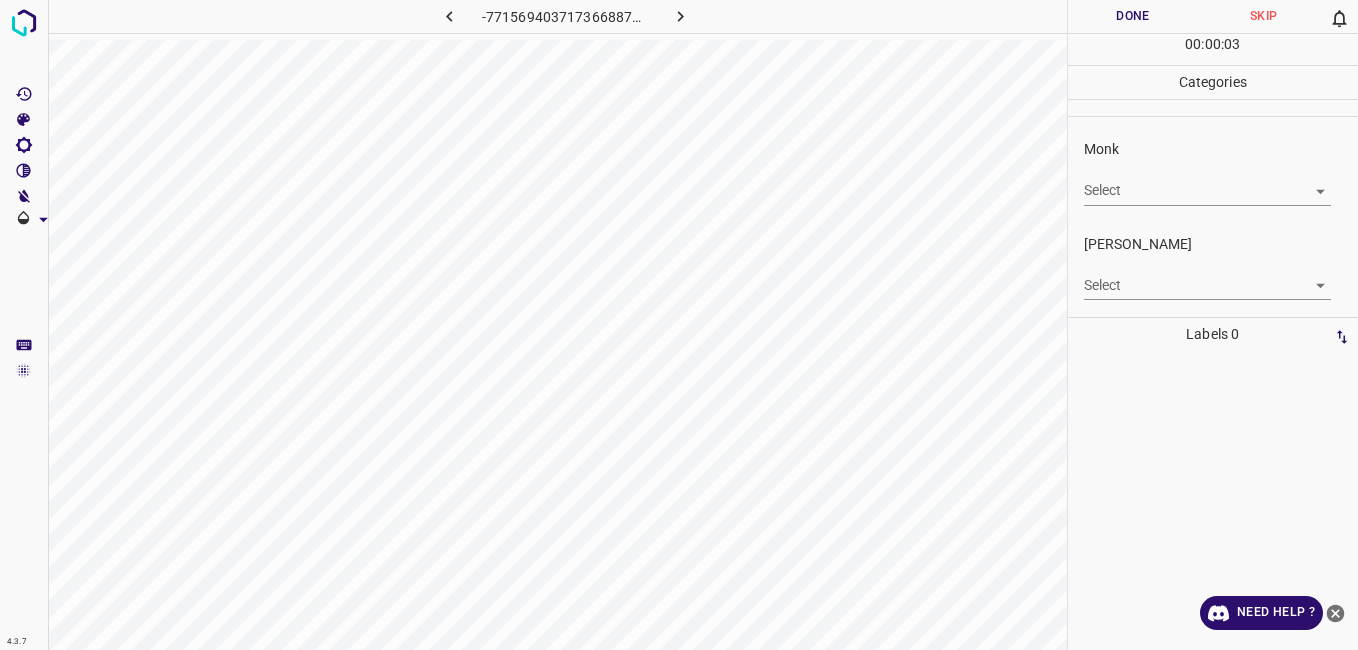 click on "Select ​" at bounding box center (1207, 182) 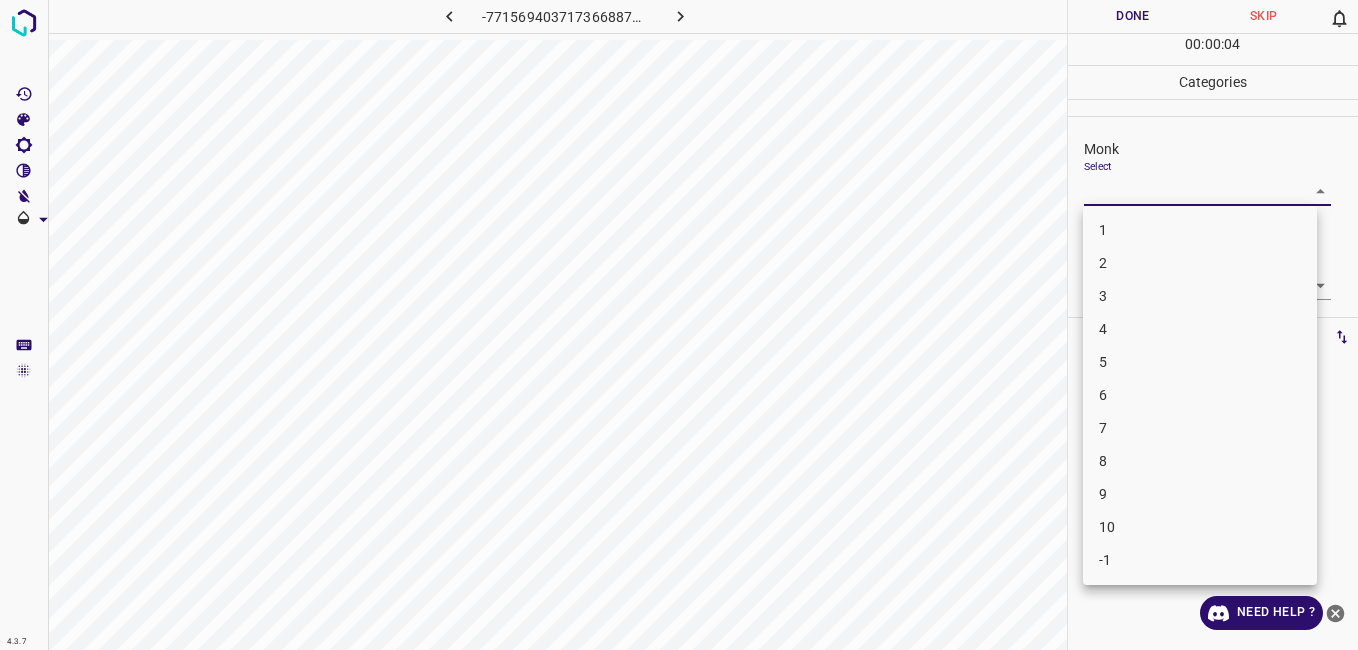 click on "4.3.7 -7715694037173668876.png Done Skip 0 00   : 00   : 04   Categories Monk   Select ​  [PERSON_NAME]   Select ​ Labels   0 Categories 1 Monk 2  [PERSON_NAME] Tools Space Change between modes (Draw & Edit) I Auto labeling R Restore zoom M Zoom in N Zoom out Delete Delete selecte label Filters Z Restore filters X Saturation filter C Brightness filter V Contrast filter B Gray scale filter General O Download Need Help ? - Text - Hide - Delete 1 2 3 4 5 6 7 8 9 10 -1" at bounding box center (679, 325) 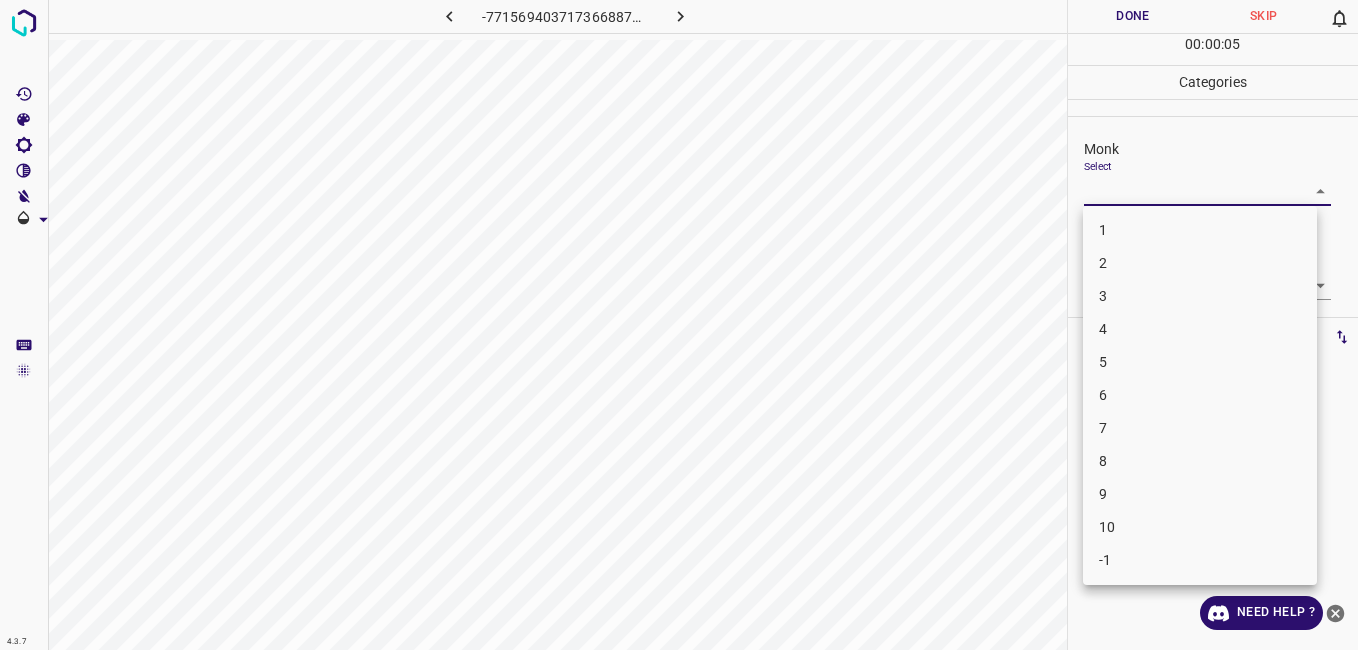 click on "7" at bounding box center (1200, 428) 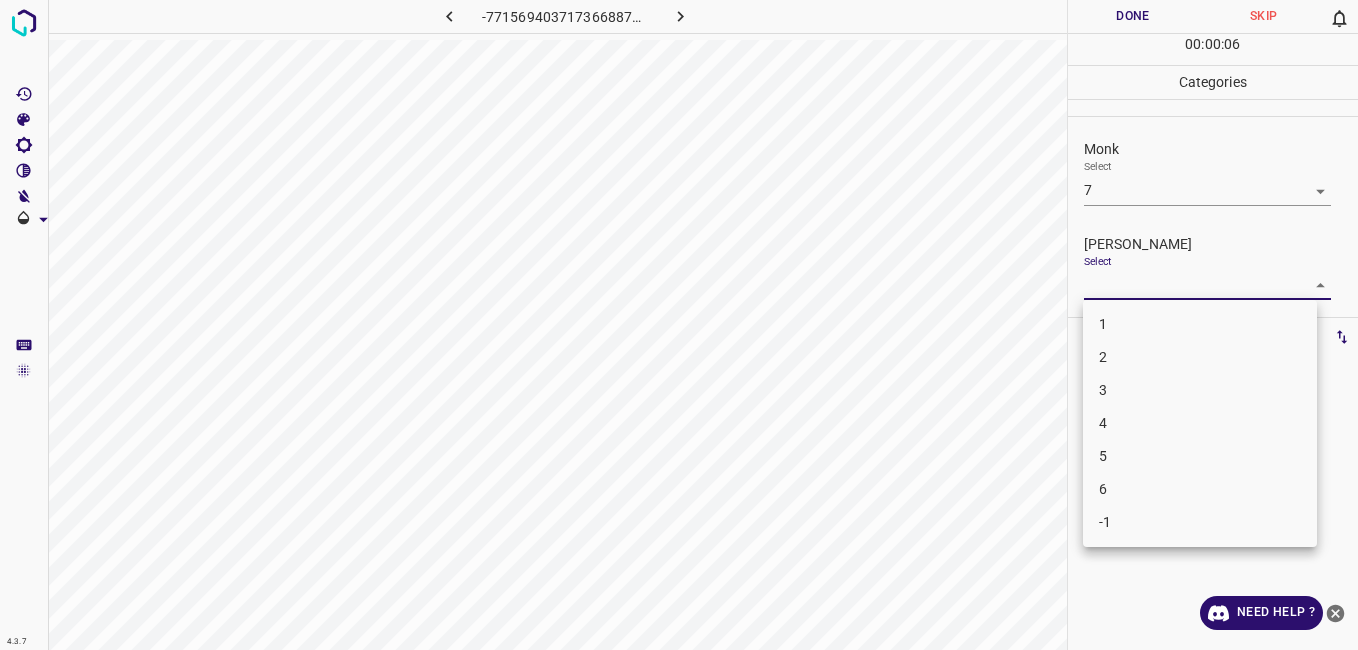 click on "4.3.7 -7715694037173668876.png Done Skip 0 00   : 00   : 06   Categories Monk   Select 7 7  [PERSON_NAME]   Select ​ Labels   0 Categories 1 Monk 2  [PERSON_NAME] Tools Space Change between modes (Draw & Edit) I Auto labeling R Restore zoom M Zoom in N Zoom out Delete Delete selecte label Filters Z Restore filters X Saturation filter C Brightness filter V Contrast filter B Gray scale filter General O Download Need Help ? - Text - Hide - Delete 1 2 3 4 5 6 -1" at bounding box center (679, 325) 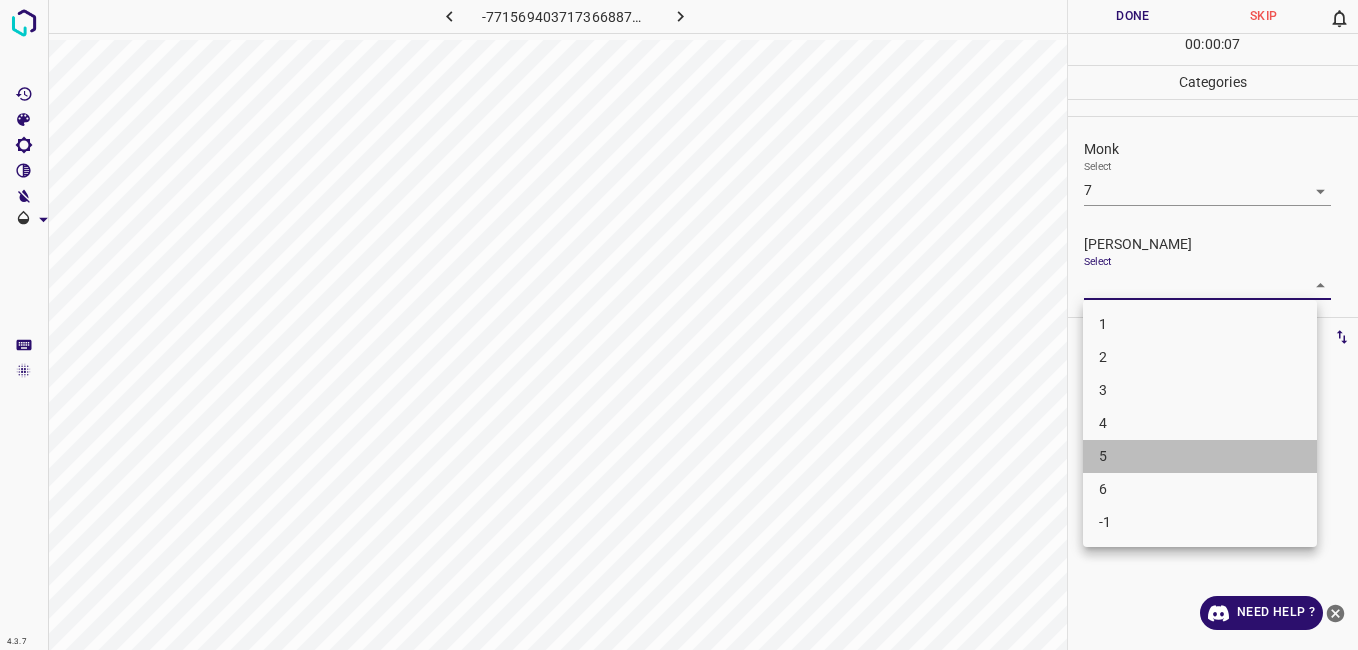 click on "5" at bounding box center [1200, 456] 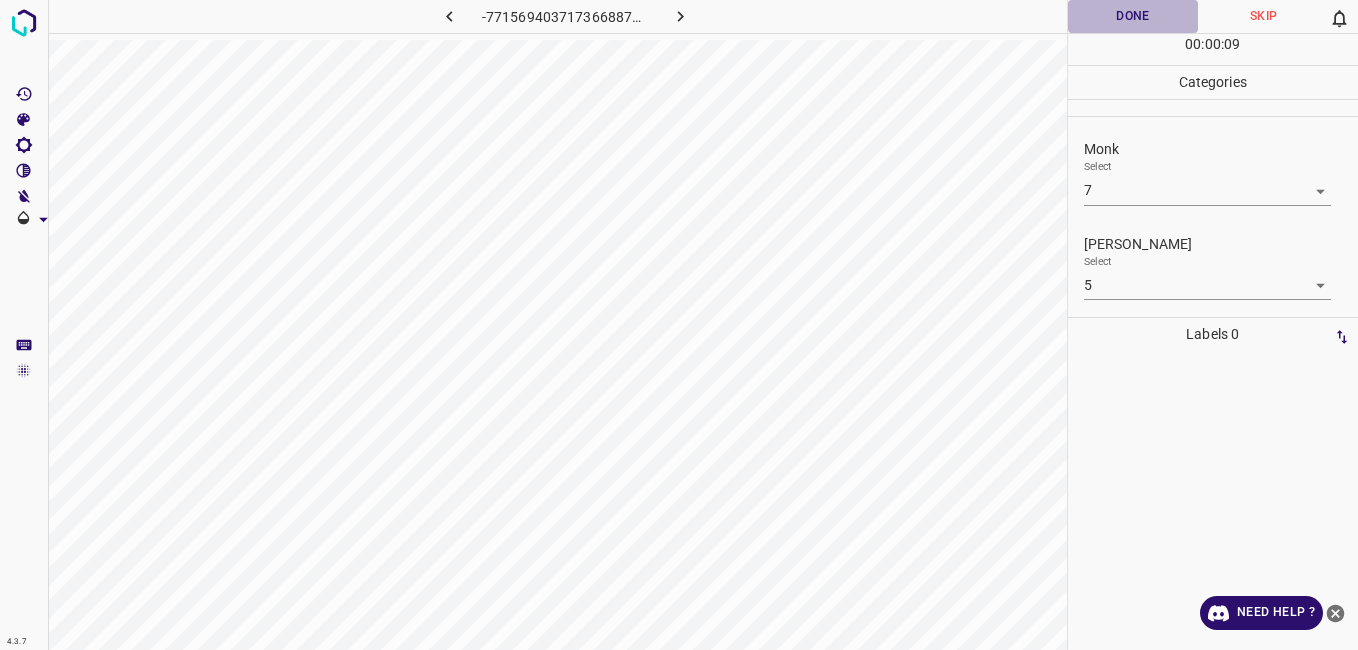 click on "Done" at bounding box center (1133, 16) 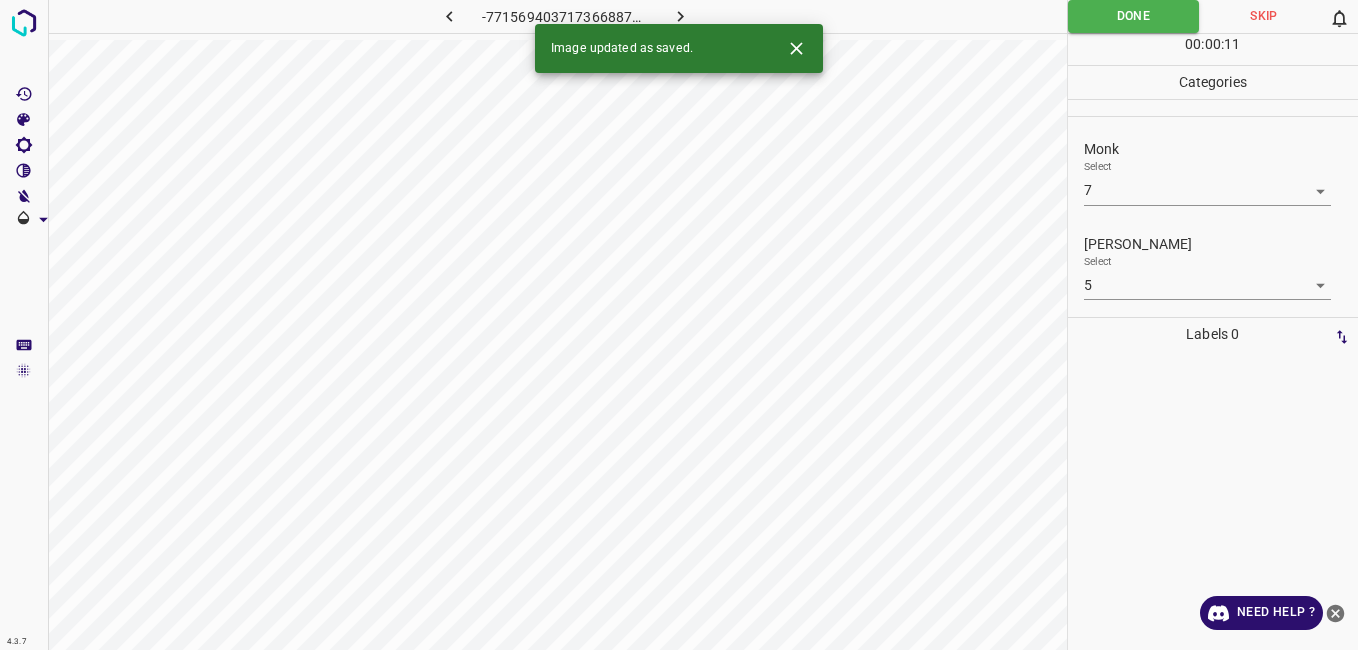 click at bounding box center (681, 16) 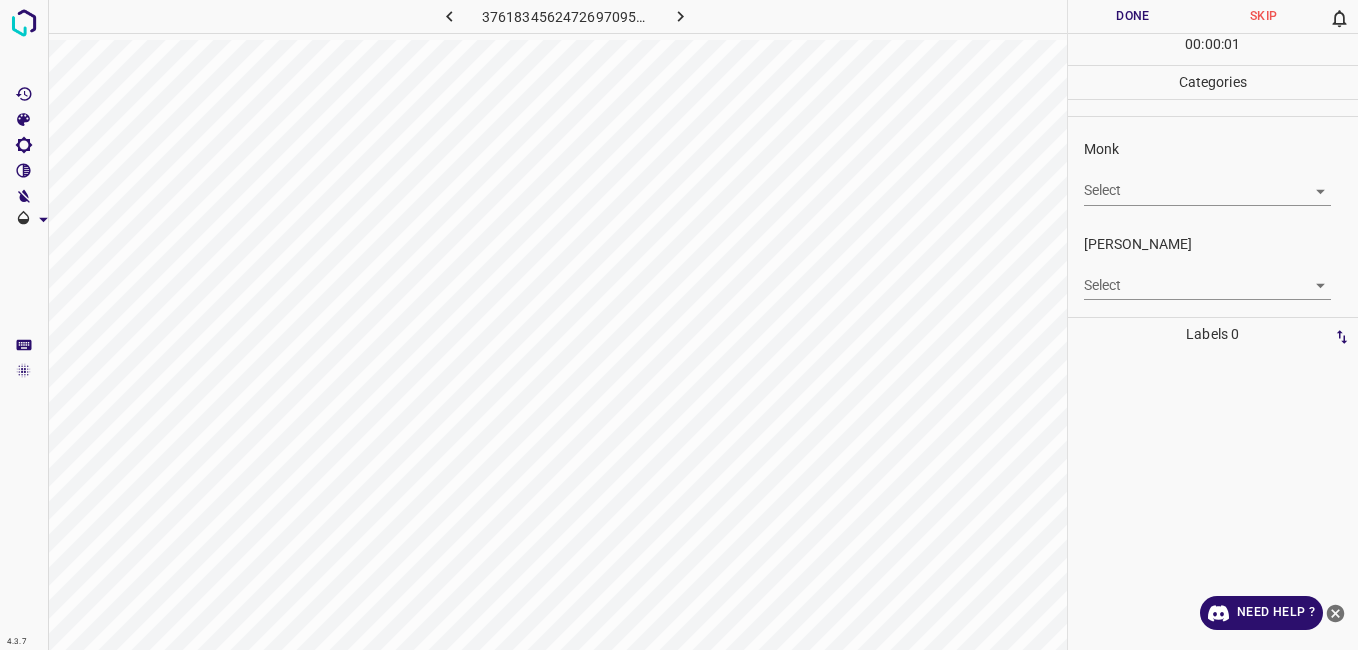 click on "4.3.7 3761834562472697095.png Done Skip 0 00   : 00   : 01   Categories Monk   Select ​  [PERSON_NAME]   Select ​ Labels   0 Categories 1 Monk 2  [PERSON_NAME] Tools Space Change between modes (Draw & Edit) I Auto labeling R Restore zoom M Zoom in N Zoom out Delete Delete selecte label Filters Z Restore filters X Saturation filter C Brightness filter V Contrast filter B Gray scale filter General O Download Need Help ? - Text - Hide - Delete" at bounding box center (679, 325) 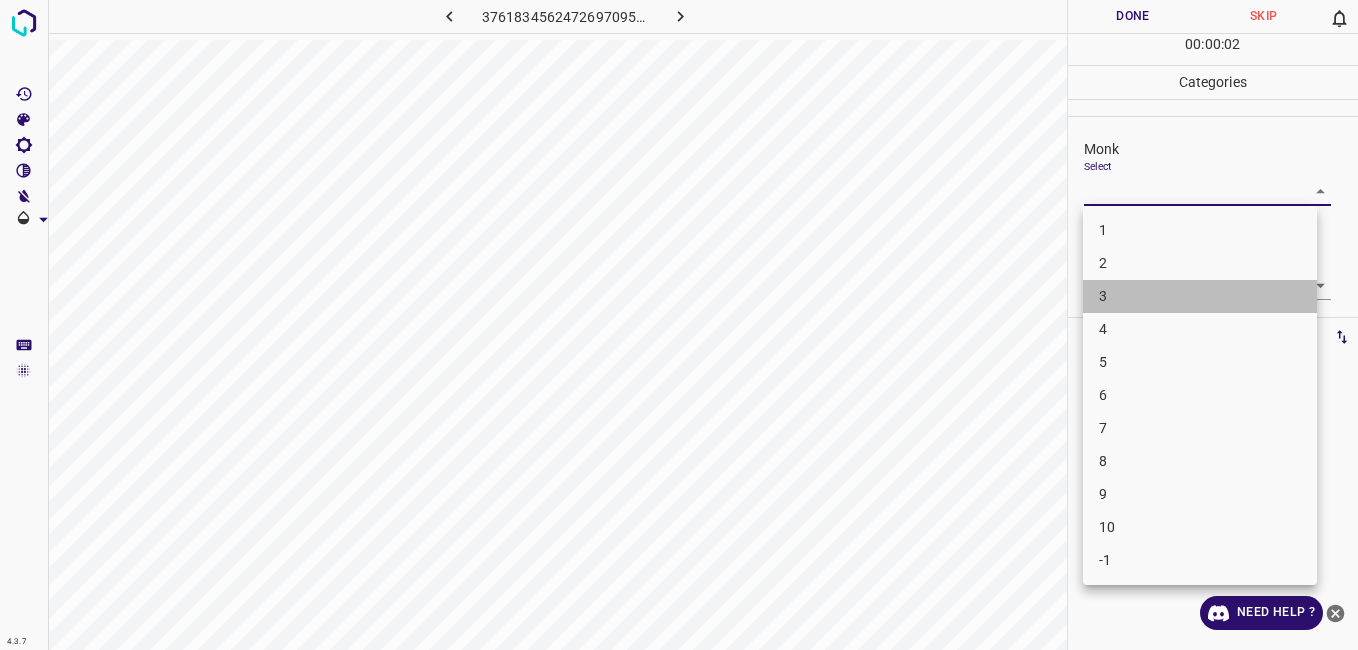 click on "3" at bounding box center [1200, 296] 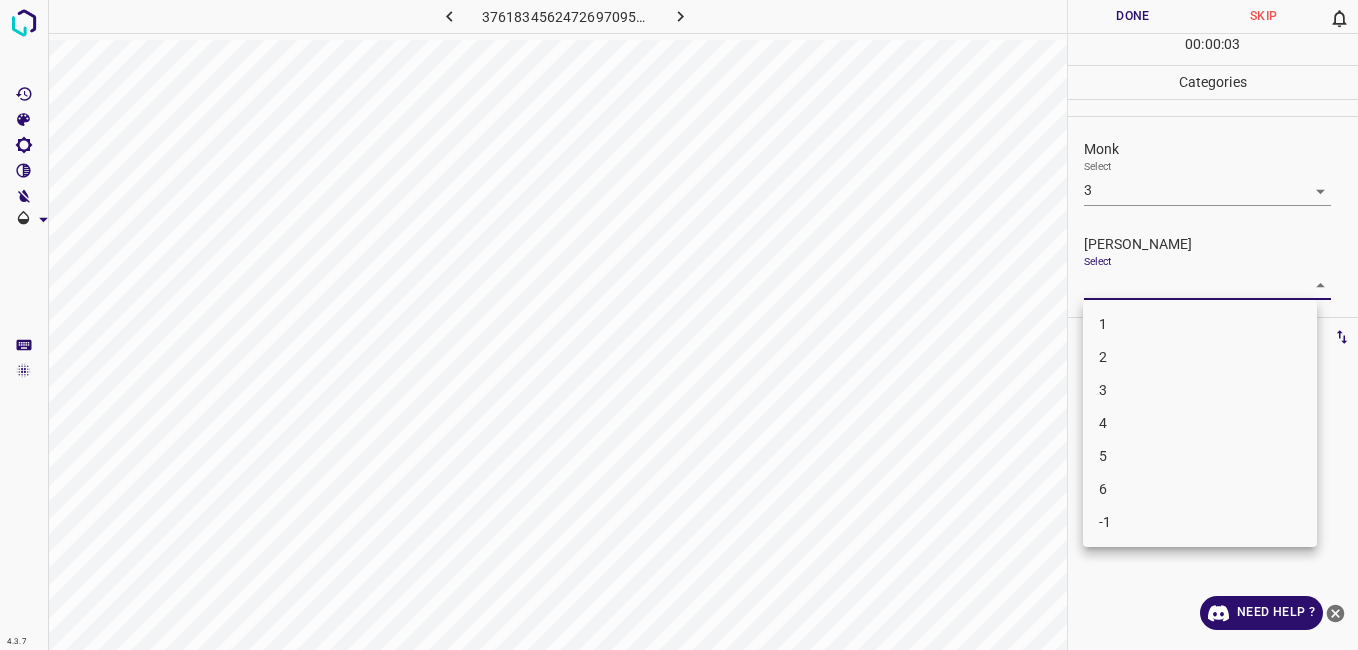 click on "4.3.7 3761834562472697095.png Done Skip 0 00   : 00   : 03   Categories Monk   Select 3 3  [PERSON_NAME]   Select ​ Labels   0 Categories 1 Monk 2  [PERSON_NAME] Tools Space Change between modes (Draw & Edit) I Auto labeling R Restore zoom M Zoom in N Zoom out Delete Delete selecte label Filters Z Restore filters X Saturation filter C Brightness filter V Contrast filter B Gray scale filter General O Download Need Help ? - Text - Hide - Delete 1 2 3 4 5 6 -1" at bounding box center [679, 325] 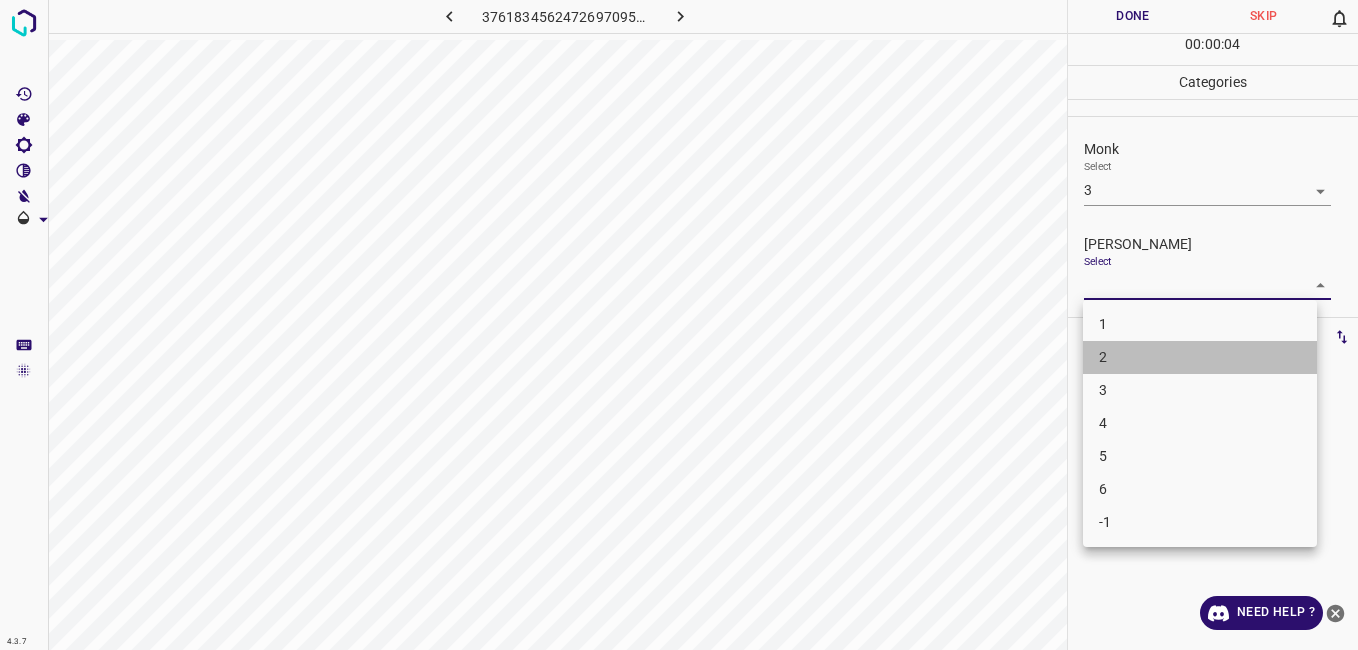 click on "2" at bounding box center (1200, 357) 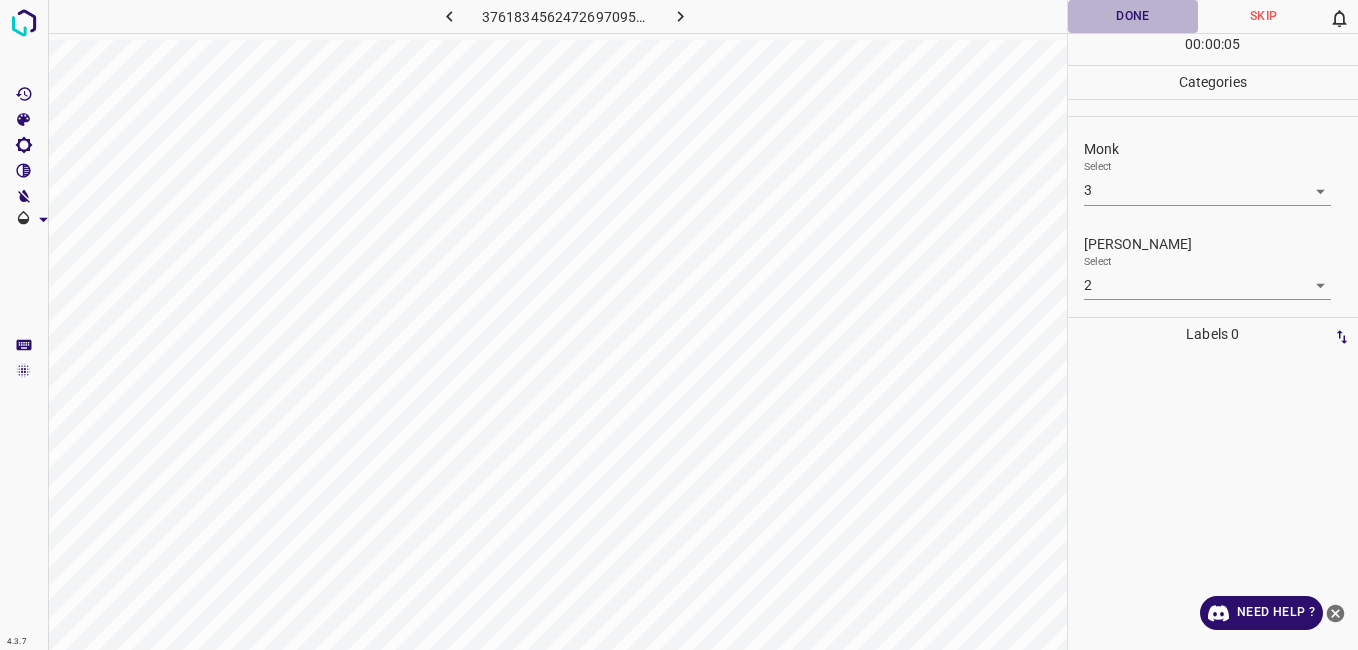 click on "Done" at bounding box center [1133, 16] 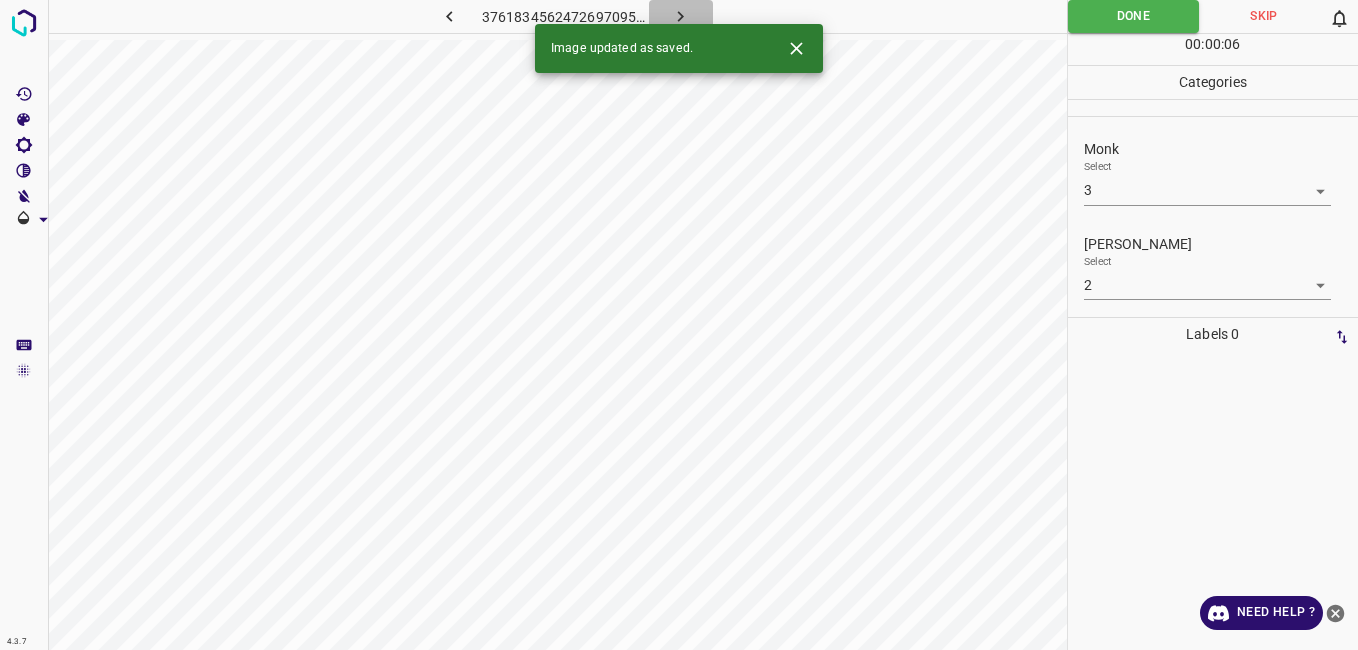 click at bounding box center (681, 16) 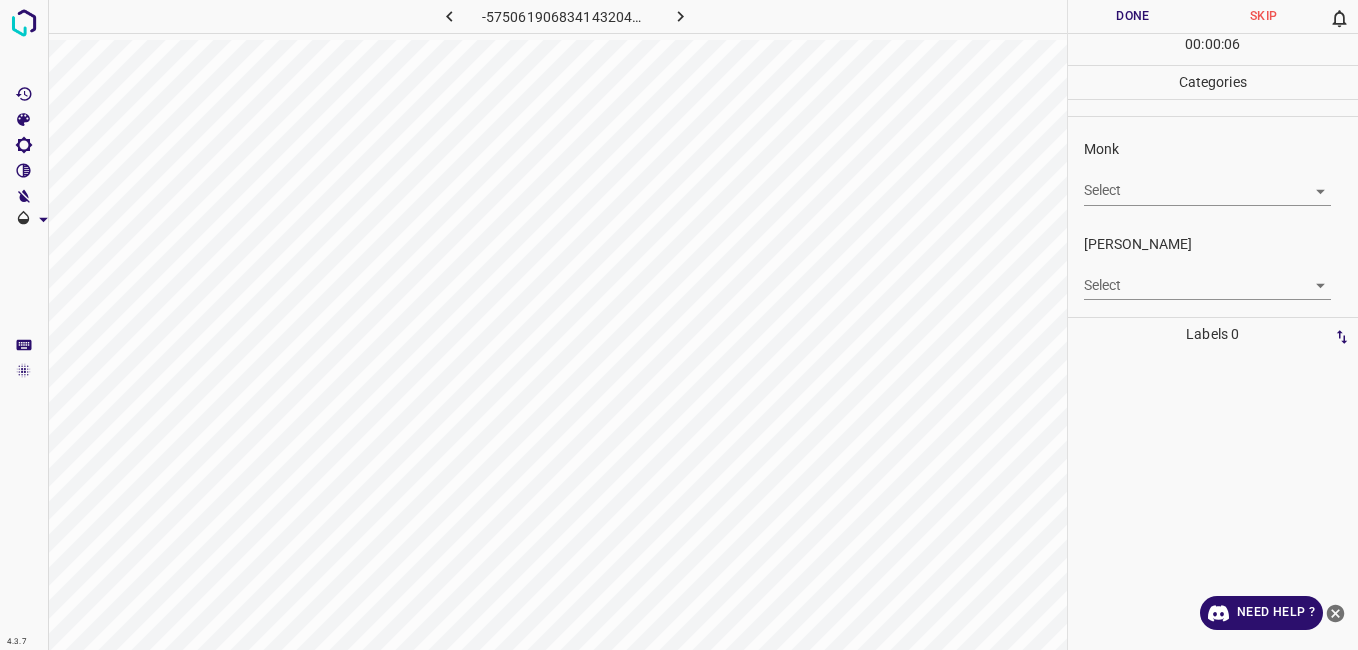 click on "4.3.7 -5750619068341432048.png Done Skip 0 00   : 00   : 06   Categories Monk   Select ​  [PERSON_NAME]   Select ​ Labels   0 Categories 1 Monk 2  [PERSON_NAME] Tools Space Change between modes (Draw & Edit) I Auto labeling R Restore zoom M Zoom in N Zoom out Delete Delete selecte label Filters Z Restore filters X Saturation filter C Brightness filter V Contrast filter B Gray scale filter General O Download Need Help ? - Text - Hide - Delete" at bounding box center [679, 325] 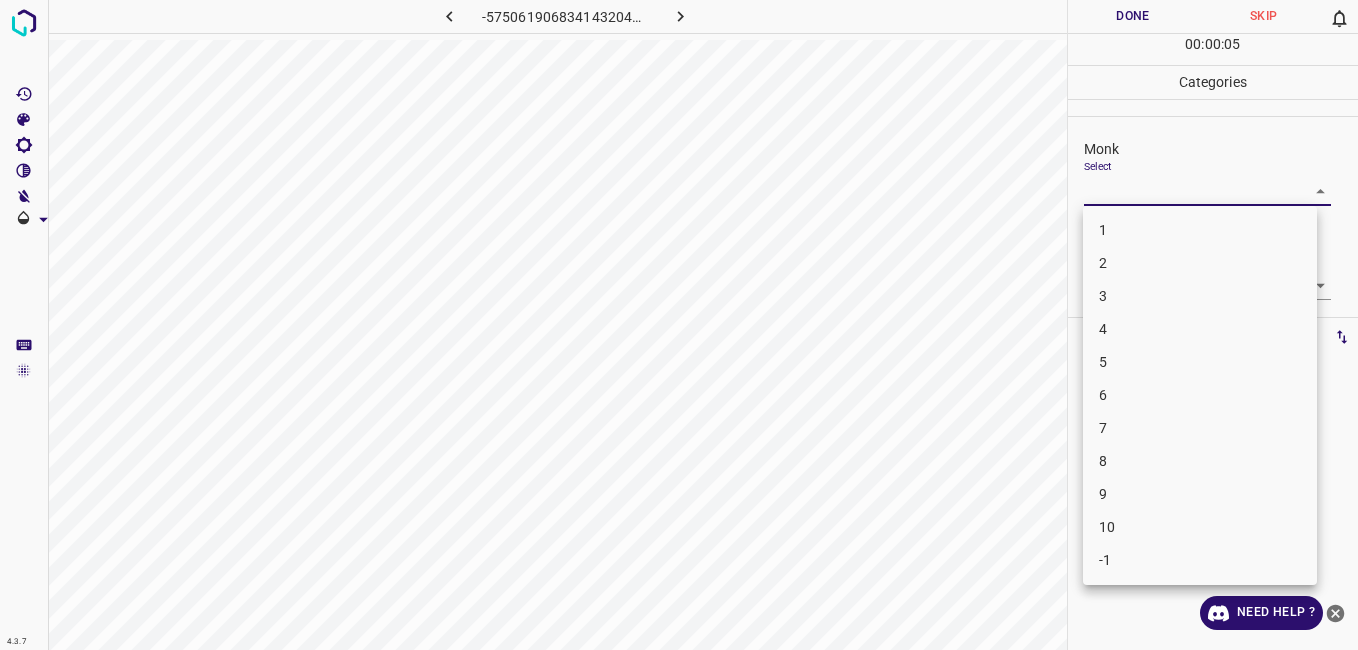 click on "3" at bounding box center [1200, 296] 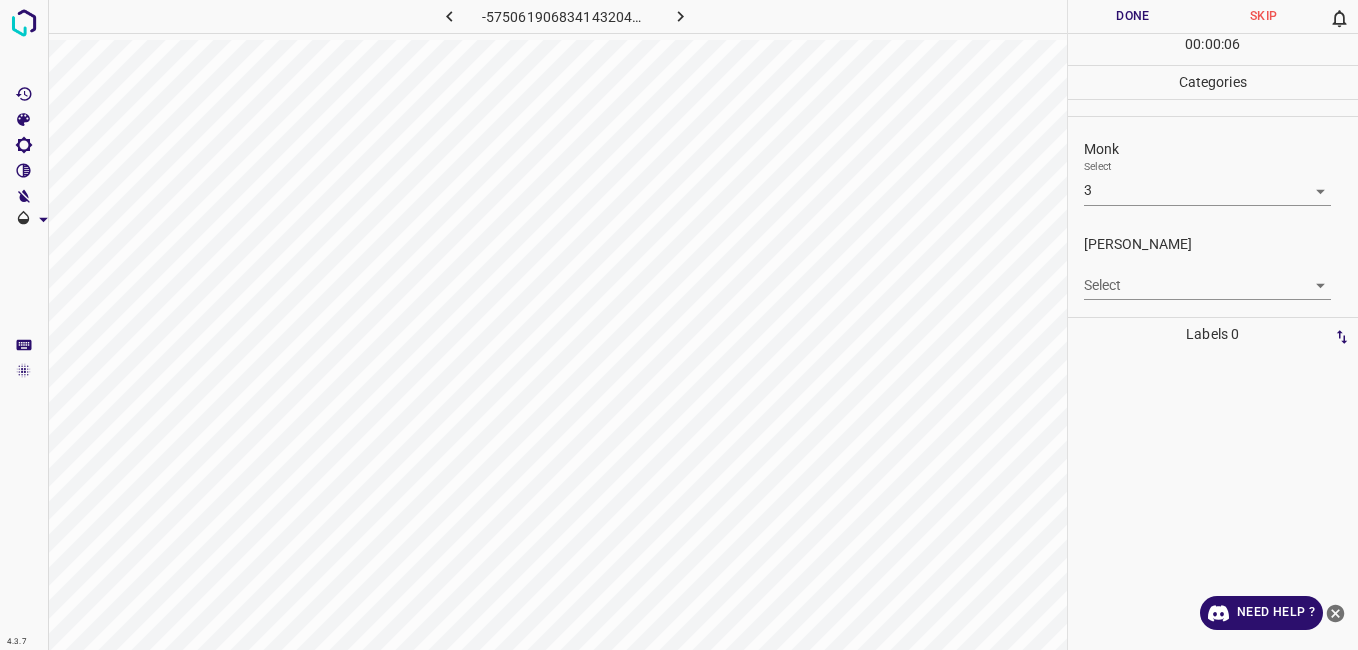 click on "Select ​" at bounding box center [1207, 277] 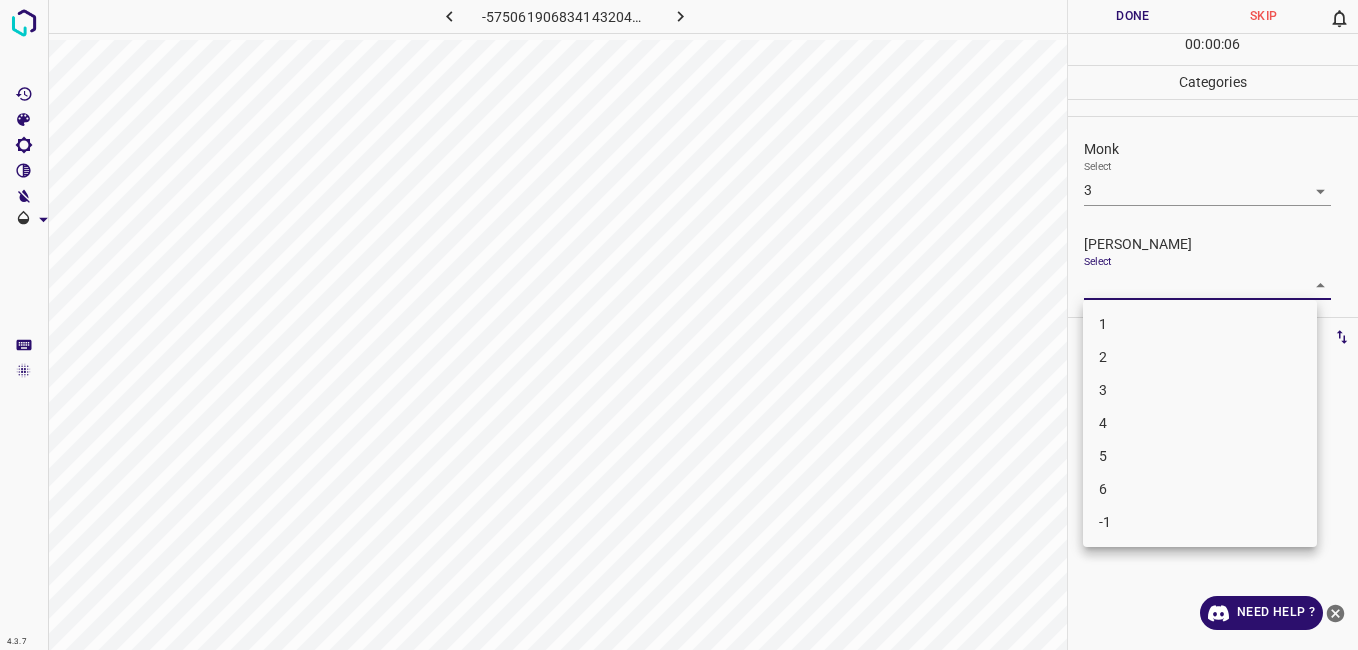 click on "4.3.7 -5750619068341432048.png Done Skip 0 00   : 00   : 06   Categories Monk   Select 3 3  [PERSON_NAME]   Select ​ Labels   0 Categories 1 Monk 2  [PERSON_NAME] Tools Space Change between modes (Draw & Edit) I Auto labeling R Restore zoom M Zoom in N Zoom out Delete Delete selecte label Filters Z Restore filters X Saturation filter C Brightness filter V Contrast filter B Gray scale filter General O Download Need Help ? - Text - Hide - Delete 1 2 3 4 5 6 -1" at bounding box center (679, 325) 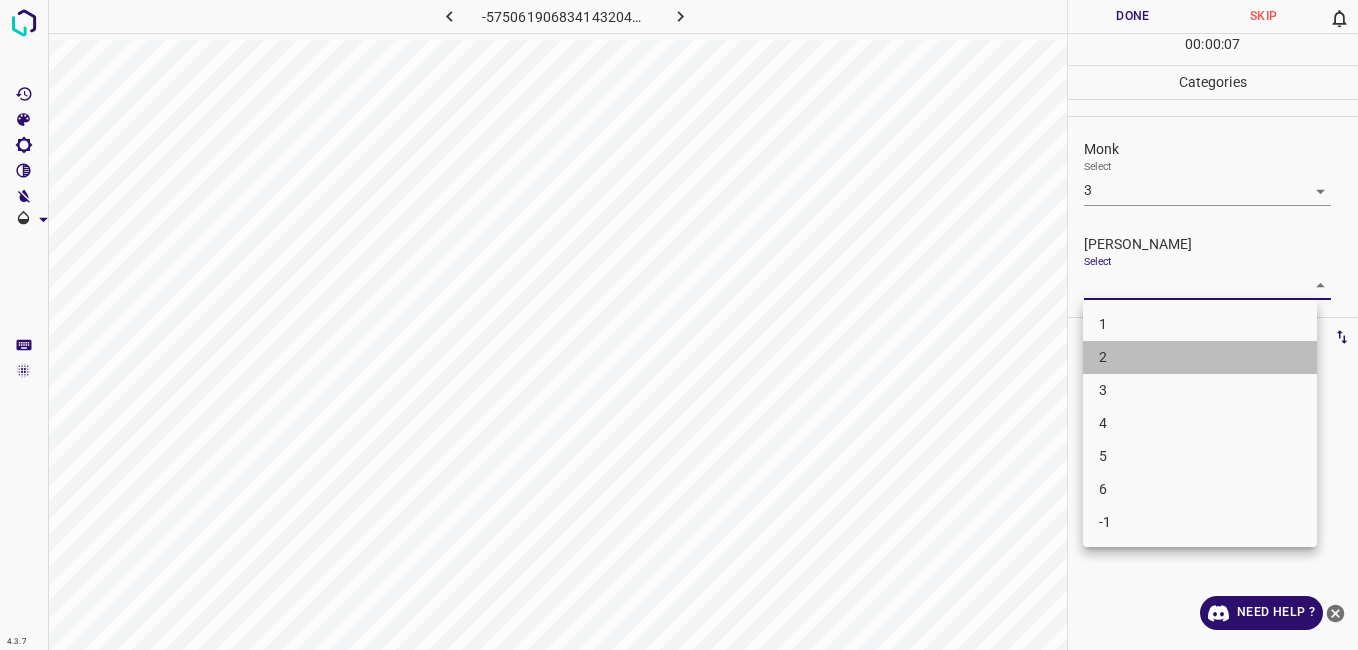 drag, startPoint x: 1121, startPoint y: 354, endPoint x: 1117, endPoint y: 325, distance: 29.274563 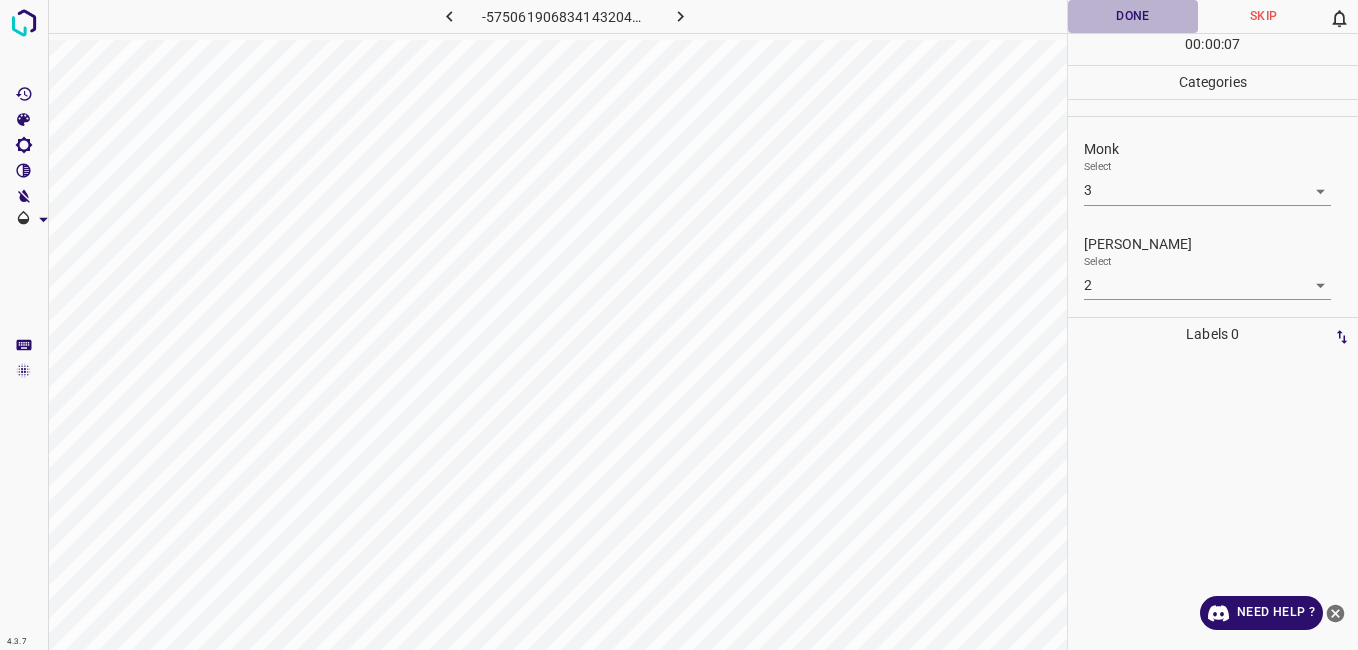 click on "Done" at bounding box center (1133, 16) 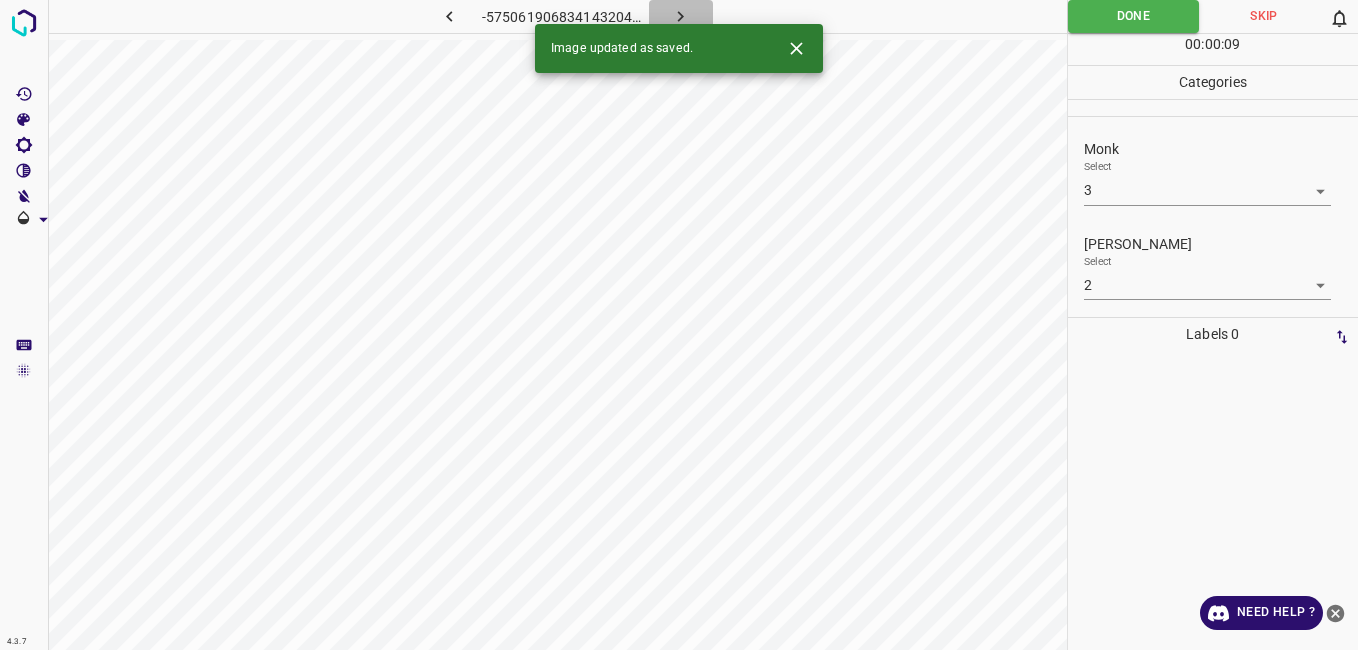 click at bounding box center (681, 16) 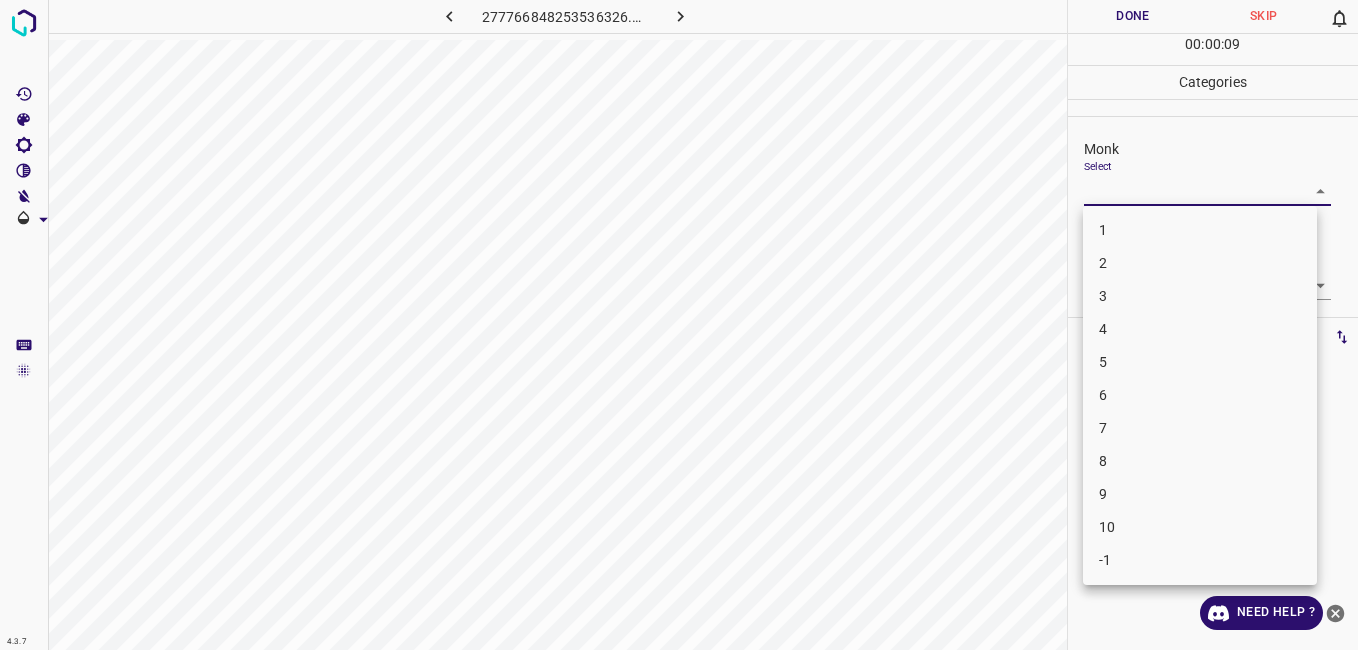 click on "4.3.7 277766848253536326.png Done Skip 0 00   : 00   : 09   Categories Monk   Select ​  [PERSON_NAME]   Select ​ Labels   0 Categories 1 Monk 2  [PERSON_NAME] Tools Space Change between modes (Draw & Edit) I Auto labeling R Restore zoom M Zoom in N Zoom out Delete Delete selecte label Filters Z Restore filters X Saturation filter C Brightness filter V Contrast filter B Gray scale filter General O Download Need Help ? - Text - Hide - Delete 1 2 3 4 5 6 7 8 9 10 -1" at bounding box center (679, 325) 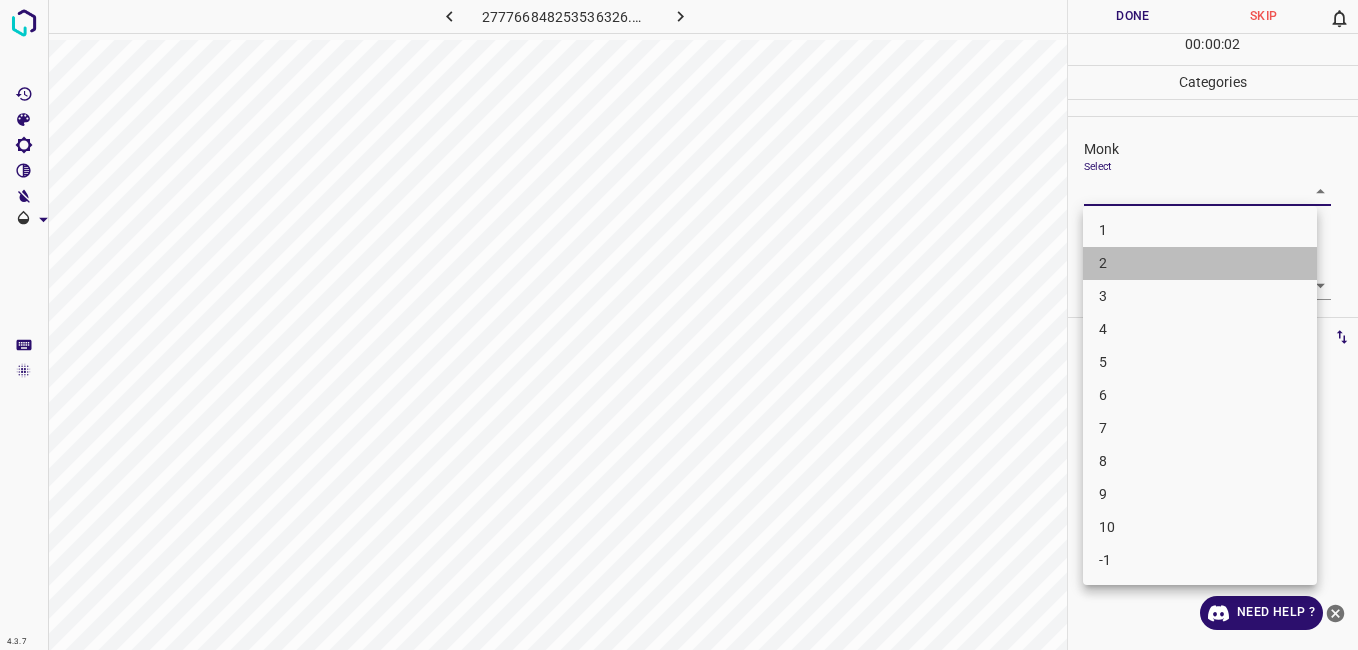 click on "2" at bounding box center (1200, 263) 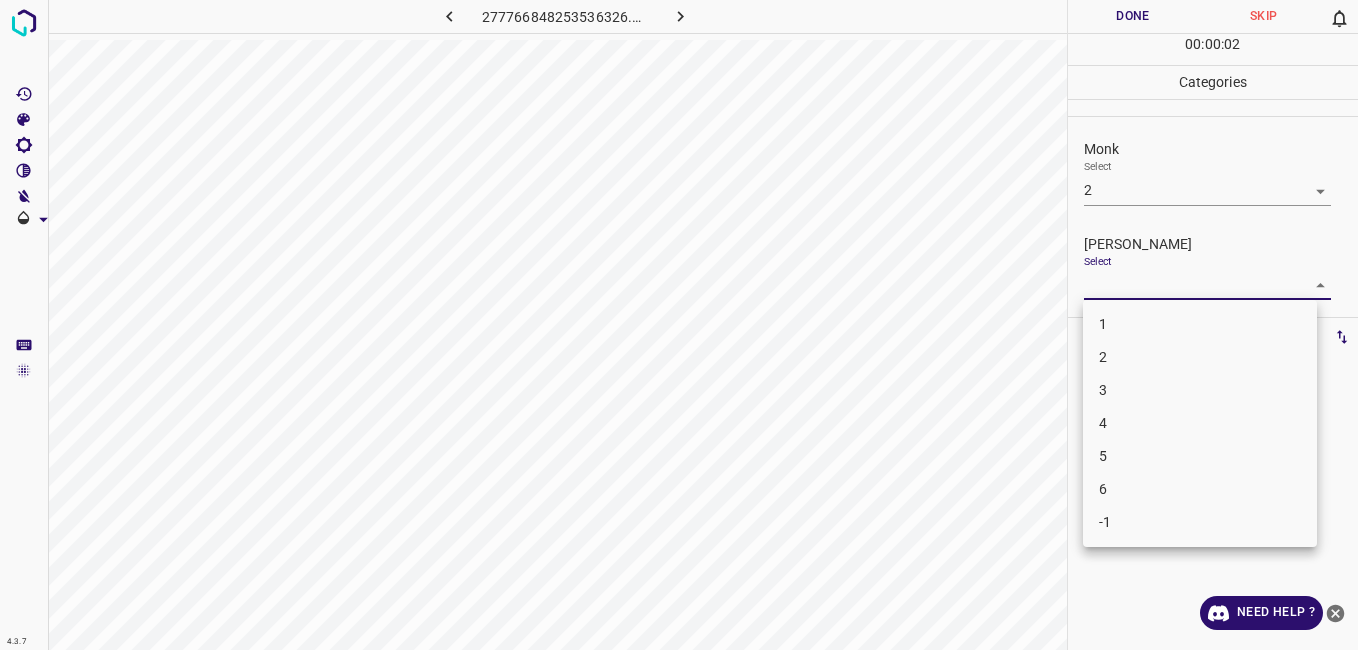 click on "4.3.7 277766848253536326.png Done Skip 0 00   : 00   : 02   Categories Monk   Select 2 2  [PERSON_NAME]   Select ​ Labels   0 Categories 1 Monk 2  [PERSON_NAME] Tools Space Change between modes (Draw & Edit) I Auto labeling R Restore zoom M Zoom in N Zoom out Delete Delete selecte label Filters Z Restore filters X Saturation filter C Brightness filter V Contrast filter B Gray scale filter General O Download Need Help ? - Text - Hide - Delete 1 2 3 4 5 6 -1" at bounding box center (679, 325) 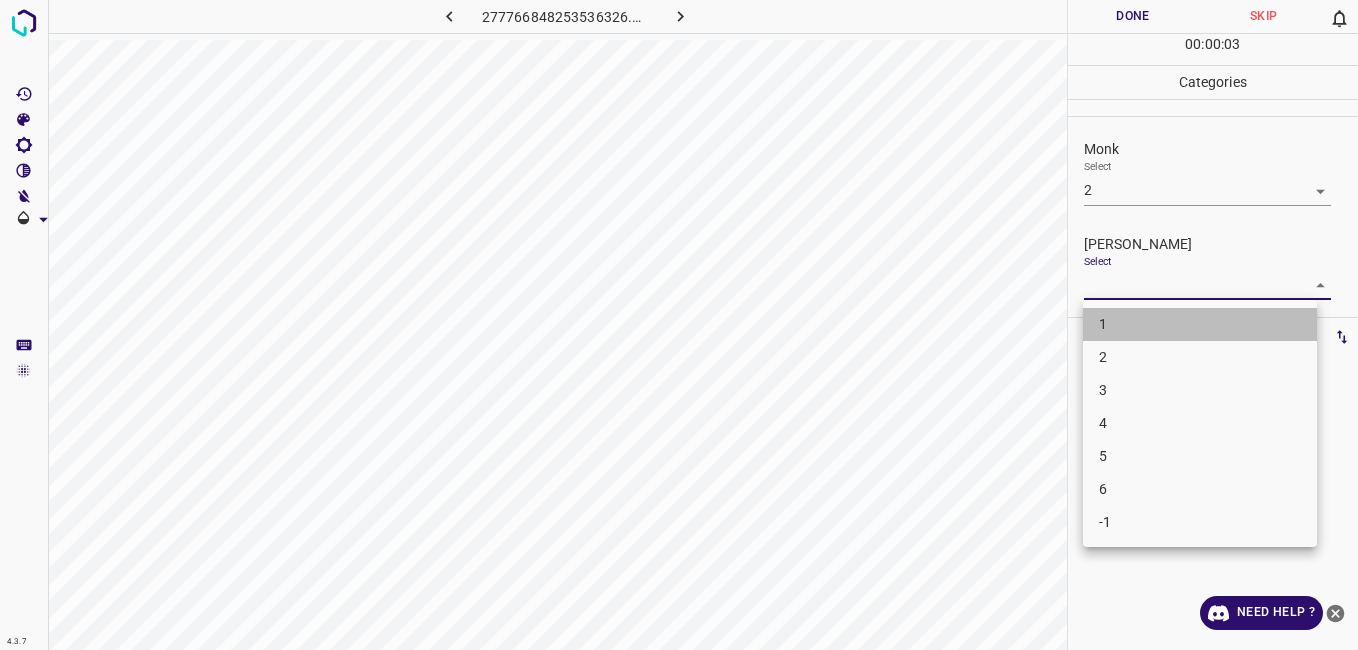 click on "1" at bounding box center [1200, 324] 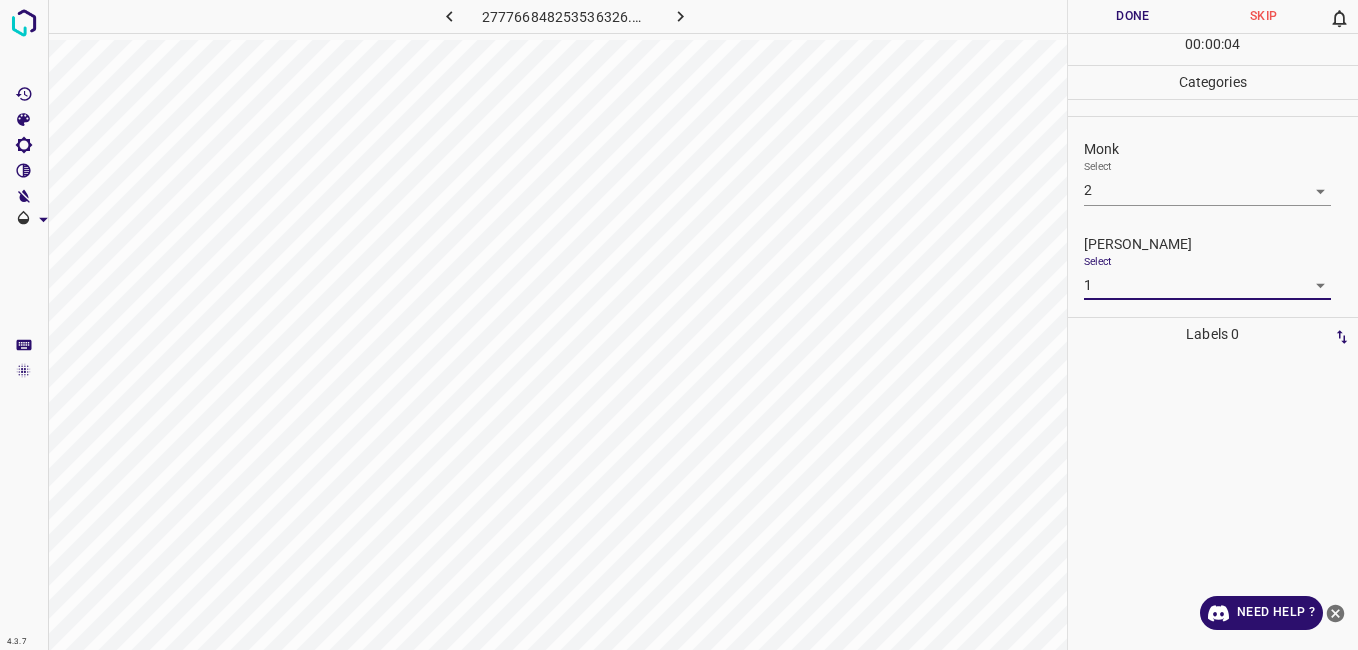 click on "Done" at bounding box center (1133, 16) 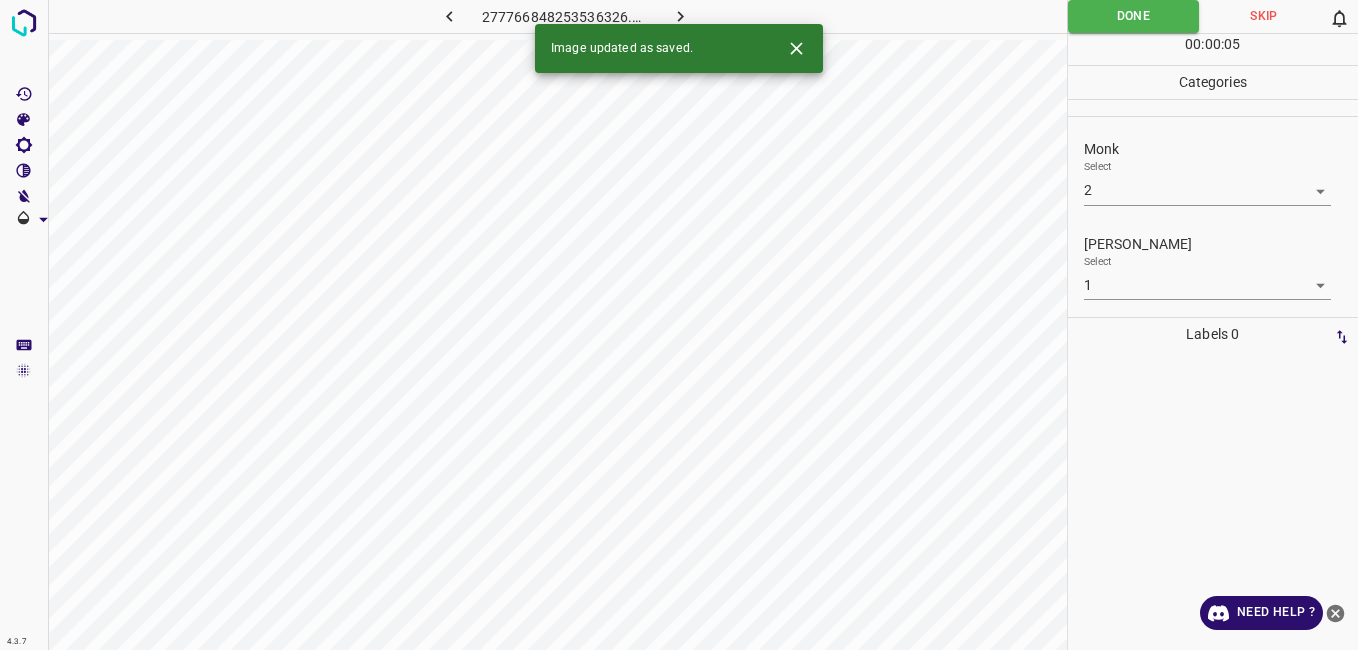 click 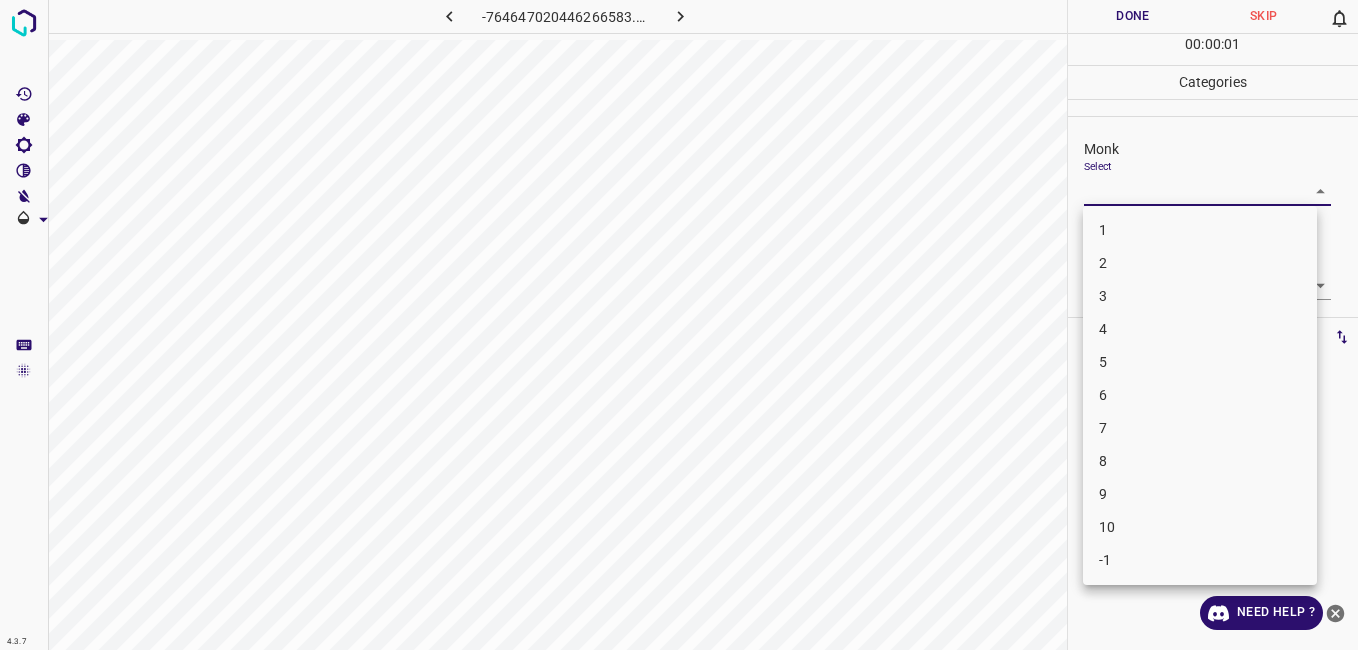 click on "4.3.7 -764647020446266583.png Done Skip 0 00   : 00   : 01   Categories Monk   Select ​  [PERSON_NAME]   Select ​ Labels   0 Categories 1 Monk 2  [PERSON_NAME] Tools Space Change between modes (Draw & Edit) I Auto labeling R Restore zoom M Zoom in N Zoom out Delete Delete selecte label Filters Z Restore filters X Saturation filter C Brightness filter V Contrast filter B Gray scale filter General O Download Need Help ? - Text - Hide - Delete 1 2 3 4 5 6 7 8 9 10 -1" at bounding box center (679, 325) 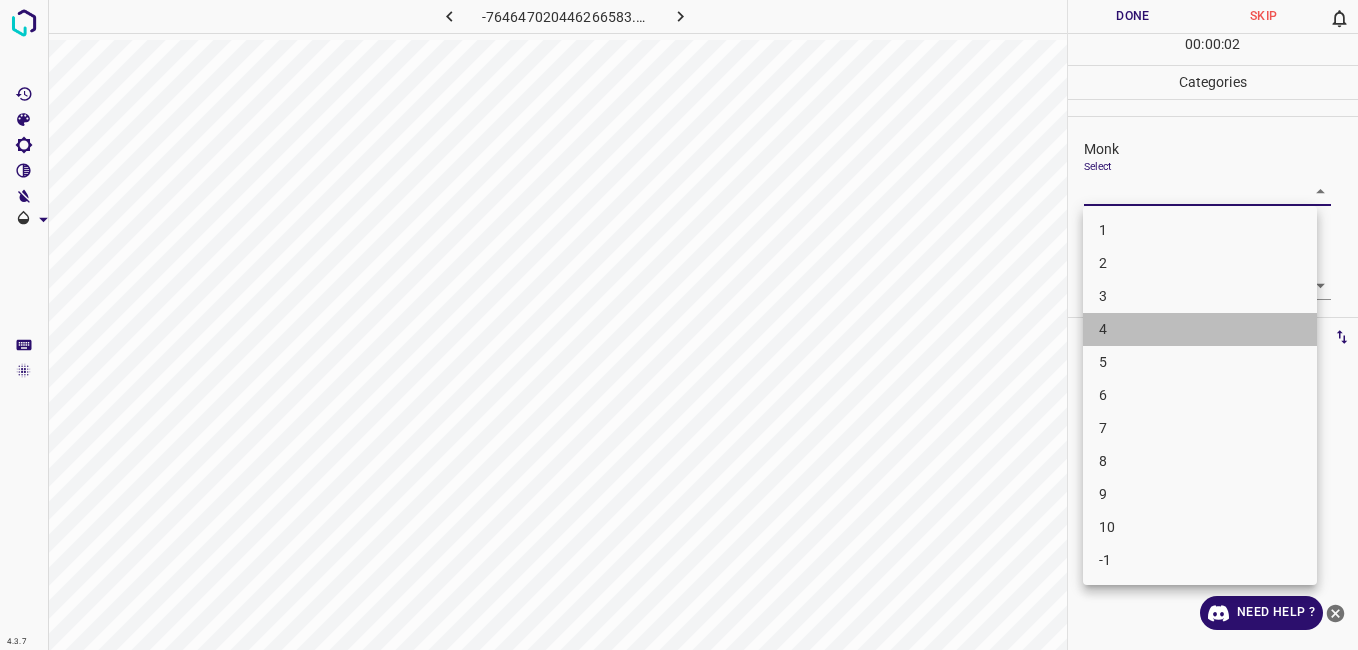 click on "4" at bounding box center (1200, 329) 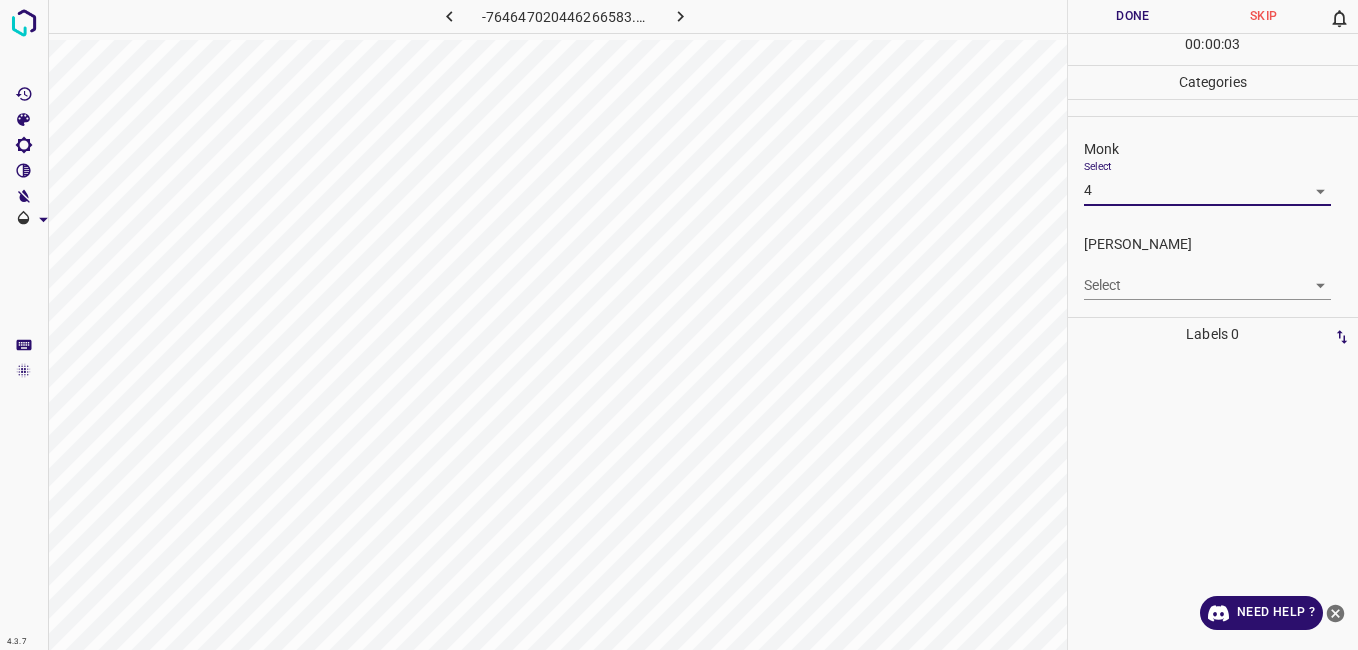 click on "4.3.7 -764647020446266583.png Done Skip 0 00   : 00   : 03   Categories Monk   Select 4 4  [PERSON_NAME]   Select ​ Labels   0 Categories 1 Monk 2  [PERSON_NAME] Tools Space Change between modes (Draw & Edit) I Auto labeling R Restore zoom M Zoom in N Zoom out Delete Delete selecte label Filters Z Restore filters X Saturation filter C Brightness filter V Contrast filter B Gray scale filter General O Download Need Help ? - Text - Hide - Delete" at bounding box center (679, 325) 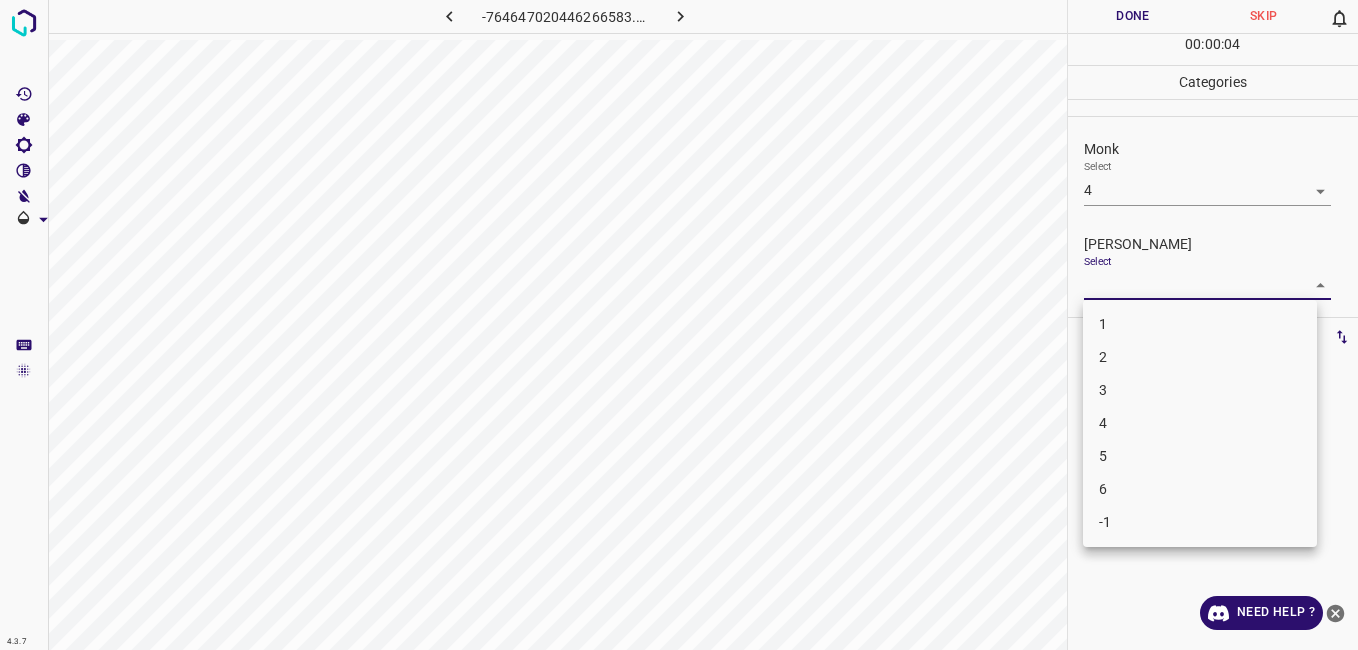 click on "3" at bounding box center [1200, 390] 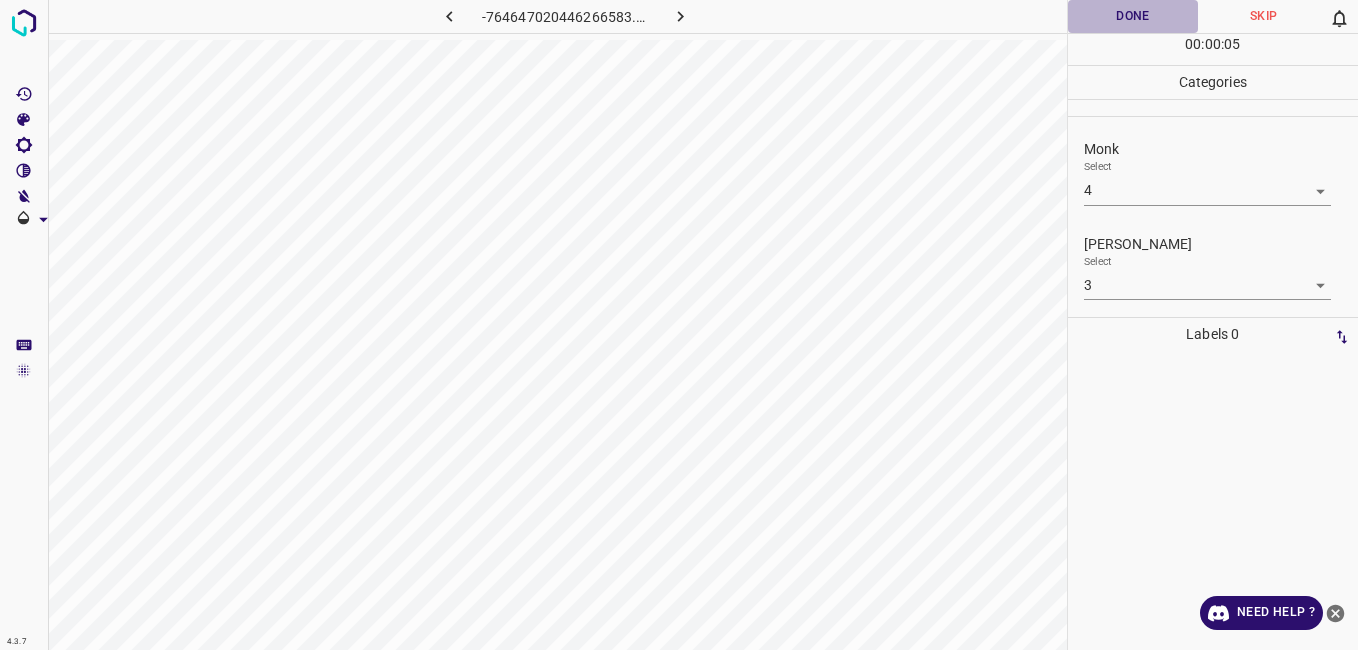click on "Done" at bounding box center (1133, 16) 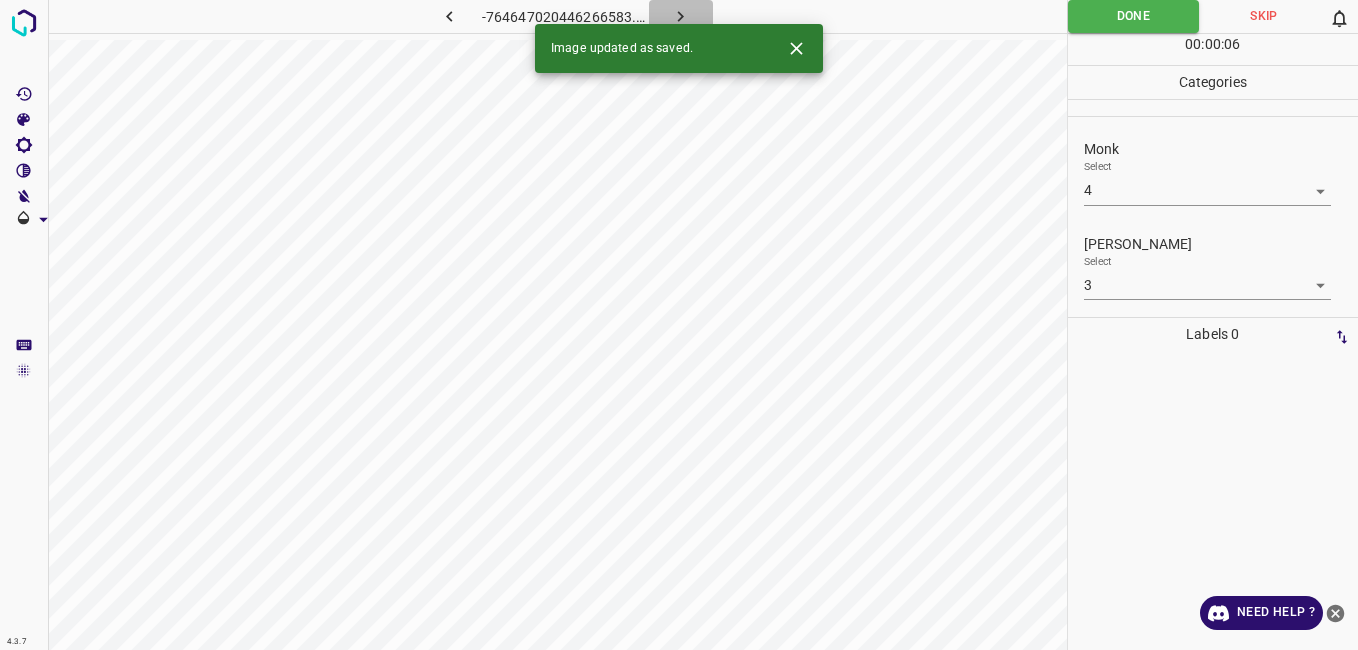 click 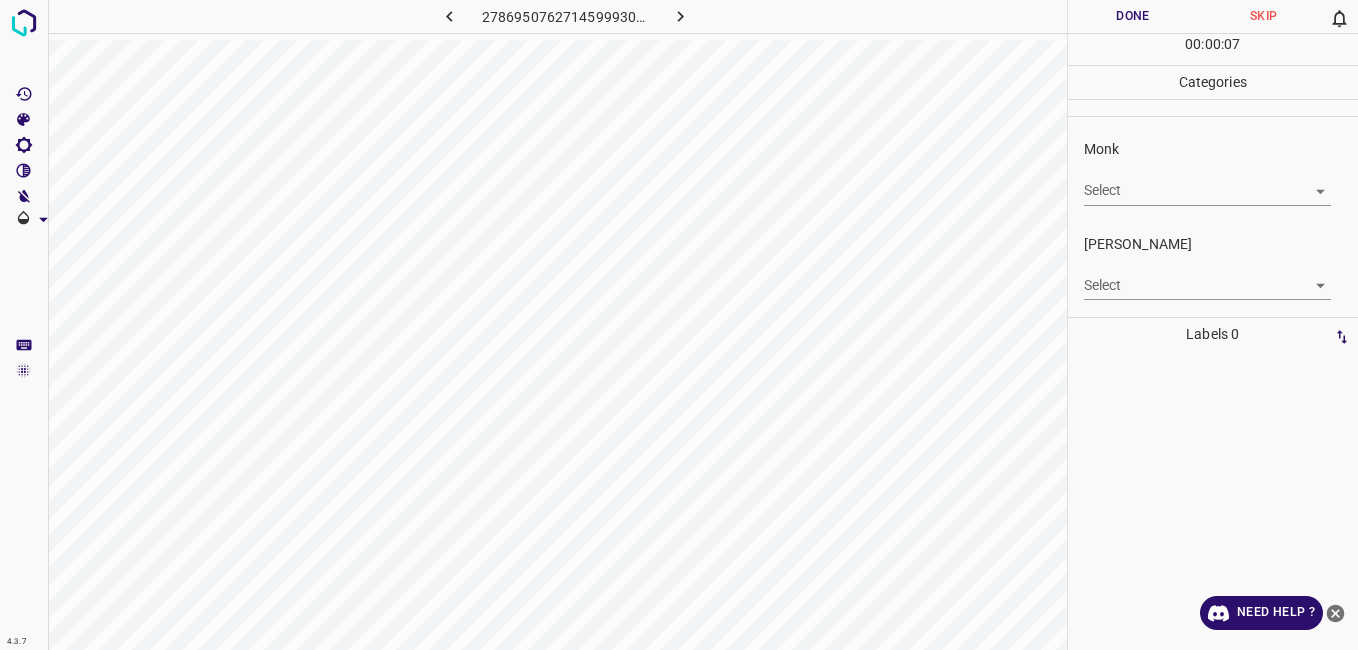 click on "4.3.7 2786950762714599930.png Done Skip 0 00   : 00   : 07   Categories Monk   Select ​  [PERSON_NAME]   Select ​ Labels   0 Categories 1 Monk 2  [PERSON_NAME] Tools Space Change between modes (Draw & Edit) I Auto labeling R Restore zoom M Zoom in N Zoom out Delete Delete selecte label Filters Z Restore filters X Saturation filter C Brightness filter V Contrast filter B Gray scale filter General O Download Need Help ? - Text - Hide - Delete" at bounding box center (679, 325) 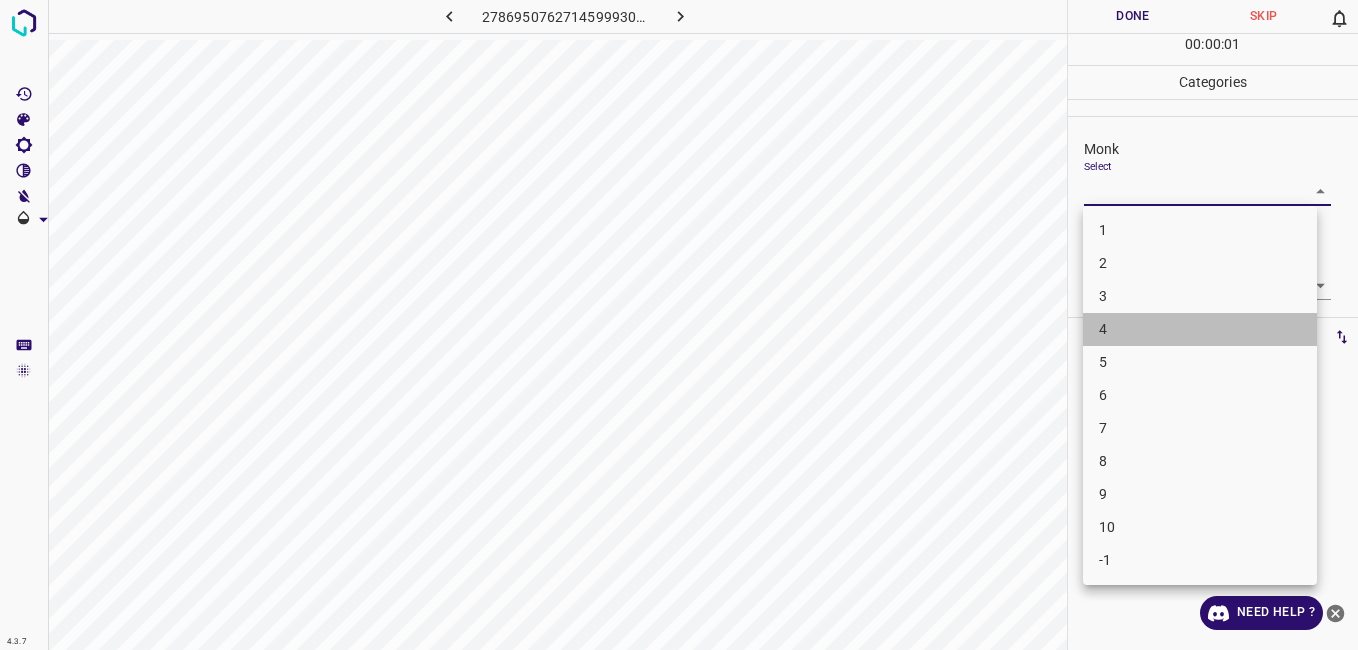 click on "4" at bounding box center (1200, 329) 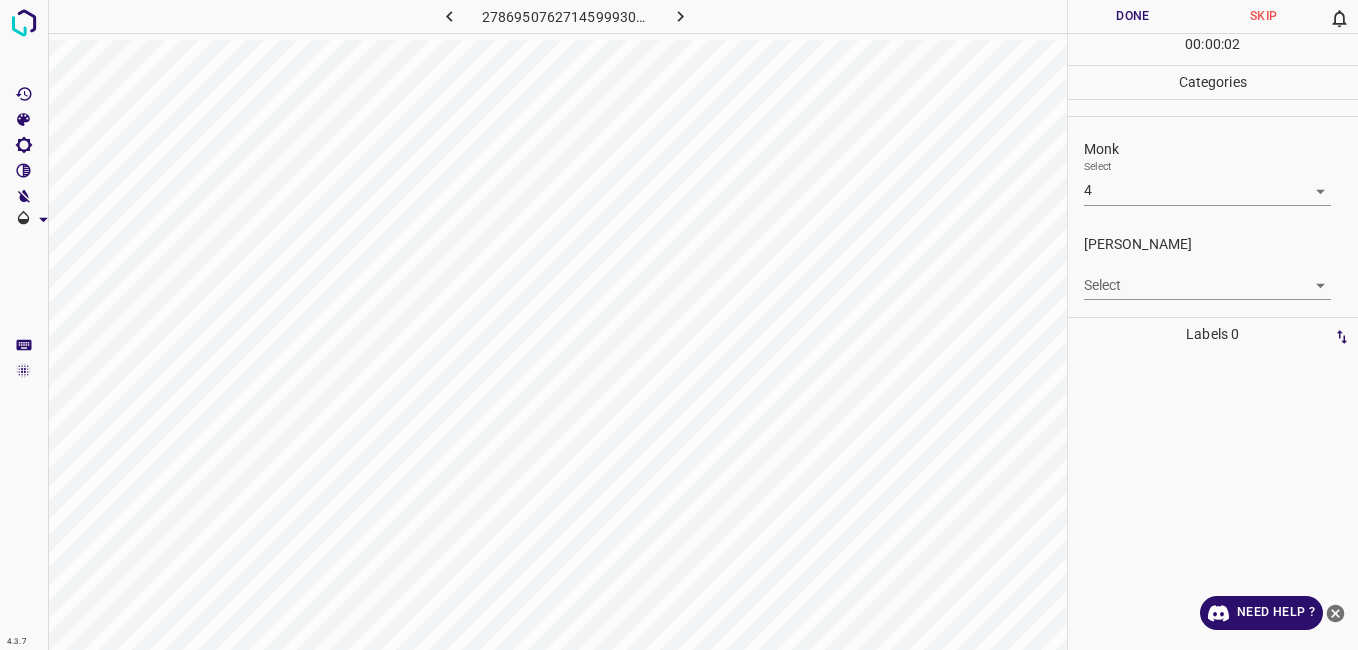 click on "Labels   0" at bounding box center [1213, 334] 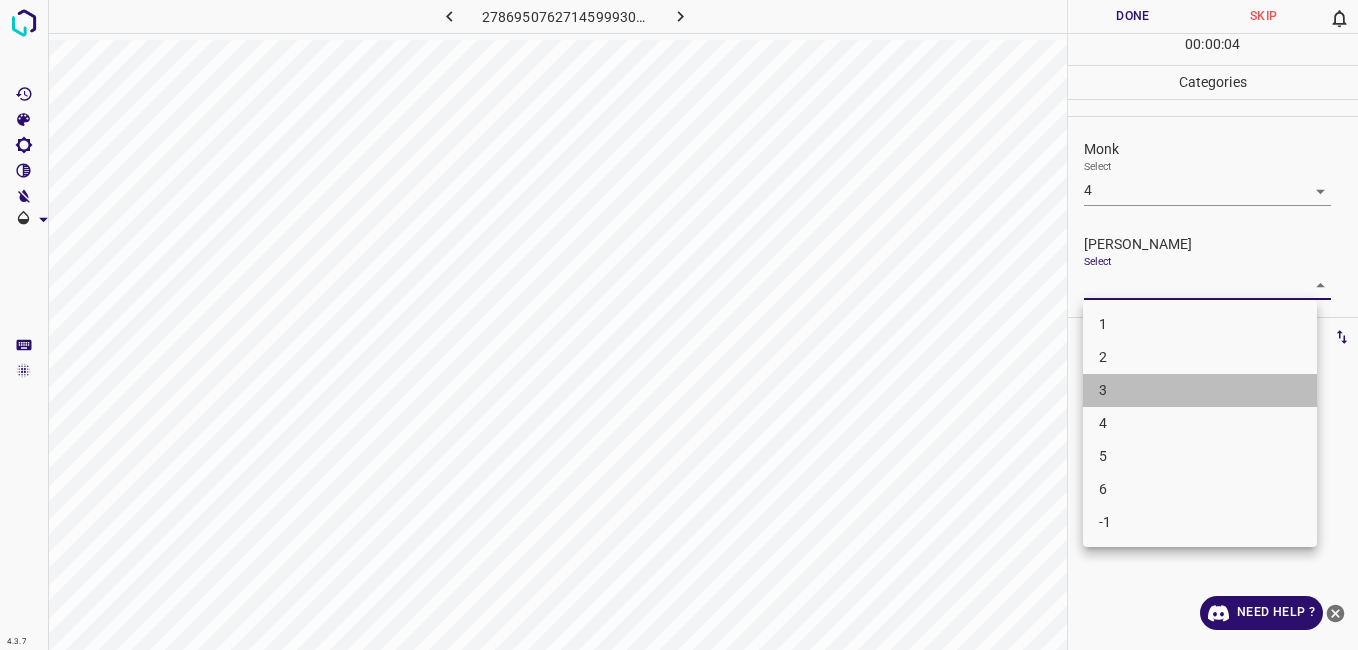 click on "3" at bounding box center [1200, 390] 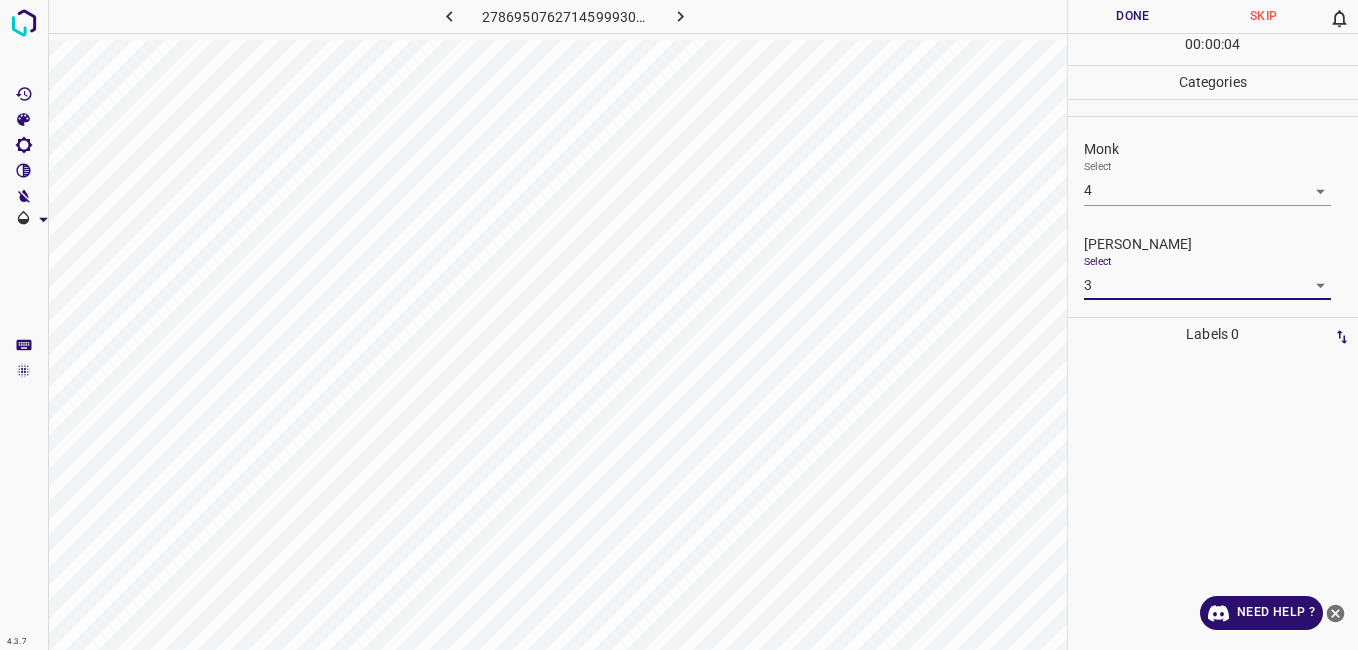 click on "Done" at bounding box center (1133, 16) 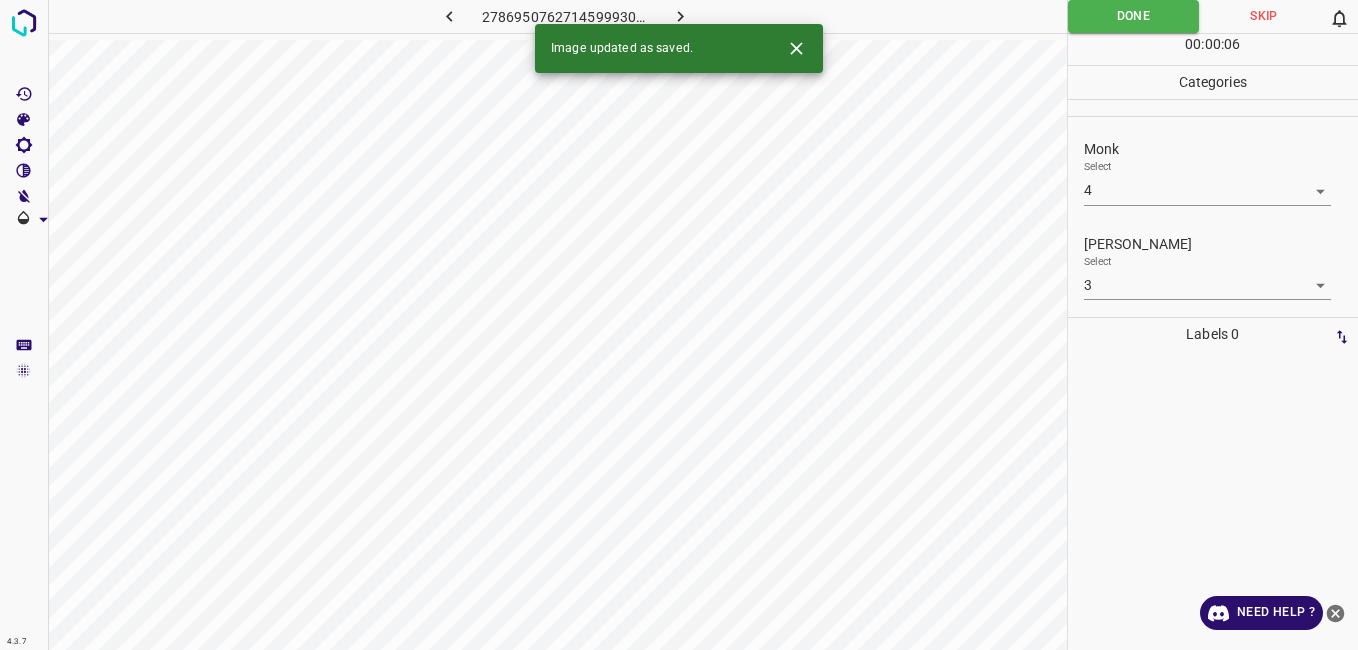 click 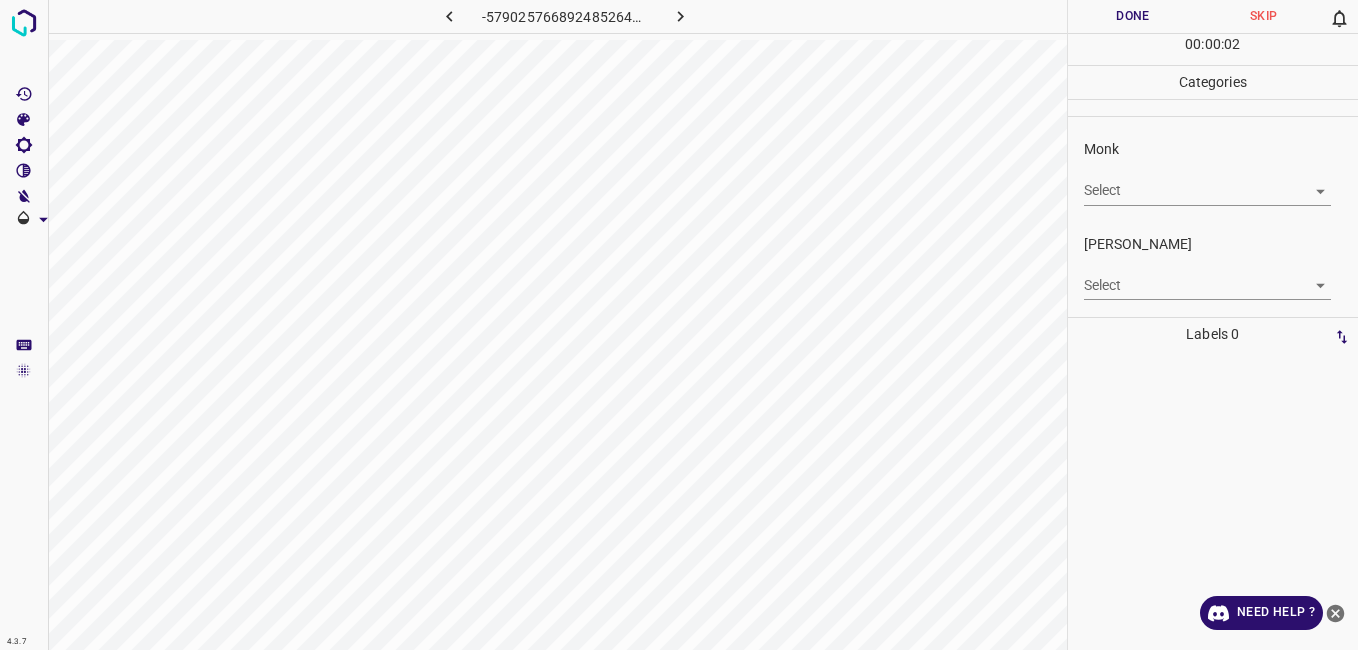 click on "4.3.7 -5790257668924852644.png Done Skip 0 00   : 00   : 02   Categories Monk   Select ​  [PERSON_NAME]   Select ​ Labels   0 Categories 1 Monk 2  [PERSON_NAME] Tools Space Change between modes (Draw & Edit) I Auto labeling R Restore zoom M Zoom in N Zoom out Delete Delete selecte label Filters Z Restore filters X Saturation filter C Brightness filter V Contrast filter B Gray scale filter General O Download Need Help ? - Text - Hide - Delete" at bounding box center (679, 325) 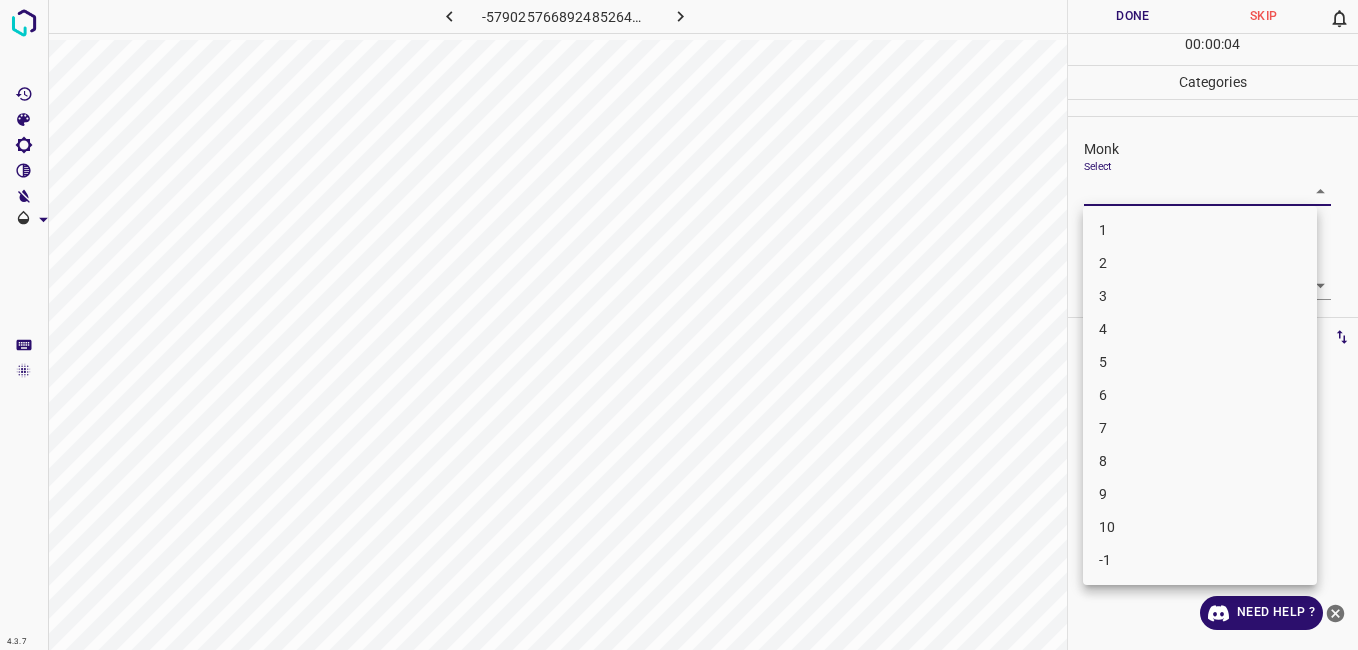 click on "4" at bounding box center (1200, 329) 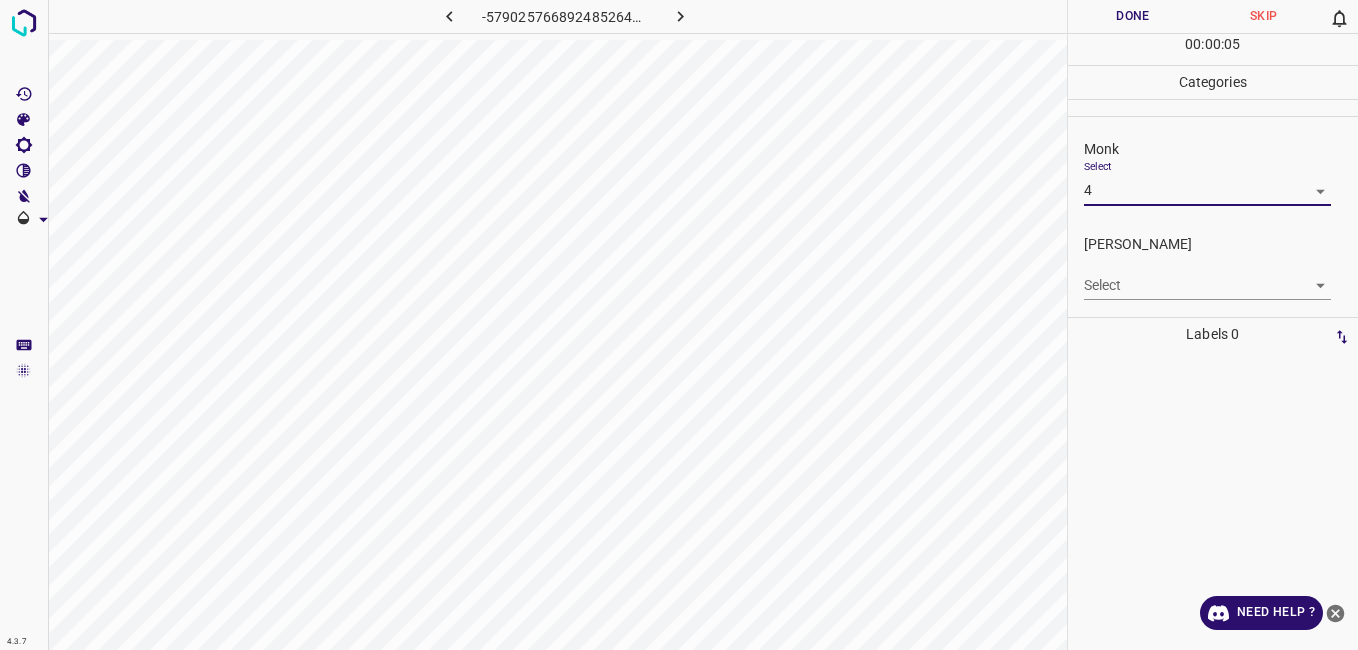 click on "4.3.7 -5790257668924852644.png Done Skip 0 00   : 00   : 05   Categories Monk   Select 4 4  [PERSON_NAME]   Select ​ Labels   0 Categories 1 Monk 2  [PERSON_NAME] Tools Space Change between modes (Draw & Edit) I Auto labeling R Restore zoom M Zoom in N Zoom out Delete Delete selecte label Filters Z Restore filters X Saturation filter C Brightness filter V Contrast filter B Gray scale filter General O Download Need Help ? - Text - Hide - Delete" at bounding box center [679, 325] 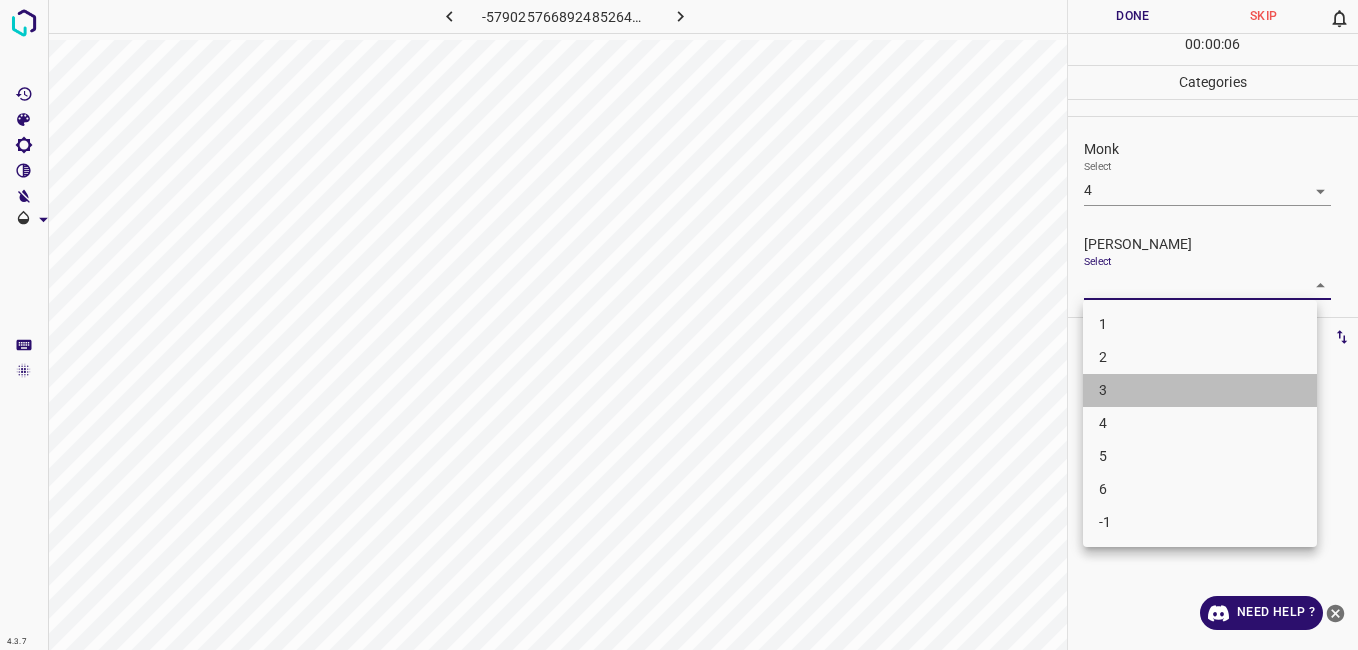 click on "3" at bounding box center (1200, 390) 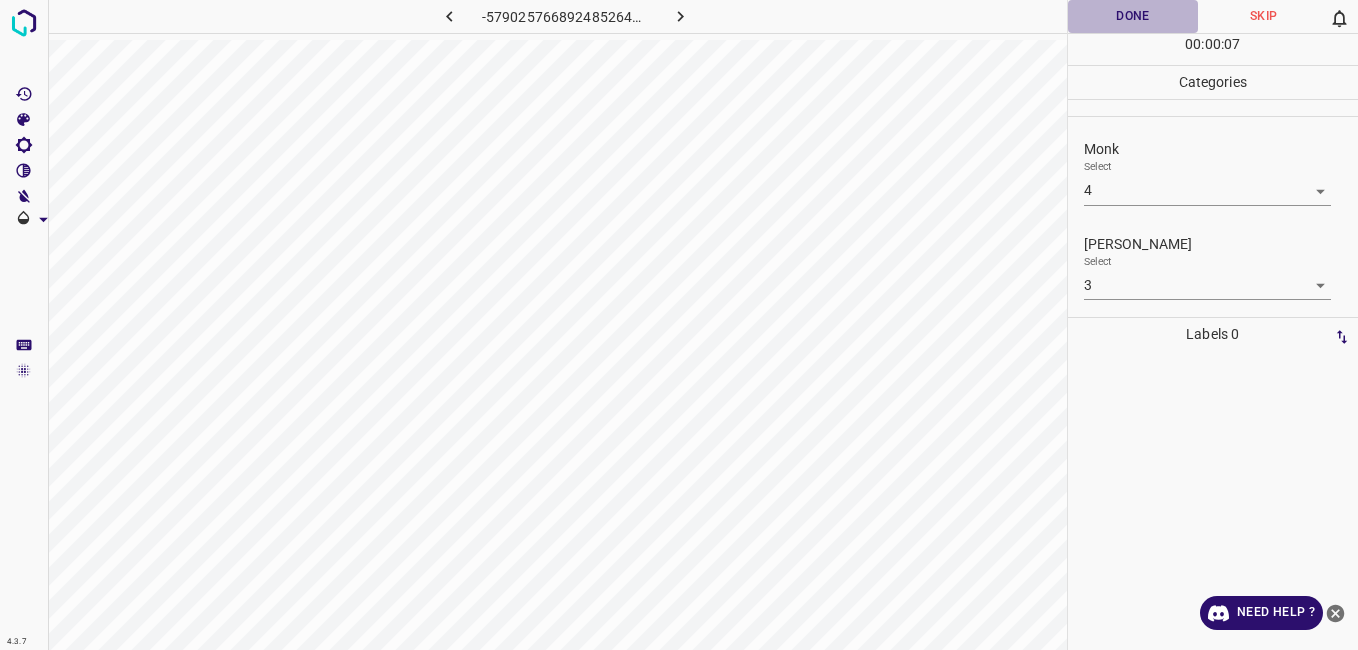 click on "Done" at bounding box center [1133, 16] 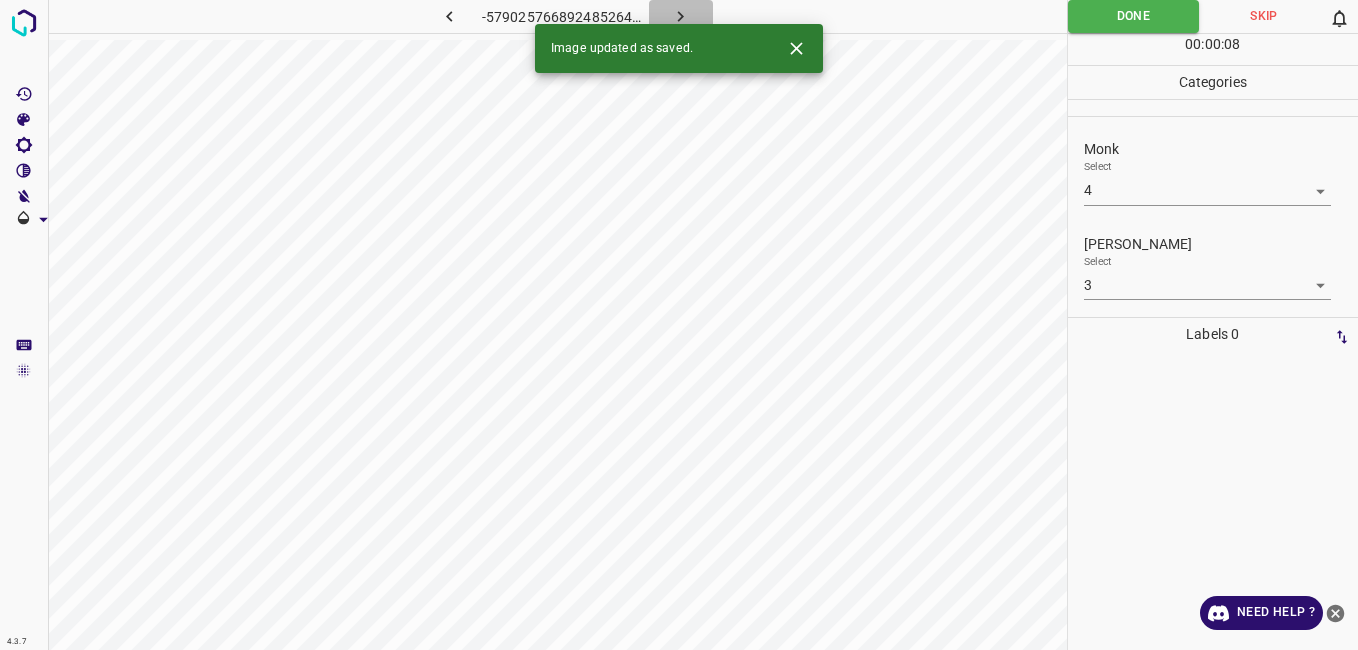 click 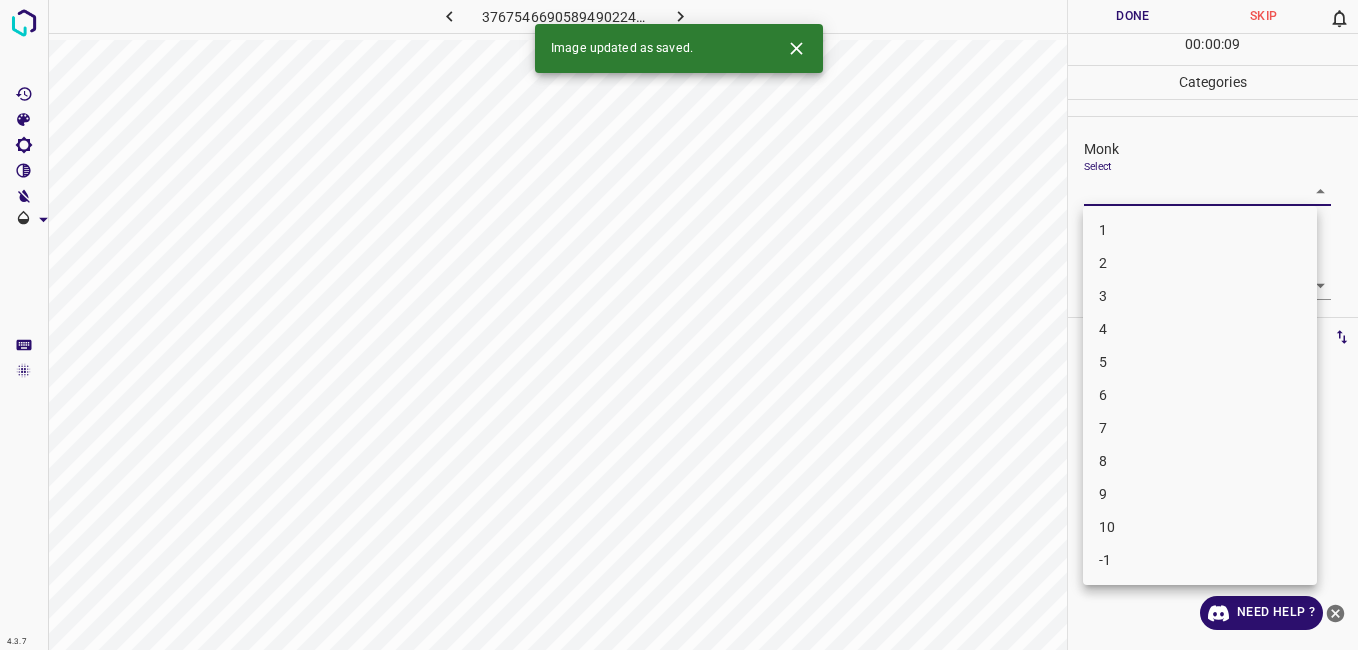 click on "4.3.7 3767546690589490224.png Done Skip 0 00   : 00   : 09   Categories Monk   Select ​  [PERSON_NAME]   Select ​ Labels   0 Categories 1 Monk 2  [PERSON_NAME] Tools Space Change between modes (Draw & Edit) I Auto labeling R Restore zoom M Zoom in N Zoom out Delete Delete selecte label Filters Z Restore filters X Saturation filter C Brightness filter V Contrast filter B Gray scale filter General O Download Image updated as saved. Need Help ? - Text - Hide - Delete 1 2 3 4 5 6 7 8 9 10 -1" at bounding box center [679, 325] 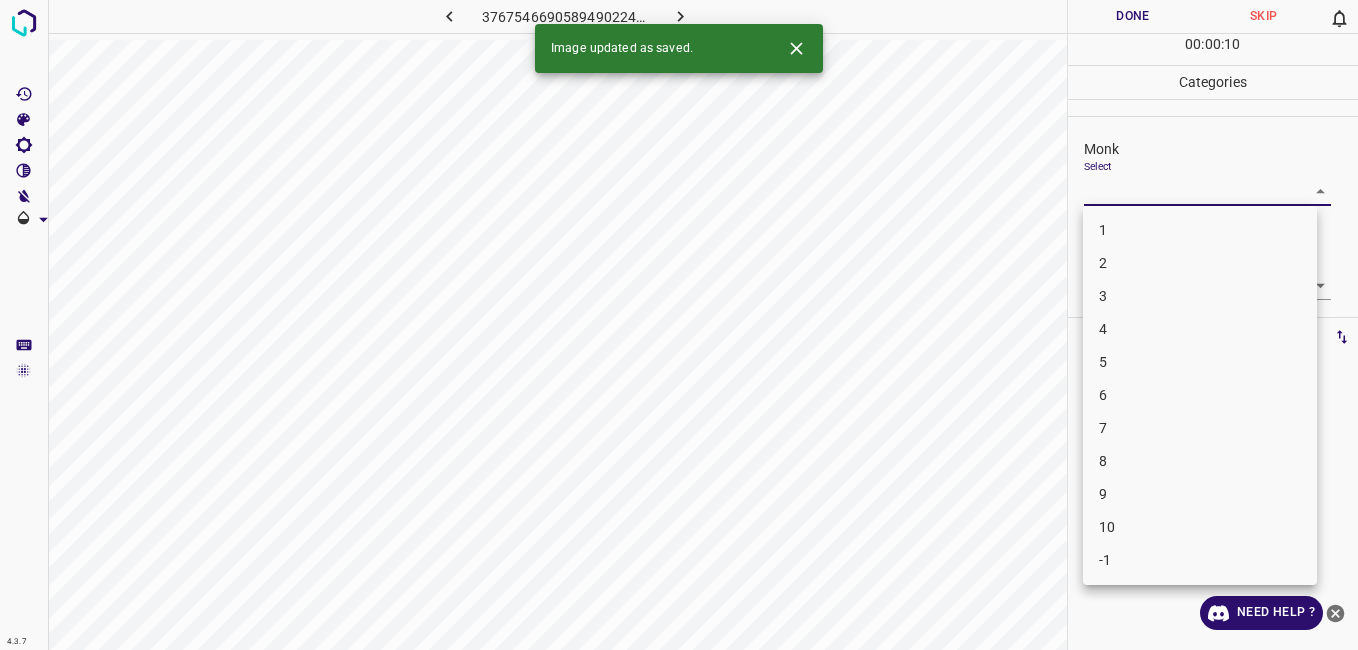 click on "5" at bounding box center (1200, 362) 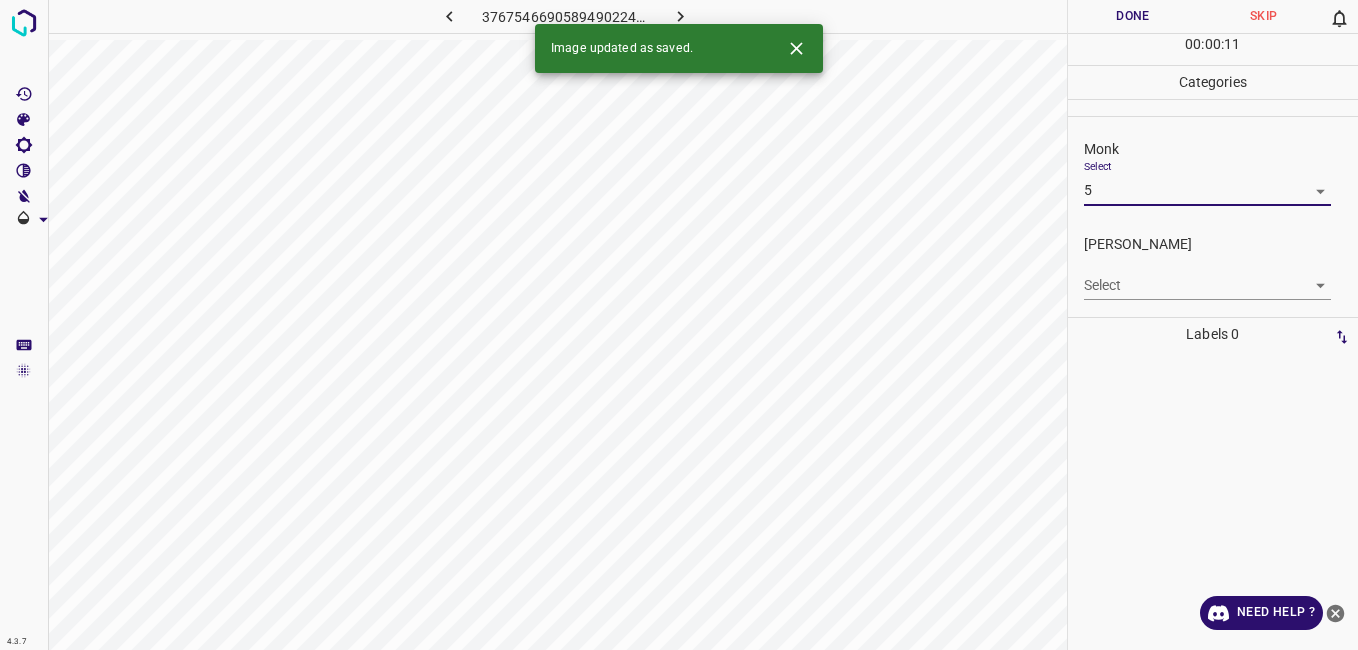 click on "4.3.7 3767546690589490224.png Done Skip 0 00   : 00   : 11   Categories Monk   Select 5 5  [PERSON_NAME]   Select ​ Labels   0 Categories 1 Monk 2  [PERSON_NAME] Tools Space Change between modes (Draw & Edit) I Auto labeling R Restore zoom M Zoom in N Zoom out Delete Delete selecte label Filters Z Restore filters X Saturation filter C Brightness filter V Contrast filter B Gray scale filter General O Download Image updated as saved. Need Help ? - Text - Hide - Delete" at bounding box center (679, 325) 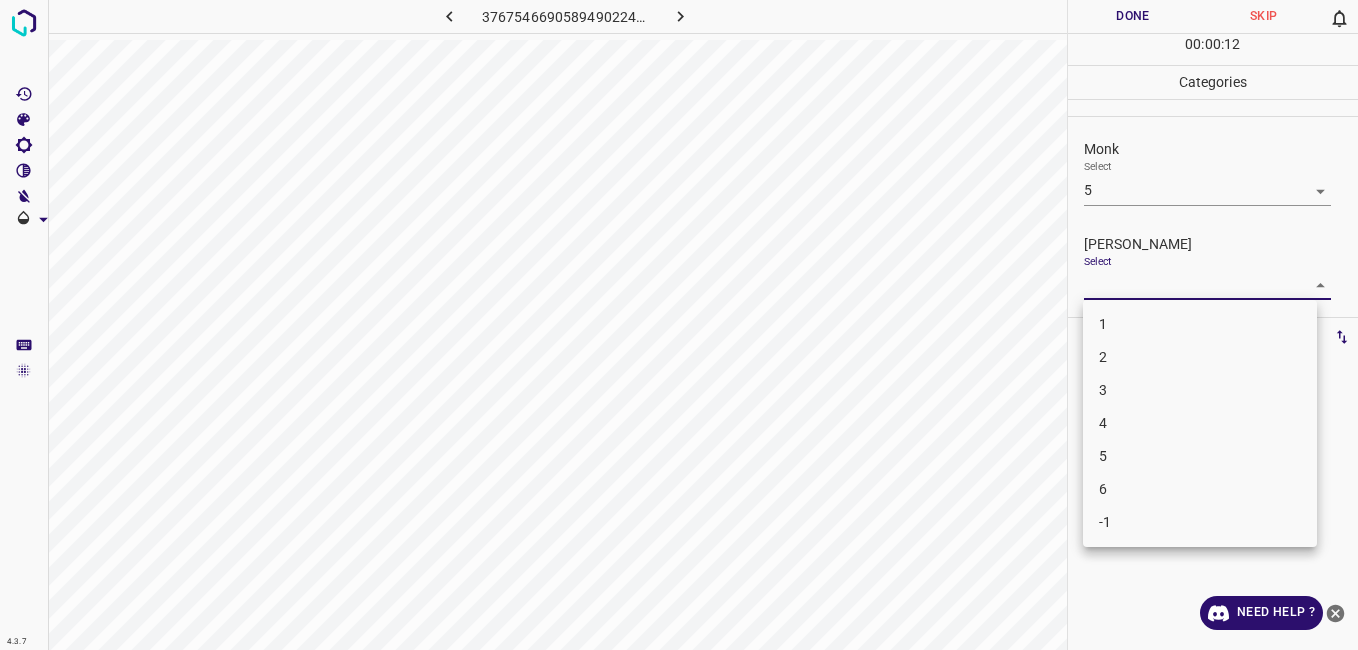 click on "4" at bounding box center [1200, 423] 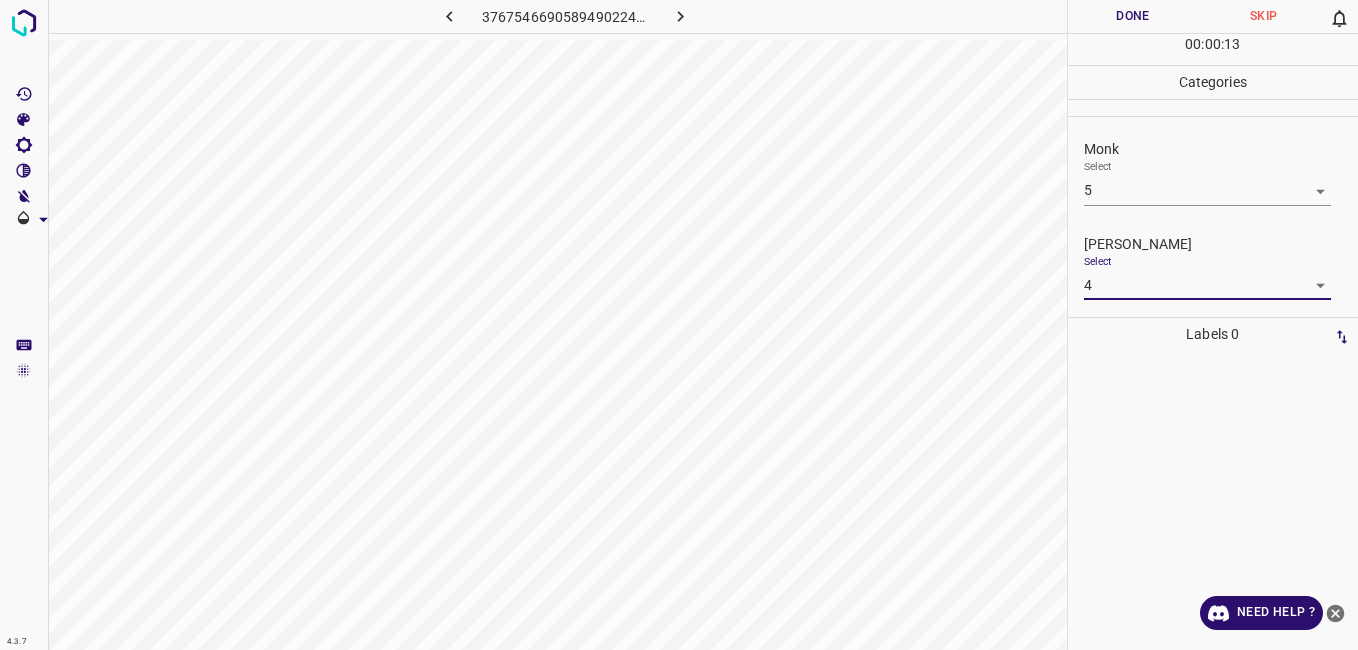 click on "Done" at bounding box center (1133, 16) 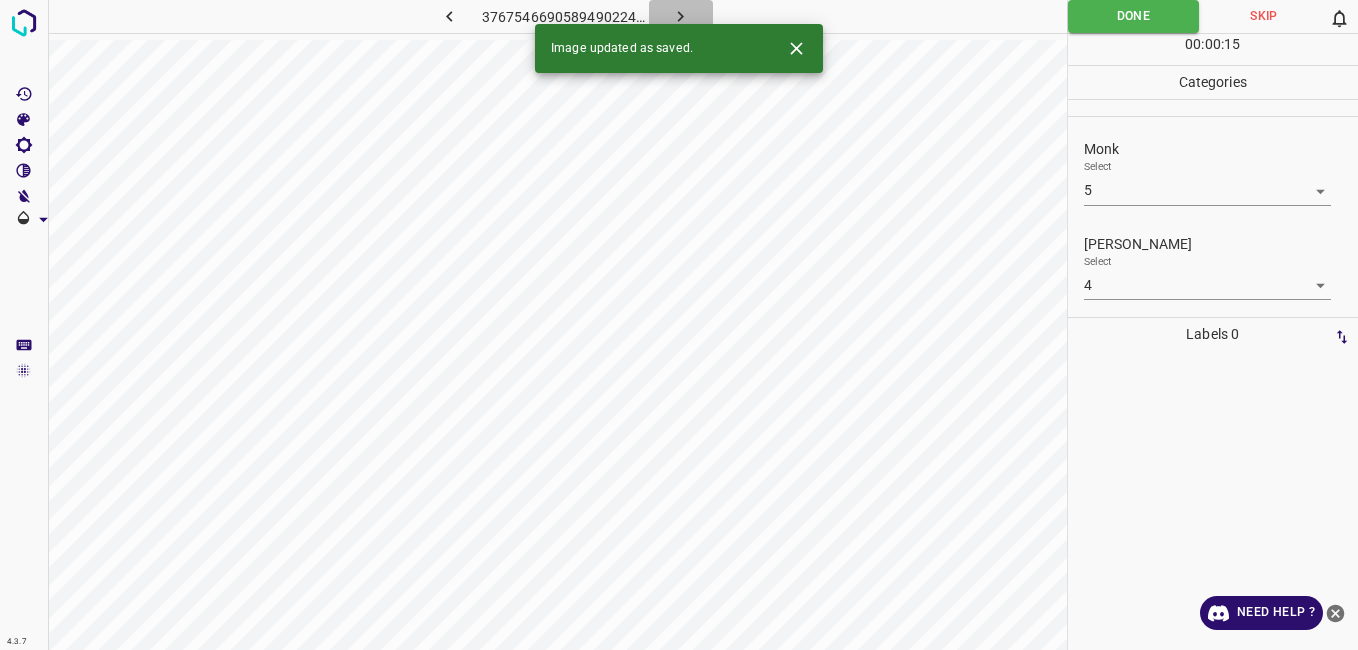 click 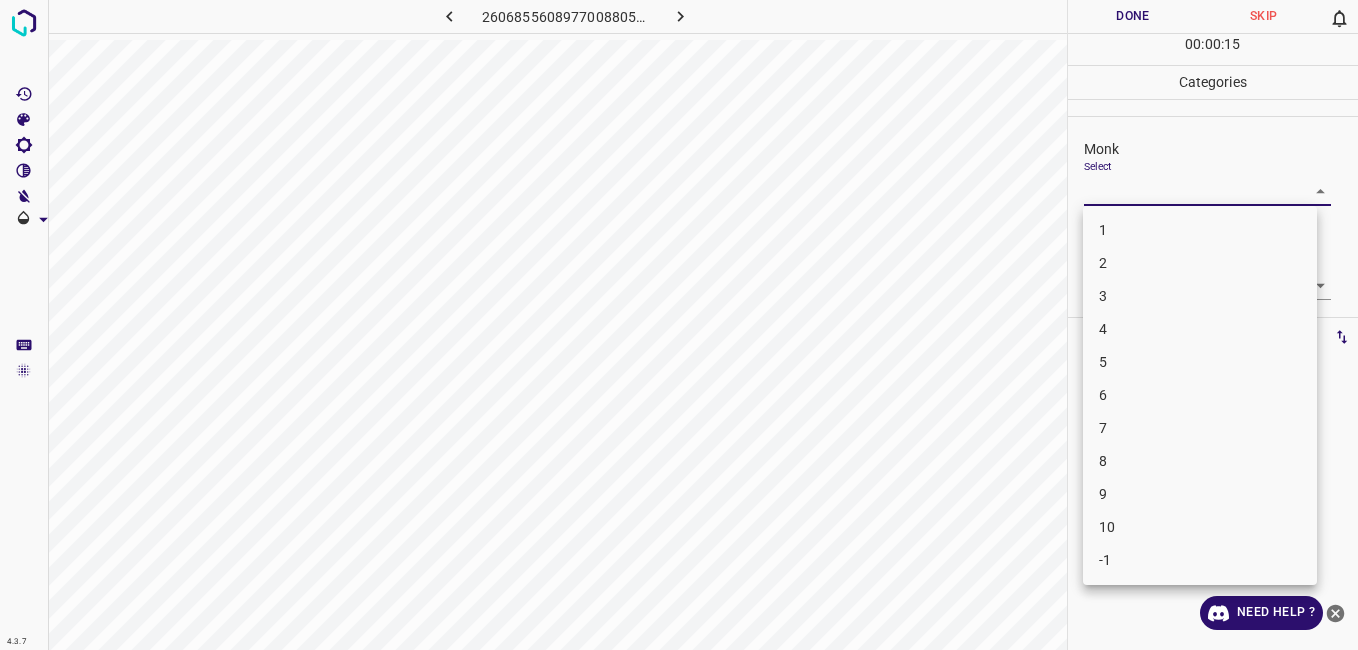 click on "4.3.7 2606855608977008805.png Done Skip 0 00   : 00   : 15   Categories Monk   Select ​  [PERSON_NAME]   Select ​ Labels   0 Categories 1 Monk 2  [PERSON_NAME] Tools Space Change between modes (Draw & Edit) I Auto labeling R Restore zoom M Zoom in N Zoom out Delete Delete selecte label Filters Z Restore filters X Saturation filter C Brightness filter V Contrast filter B Gray scale filter General O Download Need Help ? - Text - Hide - Delete 1 2 3 4 5 6 7 8 9 10 -1" at bounding box center [679, 325] 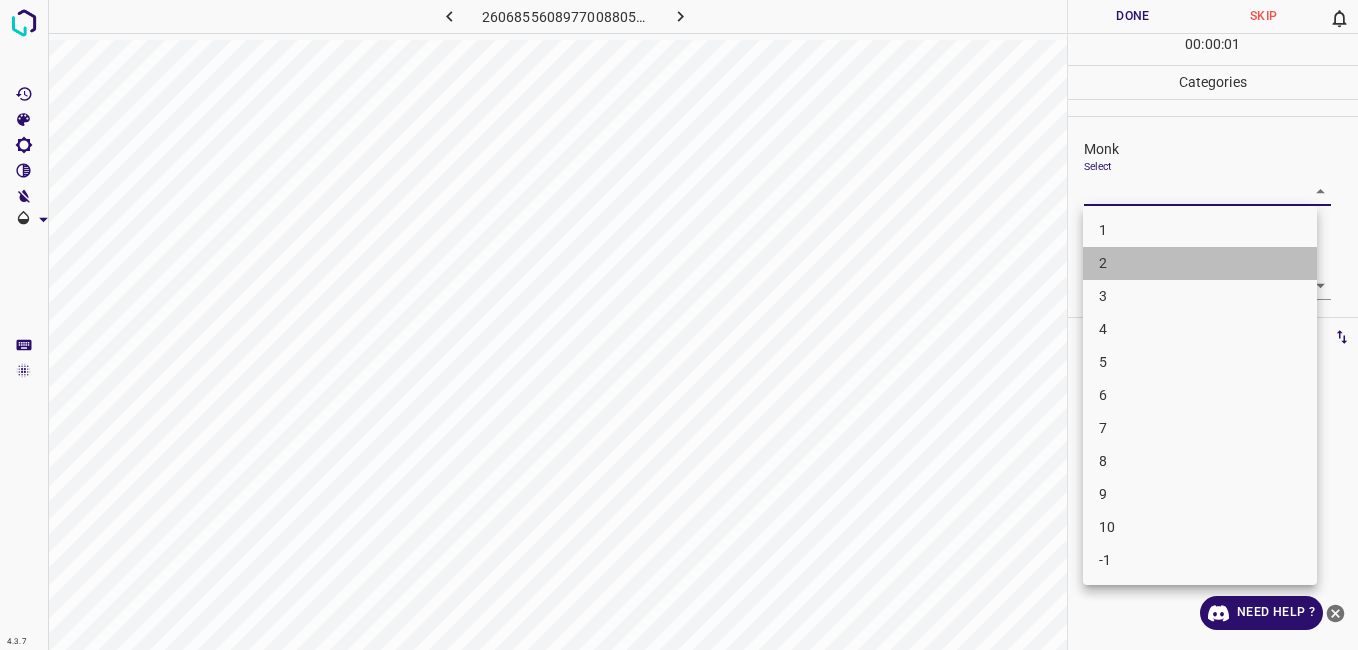 click on "2" at bounding box center [1200, 263] 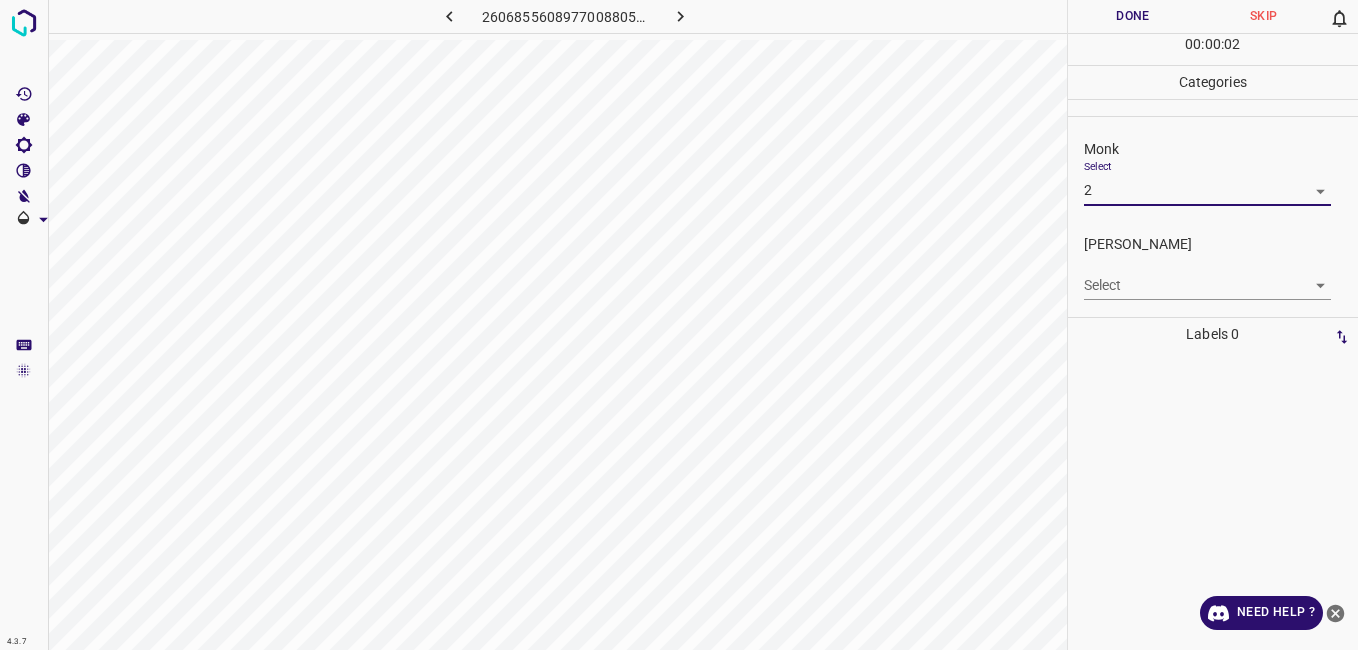 click on "4.3.7 2606855608977008805.png Done Skip 0 00   : 00   : 02   Categories Monk   Select 2 2  [PERSON_NAME]   Select ​ Labels   0 Categories 1 Monk 2  [PERSON_NAME] Tools Space Change between modes (Draw & Edit) I Auto labeling R Restore zoom M Zoom in N Zoom out Delete Delete selecte label Filters Z Restore filters X Saturation filter C Brightness filter V Contrast filter B Gray scale filter General O Download Need Help ? - Text - Hide - Delete" at bounding box center [679, 325] 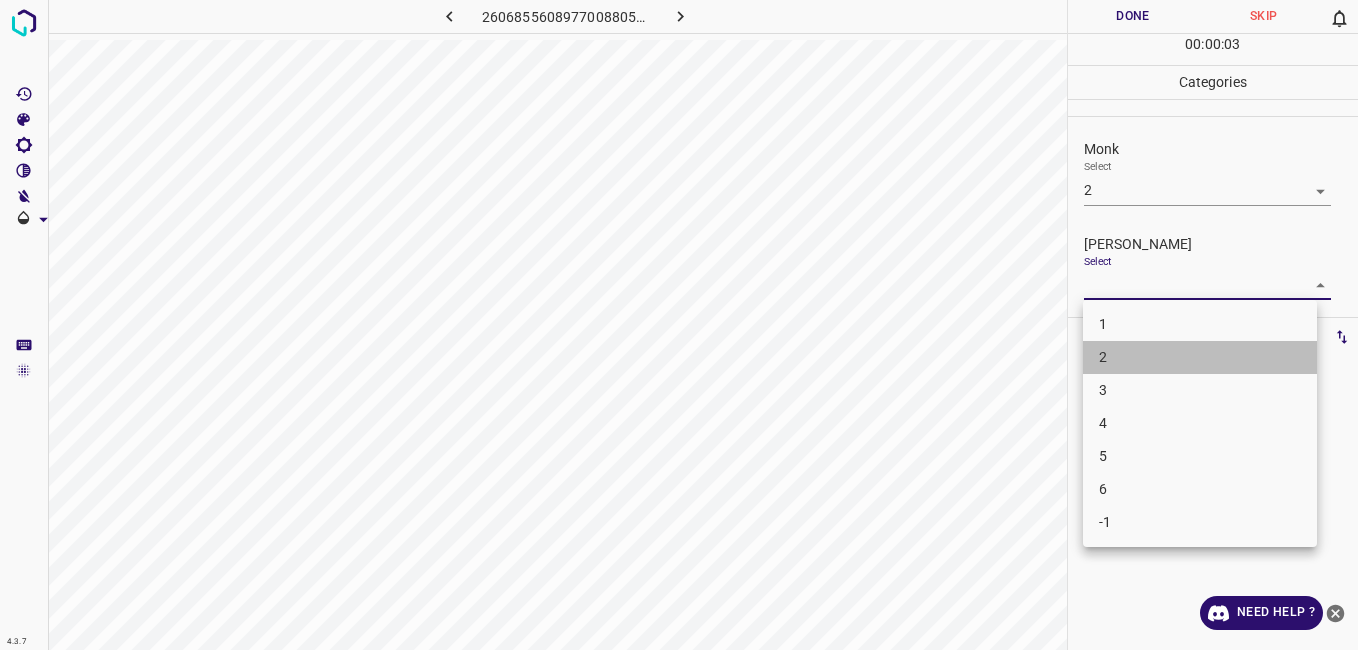 click on "2" at bounding box center (1200, 357) 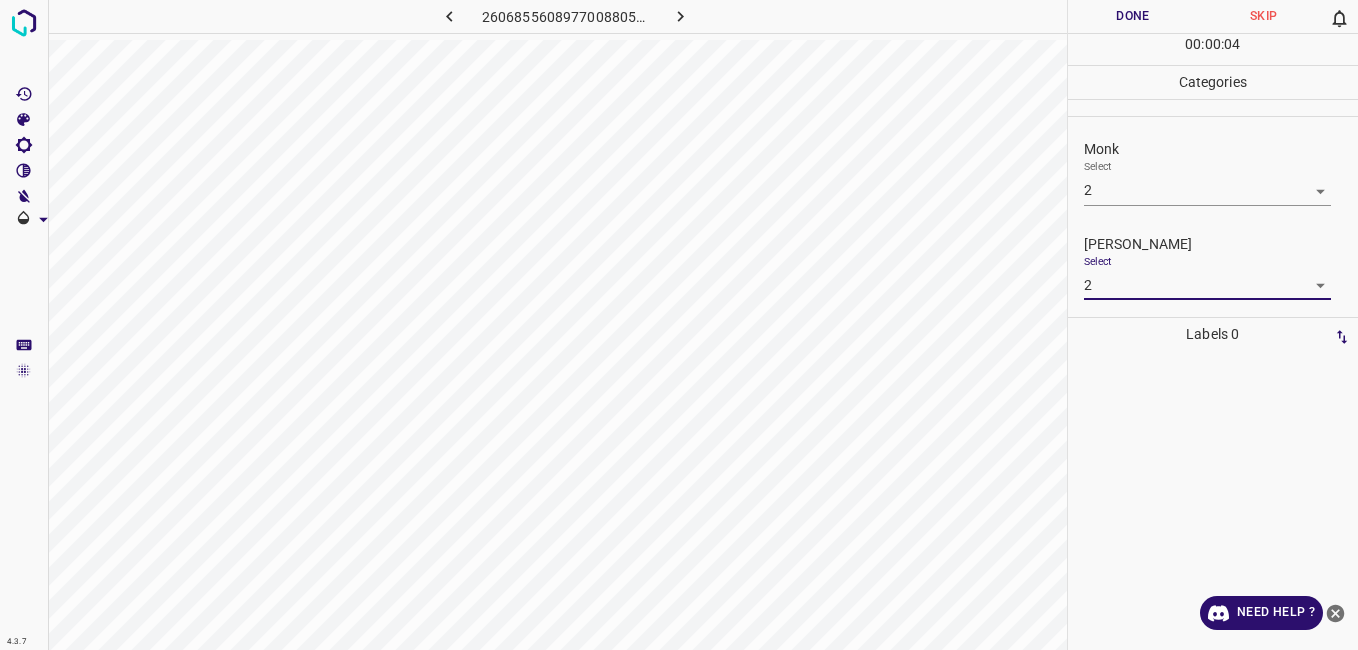 click on "Monk   Select 2 2" at bounding box center [1213, 172] 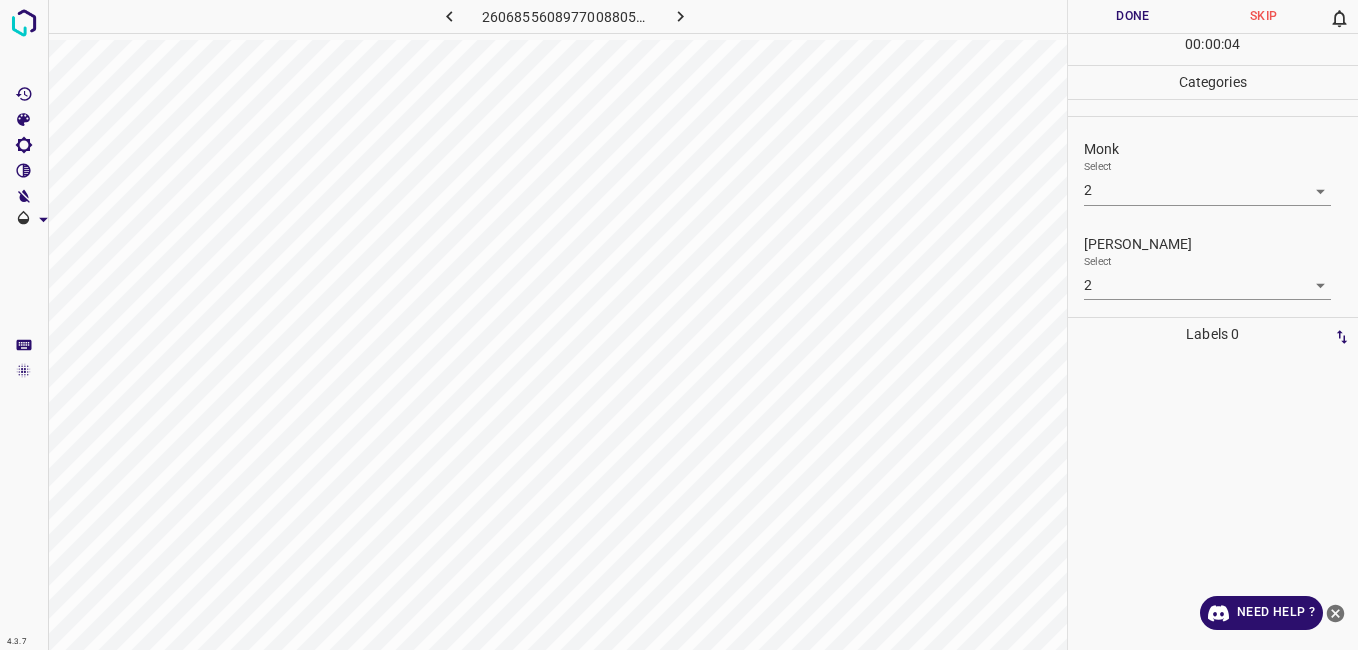 click on "4.3.7 2606855608977008805.png Done Skip 0 00   : 00   : 04   Categories Monk   Select 2 2  [PERSON_NAME]   Select 2 2 Labels   0 Categories 1 Monk 2  [PERSON_NAME] Tools Space Change between modes (Draw & Edit) I Auto labeling R Restore zoom M Zoom in N Zoom out Delete Delete selecte label Filters Z Restore filters X Saturation filter C Brightness filter V Contrast filter B Gray scale filter General O Download Need Help ? - Text - Hide - Delete" at bounding box center [679, 325] 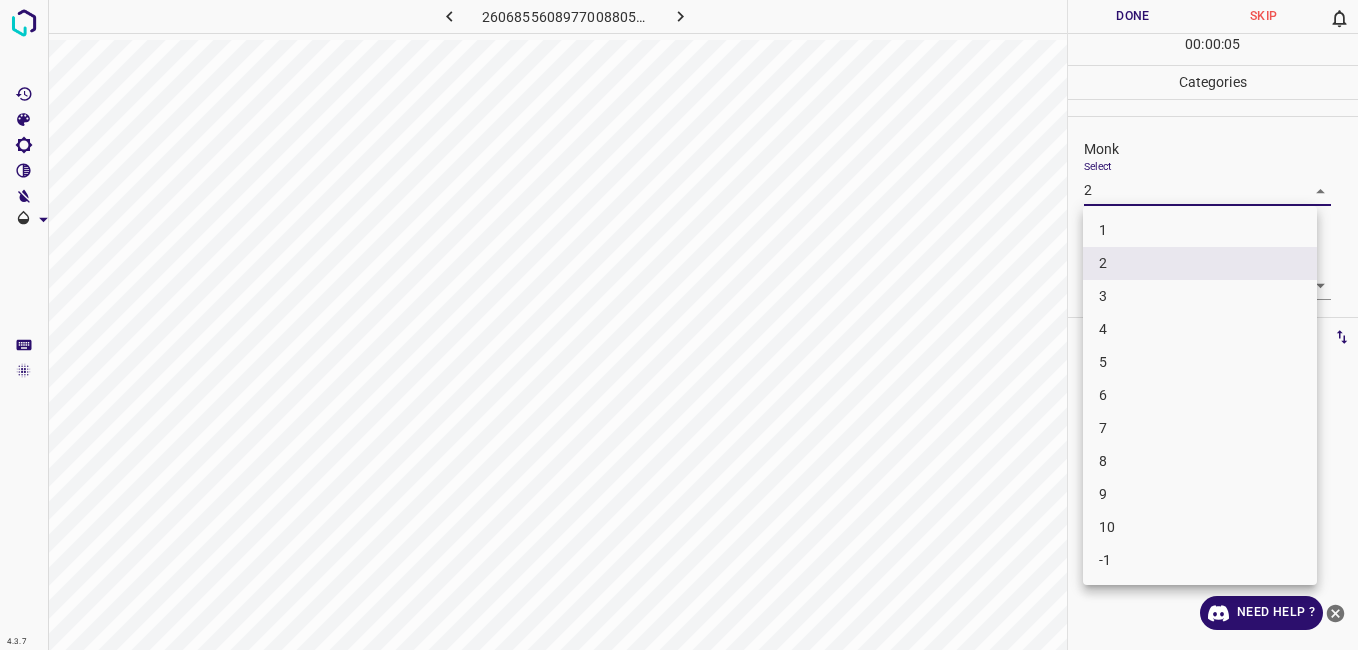 click on "3" at bounding box center (1200, 296) 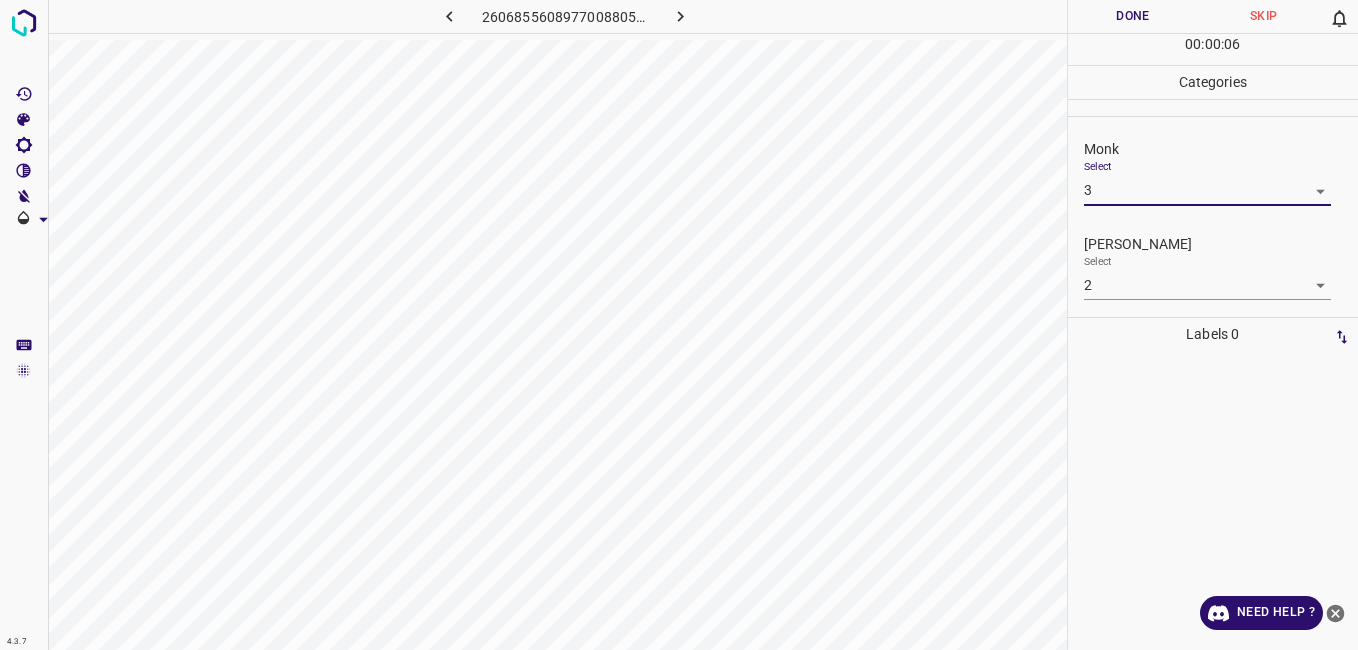click on "Done" at bounding box center (1133, 16) 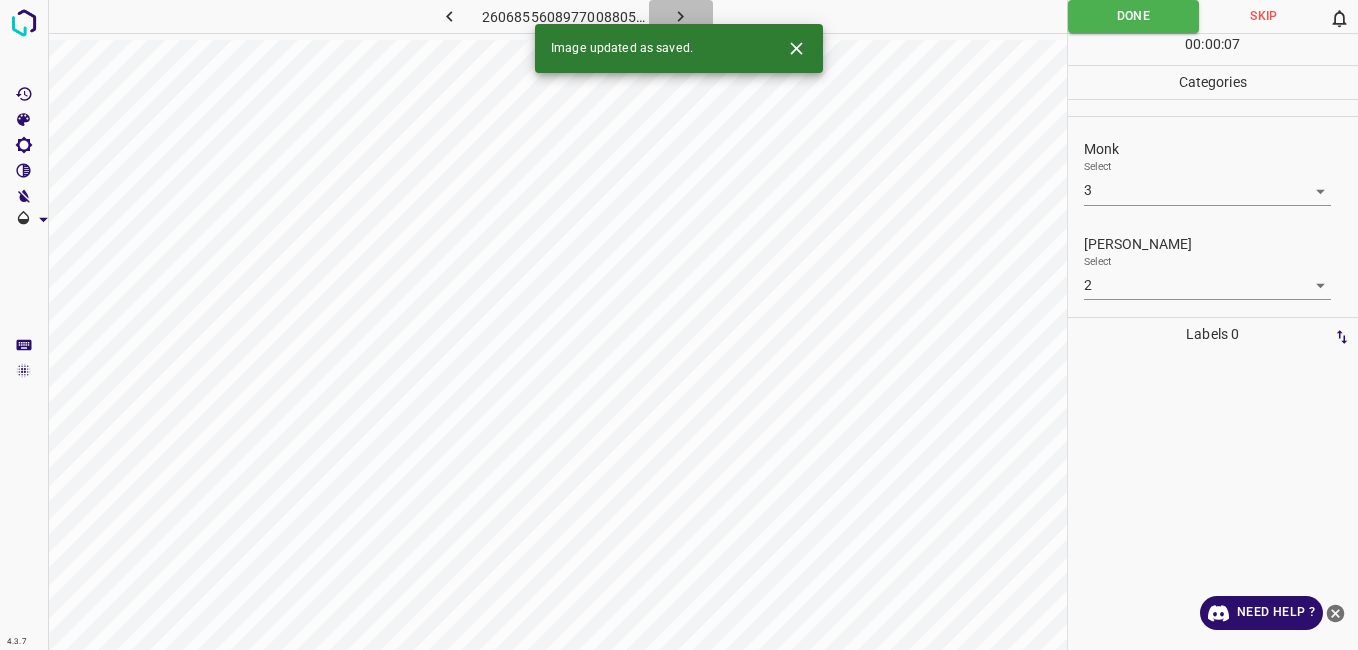 click 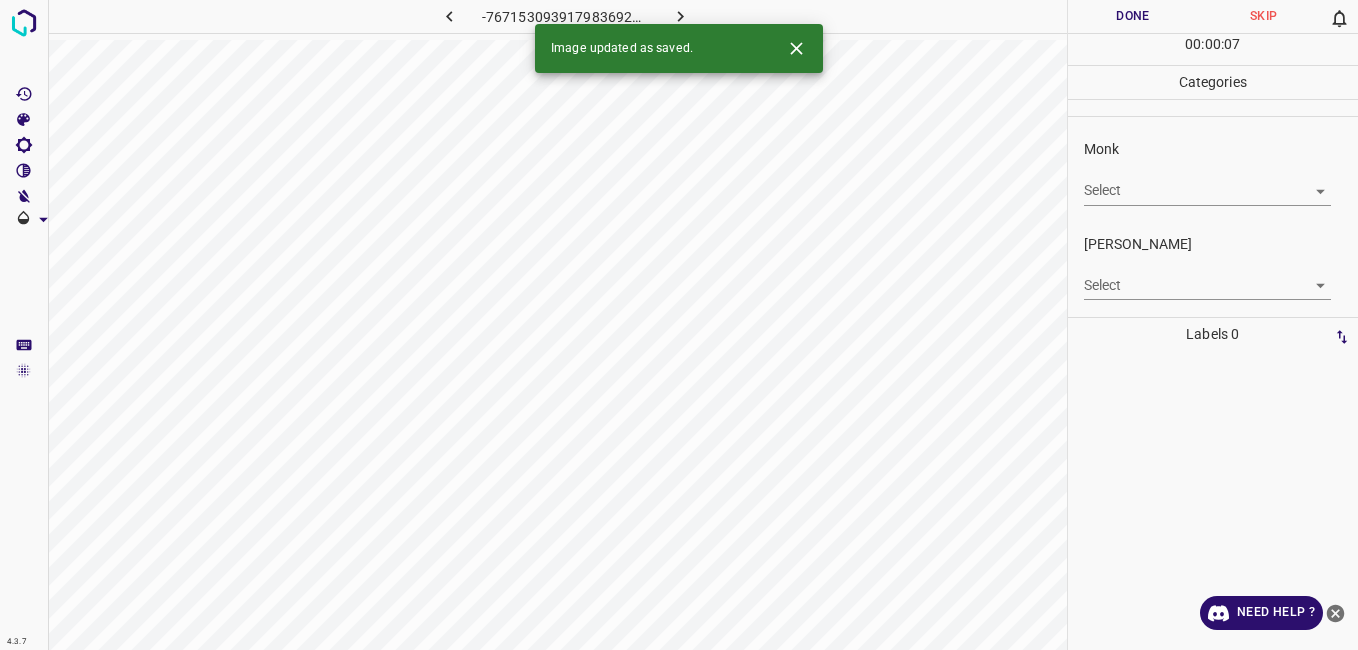 click on "4.3.7 -7671530939179836923.png Done Skip 0 00   : 00   : 07   Categories Monk   Select ​  [PERSON_NAME]   Select ​ Labels   0 Categories 1 Monk 2  [PERSON_NAME] Tools Space Change between modes (Draw & Edit) I Auto labeling R Restore zoom M Zoom in N Zoom out Delete Delete selecte label Filters Z Restore filters X Saturation filter C Brightness filter V Contrast filter B Gray scale filter General O Download Image updated as saved. Need Help ? - Text - Hide - Delete" at bounding box center (679, 325) 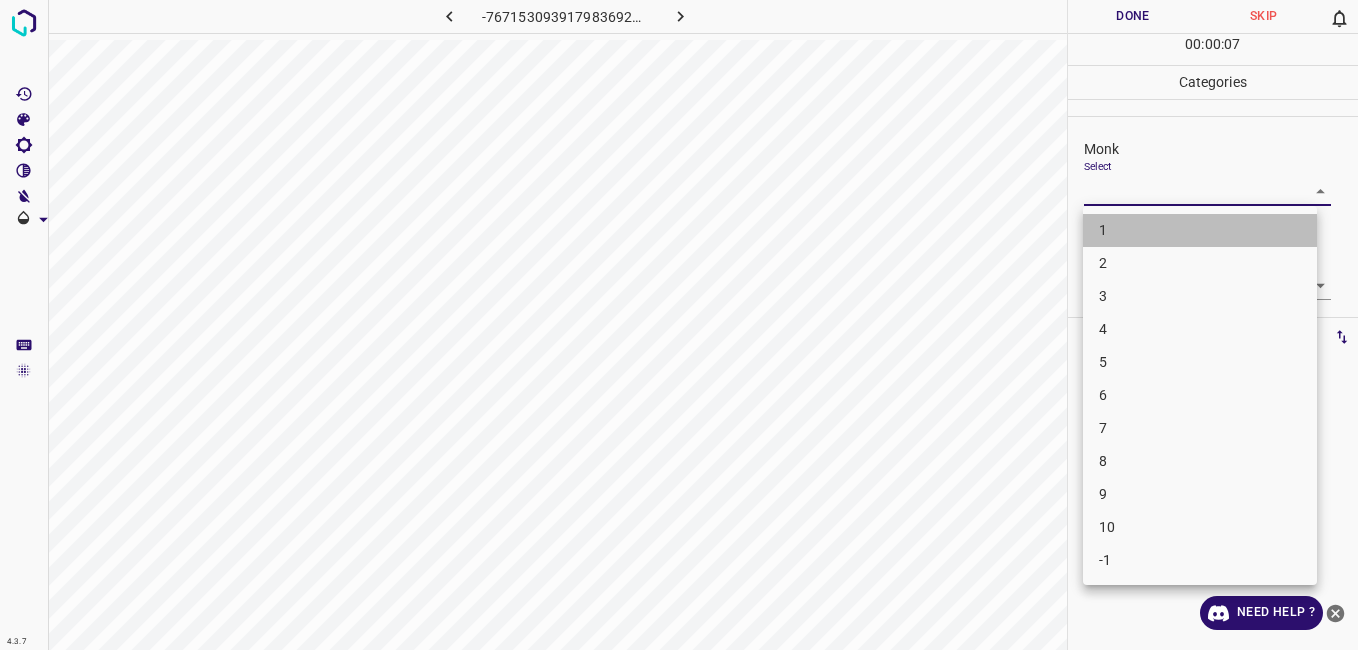 click on "1" at bounding box center (1200, 230) 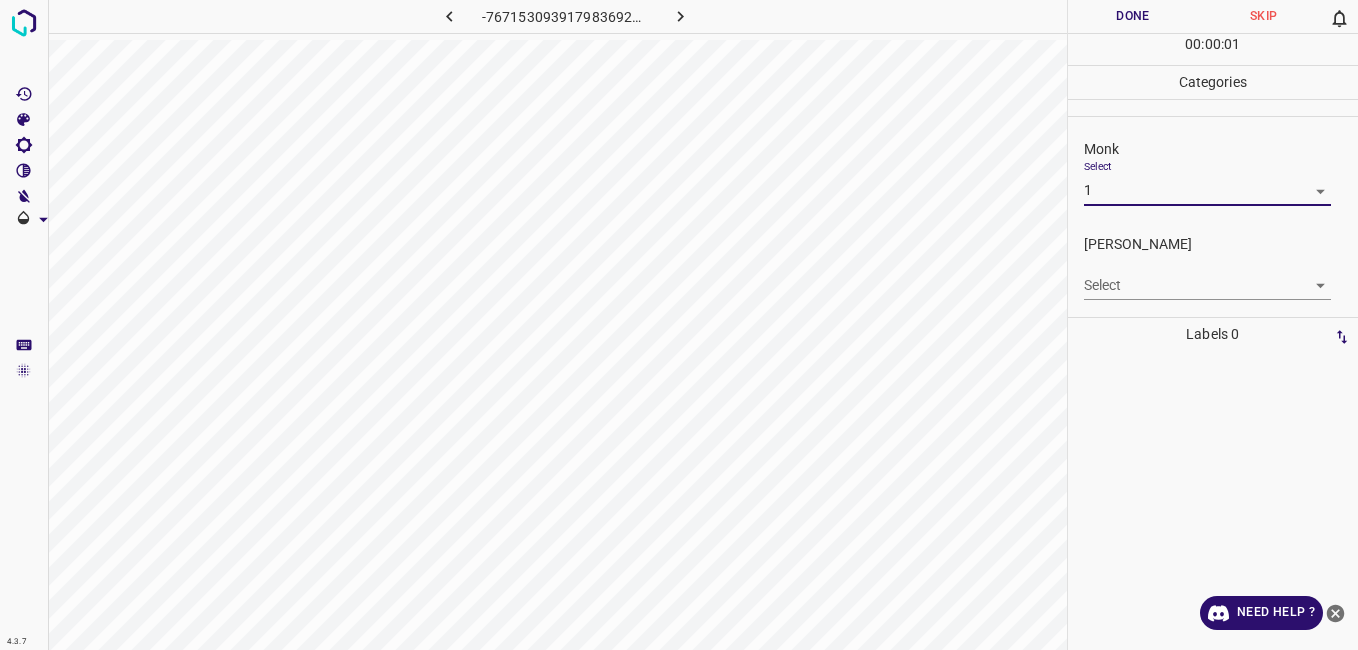 click on "4.3.7 -7671530939179836923.png Done Skip 0 00   : 00   : 01   Categories Monk   Select 1 1  [PERSON_NAME]   Select ​ Labels   0 Categories 1 Monk 2  [PERSON_NAME] Tools Space Change between modes (Draw & Edit) I Auto labeling R Restore zoom M Zoom in N Zoom out Delete Delete selecte label Filters Z Restore filters X Saturation filter C Brightness filter V Contrast filter B Gray scale filter General O Download Need Help ? - Text - Hide - Delete" at bounding box center [679, 325] 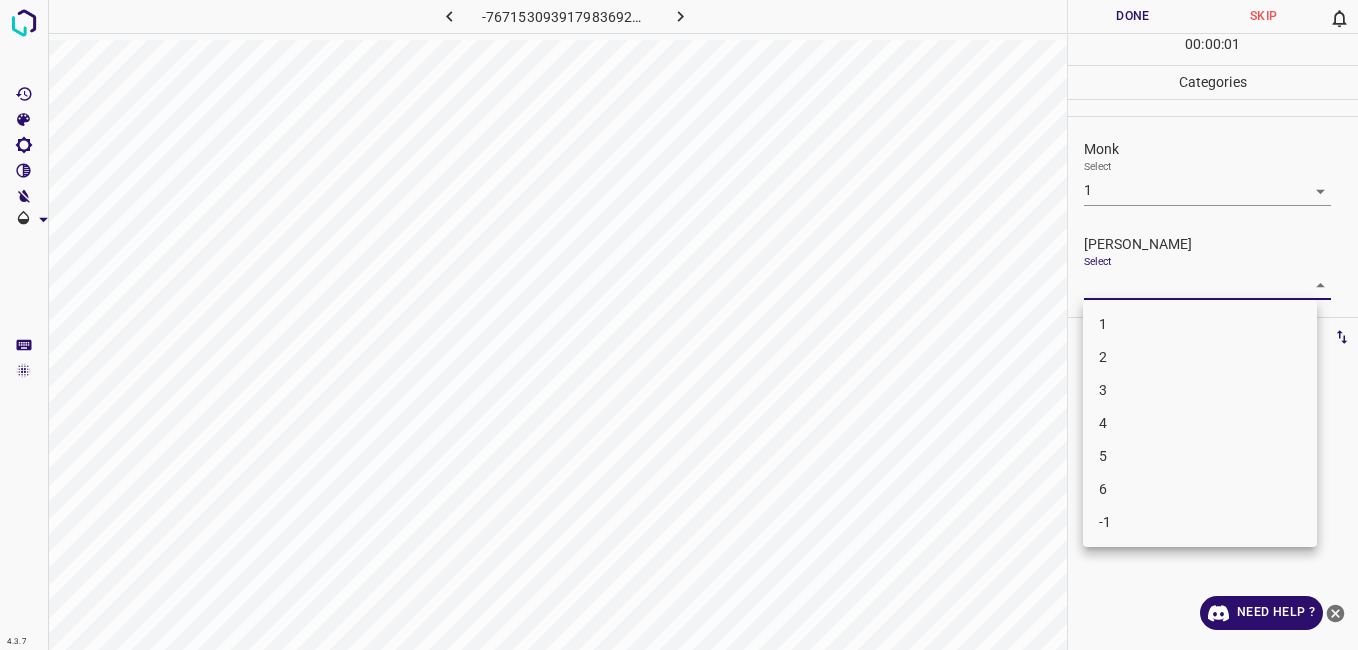 click on "1" at bounding box center [1200, 324] 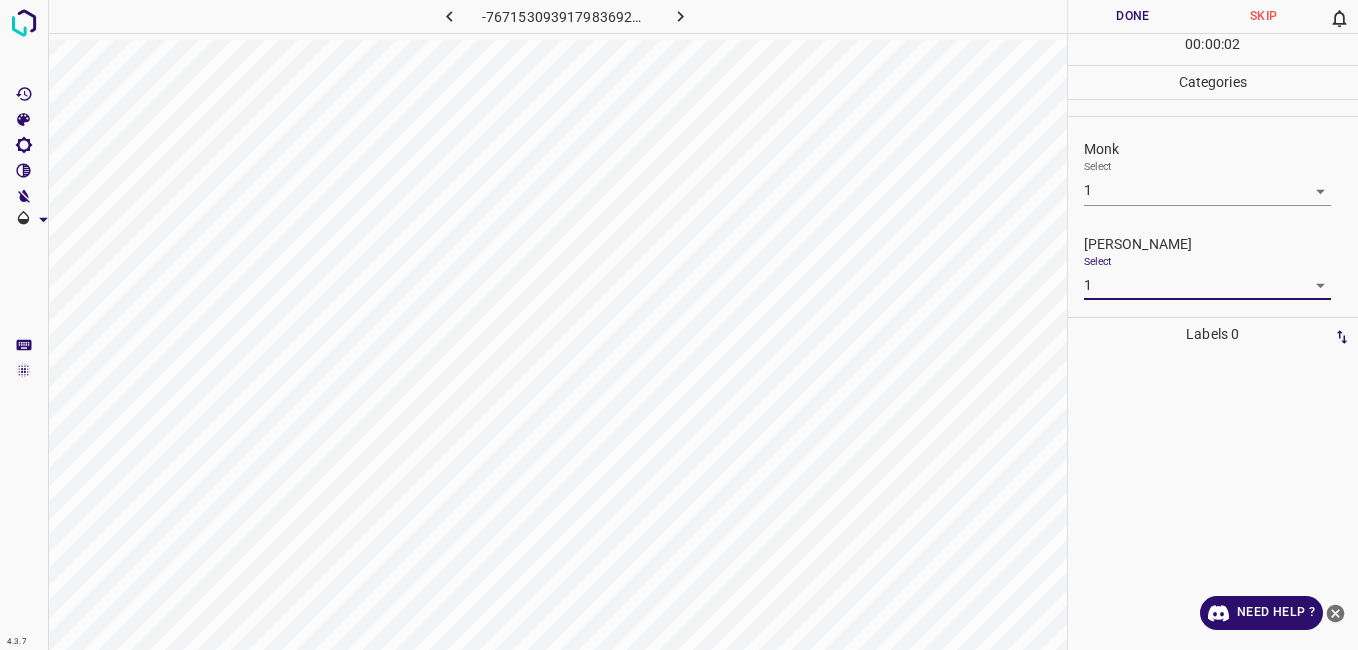 click on "Done" at bounding box center (1133, 16) 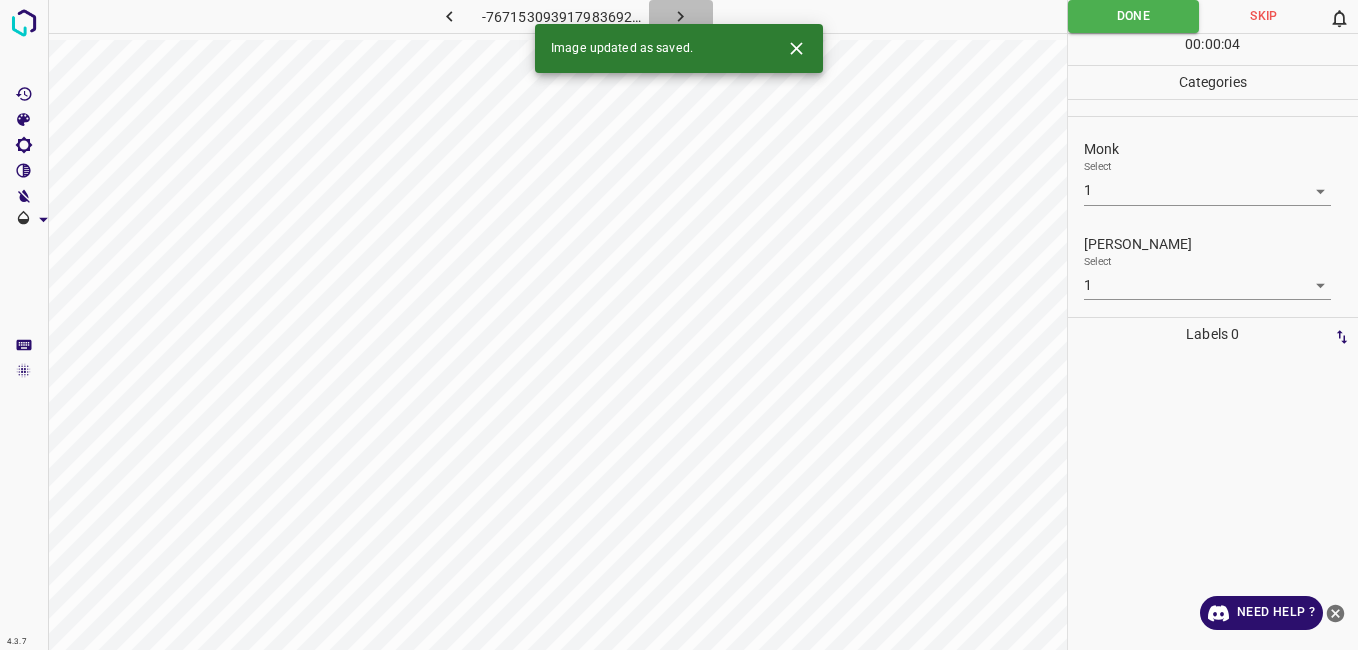 click 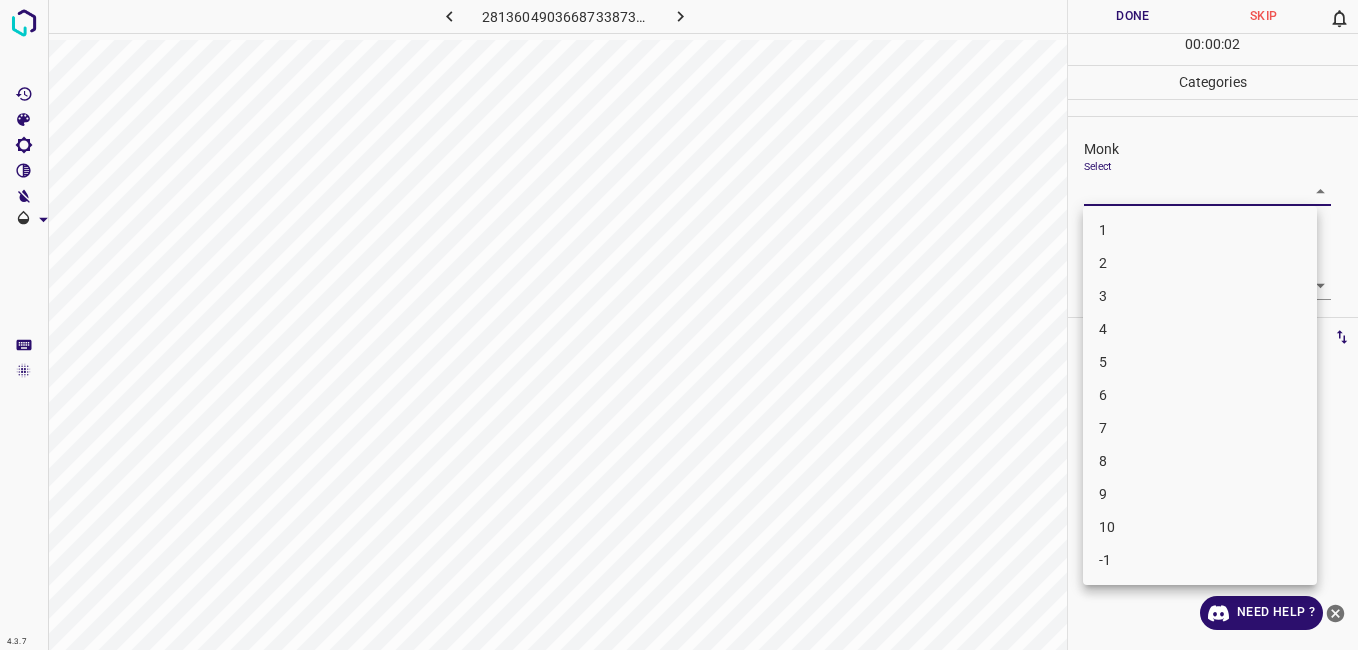 click on "4.3.7 2813604903668733873.png Done Skip 0 00   : 00   : 02   Categories Monk   Select ​  [PERSON_NAME]   Select ​ Labels   0 Categories 1 Monk 2  [PERSON_NAME] Tools Space Change between modes (Draw & Edit) I Auto labeling R Restore zoom M Zoom in N Zoom out Delete Delete selecte label Filters Z Restore filters X Saturation filter C Brightness filter V Contrast filter B Gray scale filter General O Download Need Help ? - Text - Hide - Delete 1 2 3 4 5 6 7 8 9 10 -1" at bounding box center [679, 325] 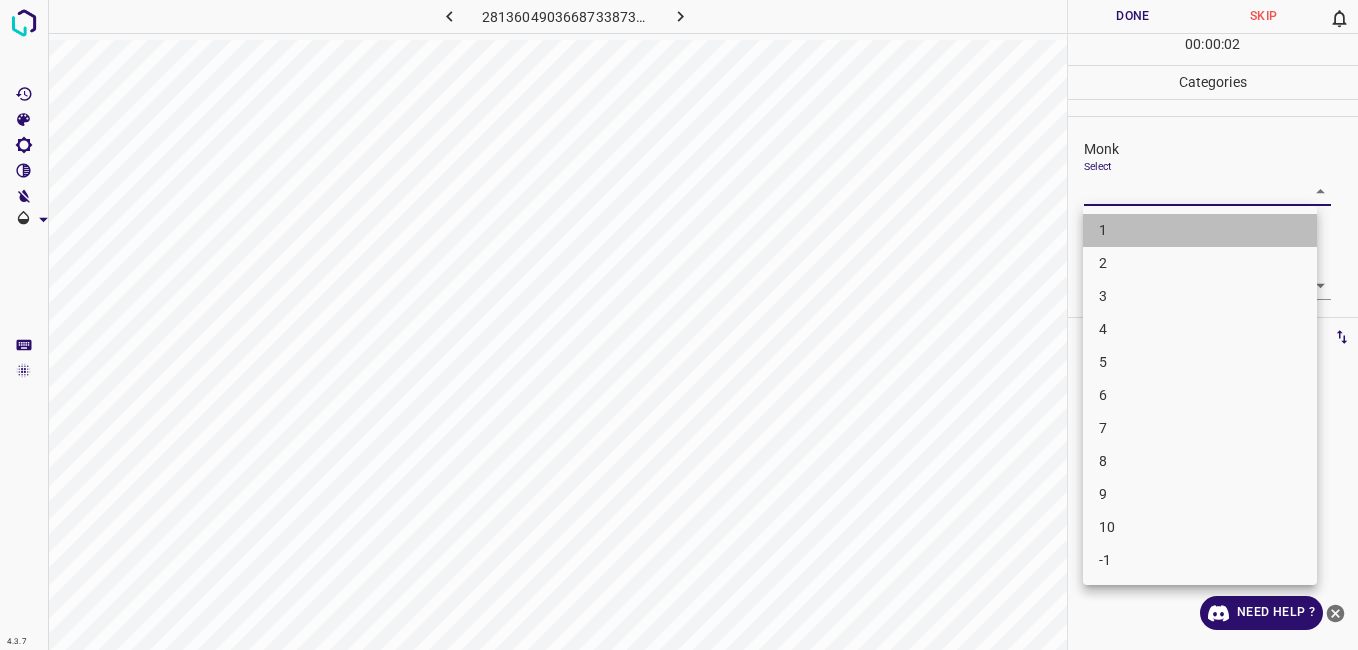 click on "1" at bounding box center (1200, 230) 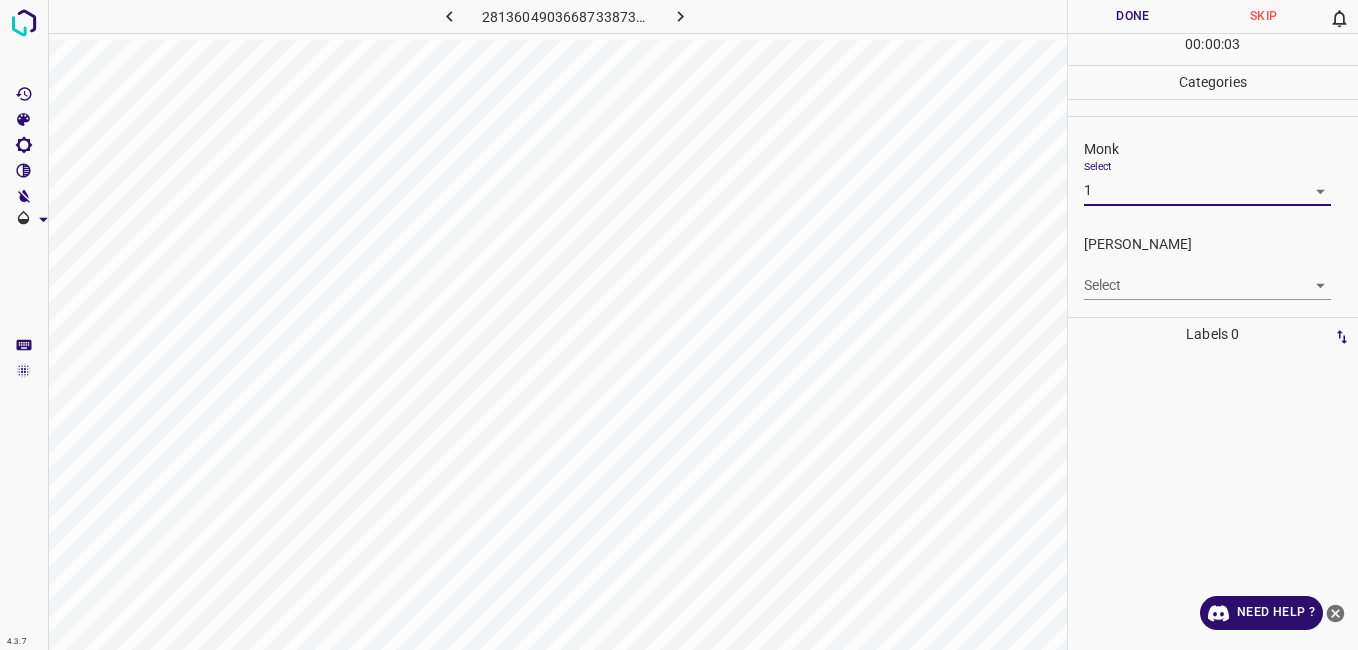 click on "4.3.7 2813604903668733873.png Done Skip 0 00   : 00   : 03   Categories Monk   Select 1 1  [PERSON_NAME]   Select ​ Labels   0 Categories 1 Monk 2  [PERSON_NAME] Tools Space Change between modes (Draw & Edit) I Auto labeling R Restore zoom M Zoom in N Zoom out Delete Delete selecte label Filters Z Restore filters X Saturation filter C Brightness filter V Contrast filter B Gray scale filter General O Download Need Help ? - Text - Hide - Delete" at bounding box center [679, 325] 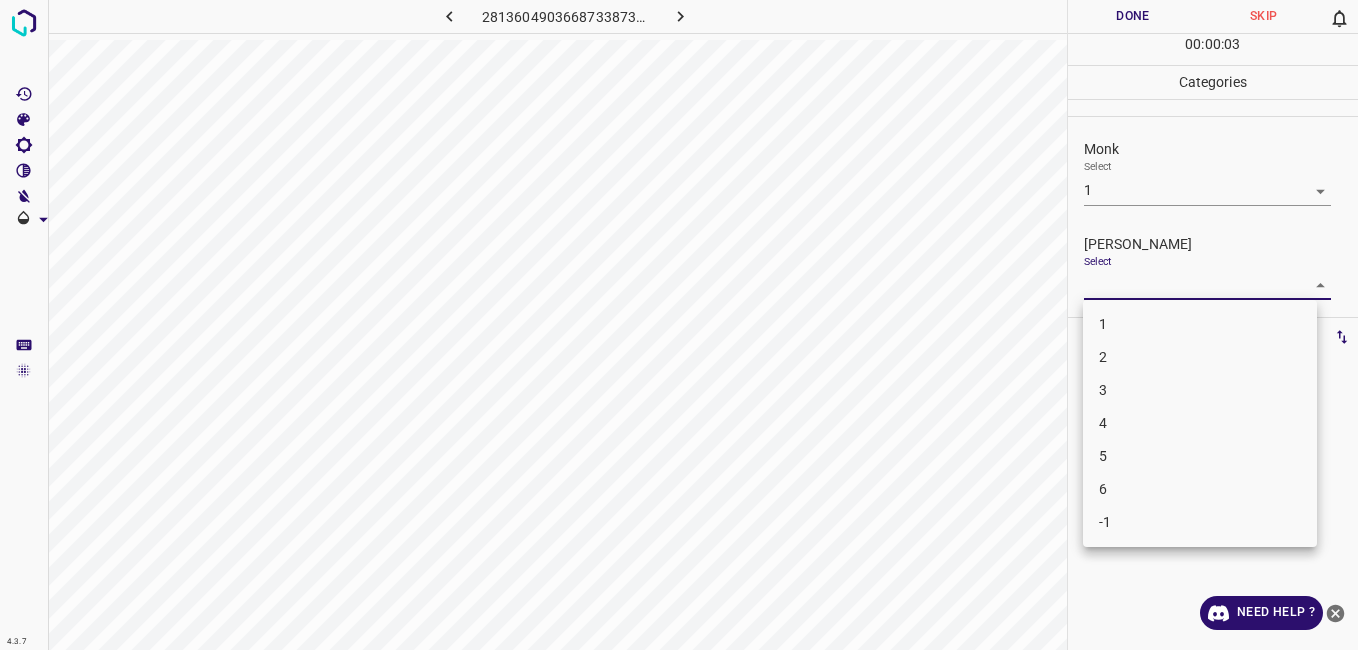 click on "1" at bounding box center [1200, 324] 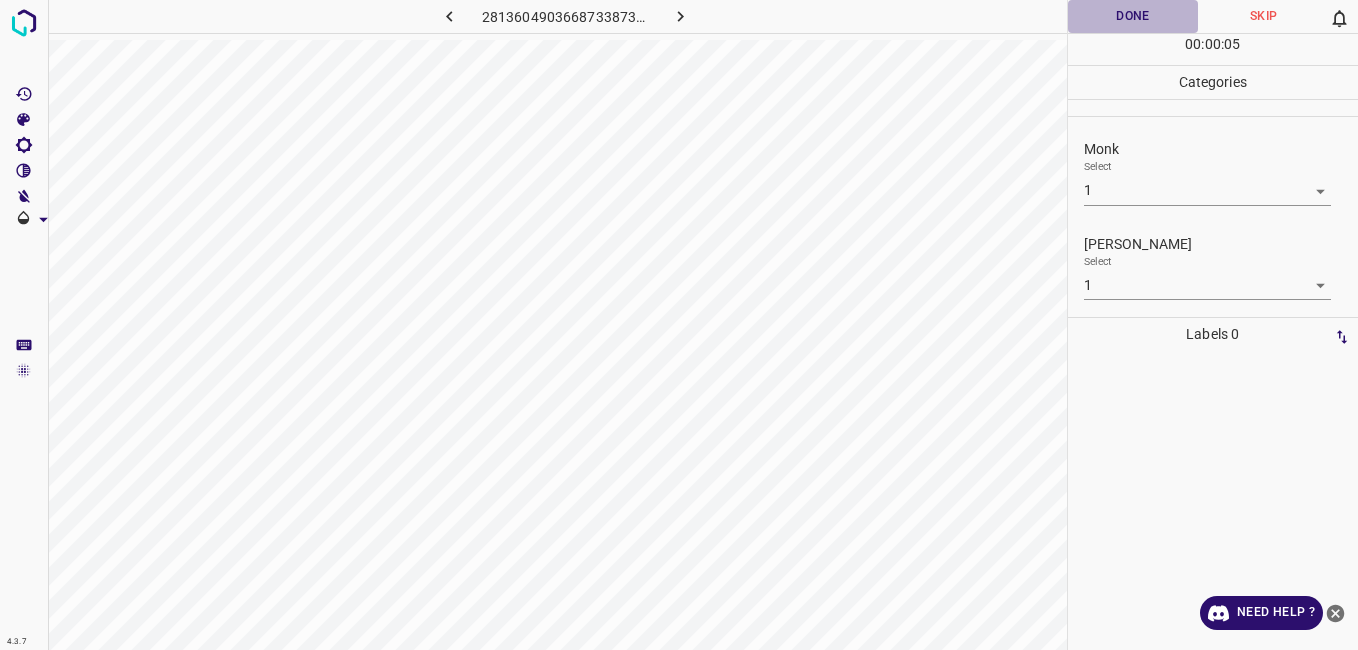 click on "Done" at bounding box center [1133, 16] 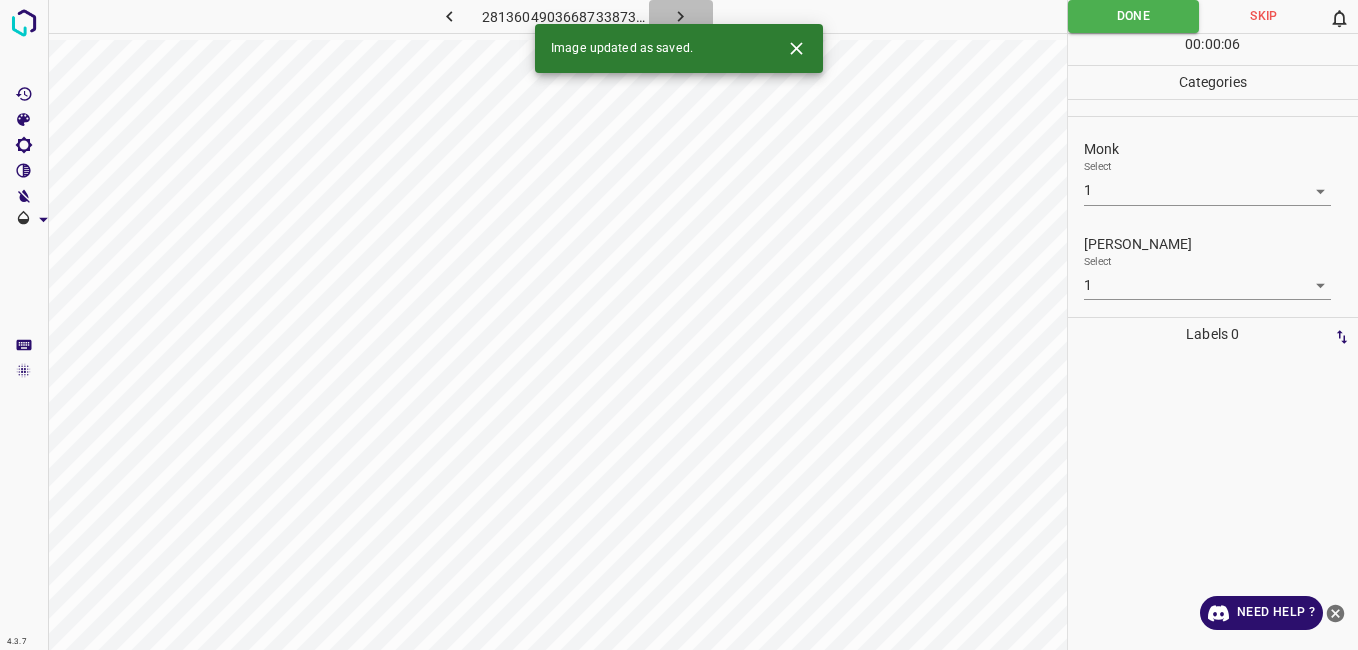 click 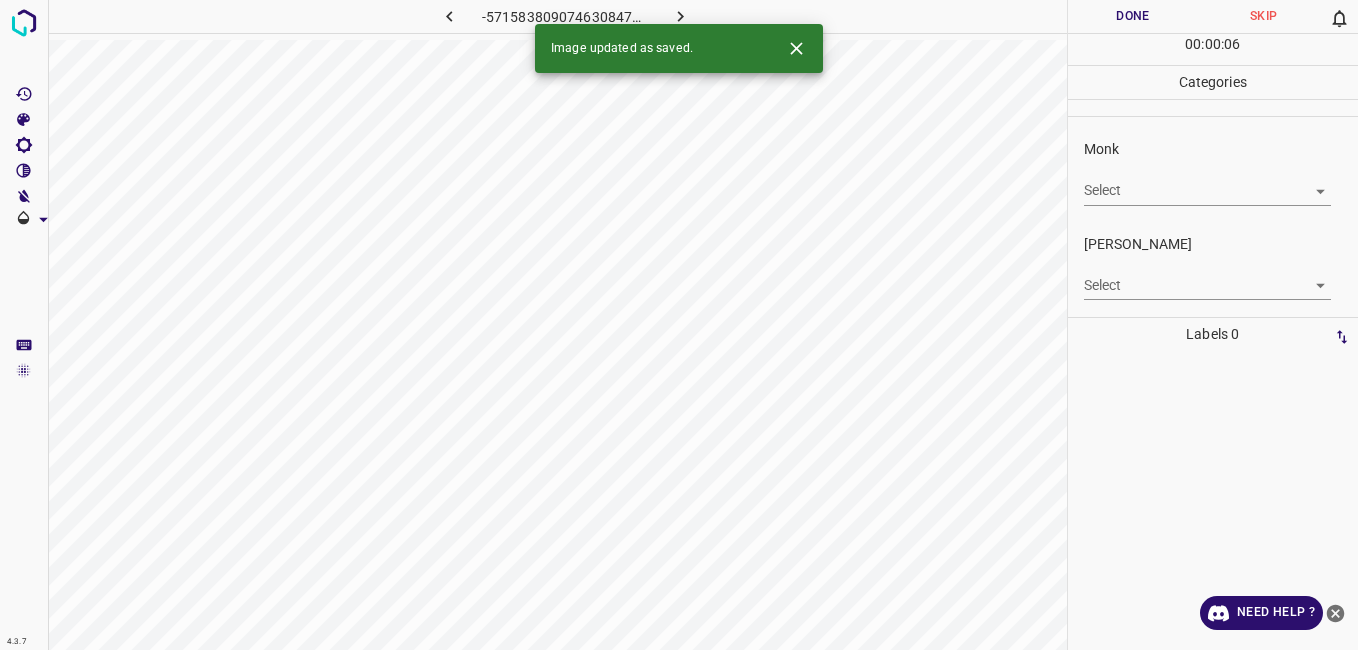 click on "4.3.7 -5715838090746308479.png Done Skip 0 00   : 00   : 06   Categories Monk   Select ​  [PERSON_NAME]   Select ​ Labels   0 Categories 1 Monk 2  [PERSON_NAME] Tools Space Change between modes (Draw & Edit) I Auto labeling R Restore zoom M Zoom in N Zoom out Delete Delete selecte label Filters Z Restore filters X Saturation filter C Brightness filter V Contrast filter B Gray scale filter General O Download Image updated as saved. Need Help ? - Text - Hide - Delete" at bounding box center (679, 325) 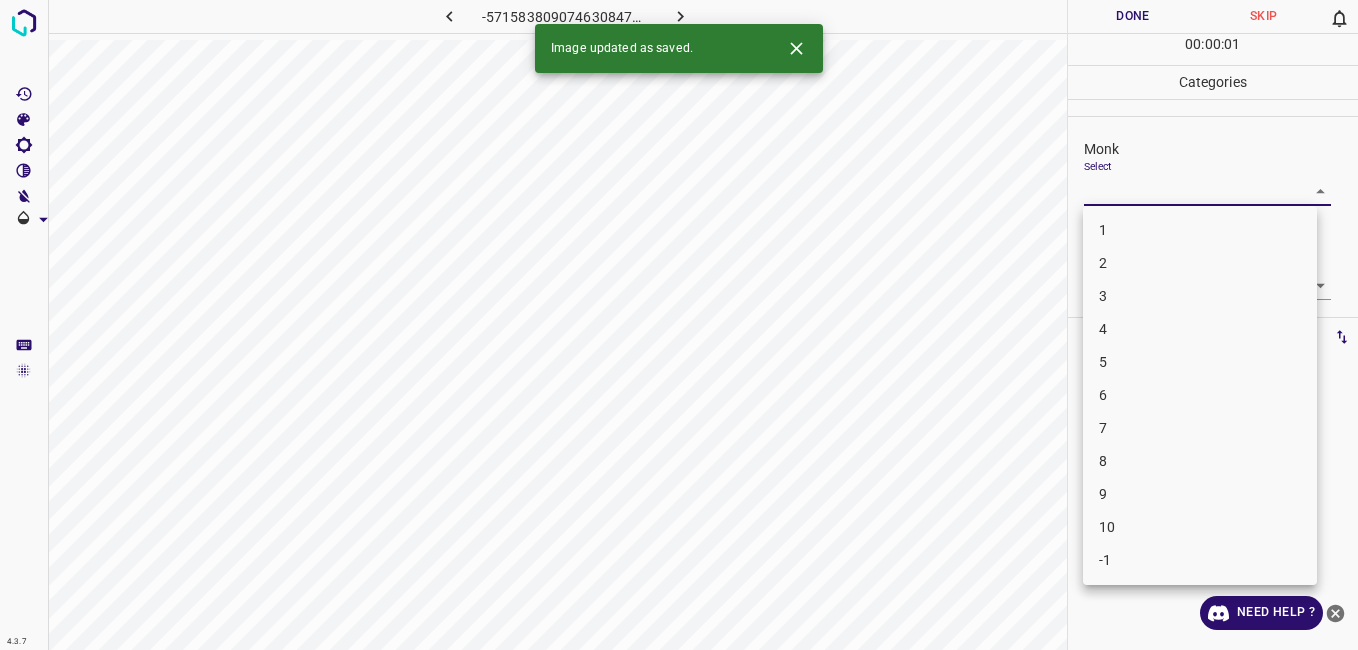 click on "4" at bounding box center [1200, 329] 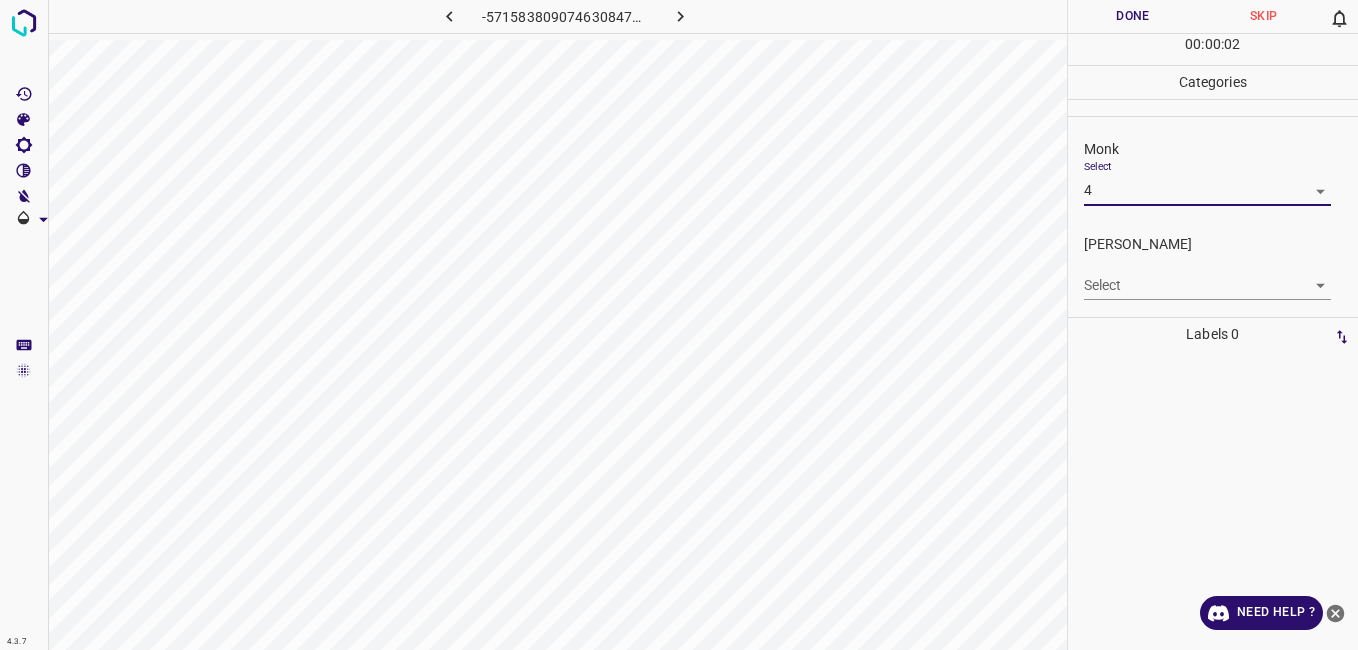 click on "4.3.7 -5715838090746308479.png Done Skip 0 00   : 00   : 02   Categories Monk   Select 4 4  [PERSON_NAME]   Select ​ Labels   0 Categories 1 Monk 2  [PERSON_NAME] Tools Space Change between modes (Draw & Edit) I Auto labeling R Restore zoom M Zoom in N Zoom out Delete Delete selecte label Filters Z Restore filters X Saturation filter C Brightness filter V Contrast filter B Gray scale filter General O Download Need Help ? - Text - Hide - Delete" at bounding box center (679, 325) 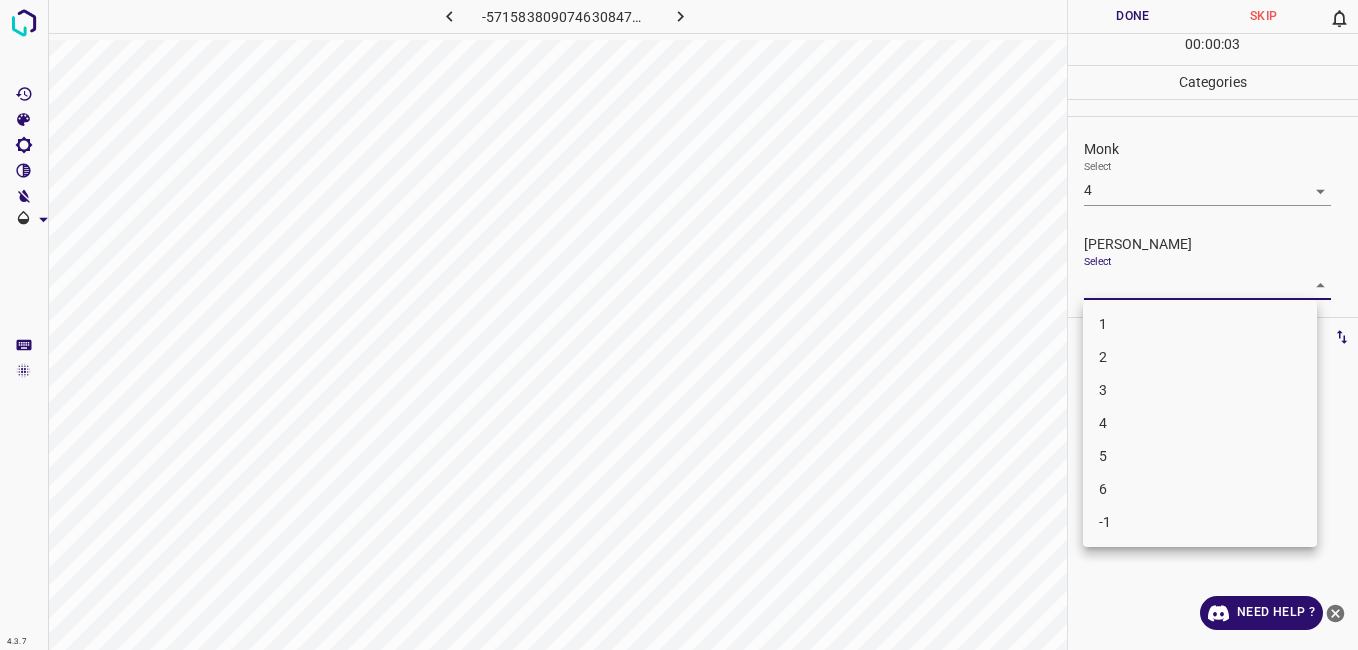 click on "3" at bounding box center (1200, 390) 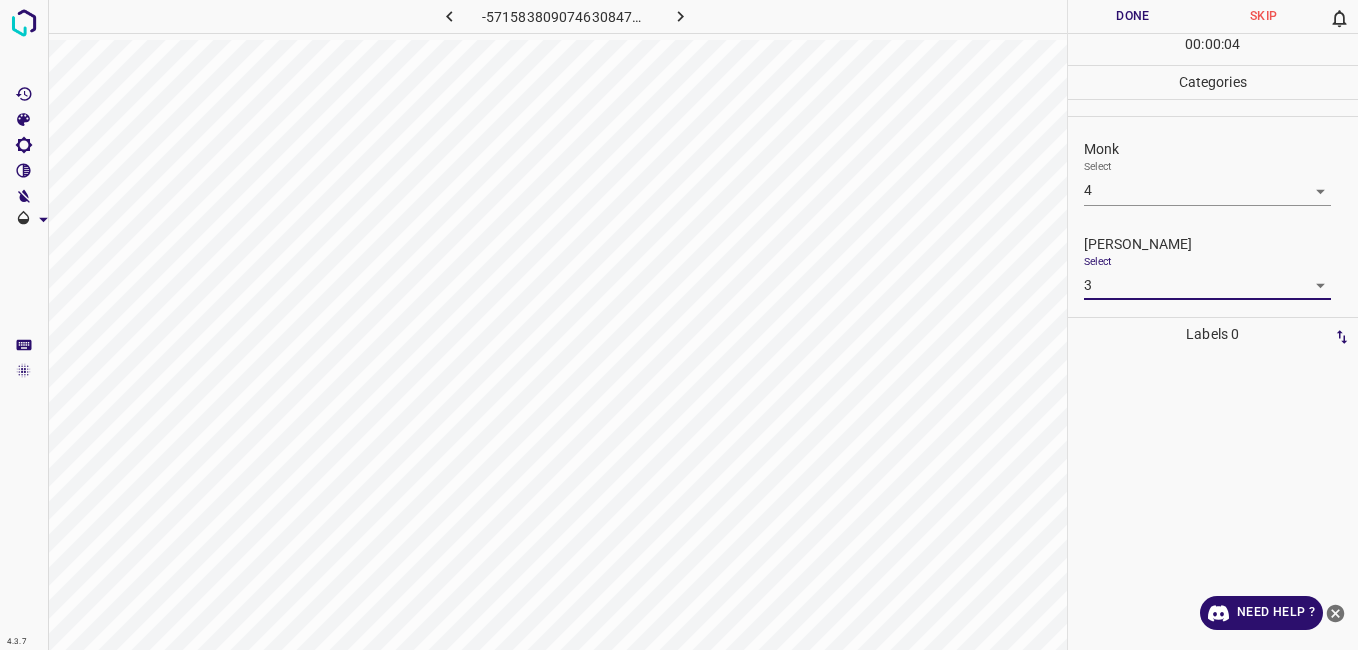 click on "Done" at bounding box center [1133, 16] 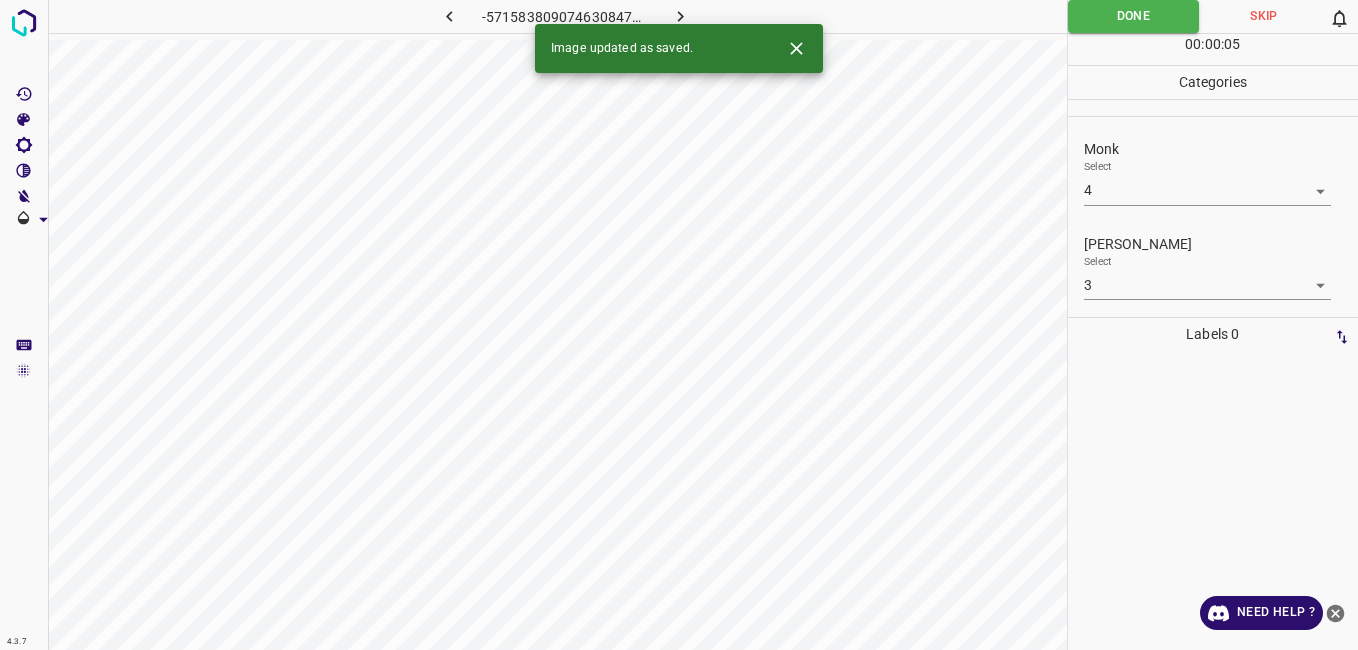 click 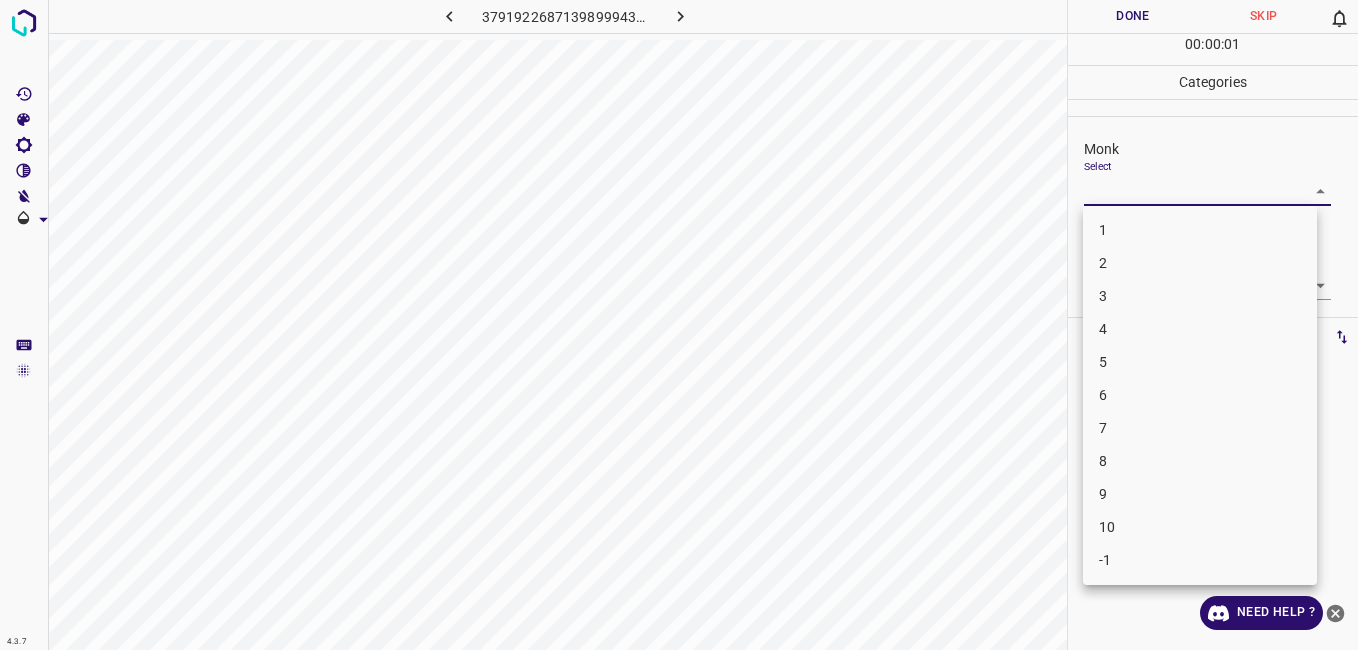 click on "4.3.7 3791922687139899943.png Done Skip 0 00   : 00   : 01   Categories Monk   Select ​  [PERSON_NAME]   Select ​ Labels   0 Categories 1 Monk 2  [PERSON_NAME] Tools Space Change between modes (Draw & Edit) I Auto labeling R Restore zoom M Zoom in N Zoom out Delete Delete selecte label Filters Z Restore filters X Saturation filter C Brightness filter V Contrast filter B Gray scale filter General O Download Need Help ? - Text - Hide - Delete 1 2 3 4 5 6 7 8 9 10 -1" at bounding box center [679, 325] 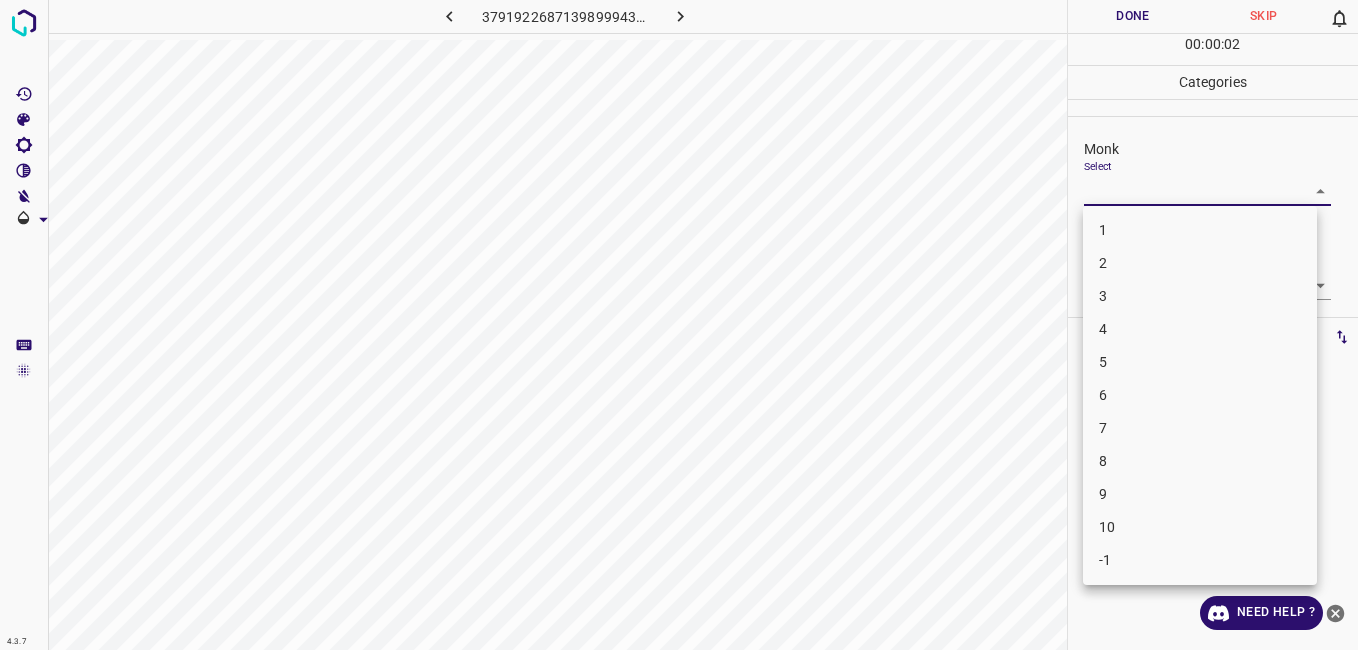 click on "3" at bounding box center [1200, 296] 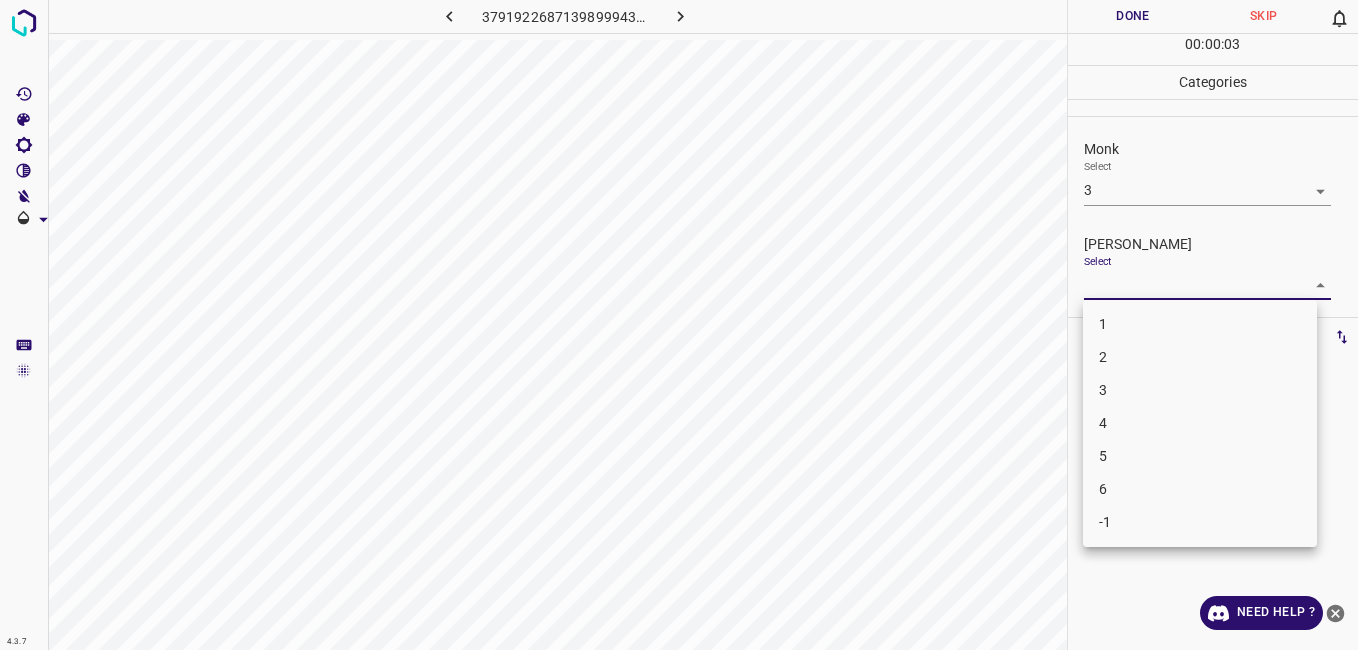 click on "4.3.7 3791922687139899943.png Done Skip 0 00   : 00   : 03   Categories Monk   Select 3 3  [PERSON_NAME]   Select ​ Labels   0 Categories 1 Monk 2  [PERSON_NAME] Tools Space Change between modes (Draw & Edit) I Auto labeling R Restore zoom M Zoom in N Zoom out Delete Delete selecte label Filters Z Restore filters X Saturation filter C Brightness filter V Contrast filter B Gray scale filter General O Download Need Help ? - Text - Hide - Delete 1 2 3 4 5 6 -1" at bounding box center (679, 325) 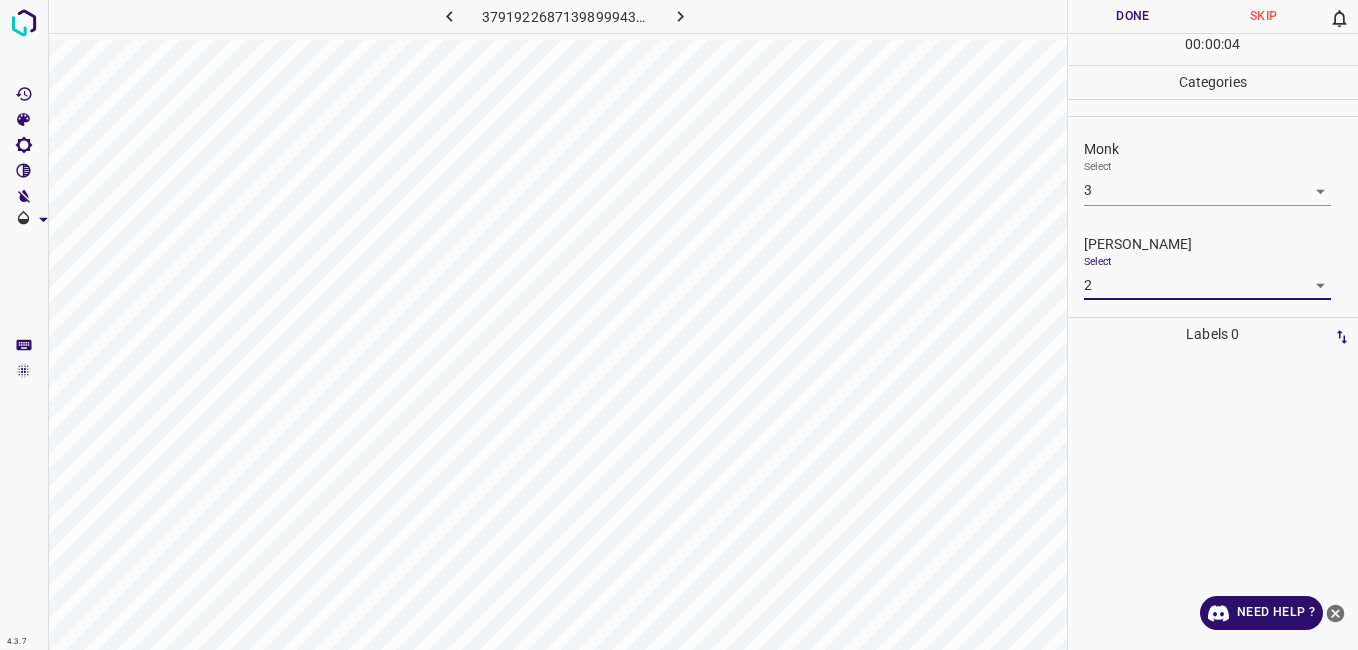 click on "Done" at bounding box center (1133, 16) 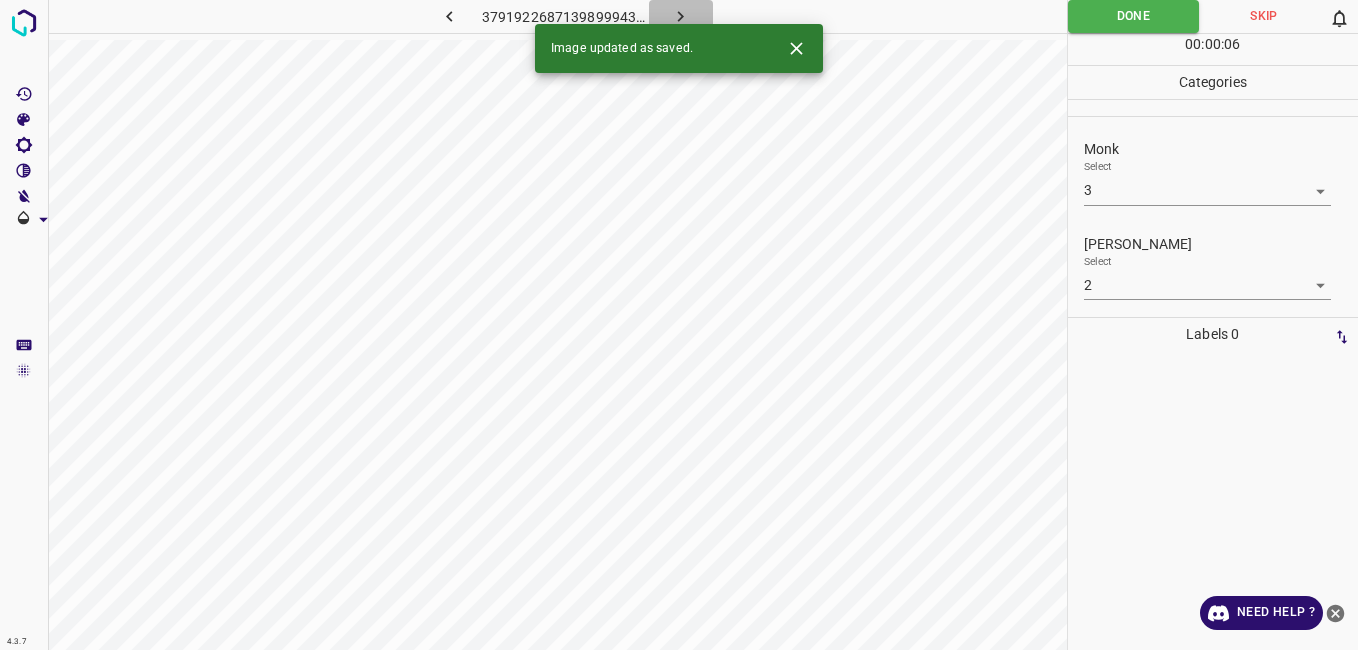 click 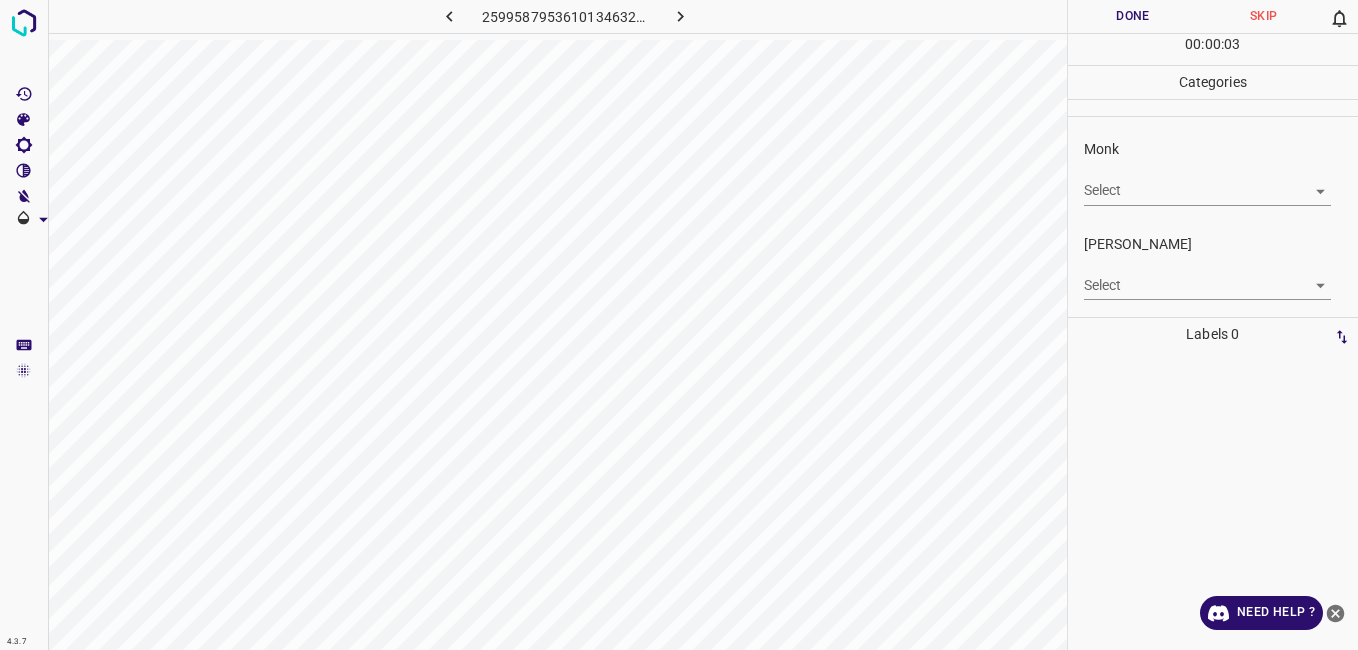 click on "4.3.7 2599587953610134632.png Done Skip 0 00   : 00   : 03   Categories Monk   Select ​  [PERSON_NAME]   Select ​ Labels   0 Categories 1 Monk 2  [PERSON_NAME] Tools Space Change between modes (Draw & Edit) I Auto labeling R Restore zoom M Zoom in N Zoom out Delete Delete selecte label Filters Z Restore filters X Saturation filter C Brightness filter V Contrast filter B Gray scale filter General O Download Need Help ? - Text - Hide - Delete" at bounding box center [679, 325] 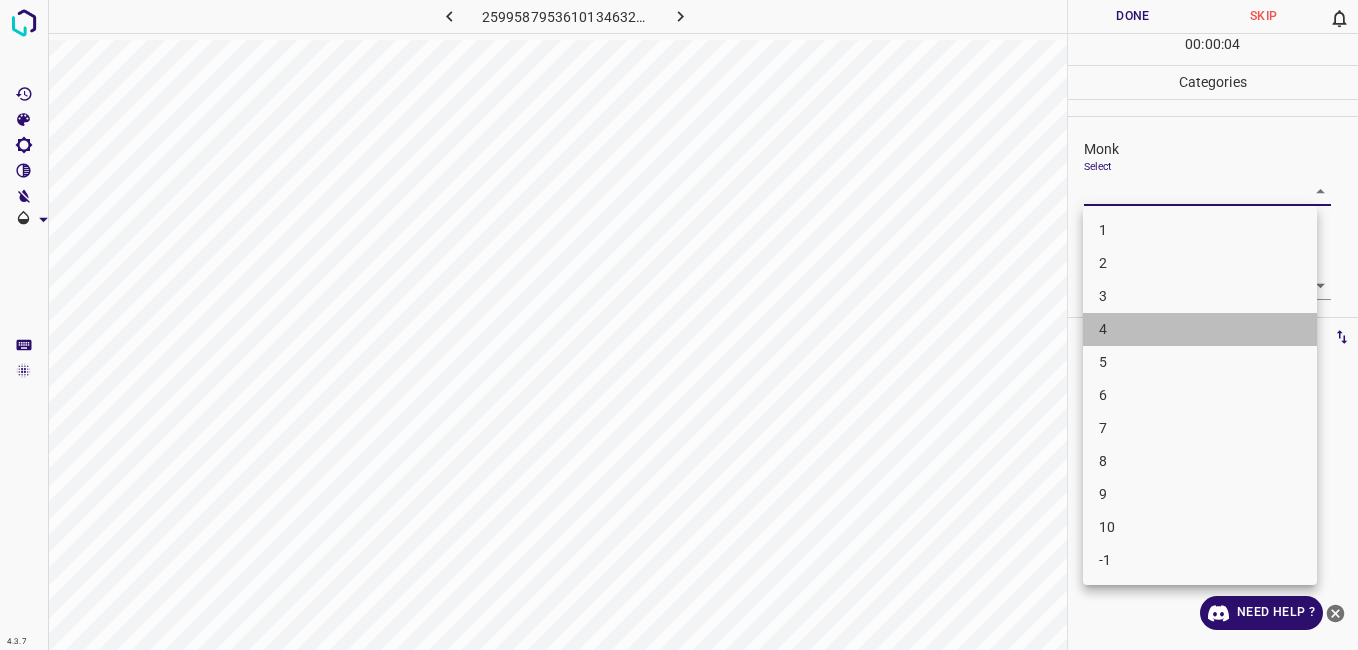 click on "4" at bounding box center (1200, 329) 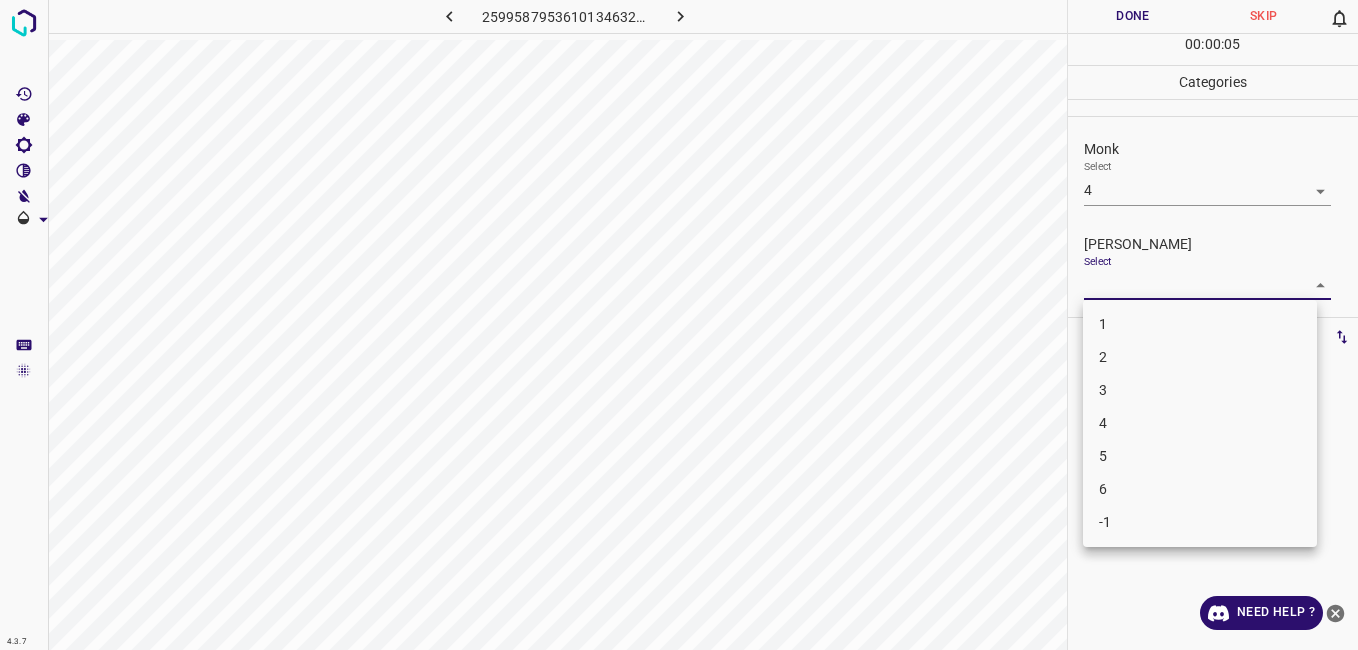 click on "4.3.7 2599587953610134632.png Done Skip 0 00   : 00   : 05   Categories Monk   Select 4 4  [PERSON_NAME]   Select ​ Labels   0 Categories 1 Monk 2  [PERSON_NAME] Tools Space Change between modes (Draw & Edit) I Auto labeling R Restore zoom M Zoom in N Zoom out Delete Delete selecte label Filters Z Restore filters X Saturation filter C Brightness filter V Contrast filter B Gray scale filter General O Download Need Help ? - Text - Hide - Delete 1 2 3 4 5 6 -1" at bounding box center [679, 325] 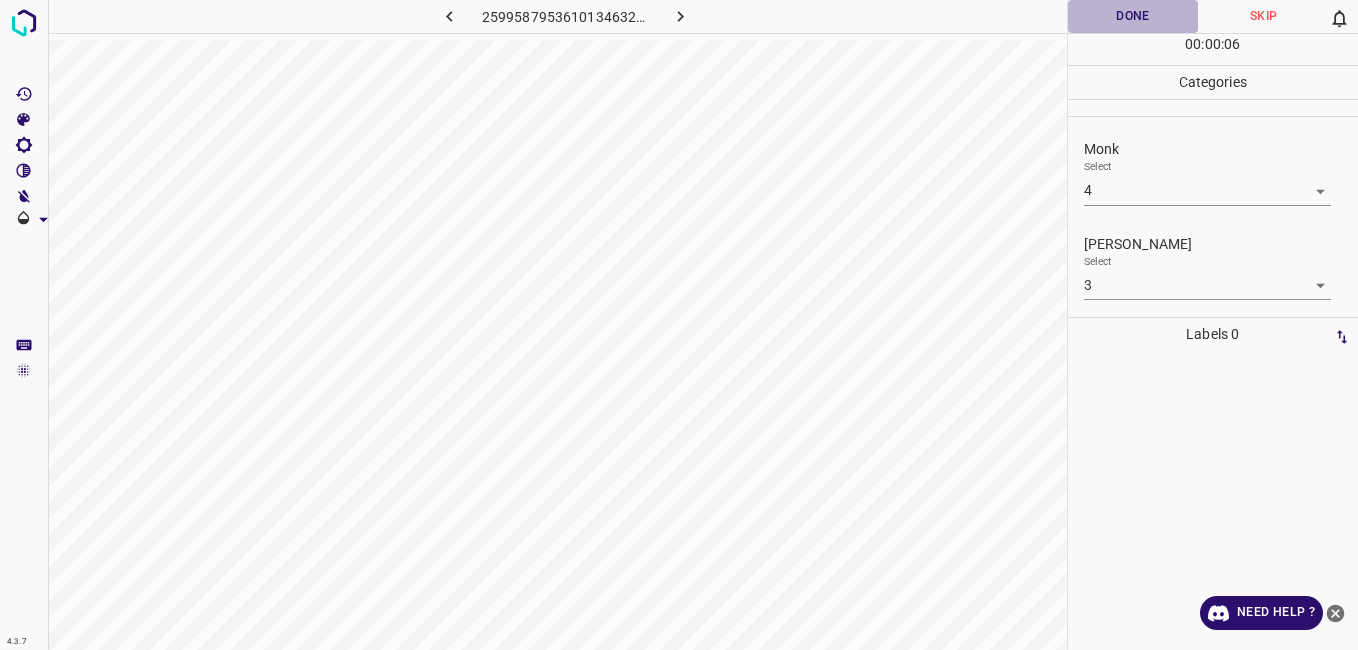 click on "Done" at bounding box center (1133, 16) 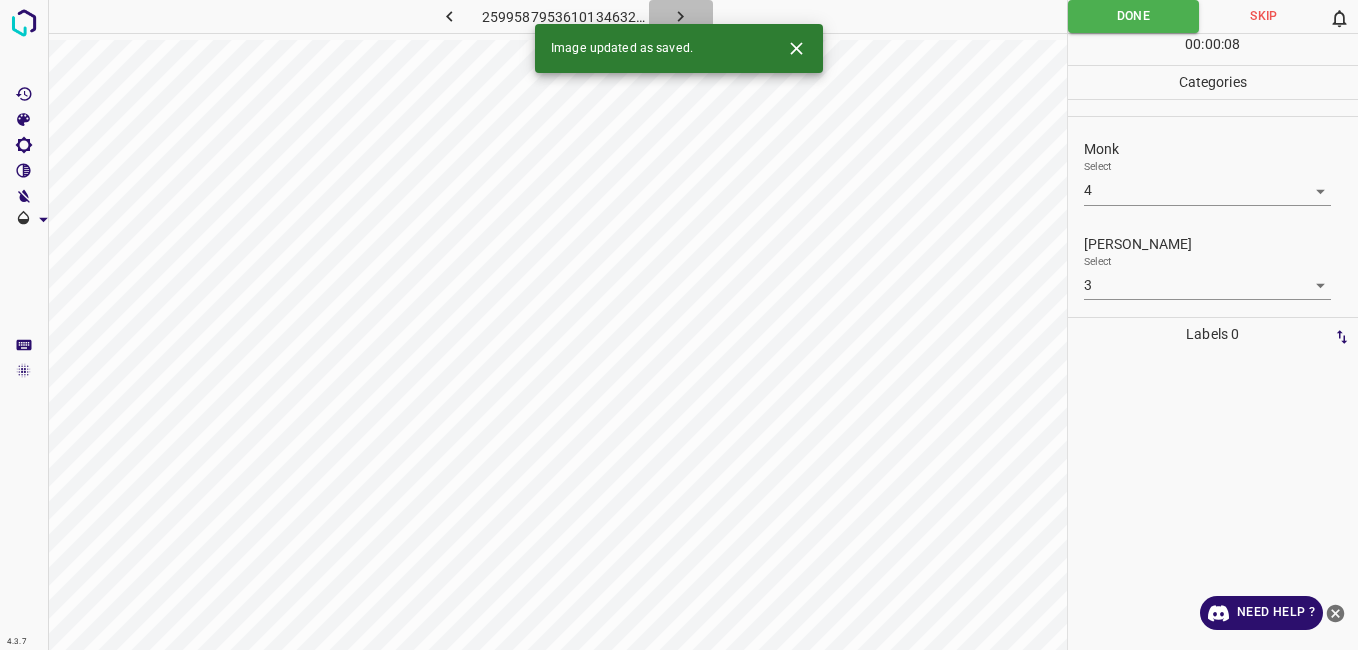 click 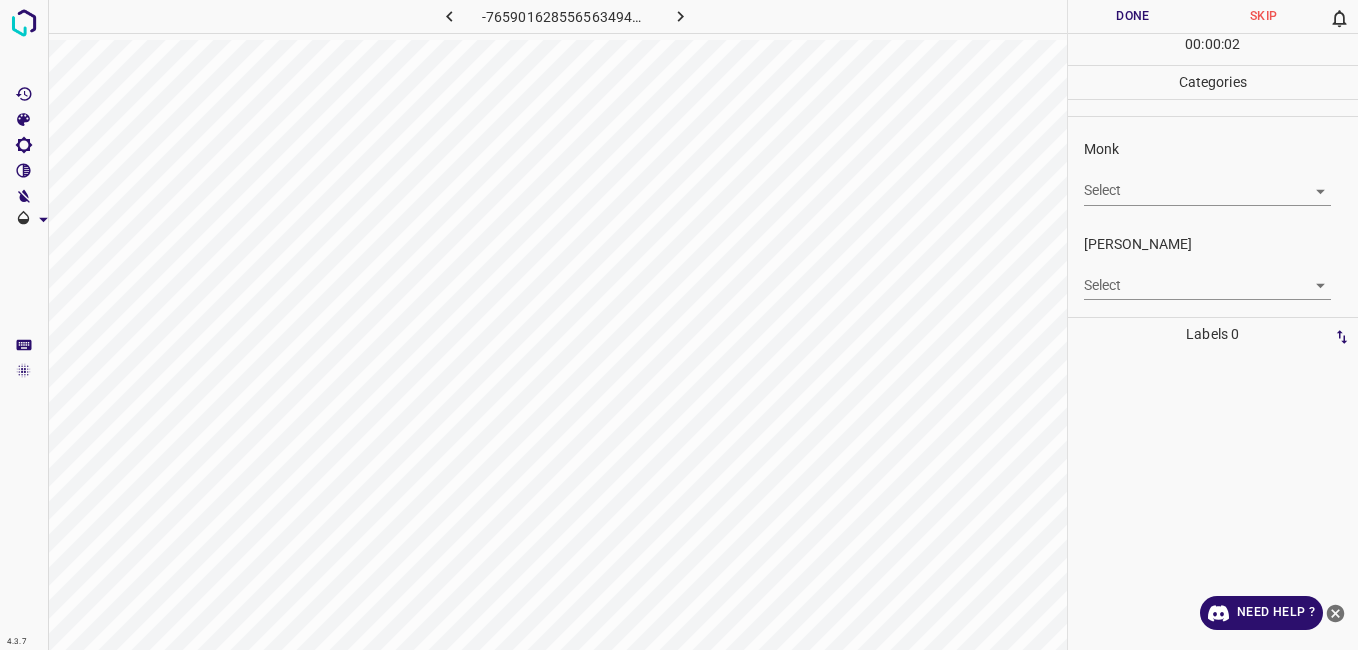 click on "4.3.7 -7659016285565634945.png Done Skip 0 00   : 00   : 02   Categories Monk   Select ​  [PERSON_NAME]   Select ​ Labels   0 Categories 1 Monk 2  [PERSON_NAME] Tools Space Change between modes (Draw & Edit) I Auto labeling R Restore zoom M Zoom in N Zoom out Delete Delete selecte label Filters Z Restore filters X Saturation filter C Brightness filter V Contrast filter B Gray scale filter General O Download Need Help ? - Text - Hide - Delete" at bounding box center [679, 325] 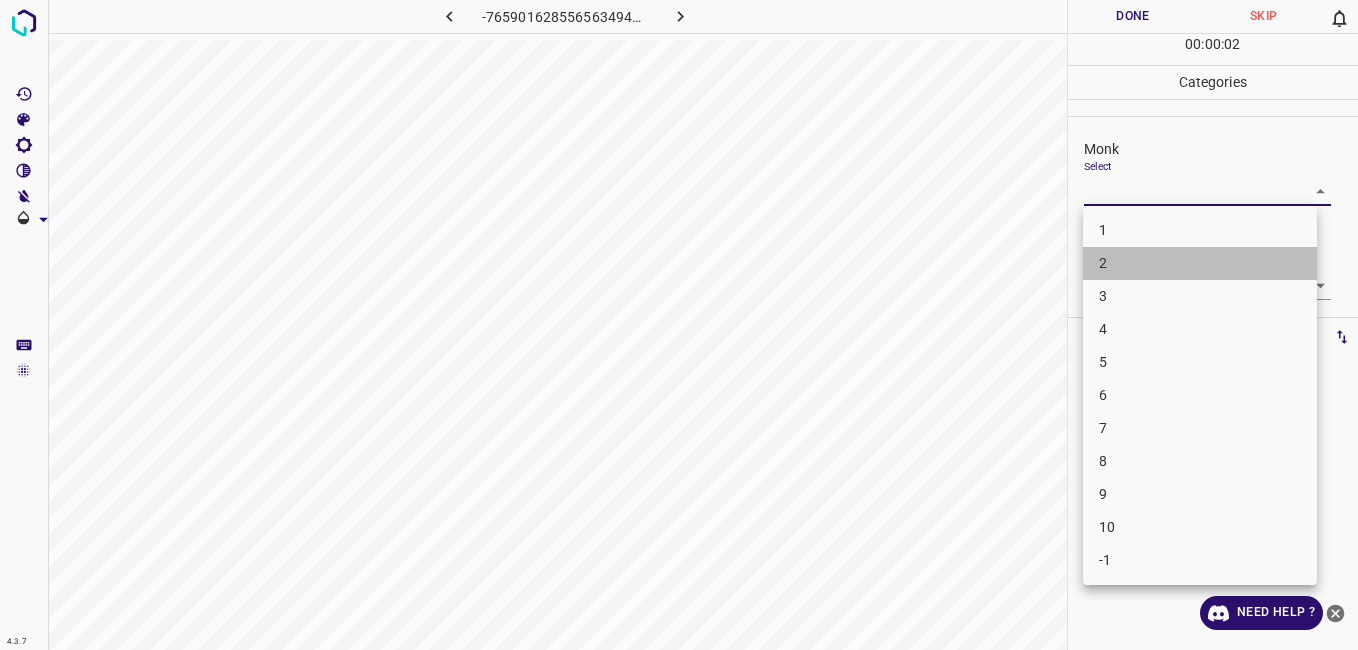 click on "2" at bounding box center [1200, 263] 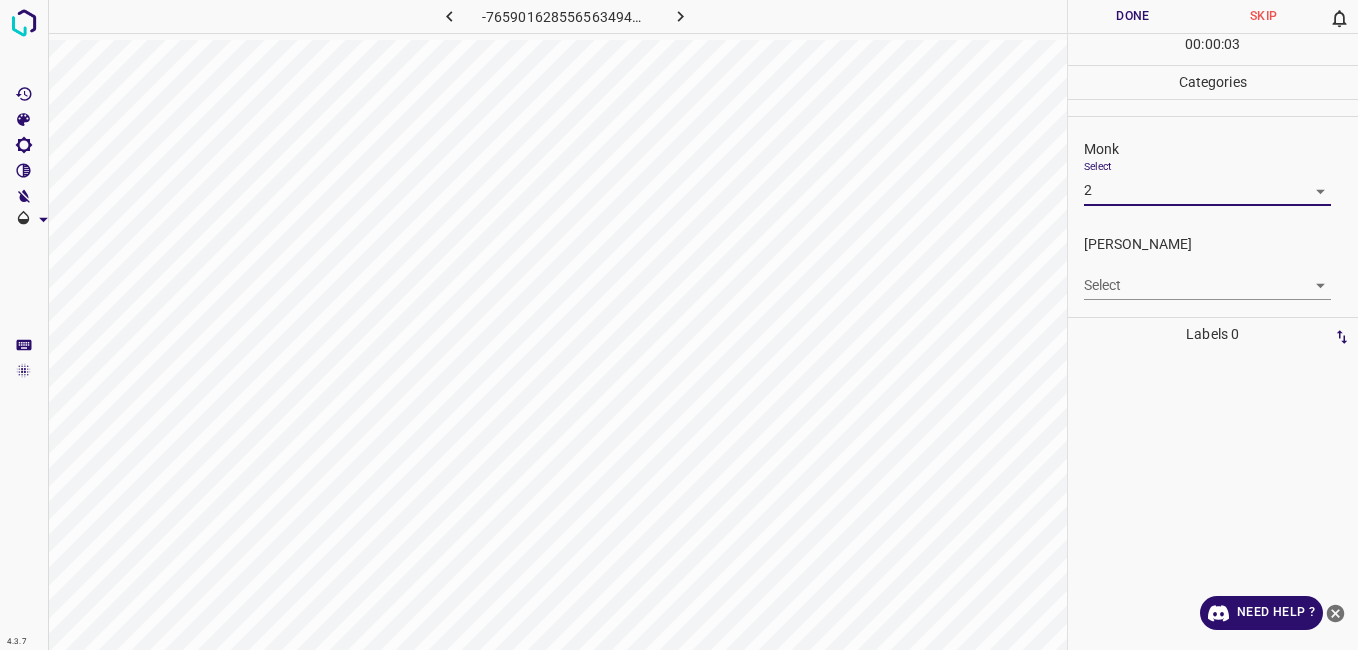 click on "4.3.7 -7659016285565634945.png Done Skip 0 00   : 00   : 03   Categories Monk   Select 2 2  [PERSON_NAME]   Select ​ Labels   0 Categories 1 Monk 2  [PERSON_NAME] Tools Space Change between modes (Draw & Edit) I Auto labeling R Restore zoom M Zoom in N Zoom out Delete Delete selecte label Filters Z Restore filters X Saturation filter C Brightness filter V Contrast filter B Gray scale filter General O Download Need Help ? - Text - Hide - Delete" at bounding box center [679, 325] 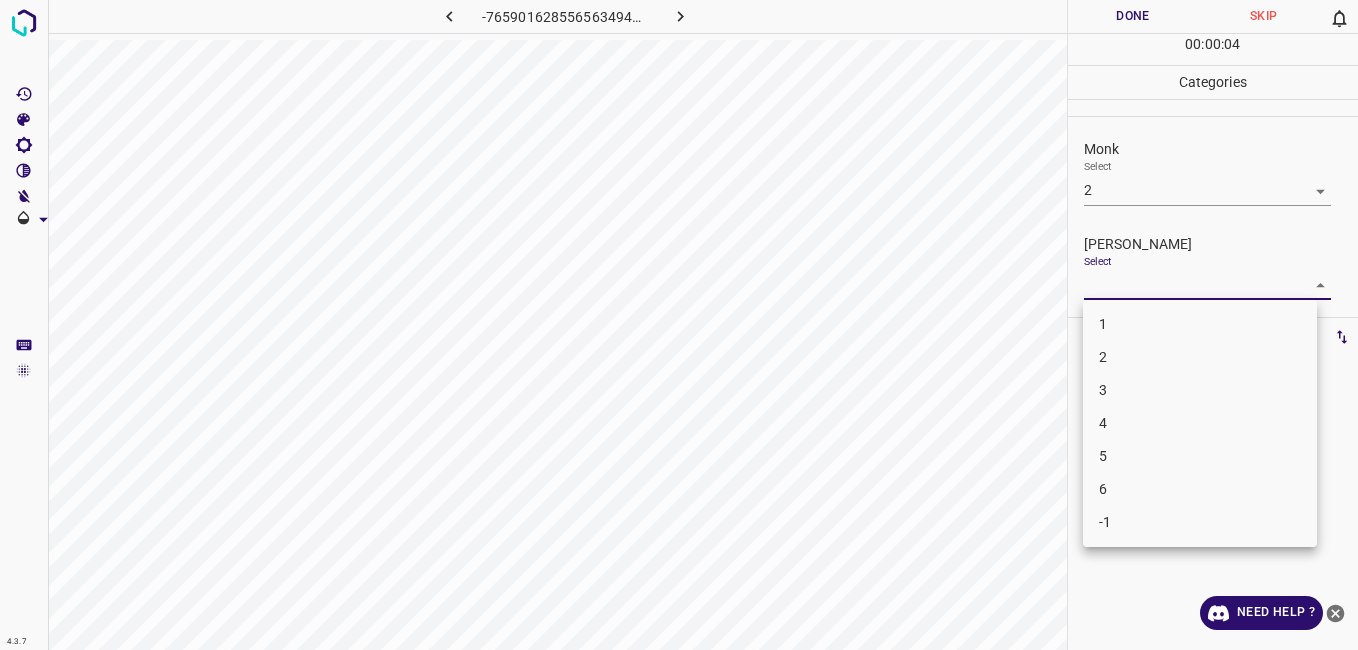 click on "1" at bounding box center [1200, 324] 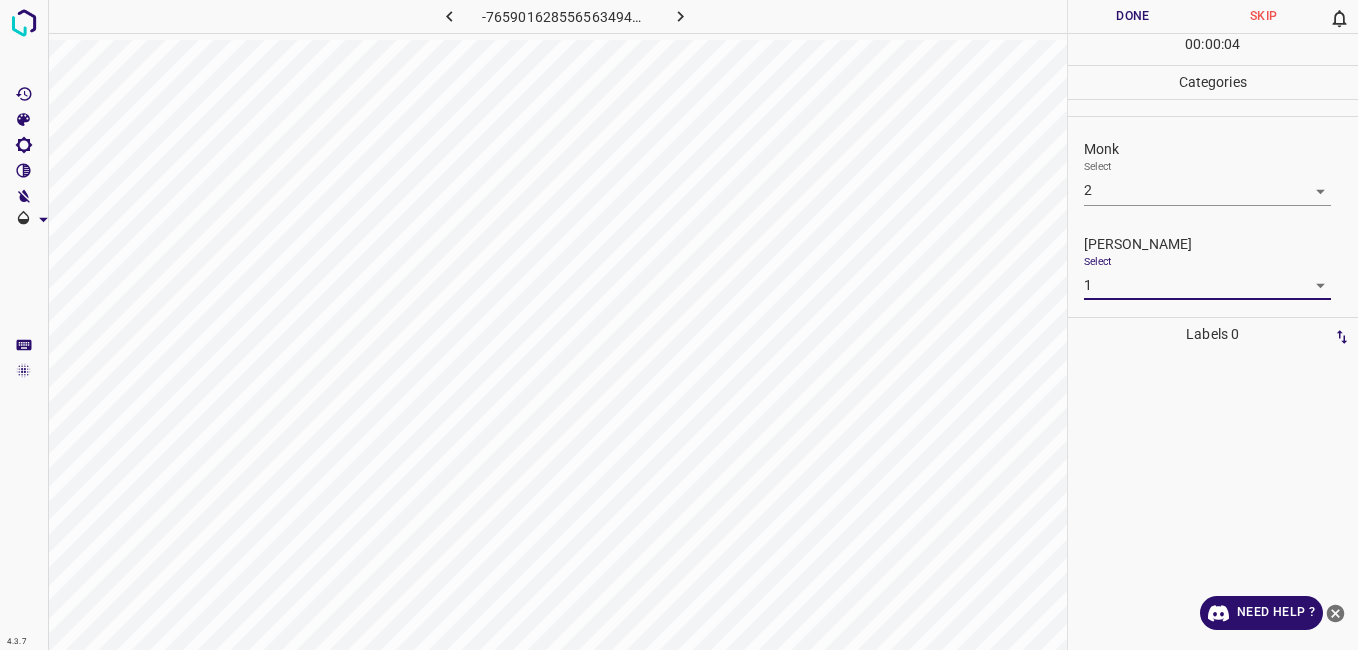 click on "Done" at bounding box center [1133, 16] 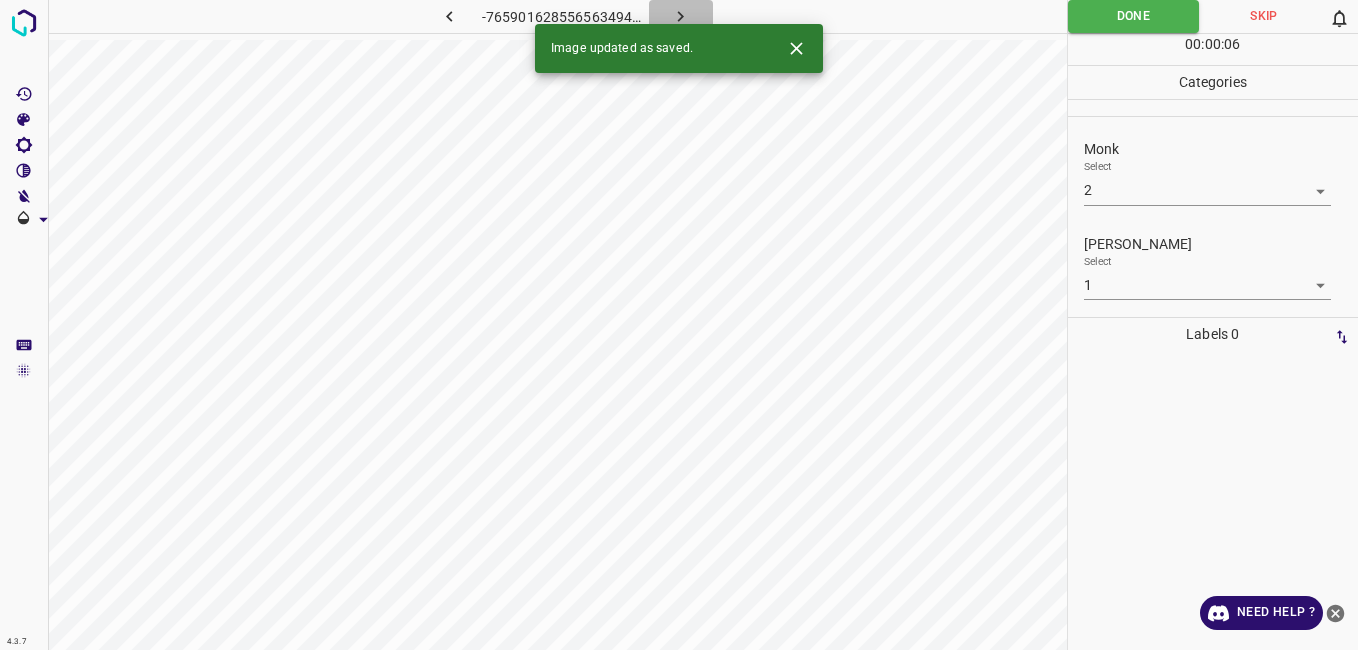 click at bounding box center (681, 16) 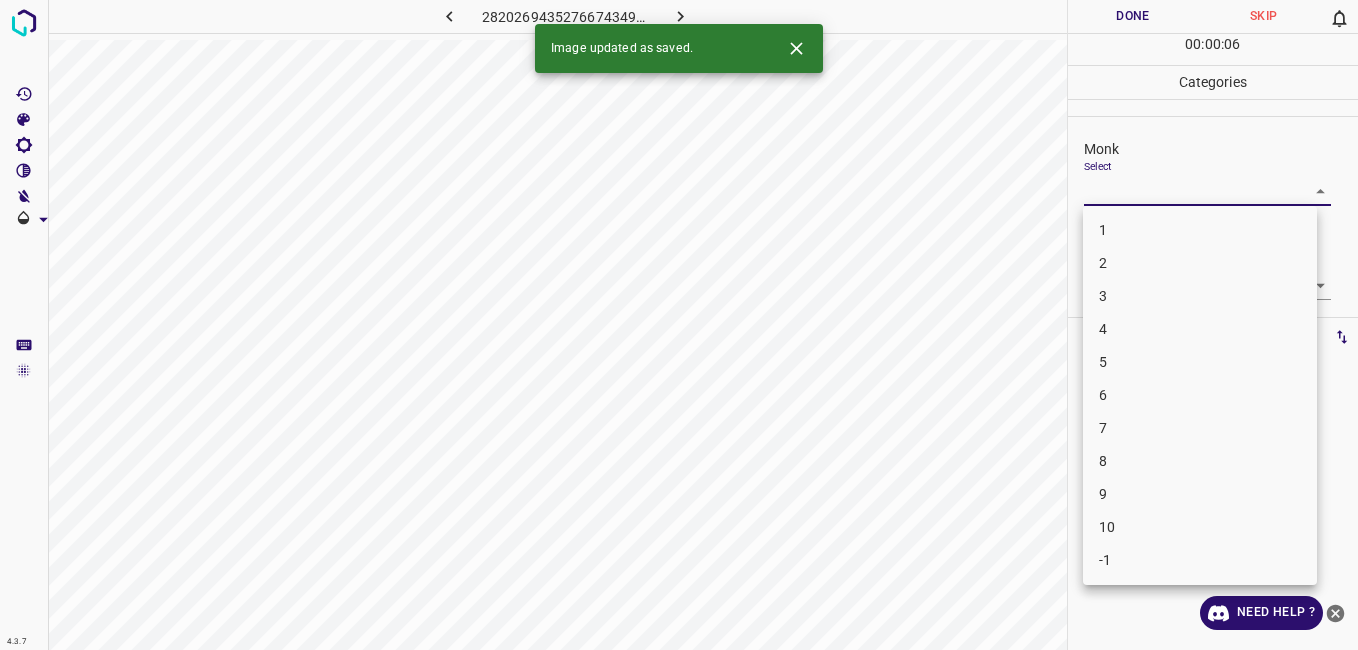 click on "4.3.7 2820269435276674349.png Done Skip 0 00   : 00   : 06   Categories Monk   Select ​  [PERSON_NAME]   Select ​ Labels   0 Categories 1 Monk 2  [PERSON_NAME] Tools Space Change between modes (Draw & Edit) I Auto labeling R Restore zoom M Zoom in N Zoom out Delete Delete selecte label Filters Z Restore filters X Saturation filter C Brightness filter V Contrast filter B Gray scale filter General O Download Image updated as saved. Need Help ? - Text - Hide - Delete 1 2 3 4 5 6 7 8 9 10 -1" at bounding box center (679, 325) 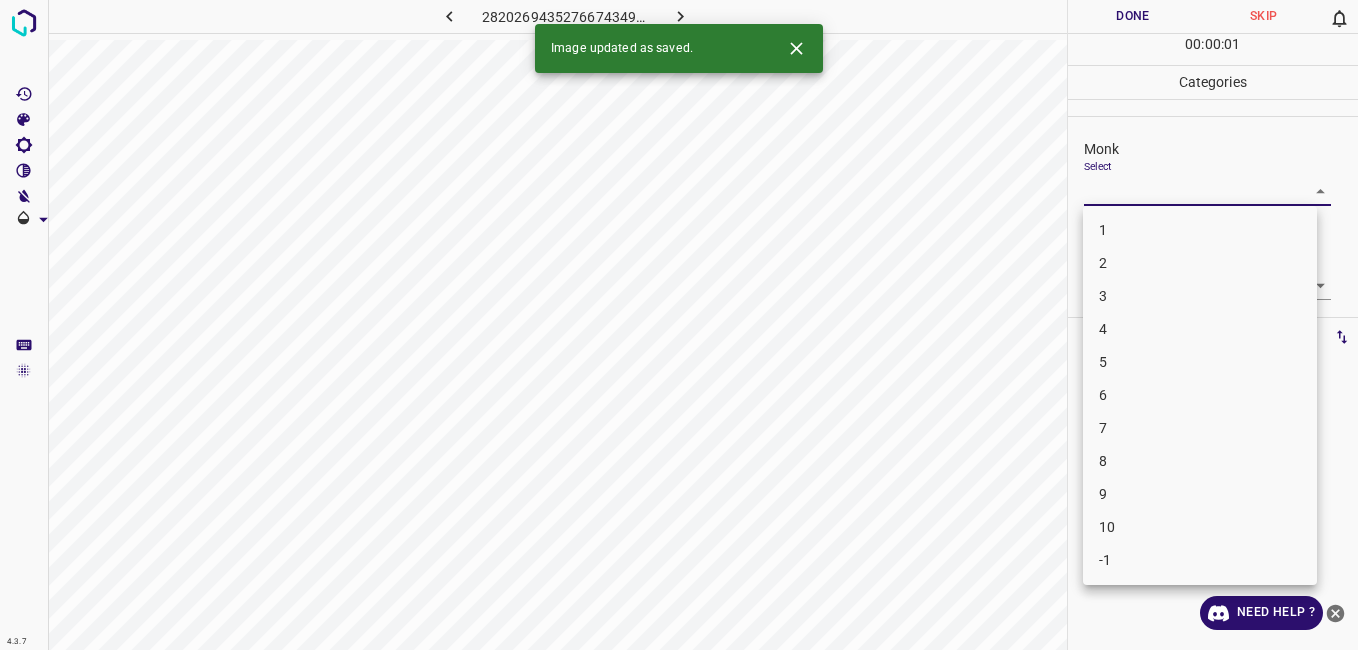 click on "3" at bounding box center [1200, 296] 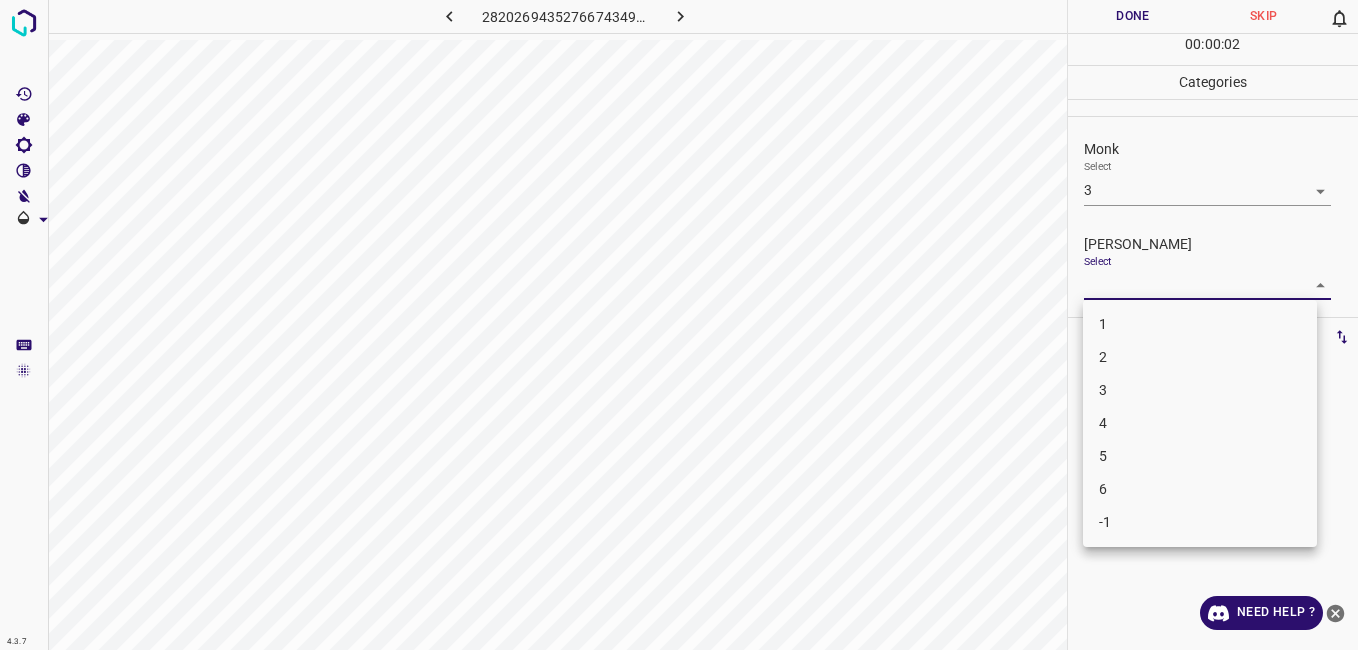 click on "4.3.7 2820269435276674349.png Done Skip 0 00   : 00   : 02   Categories Monk   Select 3 3  [PERSON_NAME]   Select ​ Labels   0 Categories 1 Monk 2  [PERSON_NAME] Tools Space Change between modes (Draw & Edit) I Auto labeling R Restore zoom M Zoom in N Zoom out Delete Delete selecte label Filters Z Restore filters X Saturation filter C Brightness filter V Contrast filter B Gray scale filter General O Download Need Help ? - Text - Hide - Delete 1 2 3 4 5 6 -1" at bounding box center [679, 325] 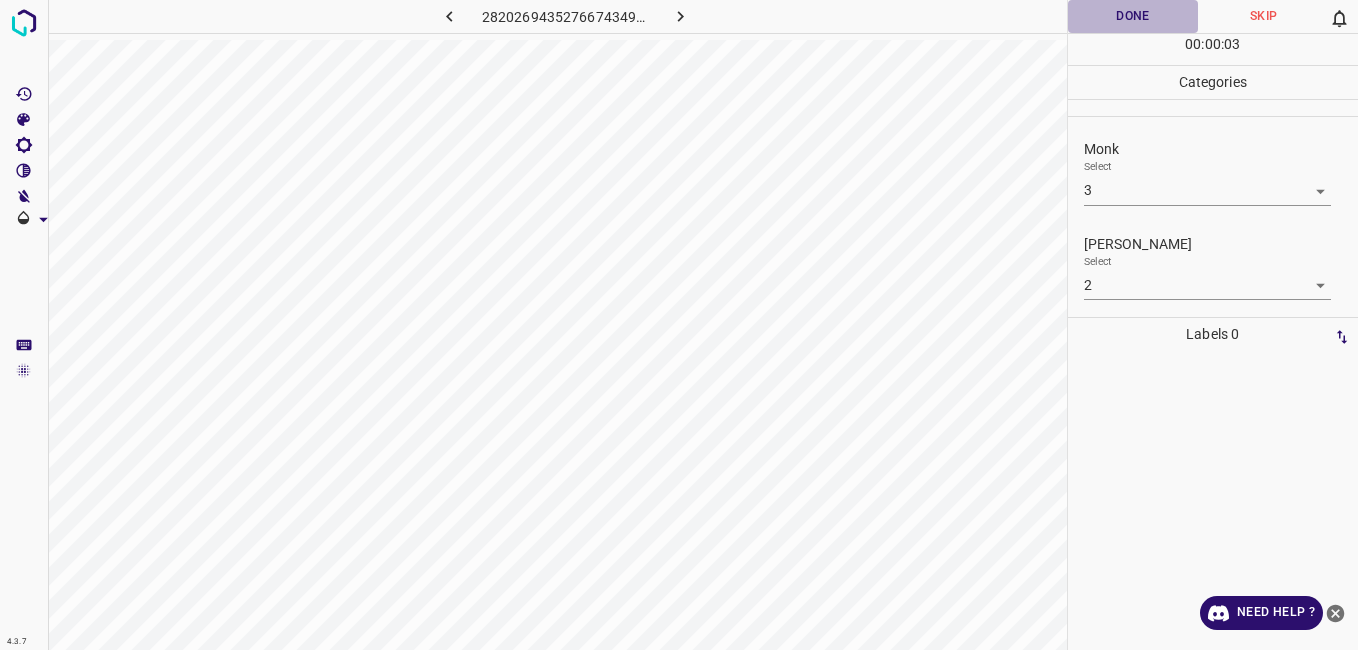 click on "Done" at bounding box center [1133, 16] 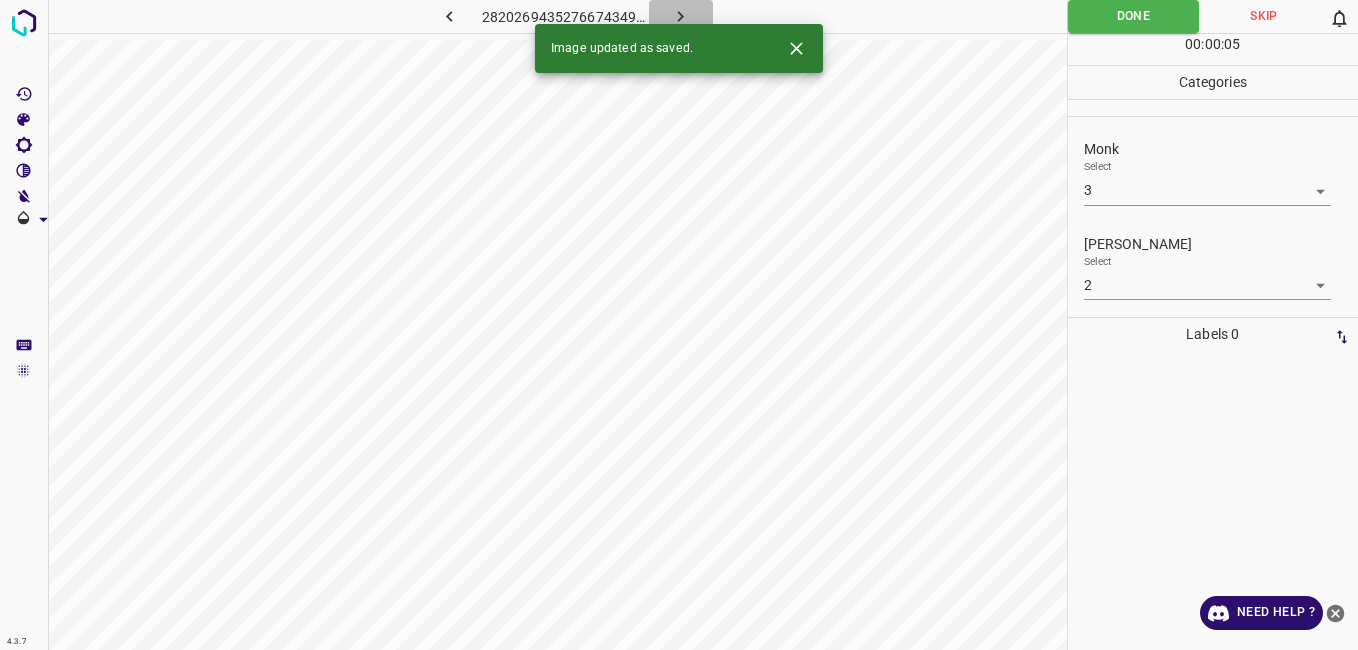 click 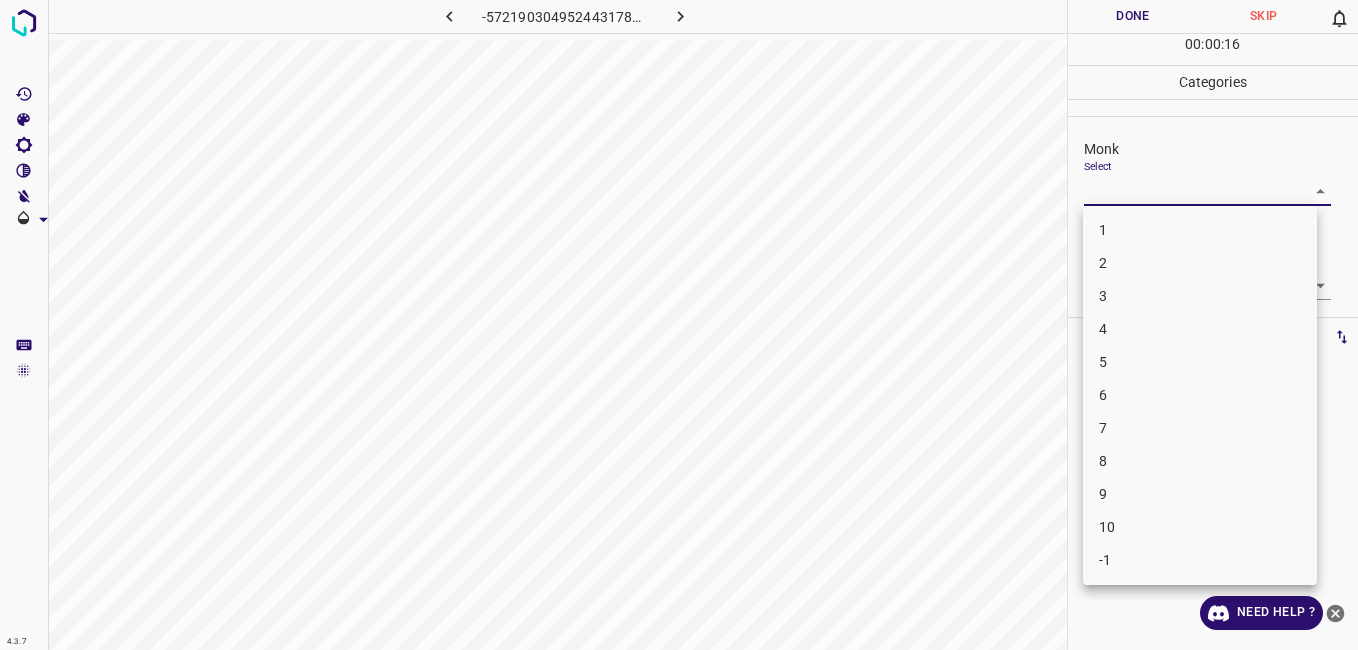 click on "4.3.7 -5721903049524431787.png Done Skip 0 00   : 00   : 16   Categories Monk   Select ​  [PERSON_NAME]   Select ​ Labels   0 Categories 1 Monk 2  [PERSON_NAME] Tools Space Change between modes (Draw & Edit) I Auto labeling R Restore zoom M Zoom in N Zoom out Delete Delete selecte label Filters Z Restore filters X Saturation filter C Brightness filter V Contrast filter B Gray scale filter General O Download Need Help ? - Text - Hide - Delete 1 2 3 4 5 6 7 8 9 10 -1" at bounding box center [679, 325] 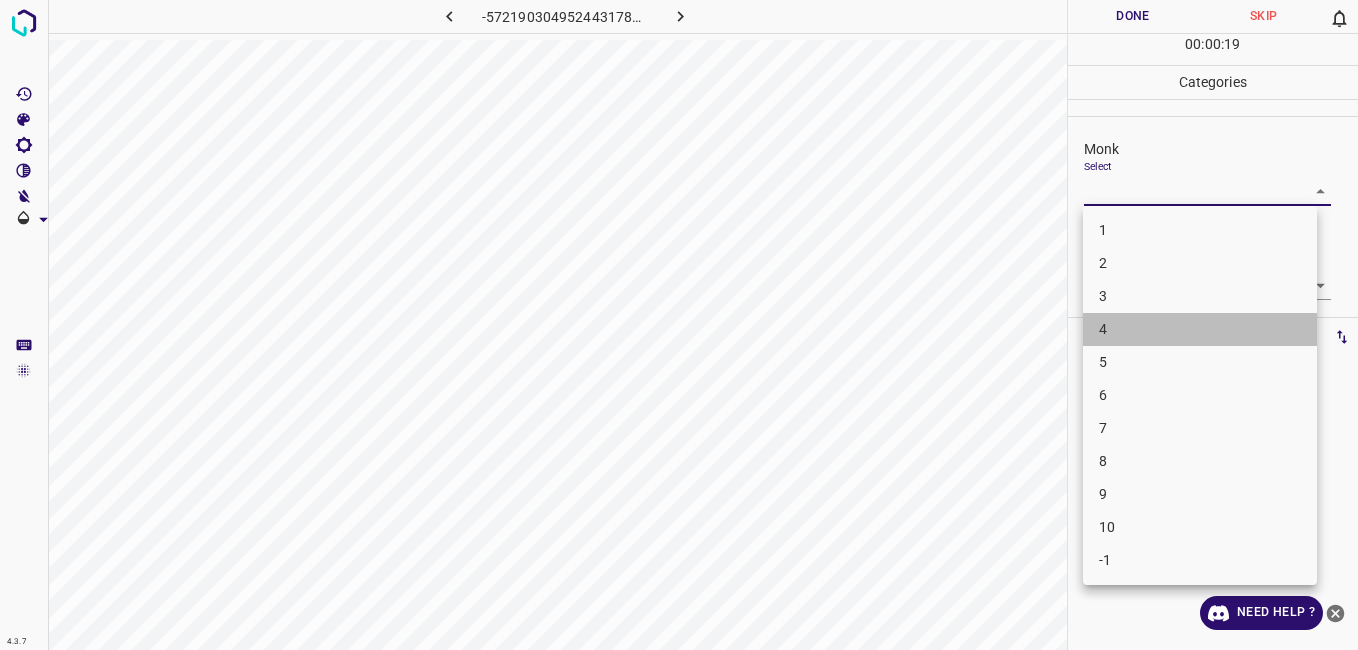 click on "4" at bounding box center (1200, 329) 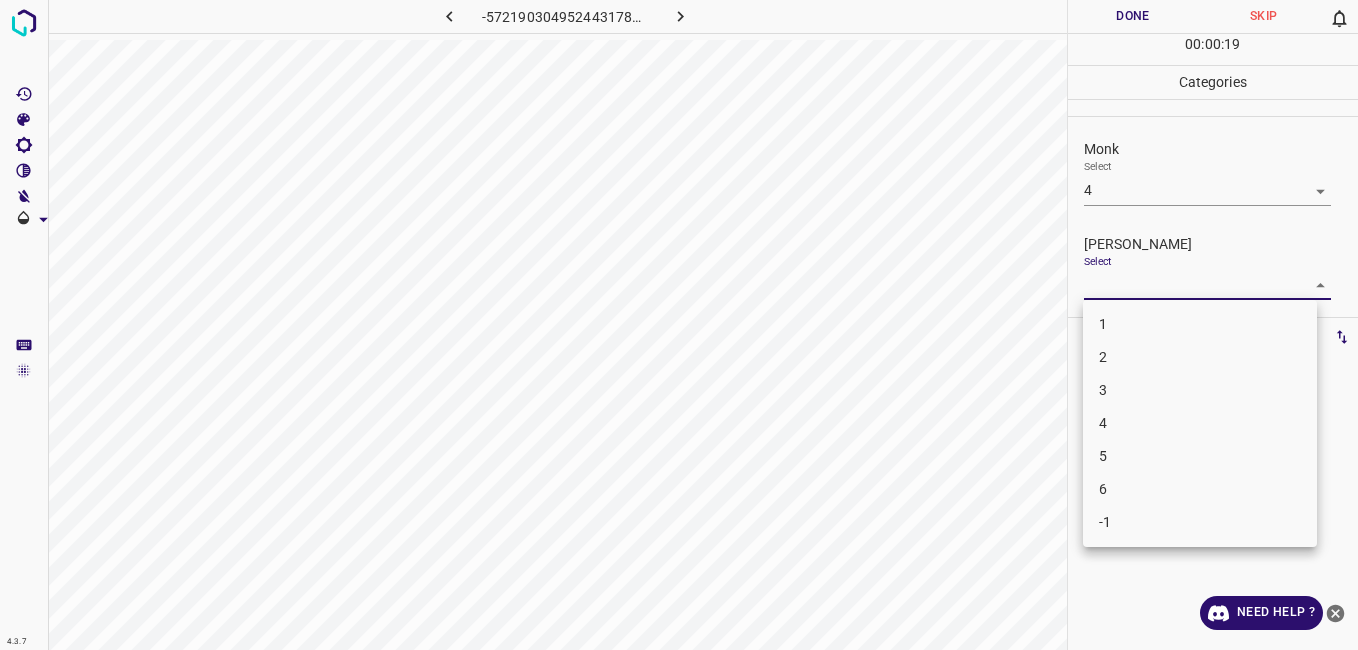 click on "4.3.7 -5721903049524431787.png Done Skip 0 00   : 00   : 19   Categories Monk   Select 4 4  [PERSON_NAME]   Select ​ Labels   0 Categories 1 Monk 2  [PERSON_NAME] Tools Space Change between modes (Draw & Edit) I Auto labeling R Restore zoom M Zoom in N Zoom out Delete Delete selecte label Filters Z Restore filters X Saturation filter C Brightness filter V Contrast filter B Gray scale filter General O Download Need Help ? - Text - Hide - Delete 1 2 3 4 5 6 -1" at bounding box center [679, 325] 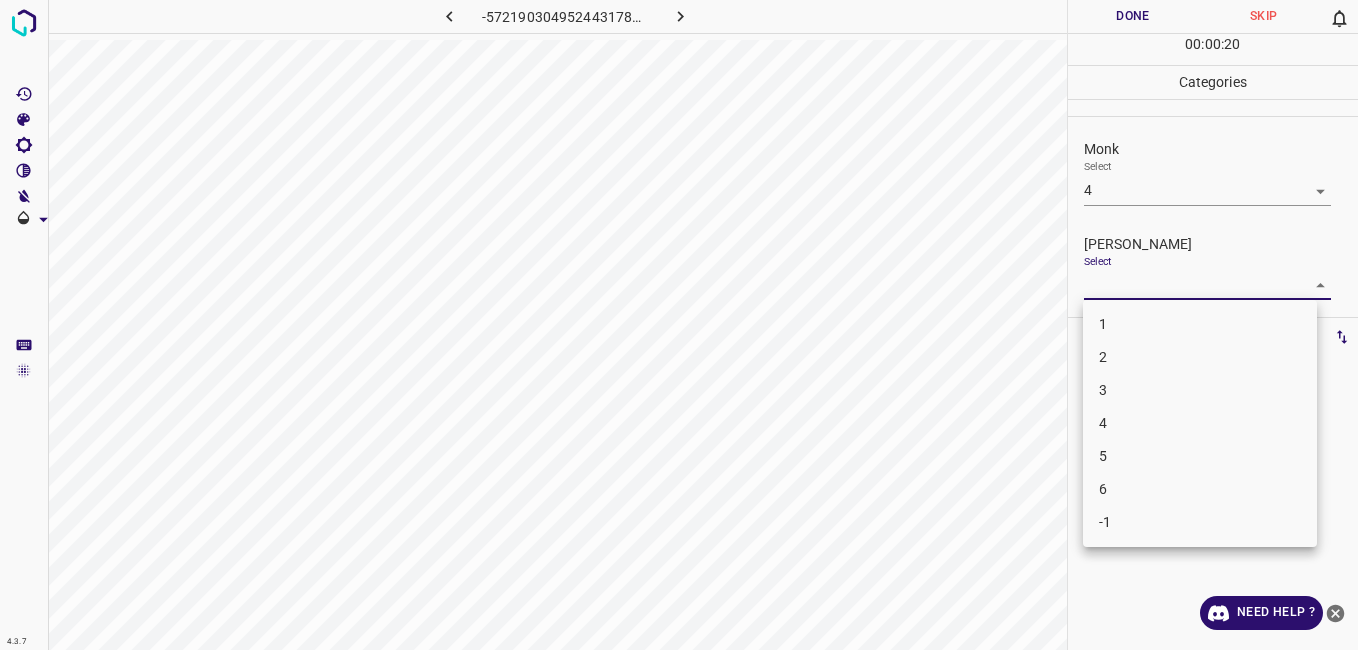 click on "3" at bounding box center (1200, 390) 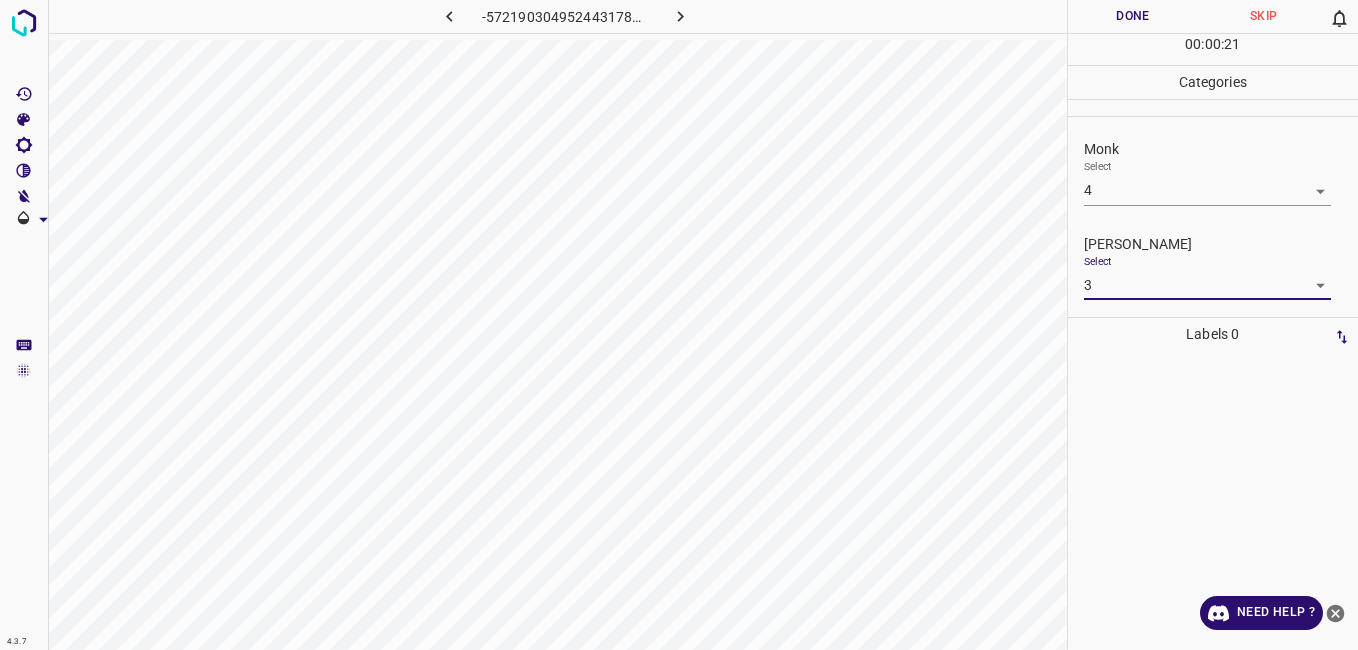 click on "Done" at bounding box center [1133, 16] 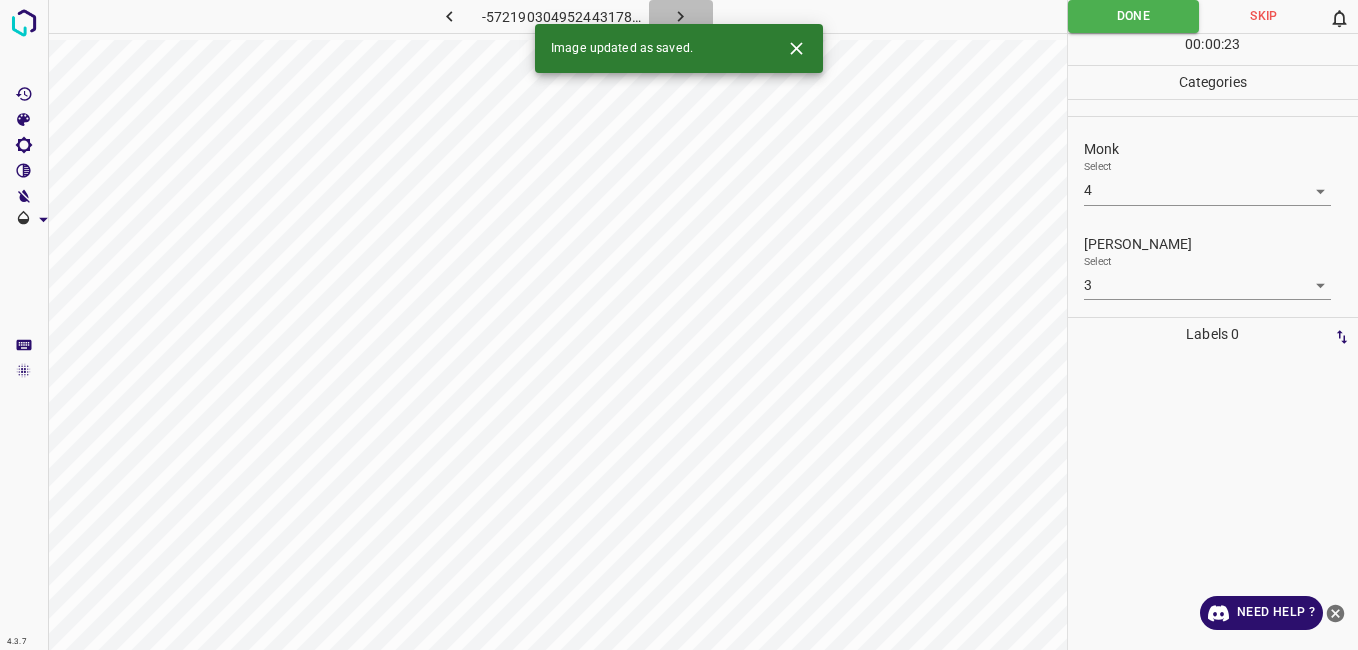 click 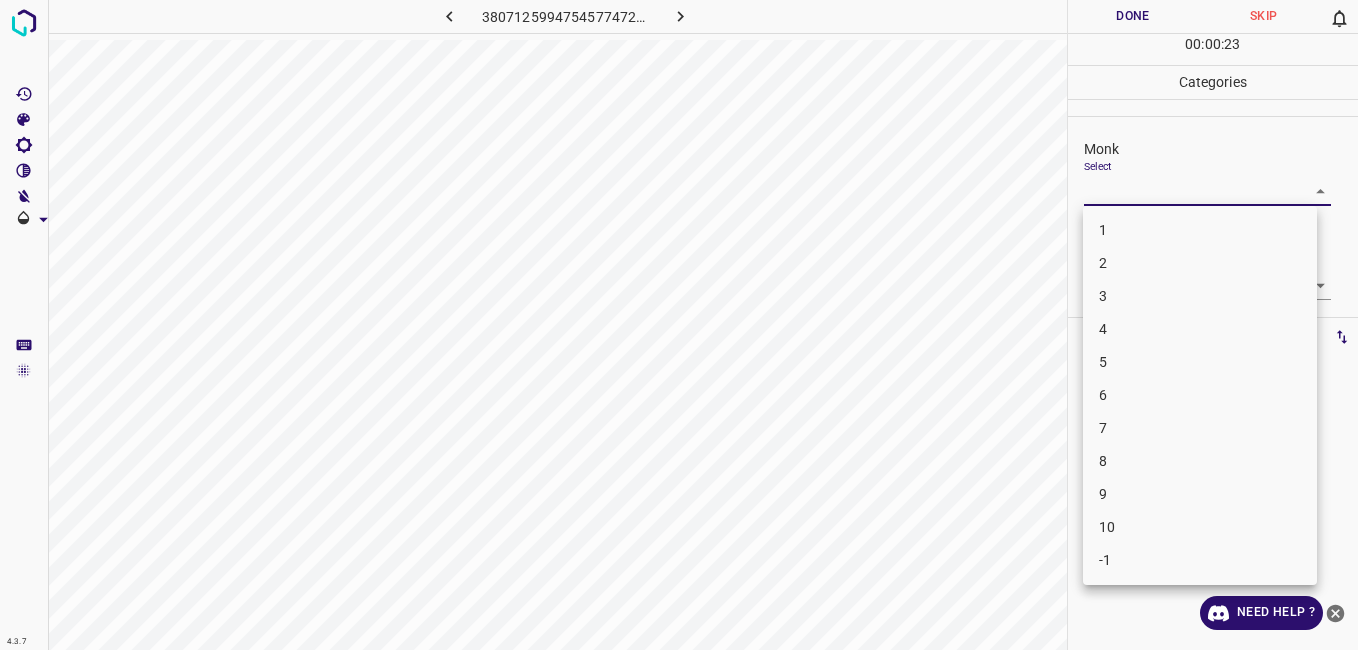 click on "4.3.7 3807125994754577472.png Done Skip 0 00   : 00   : 23   Categories Monk   Select ​  [PERSON_NAME]   Select ​ Labels   0 Categories 1 Monk 2  [PERSON_NAME] Tools Space Change between modes (Draw & Edit) I Auto labeling R Restore zoom M Zoom in N Zoom out Delete Delete selecte label Filters Z Restore filters X Saturation filter C Brightness filter V Contrast filter B Gray scale filter General O Download Need Help ? - Text - Hide - Delete 1 2 3 4 5 6 7 8 9 10 -1" at bounding box center (679, 325) 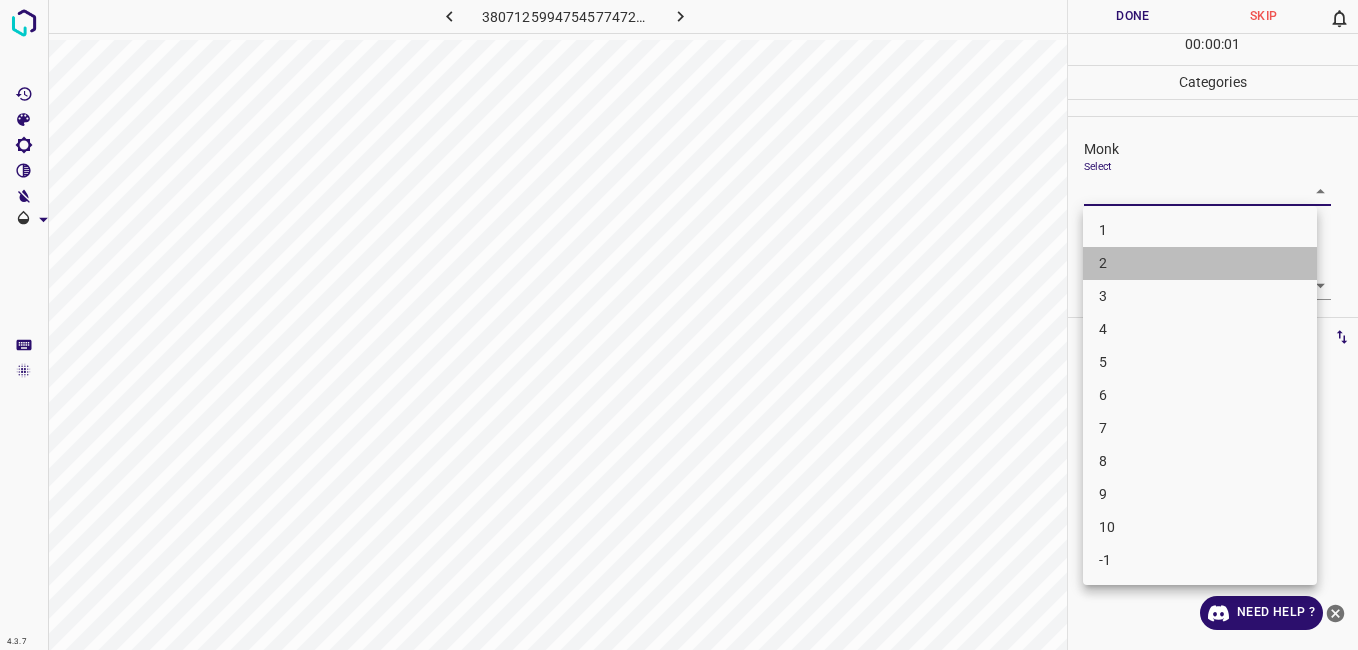 click on "2" at bounding box center [1200, 263] 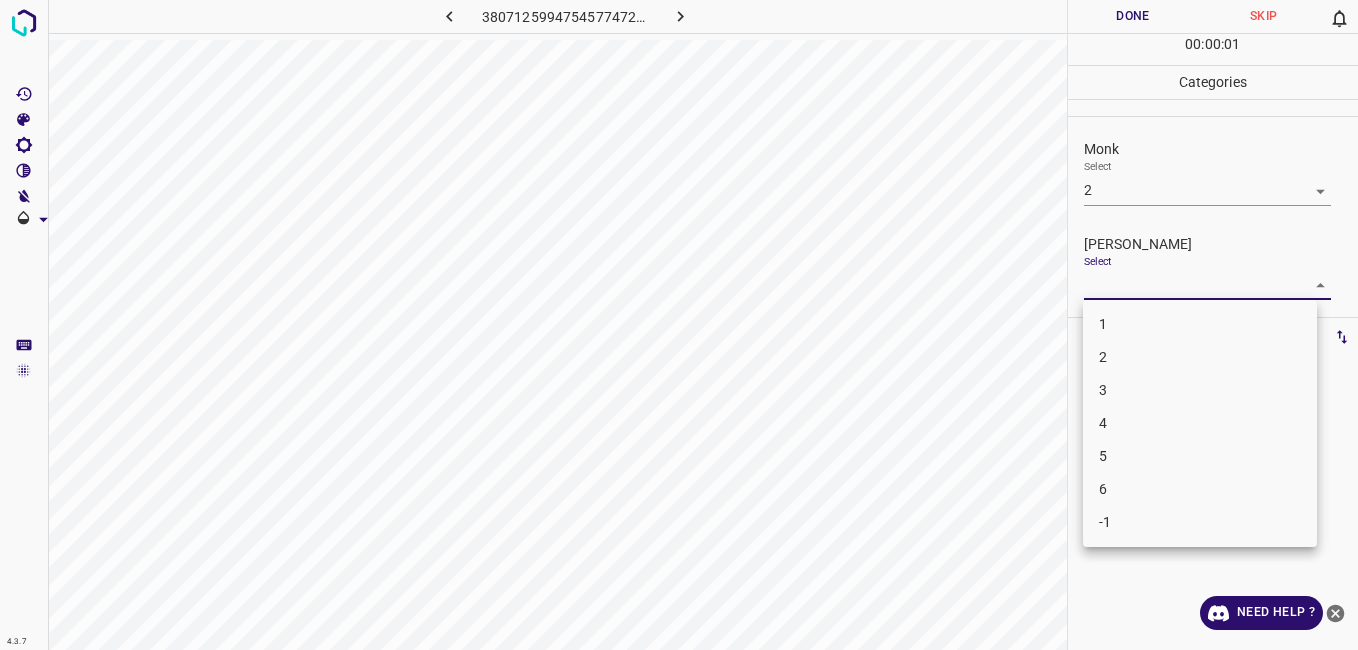 click on "4.3.7 3807125994754577472.png Done Skip 0 00   : 00   : 01   Categories Monk   Select 2 2  [PERSON_NAME]   Select ​ Labels   0 Categories 1 Monk 2  [PERSON_NAME] Tools Space Change between modes (Draw & Edit) I Auto labeling R Restore zoom M Zoom in N Zoom out Delete Delete selecte label Filters Z Restore filters X Saturation filter C Brightness filter V Contrast filter B Gray scale filter General O Download Need Help ? - Text - Hide - Delete 1 2 3 4 5 6 -1" at bounding box center (679, 325) 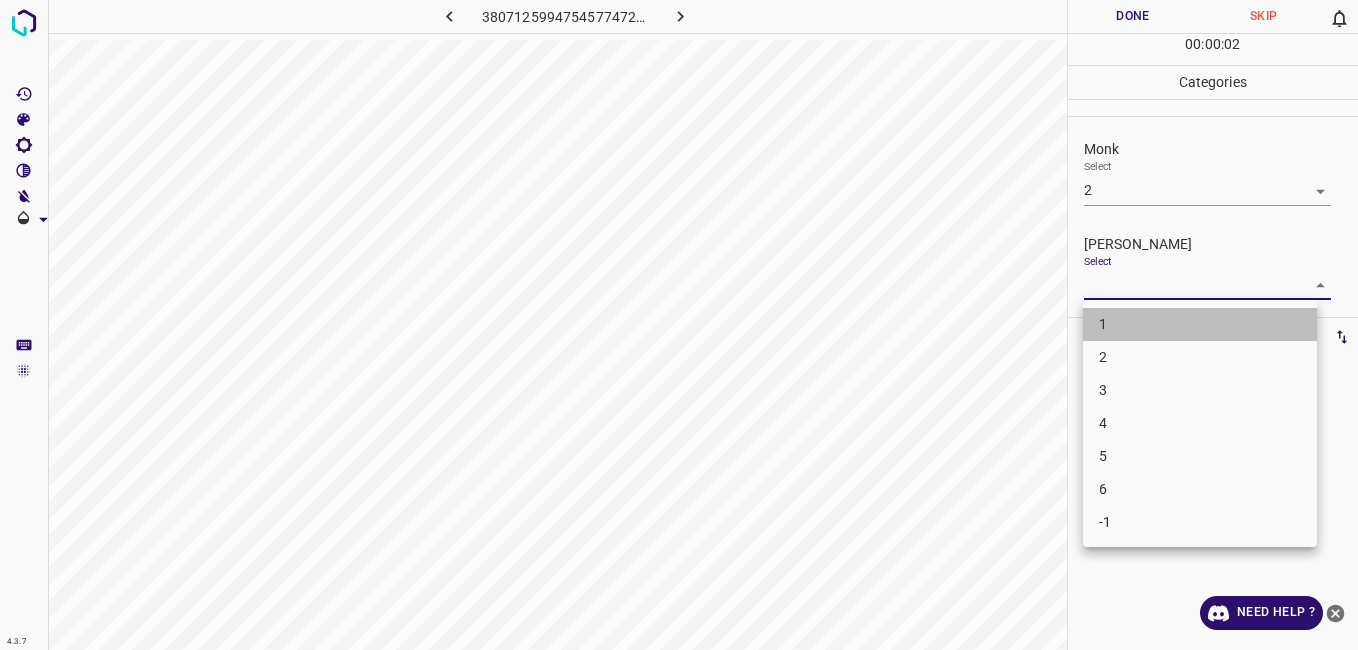 click on "1" at bounding box center (1200, 324) 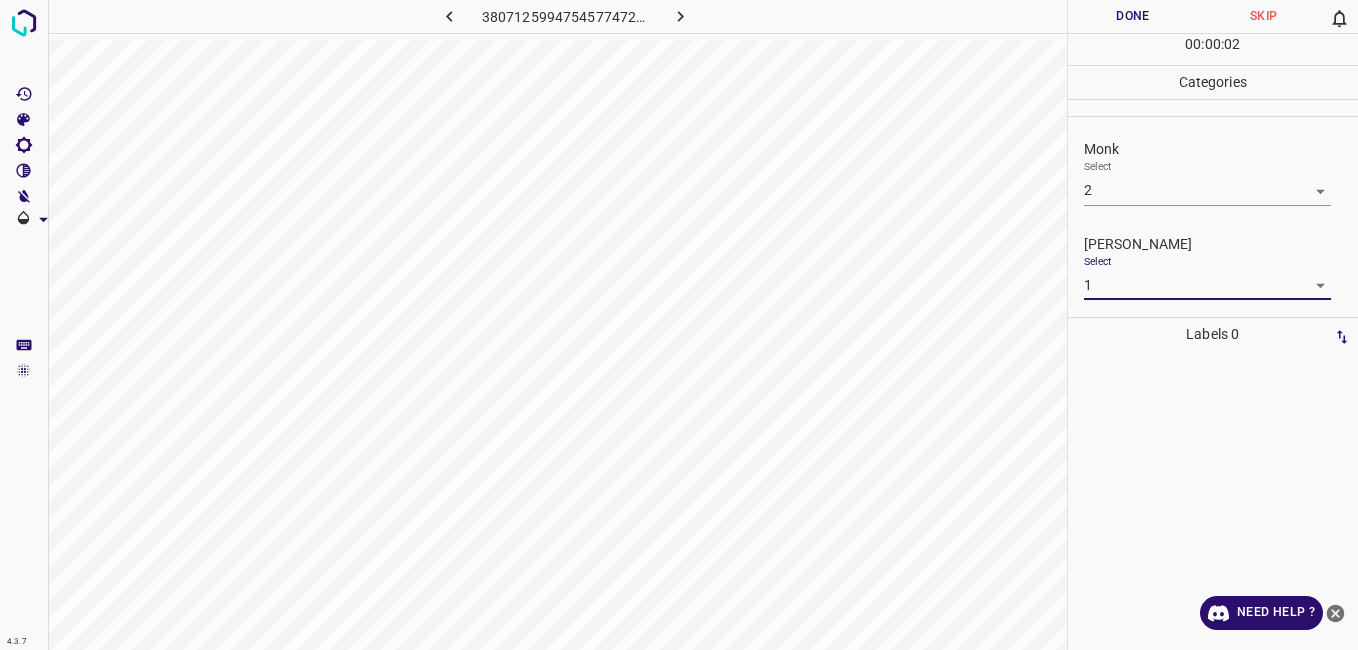 click on "Done" at bounding box center [1133, 16] 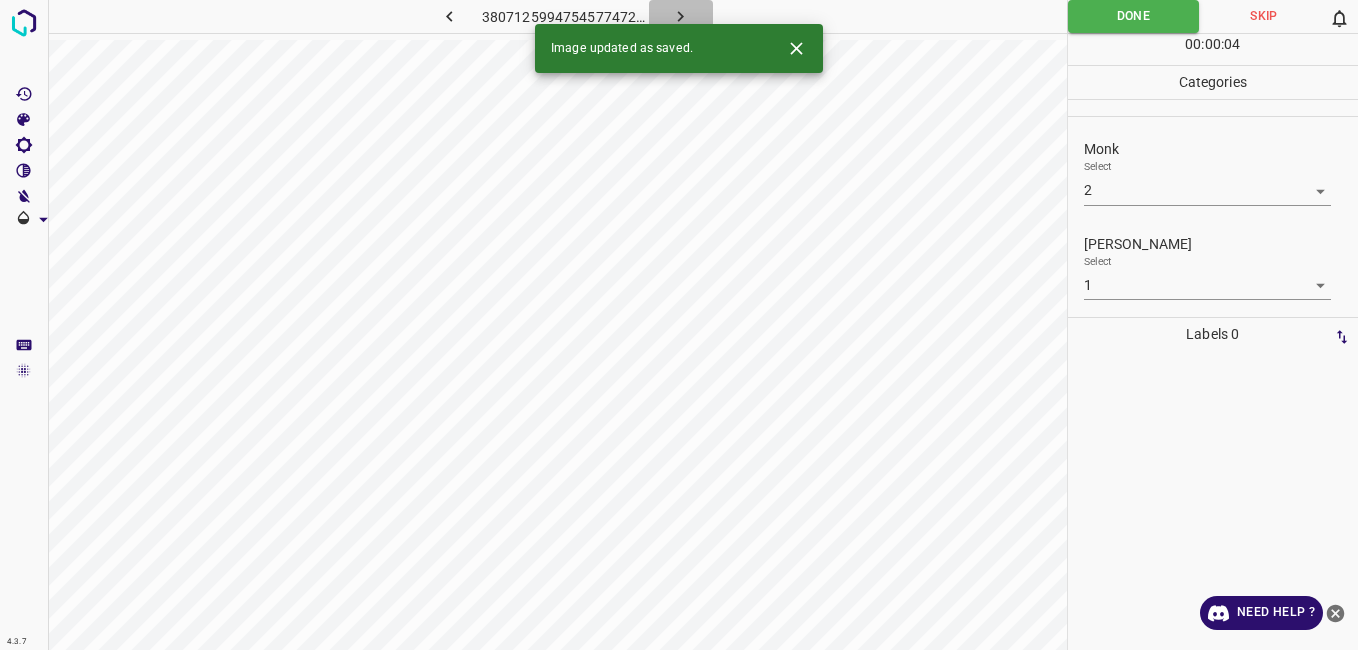 click 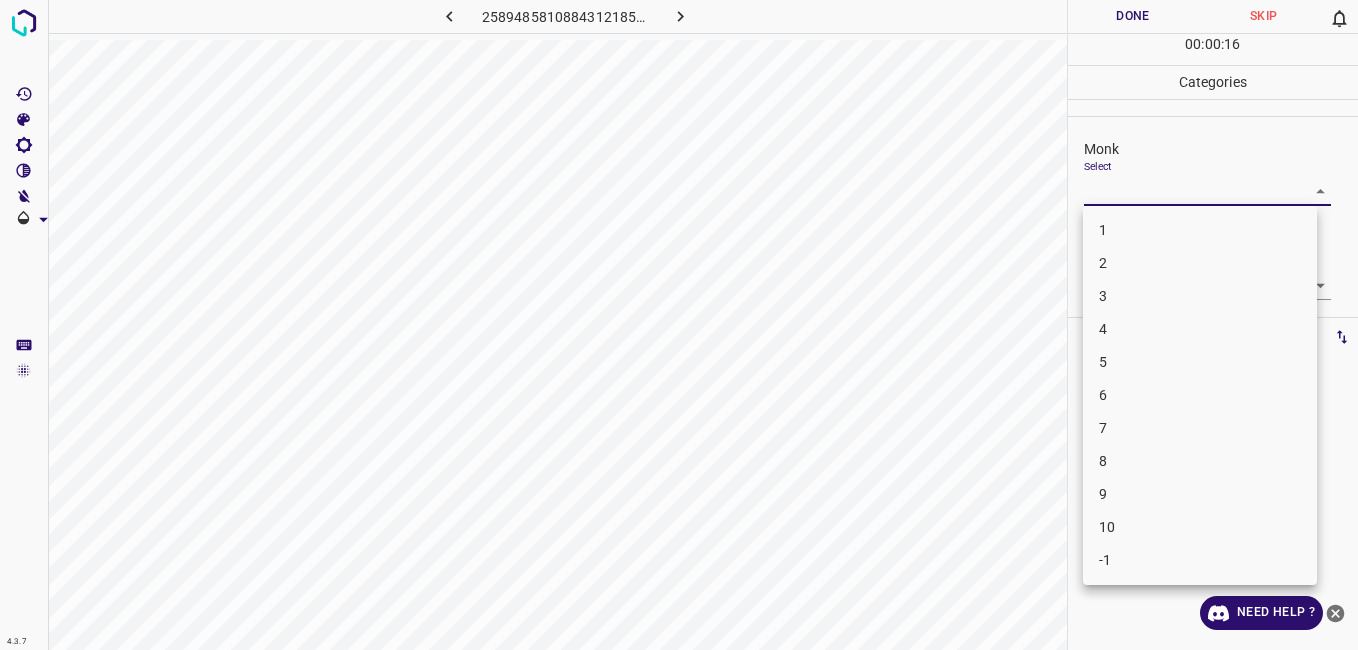 click on "4.3.7 2589485810884312185.png Done Skip 0 00   : 00   : 16   Categories Monk   Select ​  [PERSON_NAME]   Select ​ Labels   0 Categories 1 Monk 2  [PERSON_NAME] Tools Space Change between modes (Draw & Edit) I Auto labeling R Restore zoom M Zoom in N Zoom out Delete Delete selecte label Filters Z Restore filters X Saturation filter C Brightness filter V Contrast filter B Gray scale filter General O Download Need Help ? - Text - Hide - Delete 1 2 3 4 5 6 7 8 9 10 -1" at bounding box center [679, 325] 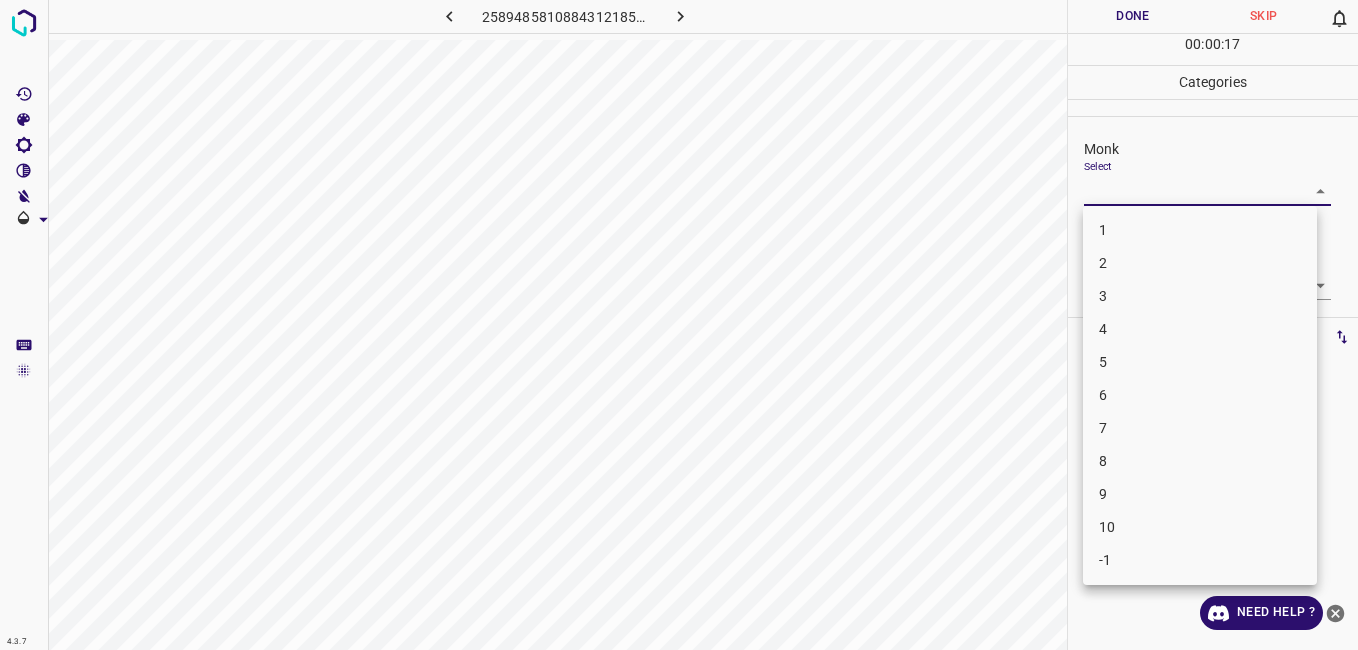 click on "4" at bounding box center (1200, 329) 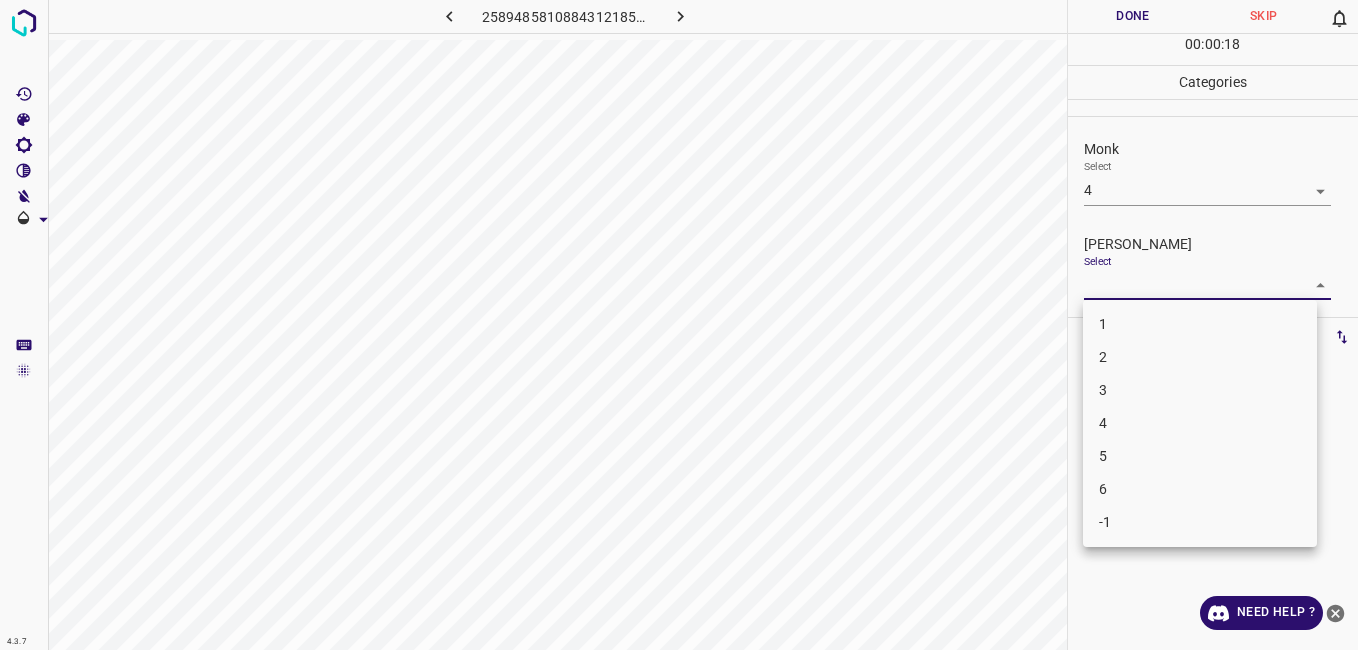 click on "4.3.7 2589485810884312185.png Done Skip 0 00   : 00   : 18   Categories Monk   Select 4 4  [PERSON_NAME]   Select ​ Labels   0 Categories 1 Monk 2  [PERSON_NAME] Tools Space Change between modes (Draw & Edit) I Auto labeling R Restore zoom M Zoom in N Zoom out Delete Delete selecte label Filters Z Restore filters X Saturation filter C Brightness filter V Contrast filter B Gray scale filter General O Download Need Help ? - Text - Hide - Delete 1 2 3 4 5 6 -1" at bounding box center [679, 325] 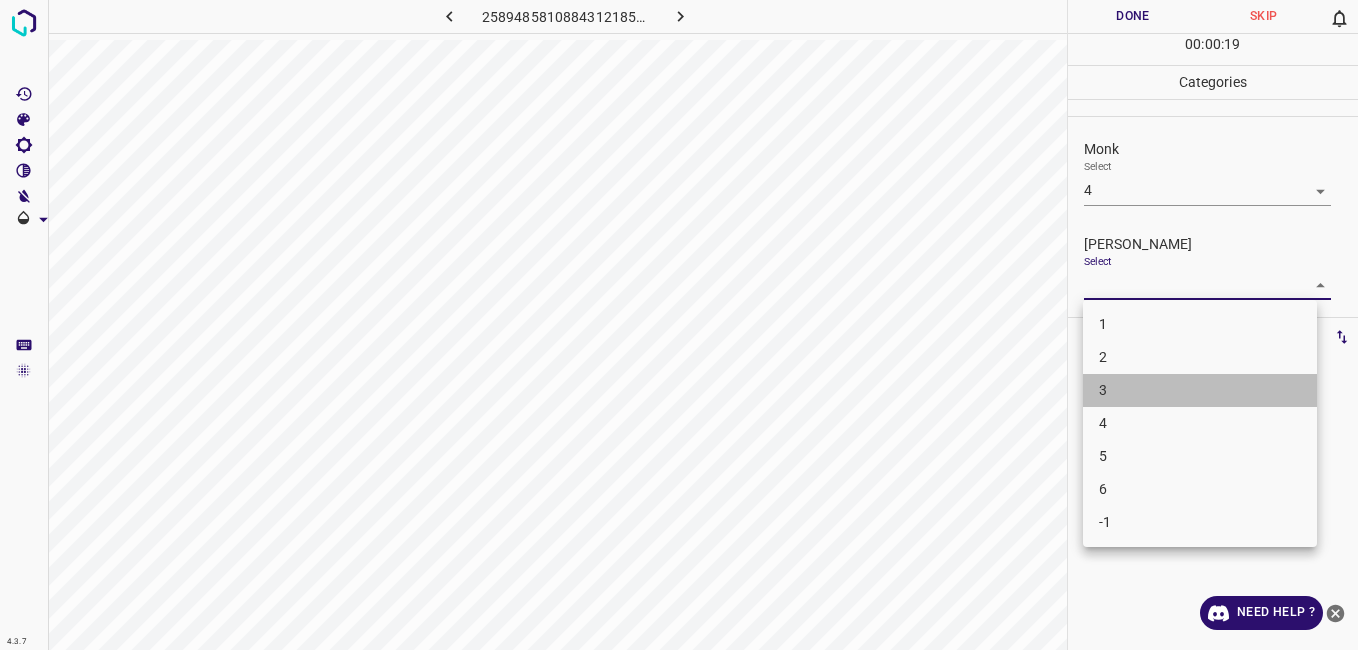 click on "3" at bounding box center [1200, 390] 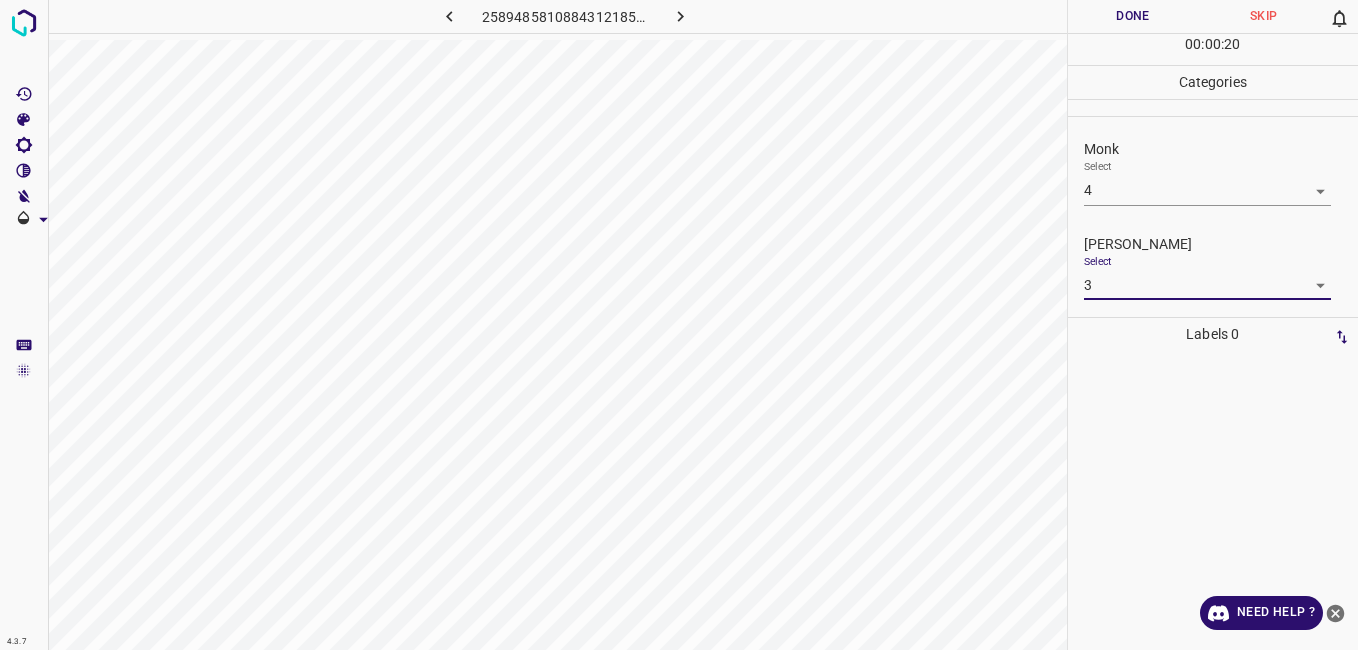 click on "Done" at bounding box center [1133, 16] 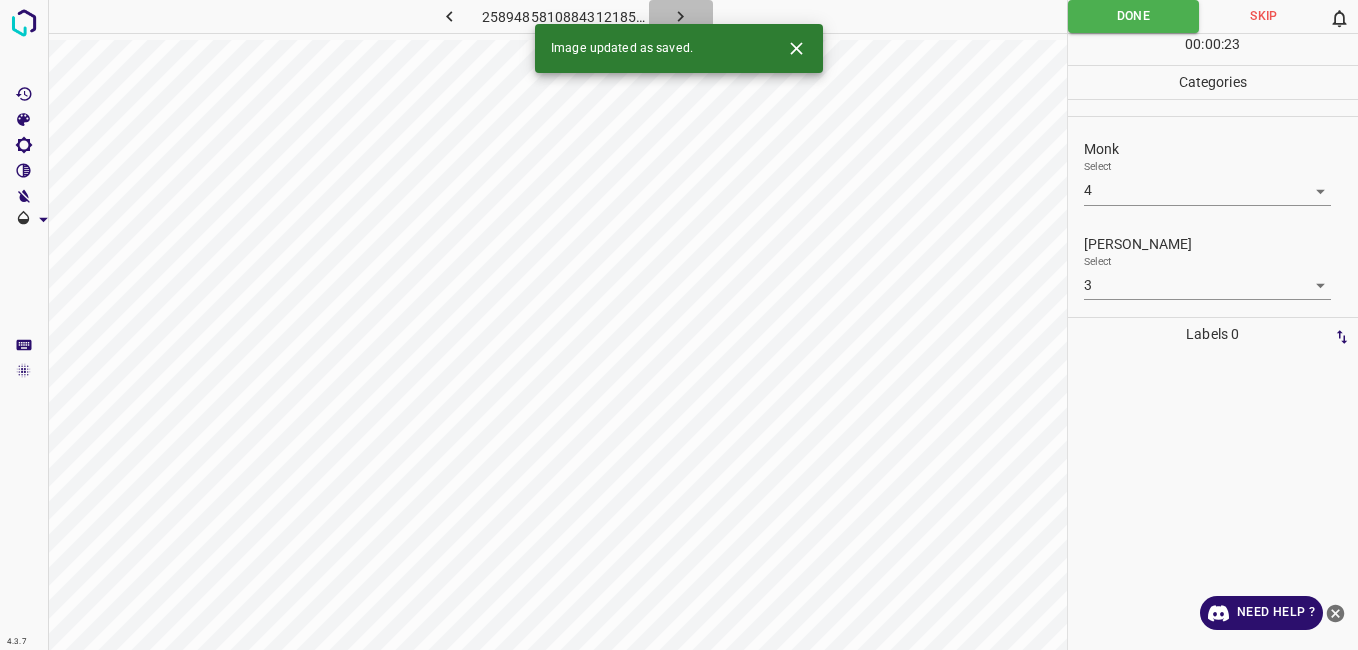 click 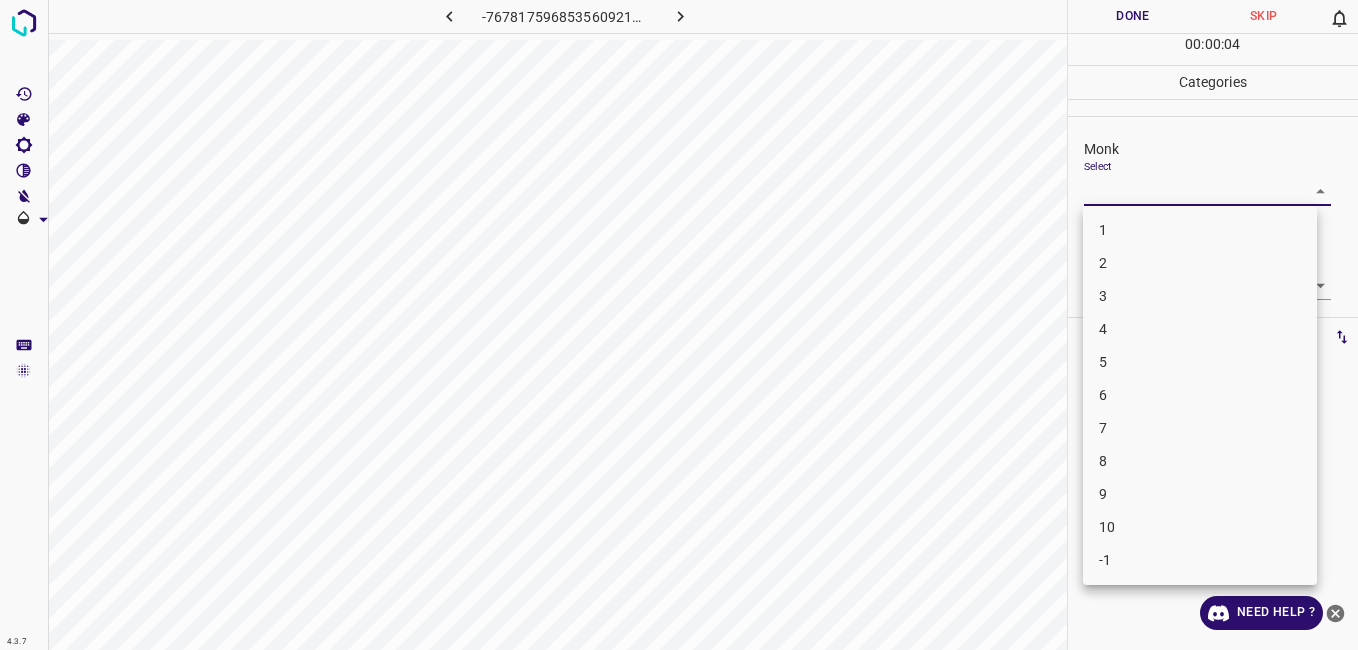 click on "4.3.7 -7678175968535609217.png Done Skip 0 00   : 00   : 04   Categories Monk   Select ​  [PERSON_NAME]   Select ​ Labels   0 Categories 1 Monk 2  [PERSON_NAME] Tools Space Change between modes (Draw & Edit) I Auto labeling R Restore zoom M Zoom in N Zoom out Delete Delete selecte label Filters Z Restore filters X Saturation filter C Brightness filter V Contrast filter B Gray scale filter General O Download Need Help ? - Text - Hide - Delete 1 2 3 4 5 6 7 8 9 10 -1" at bounding box center (679, 325) 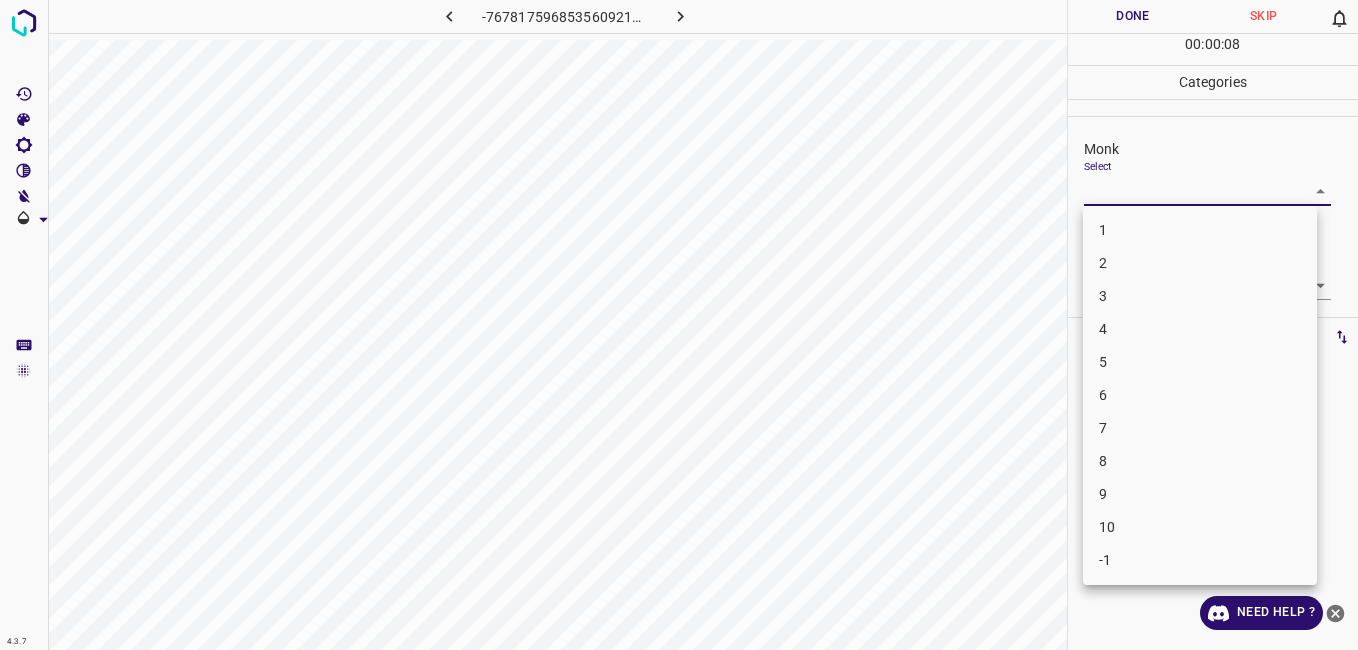 click on "4" at bounding box center [1200, 329] 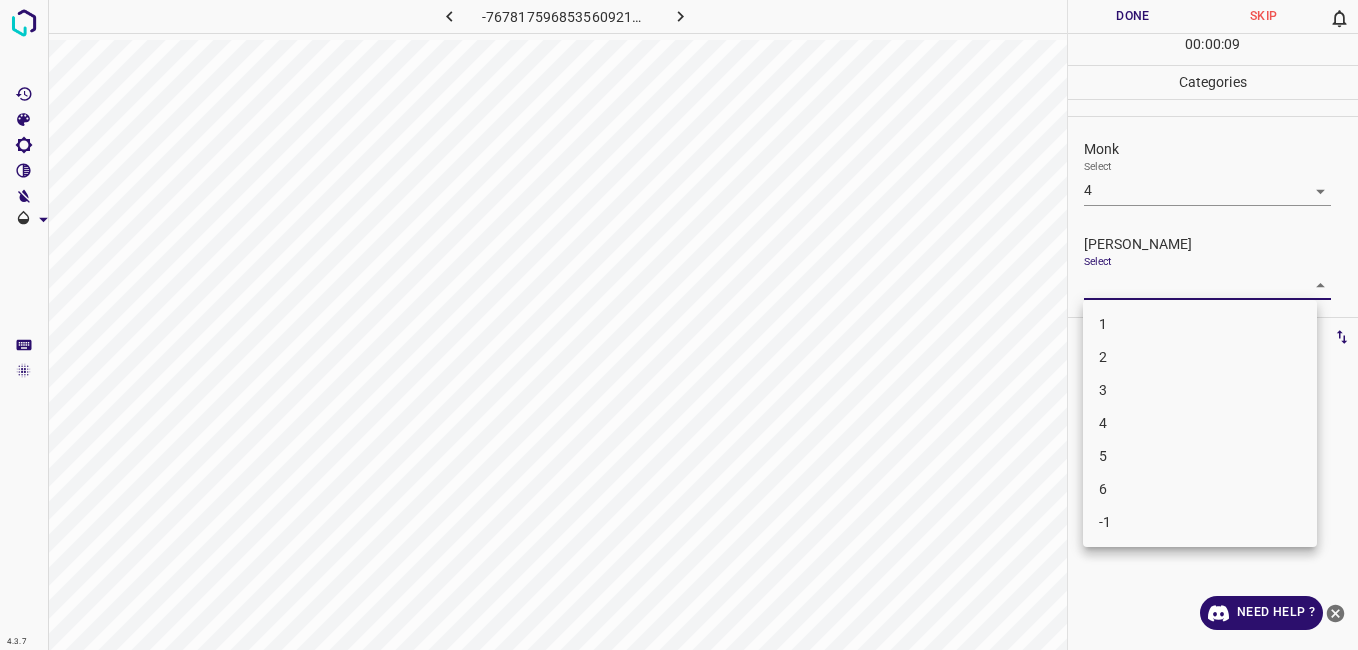 click on "4.3.7 -7678175968535609217.png Done Skip 0 00   : 00   : 09   Categories Monk   Select 4 4  [PERSON_NAME]   Select ​ Labels   0 Categories 1 Monk 2  [PERSON_NAME] Tools Space Change between modes (Draw & Edit) I Auto labeling R Restore zoom M Zoom in N Zoom out Delete Delete selecte label Filters Z Restore filters X Saturation filter C Brightness filter V Contrast filter B Gray scale filter General O Download Need Help ? - Text - Hide - Delete 1 2 3 4 5 6 -1" at bounding box center [679, 325] 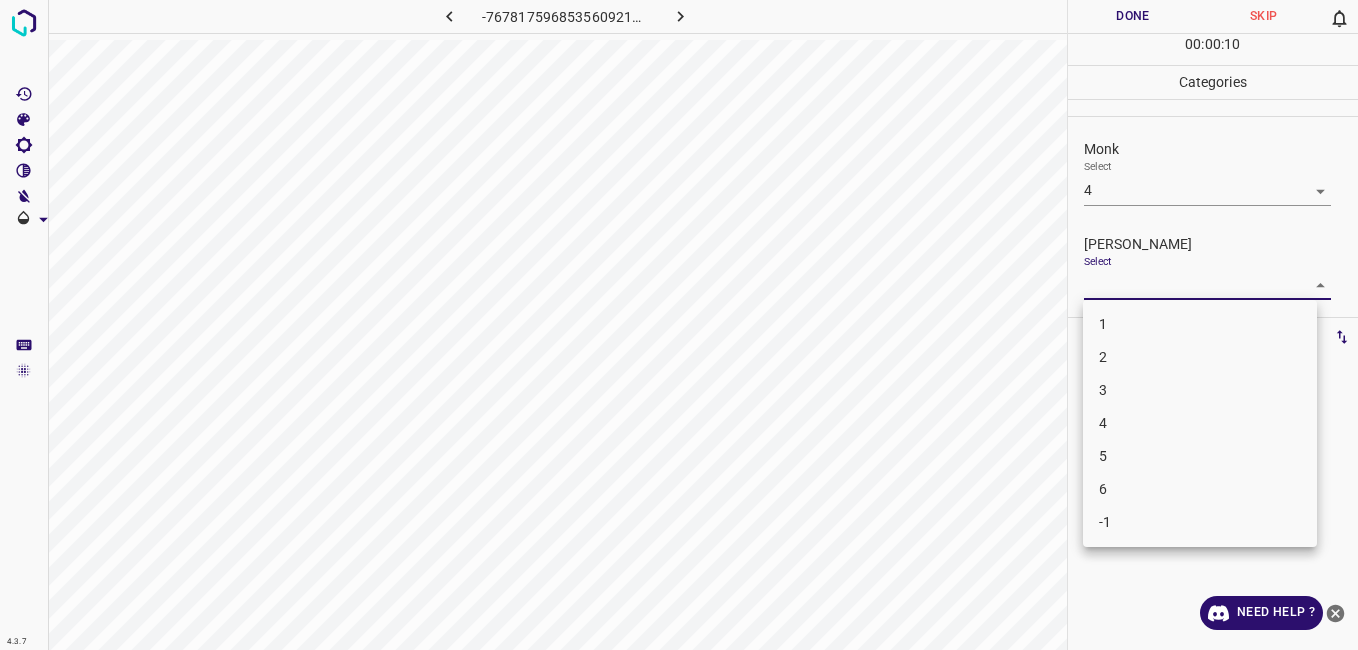 click on "3" at bounding box center (1200, 390) 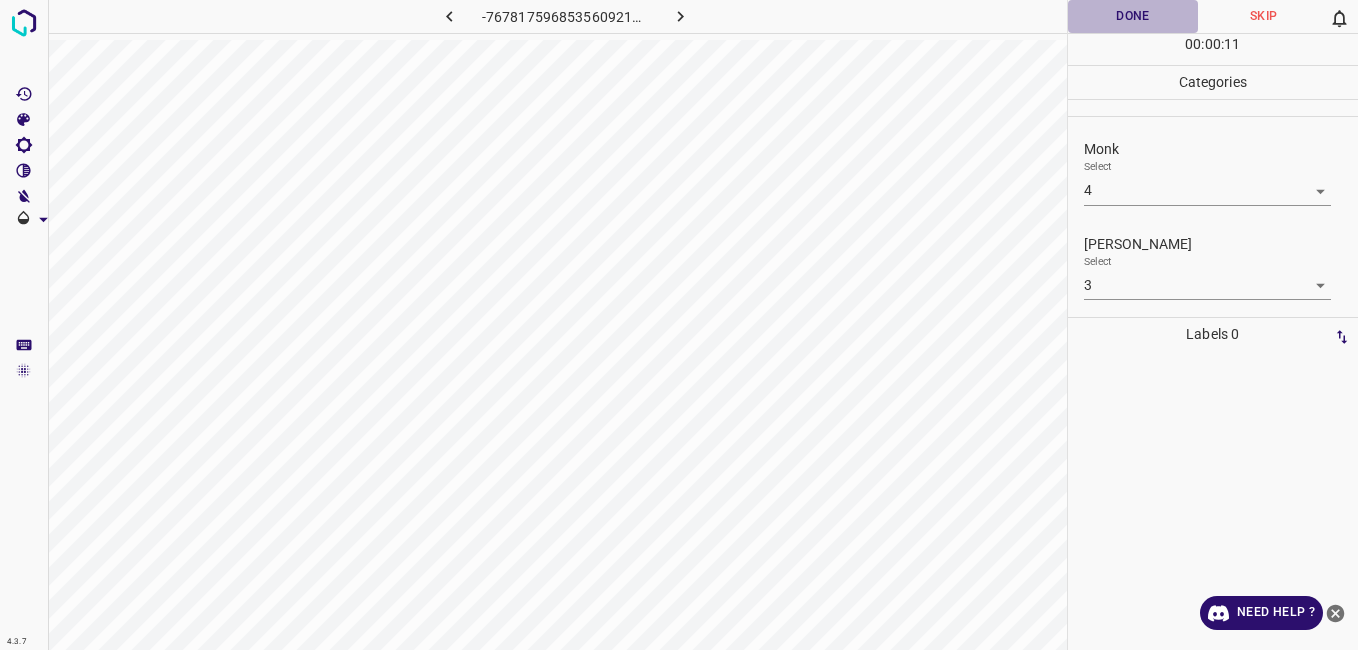 click on "Done" at bounding box center (1133, 16) 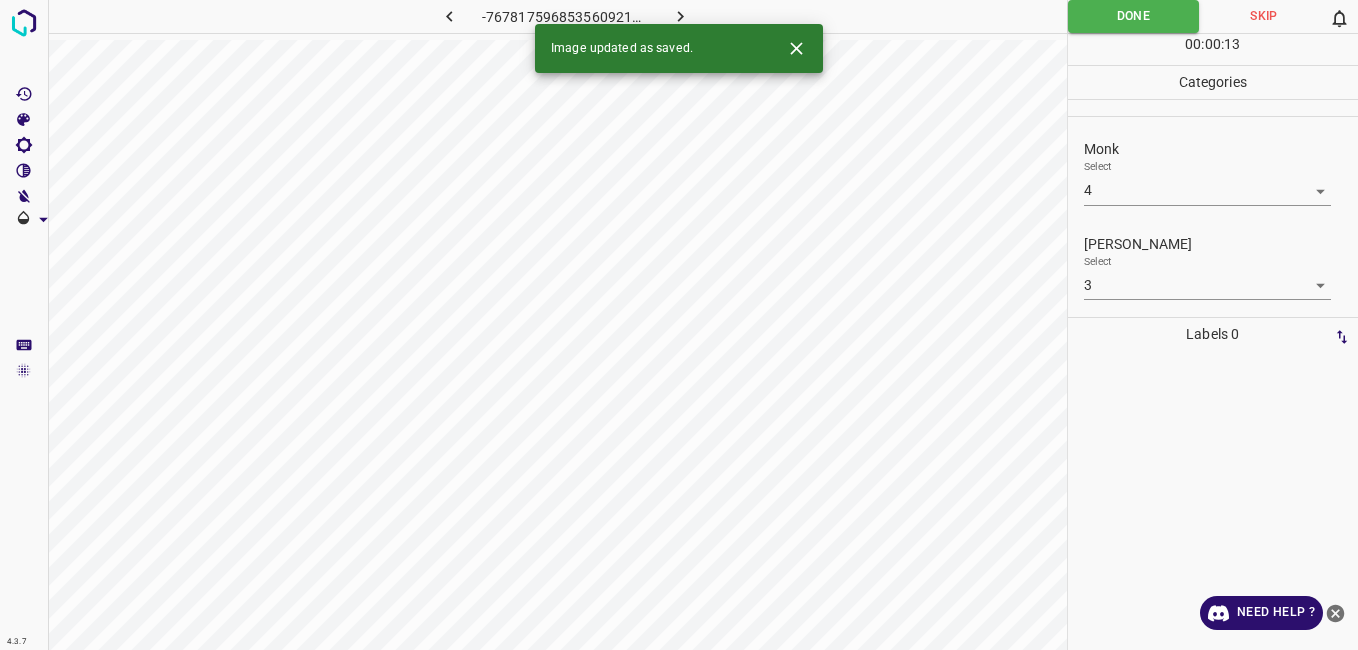 click at bounding box center (681, 16) 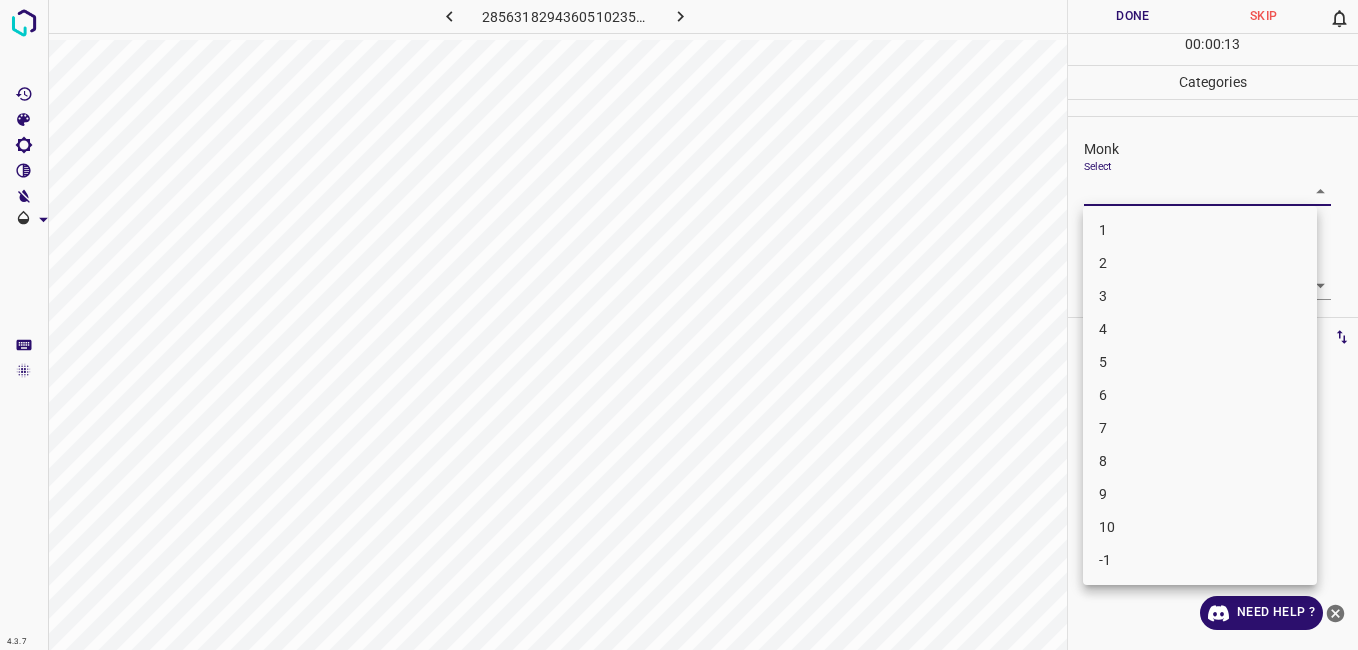 click on "4.3.7 2856318294360510235.png Done Skip 0 00   : 00   : 13   Categories Monk   Select ​  [PERSON_NAME]   Select ​ Labels   0 Categories 1 Monk 2  [PERSON_NAME] Tools Space Change between modes (Draw & Edit) I Auto labeling R Restore zoom M Zoom in N Zoom out Delete Delete selecte label Filters Z Restore filters X Saturation filter C Brightness filter V Contrast filter B Gray scale filter General O Download Need Help ? - Text - Hide - Delete 1 2 3 4 5 6 7 8 9 10 -1" at bounding box center (679, 325) 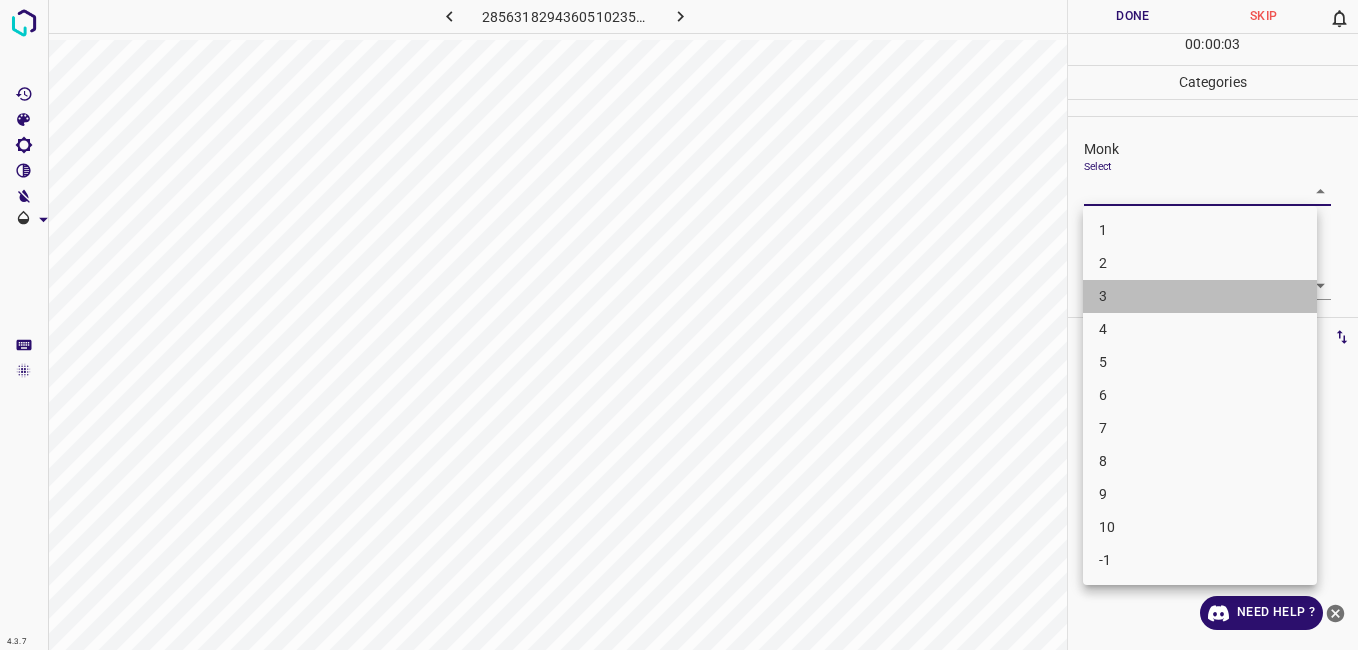 click on "3" at bounding box center [1200, 296] 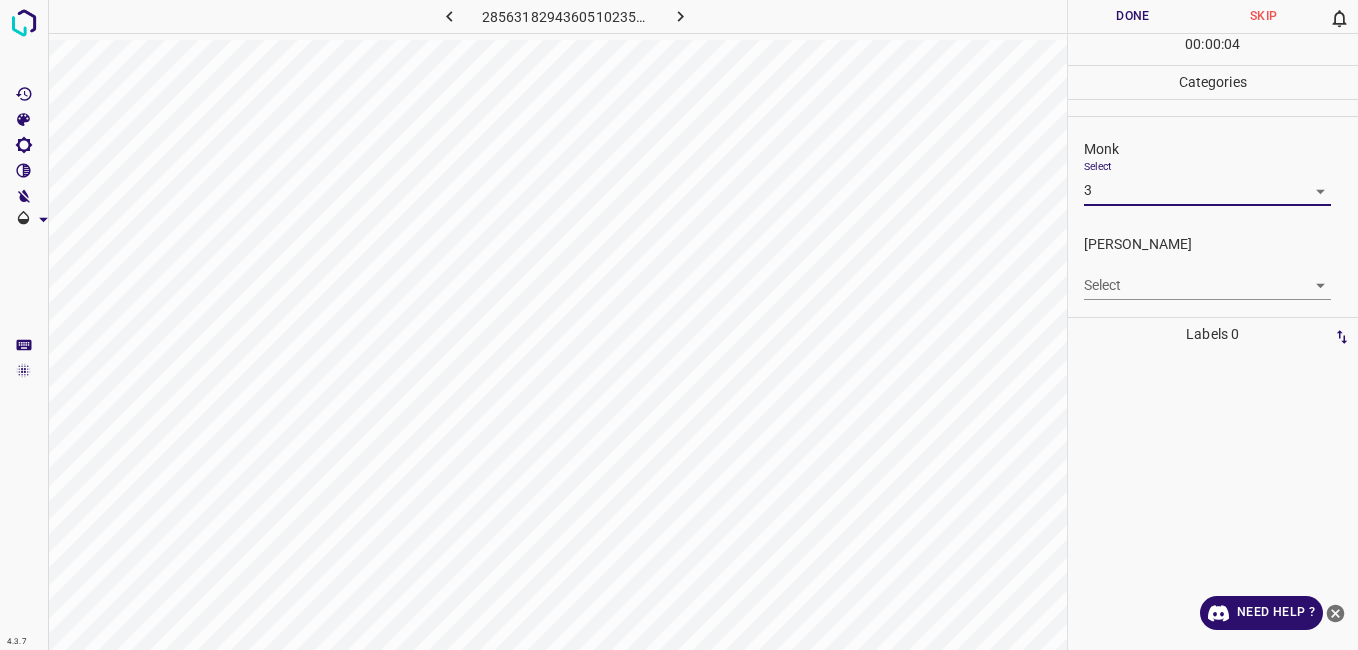 click on "4.3.7 2856318294360510235.png Done Skip 0 00   : 00   : 04   Categories Monk   Select 3 3  [PERSON_NAME]   Select ​ Labels   0 Categories 1 Monk 2  [PERSON_NAME] Tools Space Change between modes (Draw & Edit) I Auto labeling R Restore zoom M Zoom in N Zoom out Delete Delete selecte label Filters Z Restore filters X Saturation filter C Brightness filter V Contrast filter B Gray scale filter General O Download Need Help ? - Text - Hide - Delete" at bounding box center (679, 325) 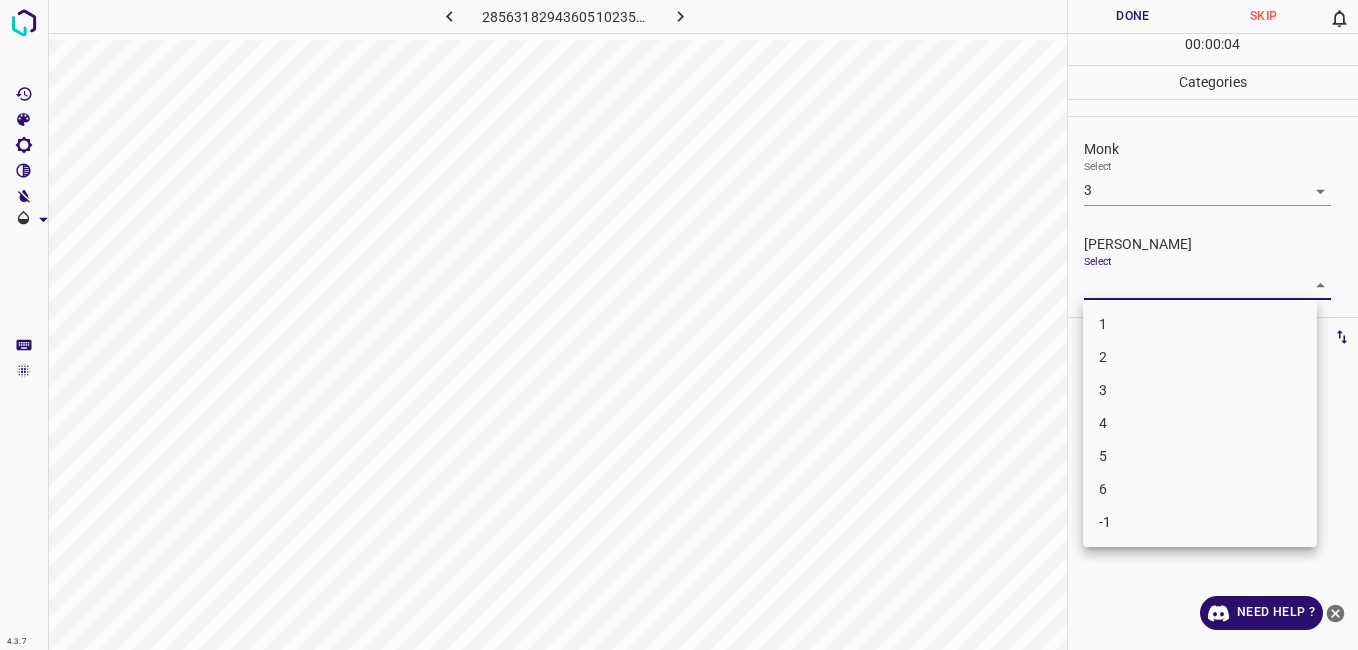 click on "2" at bounding box center [1200, 357] 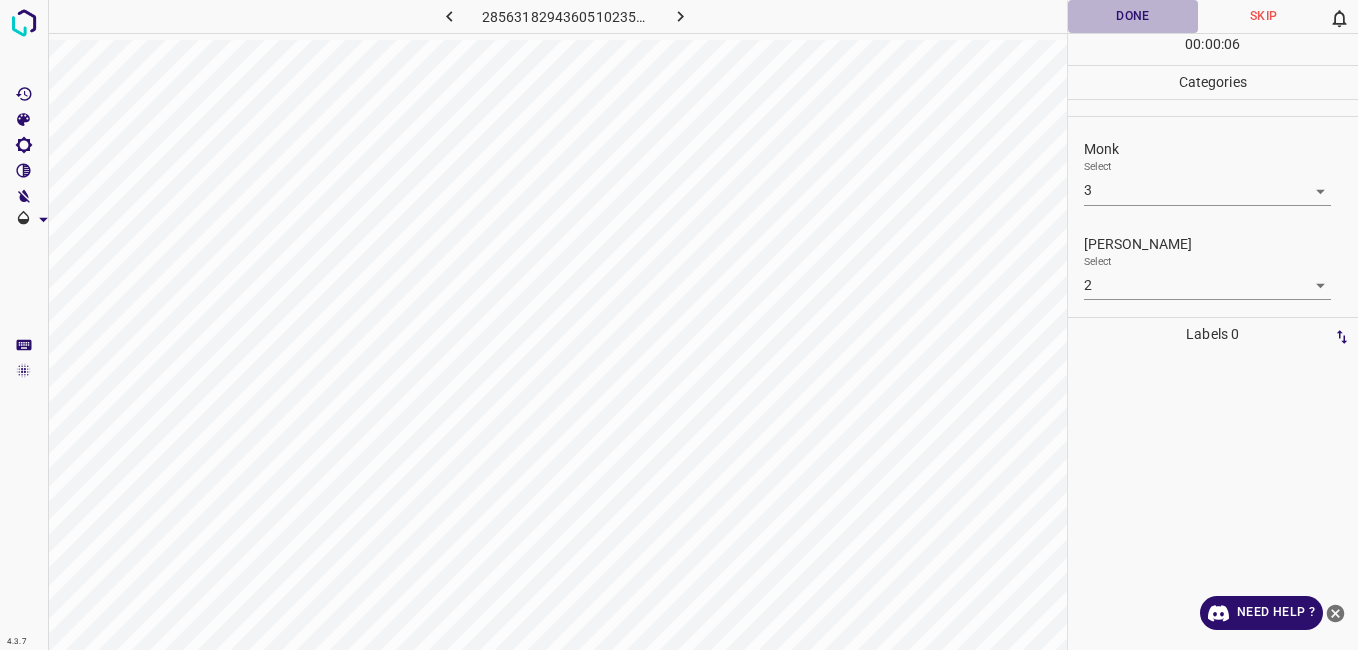 click on "Done" at bounding box center (1133, 16) 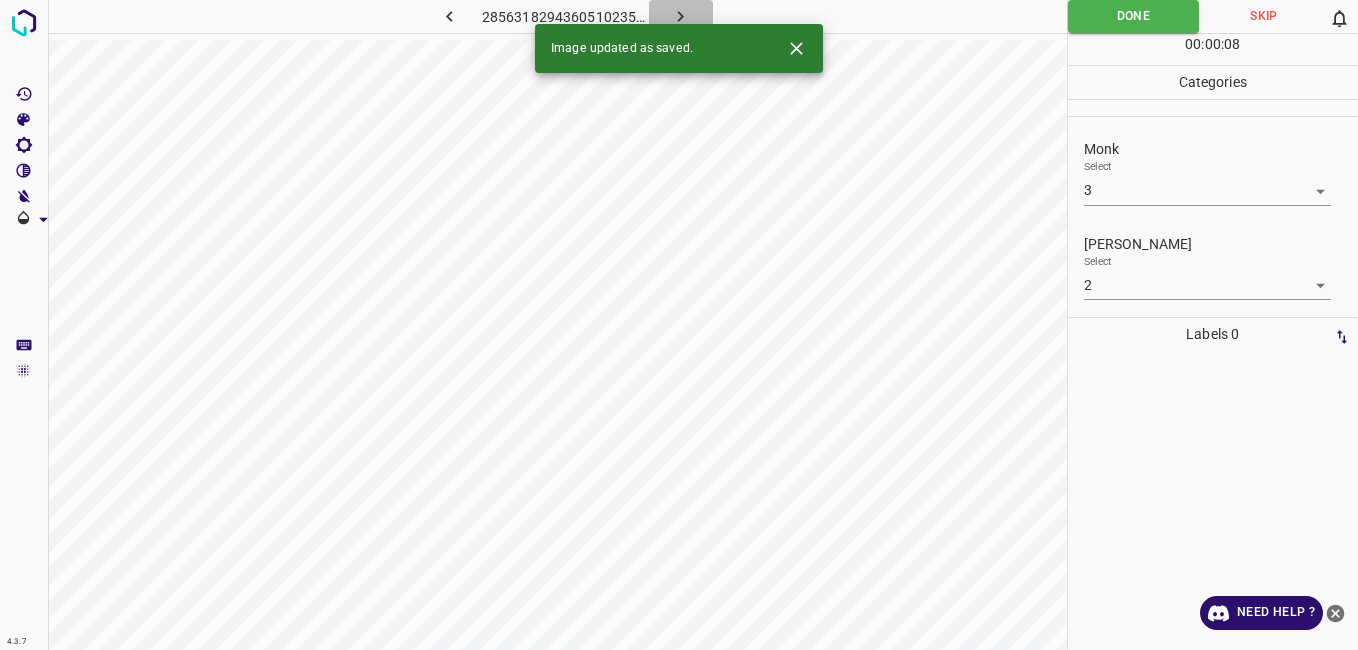 click 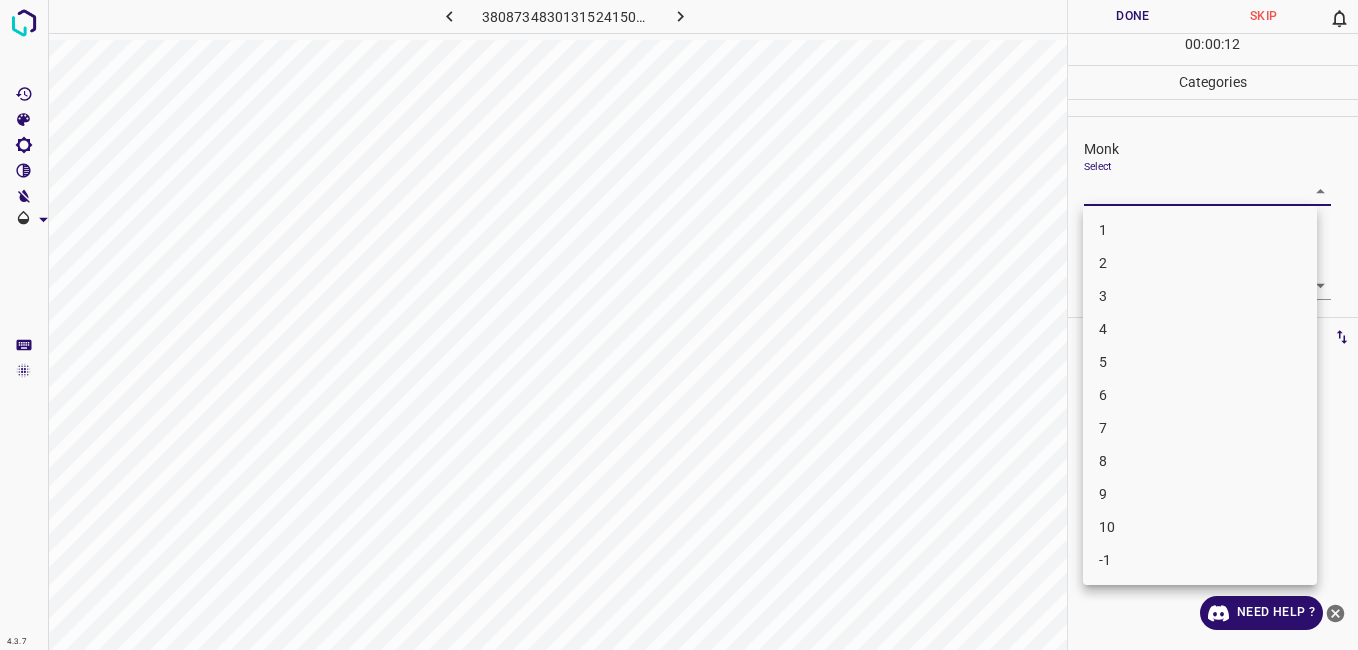 click on "4.3.7 3808734830131524150.png Done Skip 0 00   : 00   : 12   Categories Monk   Select ​  [PERSON_NAME]   Select ​ Labels   0 Categories 1 Monk 2  [PERSON_NAME] Tools Space Change between modes (Draw & Edit) I Auto labeling R Restore zoom M Zoom in N Zoom out Delete Delete selecte label Filters Z Restore filters X Saturation filter C Brightness filter V Contrast filter B Gray scale filter General O Download Need Help ? - Text - Hide - Delete 1 2 3 4 5 6 7 8 9 10 -1" at bounding box center [679, 325] 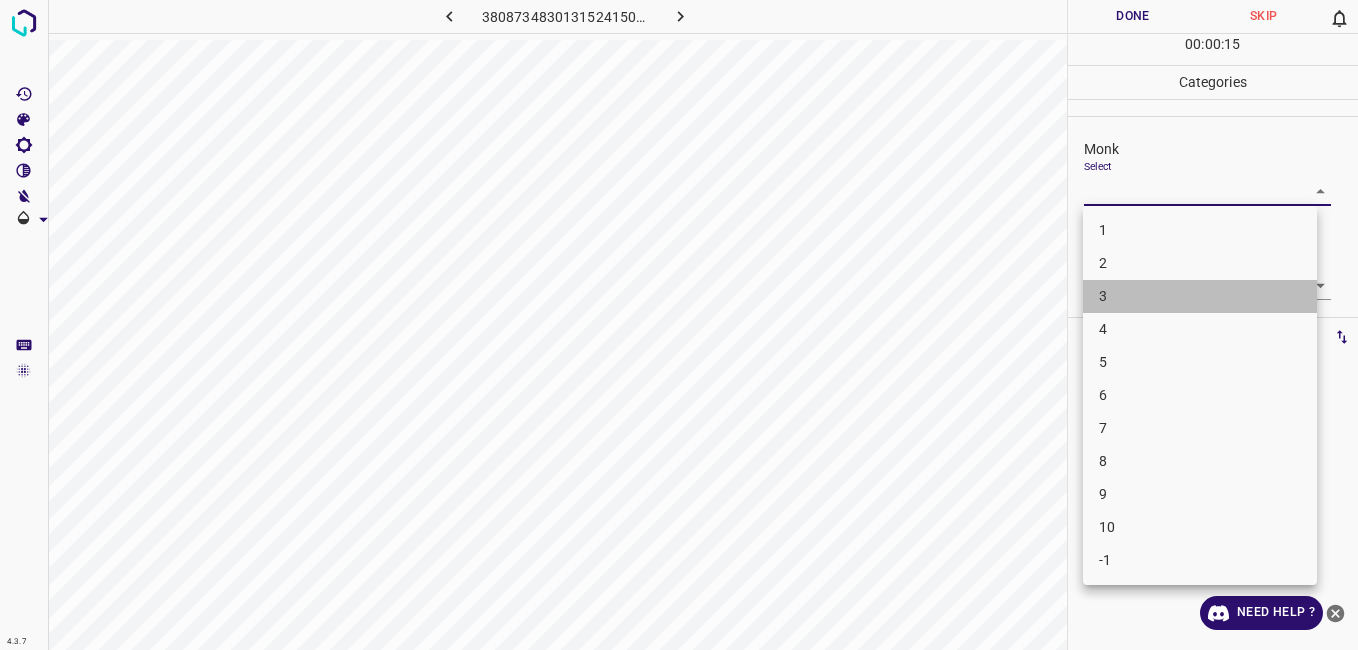 click on "3" at bounding box center [1200, 296] 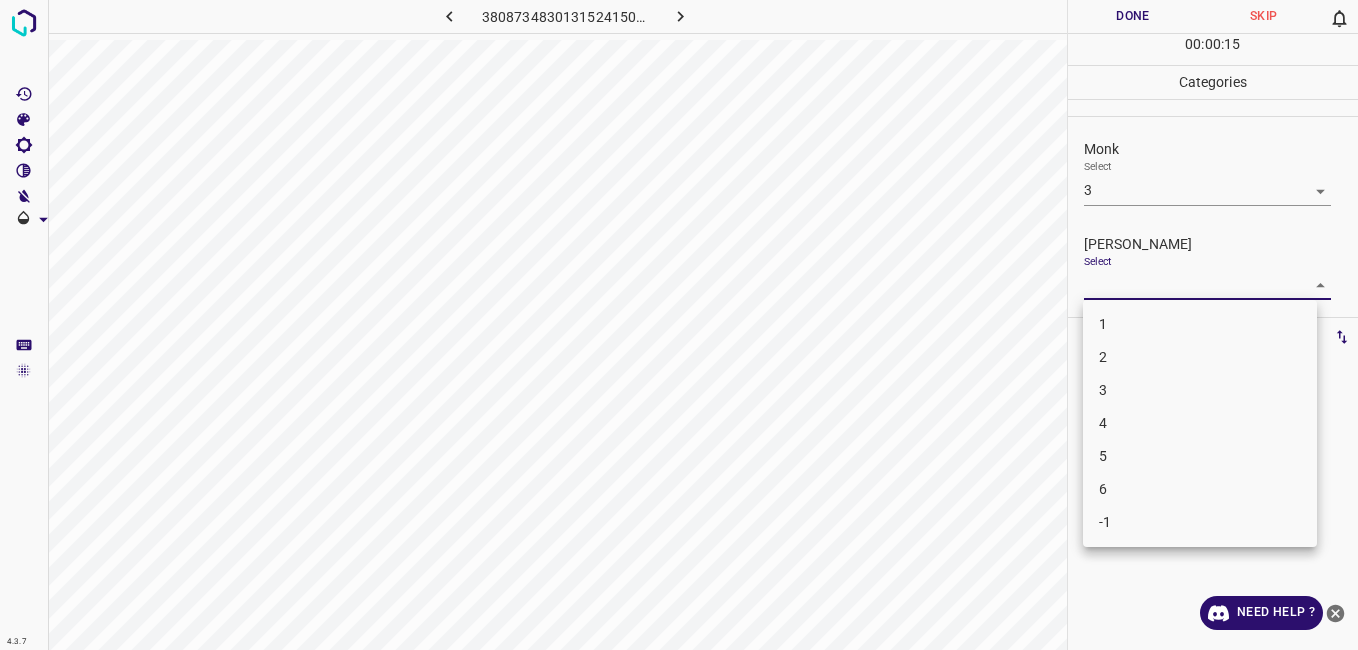 click on "4.3.7 3808734830131524150.png Done Skip 0 00   : 00   : 15   Categories Monk   Select 3 3  [PERSON_NAME]   Select ​ Labels   0 Categories 1 Monk 2  [PERSON_NAME] Tools Space Change between modes (Draw & Edit) I Auto labeling R Restore zoom M Zoom in N Zoom out Delete Delete selecte label Filters Z Restore filters X Saturation filter C Brightness filter V Contrast filter B Gray scale filter General O Download Need Help ? - Text - Hide - Delete 1 2 3 4 5 6 -1" at bounding box center (679, 325) 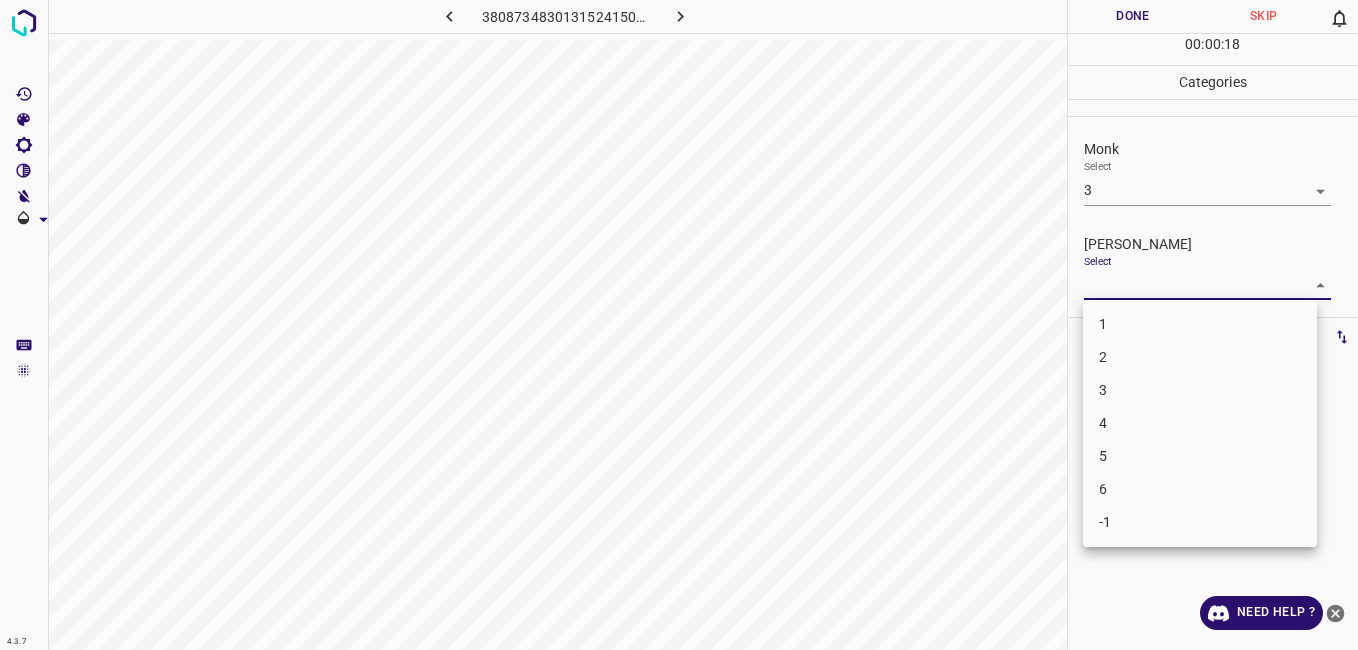 click on "2" at bounding box center (1200, 357) 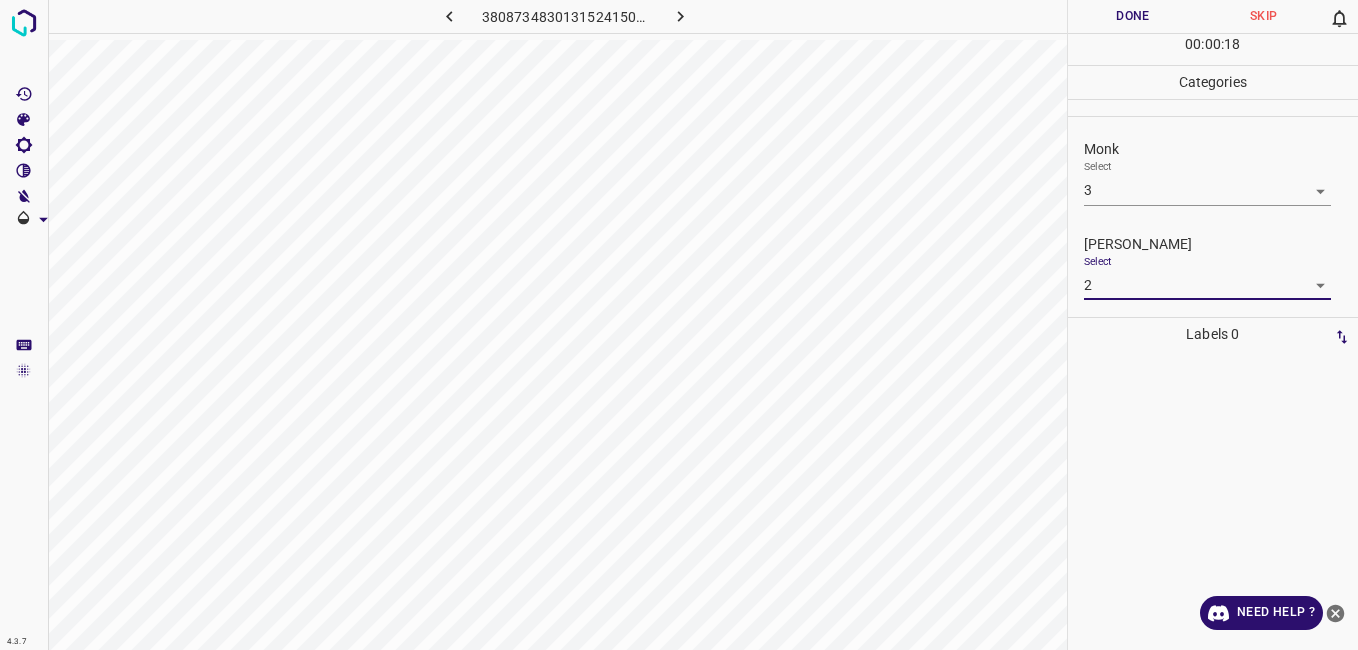click on "Done" at bounding box center (1133, 16) 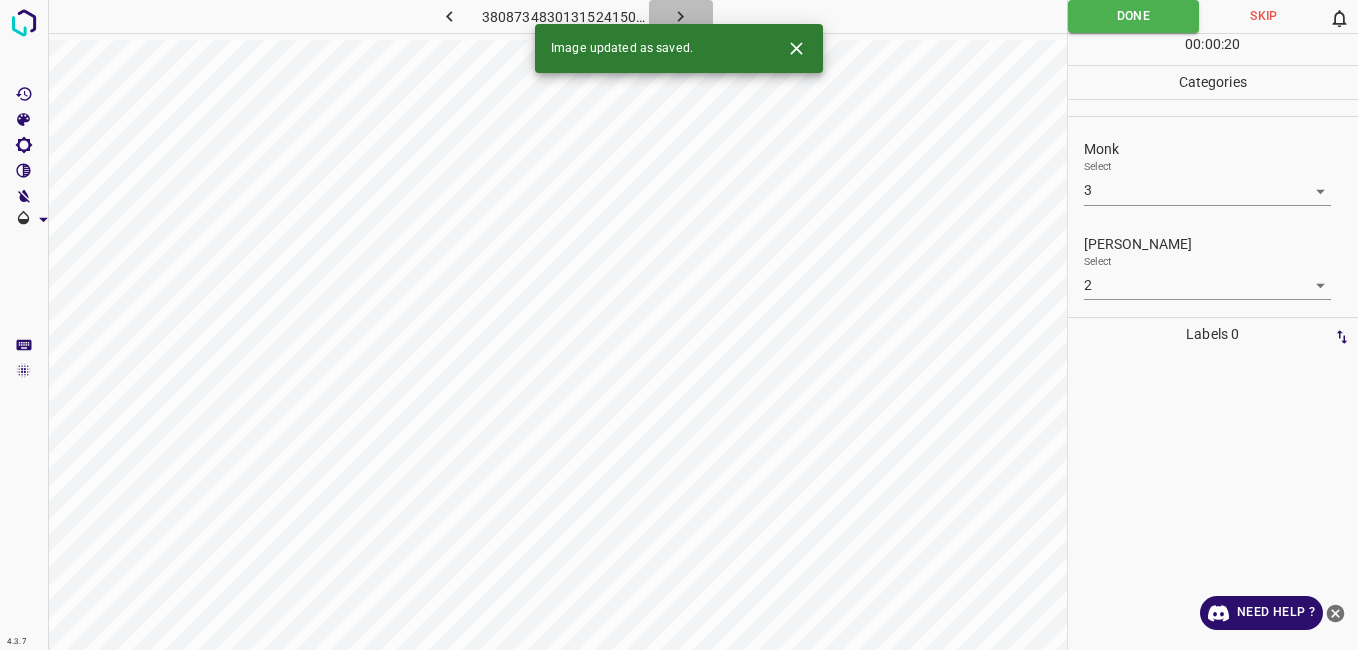 click 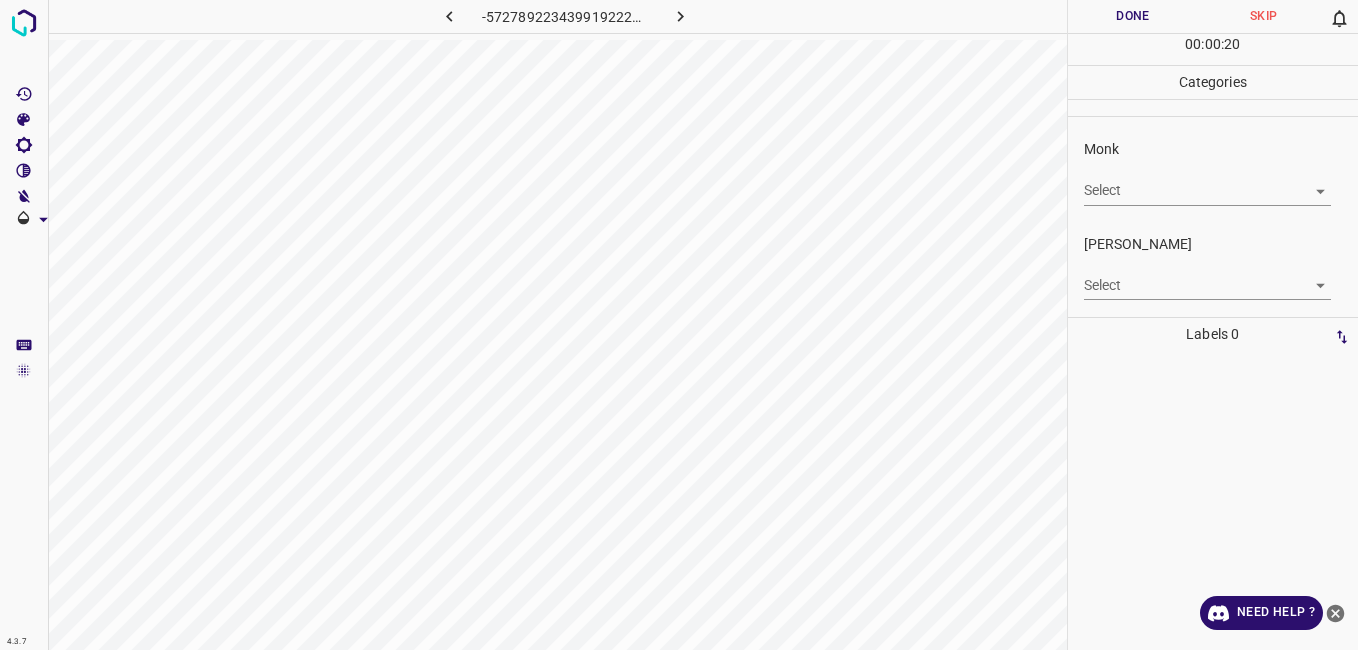 click on "Select ​" at bounding box center [1207, 182] 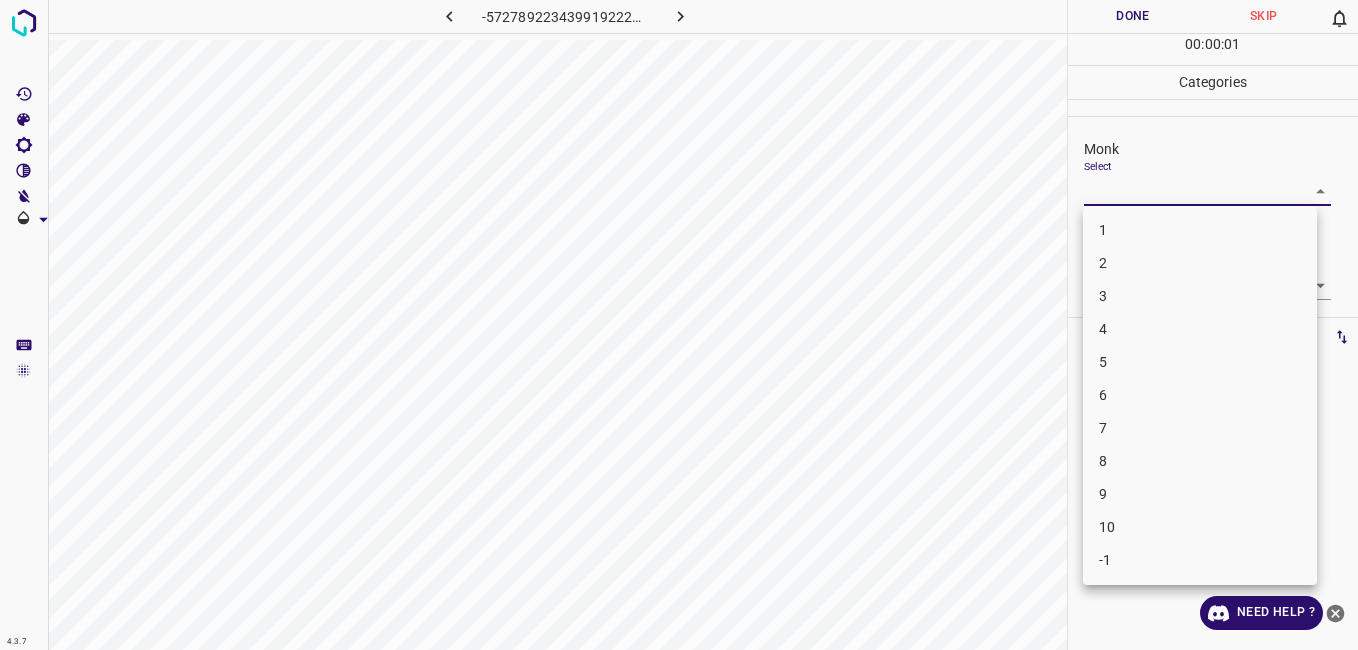 click on "4.3.7 -5727892234399192226.png Done Skip 0 00   : 00   : 01   Categories Monk   Select ​  [PERSON_NAME]   Select ​ Labels   0 Categories 1 Monk 2  [PERSON_NAME] Tools Space Change between modes (Draw & Edit) I Auto labeling R Restore zoom M Zoom in N Zoom out Delete Delete selecte label Filters Z Restore filters X Saturation filter C Brightness filter V Contrast filter B Gray scale filter General O Download Need Help ? - Text - Hide - Delete 1 2 3 4 5 6 7 8 9 10 -1" at bounding box center (679, 325) 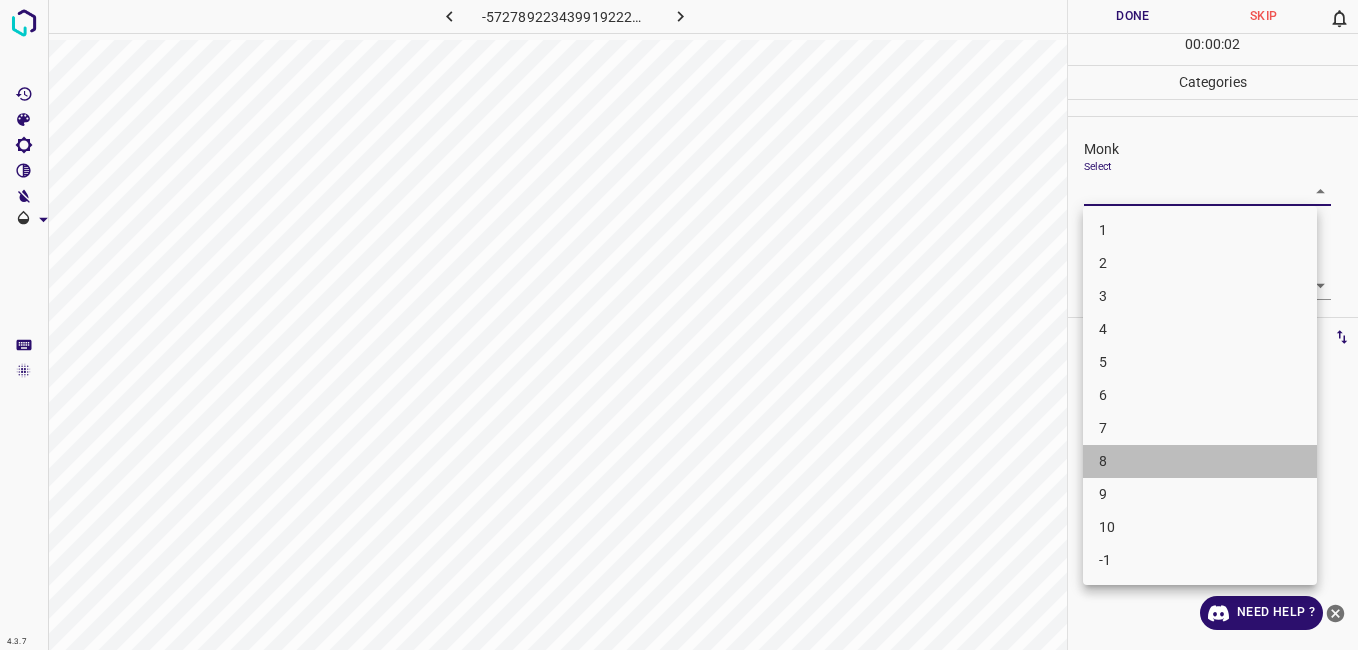 click on "8" at bounding box center [1200, 461] 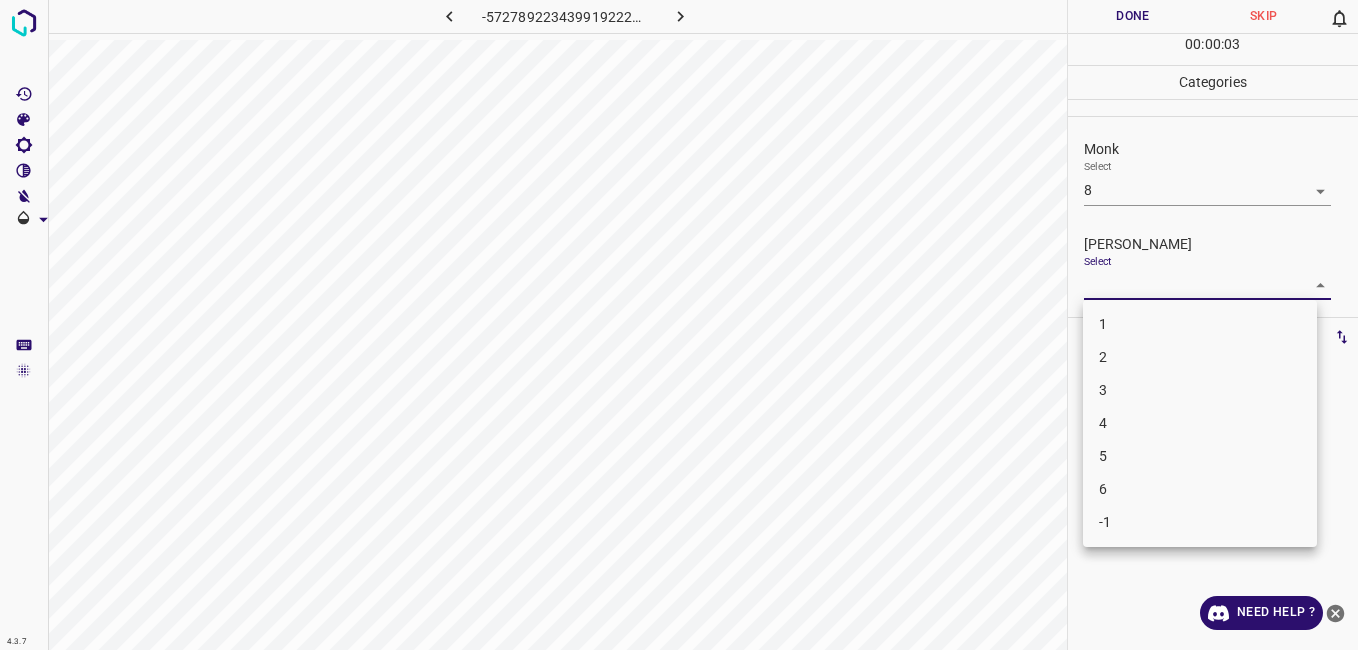 click on "4.3.7 -5727892234399192226.png Done Skip 0 00   : 00   : 03   Categories Monk   Select 8 8  [PERSON_NAME]   Select ​ Labels   0 Categories 1 Monk 2  [PERSON_NAME] Tools Space Change between modes (Draw & Edit) I Auto labeling R Restore zoom M Zoom in N Zoom out Delete Delete selecte label Filters Z Restore filters X Saturation filter C Brightness filter V Contrast filter B Gray scale filter General O Download Need Help ? - Text - Hide - Delete 1 2 3 4 5 6 -1" at bounding box center [679, 325] 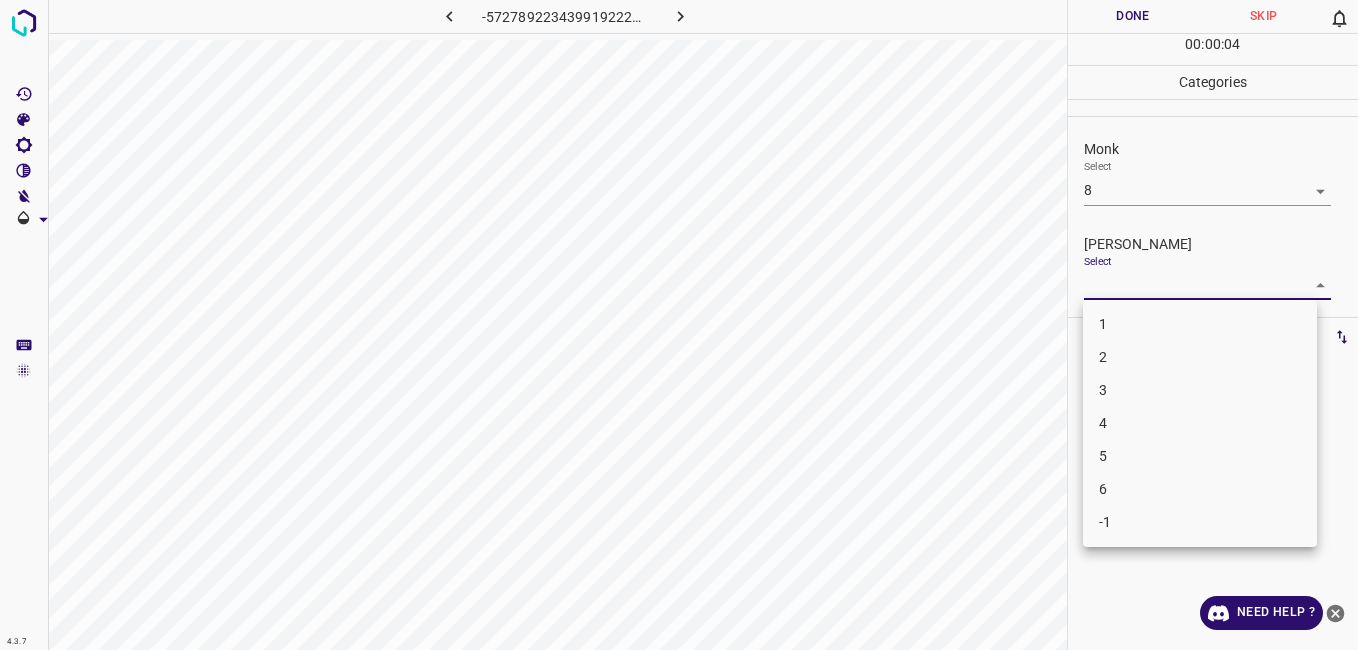 click on "5" at bounding box center [1200, 456] 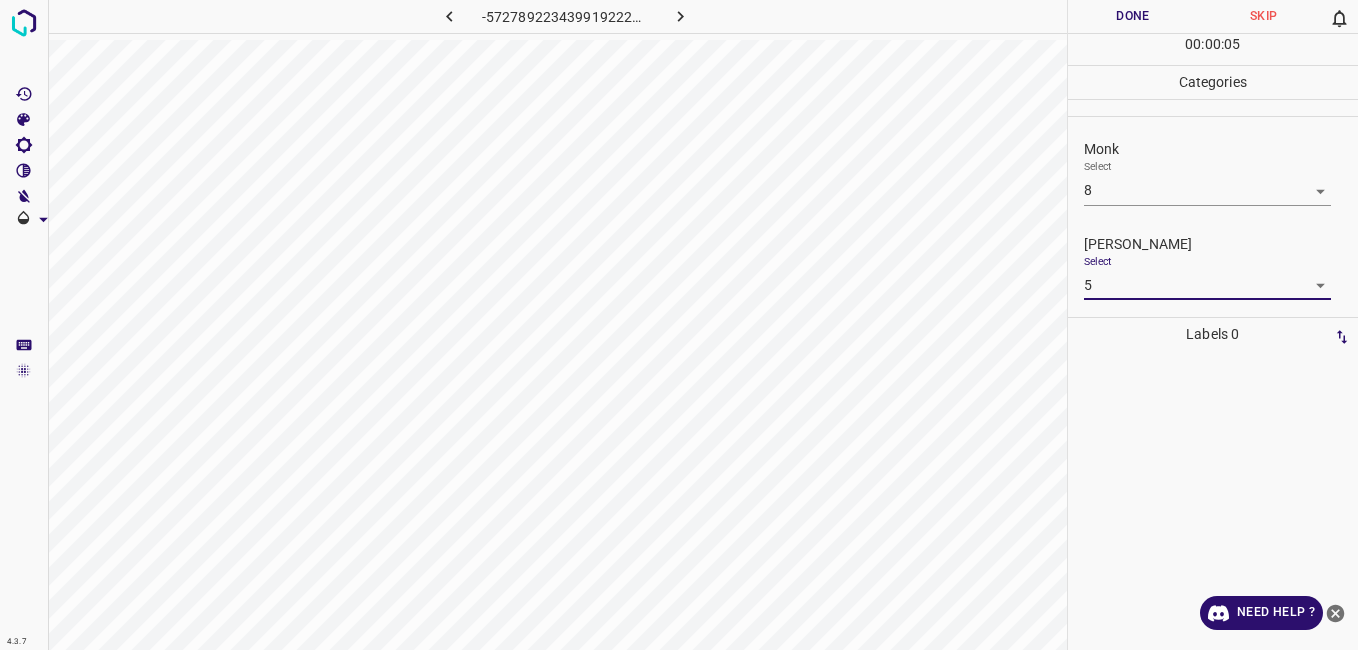 click on "Done" at bounding box center [1133, 16] 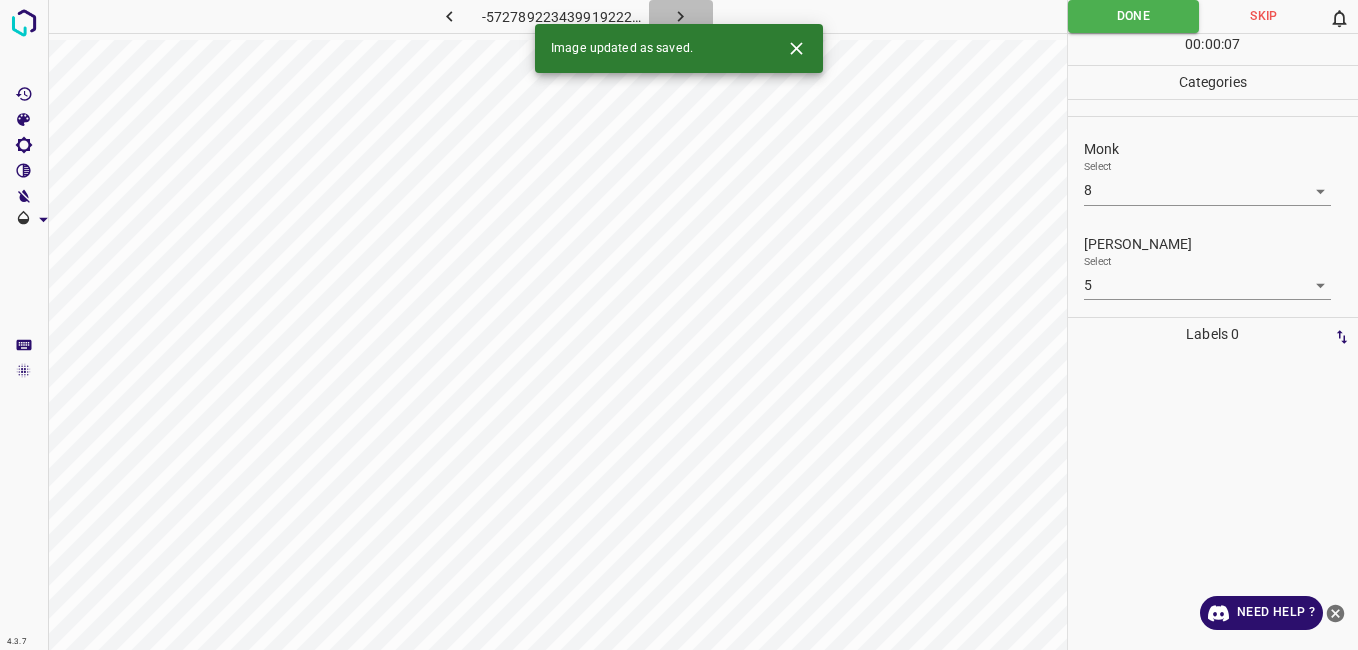 click at bounding box center (681, 16) 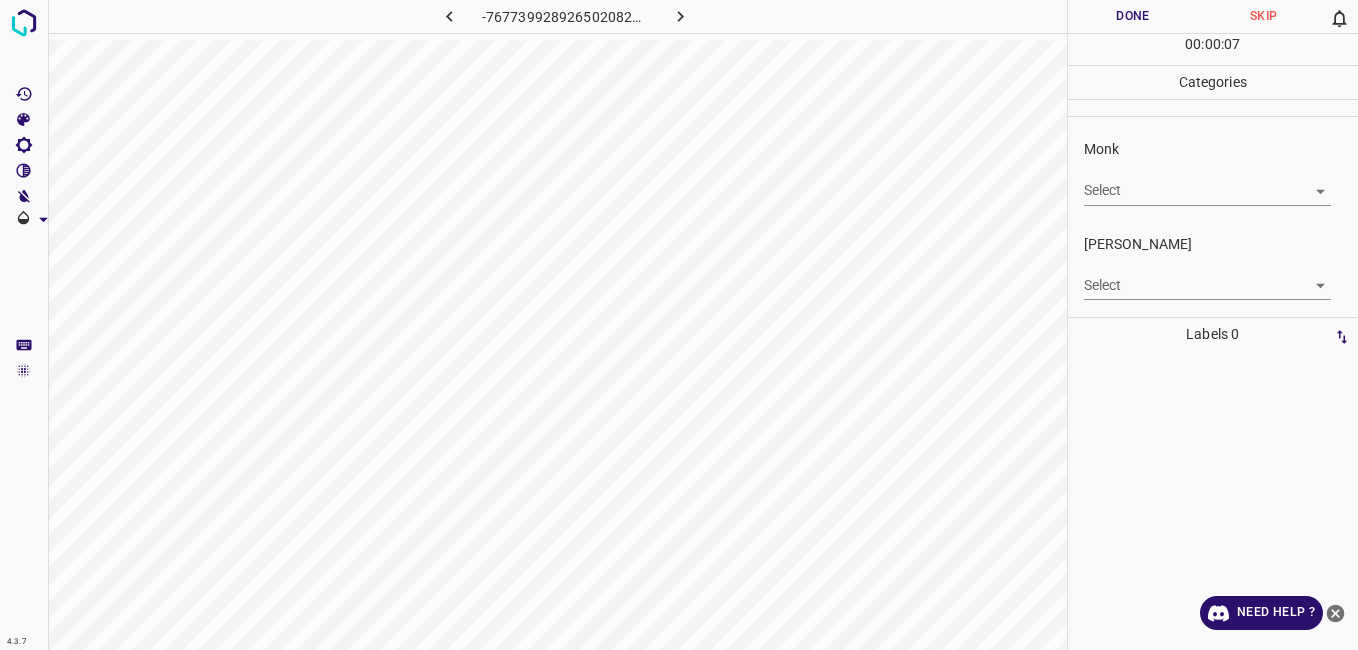click on "4.3.7 -7677399289265020821.png Done Skip 0 00   : 00   : 07   Categories Monk   Select ​  [PERSON_NAME]   Select ​ Labels   0 Categories 1 Monk 2  [PERSON_NAME] Tools Space Change between modes (Draw & Edit) I Auto labeling R Restore zoom M Zoom in N Zoom out Delete Delete selecte label Filters Z Restore filters X Saturation filter C Brightness filter V Contrast filter B Gray scale filter General O Download Need Help ? - Text - Hide - Delete" at bounding box center [679, 325] 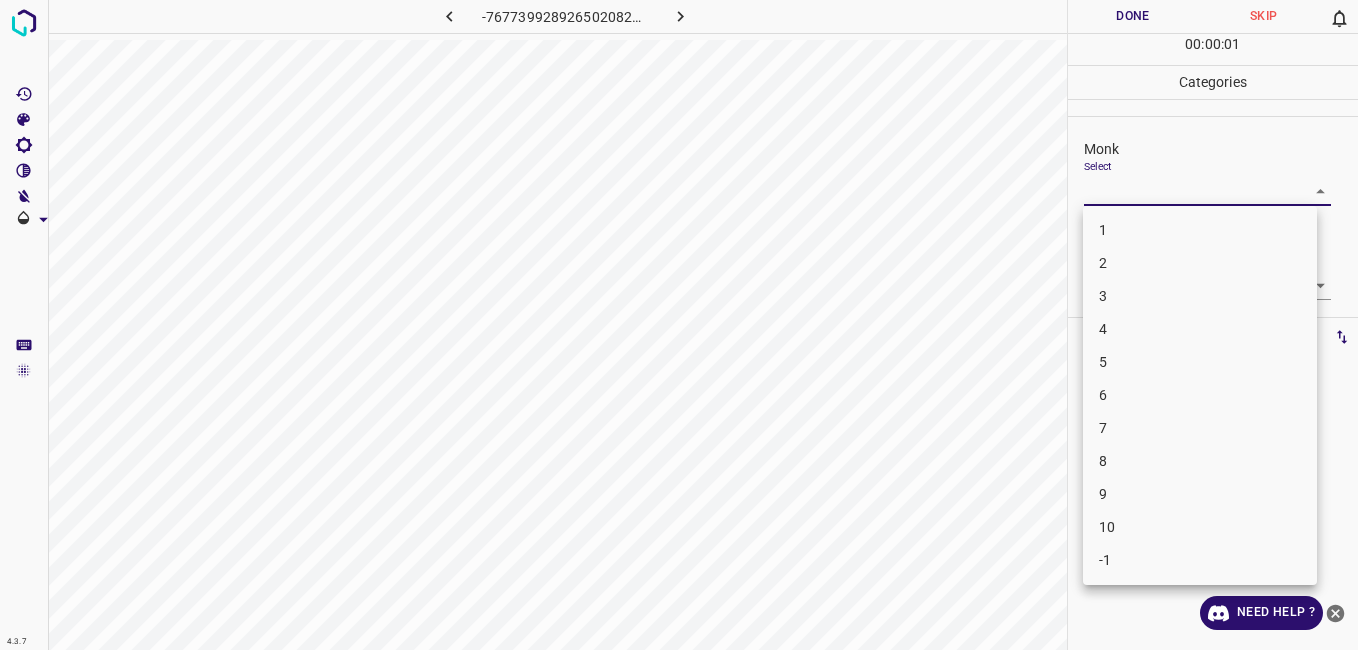 click on "1" at bounding box center [1200, 230] 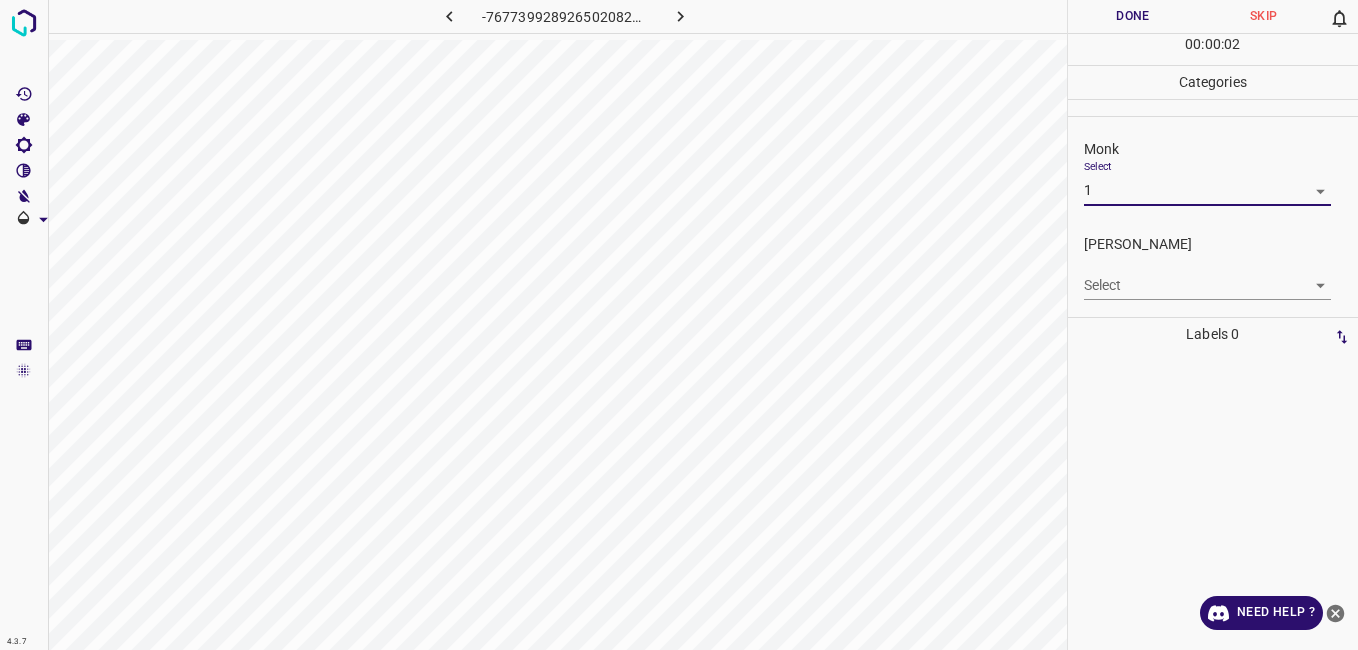 click on "4.3.7 -7677399289265020821.png Done Skip 0 00   : 00   : 02   Categories Monk   Select 1 1  [PERSON_NAME]   Select ​ Labels   0 Categories 1 Monk 2  [PERSON_NAME] Tools Space Change between modes (Draw & Edit) I Auto labeling R Restore zoom M Zoom in N Zoom out Delete Delete selecte label Filters Z Restore filters X Saturation filter C Brightness filter V Contrast filter B Gray scale filter General O Download Need Help ? - Text - Hide - Delete" at bounding box center (679, 325) 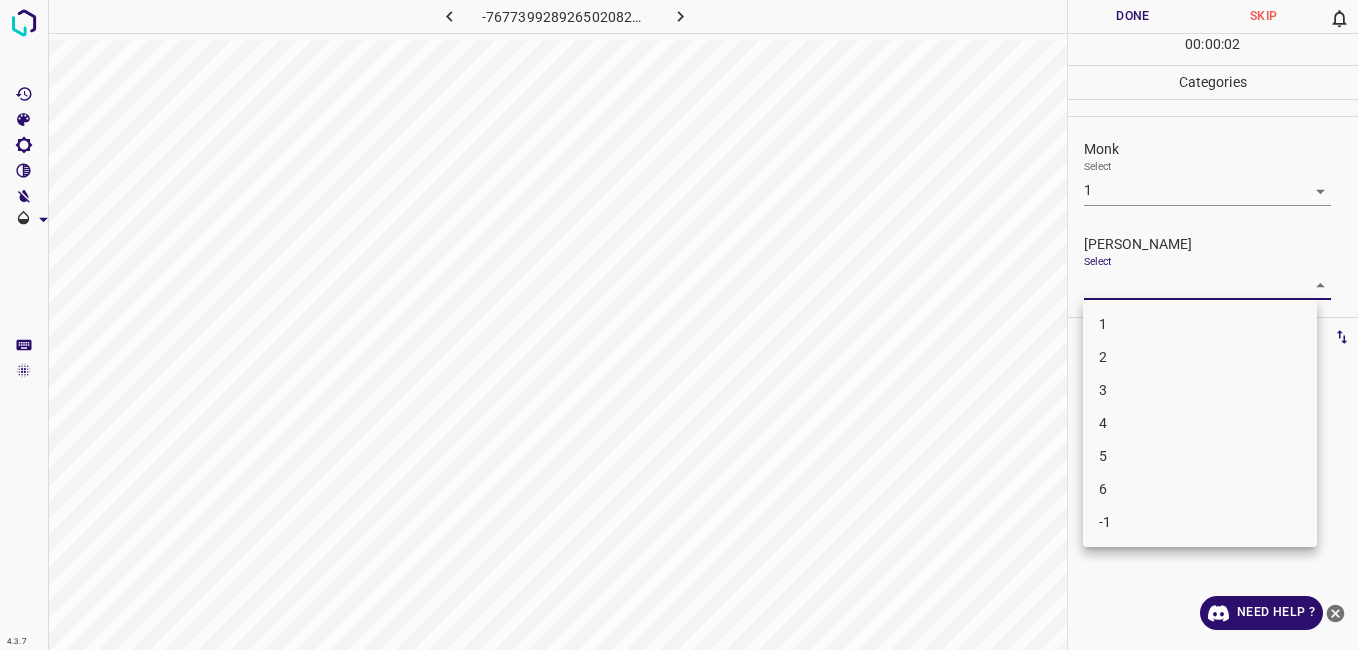 click on "1" at bounding box center (1200, 324) 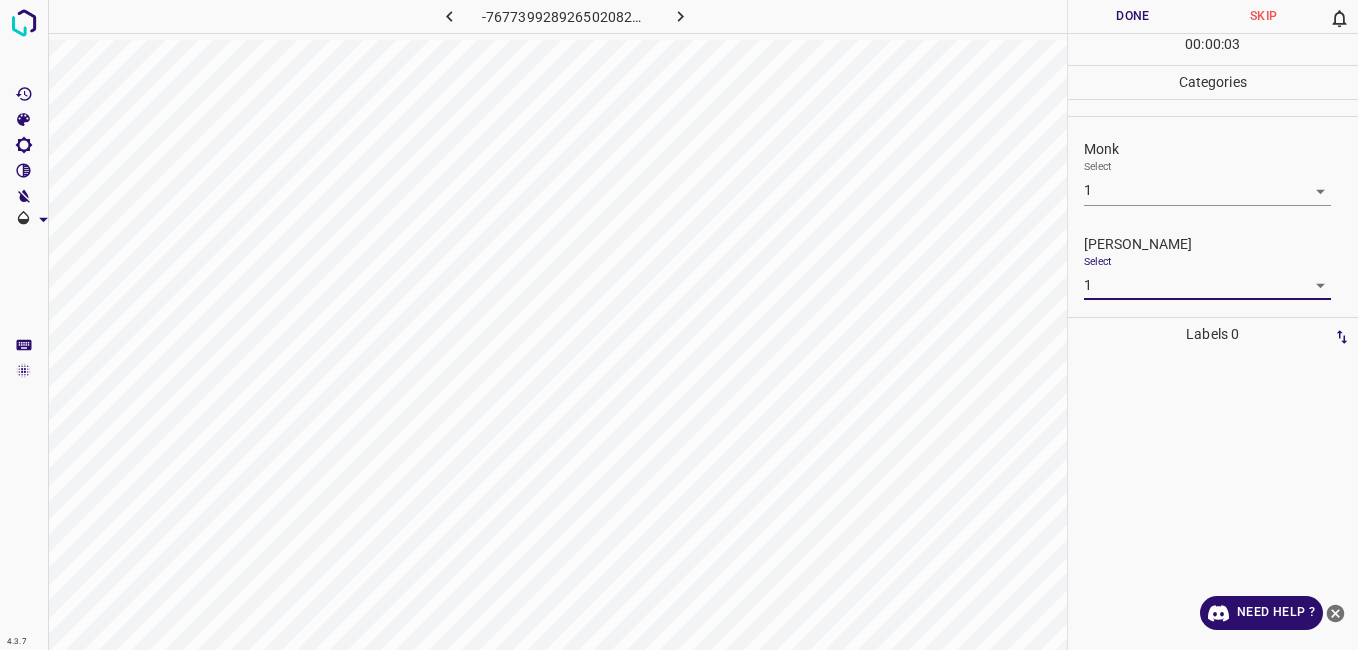 click on "Done" at bounding box center (1133, 16) 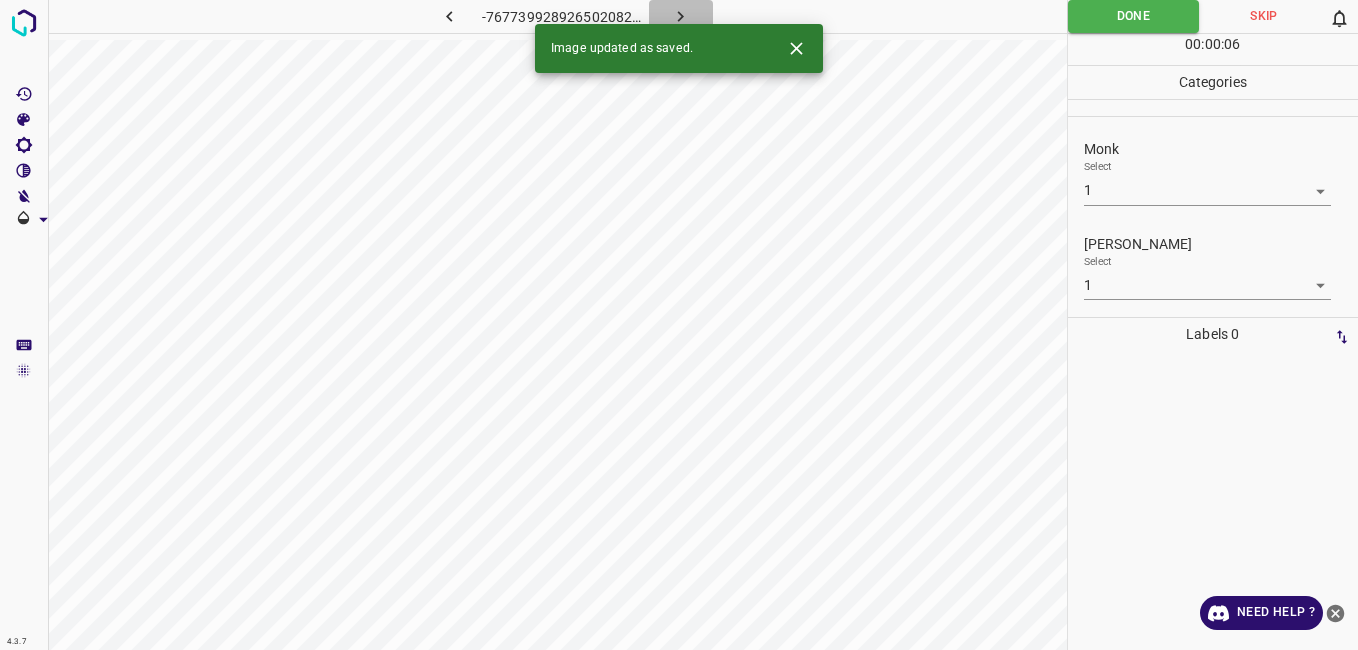 click 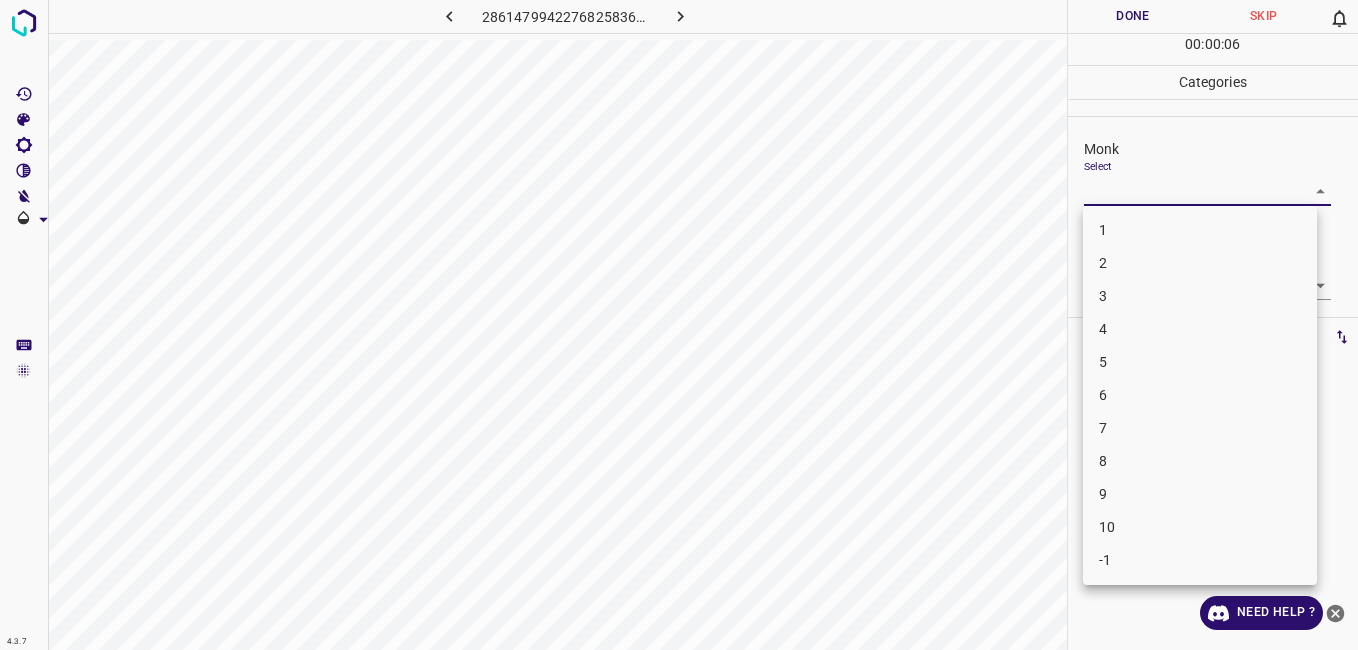 click on "4.3.7 2861479942276825836.png Done Skip 0 00   : 00   : 06   Categories Monk   Select ​  [PERSON_NAME]   Select ​ Labels   0 Categories 1 Monk 2  [PERSON_NAME] Tools Space Change between modes (Draw & Edit) I Auto labeling R Restore zoom M Zoom in N Zoom out Delete Delete selecte label Filters Z Restore filters X Saturation filter C Brightness filter V Contrast filter B Gray scale filter General O Download Need Help ? - Text - Hide - Delete 1 2 3 4 5 6 7 8 9 10 -1" at bounding box center (679, 325) 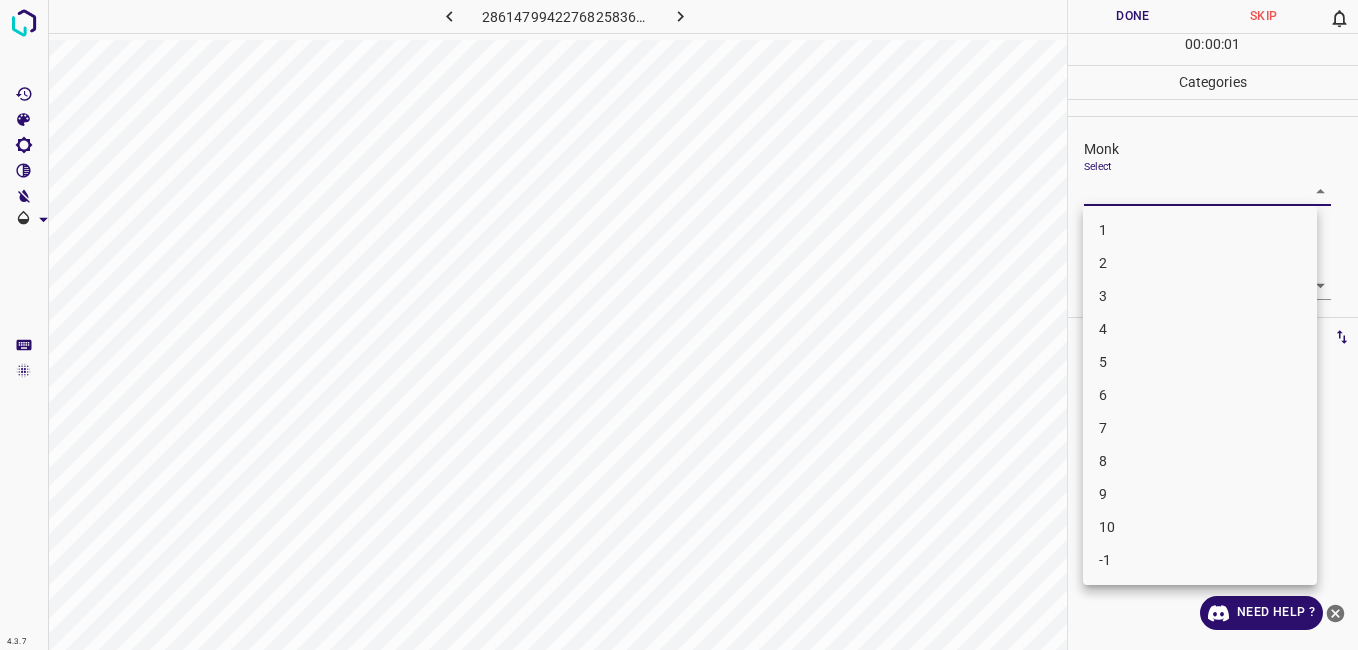 click on "1" at bounding box center [1200, 230] 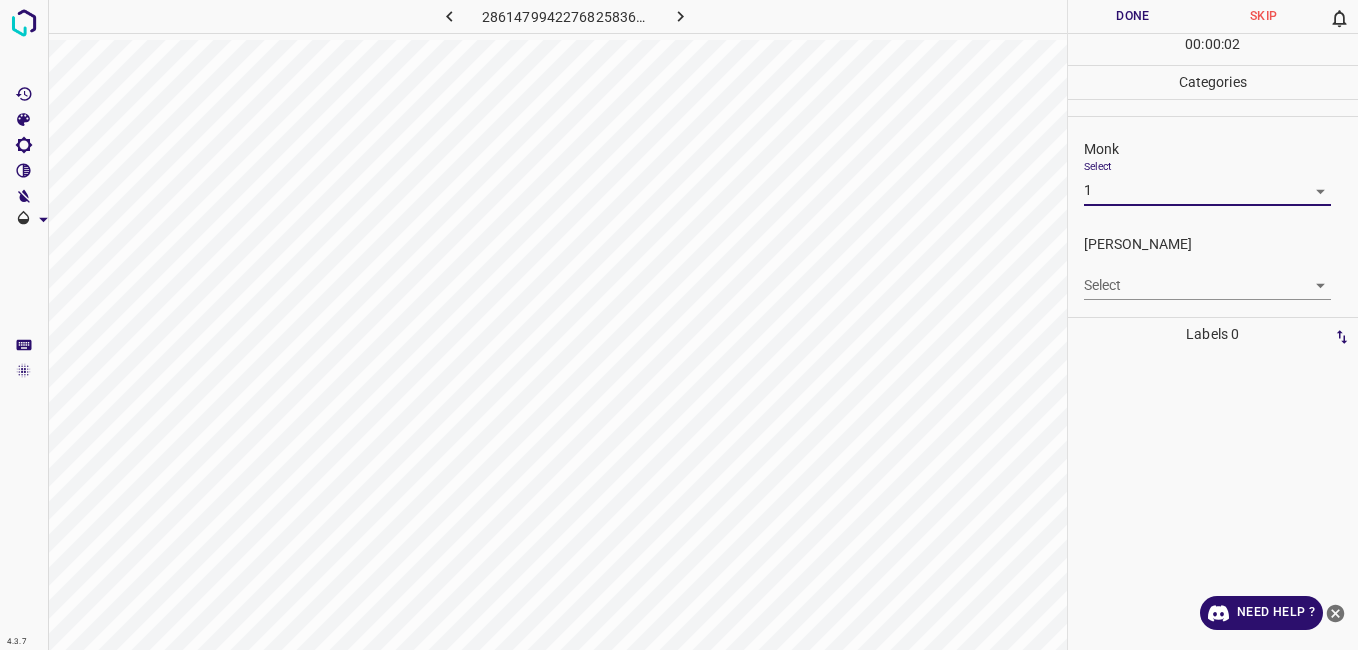 click on "4.3.7 2861479942276825836.png Done Skip 0 00   : 00   : 02   Categories Monk   Select 1 1  [PERSON_NAME]   Select ​ Labels   0 Categories 1 Monk 2  [PERSON_NAME] Tools Space Change between modes (Draw & Edit) I Auto labeling R Restore zoom M Zoom in N Zoom out Delete Delete selecte label Filters Z Restore filters X Saturation filter C Brightness filter V Contrast filter B Gray scale filter General O Download Need Help ? - Text - Hide - Delete" at bounding box center (679, 325) 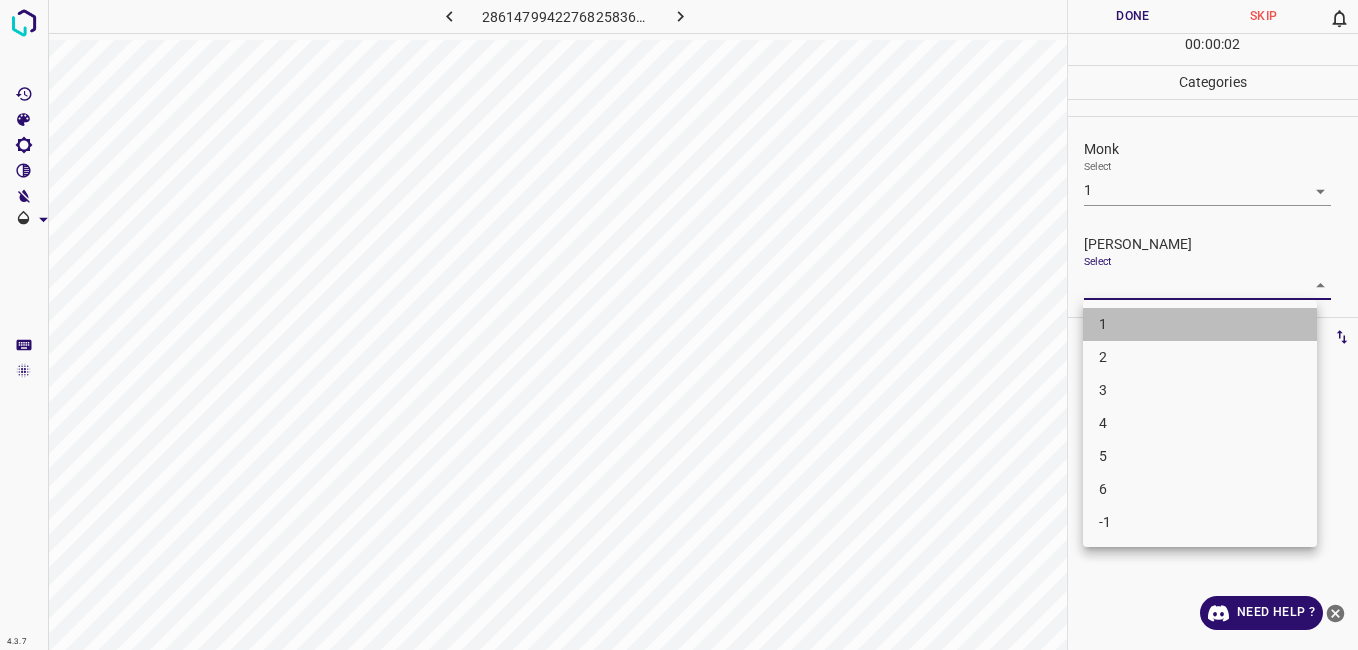 click on "1" at bounding box center (1200, 324) 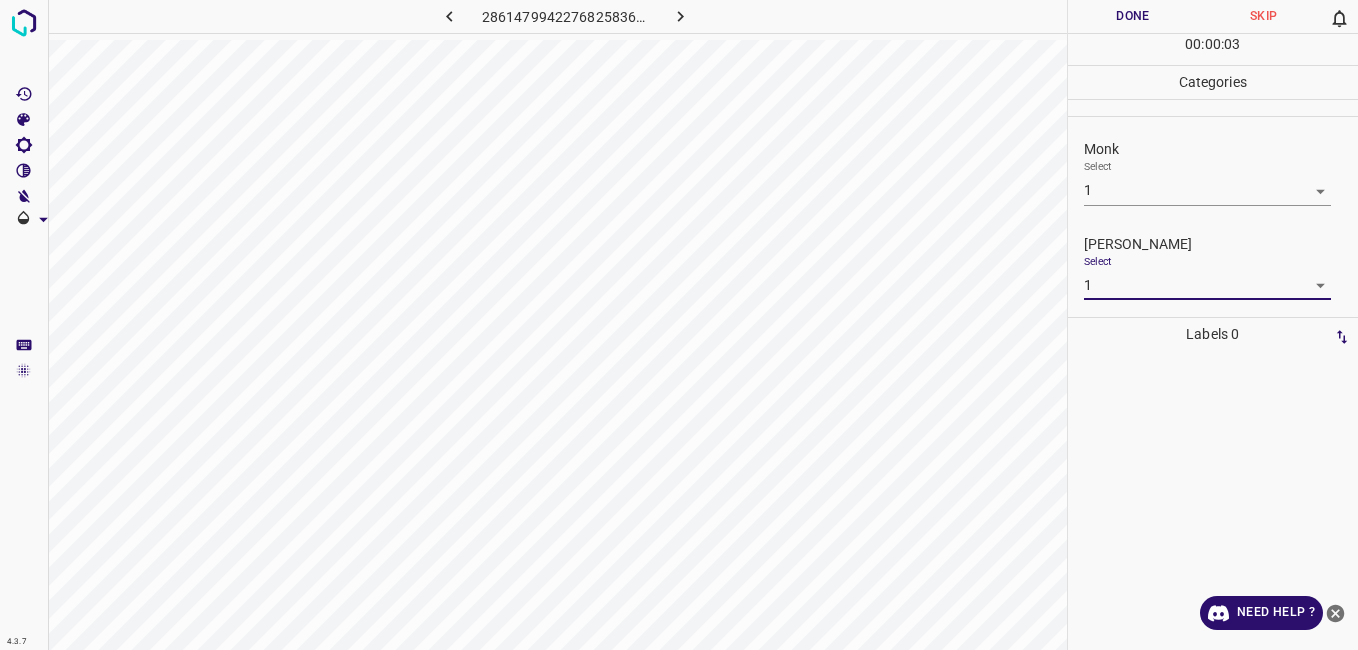 click on "Done" at bounding box center [1133, 16] 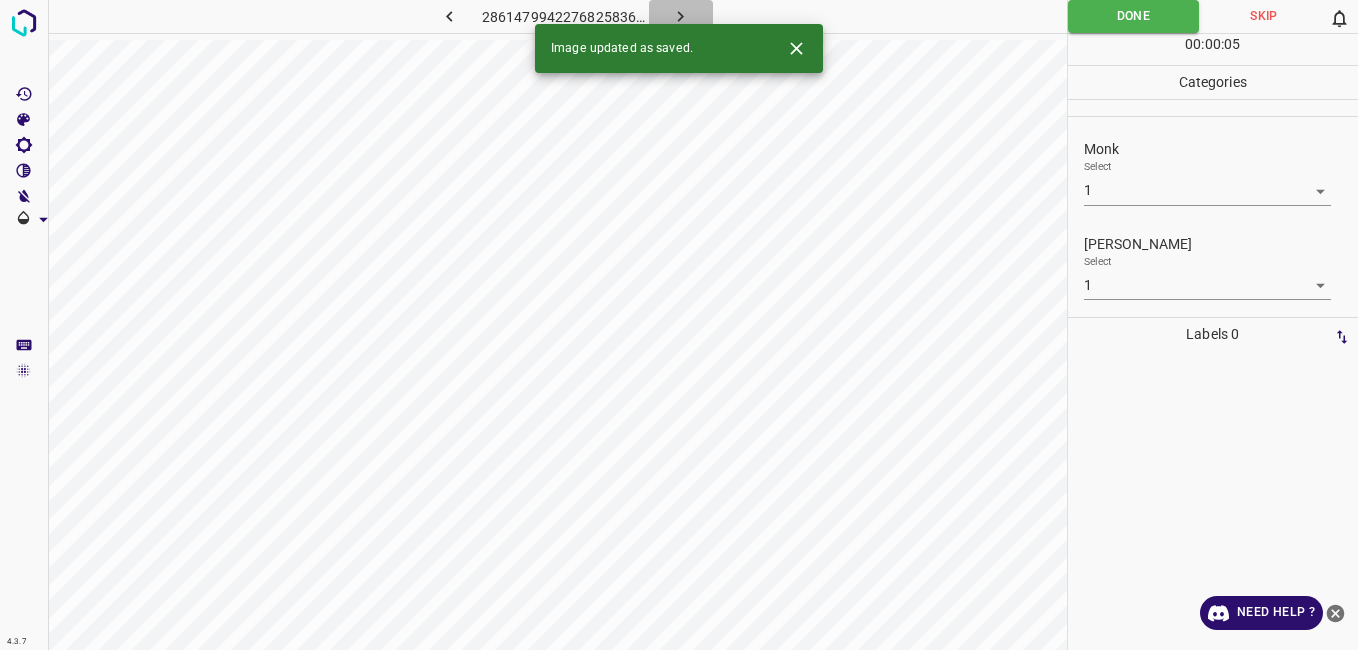 click 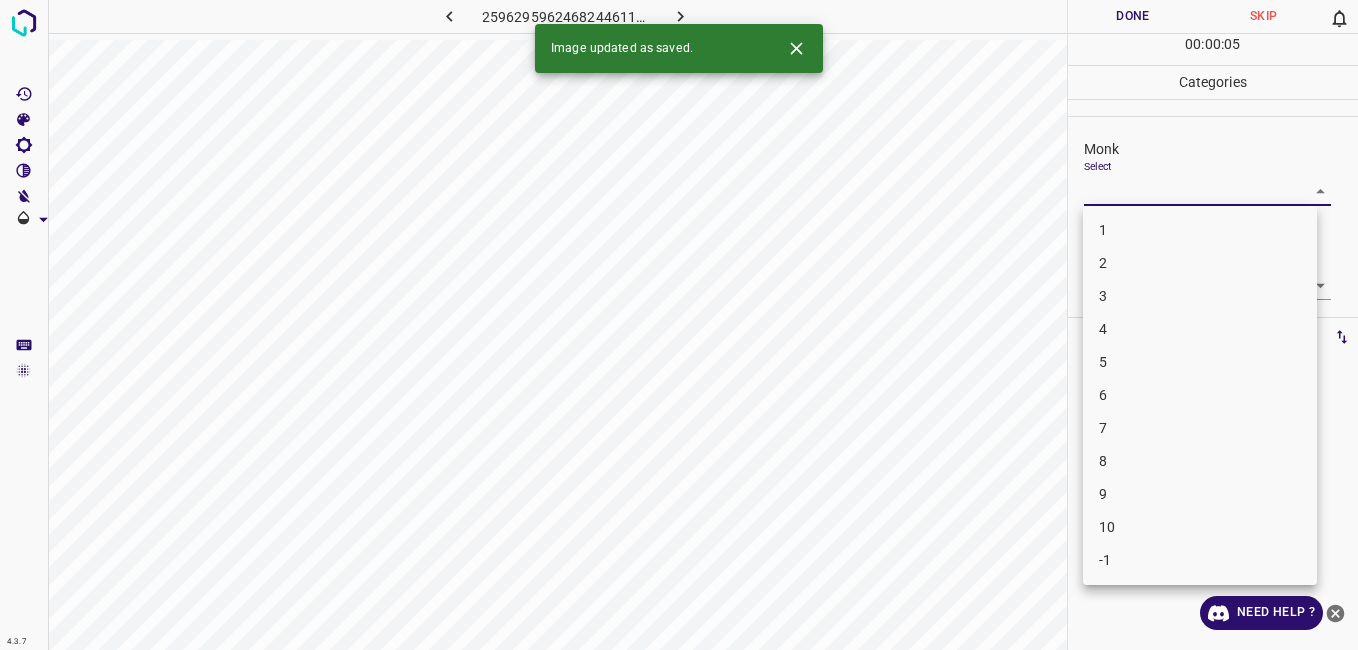 click on "4.3.7 2596295962468244611.png Done Skip 0 00   : 00   : 05   Categories Monk   Select ​  [PERSON_NAME]   Select ​ Labels   0 Categories 1 Monk 2  [PERSON_NAME] Tools Space Change between modes (Draw & Edit) I Auto labeling R Restore zoom M Zoom in N Zoom out Delete Delete selecte label Filters Z Restore filters X Saturation filter C Brightness filter V Contrast filter B Gray scale filter General O Download Image updated as saved. Need Help ? - Text - Hide - Delete 1 2 3 4 5 6 7 8 9 10 -1" at bounding box center [679, 325] 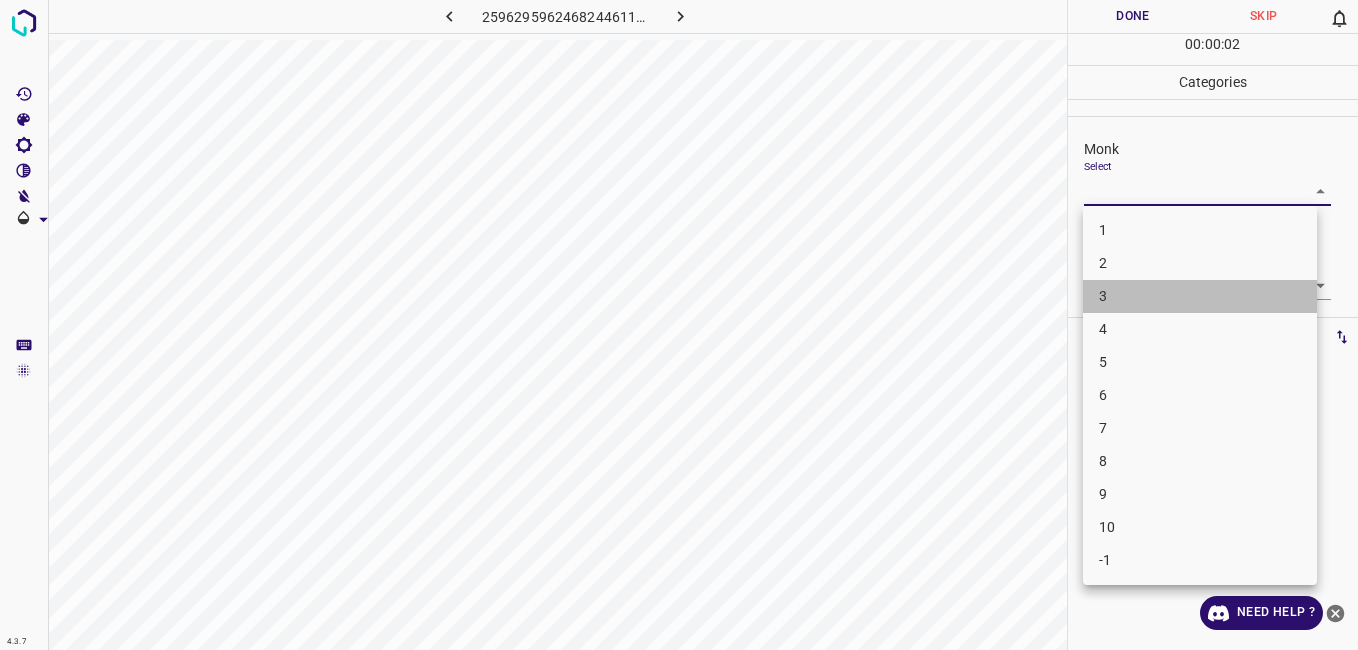 click on "3" at bounding box center (1200, 296) 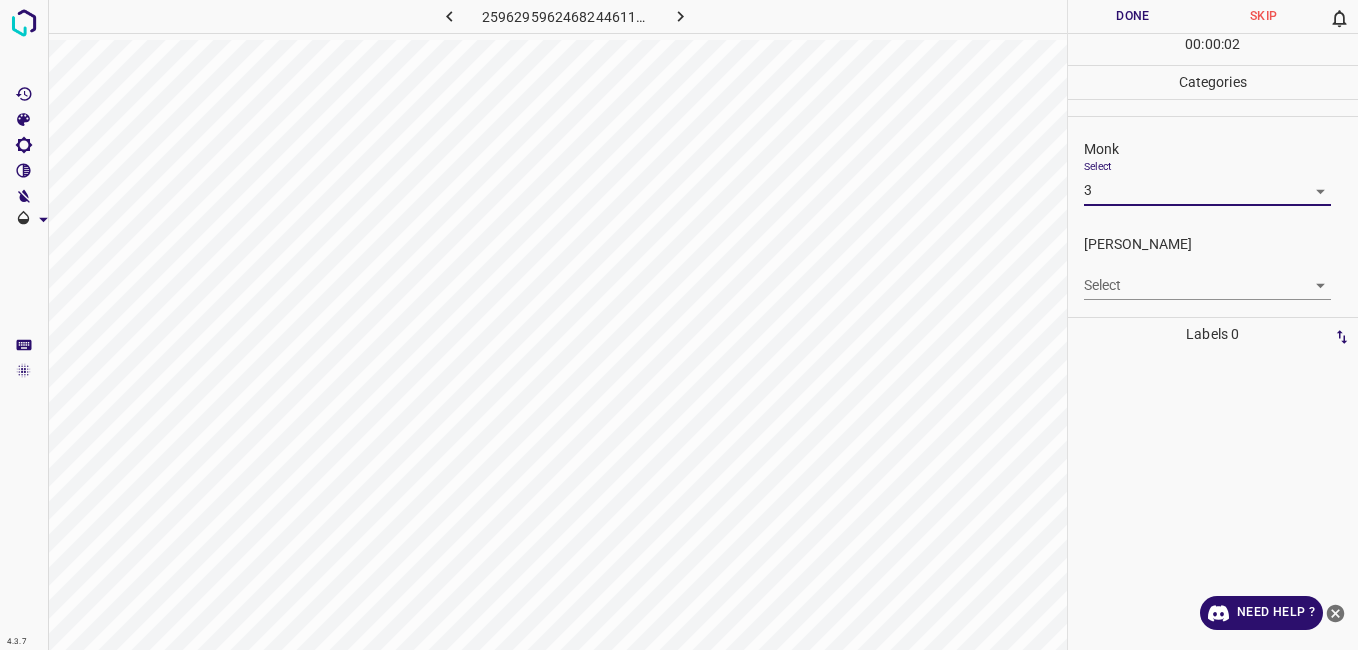 click on "4.3.7 2596295962468244611.png Done Skip 0 00   : 00   : 02   Categories Monk   Select 3 3  [PERSON_NAME]   Select ​ Labels   0 Categories 1 Monk 2  [PERSON_NAME] Tools Space Change between modes (Draw & Edit) I Auto labeling R Restore zoom M Zoom in N Zoom out Delete Delete selecte label Filters Z Restore filters X Saturation filter C Brightness filter V Contrast filter B Gray scale filter General O Download Need Help ? - Text - Hide - Delete" at bounding box center [679, 325] 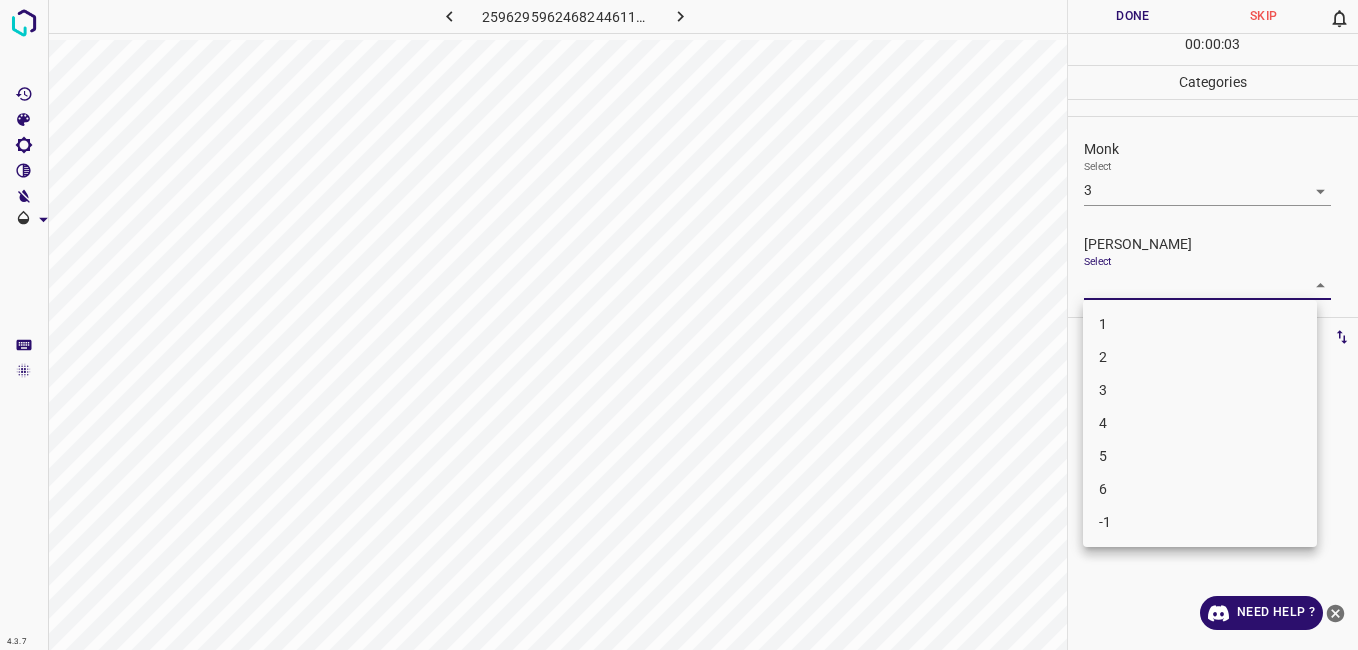 click on "2" at bounding box center (1200, 357) 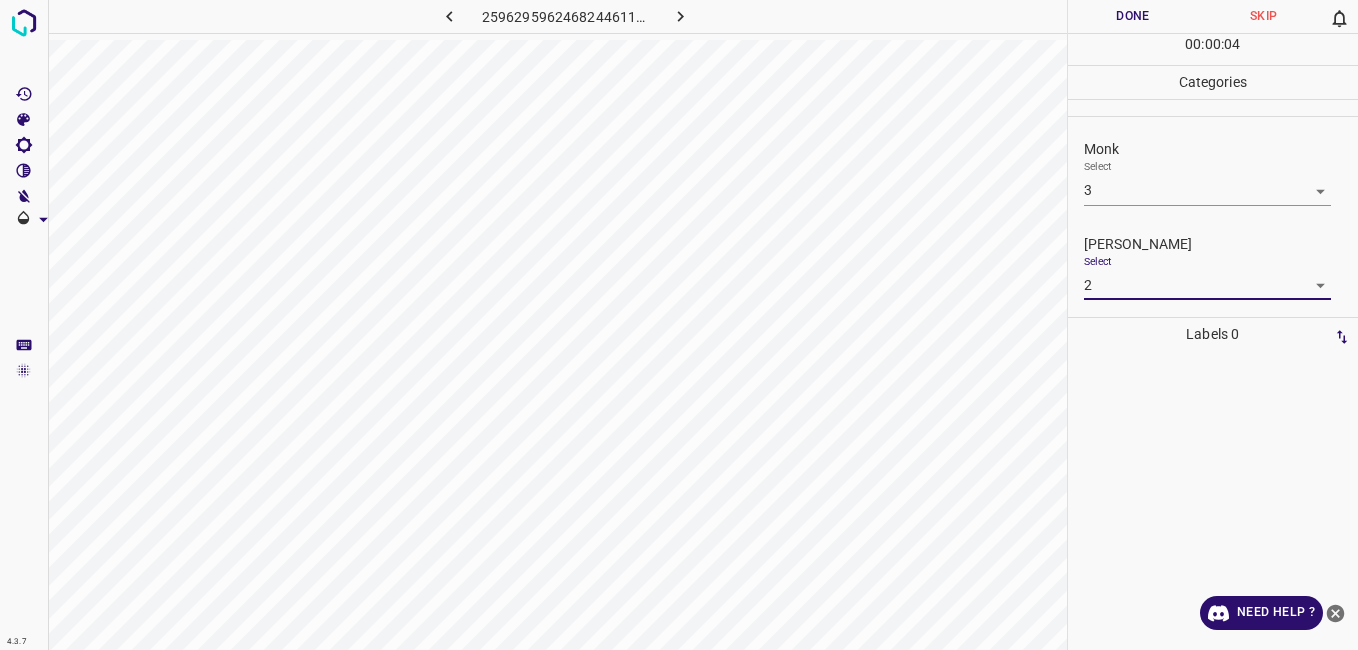 click on "Done" at bounding box center [1133, 16] 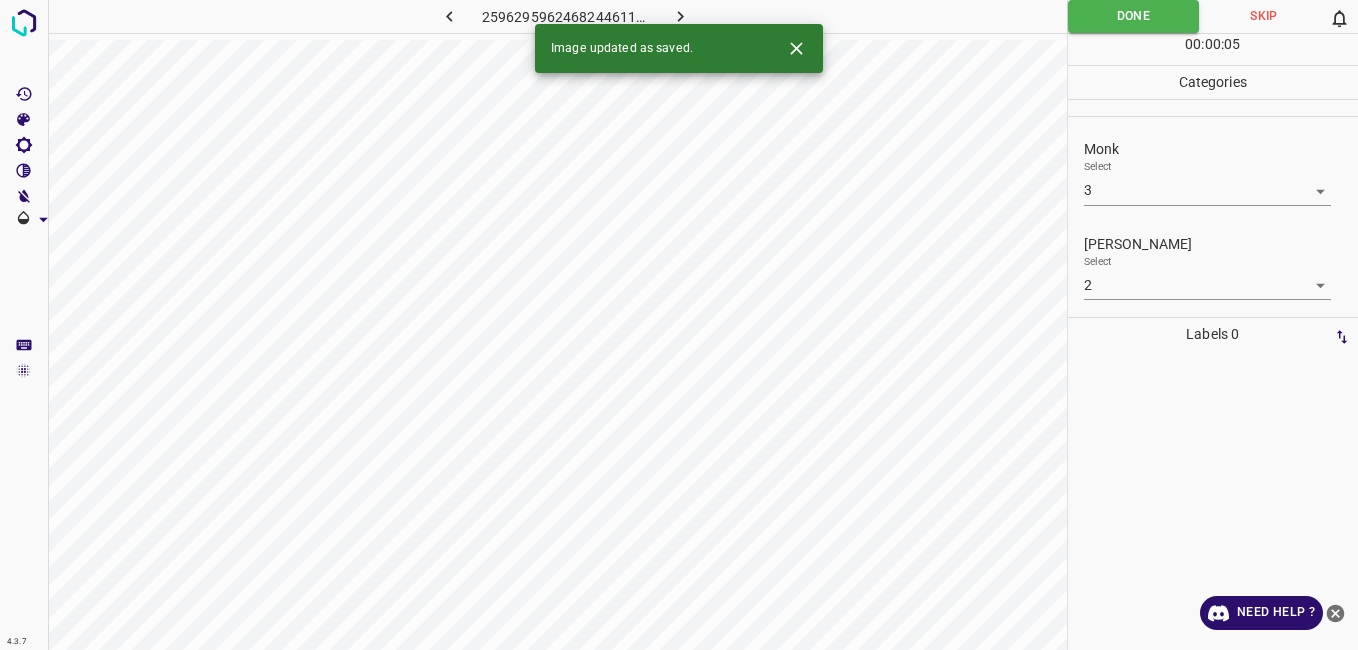 click 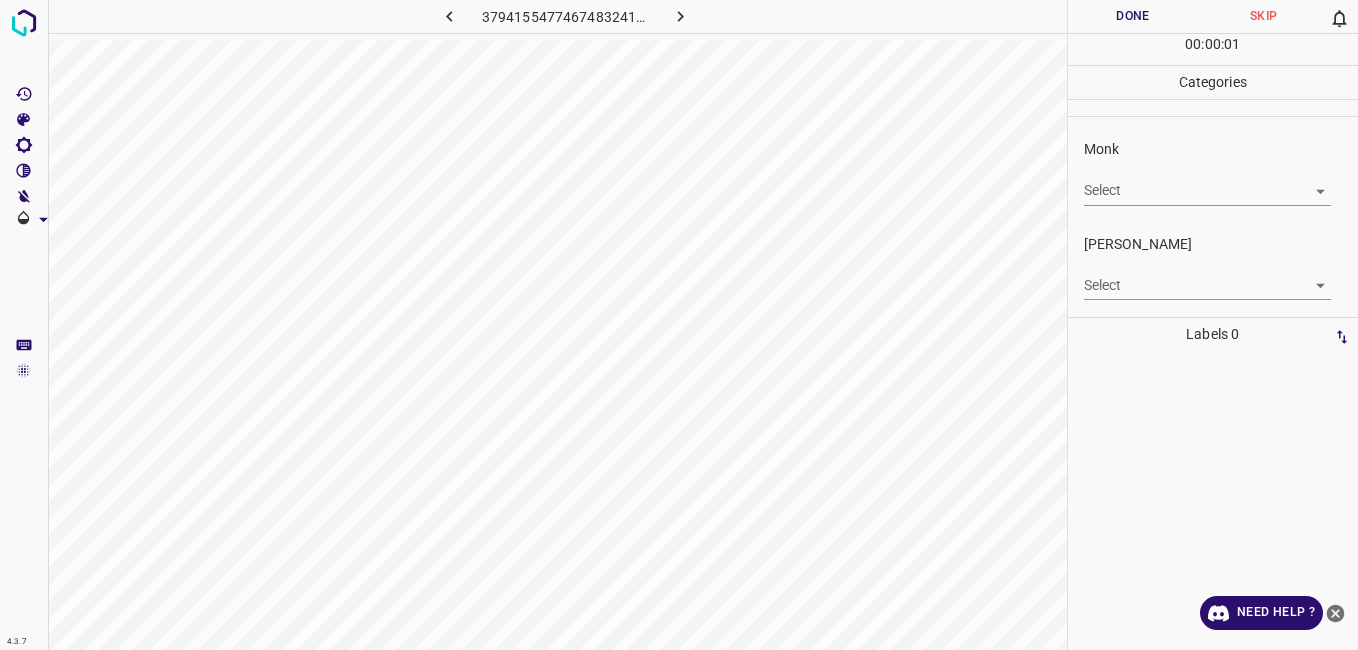 click on "4.3.7 3794155477467483241.png Done Skip 0 00   : 00   : 01   Categories Monk   Select ​  [PERSON_NAME]   Select ​ Labels   0 Categories 1 Monk 2  [PERSON_NAME] Tools Space Change between modes (Draw & Edit) I Auto labeling R Restore zoom M Zoom in N Zoom out Delete Delete selecte label Filters Z Restore filters X Saturation filter C Brightness filter V Contrast filter B Gray scale filter General O Download Need Help ? - Text - Hide - Delete" at bounding box center (679, 325) 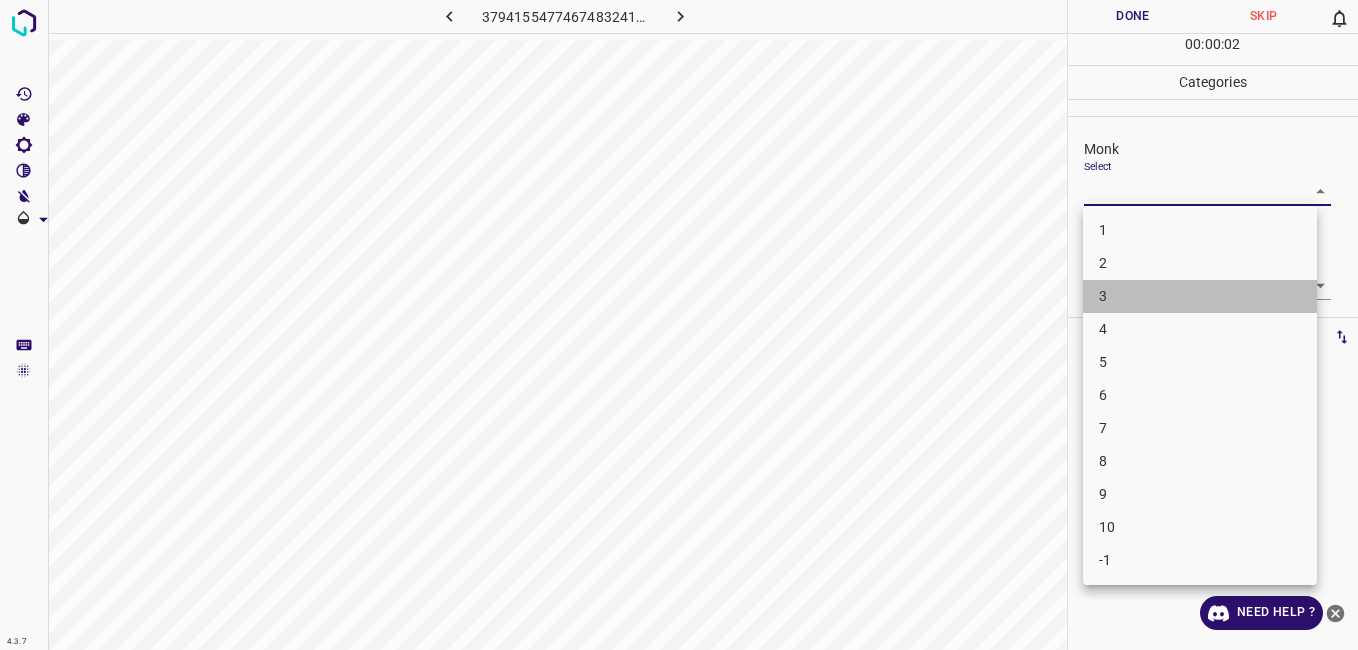 click on "3" at bounding box center [1200, 296] 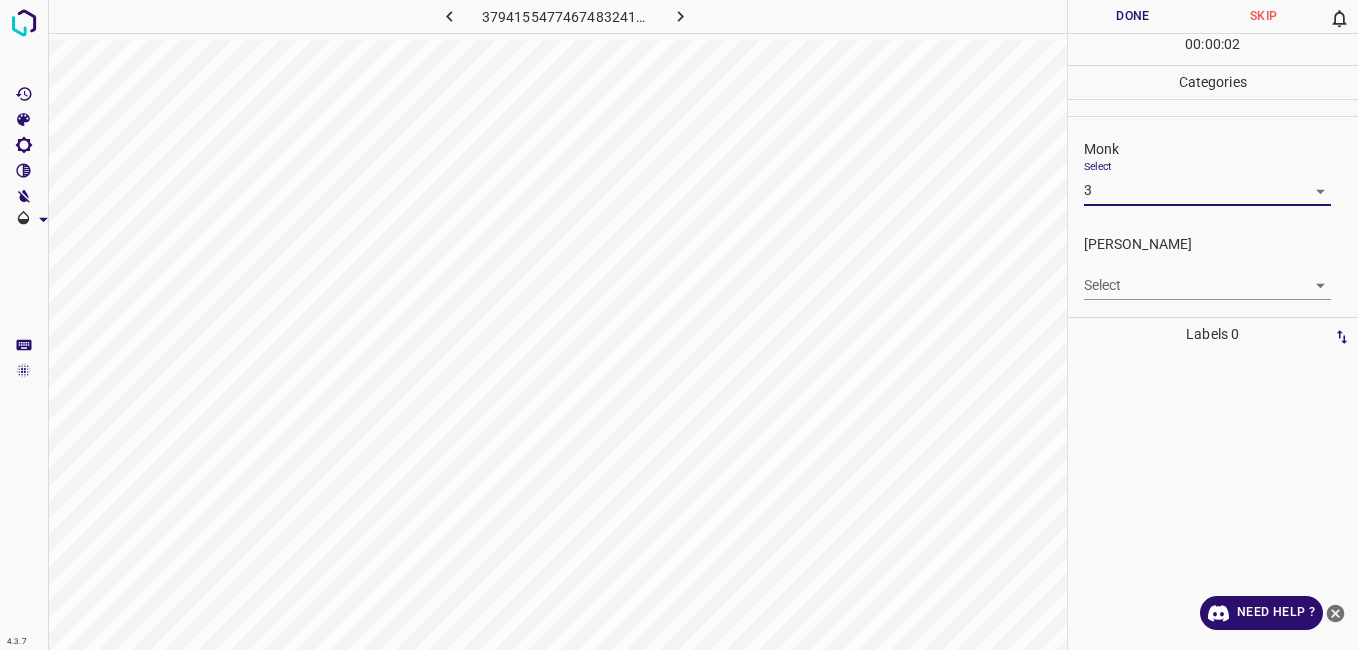 click on "4.3.7 3794155477467483241.png Done Skip 0 00   : 00   : 02   Categories Monk   Select 3 3  [PERSON_NAME]   Select ​ Labels   0 Categories 1 Monk 2  [PERSON_NAME] Tools Space Change between modes (Draw & Edit) I Auto labeling R Restore zoom M Zoom in N Zoom out Delete Delete selecte label Filters Z Restore filters X Saturation filter C Brightness filter V Contrast filter B Gray scale filter General O Download Need Help ? - Text - Hide - Delete" at bounding box center [679, 325] 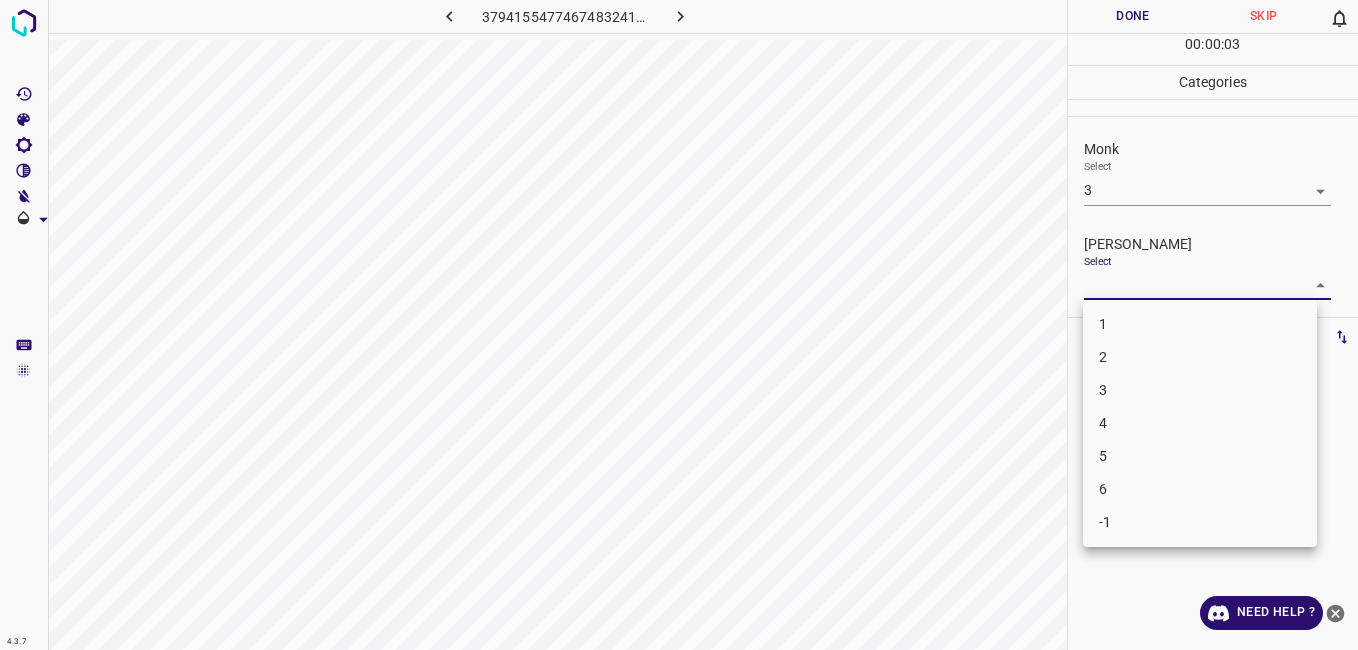 click at bounding box center [679, 325] 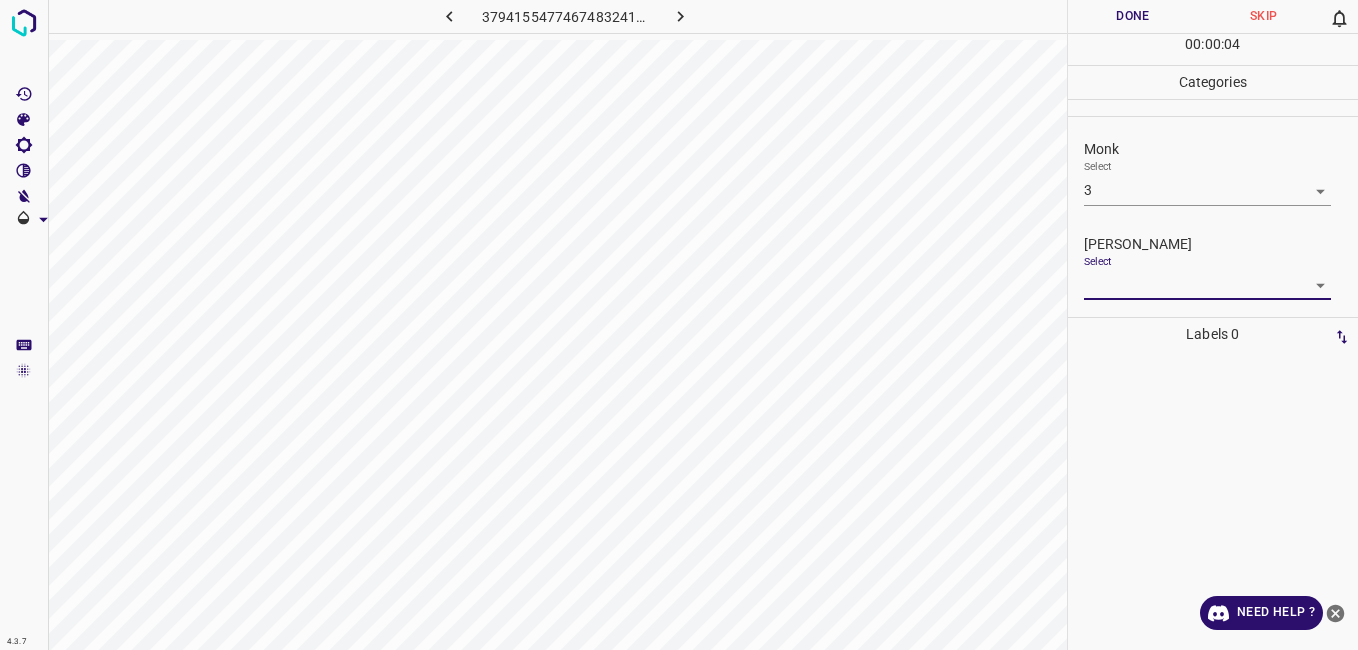 click on "4.3.7 3794155477467483241.png Done Skip 0 00   : 00   : 04   Categories Monk   Select 3 3  [PERSON_NAME]   Select ​ Labels   0 Categories 1 Monk 2  [PERSON_NAME] Tools Space Change between modes (Draw & Edit) I Auto labeling R Restore zoom M Zoom in N Zoom out Delete Delete selecte label Filters Z Restore filters X Saturation filter C Brightness filter V Contrast filter B Gray scale filter General O Download Need Help ? - Text - Hide - Delete" at bounding box center [679, 325] 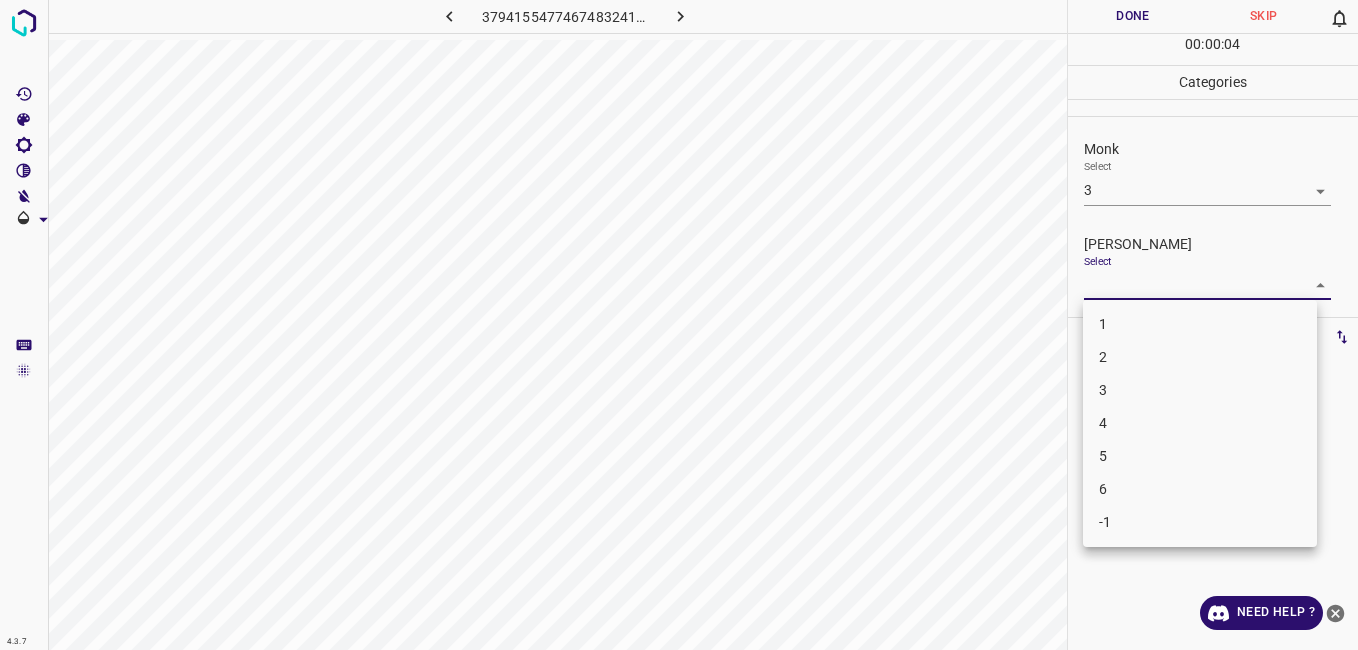 click on "2" at bounding box center (1200, 357) 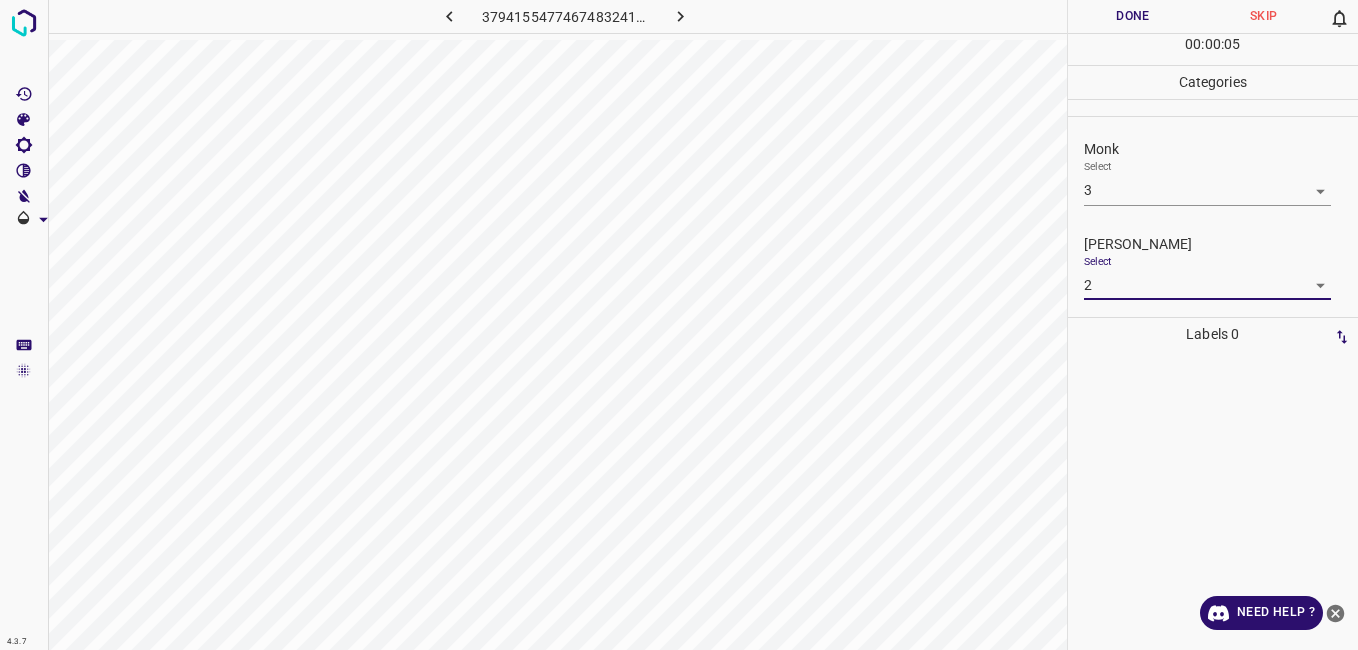 click on "Done" at bounding box center [1133, 16] 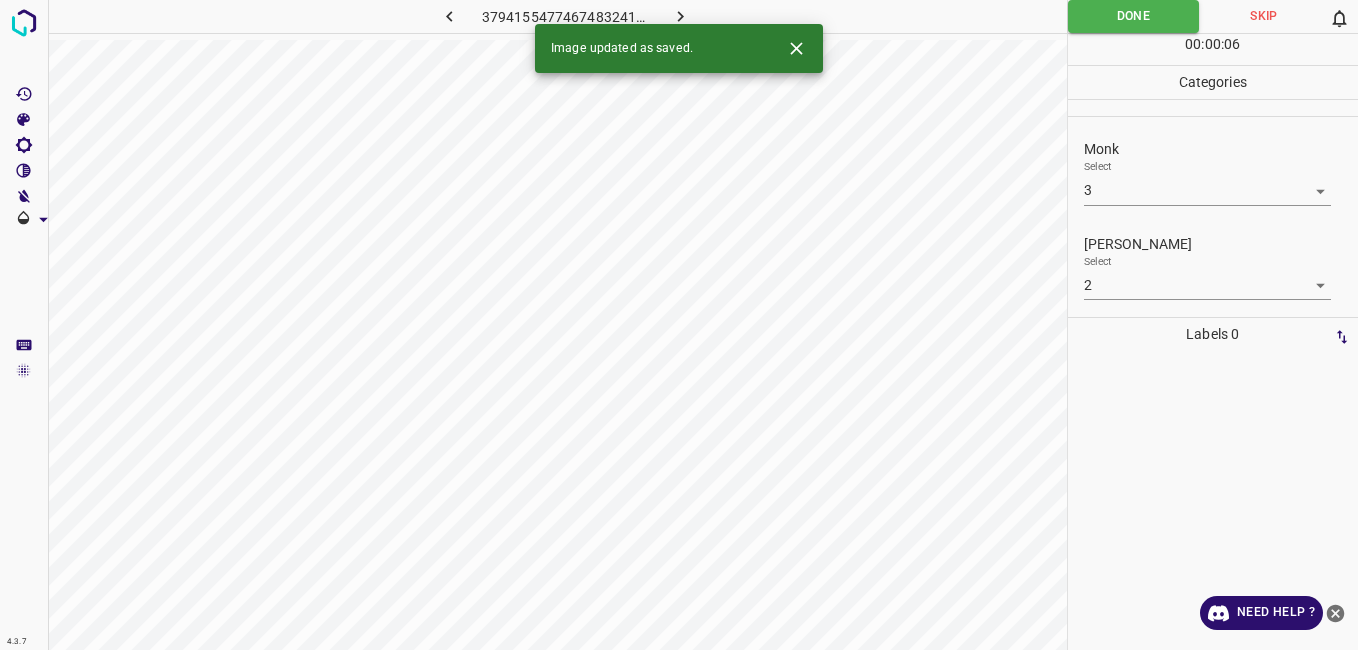 click 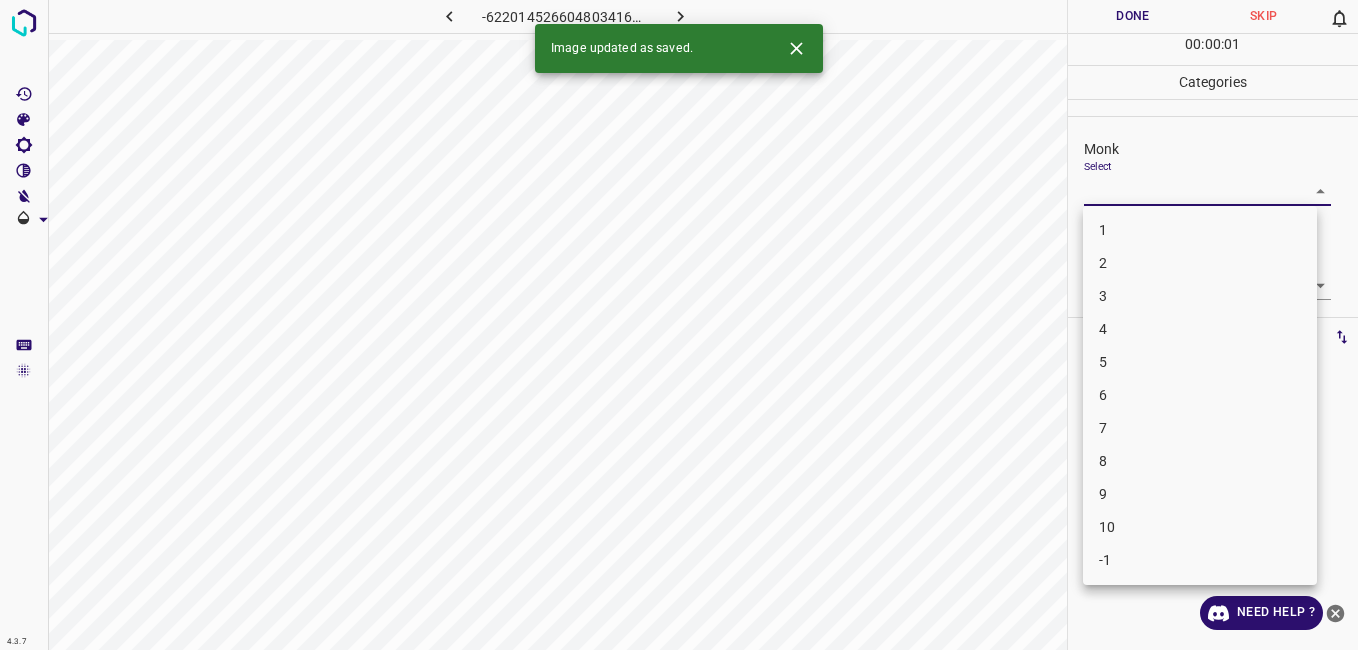 click on "4.3.7 -6220145266048034162.png Done Skip 0 00   : 00   : 01   Categories Monk   Select ​  [PERSON_NAME]   Select ​ Labels   0 Categories 1 Monk 2  [PERSON_NAME] Tools Space Change between modes (Draw & Edit) I Auto labeling R Restore zoom M Zoom in N Zoom out Delete Delete selecte label Filters Z Restore filters X Saturation filter C Brightness filter V Contrast filter B Gray scale filter General O Download Image updated as saved. Need Help ? - Text - Hide - Delete 1 2 3 4 5 6 7 8 9 10 -1" at bounding box center (679, 325) 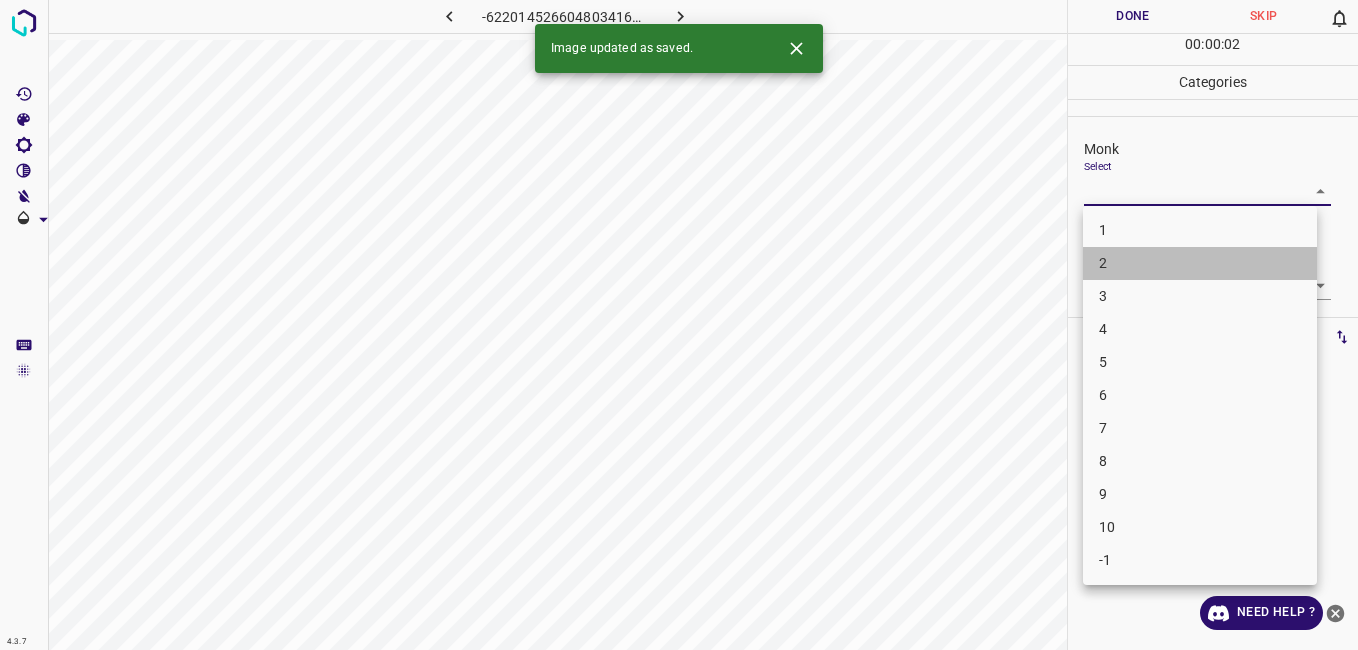 click on "2" at bounding box center (1200, 263) 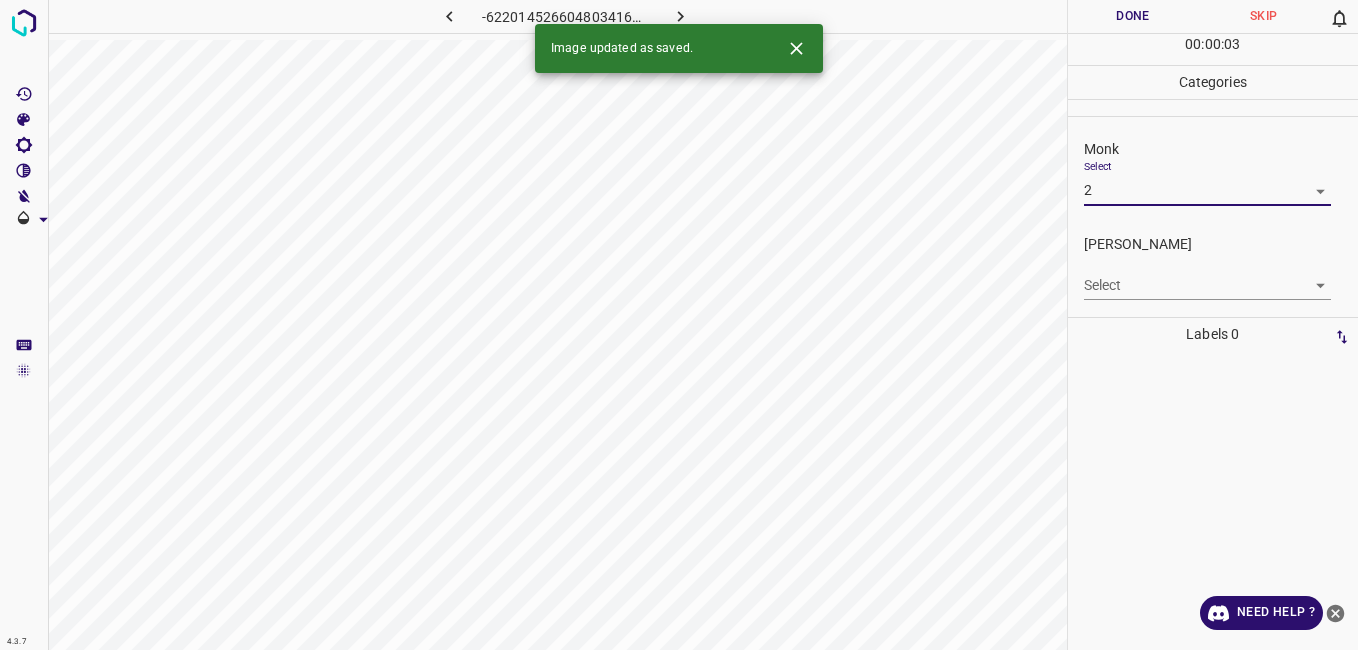 click on "4.3.7 -6220145266048034162.png Done Skip 0 00   : 00   : 03   Categories Monk   Select 2 2  [PERSON_NAME]   Select ​ Labels   0 Categories 1 Monk 2  [PERSON_NAME] Tools Space Change between modes (Draw & Edit) I Auto labeling R Restore zoom M Zoom in N Zoom out Delete Delete selecte label Filters Z Restore filters X Saturation filter C Brightness filter V Contrast filter B Gray scale filter General O Download Image updated as saved. Need Help ? - Text - Hide - Delete" at bounding box center [679, 325] 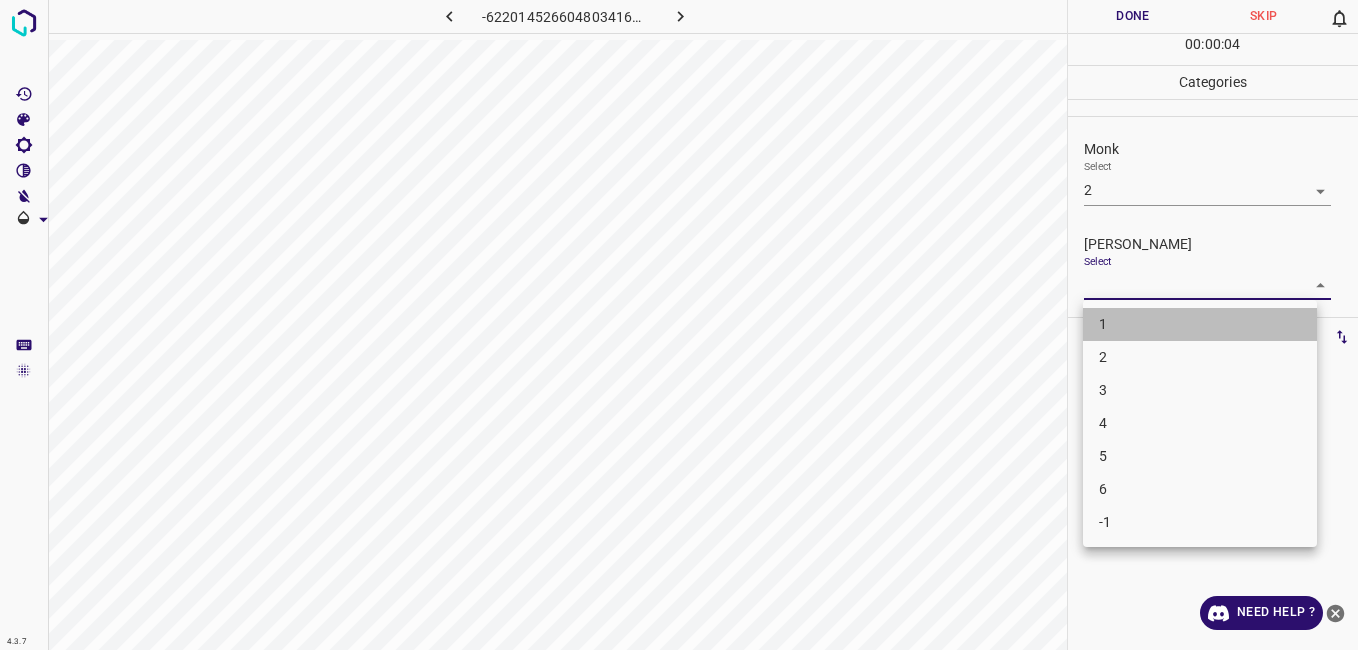 click on "1" at bounding box center (1200, 324) 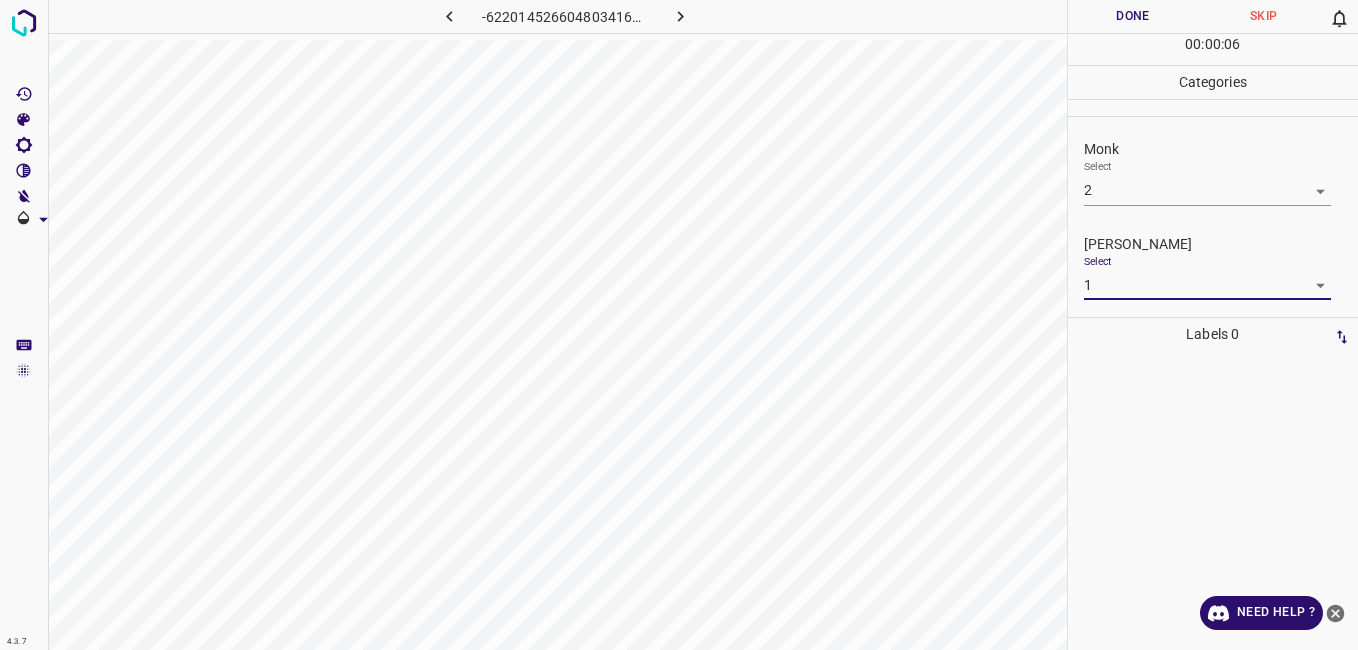 click on "Done" at bounding box center [1133, 16] 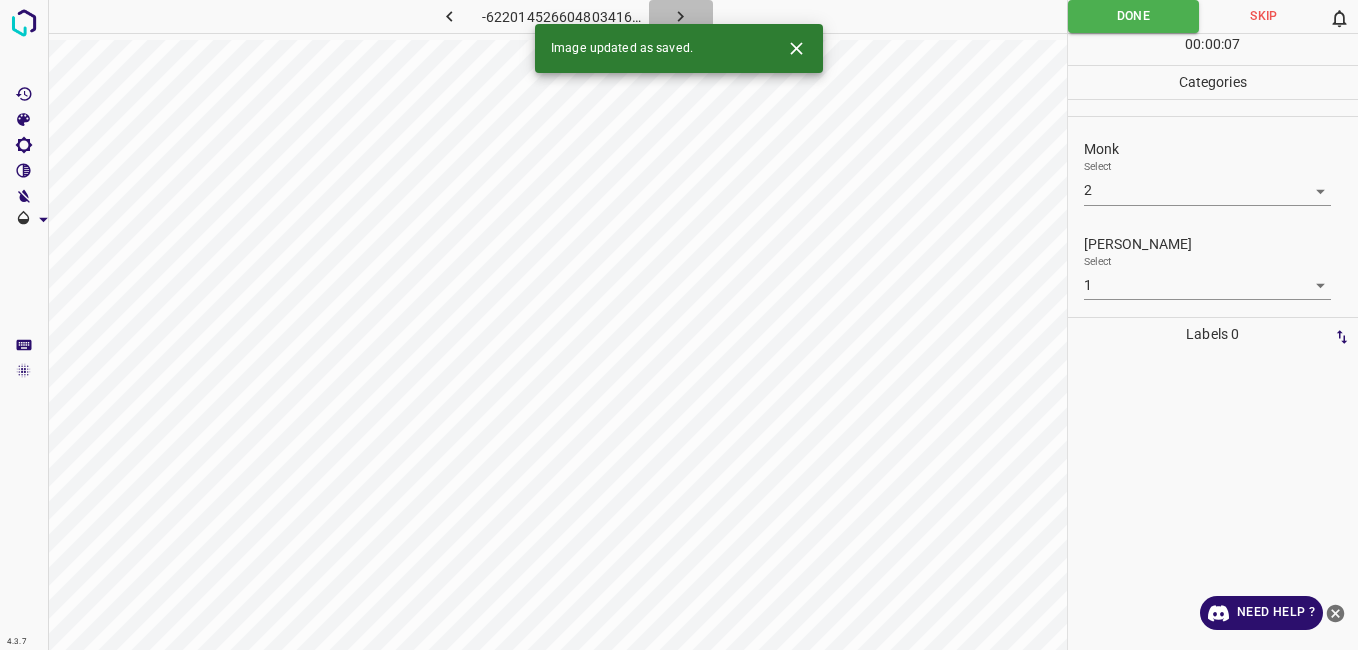 click 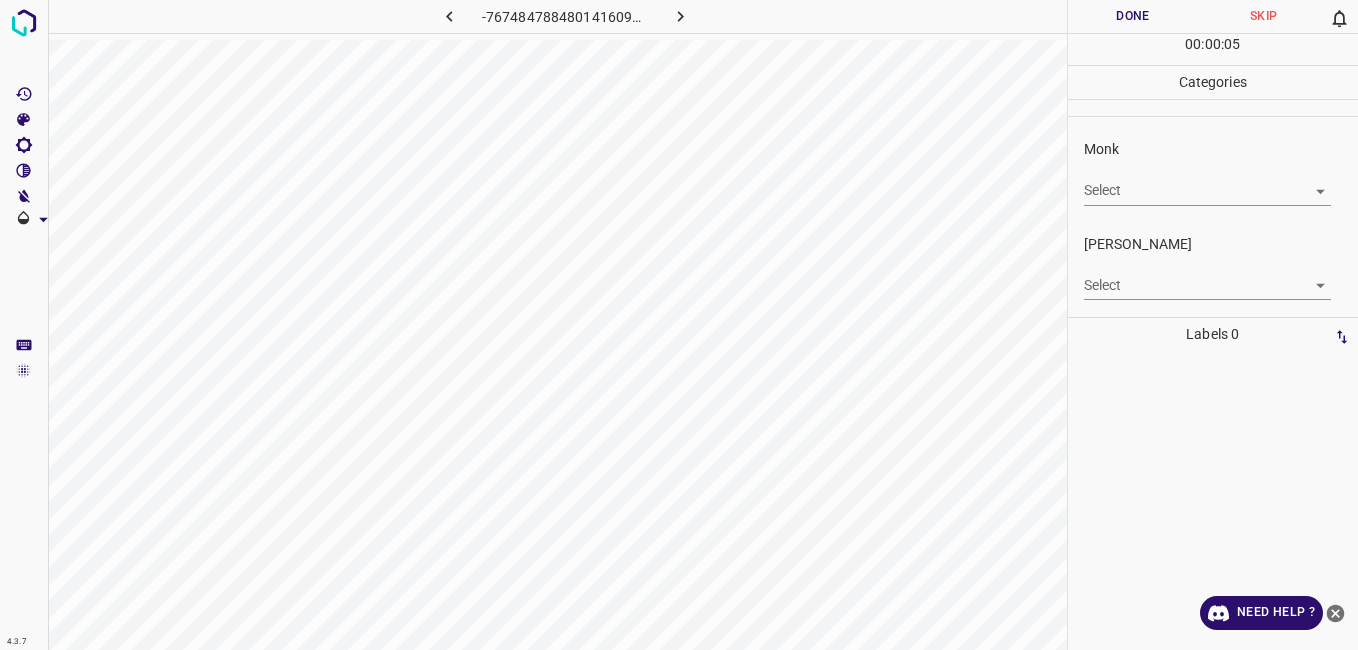 click on "Monk   Select ​" at bounding box center [1213, 172] 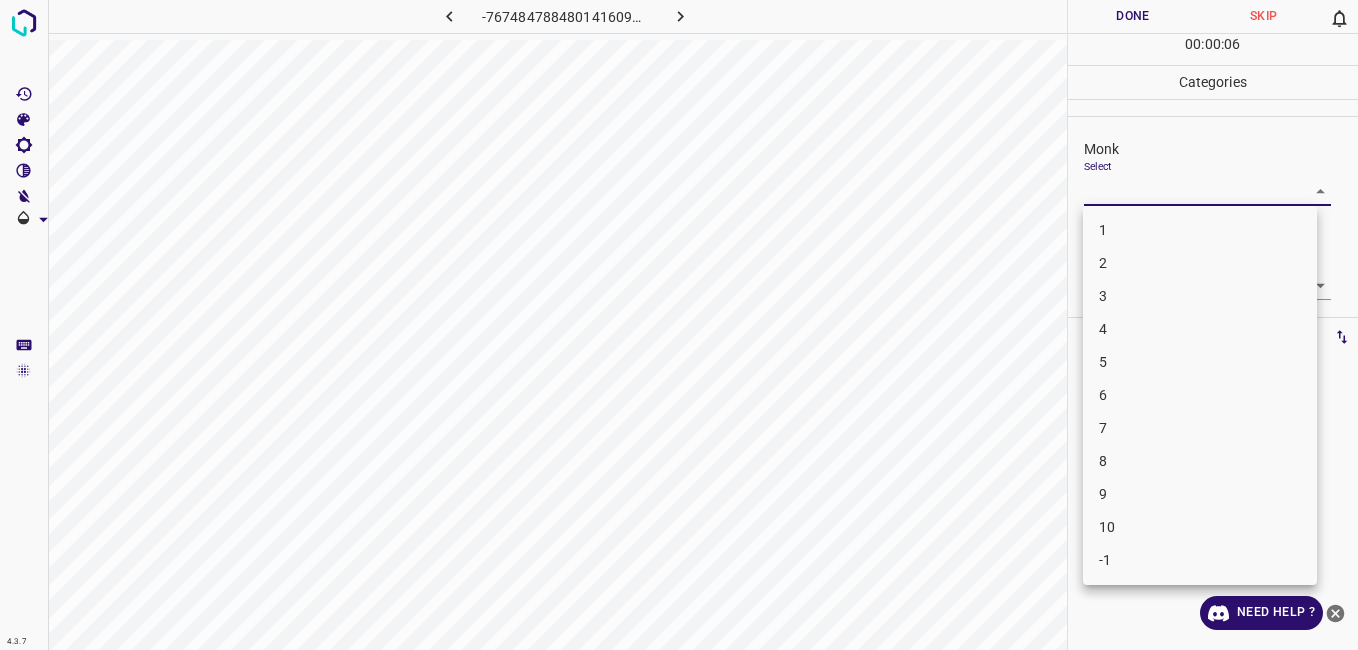 click on "4.3.7 -7674847884801416099.png Done Skip 0 00   : 00   : 06   Categories Monk   Select ​  [PERSON_NAME]   Select ​ Labels   0 Categories 1 Monk 2  [PERSON_NAME] Tools Space Change between modes (Draw & Edit) I Auto labeling R Restore zoom M Zoom in N Zoom out Delete Delete selecte label Filters Z Restore filters X Saturation filter C Brightness filter V Contrast filter B Gray scale filter General O Download Need Help ? - Text - Hide - Delete 1 2 3 4 5 6 7 8 9 10 -1" at bounding box center (679, 325) 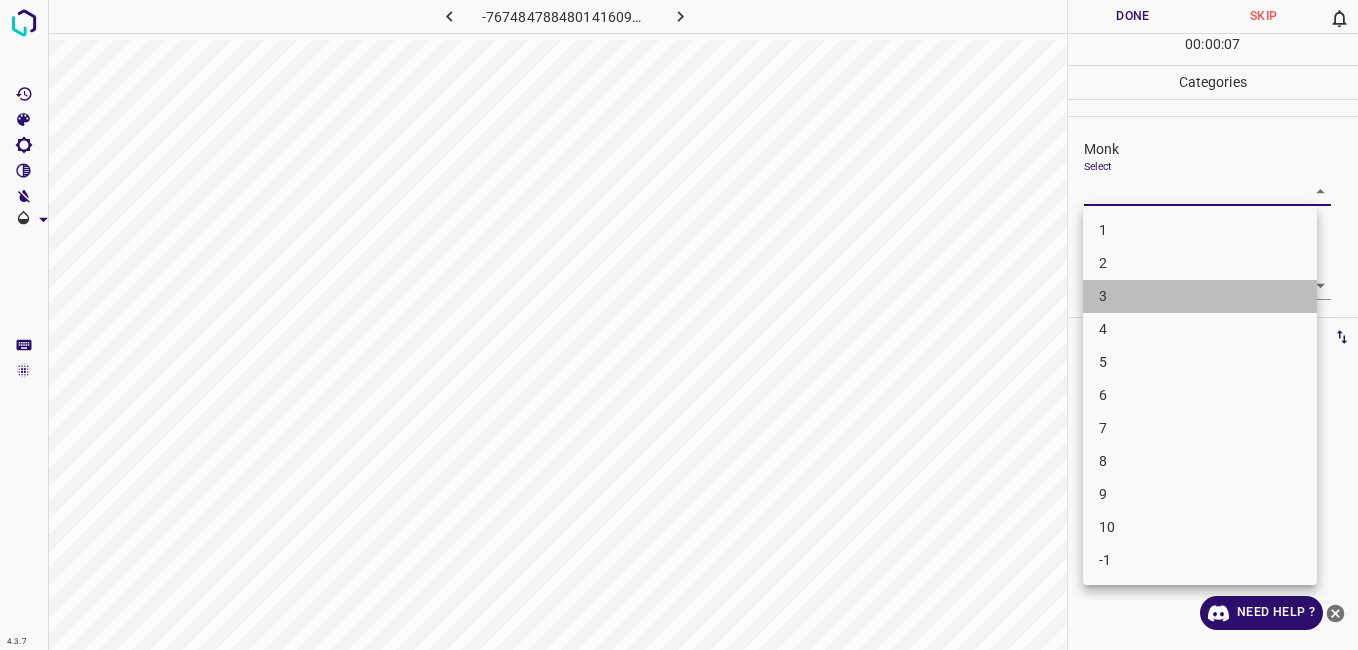 click on "3" at bounding box center [1200, 296] 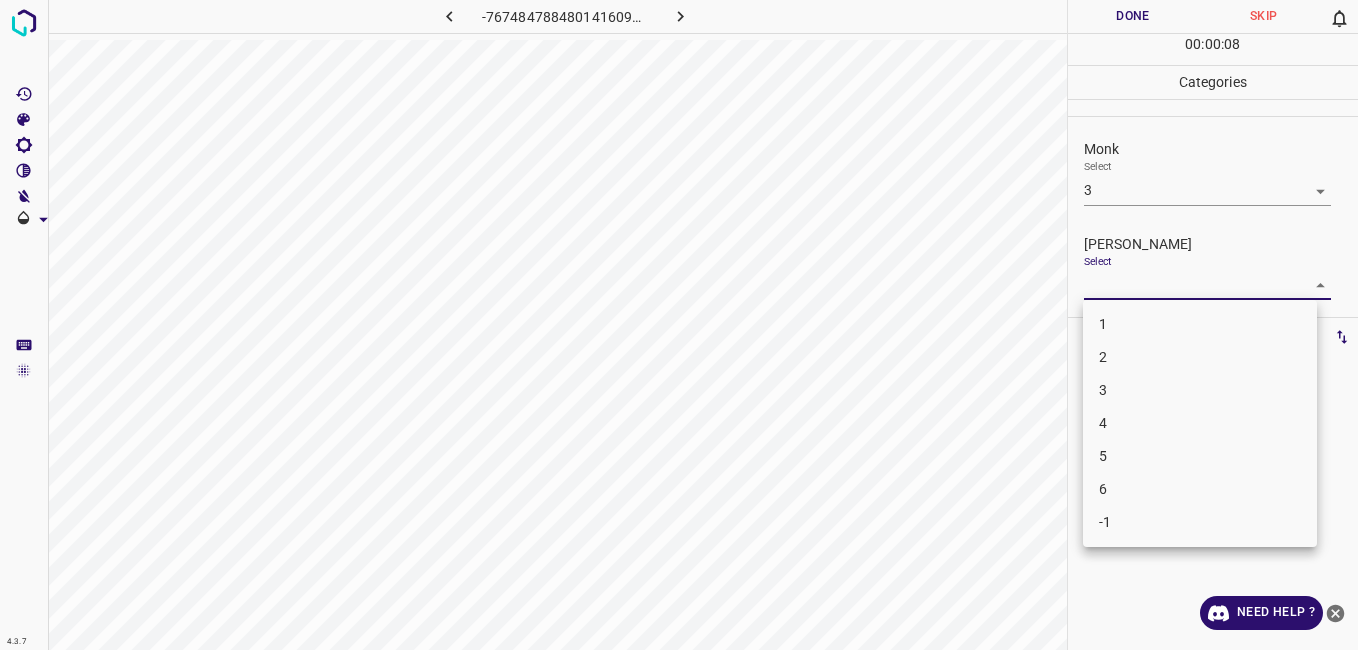 click on "4.3.7 -7674847884801416099.png Done Skip 0 00   : 00   : 08   Categories Monk   Select 3 3  [PERSON_NAME]   Select ​ Labels   0 Categories 1 Monk 2  [PERSON_NAME] Tools Space Change between modes (Draw & Edit) I Auto labeling R Restore zoom M Zoom in N Zoom out Delete Delete selecte label Filters Z Restore filters X Saturation filter C Brightness filter V Contrast filter B Gray scale filter General O Download Need Help ? - Text - Hide - Delete 1 2 3 4 5 6 -1" at bounding box center (679, 325) 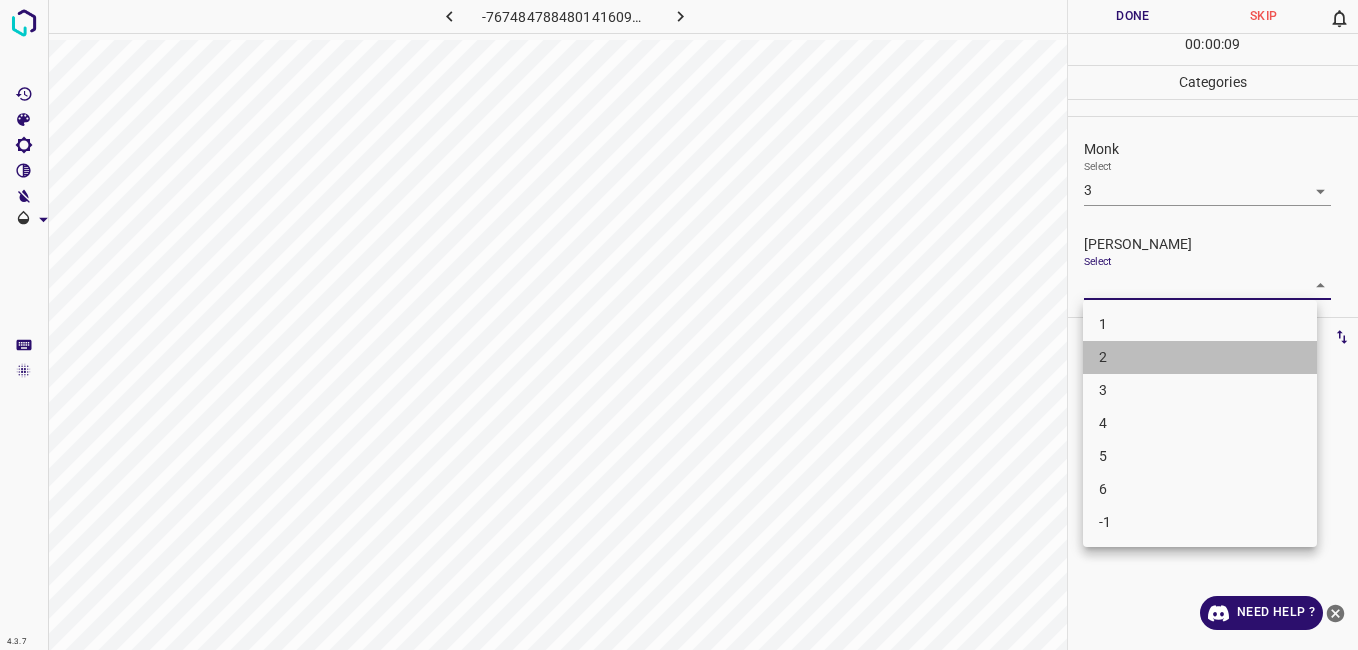 click on "2" at bounding box center (1200, 357) 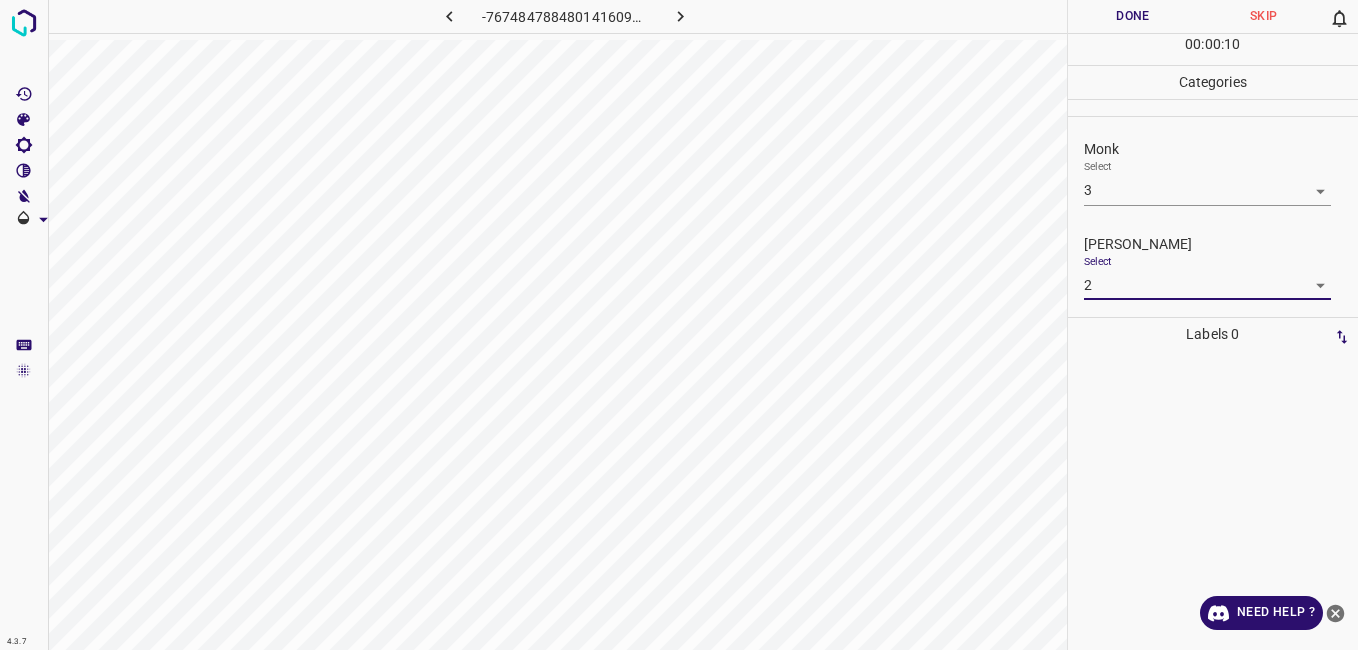 click on "Done" at bounding box center [1133, 16] 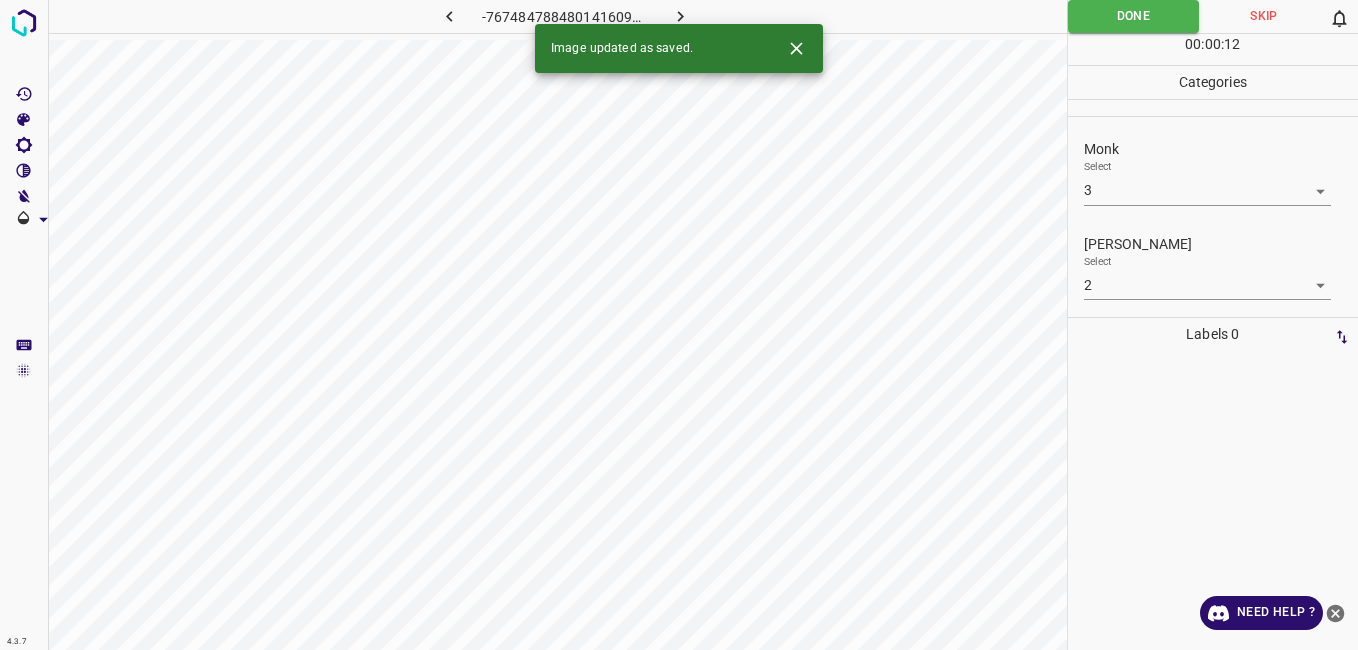click 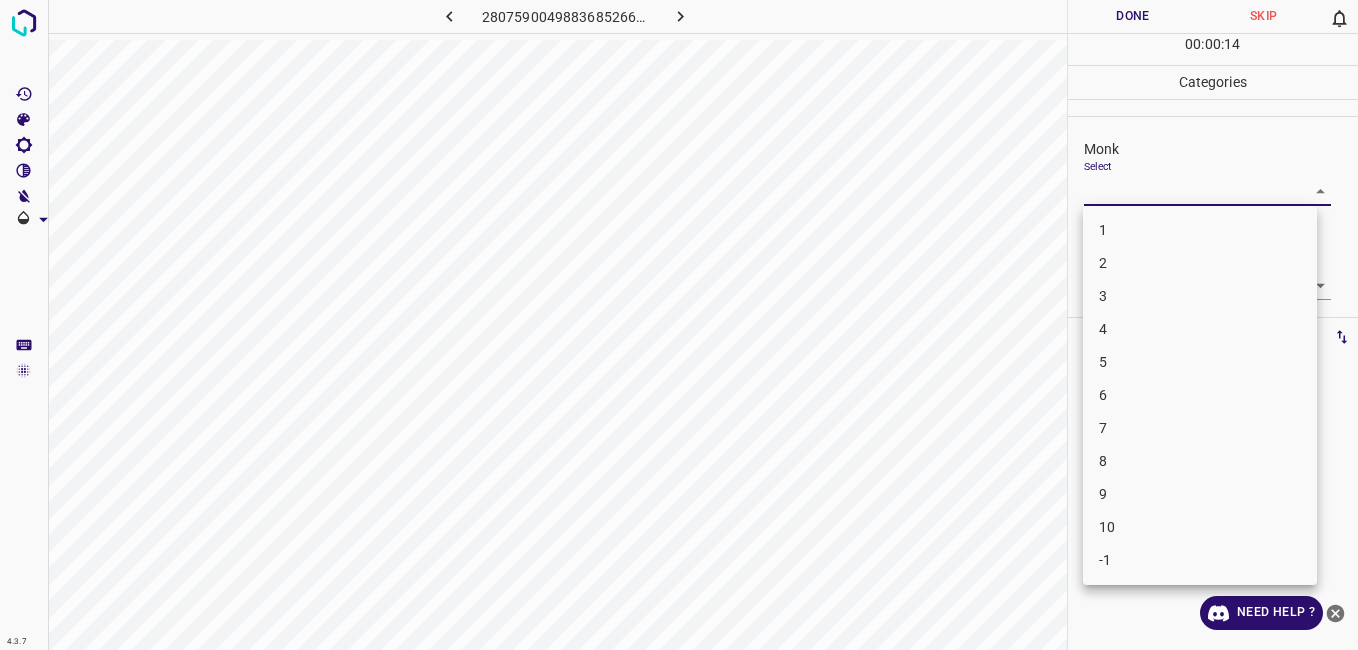 click on "4.3.7 2807590049883685266.png Done Skip 0 00   : 00   : 14   Categories Monk   Select ​  [PERSON_NAME]   Select ​ Labels   0 Categories 1 Monk 2  [PERSON_NAME] Tools Space Change between modes (Draw & Edit) I Auto labeling R Restore zoom M Zoom in N Zoom out Delete Delete selecte label Filters Z Restore filters X Saturation filter C Brightness filter V Contrast filter B Gray scale filter General O Download Need Help ? - Text - Hide - Delete 1 2 3 4 5 6 7 8 9 10 -1" at bounding box center (679, 325) 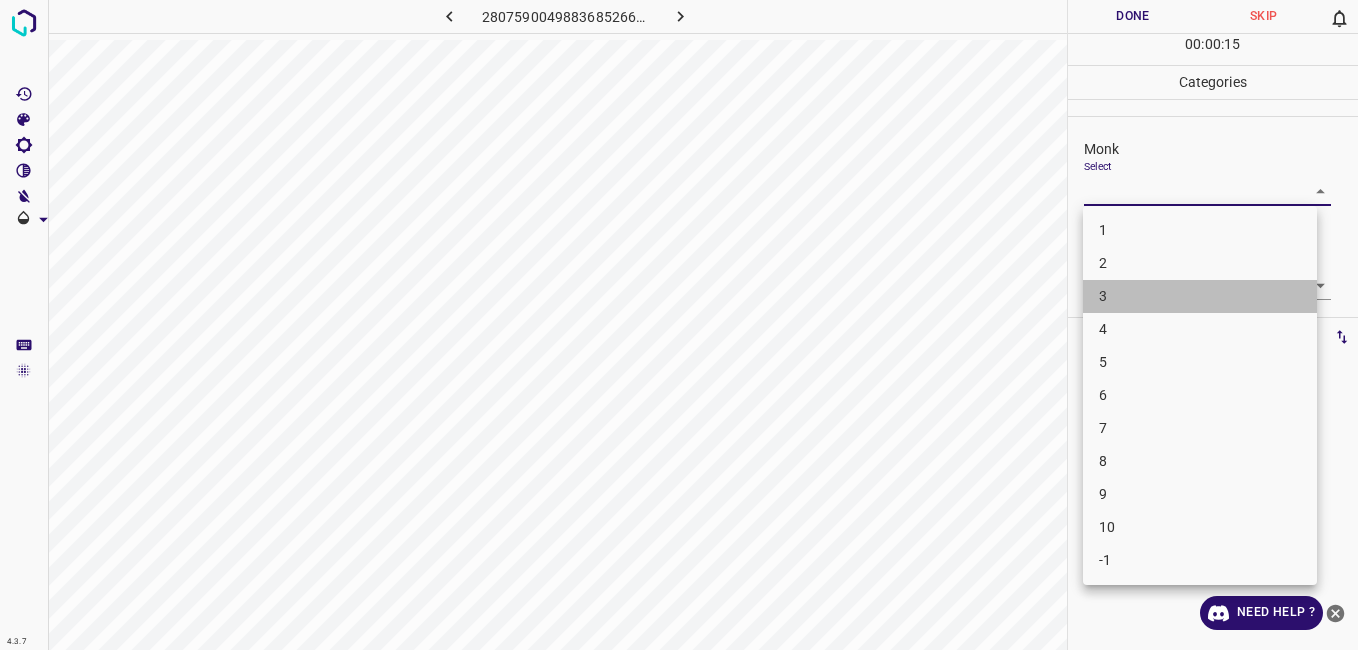 click on "3" at bounding box center [1200, 296] 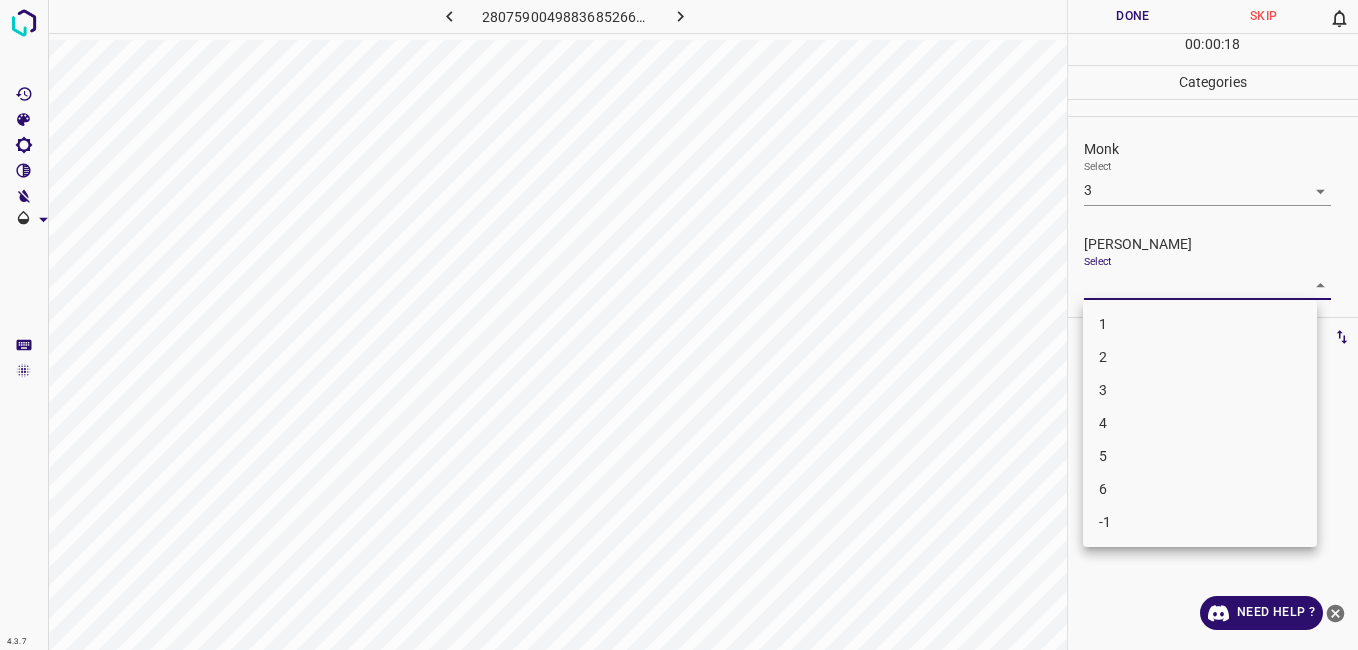 click on "4.3.7 2807590049883685266.png Done Skip 0 00   : 00   : 18   Categories Monk   Select 3 3  [PERSON_NAME]   Select ​ Labels   0 Categories 1 Monk 2  [PERSON_NAME] Tools Space Change between modes (Draw & Edit) I Auto labeling R Restore zoom M Zoom in N Zoom out Delete Delete selecte label Filters Z Restore filters X Saturation filter C Brightness filter V Contrast filter B Gray scale filter General O Download Need Help ? - Text - Hide - Delete 1 2 3 4 5 6 -1" at bounding box center (679, 325) 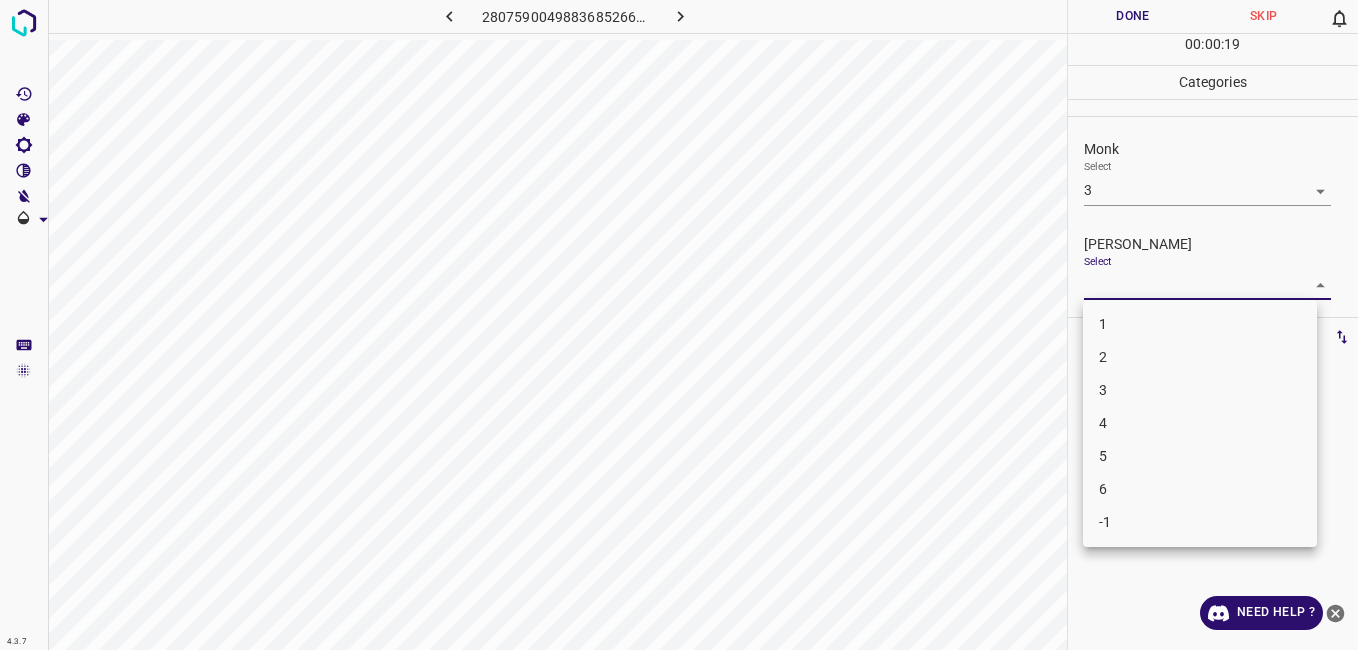 click on "2" at bounding box center [1200, 357] 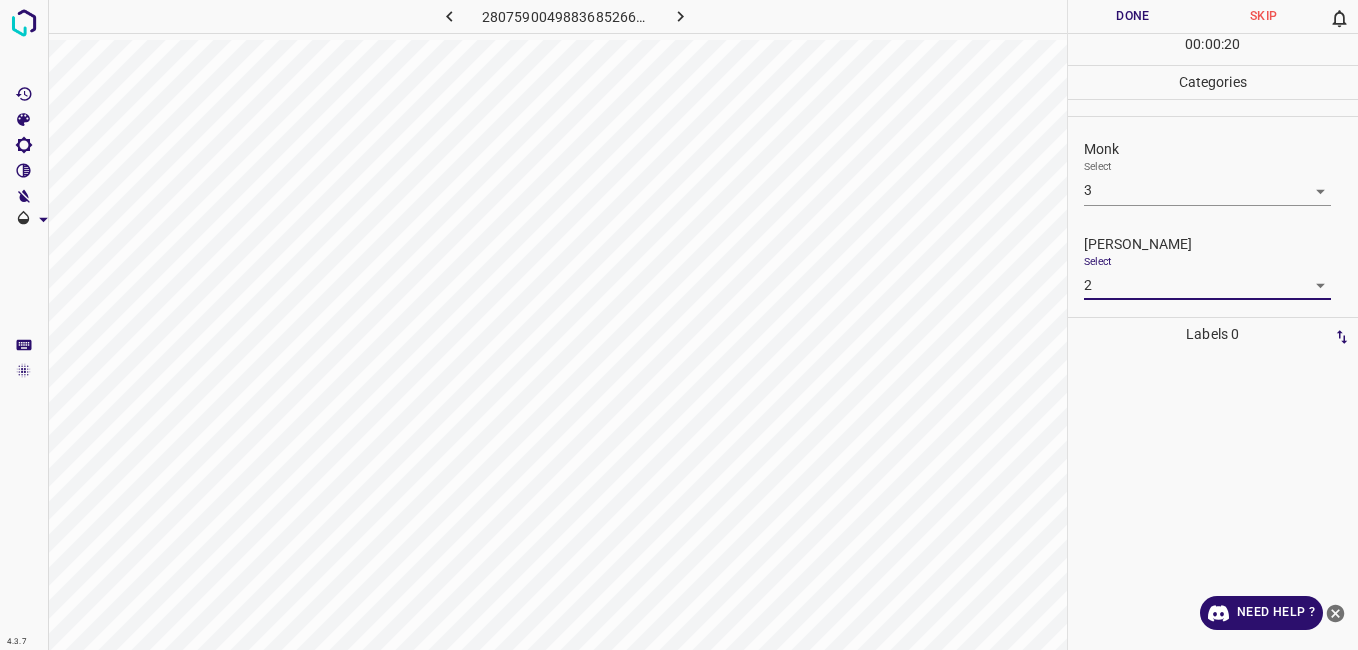 click on "Done" at bounding box center (1133, 16) 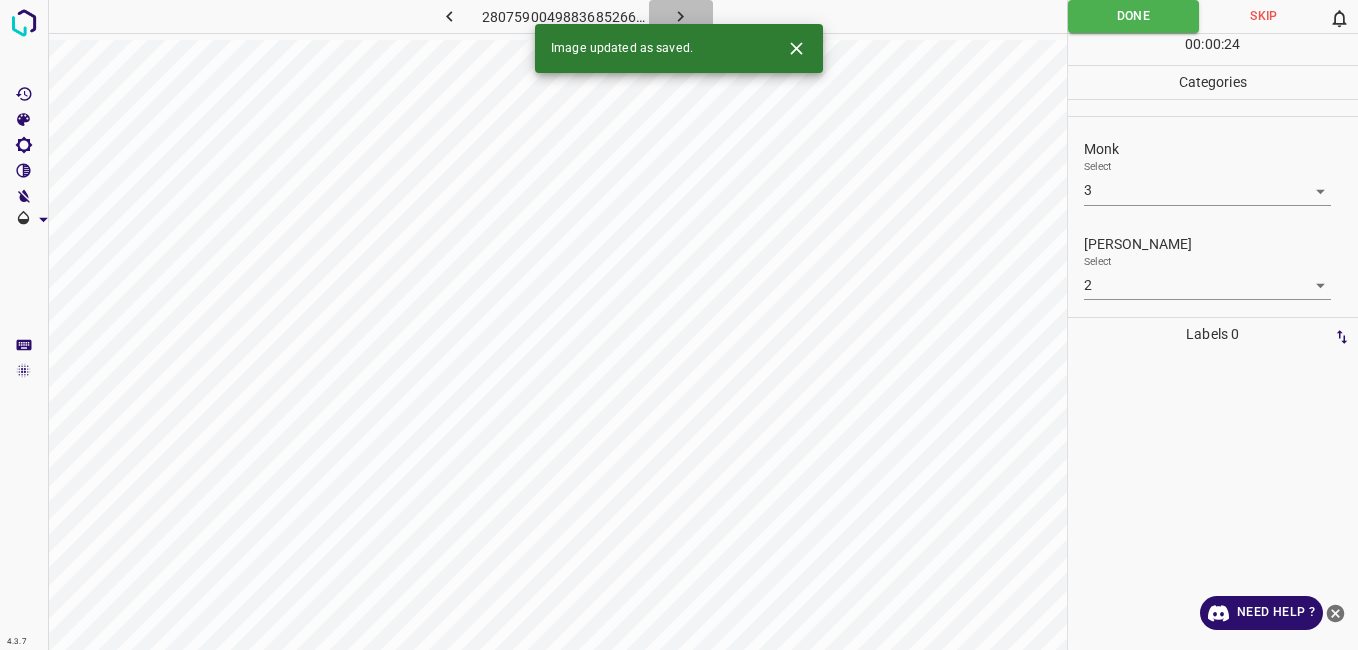 click 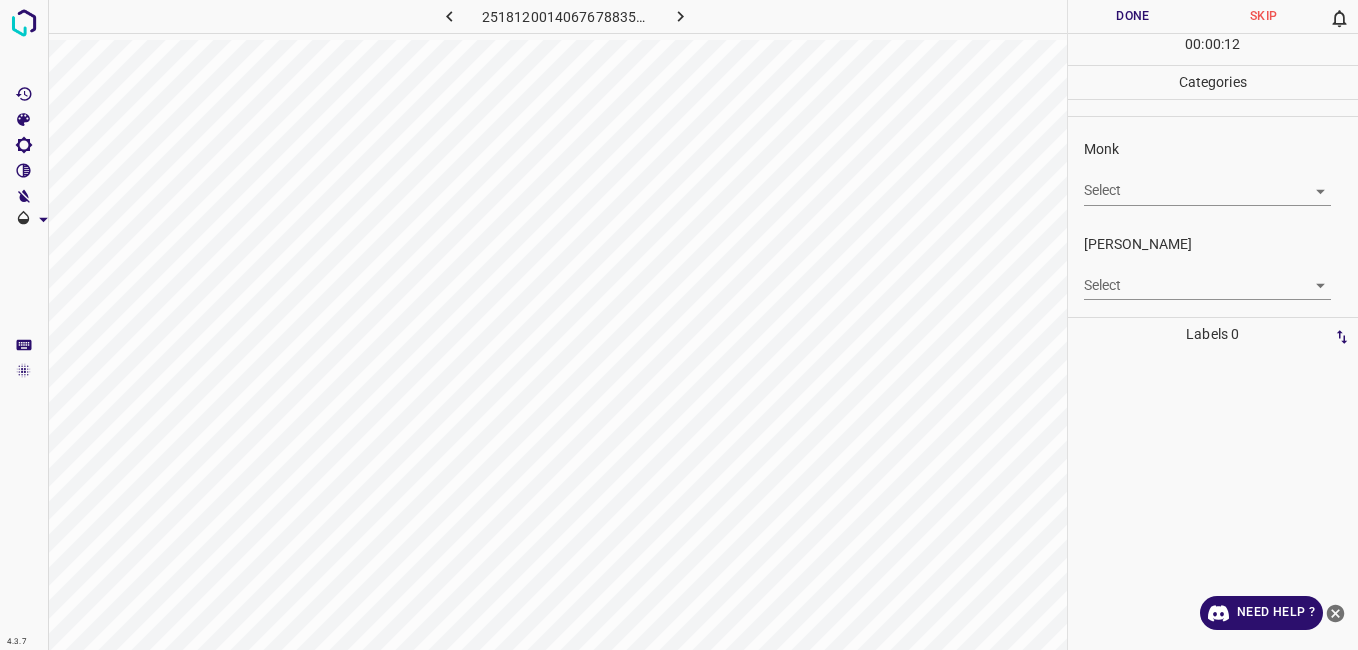 click on "4.3.7 2518120014067678835.png Done Skip 0 00   : 00   : 12   Categories Monk   Select ​  [PERSON_NAME]   Select ​ Labels   0 Categories 1 Monk 2  [PERSON_NAME] Tools Space Change between modes (Draw & Edit) I Auto labeling R Restore zoom M Zoom in N Zoom out Delete Delete selecte label Filters Z Restore filters X Saturation filter C Brightness filter V Contrast filter B Gray scale filter General O Download Need Help ? - Text - Hide - Delete" at bounding box center (679, 325) 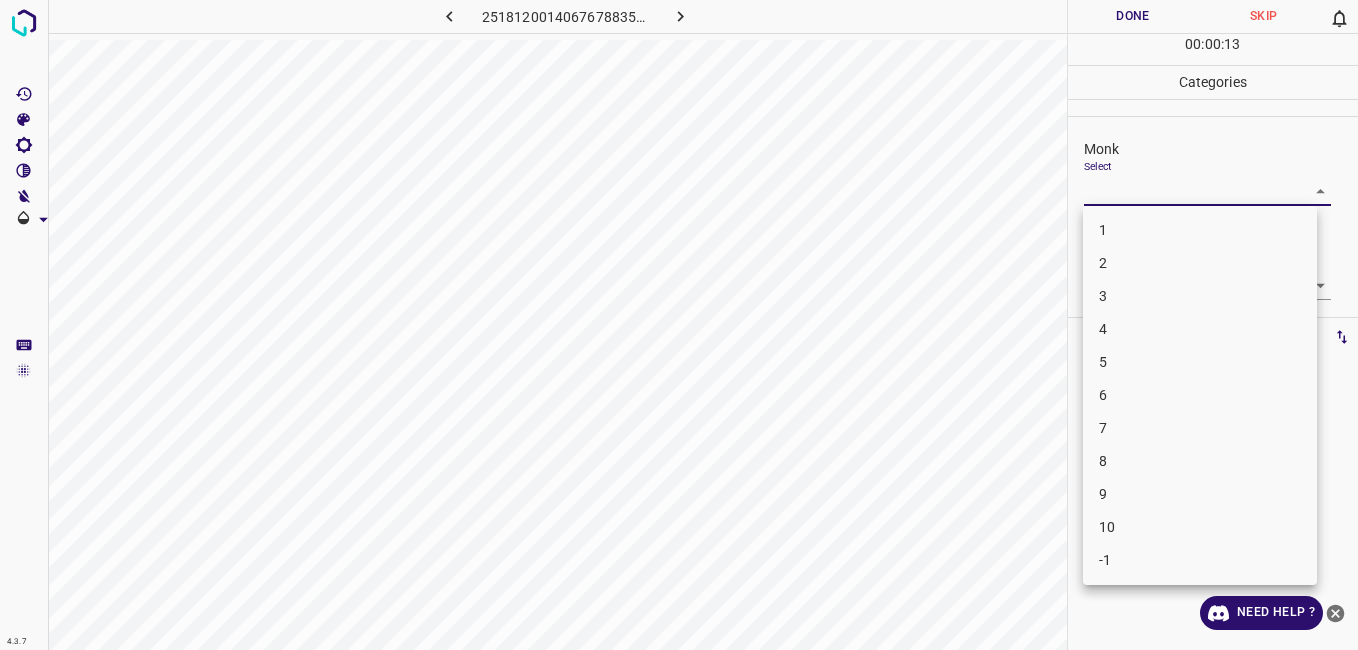 click on "3" at bounding box center (1200, 296) 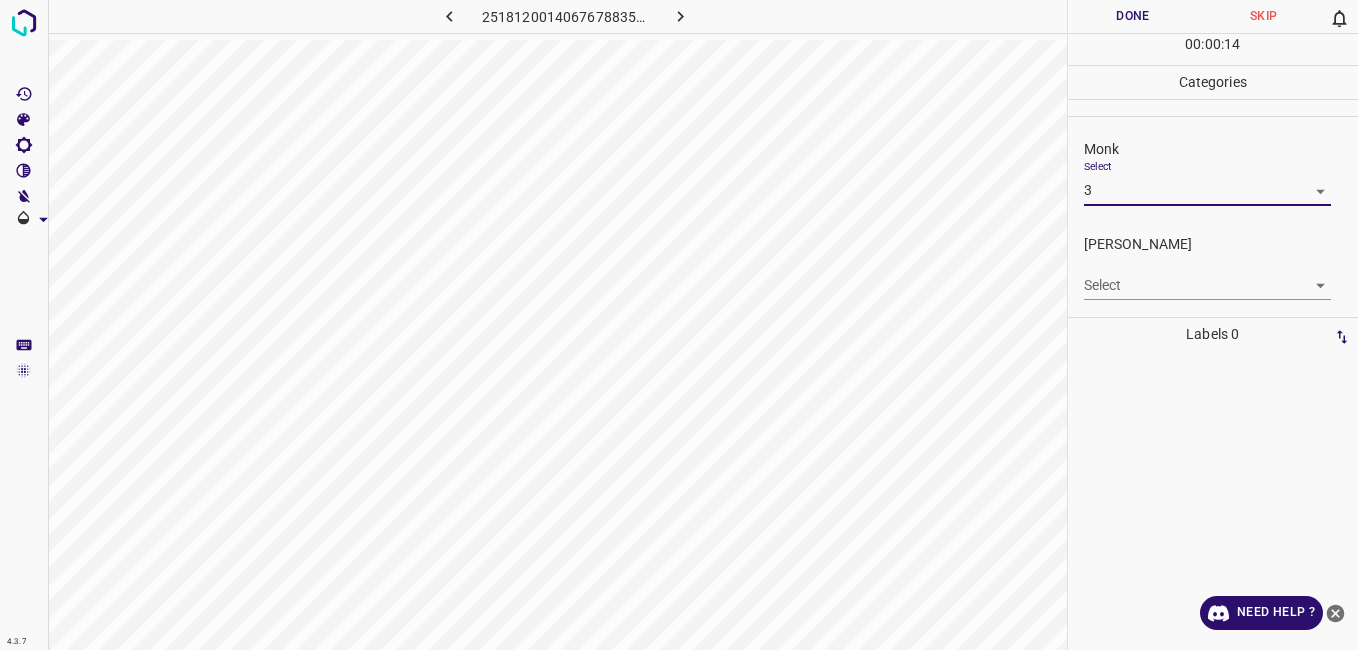 click on "4.3.7 2518120014067678835.png Done Skip 0 00   : 00   : 14   Categories Monk   Select 3 3  [PERSON_NAME]   Select ​ Labels   0 Categories 1 Monk 2  [PERSON_NAME] Tools Space Change between modes (Draw & Edit) I Auto labeling R Restore zoom M Zoom in N Zoom out Delete Delete selecte label Filters Z Restore filters X Saturation filter C Brightness filter V Contrast filter B Gray scale filter General O Download Need Help ? - Text - Hide - Delete" at bounding box center (679, 325) 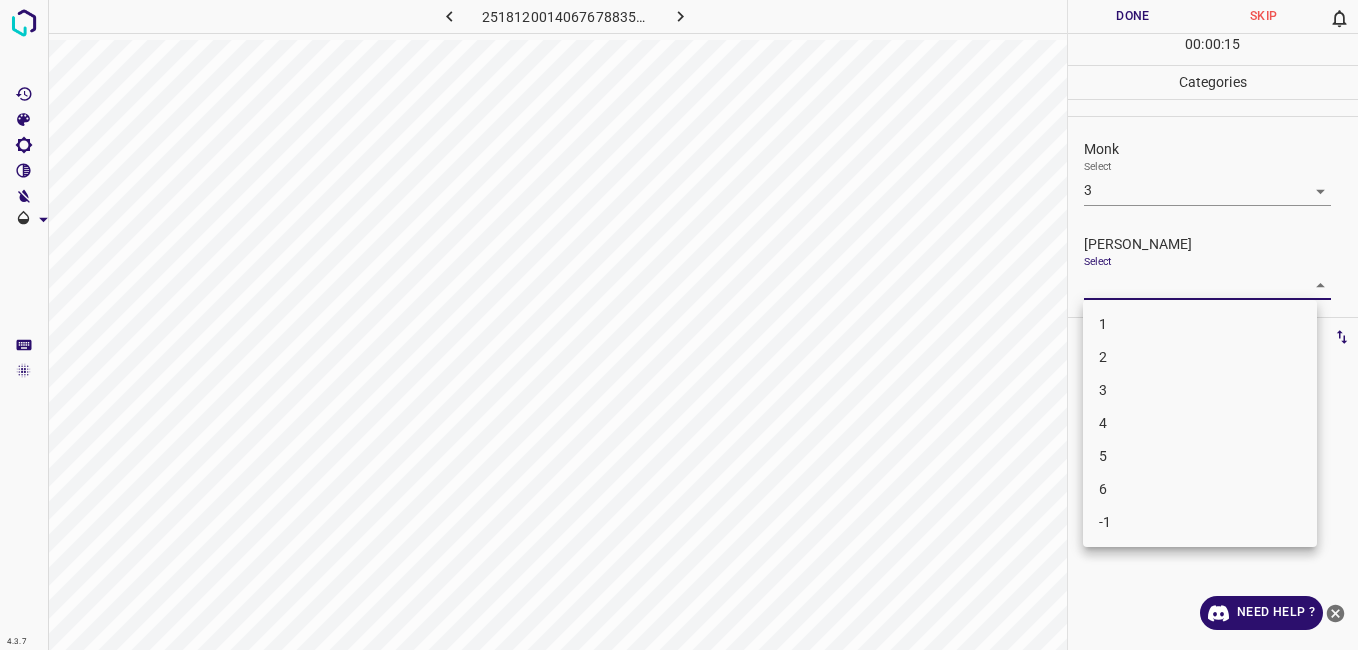 click on "2" at bounding box center [1200, 357] 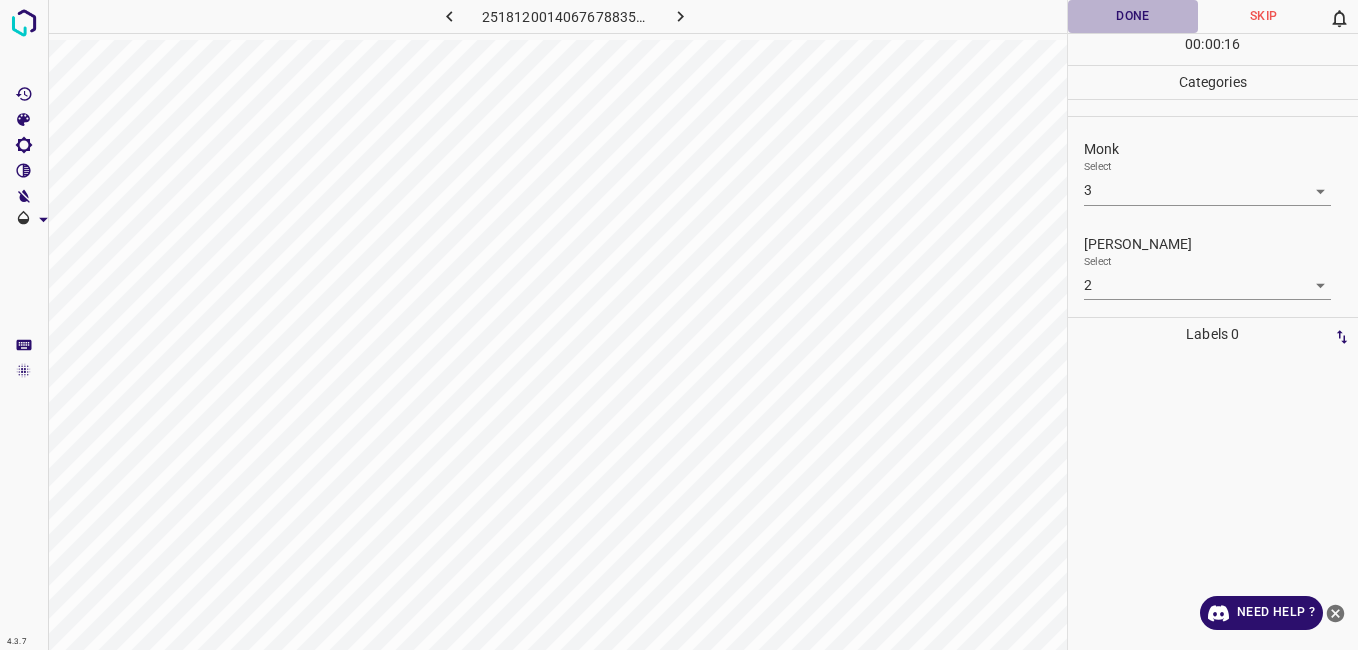 click on "Done" at bounding box center (1133, 16) 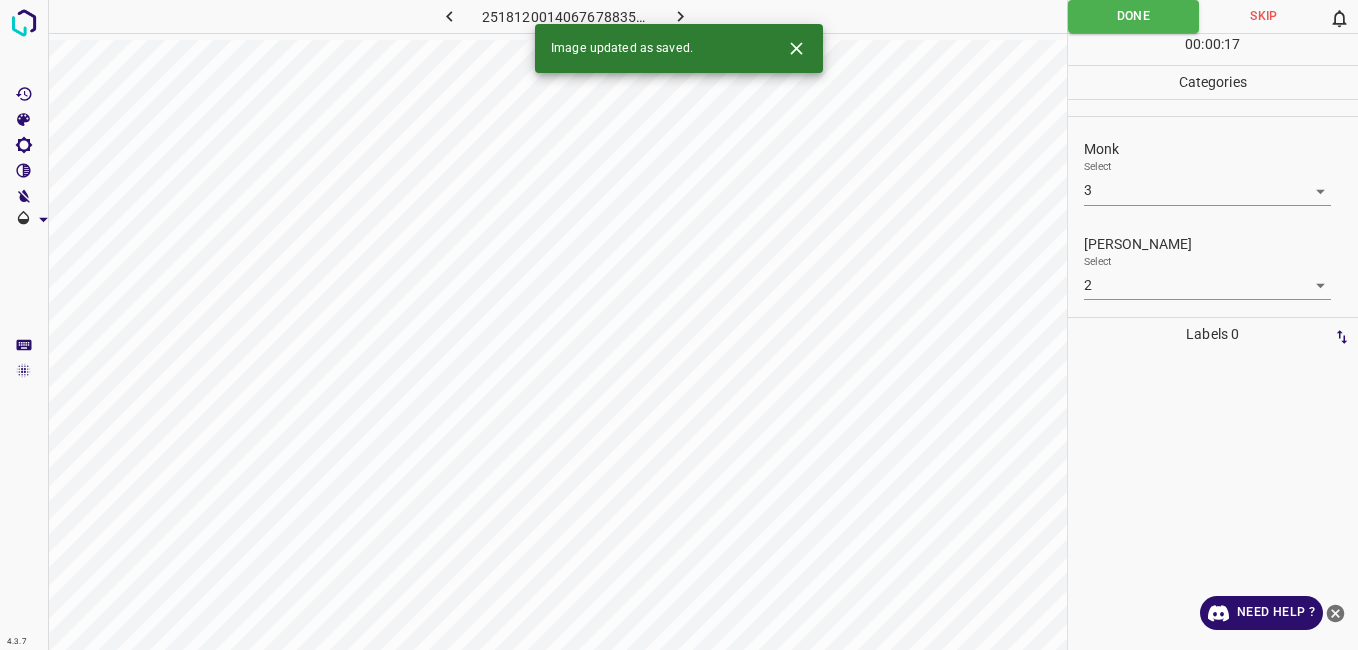 click 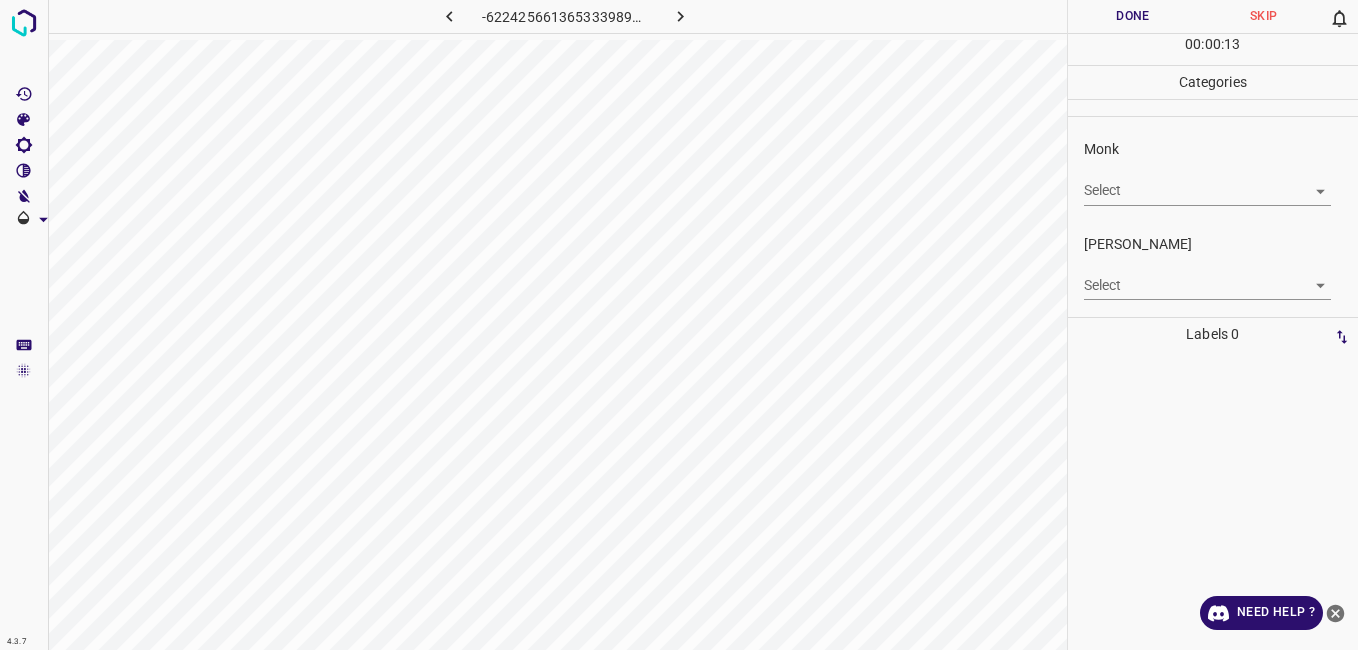 click on "4.3.7 -6224256613653339899.png Done Skip 0 00   : 00   : 13   Categories Monk   Select ​  [PERSON_NAME]   Select ​ Labels   0 Categories 1 Monk 2  [PERSON_NAME] Tools Space Change between modes (Draw & Edit) I Auto labeling R Restore zoom M Zoom in N Zoom out Delete Delete selecte label Filters Z Restore filters X Saturation filter C Brightness filter V Contrast filter B Gray scale filter General O Download Need Help ? - Text - Hide - Delete" at bounding box center (679, 325) 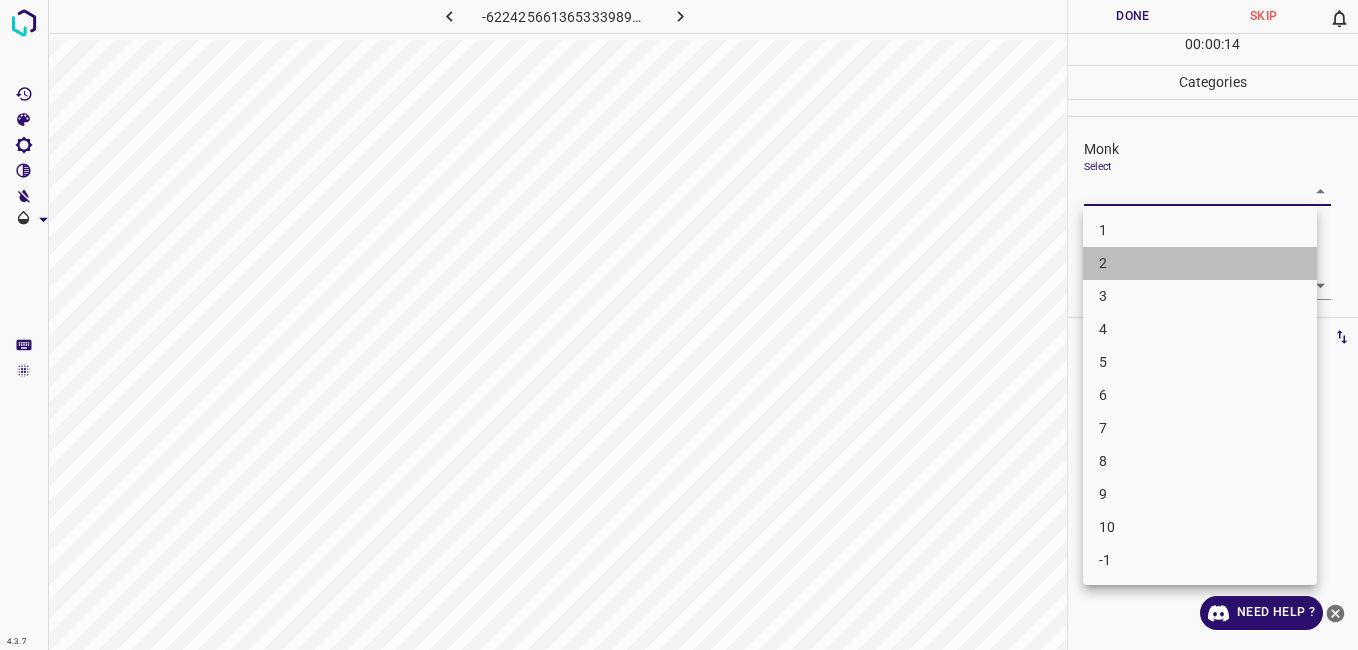 click on "2" at bounding box center [1200, 263] 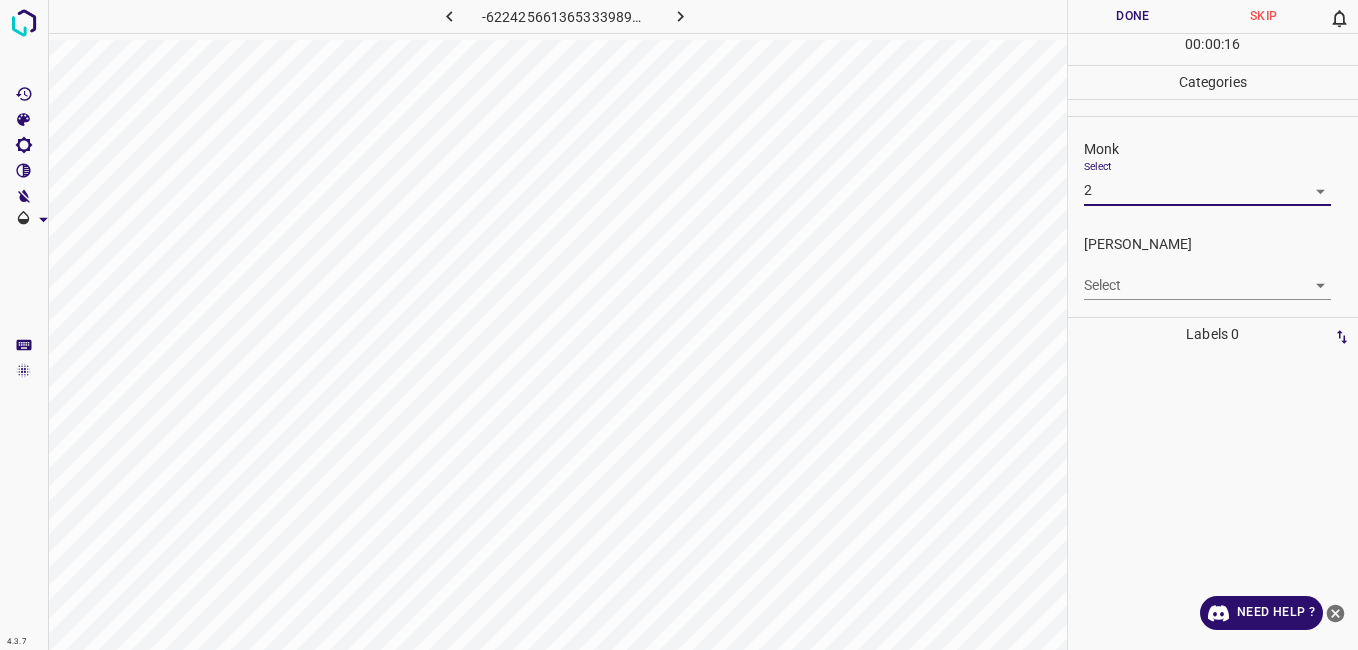 click on "4.3.7 -6224256613653339899.png Done Skip 0 00   : 00   : 16   Categories Monk   Select 2 2  [PERSON_NAME]   Select ​ Labels   0 Categories 1 Monk 2  [PERSON_NAME] Tools Space Change between modes (Draw & Edit) I Auto labeling R Restore zoom M Zoom in N Zoom out Delete Delete selecte label Filters Z Restore filters X Saturation filter C Brightness filter V Contrast filter B Gray scale filter General O Download Need Help ? - Text - Hide - Delete" at bounding box center [679, 325] 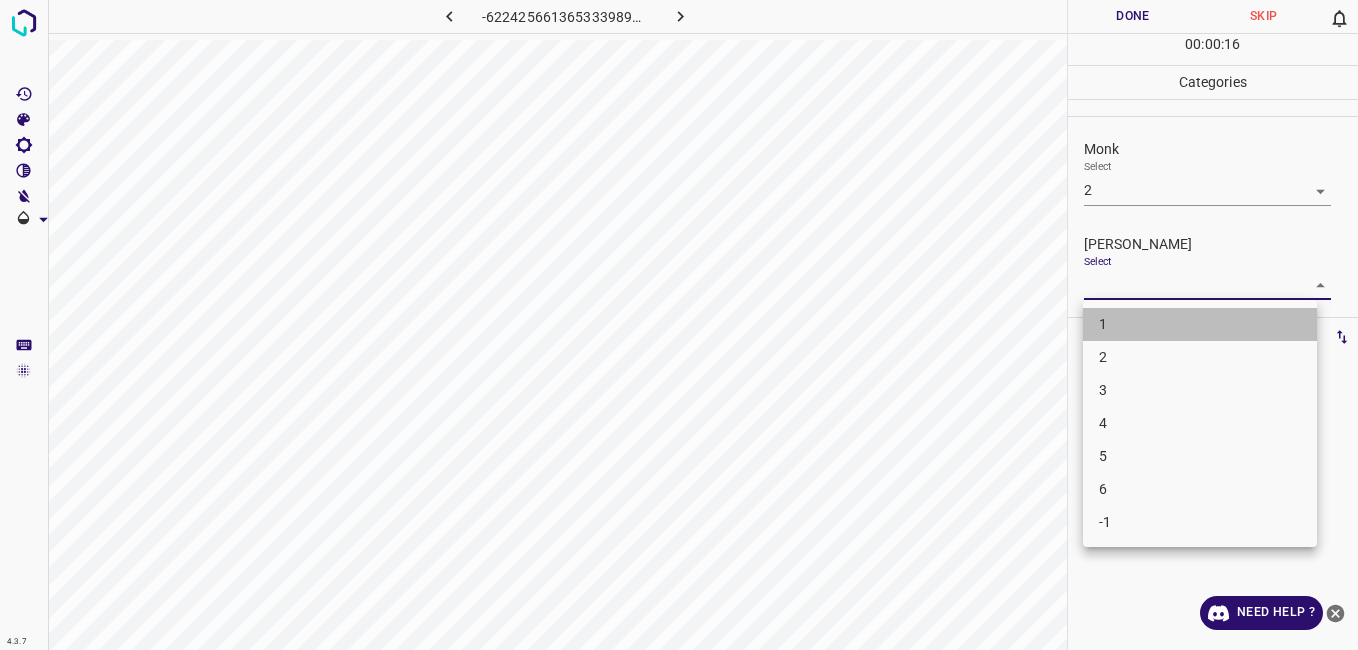 click on "1" at bounding box center (1200, 324) 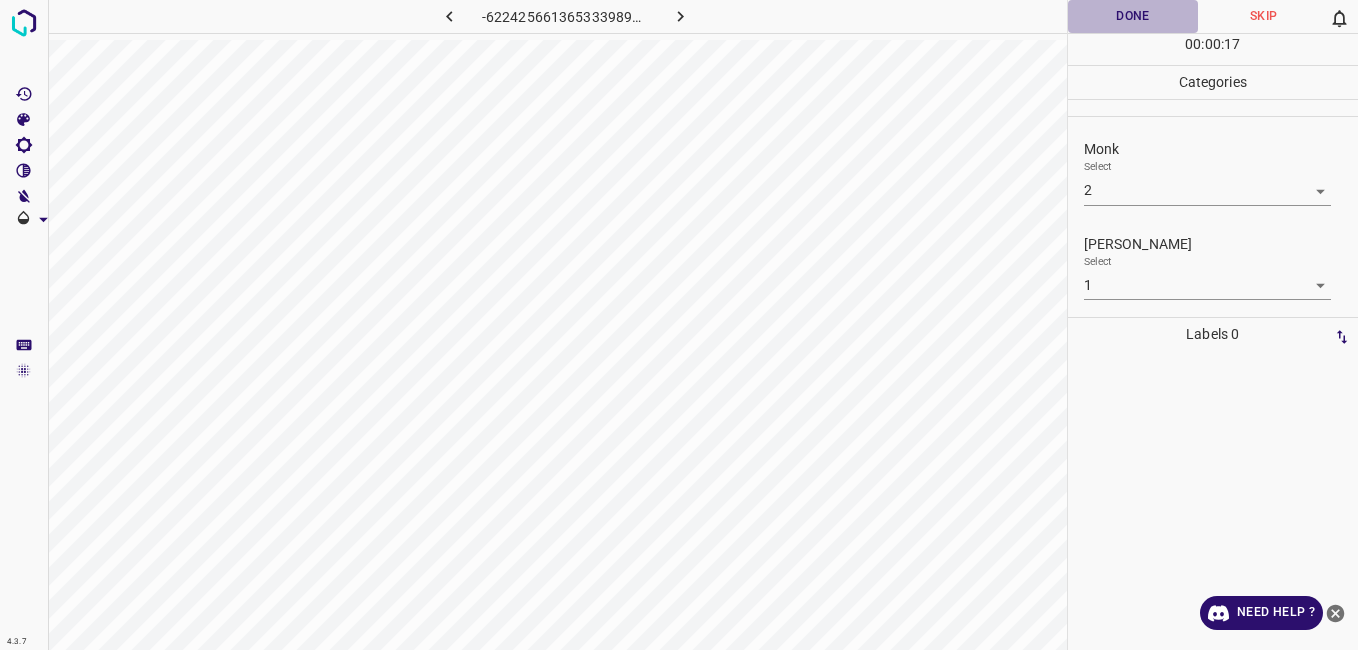click on "Done" at bounding box center [1133, 16] 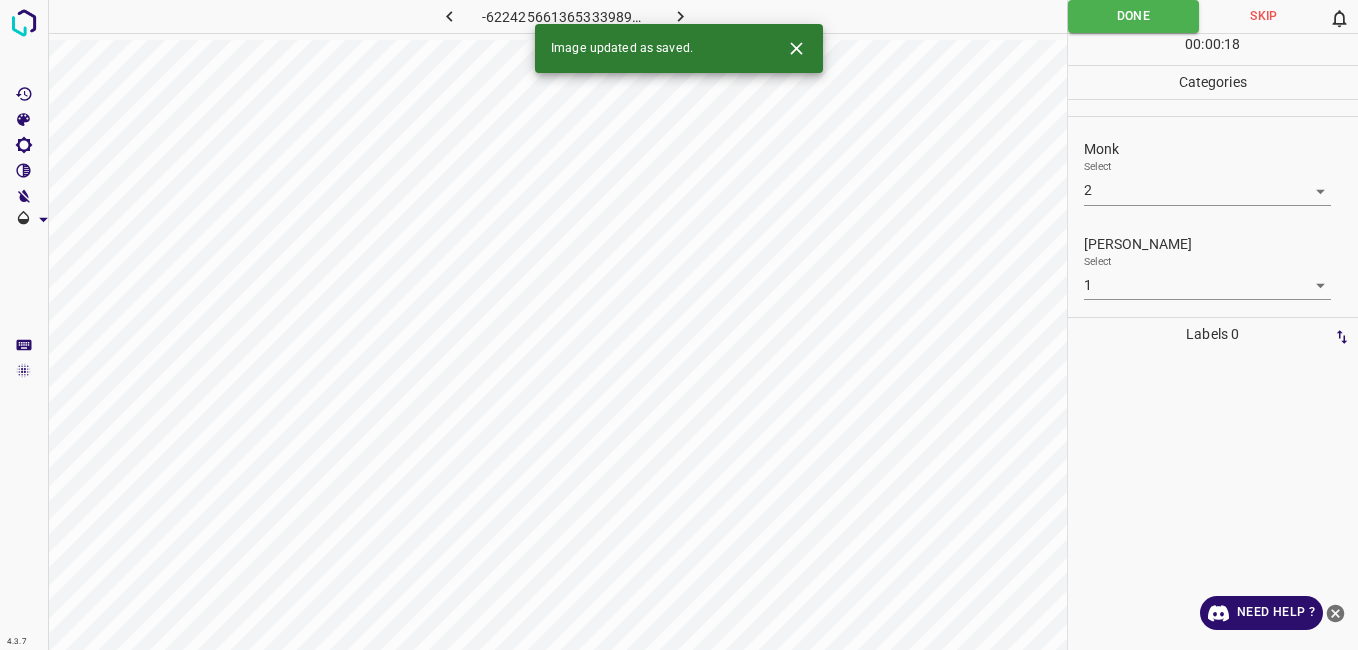click 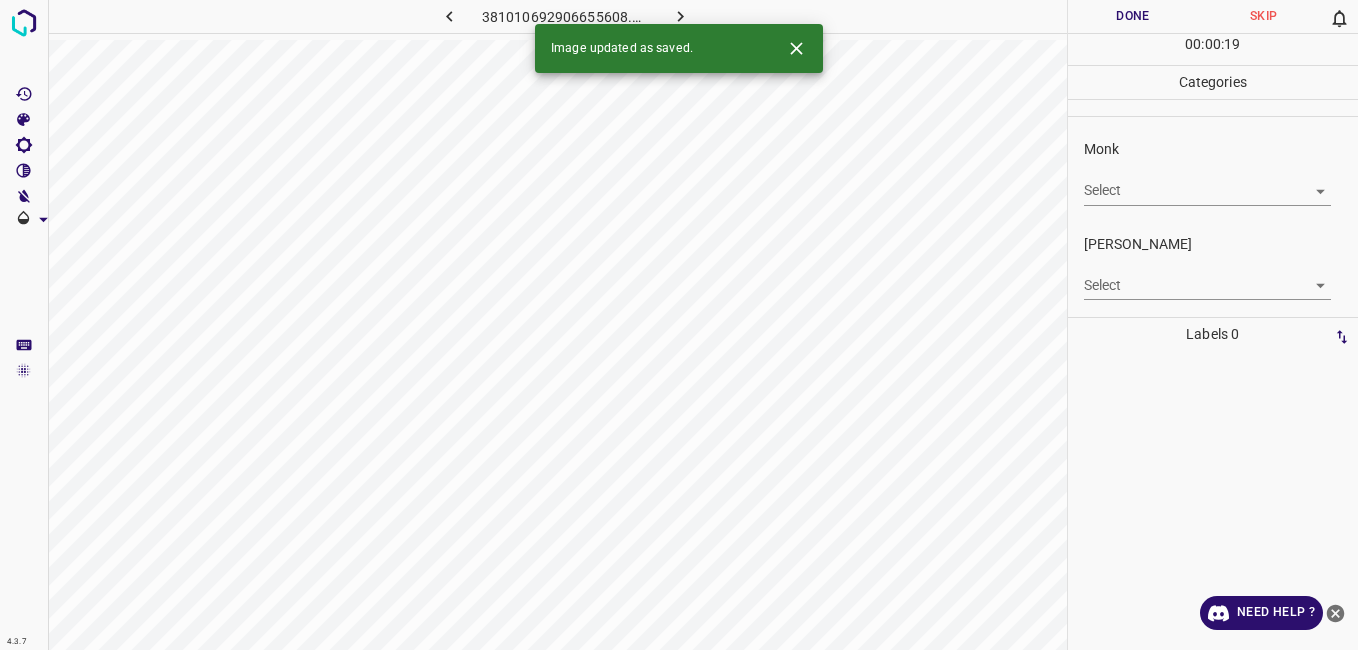 click on "4.3.7 381010692906655608.png Done Skip 0 00   : 00   : 19   Categories Monk   Select ​  [PERSON_NAME]   Select ​ Labels   0 Categories 1 Monk 2  [PERSON_NAME] Tools Space Change between modes (Draw & Edit) I Auto labeling R Restore zoom M Zoom in N Zoom out Delete Delete selecte label Filters Z Restore filters X Saturation filter C Brightness filter V Contrast filter B Gray scale filter General O Download Image updated as saved. Need Help ? - Text - Hide - Delete" at bounding box center (679, 325) 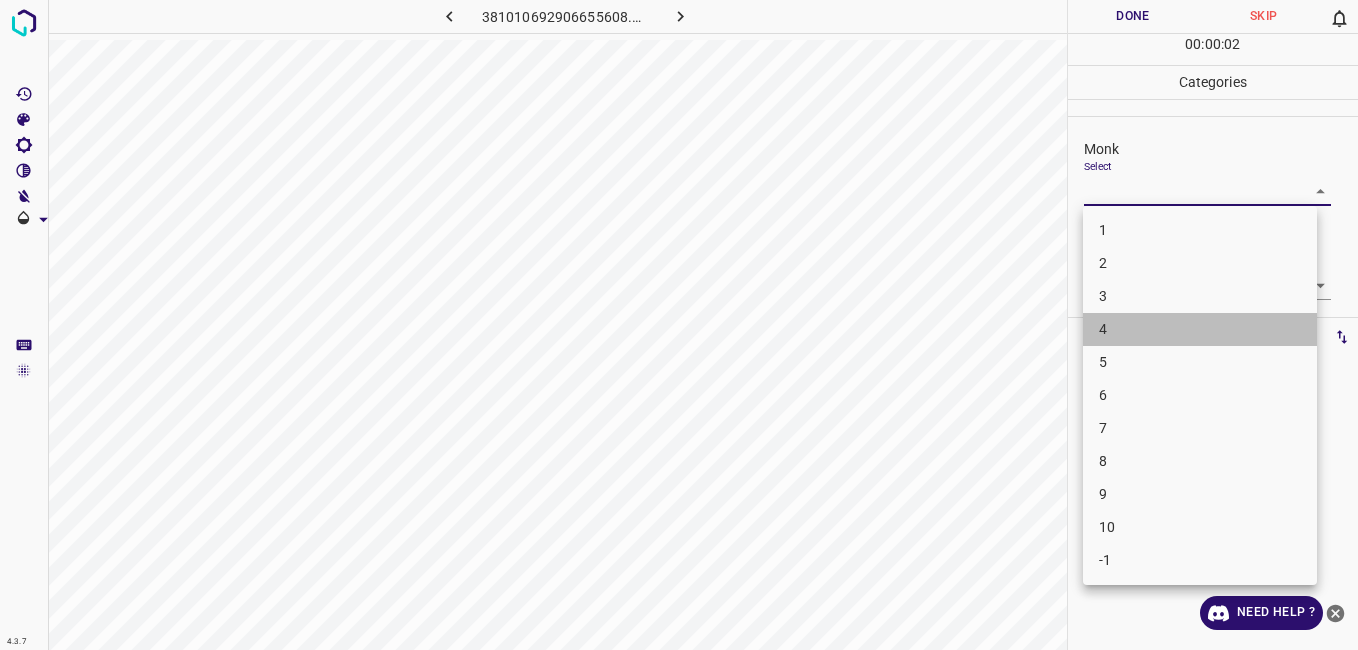 click on "4" at bounding box center (1200, 329) 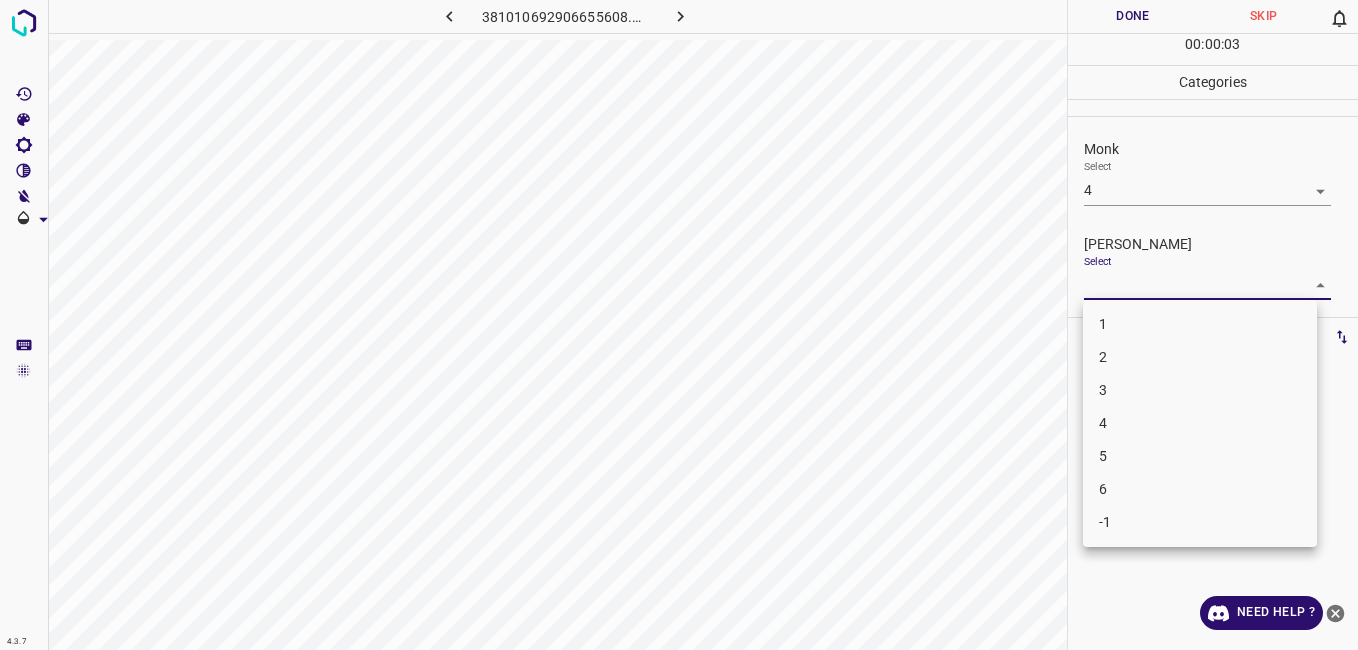 click on "4.3.7 381010692906655608.png Done Skip 0 00   : 00   : 03   Categories Monk   Select 4 4  [PERSON_NAME]   Select ​ Labels   0 Categories 1 Monk 2  [PERSON_NAME] Tools Space Change between modes (Draw & Edit) I Auto labeling R Restore zoom M Zoom in N Zoom out Delete Delete selecte label Filters Z Restore filters X Saturation filter C Brightness filter V Contrast filter B Gray scale filter General O Download Need Help ? - Text - Hide - Delete 1 2 3 4 5 6 -1" at bounding box center [679, 325] 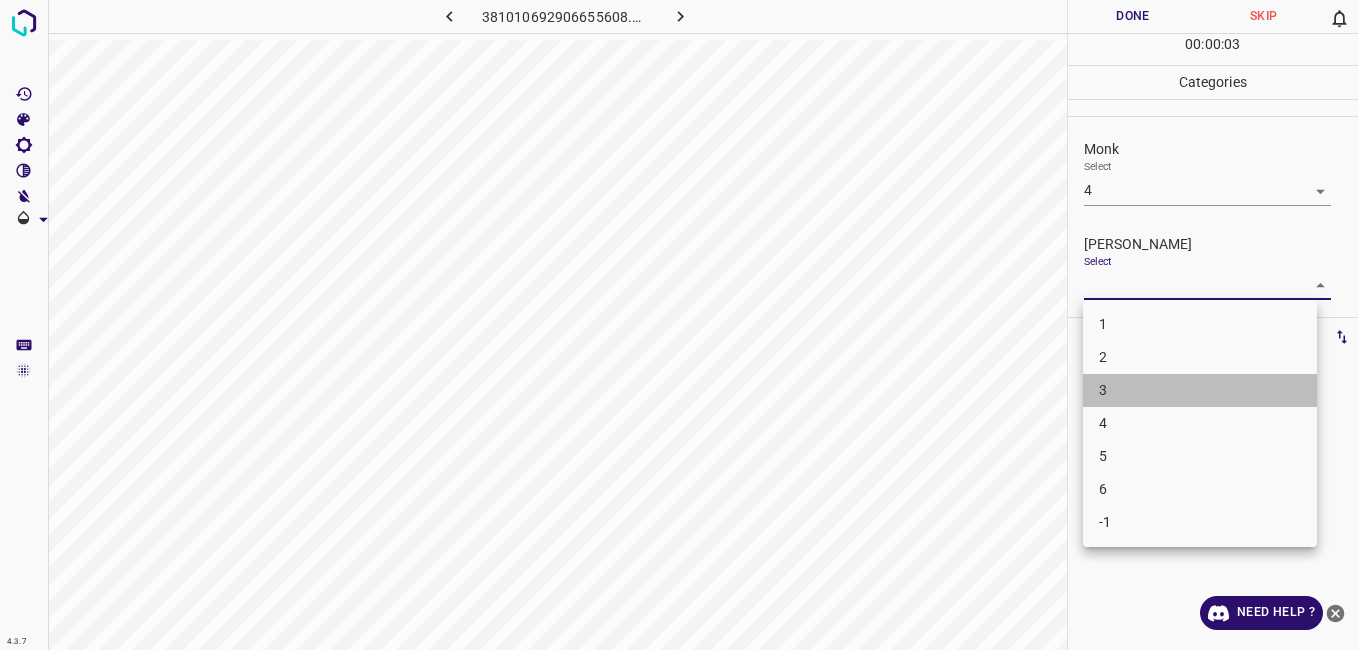 click on "3" at bounding box center [1200, 390] 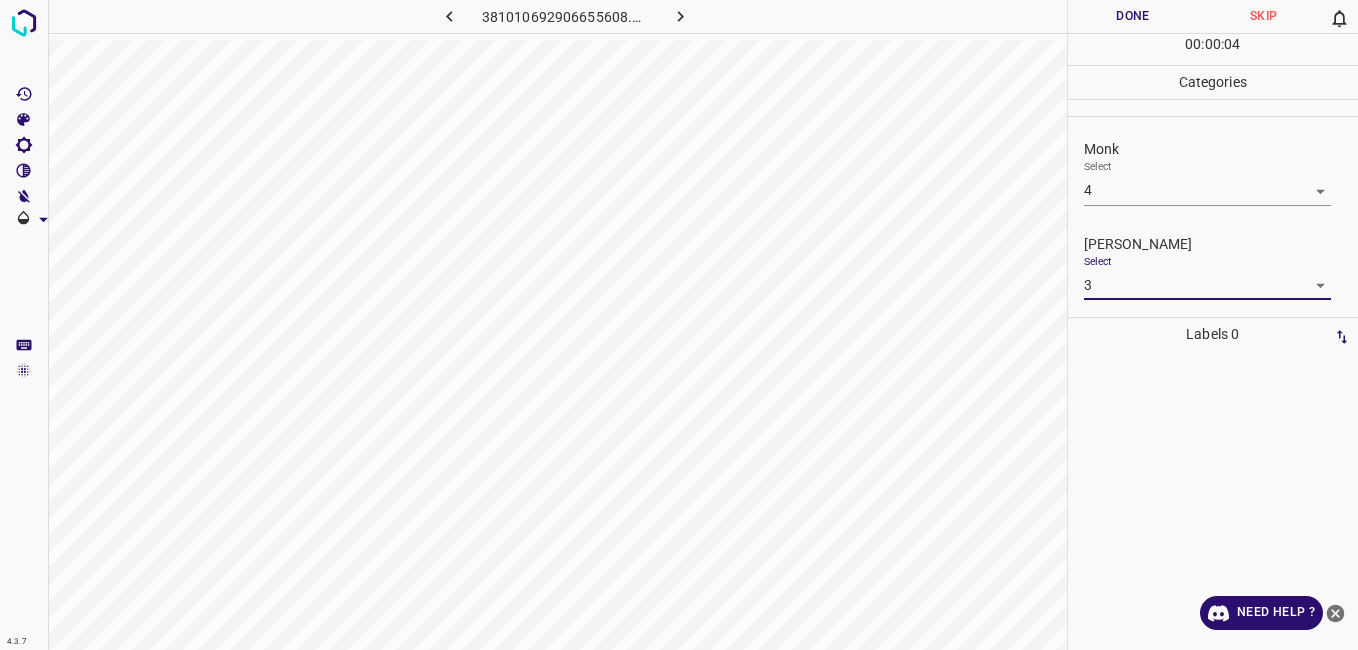 click on "Done" at bounding box center (1133, 16) 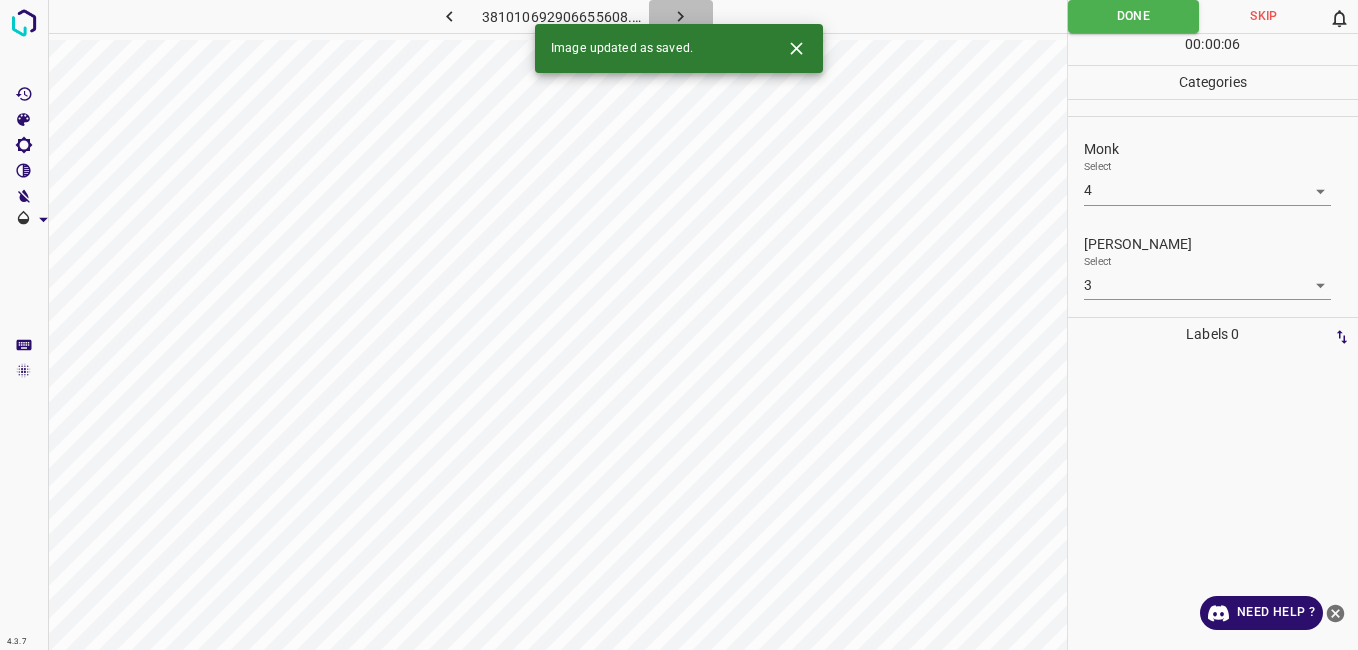 click 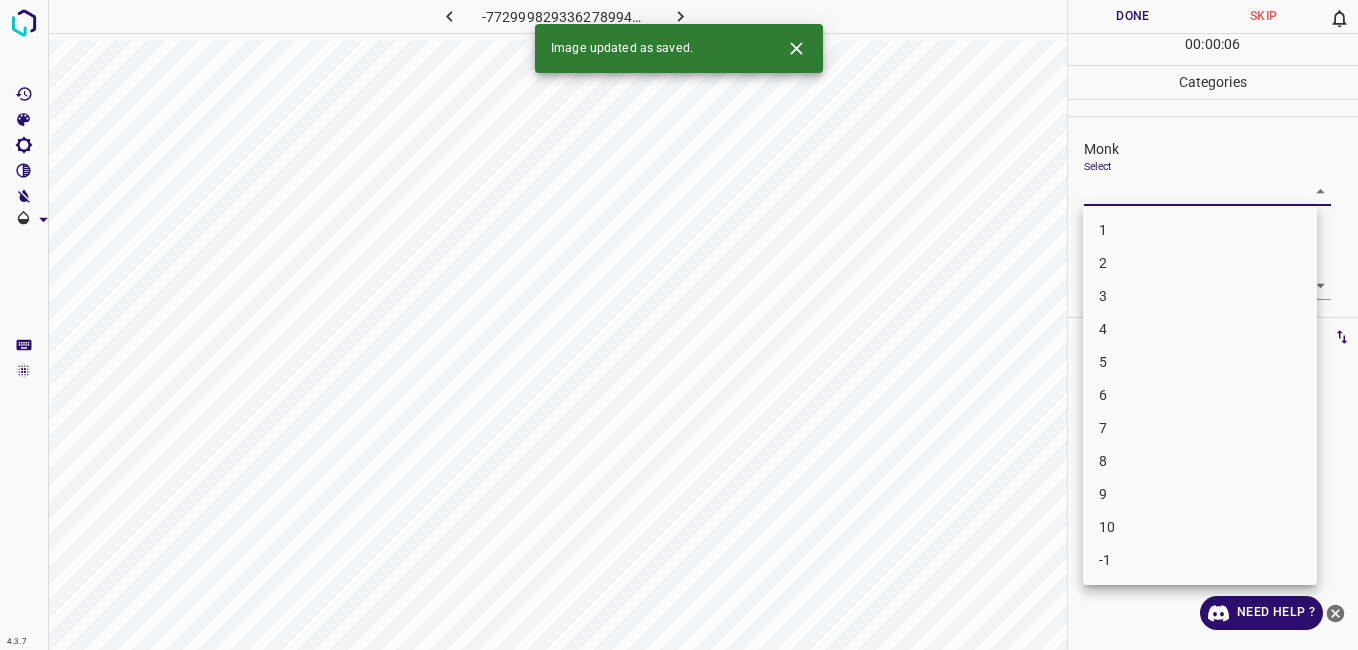 click on "4.3.7 -7729998293362789946.png Done Skip 0 00   : 00   : 06   Categories Monk   Select ​  [PERSON_NAME]   Select ​ Labels   0 Categories 1 Monk 2  [PERSON_NAME] Tools Space Change between modes (Draw & Edit) I Auto labeling R Restore zoom M Zoom in N Zoom out Delete Delete selecte label Filters Z Restore filters X Saturation filter C Brightness filter V Contrast filter B Gray scale filter General O Download Image updated as saved. Need Help ? - Text - Hide - Delete 1 2 3 4 5 6 7 8 9 10 -1" at bounding box center [679, 325] 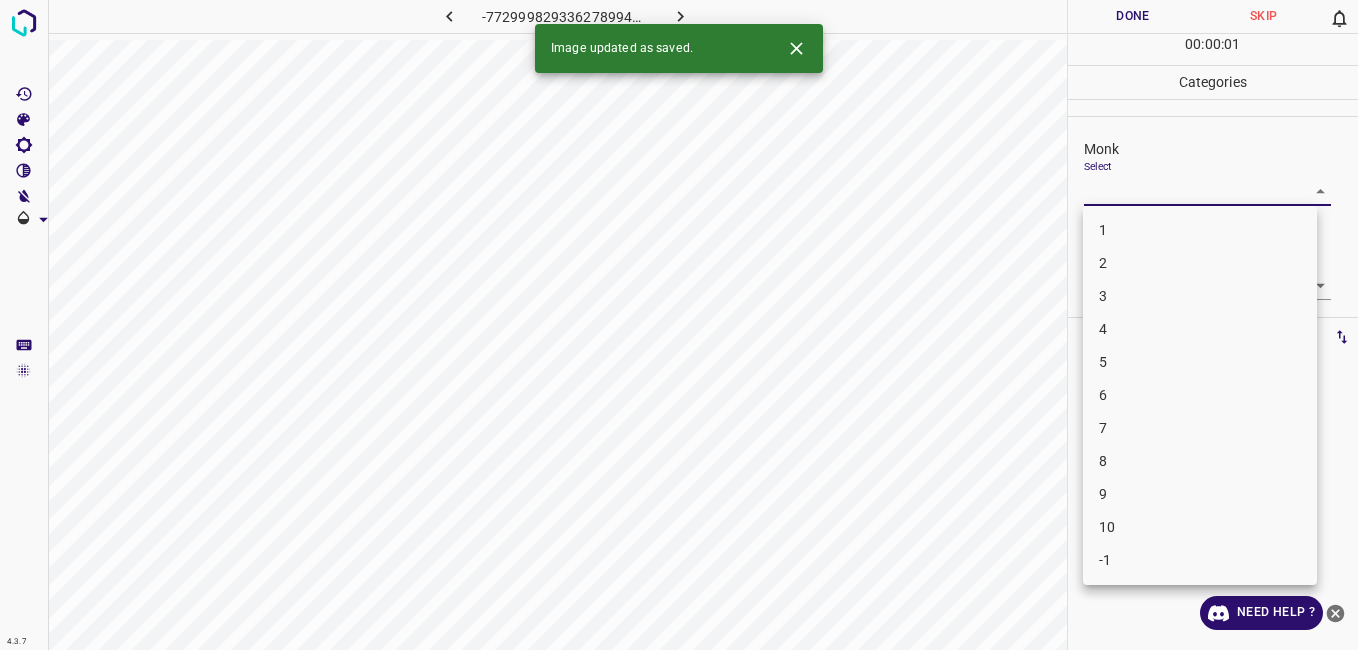 click on "4" at bounding box center [1200, 329] 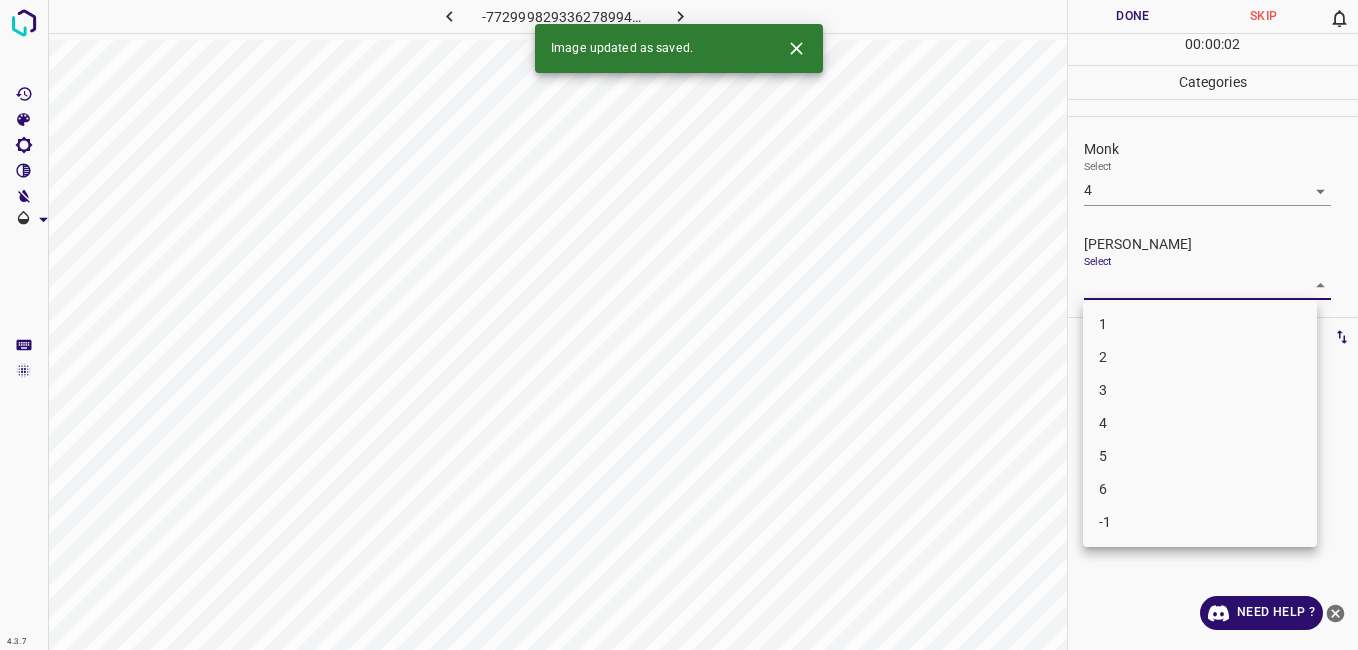 click on "4.3.7 -7729998293362789946.png Done Skip 0 00   : 00   : 02   Categories Monk   Select 4 4  [PERSON_NAME]   Select ​ Labels   0 Categories 1 Monk 2  [PERSON_NAME] Tools Space Change between modes (Draw & Edit) I Auto labeling R Restore zoom M Zoom in N Zoom out Delete Delete selecte label Filters Z Restore filters X Saturation filter C Brightness filter V Contrast filter B Gray scale filter General O Download Image updated as saved. Need Help ? - Text - Hide - Delete 1 2 3 4 5 6 -1" at bounding box center (679, 325) 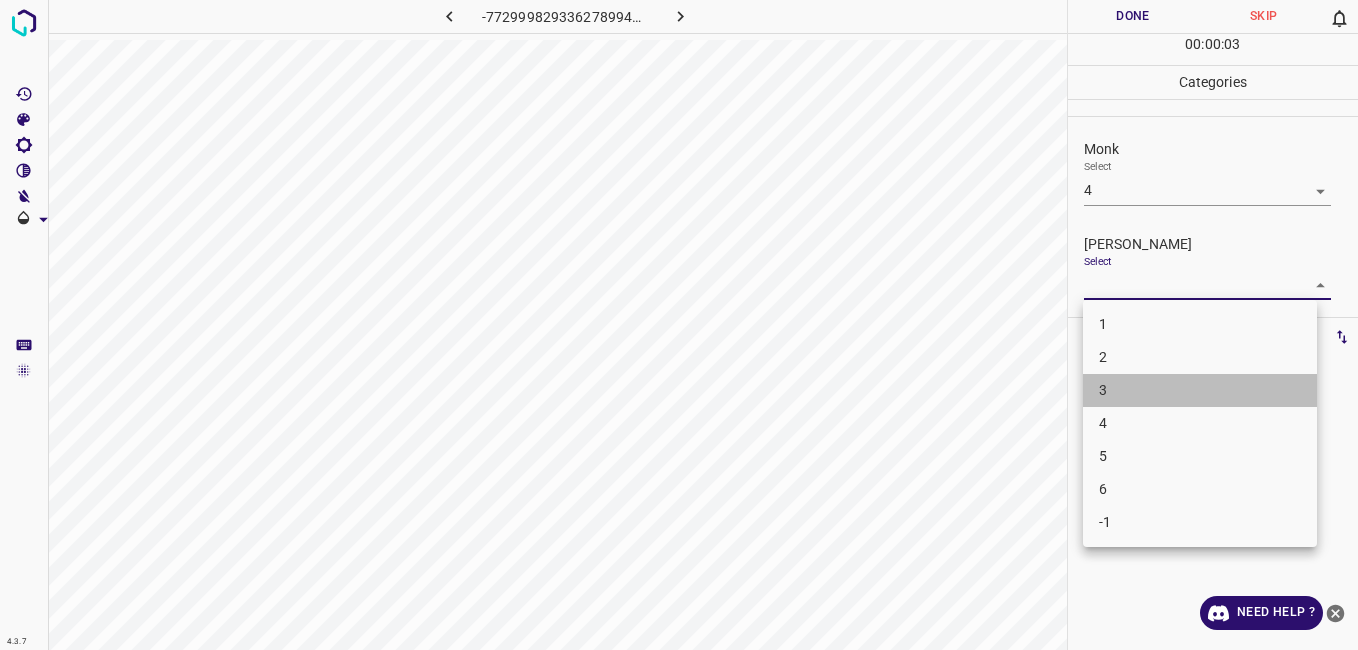 click on "3" at bounding box center [1200, 390] 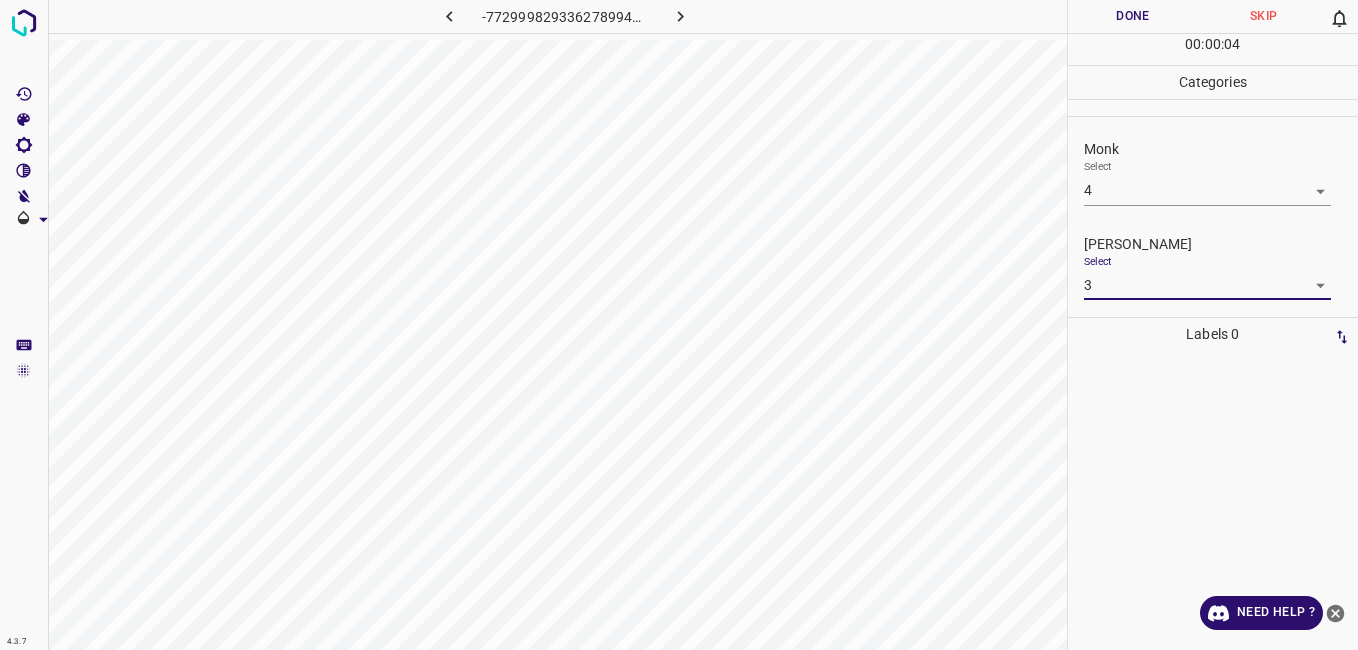 click on "Done" at bounding box center (1133, 16) 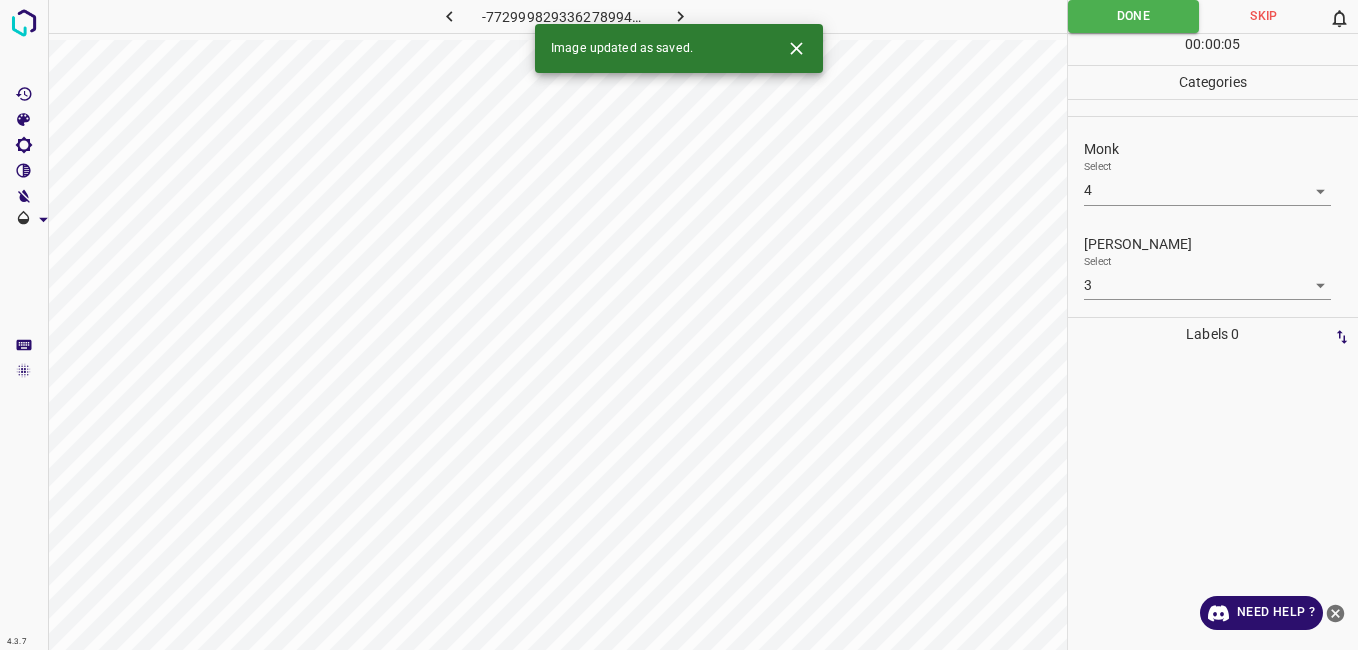 click at bounding box center (681, 16) 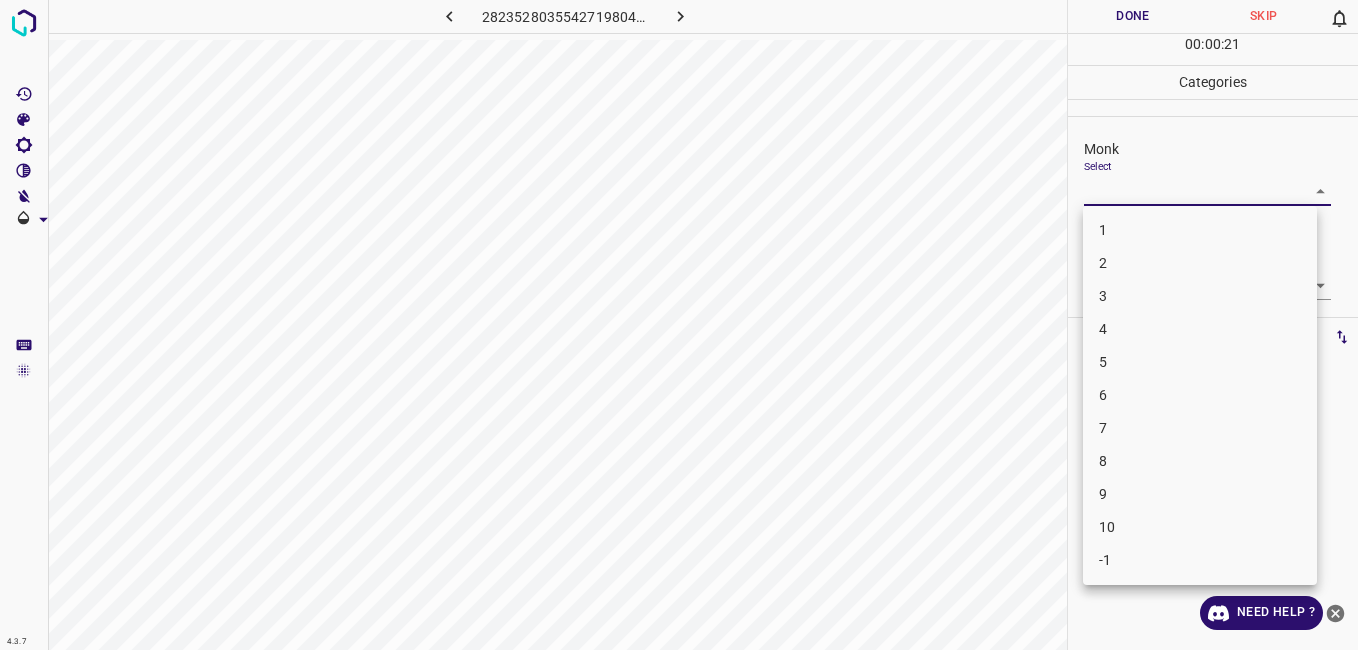 click on "4.3.7 2823528035542719804.png Done Skip 0 00   : 00   : 21   Categories Monk   Select ​  [PERSON_NAME]   Select ​ Labels   0 Categories 1 Monk 2  [PERSON_NAME] Tools Space Change between modes (Draw & Edit) I Auto labeling R Restore zoom M Zoom in N Zoom out Delete Delete selecte label Filters Z Restore filters X Saturation filter C Brightness filter V Contrast filter B Gray scale filter General O Download Need Help ? - Text - Hide - Delete 1 2 3 4 5 6 7 8 9 10 -1" at bounding box center [679, 325] 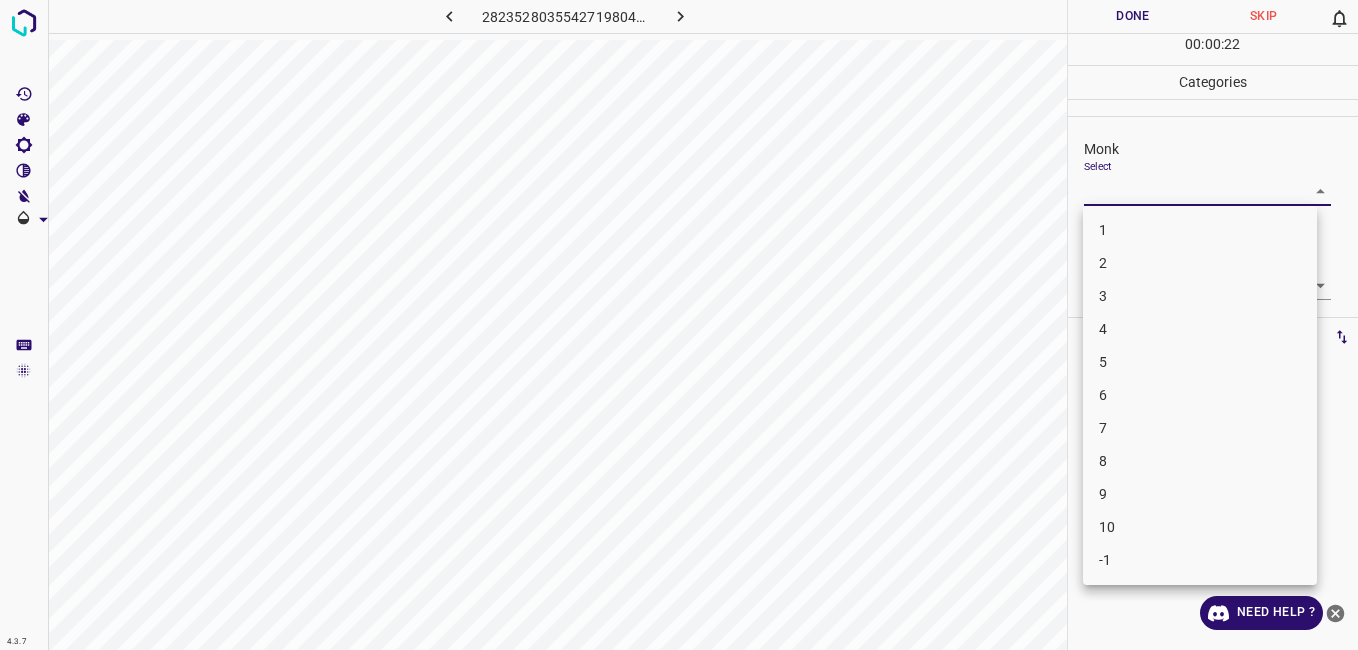 click on "2" at bounding box center (1200, 263) 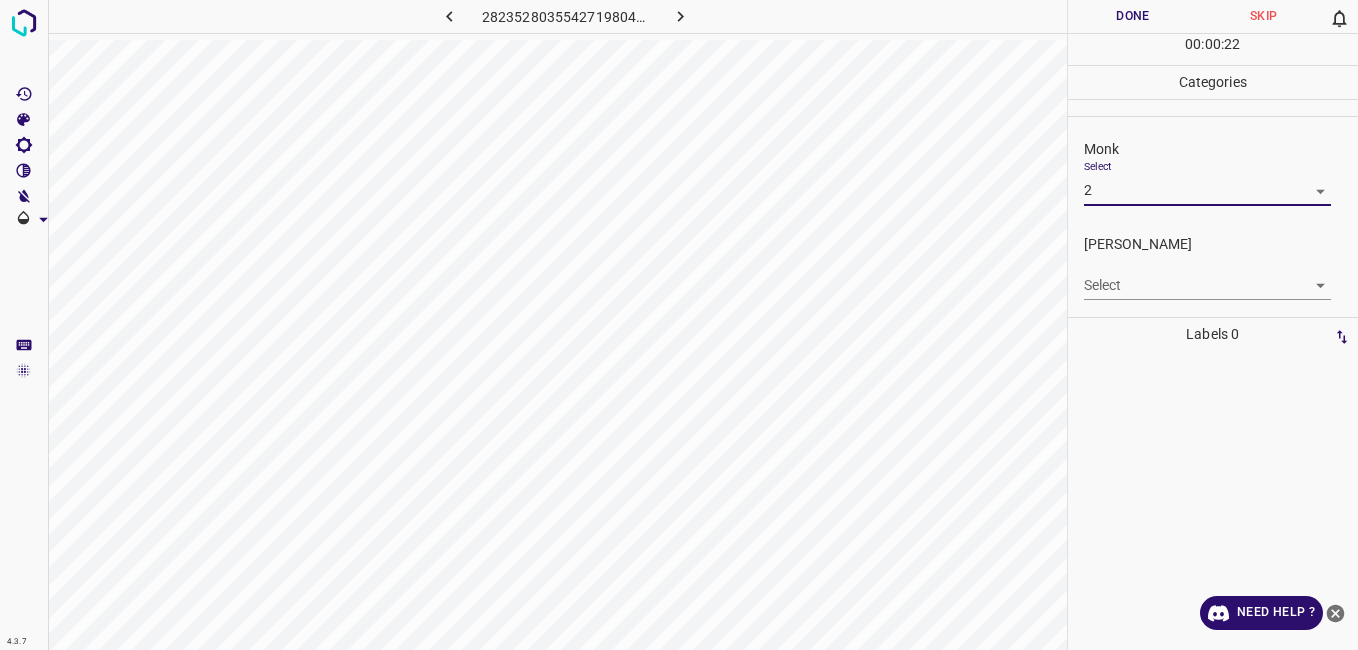click on "4.3.7 2823528035542719804.png Done Skip 0 00   : 00   : 22   Categories Monk   Select 2 2  [PERSON_NAME]   Select ​ Labels   0 Categories 1 Monk 2  [PERSON_NAME] Tools Space Change between modes (Draw & Edit) I Auto labeling R Restore zoom M Zoom in N Zoom out Delete Delete selecte label Filters Z Restore filters X Saturation filter C Brightness filter V Contrast filter B Gray scale filter General O Download Need Help ? - Text - Hide - Delete 1 2 3 4 5 6 7 8 9 10 -1" at bounding box center [679, 325] 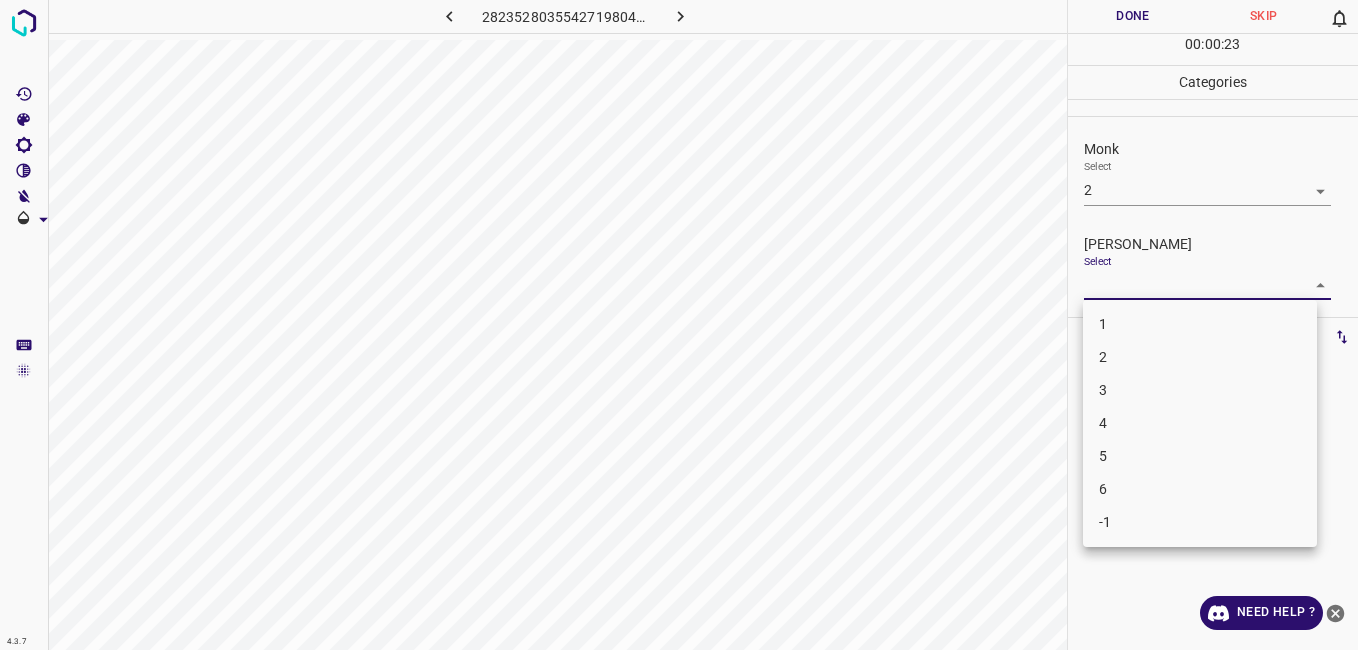 click on "1" at bounding box center [1200, 324] 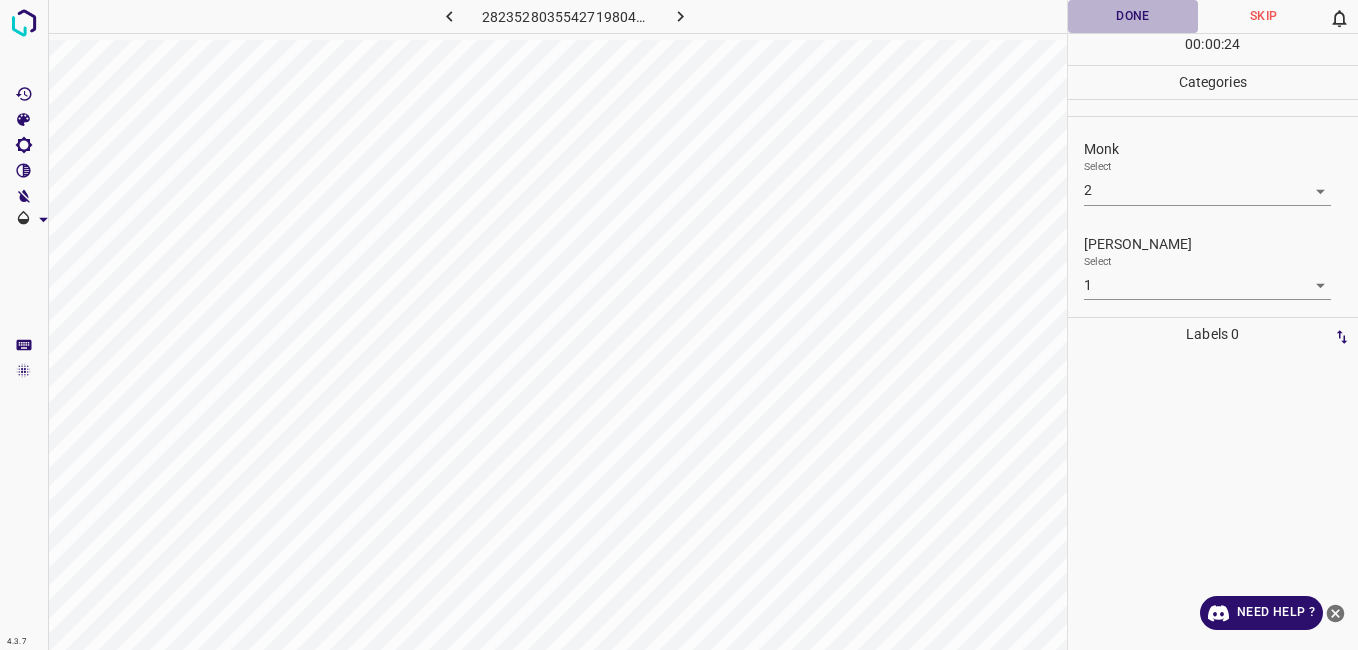 click on "Done" at bounding box center [1133, 16] 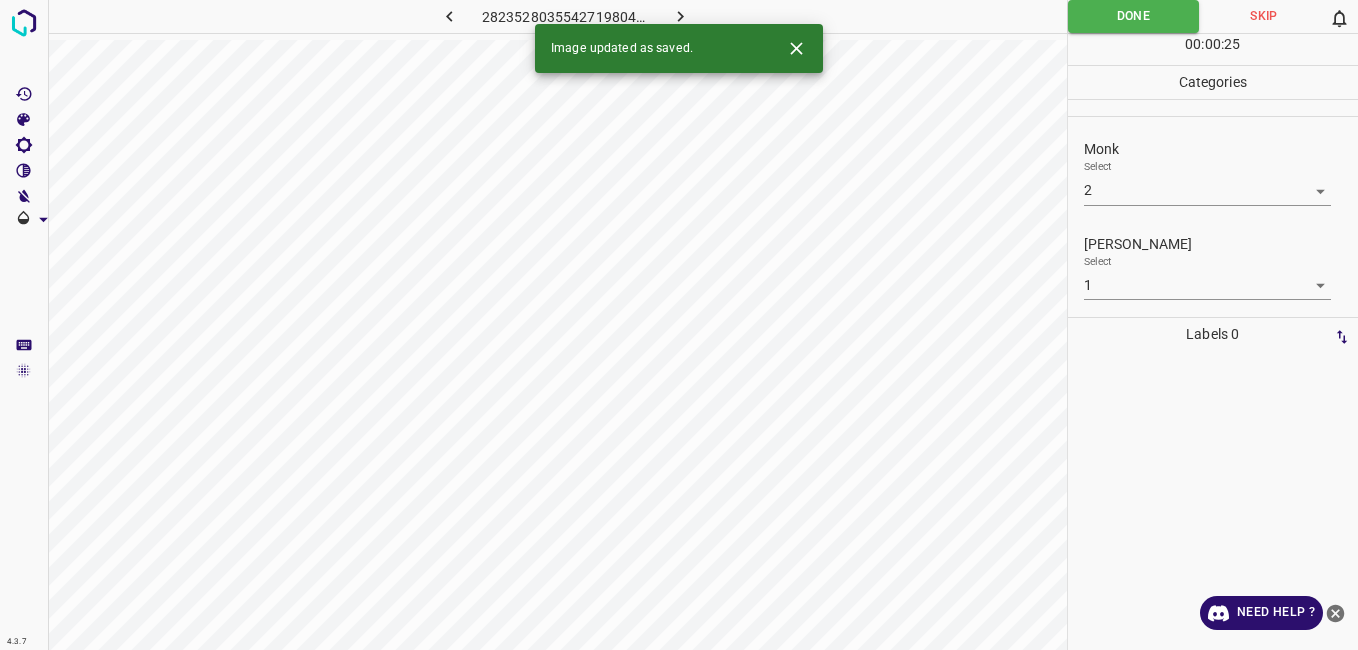 click 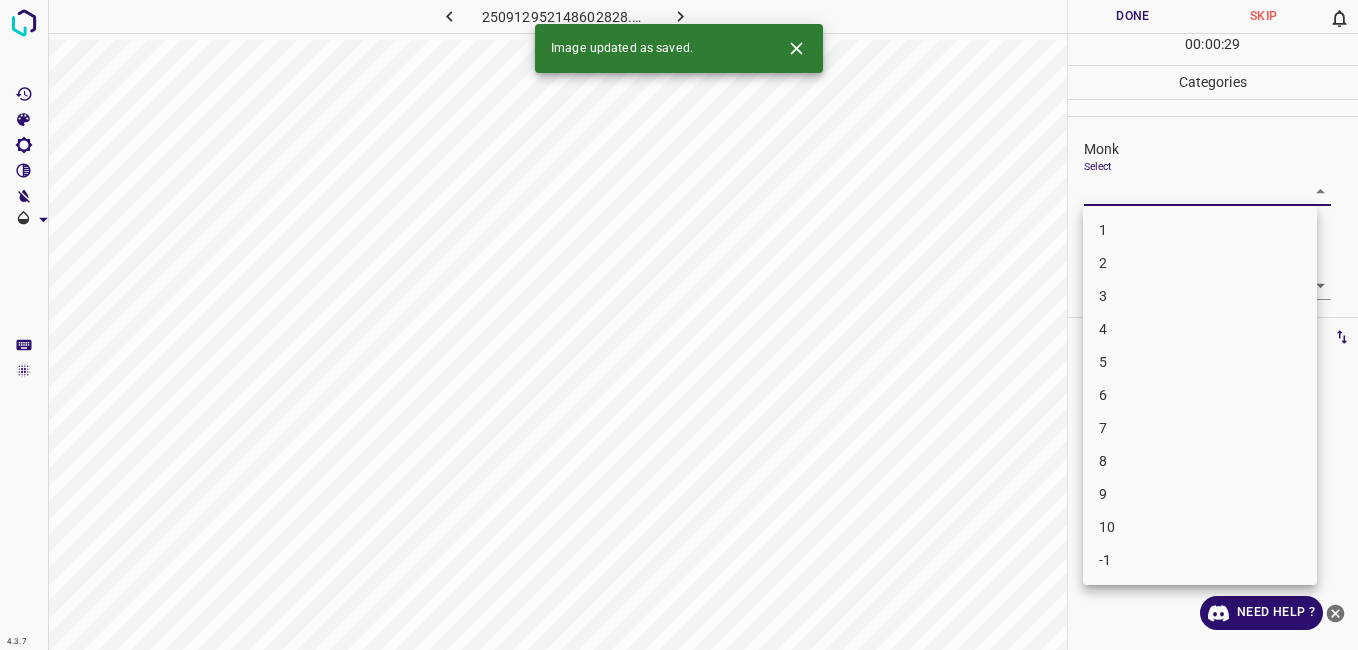 click on "4.3.7 250912952148602828.png Done Skip 0 00   : 00   : 29   Categories Monk   Select ​  [PERSON_NAME]   Select ​ Labels   0 Categories 1 Monk 2  [PERSON_NAME] Tools Space Change between modes (Draw & Edit) I Auto labeling R Restore zoom M Zoom in N Zoom out Delete Delete selecte label Filters Z Restore filters X Saturation filter C Brightness filter V Contrast filter B Gray scale filter General O Download Image updated as saved. Need Help ? - Text - Hide - Delete 1 2 3 4 5 6 7 8 9 10 -1" at bounding box center [679, 325] 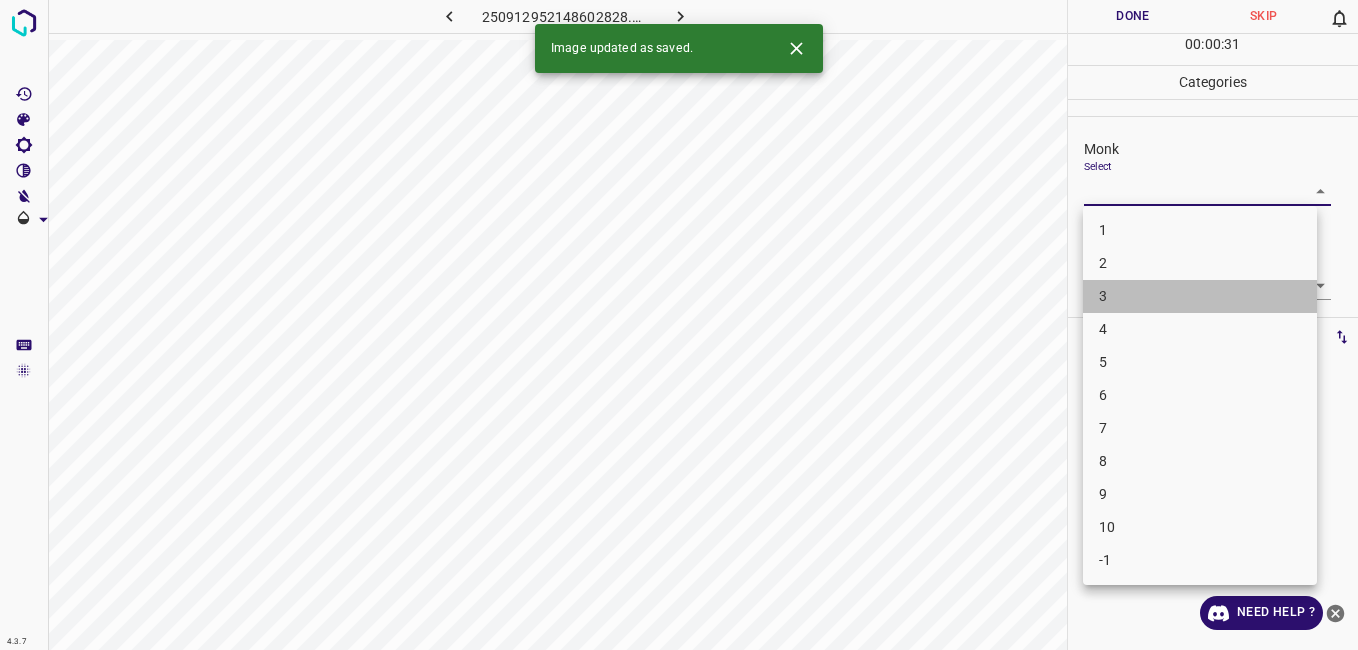 click on "3" at bounding box center (1200, 296) 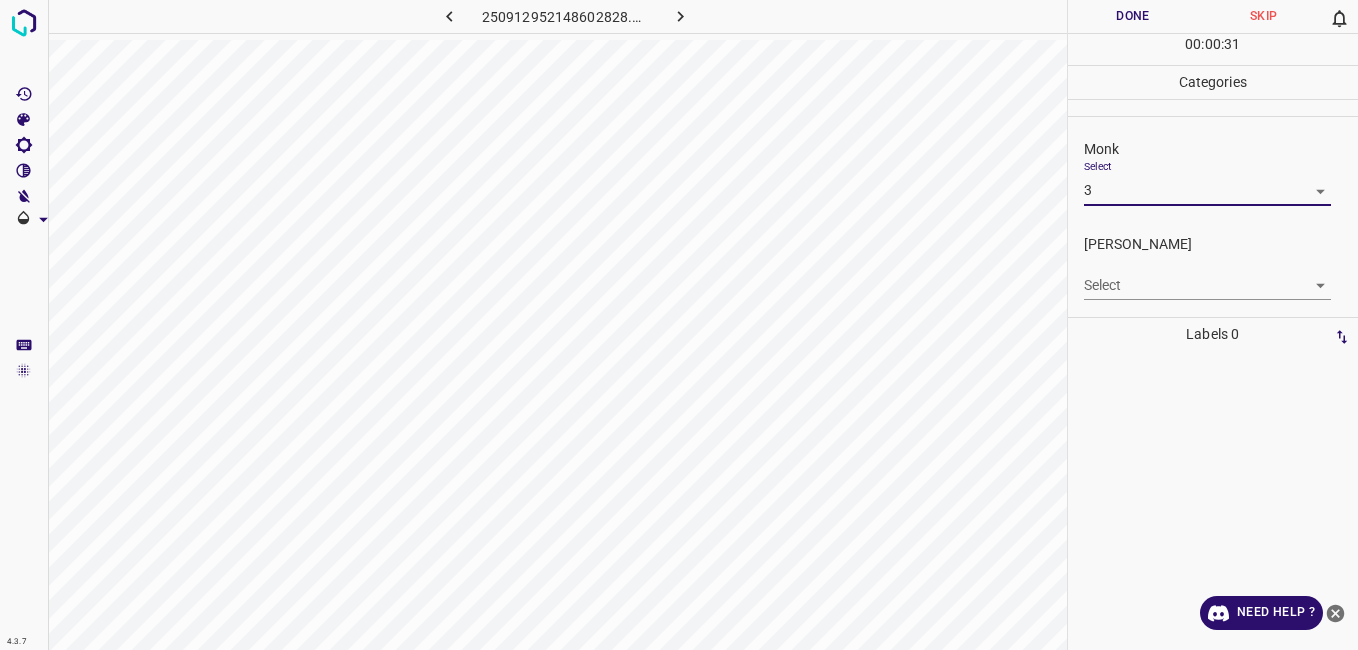 click on "[PERSON_NAME]   Select ​" at bounding box center (1213, 267) 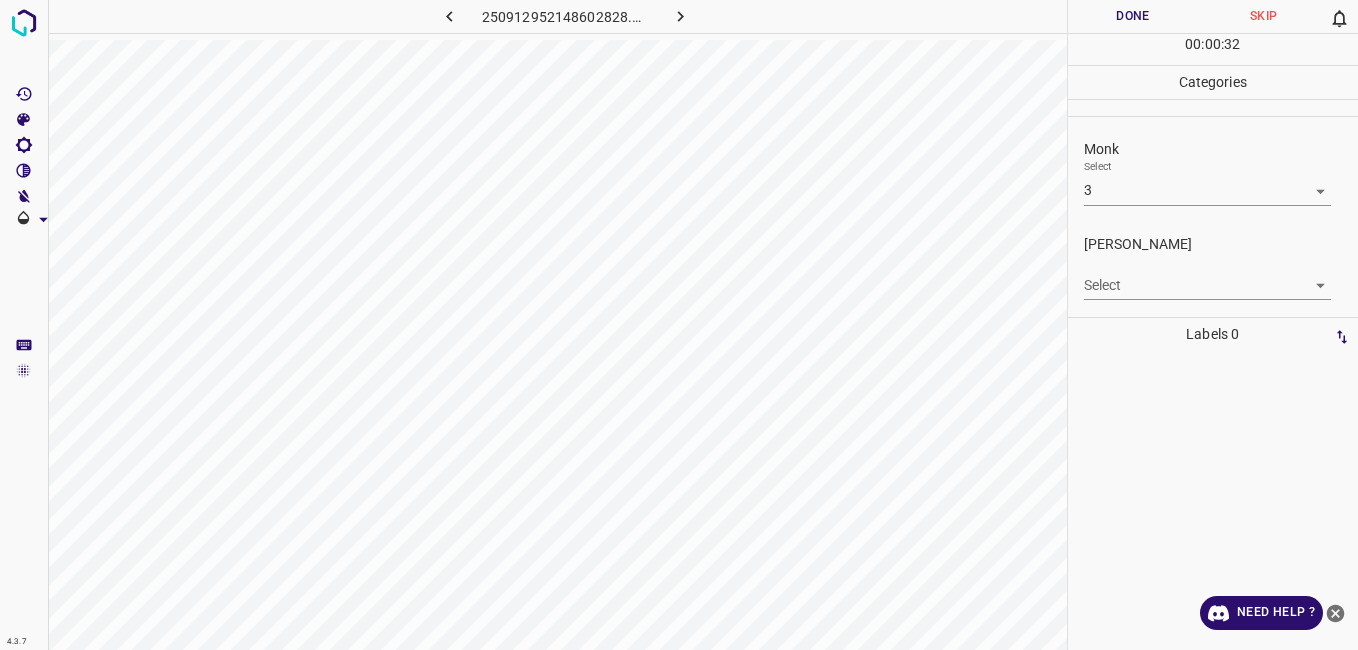 click on "4.3.7 250912952148602828.png Done Skip 0 00   : 00   : 32   Categories Monk   Select 3 3  [PERSON_NAME]   Select ​ Labels   0 Categories 1 Monk 2  [PERSON_NAME] Tools Space Change between modes (Draw & Edit) I Auto labeling R Restore zoom M Zoom in N Zoom out Delete Delete selecte label Filters Z Restore filters X Saturation filter C Brightness filter V Contrast filter B Gray scale filter General O Download Need Help ? - Text - Hide - Delete" at bounding box center [679, 325] 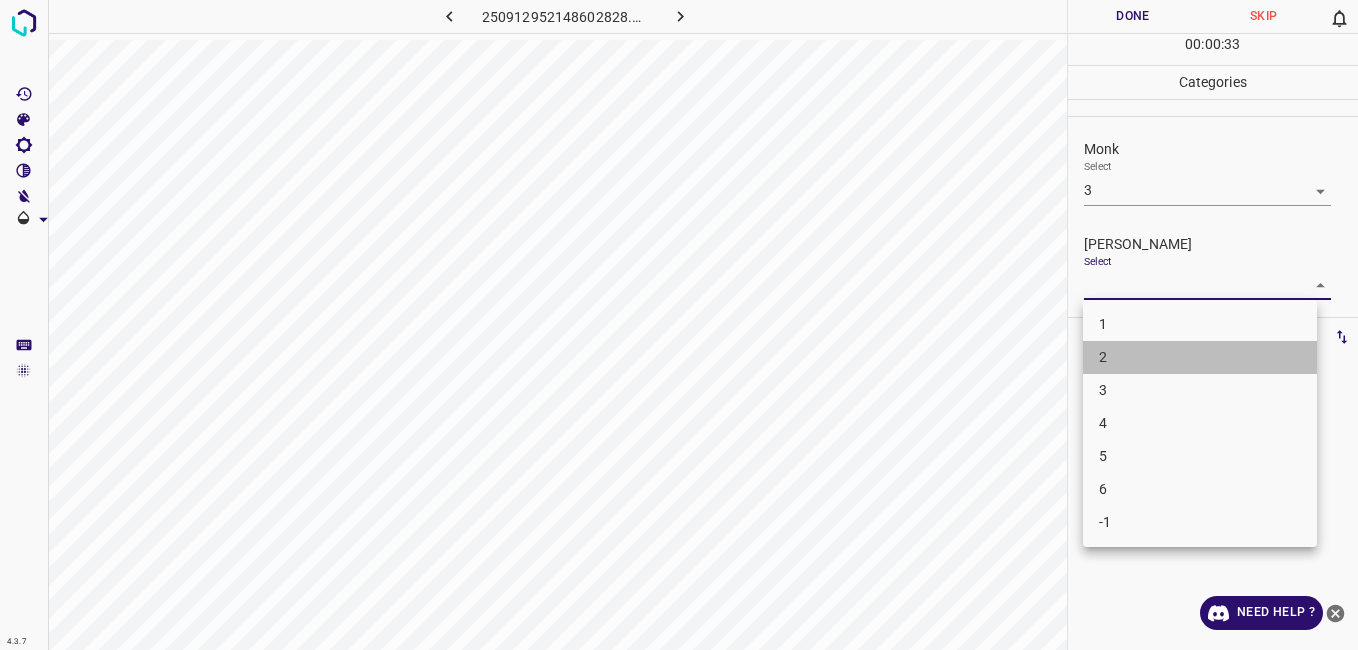 click on "2" at bounding box center (1200, 357) 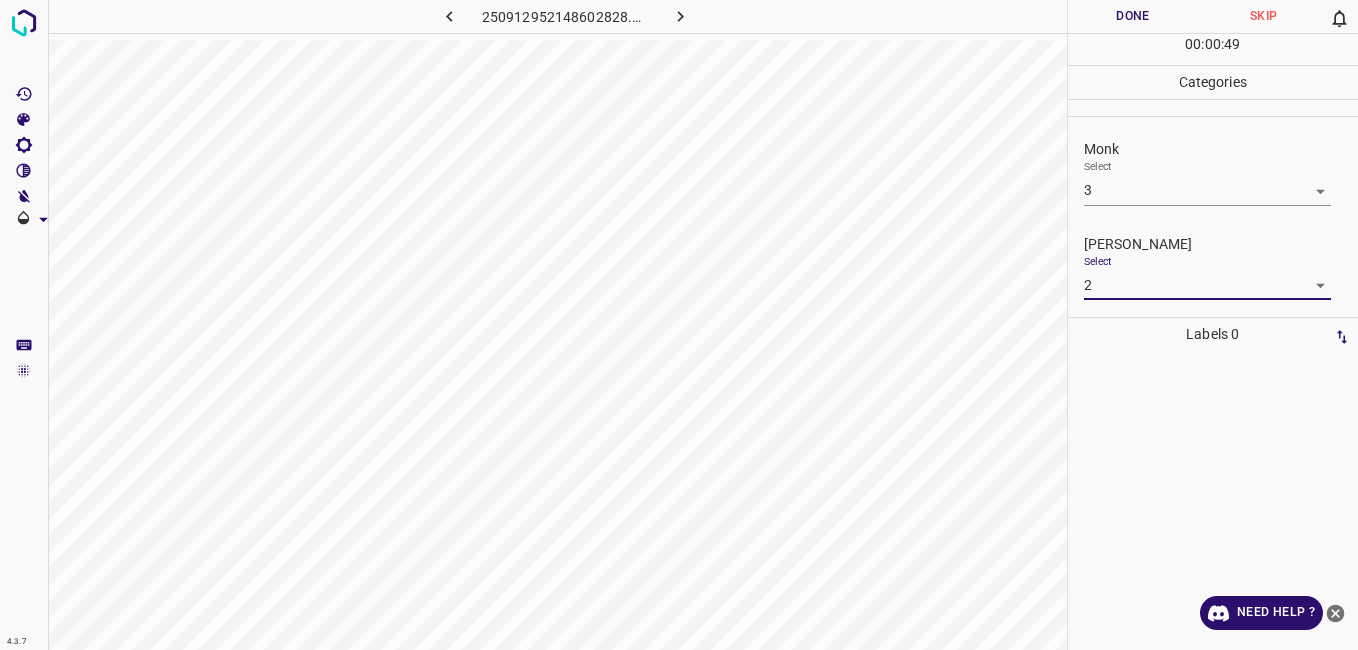 click on "Done" at bounding box center [1133, 16] 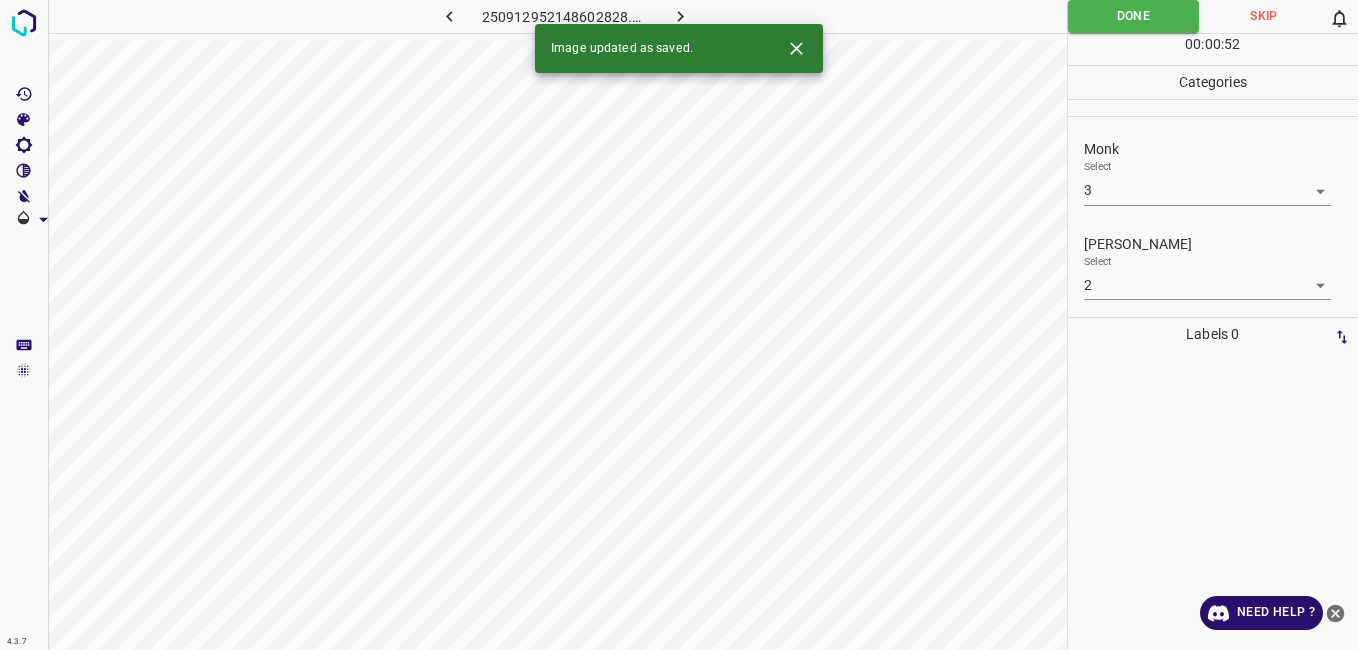 click 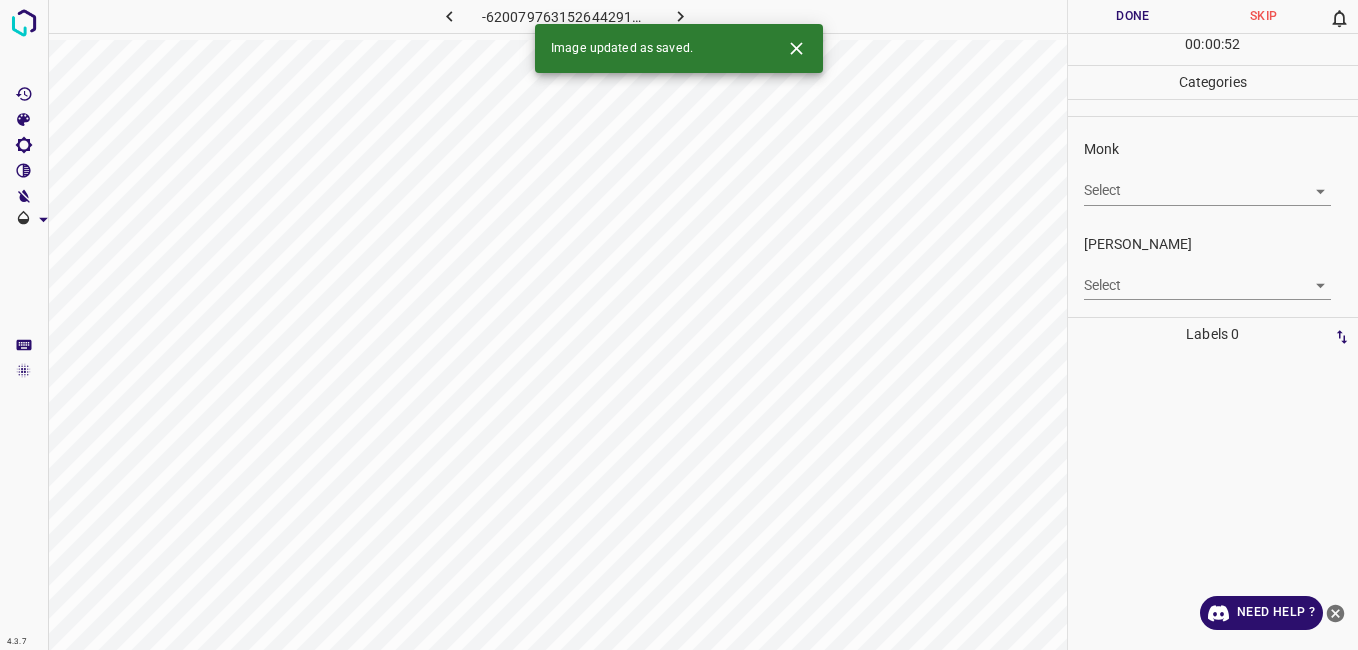 click on "4.3.7 -6200797631526442910.png Done Skip 0 00   : 00   : 52   Categories Monk   Select ​  [PERSON_NAME]   Select ​ Labels   0 Categories 1 Monk 2  [PERSON_NAME] Tools Space Change between modes (Draw & Edit) I Auto labeling R Restore zoom M Zoom in N Zoom out Delete Delete selecte label Filters Z Restore filters X Saturation filter C Brightness filter V Contrast filter B Gray scale filter General O Download Image updated as saved. Need Help ? - Text - Hide - Delete" at bounding box center (679, 325) 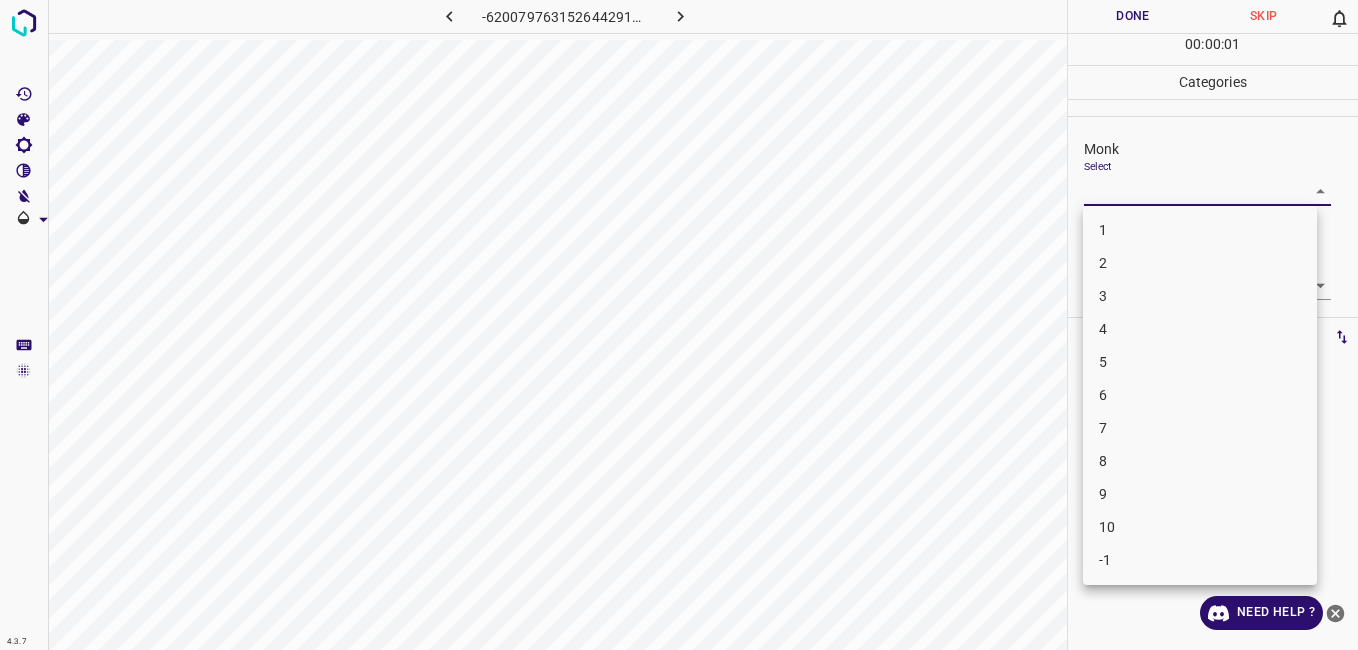 click on "4" at bounding box center [1200, 329] 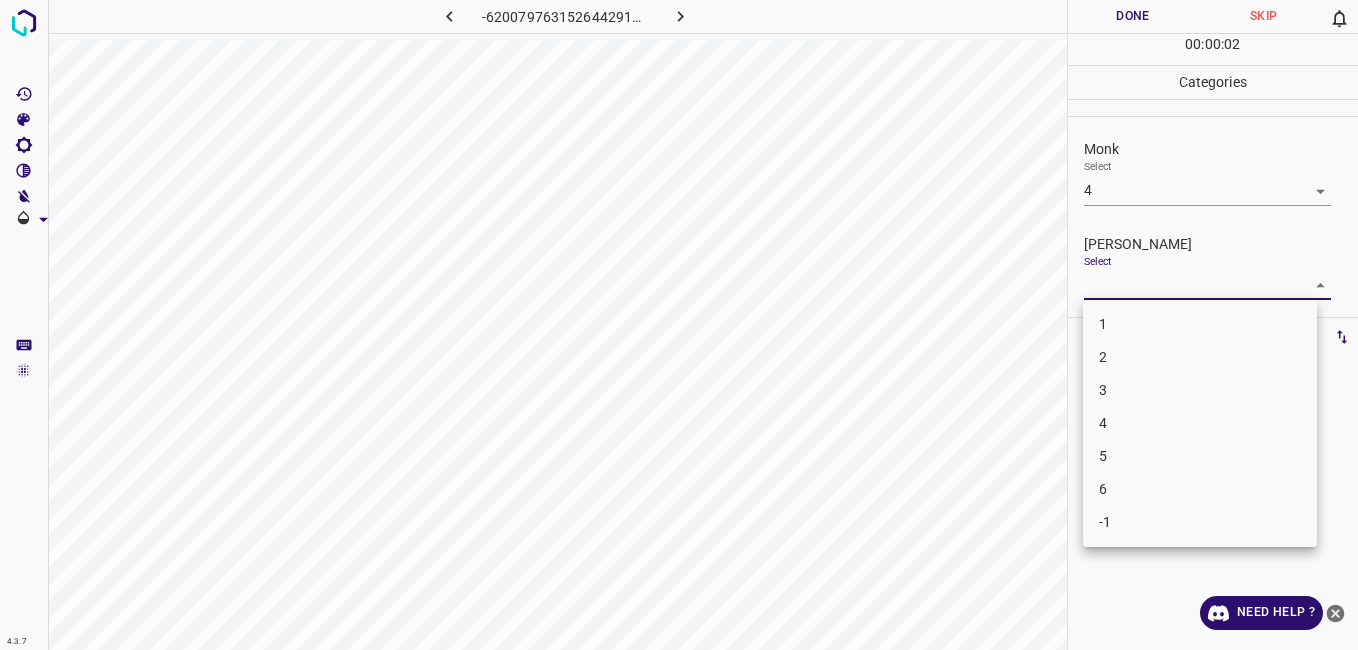 click on "4.3.7 -6200797631526442910.png Done Skip 0 00   : 00   : 02   Categories Monk   Select 4 4  [PERSON_NAME]   Select ​ Labels   0 Categories 1 Monk 2  [PERSON_NAME] Tools Space Change between modes (Draw & Edit) I Auto labeling R Restore zoom M Zoom in N Zoom out Delete Delete selecte label Filters Z Restore filters X Saturation filter C Brightness filter V Contrast filter B Gray scale filter General O Download Need Help ? - Text - Hide - Delete 1 2 3 4 5 6 -1" at bounding box center (679, 325) 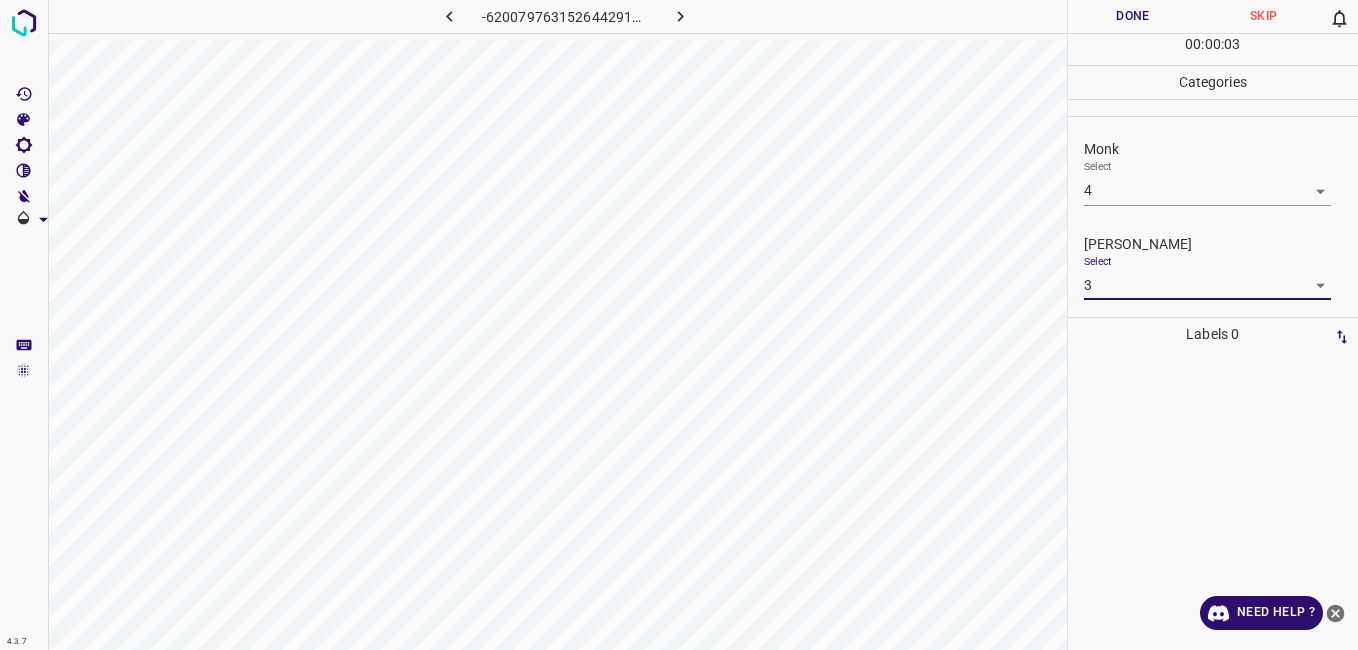 click on "Done" at bounding box center (1133, 16) 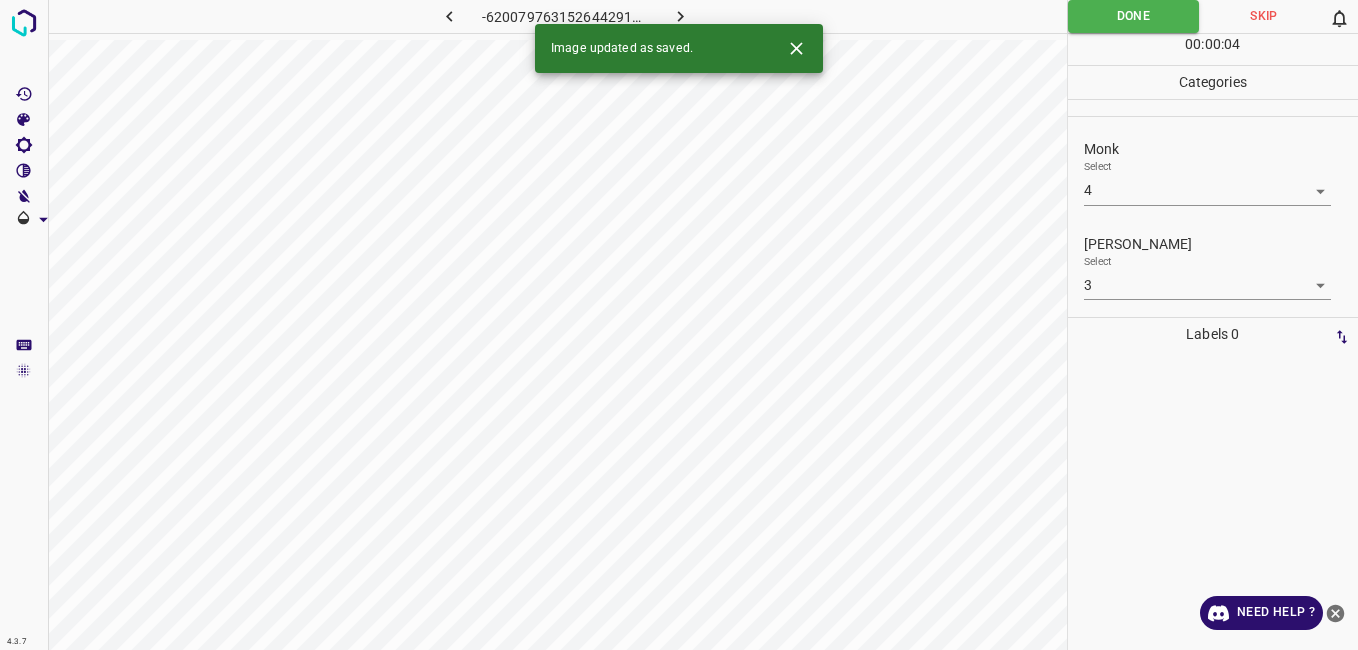click 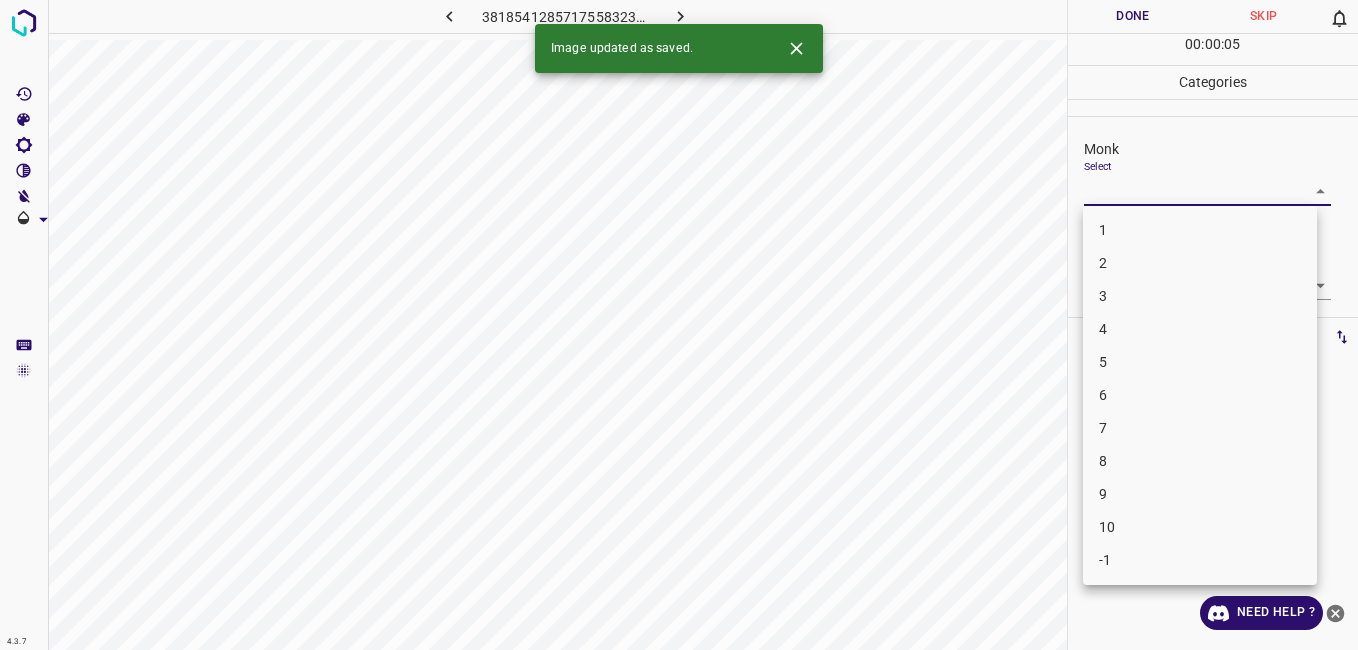 click on "4.3.7 3818541285717558323.png Done Skip 0 00   : 00   : 05   Categories Monk   Select ​  [PERSON_NAME]   Select ​ Labels   0 Categories 1 Monk 2  [PERSON_NAME] Tools Space Change between modes (Draw & Edit) I Auto labeling R Restore zoom M Zoom in N Zoom out Delete Delete selecte label Filters Z Restore filters X Saturation filter C Brightness filter V Contrast filter B Gray scale filter General O Download Image updated as saved. Need Help ? - Text - Hide - Delete 1 2 3 4 5 6 7 8 9 10 -1" at bounding box center (679, 325) 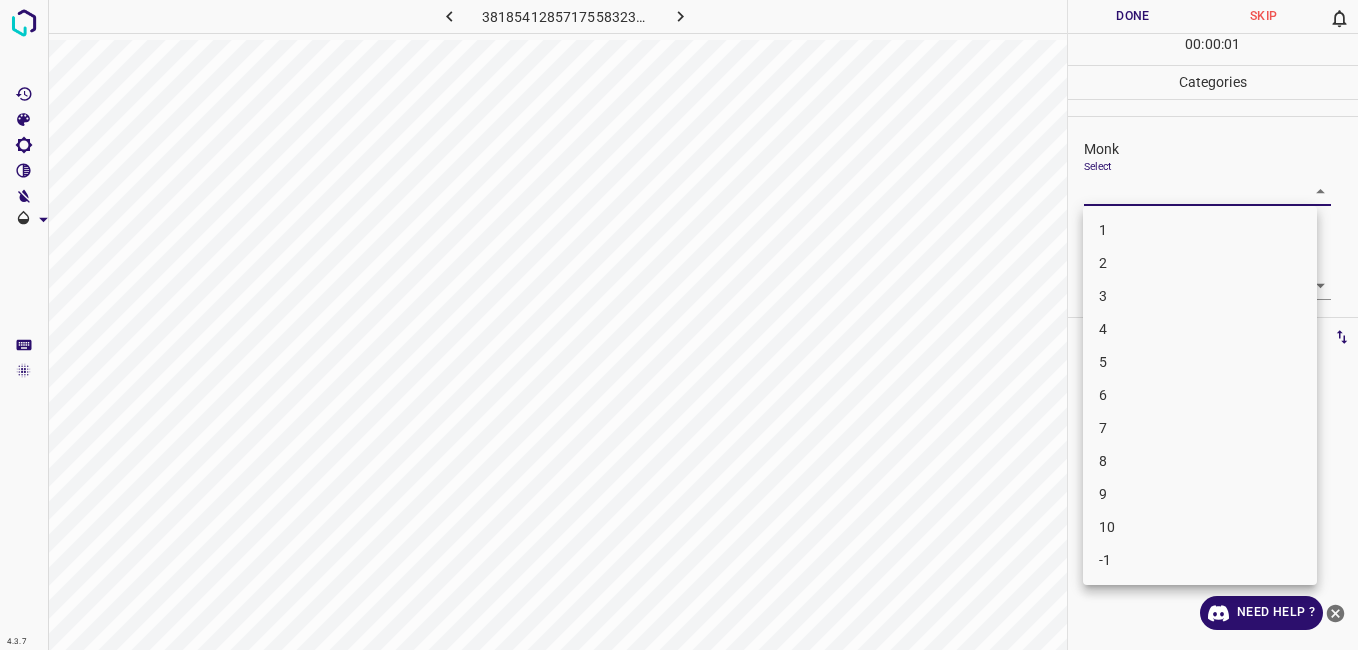 click on "3" at bounding box center [1200, 296] 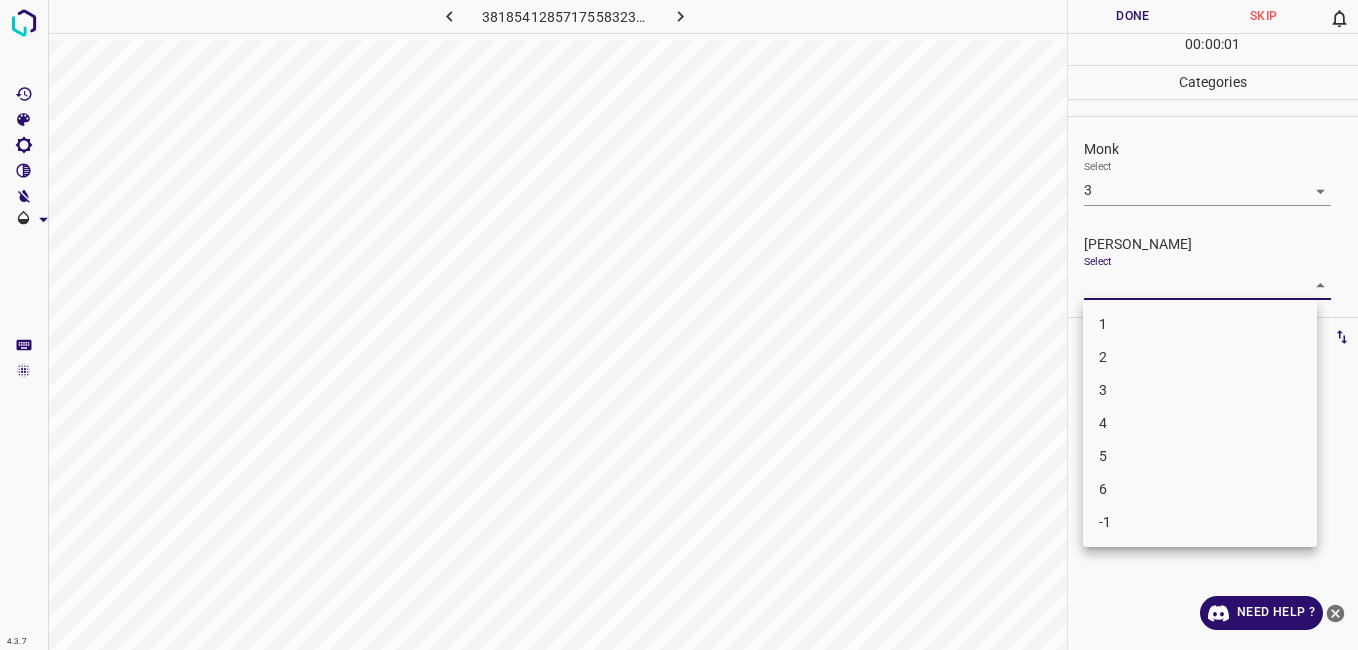 click on "4.3.7 3818541285717558323.png Done Skip 0 00   : 00   : 01   Categories Monk   Select 3 3  [PERSON_NAME]   Select ​ Labels   0 Categories 1 Monk 2  [PERSON_NAME] Tools Space Change between modes (Draw & Edit) I Auto labeling R Restore zoom M Zoom in N Zoom out Delete Delete selecte label Filters Z Restore filters X Saturation filter C Brightness filter V Contrast filter B Gray scale filter General O Download Need Help ? - Text - Hide - Delete 1 2 3 4 5 6 -1" at bounding box center (679, 325) 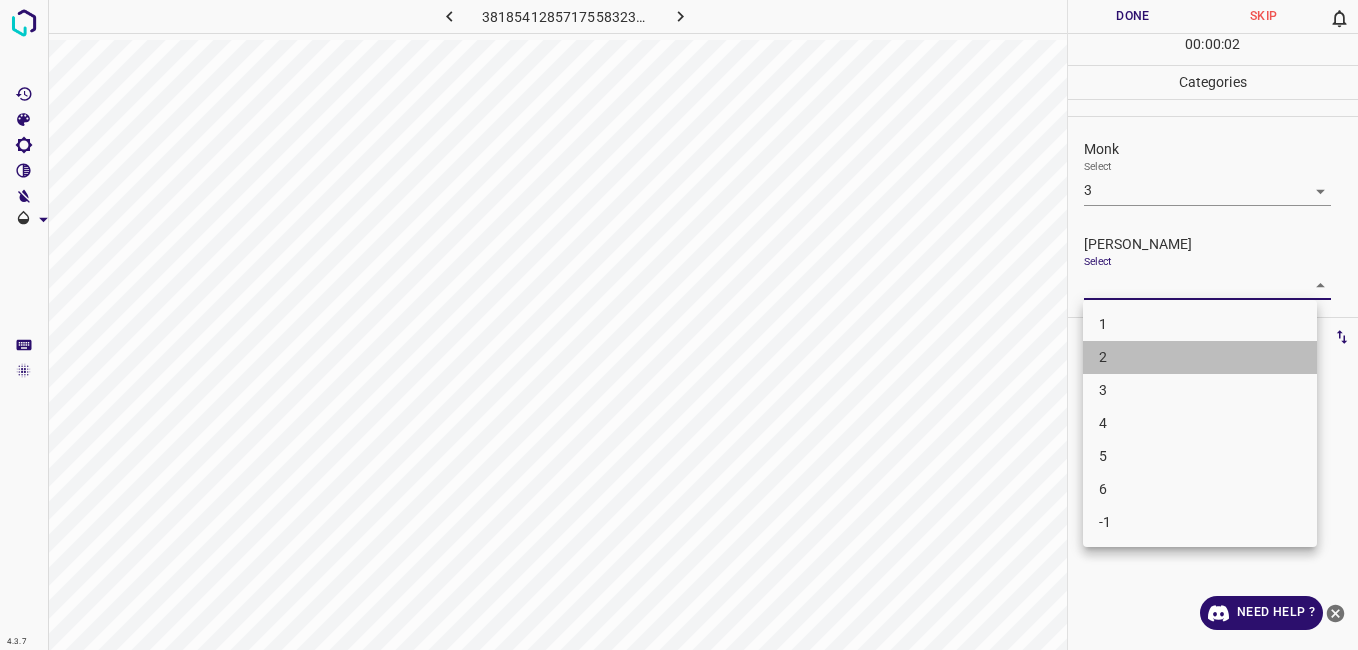 click on "2" at bounding box center (1200, 357) 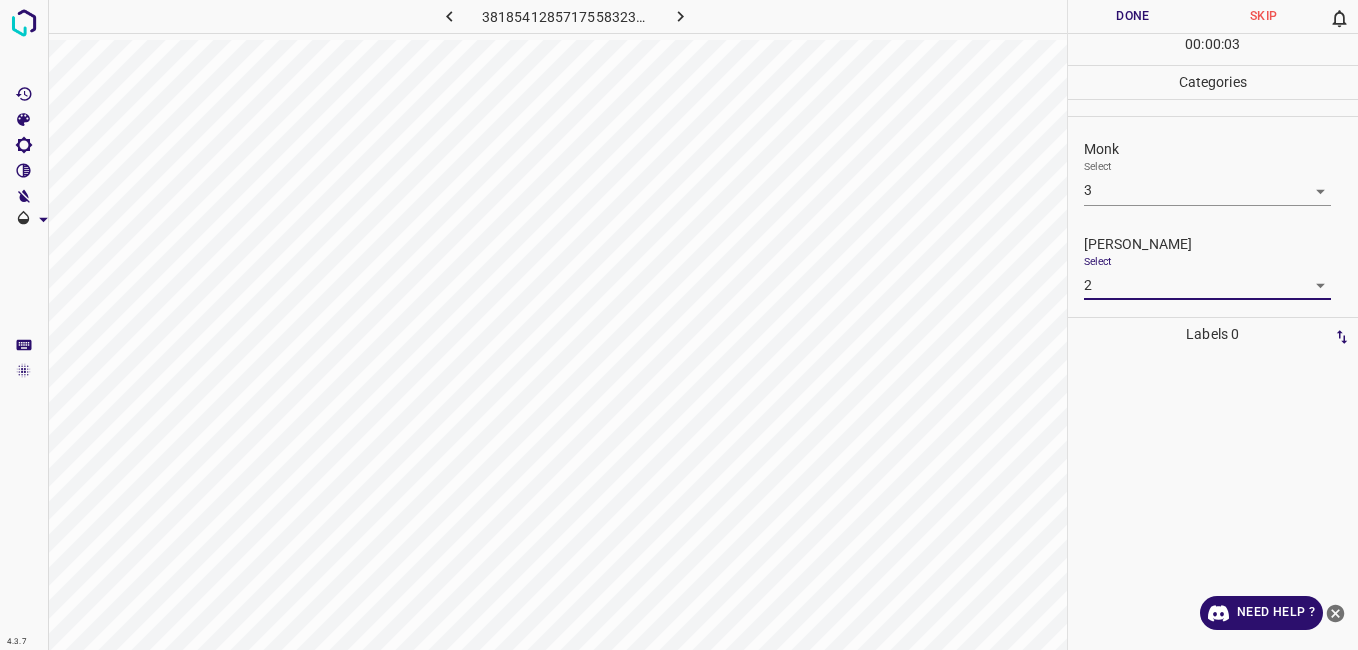 click on "Done" at bounding box center (1133, 16) 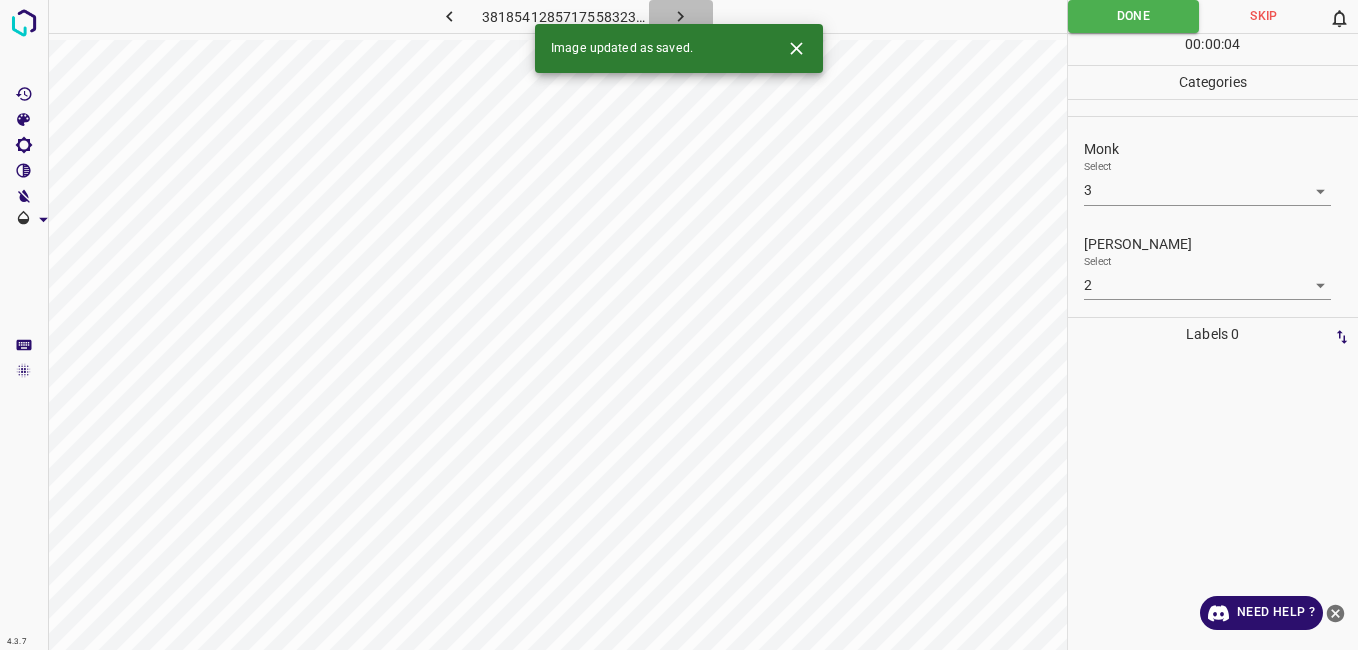click 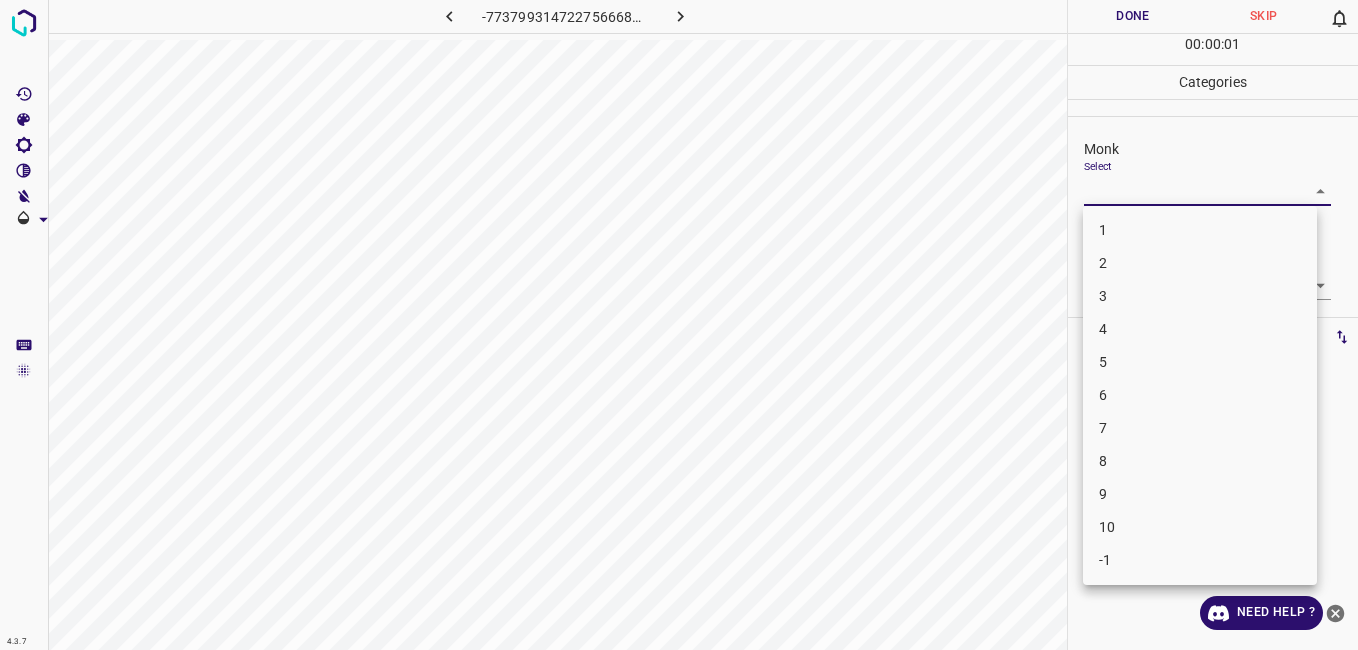 click on "4.3.7 -7737993147227566686.png Done Skip 0 00   : 00   : 01   Categories Monk   Select ​  [PERSON_NAME]   Select ​ Labels   0 Categories 1 Monk 2  [PERSON_NAME] Tools Space Change between modes (Draw & Edit) I Auto labeling R Restore zoom M Zoom in N Zoom out Delete Delete selecte label Filters Z Restore filters X Saturation filter C Brightness filter V Contrast filter B Gray scale filter General O Download Need Help ? - Text - Hide - Delete 1 2 3 4 5 6 7 8 9 10 -1" at bounding box center [679, 325] 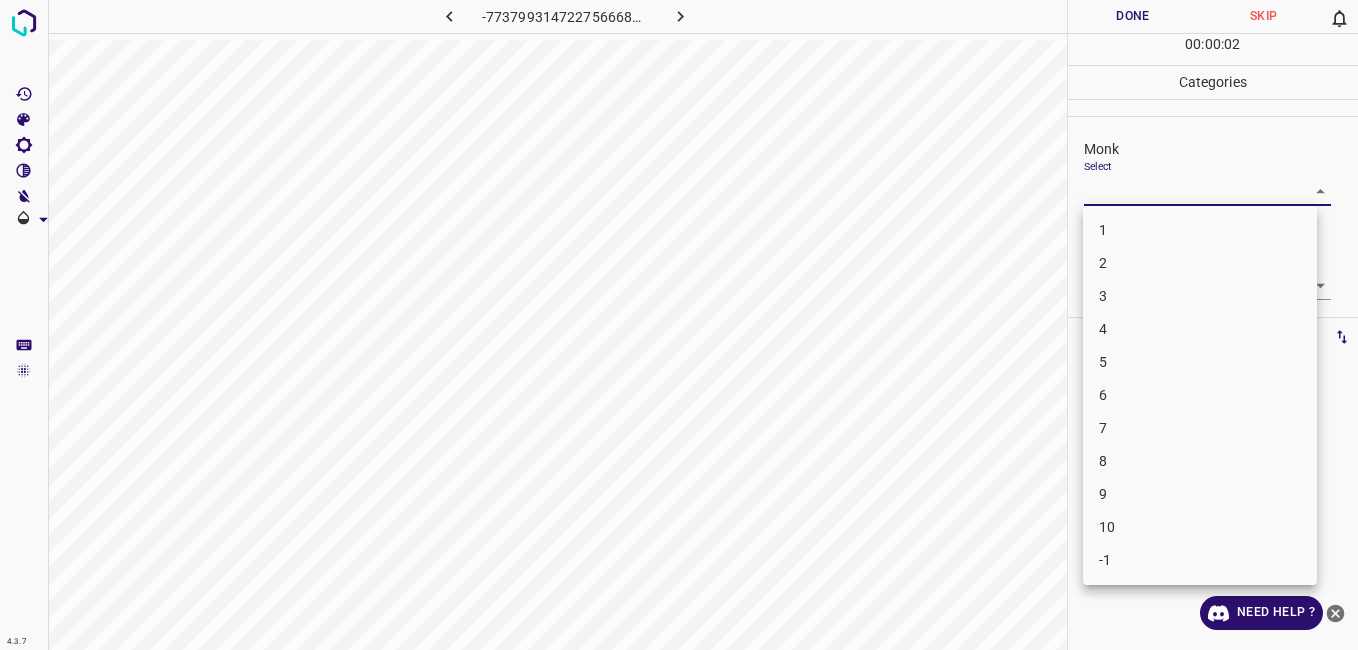 click on "2" at bounding box center [1200, 263] 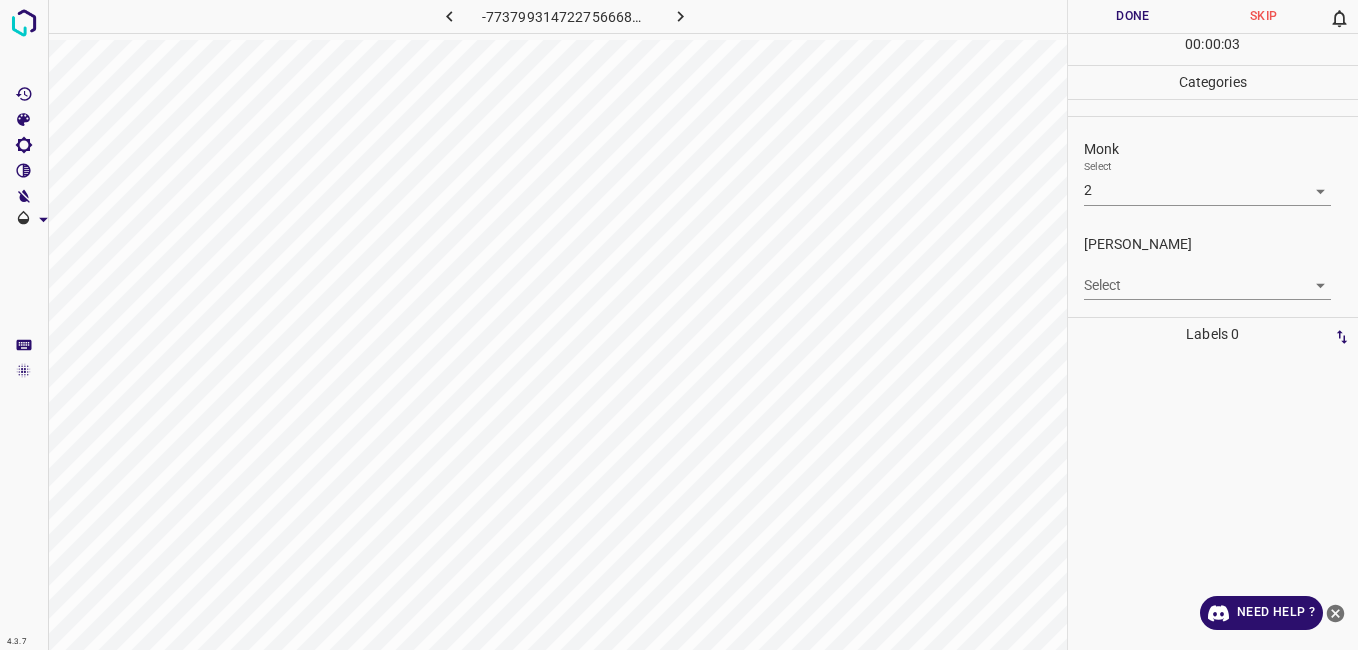 click on "4.3.7 -7737993147227566686.png Done Skip 0 00   : 00   : 03   Categories Monk   Select 2 2  [PERSON_NAME]   Select ​ Labels   0 Categories 1 Monk 2  [PERSON_NAME] Tools Space Change between modes (Draw & Edit) I Auto labeling R Restore zoom M Zoom in N Zoom out Delete Delete selecte label Filters Z Restore filters X Saturation filter C Brightness filter V Contrast filter B Gray scale filter General O Download Need Help ? - Text - Hide - Delete" at bounding box center [679, 325] 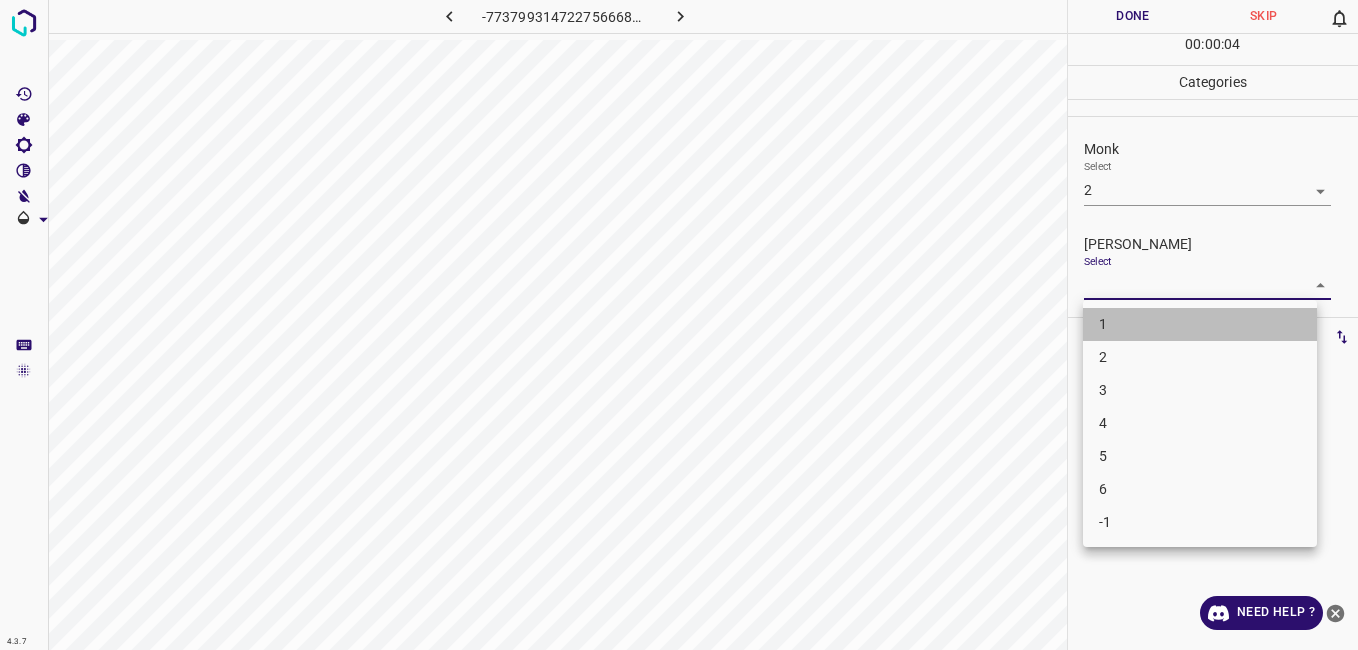 click on "1" at bounding box center [1200, 324] 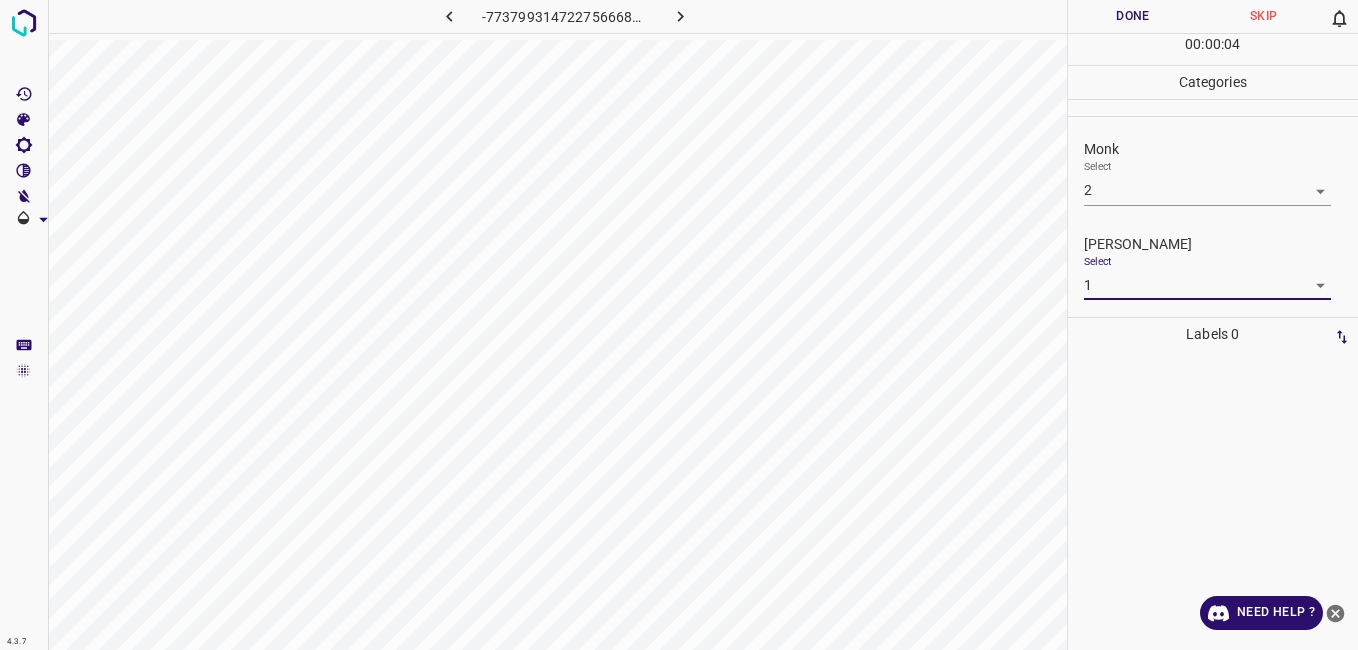 click on "Done" at bounding box center [1133, 16] 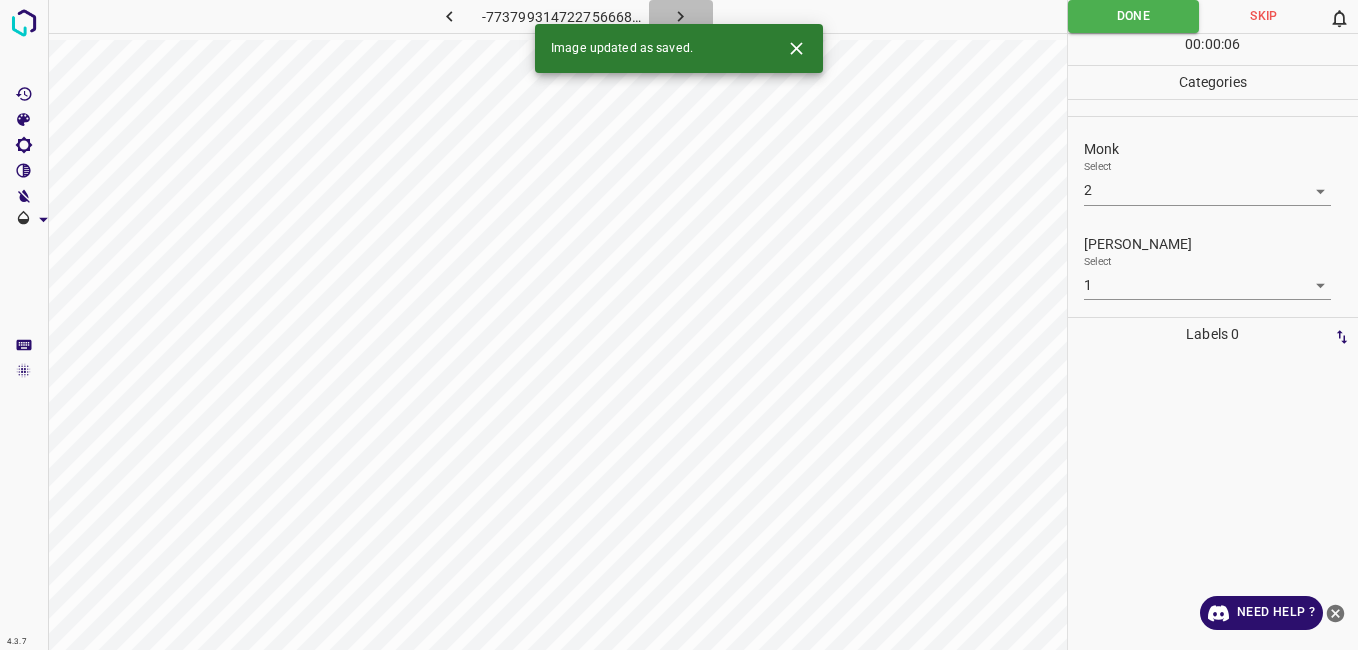 click at bounding box center (681, 16) 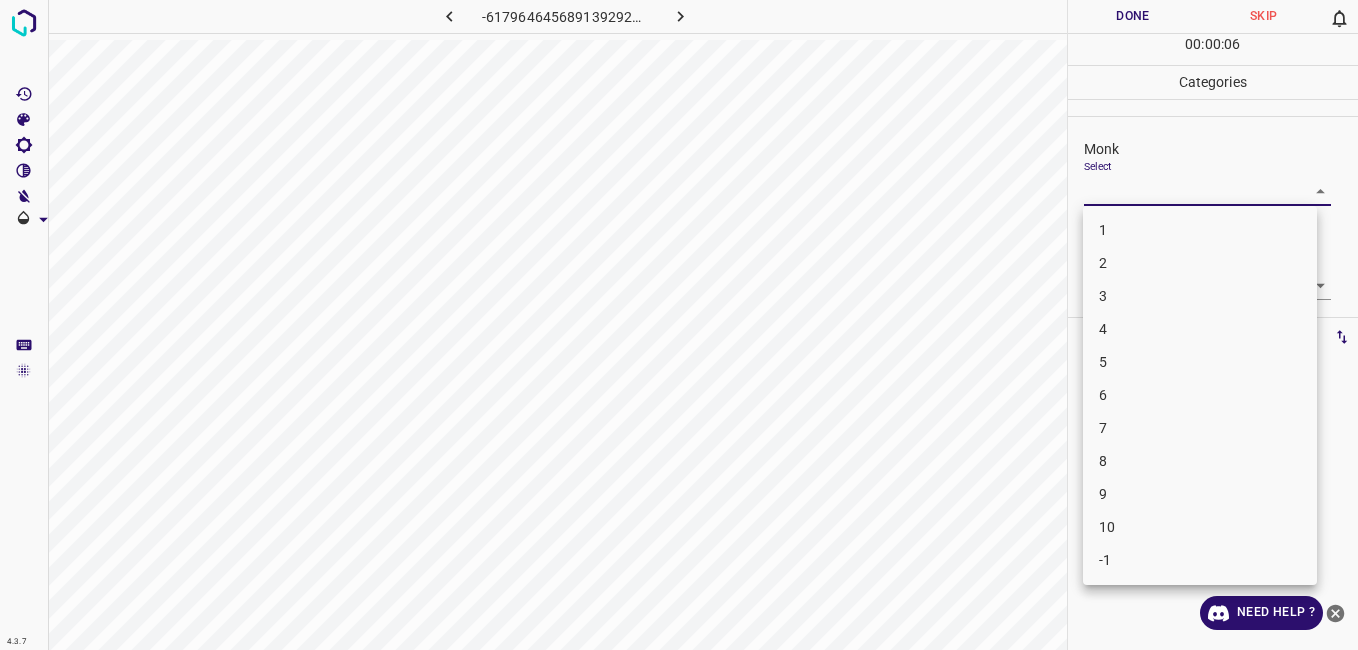 click on "4.3.7 -6179646456891392929.png Done Skip 0 00   : 00   : 06   Categories Monk   Select ​  [PERSON_NAME]   Select ​ Labels   0 Categories 1 Monk 2  [PERSON_NAME] Tools Space Change between modes (Draw & Edit) I Auto labeling R Restore zoom M Zoom in N Zoom out Delete Delete selecte label Filters Z Restore filters X Saturation filter C Brightness filter V Contrast filter B Gray scale filter General O Download Need Help ? - Text - Hide - Delete 1 2 3 4 5 6 7 8 9 10 -1" at bounding box center (679, 325) 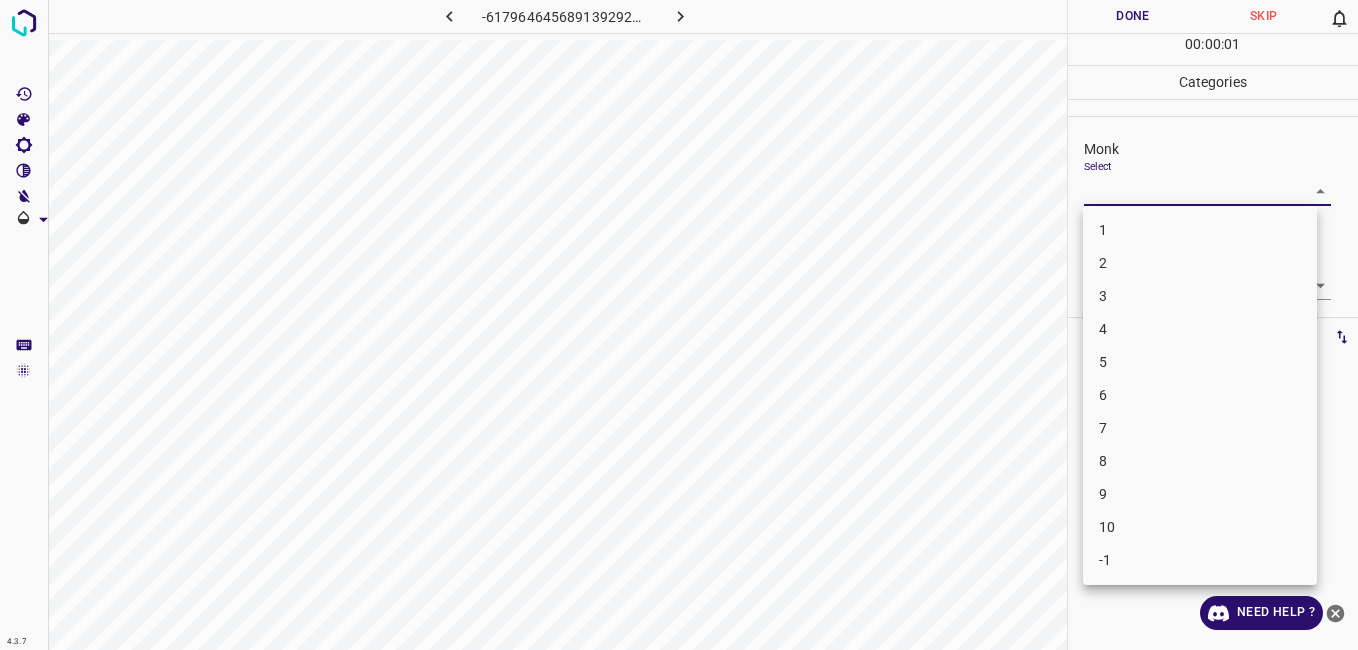 click on "4" at bounding box center (1200, 329) 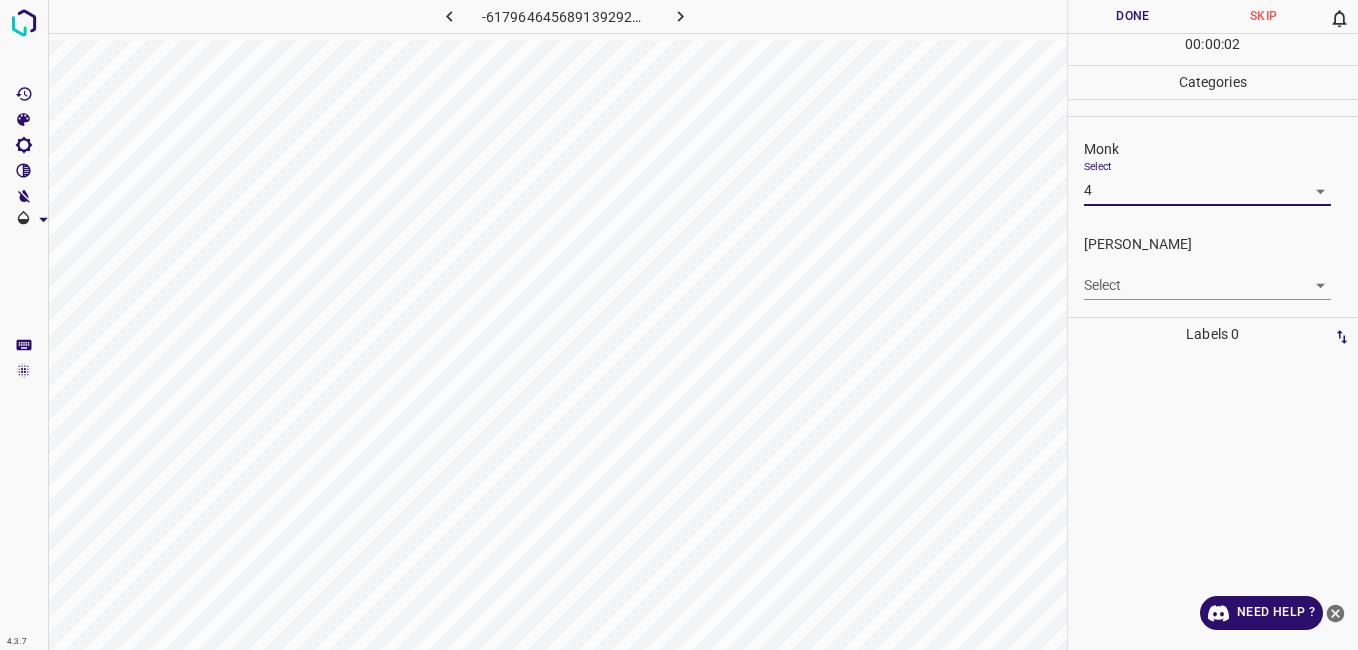 click on "[PERSON_NAME]   Select ​" at bounding box center (1213, 267) 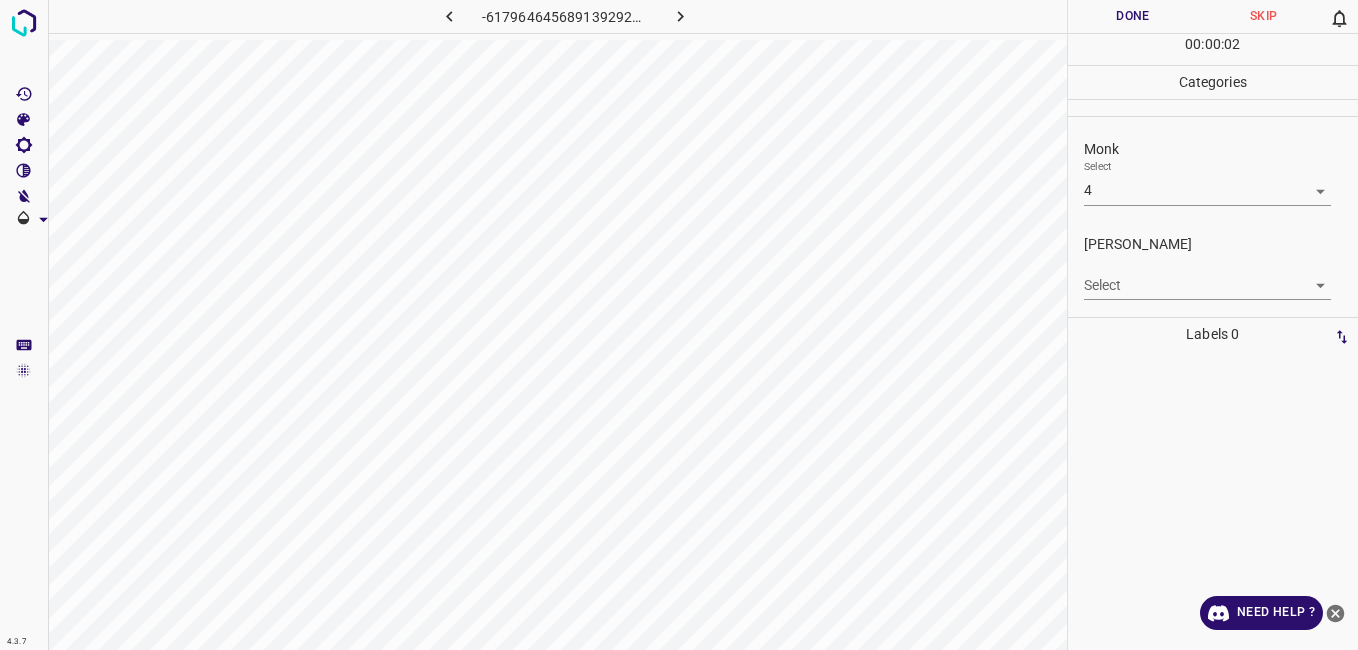click on "4.3.7 -6179646456891392929.png Done Skip 0 00   : 00   : 02   Categories Monk   Select 4 4  [PERSON_NAME]   Select ​ Labels   0 Categories 1 Monk 2  [PERSON_NAME] Tools Space Change between modes (Draw & Edit) I Auto labeling R Restore zoom M Zoom in N Zoom out Delete Delete selecte label Filters Z Restore filters X Saturation filter C Brightness filter V Contrast filter B Gray scale filter General O Download Need Help ? - Text - Hide - Delete" at bounding box center (679, 325) 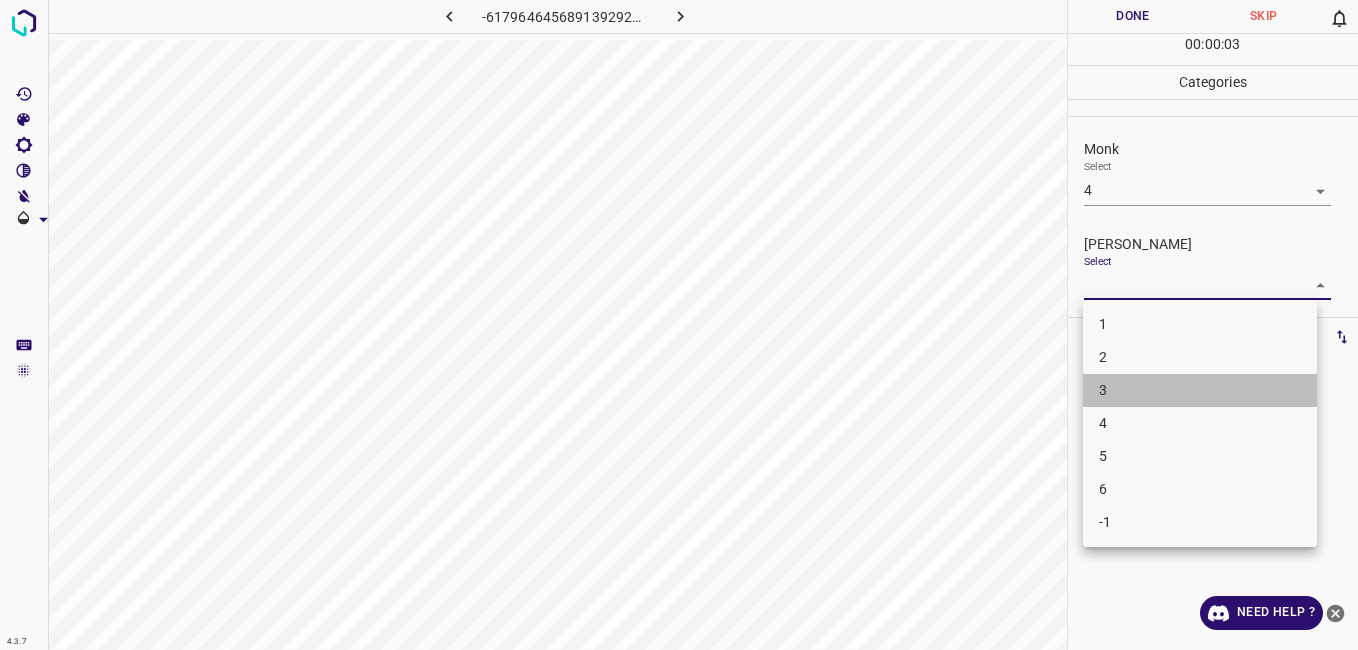 click on "3" at bounding box center [1200, 390] 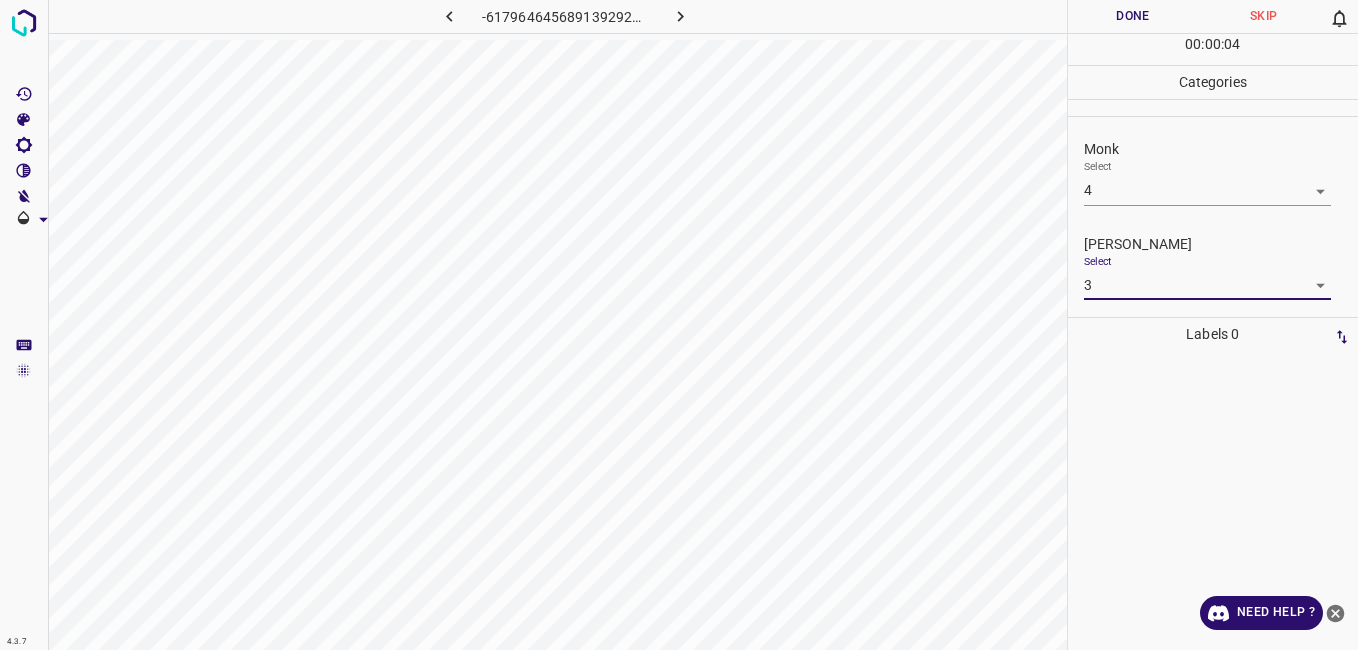 click on "Done" at bounding box center (1133, 16) 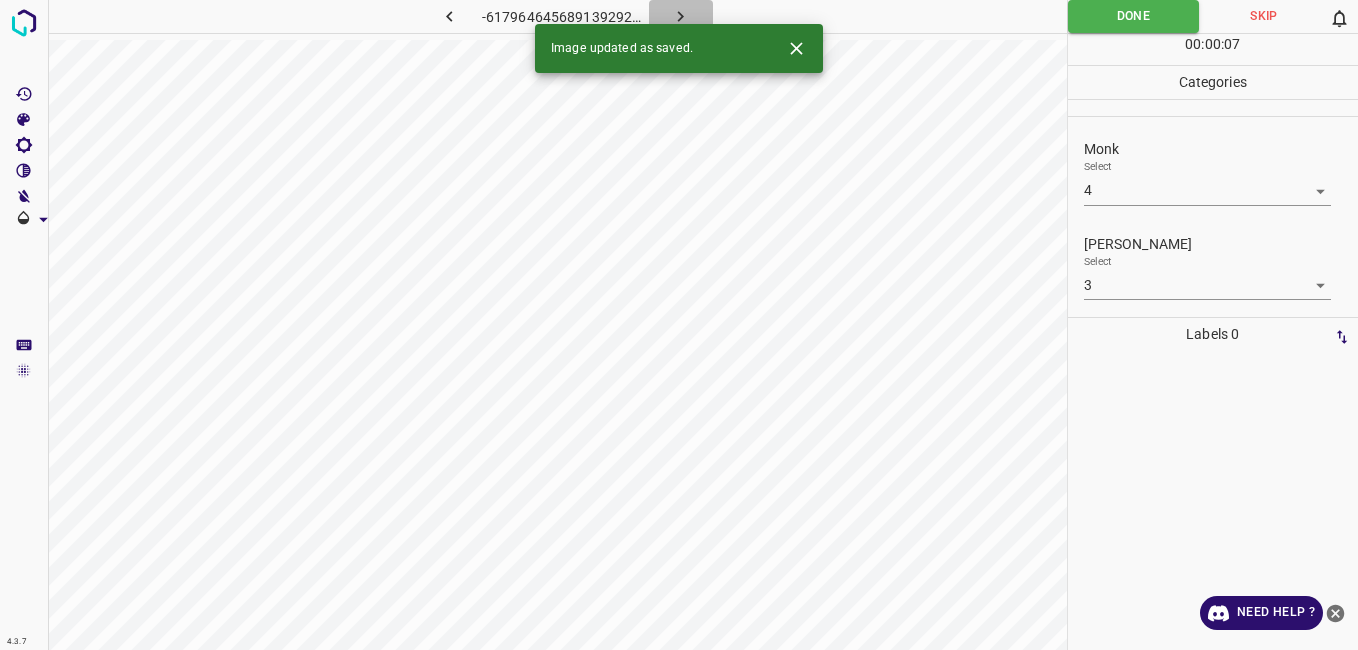 click at bounding box center [681, 16] 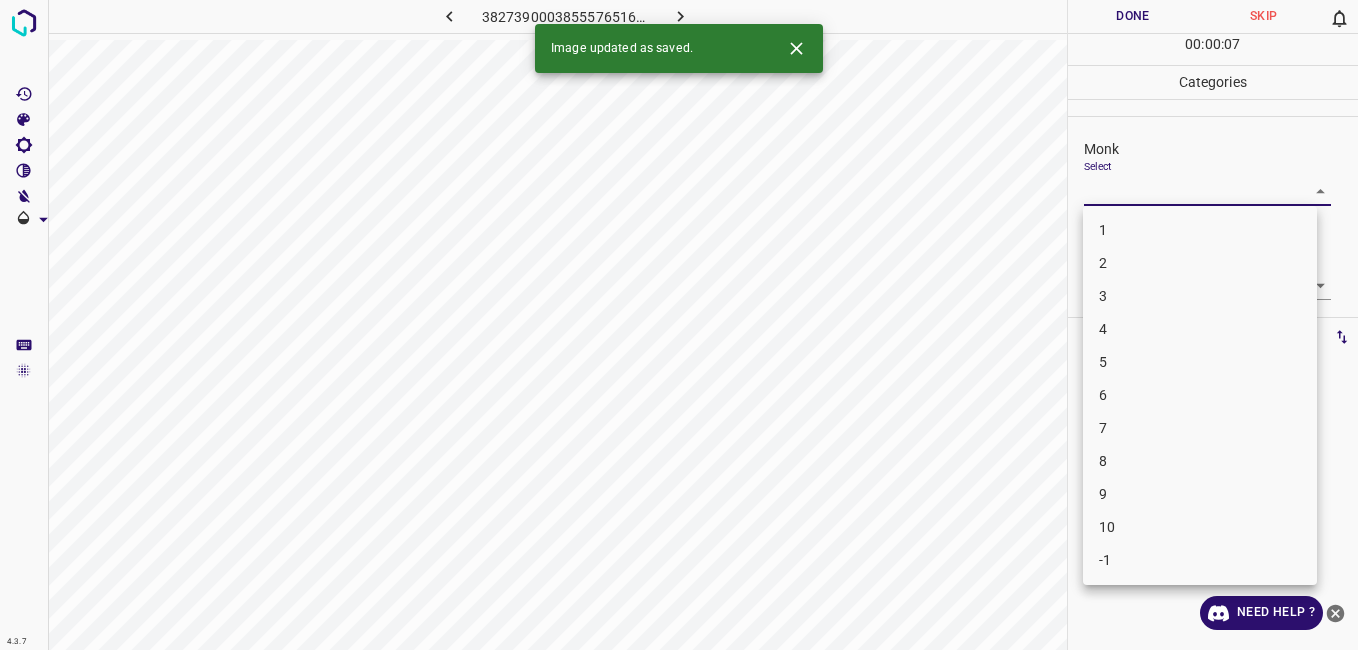 click on "4.3.7 3827390003855576516.png Done Skip 0 00   : 00   : 07   Categories Monk   Select ​  [PERSON_NAME]   Select ​ Labels   0 Categories 1 Monk 2  [PERSON_NAME] Tools Space Change between modes (Draw & Edit) I Auto labeling R Restore zoom M Zoom in N Zoom out Delete Delete selecte label Filters Z Restore filters X Saturation filter C Brightness filter V Contrast filter B Gray scale filter General O Download Image updated as saved. Need Help ? - Text - Hide - Delete 1 2 3 4 5 6 7 8 9 10 -1" at bounding box center (679, 325) 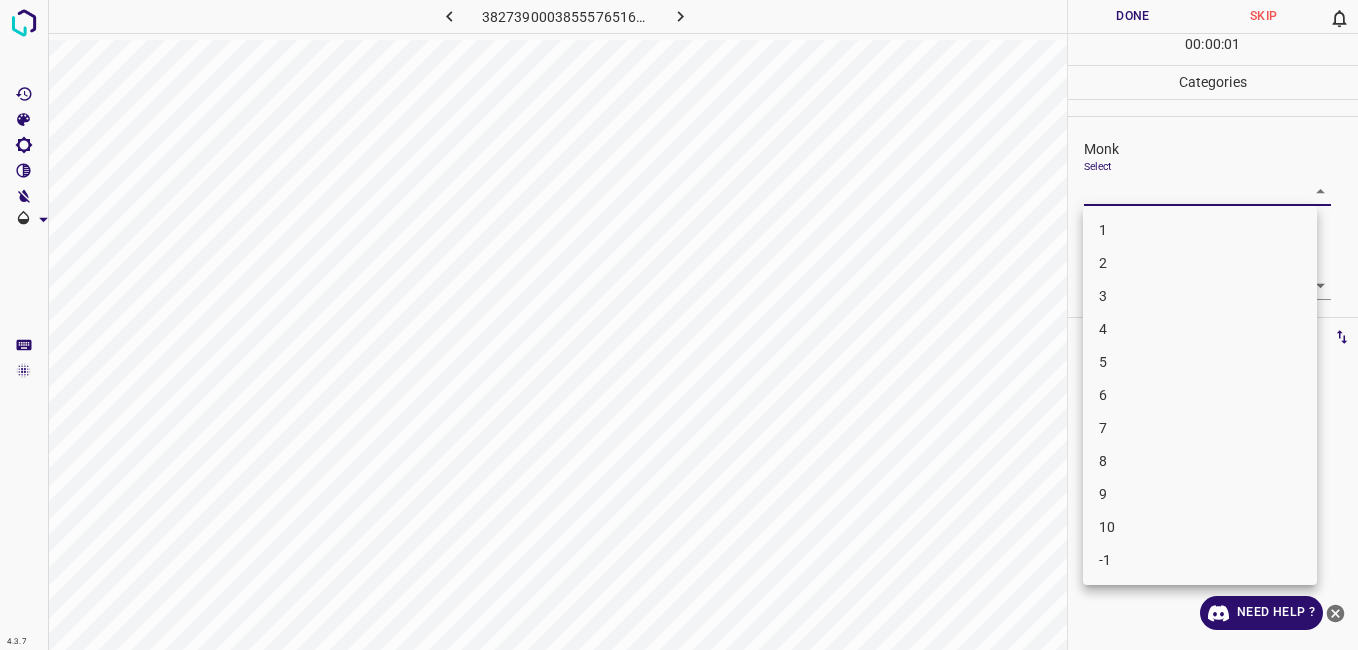 click on "2" at bounding box center (1200, 263) 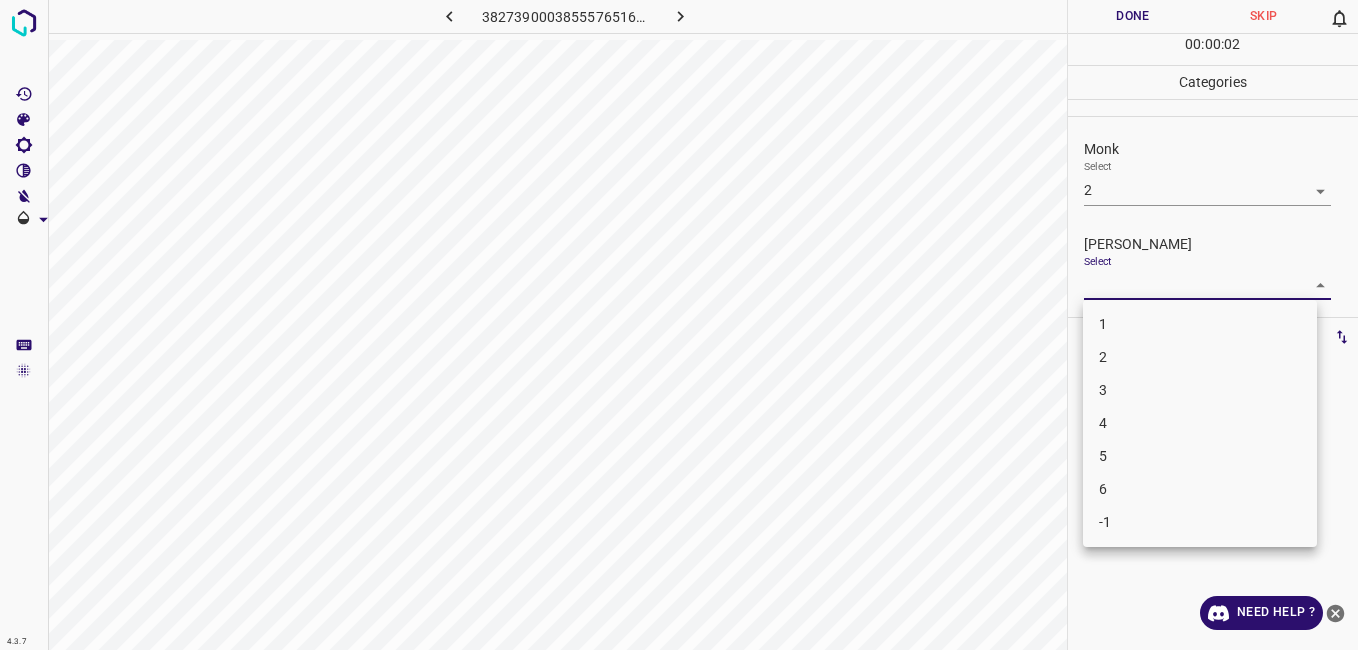 click on "4.3.7 3827390003855576516.png Done Skip 0 00   : 00   : 02   Categories Monk   Select 2 2  [PERSON_NAME]   Select ​ Labels   0 Categories 1 Monk 2  [PERSON_NAME] Tools Space Change between modes (Draw & Edit) I Auto labeling R Restore zoom M Zoom in N Zoom out Delete Delete selecte label Filters Z Restore filters X Saturation filter C Brightness filter V Contrast filter B Gray scale filter General O Download Need Help ? - Text - Hide - Delete 1 2 3 4 5 6 -1" at bounding box center (679, 325) 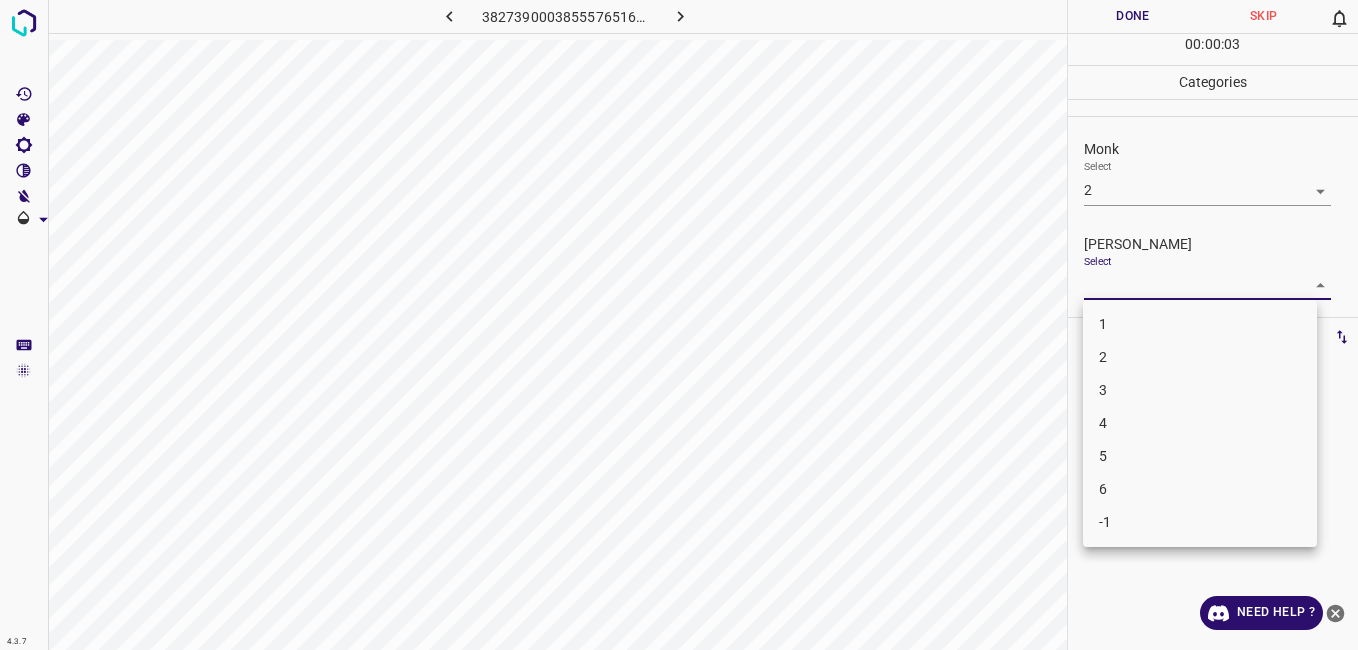 click on "1" at bounding box center [1200, 324] 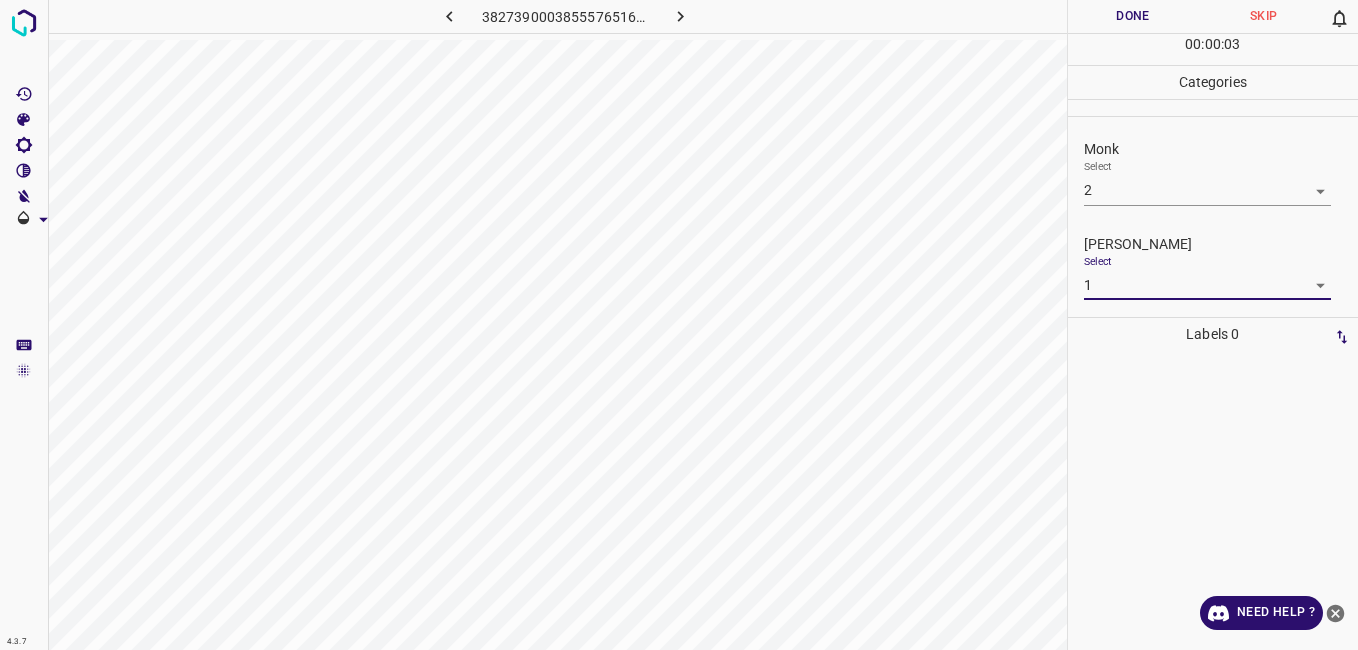 click on "Done" at bounding box center (1133, 16) 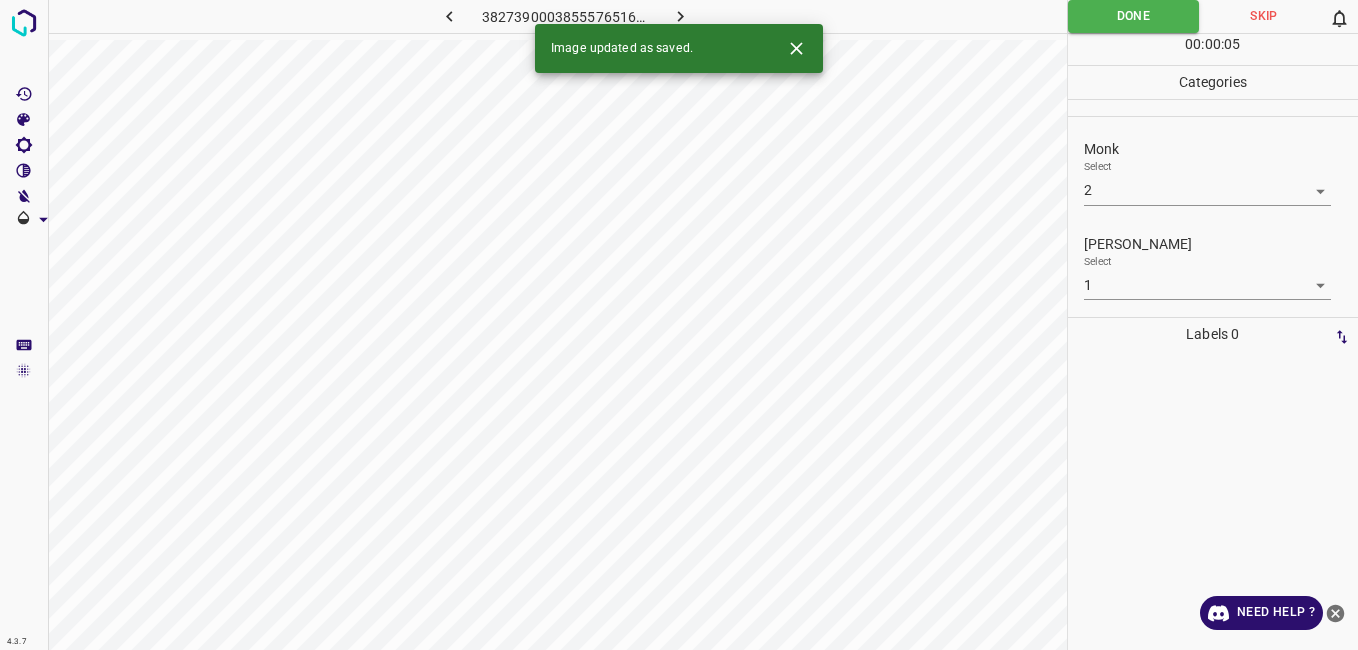click 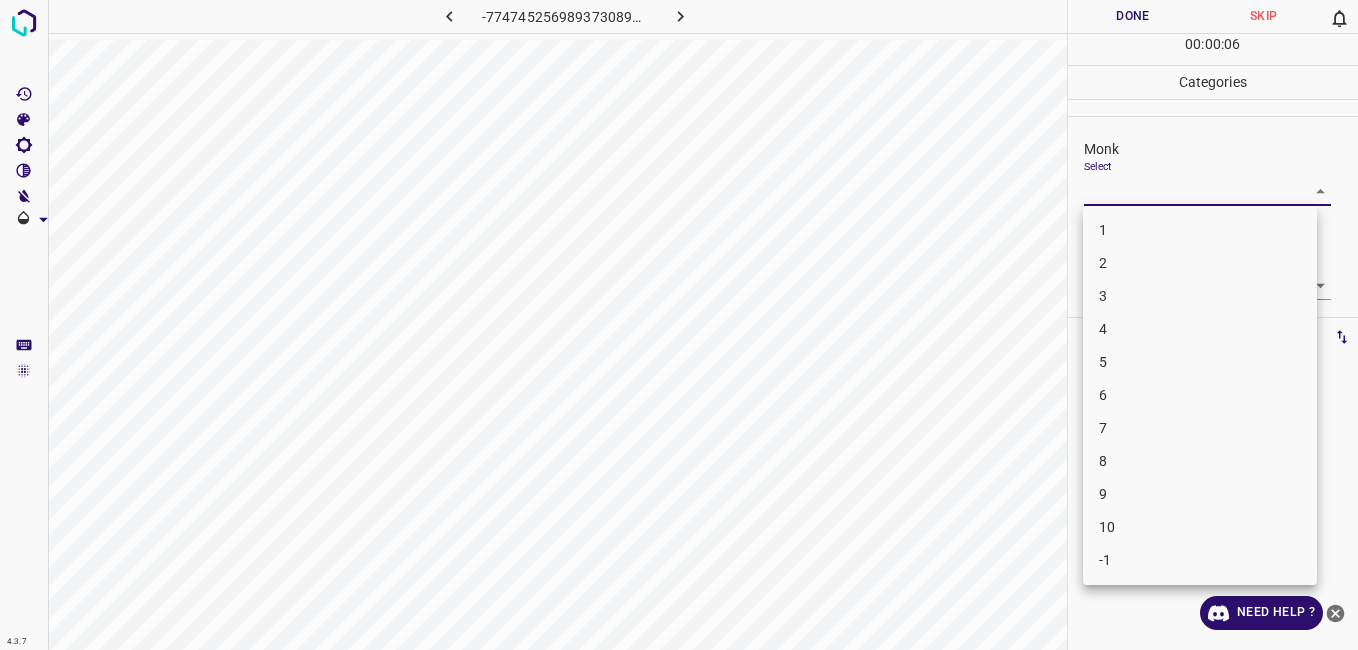 click on "4.3.7 -7747452569893730891.png Done Skip 0 00   : 00   : 06   Categories Monk   Select ​  [PERSON_NAME]   Select ​ Labels   0 Categories 1 Monk 2  [PERSON_NAME] Tools Space Change between modes (Draw & Edit) I Auto labeling R Restore zoom M Zoom in N Zoom out Delete Delete selecte label Filters Z Restore filters X Saturation filter C Brightness filter V Contrast filter B Gray scale filter General O Download Need Help ? - Text - Hide - Delete 1 2 3 4 5 6 7 8 9 10 -1" at bounding box center [679, 325] 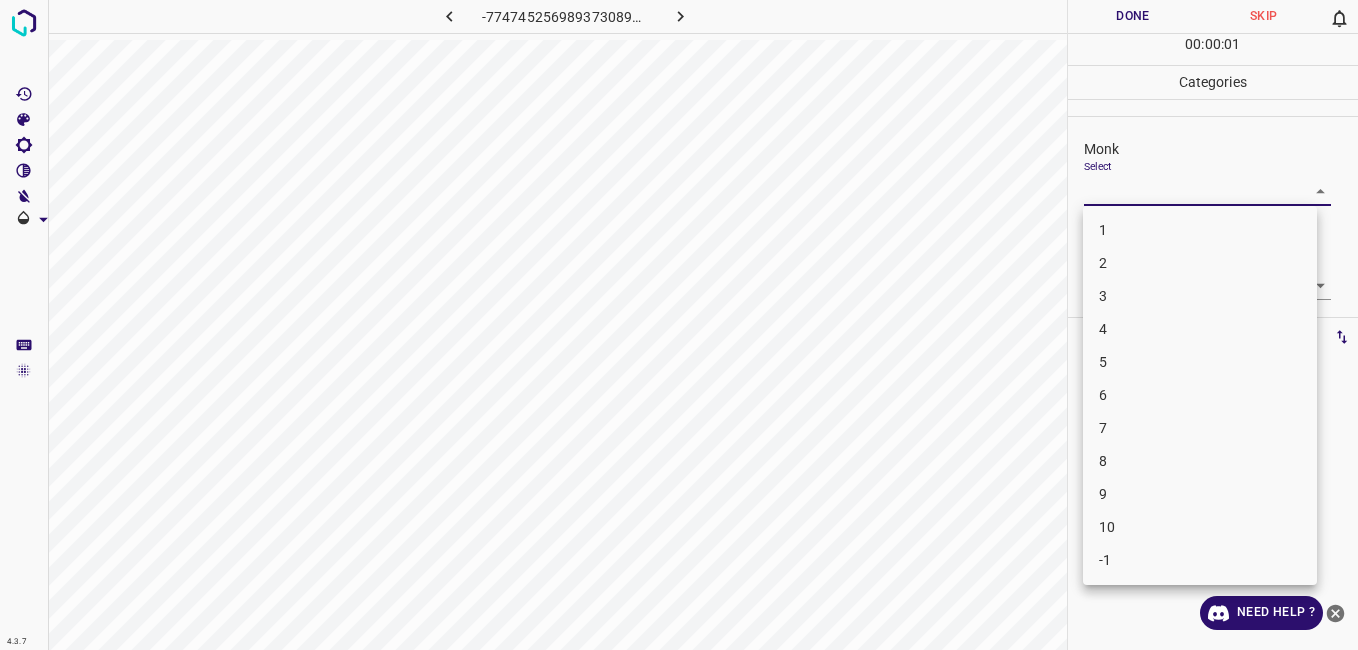 click on "4" at bounding box center [1200, 329] 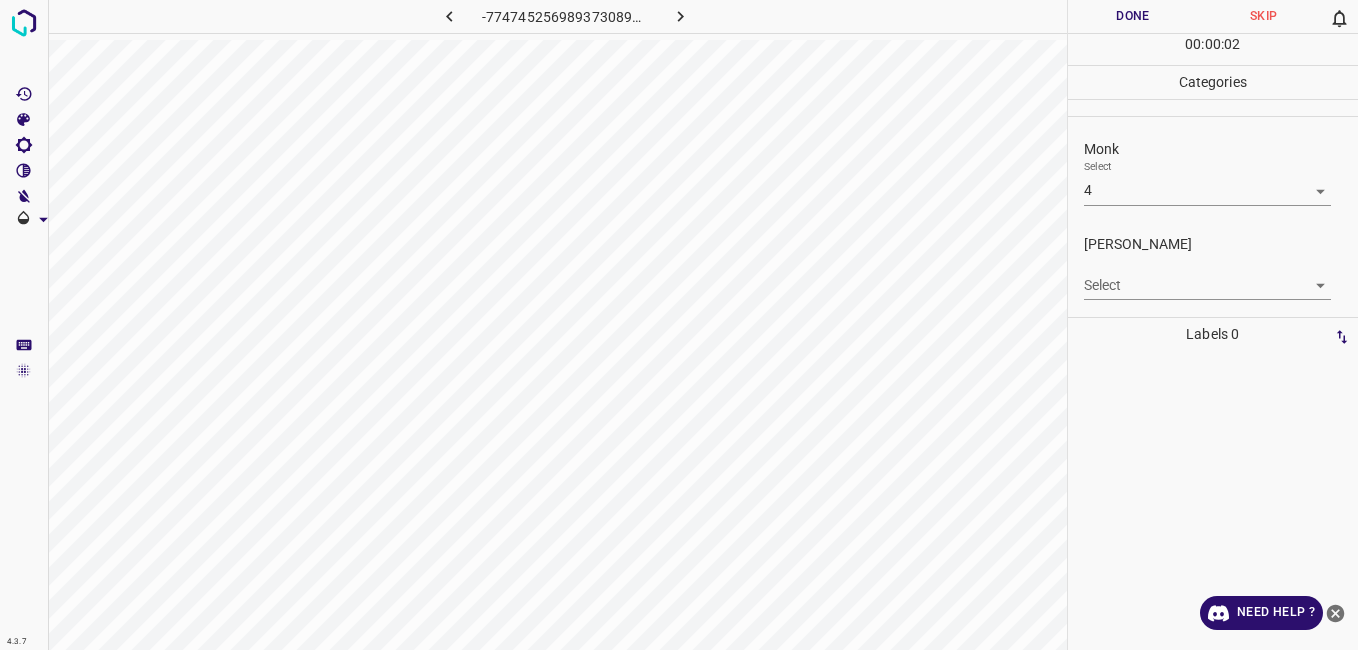 click on "[PERSON_NAME]   Select ​" at bounding box center (1213, 267) 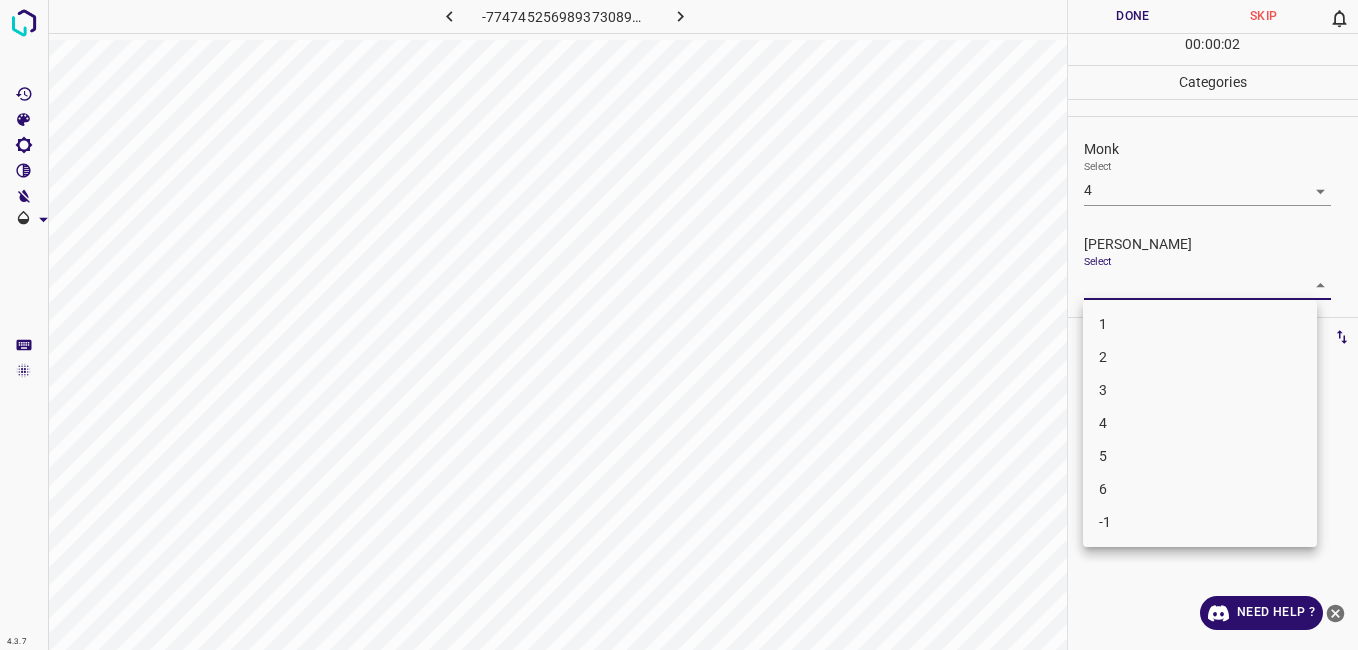 click on "4.3.7 -7747452569893730891.png Done Skip 0 00   : 00   : 02   Categories Monk   Select 4 4  [PERSON_NAME]   Select ​ Labels   0 Categories 1 Monk 2  [PERSON_NAME] Tools Space Change between modes (Draw & Edit) I Auto labeling R Restore zoom M Zoom in N Zoom out Delete Delete selecte label Filters Z Restore filters X Saturation filter C Brightness filter V Contrast filter B Gray scale filter General O Download Need Help ? - Text - Hide - Delete 1 2 3 4 5 6 -1" at bounding box center [679, 325] 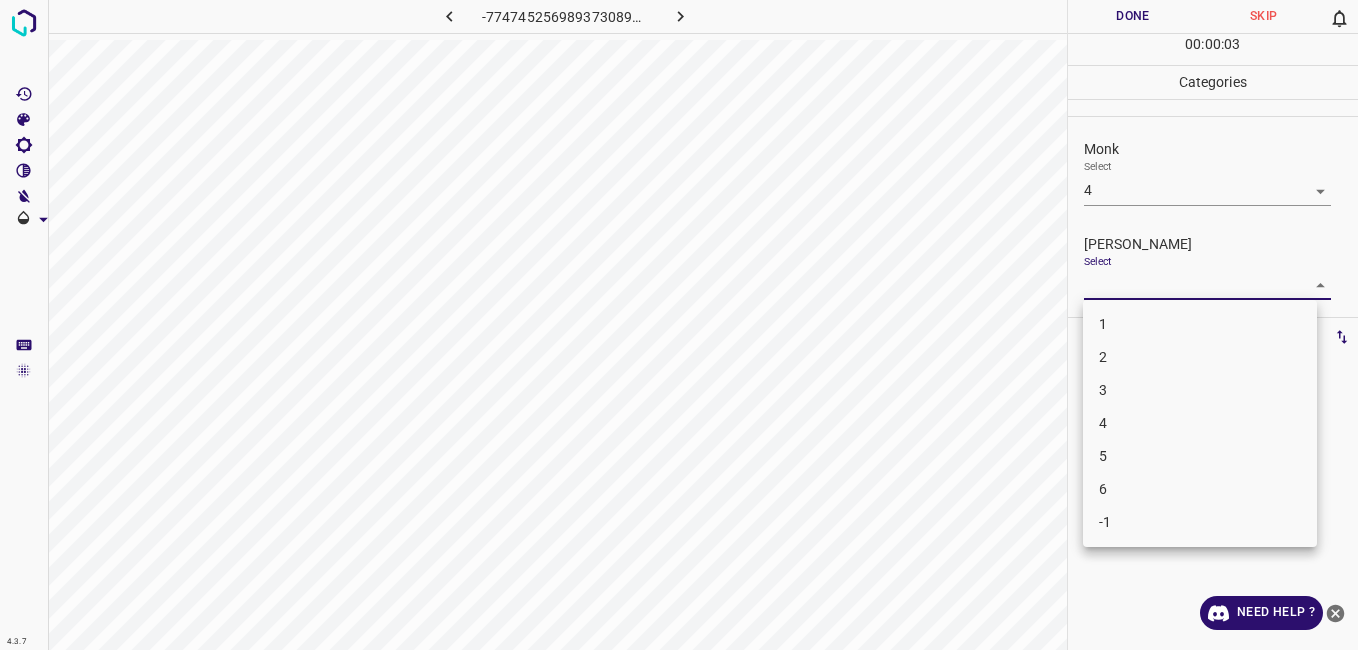 click on "3" at bounding box center [1200, 390] 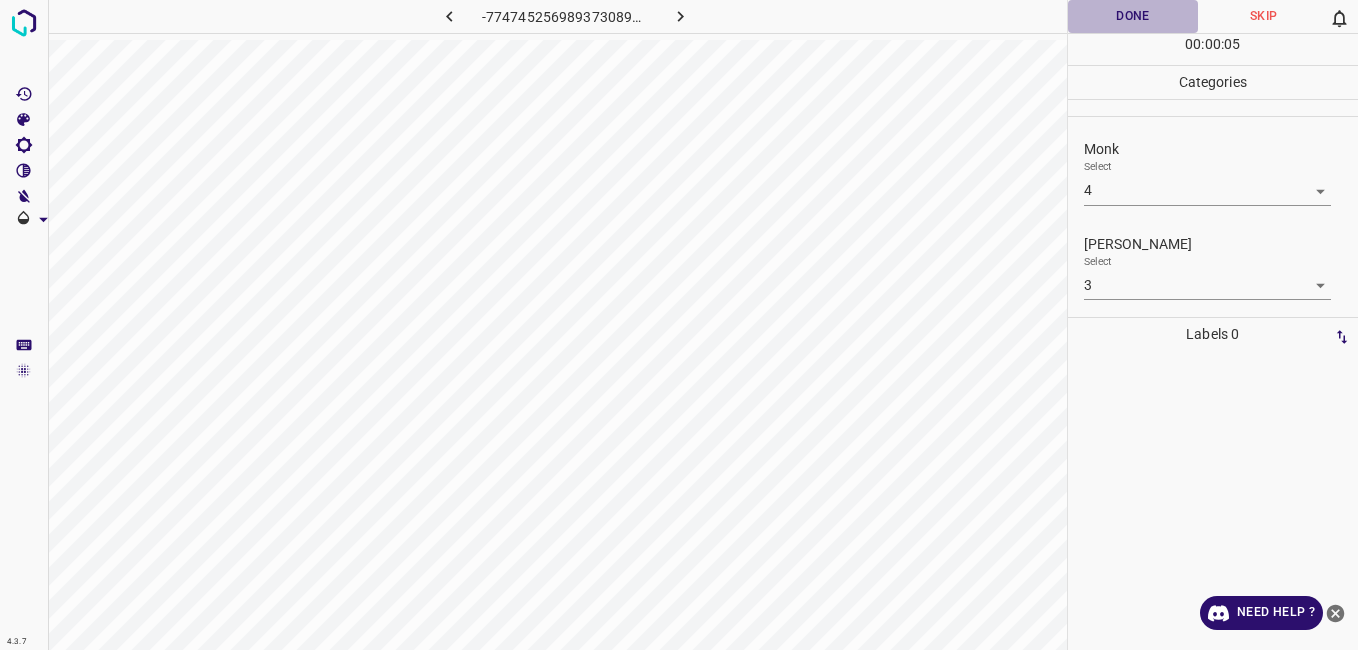 click on "Done" at bounding box center [1133, 16] 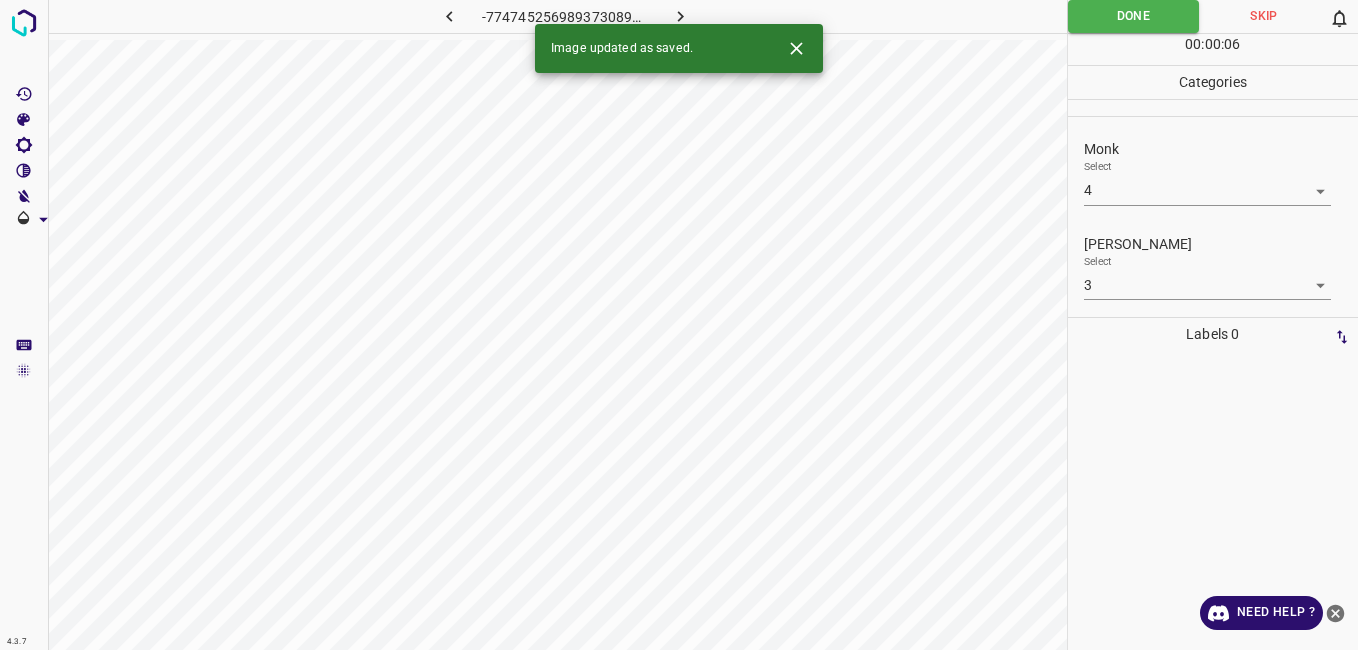click 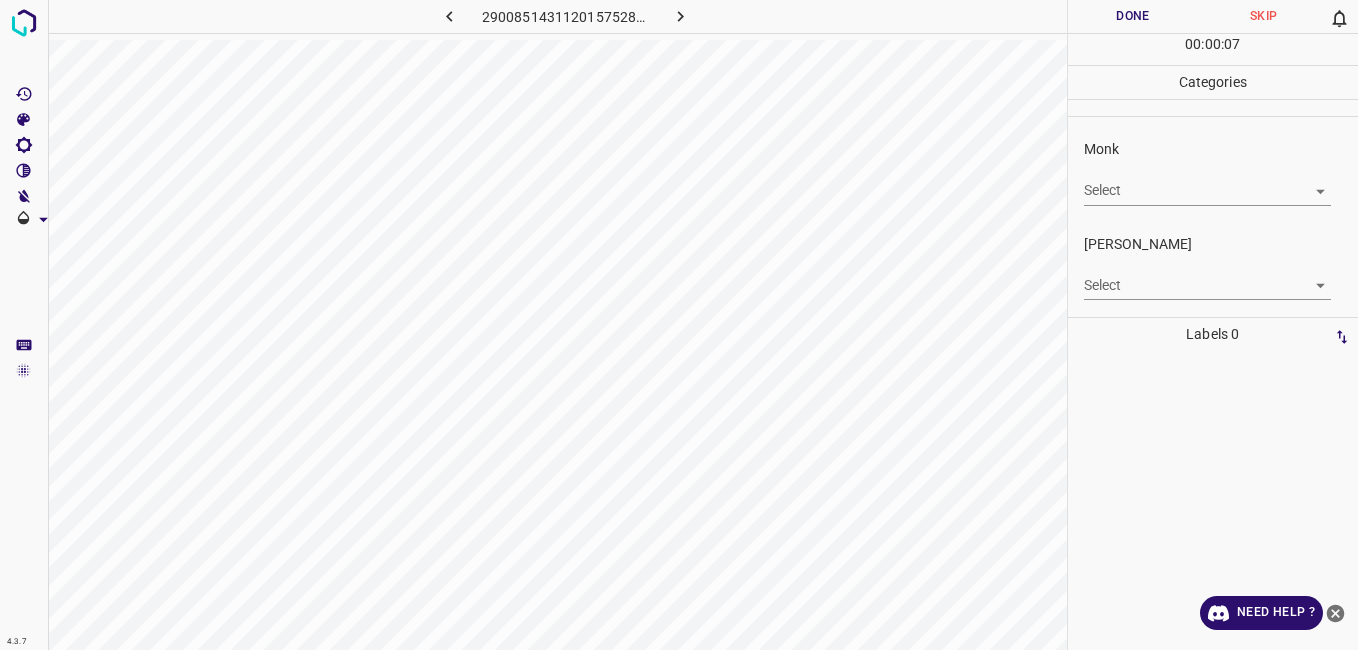click on "Monk   Select ​" at bounding box center (1213, 172) 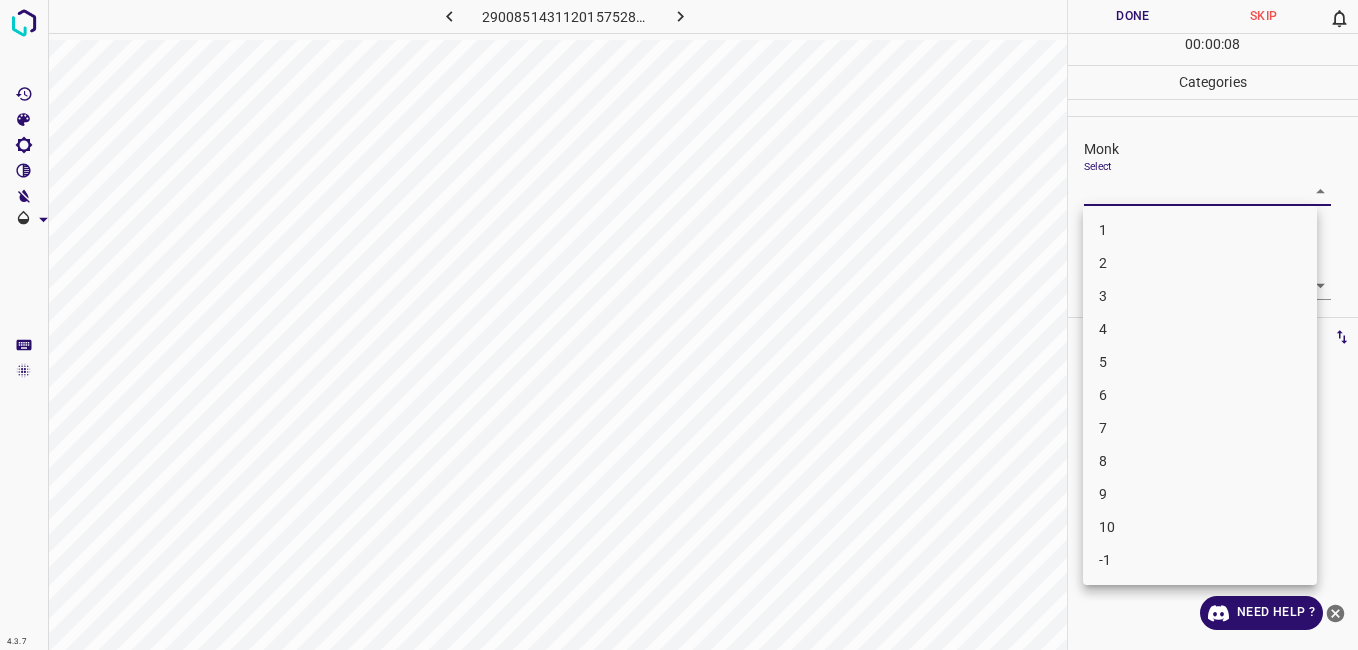click on "4.3.7 2900851431120157528.png Done Skip 0 00   : 00   : 08   Categories Monk   Select ​  [PERSON_NAME]   Select ​ Labels   0 Categories 1 Monk 2  [PERSON_NAME] Tools Space Change between modes (Draw & Edit) I Auto labeling R Restore zoom M Zoom in N Zoom out Delete Delete selecte label Filters Z Restore filters X Saturation filter C Brightness filter V Contrast filter B Gray scale filter General O Download Need Help ? - Text - Hide - Delete 1 2 3 4 5 6 7 8 9 10 -1" at bounding box center (679, 325) 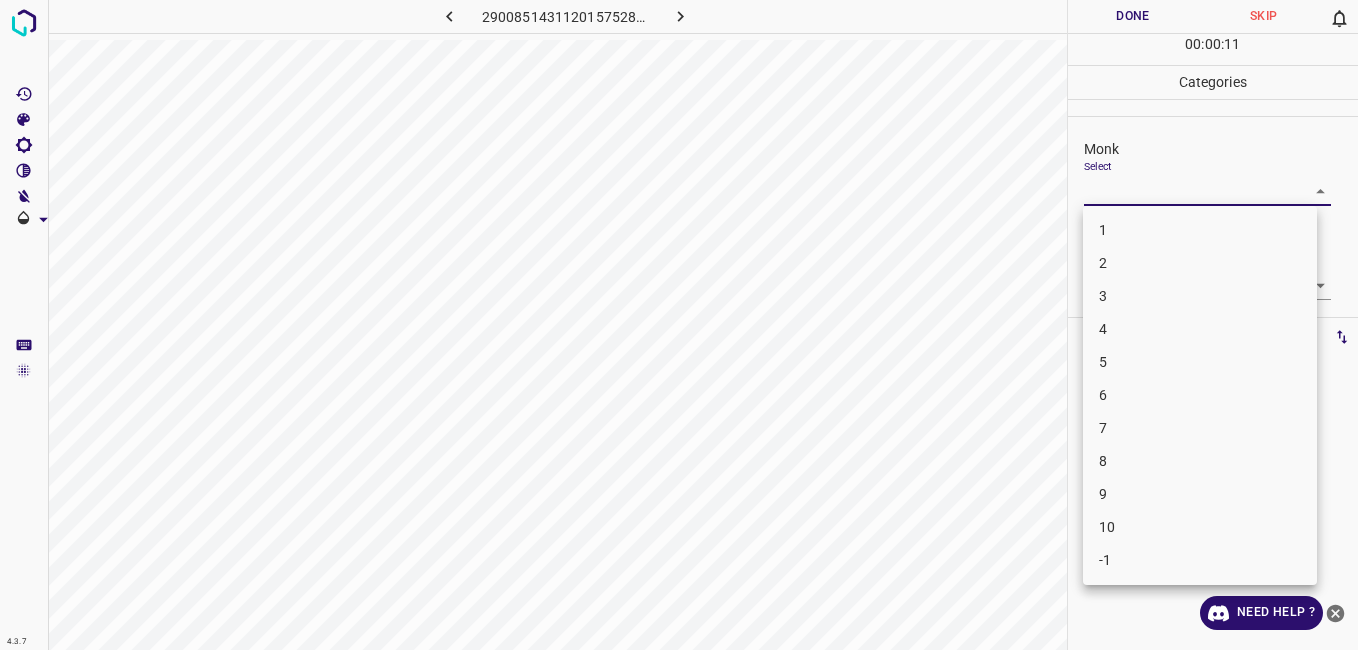 click on "3" at bounding box center (1200, 296) 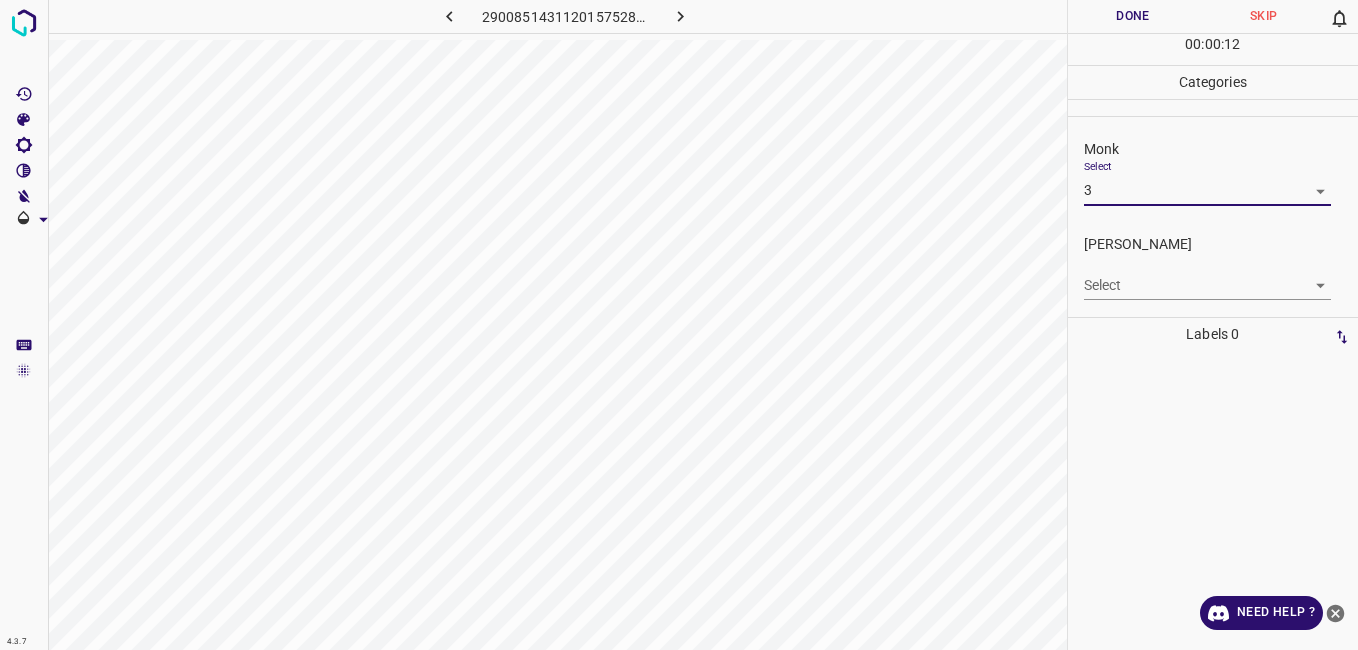 drag, startPoint x: 1104, startPoint y: 261, endPoint x: 1108, endPoint y: 275, distance: 14.56022 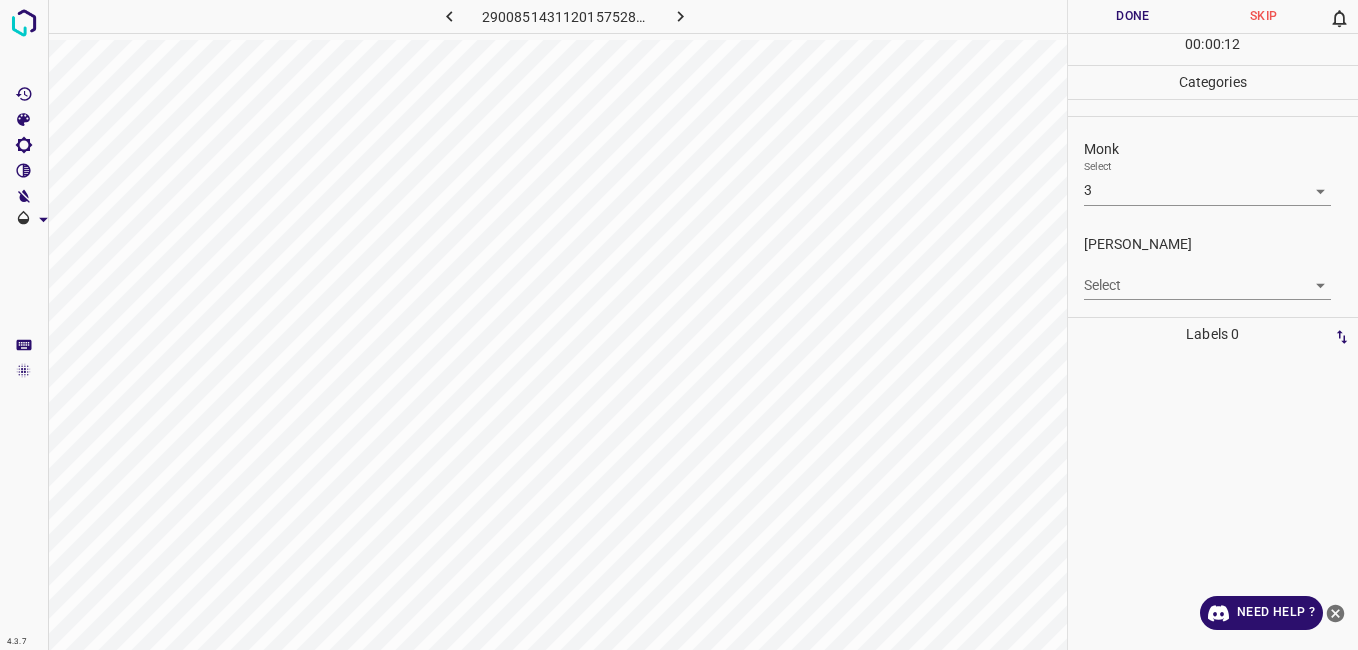 click on "4.3.7 2900851431120157528.png Done Skip 0 00   : 00   : 12   Categories Monk   Select 3 3  [PERSON_NAME]   Select ​ Labels   0 Categories 1 Monk 2  [PERSON_NAME] Tools Space Change between modes (Draw & Edit) I Auto labeling R Restore zoom M Zoom in N Zoom out Delete Delete selecte label Filters Z Restore filters X Saturation filter C Brightness filter V Contrast filter B Gray scale filter General O Download Need Help ? - Text - Hide - Delete" at bounding box center [679, 325] 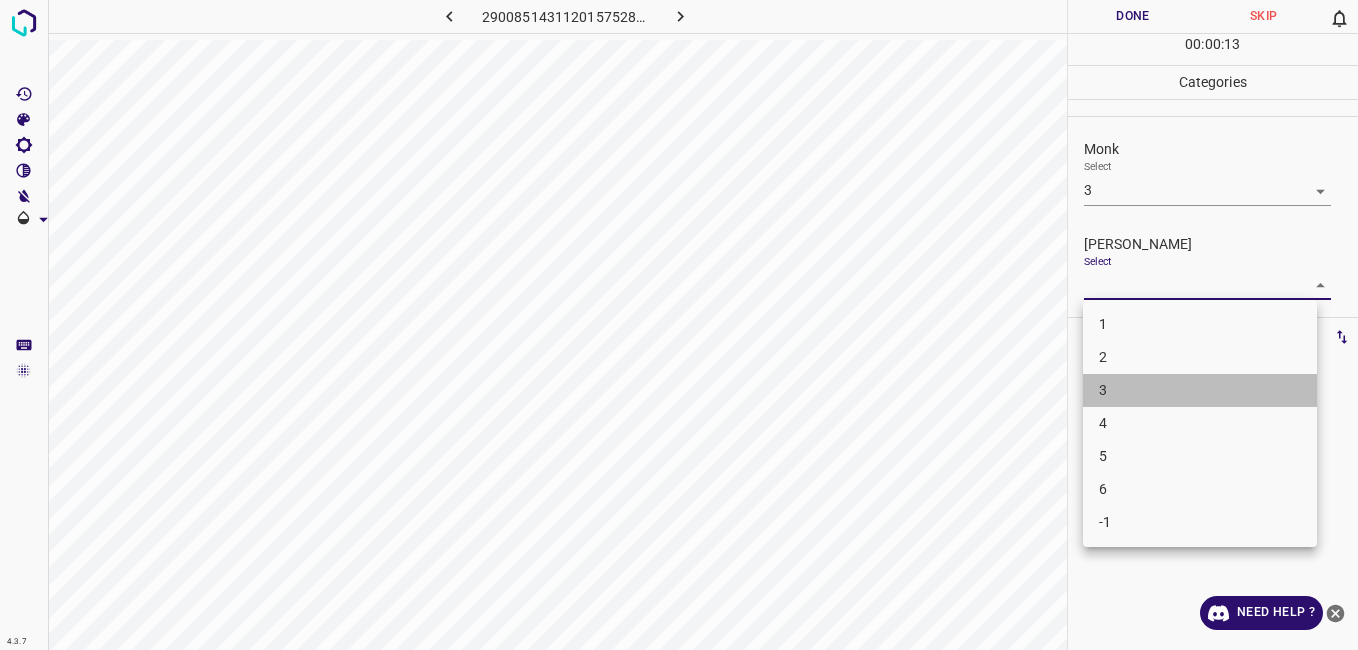 click on "3" at bounding box center (1200, 390) 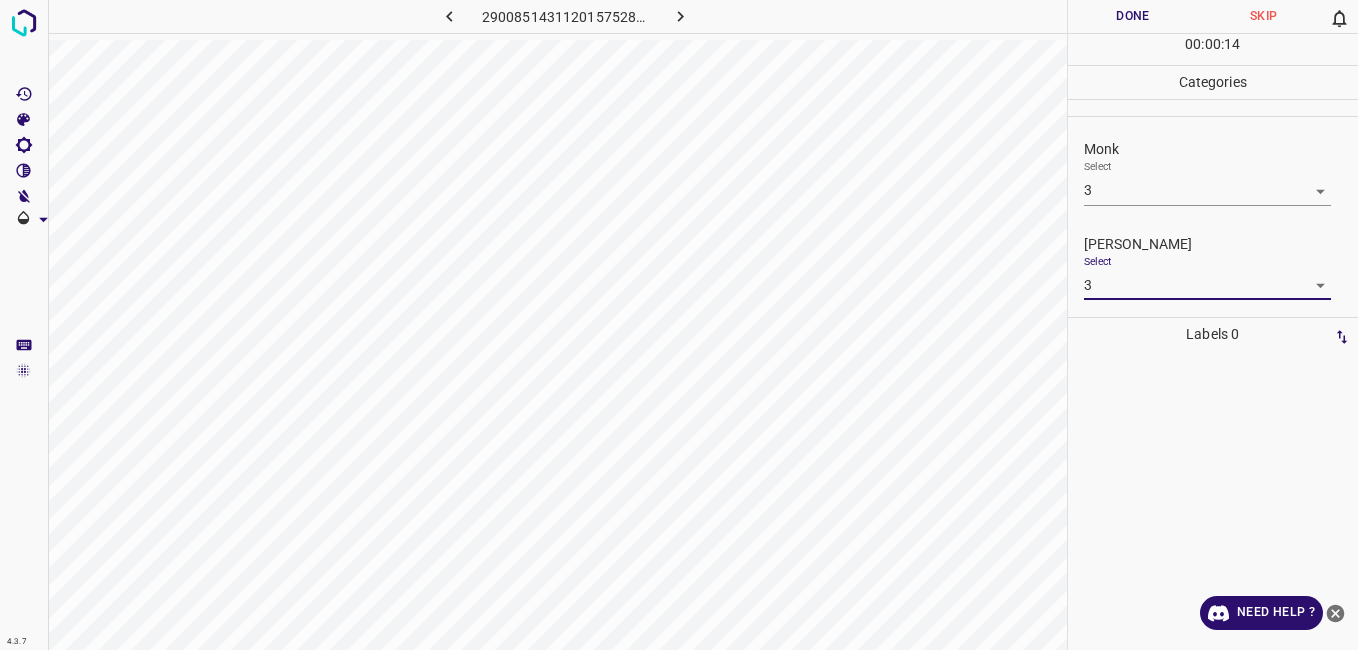 click on "4.3.7 2900851431120157528.png Done Skip 0 00   : 00   : 14   Categories Monk   Select 3 3  [PERSON_NAME]   Select 3 3 Labels   0 Categories 1 Monk 2  [PERSON_NAME] Tools Space Change between modes (Draw & Edit) I Auto labeling R Restore zoom M Zoom in N Zoom out Delete Delete selecte label Filters Z Restore filters X Saturation filter C Brightness filter V Contrast filter B Gray scale filter General O Download Need Help ? - Text - Hide - Delete" at bounding box center [679, 325] 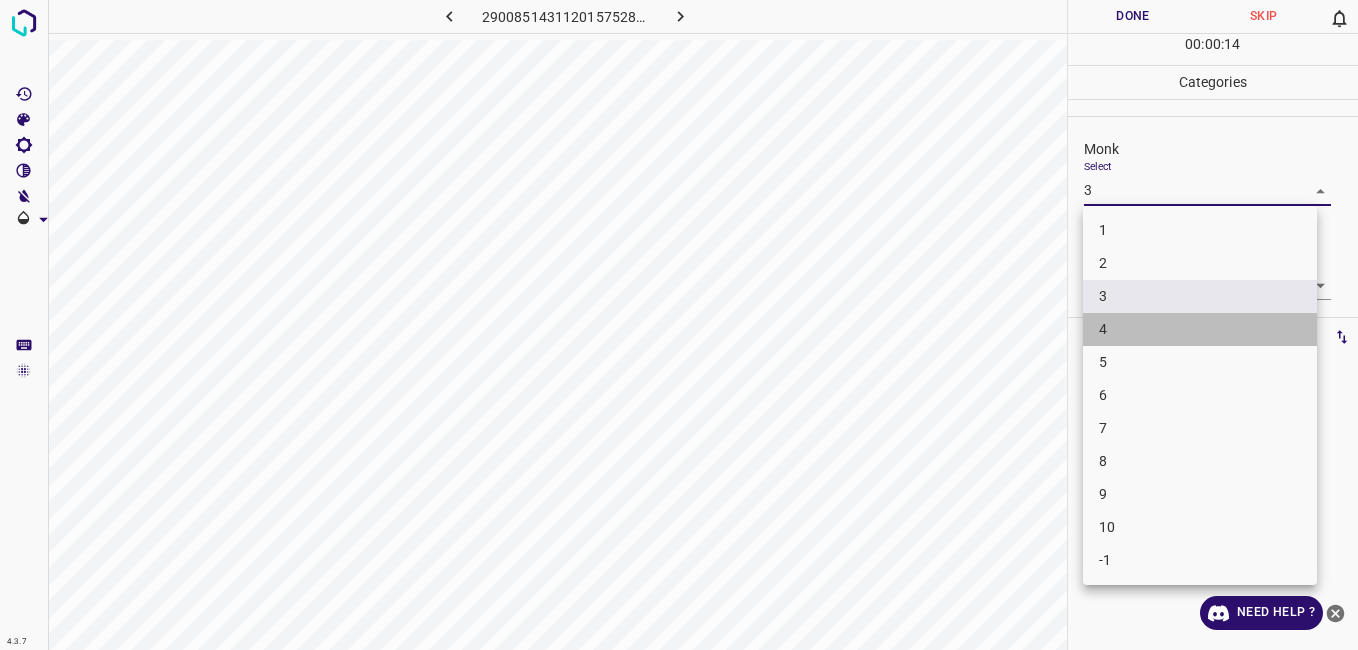 click on "4" at bounding box center (1200, 329) 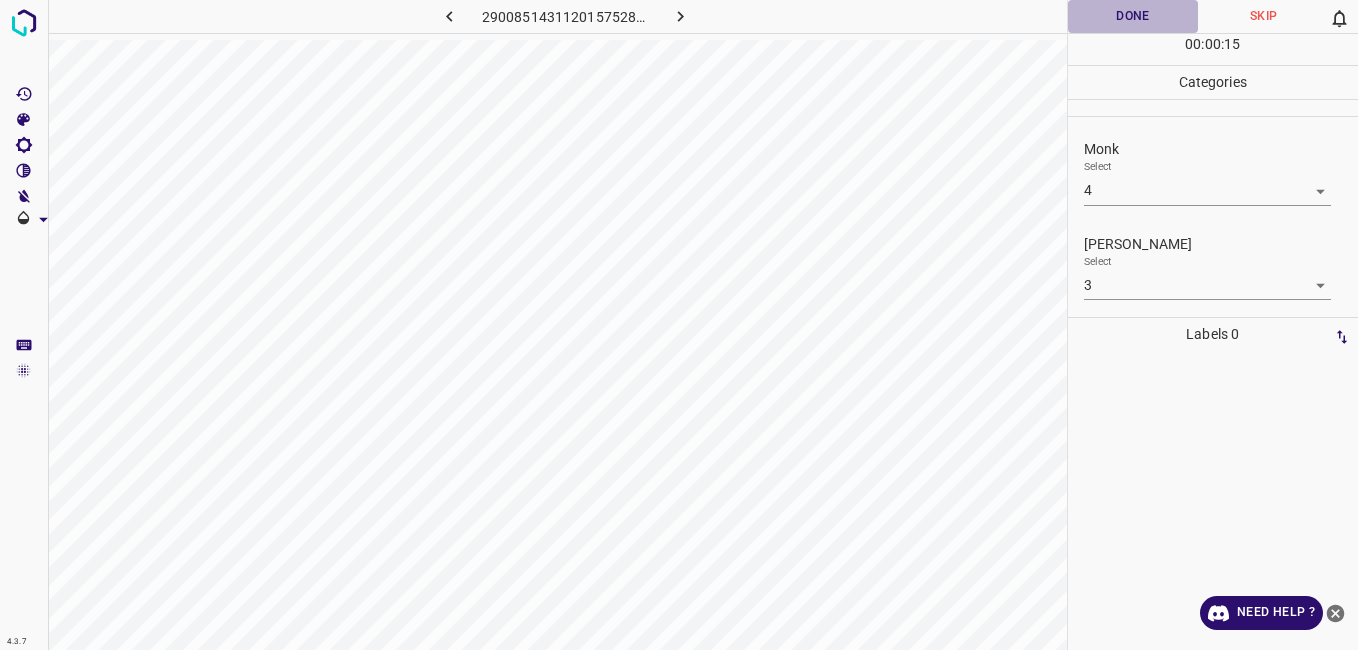 click on "Done" at bounding box center (1133, 16) 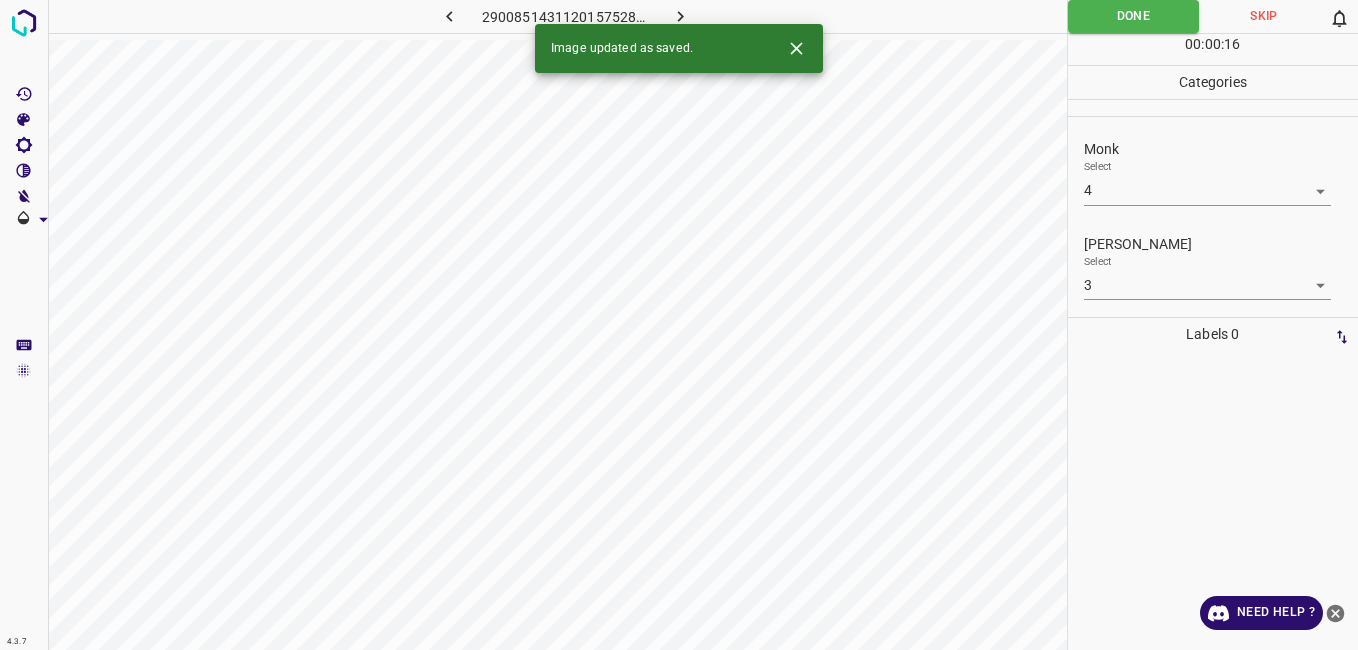 click 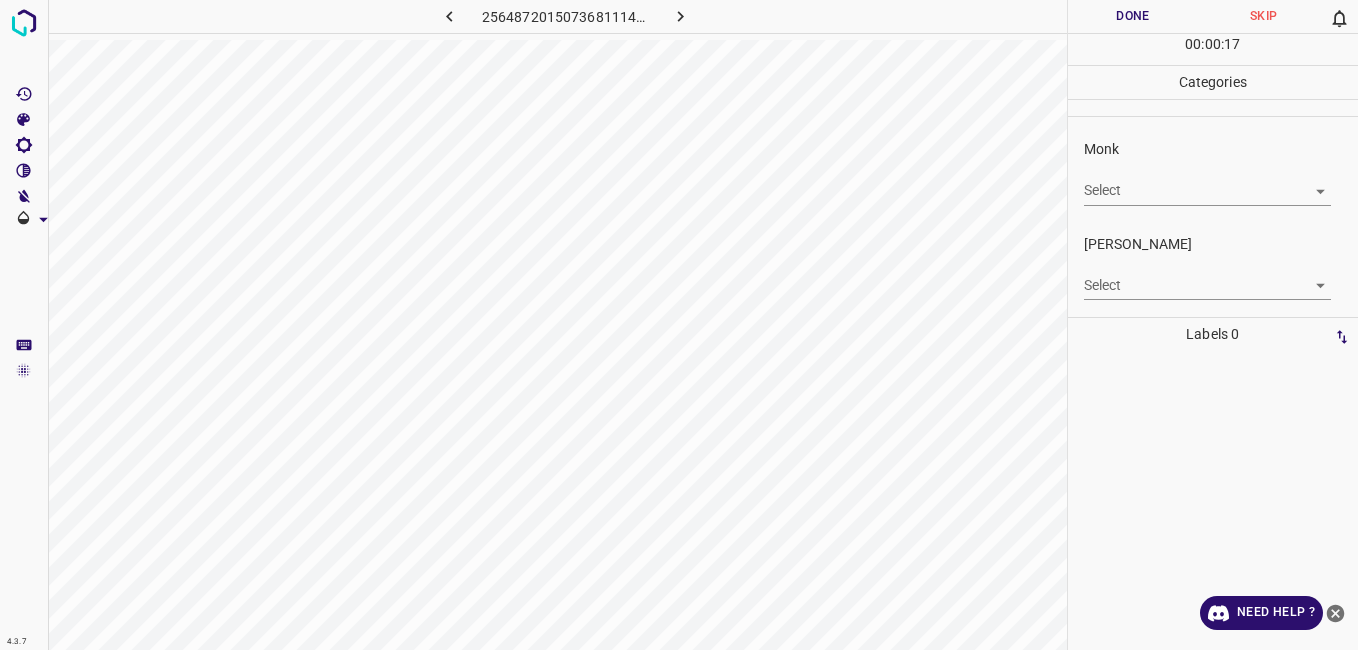 click on "4.3.7 2564872015073681114.png Done Skip 0 00   : 00   : 17   Categories Monk   Select ​  [PERSON_NAME]   Select ​ Labels   0 Categories 1 Monk 2  [PERSON_NAME] Tools Space Change between modes (Draw & Edit) I Auto labeling R Restore zoom M Zoom in N Zoom out Delete Delete selecte label Filters Z Restore filters X Saturation filter C Brightness filter V Contrast filter B Gray scale filter General O Download Need Help ? - Text - Hide - Delete" at bounding box center [679, 325] 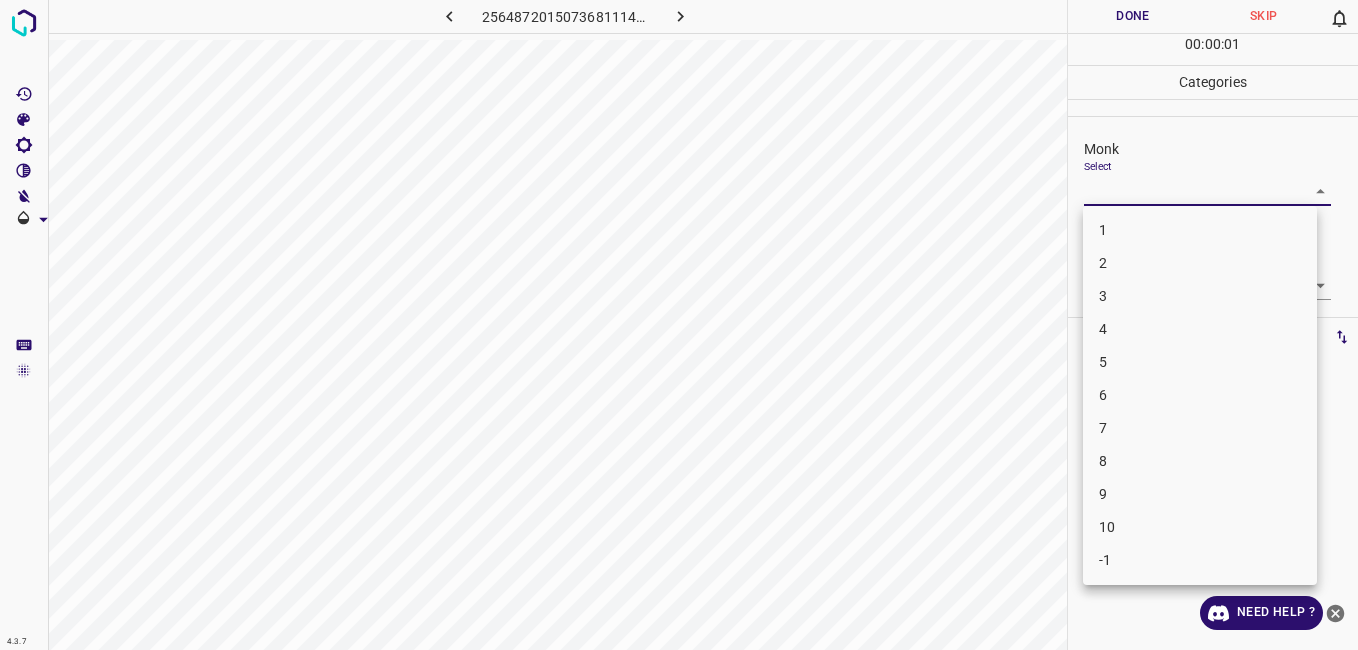 click on "4" at bounding box center (1200, 329) 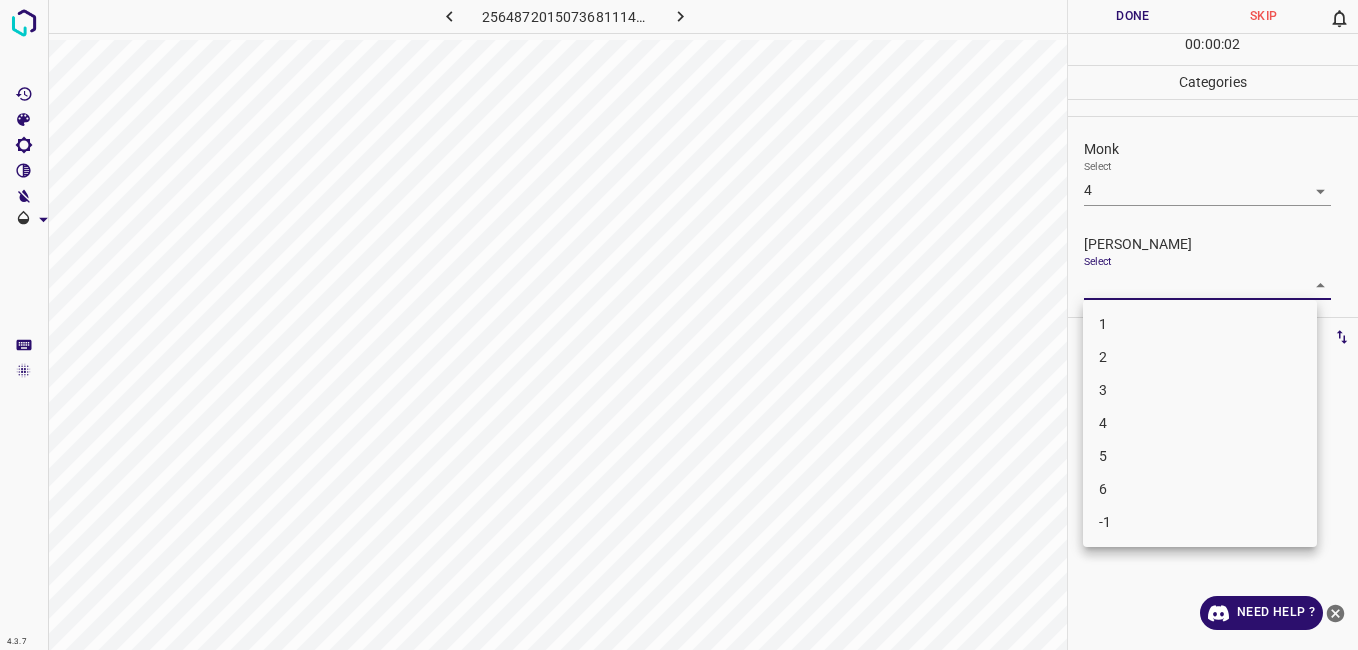 click on "4.3.7 2564872015073681114.png Done Skip 0 00   : 00   : 02   Categories Monk   Select 4 4  [PERSON_NAME]   Select ​ Labels   0 Categories 1 Monk 2  [PERSON_NAME] Tools Space Change between modes (Draw & Edit) I Auto labeling R Restore zoom M Zoom in N Zoom out Delete Delete selecte label Filters Z Restore filters X Saturation filter C Brightness filter V Contrast filter B Gray scale filter General O Download Need Help ? - Text - Hide - Delete 1 2 3 4 5 6 -1" at bounding box center [679, 325] 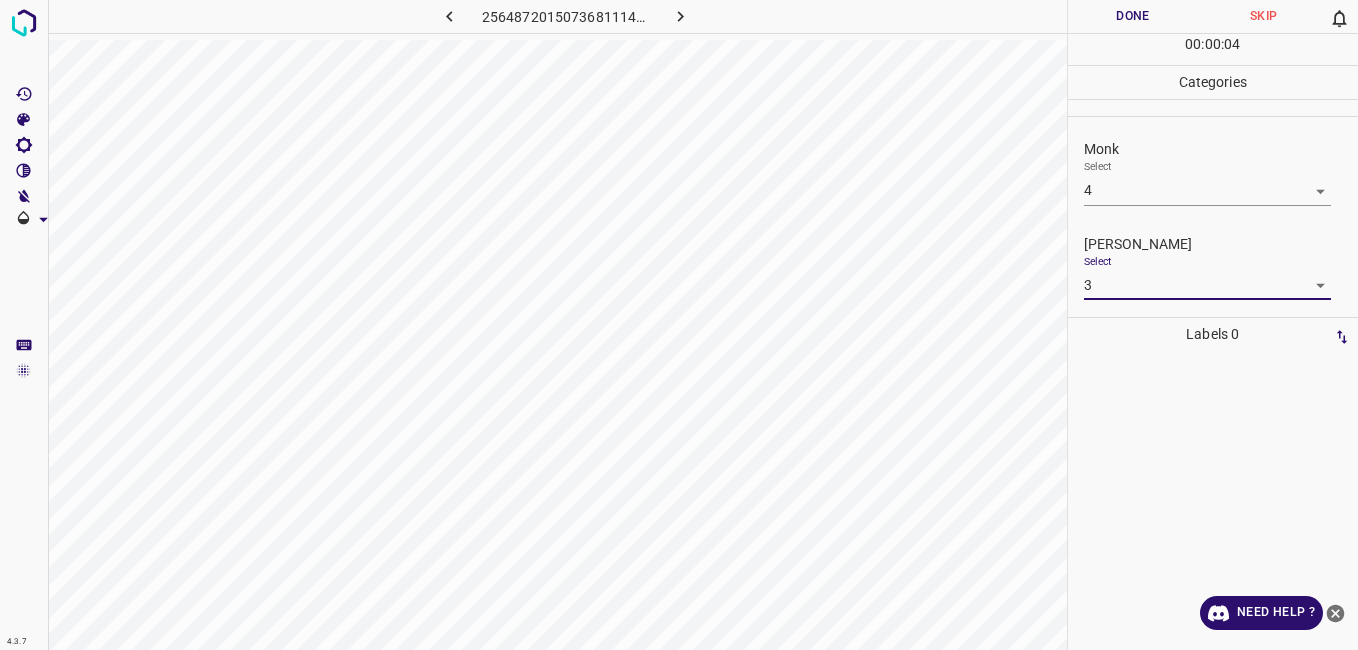 click on "Done" at bounding box center (1133, 16) 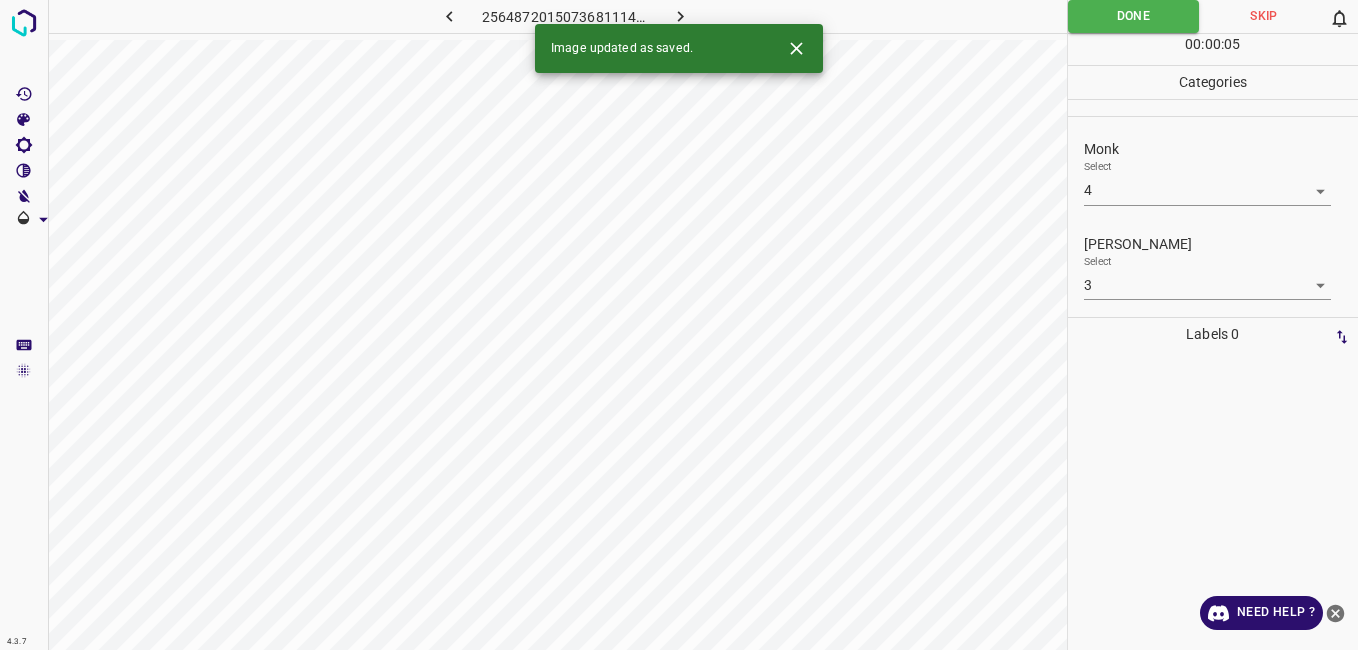 drag, startPoint x: 681, startPoint y: 26, endPoint x: 684, endPoint y: 13, distance: 13.341664 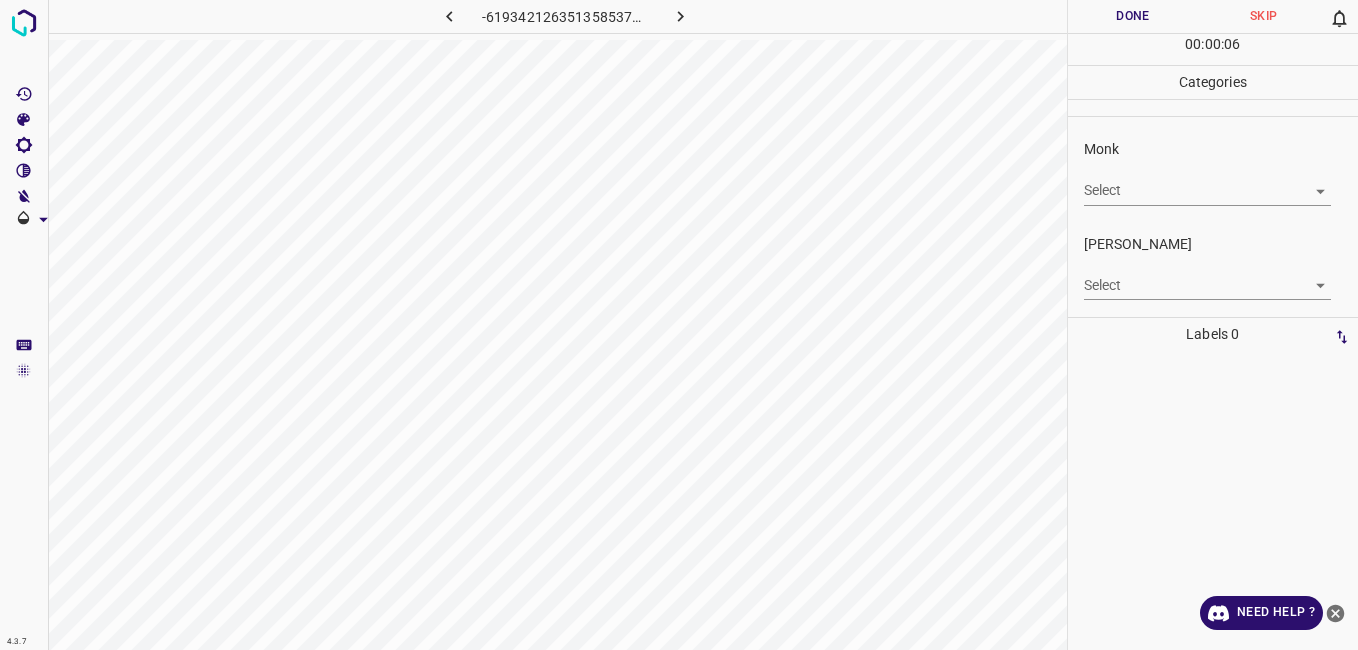 click on "4.3.7 -6193421263513585372.png Done Skip 0 00   : 00   : 06   Categories Monk   Select ​  [PERSON_NAME]   Select ​ Labels   0 Categories 1 Monk 2  [PERSON_NAME] Tools Space Change between modes (Draw & Edit) I Auto labeling R Restore zoom M Zoom in N Zoom out Delete Delete selecte label Filters Z Restore filters X Saturation filter C Brightness filter V Contrast filter B Gray scale filter General O Download Need Help ? - Text - Hide - Delete" at bounding box center (679, 325) 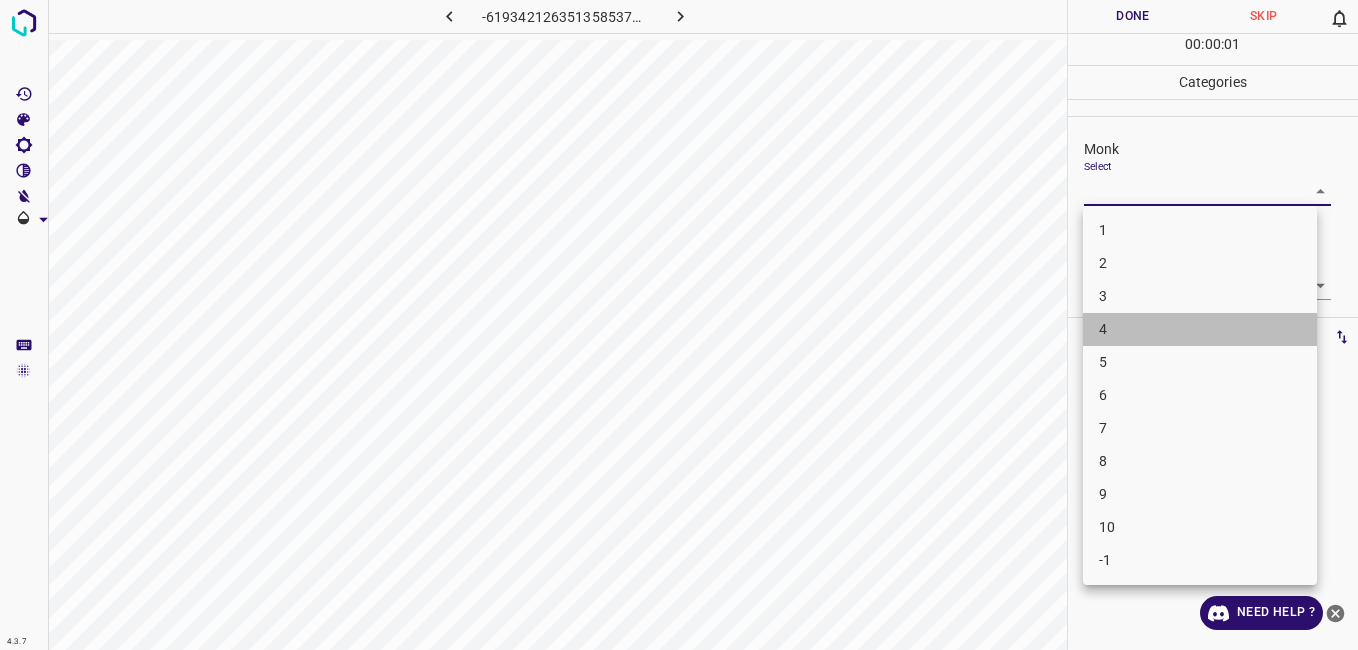 click on "4" at bounding box center [1200, 329] 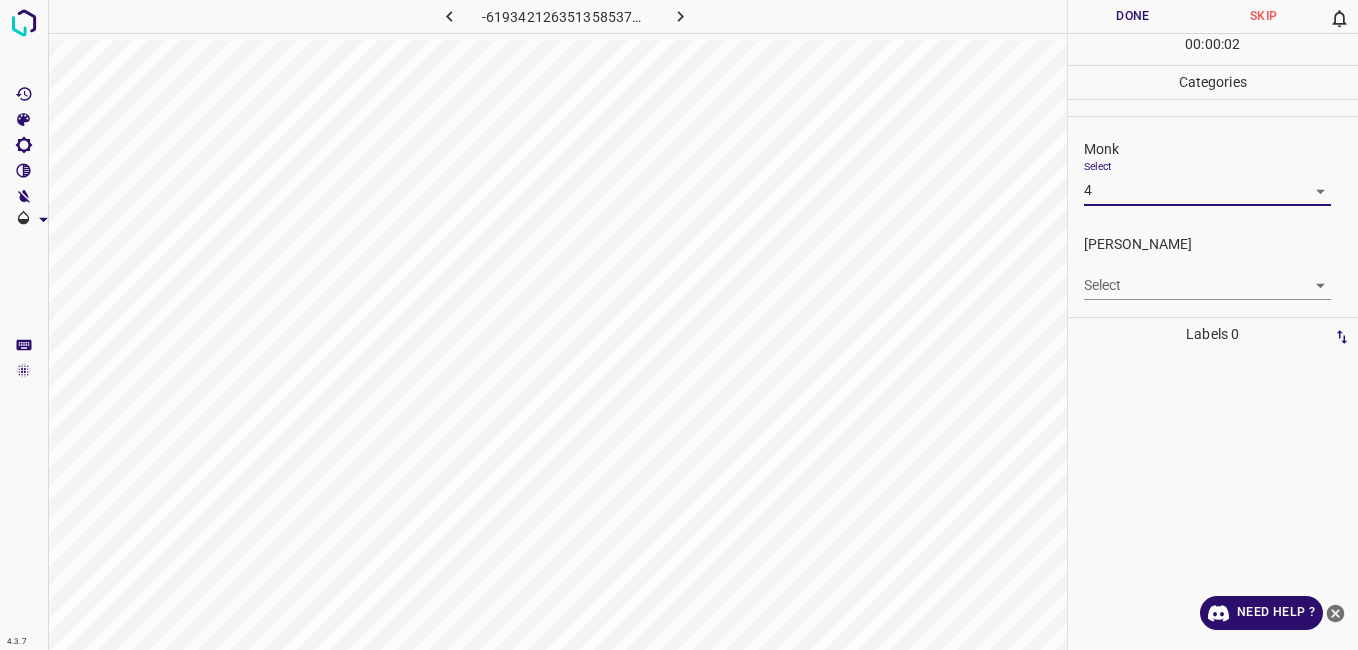 click on "[PERSON_NAME]   Select ​" at bounding box center (1213, 267) 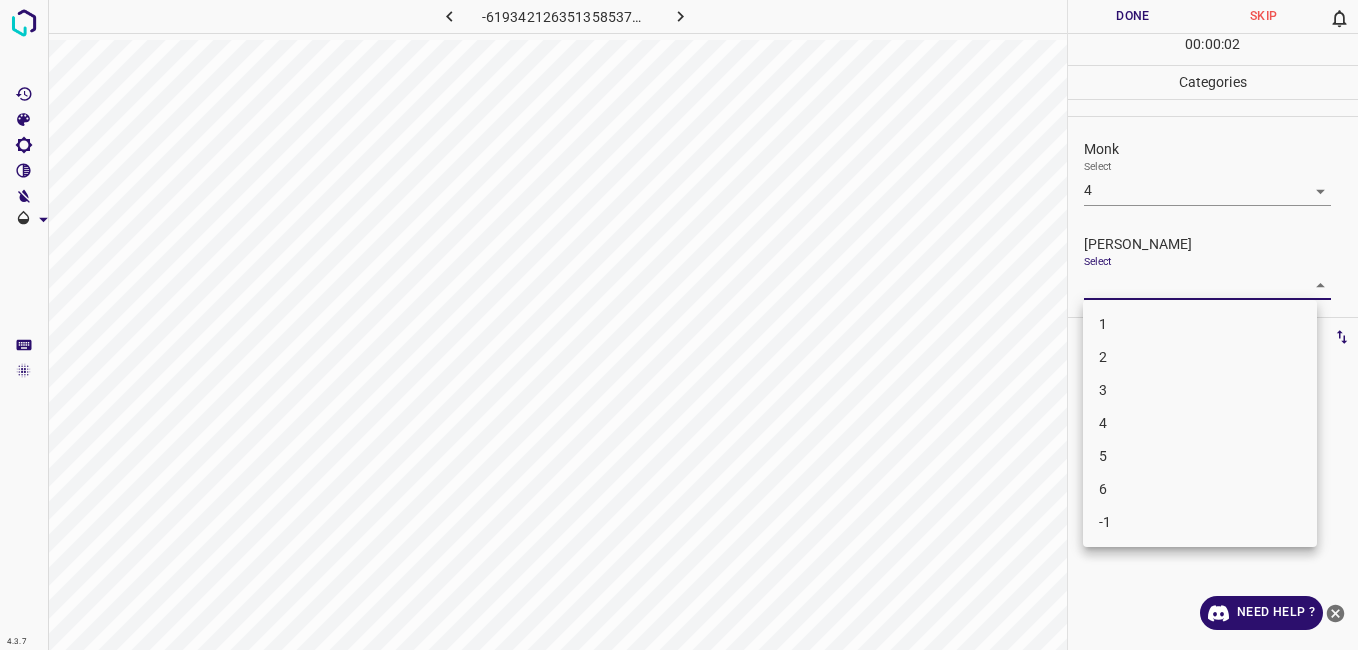 click on "4.3.7 -6193421263513585372.png Done Skip 0 00   : 00   : 02   Categories Monk   Select 4 4  [PERSON_NAME]   Select ​ Labels   0 Categories 1 Monk 2  [PERSON_NAME] Tools Space Change between modes (Draw & Edit) I Auto labeling R Restore zoom M Zoom in N Zoom out Delete Delete selecte label Filters Z Restore filters X Saturation filter C Brightness filter V Contrast filter B Gray scale filter General O Download Need Help ? - Text - Hide - Delete 1 2 3 4 5 6 -1" at bounding box center (679, 325) 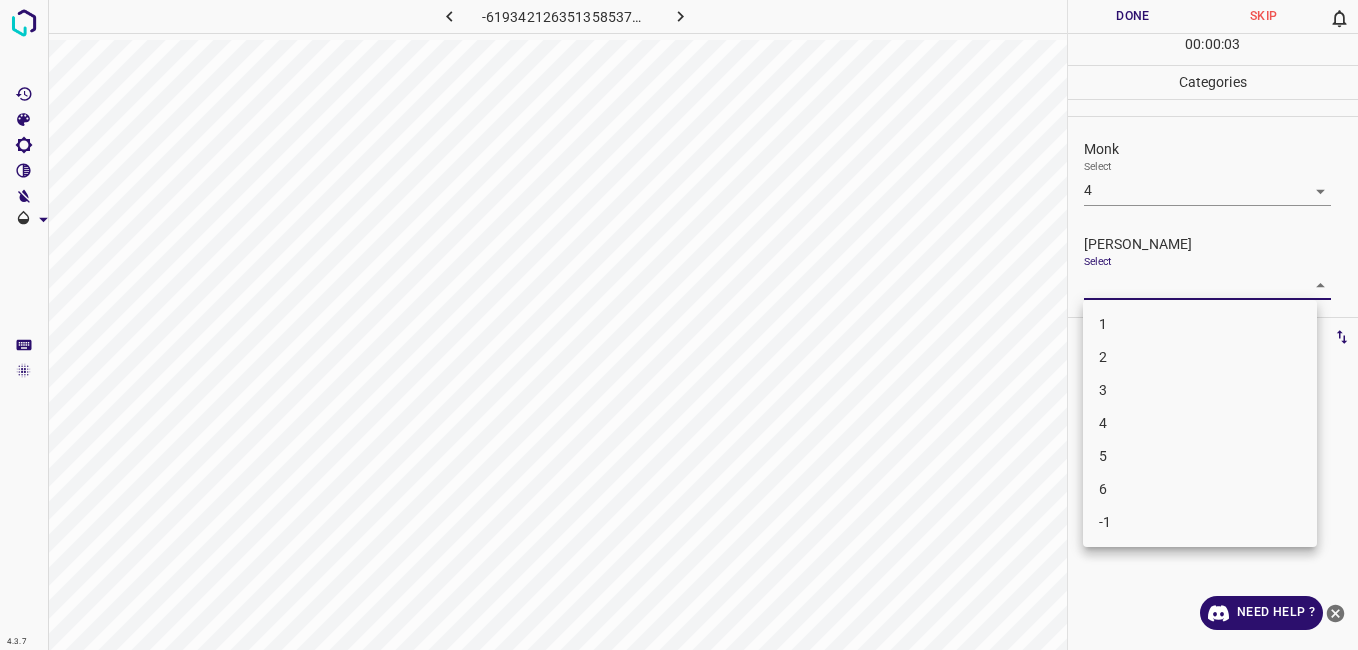 click on "3" at bounding box center [1200, 390] 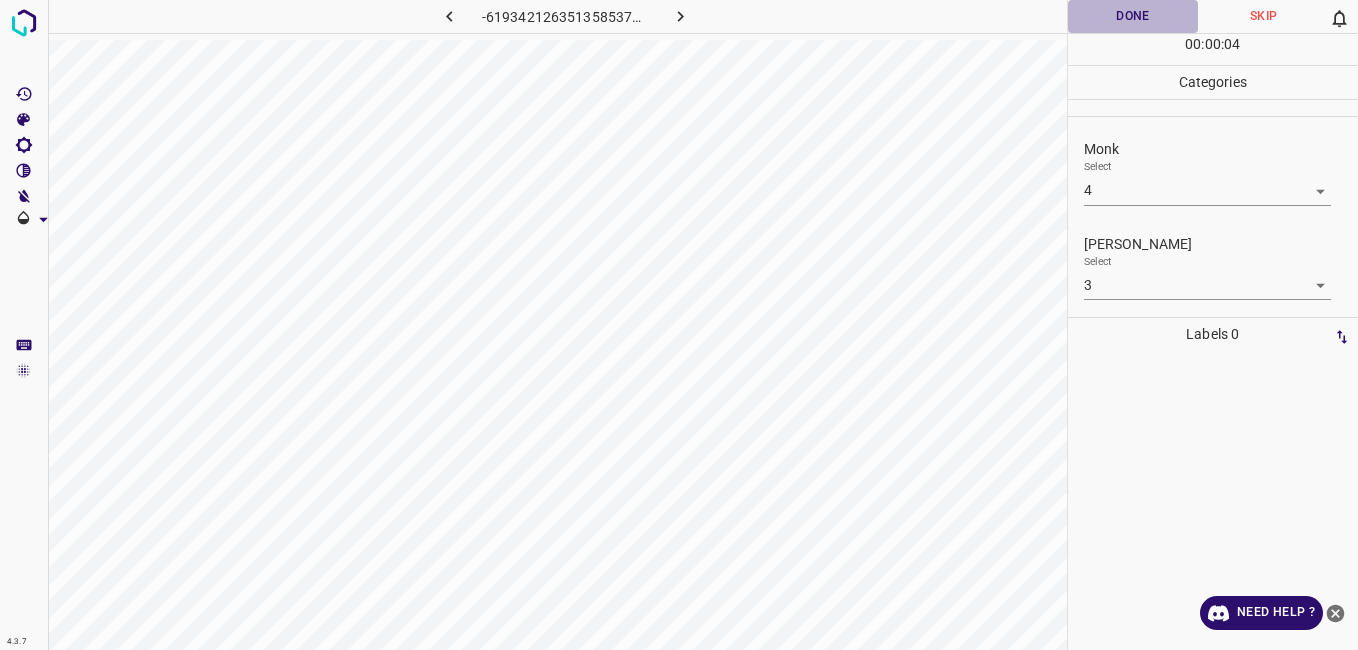 click on "Done" at bounding box center (1133, 16) 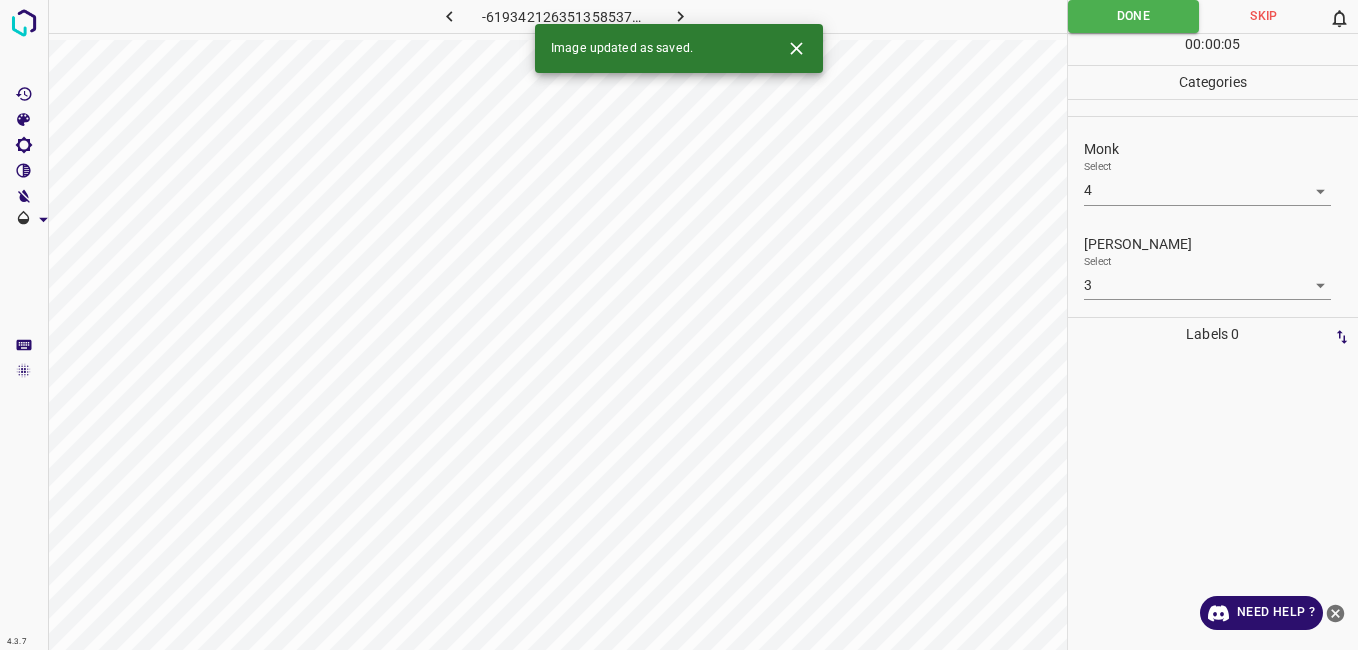 click at bounding box center [681, 16] 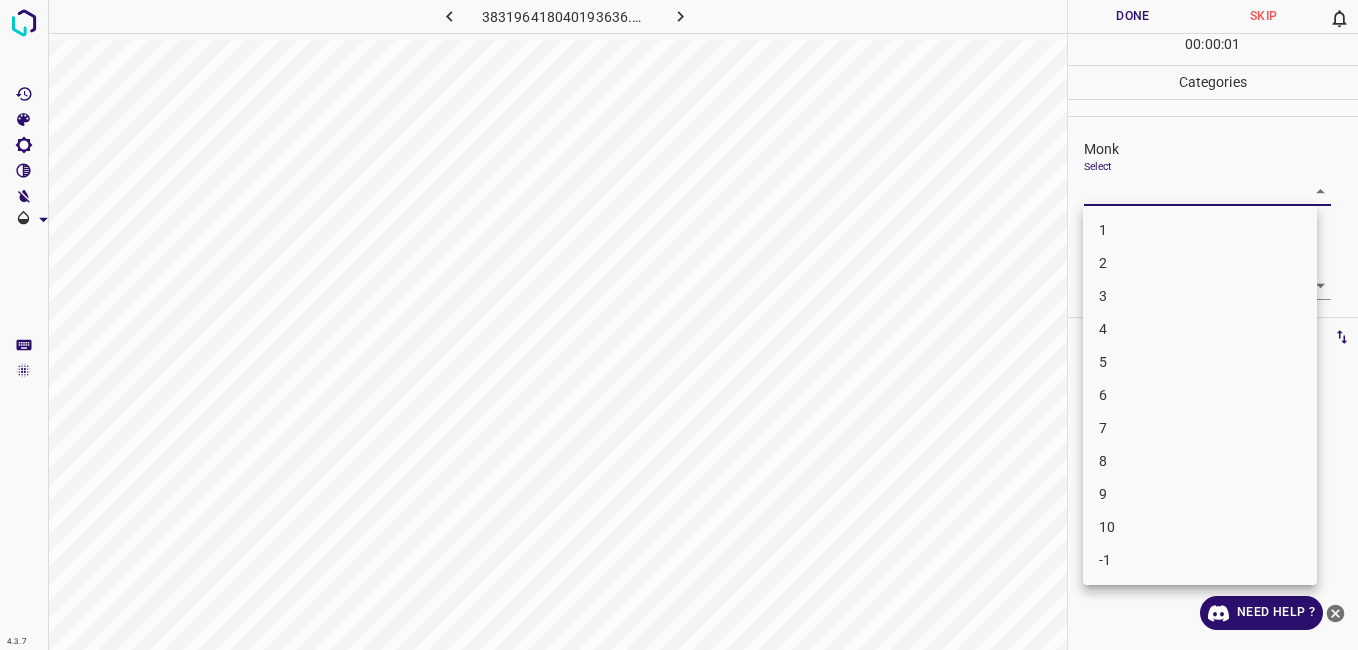 click on "4.3.7 383196418040193636.png Done Skip 0 00   : 00   : 01   Categories Monk   Select ​  [PERSON_NAME]   Select ​ Labels   0 Categories 1 Monk 2  [PERSON_NAME] Tools Space Change between modes (Draw & Edit) I Auto labeling R Restore zoom M Zoom in N Zoom out Delete Delete selecte label Filters Z Restore filters X Saturation filter C Brightness filter V Contrast filter B Gray scale filter General O Download Need Help ? - Text - Hide - Delete 1 2 3 4 5 6 7 8 9 10 -1" at bounding box center [679, 325] 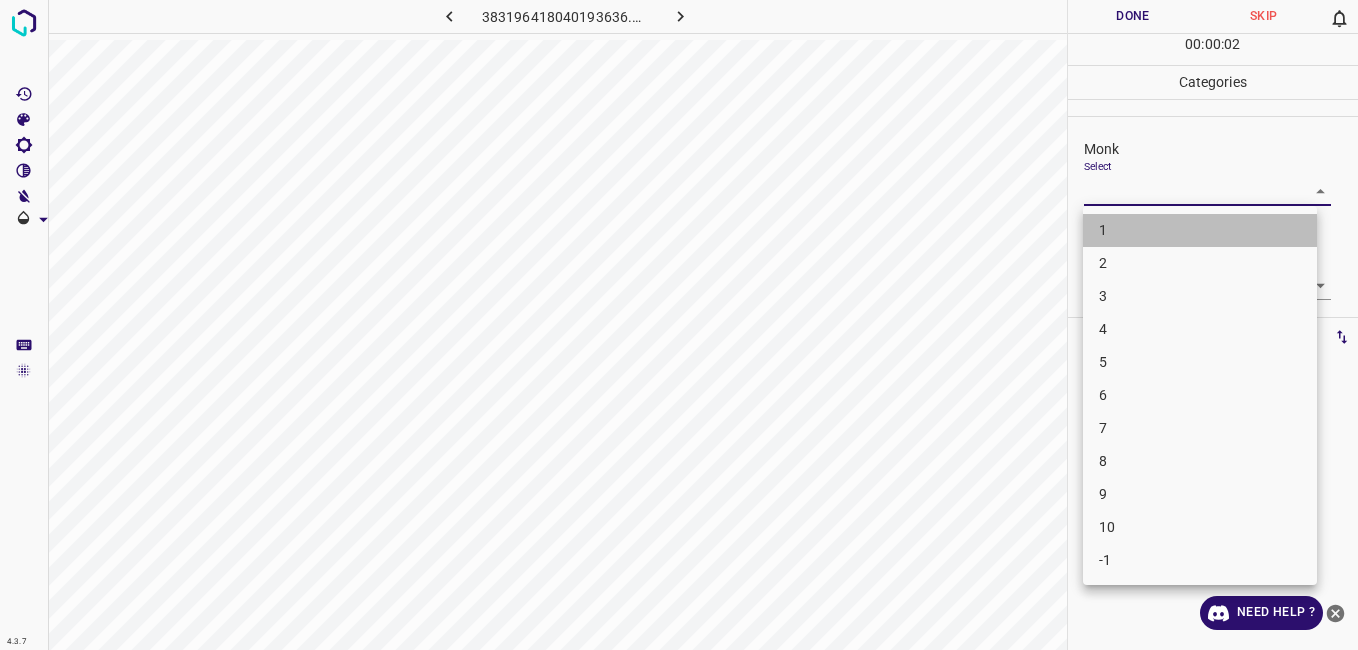 click on "1" at bounding box center [1200, 230] 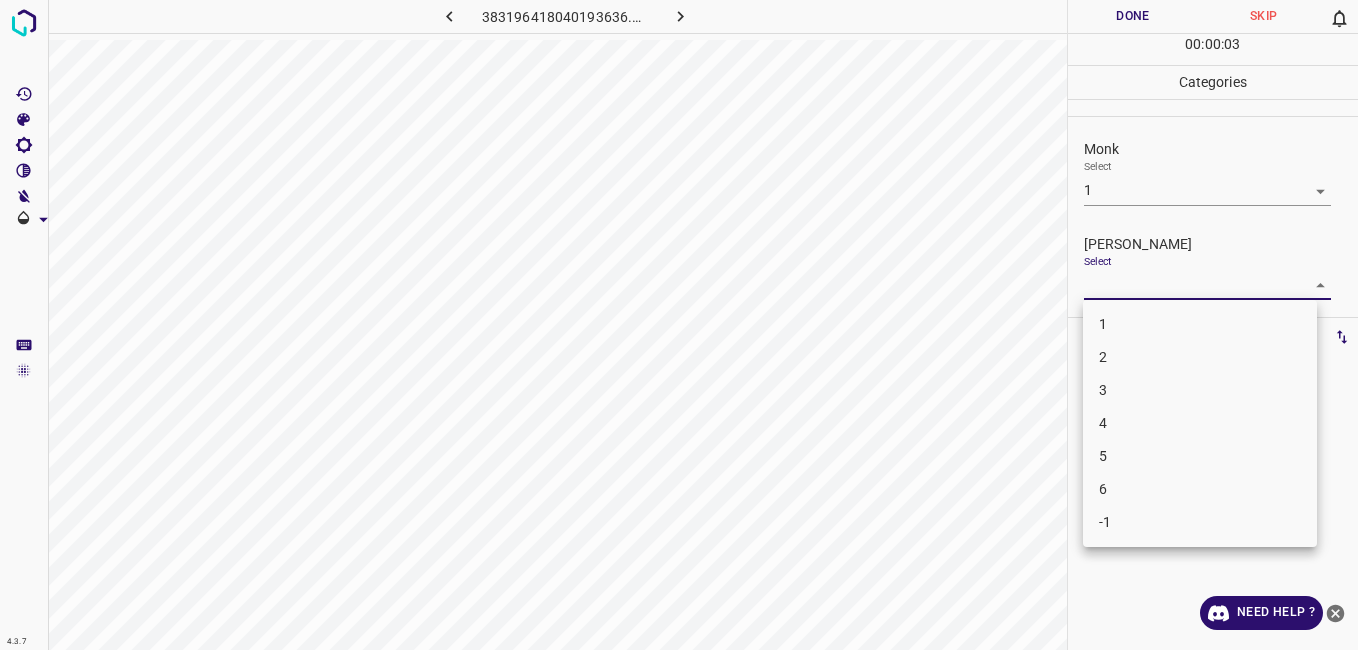 click on "4.3.7 383196418040193636.png Done Skip 0 00   : 00   : 03   Categories Monk   Select 1 1  [PERSON_NAME]   Select ​ Labels   0 Categories 1 Monk 2  [PERSON_NAME] Tools Space Change between modes (Draw & Edit) I Auto labeling R Restore zoom M Zoom in N Zoom out Delete Delete selecte label Filters Z Restore filters X Saturation filter C Brightness filter V Contrast filter B Gray scale filter General O Download Need Help ? - Text - Hide - Delete 1 2 3 4 5 6 -1" at bounding box center (679, 325) 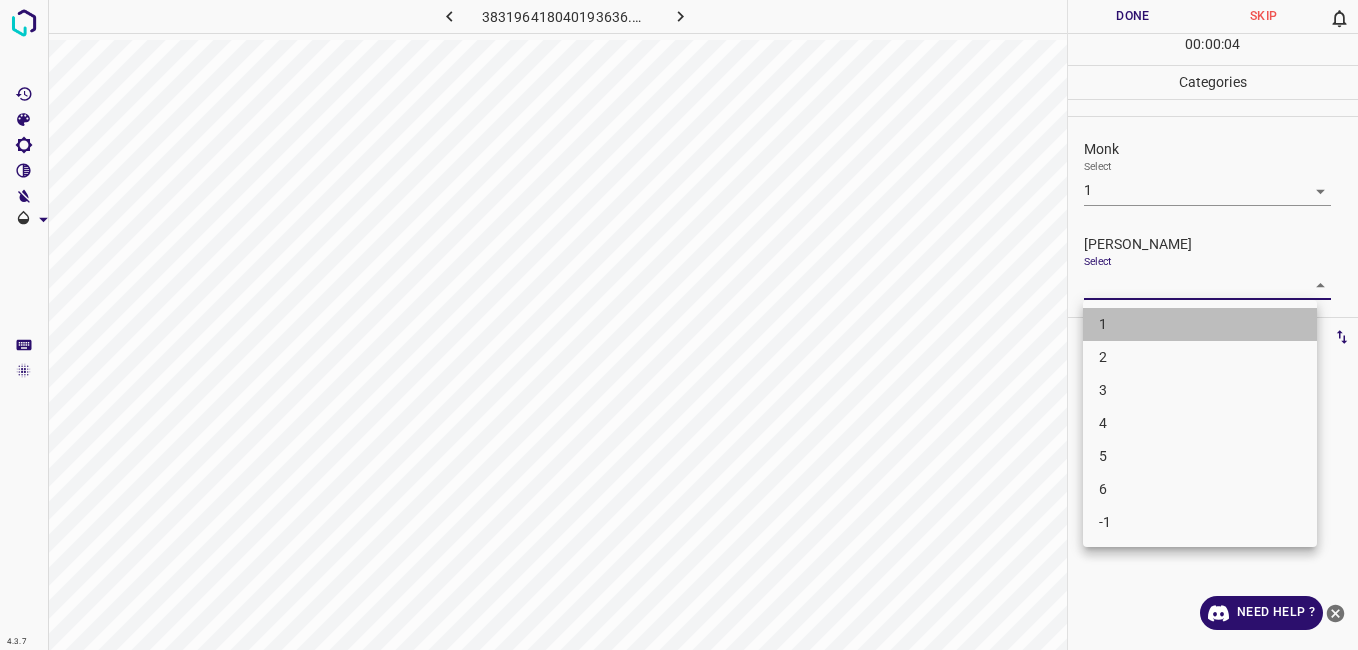 click on "1" at bounding box center [1200, 324] 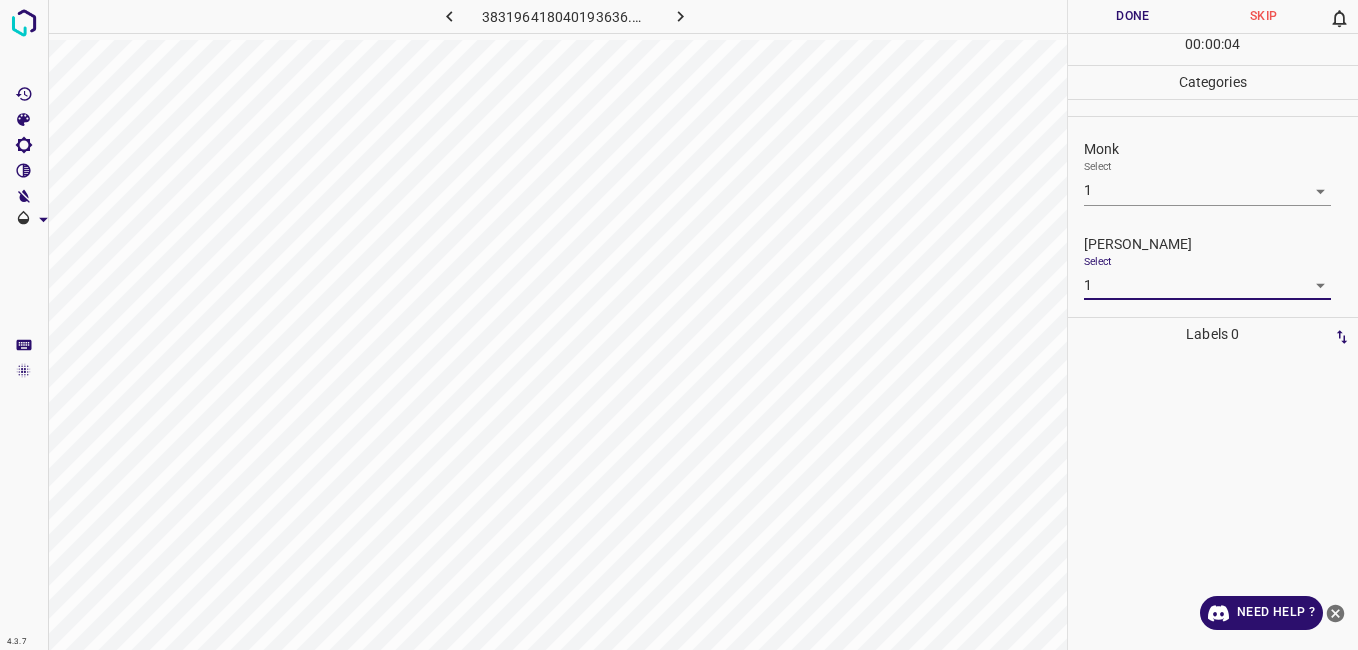 click on "00   : 00   : 04" at bounding box center [1213, 49] 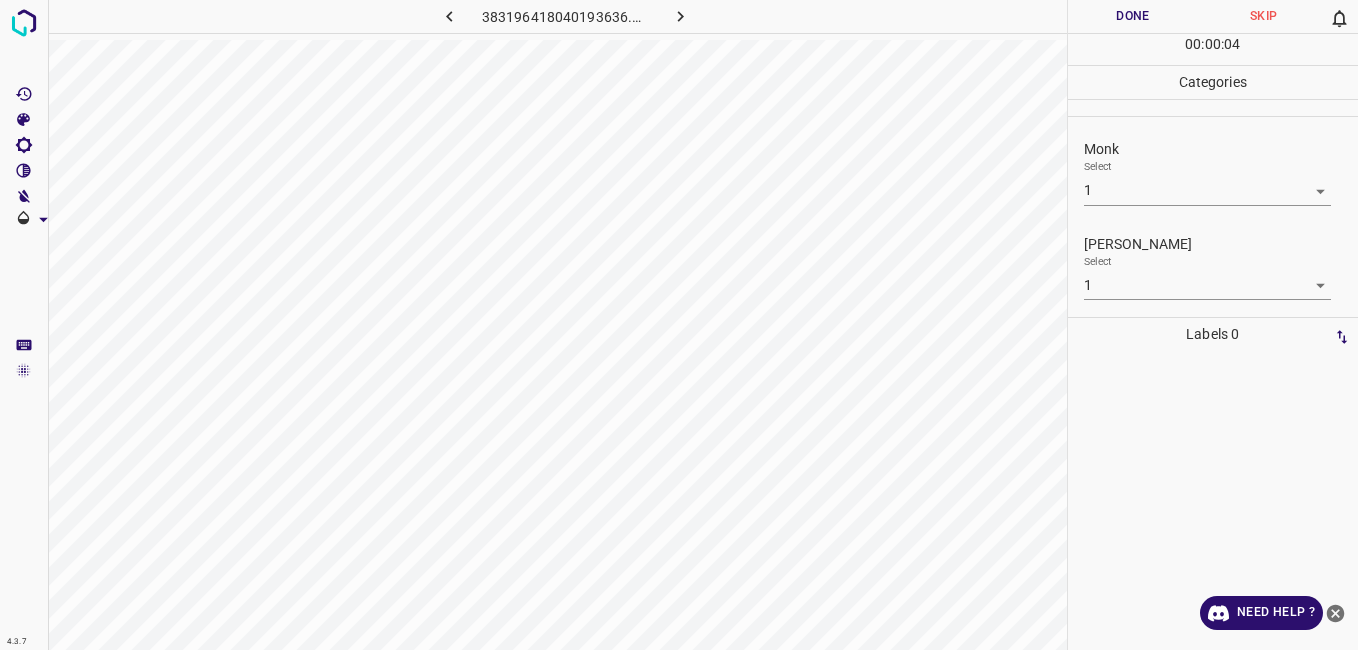 click on "Done" at bounding box center (1133, 16) 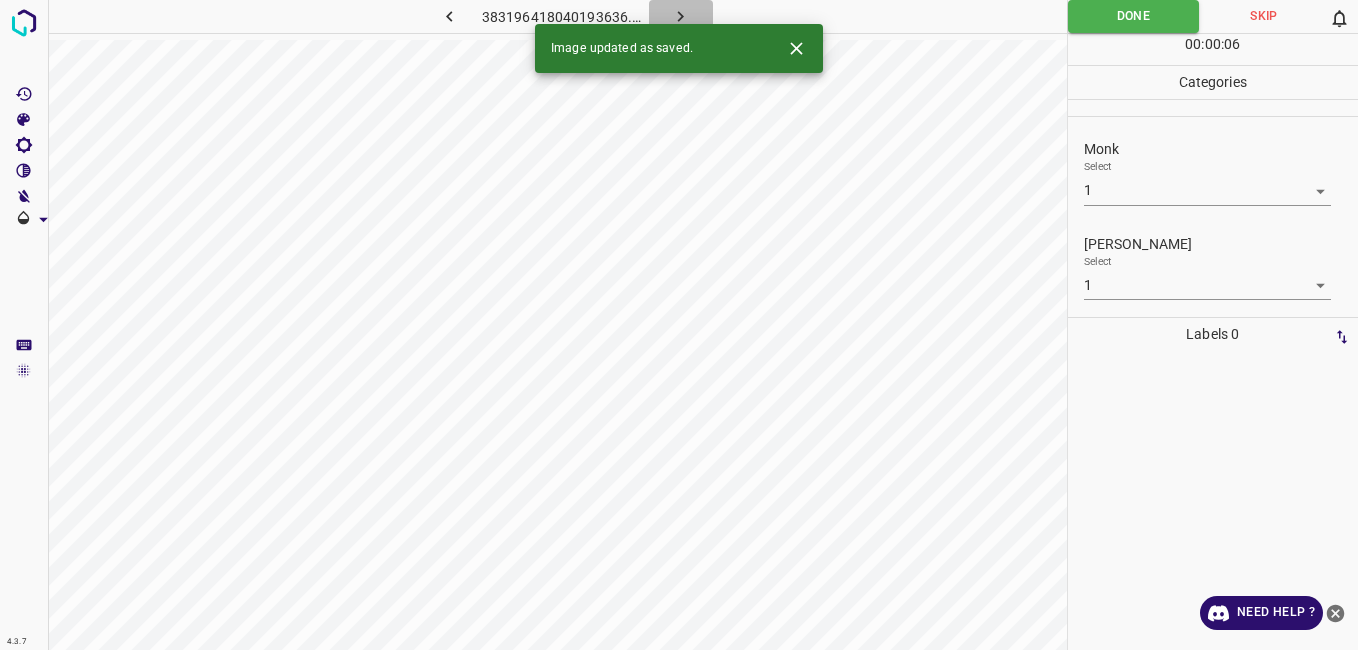 click 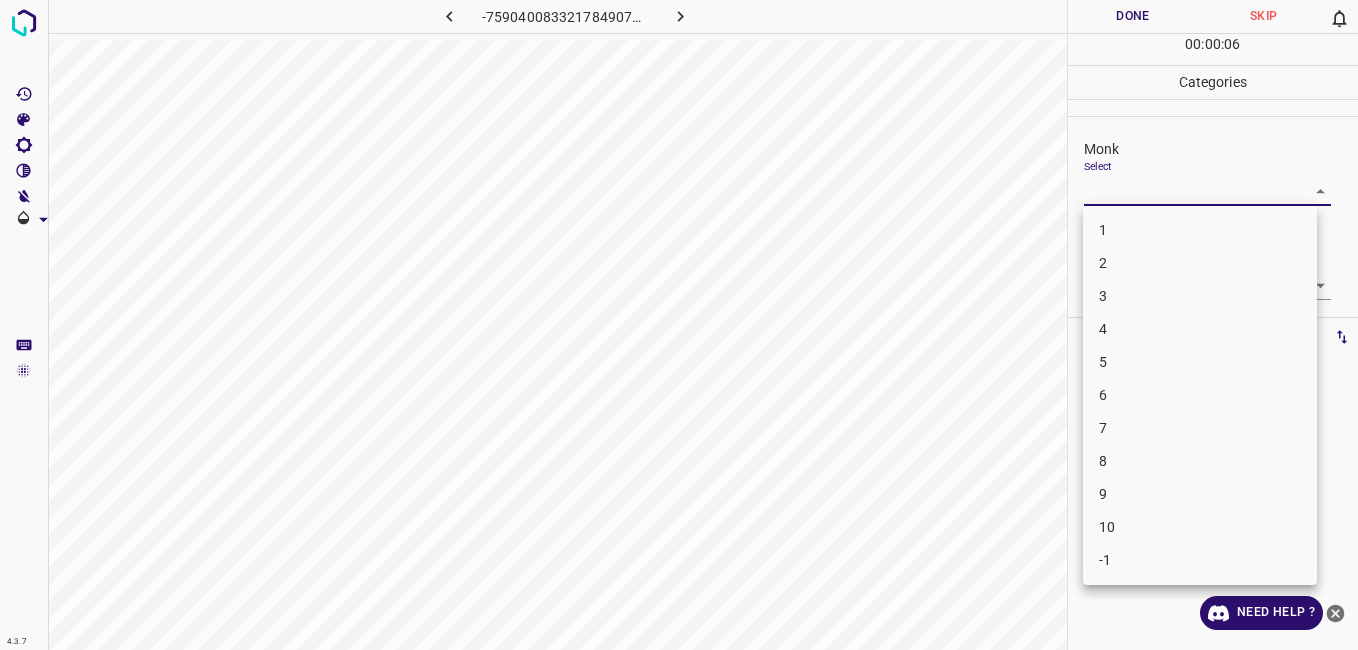 click on "4.3.7 -7590400833217849074.png Done Skip 0 00   : 00   : 06   Categories Monk   Select ​  [PERSON_NAME]   Select ​ Labels   0 Categories 1 Monk 2  [PERSON_NAME] Tools Space Change between modes (Draw & Edit) I Auto labeling R Restore zoom M Zoom in N Zoom out Delete Delete selecte label Filters Z Restore filters X Saturation filter C Brightness filter V Contrast filter B Gray scale filter General O Download Need Help ? - Text - Hide - Delete 1 2 3 4 5 6 7 8 9 10 -1" at bounding box center (679, 325) 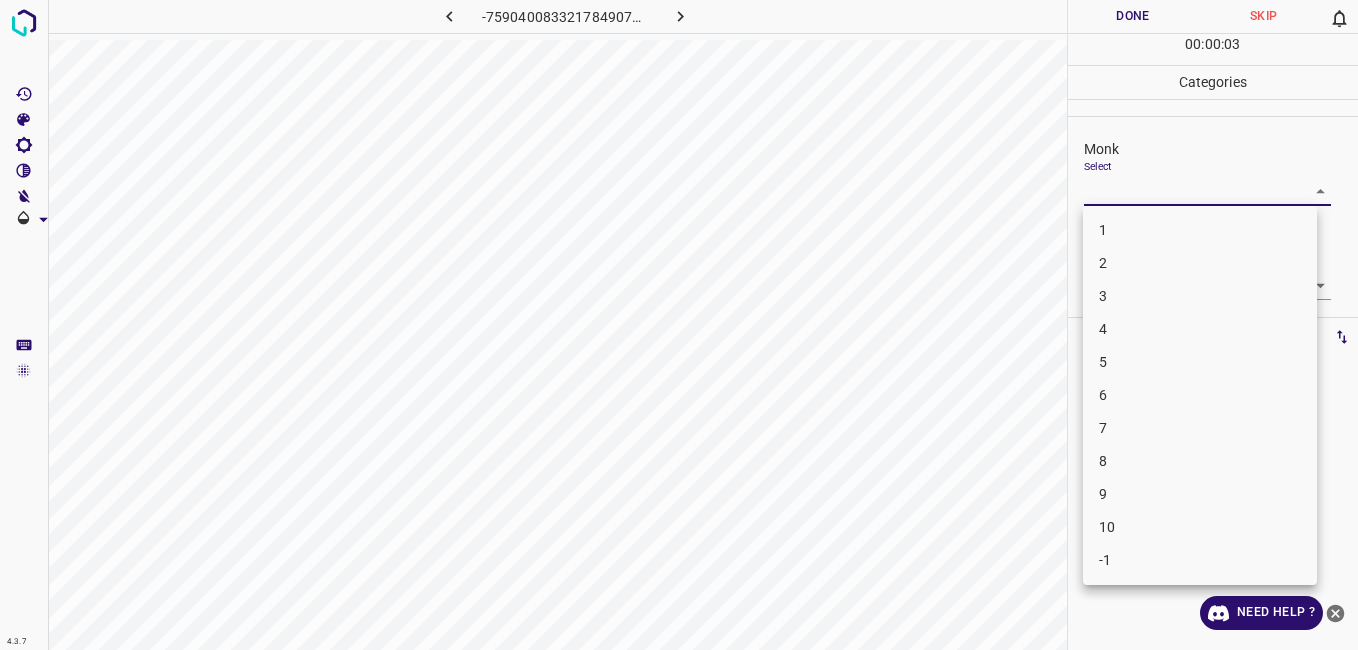 click on "4" at bounding box center (1200, 329) 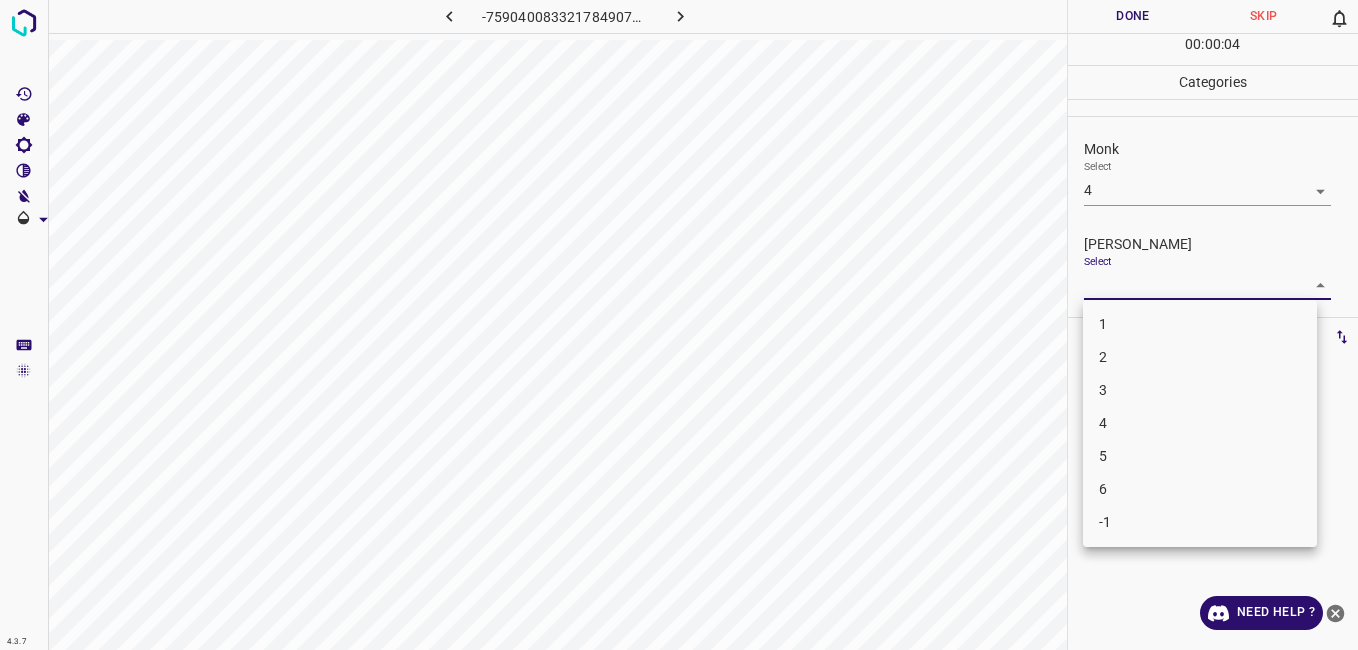 click on "4.3.7 -7590400833217849074.png Done Skip 0 00   : 00   : 04   Categories Monk   Select 4 4  [PERSON_NAME]   Select ​ Labels   0 Categories 1 Monk 2  [PERSON_NAME] Tools Space Change between modes (Draw & Edit) I Auto labeling R Restore zoom M Zoom in N Zoom out Delete Delete selecte label Filters Z Restore filters X Saturation filter C Brightness filter V Contrast filter B Gray scale filter General O Download Need Help ? - Text - Hide - Delete 1 2 3 4 5 6 -1" at bounding box center [679, 325] 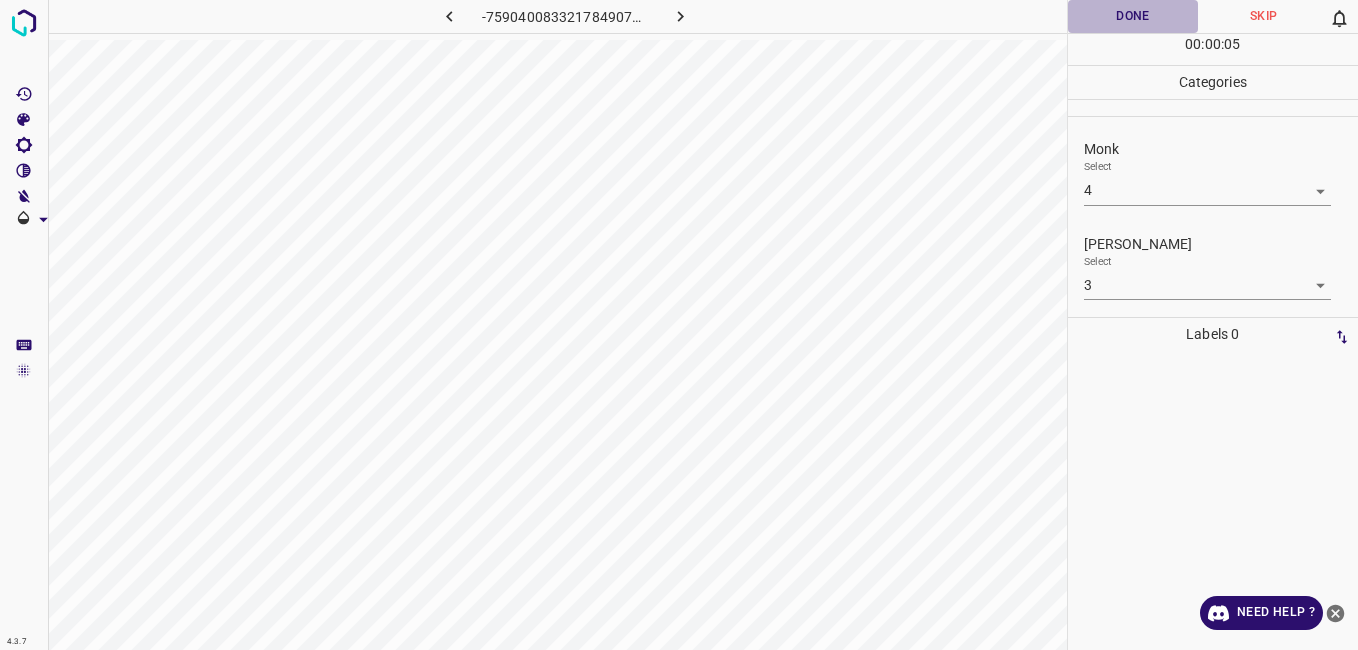 click on "Done" at bounding box center (1133, 16) 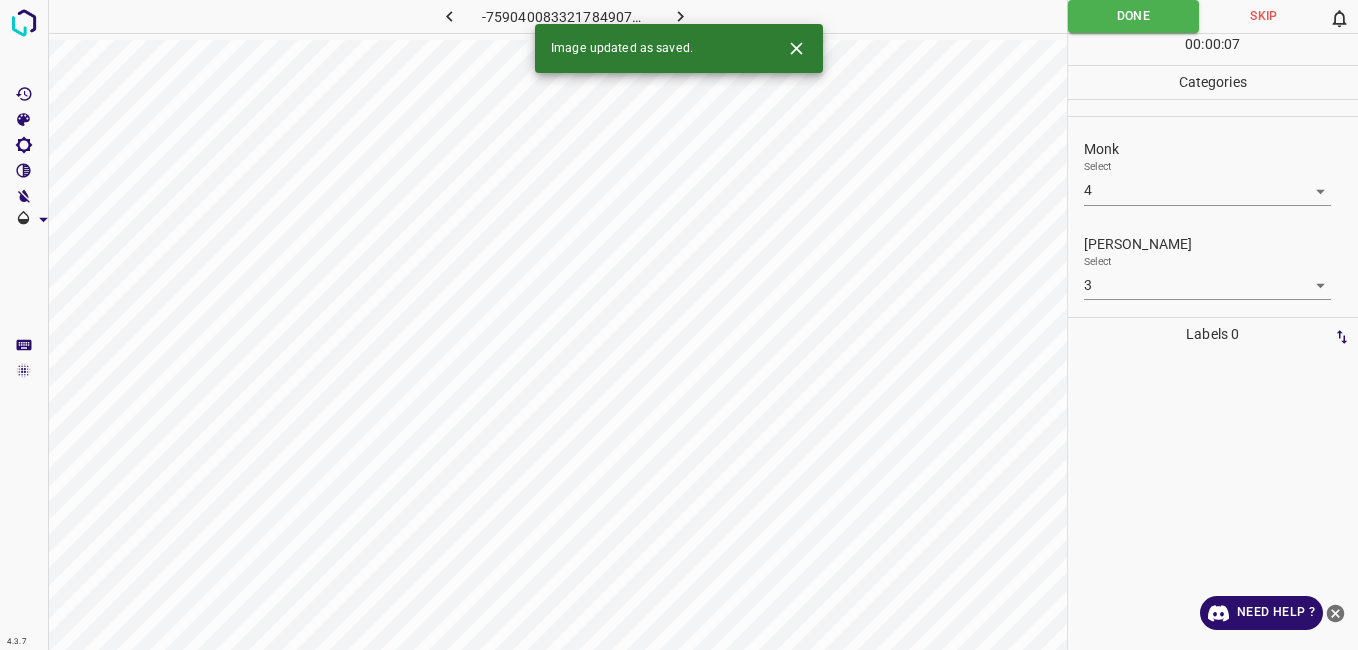 click 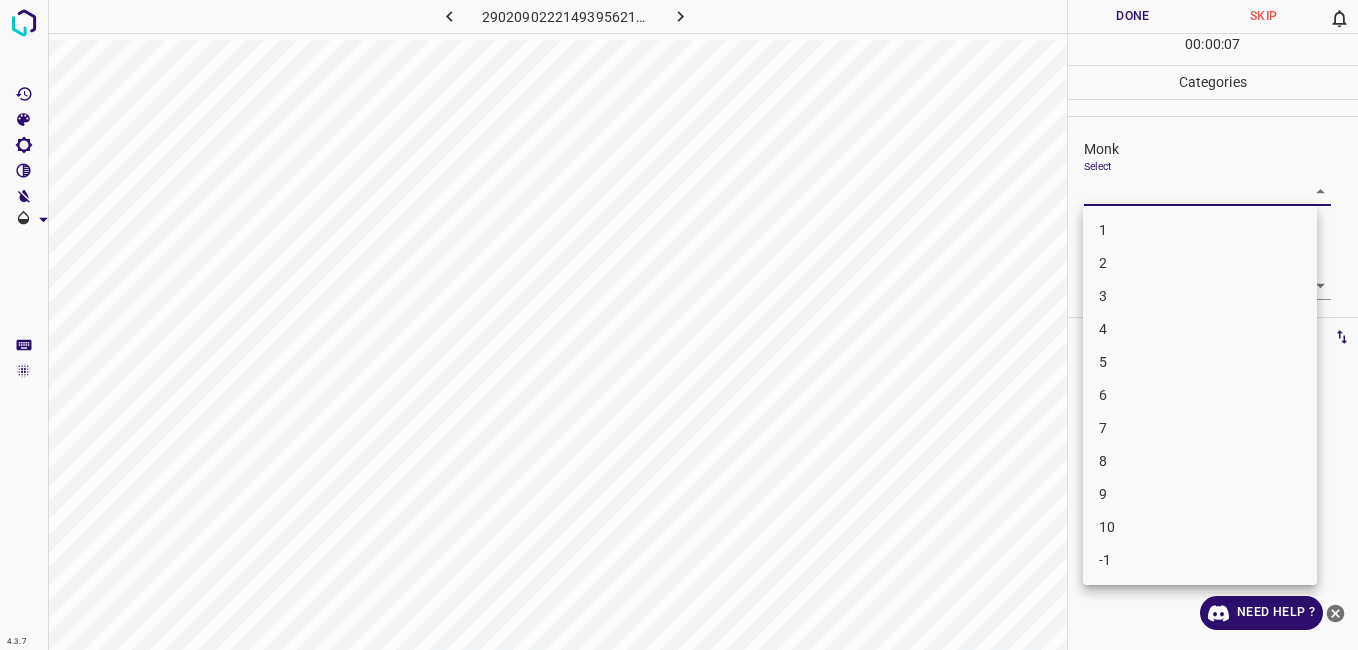 click on "4.3.7 2902090222149395621.png Done Skip 0 00   : 00   : 07   Categories Monk   Select ​  [PERSON_NAME]   Select ​ Labels   0 Categories 1 Monk 2  [PERSON_NAME] Tools Space Change between modes (Draw & Edit) I Auto labeling R Restore zoom M Zoom in N Zoom out Delete Delete selecte label Filters Z Restore filters X Saturation filter C Brightness filter V Contrast filter B Gray scale filter General O Download Need Help ? - Text - Hide - Delete 1 2 3 4 5 6 7 8 9 10 -1" at bounding box center (679, 325) 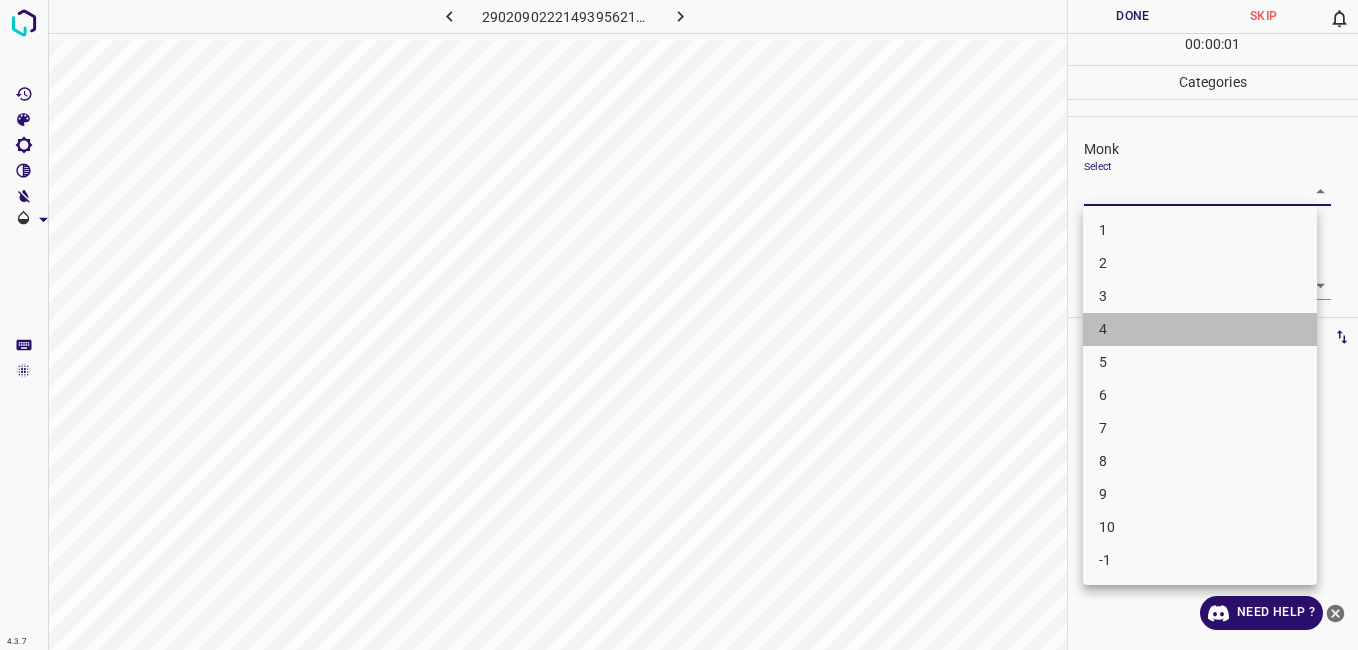 click on "4" at bounding box center (1200, 329) 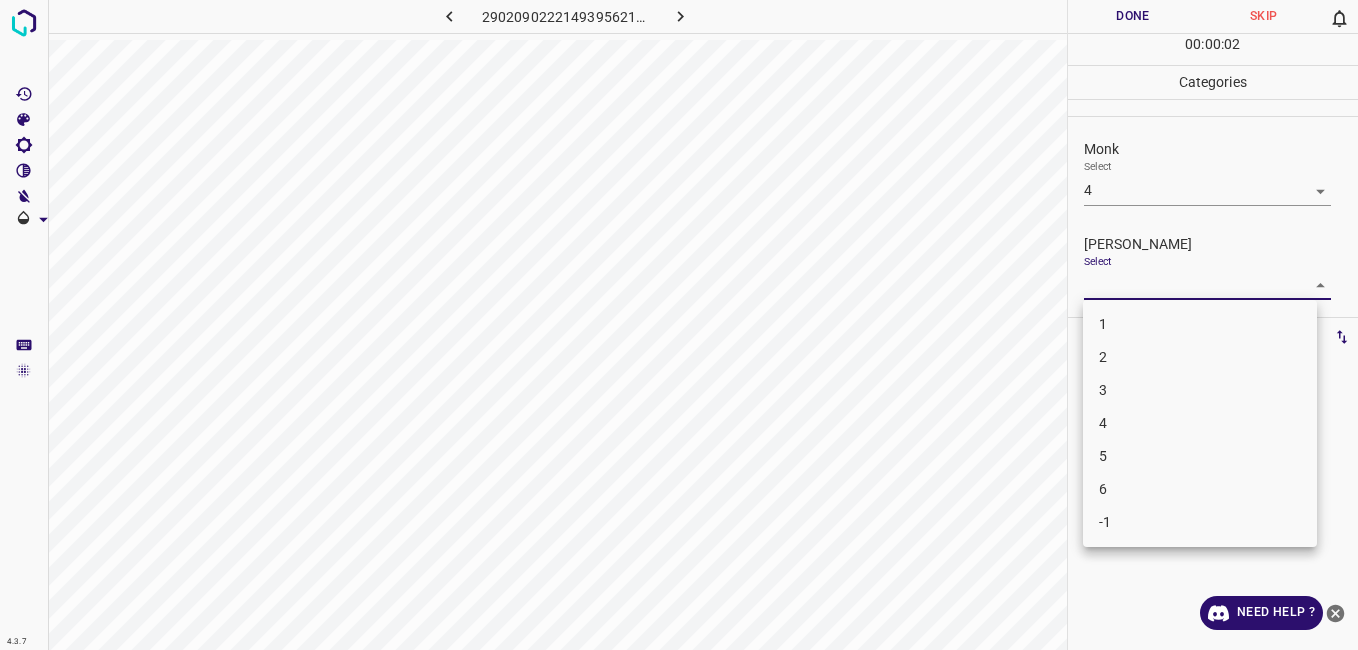 click on "4.3.7 2902090222149395621.png Done Skip 0 00   : 00   : 02   Categories Monk   Select 4 4  [PERSON_NAME]   Select ​ Labels   0 Categories 1 Monk 2  [PERSON_NAME] Tools Space Change between modes (Draw & Edit) I Auto labeling R Restore zoom M Zoom in N Zoom out Delete Delete selecte label Filters Z Restore filters X Saturation filter C Brightness filter V Contrast filter B Gray scale filter General O Download Need Help ? - Text - Hide - Delete 1 2 3 4 5 6 -1" at bounding box center [679, 325] 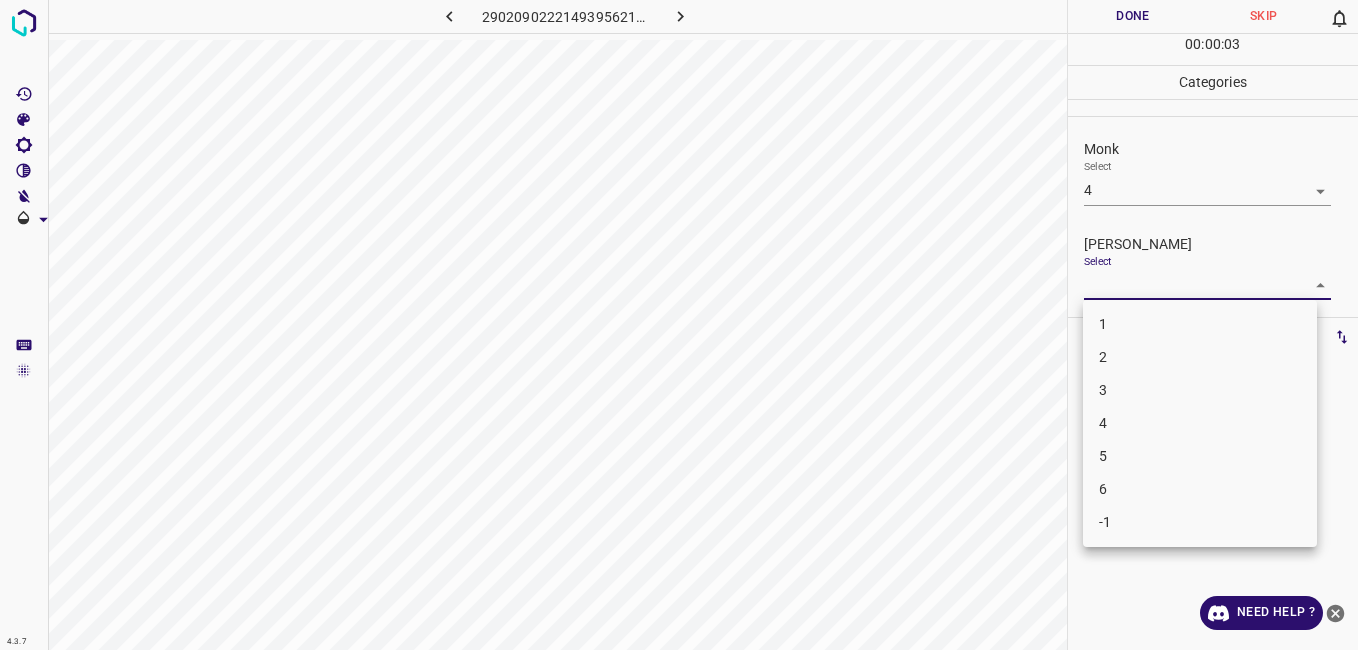 click on "3" at bounding box center [1200, 390] 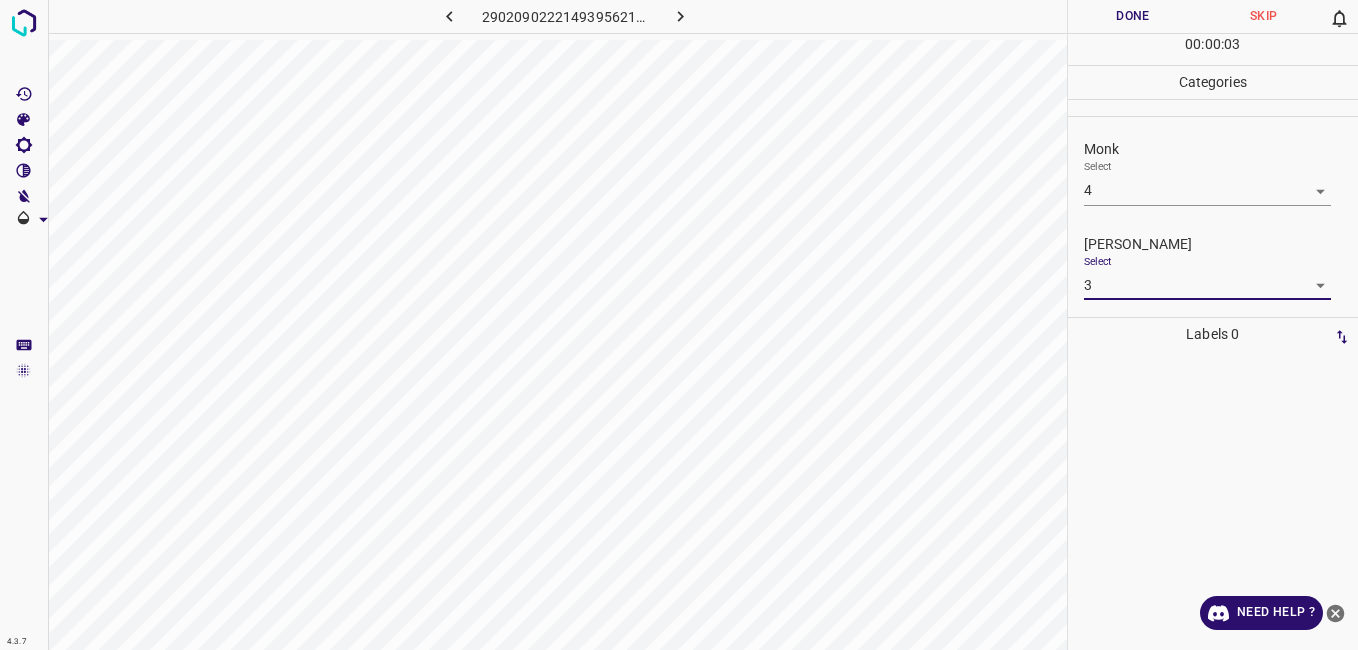 click on "Done" at bounding box center [1133, 16] 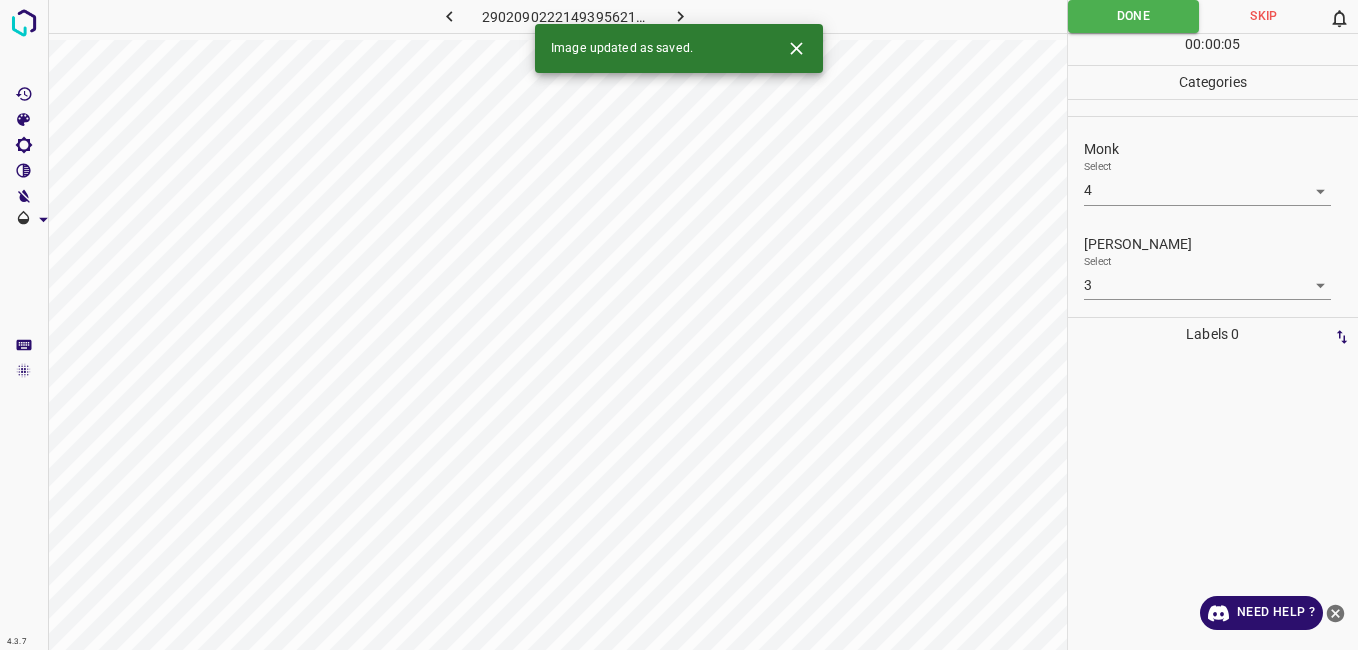 click 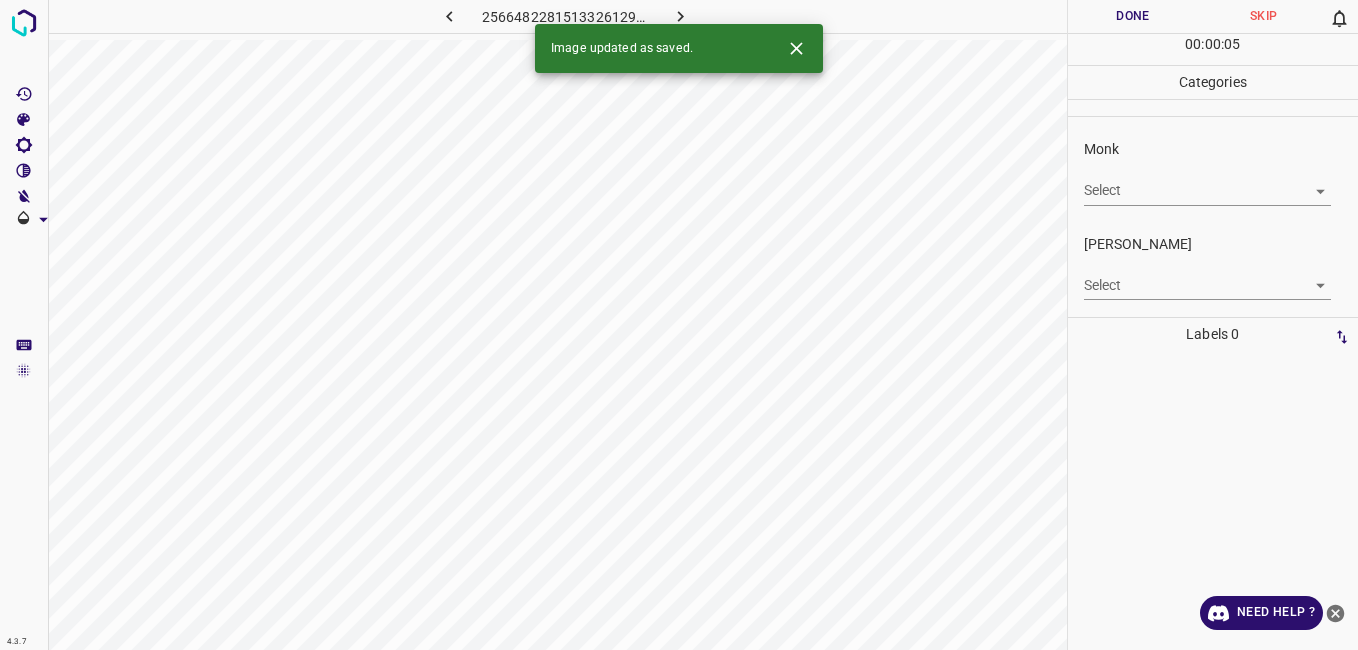click on "4.3.7 2566482281513326129.png Done Skip 0 00   : 00   : 05   Categories Monk   Select ​  [PERSON_NAME]   Select ​ Labels   0 Categories 1 Monk 2  [PERSON_NAME] Tools Space Change between modes (Draw & Edit) I Auto labeling R Restore zoom M Zoom in N Zoom out Delete Delete selecte label Filters Z Restore filters X Saturation filter C Brightness filter V Contrast filter B Gray scale filter General O Download Image updated as saved. Need Help ? - Text - Hide - Delete" at bounding box center [679, 325] 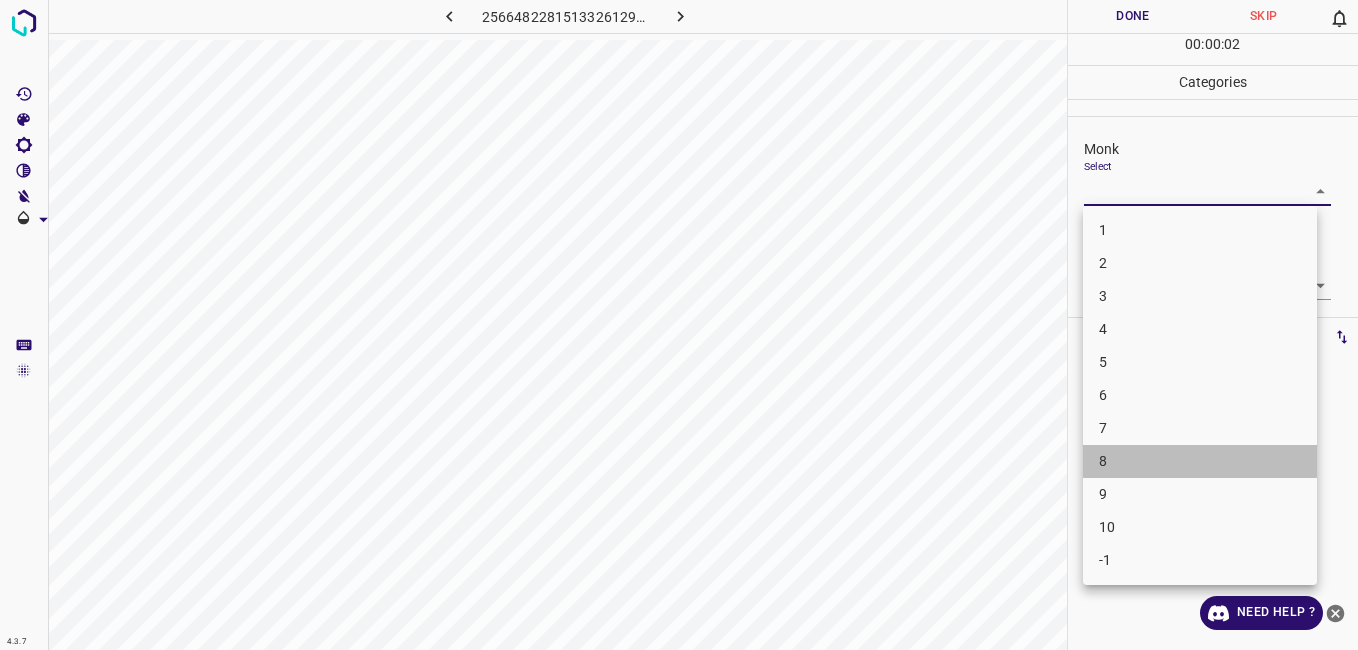 click on "8" at bounding box center (1200, 461) 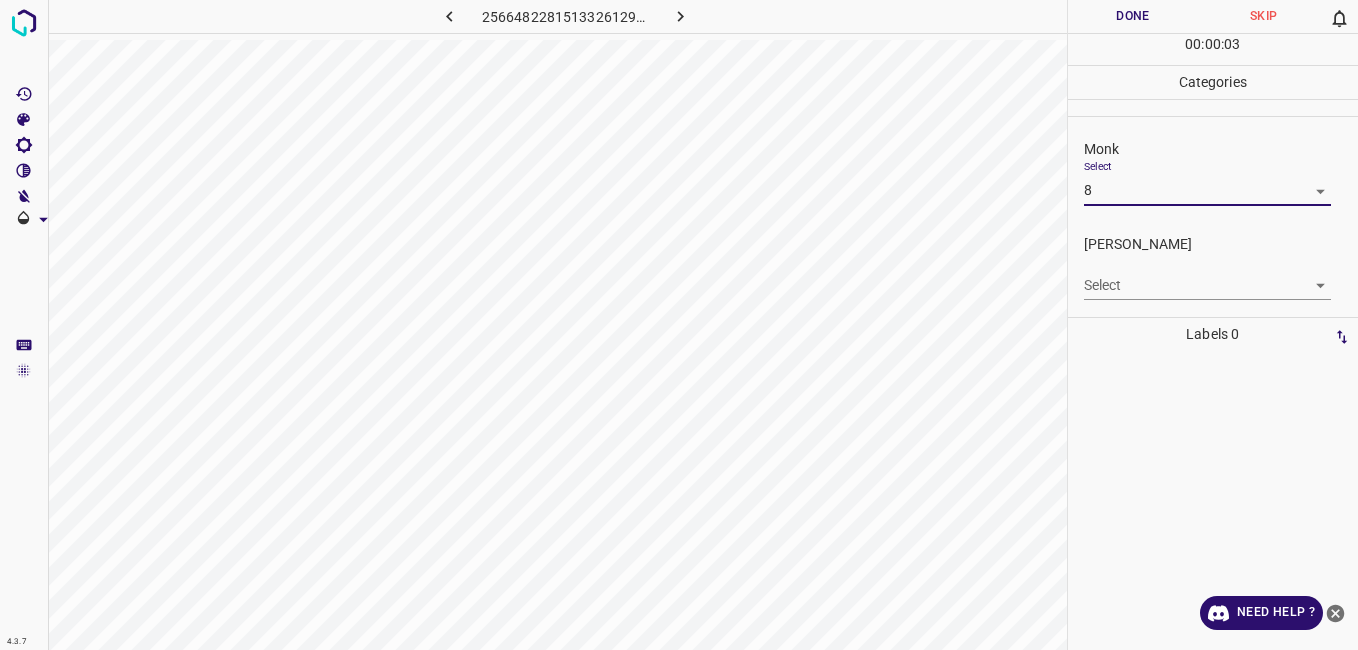click on "4.3.7 2566482281513326129.png Done Skip 0 00   : 00   : 03   Categories Monk   Select 8 8  [PERSON_NAME]   Select ​ Labels   0 Categories 1 Monk 2  [PERSON_NAME] Tools Space Change between modes (Draw & Edit) I Auto labeling R Restore zoom M Zoom in N Zoom out Delete Delete selecte label Filters Z Restore filters X Saturation filter C Brightness filter V Contrast filter B Gray scale filter General O Download Need Help ? - Text - Hide - Delete" at bounding box center [679, 325] 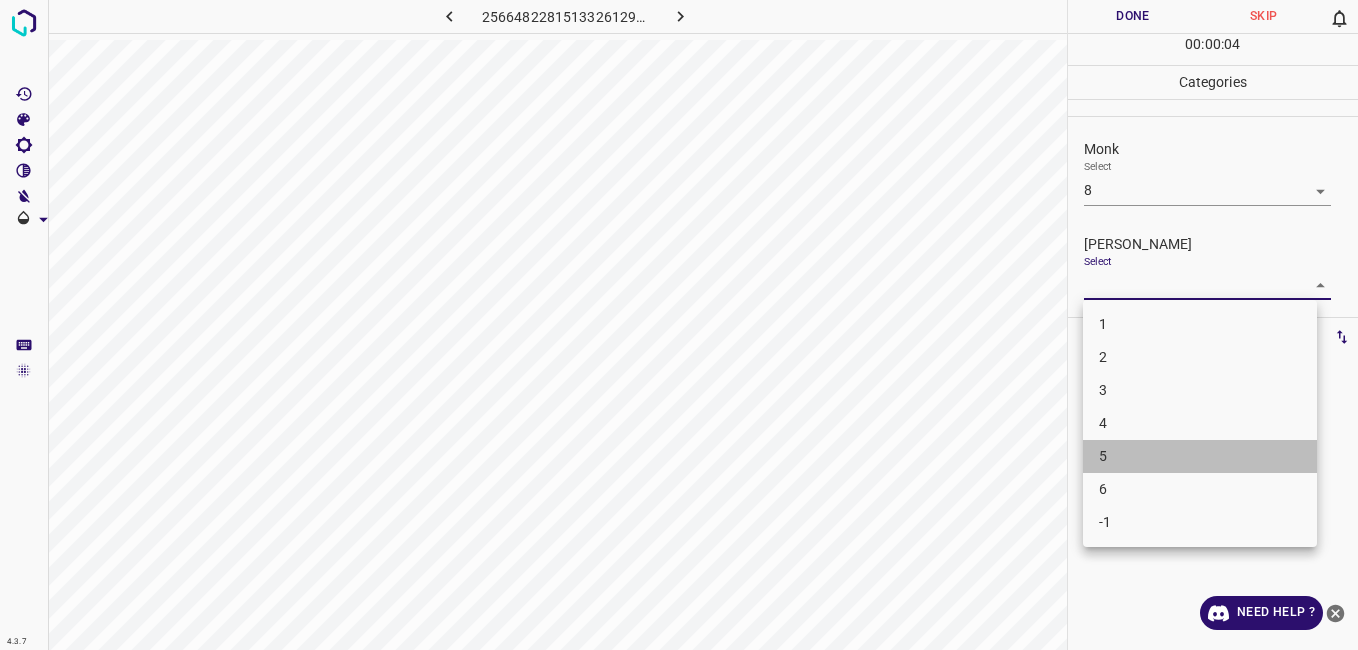 click on "5" at bounding box center [1200, 456] 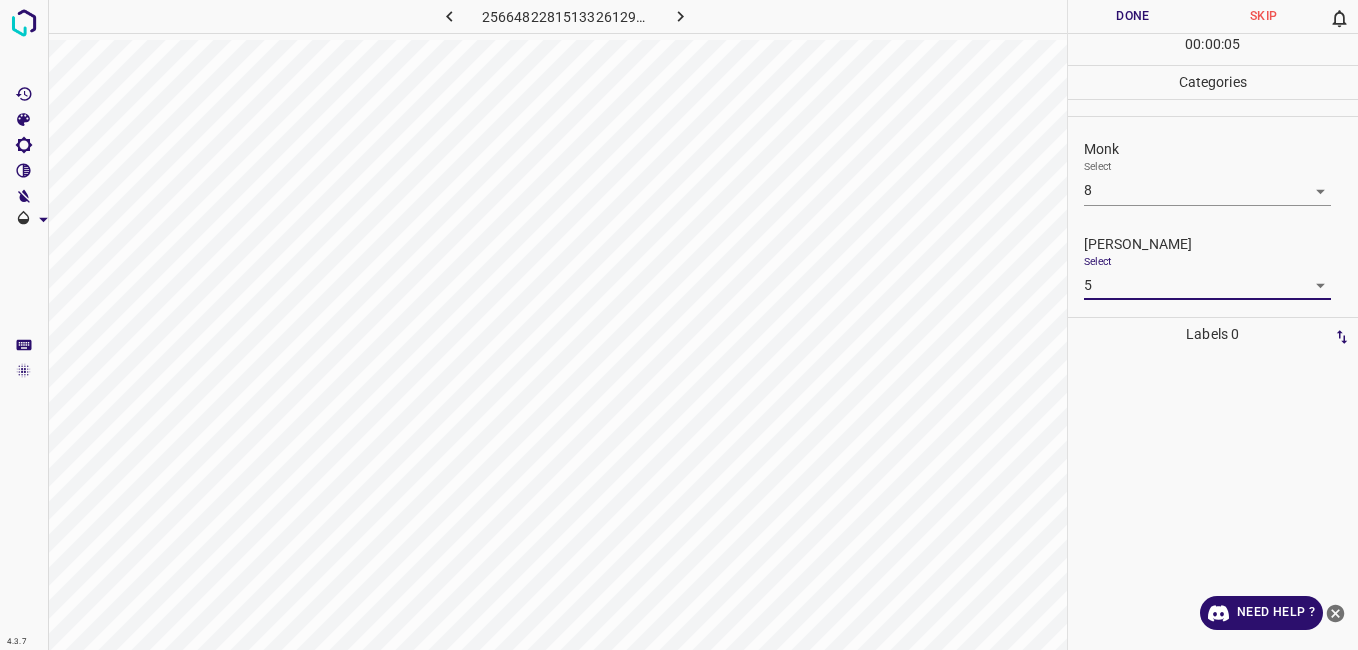 click on "Done" at bounding box center [1133, 16] 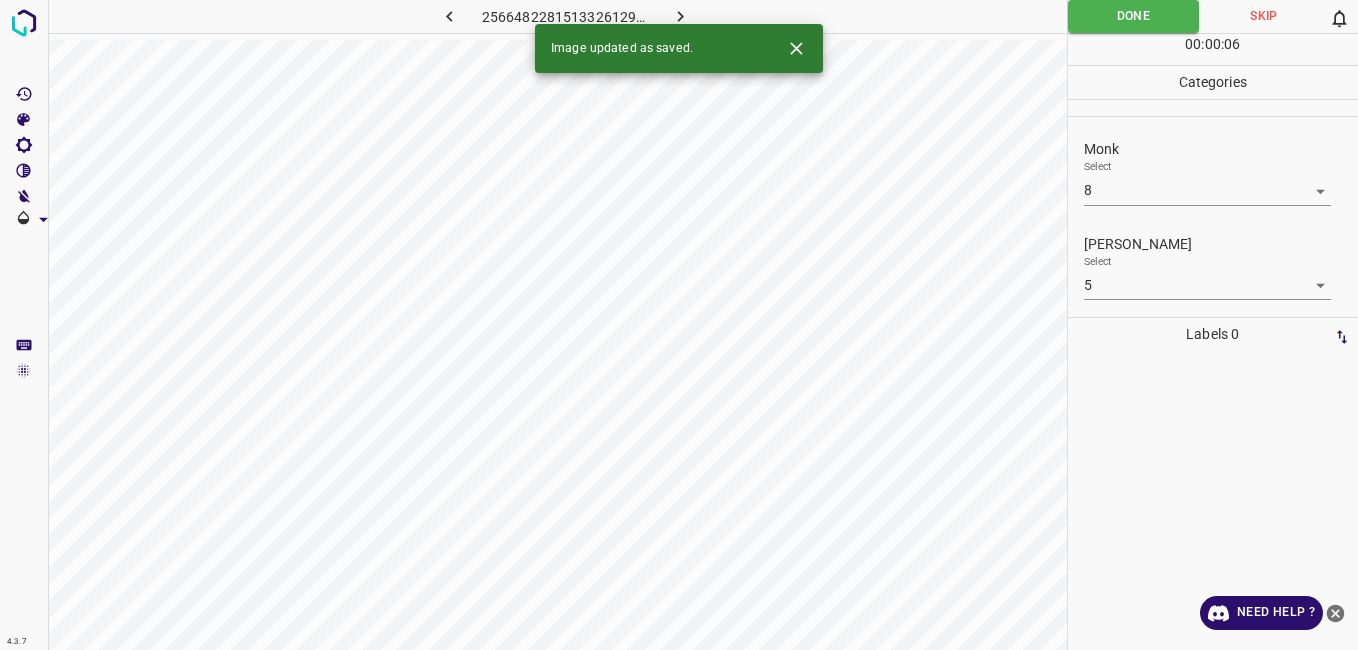 click 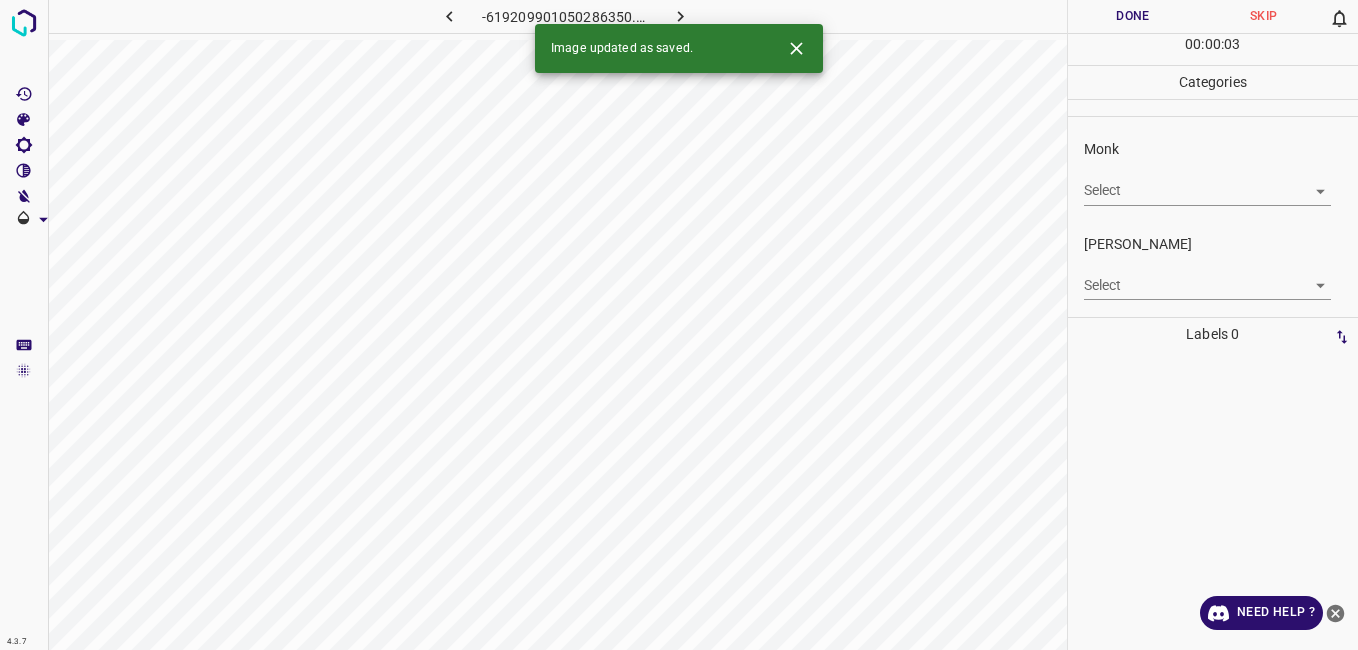 click on "Select ​" at bounding box center (1207, 182) 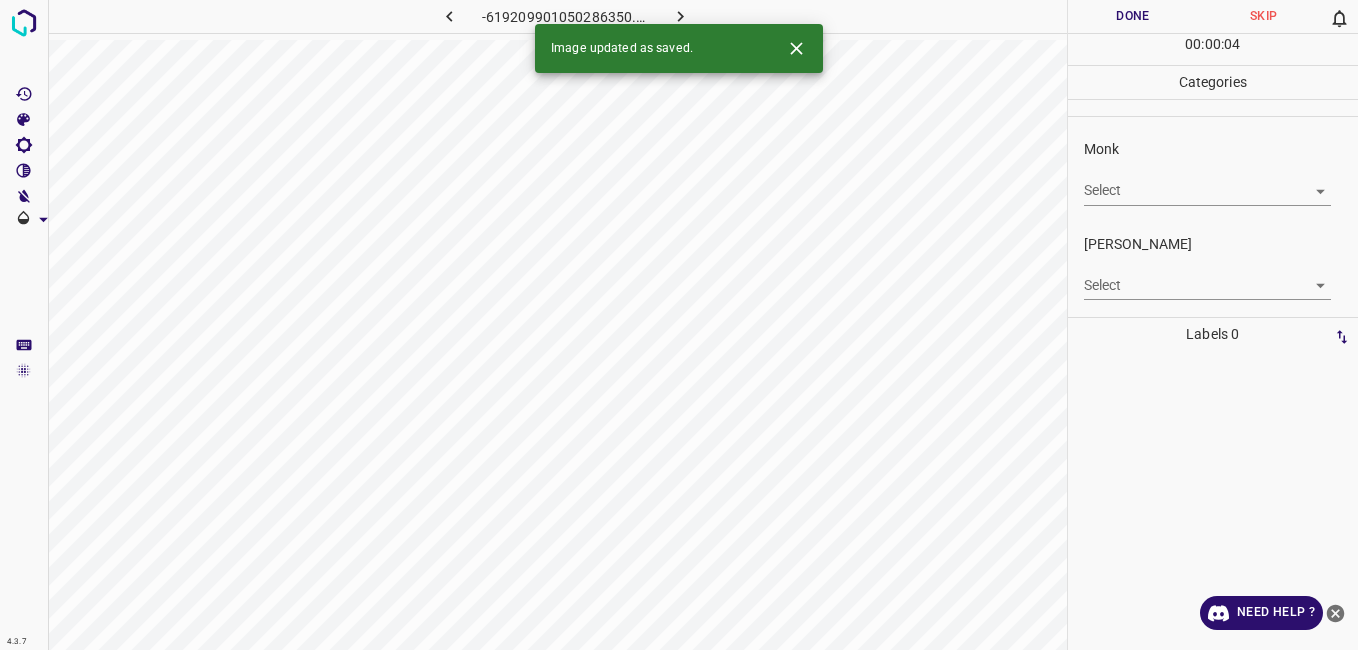 click on "4.3.7 -619209901050286350.png Done Skip 0 00   : 00   : 04   Categories Monk   Select ​  [PERSON_NAME]   Select ​ Labels   0 Categories 1 Monk 2  [PERSON_NAME] Tools Space Change between modes (Draw & Edit) I Auto labeling R Restore zoom M Zoom in N Zoom out Delete Delete selecte label Filters Z Restore filters X Saturation filter C Brightness filter V Contrast filter B Gray scale filter General O Download Image updated as saved. Need Help ? - Text - Hide - Delete" at bounding box center [679, 325] 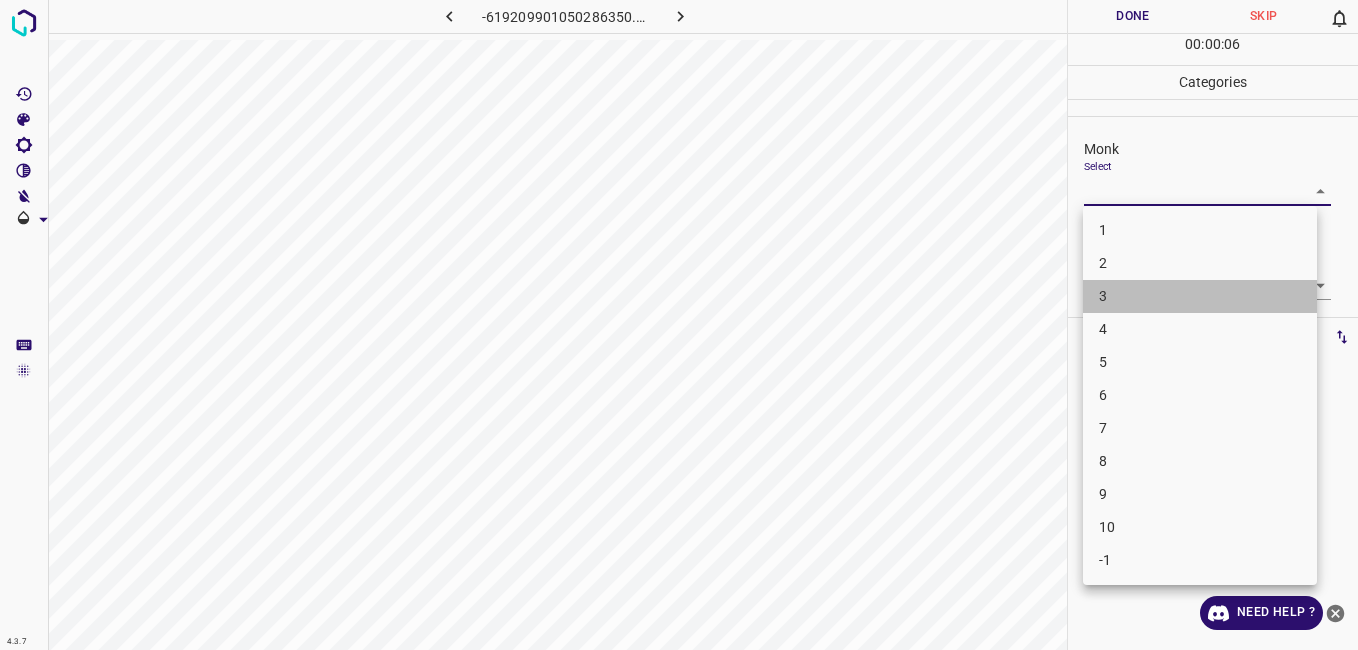 click on "3" at bounding box center [1200, 296] 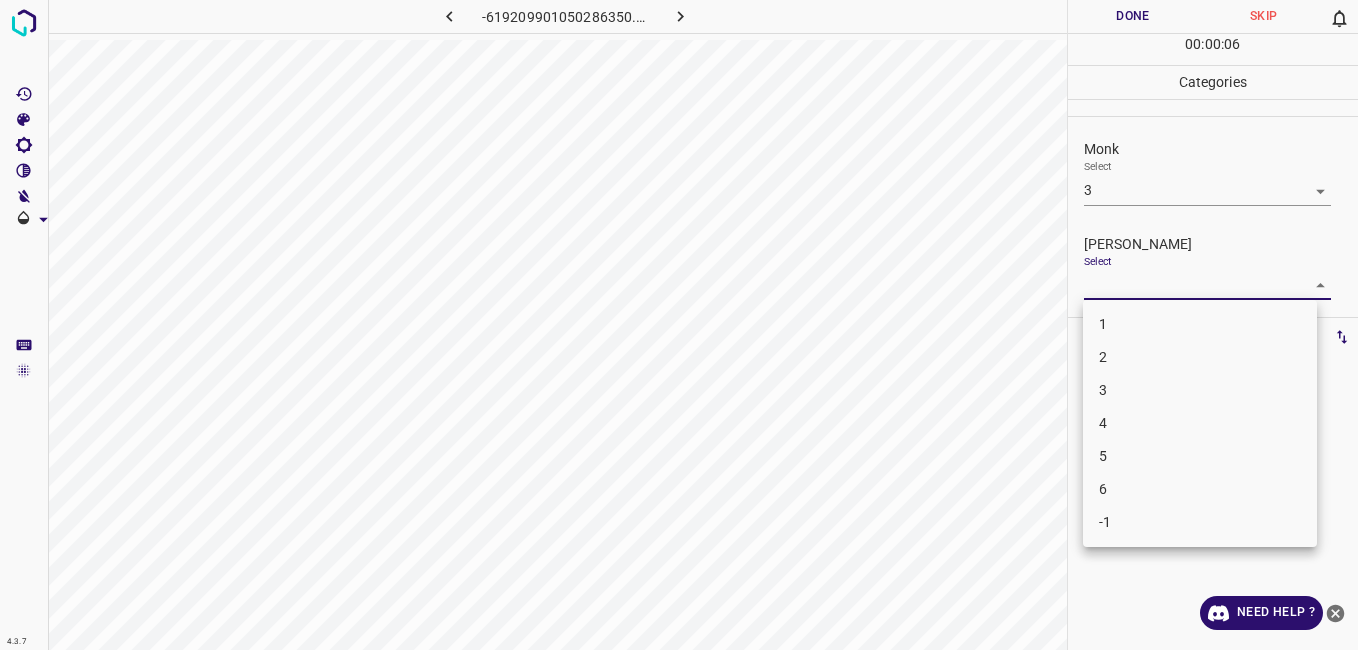 click on "4.3.7 -619209901050286350.png Done Skip 0 00   : 00   : 06   Categories Monk   Select 3 3  [PERSON_NAME]   Select ​ Labels   0 Categories 1 Monk 2  [PERSON_NAME] Tools Space Change between modes (Draw & Edit) I Auto labeling R Restore zoom M Zoom in N Zoom out Delete Delete selecte label Filters Z Restore filters X Saturation filter C Brightness filter V Contrast filter B Gray scale filter General O Download Need Help ? - Text - Hide - Delete 1 2 3 4 5 6 -1" at bounding box center (679, 325) 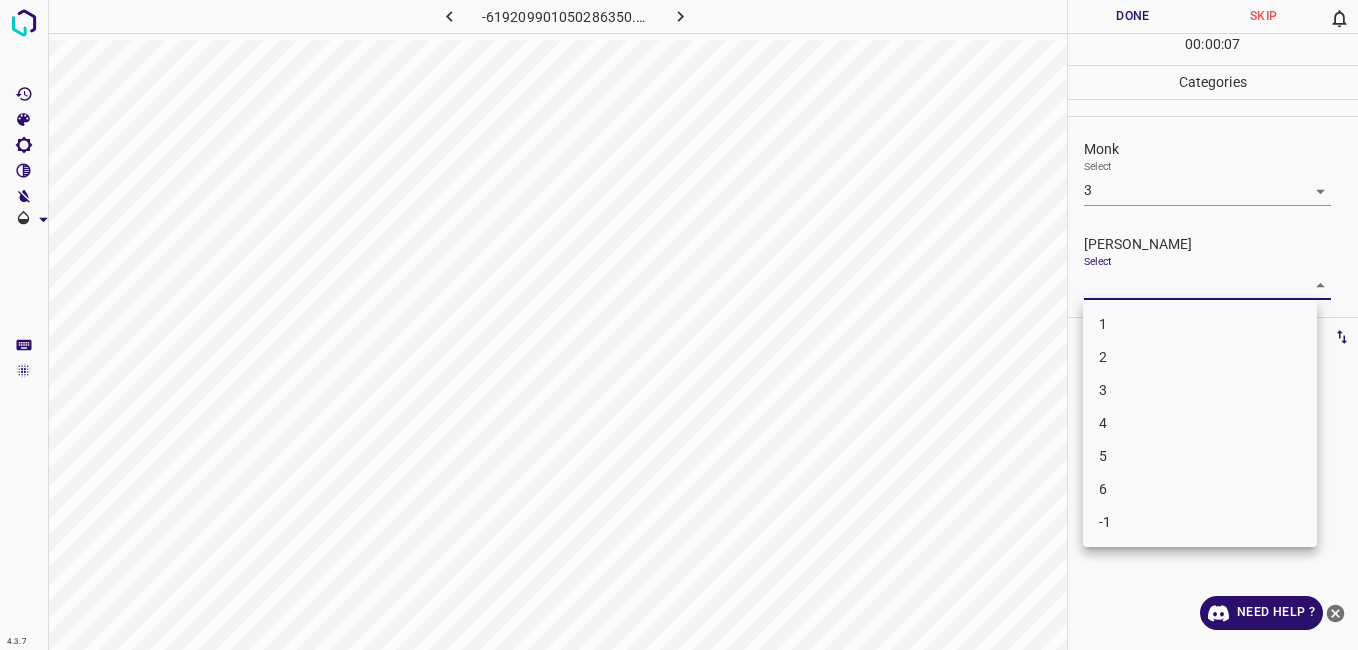 click on "3" at bounding box center (1200, 390) 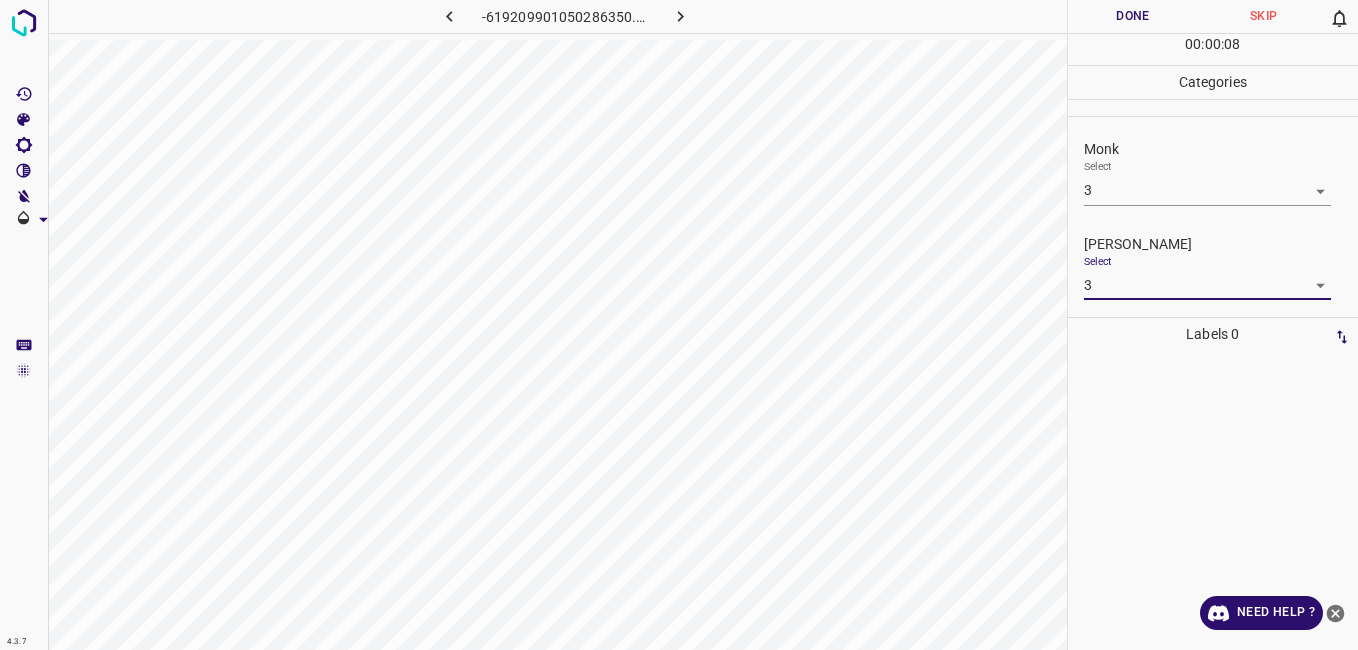 click on "4.3.7 -619209901050286350.png Done Skip 0 00   : 00   : 08   Categories Monk   Select 3 3  [PERSON_NAME]   Select 3 3 Labels   0 Categories 1 Monk 2  [PERSON_NAME] Tools Space Change between modes (Draw & Edit) I Auto labeling R Restore zoom M Zoom in N Zoom out Delete Delete selecte label Filters Z Restore filters X Saturation filter C Brightness filter V Contrast filter B Gray scale filter General O Download Need Help ? - Text - Hide - Delete" at bounding box center (679, 325) 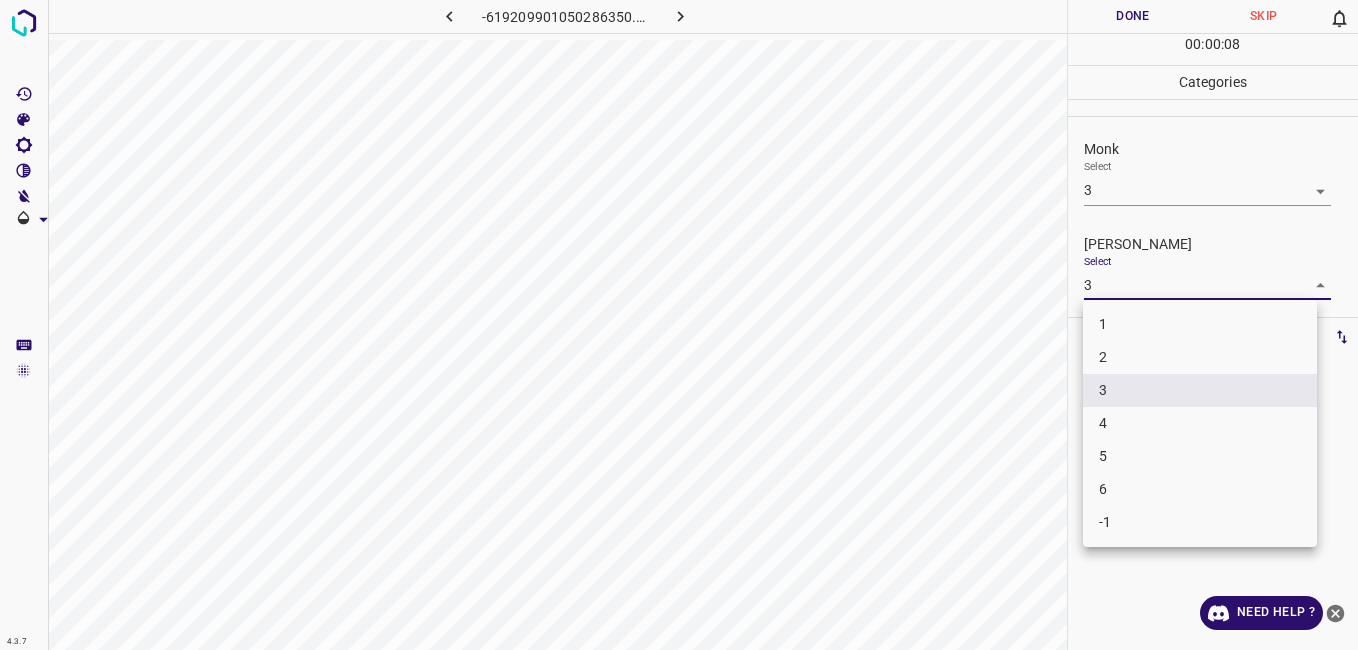 click on "2" at bounding box center [1200, 357] 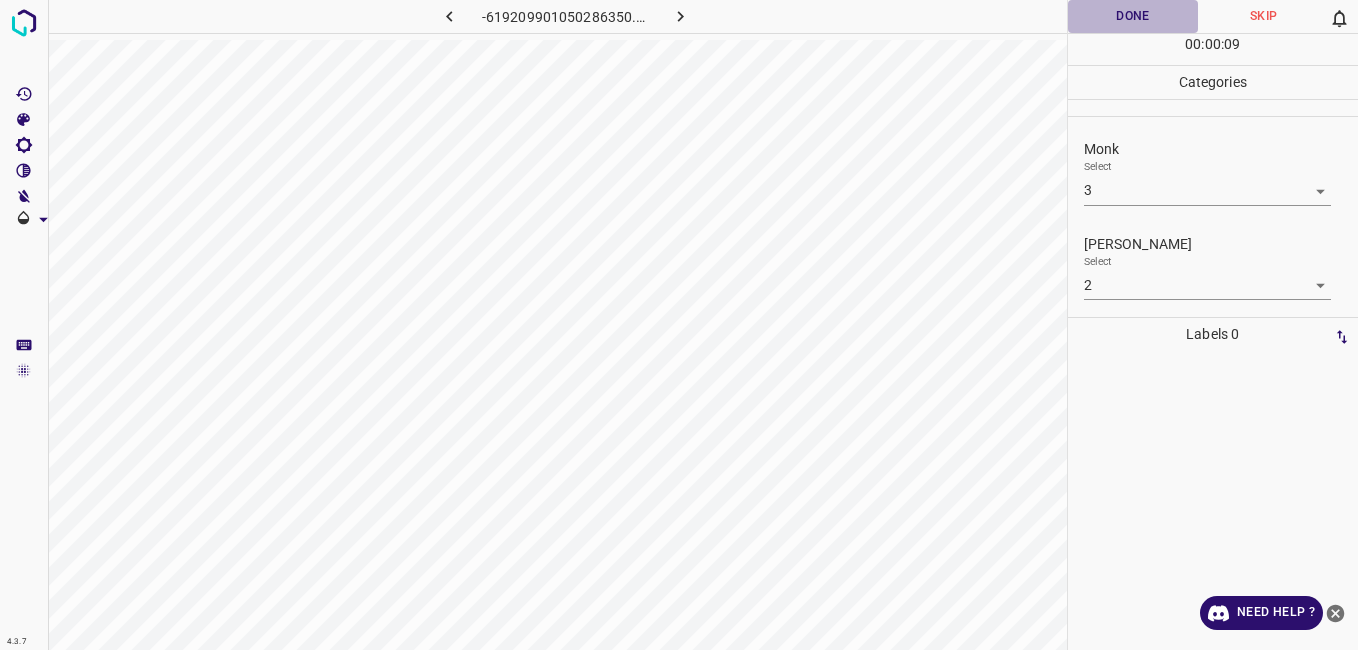 click on "Done" at bounding box center (1133, 16) 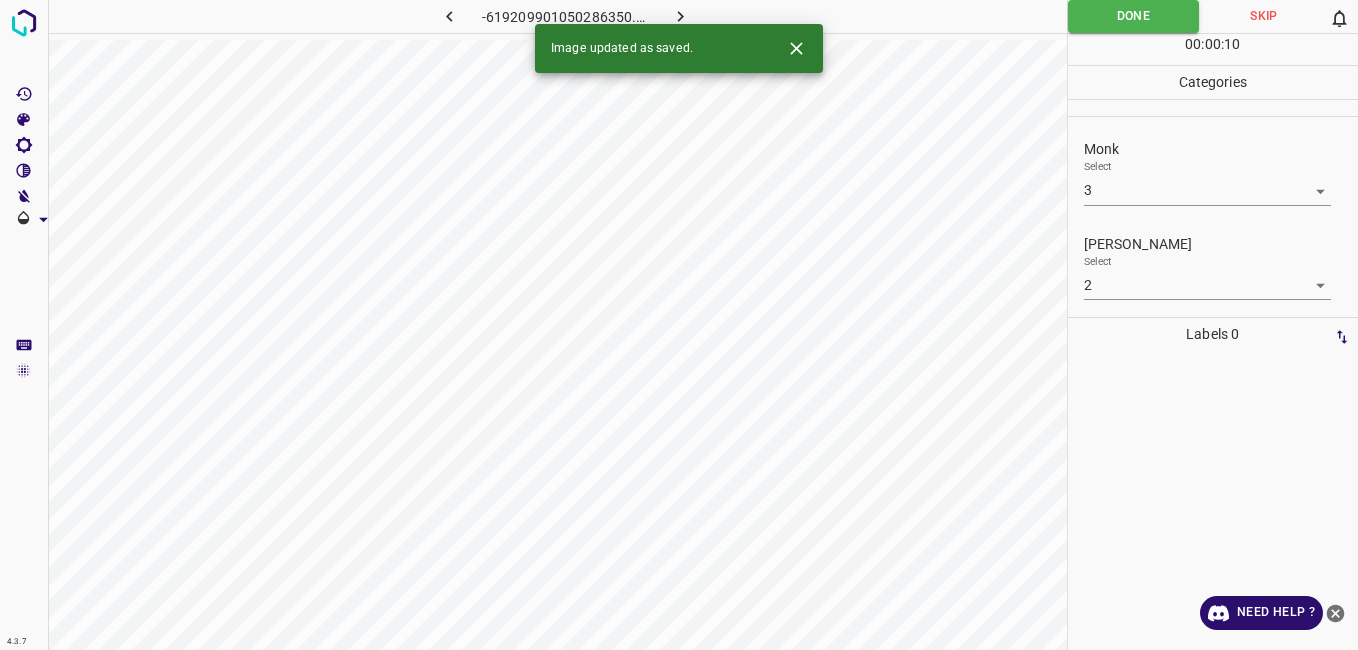 click 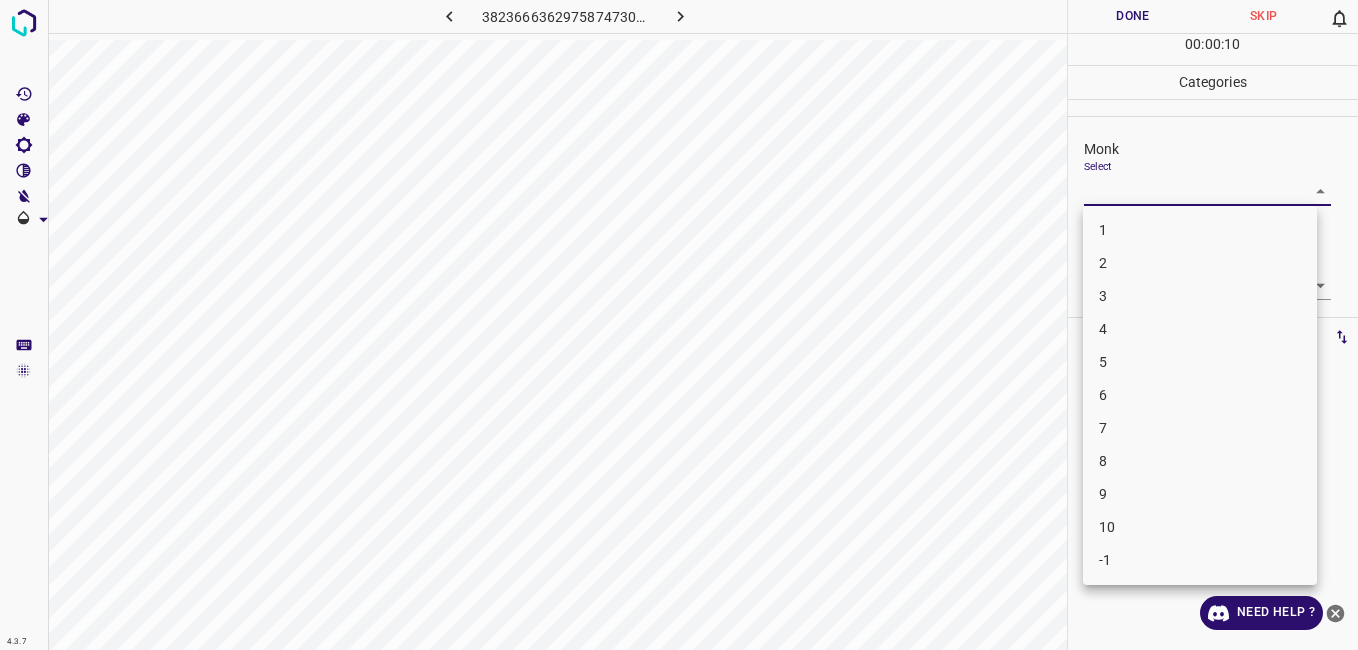 click on "4.3.7 3823666362975874730.png Done Skip 0 00   : 00   : 10   Categories Monk   Select ​  [PERSON_NAME]   Select ​ Labels   0 Categories 1 Monk 2  [PERSON_NAME] Tools Space Change between modes (Draw & Edit) I Auto labeling R Restore zoom M Zoom in N Zoom out Delete Delete selecte label Filters Z Restore filters X Saturation filter C Brightness filter V Contrast filter B Gray scale filter General O Download Need Help ? - Text - Hide - Delete 1 2 3 4 5 6 7 8 9 10 -1" at bounding box center [679, 325] 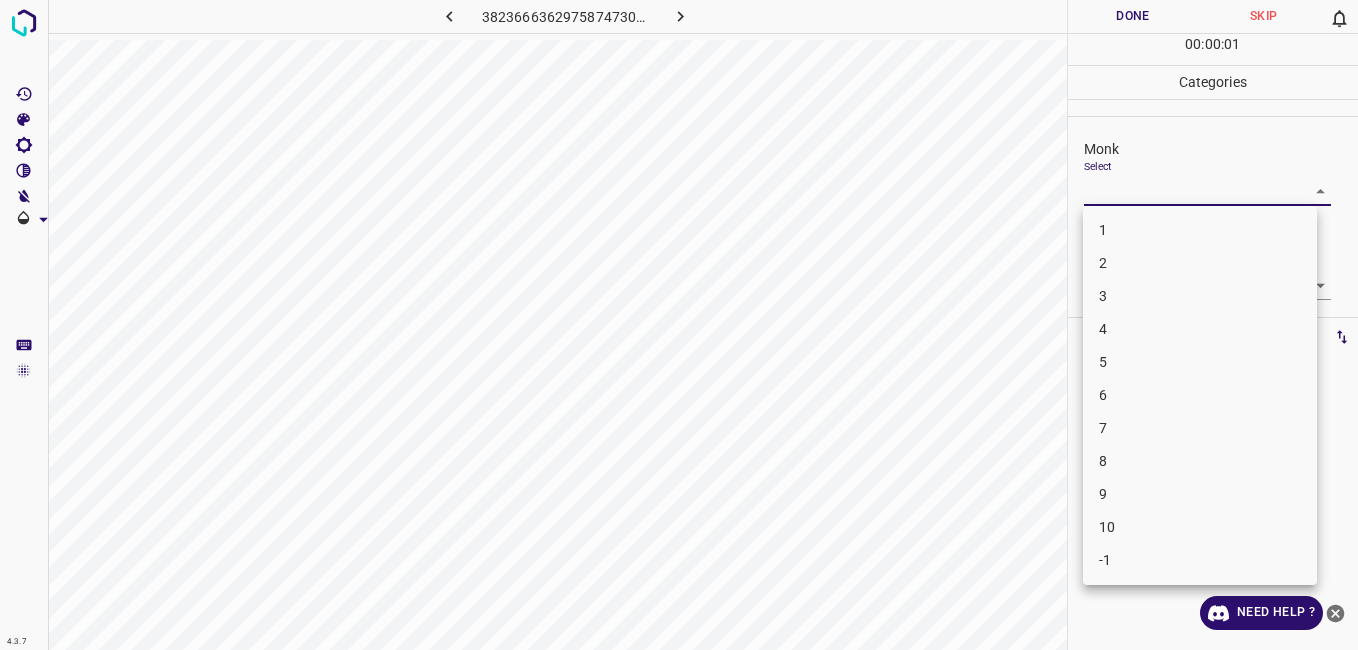 click on "4" at bounding box center (1200, 329) 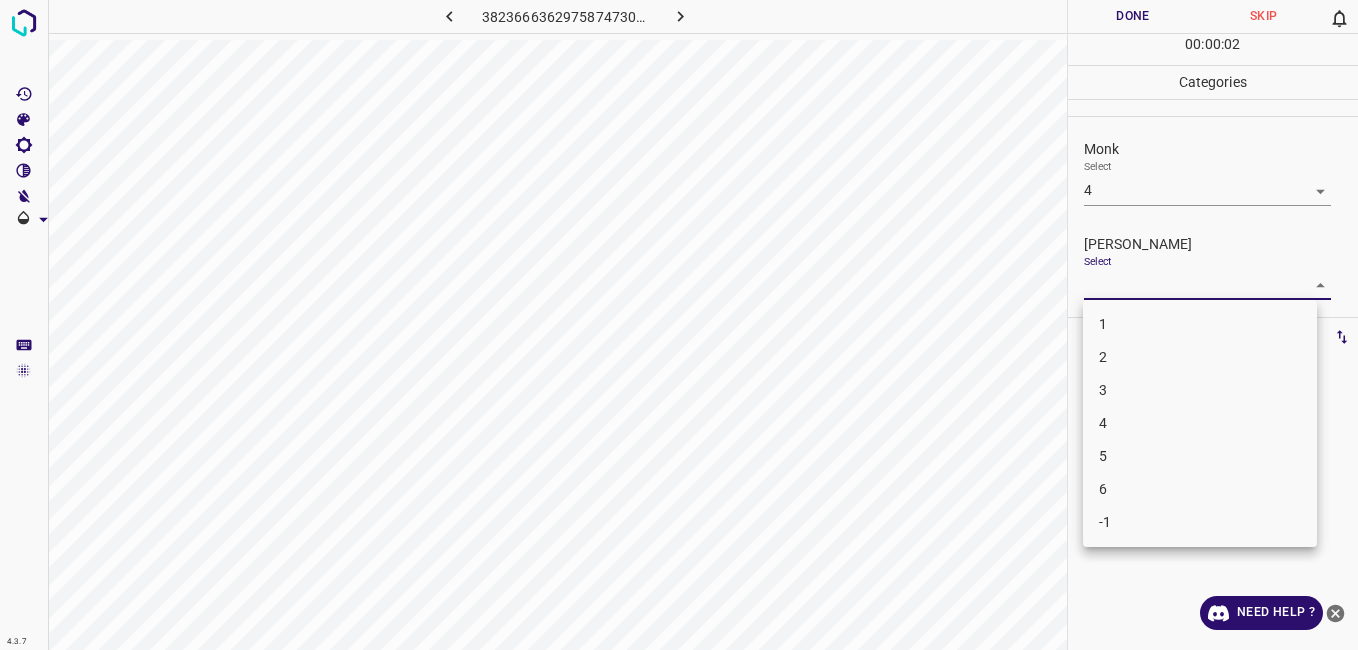 click on "4.3.7 3823666362975874730.png Done Skip 0 00   : 00   : 02   Categories Monk   Select 4 4  [PERSON_NAME]   Select ​ Labels   0 Categories 1 Monk 2  [PERSON_NAME] Tools Space Change between modes (Draw & Edit) I Auto labeling R Restore zoom M Zoom in N Zoom out Delete Delete selecte label Filters Z Restore filters X Saturation filter C Brightness filter V Contrast filter B Gray scale filter General O Download Need Help ? - Text - Hide - Delete 1 2 3 4 5 6 -1" at bounding box center (679, 325) 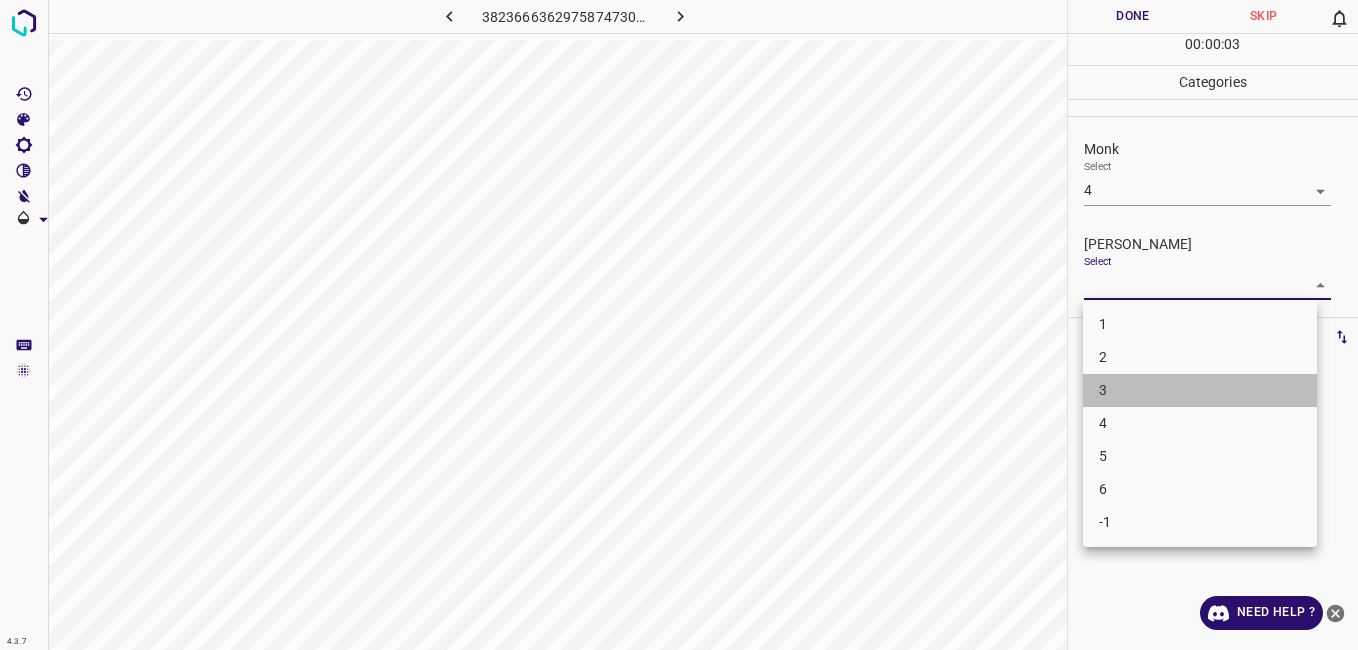 click on "3" at bounding box center (1200, 390) 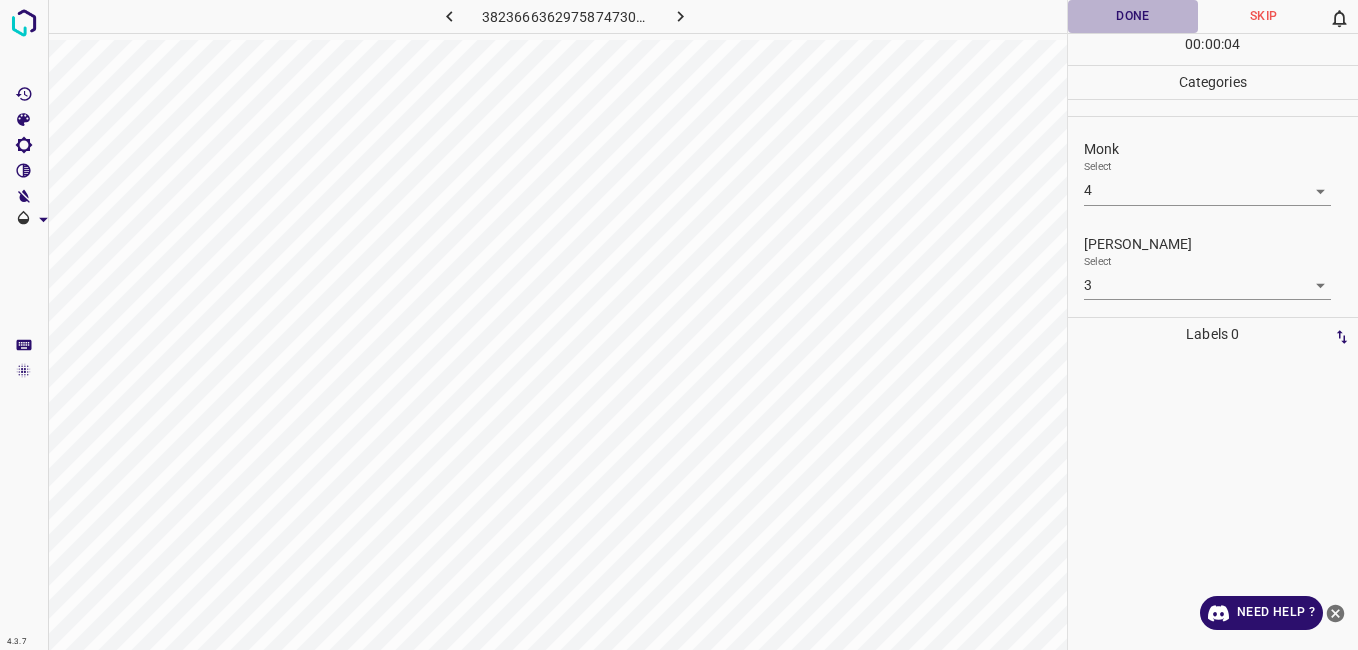 click on "Done" at bounding box center (1133, 16) 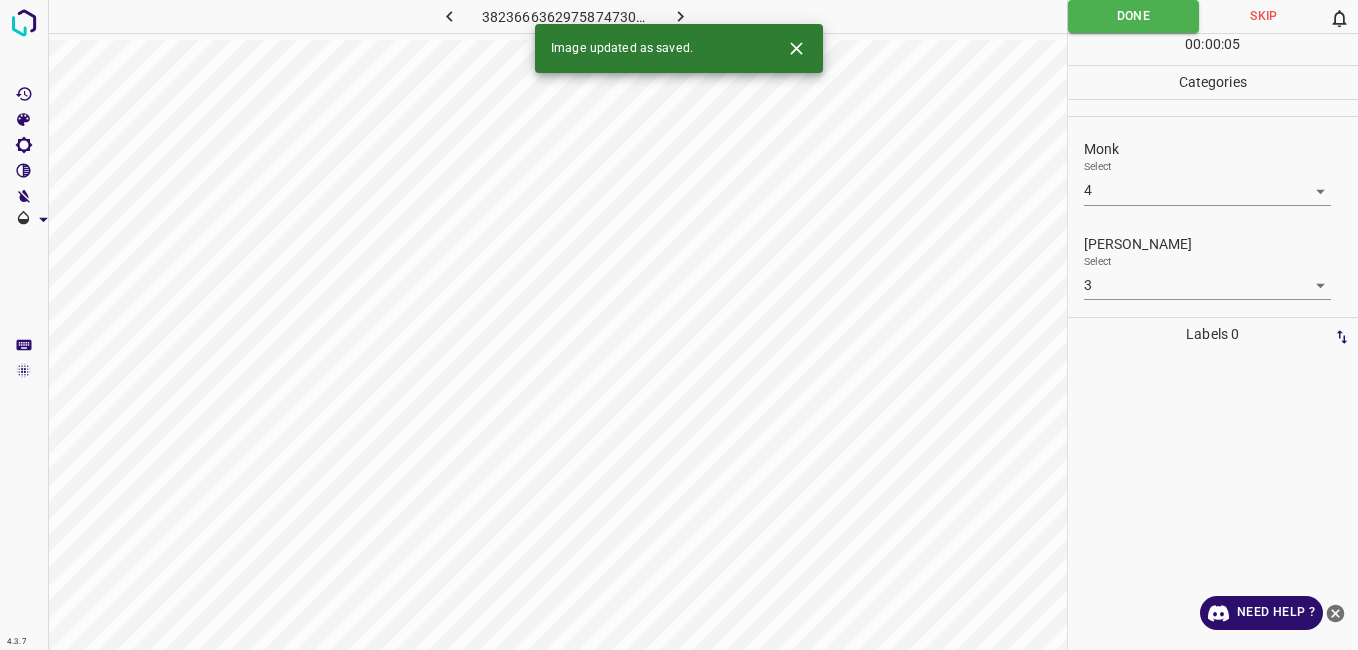 click at bounding box center [681, 16] 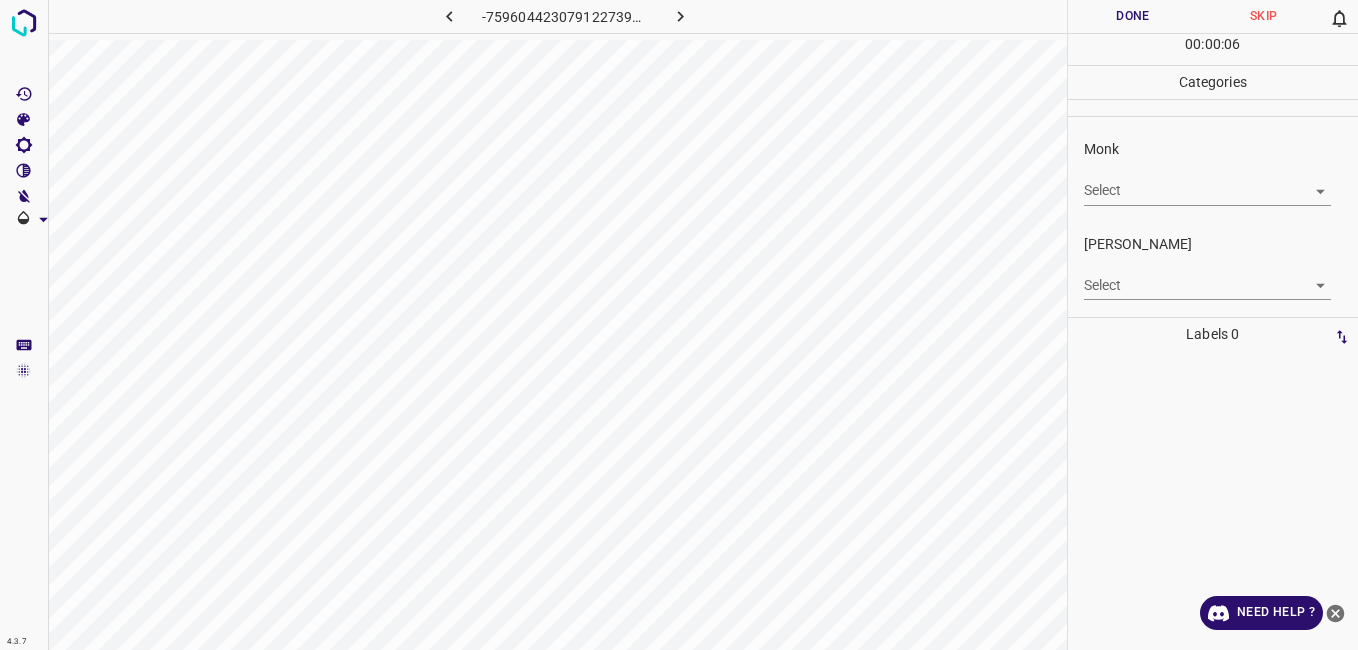 click on "4.3.7 -7596044230791227395.png Done Skip 0 00   : 00   : 06   Categories Monk   Select ​  [PERSON_NAME]   Select ​ Labels   0 Categories 1 Monk 2  [PERSON_NAME] Tools Space Change between modes (Draw & Edit) I Auto labeling R Restore zoom M Zoom in N Zoom out Delete Delete selecte label Filters Z Restore filters X Saturation filter C Brightness filter V Contrast filter B Gray scale filter General O Download Need Help ? - Text - Hide - Delete" at bounding box center (679, 325) 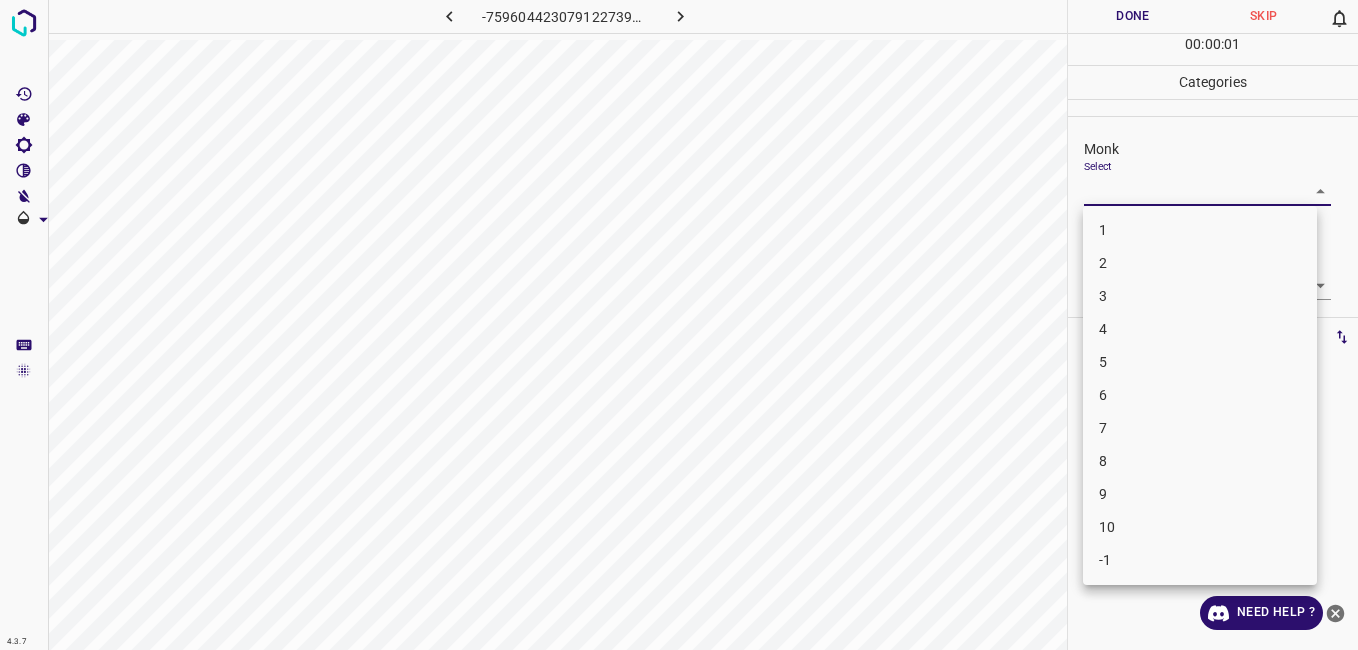 click on "3" at bounding box center [1200, 296] 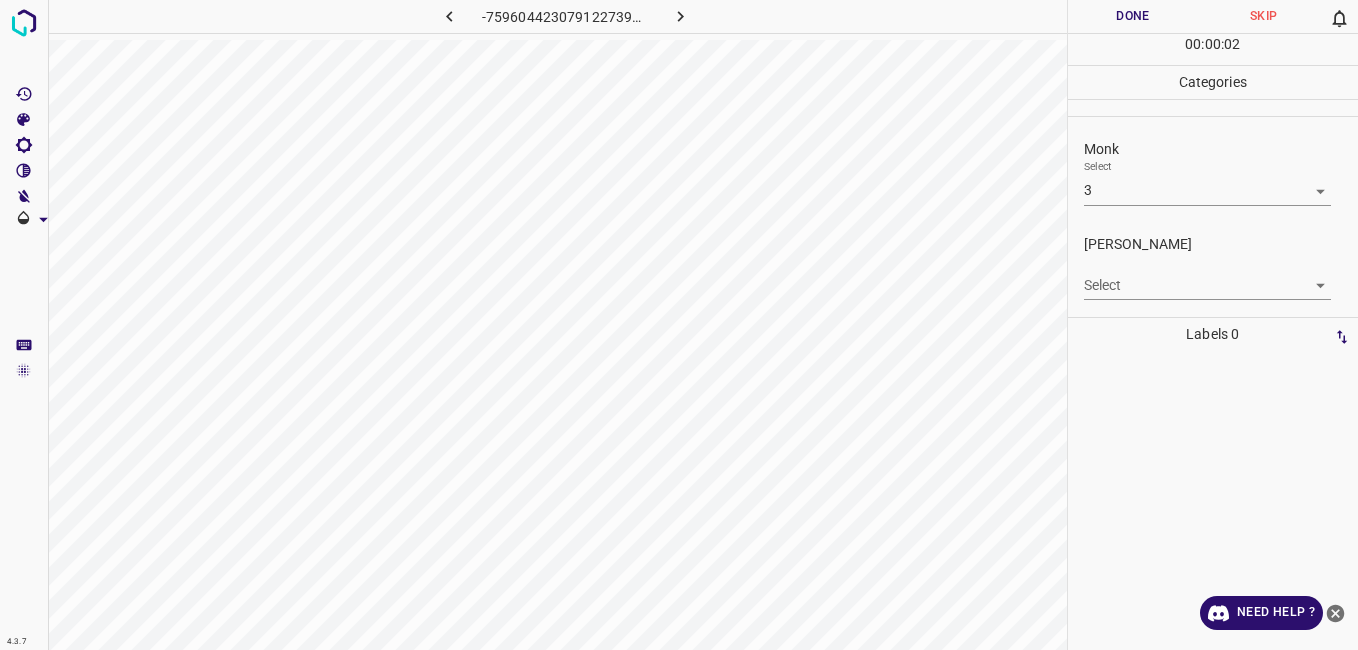 click on "Select ​" at bounding box center (1207, 277) 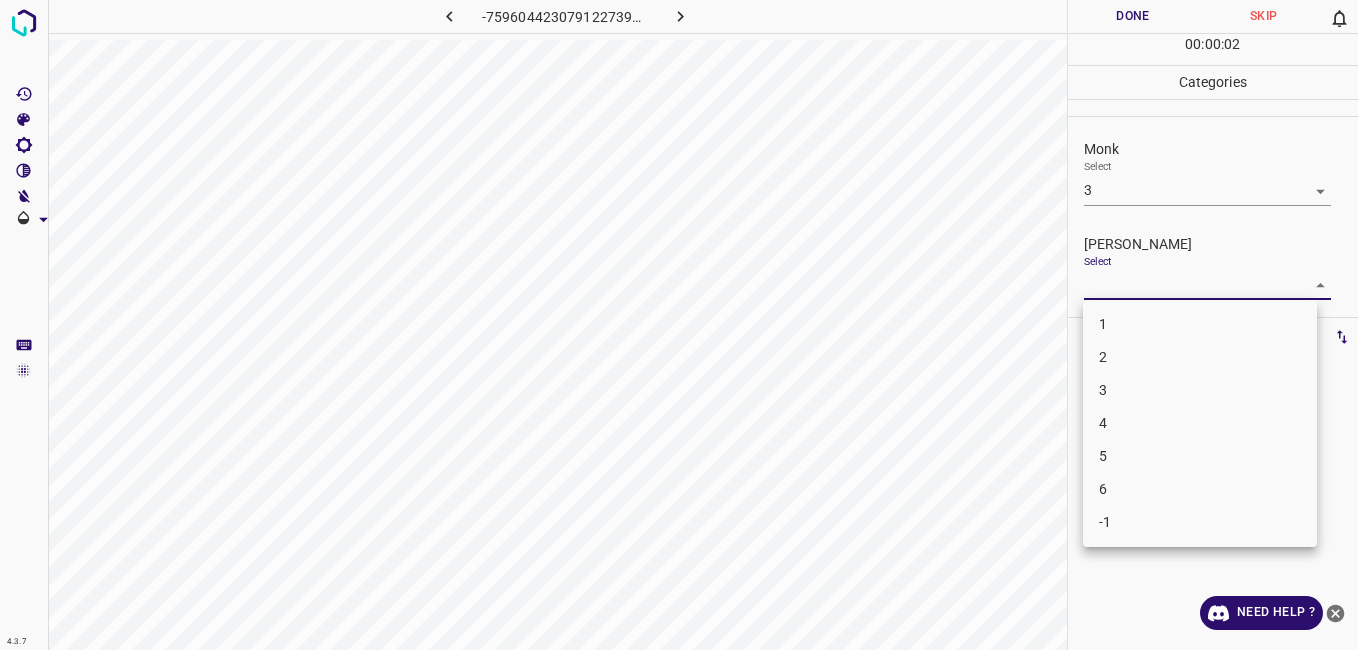 click on "4.3.7 -7596044230791227395.png Done Skip 0 00   : 00   : 02   Categories Monk   Select 3 3  [PERSON_NAME]   Select ​ Labels   0 Categories 1 Monk 2  [PERSON_NAME] Tools Space Change between modes (Draw & Edit) I Auto labeling R Restore zoom M Zoom in N Zoom out Delete Delete selecte label Filters Z Restore filters X Saturation filter C Brightness filter V Contrast filter B Gray scale filter General O Download Need Help ? - Text - Hide - Delete 1 2 3 4 5 6 -1" at bounding box center (679, 325) 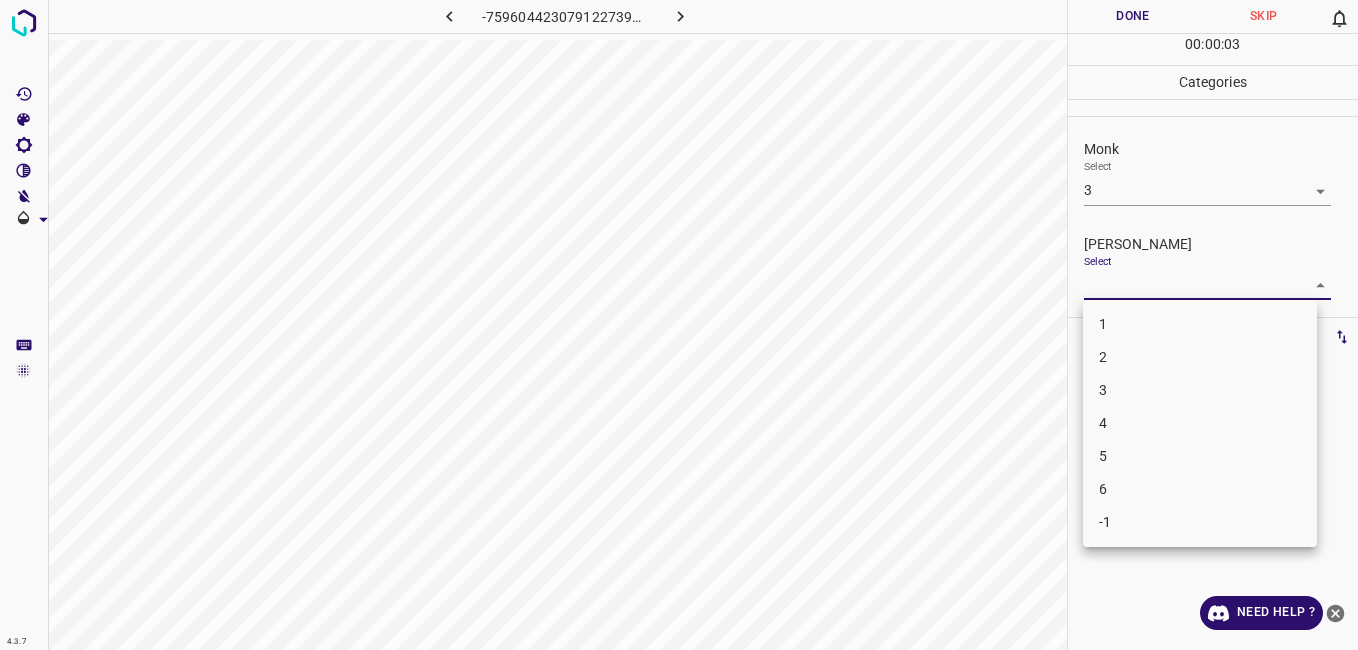 click on "2" at bounding box center [1200, 357] 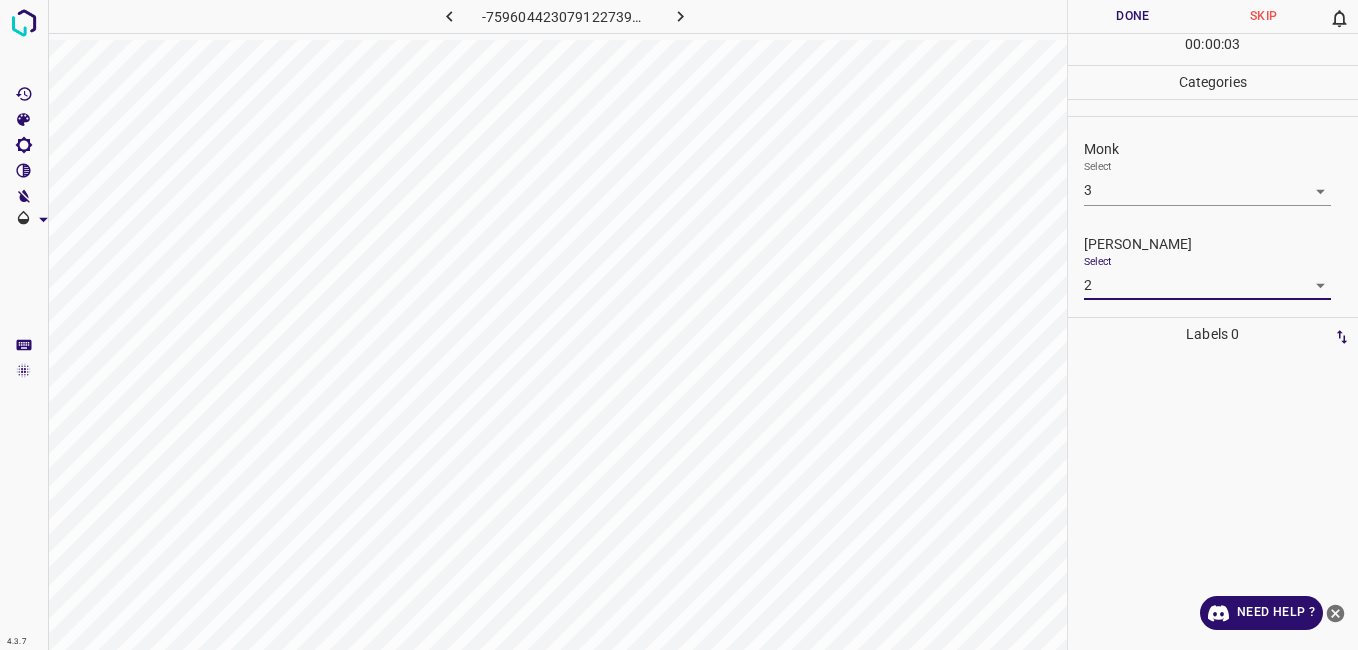click on "Done" at bounding box center [1133, 16] 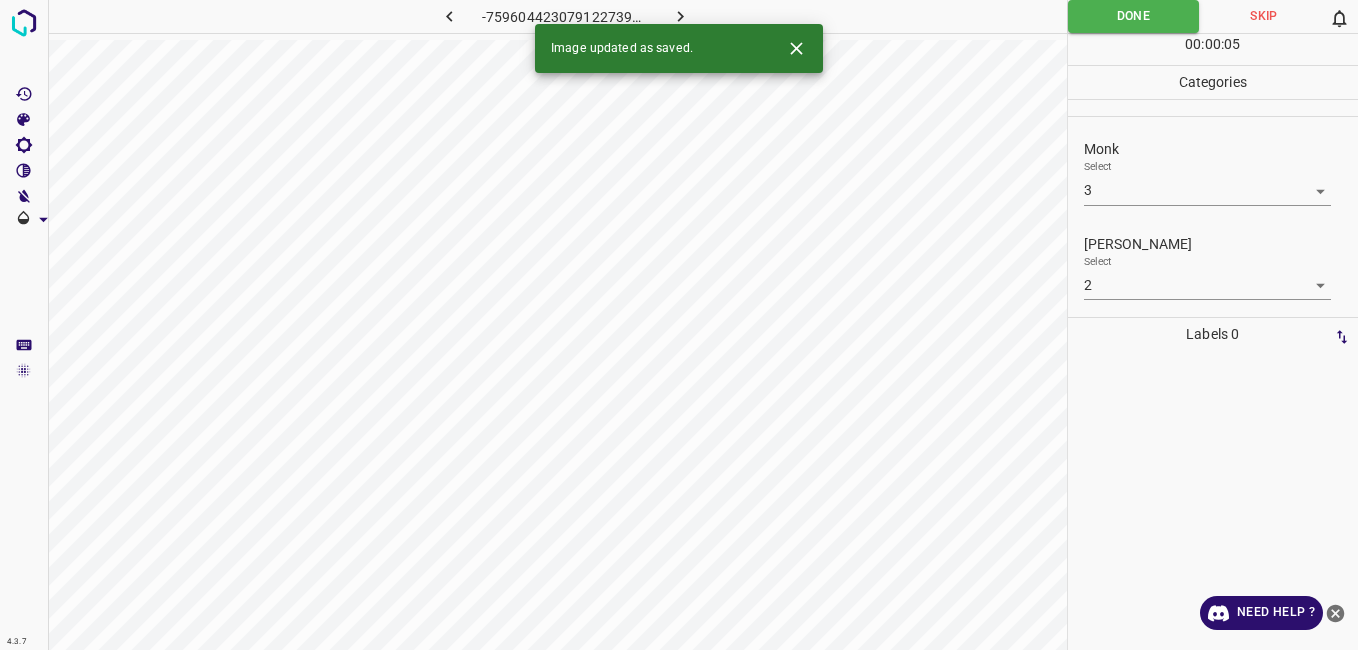 click at bounding box center [681, 16] 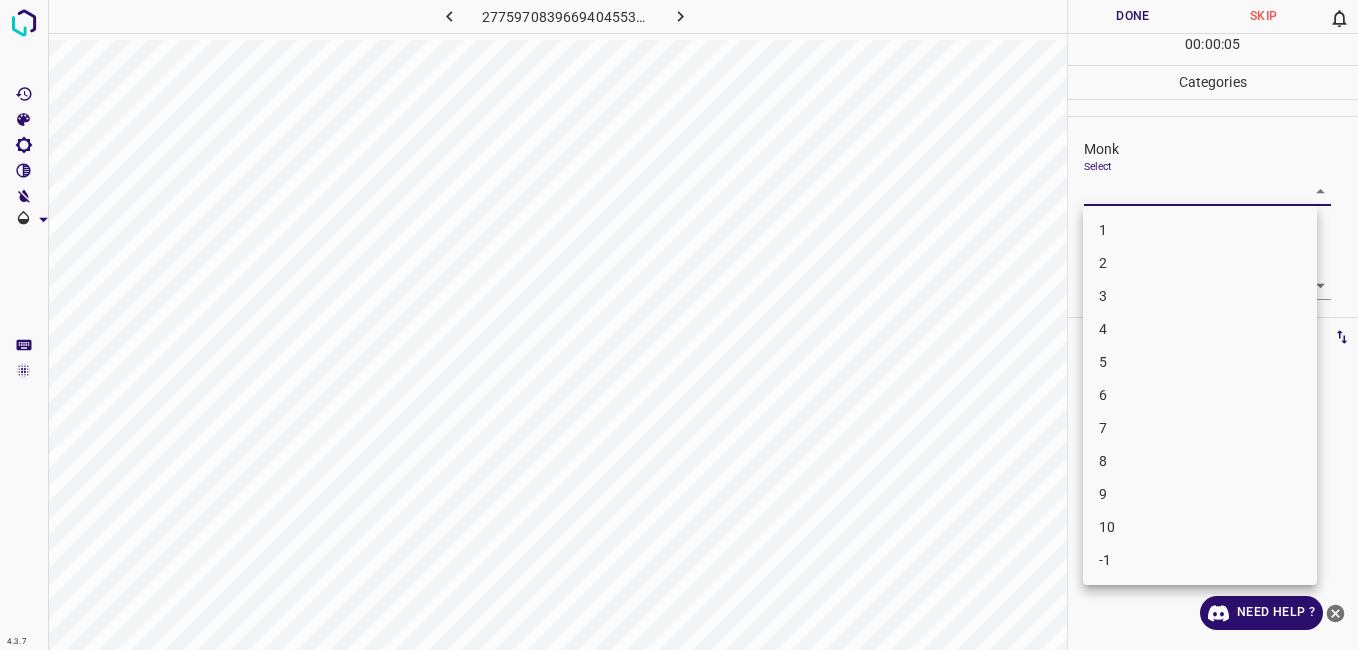 click on "4.3.7 2775970839669404553.png Done Skip 0 00   : 00   : 05   Categories Monk   Select ​  [PERSON_NAME]   Select ​ Labels   0 Categories 1 Monk 2  [PERSON_NAME] Tools Space Change between modes (Draw & Edit) I Auto labeling R Restore zoom M Zoom in N Zoom out Delete Delete selecte label Filters Z Restore filters X Saturation filter C Brightness filter V Contrast filter B Gray scale filter General O Download Need Help ? - Text - Hide - Delete 1 2 3 4 5 6 7 8 9 10 -1" at bounding box center [679, 325] 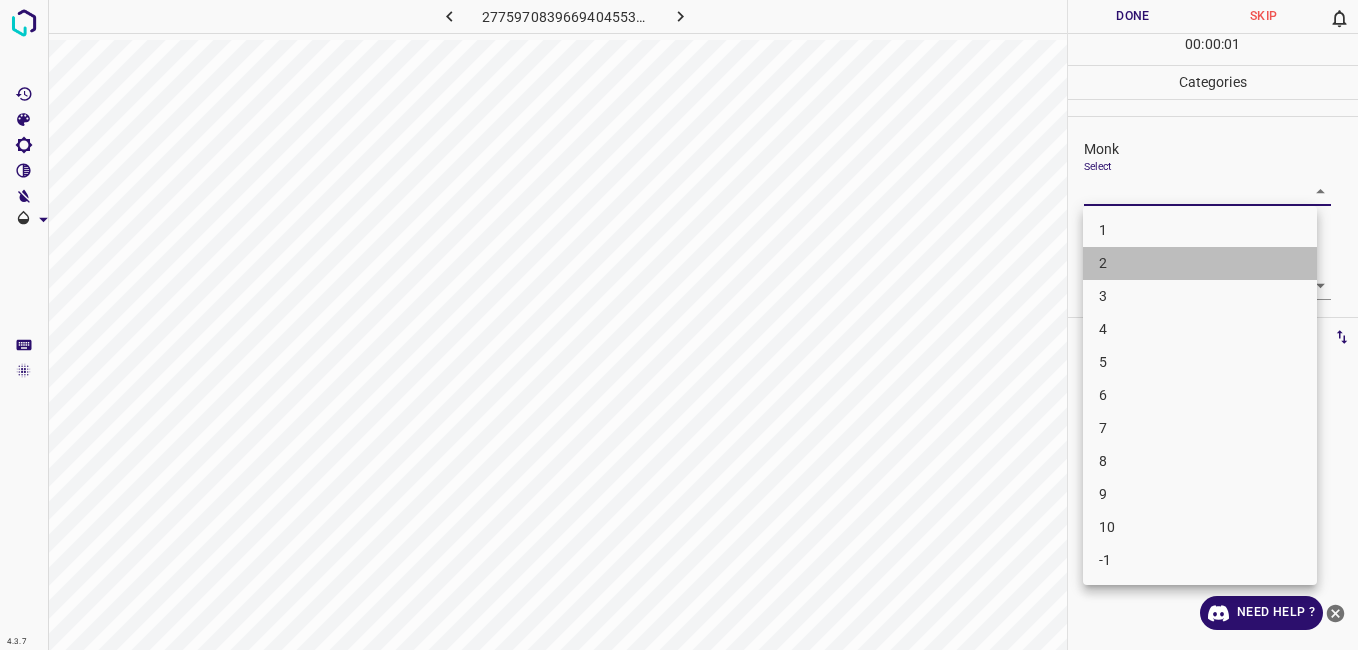 click on "2" at bounding box center (1200, 263) 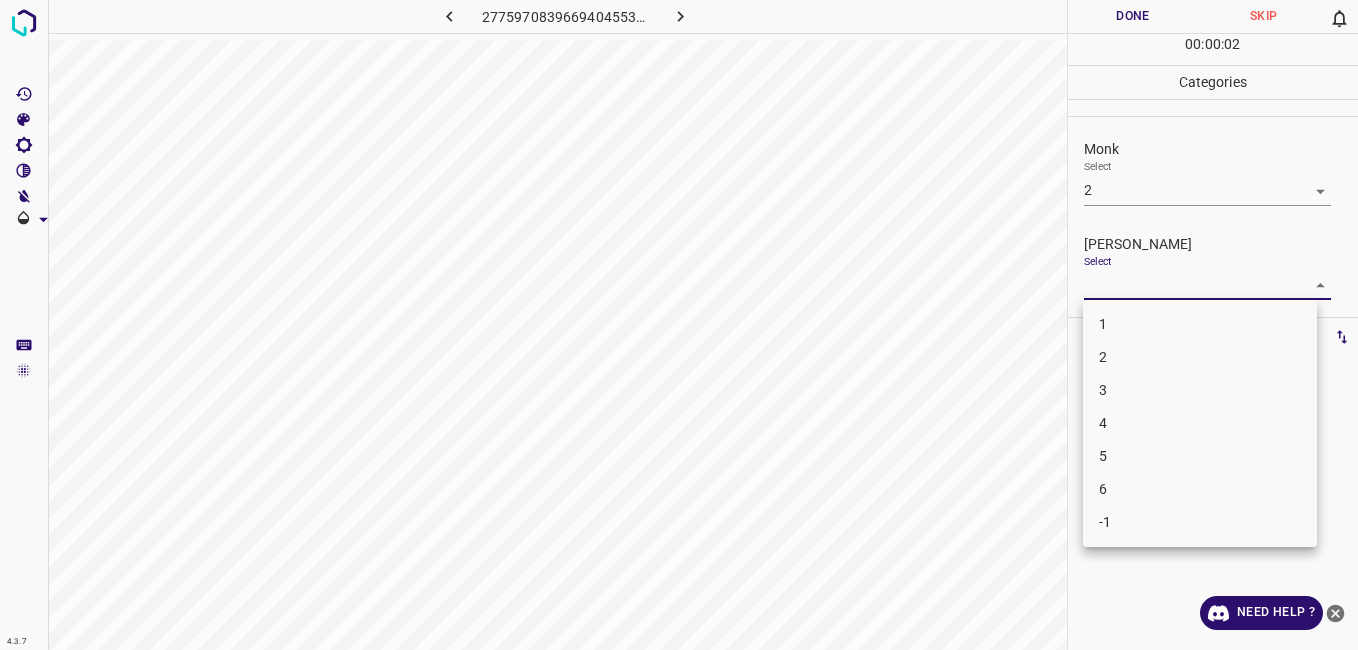 click on "4.3.7 2775970839669404553.png Done Skip 0 00   : 00   : 02   Categories Monk   Select 2 2  [PERSON_NAME]   Select ​ Labels   0 Categories 1 Monk 2  [PERSON_NAME] Tools Space Change between modes (Draw & Edit) I Auto labeling R Restore zoom M Zoom in N Zoom out Delete Delete selecte label Filters Z Restore filters X Saturation filter C Brightness filter V Contrast filter B Gray scale filter General O Download Need Help ? - Text - Hide - Delete 1 2 3 4 5 6 -1" at bounding box center (679, 325) 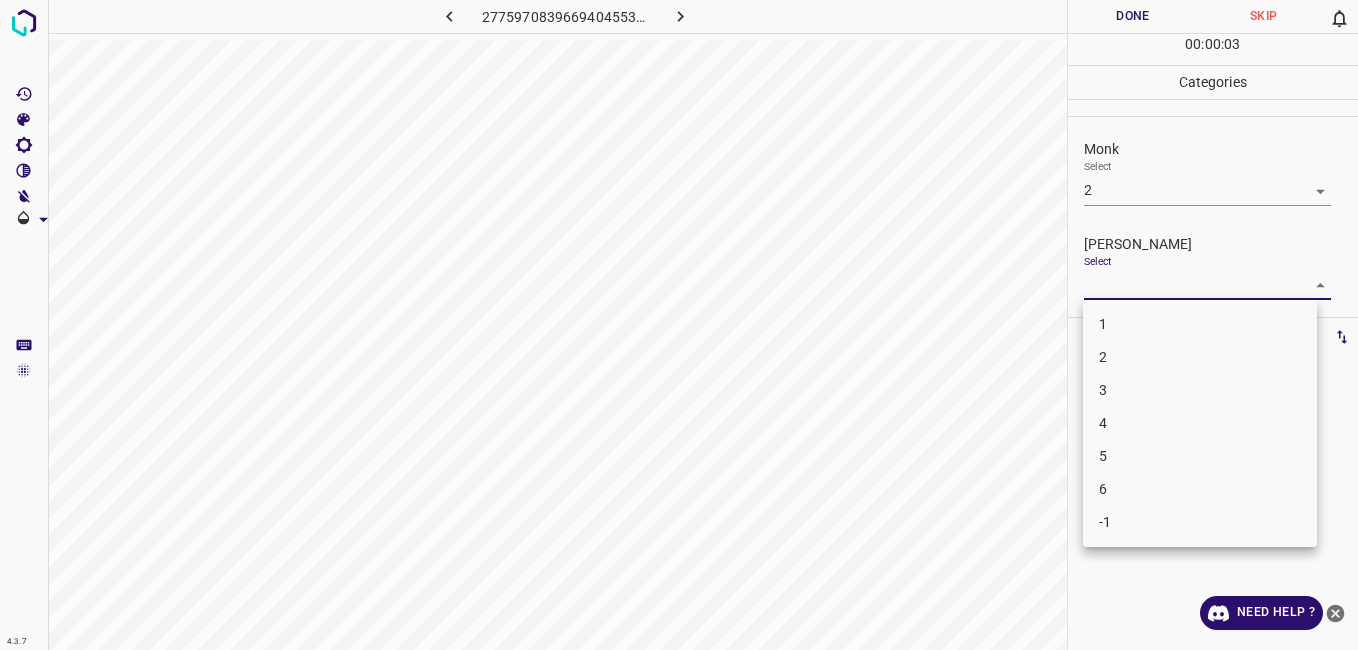 drag, startPoint x: 1123, startPoint y: 307, endPoint x: 1124, endPoint y: 318, distance: 11.045361 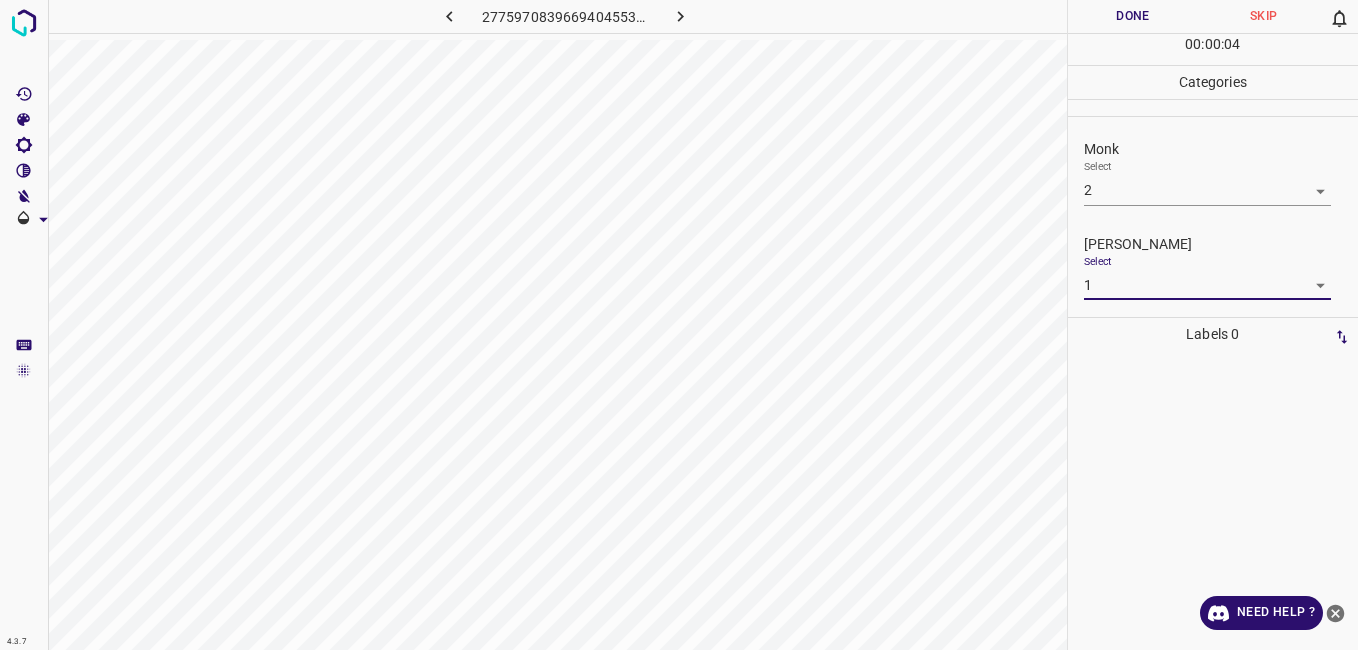 click on "Done" at bounding box center (1133, 16) 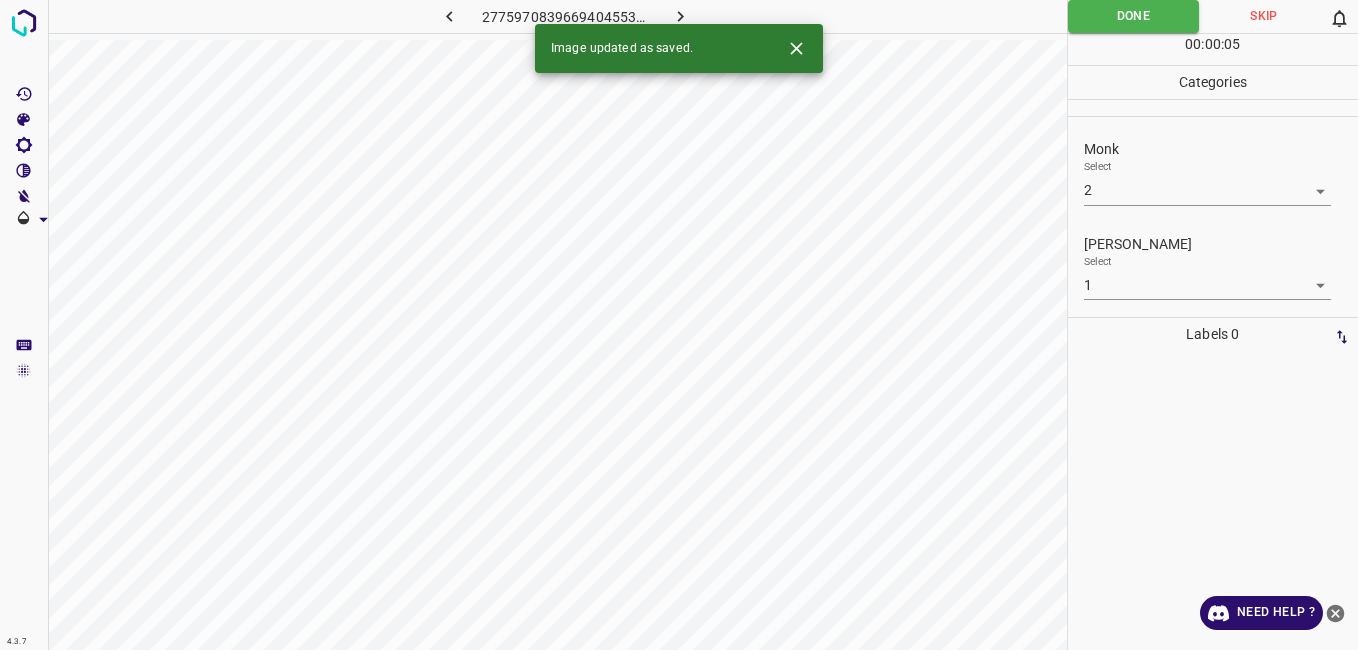 click 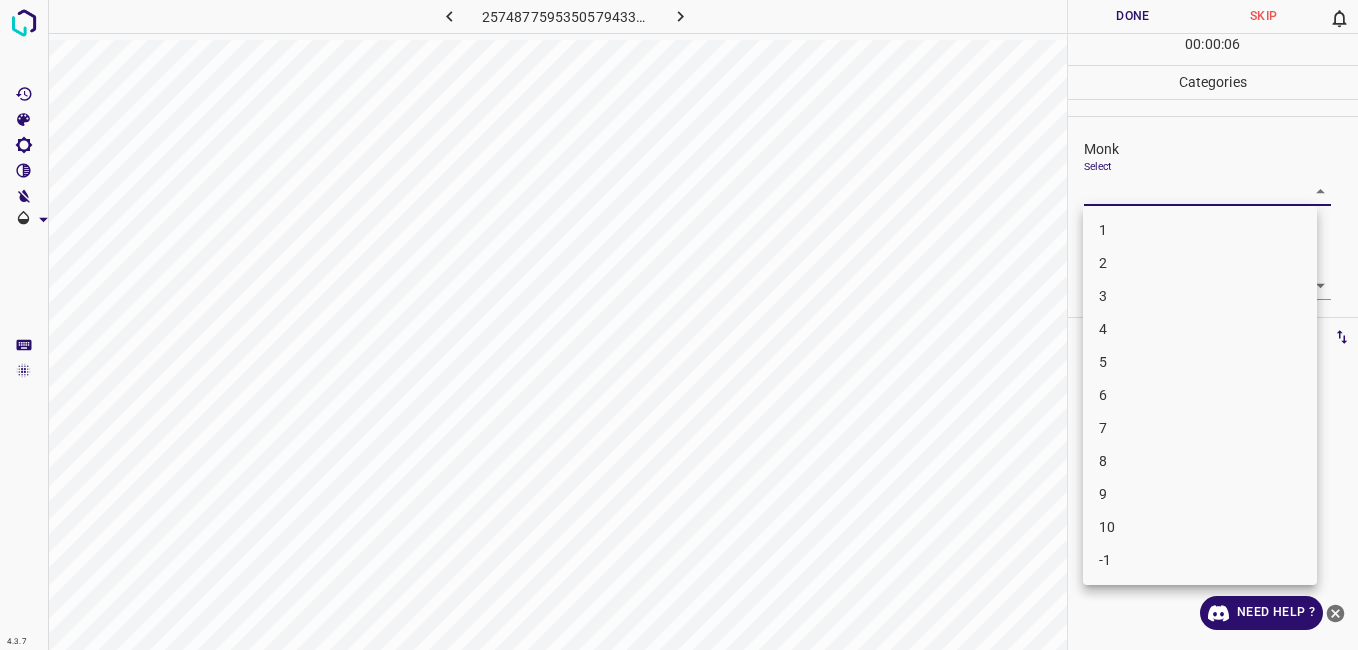 click on "4.3.7 2574877595350579433.png Done Skip 0 00   : 00   : 06   Categories Monk   Select ​  [PERSON_NAME]   Select ​ Labels   0 Categories 1 Monk 2  [PERSON_NAME] Tools Space Change between modes (Draw & Edit) I Auto labeling R Restore zoom M Zoom in N Zoom out Delete Delete selecte label Filters Z Restore filters X Saturation filter C Brightness filter V Contrast filter B Gray scale filter General O Download Need Help ? - Text - Hide - Delete 1 2 3 4 5 6 7 8 9 10 -1" at bounding box center (679, 325) 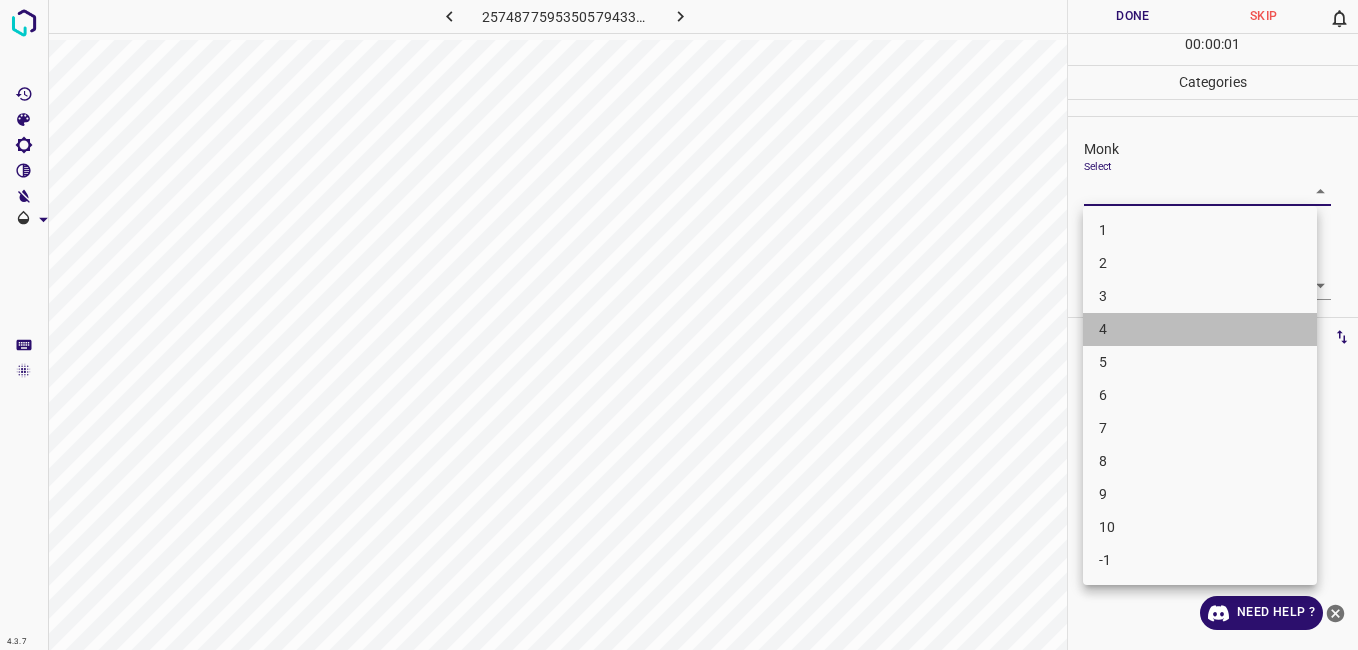 click on "4" at bounding box center [1200, 329] 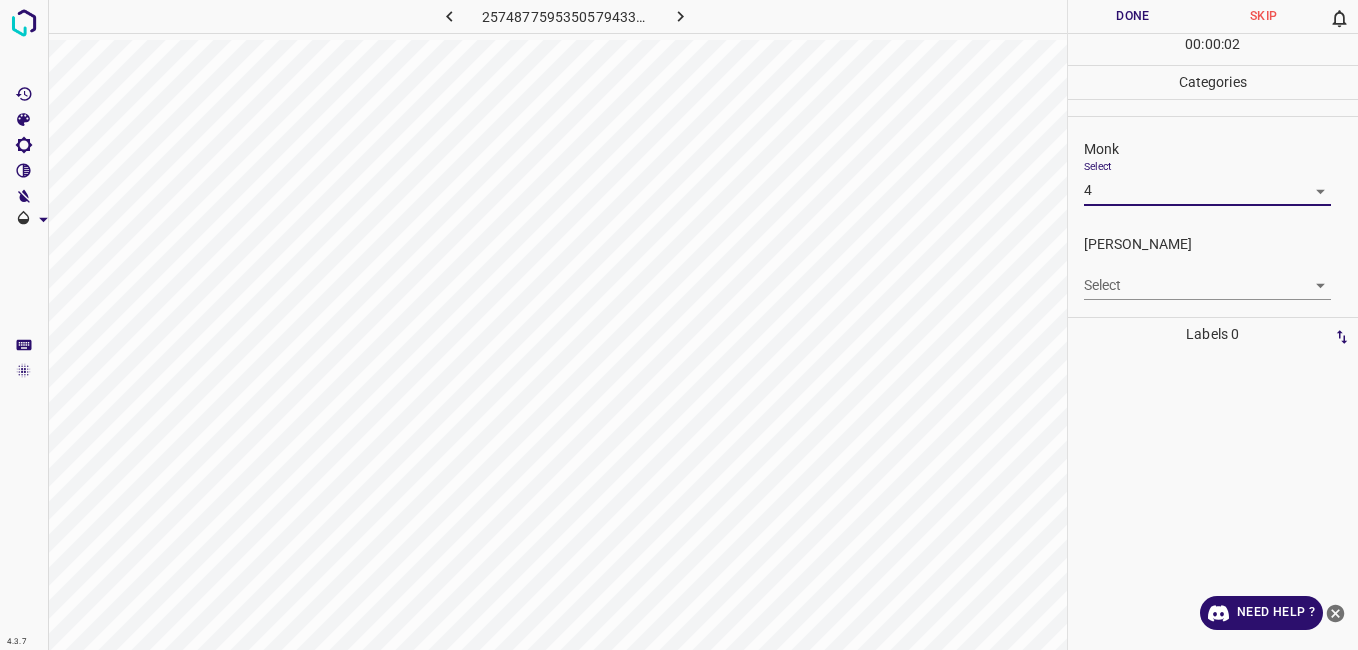 click on "4.3.7 2574877595350579433.png Done Skip 0 00   : 00   : 02   Categories Monk   Select 4 4  [PERSON_NAME]   Select ​ Labels   0 Categories 1 Monk 2  [PERSON_NAME] Tools Space Change between modes (Draw & Edit) I Auto labeling R Restore zoom M Zoom in N Zoom out Delete Delete selecte label Filters Z Restore filters X Saturation filter C Brightness filter V Contrast filter B Gray scale filter General O Download Need Help ? - Text - Hide - Delete" at bounding box center [679, 325] 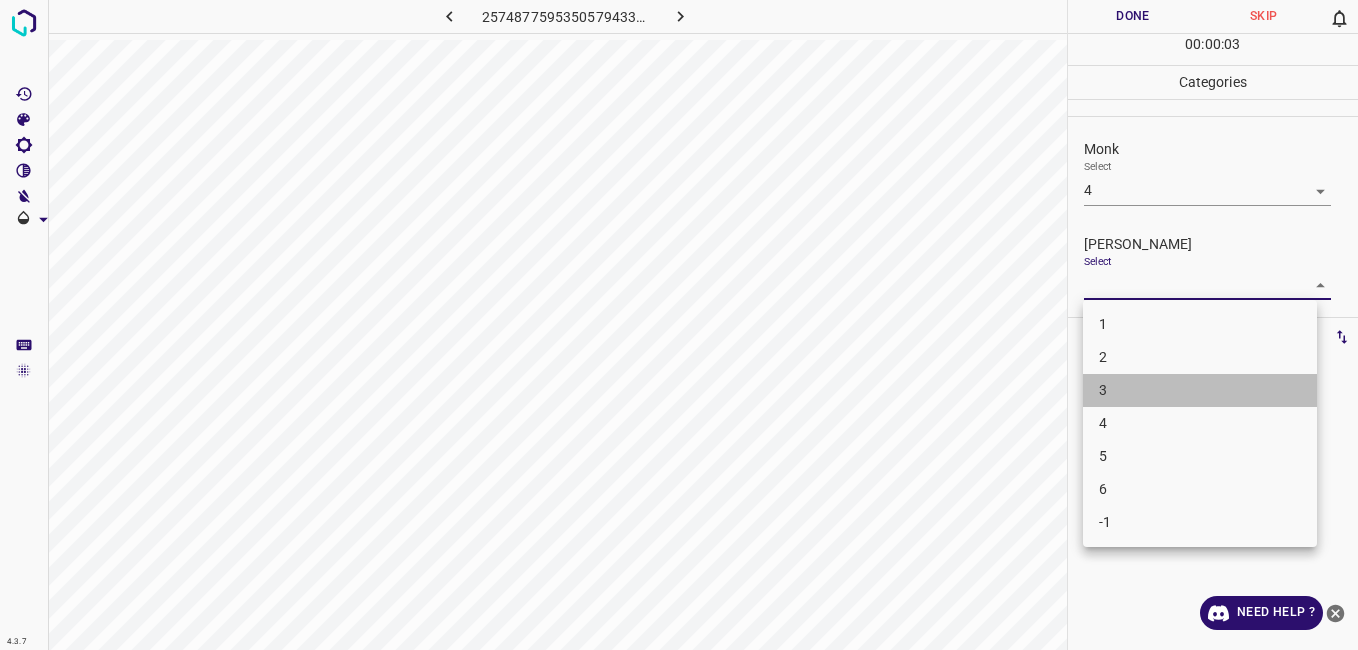 click on "3" at bounding box center [1200, 390] 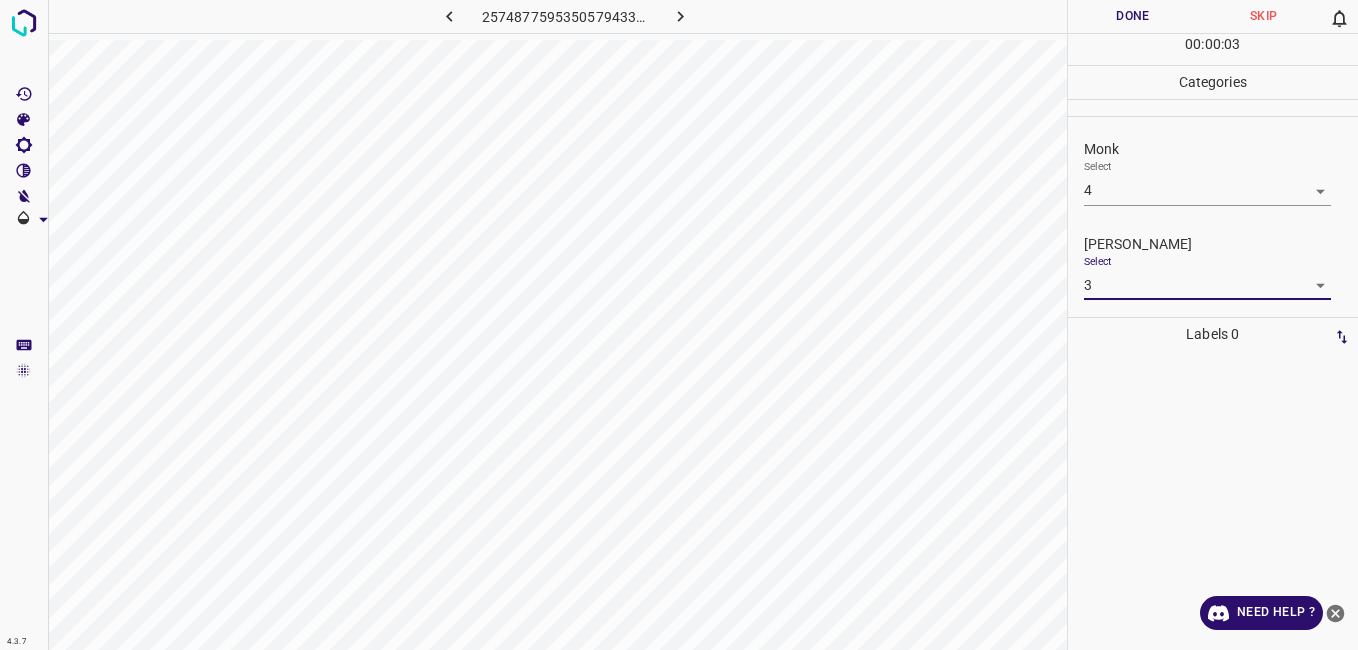 click on "Done" at bounding box center (1133, 16) 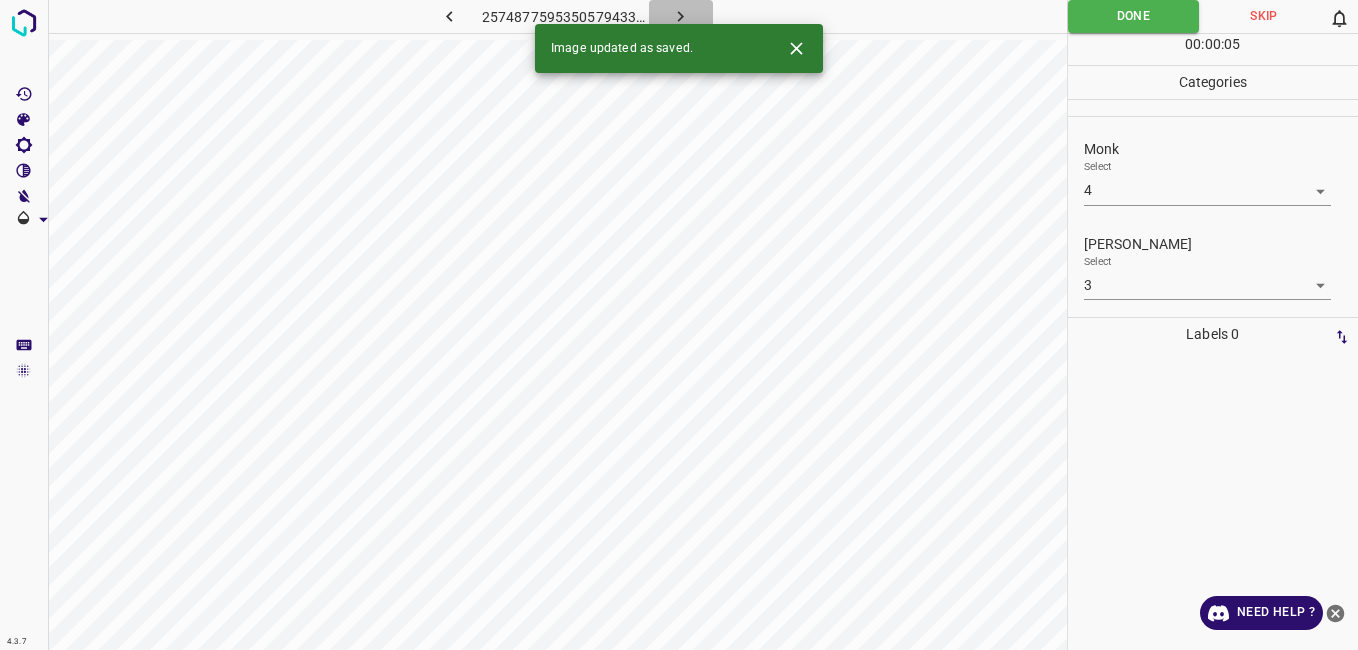 click 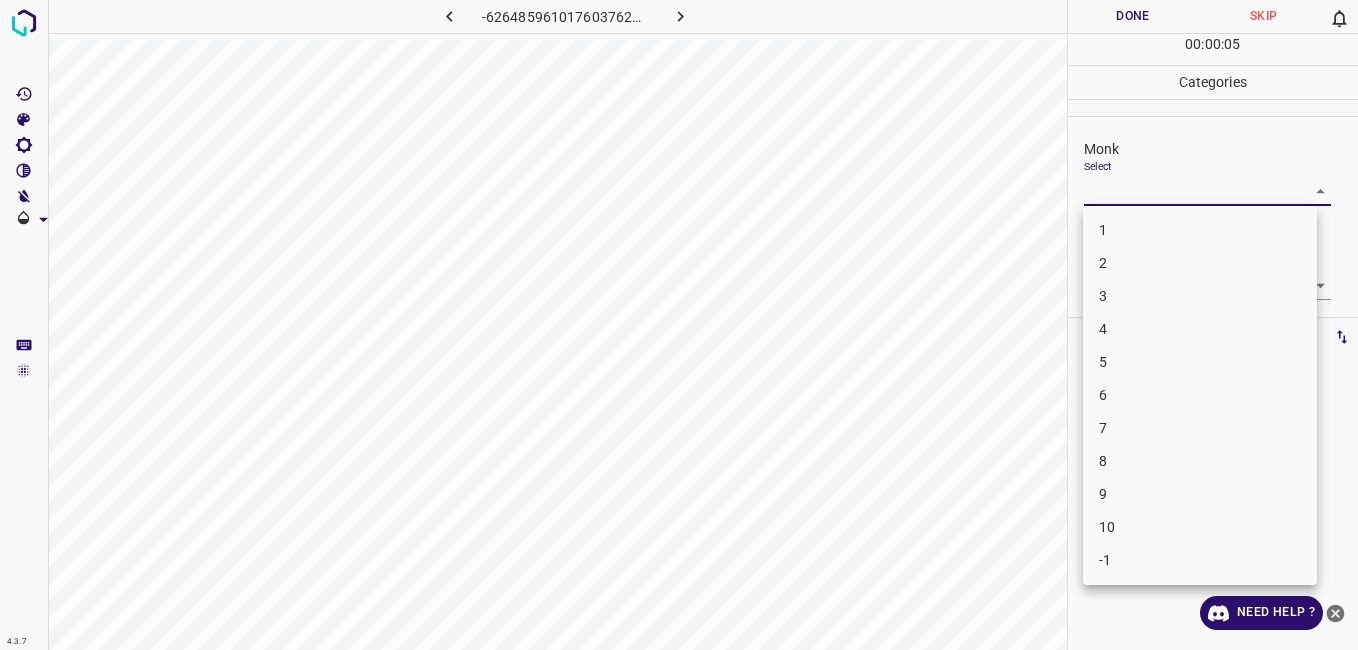 click on "4.3.7 -6264859610176037628.png Done Skip 0 00   : 00   : 05   Categories Monk   Select ​  [PERSON_NAME]   Select ​ Labels   0 Categories 1 Monk 2  [PERSON_NAME] Tools Space Change between modes (Draw & Edit) I Auto labeling R Restore zoom M Zoom in N Zoom out Delete Delete selecte label Filters Z Restore filters X Saturation filter C Brightness filter V Contrast filter B Gray scale filter General O Download Need Help ? - Text - Hide - Delete 1 2 3 4 5 6 7 8 9 10 -1" at bounding box center [679, 325] 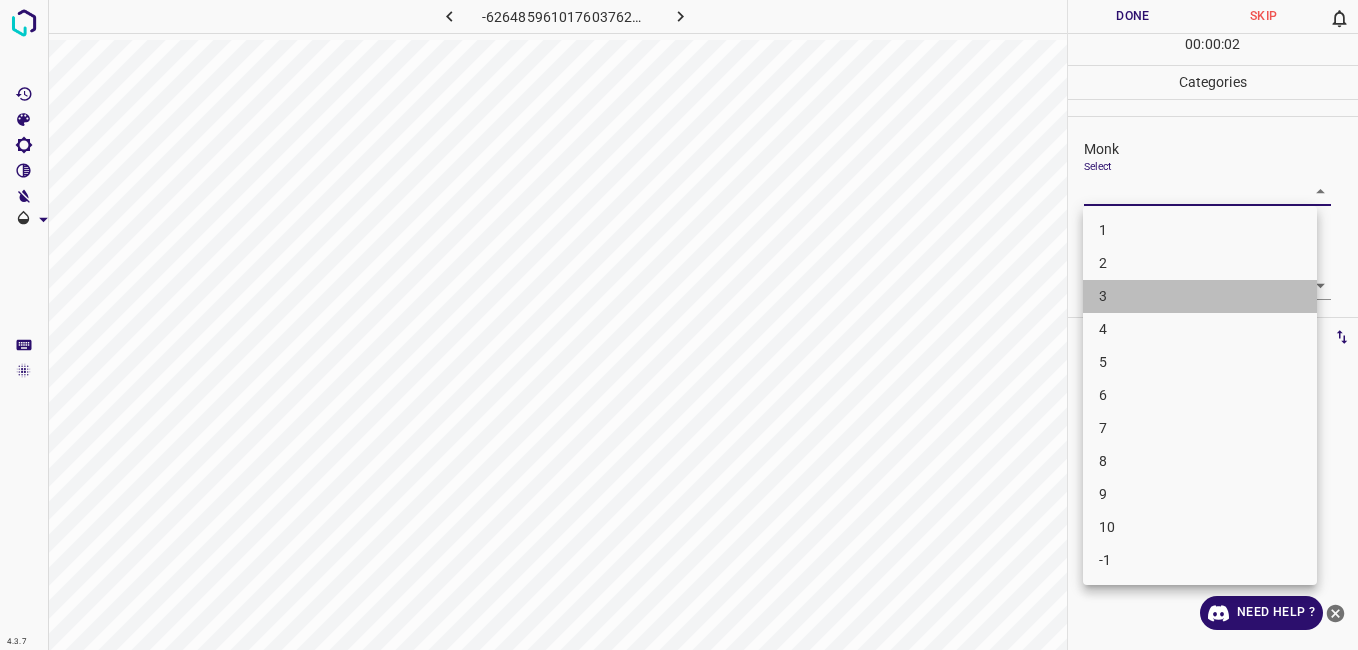 click on "3" at bounding box center [1200, 296] 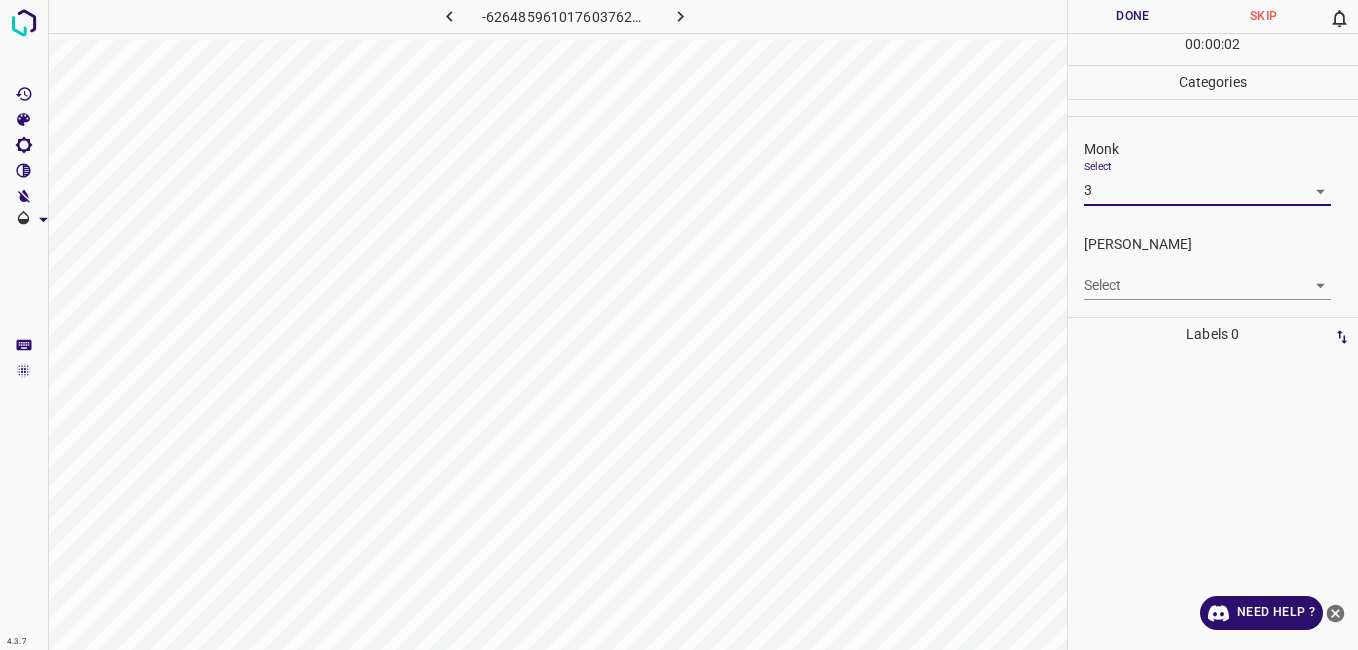 click on "4.3.7 -6264859610176037628.png Done Skip 0 00   : 00   : 02   Categories Monk   Select 3 3  [PERSON_NAME]   Select ​ Labels   0 Categories 1 Monk 2  [PERSON_NAME] Tools Space Change between modes (Draw & Edit) I Auto labeling R Restore zoom M Zoom in N Zoom out Delete Delete selecte label Filters Z Restore filters X Saturation filter C Brightness filter V Contrast filter B Gray scale filter General O Download Need Help ? - Text - Hide - Delete 1 2 3 4 5 6 7 8 9 10 -1" at bounding box center [679, 325] 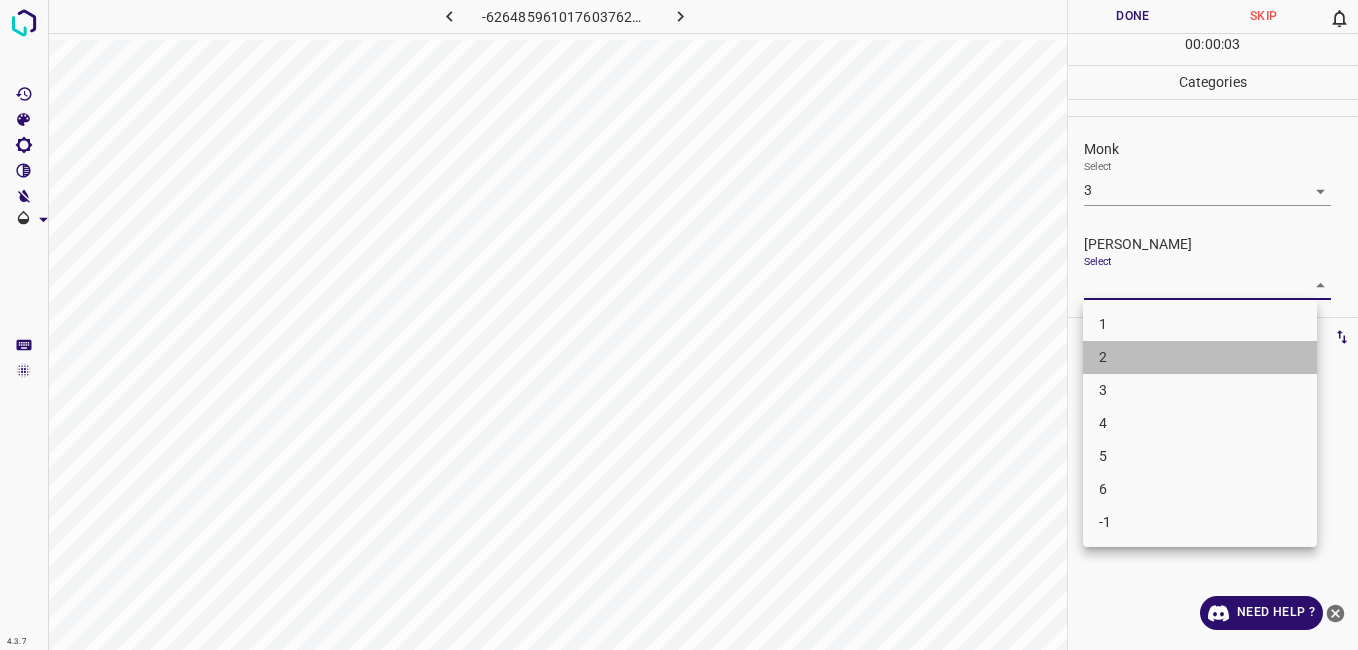 click on "2" at bounding box center [1200, 357] 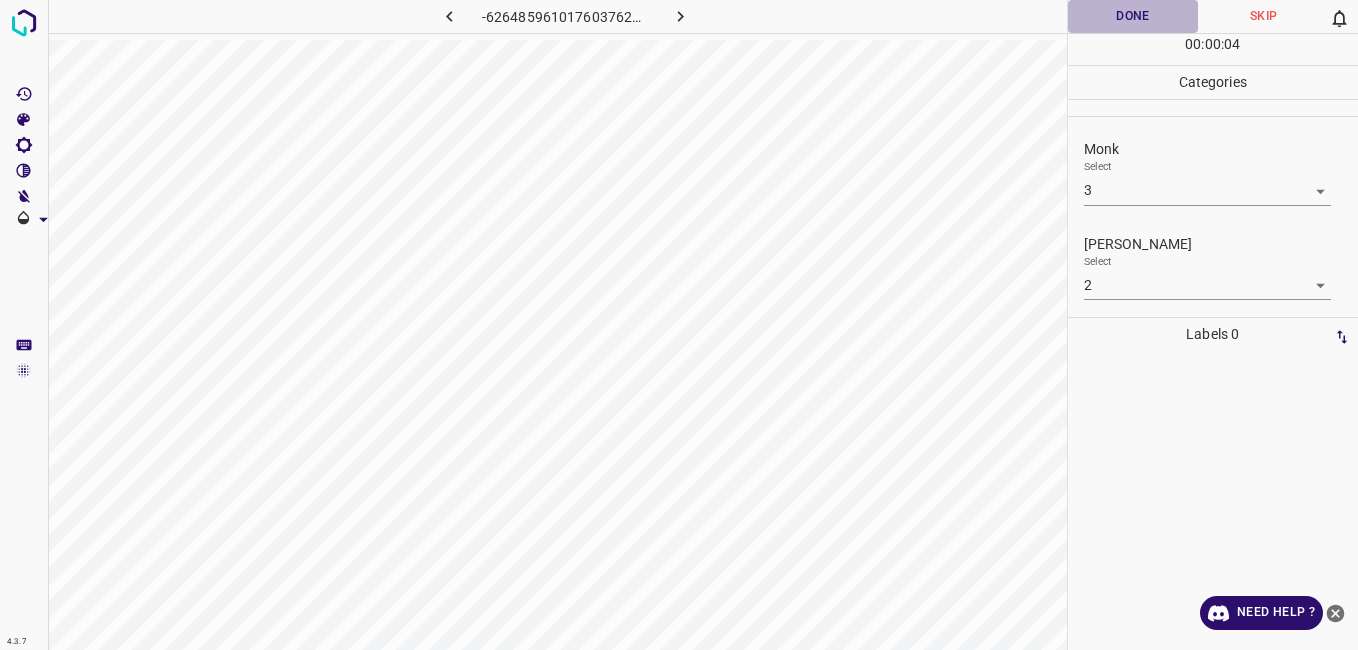 click on "Done" at bounding box center (1133, 16) 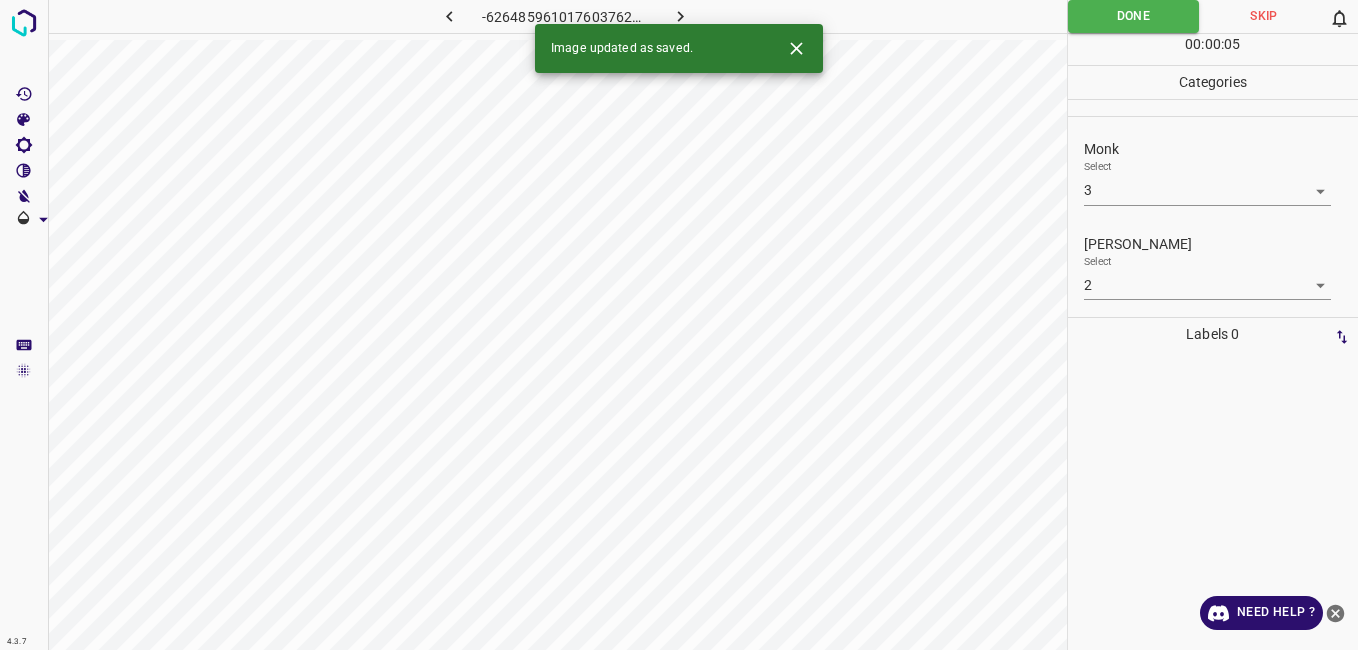 drag, startPoint x: 679, startPoint y: 9, endPoint x: 597, endPoint y: 1, distance: 82.38932 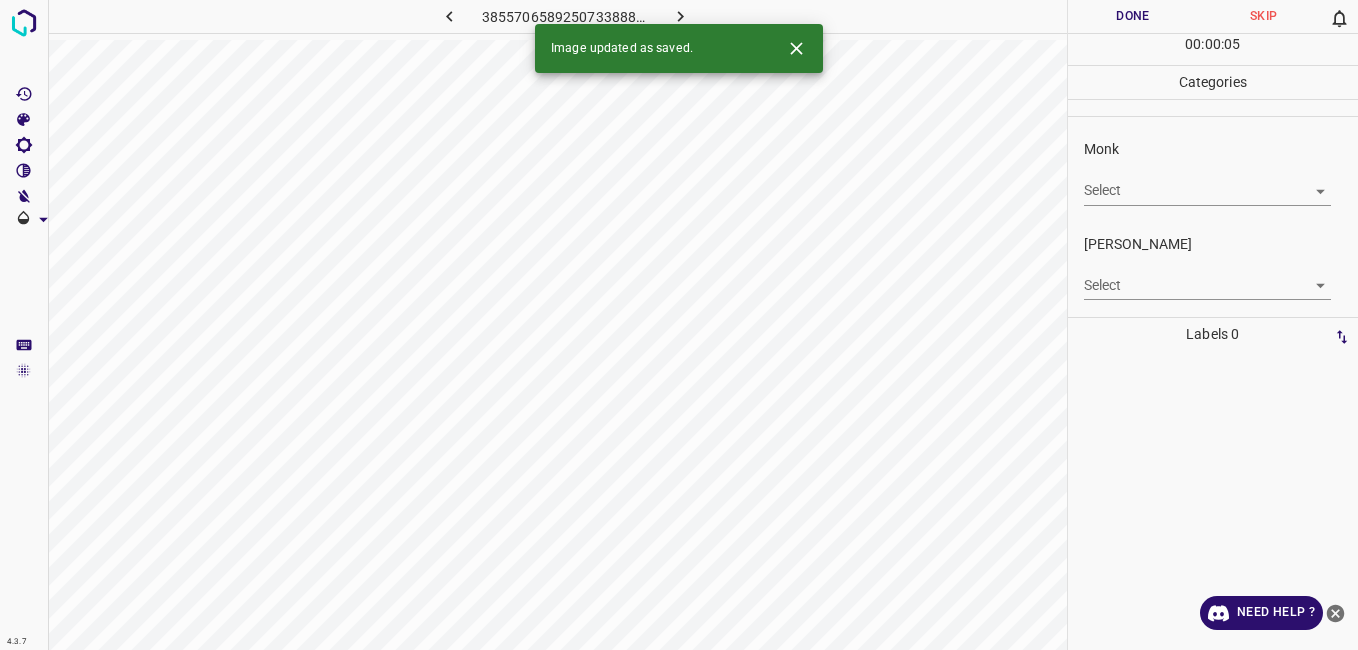 click on "4.3.7 3855706589250733888.png Done Skip 0 00   : 00   : 05   Categories Monk   Select ​  [PERSON_NAME]   Select ​ Labels   0 Categories 1 Monk 2  [PERSON_NAME] Tools Space Change between modes (Draw & Edit) I Auto labeling R Restore zoom M Zoom in N Zoom out Delete Delete selecte label Filters Z Restore filters X Saturation filter C Brightness filter V Contrast filter B Gray scale filter General O Download Image updated as saved. Need Help ? - Text - Hide - Delete" at bounding box center (679, 325) 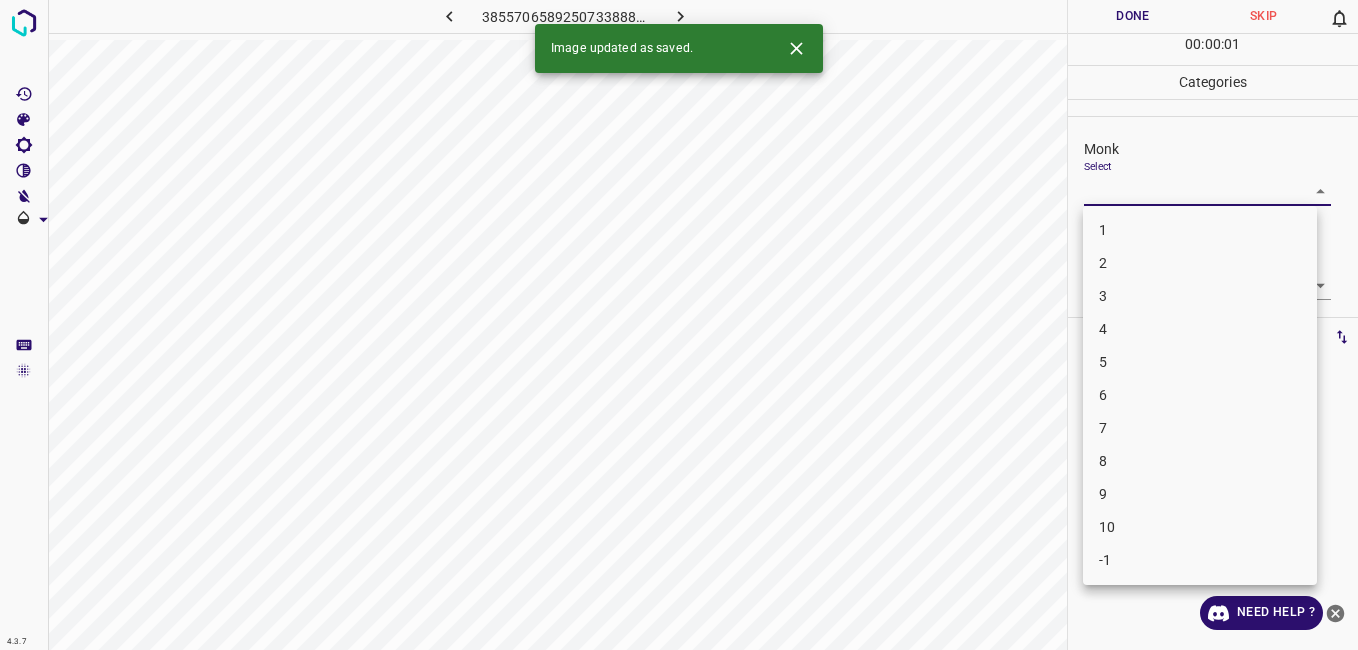 click on "4" at bounding box center [1200, 329] 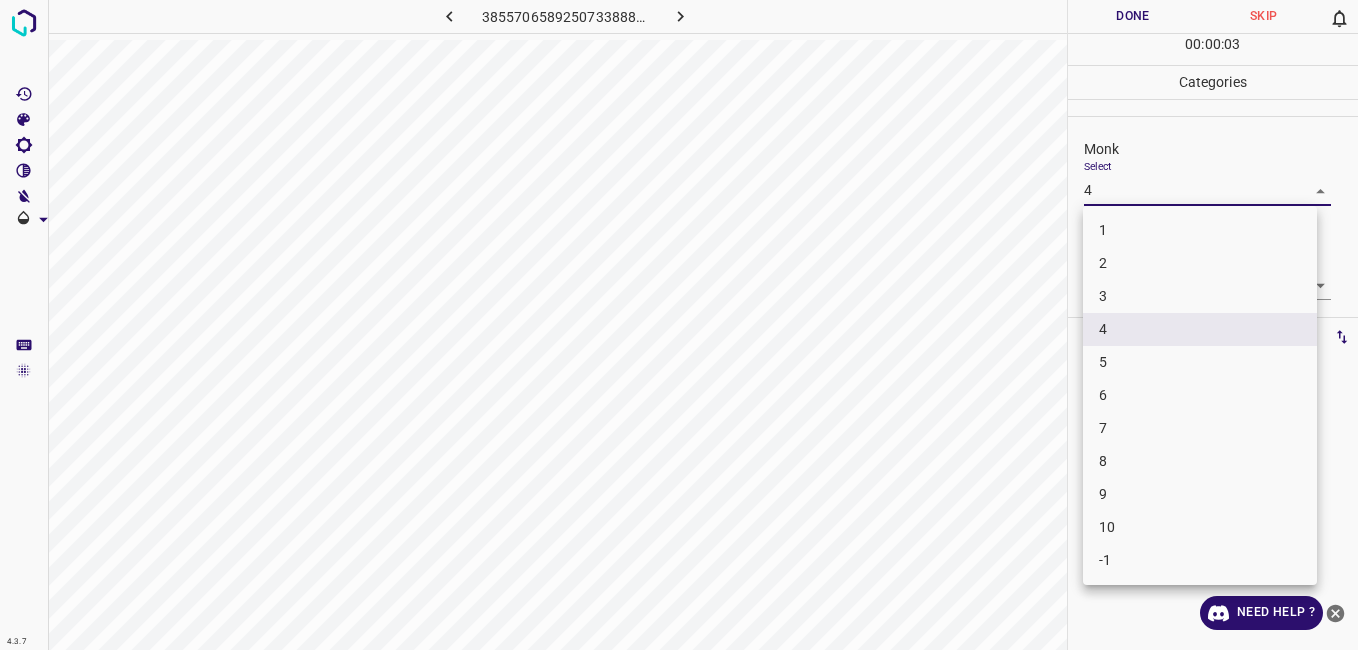 click on "4.3.7 3855706589250733888.png Done Skip 0 00   : 00   : 03   Categories Monk   Select 4 4  [PERSON_NAME]   Select ​ Labels   0 Categories 1 Monk 2  [PERSON_NAME] Tools Space Change between modes (Draw & Edit) I Auto labeling R Restore zoom M Zoom in N Zoom out Delete Delete selecte label Filters Z Restore filters X Saturation filter C Brightness filter V Contrast filter B Gray scale filter General O Download Need Help ? - Text - Hide - Delete 1 2 3 4 5 6 7 8 9 10 -1" at bounding box center [679, 325] 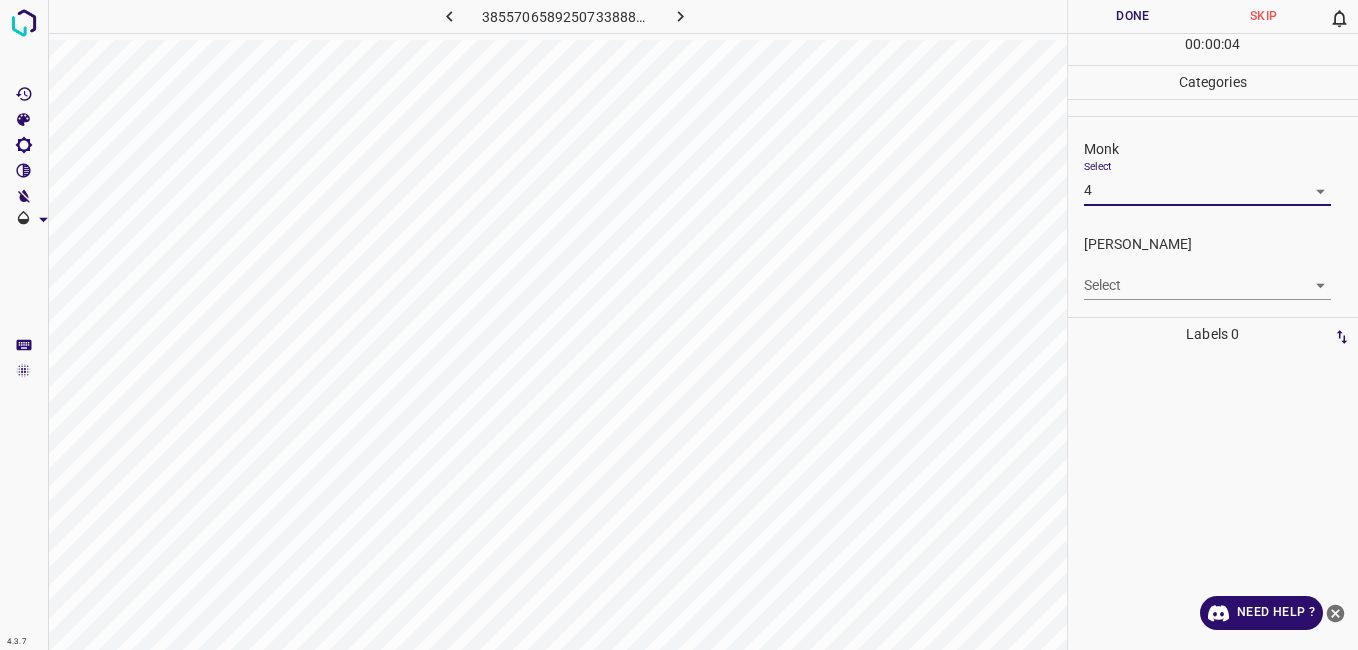 click on "4.3.7 3855706589250733888.png Done Skip 0 00   : 00   : 04   Categories Monk   Select 4 4  [PERSON_NAME]   Select ​ Labels   0 Categories 1 Monk 2  [PERSON_NAME] Tools Space Change between modes (Draw & Edit) I Auto labeling R Restore zoom M Zoom in N Zoom out Delete Delete selecte label Filters Z Restore filters X Saturation filter C Brightness filter V Contrast filter B Gray scale filter General O Download Need Help ? - Text - Hide - Delete" at bounding box center (679, 325) 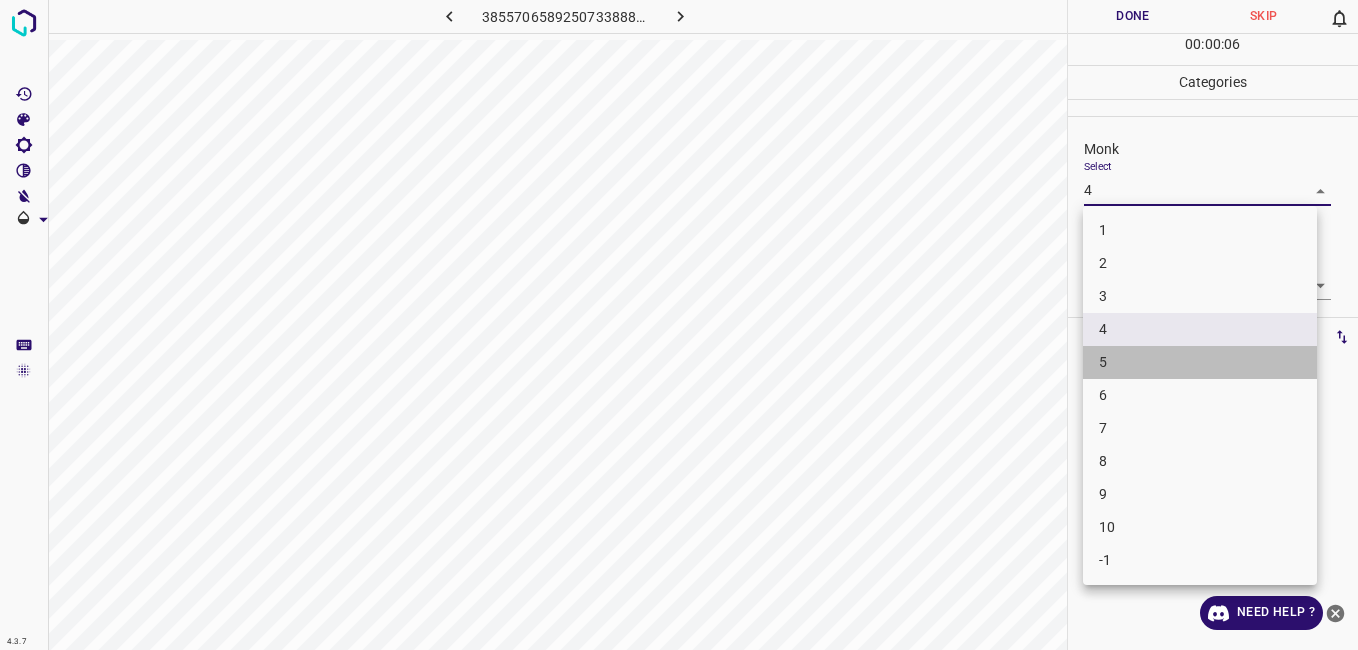 click on "5" at bounding box center [1200, 362] 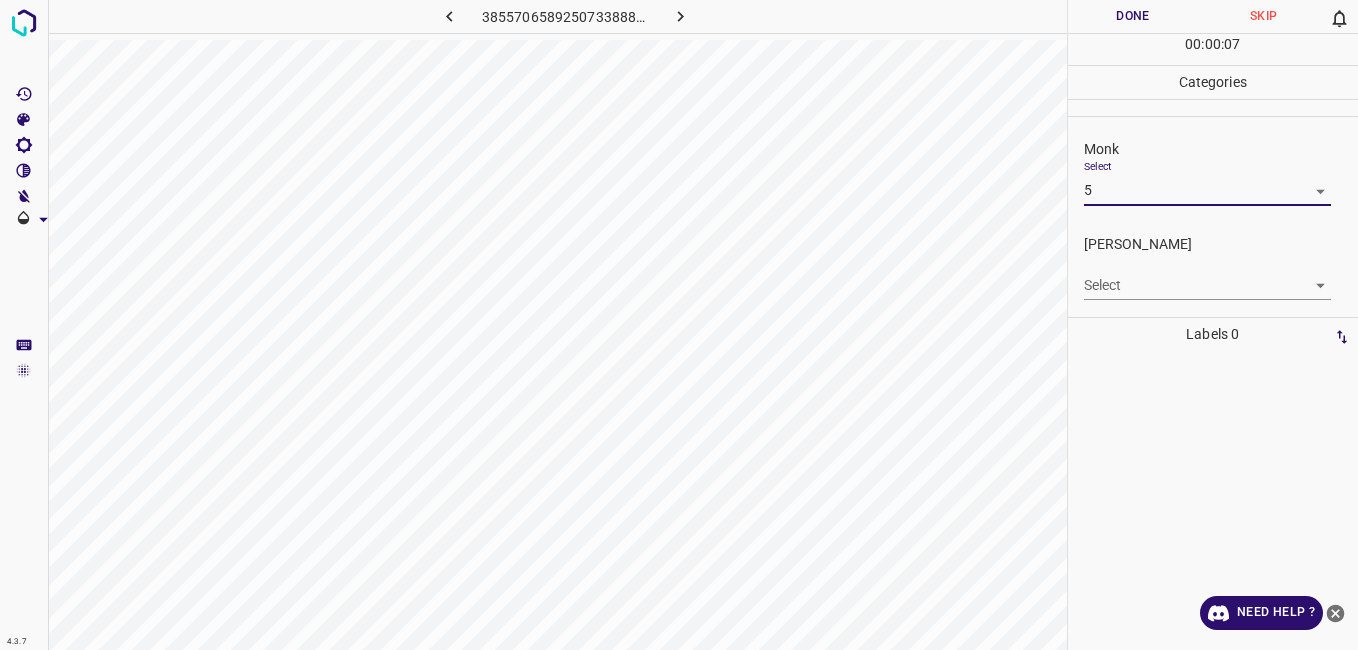 click on "4.3.7 3855706589250733888.png Done Skip 0 00   : 00   : 07   Categories Monk   Select 5 5  [PERSON_NAME]   Select ​ Labels   0 Categories 1 Monk 2  [PERSON_NAME] Tools Space Change between modes (Draw & Edit) I Auto labeling R Restore zoom M Zoom in N Zoom out Delete Delete selecte label Filters Z Restore filters X Saturation filter C Brightness filter V Contrast filter B Gray scale filter General O Download Need Help ? - Text - Hide - Delete" at bounding box center [679, 325] 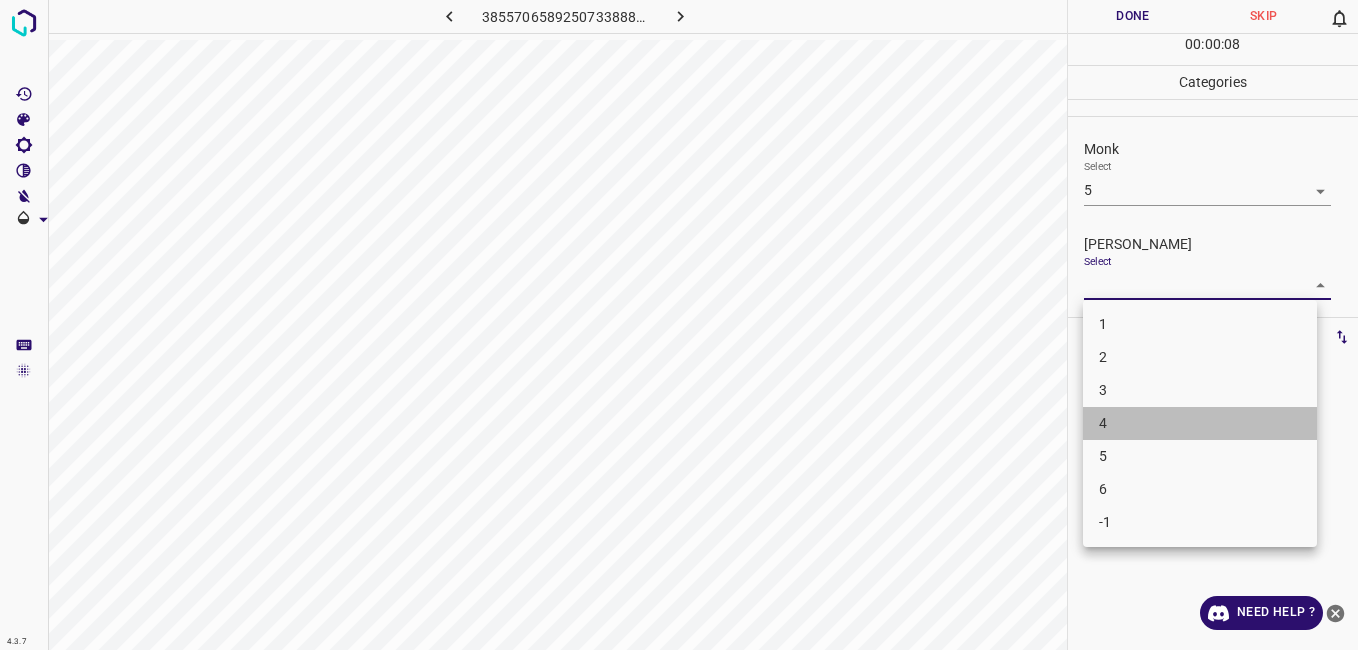 click on "4" at bounding box center [1200, 423] 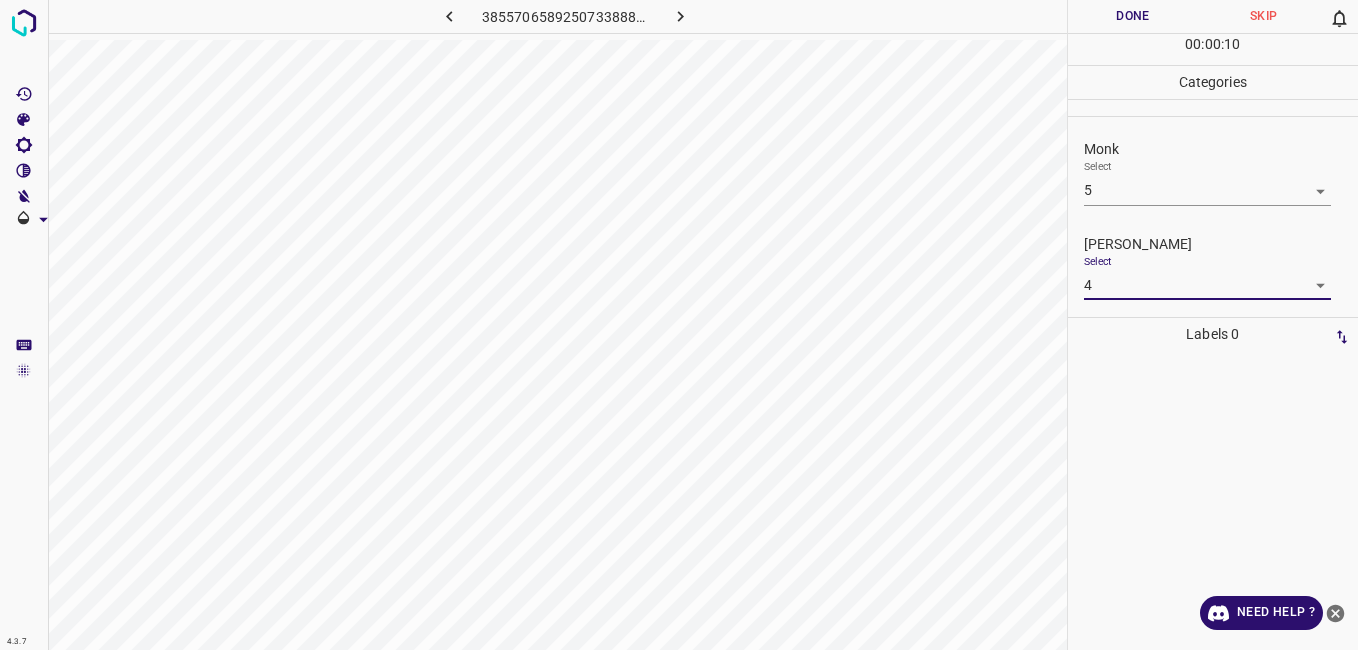 click on "Done" at bounding box center (1133, 16) 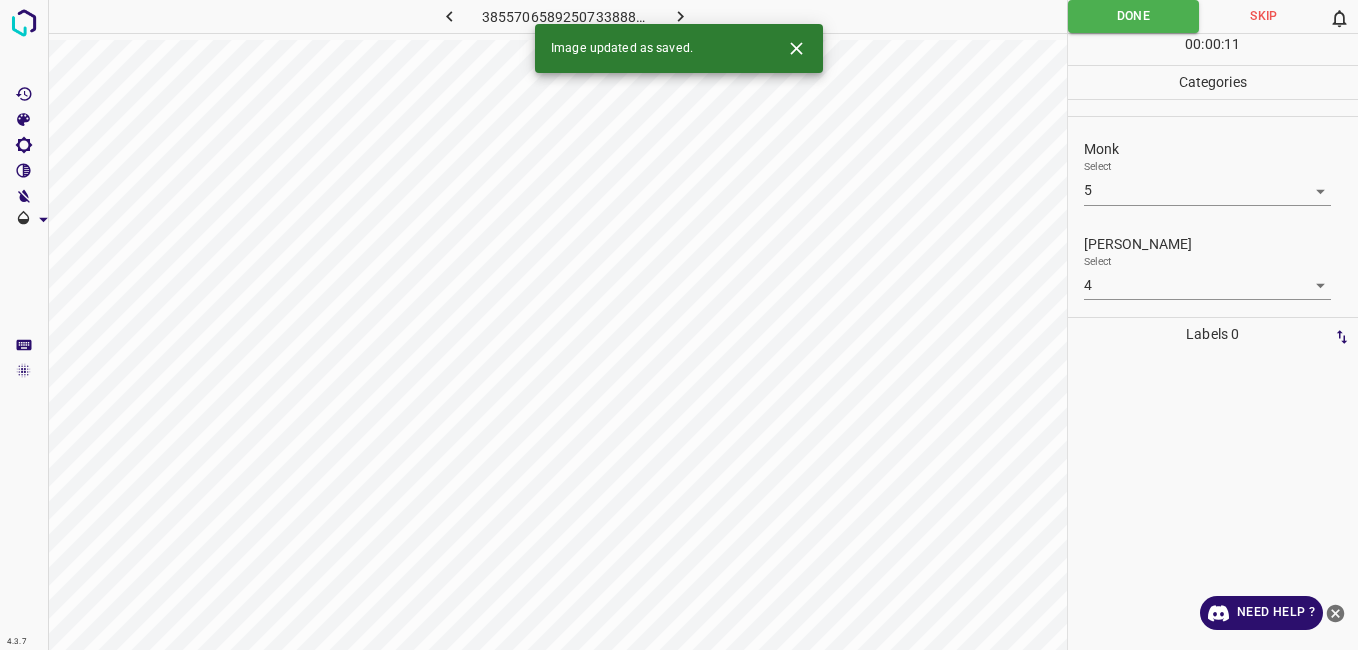 click at bounding box center (681, 16) 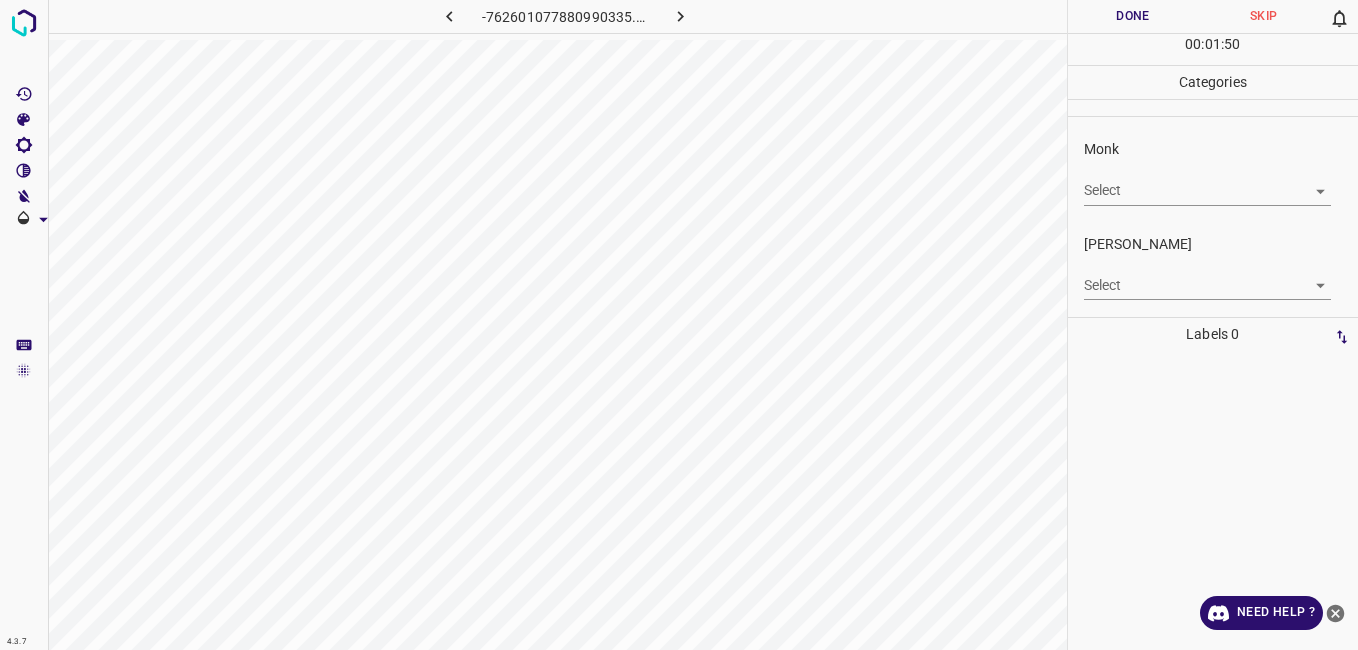 click on "4.3.7 -762601077880990335.png Done Skip 0 00   : 01   : 50   Categories Monk   Select ​  [PERSON_NAME]   Select ​ Labels   0 Categories 1 Monk 2  [PERSON_NAME] Tools Space Change between modes (Draw & Edit) I Auto labeling R Restore zoom M Zoom in N Zoom out Delete Delete selecte label Filters Z Restore filters X Saturation filter C Brightness filter V Contrast filter B Gray scale filter General O Download Need Help ? - Text - Hide - Delete" at bounding box center [679, 325] 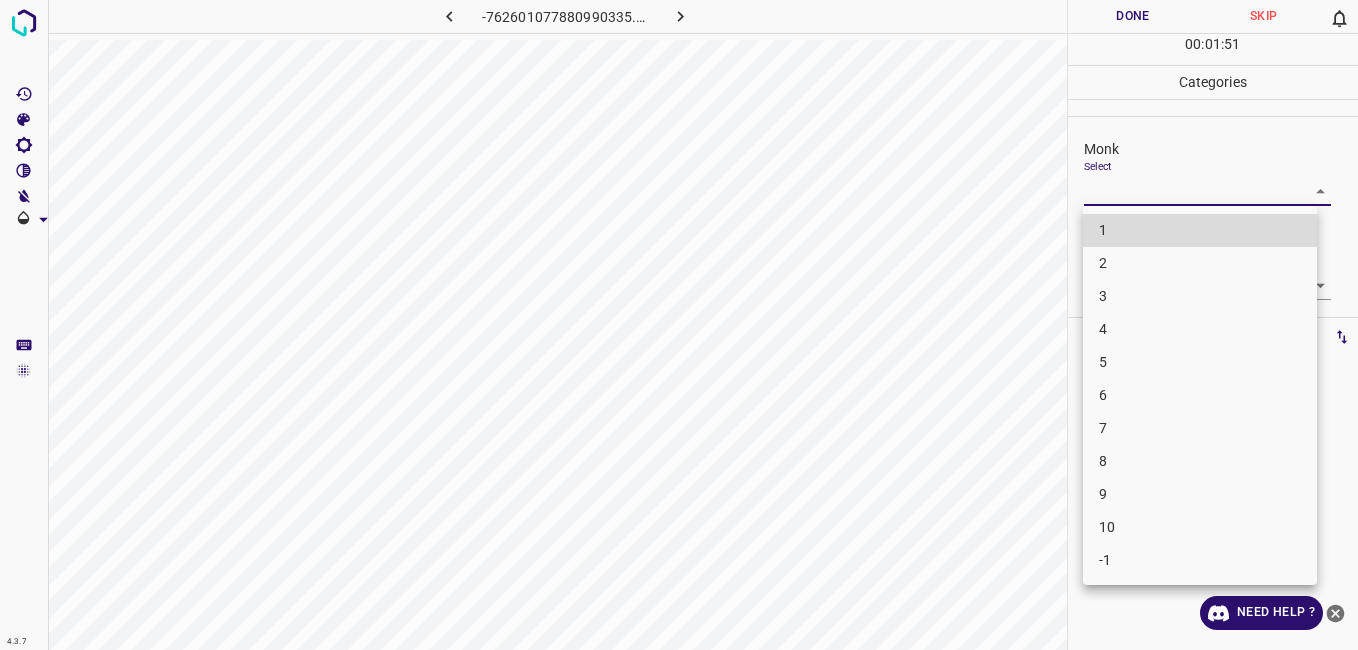 click on "4" at bounding box center (1200, 329) 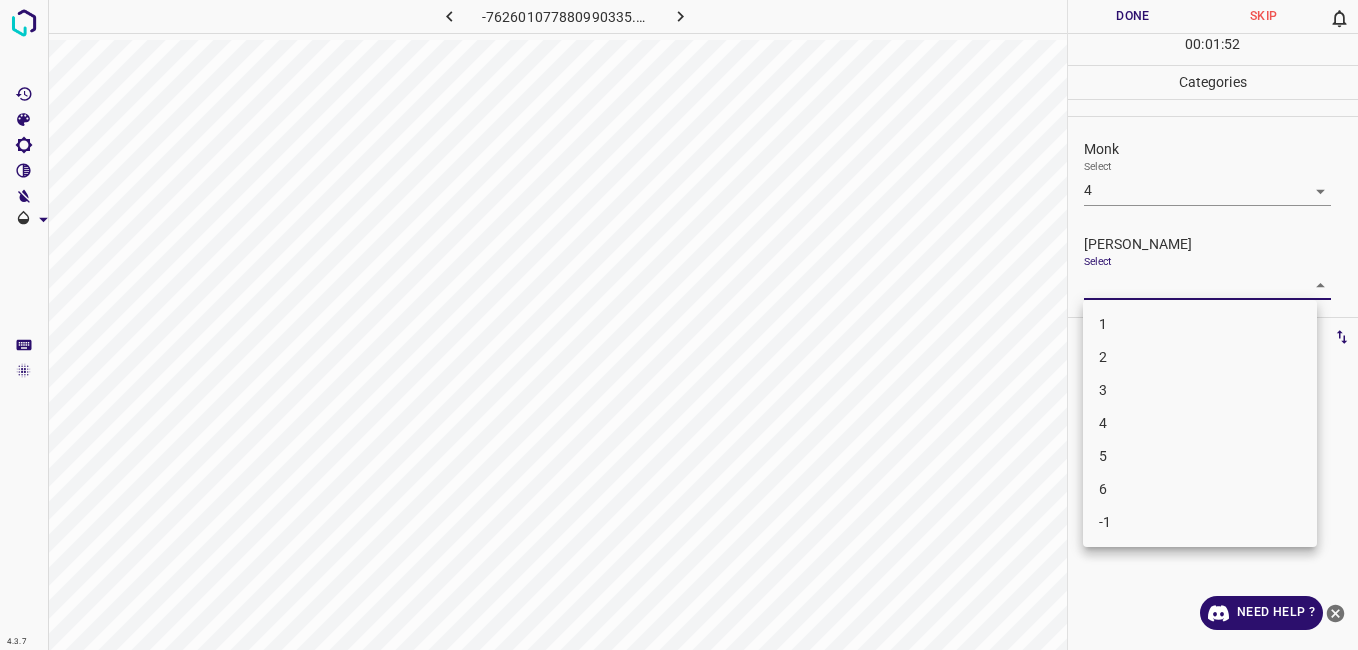 click on "4.3.7 -762601077880990335.png Done Skip 0 00   : 01   : 52   Categories Monk   Select 4 4  [PERSON_NAME]   Select ​ Labels   0 Categories 1 Monk 2  [PERSON_NAME] Tools Space Change between modes (Draw & Edit) I Auto labeling R Restore zoom M Zoom in N Zoom out Delete Delete selecte label Filters Z Restore filters X Saturation filter C Brightness filter V Contrast filter B Gray scale filter General O Download Need Help ? - Text - Hide - Delete 1 2 3 4 5 6 -1" at bounding box center [679, 325] 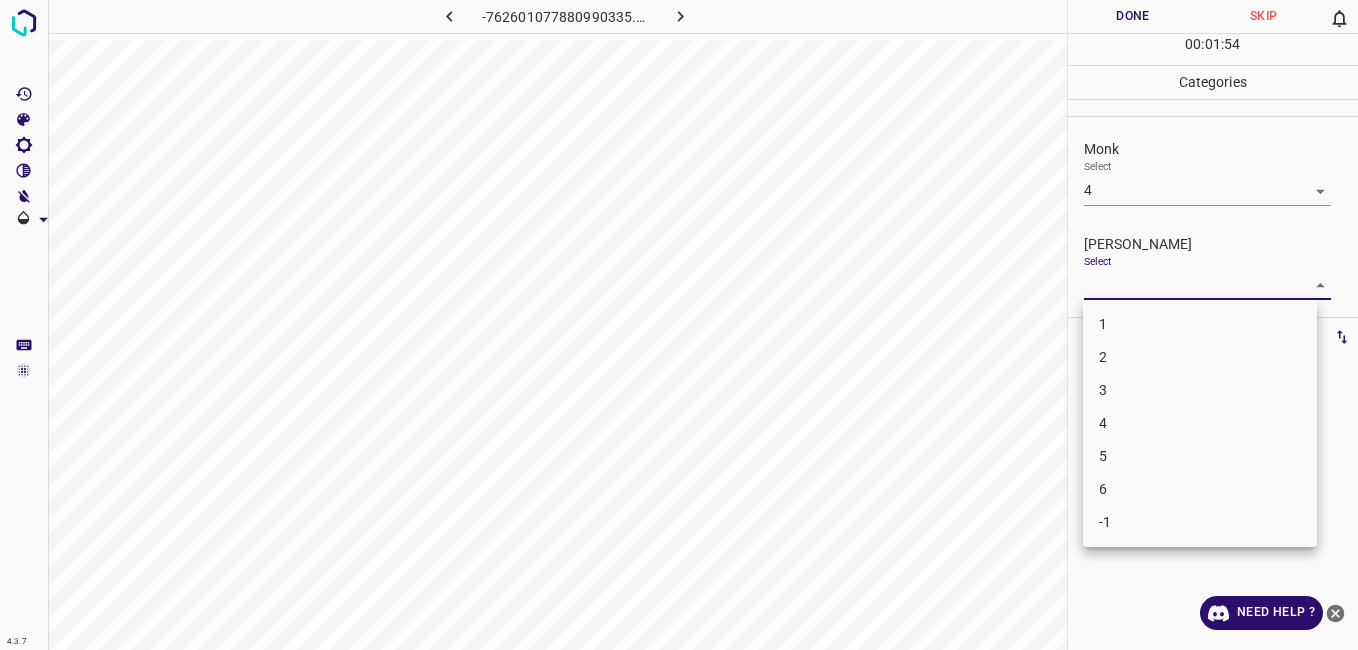 click on "3" at bounding box center (1200, 390) 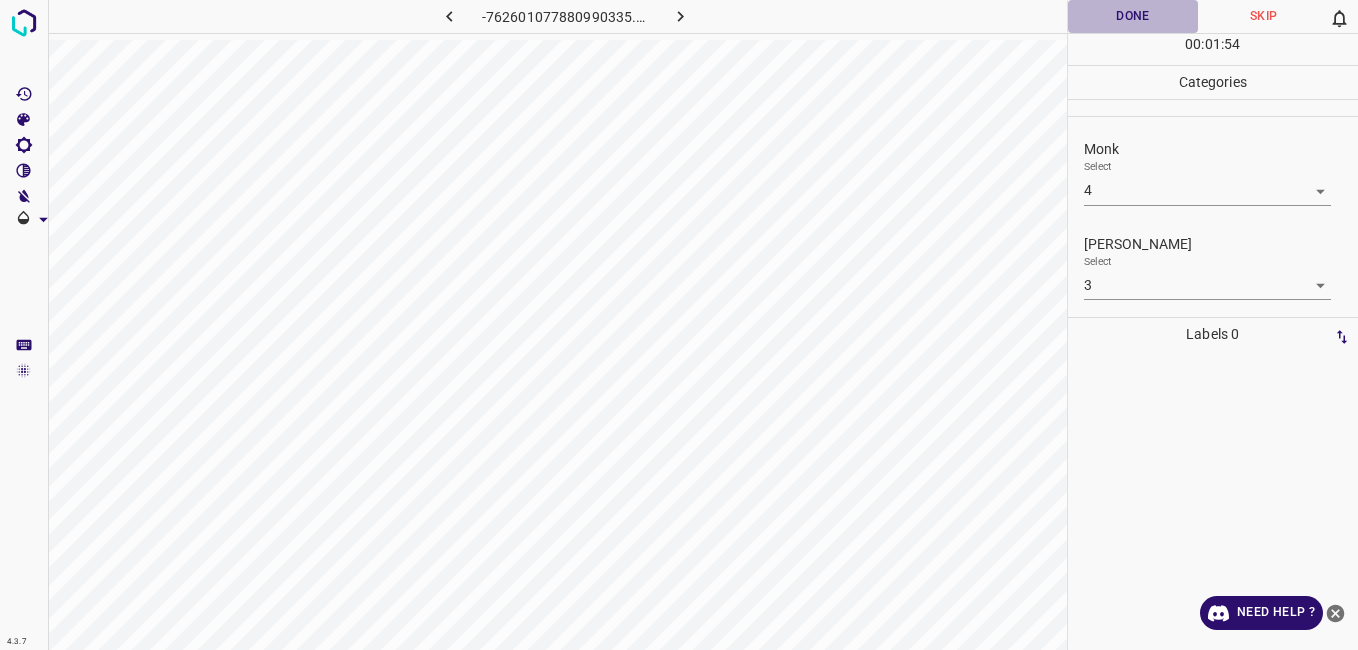 click on "Done" at bounding box center (1133, 16) 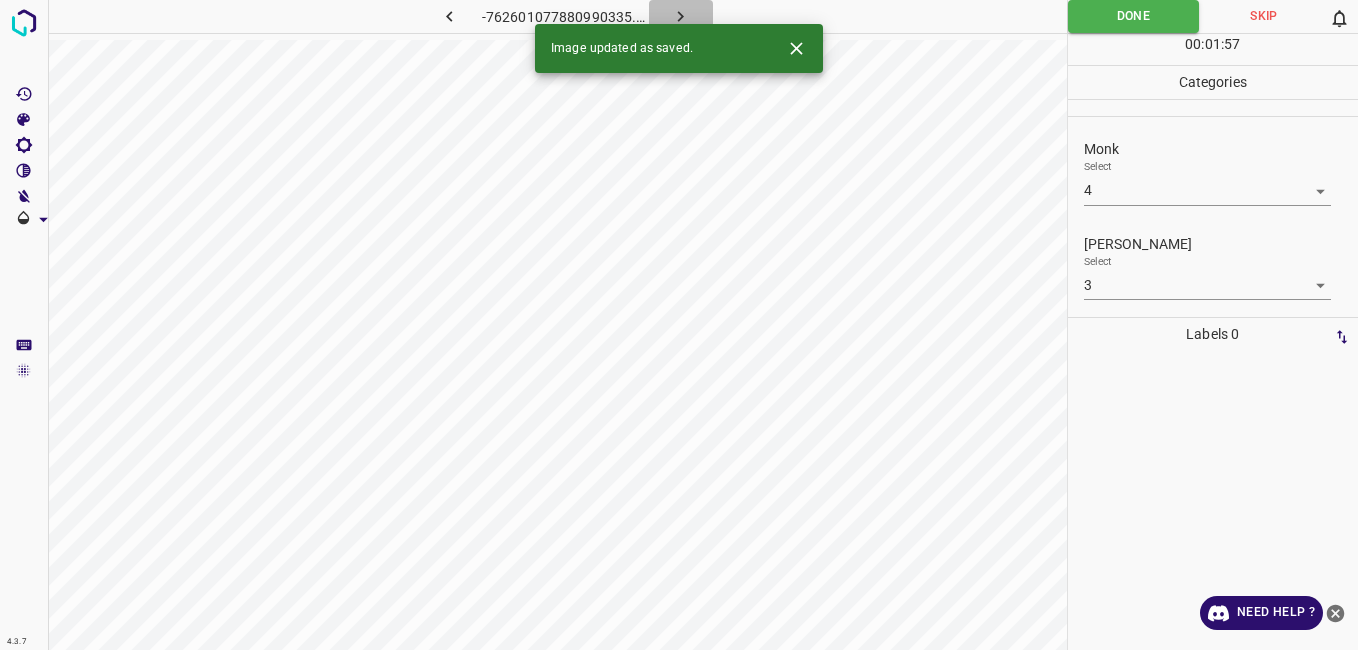 click 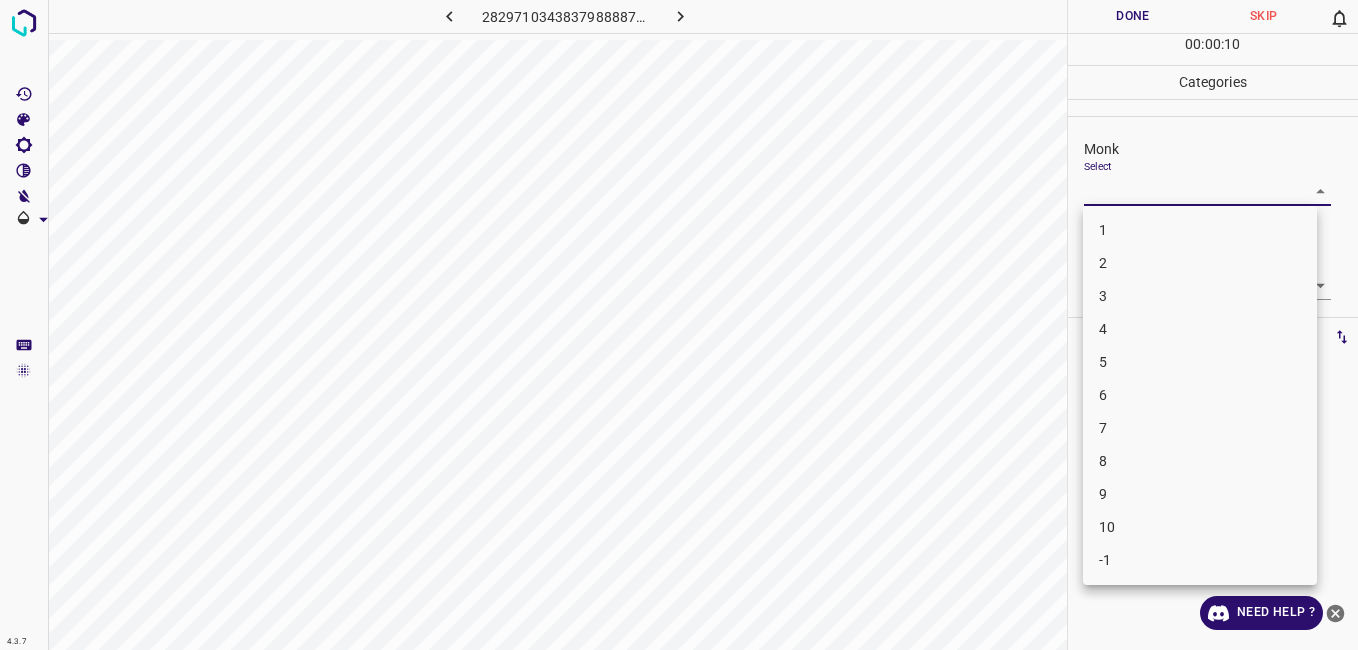 click on "4.3.7 2829710343837988887.png Done Skip 0 00   : 00   : 10   Categories Monk   Select ​  [PERSON_NAME]   Select ​ Labels   0 Categories 1 Monk 2  [PERSON_NAME] Tools Space Change between modes (Draw & Edit) I Auto labeling R Restore zoom M Zoom in N Zoom out Delete Delete selecte label Filters Z Restore filters X Saturation filter C Brightness filter V Contrast filter B Gray scale filter General O Download Need Help ? - Text - Hide - Delete 1 2 3 4 5 6 7 8 9 10 -1" at bounding box center [679, 325] 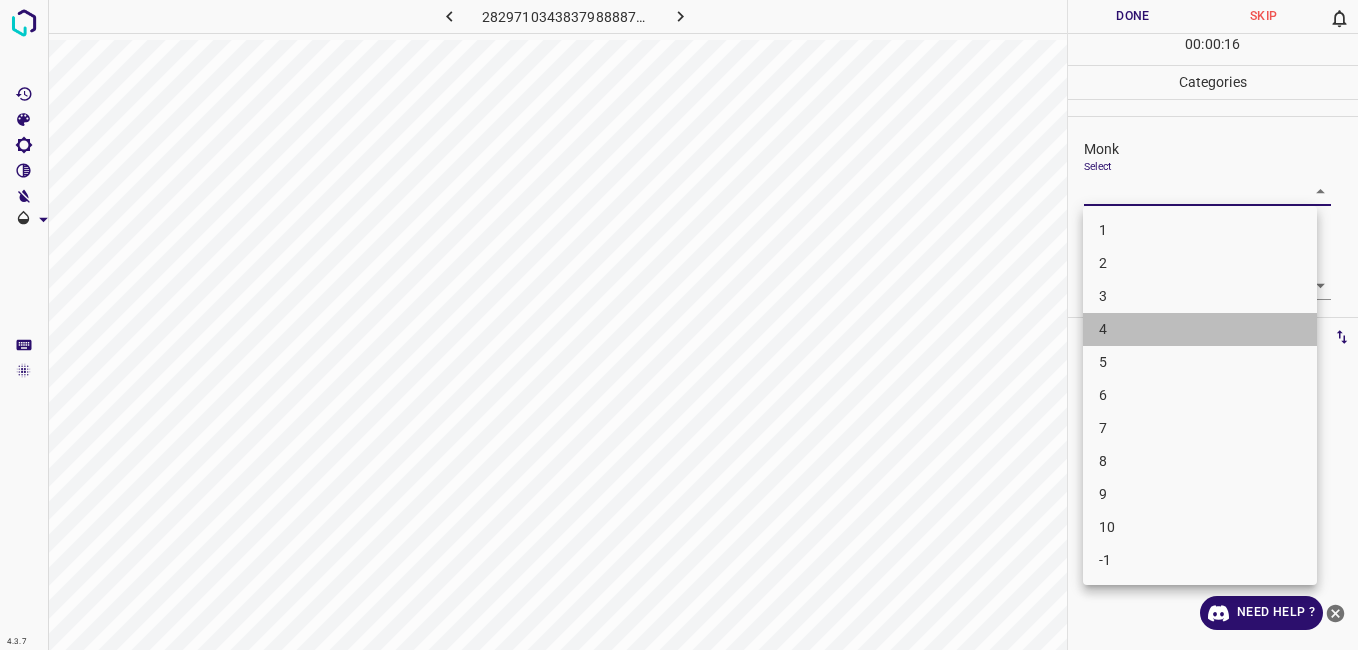 click on "4" at bounding box center (1200, 329) 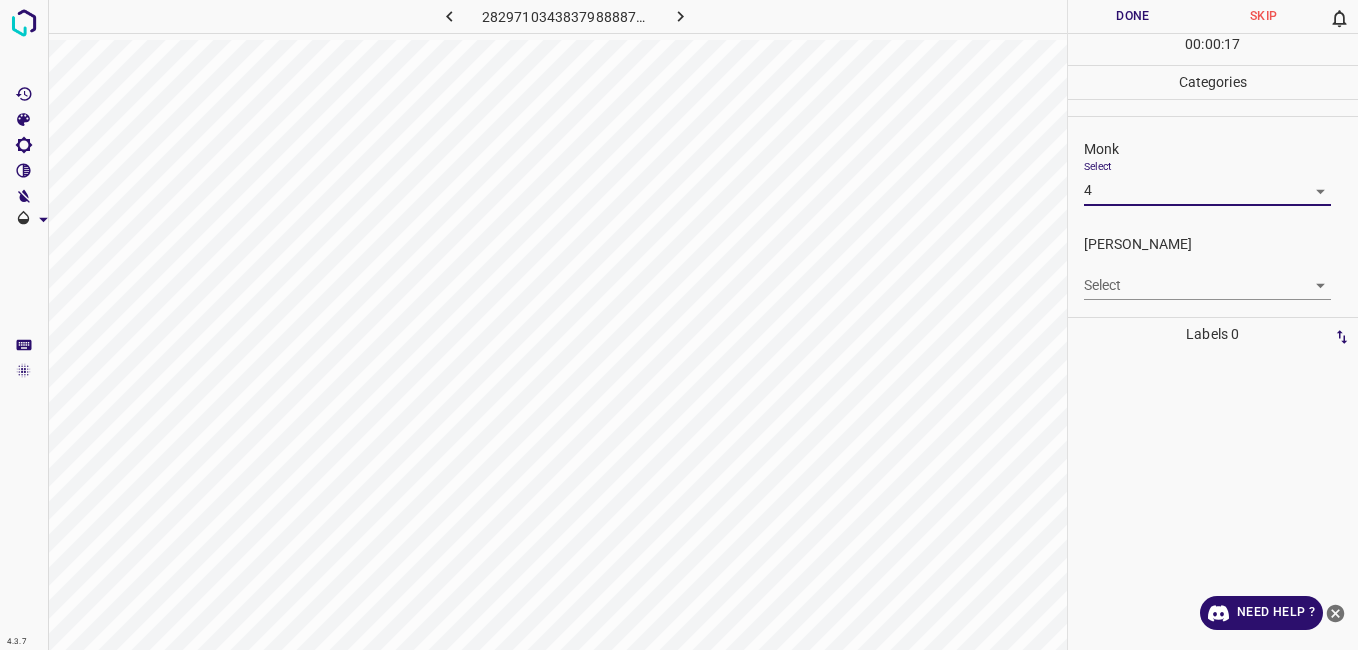 click on "4.3.7 2829710343837988887.png Done Skip 0 00   : 00   : 17   Categories Monk   Select 4 4  [PERSON_NAME]   Select ​ Labels   0 Categories 1 Monk 2  [PERSON_NAME] Tools Space Change between modes (Draw & Edit) I Auto labeling R Restore zoom M Zoom in N Zoom out Delete Delete selecte label Filters Z Restore filters X Saturation filter C Brightness filter V Contrast filter B Gray scale filter General O Download Need Help ? - Text - Hide - Delete" at bounding box center (679, 325) 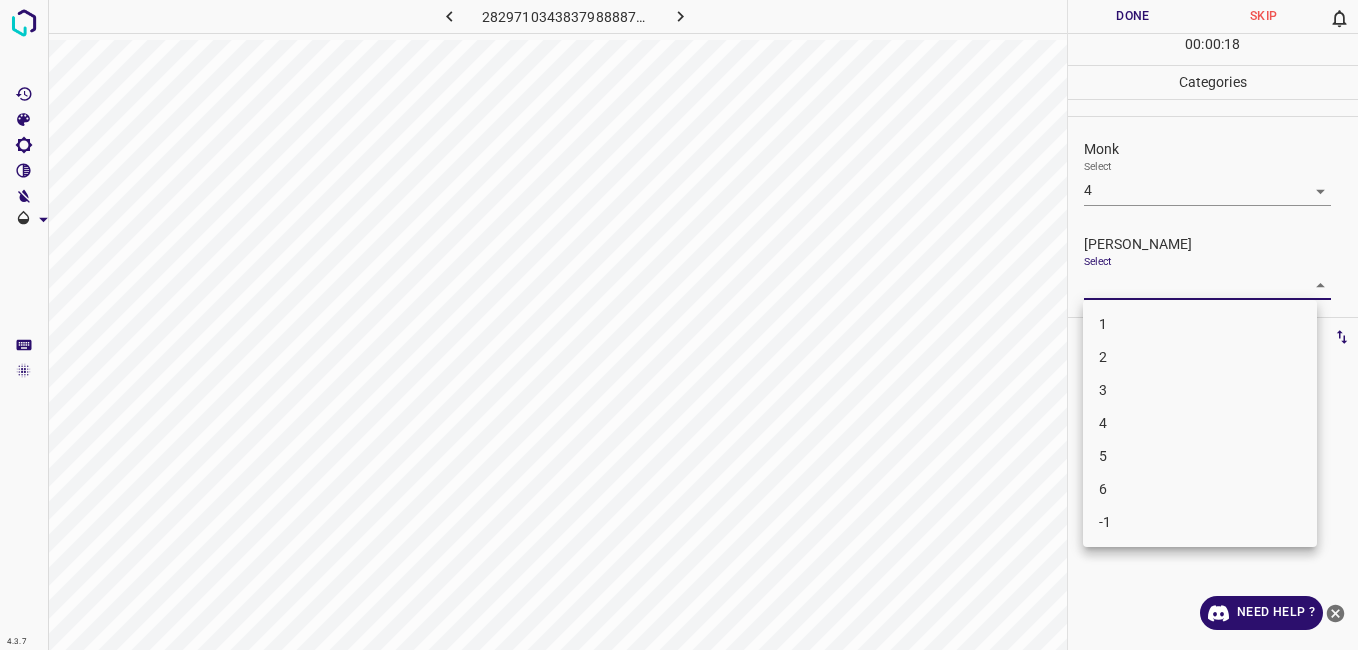 click on "3" at bounding box center (1200, 390) 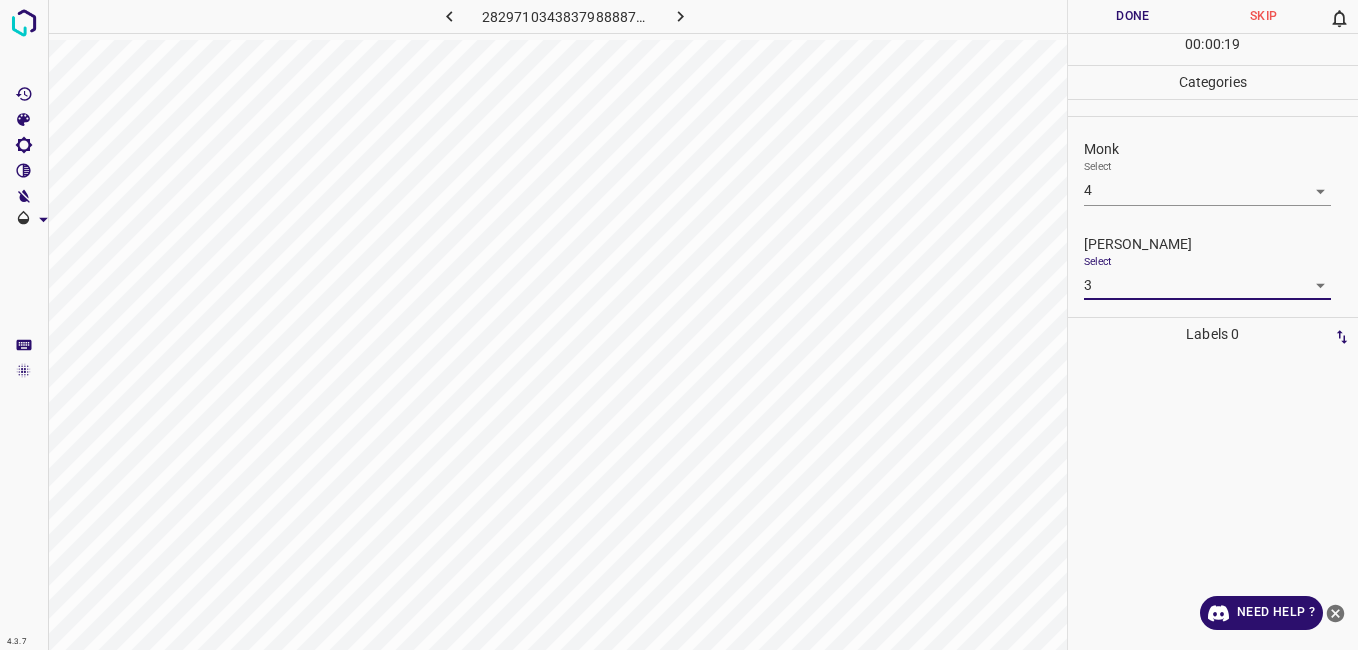 click on "00   : 00   : 19" at bounding box center [1213, 49] 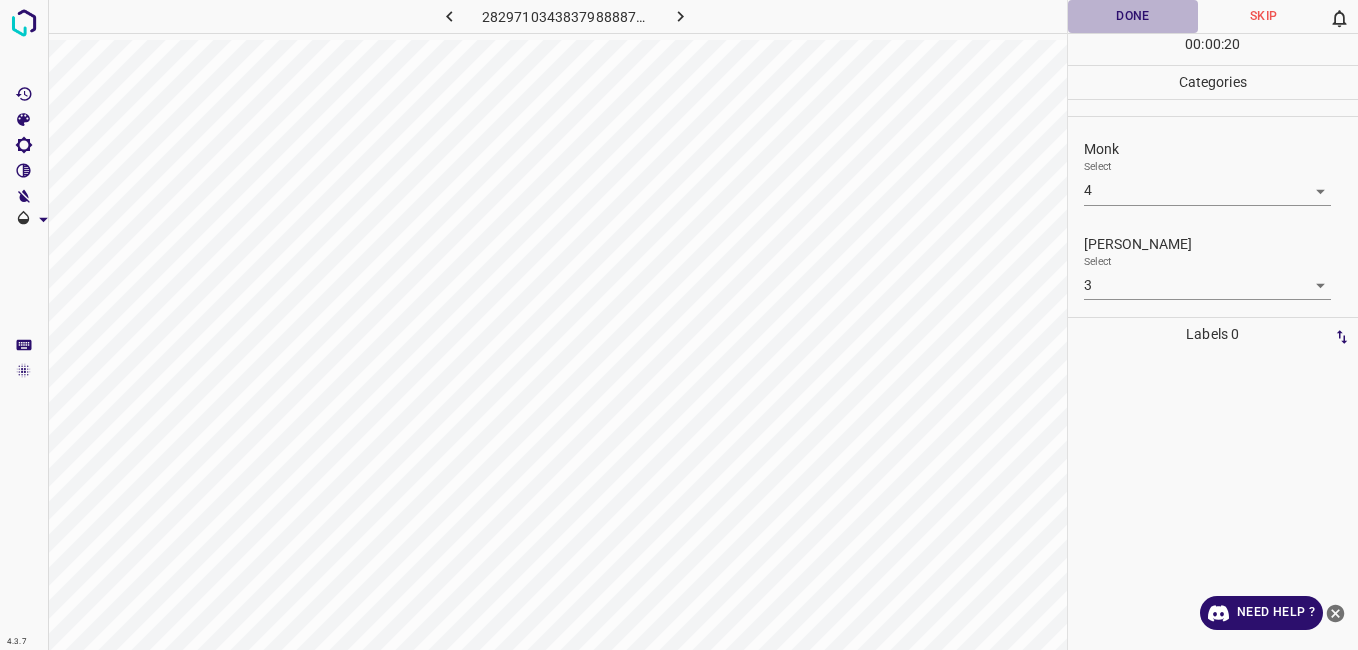 click on "Done" at bounding box center (1133, 16) 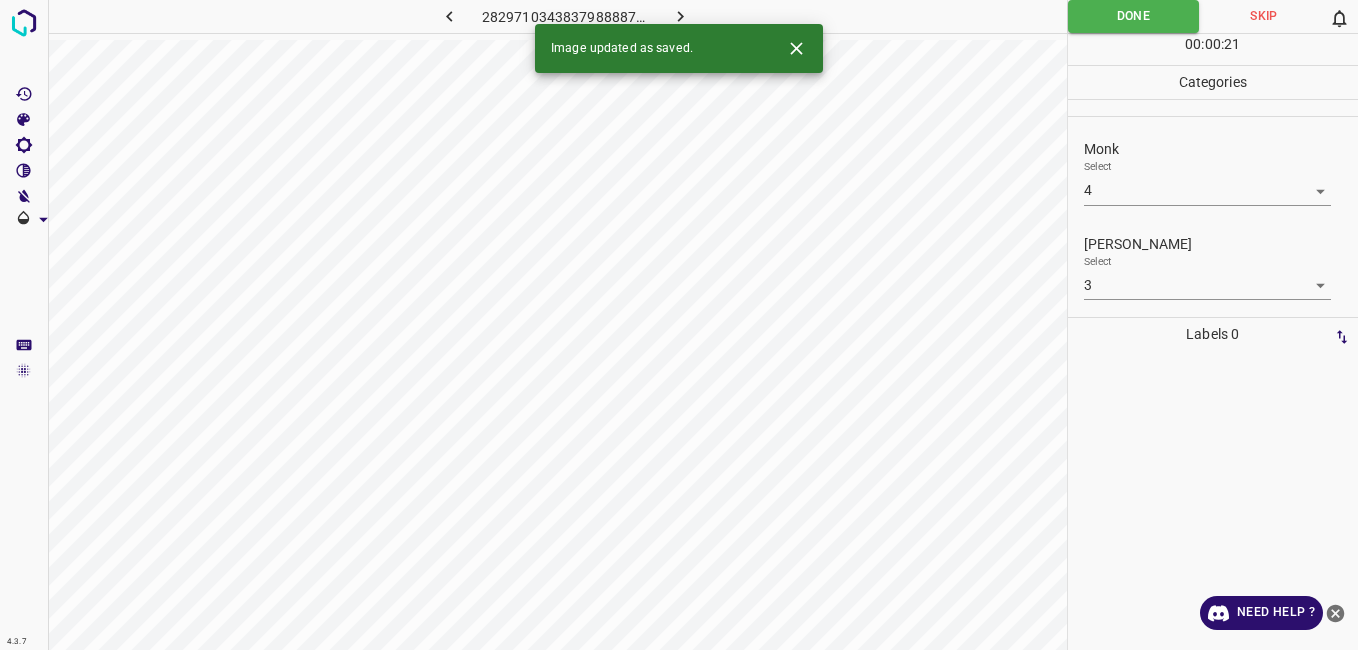 click 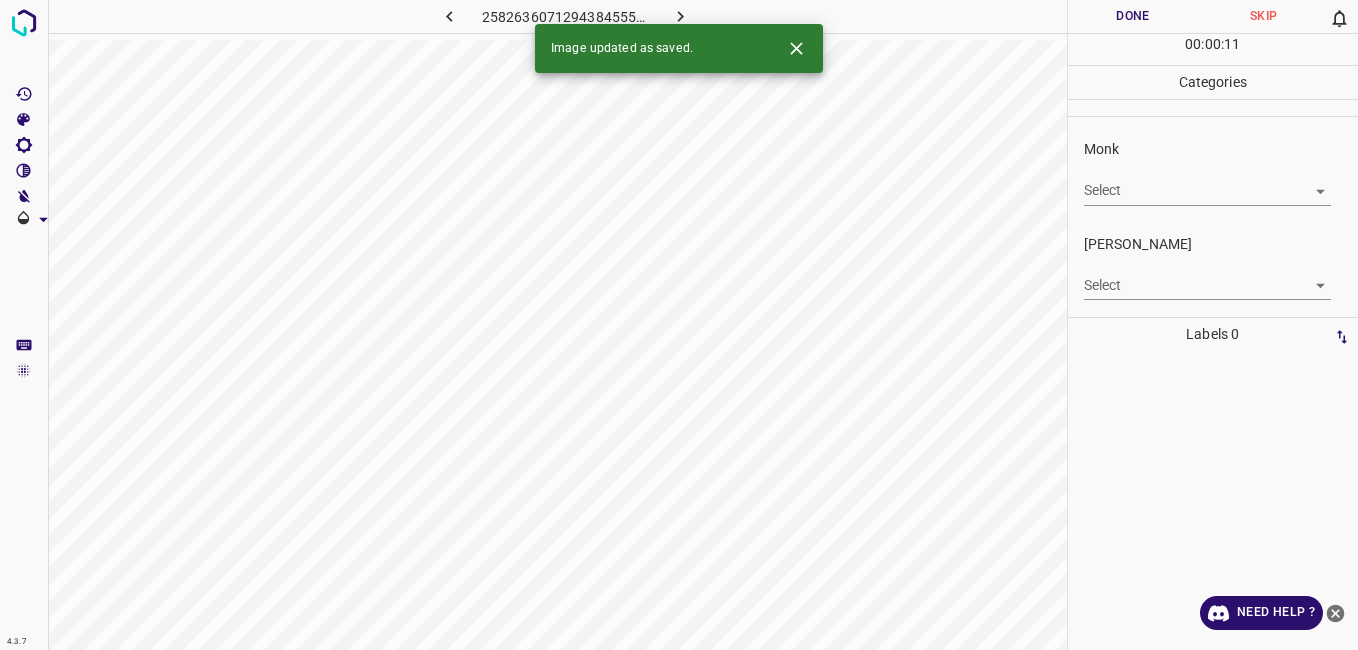 click on "4.3.7 2582636071294384555.png Done Skip 0 00   : 00   : 11   Categories Monk   Select ​  [PERSON_NAME]   Select ​ Labels   0 Categories 1 Monk 2  [PERSON_NAME] Tools Space Change between modes (Draw & Edit) I Auto labeling R Restore zoom M Zoom in N Zoom out Delete Delete selecte label Filters Z Restore filters X Saturation filter C Brightness filter V Contrast filter B Gray scale filter General O Download Image updated as saved. Need Help ? - Text - Hide - Delete" at bounding box center (679, 325) 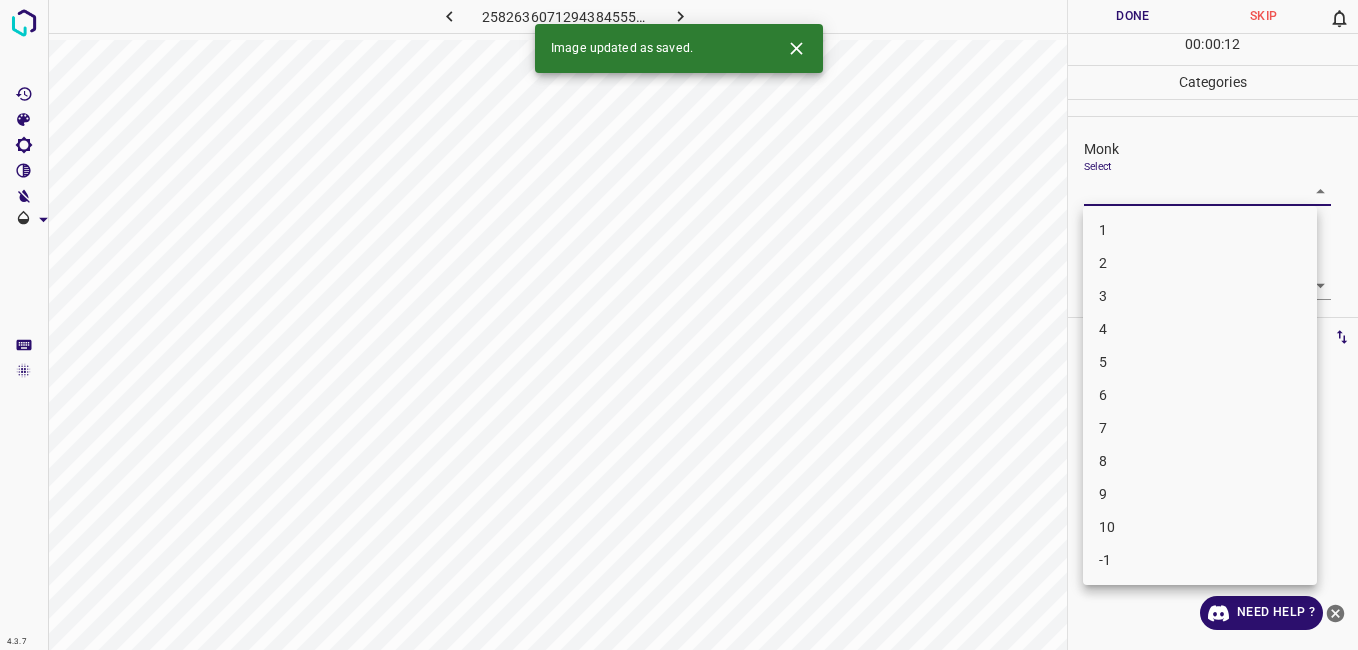 click on "4" at bounding box center (1200, 329) 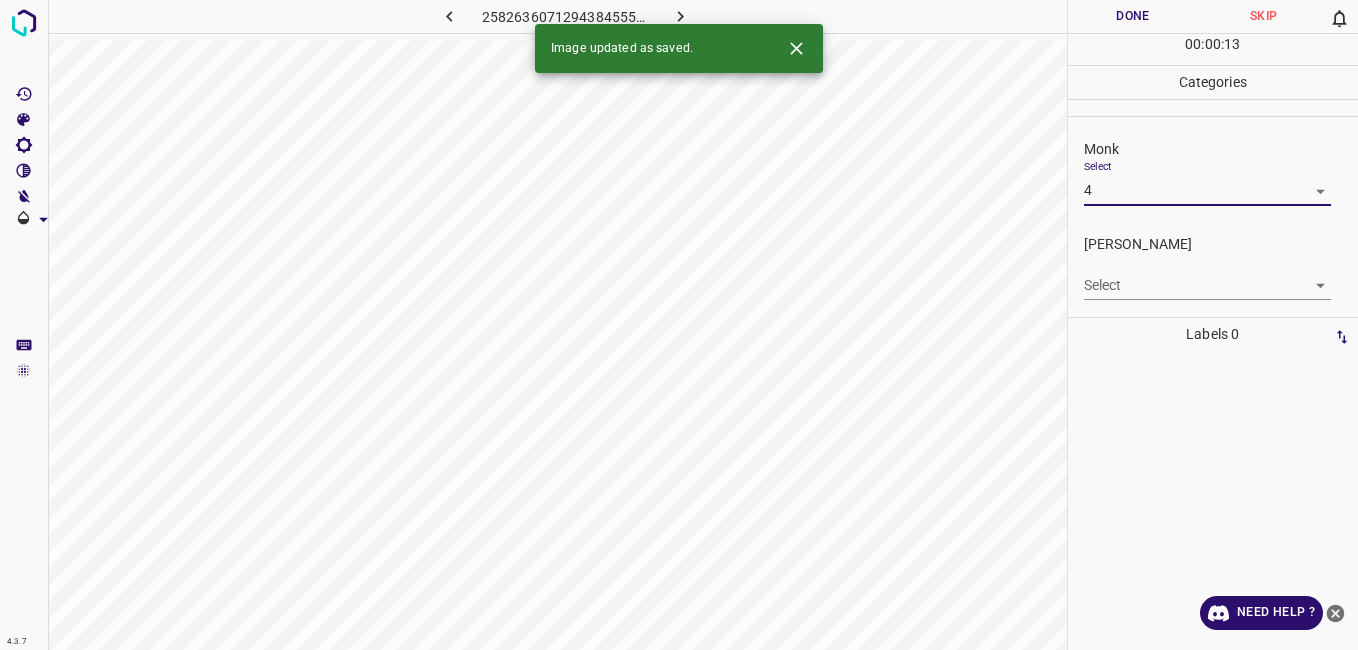 click on "4.3.7 2582636071294384555.png Done Skip 0 00   : 00   : 13   Categories Monk   Select 4 4  [PERSON_NAME]   Select ​ Labels   0 Categories 1 Monk 2  [PERSON_NAME] Tools Space Change between modes (Draw & Edit) I Auto labeling R Restore zoom M Zoom in N Zoom out Delete Delete selecte label Filters Z Restore filters X Saturation filter C Brightness filter V Contrast filter B Gray scale filter General O Download Image updated as saved. Need Help ? - Text - Hide - Delete" at bounding box center [679, 325] 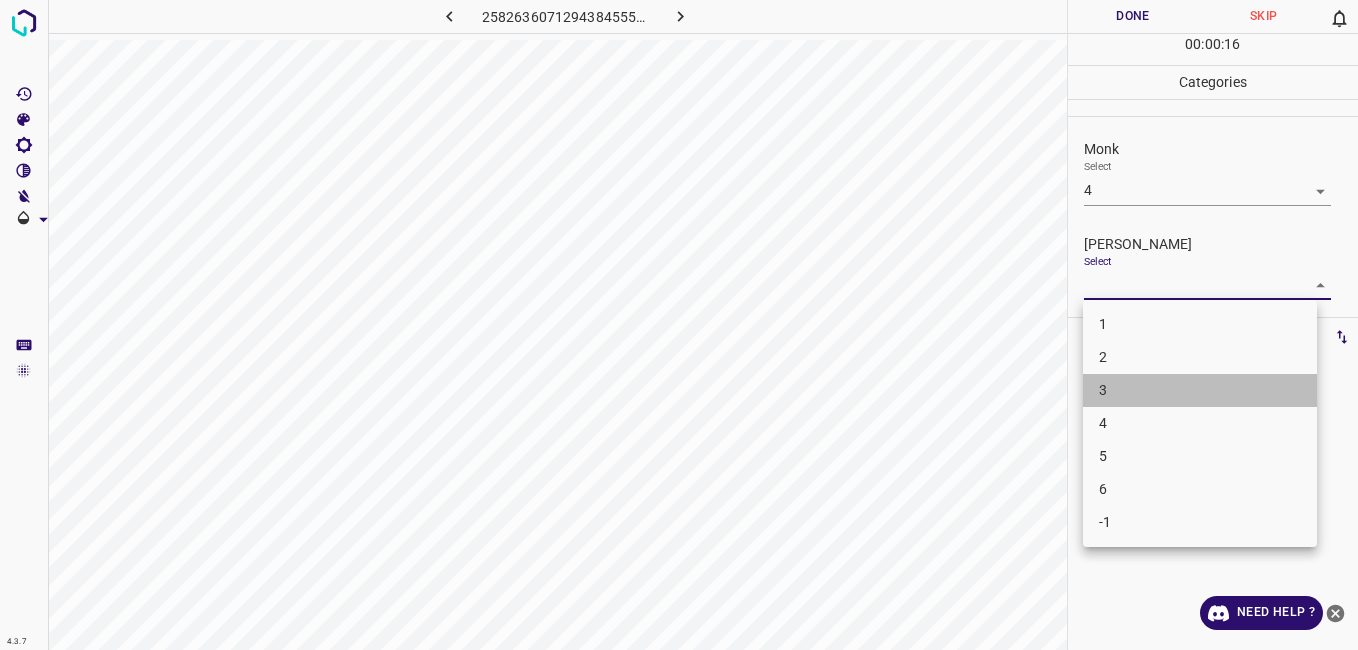 click on "3" at bounding box center [1200, 390] 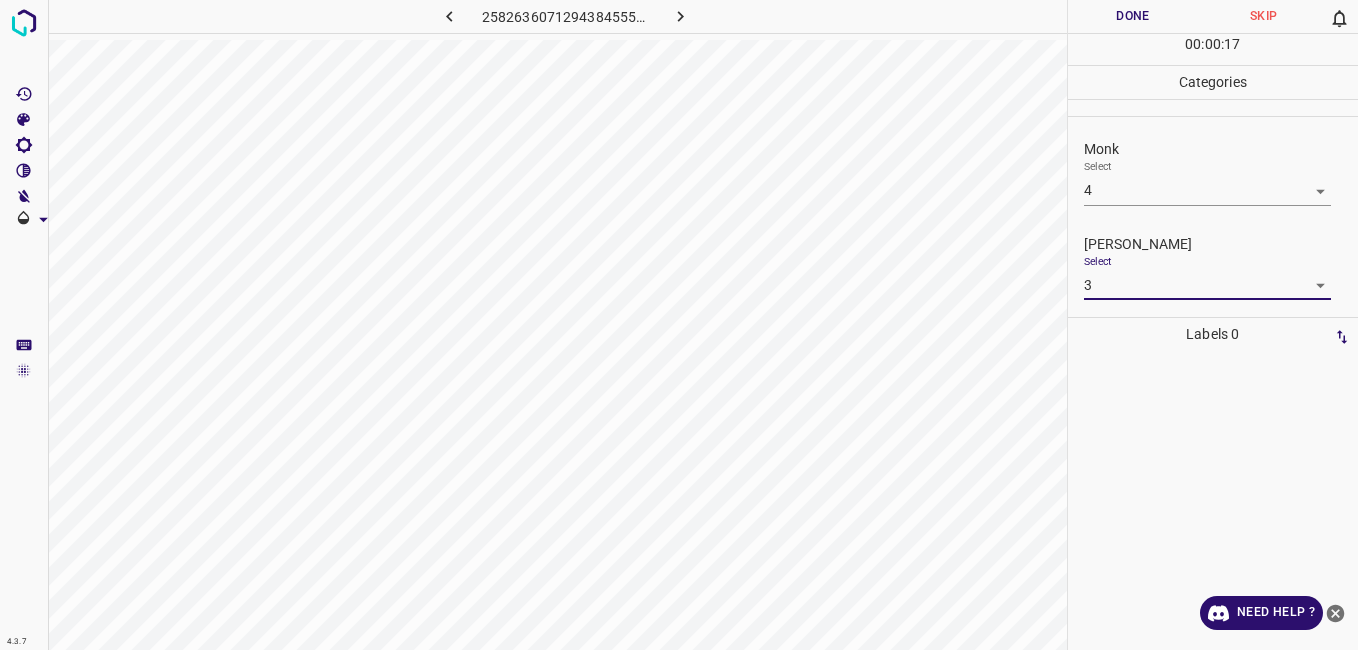 click on "Done" at bounding box center (1133, 16) 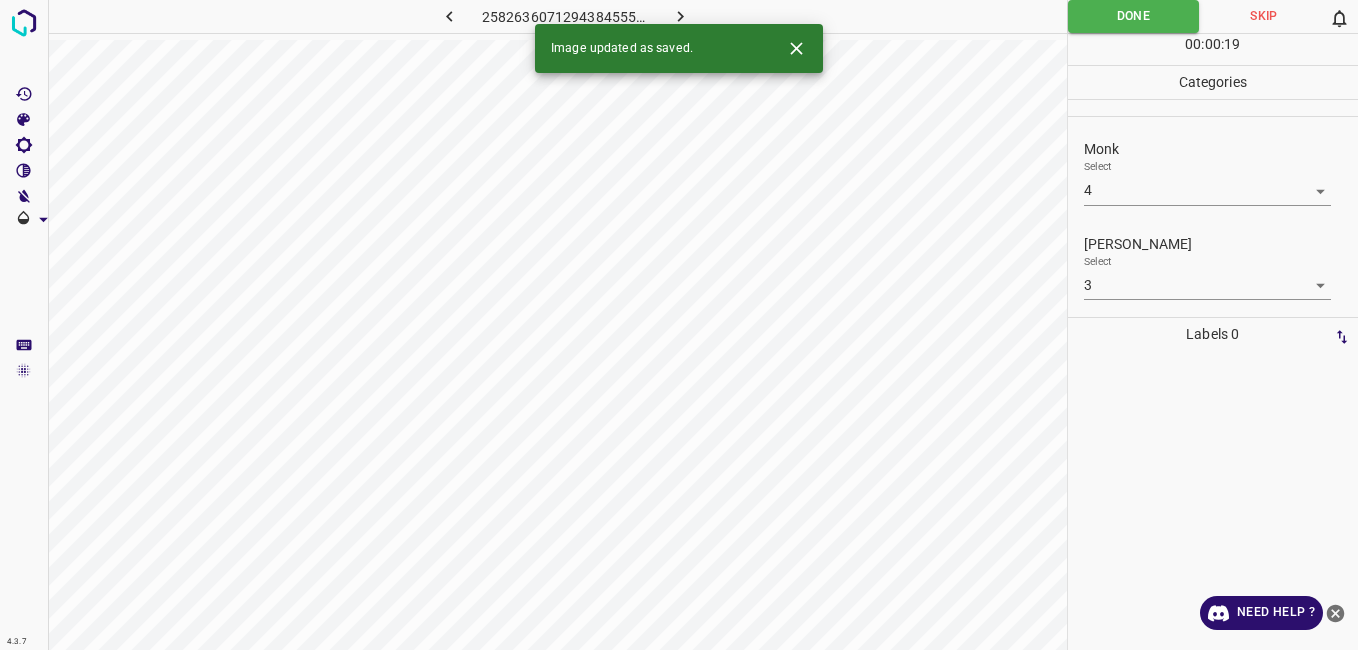 click at bounding box center (681, 16) 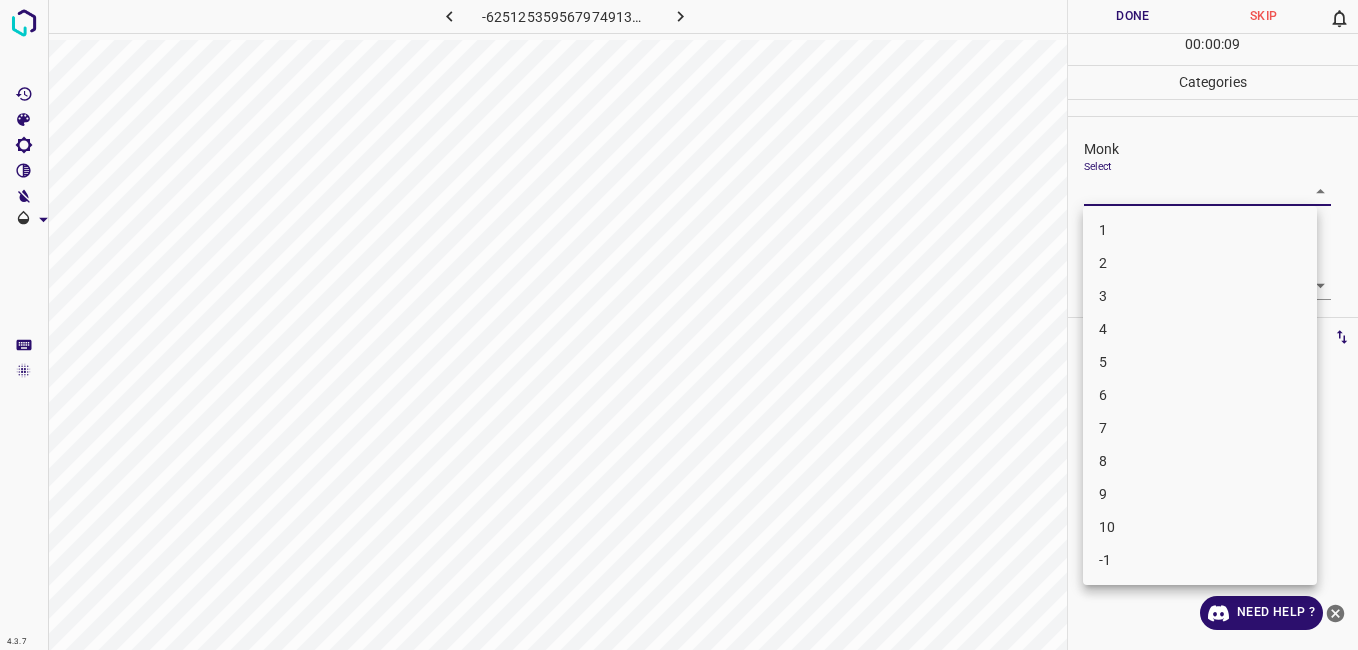 click on "4.3.7 -6251253595679749138.png Done Skip 0 00   : 00   : 09   Categories Monk   Select ​  [PERSON_NAME]   Select ​ Labels   0 Categories 1 Monk 2  [PERSON_NAME] Tools Space Change between modes (Draw & Edit) I Auto labeling R Restore zoom M Zoom in N Zoom out Delete Delete selecte label Filters Z Restore filters X Saturation filter C Brightness filter V Contrast filter B Gray scale filter General O Download Need Help ? - Text - Hide - Delete 1 2 3 4 5 6 7 8 9 10 -1" at bounding box center (679, 325) 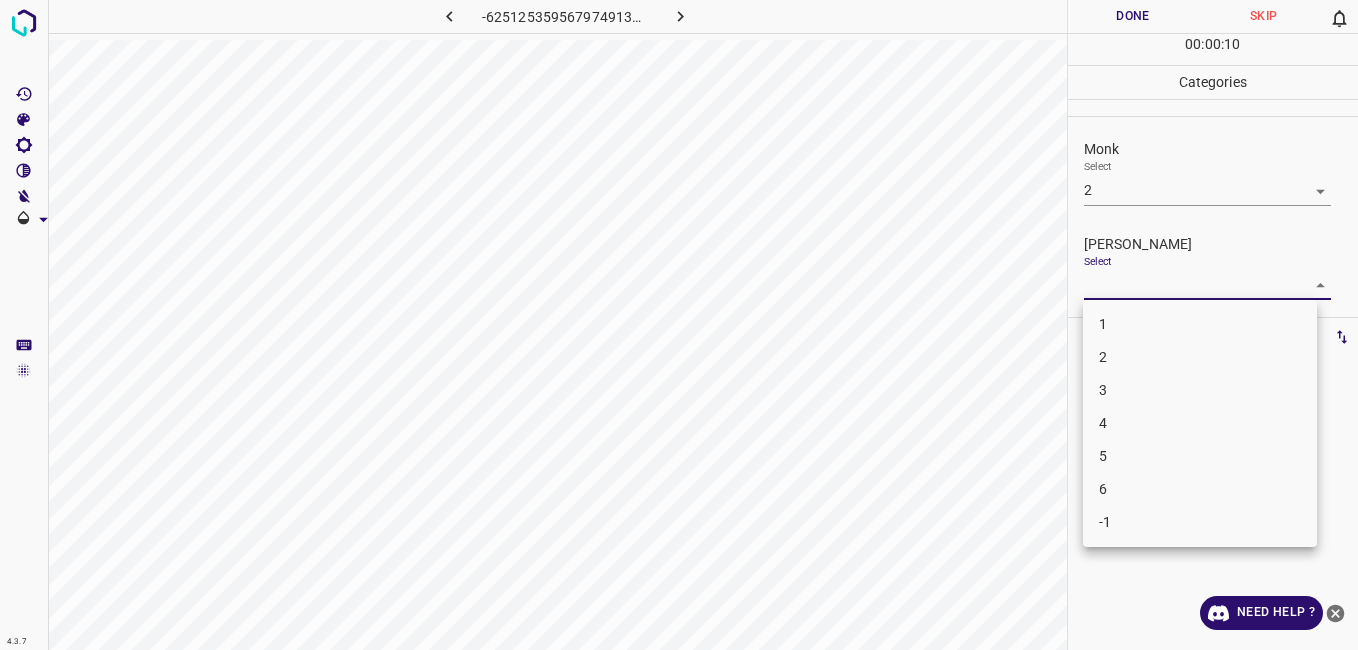 click on "4.3.7 -6251253595679749138.png Done Skip 0 00   : 00   : 10   Categories Monk   Select 2 2  [PERSON_NAME]   Select ​ Labels   0 Categories 1 Monk 2  [PERSON_NAME] Tools Space Change between modes (Draw & Edit) I Auto labeling R Restore zoom M Zoom in N Zoom out Delete Delete selecte label Filters Z Restore filters X Saturation filter C Brightness filter V Contrast filter B Gray scale filter General O Download Need Help ? - Text - Hide - Delete 1 2 3 4 5 6 -1" at bounding box center [679, 325] 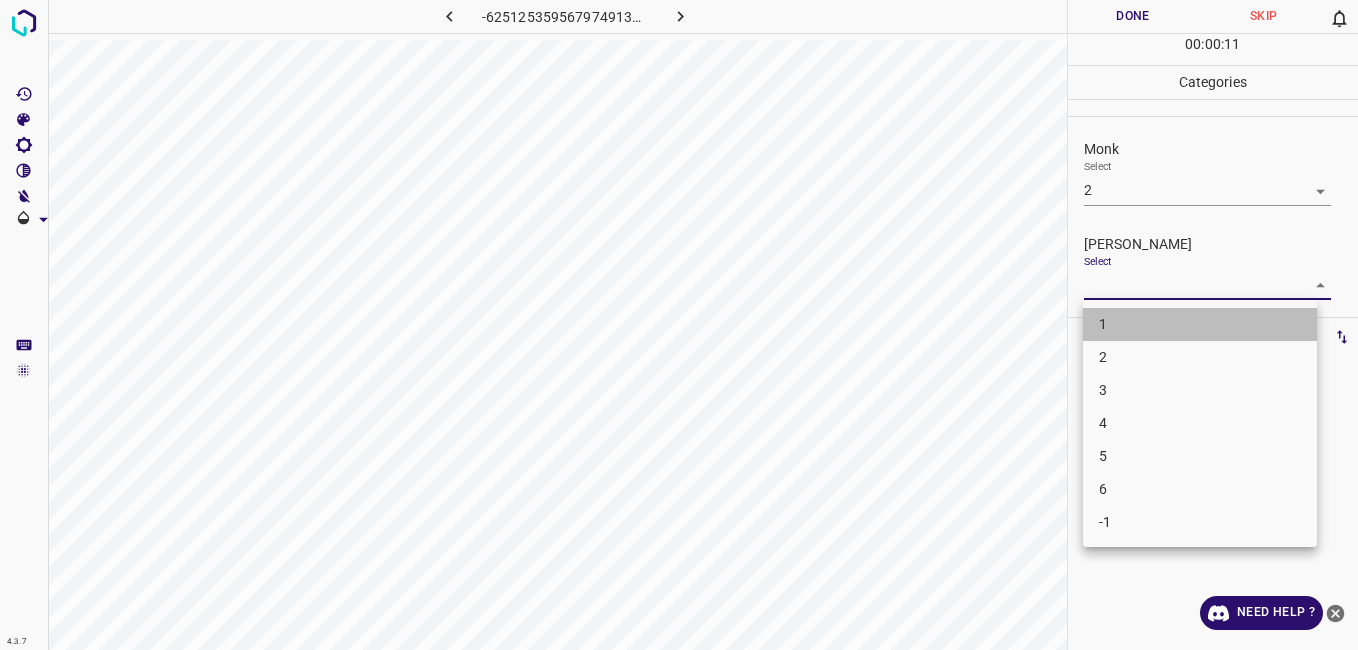 click on "1" at bounding box center [1200, 324] 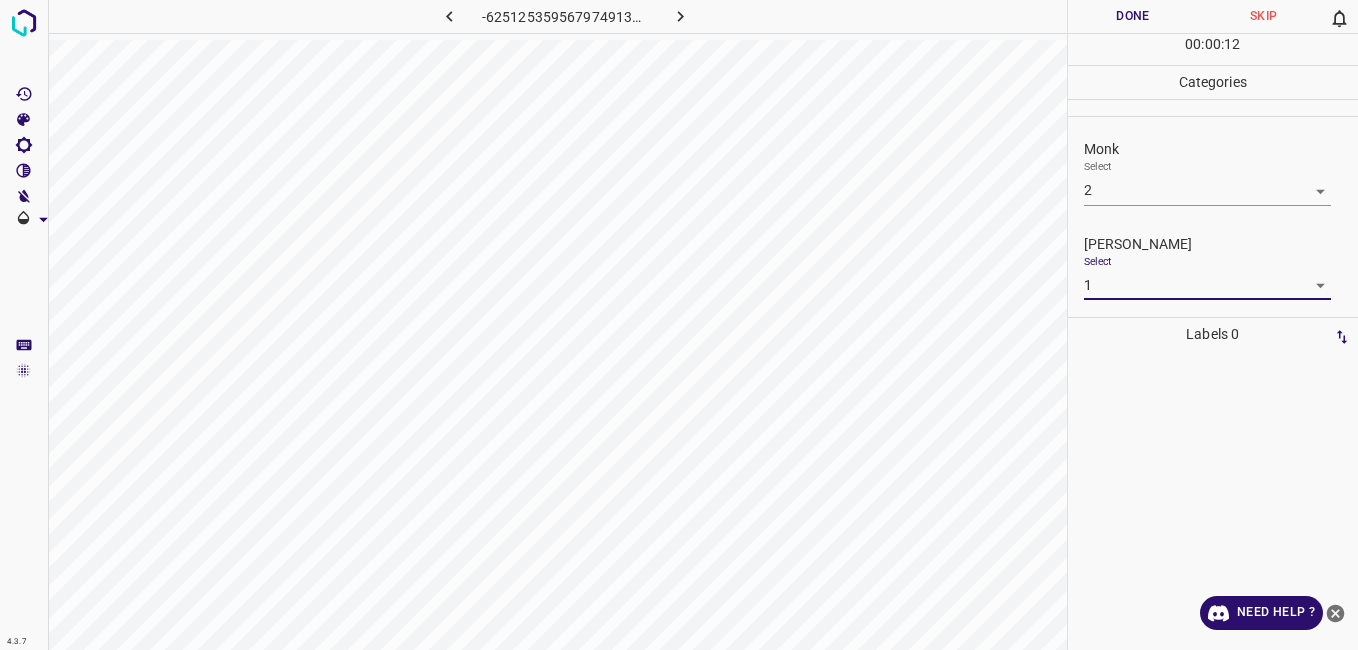 click on "Done" at bounding box center [1133, 16] 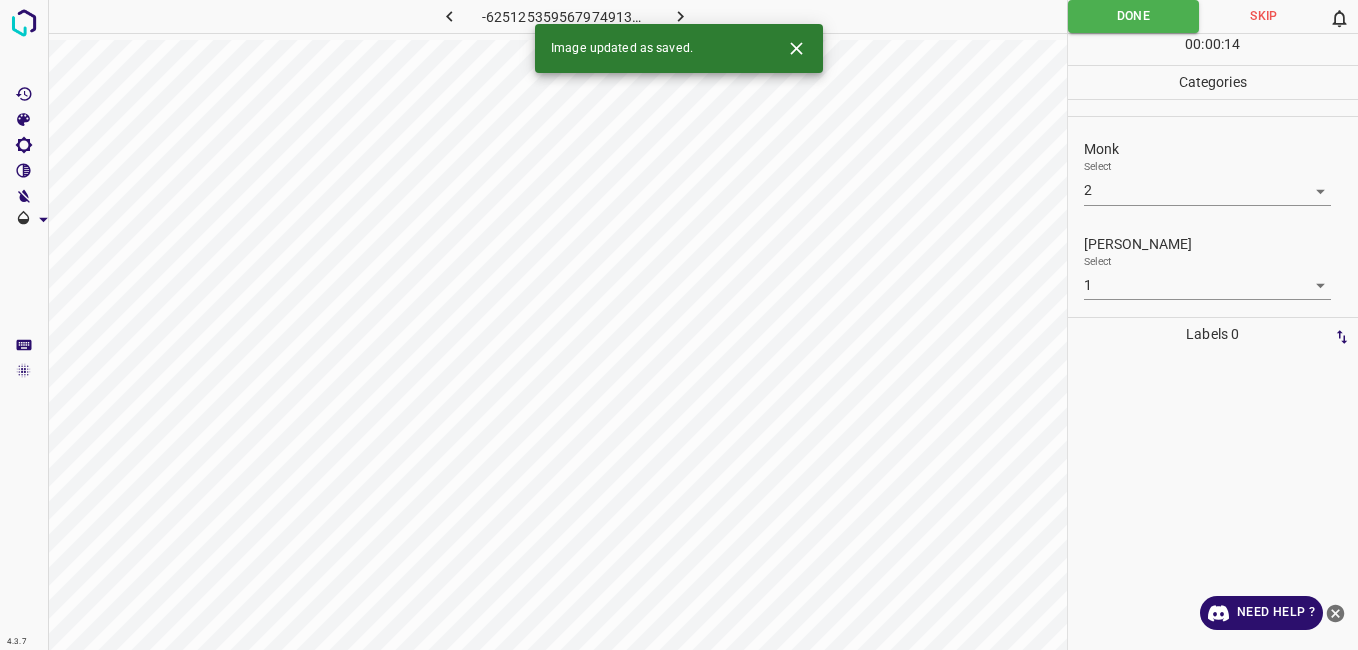 click 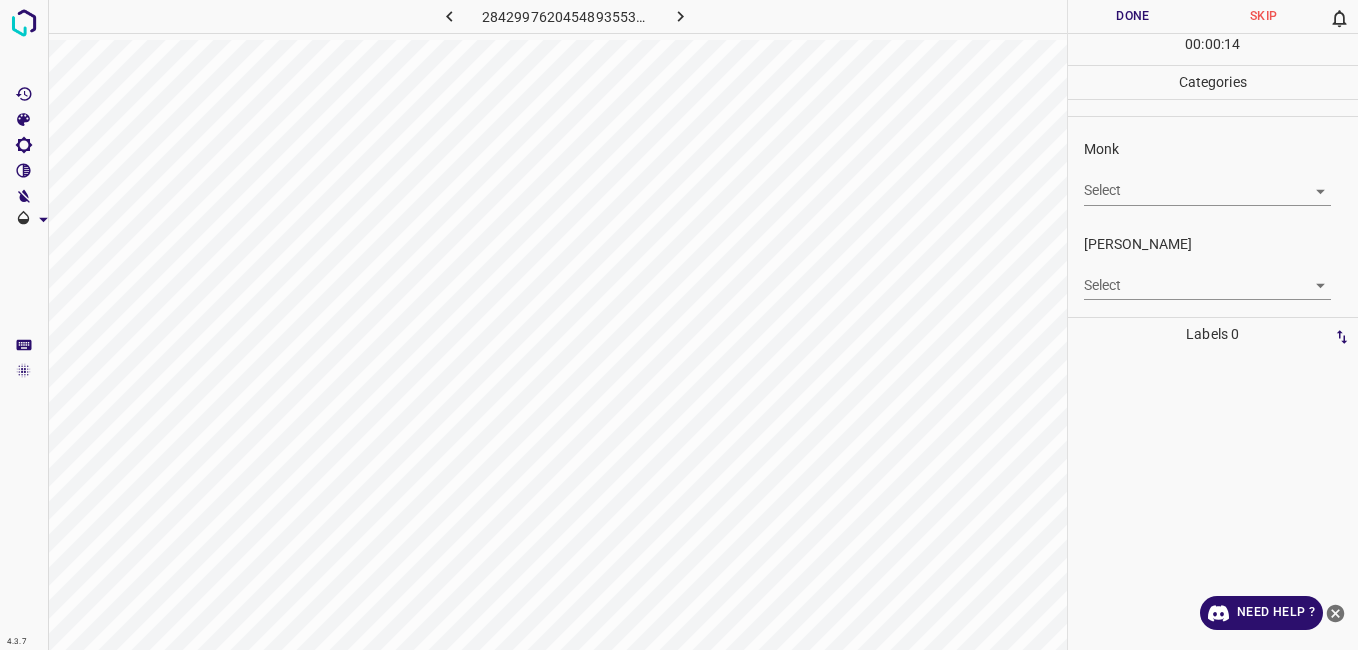 click on "4.3.7 2842997620454893553.png Done Skip 0 00   : 00   : 14   Categories Monk   Select ​  [PERSON_NAME]   Select ​ Labels   0 Categories 1 Monk 2  [PERSON_NAME] Tools Space Change between modes (Draw & Edit) I Auto labeling R Restore zoom M Zoom in N Zoom out Delete Delete selecte label Filters Z Restore filters X Saturation filter C Brightness filter V Contrast filter B Gray scale filter General O Download Need Help ? - Text - Hide - Delete" at bounding box center (679, 325) 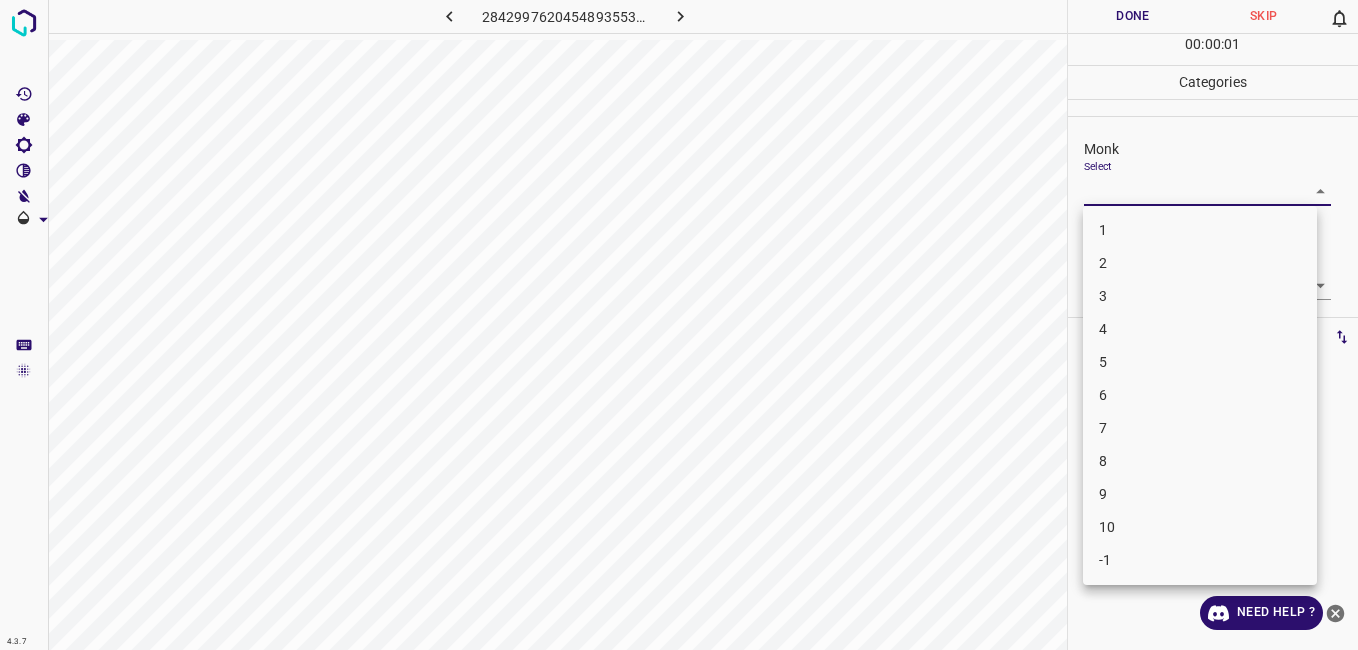 click on "3" at bounding box center [1200, 296] 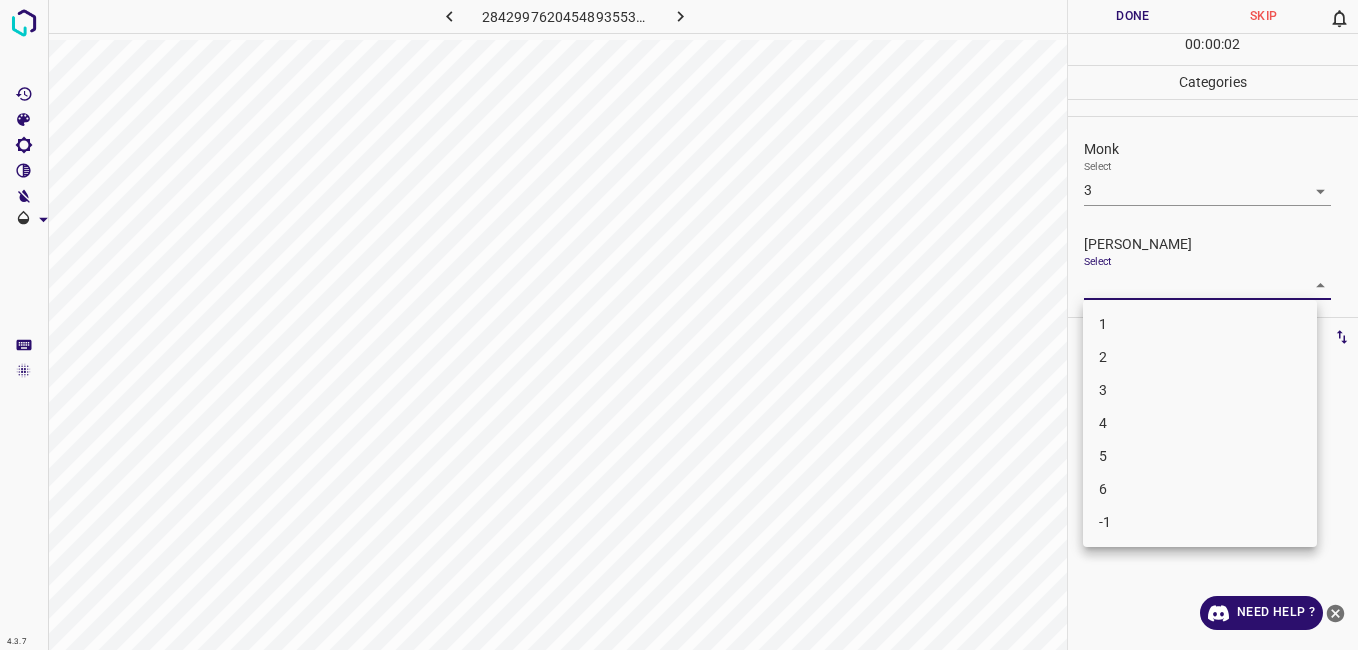 click on "4.3.7 2842997620454893553.png Done Skip 0 00   : 00   : 02   Categories Monk   Select 3 3  [PERSON_NAME]   Select ​ Labels   0 Categories 1 Monk 2  [PERSON_NAME] Tools Space Change between modes (Draw & Edit) I Auto labeling R Restore zoom M Zoom in N Zoom out Delete Delete selecte label Filters Z Restore filters X Saturation filter C Brightness filter V Contrast filter B Gray scale filter General O Download Need Help ? - Text - Hide - Delete 1 2 3 4 5 6 -1" at bounding box center (679, 325) 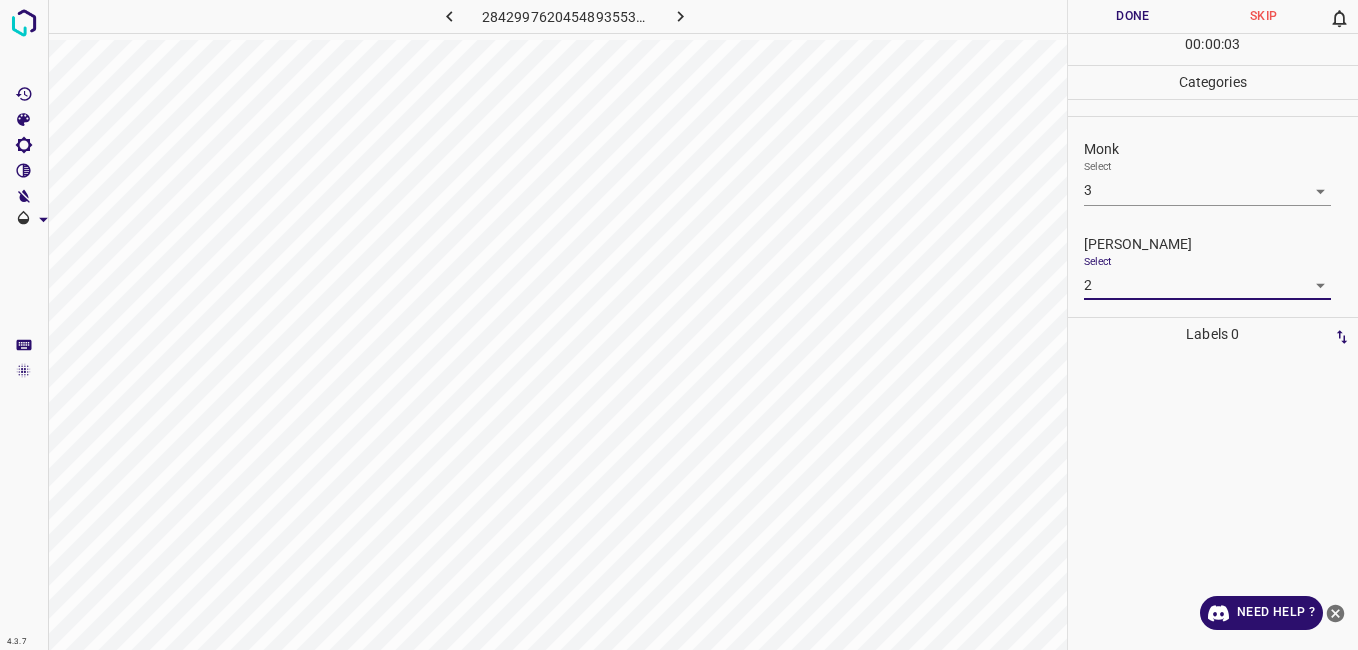 click on "00   : 00   : 03" at bounding box center [1213, 49] 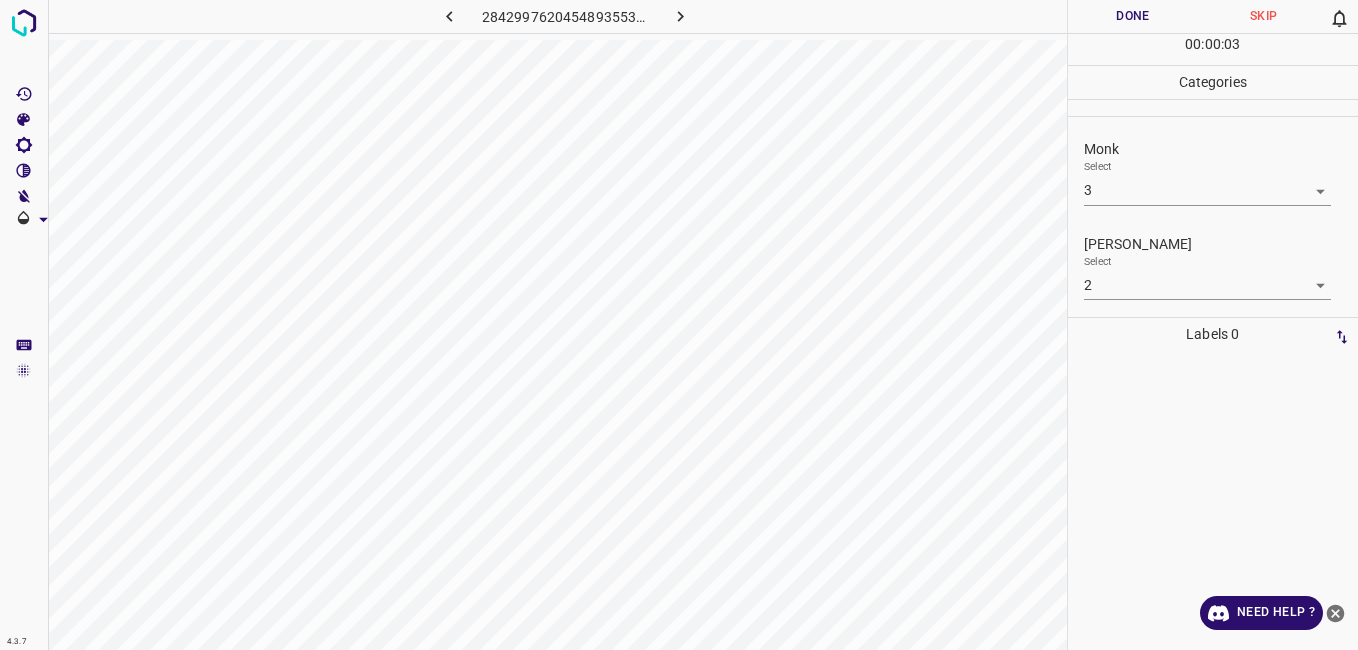 click on "Done" at bounding box center [1133, 16] 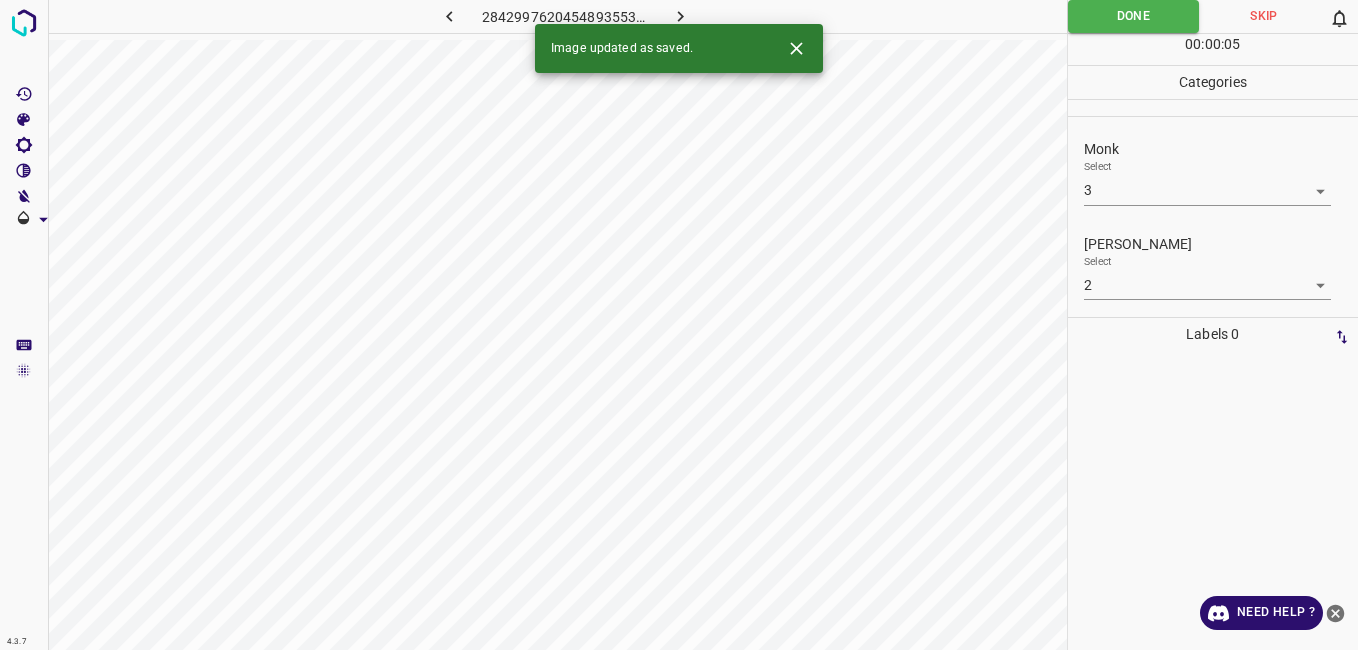 click at bounding box center [681, 16] 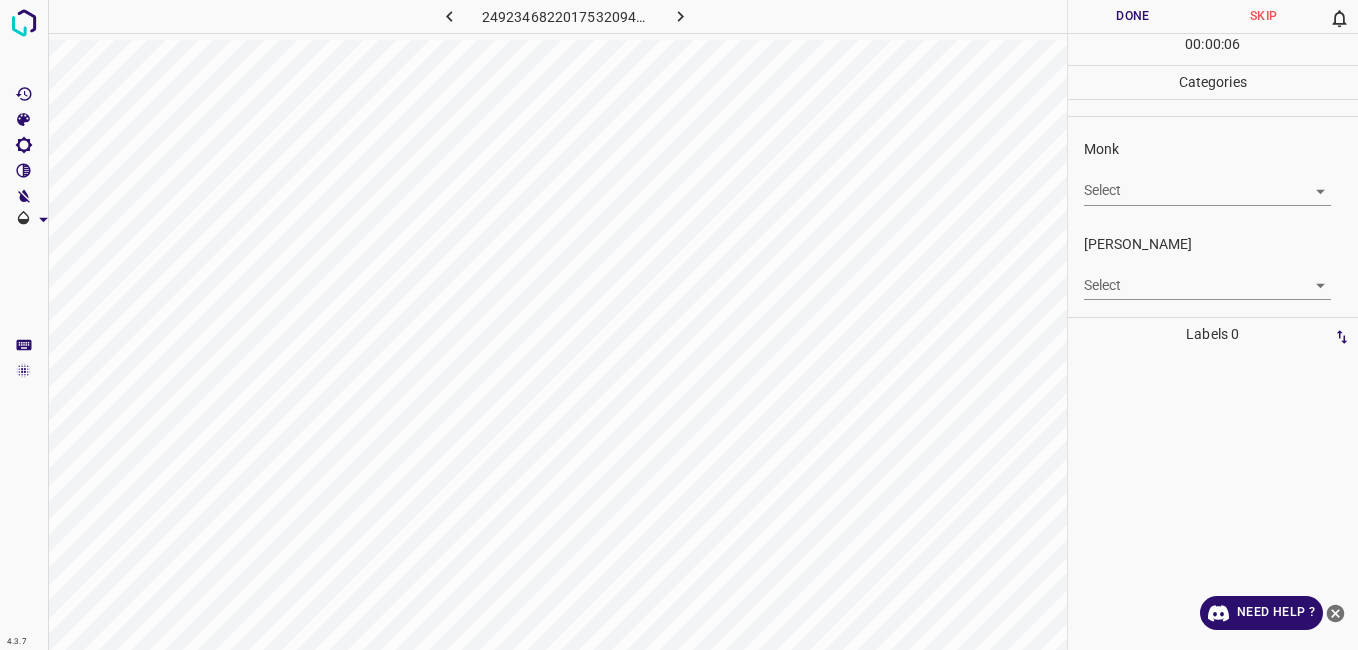 click on "4.3.7 2492346822017532094.png Done Skip 0 00   : 00   : 06   Categories Monk   Select ​  [PERSON_NAME]   Select ​ Labels   0 Categories 1 Monk 2  [PERSON_NAME] Tools Space Change between modes (Draw & Edit) I Auto labeling R Restore zoom M Zoom in N Zoom out Delete Delete selecte label Filters Z Restore filters X Saturation filter C Brightness filter V Contrast filter B Gray scale filter General O Download Need Help ? - Text - Hide - Delete" at bounding box center [679, 325] 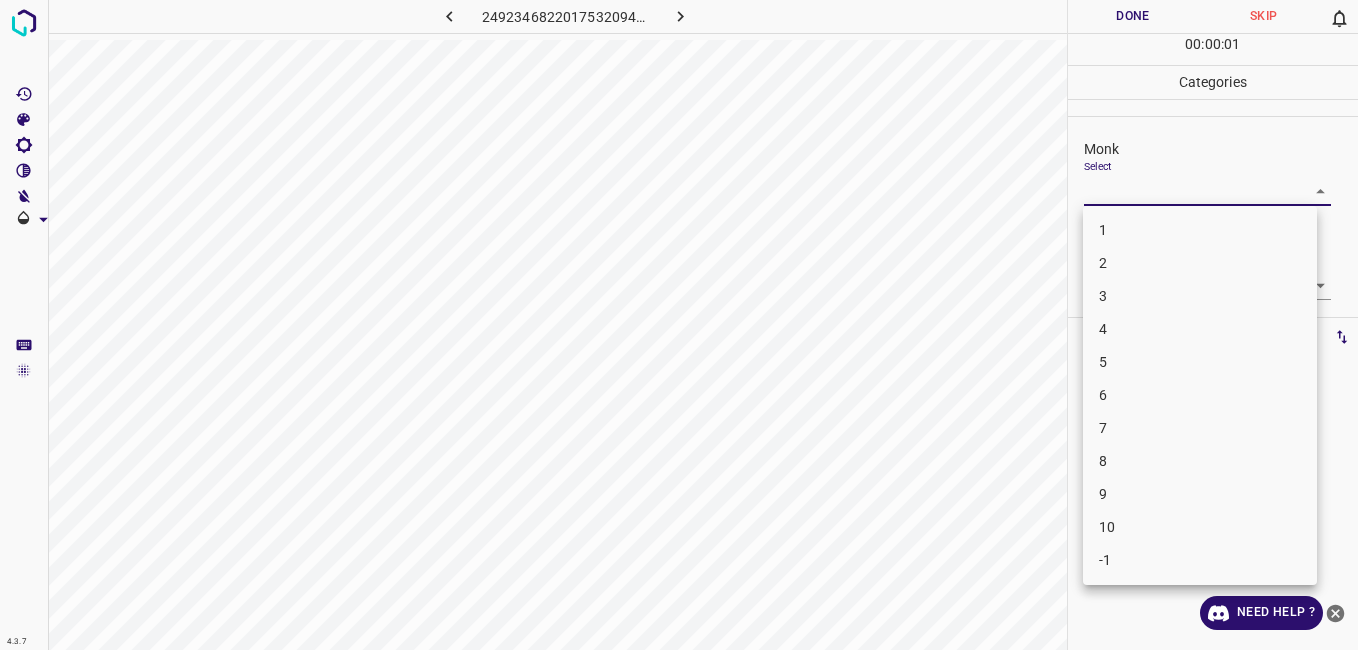 click on "3" at bounding box center [1200, 296] 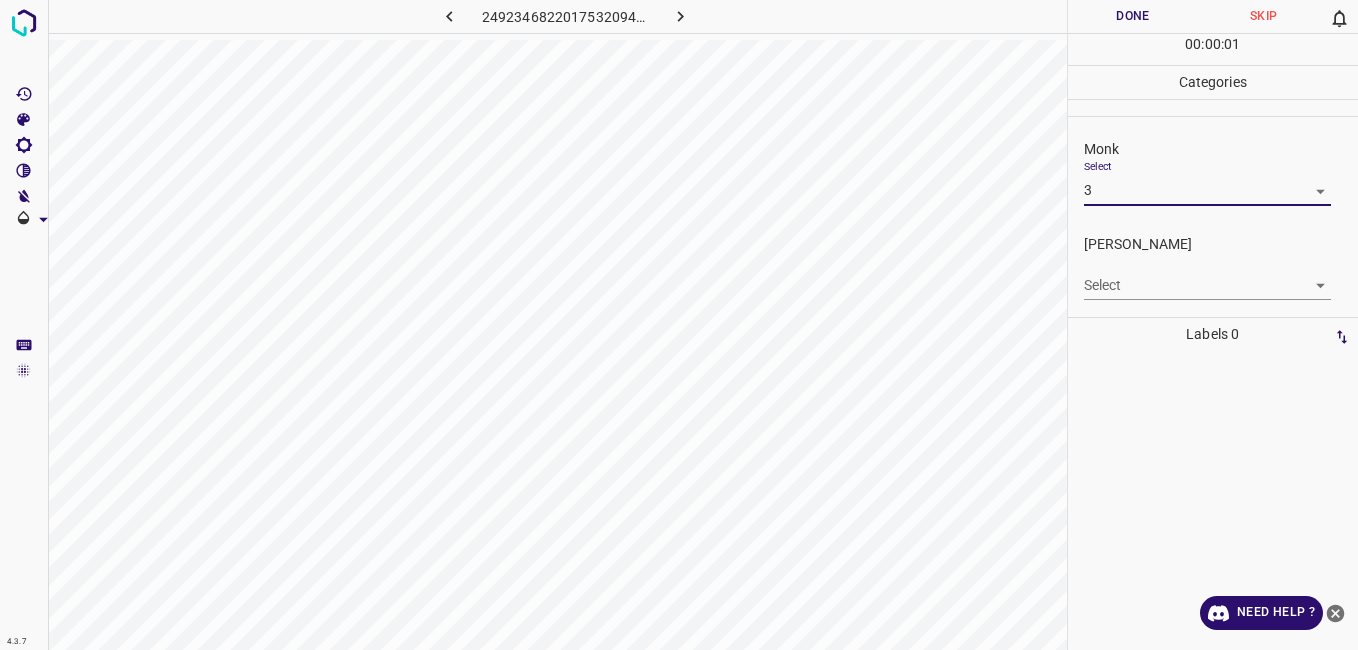 click on "4.3.7 2492346822017532094.png Done Skip 0 00   : 00   : 01   Categories Monk   Select 3 3  [PERSON_NAME]   Select ​ Labels   0 Categories 1 Monk 2  [PERSON_NAME] Tools Space Change between modes (Draw & Edit) I Auto labeling R Restore zoom M Zoom in N Zoom out Delete Delete selecte label Filters Z Restore filters X Saturation filter C Brightness filter V Contrast filter B Gray scale filter General O Download Need Help ? - Text - Hide - Delete 1 2 3 4 5 6 7 8 9 10 -1" at bounding box center [679, 325] 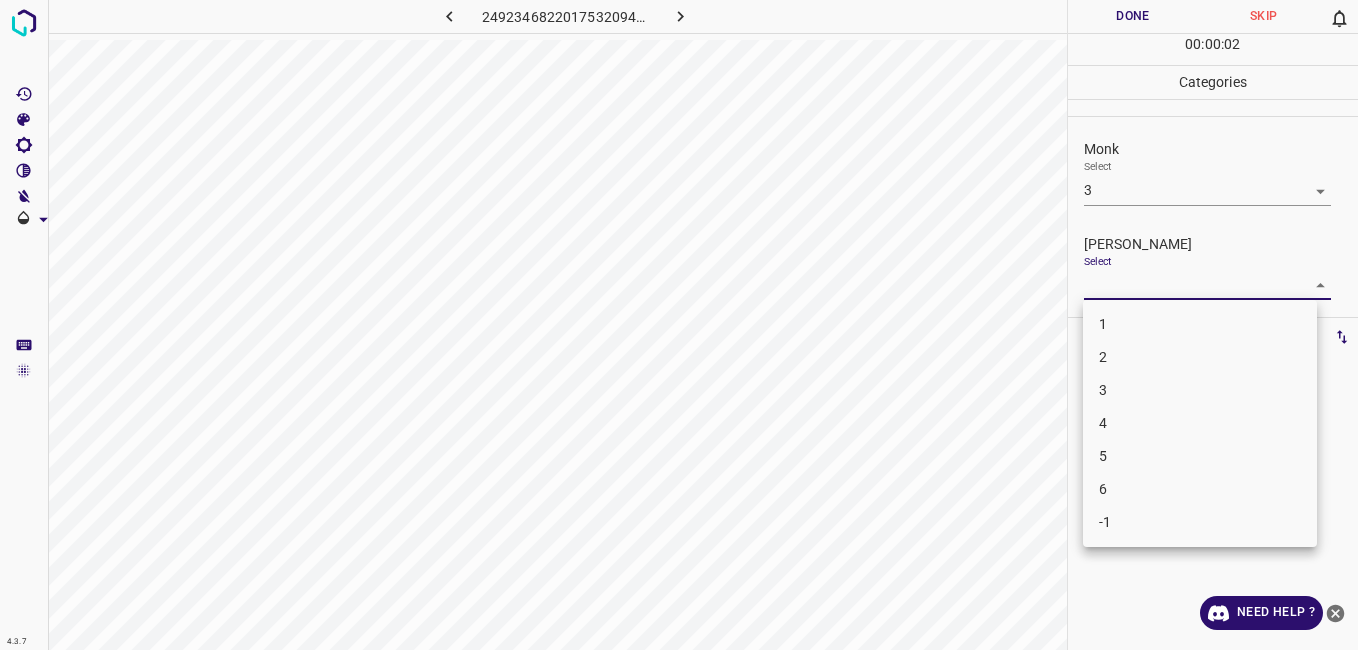 click on "2" at bounding box center (1200, 357) 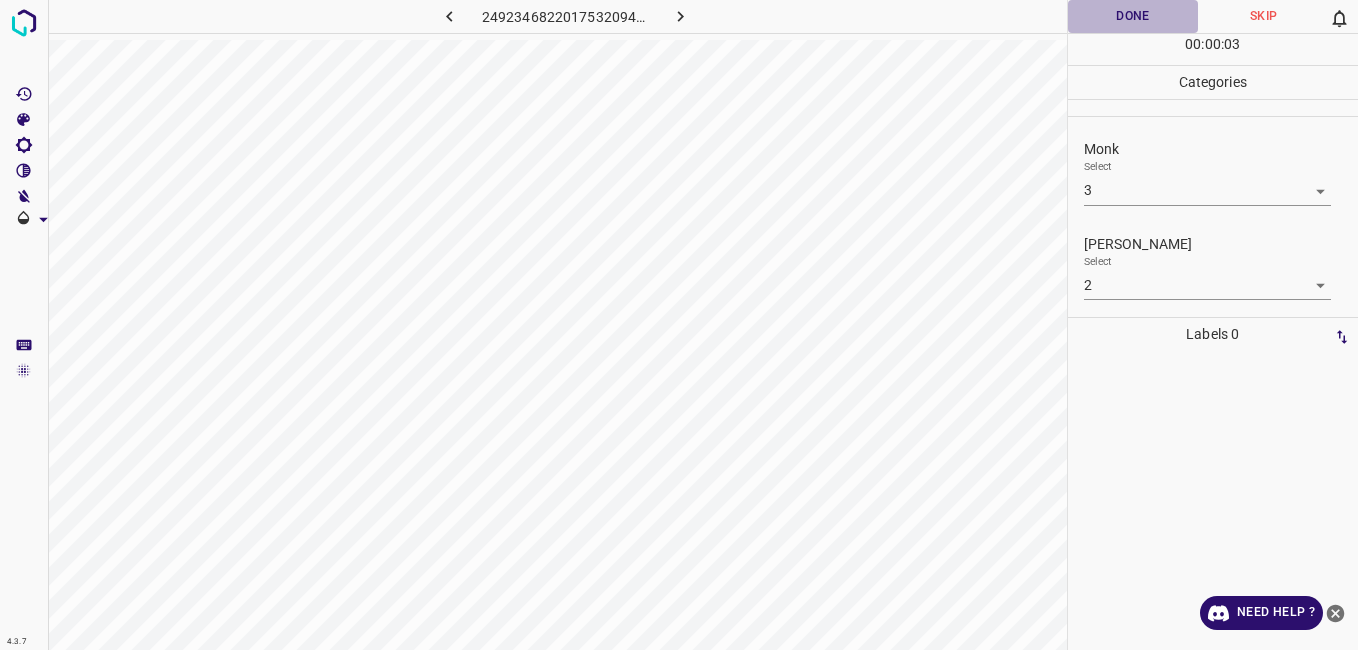 click on "Done" at bounding box center [1133, 16] 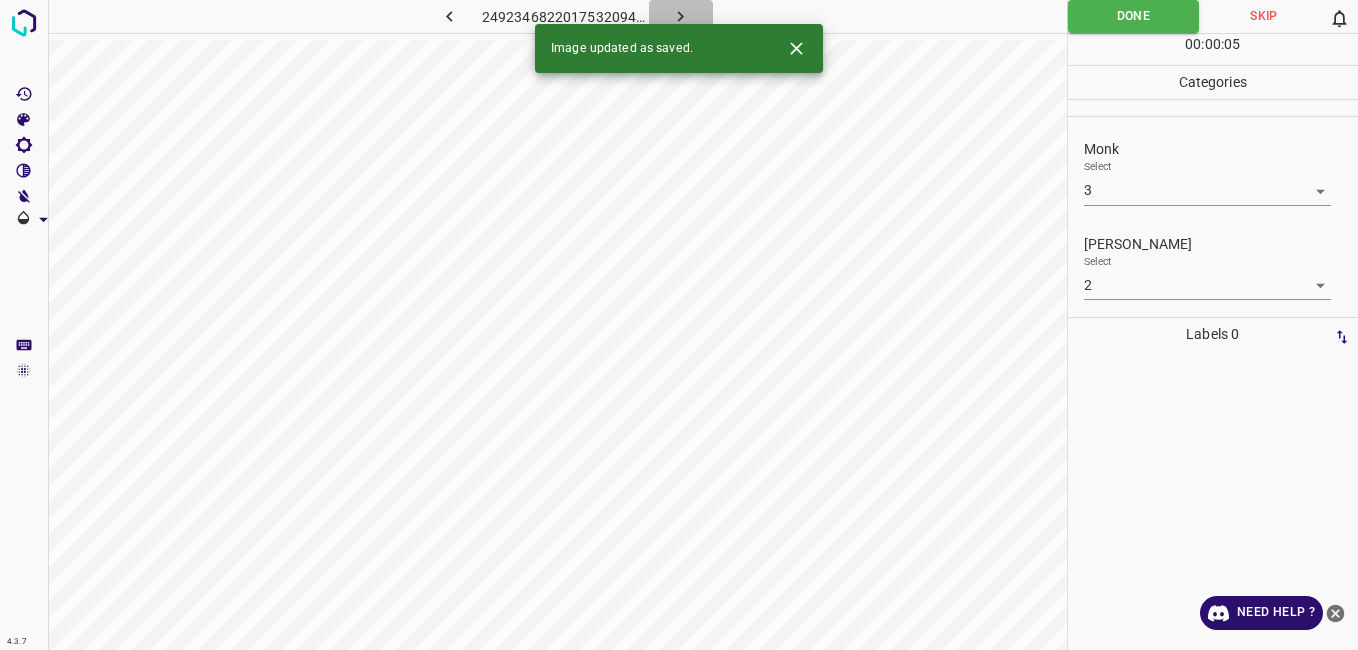click 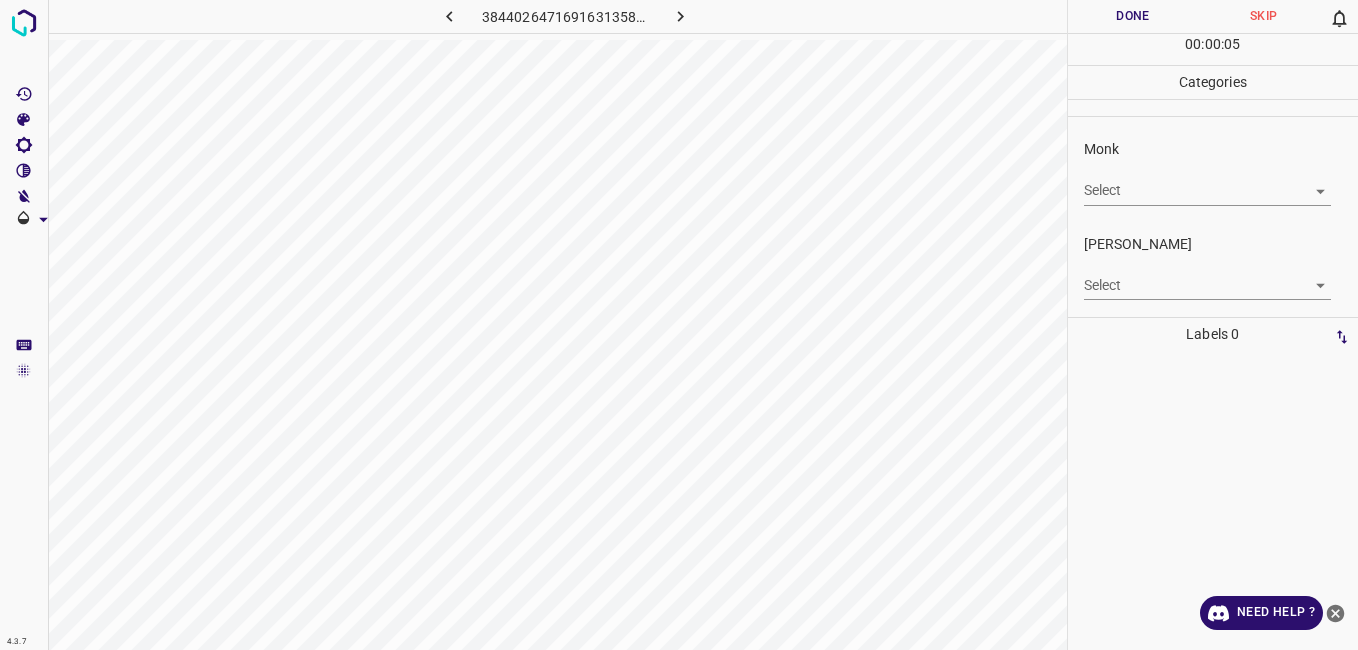 click on "4.3.7 3844026471691631358.png Done Skip 0 00   : 00   : 05   Categories Monk   Select ​  [PERSON_NAME]   Select ​ Labels   0 Categories 1 Monk 2  [PERSON_NAME] Tools Space Change between modes (Draw & Edit) I Auto labeling R Restore zoom M Zoom in N Zoom out Delete Delete selecte label Filters Z Restore filters X Saturation filter C Brightness filter V Contrast filter B Gray scale filter General O Download Need Help ? - Text - Hide - Delete" at bounding box center (679, 325) 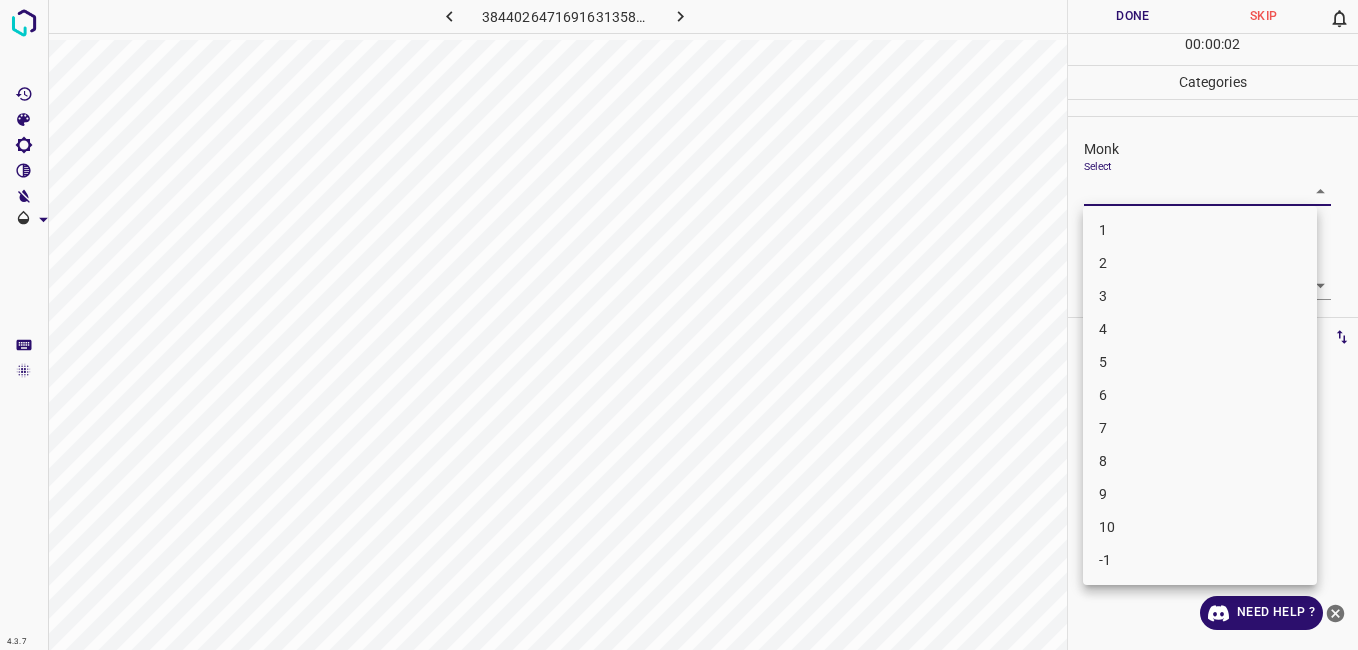 click on "4" at bounding box center (1200, 329) 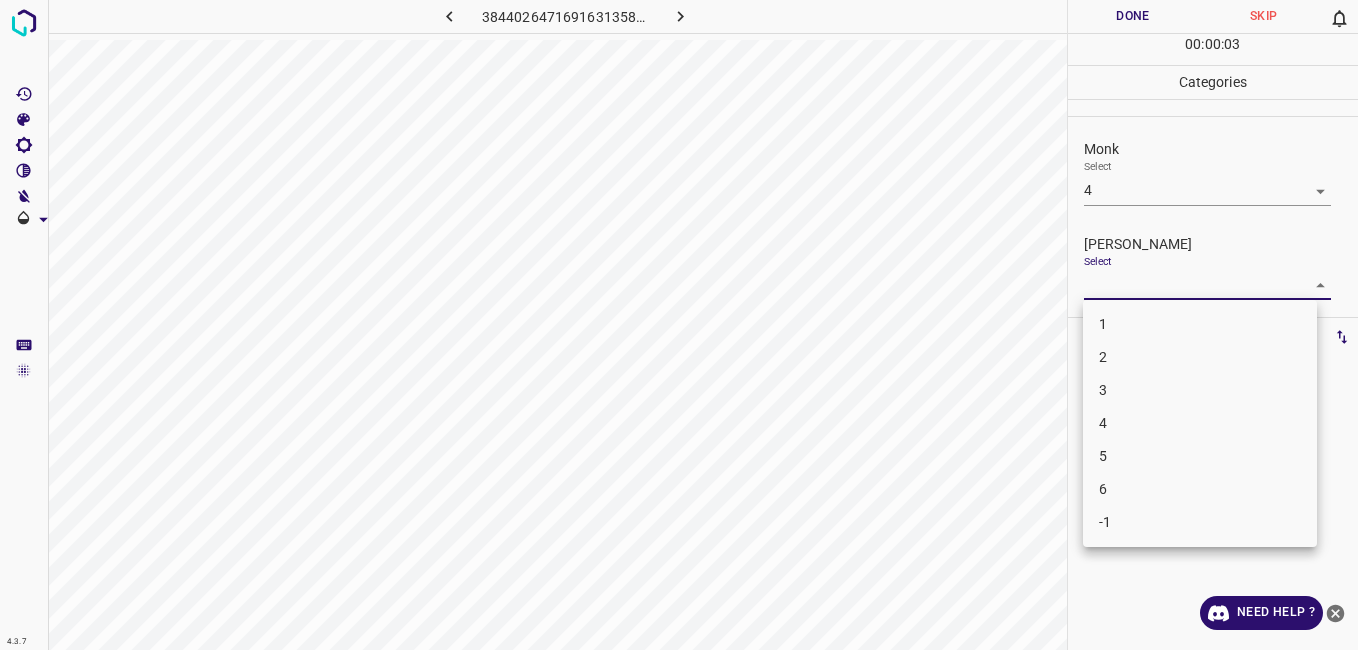 click on "4.3.7 3844026471691631358.png Done Skip 0 00   : 00   : 03   Categories Monk   Select 4 4  [PERSON_NAME]   Select ​ Labels   0 Categories 1 Monk 2  [PERSON_NAME] Tools Space Change between modes (Draw & Edit) I Auto labeling R Restore zoom M Zoom in N Zoom out Delete Delete selecte label Filters Z Restore filters X Saturation filter C Brightness filter V Contrast filter B Gray scale filter General O Download Need Help ? - Text - Hide - Delete 1 2 3 4 5 6 -1" at bounding box center (679, 325) 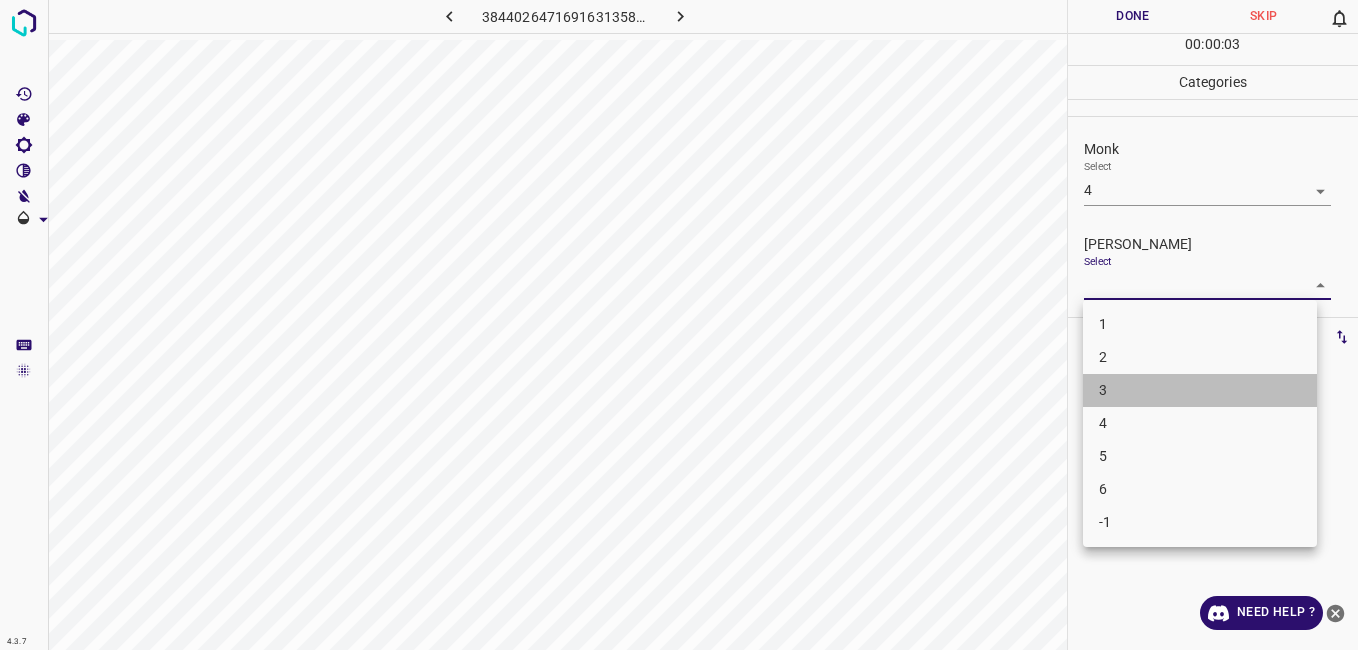 click on "3" at bounding box center (1200, 390) 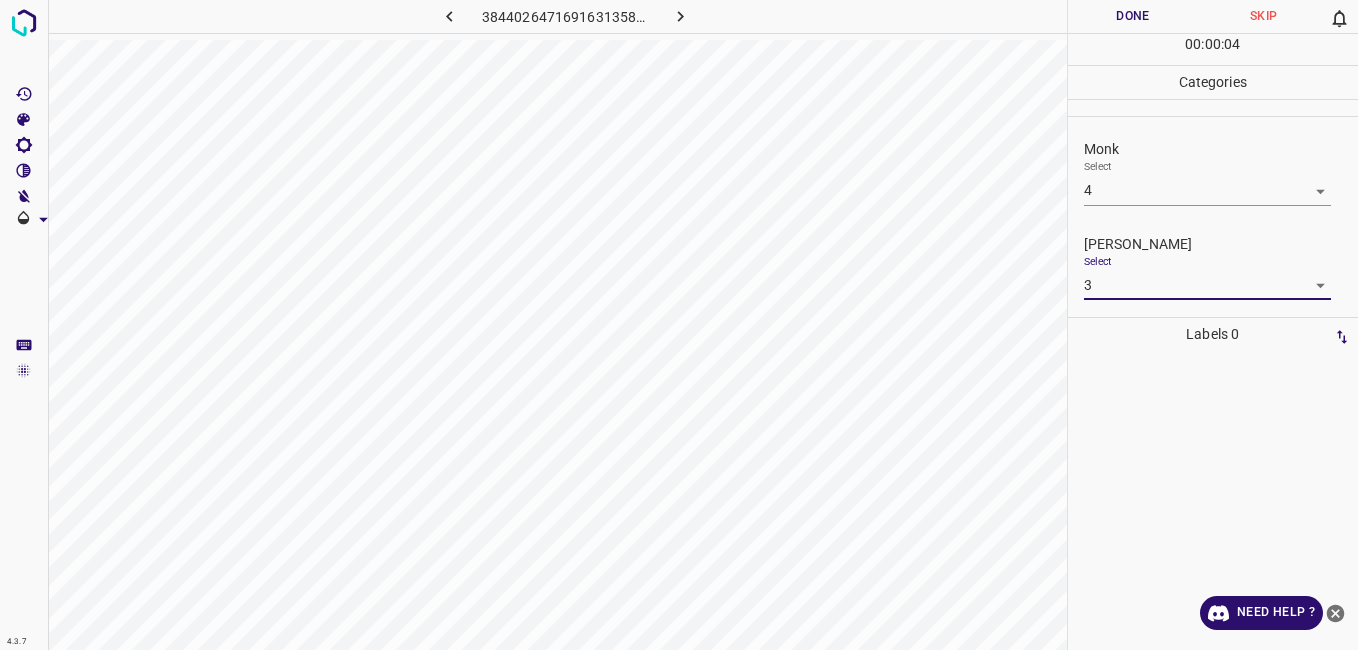 click on "Done" at bounding box center [1133, 16] 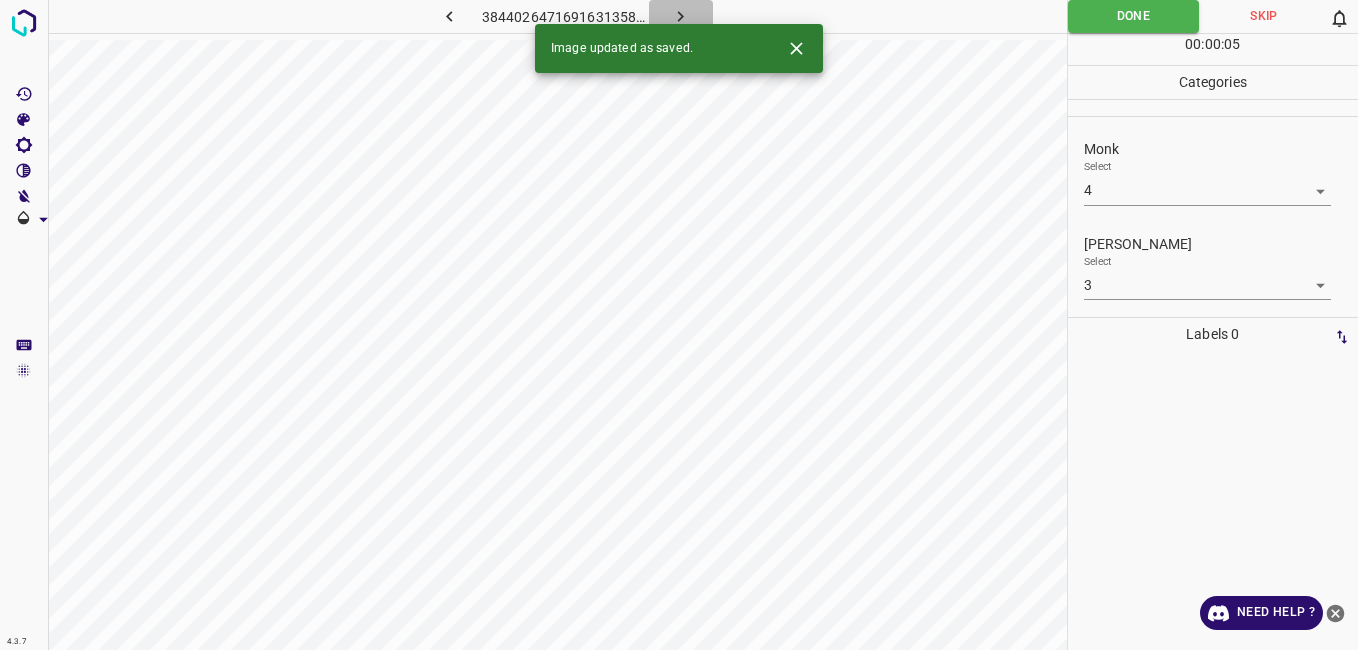 click 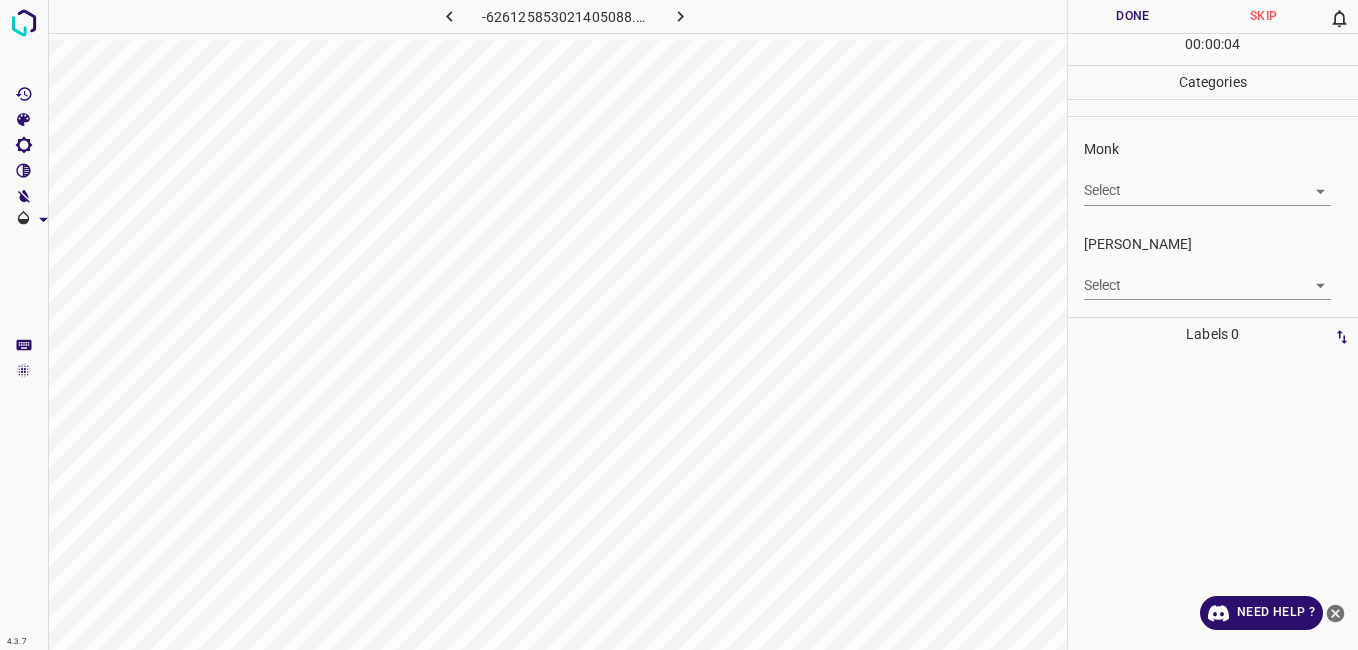 click on "4.3.7 -626125853021405088.png Done Skip 0 00   : 00   : 04   Categories Monk   Select ​  [PERSON_NAME]   Select ​ Labels   0 Categories 1 Monk 2  [PERSON_NAME] Tools Space Change between modes (Draw & Edit) I Auto labeling R Restore zoom M Zoom in N Zoom out Delete Delete selecte label Filters Z Restore filters X Saturation filter C Brightness filter V Contrast filter B Gray scale filter General O Download Need Help ? - Text - Hide - Delete" at bounding box center (679, 325) 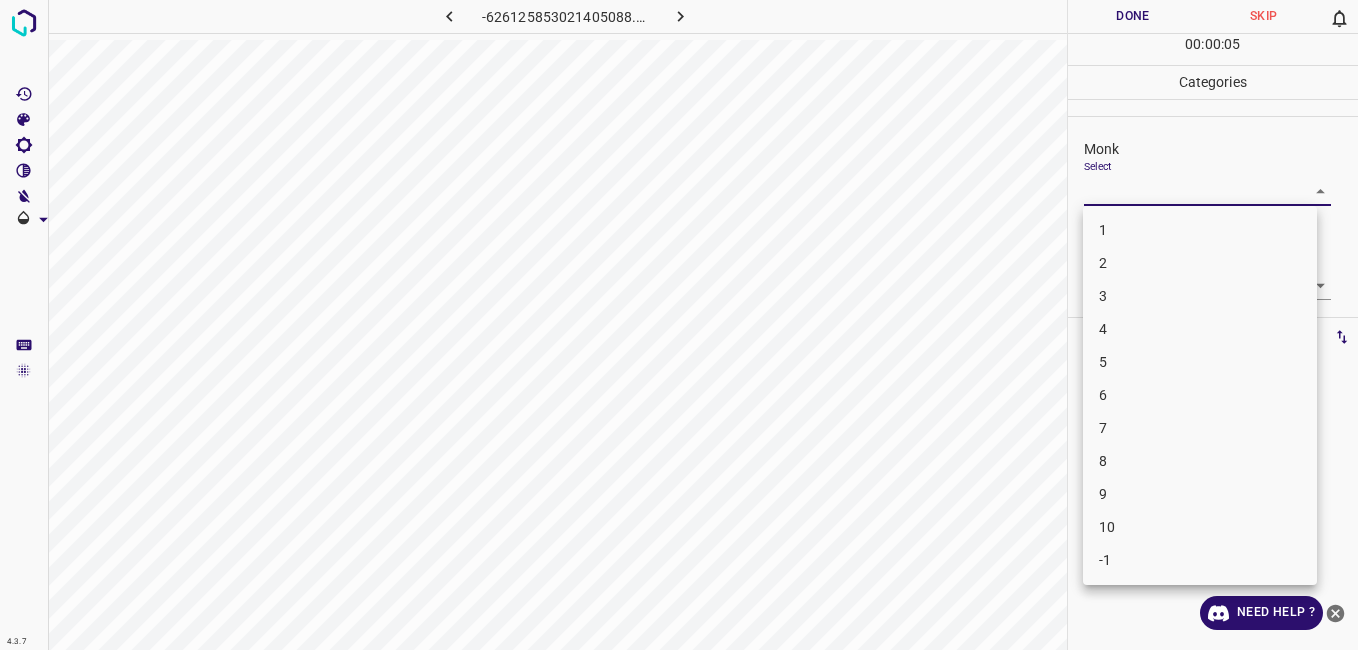 click on "2" at bounding box center [1200, 263] 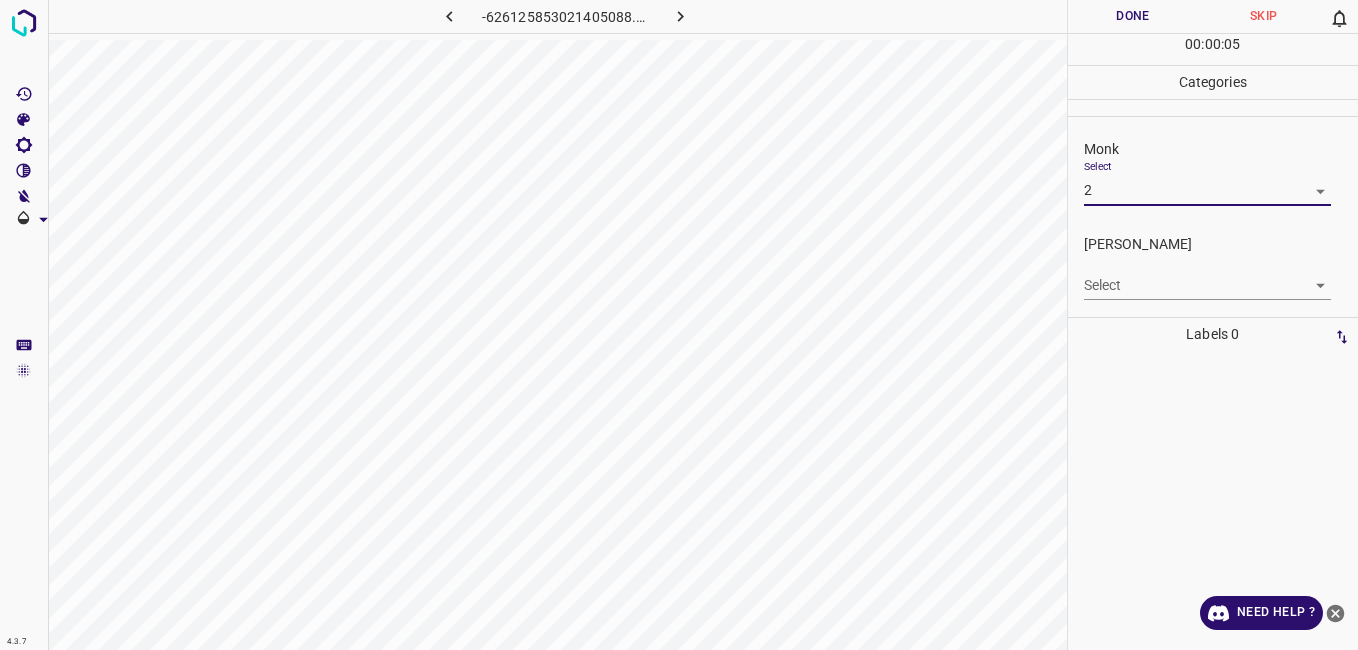 click on "4.3.7 -626125853021405088.png Done Skip 0 00   : 00   : 05   Categories Monk   Select 2 2  [PERSON_NAME]   Select ​ Labels   0 Categories 1 Monk 2  [PERSON_NAME] Tools Space Change between modes (Draw & Edit) I Auto labeling R Restore zoom M Zoom in N Zoom out Delete Delete selecte label Filters Z Restore filters X Saturation filter C Brightness filter V Contrast filter B Gray scale filter General O Download Need Help ? - Text - Hide - Delete" at bounding box center [679, 325] 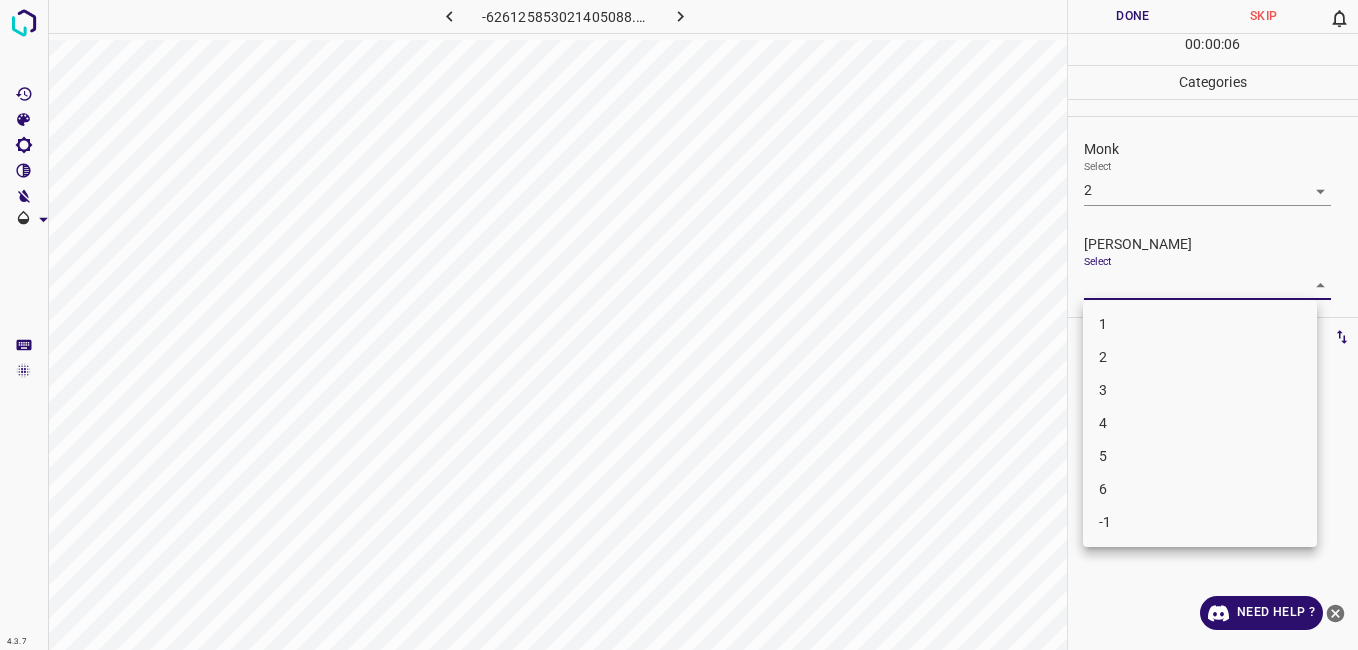 click on "1" at bounding box center [1200, 324] 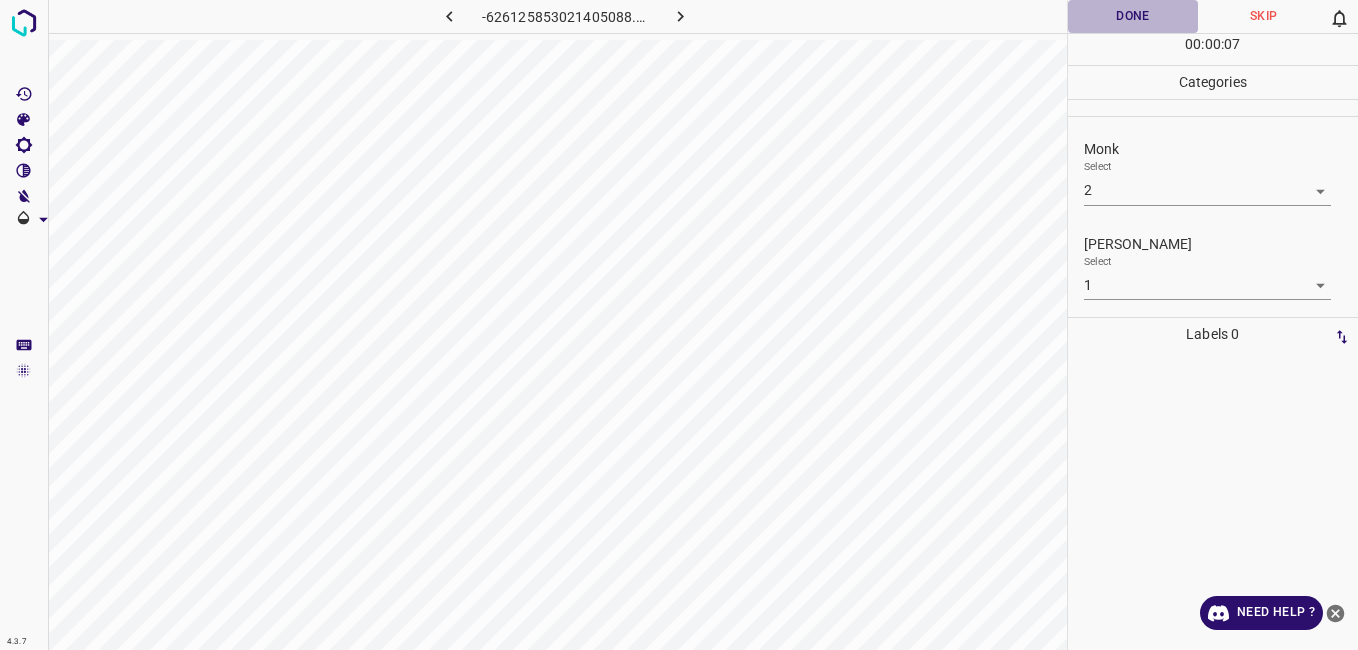 click on "Done" at bounding box center [1133, 16] 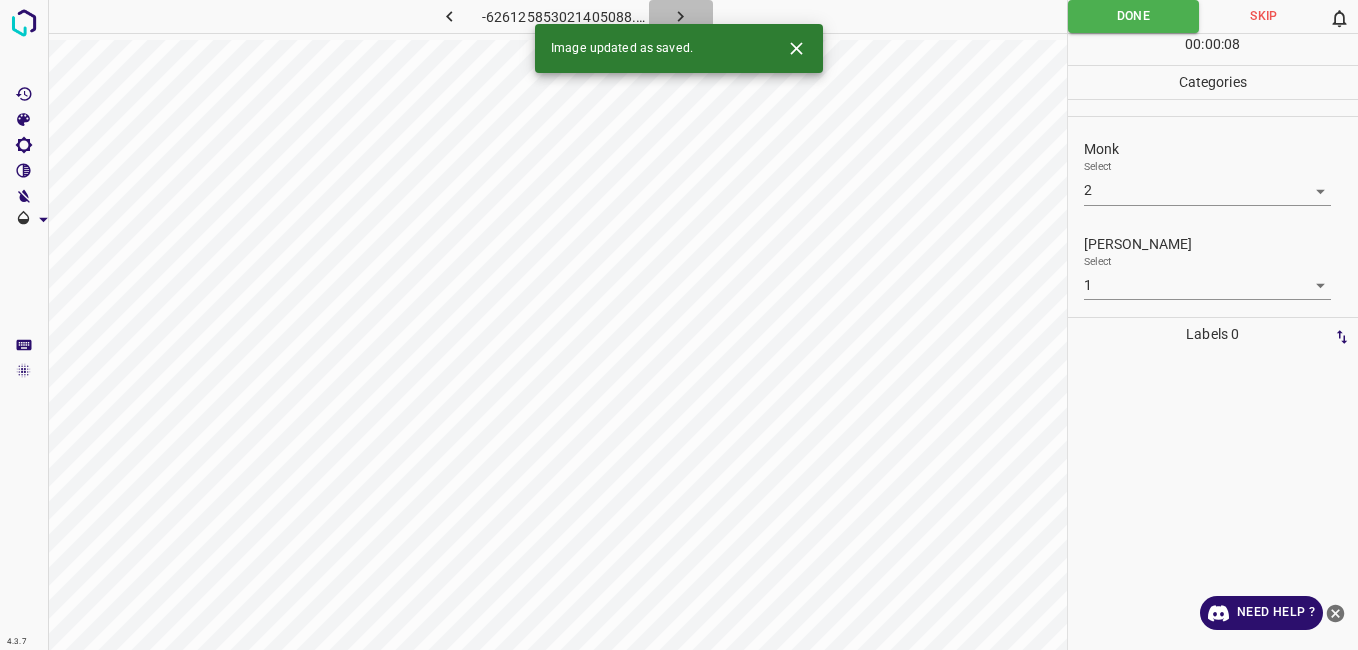 click 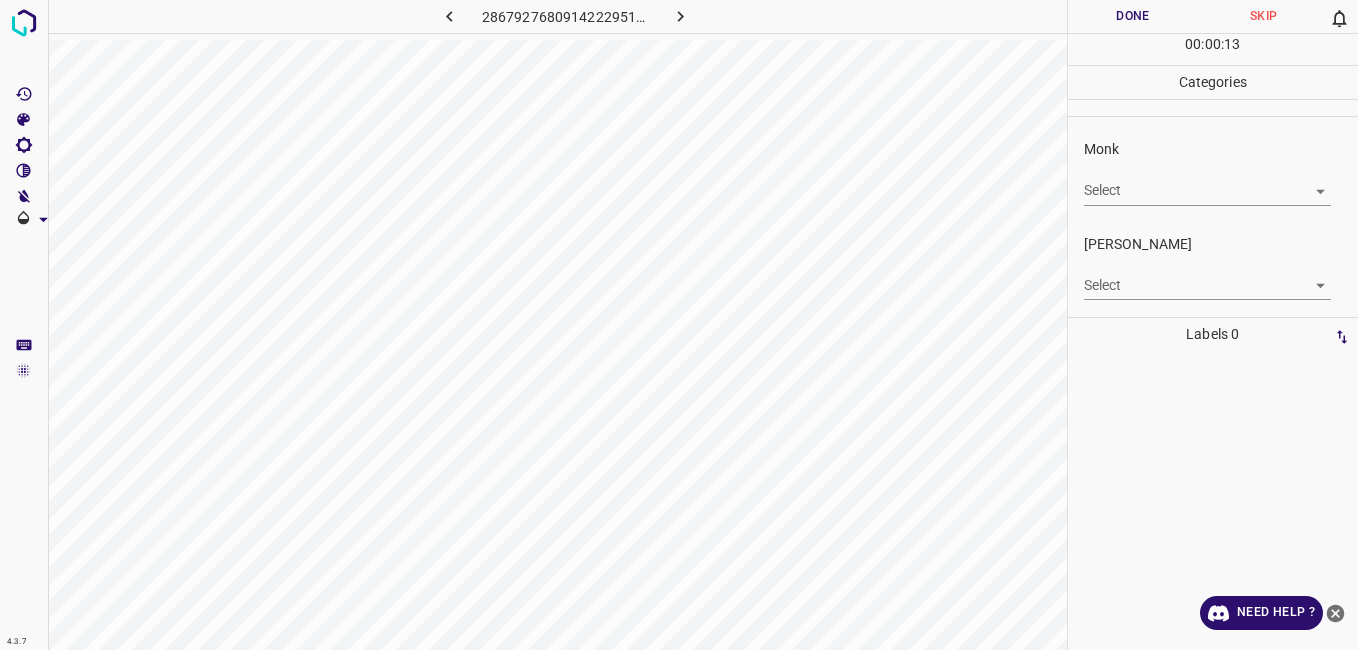 click on "4.3.7 2867927680914222951.png Done Skip 0 00   : 00   : 13   Categories Monk   Select ​  [PERSON_NAME]   Select ​ Labels   0 Categories 1 Monk 2  [PERSON_NAME] Tools Space Change between modes (Draw & Edit) I Auto labeling R Restore zoom M Zoom in N Zoom out Delete Delete selecte label Filters Z Restore filters X Saturation filter C Brightness filter V Contrast filter B Gray scale filter General O Download Need Help ? - Text - Hide - Delete" at bounding box center [679, 325] 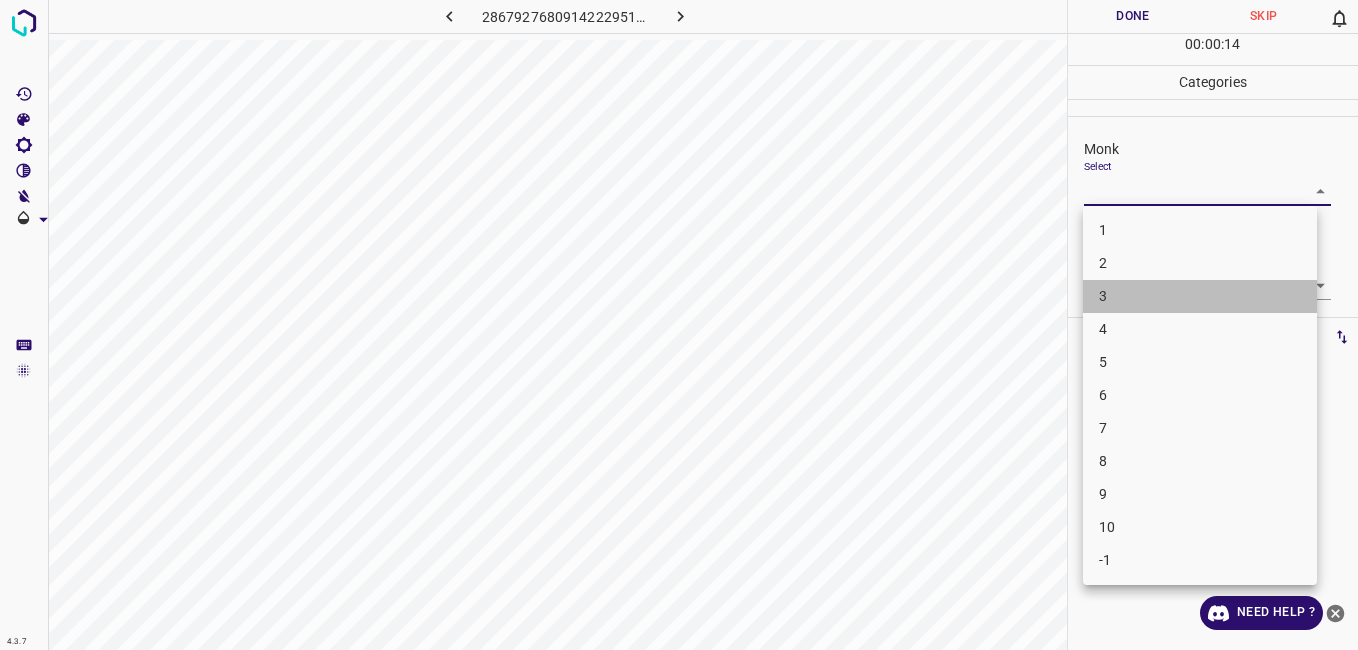 click on "3" at bounding box center (1200, 296) 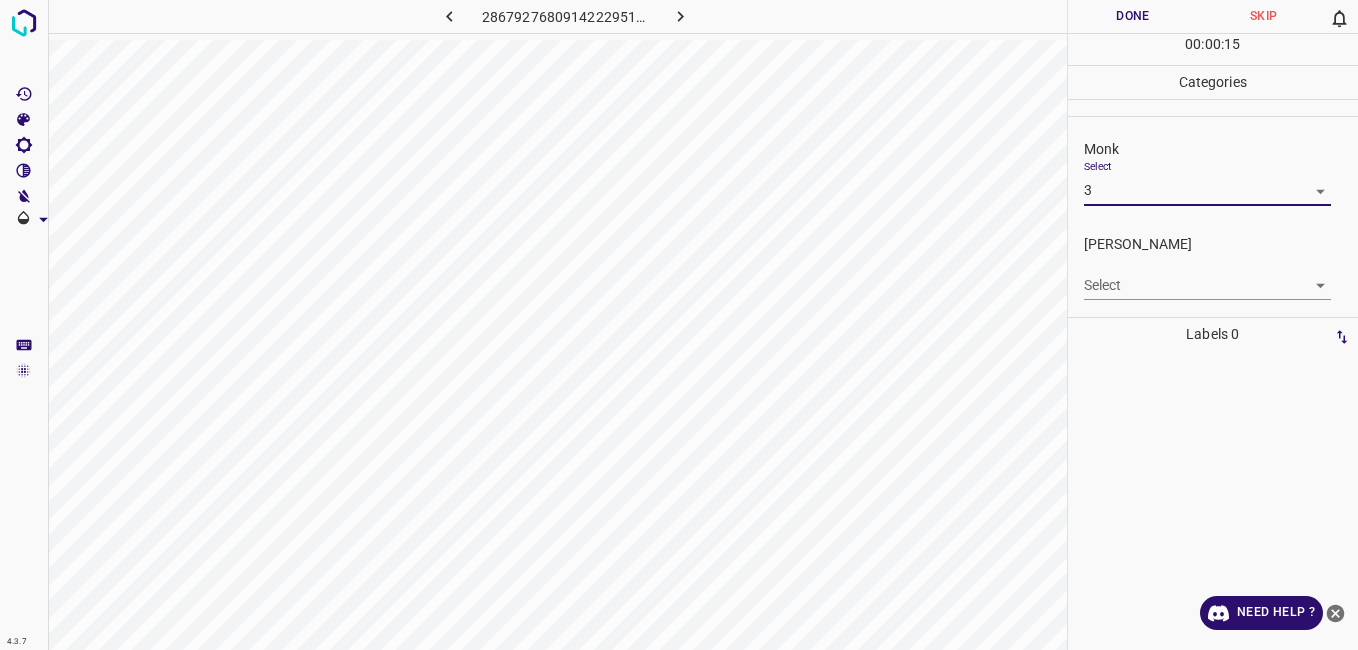 click on "4.3.7 2867927680914222951.png Done Skip 0 00   : 00   : 15   Categories Monk   Select 3 3  [PERSON_NAME]   Select ​ Labels   0 Categories 1 Monk 2  [PERSON_NAME] Tools Space Change between modes (Draw & Edit) I Auto labeling R Restore zoom M Zoom in N Zoom out Delete Delete selecte label Filters Z Restore filters X Saturation filter C Brightness filter V Contrast filter B Gray scale filter General O Download Need Help ? - Text - Hide - Delete" at bounding box center (679, 325) 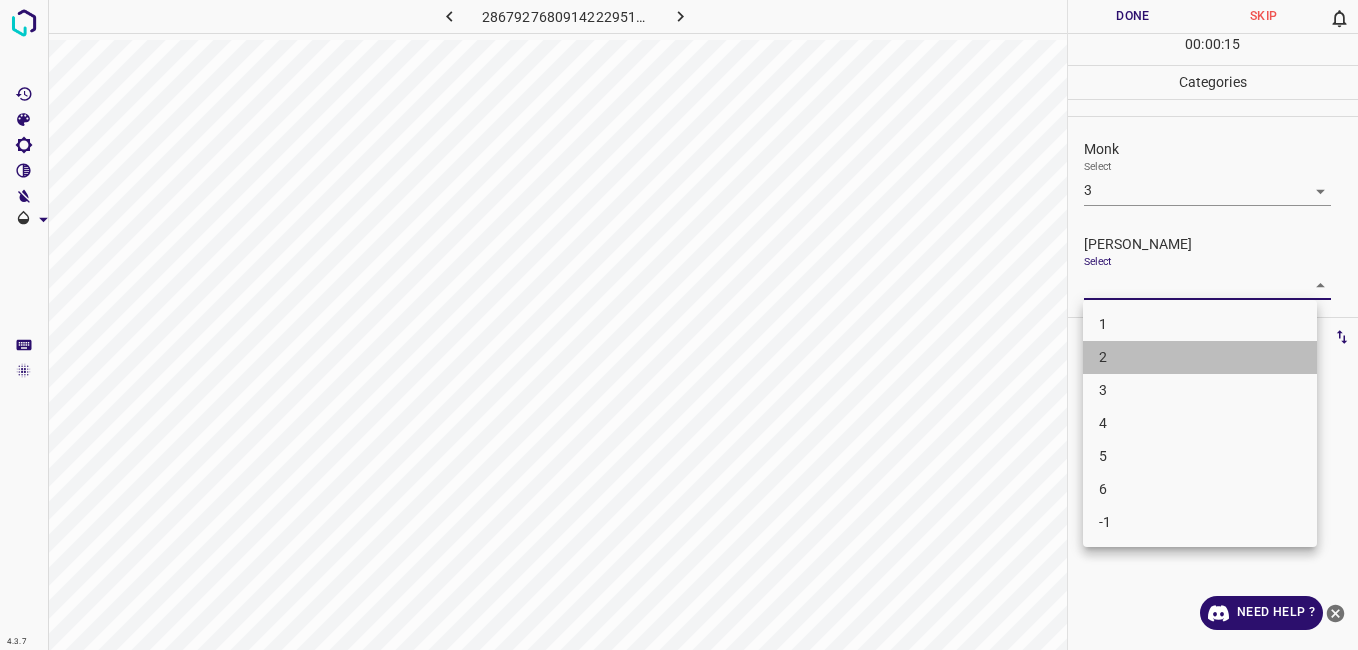 click on "2" at bounding box center (1200, 357) 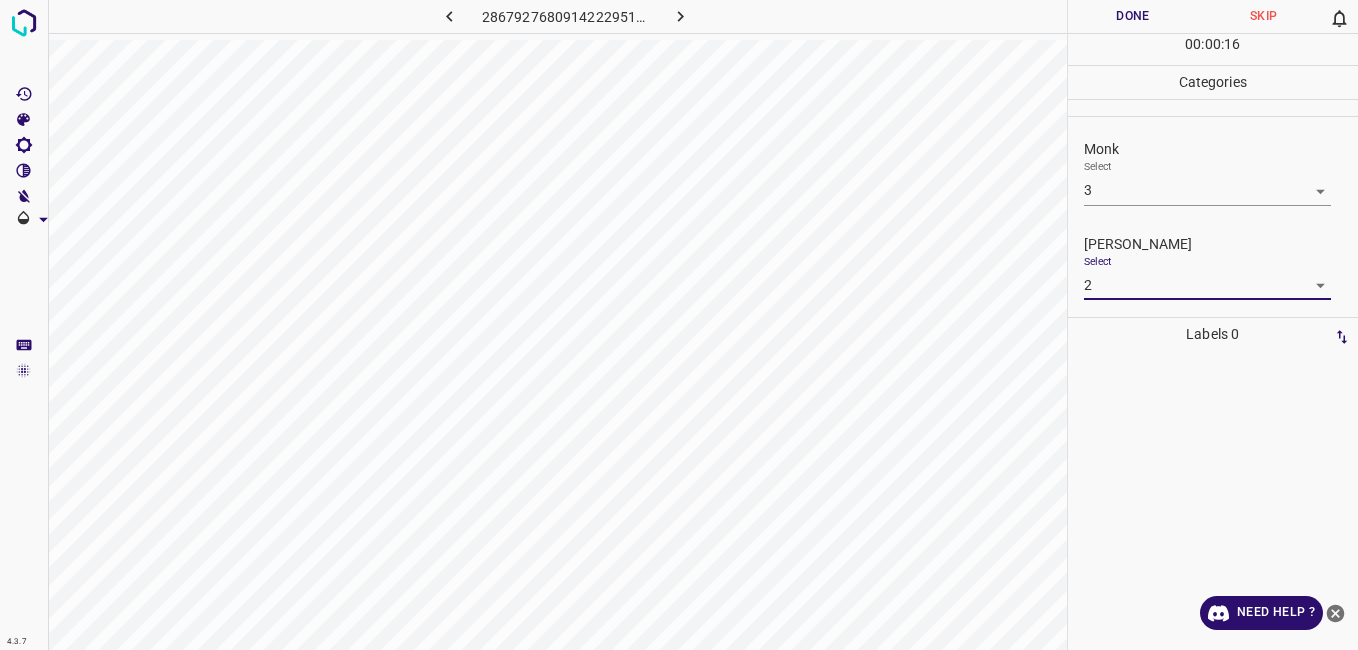 click on "Done" at bounding box center (1133, 16) 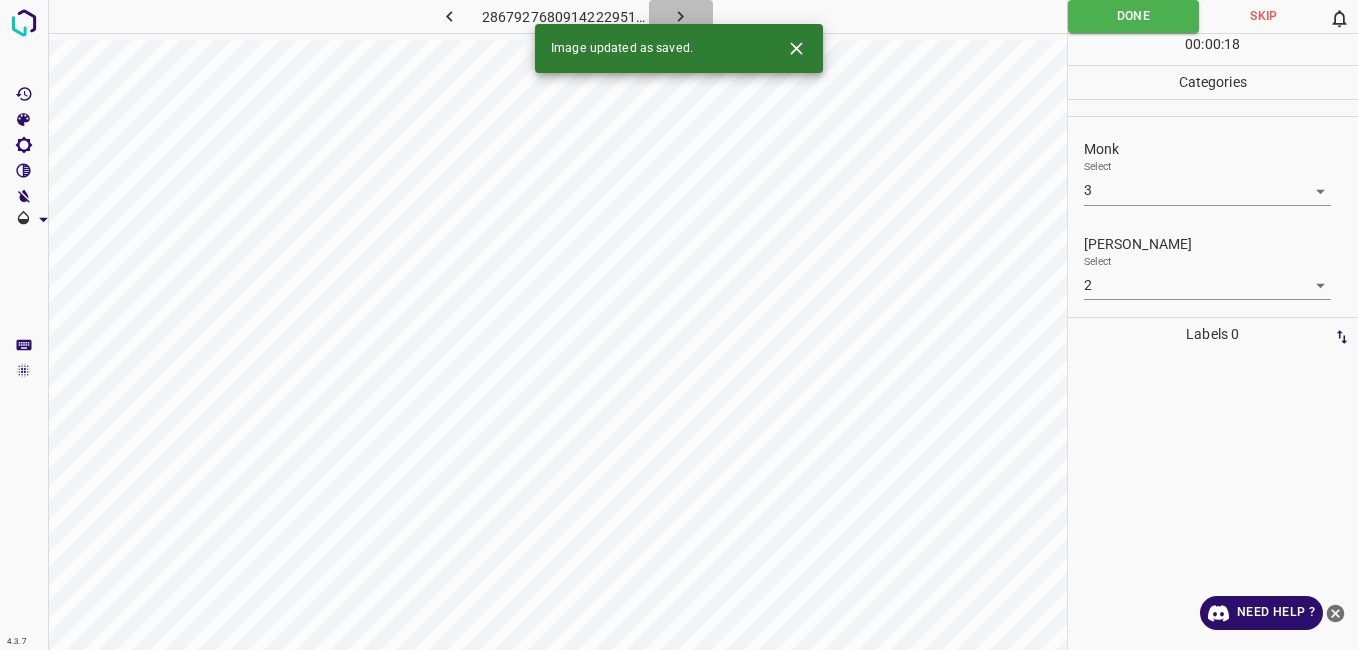 click 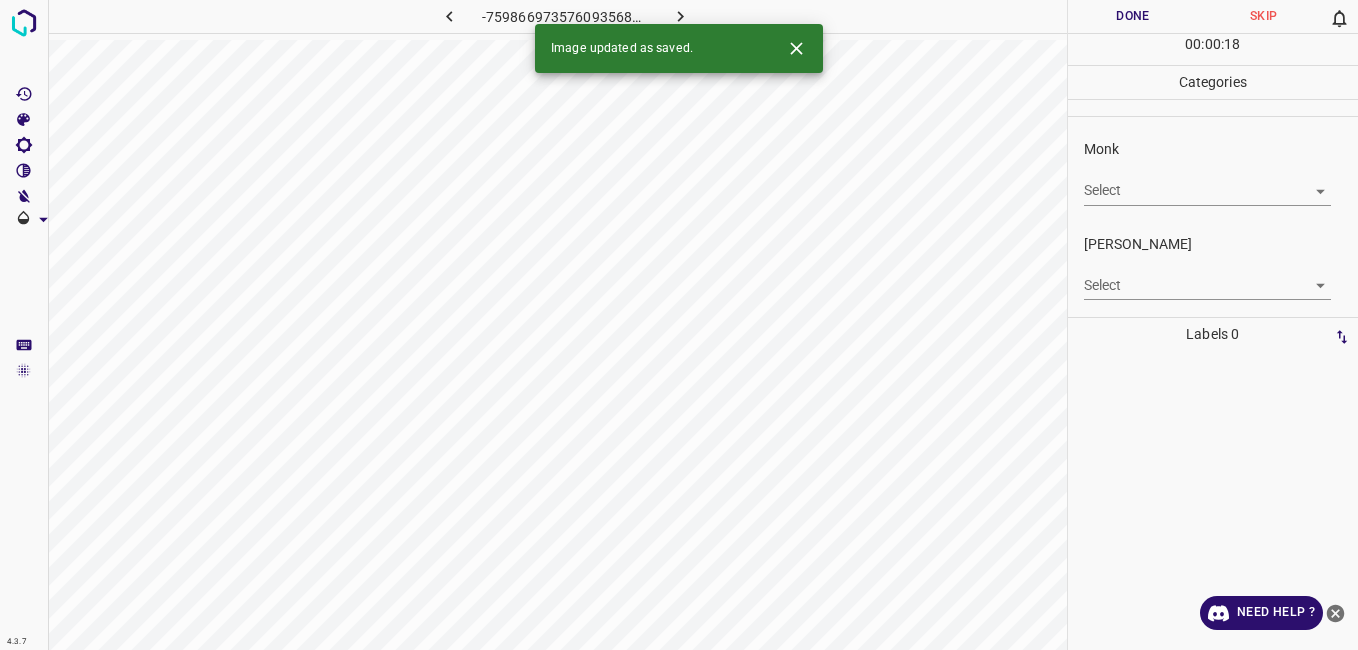 click on "4.3.7 -7598669735760935683.png Done Skip 0 00   : 00   : 18   Categories Monk   Select ​  [PERSON_NAME]   Select ​ Labels   0 Categories 1 Monk 2  [PERSON_NAME] Tools Space Change between modes (Draw & Edit) I Auto labeling R Restore zoom M Zoom in N Zoom out Delete Delete selecte label Filters Z Restore filters X Saturation filter C Brightness filter V Contrast filter B Gray scale filter General O Download Image updated as saved. Need Help ? - Text - Hide - Delete" at bounding box center (679, 325) 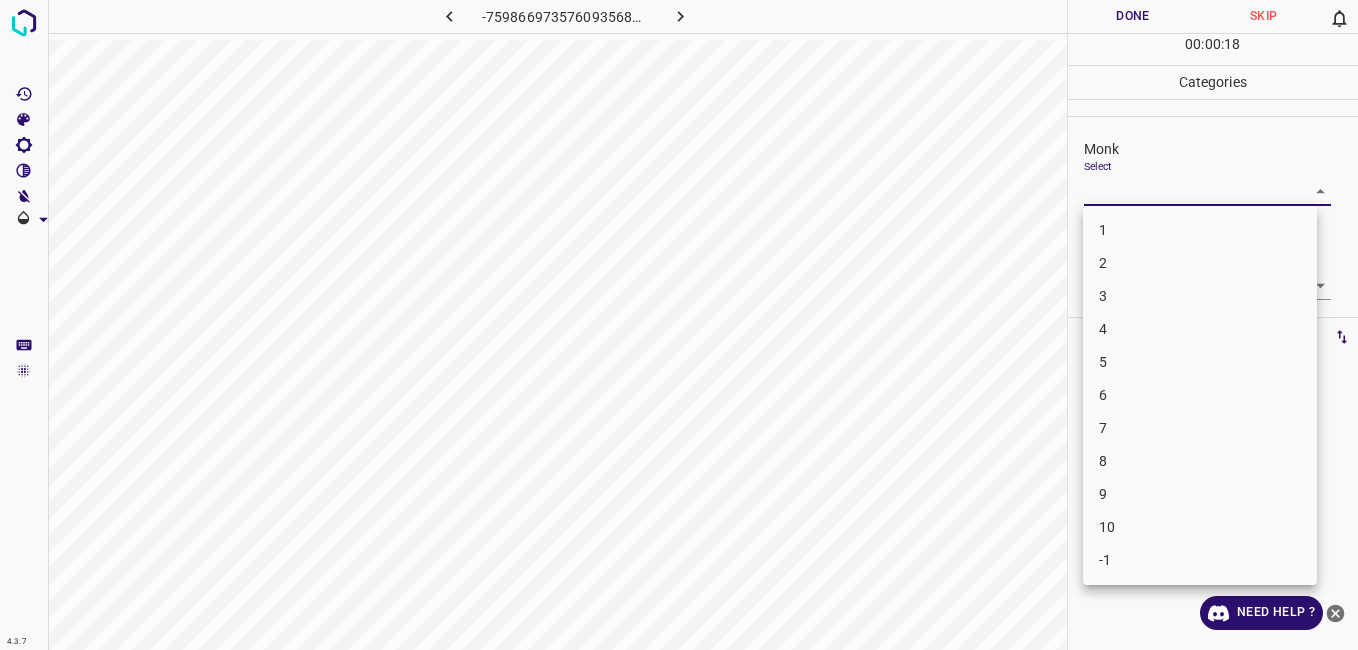 click on "2" at bounding box center [1200, 263] 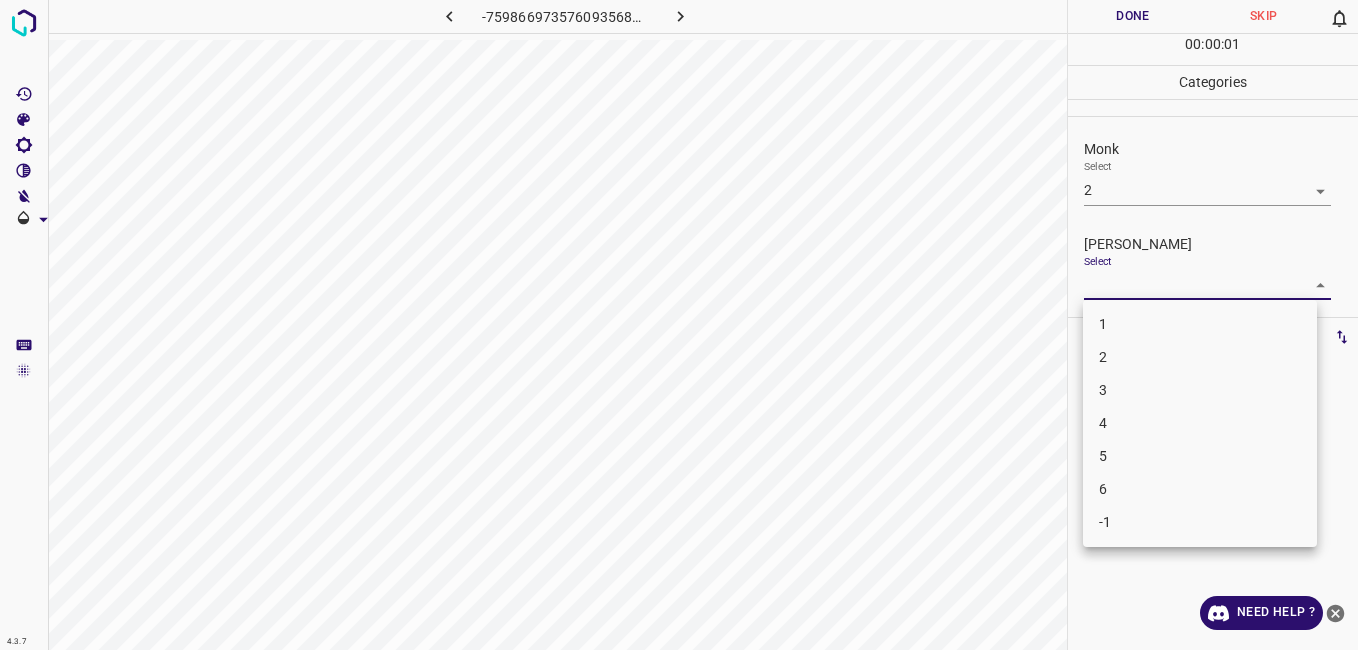 click on "4.3.7 -7598669735760935683.png Done Skip 0 00   : 00   : 01   Categories Monk   Select 2 2  [PERSON_NAME]   Select ​ Labels   0 Categories 1 Monk 2  [PERSON_NAME] Tools Space Change between modes (Draw & Edit) I Auto labeling R Restore zoom M Zoom in N Zoom out Delete Delete selecte label Filters Z Restore filters X Saturation filter C Brightness filter V Contrast filter B Gray scale filter General O Download Need Help ? - Text - Hide - Delete 1 2 3 4 5 6 -1" at bounding box center (679, 325) 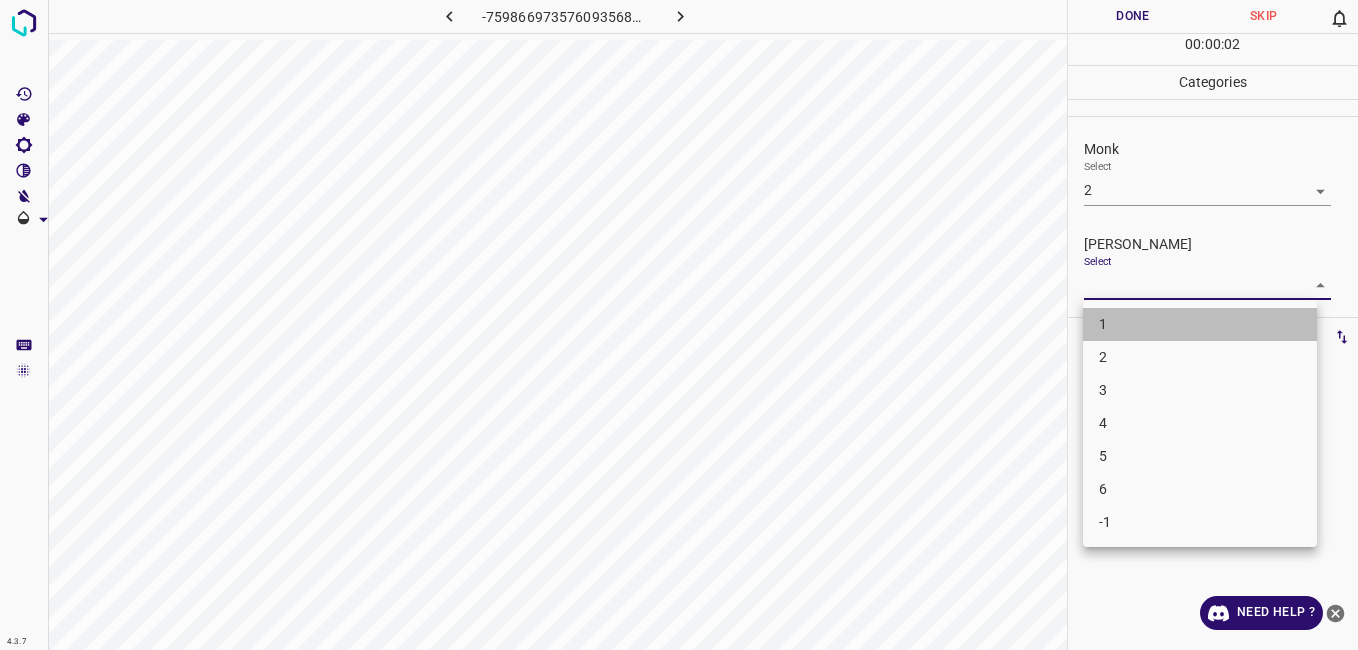 click on "1" at bounding box center [1200, 324] 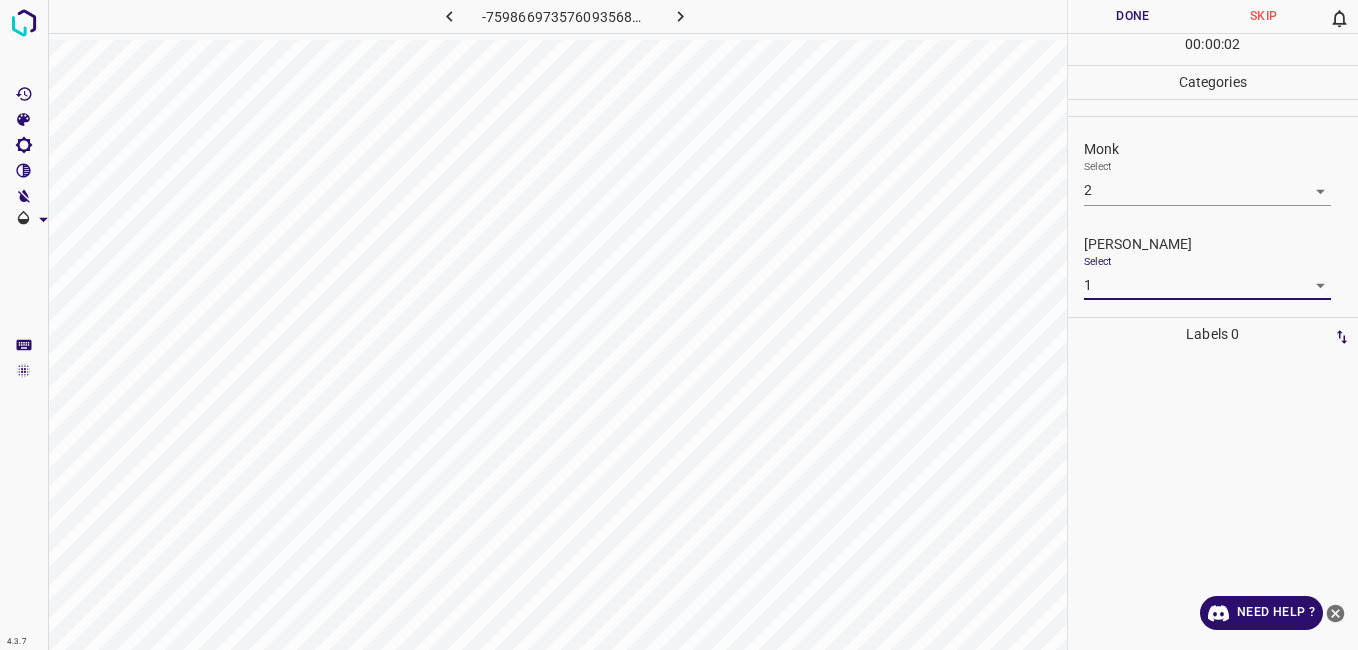 click on "Done" at bounding box center [1133, 16] 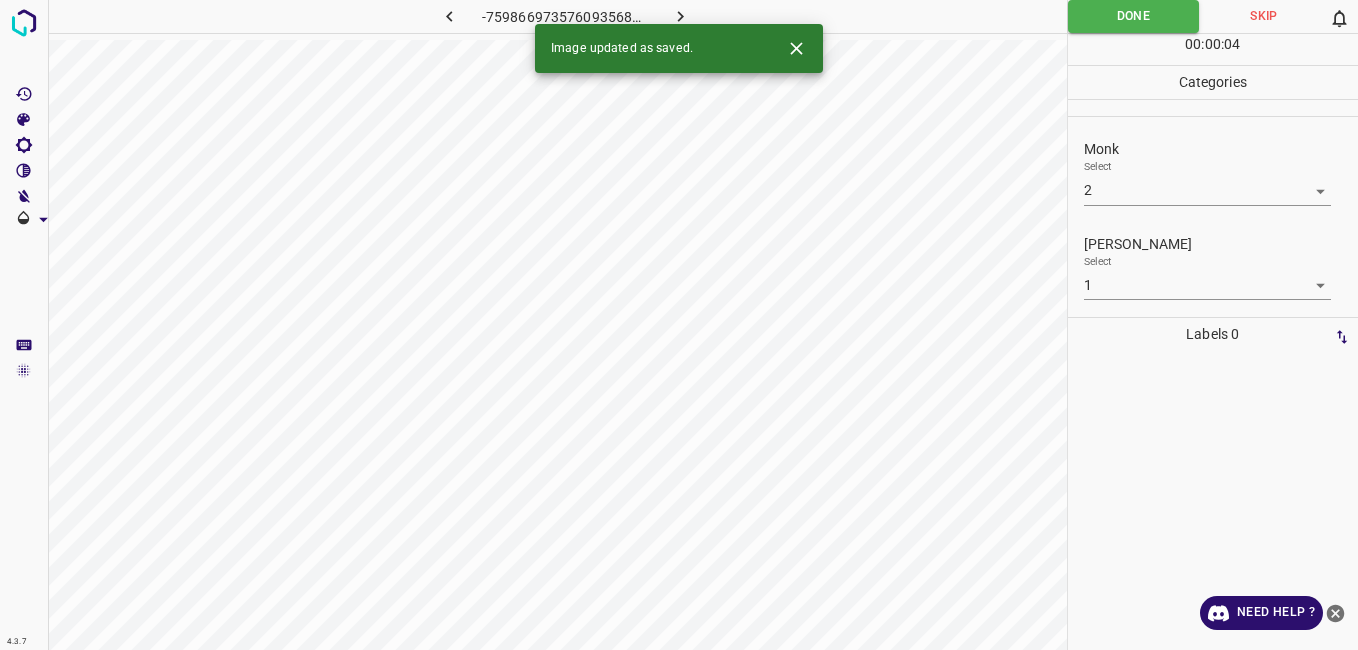 click on "Image updated as saved." at bounding box center (622, 49) 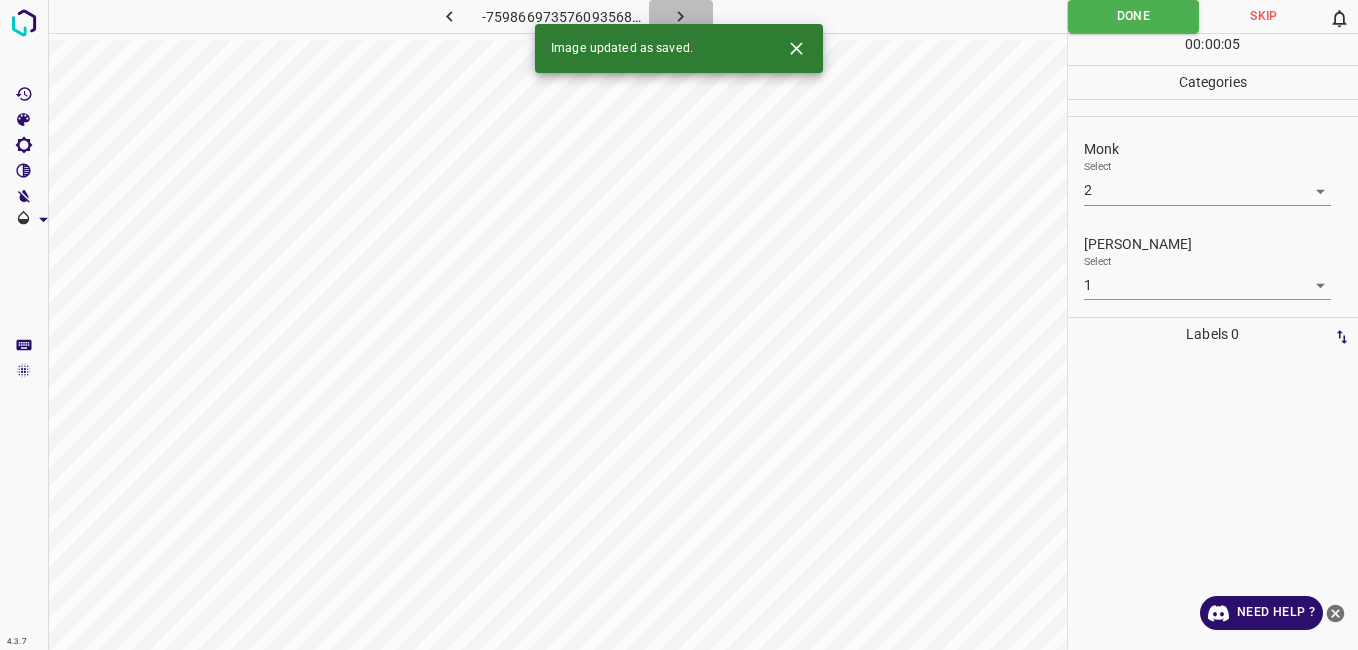 click 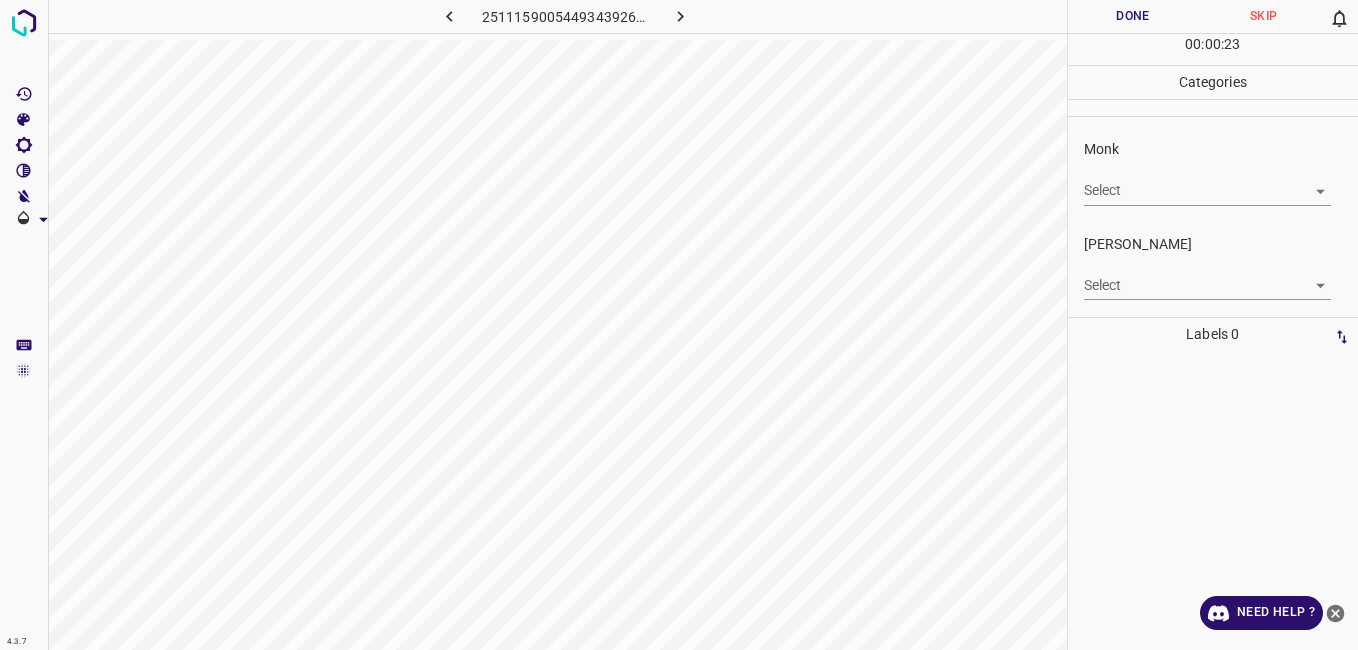 click on "4.3.7 2511159005449343926.png Done Skip 0 00   : 00   : 23   Categories Monk   Select ​  [PERSON_NAME]   Select ​ Labels   0 Categories 1 Monk 2  [PERSON_NAME] Tools Space Change between modes (Draw & Edit) I Auto labeling R Restore zoom M Zoom in N Zoom out Delete Delete selecte label Filters Z Restore filters X Saturation filter C Brightness filter V Contrast filter B Gray scale filter General O Download Need Help ? - Text - Hide - Delete" at bounding box center (679, 325) 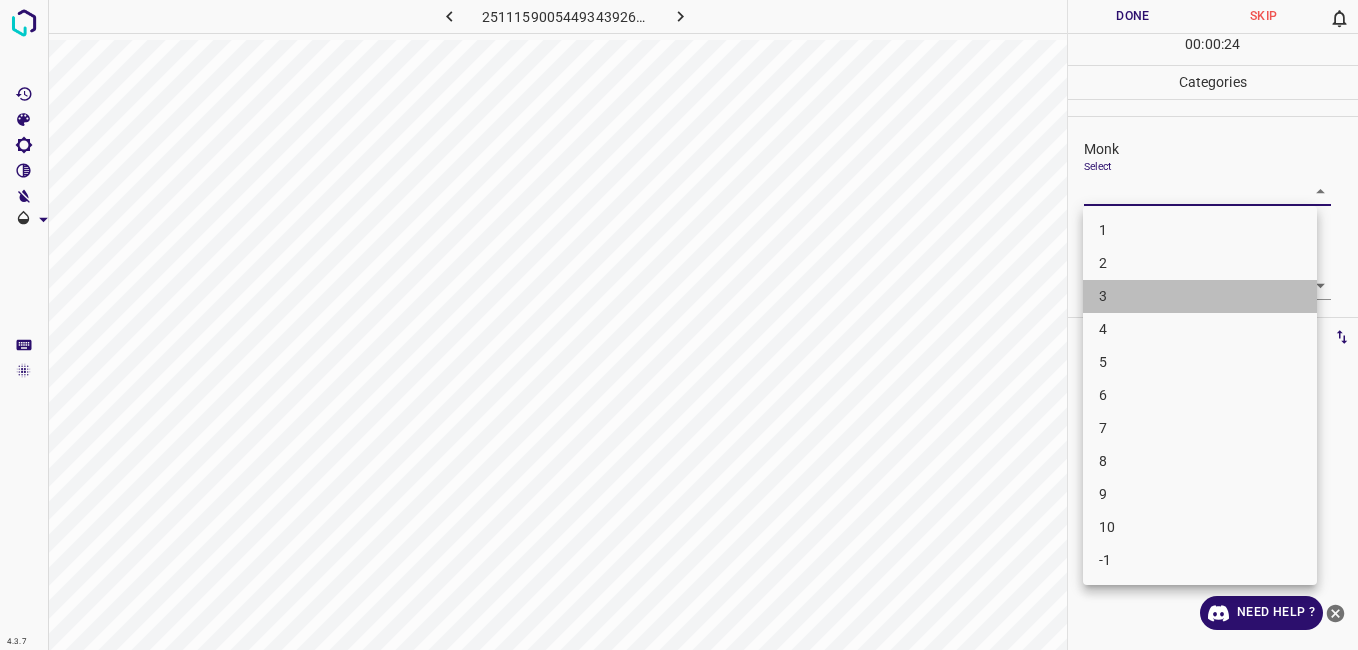click on "3" at bounding box center (1200, 296) 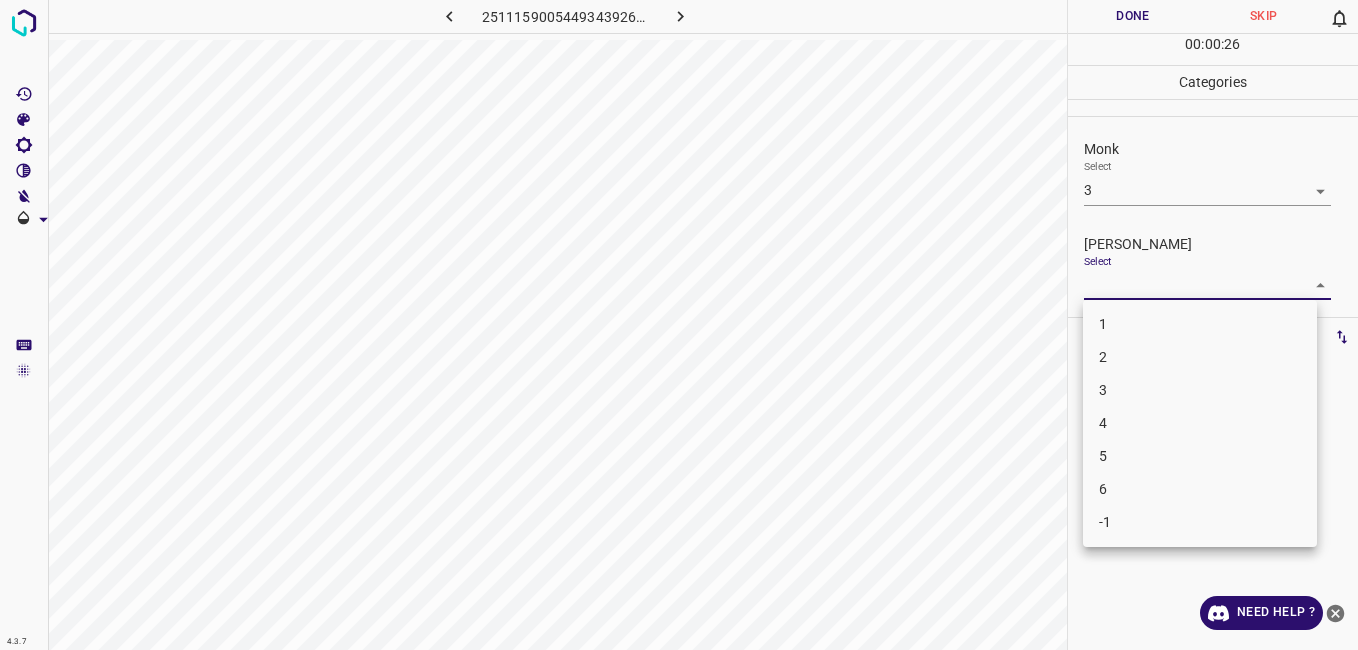 click on "4.3.7 2511159005449343926.png Done Skip 0 00   : 00   : 26   Categories Monk   Select 3 3  [PERSON_NAME]   Select ​ Labels   0 Categories 1 Monk 2  [PERSON_NAME] Tools Space Change between modes (Draw & Edit) I Auto labeling R Restore zoom M Zoom in N Zoom out Delete Delete selecte label Filters Z Restore filters X Saturation filter C Brightness filter V Contrast filter B Gray scale filter General O Download Need Help ? - Text - Hide - Delete 1 2 3 4 5 6 -1" at bounding box center (679, 325) 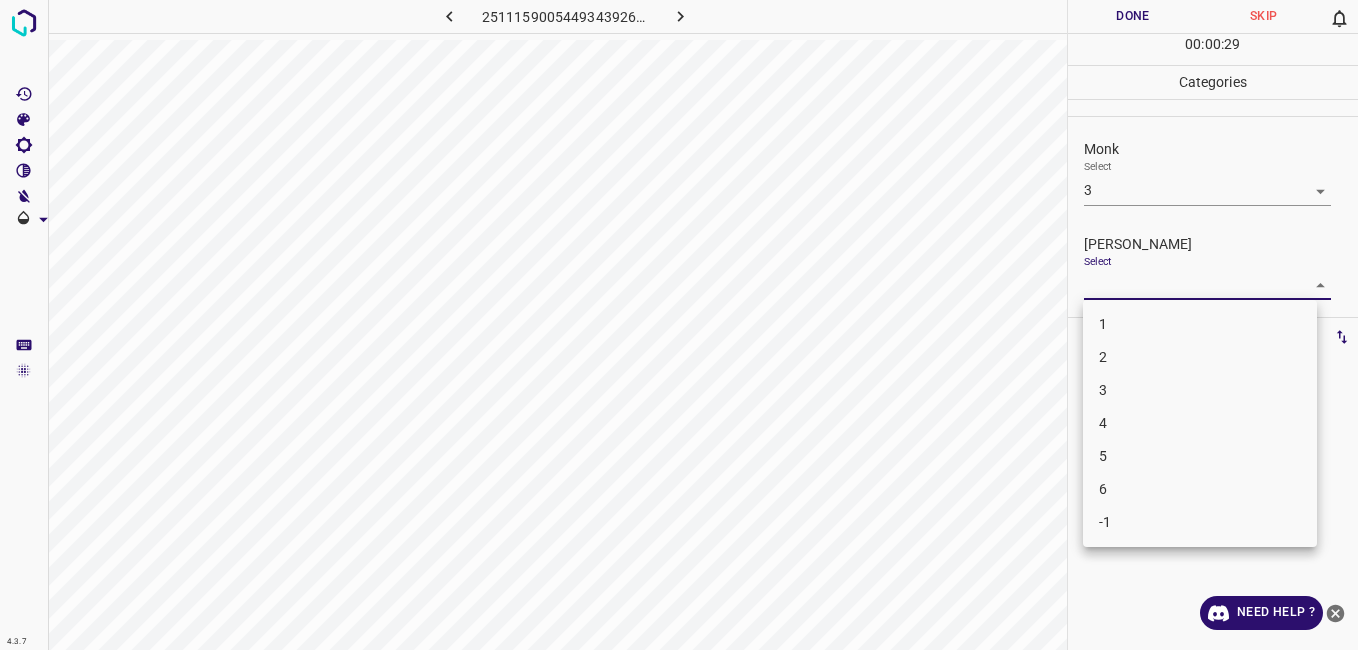 click on "2" at bounding box center (1200, 357) 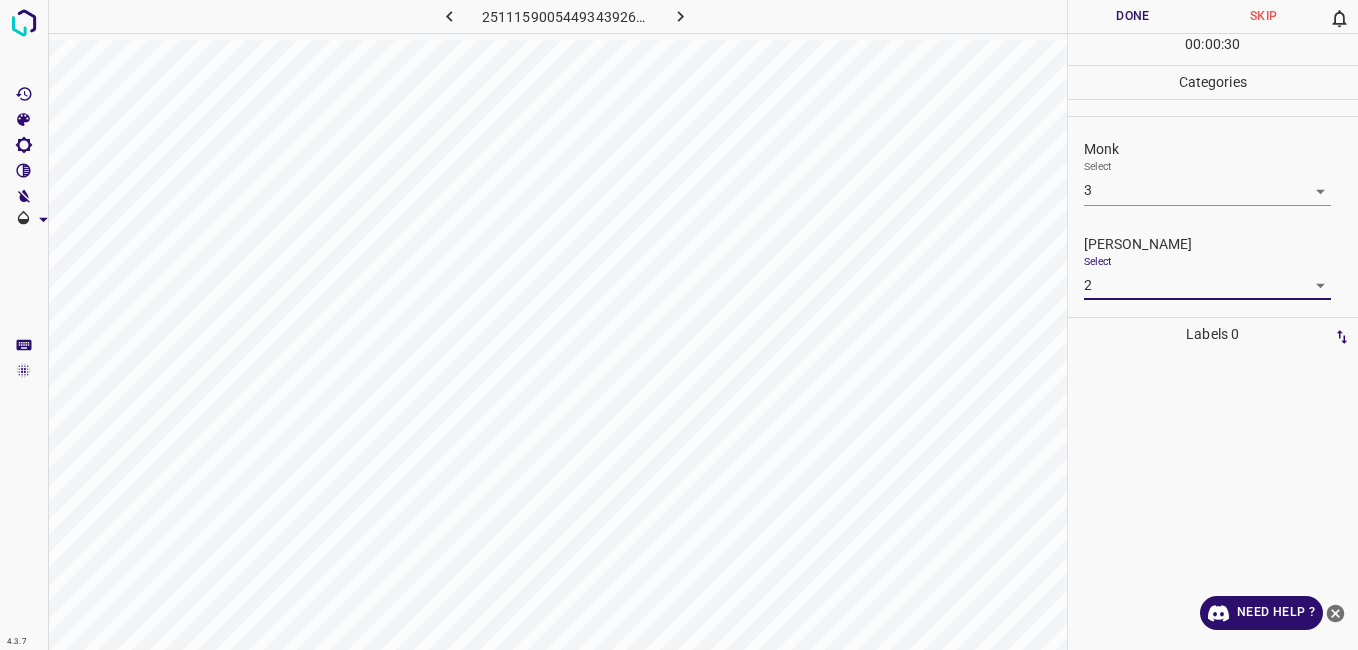 click on "Done" at bounding box center (1133, 16) 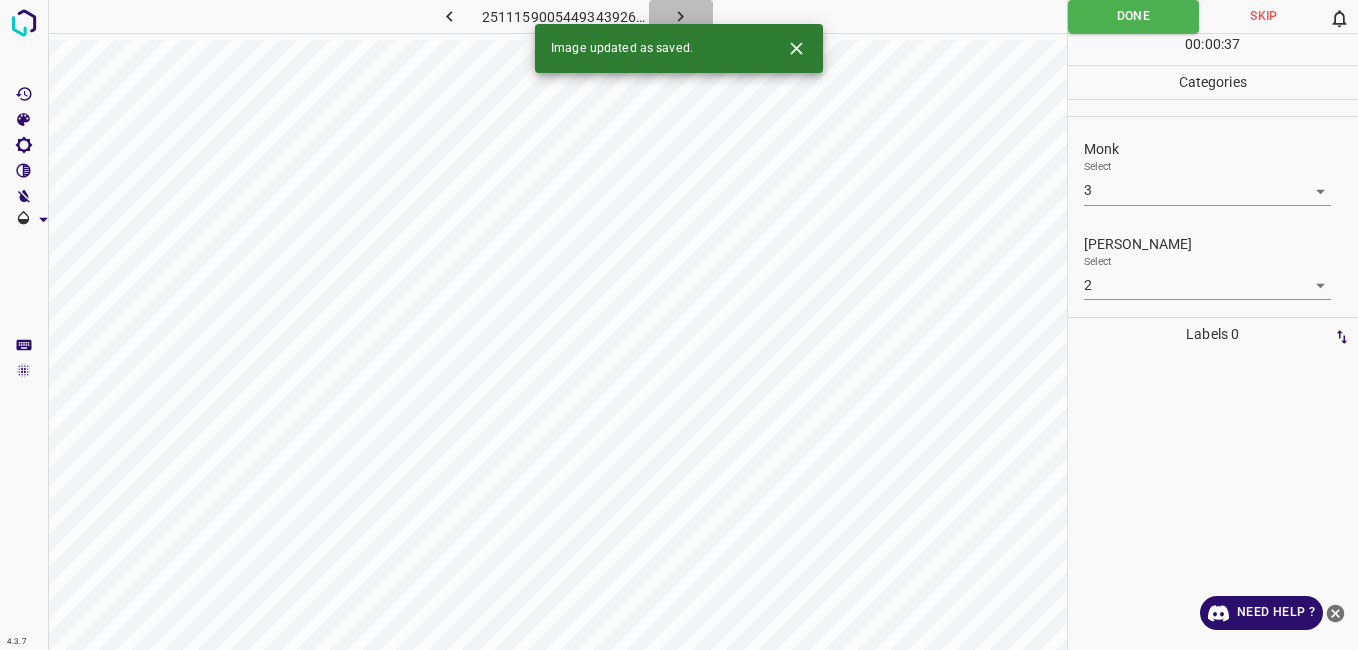 click 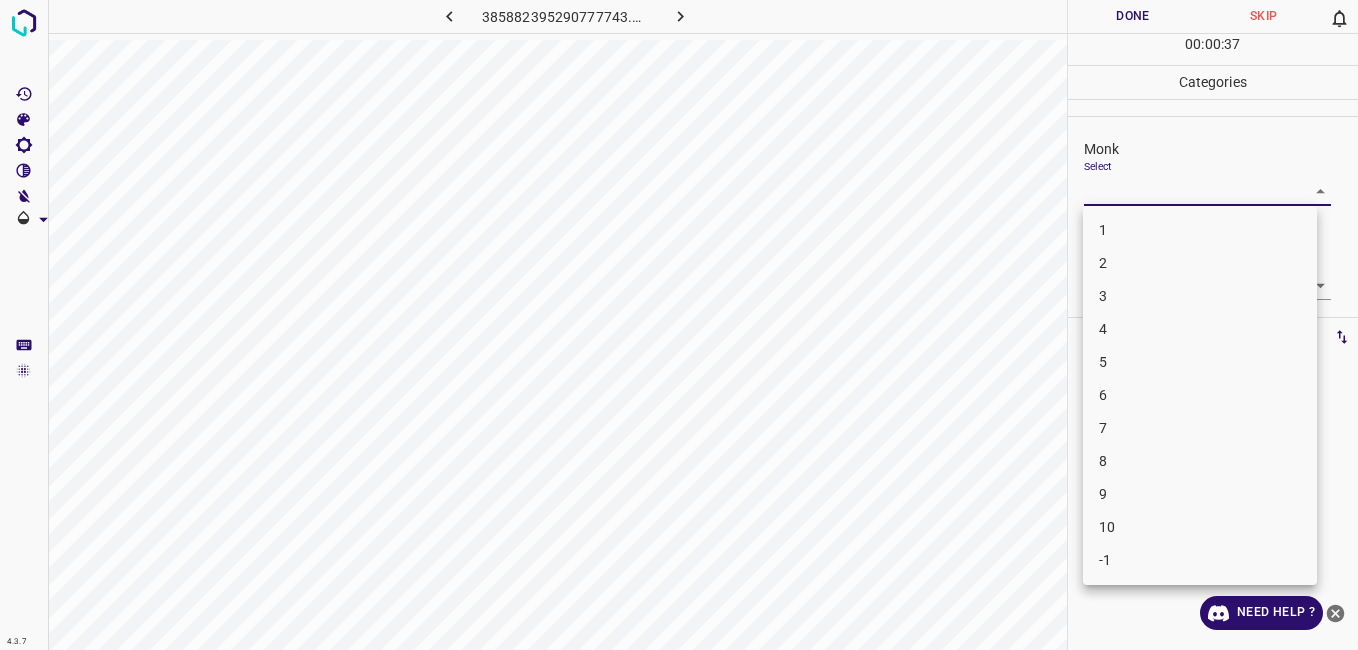 click on "4.3.7 385882395290777743.png Done Skip 0 00   : 00   : 37   Categories Monk   Select ​  [PERSON_NAME]   Select ​ Labels   0 Categories 1 Monk 2  [PERSON_NAME] Tools Space Change between modes (Draw & Edit) I Auto labeling R Restore zoom M Zoom in N Zoom out Delete Delete selecte label Filters Z Restore filters X Saturation filter C Brightness filter V Contrast filter B Gray scale filter General O Download Need Help ? - Text - Hide - Delete 1 2 3 4 5 6 7 8 9 10 -1" at bounding box center (679, 325) 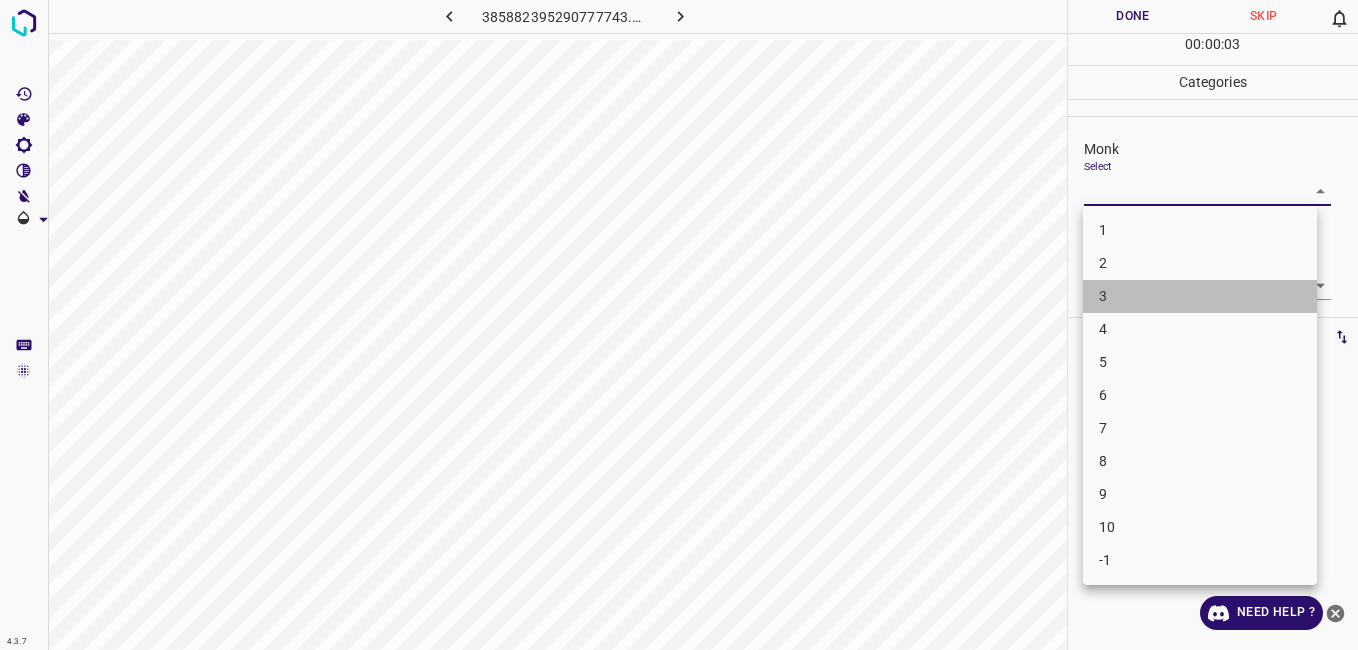 click on "3" at bounding box center (1200, 296) 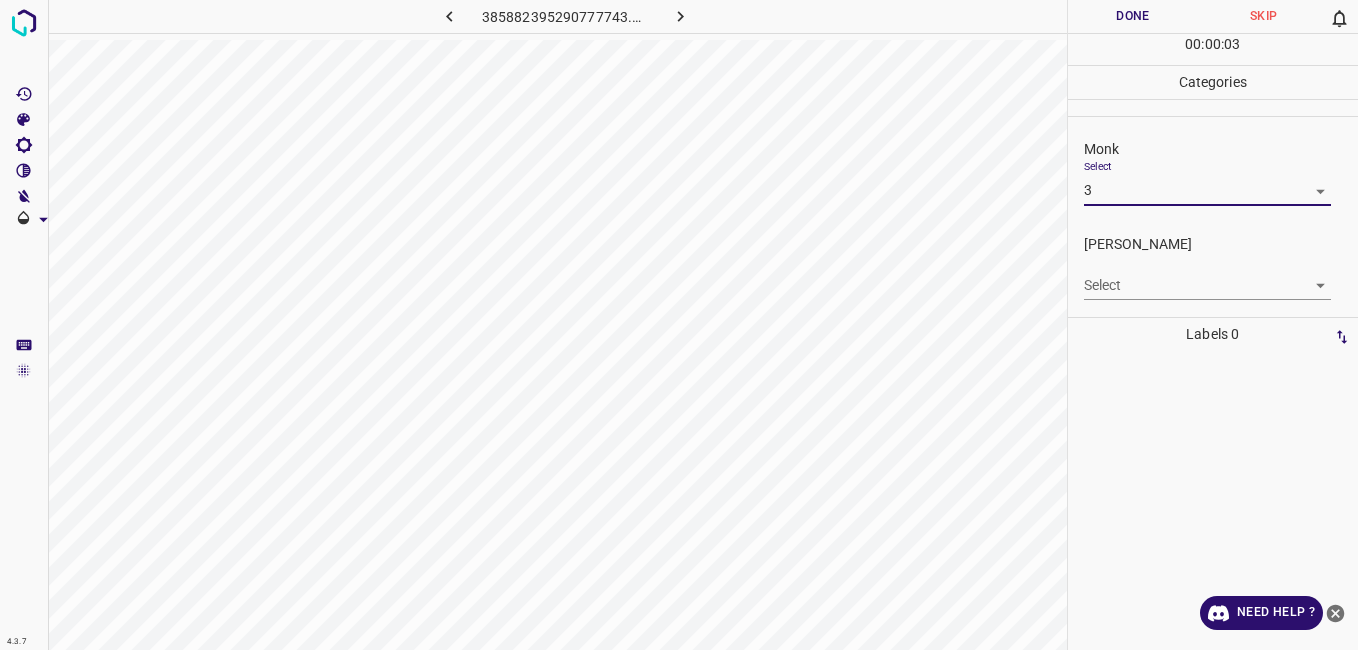 click on "4.3.7 385882395290777743.png Done Skip 0 00   : 00   : 03   Categories Monk   Select 3 3  [PERSON_NAME]   Select ​ Labels   0 Categories 1 Monk 2  [PERSON_NAME] Tools Space Change between modes (Draw & Edit) I Auto labeling R Restore zoom M Zoom in N Zoom out Delete Delete selecte label Filters Z Restore filters X Saturation filter C Brightness filter V Contrast filter B Gray scale filter General O Download Need Help ? - Text - Hide - Delete" at bounding box center (679, 325) 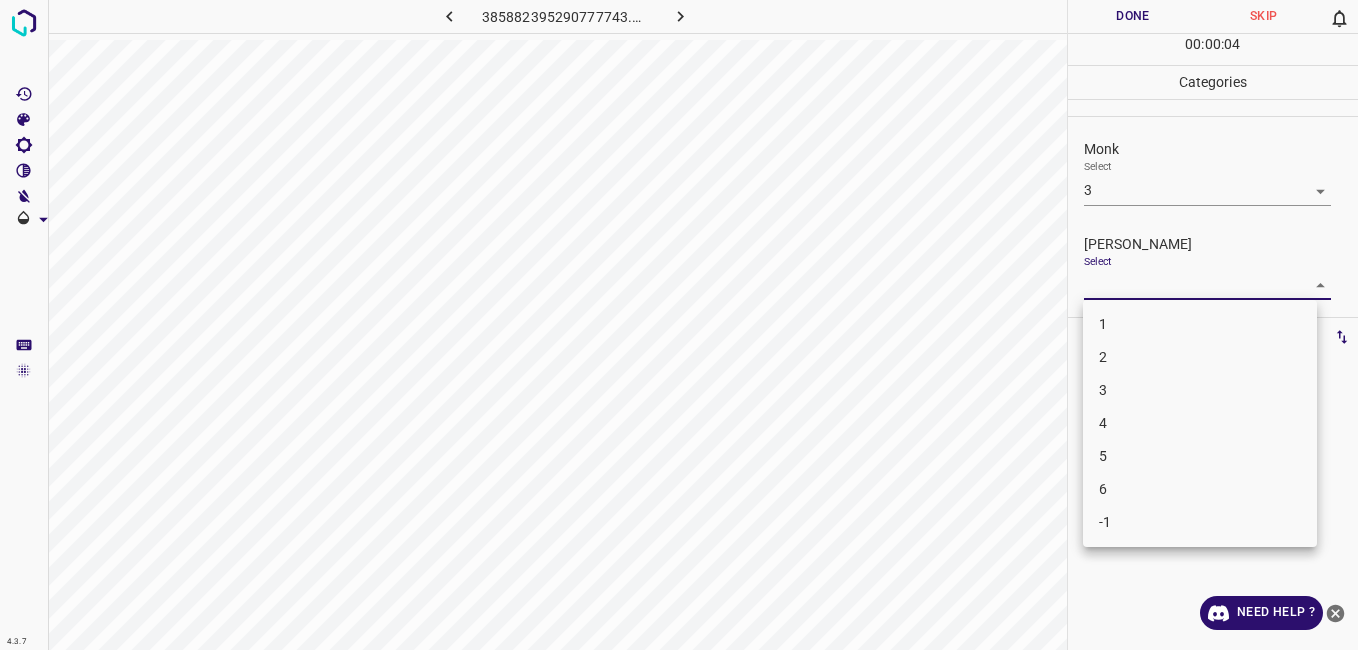 click on "2" at bounding box center (1200, 357) 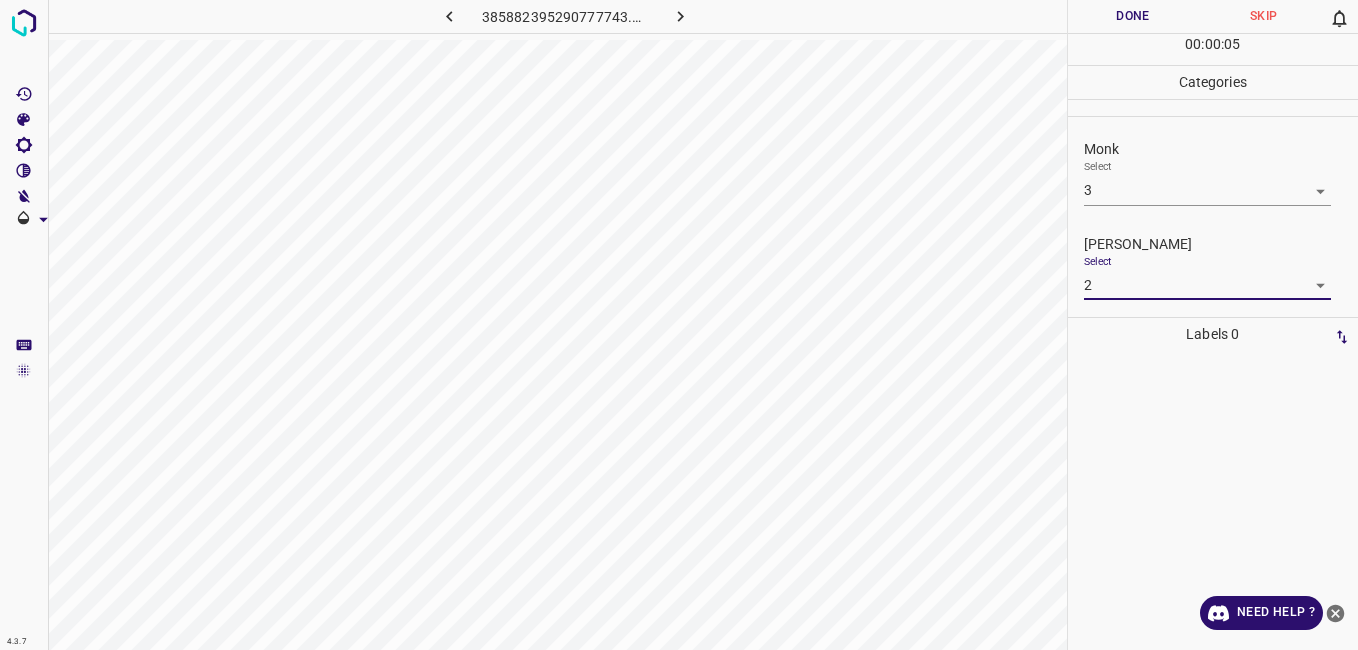click on "Done" at bounding box center [1133, 16] 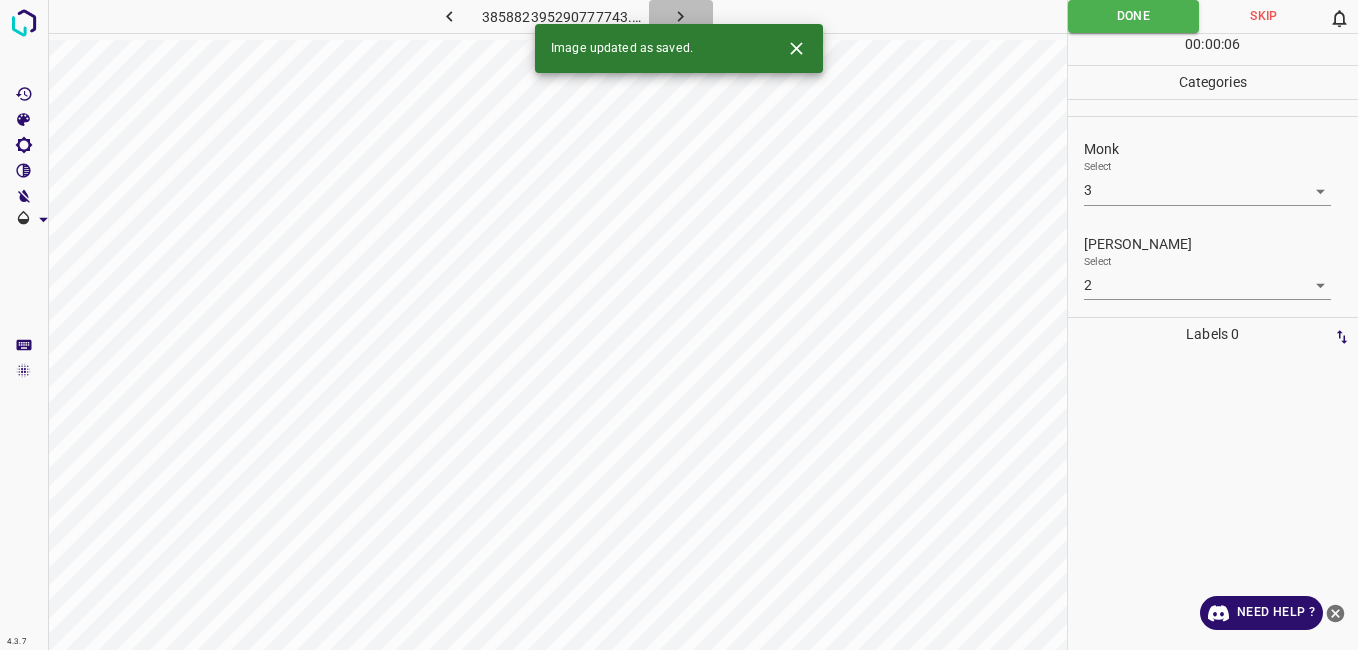 click 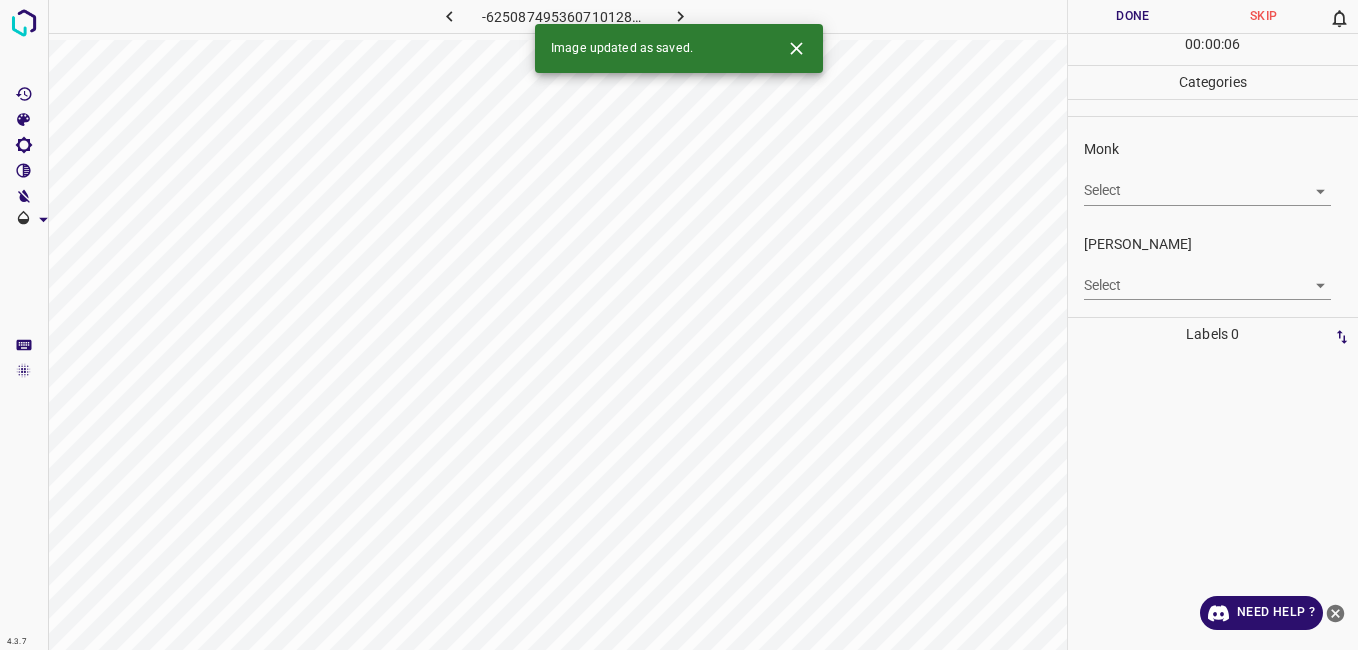 click on "Monk   Select ​" at bounding box center (1213, 172) 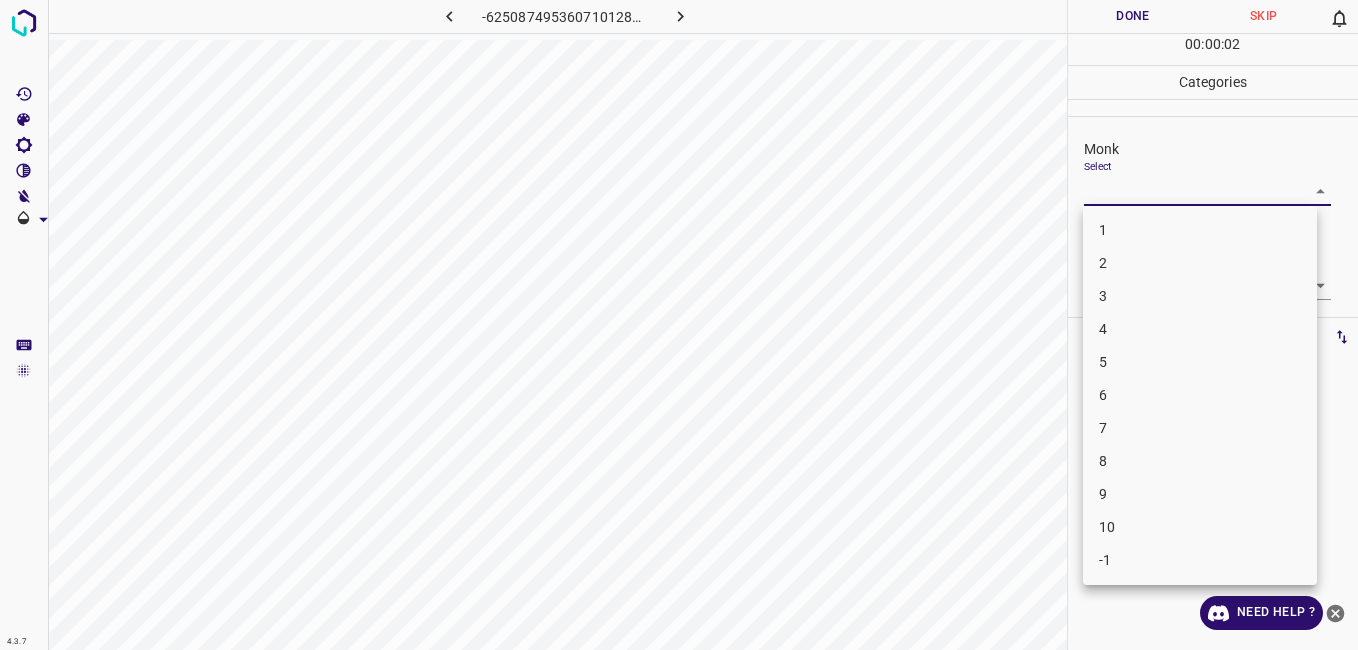 click on "2" at bounding box center [1200, 263] 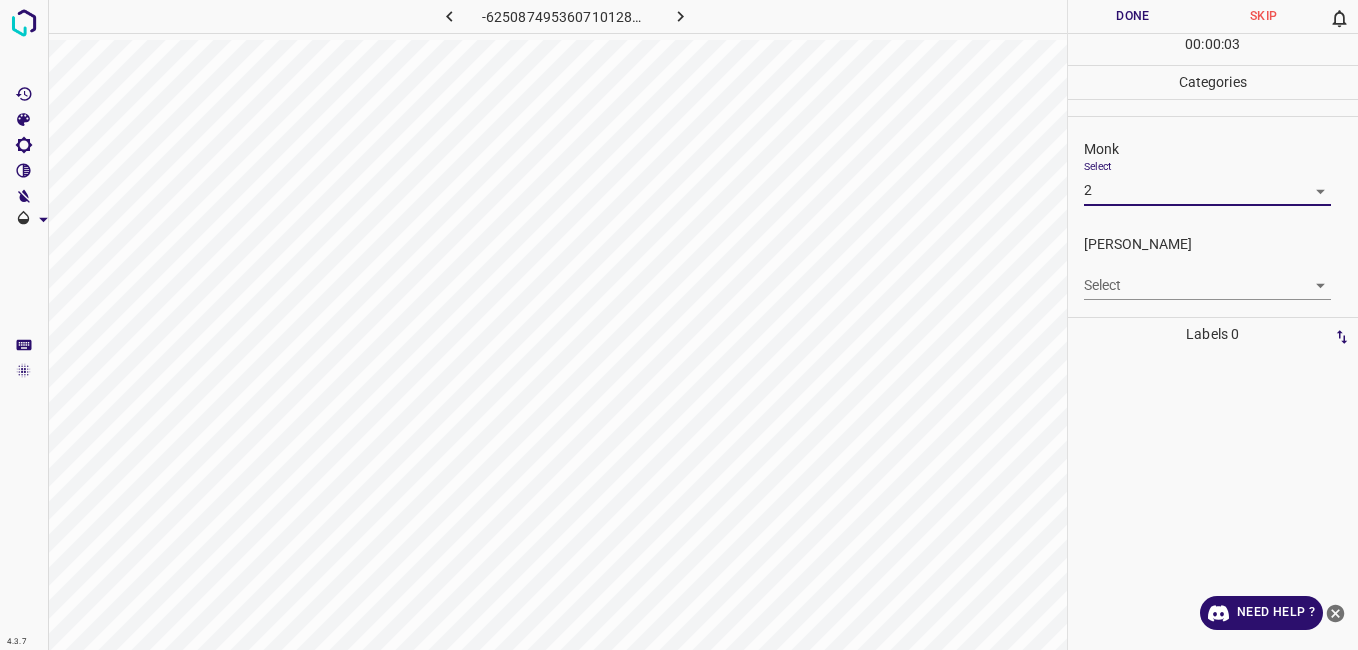 click on "4.3.7 -6250874953607101285.png Done Skip 0 00   : 00   : 03   Categories Monk   Select 2 2  [PERSON_NAME]   Select ​ Labels   0 Categories 1 Monk 2  [PERSON_NAME] Tools Space Change between modes (Draw & Edit) I Auto labeling R Restore zoom M Zoom in N Zoom out Delete Delete selecte label Filters Z Restore filters X Saturation filter C Brightness filter V Contrast filter B Gray scale filter General O Download Need Help ? - Text - Hide - Delete" at bounding box center [679, 325] 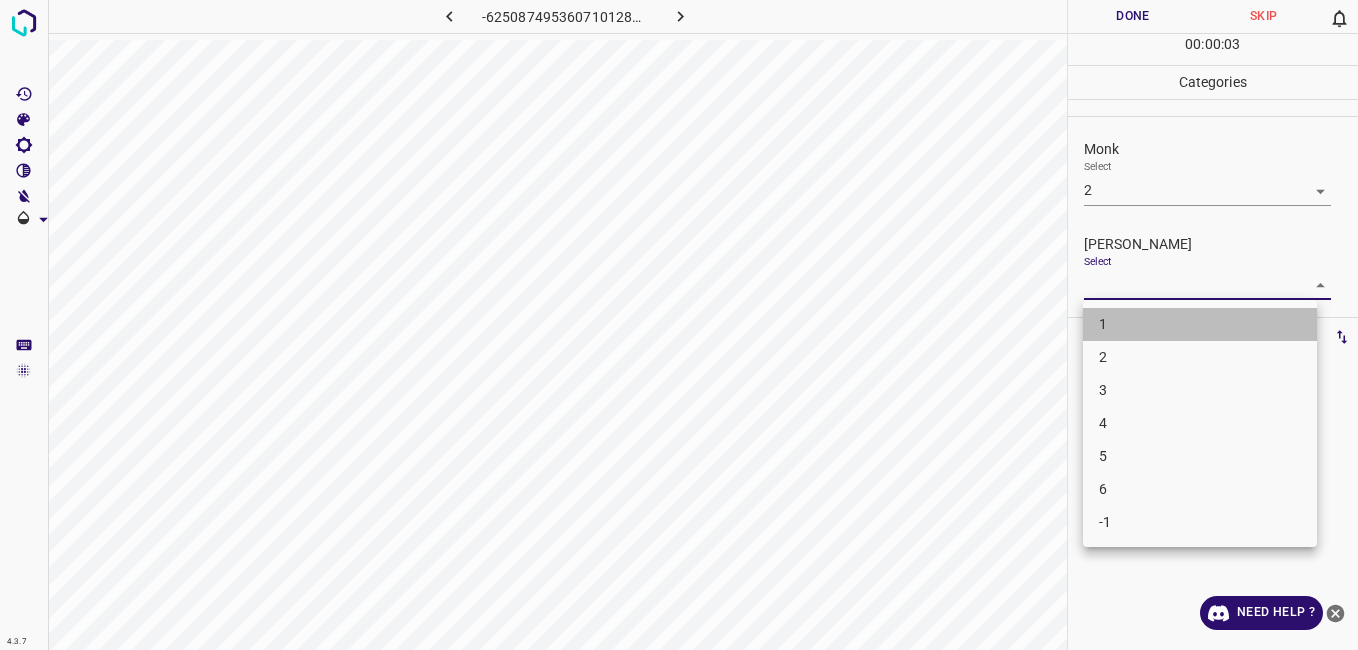 click on "1" at bounding box center (1200, 324) 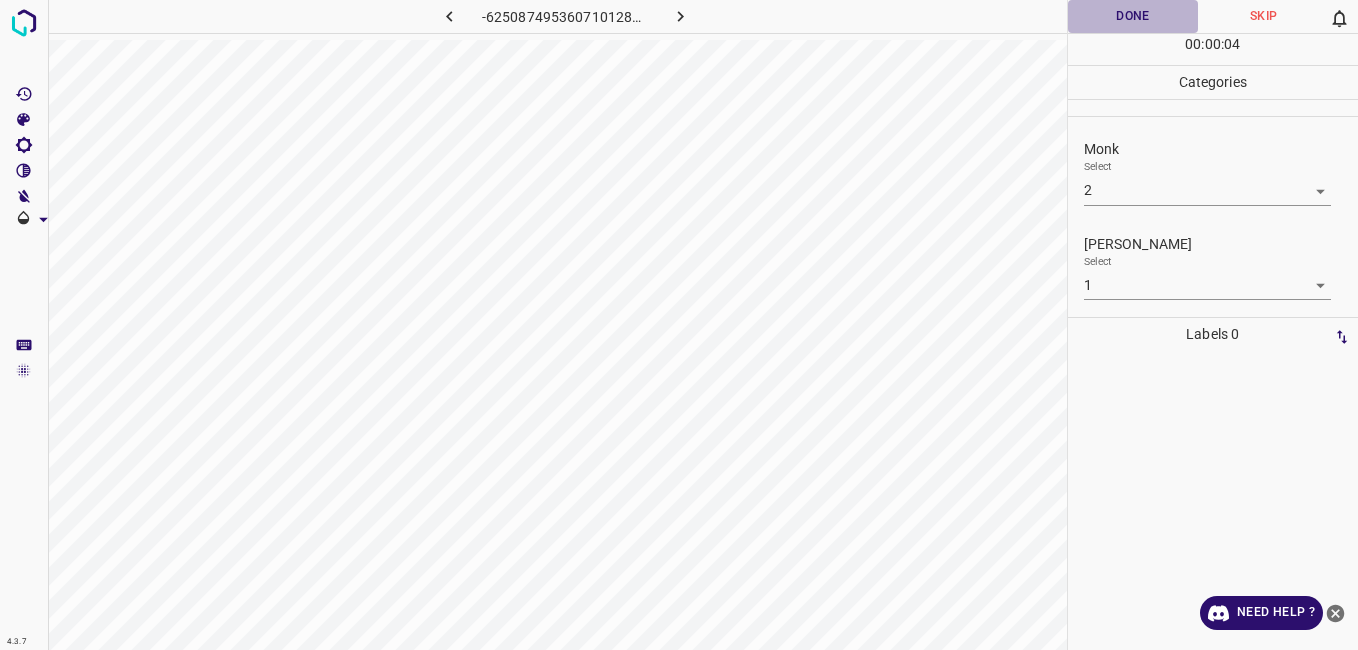 click on "Done" at bounding box center (1133, 16) 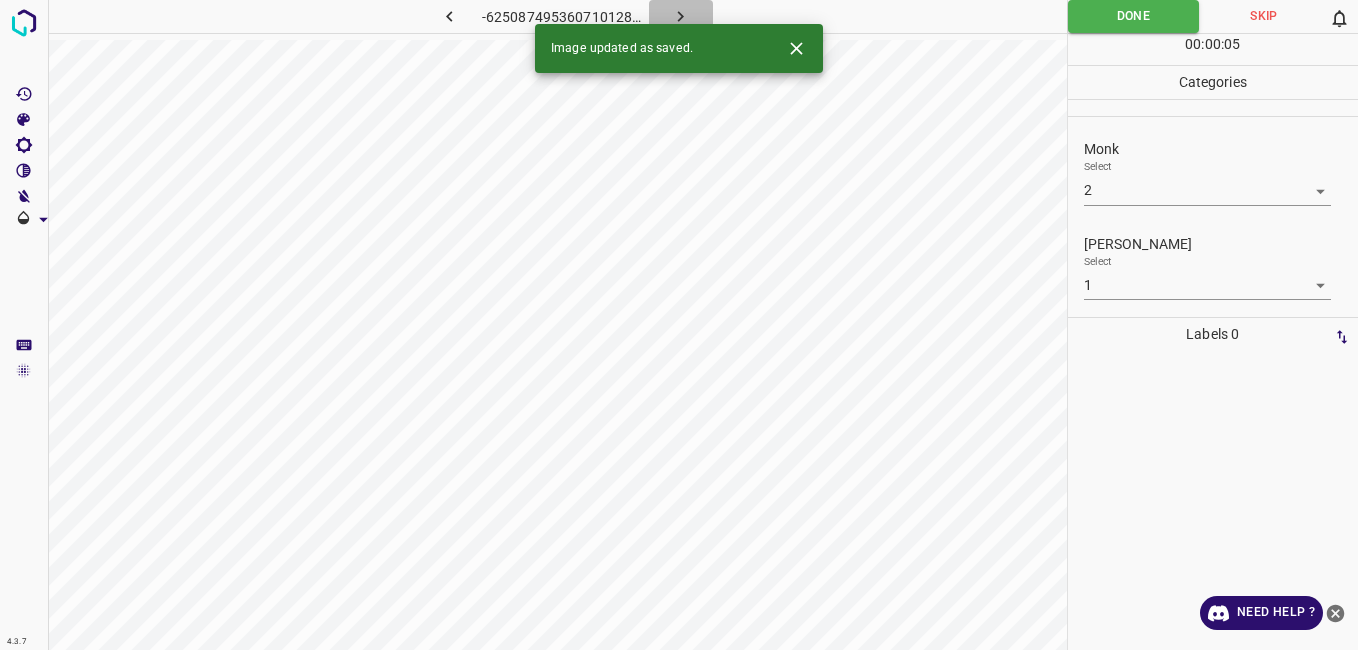 click 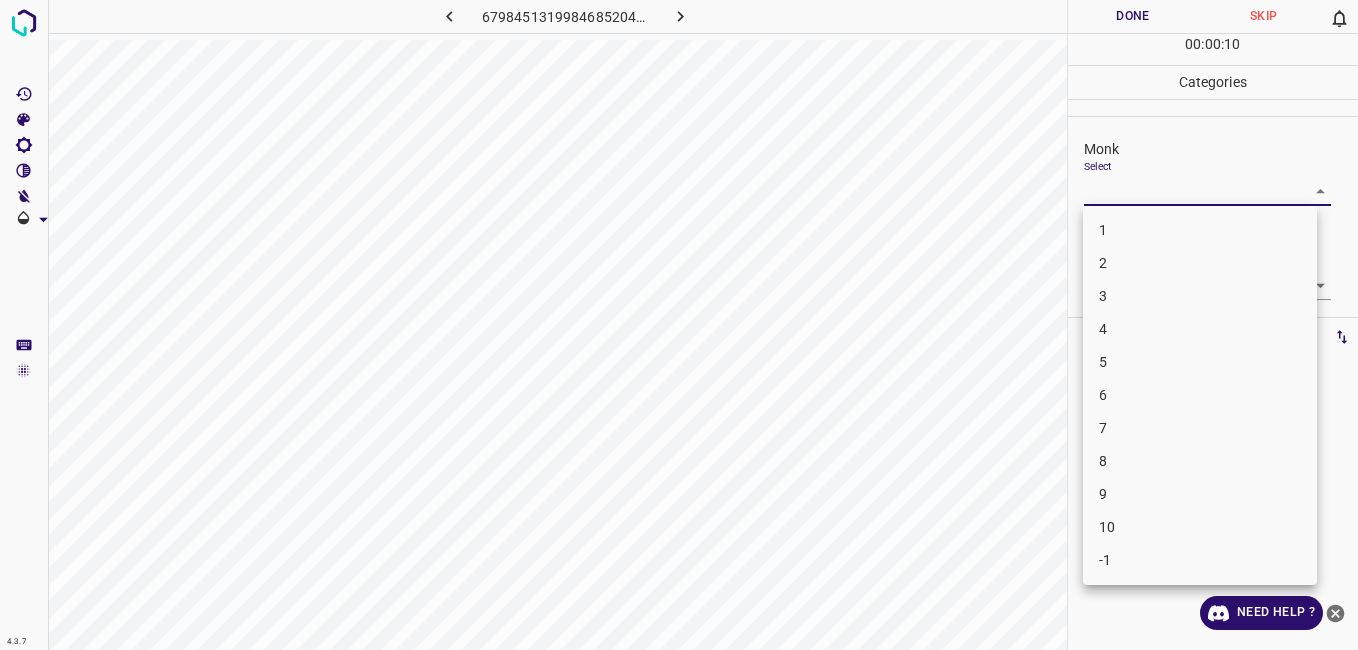 click on "4.3.7 6798451319984685204.png Done Skip 0 00   : 00   : 10   Categories Monk   Select ​  [PERSON_NAME]   Select ​ Labels   0 Categories 1 Monk 2  [PERSON_NAME] Tools Space Change between modes (Draw & Edit) I Auto labeling R Restore zoom M Zoom in N Zoom out Delete Delete selecte label Filters Z Restore filters X Saturation filter C Brightness filter V Contrast filter B Gray scale filter General O Download Need Help ? - Text - Hide - Delete 1 2 3 4 5 6 7 8 9 10 -1" at bounding box center (679, 325) 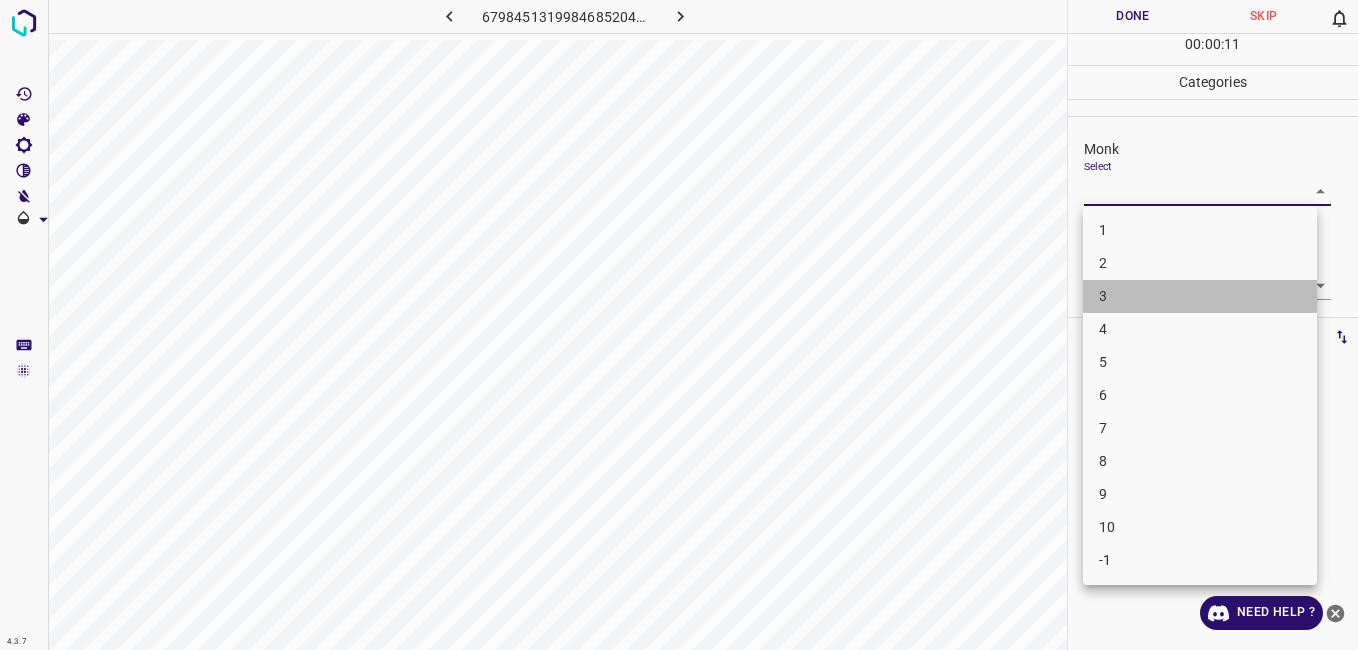 click on "3" at bounding box center (1200, 296) 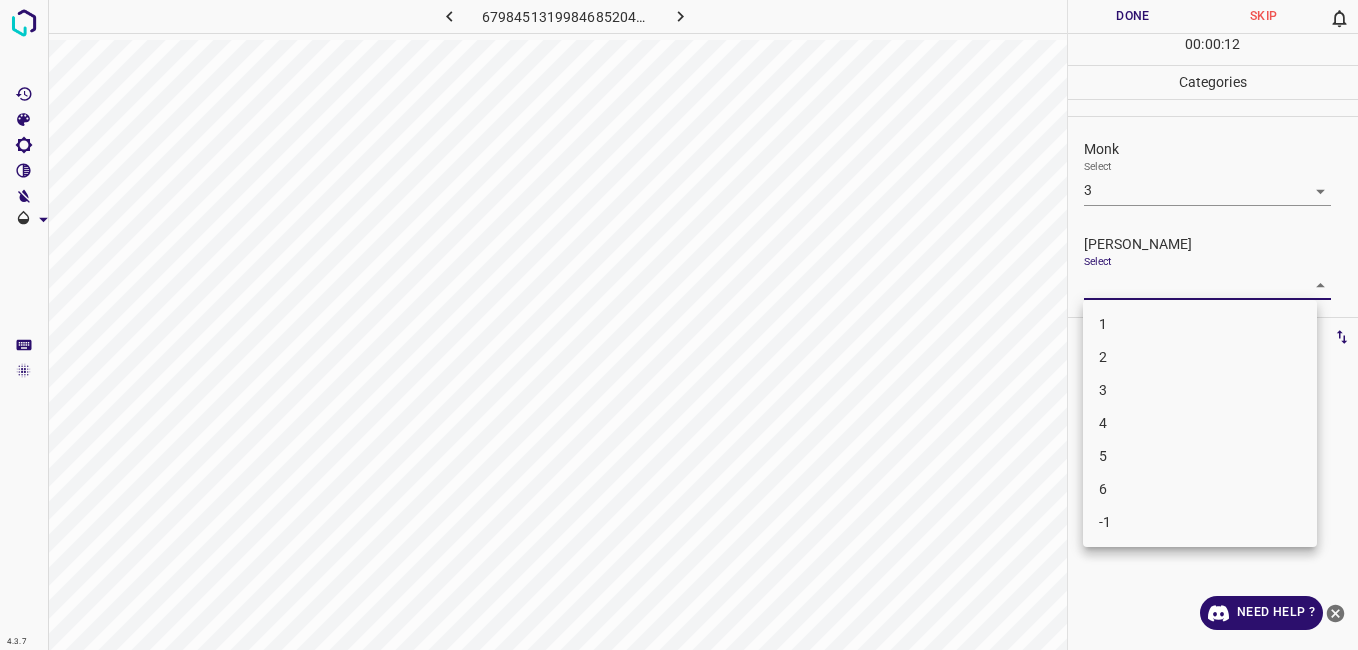 click on "4.3.7 6798451319984685204.png Done Skip 0 00   : 00   : 12   Categories Monk   Select 3 3  [PERSON_NAME]   Select ​ Labels   0 Categories 1 Monk 2  [PERSON_NAME] Tools Space Change between modes (Draw & Edit) I Auto labeling R Restore zoom M Zoom in N Zoom out Delete Delete selecte label Filters Z Restore filters X Saturation filter C Brightness filter V Contrast filter B Gray scale filter General O Download Need Help ? - Text - Hide - Delete 1 2 3 4 5 6 -1" at bounding box center [679, 325] 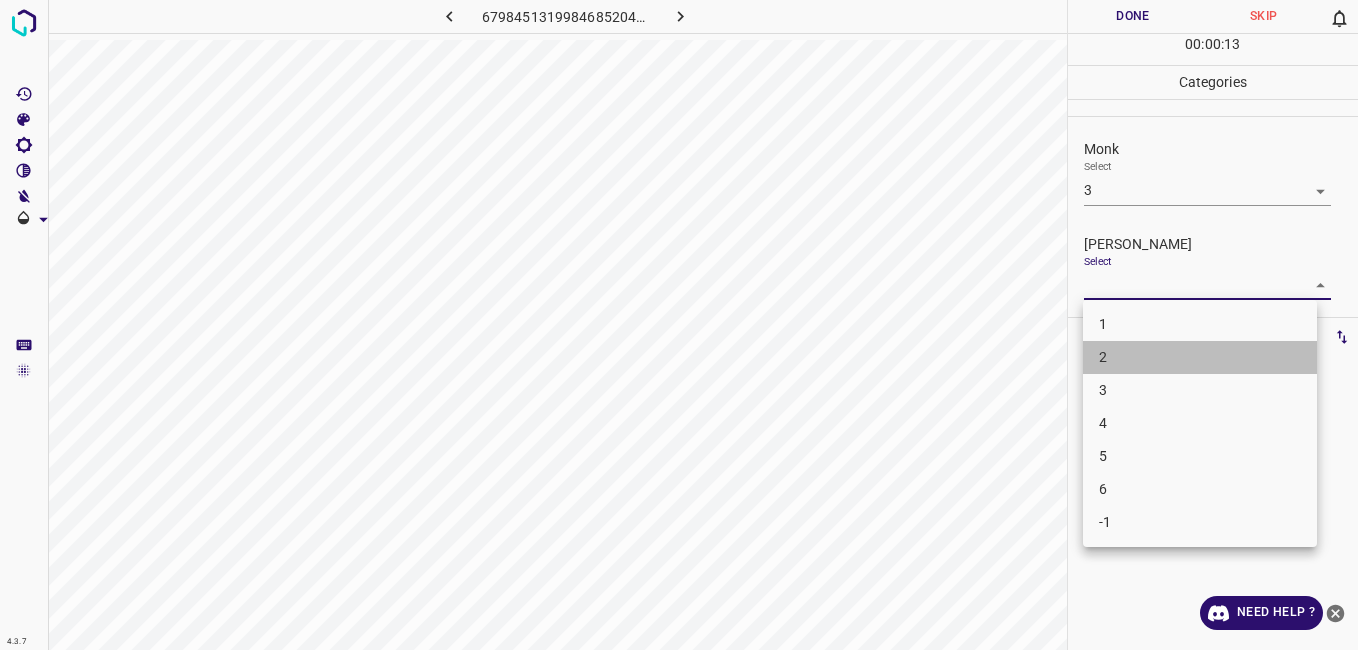 click on "2" at bounding box center (1200, 357) 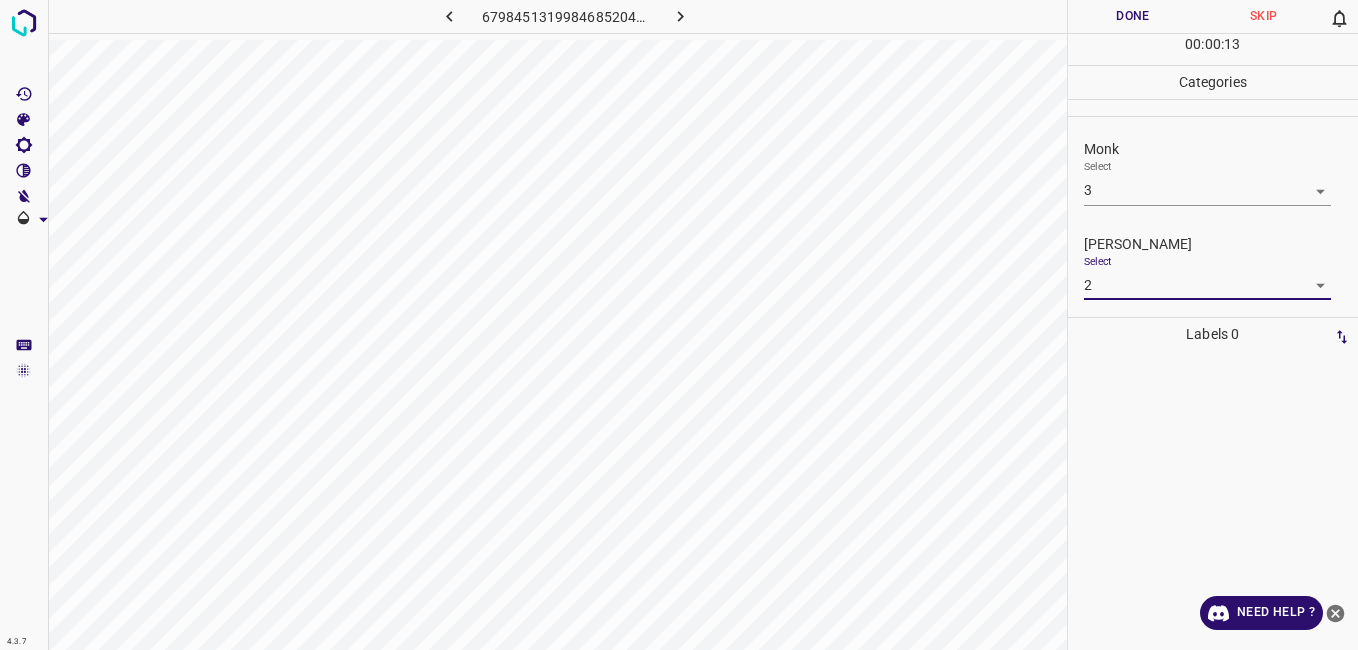 click on "Done" at bounding box center [1133, 16] 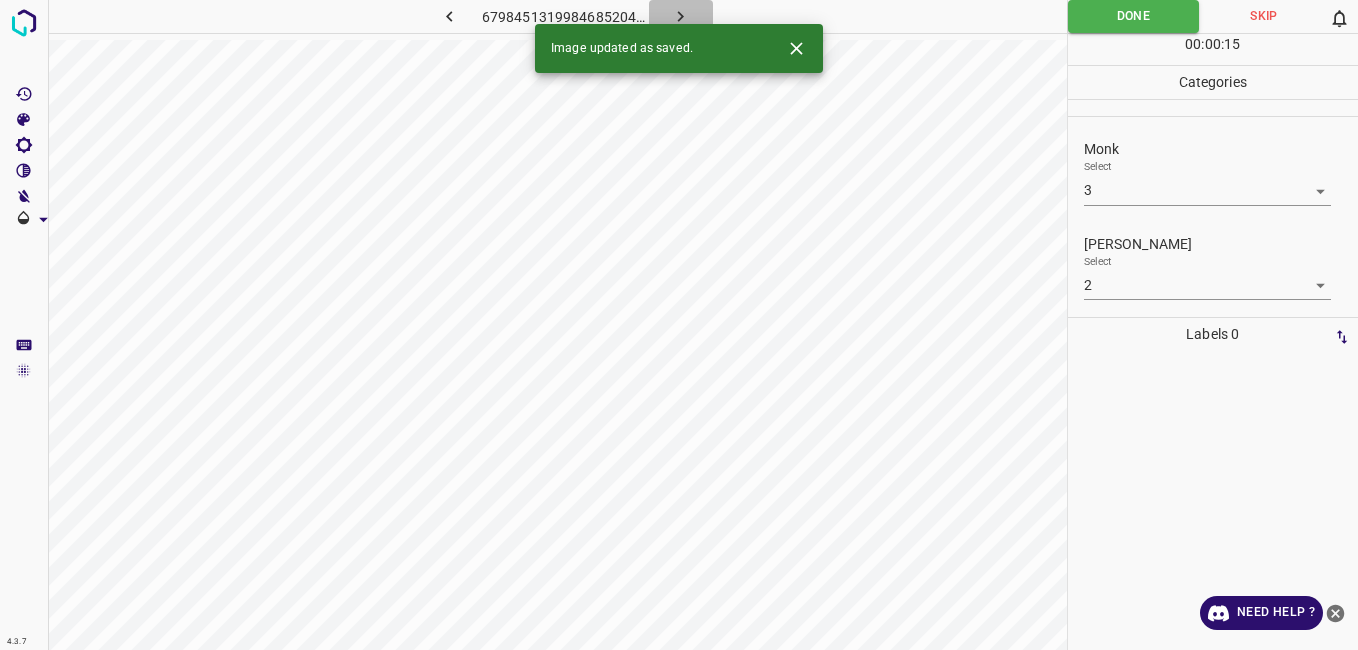 click 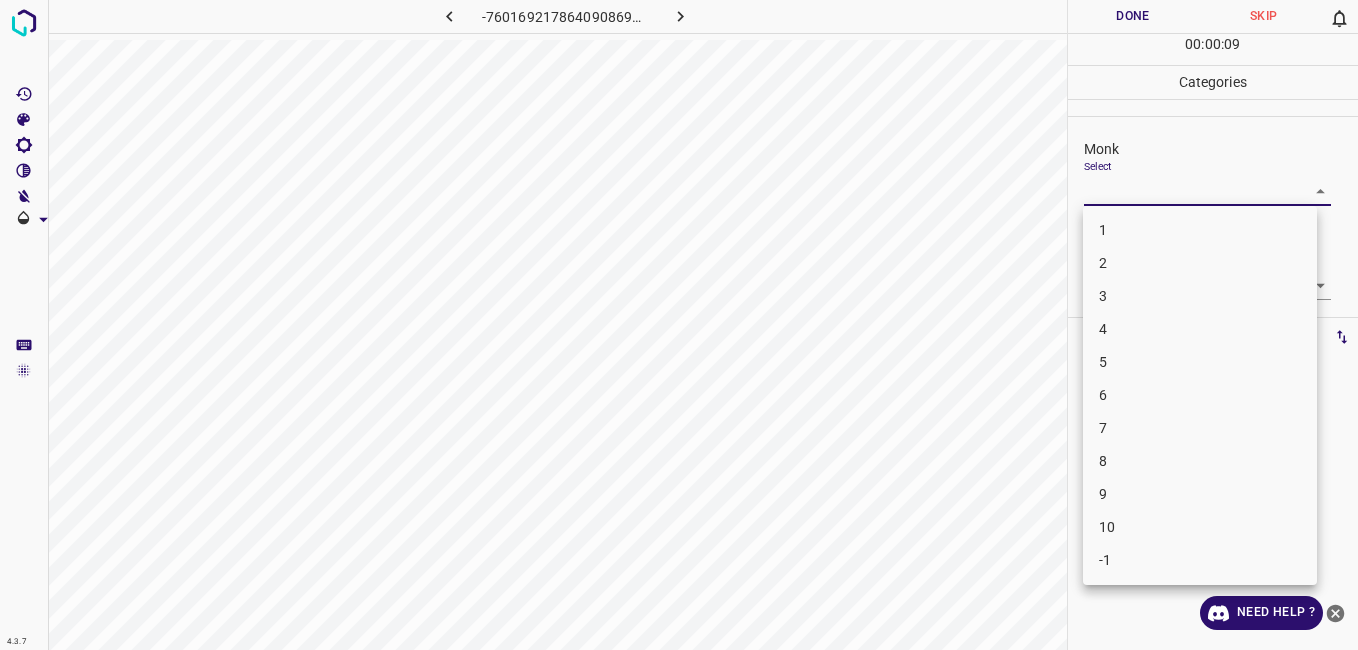 click on "4.3.7 -7601692178640908695.png Done Skip 0 00   : 00   : 09   Categories Monk   Select ​  [PERSON_NAME]   Select ​ Labels   0 Categories 1 Monk 2  [PERSON_NAME] Tools Space Change between modes (Draw & Edit) I Auto labeling R Restore zoom M Zoom in N Zoom out Delete Delete selecte label Filters Z Restore filters X Saturation filter C Brightness filter V Contrast filter B Gray scale filter General O Download Need Help ? - Text - Hide - Delete 1 2 3 4 5 6 7 8 9 10 -1" at bounding box center [679, 325] 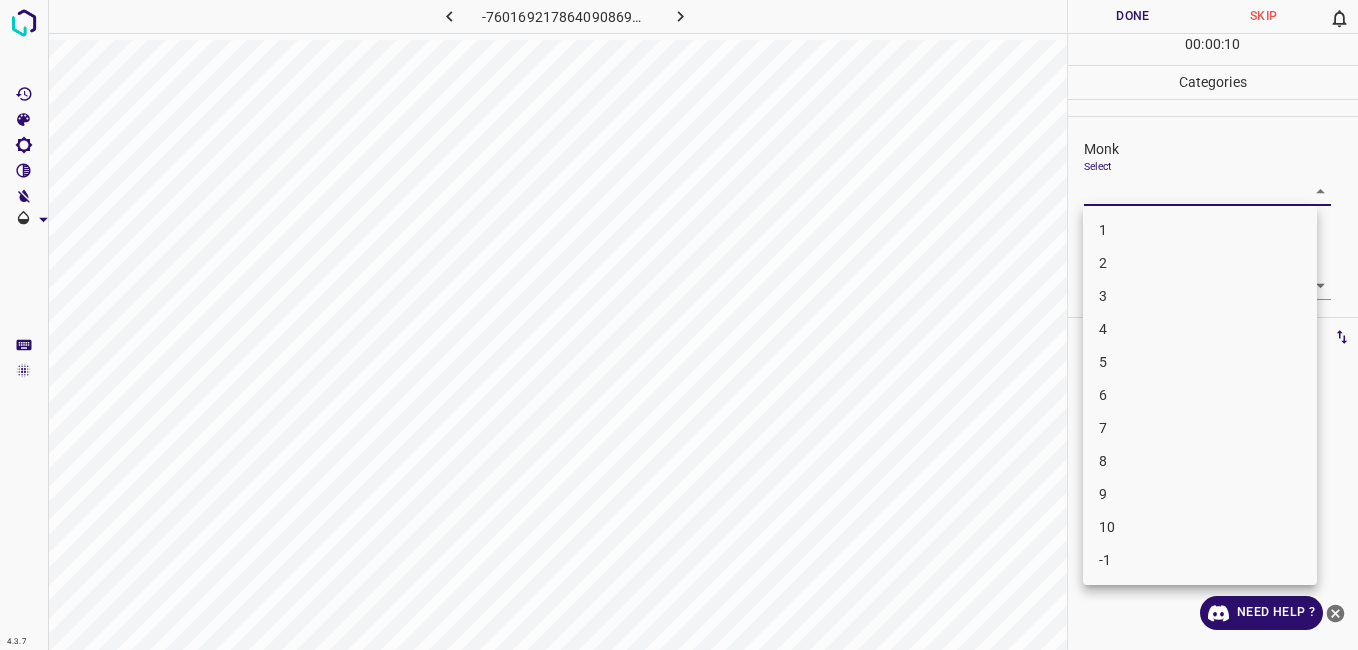 click on "3" at bounding box center (1200, 296) 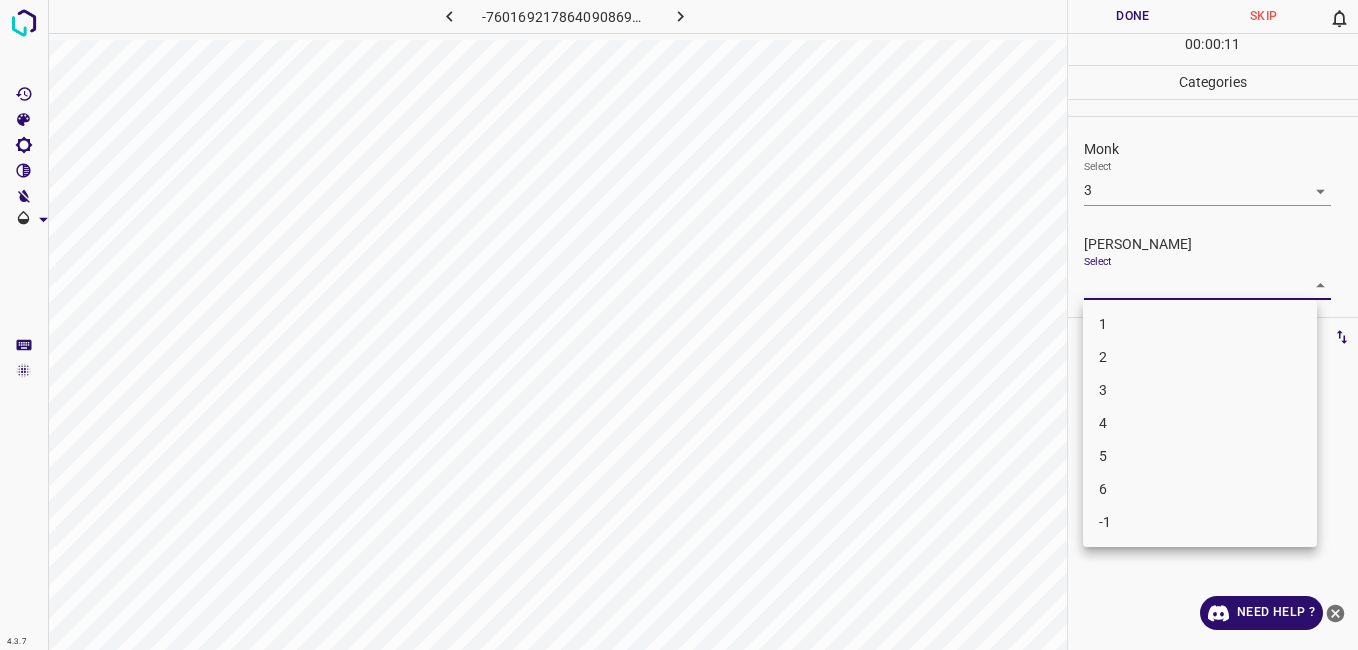 click on "4.3.7 -7601692178640908695.png Done Skip 0 00   : 00   : 11   Categories Monk   Select 3 3  [PERSON_NAME]   Select ​ Labels   0 Categories 1 Monk 2  [PERSON_NAME] Tools Space Change between modes (Draw & Edit) I Auto labeling R Restore zoom M Zoom in N Zoom out Delete Delete selecte label Filters Z Restore filters X Saturation filter C Brightness filter V Contrast filter B Gray scale filter General O Download Need Help ? - Text - Hide - Delete 1 2 3 4 5 6 -1" at bounding box center [679, 325] 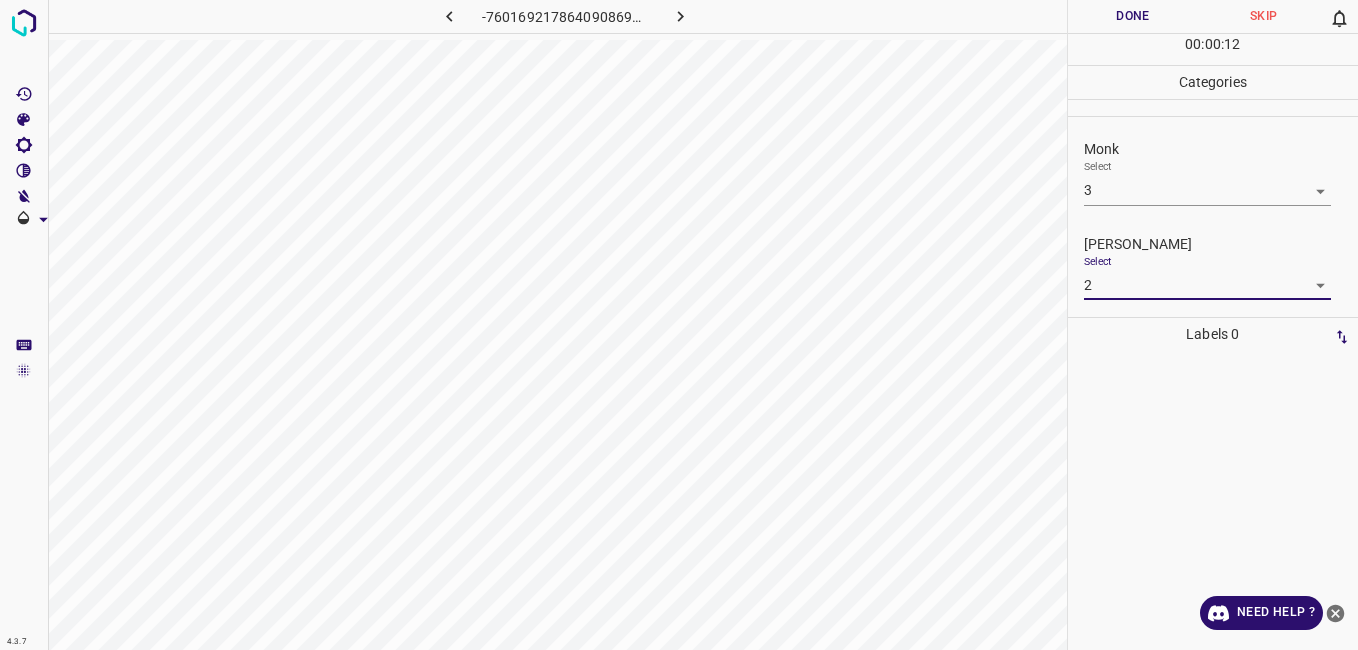 click on "Done" at bounding box center [1133, 16] 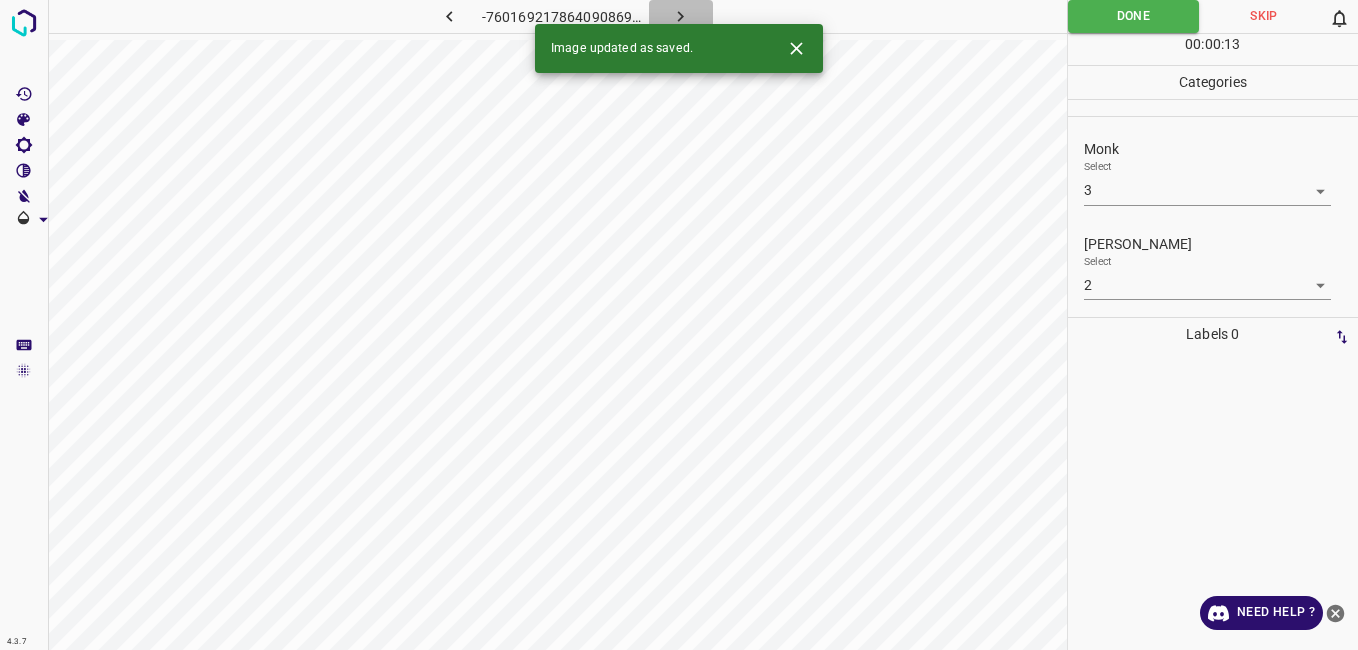 click 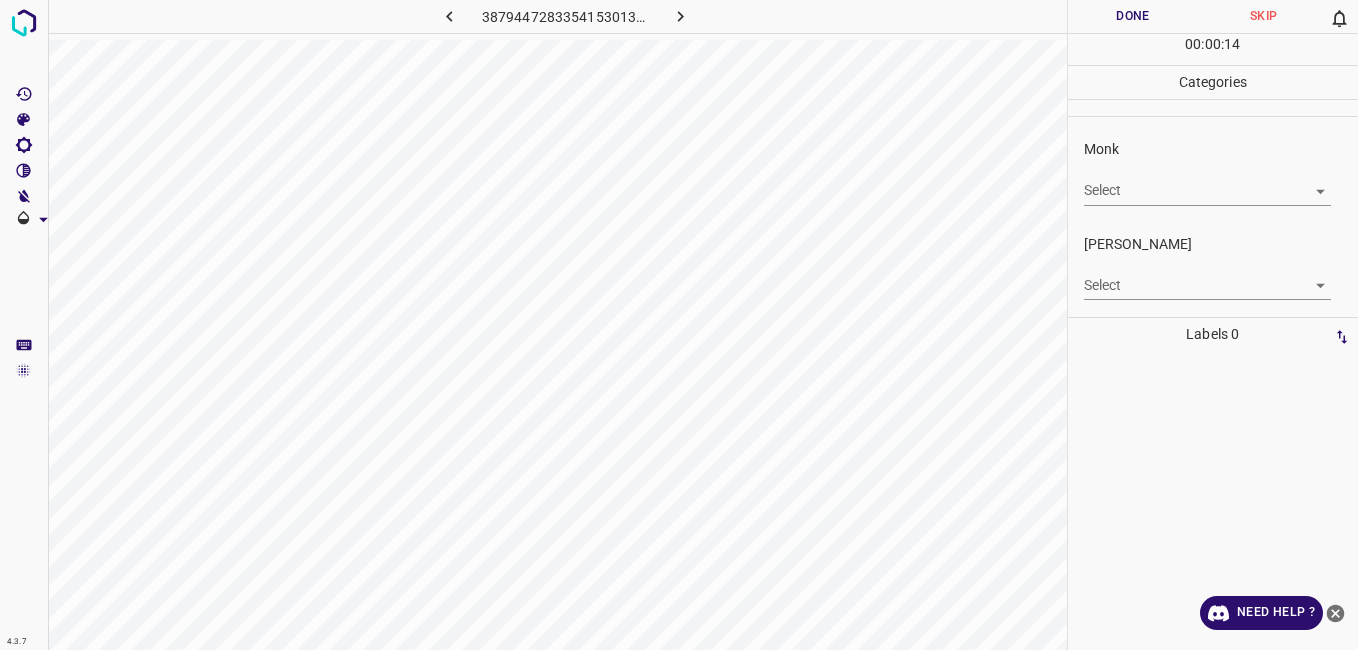 click on "4.3.7 3879447283354153013.png Done Skip 0 00   : 00   : 14   Categories Monk   Select ​  [PERSON_NAME]   Select ​ Labels   0 Categories 1 Monk 2  [PERSON_NAME] Tools Space Change between modes (Draw & Edit) I Auto labeling R Restore zoom M Zoom in N Zoom out Delete Delete selecte label Filters Z Restore filters X Saturation filter C Brightness filter V Contrast filter B Gray scale filter General O Download Need Help ? - Text - Hide - Delete" at bounding box center [679, 325] 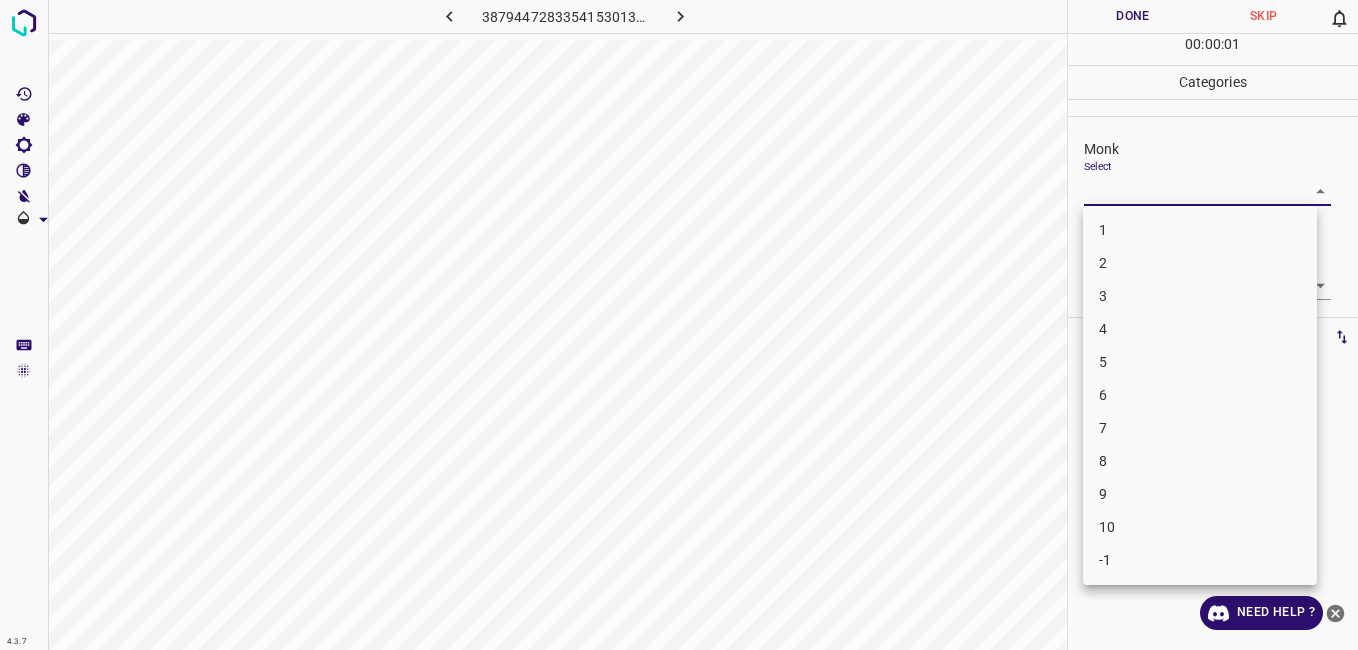 click on "3" at bounding box center [1200, 296] 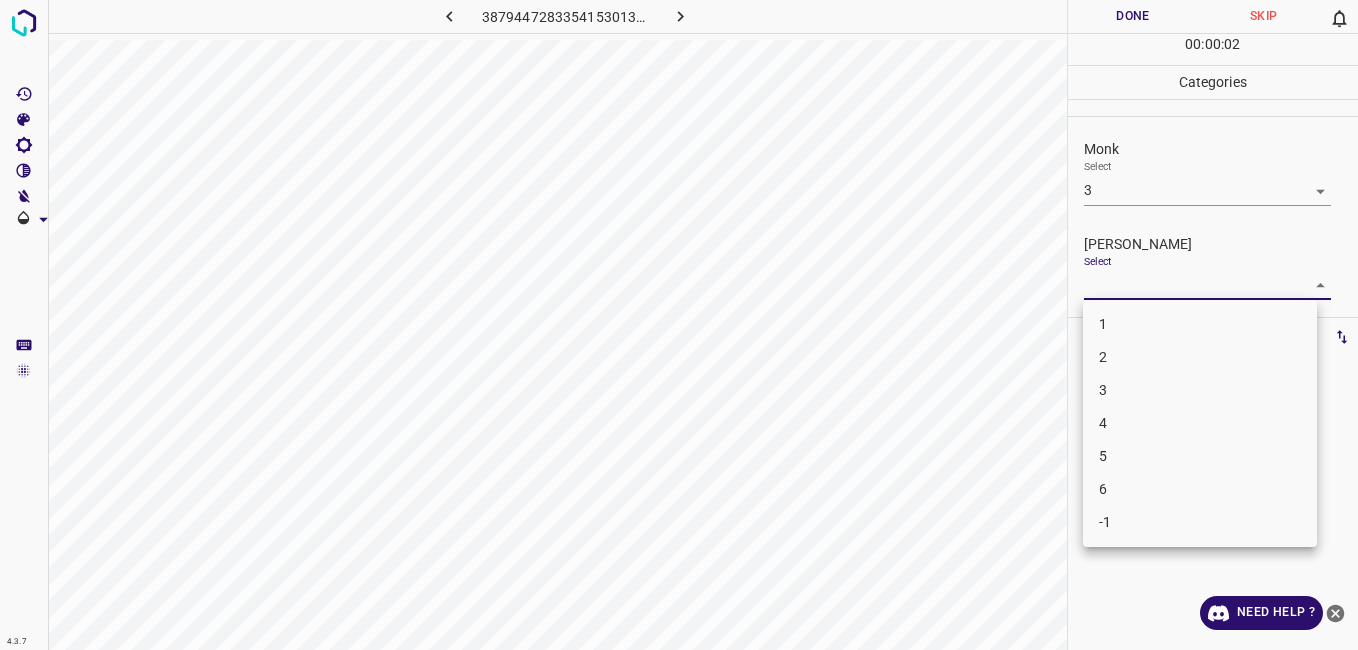 click on "4.3.7 3879447283354153013.png Done Skip 0 00   : 00   : 02   Categories Monk   Select 3 3  [PERSON_NAME]   Select ​ Labels   0 Categories 1 Monk 2  [PERSON_NAME] Tools Space Change between modes (Draw & Edit) I Auto labeling R Restore zoom M Zoom in N Zoom out Delete Delete selecte label Filters Z Restore filters X Saturation filter C Brightness filter V Contrast filter B Gray scale filter General O Download Need Help ? - Text - Hide - Delete 1 2 3 4 5 6 -1" at bounding box center [679, 325] 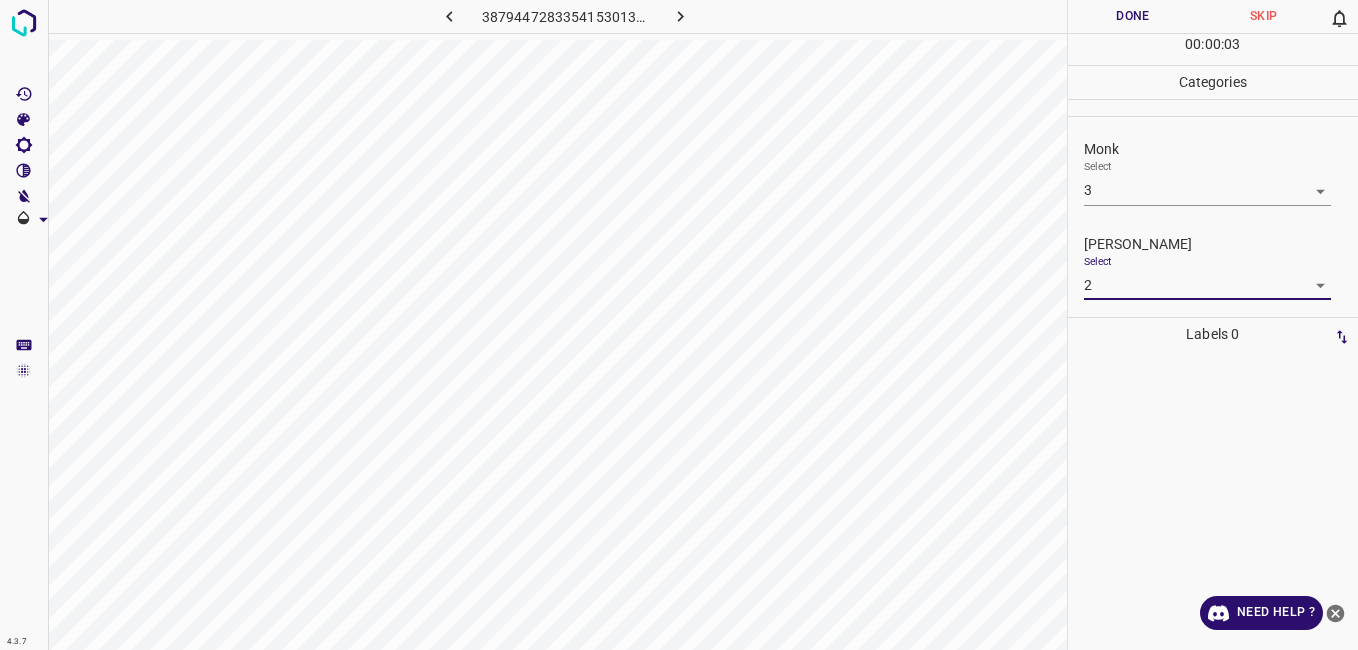 click on "Done" at bounding box center [1133, 16] 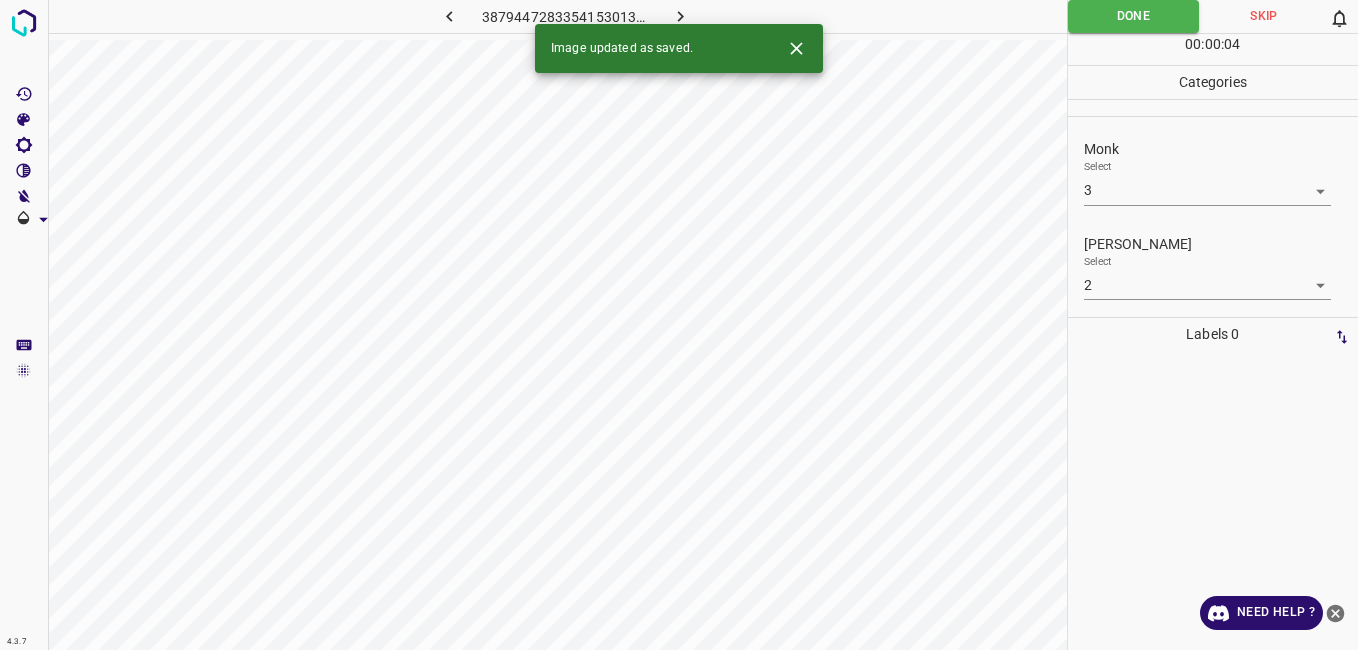 click 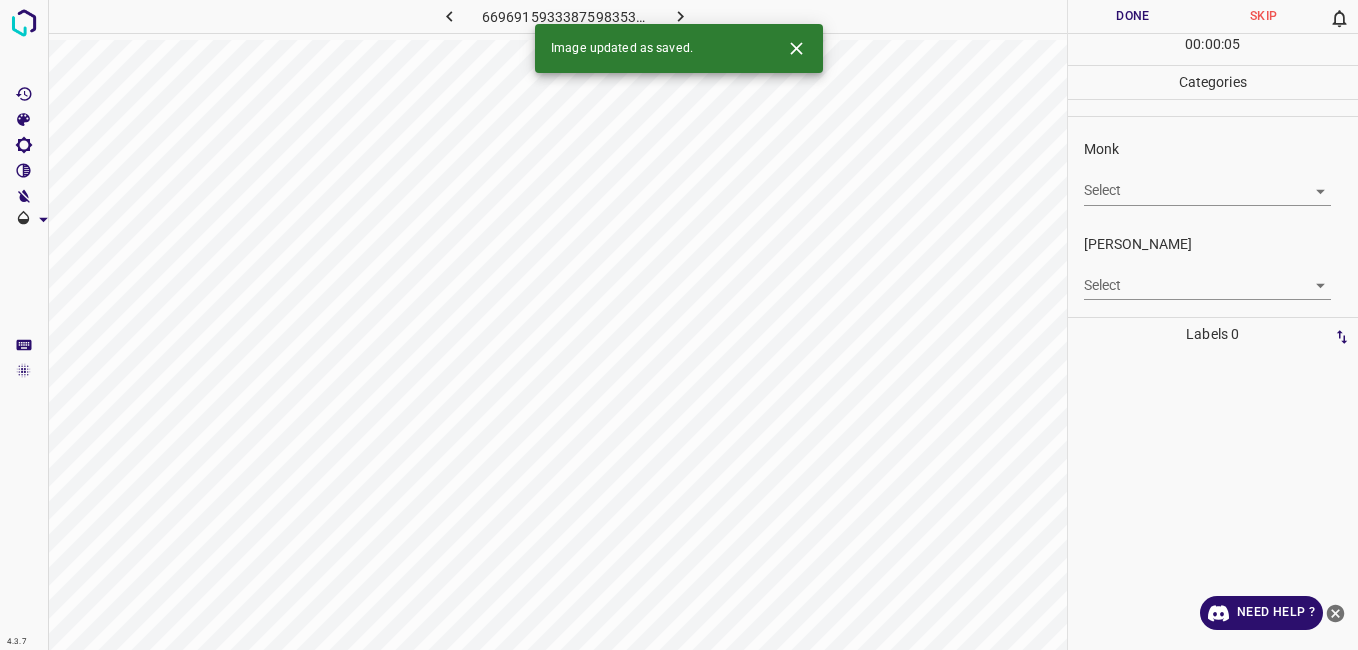 click on "4.3.7 6696915933387598353.png Done Skip 0 00   : 00   : 05   Categories Monk   Select ​  [PERSON_NAME]   Select ​ Labels   0 Categories 1 Monk 2  [PERSON_NAME] Tools Space Change between modes (Draw & Edit) I Auto labeling R Restore zoom M Zoom in N Zoom out Delete Delete selecte label Filters Z Restore filters X Saturation filter C Brightness filter V Contrast filter B Gray scale filter General O Download Image updated as saved. Need Help ? - Text - Hide - Delete" at bounding box center (679, 325) 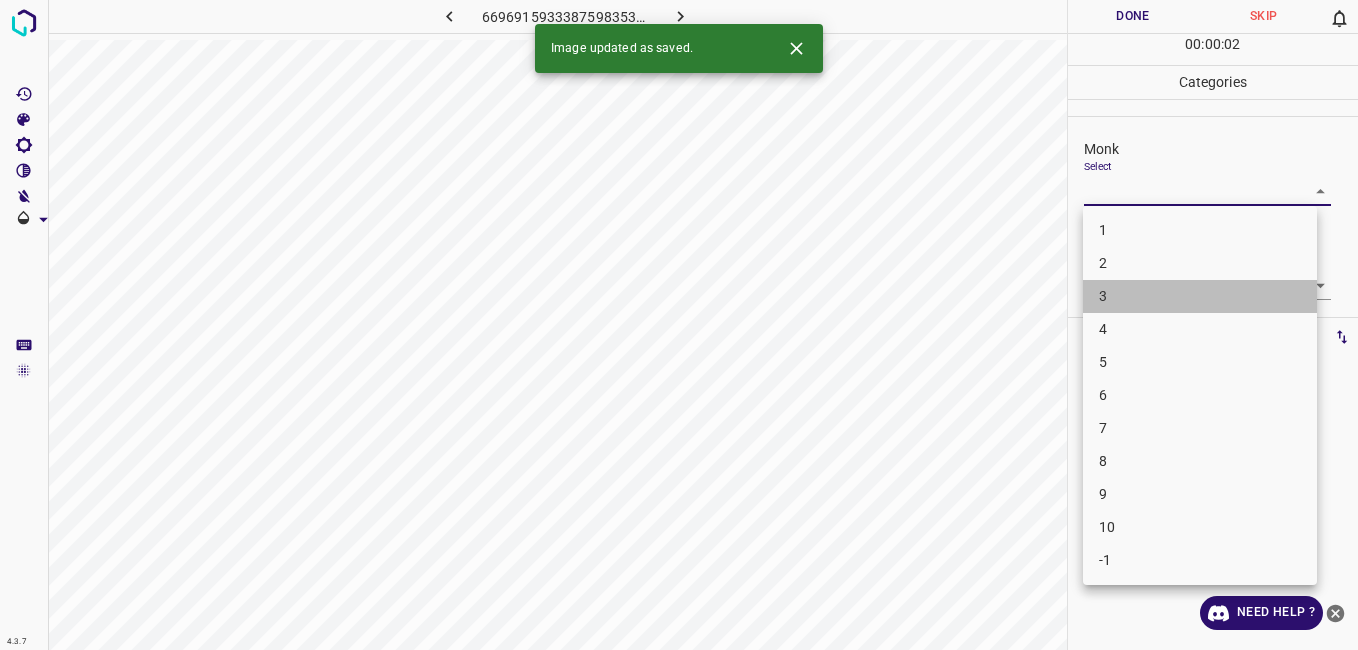 click on "3" at bounding box center (1200, 296) 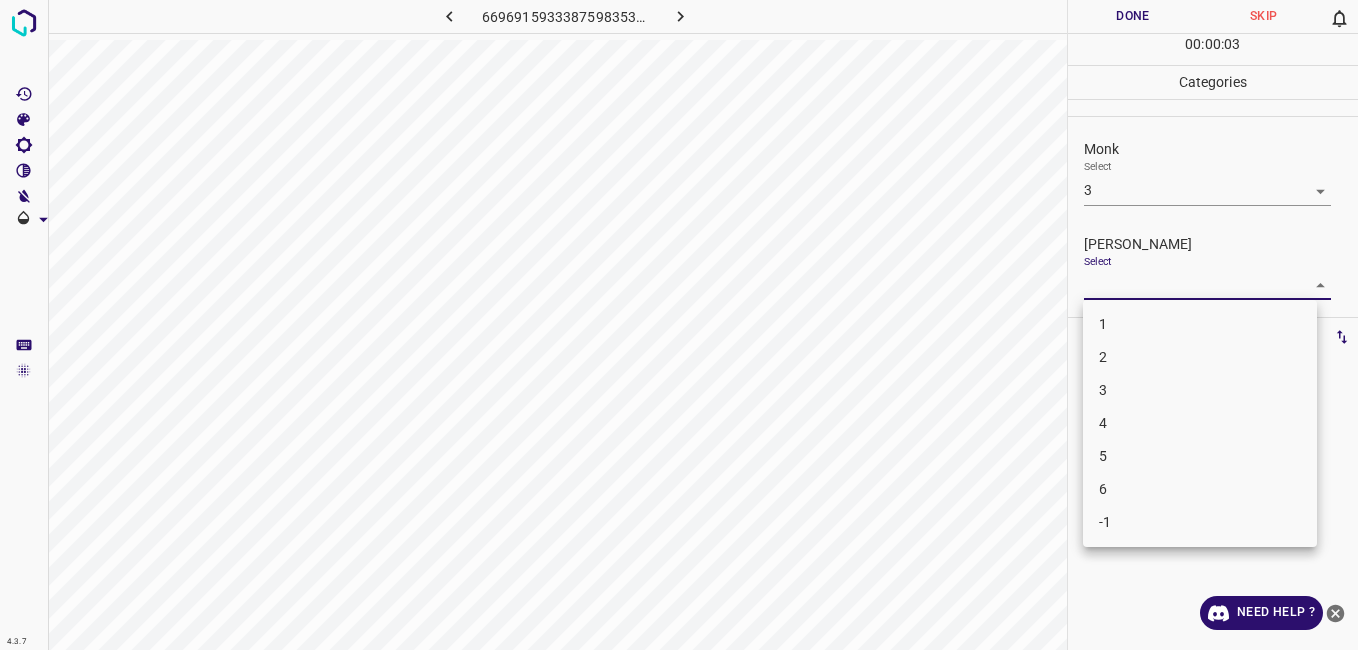 click on "4.3.7 6696915933387598353.png Done Skip 0 00   : 00   : 03   Categories Monk   Select 3 3  [PERSON_NAME]   Select ​ Labels   0 Categories 1 Monk 2  [PERSON_NAME] Tools Space Change between modes (Draw & Edit) I Auto labeling R Restore zoom M Zoom in N Zoom out Delete Delete selecte label Filters Z Restore filters X Saturation filter C Brightness filter V Contrast filter B Gray scale filter General O Download Need Help ? - Text - Hide - Delete 1 2 3 4 5 6 -1" at bounding box center (679, 325) 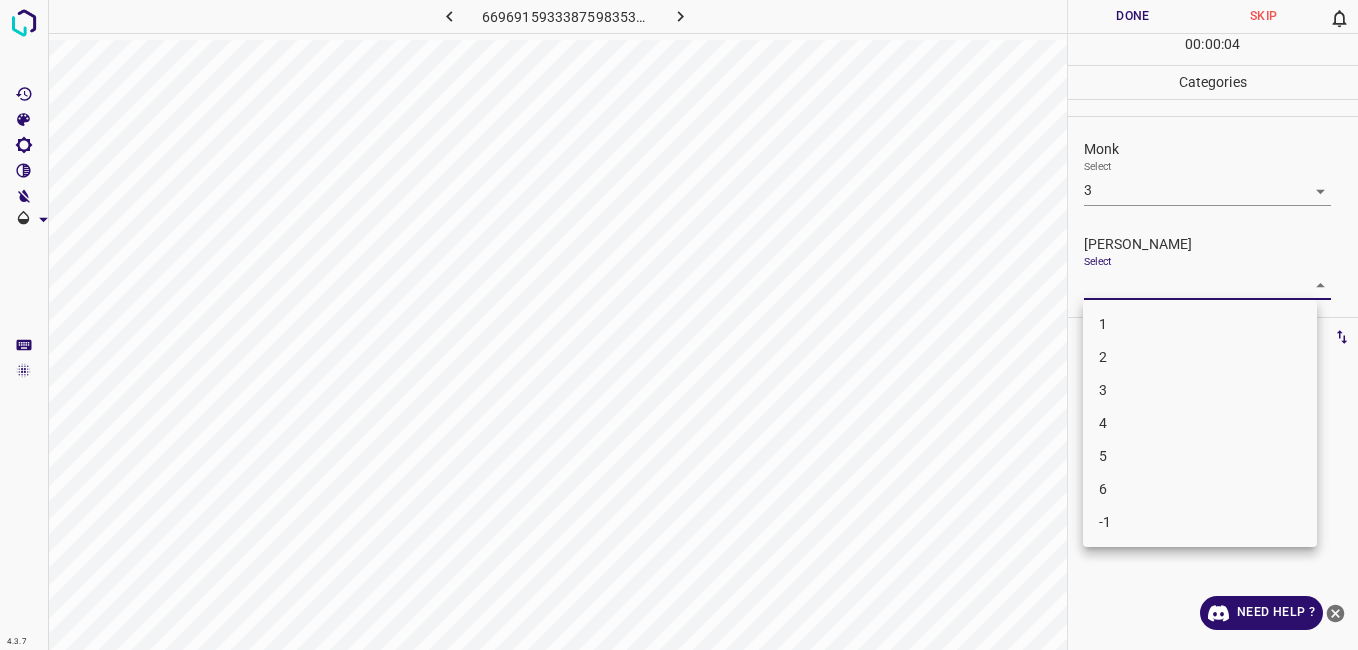 click on "2" at bounding box center [1200, 357] 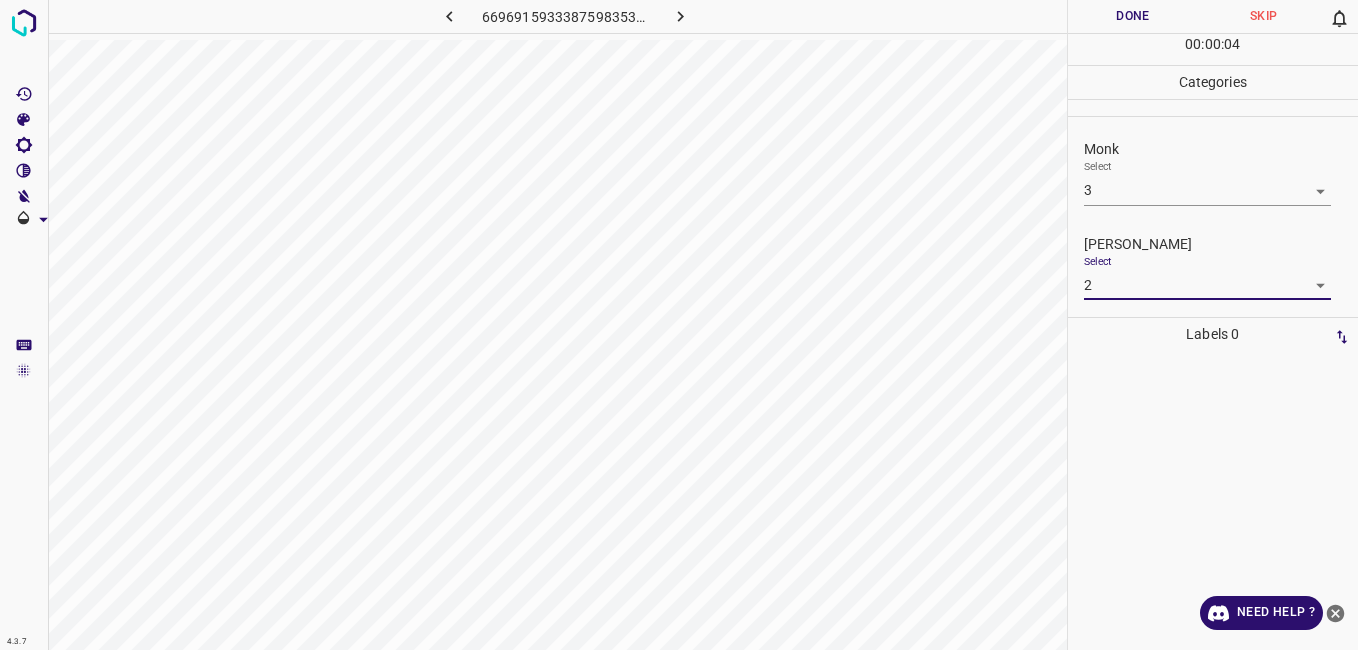 click on "Done" at bounding box center (1133, 16) 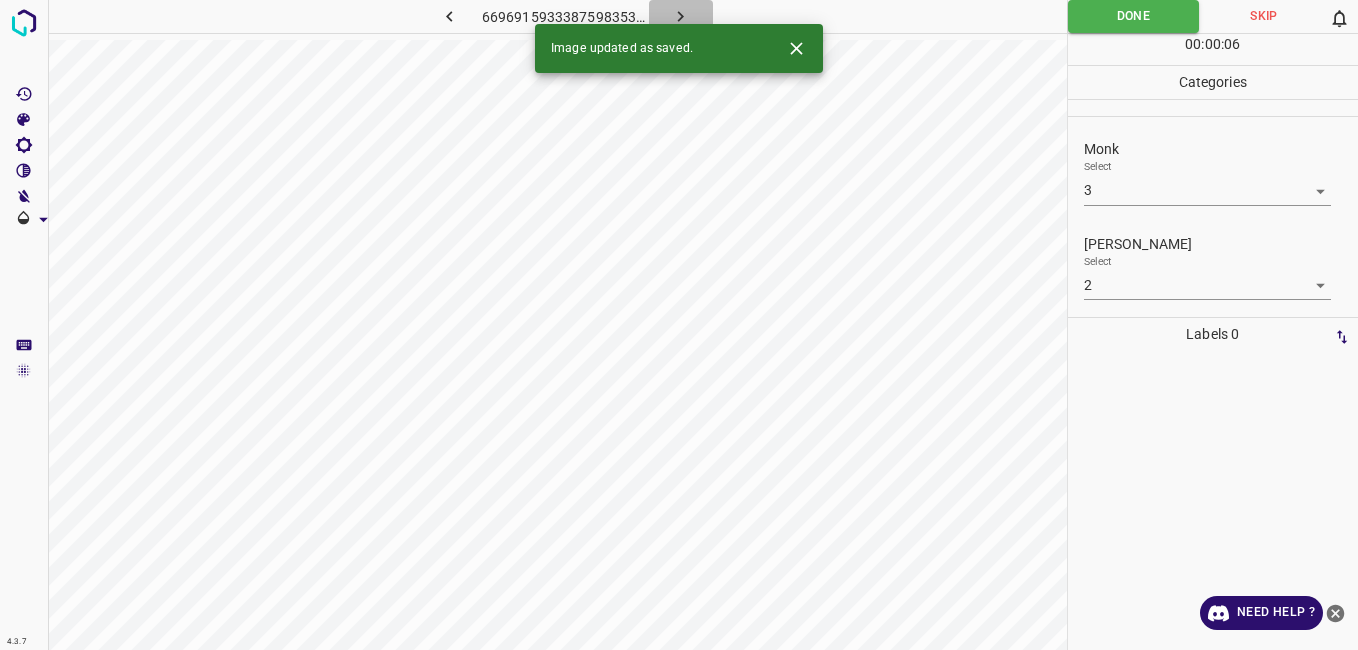 click 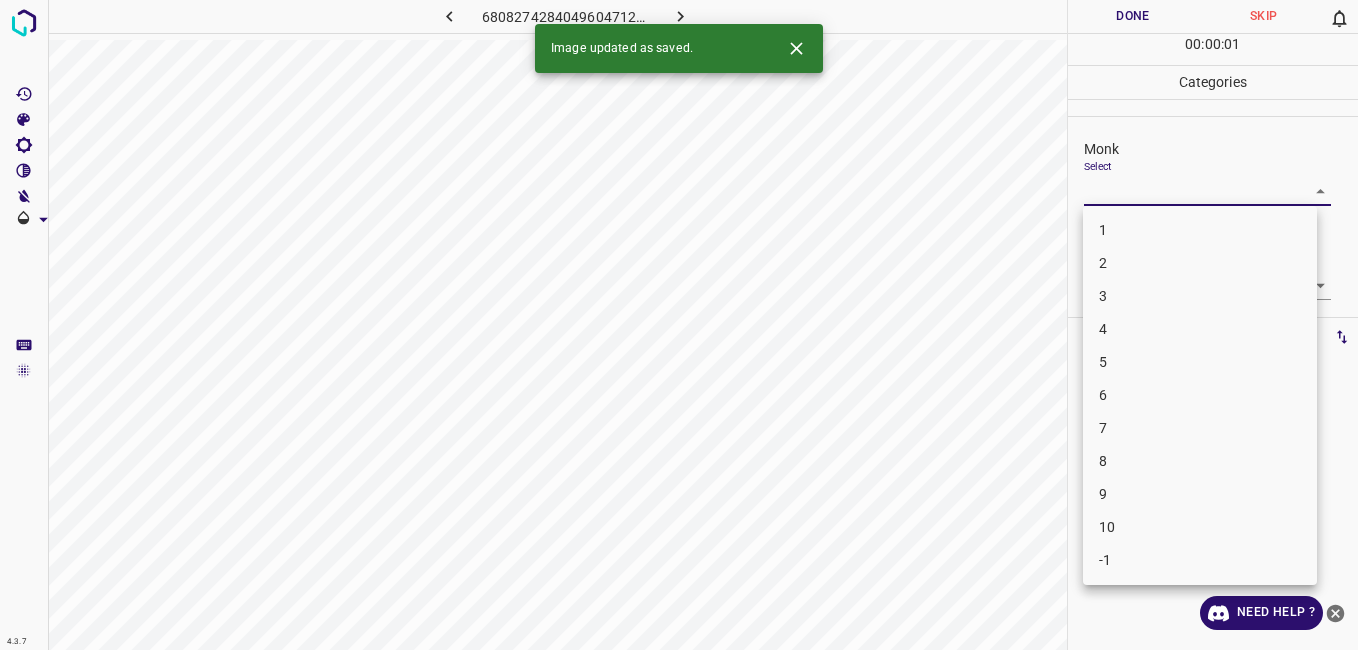 click on "4.3.7 [CREDIT_CARD_NUMBER].png Done Skip 0 00   : 00   : 01   Categories Monk   Select ​  [PERSON_NAME]   Select ​ Labels   0 Categories 1 Monk 2  [PERSON_NAME] Tools Space Change between modes (Draw & Edit) I Auto labeling R Restore zoom M Zoom in N Zoom out Delete Delete selecte label Filters Z Restore filters X Saturation filter C Brightness filter V Contrast filter B Gray scale filter General O Download Image updated as saved. Need Help ? - Text - Hide - Delete 1 2 3 4 5 6 7 8 9 10 -1" at bounding box center (679, 325) 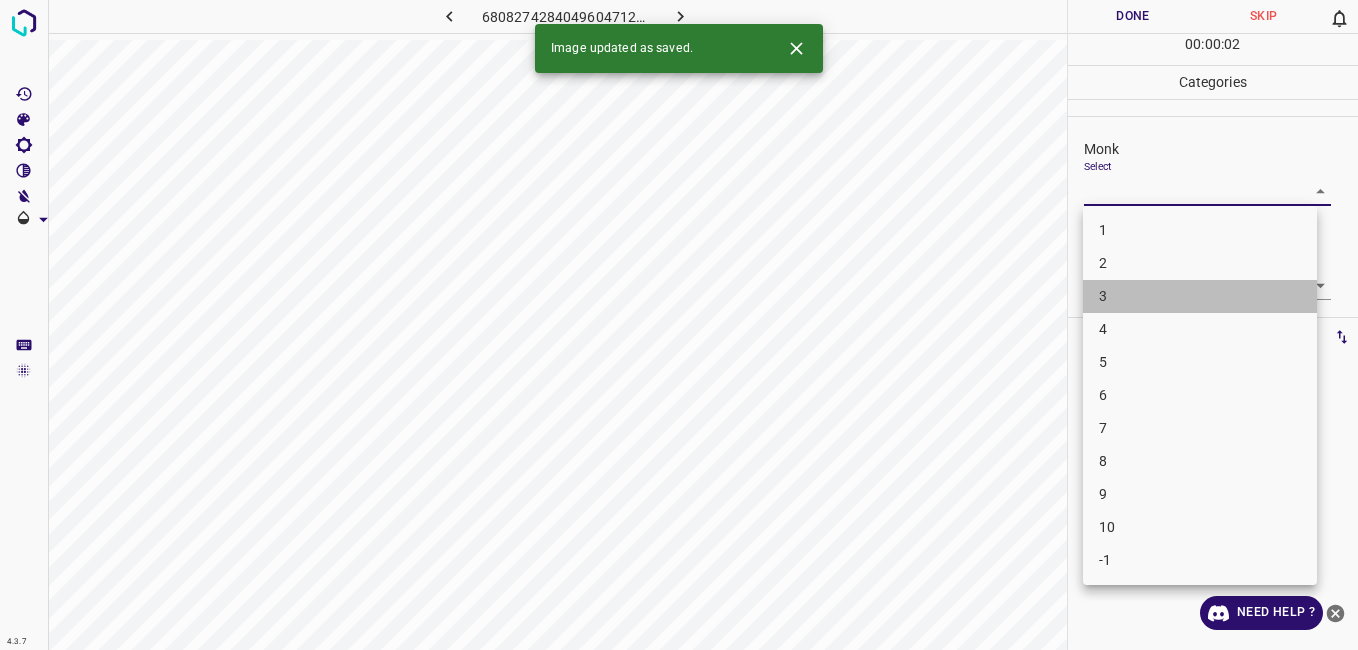 click on "3" at bounding box center [1200, 296] 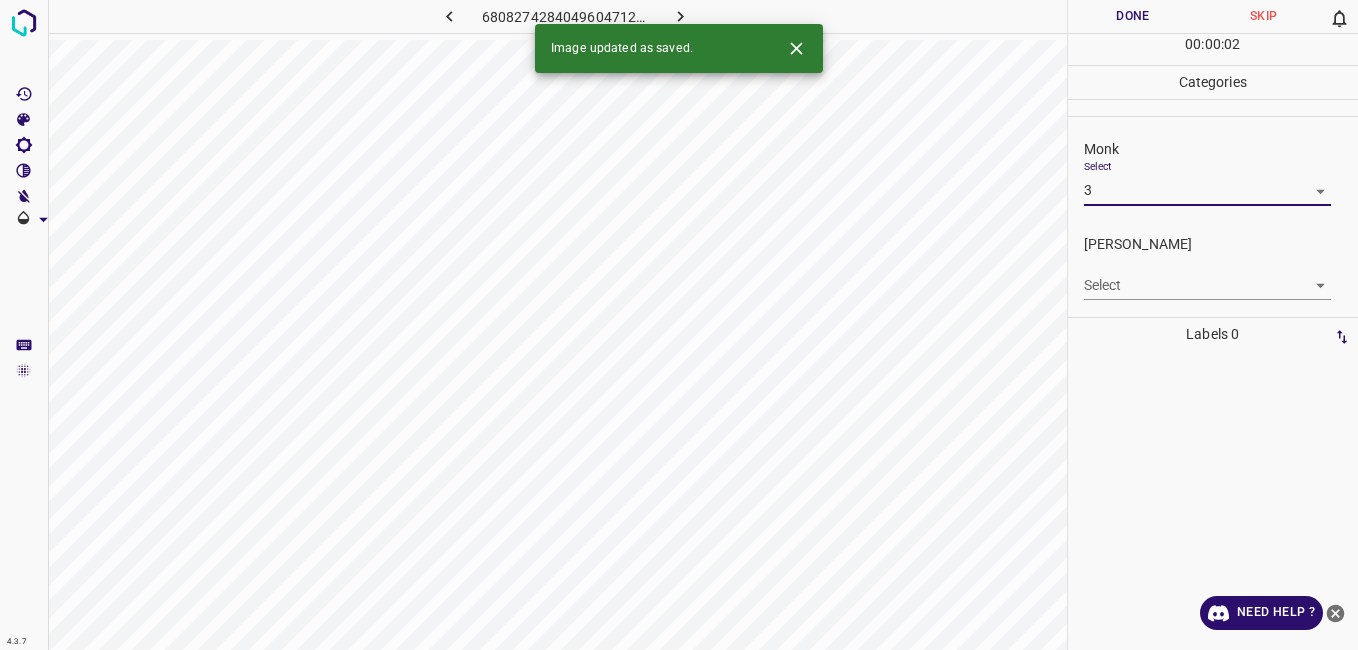 click on "4.3.7 [CREDIT_CARD_NUMBER].png Done Skip 0 00   : 00   : 02   Categories Monk   Select 3 3  [PERSON_NAME]   Select ​ Labels   0 Categories 1 Monk 2  [PERSON_NAME] Tools Space Change between modes (Draw & Edit) I Auto labeling R Restore zoom M Zoom in N Zoom out Delete Delete selecte label Filters Z Restore filters X Saturation filter C Brightness filter V Contrast filter B Gray scale filter General O Download Image updated as saved. Need Help ? - Text - Hide - Delete" at bounding box center [679, 325] 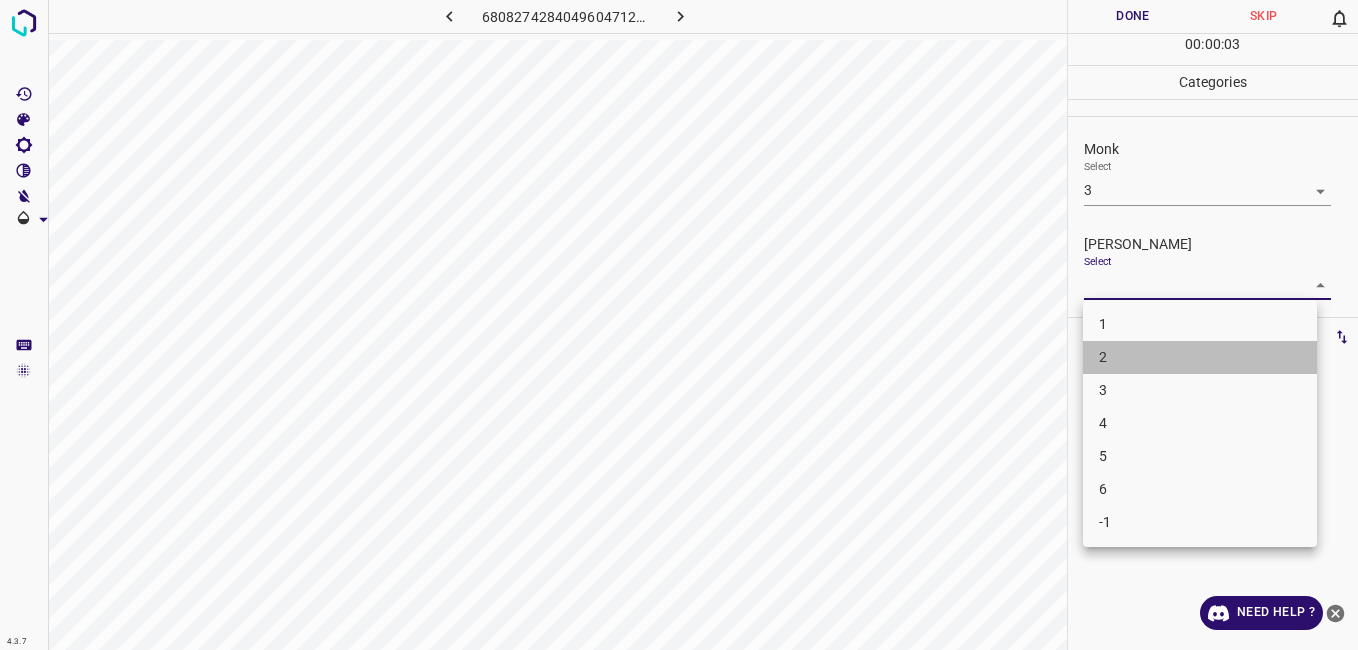 click on "2" at bounding box center (1200, 357) 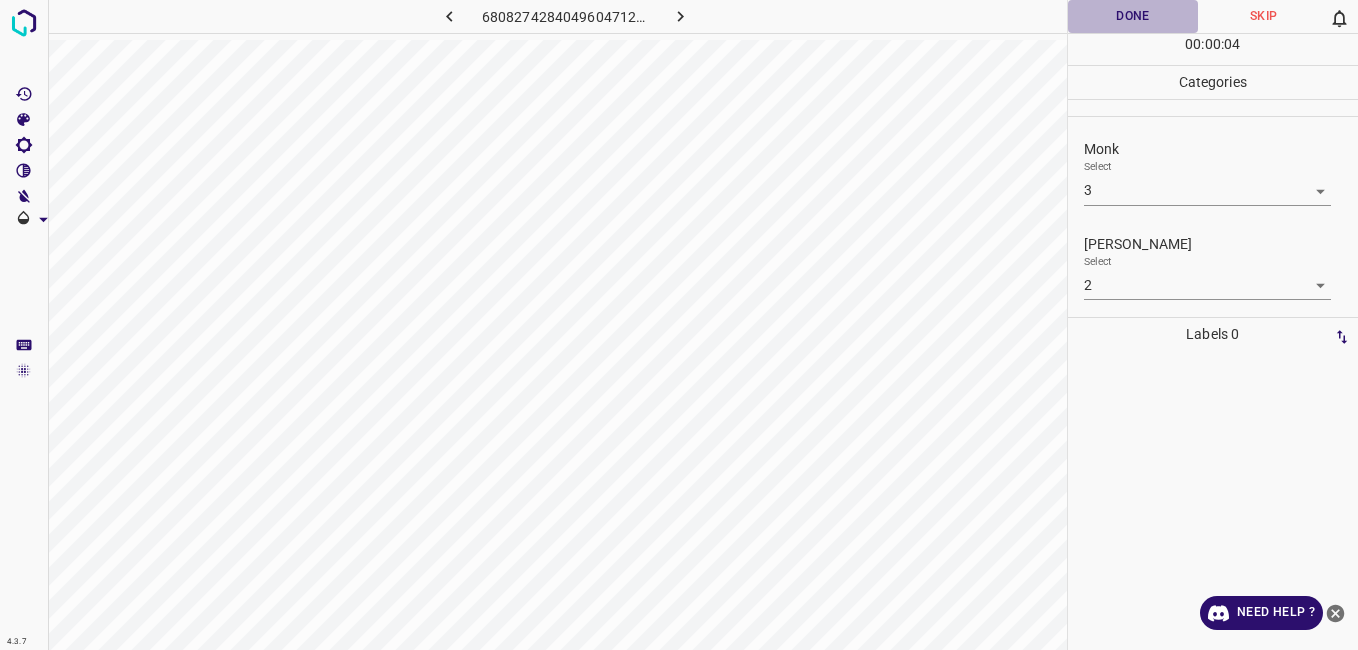 click on "Done" at bounding box center [1133, 16] 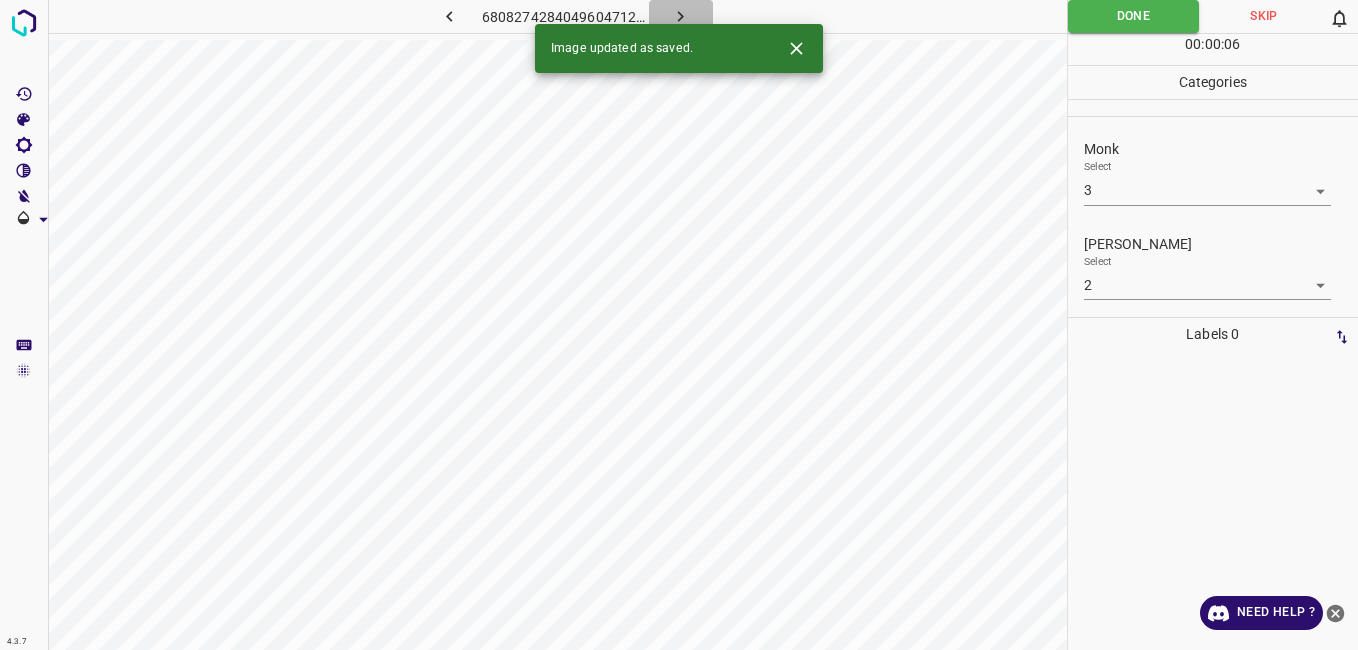 click 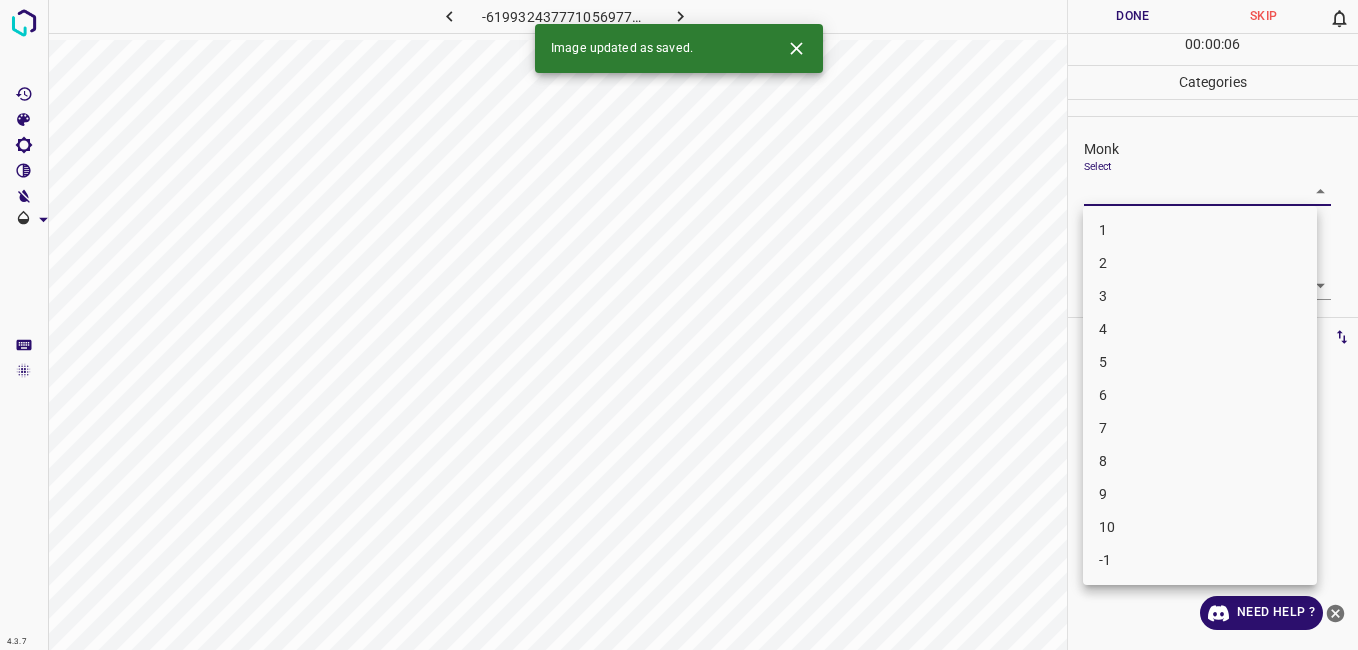 click on "4.3.7 -6199324377710569777.png Done Skip 0 00   : 00   : 06   Categories Monk   Select ​  [PERSON_NAME]   Select ​ Labels   0 Categories 1 Monk 2  [PERSON_NAME] Tools Space Change between modes (Draw & Edit) I Auto labeling R Restore zoom M Zoom in N Zoom out Delete Delete selecte label Filters Z Restore filters X Saturation filter C Brightness filter V Contrast filter B Gray scale filter General O Download Image updated as saved. Need Help ? - Text - Hide - Delete 1 2 3 4 5 6 7 8 9 10 -1" at bounding box center (679, 325) 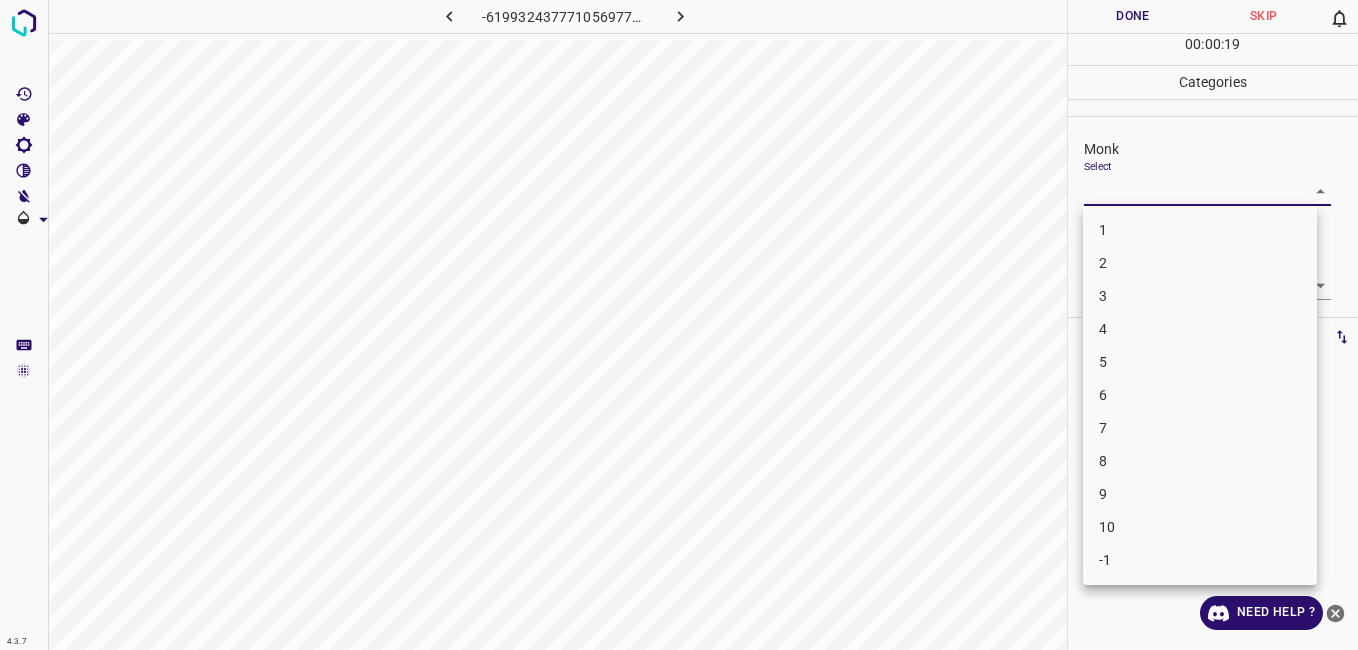 click on "3" at bounding box center [1200, 296] 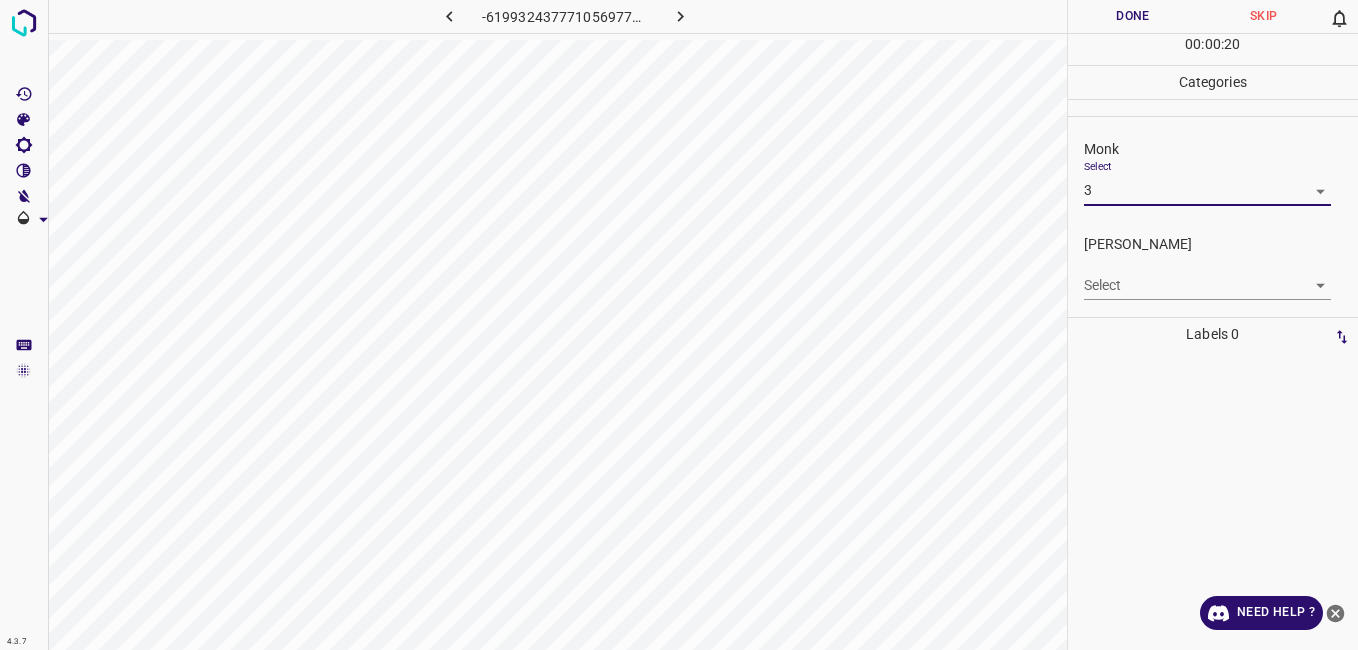 click on "4.3.7 -6199324377710569777.png Done Skip 0 00   : 00   : 20   Categories Monk   Select 3 3  [PERSON_NAME]   Select ​ Labels   0 Categories 1 Monk 2  [PERSON_NAME] Tools Space Change between modes (Draw & Edit) I Auto labeling R Restore zoom M Zoom in N Zoom out Delete Delete selecte label Filters Z Restore filters X Saturation filter C Brightness filter V Contrast filter B Gray scale filter General O Download Need Help ? - Text - Hide - Delete" at bounding box center (679, 325) 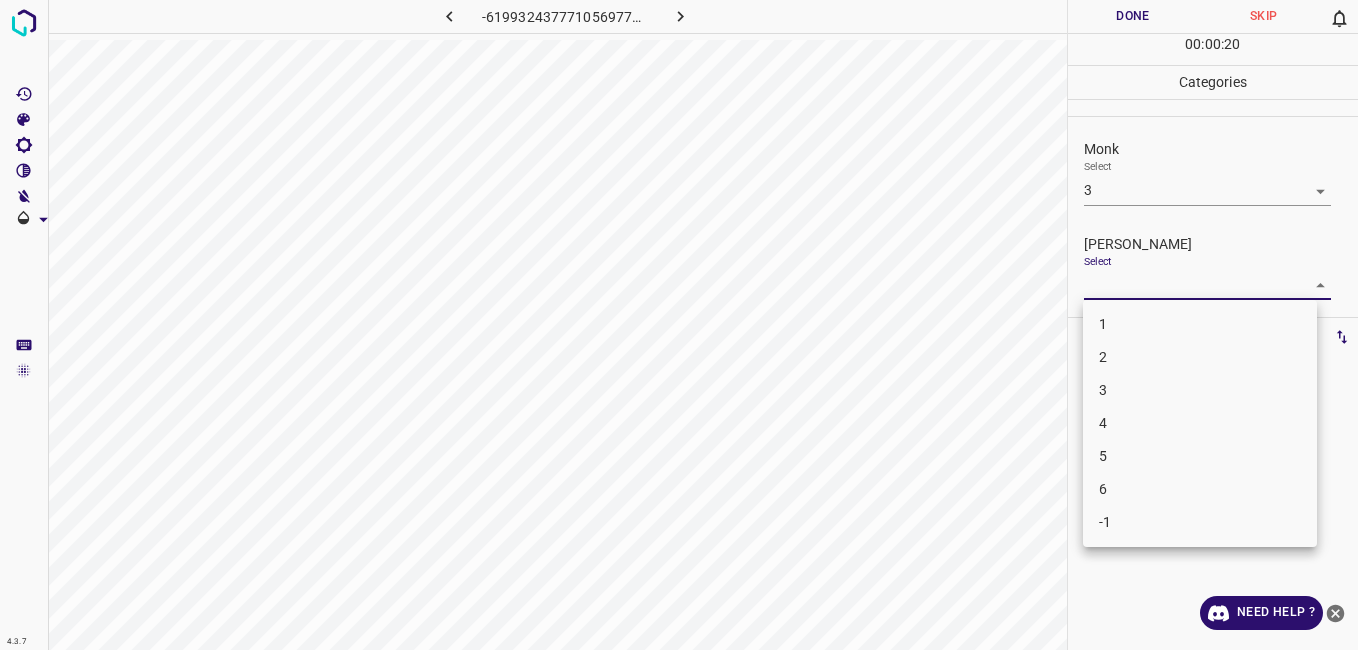 click on "2" at bounding box center [1200, 357] 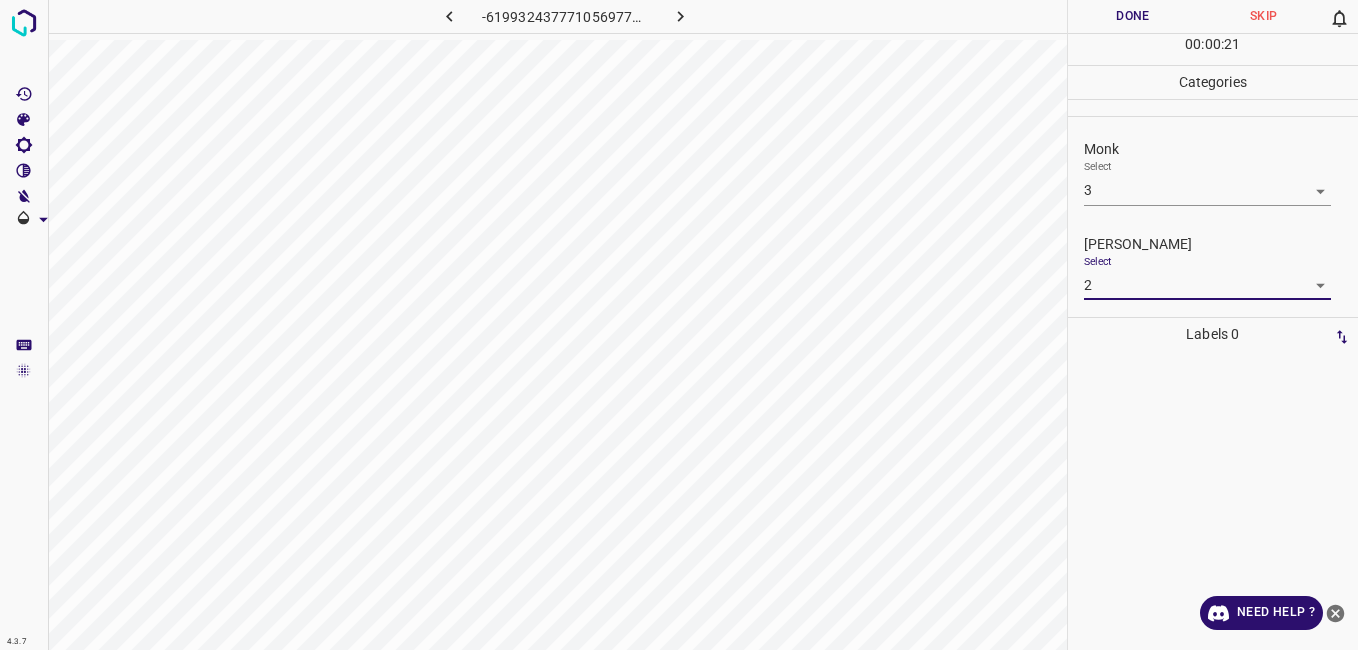 click on "Done" at bounding box center (1133, 16) 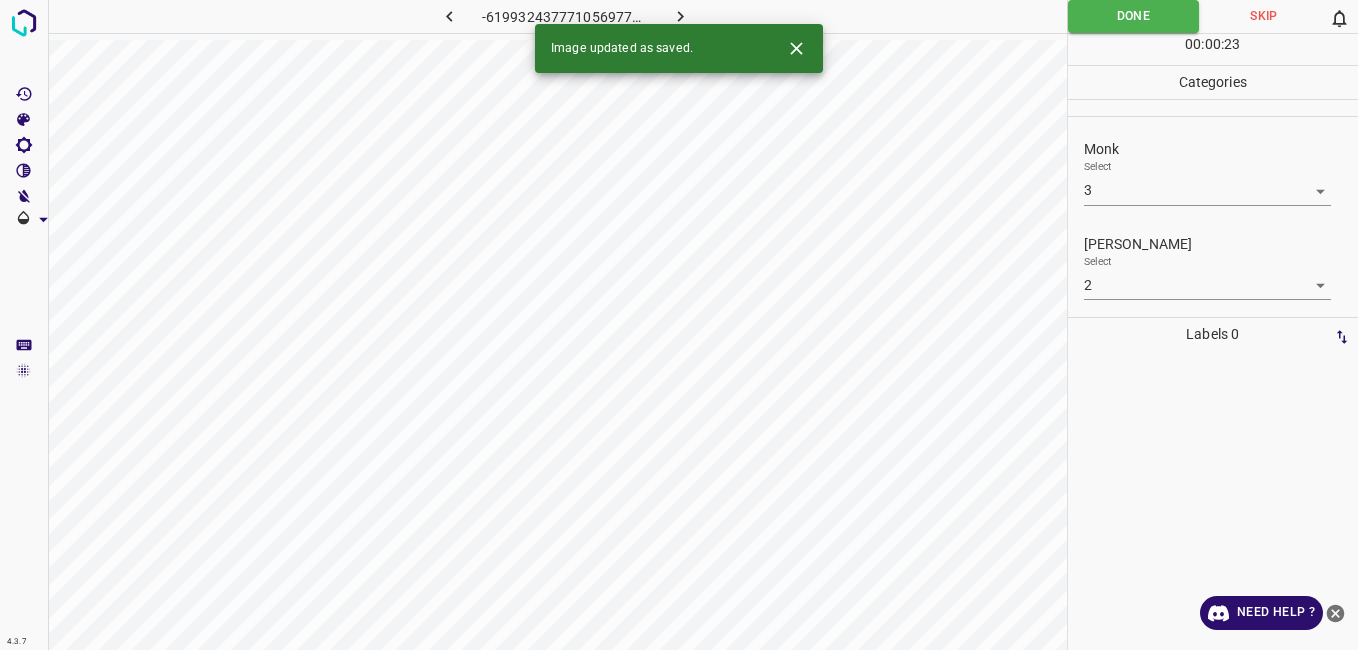 click at bounding box center (681, 16) 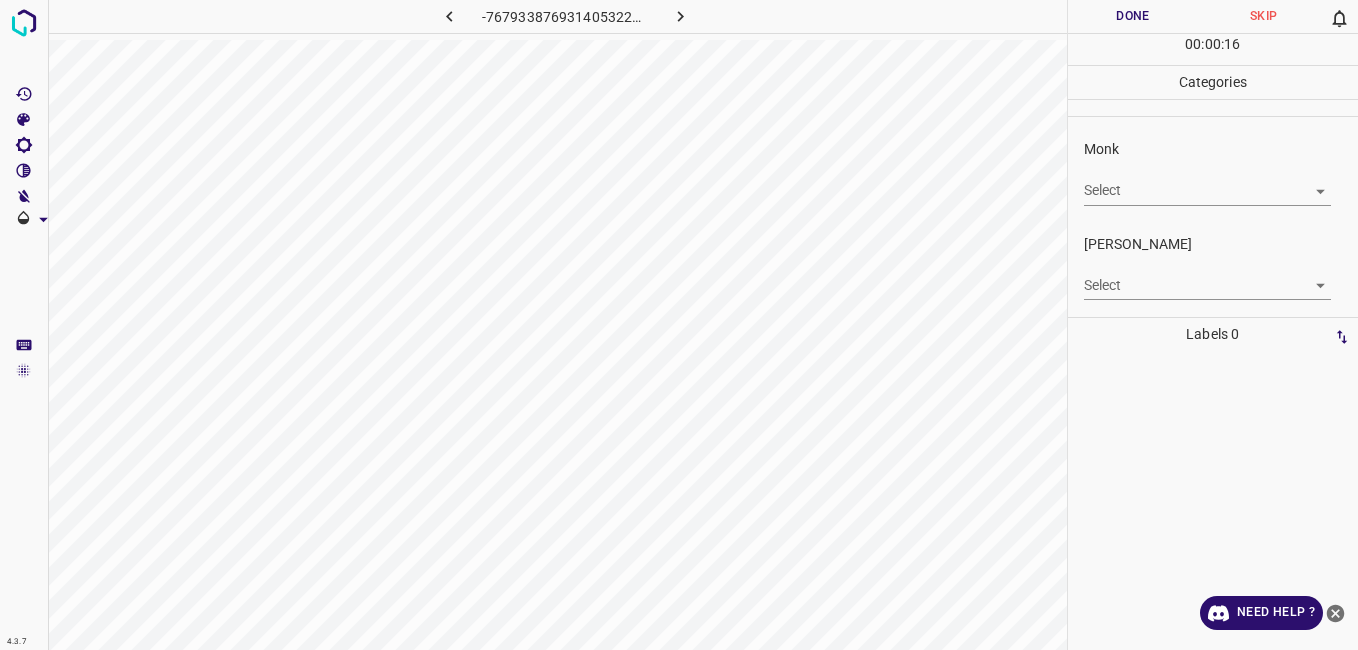 click on "Select ​" at bounding box center (1207, 182) 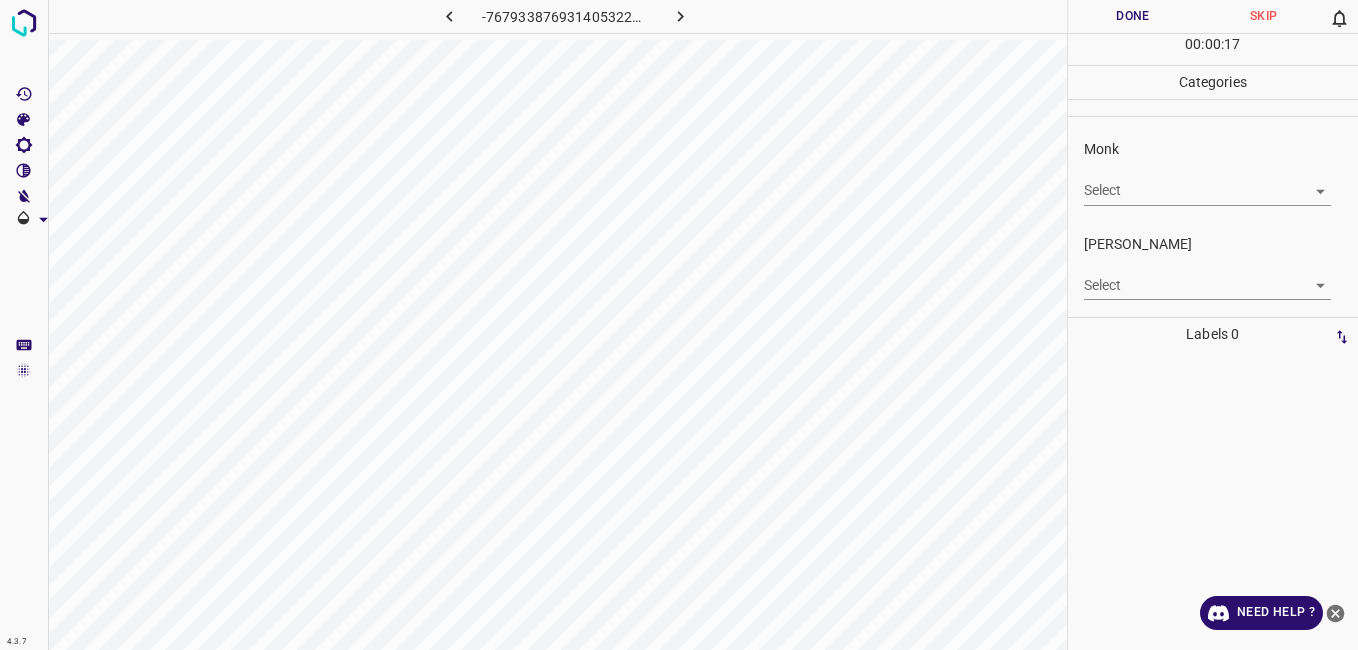 click on "4.3.7 -7679338769314053222.png Done Skip 0 00   : 00   : 17   Categories Monk   Select ​  [PERSON_NAME]   Select ​ Labels   0 Categories 1 Monk 2  [PERSON_NAME] Tools Space Change between modes (Draw & Edit) I Auto labeling R Restore zoom M Zoom in N Zoom out Delete Delete selecte label Filters Z Restore filters X Saturation filter C Brightness filter V Contrast filter B Gray scale filter General O Download Need Help ? - Text - Hide - Delete" at bounding box center [679, 325] 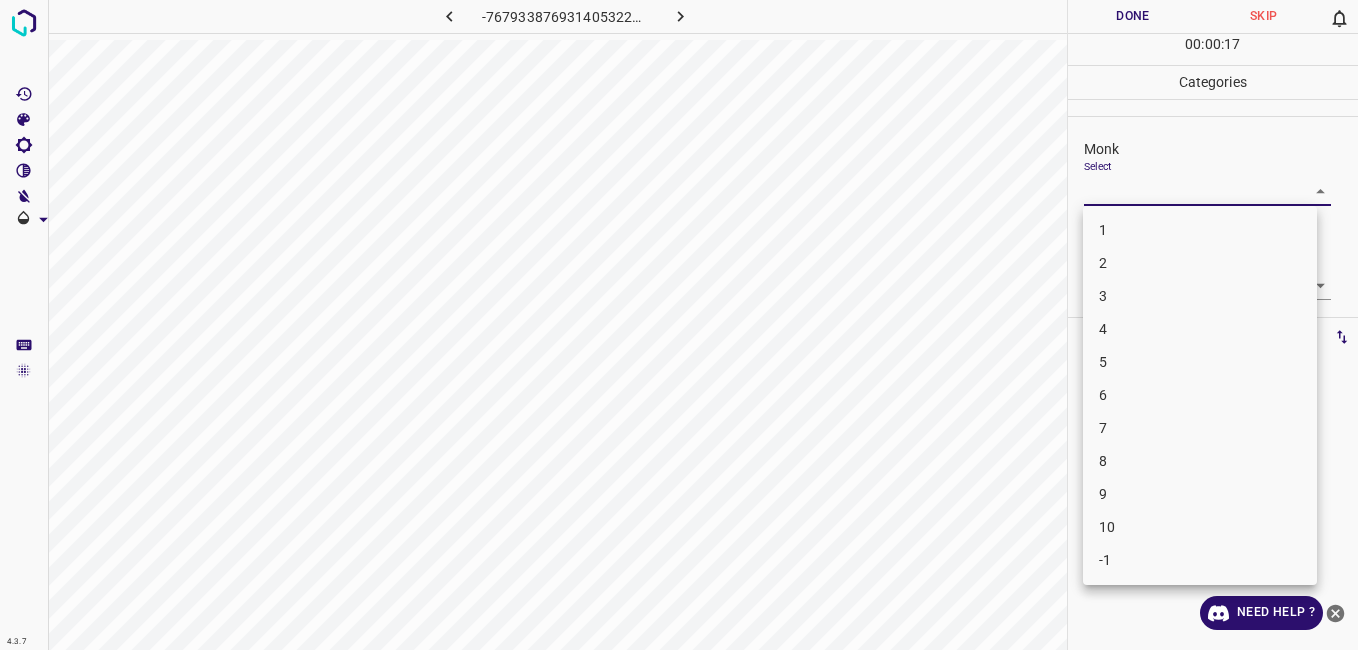 click on "2" at bounding box center [1200, 263] 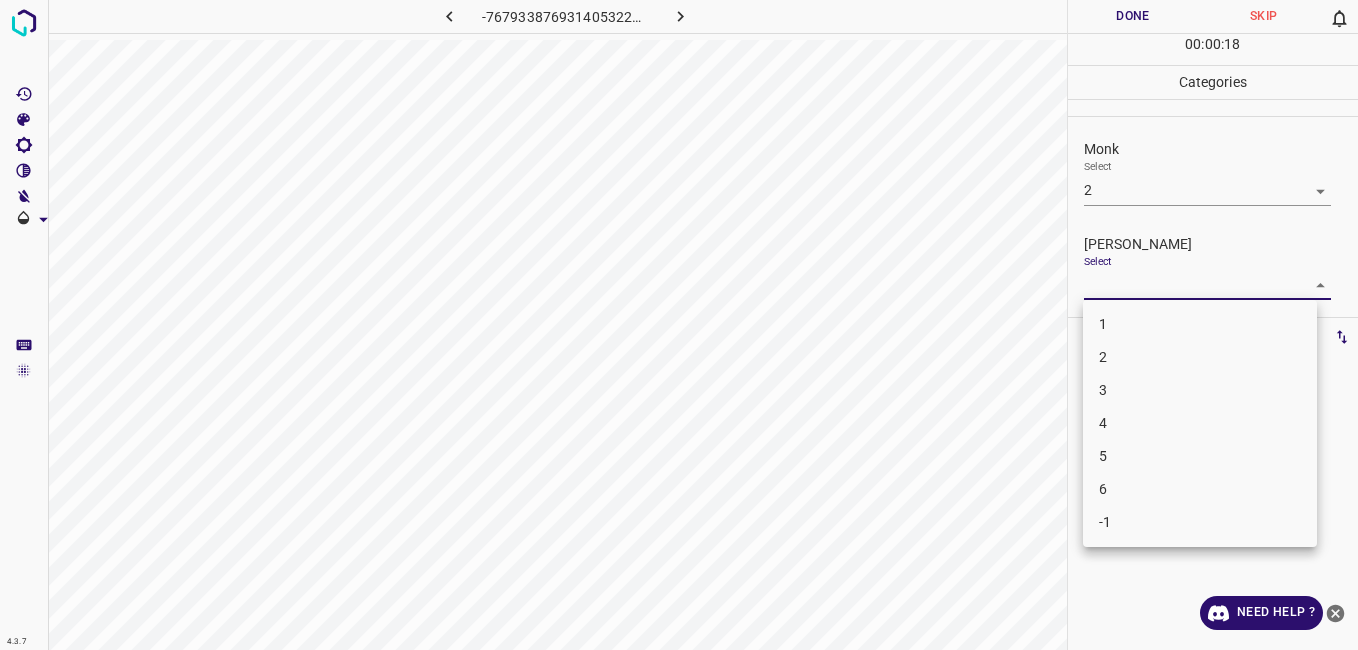 click on "4.3.7 -7679338769314053222.png Done Skip 0 00   : 00   : 18   Categories Monk   Select 2 2  [PERSON_NAME]   Select ​ Labels   0 Categories 1 Monk 2  [PERSON_NAME] Tools Space Change between modes (Draw & Edit) I Auto labeling R Restore zoom M Zoom in N Zoom out Delete Delete selecte label Filters Z Restore filters X Saturation filter C Brightness filter V Contrast filter B Gray scale filter General O Download Need Help ? - Text - Hide - Delete 1 2 3 4 5 6 -1" at bounding box center [679, 325] 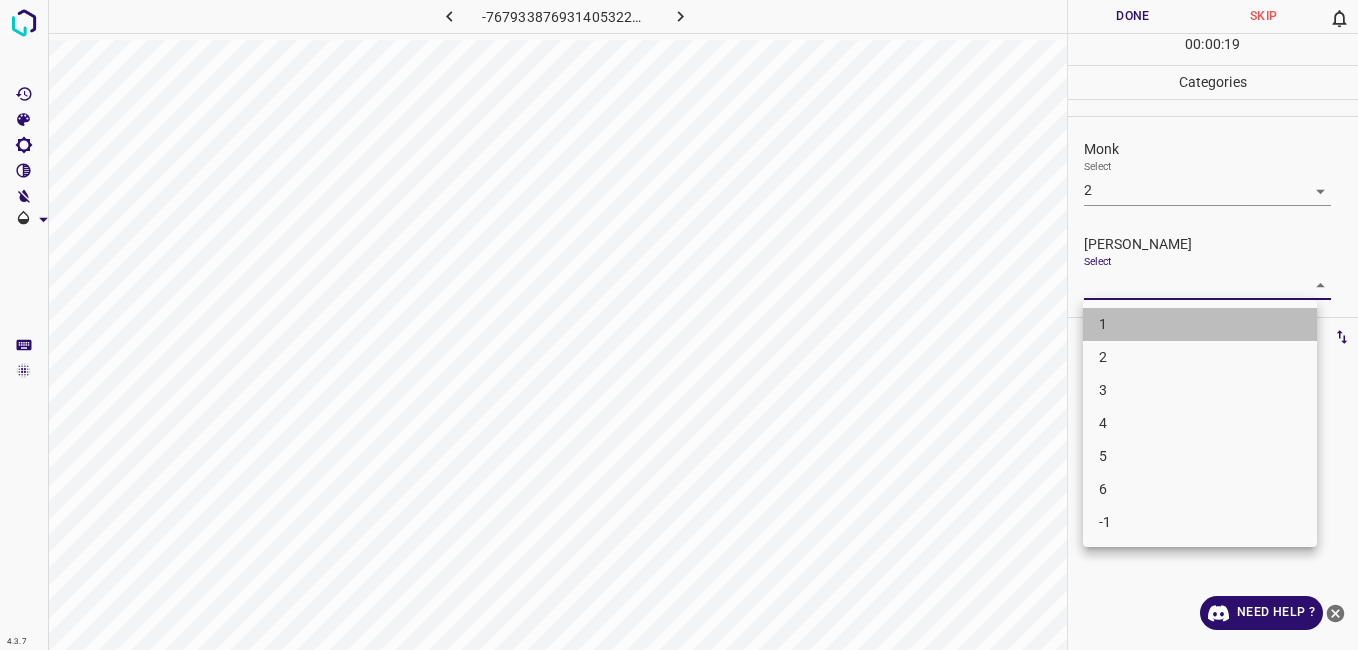 click on "1" at bounding box center (1200, 324) 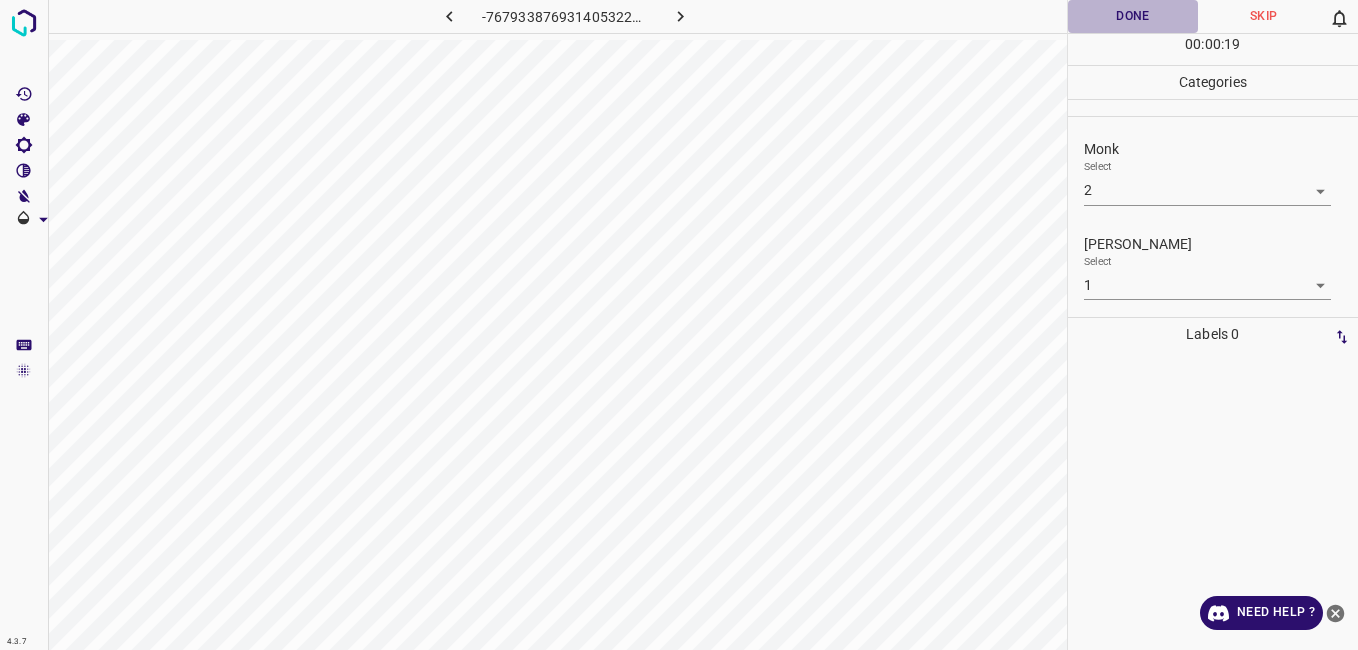 click on "Done" at bounding box center [1133, 16] 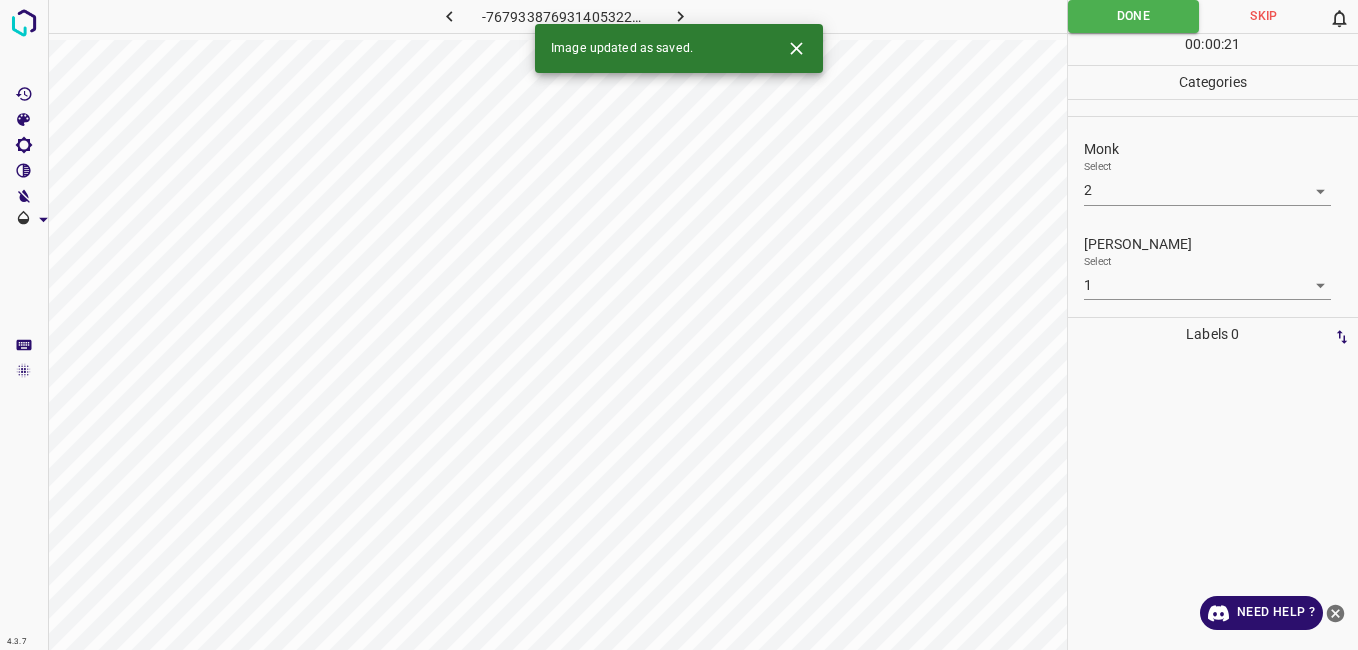 click 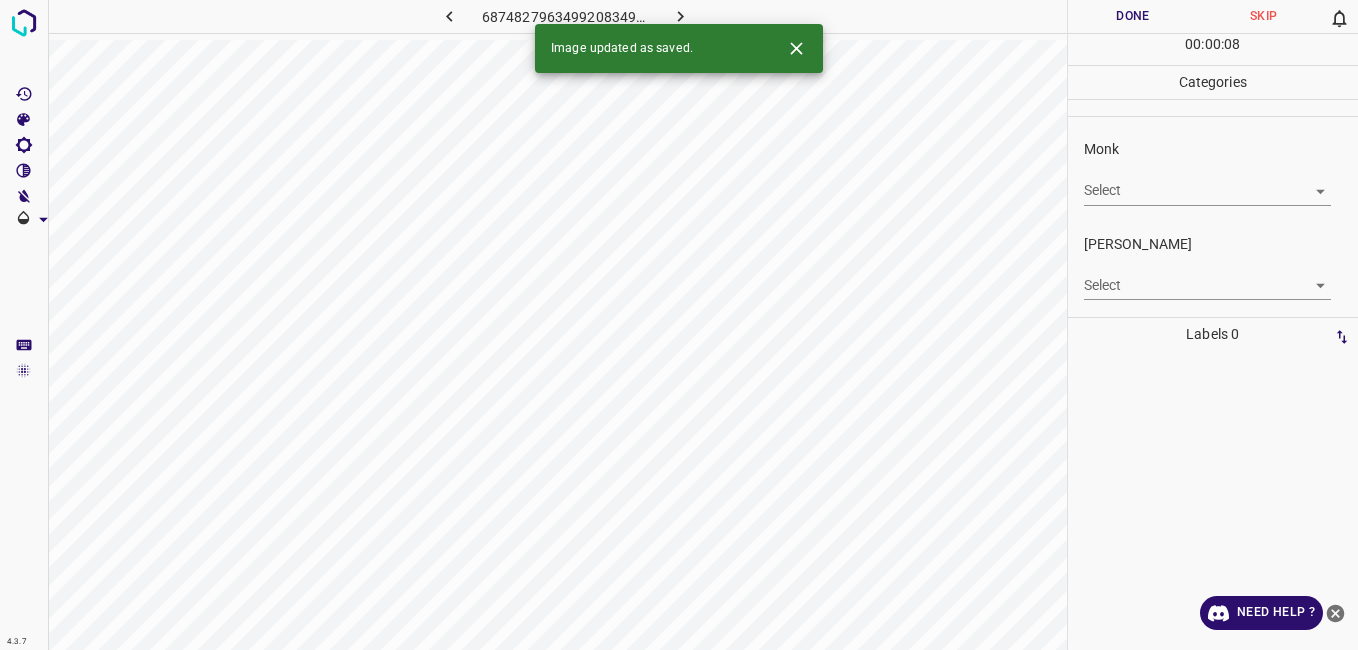 click on "4.3.7 6874827963499208349.png Done Skip 0 00   : 00   : 08   Categories Monk   Select ​  [PERSON_NAME]   Select ​ Labels   0 Categories 1 Monk 2  [PERSON_NAME] Tools Space Change between modes (Draw & Edit) I Auto labeling R Restore zoom M Zoom in N Zoom out Delete Delete selecte label Filters Z Restore filters X Saturation filter C Brightness filter V Contrast filter B Gray scale filter General O Download Image updated as saved. Need Help ? - Text - Hide - Delete" at bounding box center (679, 325) 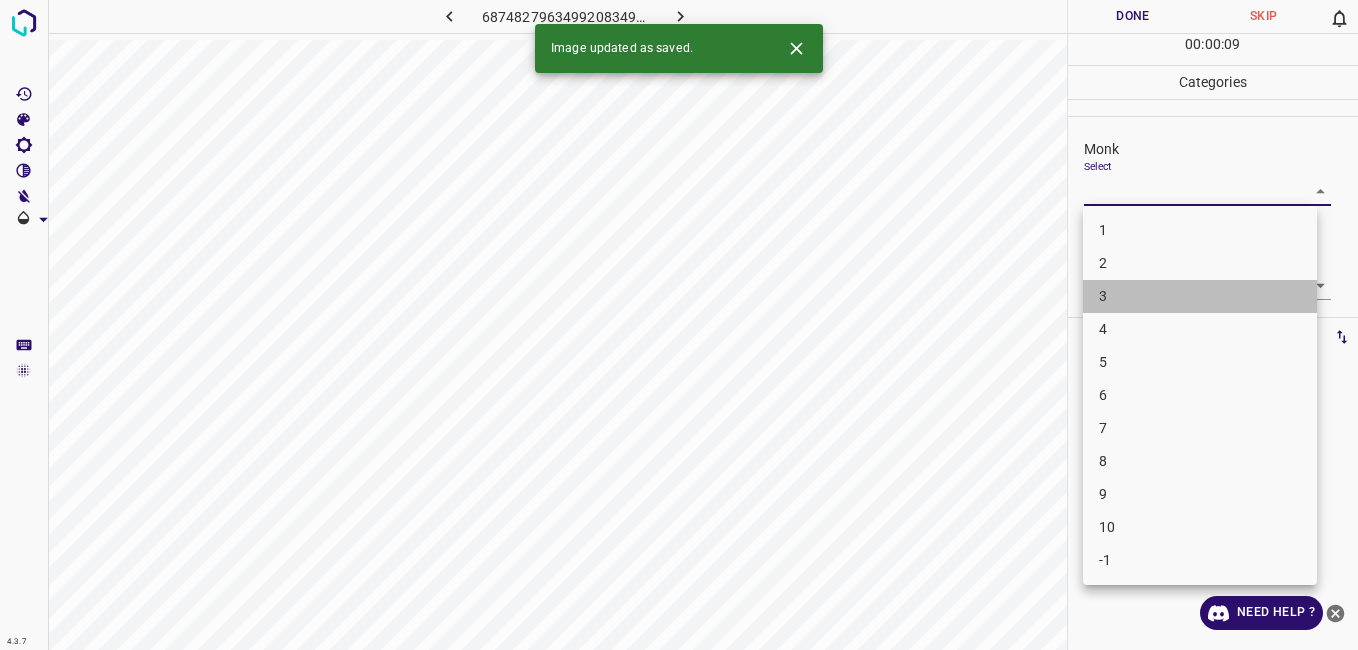 click on "3" at bounding box center (1200, 296) 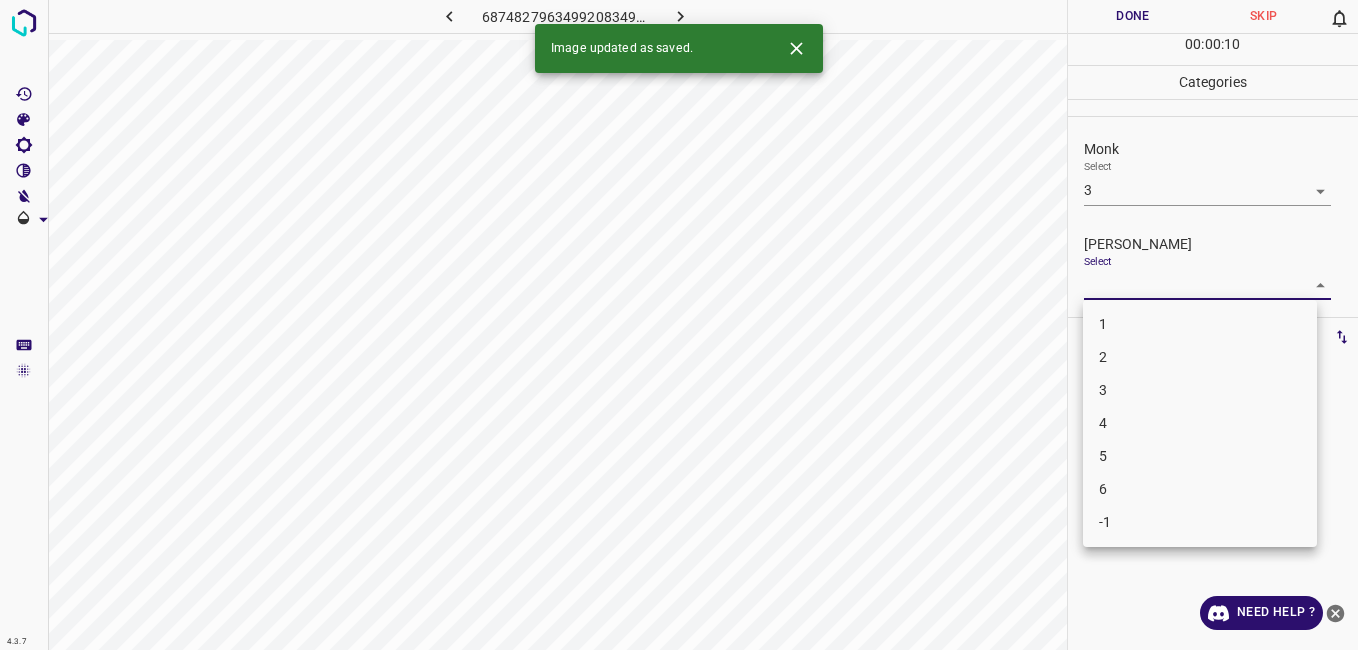 click on "4.3.7 6874827963499208349.png Done Skip 0 00   : 00   : 10   Categories Monk   Select 3 3  [PERSON_NAME]   Select ​ Labels   0 Categories 1 Monk 2  [PERSON_NAME] Tools Space Change between modes (Draw & Edit) I Auto labeling R Restore zoom M Zoom in N Zoom out Delete Delete selecte label Filters Z Restore filters X Saturation filter C Brightness filter V Contrast filter B Gray scale filter General O Download Image updated as saved. Need Help ? - Text - Hide - Delete 1 2 3 4 5 6 -1" at bounding box center (679, 325) 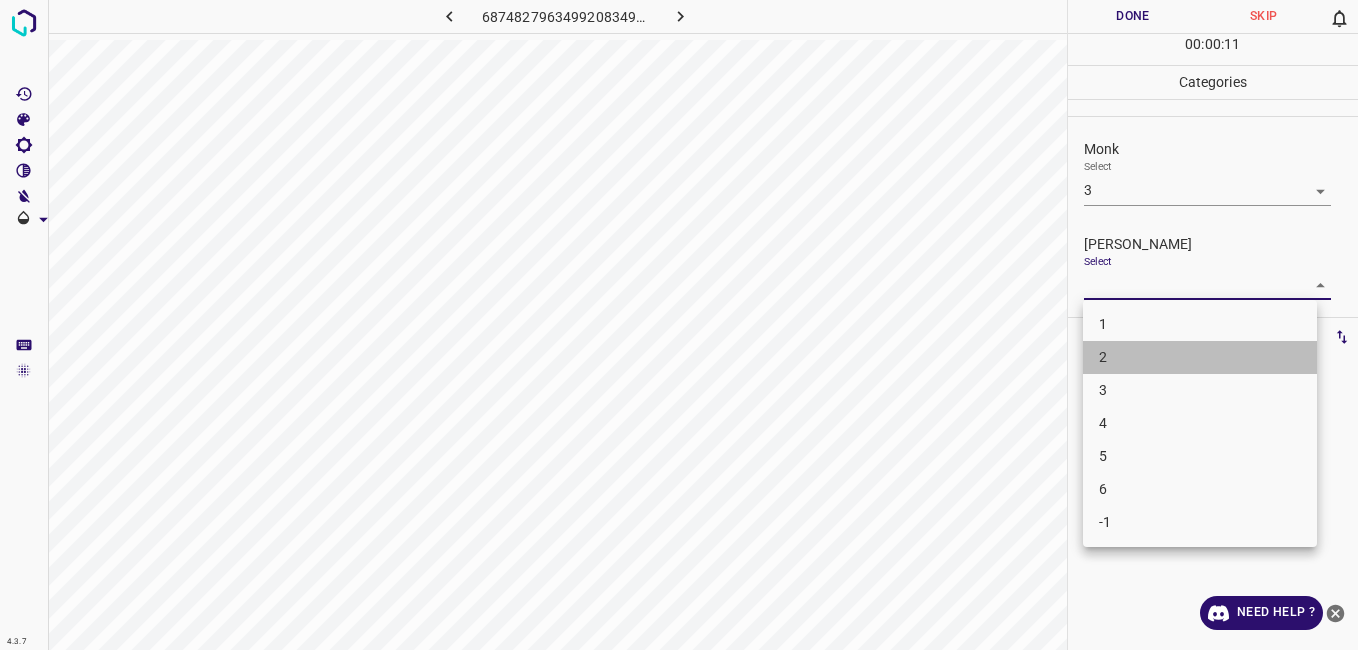 click on "2" at bounding box center [1200, 357] 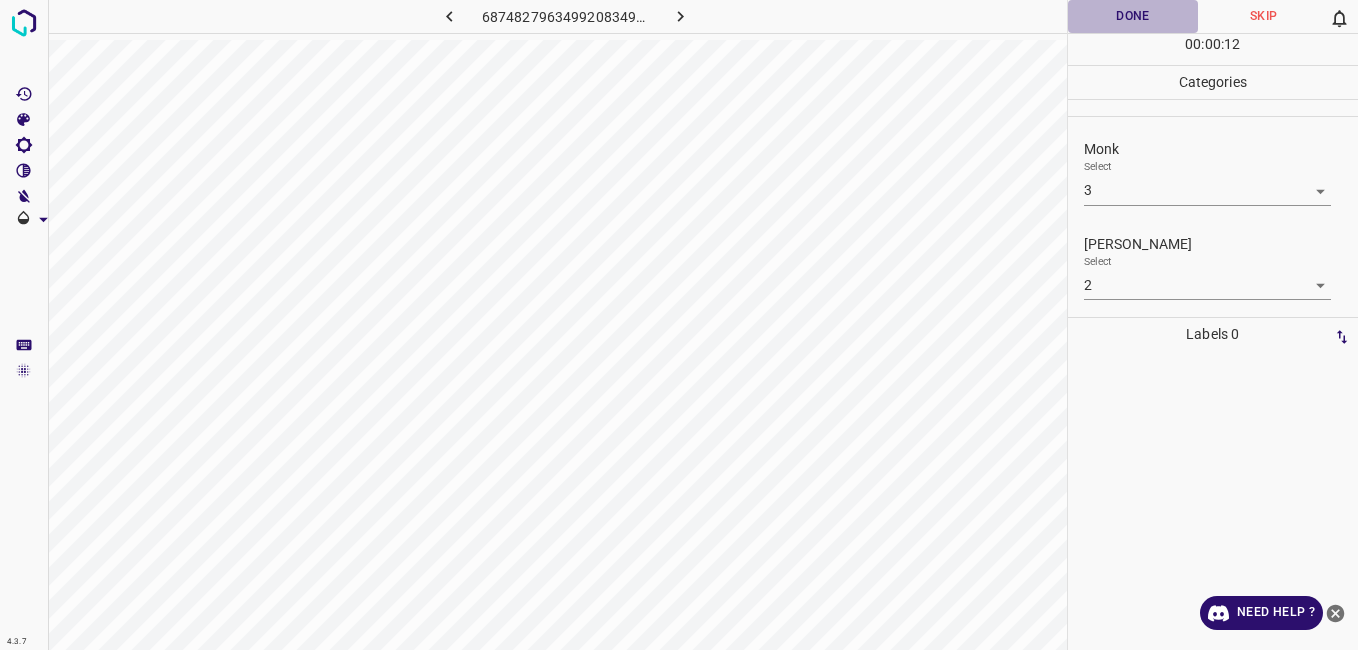 click on "Done" at bounding box center [1133, 16] 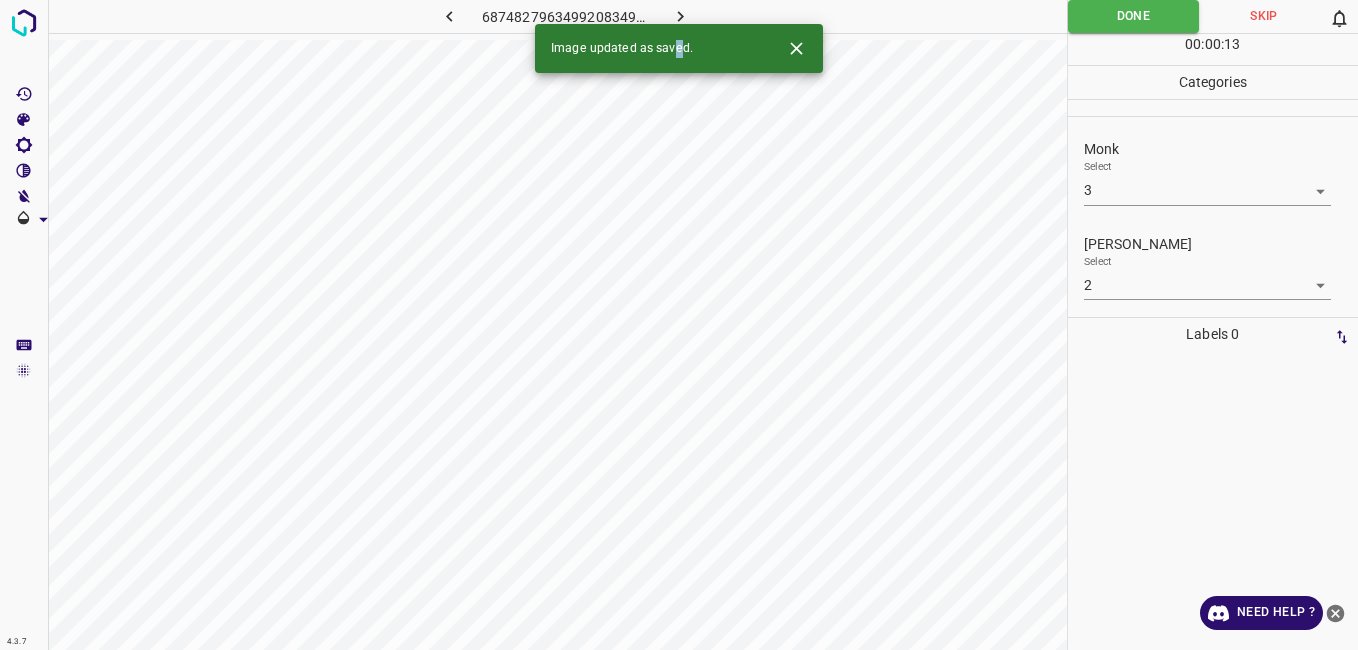 click on "Image updated as saved." at bounding box center (679, 48) 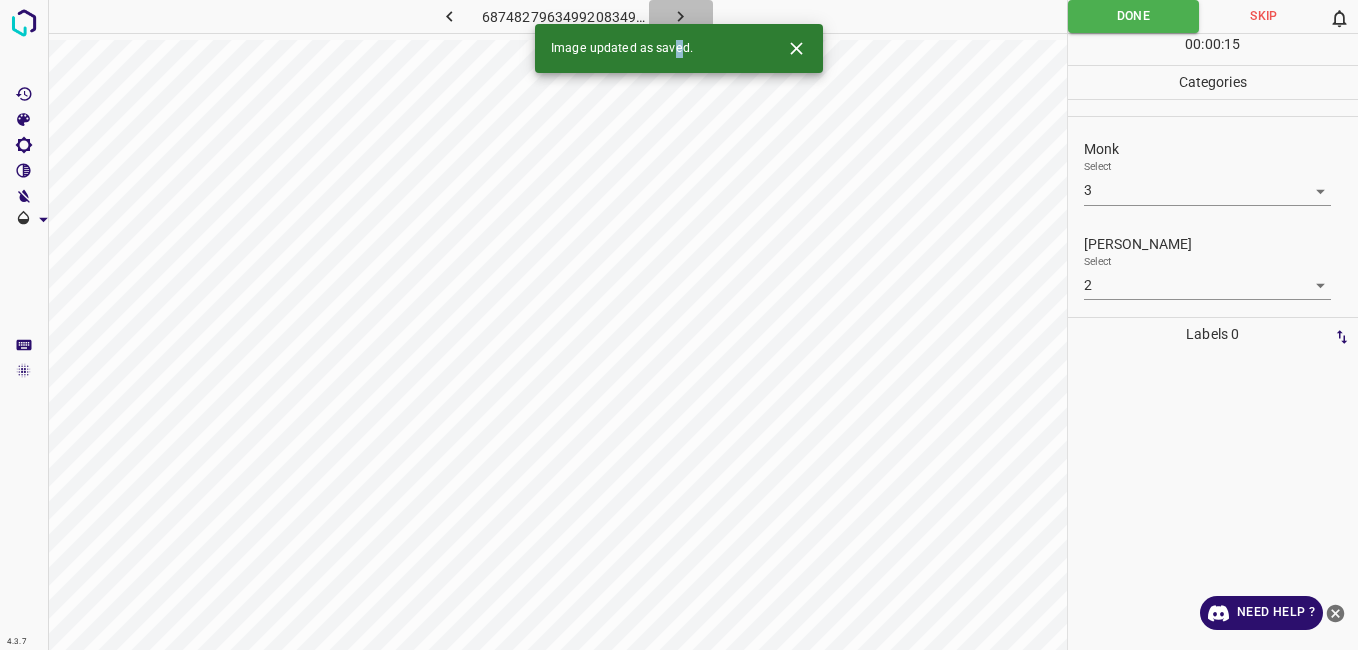 drag, startPoint x: 681, startPoint y: 43, endPoint x: 681, endPoint y: 13, distance: 30 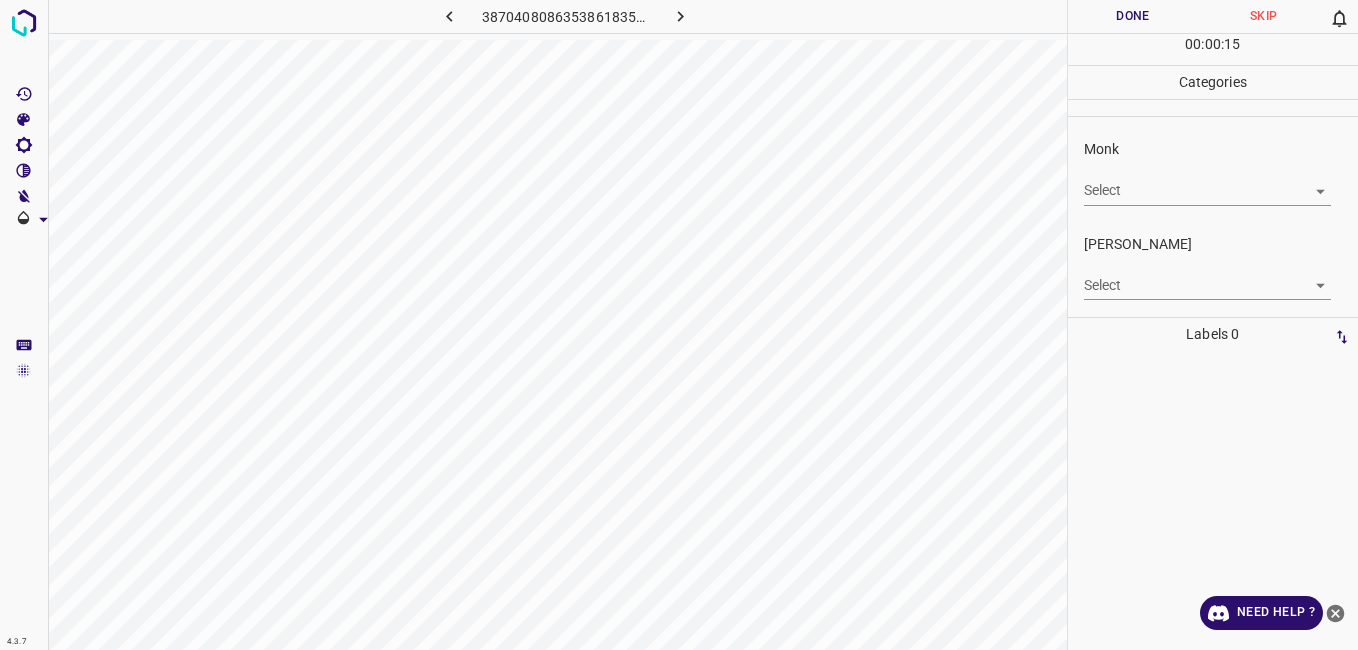 click on "Select ​" at bounding box center (1207, 182) 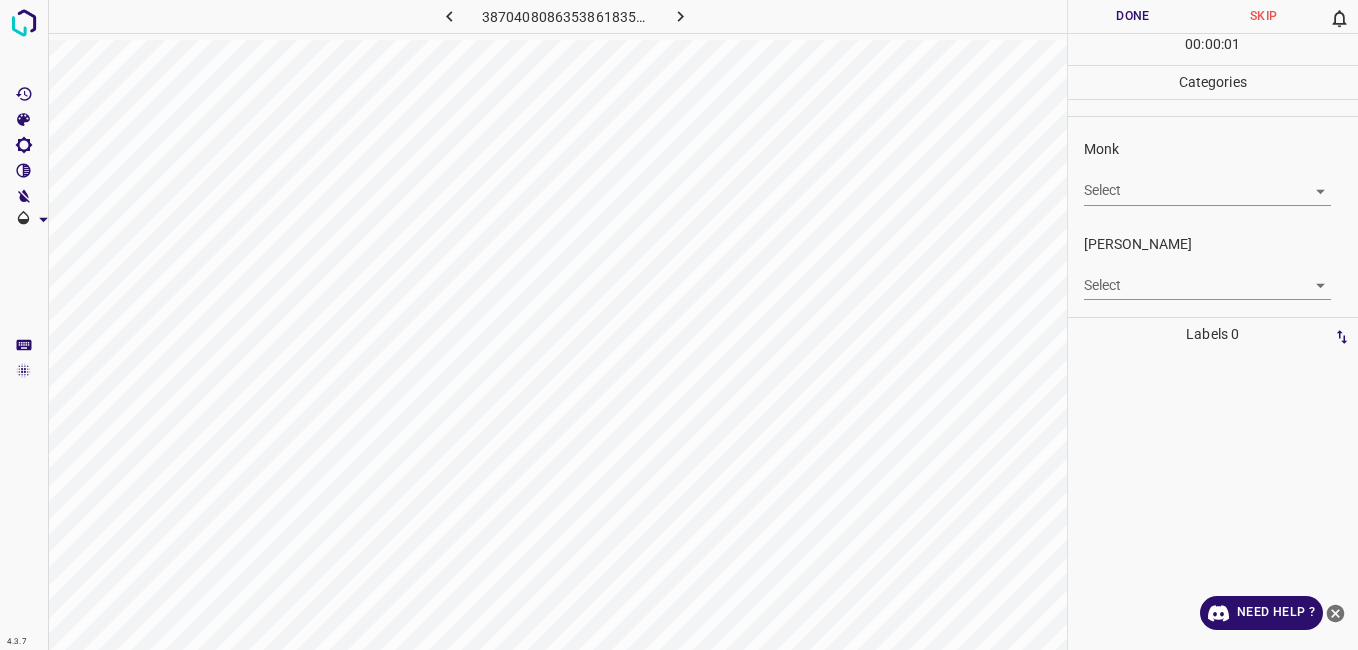 click on "Monk   Select ​" at bounding box center (1213, 172) 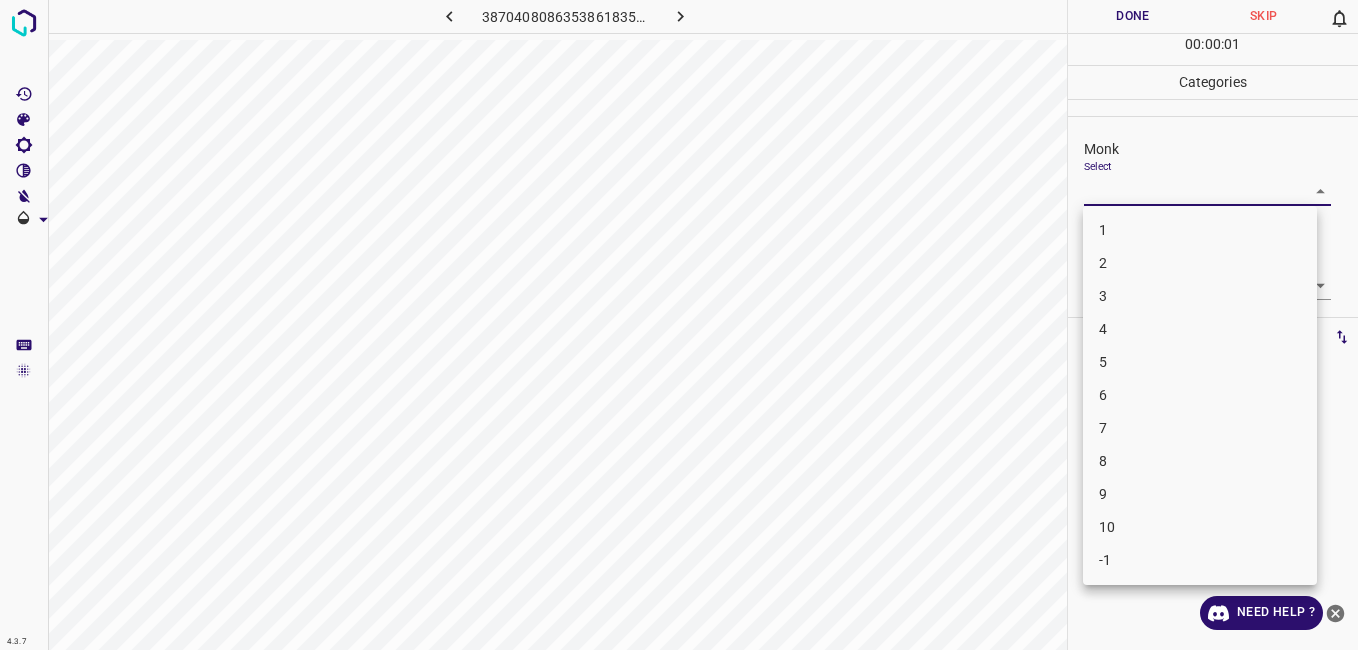 click on "4.3.7 3870408086353861835.png Done Skip 0 00   : 00   : 01   Categories Monk   Select ​  [PERSON_NAME]   Select ​ Labels   0 Categories 1 Monk 2  [PERSON_NAME] Tools Space Change between modes (Draw & Edit) I Auto labeling R Restore zoom M Zoom in N Zoom out Delete Delete selecte label Filters Z Restore filters X Saturation filter C Brightness filter V Contrast filter B Gray scale filter General O Download Need Help ? - Text - Hide - Delete 1 2 3 4 5 6 7 8 9 10 -1" at bounding box center [679, 325] 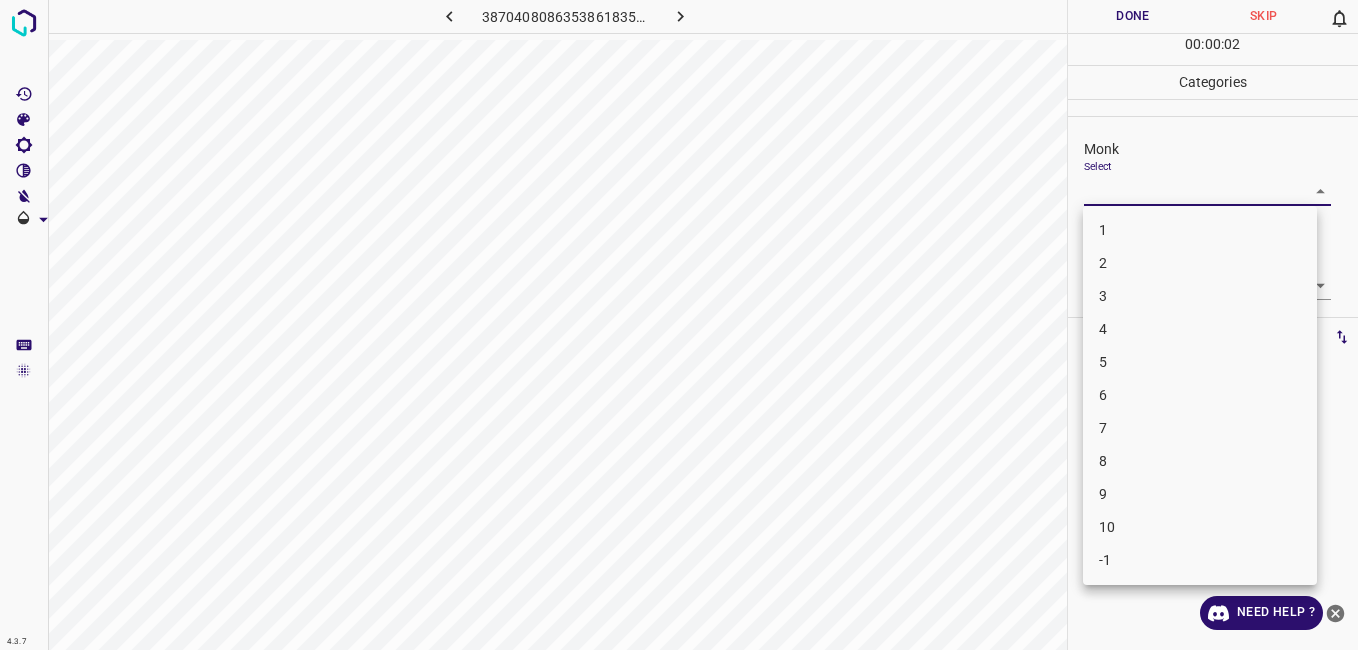 click on "4" at bounding box center [1200, 329] 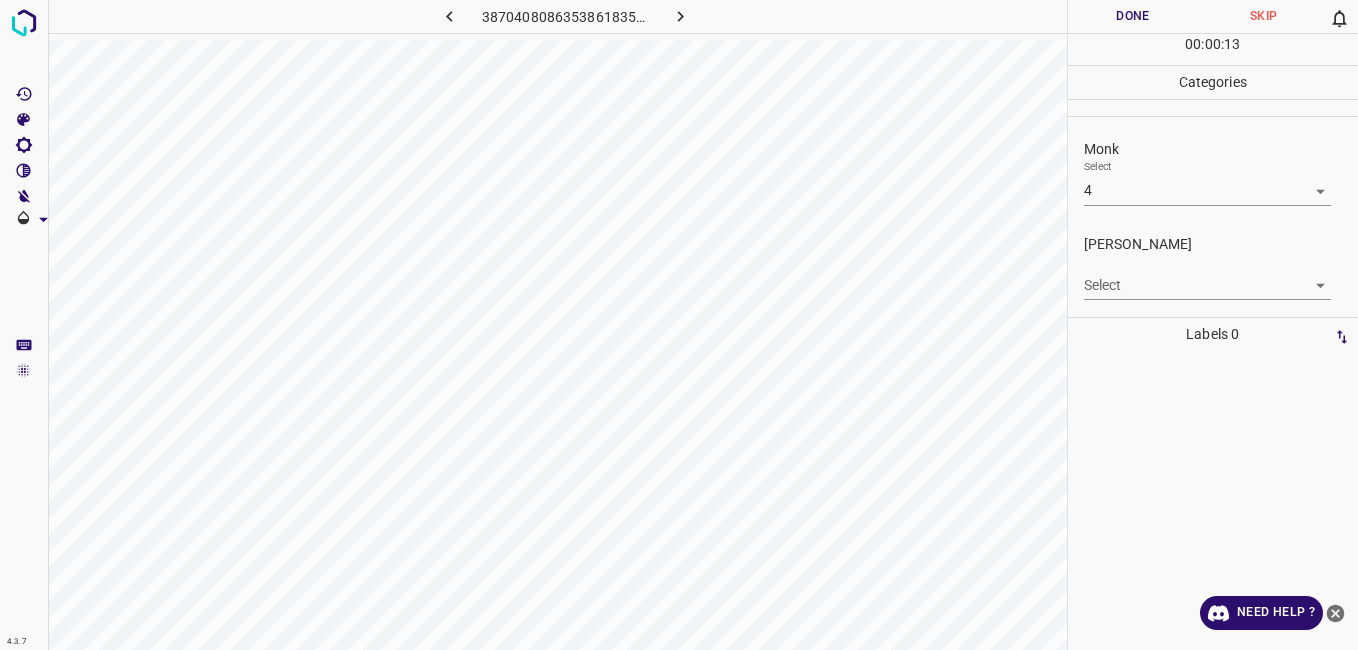 click on "[PERSON_NAME]   Select ​" at bounding box center [1213, 267] 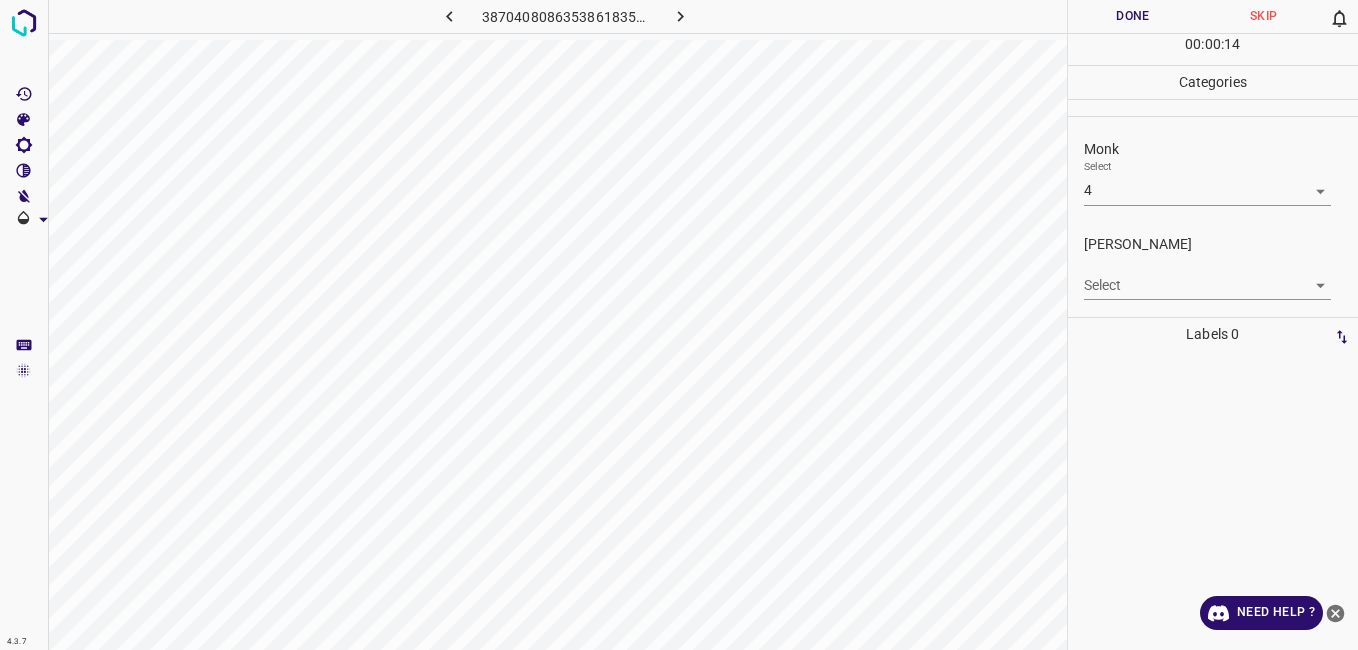 click on "Select ​" at bounding box center [1207, 277] 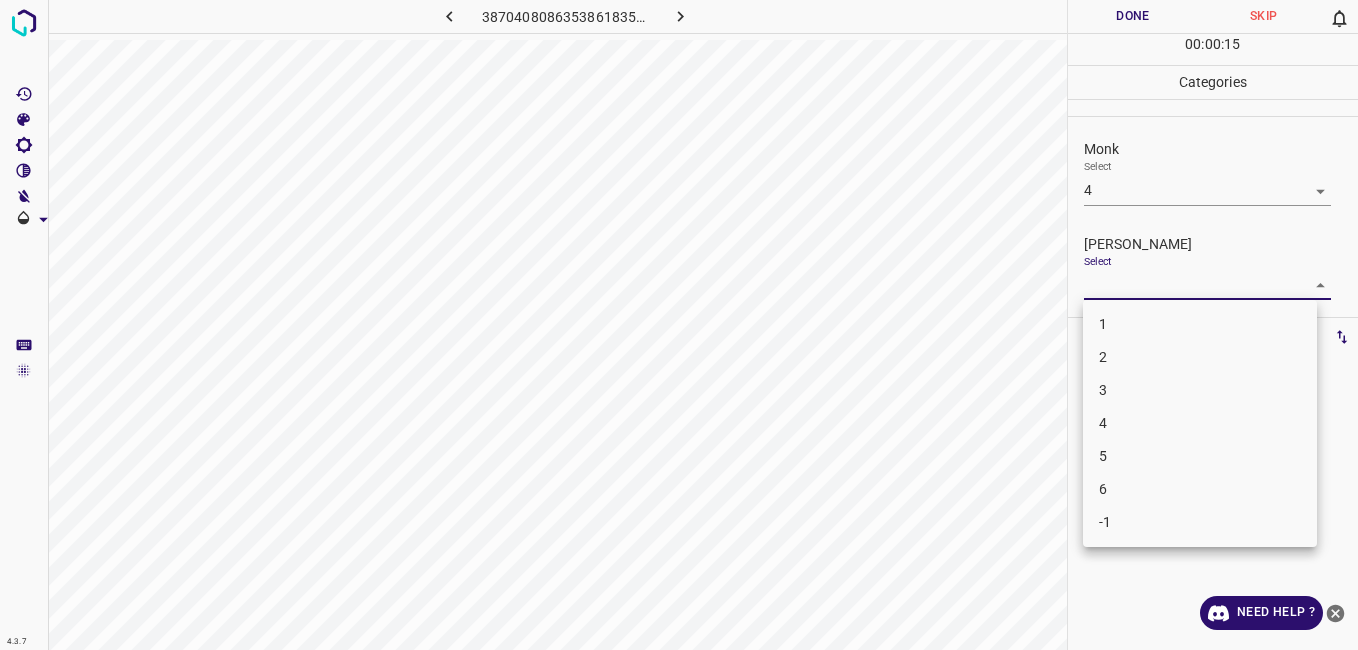 click on "4.3.7 3870408086353861835.png Done Skip 0 00   : 00   : 15   Categories Monk   Select 4 4  [PERSON_NAME]   Select ​ Labels   0 Categories 1 Monk 2  [PERSON_NAME] Tools Space Change between modes (Draw & Edit) I Auto labeling R Restore zoom M Zoom in N Zoom out Delete Delete selecte label Filters Z Restore filters X Saturation filter C Brightness filter V Contrast filter B Gray scale filter General O Download Need Help ? - Text - Hide - Delete 1 2 3 4 5 6 -1" at bounding box center [679, 325] 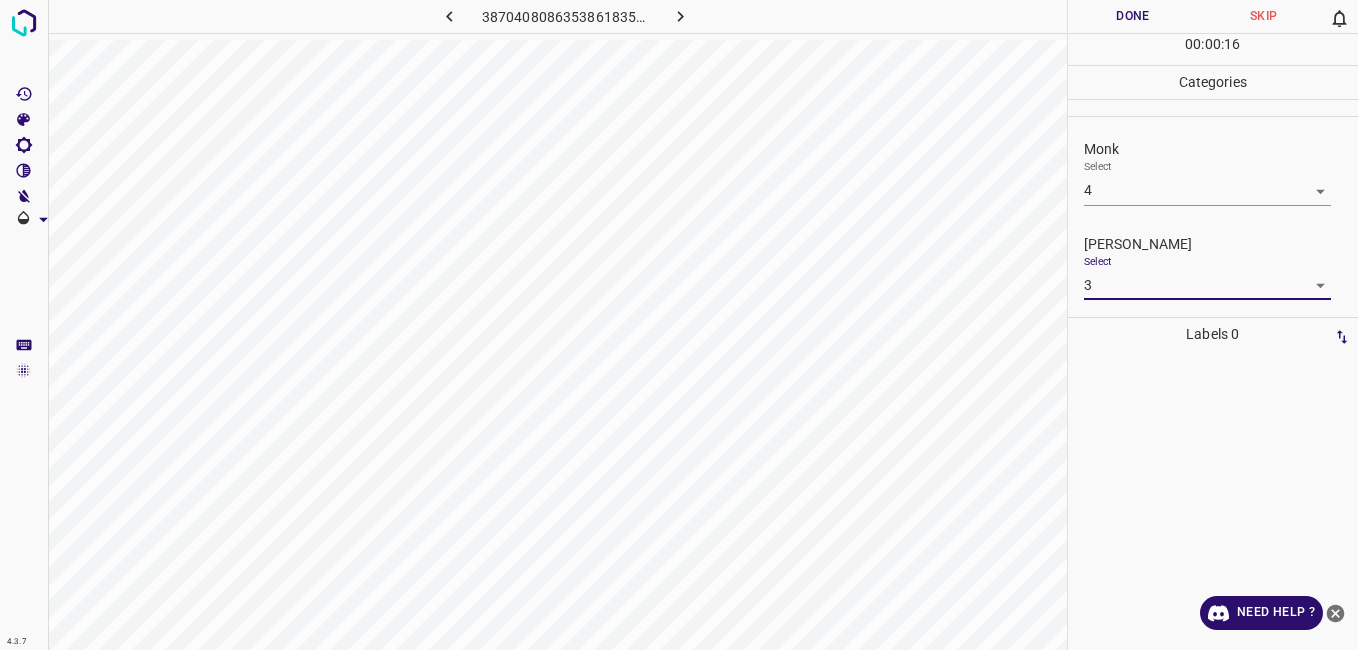 click on "Done" at bounding box center (1133, 16) 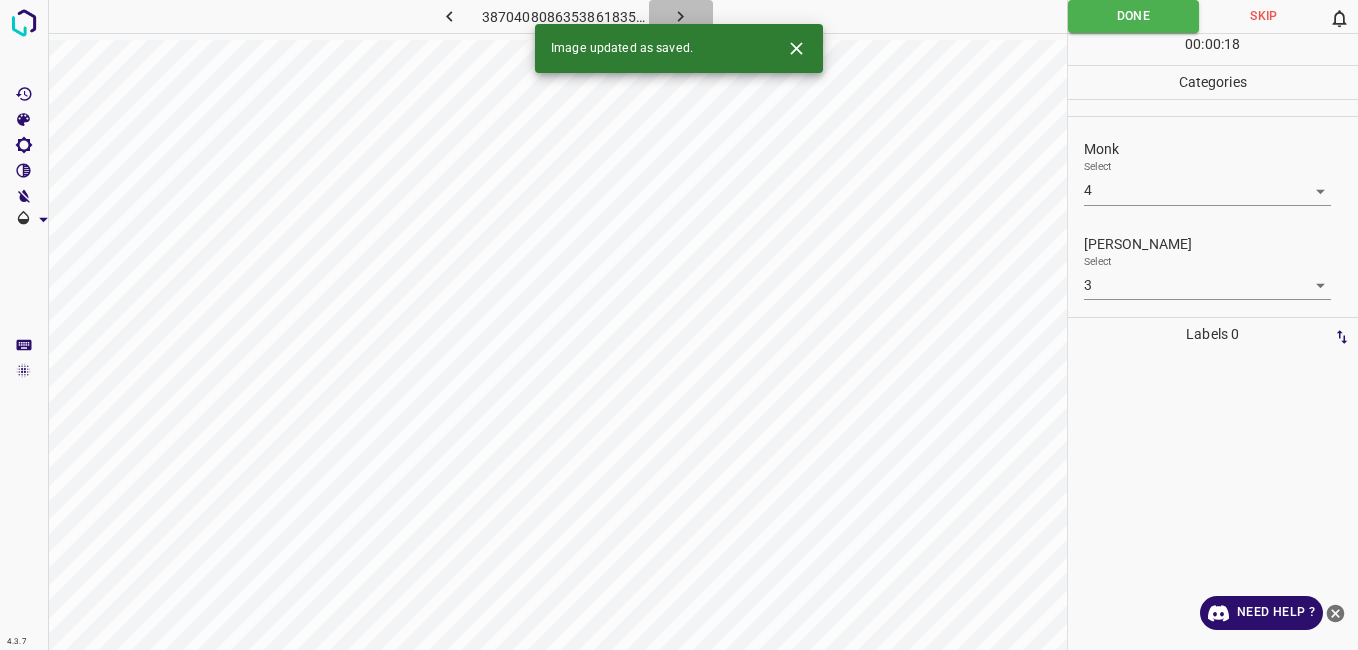 click 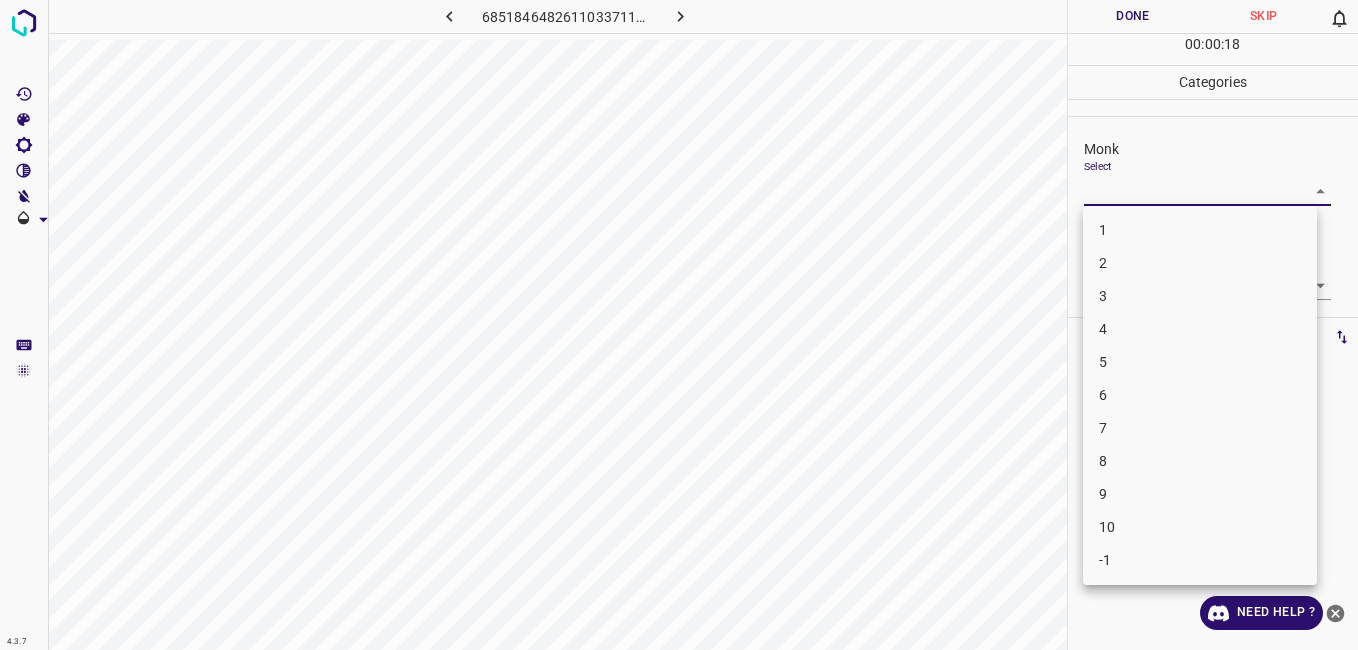 click on "4.3.7 [CREDIT_CARD_NUMBER].png Done Skip 0 00   : 00   : 18   Categories Monk   Select ​  [PERSON_NAME]   Select ​ Labels   0 Categories 1 Monk 2  [PERSON_NAME] Tools Space Change between modes (Draw & Edit) I Auto labeling R Restore zoom M Zoom in N Zoom out Delete Delete selecte label Filters Z Restore filters X Saturation filter C Brightness filter V Contrast filter B Gray scale filter General O Download Need Help ? - Text - Hide - Delete 1 2 3 4 5 6 7 8 9 10 -1" at bounding box center [679, 325] 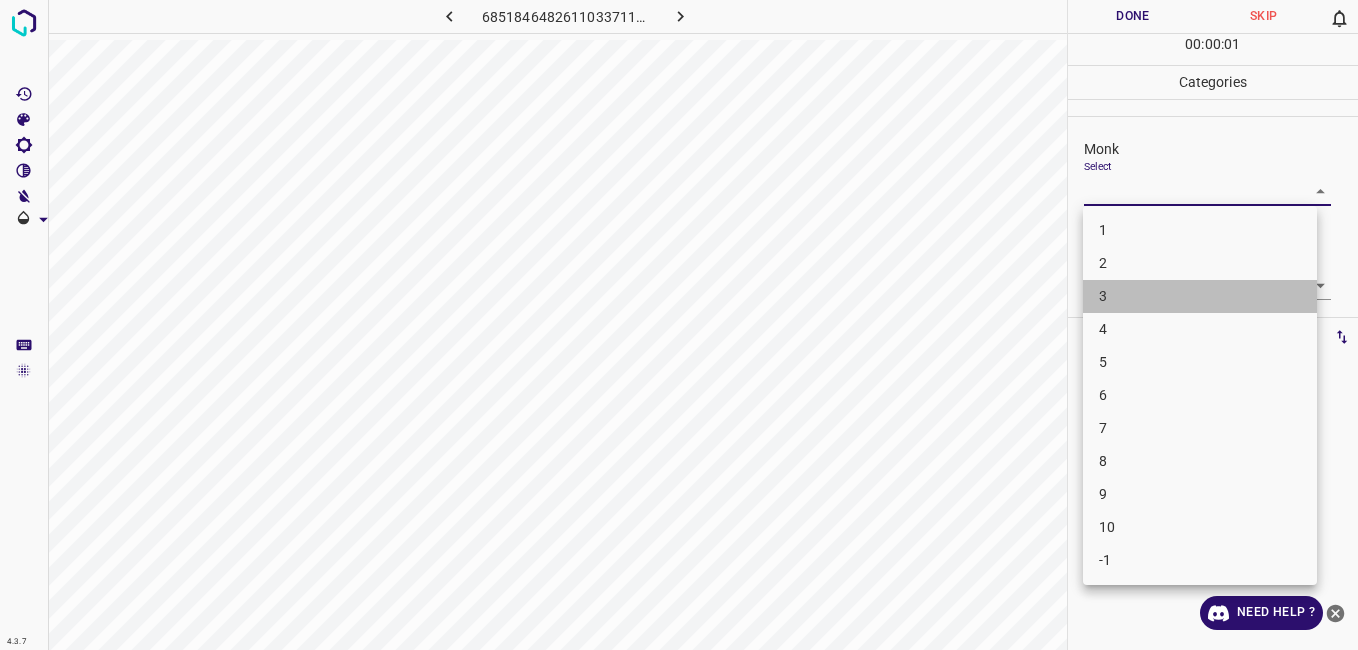 click on "3" at bounding box center [1200, 296] 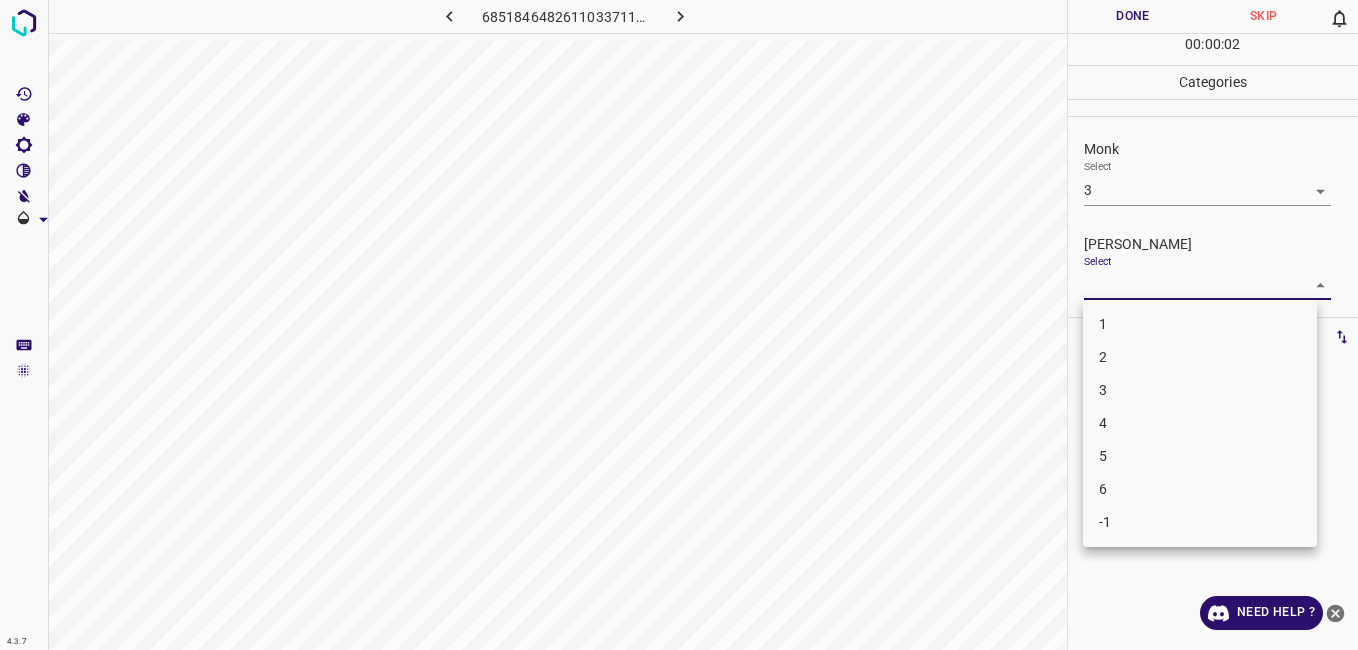 click on "4.3.7 [CREDIT_CARD_NUMBER].png Done Skip 0 00   : 00   : 02   Categories Monk   Select 3 3  [PERSON_NAME]   Select ​ Labels   0 Categories 1 Monk 2  [PERSON_NAME] Tools Space Change between modes (Draw & Edit) I Auto labeling R Restore zoom M Zoom in N Zoom out Delete Delete selecte label Filters Z Restore filters X Saturation filter C Brightness filter V Contrast filter B Gray scale filter General O Download Need Help ? - Text - Hide - Delete 1 2 3 4 5 6 -1" at bounding box center [679, 325] 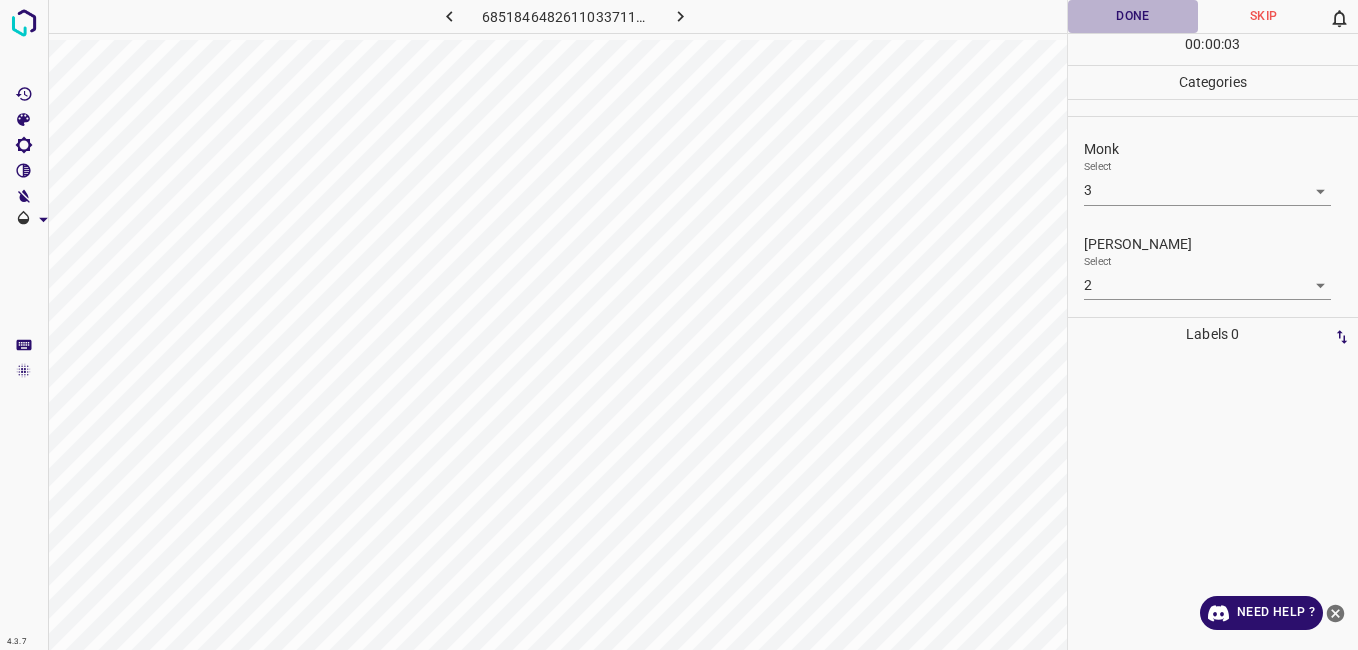 click on "Done" at bounding box center [1133, 16] 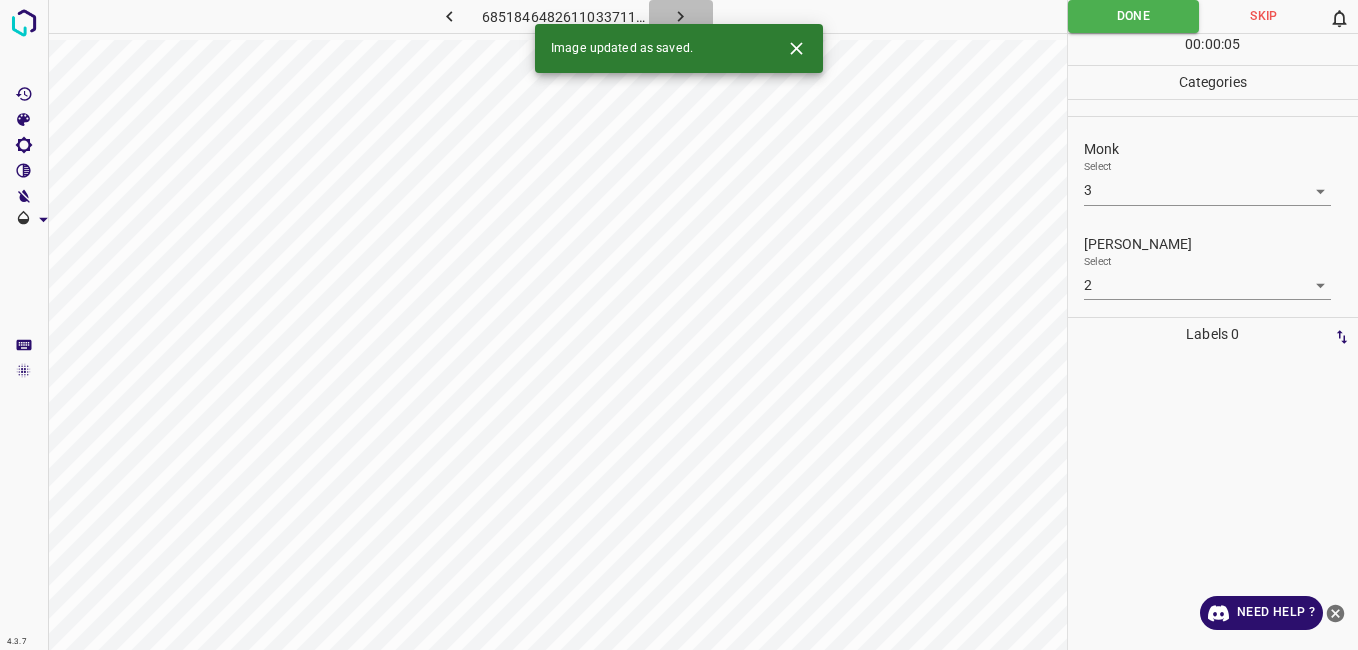 click 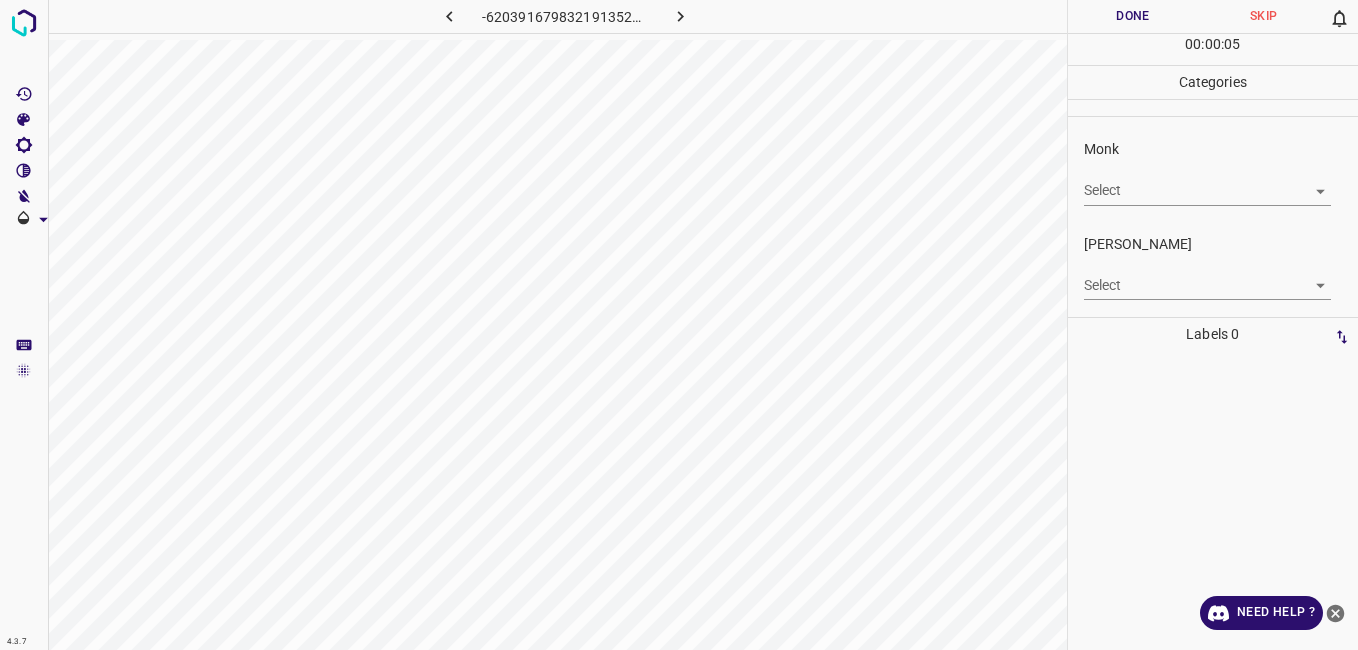click on "4.3.7 -6203916798321913525.png Done Skip 0 00   : 00   : 05   Categories Monk   Select ​  [PERSON_NAME]   Select ​ Labels   0 Categories 1 Monk 2  [PERSON_NAME] Tools Space Change between modes (Draw & Edit) I Auto labeling R Restore zoom M Zoom in N Zoom out Delete Delete selecte label Filters Z Restore filters X Saturation filter C Brightness filter V Contrast filter B Gray scale filter General O Download Need Help ? - Text - Hide - Delete" at bounding box center [679, 325] 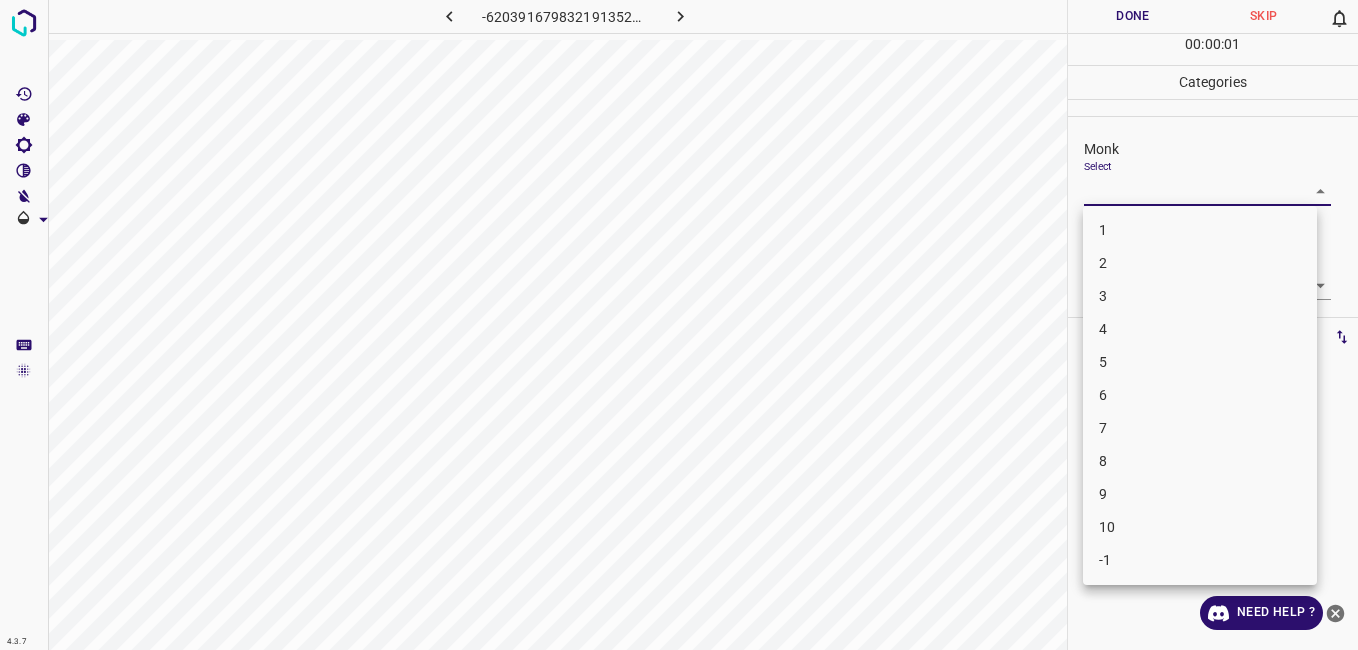 click on "2" at bounding box center [1200, 263] 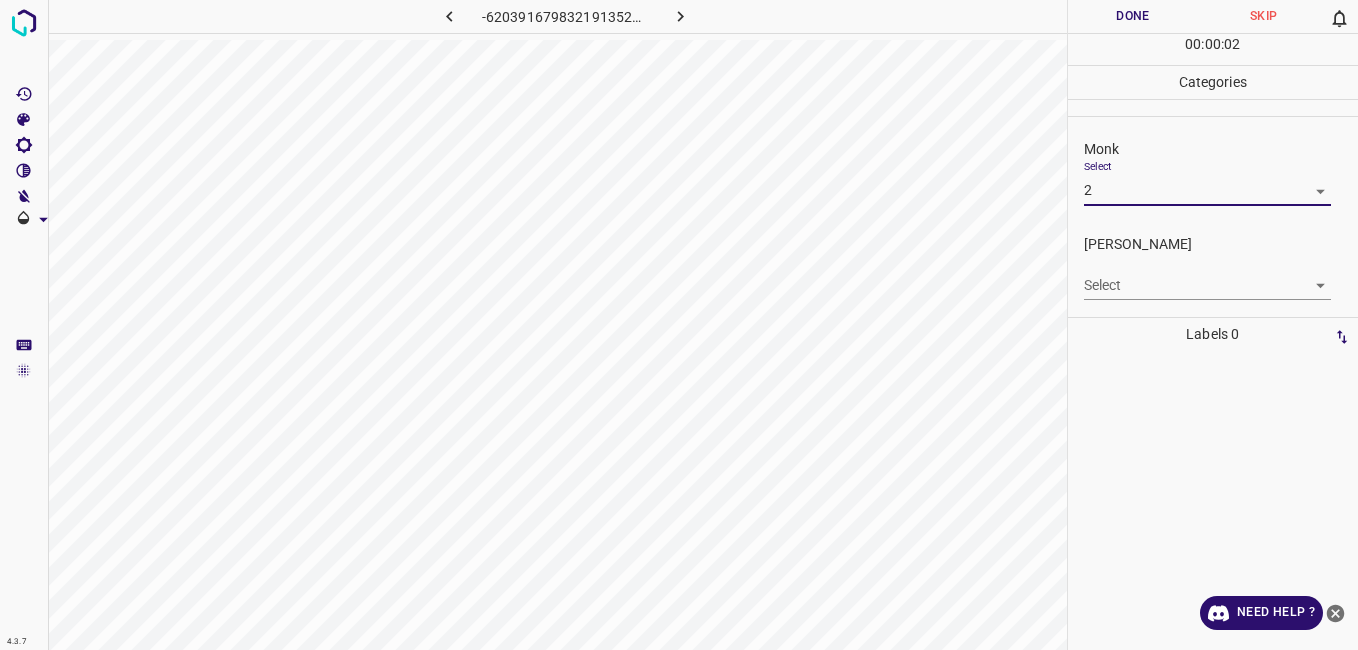 click on "4.3.7 -6203916798321913525.png Done Skip 0 00   : 00   : 02   Categories Monk   Select 2 2  [PERSON_NAME]   Select ​ Labels   0 Categories 1 Monk 2  [PERSON_NAME] Tools Space Change between modes (Draw & Edit) I Auto labeling R Restore zoom M Zoom in N Zoom out Delete Delete selecte label Filters Z Restore filters X Saturation filter C Brightness filter V Contrast filter B Gray scale filter General O Download Need Help ? - Text - Hide - Delete" at bounding box center (679, 325) 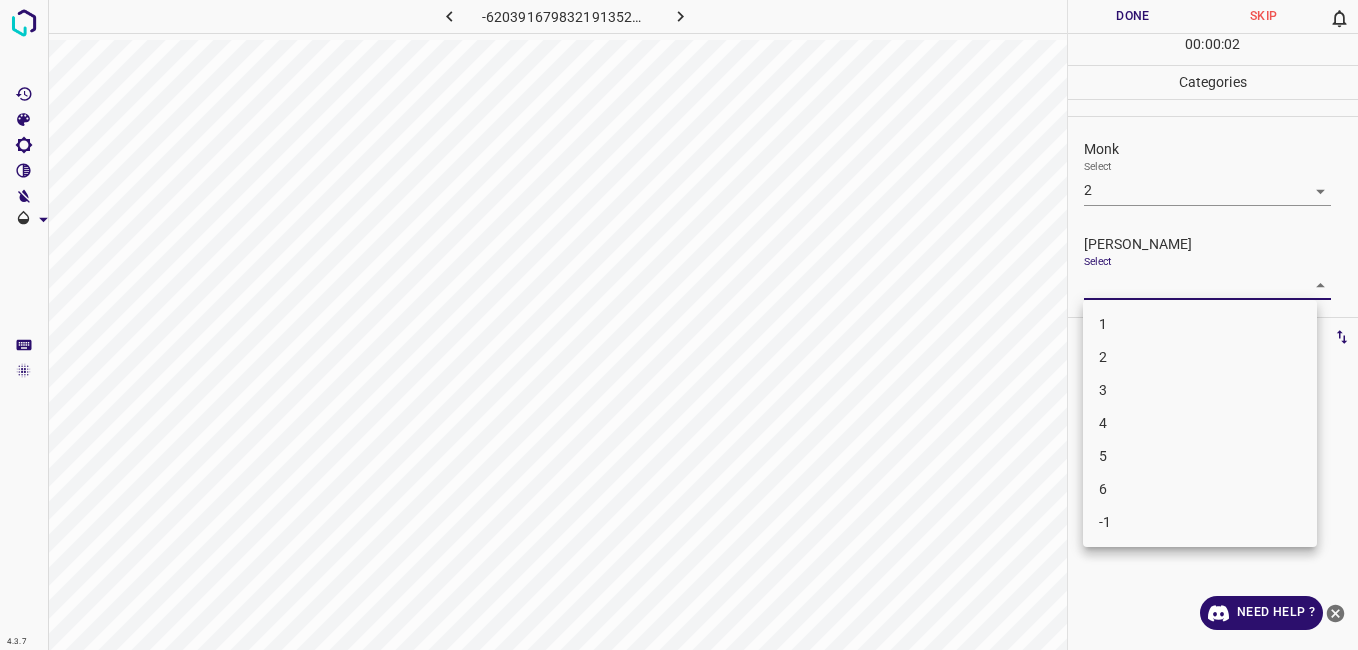 click on "1" at bounding box center (1200, 324) 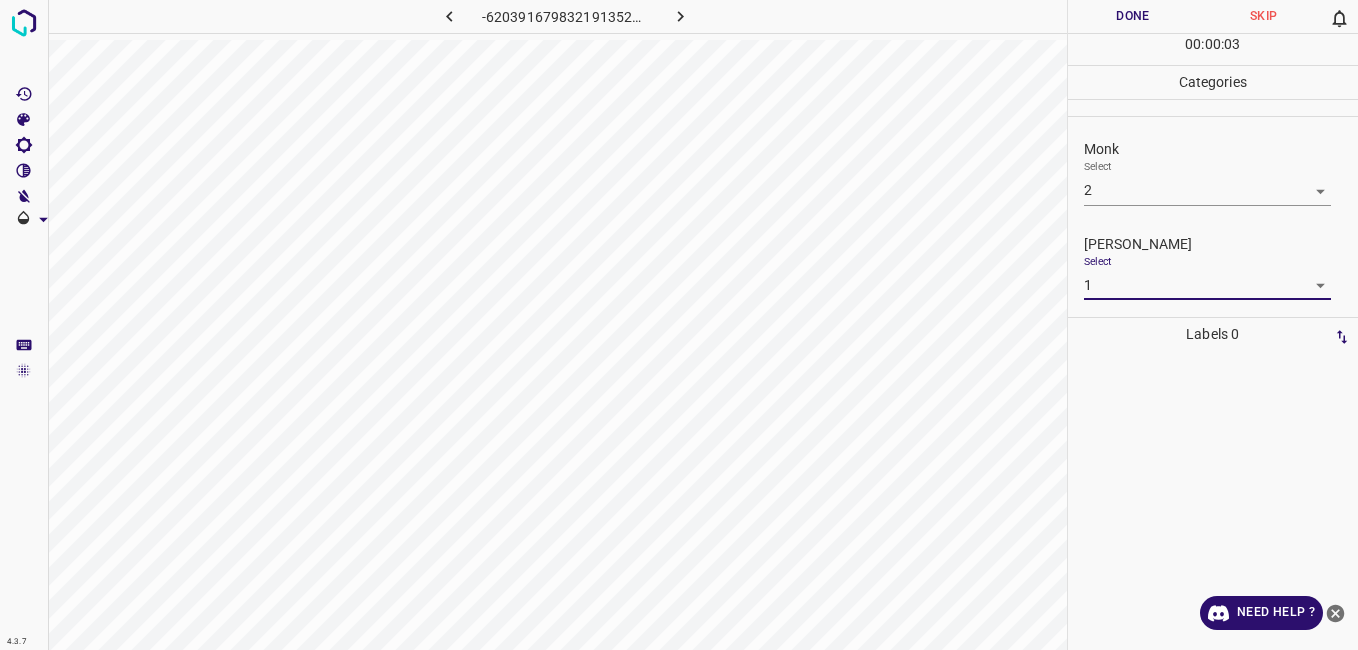 click on "Done" at bounding box center (1133, 16) 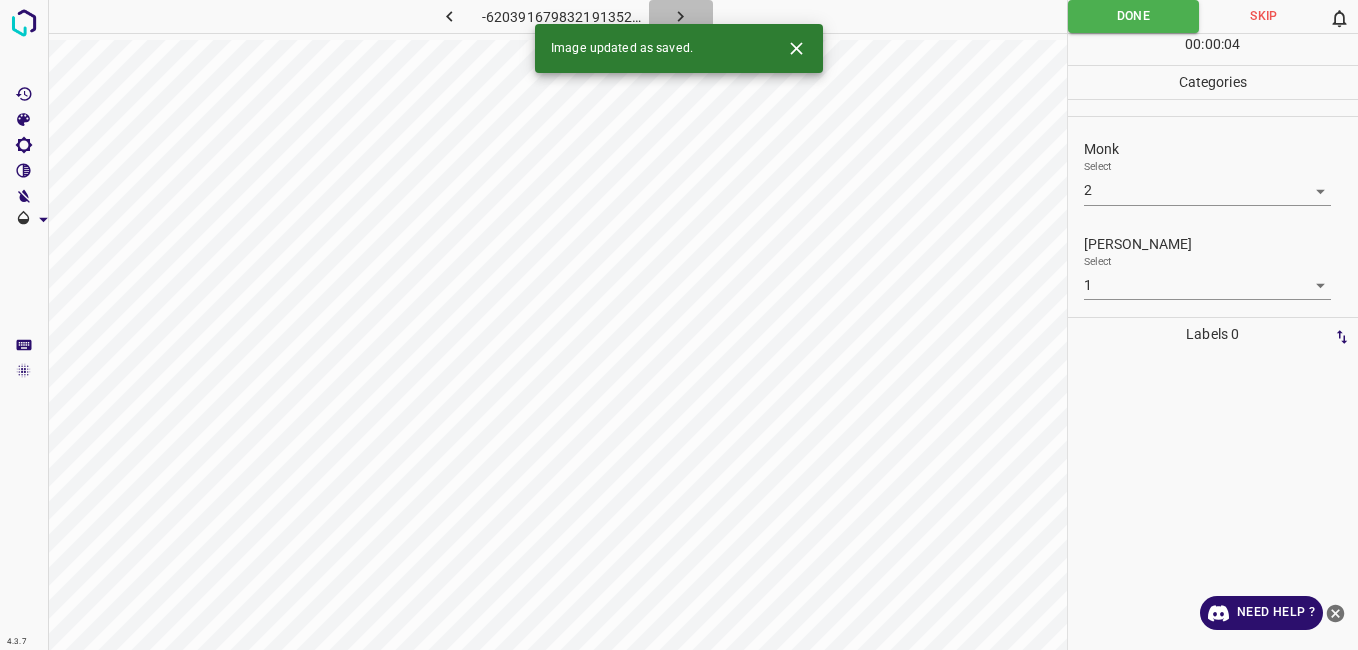 click 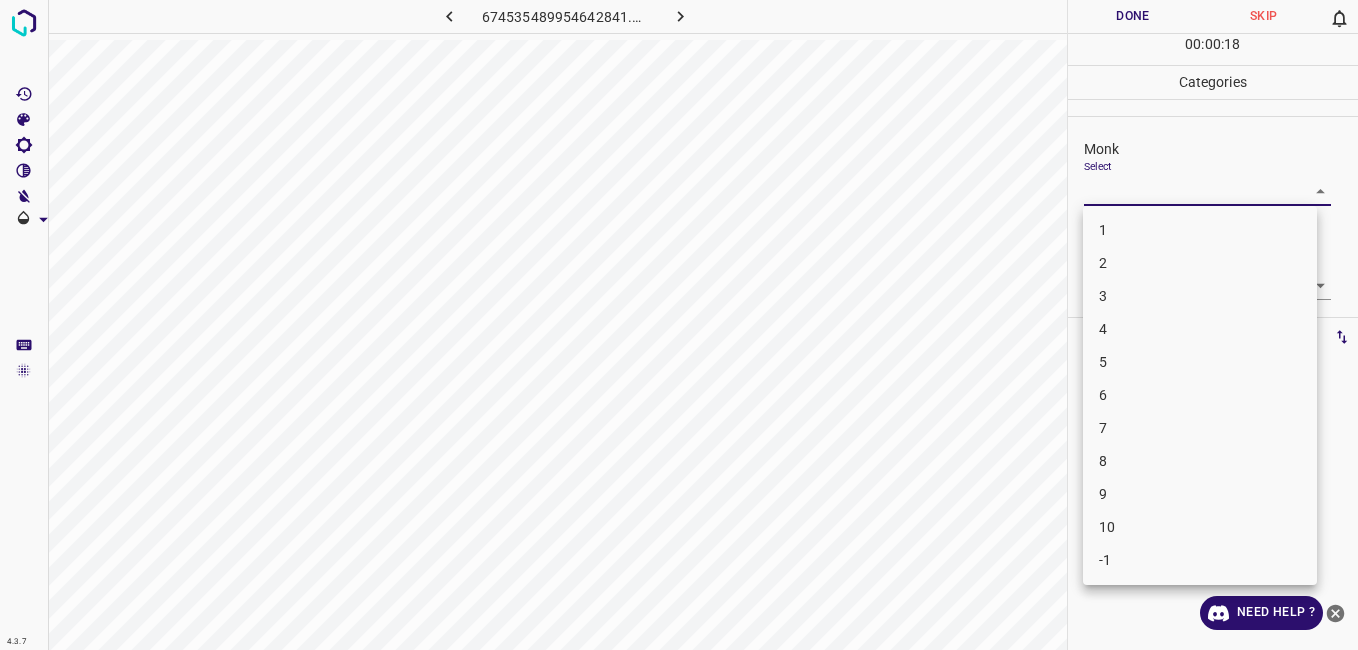 click on "4.3.7 674535489954642841.png Done Skip 0 00   : 00   : 18   Categories Monk   Select ​  [PERSON_NAME]   Select ​ Labels   0 Categories 1 Monk 2  [PERSON_NAME] Tools Space Change between modes (Draw & Edit) I Auto labeling R Restore zoom M Zoom in N Zoom out Delete Delete selecte label Filters Z Restore filters X Saturation filter C Brightness filter V Contrast filter B Gray scale filter General O Download Need Help ? - Text - Hide - Delete 1 2 3 4 5 6 7 8 9 10 -1" at bounding box center [679, 325] 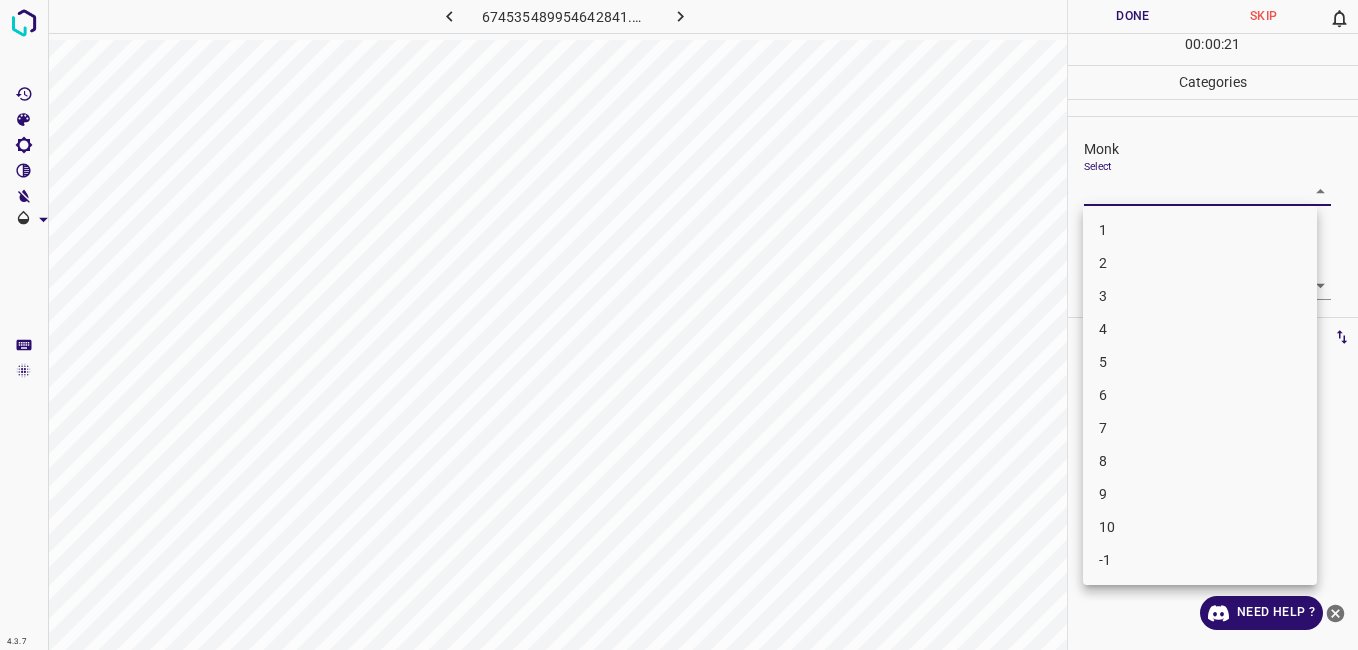 drag, startPoint x: 1103, startPoint y: 436, endPoint x: 1041, endPoint y: 417, distance: 64.84597 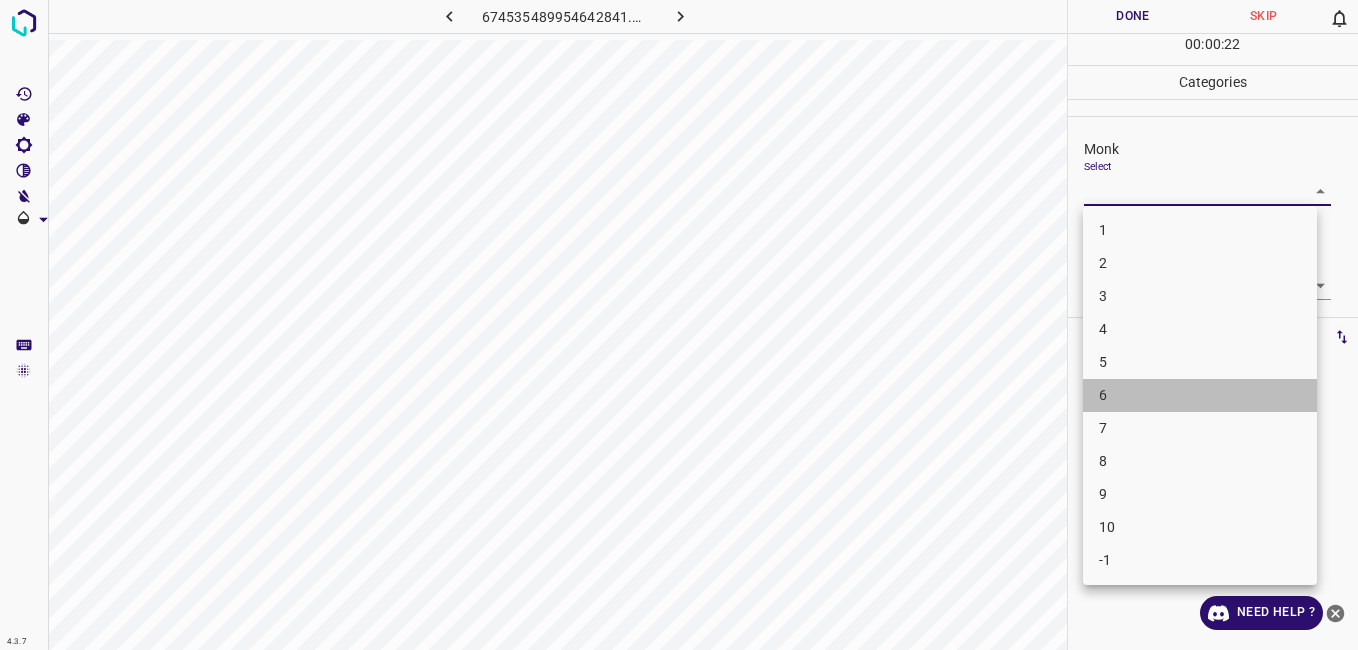 click on "6" at bounding box center (1200, 395) 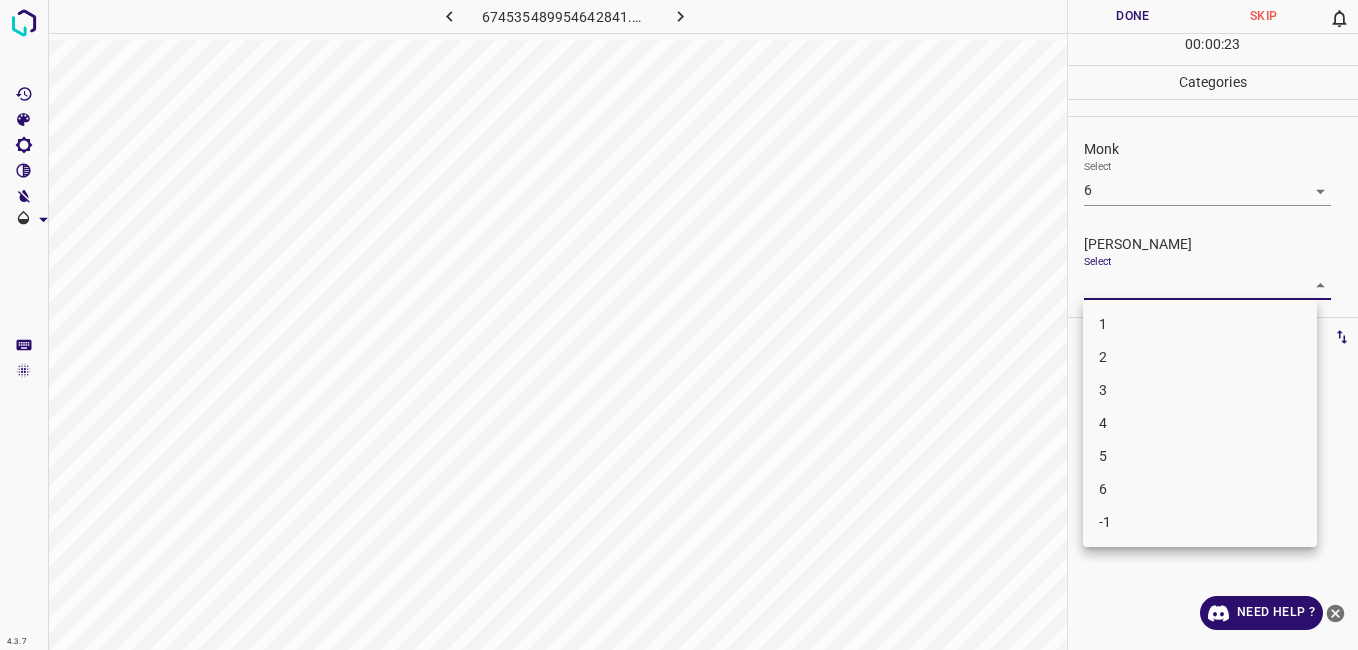 click on "4.3.7 674535489954642841.png Done Skip 0 00   : 00   : 23   Categories Monk   Select 6 6  [PERSON_NAME]   Select ​ Labels   0 Categories 1 Monk 2  [PERSON_NAME] Tools Space Change between modes (Draw & Edit) I Auto labeling R Restore zoom M Zoom in N Zoom out Delete Delete selecte label Filters Z Restore filters X Saturation filter C Brightness filter V Contrast filter B Gray scale filter General O Download Need Help ? - Text - Hide - Delete 1 2 3 4 5 6 -1" at bounding box center (679, 325) 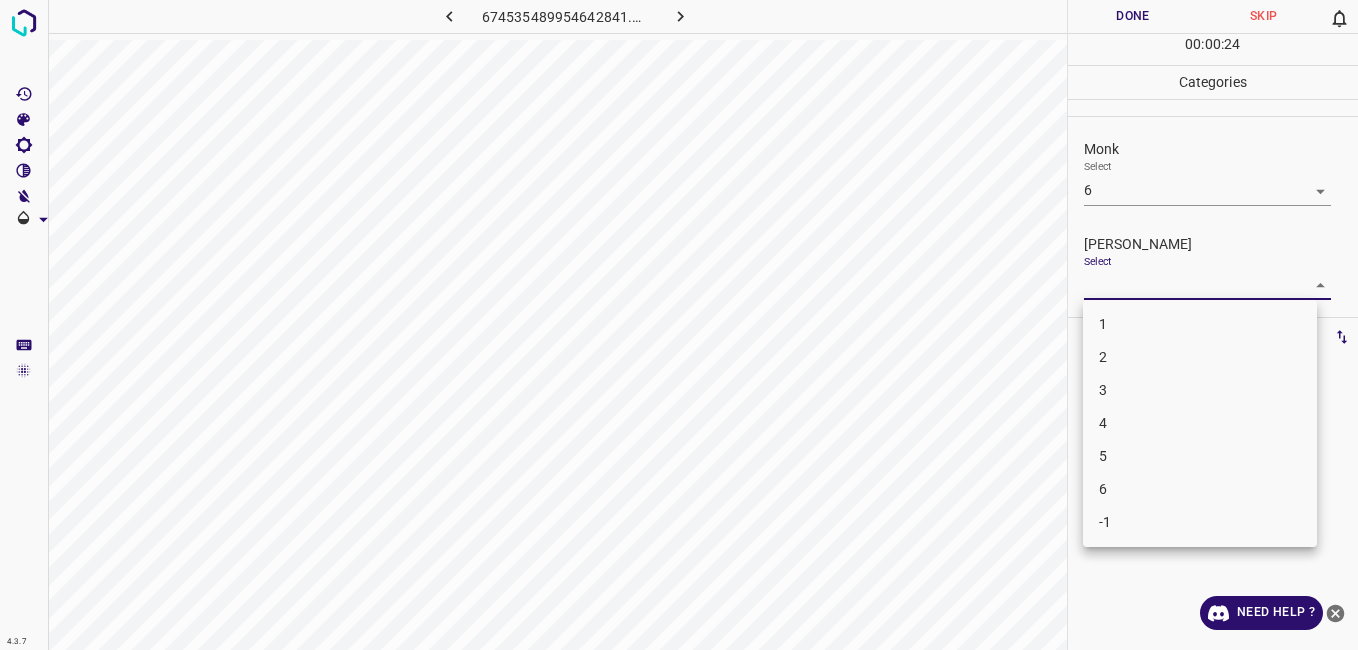 click on "5" at bounding box center (1200, 456) 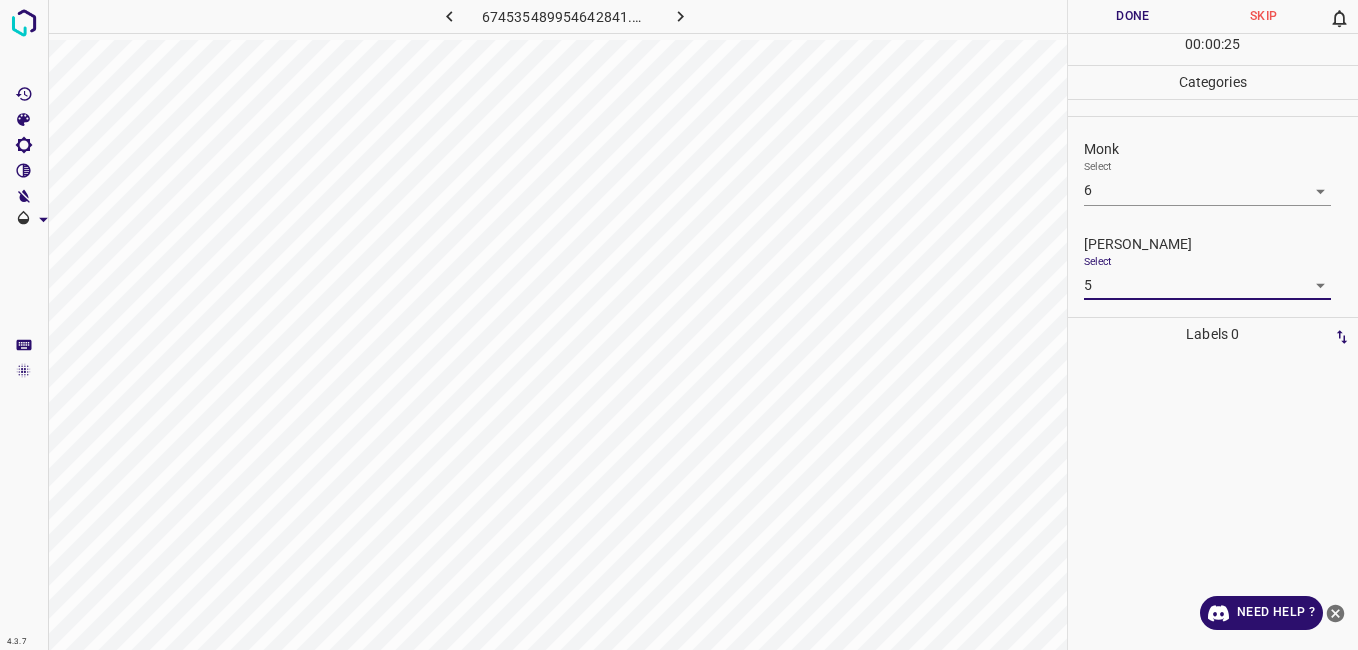 click on "Done" at bounding box center [1133, 16] 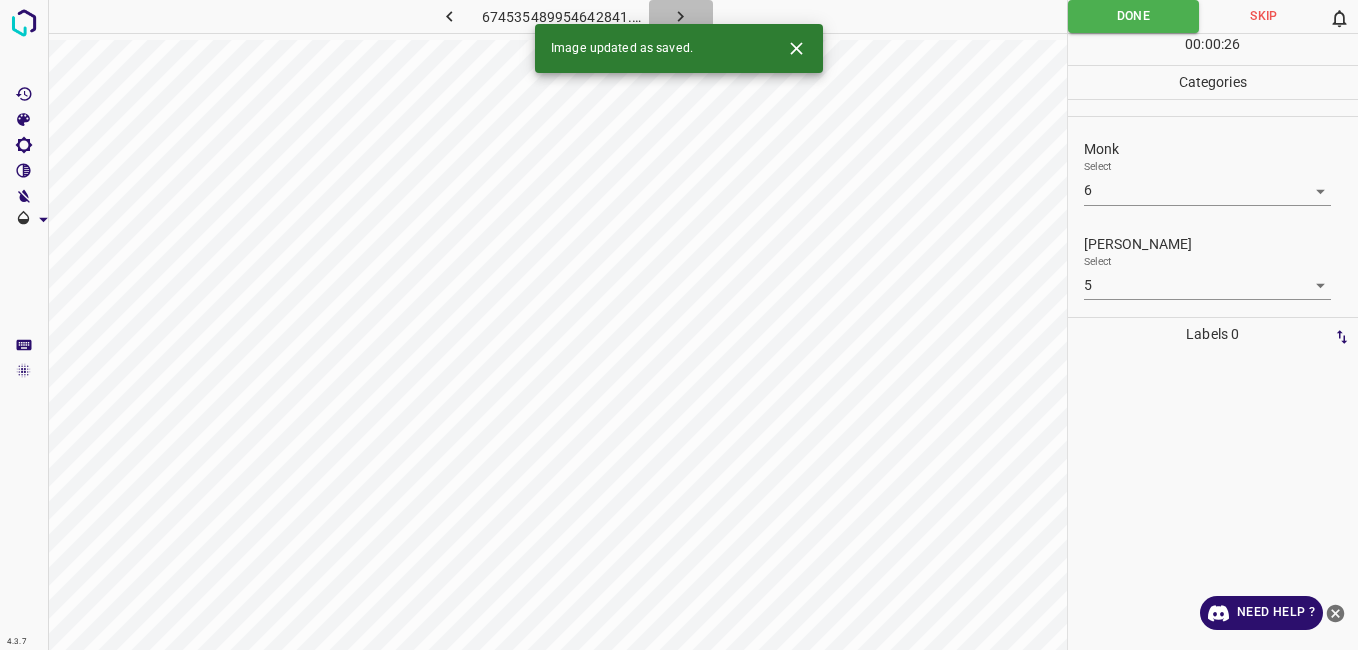 click 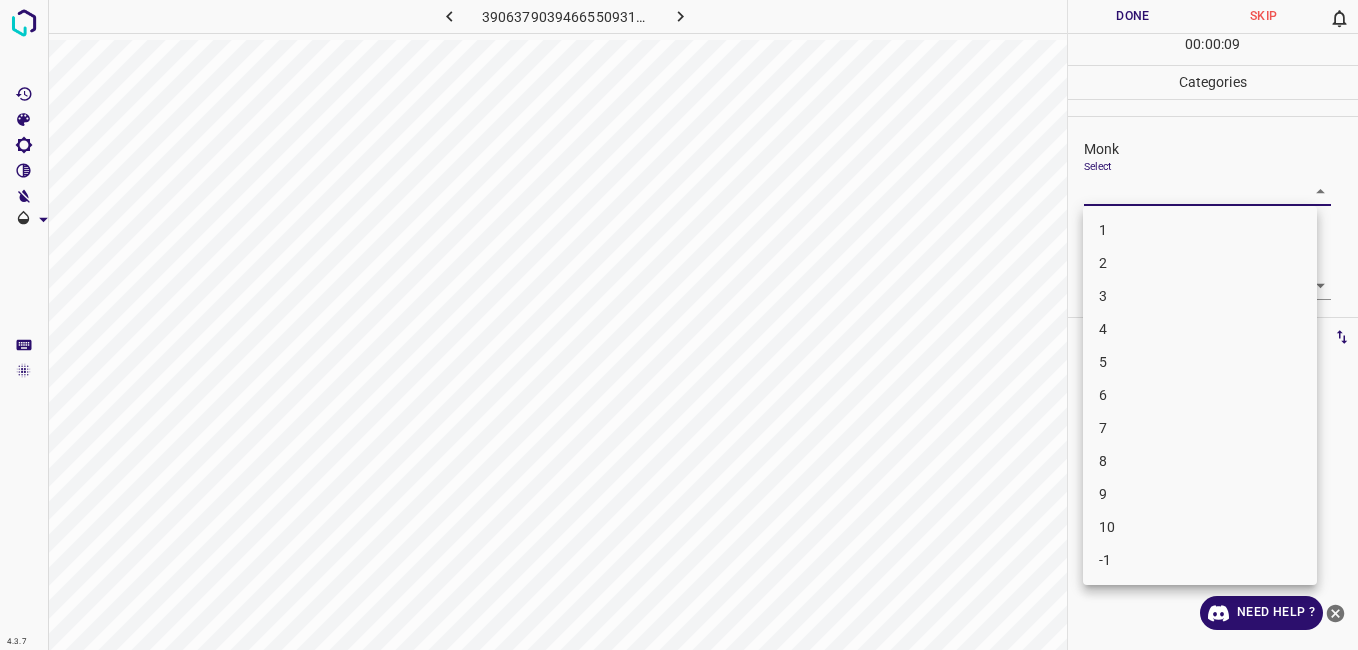 click on "4.3.7 3906379039466550931.png Done Skip 0 00   : 00   : 09   Categories Monk   Select ​  [PERSON_NAME]   Select ​ Labels   0 Categories 1 Monk 2  [PERSON_NAME] Tools Space Change between modes (Draw & Edit) I Auto labeling R Restore zoom M Zoom in N Zoom out Delete Delete selecte label Filters Z Restore filters X Saturation filter C Brightness filter V Contrast filter B Gray scale filter General O Download Need Help ? - Text - Hide - Delete 1 2 3 4 5 6 7 8 9 10 -1" at bounding box center (679, 325) 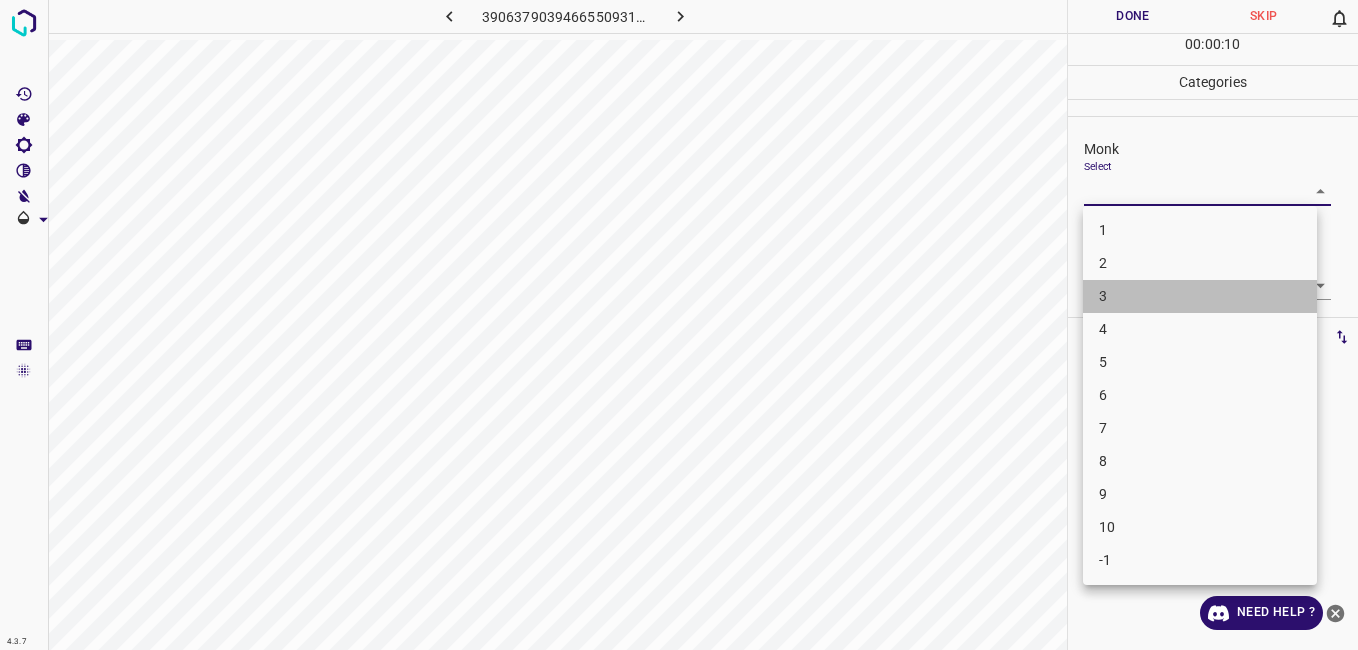 click on "3" at bounding box center [1200, 296] 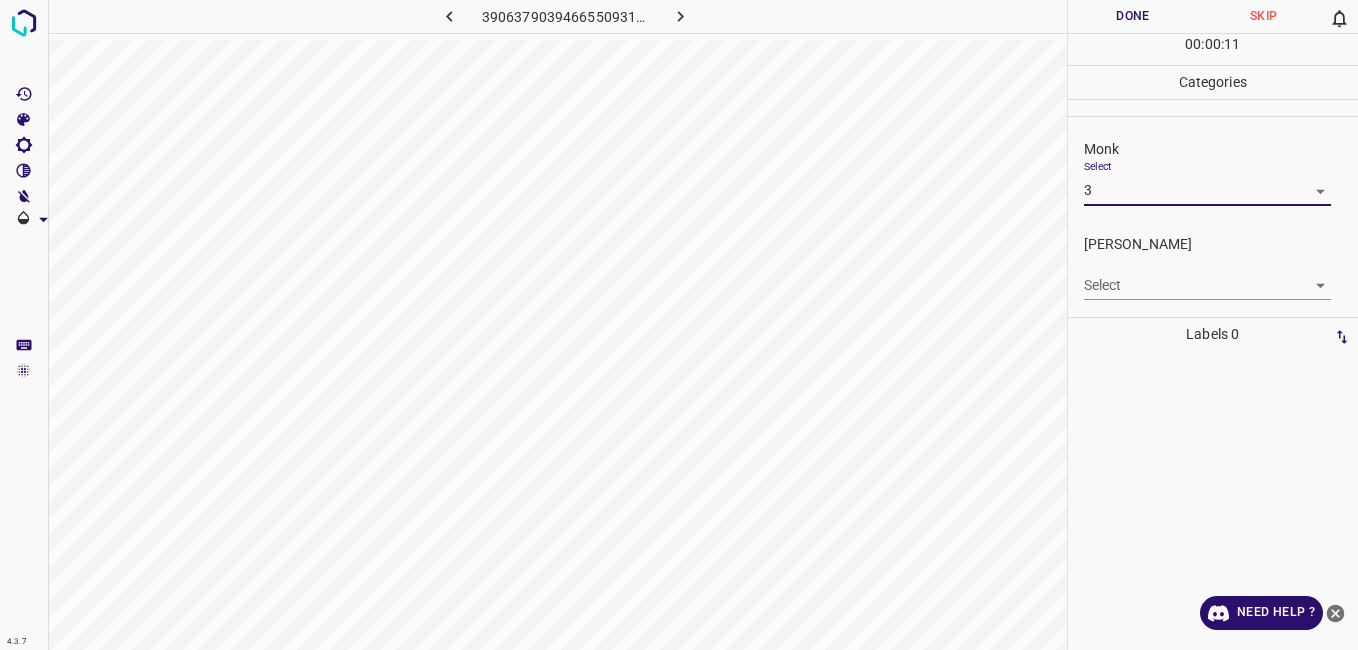 click on "4.3.7 3906379039466550931.png Done Skip 0 00   : 00   : 11   Categories Monk   Select 3 3  [PERSON_NAME]   Select ​ Labels   0 Categories 1 Monk 2  [PERSON_NAME] Tools Space Change between modes (Draw & Edit) I Auto labeling R Restore zoom M Zoom in N Zoom out Delete Delete selecte label Filters Z Restore filters X Saturation filter C Brightness filter V Contrast filter B Gray scale filter General O Download Need Help ? - Text - Hide - Delete" at bounding box center (679, 325) 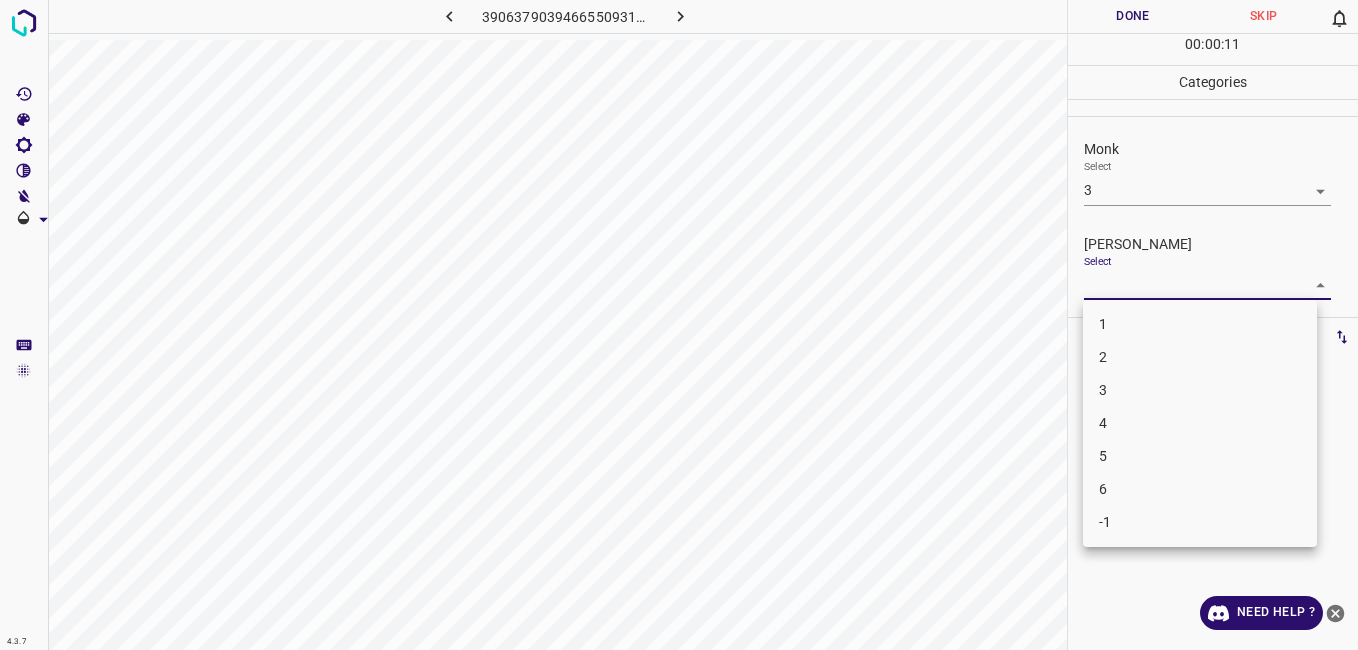 click on "2" at bounding box center (1200, 357) 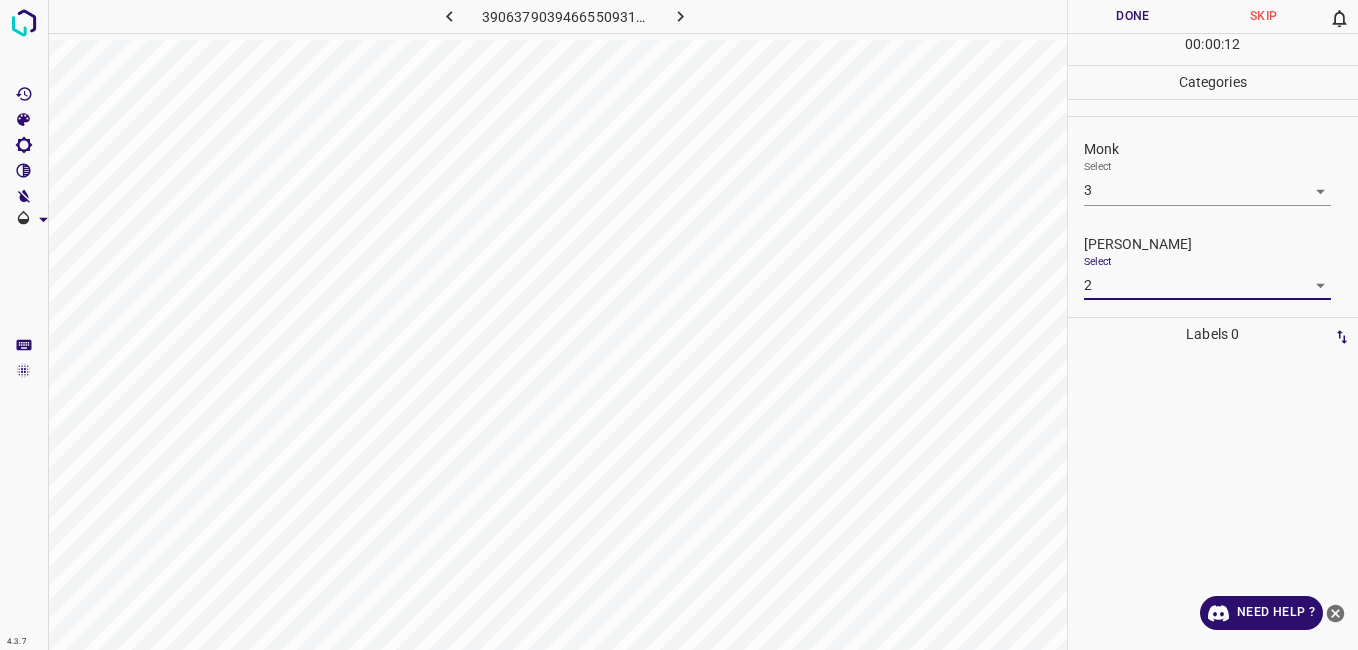 click on "Done" at bounding box center (1133, 16) 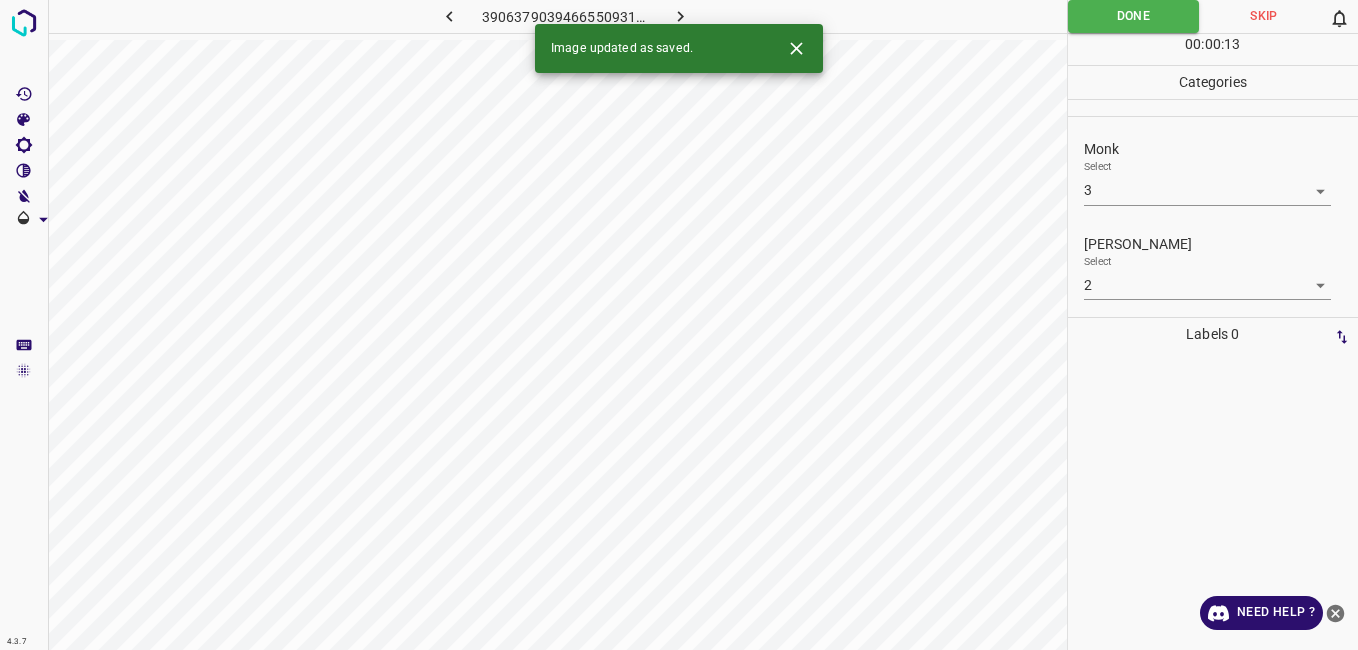 click 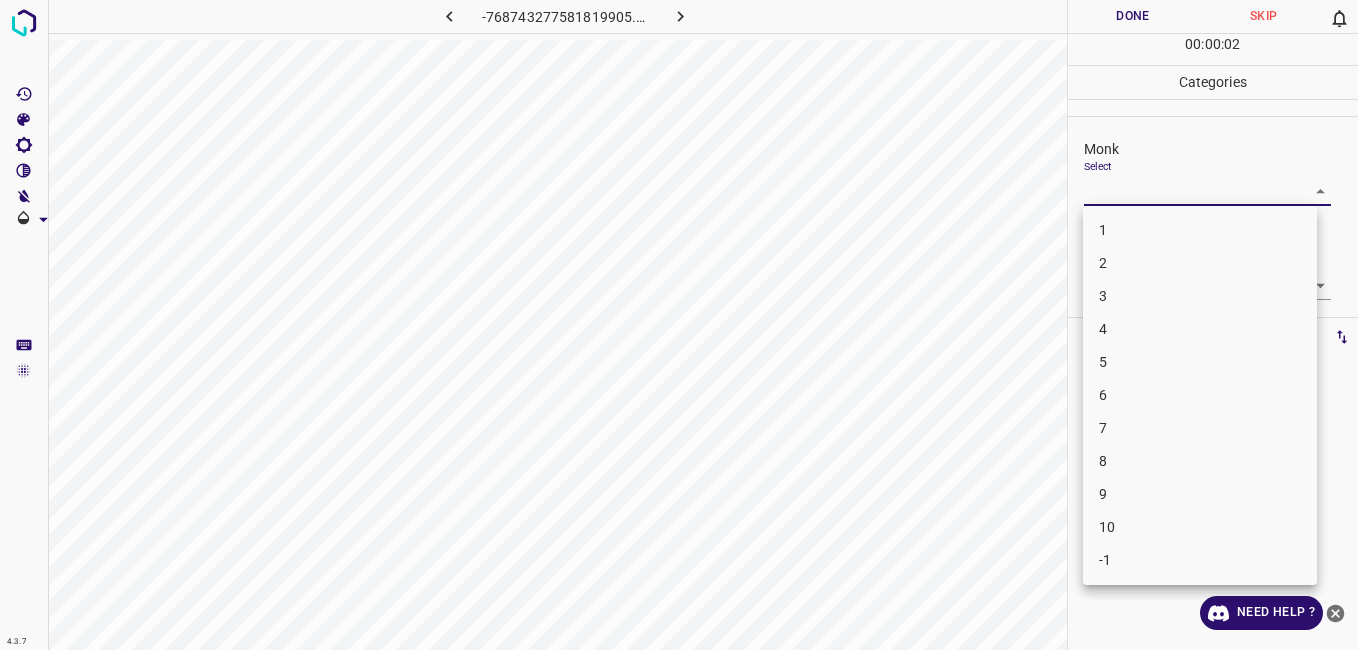 click on "4.3.7 -768743277581819905.png Done Skip 0 00   : 00   : 02   Categories Monk   Select ​  [PERSON_NAME]   Select ​ Labels   0 Categories 1 Monk 2  [PERSON_NAME] Tools Space Change between modes (Draw & Edit) I Auto labeling R Restore zoom M Zoom in N Zoom out Delete Delete selecte label Filters Z Restore filters X Saturation filter C Brightness filter V Contrast filter B Gray scale filter General O Download Need Help ? - Text - Hide - Delete 1 2 3 4 5 6 7 8 9 10 -1" at bounding box center (679, 325) 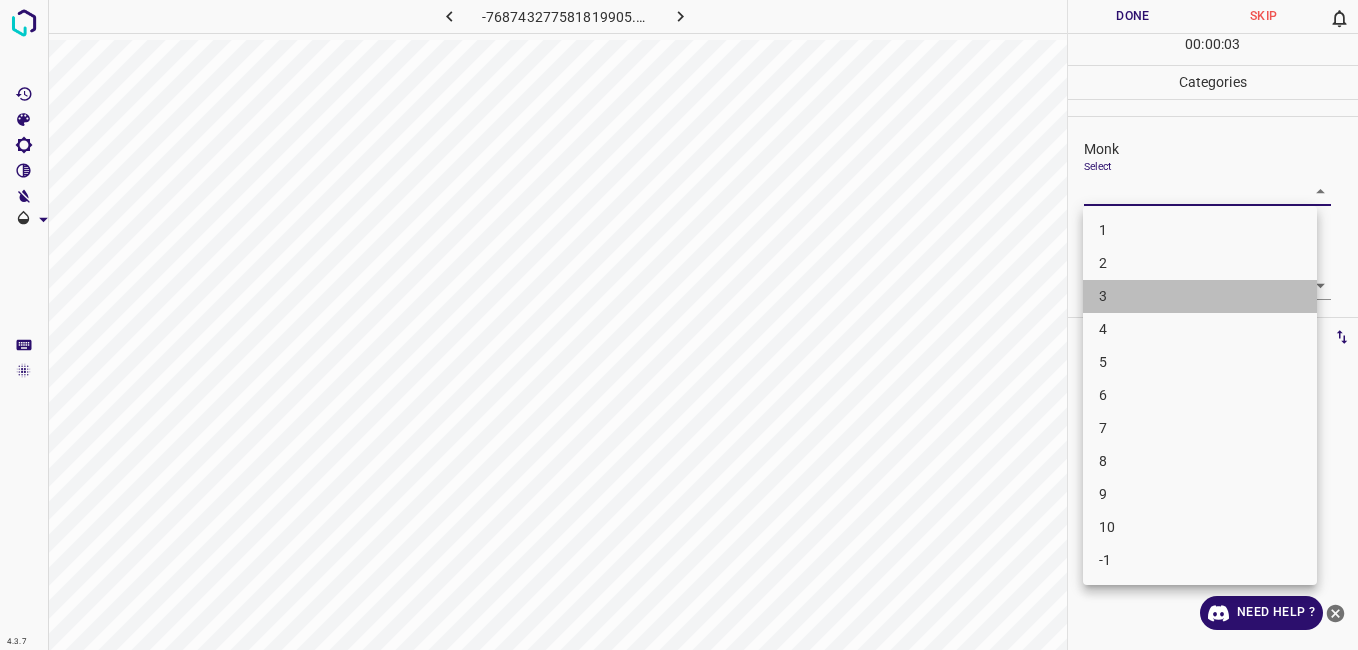click on "3" at bounding box center [1200, 296] 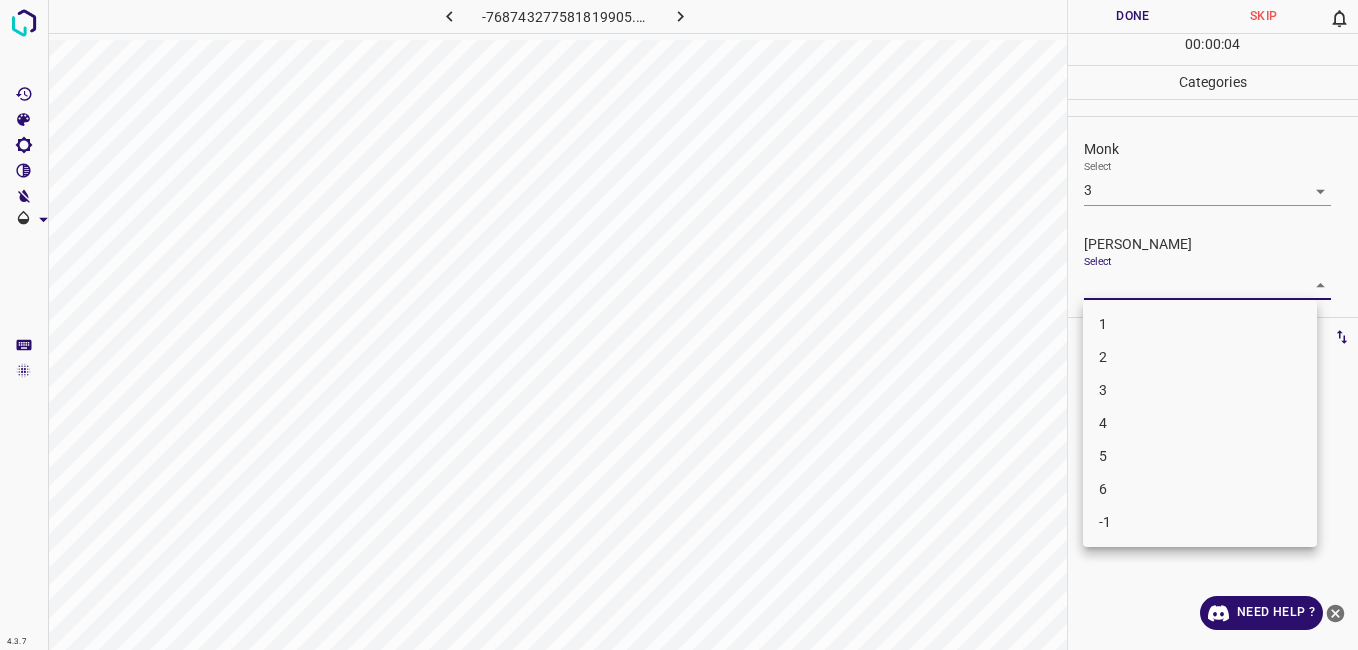 click on "4.3.7 -768743277581819905.png Done Skip 0 00   : 00   : 04   Categories Monk   Select 3 3  [PERSON_NAME]   Select ​ Labels   0 Categories 1 Monk 2  [PERSON_NAME] Tools Space Change between modes (Draw & Edit) I Auto labeling R Restore zoom M Zoom in N Zoom out Delete Delete selecte label Filters Z Restore filters X Saturation filter C Brightness filter V Contrast filter B Gray scale filter General O Download Need Help ? - Text - Hide - Delete 1 2 3 4 5 6 -1" at bounding box center (679, 325) 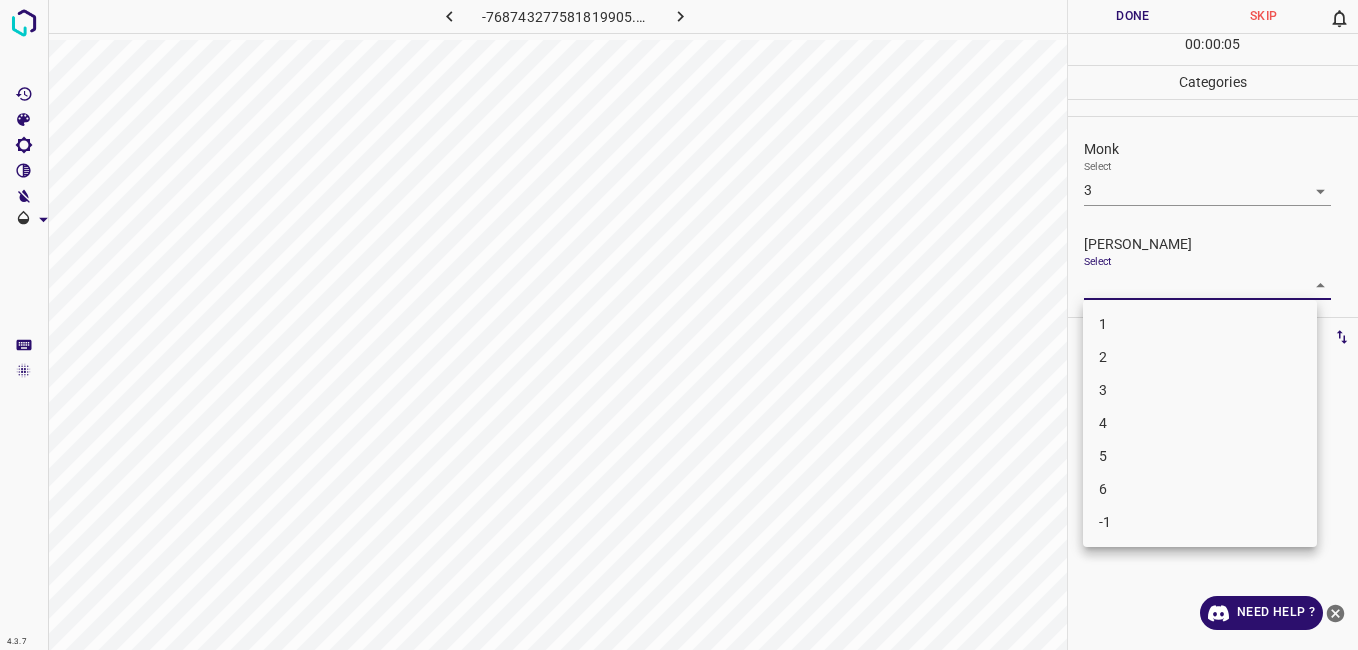 click on "2" at bounding box center [1200, 357] 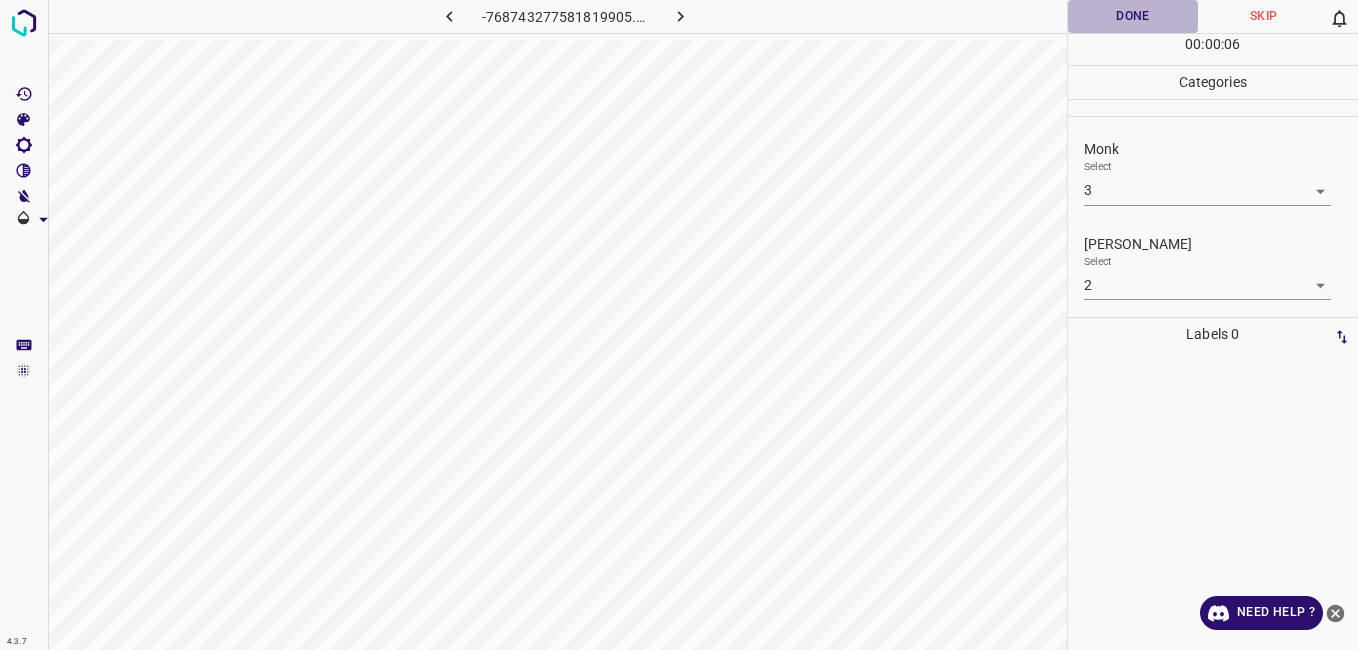 click on "Done" at bounding box center [1133, 16] 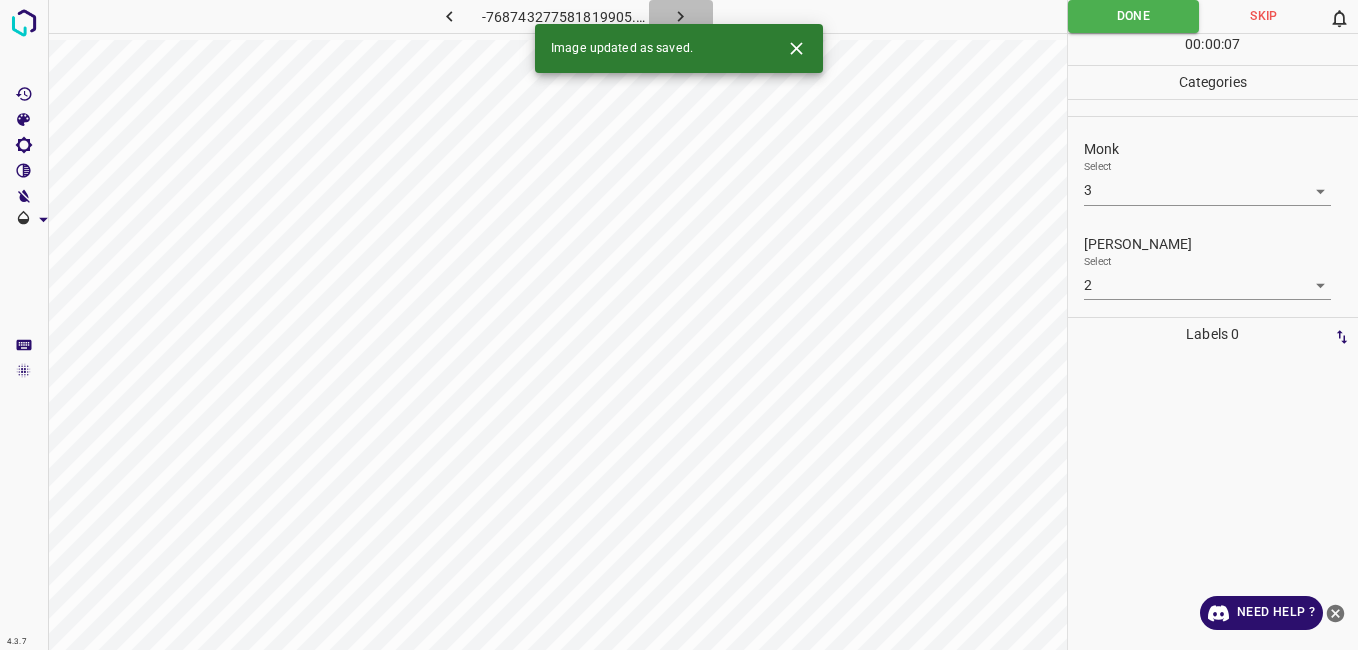 click 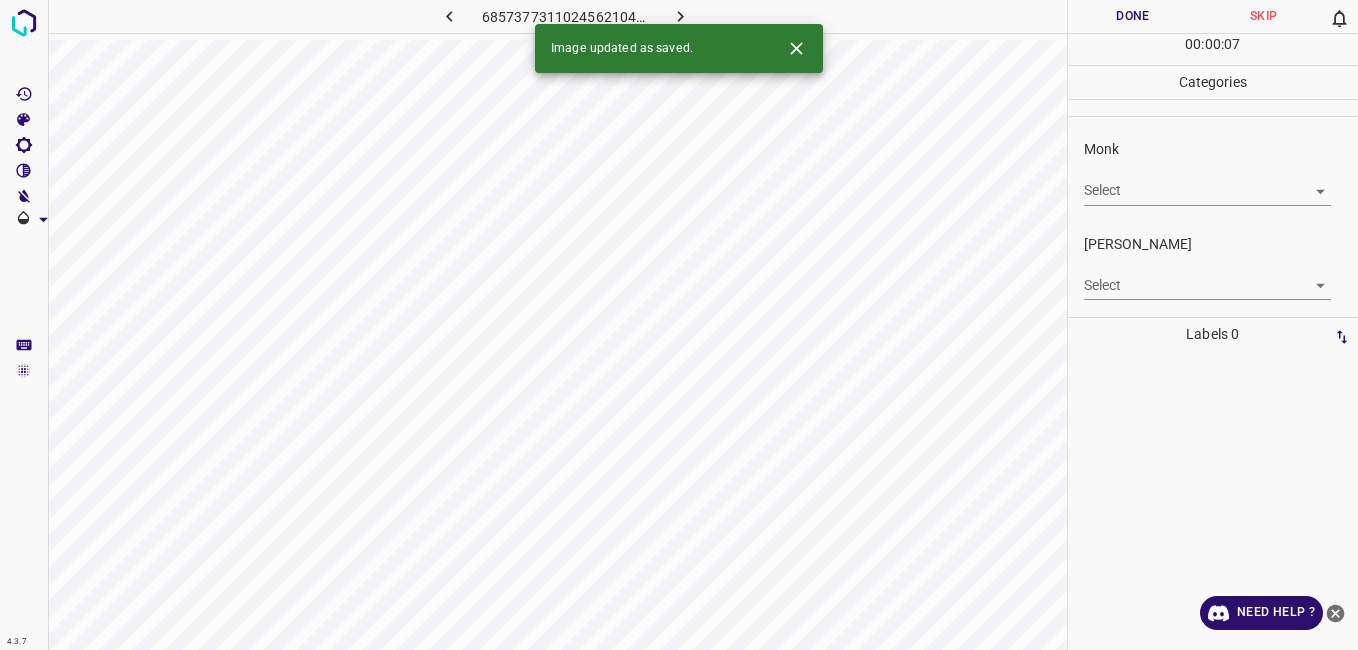 click on "4.3.7 6857377311024562104.png Done Skip 0 00   : 00   : 07   Categories Monk   Select ​  [PERSON_NAME]   Select ​ Labels   0 Categories 1 Monk 2  [PERSON_NAME] Tools Space Change between modes (Draw & Edit) I Auto labeling R Restore zoom M Zoom in N Zoom out Delete Delete selecte label Filters Z Restore filters X Saturation filter C Brightness filter V Contrast filter B Gray scale filter General O Download Image updated as saved. Need Help ? - Text - Hide - Delete" at bounding box center (679, 325) 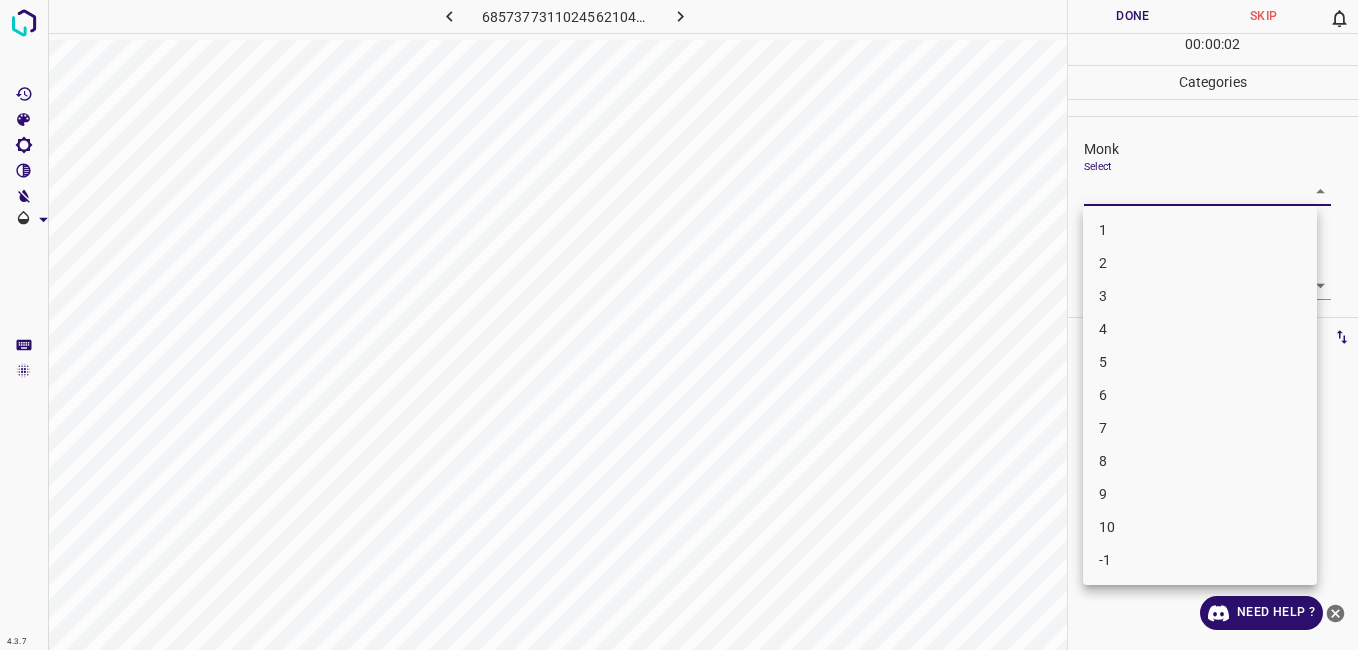 click on "5" at bounding box center [1200, 362] 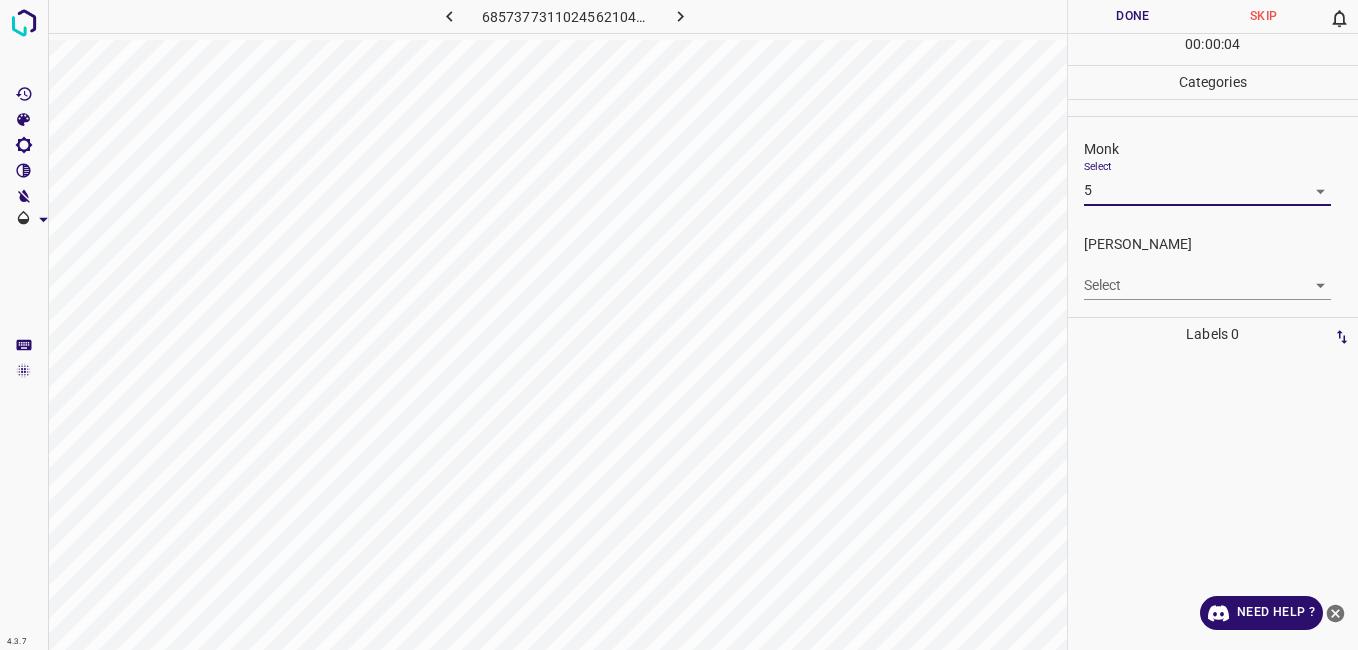 click on "4.3.7 6857377311024562104.png Done Skip 0 00   : 00   : 04   Categories Monk   Select 5 5  [PERSON_NAME]   Select ​ Labels   0 Categories 1 Monk 2  [PERSON_NAME] Tools Space Change between modes (Draw & Edit) I Auto labeling R Restore zoom M Zoom in N Zoom out Delete Delete selecte label Filters Z Restore filters X Saturation filter C Brightness filter V Contrast filter B Gray scale filter General O Download Need Help ? - Text - Hide - Delete" at bounding box center (679, 325) 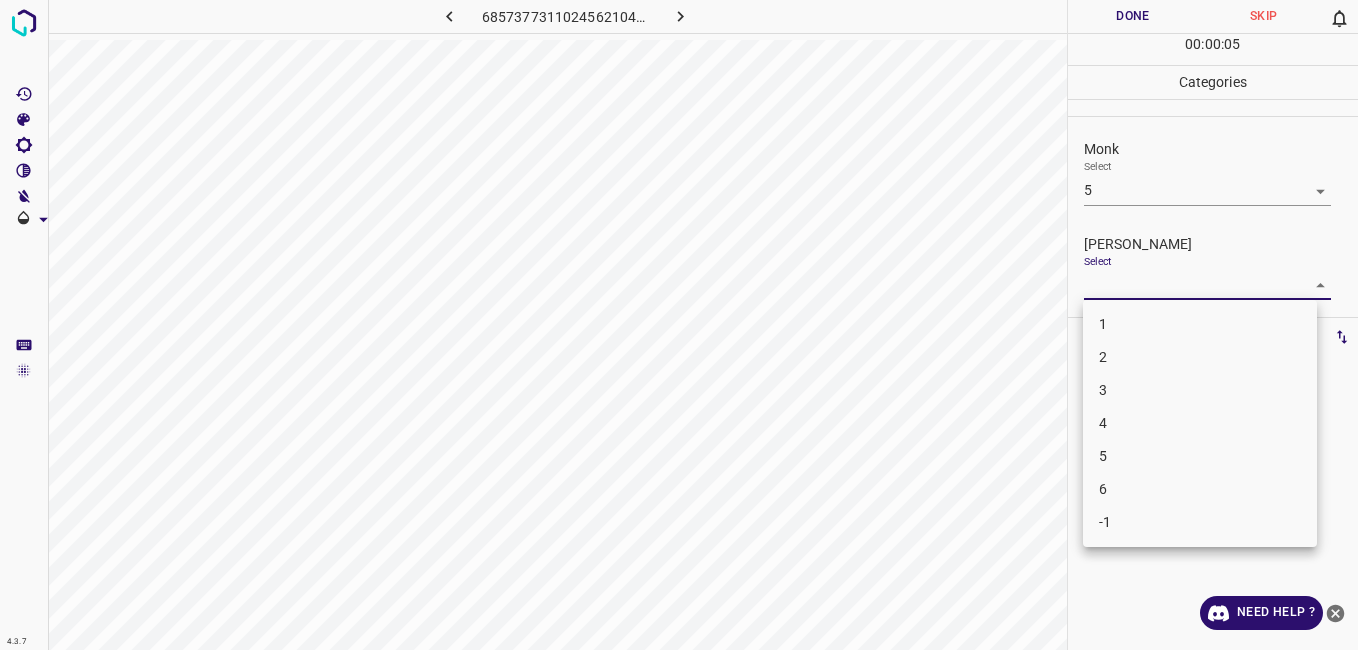 click on "4" at bounding box center (1200, 423) 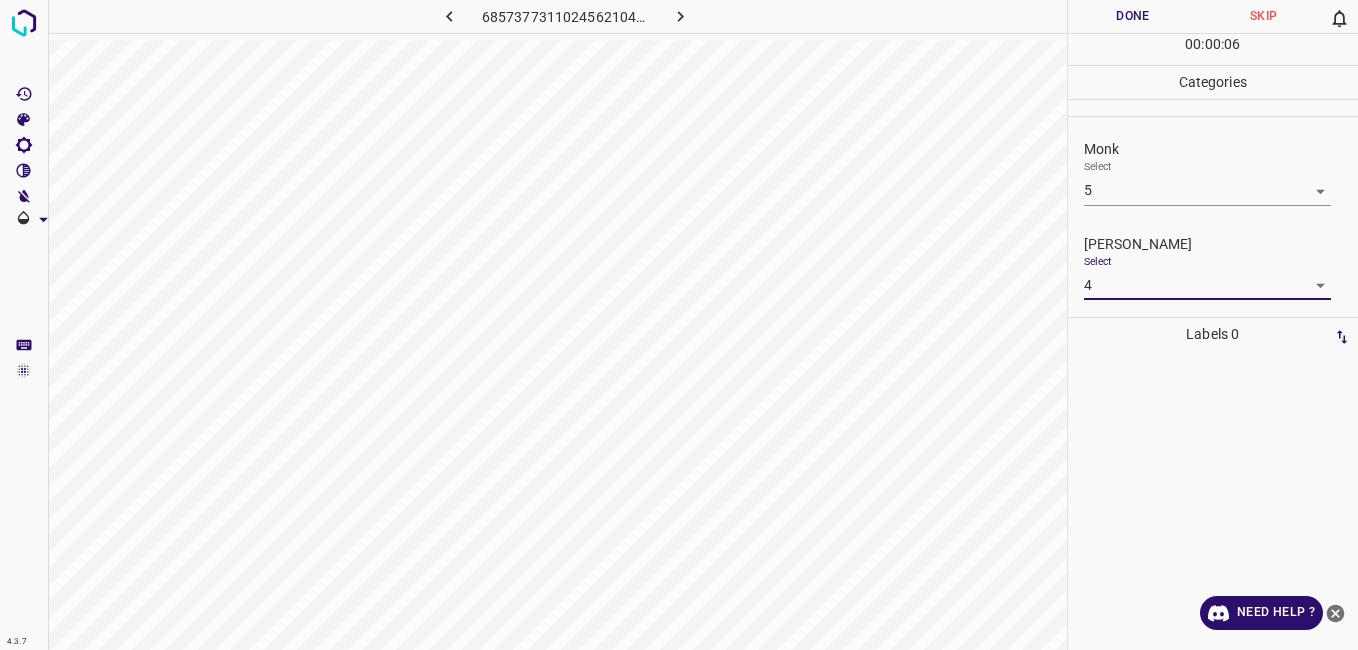 click on "Done" at bounding box center [1133, 16] 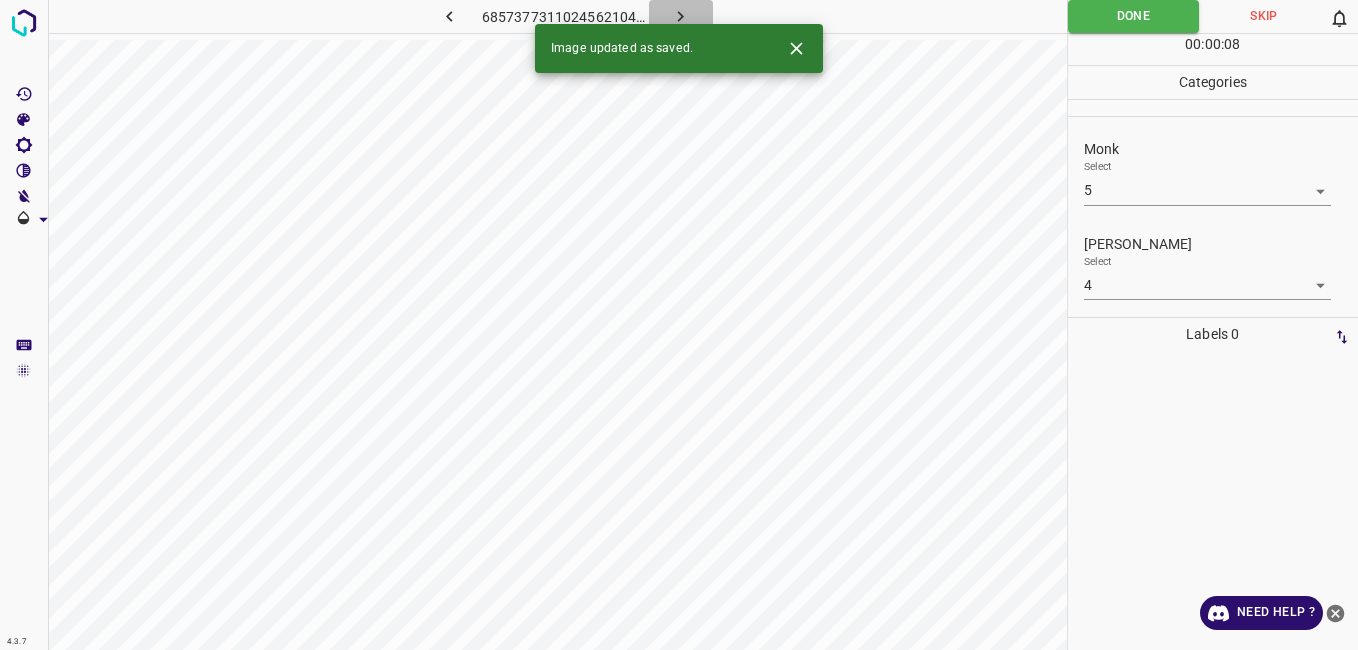 click at bounding box center (681, 16) 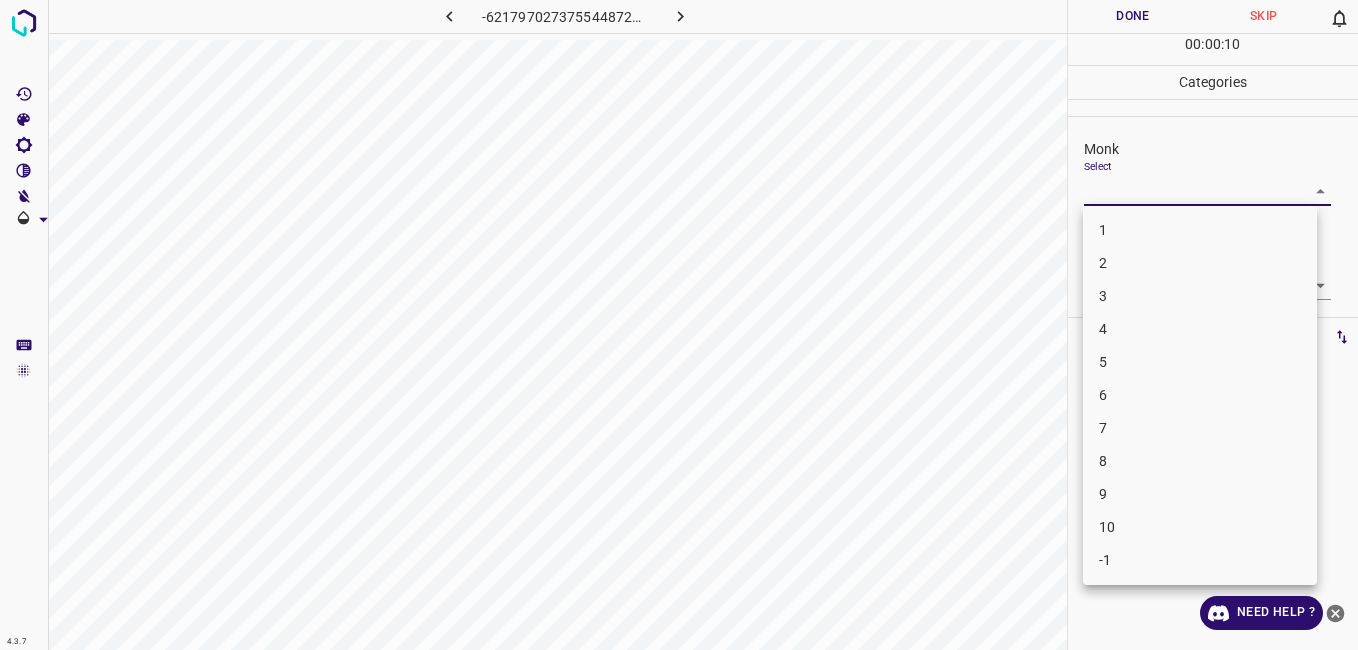 click on "4.3.7 -6217970273755448727.png Done Skip 0 00   : 00   : 10   Categories Monk   Select ​  [PERSON_NAME]   Select ​ Labels   0 Categories 1 Monk 2  [PERSON_NAME] Tools Space Change between modes (Draw & Edit) I Auto labeling R Restore zoom M Zoom in N Zoom out Delete Delete selecte label Filters Z Restore filters X Saturation filter C Brightness filter V Contrast filter B Gray scale filter General O Download Need Help ? - Text - Hide - Delete 1 2 3 4 5 6 7 8 9 10 -1" at bounding box center (679, 325) 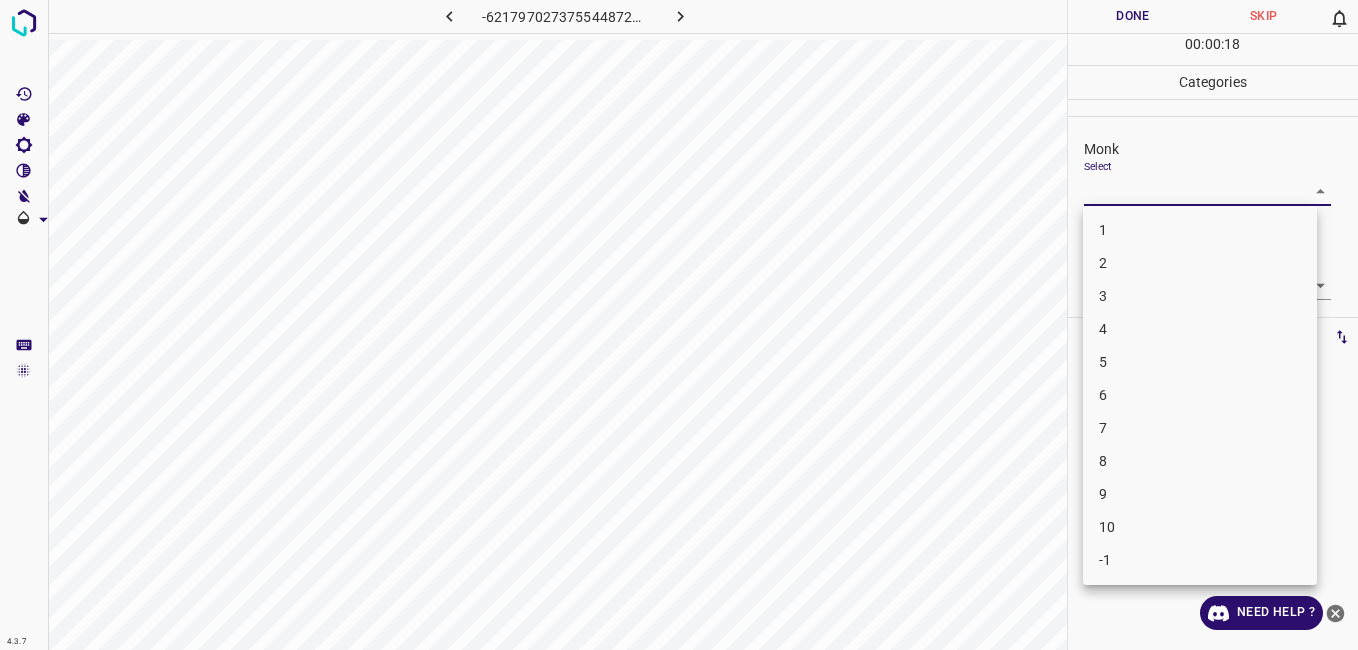 click on "2" at bounding box center [1200, 263] 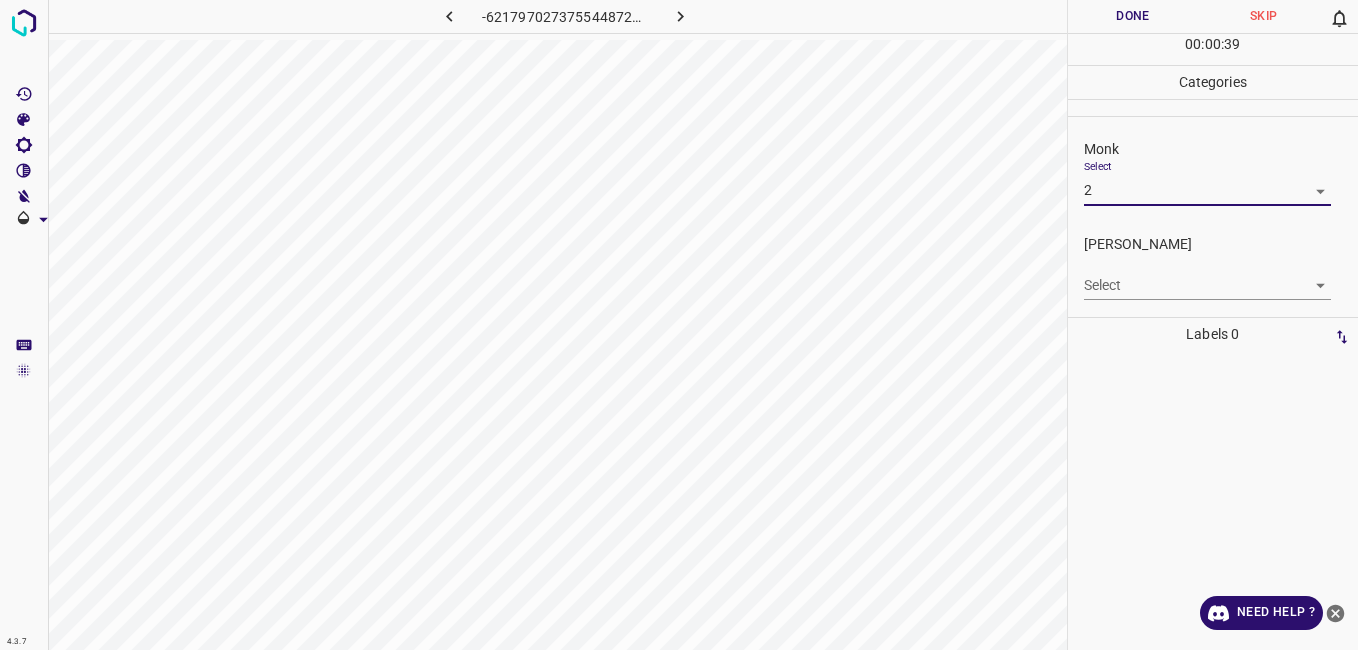click on "4.3.7 -6217970273755448727.png Done Skip 0 00   : 00   : 39   Categories Monk   Select 2 2  [PERSON_NAME]   Select ​ Labels   0 Categories 1 Monk 2  [PERSON_NAME] Tools Space Change between modes (Draw & Edit) I Auto labeling R Restore zoom M Zoom in N Zoom out Delete Delete selecte label Filters Z Restore filters X Saturation filter C Brightness filter V Contrast filter B Gray scale filter General O Download Need Help ? - Text - Hide - Delete" at bounding box center [679, 325] 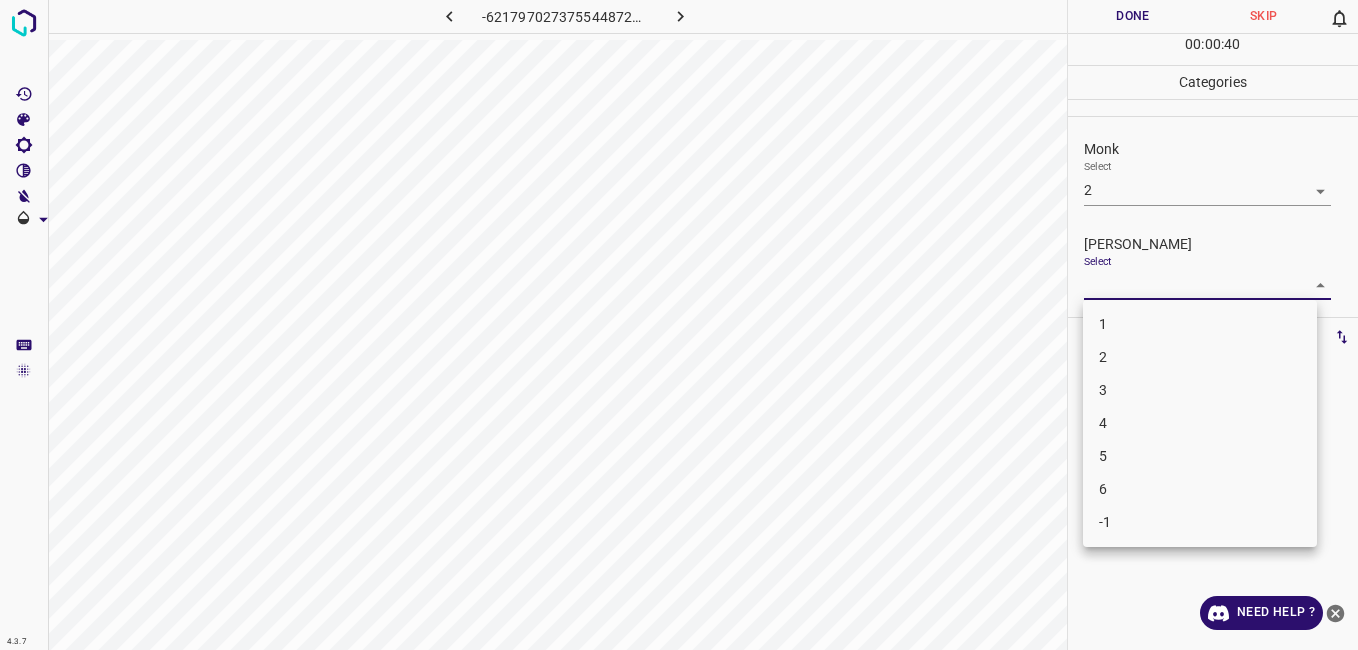 click on "1" at bounding box center [1200, 324] 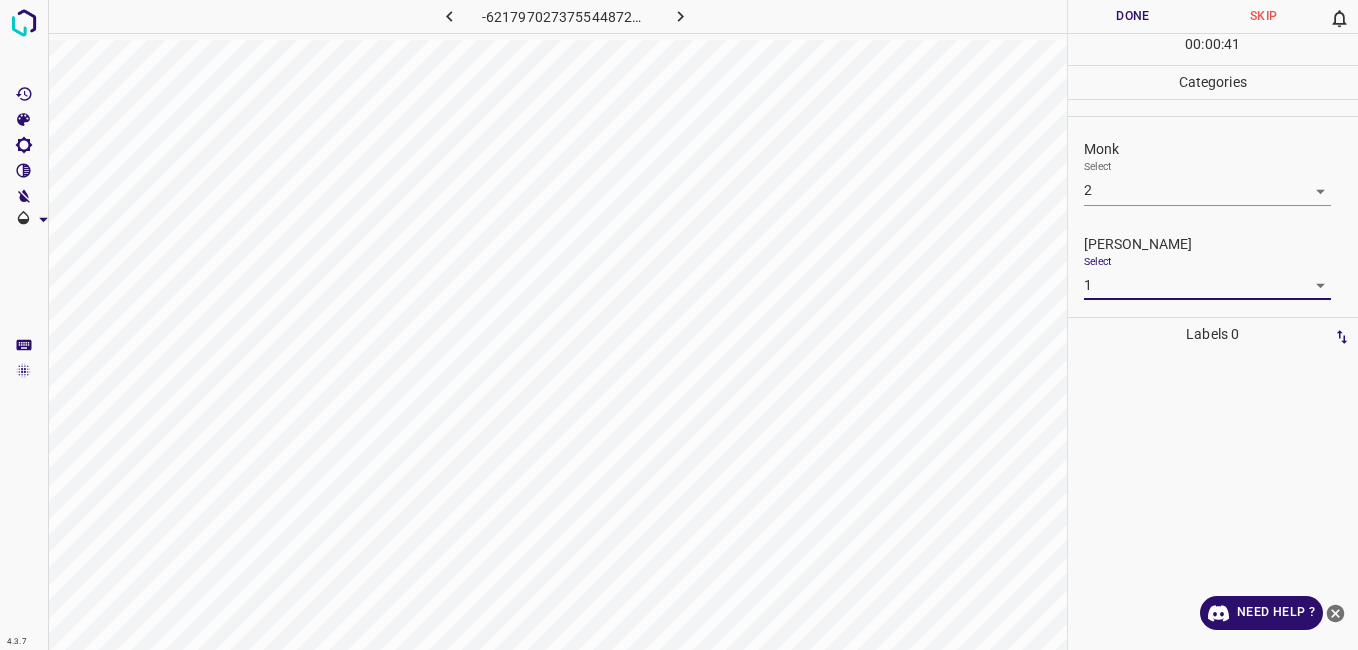 click on "Done" at bounding box center [1133, 16] 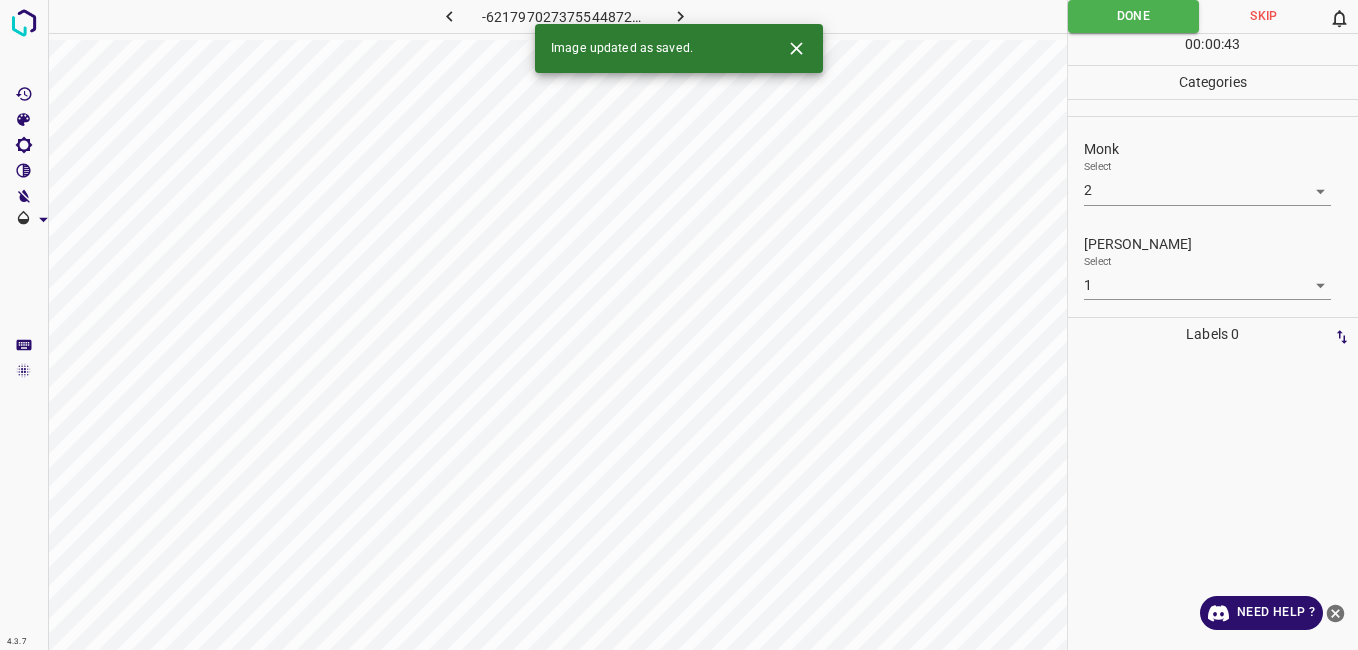 click 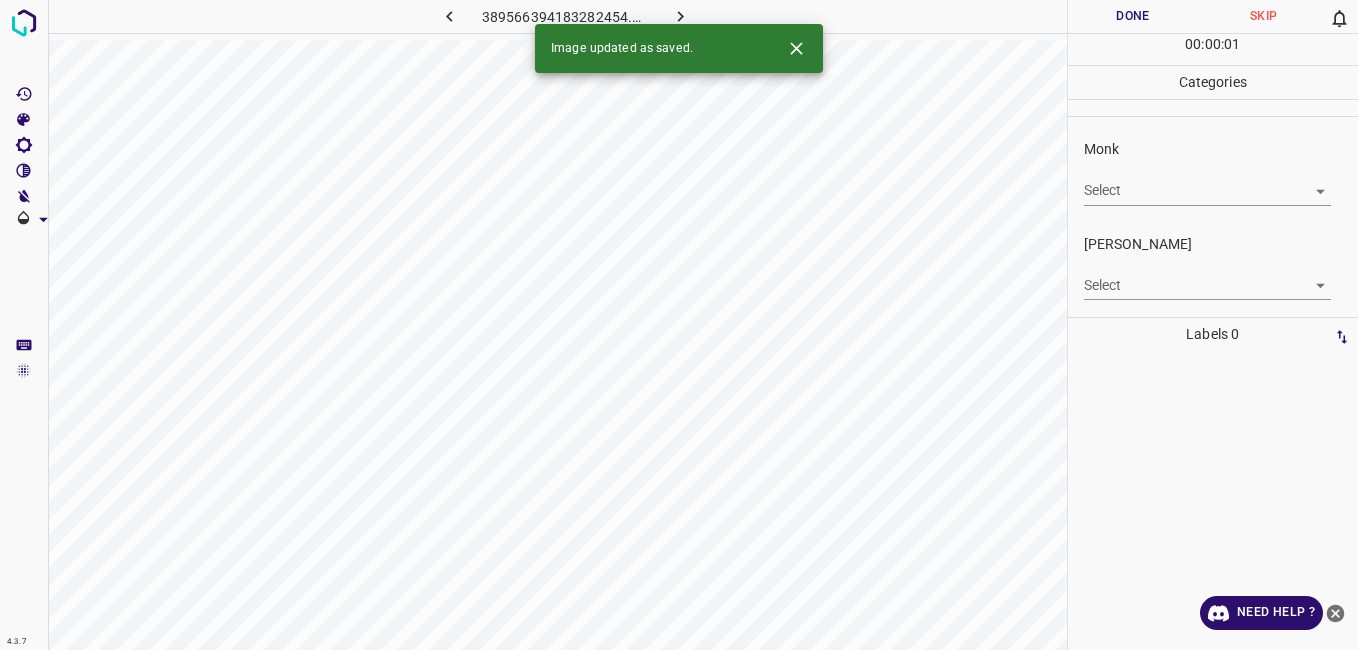 click on "4.3.7 389566394183282454.png Done Skip 0 00   : 00   : 01   Categories Monk   Select ​  [PERSON_NAME]   Select ​ Labels   0 Categories 1 Monk 2  [PERSON_NAME] Tools Space Change between modes (Draw & Edit) I Auto labeling R Restore zoom M Zoom in N Zoom out Delete Delete selecte label Filters Z Restore filters X Saturation filter C Brightness filter V Contrast filter B Gray scale filter General O Download Image updated as saved. Need Help ? - Text - Hide - Delete" at bounding box center (679, 325) 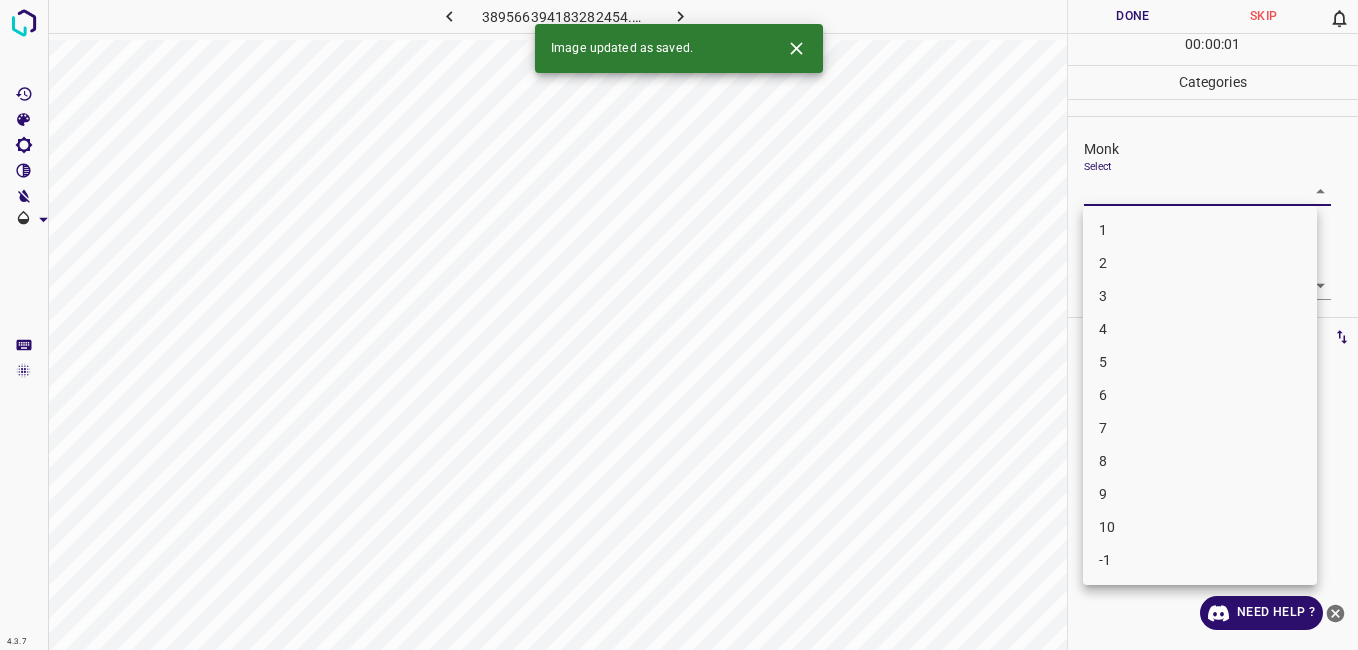 click on "2" at bounding box center (1200, 263) 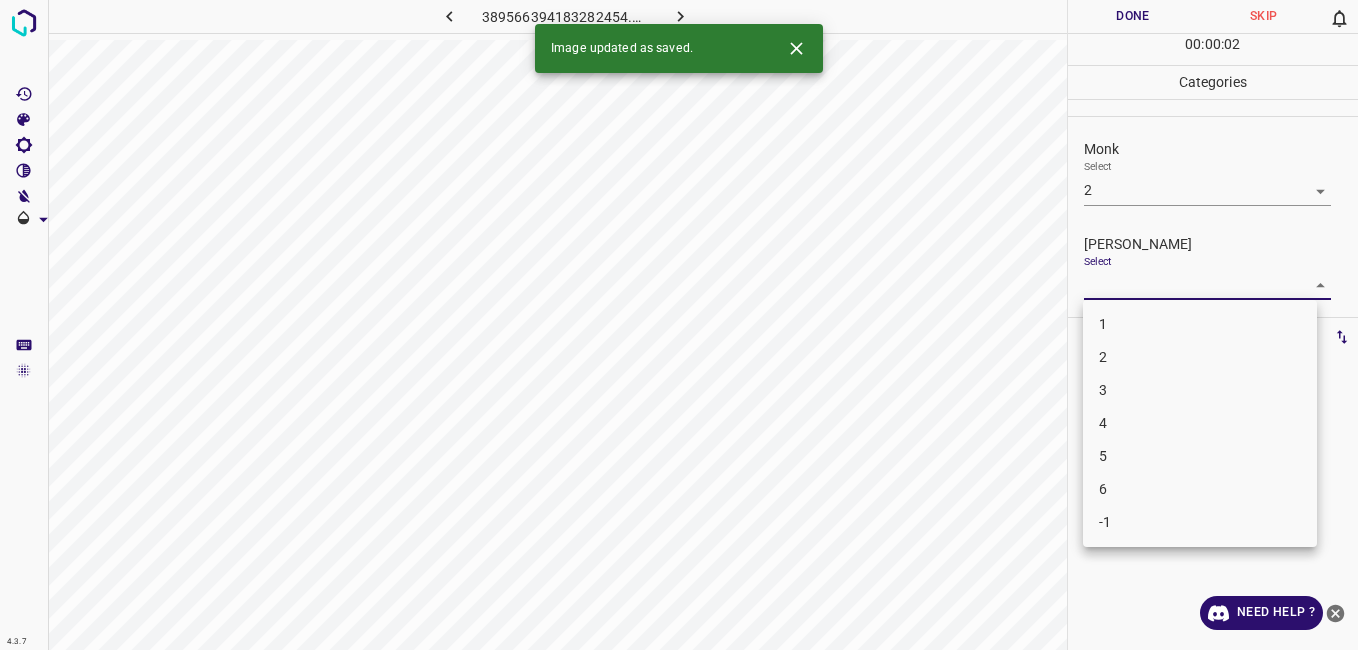 click on "4.3.7 389566394183282454.png Done Skip 0 00   : 00   : 02   Categories Monk   Select 2 2  [PERSON_NAME]   Select ​ Labels   0 Categories 1 Monk 2  [PERSON_NAME] Tools Space Change between modes (Draw & Edit) I Auto labeling R Restore zoom M Zoom in N Zoom out Delete Delete selecte label Filters Z Restore filters X Saturation filter C Brightness filter V Contrast filter B Gray scale filter General O Download Image updated as saved. Need Help ? - Text - Hide - Delete 1 2 3 4 5 6 -1" at bounding box center (679, 325) 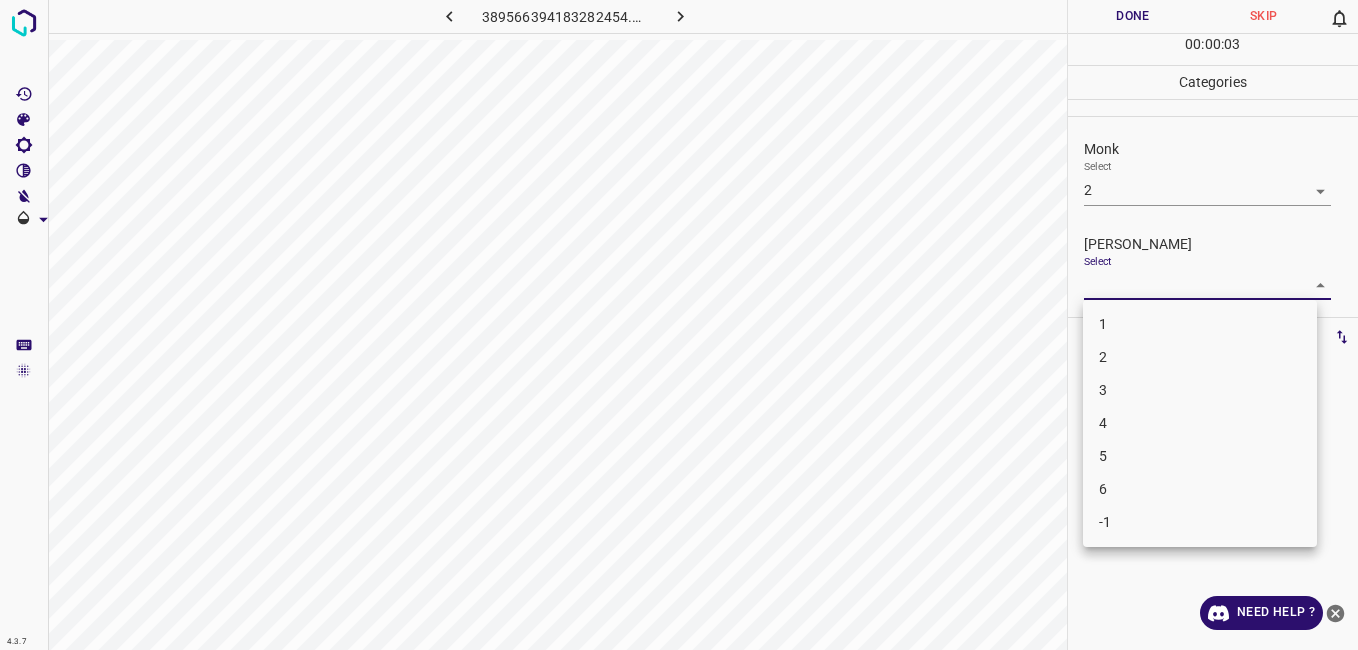 click on "1" at bounding box center [1200, 324] 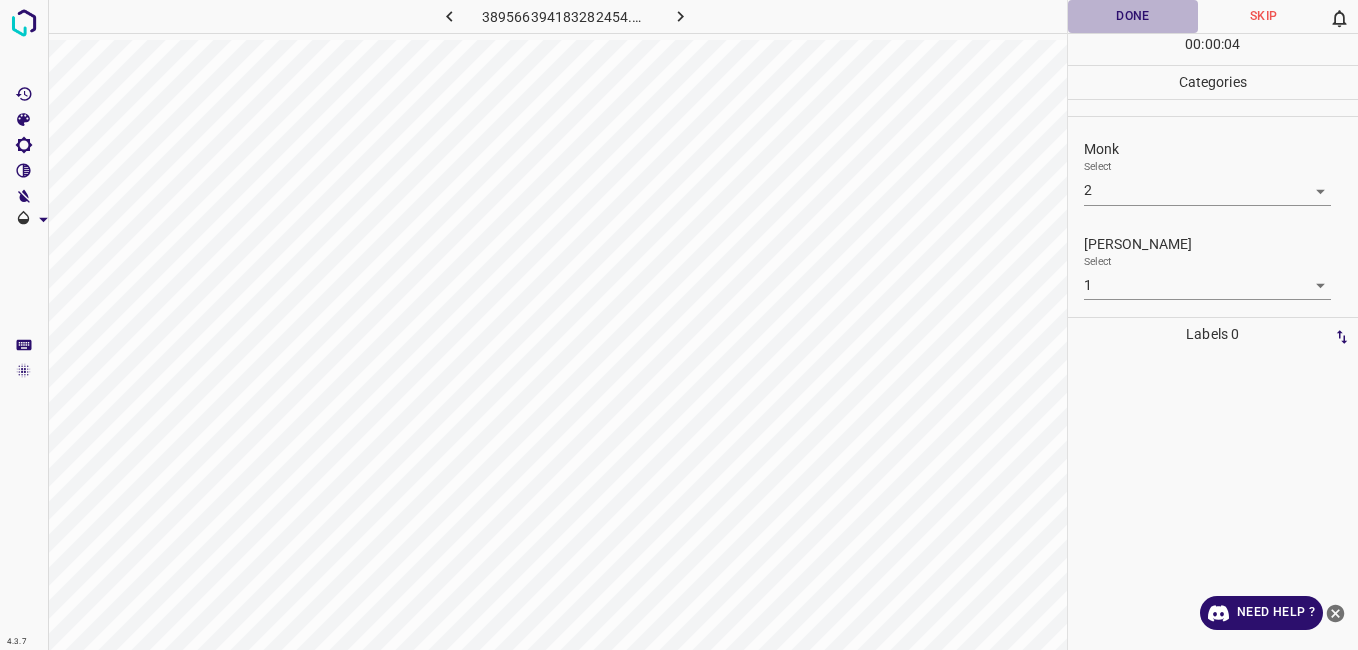 click on "Done" at bounding box center (1133, 16) 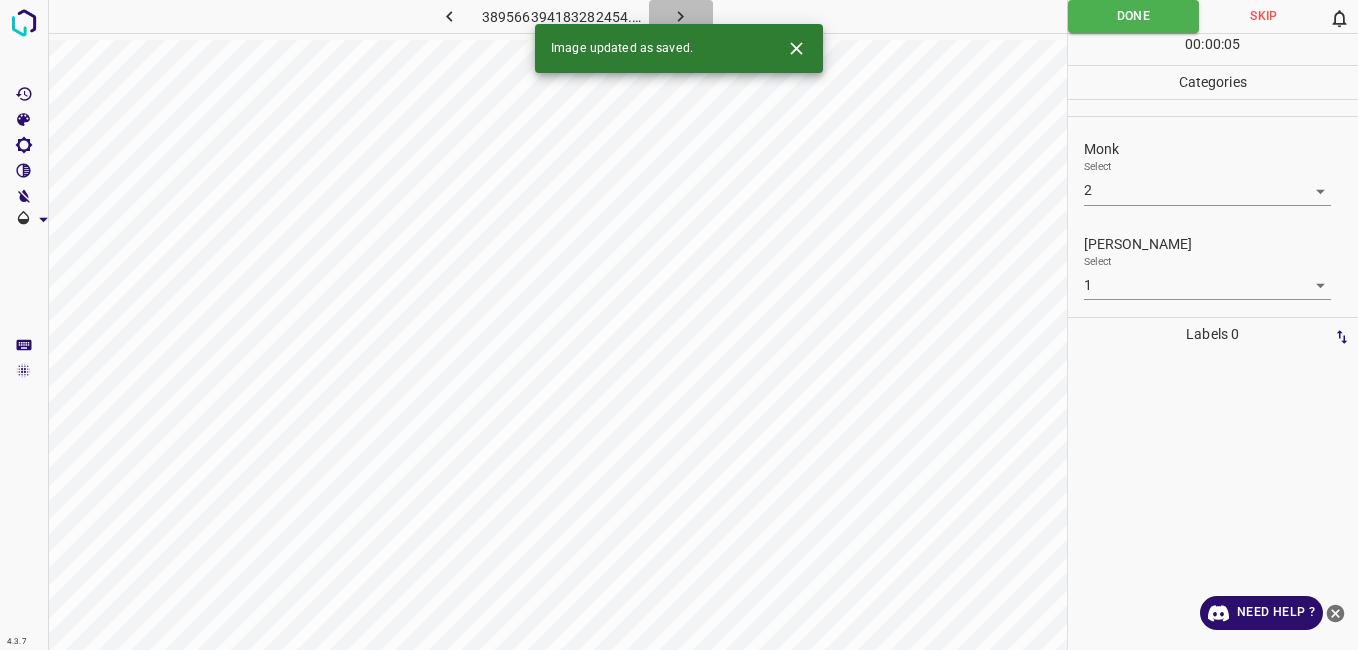click 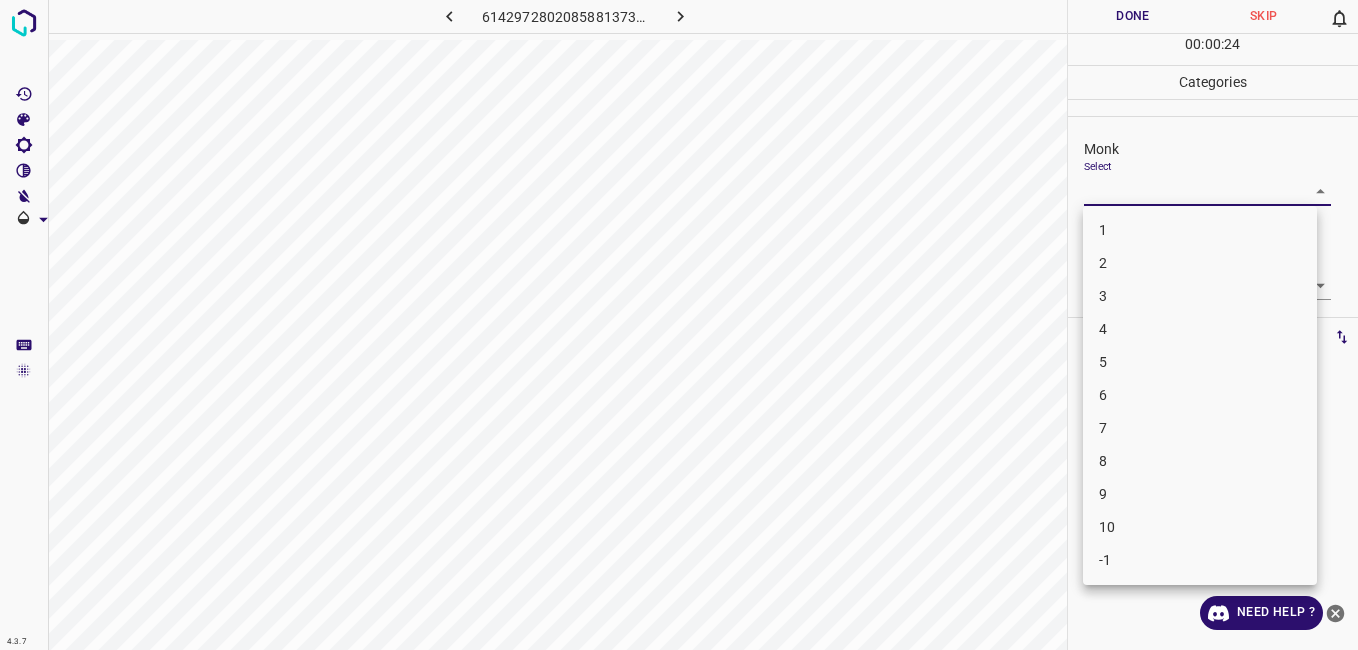 click on "4.3.7 6142972802085881373.png Done Skip 0 00   : 00   : 24   Categories Monk   Select ​  [PERSON_NAME]   Select ​ Labels   0 Categories 1 Monk 2  [PERSON_NAME] Tools Space Change between modes (Draw & Edit) I Auto labeling R Restore zoom M Zoom in N Zoom out Delete Delete selecte label Filters Z Restore filters X Saturation filter C Brightness filter V Contrast filter B Gray scale filter General O Download Need Help ? - Text - Hide - Delete 1 2 3 4 5 6 7 8 9 10 -1" at bounding box center [679, 325] 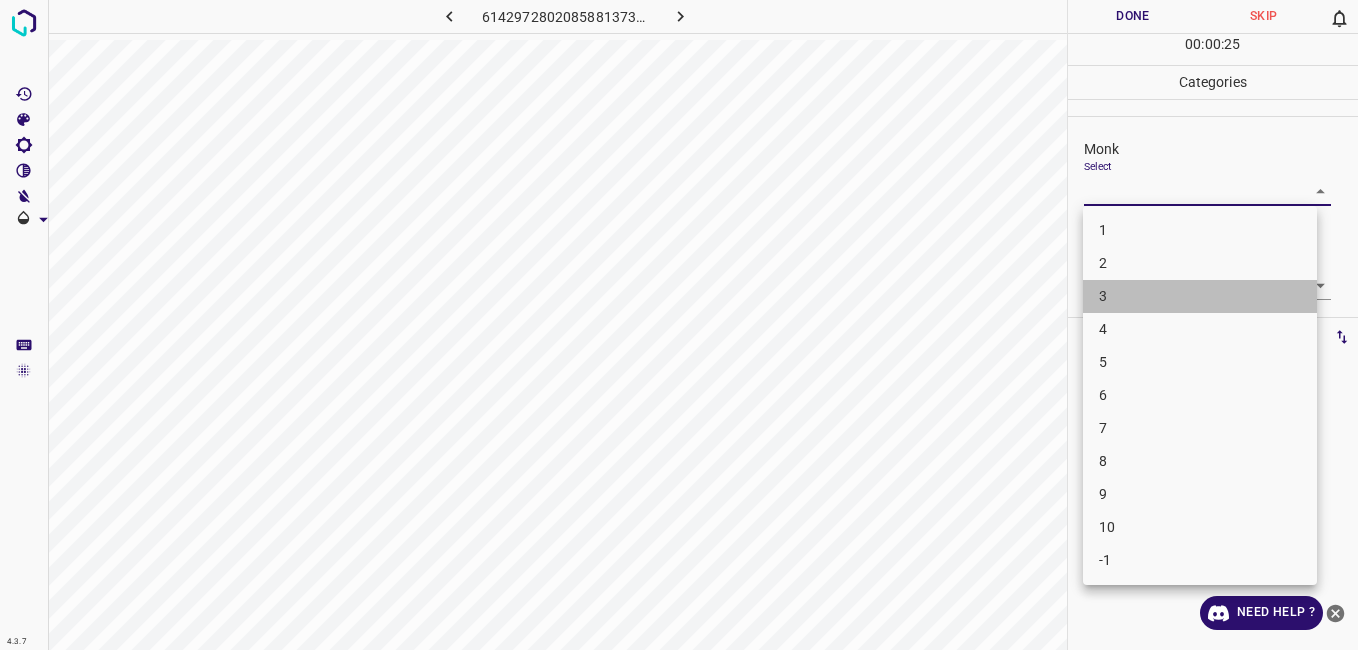 click on "3" at bounding box center (1200, 296) 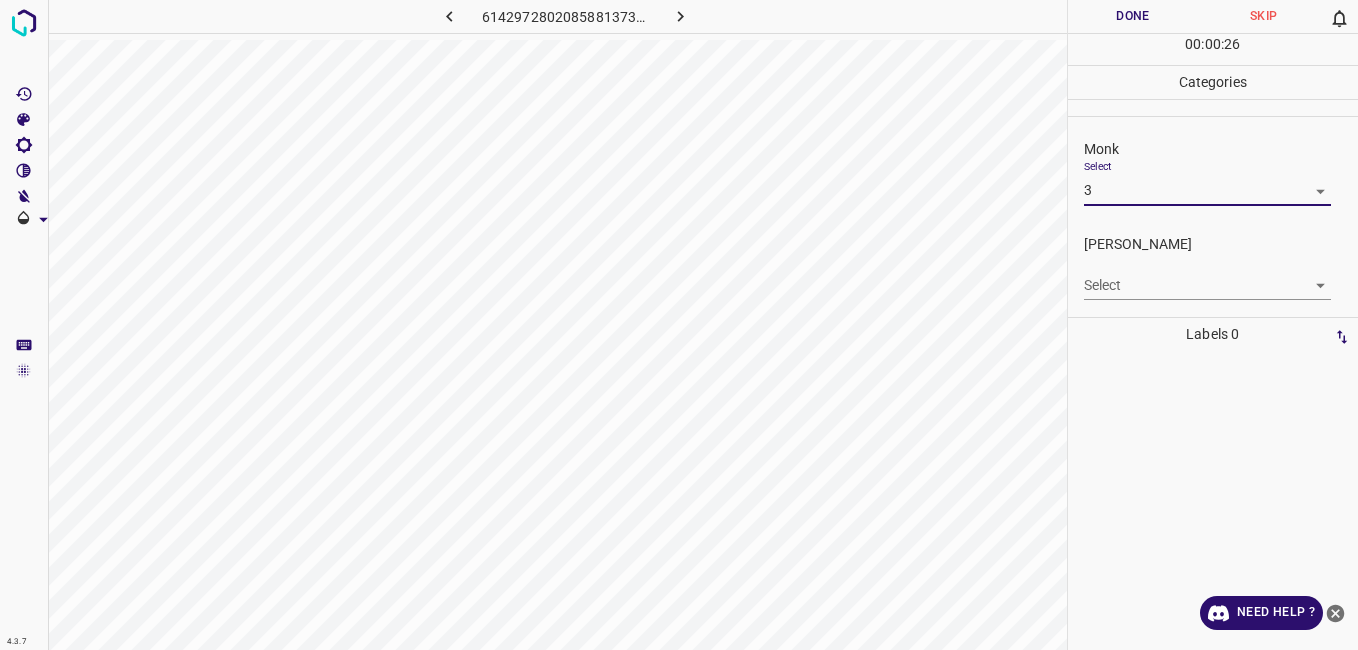 click on "4.3.7 6142972802085881373.png Done Skip 0 00   : 00   : 26   Categories Monk   Select 3 3  [PERSON_NAME]   Select ​ Labels   0 Categories 1 Monk 2  [PERSON_NAME] Tools Space Change between modes (Draw & Edit) I Auto labeling R Restore zoom M Zoom in N Zoom out Delete Delete selecte label Filters Z Restore filters X Saturation filter C Brightness filter V Contrast filter B Gray scale filter General O Download Need Help ? - Text - Hide - Delete" at bounding box center [679, 325] 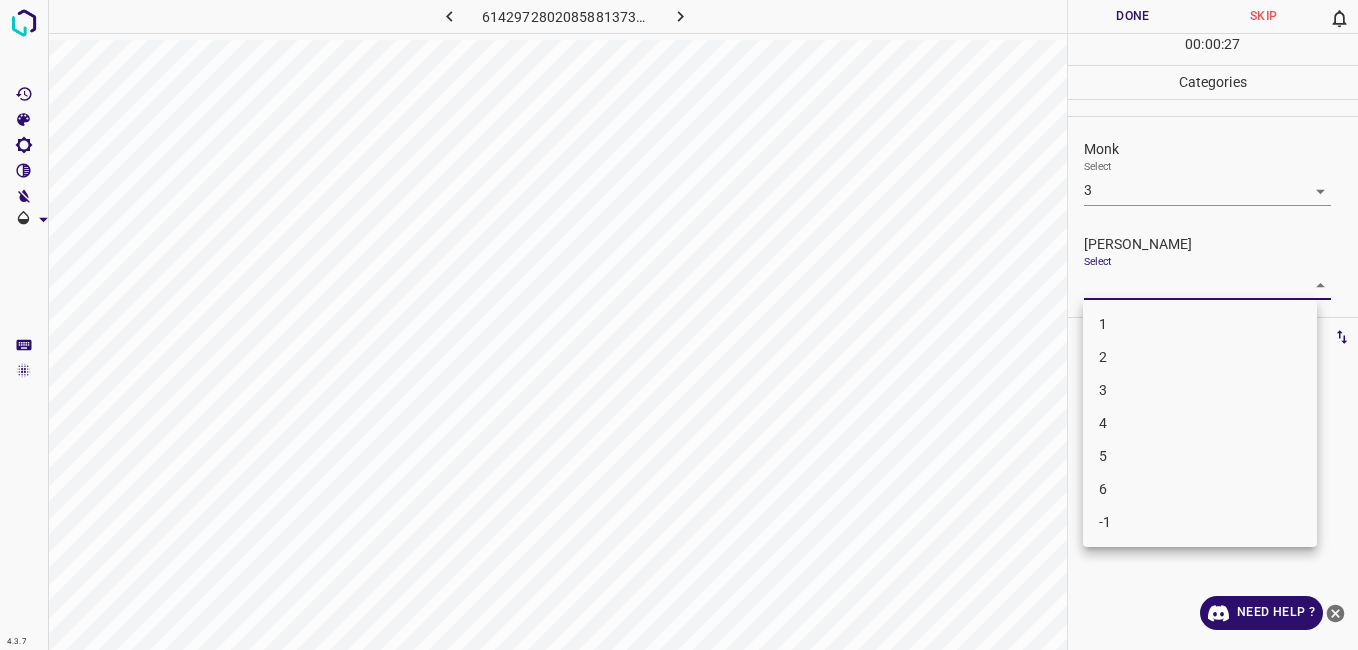click on "2" at bounding box center [1200, 357] 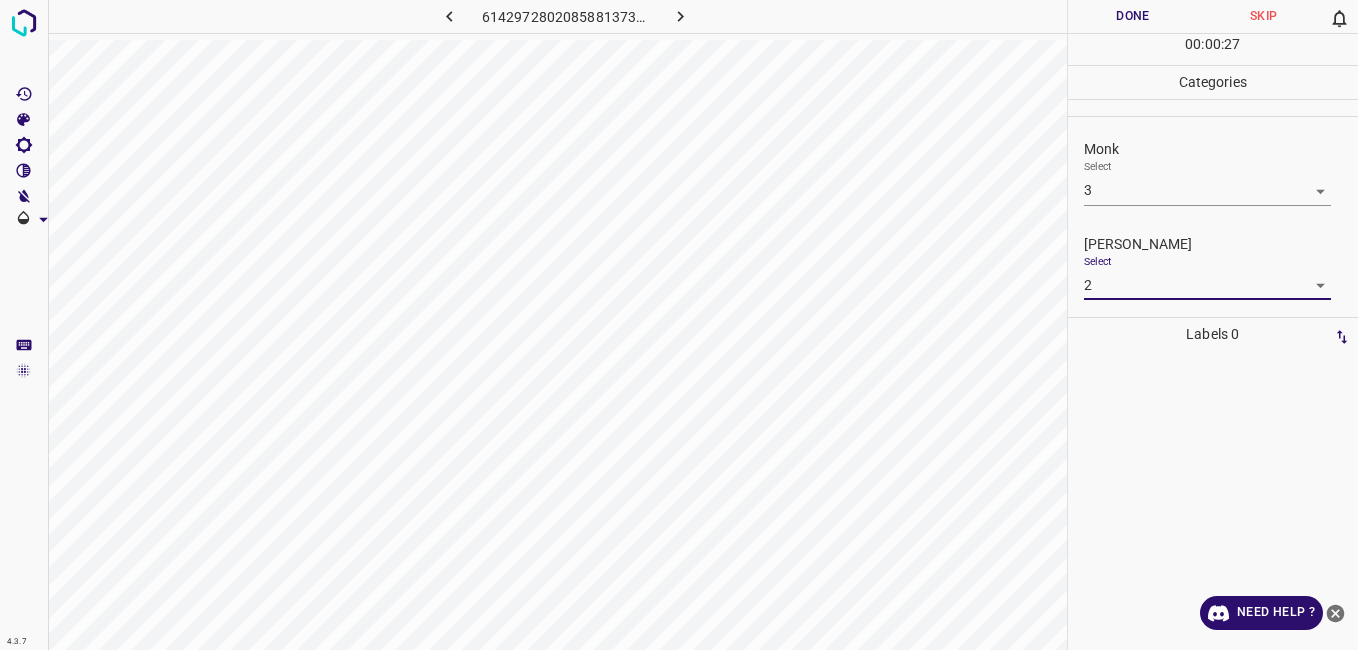 click on "Done" at bounding box center (1133, 16) 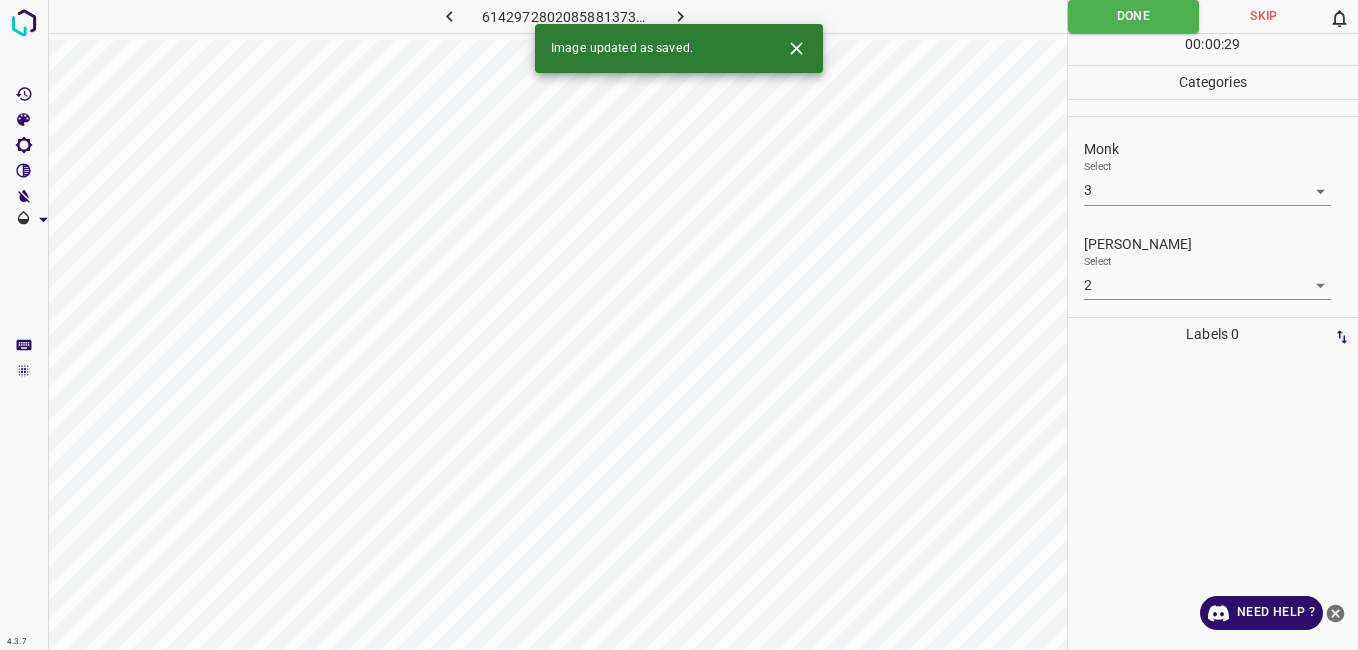 click 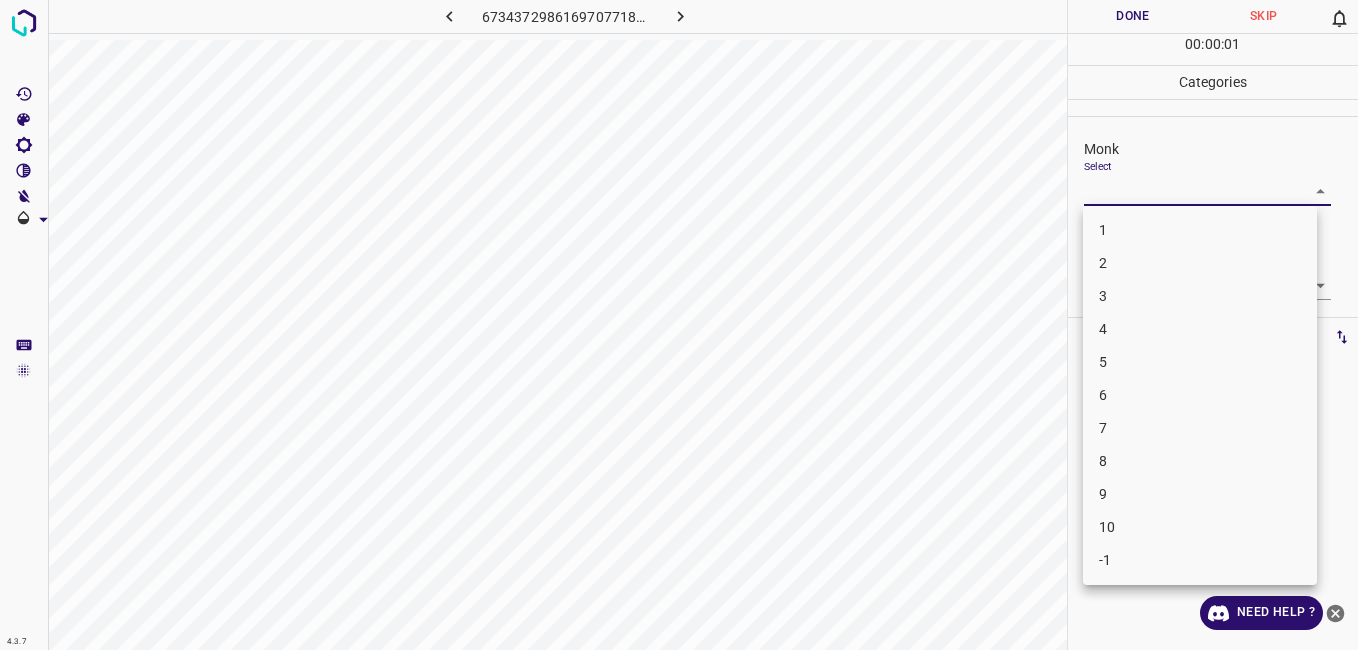 click on "4.3.7 6734372986169707718.png Done Skip 0 00   : 00   : 01   Categories Monk   Select ​  [PERSON_NAME]   Select ​ Labels   0 Categories 1 Monk 2  [PERSON_NAME] Tools Space Change between modes (Draw & Edit) I Auto labeling R Restore zoom M Zoom in N Zoom out Delete Delete selecte label Filters Z Restore filters X Saturation filter C Brightness filter V Contrast filter B Gray scale filter General O Download Need Help ? - Text - Hide - Delete 1 2 3 4 5 6 7 8 9 10 -1" at bounding box center (679, 325) 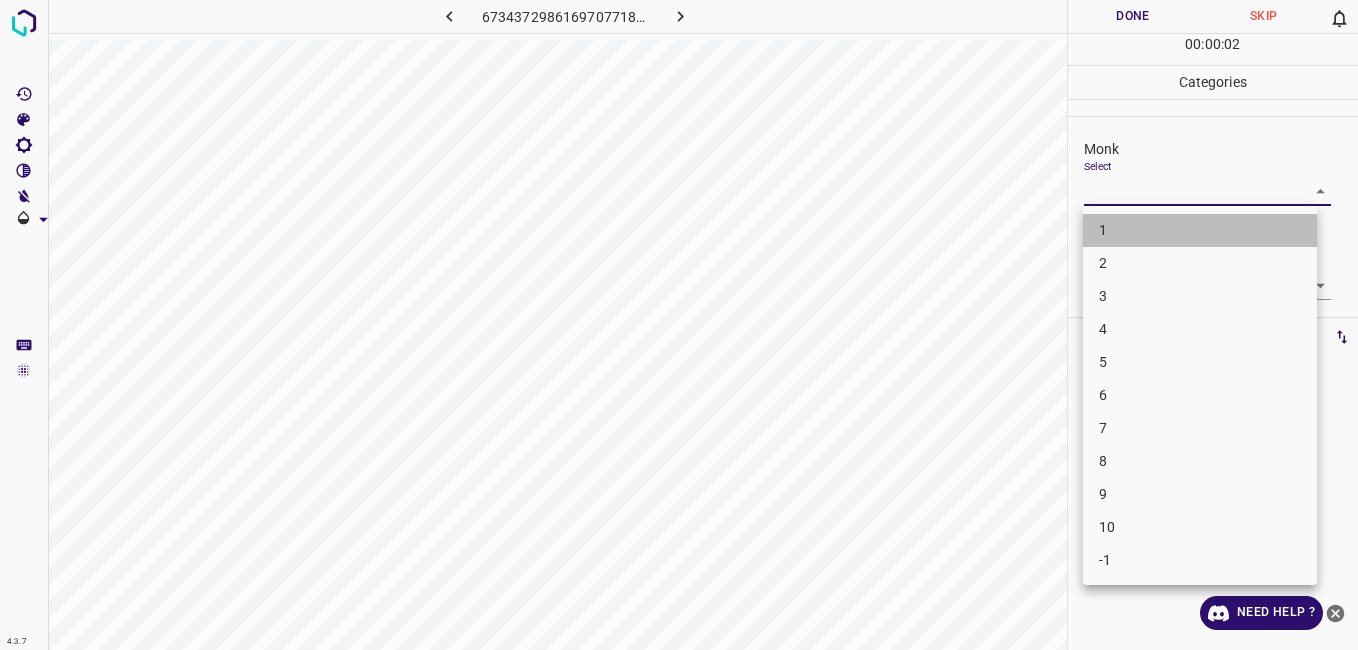 click on "1" at bounding box center [1200, 230] 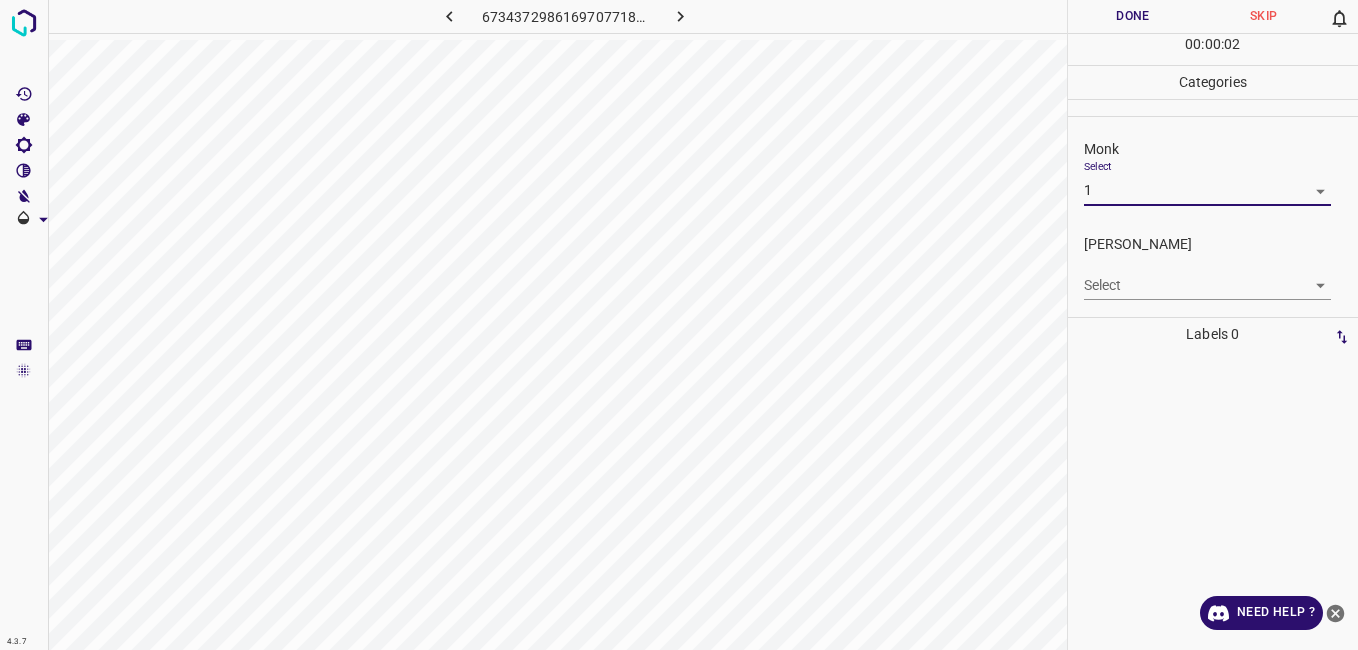 click on "4.3.7 6734372986169707718.png Done Skip 0 00   : 00   : 02   Categories Monk   Select 1 1  [PERSON_NAME]   Select ​ Labels   0 Categories 1 Monk 2  [PERSON_NAME] Tools Space Change between modes (Draw & Edit) I Auto labeling R Restore zoom M Zoom in N Zoom out Delete Delete selecte label Filters Z Restore filters X Saturation filter C Brightness filter V Contrast filter B Gray scale filter General O Download Need Help ? - Text - Hide - Delete" at bounding box center [679, 325] 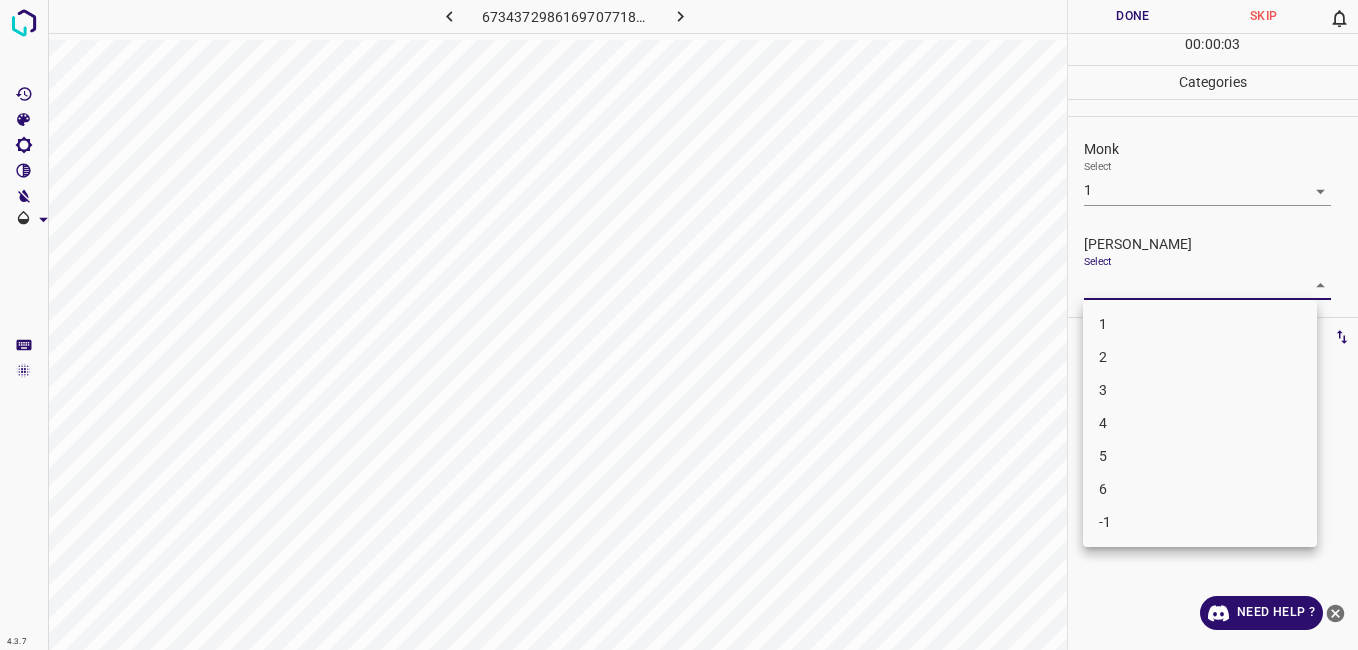 click on "1" at bounding box center [1200, 324] 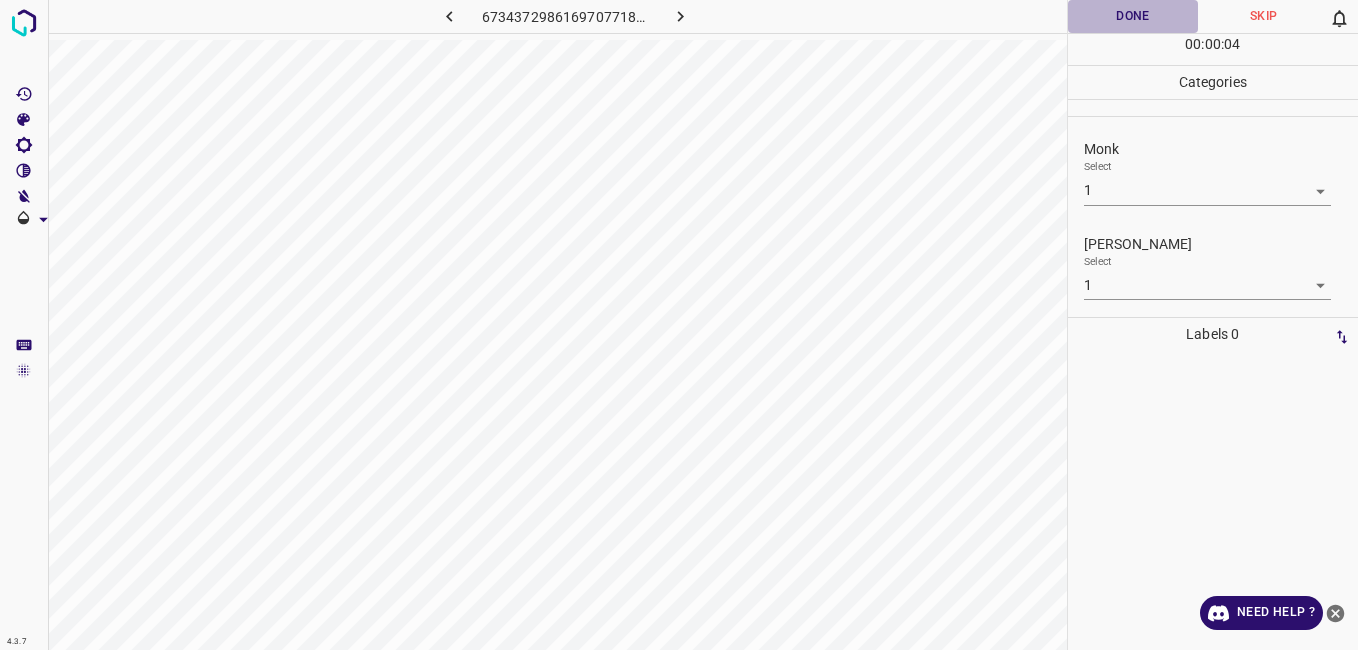 click on "Done" at bounding box center (1133, 16) 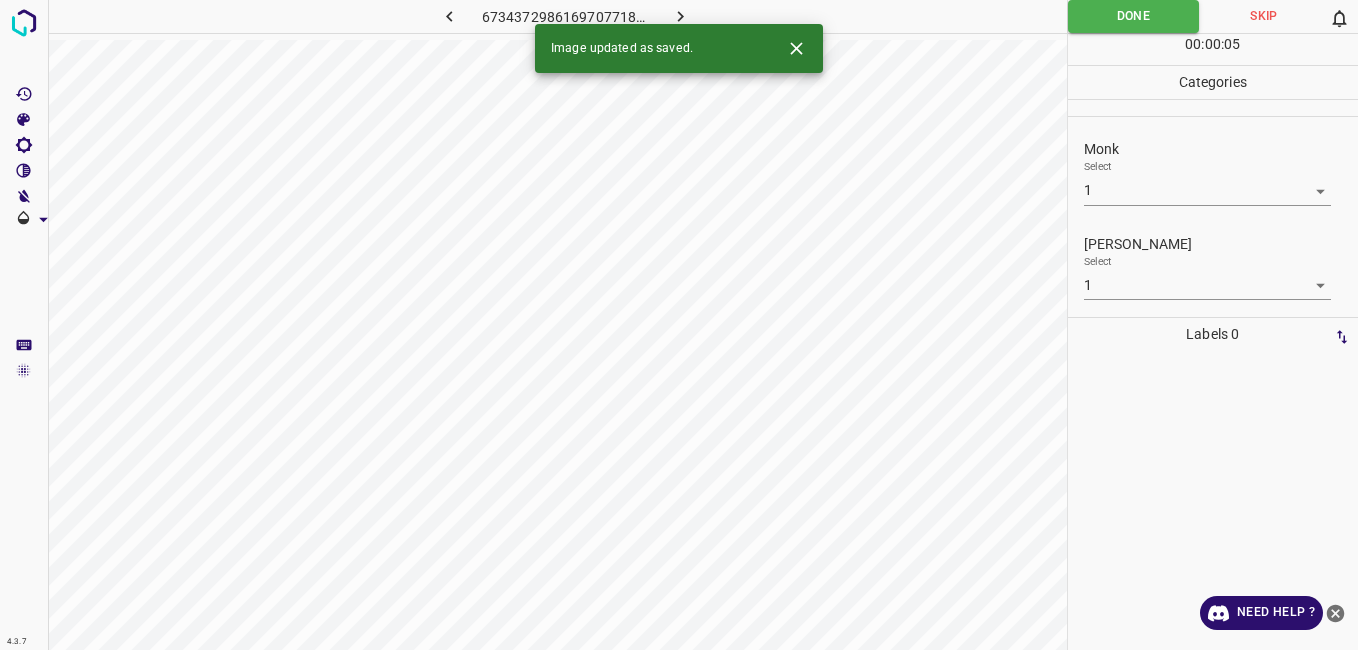 click 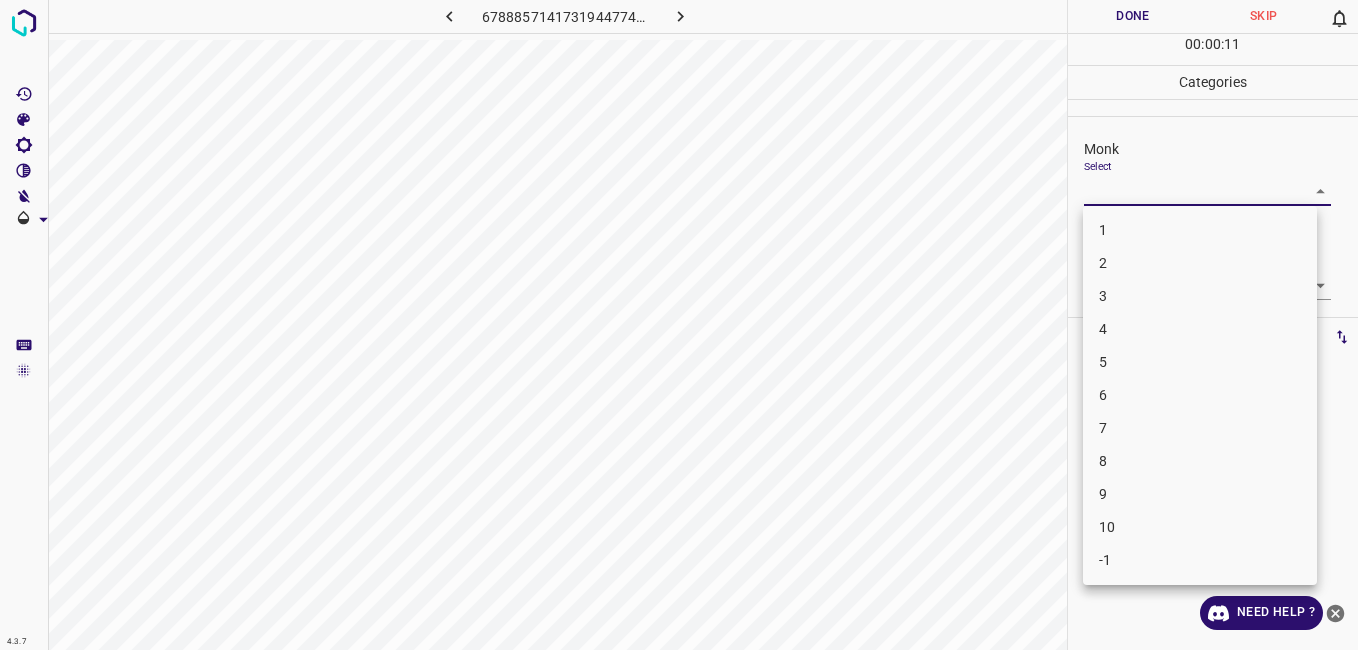 click on "4.3.7 6788857141731944774.png Done Skip 0 00   : 00   : 11   Categories Monk   Select ​  [PERSON_NAME]   Select ​ Labels   0 Categories 1 Monk 2  [PERSON_NAME] Tools Space Change between modes (Draw & Edit) I Auto labeling R Restore zoom M Zoom in N Zoom out Delete Delete selecte label Filters Z Restore filters X Saturation filter C Brightness filter V Contrast filter B Gray scale filter General O Download Need Help ? - Text - Hide - Delete 1 2 3 4 5 6 7 8 9 10 -1" at bounding box center [679, 325] 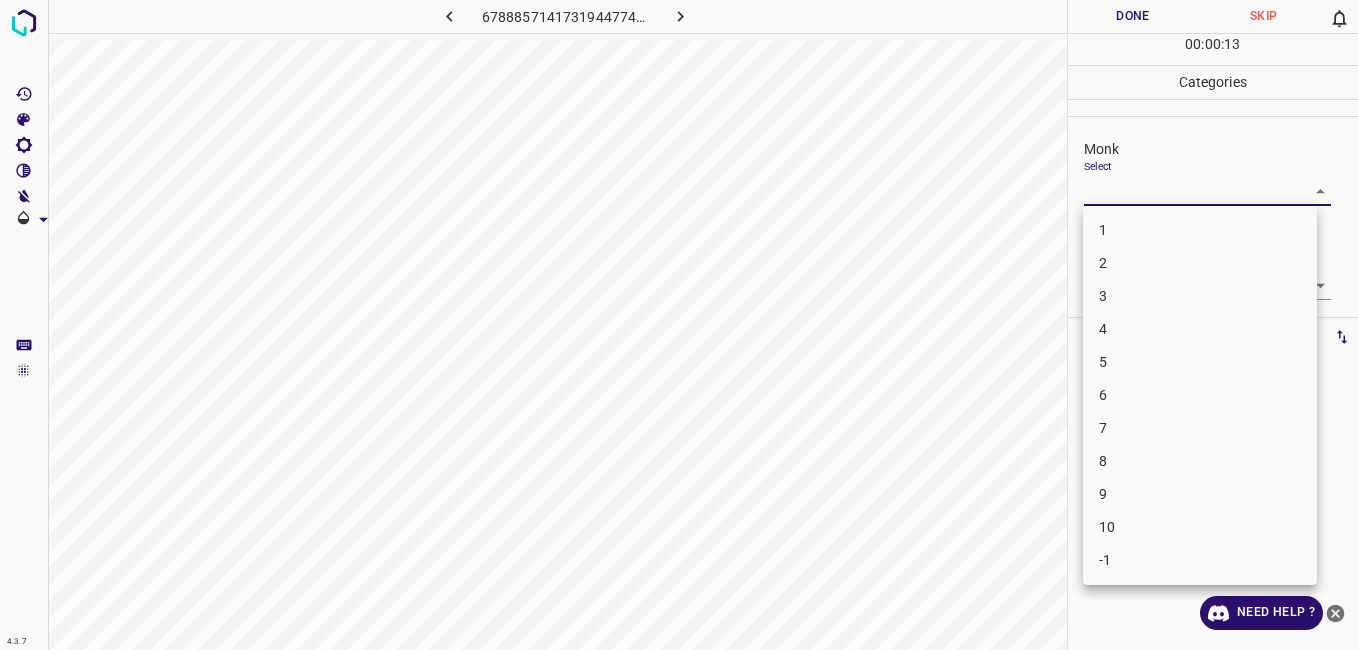 click on "5" at bounding box center [1200, 362] 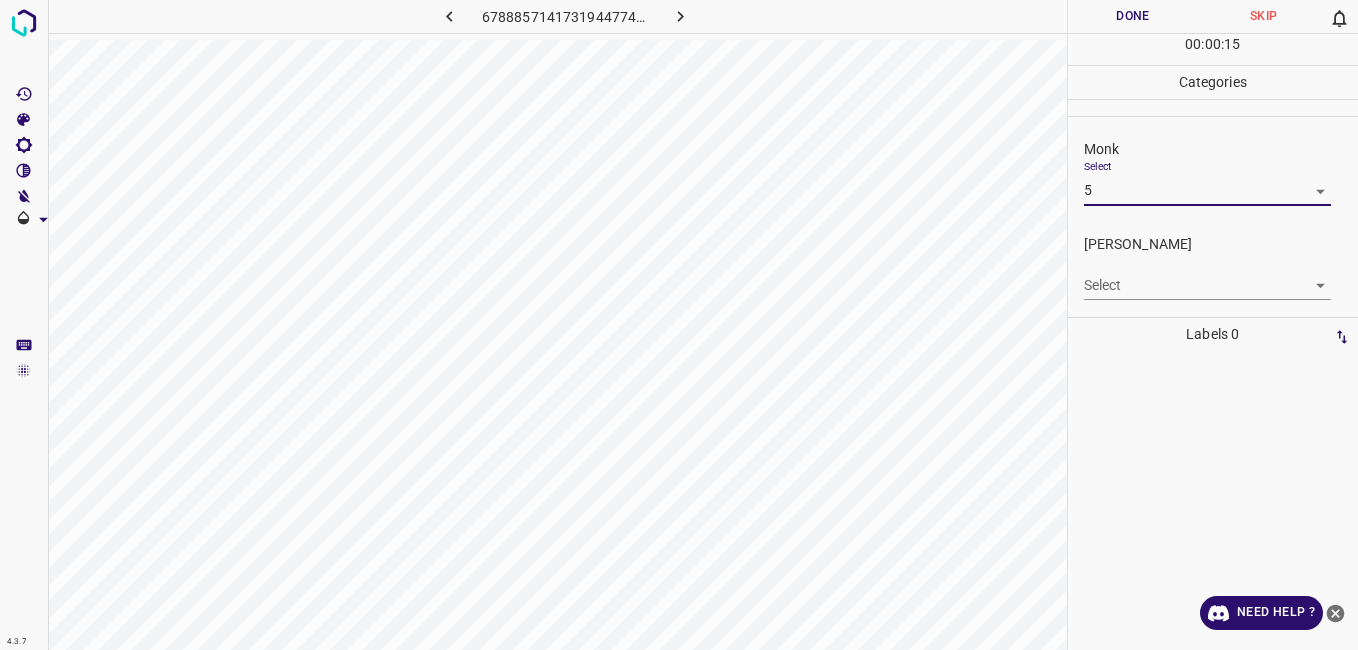 click on "4.3.7 6788857141731944774.png Done Skip 0 00   : 00   : 15   Categories Monk   Select 5 5  [PERSON_NAME]   Select ​ Labels   0 Categories 1 Monk 2  [PERSON_NAME] Tools Space Change between modes (Draw & Edit) I Auto labeling R Restore zoom M Zoom in N Zoom out Delete Delete selecte label Filters Z Restore filters X Saturation filter C Brightness filter V Contrast filter B Gray scale filter General O Download Need Help ? - Text - Hide - Delete" at bounding box center (679, 325) 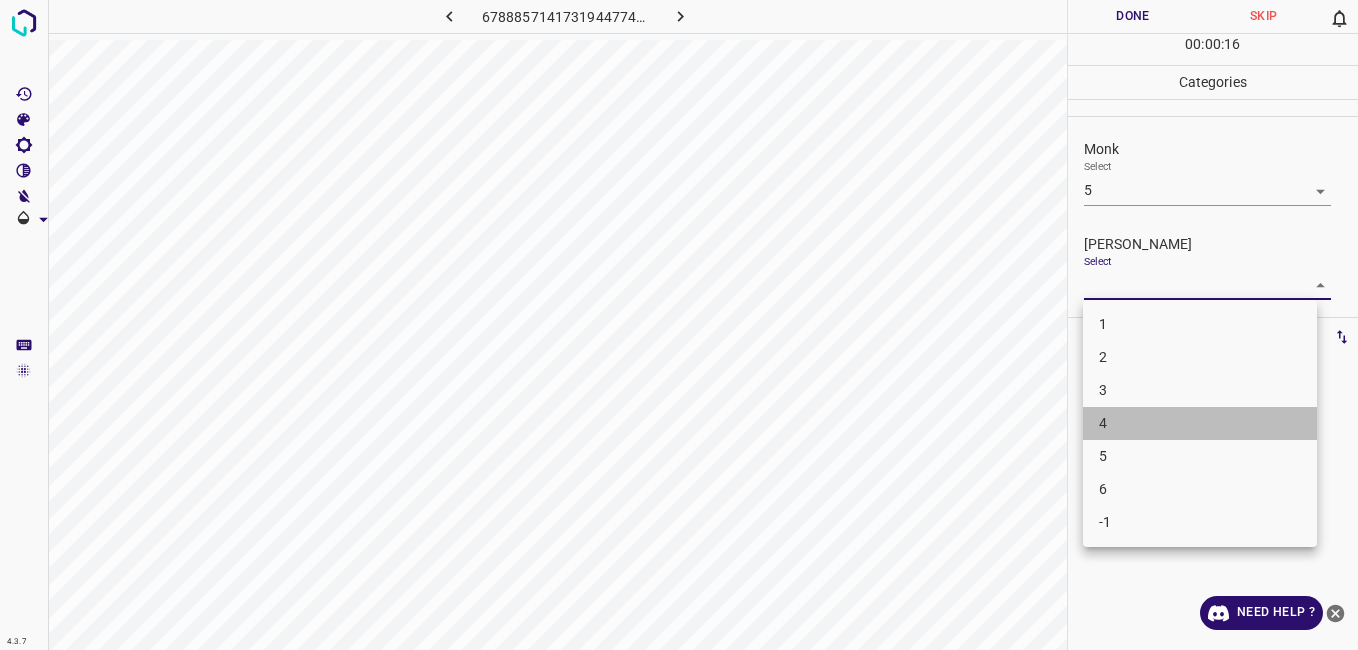 click on "4" at bounding box center [1200, 423] 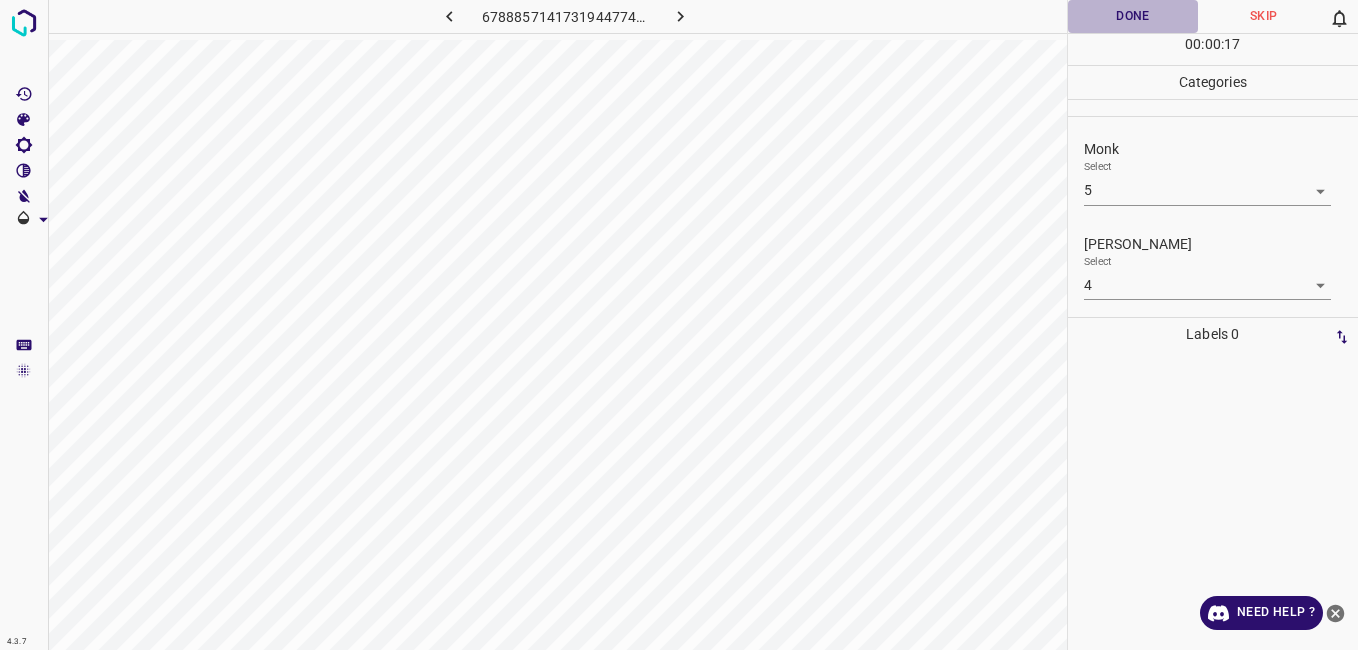 click on "Done" at bounding box center [1133, 16] 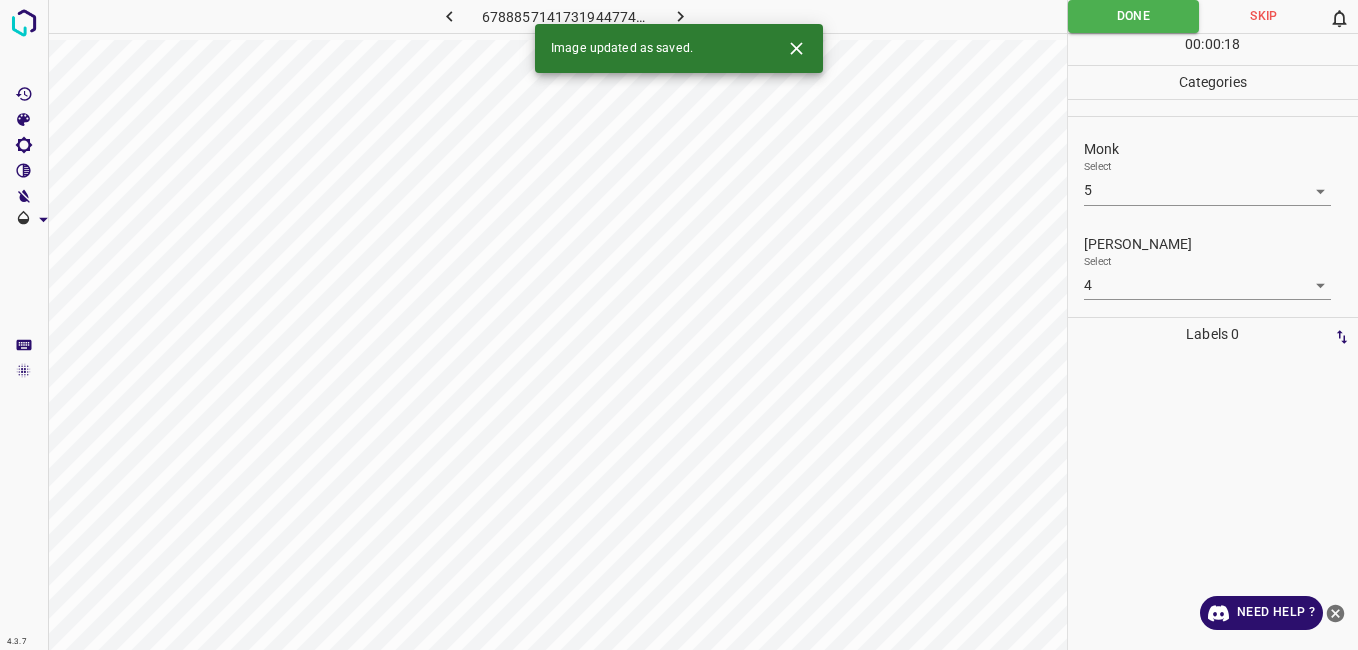 click 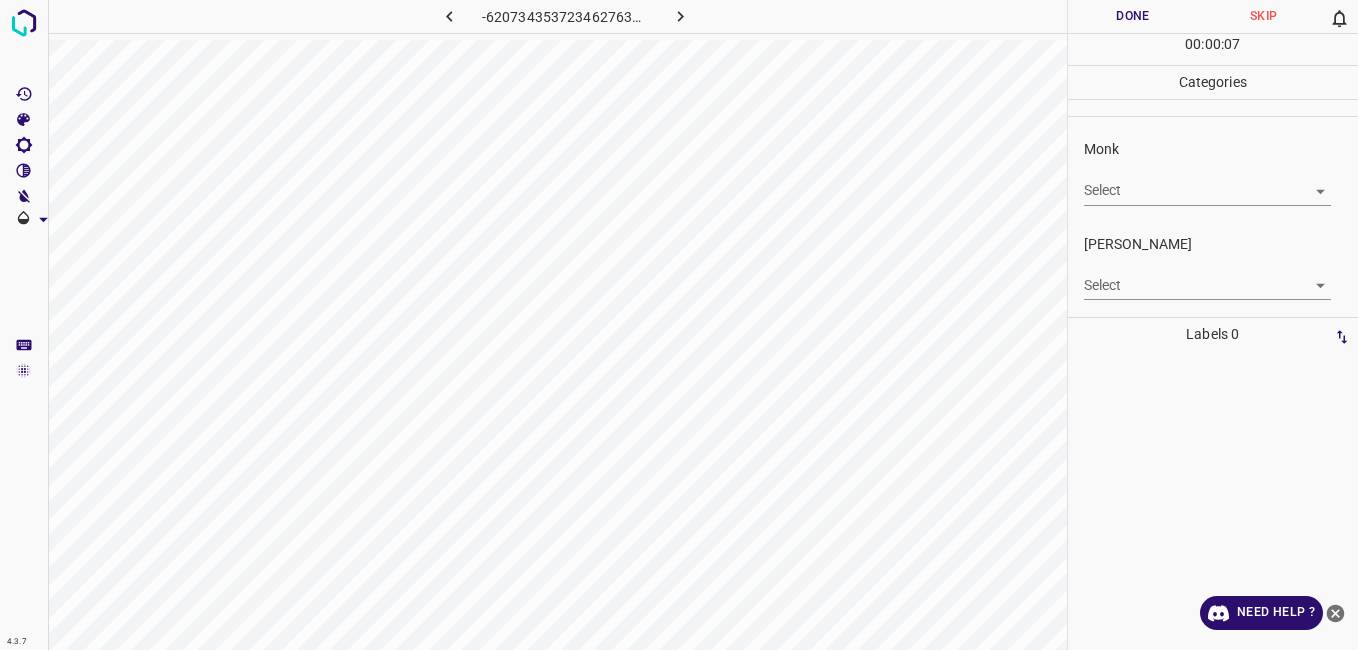 click on "4.3.7 -6207343537234627633.png Done Skip 0 00   : 00   : 07   Categories Monk   Select ​  [PERSON_NAME]   Select ​ Labels   0 Categories 1 Monk 2  [PERSON_NAME] Tools Space Change between modes (Draw & Edit) I Auto labeling R Restore zoom M Zoom in N Zoom out Delete Delete selecte label Filters Z Restore filters X Saturation filter C Brightness filter V Contrast filter B Gray scale filter General O Download Need Help ? - Text - Hide - Delete" at bounding box center [679, 325] 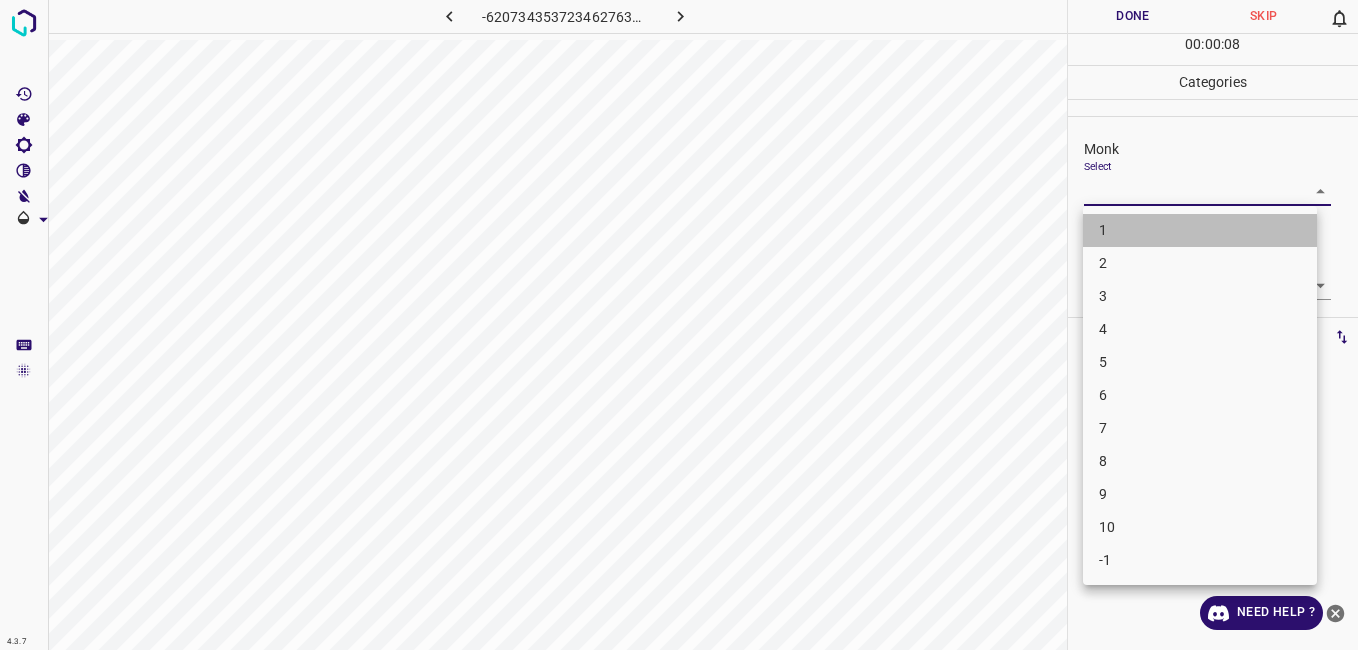 click on "1" at bounding box center (1200, 230) 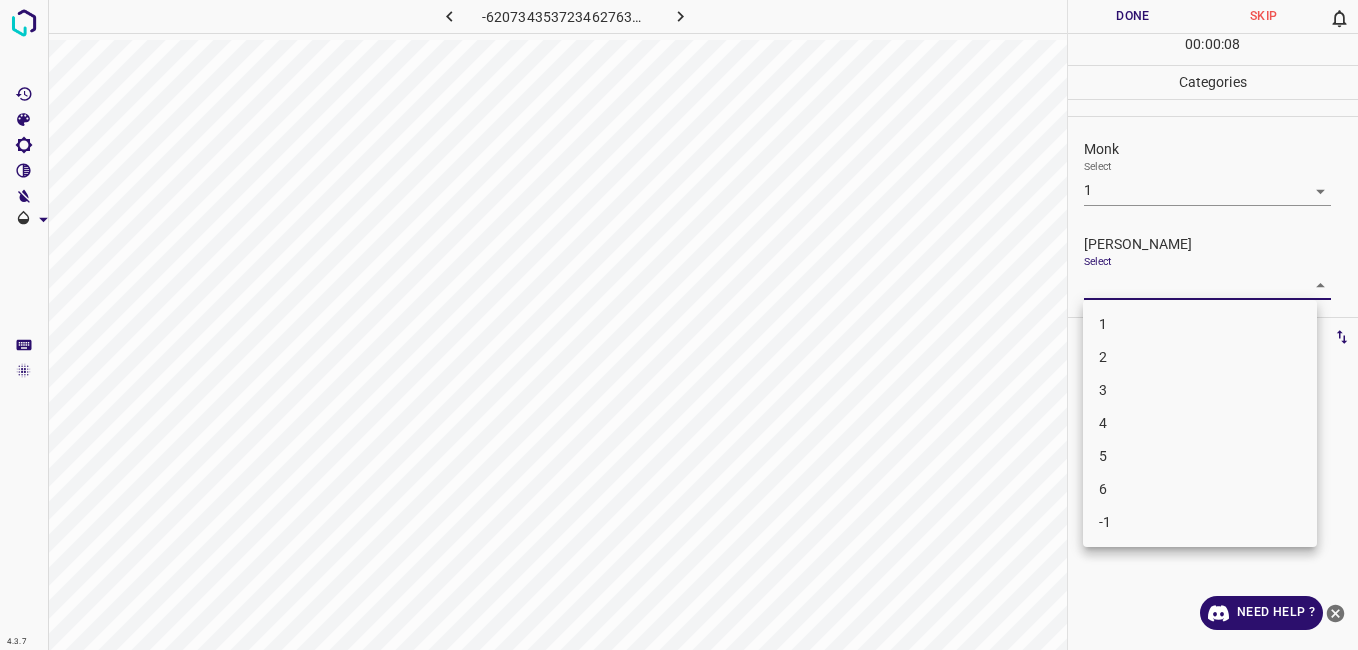 click on "4.3.7 -6207343537234627633.png Done Skip 0 00   : 00   : 08   Categories Monk   Select 1 1  [PERSON_NAME]   Select ​ Labels   0 Categories 1 Monk 2  [PERSON_NAME] Tools Space Change between modes (Draw & Edit) I Auto labeling R Restore zoom M Zoom in N Zoom out Delete Delete selecte label Filters Z Restore filters X Saturation filter C Brightness filter V Contrast filter B Gray scale filter General O Download Need Help ? - Text - Hide - Delete 1 2 3 4 5 6 -1" at bounding box center [679, 325] 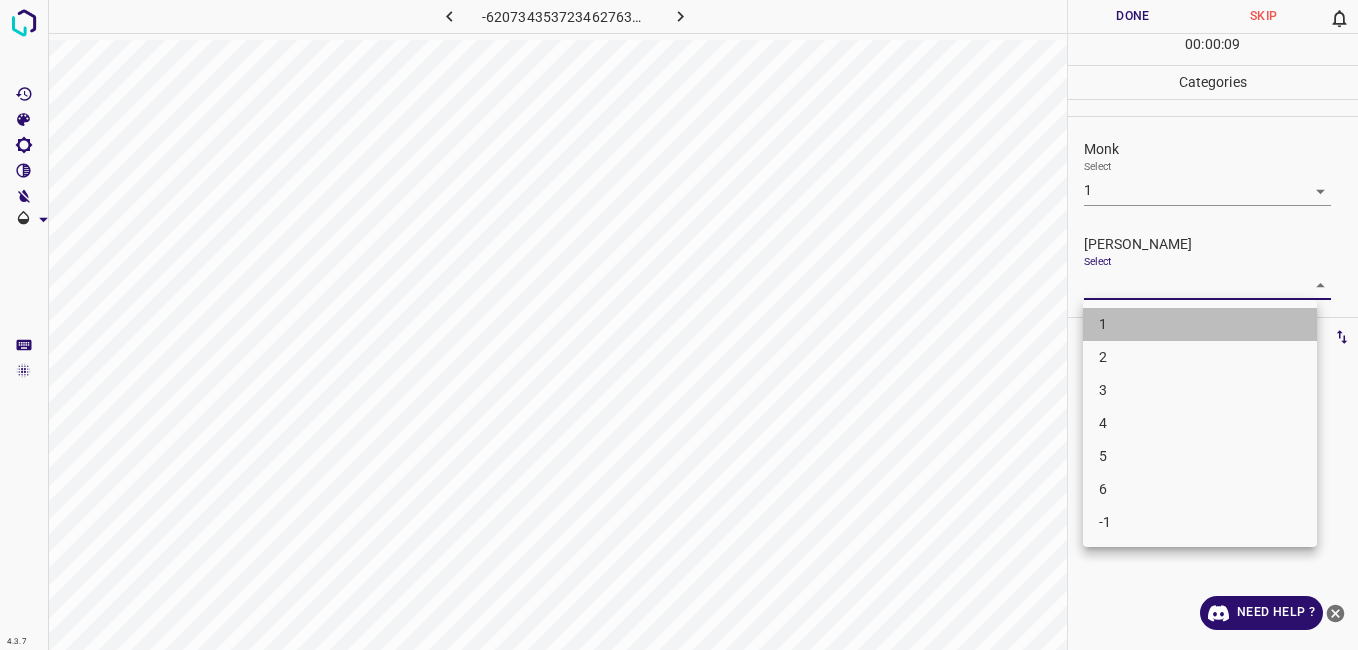 click on "1" at bounding box center (1200, 324) 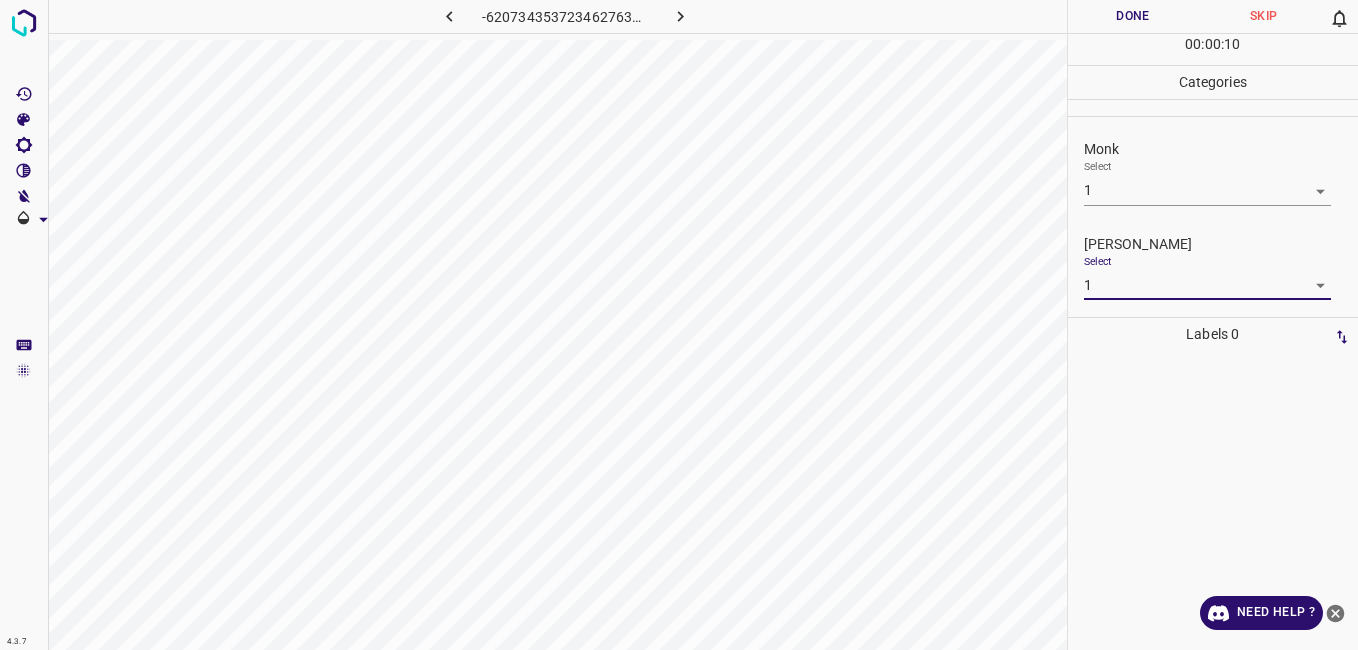 click on "Done" at bounding box center (1133, 16) 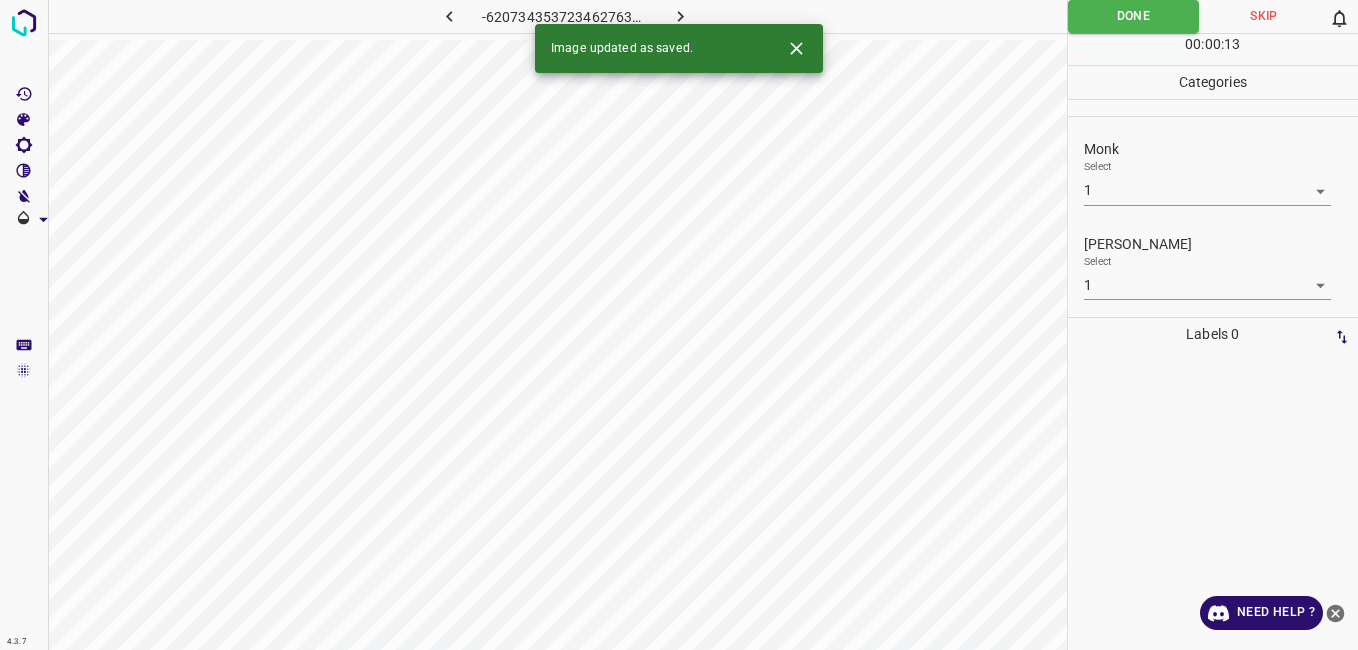 click 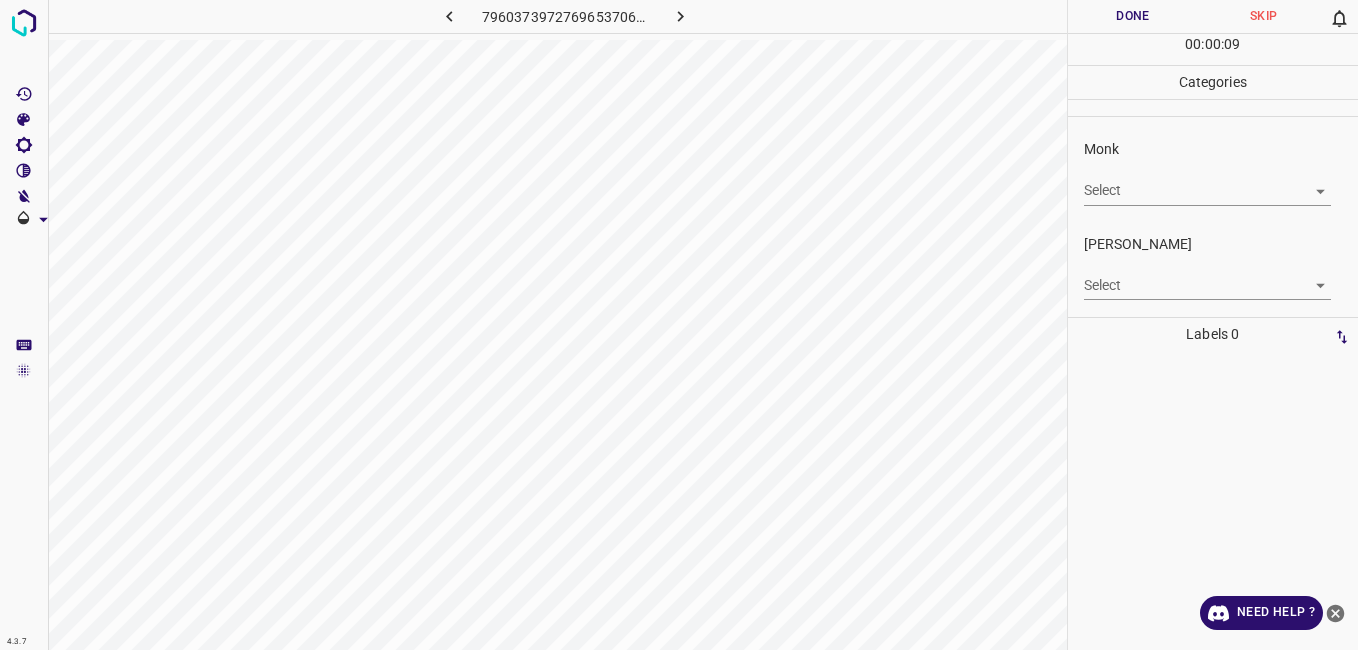 click on "4.3.7 7960373972769653706.png Done Skip 0 00   : 00   : 09   Categories Monk   Select ​  [PERSON_NAME]   Select ​ Labels   0 Categories 1 Monk 2  [PERSON_NAME] Tools Space Change between modes (Draw & Edit) I Auto labeling R Restore zoom M Zoom in N Zoom out Delete Delete selecte label Filters Z Restore filters X Saturation filter C Brightness filter V Contrast filter B Gray scale filter General O Download Need Help ? - Text - Hide - Delete" at bounding box center [679, 325] 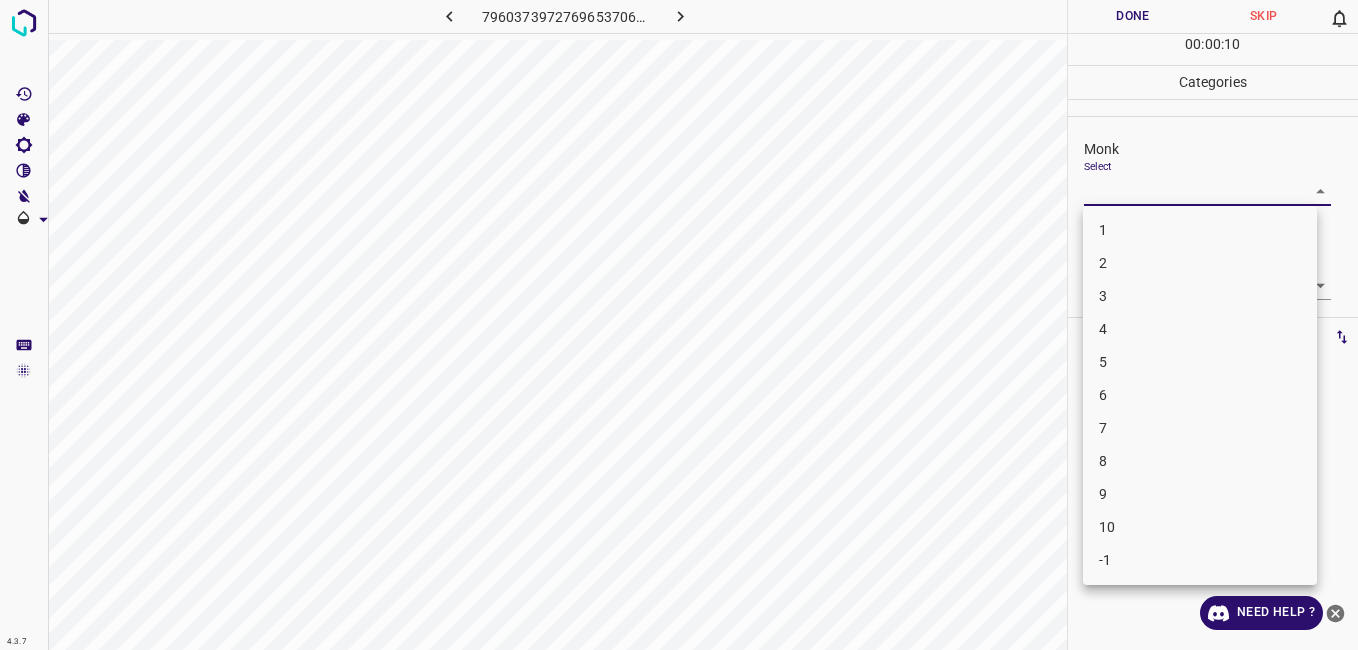 click on "2" at bounding box center [1200, 263] 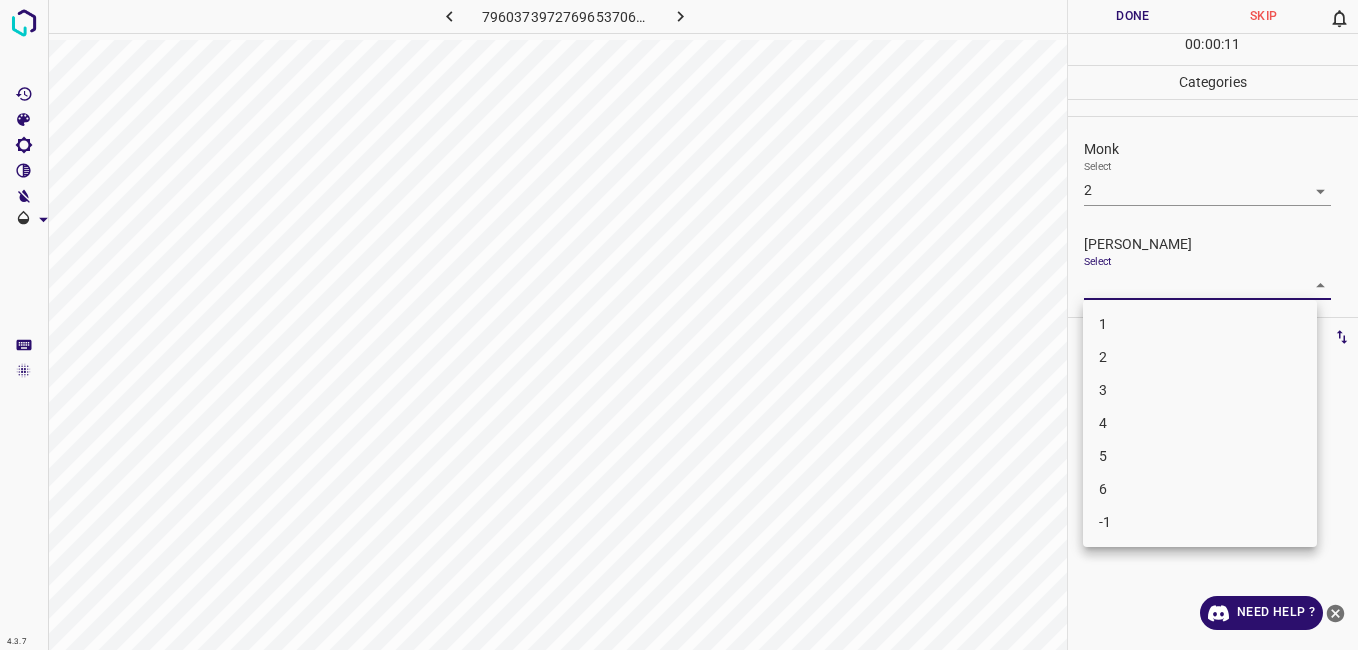 click on "4.3.7 7960373972769653706.png Done Skip 0 00   : 00   : 11   Categories Monk   Select 2 2  [PERSON_NAME]   Select ​ Labels   0 Categories 1 Monk 2  [PERSON_NAME] Tools Space Change between modes (Draw & Edit) I Auto labeling R Restore zoom M Zoom in N Zoom out Delete Delete selecte label Filters Z Restore filters X Saturation filter C Brightness filter V Contrast filter B Gray scale filter General O Download Need Help ? - Text - Hide - Delete 1 2 3 4 5 6 -1" at bounding box center (679, 325) 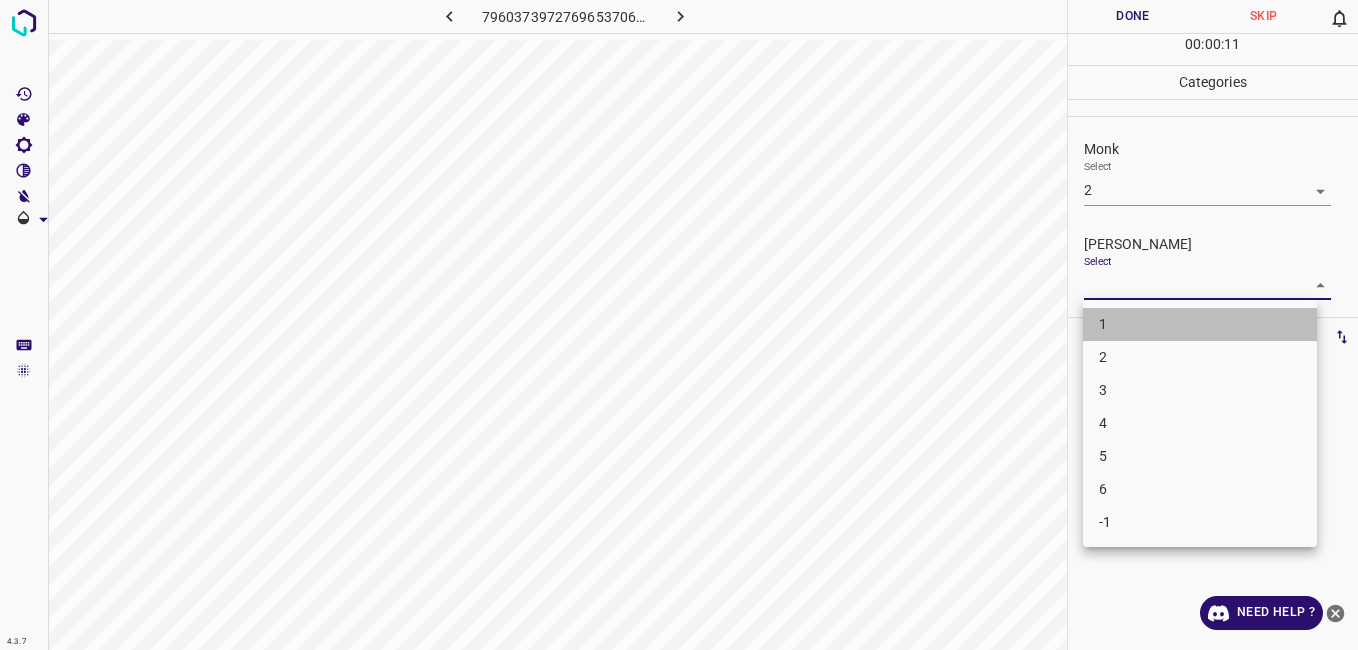 click on "1" at bounding box center (1200, 324) 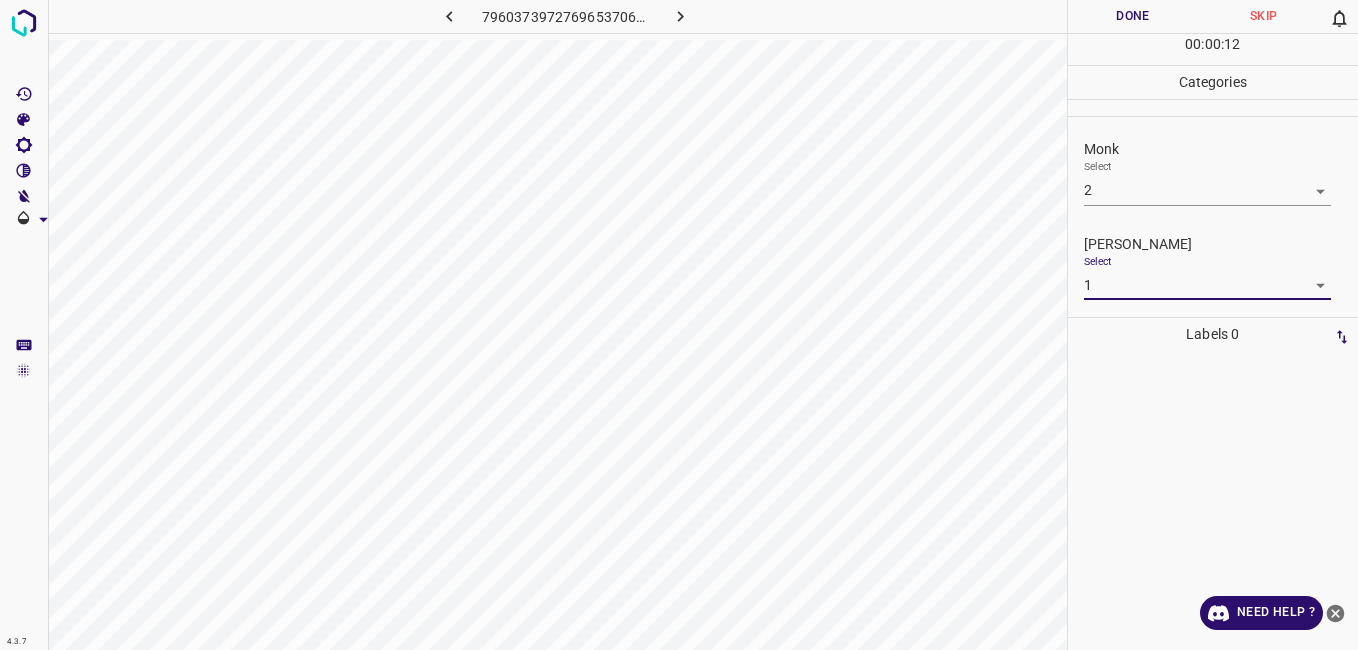 click on "Done" at bounding box center (1133, 16) 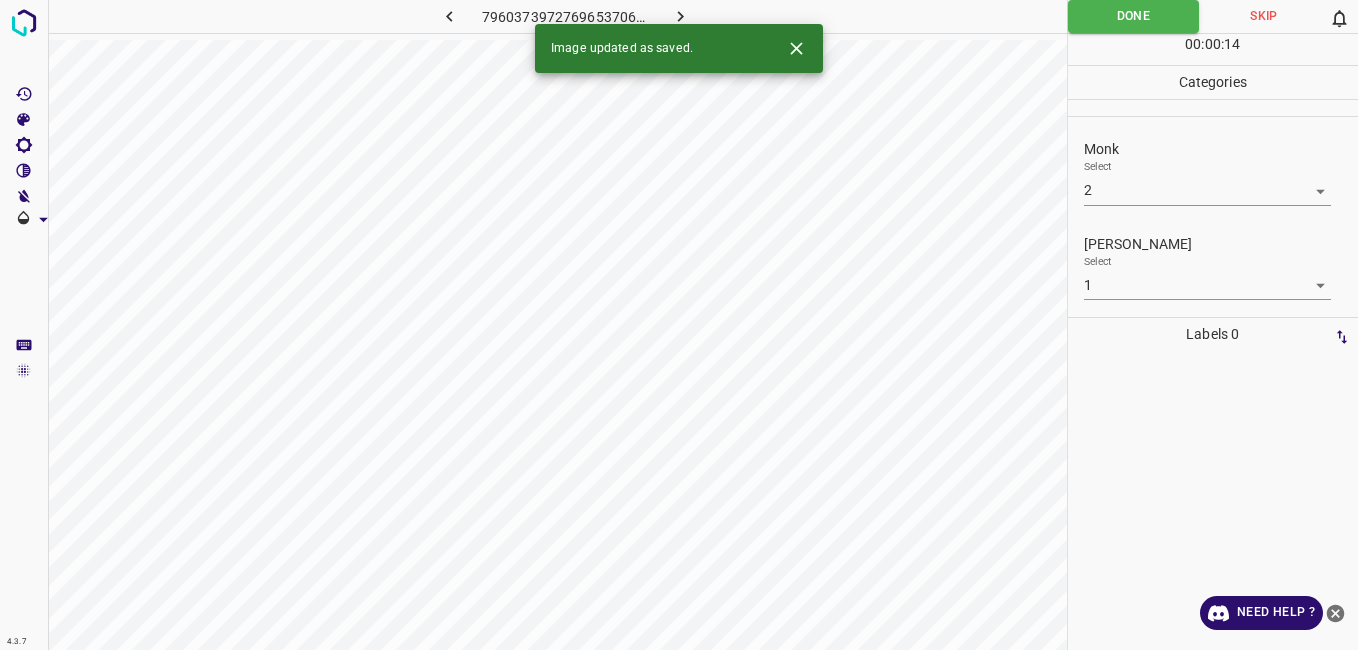 click 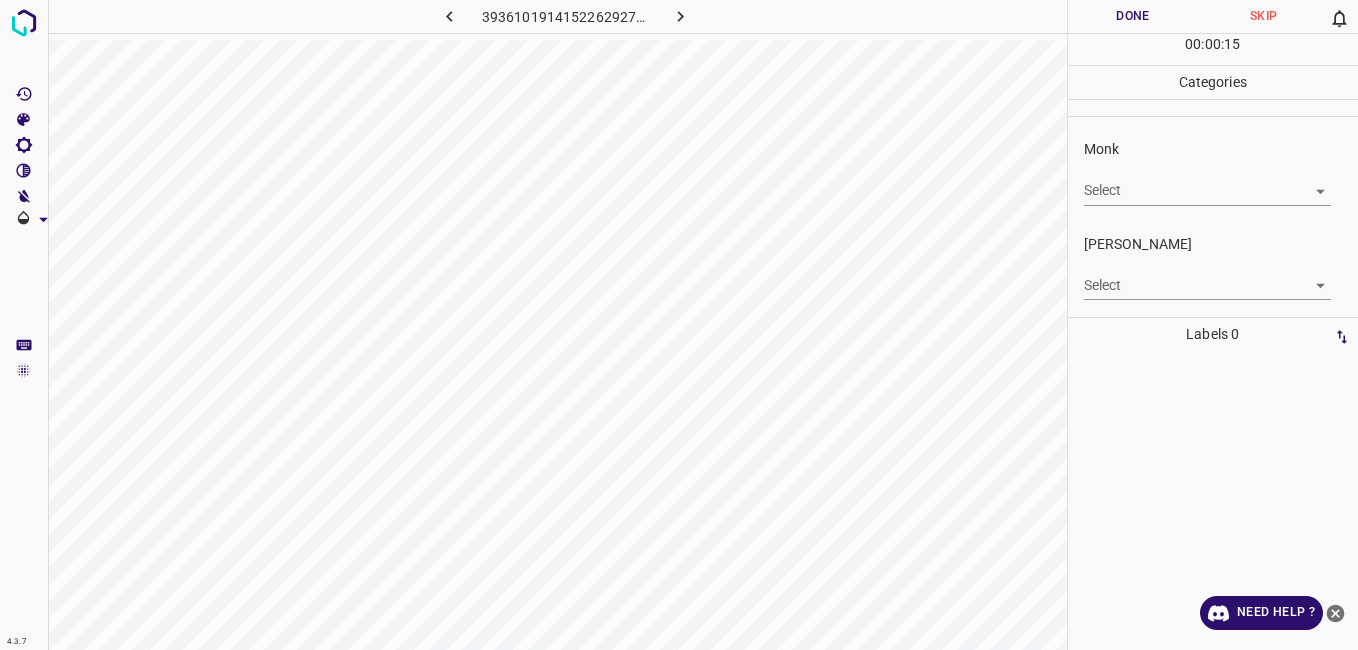 click on "4.3.7 3936101914152262927.png Done Skip 0 00   : 00   : 15   Categories Monk   Select ​  [PERSON_NAME]   Select ​ Labels   0 Categories 1 Monk 2  [PERSON_NAME] Tools Space Change between modes (Draw & Edit) I Auto labeling R Restore zoom M Zoom in N Zoom out Delete Delete selecte label Filters Z Restore filters X Saturation filter C Brightness filter V Contrast filter B Gray scale filter General O Download Need Help ? - Text - Hide - Delete" at bounding box center (679, 325) 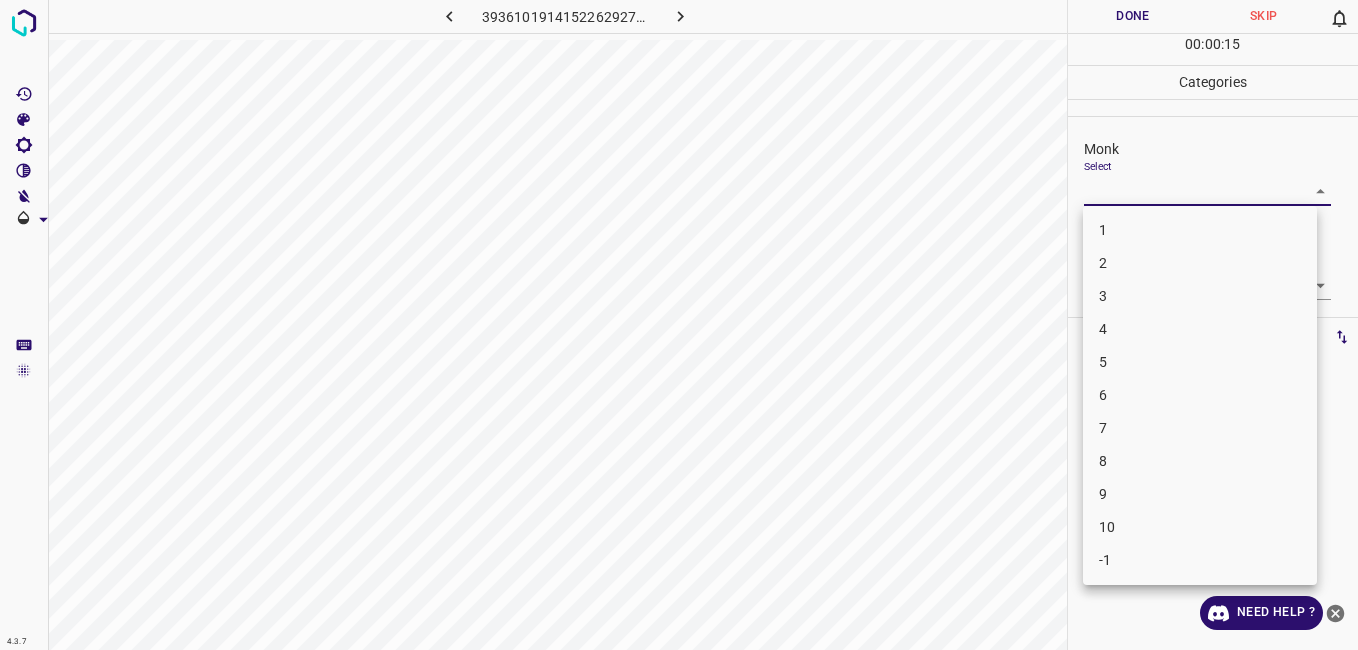 click on "4" at bounding box center (1200, 329) 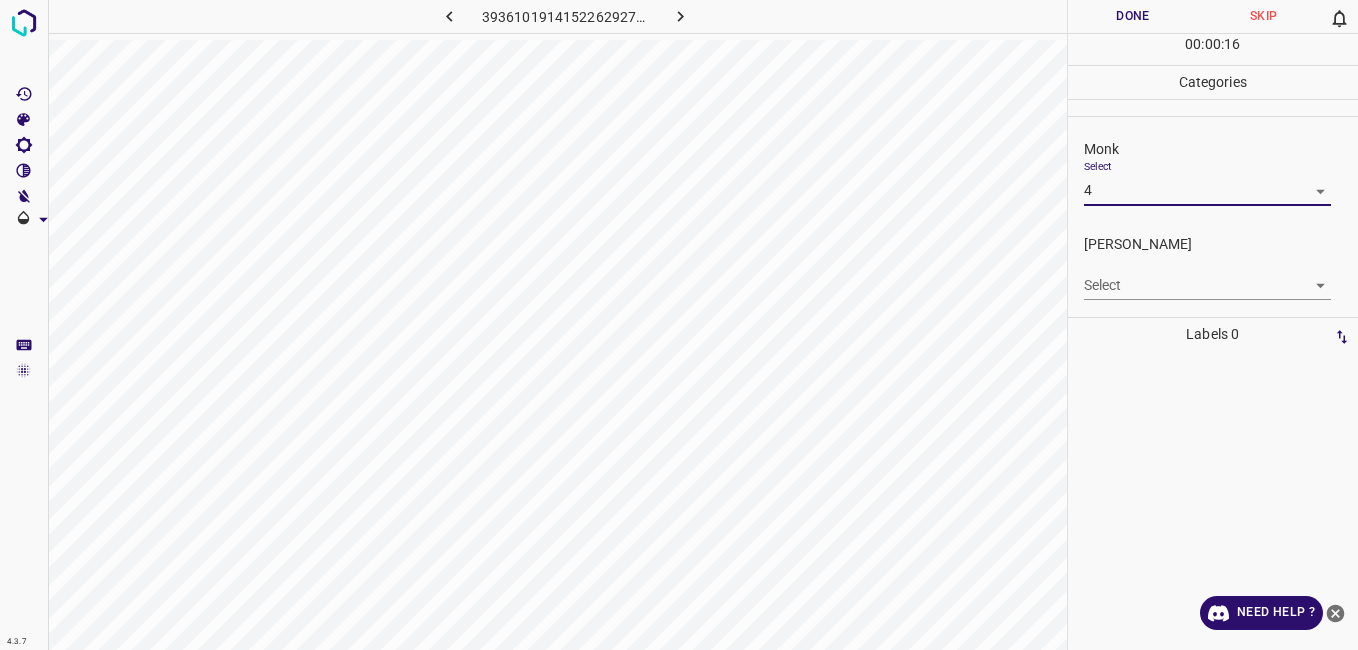 click on "4.3.7 3936101914152262927.png Done Skip 0 00   : 00   : 16   Categories Monk   Select 4 4  [PERSON_NAME]   Select ​ Labels   0 Categories 1 Monk 2  [PERSON_NAME] Tools Space Change between modes (Draw & Edit) I Auto labeling R Restore zoom M Zoom in N Zoom out Delete Delete selecte label Filters Z Restore filters X Saturation filter C Brightness filter V Contrast filter B Gray scale filter General O Download Need Help ? - Text - Hide - Delete" at bounding box center (679, 325) 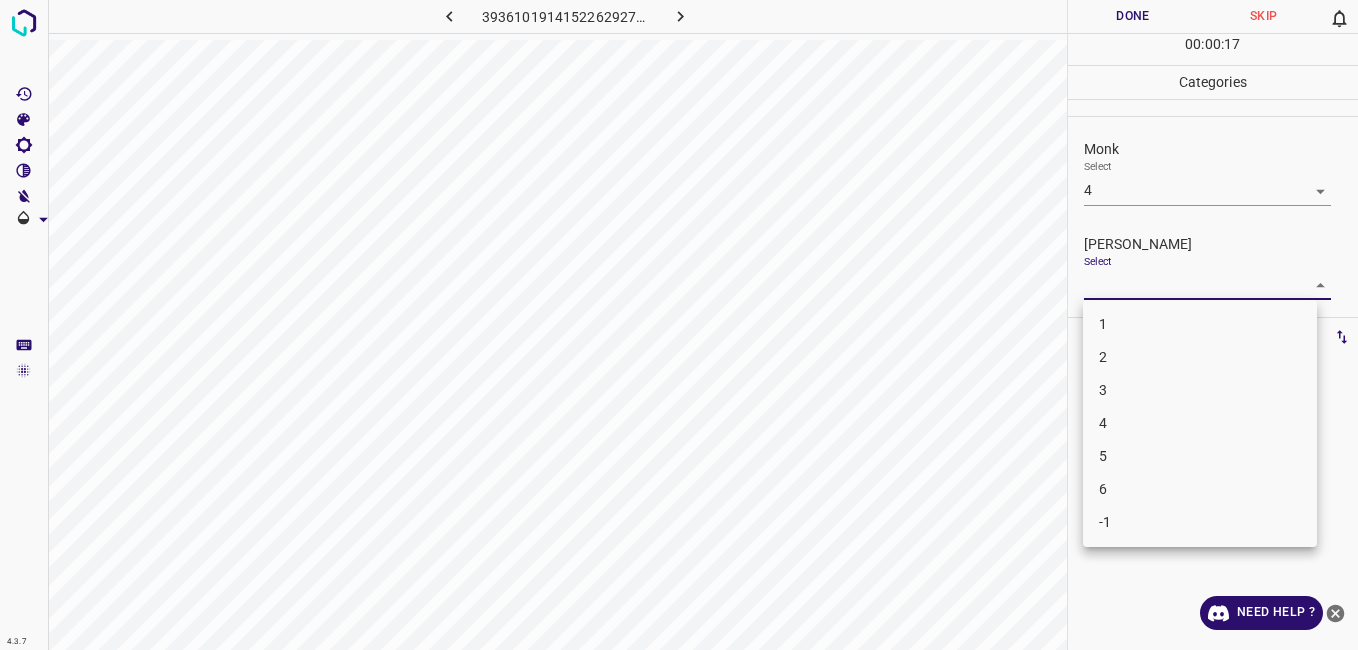 click on "3" at bounding box center [1200, 390] 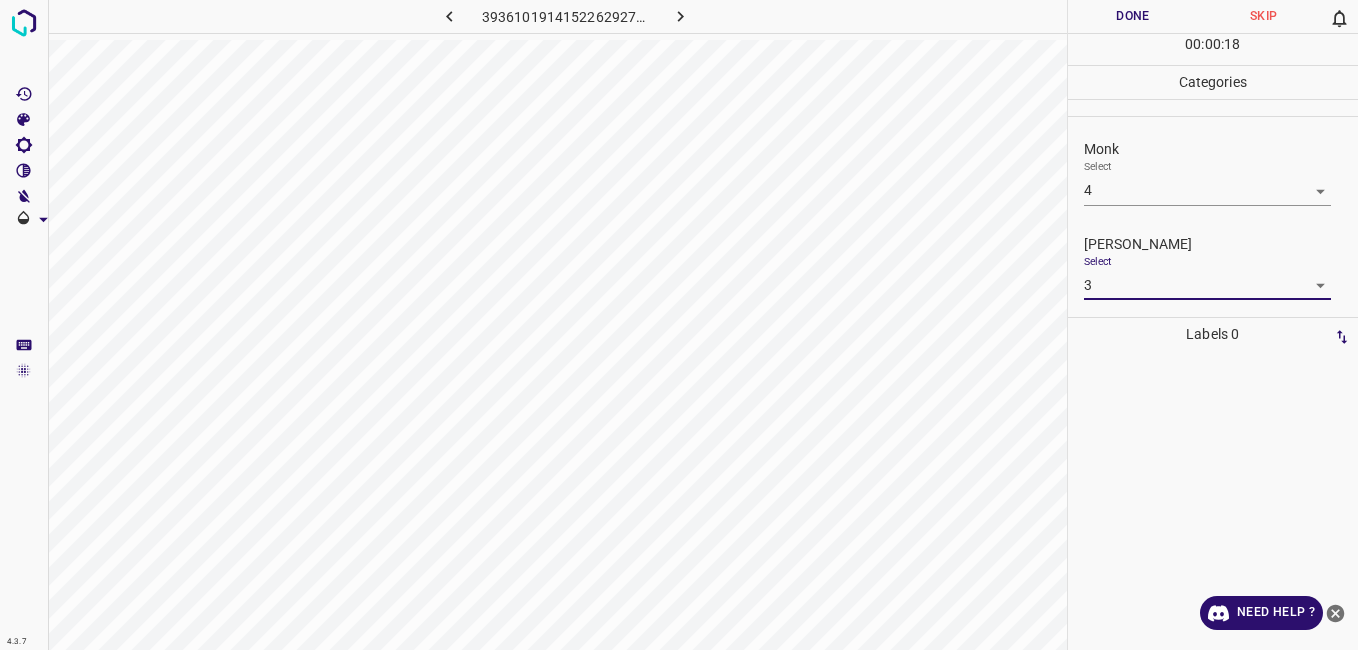 click on "Done" at bounding box center [1133, 16] 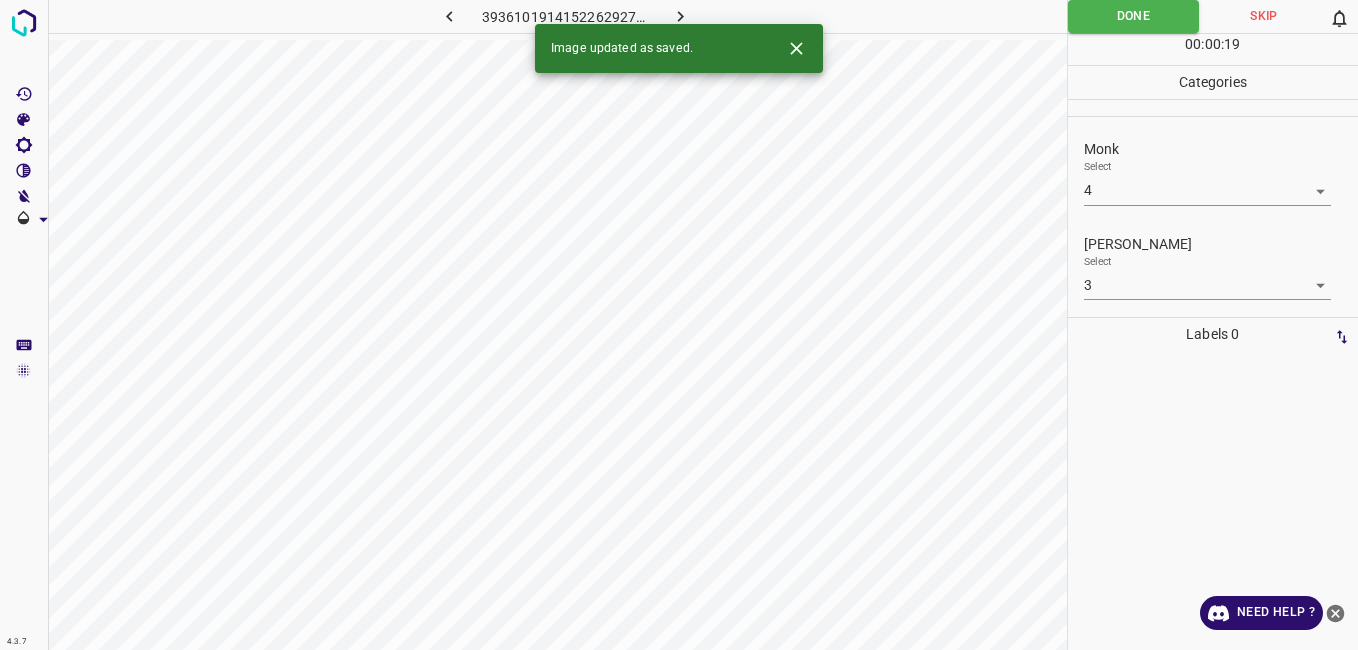click 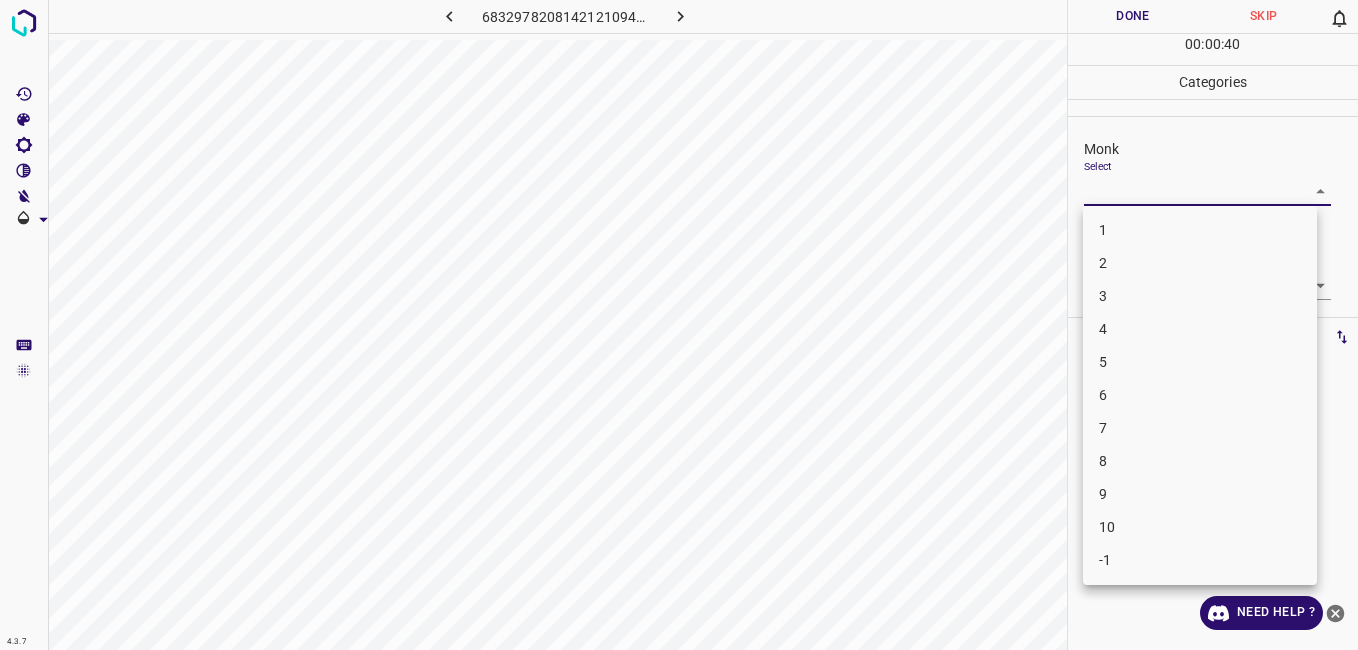 click on "4.3.7 6832978208142121094.png Done Skip 0 00   : 00   : 40   Categories Monk   Select ​  [PERSON_NAME]   Select ​ Labels   0 Categories 1 Monk 2  [PERSON_NAME] Tools Space Change between modes (Draw & Edit) I Auto labeling R Restore zoom M Zoom in N Zoom out Delete Delete selecte label Filters Z Restore filters X Saturation filter C Brightness filter V Contrast filter B Gray scale filter General O Download Need Help ? - Text - Hide - Delete 1 2 3 4 5 6 7 8 9 10 -1" at bounding box center [679, 325] 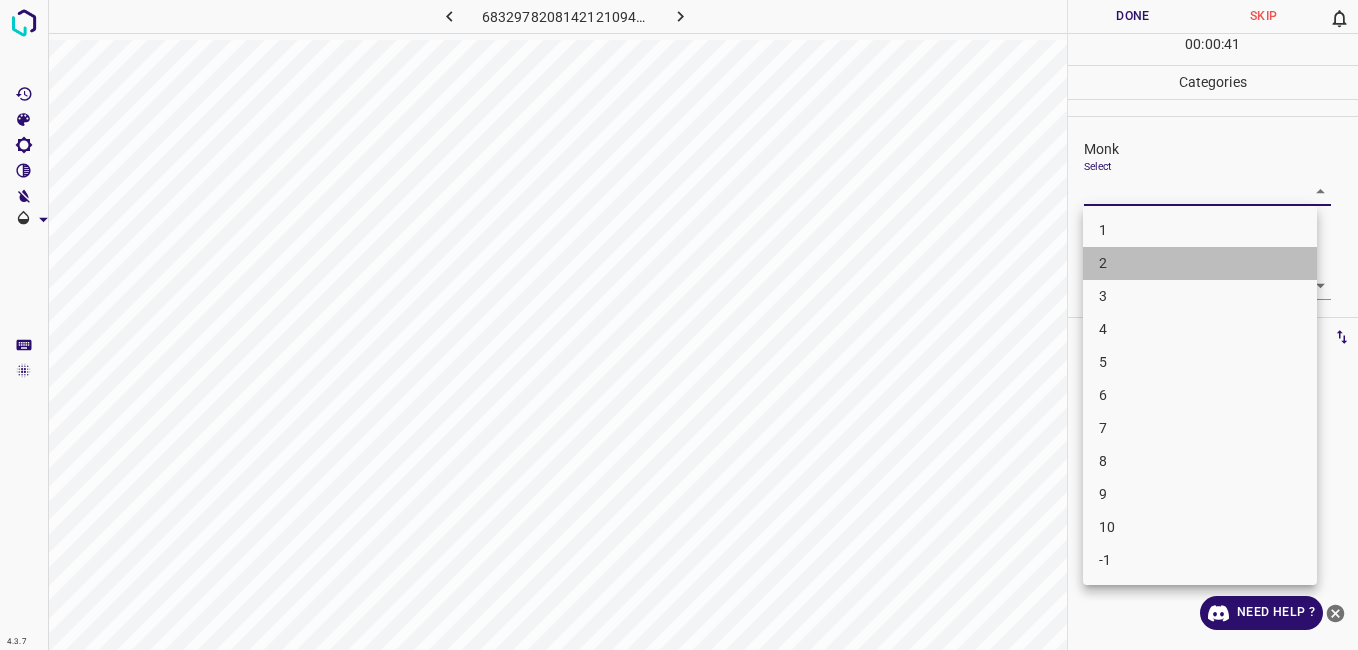 click on "2" at bounding box center (1200, 263) 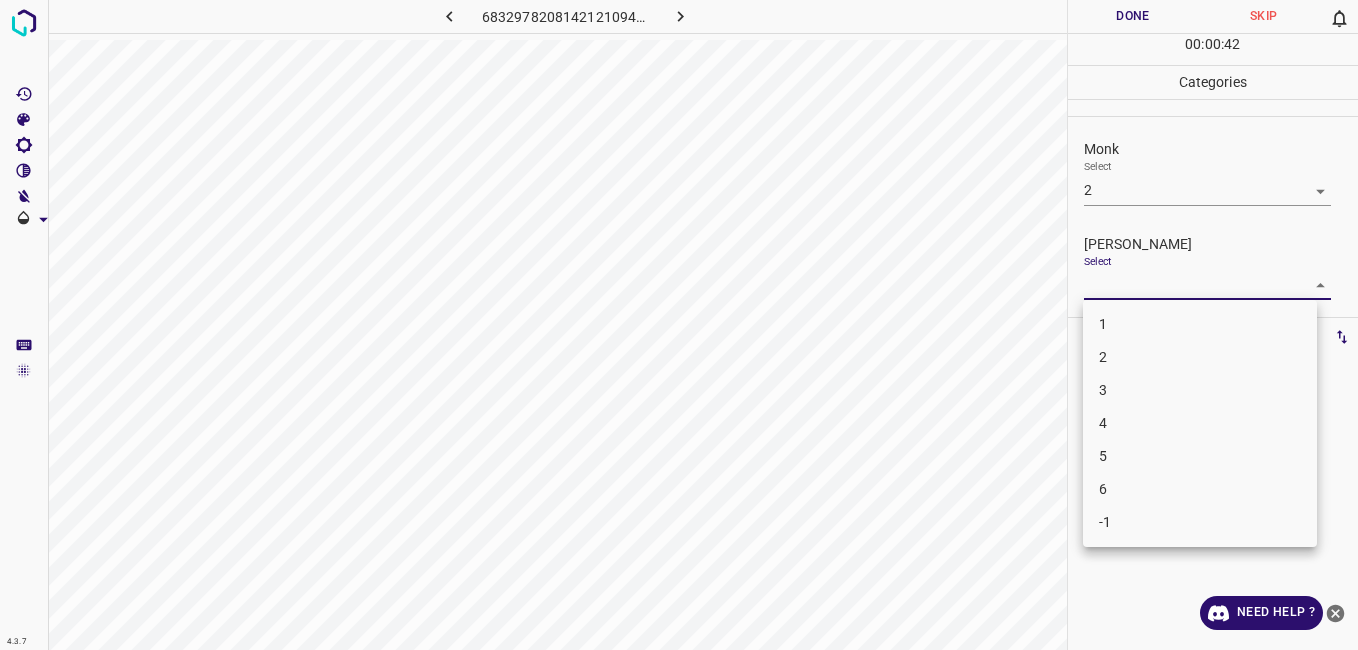click on "4.3.7 6832978208142121094.png Done Skip 0 00   : 00   : 42   Categories Monk   Select 2 2  [PERSON_NAME]   Select ​ Labels   0 Categories 1 Monk 2  [PERSON_NAME] Tools Space Change between modes (Draw & Edit) I Auto labeling R Restore zoom M Zoom in N Zoom out Delete Delete selecte label Filters Z Restore filters X Saturation filter C Brightness filter V Contrast filter B Gray scale filter General O Download Need Help ? - Text - Hide - Delete 1 2 3 4 5 6 -1" at bounding box center (679, 325) 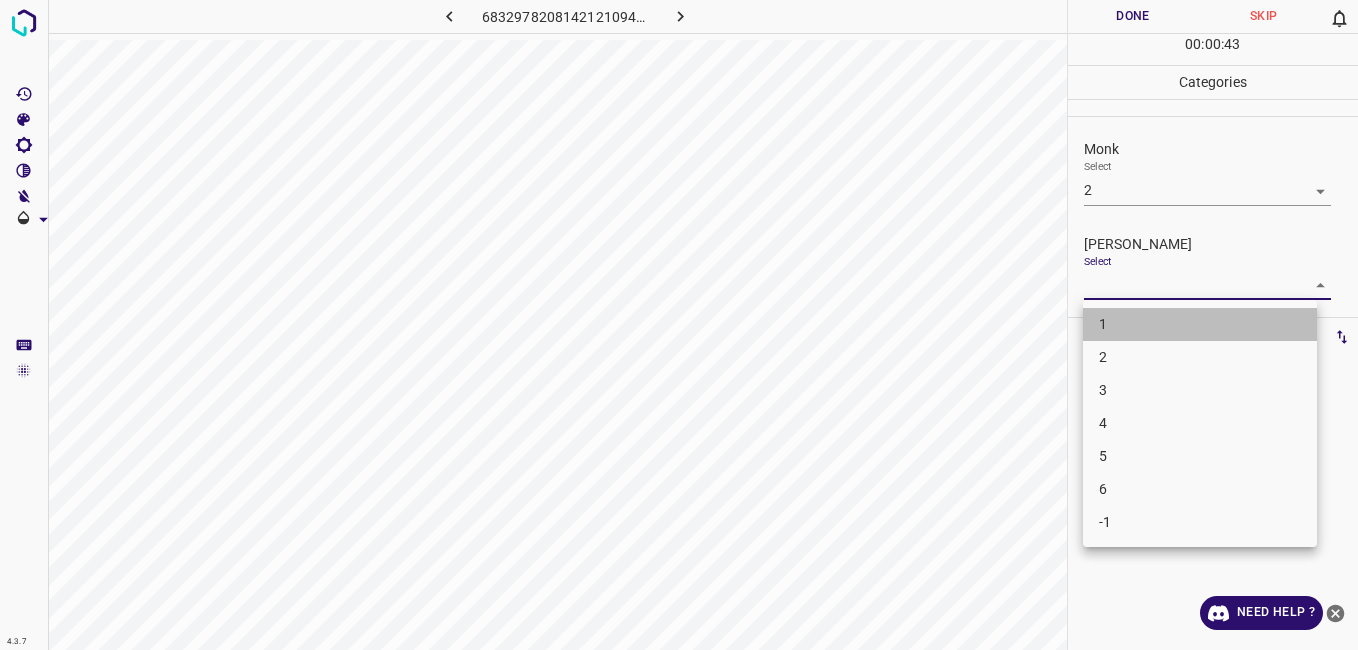 click on "1" at bounding box center [1200, 324] 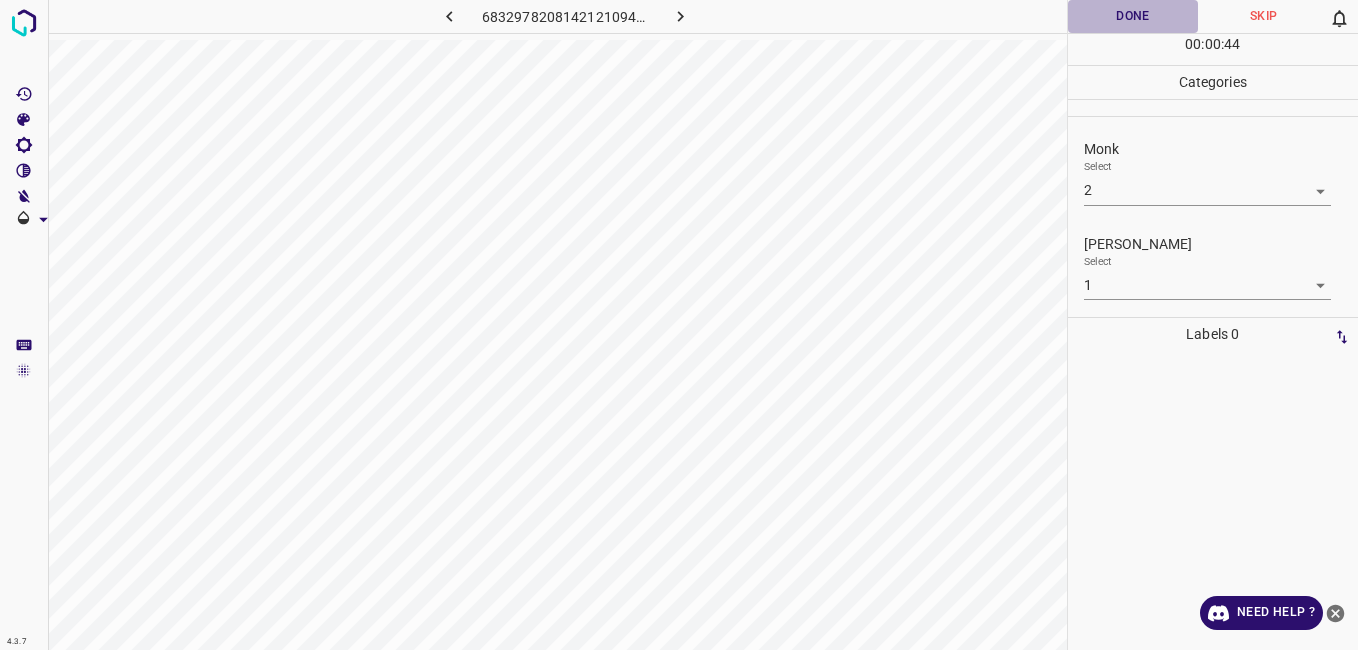 click on "Done" at bounding box center (1133, 16) 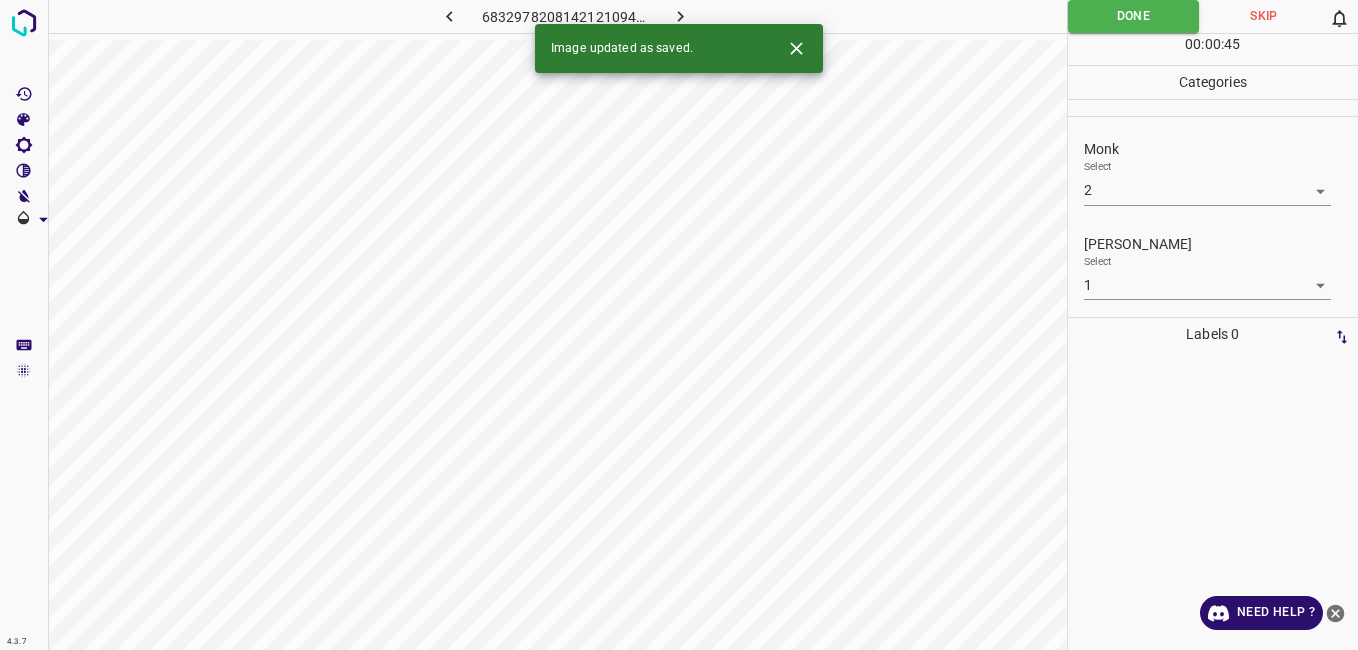 click 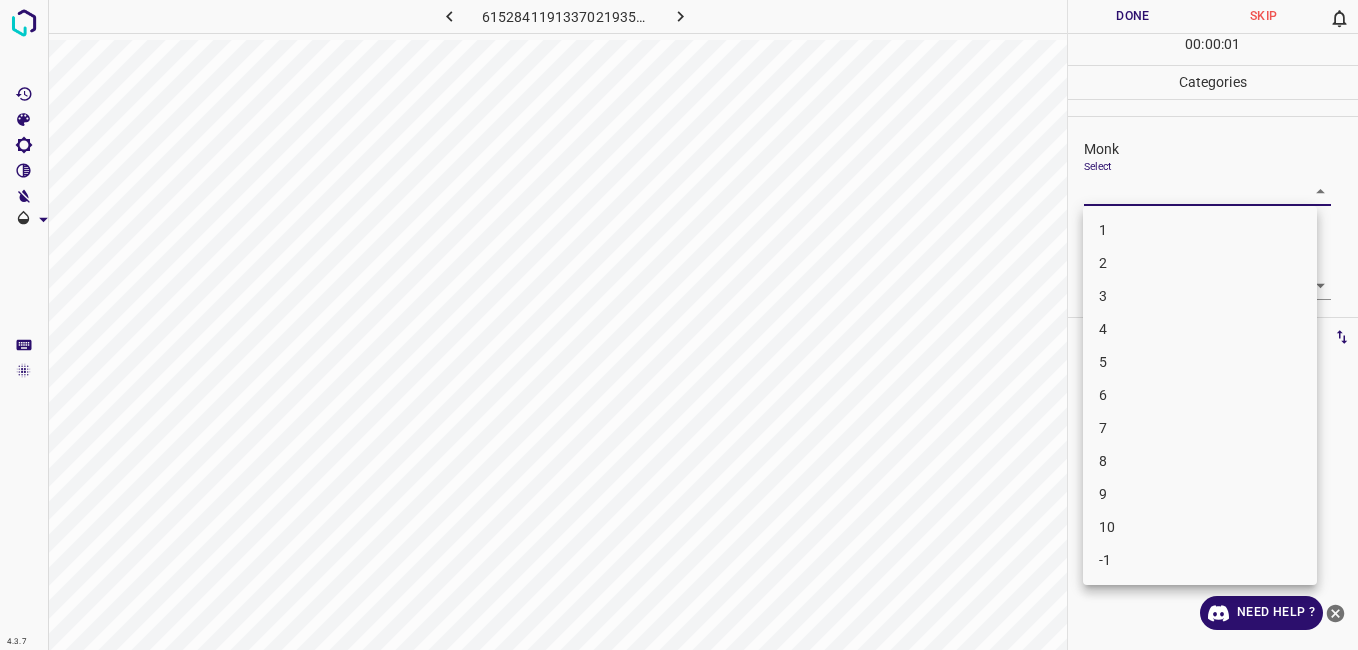 click on "4.3.7 6152841191337021935.png Done Skip 0 00   : 00   : 01   Categories Monk   Select ​  [PERSON_NAME]   Select ​ Labels   0 Categories 1 Monk 2  [PERSON_NAME] Tools Space Change between modes (Draw & Edit) I Auto labeling R Restore zoom M Zoom in N Zoom out Delete Delete selecte label Filters Z Restore filters X Saturation filter C Brightness filter V Contrast filter B Gray scale filter General O Download Need Help ? - Text - Hide - Delete 1 2 3 4 5 6 7 8 9 10 -1" at bounding box center (679, 325) 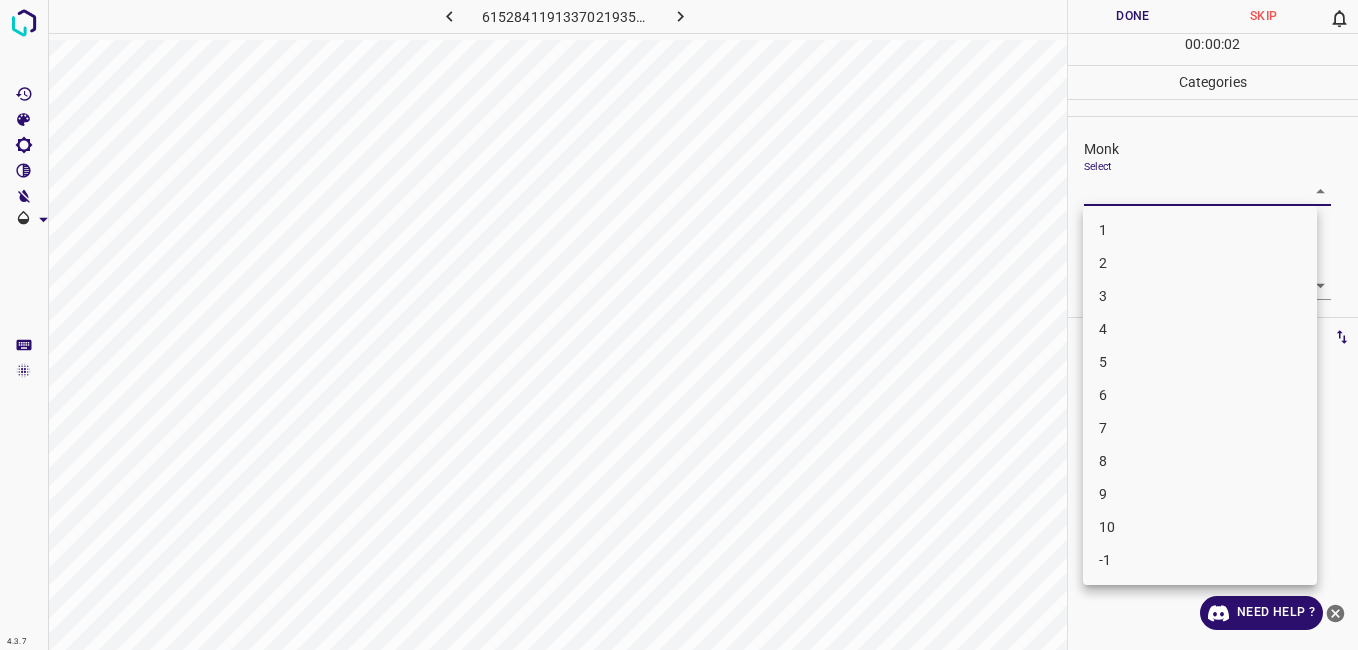 click on "3" at bounding box center [1200, 296] 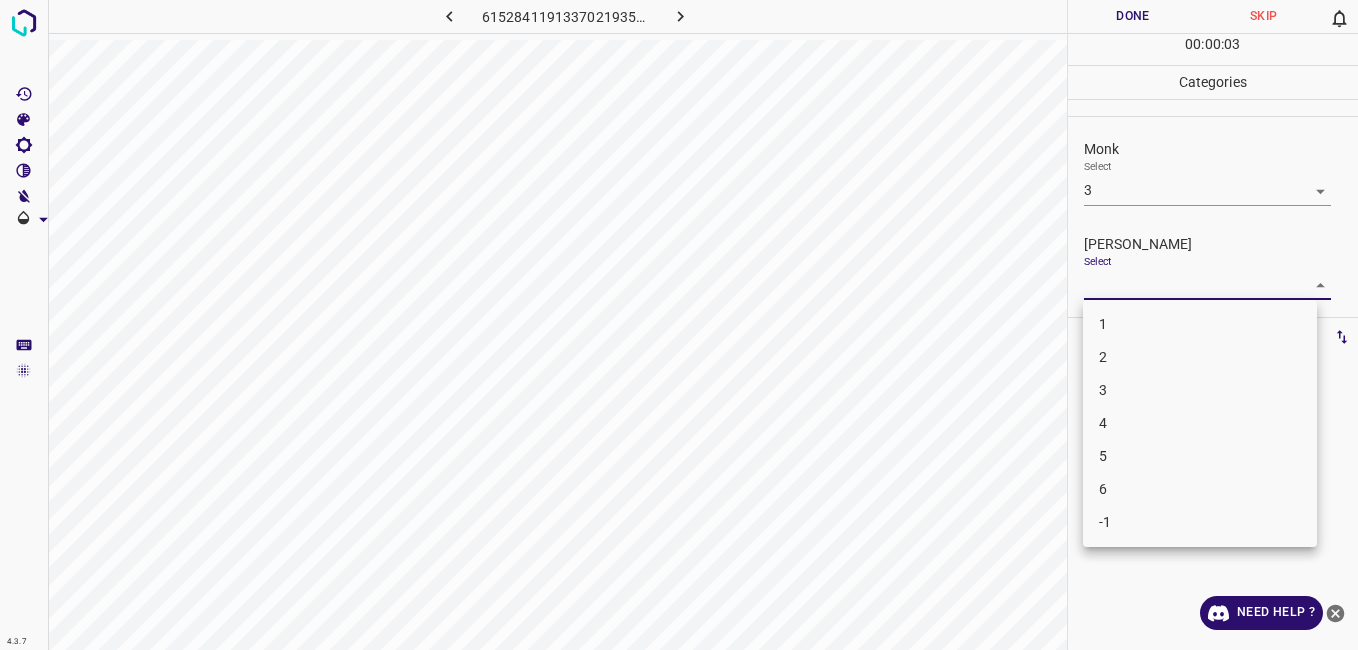 click on "4.3.7 6152841191337021935.png Done Skip 0 00   : 00   : 03   Categories Monk   Select 3 3  [PERSON_NAME]   Select ​ Labels   0 Categories 1 Monk 2  [PERSON_NAME] Tools Space Change between modes (Draw & Edit) I Auto labeling R Restore zoom M Zoom in N Zoom out Delete Delete selecte label Filters Z Restore filters X Saturation filter C Brightness filter V Contrast filter B Gray scale filter General O Download Need Help ? - Text - Hide - Delete 1 2 3 4 5 6 -1" at bounding box center [679, 325] 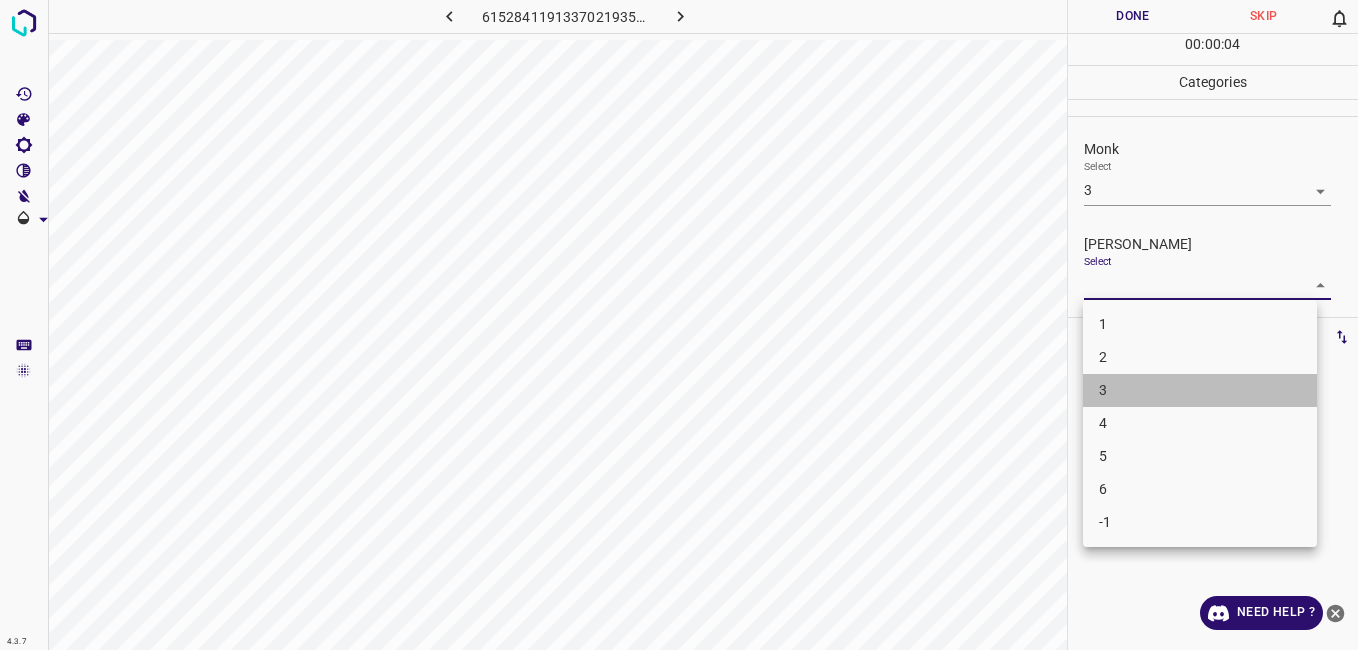 click on "3" at bounding box center (1200, 390) 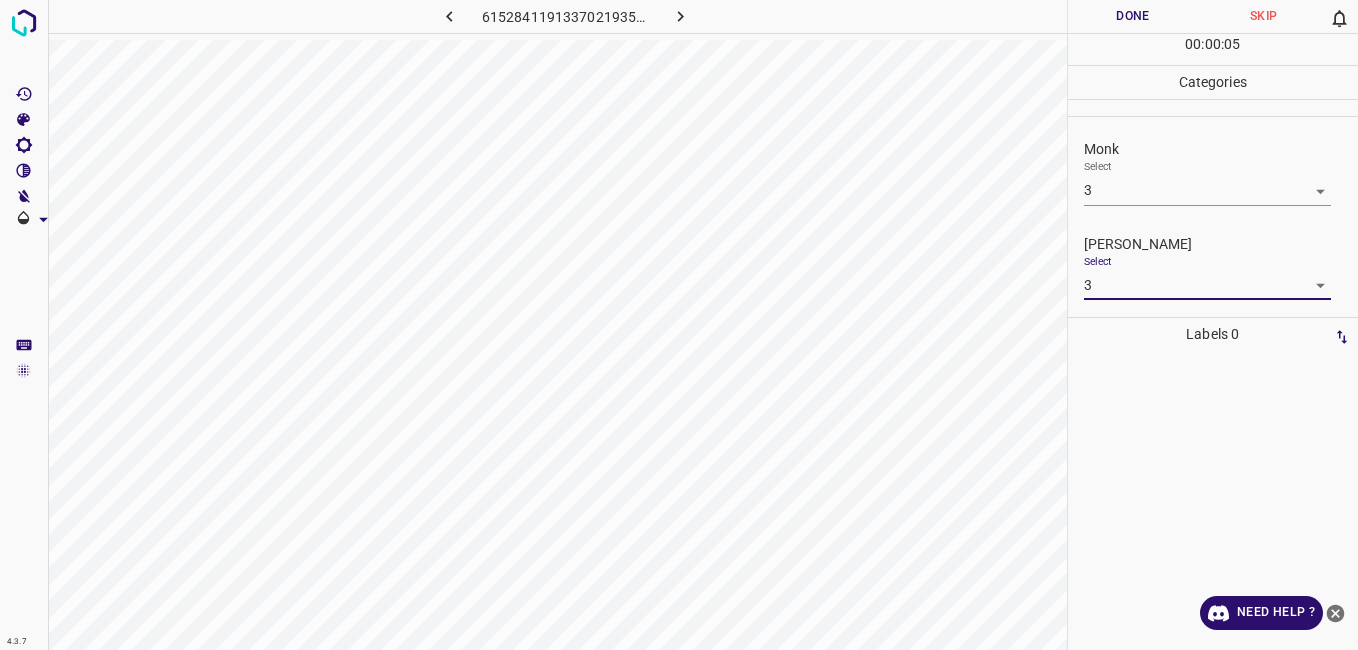 click on "4.3.7 6152841191337021935.png Done Skip 0 00   : 00   : 05   Categories Monk   Select 3 3  [PERSON_NAME]   Select 3 3 Labels   0 Categories 1 Monk 2  [PERSON_NAME] Tools Space Change between modes (Draw & Edit) I Auto labeling R Restore zoom M Zoom in N Zoom out Delete Delete selecte label Filters Z Restore filters X Saturation filter C Brightness filter V Contrast filter B Gray scale filter General O Download Need Help ? - Text - Hide - Delete" at bounding box center (679, 325) 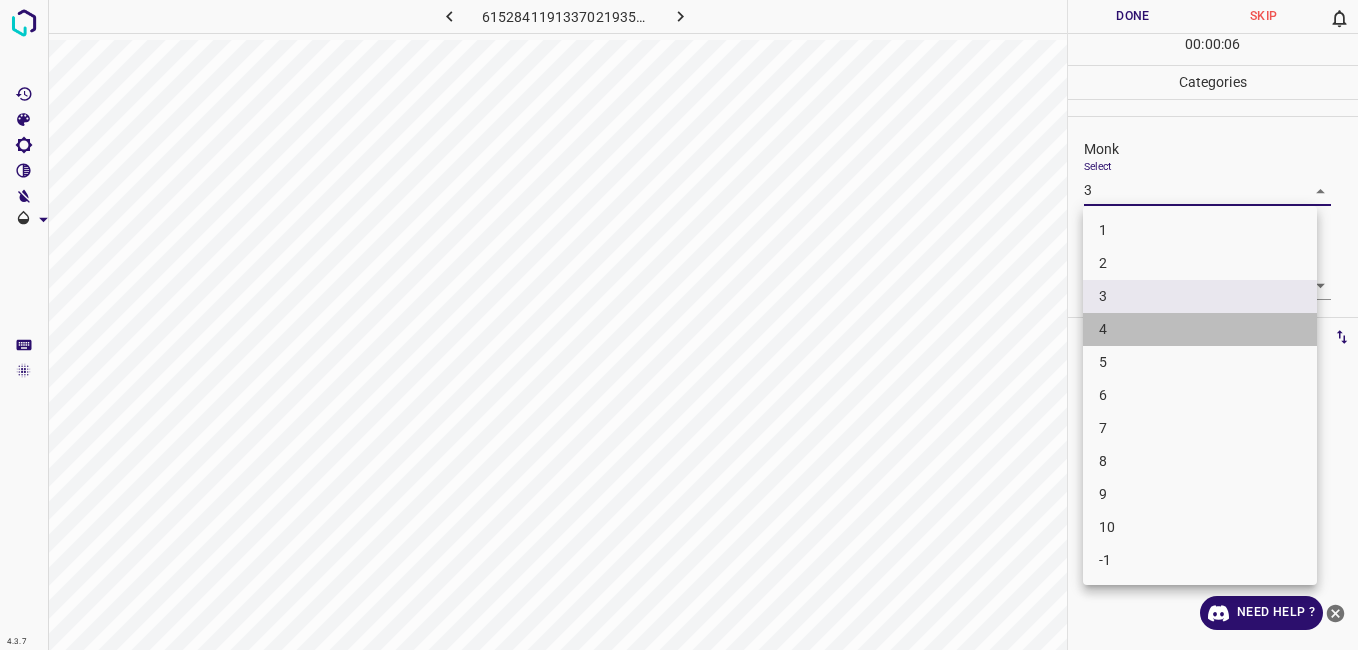 click on "4" at bounding box center [1200, 329] 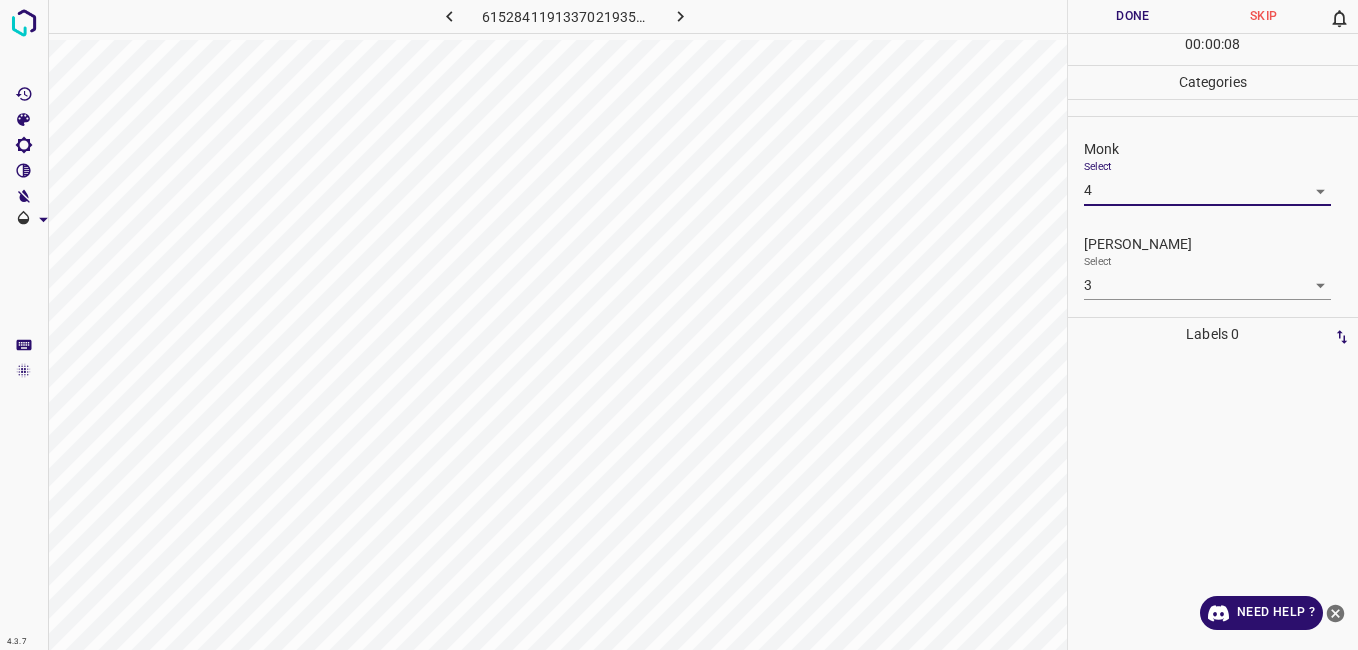 click on "Done" at bounding box center [1133, 16] 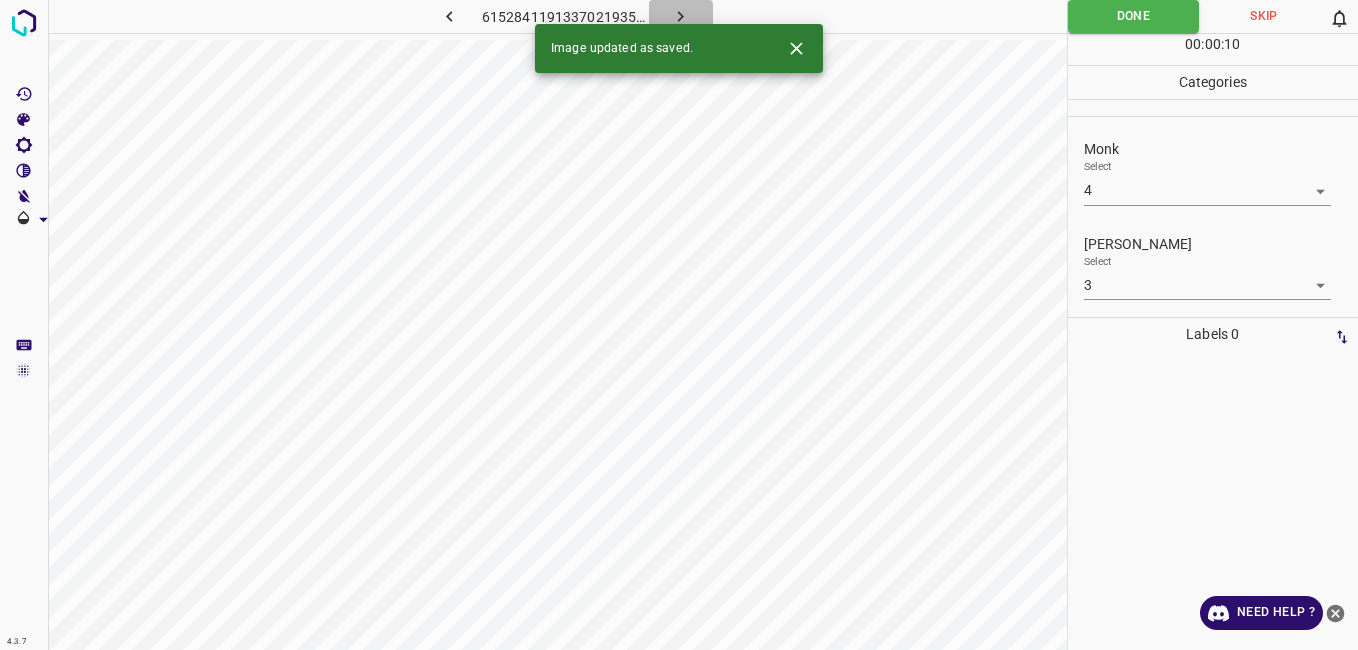 click 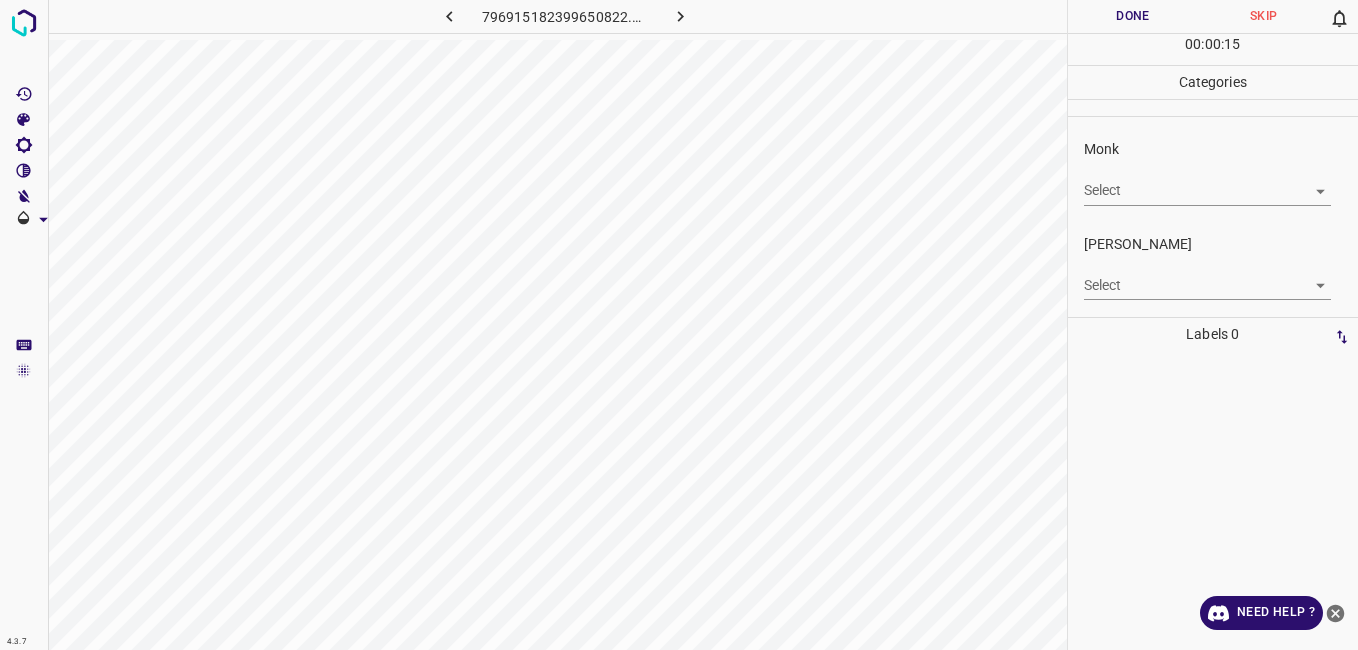 click on "4.3.7 796915182399650822.png Done Skip 0 00   : 00   : 15   Categories Monk   Select ​  [PERSON_NAME]   Select ​ Labels   0 Categories 1 Monk 2  [PERSON_NAME] Tools Space Change between modes (Draw & Edit) I Auto labeling R Restore zoom M Zoom in N Zoom out Delete Delete selecte label Filters Z Restore filters X Saturation filter C Brightness filter V Contrast filter B Gray scale filter General O Download Need Help ? - Text - Hide - Delete" at bounding box center [679, 325] 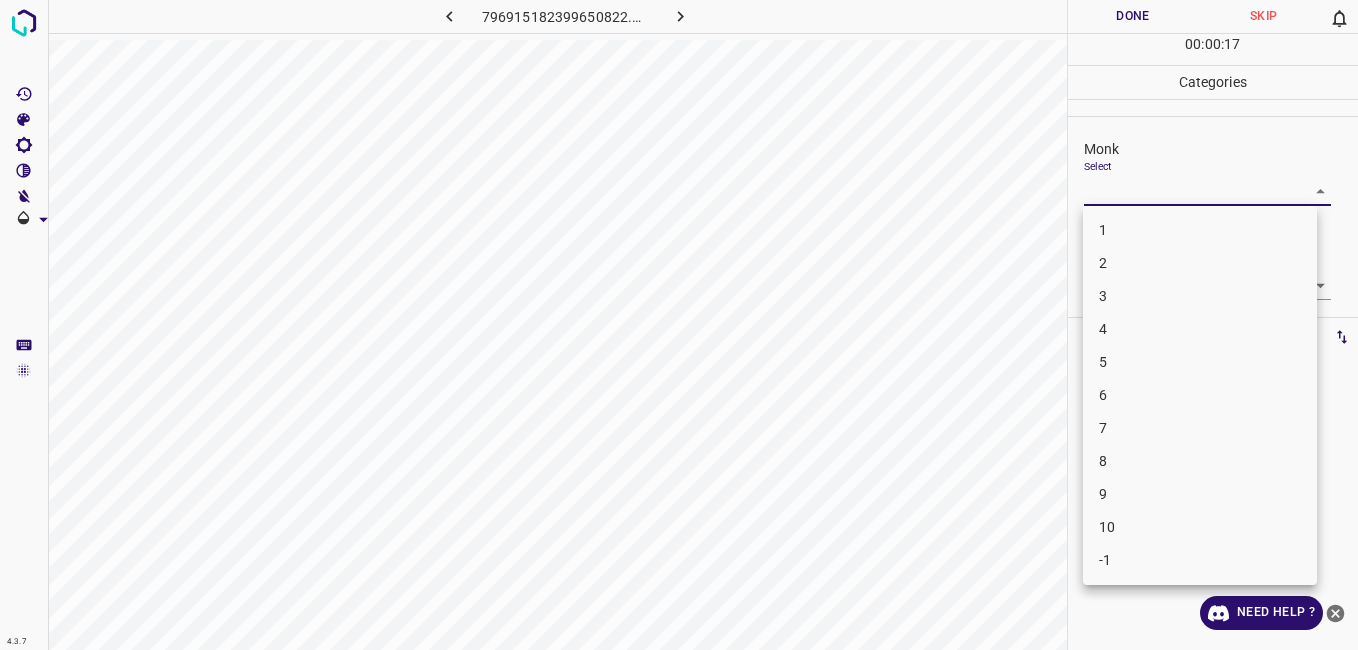 click on "5" at bounding box center [1200, 362] 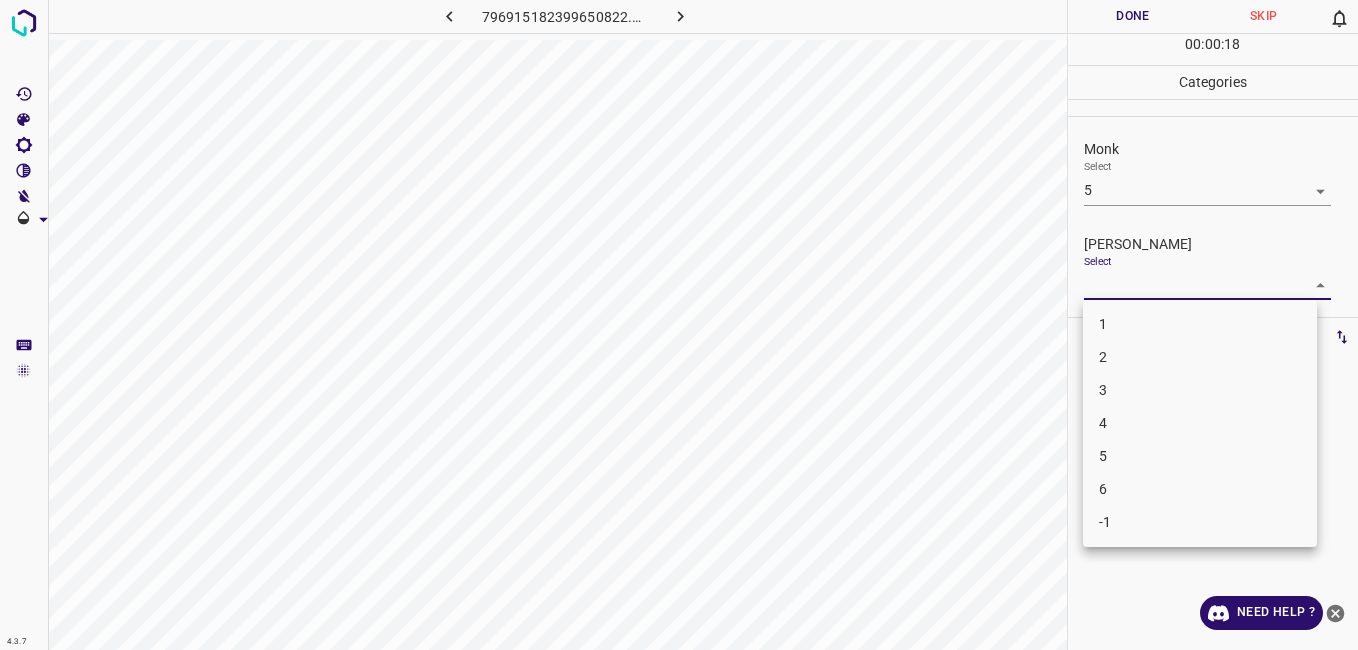 click on "4.3.7 796915182399650822.png Done Skip 0 00   : 00   : 18   Categories Monk   Select 5 5  [PERSON_NAME]   Select ​ Labels   0 Categories 1 Monk 2  [PERSON_NAME] Tools Space Change between modes (Draw & Edit) I Auto labeling R Restore zoom M Zoom in N Zoom out Delete Delete selecte label Filters Z Restore filters X Saturation filter C Brightness filter V Contrast filter B Gray scale filter General O Download Need Help ? - Text - Hide - Delete 1 2 3 4 5 6 -1" at bounding box center (679, 325) 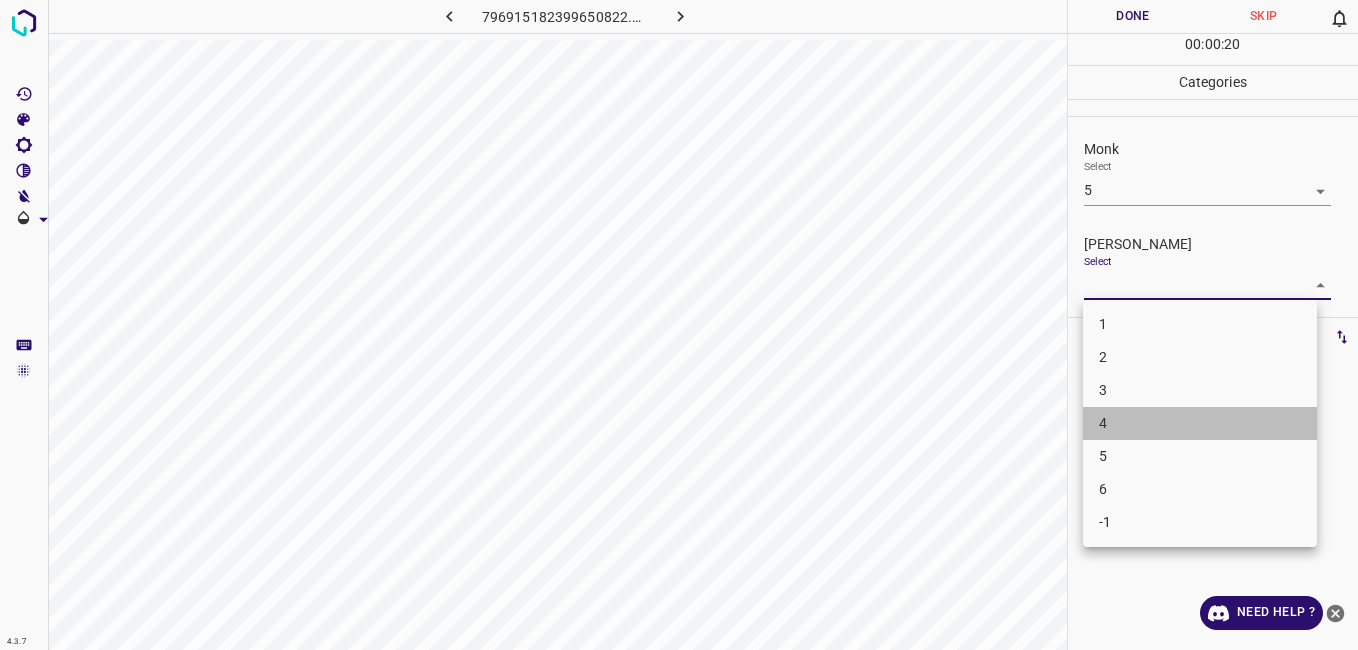 click on "4" at bounding box center (1200, 423) 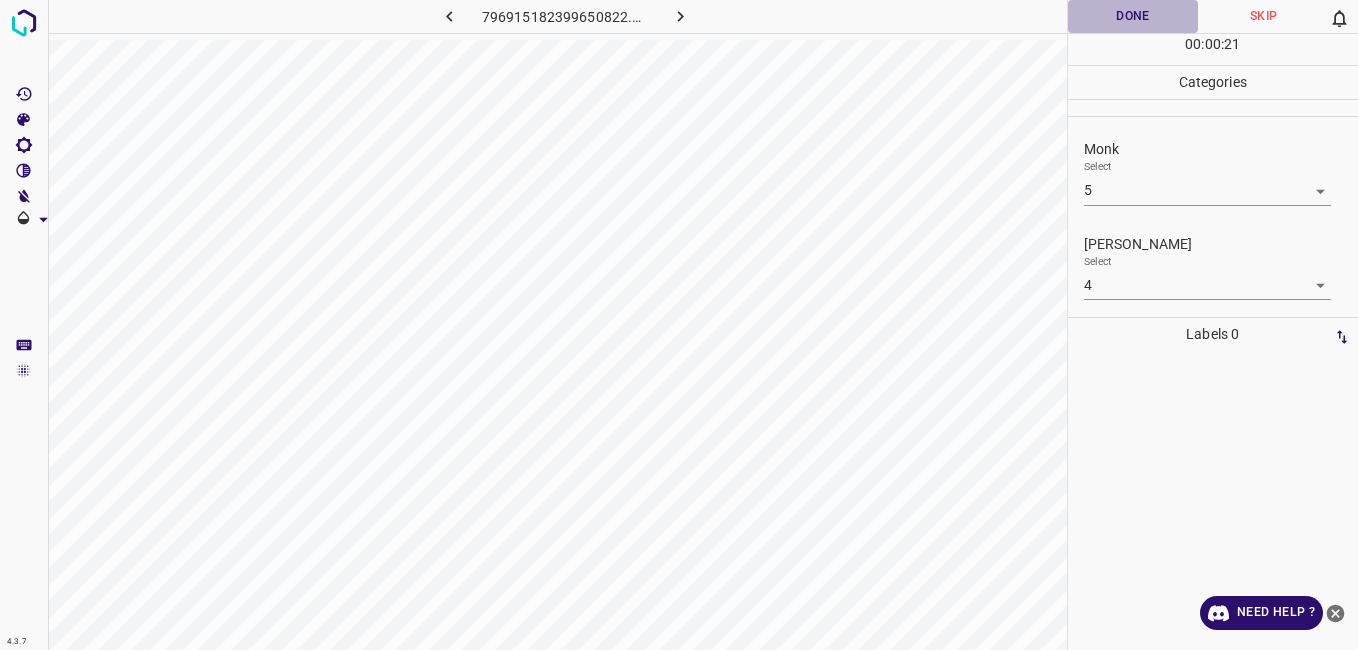 click on "Done" at bounding box center [1133, 16] 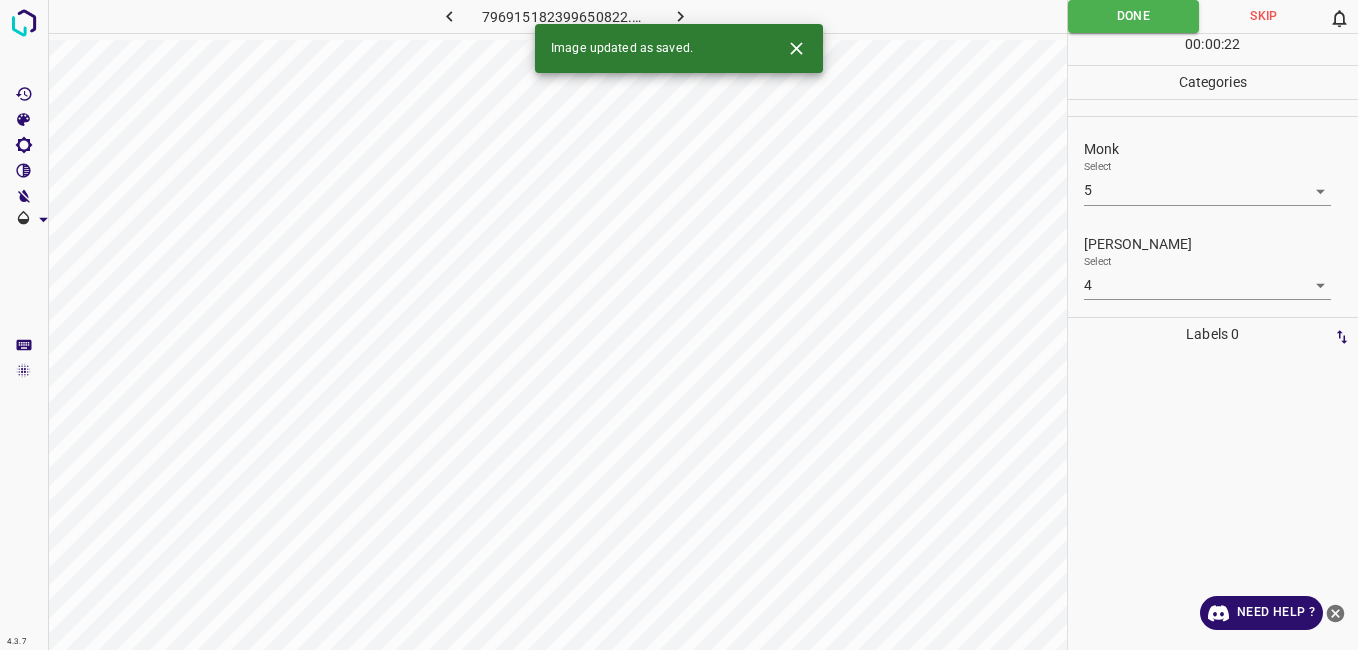 click 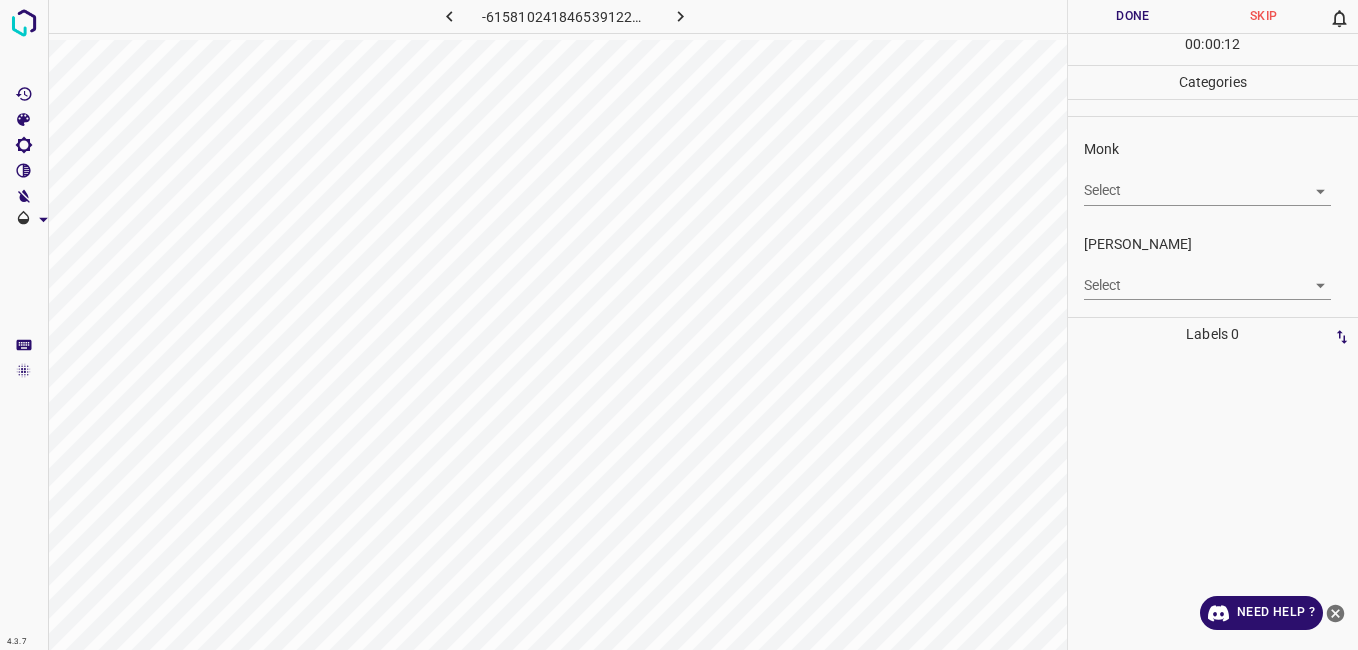 click on "Select ​" at bounding box center (1207, 182) 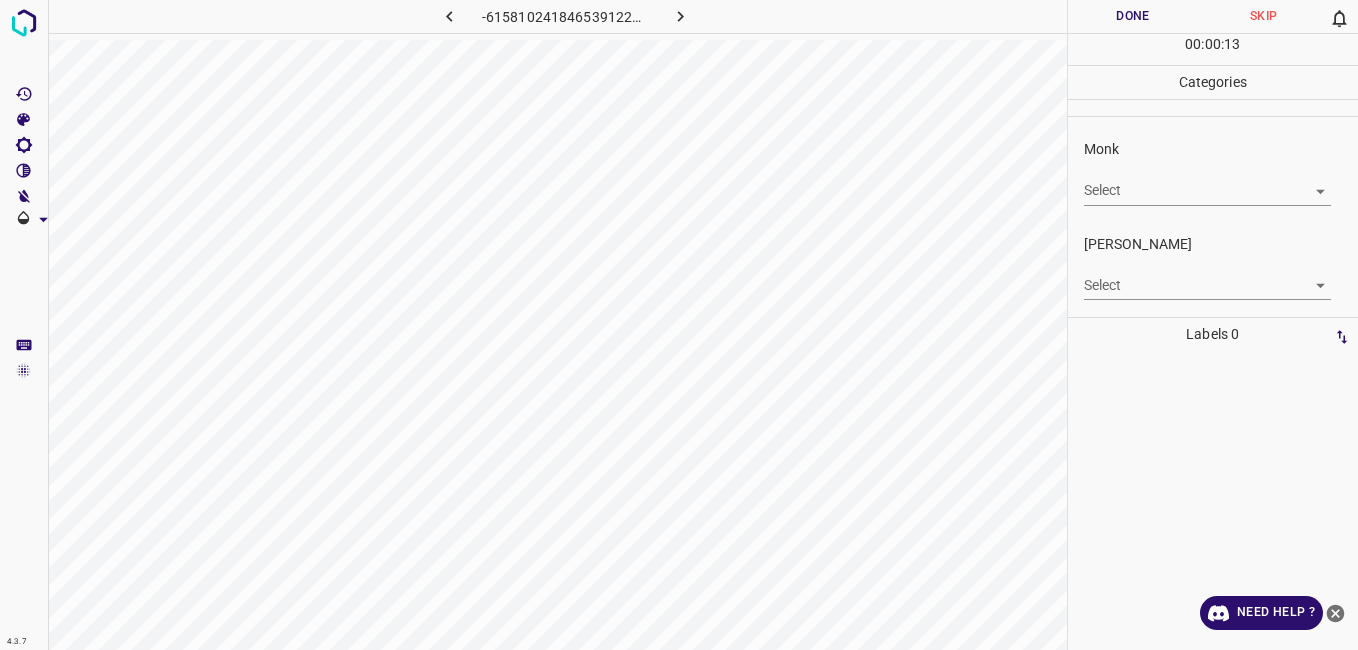 click on "4.3.7 -6158102418465391225.png Done Skip 0 00   : 00   : 13   Categories Monk   Select ​  [PERSON_NAME]   Select ​ Labels   0 Categories 1 Monk 2  [PERSON_NAME] Tools Space Change between modes (Draw & Edit) I Auto labeling R Restore zoom M Zoom in N Zoom out Delete Delete selecte label Filters Z Restore filters X Saturation filter C Brightness filter V Contrast filter B Gray scale filter General O Download Need Help ? - Text - Hide - Delete" at bounding box center (679, 325) 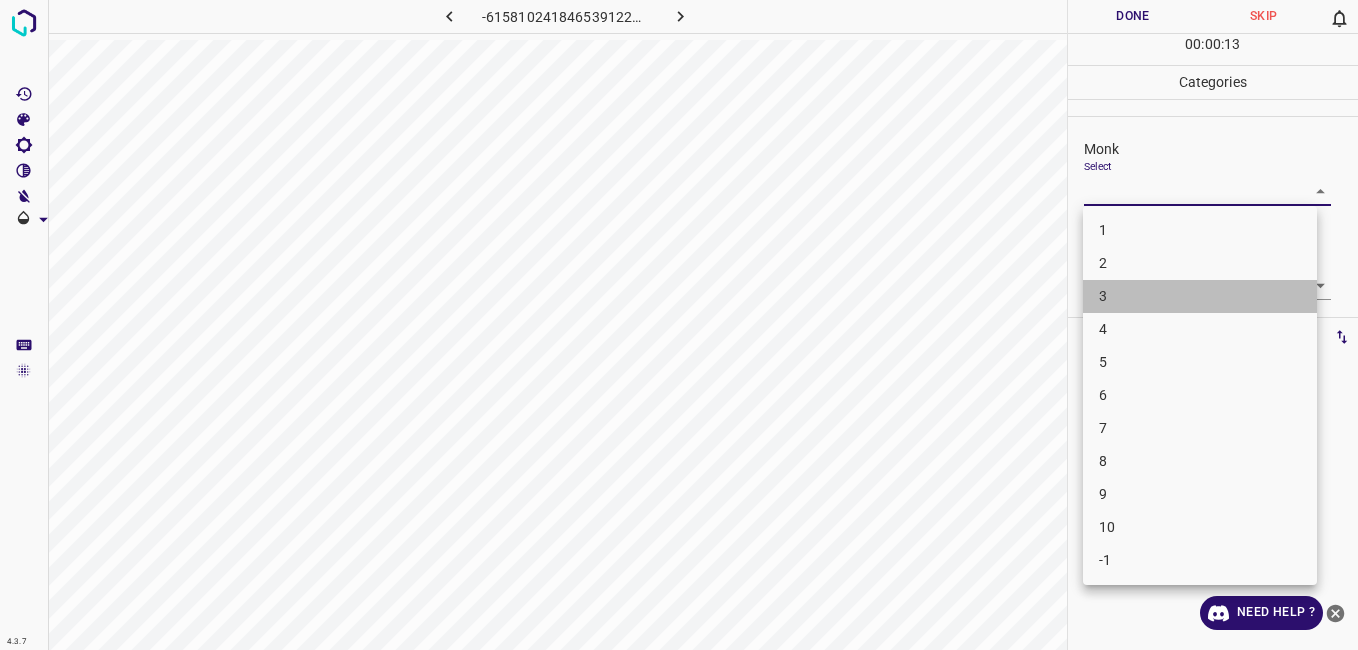 click on "3" at bounding box center (1200, 296) 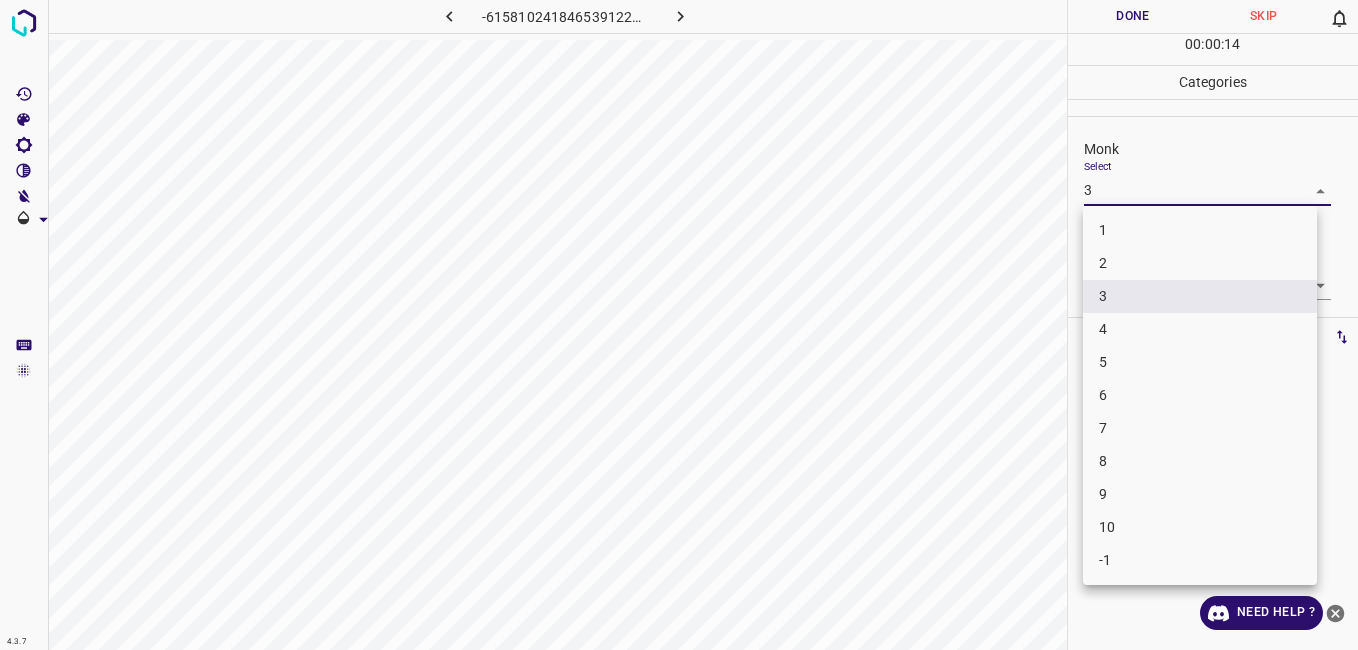 click on "4.3.7 -6158102418465391225.png Done Skip 0 00   : 00   : 14   Categories Monk   Select 3 3  [PERSON_NAME]   Select ​ Labels   0 Categories 1 Monk 2  [PERSON_NAME] Tools Space Change between modes (Draw & Edit) I Auto labeling R Restore zoom M Zoom in N Zoom out Delete Delete selecte label Filters Z Restore filters X Saturation filter C Brightness filter V Contrast filter B Gray scale filter General O Download Need Help ? - Text - Hide - Delete 1 2 3 4 5 6 7 8 9 10 -1" at bounding box center [679, 325] 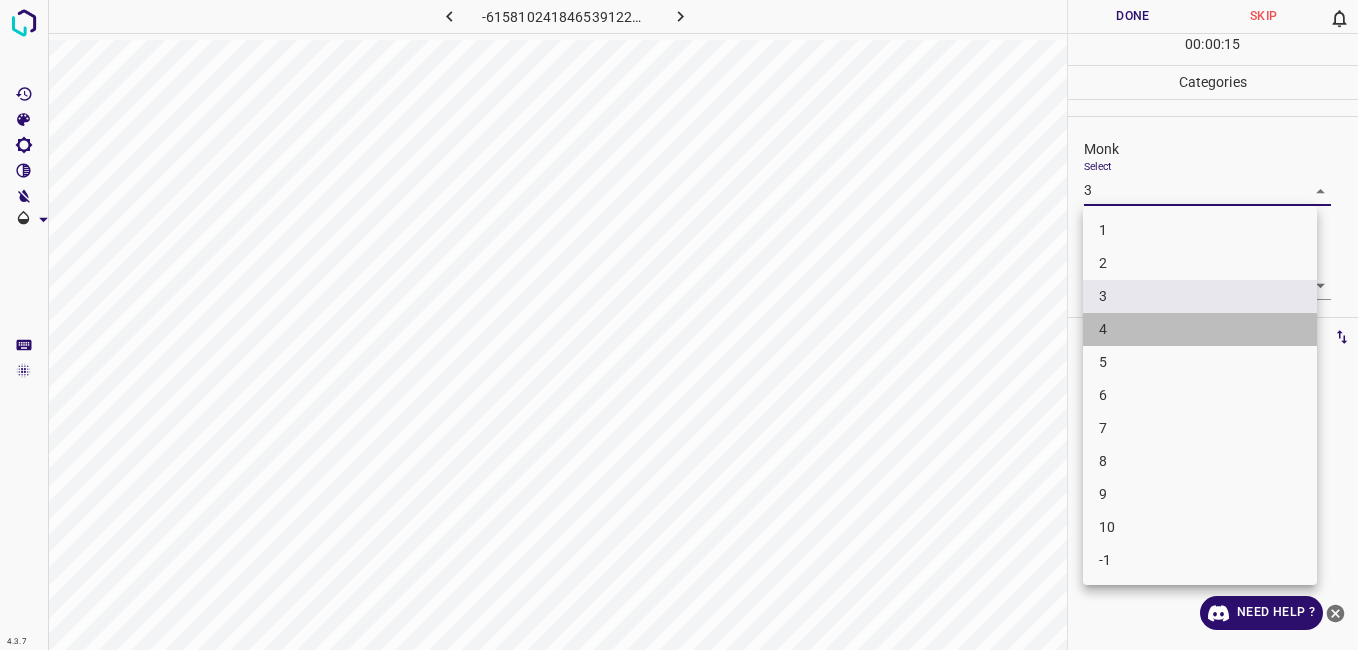 click on "4" at bounding box center [1200, 329] 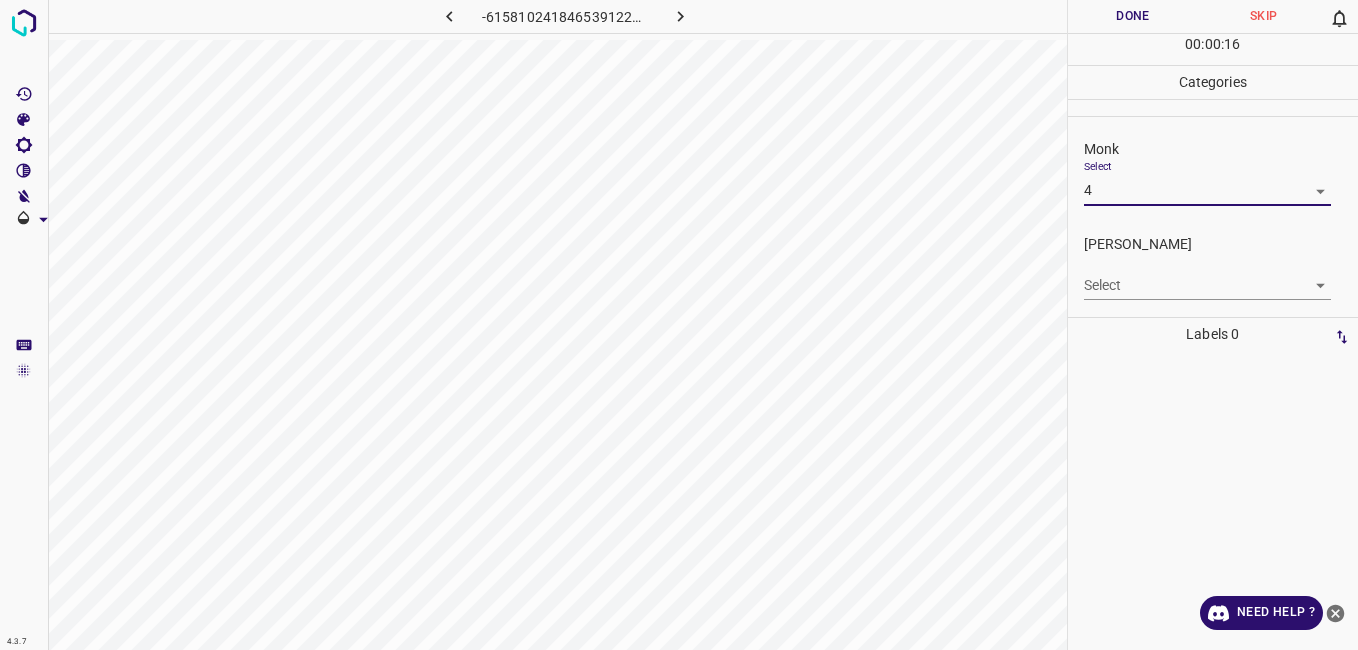 click on "4.3.7 -6158102418465391225.png Done Skip 0 00   : 00   : 16   Categories Monk   Select 4 4  [PERSON_NAME]   Select ​ Labels   0 Categories 1 Monk 2  [PERSON_NAME] Tools Space Change between modes (Draw & Edit) I Auto labeling R Restore zoom M Zoom in N Zoom out Delete Delete selecte label Filters Z Restore filters X Saturation filter C Brightness filter V Contrast filter B Gray scale filter General O Download Need Help ? - Text - Hide - Delete" at bounding box center [679, 325] 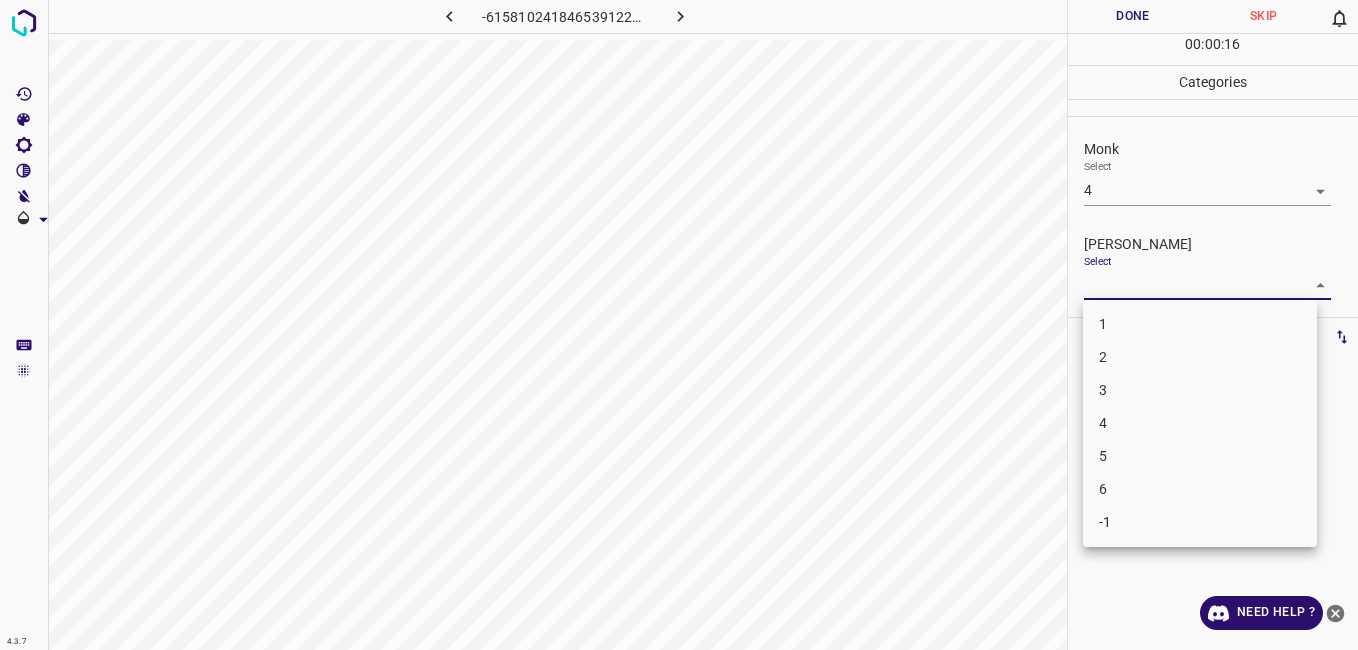 click on "3" at bounding box center (1200, 390) 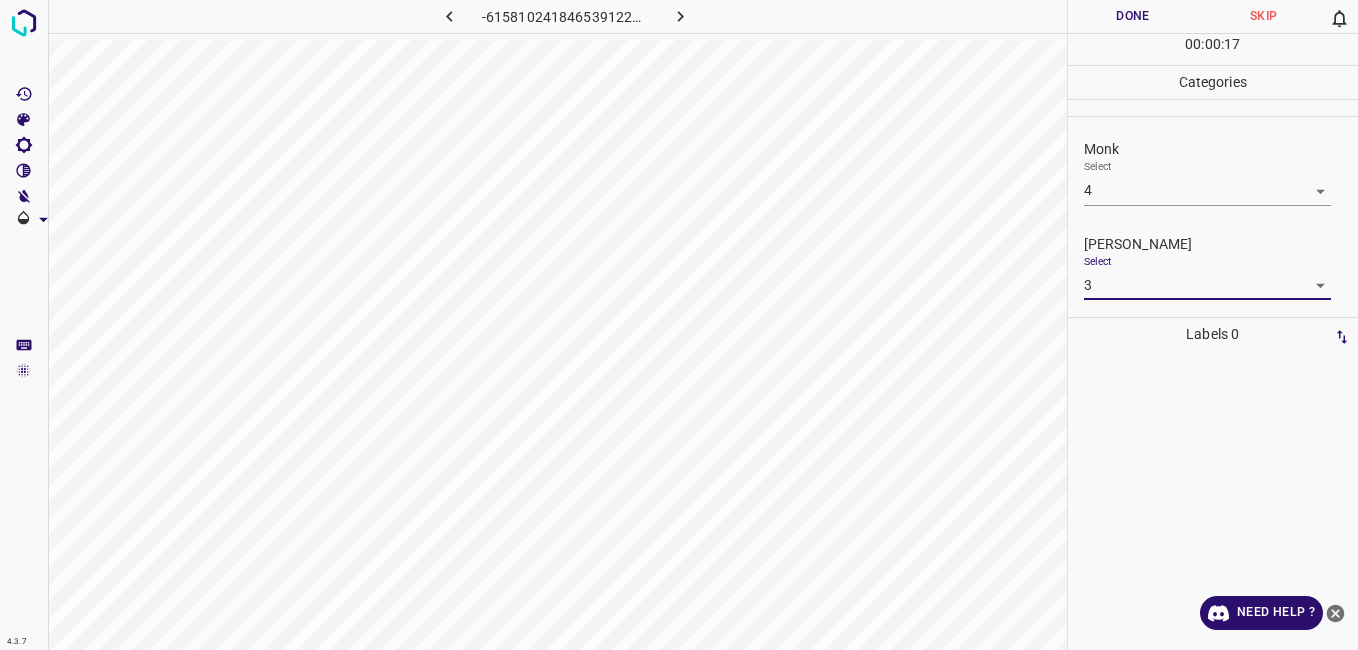 click on "Done" at bounding box center [1133, 16] 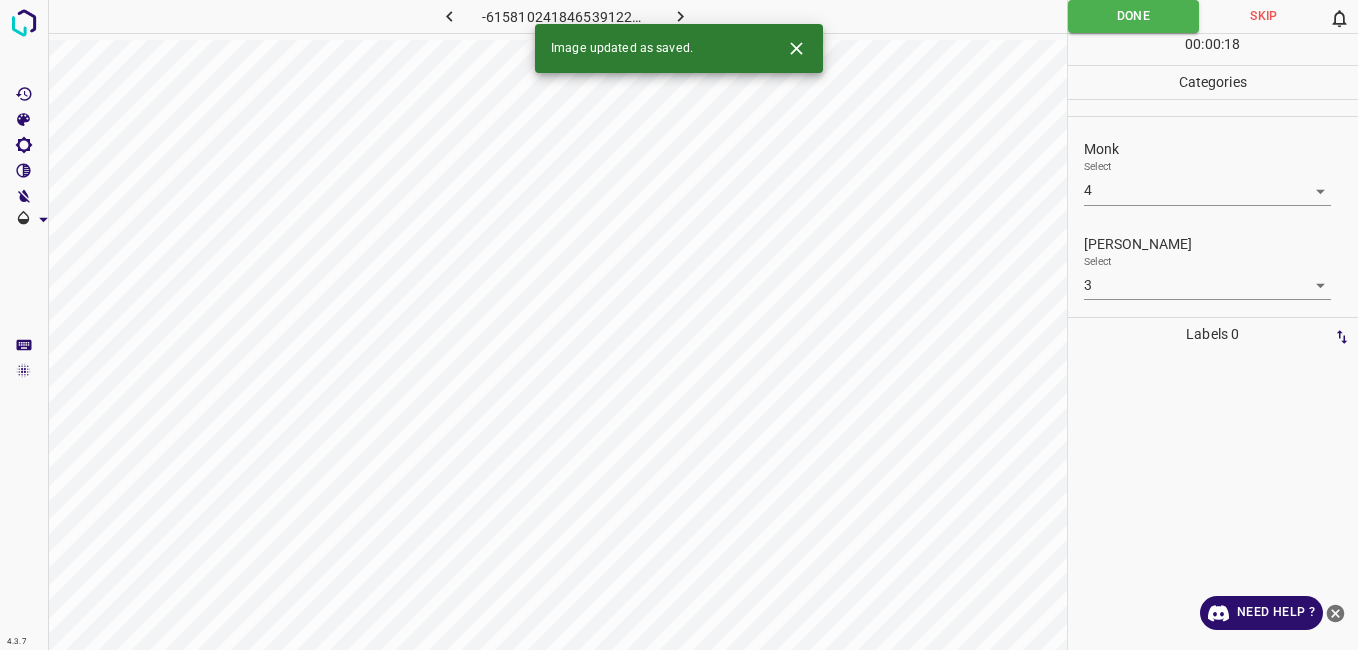 click 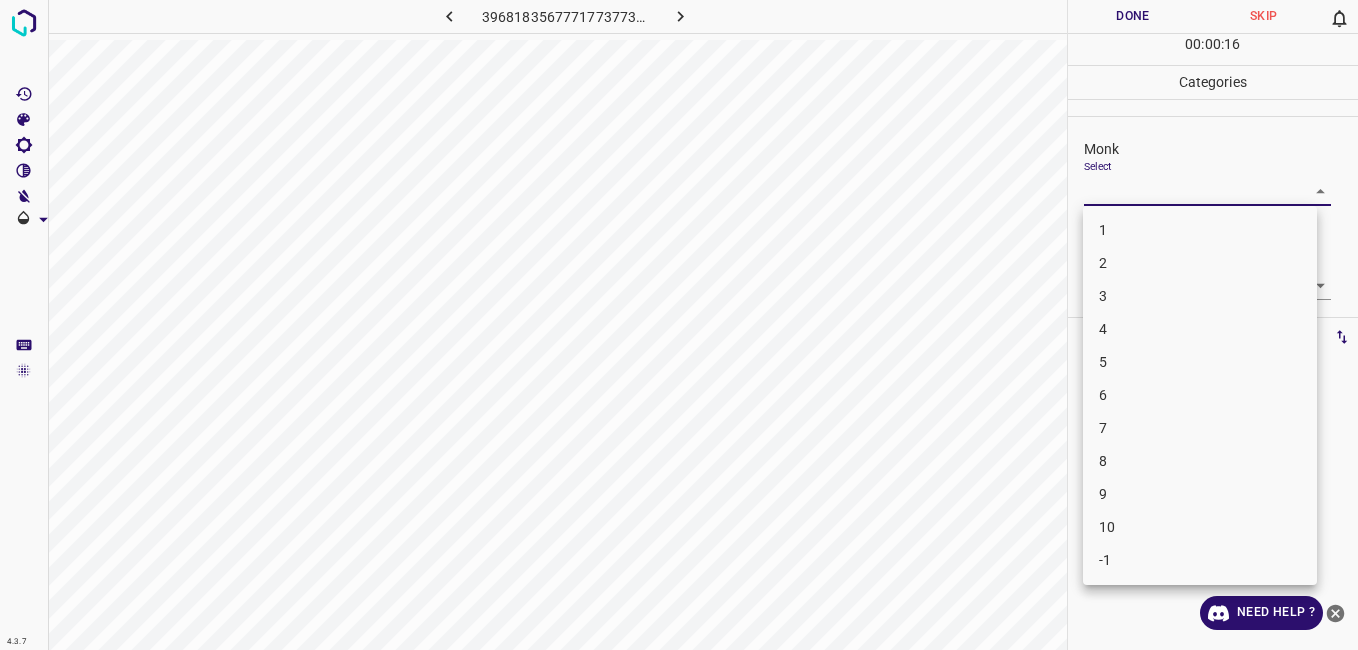 click on "4.3.7 3968183567771773773.png Done Skip 0 00   : 00   : 16   Categories Monk   Select ​  [PERSON_NAME]   Select ​ Labels   0 Categories 1 Monk 2  [PERSON_NAME] Tools Space Change between modes (Draw & Edit) I Auto labeling R Restore zoom M Zoom in N Zoom out Delete Delete selecte label Filters Z Restore filters X Saturation filter C Brightness filter V Contrast filter B Gray scale filter General O Download Need Help ? - Text - Hide - Delete 1 2 3 4 5 6 7 8 9 10 -1" at bounding box center [679, 325] 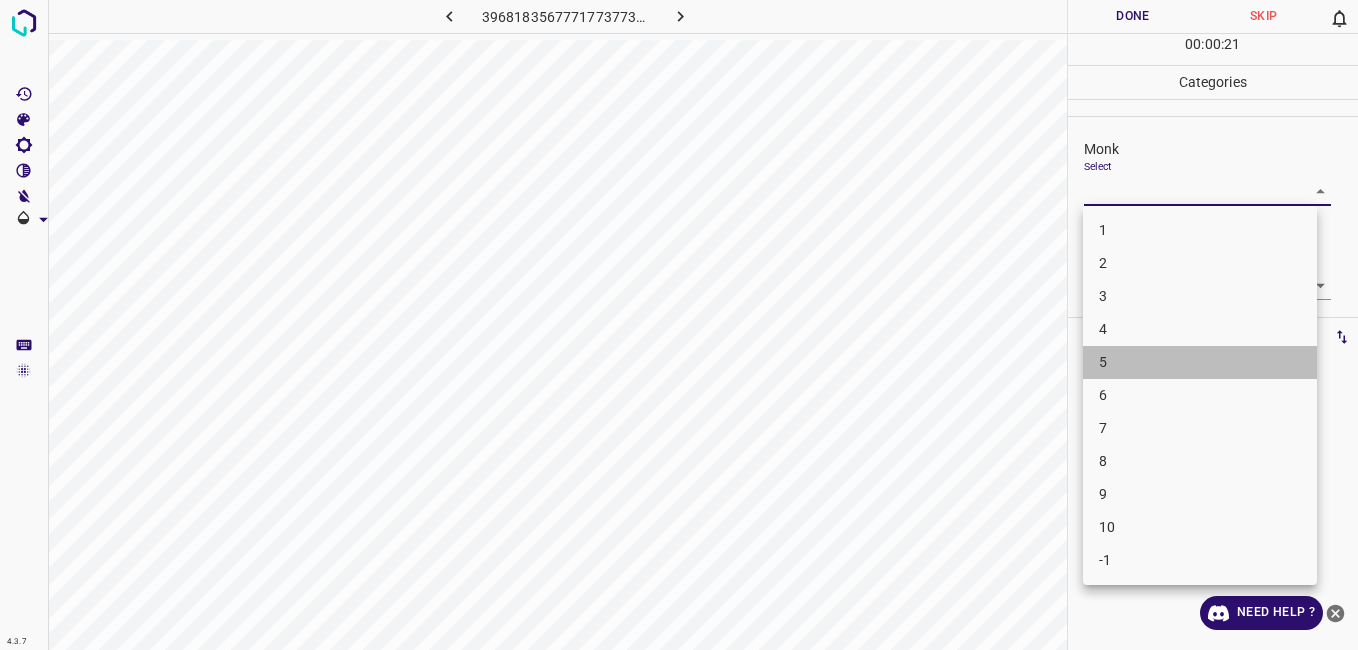 click on "5" at bounding box center [1200, 362] 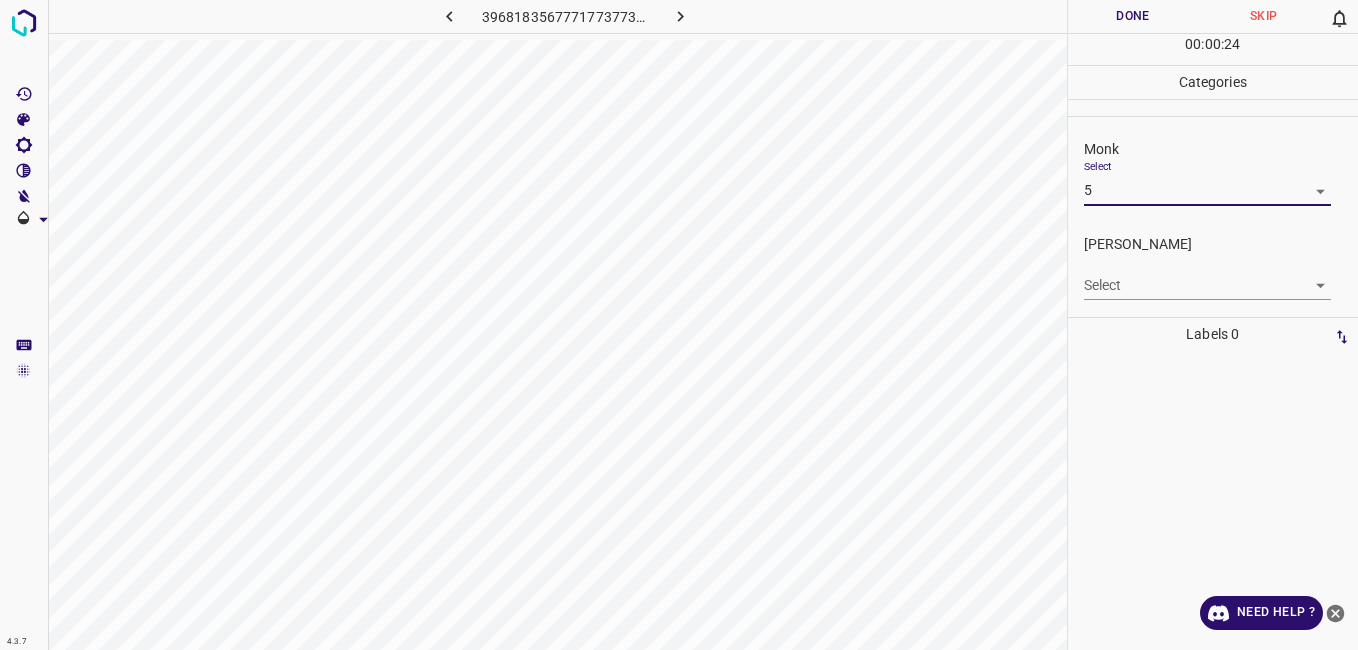 click on "4.3.7 3968183567771773773.png Done Skip 0 00   : 00   : 24   Categories Monk   Select 5 5  [PERSON_NAME]   Select ​ Labels   0 Categories 1 Monk 2  [PERSON_NAME] Tools Space Change between modes (Draw & Edit) I Auto labeling R Restore zoom M Zoom in N Zoom out Delete Delete selecte label Filters Z Restore filters X Saturation filter C Brightness filter V Contrast filter B Gray scale filter General O Download Need Help ? - Text - Hide - Delete" at bounding box center [679, 325] 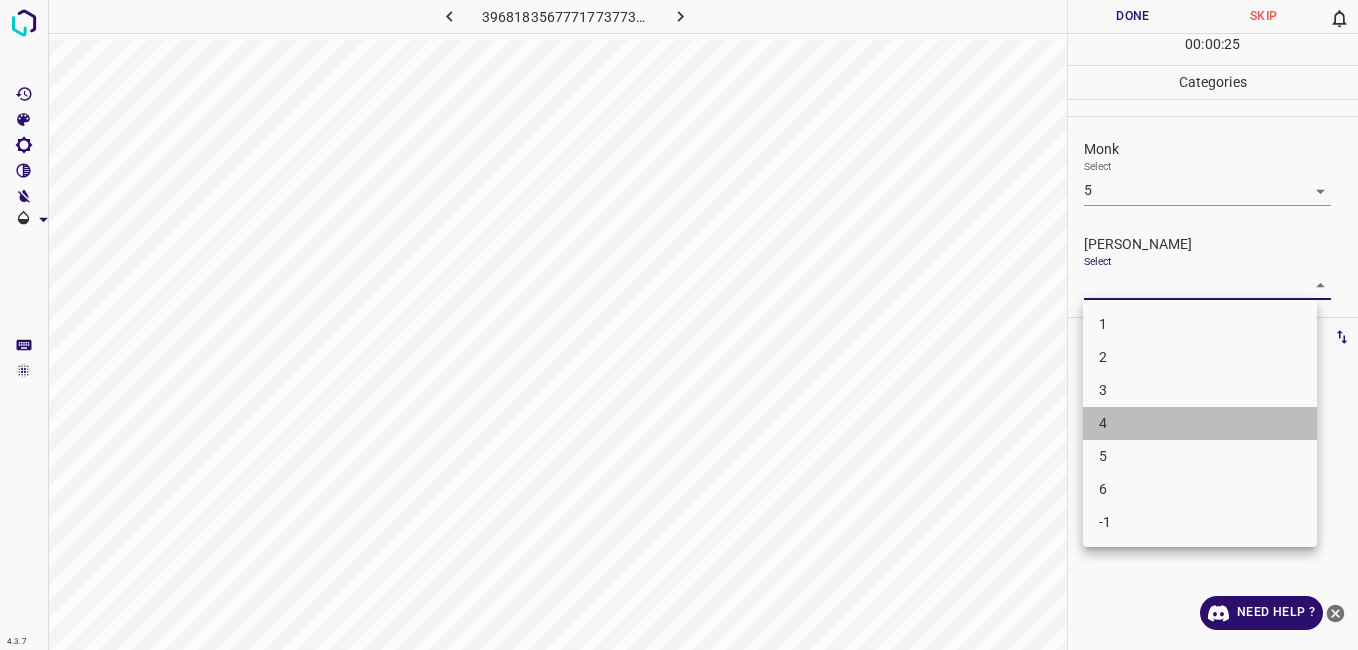 click on "4" at bounding box center (1200, 423) 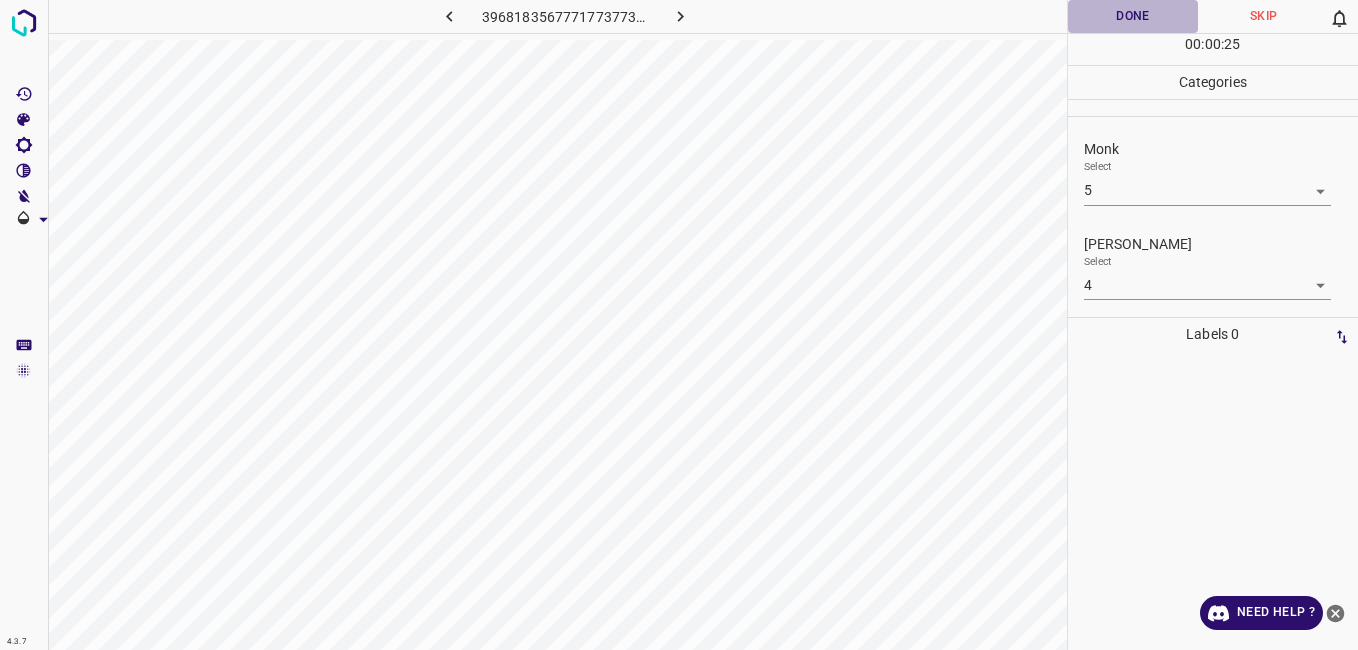 click on "Done" at bounding box center [1133, 16] 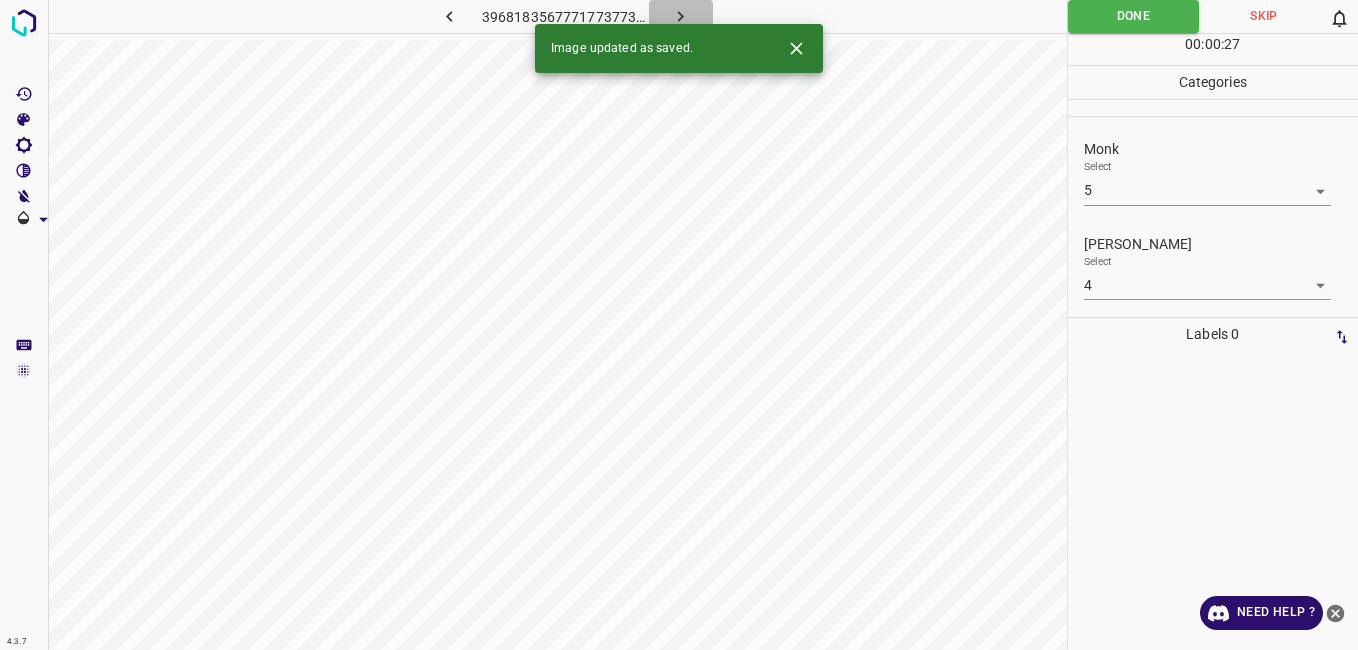 click at bounding box center (681, 16) 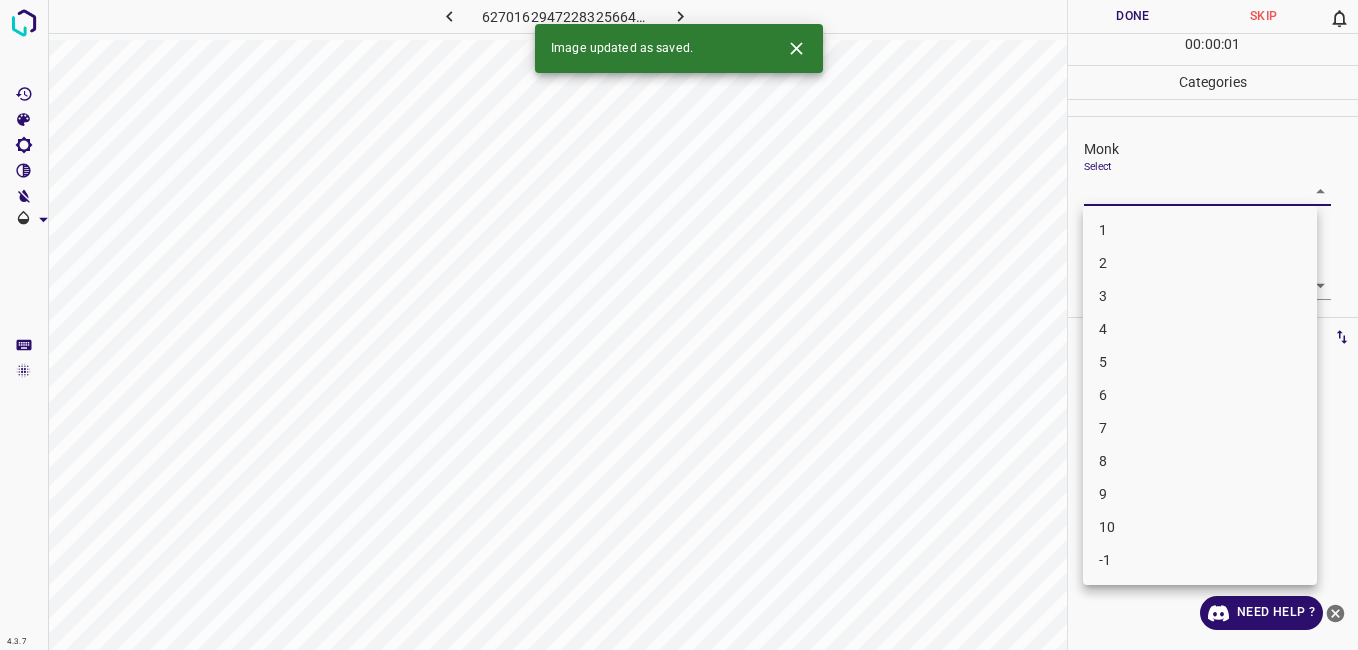 click on "4.3.7 6270162947228325664.png Done Skip 0 00   : 00   : 01   Categories Monk   Select ​  [PERSON_NAME]   Select ​ Labels   0 Categories 1 Monk 2  [PERSON_NAME] Tools Space Change between modes (Draw & Edit) I Auto labeling R Restore zoom M Zoom in N Zoom out Delete Delete selecte label Filters Z Restore filters X Saturation filter C Brightness filter V Contrast filter B Gray scale filter General O Download Image updated as saved. Need Help ? - Text - Hide - Delete 1 2 3 4 5 6 7 8 9 10 -1" at bounding box center (679, 325) 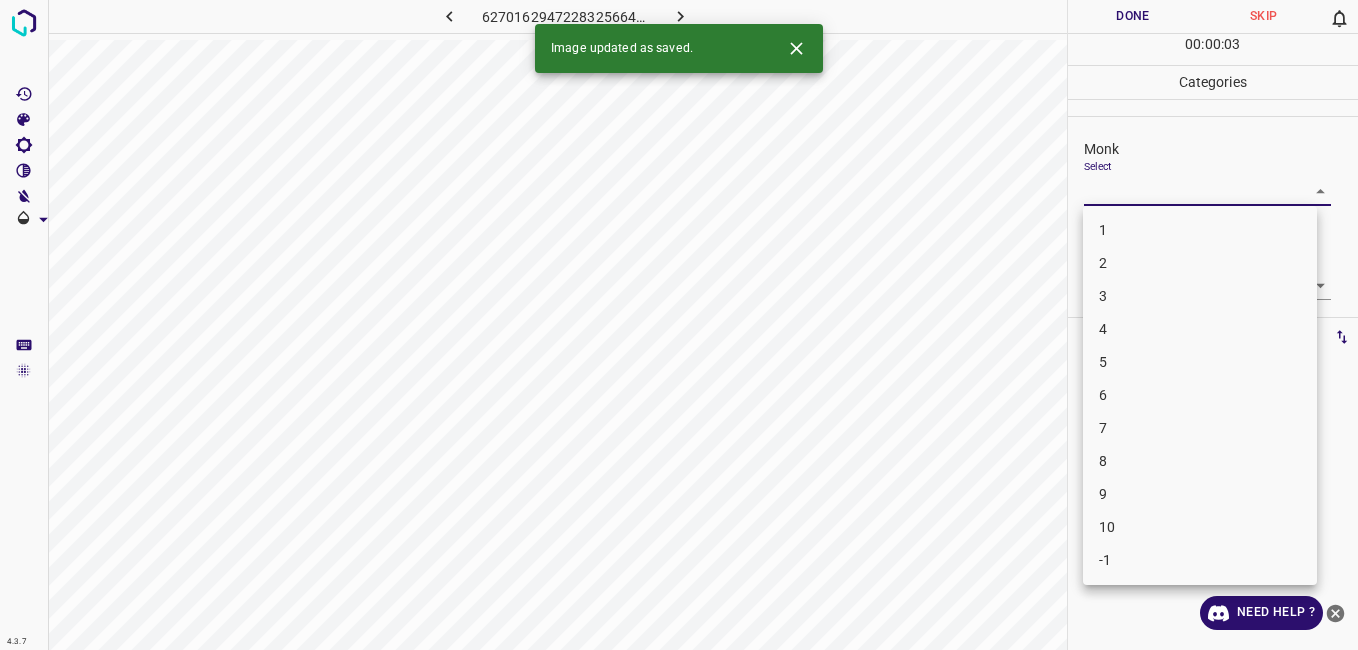 click on "4" at bounding box center (1200, 329) 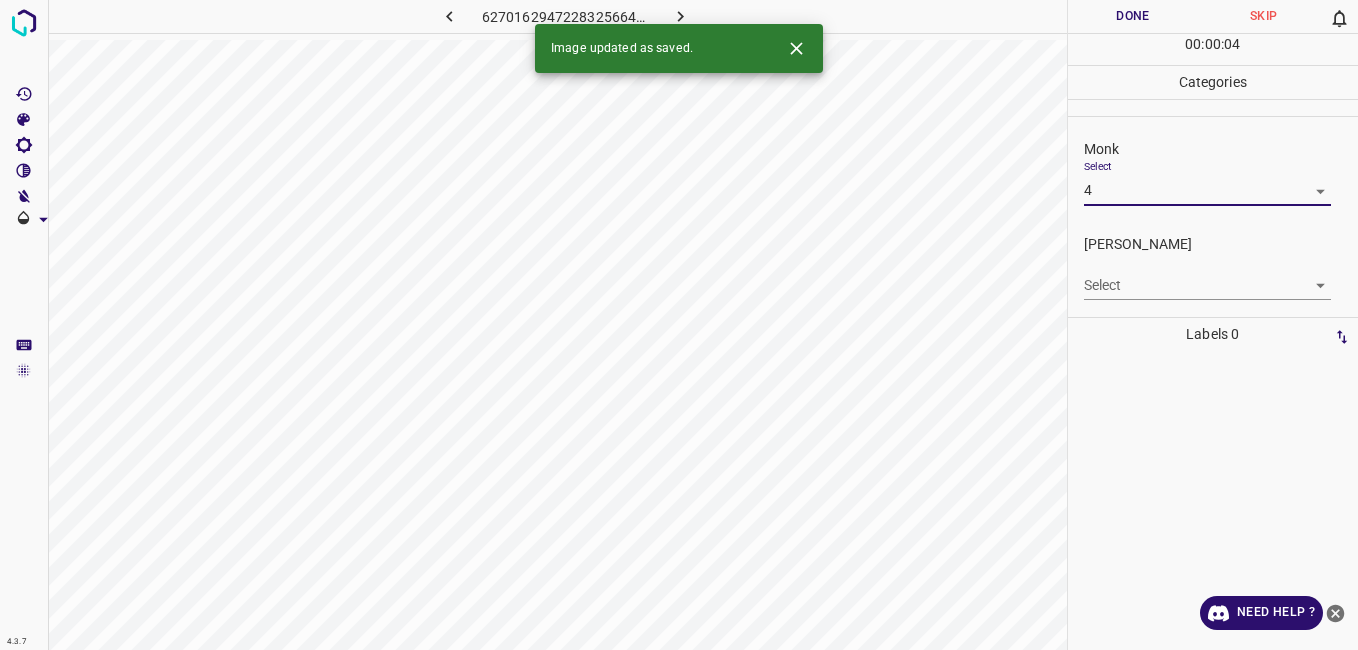 click on "4.3.7 6270162947228325664.png Done Skip 0 00   : 00   : 04   Categories Monk   Select 4 4  [PERSON_NAME]   Select ​ Labels   0 Categories 1 Monk 2  [PERSON_NAME] Tools Space Change between modes (Draw & Edit) I Auto labeling R Restore zoom M Zoom in N Zoom out Delete Delete selecte label Filters Z Restore filters X Saturation filter C Brightness filter V Contrast filter B Gray scale filter General O Download Image updated as saved. Need Help ? - Text - Hide - Delete" at bounding box center (679, 325) 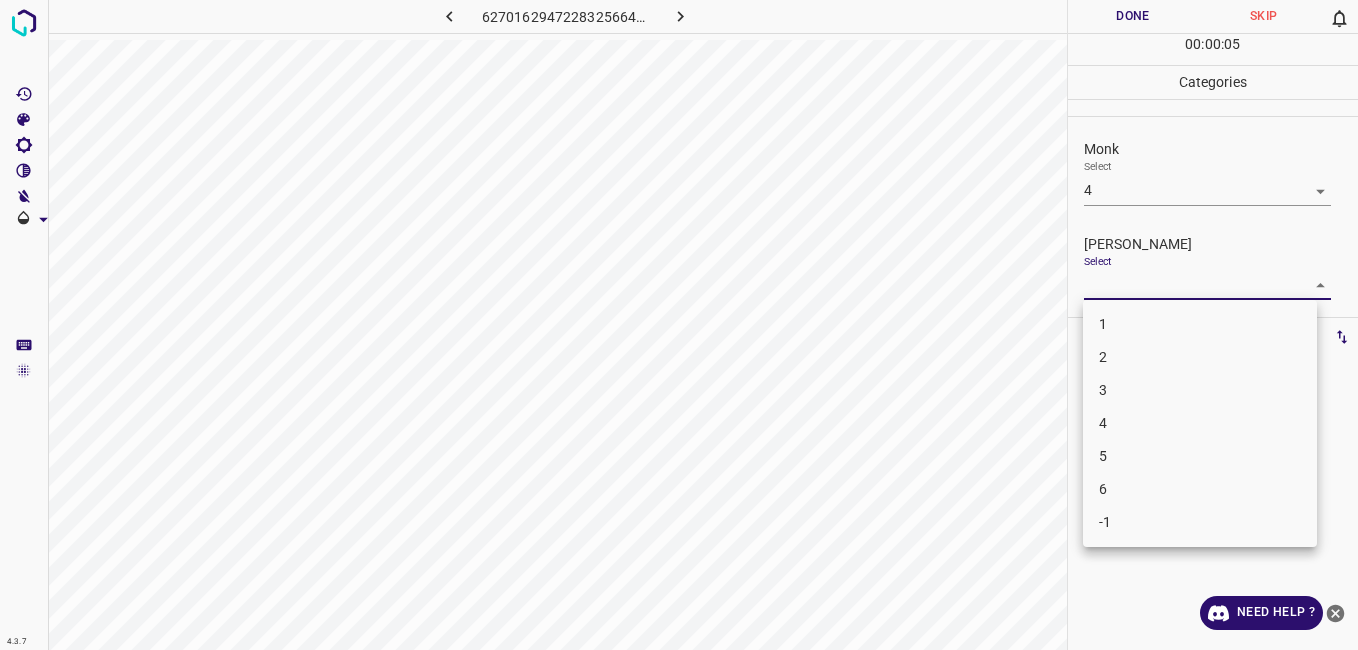 click on "3" at bounding box center [1200, 390] 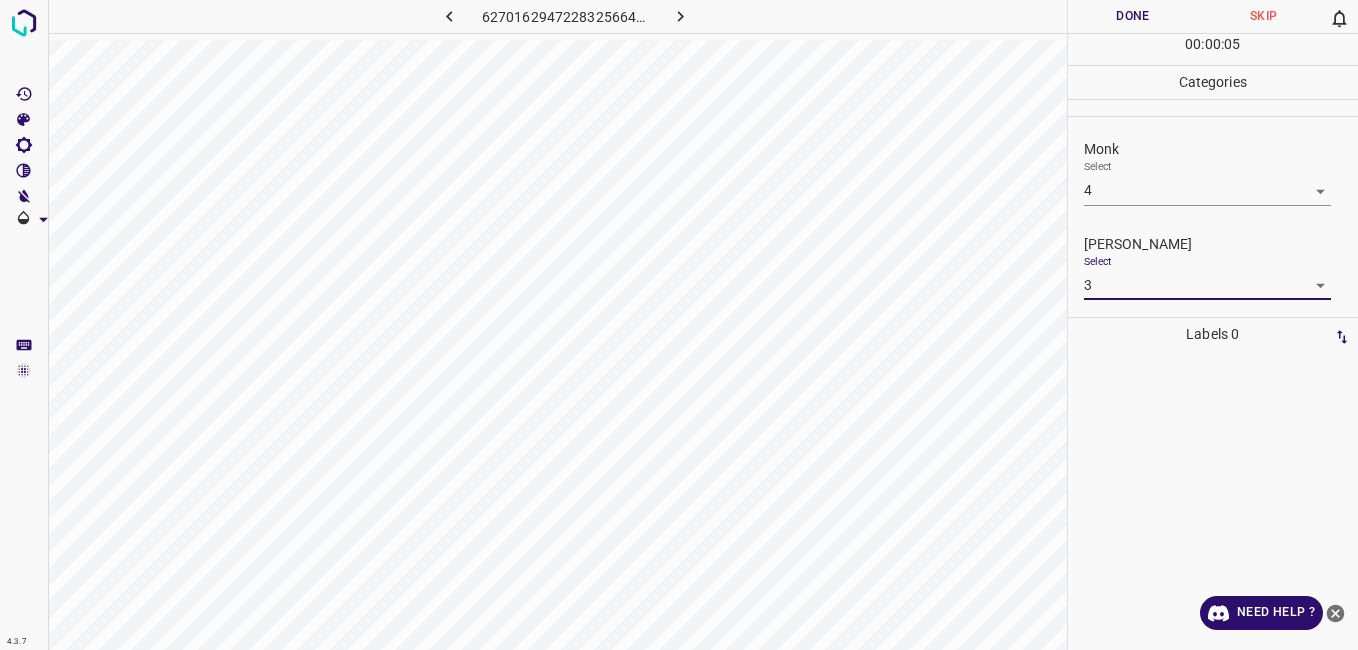 click on "Done" at bounding box center [1133, 16] 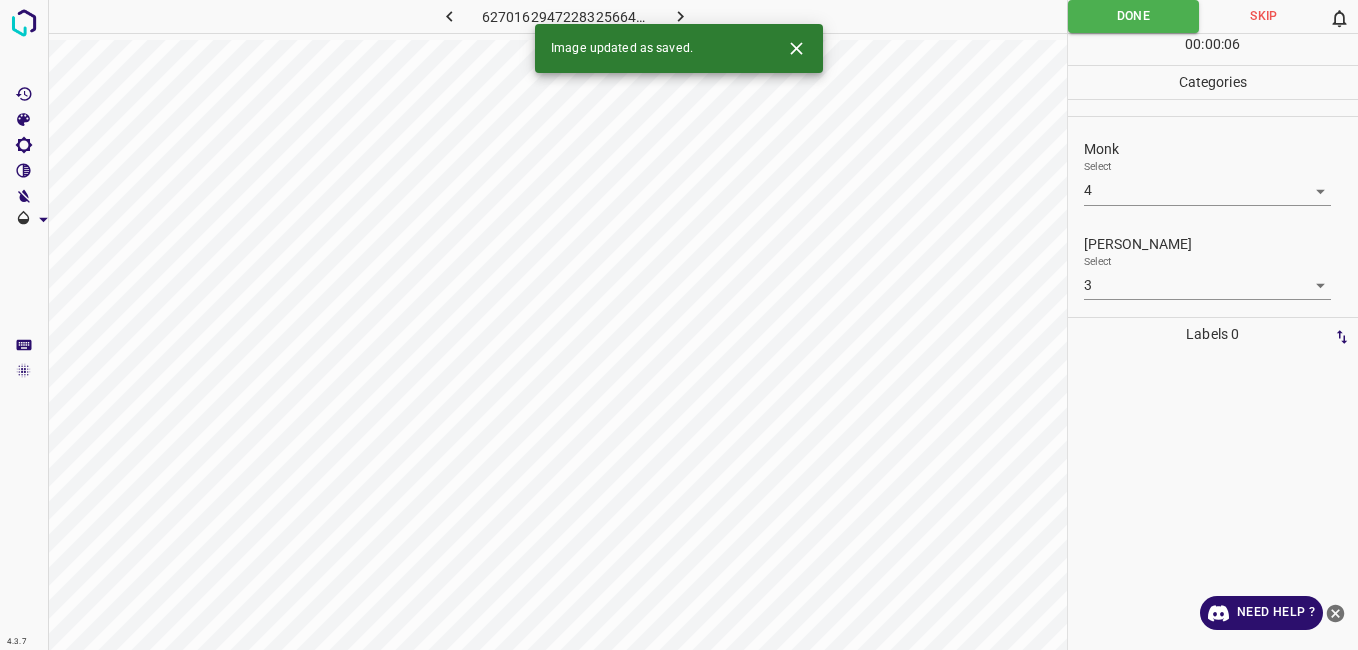 click 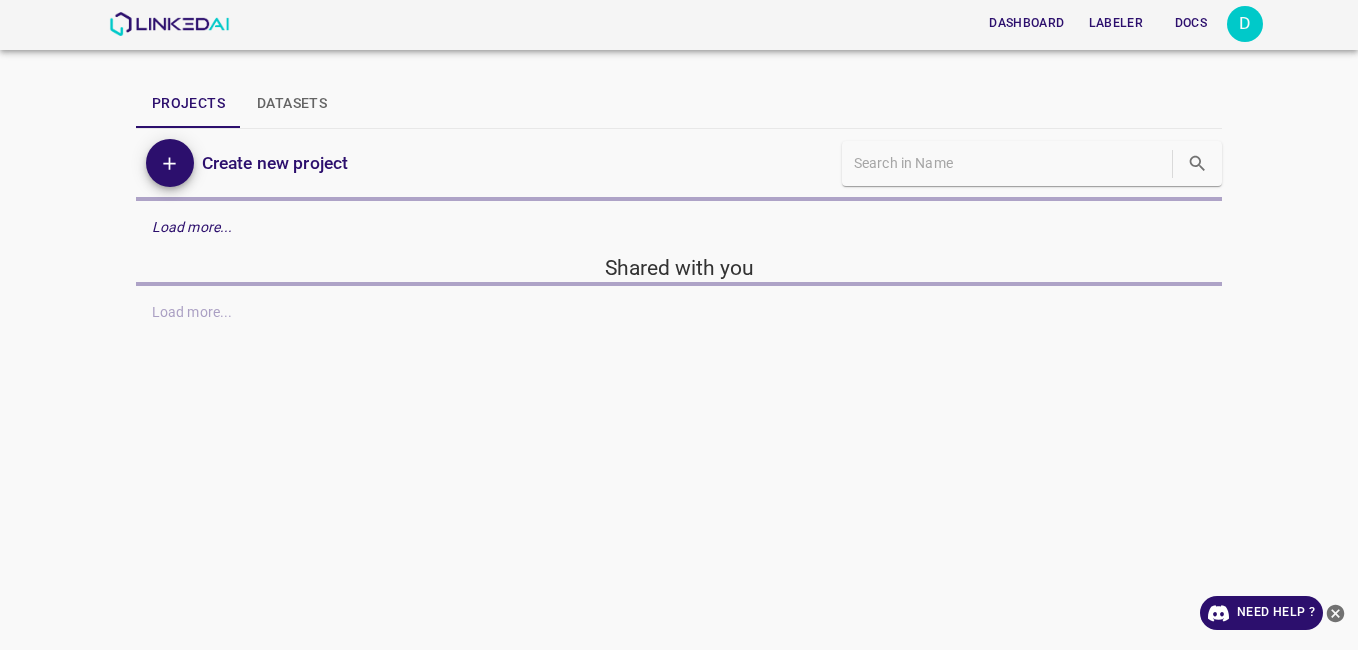 scroll, scrollTop: 0, scrollLeft: 0, axis: both 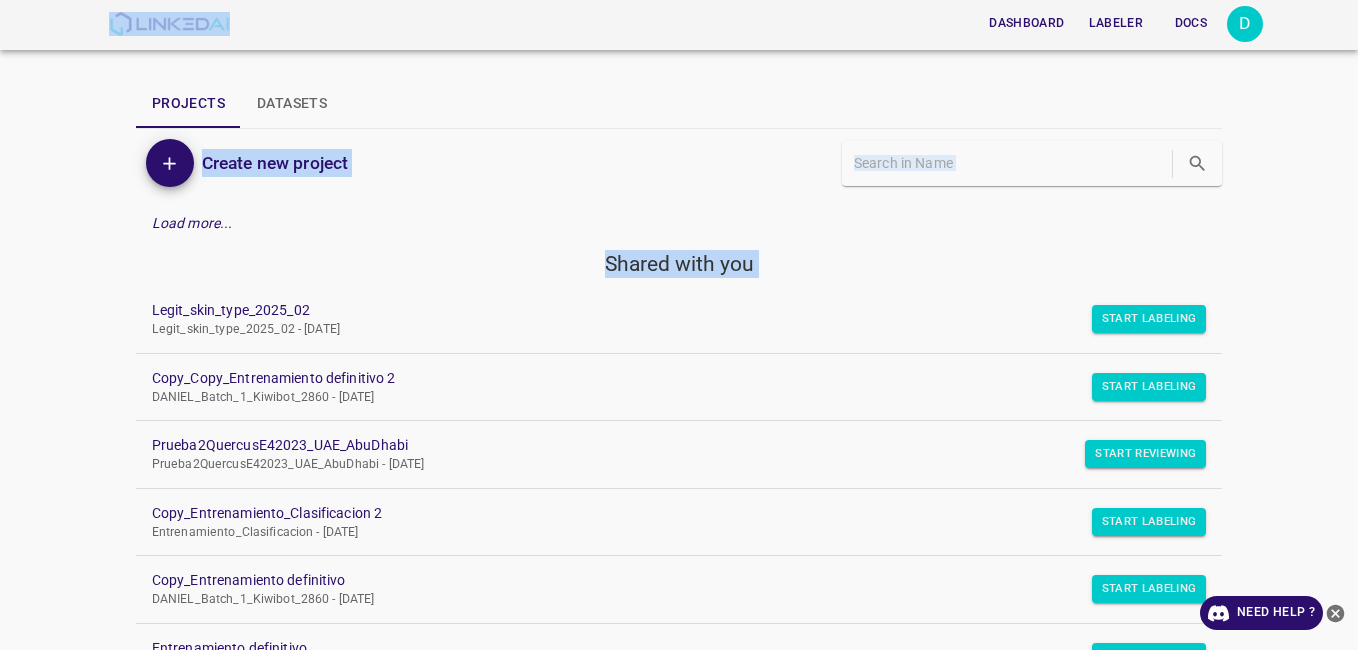click on "Dashboard Labeler Docs D Projects Datasets   Create new project Load more... Shared with you Legit_skin_type_2025_02 Legit_skin_type_2025_02 - Tue Jun 24 2025 Start Labeling Copy_Copy_Entrenamiento definitivo 2 DANIEL_Batch_1_Kiwibot_2860 - Thu Oct 26 2023 Start Labeling Prueba2QuercusE42023_UAE_AbuDhabi Prueba2QuercusE42023_UAE_AbuDhabi - Thu Sep 14 2023 Start Reviewing Copy_Entrenamiento_Clasificacion 2 Entrenamiento_Clasificacion - Wed Aug 30 2023 Start Labeling Copy_Entrenamiento definitivo  DANIEL_Batch_1_Kiwibot_2860 - Tue Jan 31 2023 Start Labeling Entrenamiento definitivo  DANIEL_Batch_1_Kiwibot_2860 - Tue Dec 20 2022 Start Labeling EntrenamientoBbox_5 DANIEL_Batch_1_Kiwibot_2860 - Wed Nov 23 2022 Start Labeling Entrenamiento_Clasificacion Entrenamiento_Clasificacion - Thu Sep 15 2022 Start Labeling DANIEL_Batch_1_Kiwibot_2860 DANIEL_Batch_1_Kiwibot_2860 - Thu Jun 30 2022 Start Labeling Need Help ? Dashboard Labeler Docs Account Dark Mode Logout v.4.3.7" at bounding box center [679, 325] 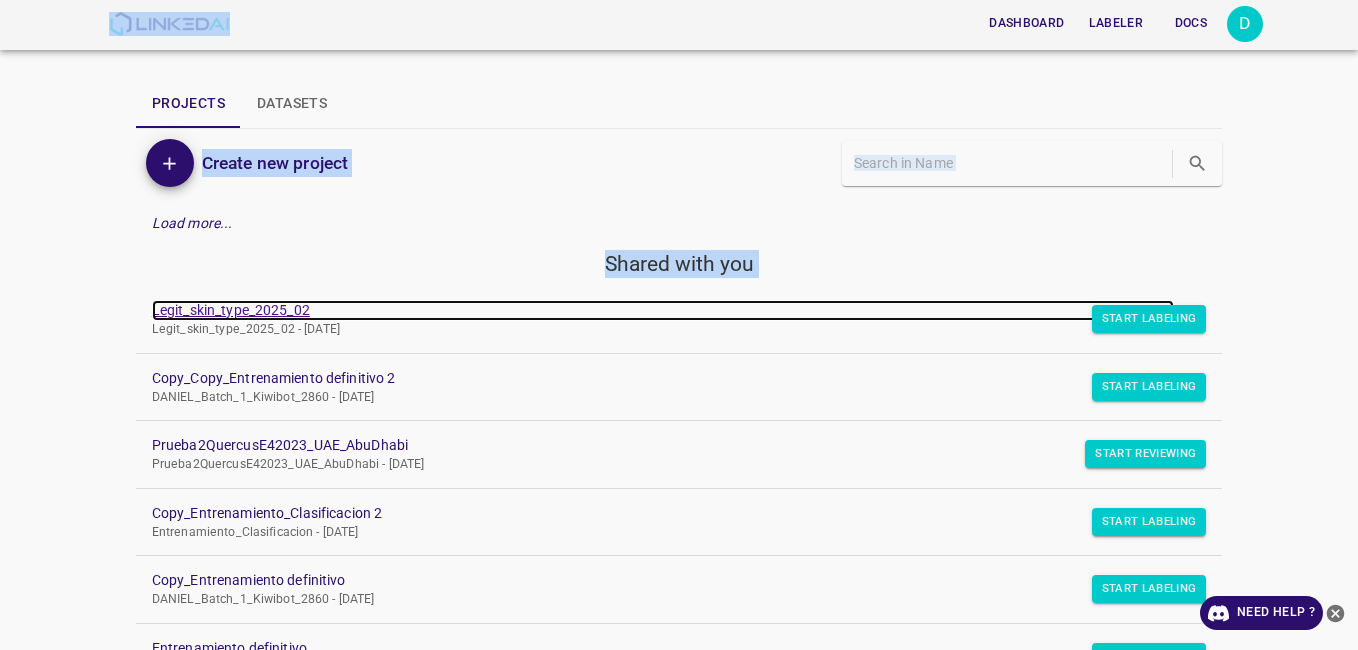 click on "Legit_skin_type_2025_02" at bounding box center [663, 310] 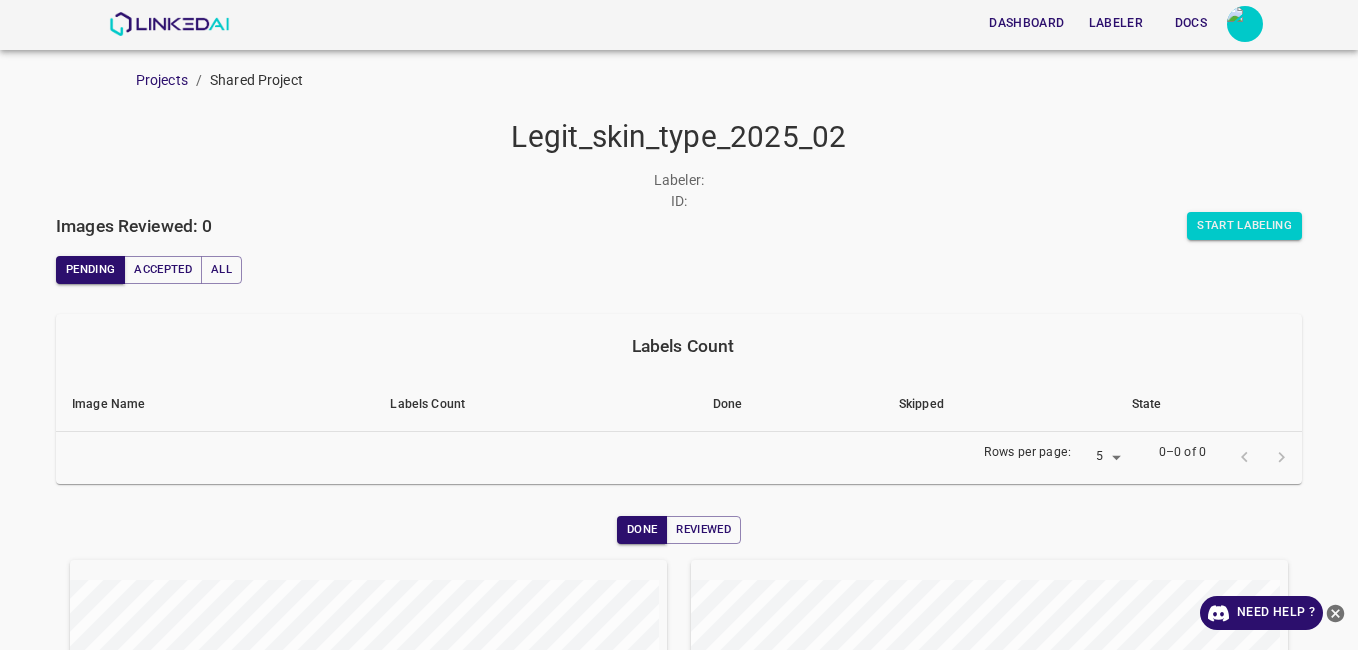 scroll, scrollTop: 0, scrollLeft: 0, axis: both 